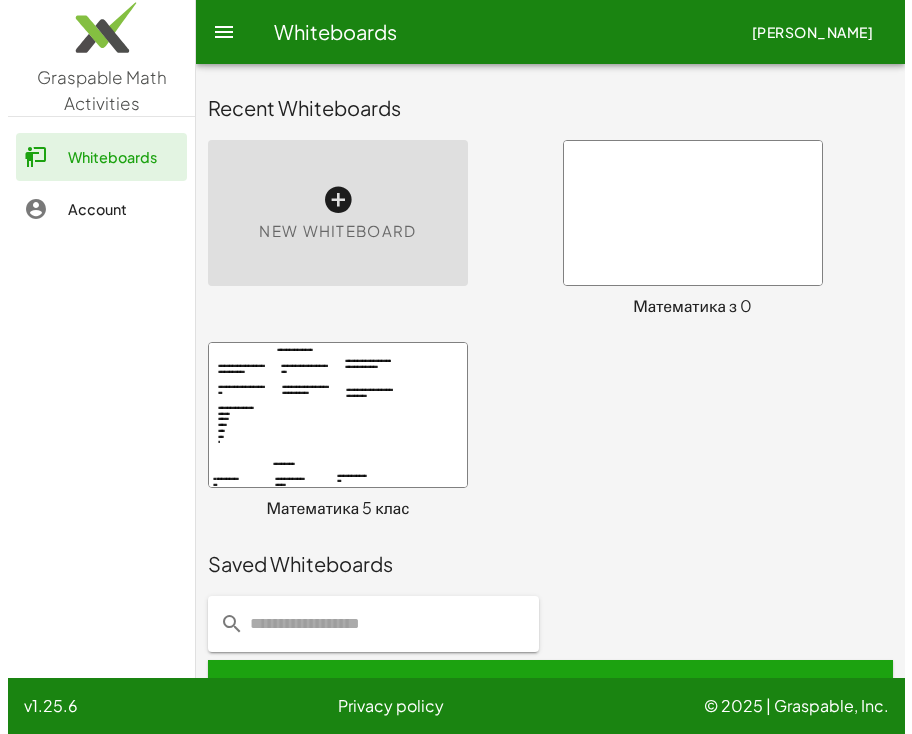 scroll, scrollTop: 0, scrollLeft: 0, axis: both 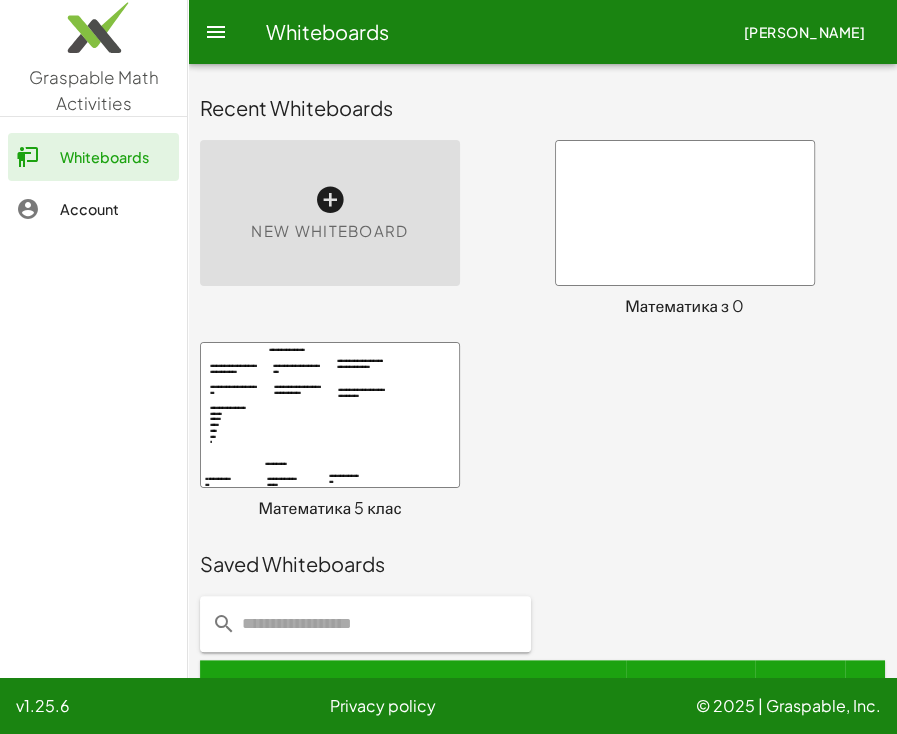 click on "**********" 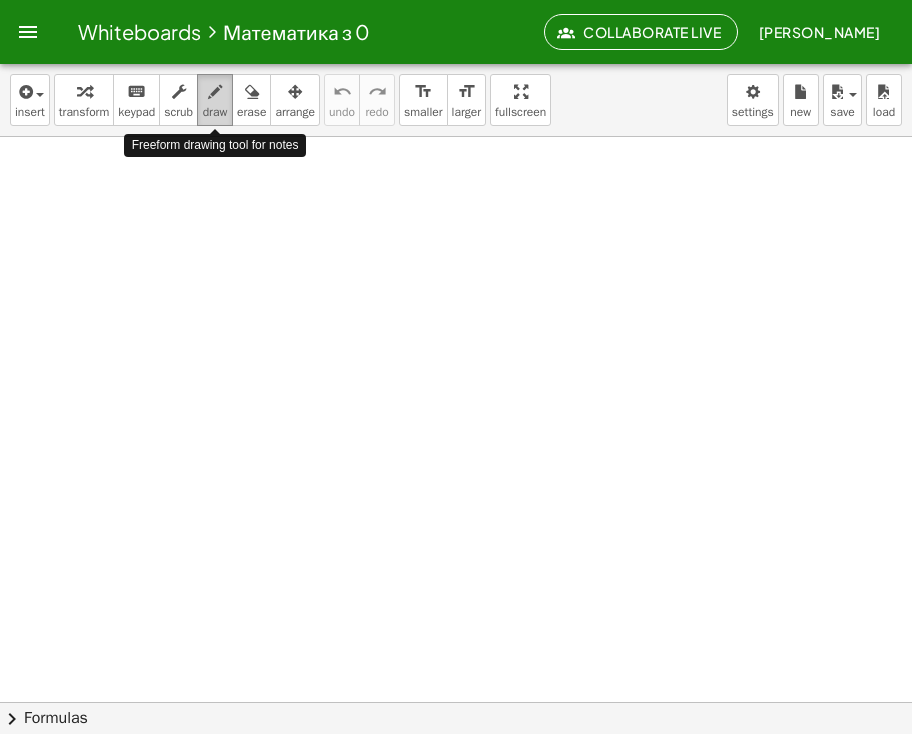 click on "draw" at bounding box center (215, 100) 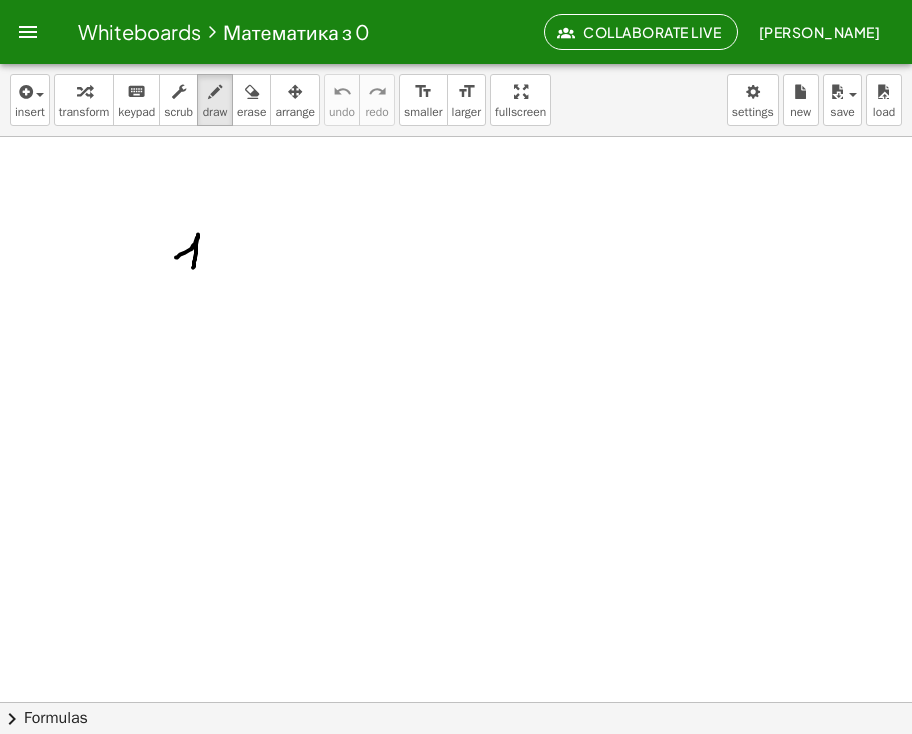 drag, startPoint x: 176, startPoint y: 257, endPoint x: 193, endPoint y: 269, distance: 20.808653 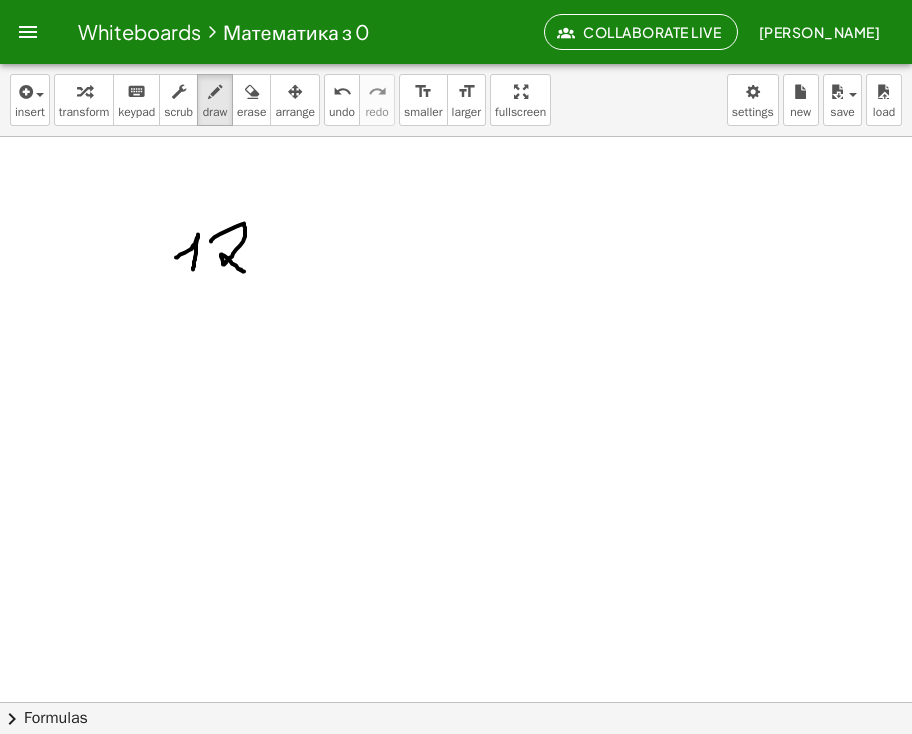 drag, startPoint x: 241, startPoint y: 224, endPoint x: 274, endPoint y: 239, distance: 36.249138 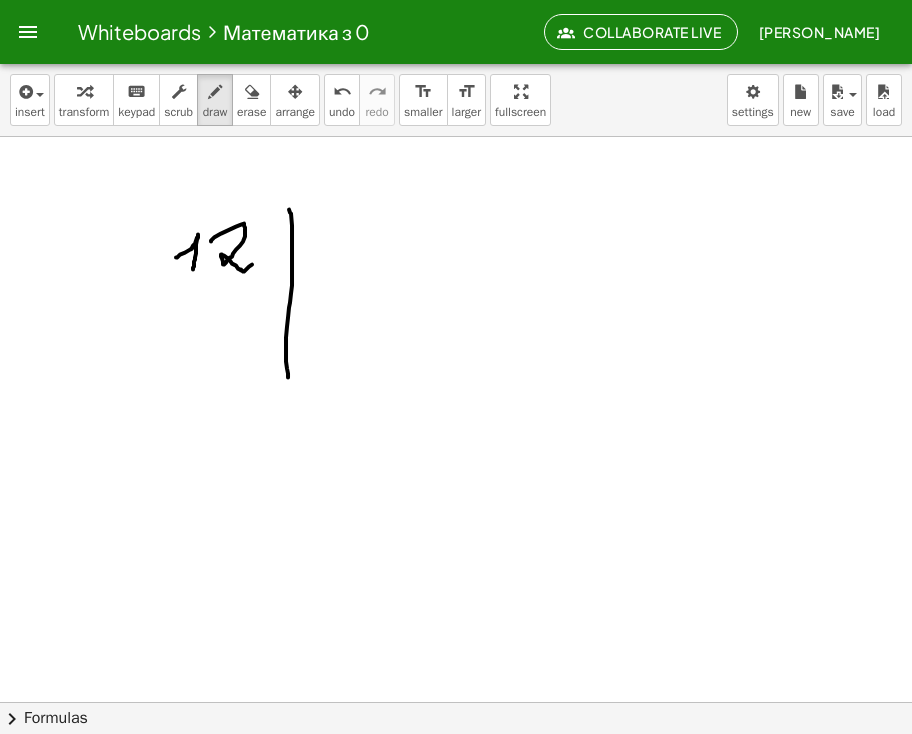drag, startPoint x: 289, startPoint y: 209, endPoint x: 288, endPoint y: 378, distance: 169.00296 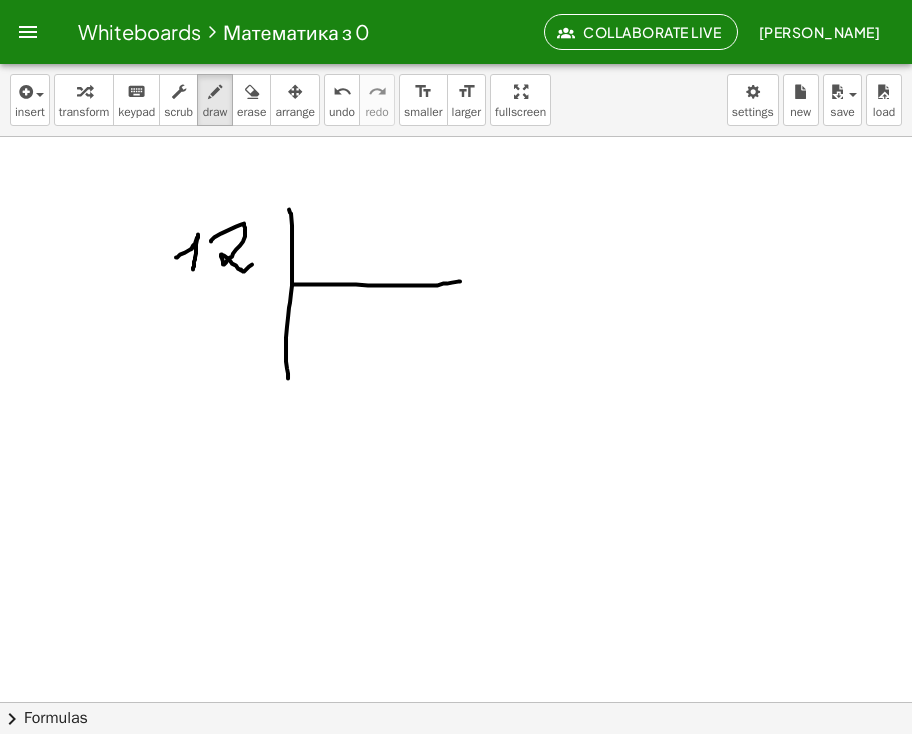 drag, startPoint x: 292, startPoint y: 284, endPoint x: 460, endPoint y: 281, distance: 168.02678 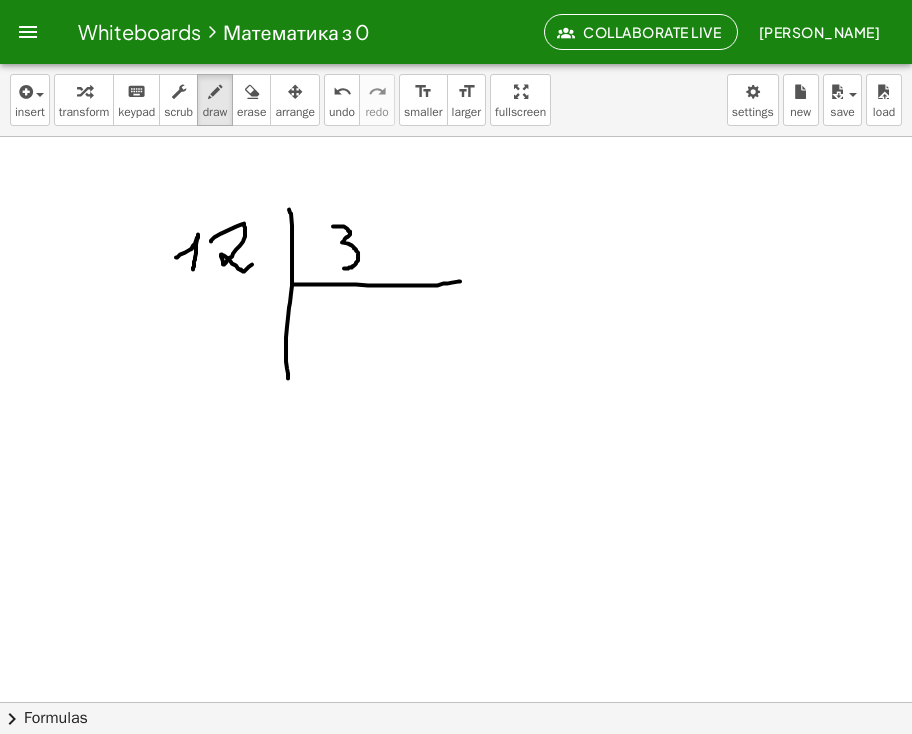 drag, startPoint x: 333, startPoint y: 226, endPoint x: 344, endPoint y: 268, distance: 43.416588 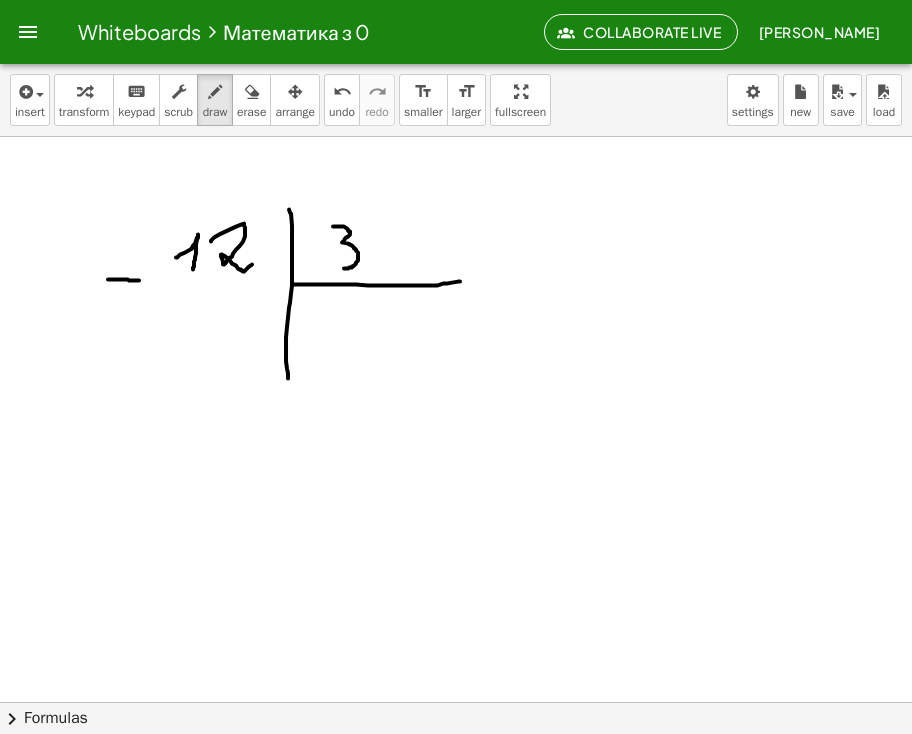 drag, startPoint x: 111, startPoint y: 279, endPoint x: 139, endPoint y: 280, distance: 28.01785 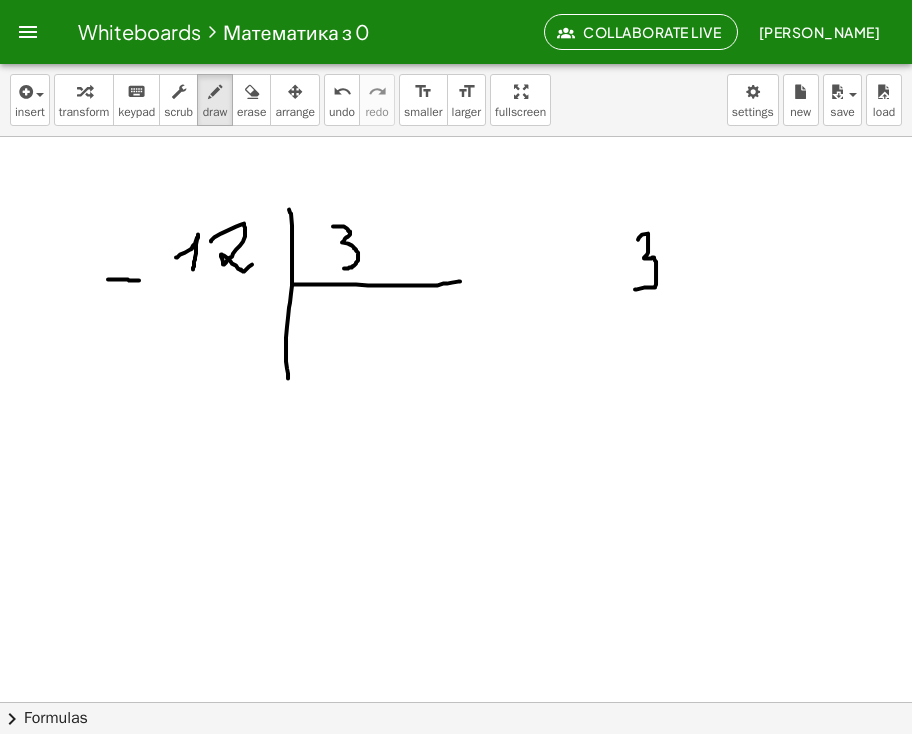 drag, startPoint x: 638, startPoint y: 239, endPoint x: 635, endPoint y: 289, distance: 50.08992 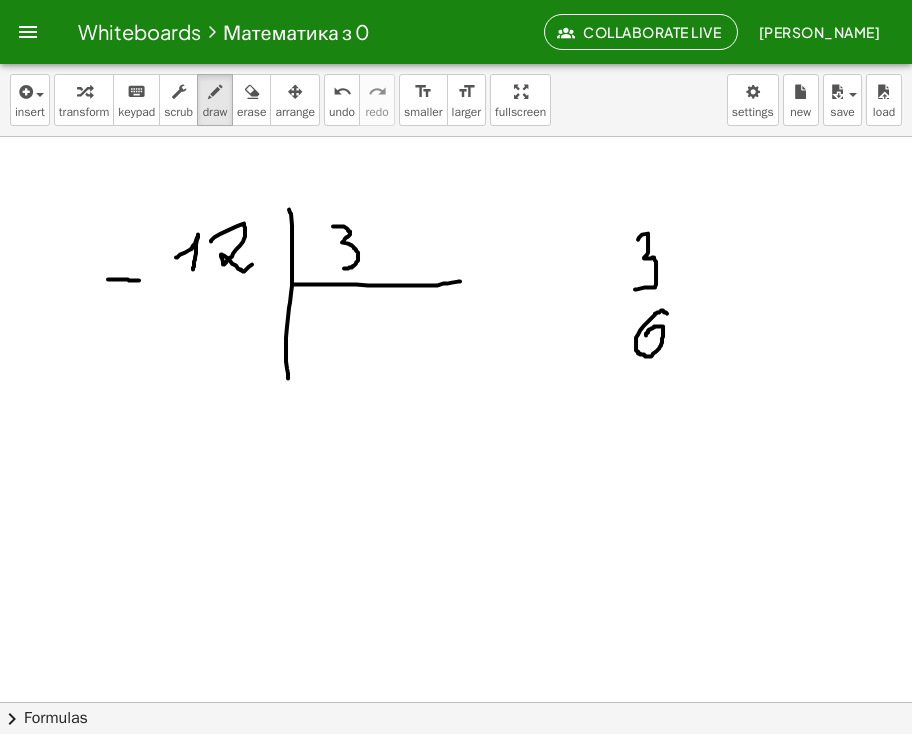 drag, startPoint x: 667, startPoint y: 313, endPoint x: 646, endPoint y: 335, distance: 30.413813 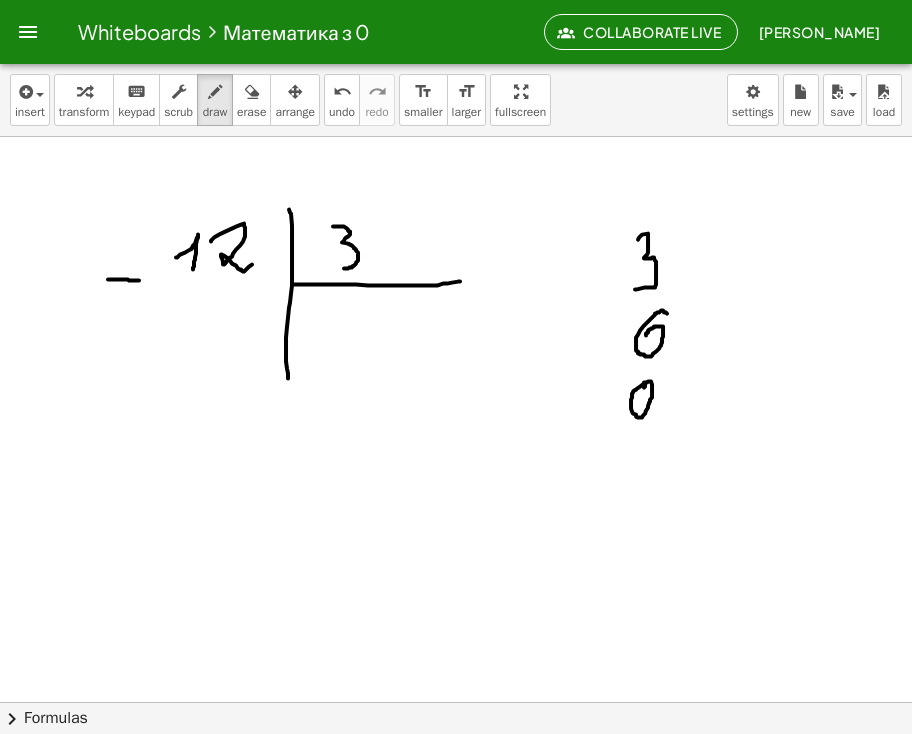 click at bounding box center [456, 710] 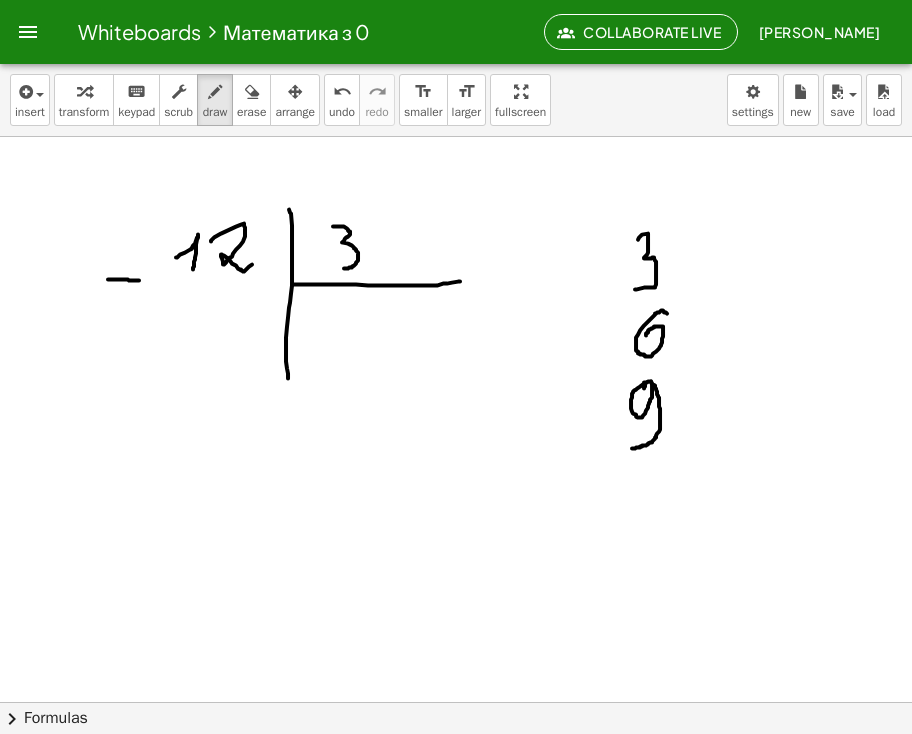 drag, startPoint x: 651, startPoint y: 381, endPoint x: 632, endPoint y: 448, distance: 69.641945 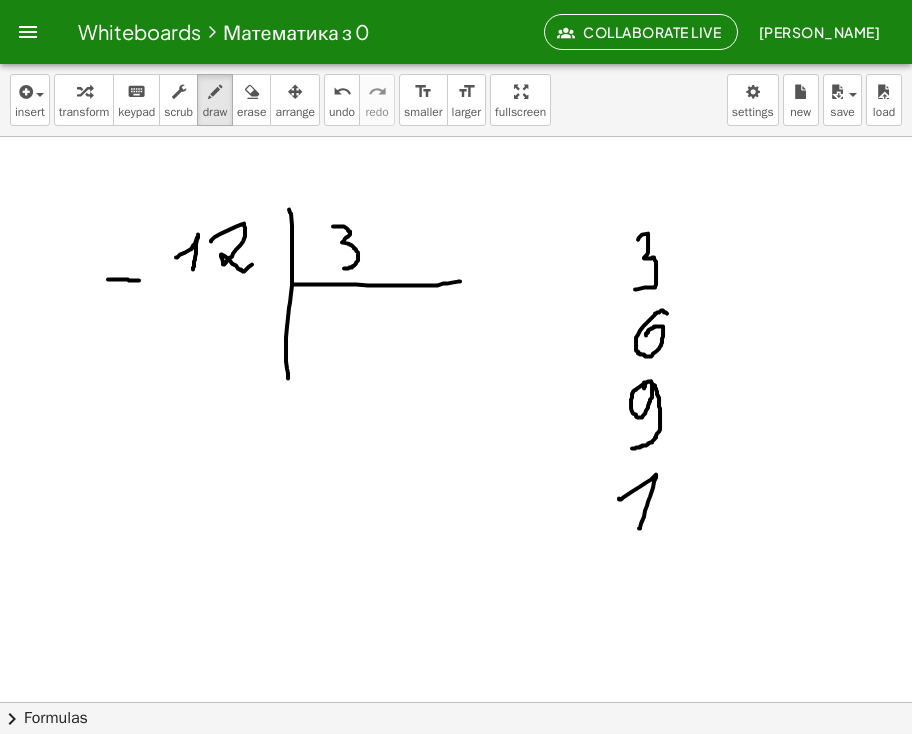drag, startPoint x: 620, startPoint y: 499, endPoint x: 653, endPoint y: 511, distance: 35.1141 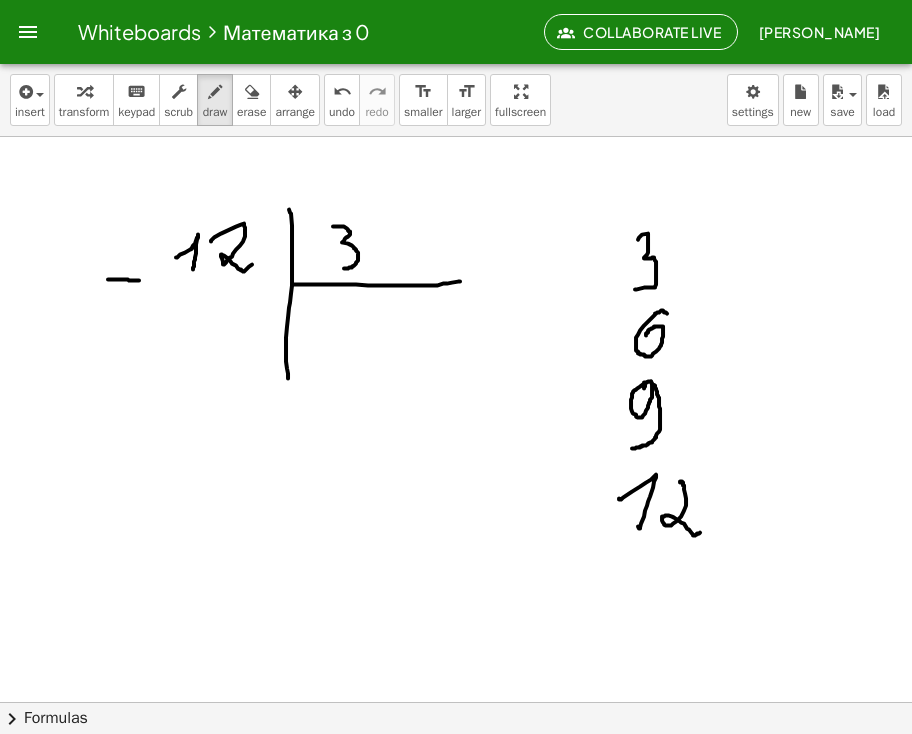 drag, startPoint x: 680, startPoint y: 482, endPoint x: 700, endPoint y: 529, distance: 51.078373 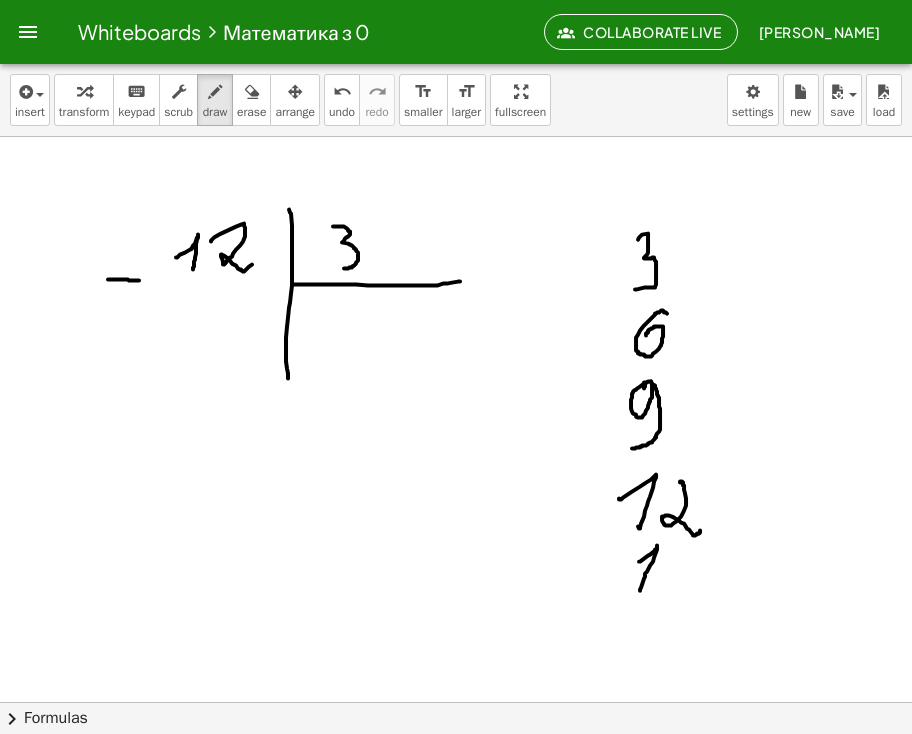 drag, startPoint x: 639, startPoint y: 561, endPoint x: 640, endPoint y: 590, distance: 29.017237 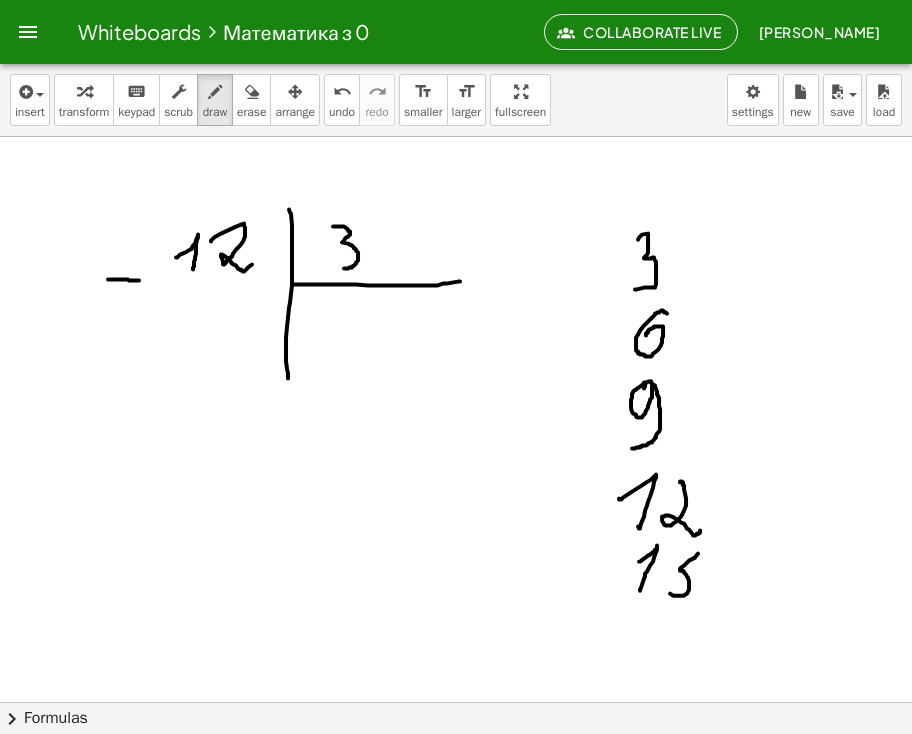 drag, startPoint x: 698, startPoint y: 553, endPoint x: 660, endPoint y: 589, distance: 52.34501 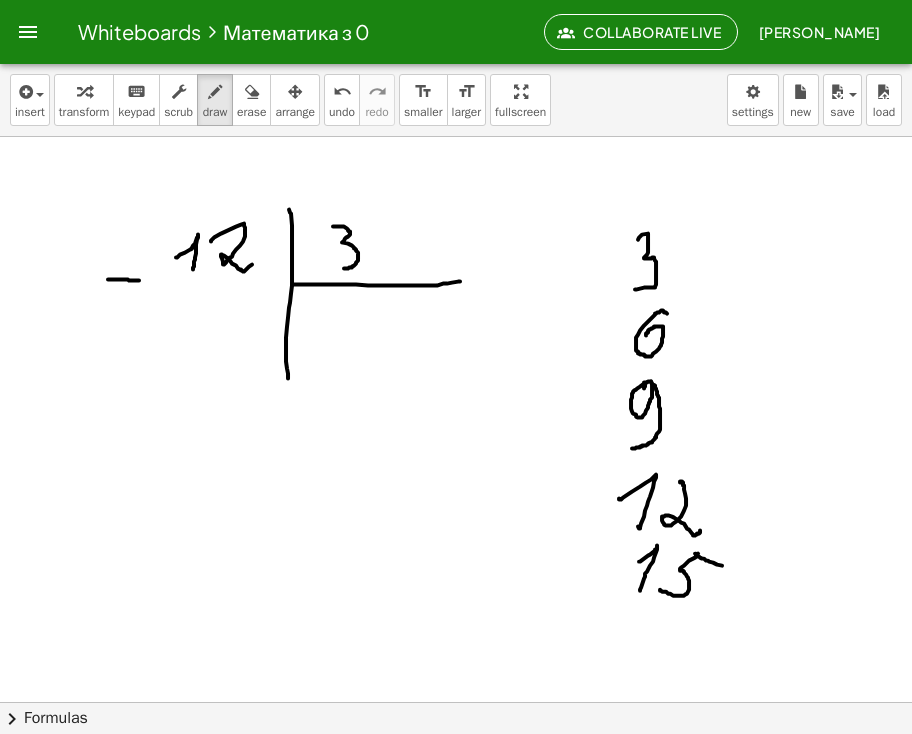 drag, startPoint x: 696, startPoint y: 555, endPoint x: 726, endPoint y: 565, distance: 31.622776 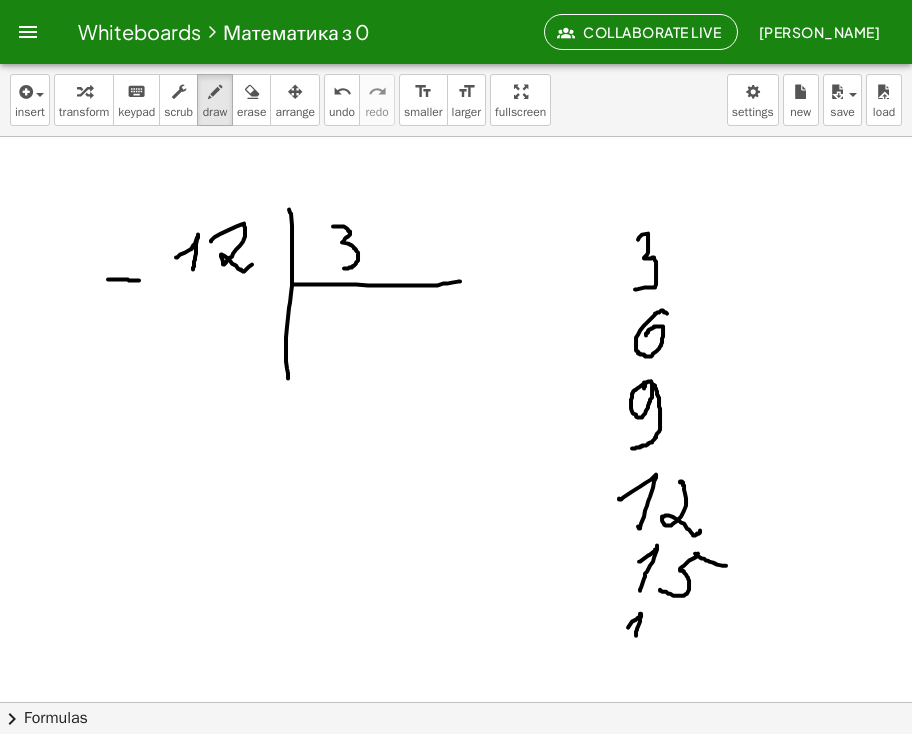 drag, startPoint x: 628, startPoint y: 627, endPoint x: 636, endPoint y: 637, distance: 12.806249 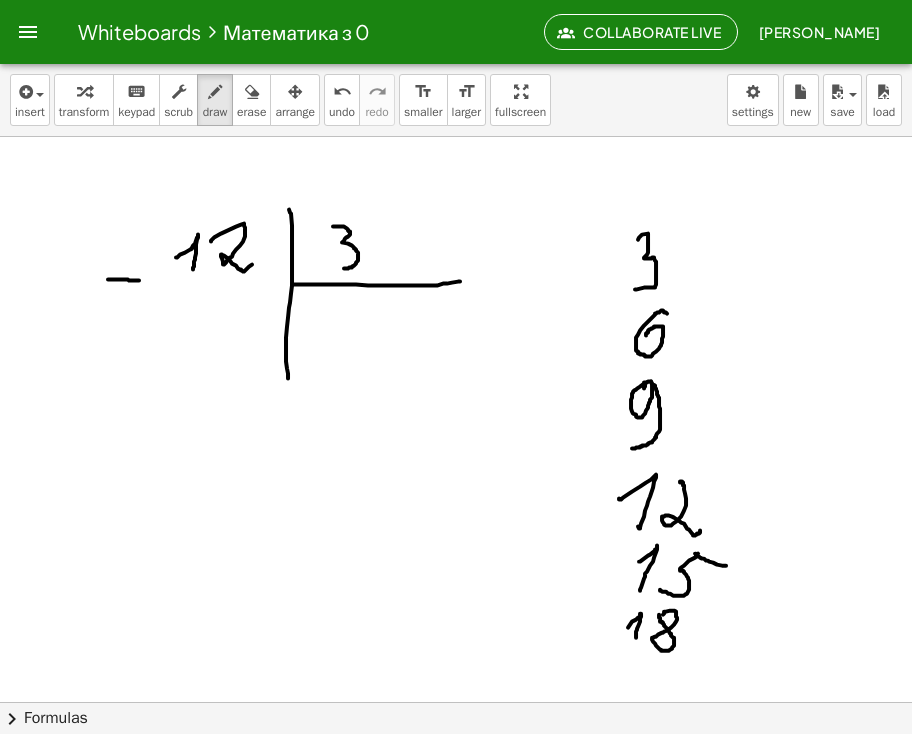 click at bounding box center [456, 710] 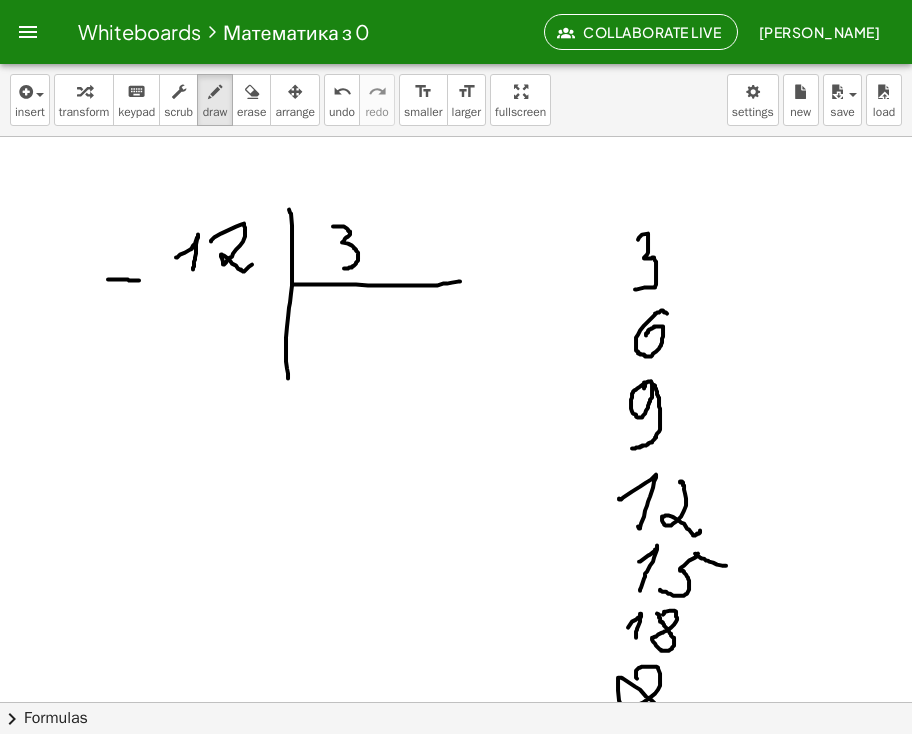 drag, startPoint x: 637, startPoint y: 678, endPoint x: 659, endPoint y: 705, distance: 34.828148 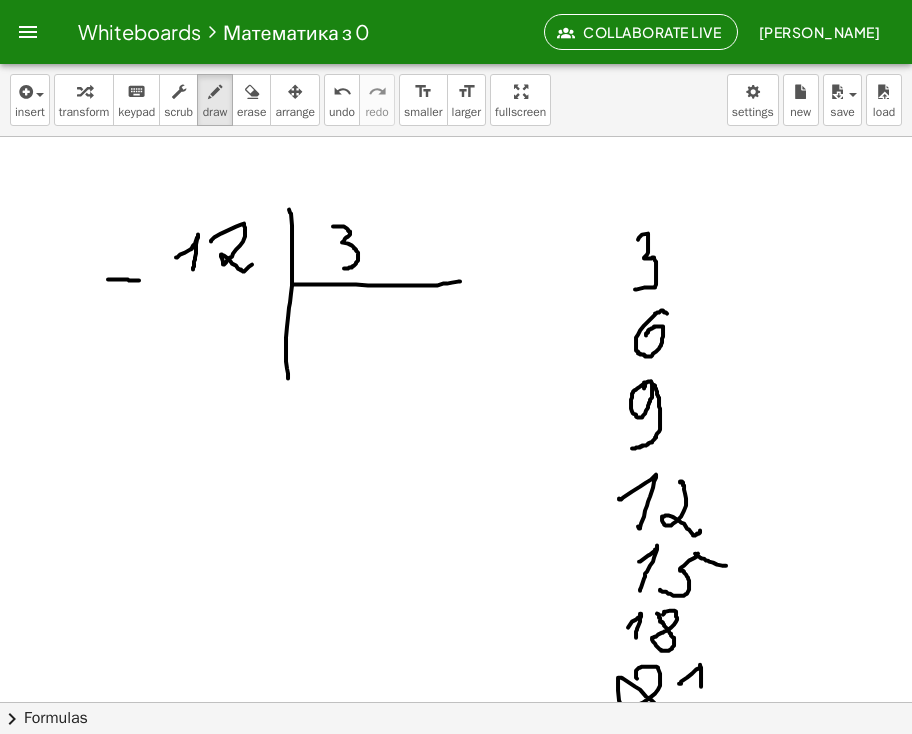 drag, startPoint x: 679, startPoint y: 683, endPoint x: 701, endPoint y: 697, distance: 26.076809 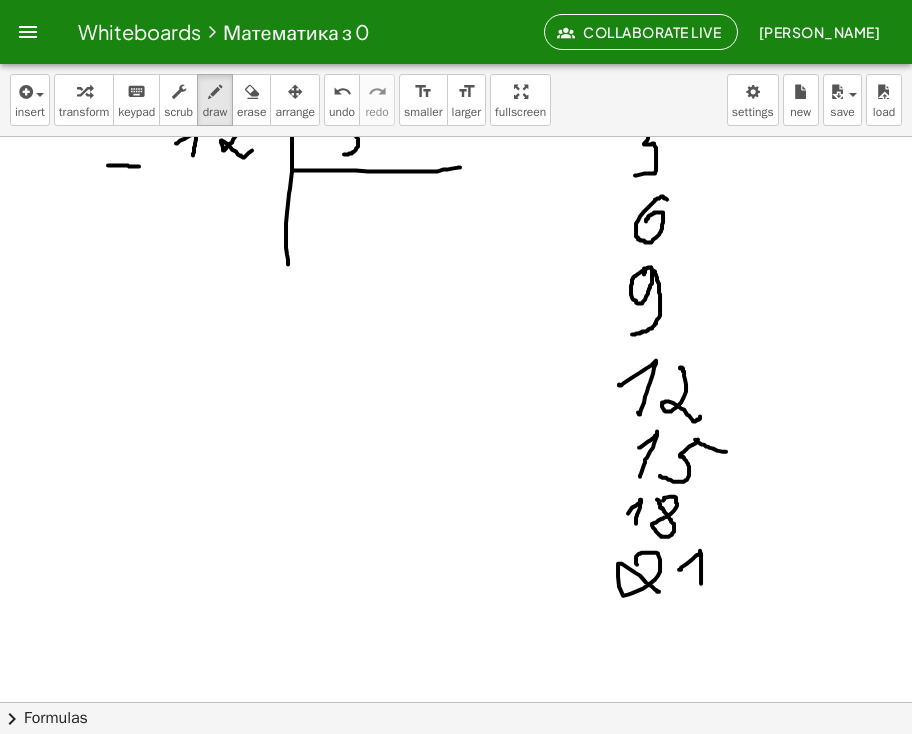 scroll, scrollTop: 124, scrollLeft: 0, axis: vertical 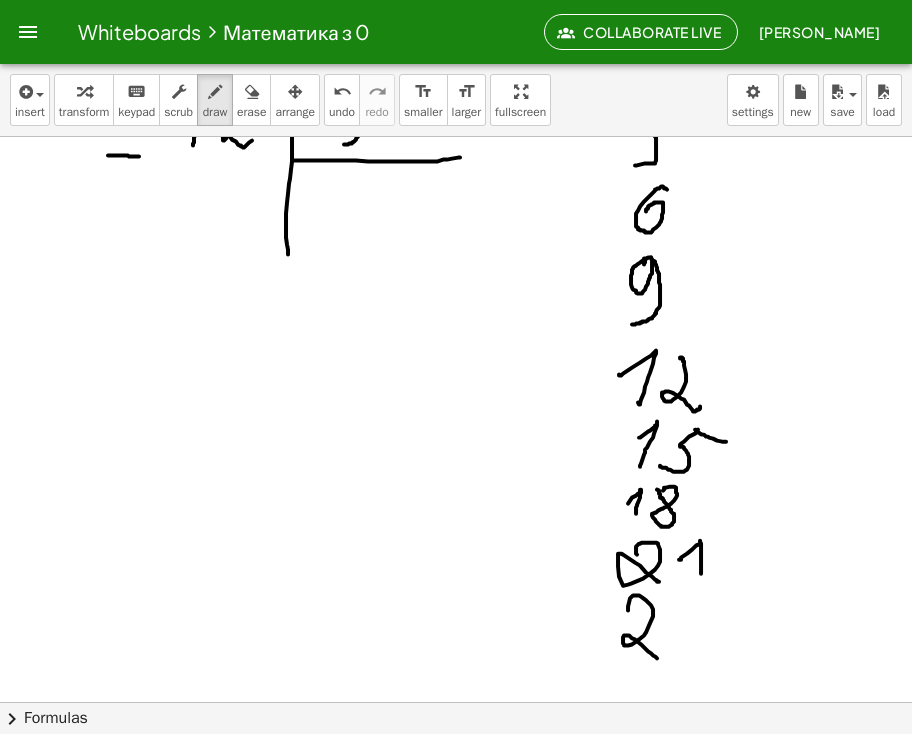 drag, startPoint x: 628, startPoint y: 609, endPoint x: 656, endPoint y: 649, distance: 48.82622 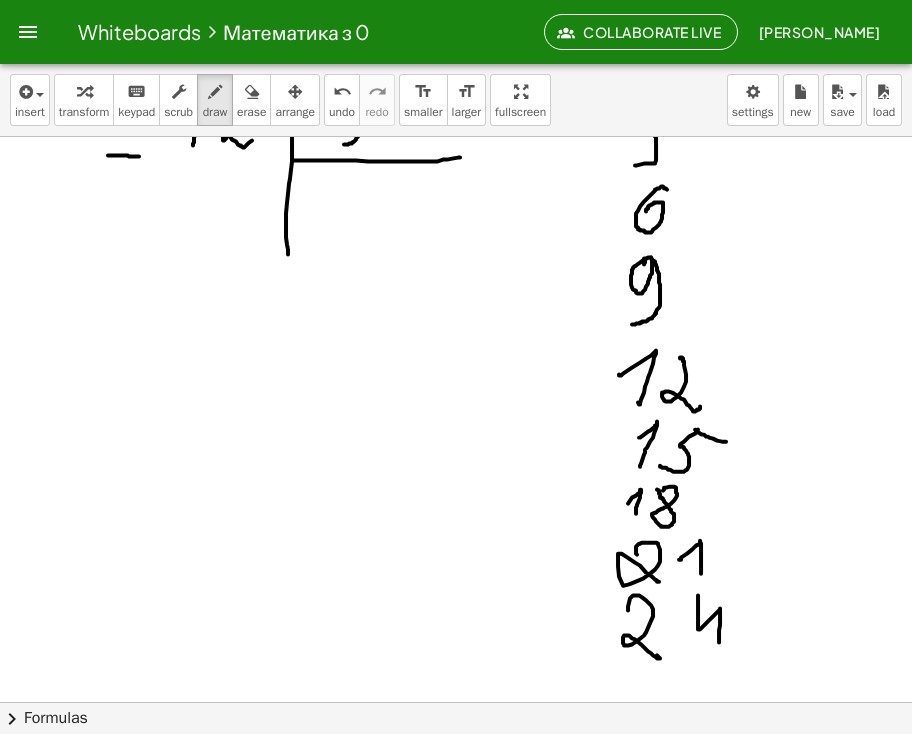 drag, startPoint x: 698, startPoint y: 594, endPoint x: 754, endPoint y: 625, distance: 64.00781 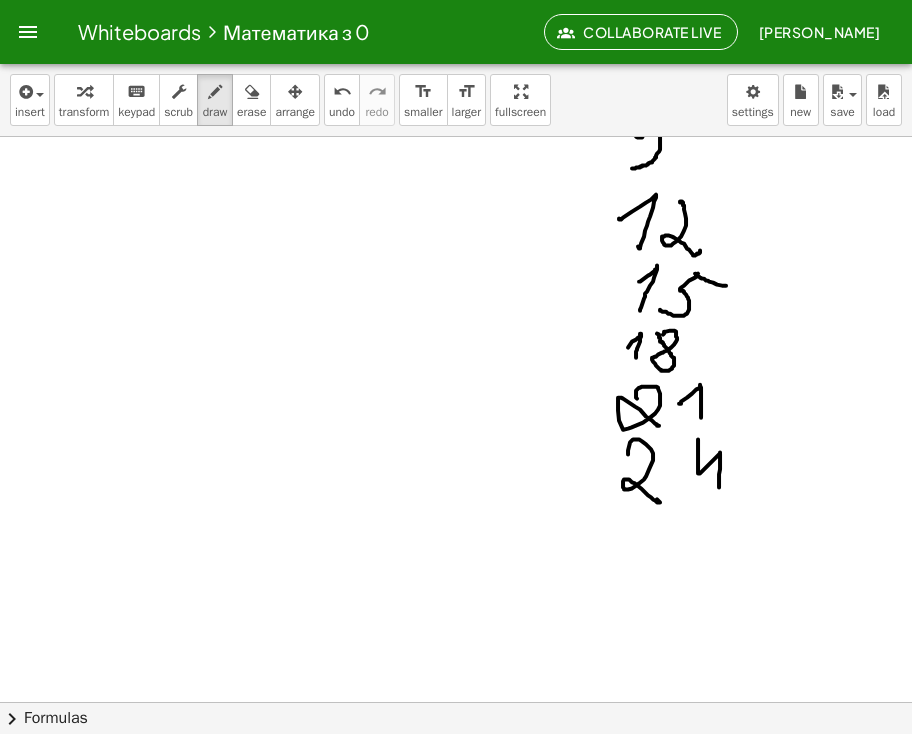 scroll, scrollTop: 288, scrollLeft: 0, axis: vertical 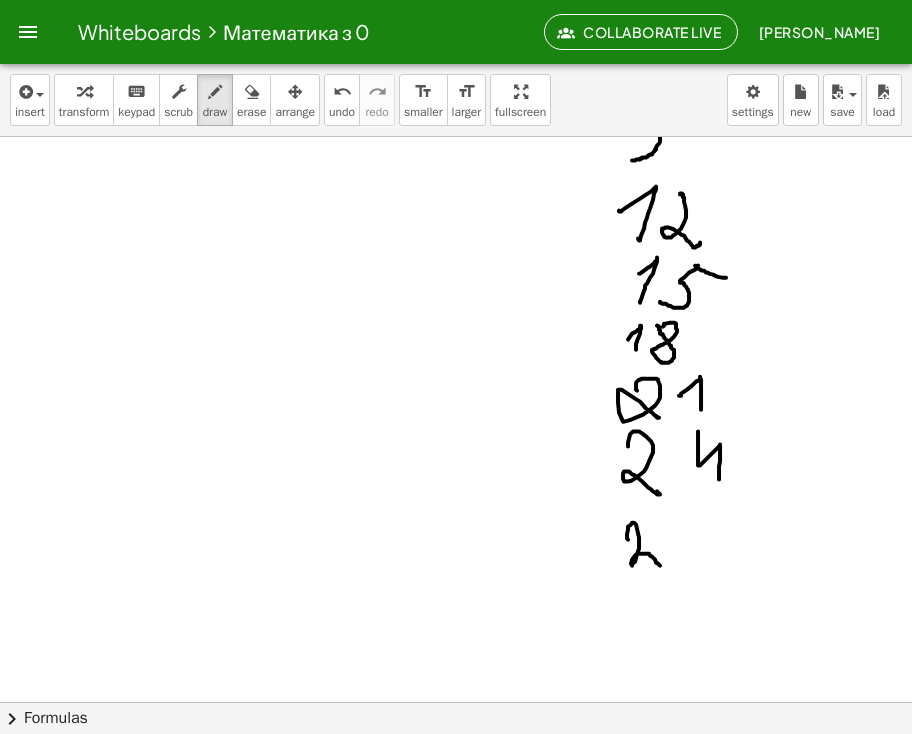 drag, startPoint x: 628, startPoint y: 539, endPoint x: 660, endPoint y: 565, distance: 41.231056 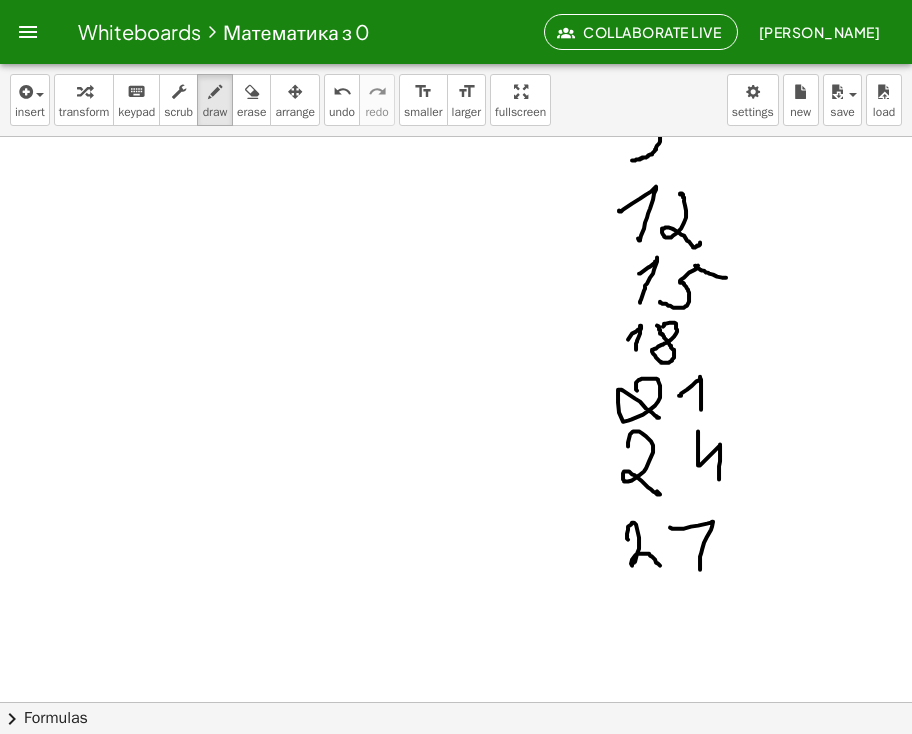 drag, startPoint x: 670, startPoint y: 527, endPoint x: 700, endPoint y: 569, distance: 51.613953 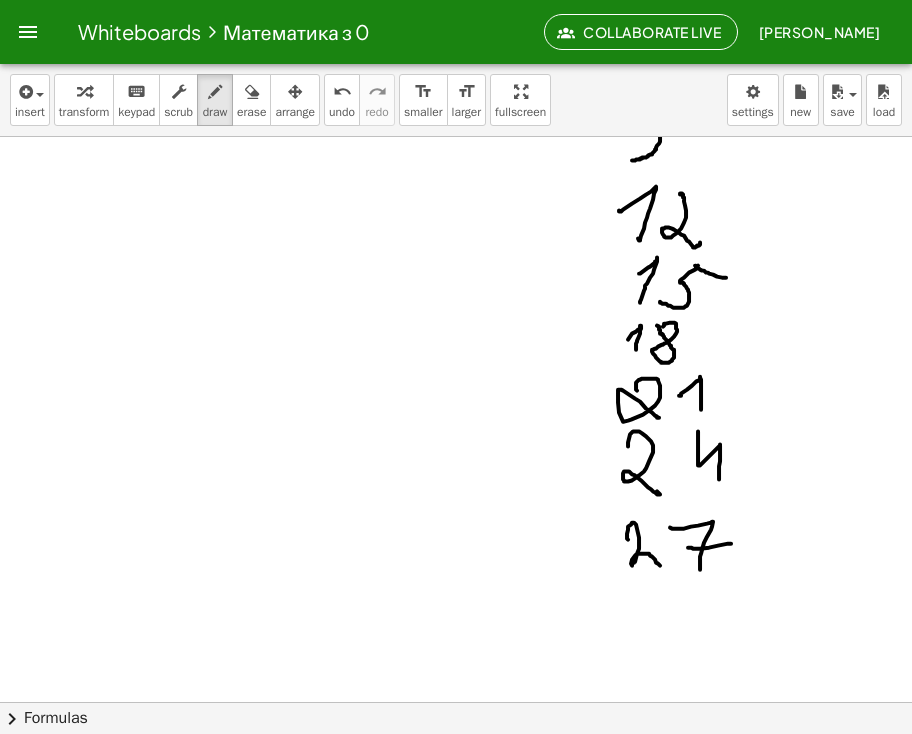 click at bounding box center (456, 422) 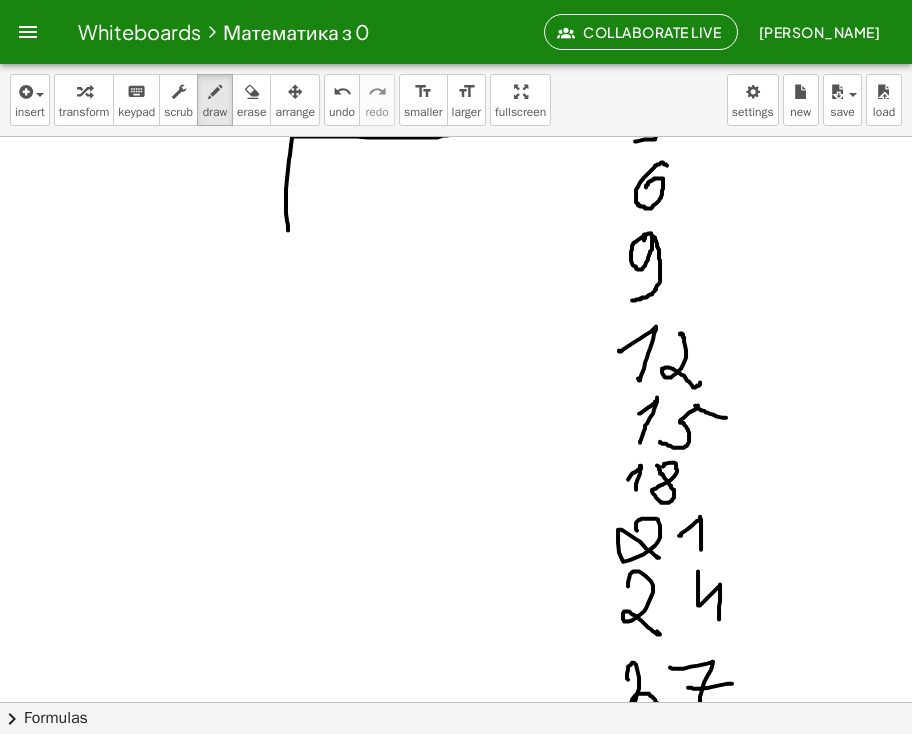 scroll, scrollTop: 0, scrollLeft: 0, axis: both 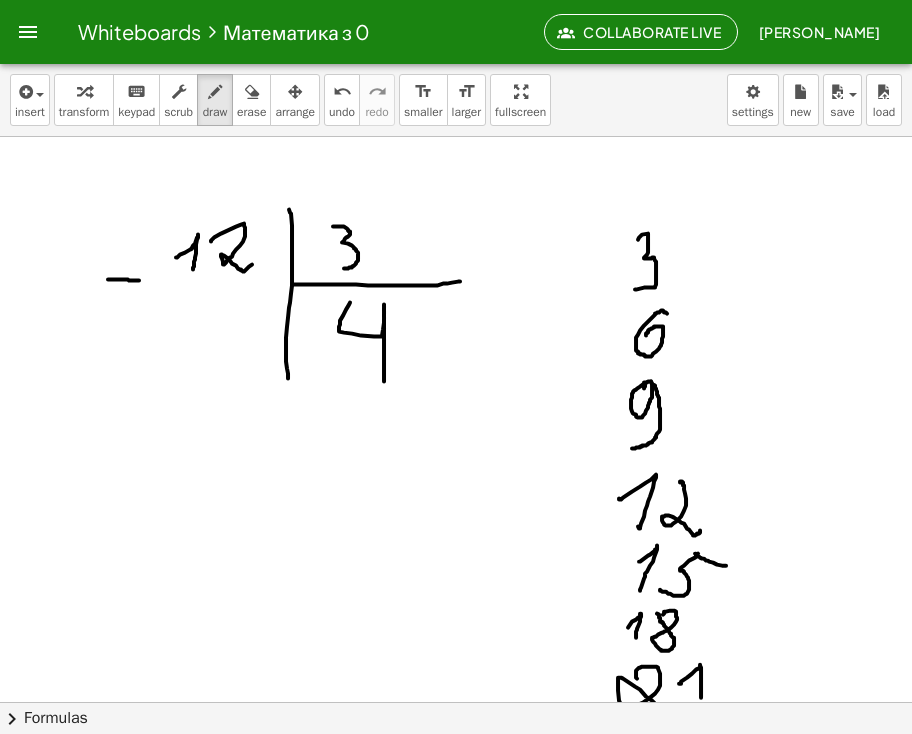 drag, startPoint x: 350, startPoint y: 302, endPoint x: 384, endPoint y: 381, distance: 86.00581 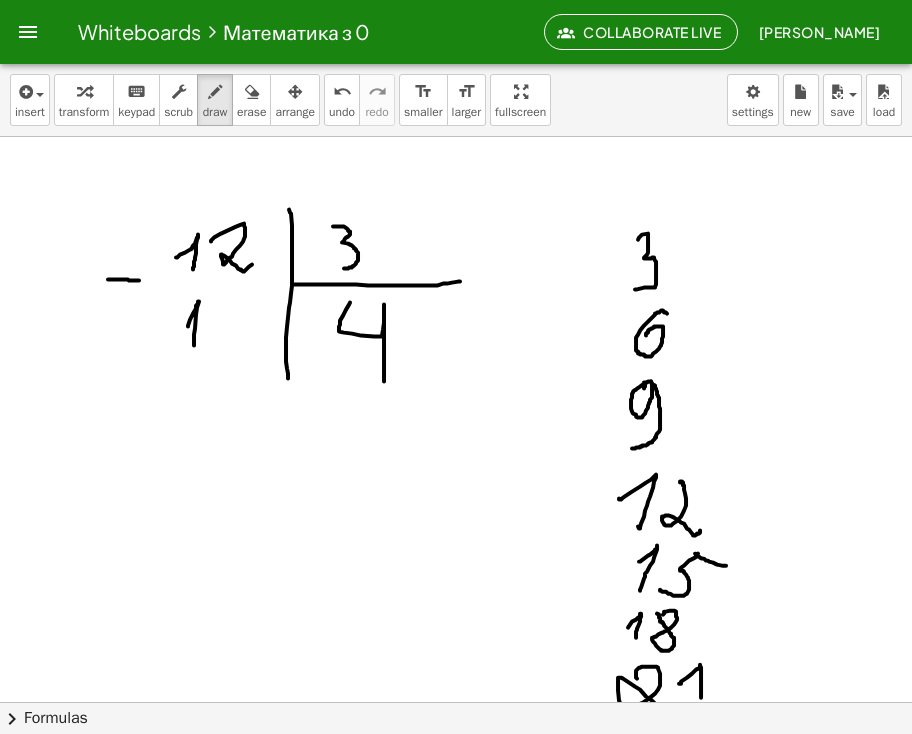 drag, startPoint x: 188, startPoint y: 326, endPoint x: 211, endPoint y: 330, distance: 23.345236 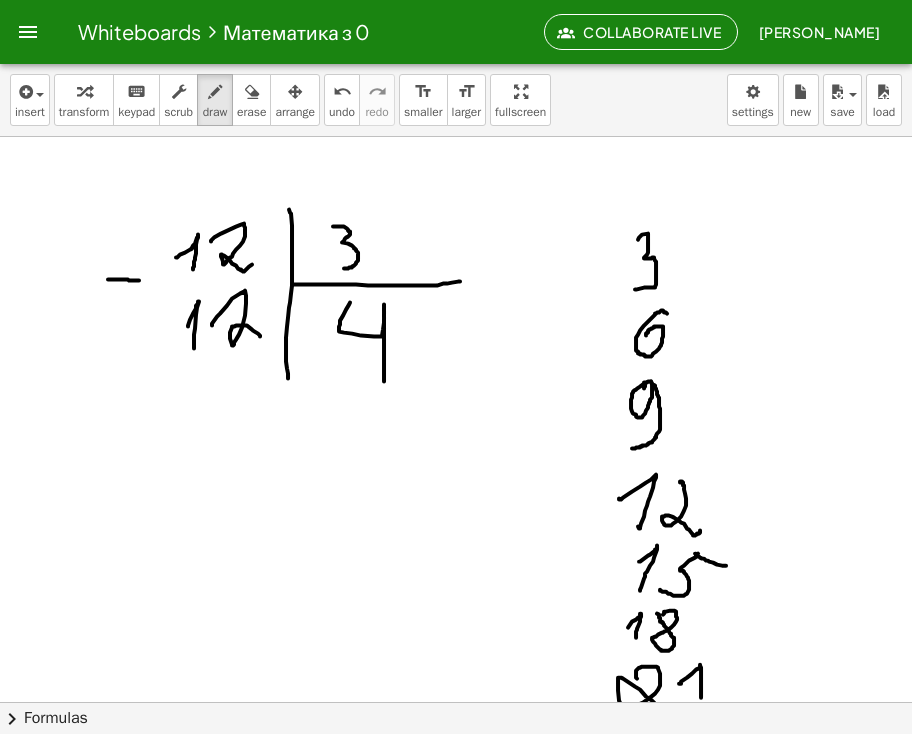 drag, startPoint x: 212, startPoint y: 325, endPoint x: 229, endPoint y: 353, distance: 32.75668 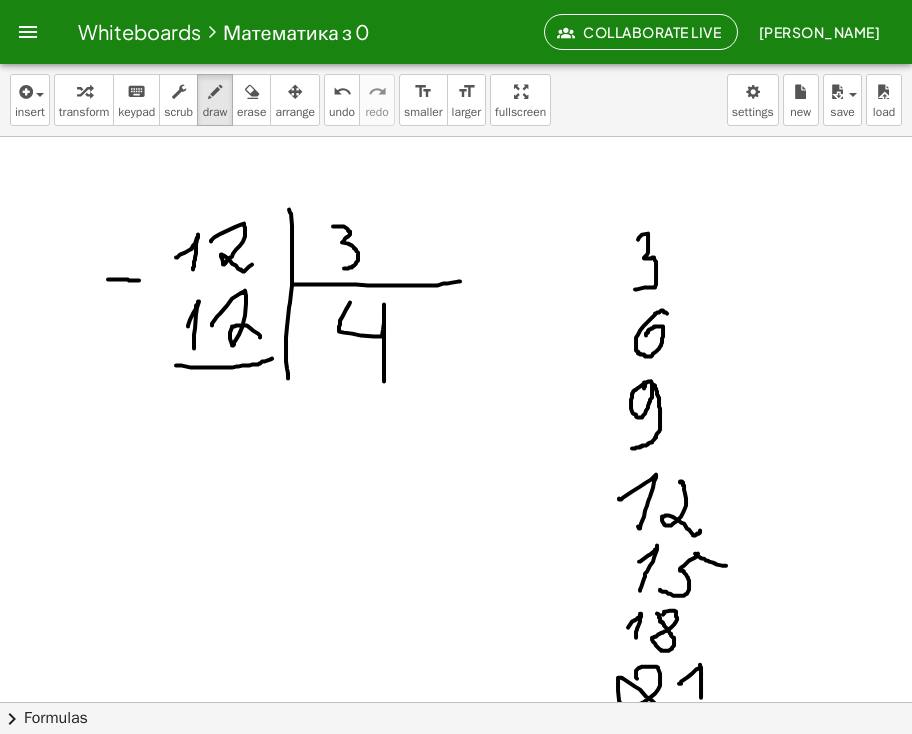 drag, startPoint x: 176, startPoint y: 365, endPoint x: 276, endPoint y: 357, distance: 100.31949 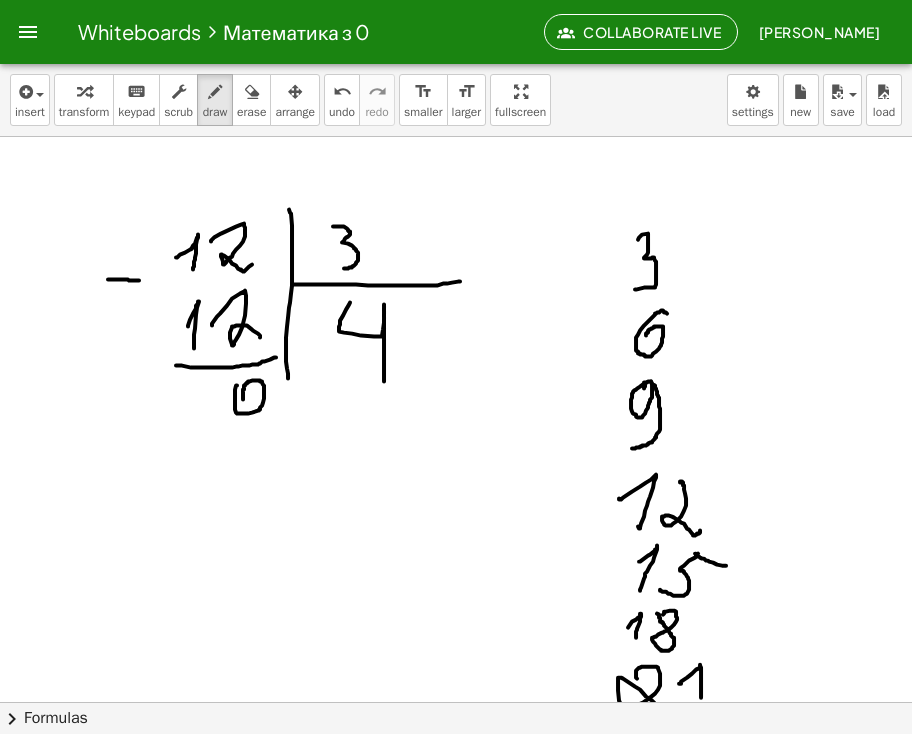 drag, startPoint x: 236, startPoint y: 385, endPoint x: 243, endPoint y: 399, distance: 15.652476 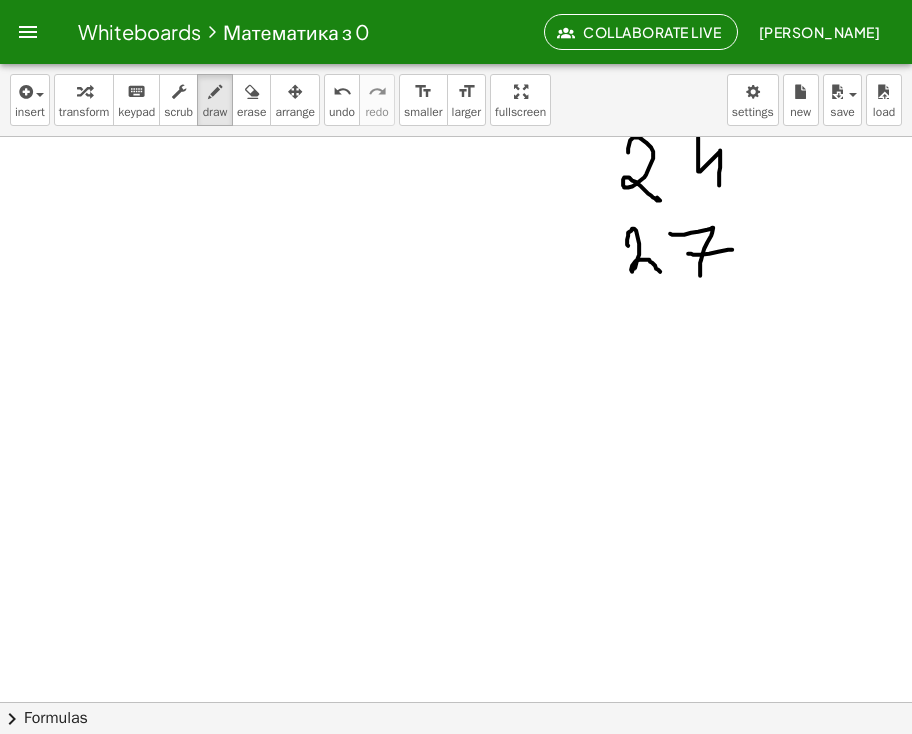 scroll, scrollTop: 682, scrollLeft: 0, axis: vertical 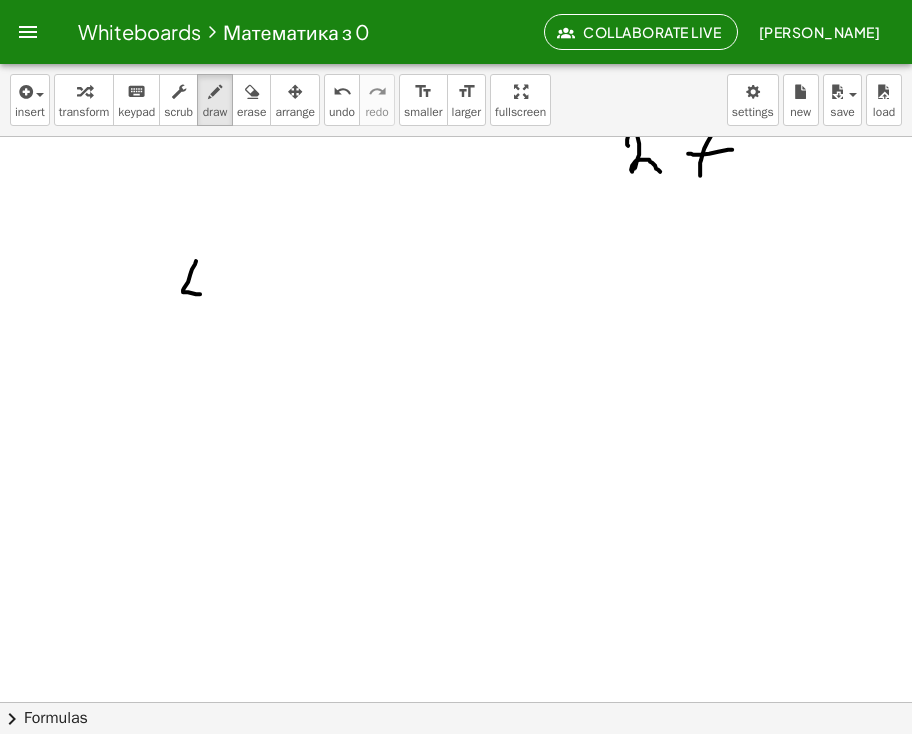drag, startPoint x: 196, startPoint y: 260, endPoint x: 201, endPoint y: 283, distance: 23.537205 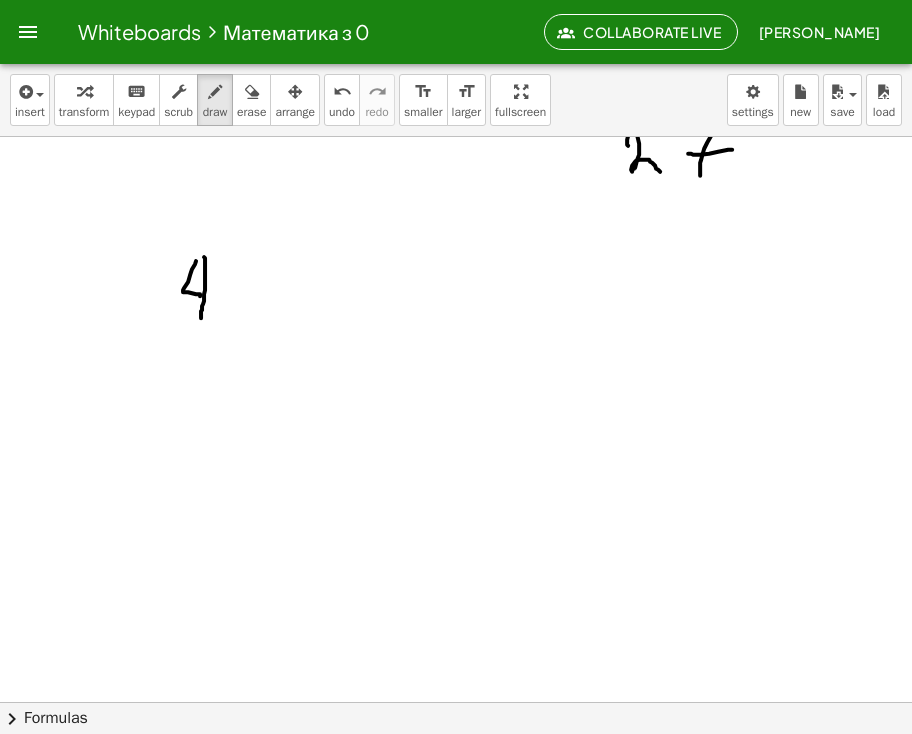 drag, startPoint x: 204, startPoint y: 256, endPoint x: 205, endPoint y: 311, distance: 55.00909 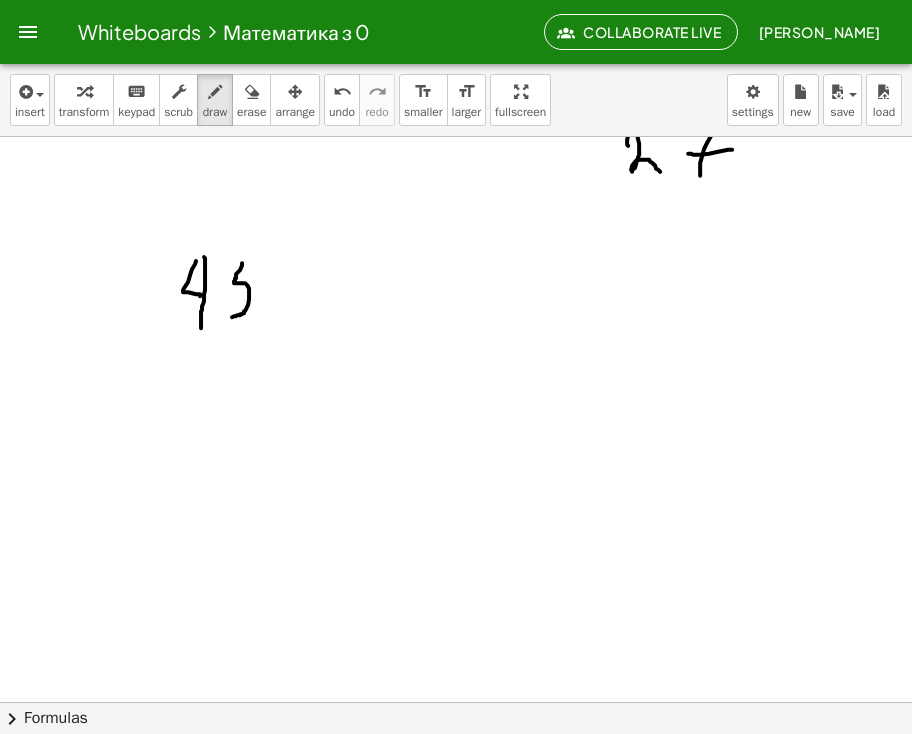drag, startPoint x: 242, startPoint y: 262, endPoint x: 231, endPoint y: 316, distance: 55.108982 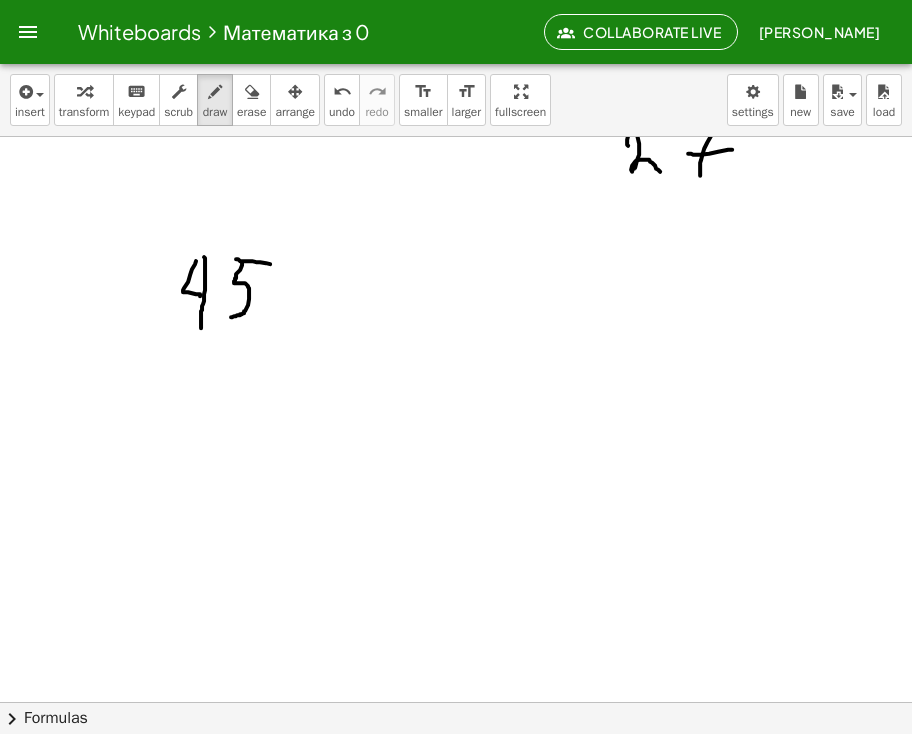 drag, startPoint x: 236, startPoint y: 258, endPoint x: 305, endPoint y: 265, distance: 69.354164 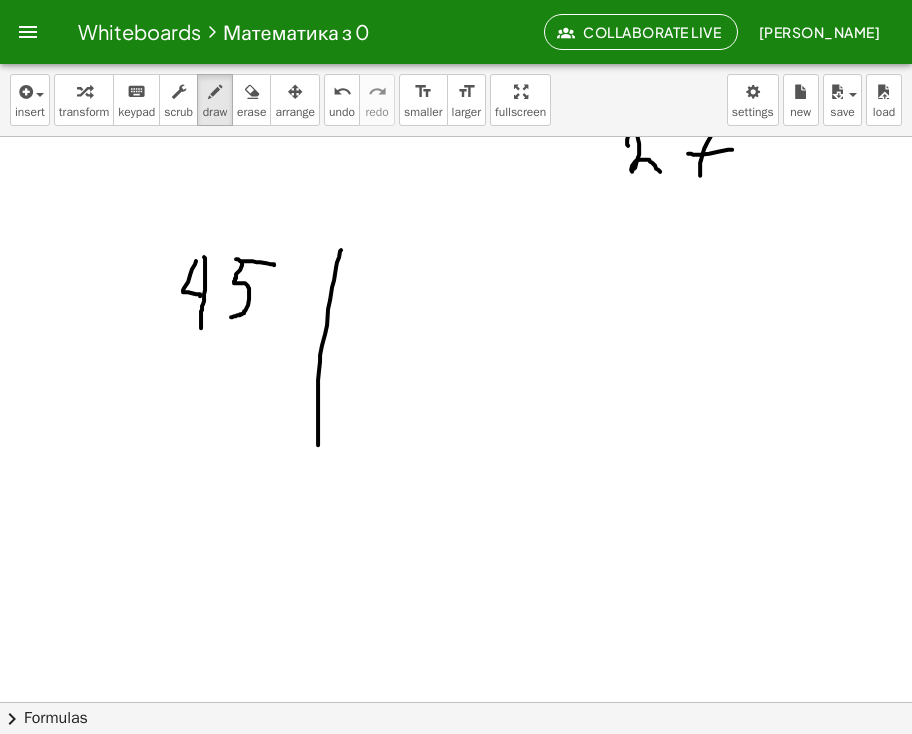 drag, startPoint x: 341, startPoint y: 249, endPoint x: 320, endPoint y: 365, distance: 117.88554 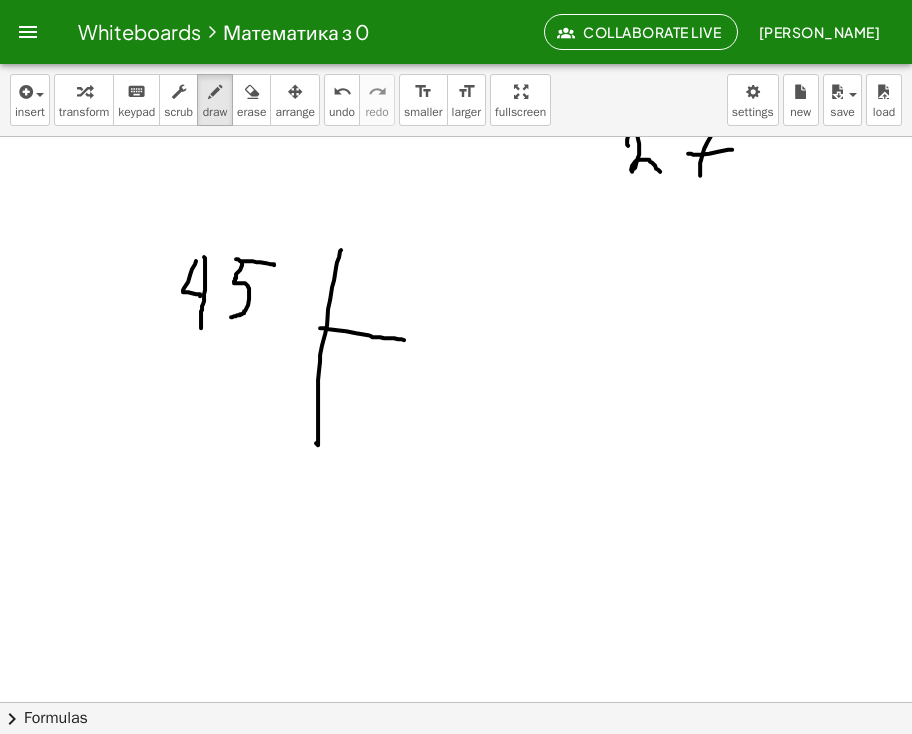 drag, startPoint x: 320, startPoint y: 327, endPoint x: 418, endPoint y: 341, distance: 98.99495 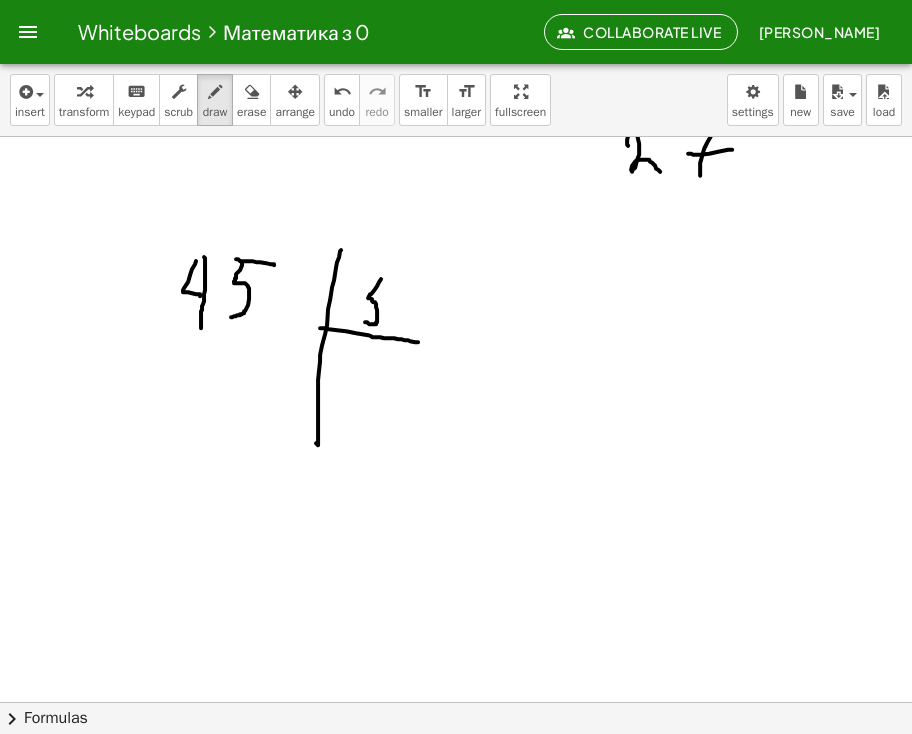 drag, startPoint x: 377, startPoint y: 285, endPoint x: 358, endPoint y: 316, distance: 36.359318 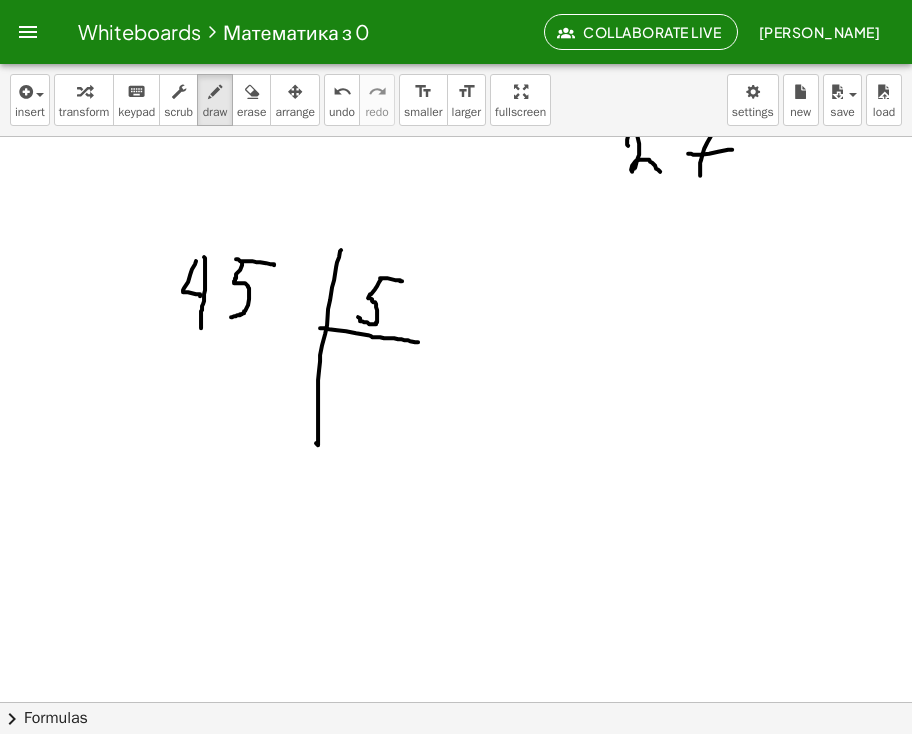 drag, startPoint x: 380, startPoint y: 277, endPoint x: 404, endPoint y: 280, distance: 24.186773 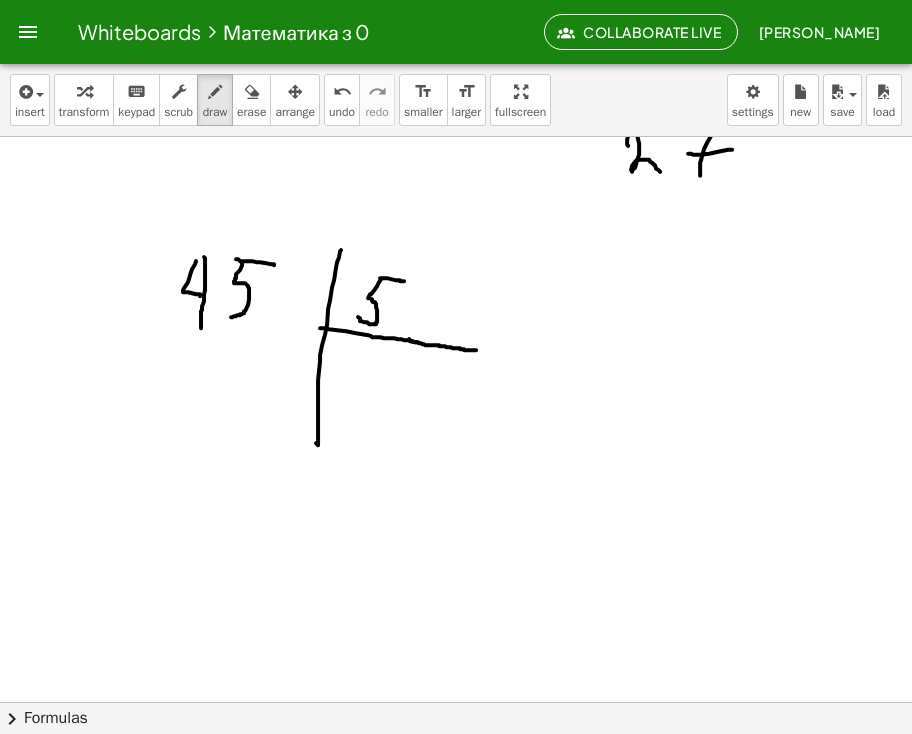 drag, startPoint x: 409, startPoint y: 338, endPoint x: 476, endPoint y: 349, distance: 67.89698 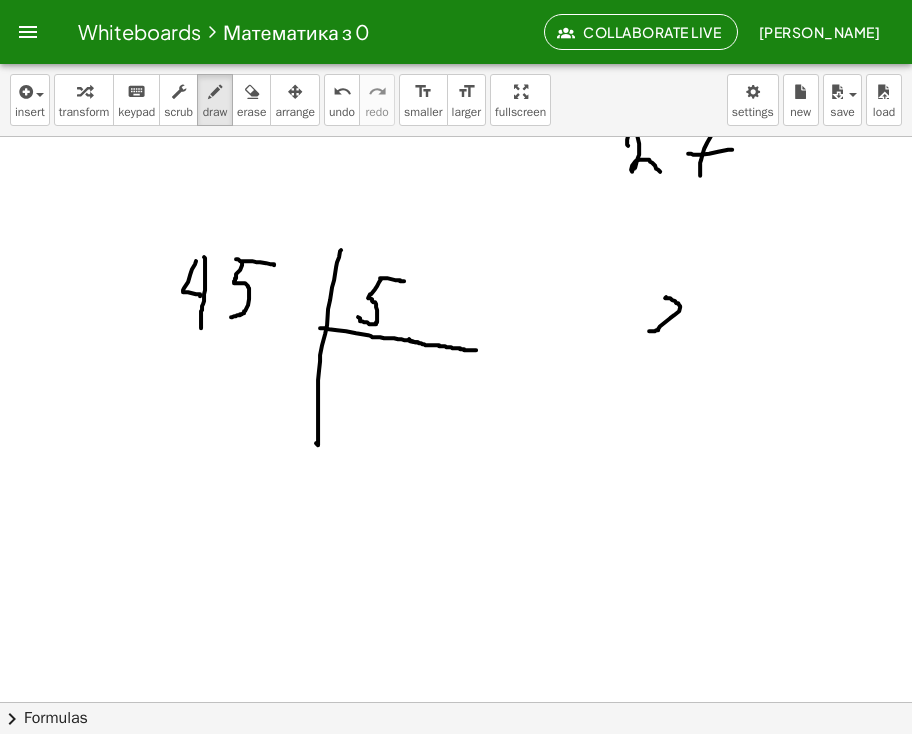 drag, startPoint x: 665, startPoint y: 297, endPoint x: 656, endPoint y: 313, distance: 18.35756 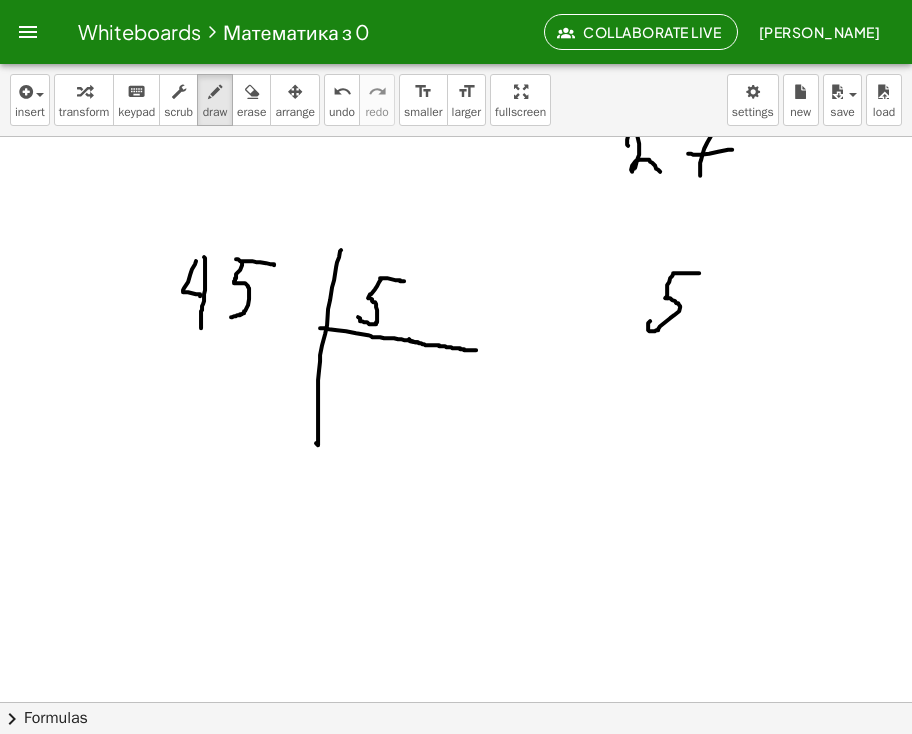 drag, startPoint x: 667, startPoint y: 297, endPoint x: 699, endPoint y: 272, distance: 40.60788 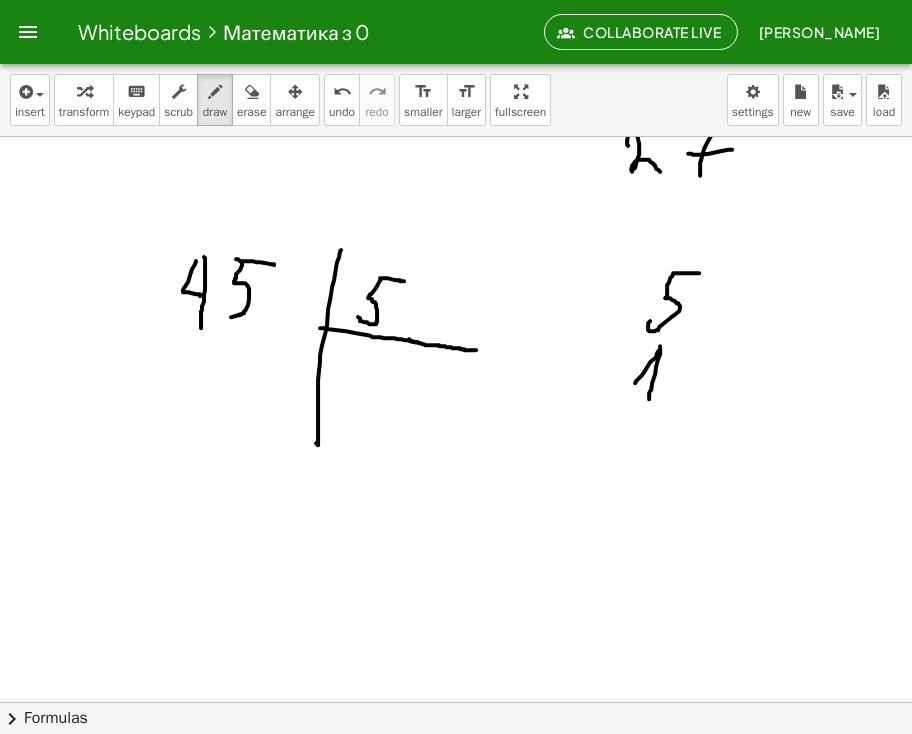 drag, startPoint x: 635, startPoint y: 382, endPoint x: 649, endPoint y: 398, distance: 21.260292 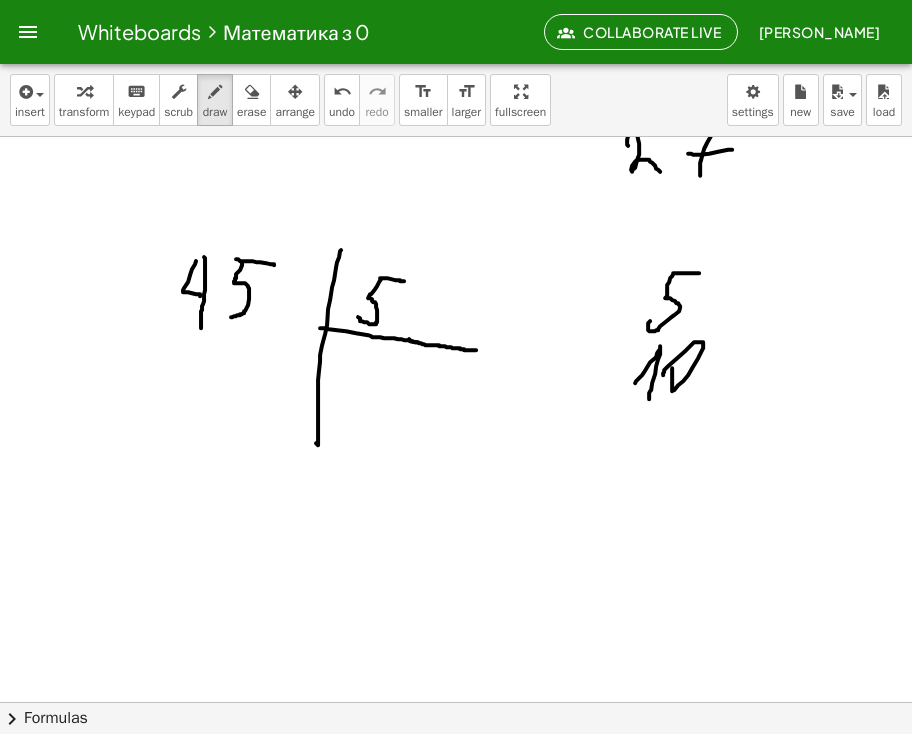 drag, startPoint x: 672, startPoint y: 367, endPoint x: 663, endPoint y: 378, distance: 14.21267 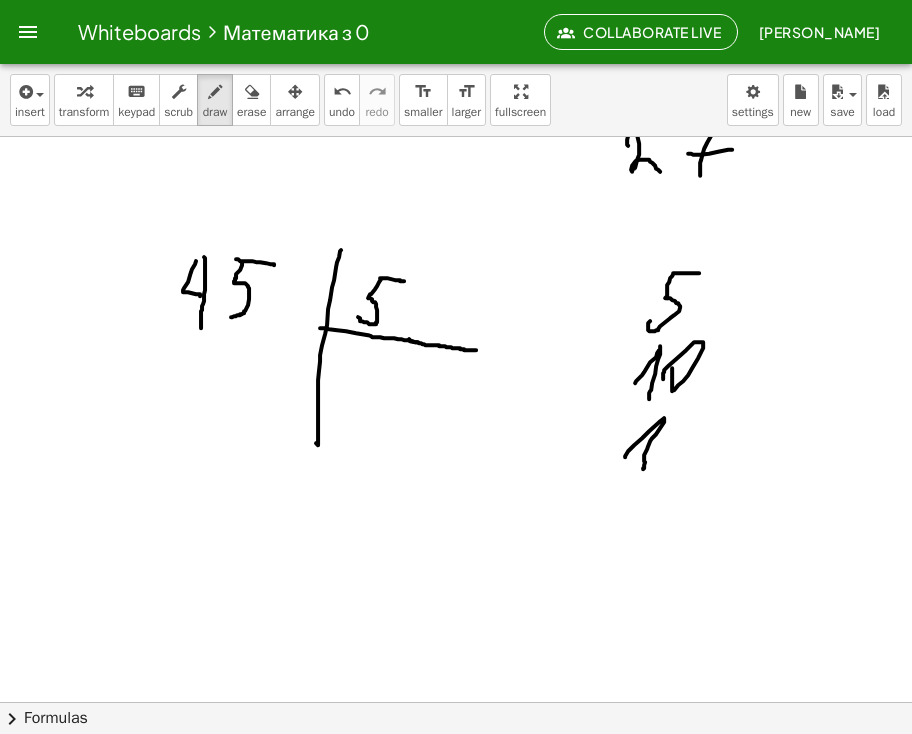 drag, startPoint x: 625, startPoint y: 455, endPoint x: 643, endPoint y: 468, distance: 22.203604 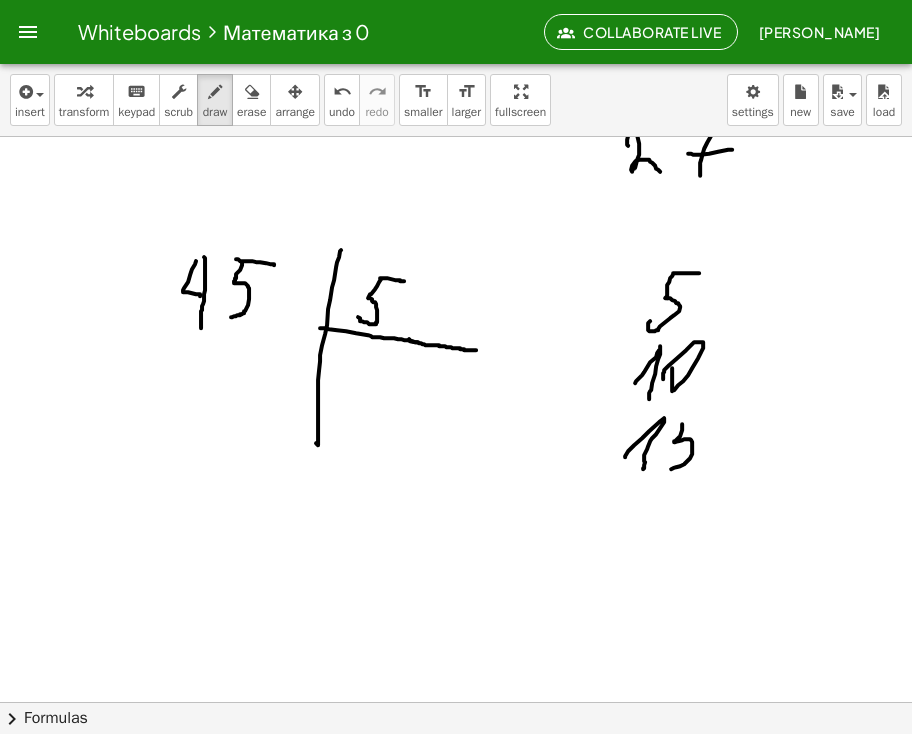 drag, startPoint x: 682, startPoint y: 423, endPoint x: 665, endPoint y: 463, distance: 43.462627 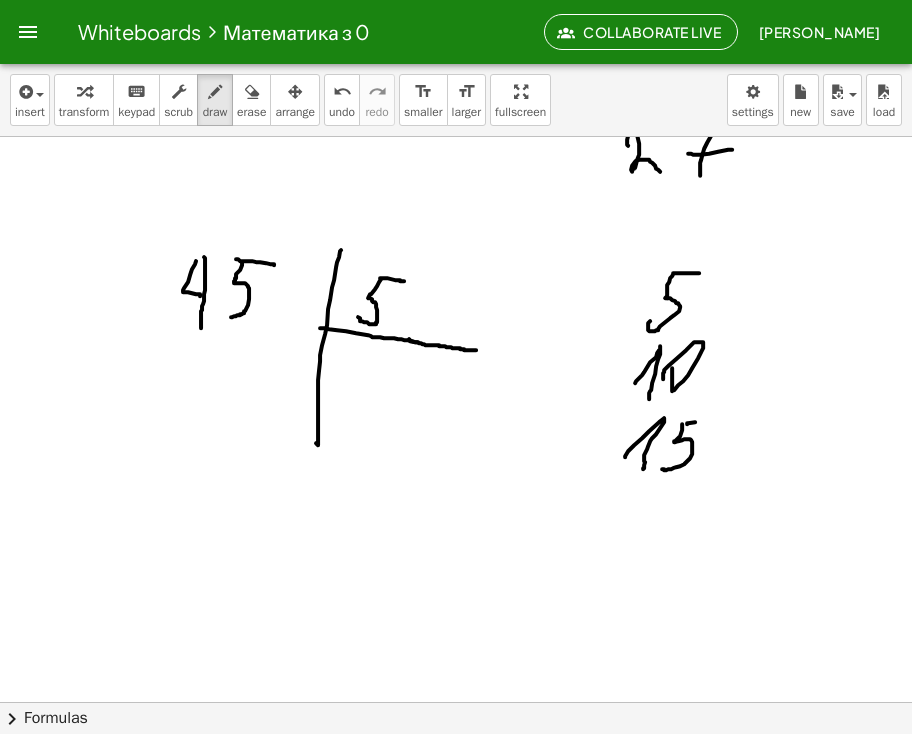 drag, startPoint x: 687, startPoint y: 423, endPoint x: 726, endPoint y: 418, distance: 39.319206 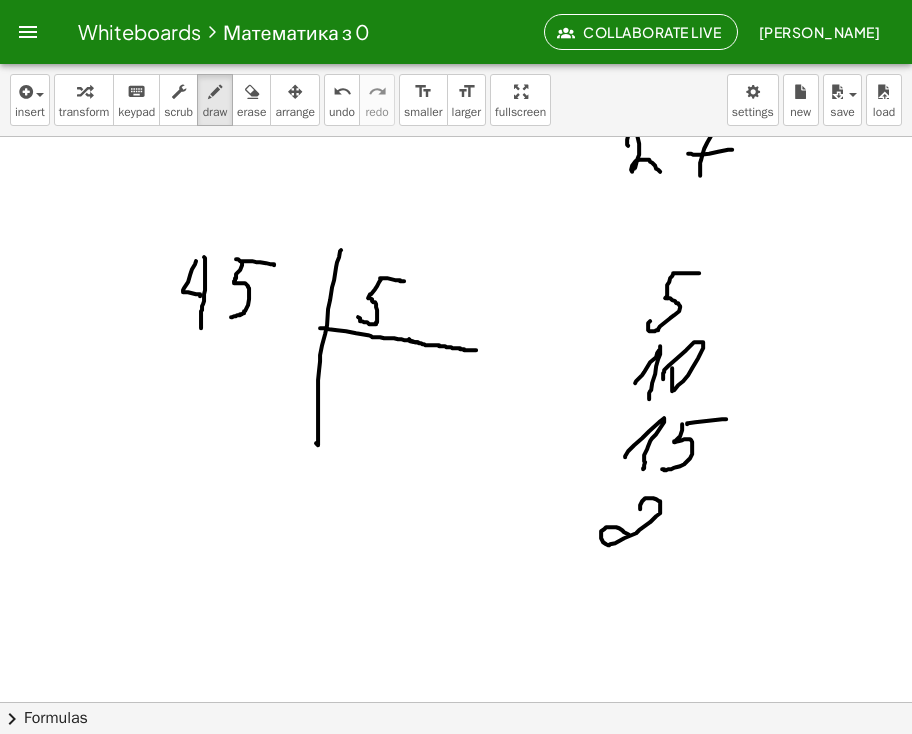 drag, startPoint x: 640, startPoint y: 508, endPoint x: 648, endPoint y: 541, distance: 33.955853 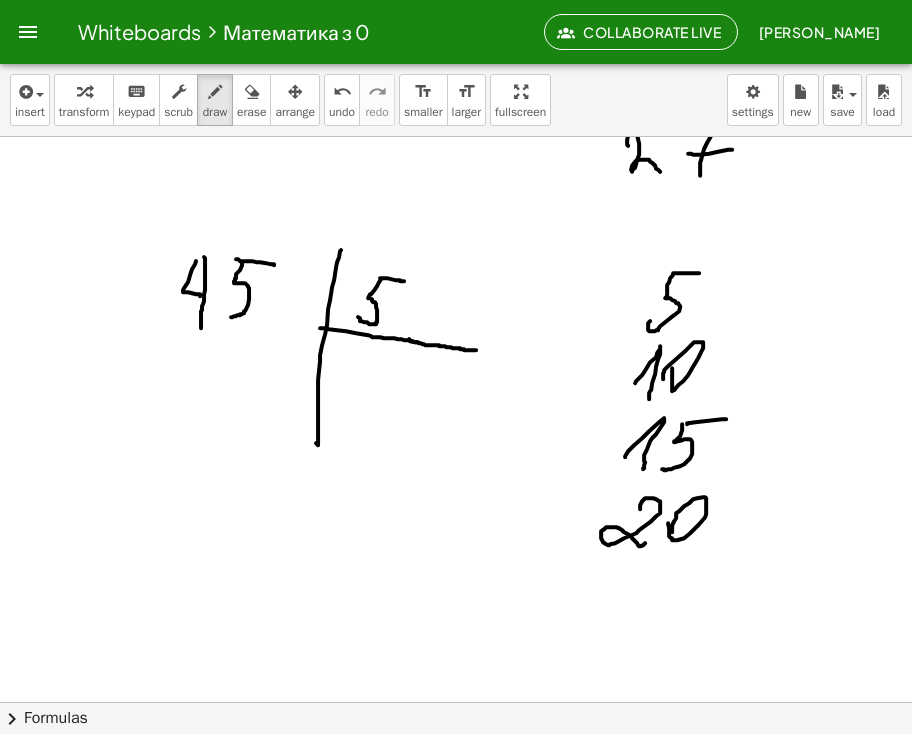 click at bounding box center [456, 303] 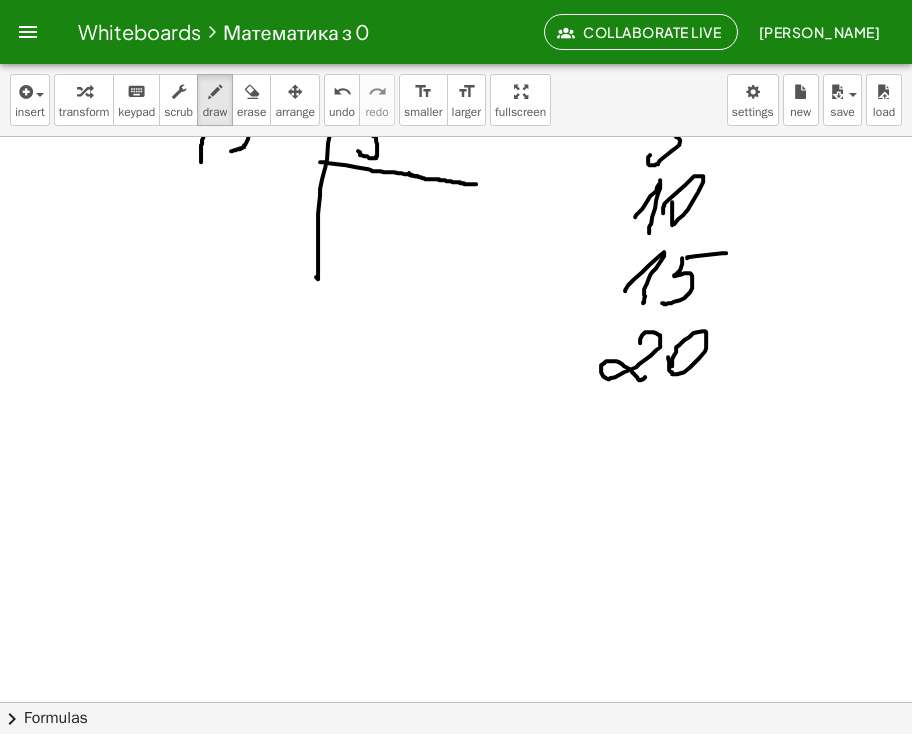 scroll, scrollTop: 864, scrollLeft: 0, axis: vertical 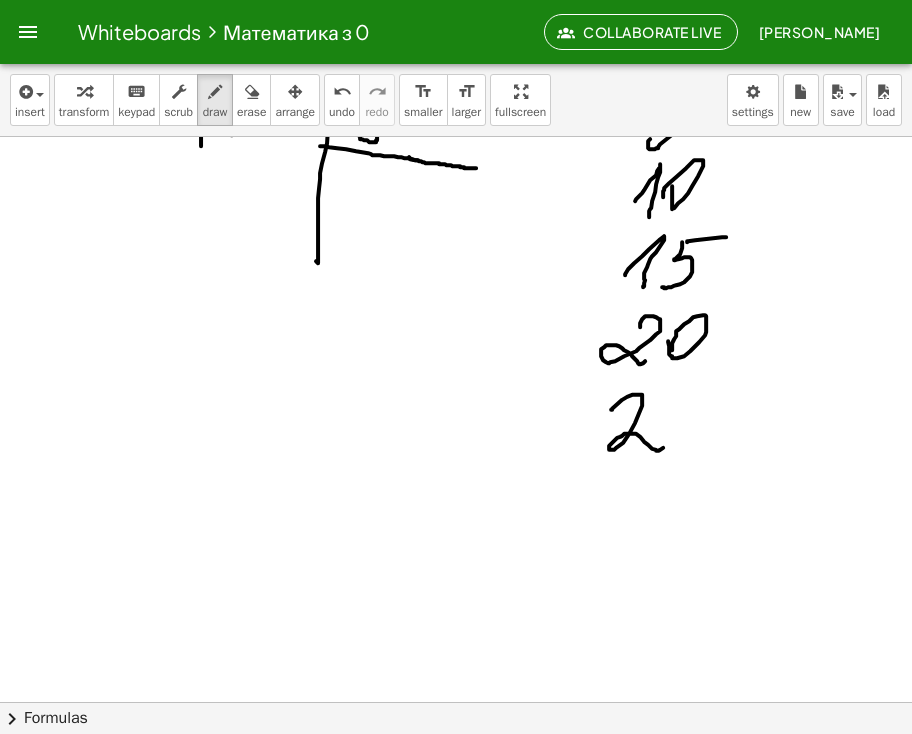 drag, startPoint x: 611, startPoint y: 409, endPoint x: 679, endPoint y: 426, distance: 70.0928 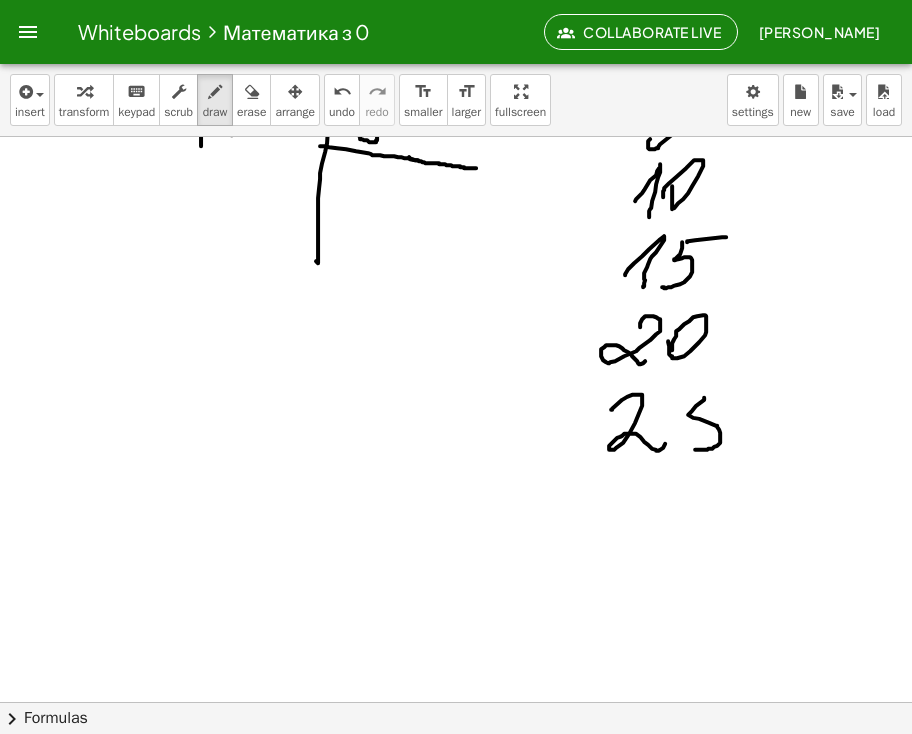 drag, startPoint x: 696, startPoint y: 405, endPoint x: 698, endPoint y: 430, distance: 25.079872 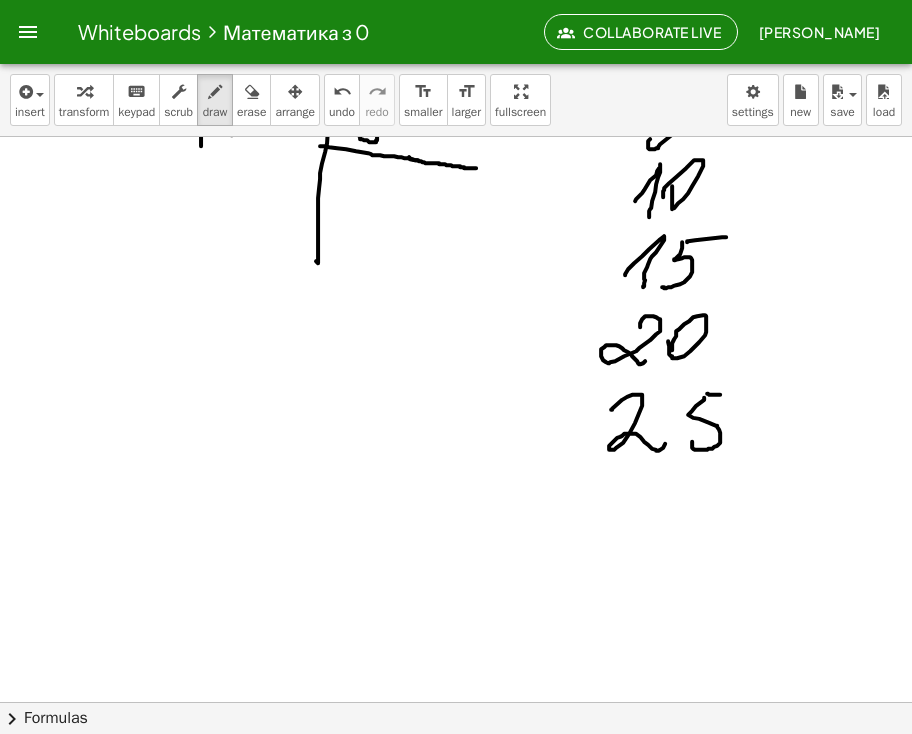 drag, startPoint x: 707, startPoint y: 393, endPoint x: 731, endPoint y: 394, distance: 24.020824 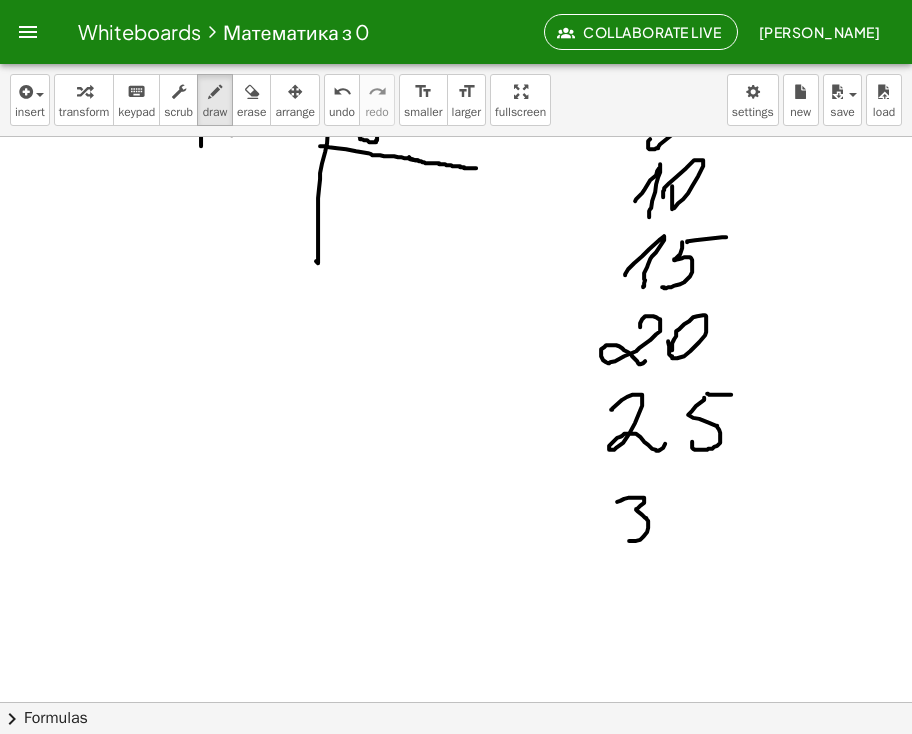 drag, startPoint x: 617, startPoint y: 501, endPoint x: 629, endPoint y: 540, distance: 40.804413 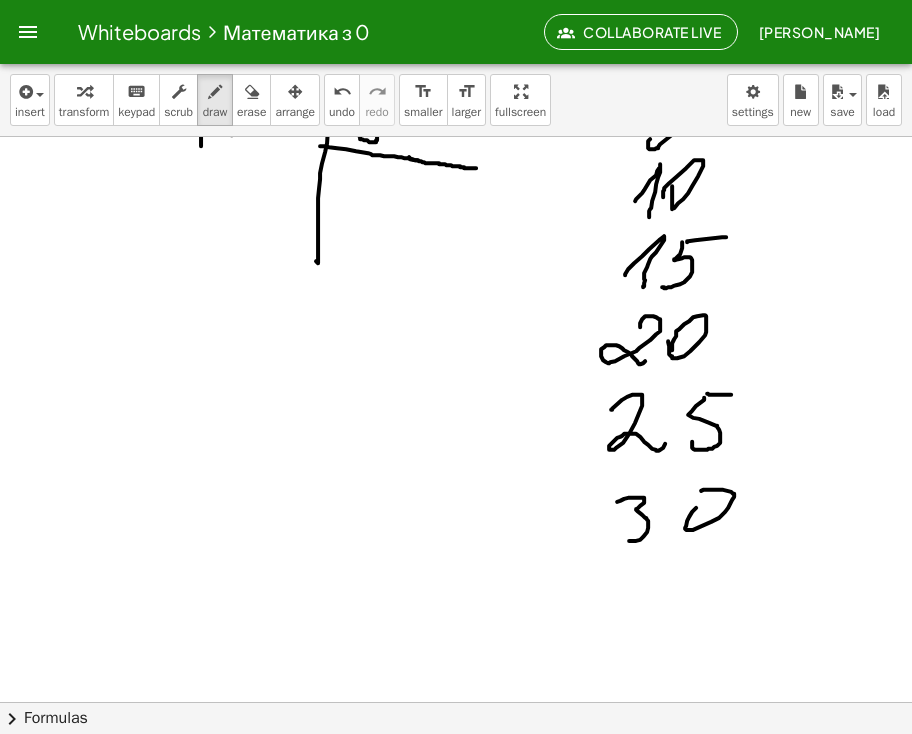 click at bounding box center (456, 121) 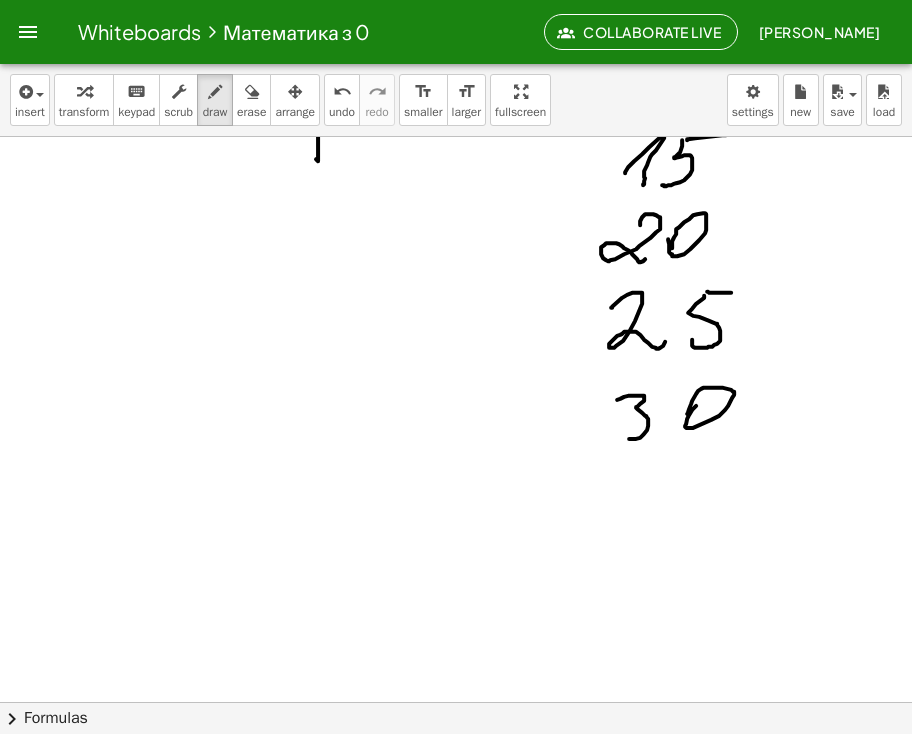 scroll, scrollTop: 1030, scrollLeft: 0, axis: vertical 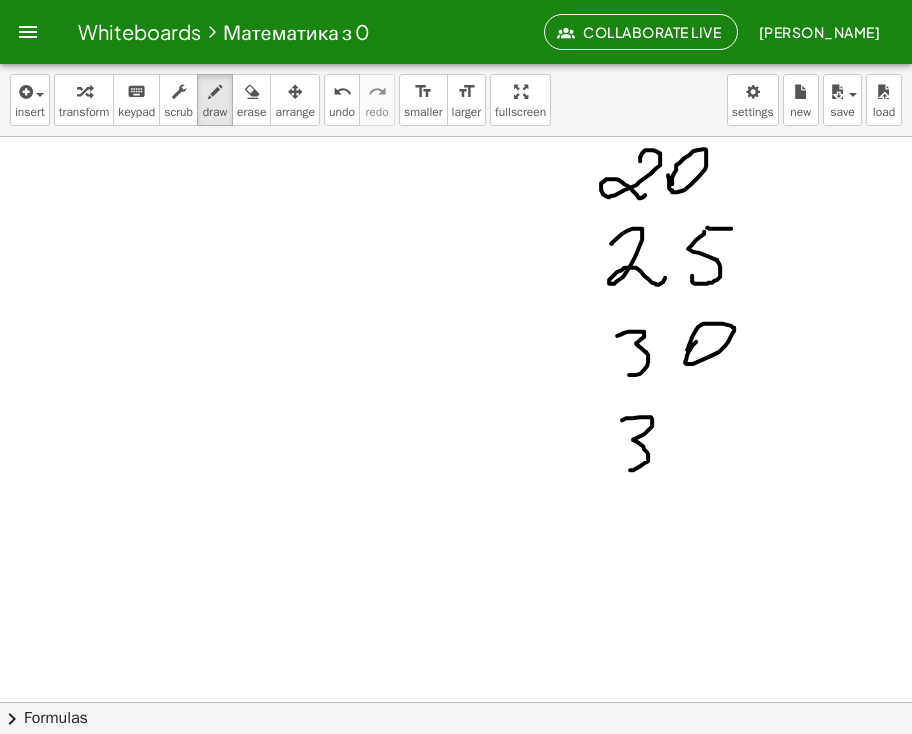drag, startPoint x: 622, startPoint y: 419, endPoint x: 621, endPoint y: 466, distance: 47.010635 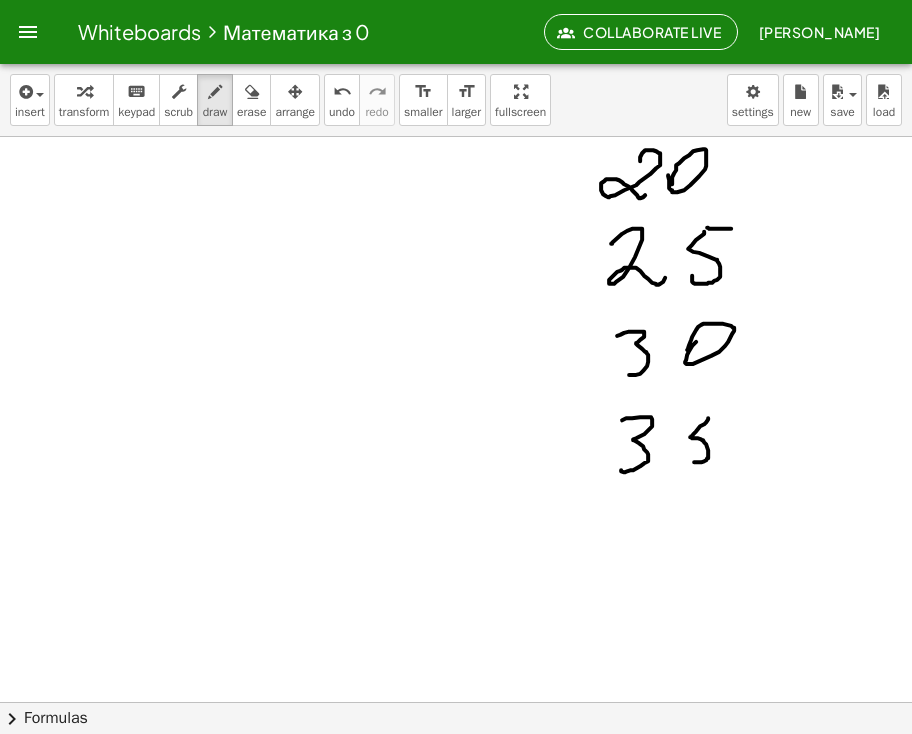 drag, startPoint x: 708, startPoint y: 417, endPoint x: 684, endPoint y: 461, distance: 50.119858 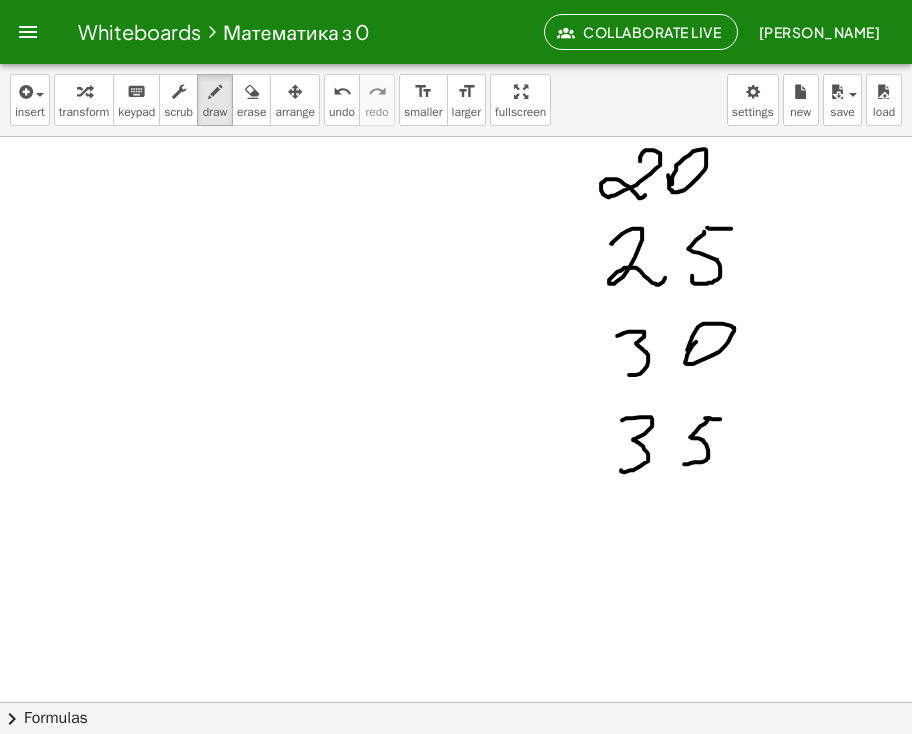 drag, startPoint x: 705, startPoint y: 417, endPoint x: 720, endPoint y: 418, distance: 15.033297 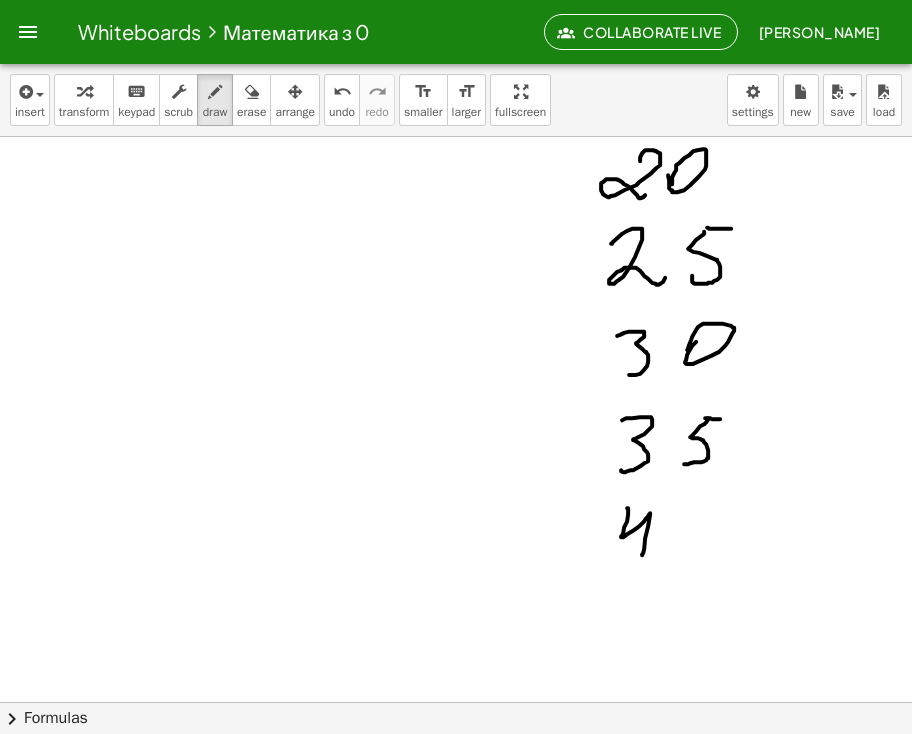 drag, startPoint x: 627, startPoint y: 507, endPoint x: 642, endPoint y: 554, distance: 49.335587 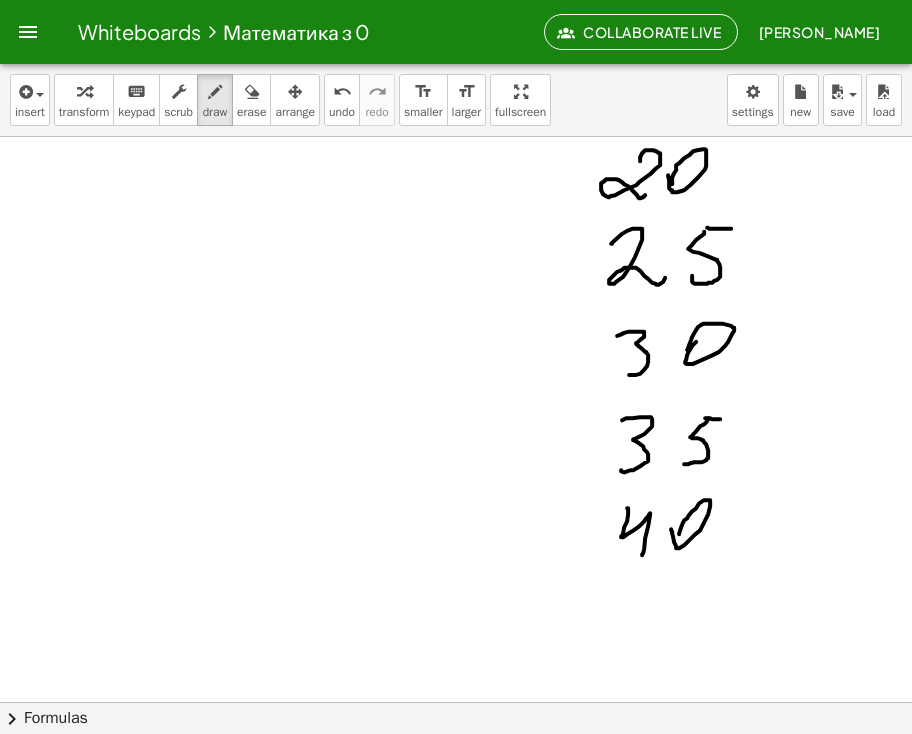 click at bounding box center (456, -45) 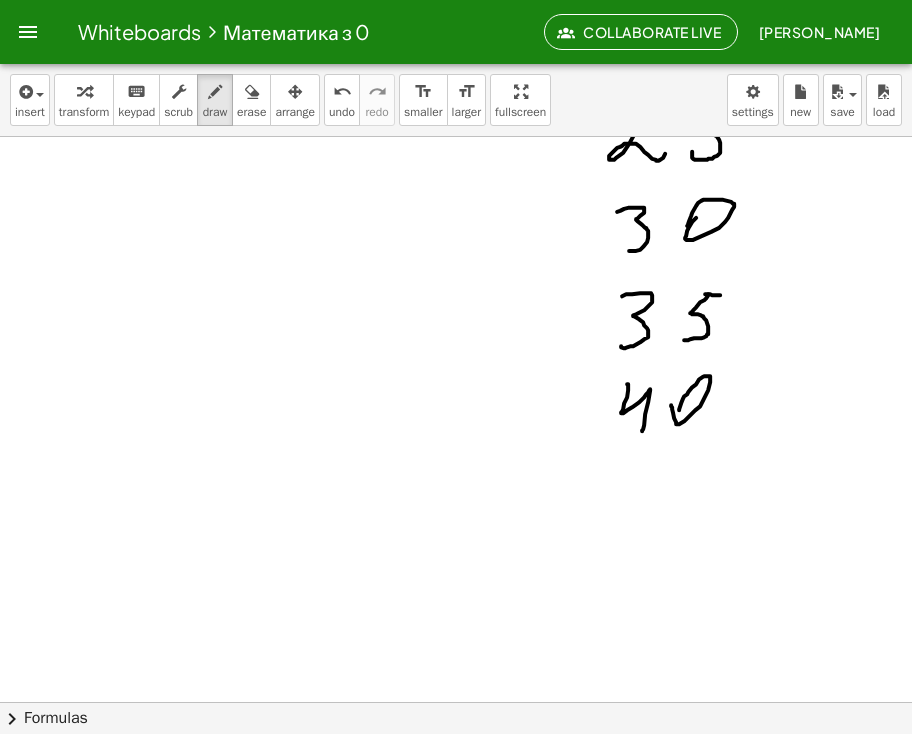 scroll, scrollTop: 1151, scrollLeft: 0, axis: vertical 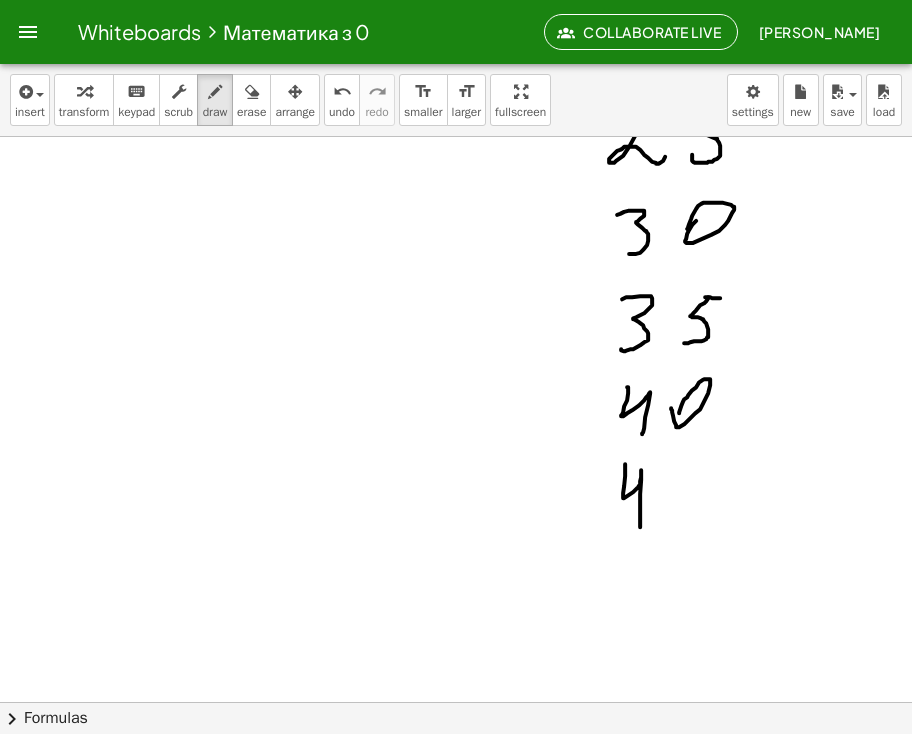 drag, startPoint x: 625, startPoint y: 463, endPoint x: 687, endPoint y: 488, distance: 66.85058 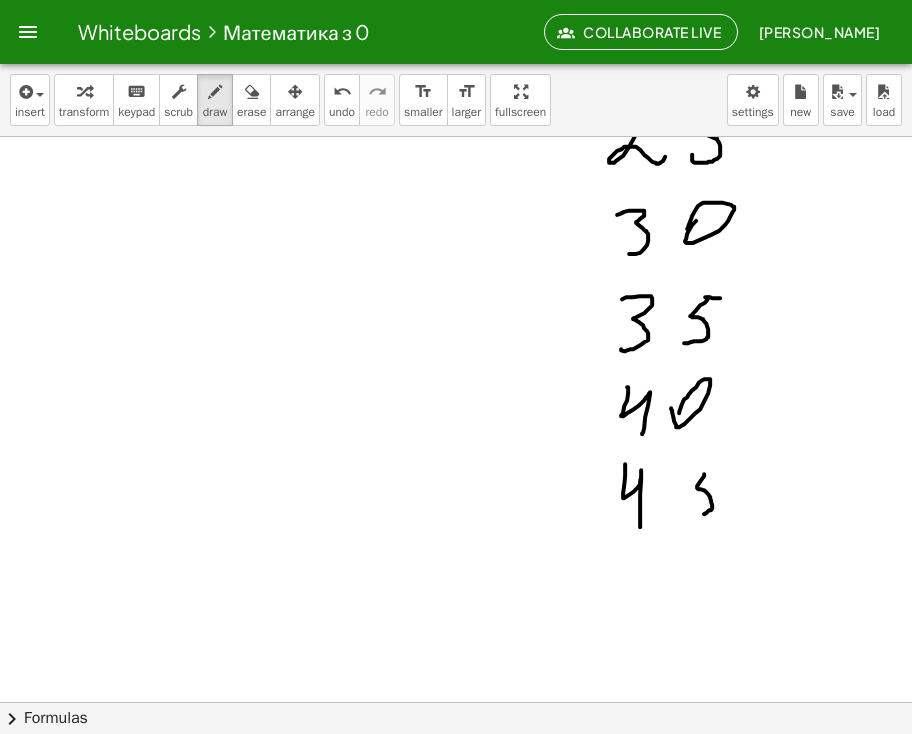 drag, startPoint x: 701, startPoint y: 479, endPoint x: 690, endPoint y: 509, distance: 31.95309 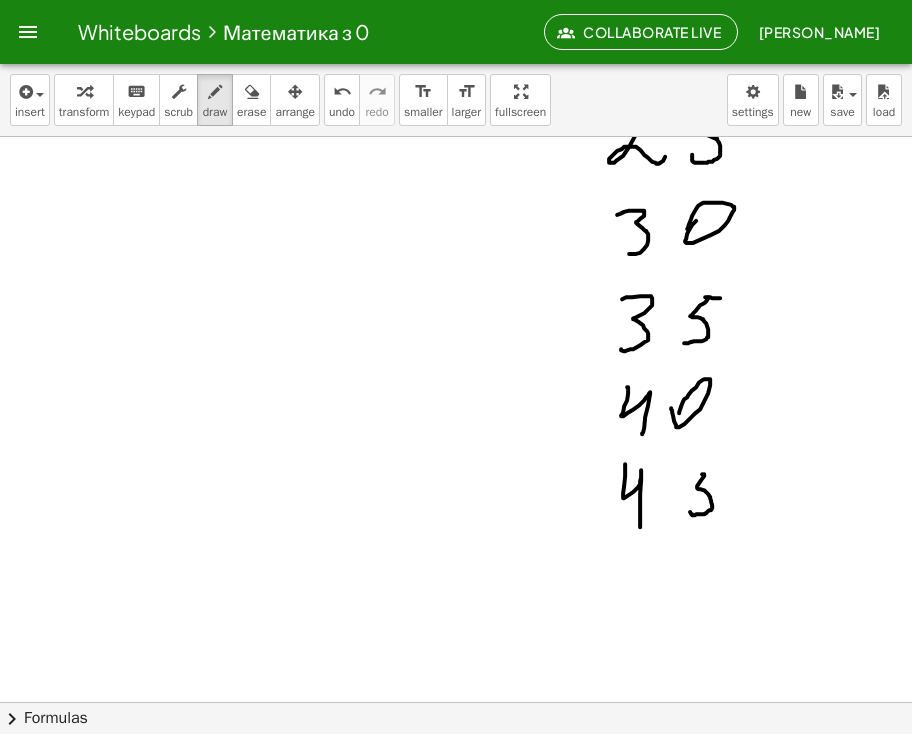 drag, startPoint x: 702, startPoint y: 473, endPoint x: 751, endPoint y: 472, distance: 49.010204 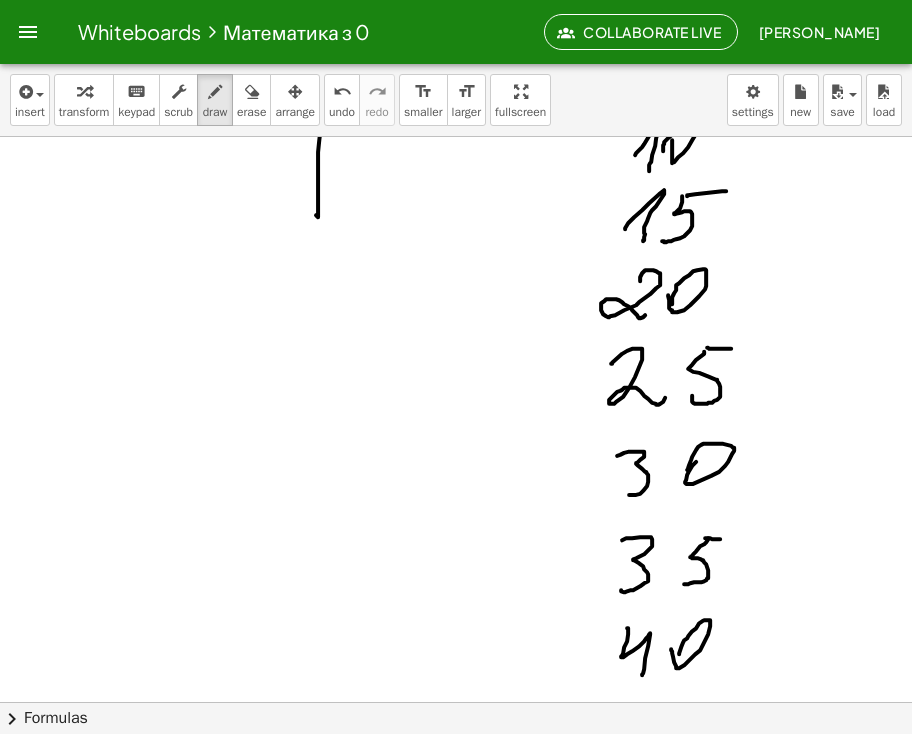 scroll, scrollTop: 737, scrollLeft: 0, axis: vertical 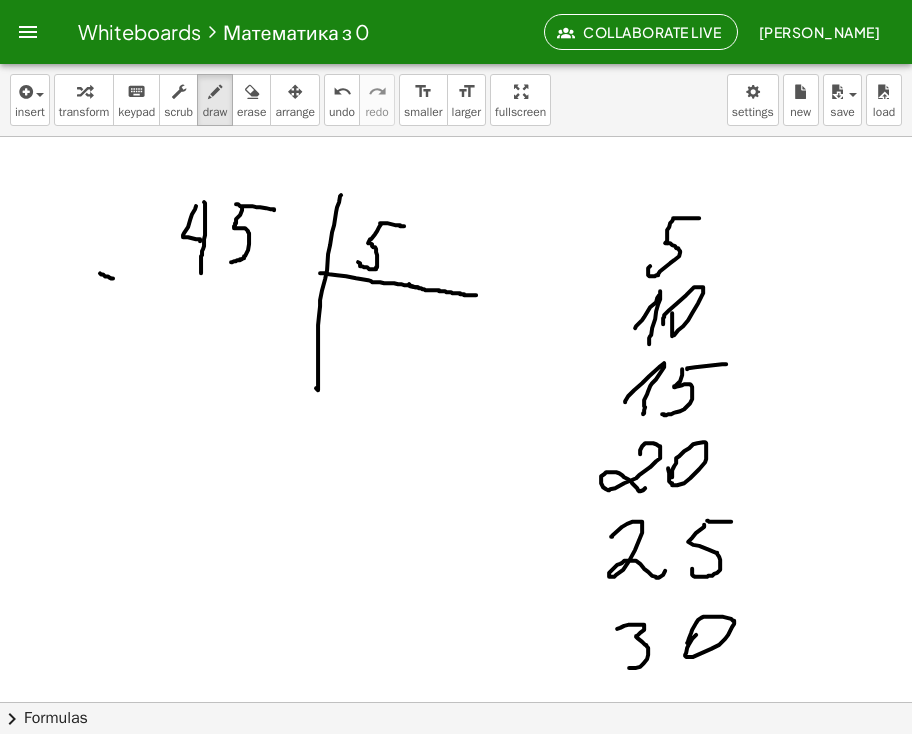 drag, startPoint x: 100, startPoint y: 272, endPoint x: 116, endPoint y: 277, distance: 16.763054 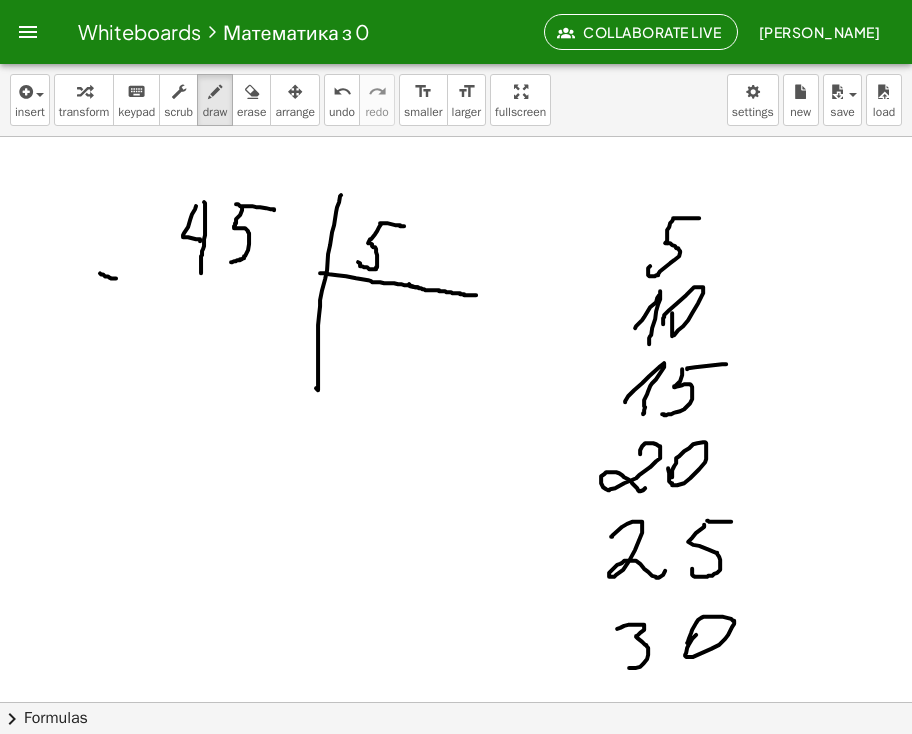 scroll, scrollTop: 637, scrollLeft: 0, axis: vertical 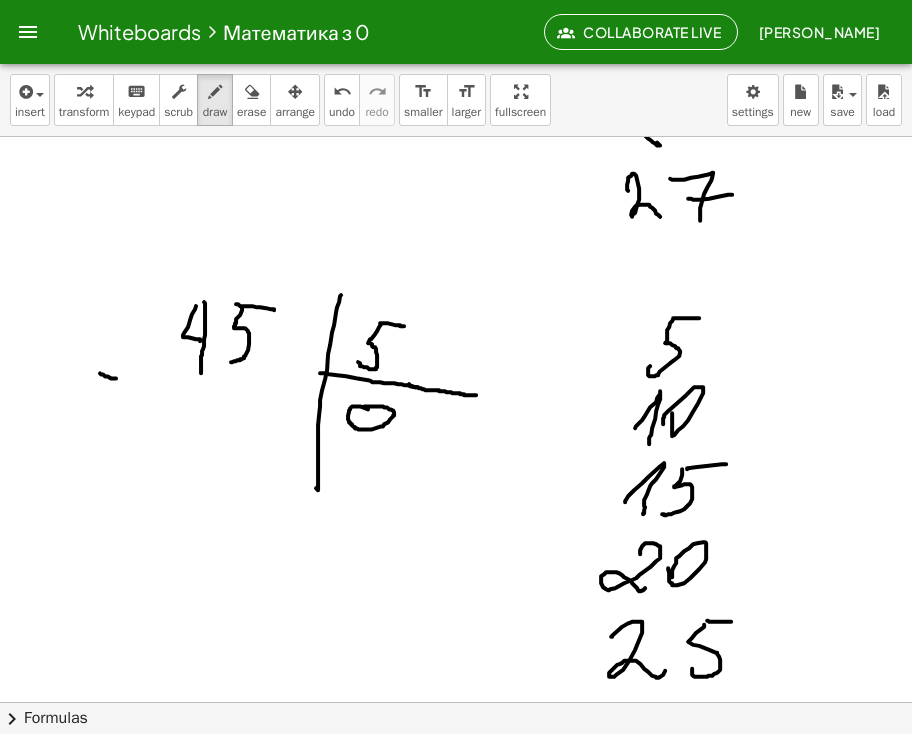 click at bounding box center (456, 630) 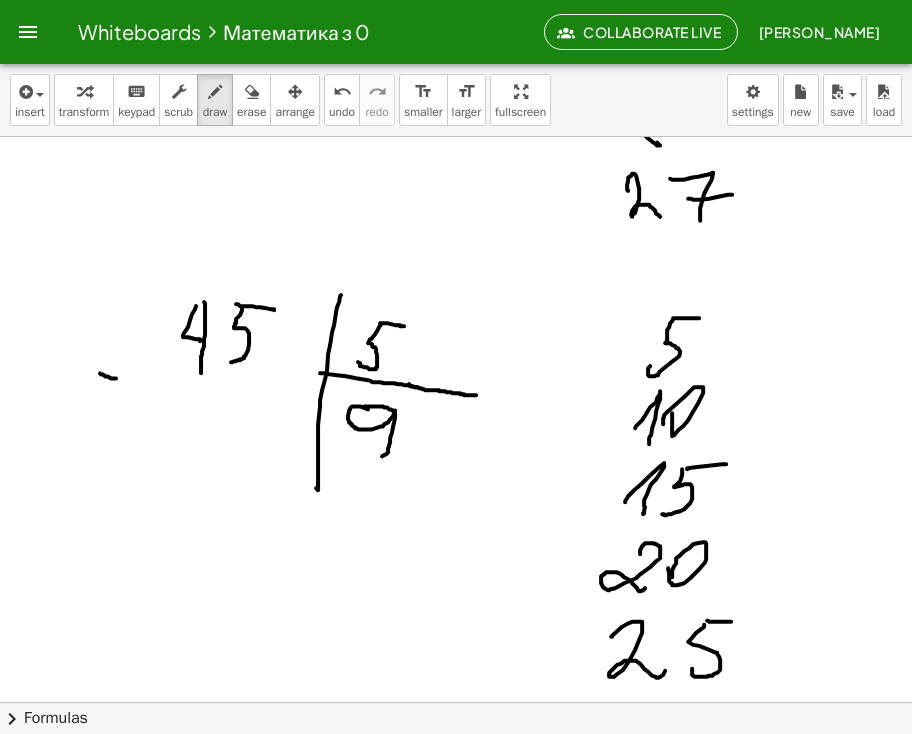 drag, startPoint x: 395, startPoint y: 409, endPoint x: 363, endPoint y: 460, distance: 60.207973 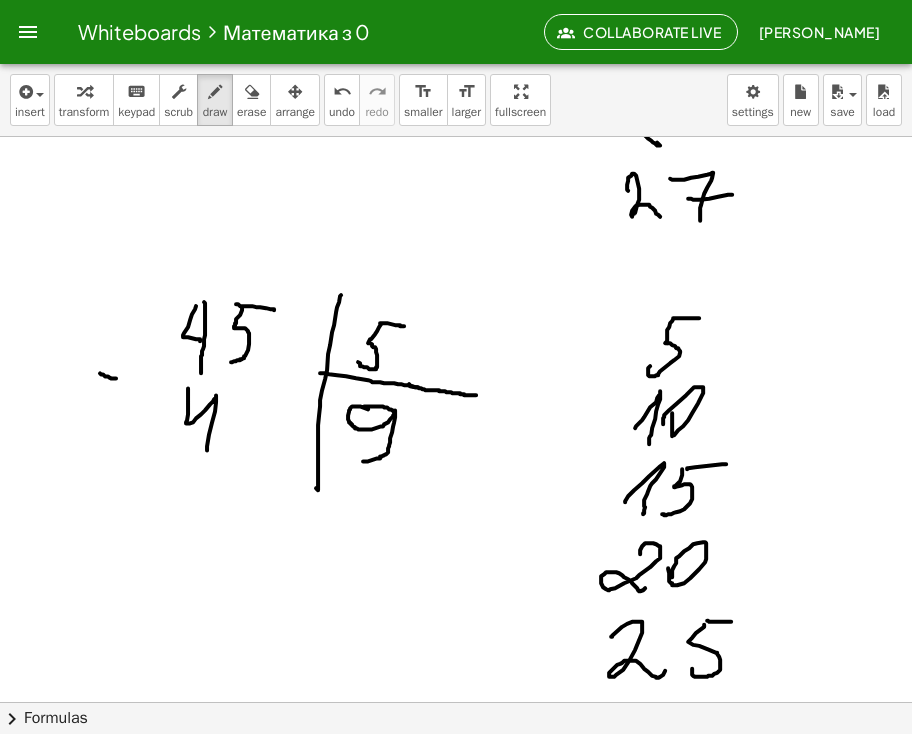 drag, startPoint x: 188, startPoint y: 387, endPoint x: 207, endPoint y: 449, distance: 64.84597 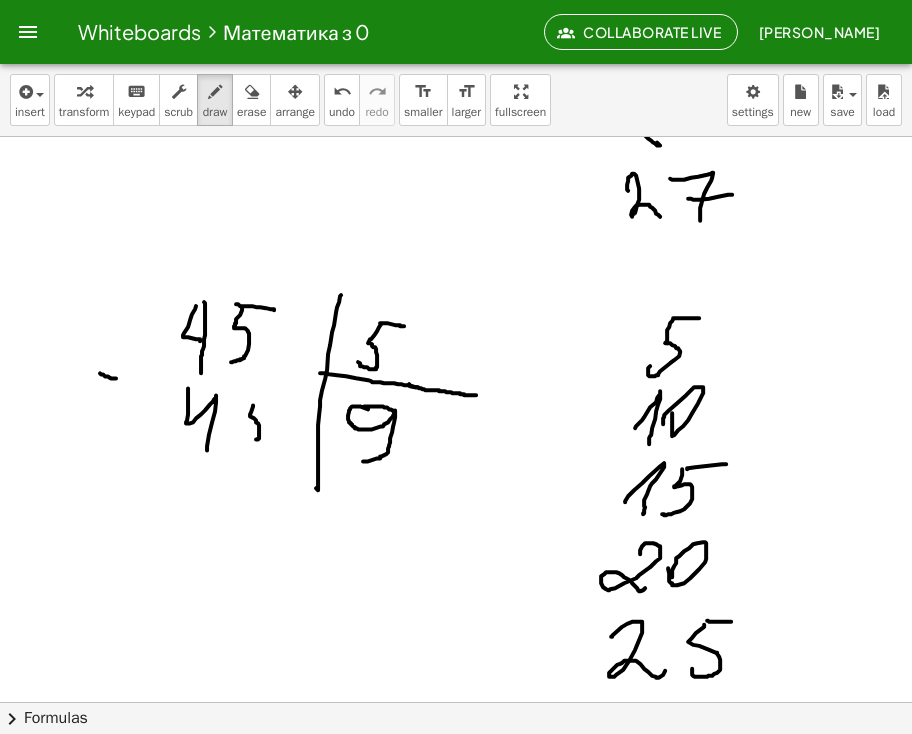 drag, startPoint x: 253, startPoint y: 404, endPoint x: 247, endPoint y: 437, distance: 33.54102 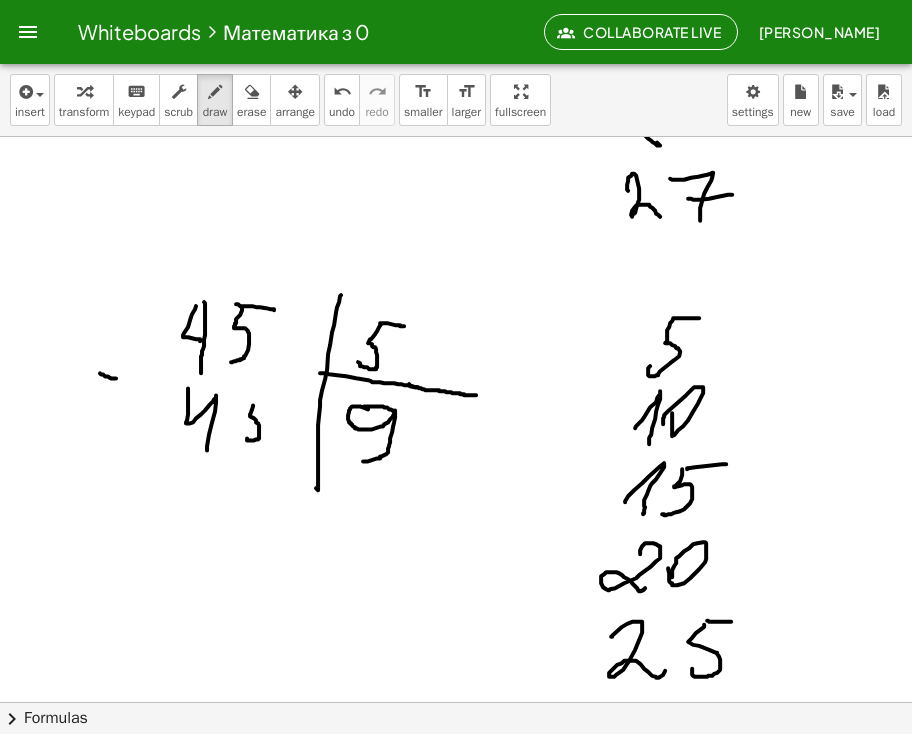 drag, startPoint x: 252, startPoint y: 401, endPoint x: 287, endPoint y: 386, distance: 38.078865 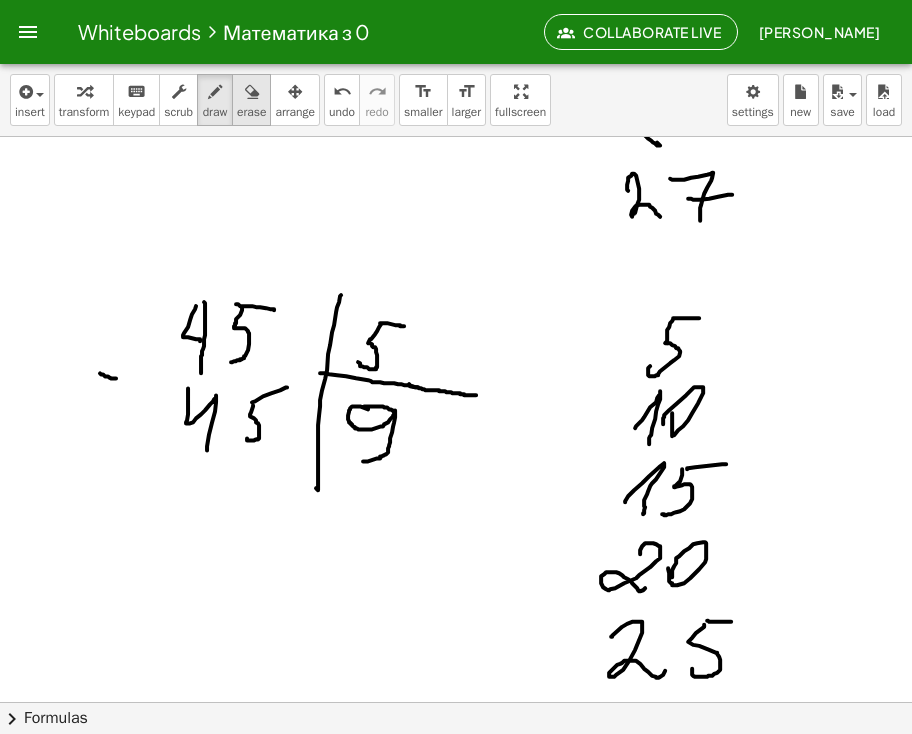 click at bounding box center [251, 91] 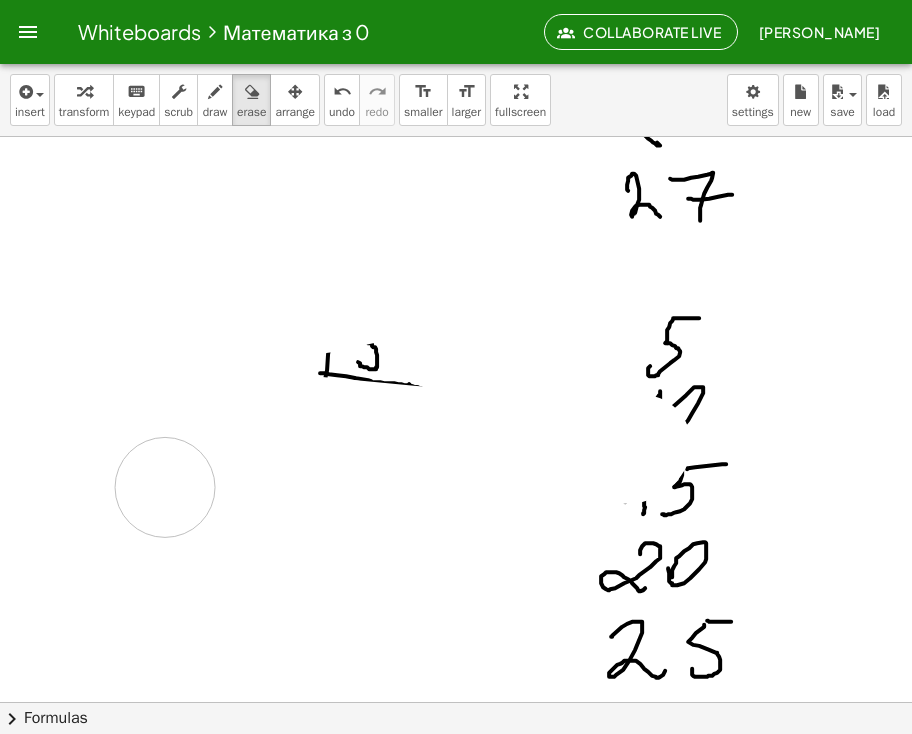 drag, startPoint x: 334, startPoint y: 300, endPoint x: 357, endPoint y: 374, distance: 77.491936 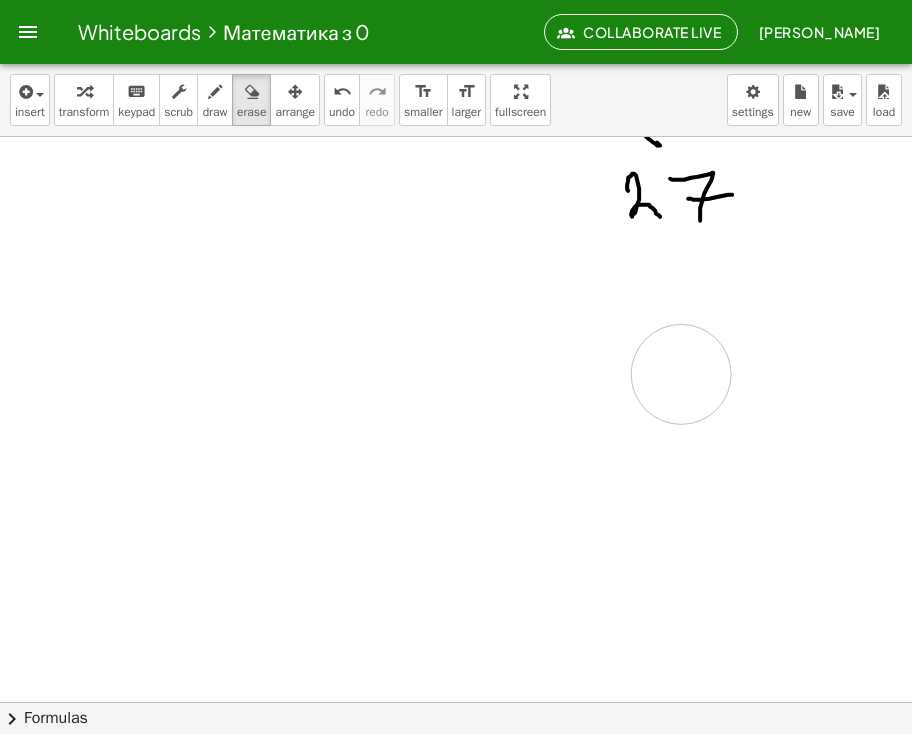 drag, startPoint x: 357, startPoint y: 374, endPoint x: 681, endPoint y: 373, distance: 324.00156 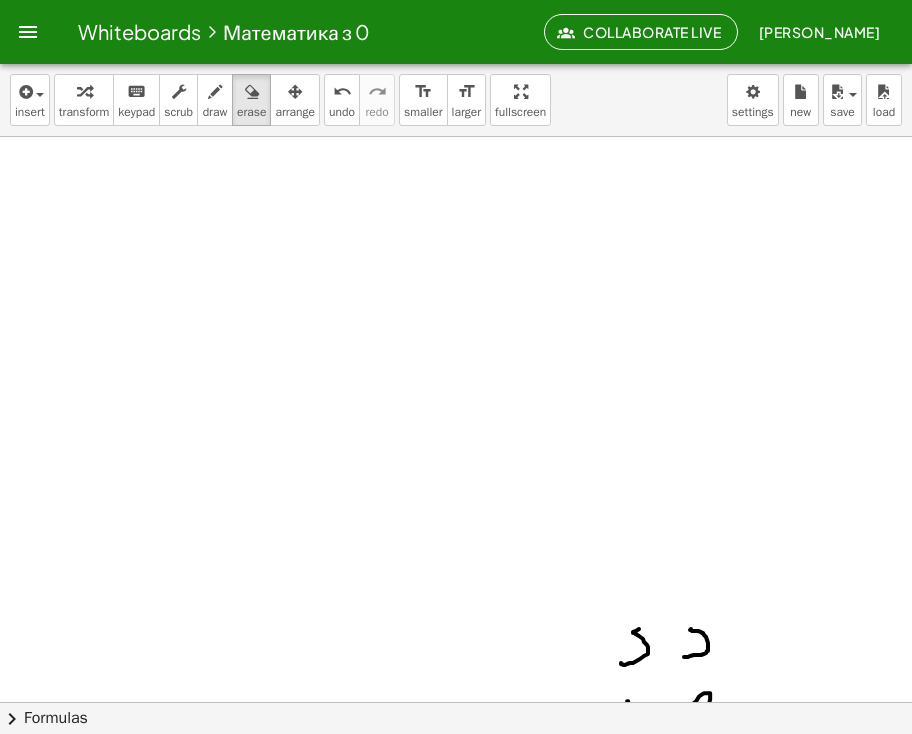 scroll, scrollTop: 1137, scrollLeft: 0, axis: vertical 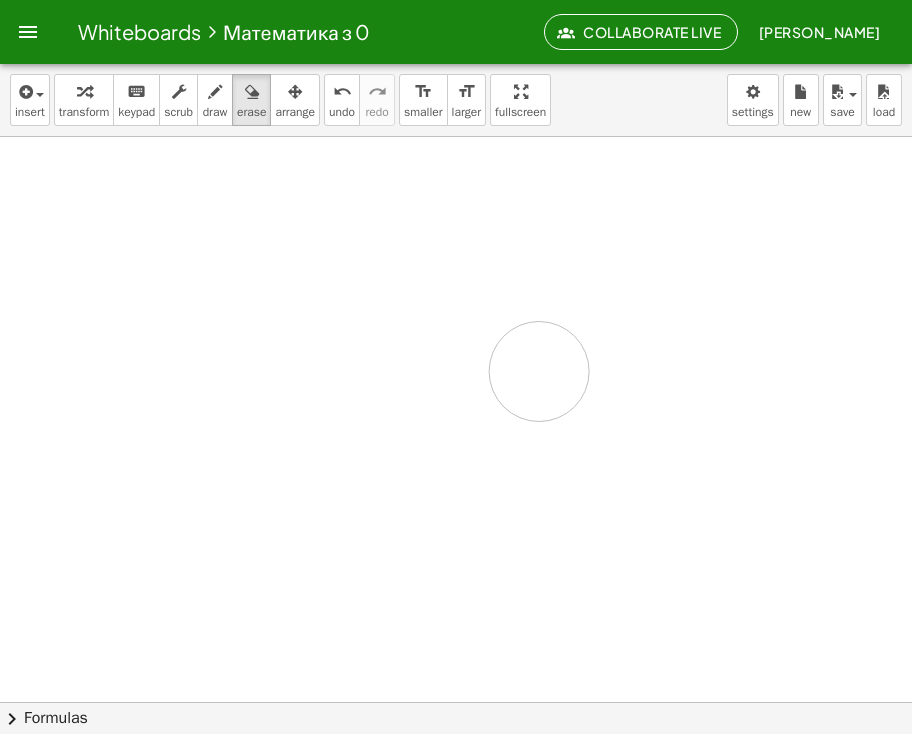 drag, startPoint x: 728, startPoint y: 501, endPoint x: 534, endPoint y: 412, distance: 213.44086 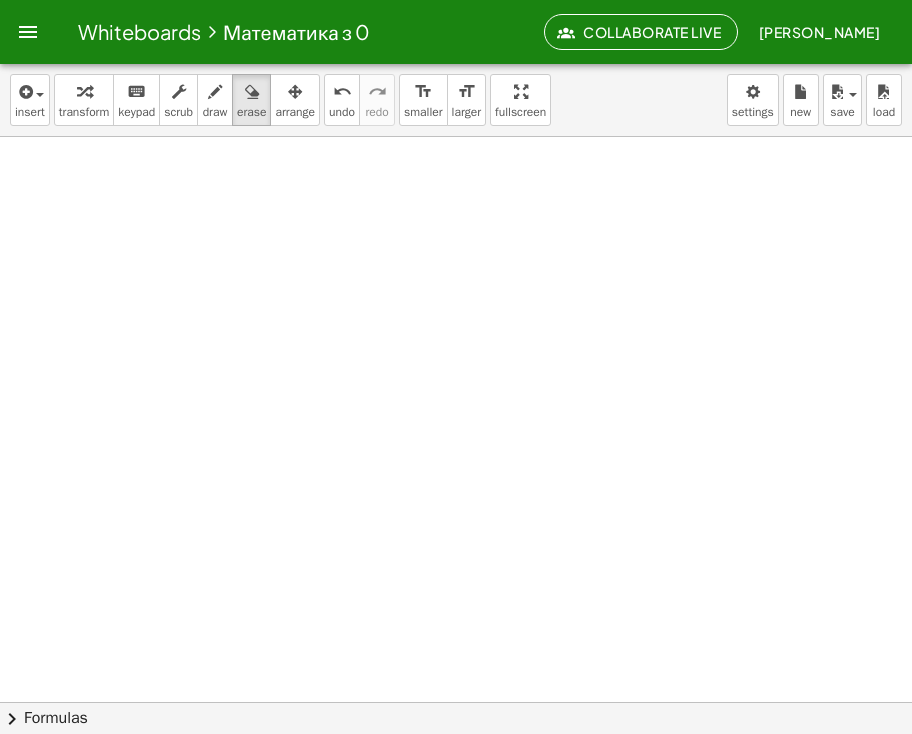 scroll, scrollTop: 937, scrollLeft: 0, axis: vertical 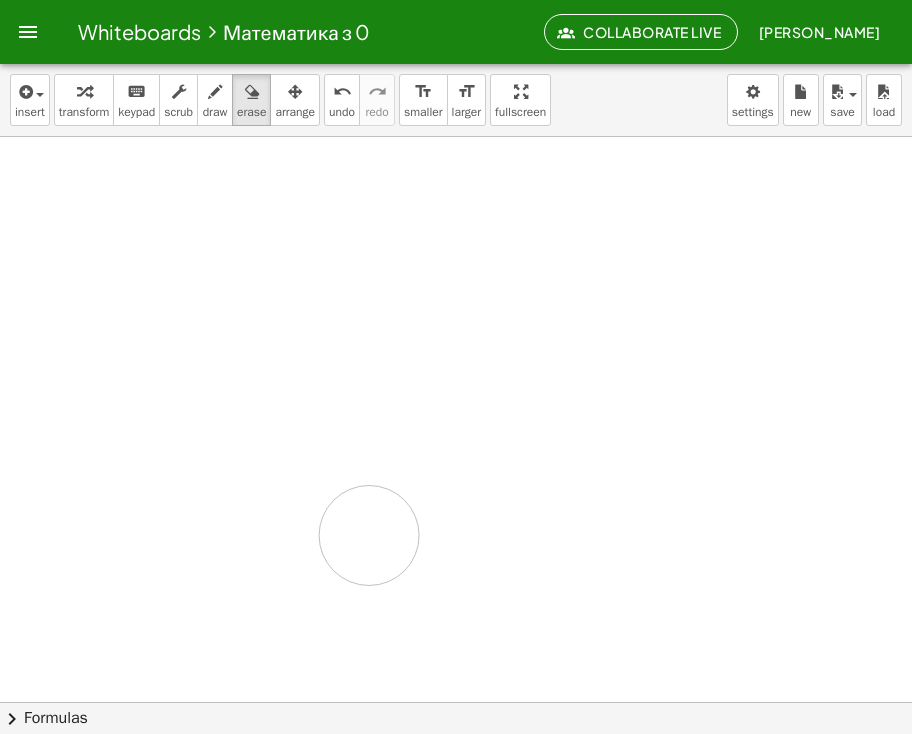 drag, startPoint x: 464, startPoint y: 502, endPoint x: 369, endPoint y: 534, distance: 100.2447 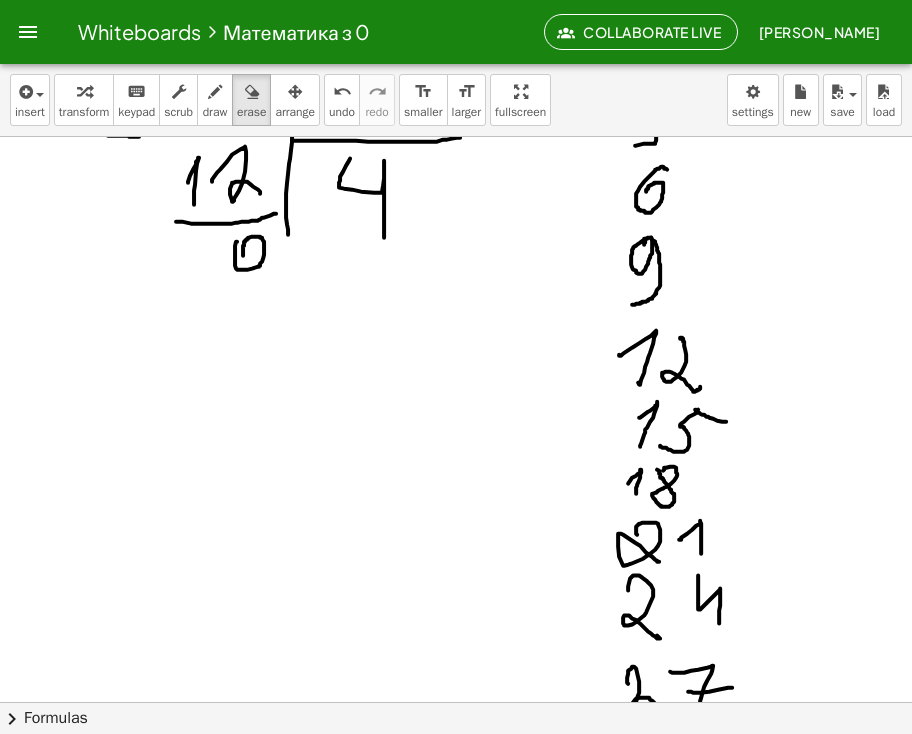 scroll, scrollTop: 237, scrollLeft: 0, axis: vertical 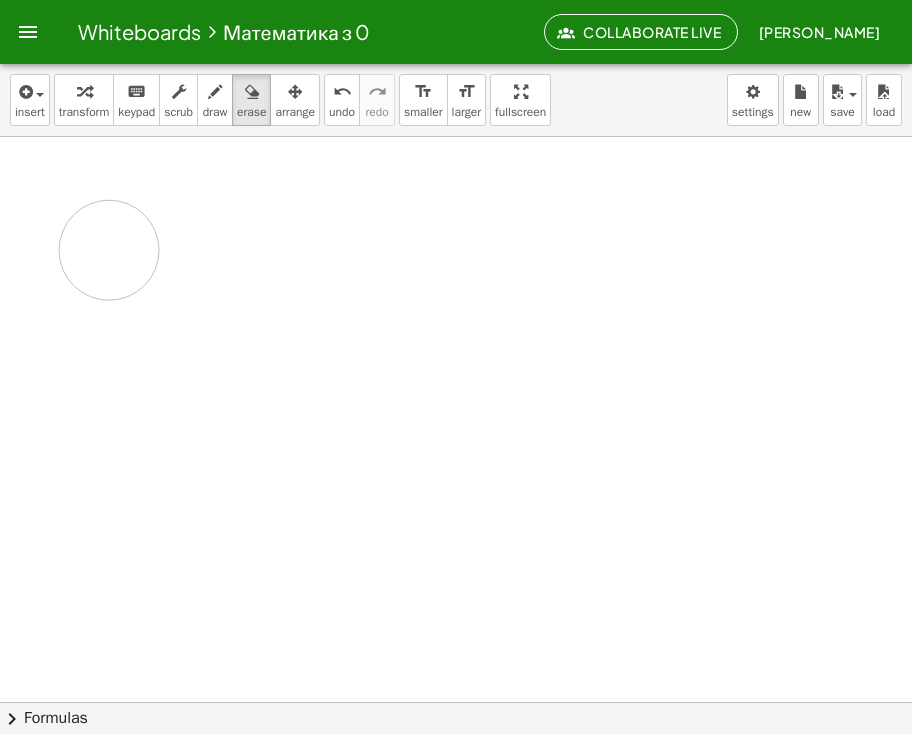 drag, startPoint x: 698, startPoint y: 628, endPoint x: 109, endPoint y: 49, distance: 825.93097 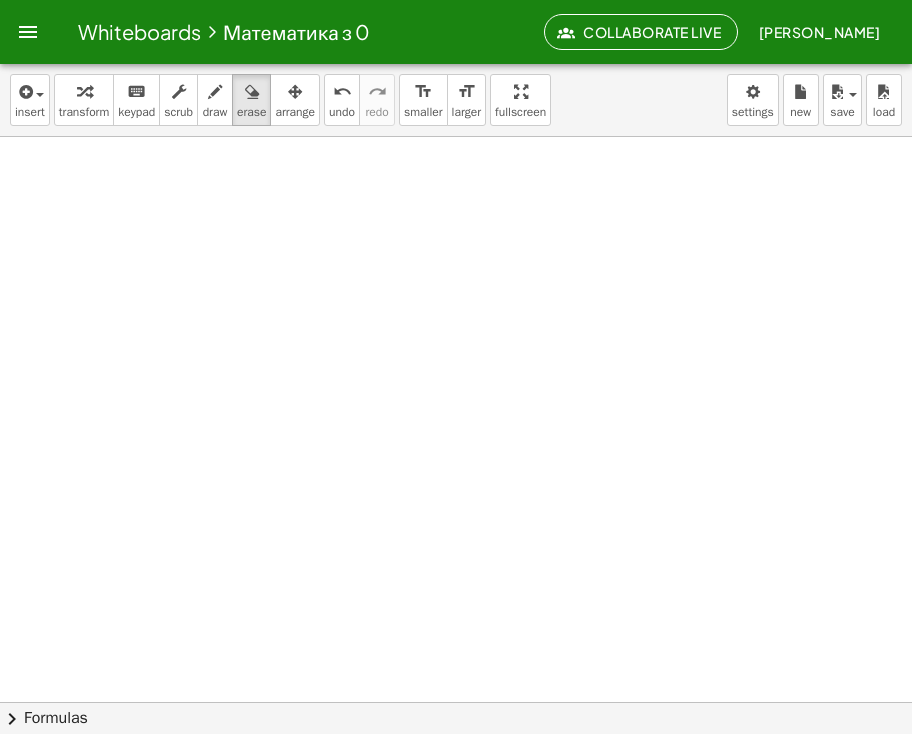 click at bounding box center (456, 948) 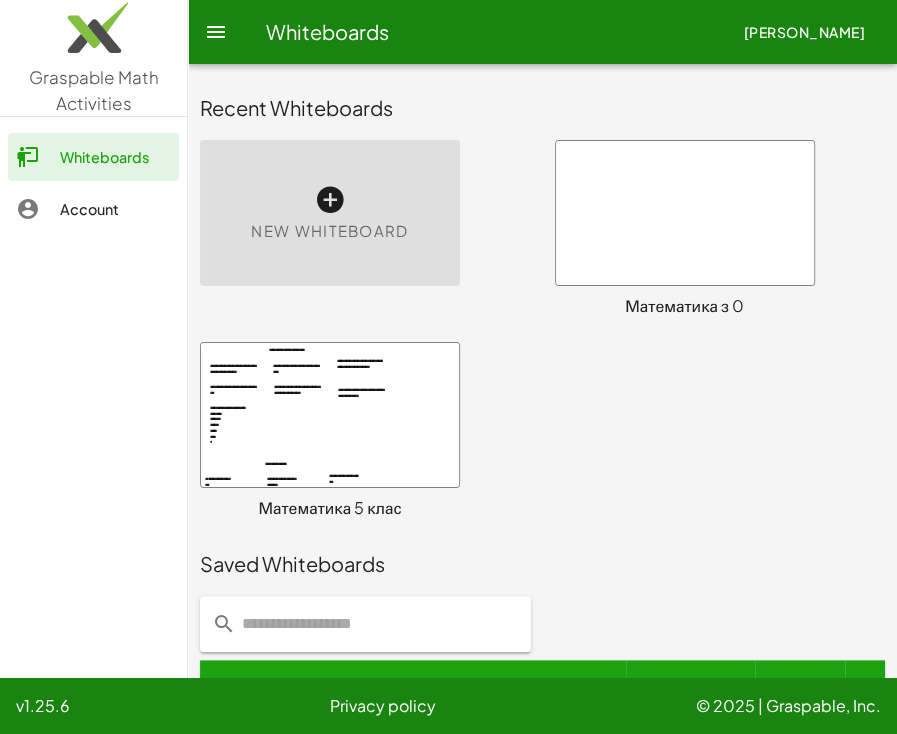 click at bounding box center [330, 200] 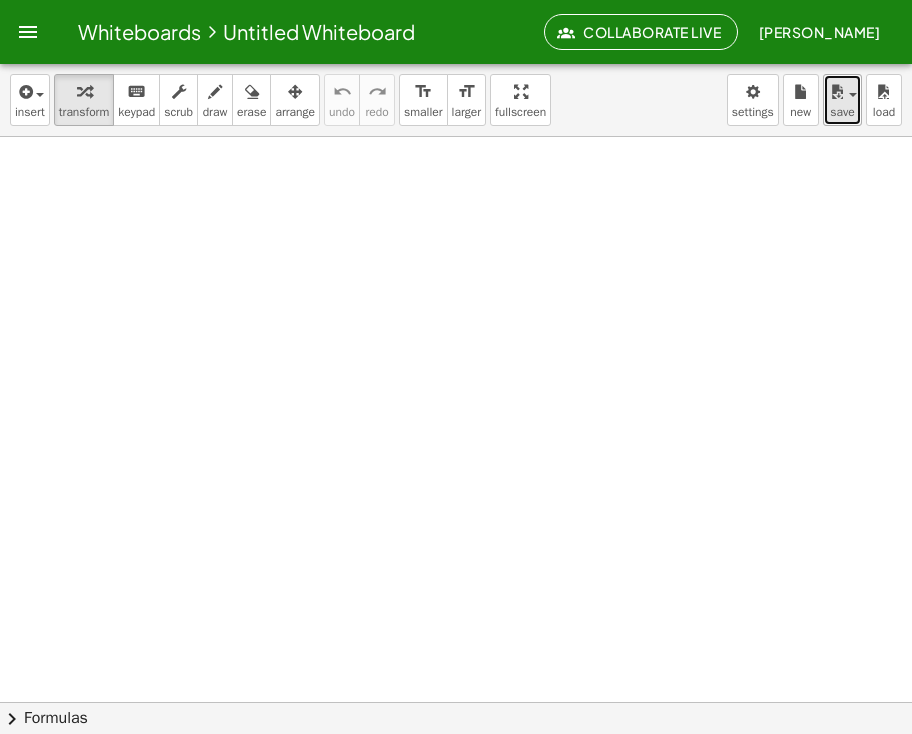 click on "save" at bounding box center [842, 112] 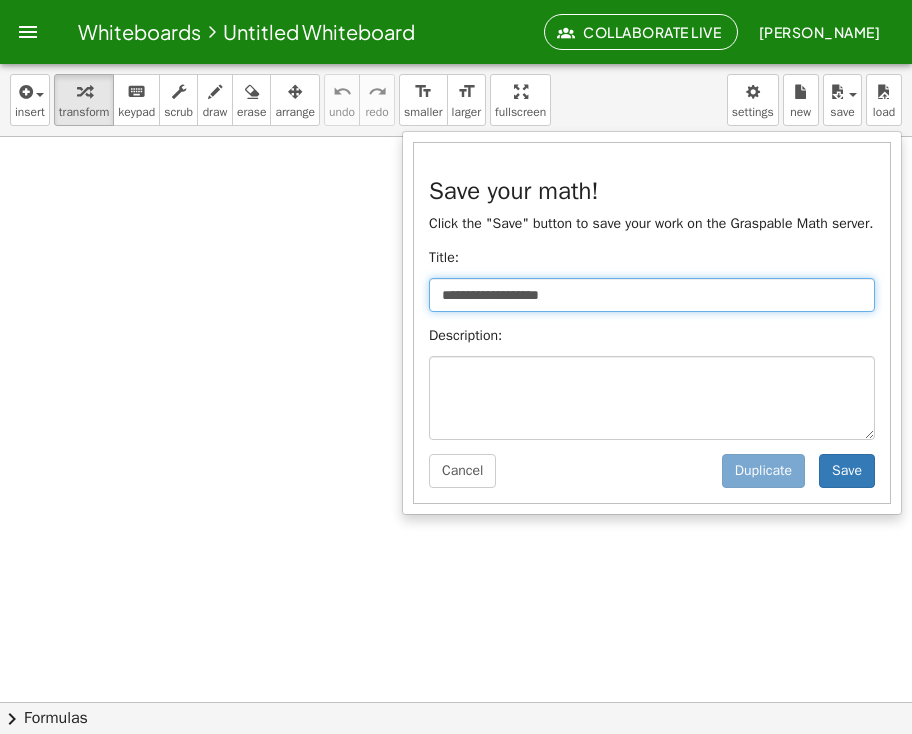 drag, startPoint x: 585, startPoint y: 284, endPoint x: 568, endPoint y: 297, distance: 21.400934 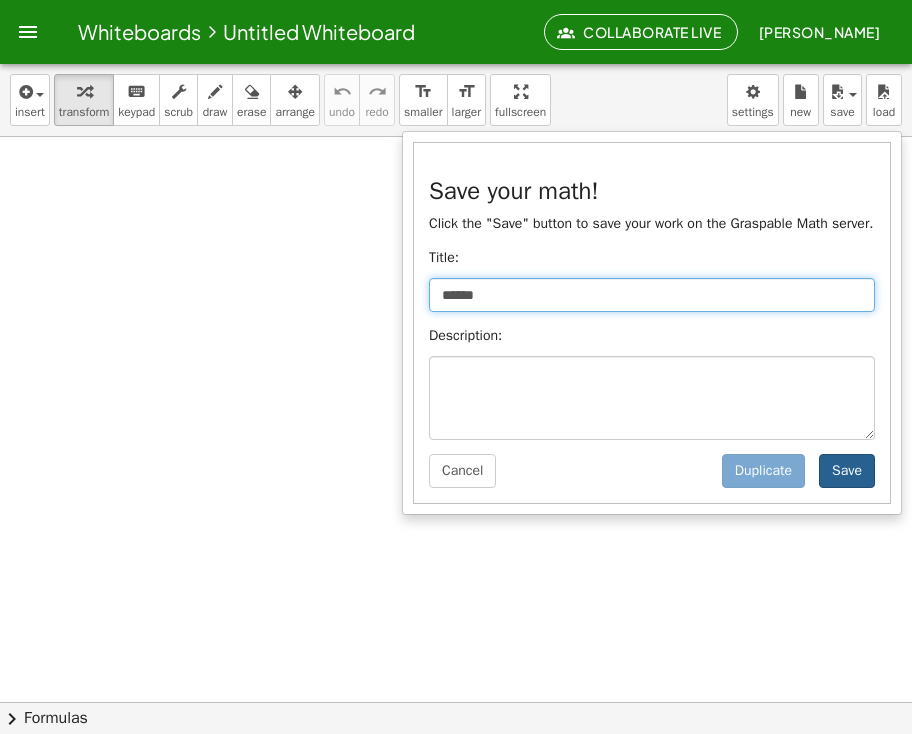 type on "******" 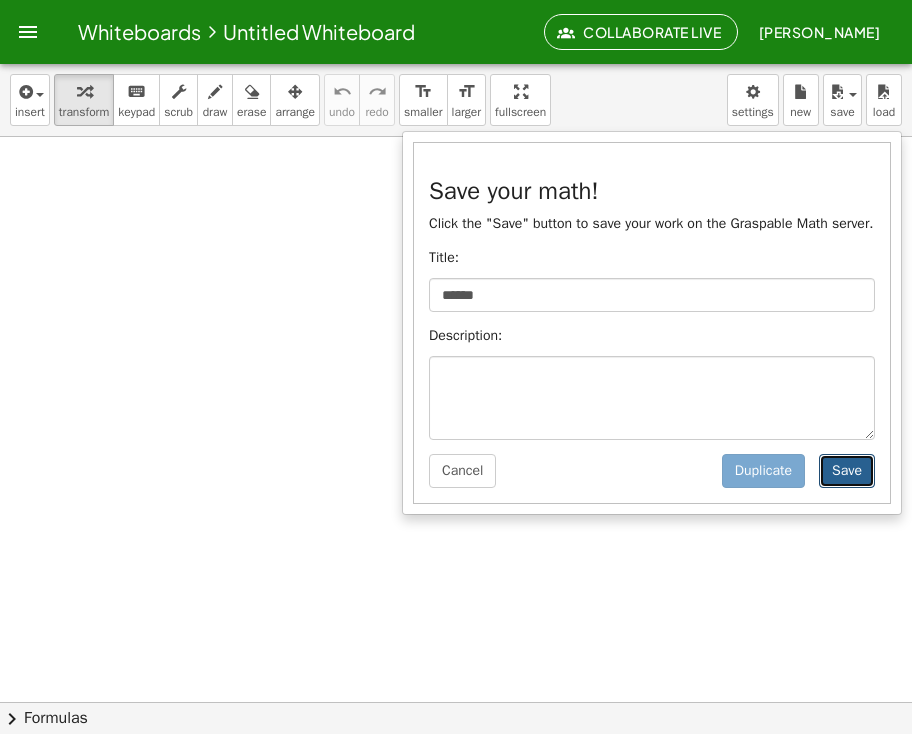 click on "Save" at bounding box center (847, 471) 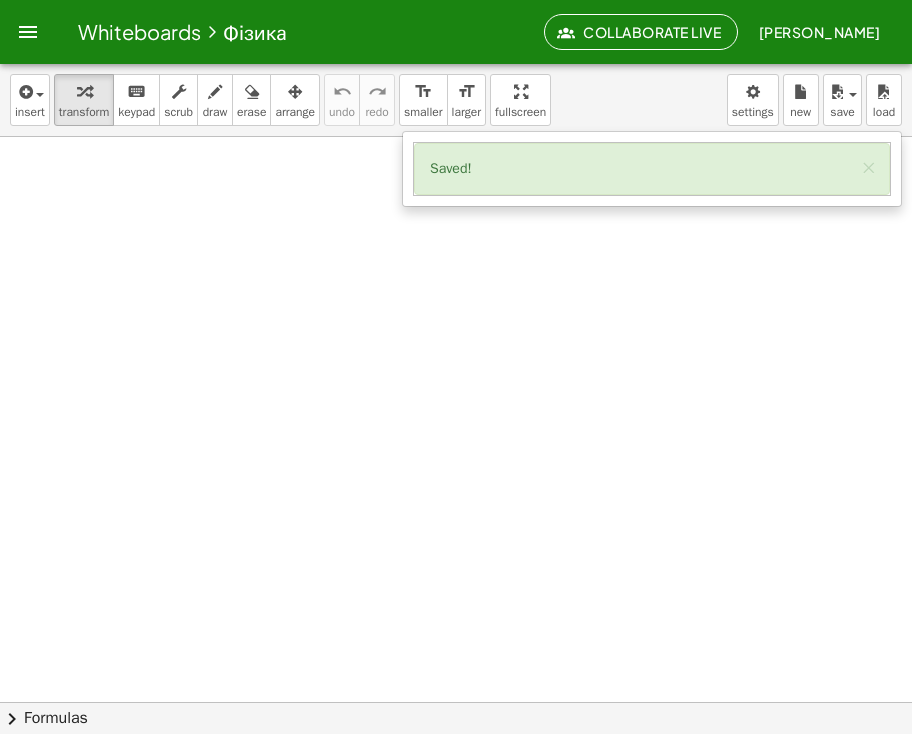 click at bounding box center [456, 710] 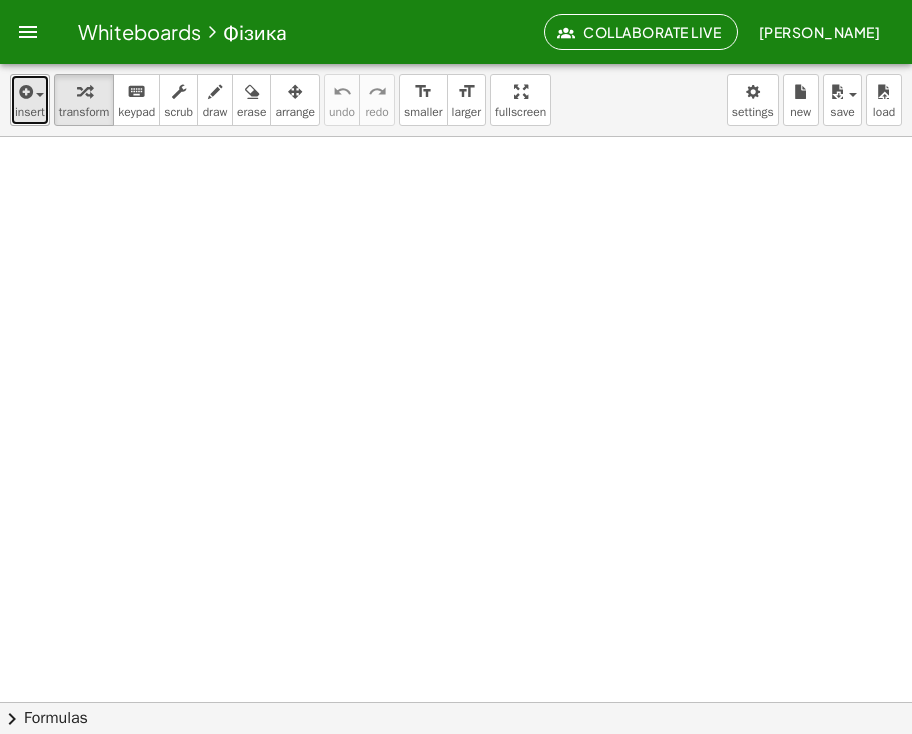 click on "insert" at bounding box center (30, 112) 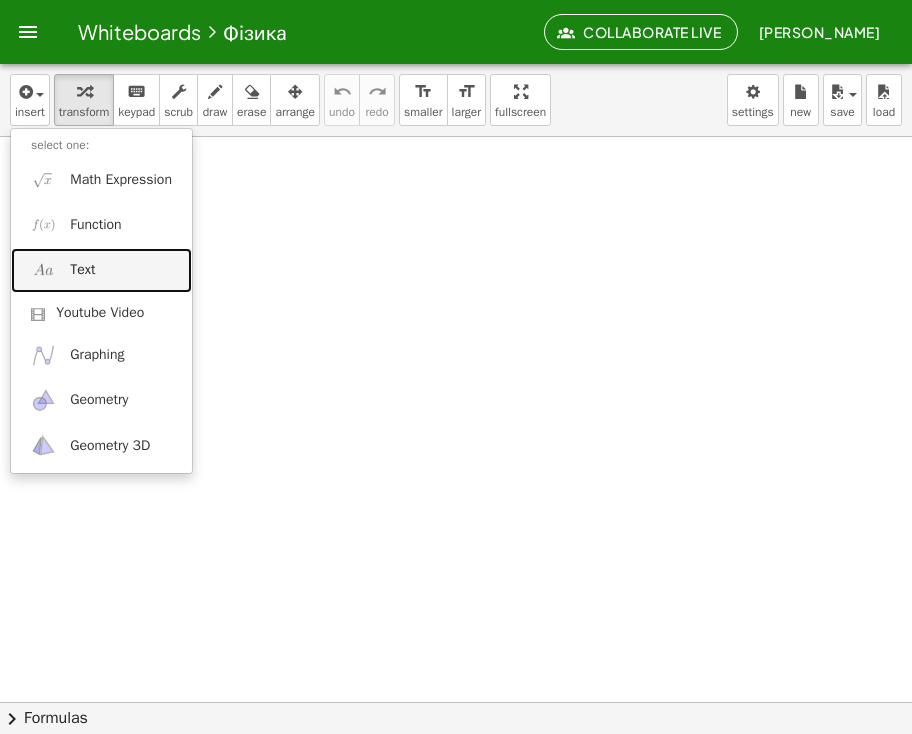 click on "Text" at bounding box center [101, 270] 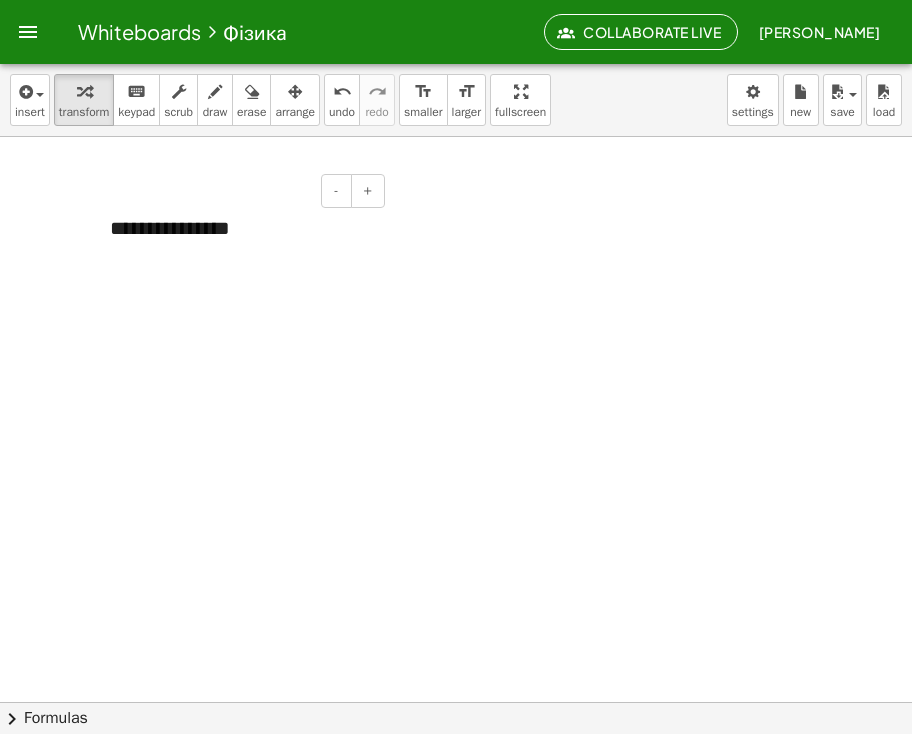 type 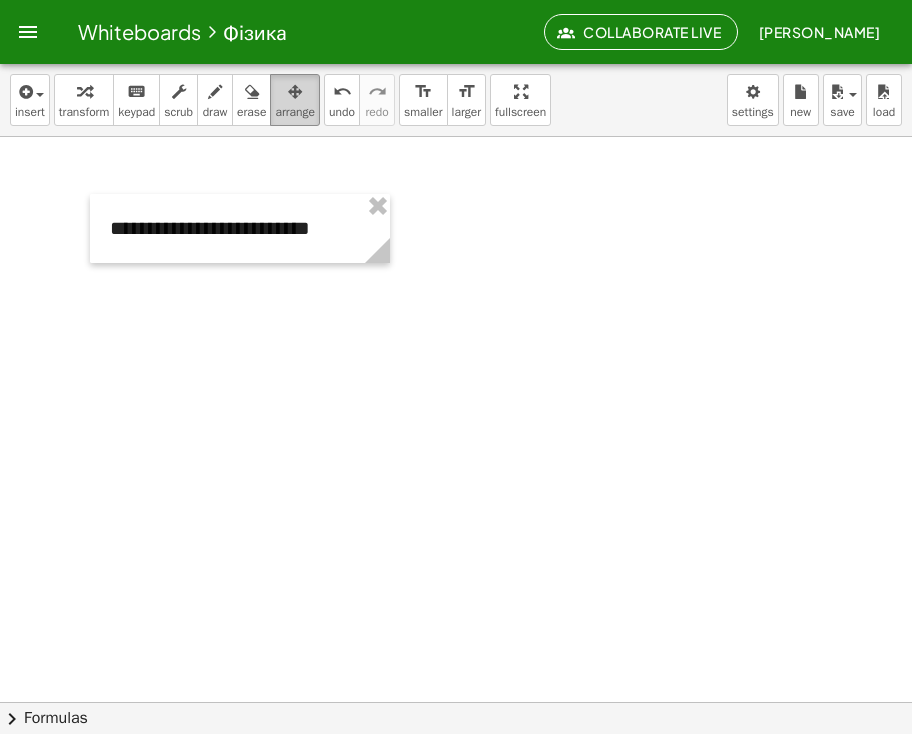 click on "arrange" at bounding box center [295, 112] 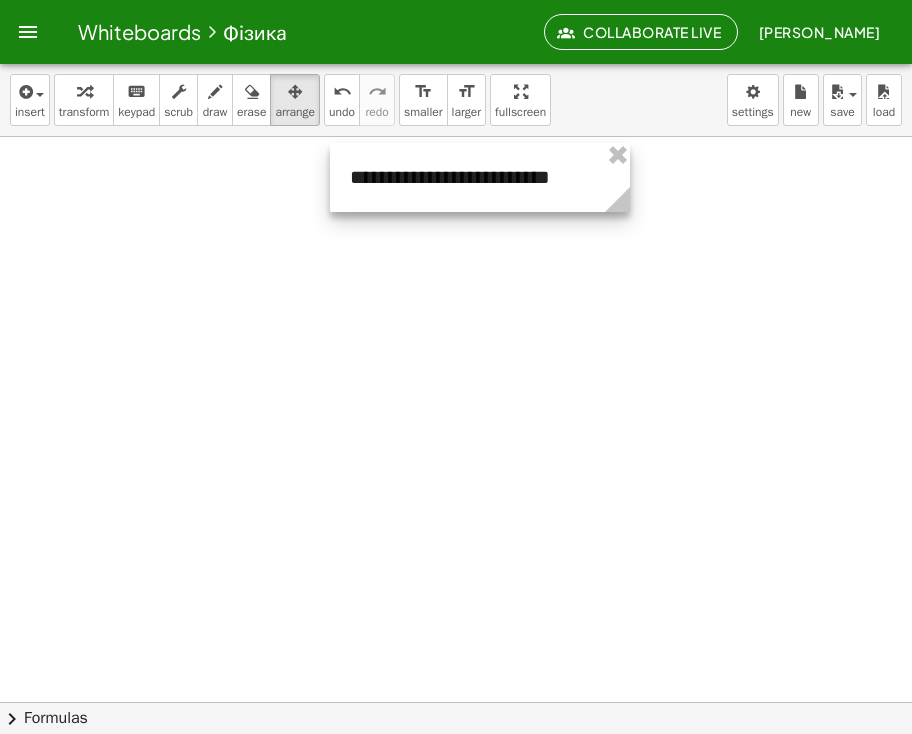 drag, startPoint x: 320, startPoint y: 247, endPoint x: 559, endPoint y: 193, distance: 245.02449 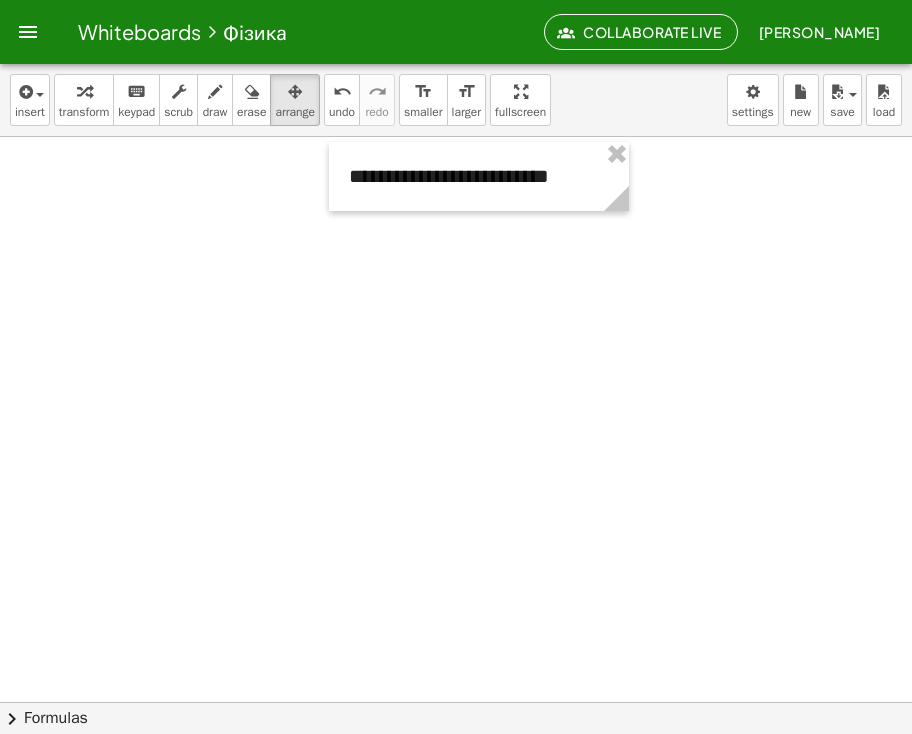click at bounding box center (456, 710) 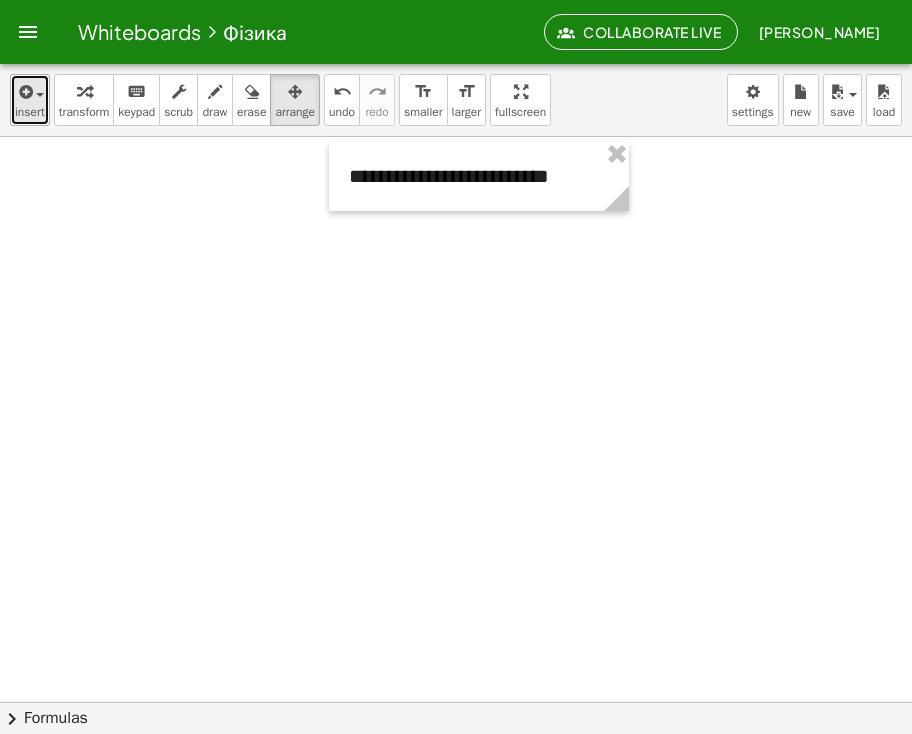 click at bounding box center (30, 91) 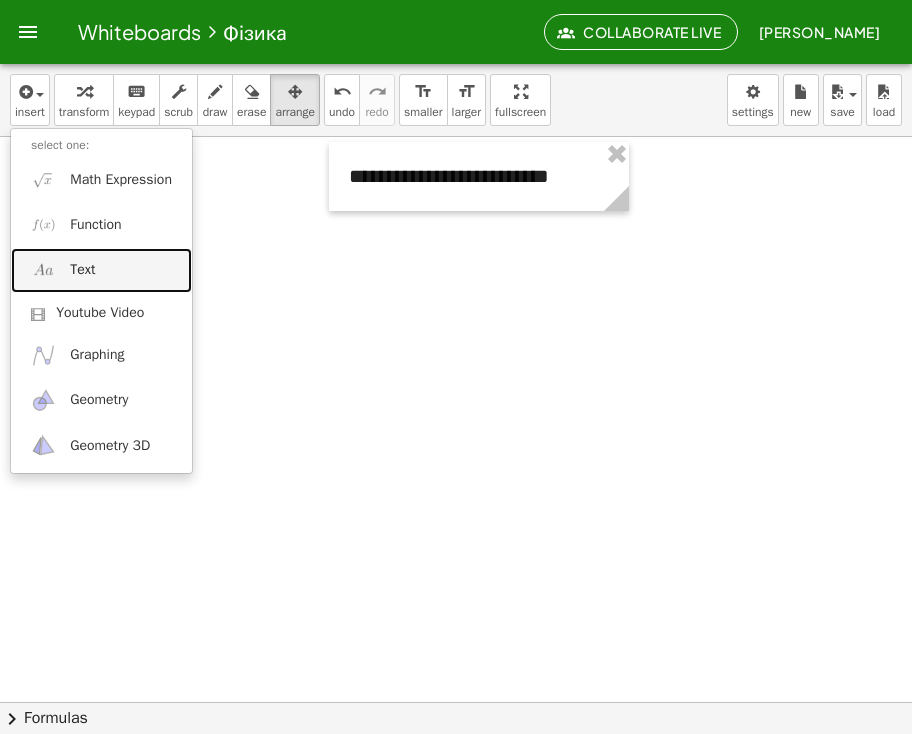 click on "Text" at bounding box center (101, 270) 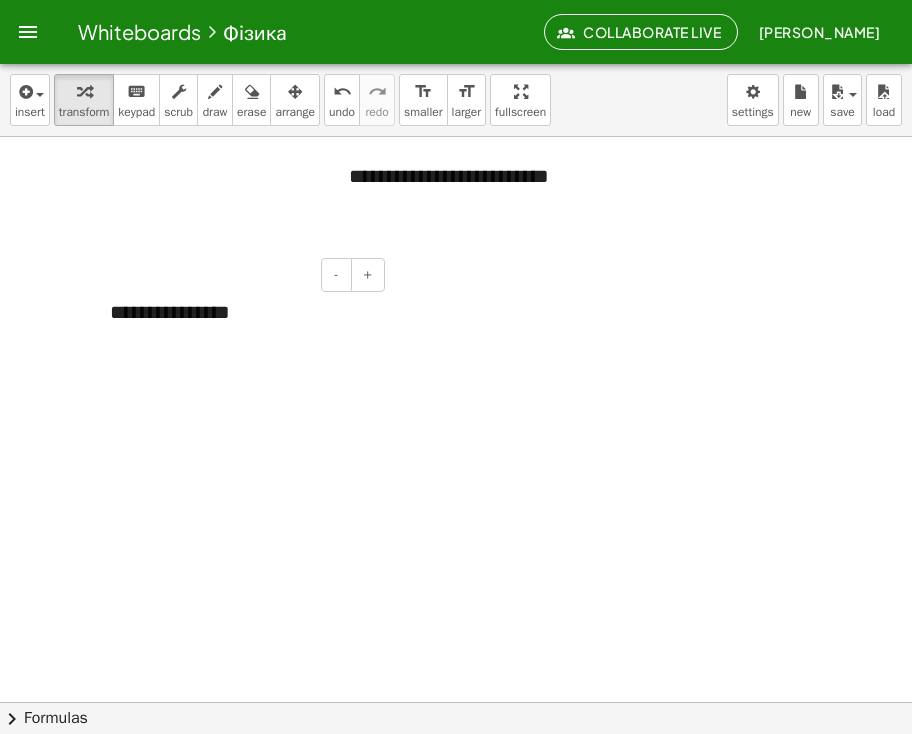type 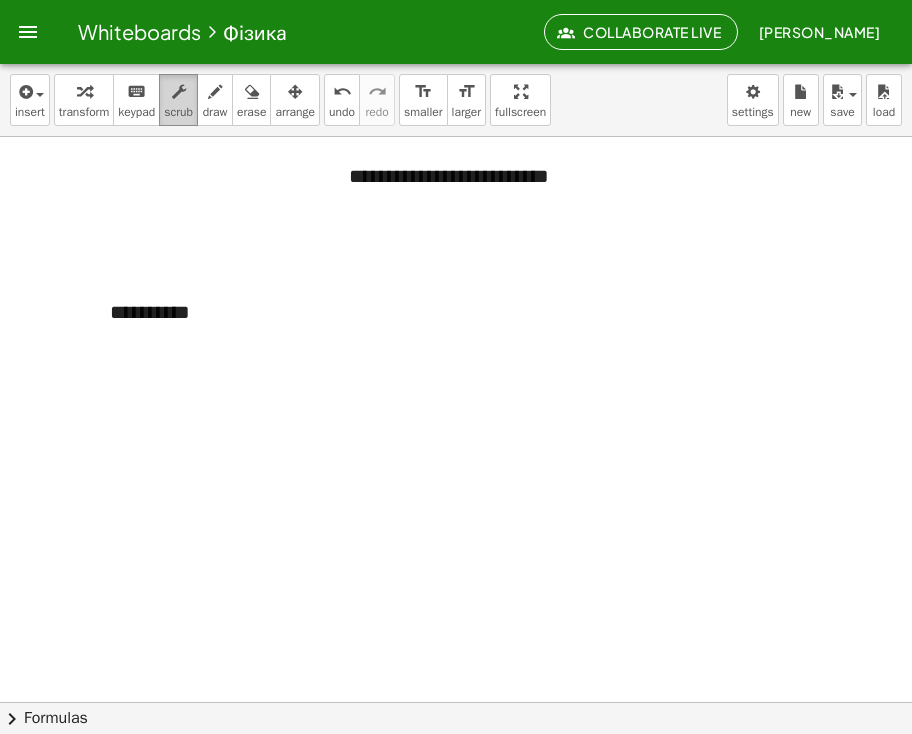 click on "scrub" at bounding box center [178, 112] 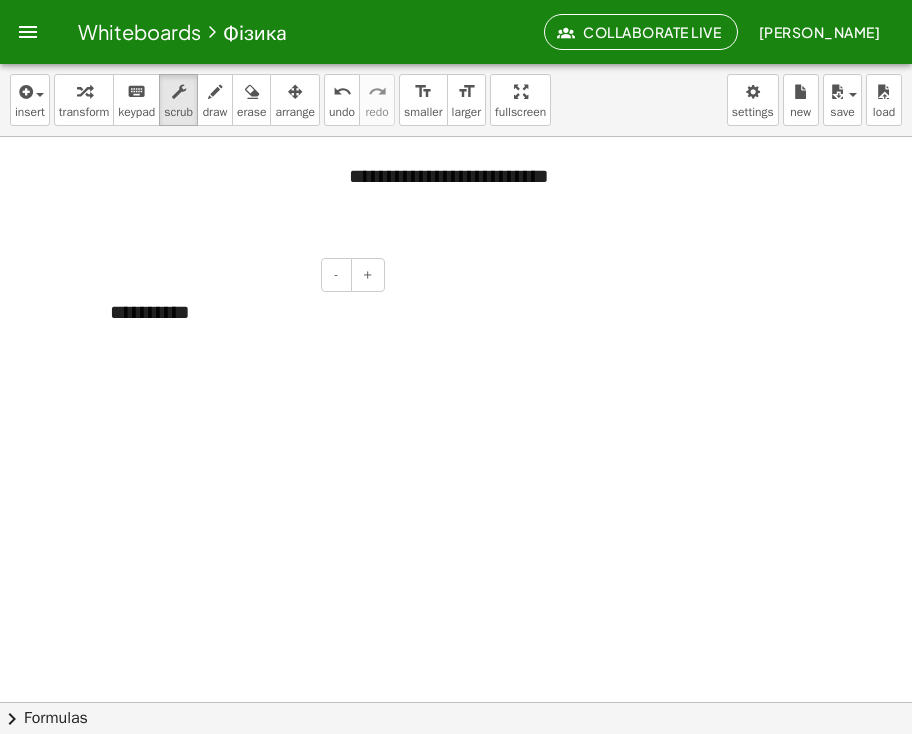 click on "**********" at bounding box center (240, 312) 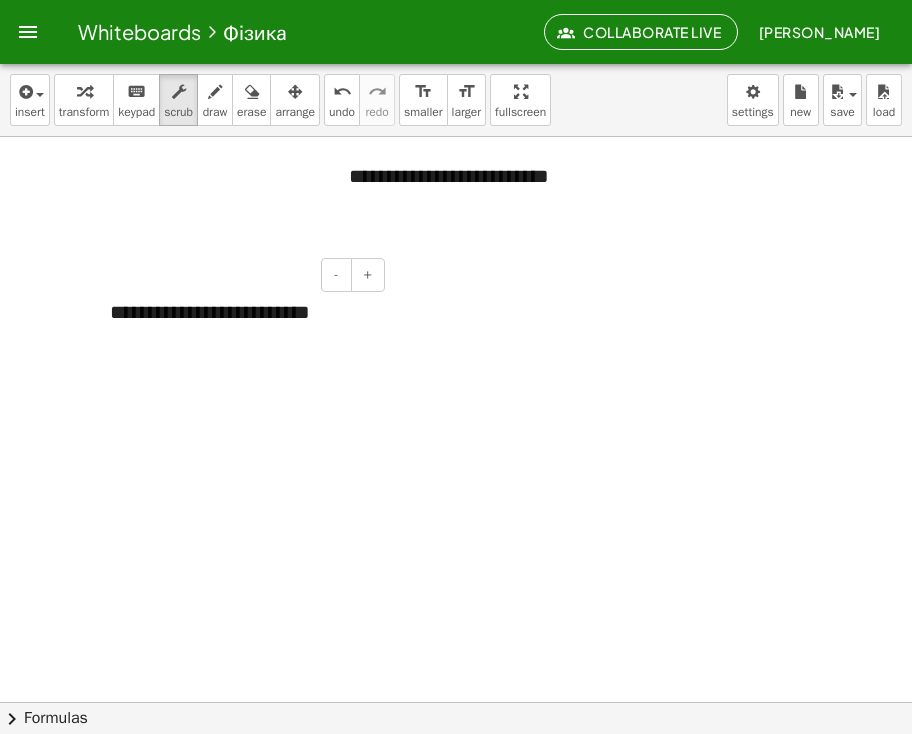 click on "**********" at bounding box center (240, 312) 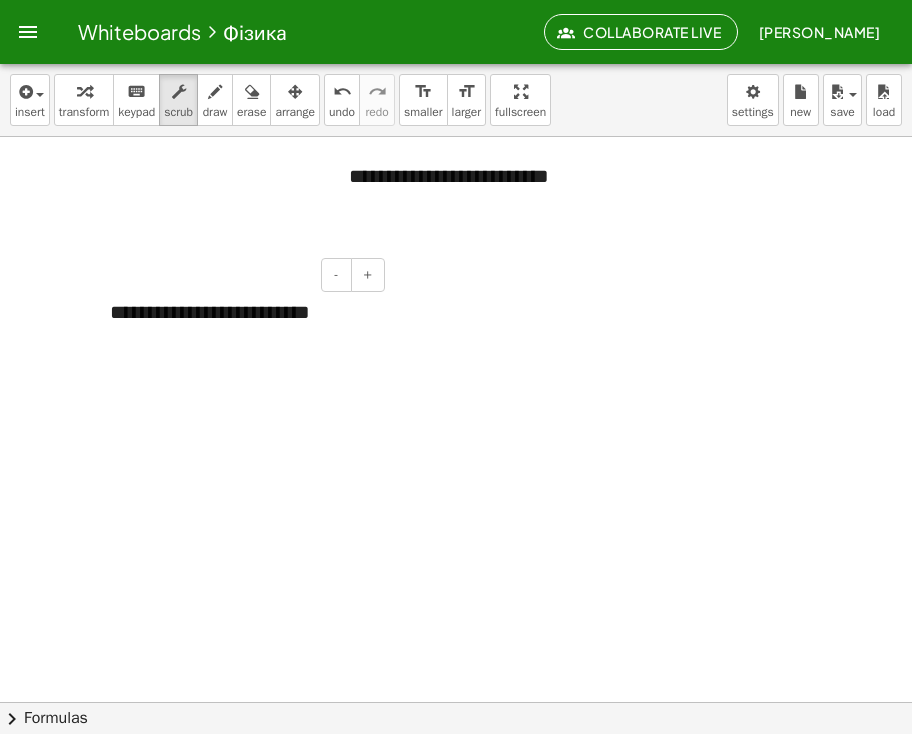 click on "**********" at bounding box center (240, 312) 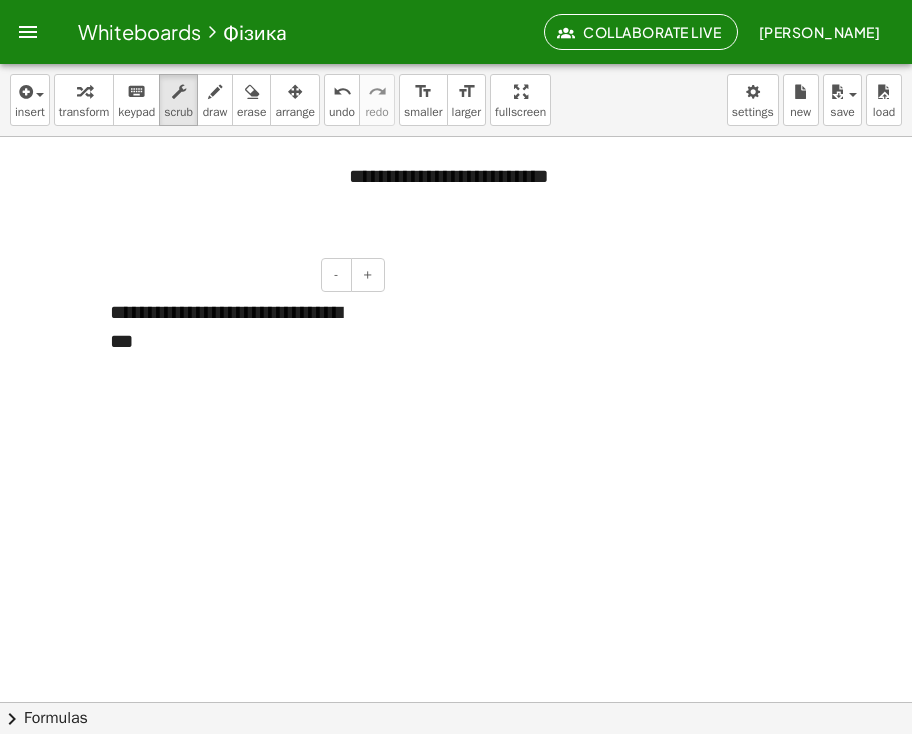 click on "**********" at bounding box center [240, 326] 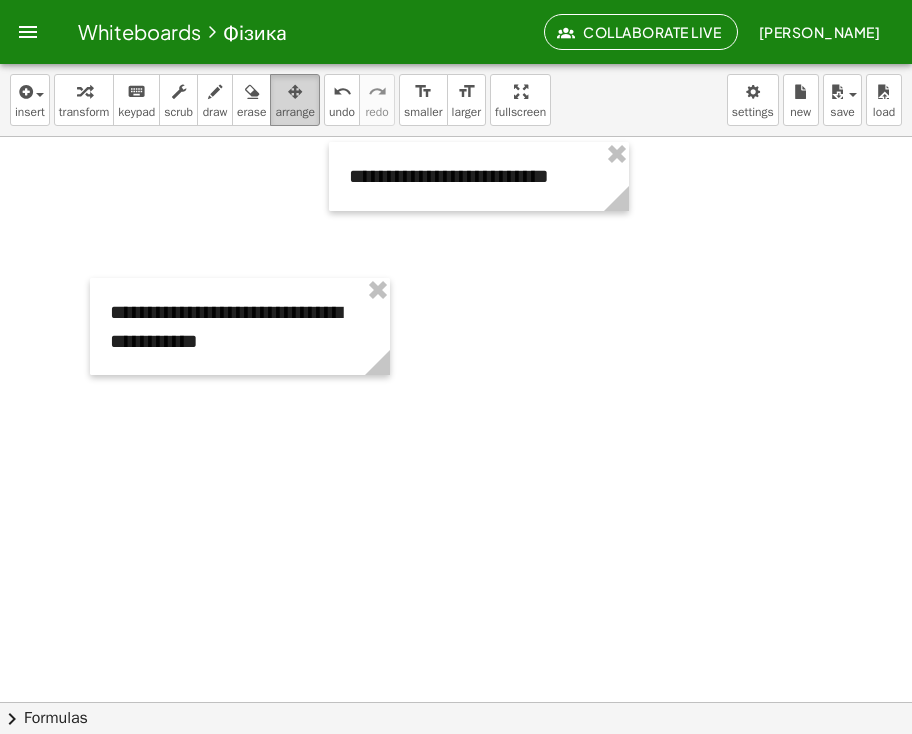click on "arrange" at bounding box center [295, 112] 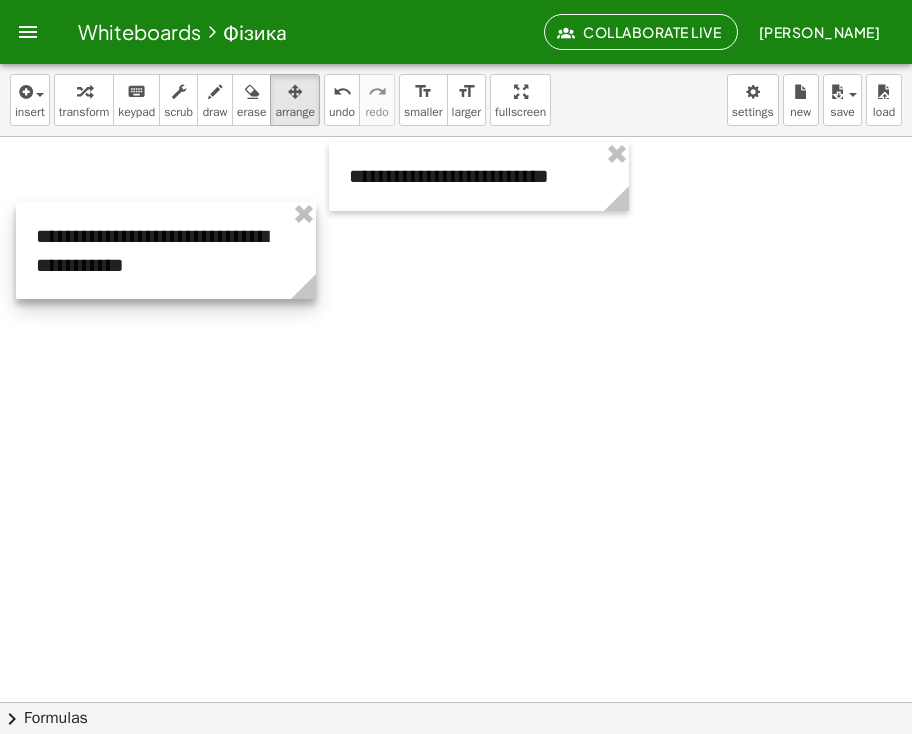 drag, startPoint x: 345, startPoint y: 349, endPoint x: 271, endPoint y: 273, distance: 106.07545 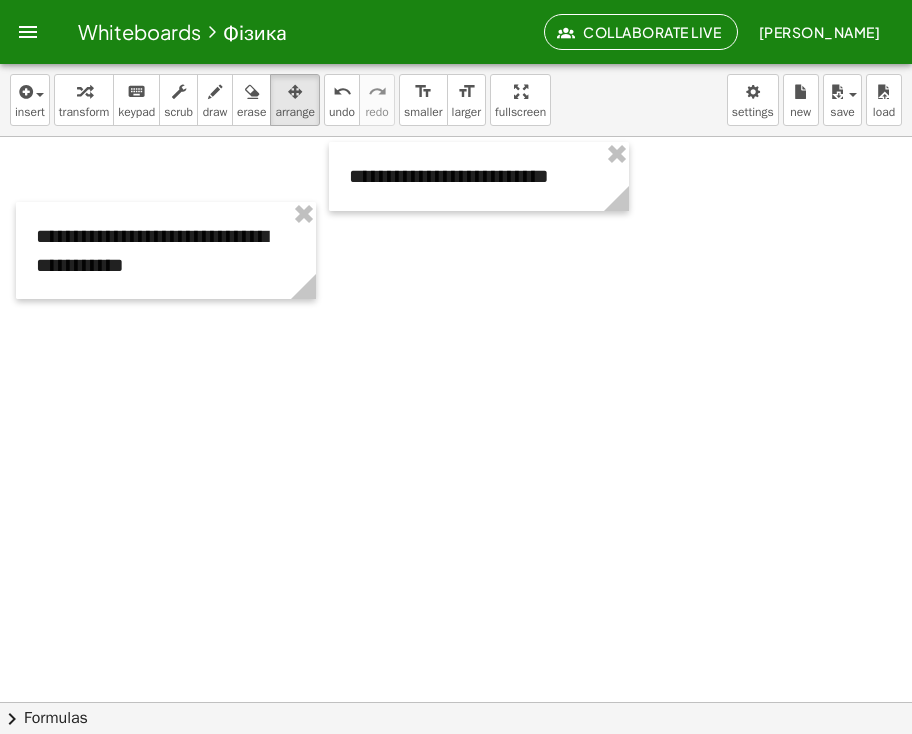 click at bounding box center [456, 710] 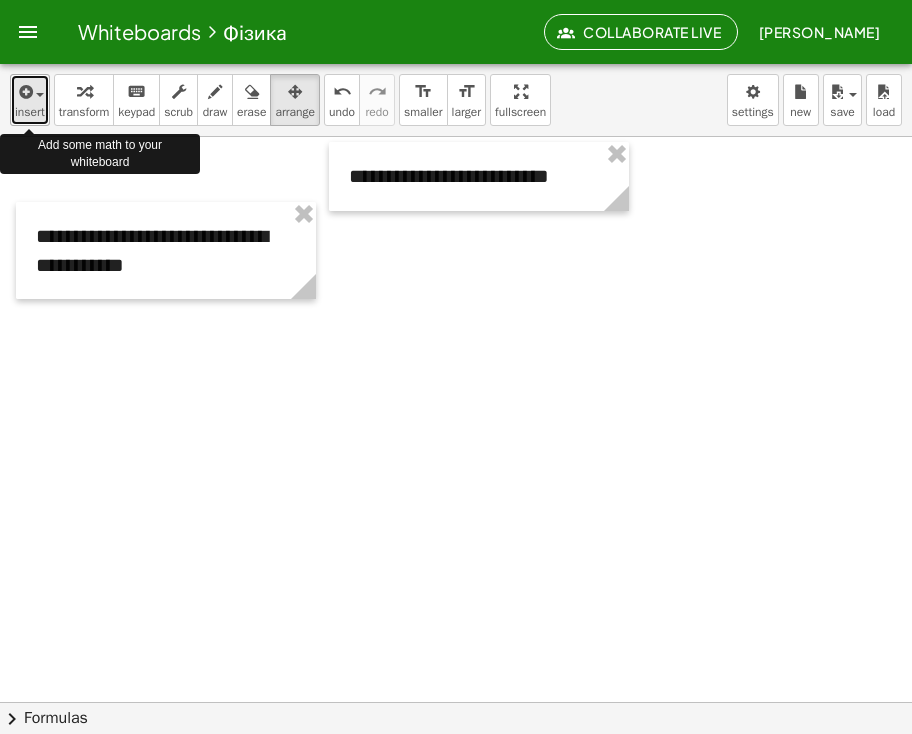 click at bounding box center (35, 94) 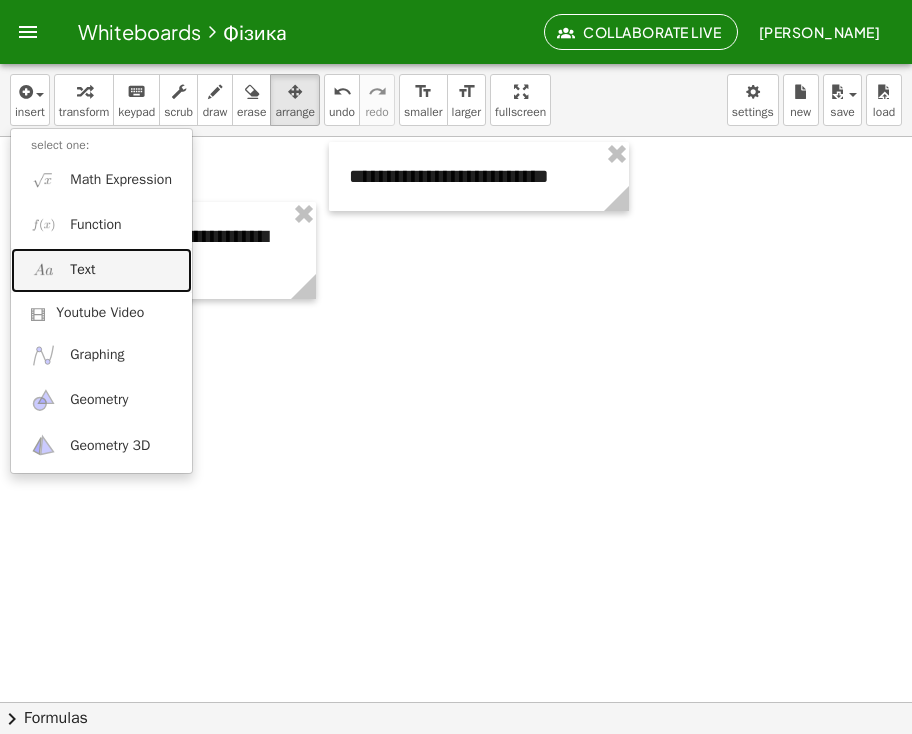 click on "Text" at bounding box center (82, 270) 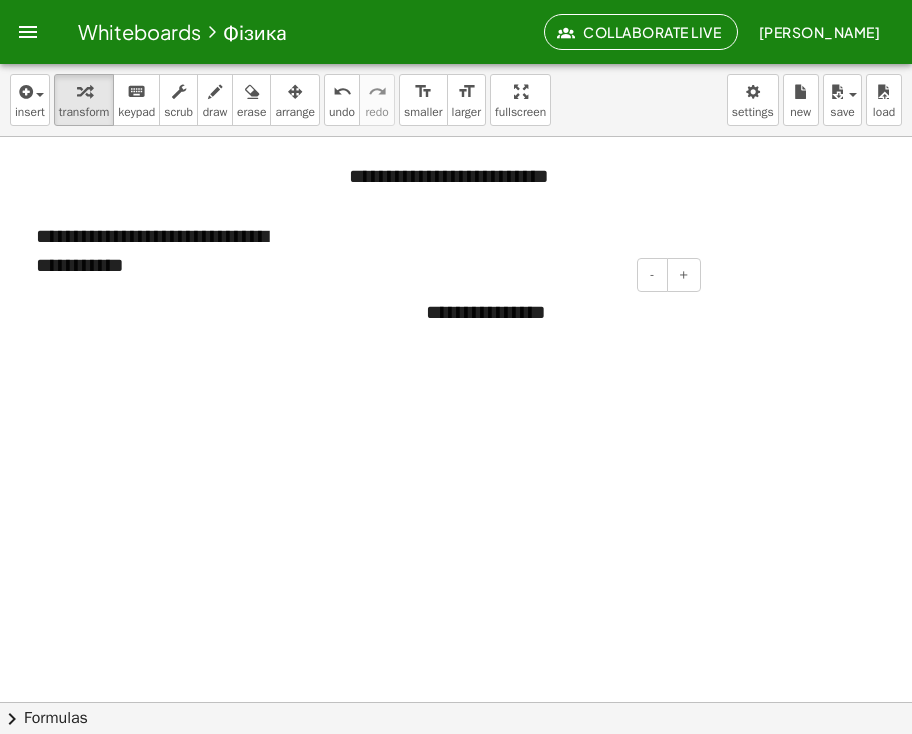 type 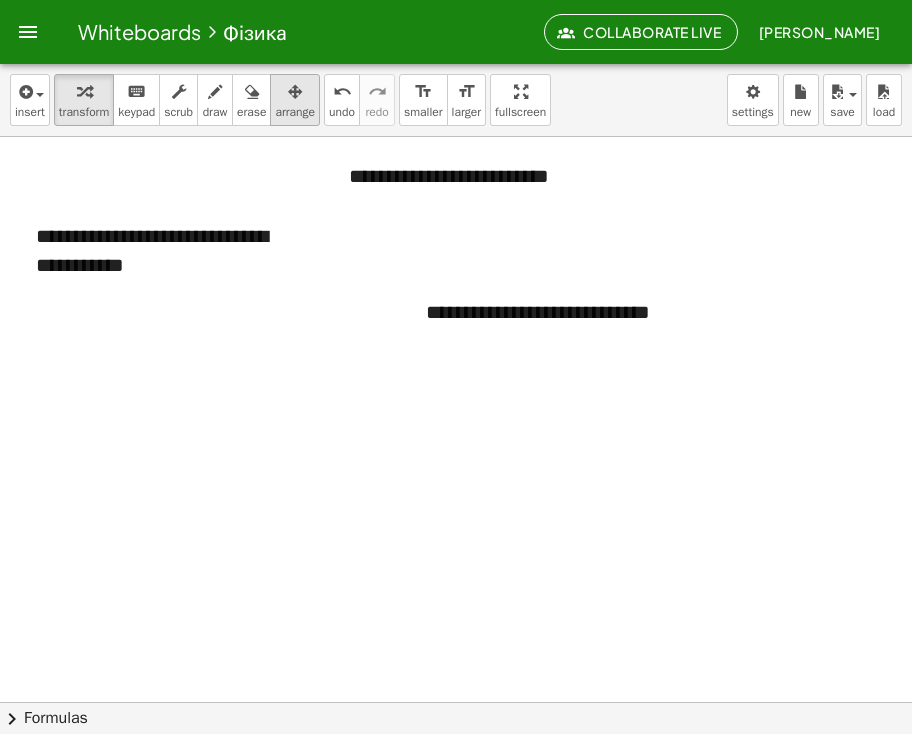 click on "arrange" at bounding box center (295, 112) 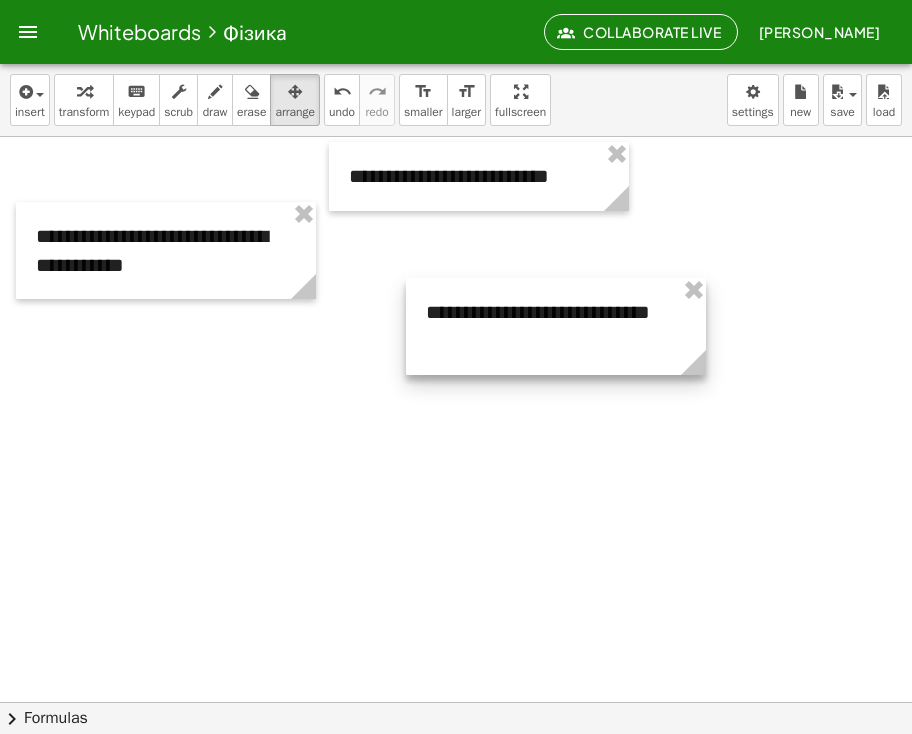 drag, startPoint x: 508, startPoint y: 342, endPoint x: 494, endPoint y: 331, distance: 17.804493 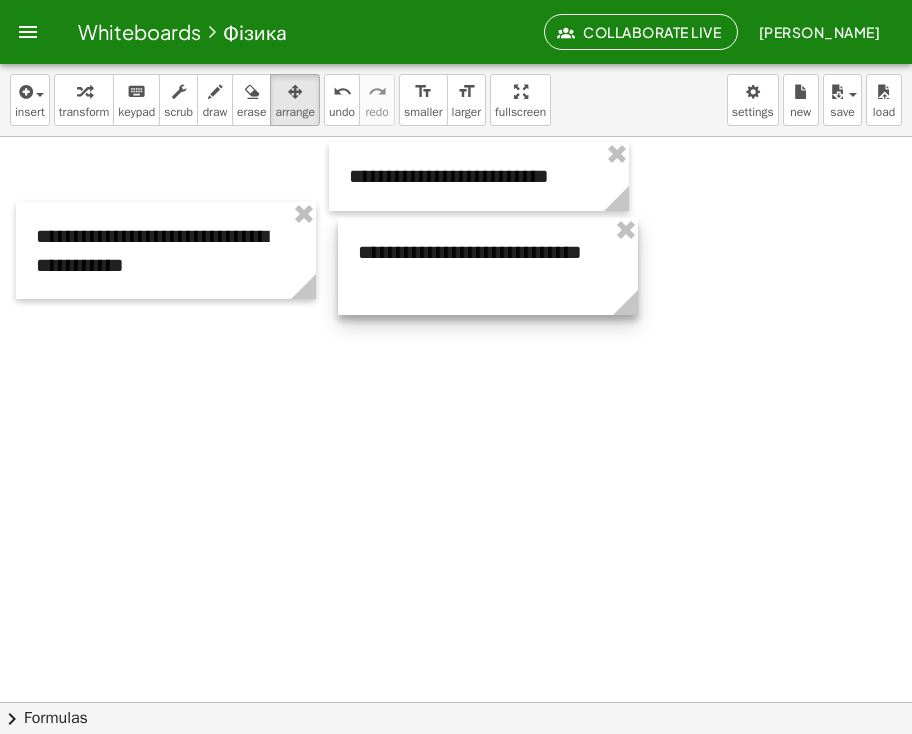 drag, startPoint x: 484, startPoint y: 321, endPoint x: 422, endPoint y: 265, distance: 83.546394 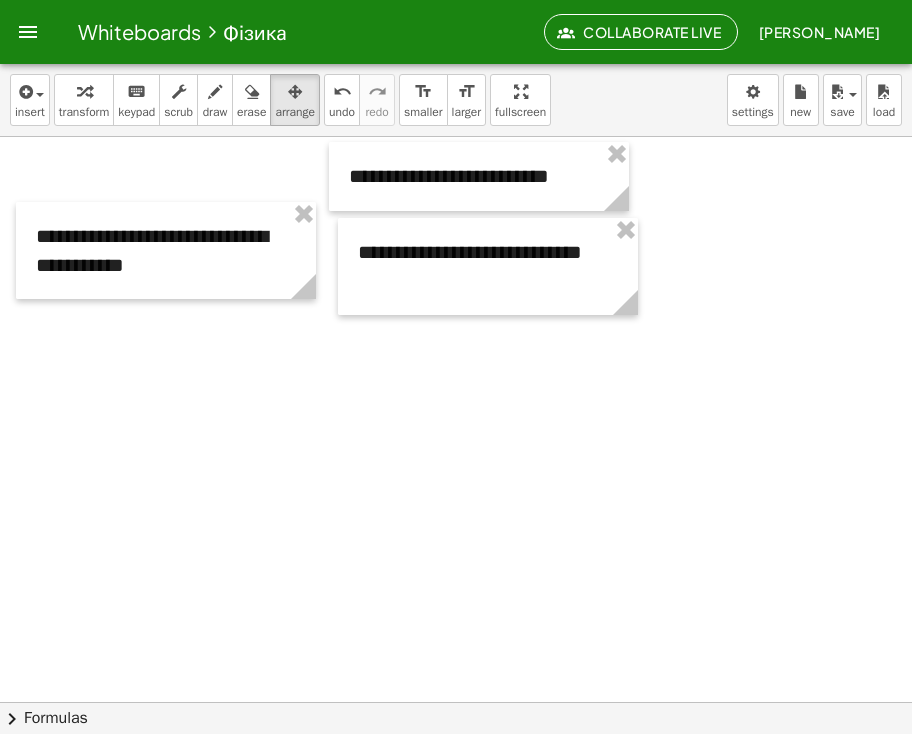 drag, startPoint x: 366, startPoint y: 438, endPoint x: 330, endPoint y: 446, distance: 36.878178 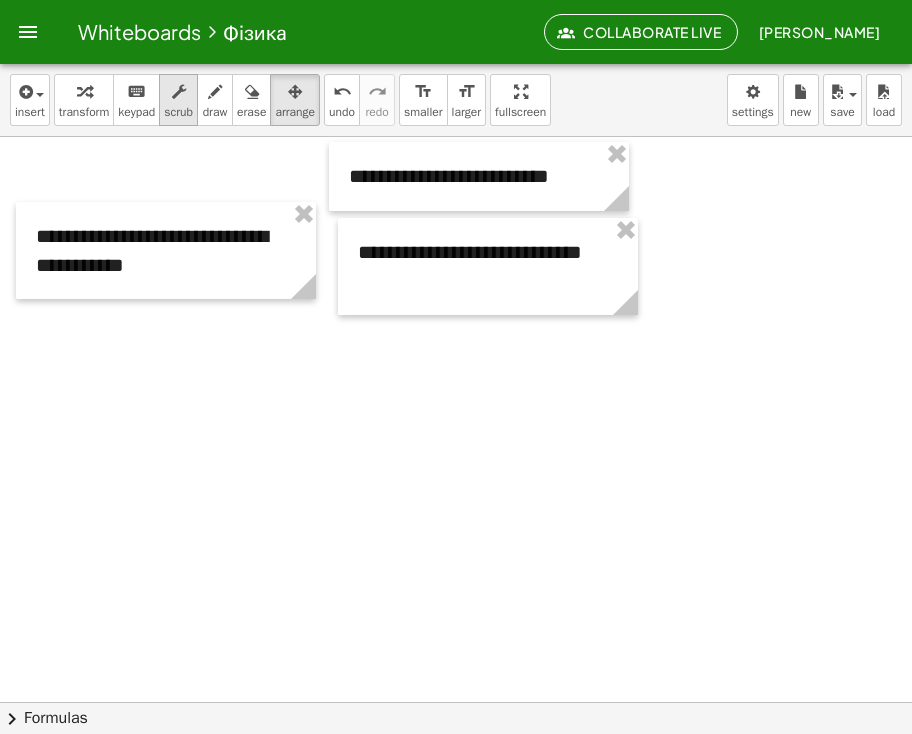 click at bounding box center [179, 92] 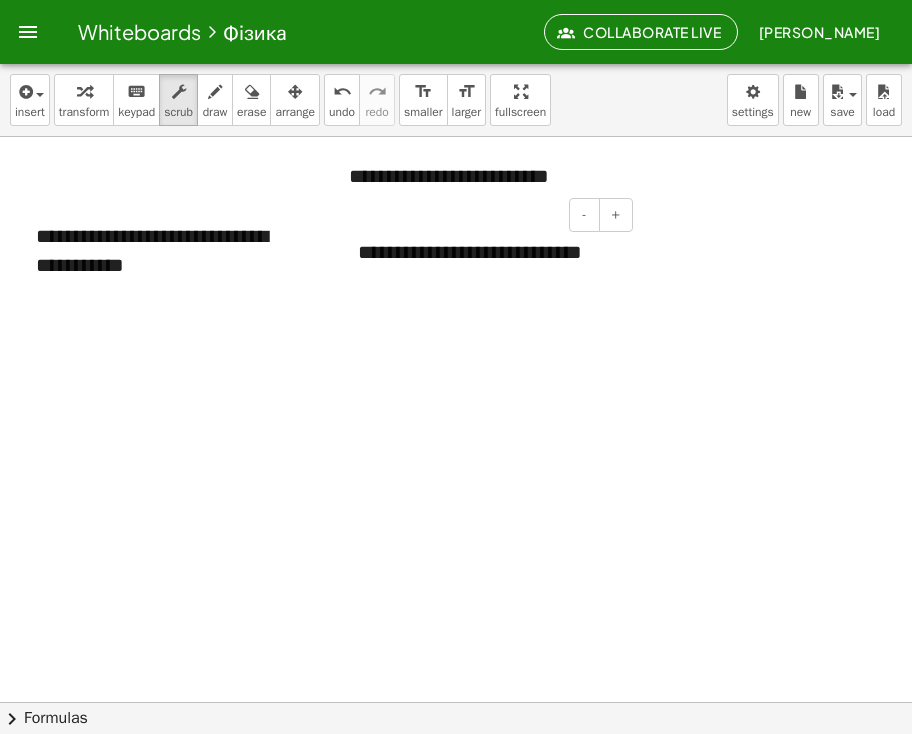 click on "**********" at bounding box center (488, 266) 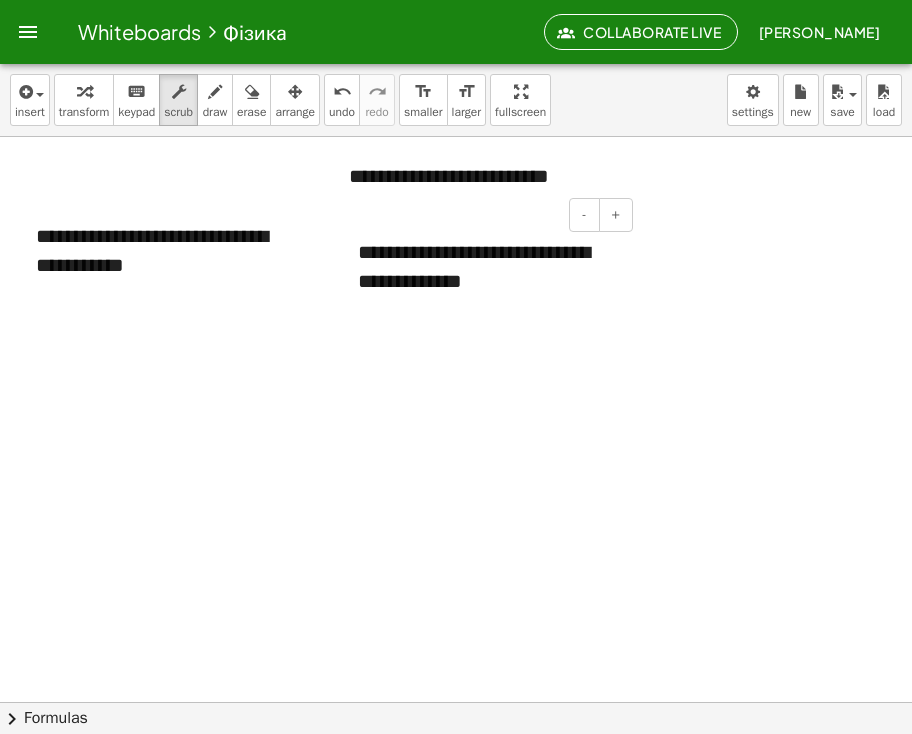 click on "**********" at bounding box center (488, 266) 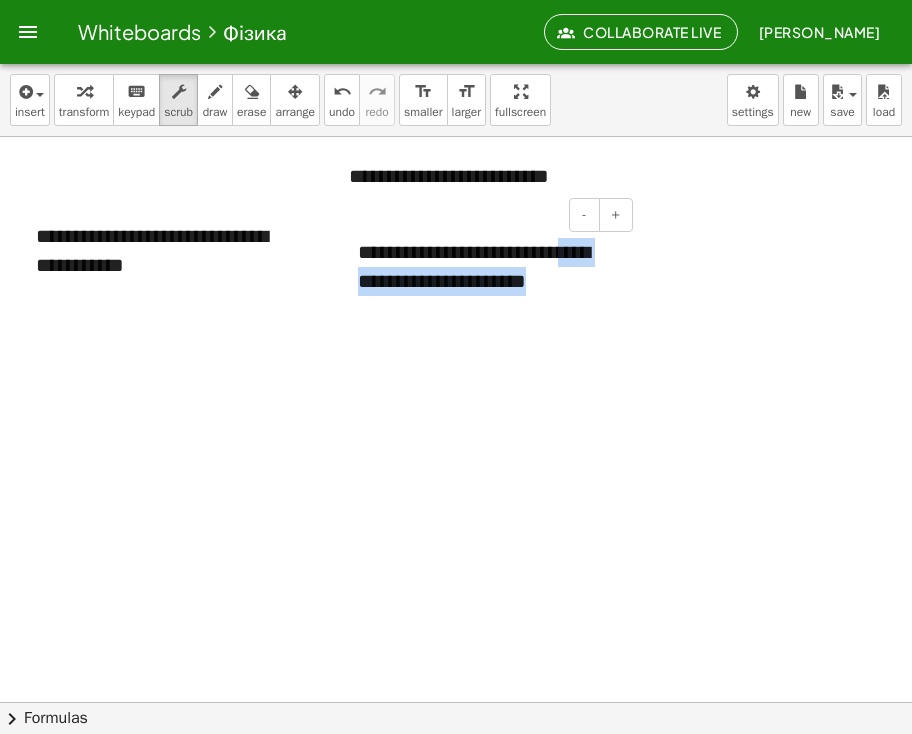 drag, startPoint x: 429, startPoint y: 298, endPoint x: 406, endPoint y: 273, distance: 33.970577 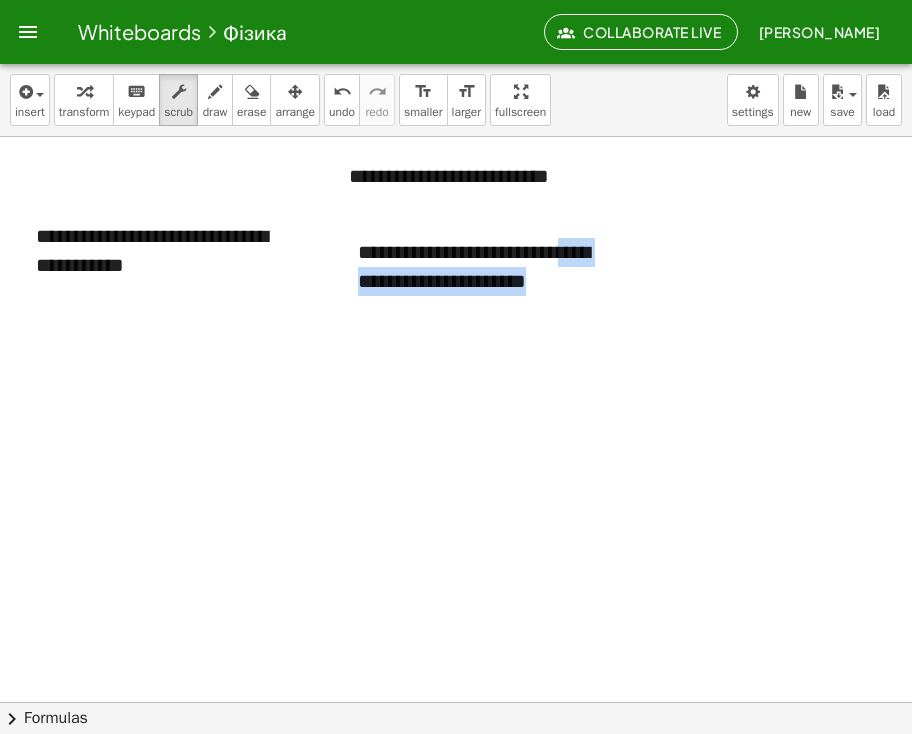 click at bounding box center [456, 710] 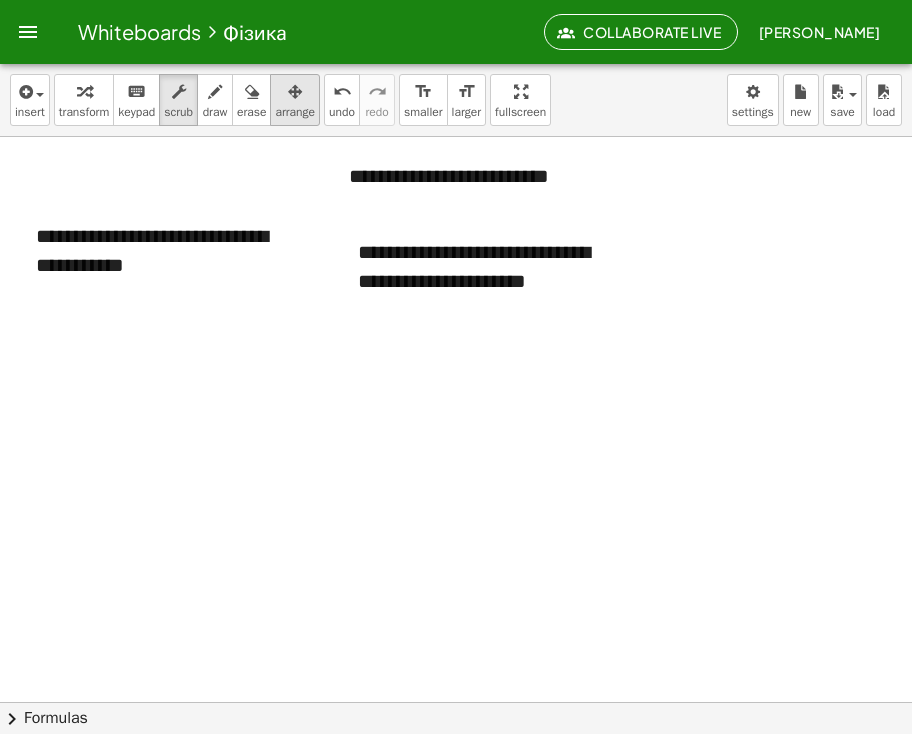 click on "arrange" at bounding box center [295, 112] 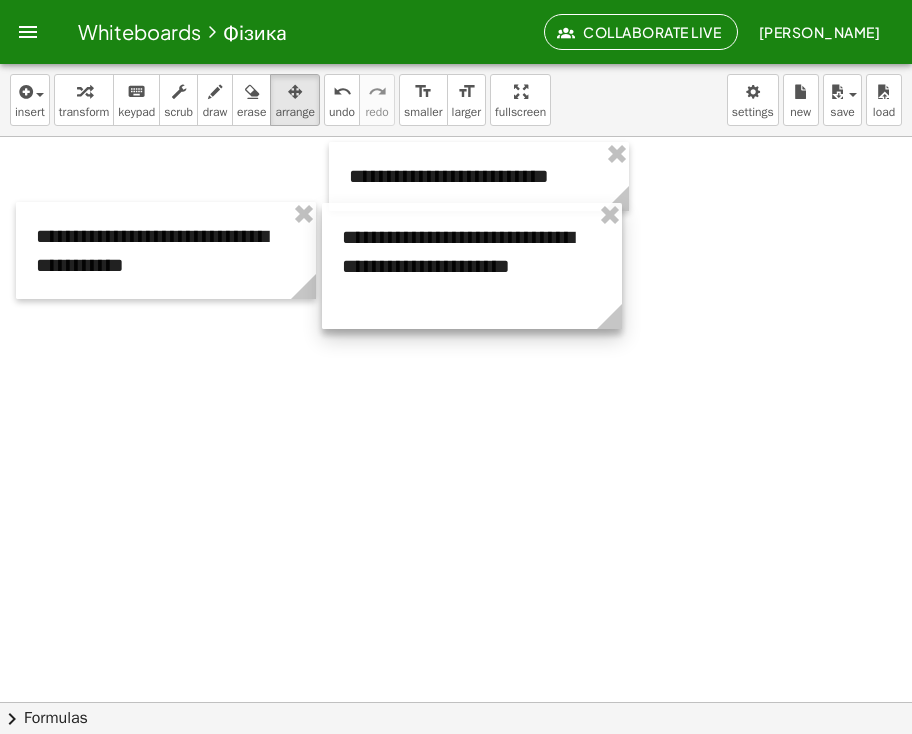 drag, startPoint x: 415, startPoint y: 284, endPoint x: 399, endPoint y: 269, distance: 21.931713 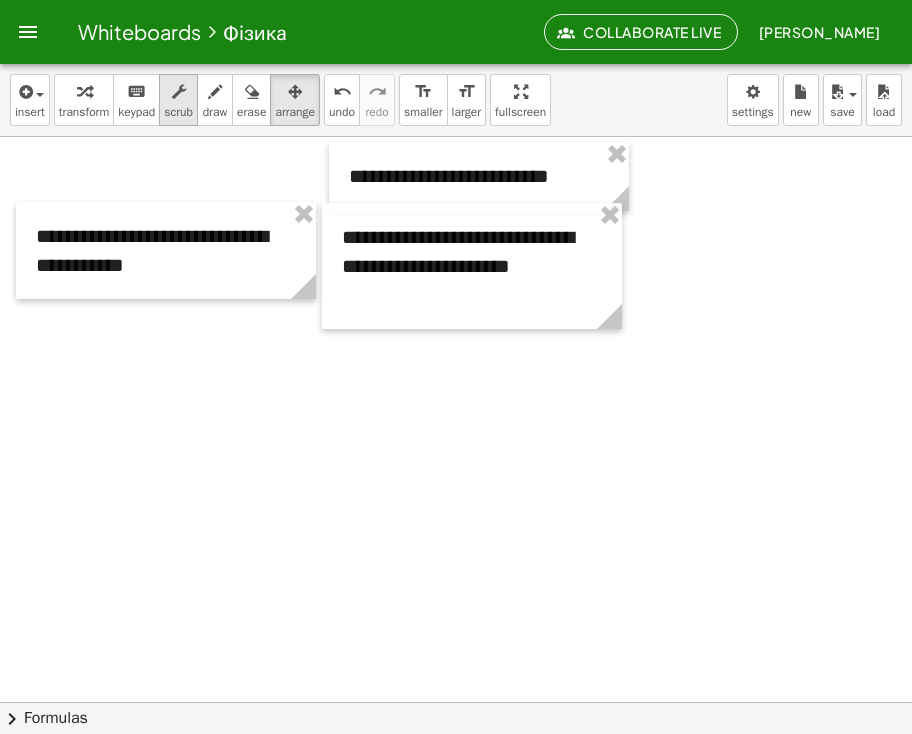 click on "scrub" at bounding box center (178, 112) 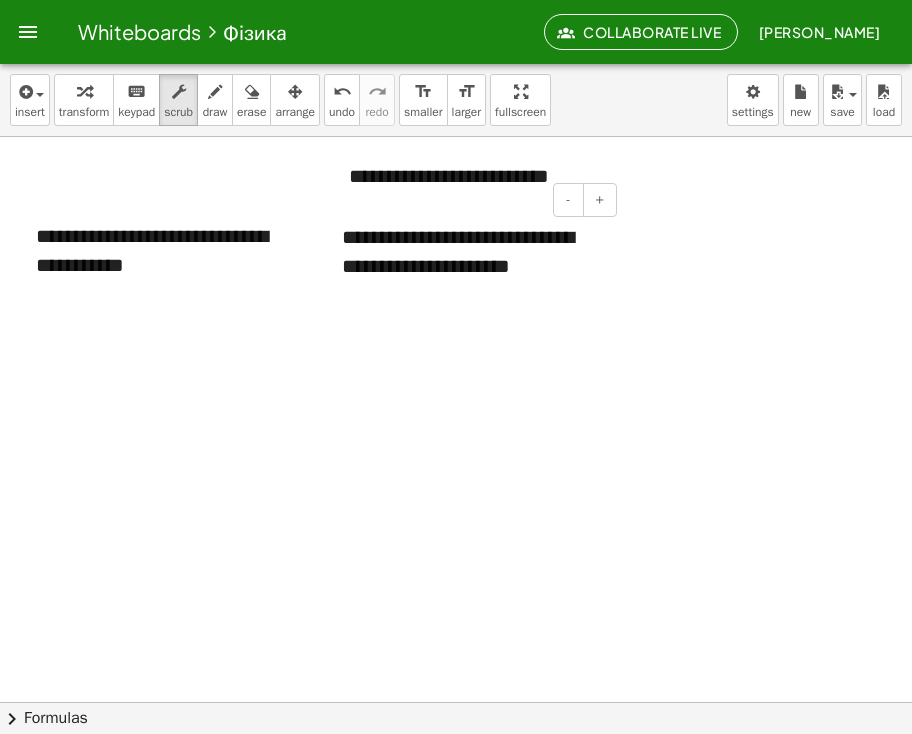 click on "**********" at bounding box center (472, 266) 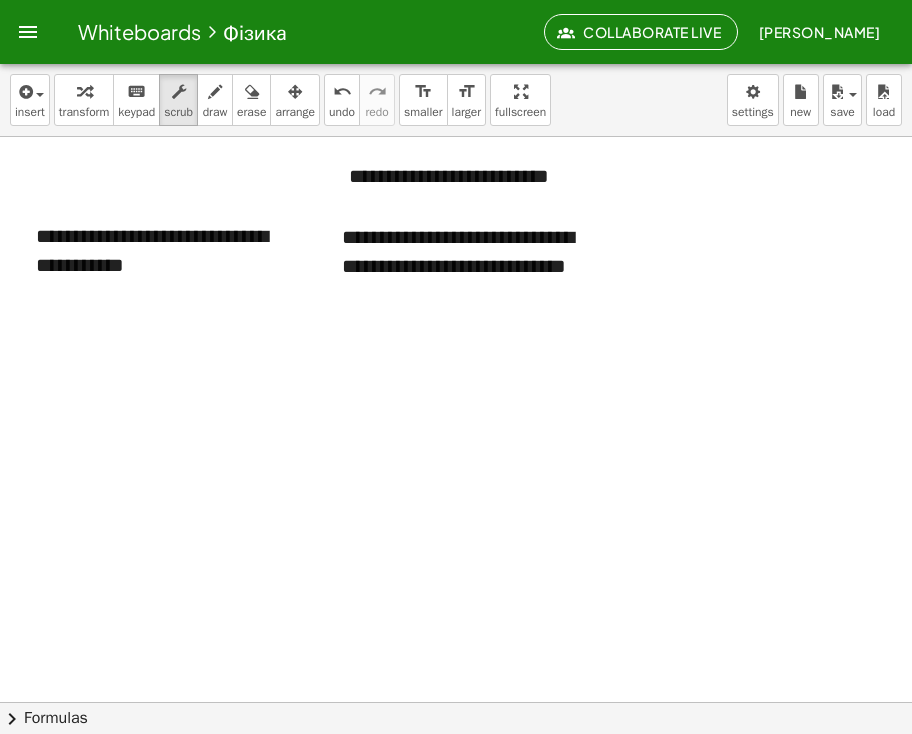 click at bounding box center (456, 710) 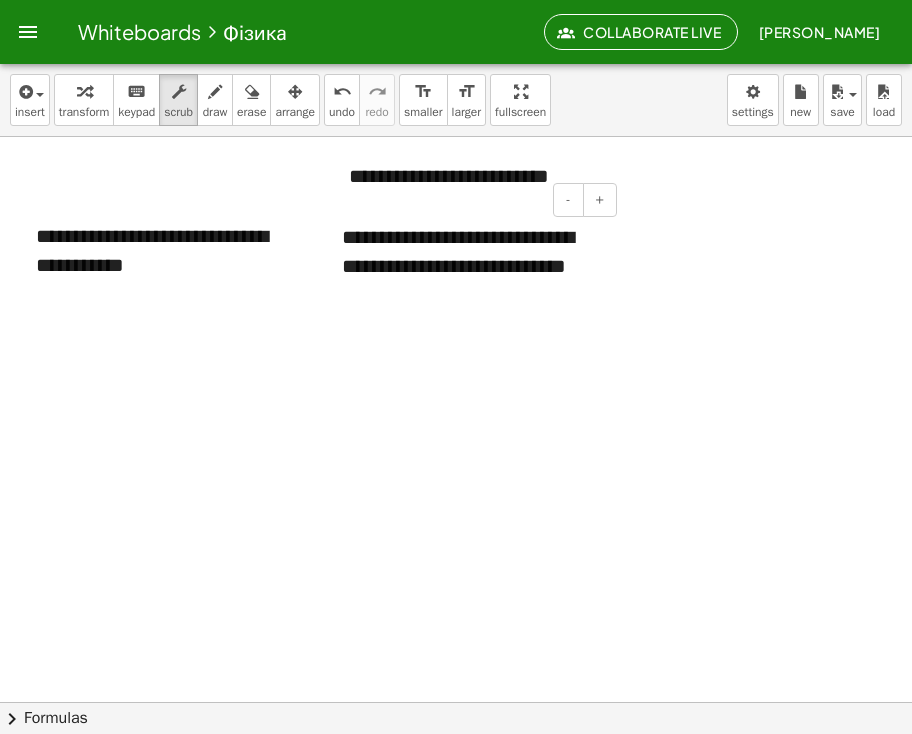 click on "**********" at bounding box center [472, 266] 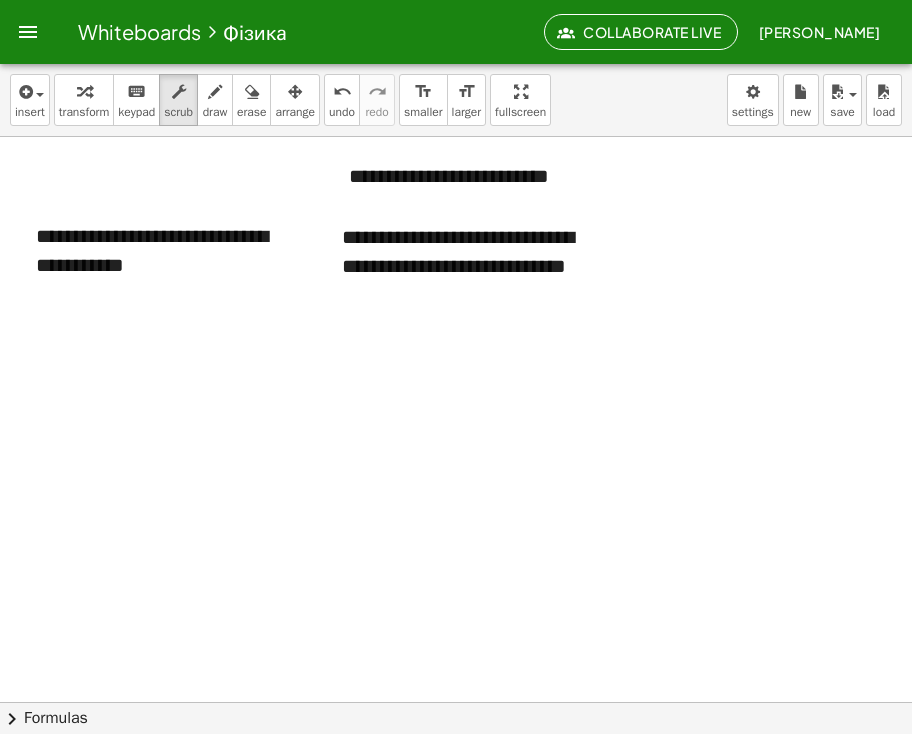 click at bounding box center (456, 710) 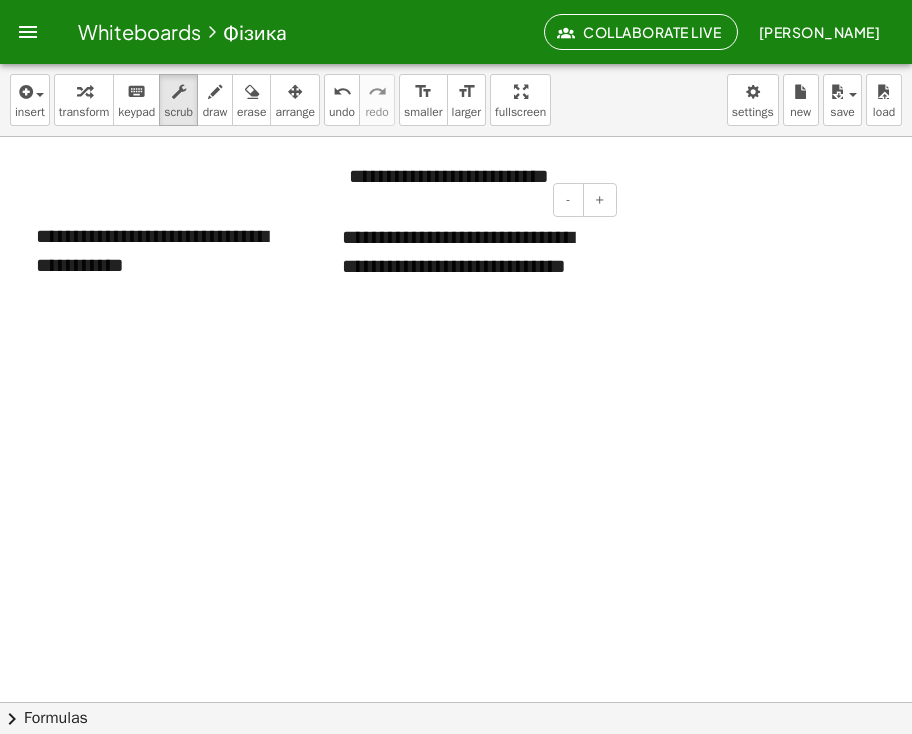 click on "**********" at bounding box center [472, 266] 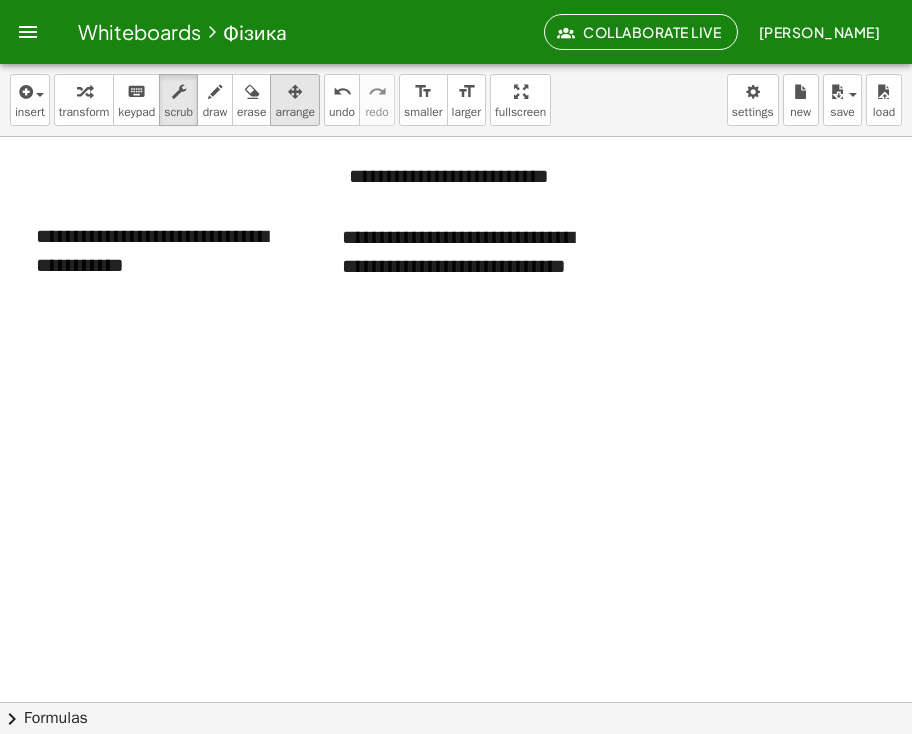 click on "arrange" at bounding box center [295, 112] 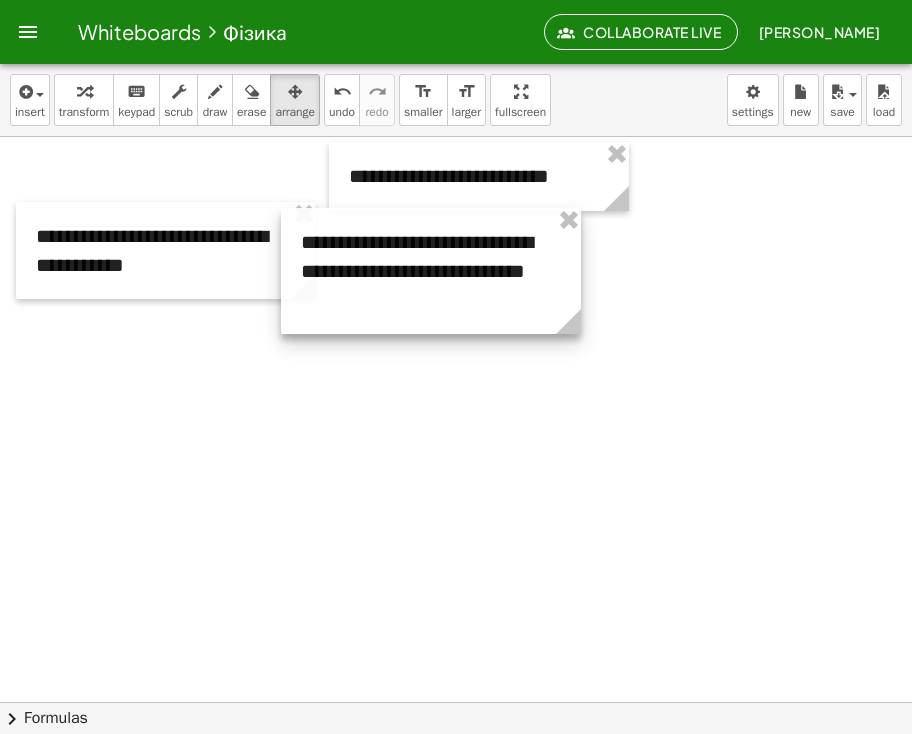 drag, startPoint x: 433, startPoint y: 290, endPoint x: 392, endPoint y: 295, distance: 41.303753 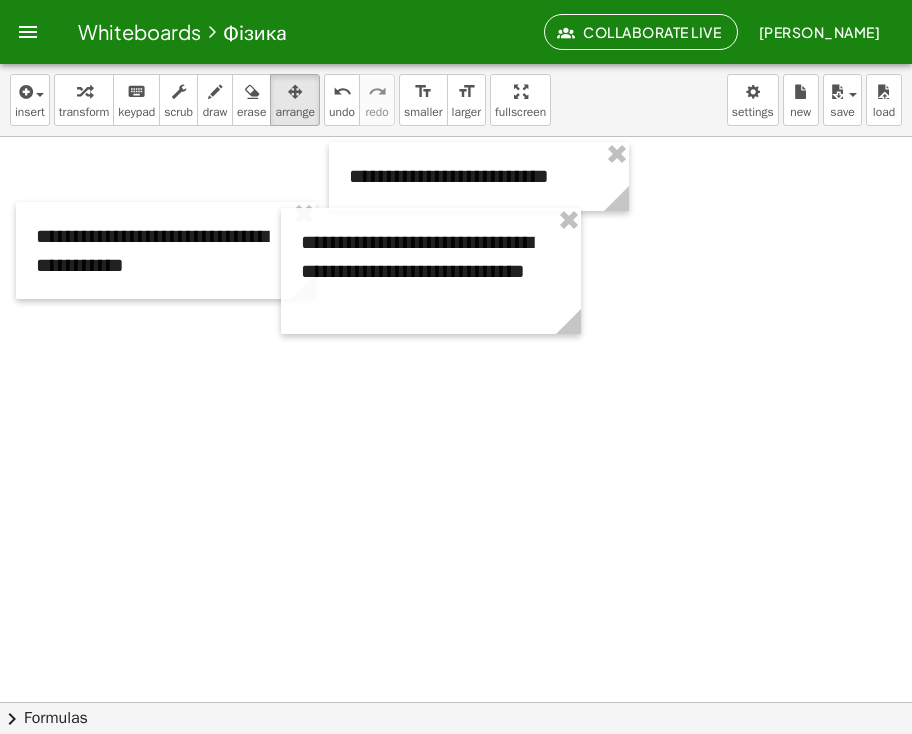 click at bounding box center (456, 710) 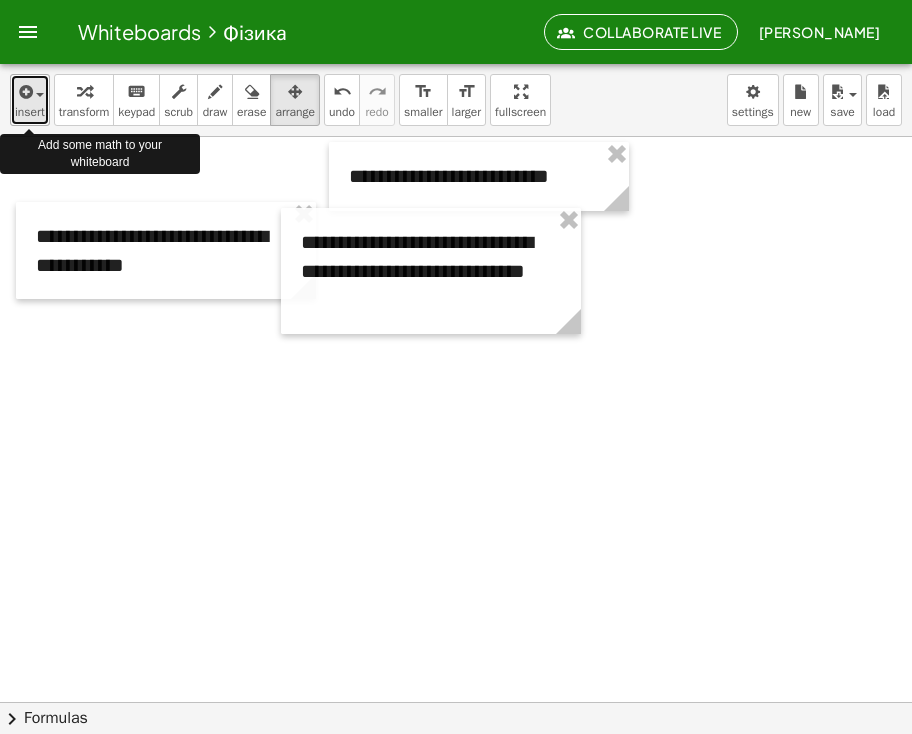 click on "insert" at bounding box center (30, 112) 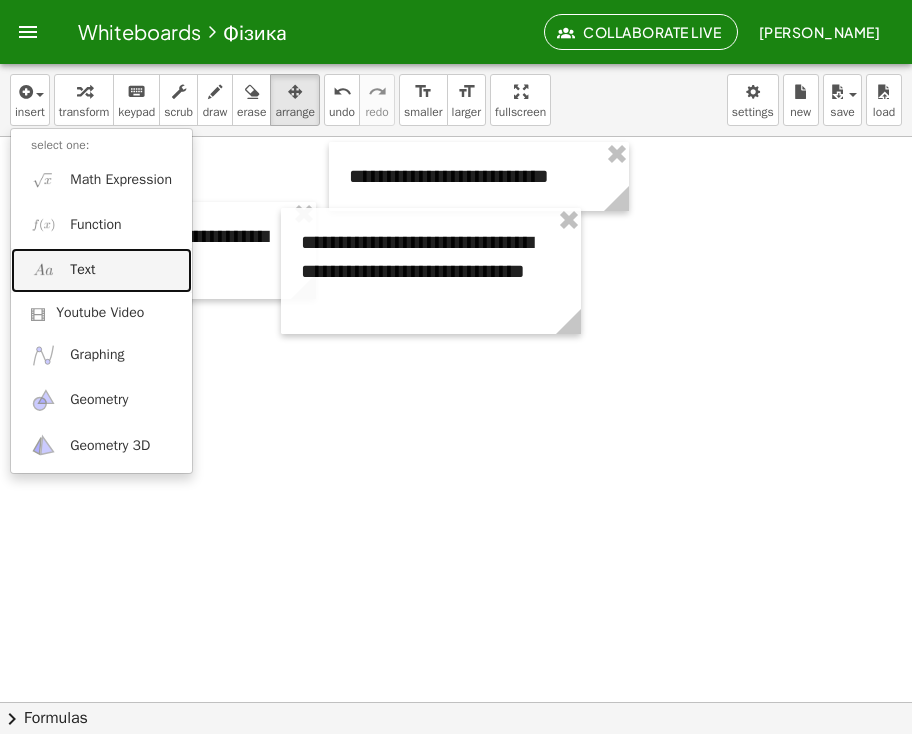 click on "Text" at bounding box center [82, 270] 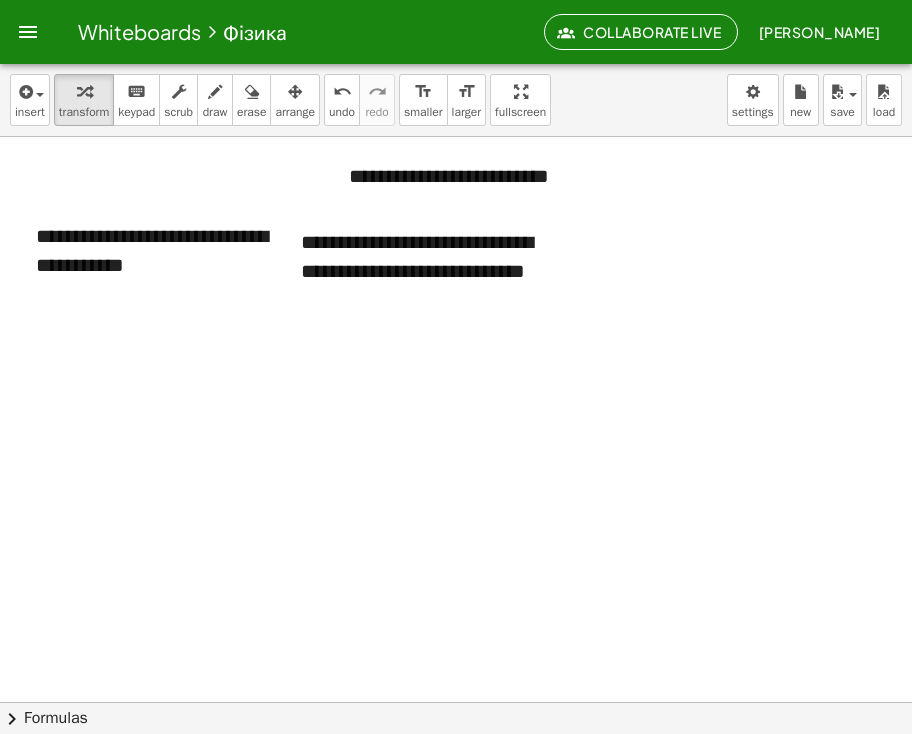 type 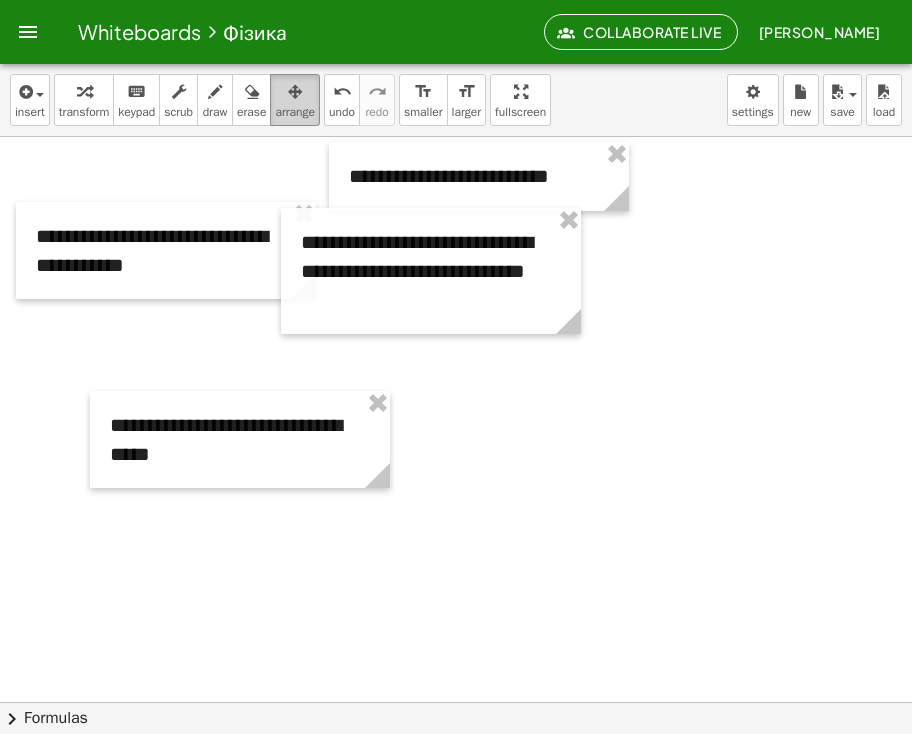 click on "arrange" at bounding box center [295, 112] 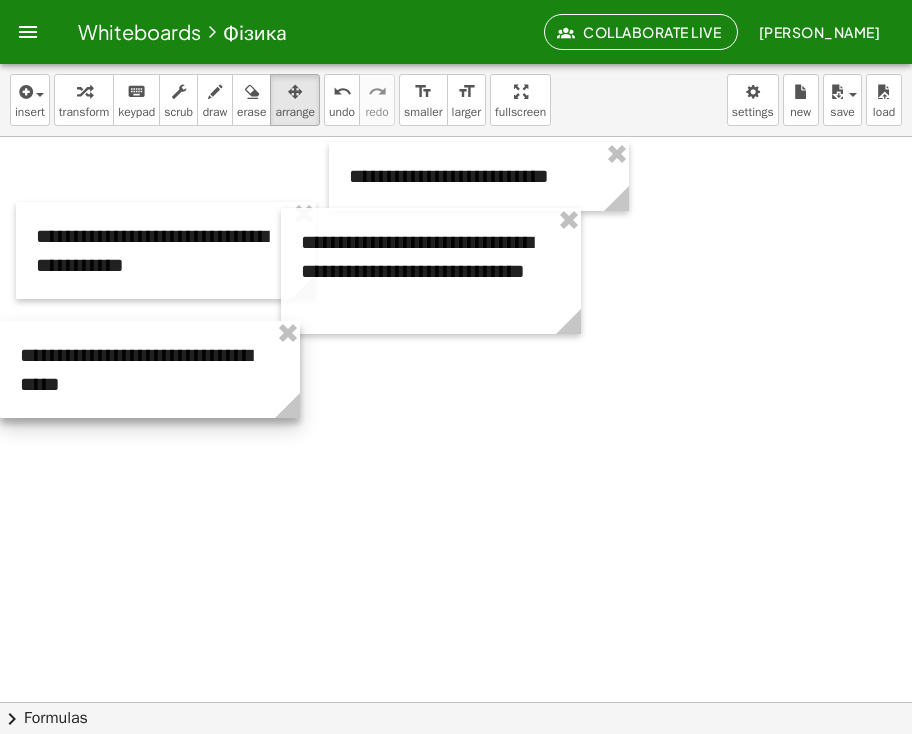 drag, startPoint x: 300, startPoint y: 470, endPoint x: 204, endPoint y: 396, distance: 121.21056 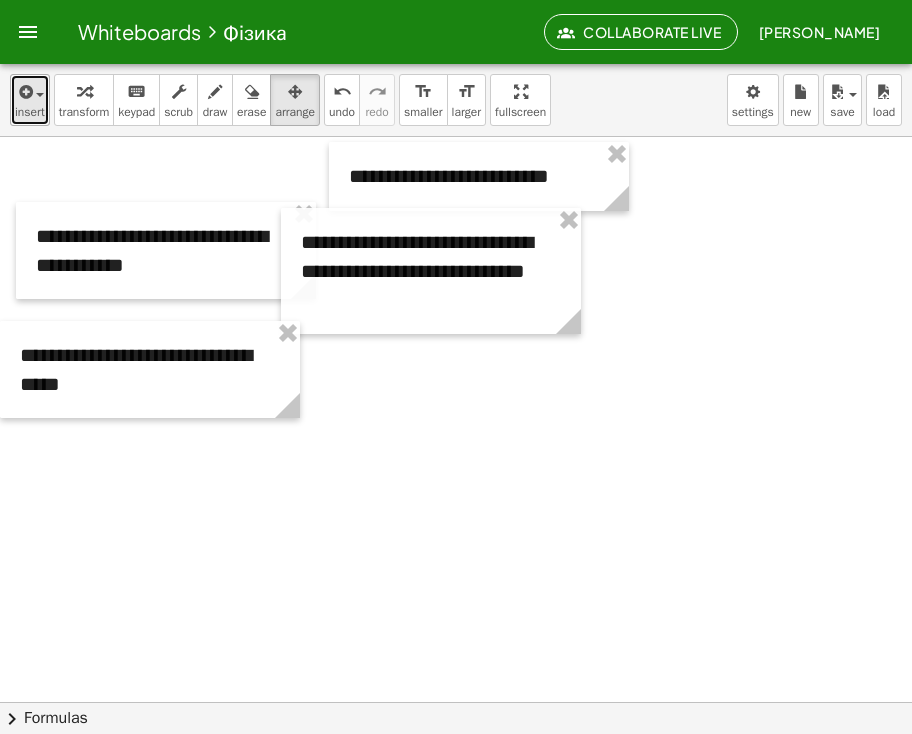 click on "insert" at bounding box center (30, 100) 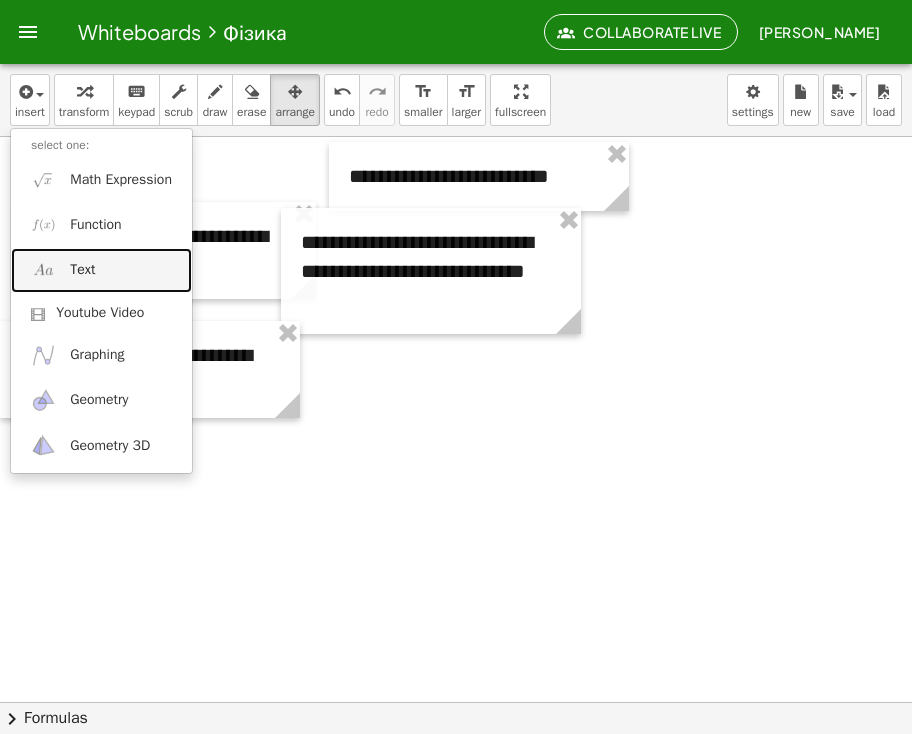 click on "Text" at bounding box center [101, 270] 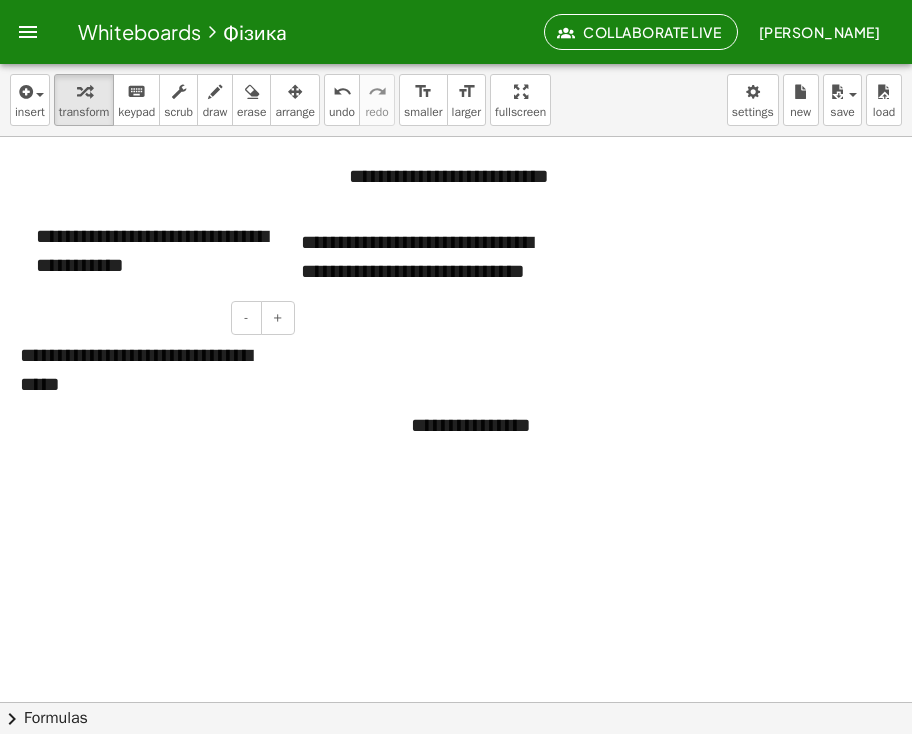type 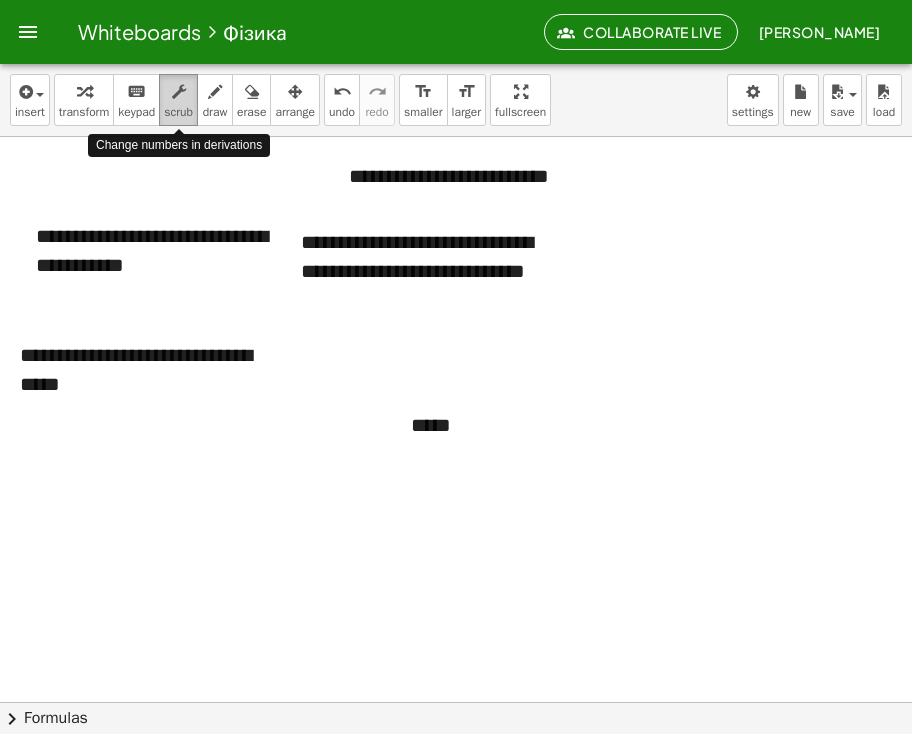 click on "scrub" at bounding box center (178, 112) 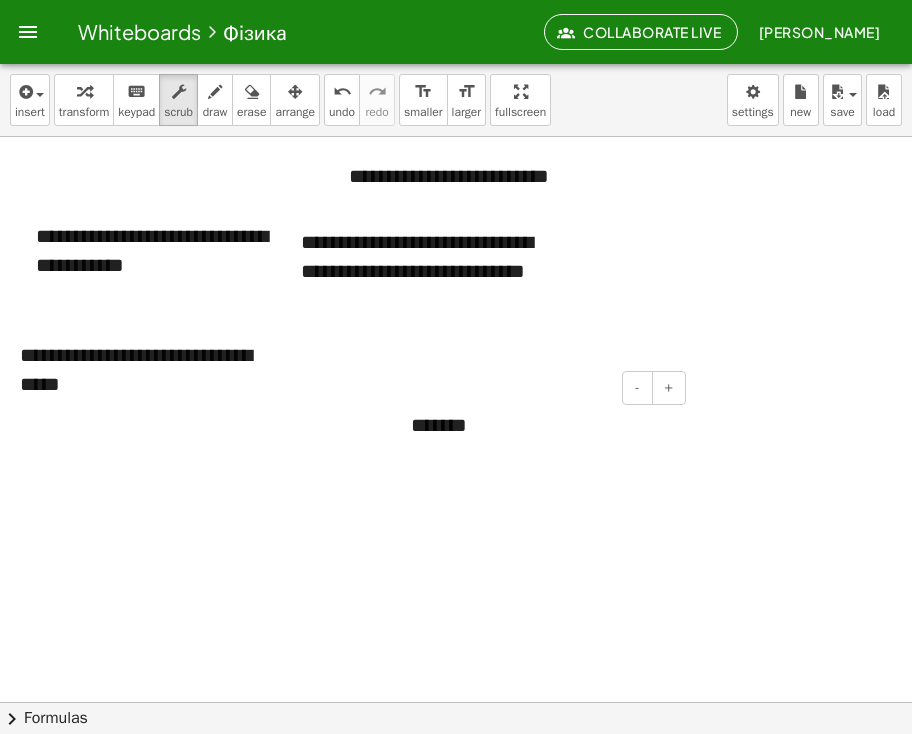 click on "*******" at bounding box center (541, 425) 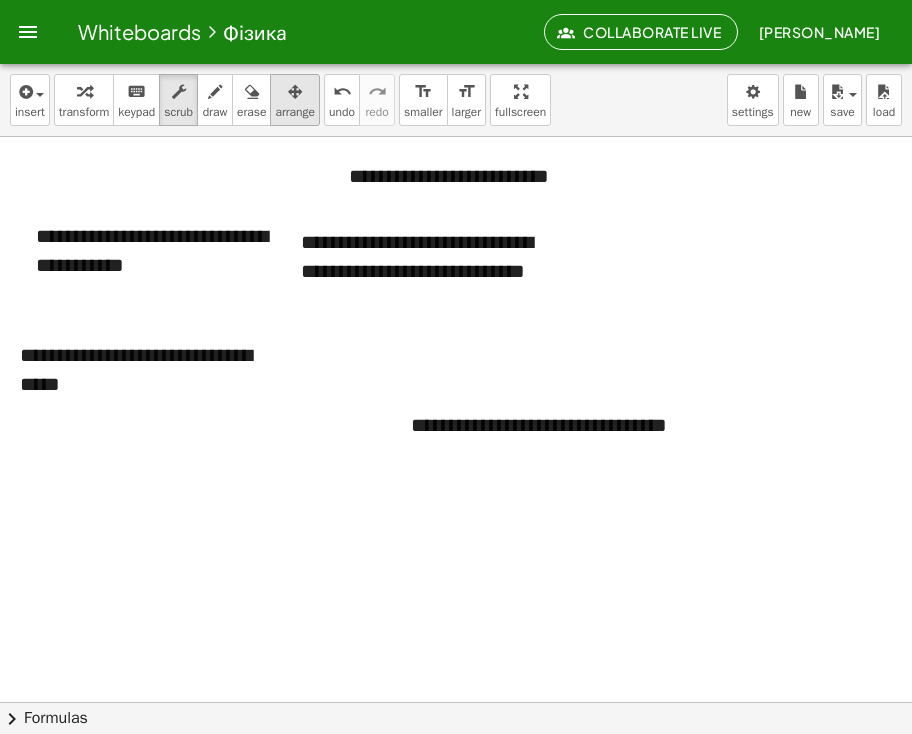 click on "arrange" at bounding box center [295, 112] 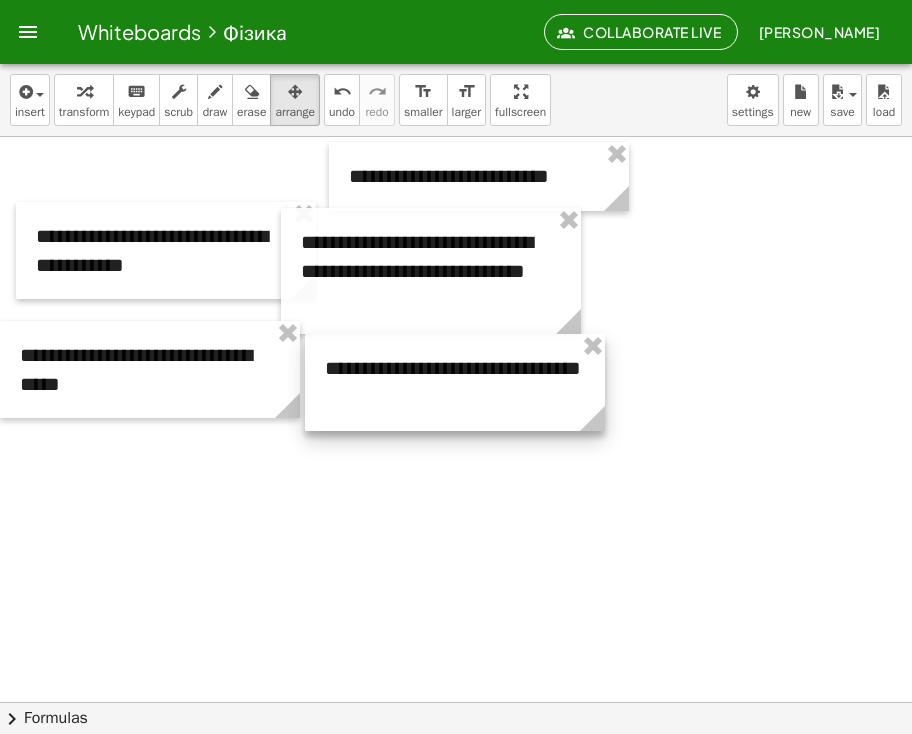drag, startPoint x: 500, startPoint y: 449, endPoint x: 414, endPoint y: 392, distance: 103.17461 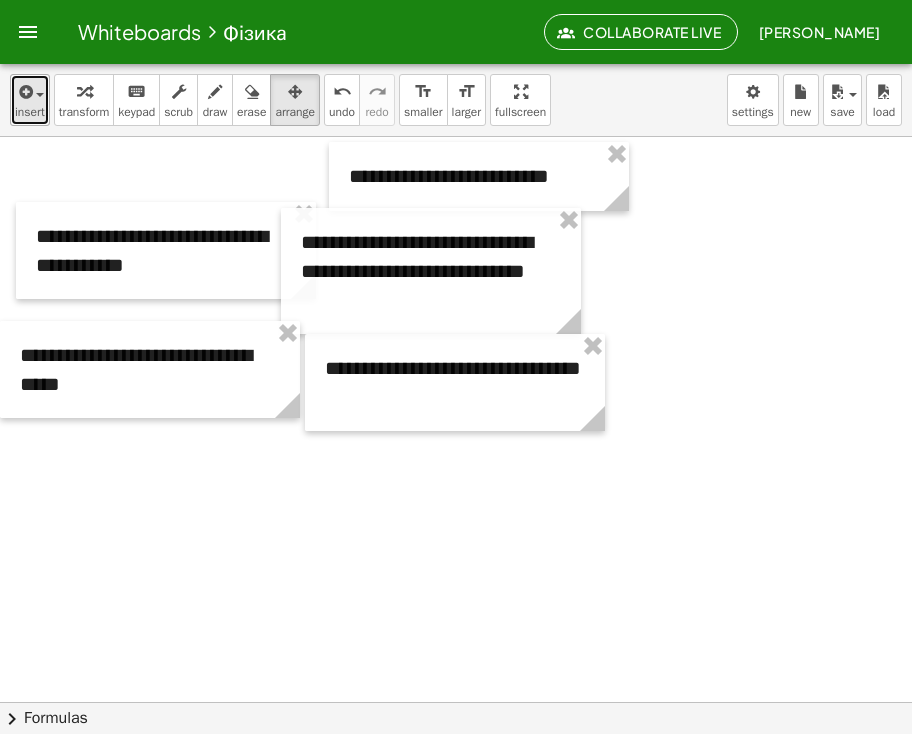 click on "insert" at bounding box center (30, 112) 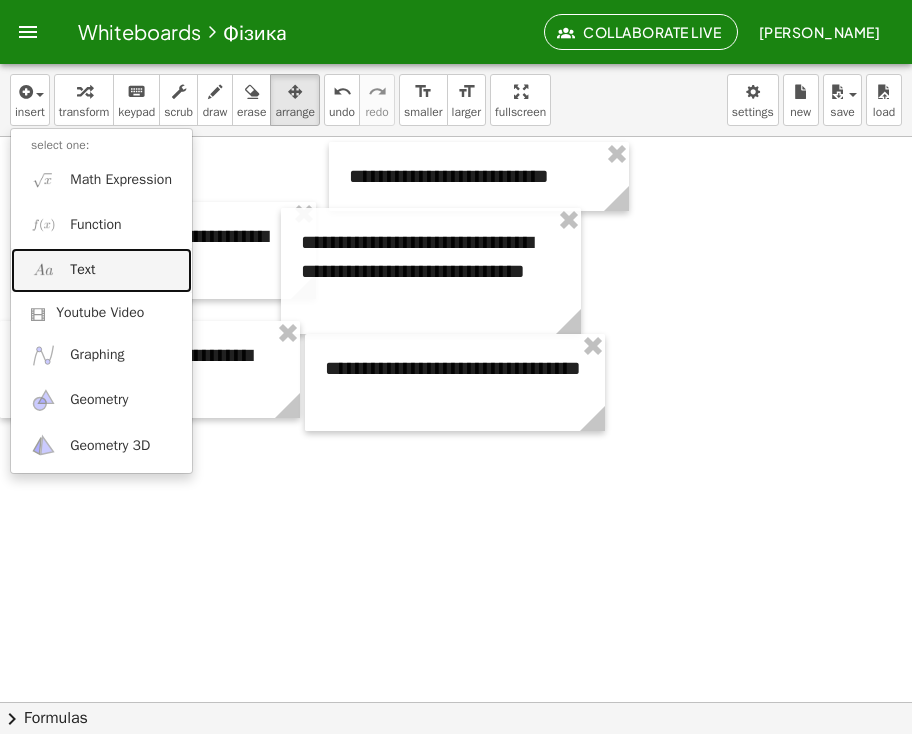 click on "Text" at bounding box center [82, 270] 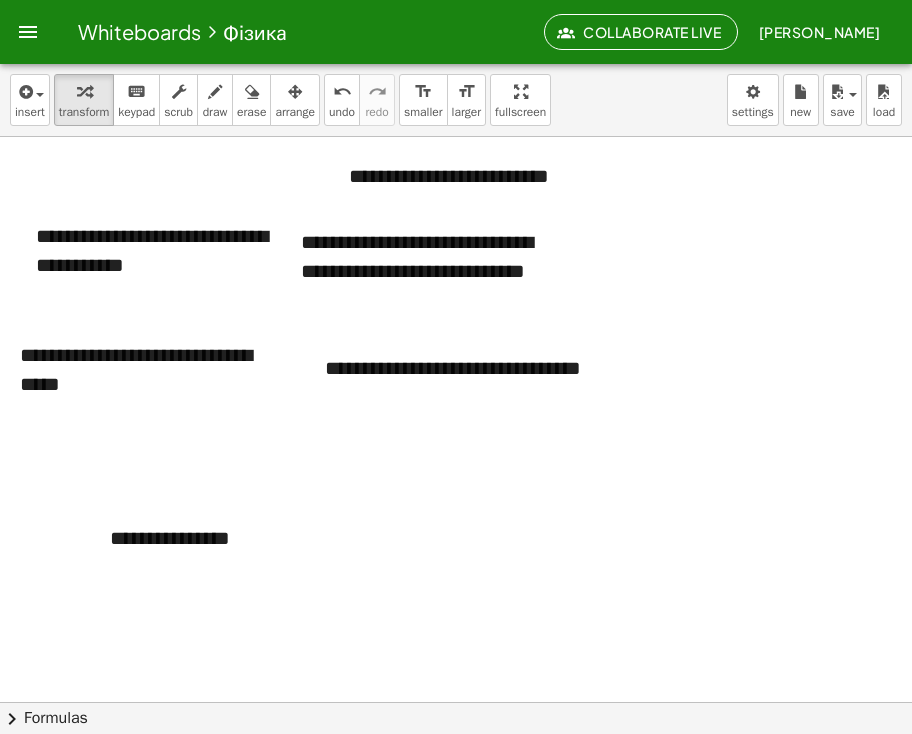 type 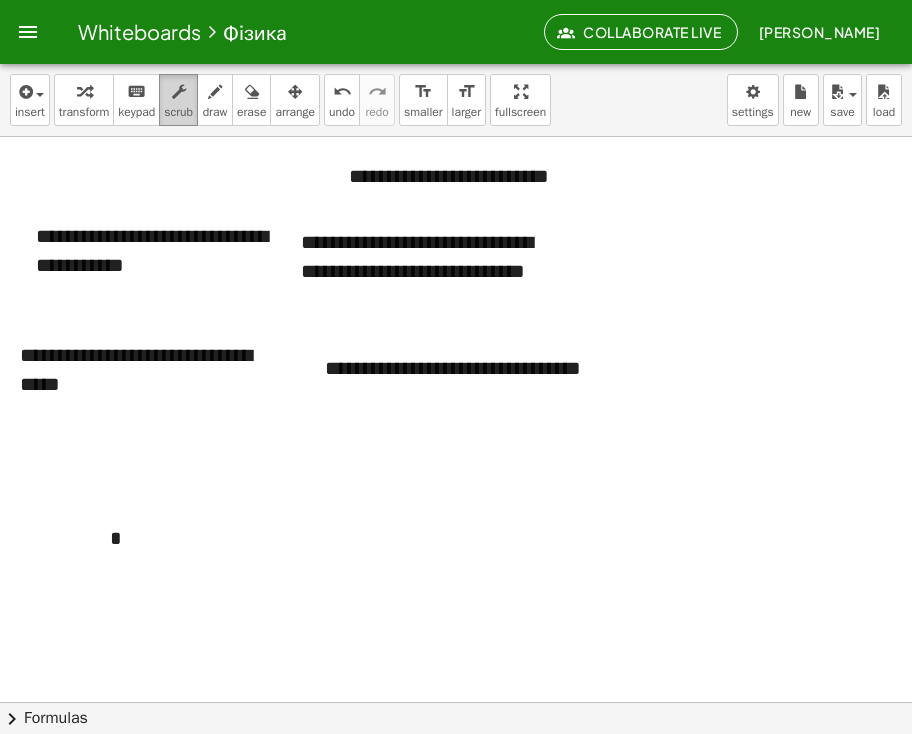 click on "scrub" at bounding box center [178, 112] 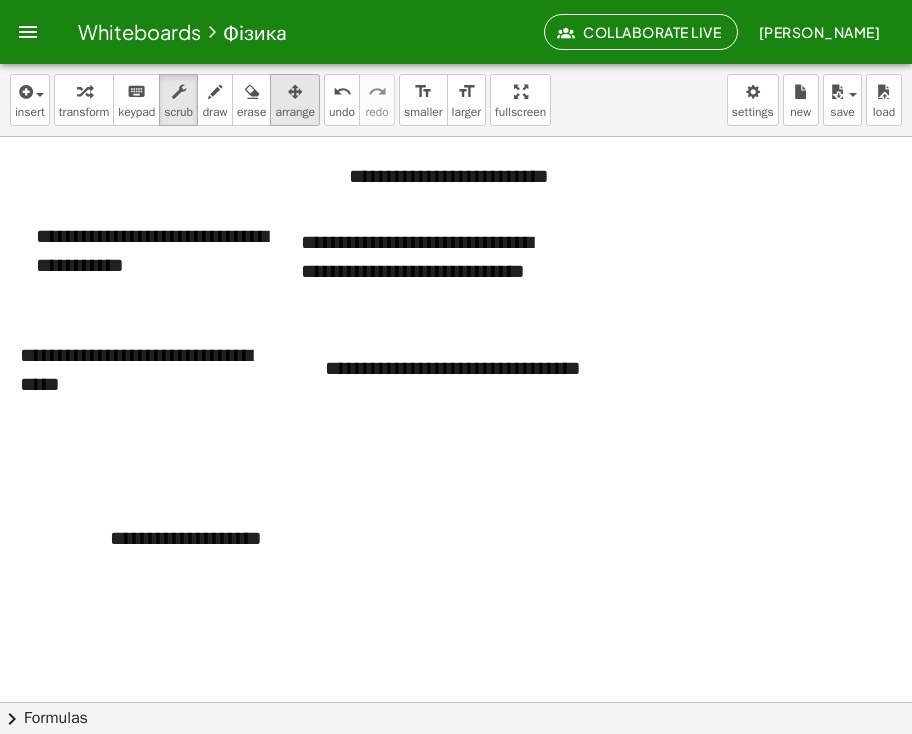 click on "arrange" at bounding box center [295, 112] 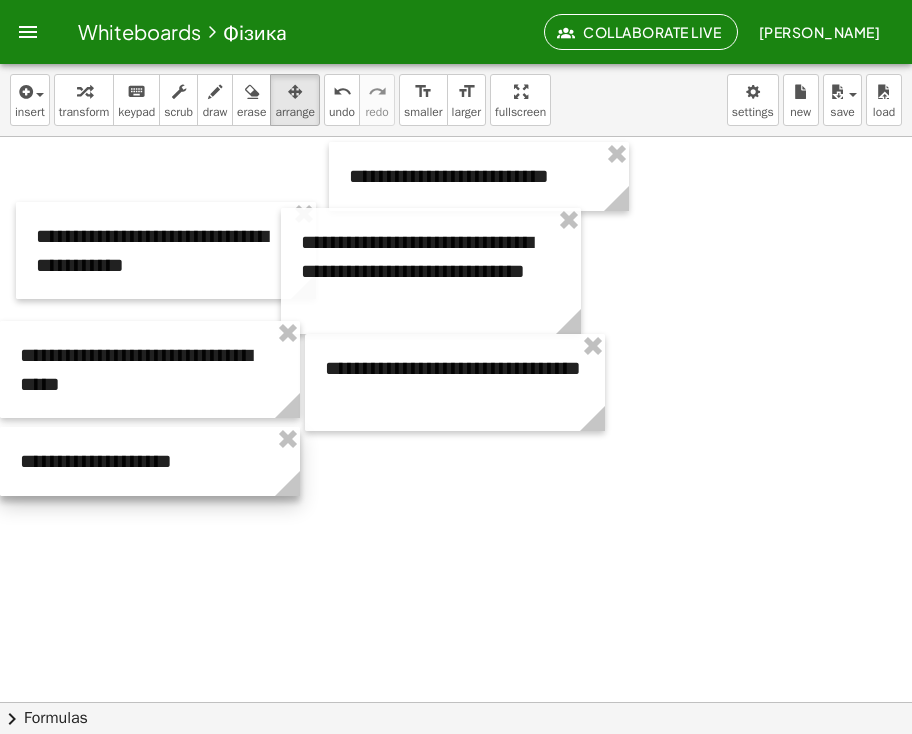 drag, startPoint x: 280, startPoint y: 565, endPoint x: 188, endPoint y: 488, distance: 119.97083 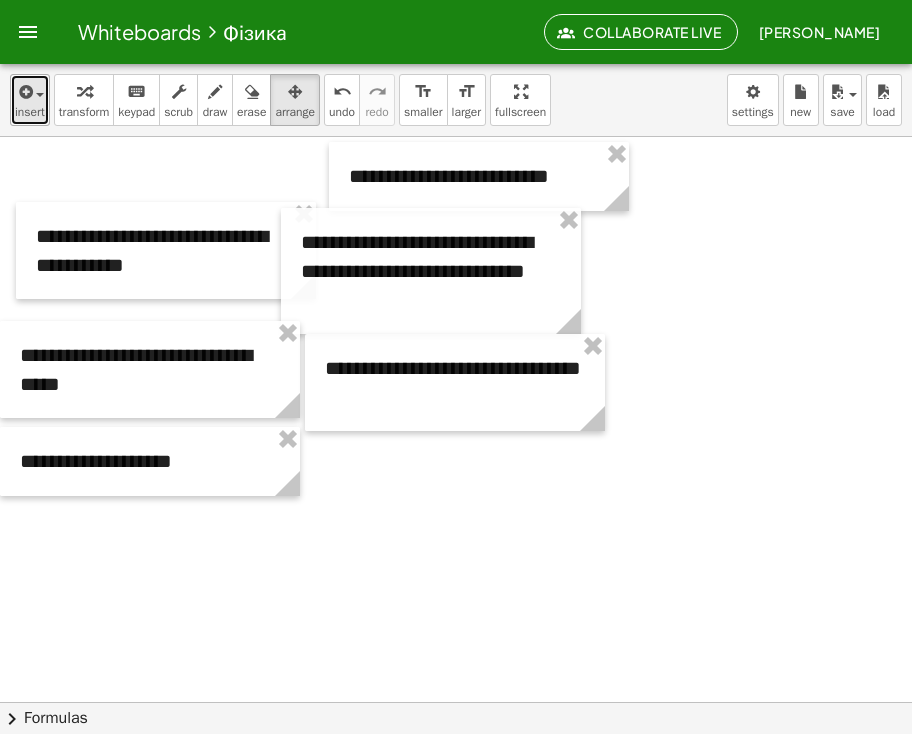 click on "insert" at bounding box center [30, 112] 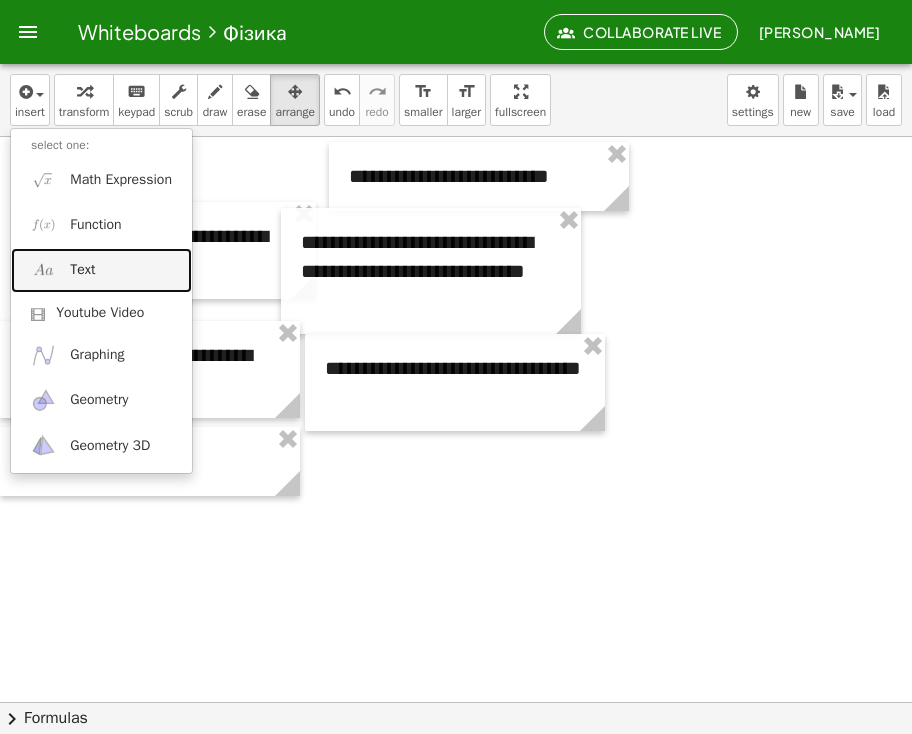 click on "Text" at bounding box center [101, 270] 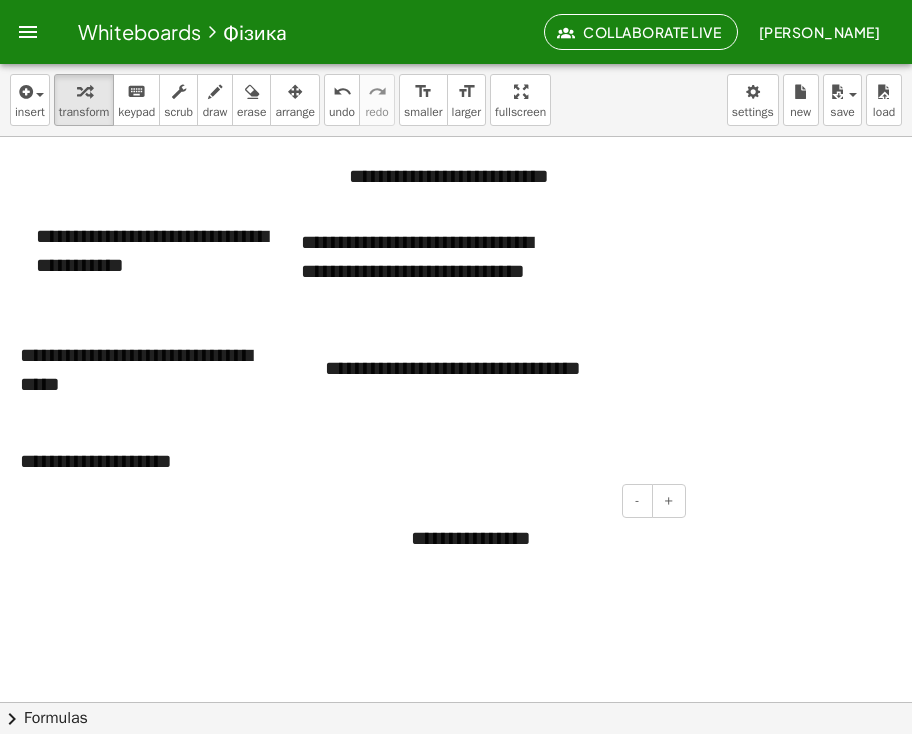 type 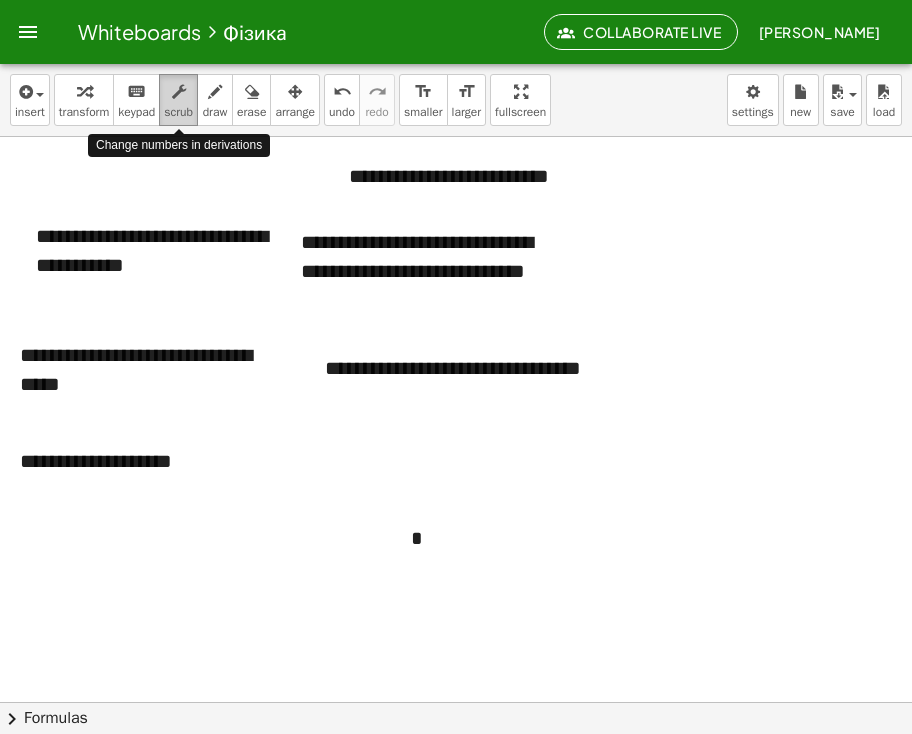 click on "scrub" at bounding box center [178, 100] 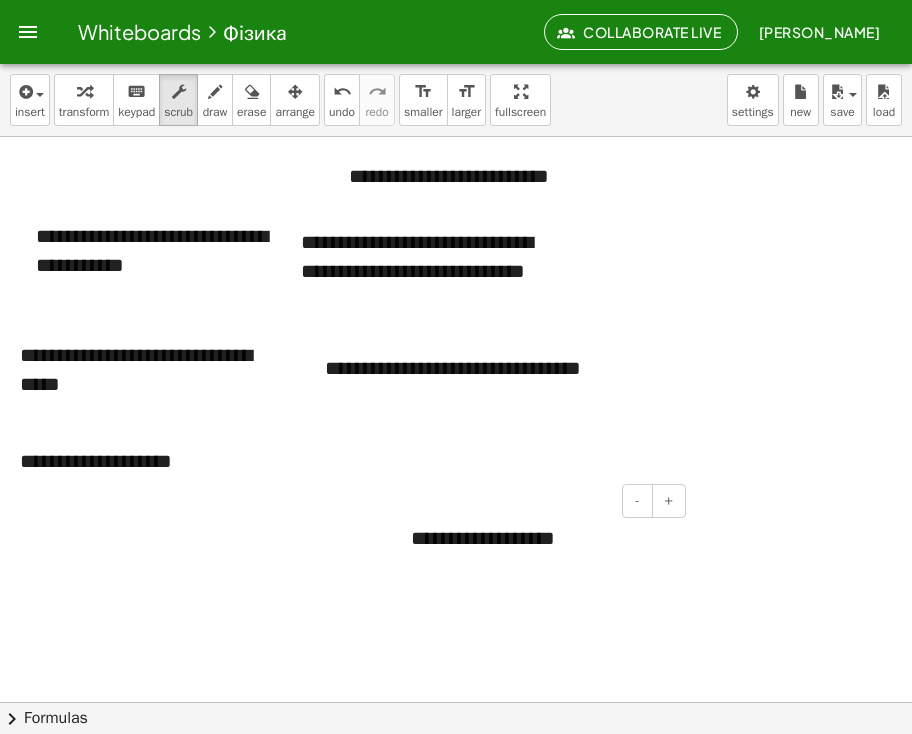 click on "**********" at bounding box center [541, 552] 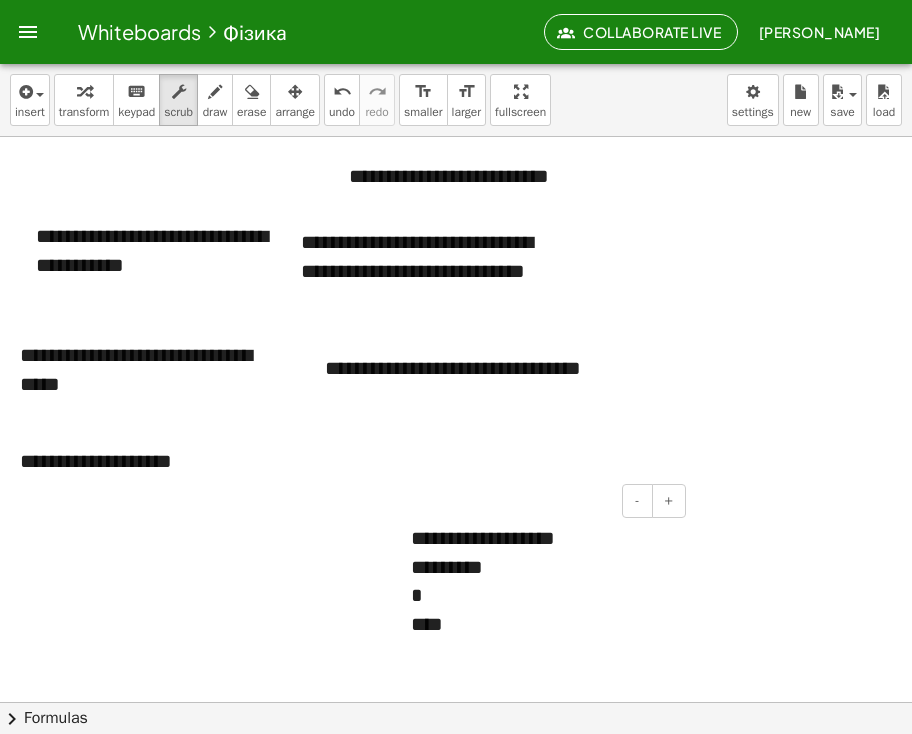 click on "*********" at bounding box center [541, 567] 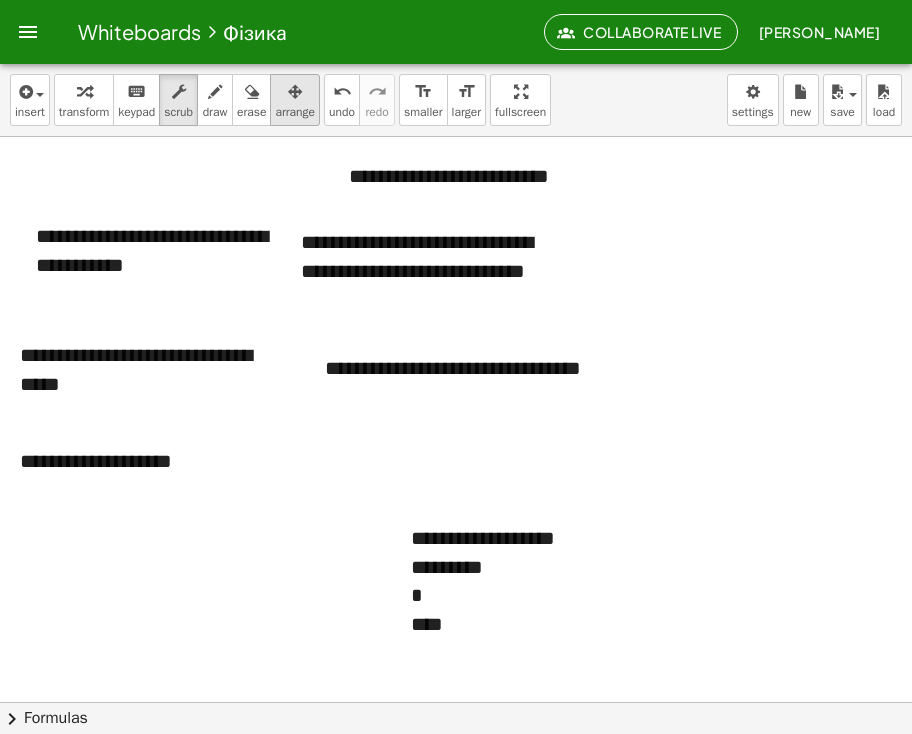 click on "arrange" at bounding box center (295, 112) 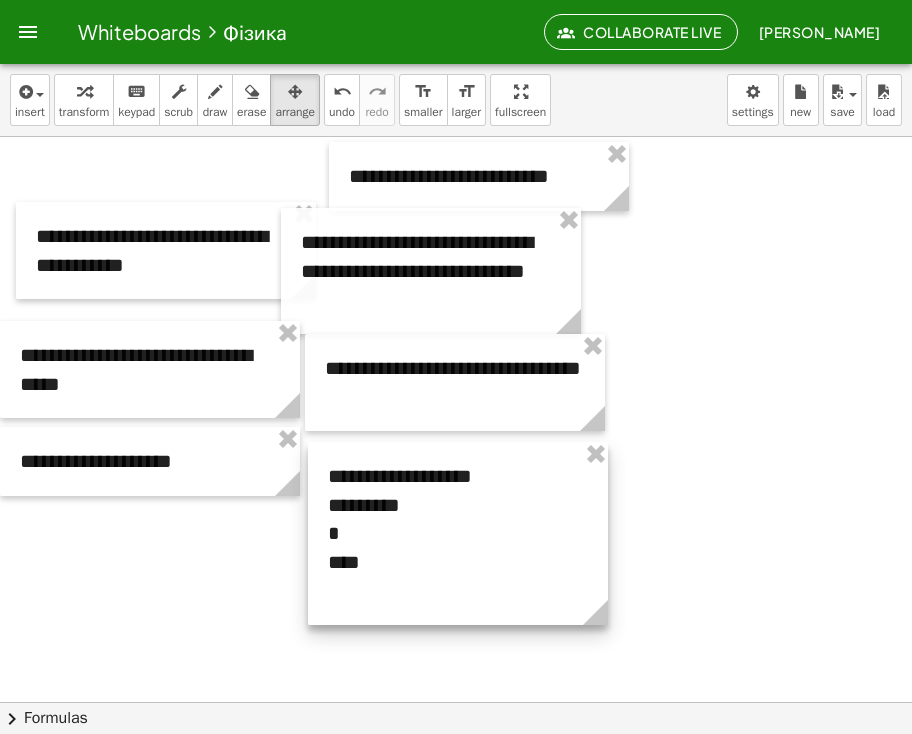 drag, startPoint x: 535, startPoint y: 643, endPoint x: 455, endPoint y: 556, distance: 118.19052 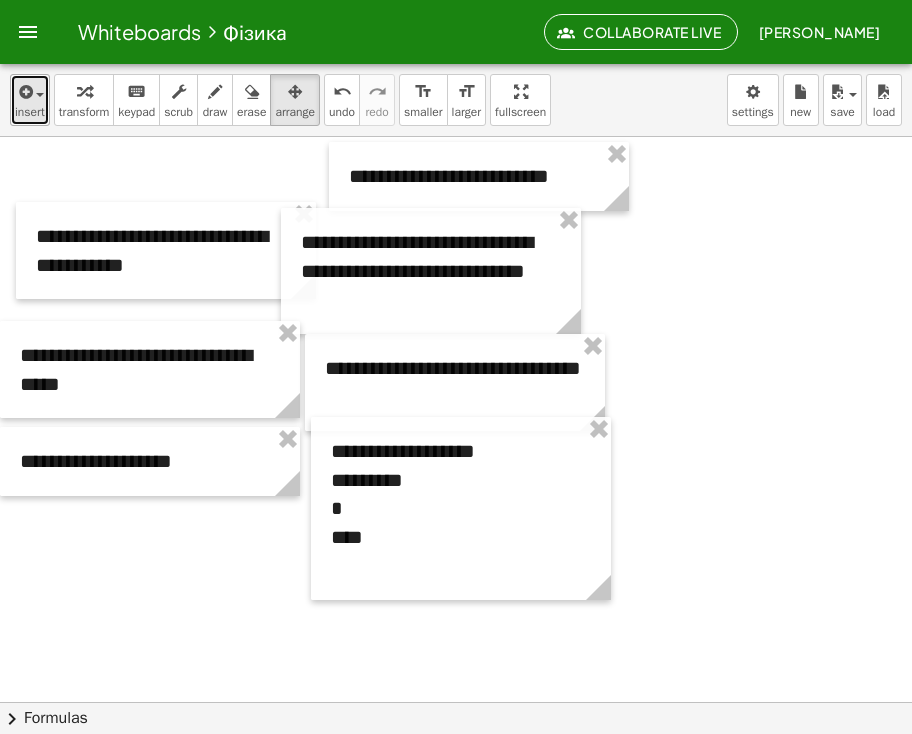 click at bounding box center [24, 92] 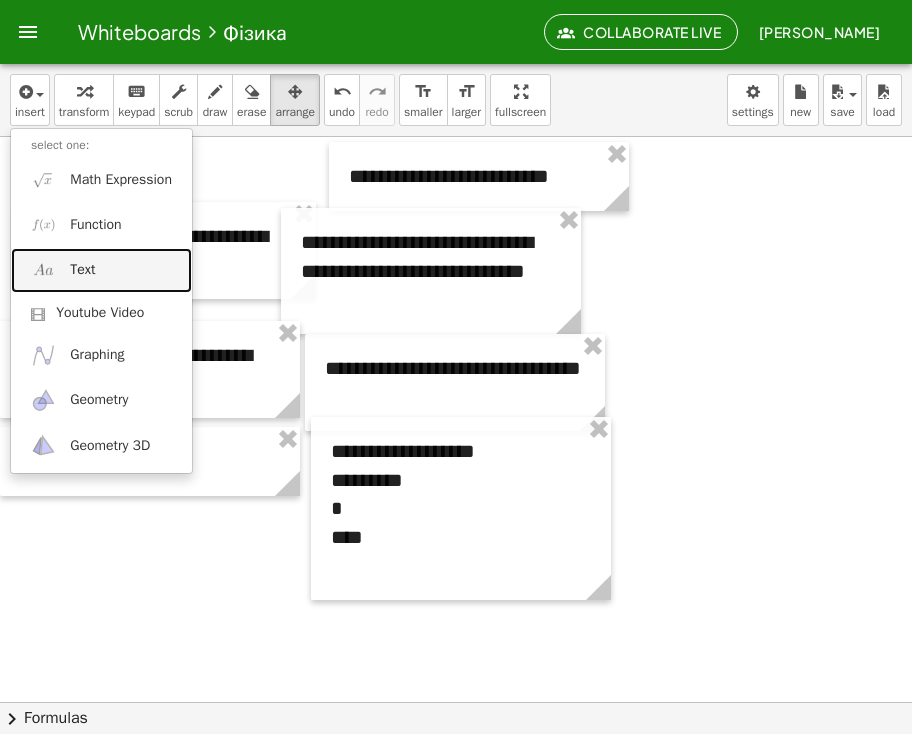 click on "Text" at bounding box center [101, 270] 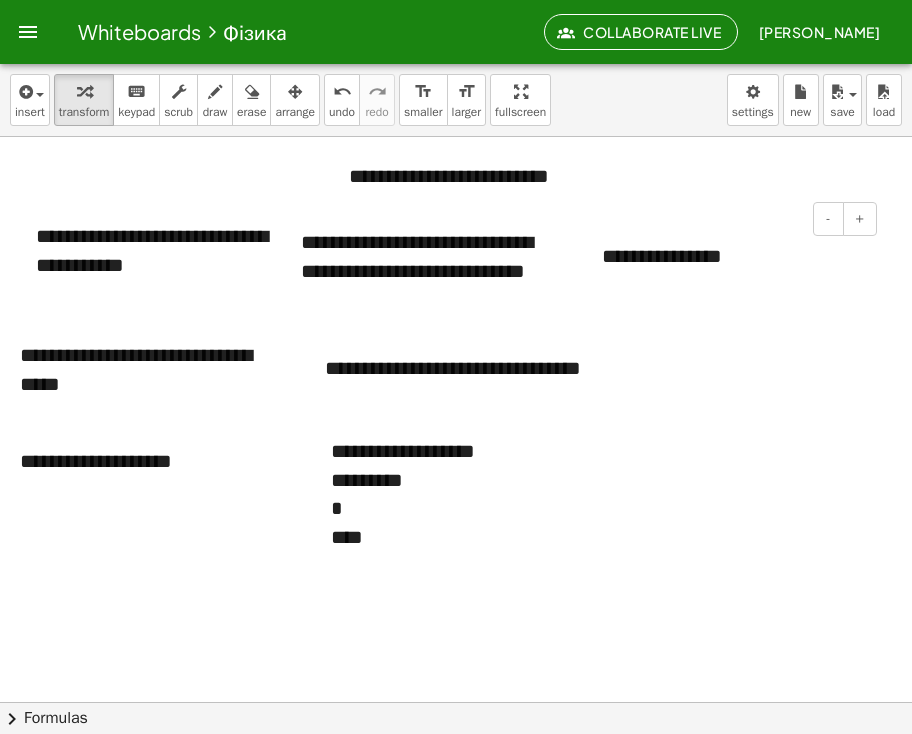 type 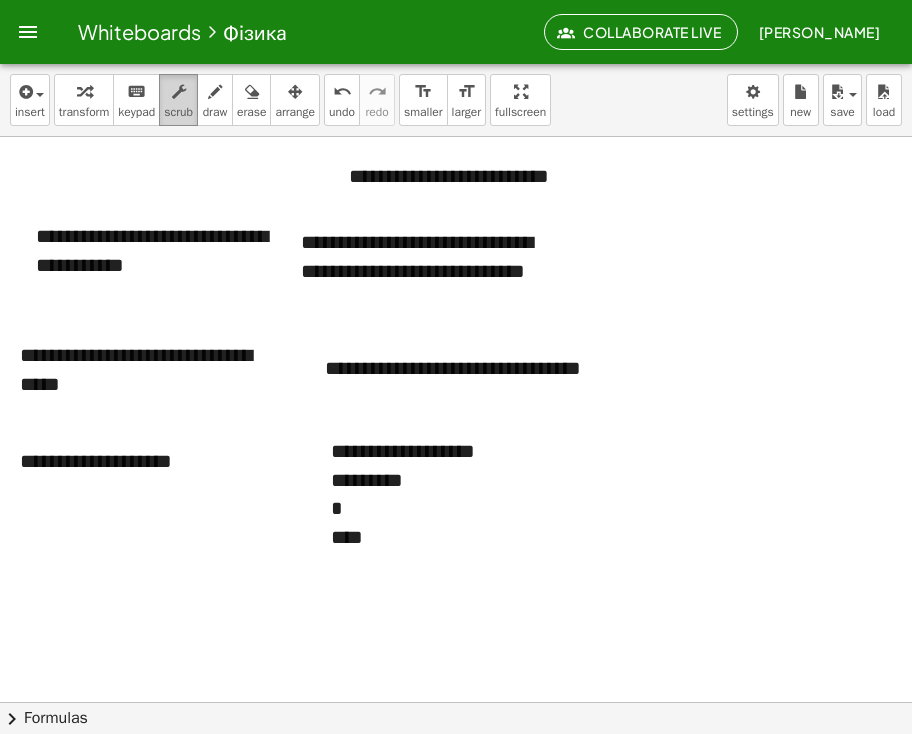 click at bounding box center (179, 92) 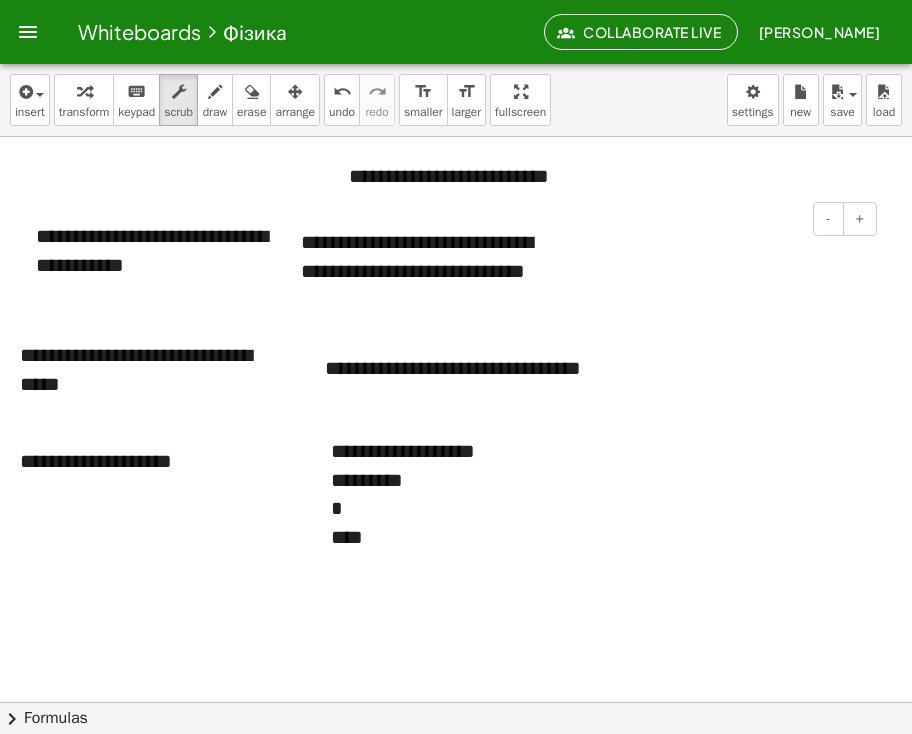click at bounding box center (732, 256) 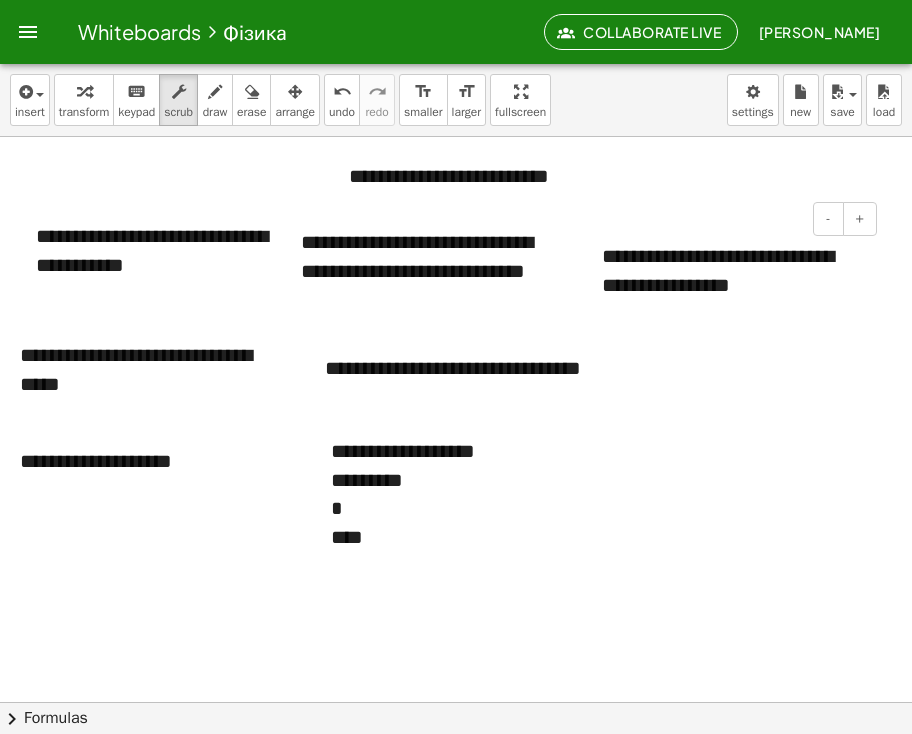 click on "**********" at bounding box center [732, 270] 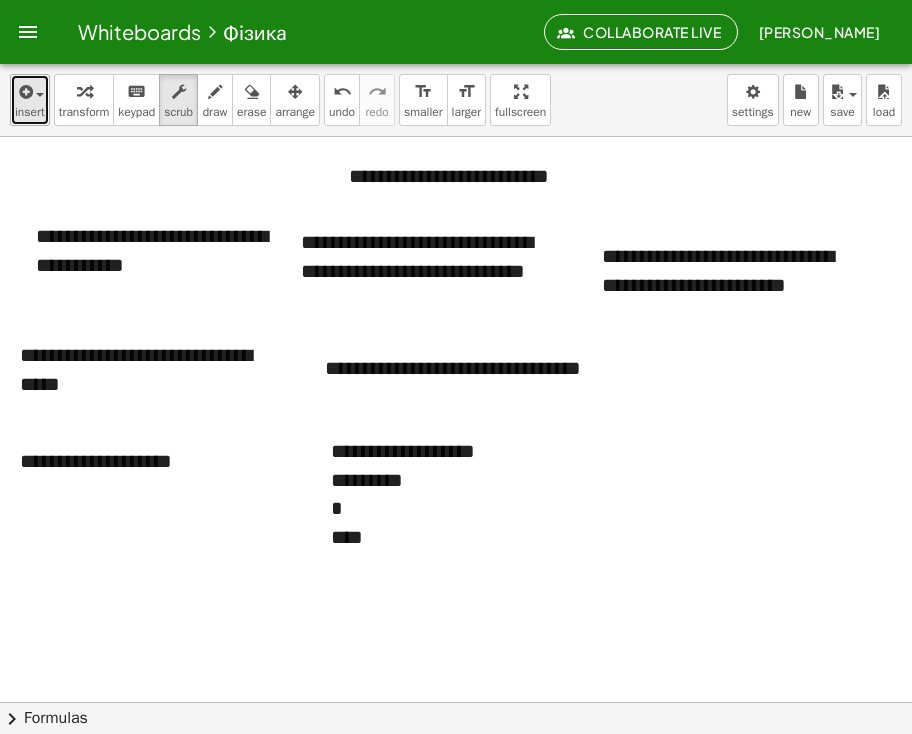 click at bounding box center (24, 92) 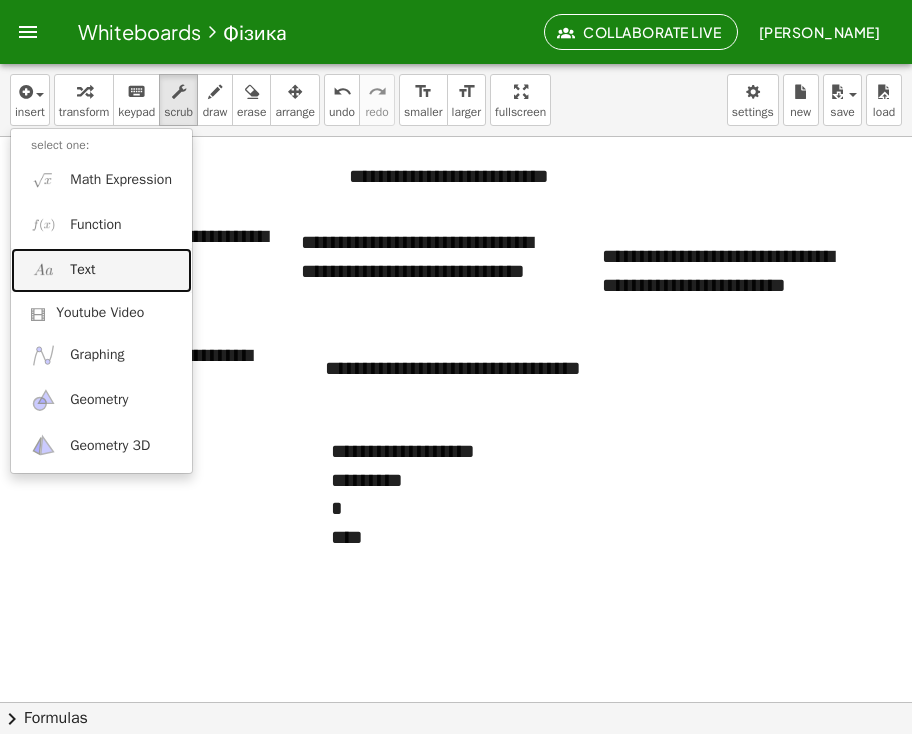 click on "Text" at bounding box center [101, 270] 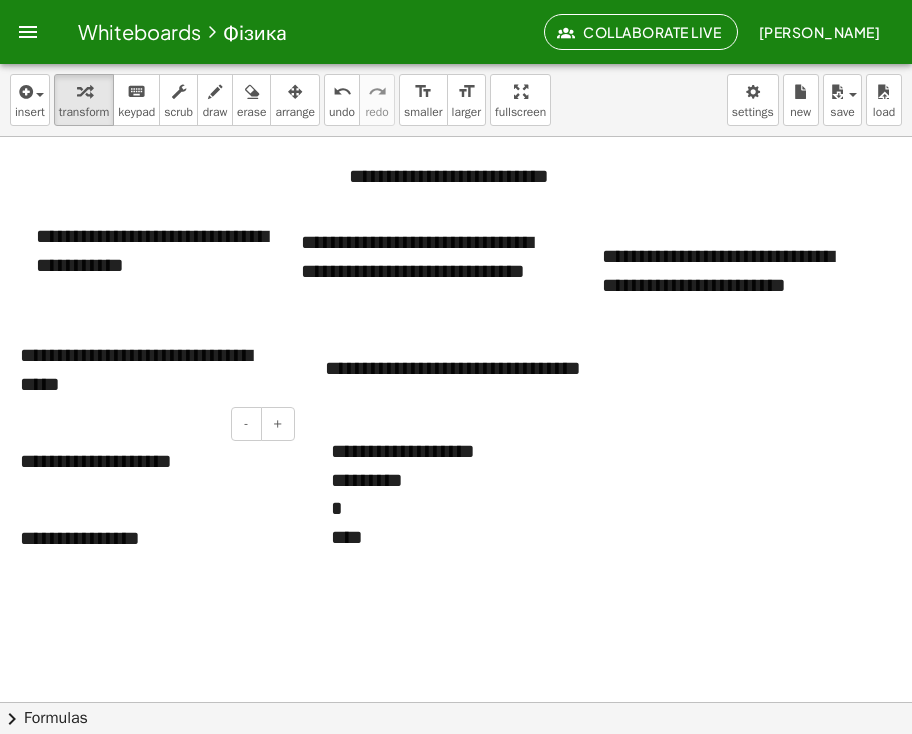 type 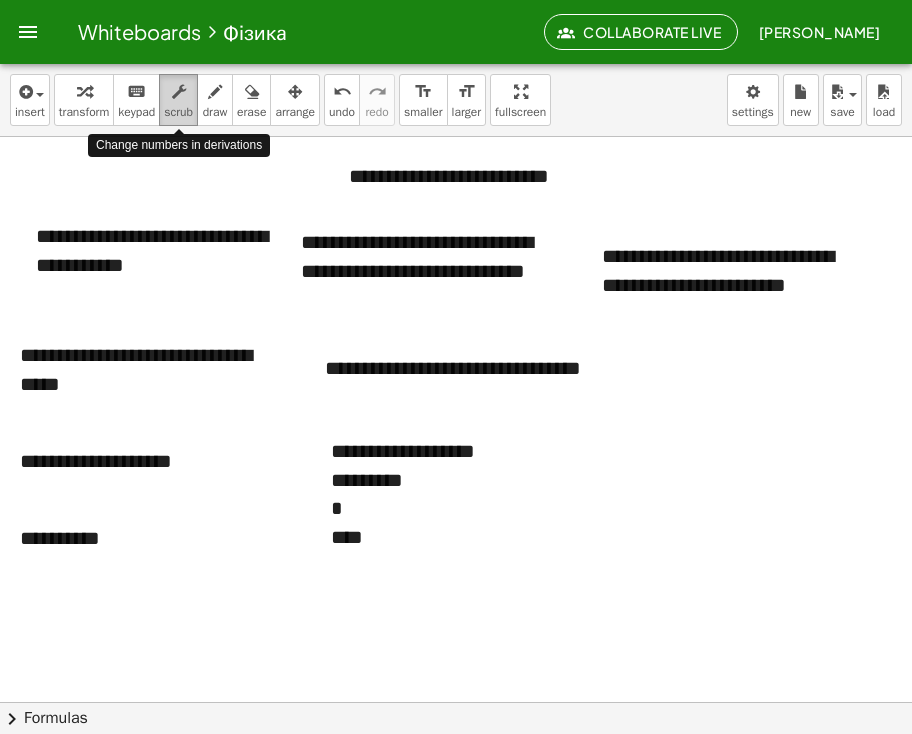 click at bounding box center [179, 92] 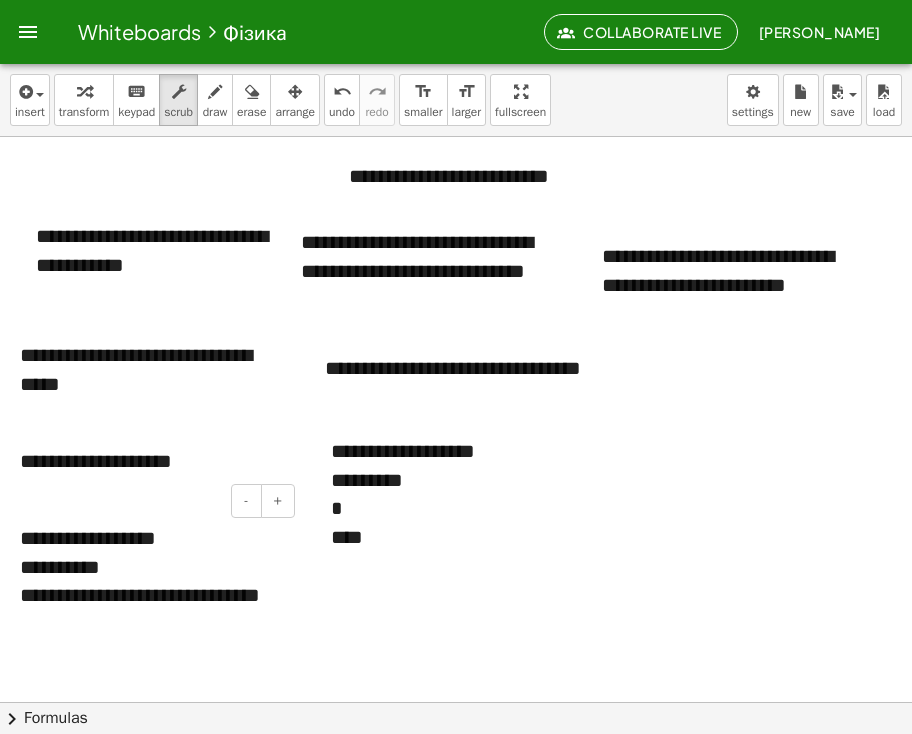 click on "**********" at bounding box center (150, 609) 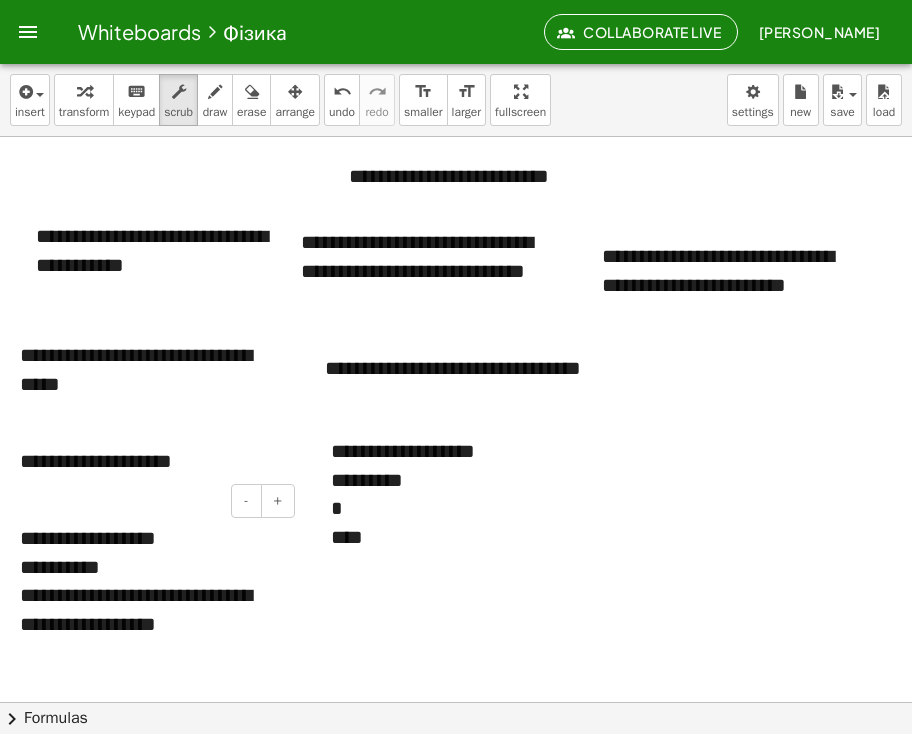 click at bounding box center (150, 652) 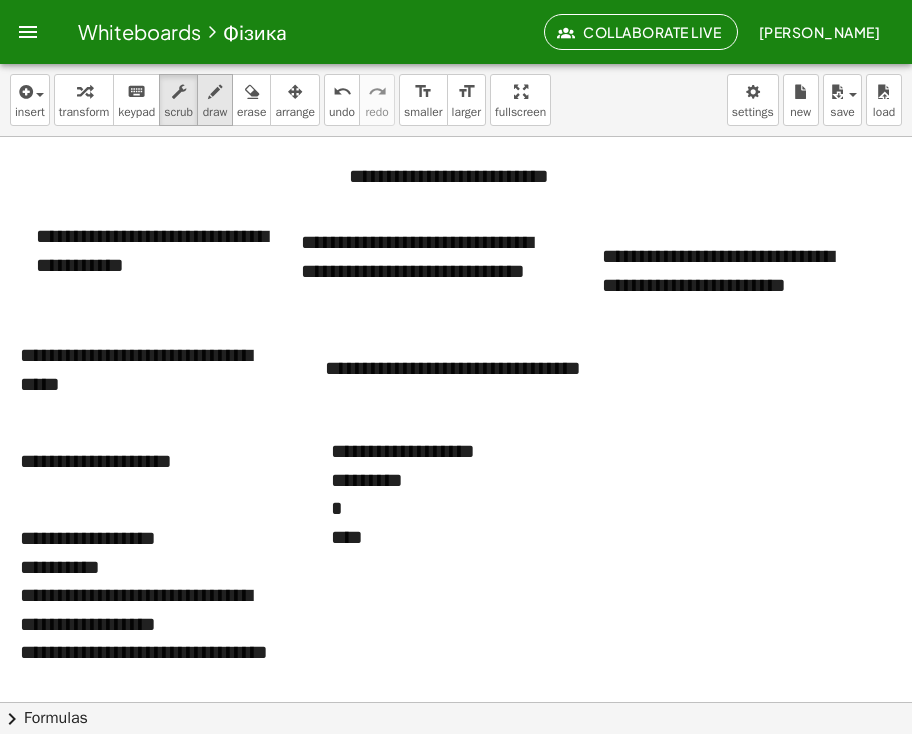 click on "draw" at bounding box center (215, 112) 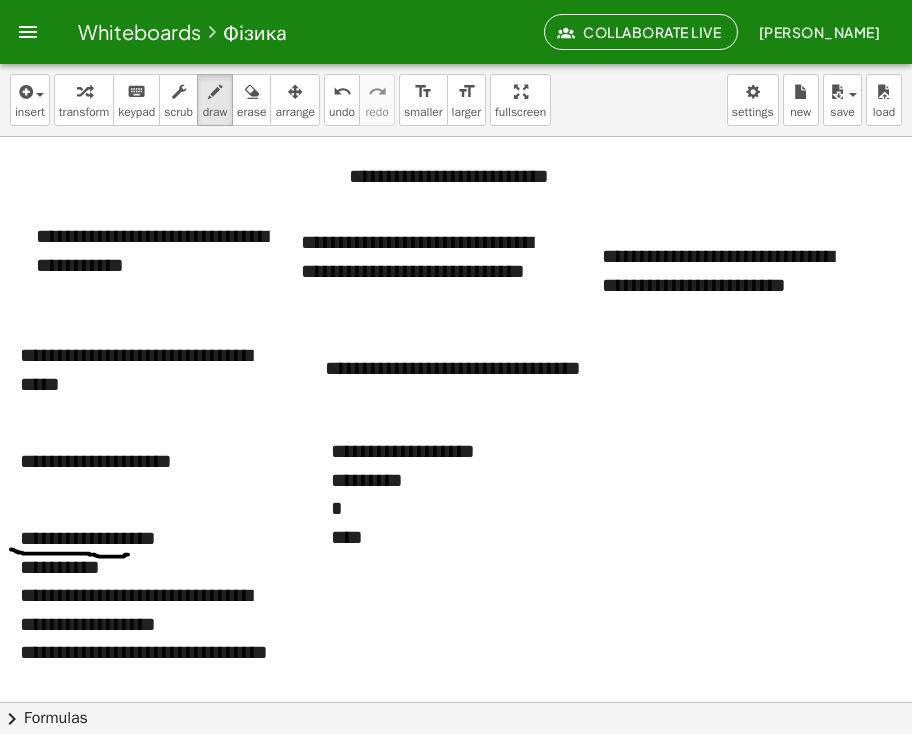 drag, startPoint x: 11, startPoint y: 549, endPoint x: 128, endPoint y: 553, distance: 117.06836 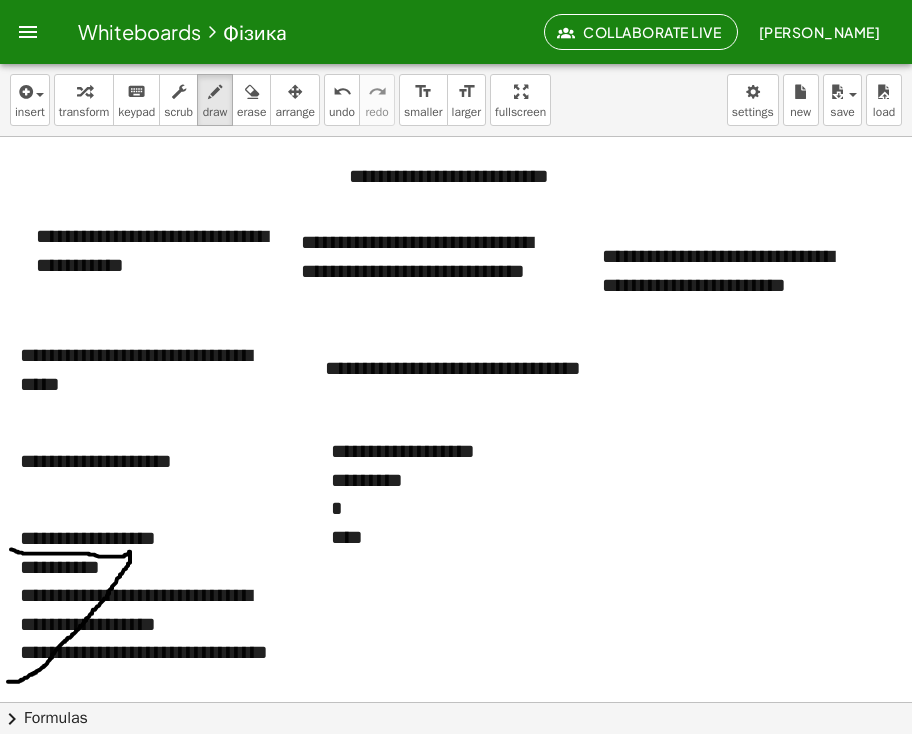 drag, startPoint x: 129, startPoint y: 551, endPoint x: 7, endPoint y: 681, distance: 178.28067 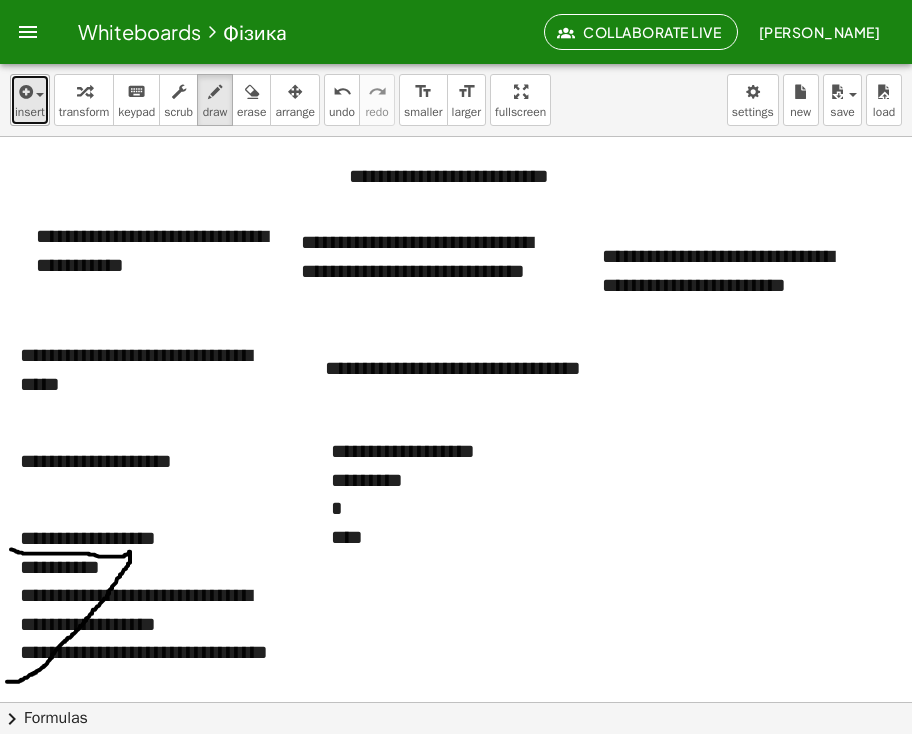 click on "insert" at bounding box center [30, 112] 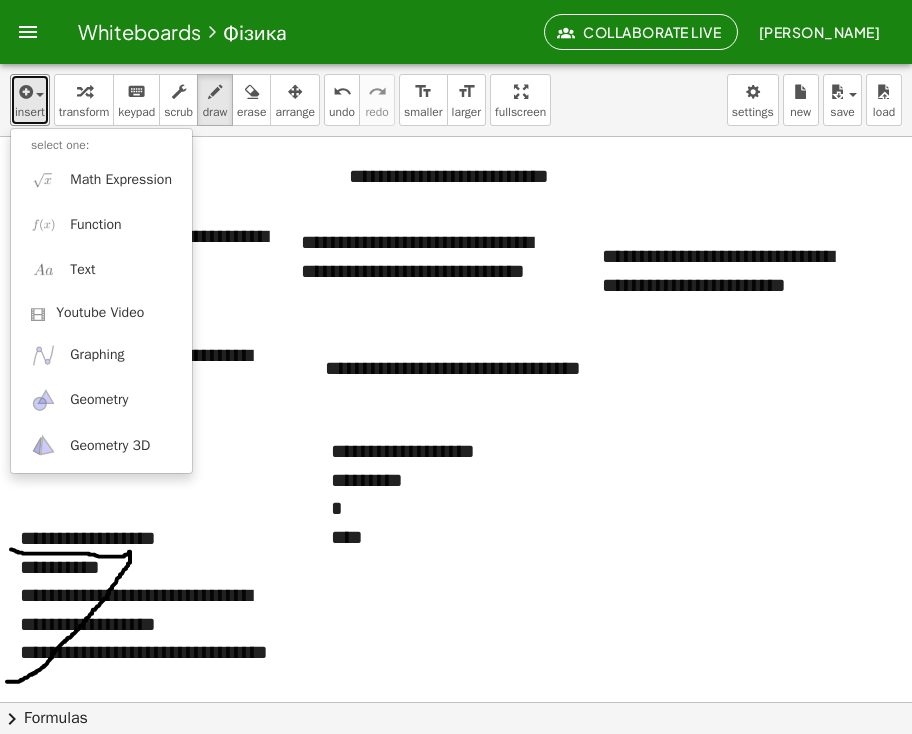 click at bounding box center [456, 710] 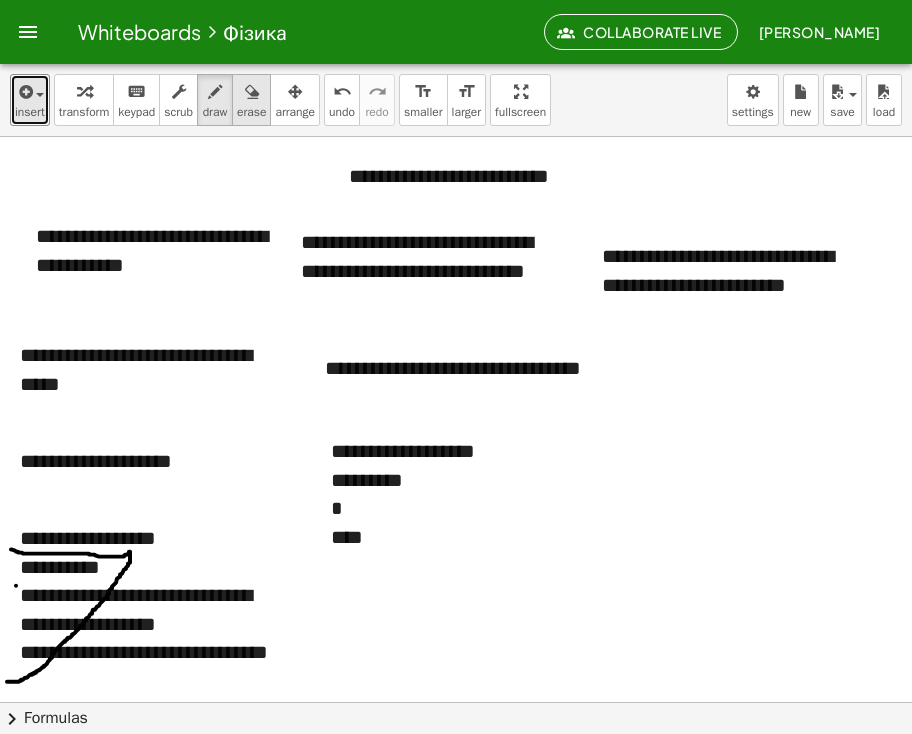 click on "erase" at bounding box center (251, 112) 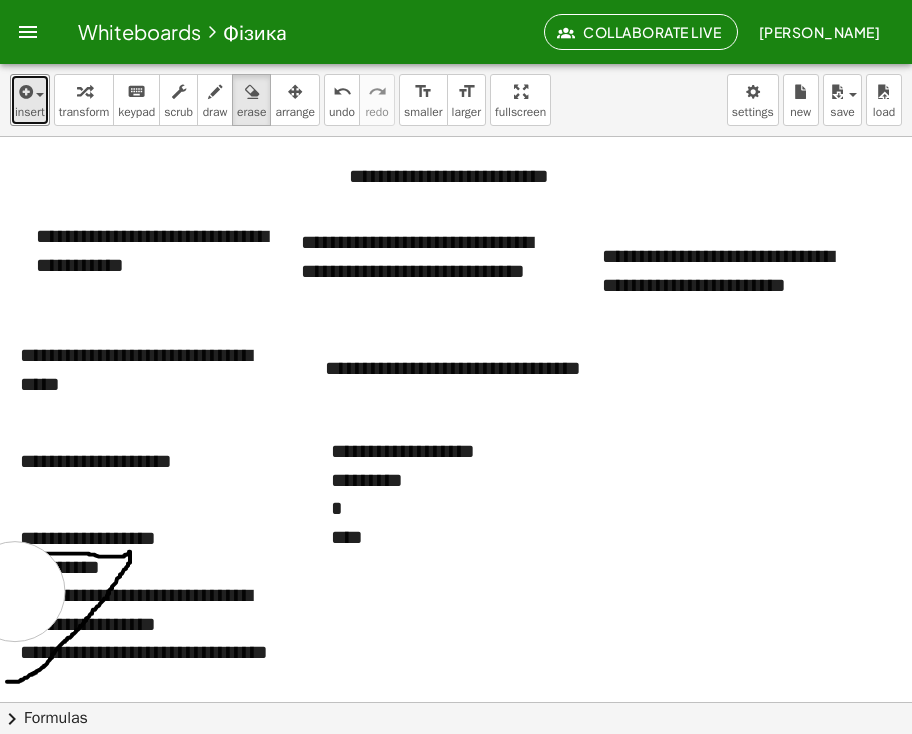 click at bounding box center (456, 710) 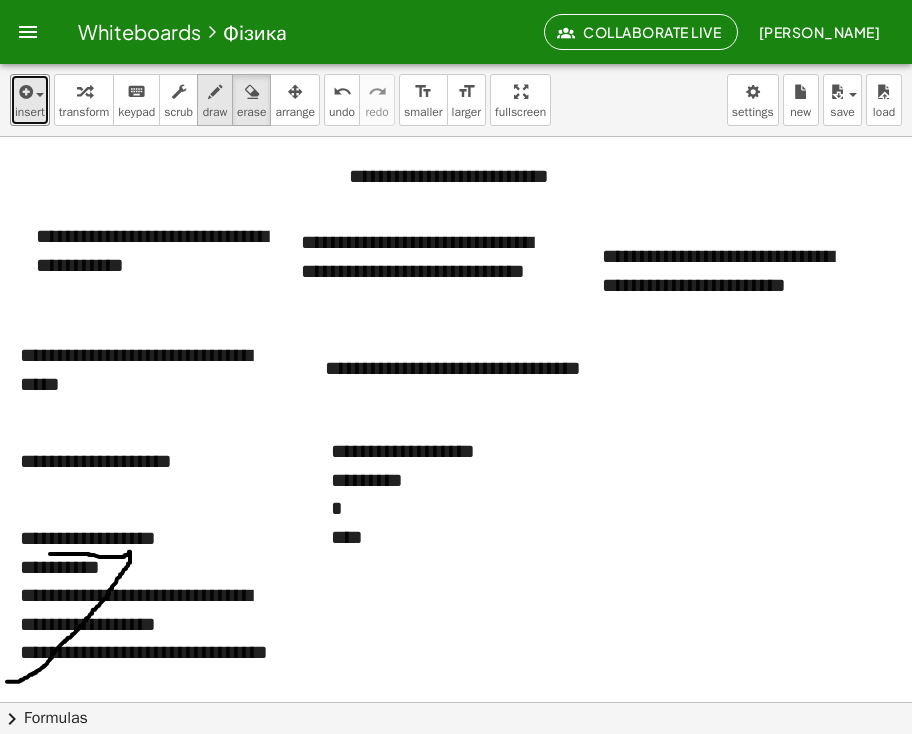 click on "draw" at bounding box center (215, 112) 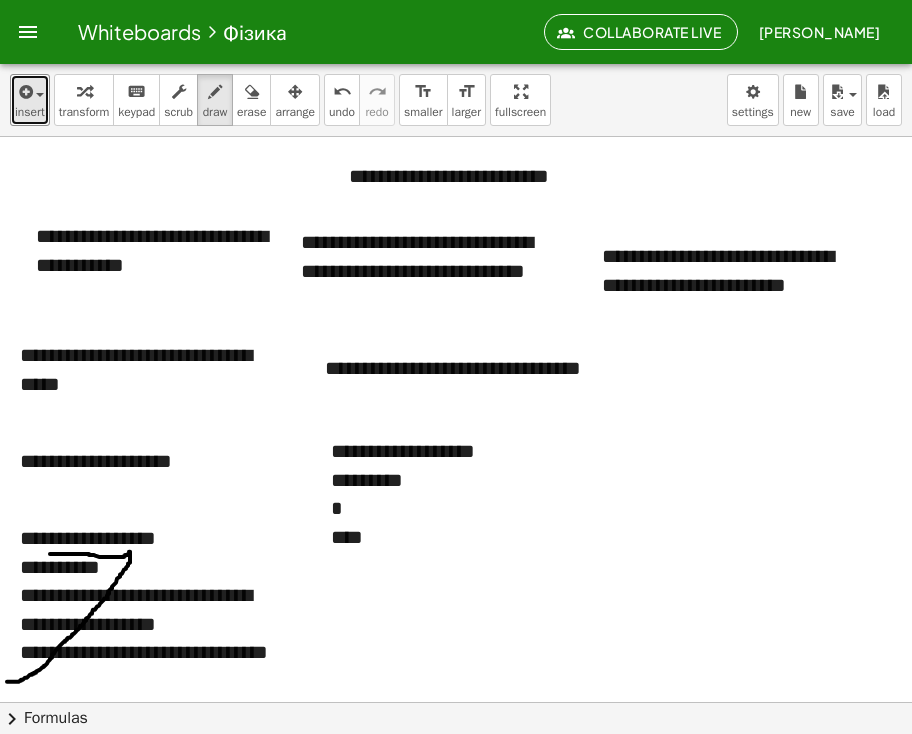 click at bounding box center (456, 710) 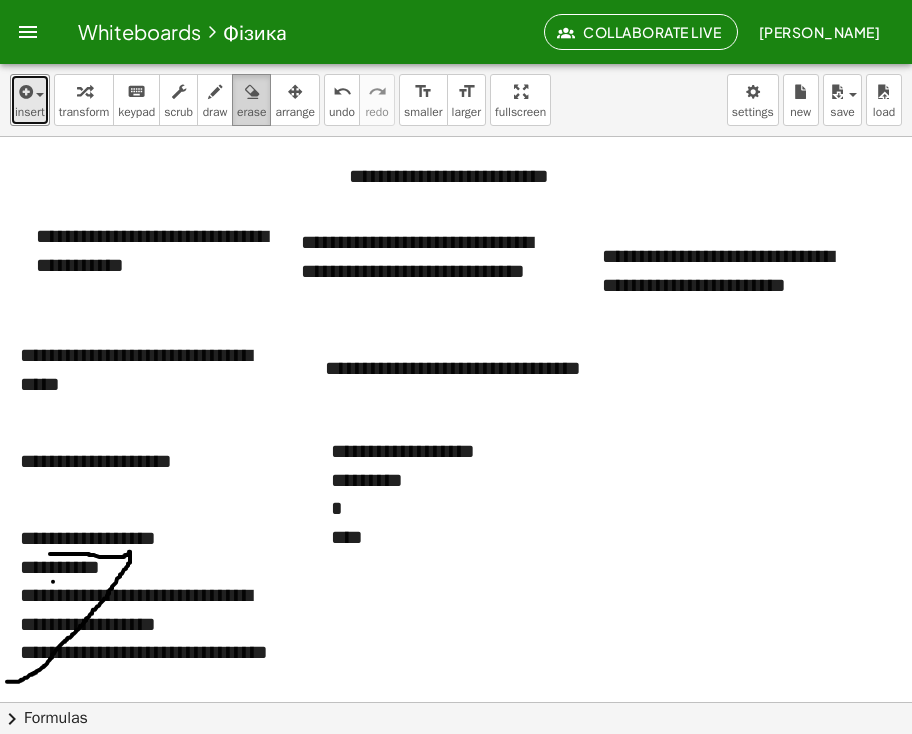 click on "erase" at bounding box center [251, 112] 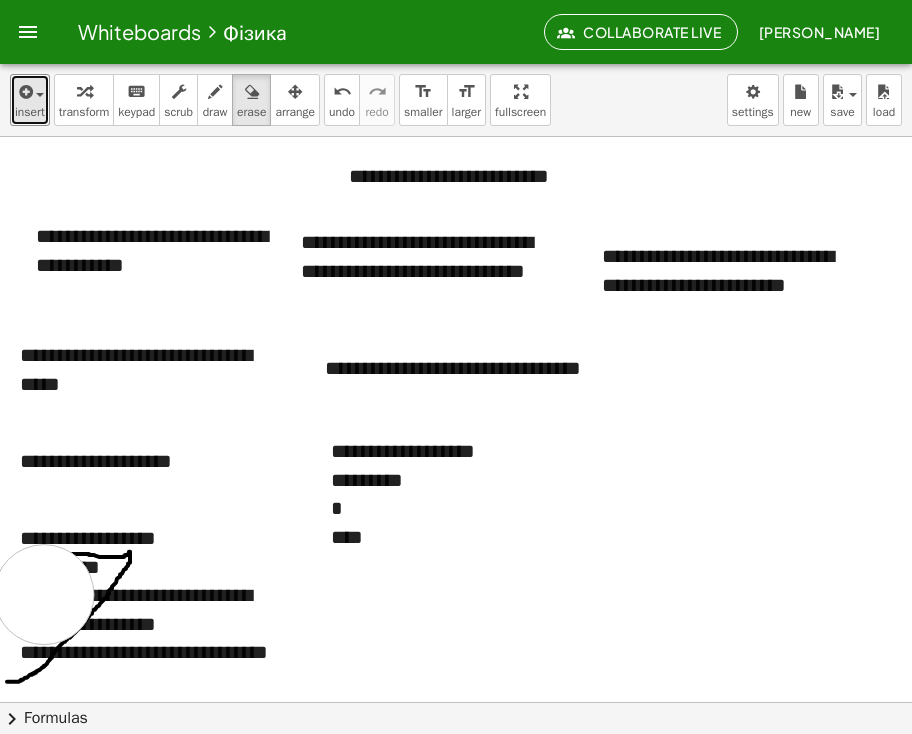 click at bounding box center (456, 710) 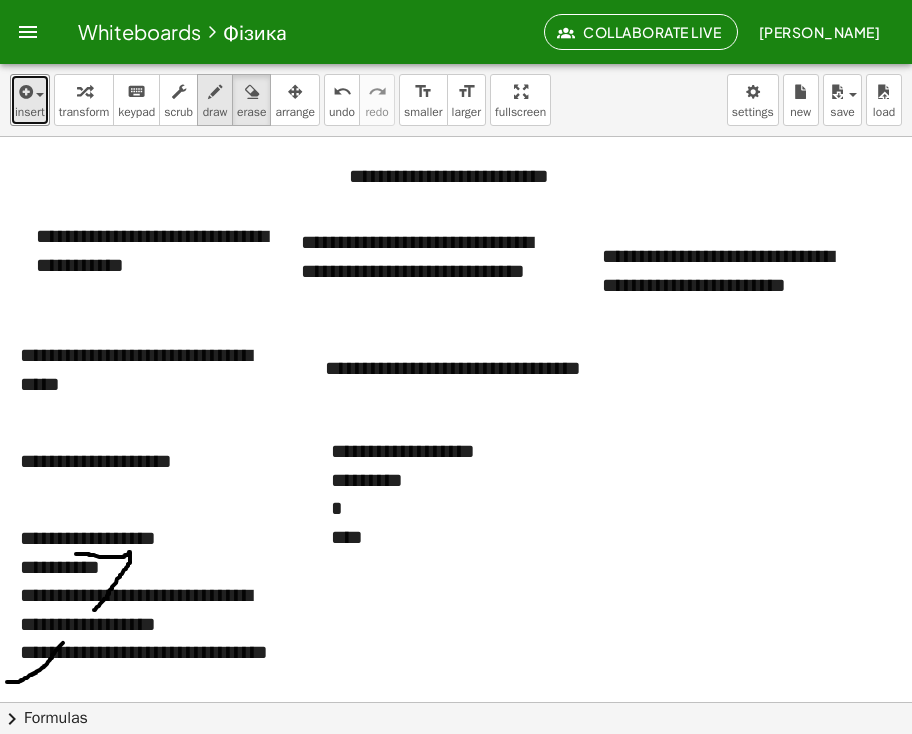 click at bounding box center (215, 91) 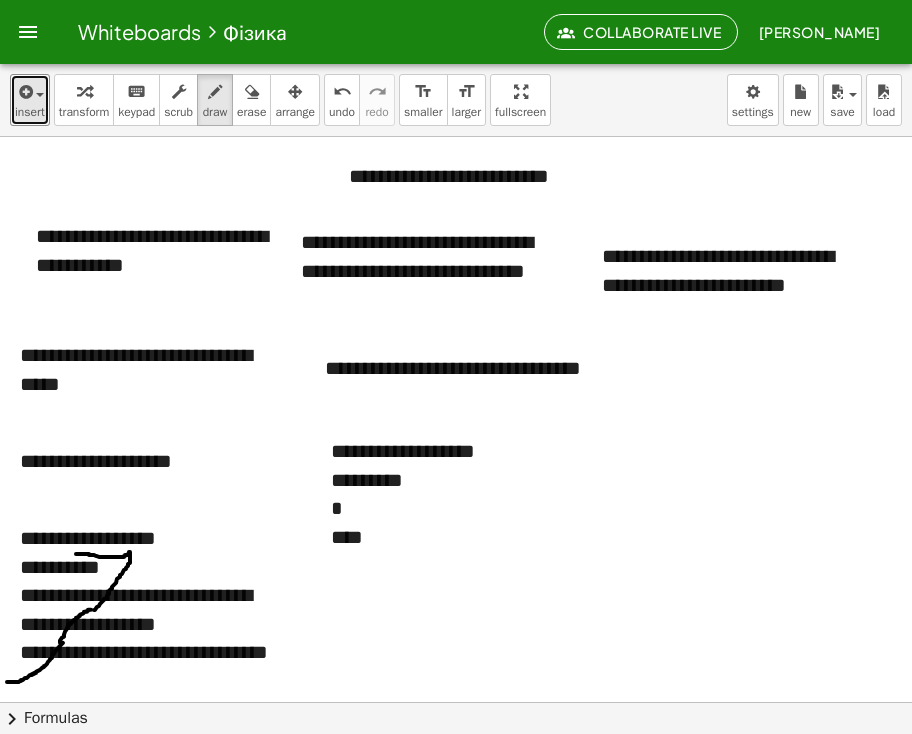 drag, startPoint x: 60, startPoint y: 642, endPoint x: 99, endPoint y: 606, distance: 53.075417 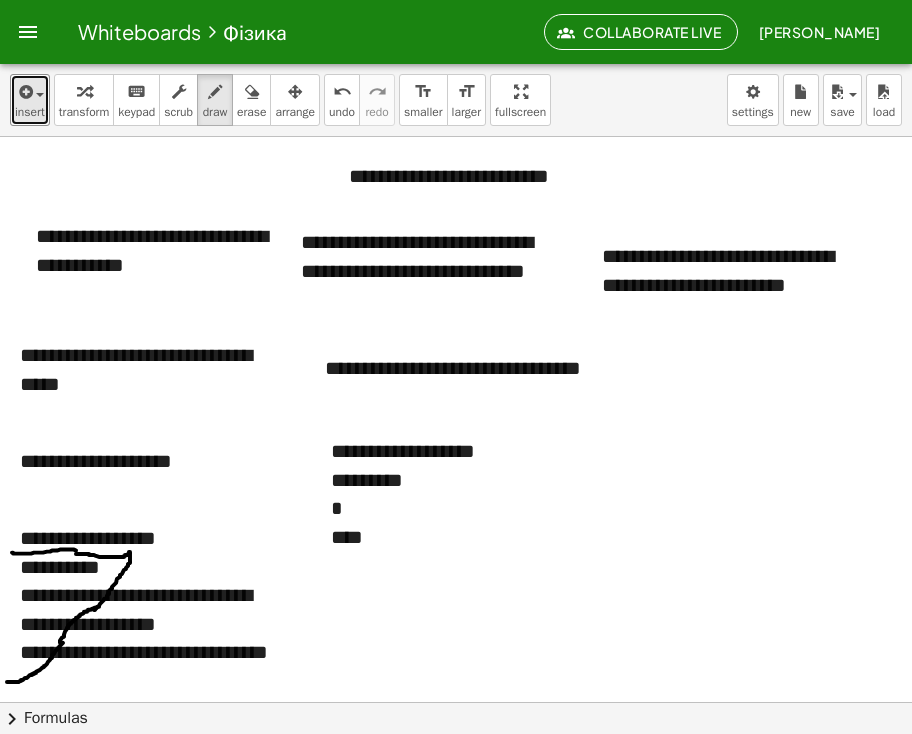 drag, startPoint x: 12, startPoint y: 552, endPoint x: 76, endPoint y: 551, distance: 64.00781 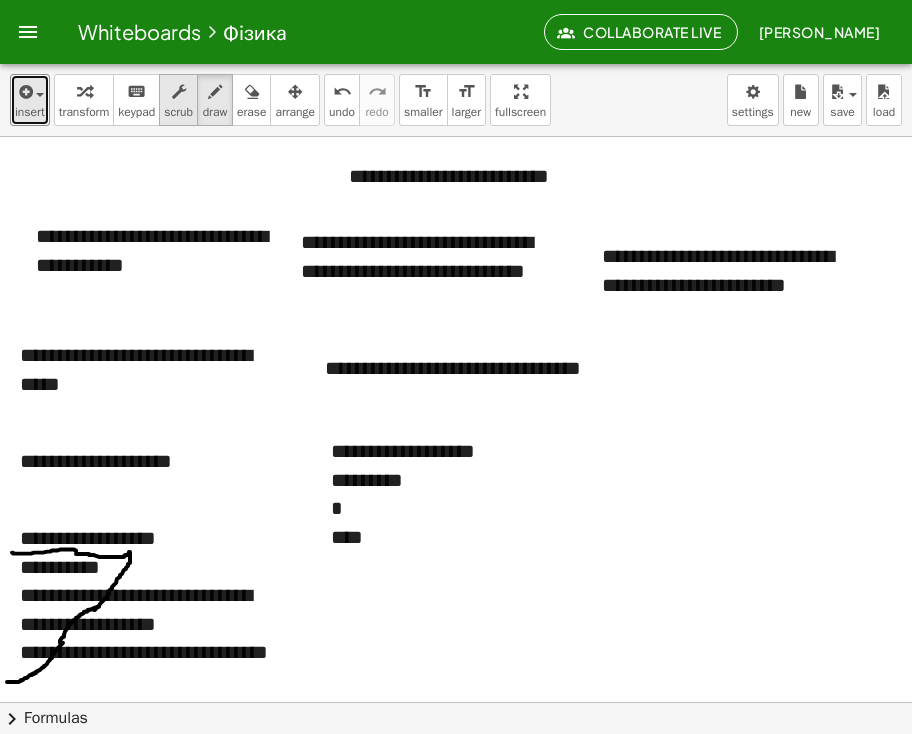 click on "scrub" at bounding box center (178, 100) 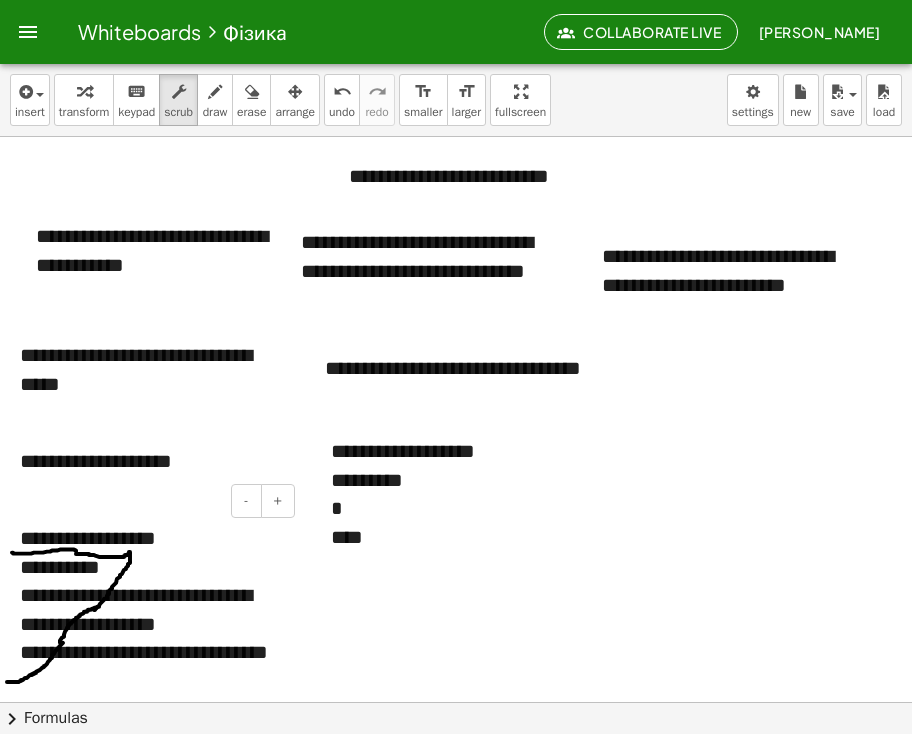 click on "**********" at bounding box center (150, 609) 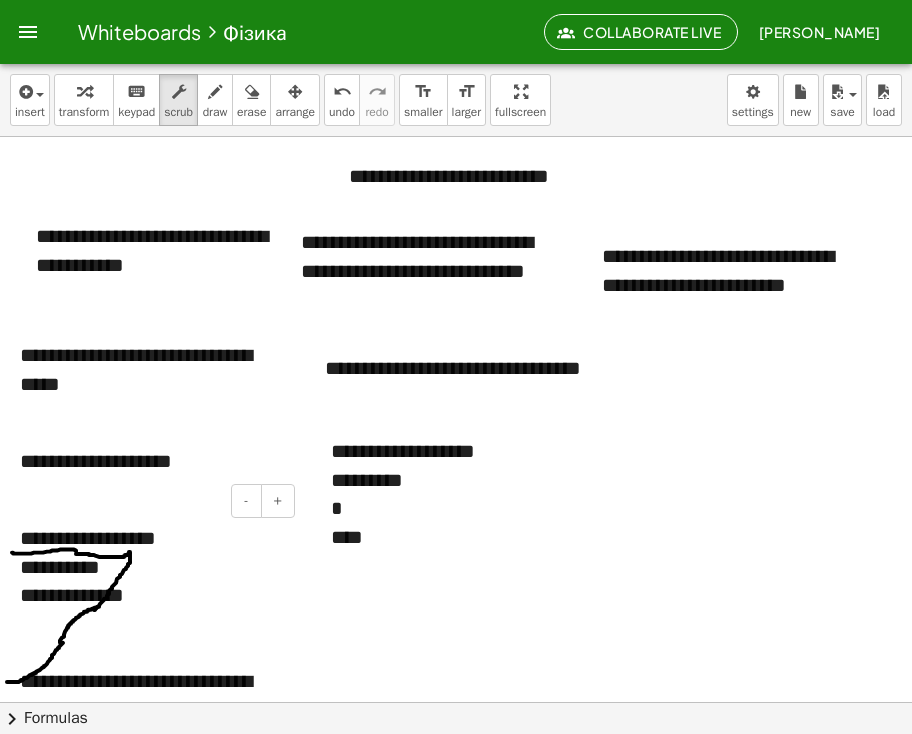click on "**********" at bounding box center [150, 595] 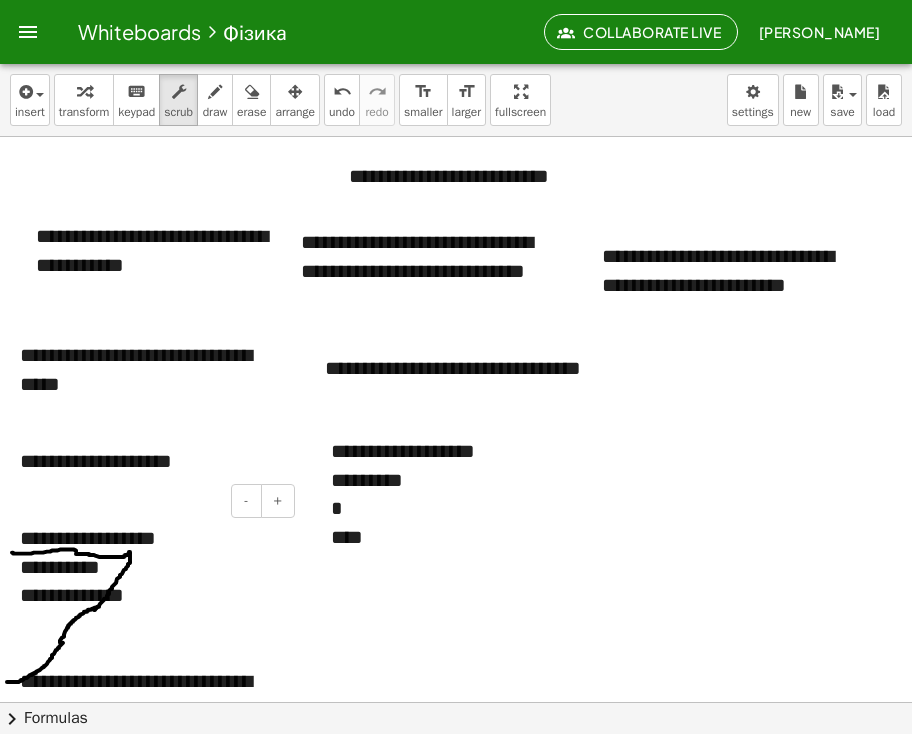 click on "**********" at bounding box center (150, 595) 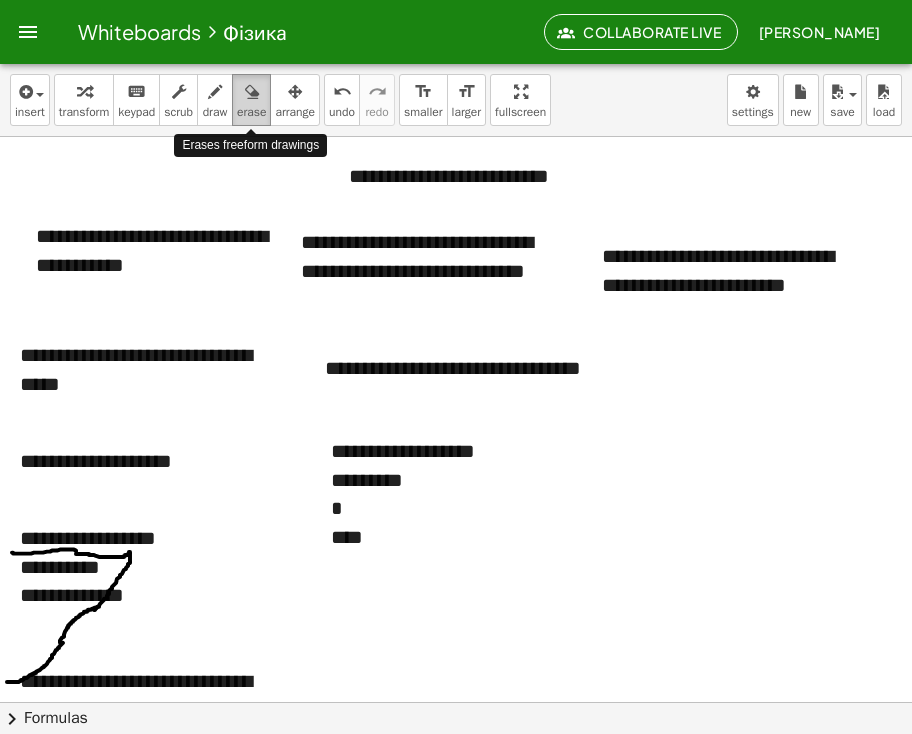 click at bounding box center (252, 92) 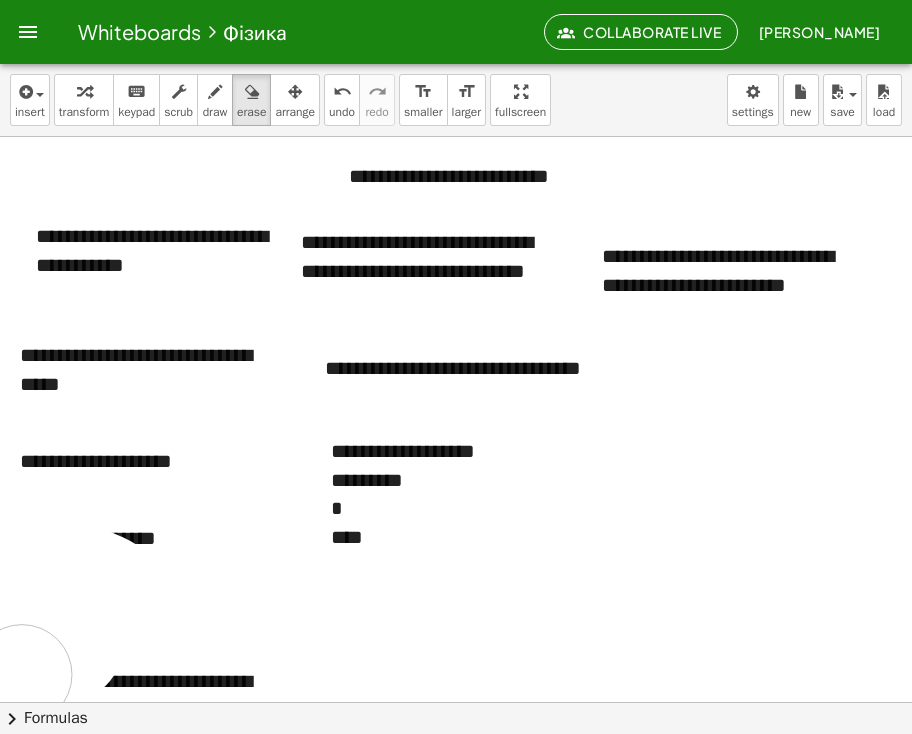 drag, startPoint x: 1, startPoint y: 545, endPoint x: 54, endPoint y: 663, distance: 129.3561 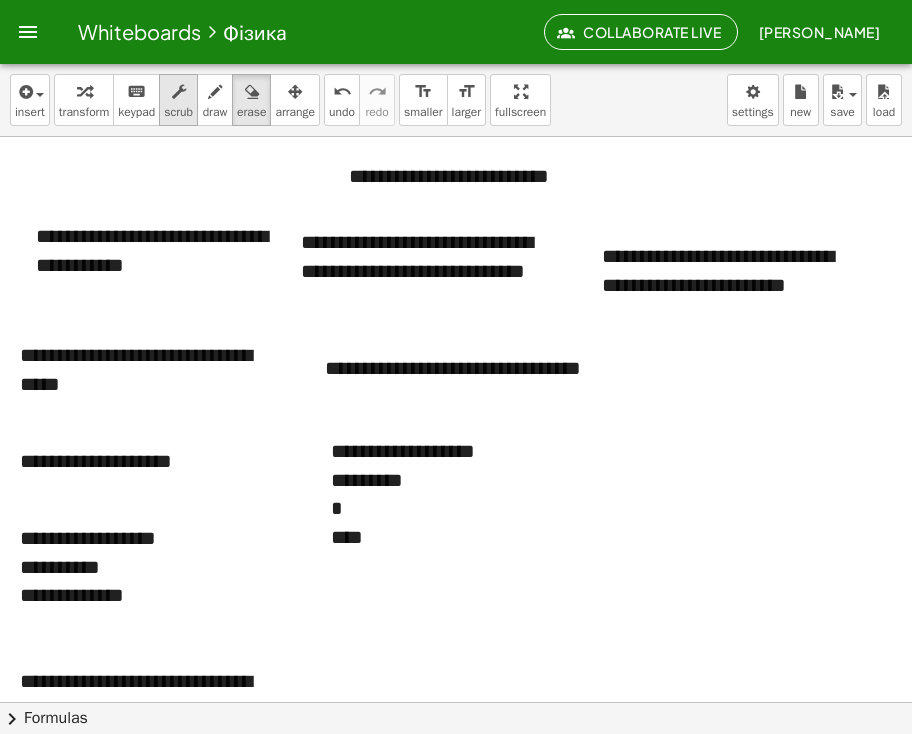 click on "scrub" at bounding box center (178, 100) 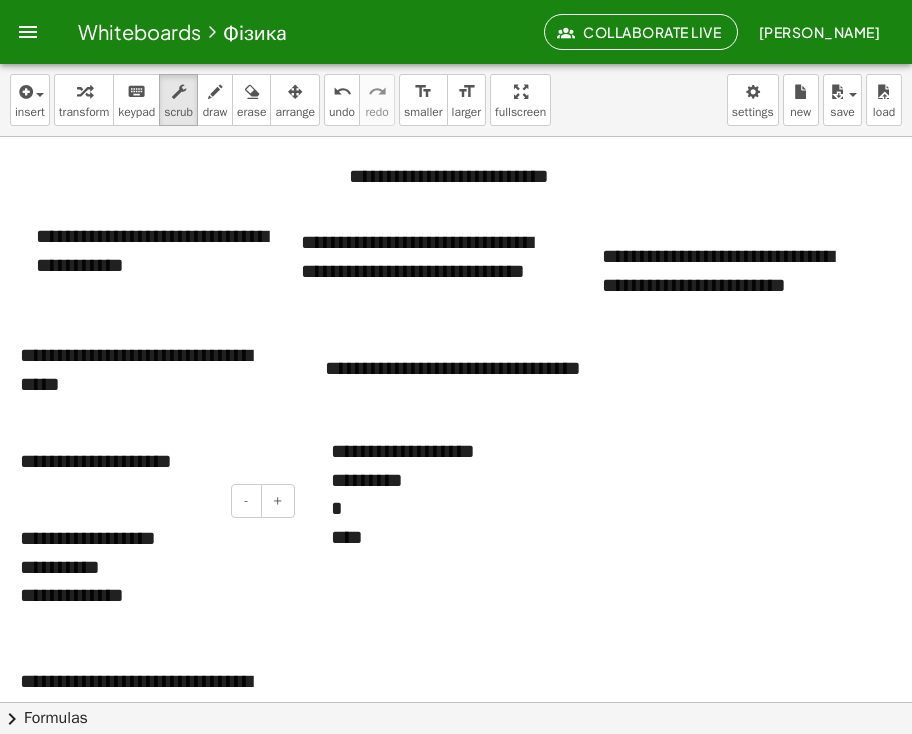 click on "**********" at bounding box center [150, 595] 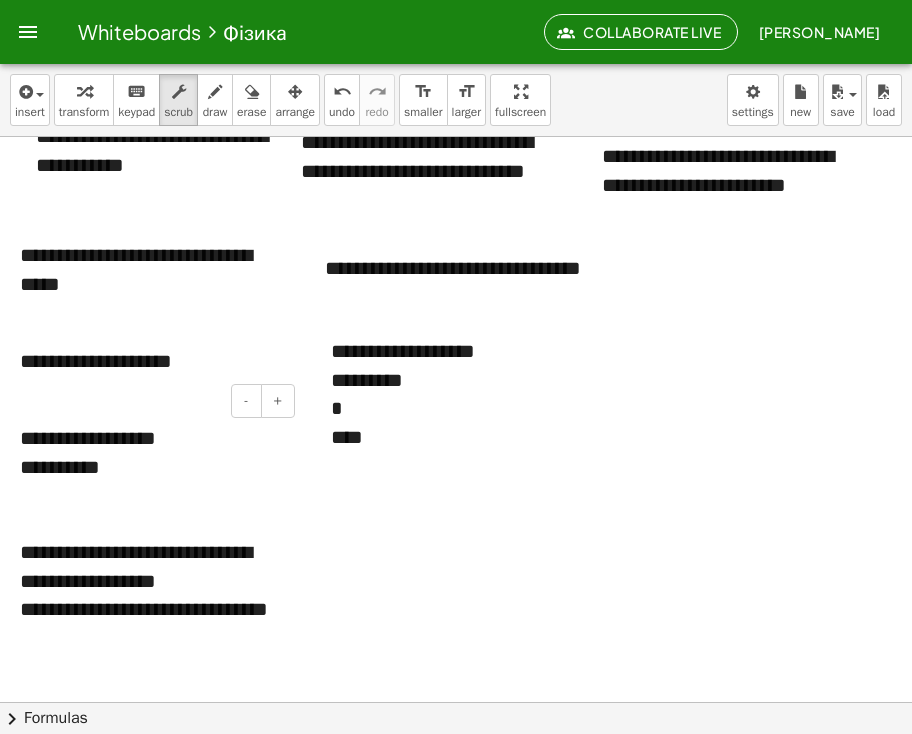 click on "**********" at bounding box center (150, 566) 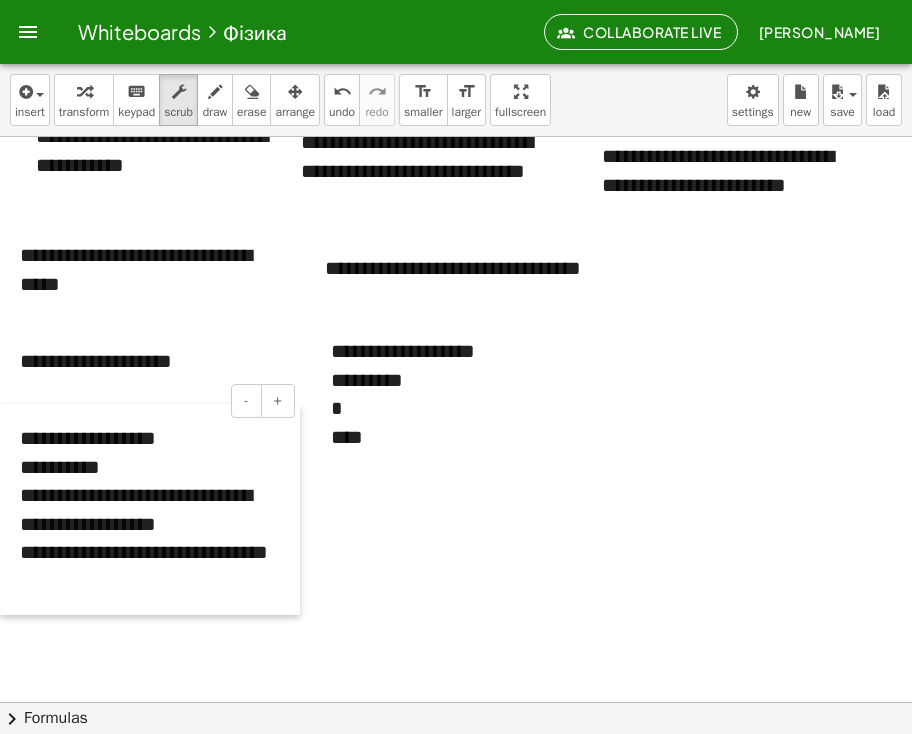 click at bounding box center [10, 509] 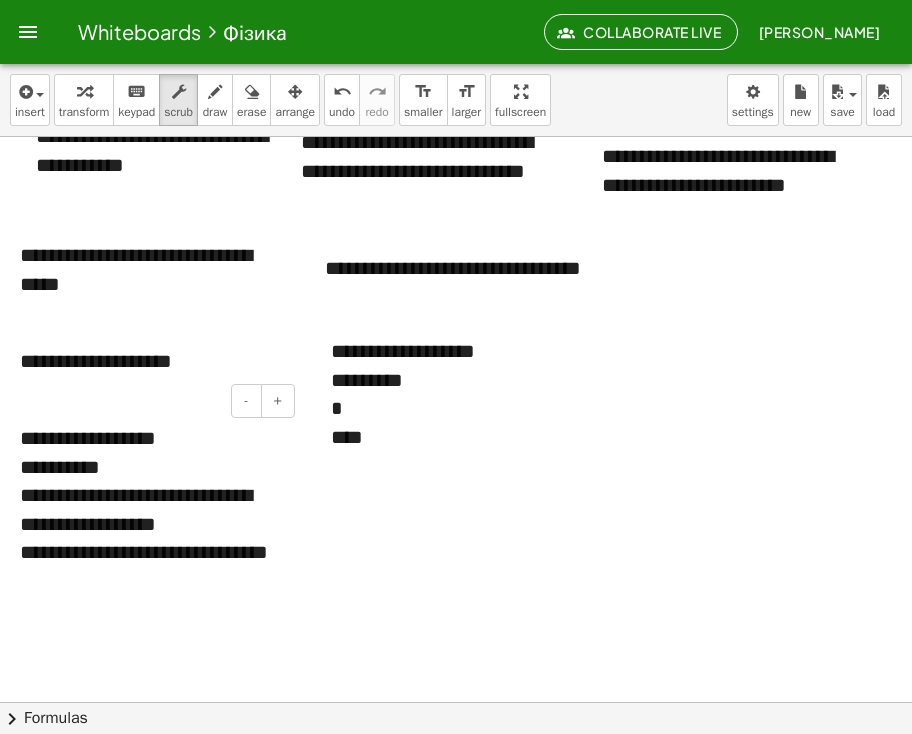 click at bounding box center [10, 509] 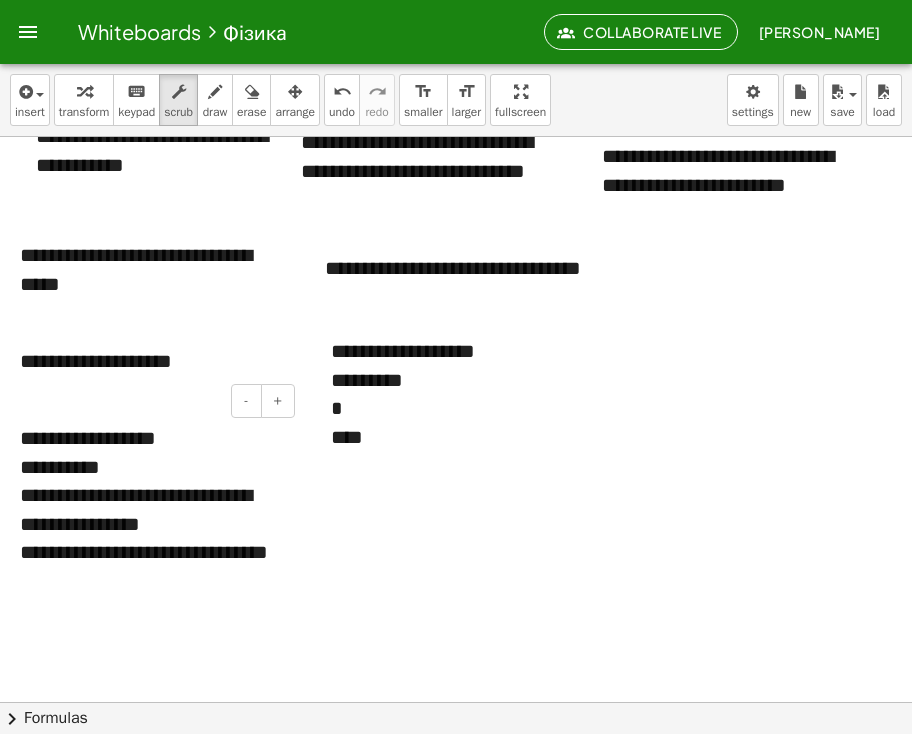 click on "**********" at bounding box center (150, 509) 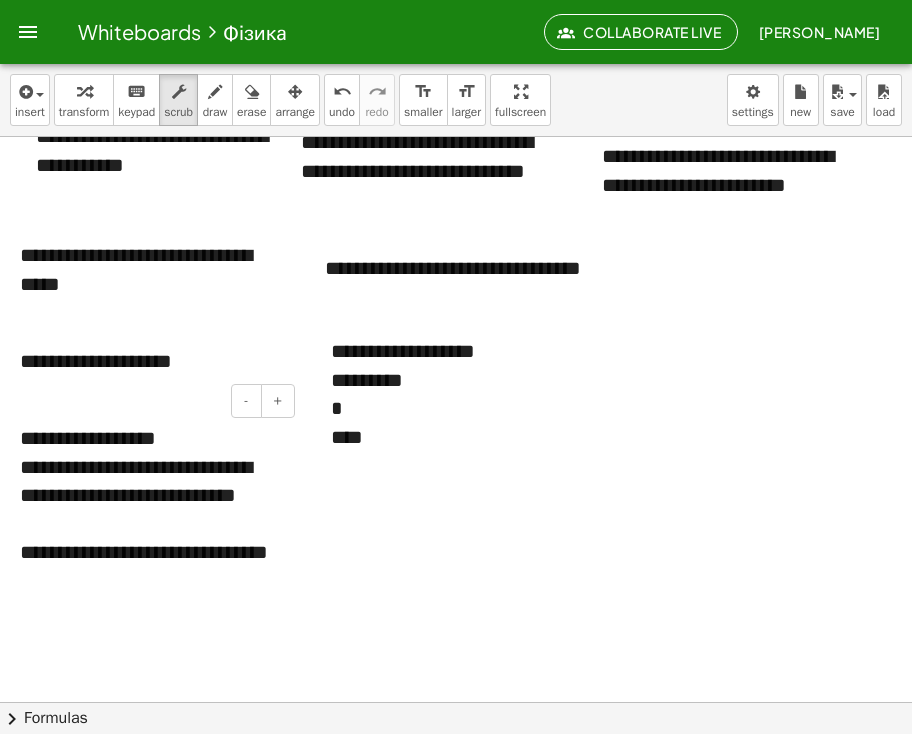 click on "**********" at bounding box center (150, 496) 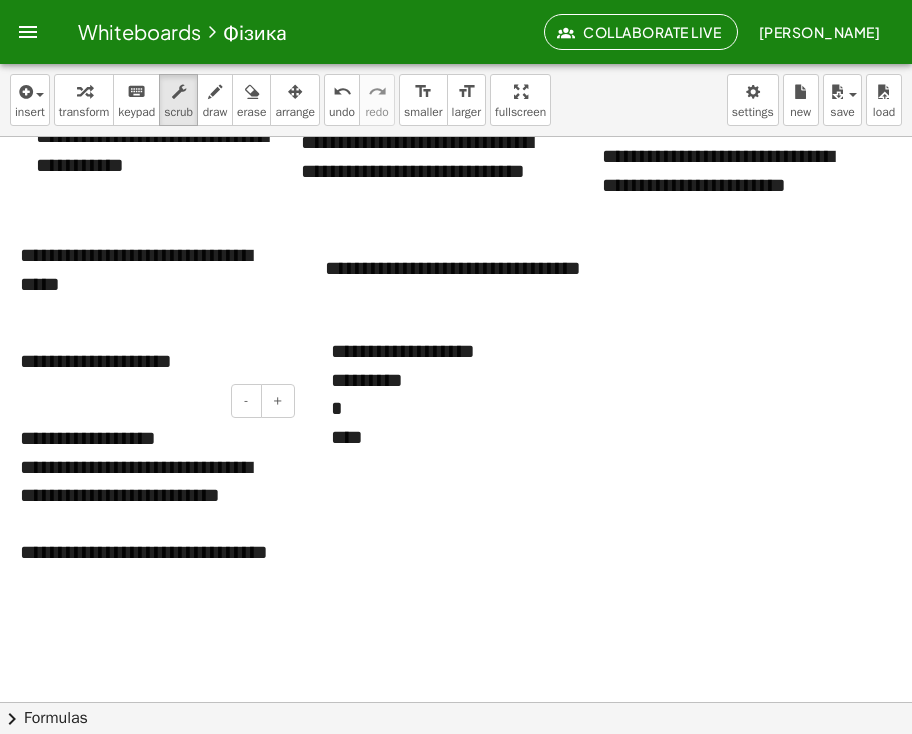 click on "**********" at bounding box center (150, 496) 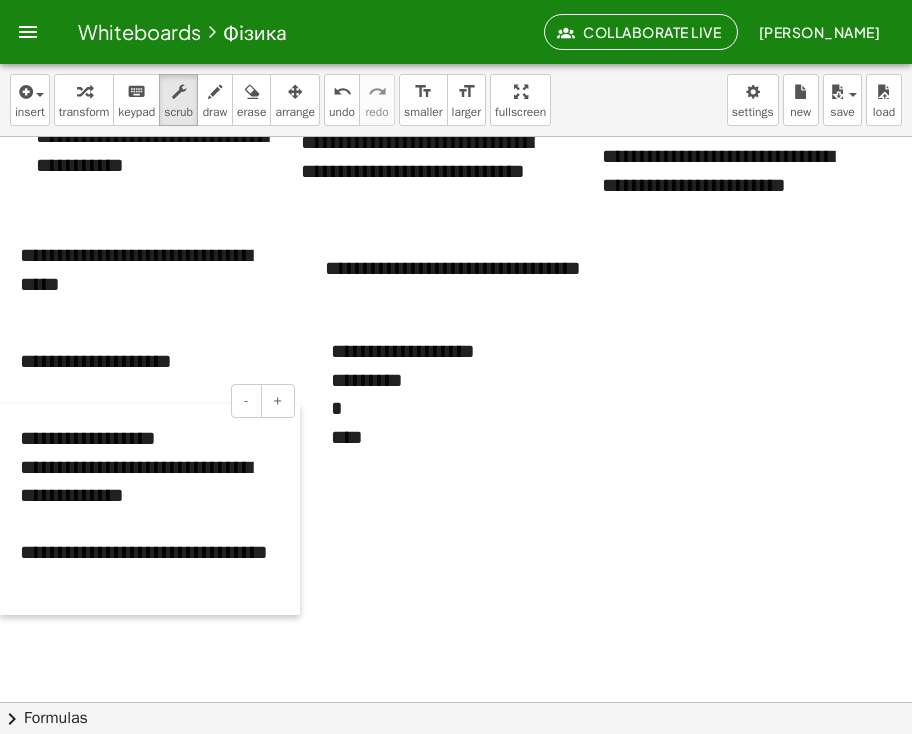click at bounding box center (10, 509) 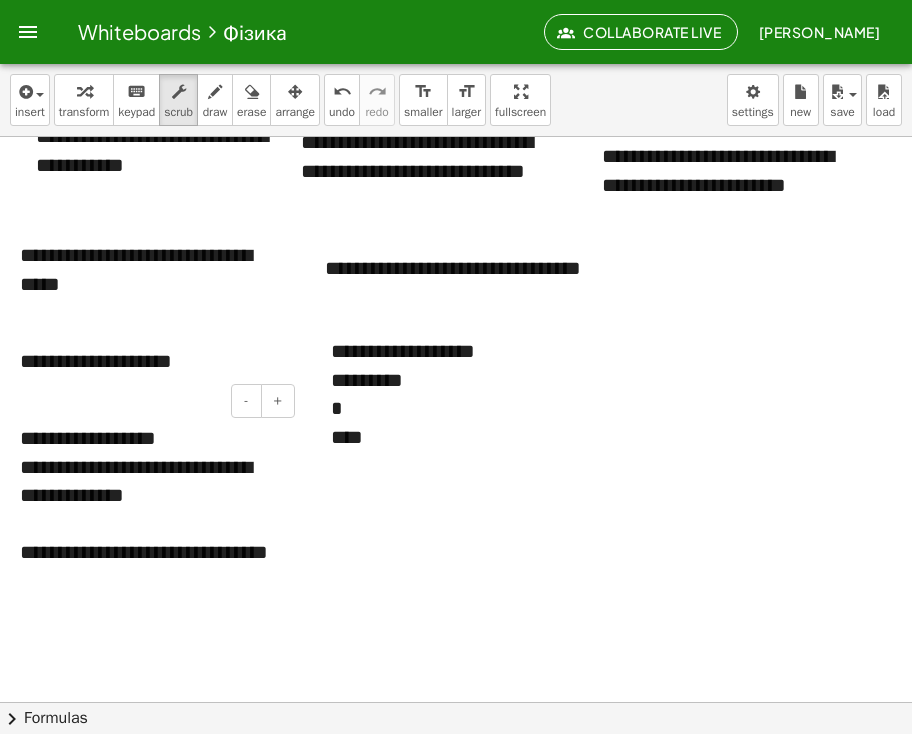 click on "**********" at bounding box center (150, 496) 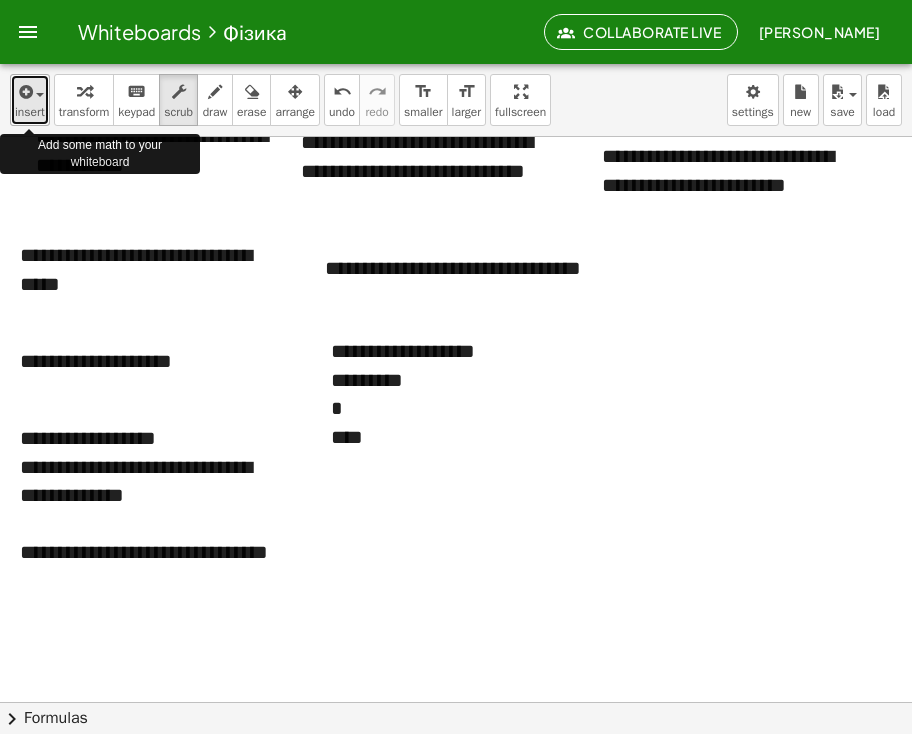 click at bounding box center (40, 95) 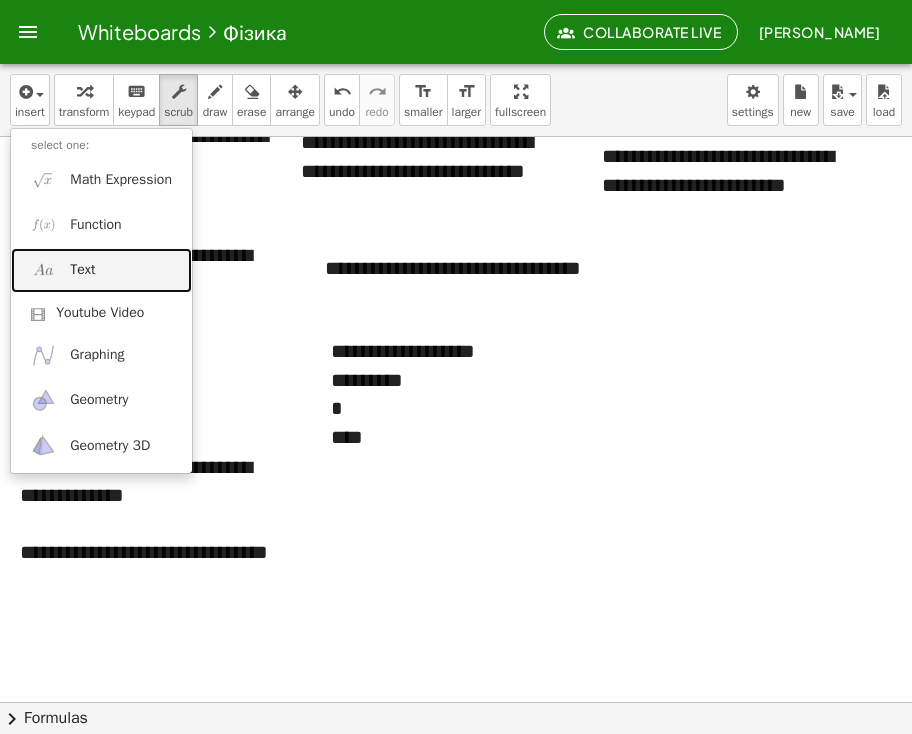 click on "Text" at bounding box center (101, 270) 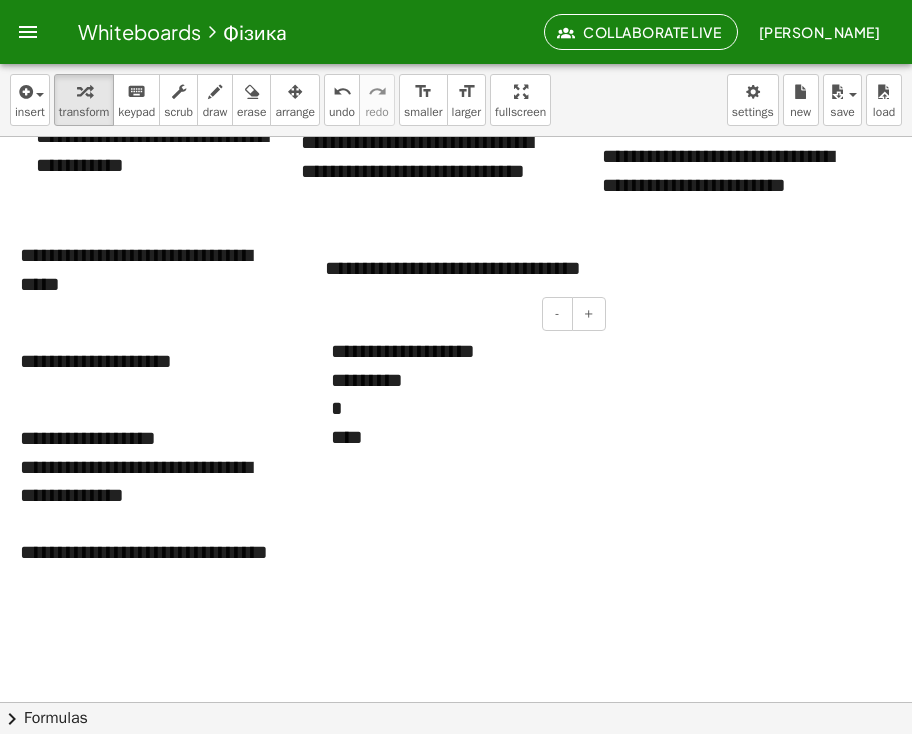 type 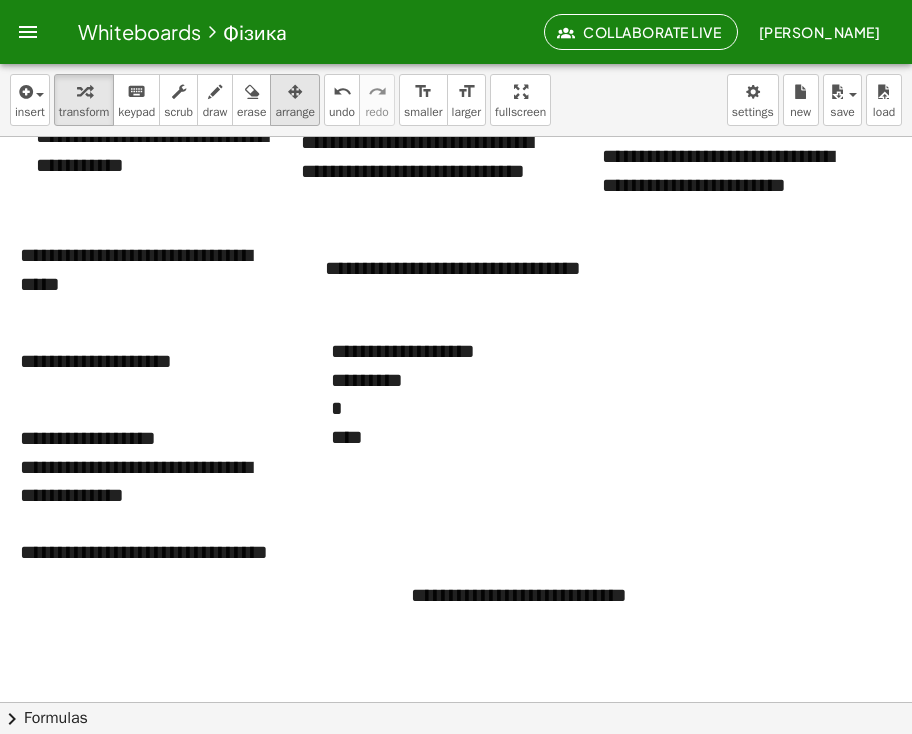 click on "arrange" at bounding box center [295, 112] 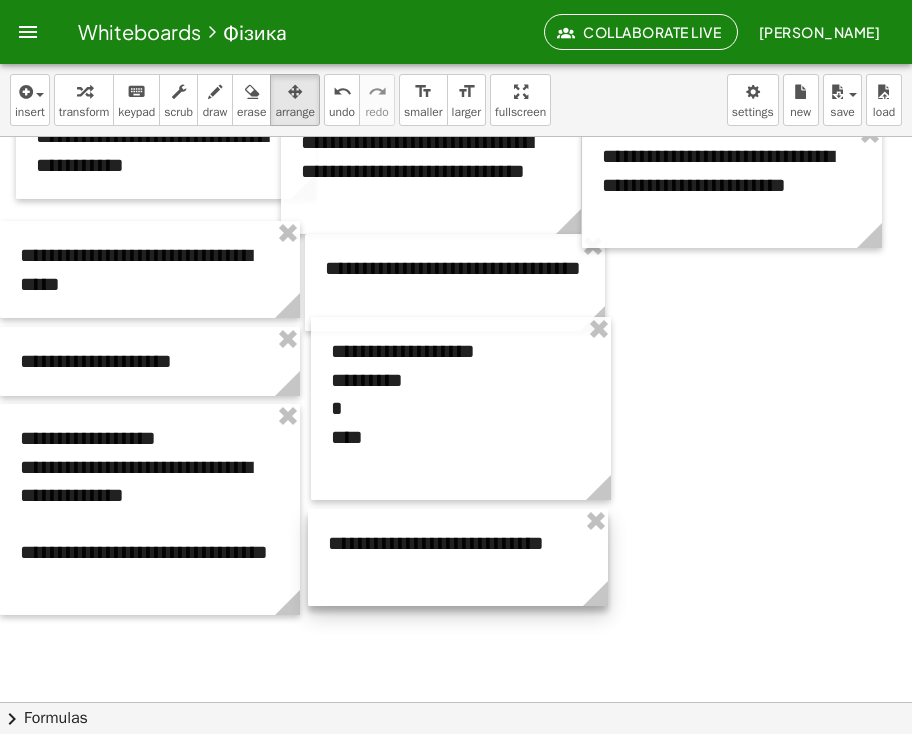 drag, startPoint x: 636, startPoint y: 629, endPoint x: 553, endPoint y: 577, distance: 97.94386 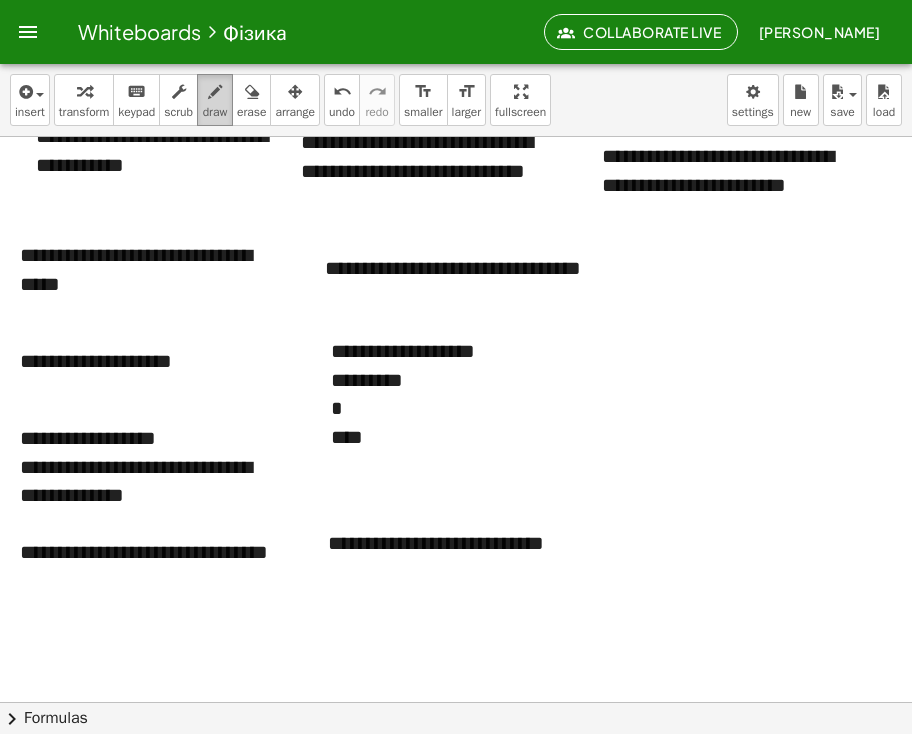 click on "draw" at bounding box center (215, 112) 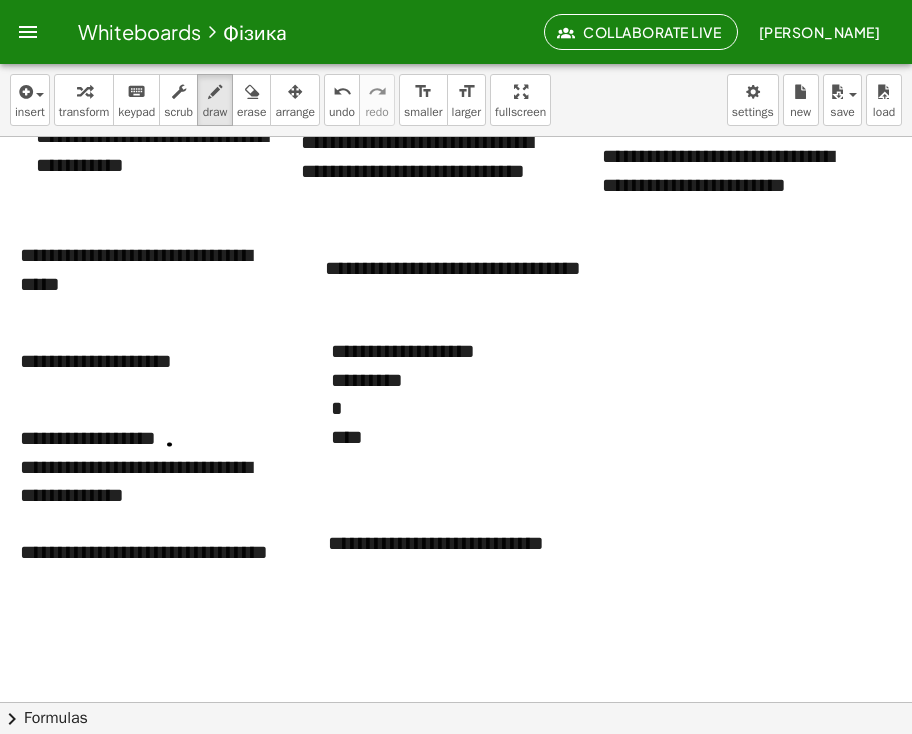 click at bounding box center [456, 610] 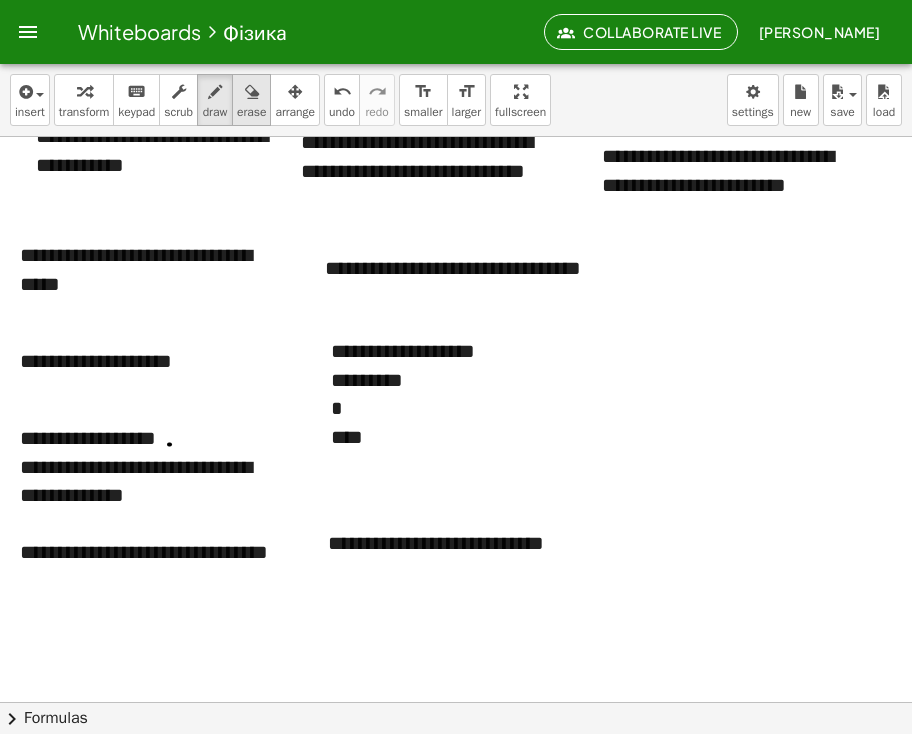 click at bounding box center [251, 91] 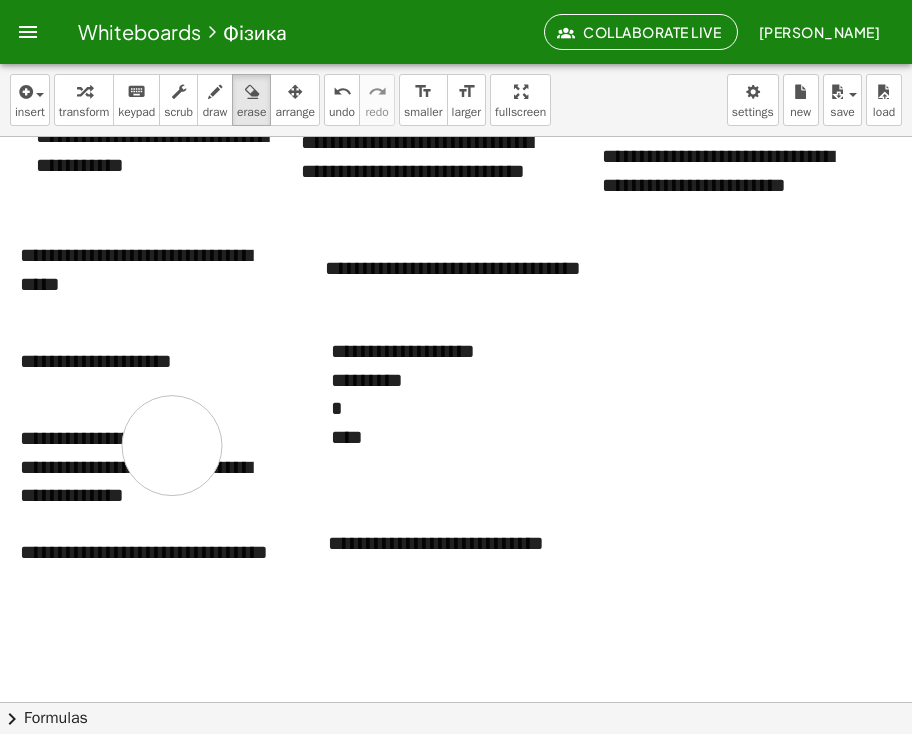 click at bounding box center (456, 610) 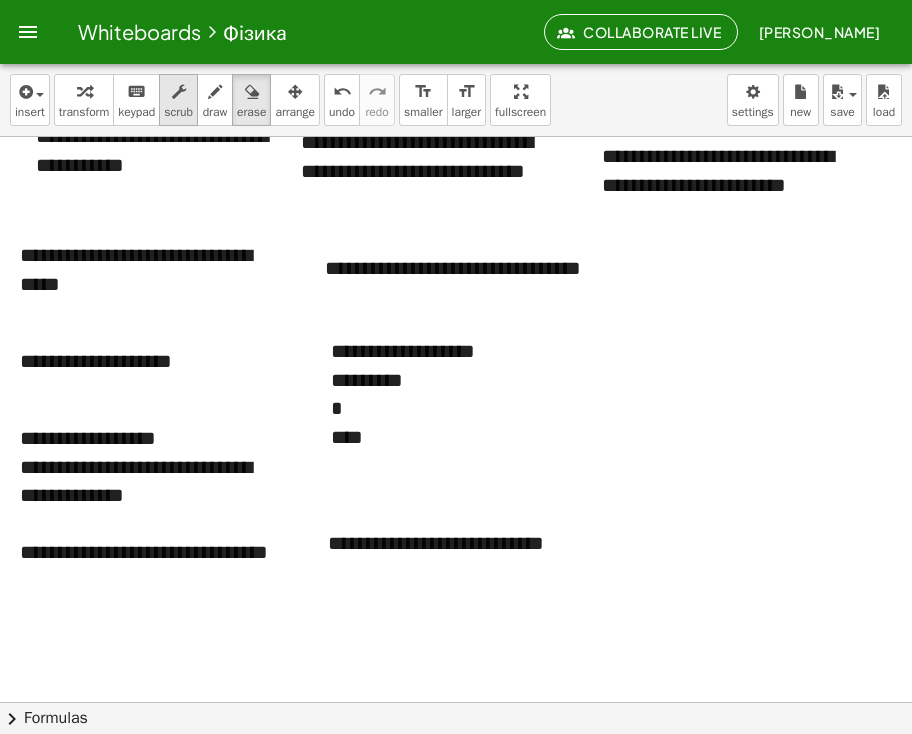 click on "scrub" at bounding box center [178, 112] 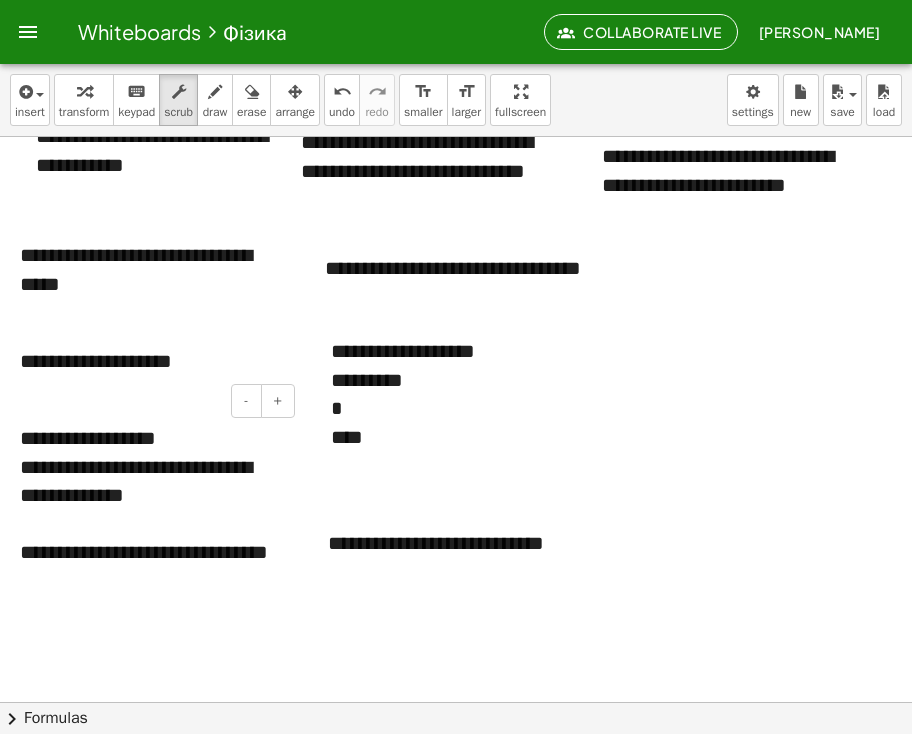 click on "**********" at bounding box center (150, 496) 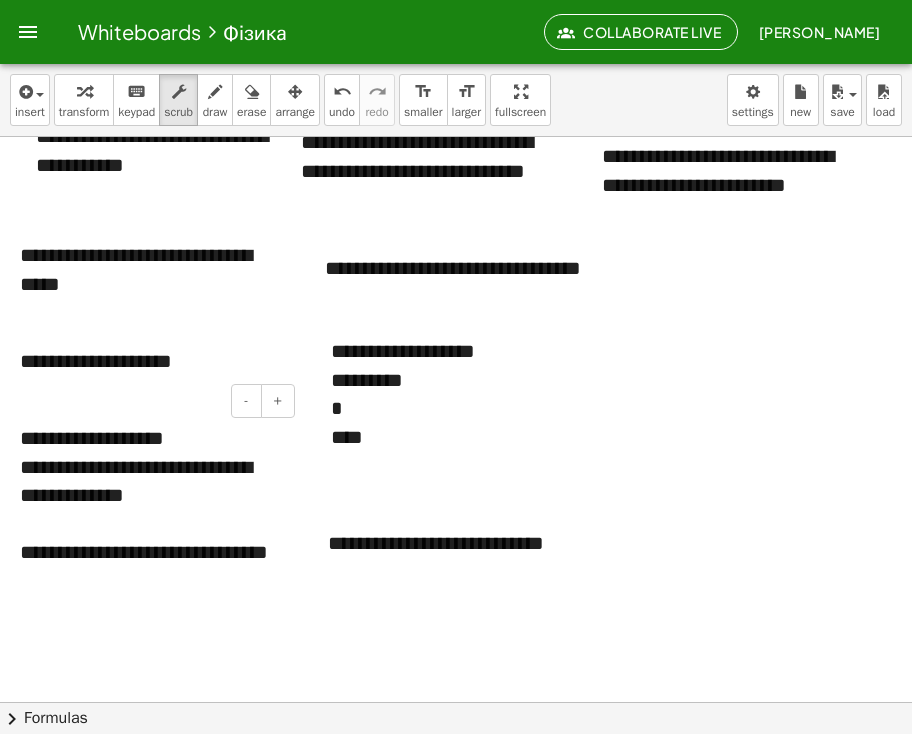 click on "**********" at bounding box center (150, 509) 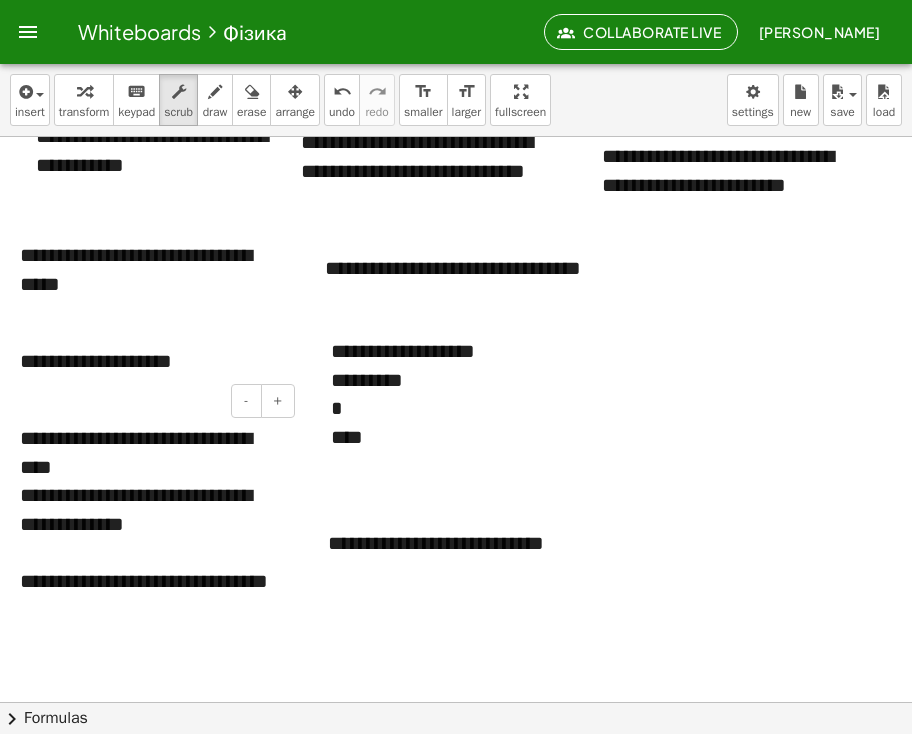 click on "**********" at bounding box center [150, 524] 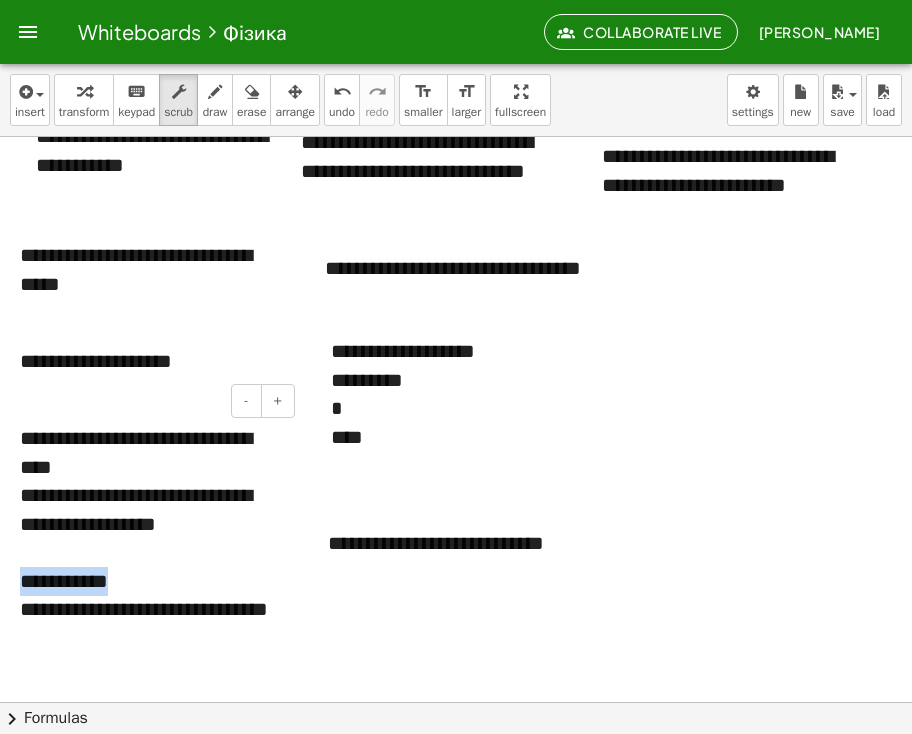 drag, startPoint x: 147, startPoint y: 581, endPoint x: 13, endPoint y: 582, distance: 134.00374 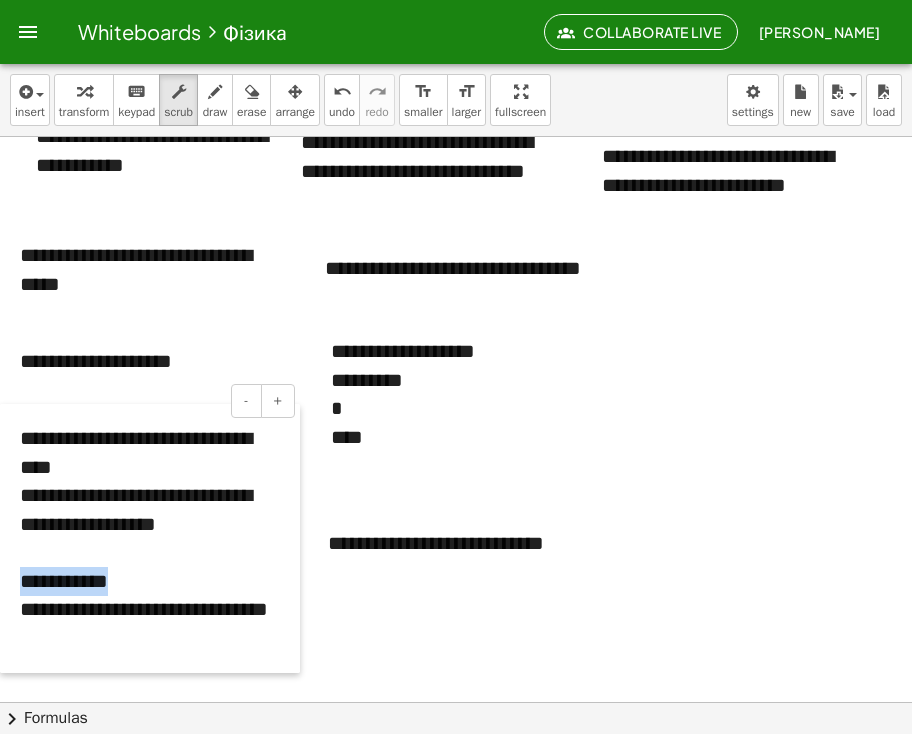 click at bounding box center [10, 538] 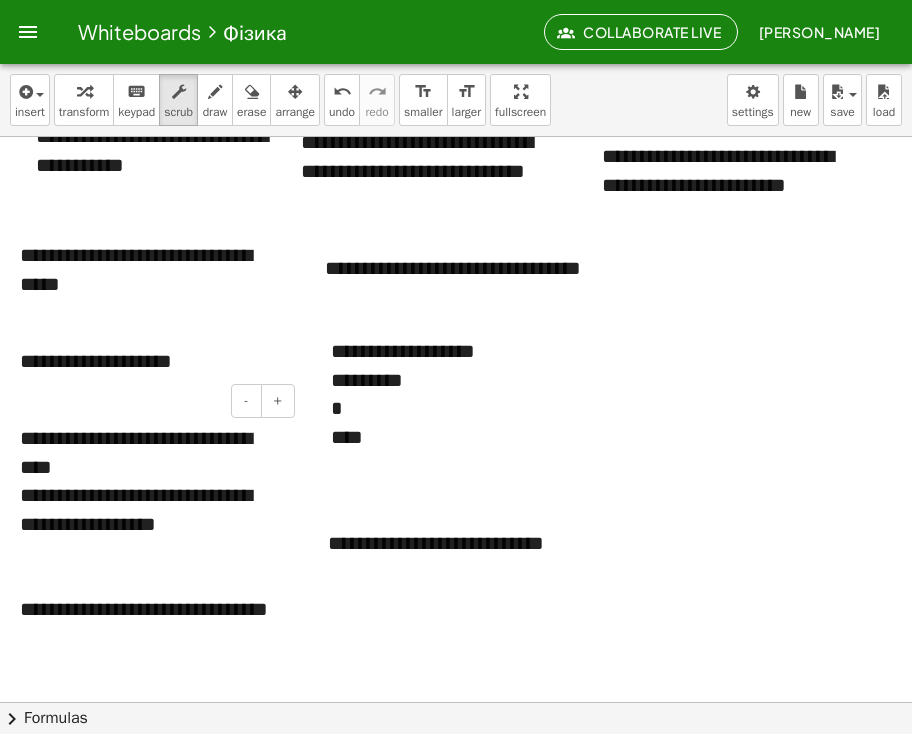 click on "**********" at bounding box center (150, 524) 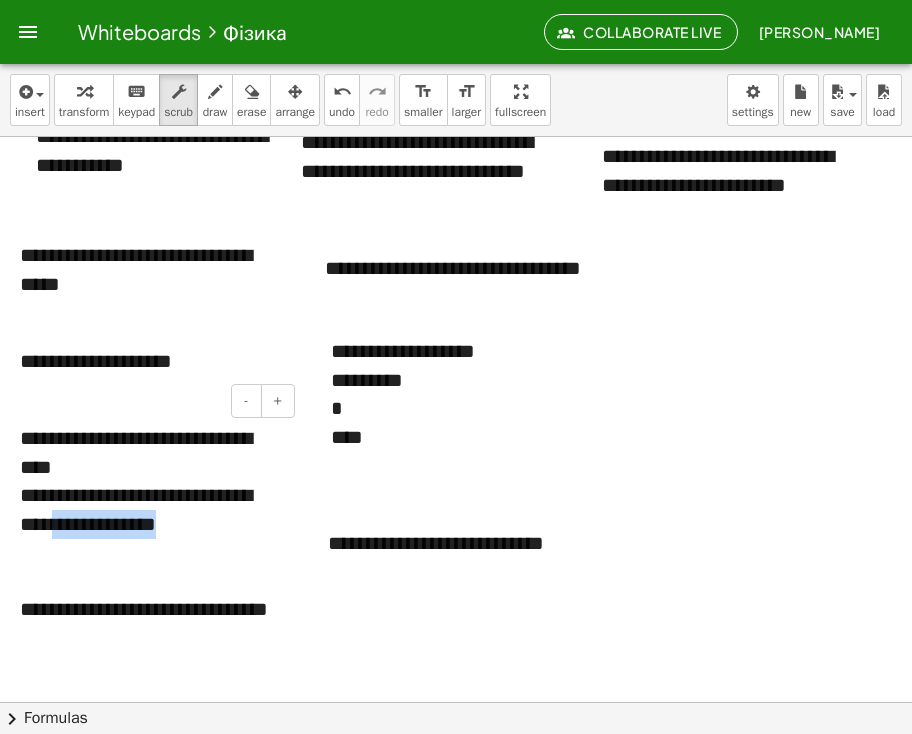 drag, startPoint x: 207, startPoint y: 528, endPoint x: 232, endPoint y: 560, distance: 40.60788 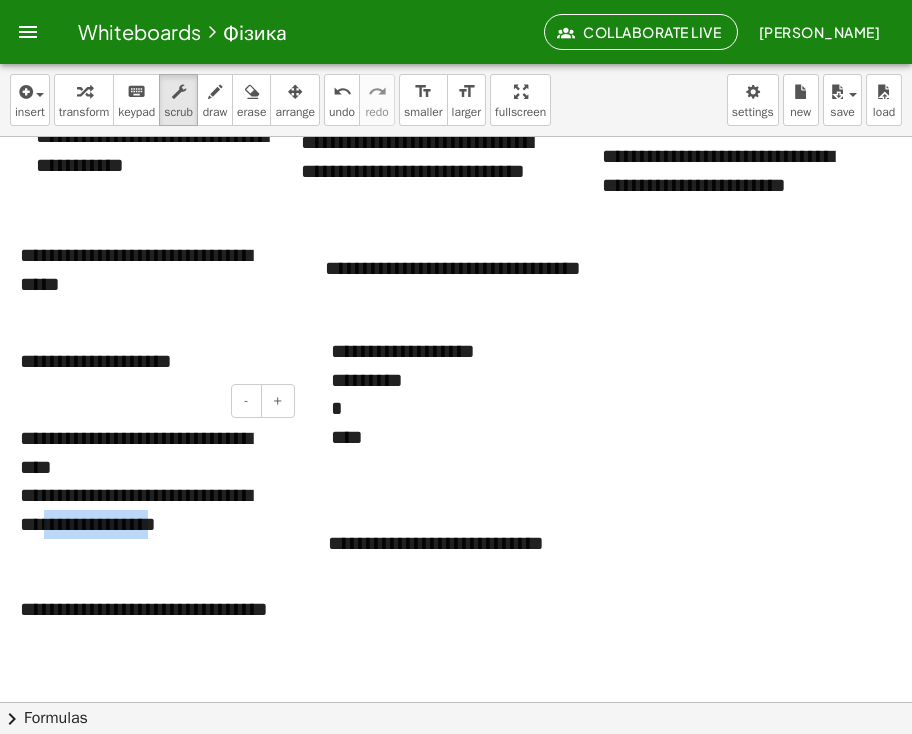 drag, startPoint x: 198, startPoint y: 523, endPoint x: 76, endPoint y: 552, distance: 125.39936 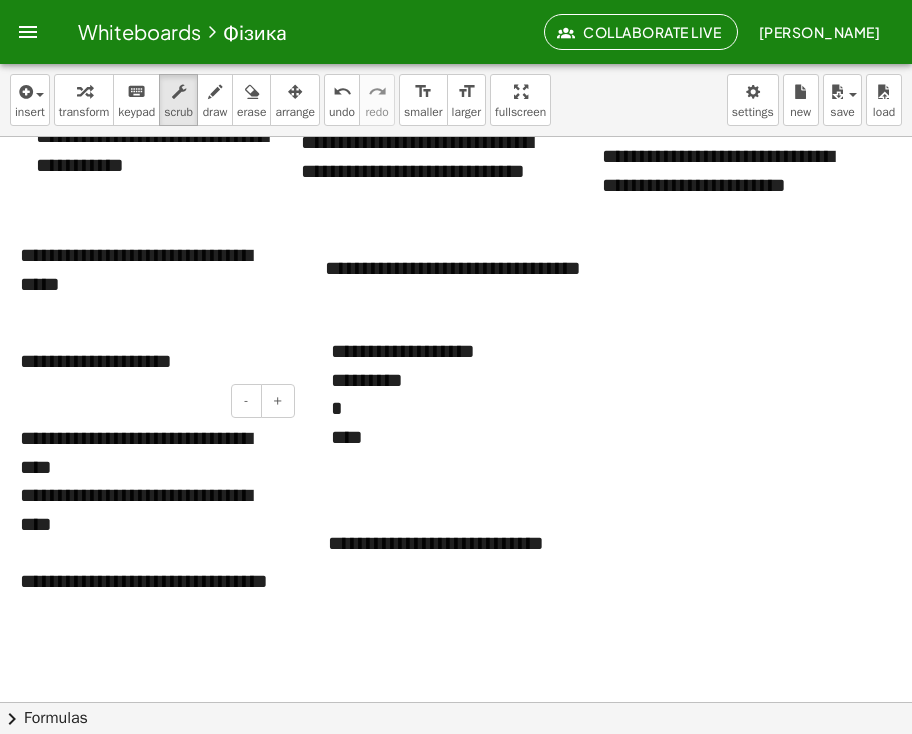 click on "**********" at bounding box center [150, 509] 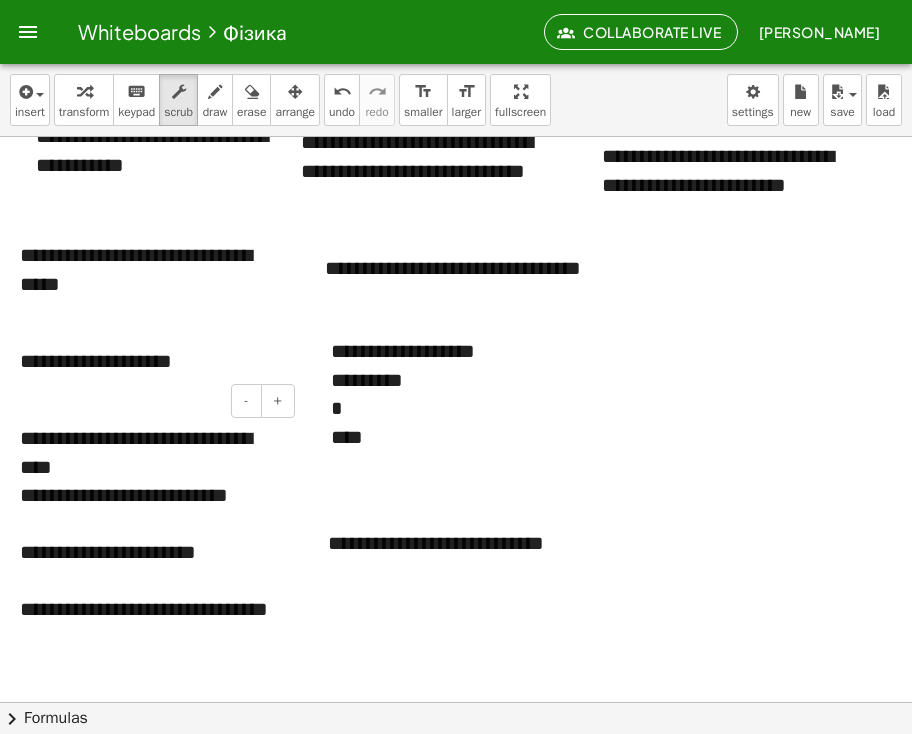 click on "**********" at bounding box center (150, 552) 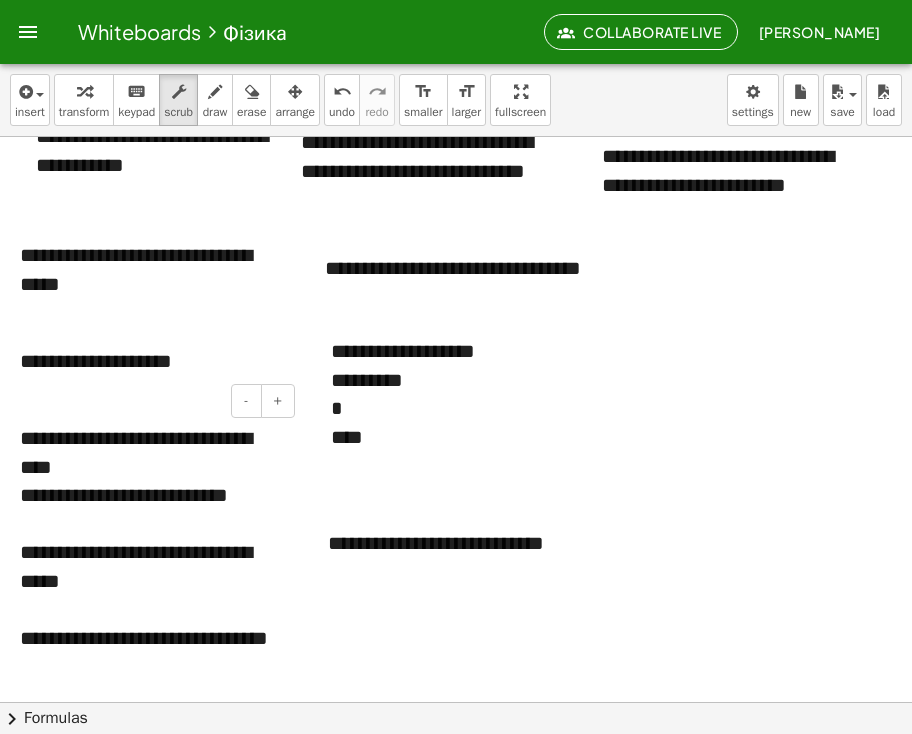 click on "**********" at bounding box center (150, 566) 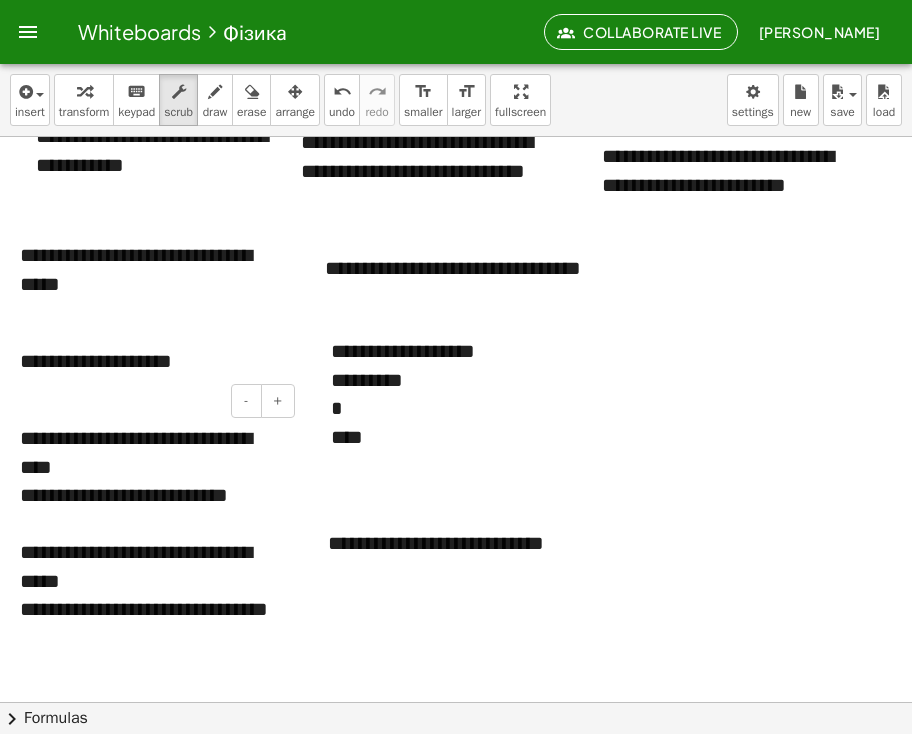 click on "**********" at bounding box center [150, 566] 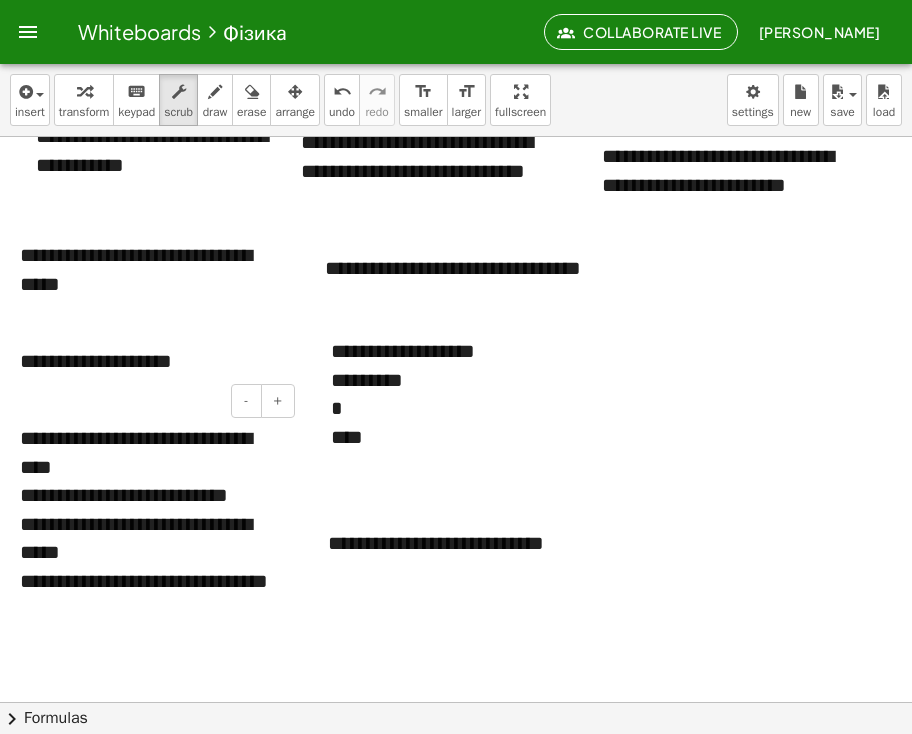 click on "**********" at bounding box center [150, 595] 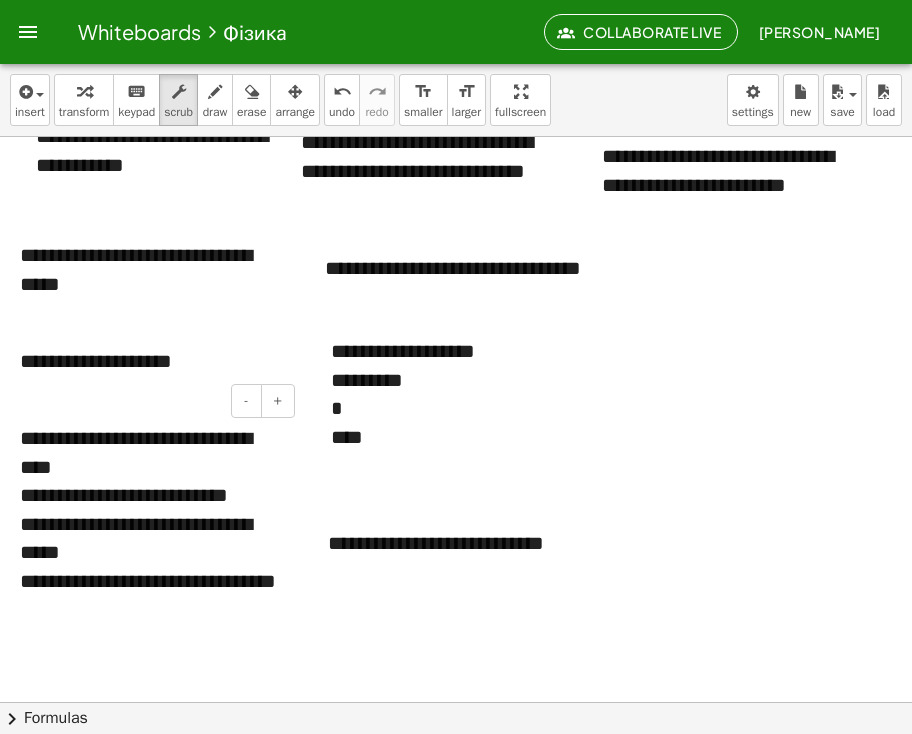 click on "**********" at bounding box center [150, 595] 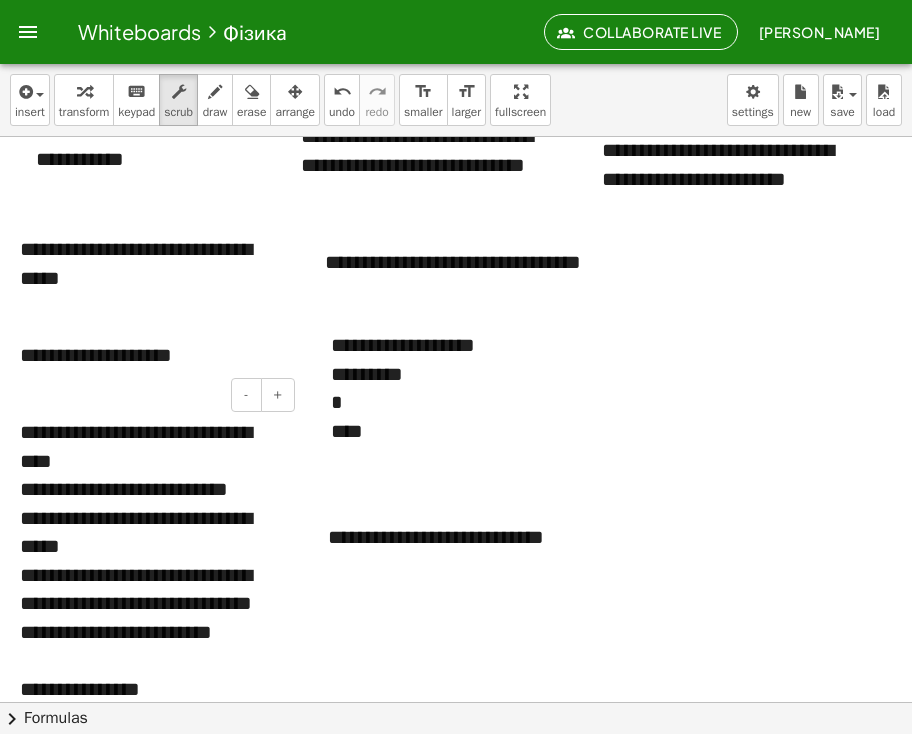 scroll, scrollTop: 206, scrollLeft: 0, axis: vertical 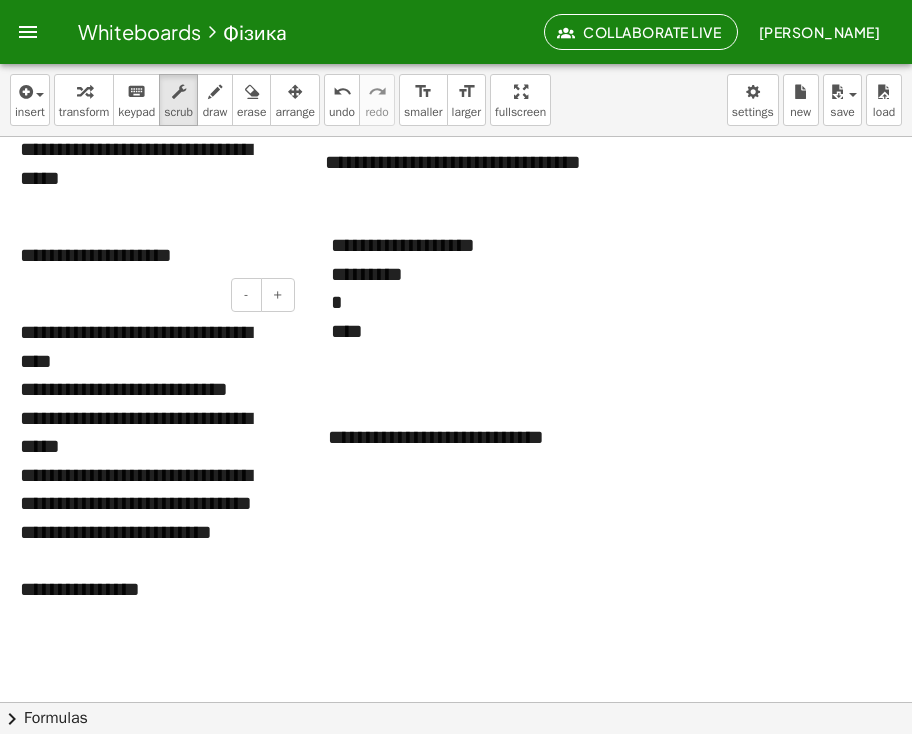 click on "**********" at bounding box center (150, 461) 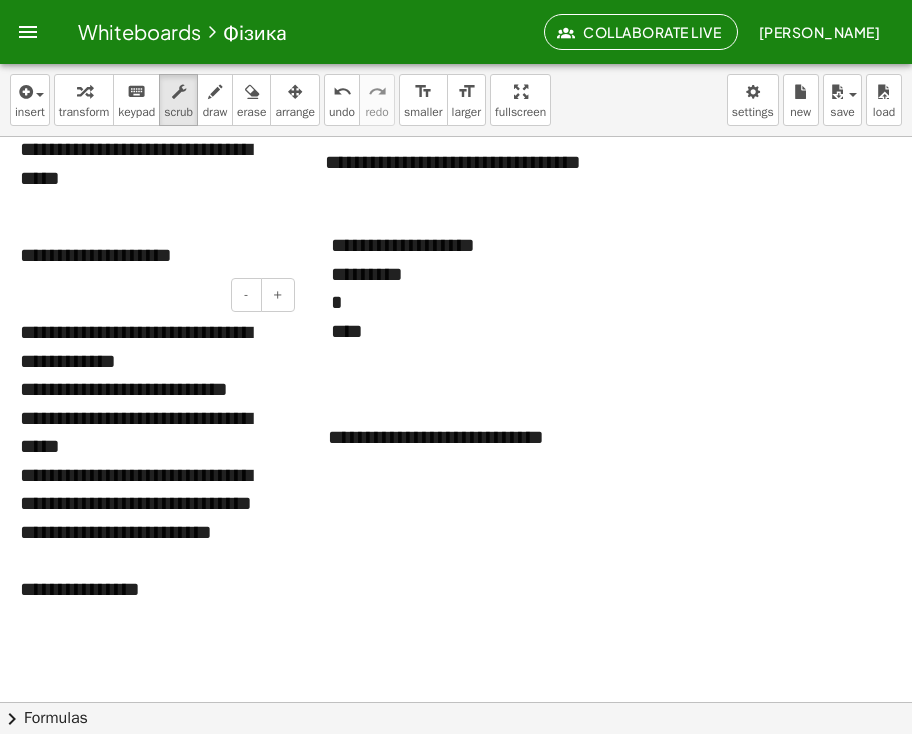 click on "**********" at bounding box center (150, 461) 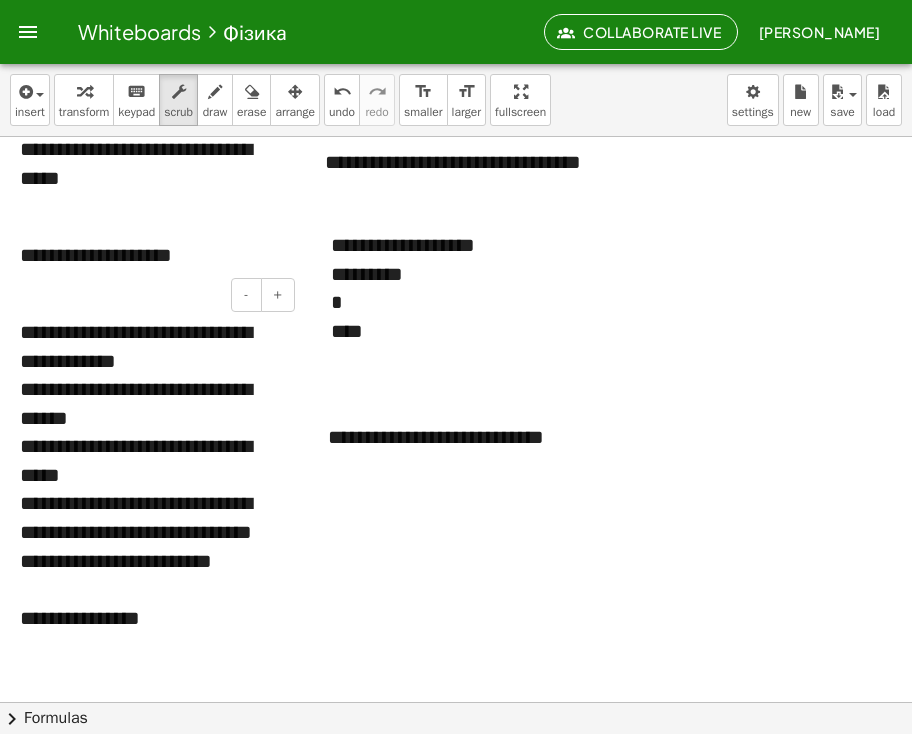 click on "**********" at bounding box center (150, 460) 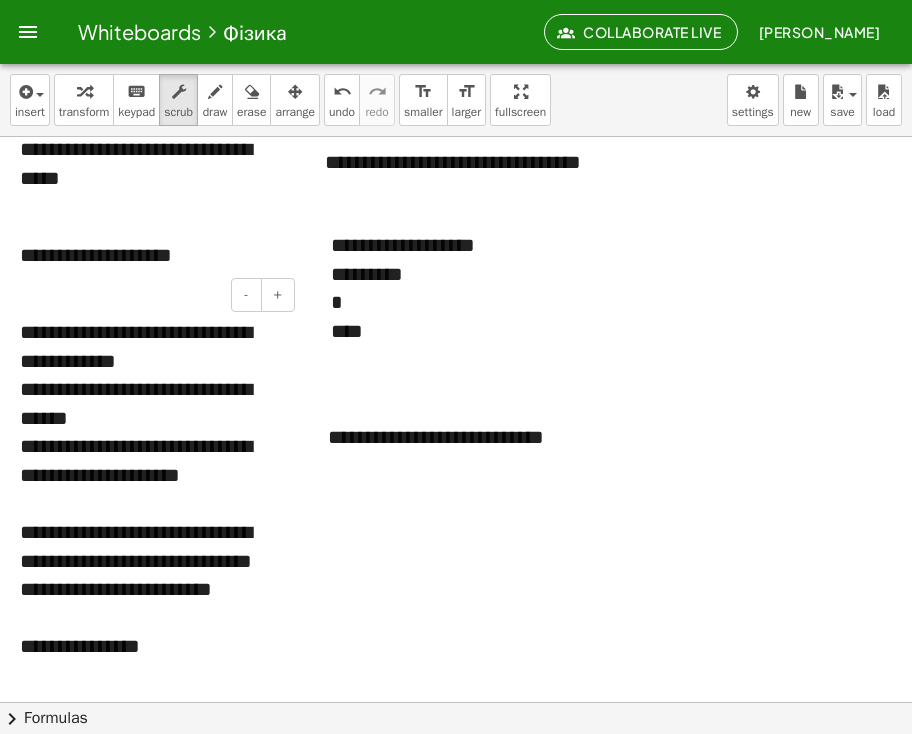 click on "**********" at bounding box center (150, 489) 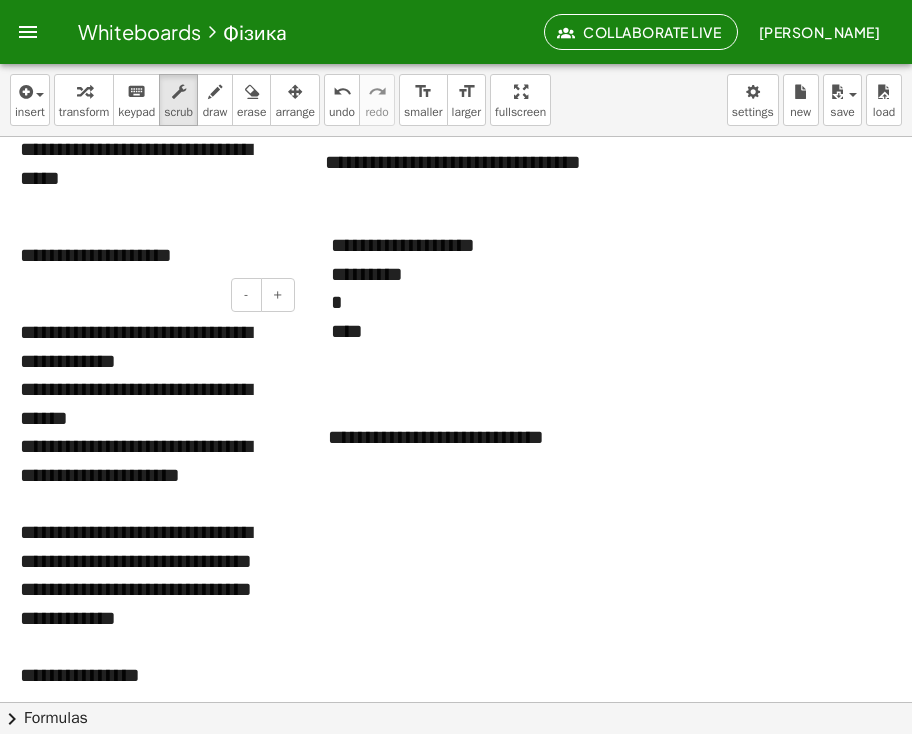 scroll, scrollTop: 306, scrollLeft: 0, axis: vertical 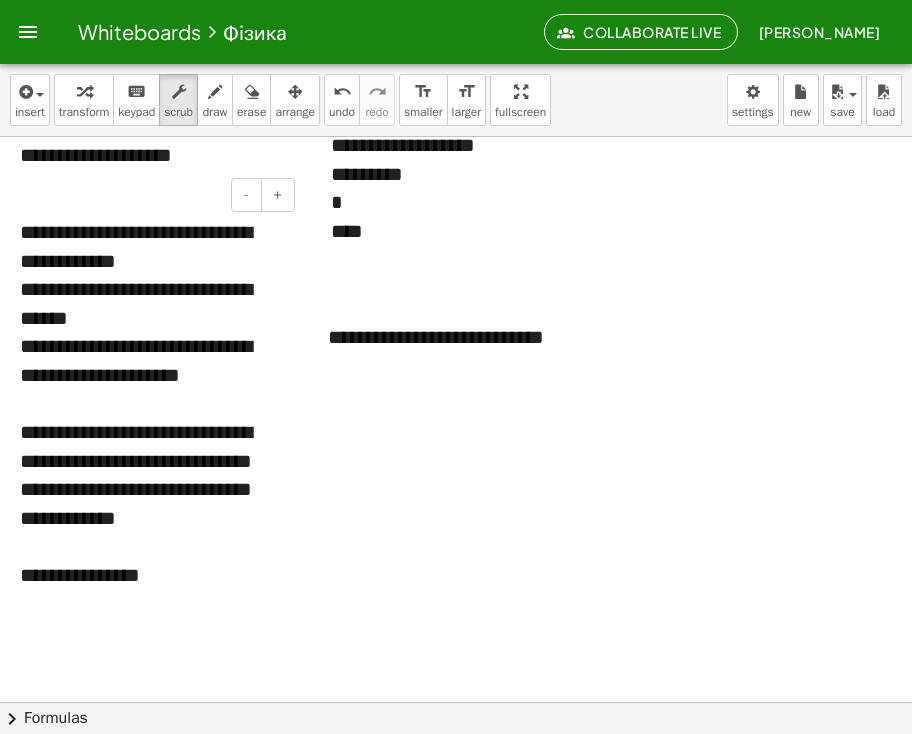 click on "**********" at bounding box center (150, 575) 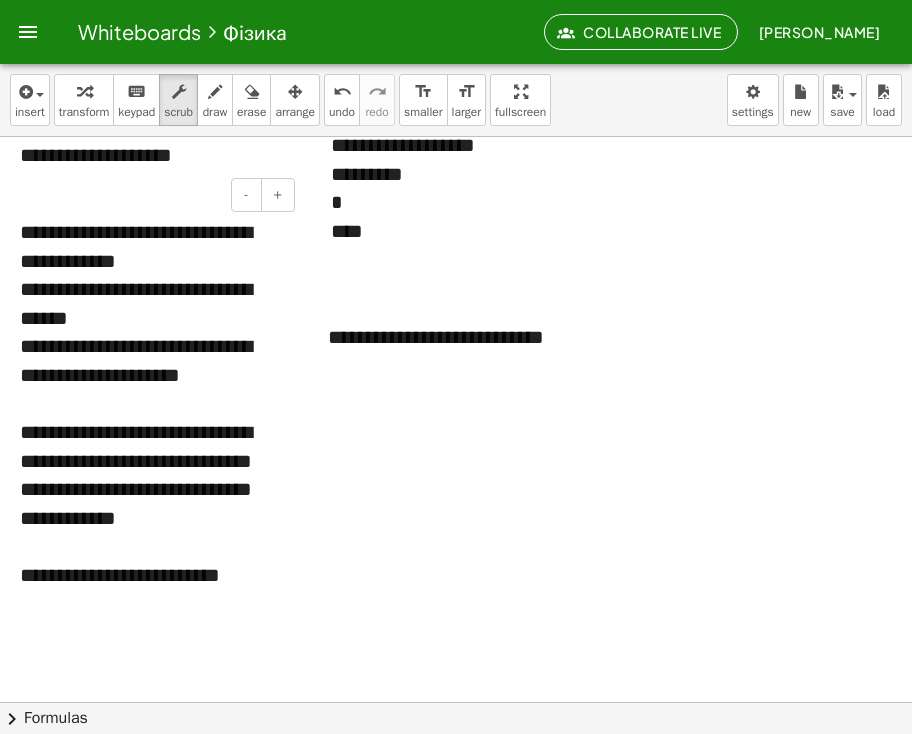 click on "**********" at bounding box center [150, 403] 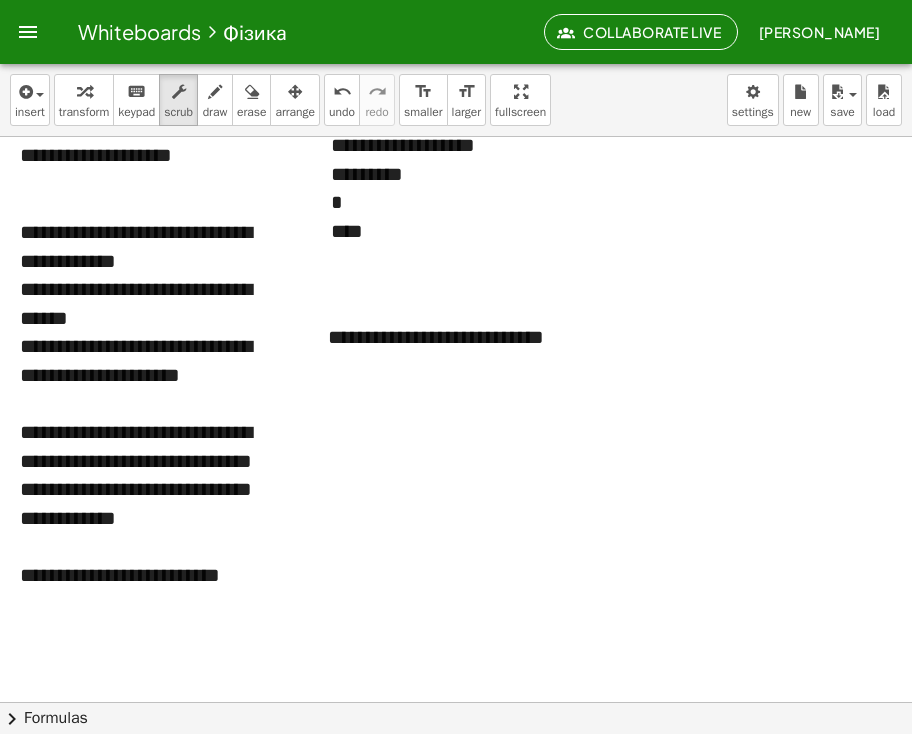 click at bounding box center (456, 404) 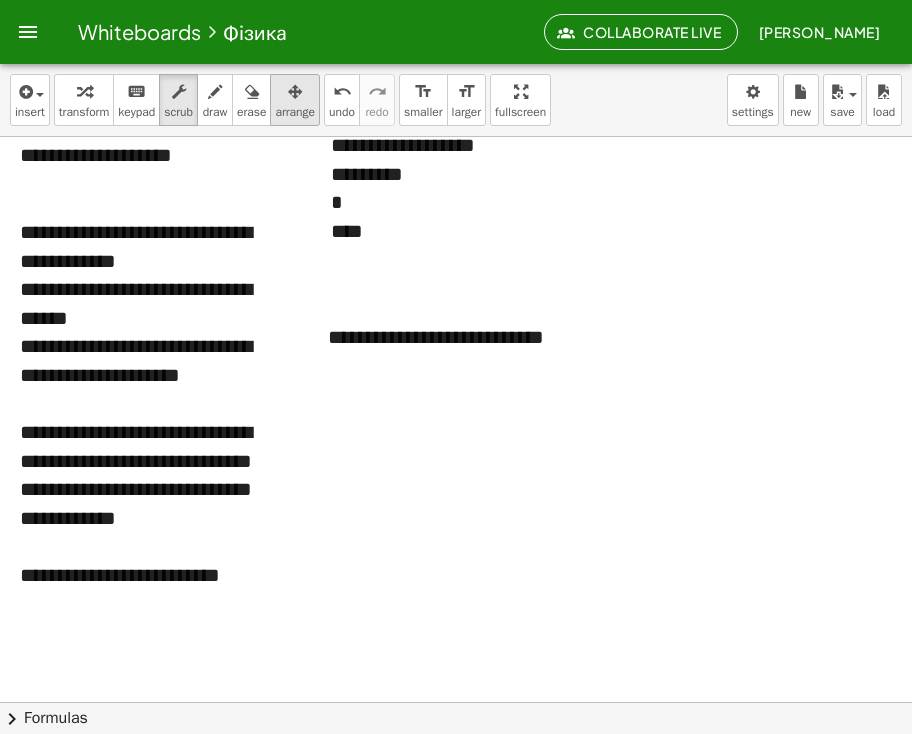 click on "arrange" at bounding box center (295, 112) 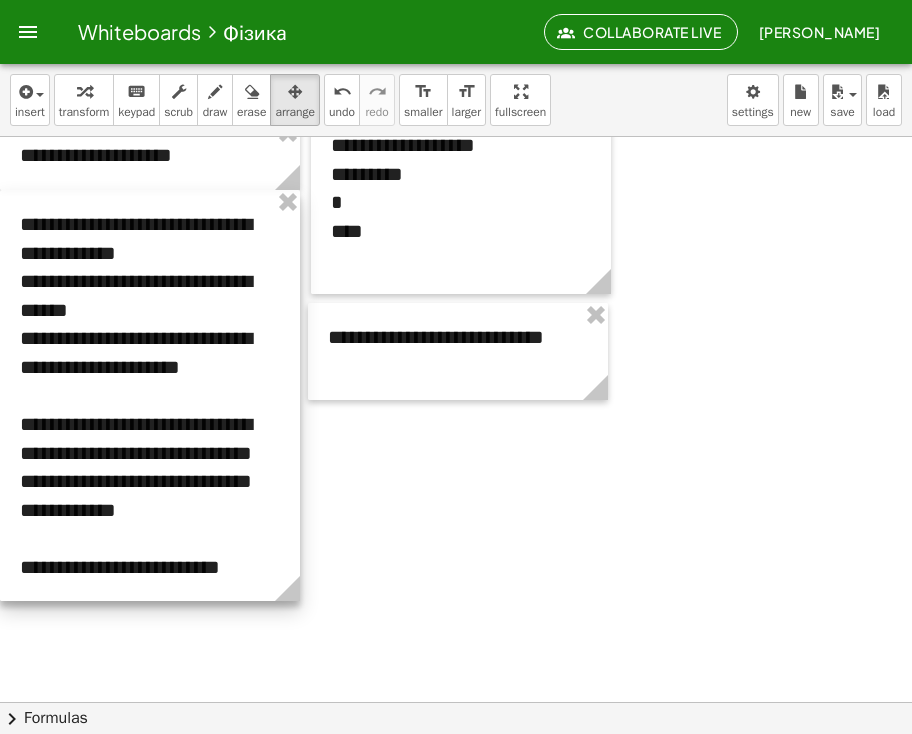 drag, startPoint x: 207, startPoint y: 393, endPoint x: 199, endPoint y: 385, distance: 11.313708 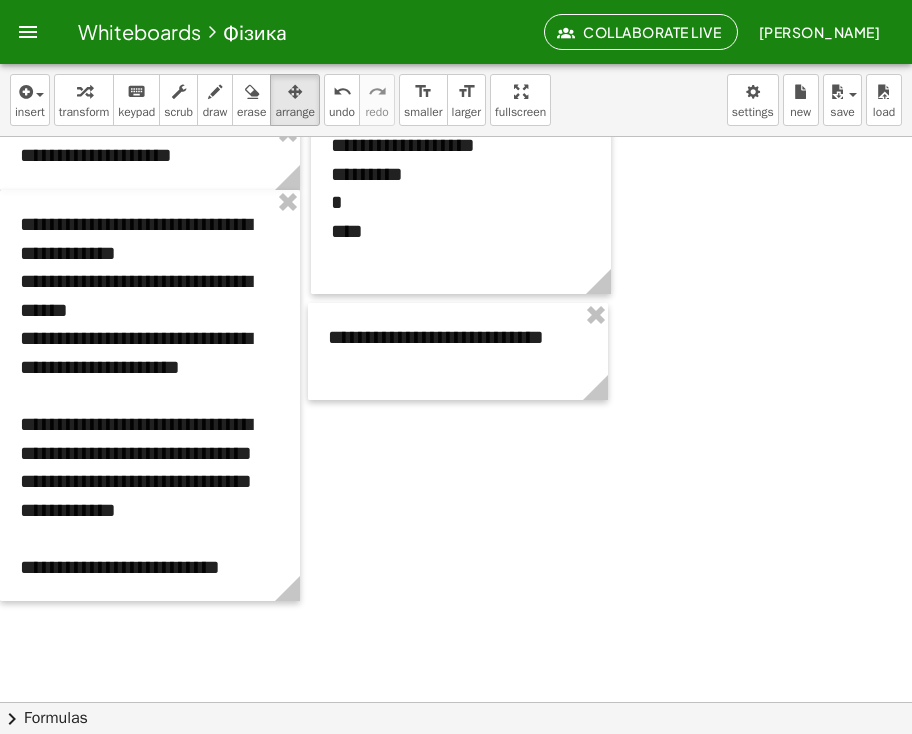click at bounding box center [456, 404] 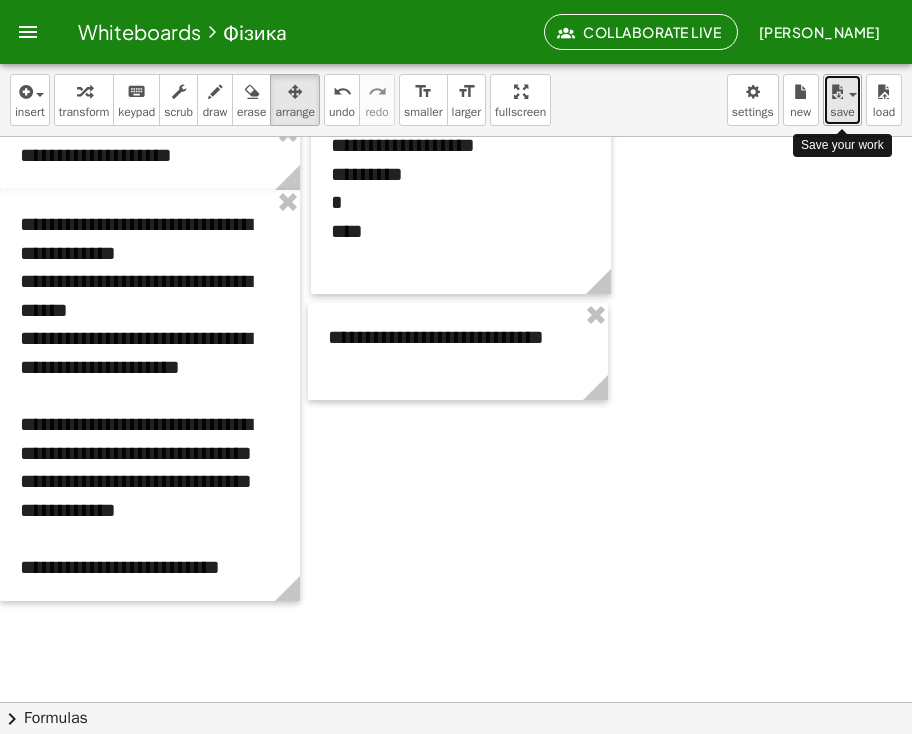 click on "save" at bounding box center (842, 112) 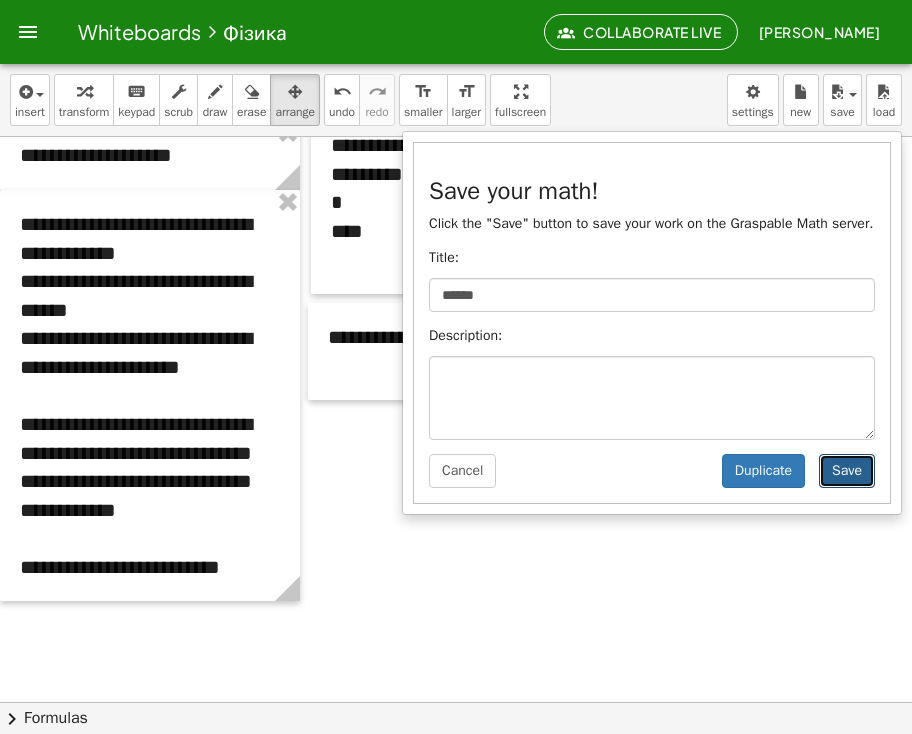 click on "Save" at bounding box center [847, 471] 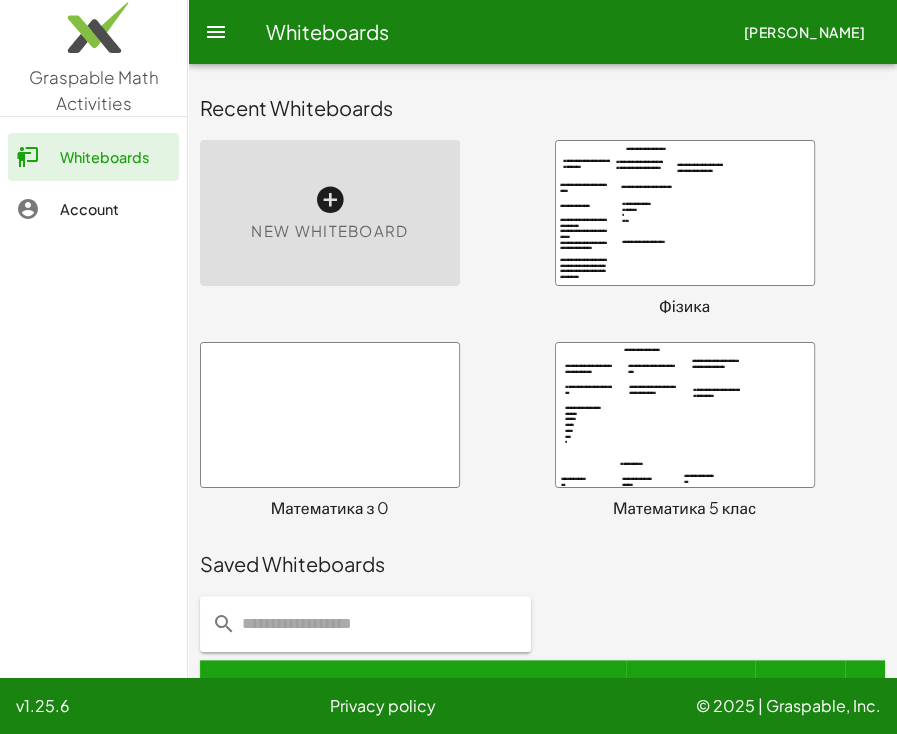 click on "New Whiteboard" at bounding box center (365, 229) 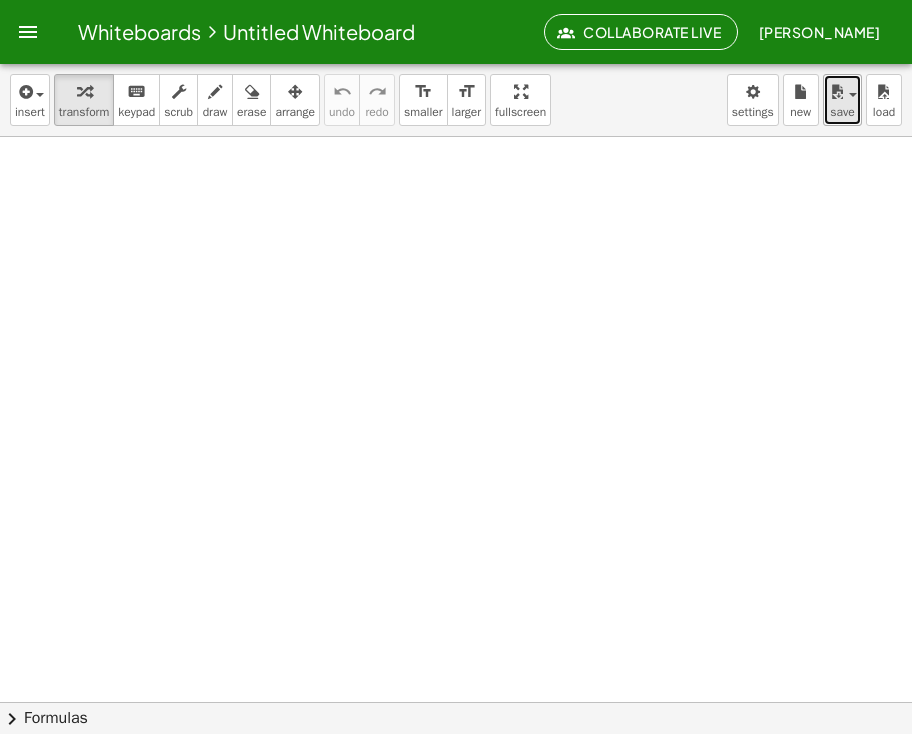 click on "save" at bounding box center [842, 100] 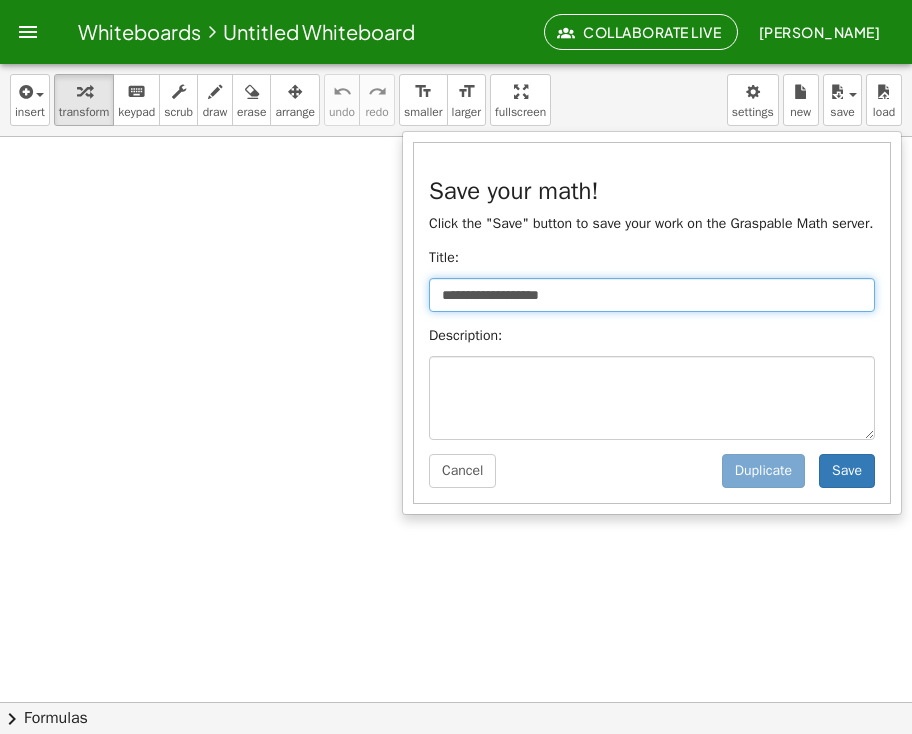 drag, startPoint x: 632, startPoint y: 291, endPoint x: 338, endPoint y: 312, distance: 294.74905 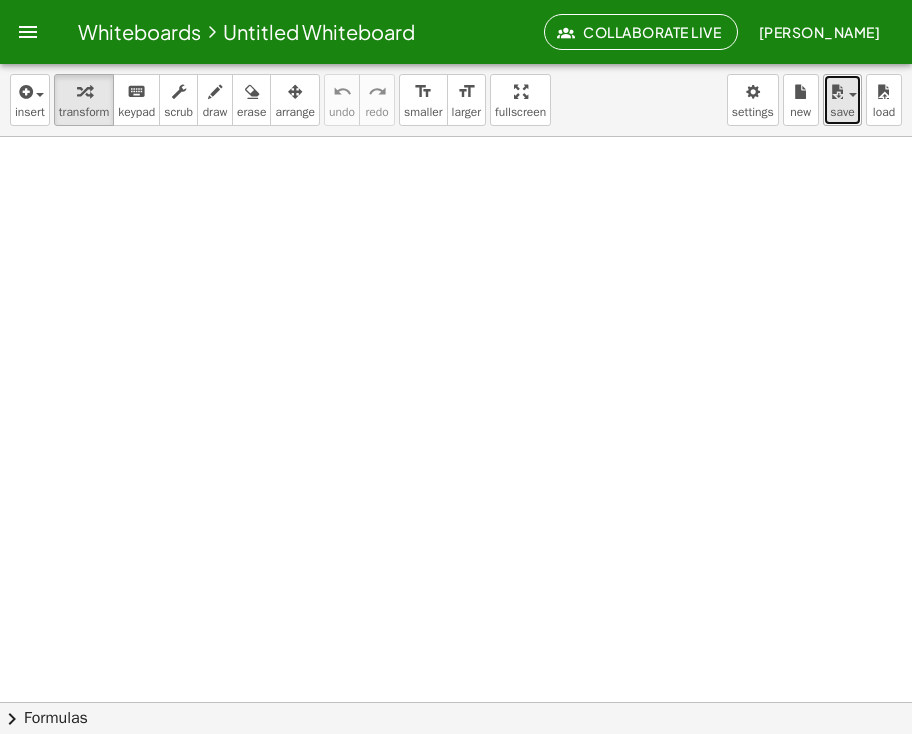 click on "save" at bounding box center [842, 112] 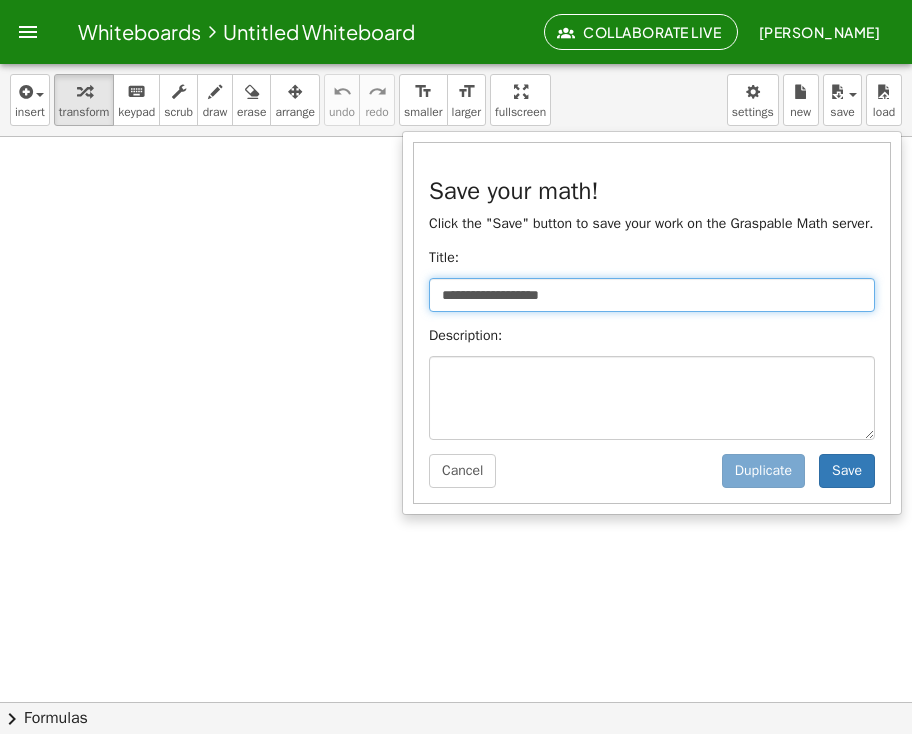 click on "**********" at bounding box center [652, 295] 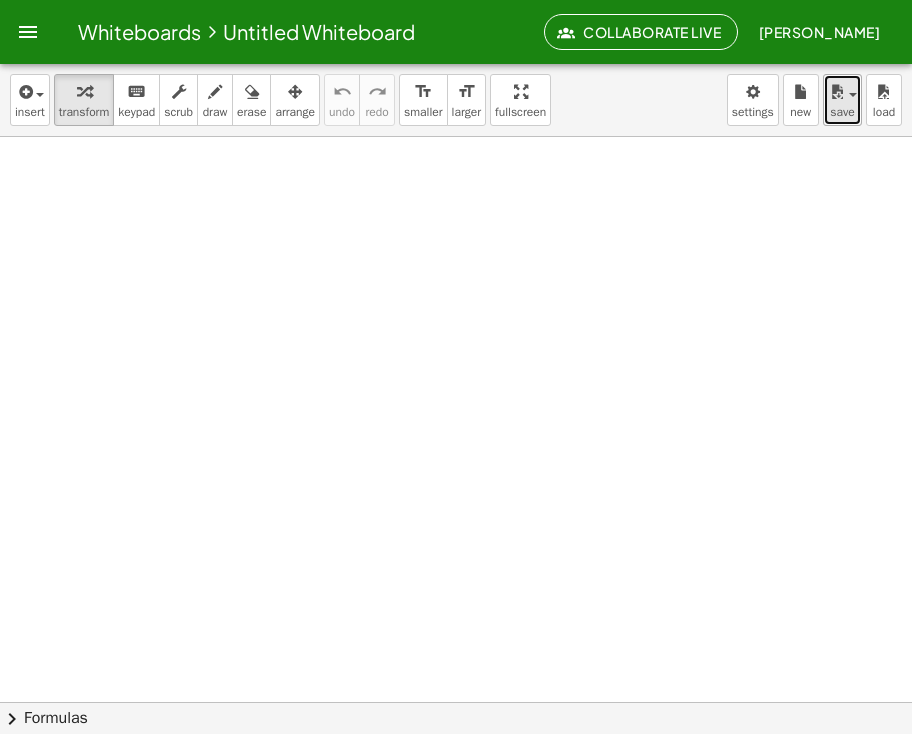 click at bounding box center [837, 92] 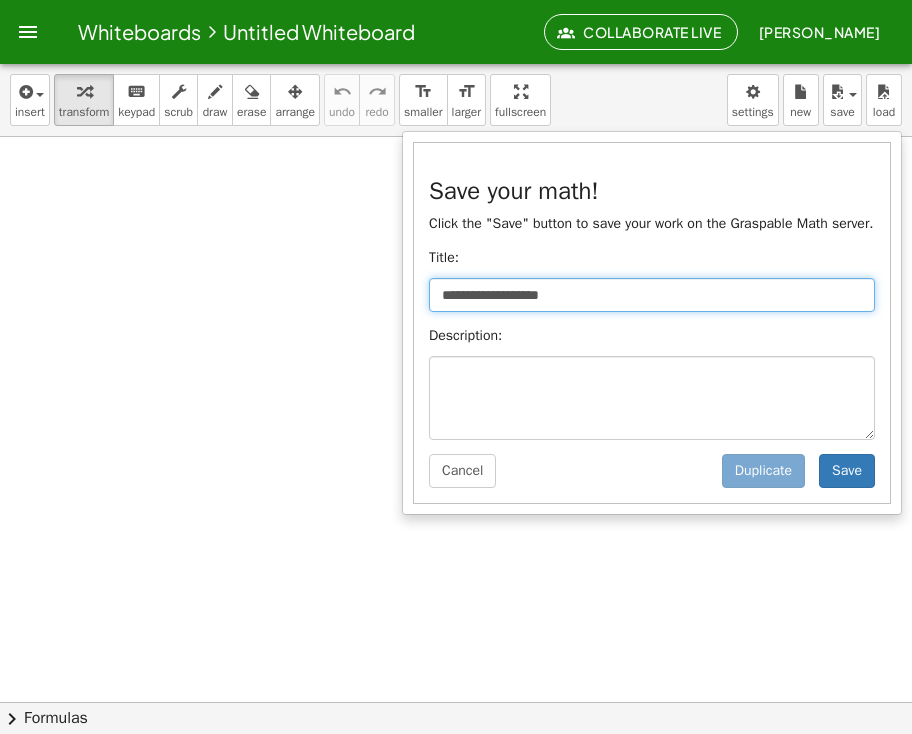 drag, startPoint x: 616, startPoint y: 277, endPoint x: 39, endPoint y: 361, distance: 583.08234 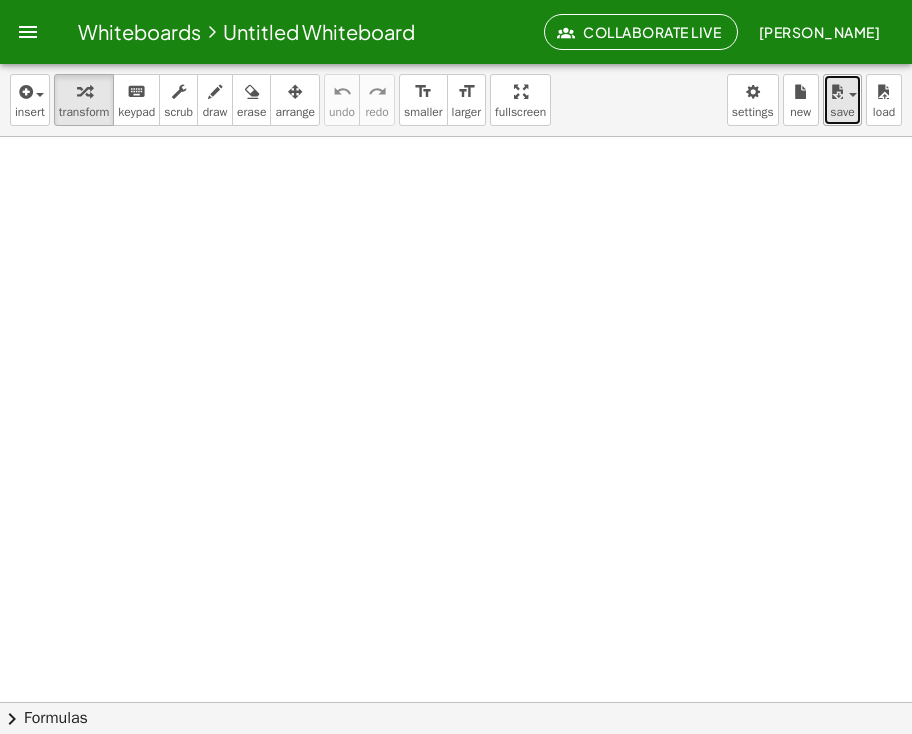 click on "save" at bounding box center [842, 100] 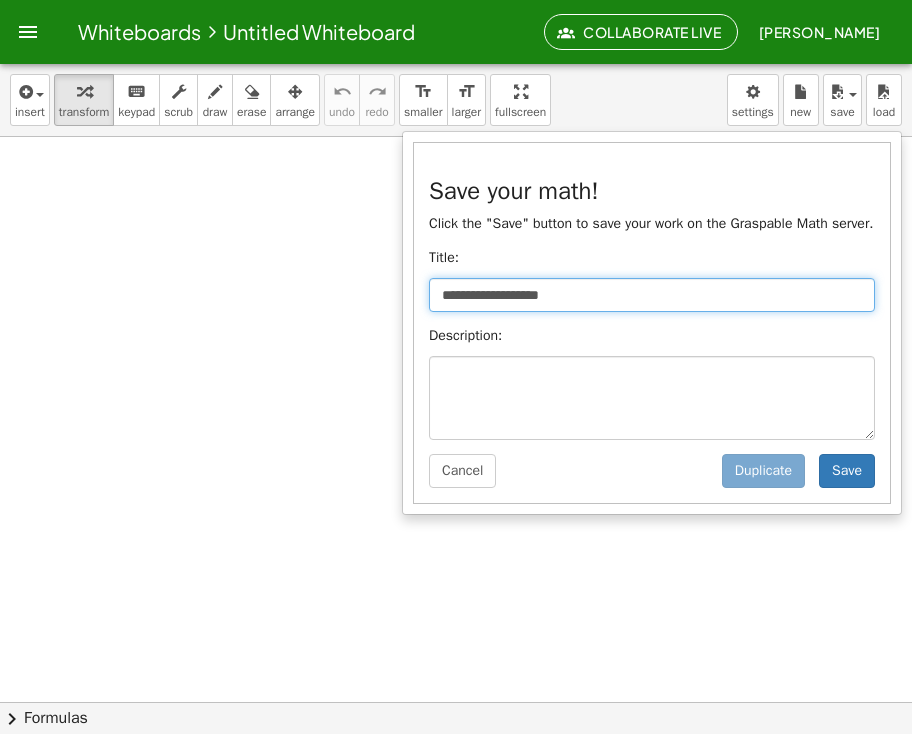 click on "**********" at bounding box center [652, 295] 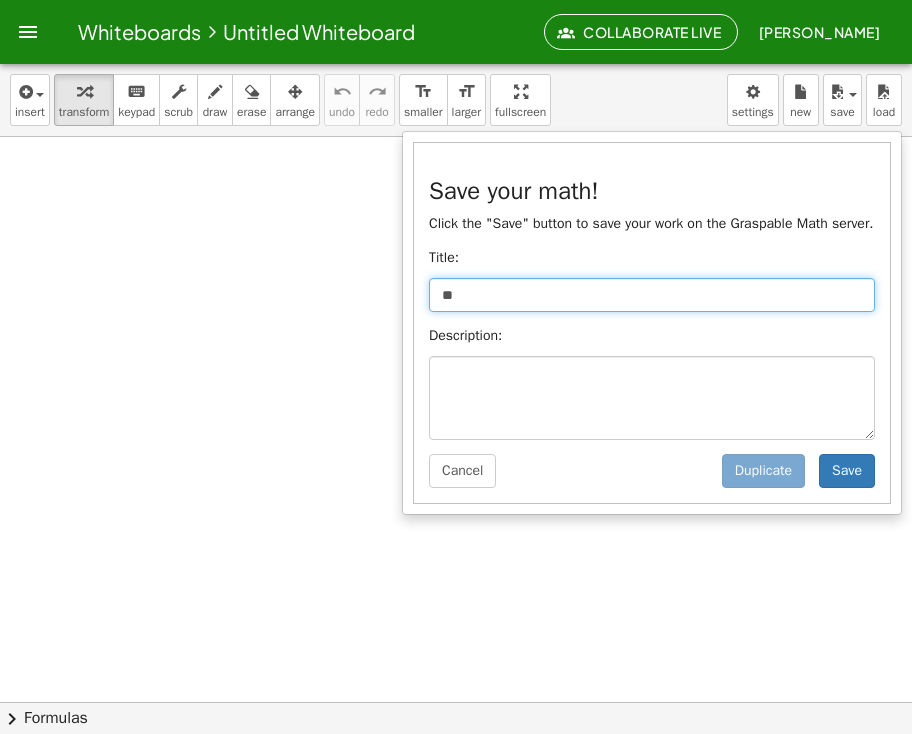 type on "*" 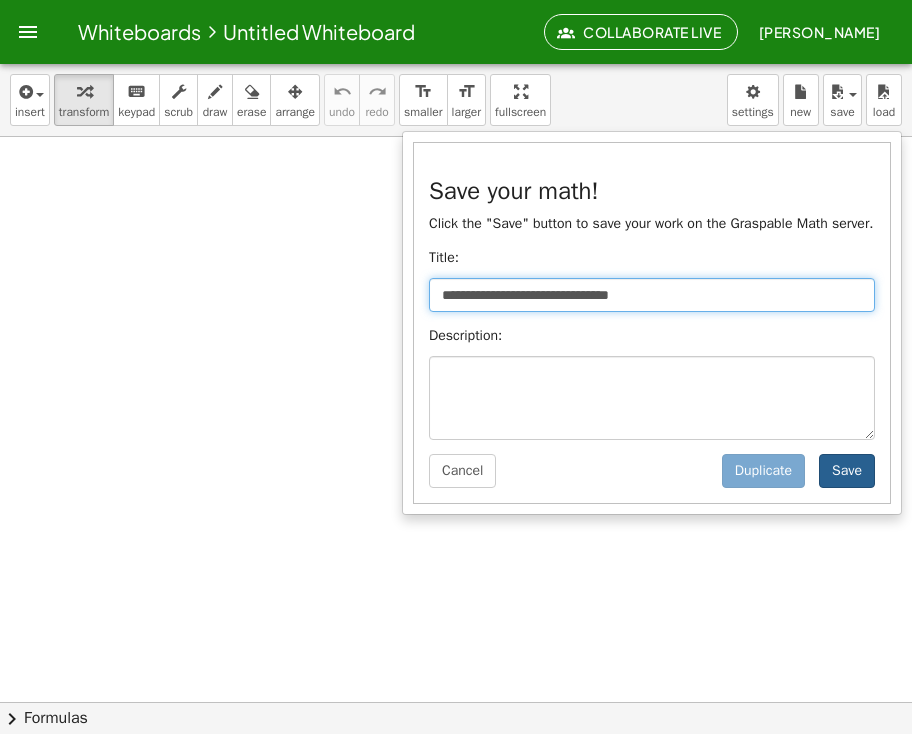 type on "**********" 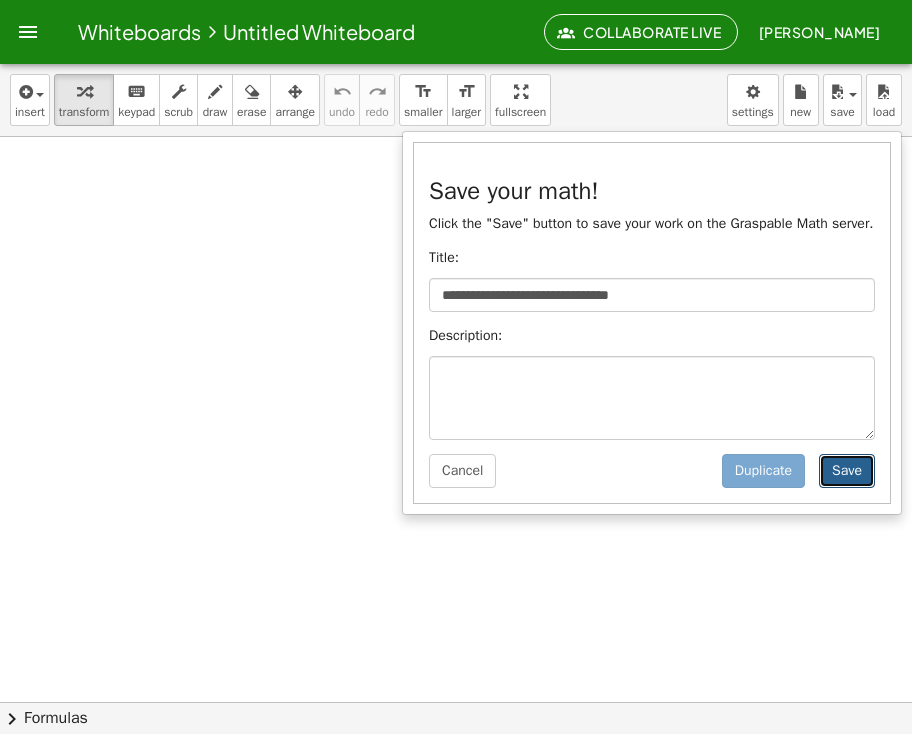click on "Save" at bounding box center [847, 471] 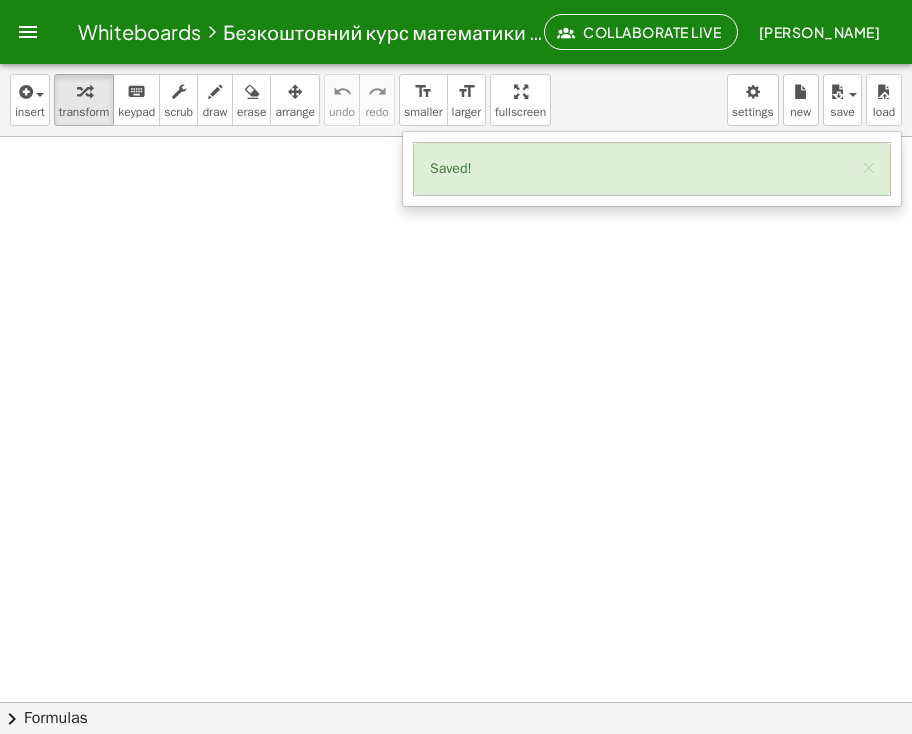 click at bounding box center (456, 710) 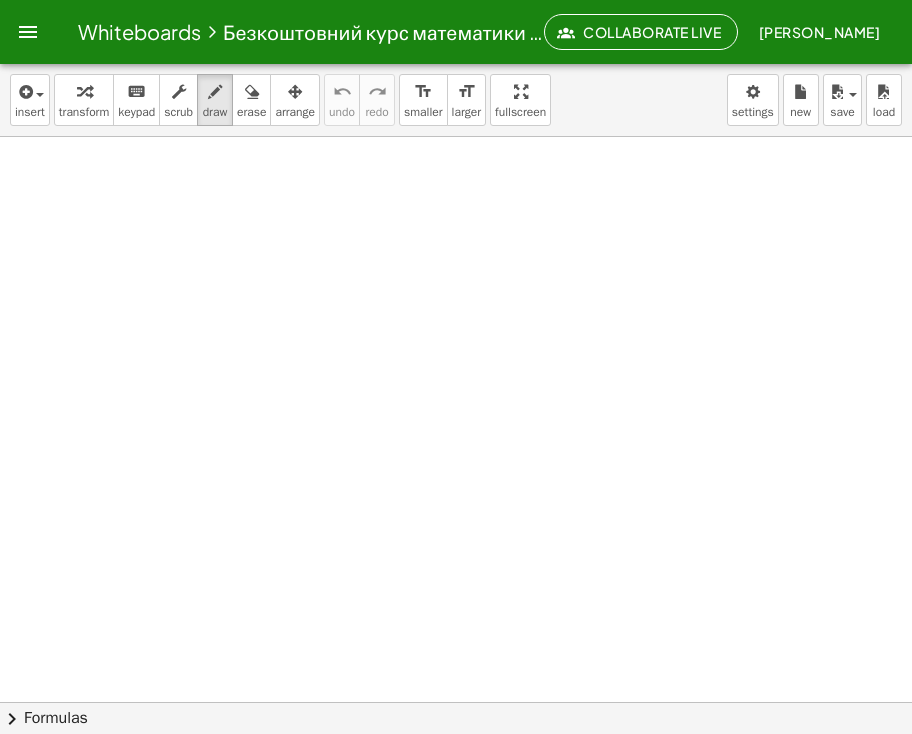 drag, startPoint x: 224, startPoint y: 97, endPoint x: 172, endPoint y: 148, distance: 72.835434 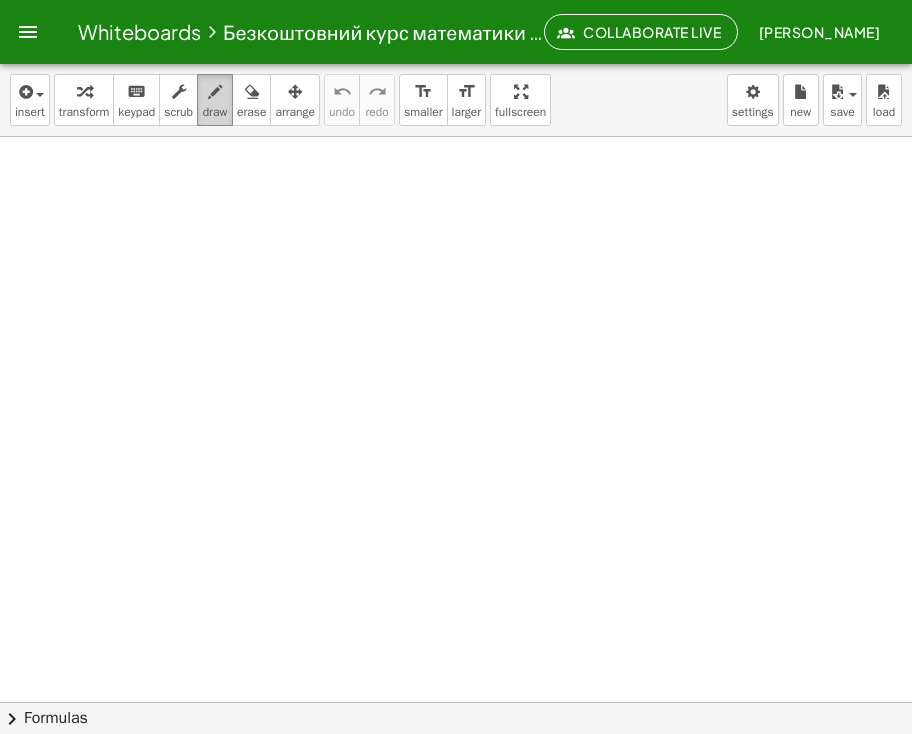 click on "draw" at bounding box center [215, 112] 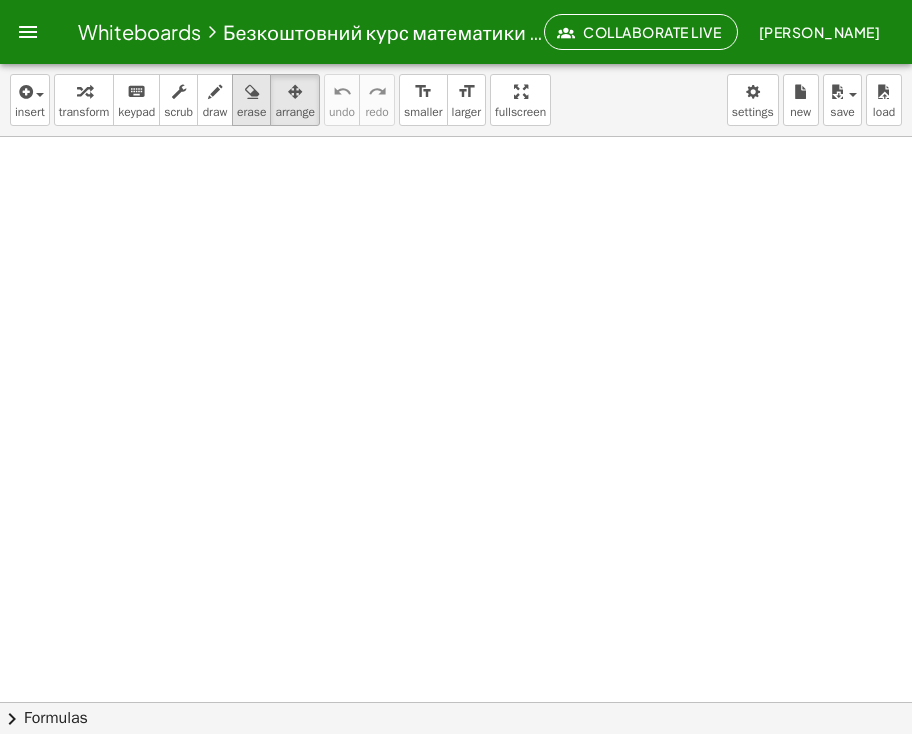 drag, startPoint x: 281, startPoint y: 104, endPoint x: 257, endPoint y: 106, distance: 24.083189 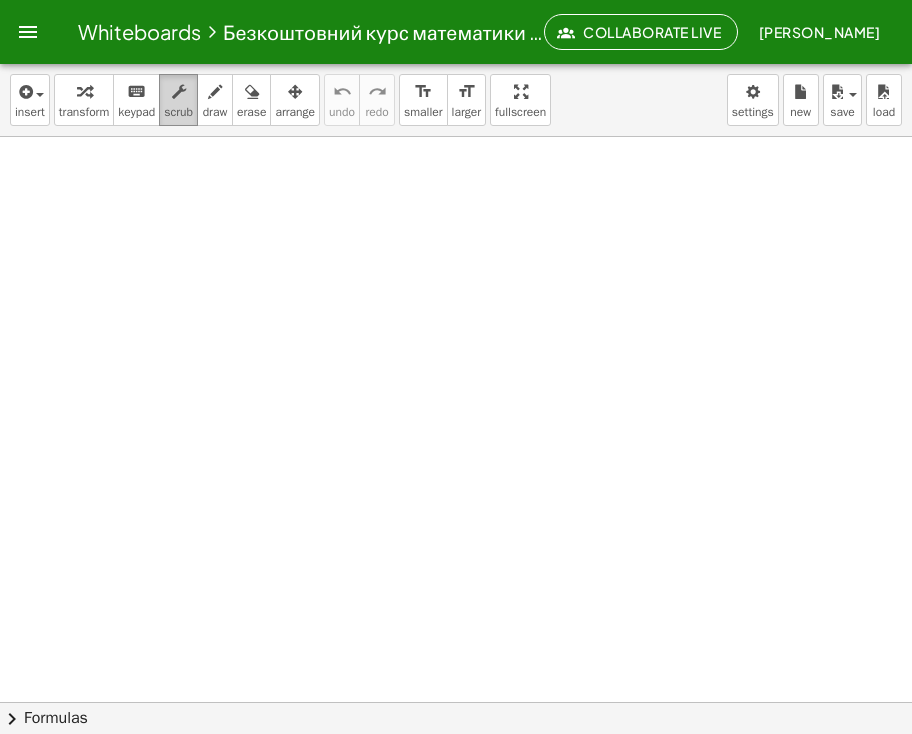 click on "scrub" at bounding box center [178, 112] 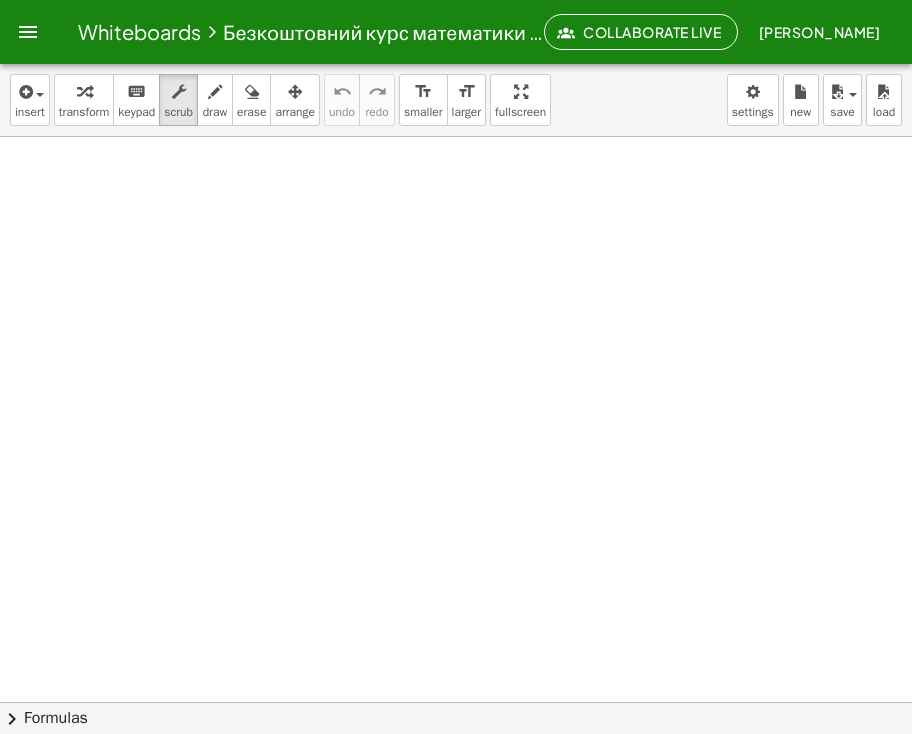 drag, startPoint x: 208, startPoint y: 205, endPoint x: 248, endPoint y: 242, distance: 54.48853 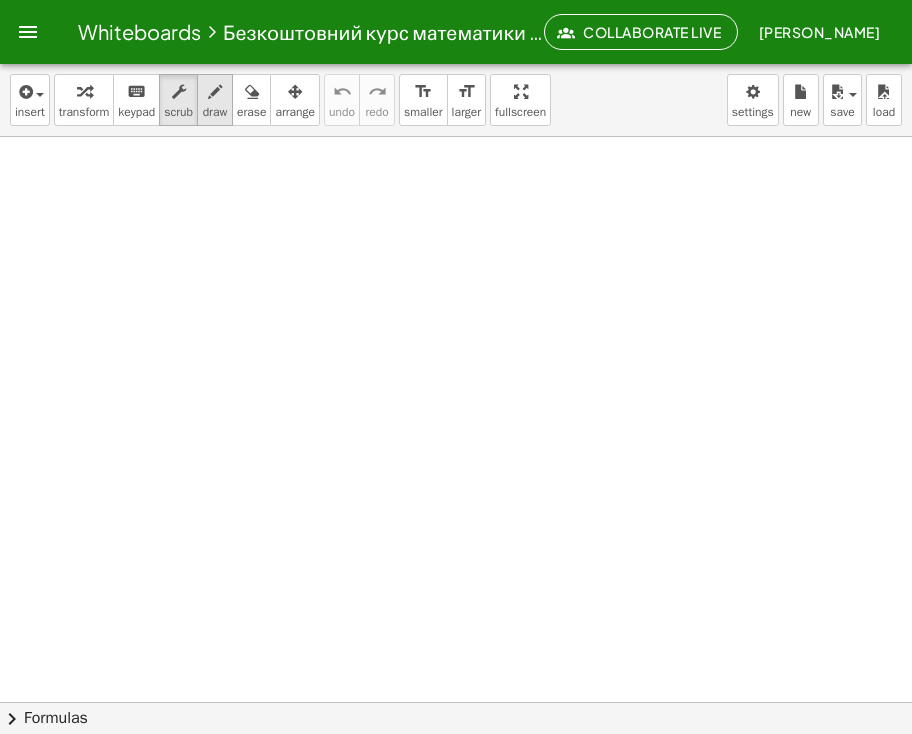 click on "draw" at bounding box center (215, 112) 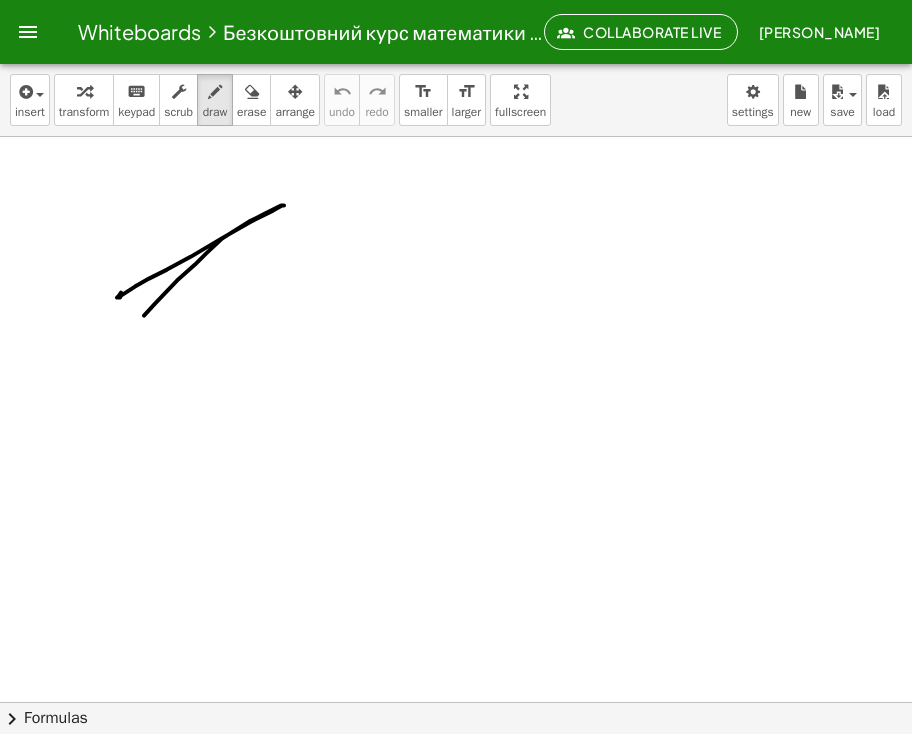 drag, startPoint x: 117, startPoint y: 297, endPoint x: 131, endPoint y: 333, distance: 38.626415 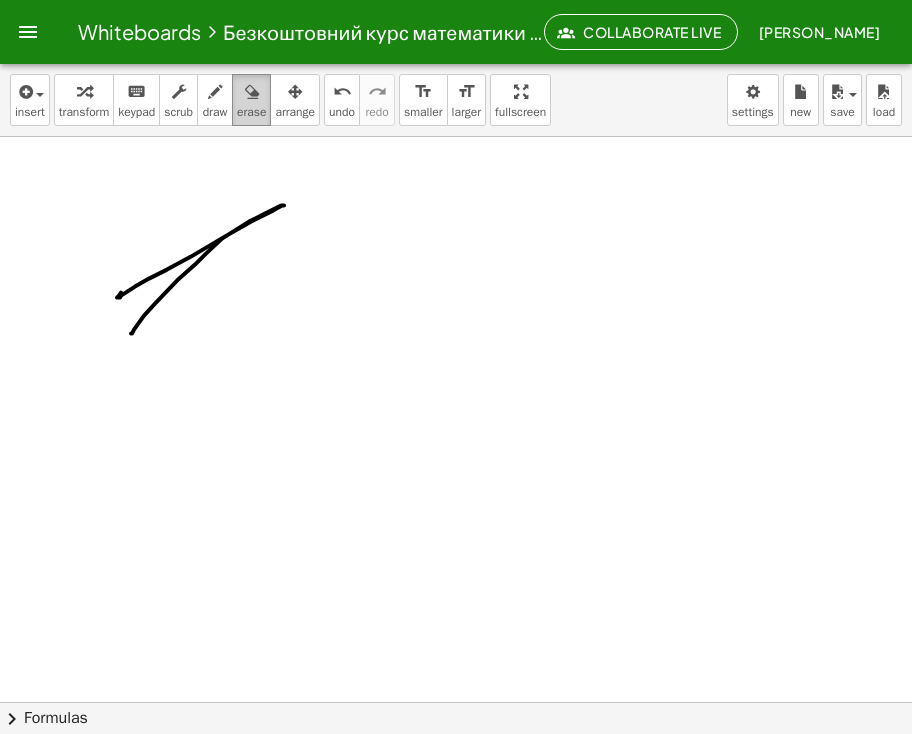click on "erase" at bounding box center (251, 112) 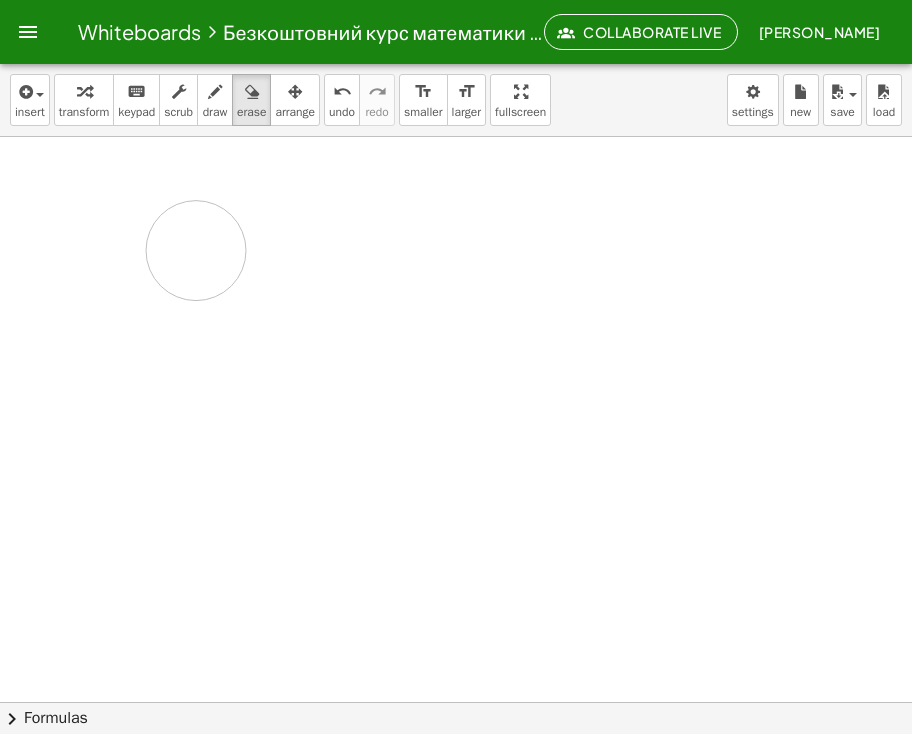 drag, startPoint x: 160, startPoint y: 313, endPoint x: 244, endPoint y: 223, distance: 123.10971 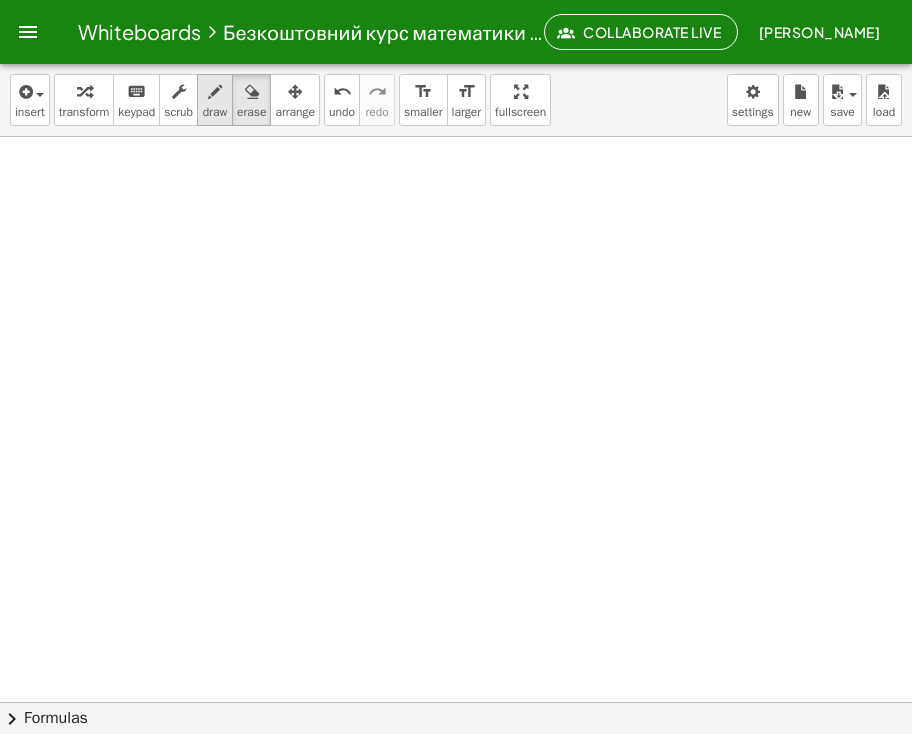 click on "draw" at bounding box center (215, 100) 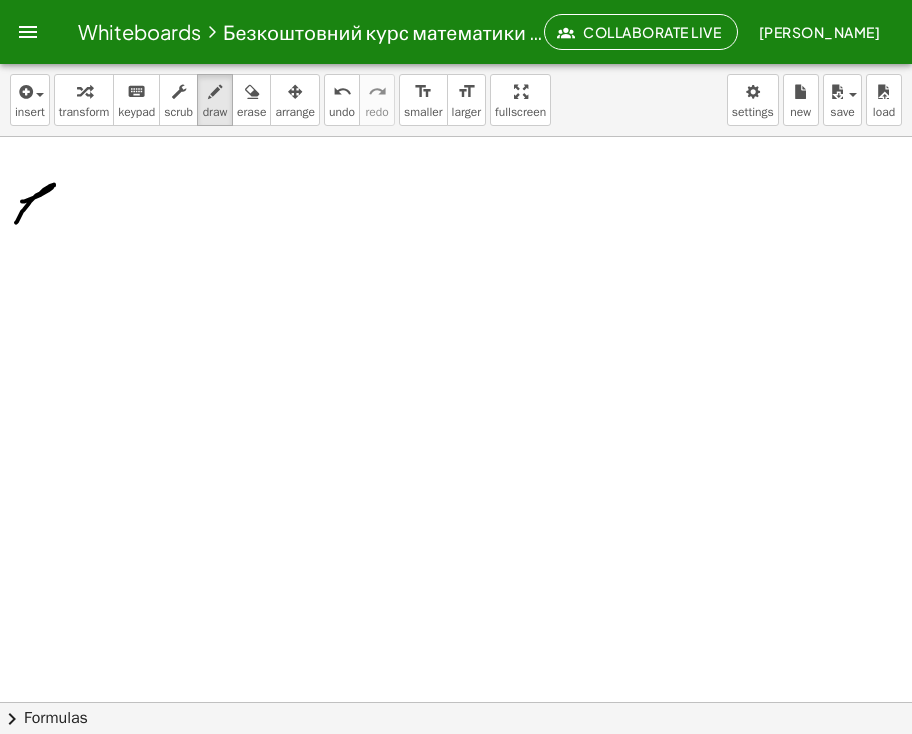 drag, startPoint x: 22, startPoint y: 201, endPoint x: 16, endPoint y: 222, distance: 21.84033 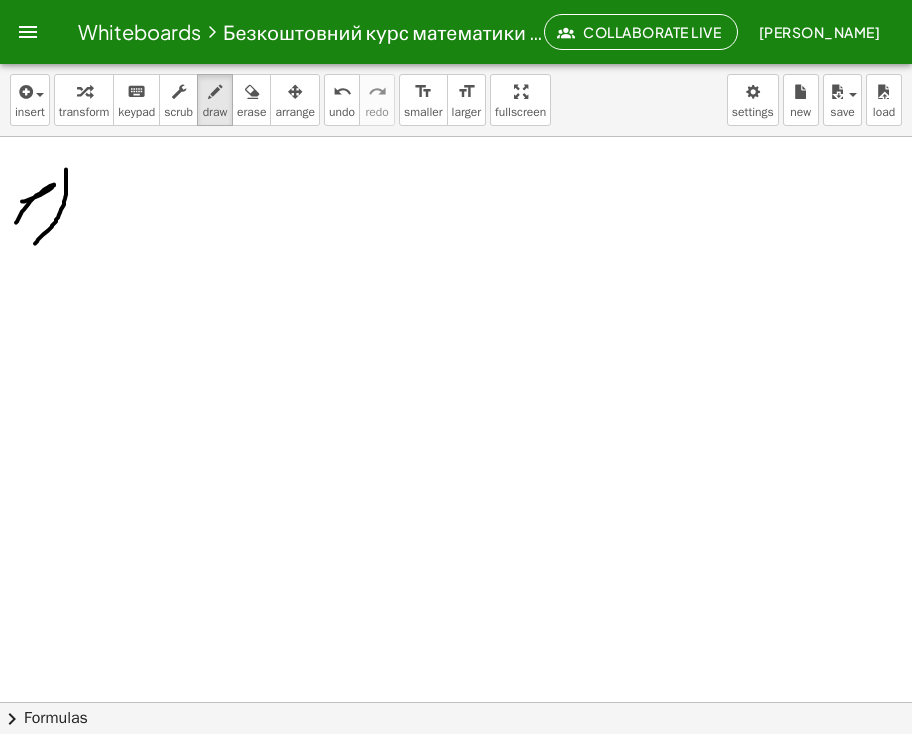 drag, startPoint x: 66, startPoint y: 169, endPoint x: 25, endPoint y: 237, distance: 79.40403 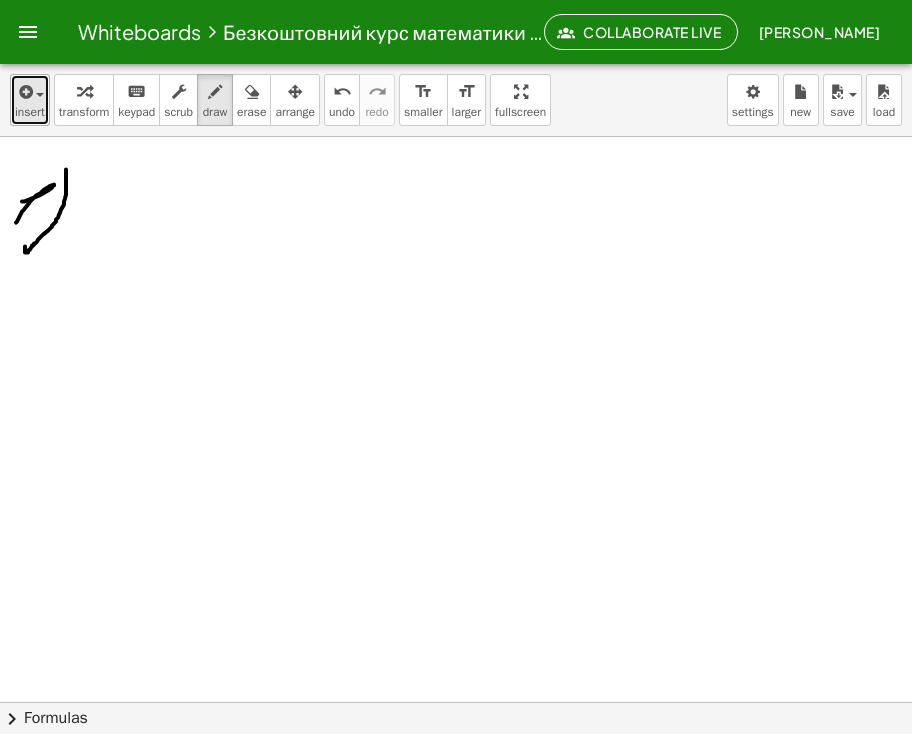 click on "insert" at bounding box center (30, 112) 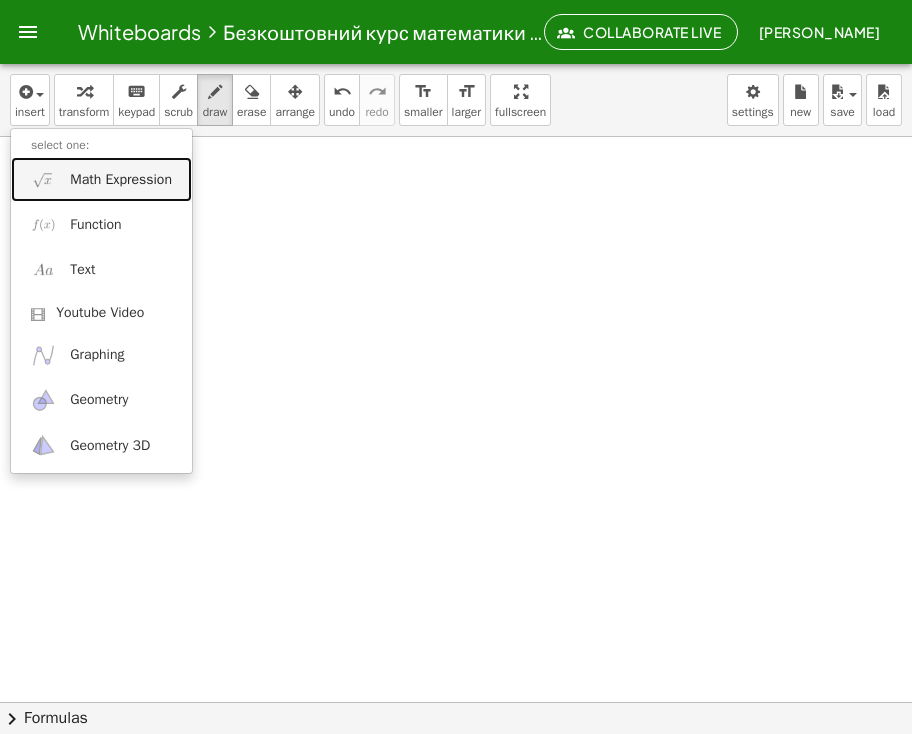click on "Math Expression" at bounding box center (121, 180) 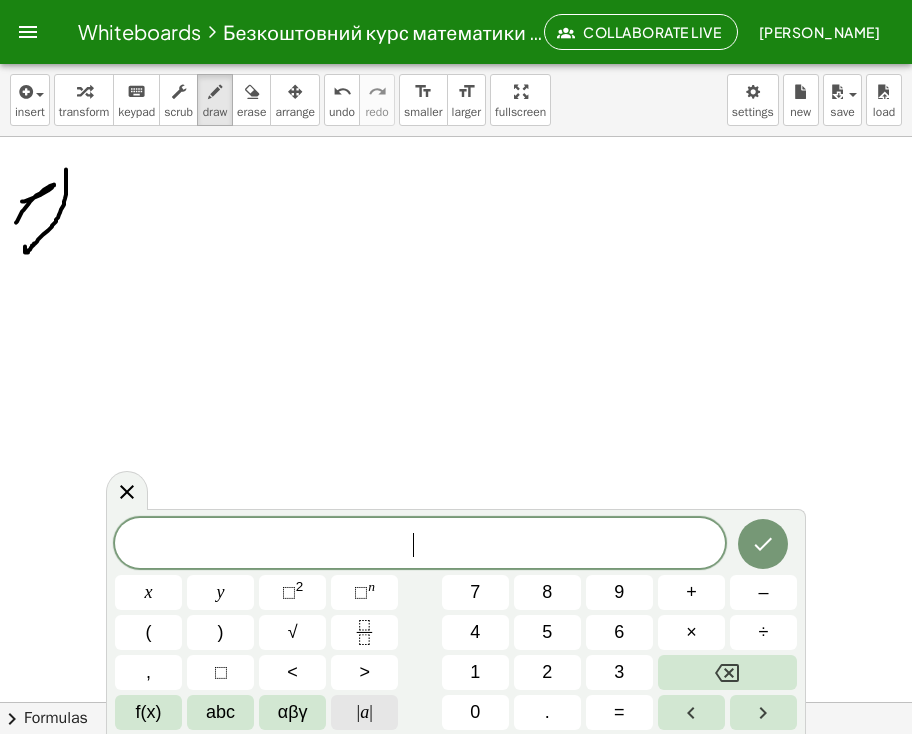 click on "|" at bounding box center [359, 712] 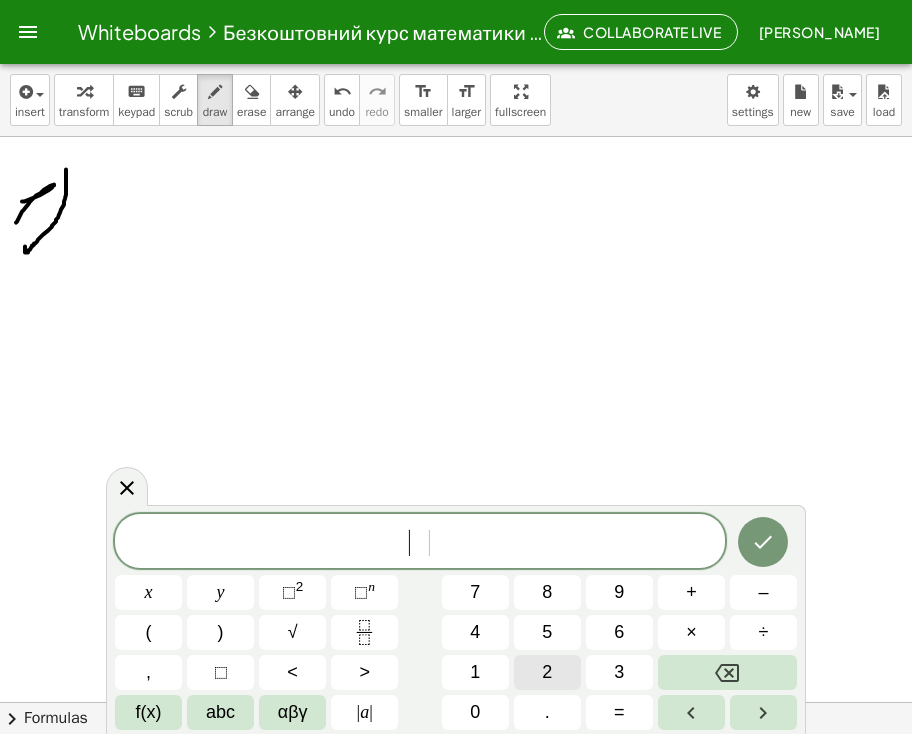 click on "2" at bounding box center (547, 672) 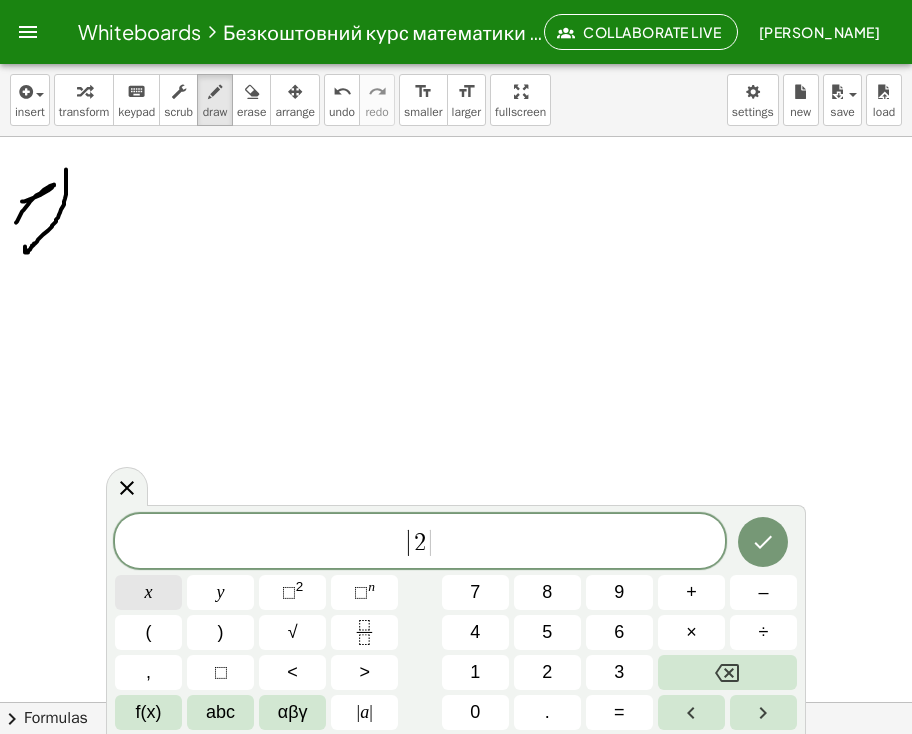 click on "x" at bounding box center [149, 592] 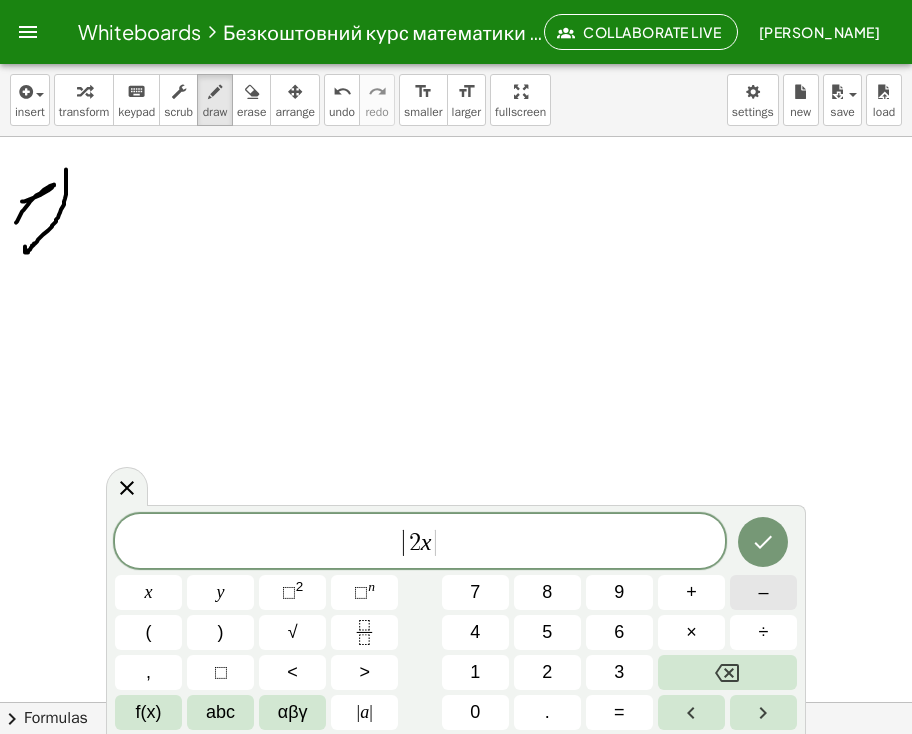 click on "–" at bounding box center [763, 592] 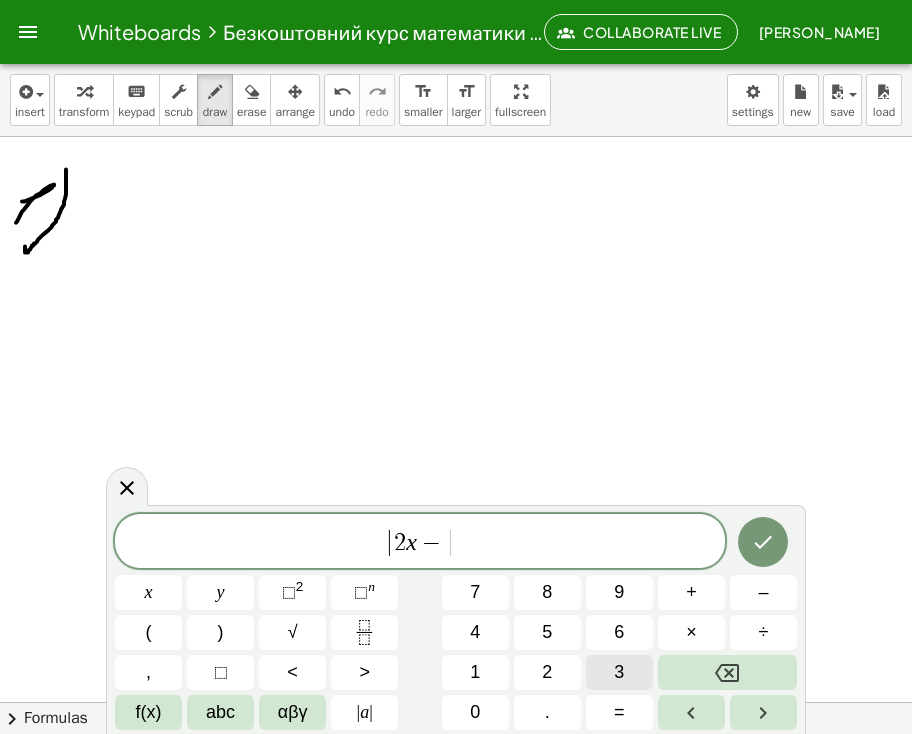 click on "3" at bounding box center (619, 672) 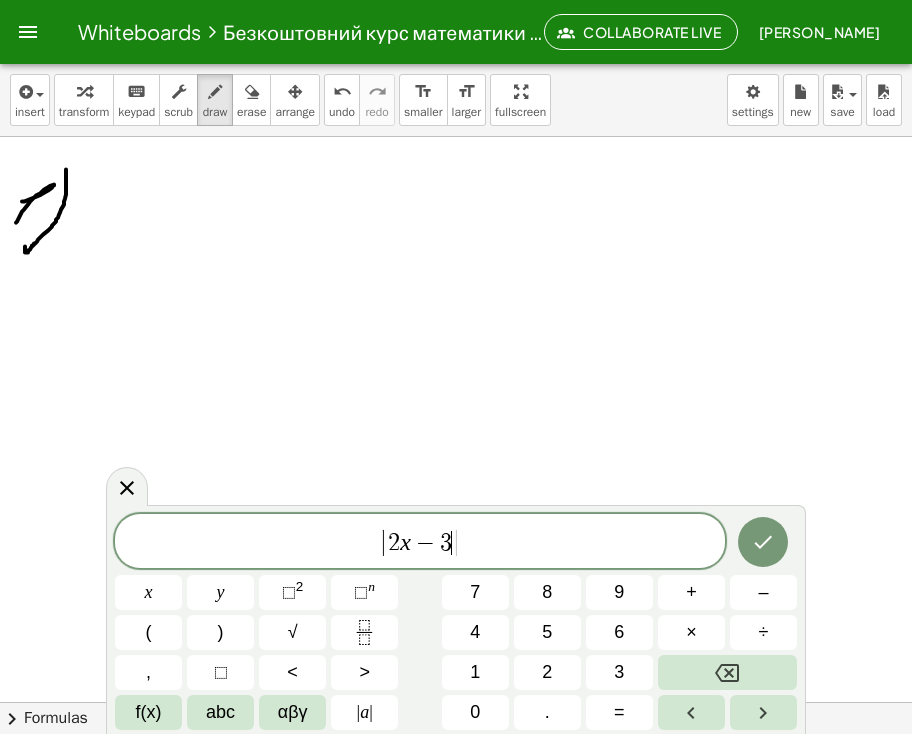 click on "| 2 x − 3 ​ |" at bounding box center [420, 542] 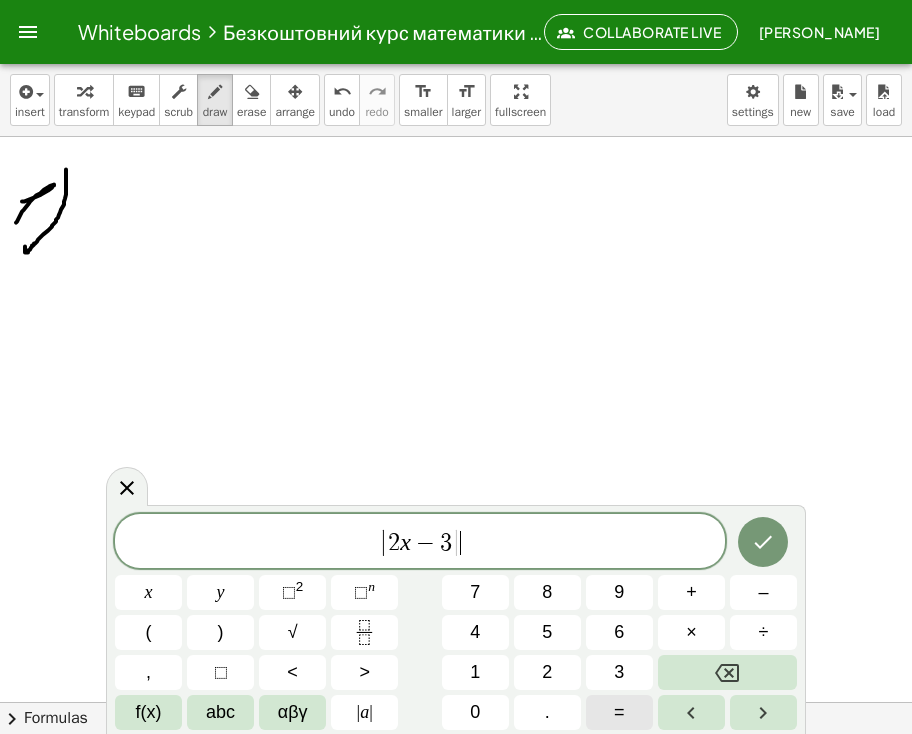 click on "=" at bounding box center [619, 712] 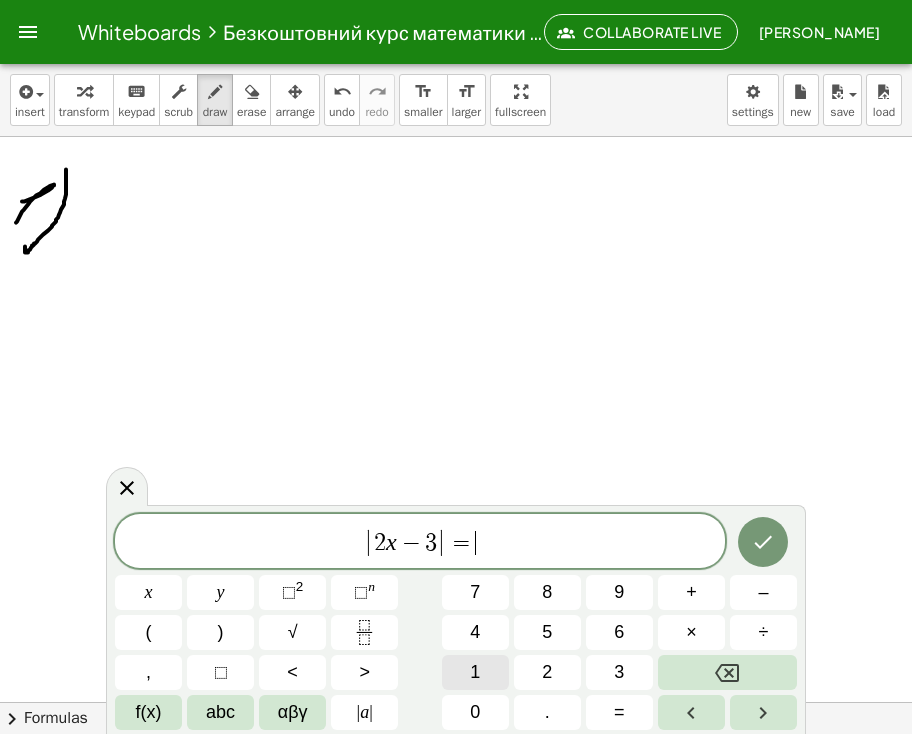 click on "1" at bounding box center [475, 672] 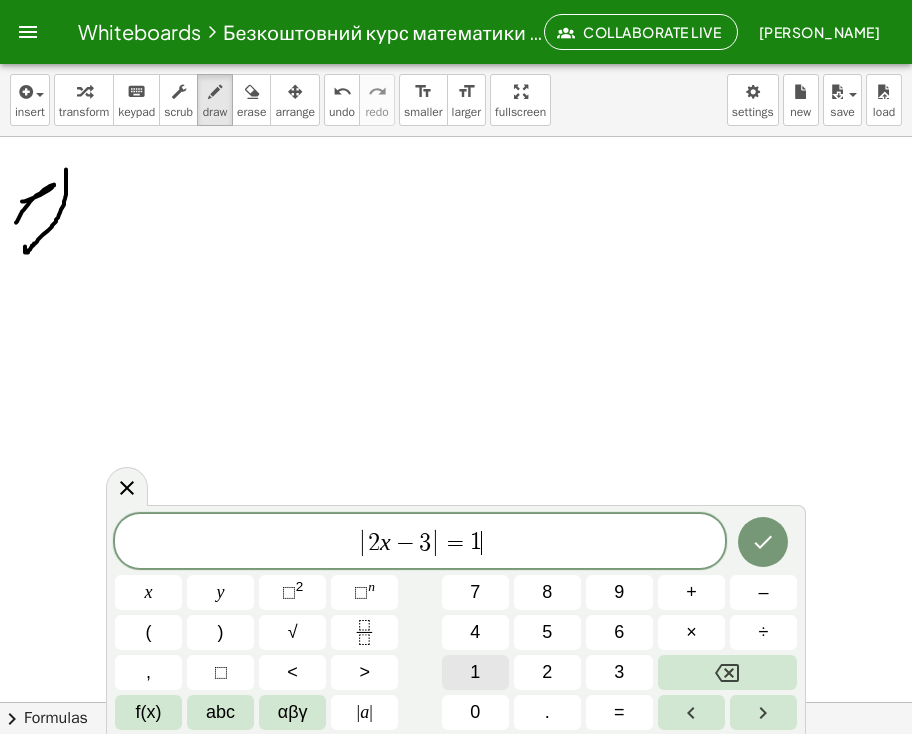 click on "1" at bounding box center [475, 672] 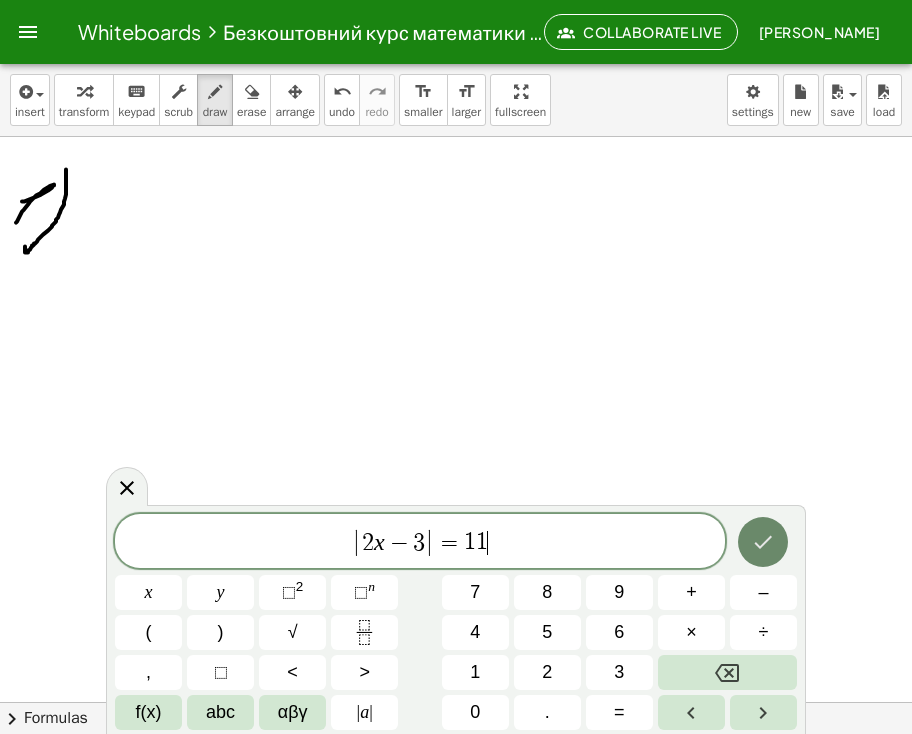 click 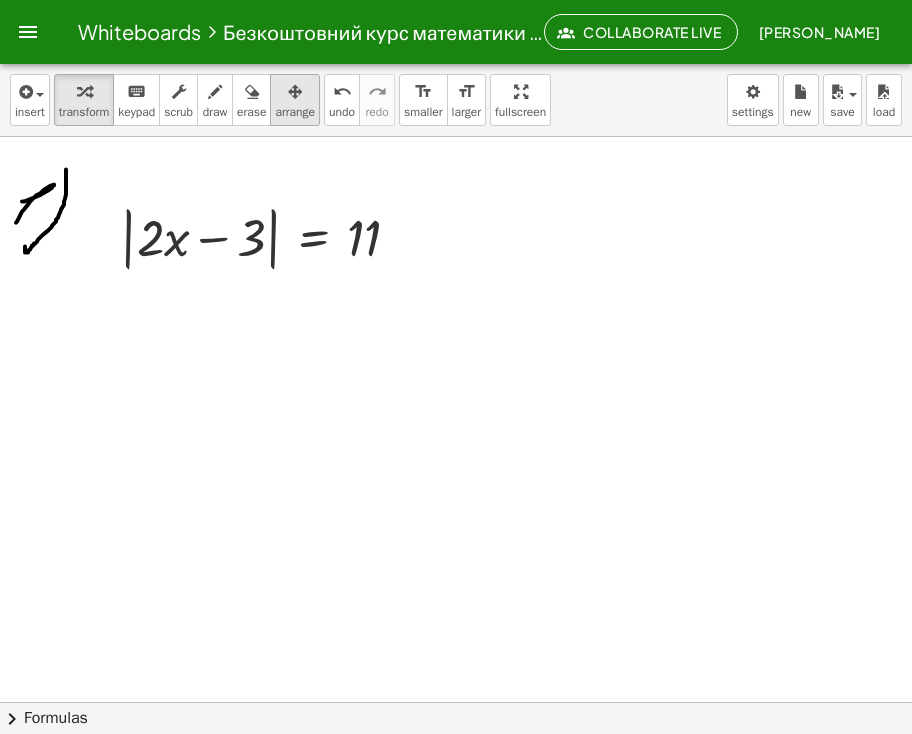 click on "arrange" at bounding box center (295, 112) 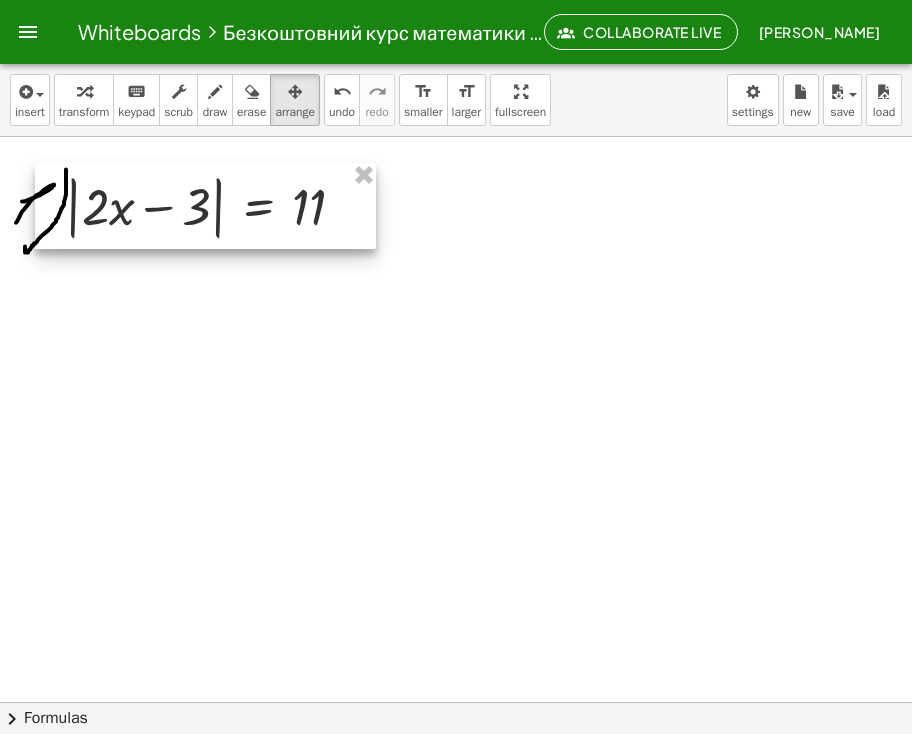 drag, startPoint x: 303, startPoint y: 253, endPoint x: 248, endPoint y: 222, distance: 63.134777 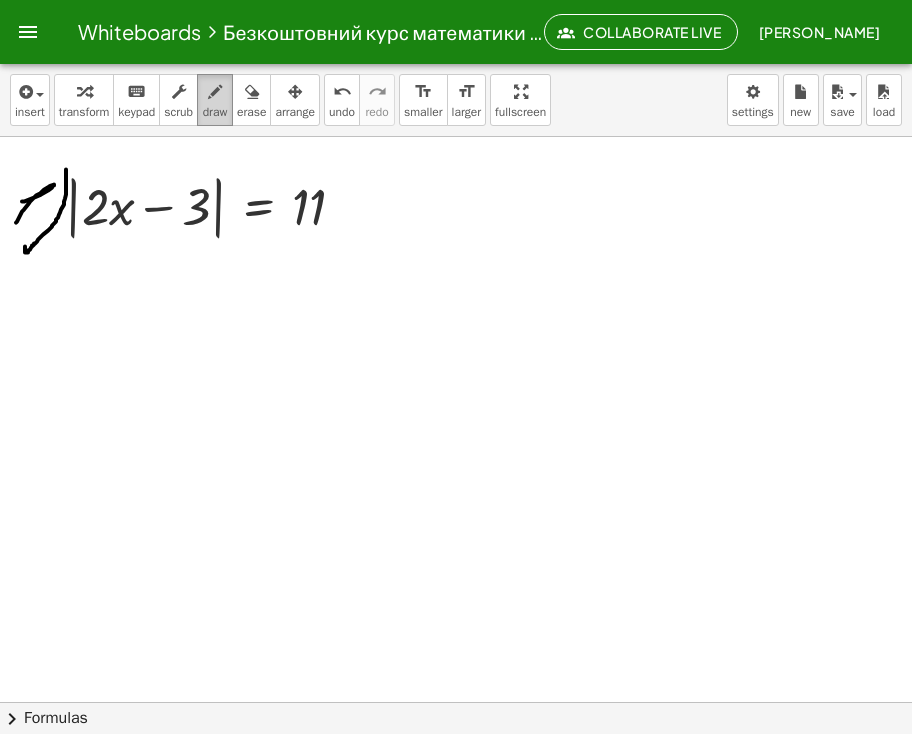 click on "draw" at bounding box center [215, 112] 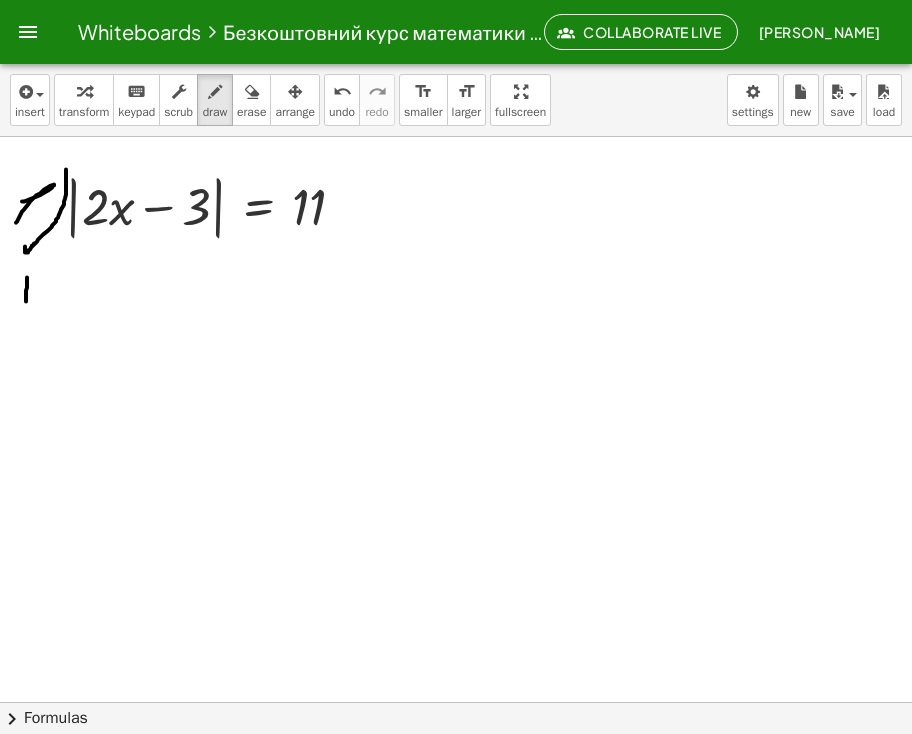 drag, startPoint x: 27, startPoint y: 277, endPoint x: 26, endPoint y: 301, distance: 24.020824 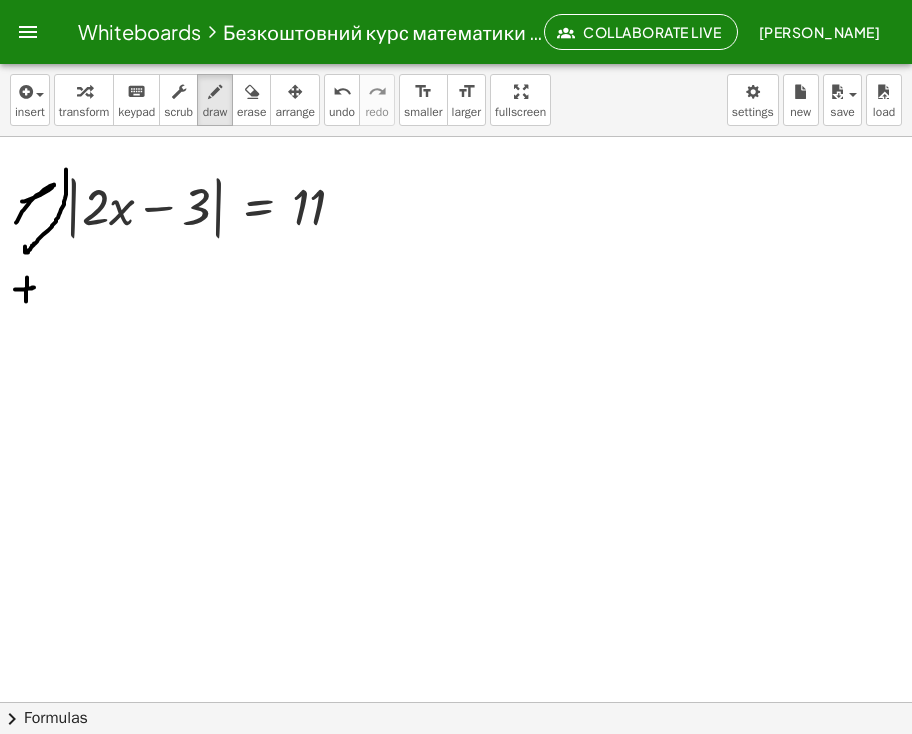drag, startPoint x: 15, startPoint y: 289, endPoint x: 34, endPoint y: 287, distance: 19.104973 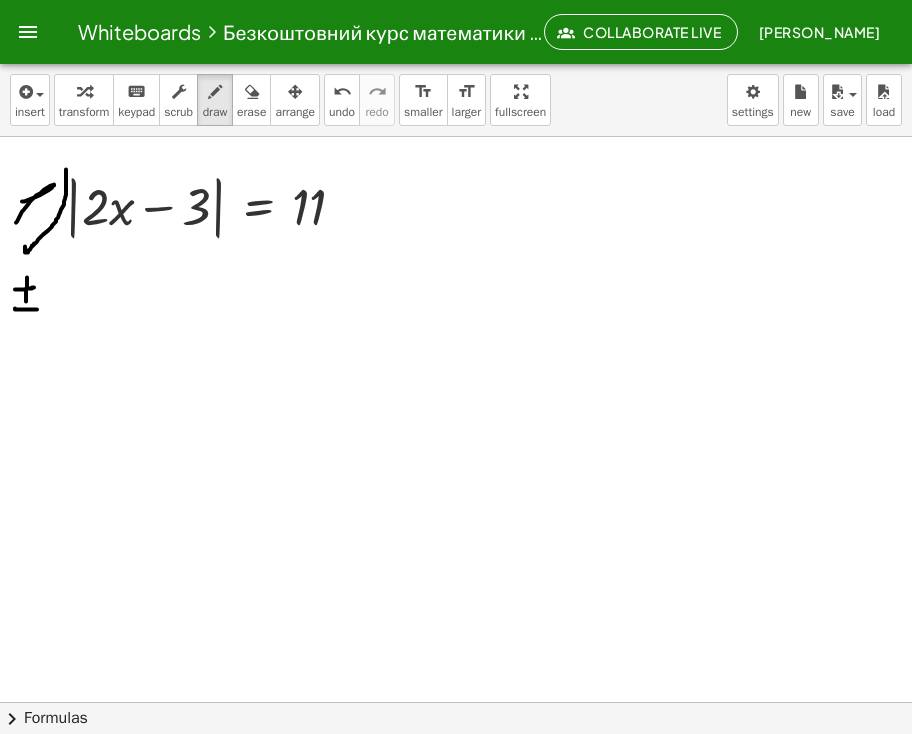 drag, startPoint x: 15, startPoint y: 308, endPoint x: 37, endPoint y: 309, distance: 22.022715 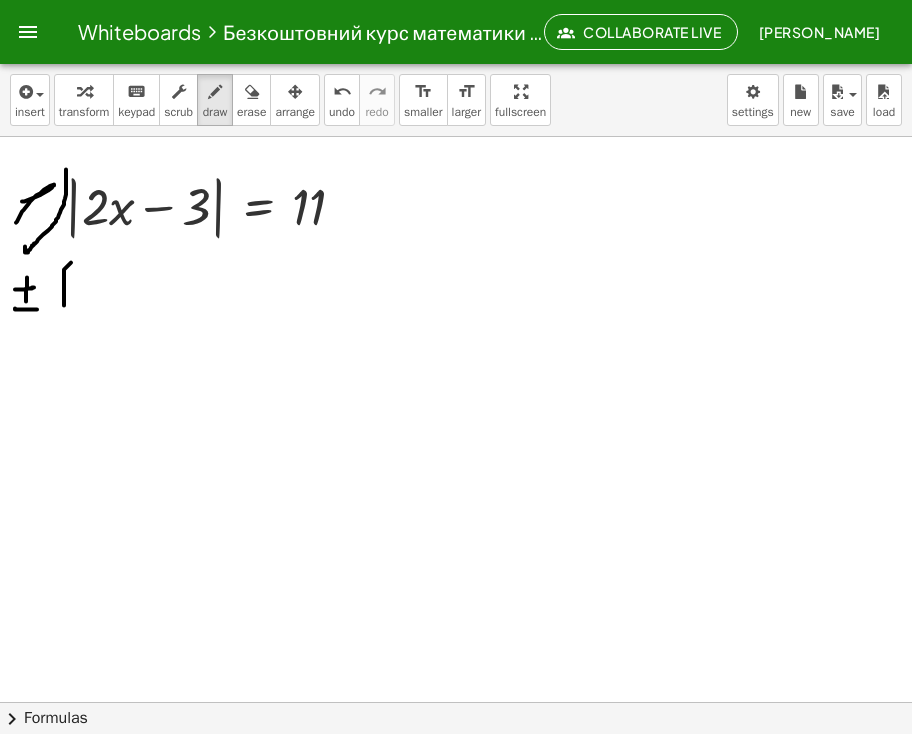 drag, startPoint x: 64, startPoint y: 305, endPoint x: 76, endPoint y: 259, distance: 47.539455 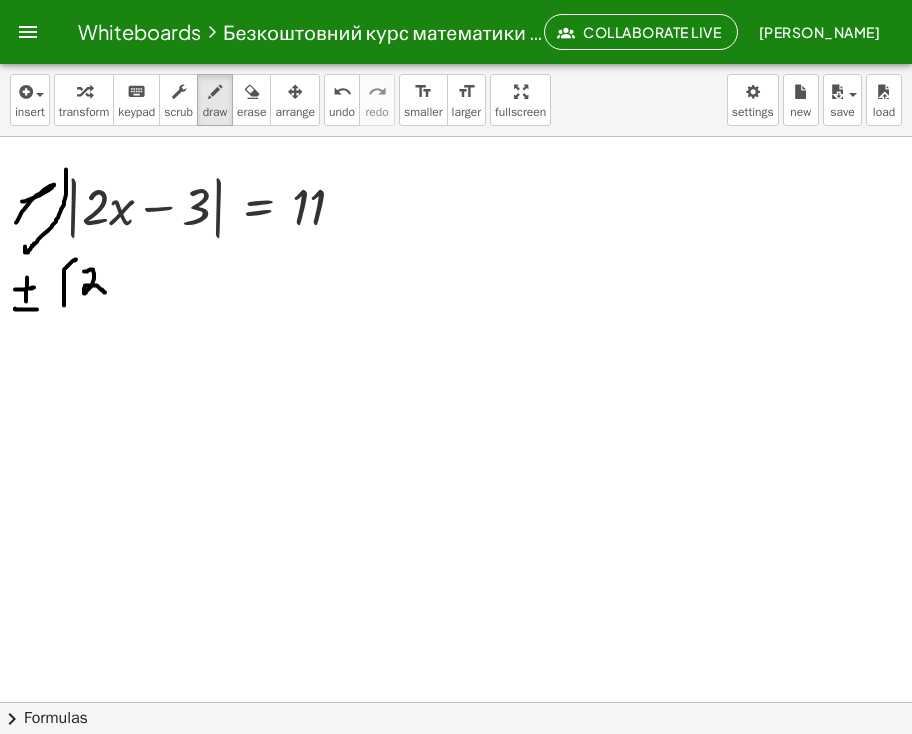 drag, startPoint x: 84, startPoint y: 271, endPoint x: 107, endPoint y: 294, distance: 32.526913 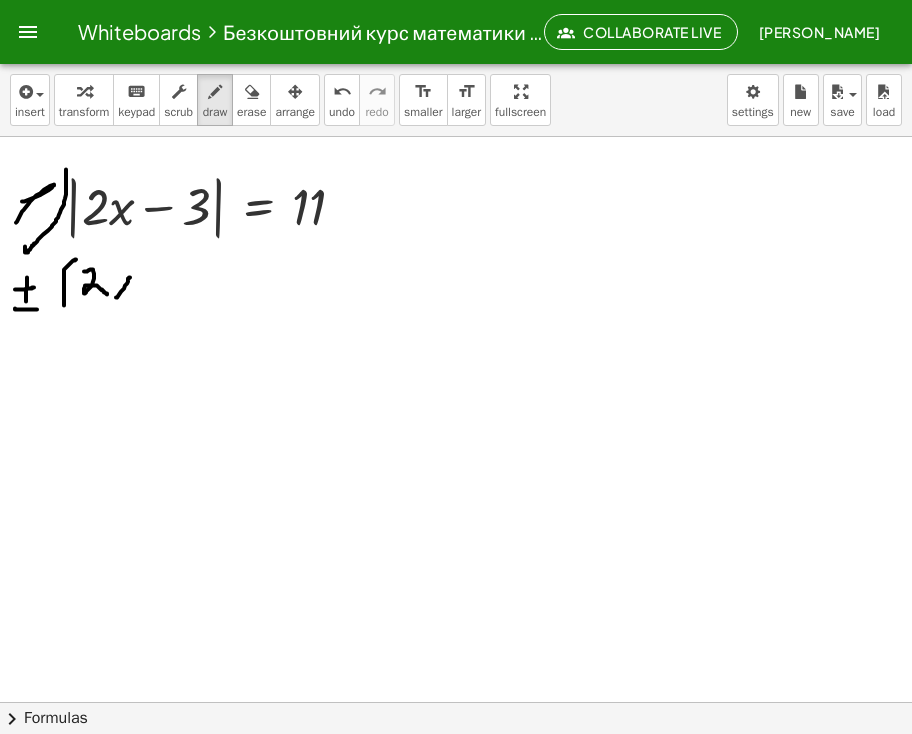 drag, startPoint x: 116, startPoint y: 297, endPoint x: 127, endPoint y: 274, distance: 25.495098 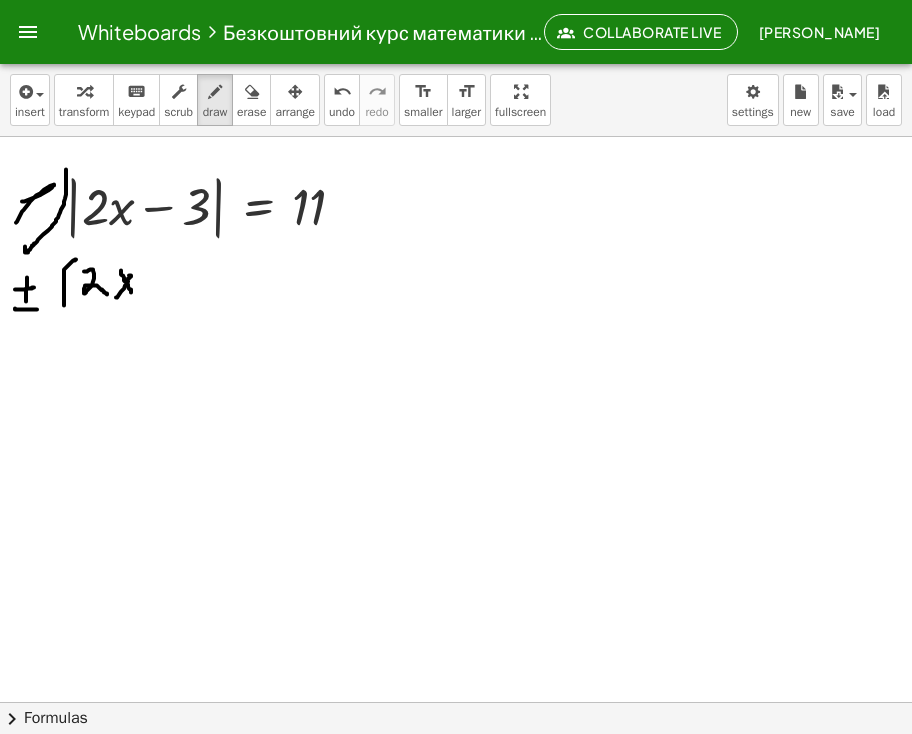 drag, startPoint x: 121, startPoint y: 270, endPoint x: 132, endPoint y: 293, distance: 25.495098 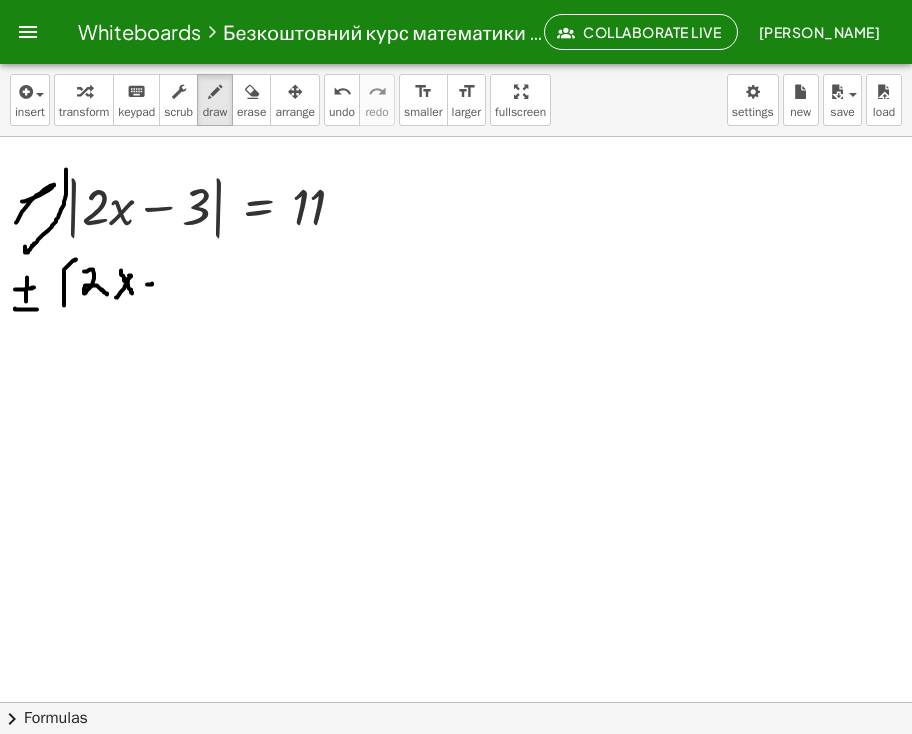 click at bounding box center (456, 710) 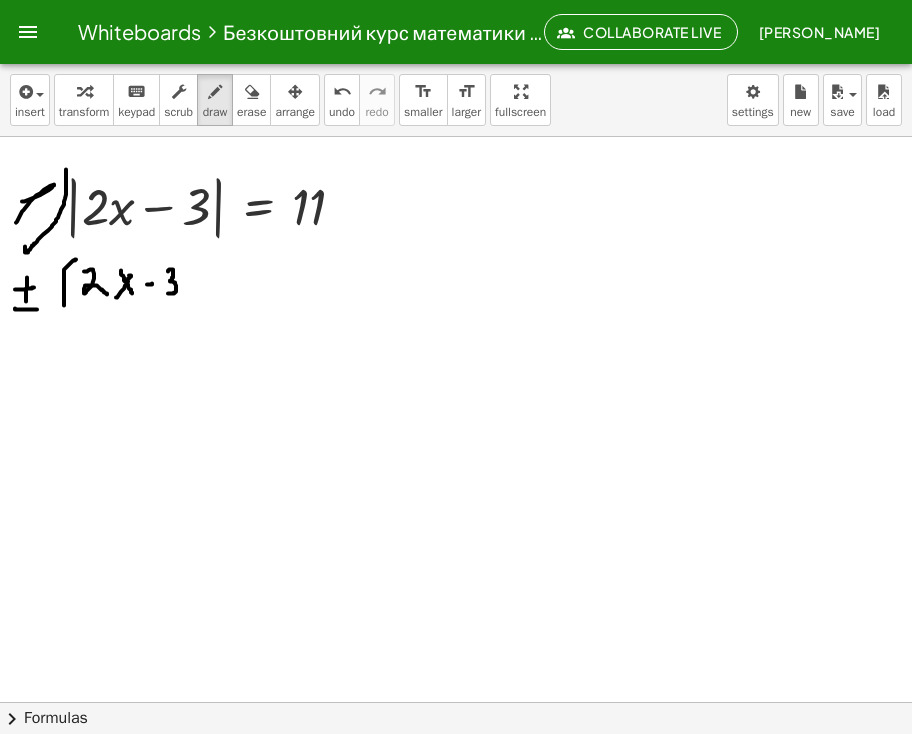 drag, startPoint x: 171, startPoint y: 269, endPoint x: 168, endPoint y: 293, distance: 24.186773 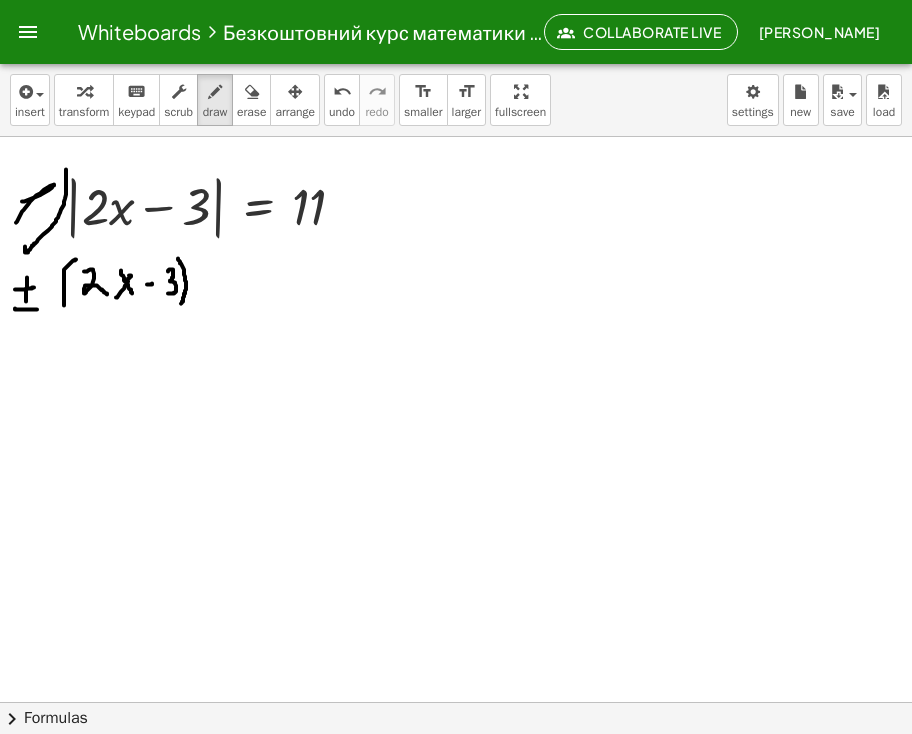 drag, startPoint x: 178, startPoint y: 258, endPoint x: 181, endPoint y: 304, distance: 46.09772 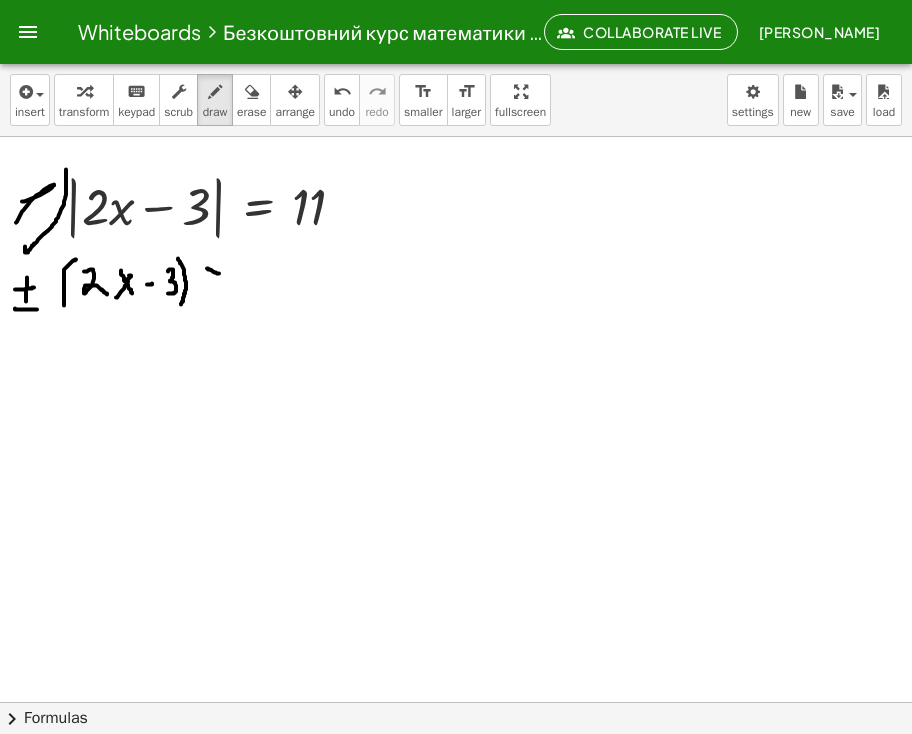 drag, startPoint x: 207, startPoint y: 268, endPoint x: 216, endPoint y: 277, distance: 12.727922 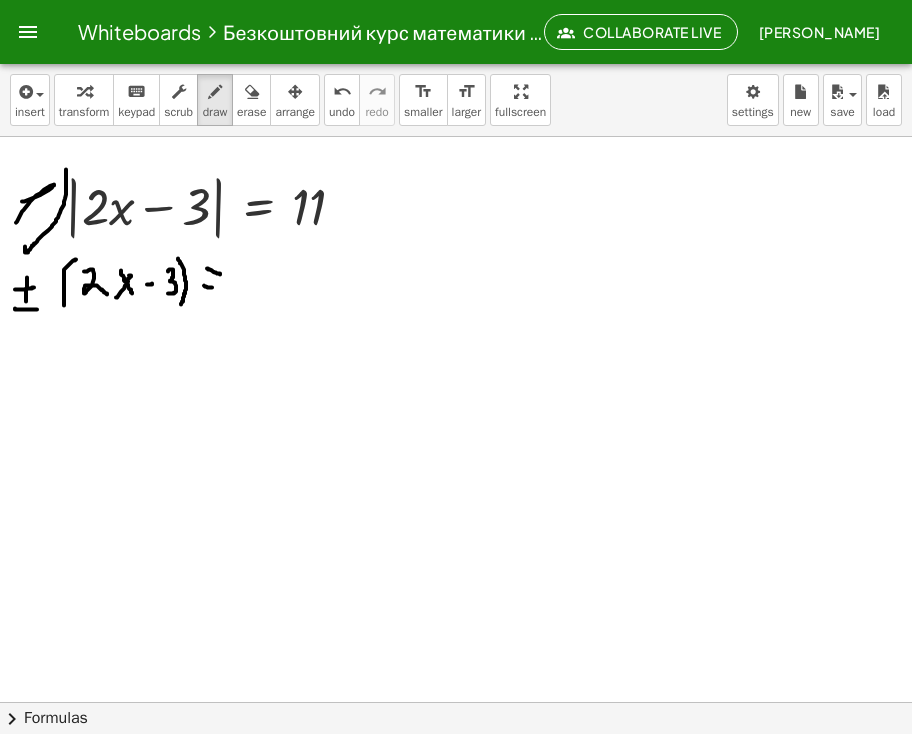 drag, startPoint x: 205, startPoint y: 286, endPoint x: 216, endPoint y: 288, distance: 11.18034 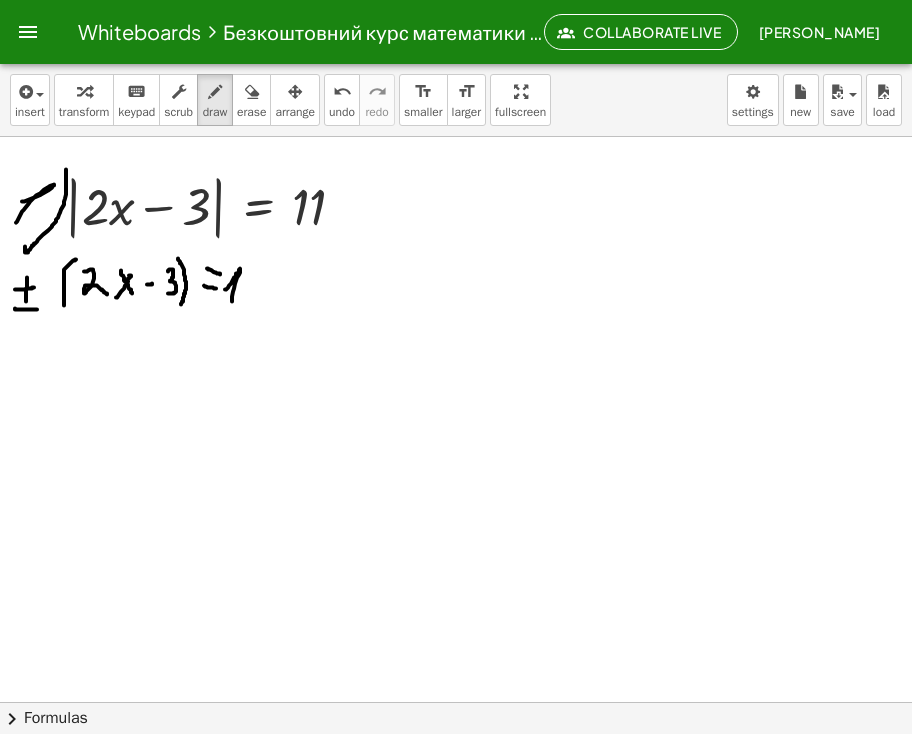 drag, startPoint x: 225, startPoint y: 289, endPoint x: 236, endPoint y: 285, distance: 11.7046995 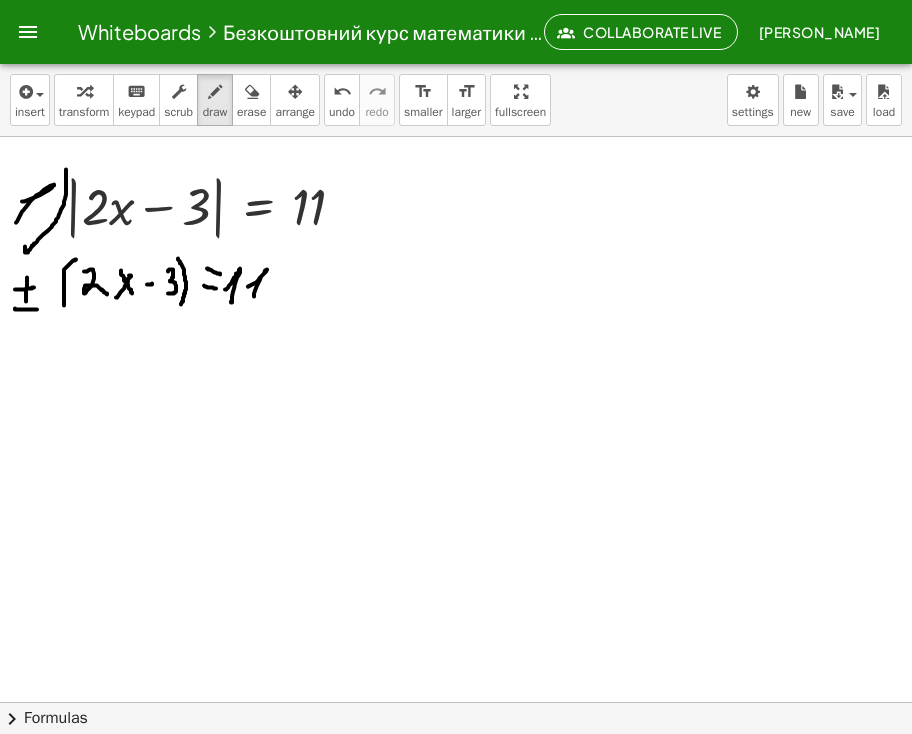 drag, startPoint x: 248, startPoint y: 286, endPoint x: 254, endPoint y: 299, distance: 14.3178215 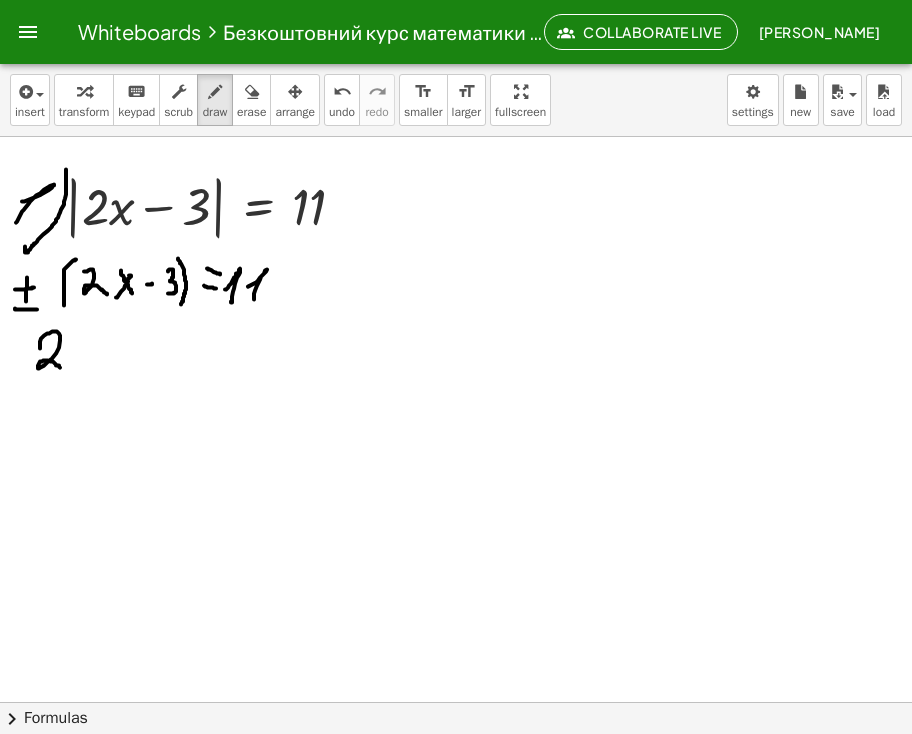 drag, startPoint x: 40, startPoint y: 348, endPoint x: 64, endPoint y: 364, distance: 28.84441 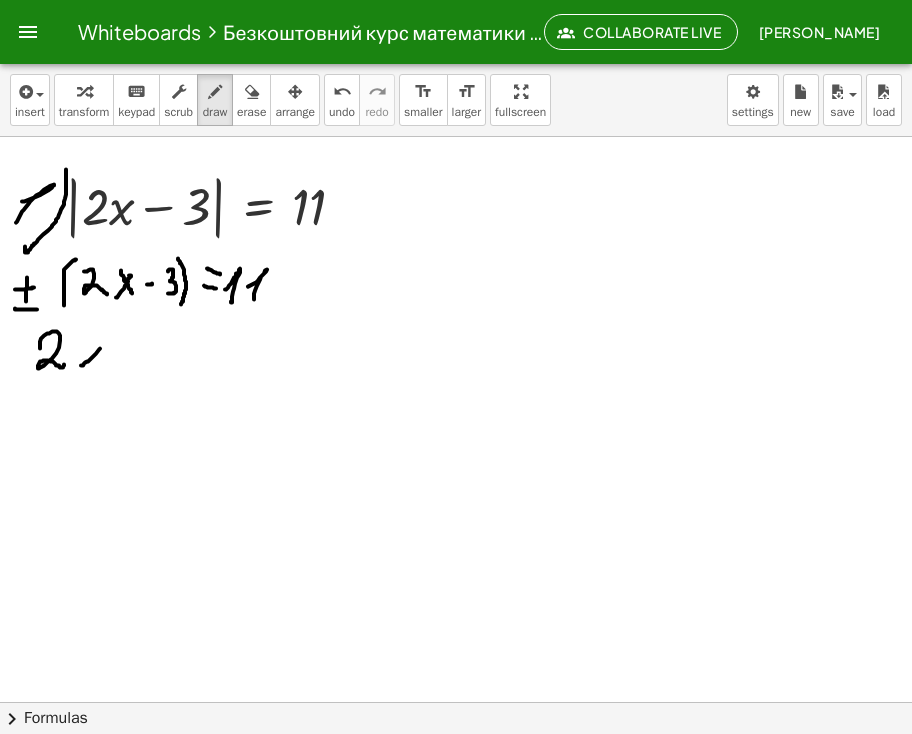 drag, startPoint x: 91, startPoint y: 358, endPoint x: 98, endPoint y: 342, distance: 17.464249 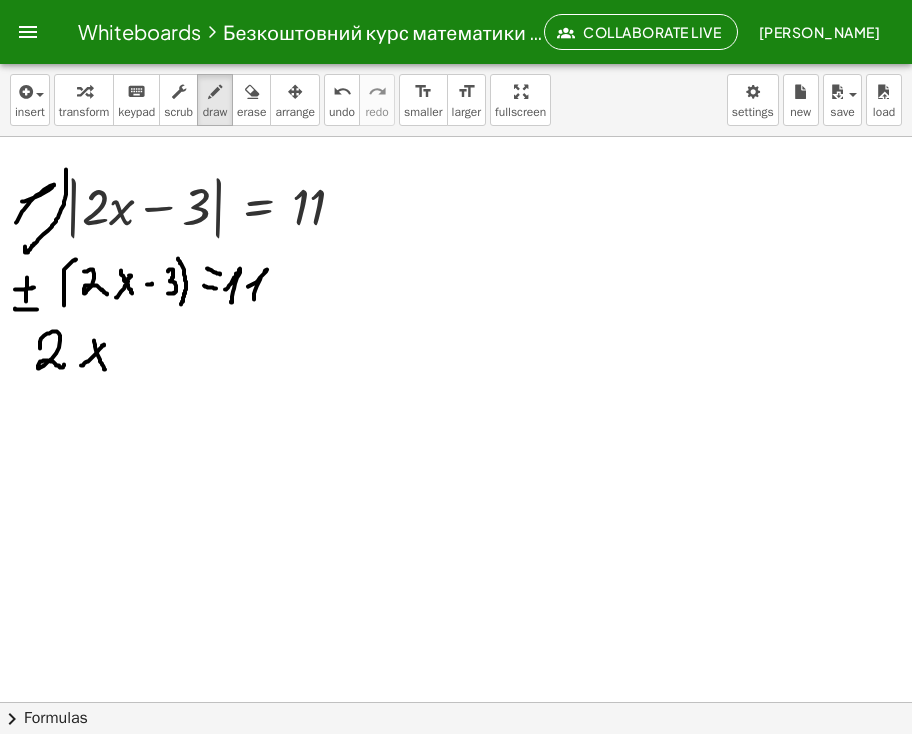 drag, startPoint x: 94, startPoint y: 340, endPoint x: 105, endPoint y: 369, distance: 31.016125 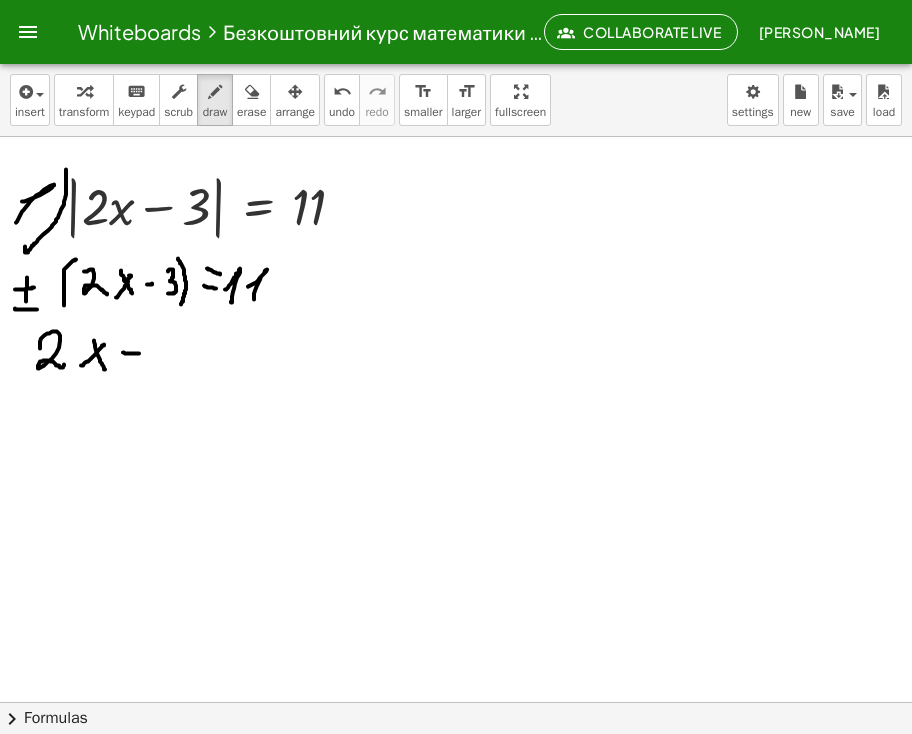 drag, startPoint x: 124, startPoint y: 352, endPoint x: 139, endPoint y: 353, distance: 15.033297 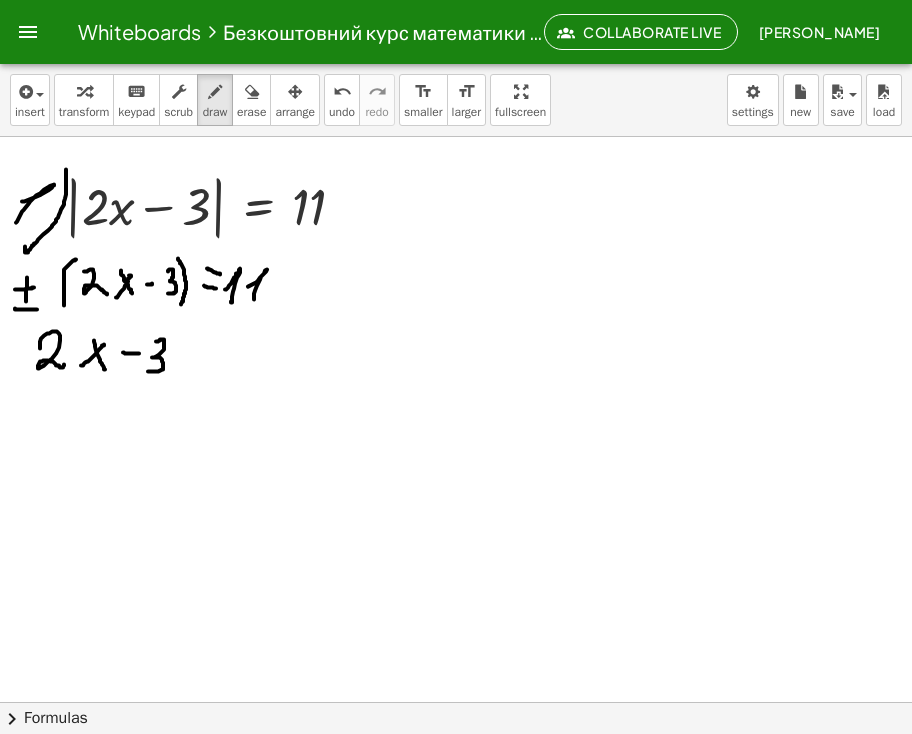 drag, startPoint x: 161, startPoint y: 339, endPoint x: 148, endPoint y: 371, distance: 34.539833 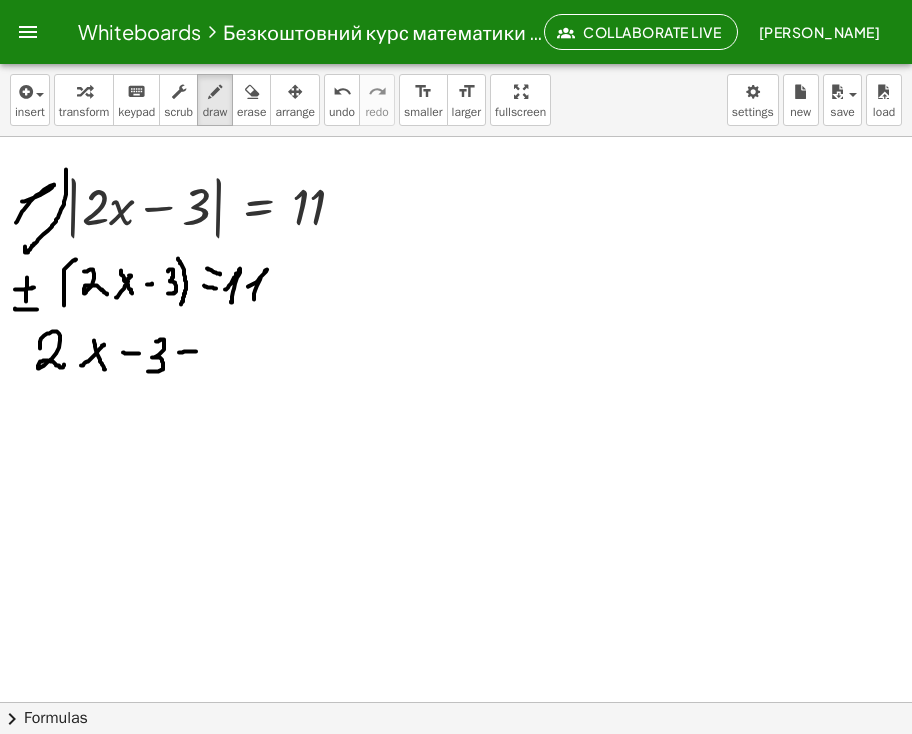 drag, startPoint x: 179, startPoint y: 352, endPoint x: 196, endPoint y: 351, distance: 17.029387 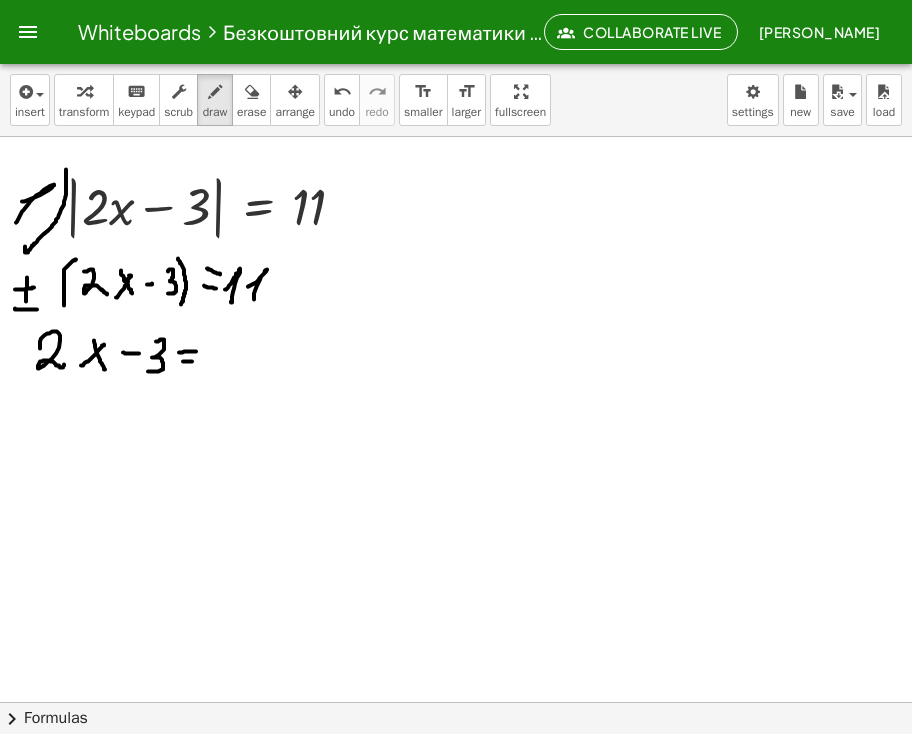 drag, startPoint x: 183, startPoint y: 361, endPoint x: 198, endPoint y: 361, distance: 15 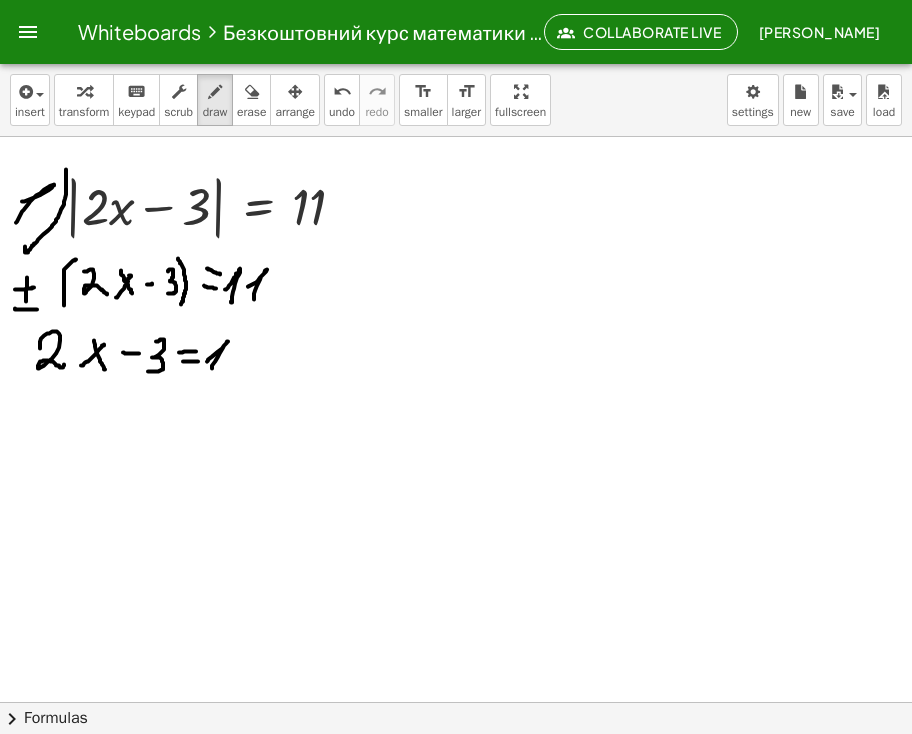 drag, startPoint x: 207, startPoint y: 361, endPoint x: 212, endPoint y: 371, distance: 11.18034 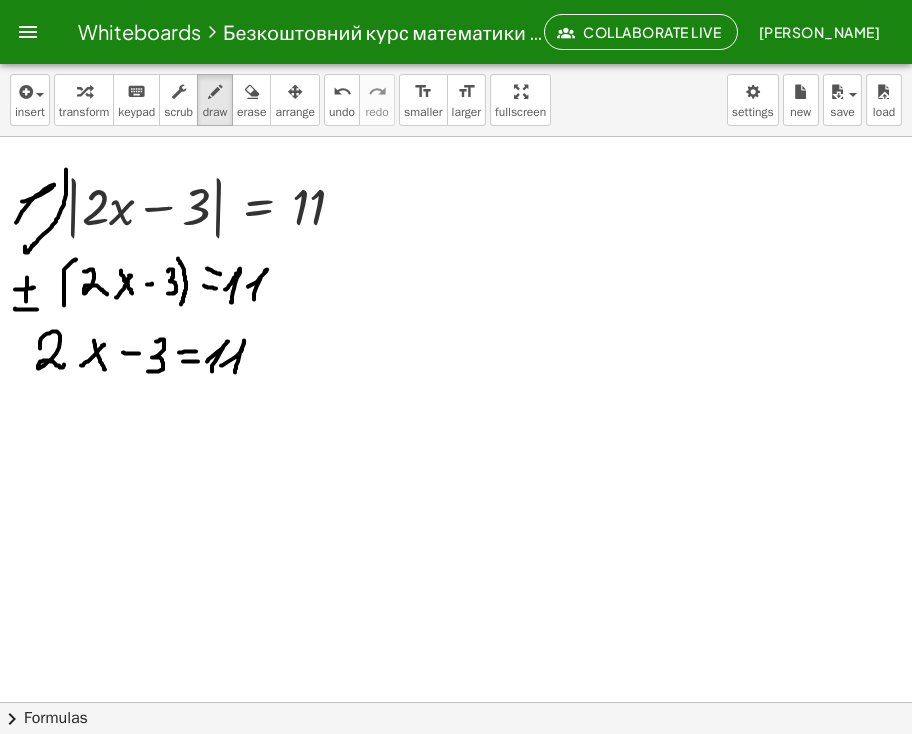 drag, startPoint x: 221, startPoint y: 365, endPoint x: 235, endPoint y: 372, distance: 15.652476 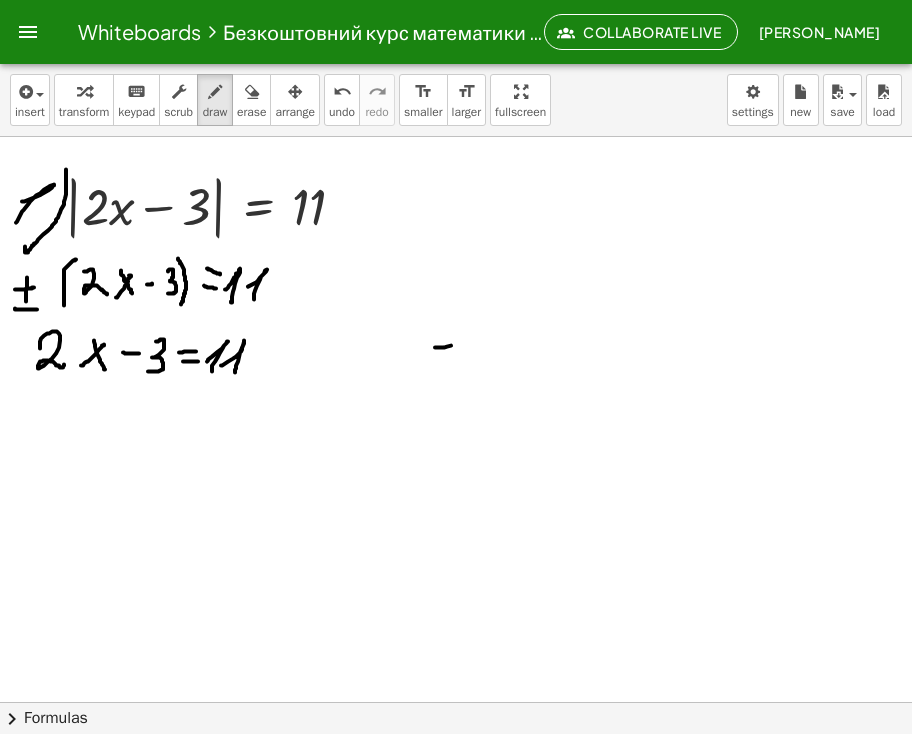 drag, startPoint x: 435, startPoint y: 347, endPoint x: 457, endPoint y: 345, distance: 22.090721 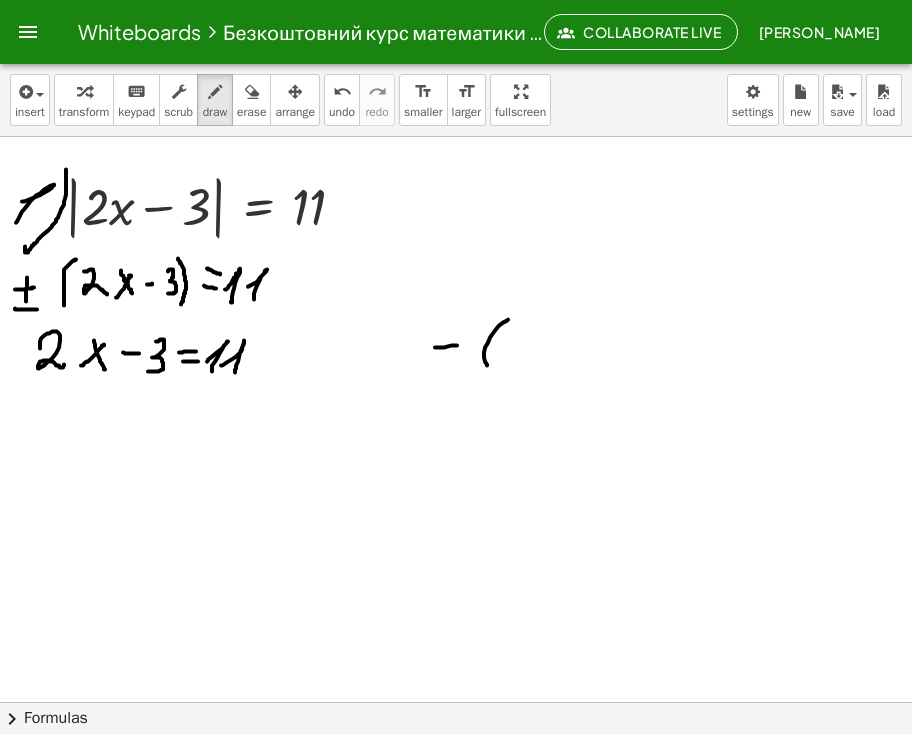 drag, startPoint x: 487, startPoint y: 365, endPoint x: 508, endPoint y: 319, distance: 50.566788 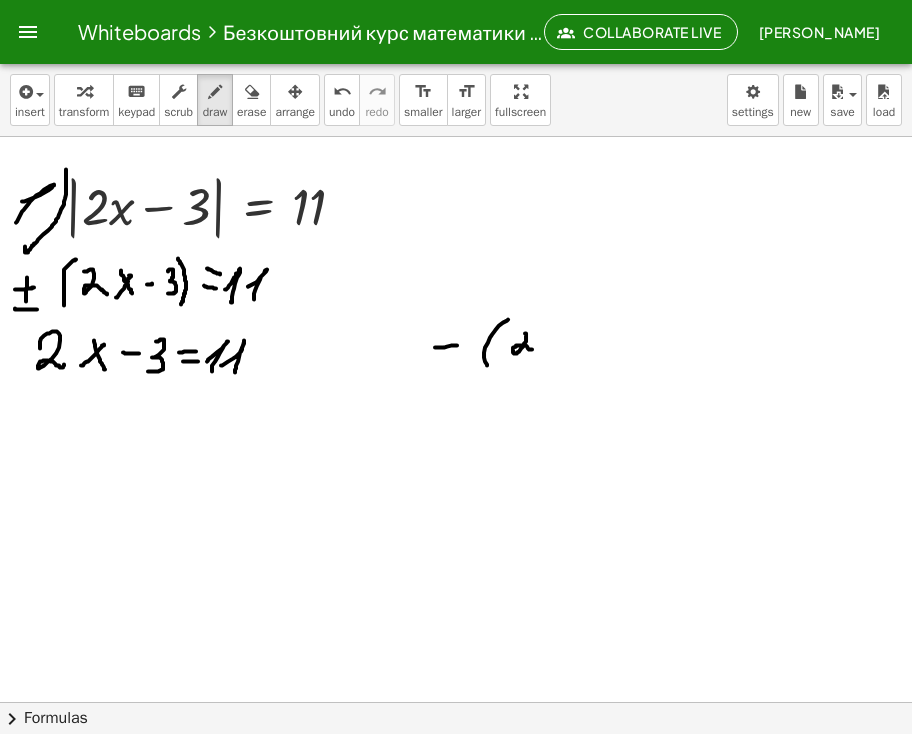 drag, startPoint x: 525, startPoint y: 333, endPoint x: 532, endPoint y: 349, distance: 17.464249 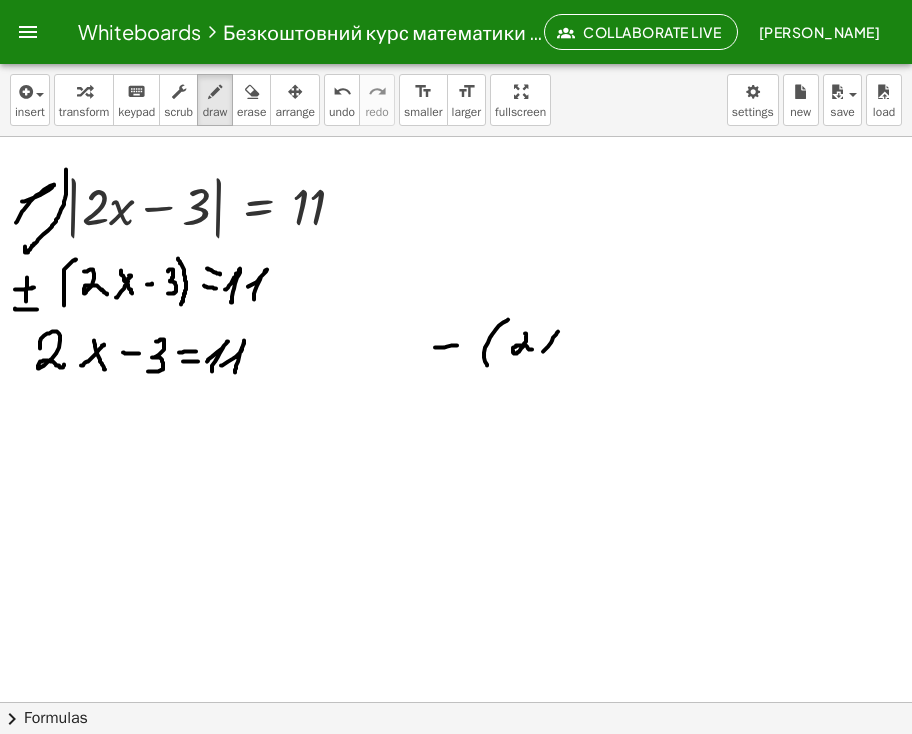 click at bounding box center (456, 710) 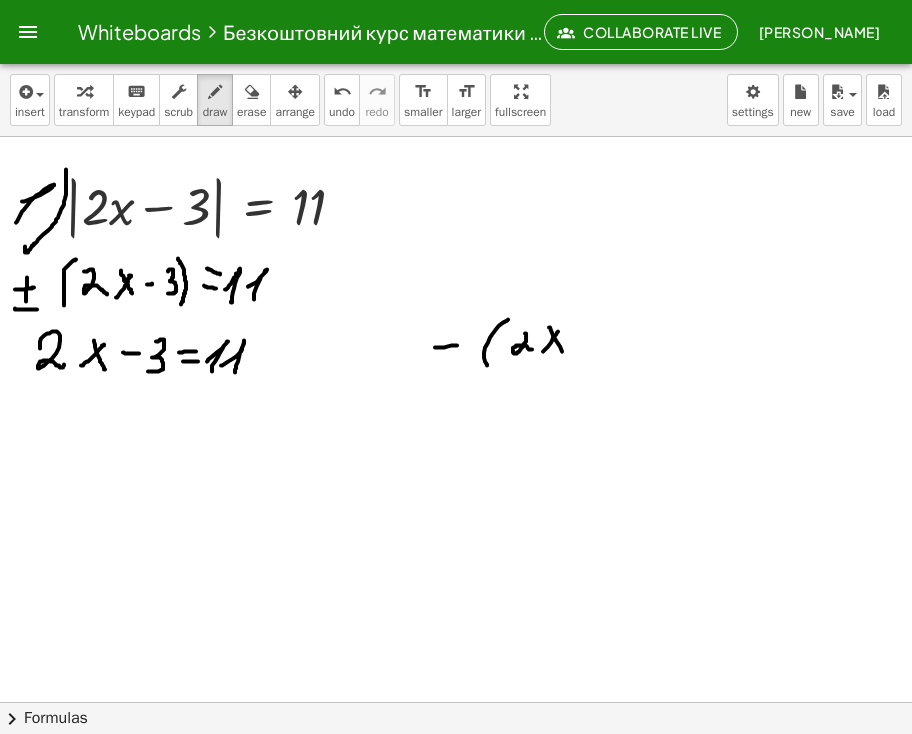 drag, startPoint x: 549, startPoint y: 327, endPoint x: 564, endPoint y: 358, distance: 34.43835 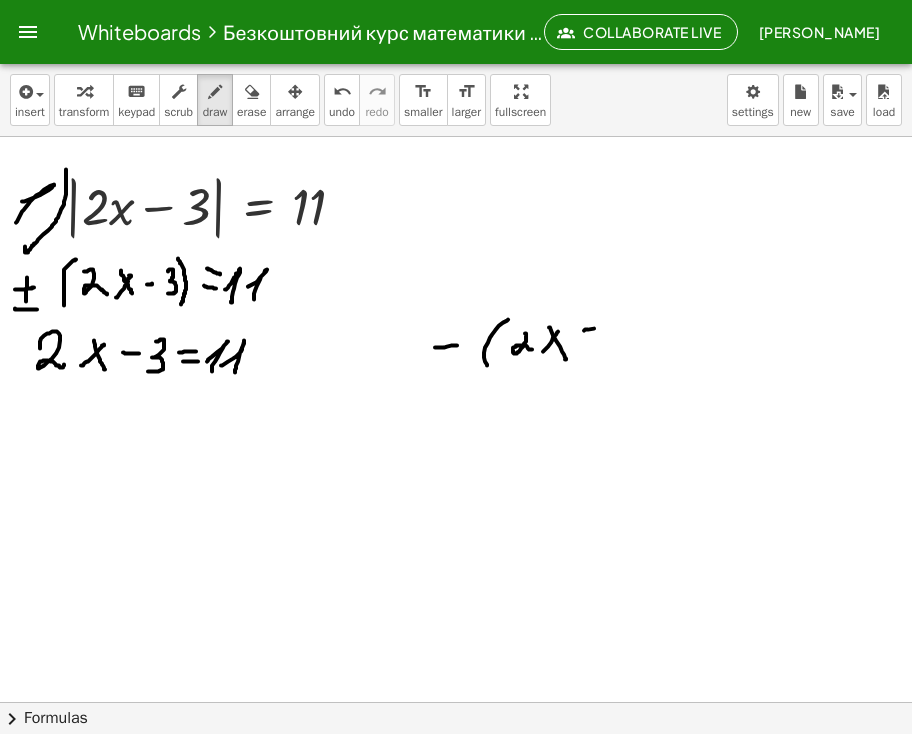 drag, startPoint x: 584, startPoint y: 330, endPoint x: 631, endPoint y: 334, distance: 47.169907 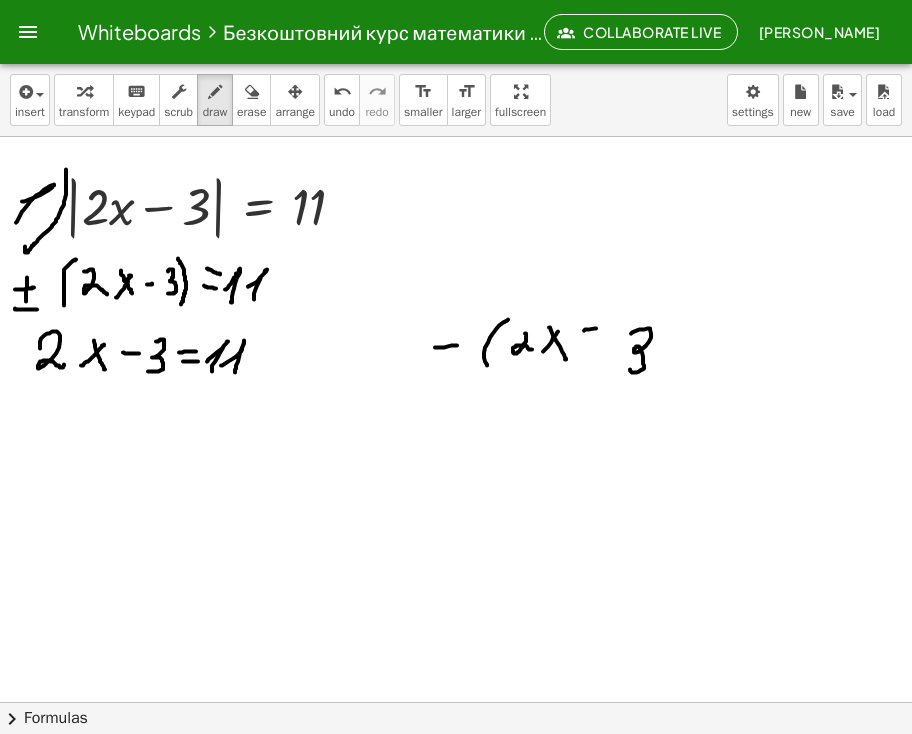 drag, startPoint x: 634, startPoint y: 331, endPoint x: 630, endPoint y: 363, distance: 32.24903 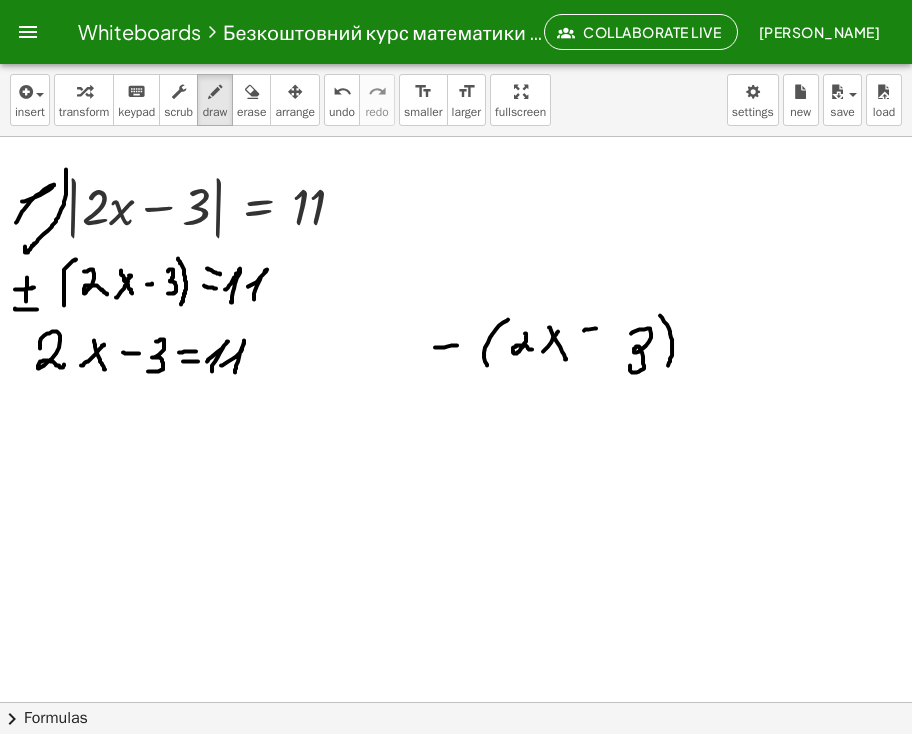 drag, startPoint x: 662, startPoint y: 317, endPoint x: 664, endPoint y: 370, distance: 53.037724 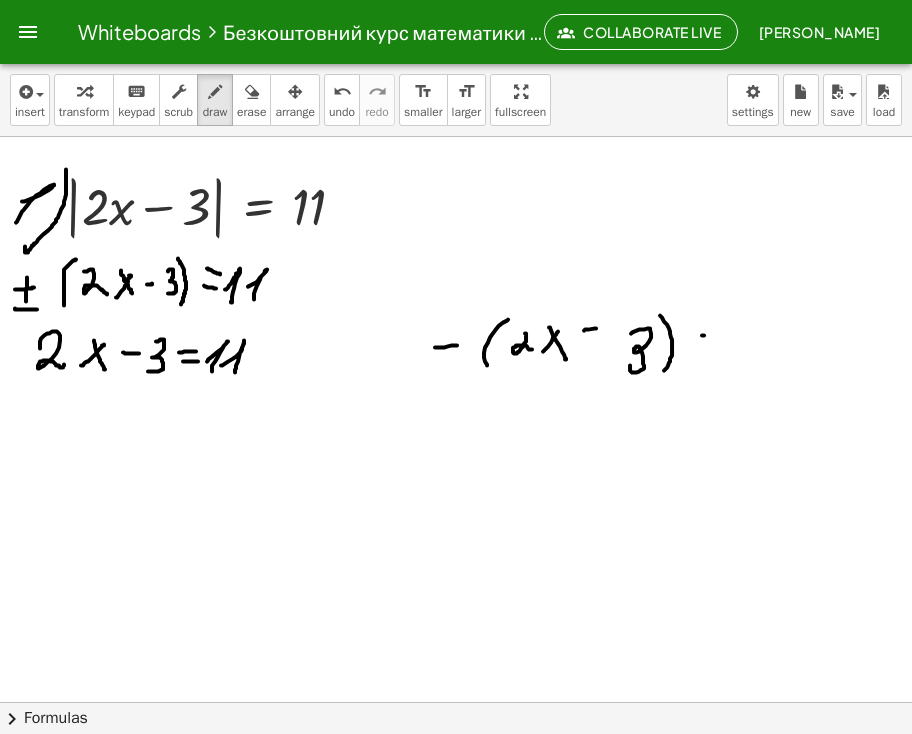 click at bounding box center (456, 710) 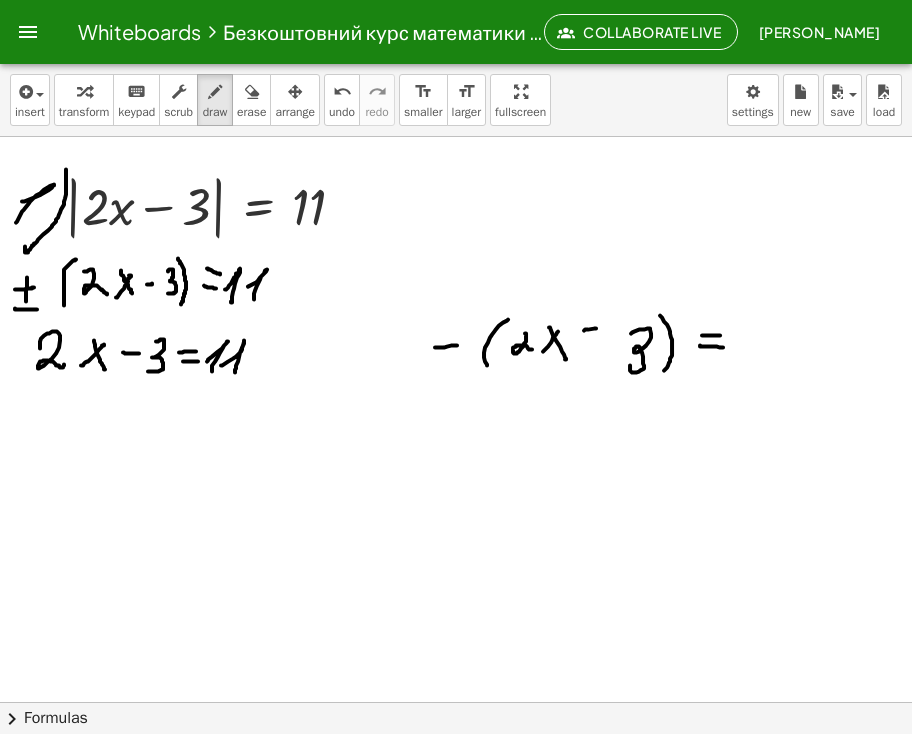 drag 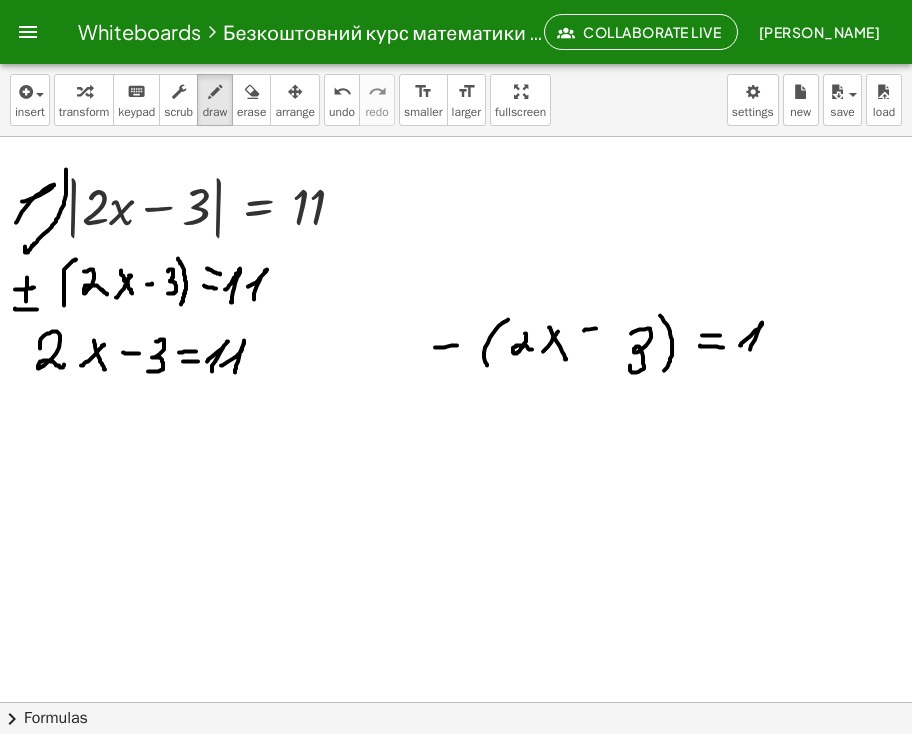 click at bounding box center [456, 710] 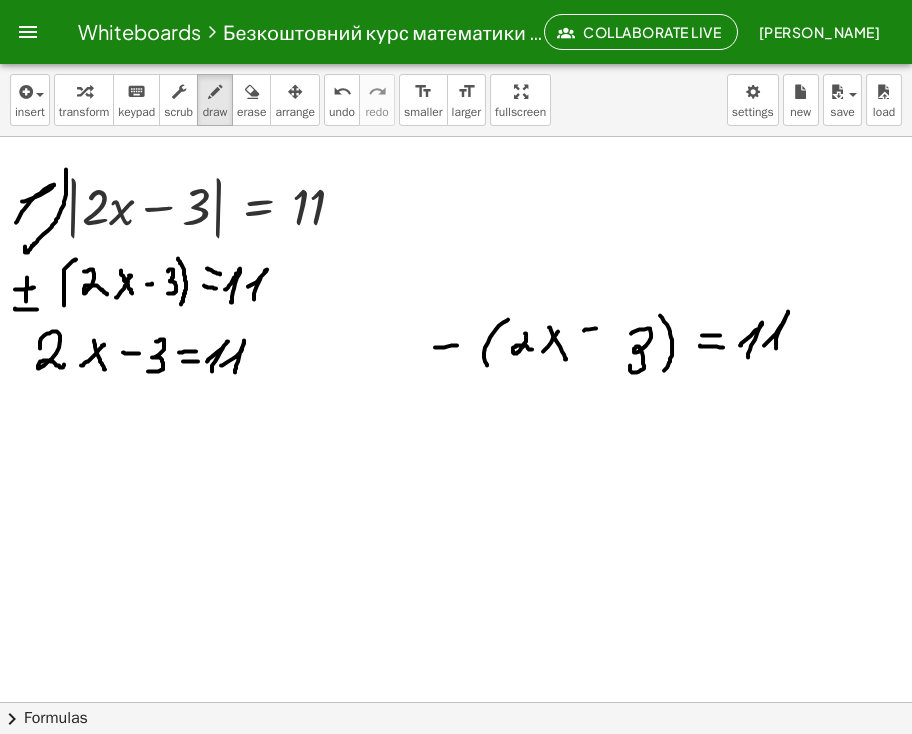 click at bounding box center [456, 710] 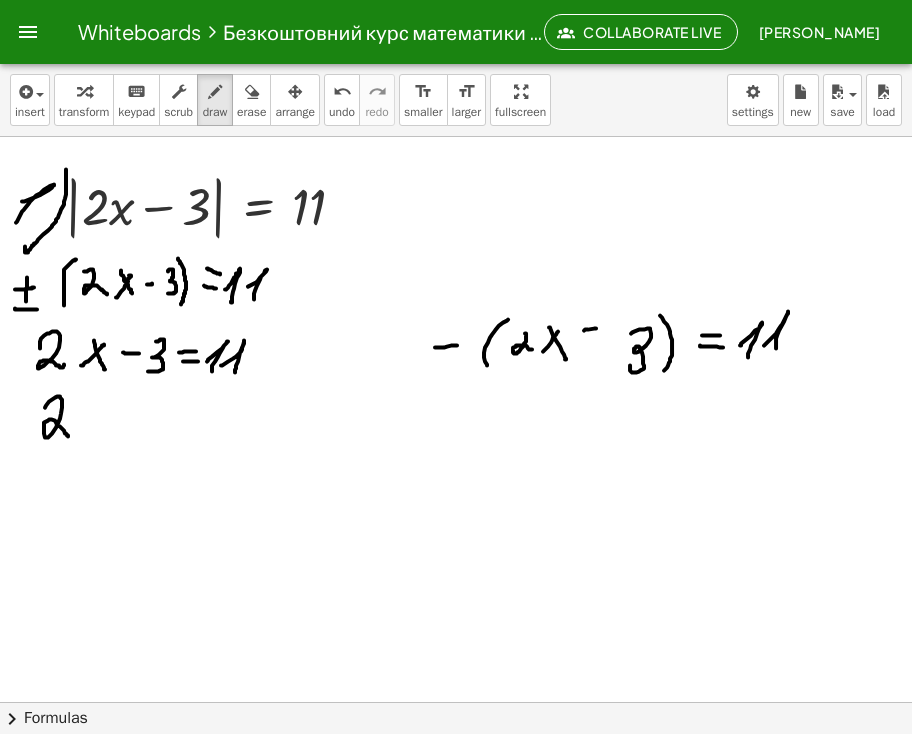 click at bounding box center (456, 710) 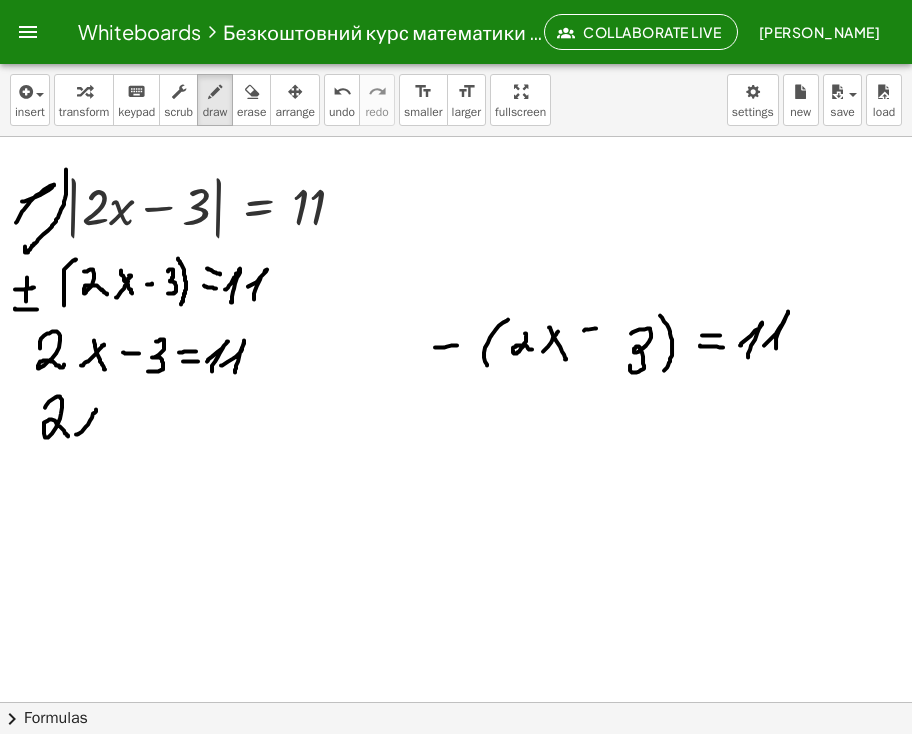 click at bounding box center [456, 710] 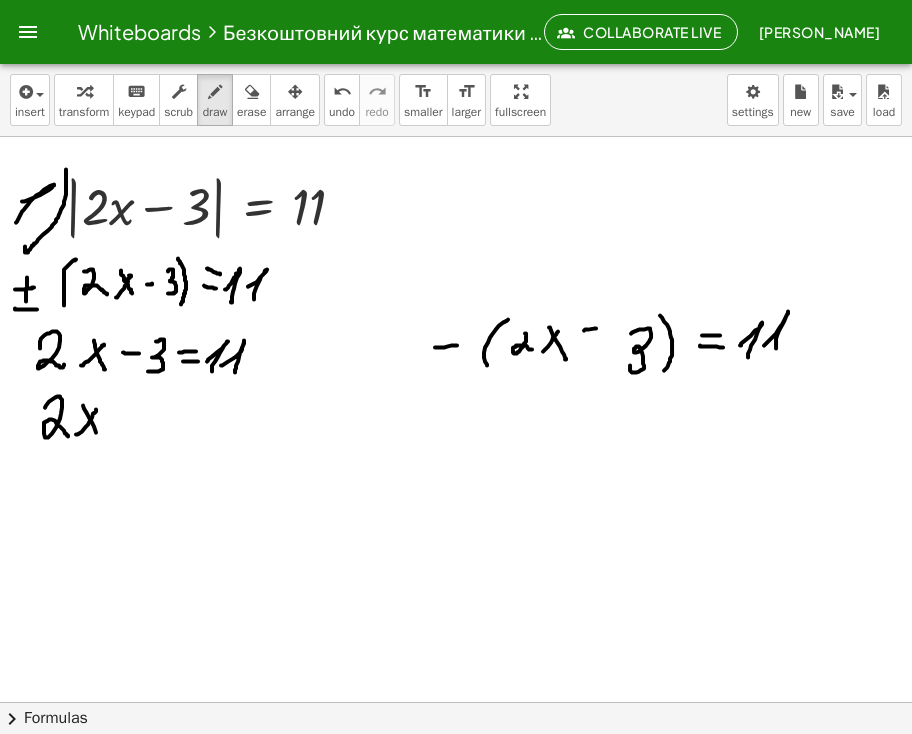 click at bounding box center (456, 710) 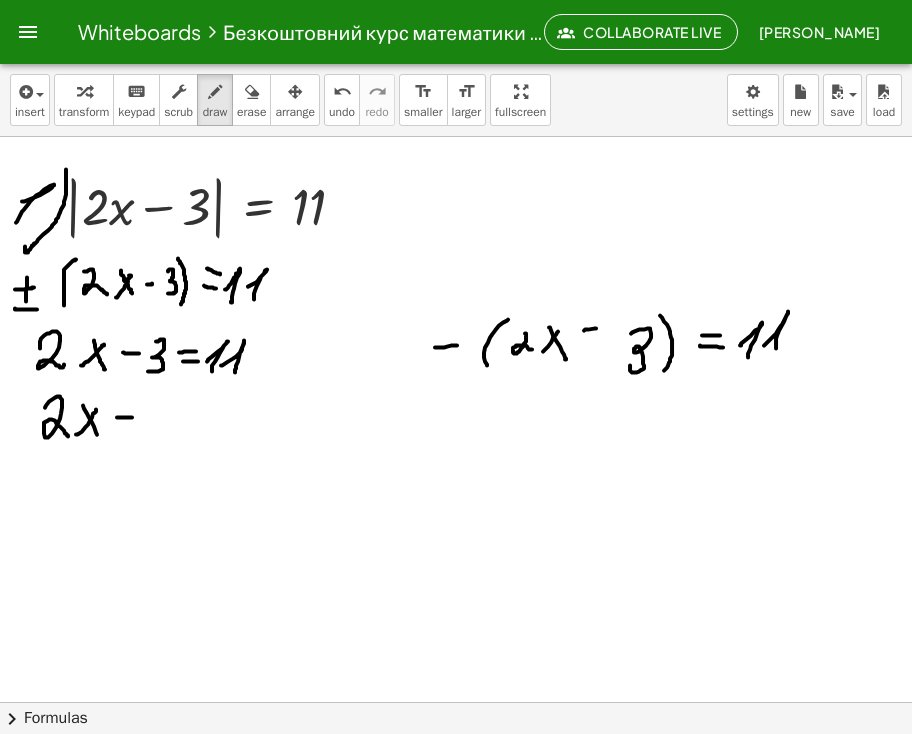 click at bounding box center (456, 710) 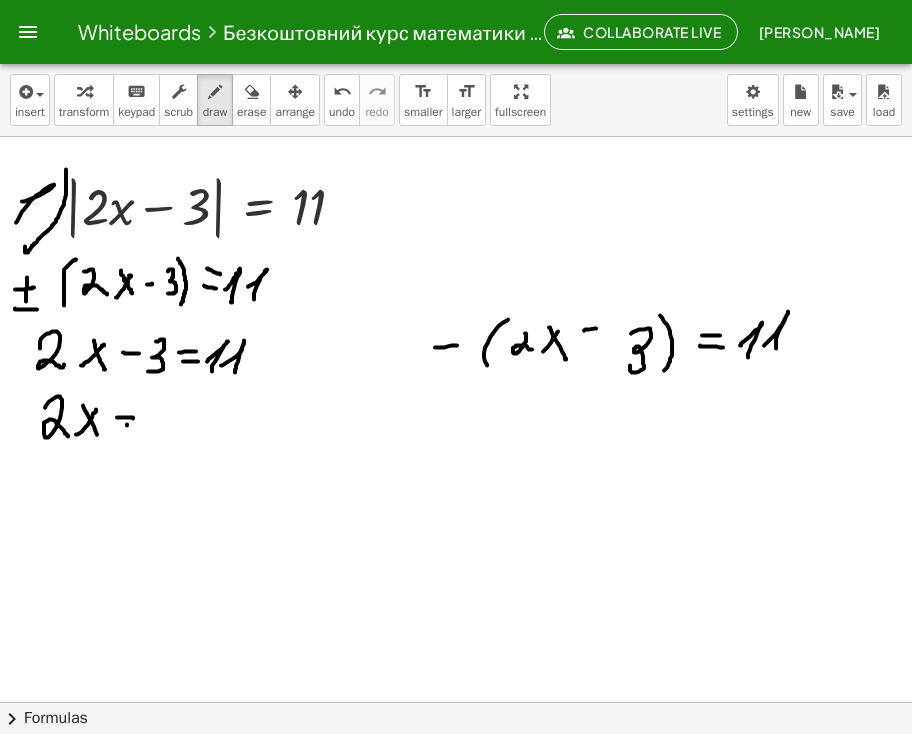 click at bounding box center [456, 710] 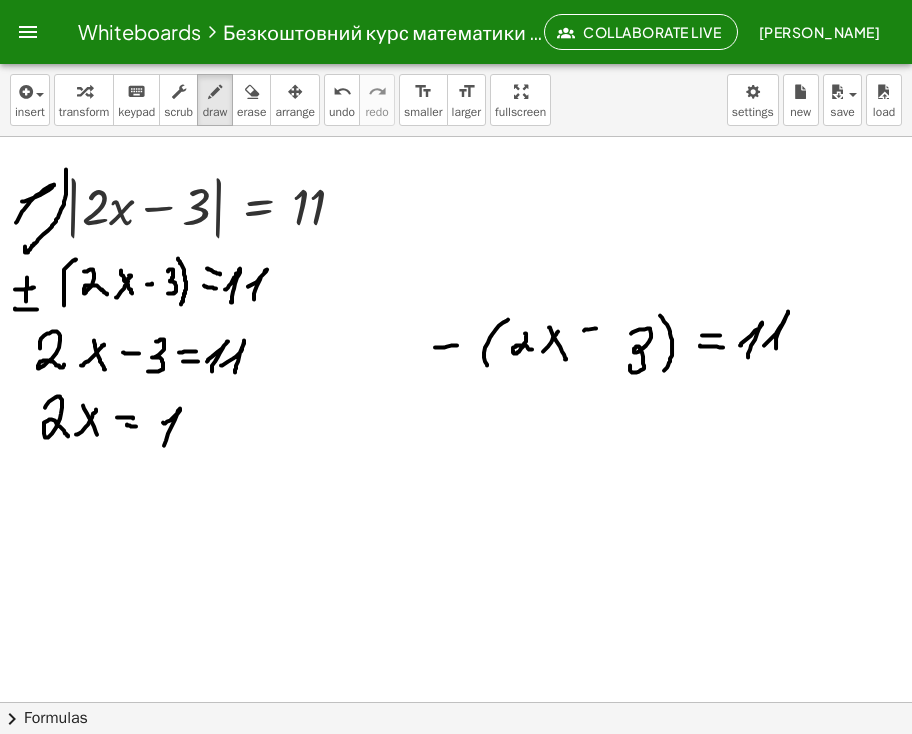 click at bounding box center [456, 710] 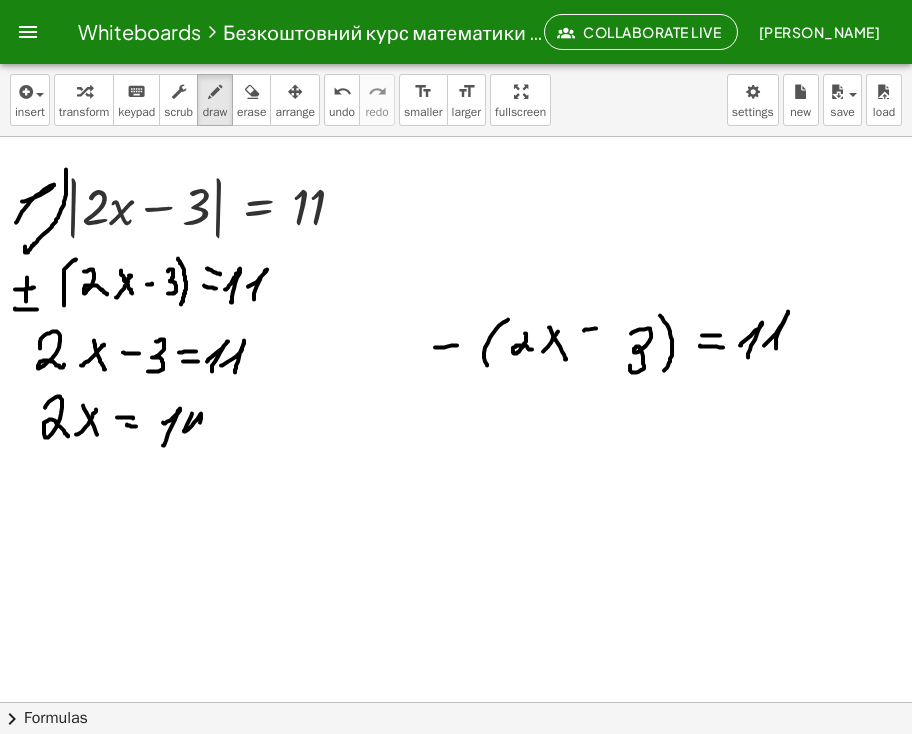 click at bounding box center [456, 710] 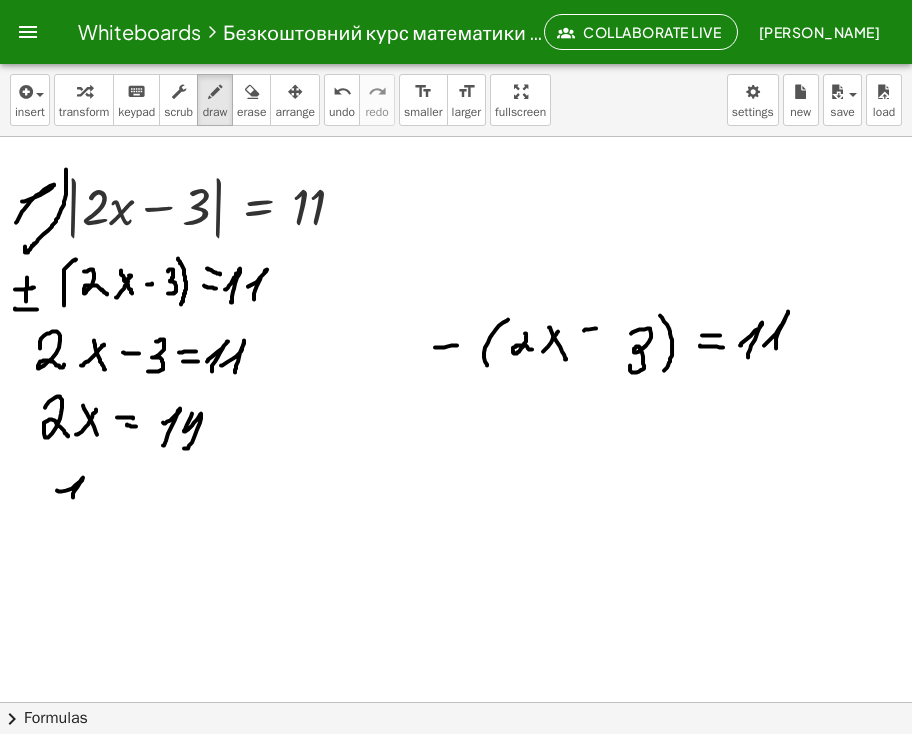click at bounding box center [456, 710] 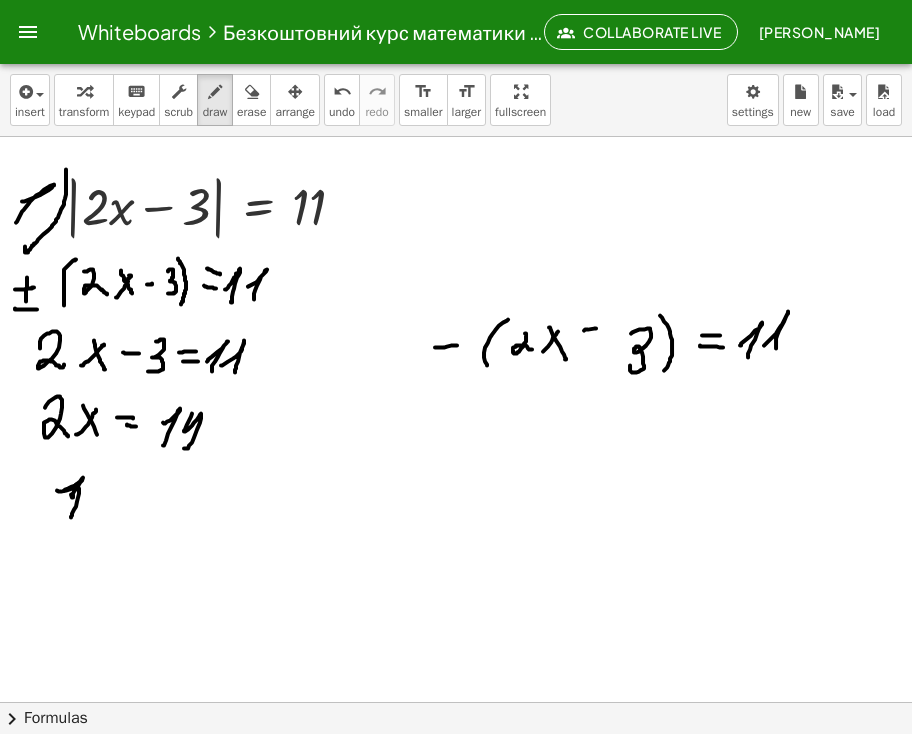 click at bounding box center [456, 710] 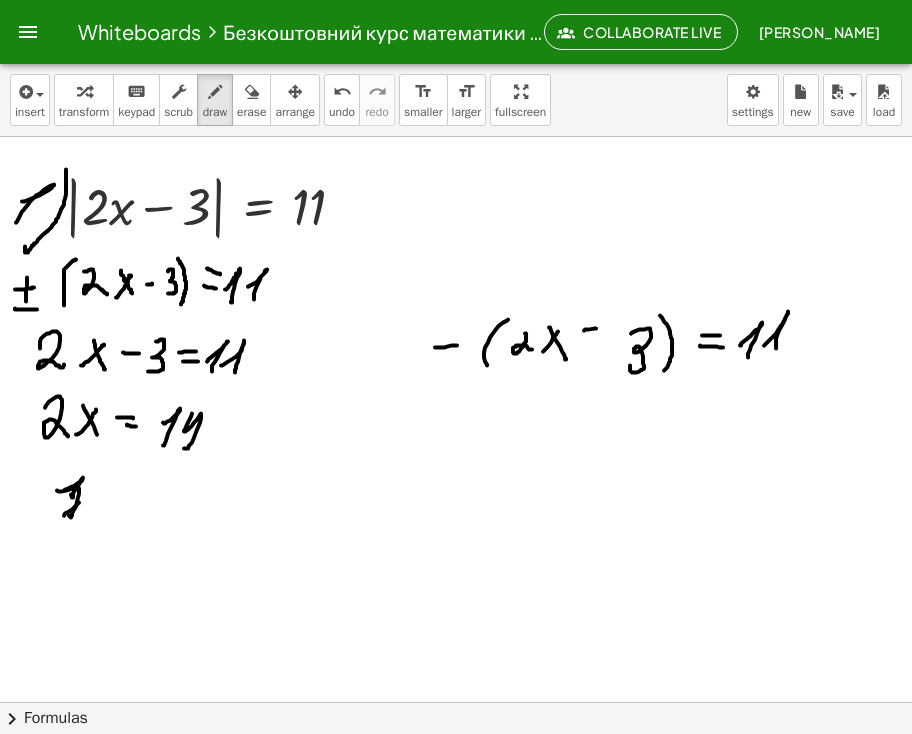 click at bounding box center (456, 710) 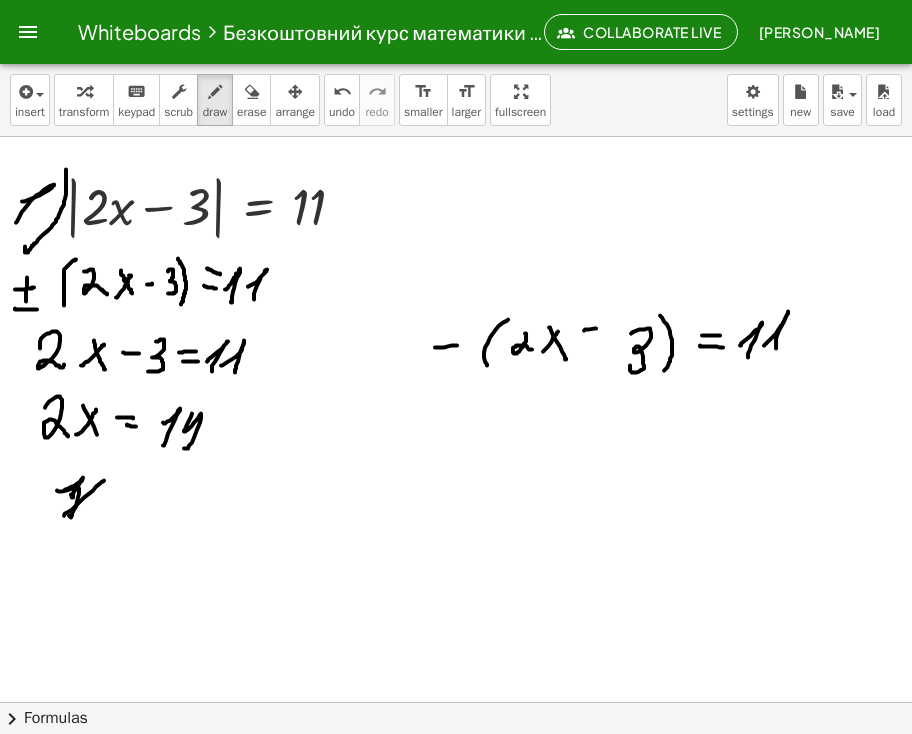 click at bounding box center (456, 710) 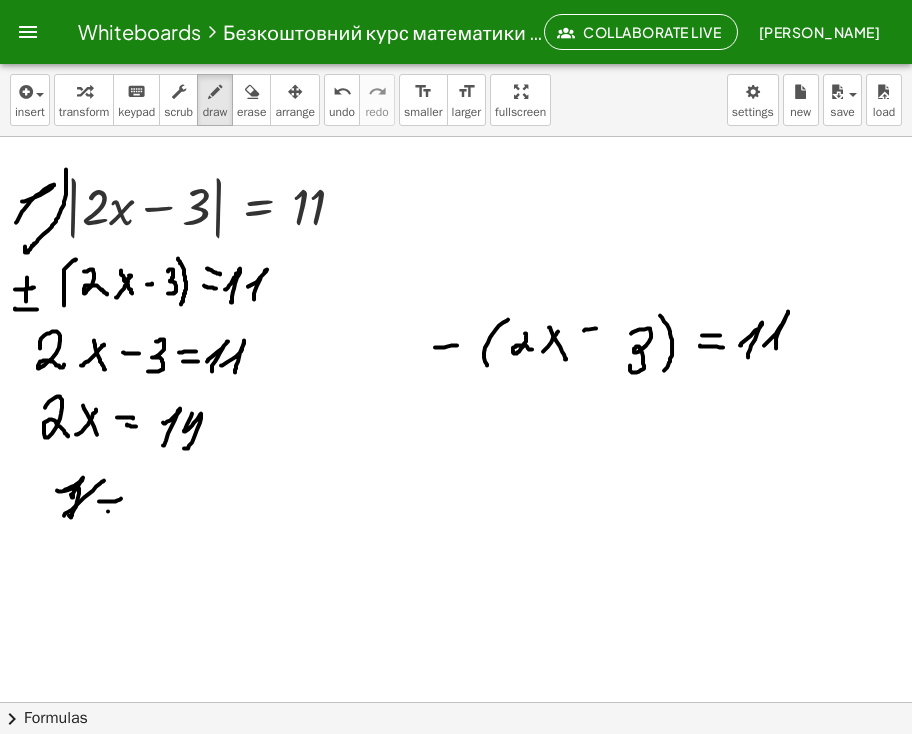 click at bounding box center (456, 710) 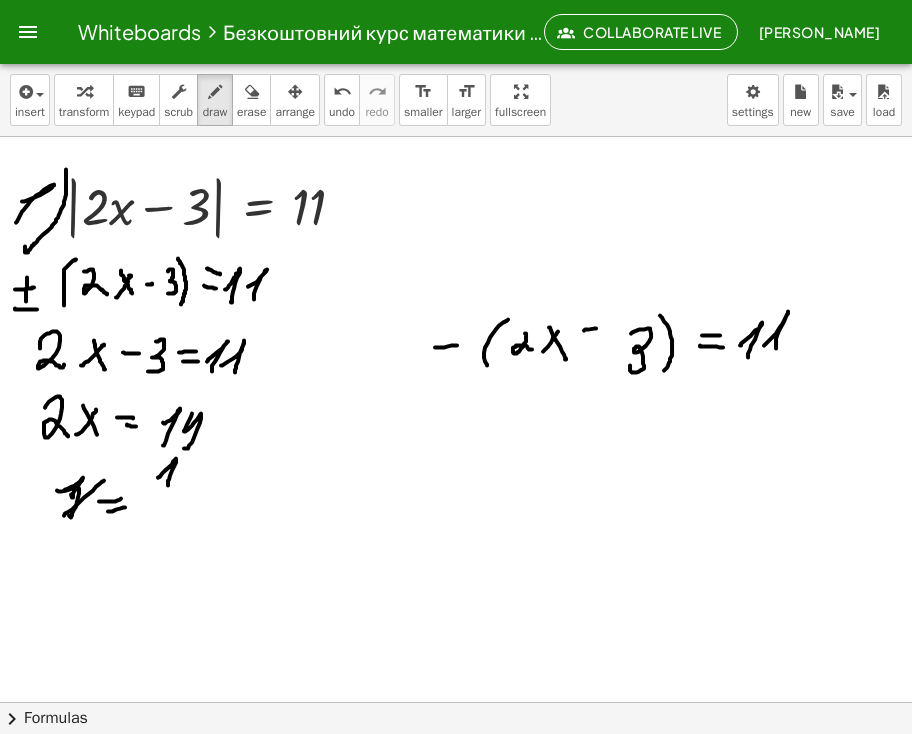 click at bounding box center [456, 710] 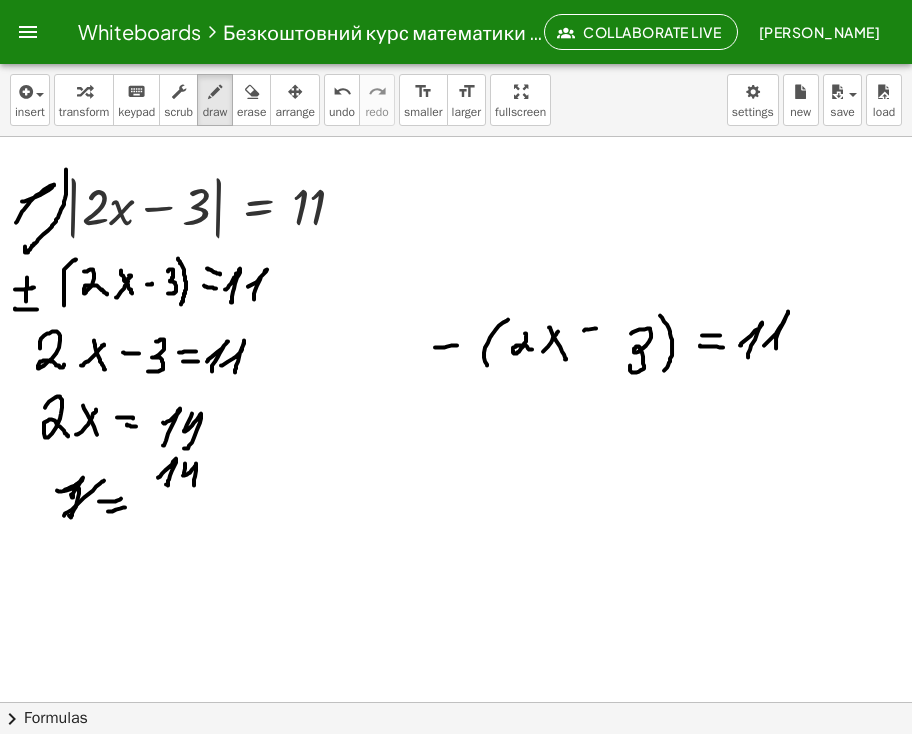 click at bounding box center [456, 710] 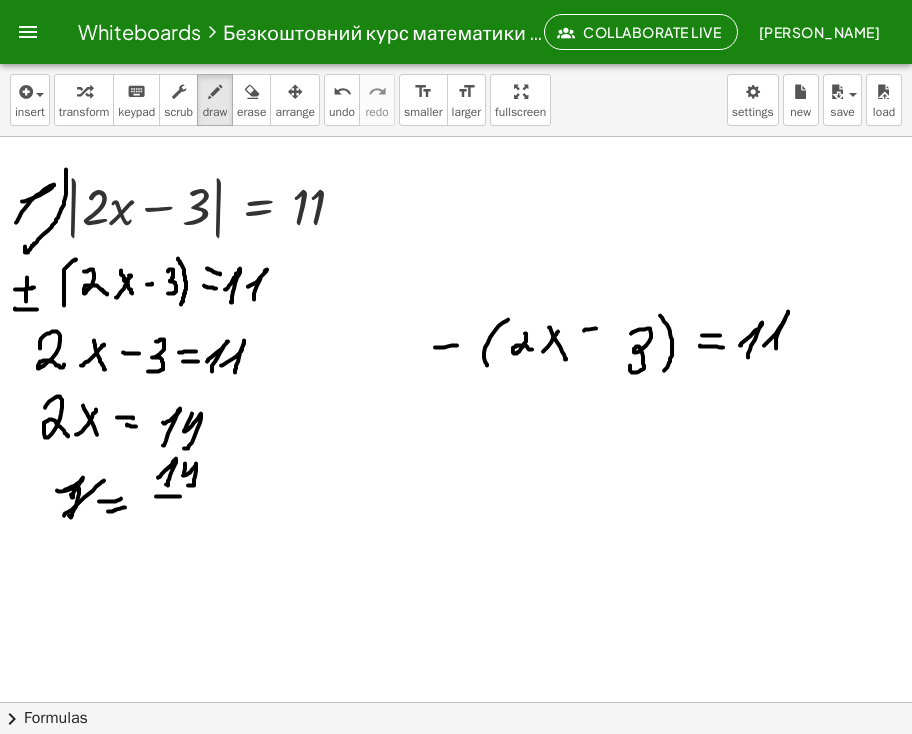 click at bounding box center (456, 710) 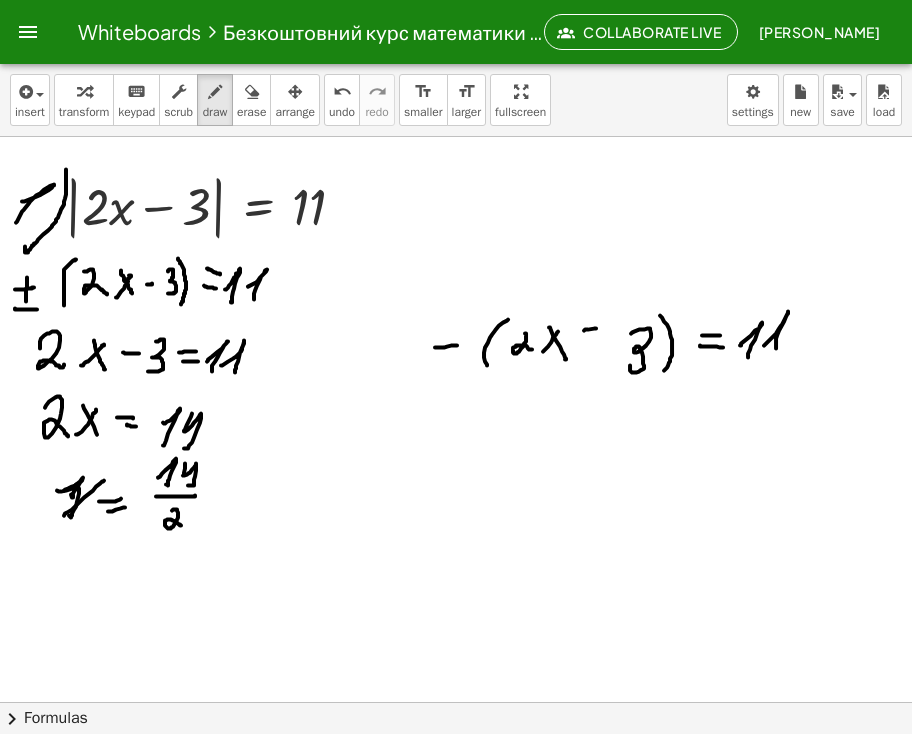 click at bounding box center (456, 710) 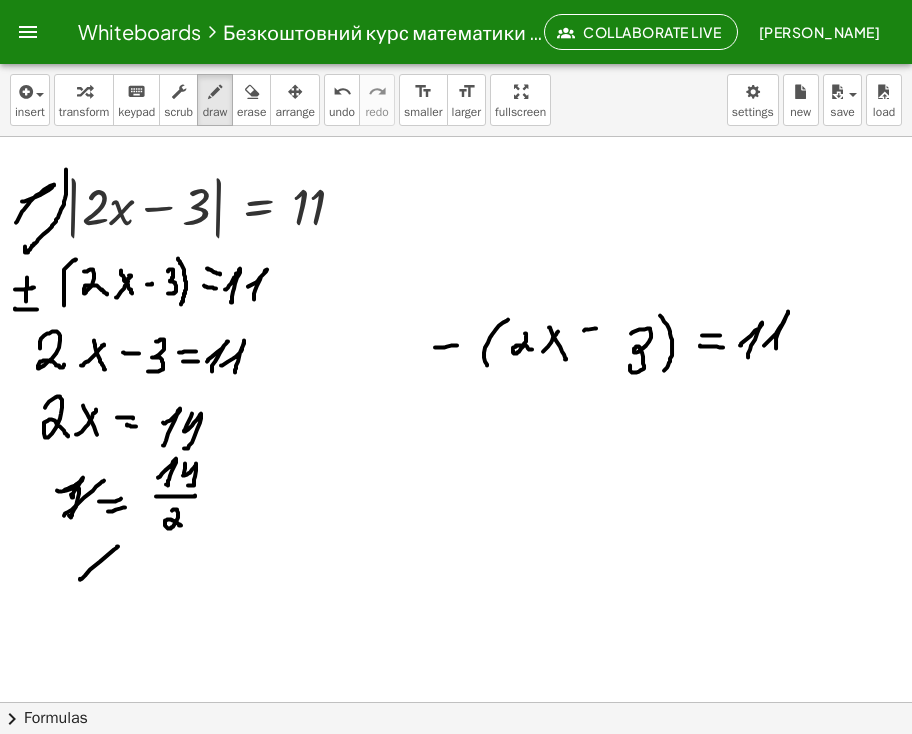 click at bounding box center [456, 710] 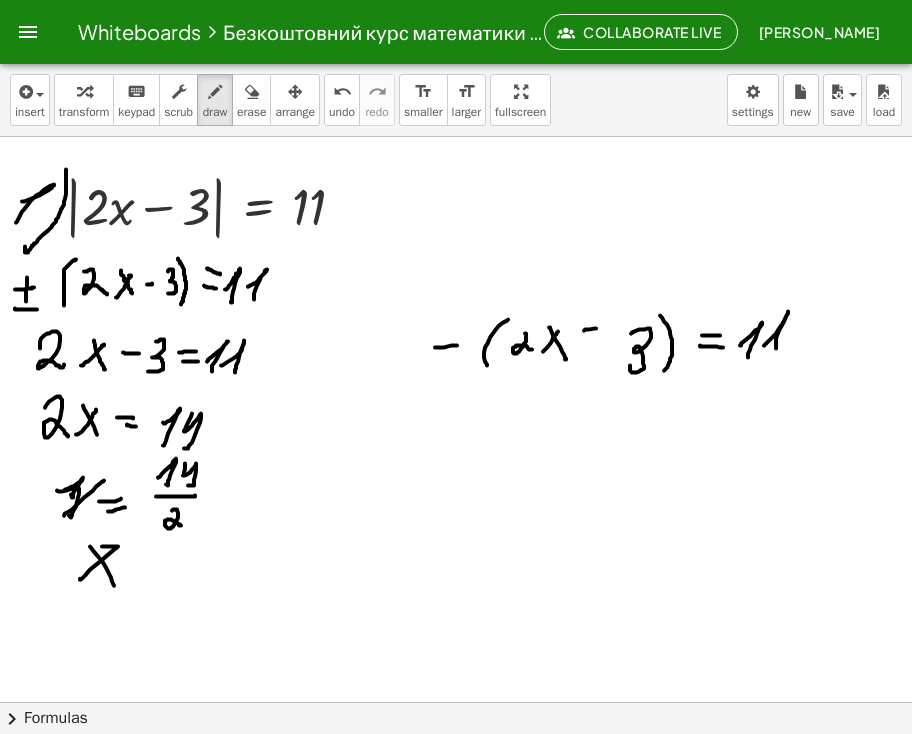 click at bounding box center (456, 710) 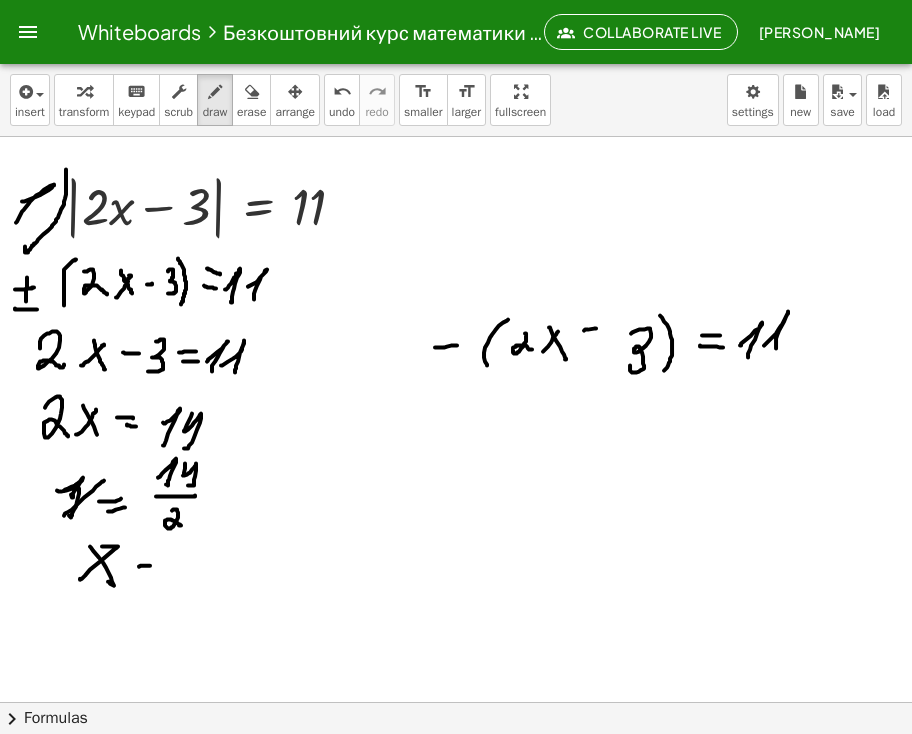 click at bounding box center (456, 710) 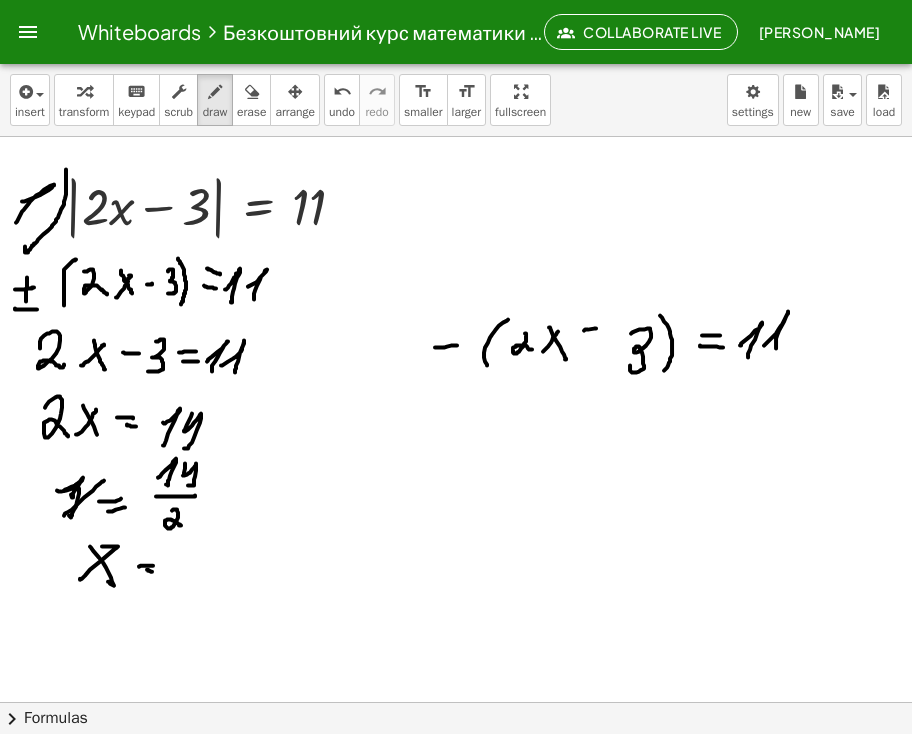 click at bounding box center (456, 710) 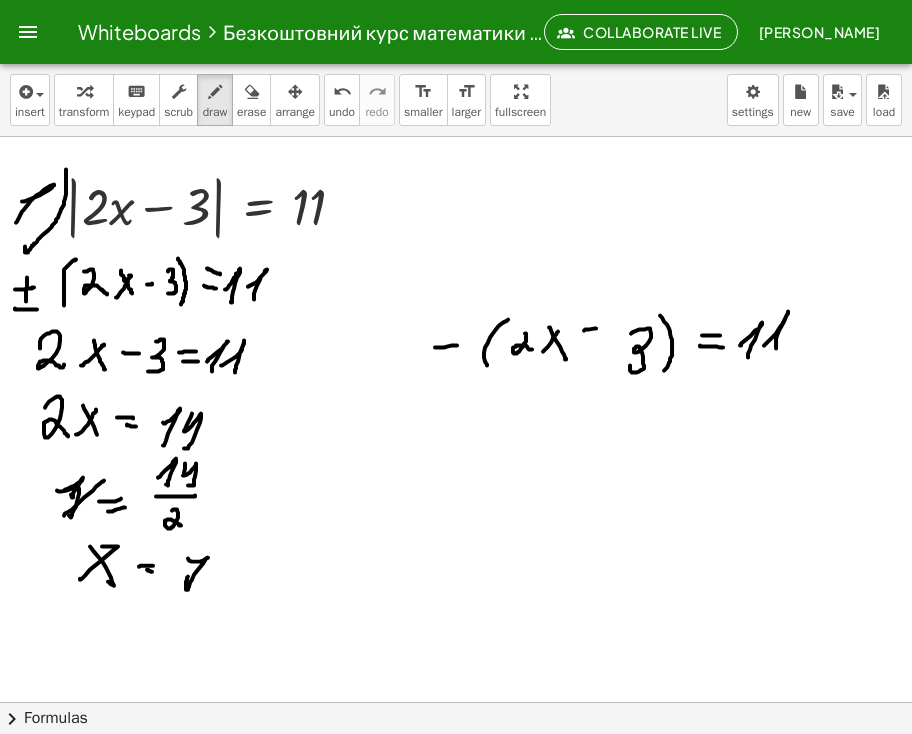 click at bounding box center (456, 710) 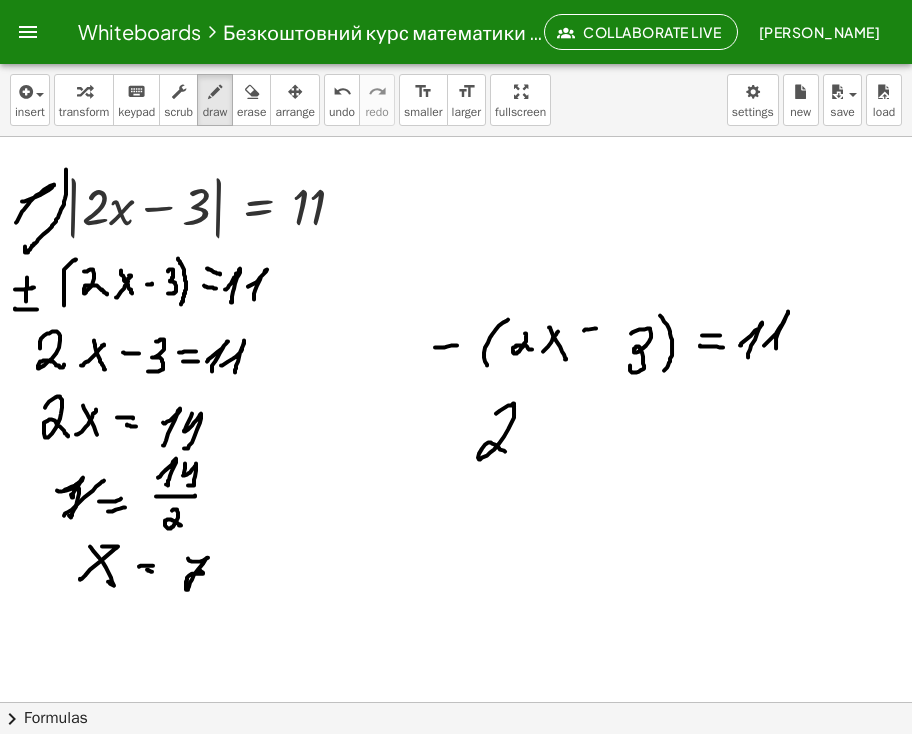 click at bounding box center [456, 710] 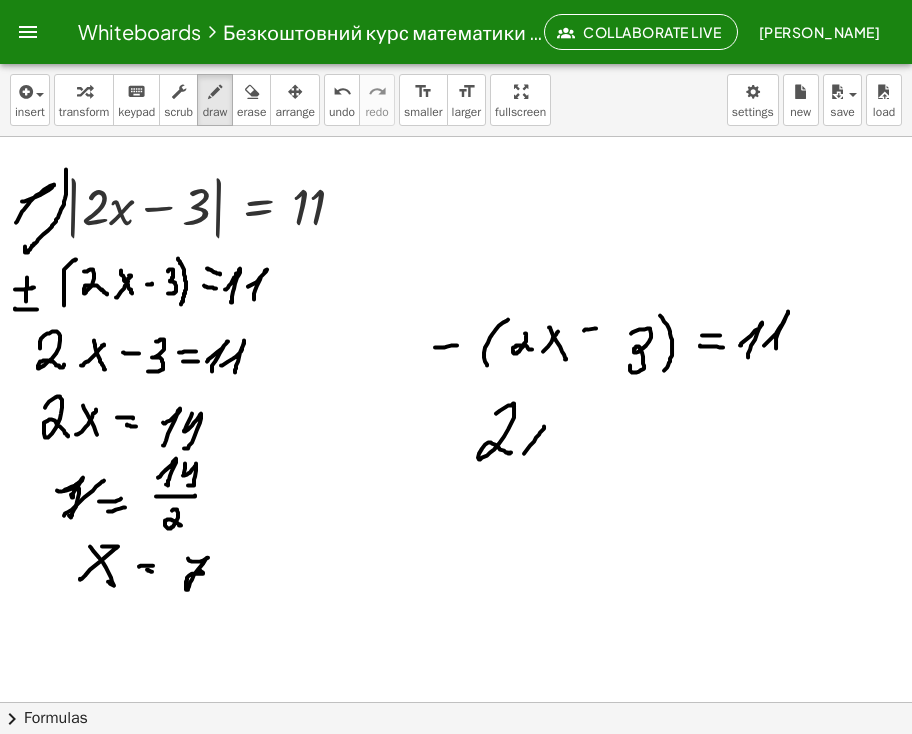 click at bounding box center [456, 710] 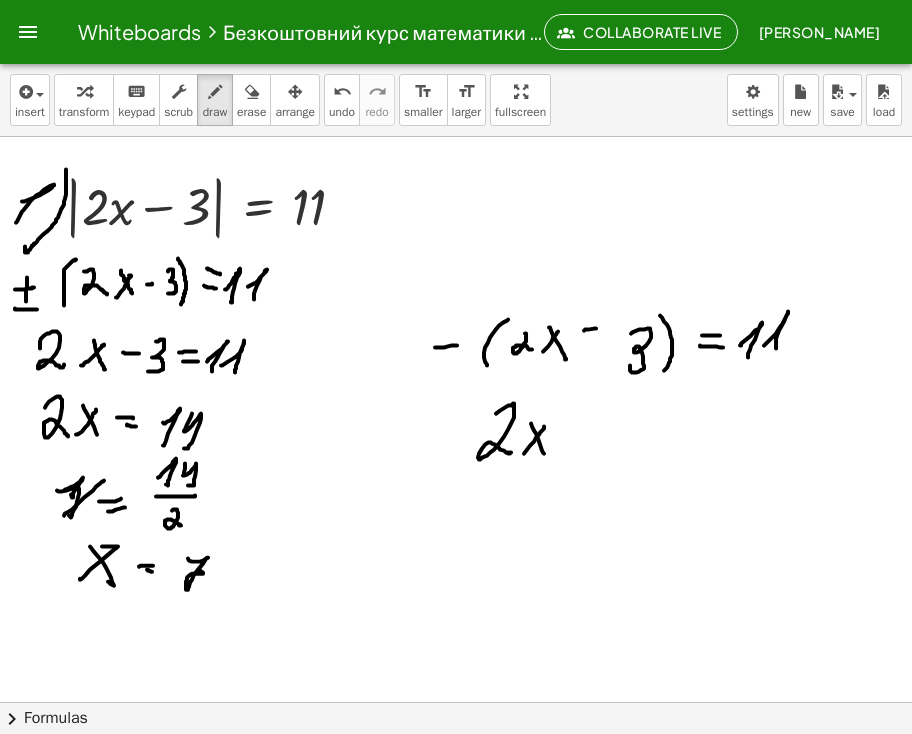 click at bounding box center [456, 710] 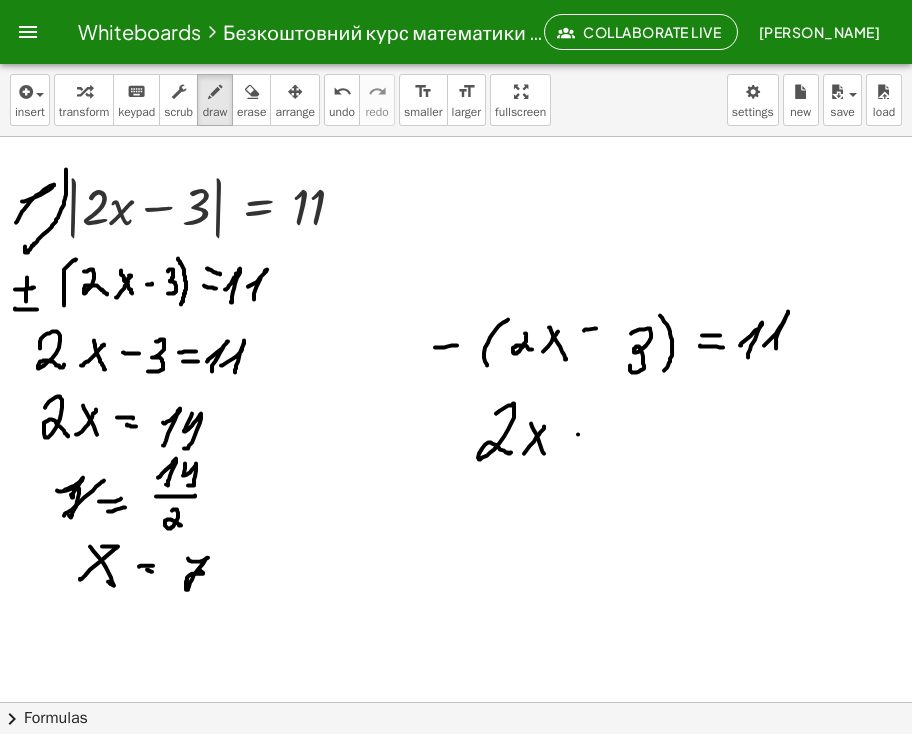 click at bounding box center [456, 710] 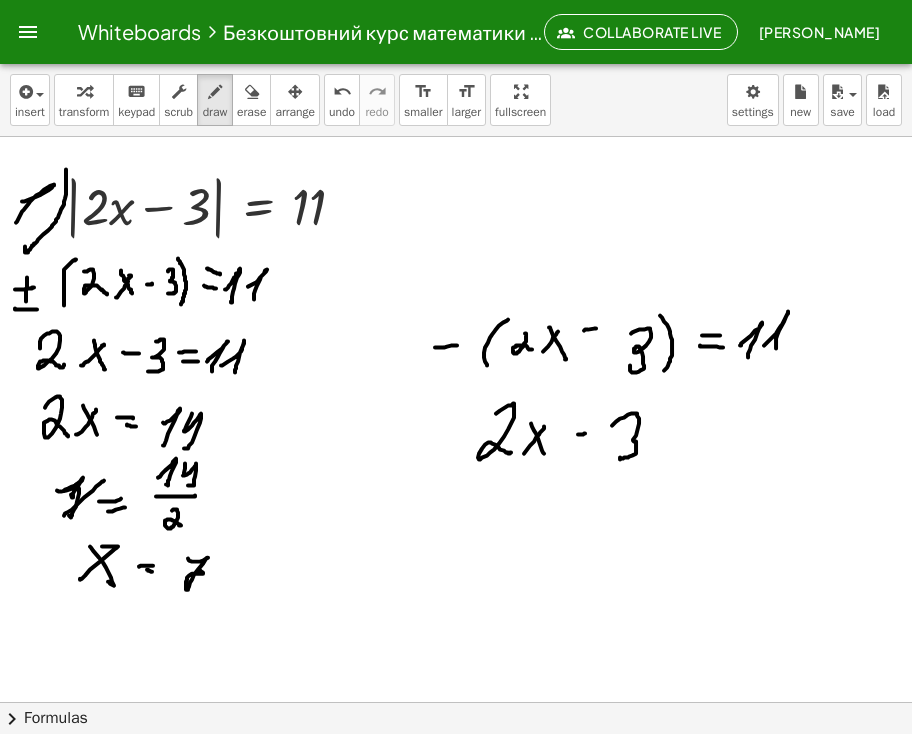 click at bounding box center [456, 710] 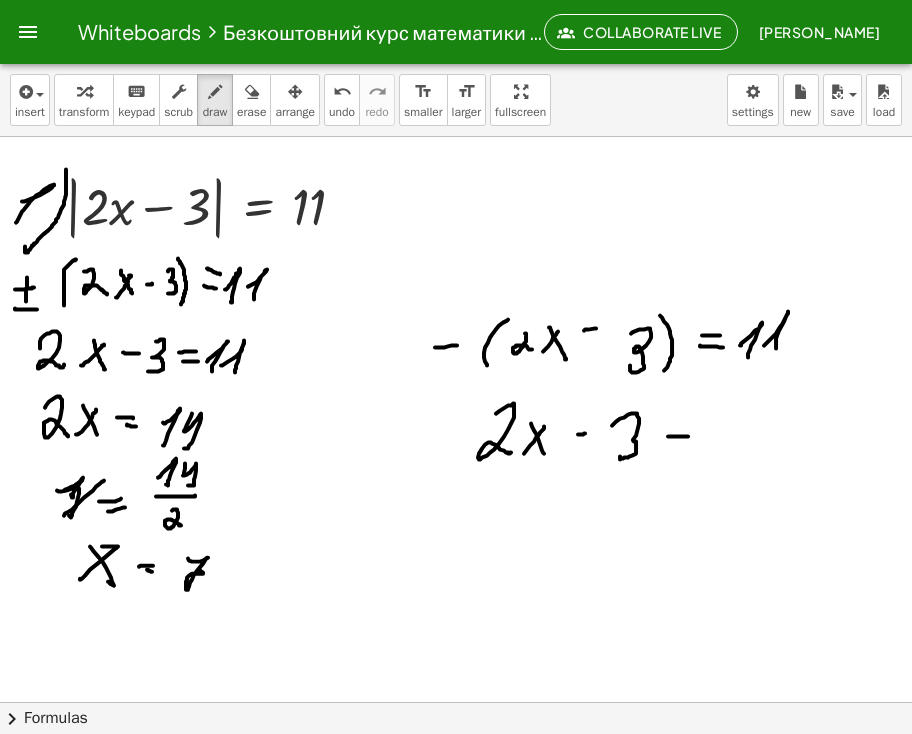 click at bounding box center (456, 710) 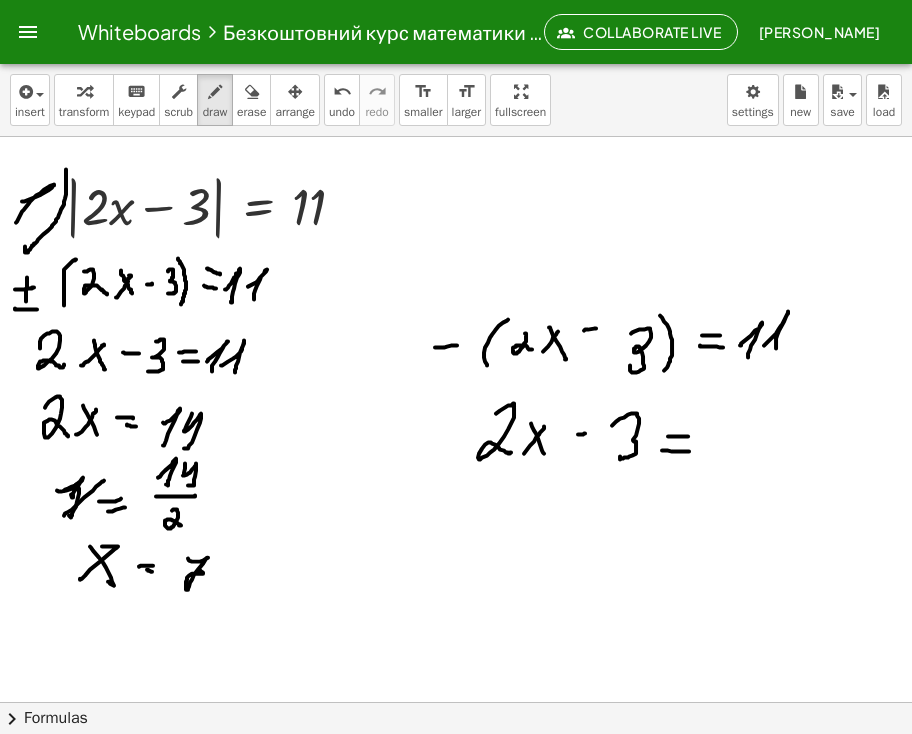 click at bounding box center (456, 710) 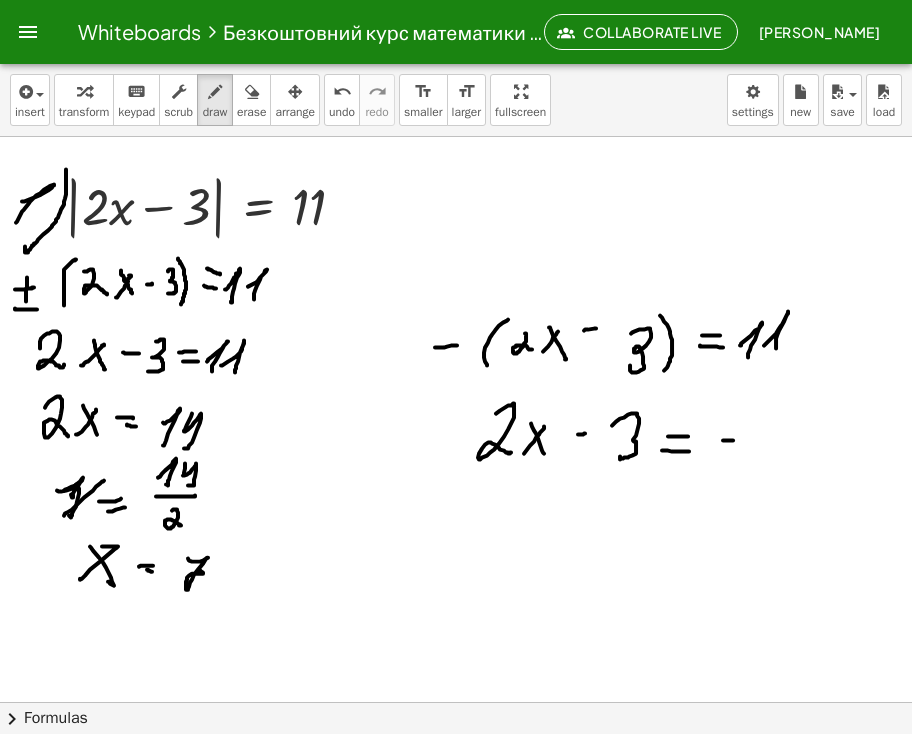 click at bounding box center [456, 710] 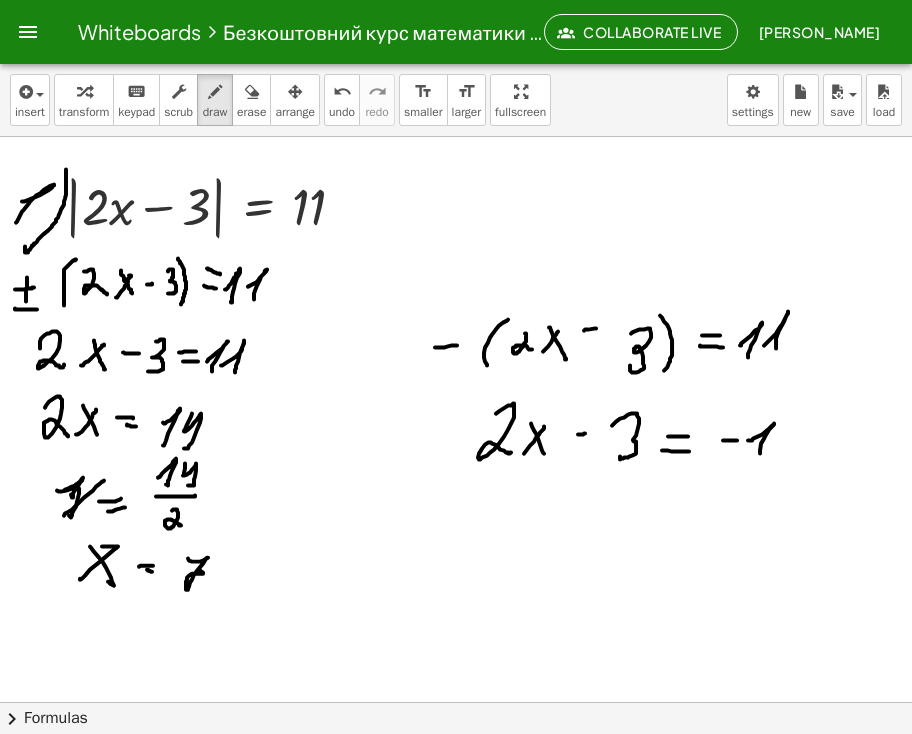 click at bounding box center (456, 710) 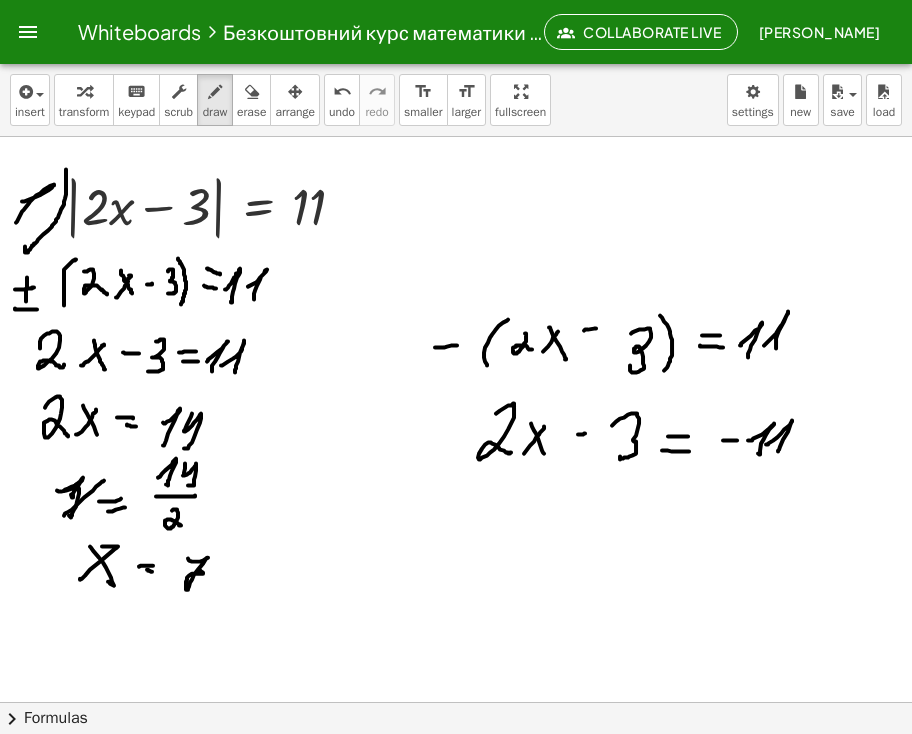 click at bounding box center (456, 710) 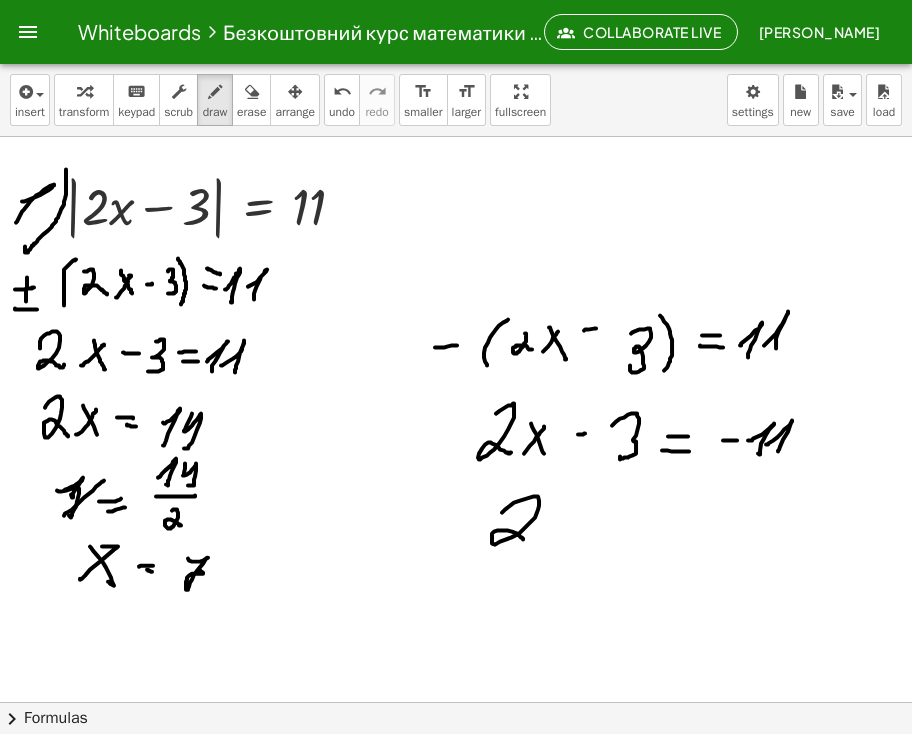 click at bounding box center [456, 710] 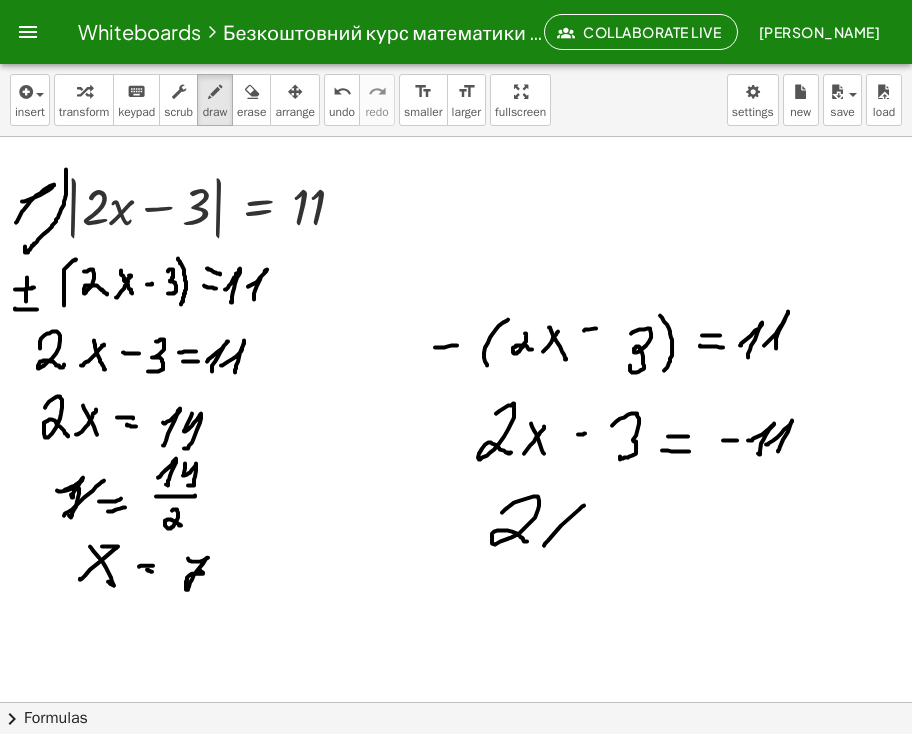 click at bounding box center (456, 710) 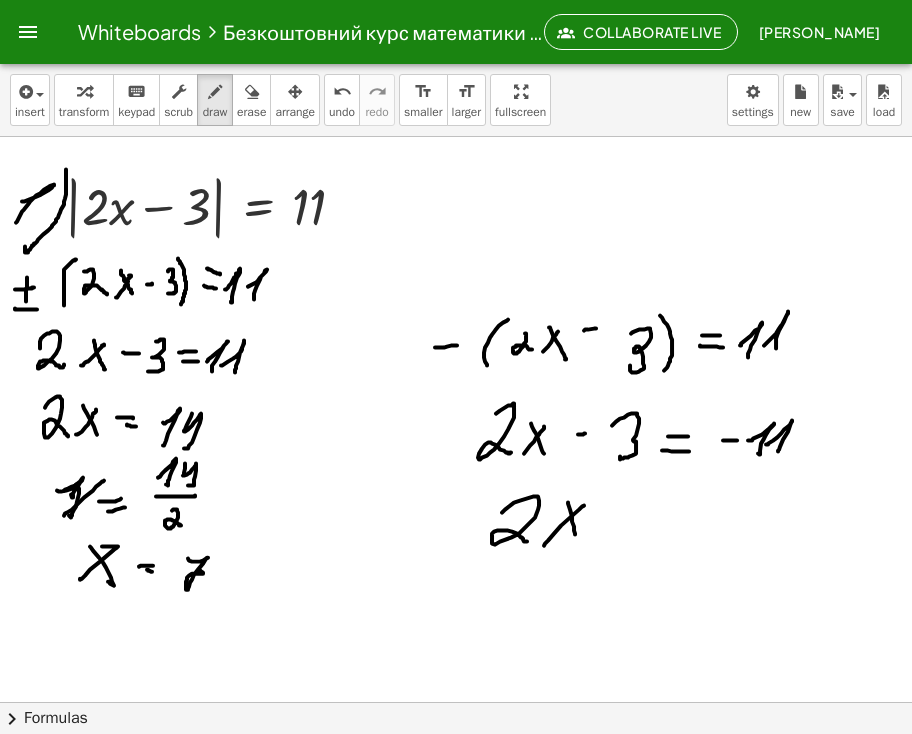 click at bounding box center (456, 710) 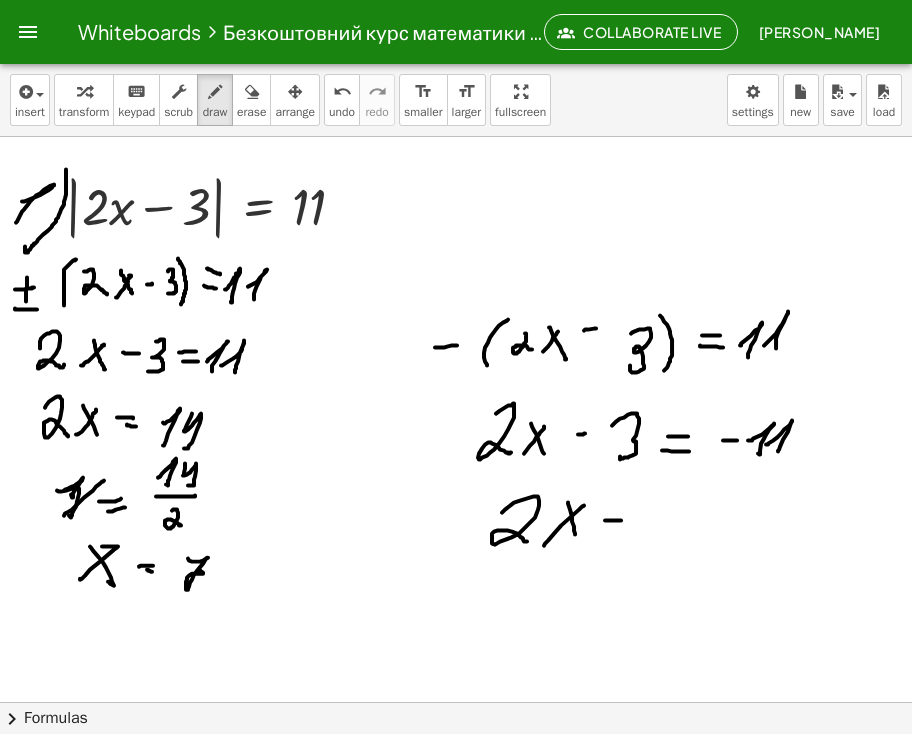 click at bounding box center (456, 710) 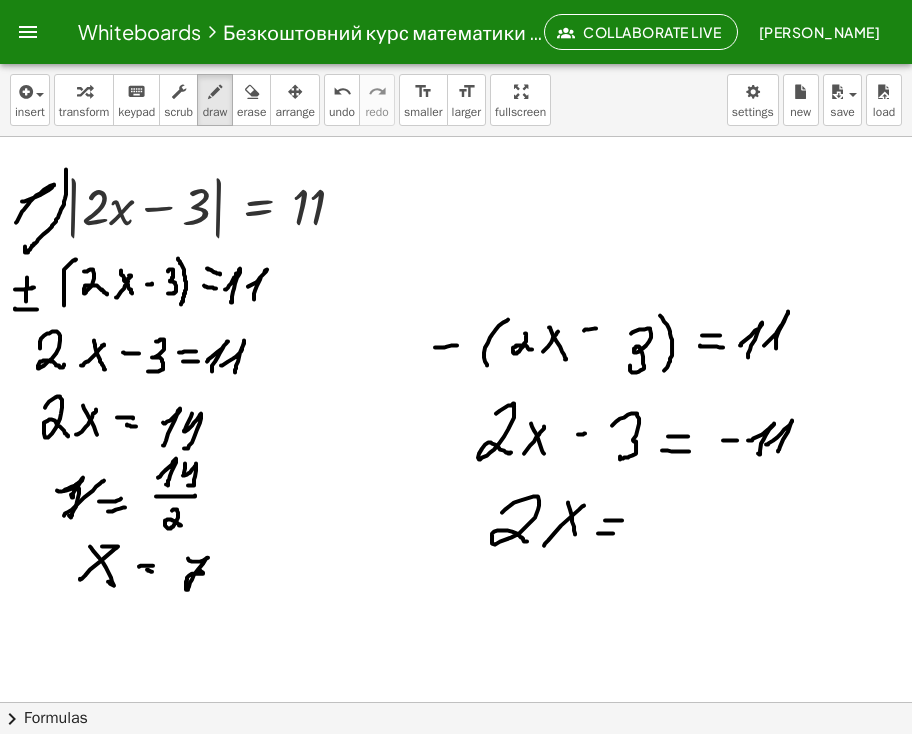 click at bounding box center (456, 710) 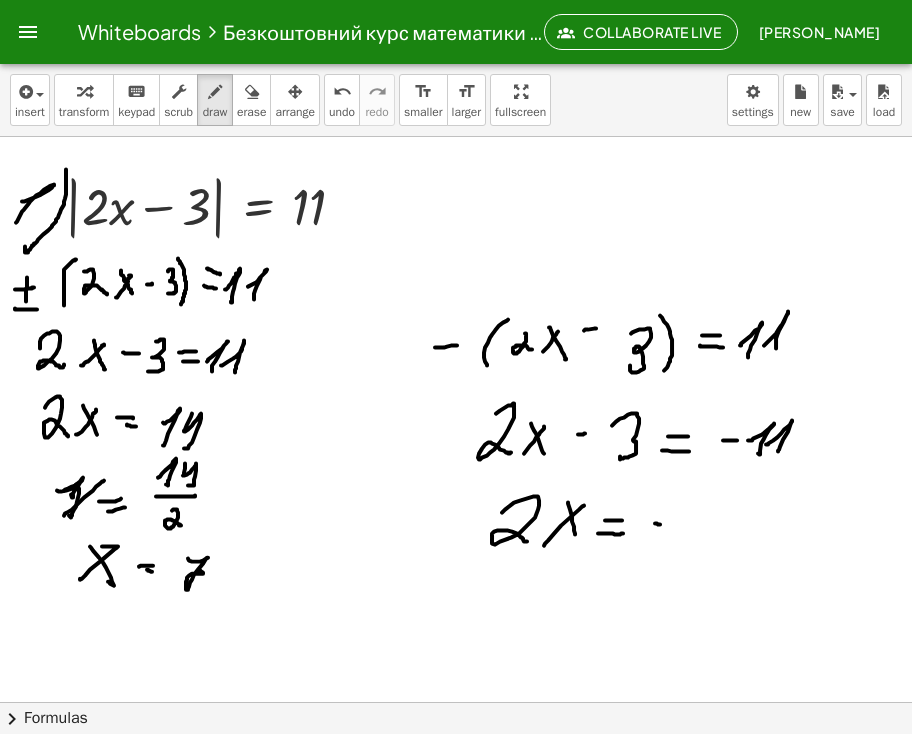 click at bounding box center (456, 710) 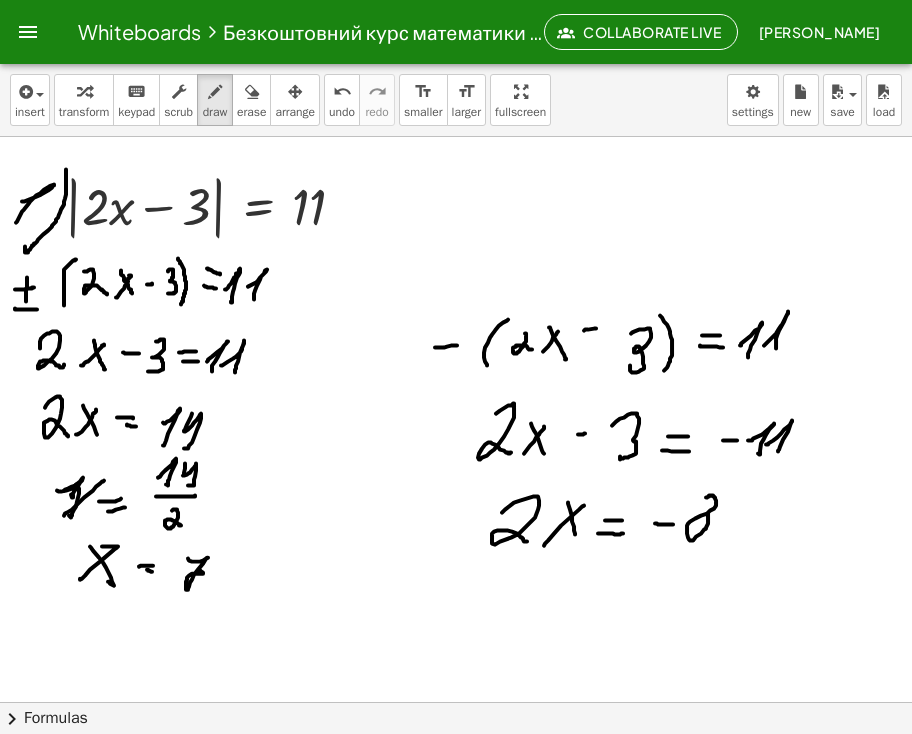 click at bounding box center (456, 710) 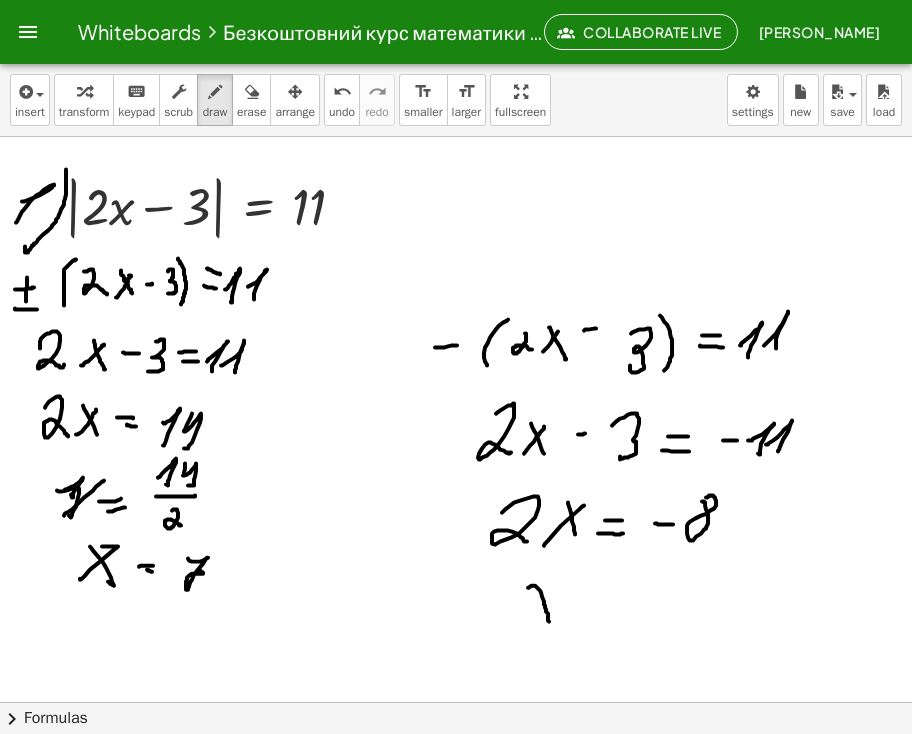 click at bounding box center [456, 710] 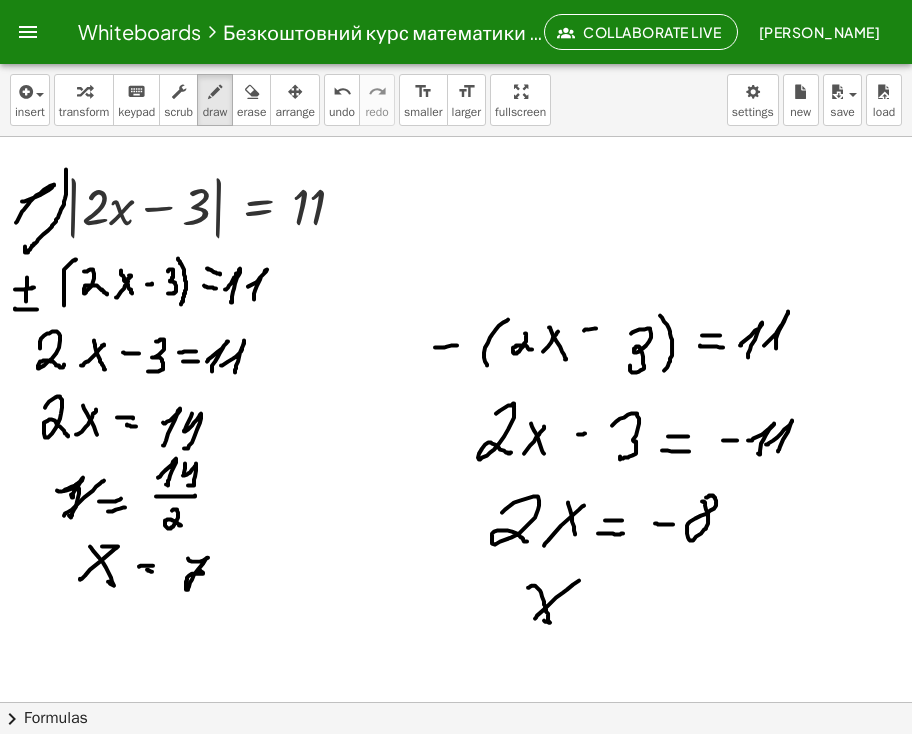 click at bounding box center [456, 710] 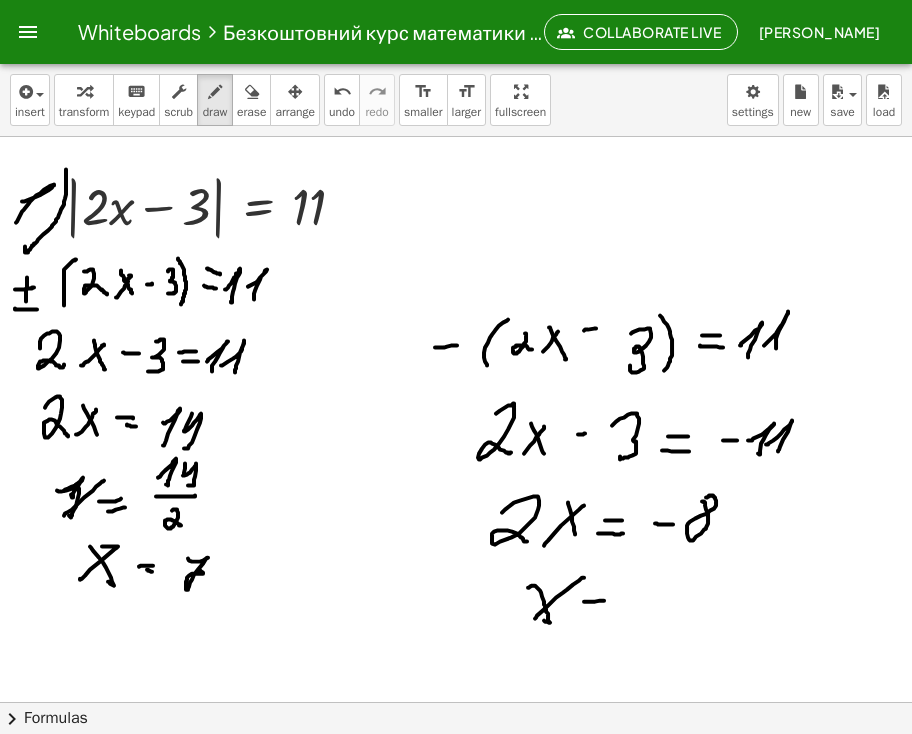 click at bounding box center (456, 710) 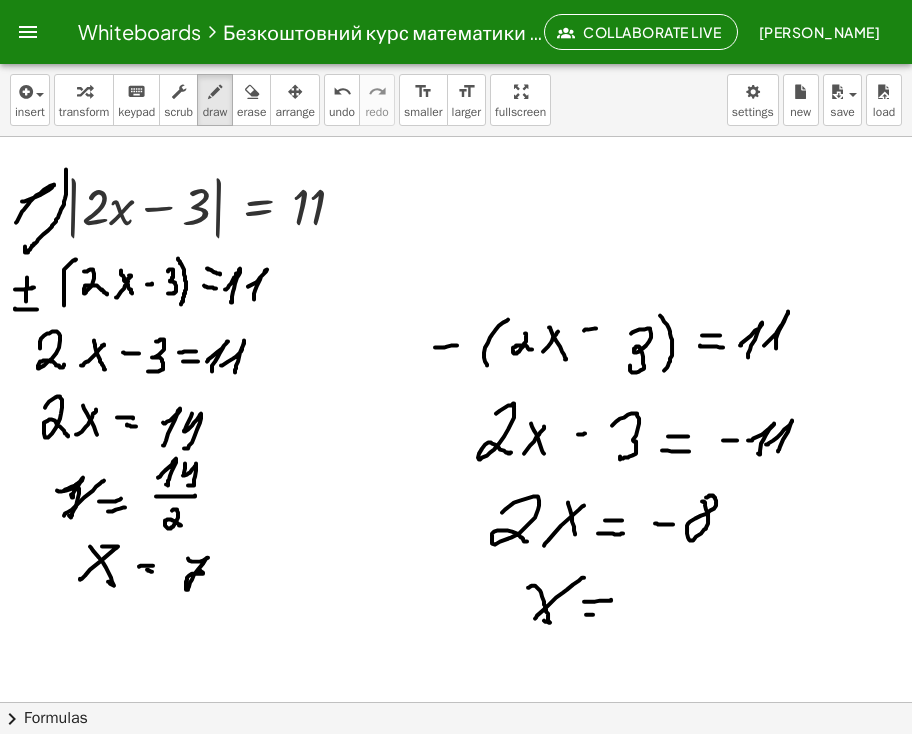 click at bounding box center (456, 710) 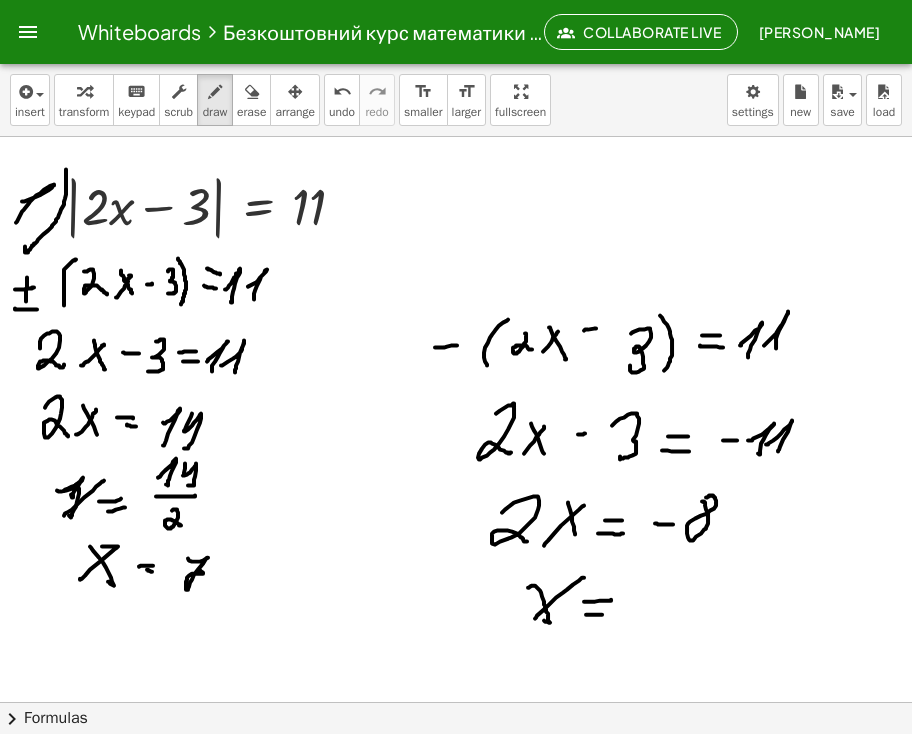click at bounding box center (456, 710) 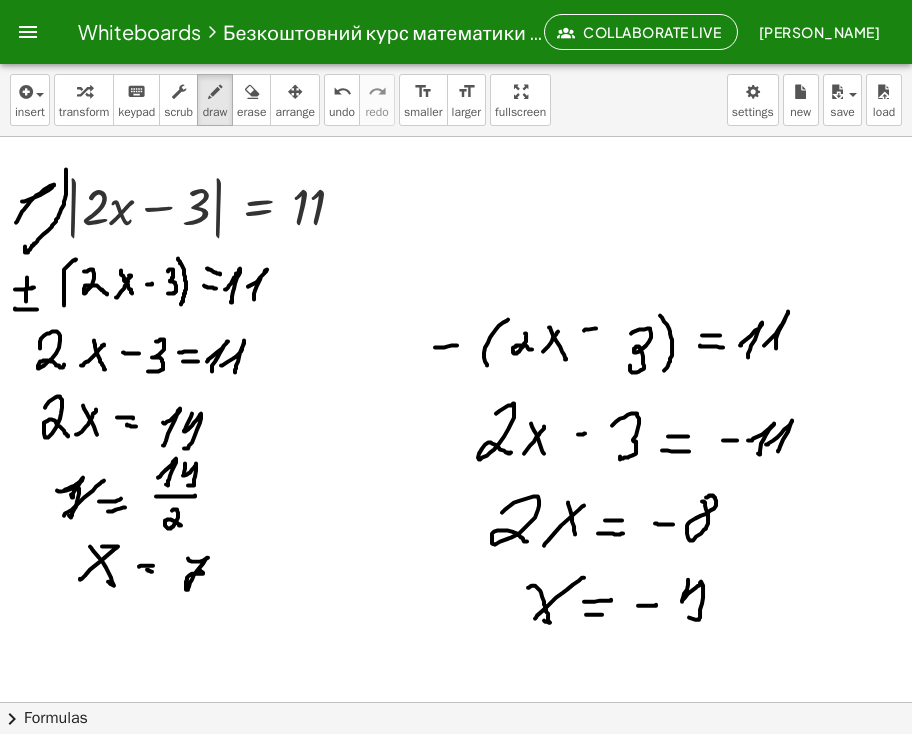 click at bounding box center (456, 710) 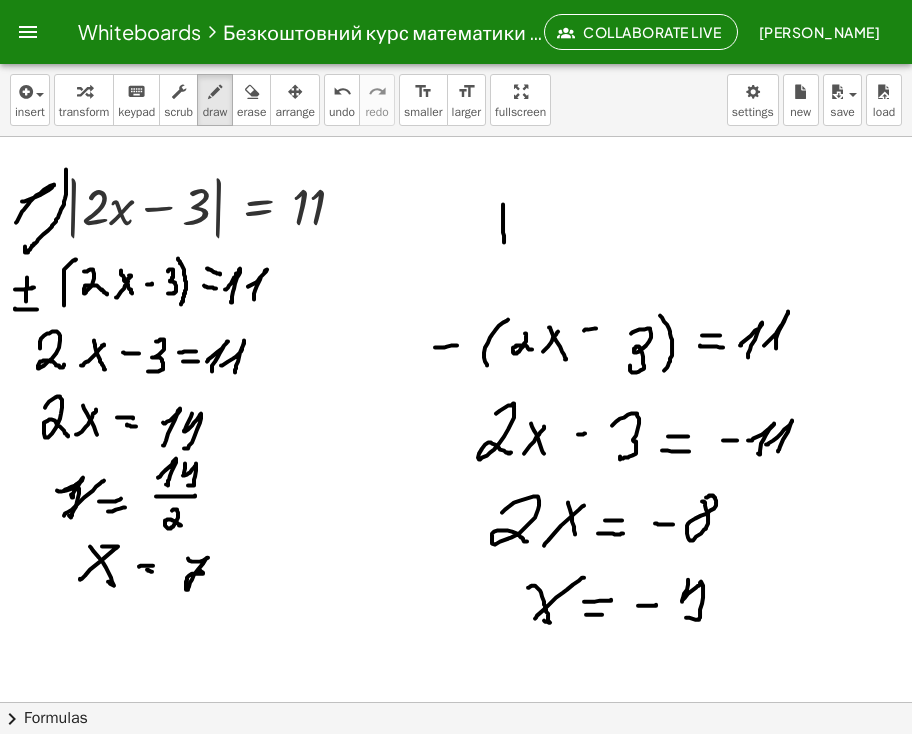 click at bounding box center [456, 710] 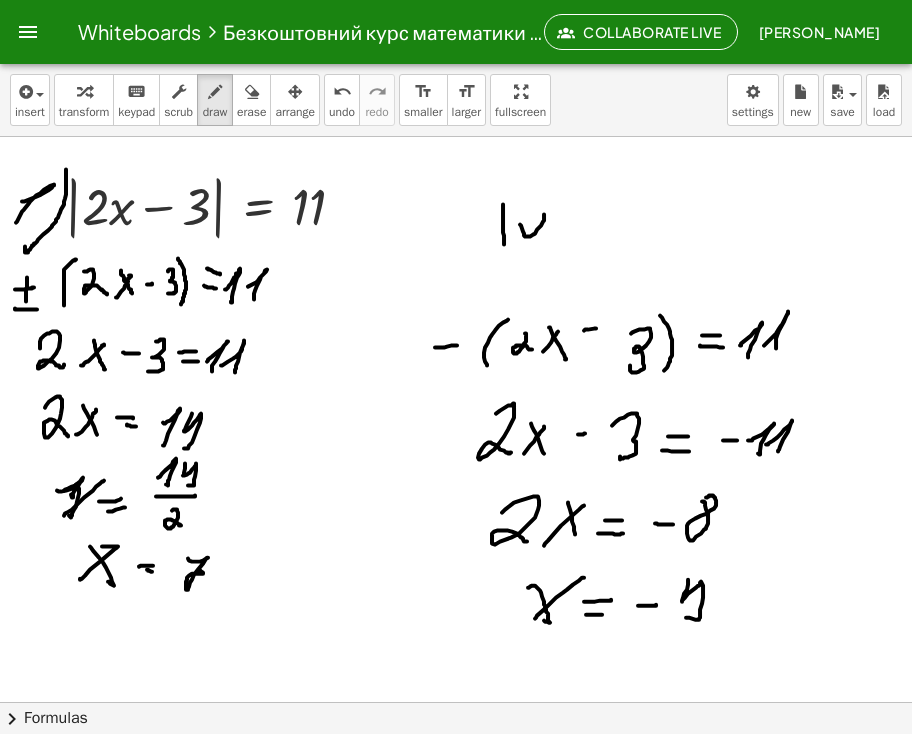 click at bounding box center (456, 710) 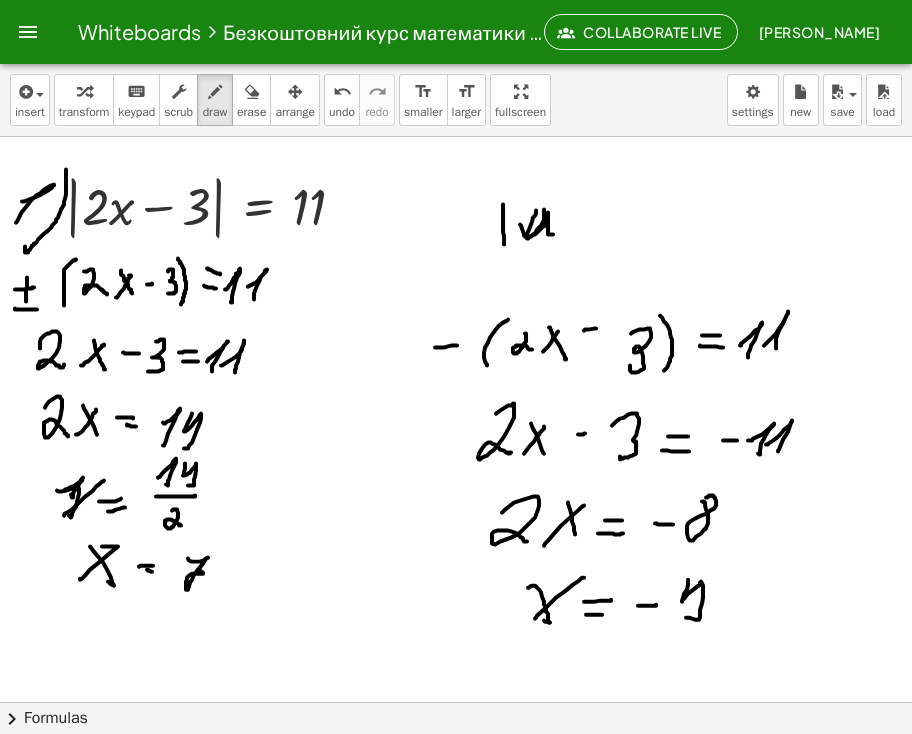 click at bounding box center [456, 710] 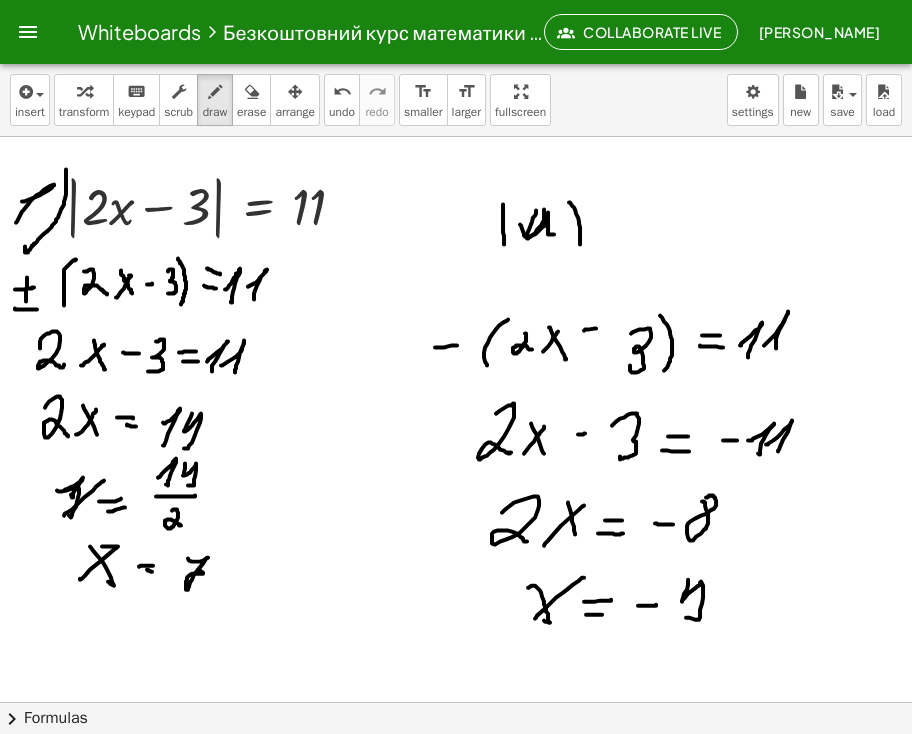 click at bounding box center (456, 710) 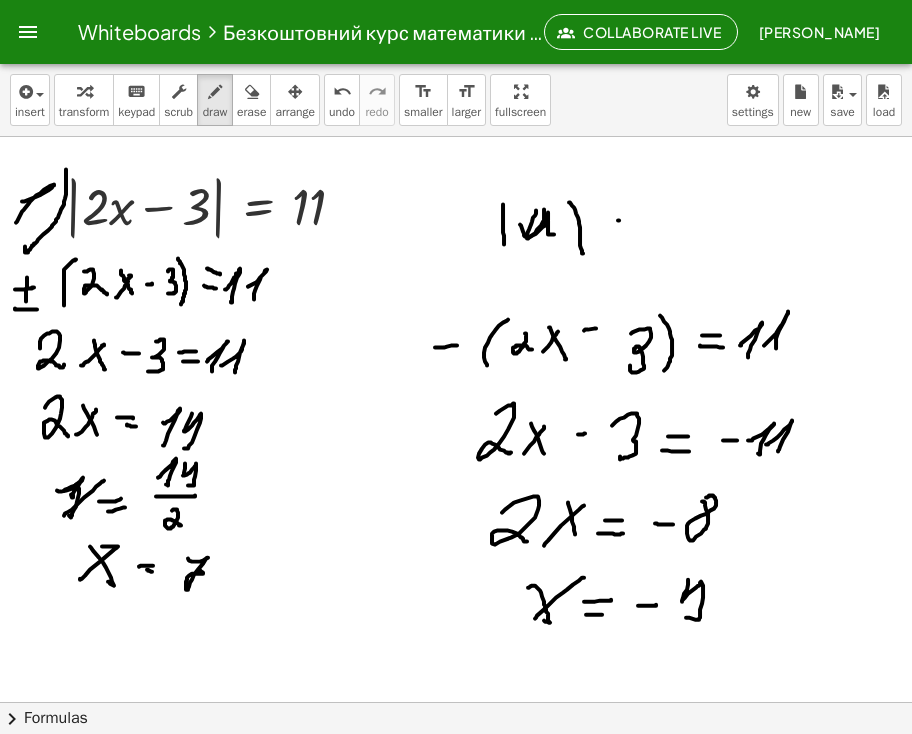 click at bounding box center [456, 710] 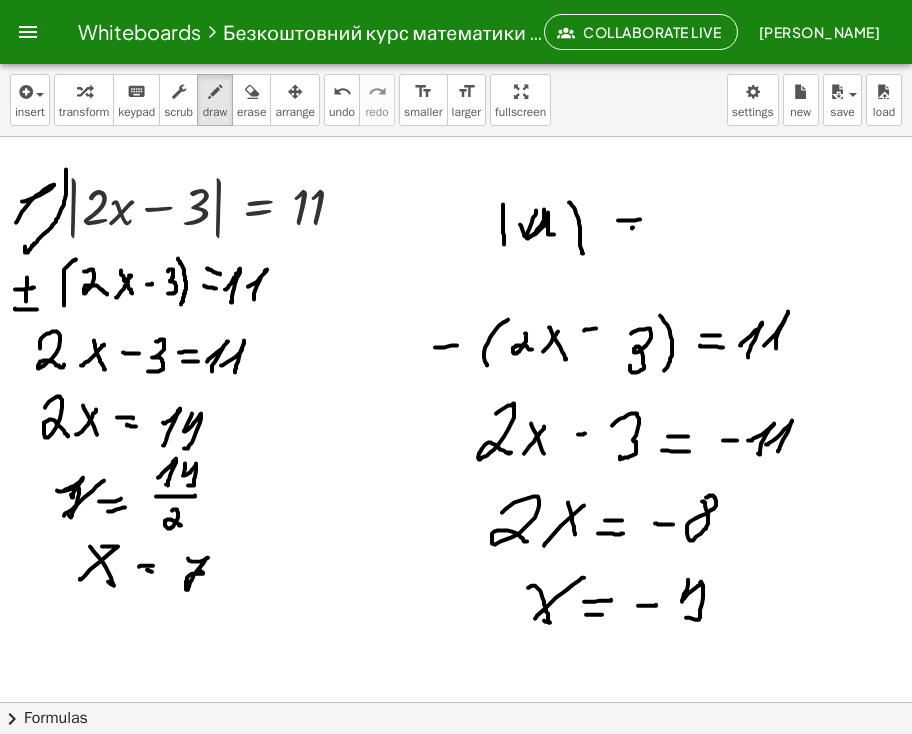 click at bounding box center (456, 710) 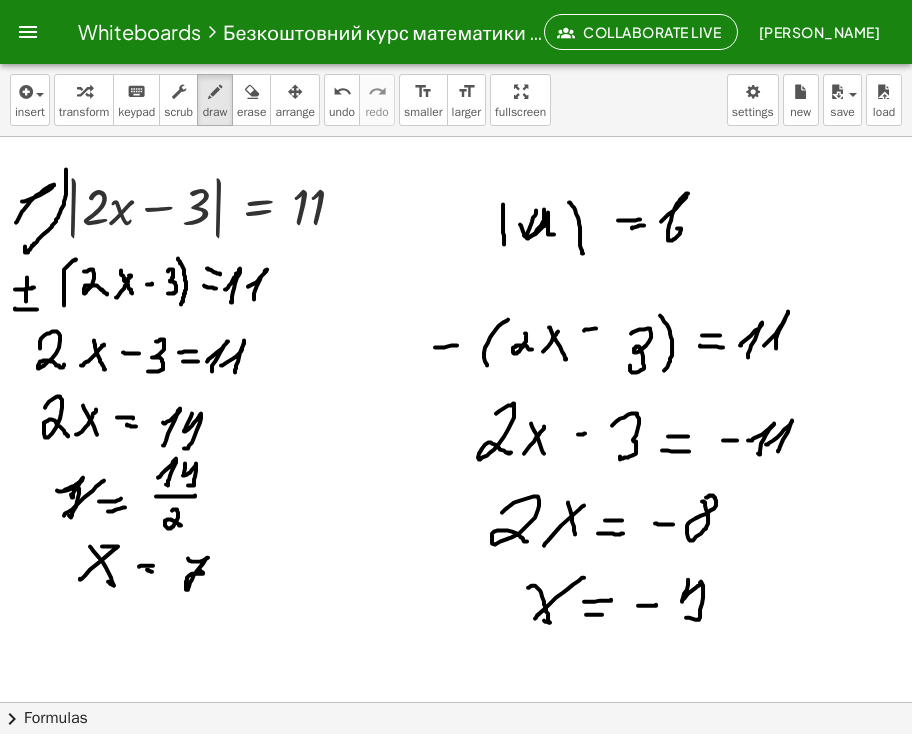 click at bounding box center (456, 710) 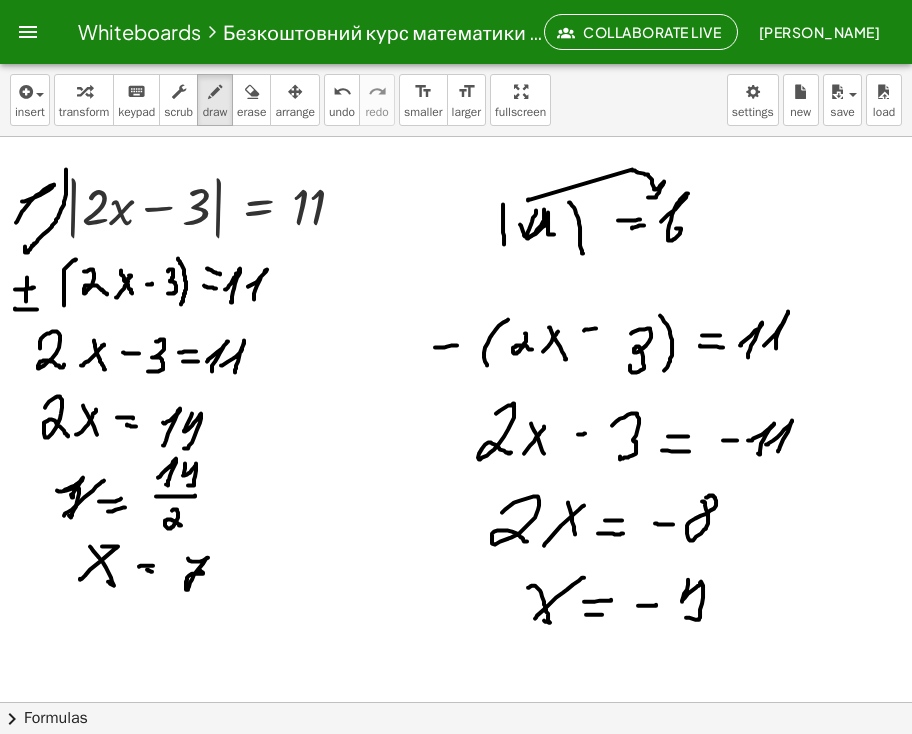 click at bounding box center [456, 710] 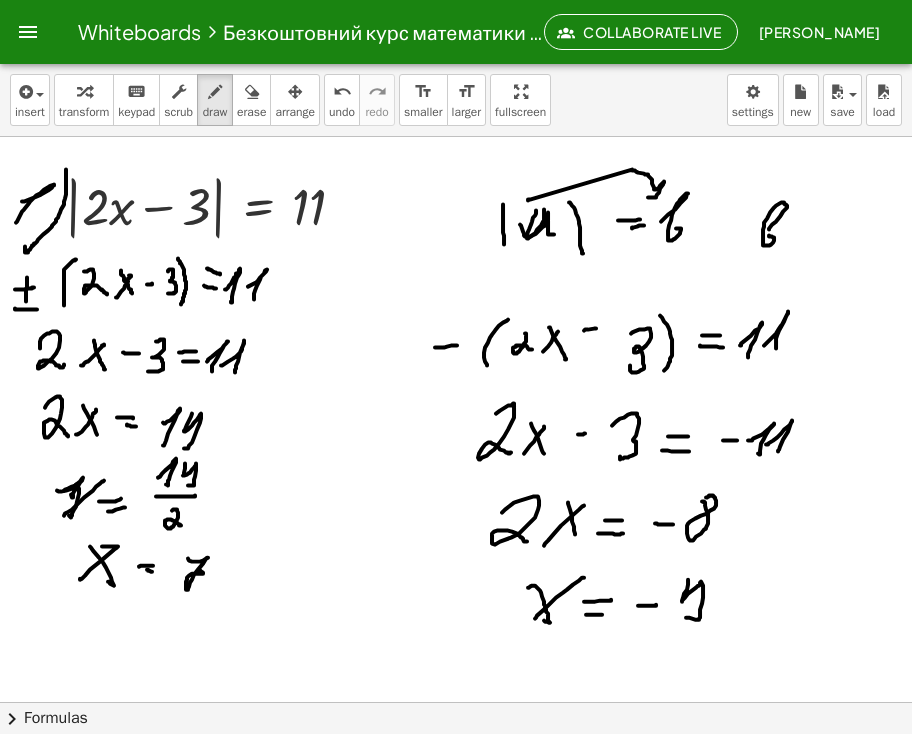 click at bounding box center (456, 710) 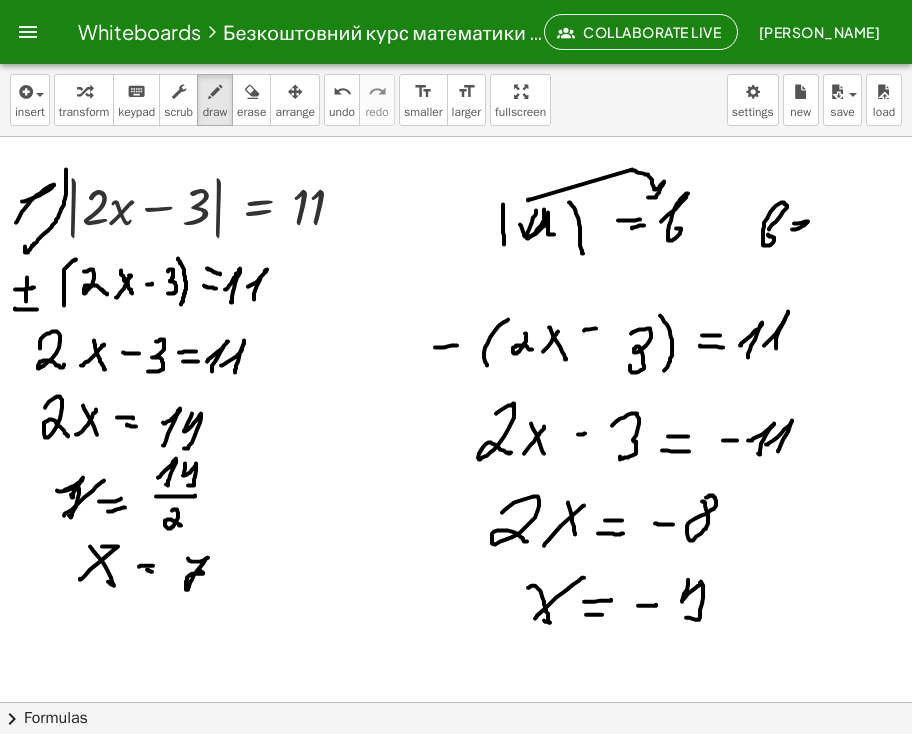 click at bounding box center [456, 710] 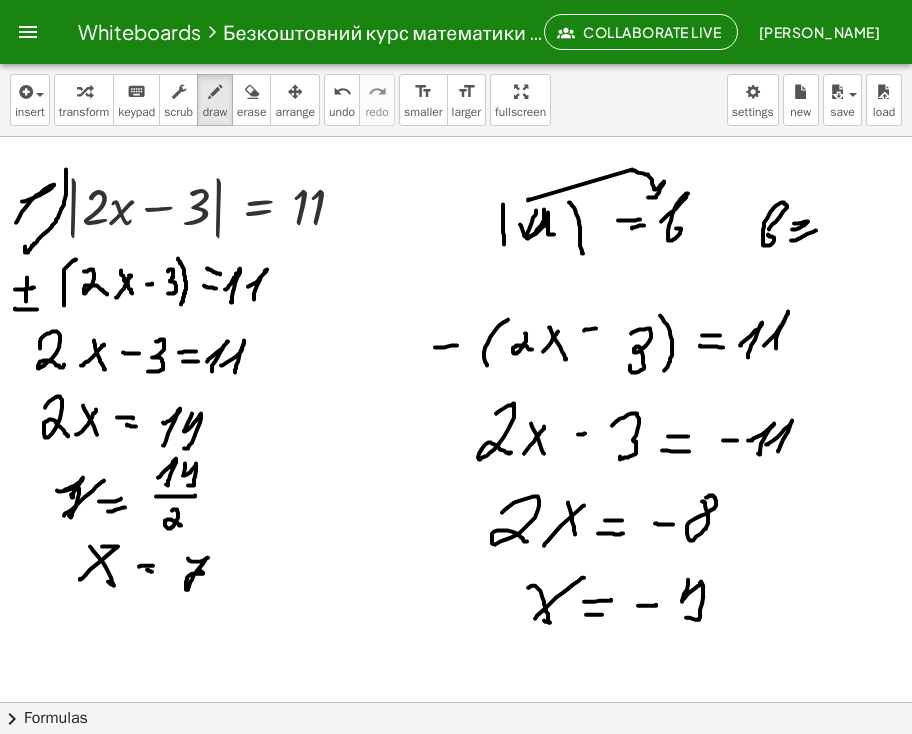 click at bounding box center (456, 710) 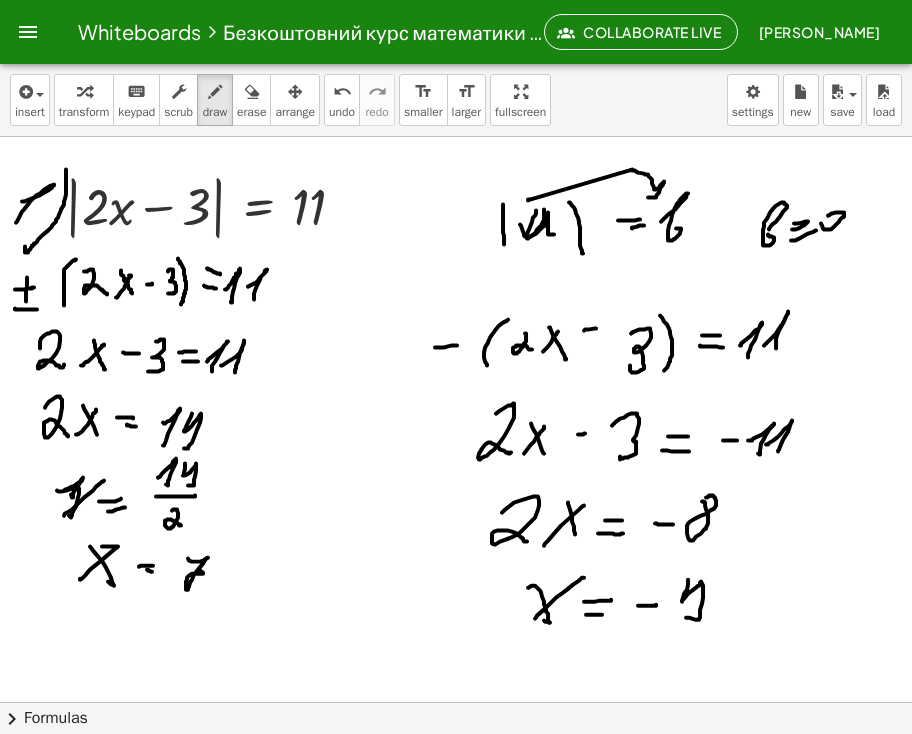 click at bounding box center (456, 710) 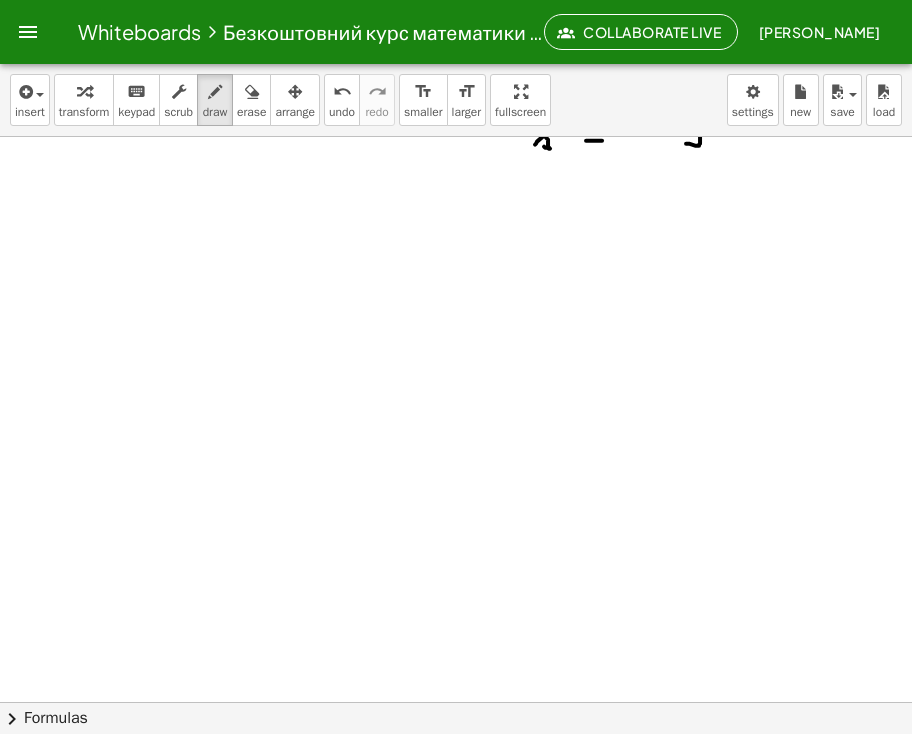 scroll, scrollTop: 472, scrollLeft: 0, axis: vertical 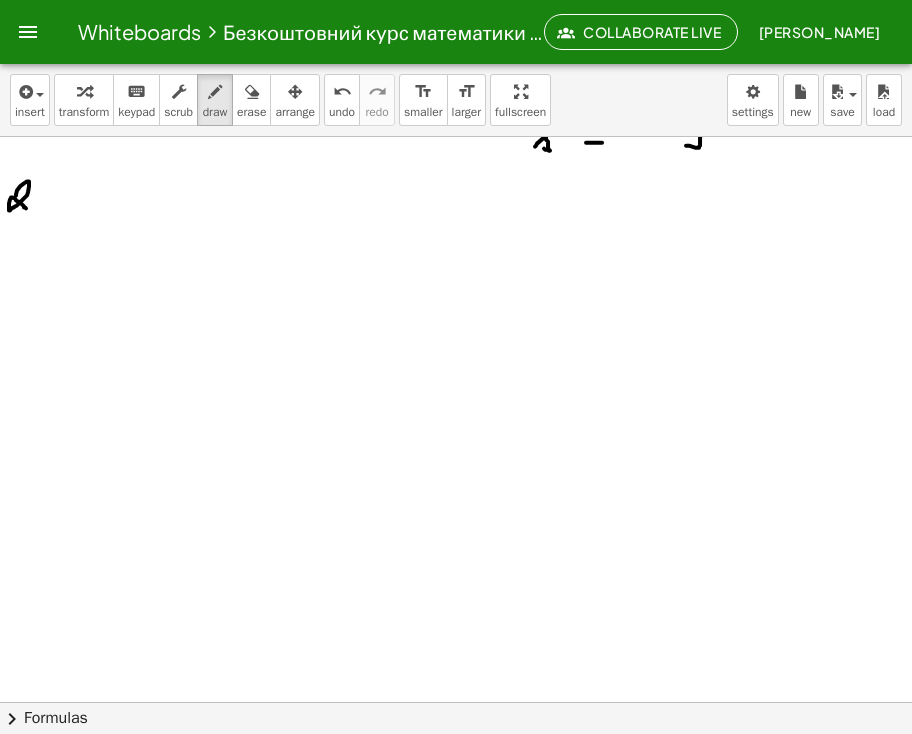 click at bounding box center [456, 238] 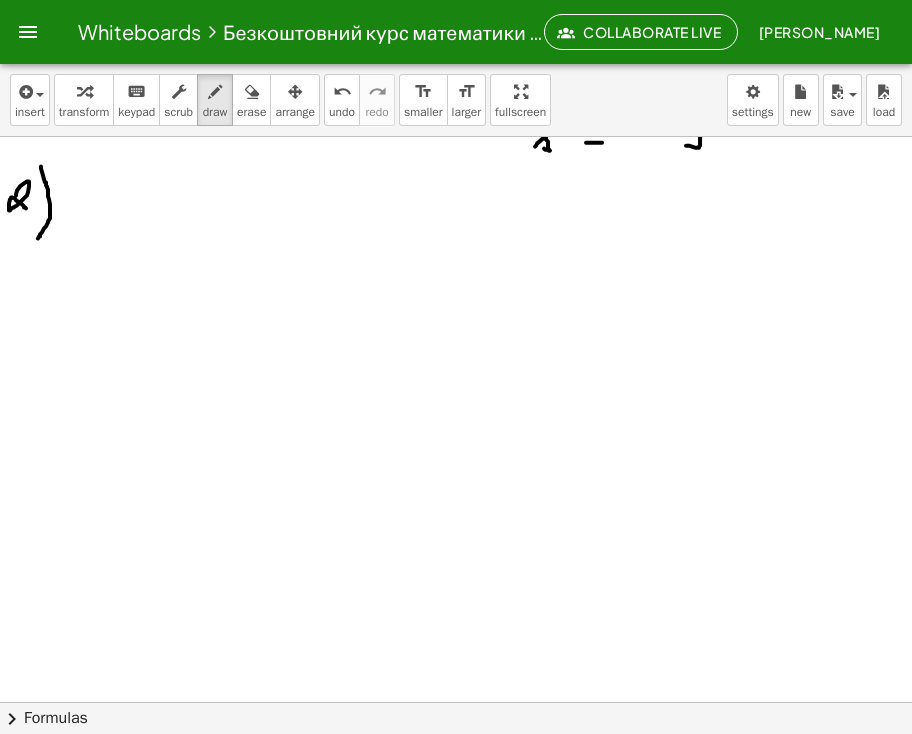 click at bounding box center (456, 238) 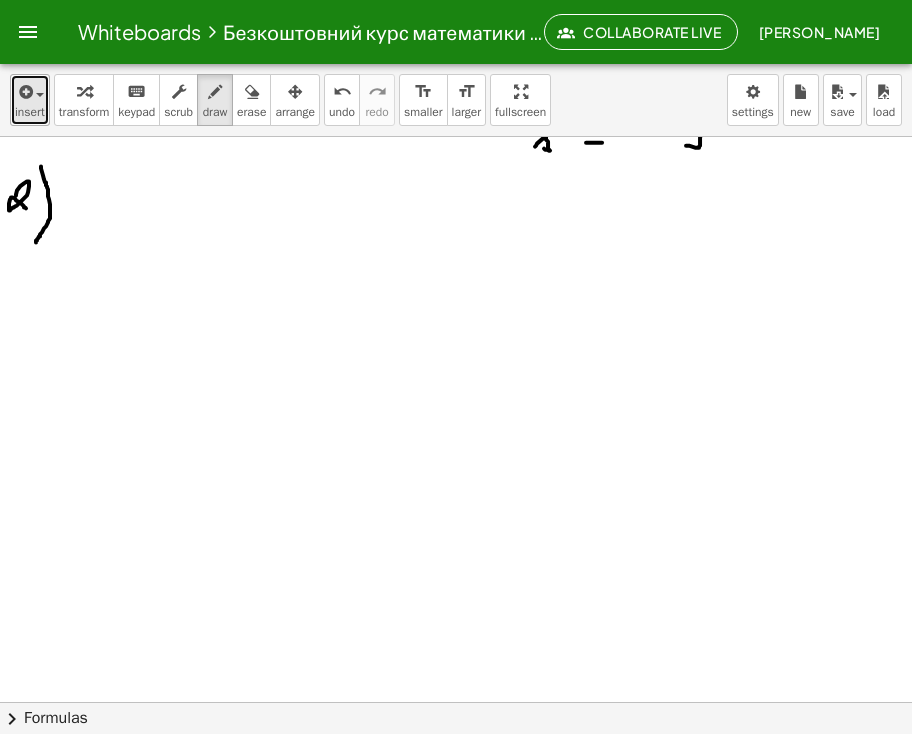 click at bounding box center [24, 92] 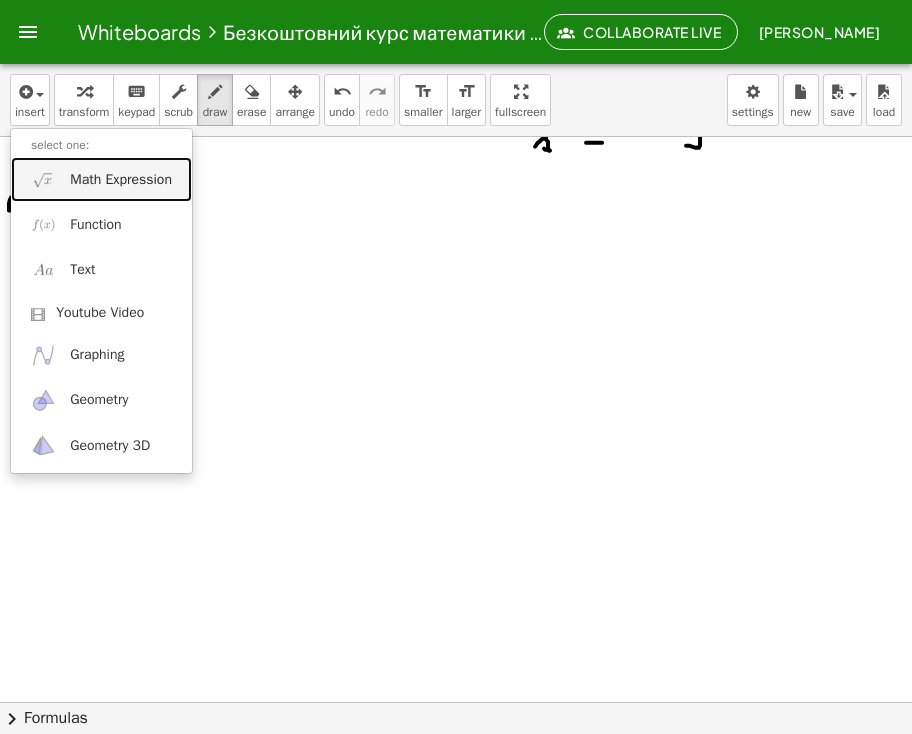 click on "Math Expression" at bounding box center [101, 179] 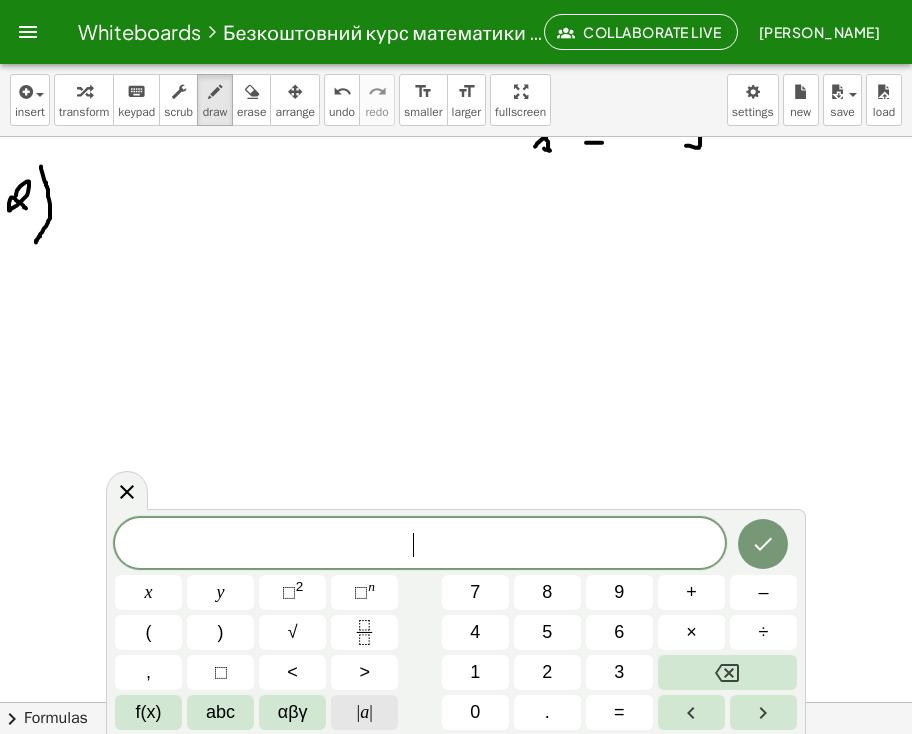 click on "| a |" 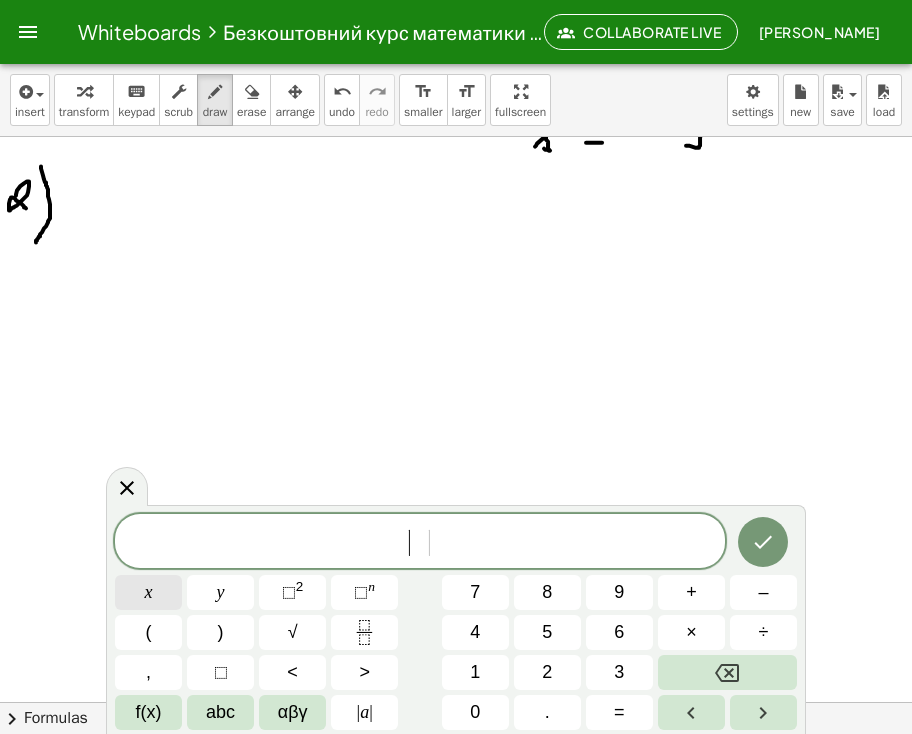 click on "x" at bounding box center [149, 592] 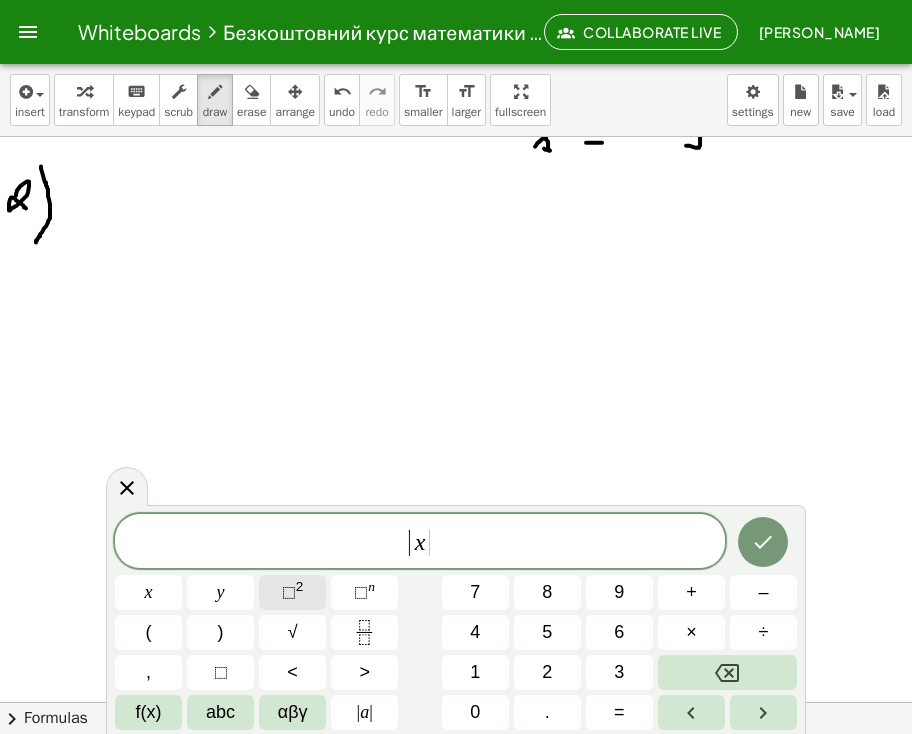 click on "⬚ 2" 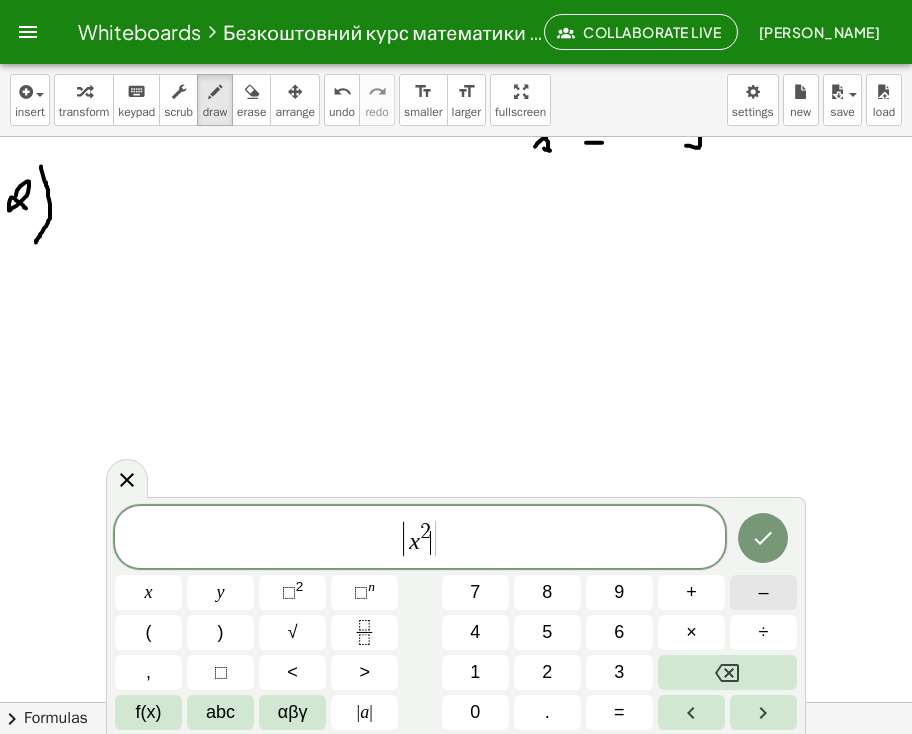 click on "–" at bounding box center (763, 592) 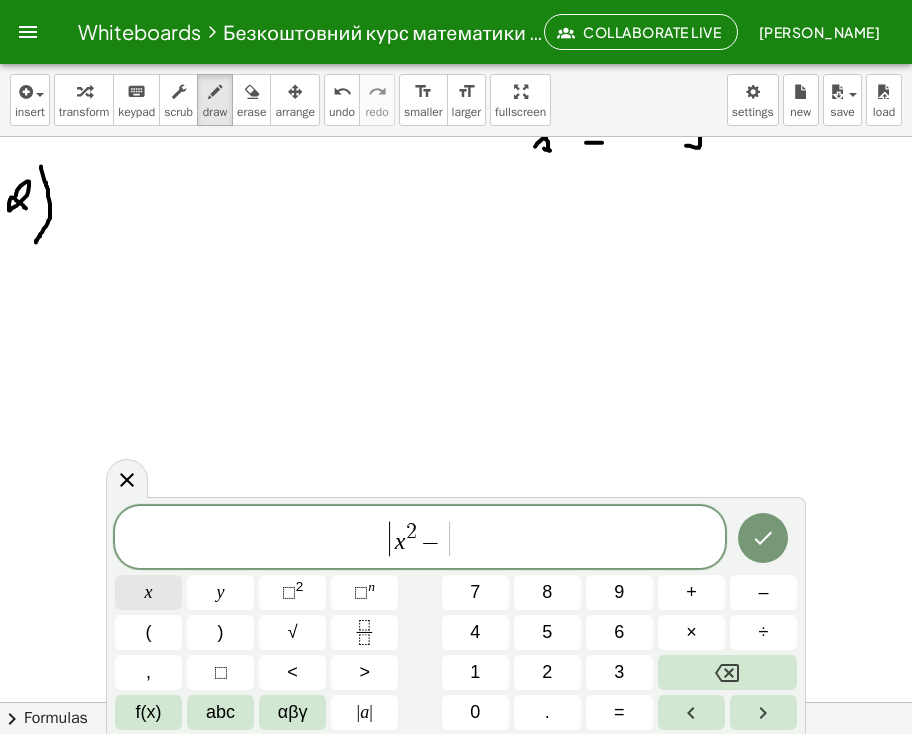 click on "x" at bounding box center [148, 592] 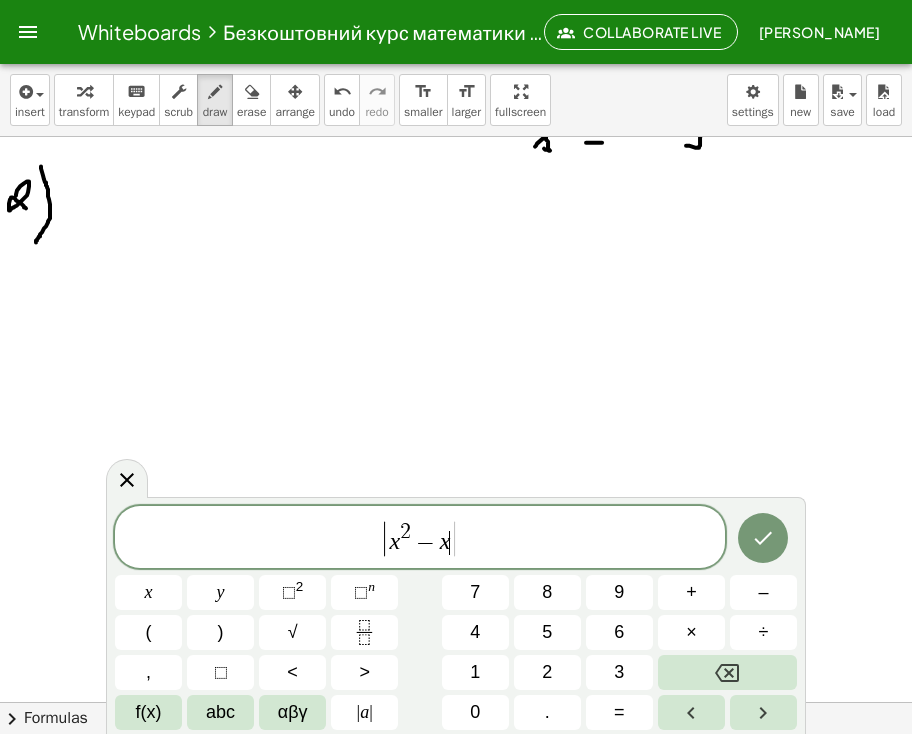 click on "| x 2 − x ​ |" at bounding box center [420, 538] 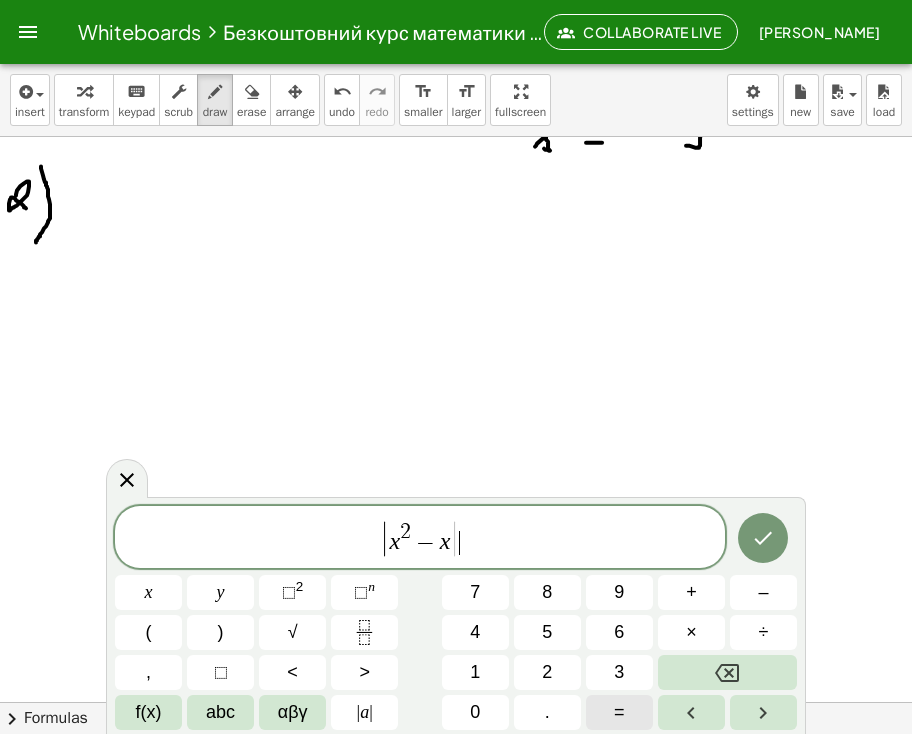 click on "=" at bounding box center (619, 712) 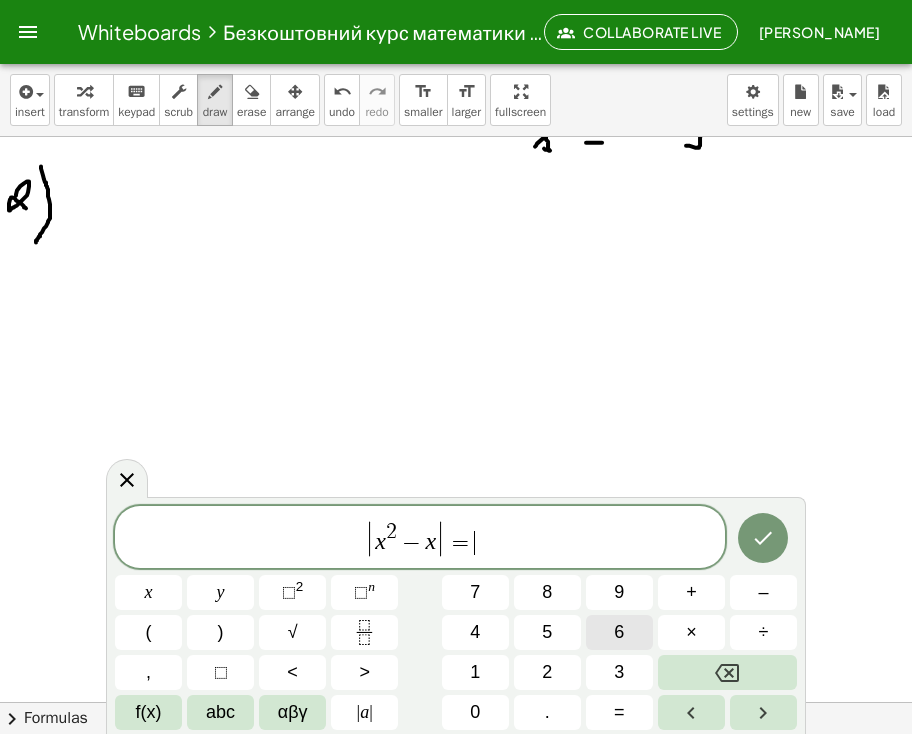 click on "6" at bounding box center [619, 632] 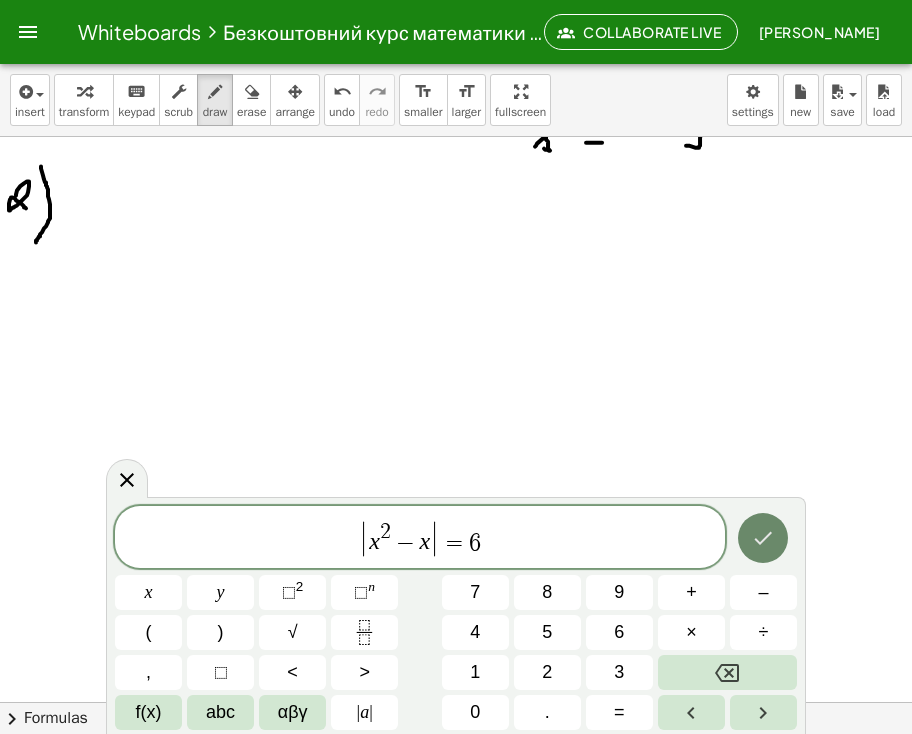 click 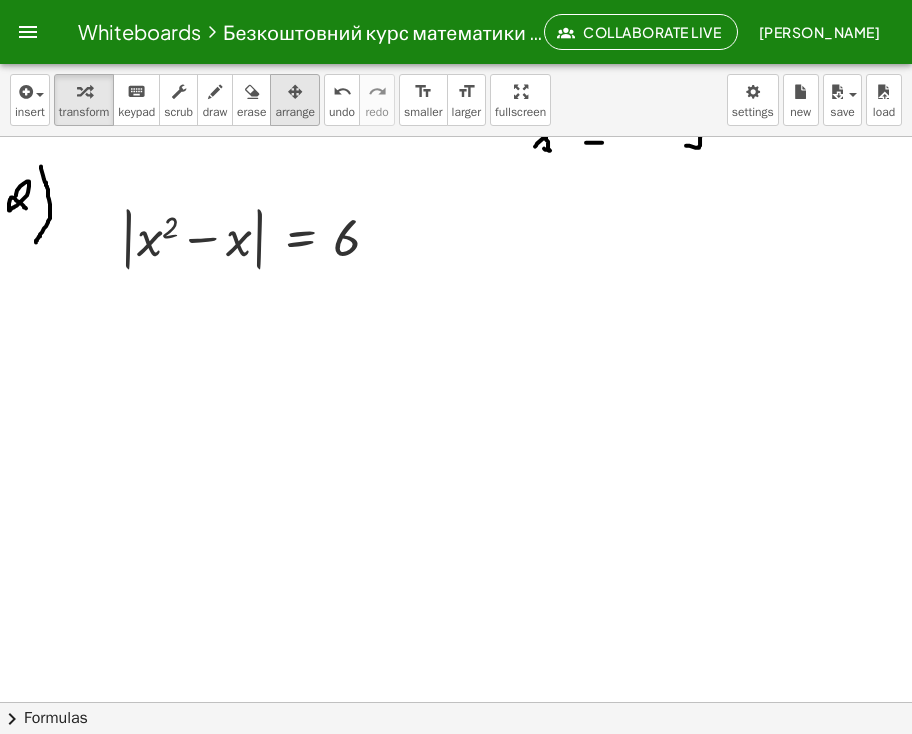 click at bounding box center [295, 92] 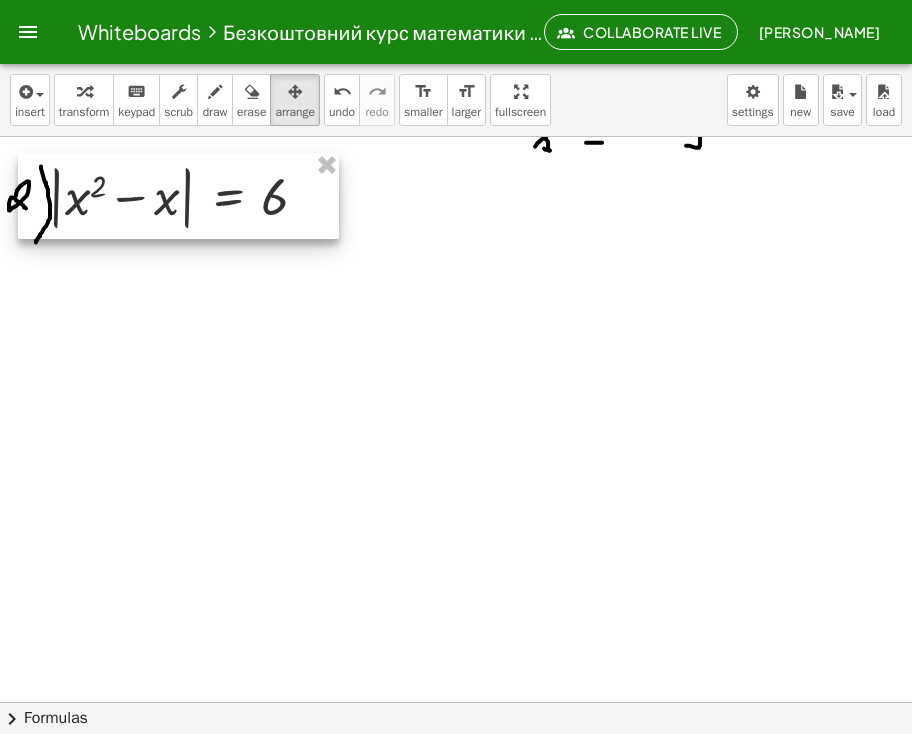 drag, startPoint x: 267, startPoint y: 226, endPoint x: 195, endPoint y: 185, distance: 82.85529 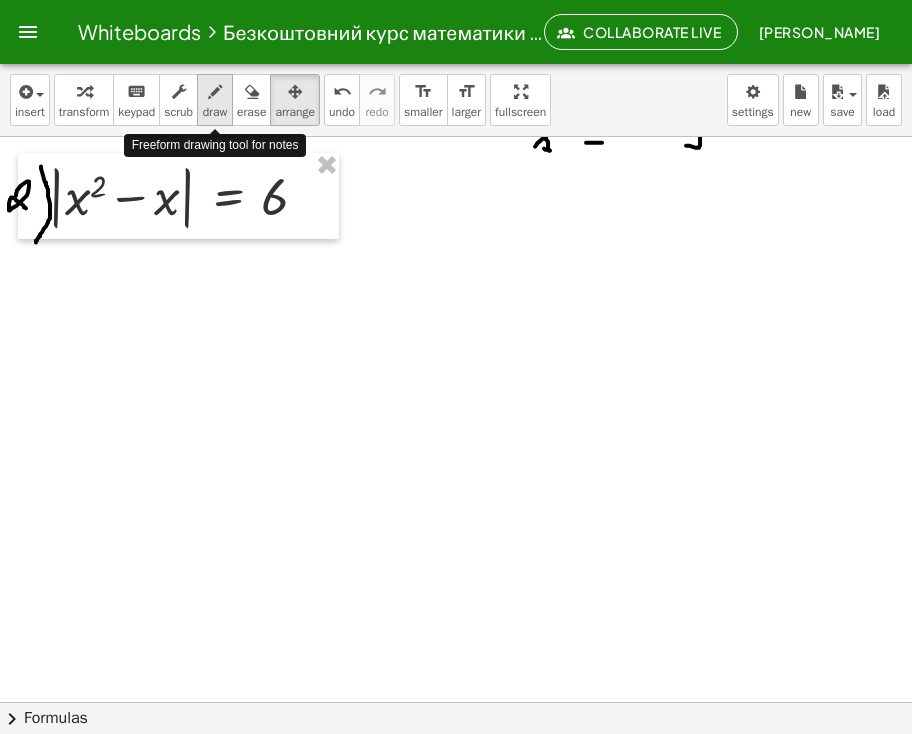 click on "draw" at bounding box center (215, 112) 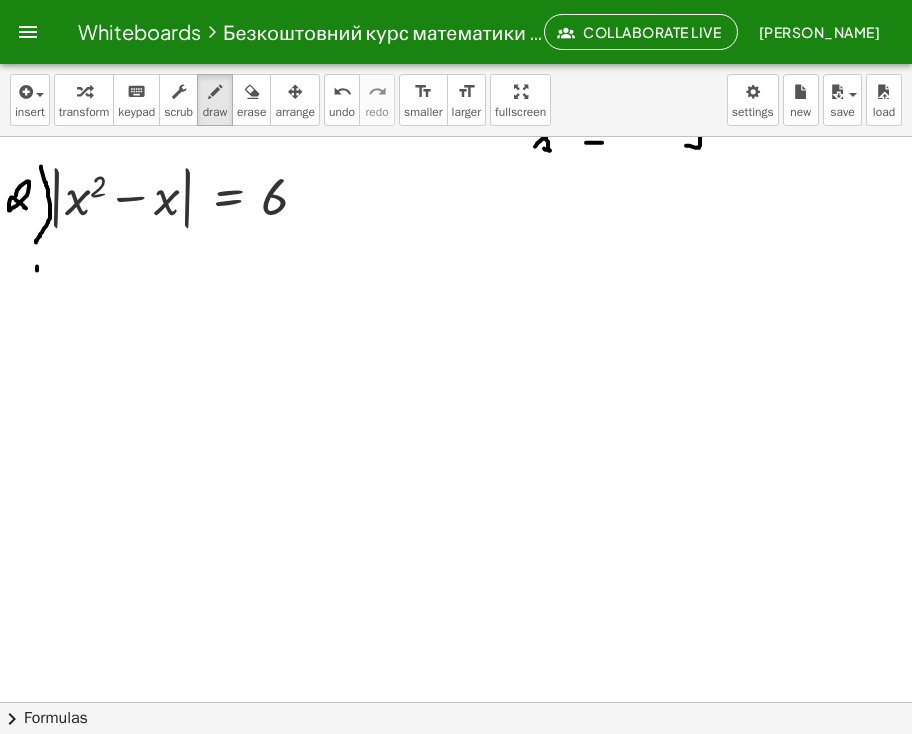 drag, startPoint x: 37, startPoint y: 265, endPoint x: 42, endPoint y: 291, distance: 26.476404 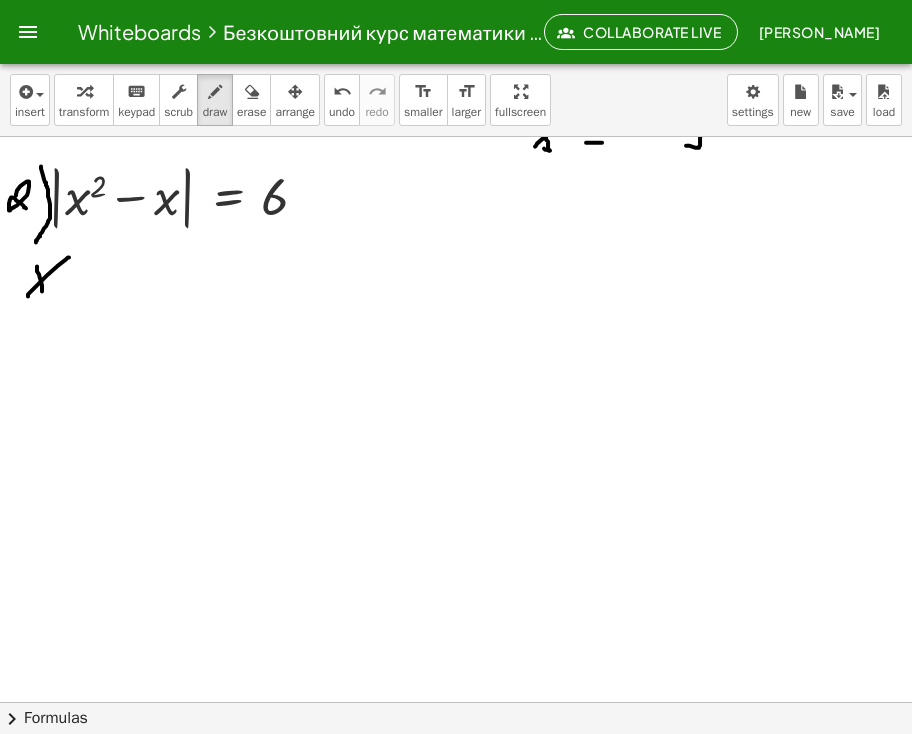 drag, startPoint x: 28, startPoint y: 295, endPoint x: 72, endPoint y: 253, distance: 60.827625 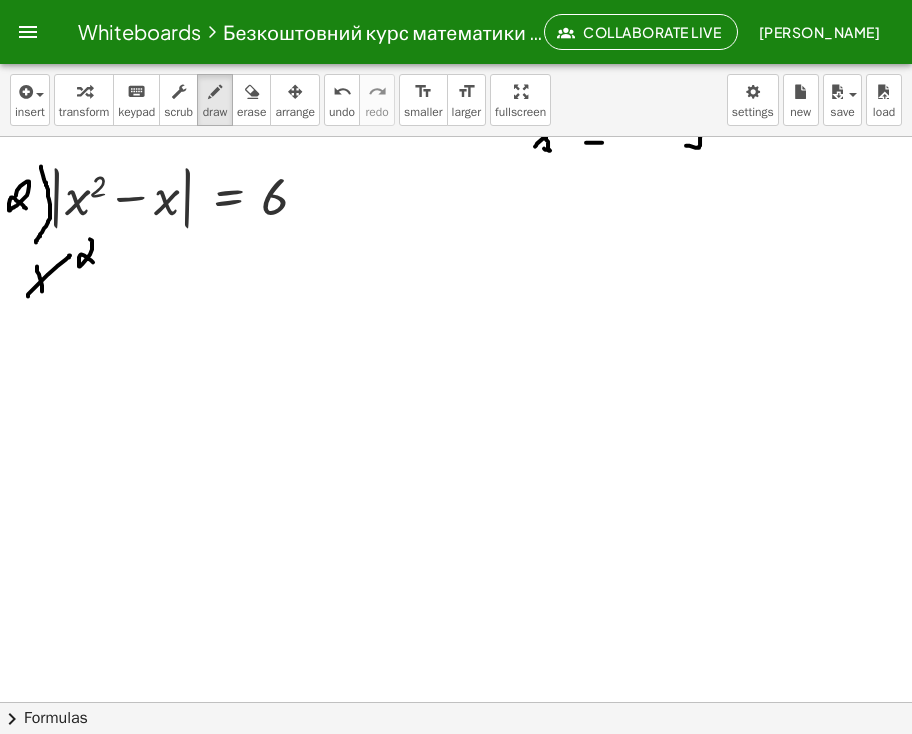 drag, startPoint x: 90, startPoint y: 238, endPoint x: 98, endPoint y: 261, distance: 24.351591 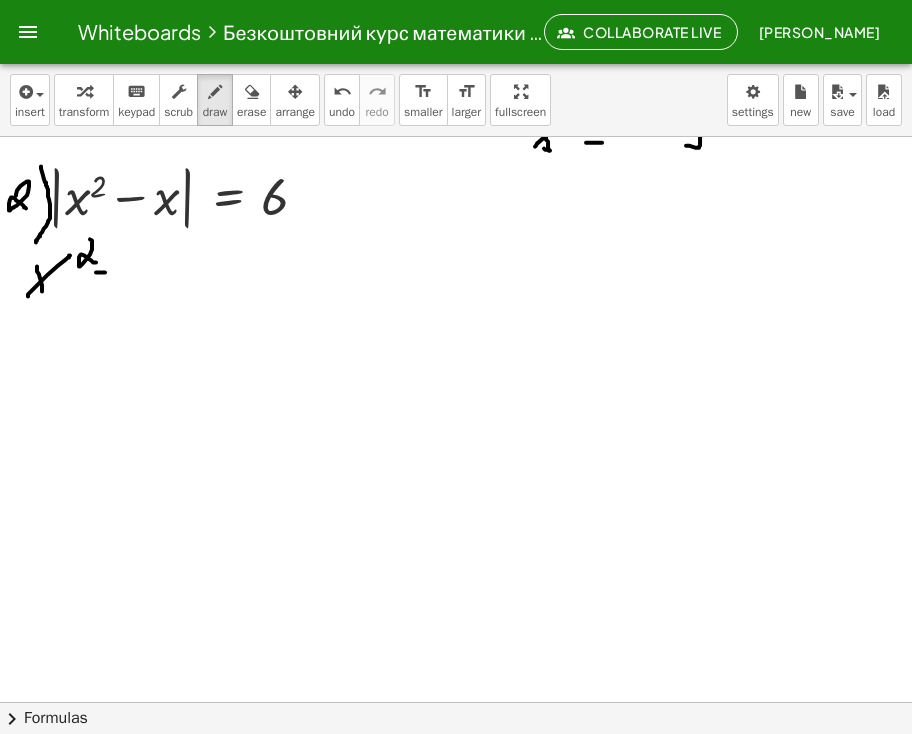 drag, startPoint x: 96, startPoint y: 271, endPoint x: 134, endPoint y: 287, distance: 41.231056 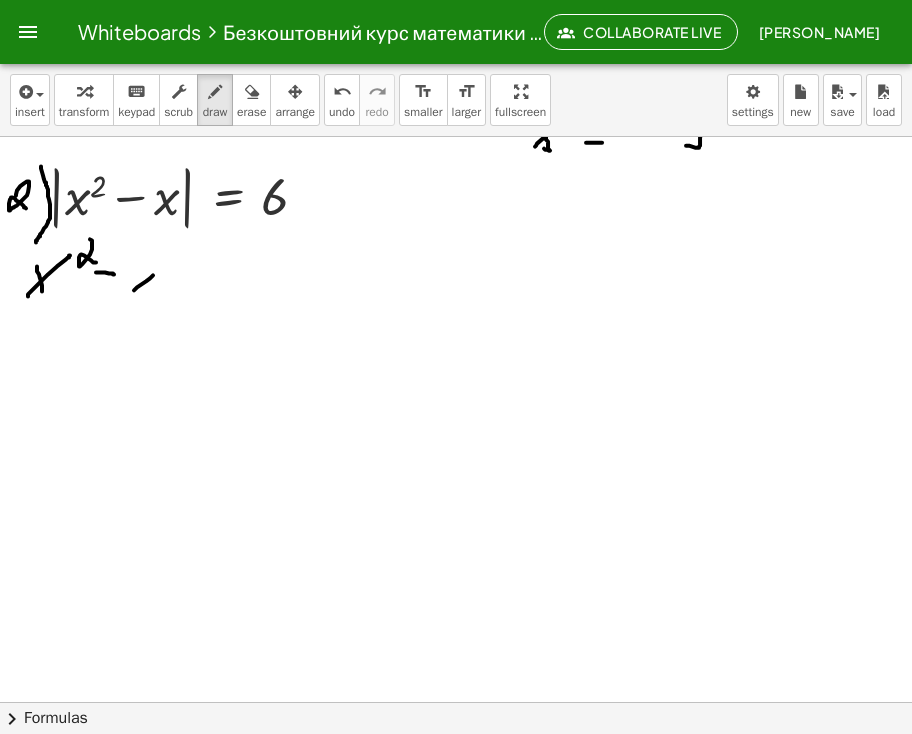 drag, startPoint x: 134, startPoint y: 289, endPoint x: 158, endPoint y: 269, distance: 31.241 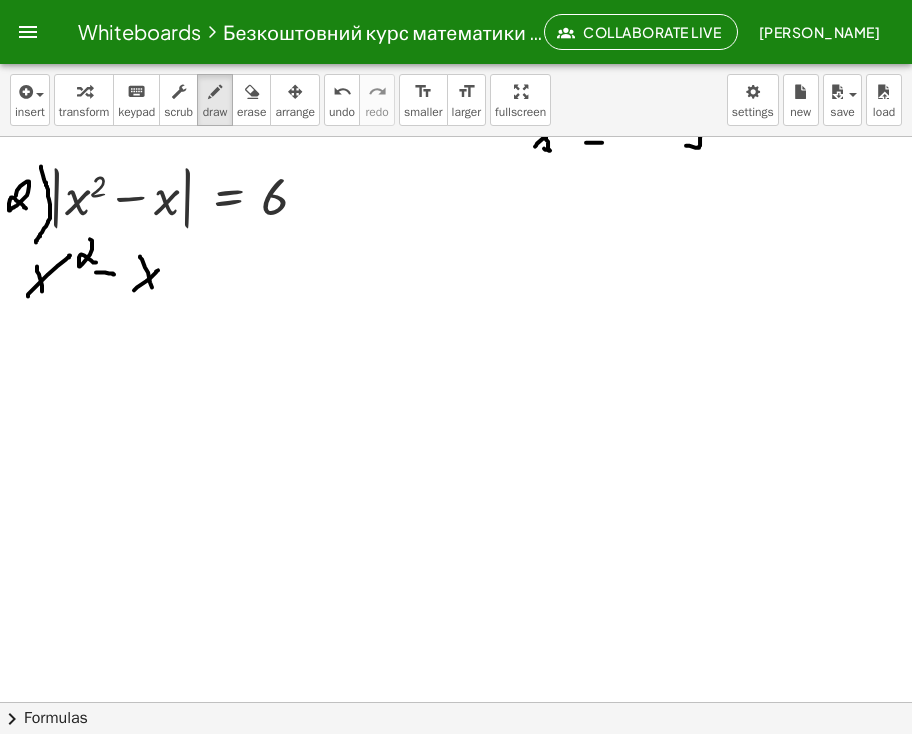 drag, startPoint x: 140, startPoint y: 255, endPoint x: 173, endPoint y: 298, distance: 54.20332 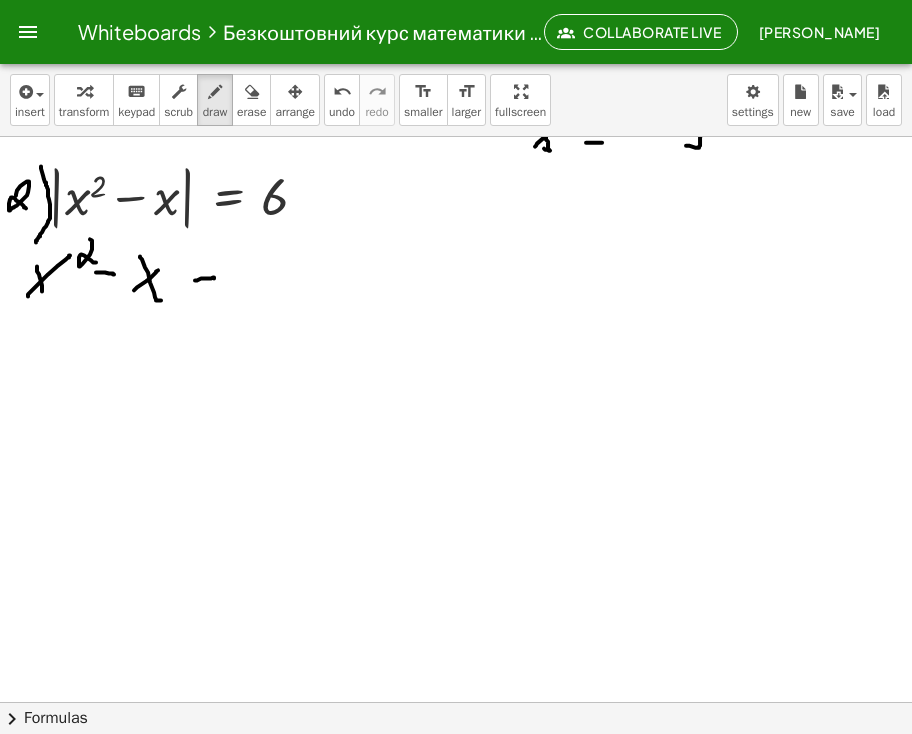 drag, startPoint x: 213, startPoint y: 276, endPoint x: 205, endPoint y: 284, distance: 11.313708 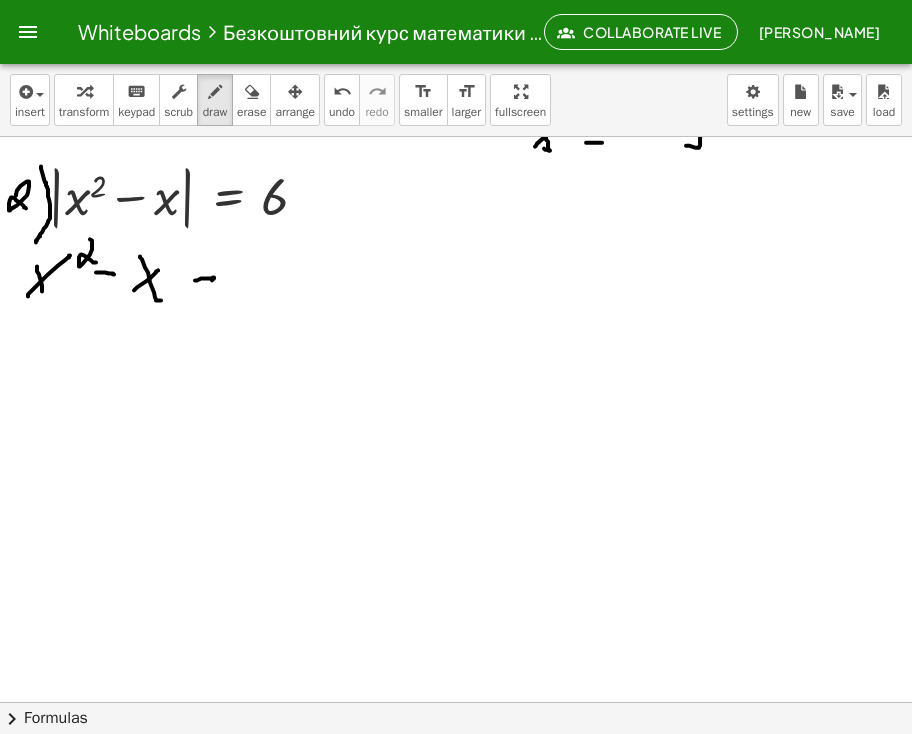 drag, startPoint x: 200, startPoint y: 290, endPoint x: 222, endPoint y: 288, distance: 22.090721 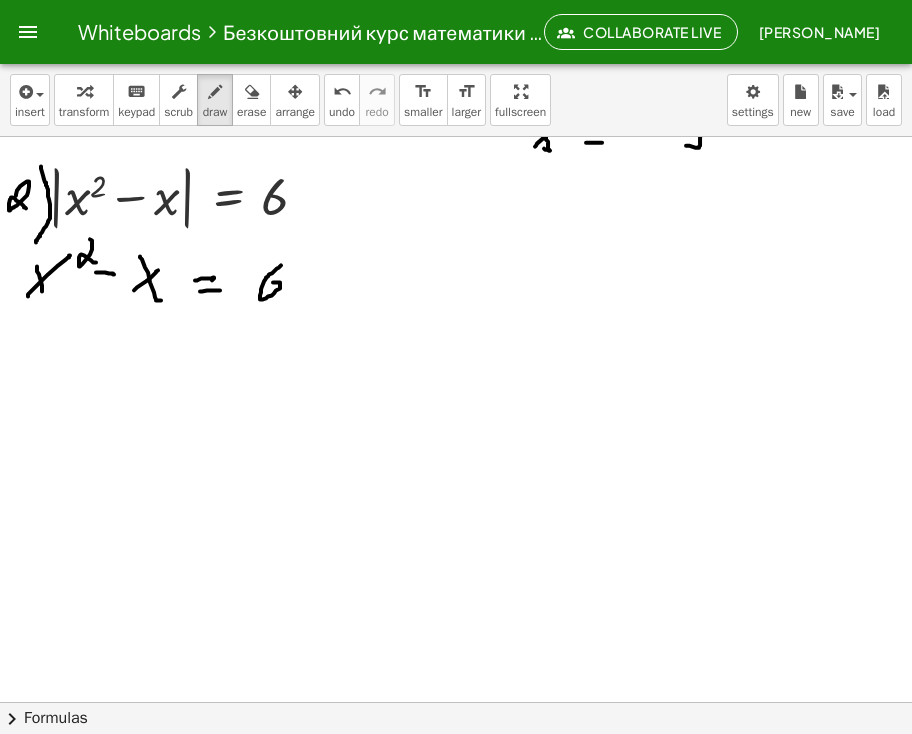 drag, startPoint x: 281, startPoint y: 264, endPoint x: 272, endPoint y: 281, distance: 19.235384 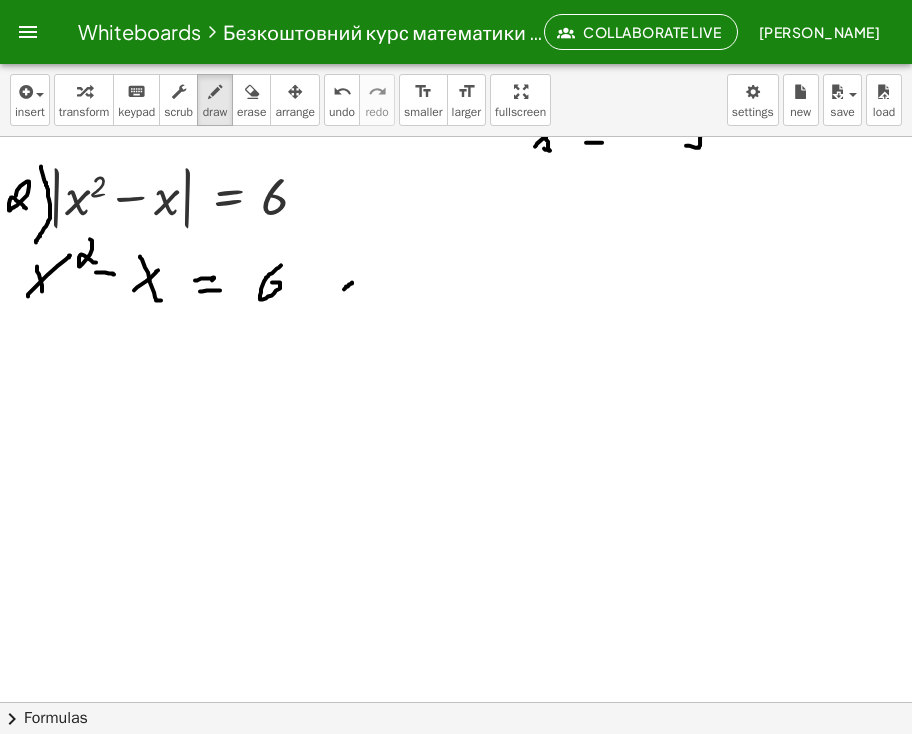 drag, startPoint x: 344, startPoint y: 288, endPoint x: 352, endPoint y: 281, distance: 10.630146 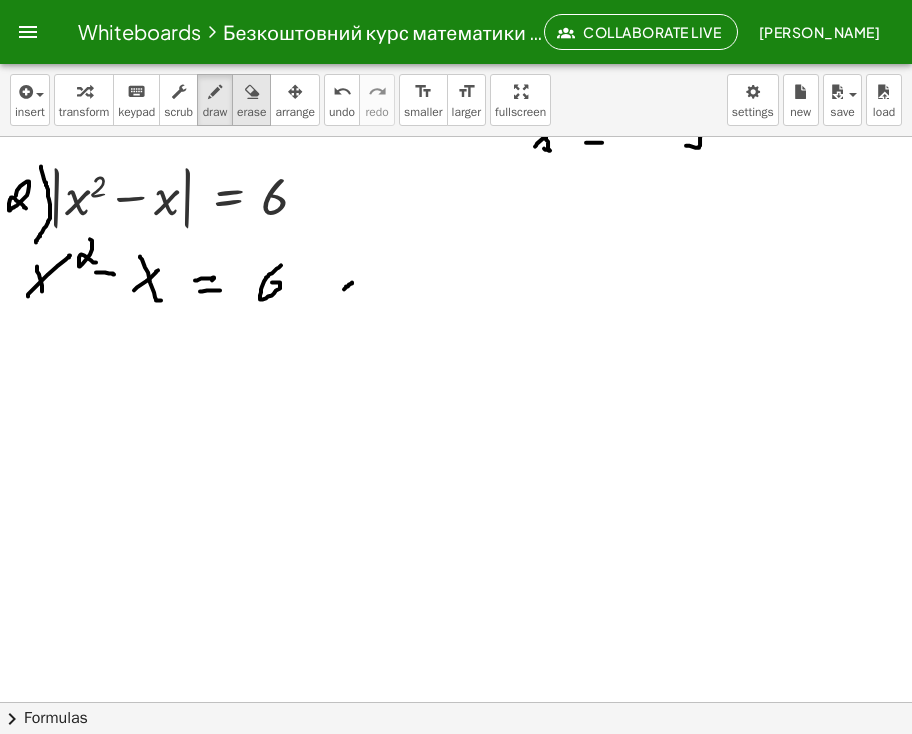 click on "erase" at bounding box center (251, 112) 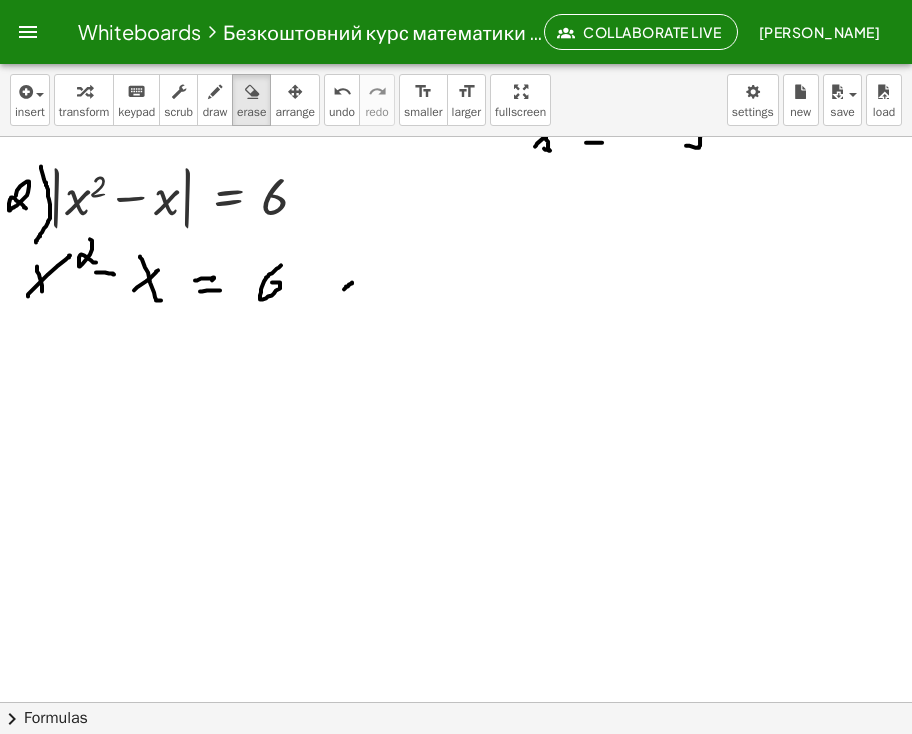 click at bounding box center (456, 238) 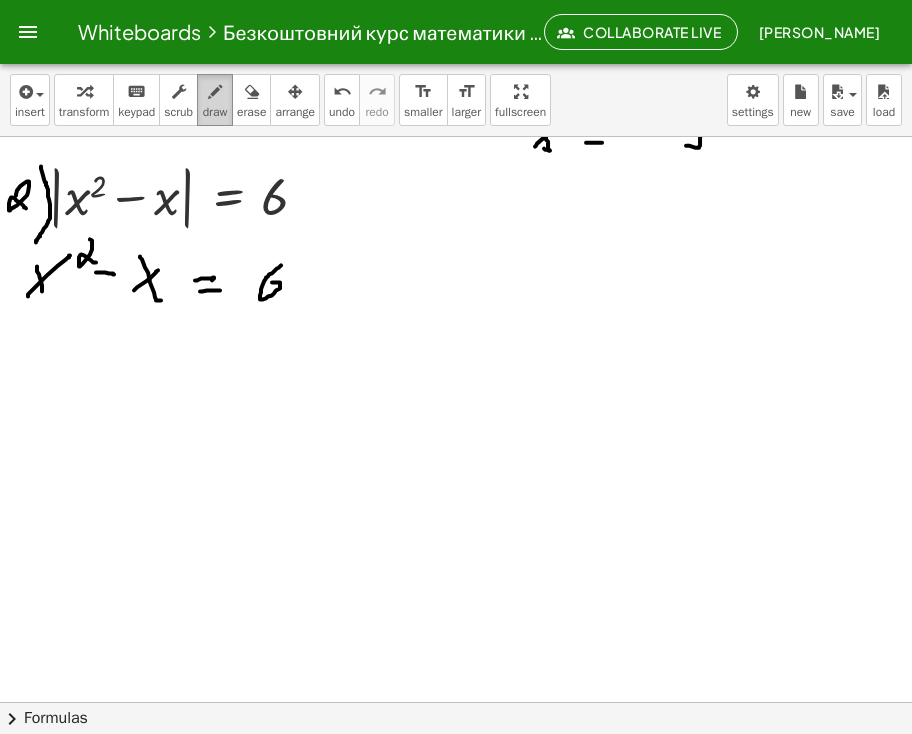 click on "draw" at bounding box center (215, 100) 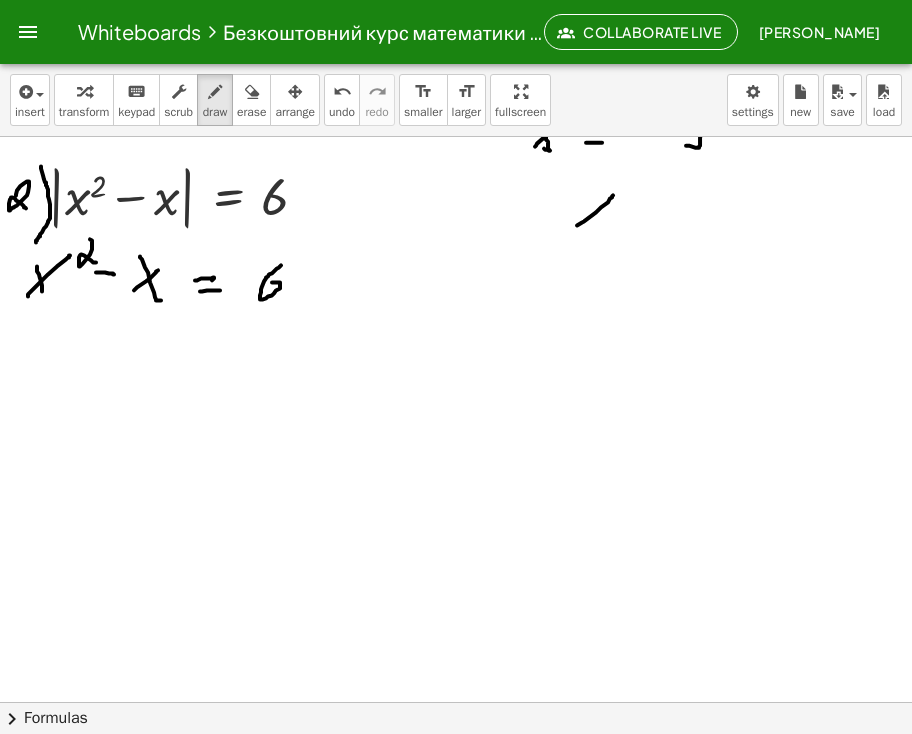 drag, startPoint x: 577, startPoint y: 224, endPoint x: 613, endPoint y: 194, distance: 46.8615 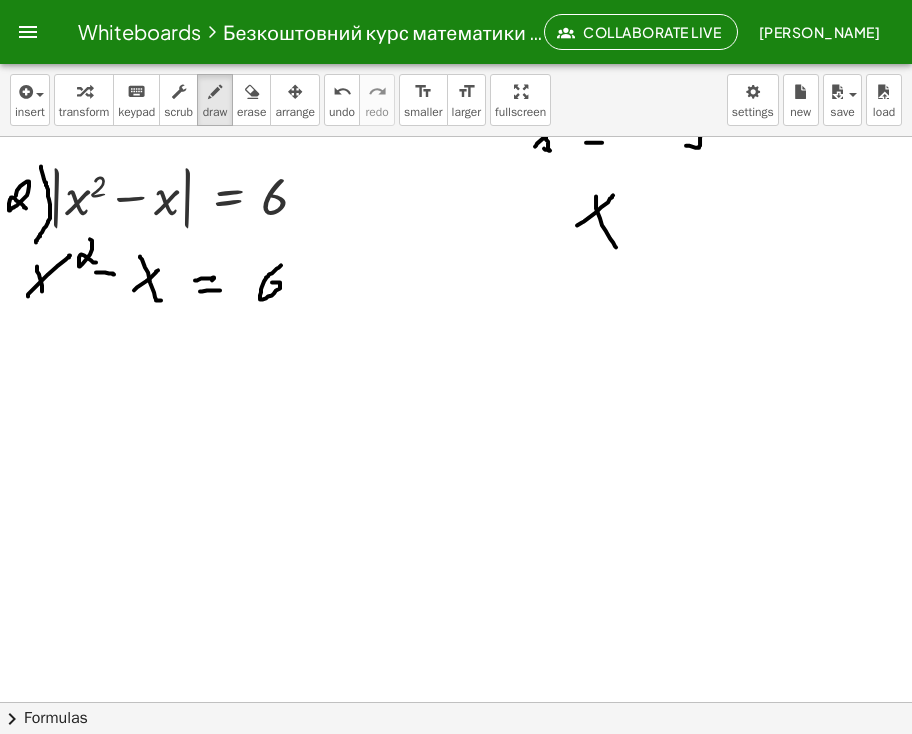 drag, startPoint x: 596, startPoint y: 195, endPoint x: 616, endPoint y: 246, distance: 54.781384 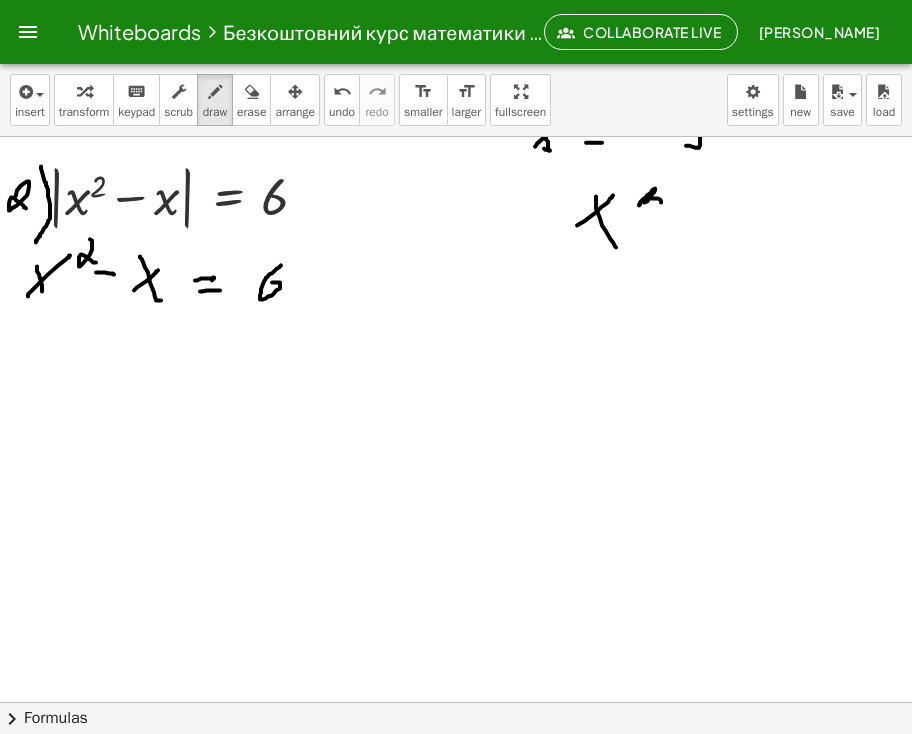drag, startPoint x: 639, startPoint y: 204, endPoint x: 663, endPoint y: 200, distance: 24.33105 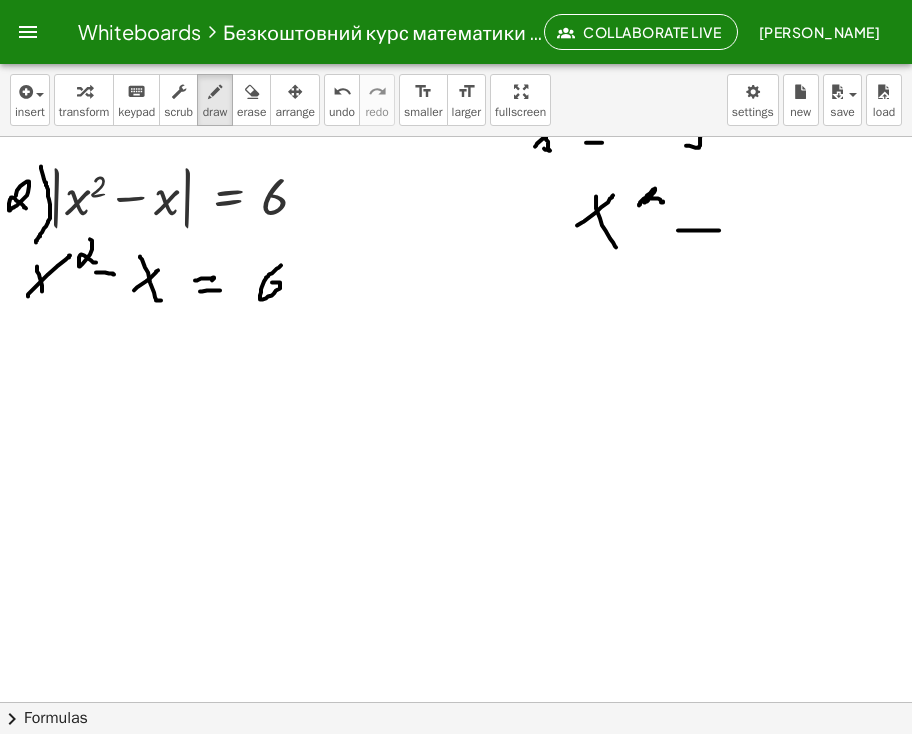 drag, startPoint x: 678, startPoint y: 229, endPoint x: 718, endPoint y: 226, distance: 40.112343 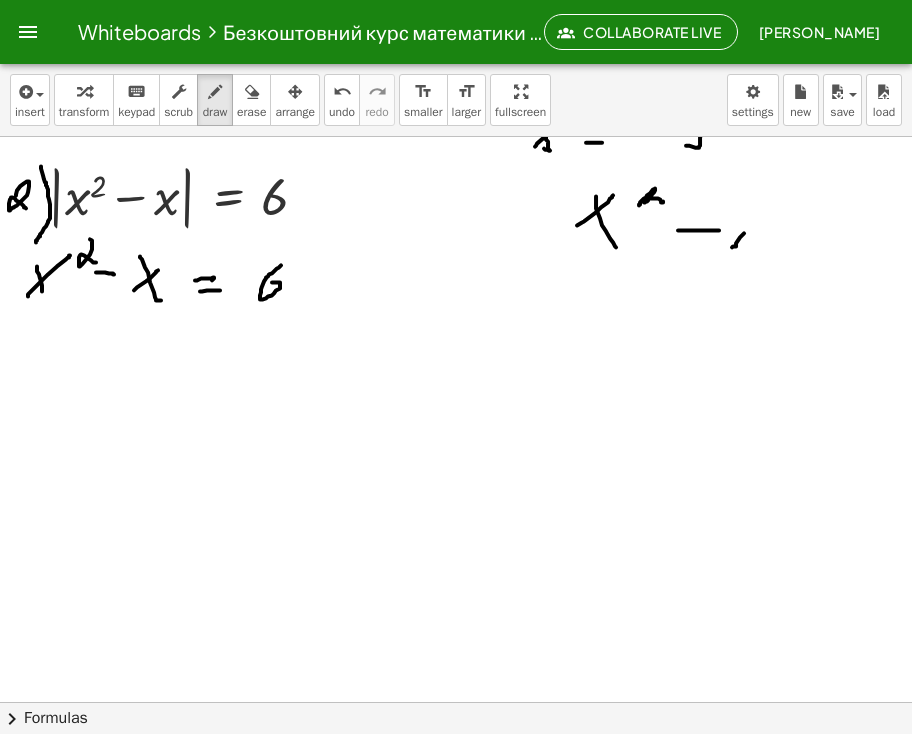 drag, startPoint x: 736, startPoint y: 242, endPoint x: 732, endPoint y: 223, distance: 19.416489 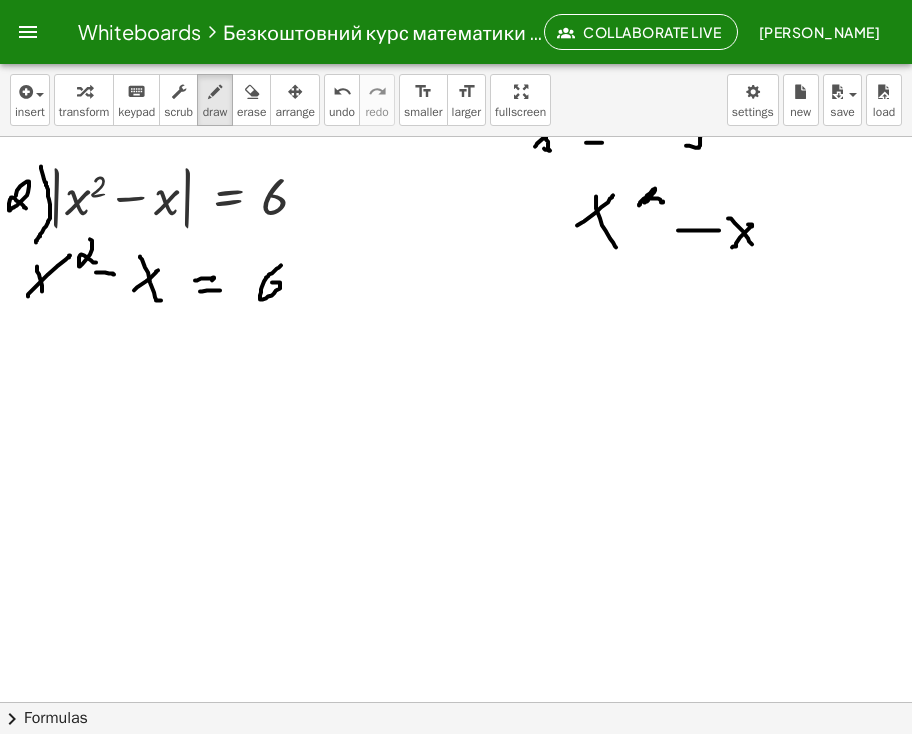 drag, startPoint x: 728, startPoint y: 217, endPoint x: 752, endPoint y: 244, distance: 36.124783 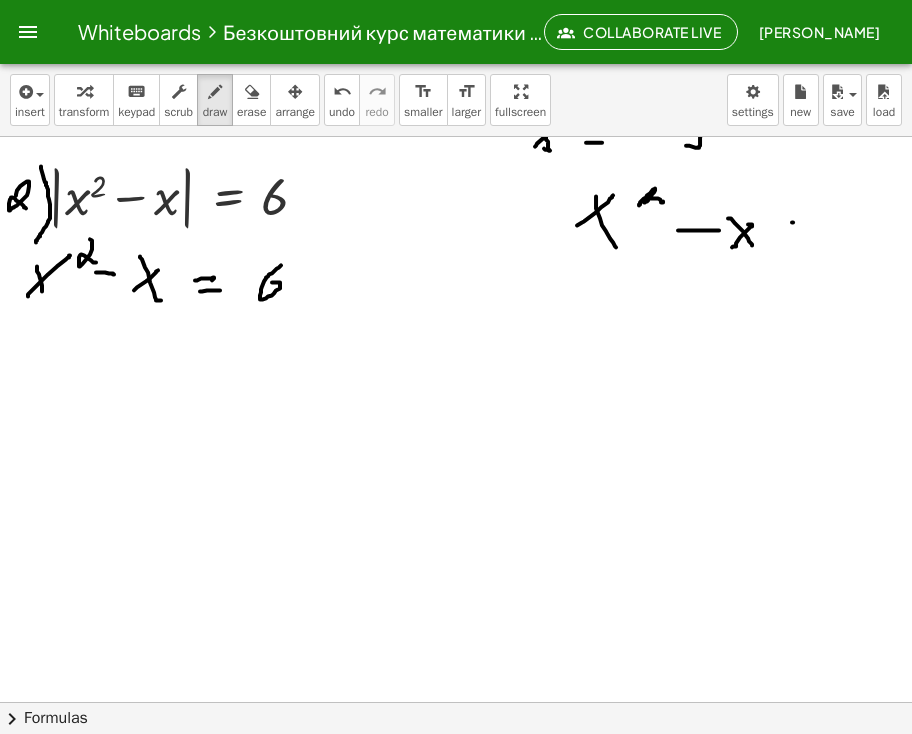 drag, startPoint x: 793, startPoint y: 221, endPoint x: 815, endPoint y: 226, distance: 22.561028 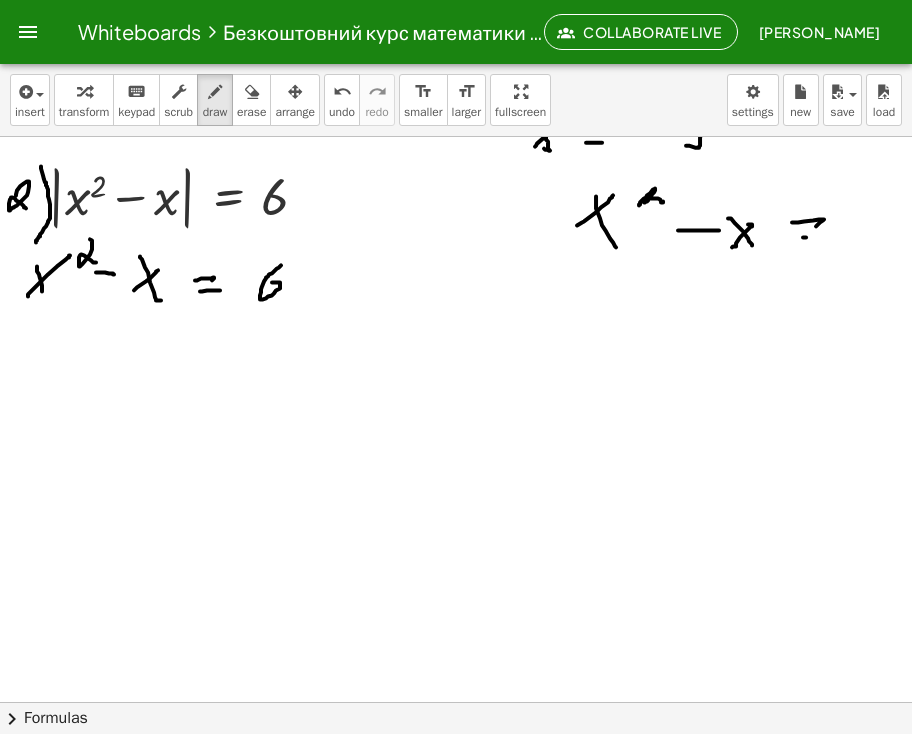 drag, startPoint x: 803, startPoint y: 236, endPoint x: 833, endPoint y: 229, distance: 30.805843 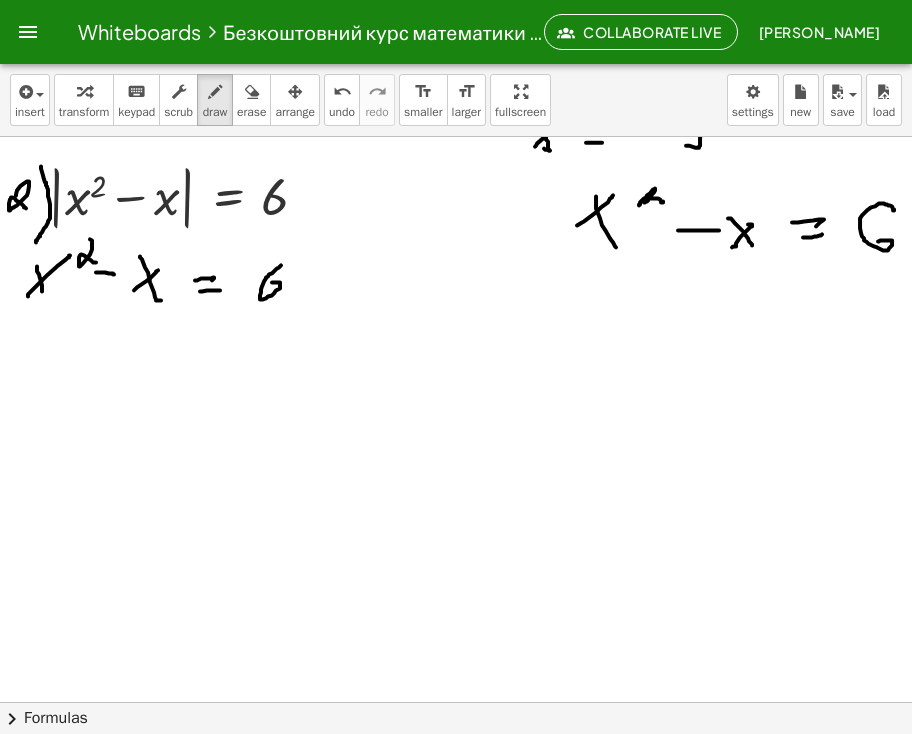 drag, startPoint x: 894, startPoint y: 208, endPoint x: 857, endPoint y: 235, distance: 45.80393 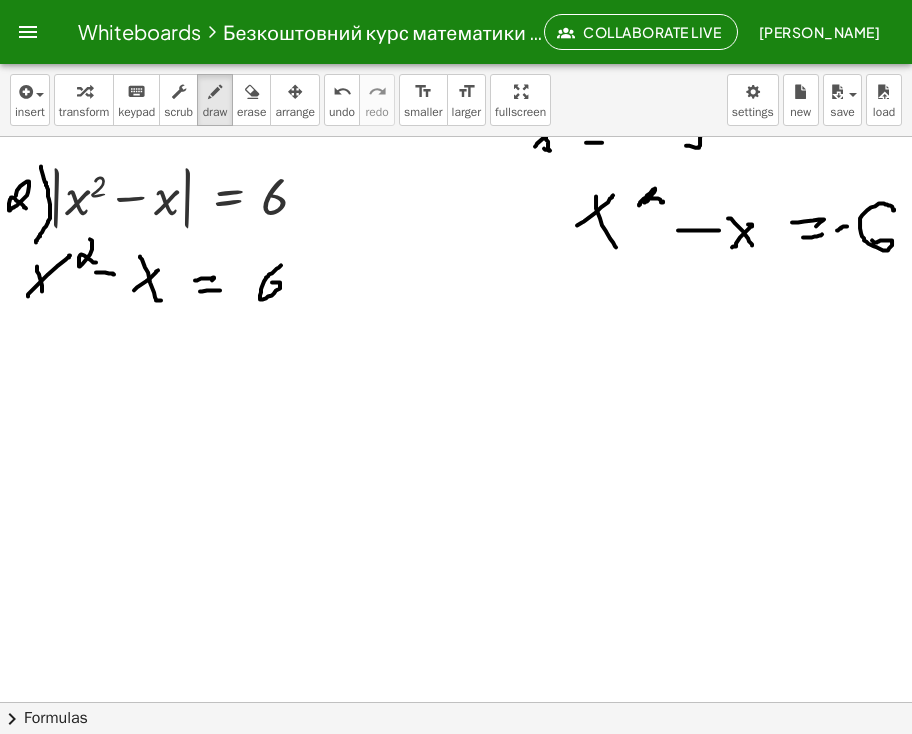 drag, startPoint x: 837, startPoint y: 229, endPoint x: 847, endPoint y: 225, distance: 10.770329 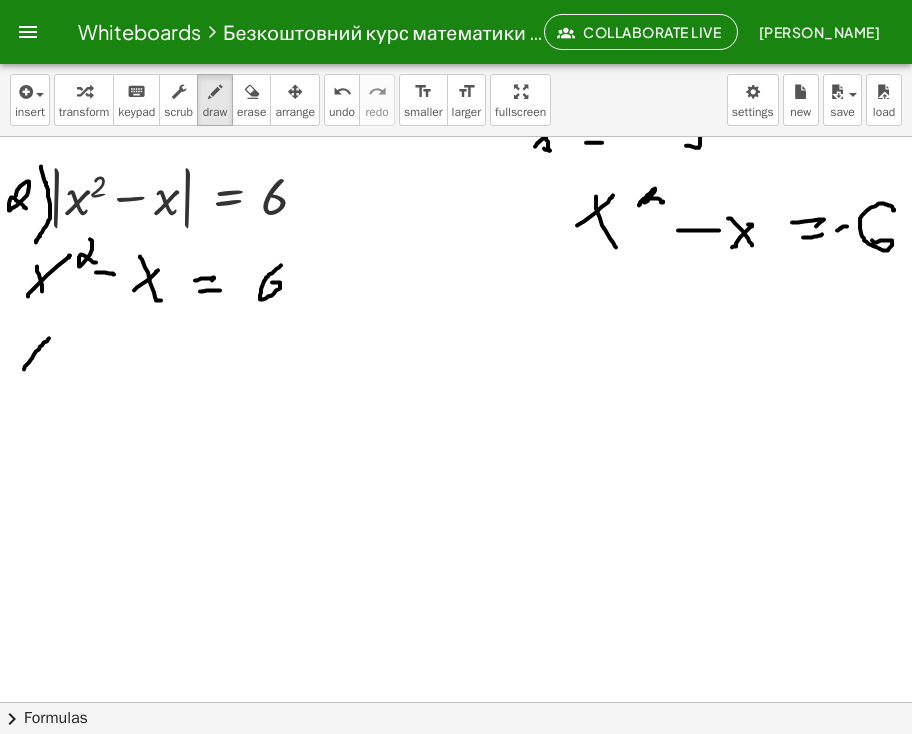 drag, startPoint x: 24, startPoint y: 368, endPoint x: 49, endPoint y: 337, distance: 39.824615 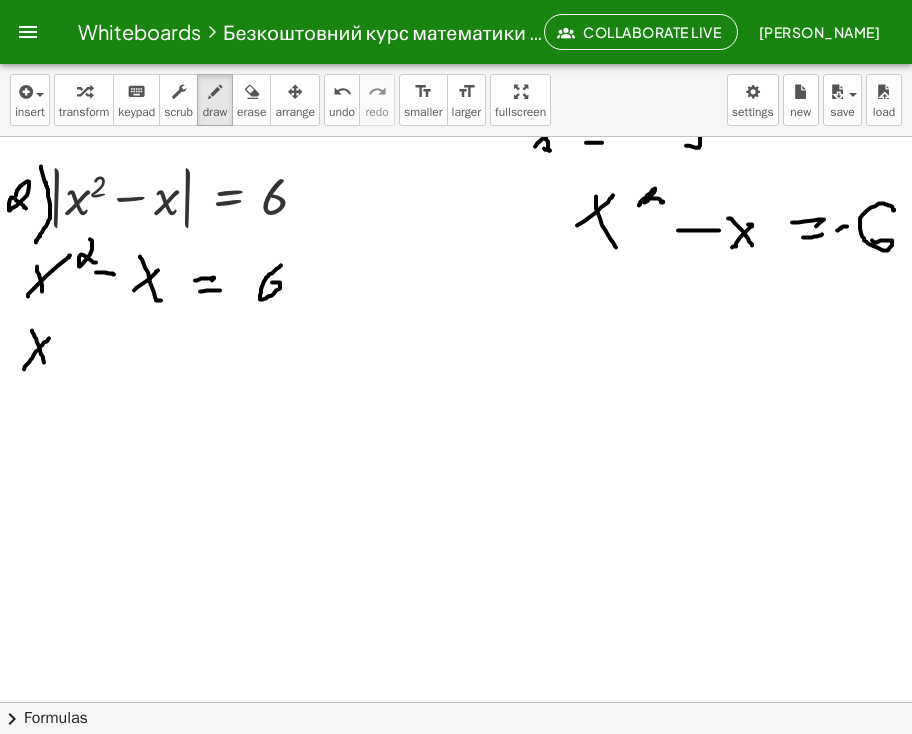drag, startPoint x: 32, startPoint y: 329, endPoint x: 56, endPoint y: 348, distance: 30.610456 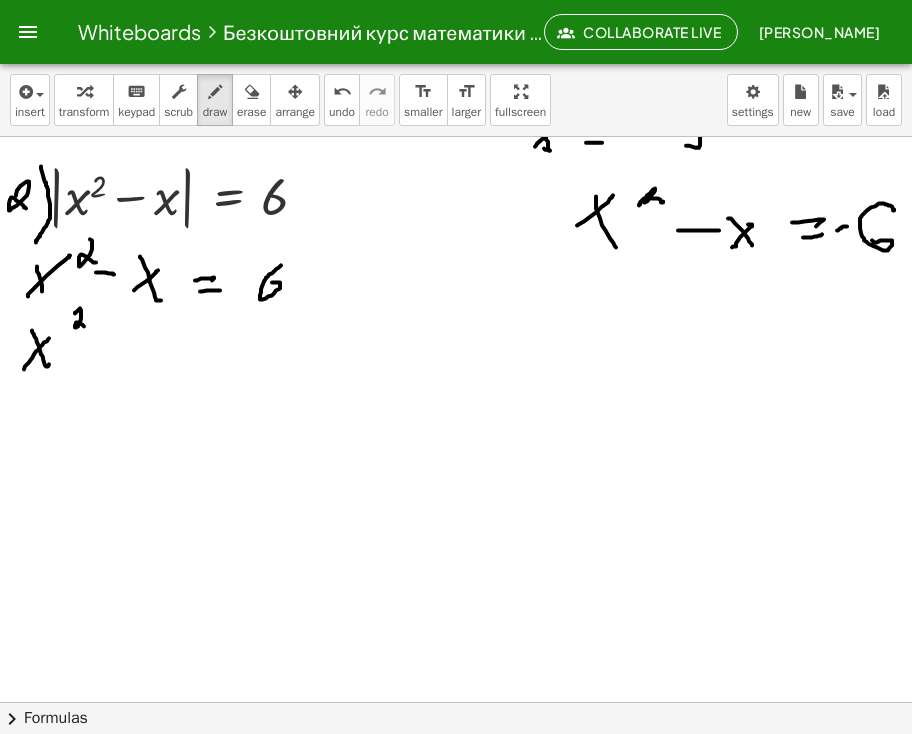 drag, startPoint x: 75, startPoint y: 312, endPoint x: 97, endPoint y: 329, distance: 27.802877 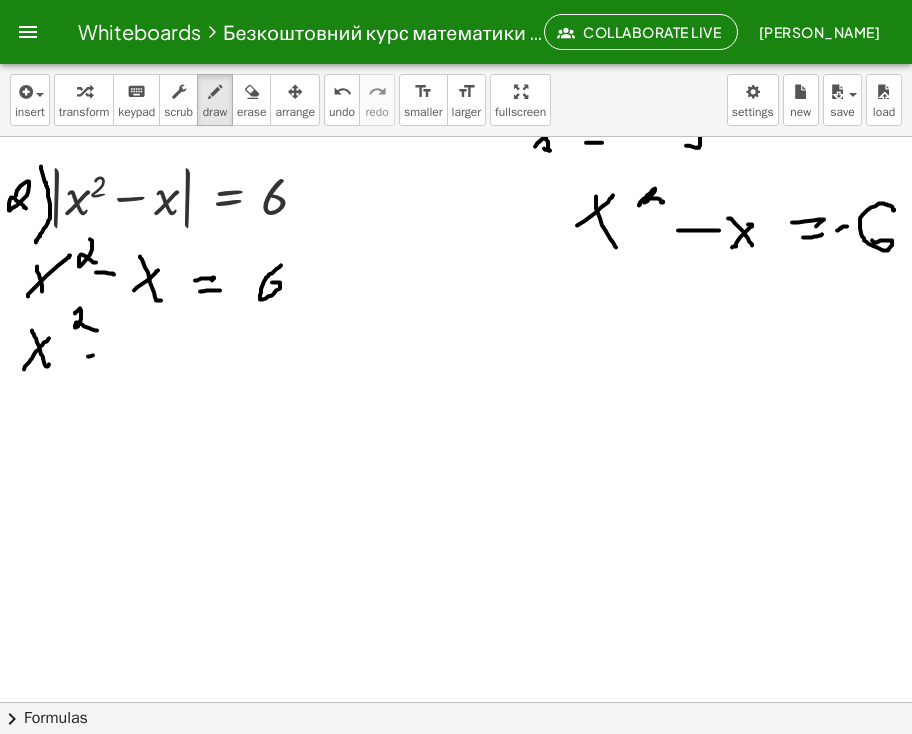 drag, startPoint x: 88, startPoint y: 355, endPoint x: 105, endPoint y: 353, distance: 17.117243 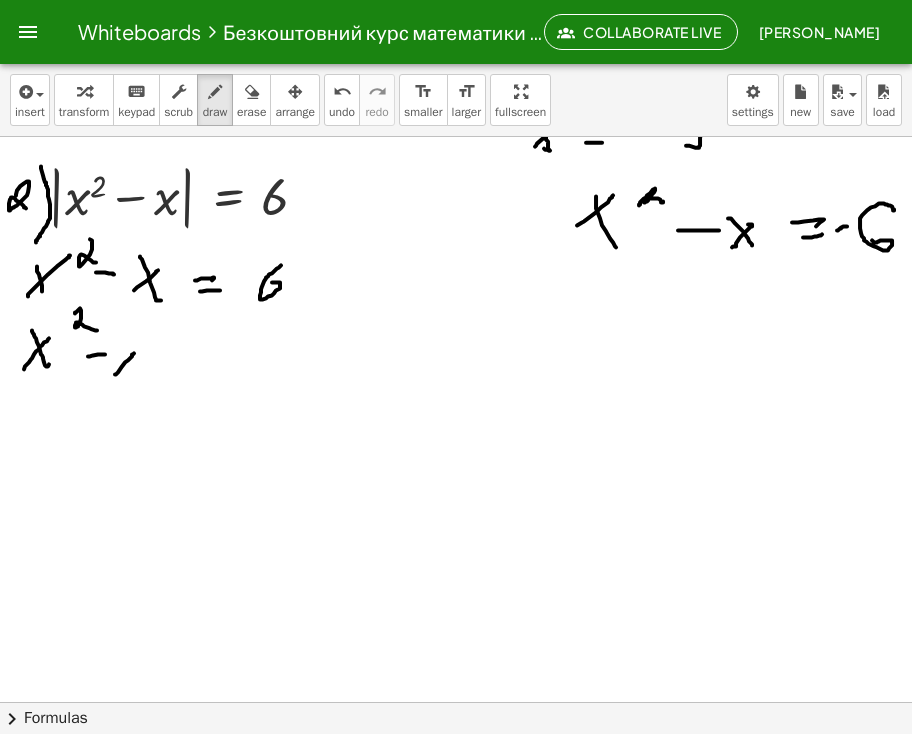 drag, startPoint x: 115, startPoint y: 373, endPoint x: 135, endPoint y: 346, distance: 33.600594 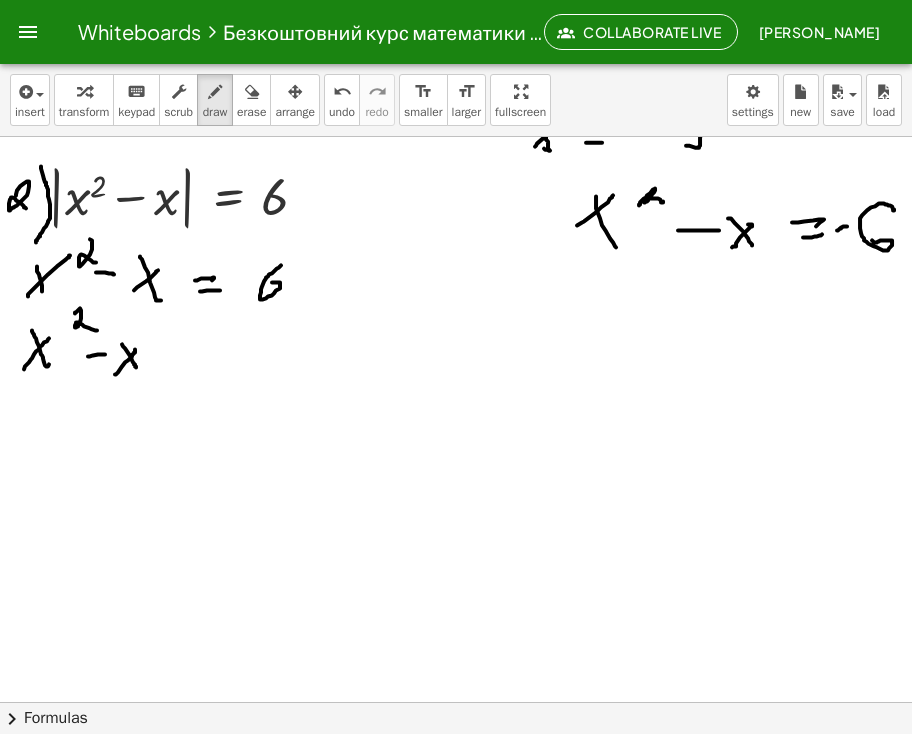 drag, startPoint x: 122, startPoint y: 343, endPoint x: 148, endPoint y: 365, distance: 34.058773 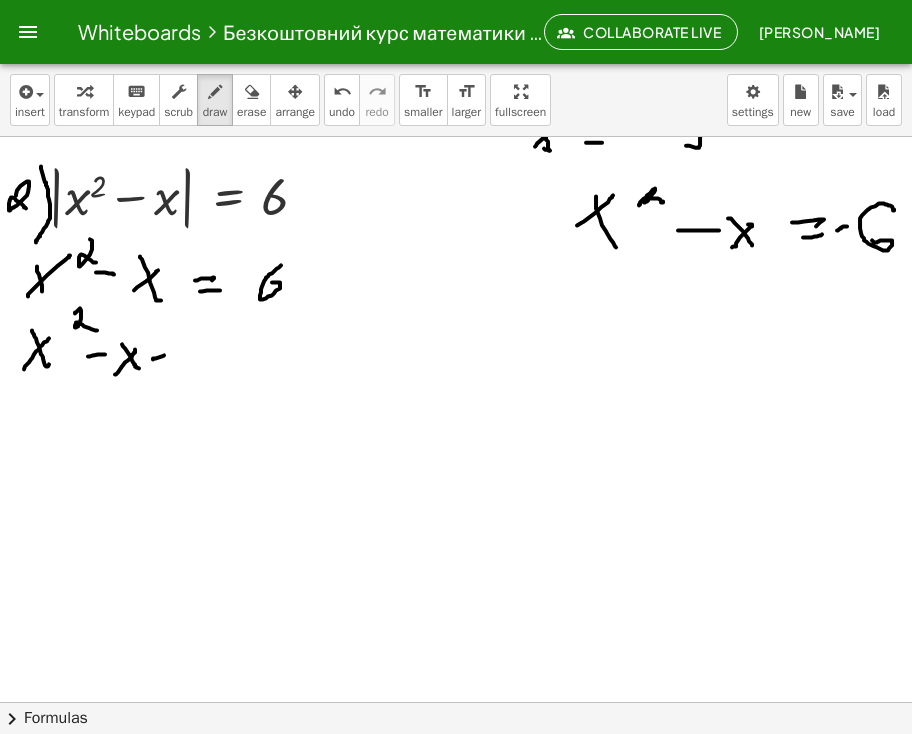 drag, startPoint x: 153, startPoint y: 358, endPoint x: 172, endPoint y: 354, distance: 19.416489 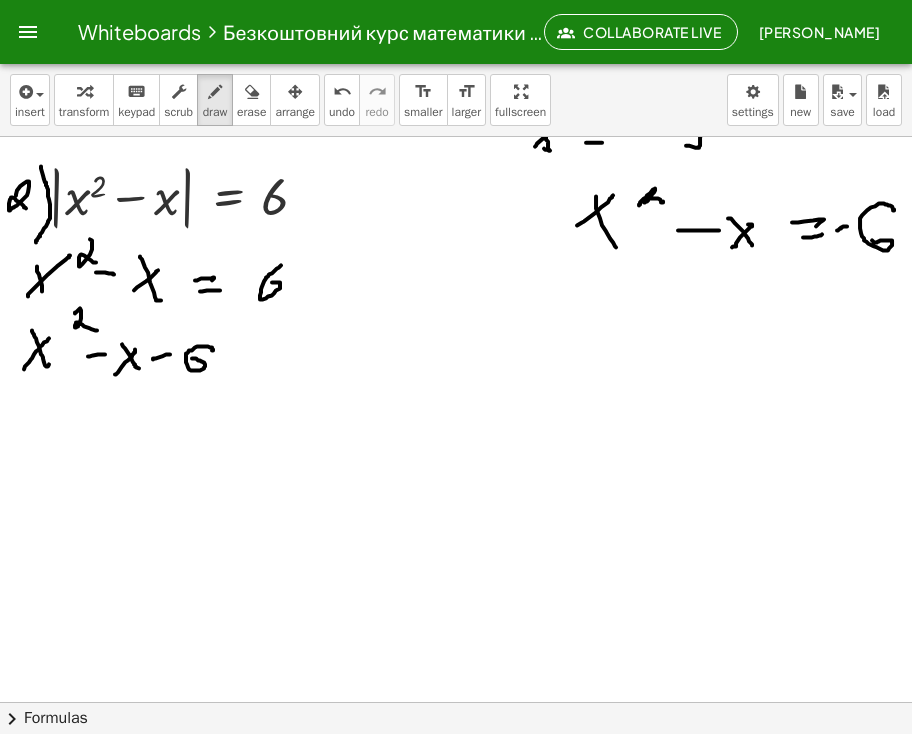 drag, startPoint x: 212, startPoint y: 349, endPoint x: 256, endPoint y: 357, distance: 44.72136 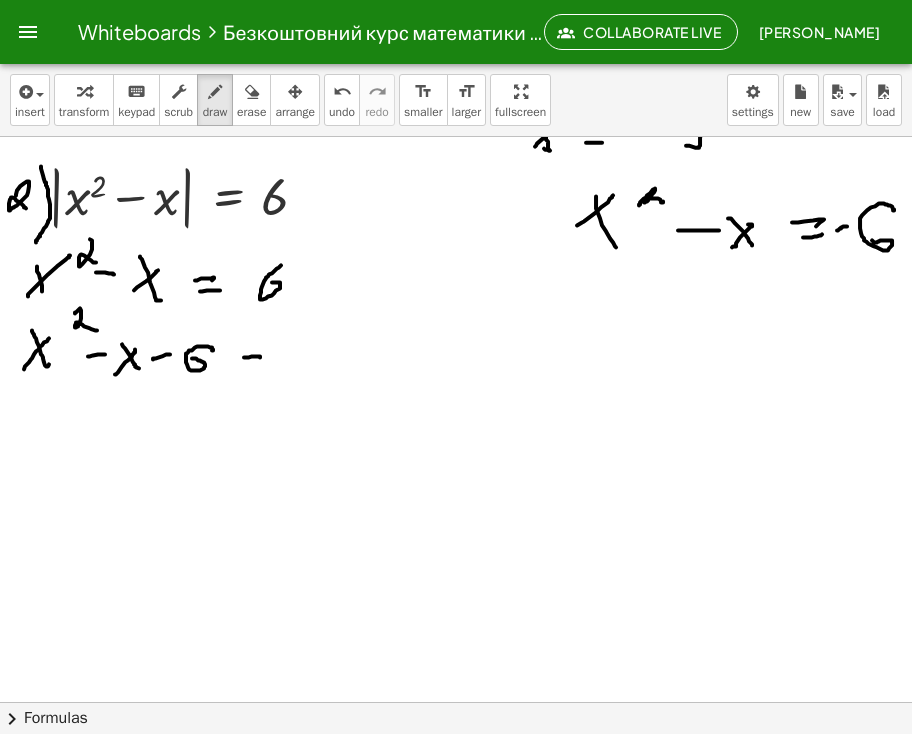 drag, startPoint x: 244, startPoint y: 356, endPoint x: 239, endPoint y: 372, distance: 16.763054 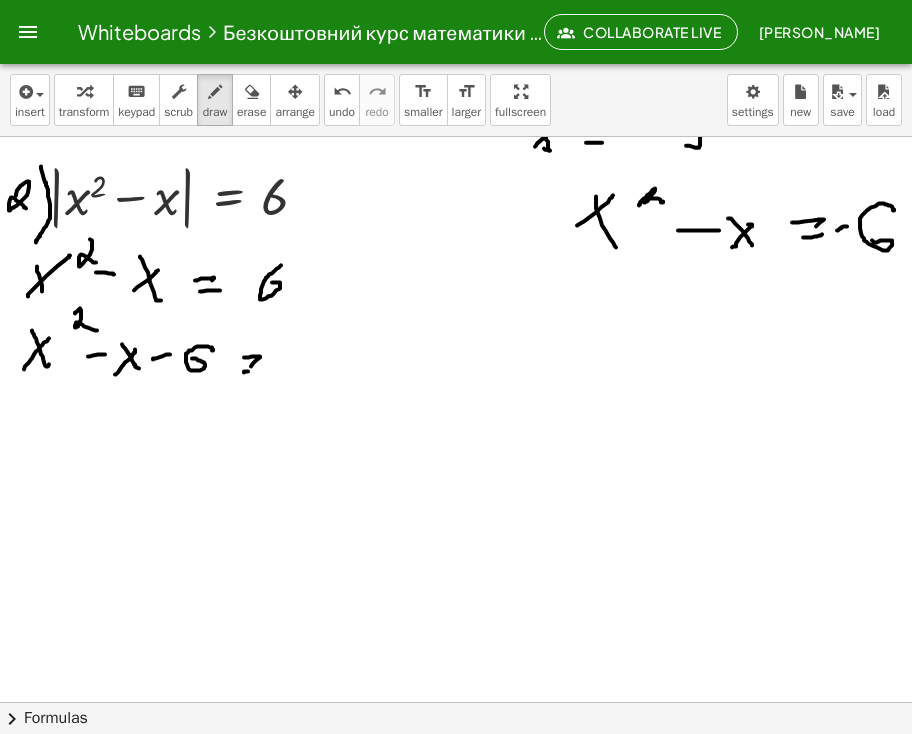 click at bounding box center [456, 238] 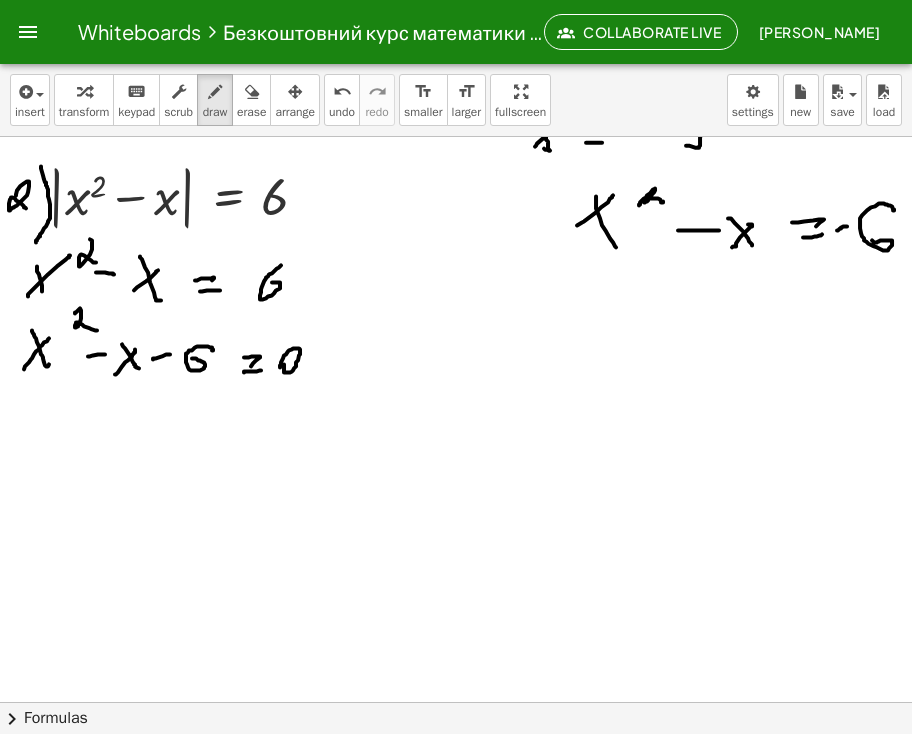 click at bounding box center (456, 238) 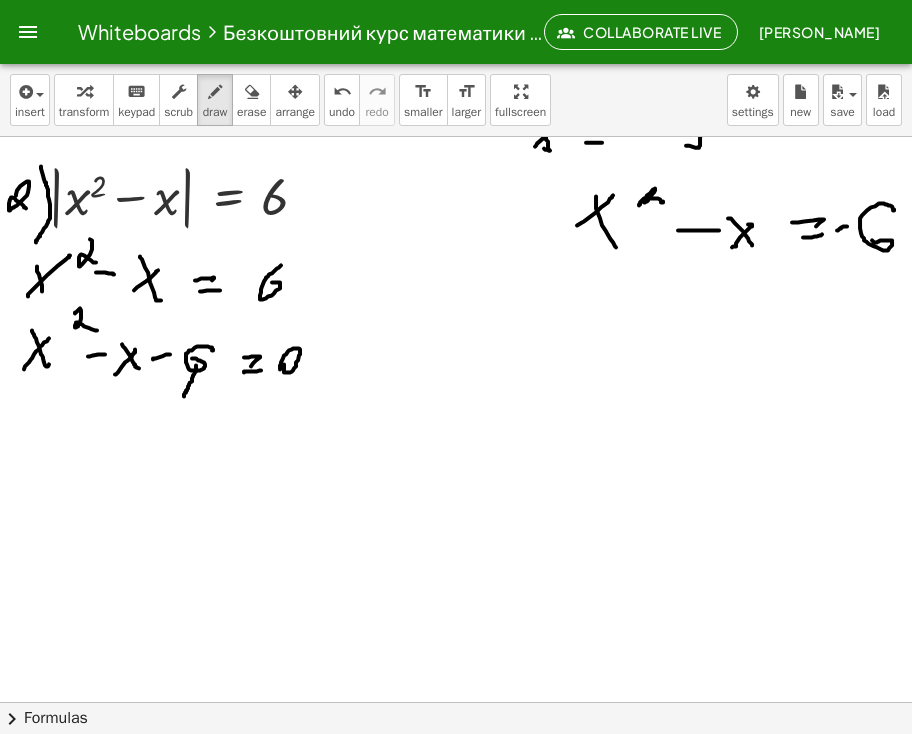 click at bounding box center [456, 238] 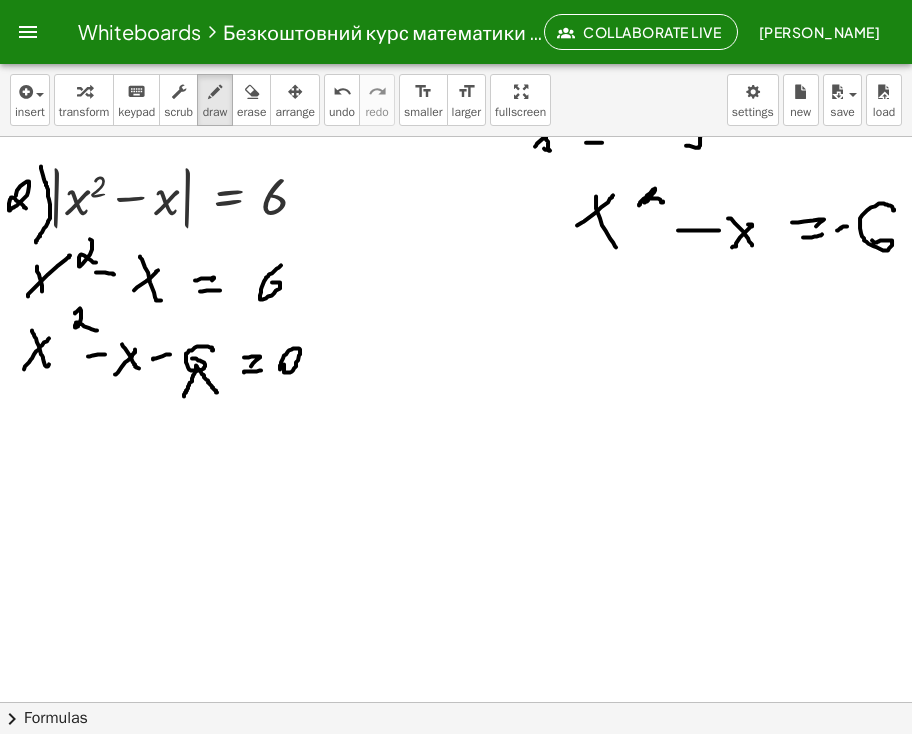 click at bounding box center (456, 238) 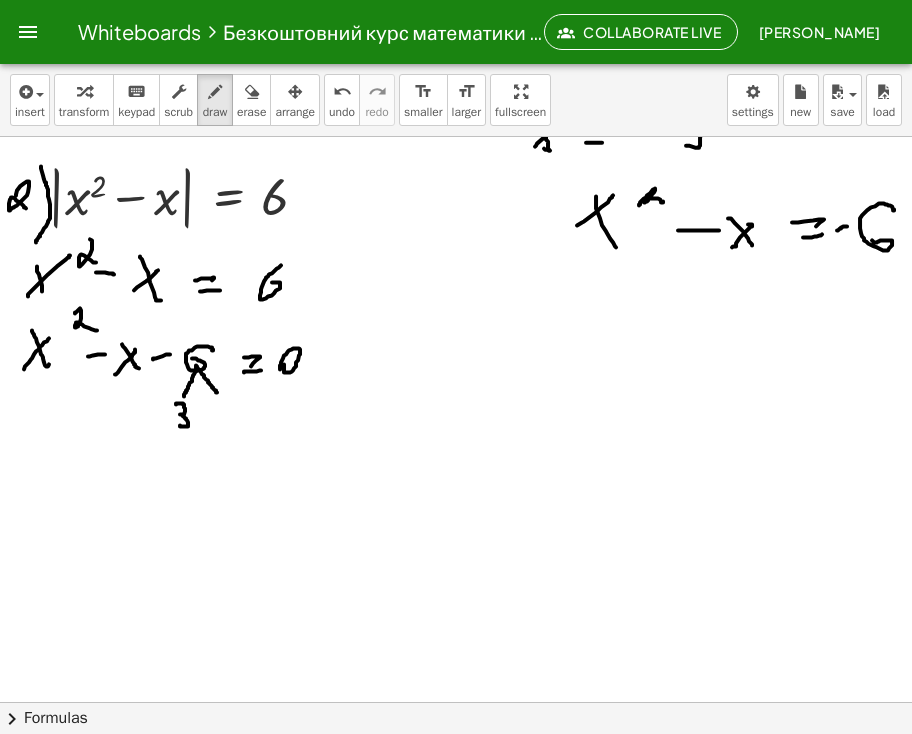 click at bounding box center [456, 238] 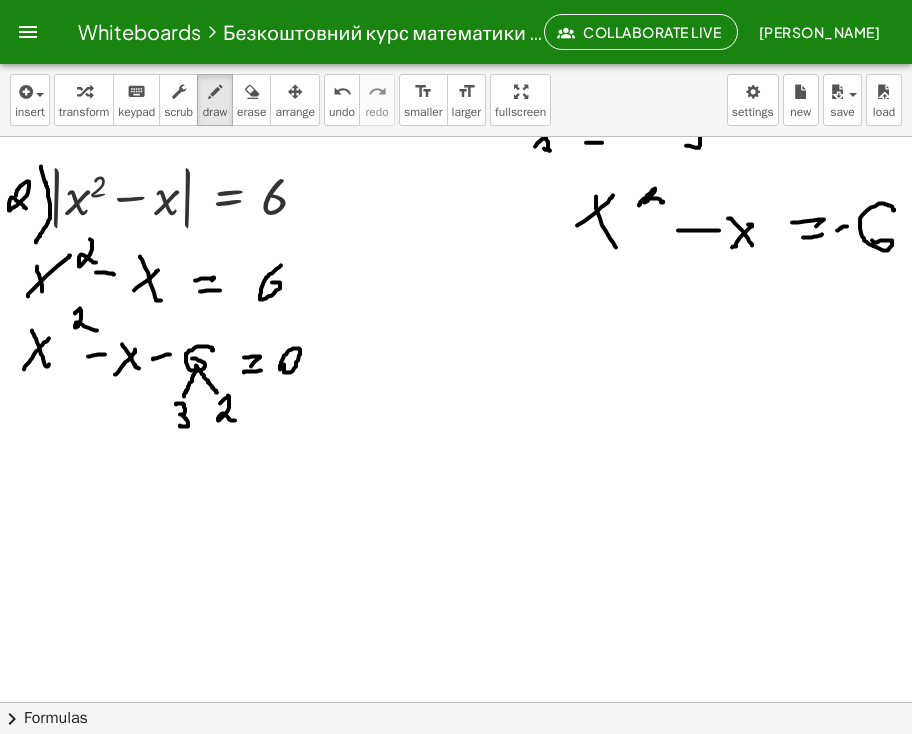 click at bounding box center [456, 238] 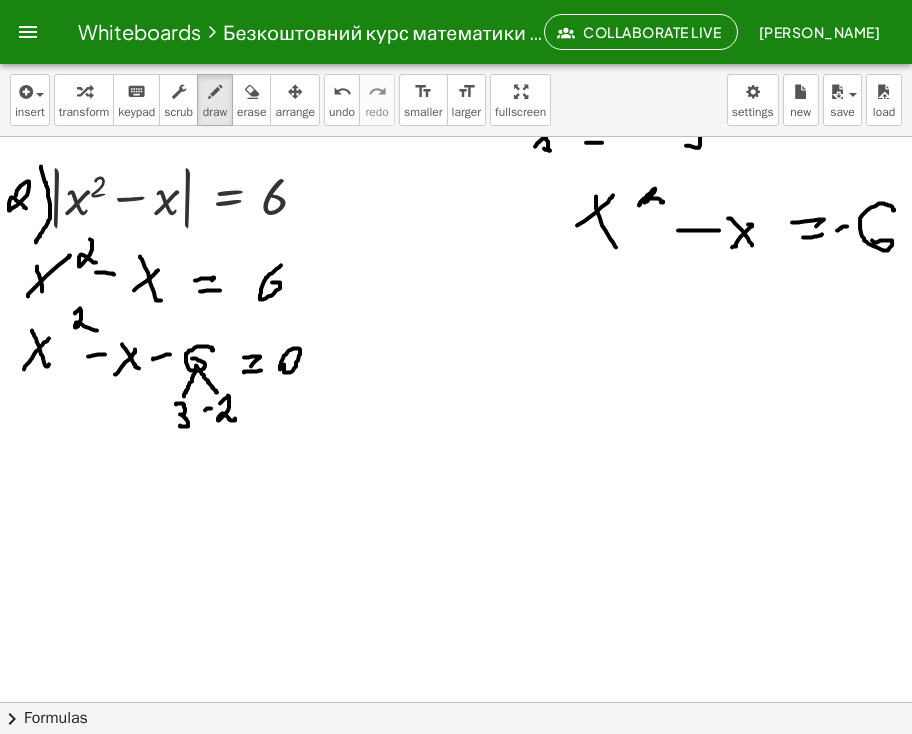 click at bounding box center (456, 238) 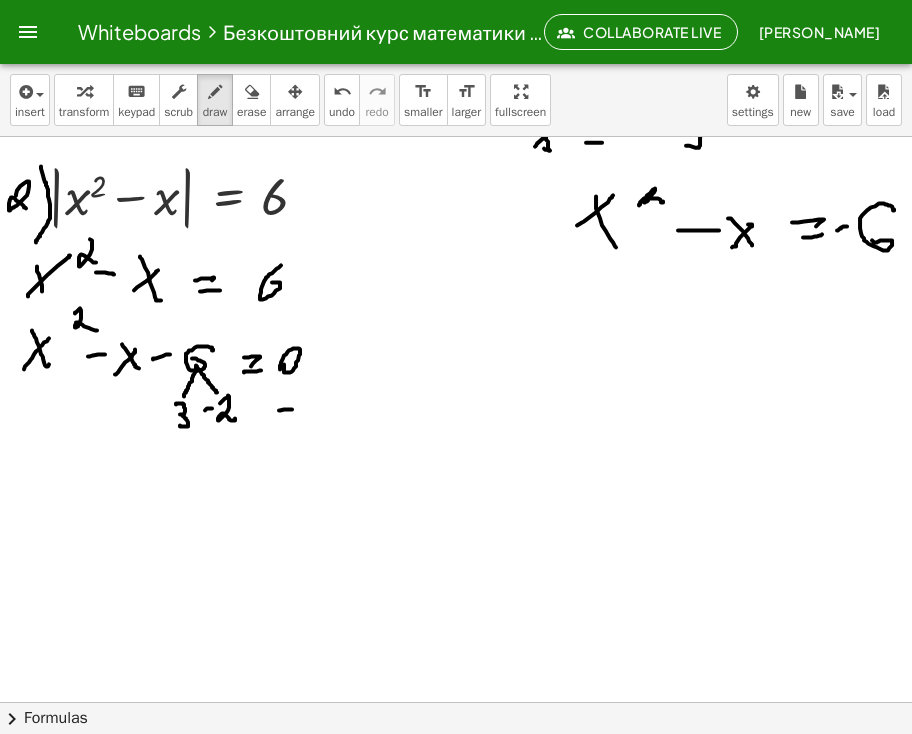 drag, startPoint x: 279, startPoint y: 409, endPoint x: 298, endPoint y: 408, distance: 19.026299 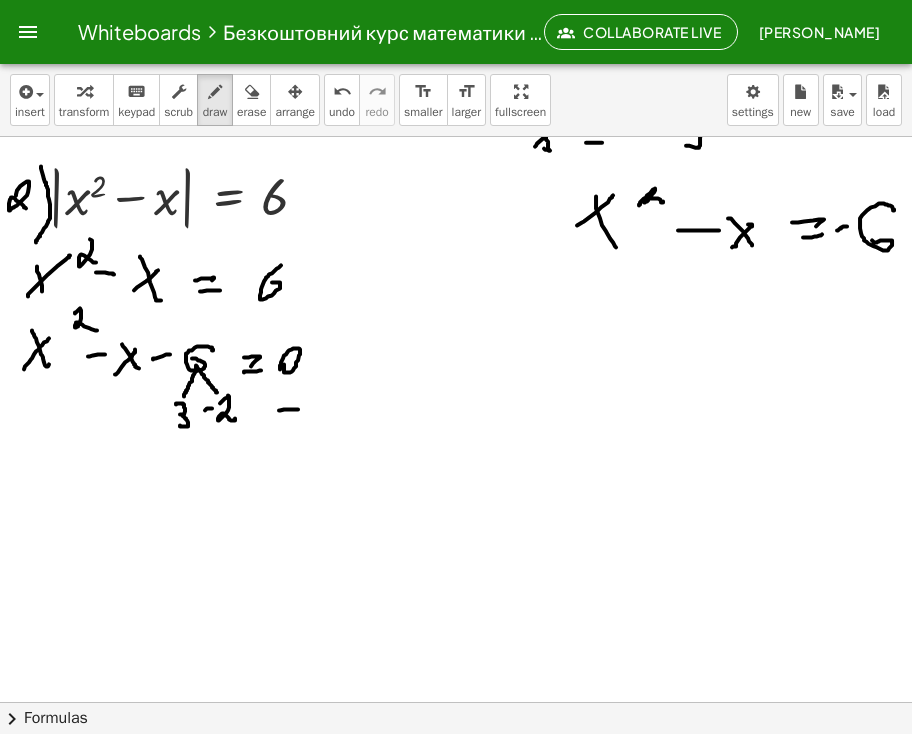 drag, startPoint x: 288, startPoint y: 414, endPoint x: 308, endPoint y: 416, distance: 20.09975 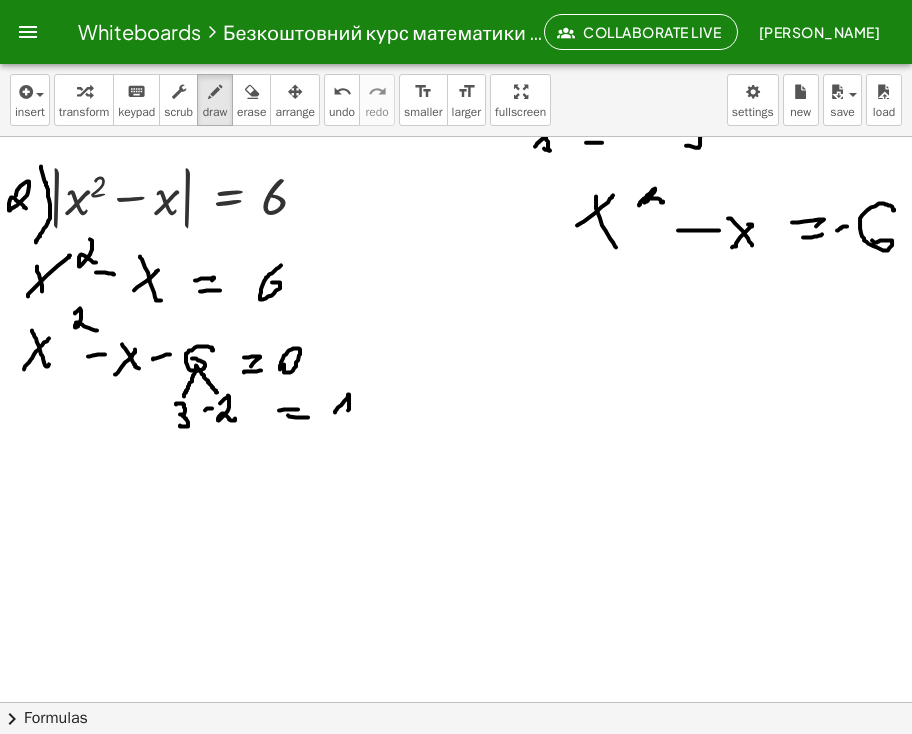 drag, startPoint x: 335, startPoint y: 411, endPoint x: 348, endPoint y: 409, distance: 13.152946 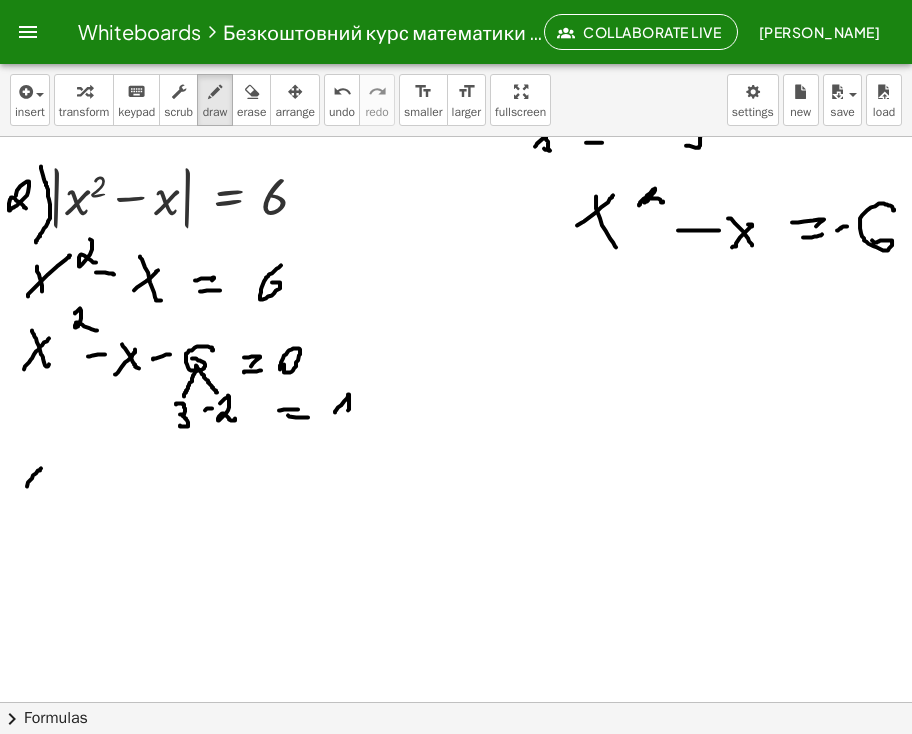 drag, startPoint x: 27, startPoint y: 485, endPoint x: 42, endPoint y: 467, distance: 23.43075 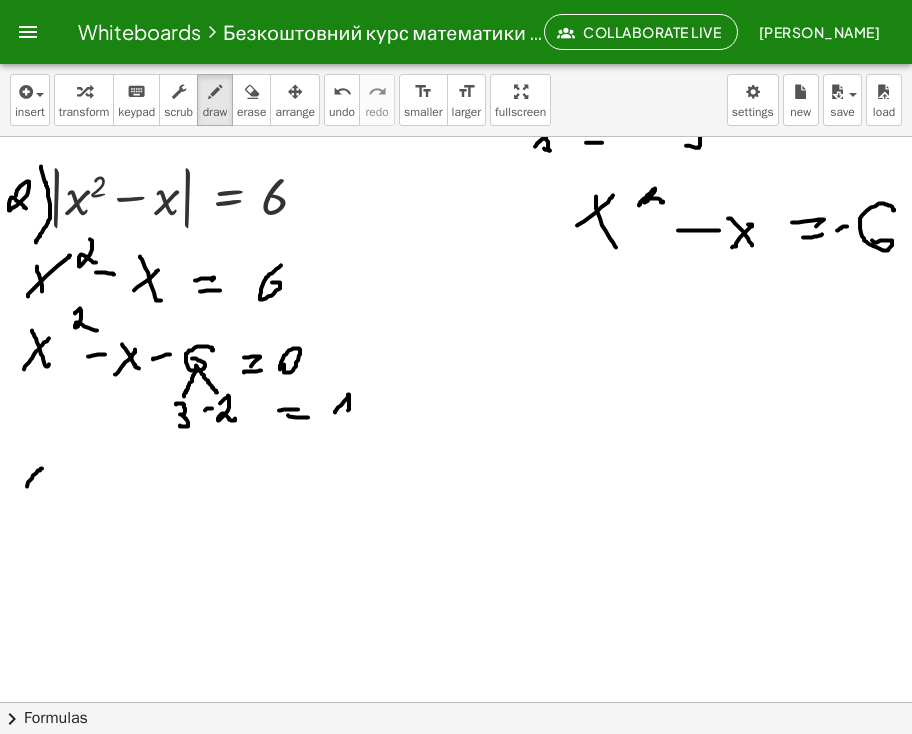 click at bounding box center (456, 238) 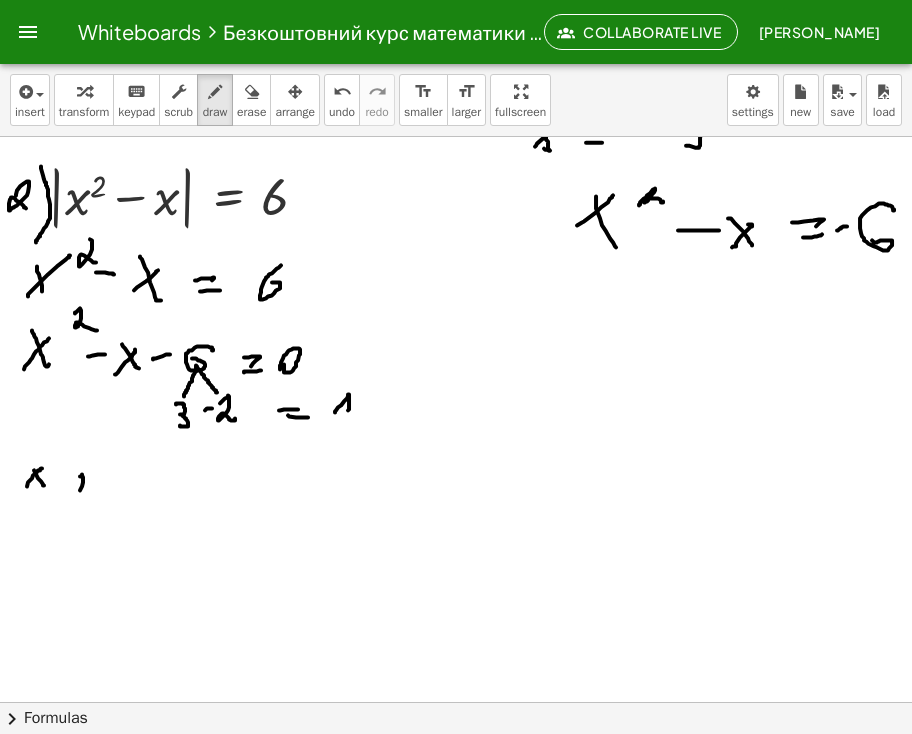 drag, startPoint x: 80, startPoint y: 475, endPoint x: 80, endPoint y: 489, distance: 14 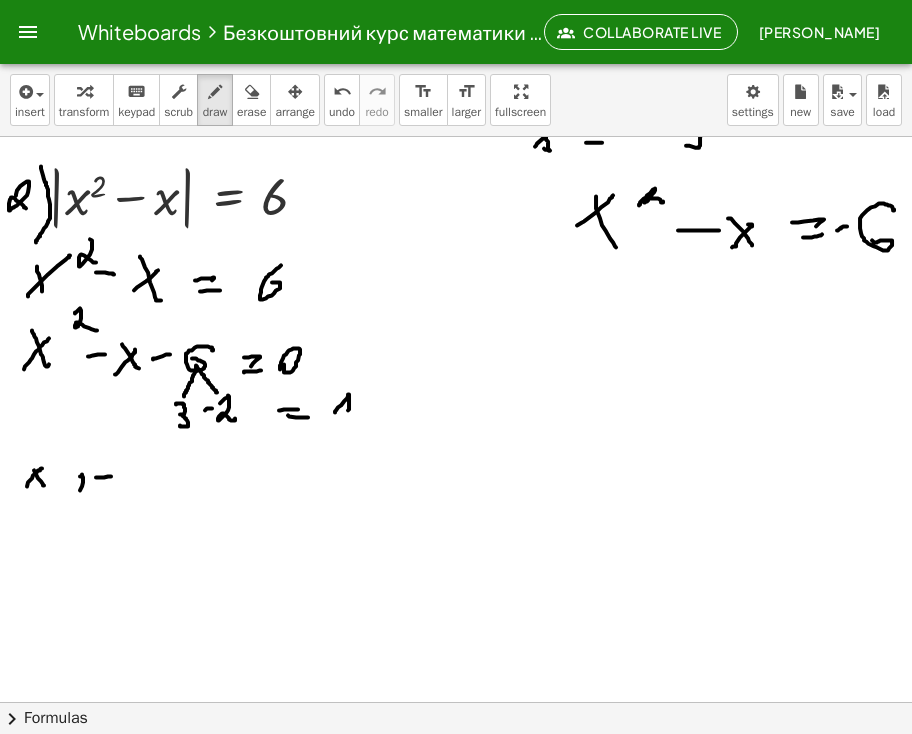 click at bounding box center (456, 238) 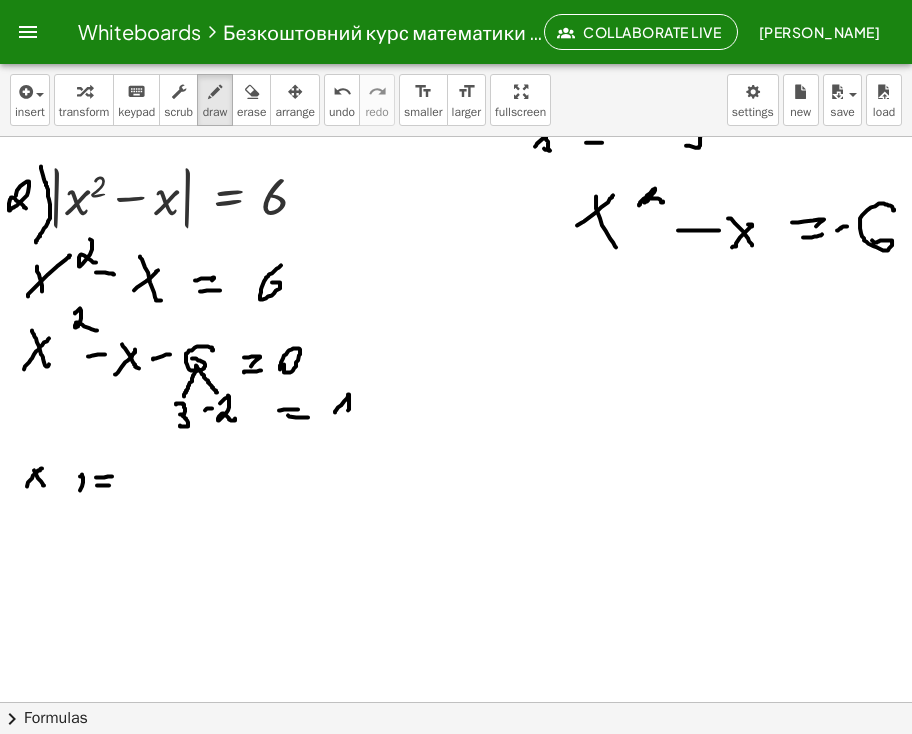drag, startPoint x: 97, startPoint y: 484, endPoint x: 109, endPoint y: 484, distance: 12 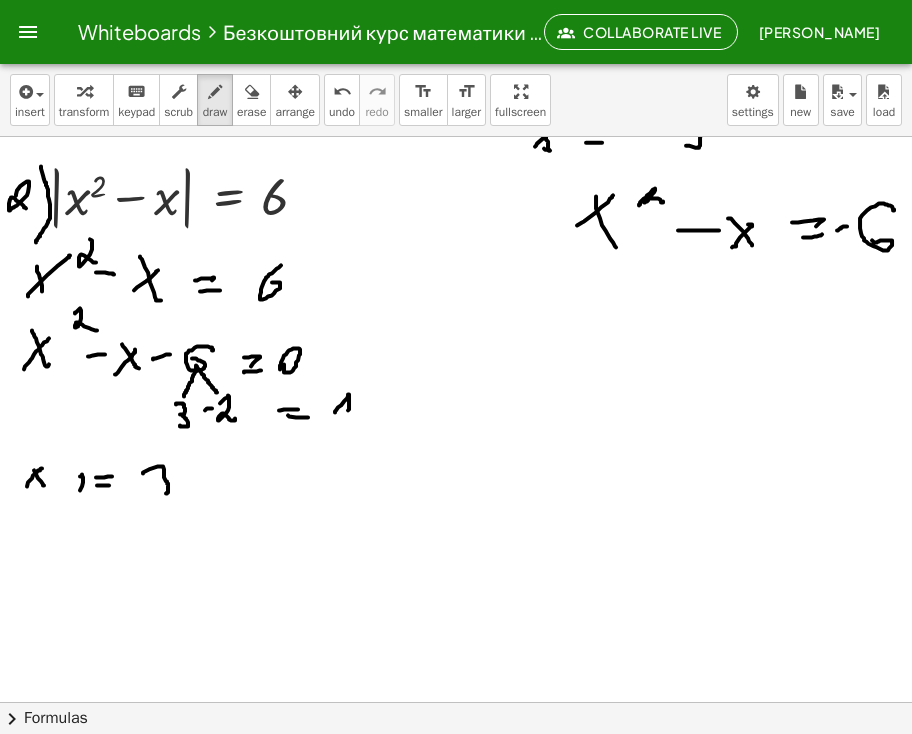 drag, startPoint x: 143, startPoint y: 472, endPoint x: 166, endPoint y: 492, distance: 30.479502 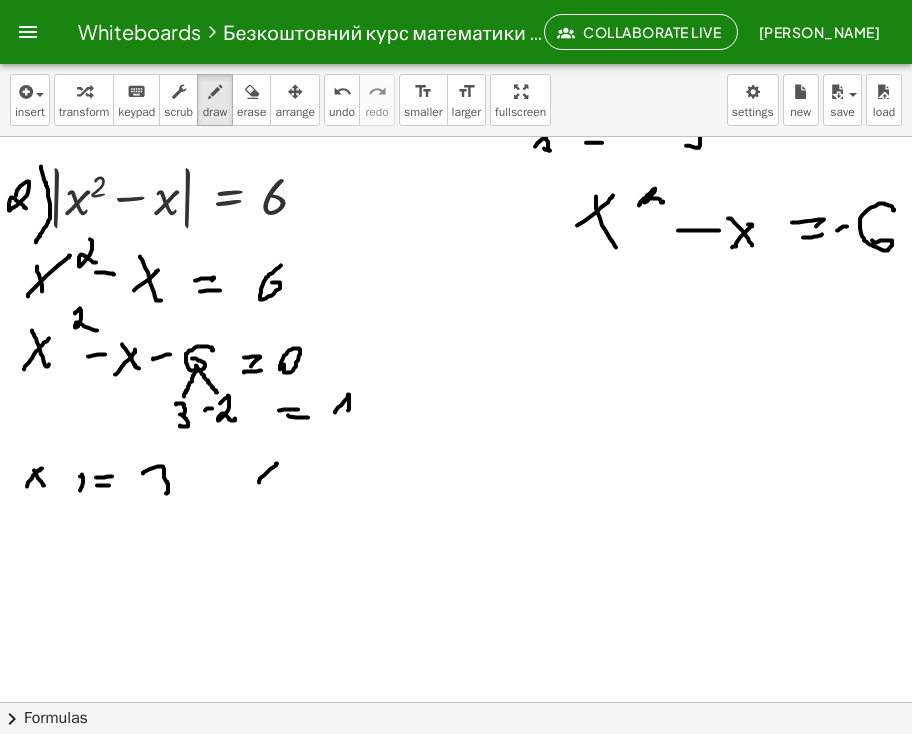 drag, startPoint x: 259, startPoint y: 481, endPoint x: 277, endPoint y: 462, distance: 26.172504 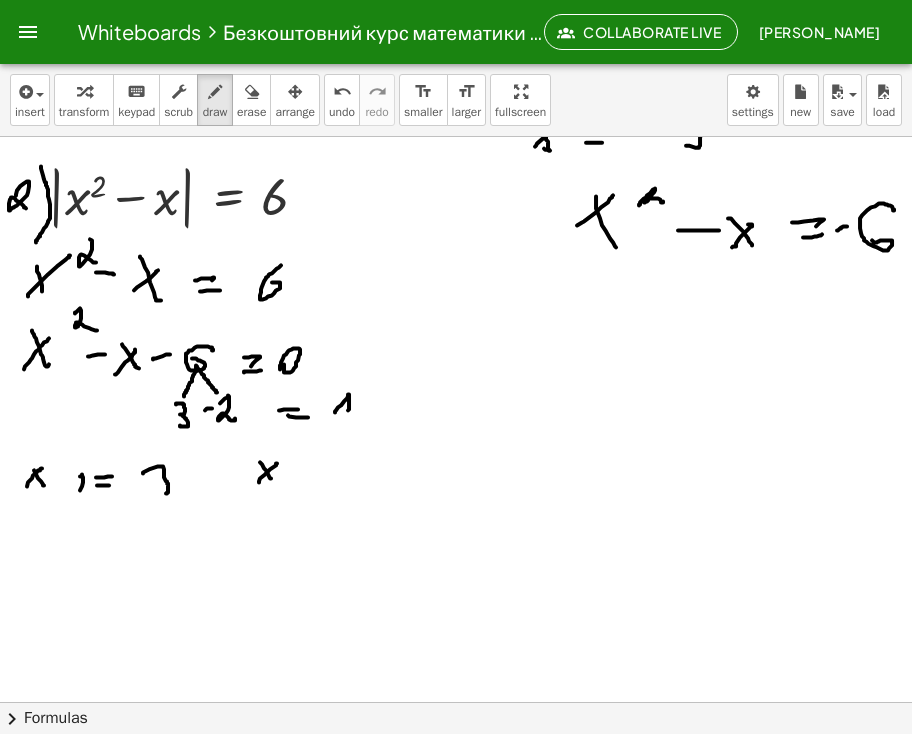 click at bounding box center (456, 238) 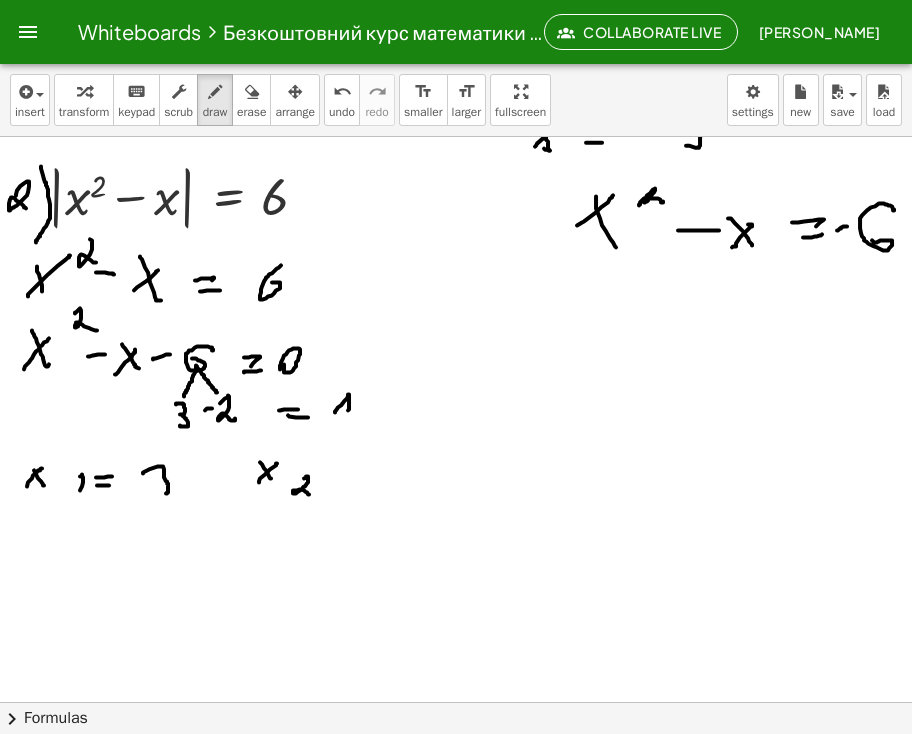 drag, startPoint x: 307, startPoint y: 475, endPoint x: 309, endPoint y: 493, distance: 18.110771 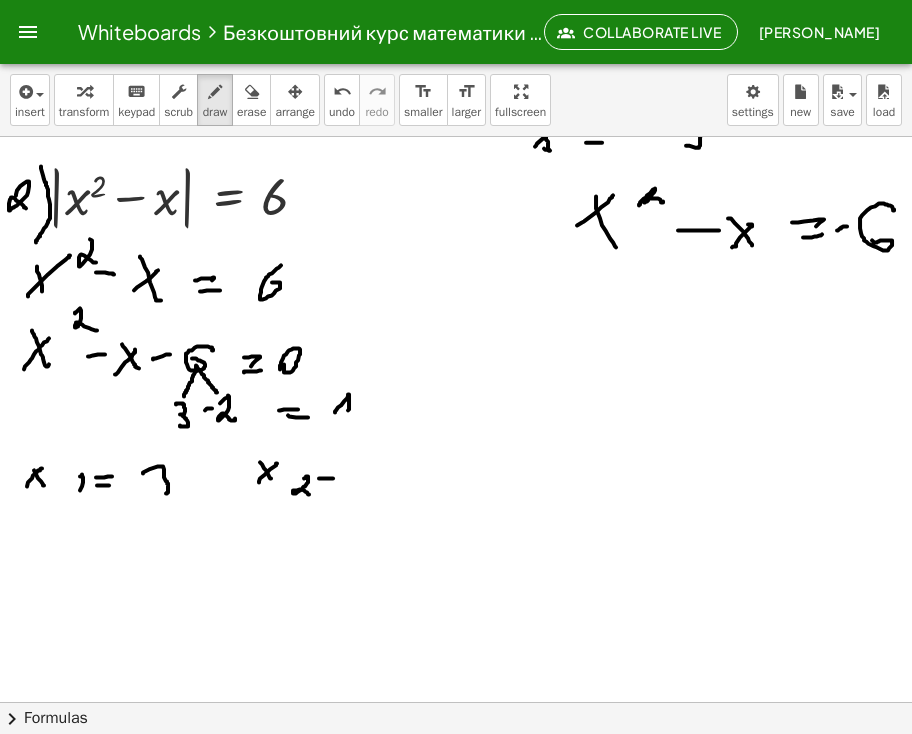 click at bounding box center [456, 238] 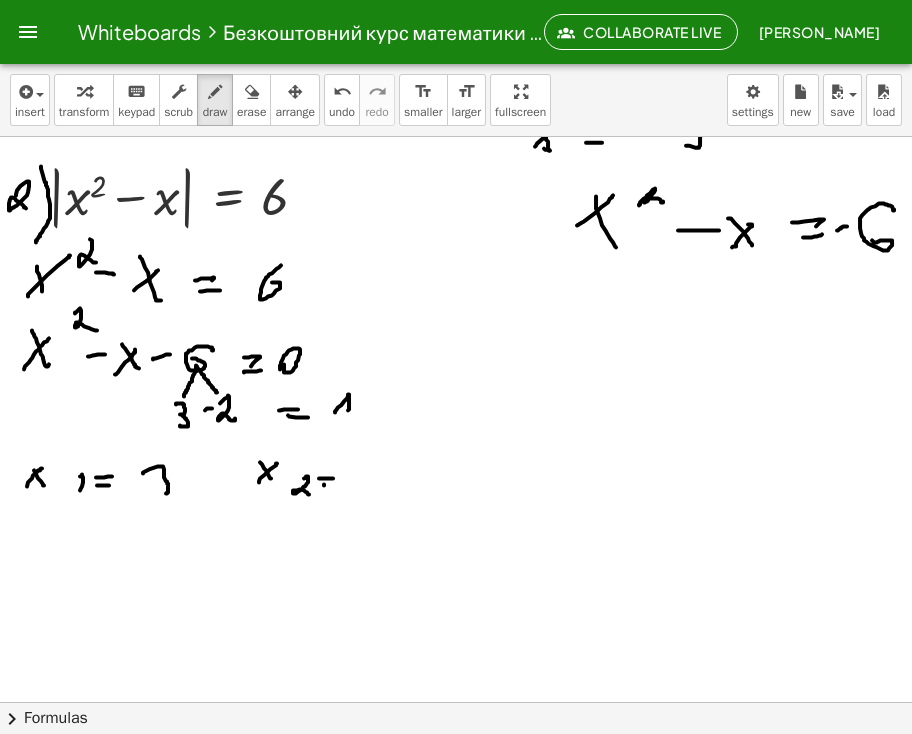 click at bounding box center [456, 238] 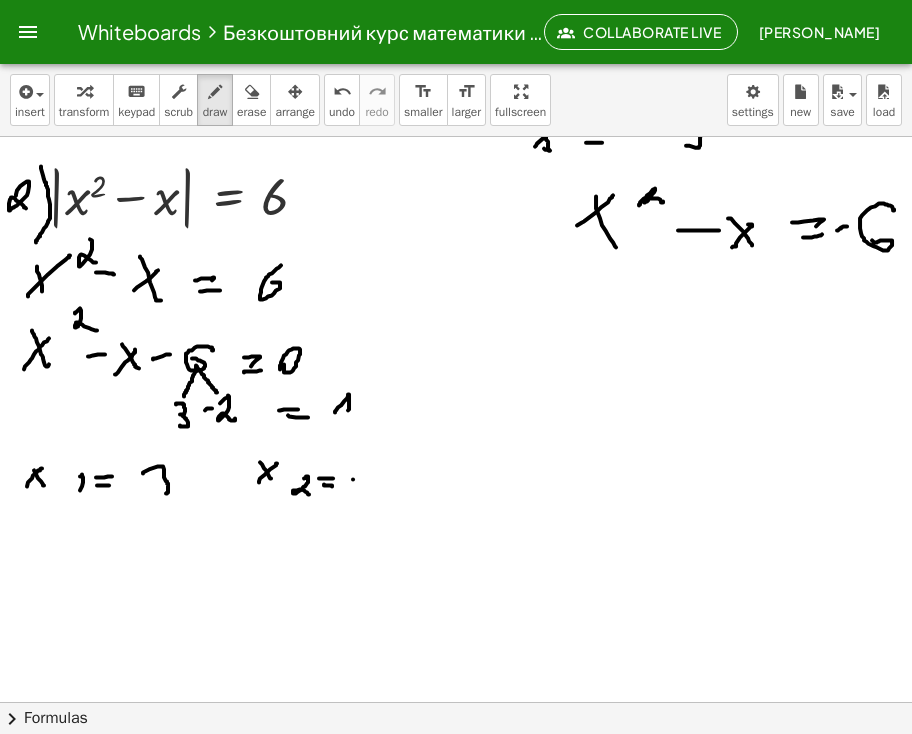drag, startPoint x: 353, startPoint y: 478, endPoint x: 366, endPoint y: 481, distance: 13.341664 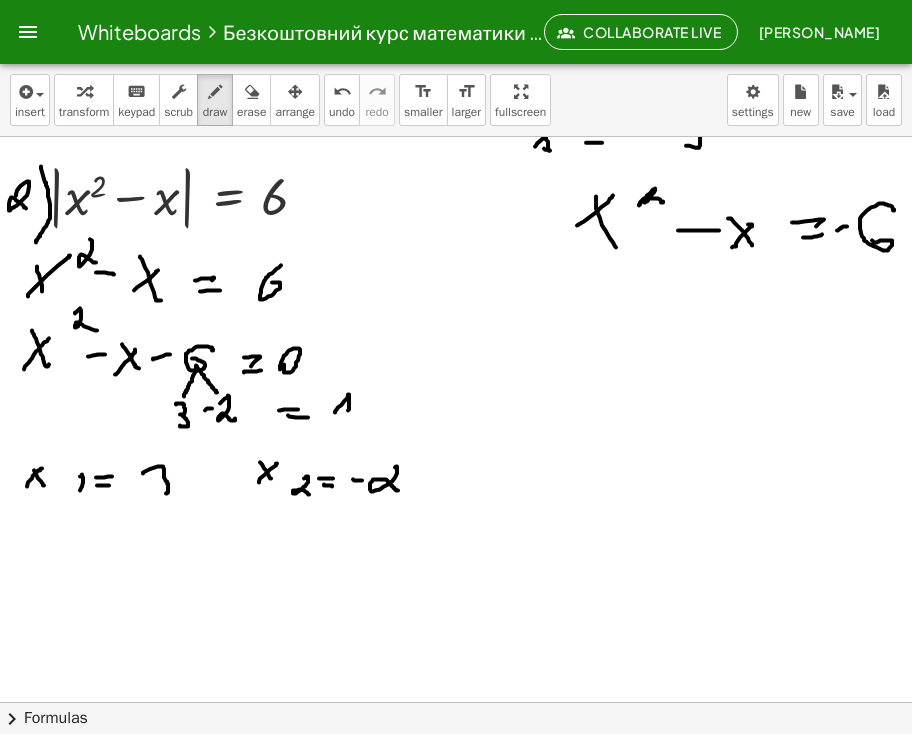 drag, startPoint x: 395, startPoint y: 466, endPoint x: 398, endPoint y: 489, distance: 23.194826 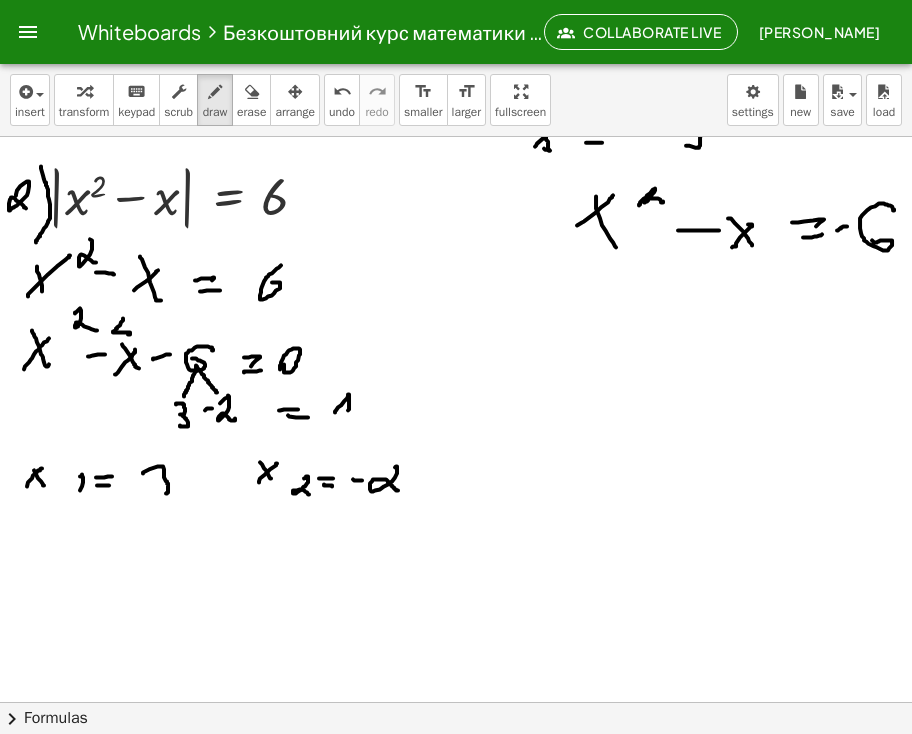 drag, startPoint x: 123, startPoint y: 317, endPoint x: 128, endPoint y: 333, distance: 16.763054 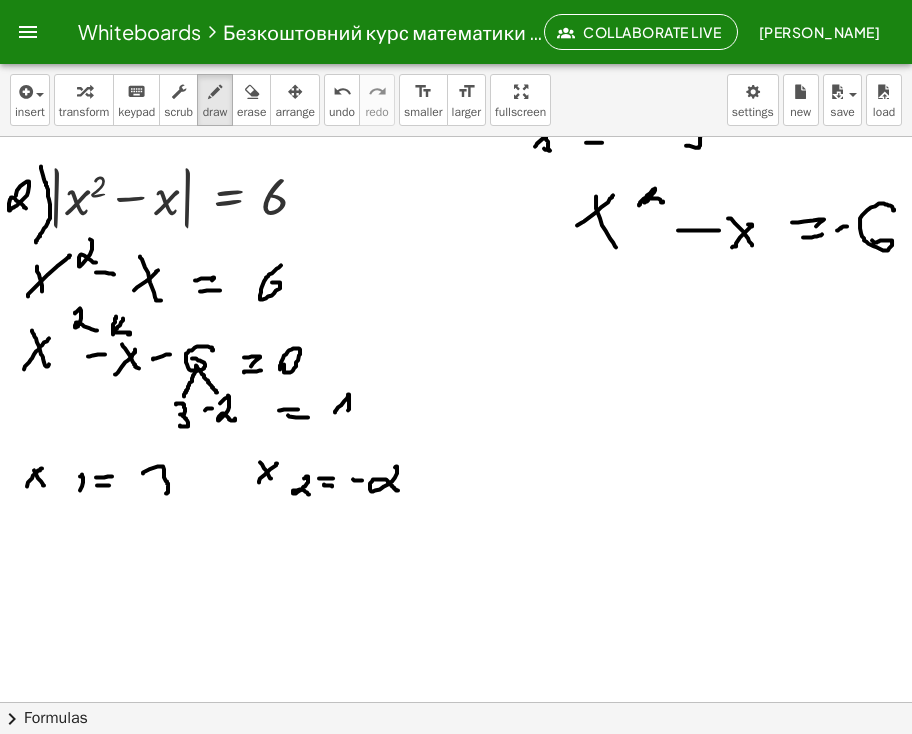 drag, startPoint x: 113, startPoint y: 333, endPoint x: 116, endPoint y: 315, distance: 18.248287 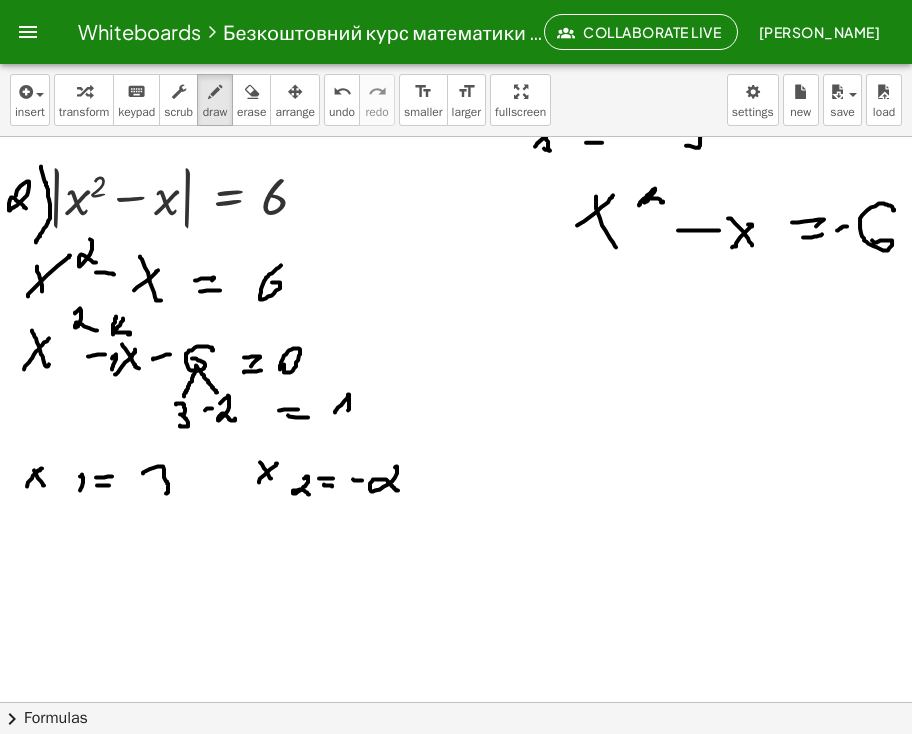drag, startPoint x: 112, startPoint y: 357, endPoint x: 112, endPoint y: 368, distance: 11 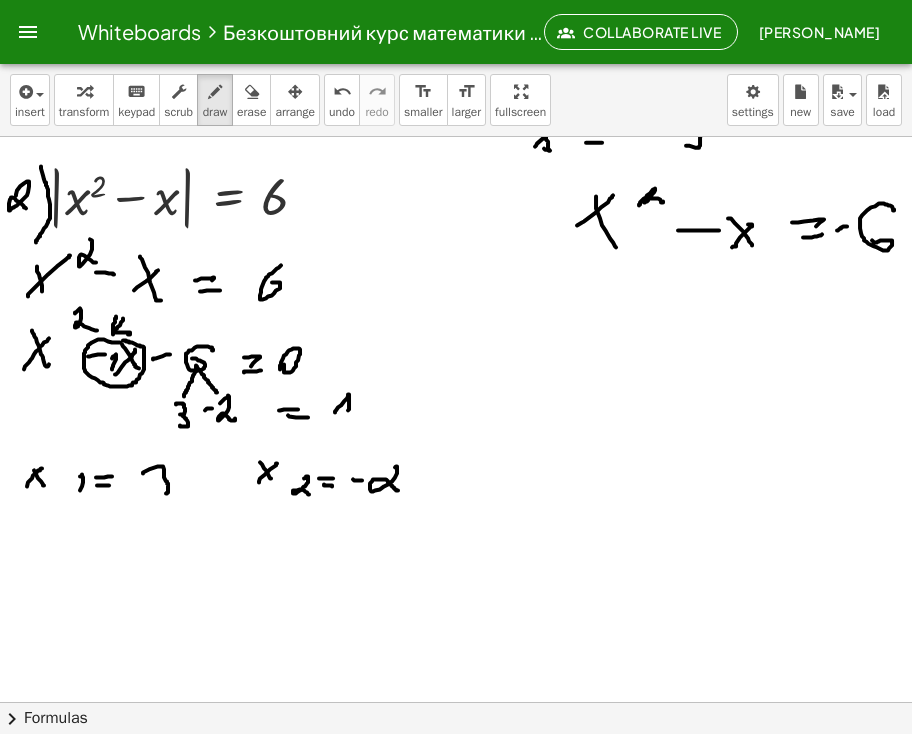 click at bounding box center (456, 238) 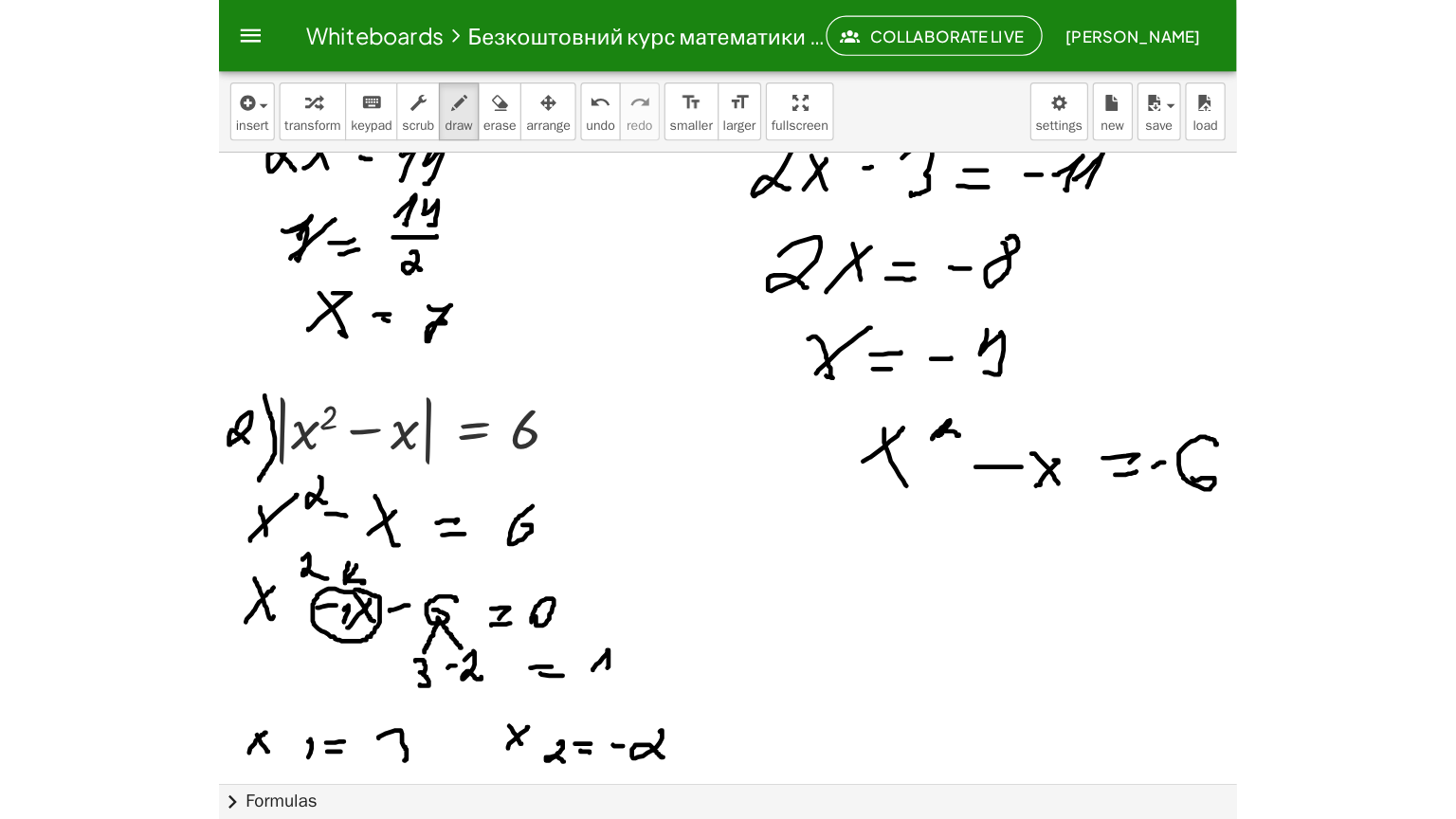 scroll, scrollTop: 313, scrollLeft: 0, axis: vertical 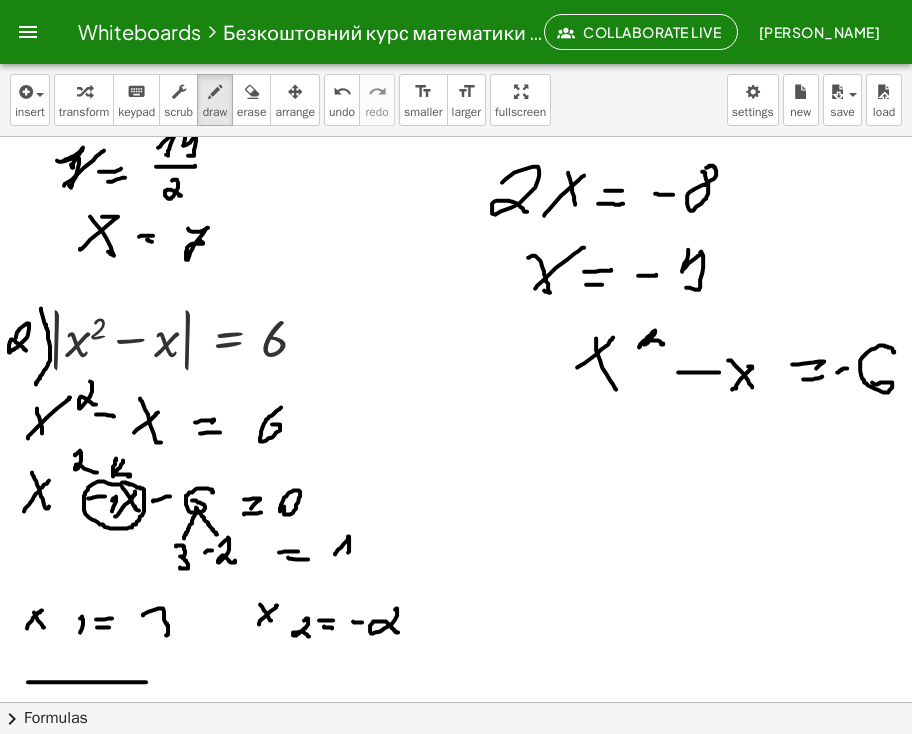 drag, startPoint x: 28, startPoint y: 681, endPoint x: 150, endPoint y: 681, distance: 122 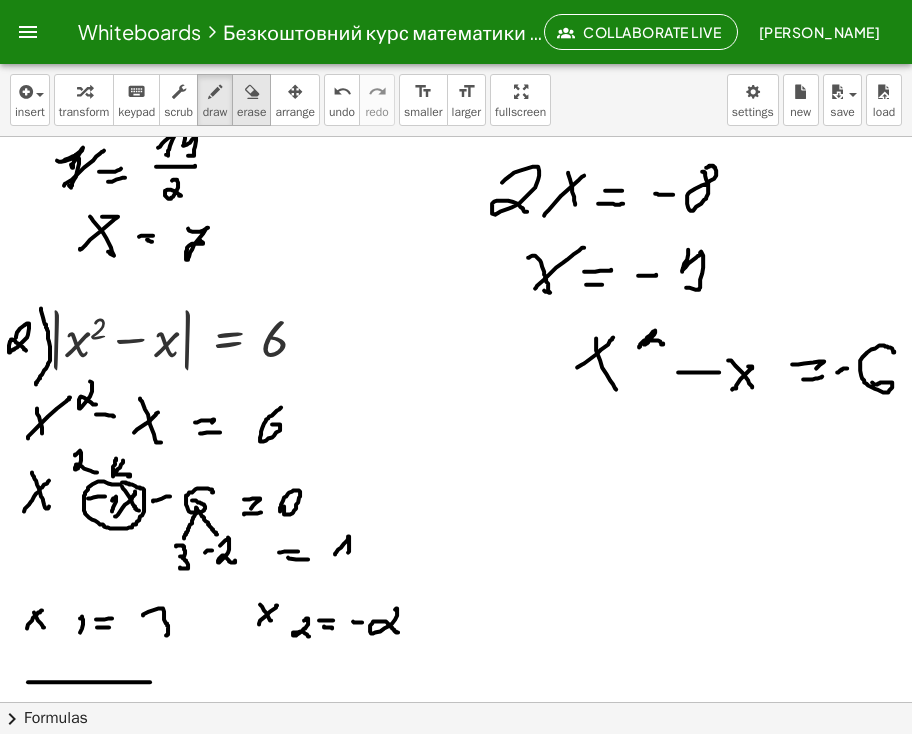 click on "erase" at bounding box center (251, 112) 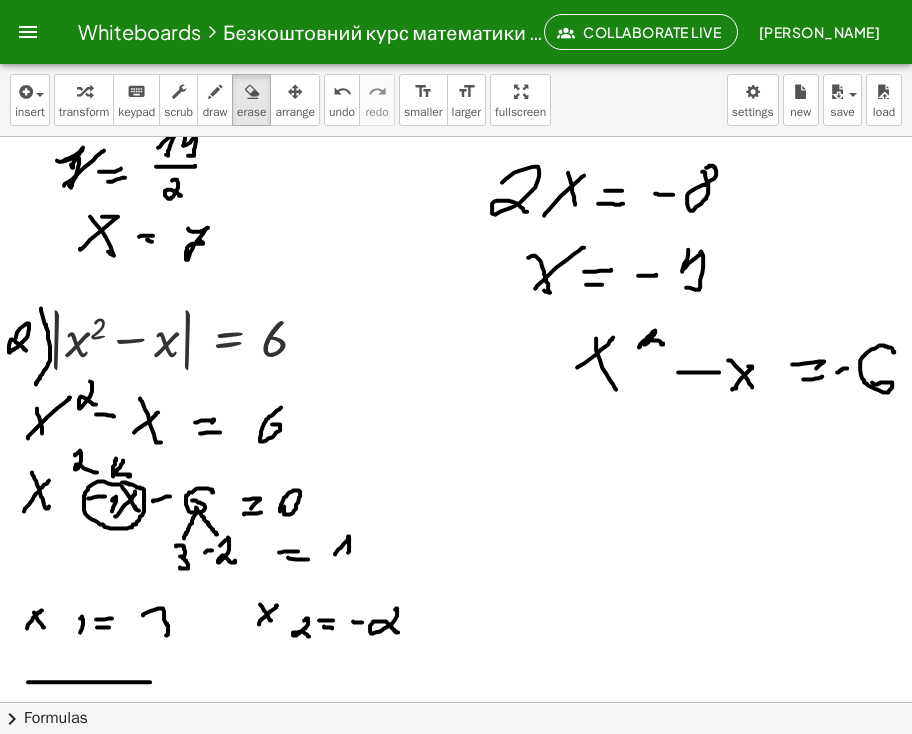 click at bounding box center (456, 655) 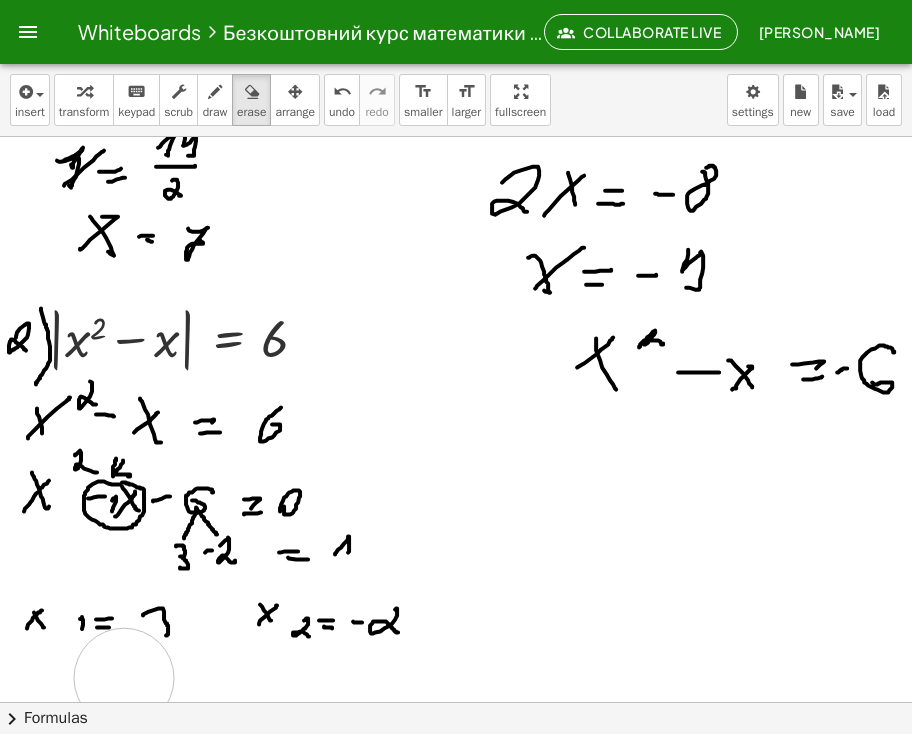 click at bounding box center (456, 655) 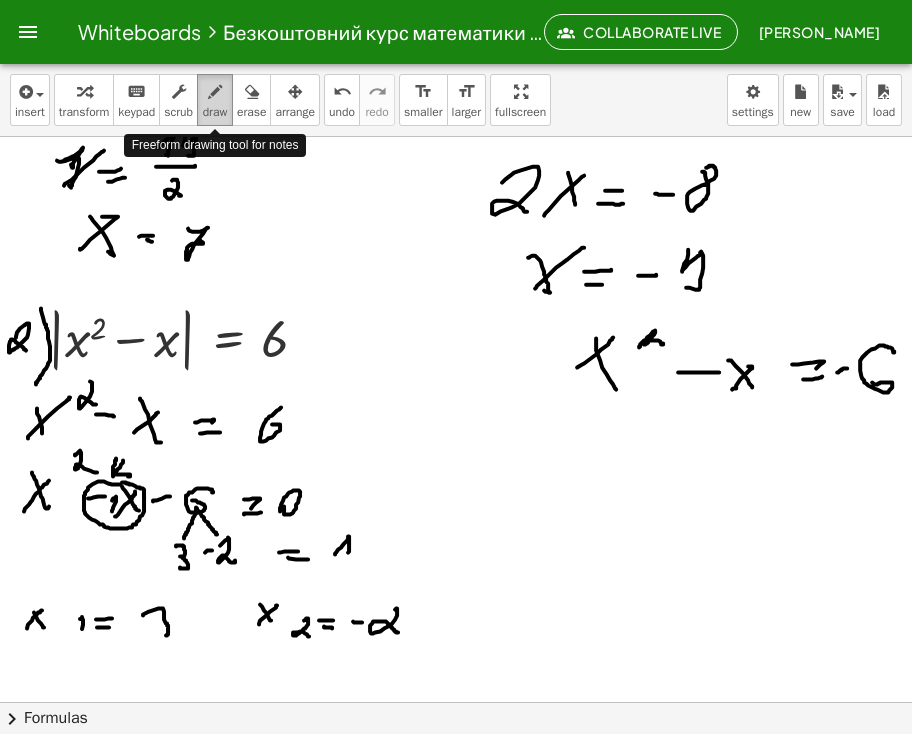 click on "draw" at bounding box center (215, 112) 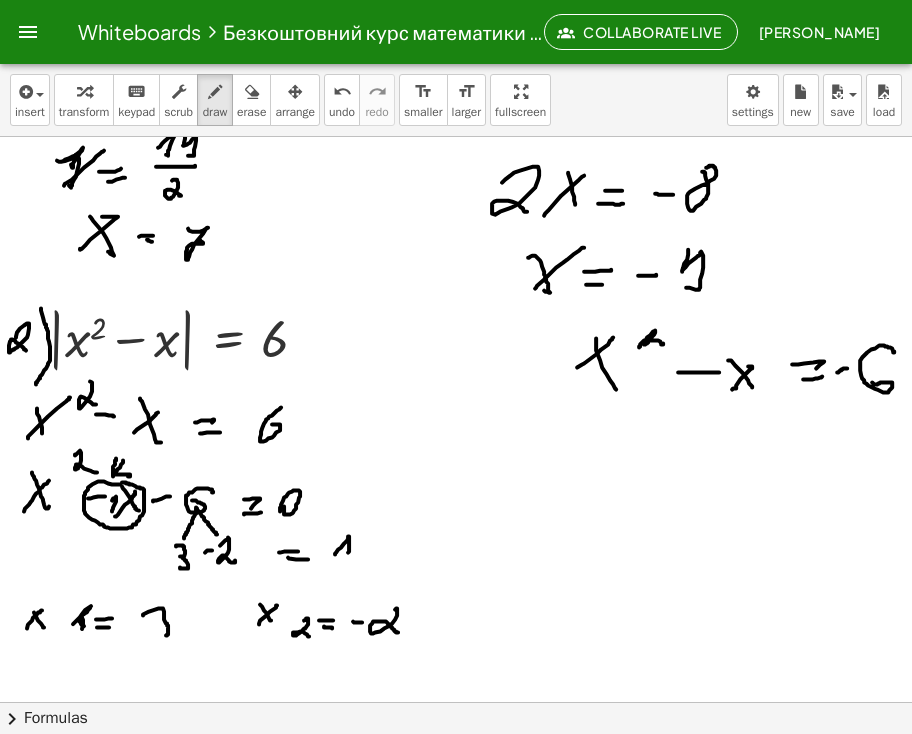 drag, startPoint x: 83, startPoint y: 613, endPoint x: 84, endPoint y: 625, distance: 12.0415945 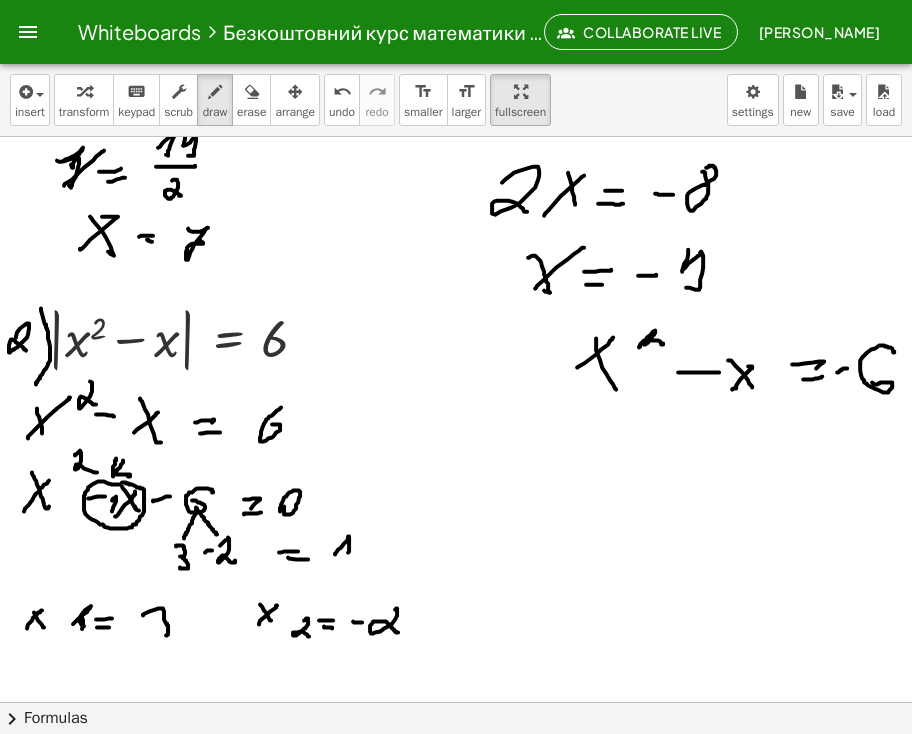 drag, startPoint x: 524, startPoint y: 110, endPoint x: 1152, endPoint y: 197, distance: 633.9976 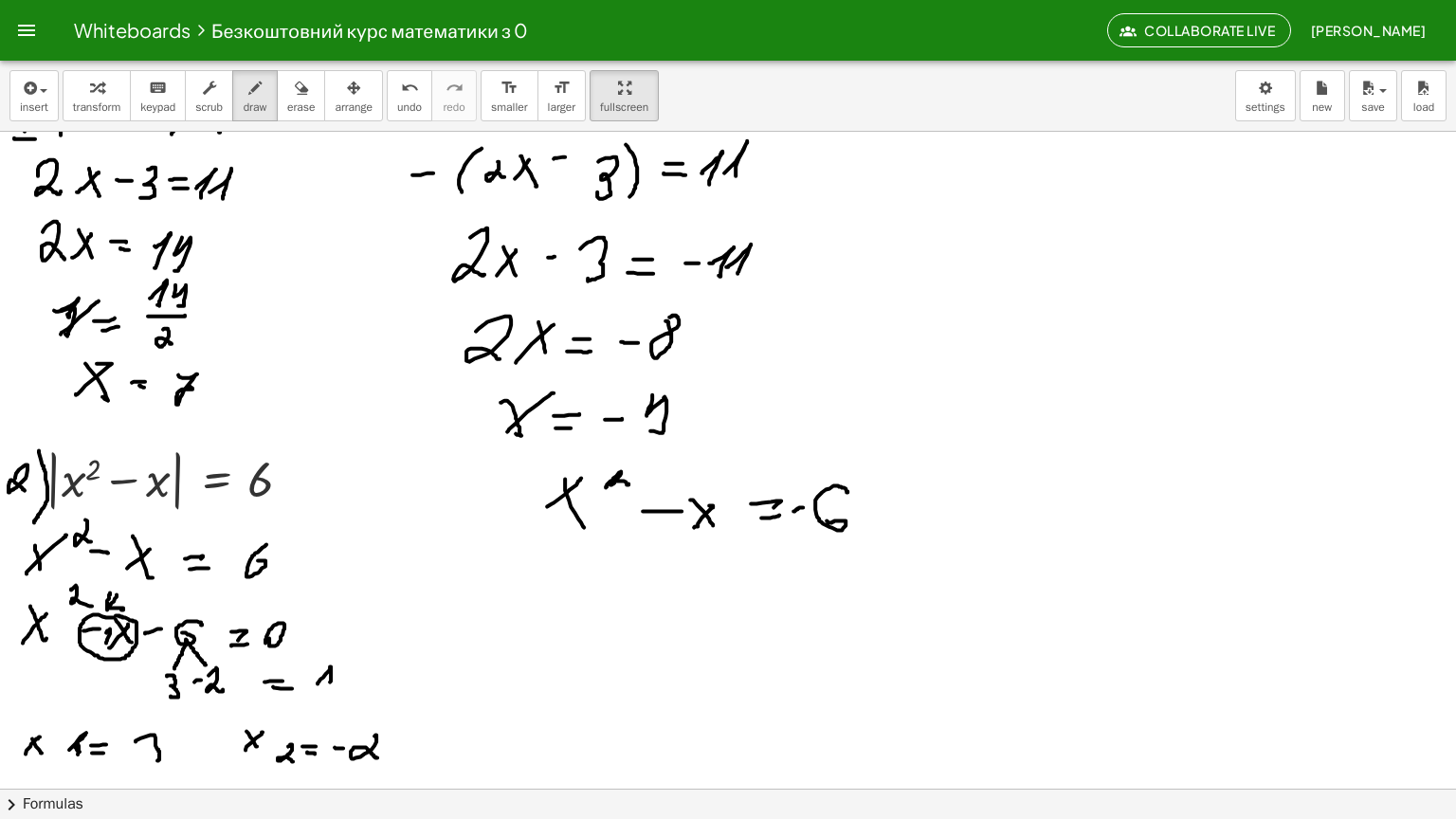 scroll, scrollTop: 123, scrollLeft: 0, axis: vertical 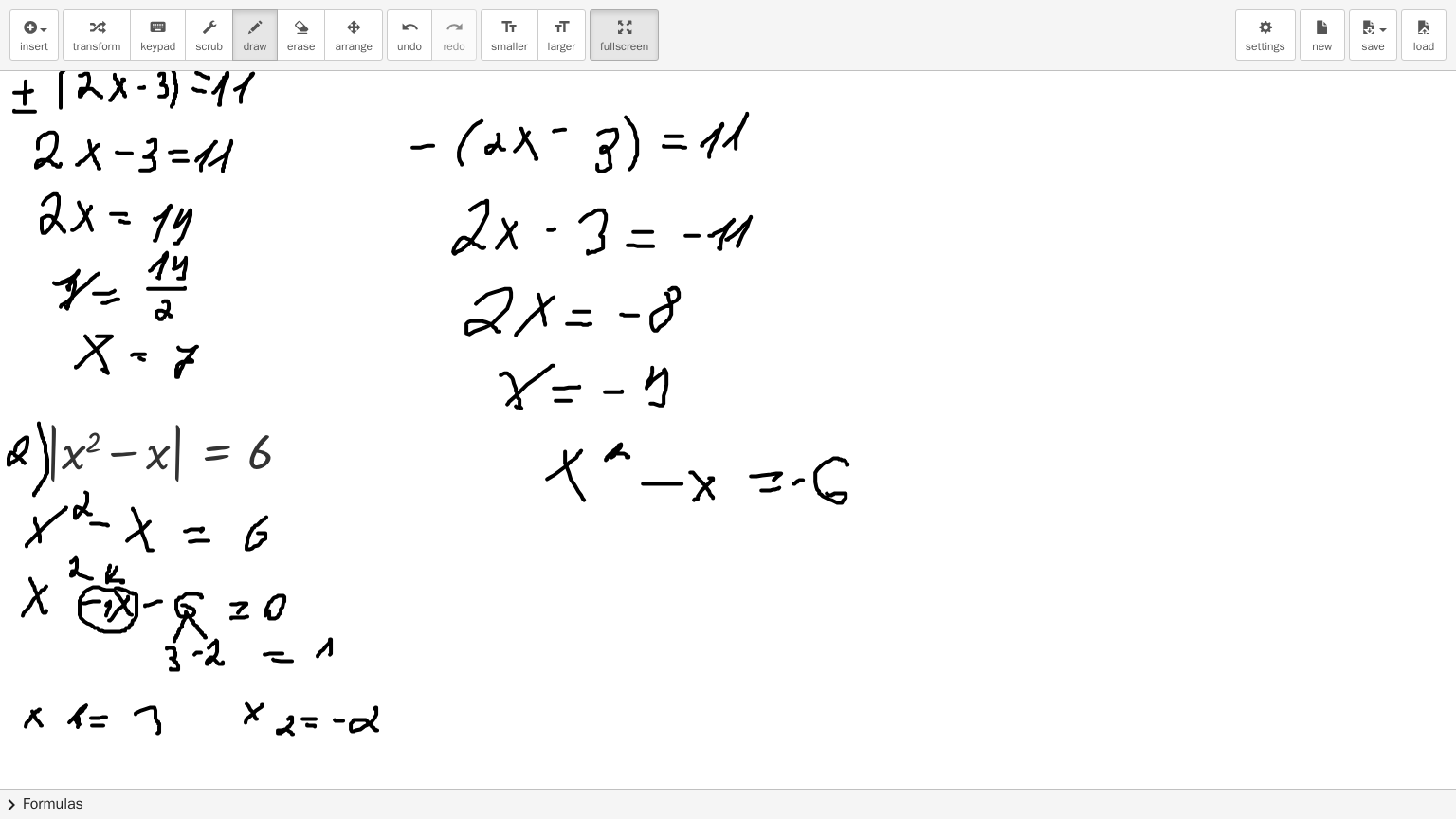 drag, startPoint x: 27, startPoint y: 785, endPoint x: 214, endPoint y: 778, distance: 187.131 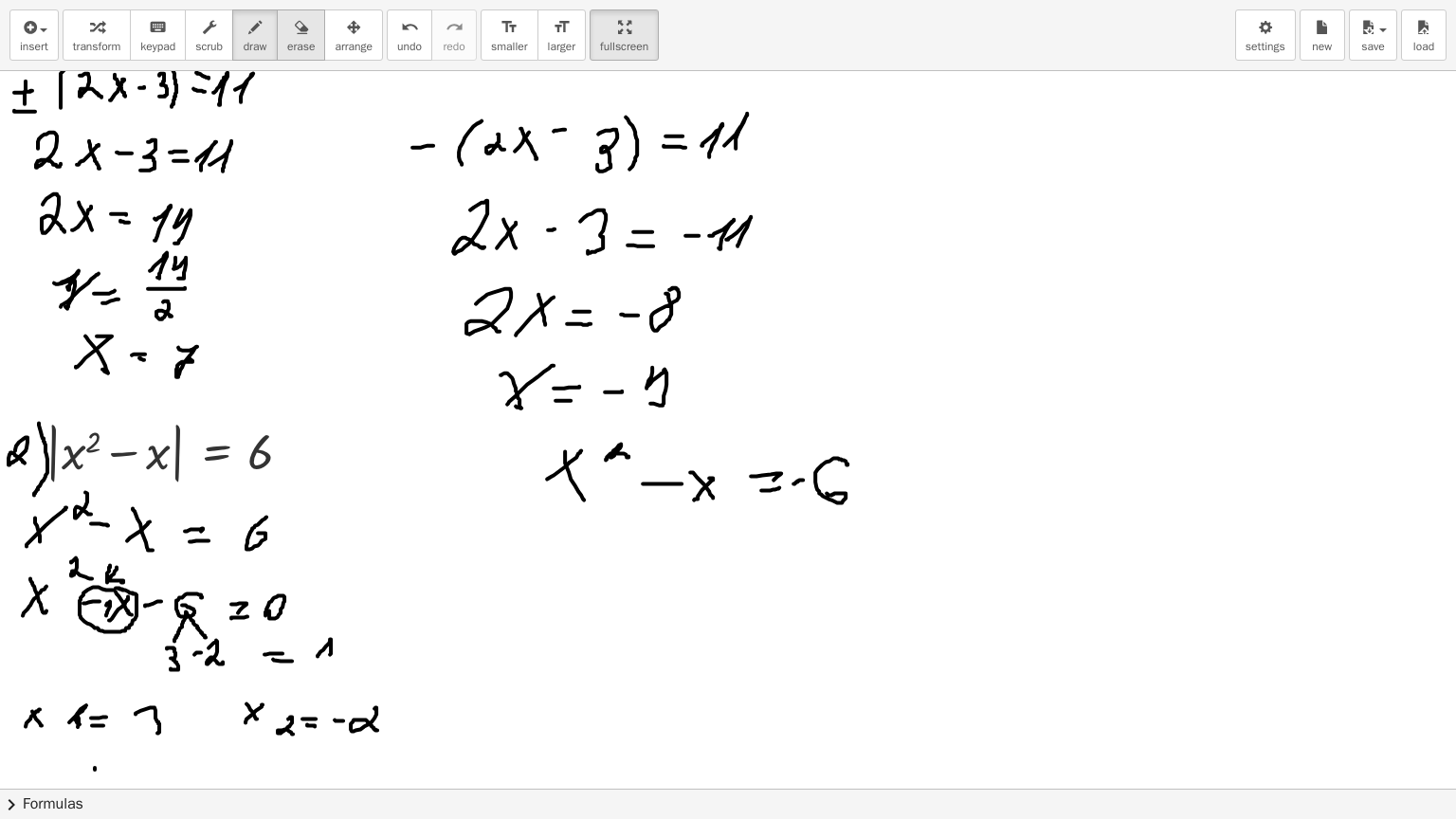 click on "erase" at bounding box center [300, 46] 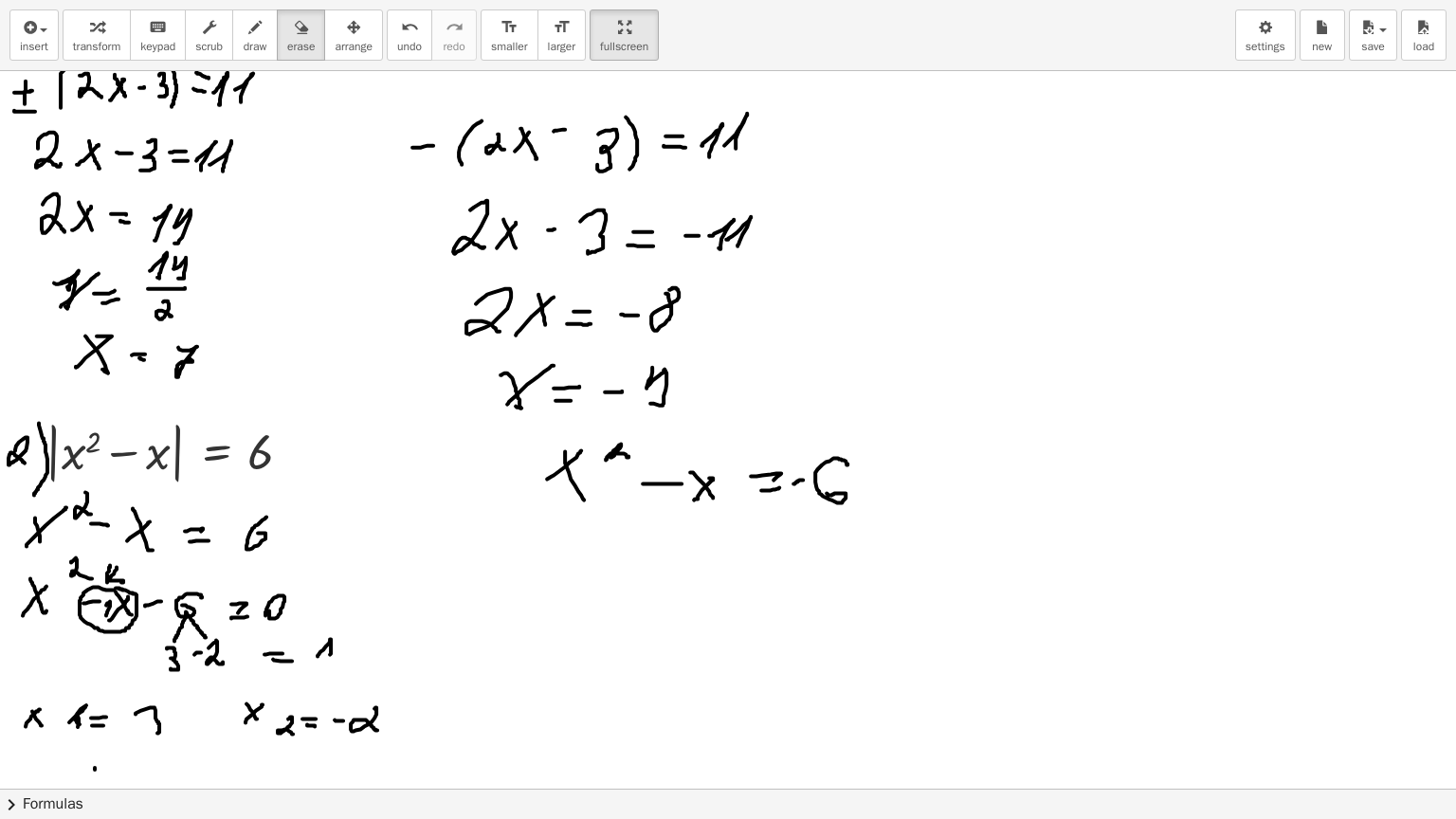 click at bounding box center (728, 752) 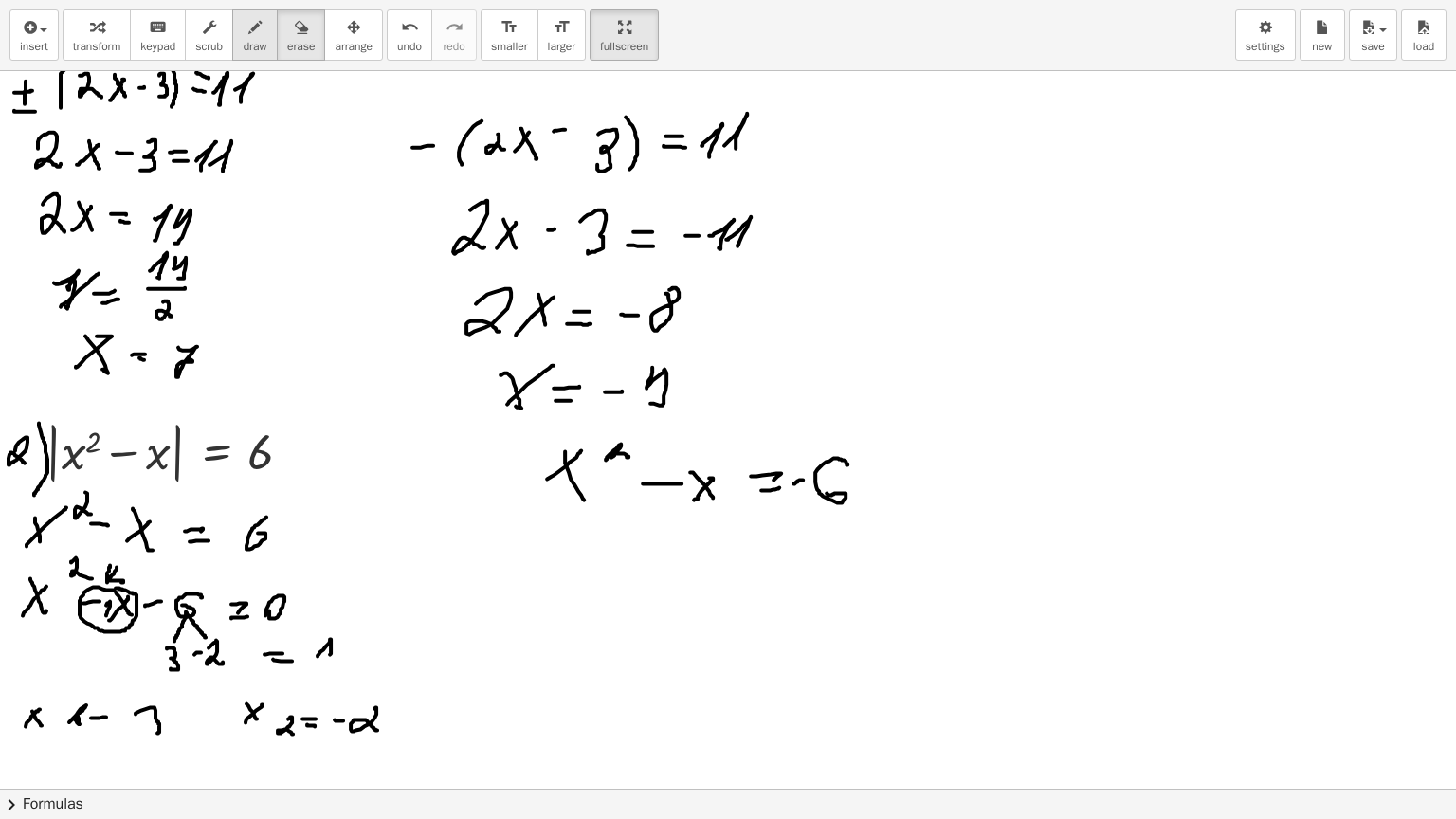 click on "draw" at bounding box center [255, 46] 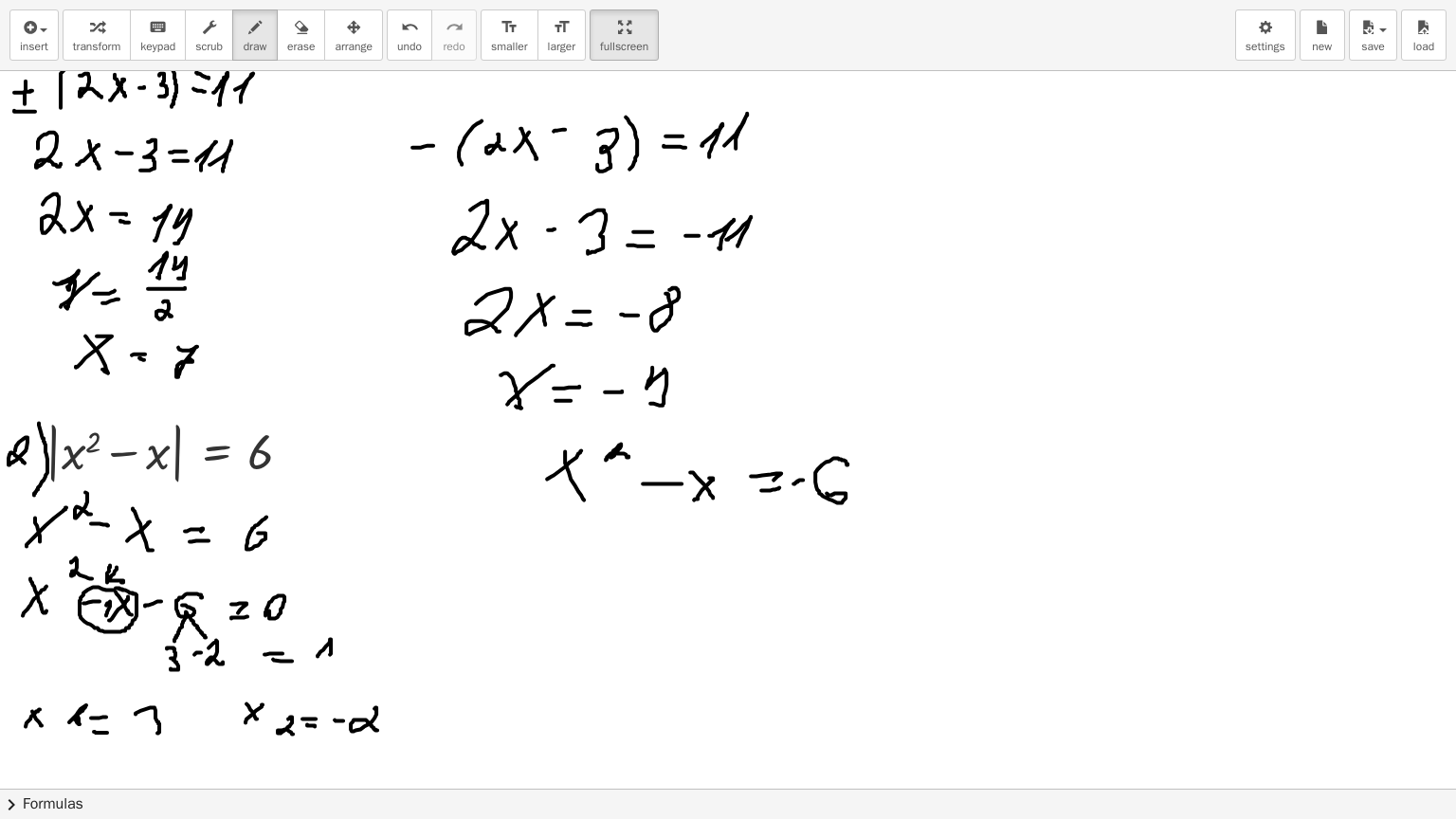 drag, startPoint x: 94, startPoint y: 731, endPoint x: 107, endPoint y: 732, distance: 13.038405 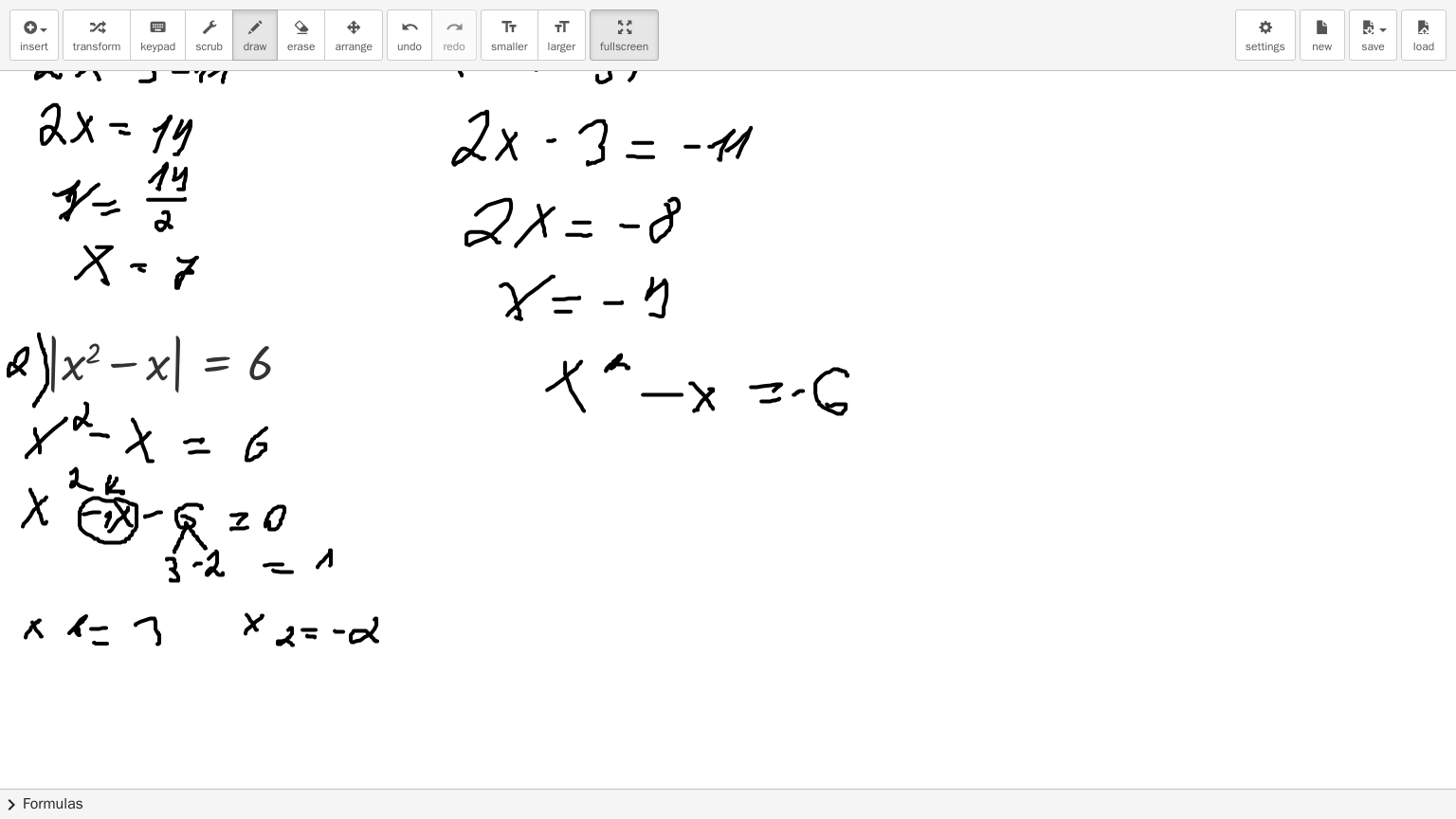 scroll, scrollTop: 223, scrollLeft: 0, axis: vertical 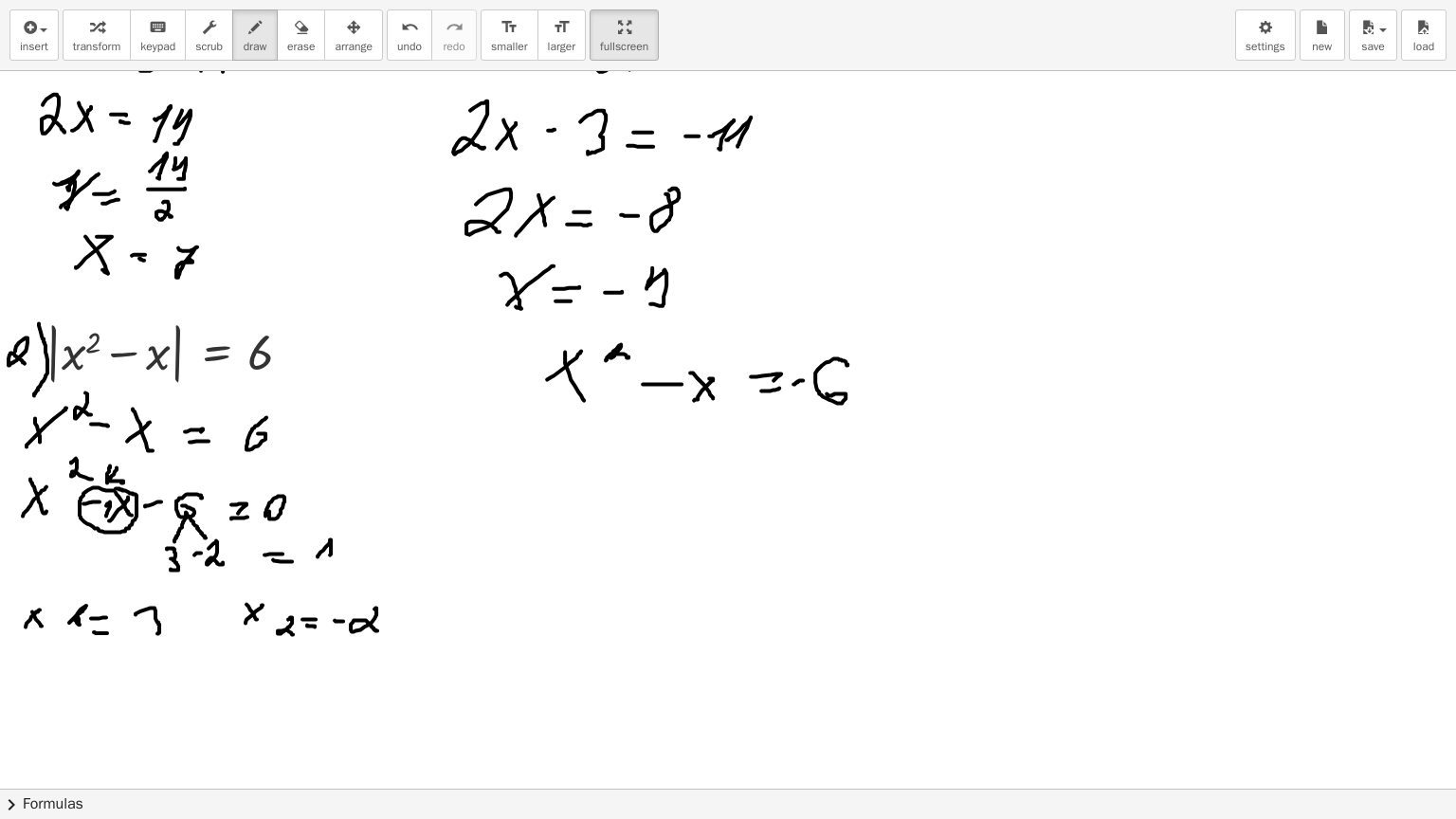 click on "chevron_right" at bounding box center (11, 805) 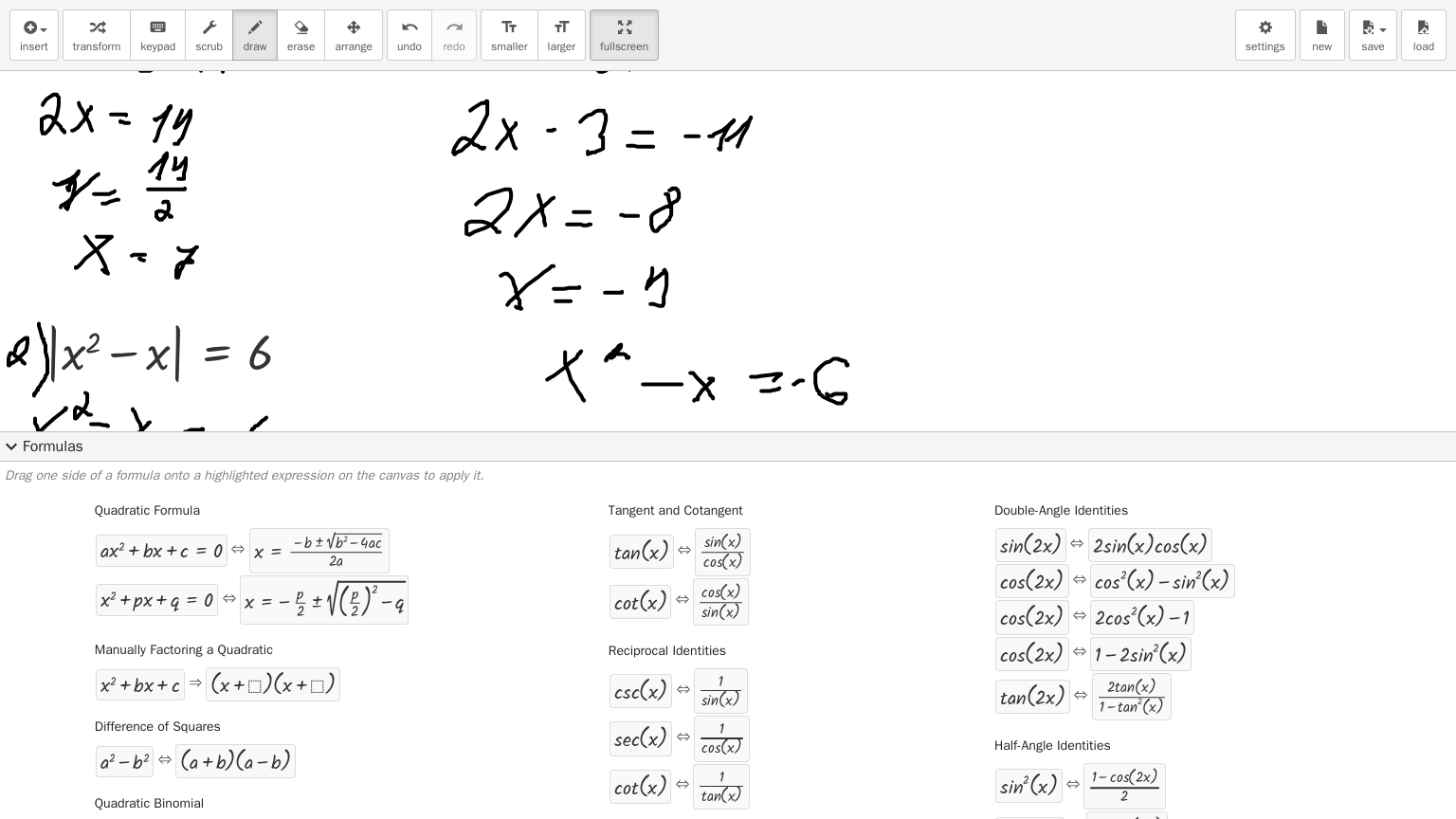 click on "expand_more" at bounding box center (11, 446) 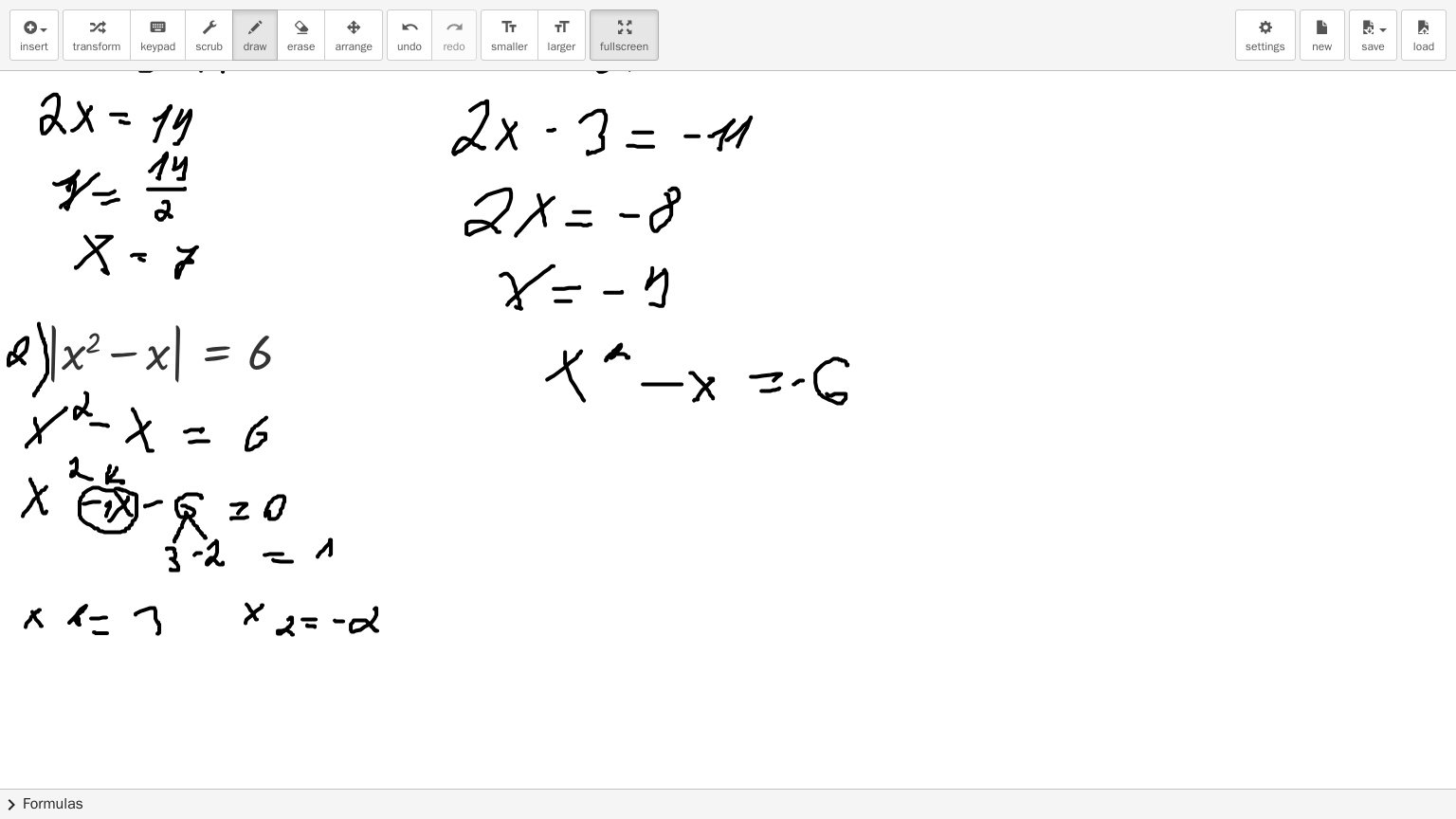 click on "chevron_right  Formulas" 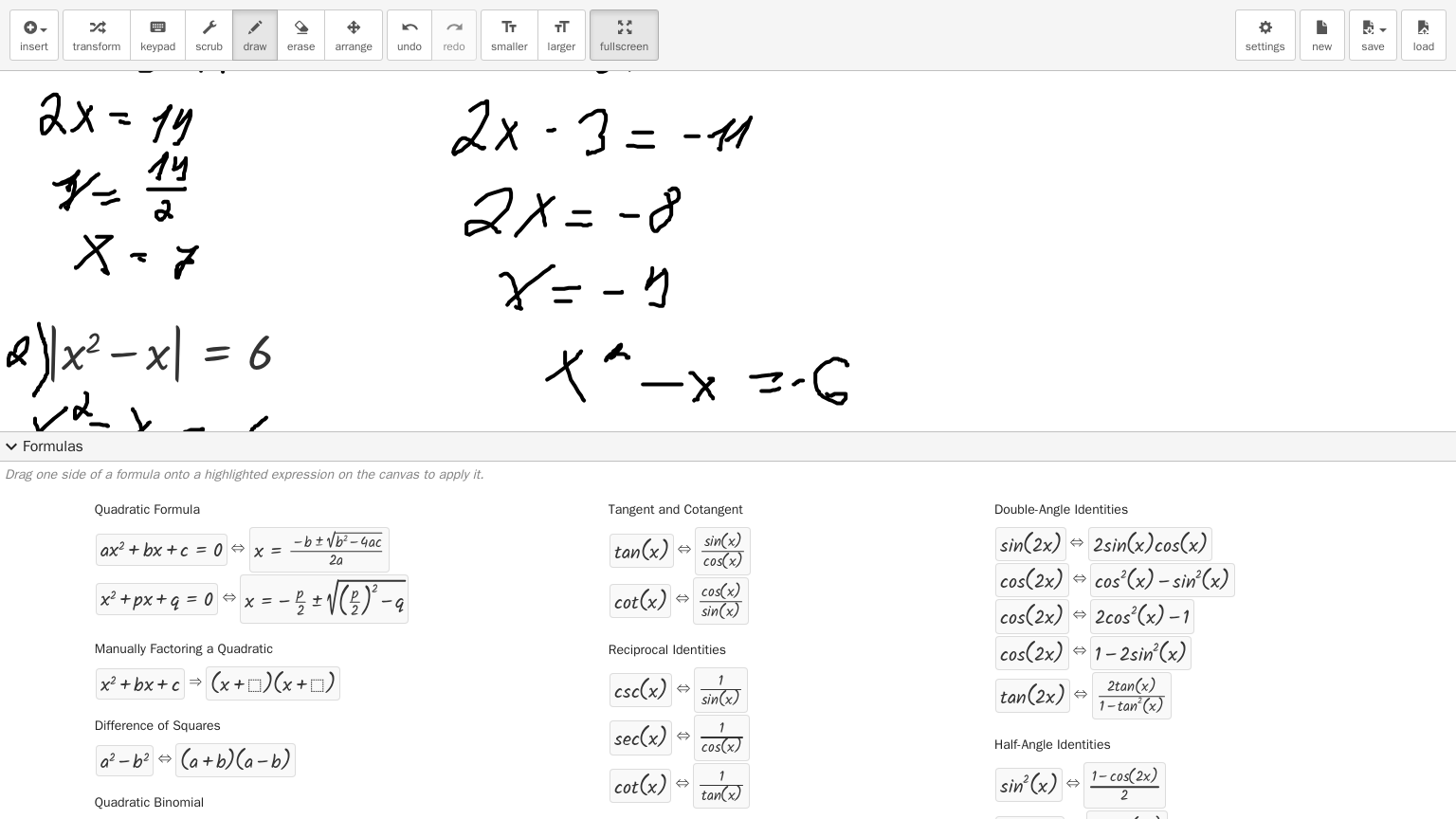 scroll, scrollTop: 0, scrollLeft: 0, axis: both 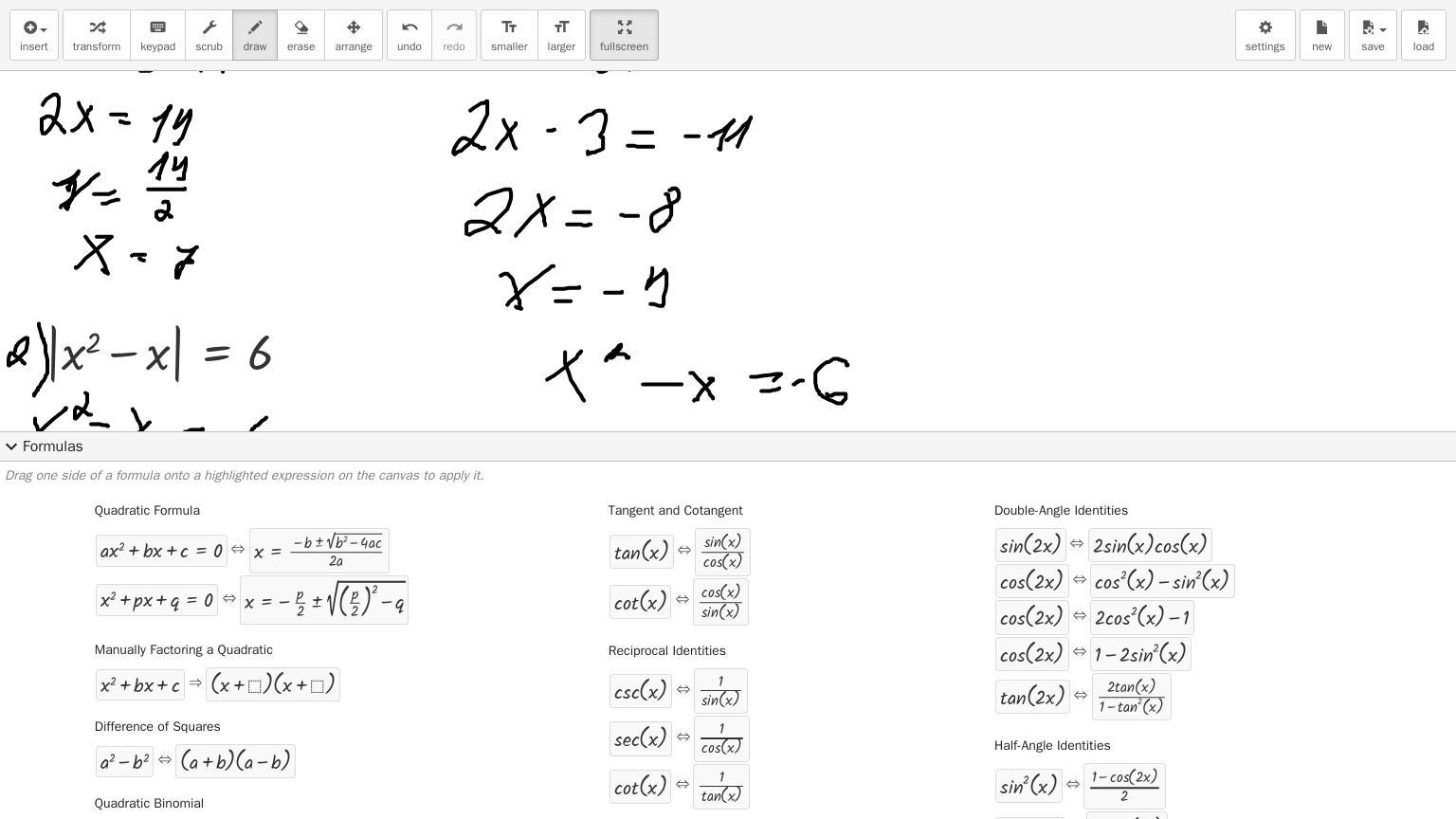 click on "expand_more" at bounding box center (11, 446) 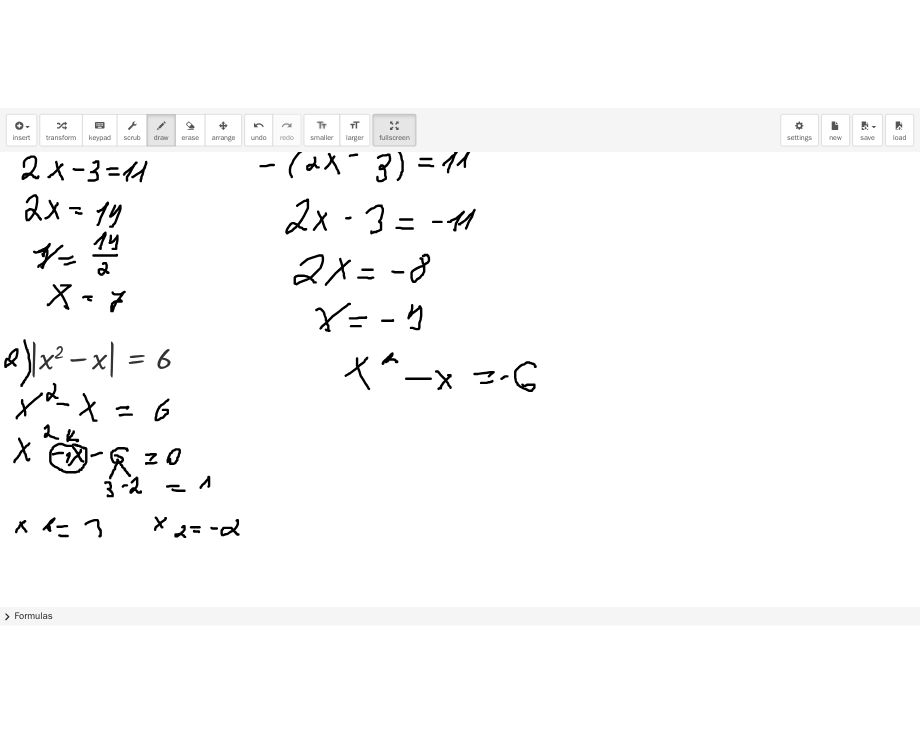 scroll, scrollTop: 200, scrollLeft: 0, axis: vertical 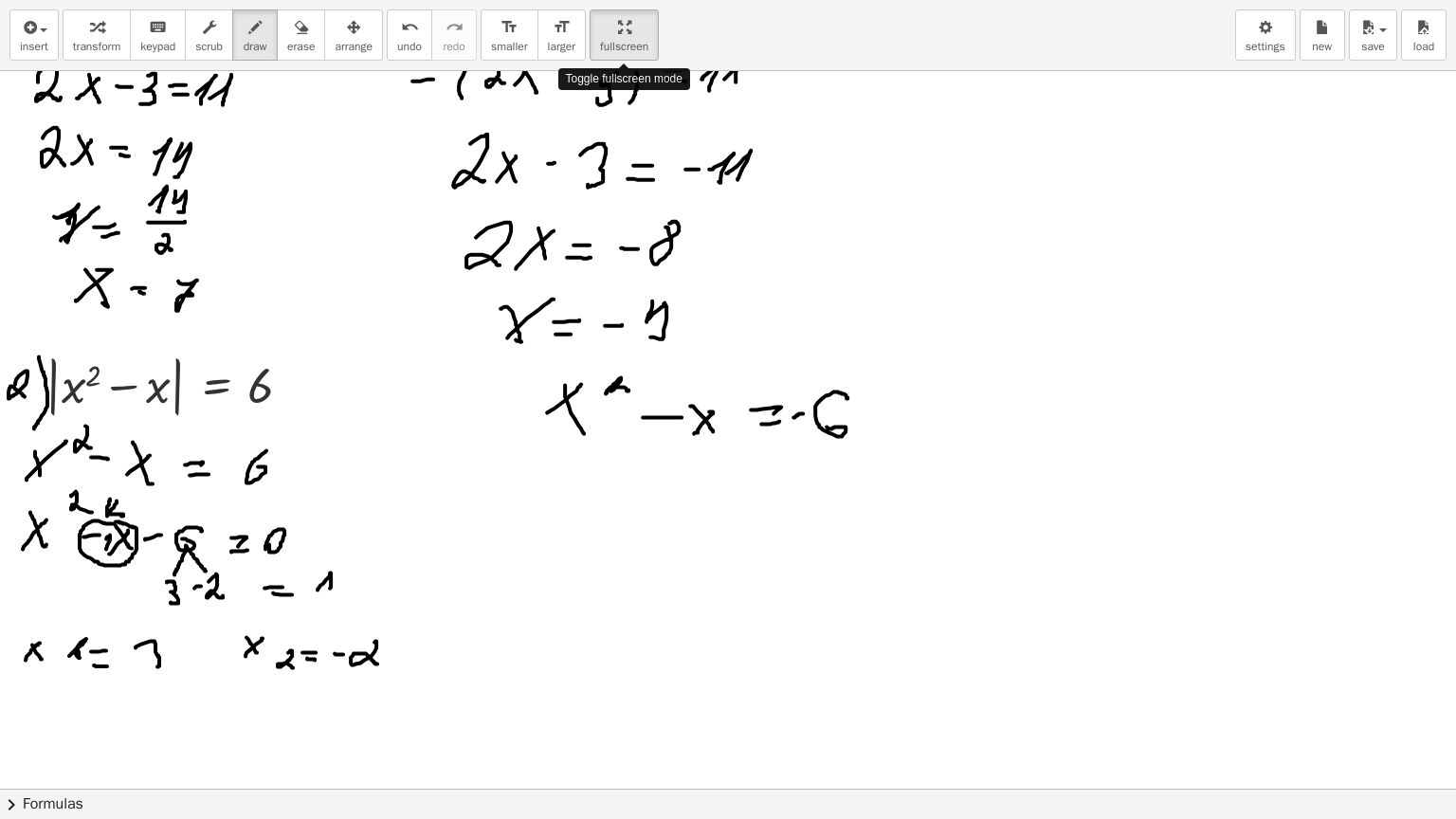 drag, startPoint x: 603, startPoint y: 38, endPoint x: 8, endPoint y: -45, distance: 600.7612 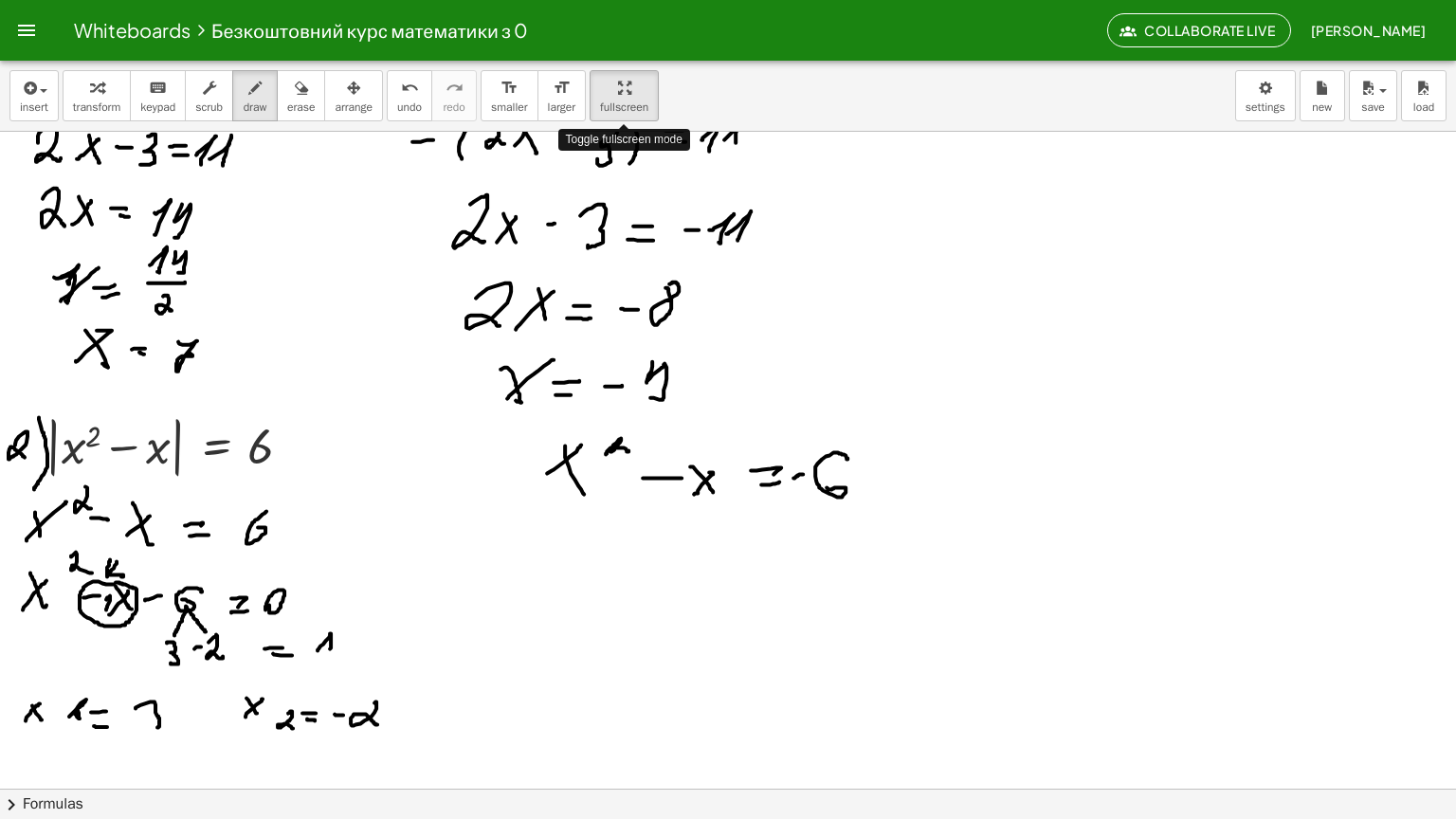 click on "Whiteboards     Безкоштовний курс математики з 0  Collaborate Live  Крістіна Лапчик Graspable Math Activities Whiteboards Account   insert select one: Math Expression Function Text Youtube Video Graphing Geometry Geometry 3D transform keyboard keypad scrub draw erase arrange undo undo redo redo format_size smaller format_size larger fullscreen load   save Saved! × new settings Toggle fullscreen mode | + · 2 · x − 3 | = 11 | + x 2 − x | = 6 × chevron_right  Formulas
Drag one side of a formula onto a highlighted expression on the canvas to apply it.
Quadratic Formula
+ · a · x 2 + · b · x + c = 0
⇔
x = · ( − b ± 2 √ ( + b 2 − · 4 · a · c ) ) · 2 · a
+ x 2 + · p · x + q = 0
x = − · p" at bounding box center [728, 410] 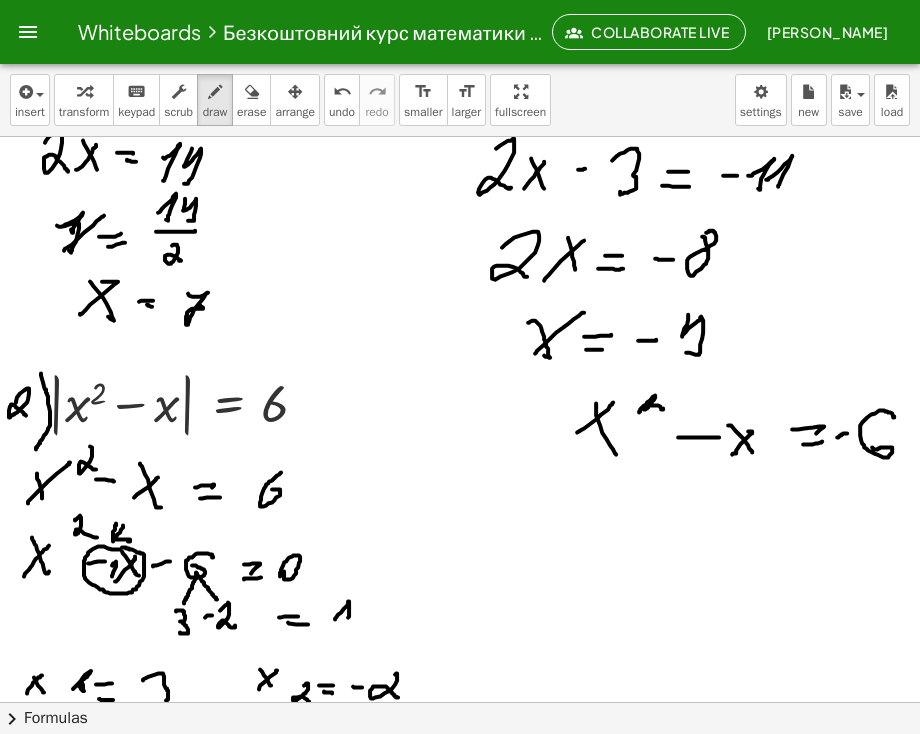 scroll, scrollTop: 300, scrollLeft: 0, axis: vertical 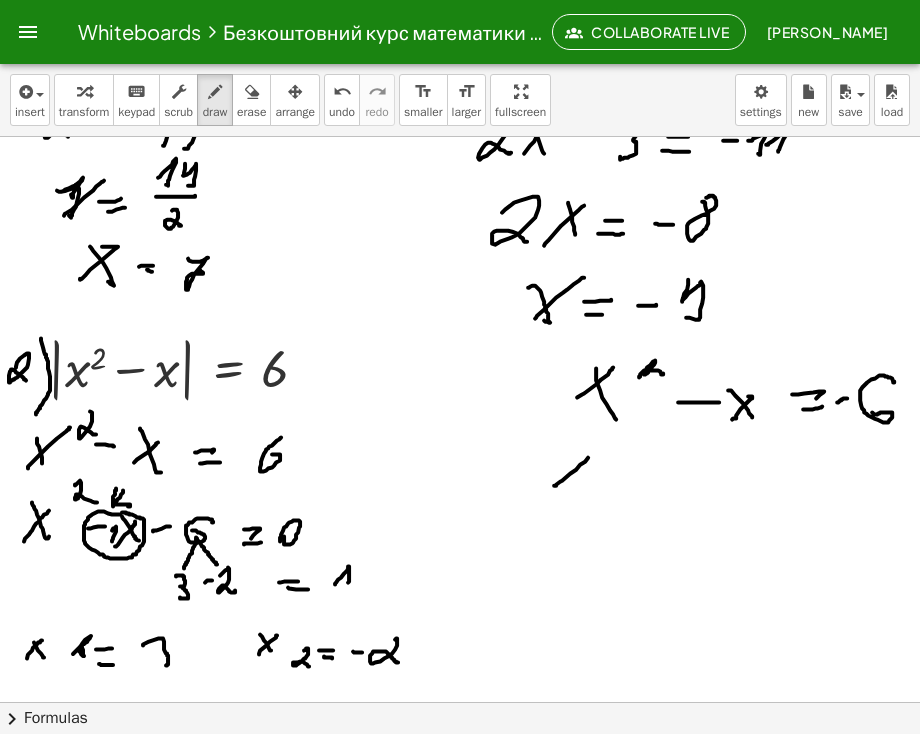 drag, startPoint x: 585, startPoint y: 461, endPoint x: 595, endPoint y: 448, distance: 16.40122 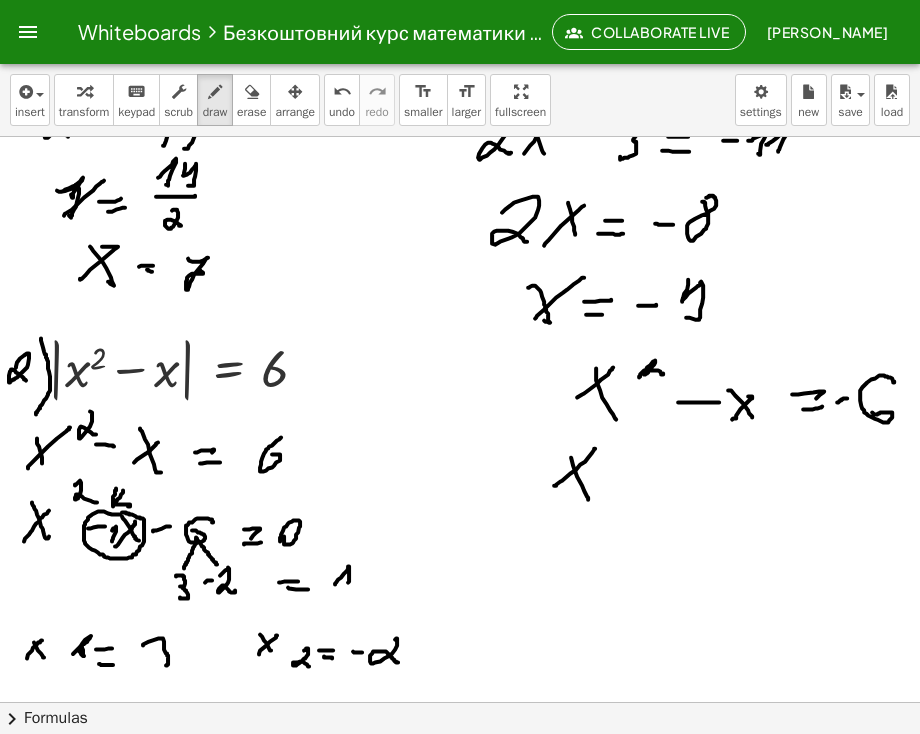 drag, startPoint x: 571, startPoint y: 457, endPoint x: 588, endPoint y: 499, distance: 45.310043 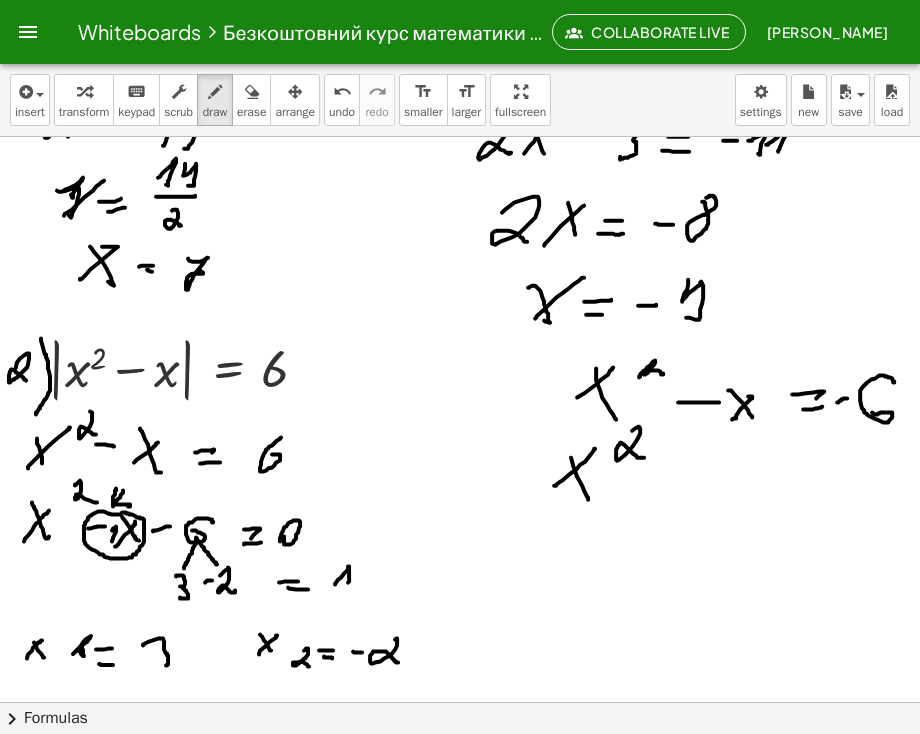 drag, startPoint x: 632, startPoint y: 430, endPoint x: 644, endPoint y: 457, distance: 29.546574 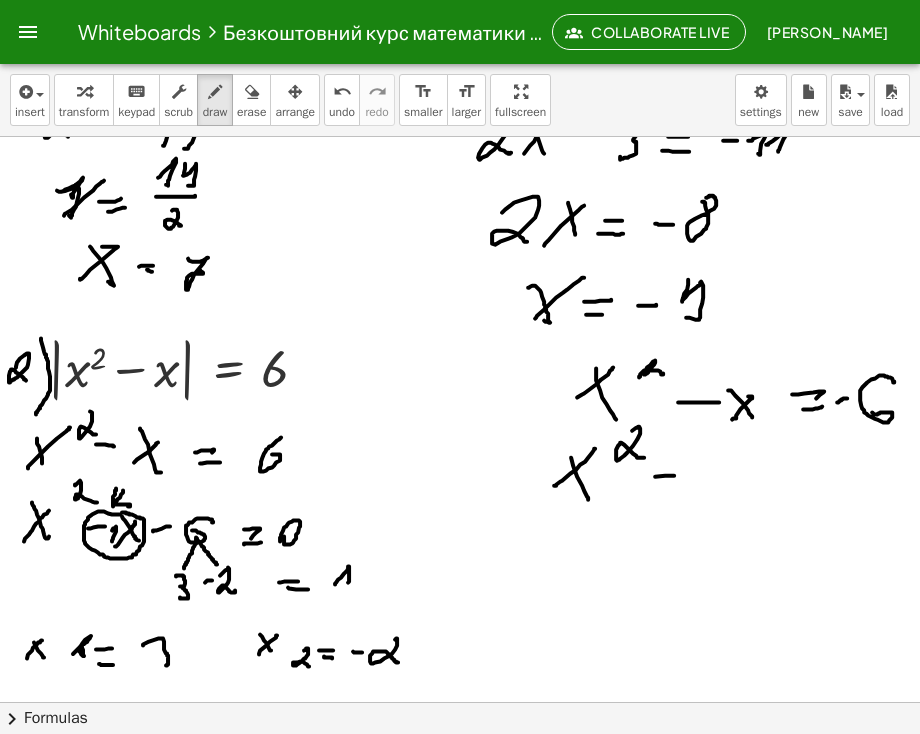drag, startPoint x: 655, startPoint y: 476, endPoint x: 698, endPoint y: 477, distance: 43.011627 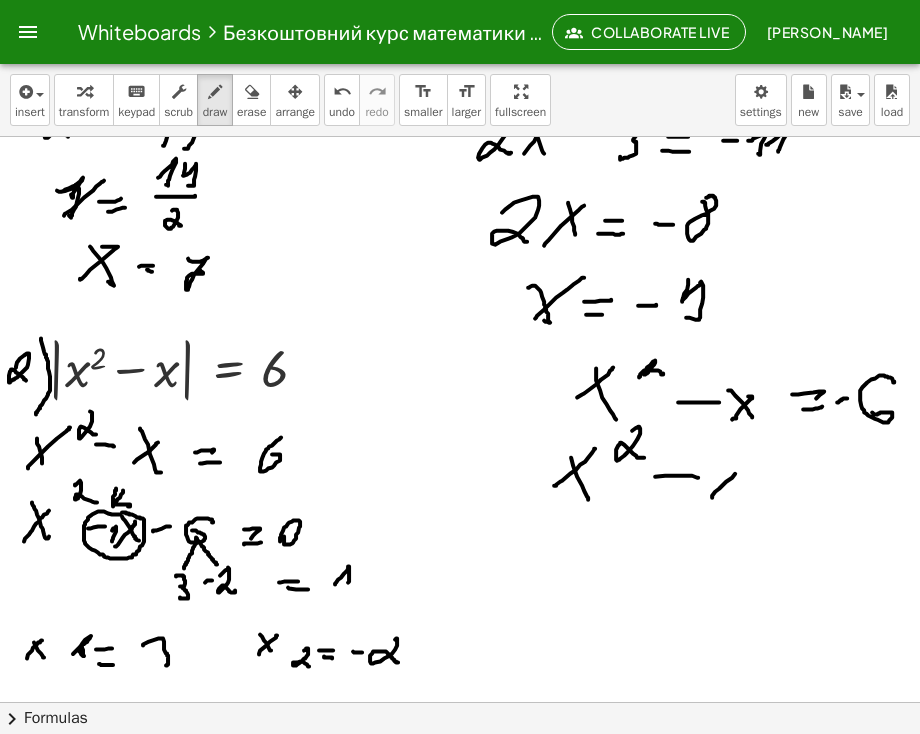 drag, startPoint x: 712, startPoint y: 497, endPoint x: 738, endPoint y: 471, distance: 36.769554 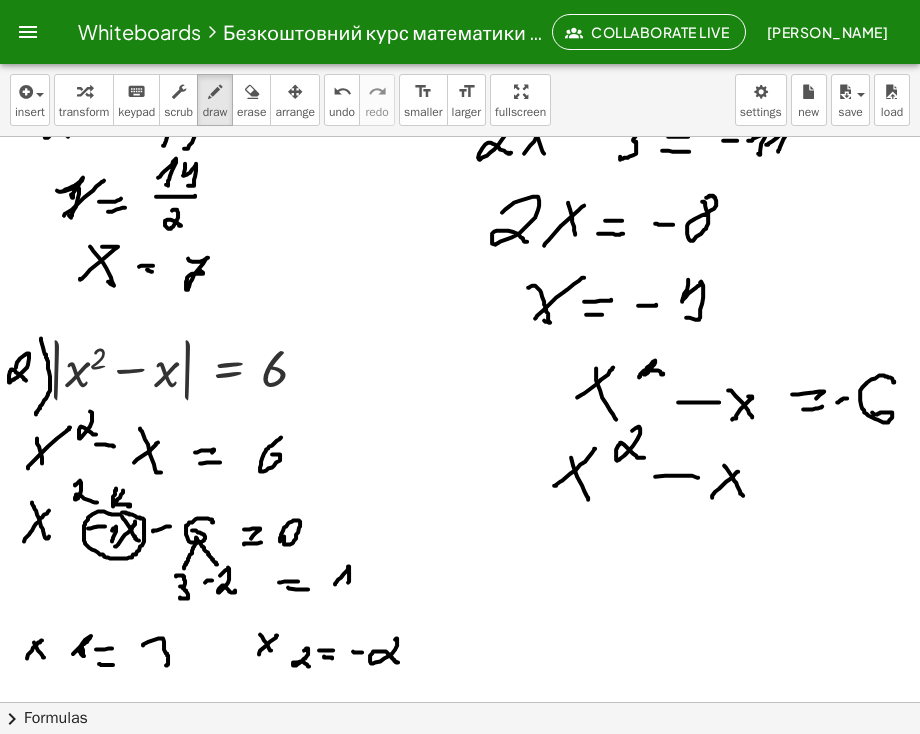 drag, startPoint x: 730, startPoint y: 473, endPoint x: 743, endPoint y: 495, distance: 25.553865 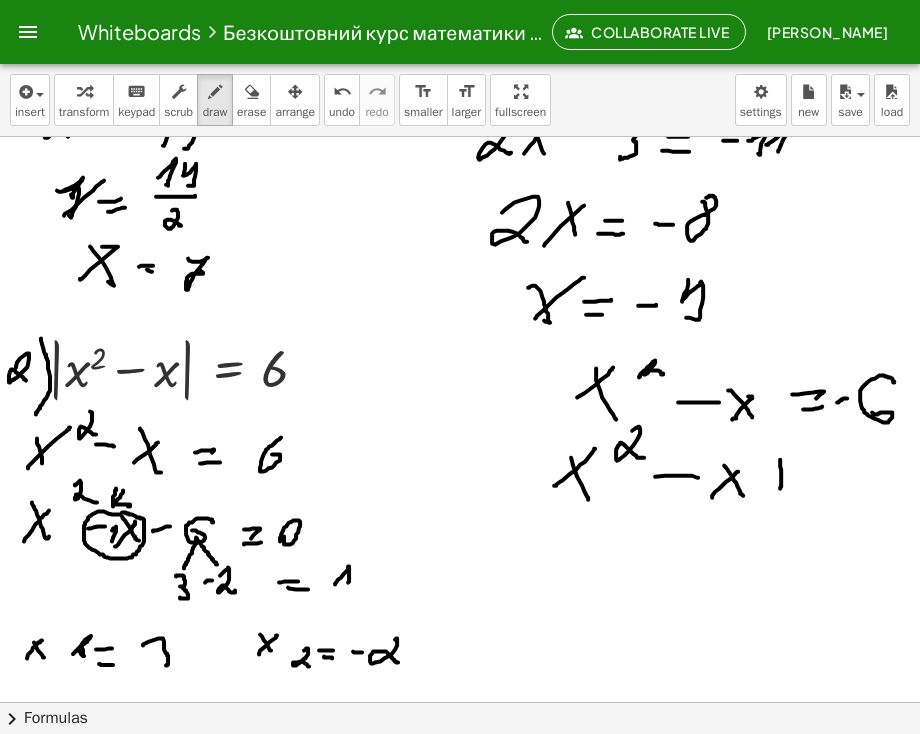 drag, startPoint x: 780, startPoint y: 464, endPoint x: 780, endPoint y: 489, distance: 25 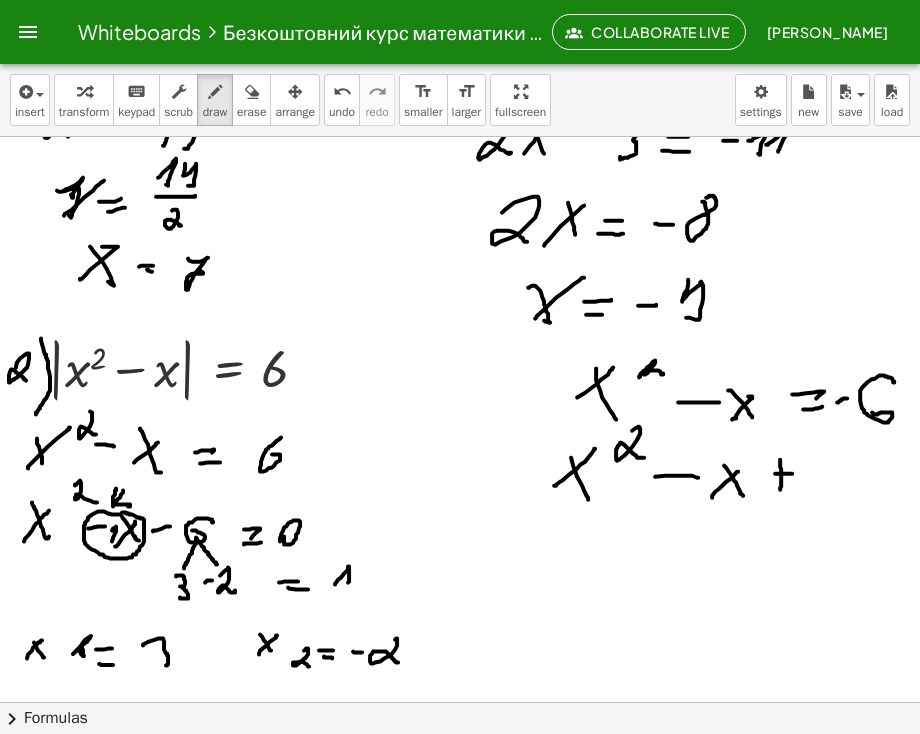 drag, startPoint x: 780, startPoint y: 473, endPoint x: 792, endPoint y: 473, distance: 12 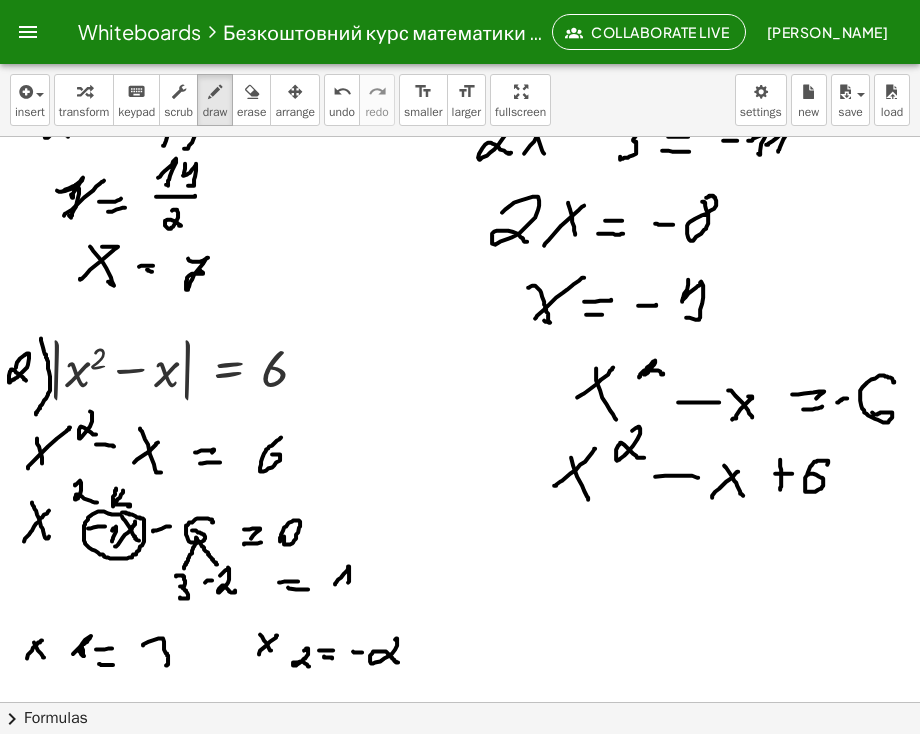 drag, startPoint x: 828, startPoint y: 461, endPoint x: 844, endPoint y: 479, distance: 24.083189 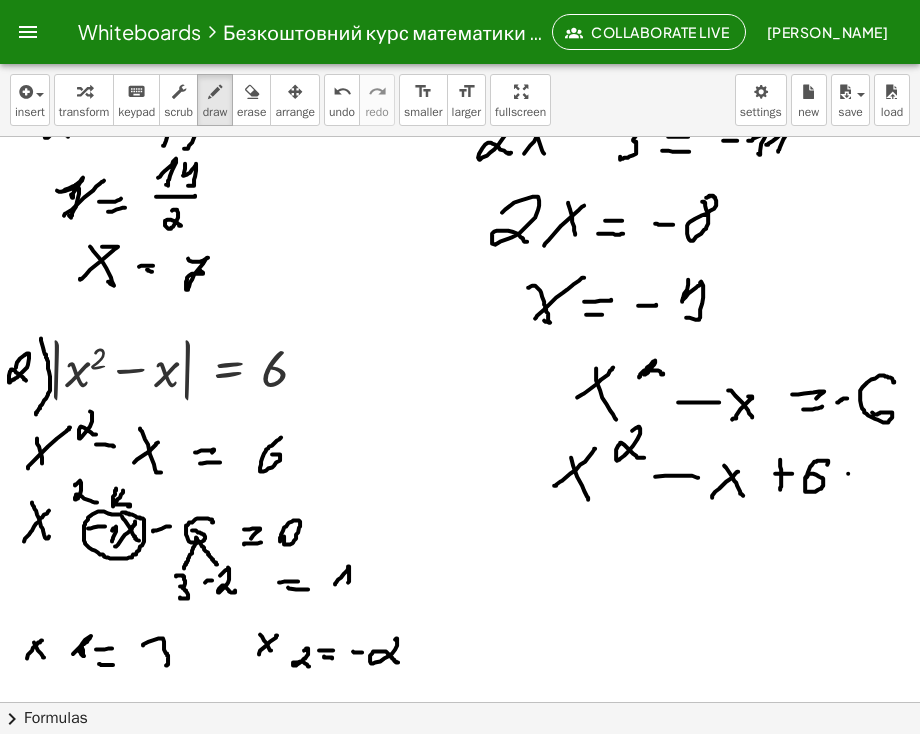 drag, startPoint x: 848, startPoint y: 473, endPoint x: 868, endPoint y: 478, distance: 20.615528 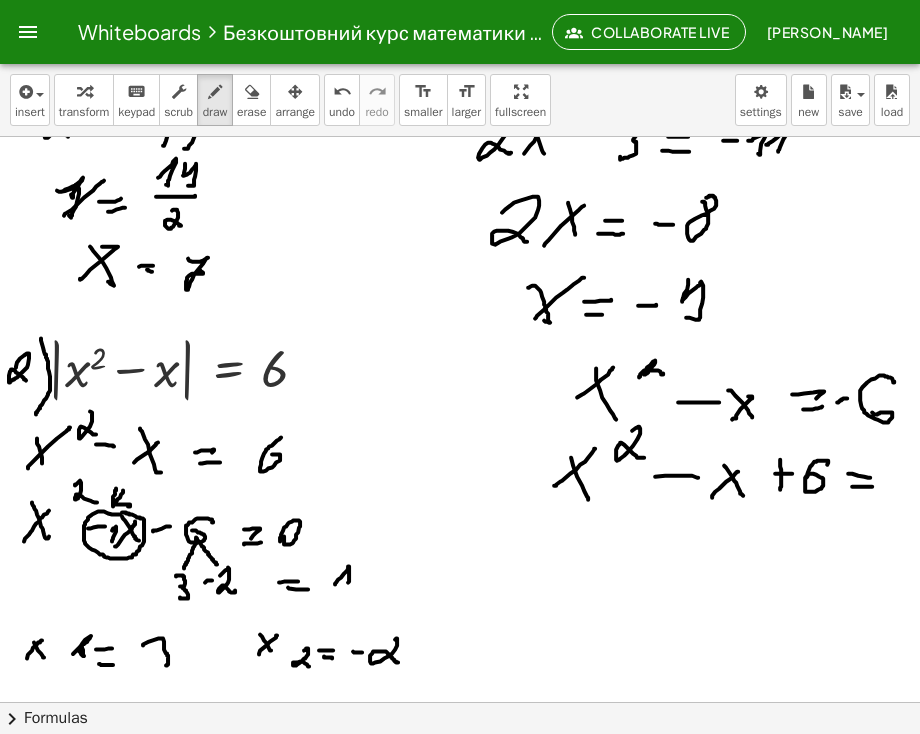 drag, startPoint x: 852, startPoint y: 486, endPoint x: 872, endPoint y: 486, distance: 20 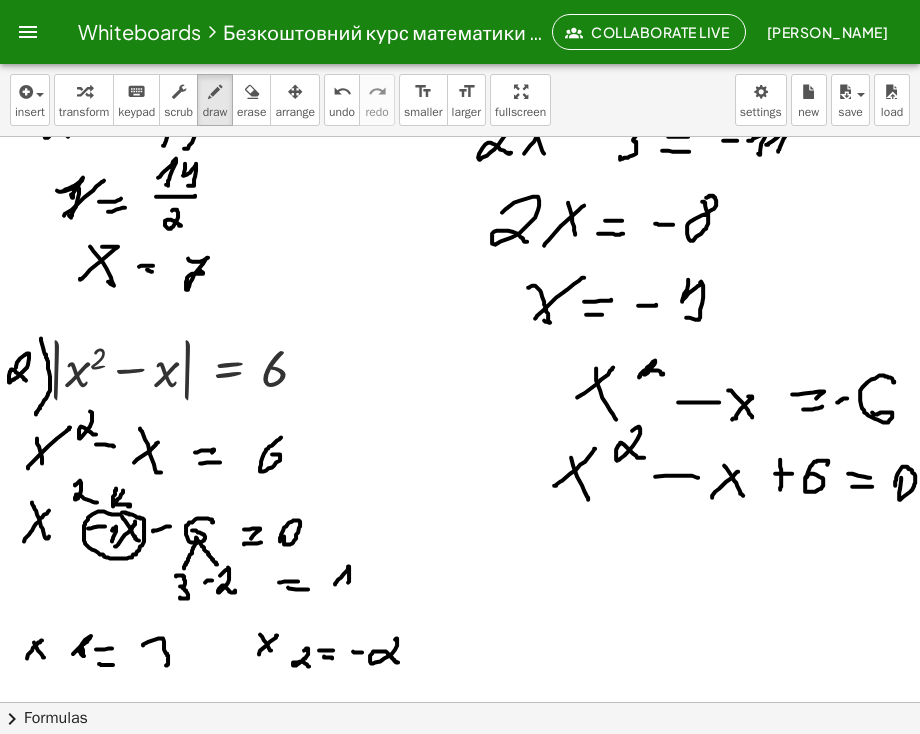 click at bounding box center (460, 973) 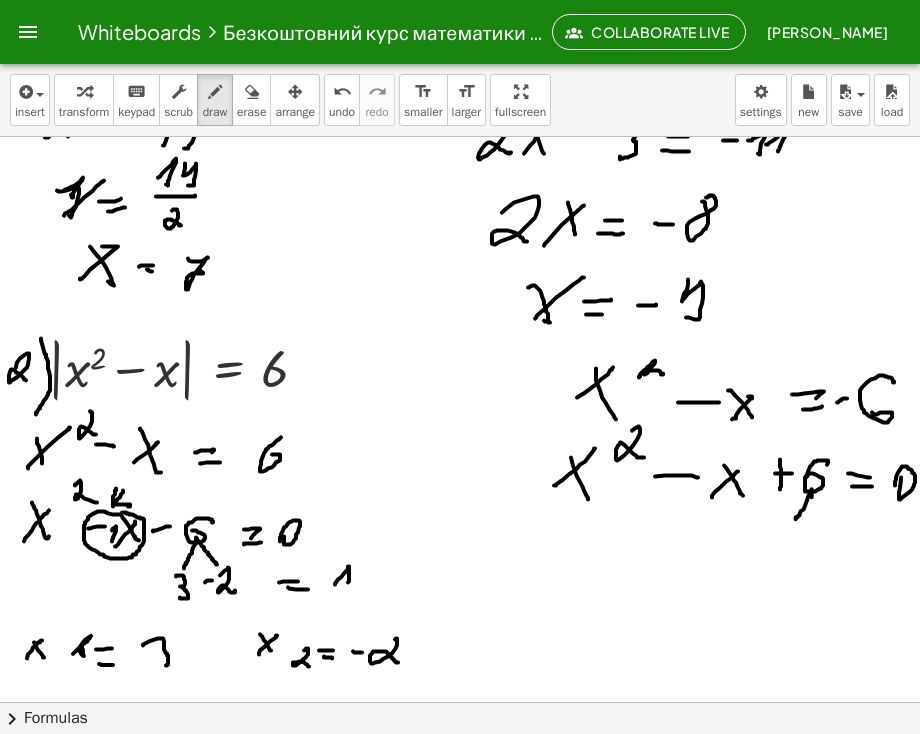 drag, startPoint x: 812, startPoint y: 497, endPoint x: 800, endPoint y: 501, distance: 12.649111 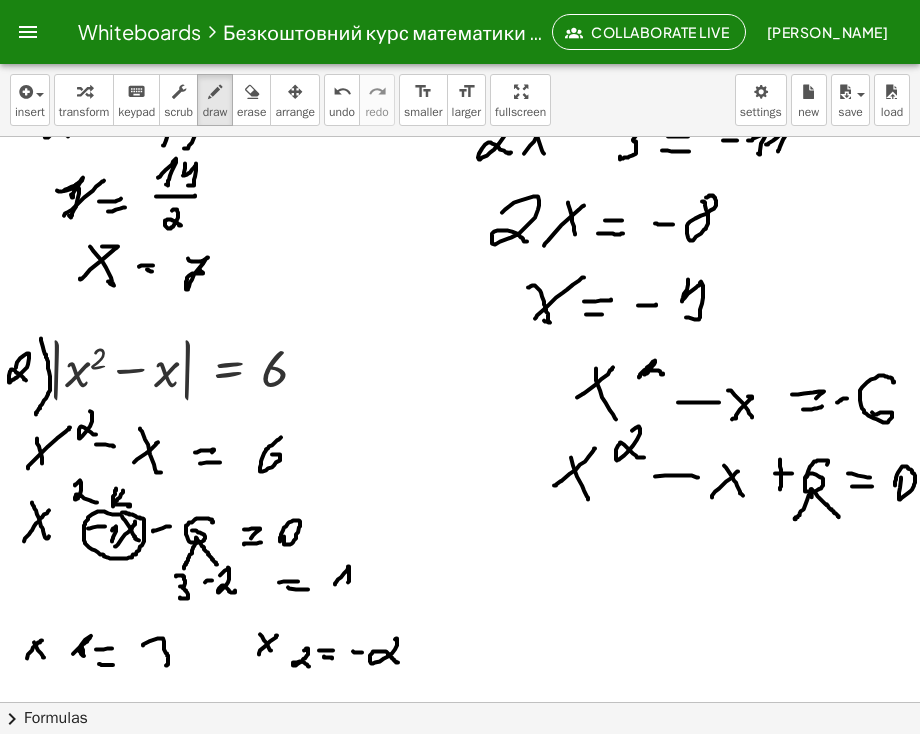 drag, startPoint x: 811, startPoint y: 489, endPoint x: 839, endPoint y: 517, distance: 39.59798 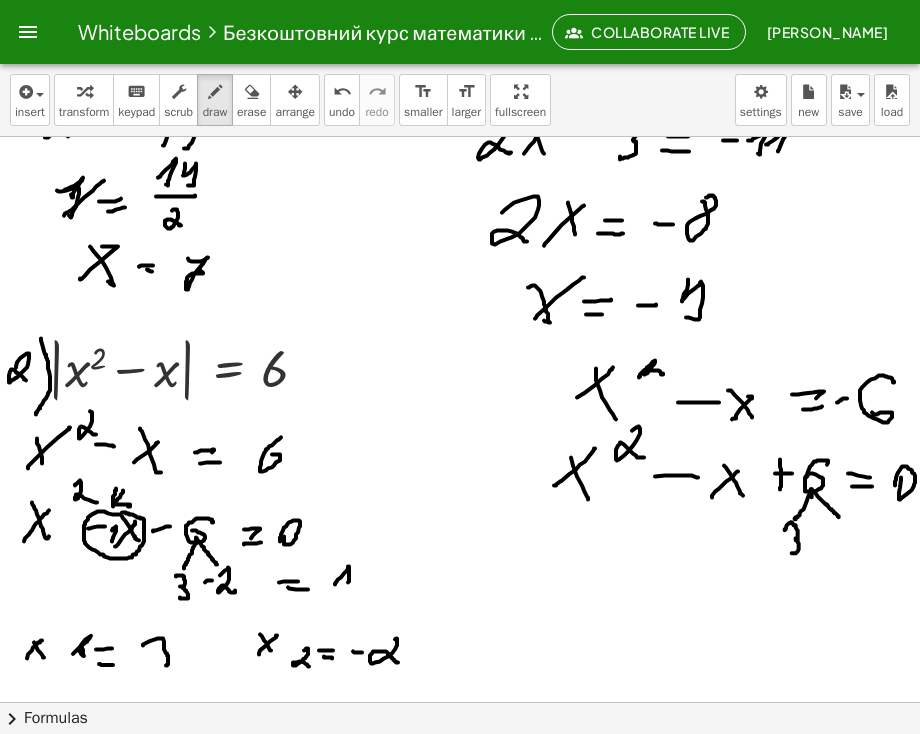 drag, startPoint x: 785, startPoint y: 530, endPoint x: 792, endPoint y: 553, distance: 24.04163 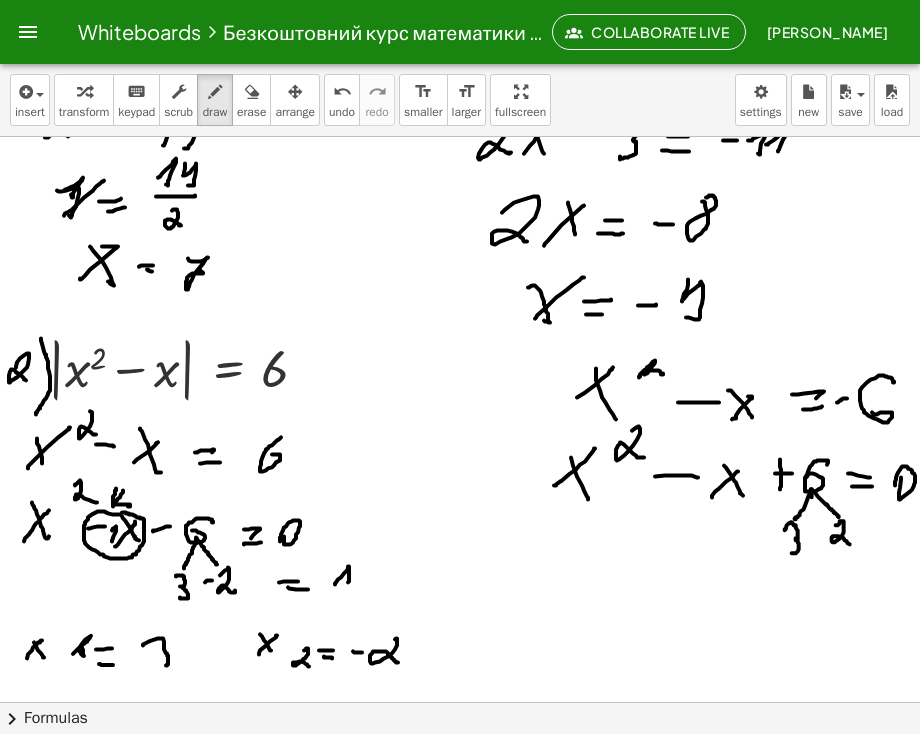drag, startPoint x: 836, startPoint y: 525, endPoint x: 851, endPoint y: 545, distance: 25 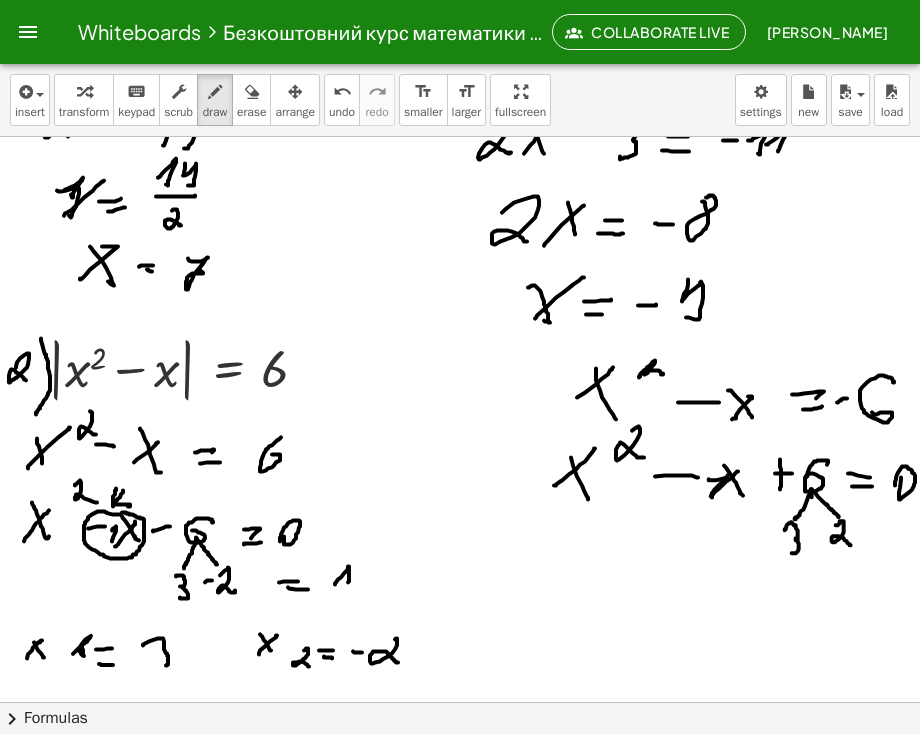 drag, startPoint x: 709, startPoint y: 479, endPoint x: 708, endPoint y: 497, distance: 18.027756 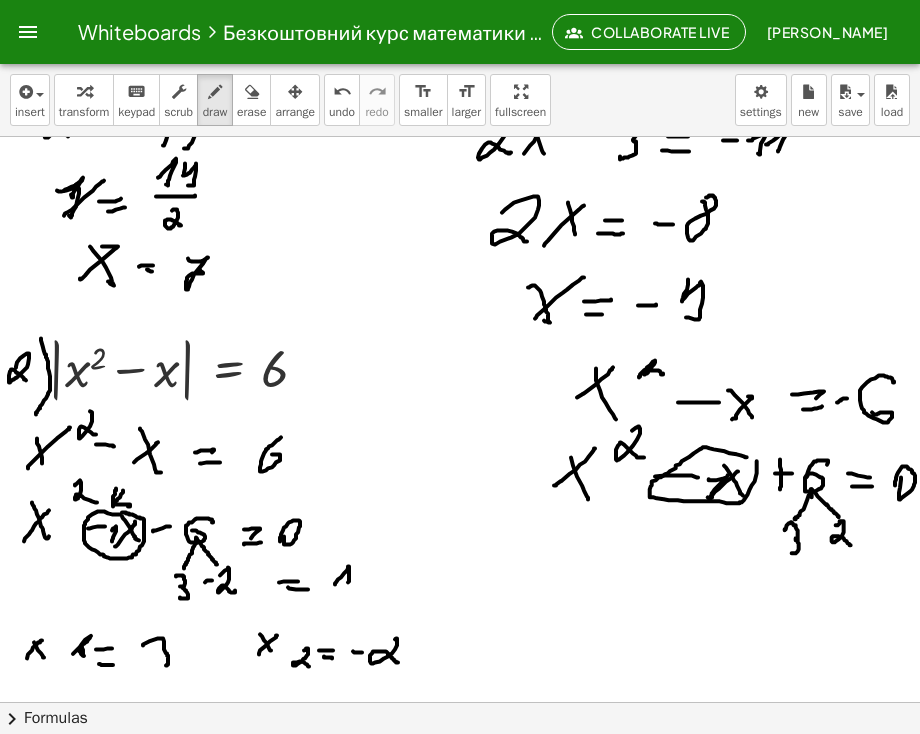 click at bounding box center [461, 973] 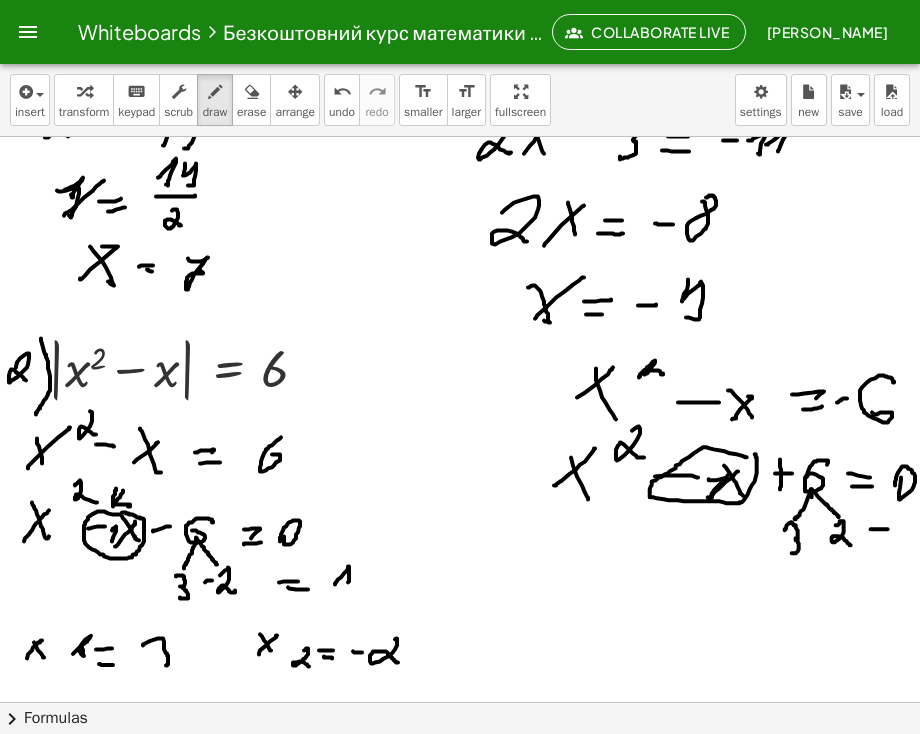 drag, startPoint x: 871, startPoint y: 529, endPoint x: 888, endPoint y: 529, distance: 17 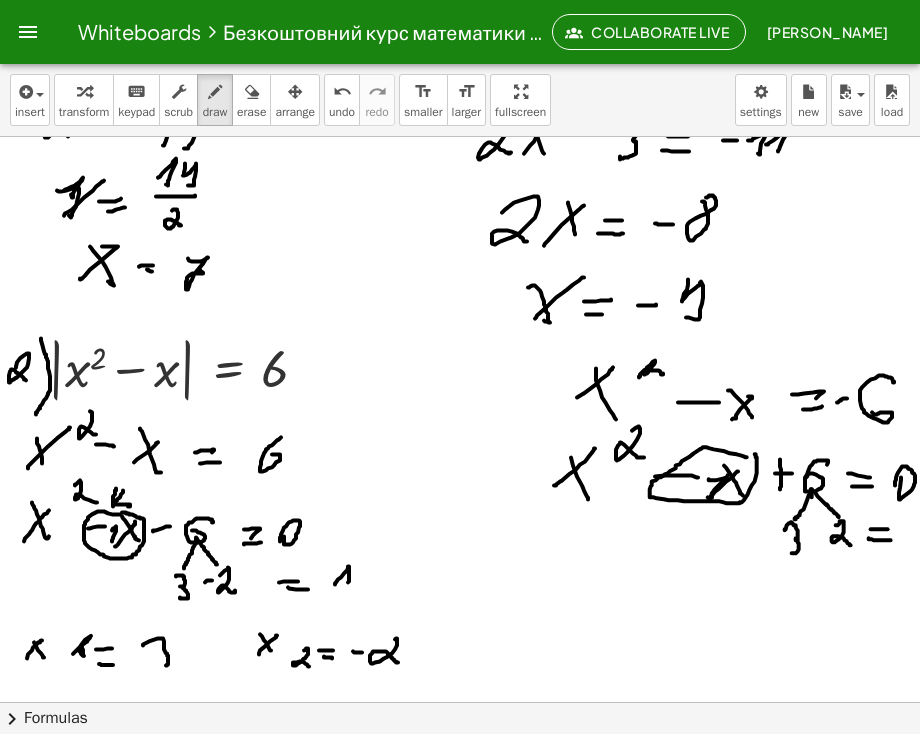 drag, startPoint x: 870, startPoint y: 539, endPoint x: 891, endPoint y: 540, distance: 21.023796 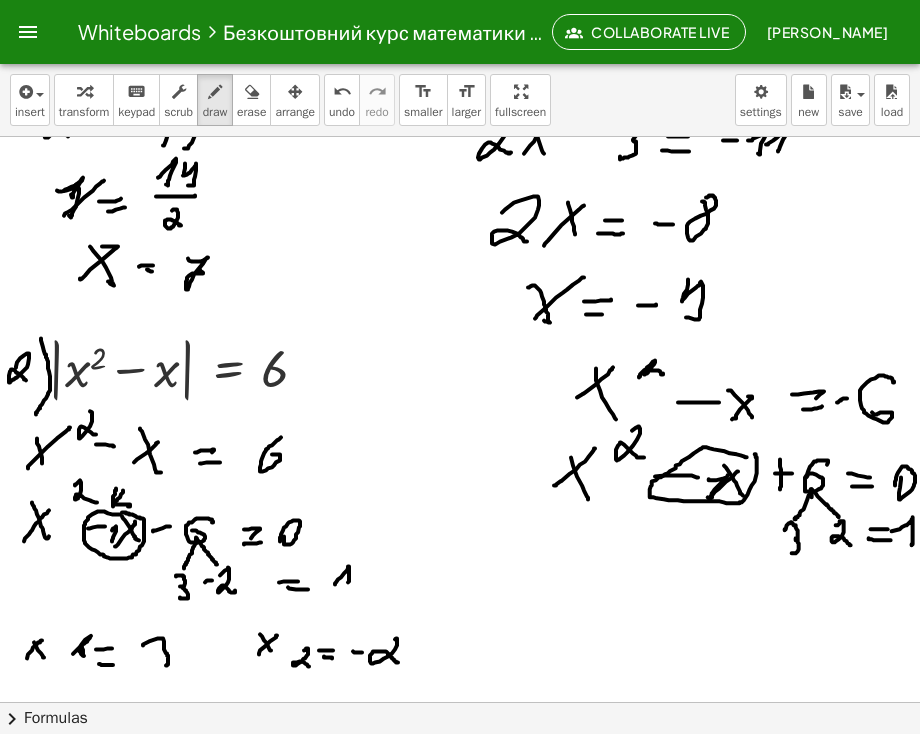 drag, startPoint x: 902, startPoint y: 527, endPoint x: 912, endPoint y: 545, distance: 20.59126 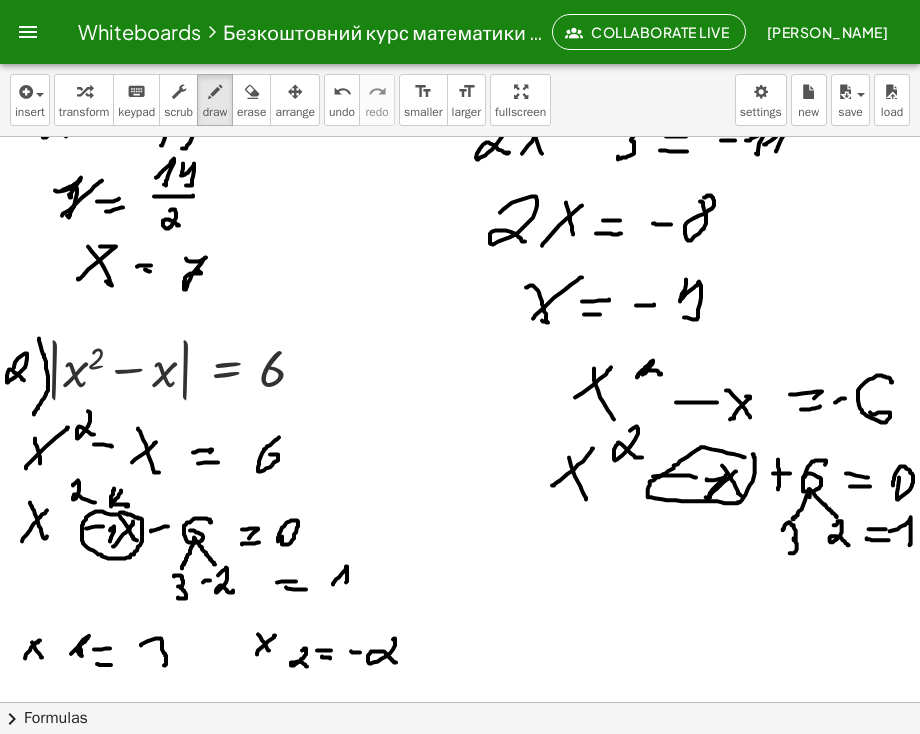scroll, scrollTop: 300, scrollLeft: 17, axis: both 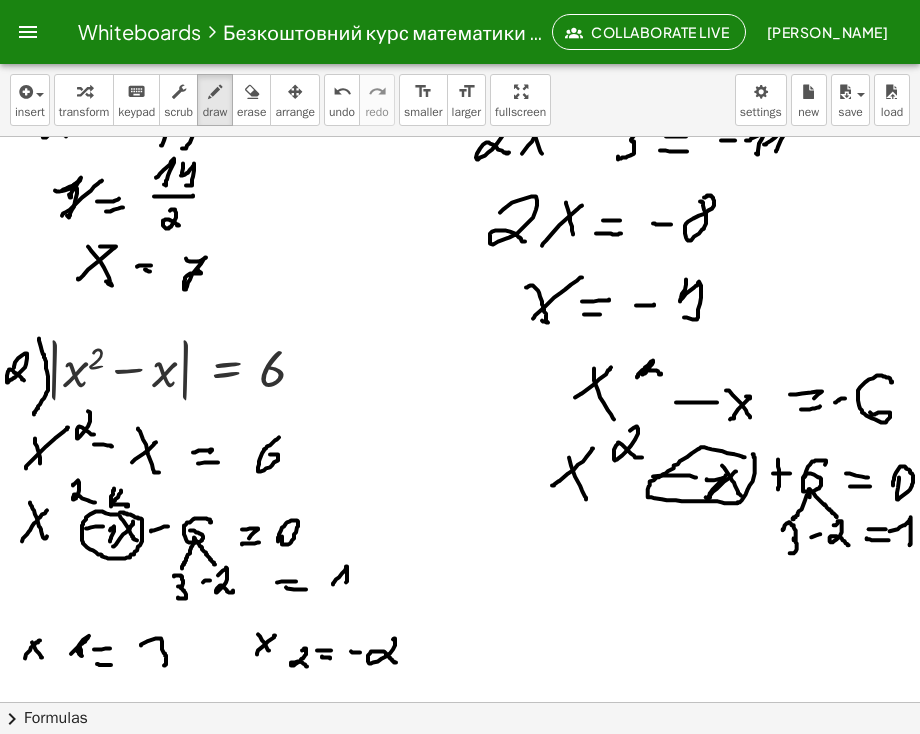 drag, startPoint x: 796, startPoint y: 537, endPoint x: 807, endPoint y: 534, distance: 11.401754 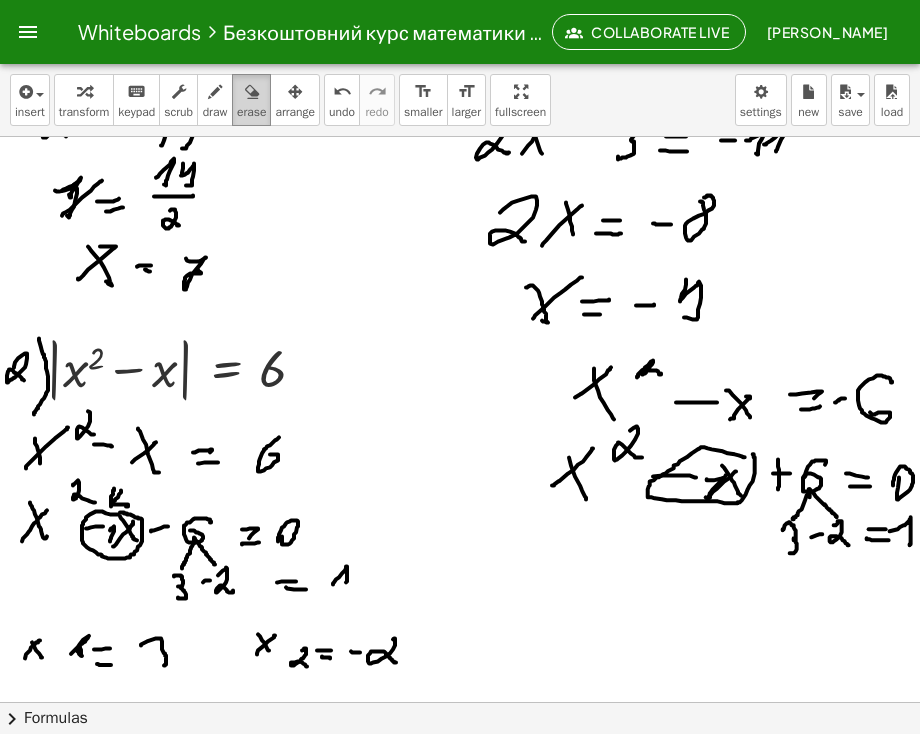 click on "erase" at bounding box center (251, 112) 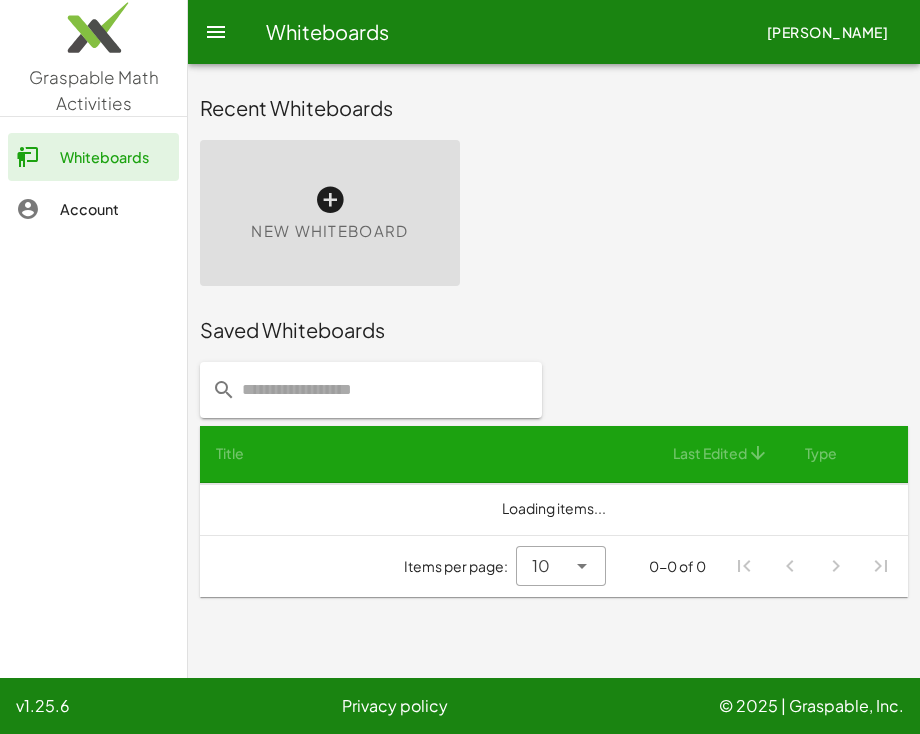 scroll, scrollTop: 0, scrollLeft: 0, axis: both 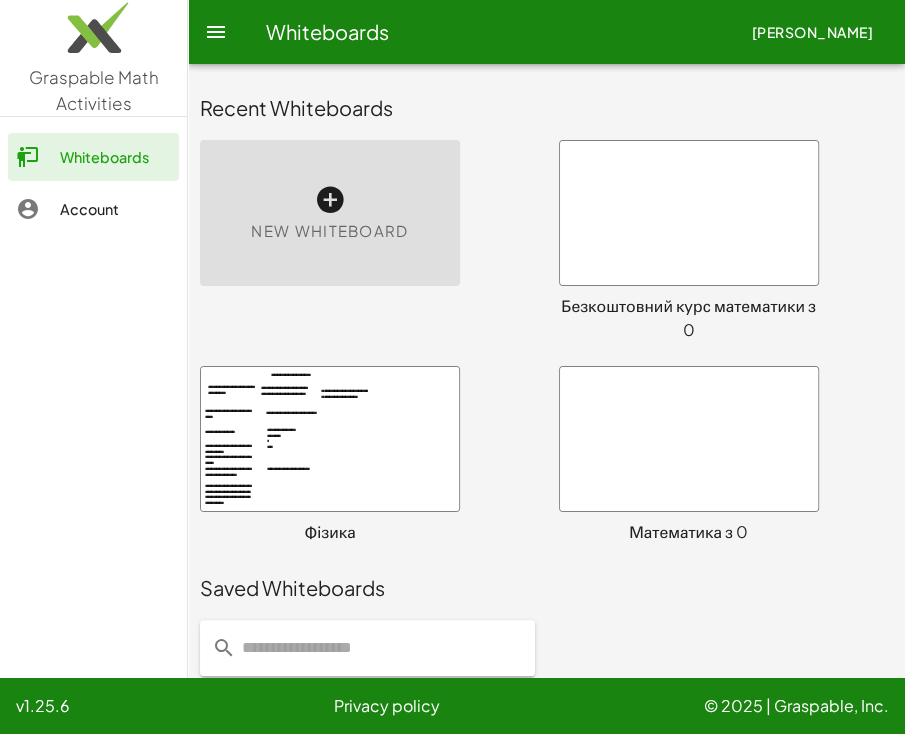 click at bounding box center [689, 213] 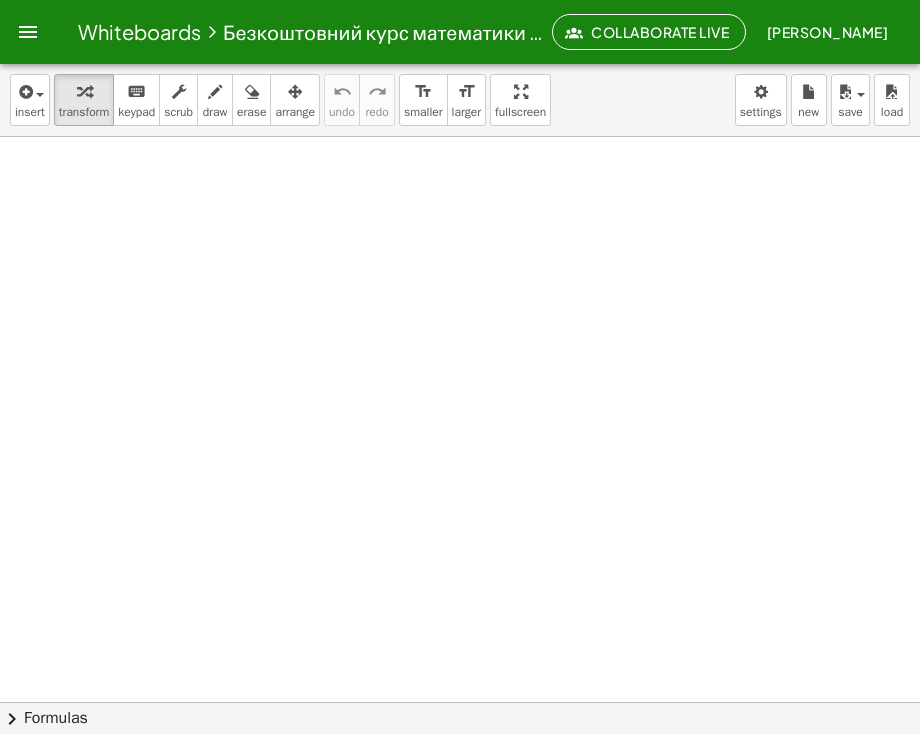 click on "transform" at bounding box center [84, 100] 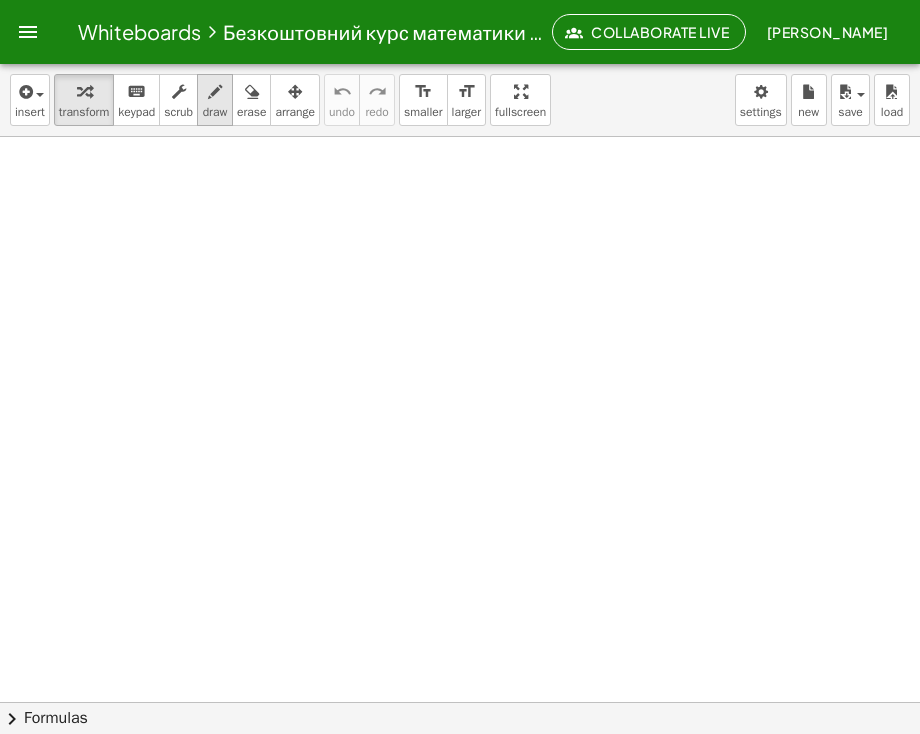 click on "draw" at bounding box center (215, 112) 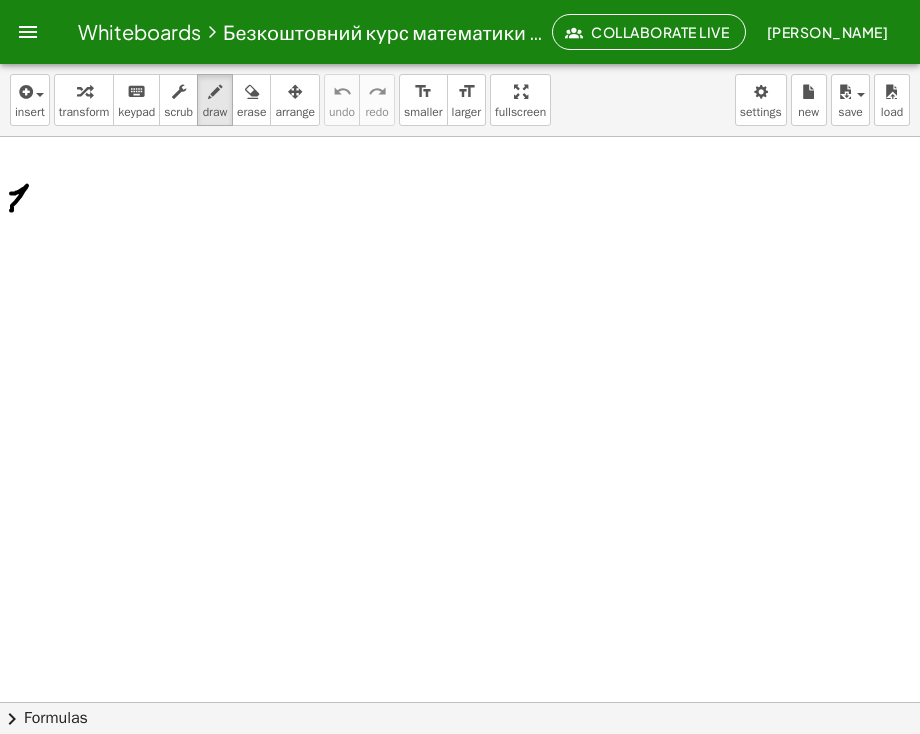 drag, startPoint x: 11, startPoint y: 193, endPoint x: 11, endPoint y: 210, distance: 17 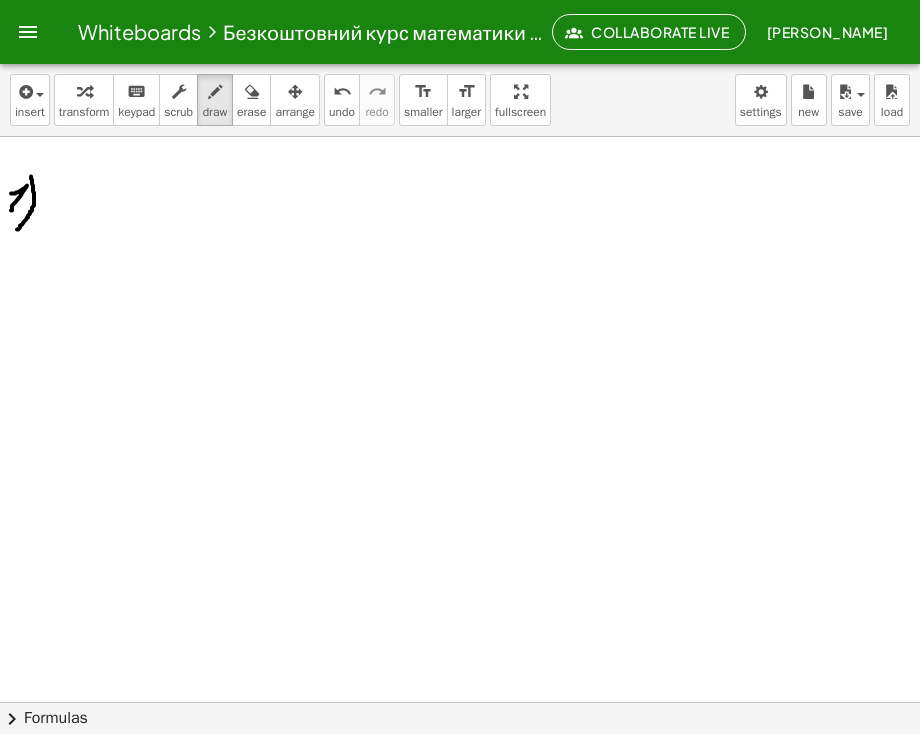 drag, startPoint x: 32, startPoint y: 180, endPoint x: 16, endPoint y: 231, distance: 53.450912 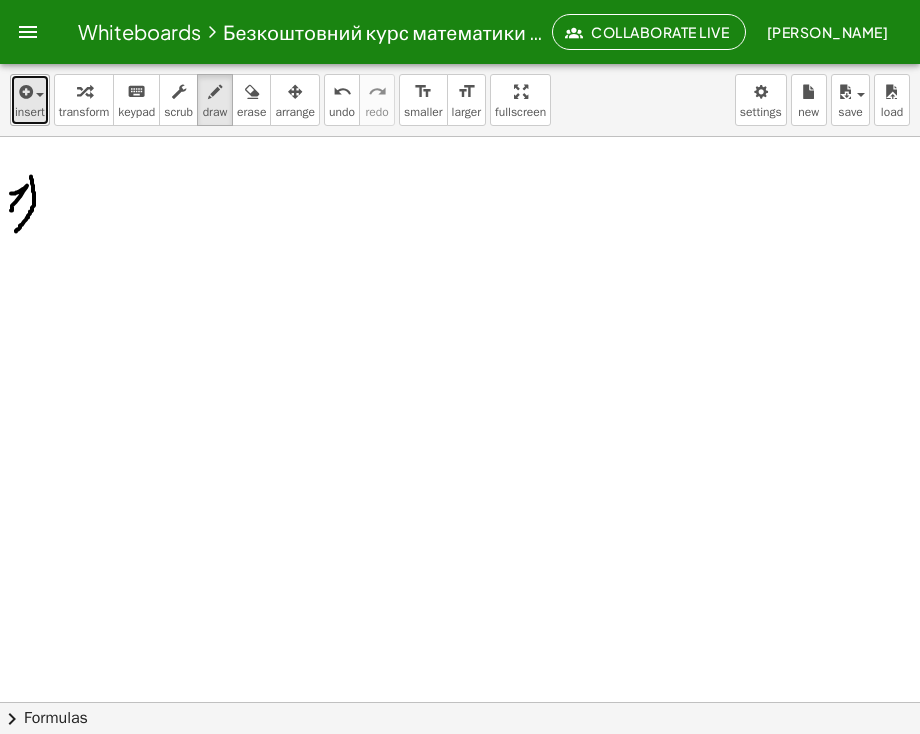 click on "insert" at bounding box center (30, 112) 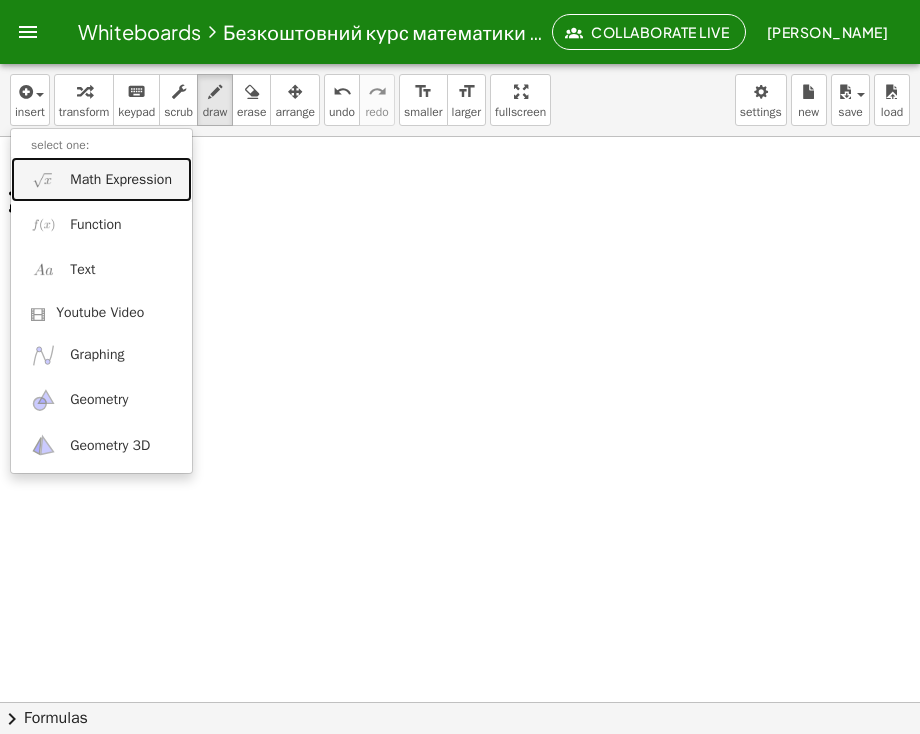 click on "Math Expression" at bounding box center (121, 180) 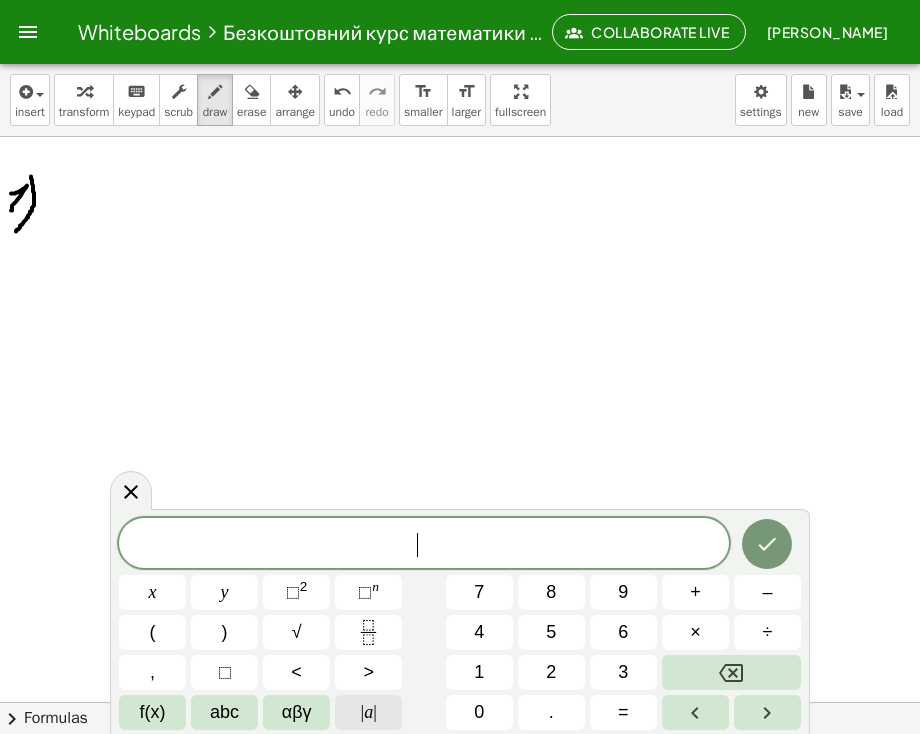 click on "| a |" at bounding box center (368, 712) 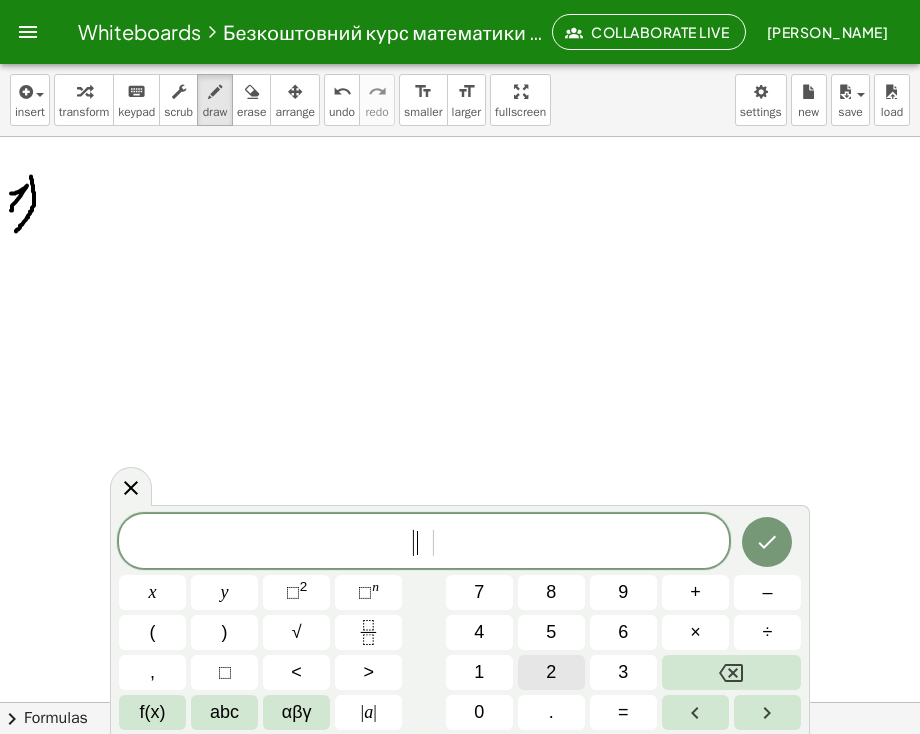 click on "2" at bounding box center (551, 672) 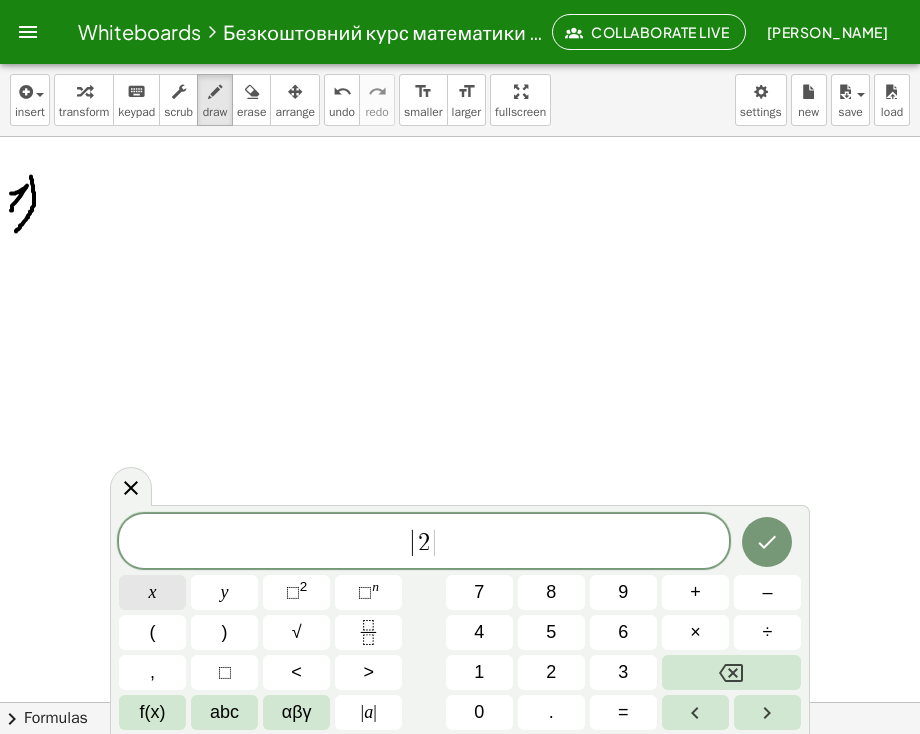 click on "x" at bounding box center (153, 592) 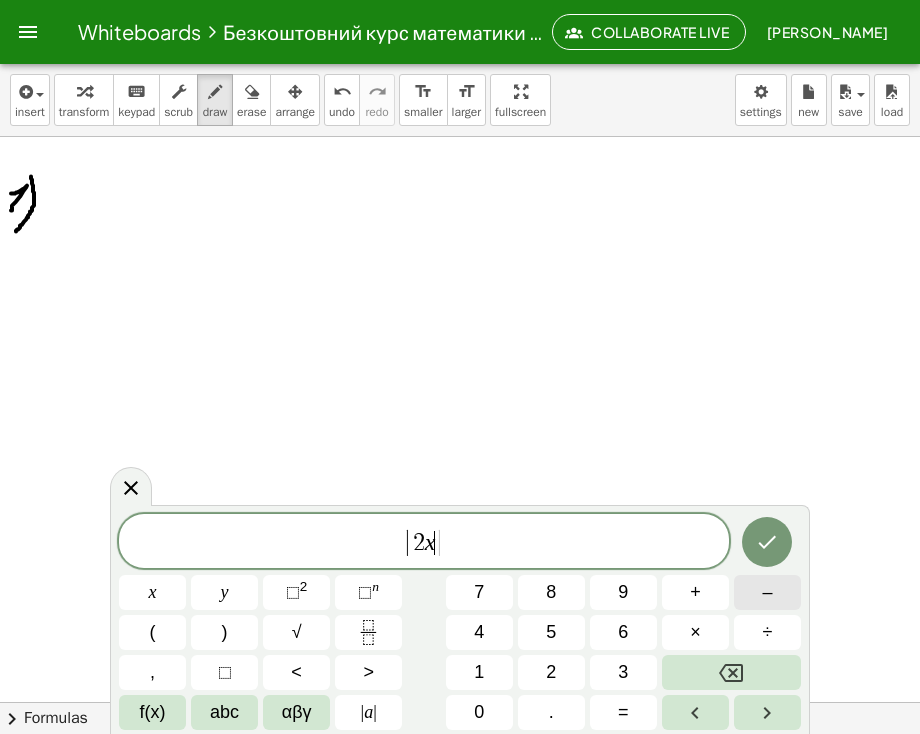 click on "–" at bounding box center [767, 592] 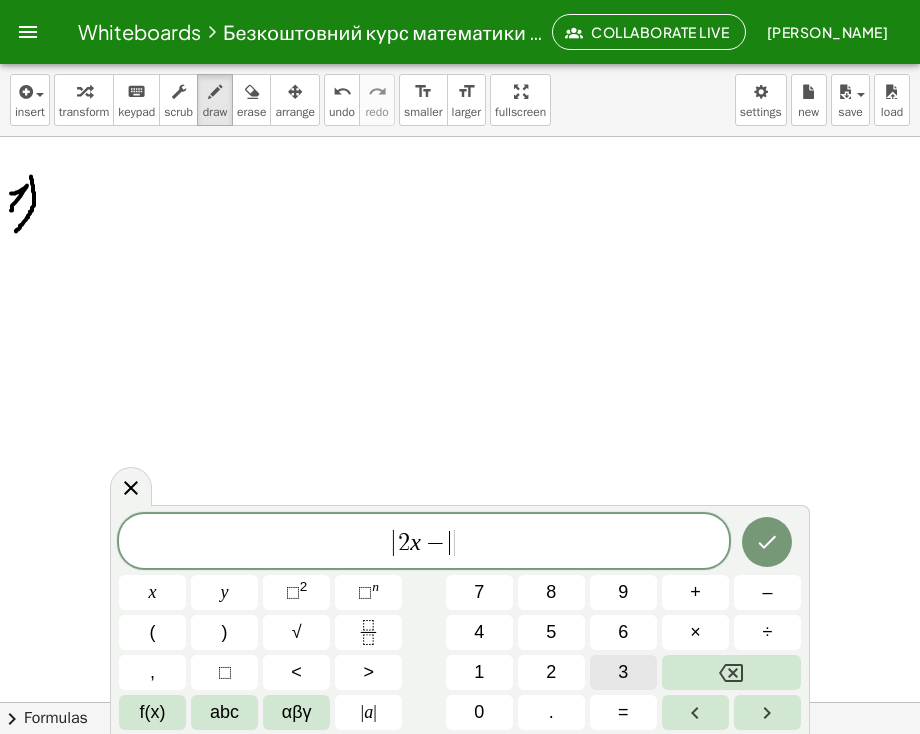 click on "3" at bounding box center (623, 672) 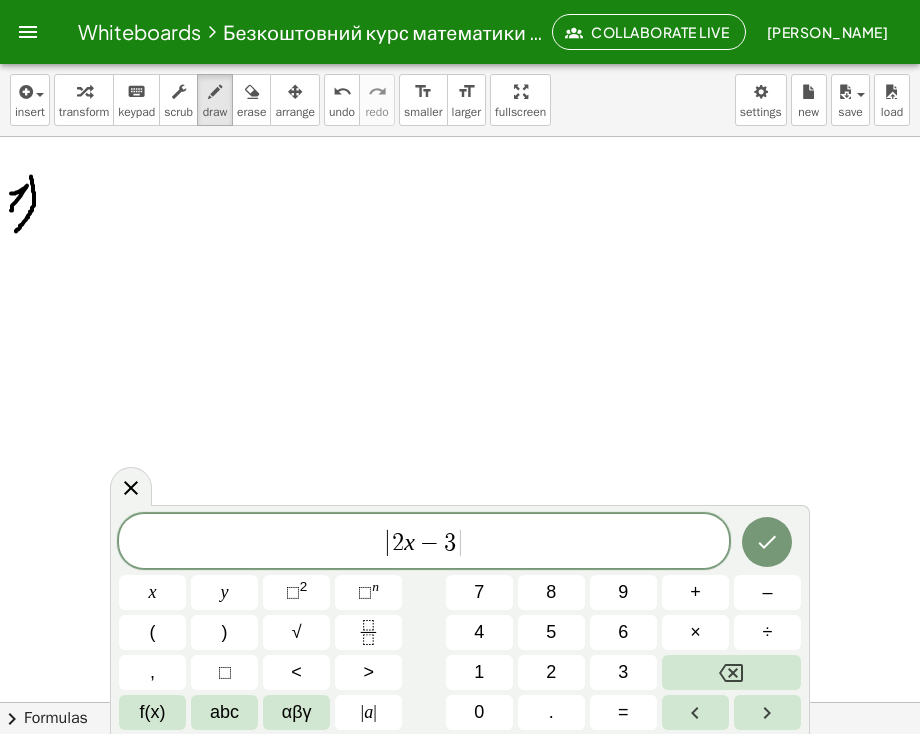 click on "| 2 x − 3 ​ |" at bounding box center [424, 542] 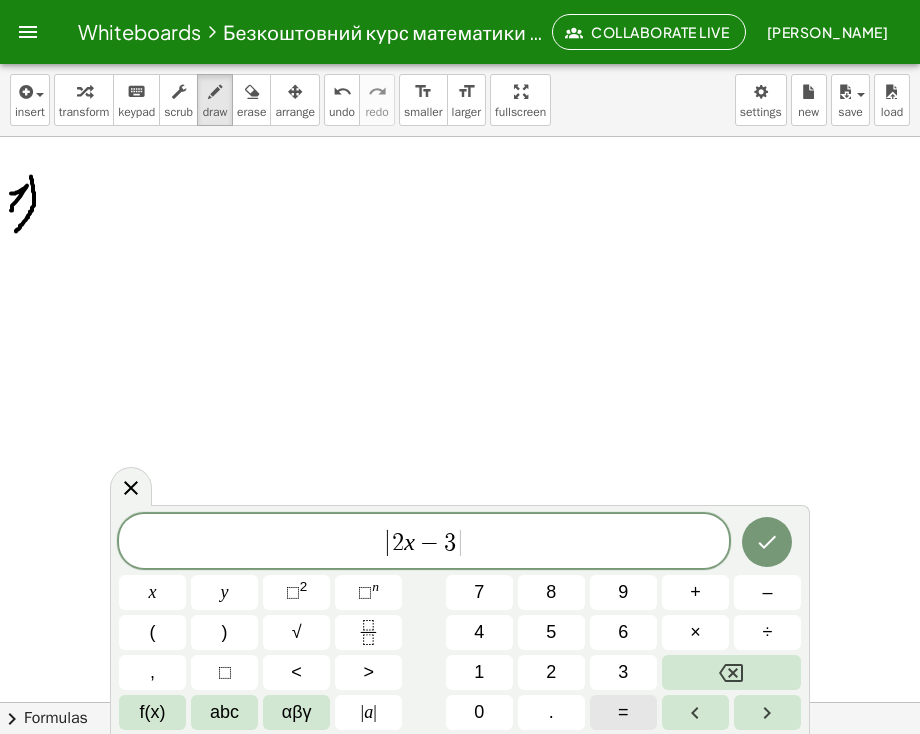 click on "=" at bounding box center [623, 712] 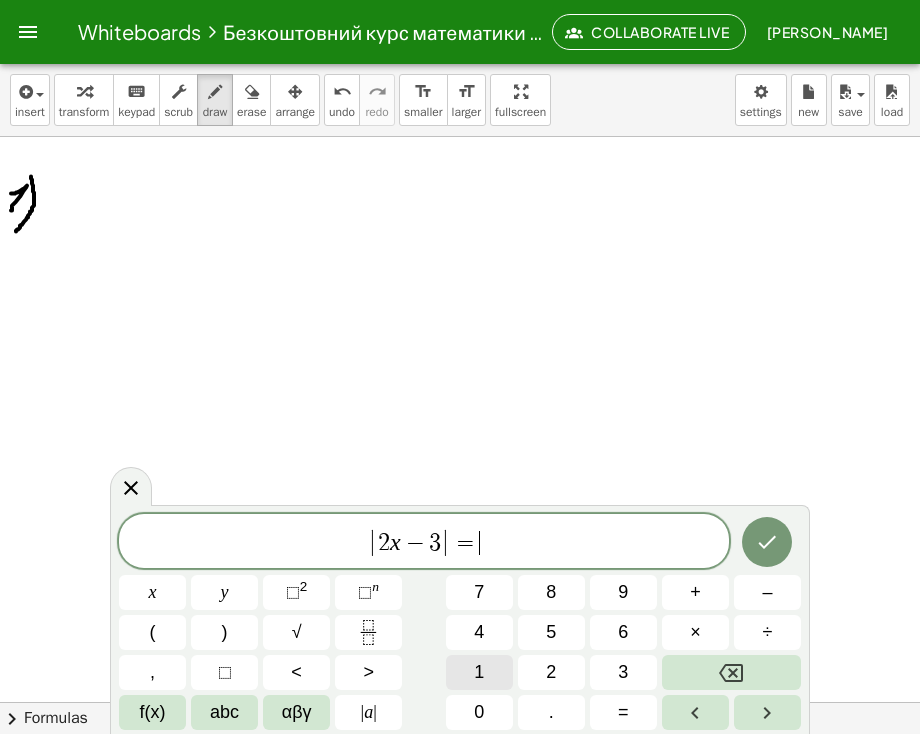 click on "1" at bounding box center [479, 672] 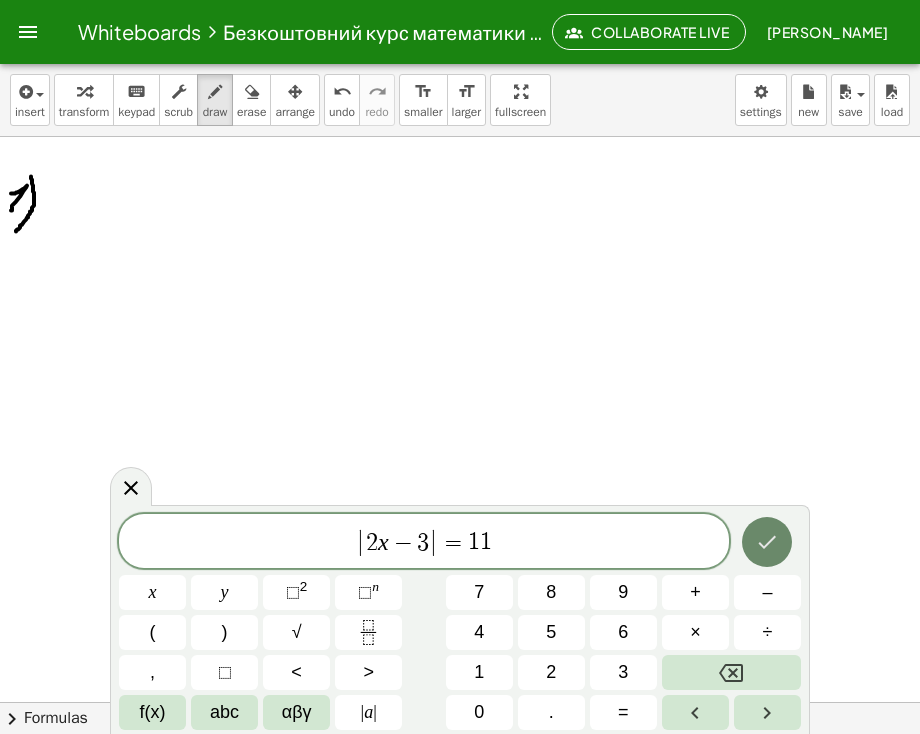 click 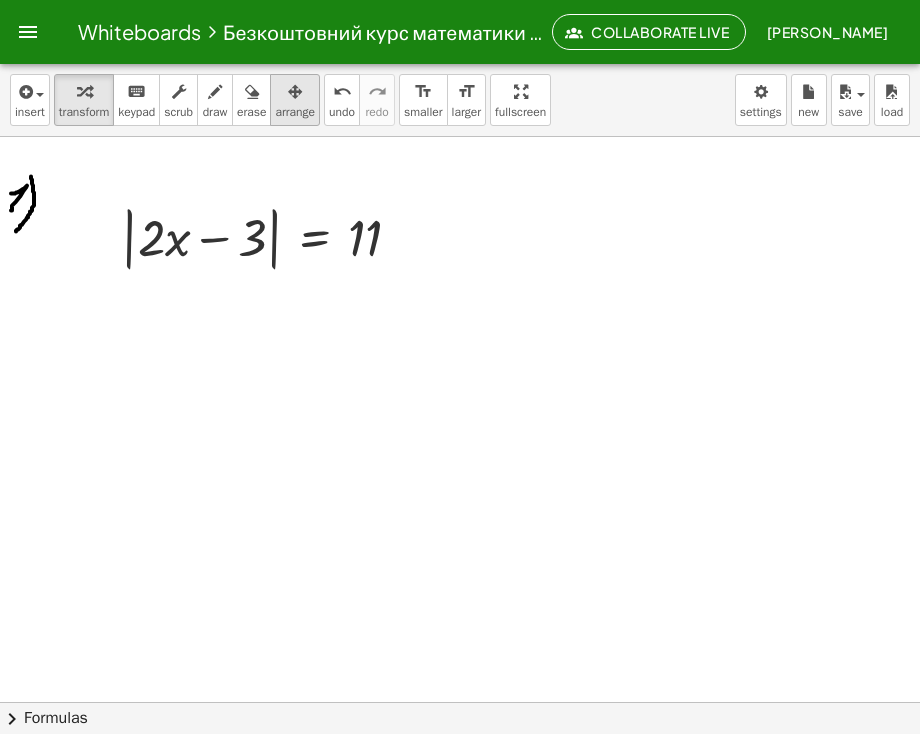 click on "arrange" at bounding box center [295, 112] 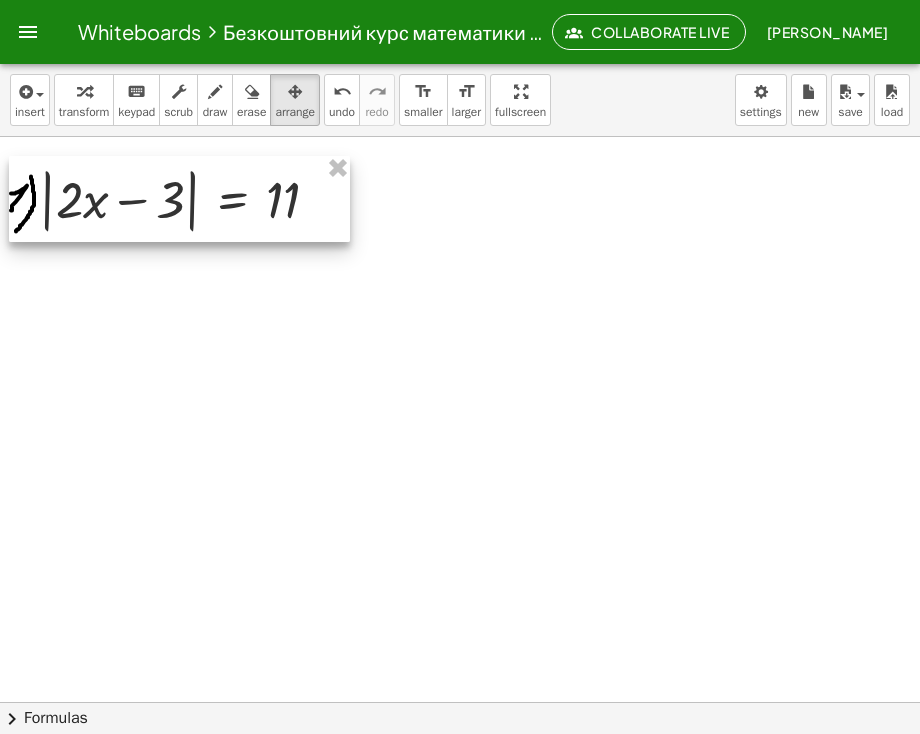 drag, startPoint x: 242, startPoint y: 255, endPoint x: 160, endPoint y: 217, distance: 90.37699 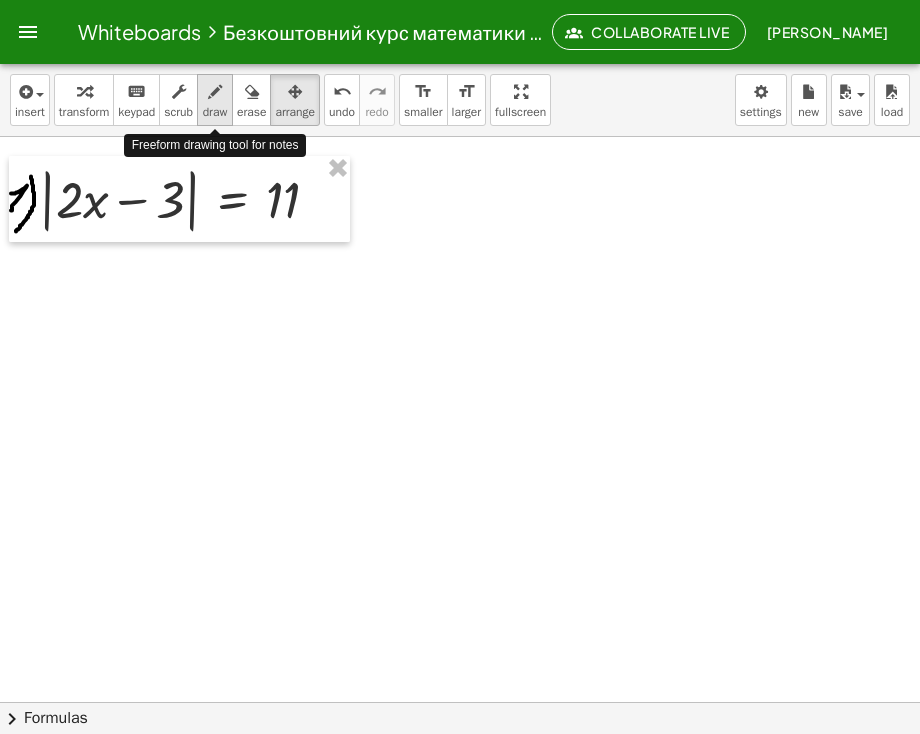 click on "draw" at bounding box center [215, 112] 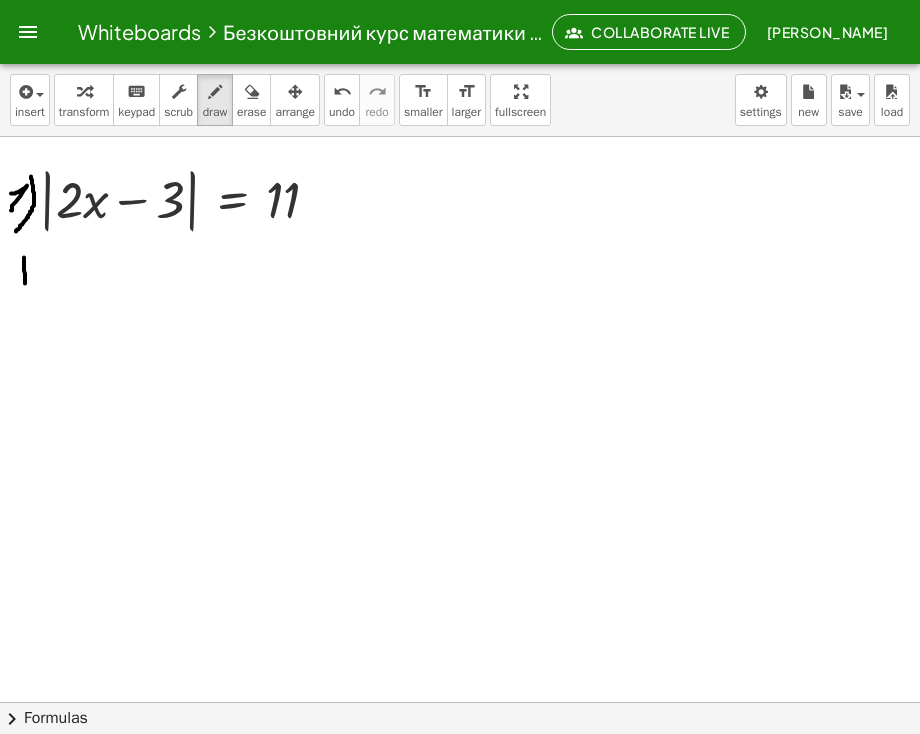 drag, startPoint x: 24, startPoint y: 257, endPoint x: 25, endPoint y: 283, distance: 26.019224 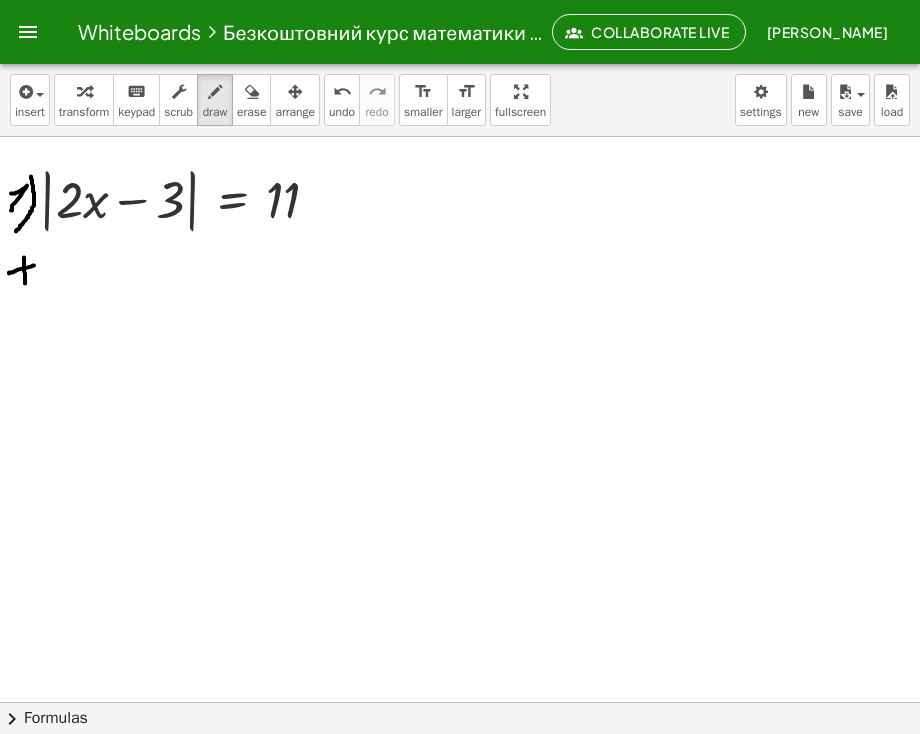 drag, startPoint x: 9, startPoint y: 273, endPoint x: 34, endPoint y: 265, distance: 26.24881 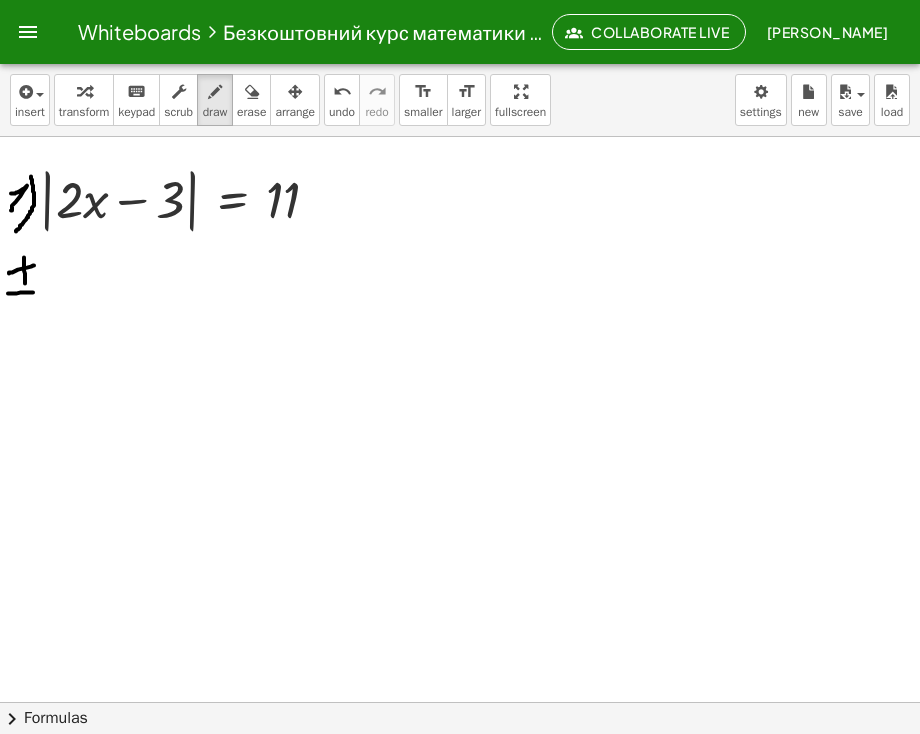 drag, startPoint x: 8, startPoint y: 293, endPoint x: 34, endPoint y: 292, distance: 26.019224 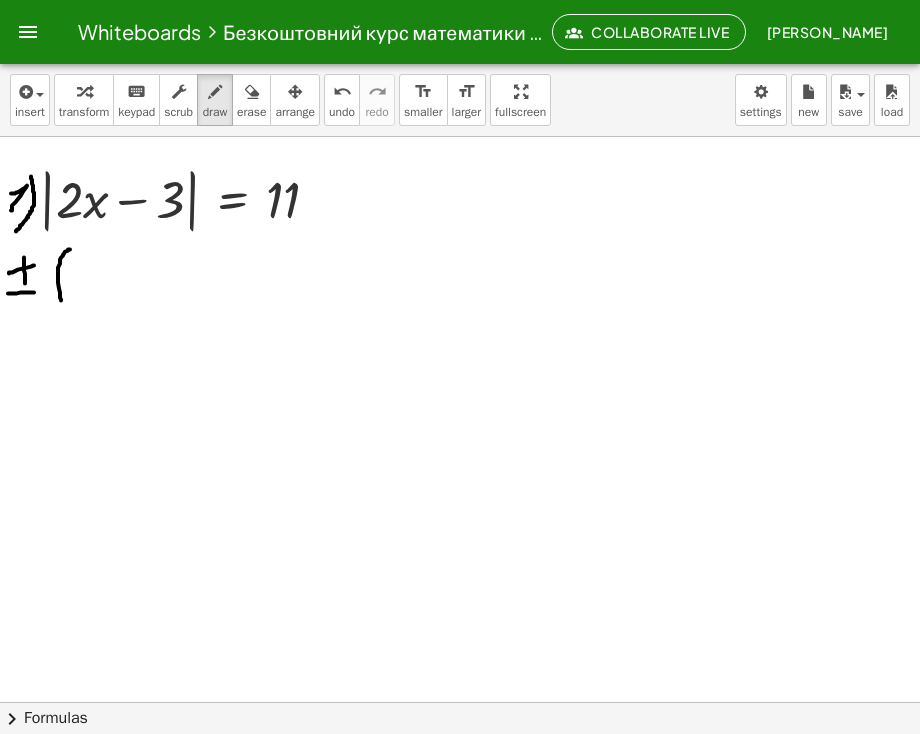 drag, startPoint x: 61, startPoint y: 300, endPoint x: 70, endPoint y: 249, distance: 51.78803 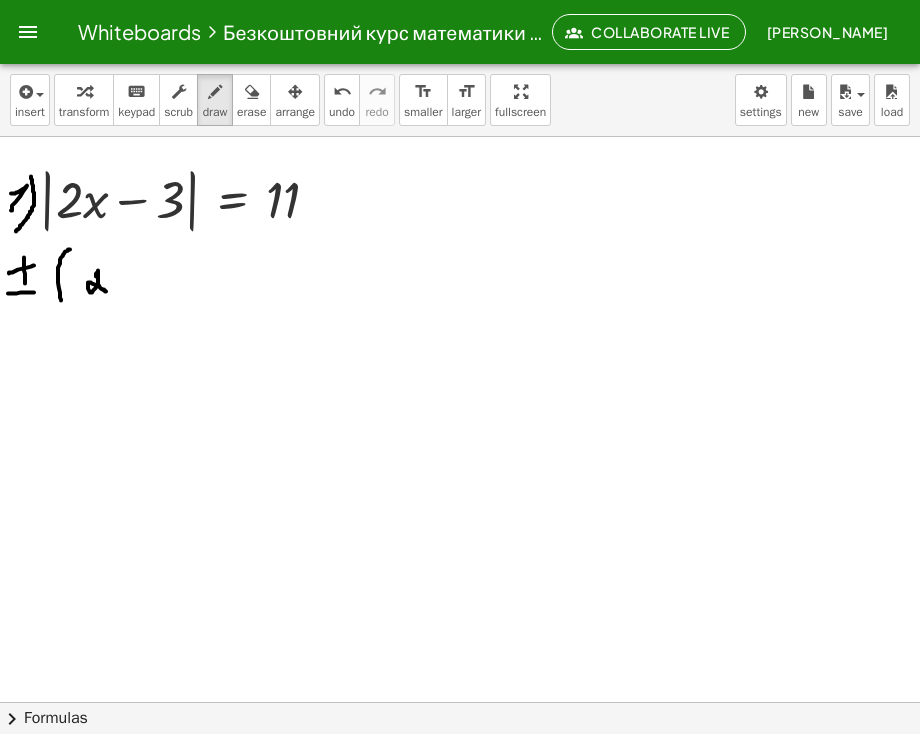 drag, startPoint x: 97, startPoint y: 272, endPoint x: 117, endPoint y: 301, distance: 35.22783 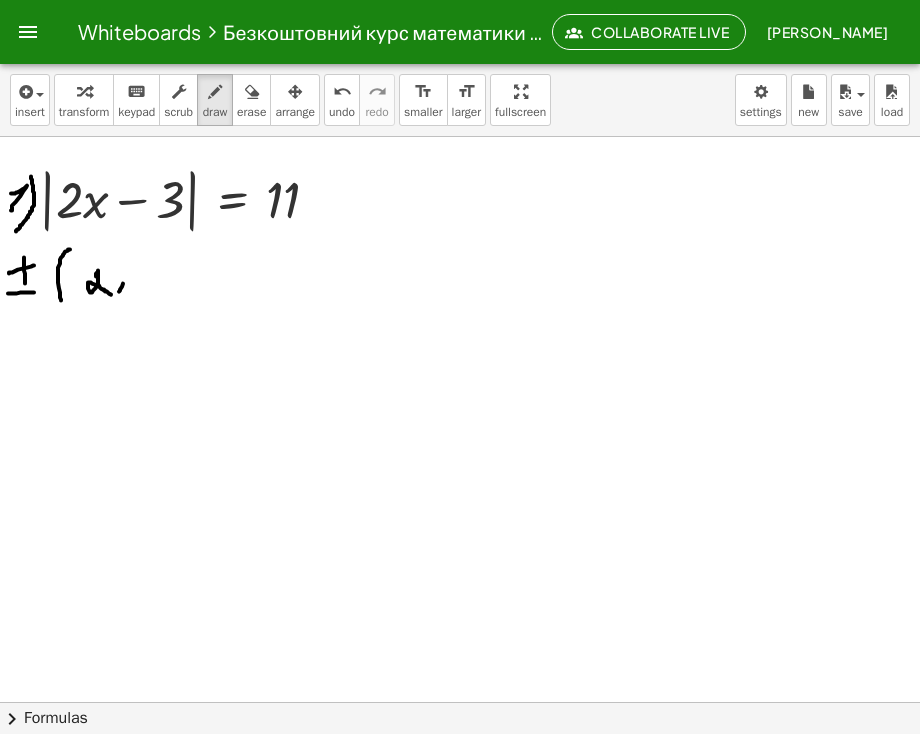 drag, startPoint x: 123, startPoint y: 283, endPoint x: 132, endPoint y: 268, distance: 17.492855 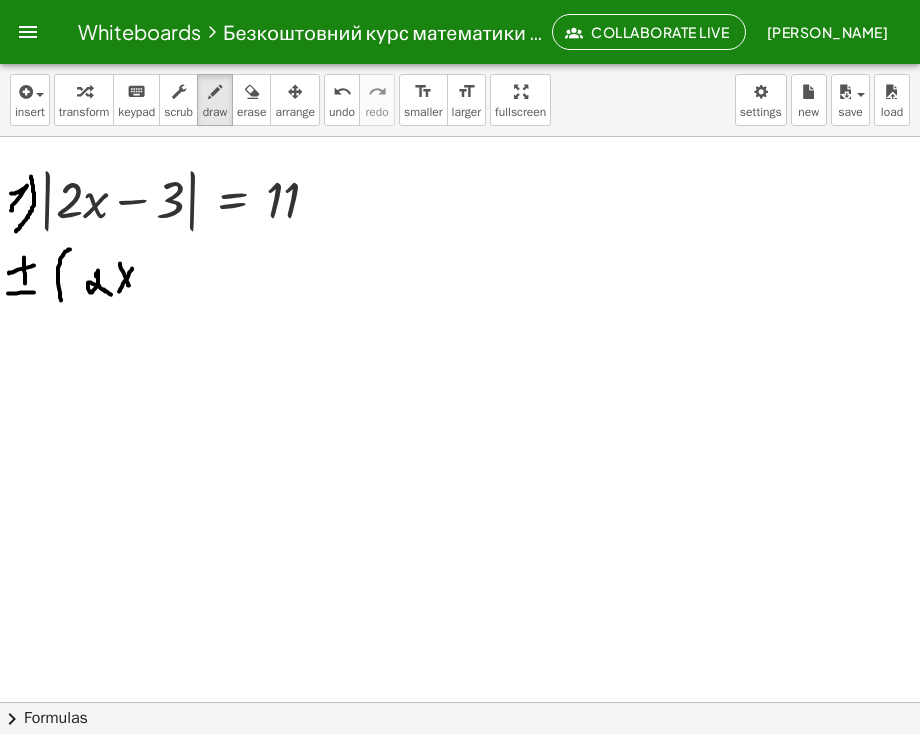 drag, startPoint x: 120, startPoint y: 263, endPoint x: 129, endPoint y: 285, distance: 23.769728 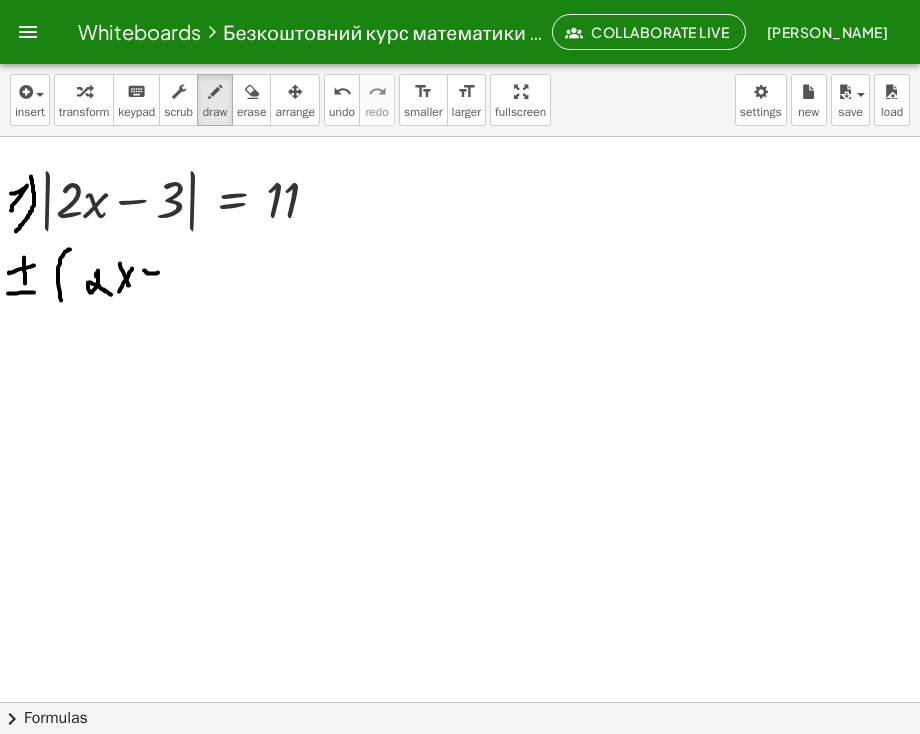 drag, startPoint x: 147, startPoint y: 272, endPoint x: 160, endPoint y: 272, distance: 13 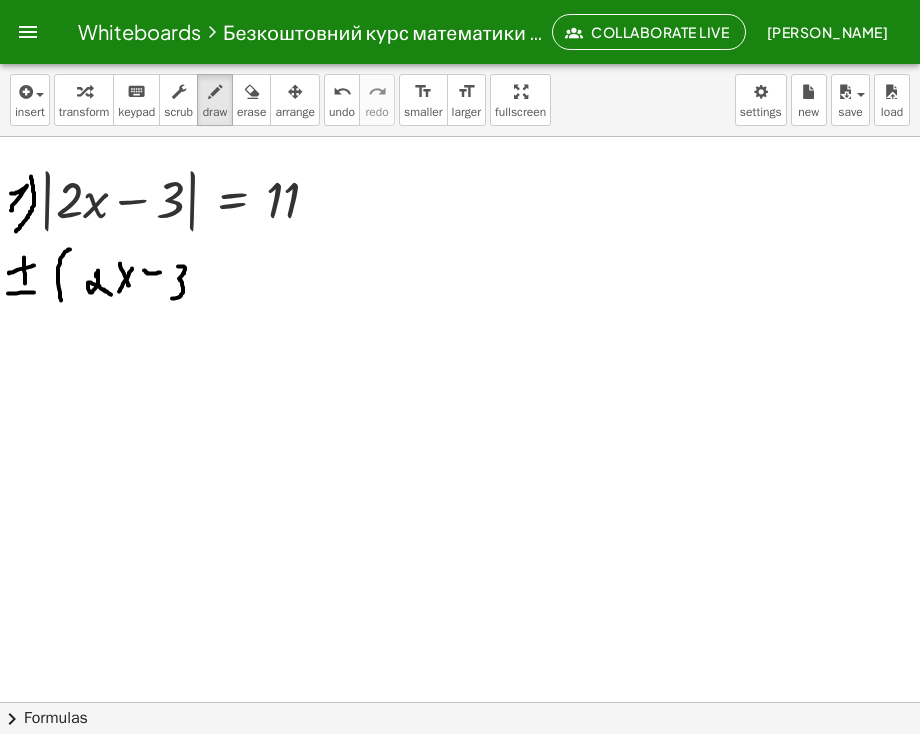 drag, startPoint x: 178, startPoint y: 266, endPoint x: 172, endPoint y: 298, distance: 32.55764 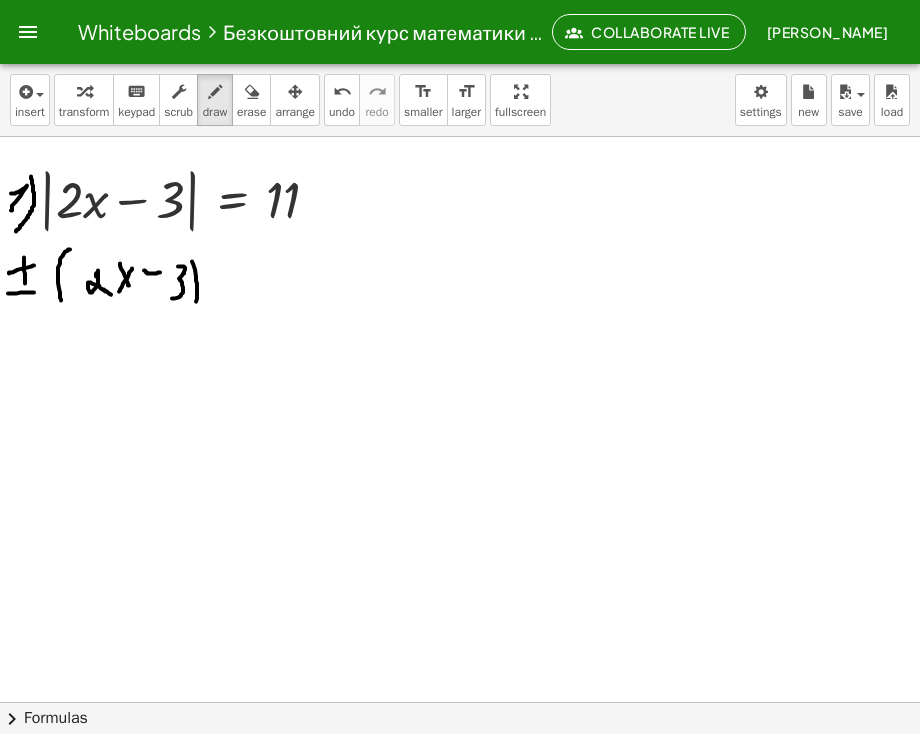 drag, startPoint x: 192, startPoint y: 261, endPoint x: 195, endPoint y: 305, distance: 44.102154 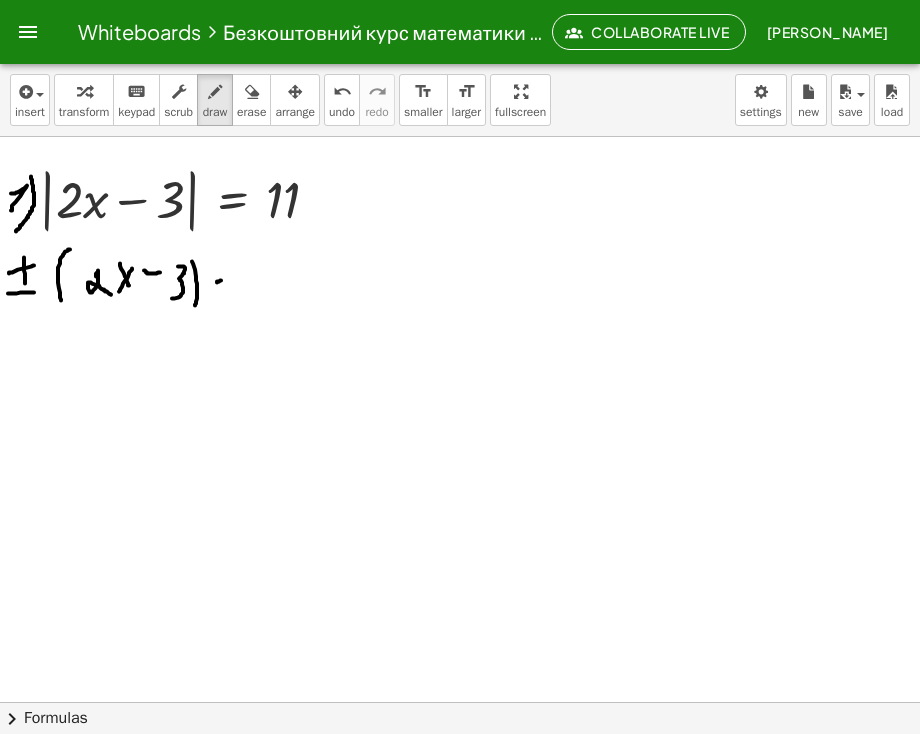 click at bounding box center [460, 710] 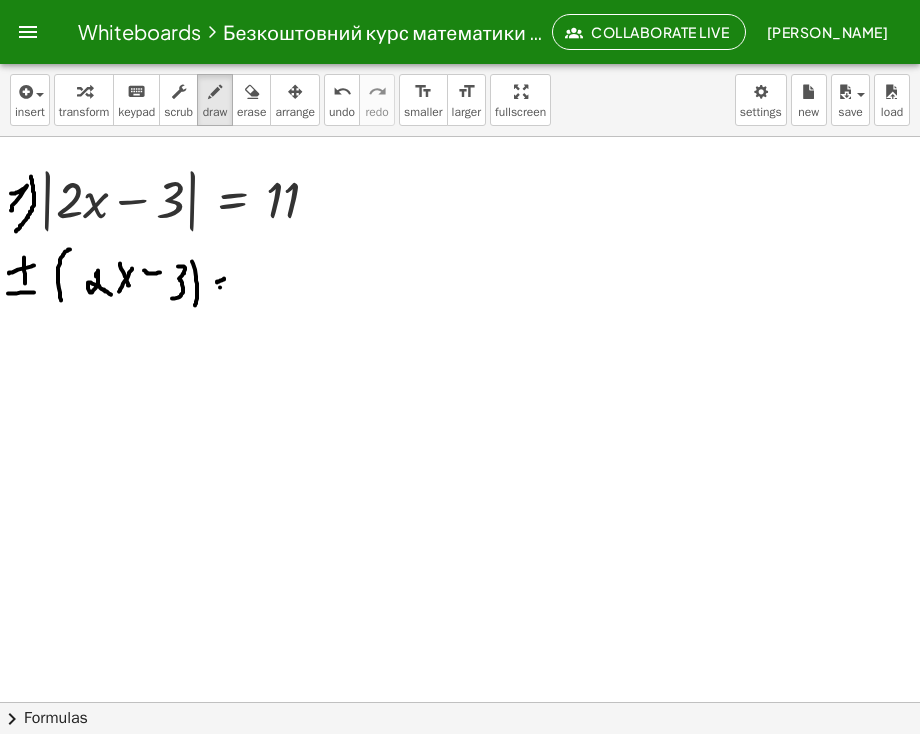drag, startPoint x: 220, startPoint y: 287, endPoint x: 254, endPoint y: 291, distance: 34.234486 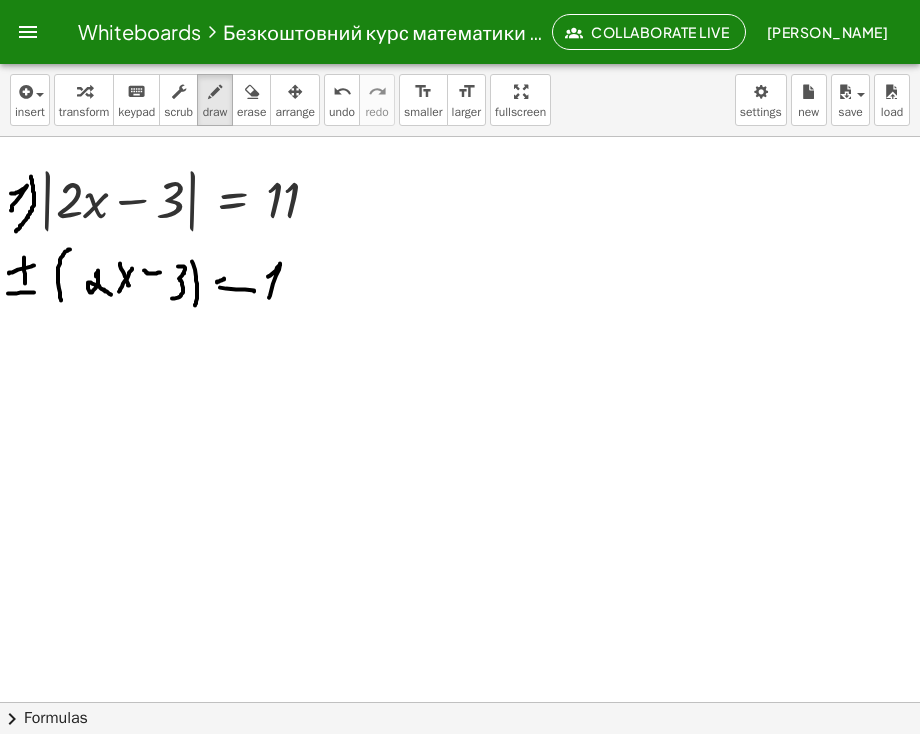 drag, startPoint x: 268, startPoint y: 276, endPoint x: 269, endPoint y: 299, distance: 23.021729 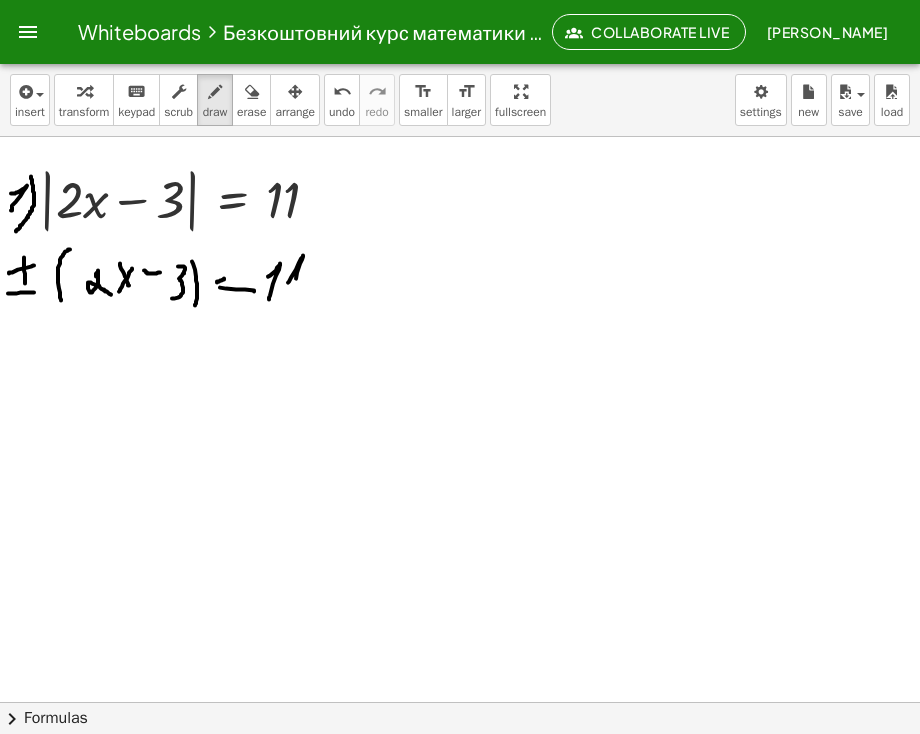 click at bounding box center [460, 710] 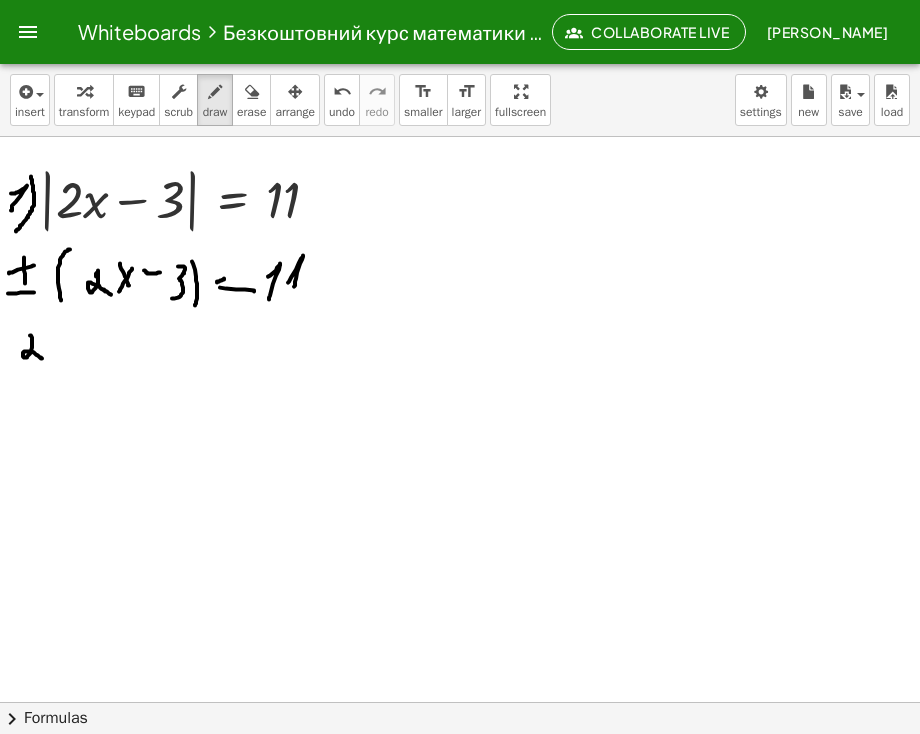 drag, startPoint x: 30, startPoint y: 335, endPoint x: 55, endPoint y: 361, distance: 36.069378 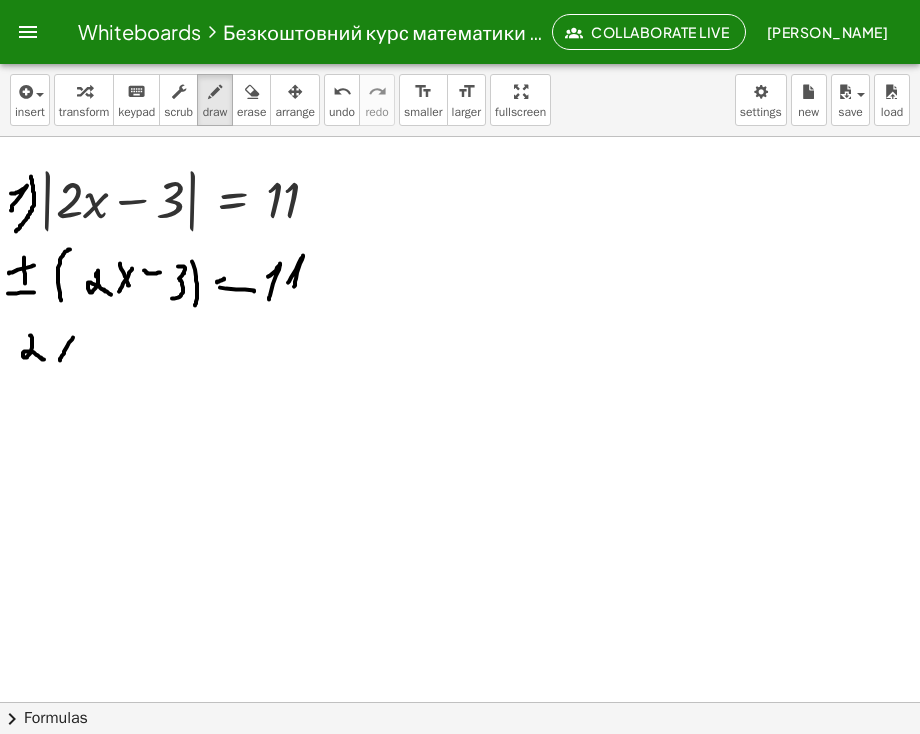 click at bounding box center [460, 710] 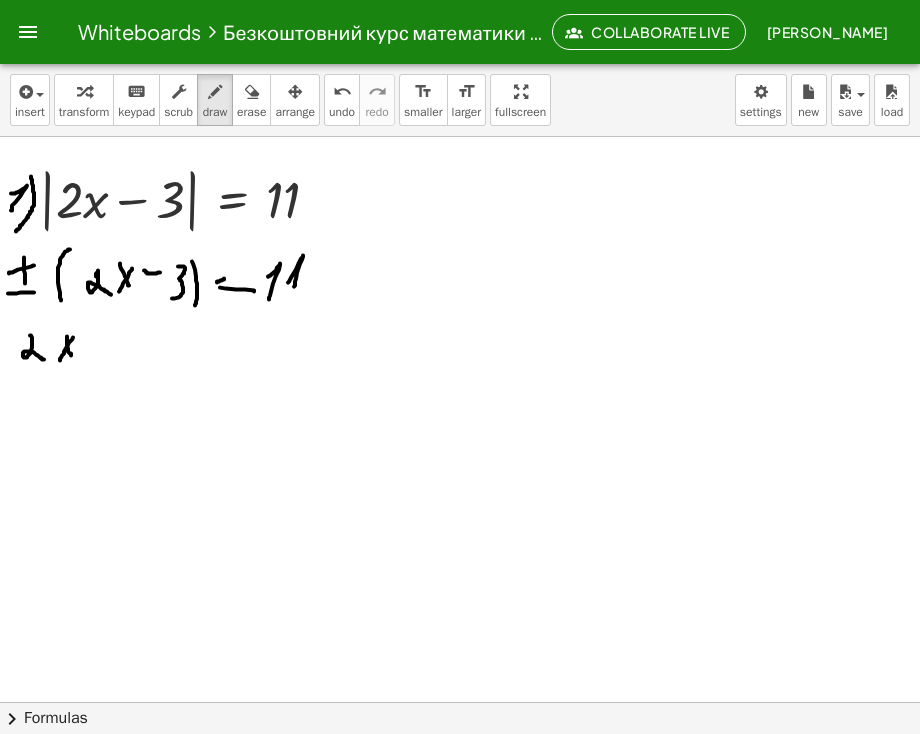 drag, startPoint x: 67, startPoint y: 336, endPoint x: 72, endPoint y: 358, distance: 22.561028 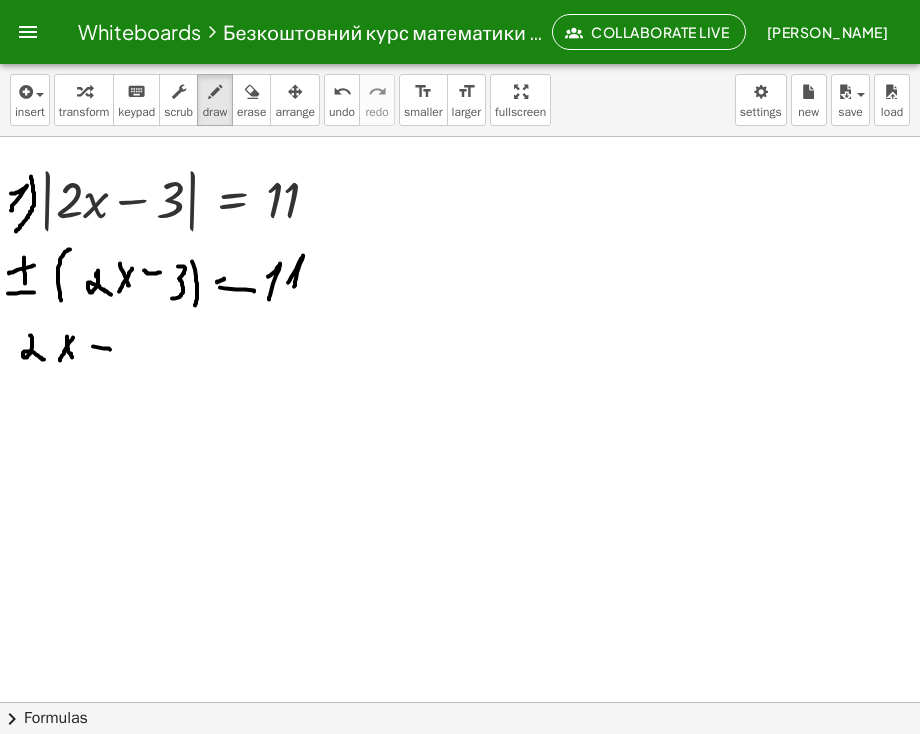 drag, startPoint x: 93, startPoint y: 346, endPoint x: 110, endPoint y: 349, distance: 17.262676 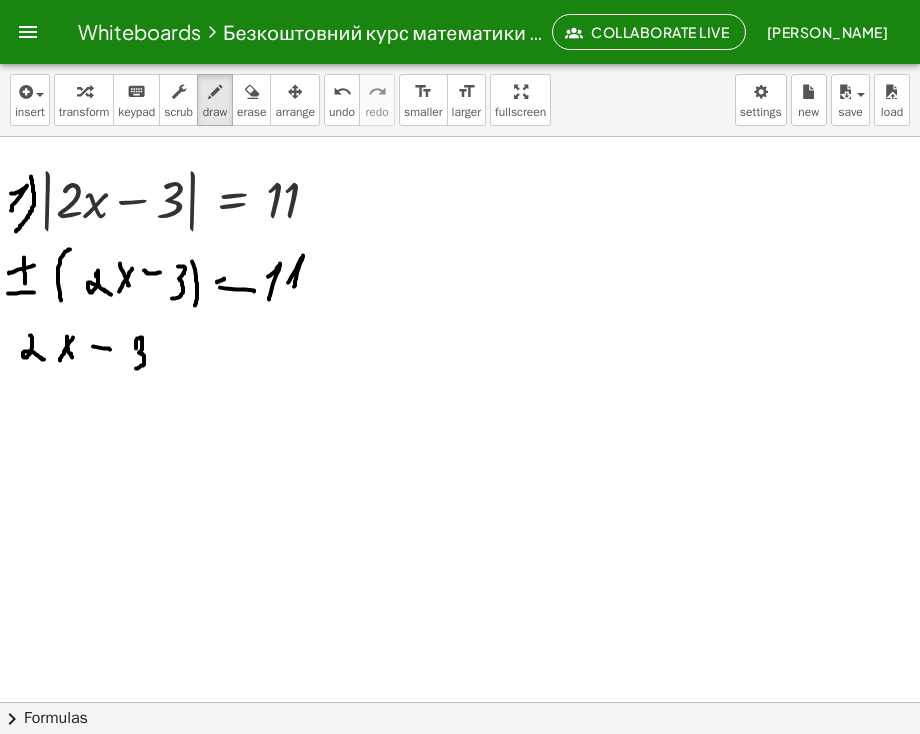 drag, startPoint x: 136, startPoint y: 348, endPoint x: 136, endPoint y: 368, distance: 20 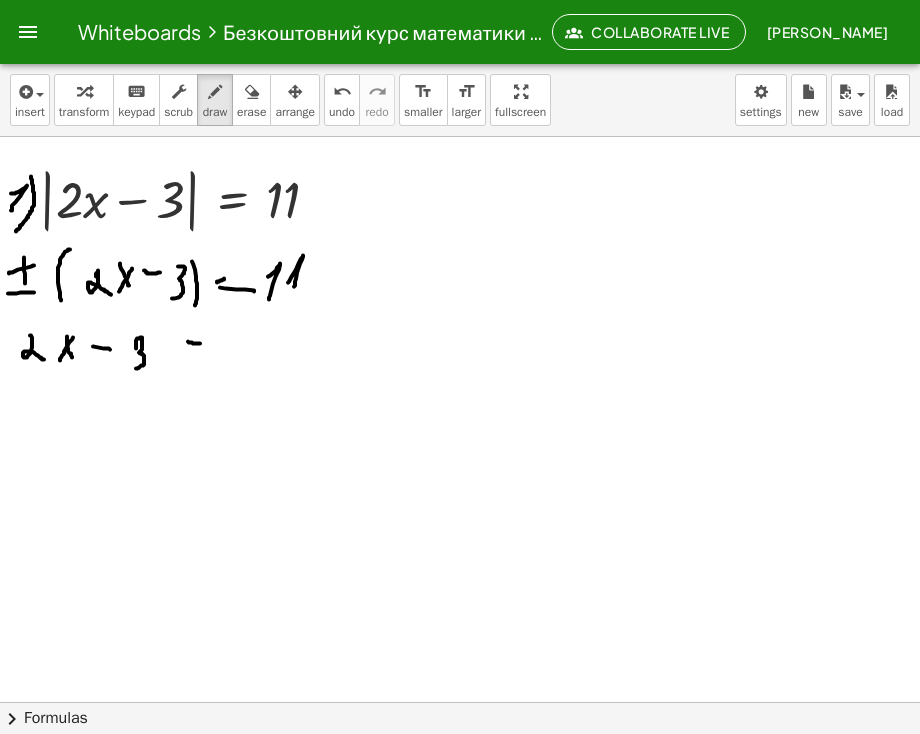 drag, startPoint x: 188, startPoint y: 341, endPoint x: 200, endPoint y: 343, distance: 12.165525 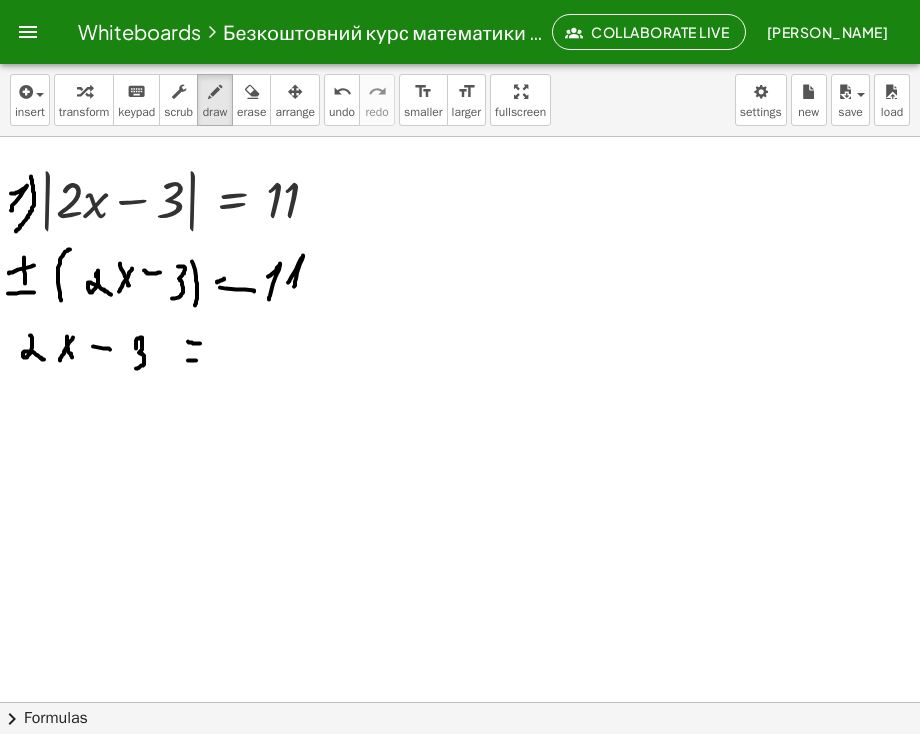 drag, startPoint x: 188, startPoint y: 360, endPoint x: 220, endPoint y: 358, distance: 32.06244 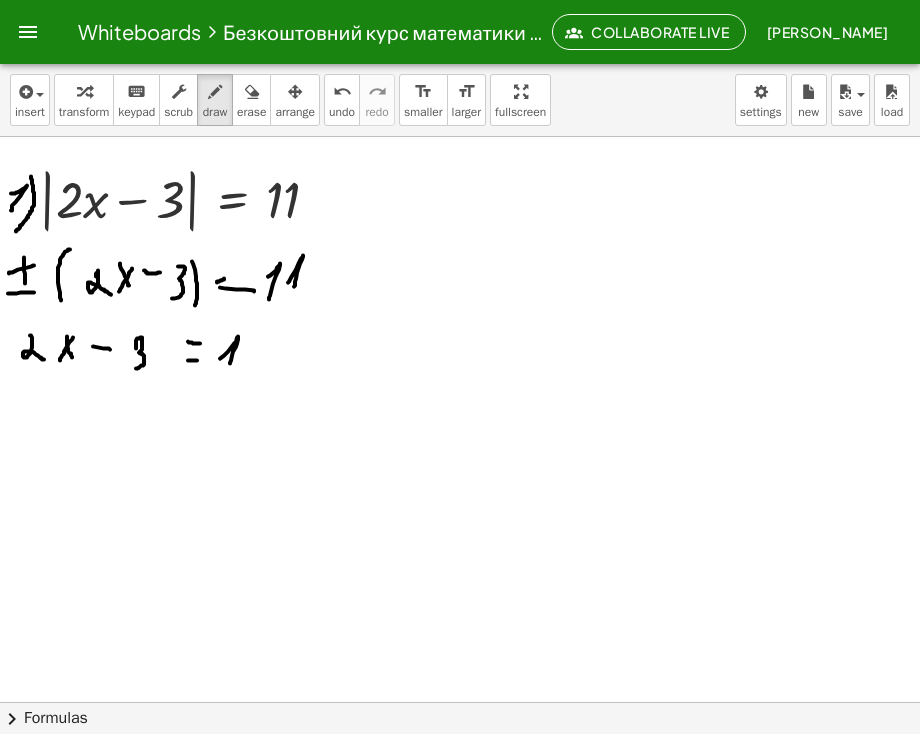 drag, startPoint x: 220, startPoint y: 358, endPoint x: 230, endPoint y: 362, distance: 10.770329 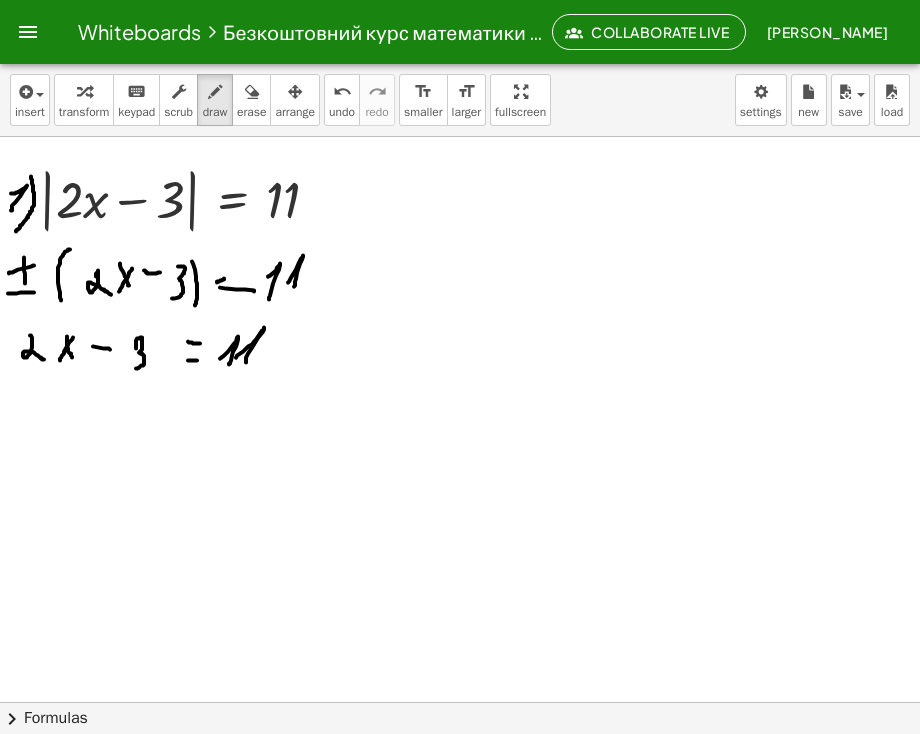 drag, startPoint x: 236, startPoint y: 357, endPoint x: 246, endPoint y: 362, distance: 11.18034 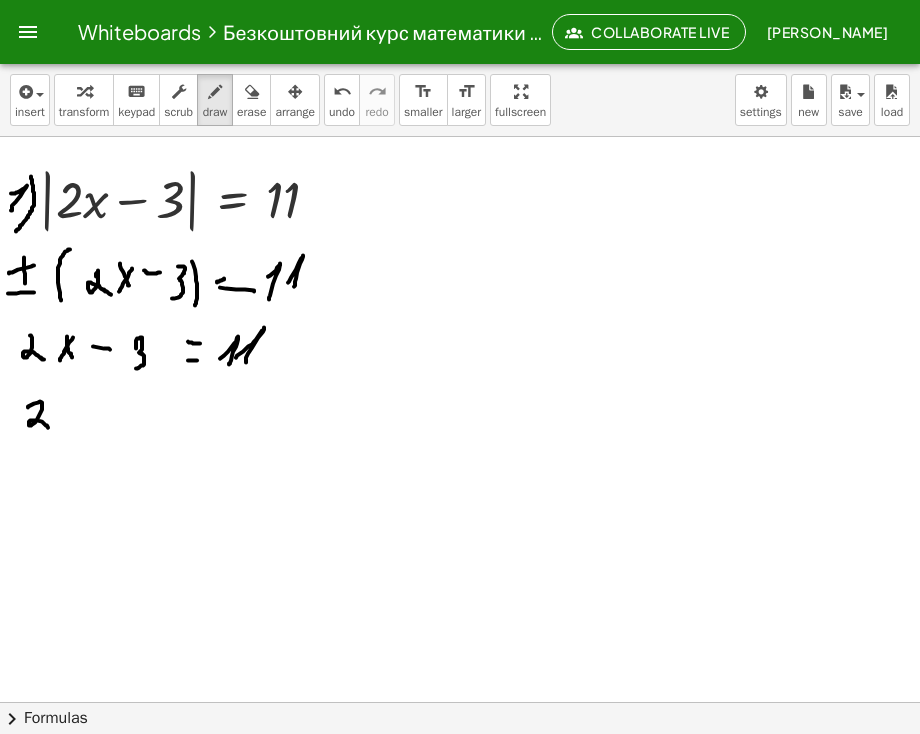 drag, startPoint x: 28, startPoint y: 407, endPoint x: 74, endPoint y: 432, distance: 52.35456 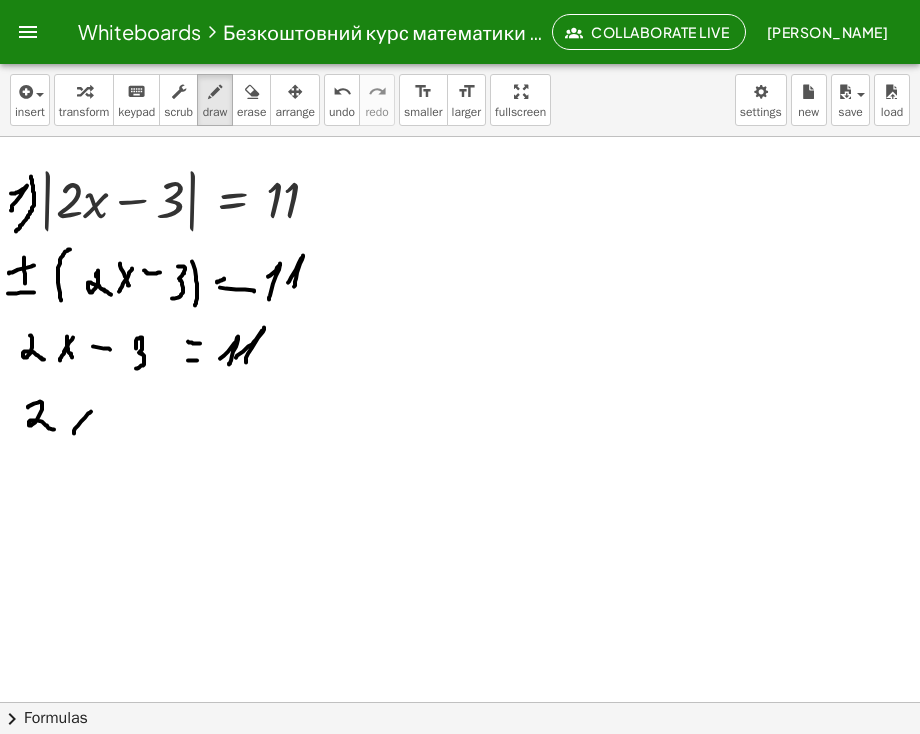 drag, startPoint x: 74, startPoint y: 433, endPoint x: 91, endPoint y: 411, distance: 27.802877 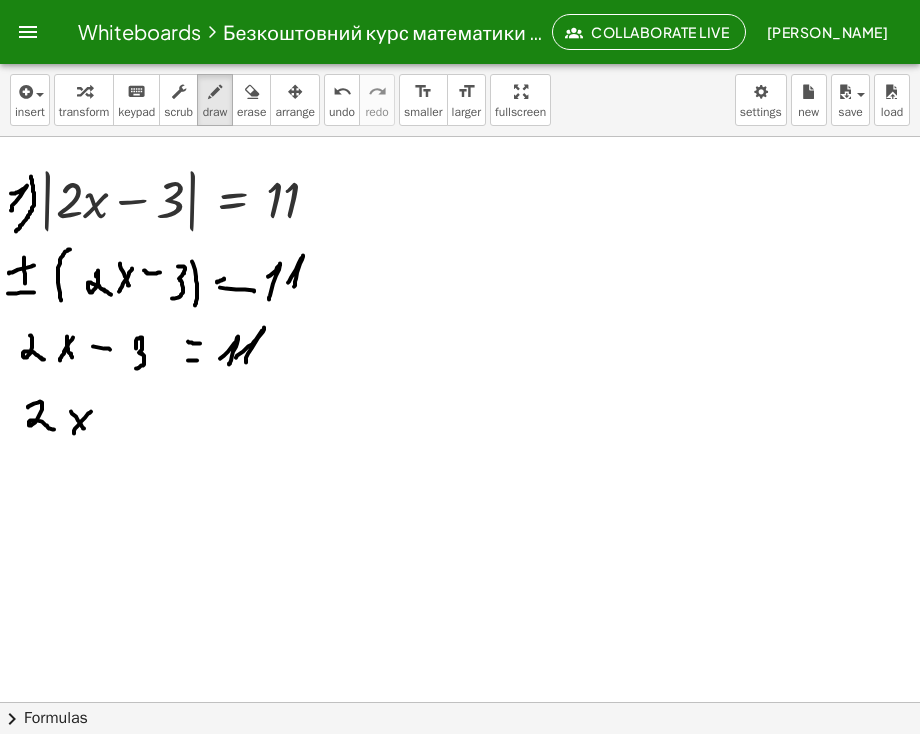 drag, startPoint x: 71, startPoint y: 411, endPoint x: 84, endPoint y: 429, distance: 22.203604 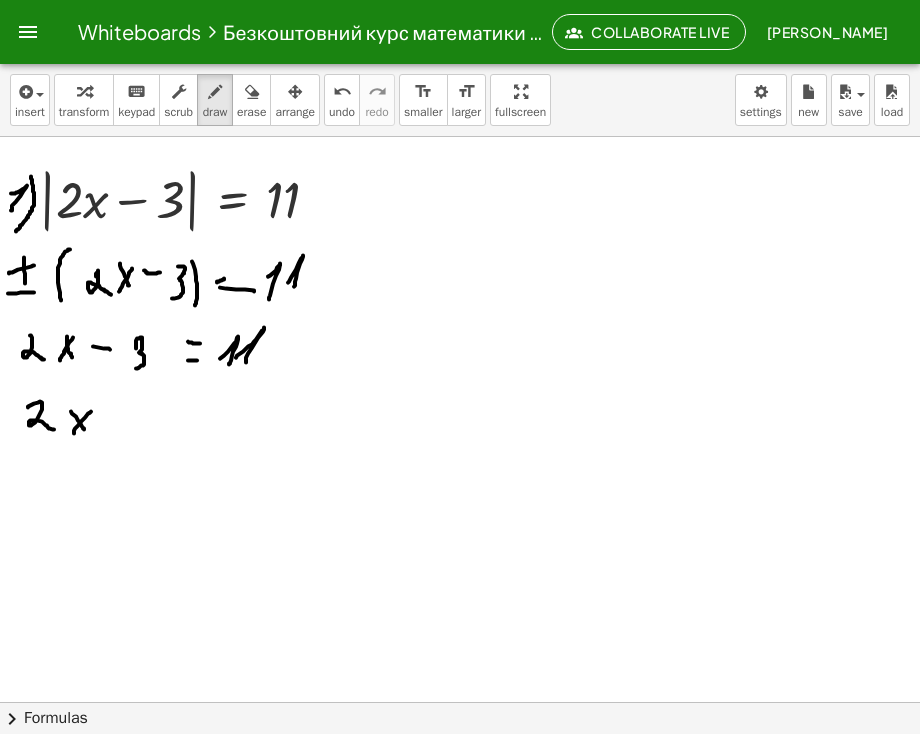 drag, startPoint x: 107, startPoint y: 428, endPoint x: 121, endPoint y: 431, distance: 14.3178215 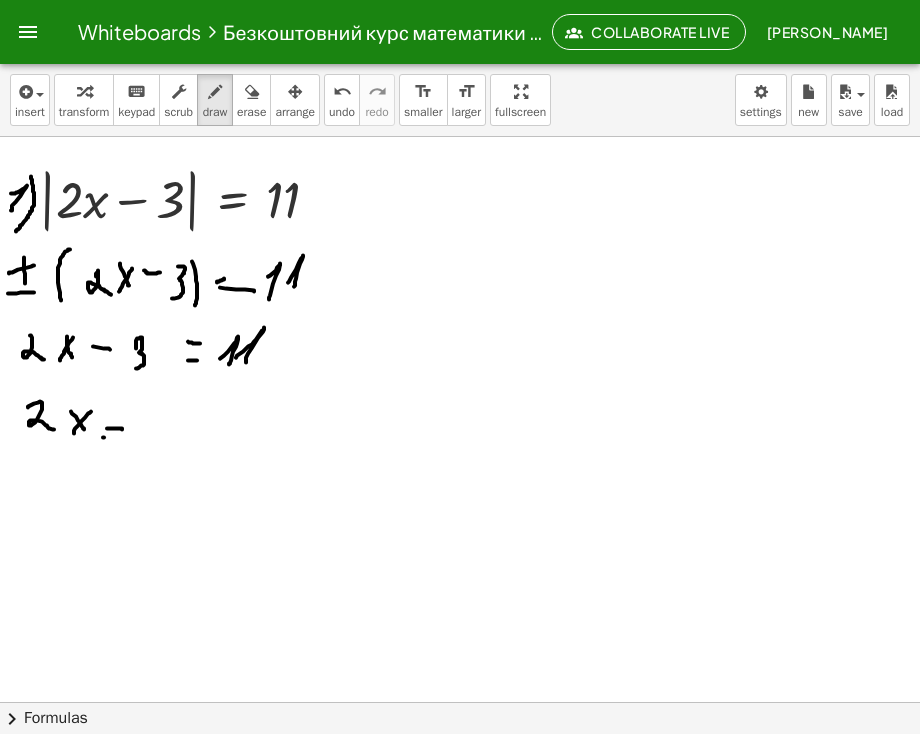 drag, startPoint x: 103, startPoint y: 437, endPoint x: 123, endPoint y: 438, distance: 20.024984 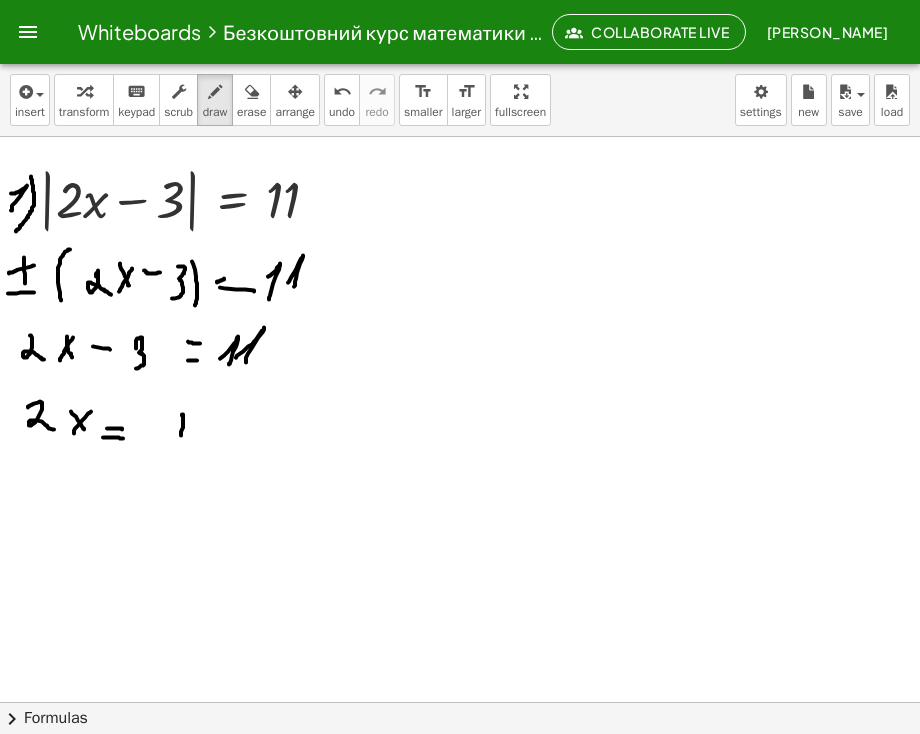 drag, startPoint x: 182, startPoint y: 414, endPoint x: 172, endPoint y: 434, distance: 22.36068 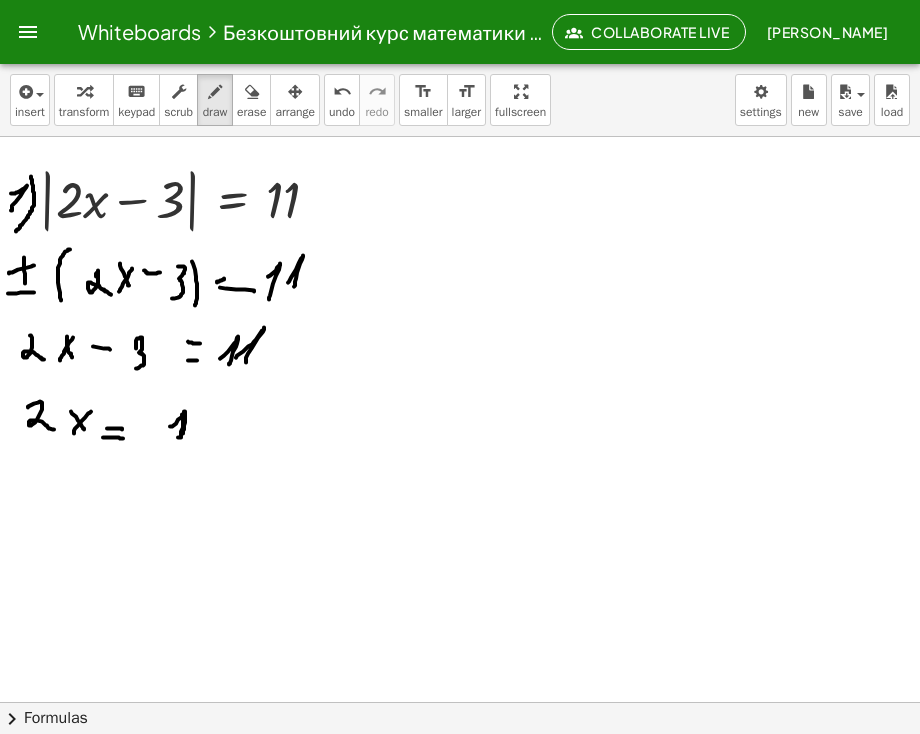 drag, startPoint x: 183, startPoint y: 415, endPoint x: 182, endPoint y: 434, distance: 19.026299 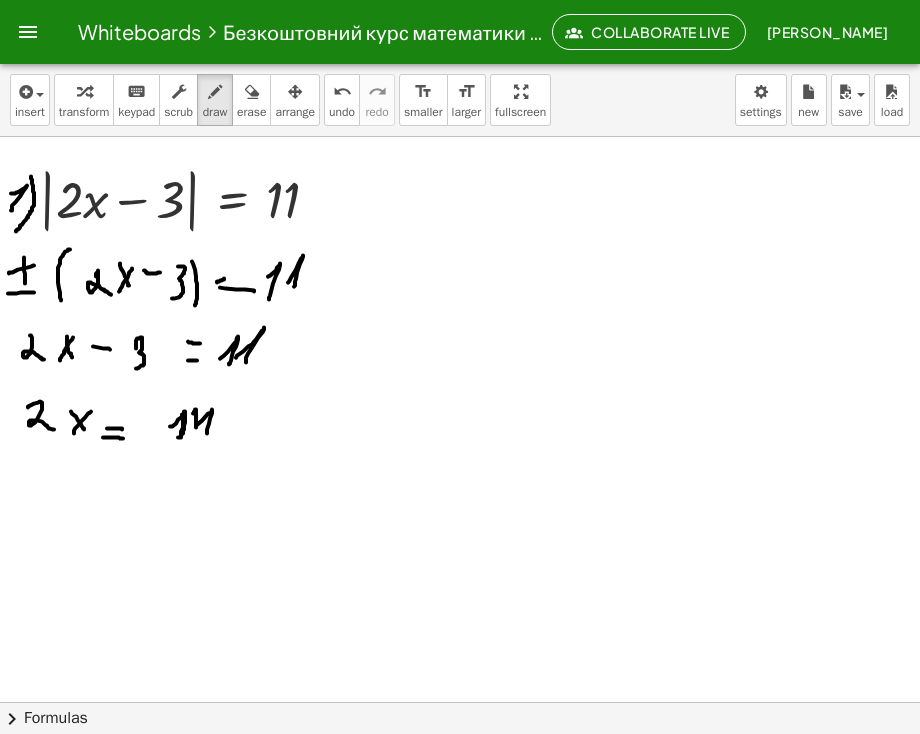 drag, startPoint x: 196, startPoint y: 409, endPoint x: 206, endPoint y: 435, distance: 27.856777 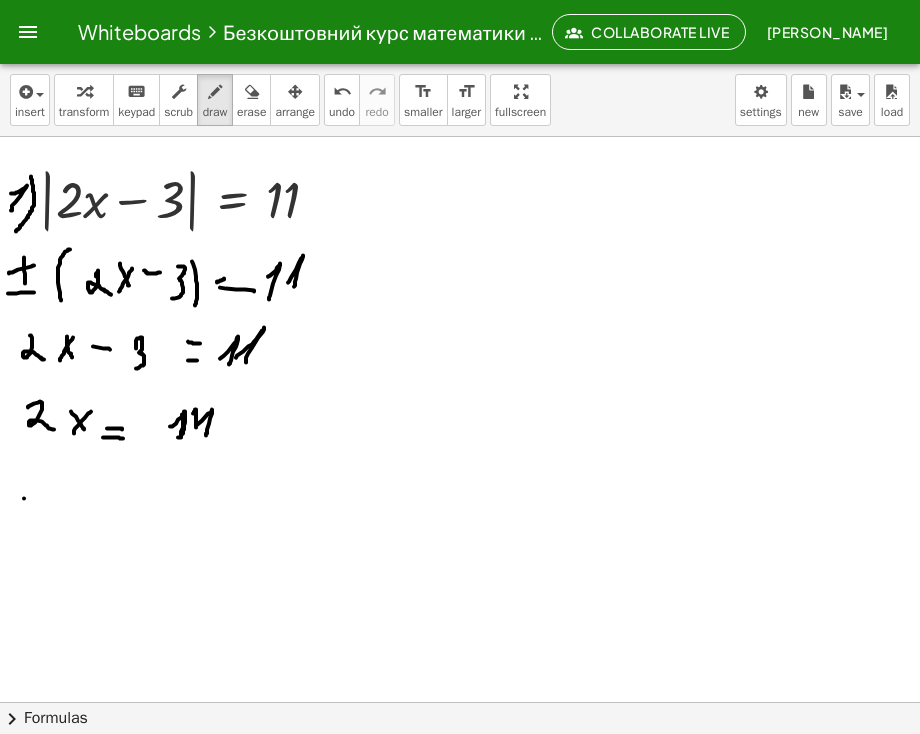 drag 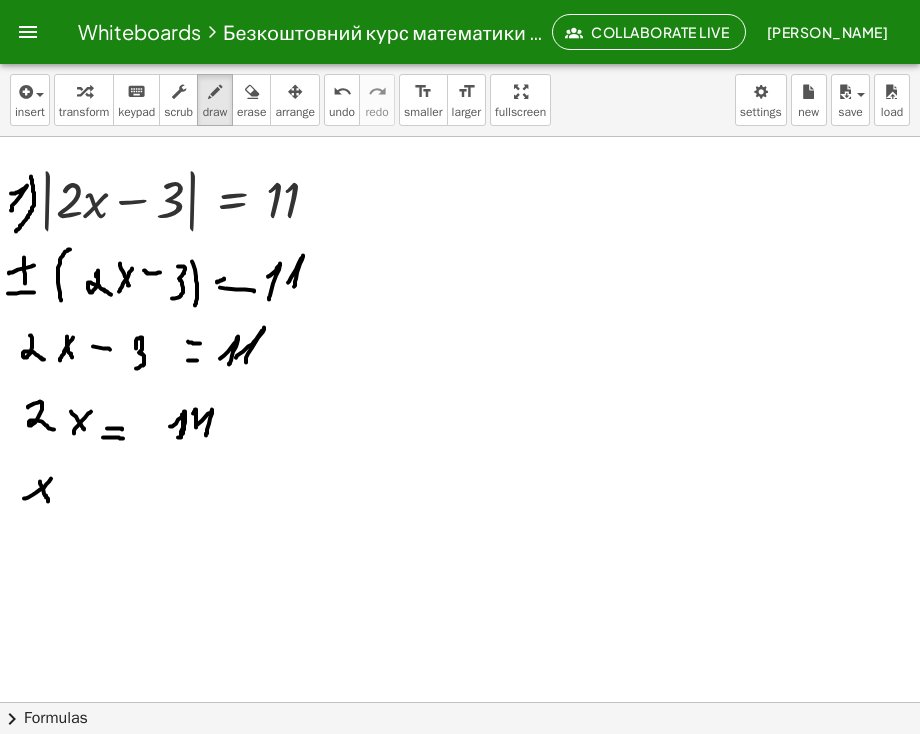 click at bounding box center [460, 710] 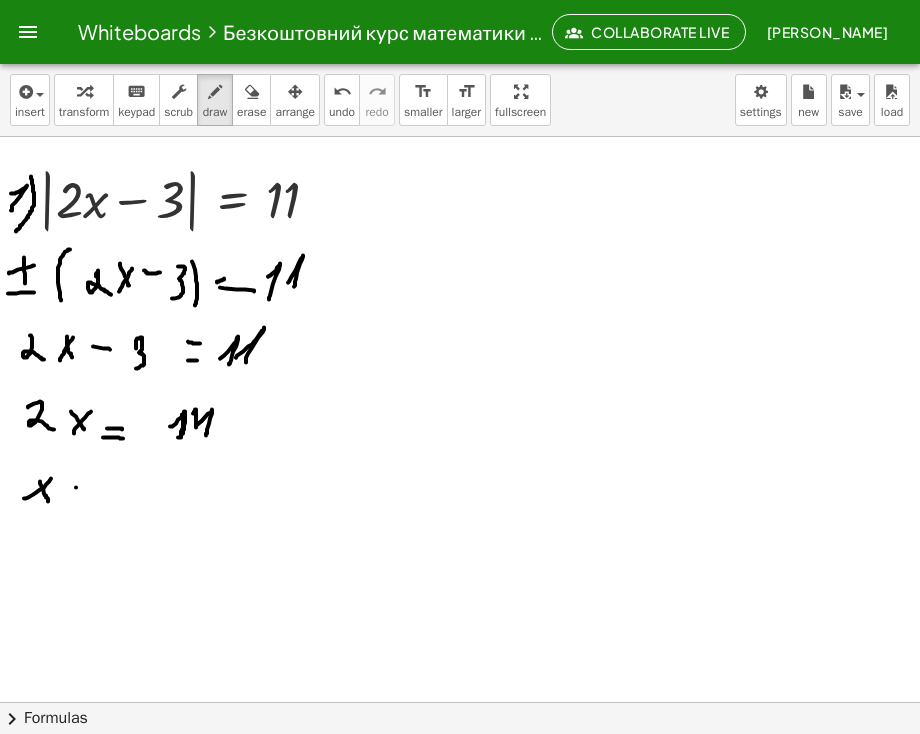 click at bounding box center [460, 710] 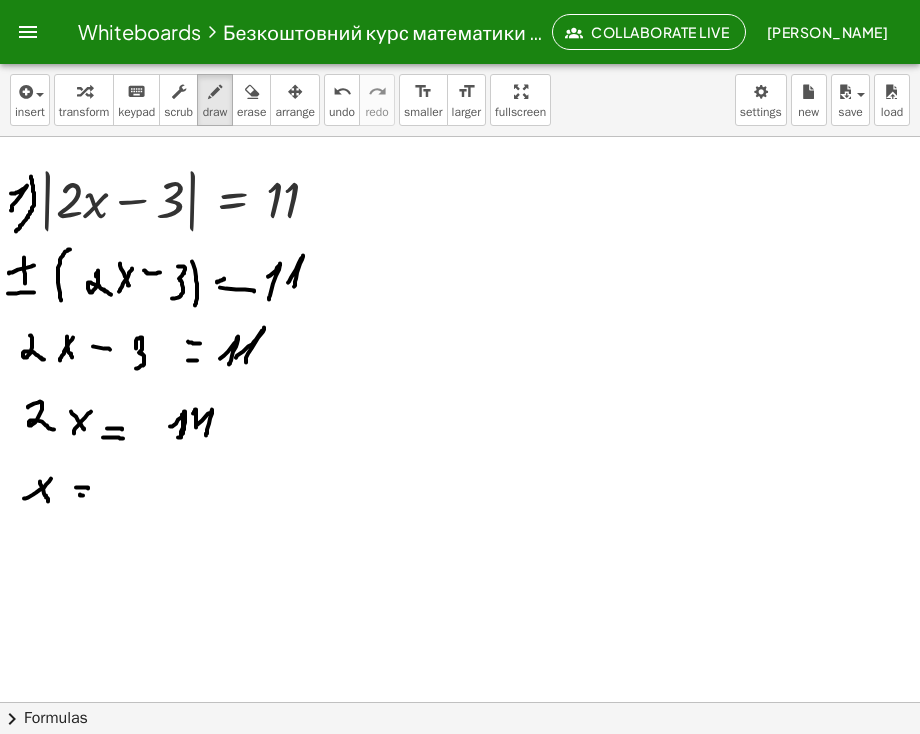 click at bounding box center (460, 710) 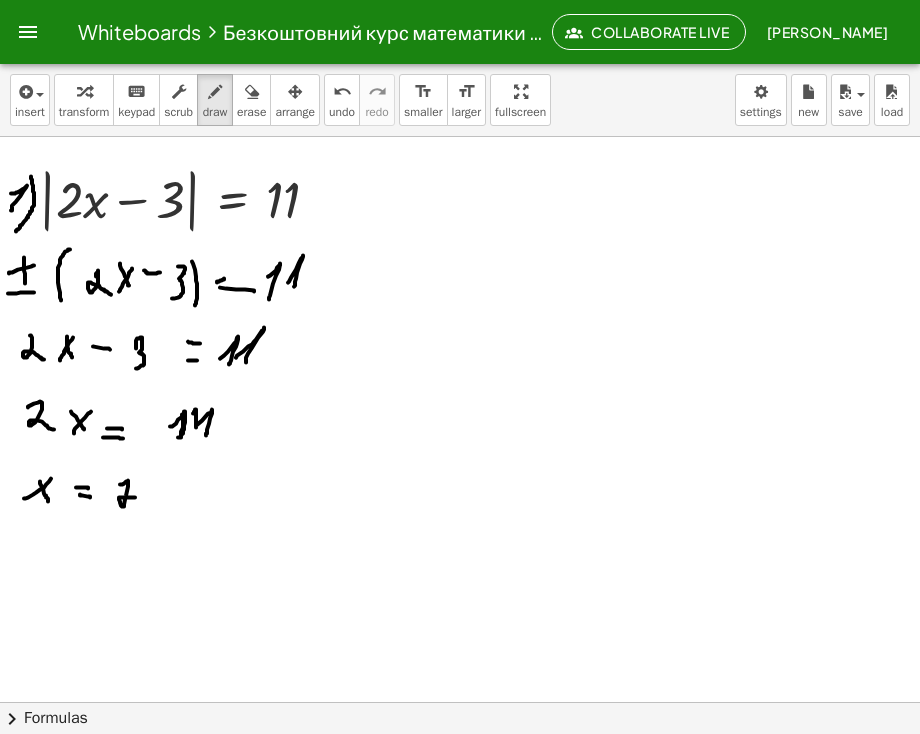 click at bounding box center [460, 710] 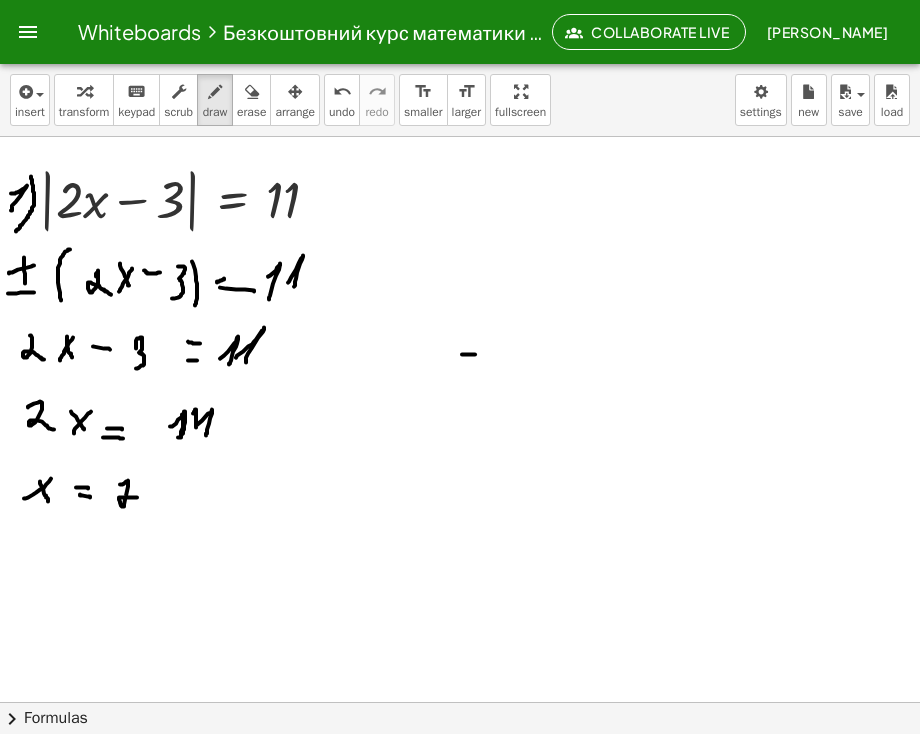 click at bounding box center (460, 710) 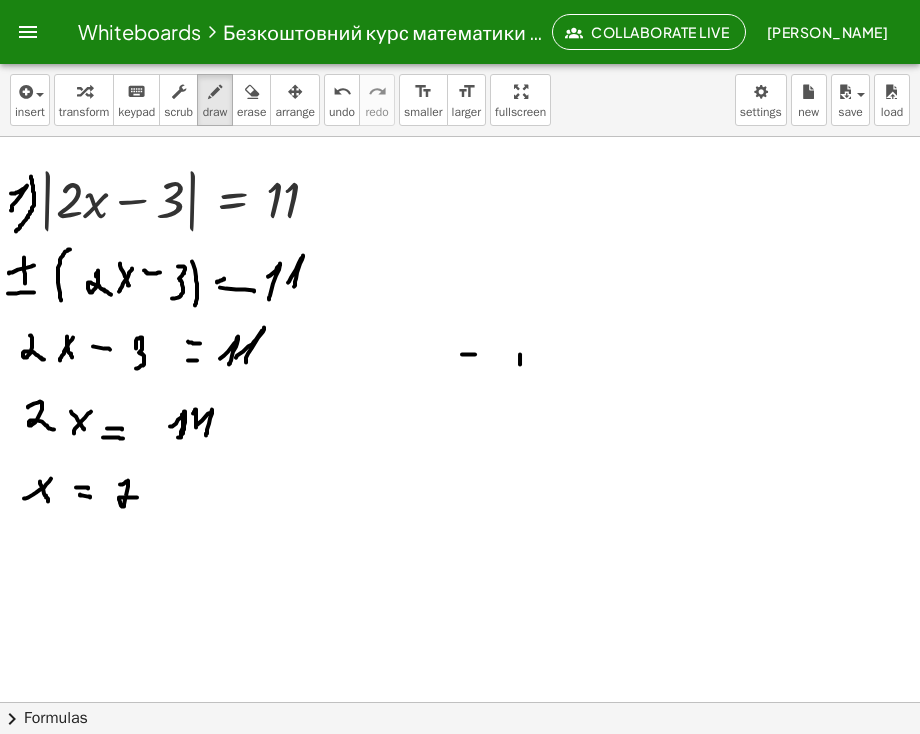 click at bounding box center (460, 710) 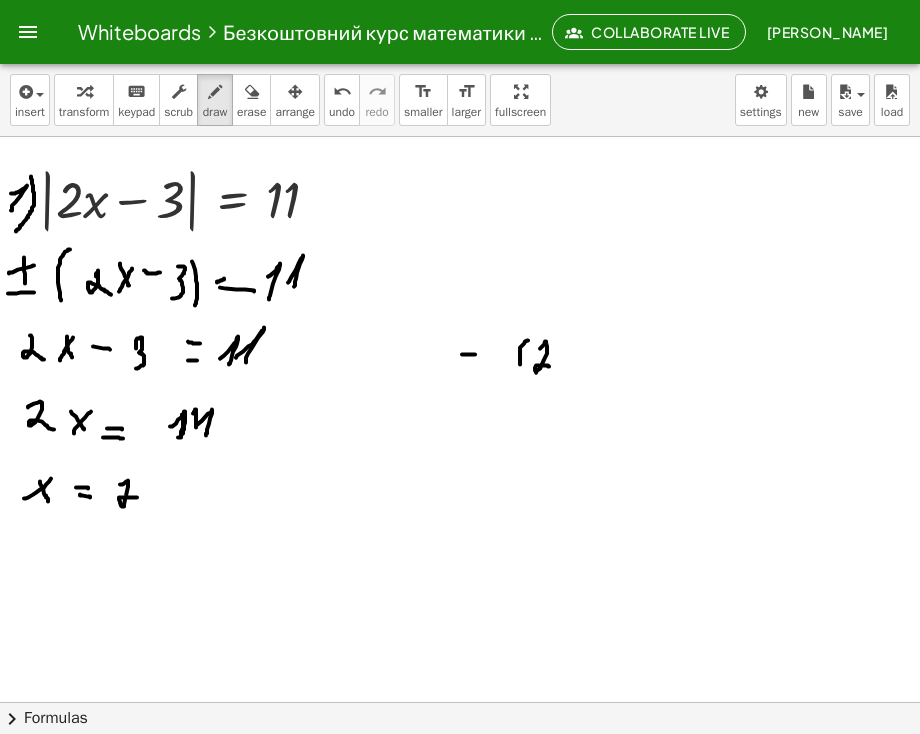 click at bounding box center (460, 710) 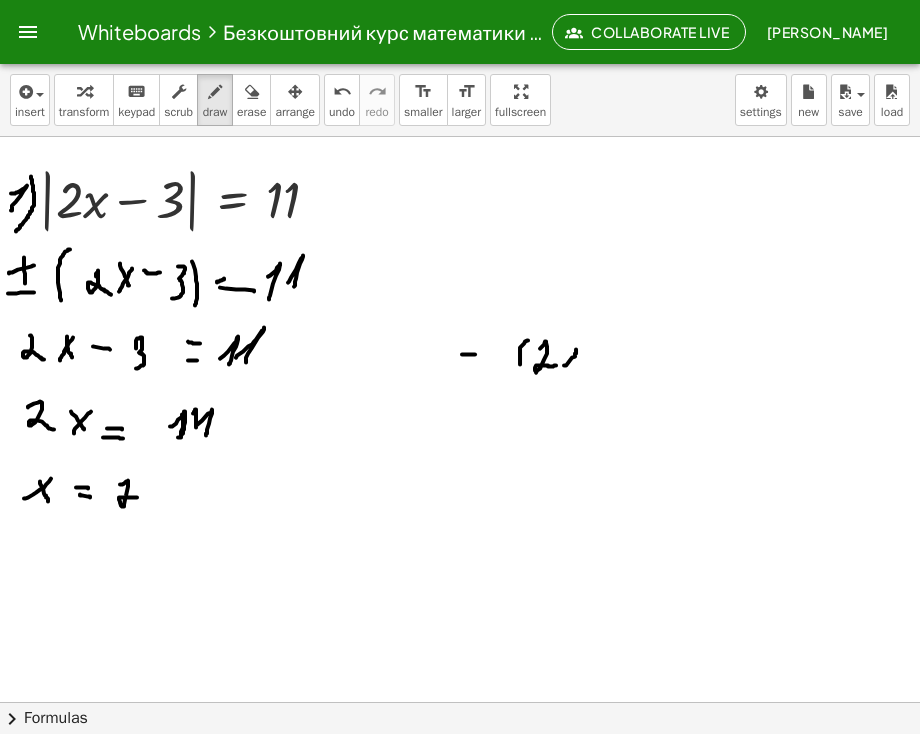 click at bounding box center (460, 710) 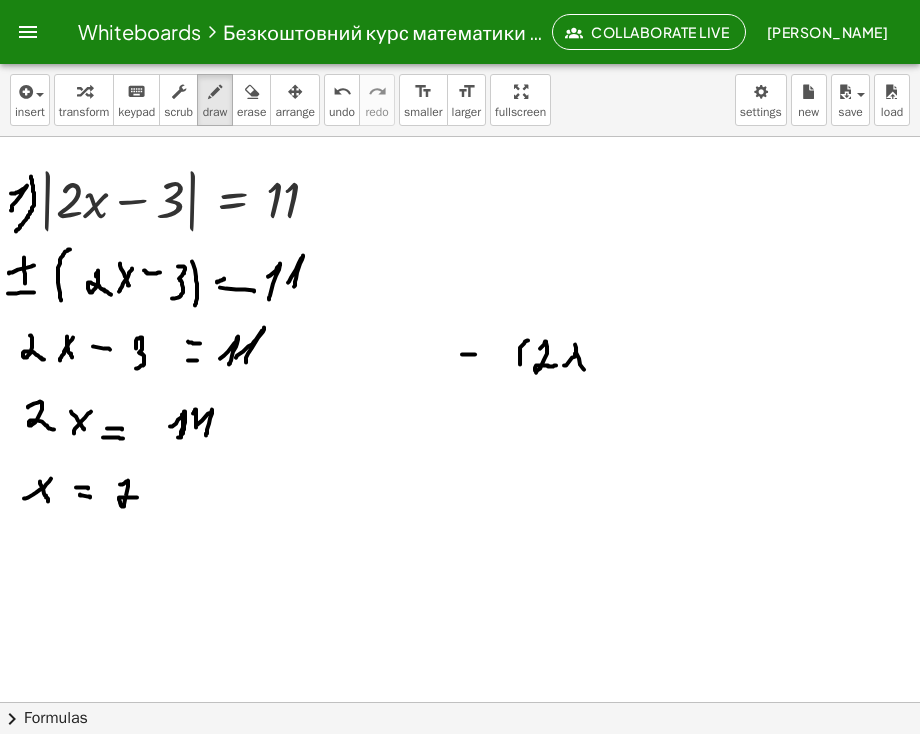 click at bounding box center (460, 710) 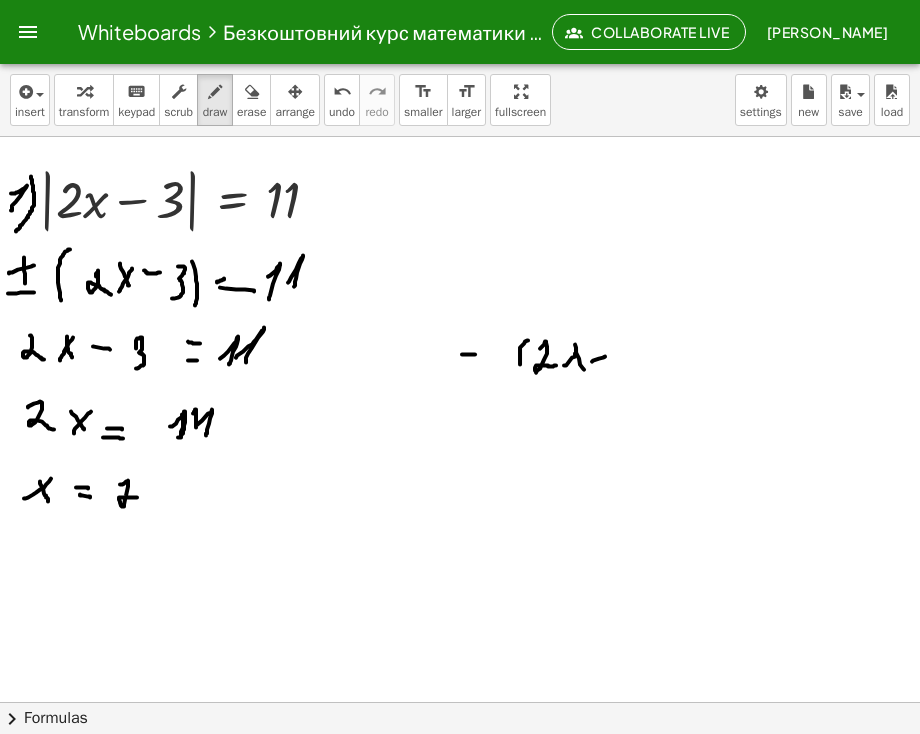 click at bounding box center [460, 710] 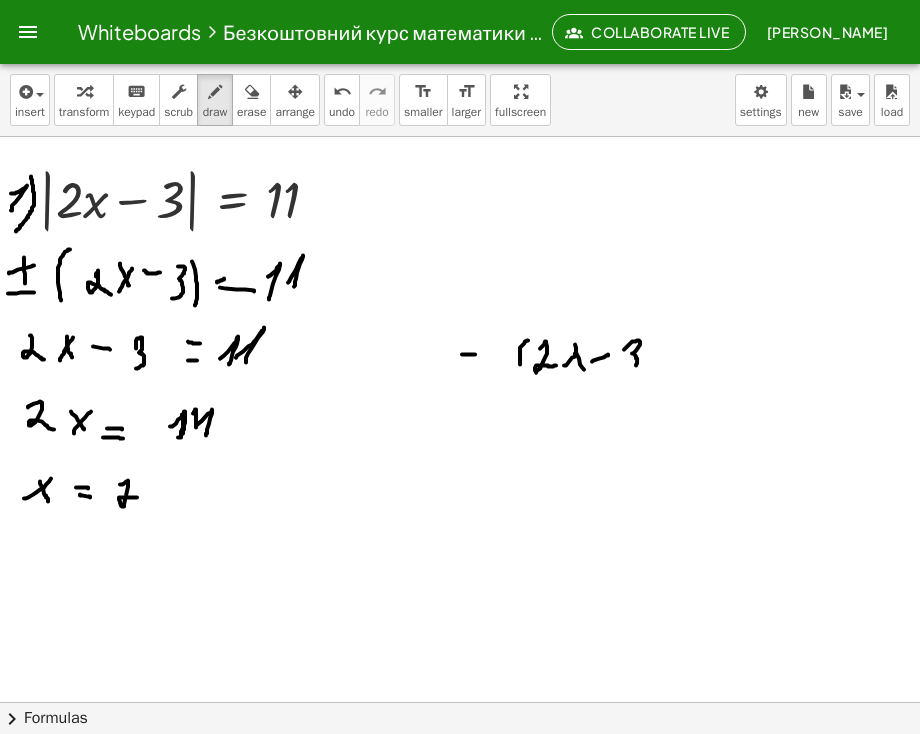 click at bounding box center (460, 710) 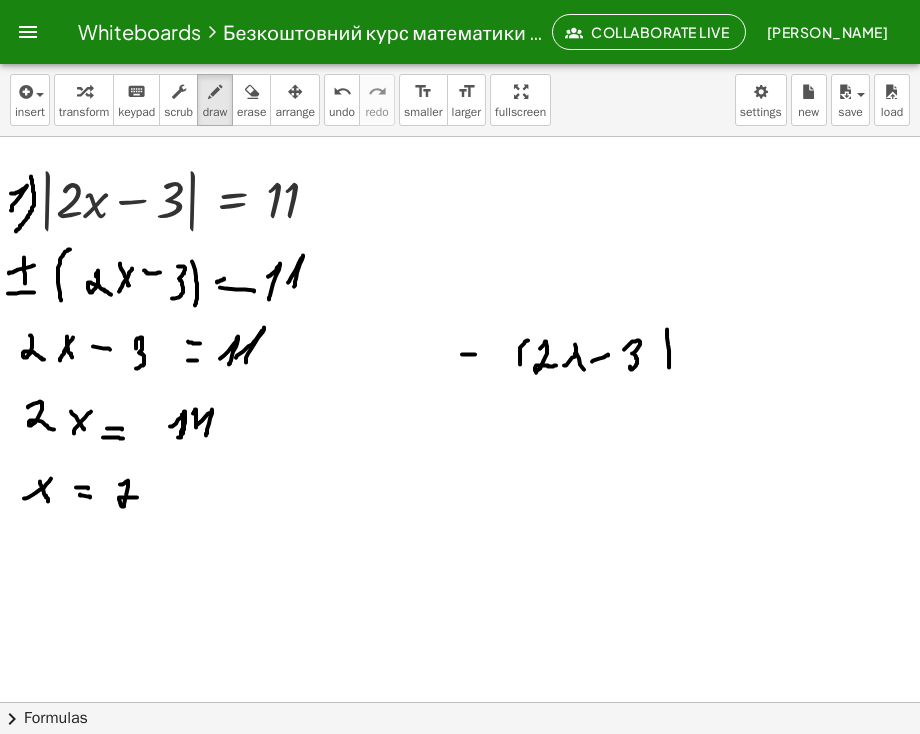 click at bounding box center [460, 710] 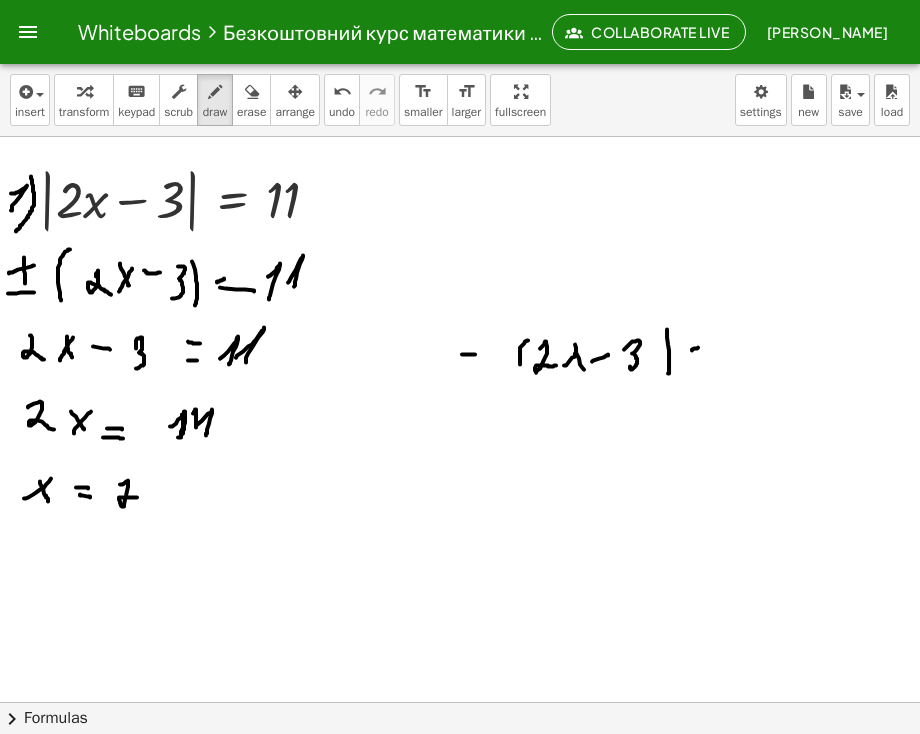 click at bounding box center (460, 710) 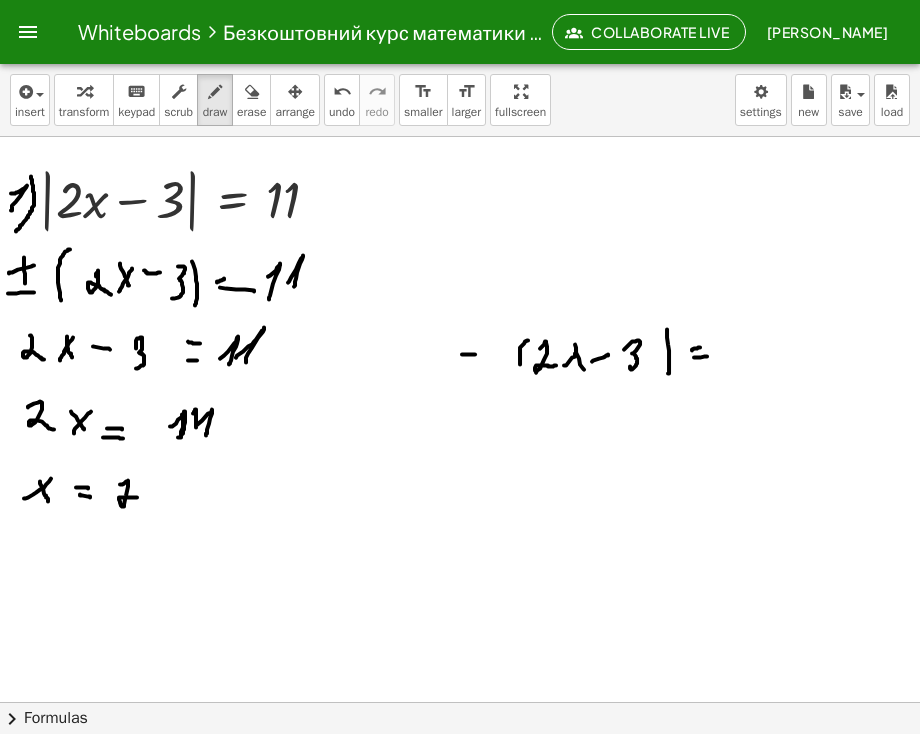 click at bounding box center [460, 710] 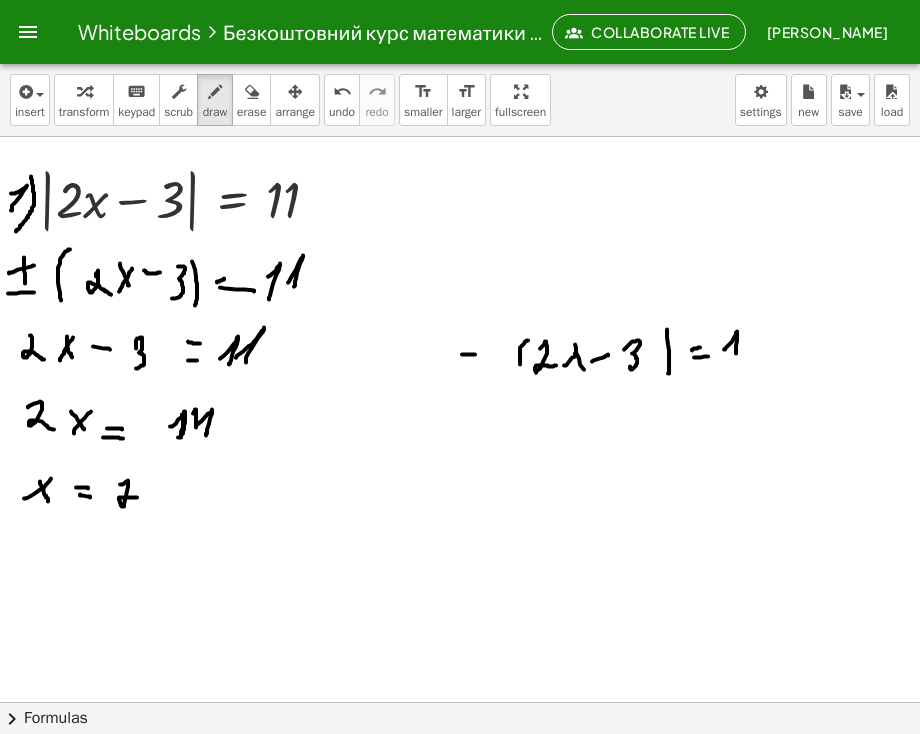 click at bounding box center [460, 710] 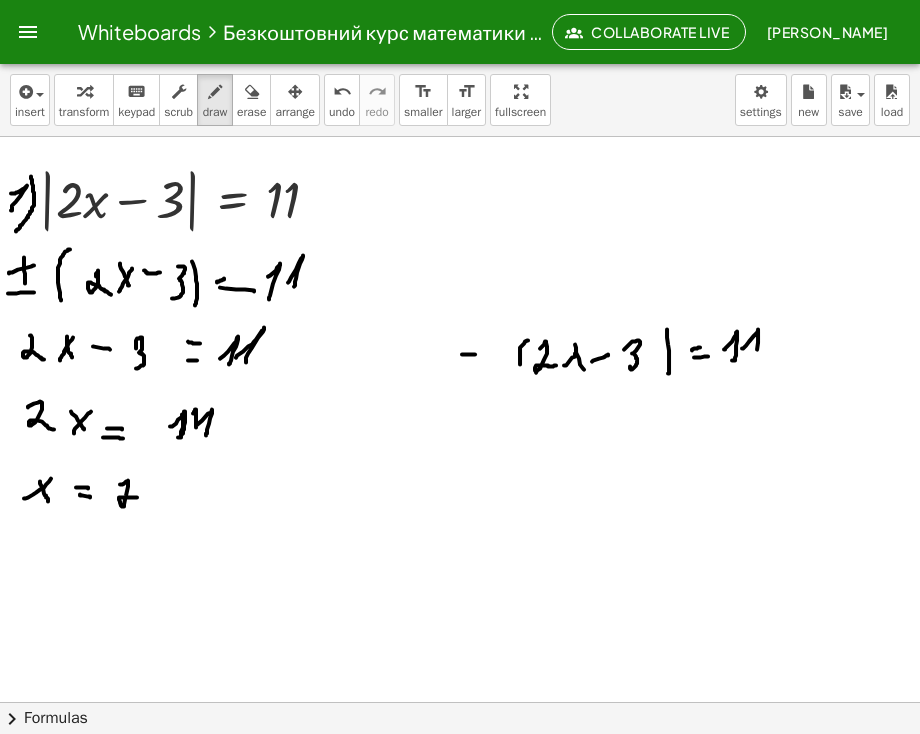 click at bounding box center [460, 710] 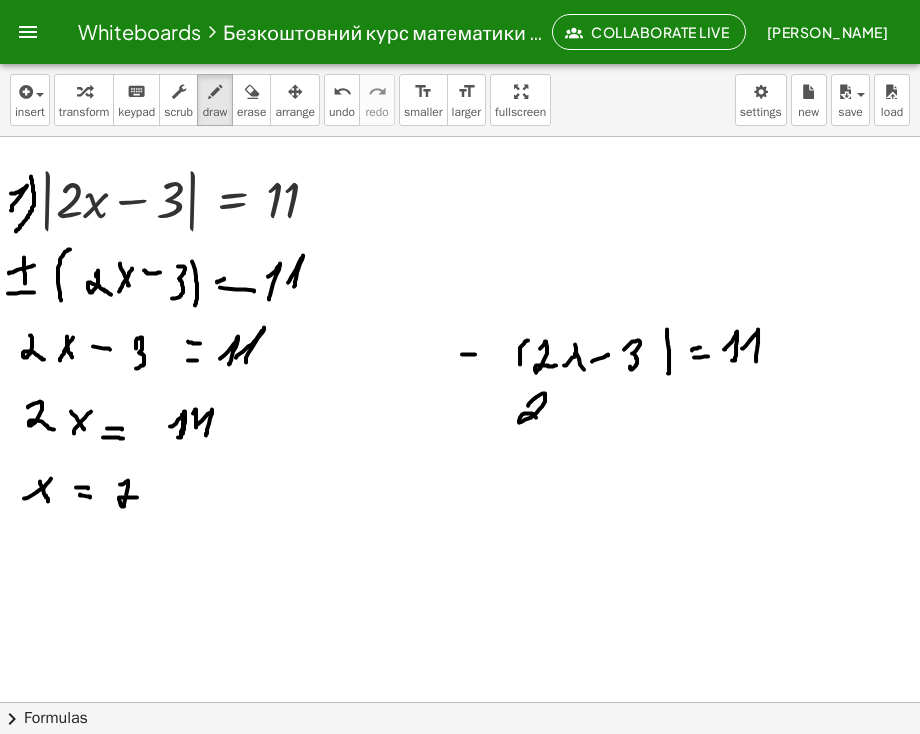 click at bounding box center (460, 710) 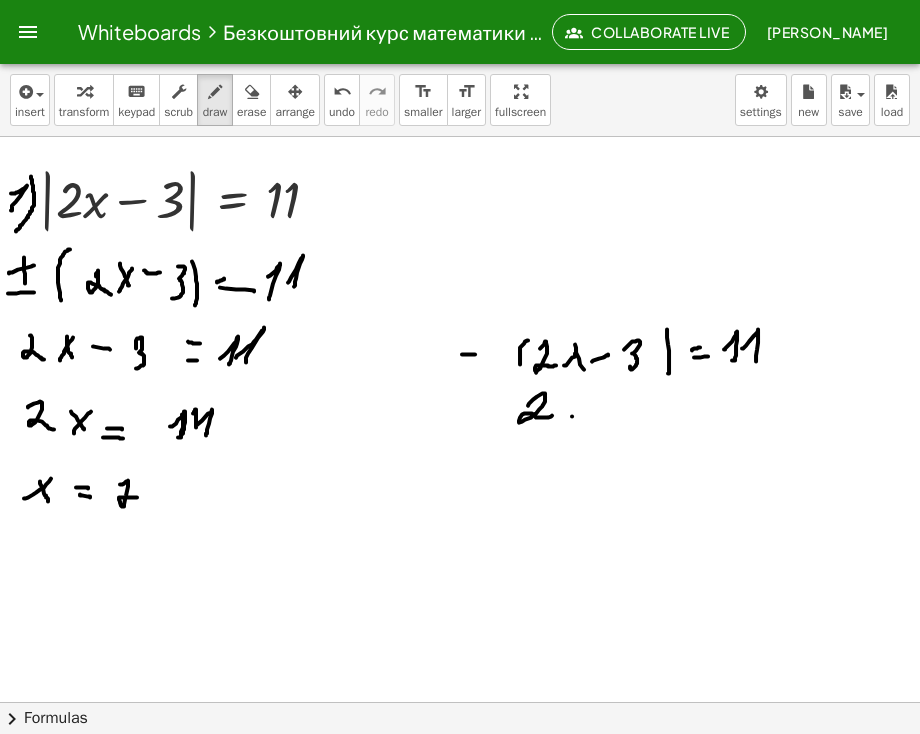 click at bounding box center [460, 710] 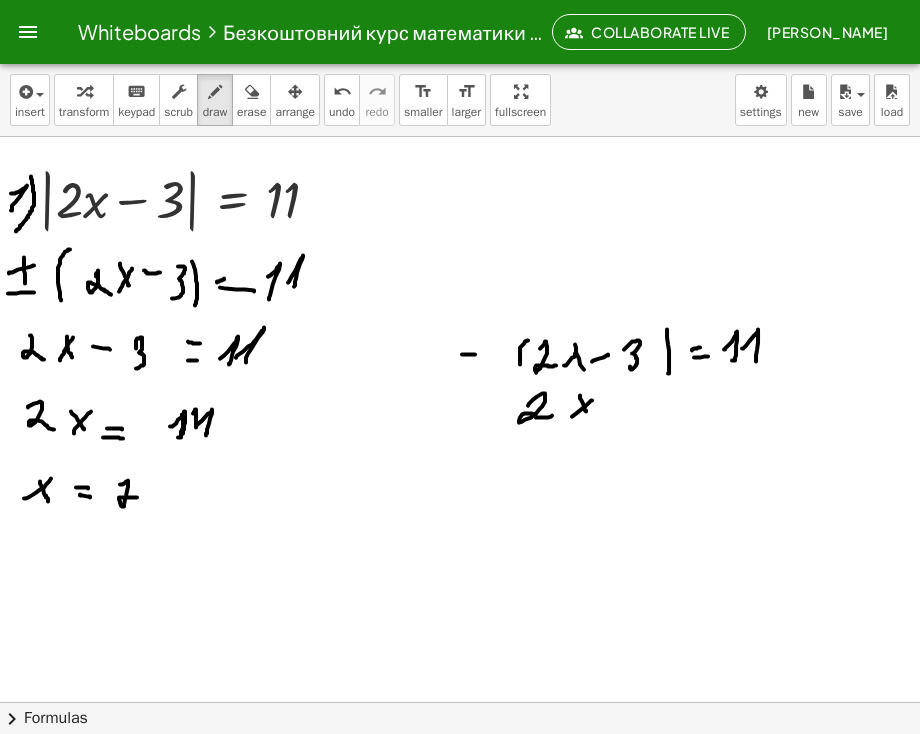 click at bounding box center [460, 710] 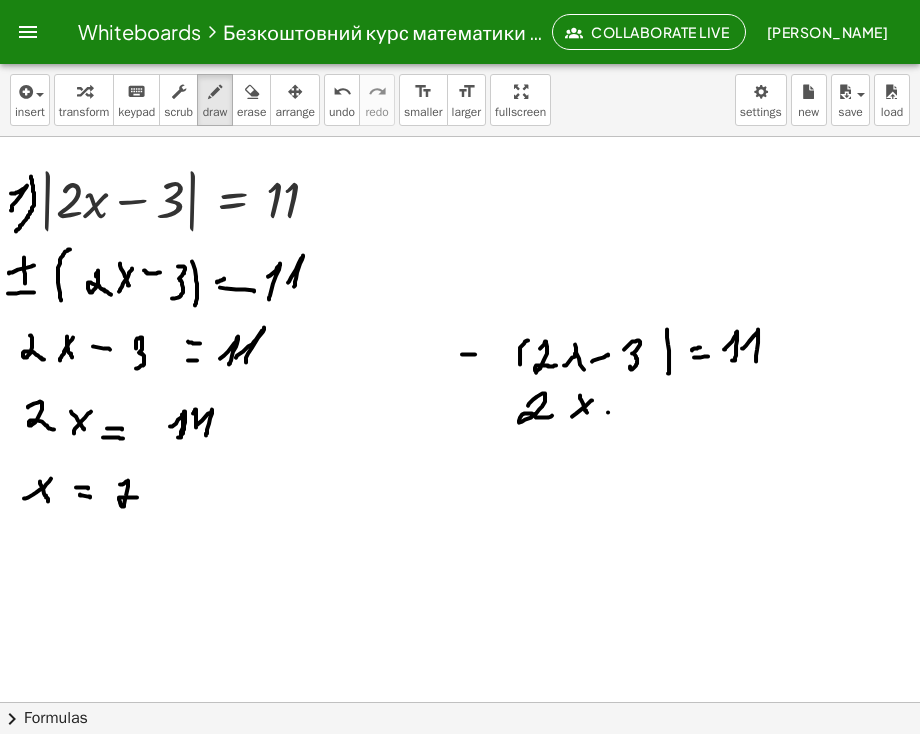 click at bounding box center [460, 710] 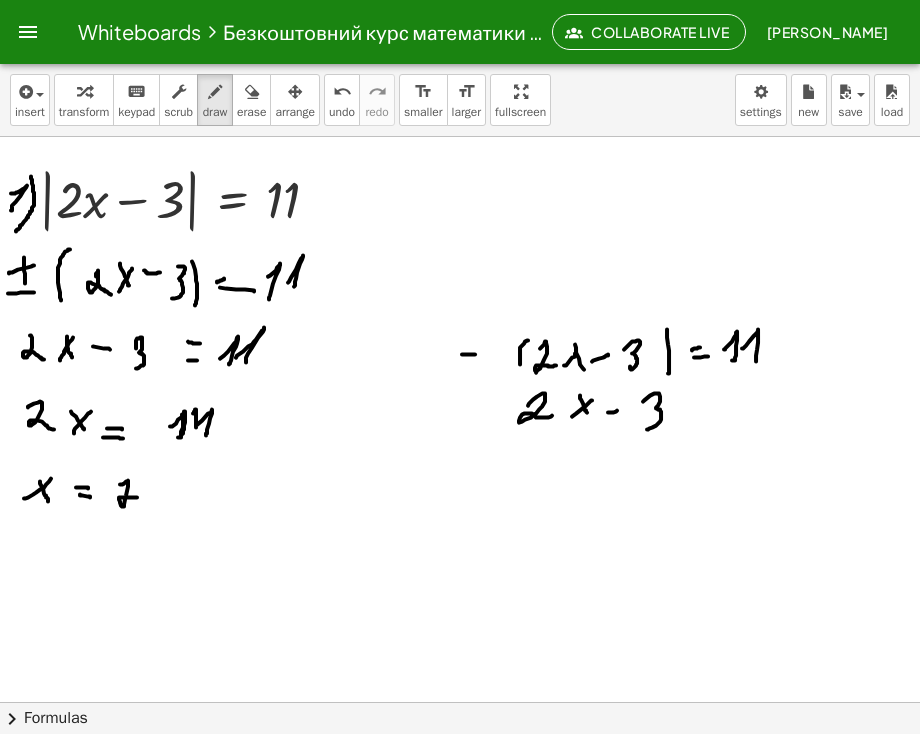 click at bounding box center (460, 710) 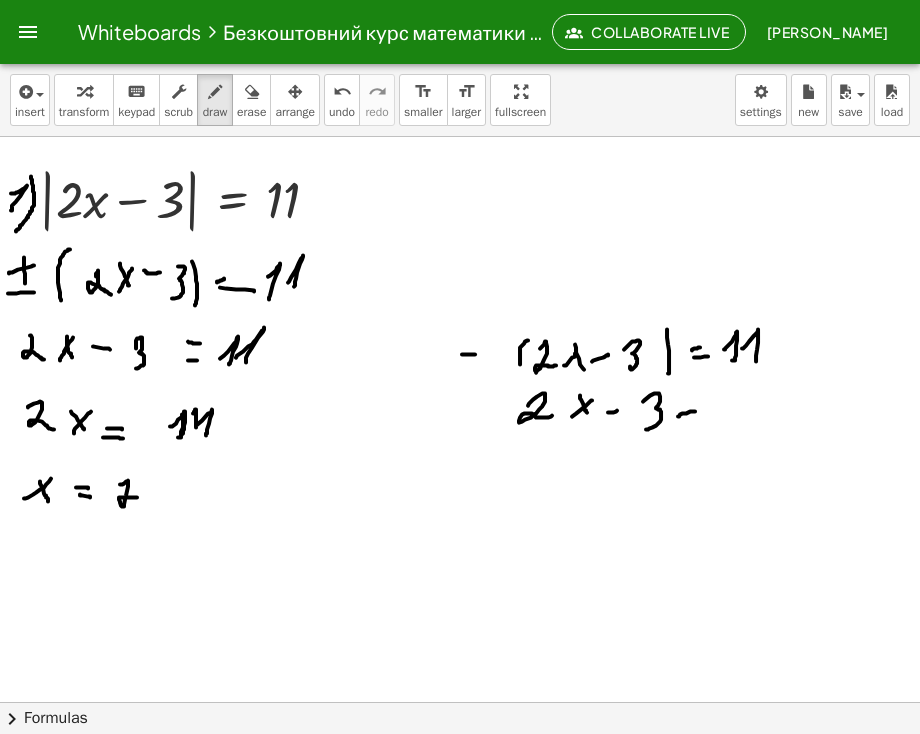click at bounding box center (460, 710) 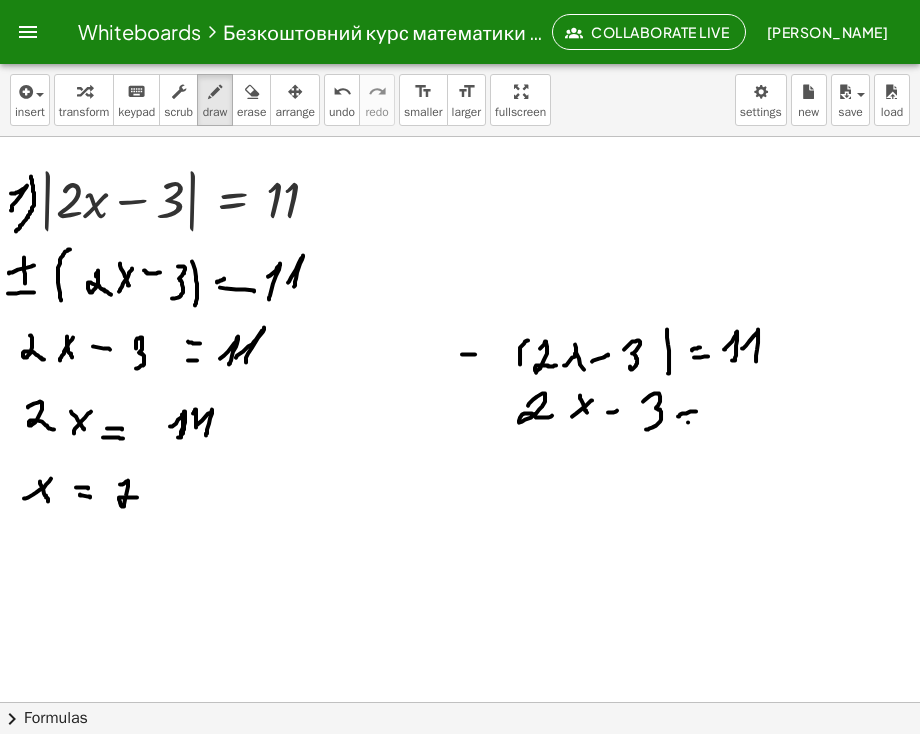 click at bounding box center [460, 710] 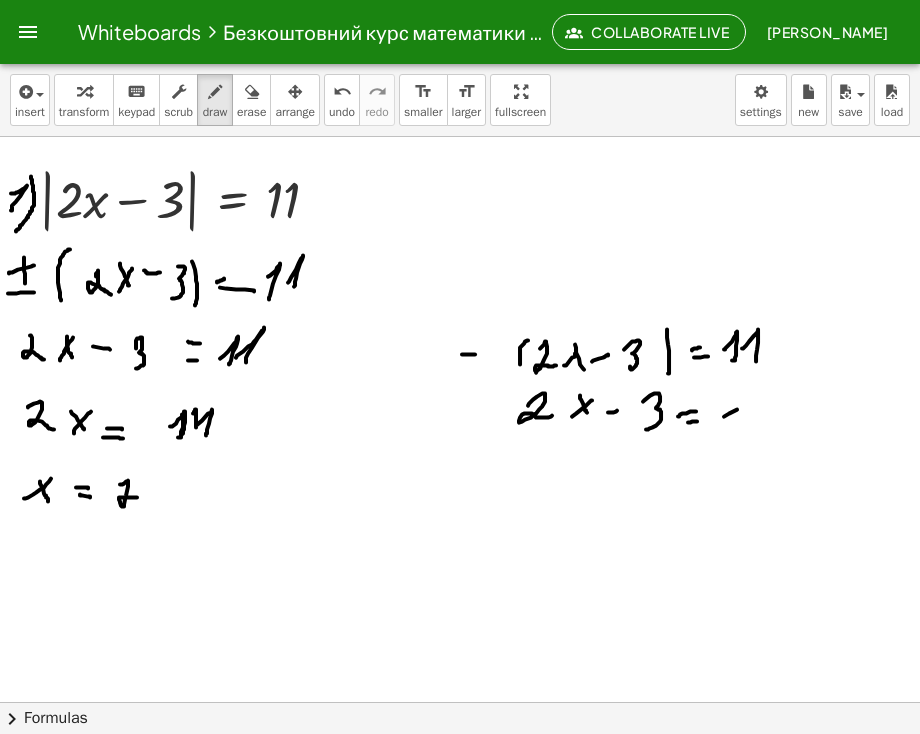 click at bounding box center (460, 710) 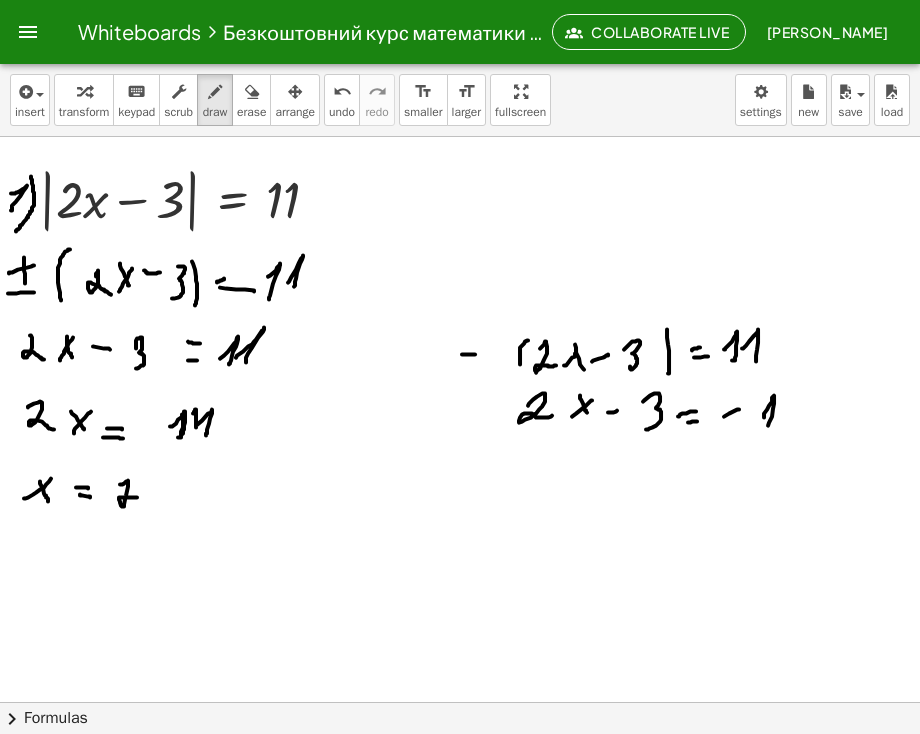 click at bounding box center (460, 710) 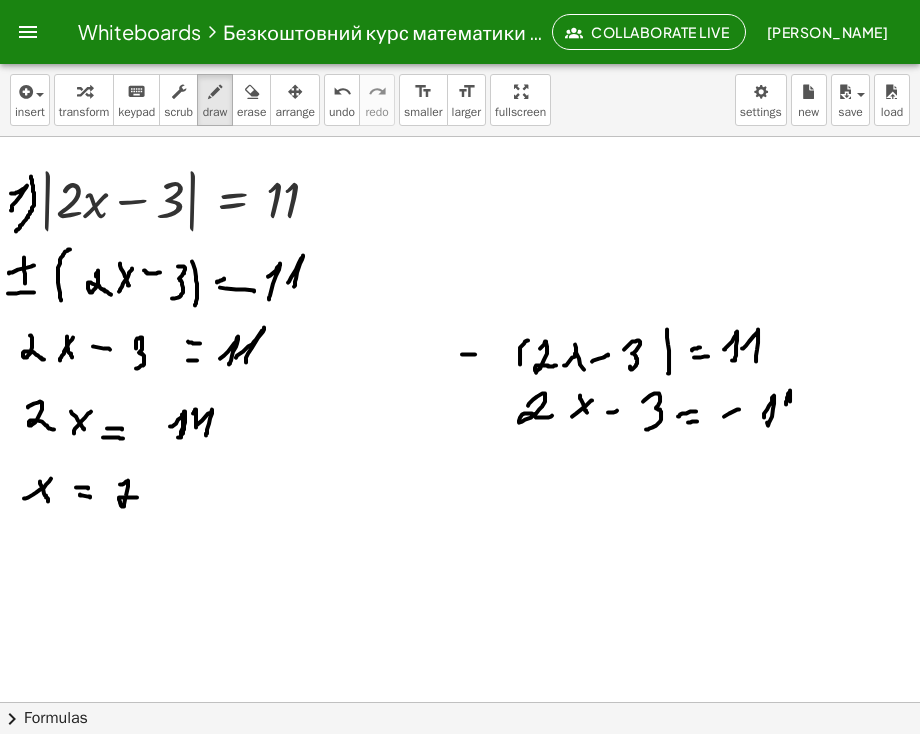 click at bounding box center [460, 710] 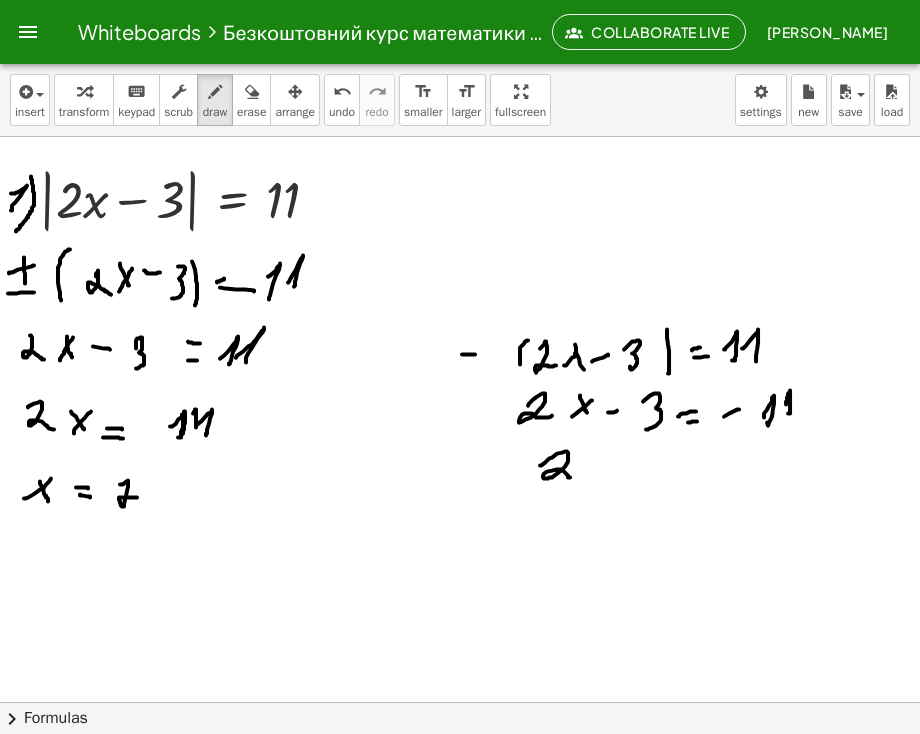 click at bounding box center (460, 710) 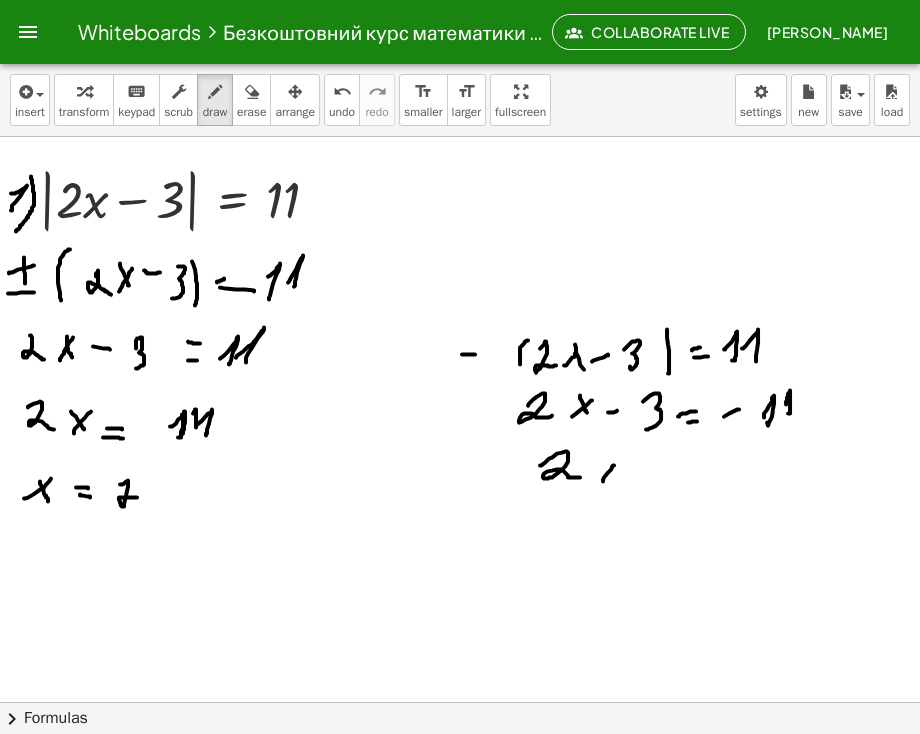 click at bounding box center [460, 710] 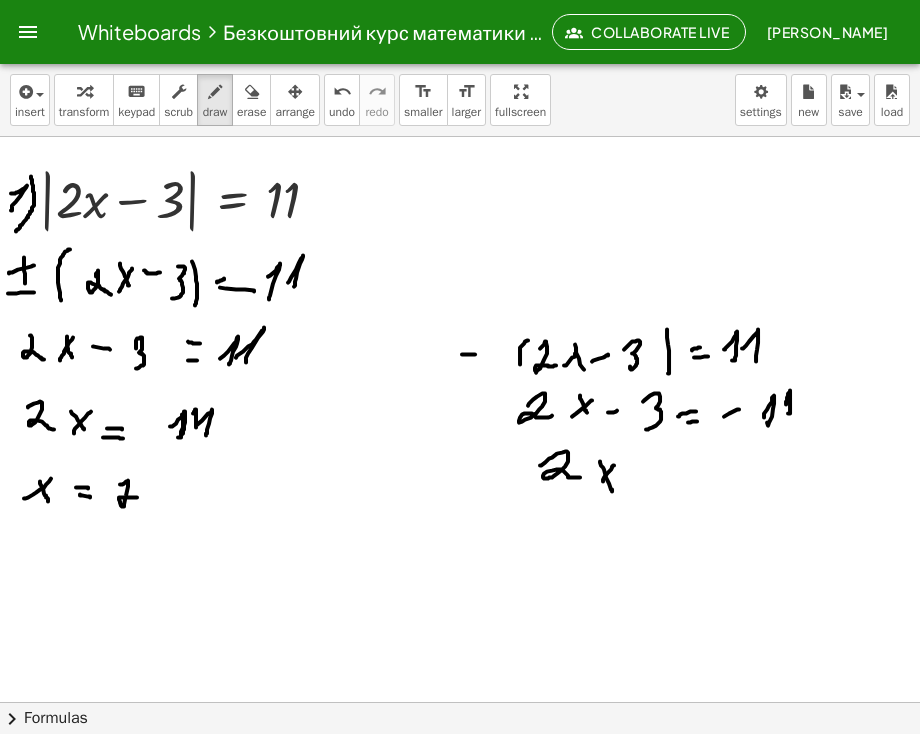 click at bounding box center (460, 710) 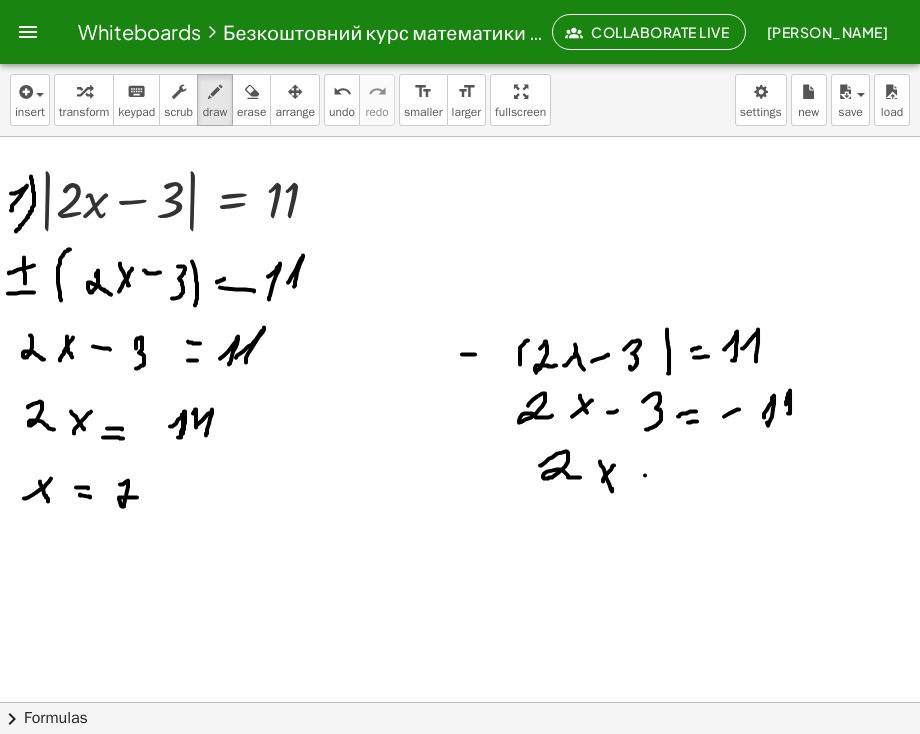 click at bounding box center (460, 710) 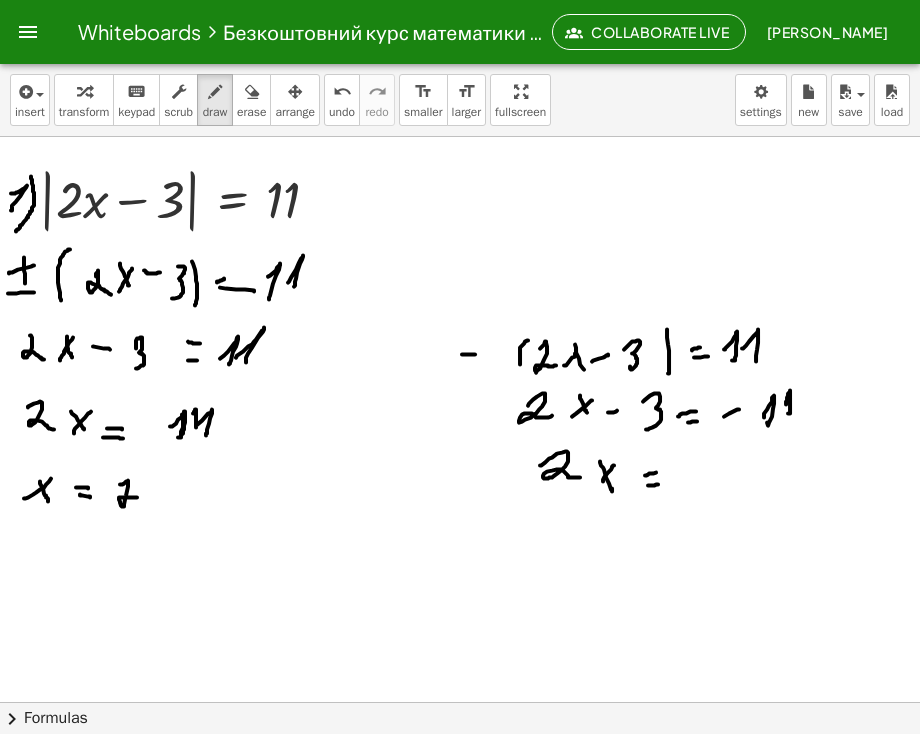 click at bounding box center [460, 710] 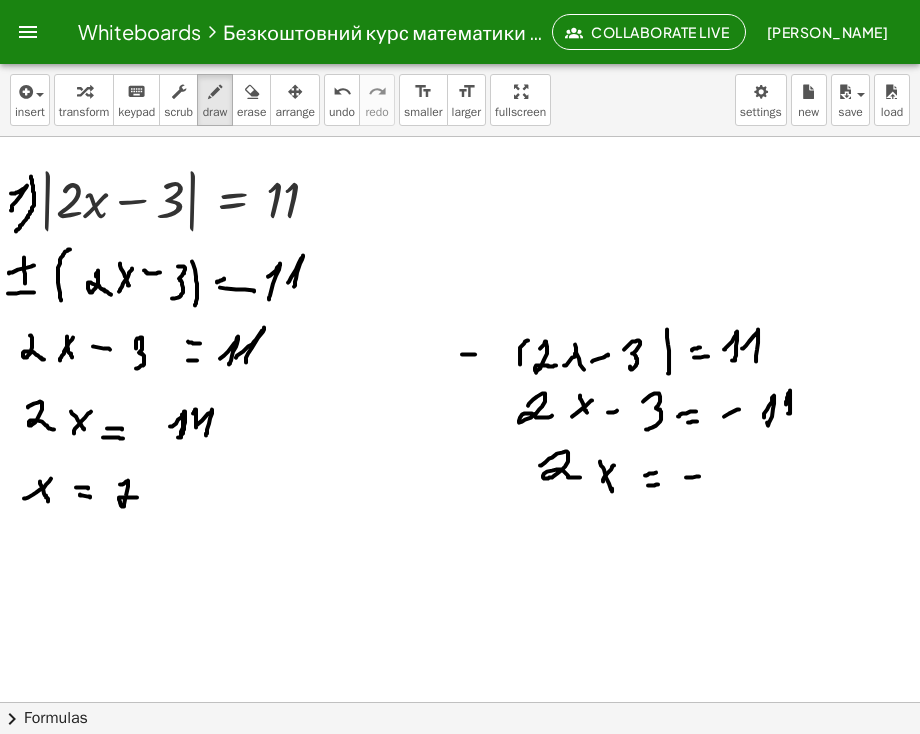 click at bounding box center [460, 710] 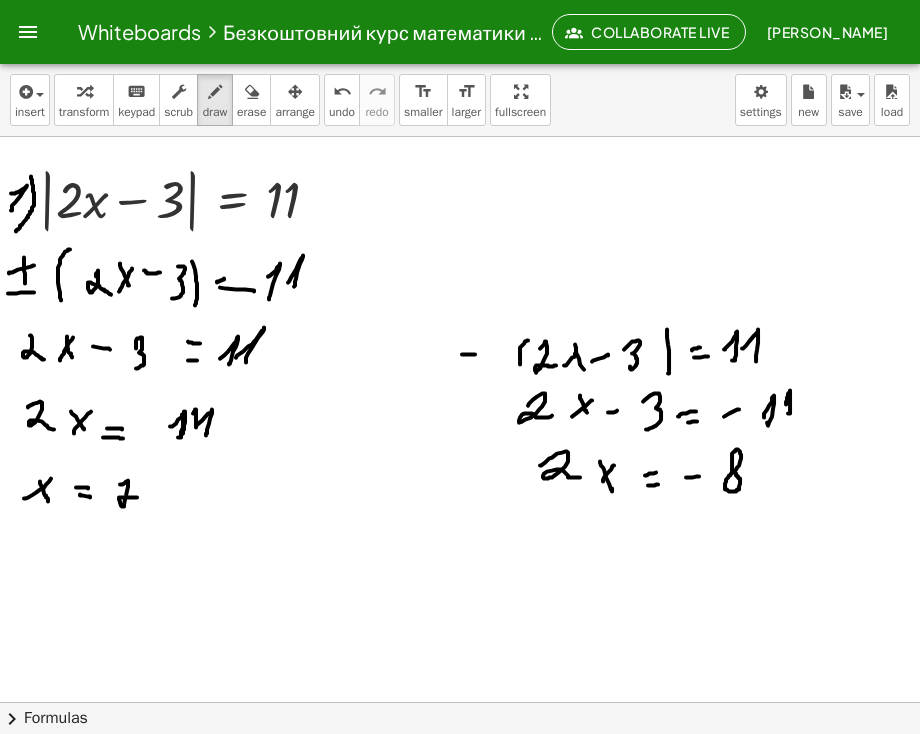 click at bounding box center (460, 710) 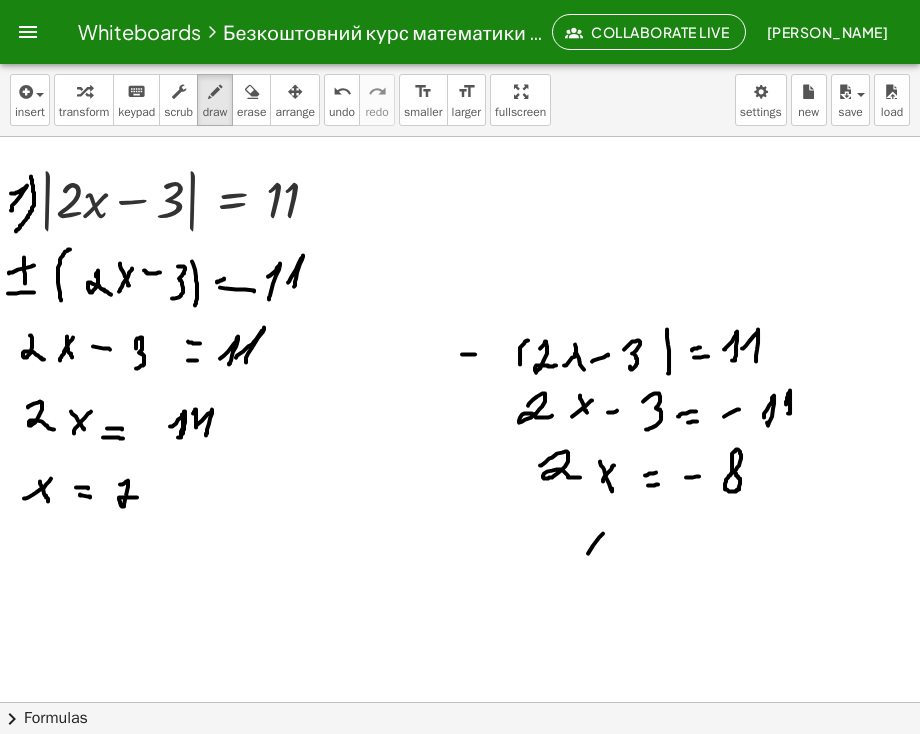 click at bounding box center [460, 710] 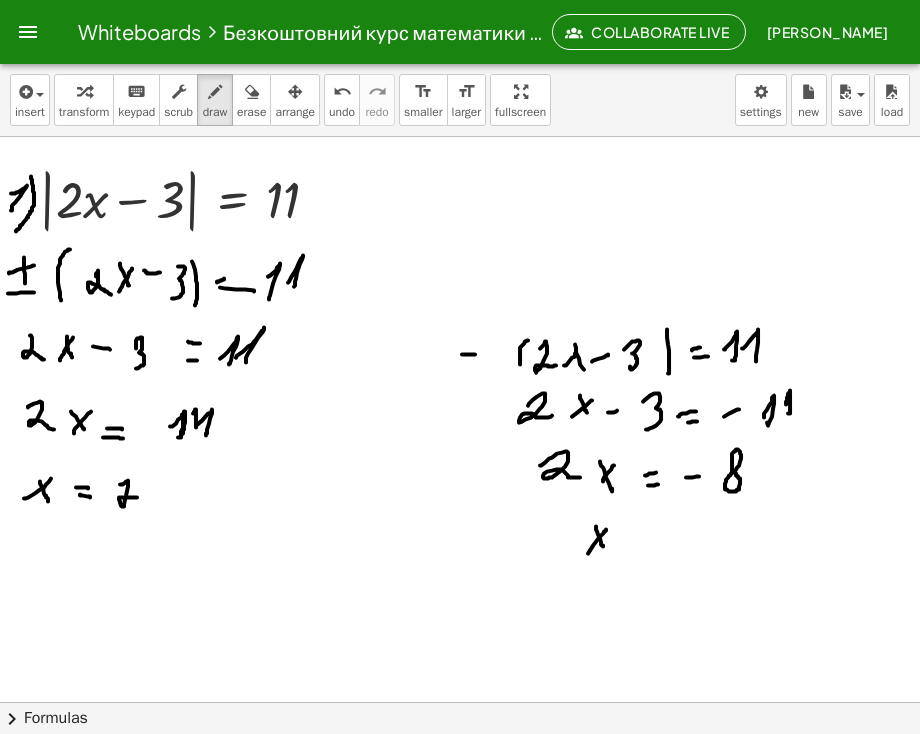 click at bounding box center (460, 710) 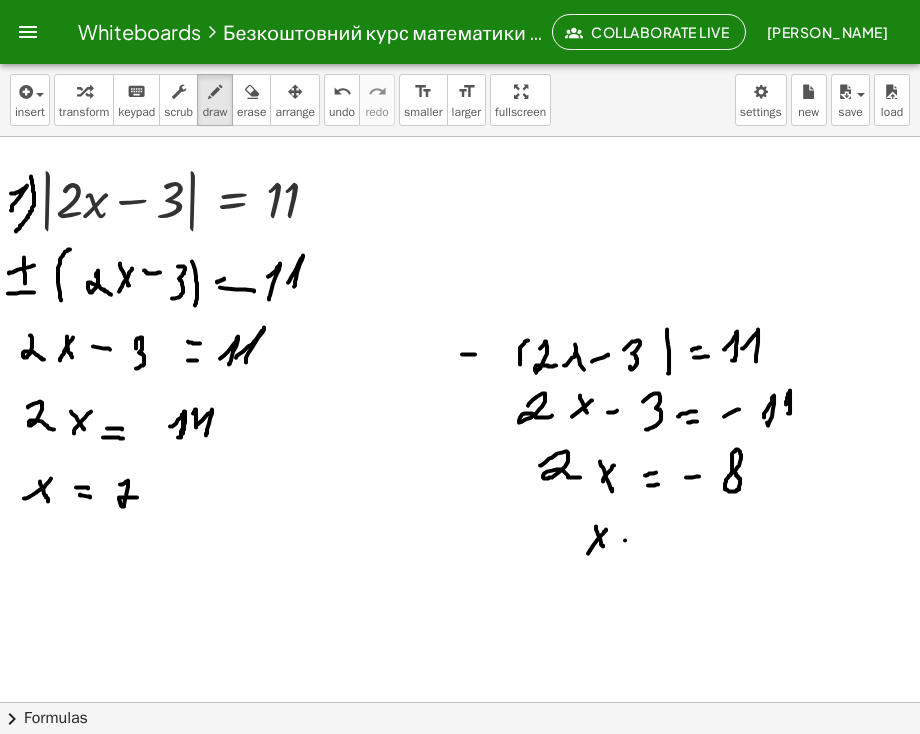 click at bounding box center (460, 710) 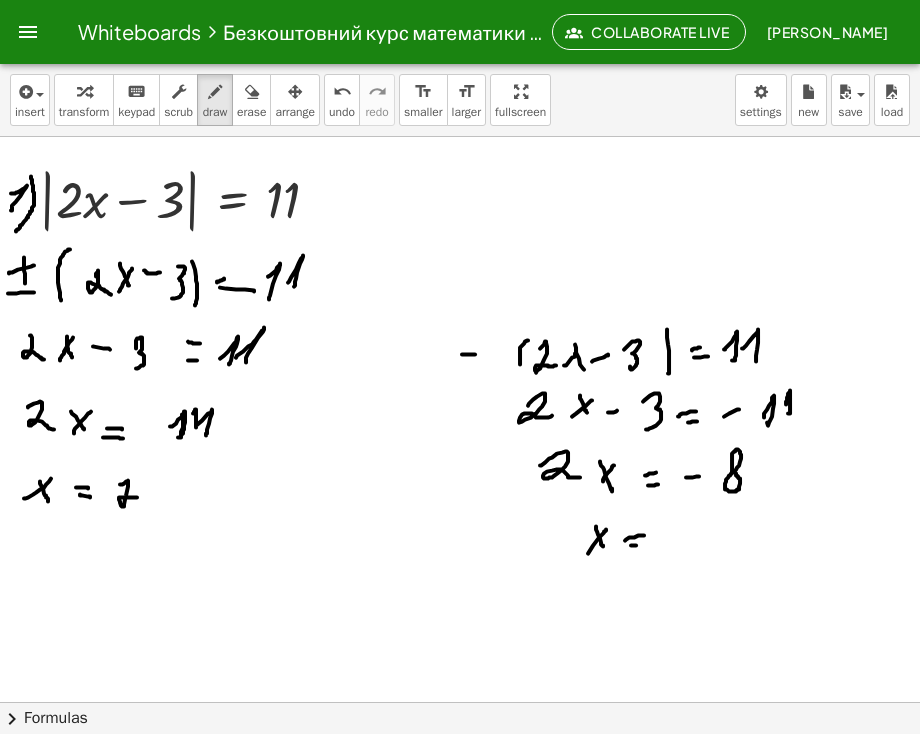 click at bounding box center [460, 710] 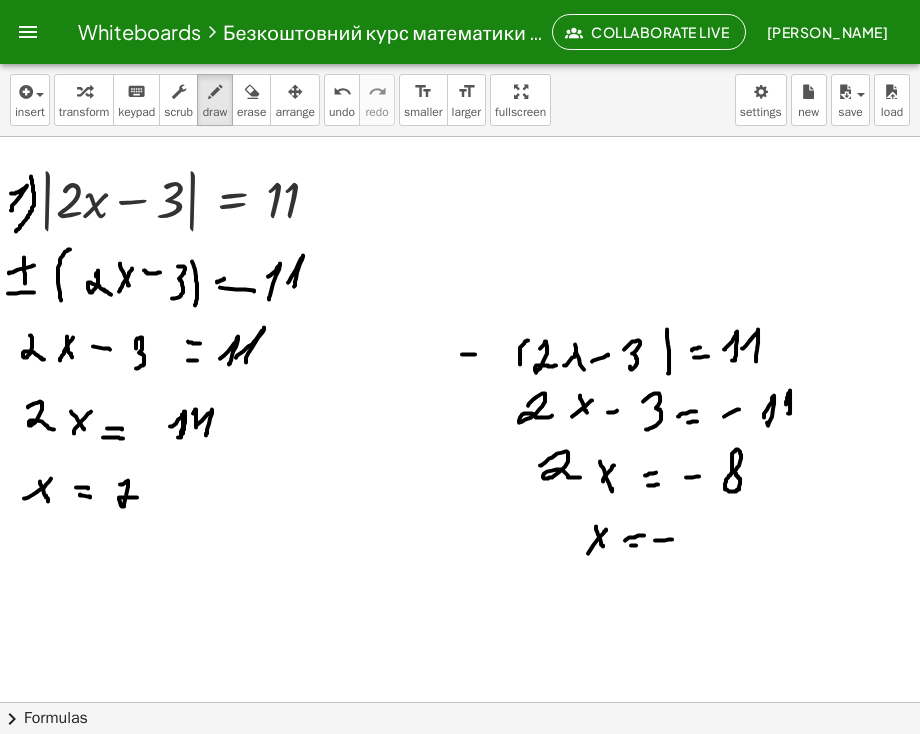 click at bounding box center (460, 710) 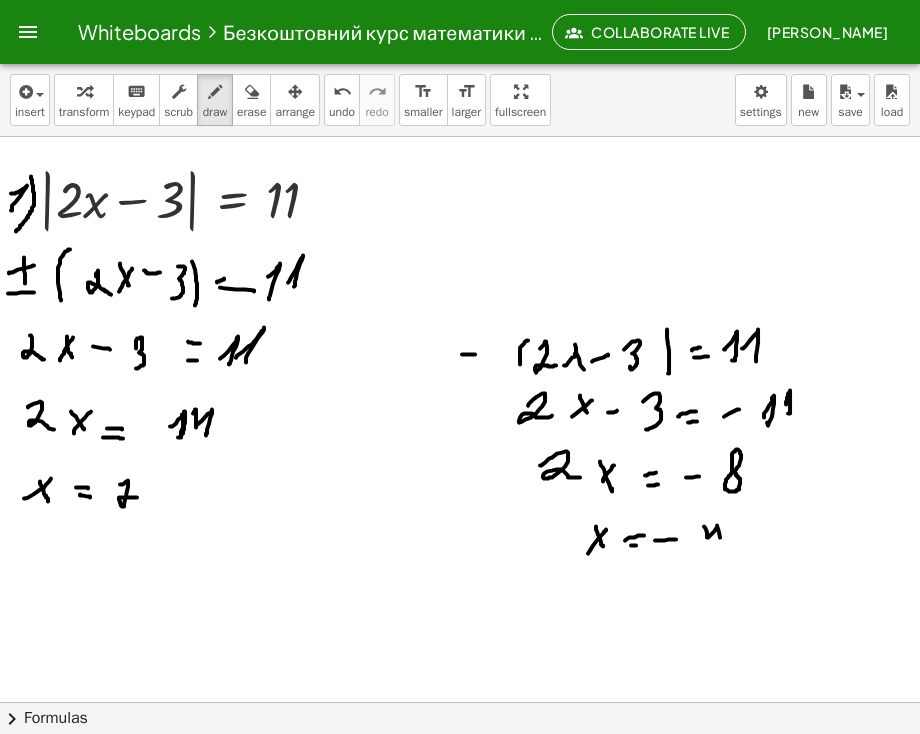 click at bounding box center (460, 710) 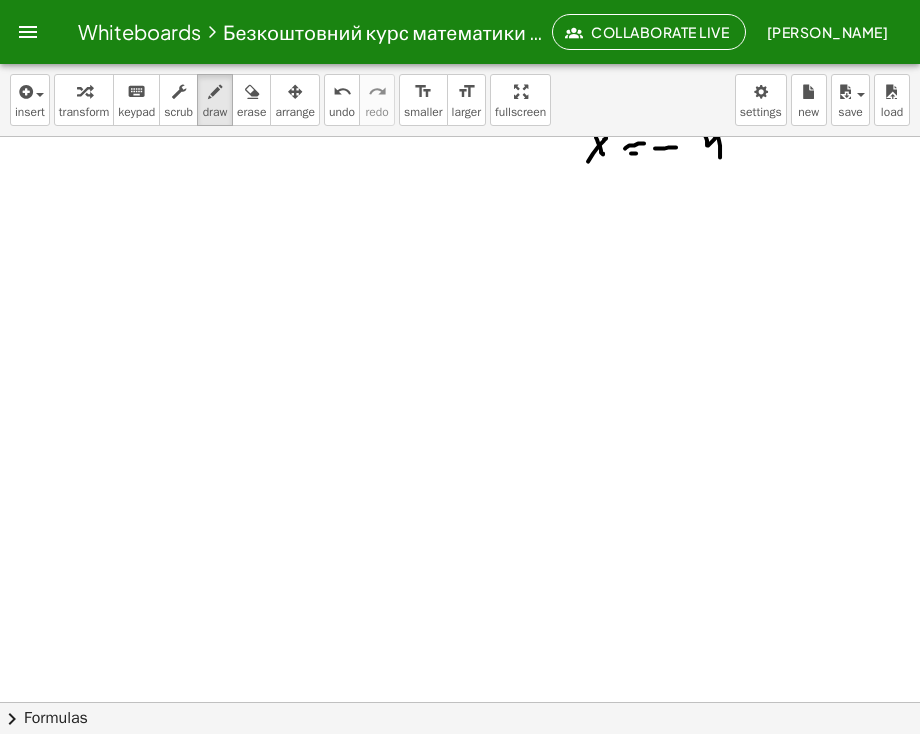 scroll, scrollTop: 400, scrollLeft: 0, axis: vertical 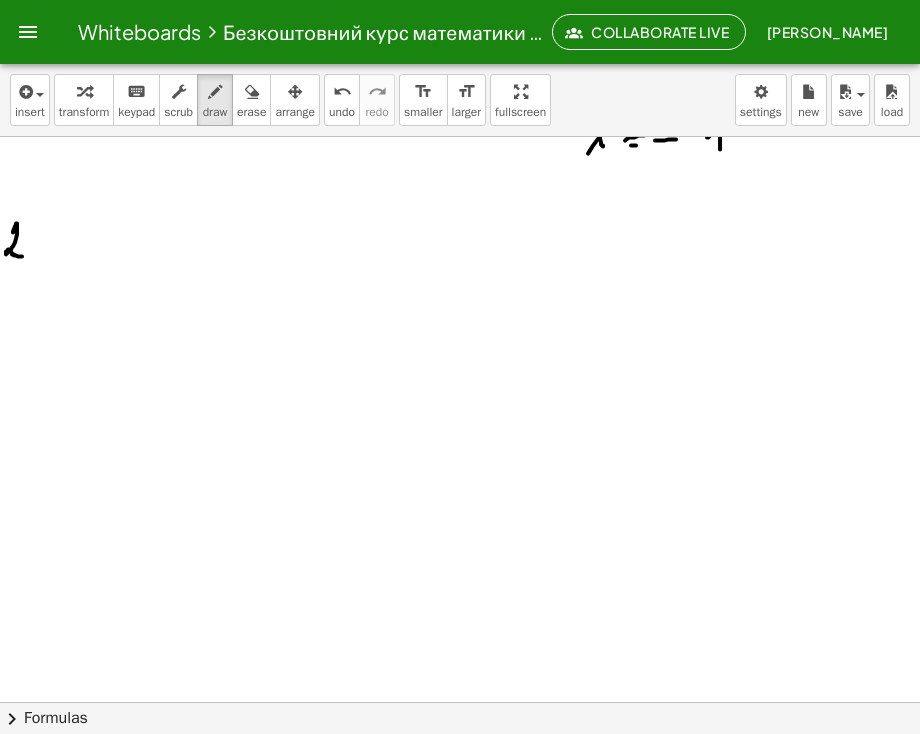 click at bounding box center (460, 310) 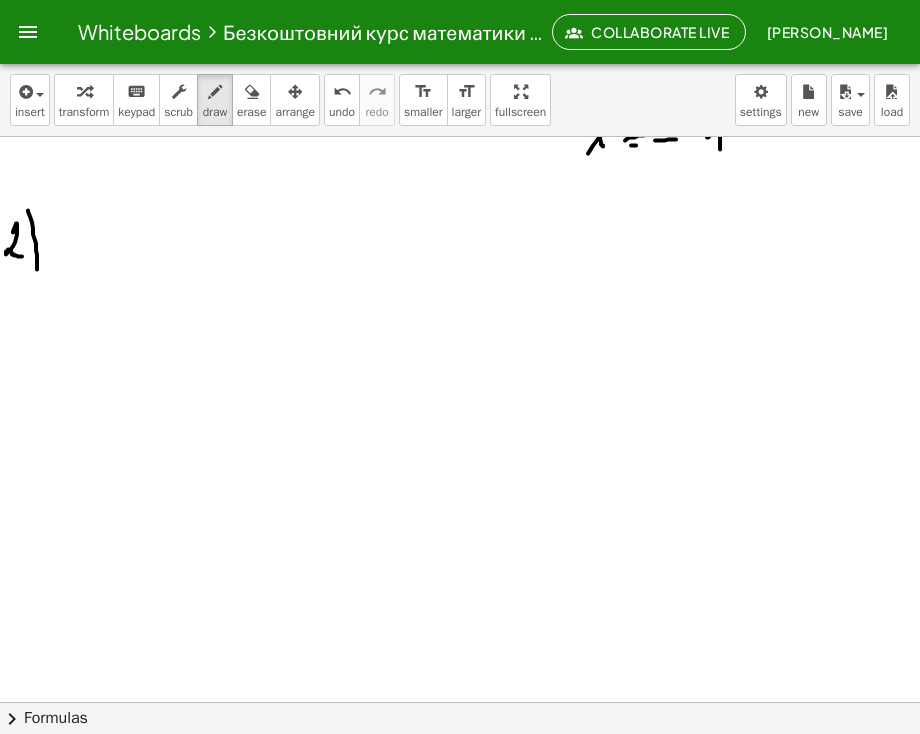 click at bounding box center (460, 310) 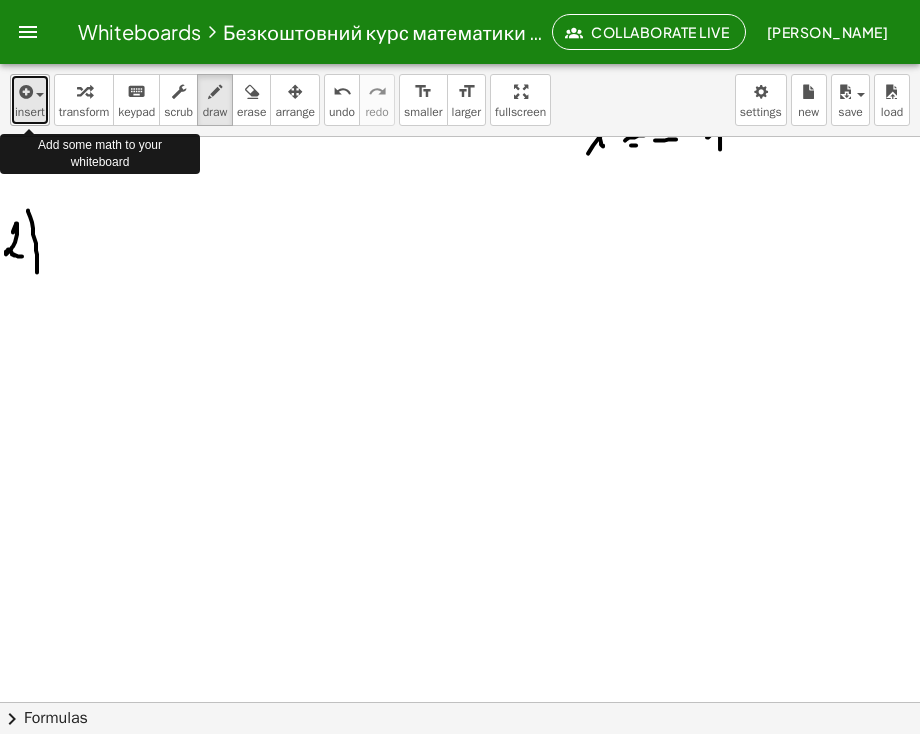 click on "insert" at bounding box center [30, 112] 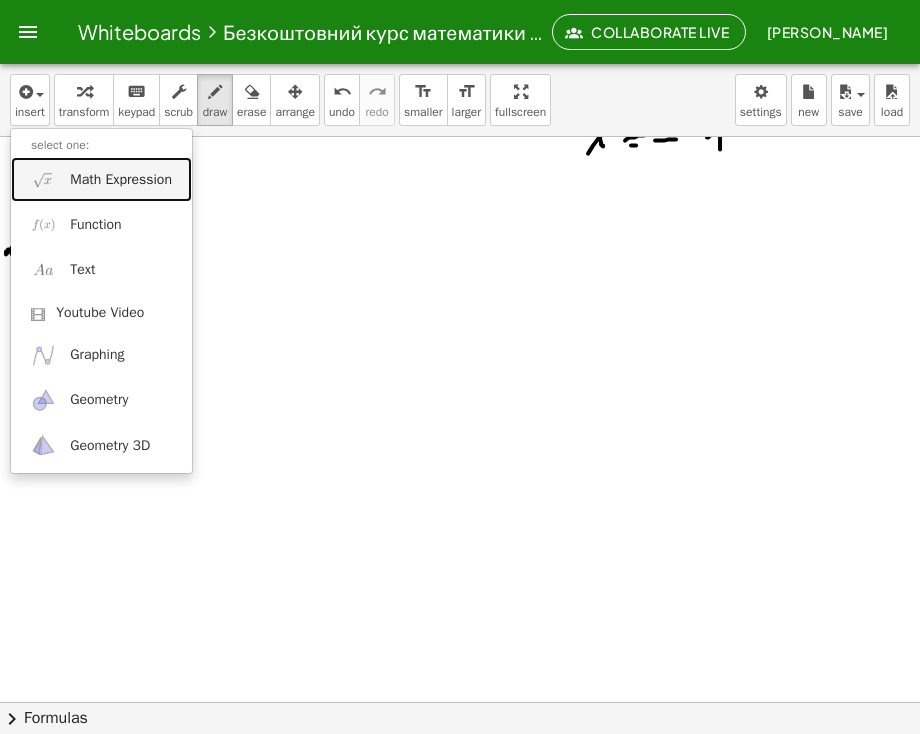 click on "Math Expression" at bounding box center [101, 179] 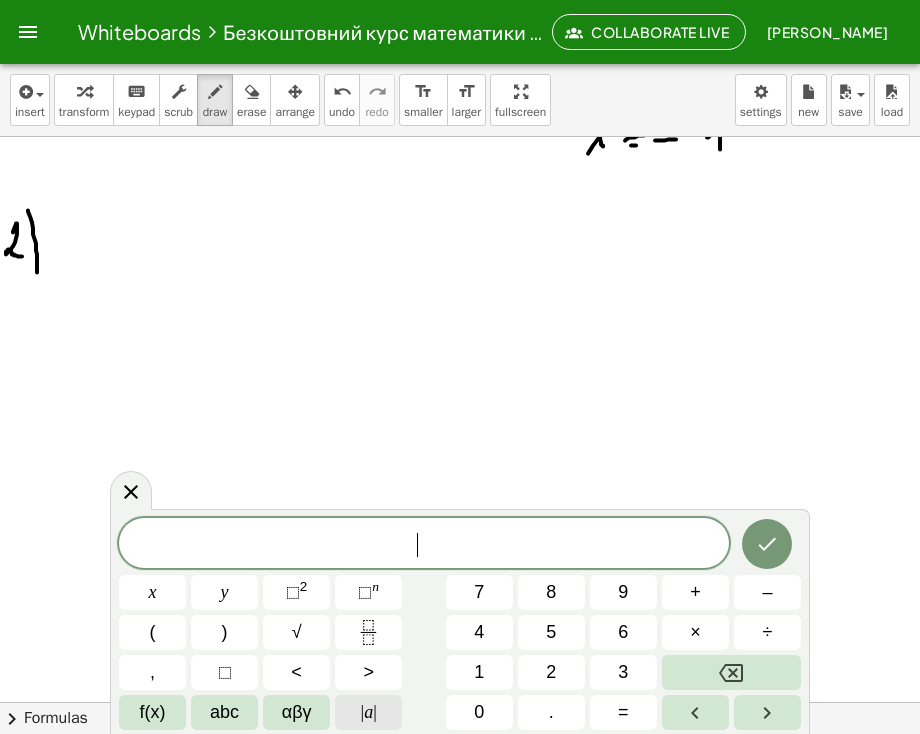 click on "|" at bounding box center (363, 712) 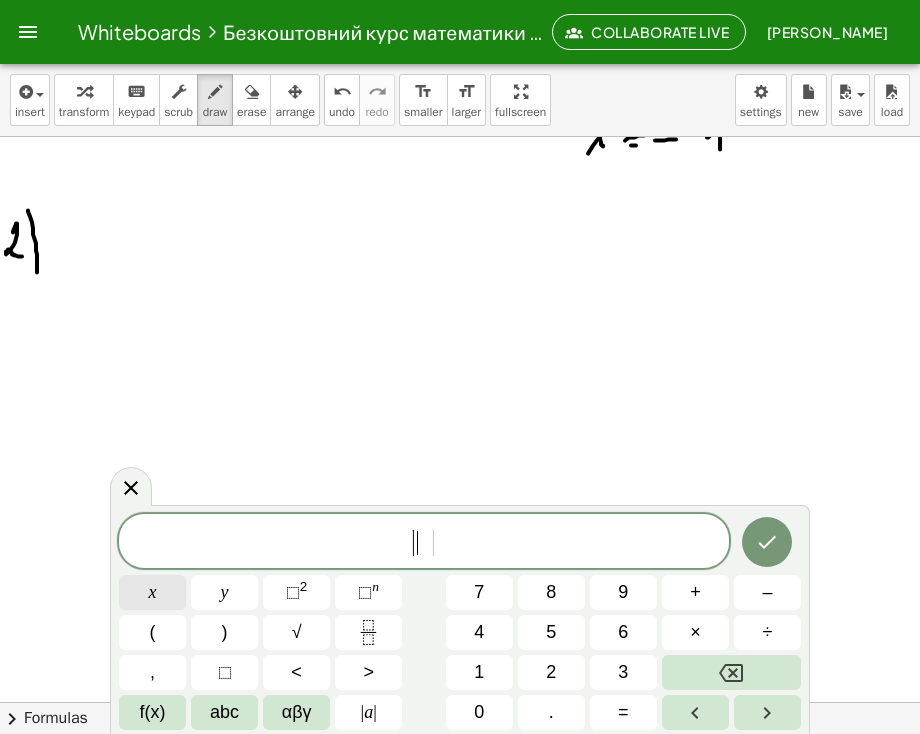 click on "x" at bounding box center (153, 592) 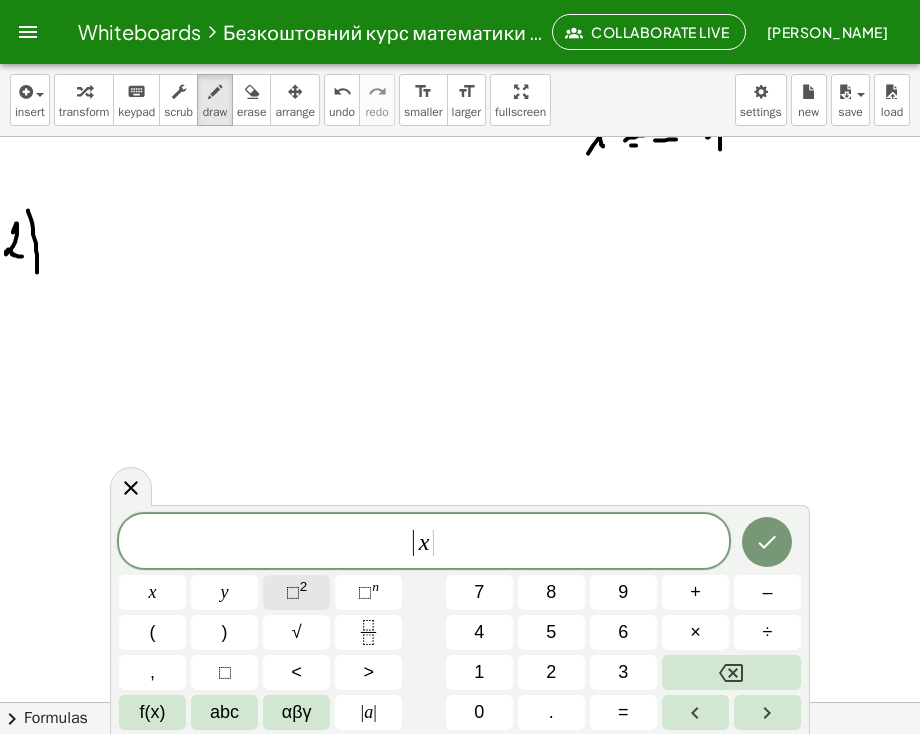 click on "⬚ 2" at bounding box center [296, 592] 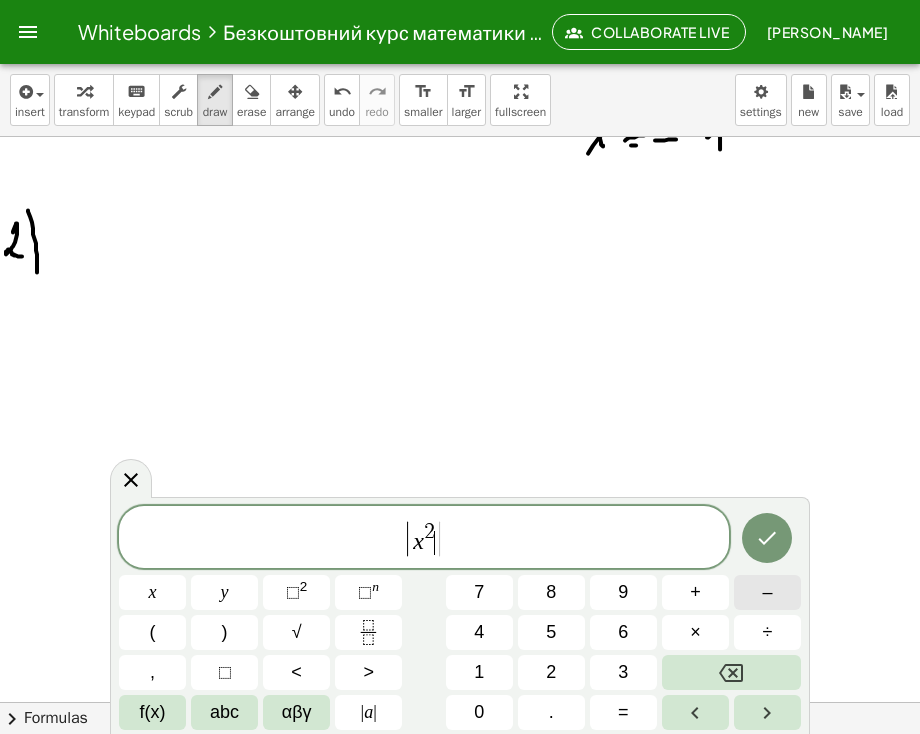 click on "–" at bounding box center [767, 592] 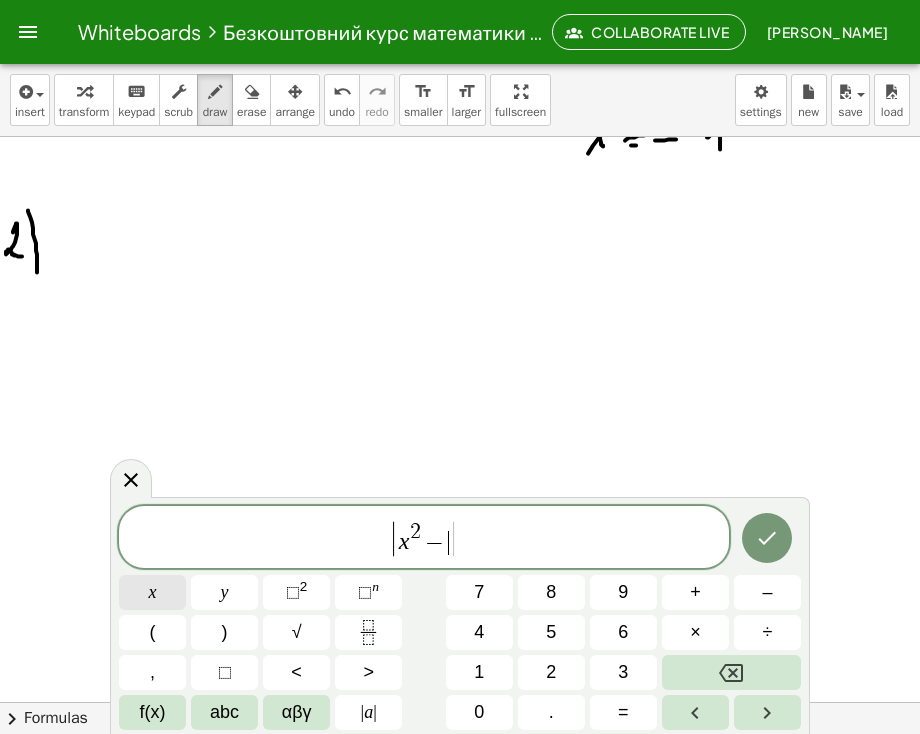 click on "x" at bounding box center (152, 592) 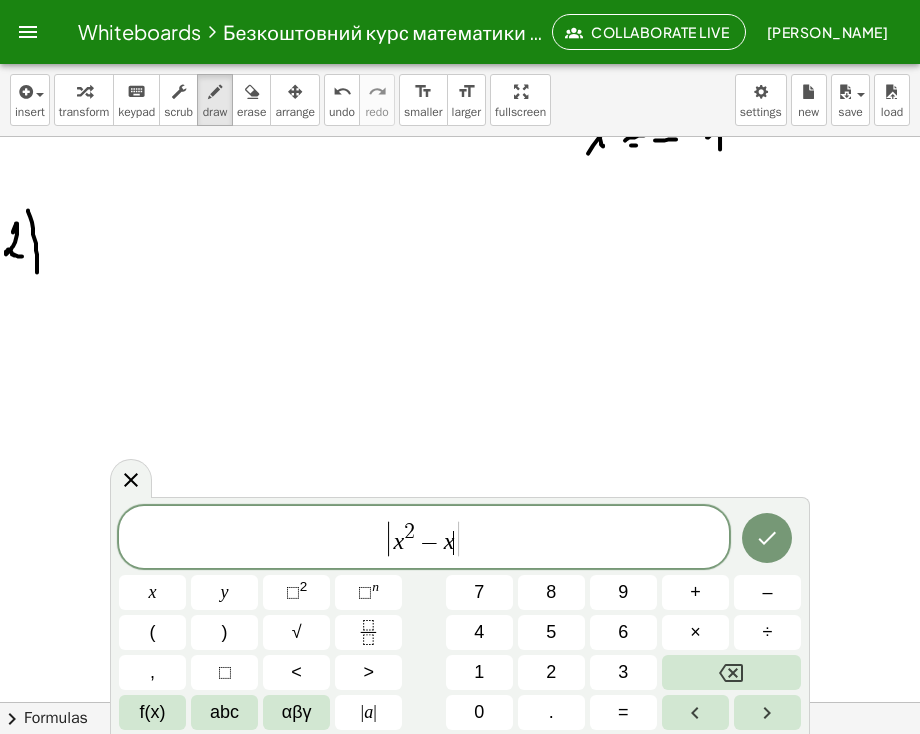click on "| x 2 − x ​ |" at bounding box center (424, 538) 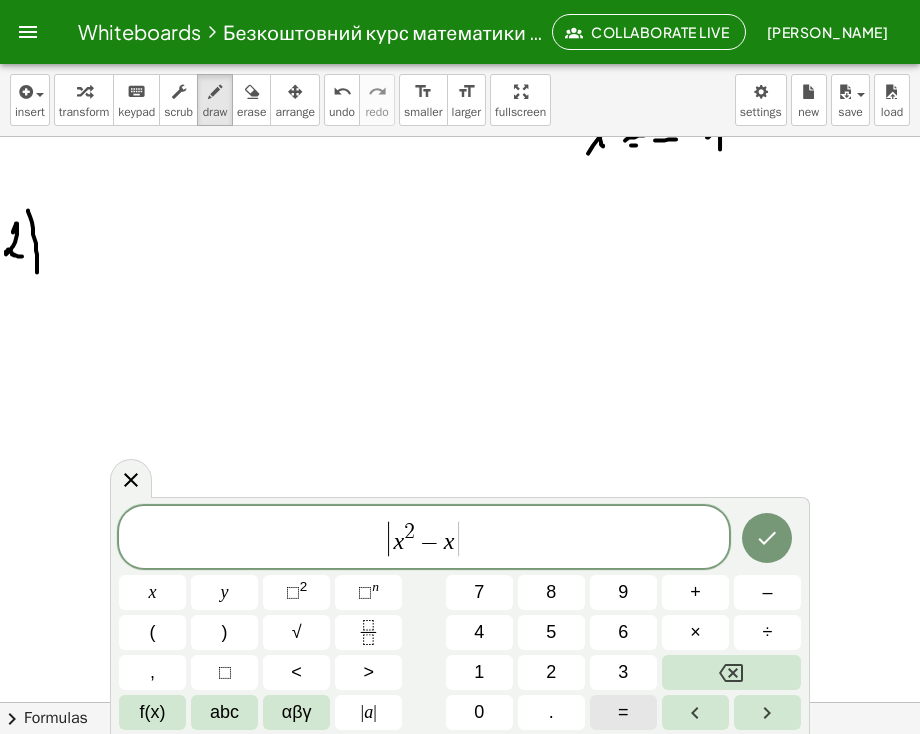 click on "=" at bounding box center (623, 712) 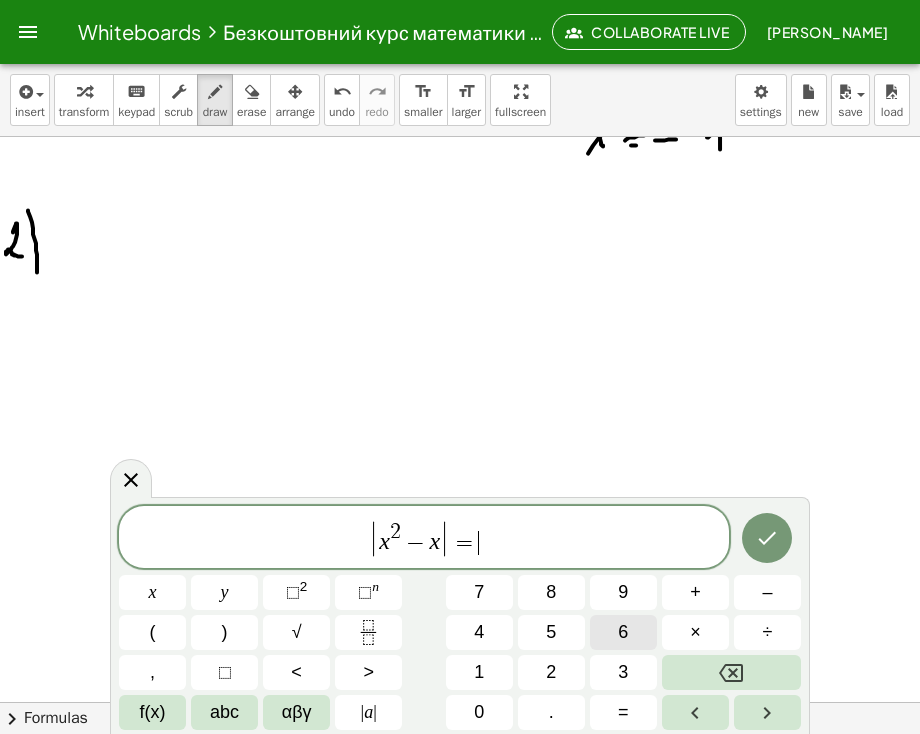 click on "6" at bounding box center (623, 632) 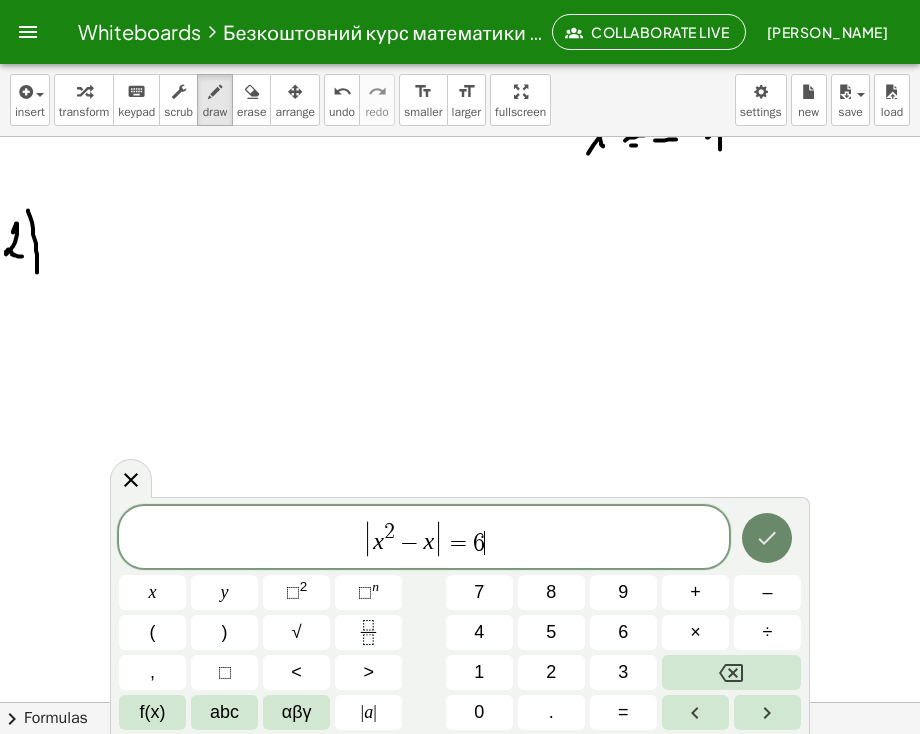 click 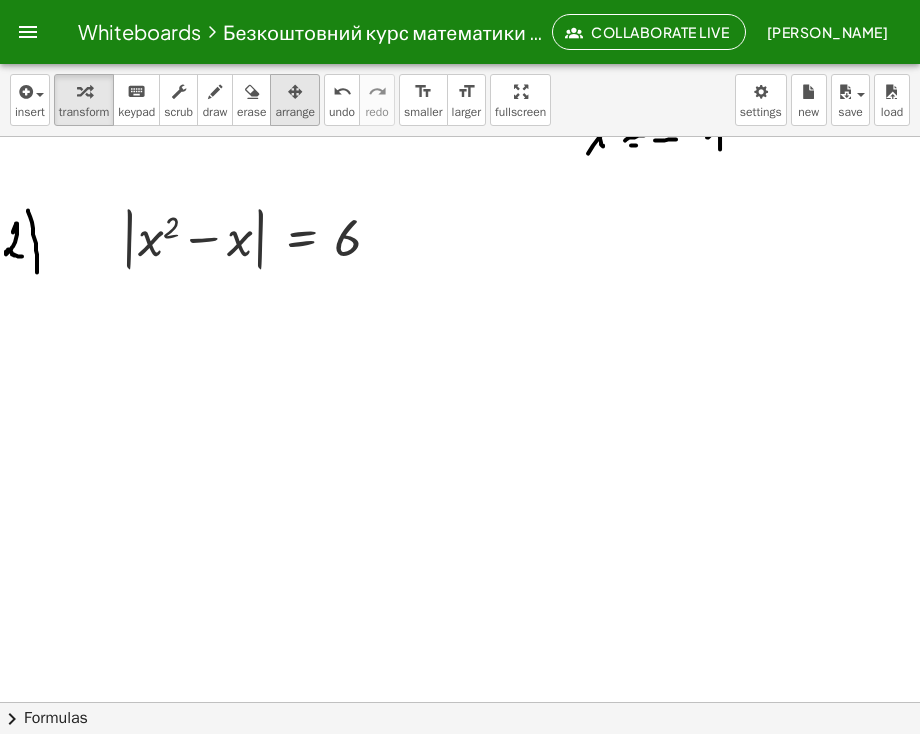 click on "arrange" at bounding box center (295, 112) 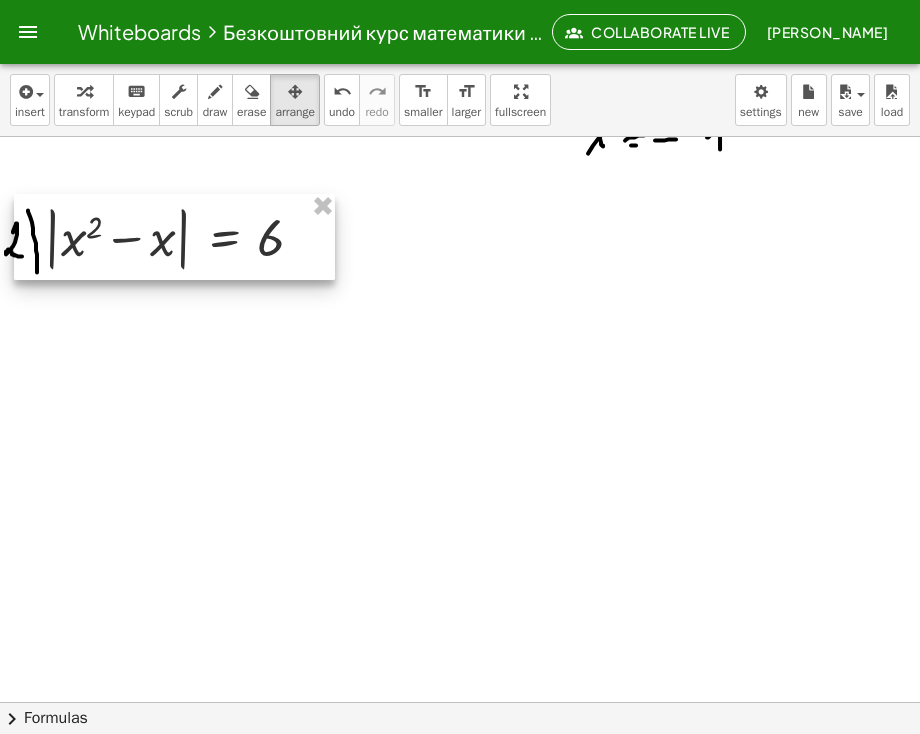 drag, startPoint x: 213, startPoint y: 260, endPoint x: 174, endPoint y: 237, distance: 45.276924 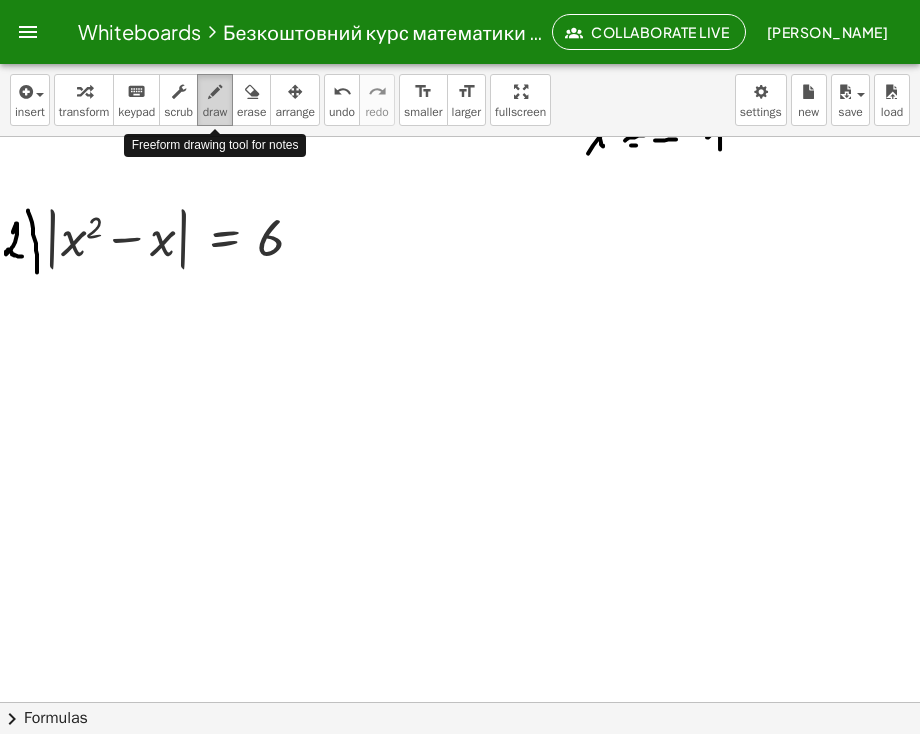 click on "draw" at bounding box center [215, 112] 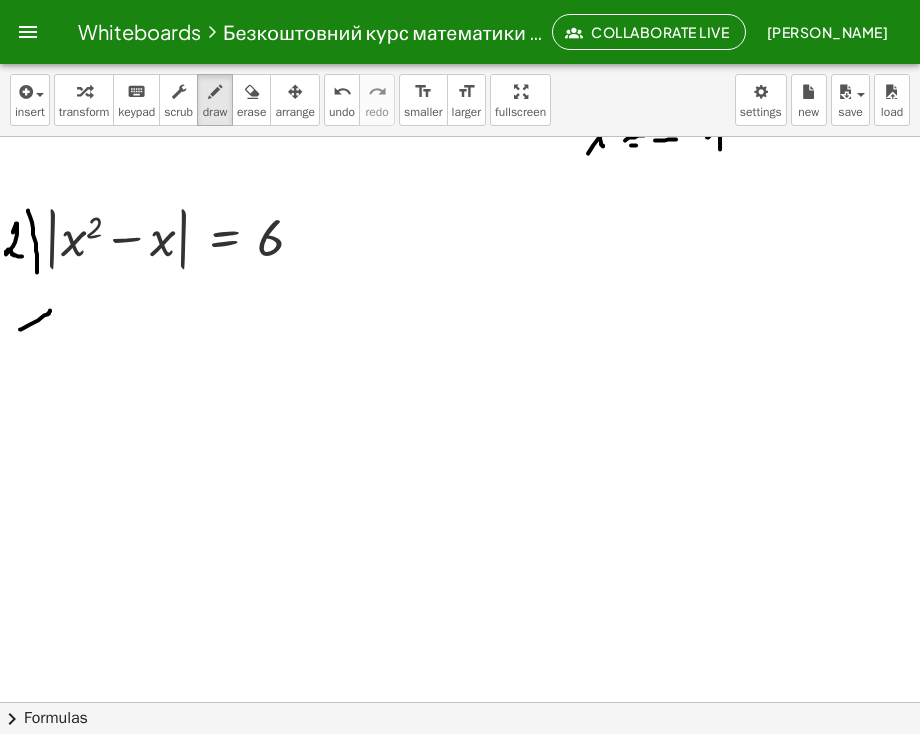 drag, startPoint x: 21, startPoint y: 328, endPoint x: 50, endPoint y: 309, distance: 34.669872 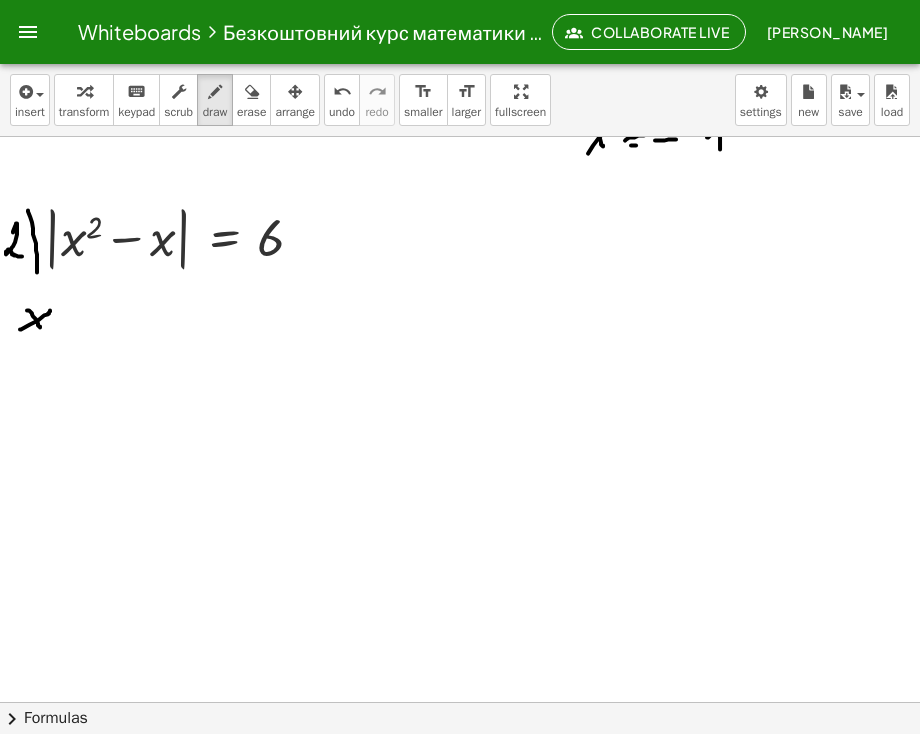 drag, startPoint x: 32, startPoint y: 313, endPoint x: 40, endPoint y: 327, distance: 16.124516 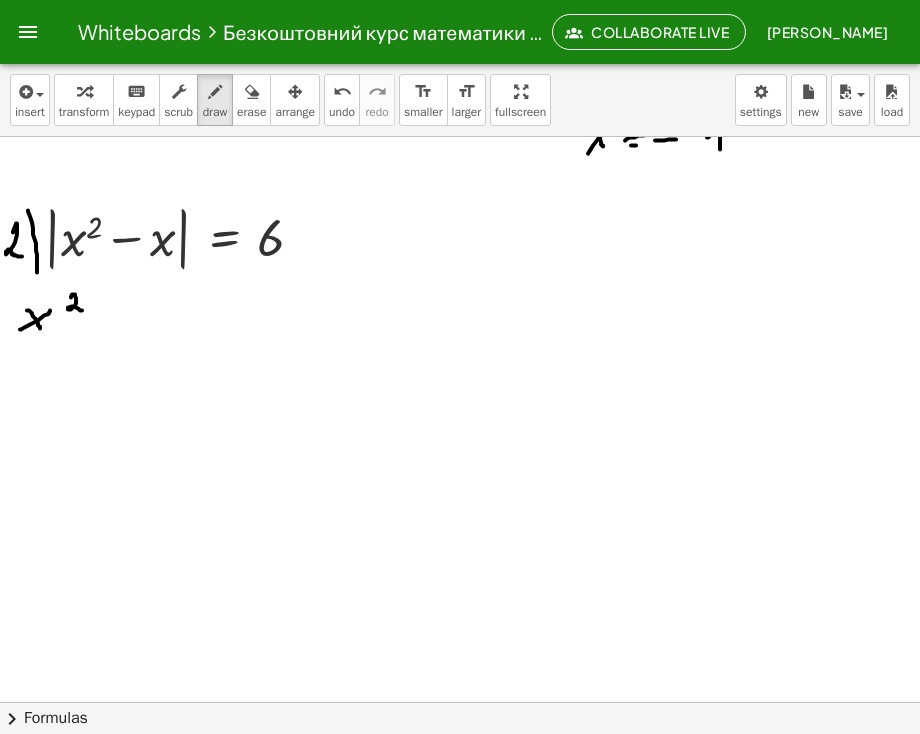 drag, startPoint x: 71, startPoint y: 296, endPoint x: 82, endPoint y: 309, distance: 17.029387 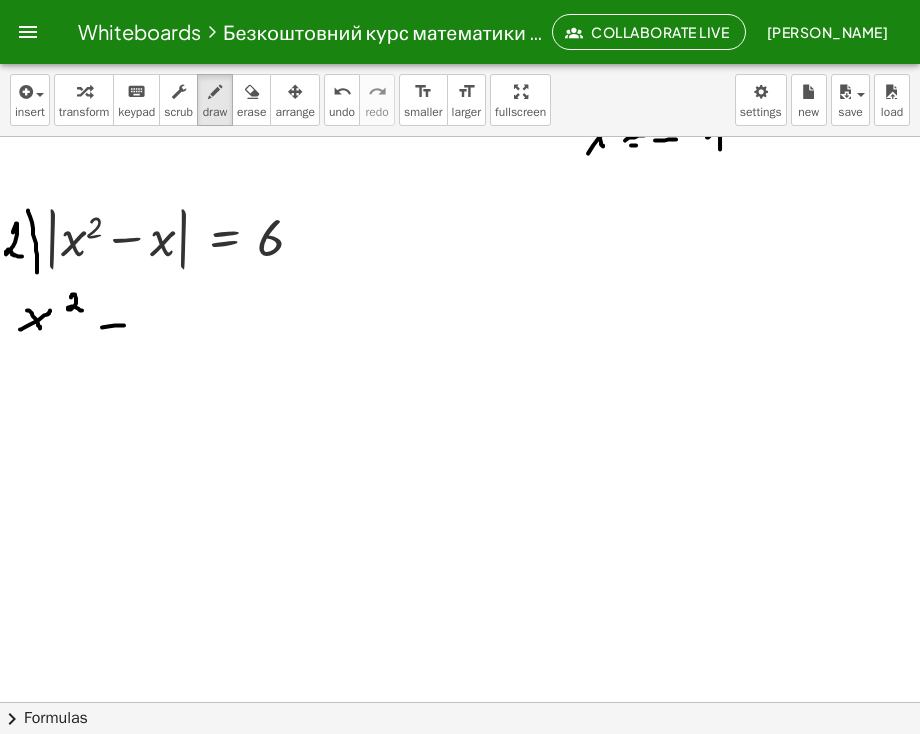 drag, startPoint x: 102, startPoint y: 326, endPoint x: 136, endPoint y: 323, distance: 34.132095 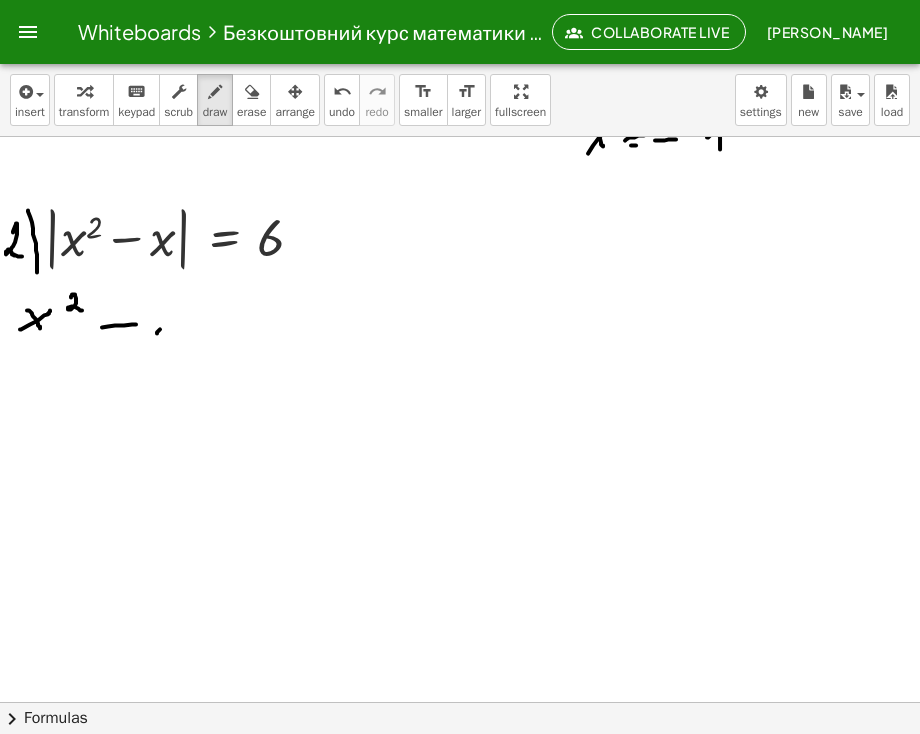 drag, startPoint x: 157, startPoint y: 332, endPoint x: 180, endPoint y: 299, distance: 40.22437 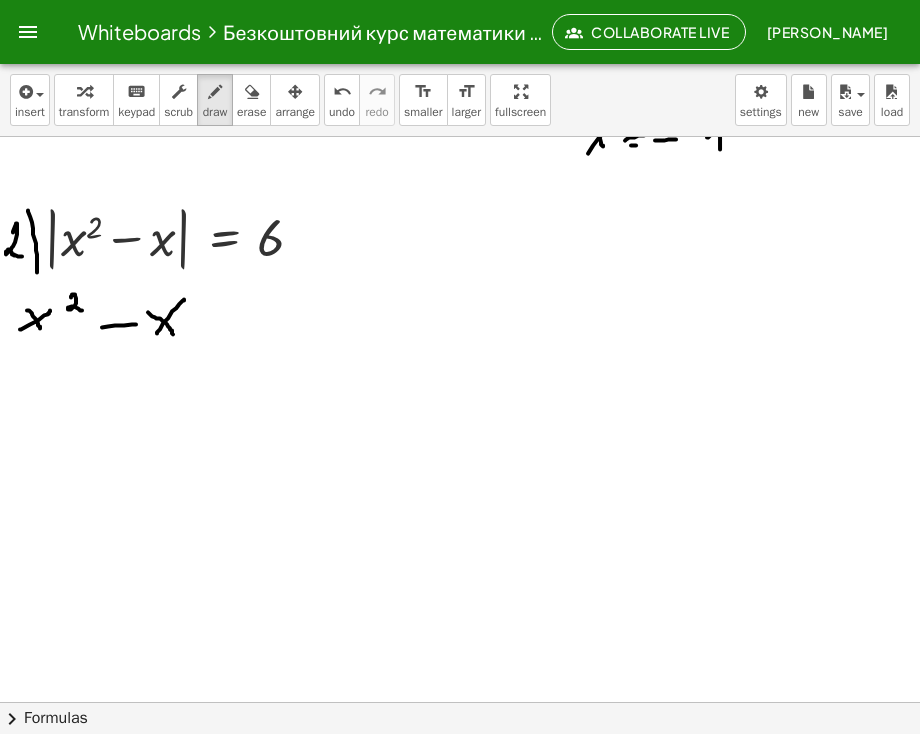drag, startPoint x: 148, startPoint y: 311, endPoint x: 173, endPoint y: 333, distance: 33.30165 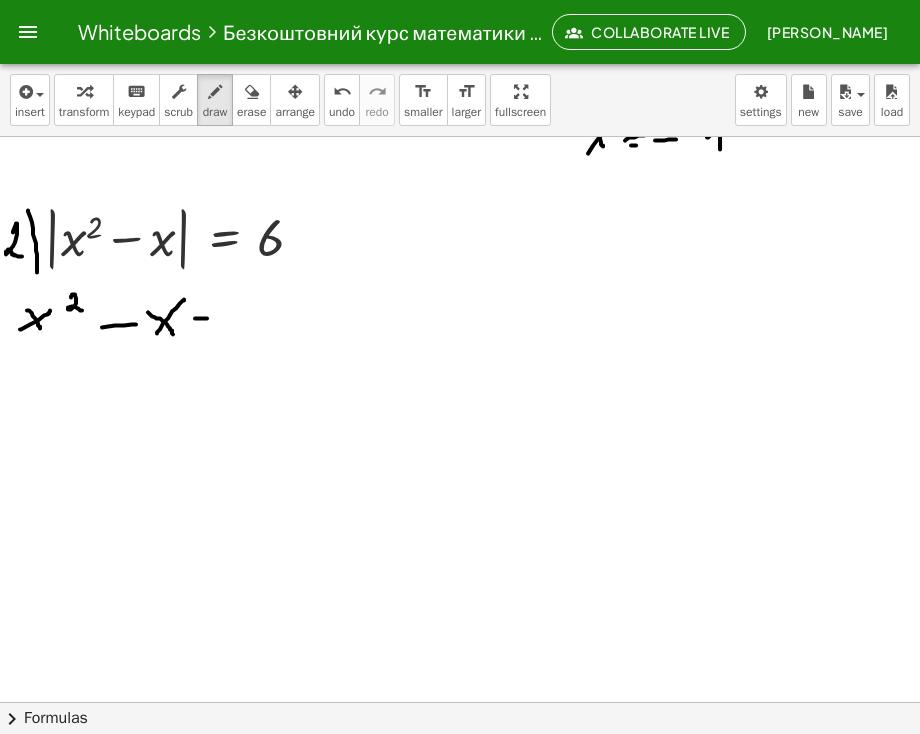 drag, startPoint x: 195, startPoint y: 317, endPoint x: 207, endPoint y: 317, distance: 12 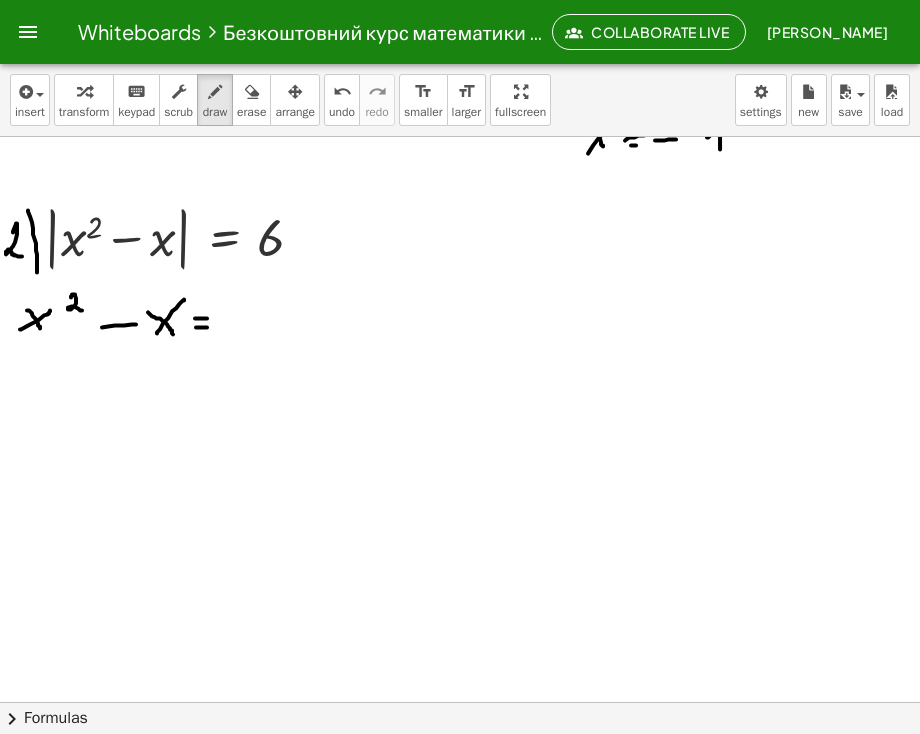 drag, startPoint x: 196, startPoint y: 326, endPoint x: 207, endPoint y: 326, distance: 11 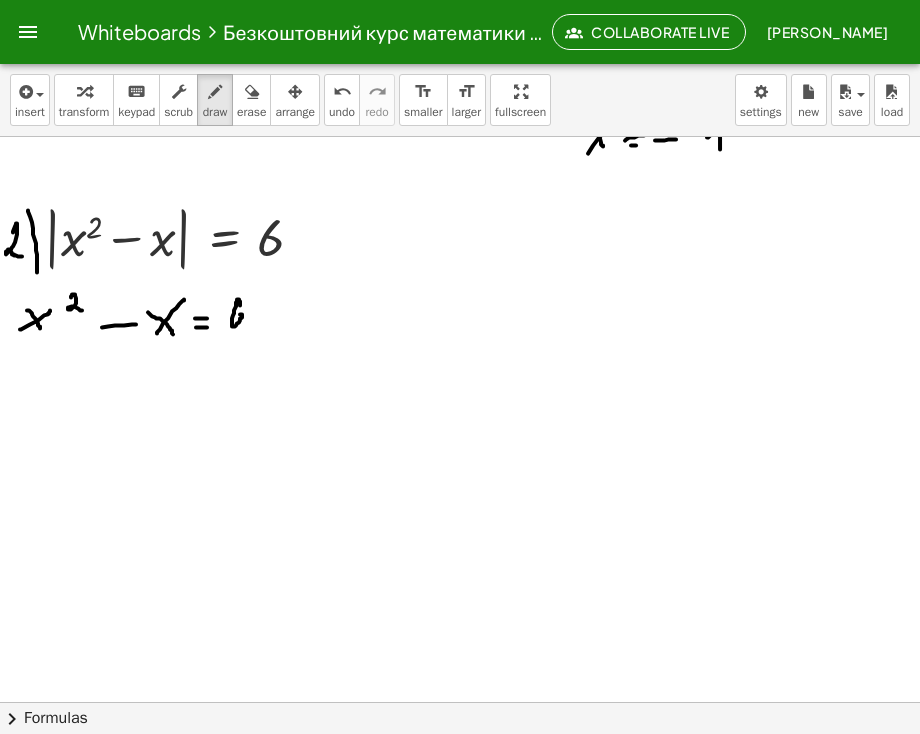 drag, startPoint x: 240, startPoint y: 301, endPoint x: 240, endPoint y: 312, distance: 11 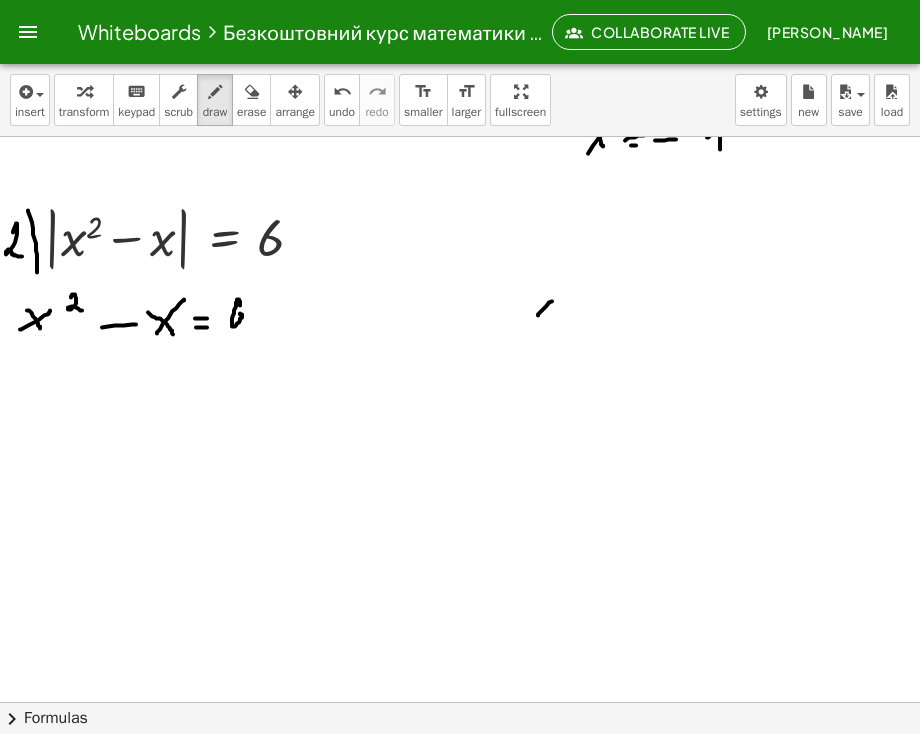 drag, startPoint x: 538, startPoint y: 314, endPoint x: 558, endPoint y: 291, distance: 30.479502 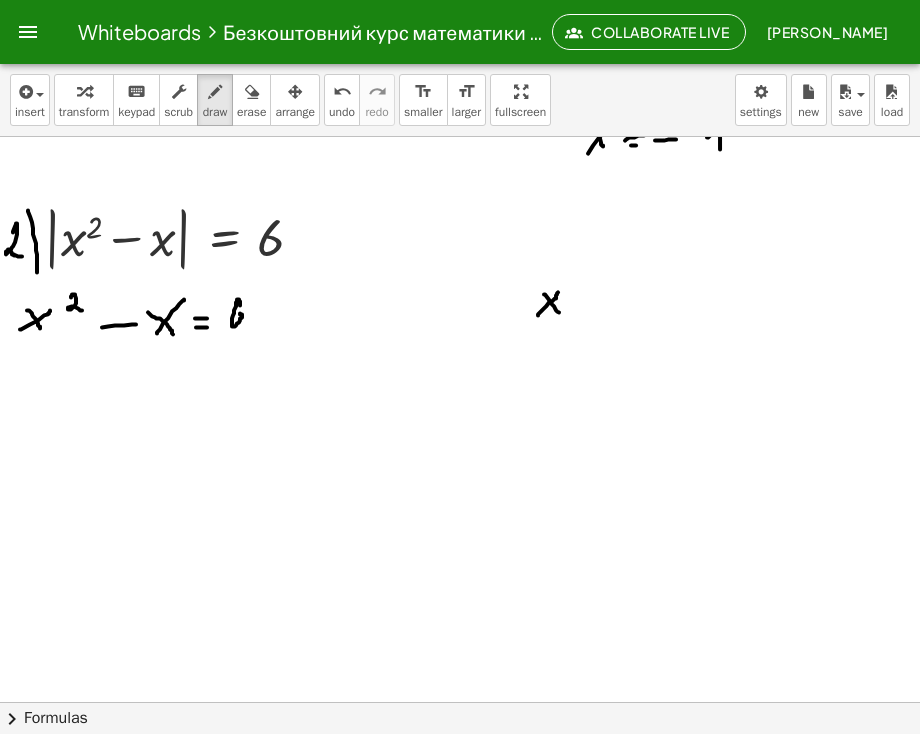 drag, startPoint x: 548, startPoint y: 297, endPoint x: 559, endPoint y: 311, distance: 17.804493 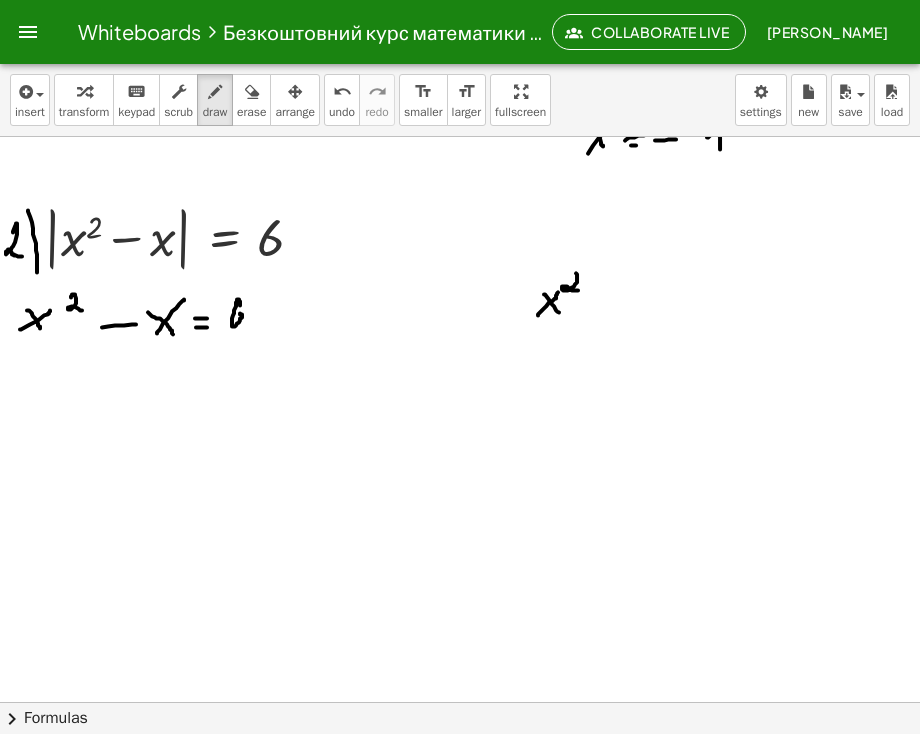drag, startPoint x: 576, startPoint y: 272, endPoint x: 578, endPoint y: 289, distance: 17.117243 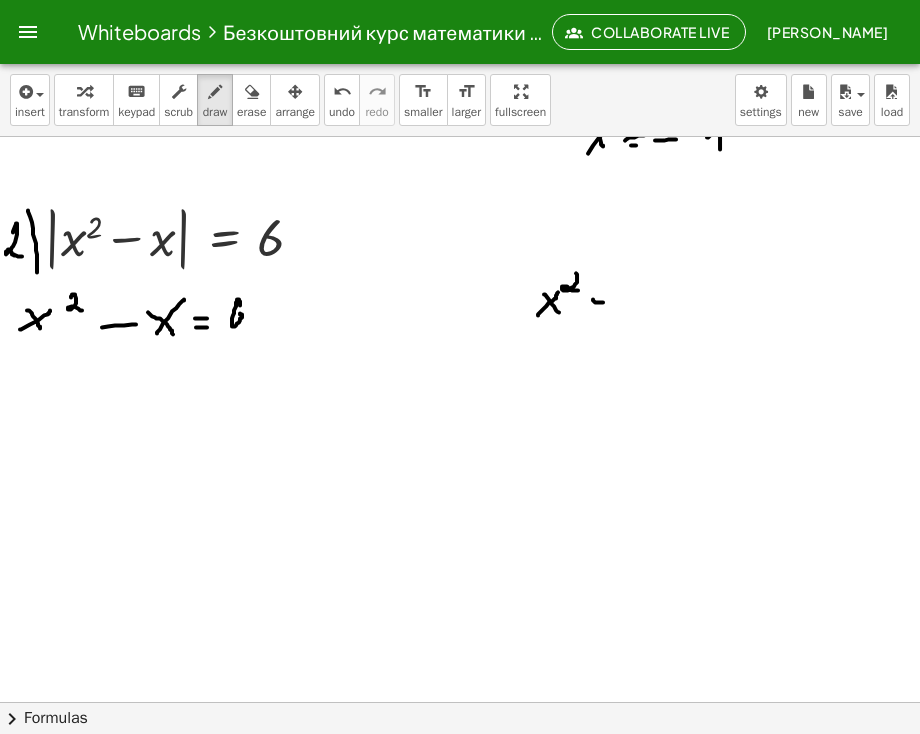 drag, startPoint x: 593, startPoint y: 298, endPoint x: 609, endPoint y: 302, distance: 16.492422 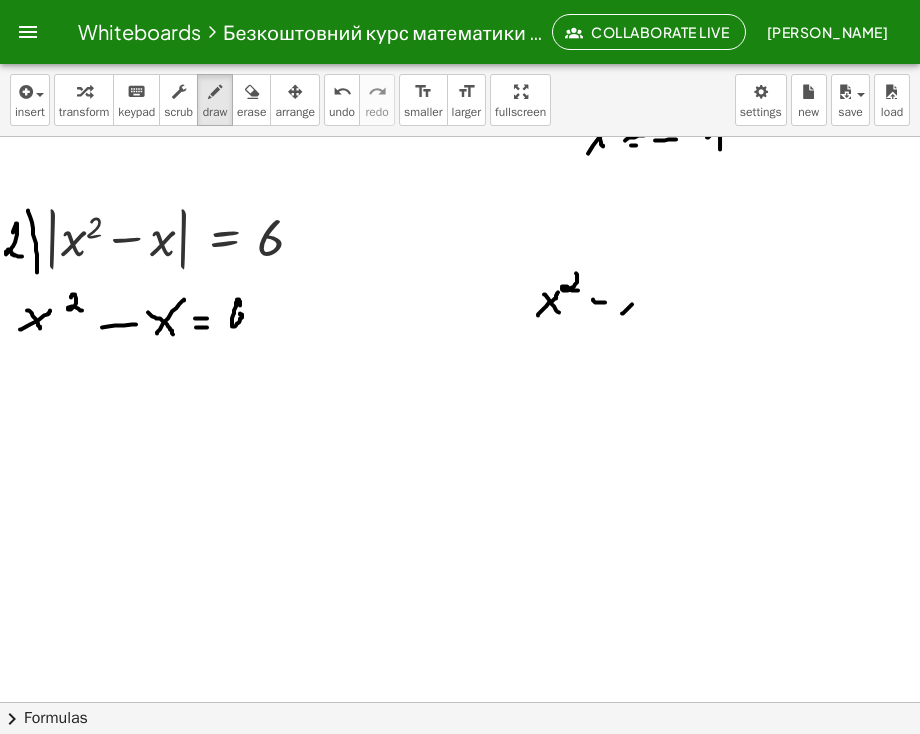 click at bounding box center (460, 310) 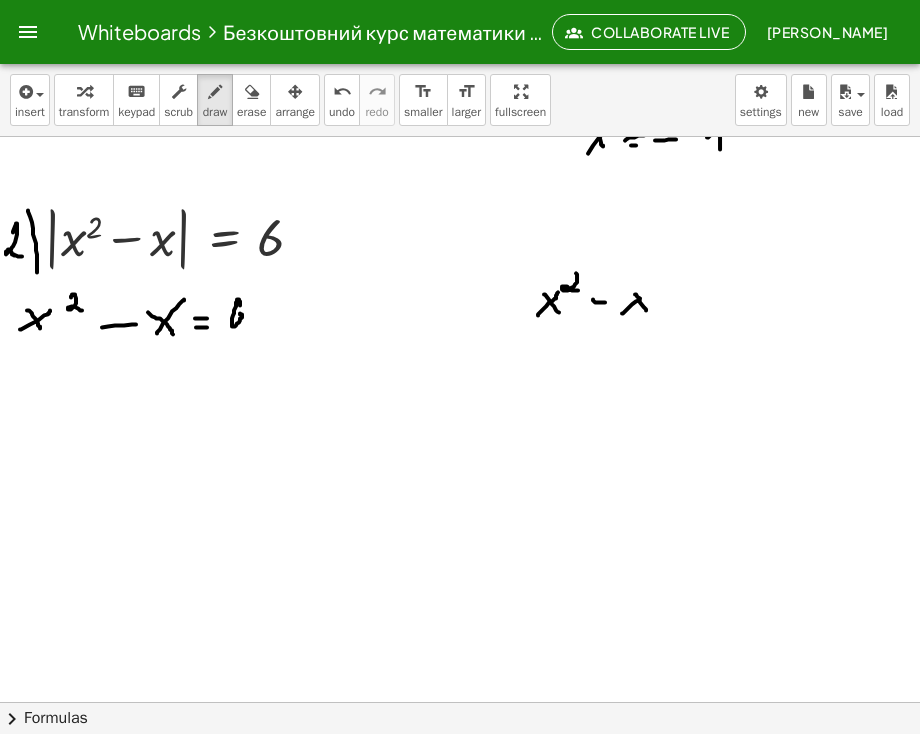 click at bounding box center [460, 310] 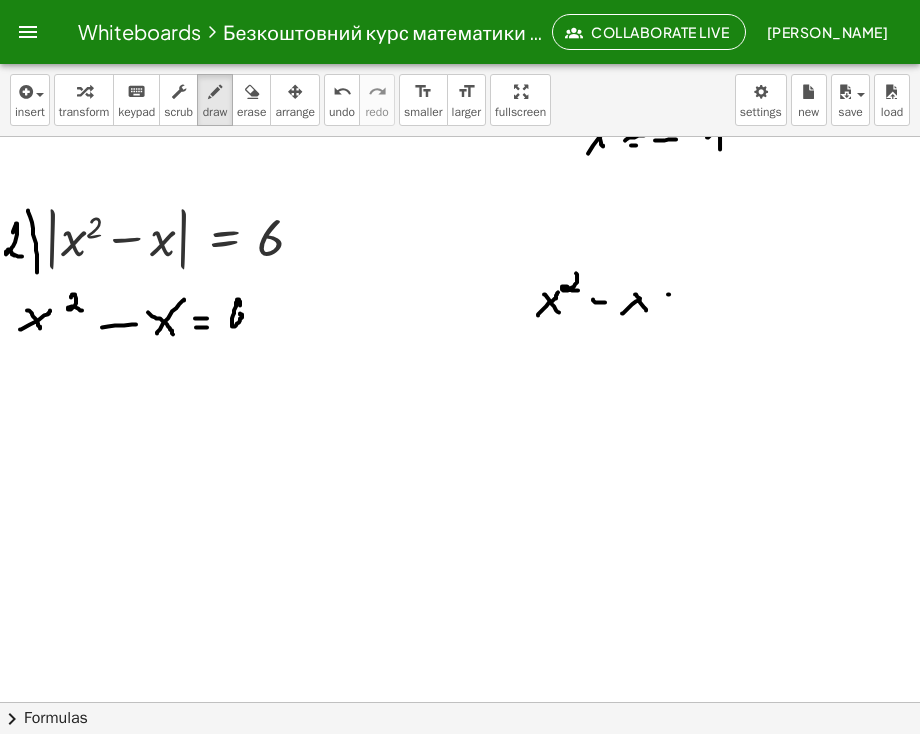 drag, startPoint x: 669, startPoint y: 293, endPoint x: 684, endPoint y: 294, distance: 15.033297 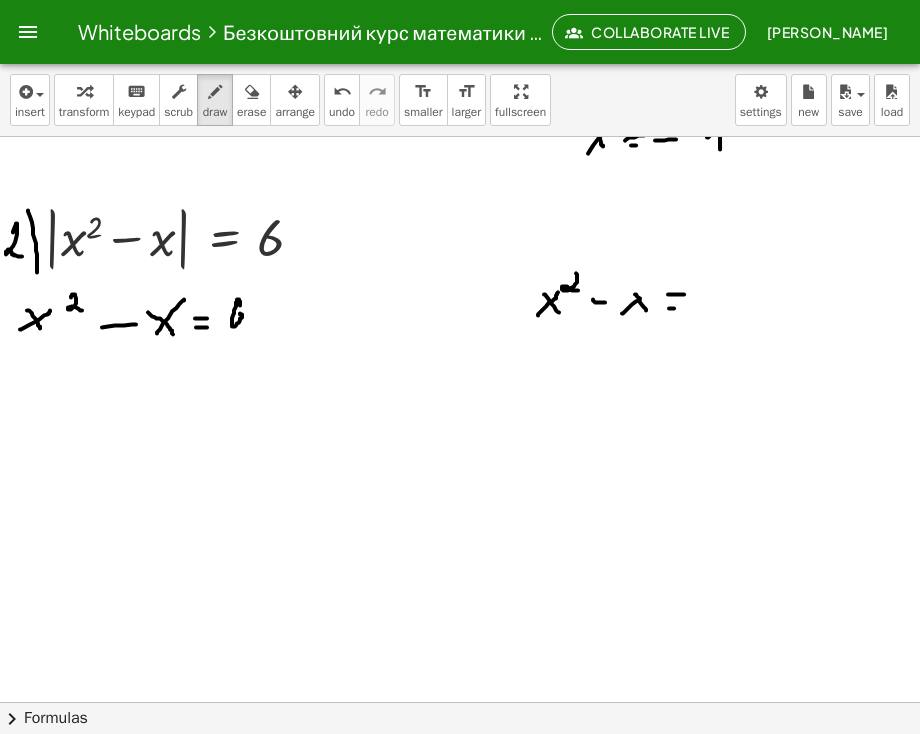 drag, startPoint x: 669, startPoint y: 307, endPoint x: 694, endPoint y: 306, distance: 25.019993 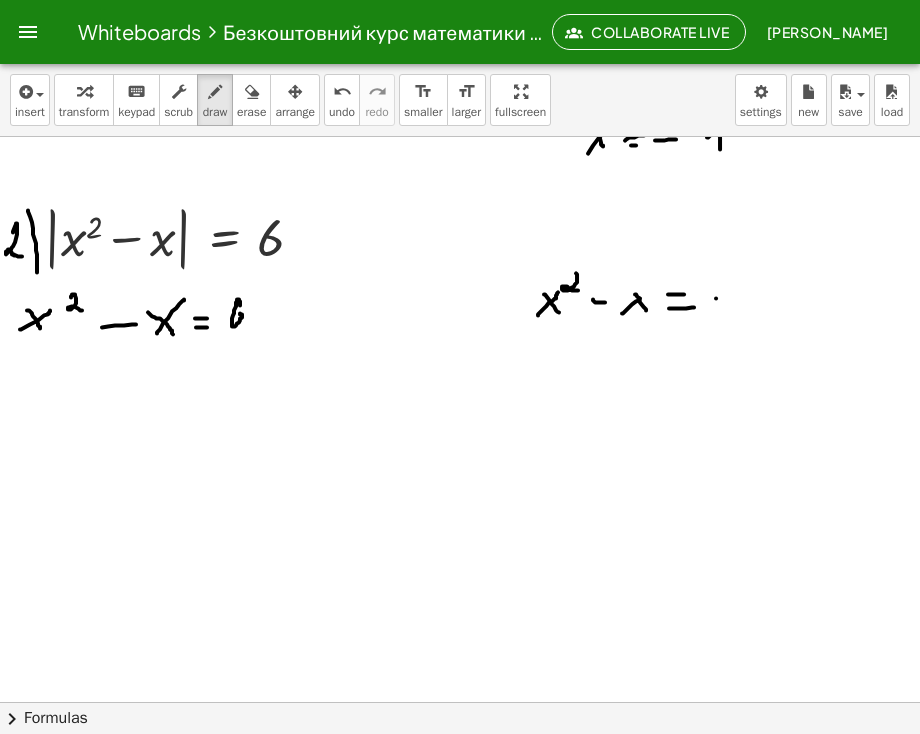 drag, startPoint x: 716, startPoint y: 297, endPoint x: 736, endPoint y: 297, distance: 20 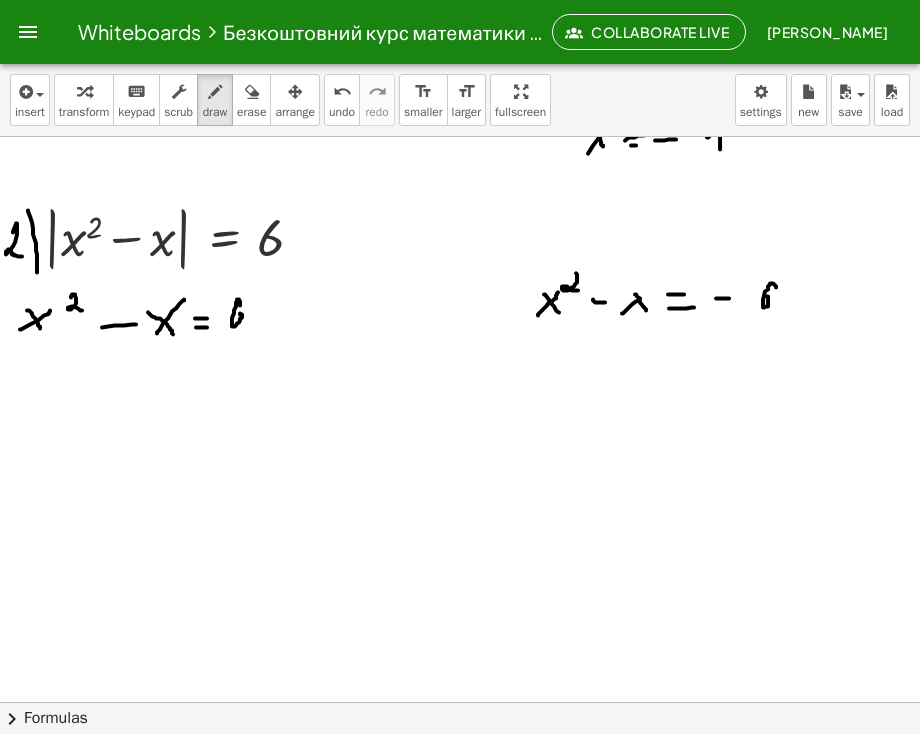 drag, startPoint x: 776, startPoint y: 286, endPoint x: 767, endPoint y: 293, distance: 11.401754 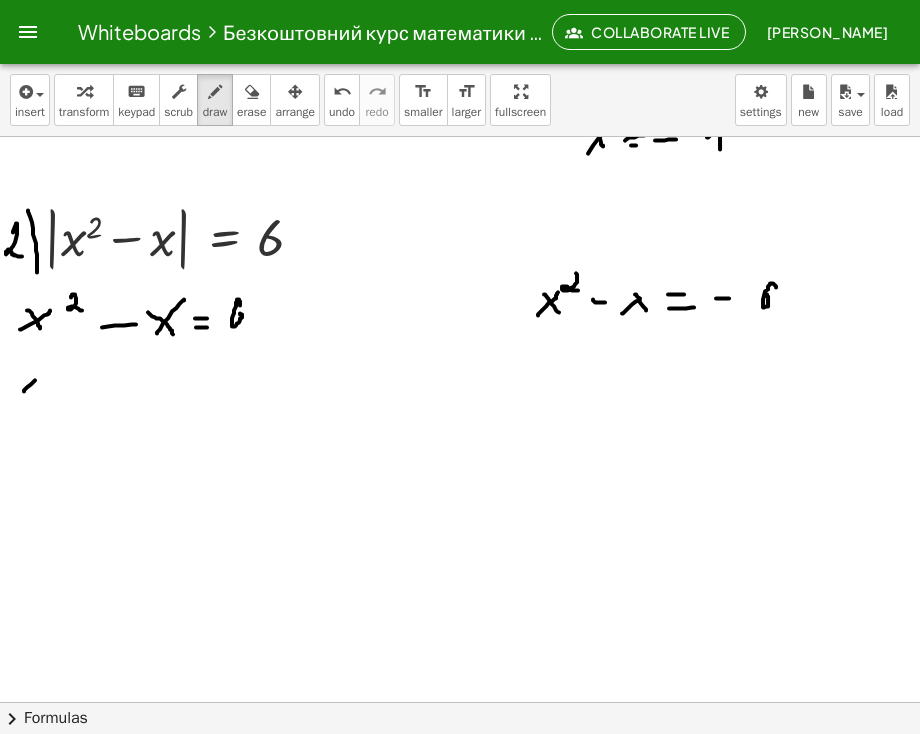 drag, startPoint x: 24, startPoint y: 390, endPoint x: 43, endPoint y: 373, distance: 25.495098 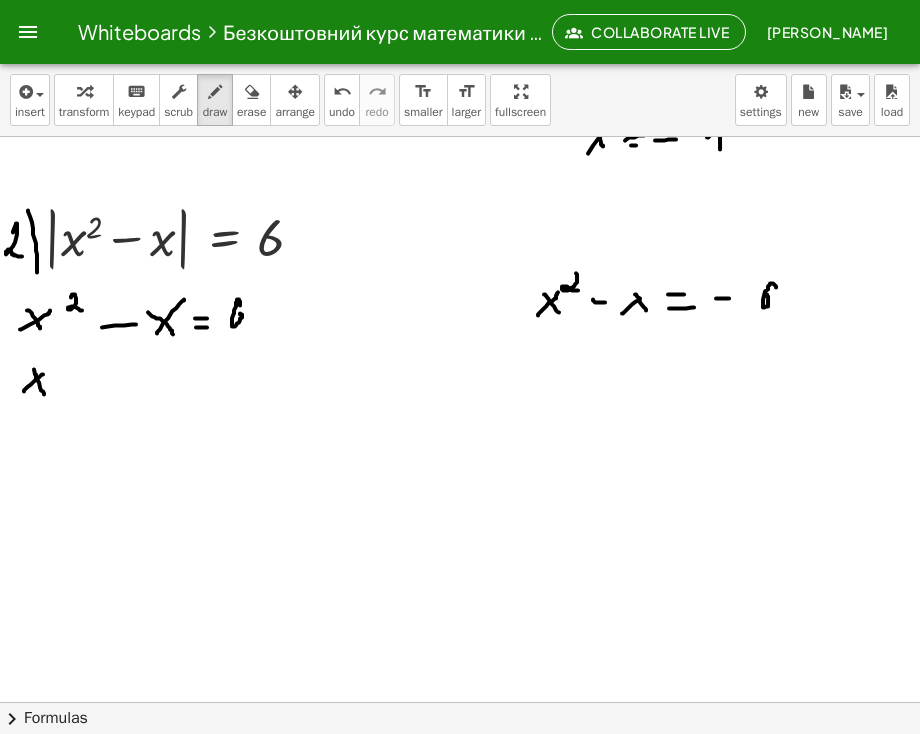 drag, startPoint x: 34, startPoint y: 368, endPoint x: 44, endPoint y: 381, distance: 16.40122 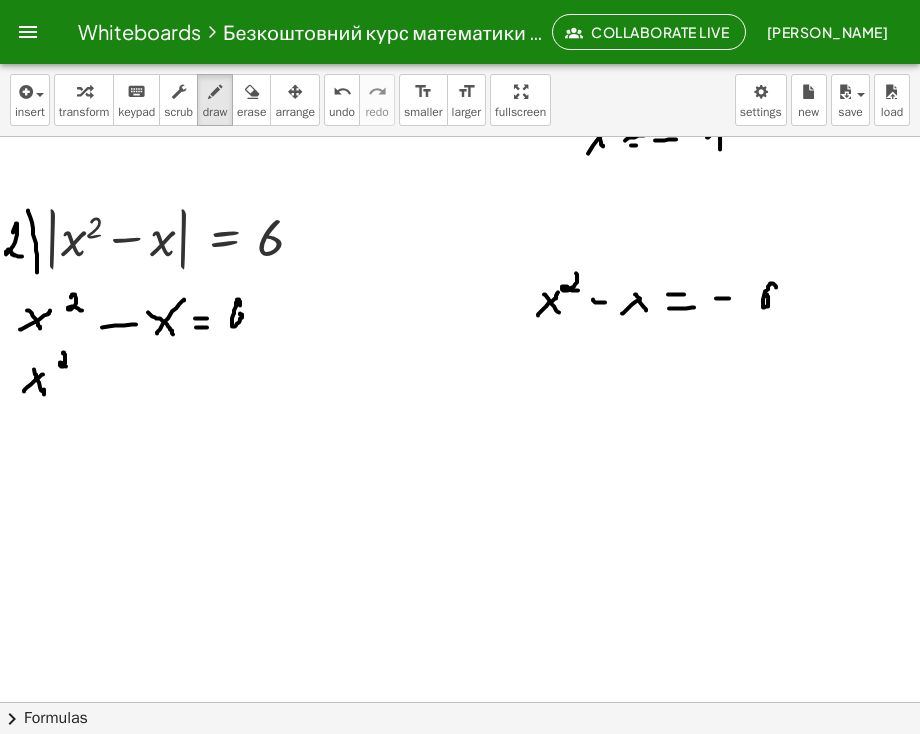 drag, startPoint x: 63, startPoint y: 352, endPoint x: 72, endPoint y: 366, distance: 16.643316 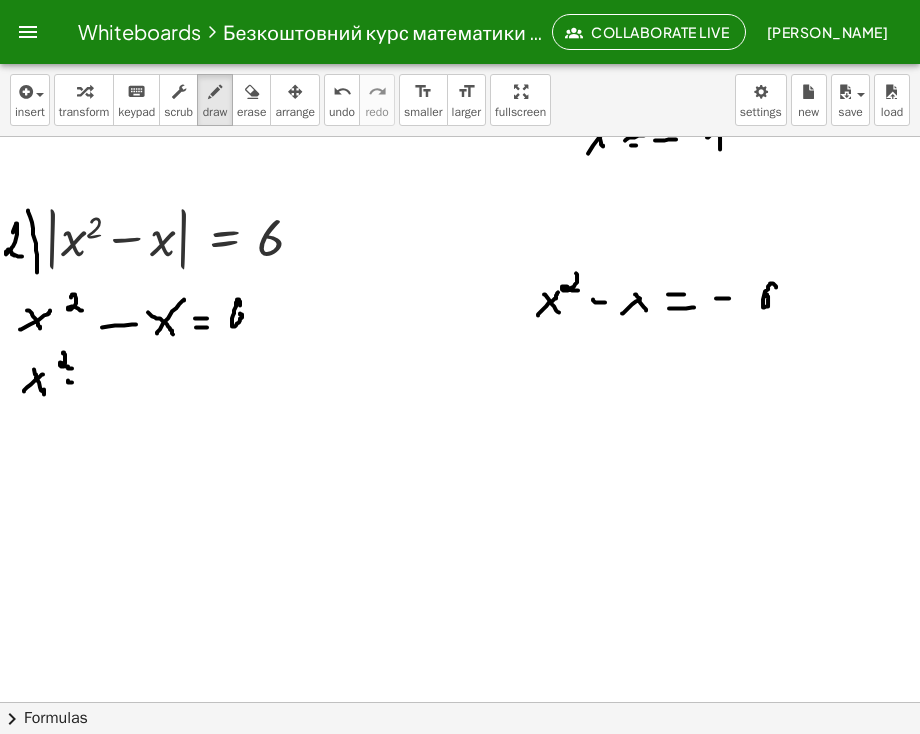drag, startPoint x: 68, startPoint y: 380, endPoint x: 80, endPoint y: 381, distance: 12.0415945 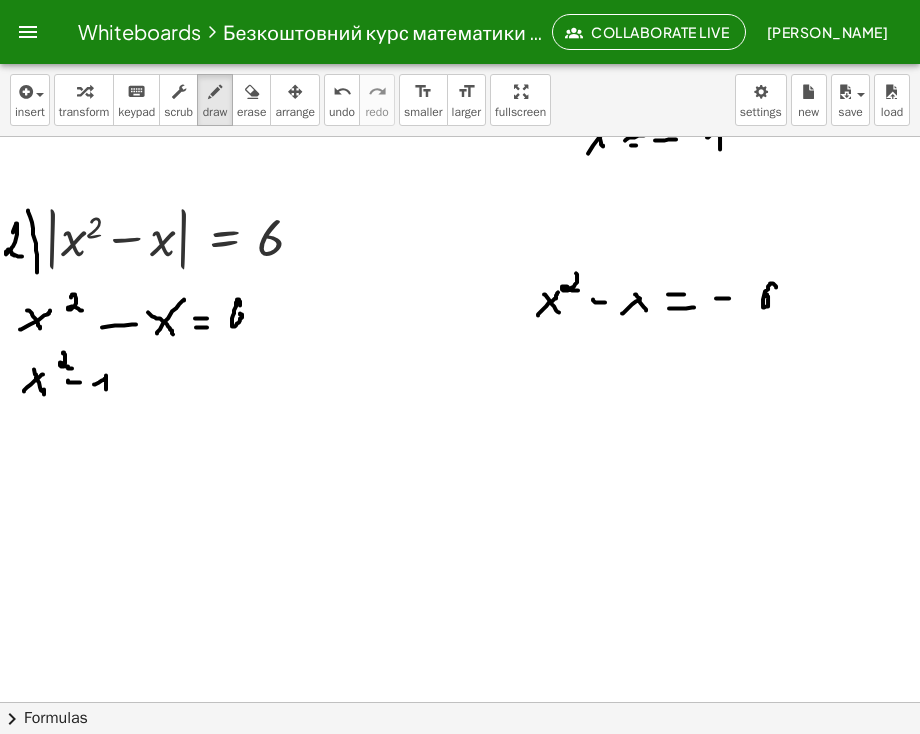 drag, startPoint x: 105, startPoint y: 377, endPoint x: 106, endPoint y: 388, distance: 11.045361 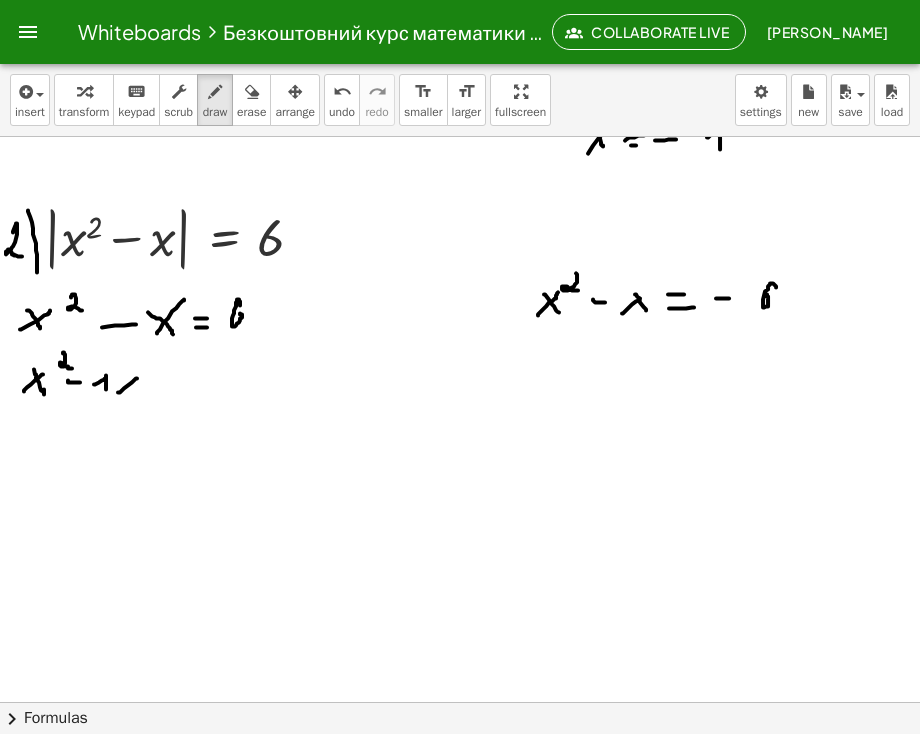 drag, startPoint x: 118, startPoint y: 391, endPoint x: 136, endPoint y: 374, distance: 24.758837 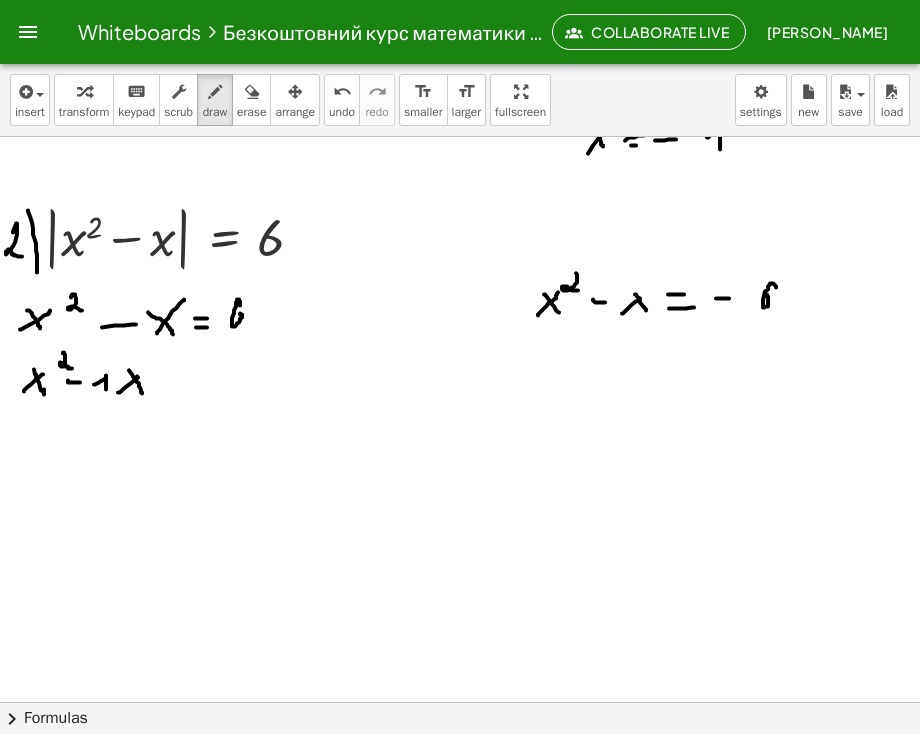 drag, startPoint x: 136, startPoint y: 380, endPoint x: 142, endPoint y: 392, distance: 13.416408 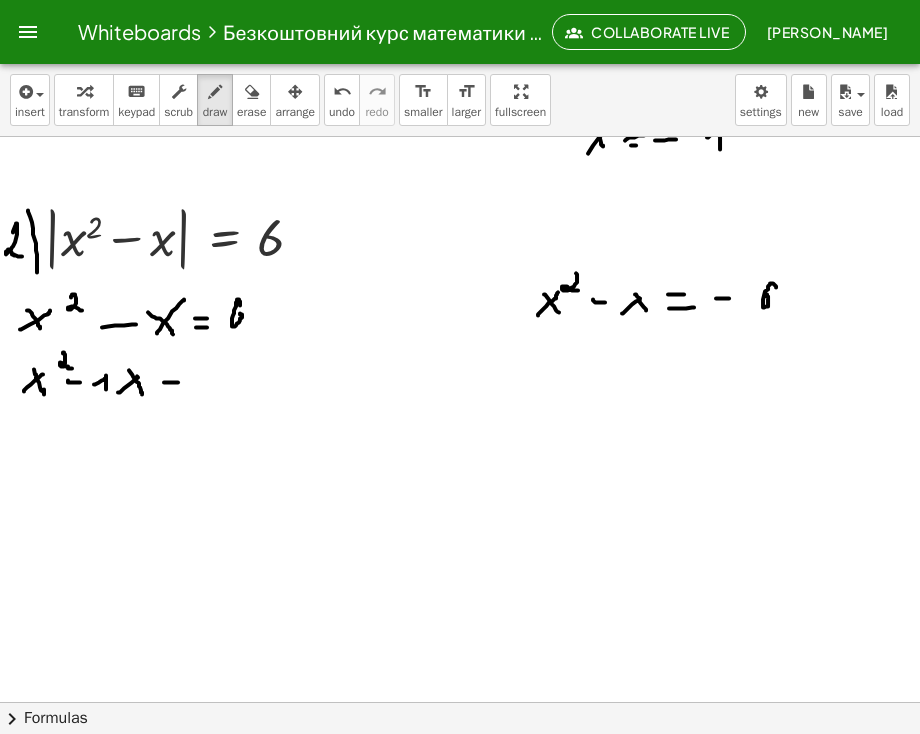 drag, startPoint x: 164, startPoint y: 381, endPoint x: 178, endPoint y: 381, distance: 14 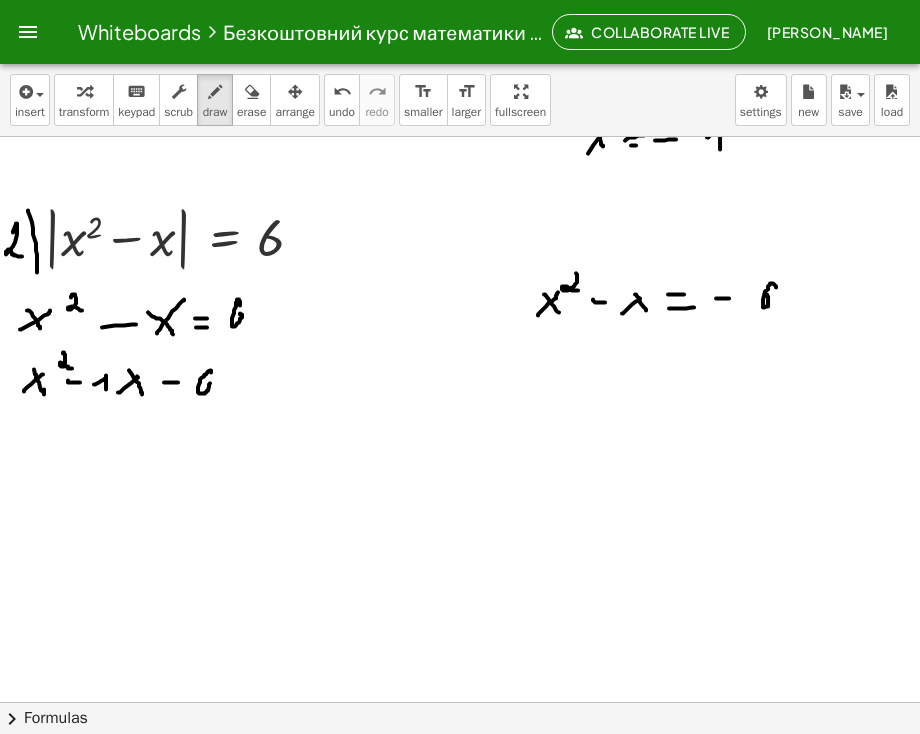 drag, startPoint x: 211, startPoint y: 371, endPoint x: 203, endPoint y: 385, distance: 16.124516 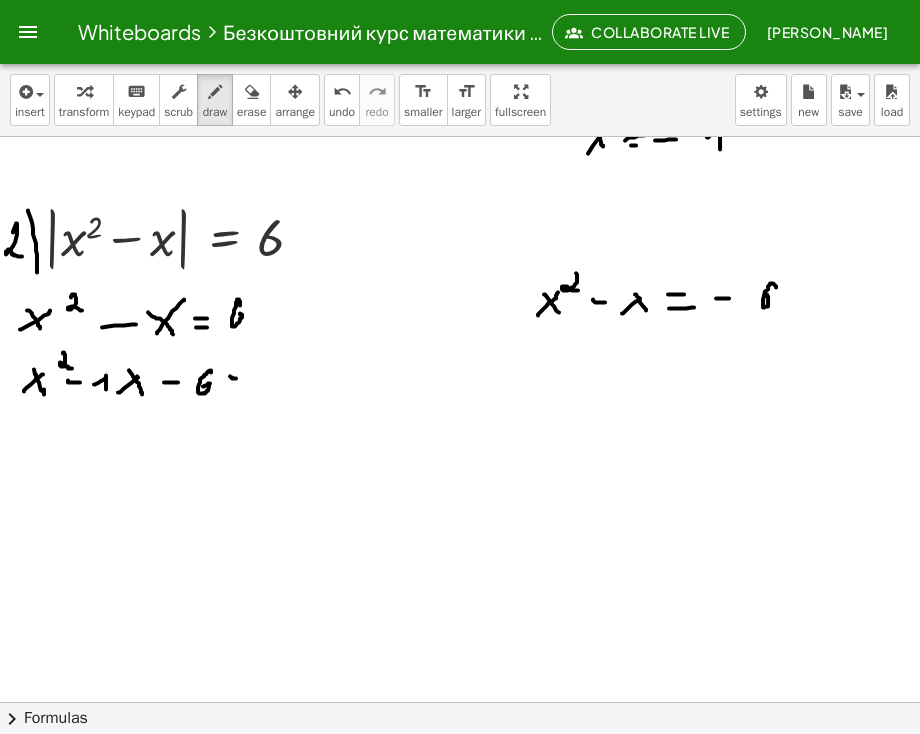 click at bounding box center [460, 310] 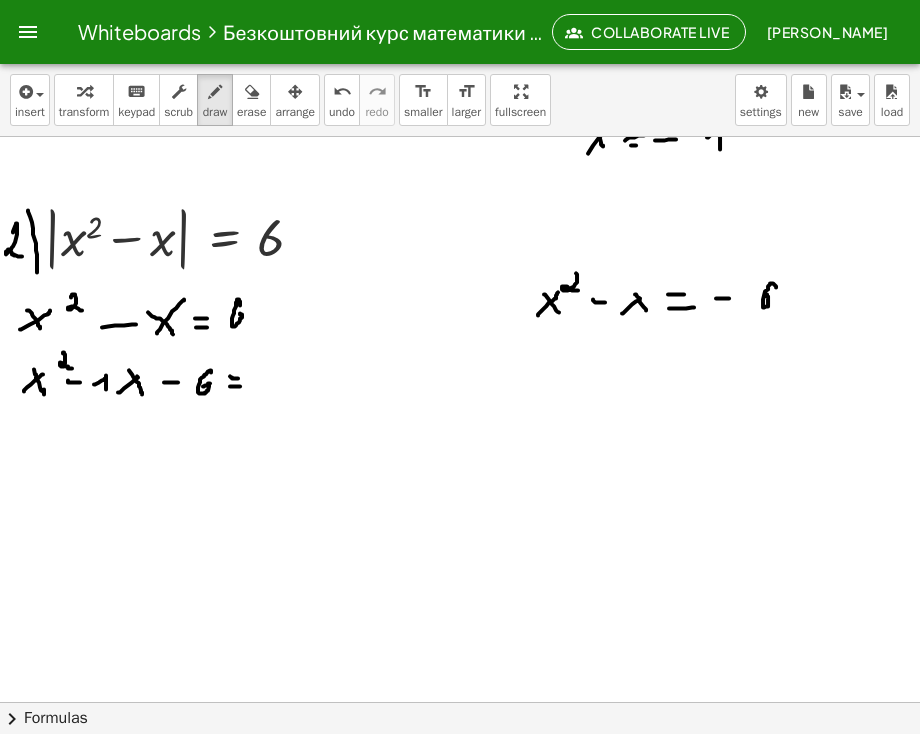 drag, startPoint x: 237, startPoint y: 385, endPoint x: 272, endPoint y: 390, distance: 35.35534 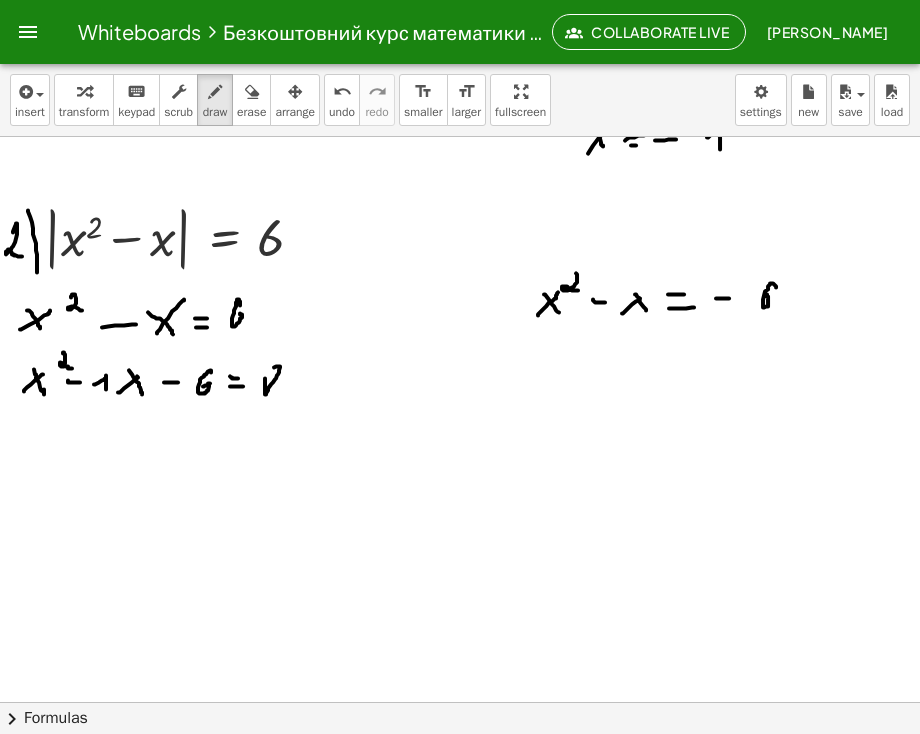 click at bounding box center (460, 310) 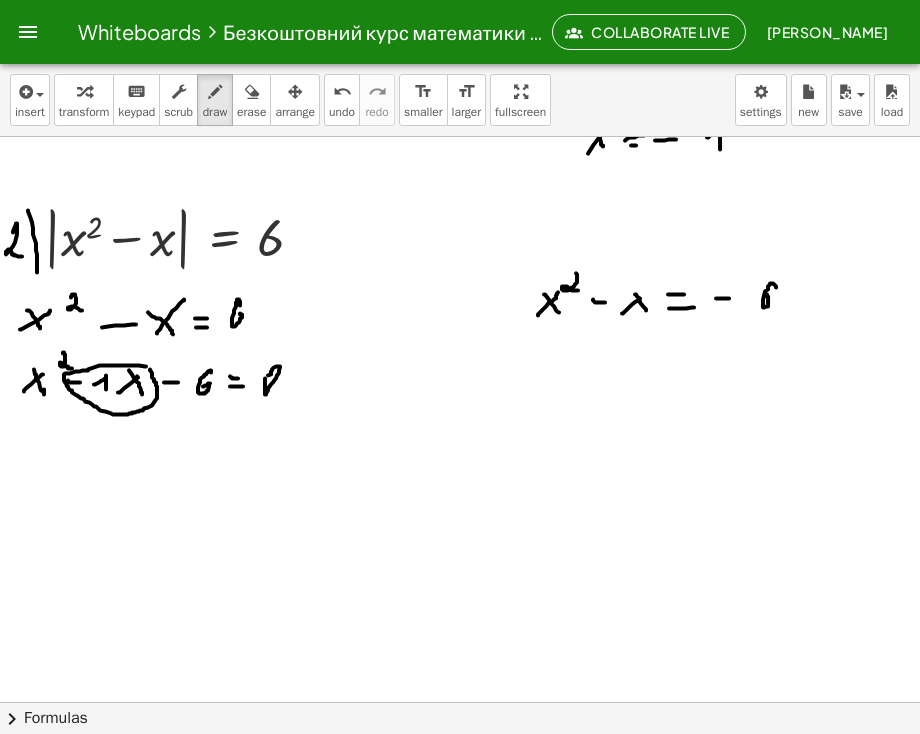 click at bounding box center [460, 310] 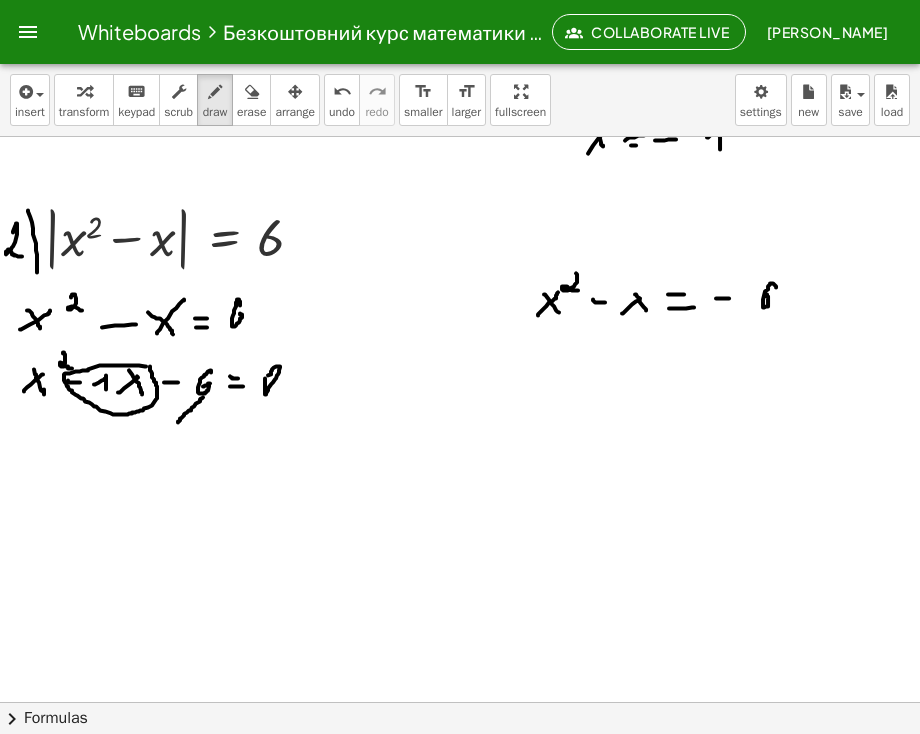 click at bounding box center (460, 310) 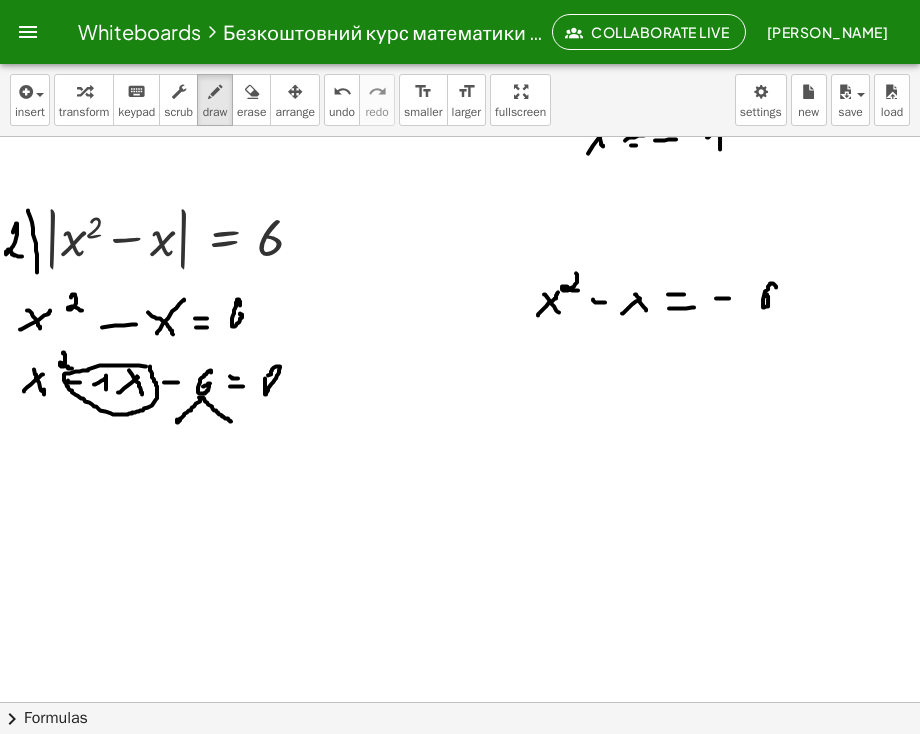 drag, startPoint x: 199, startPoint y: 396, endPoint x: 231, endPoint y: 420, distance: 40 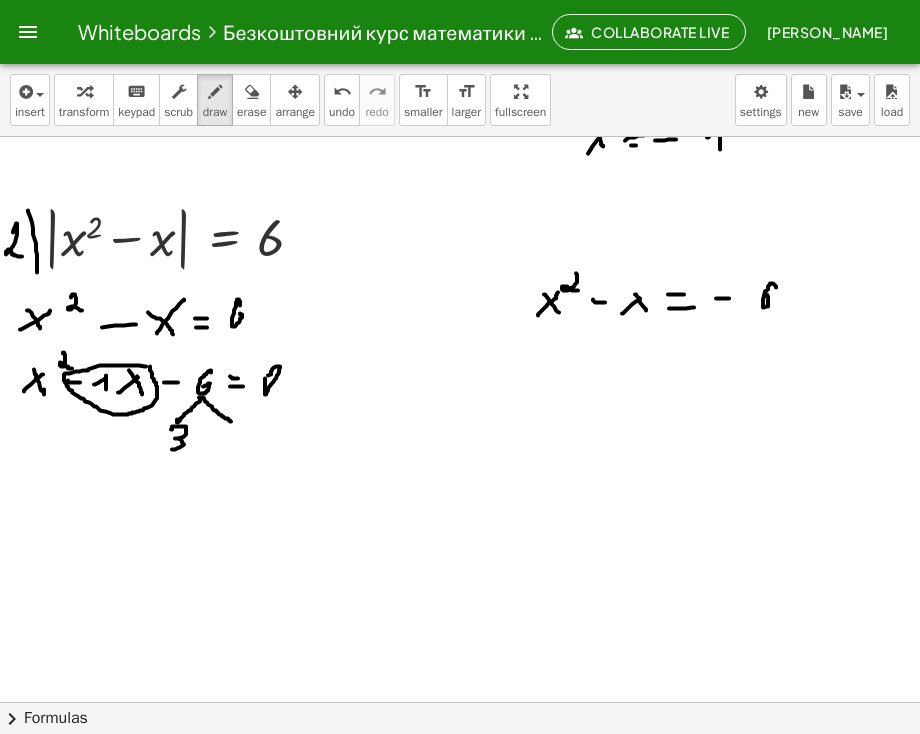 drag, startPoint x: 171, startPoint y: 428, endPoint x: 168, endPoint y: 448, distance: 20.22375 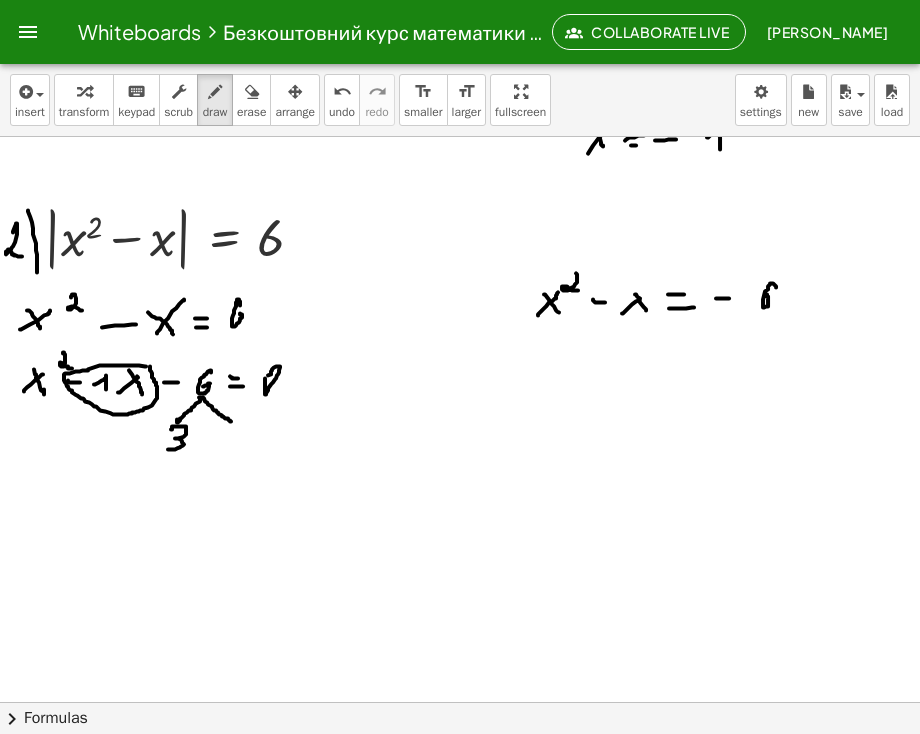 click at bounding box center (460, 310) 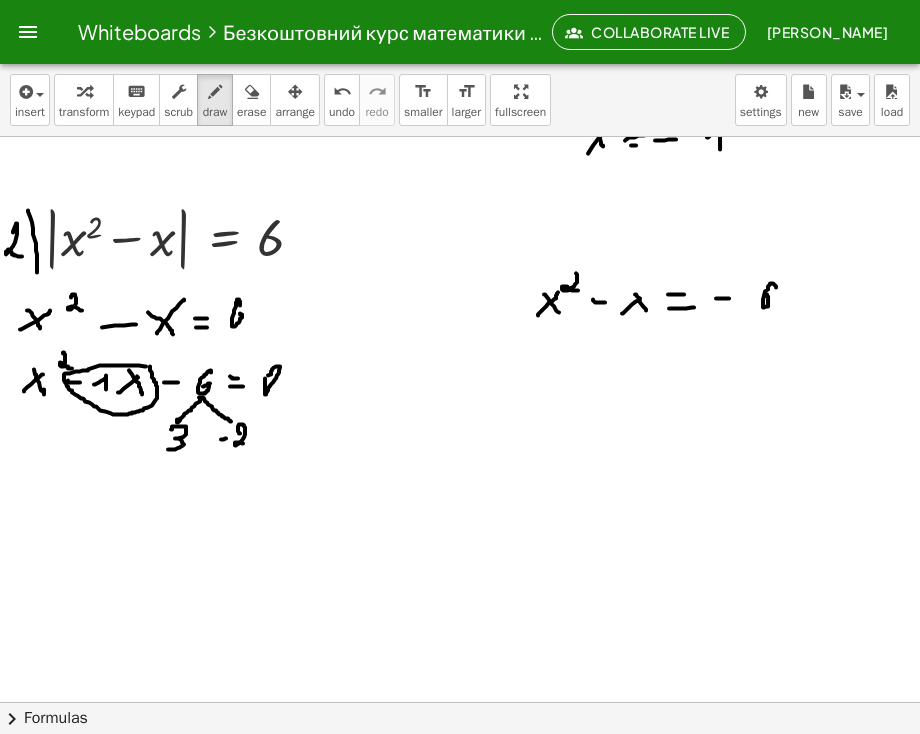 drag, startPoint x: 240, startPoint y: 432, endPoint x: 244, endPoint y: 442, distance: 10.770329 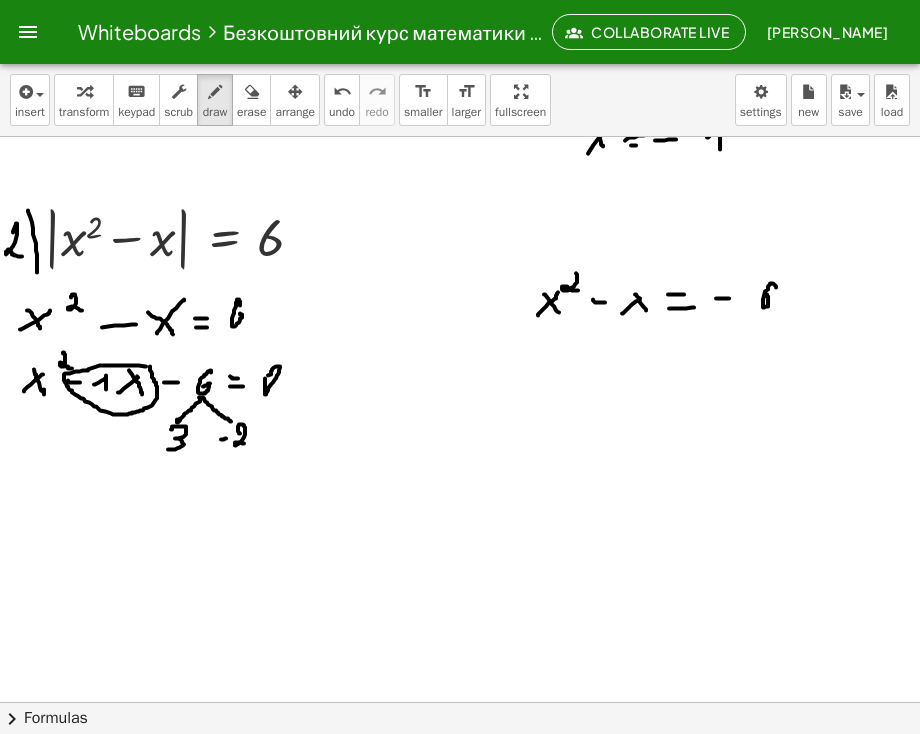 click at bounding box center [460, 310] 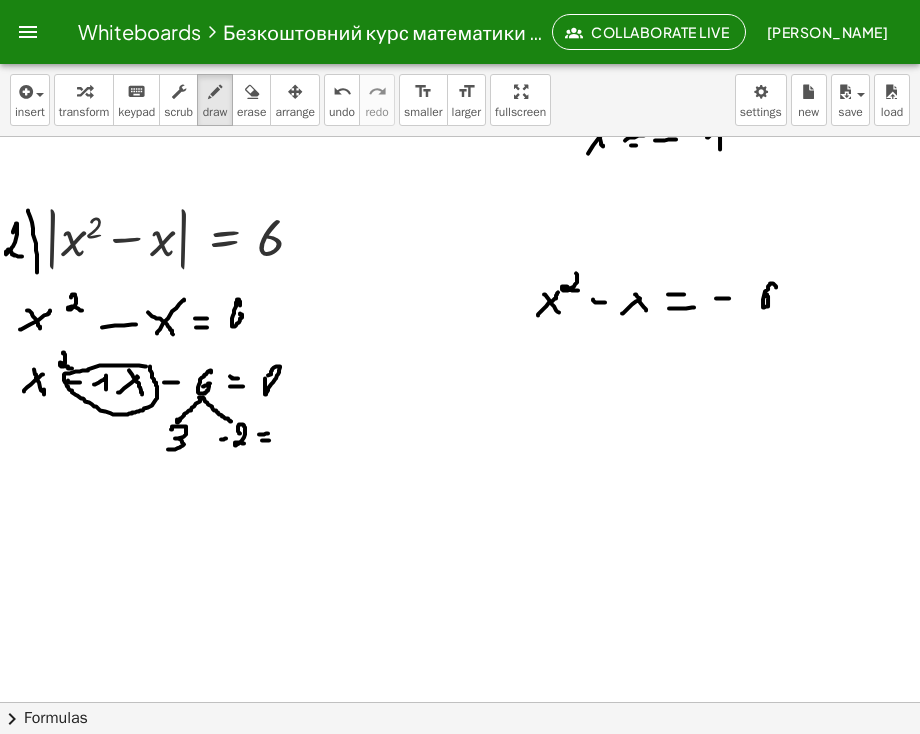 click at bounding box center (460, 310) 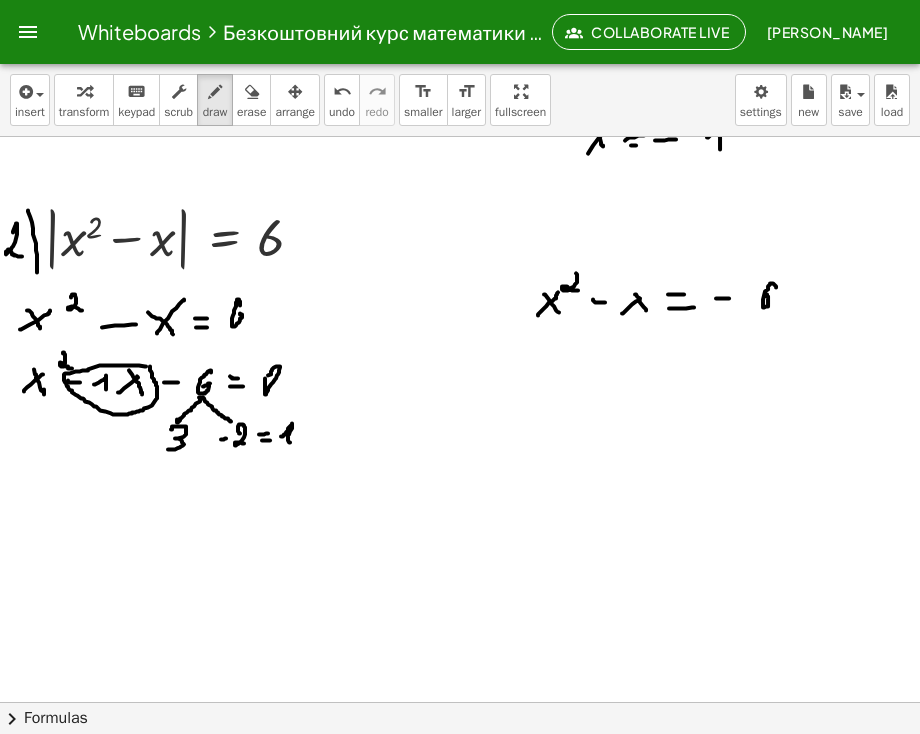 click at bounding box center [460, 310] 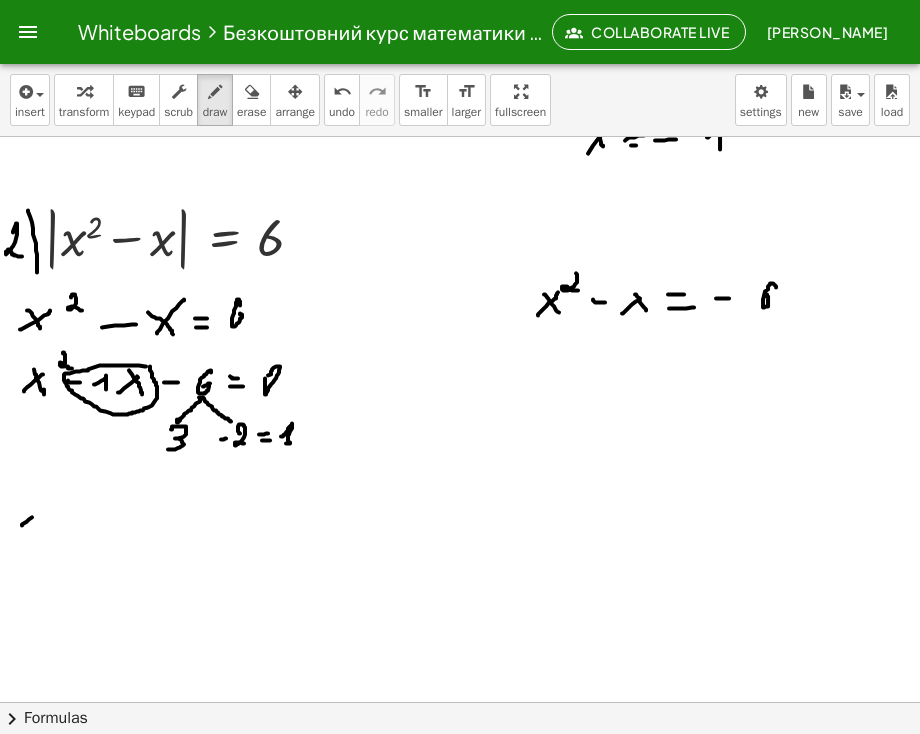 drag, startPoint x: 22, startPoint y: 524, endPoint x: 41, endPoint y: 506, distance: 26.172504 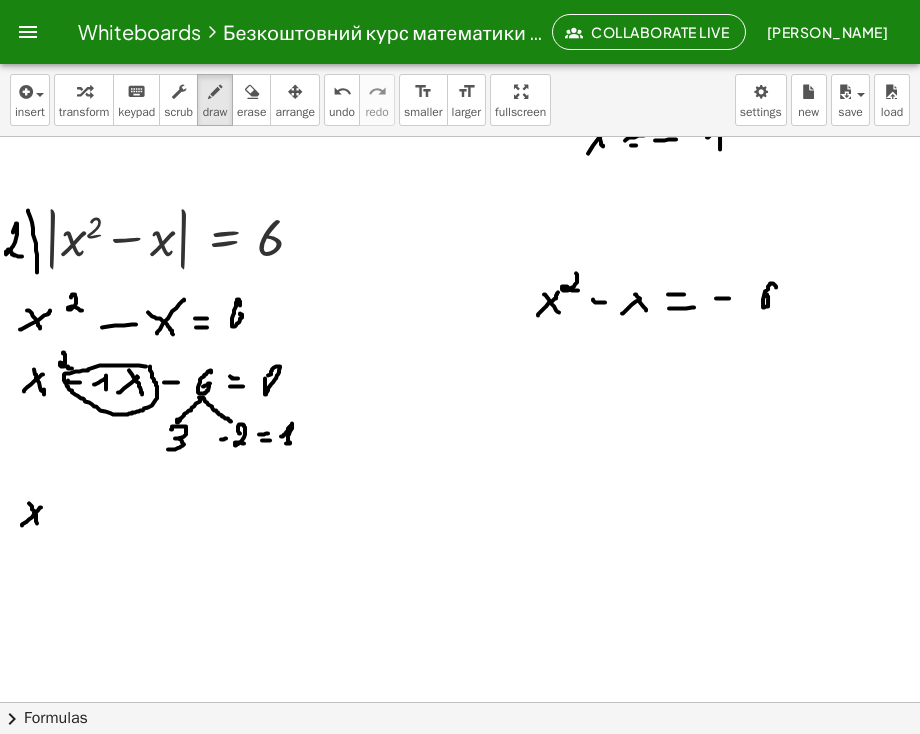 click at bounding box center (460, 310) 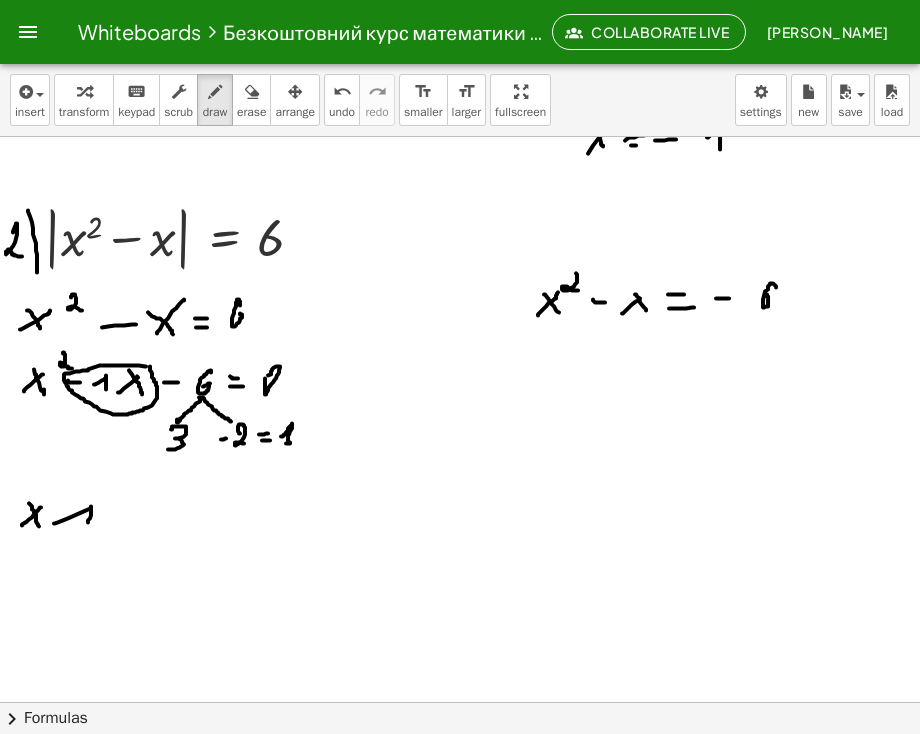 click at bounding box center (460, 310) 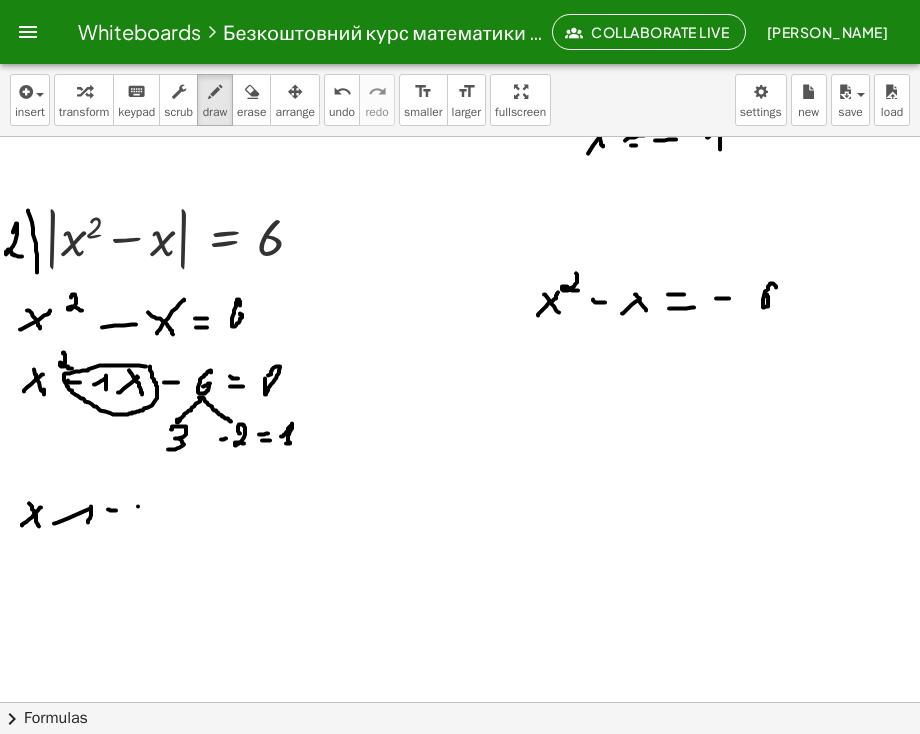 drag, startPoint x: 108, startPoint y: 508, endPoint x: 124, endPoint y: 509, distance: 16.03122 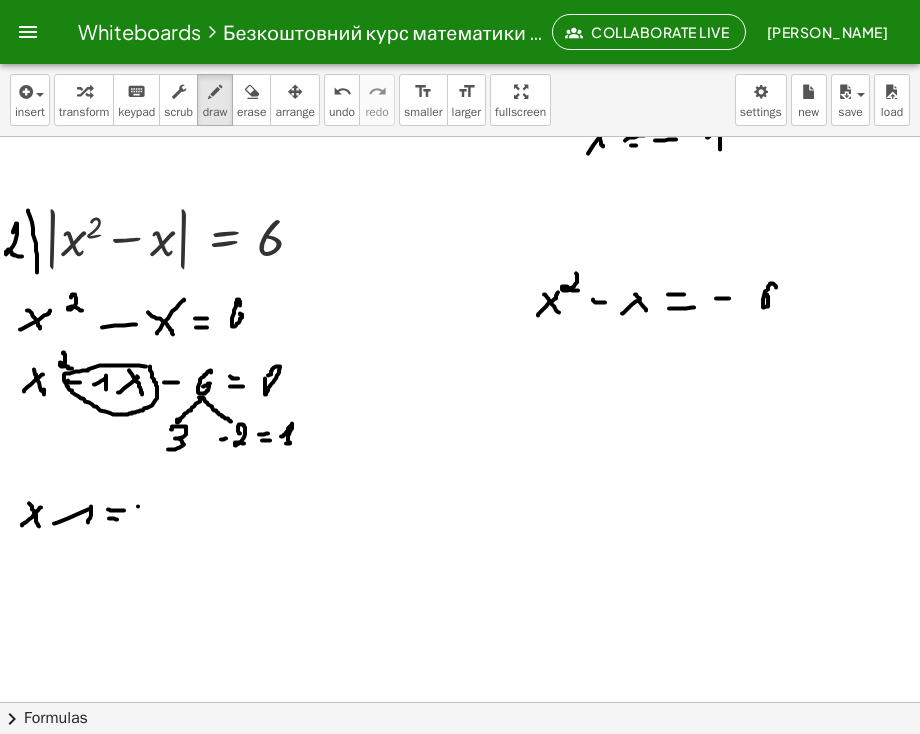 drag, startPoint x: 109, startPoint y: 517, endPoint x: 120, endPoint y: 518, distance: 11.045361 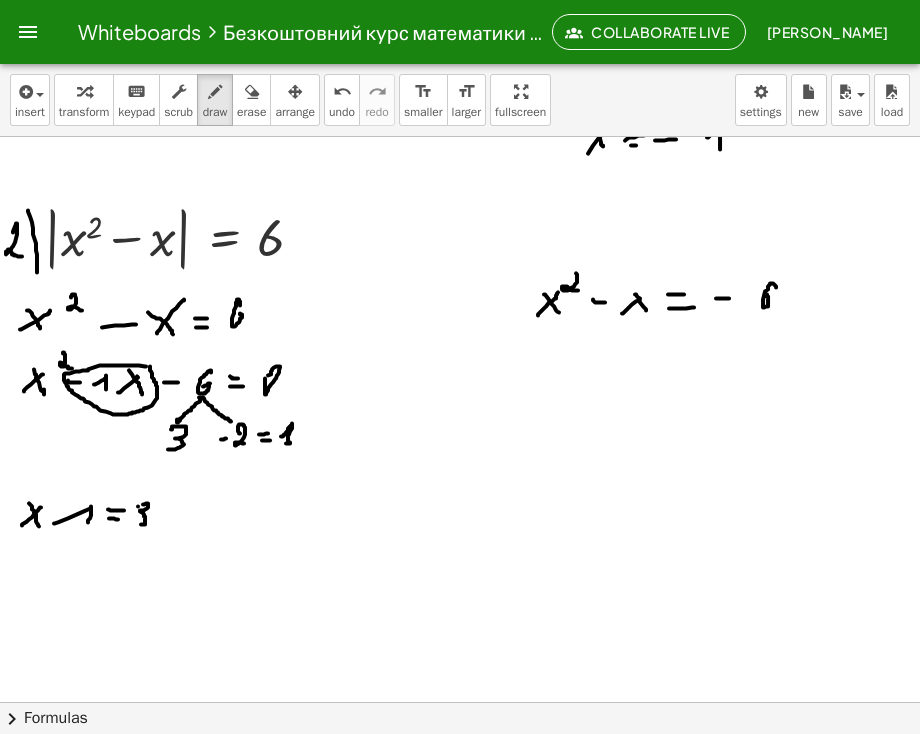 drag, startPoint x: 143, startPoint y: 503, endPoint x: 140, endPoint y: 523, distance: 20.22375 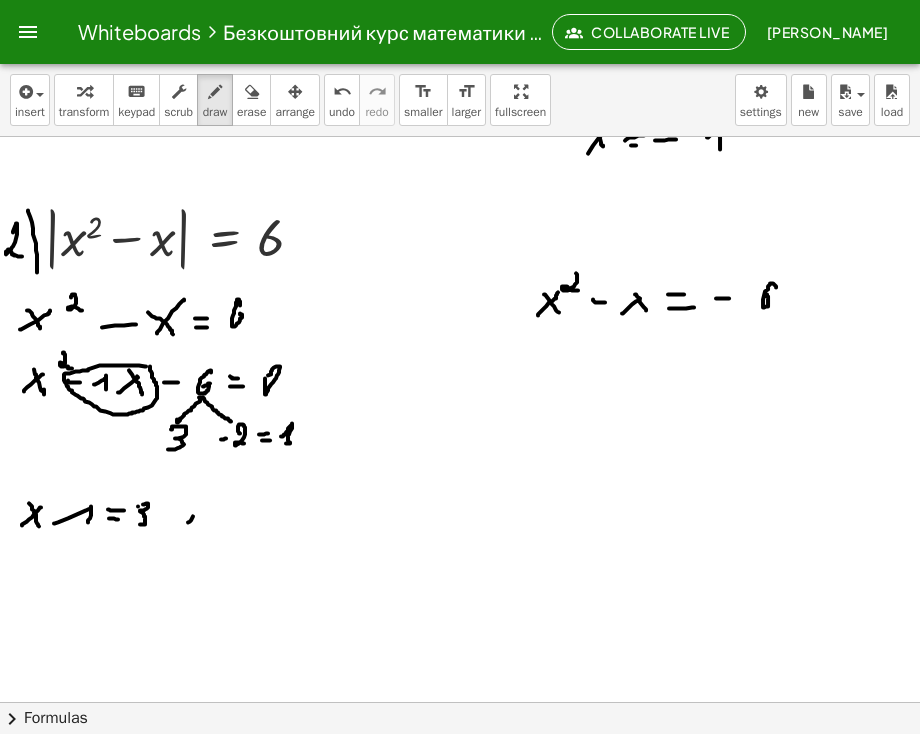 drag, startPoint x: 188, startPoint y: 521, endPoint x: 208, endPoint y: 496, distance: 32.01562 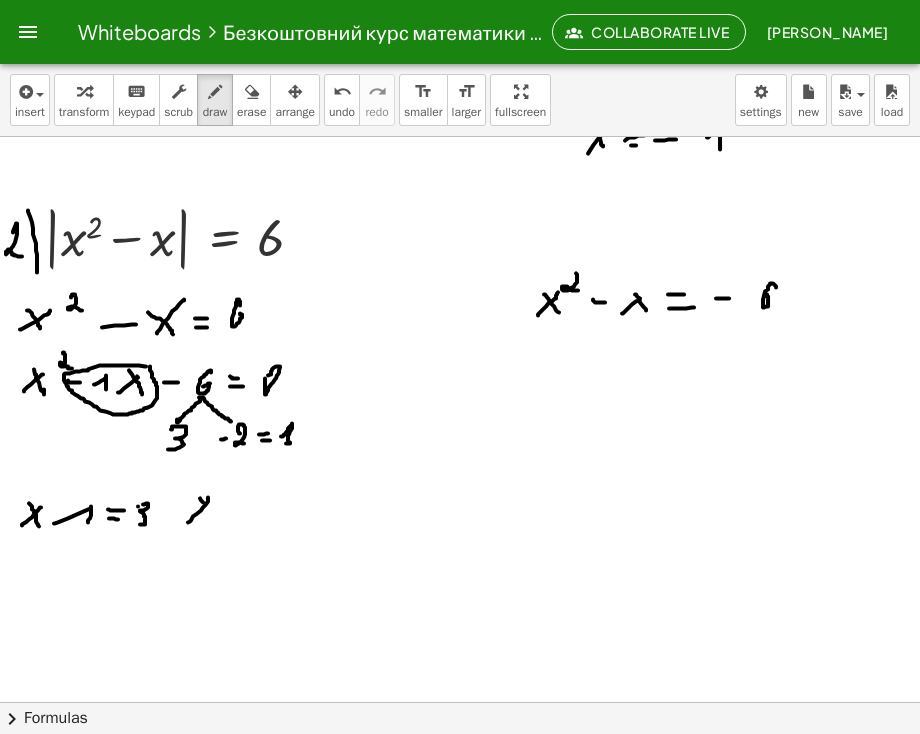 drag, startPoint x: 200, startPoint y: 497, endPoint x: 205, endPoint y: 514, distance: 17.720045 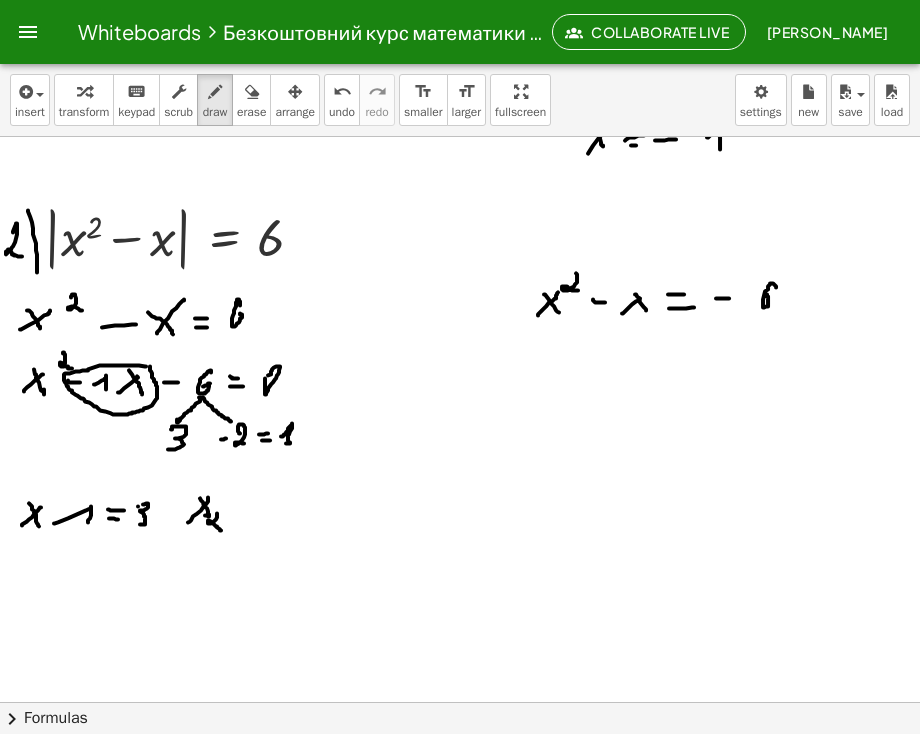 drag, startPoint x: 217, startPoint y: 512, endPoint x: 220, endPoint y: 523, distance: 11.401754 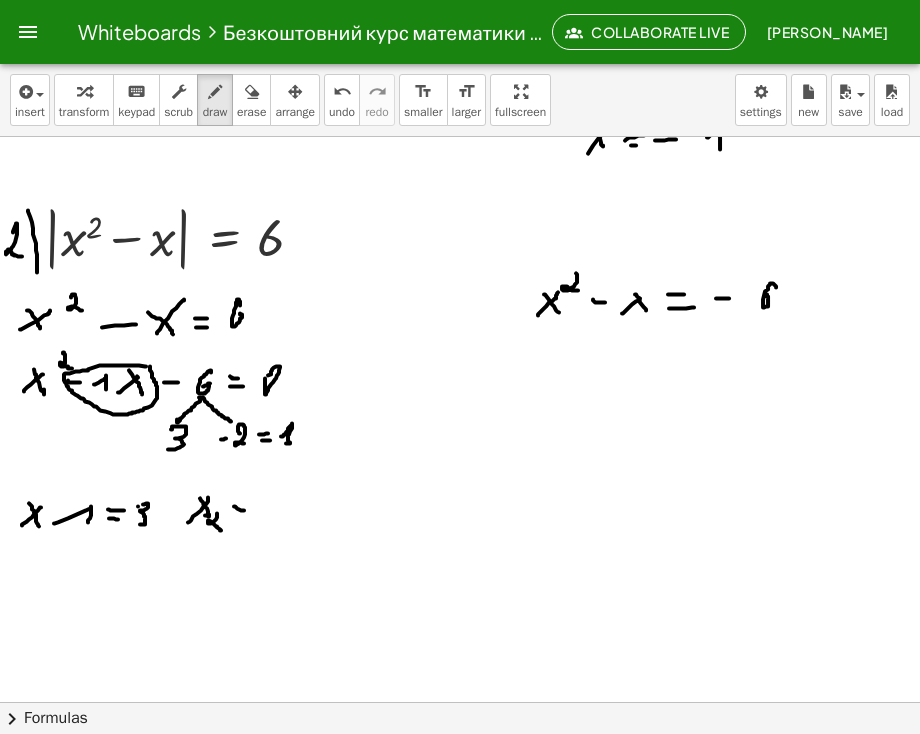 click at bounding box center [460, 310] 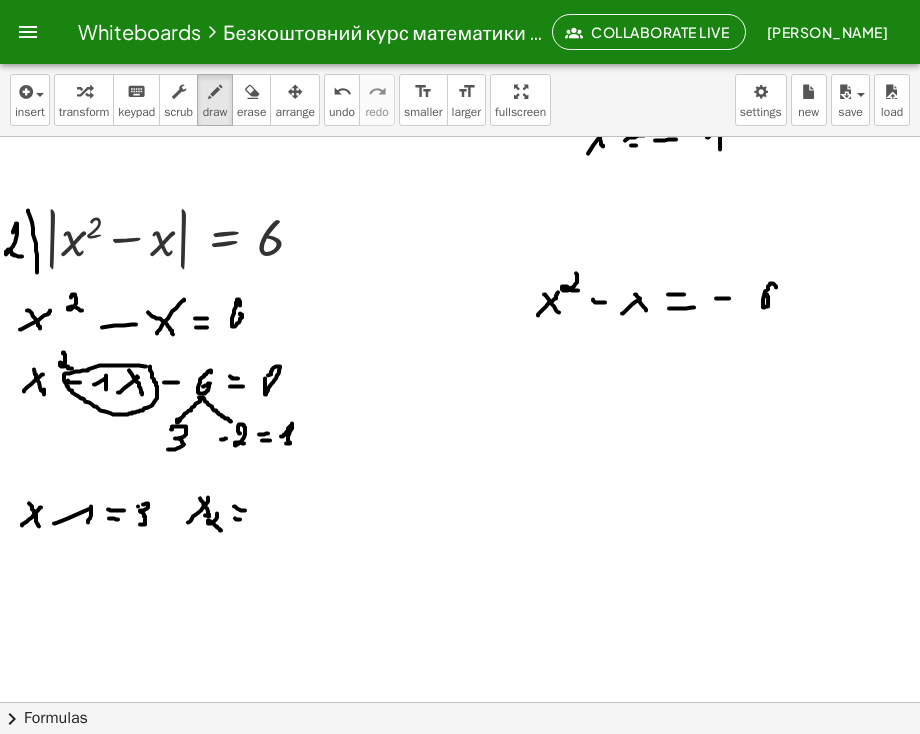 click at bounding box center (460, 310) 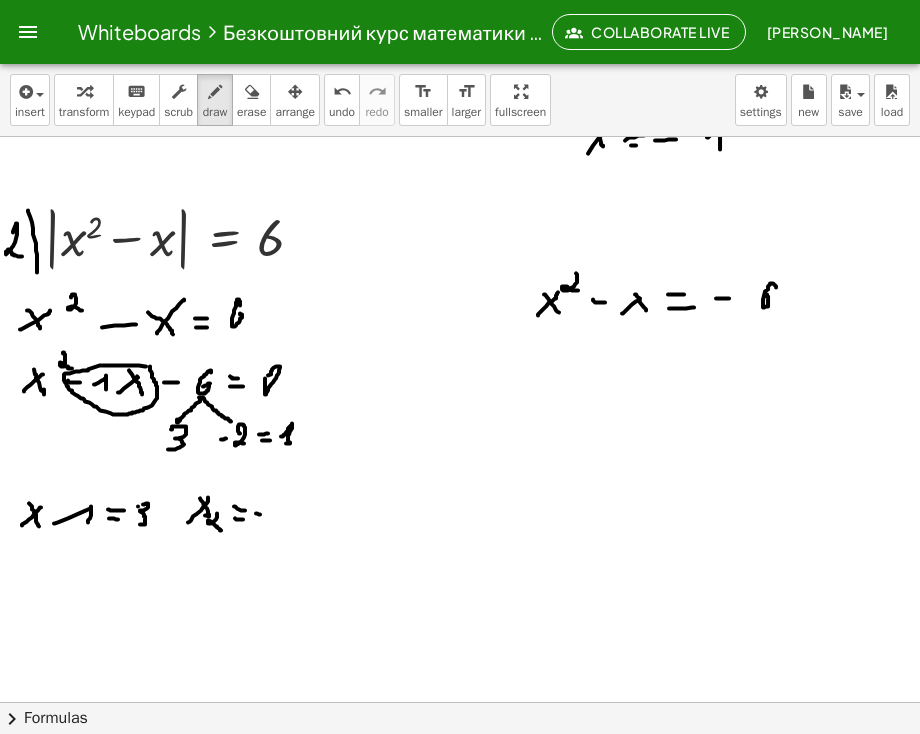 click at bounding box center (460, 310) 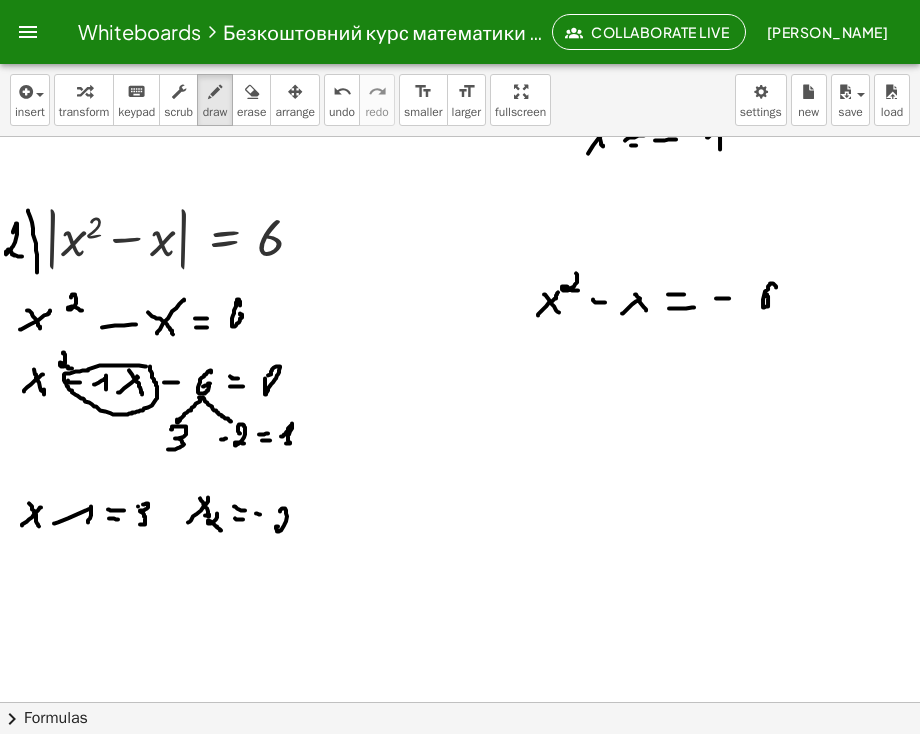 drag, startPoint x: 280, startPoint y: 510, endPoint x: 292, endPoint y: 530, distance: 23.323807 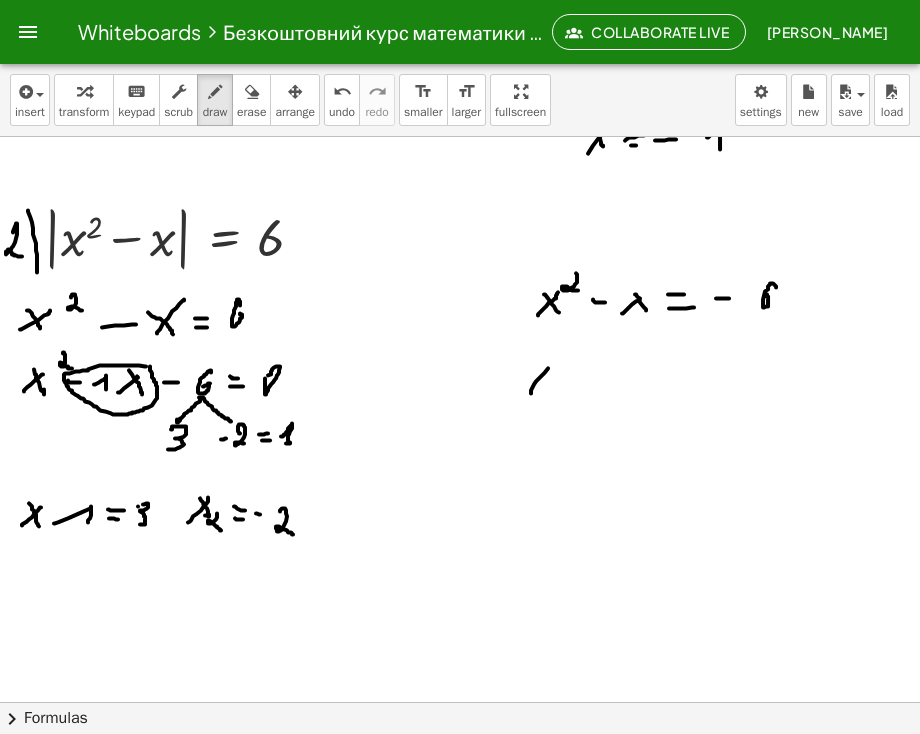 drag, startPoint x: 544, startPoint y: 372, endPoint x: 553, endPoint y: 363, distance: 12.727922 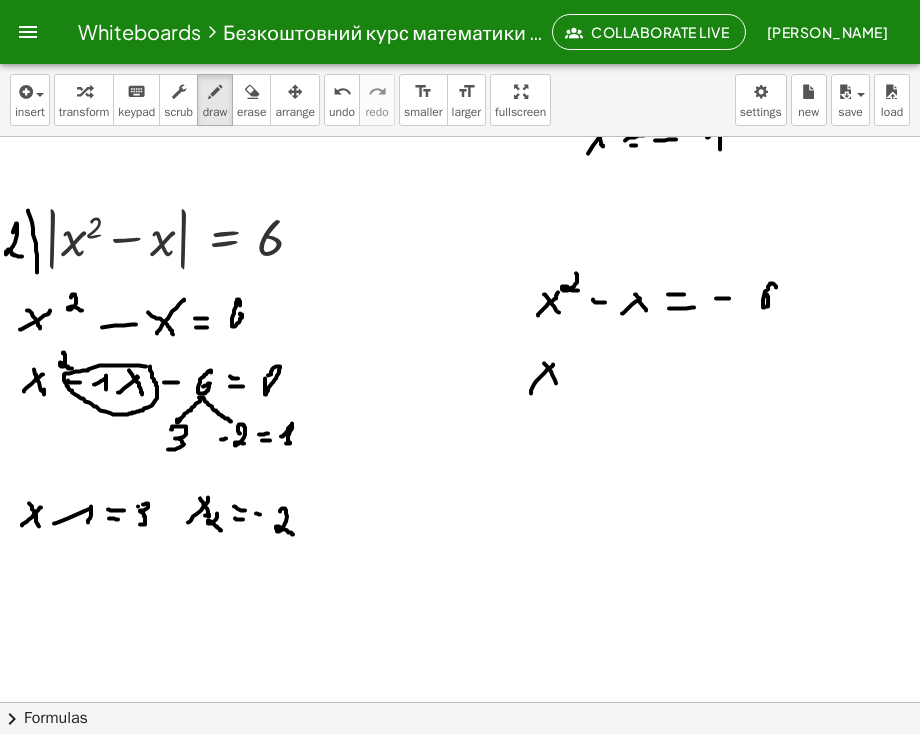 click at bounding box center [460, 310] 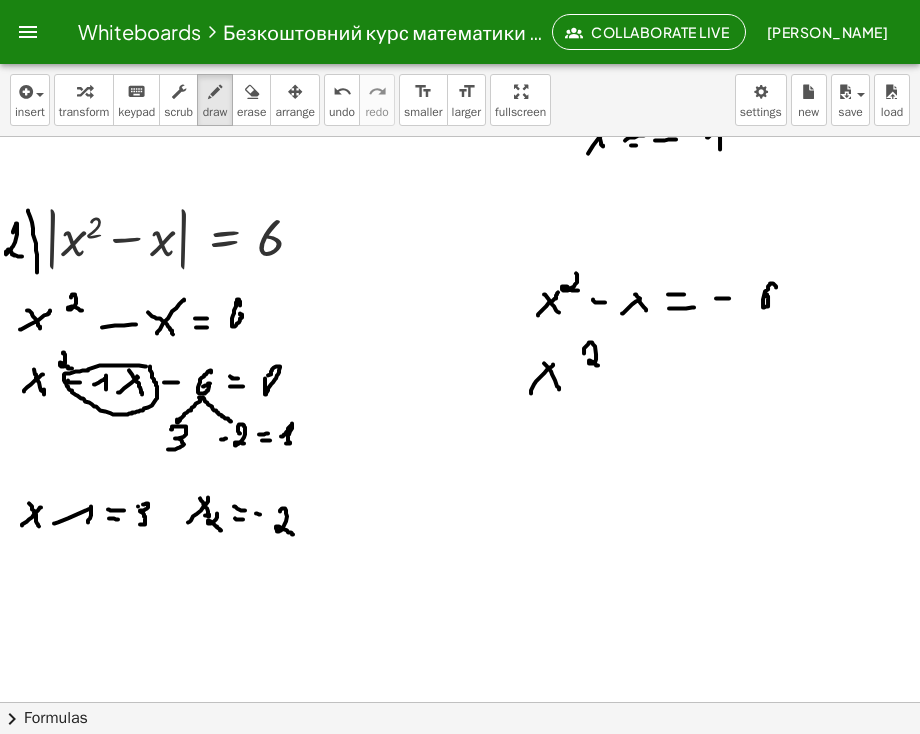 click at bounding box center (460, 310) 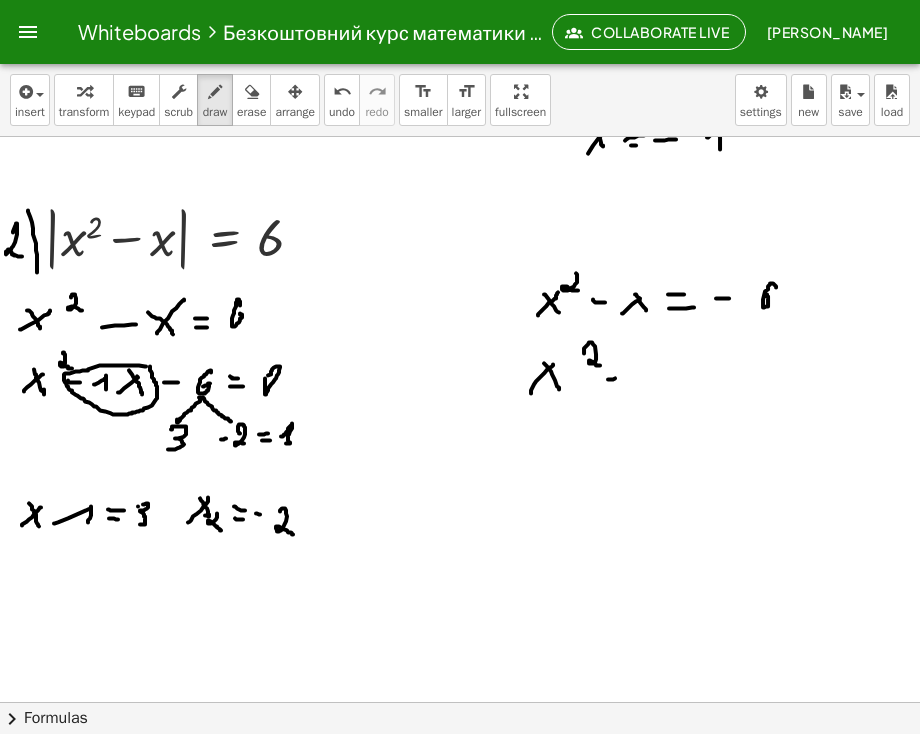 click at bounding box center [460, 310] 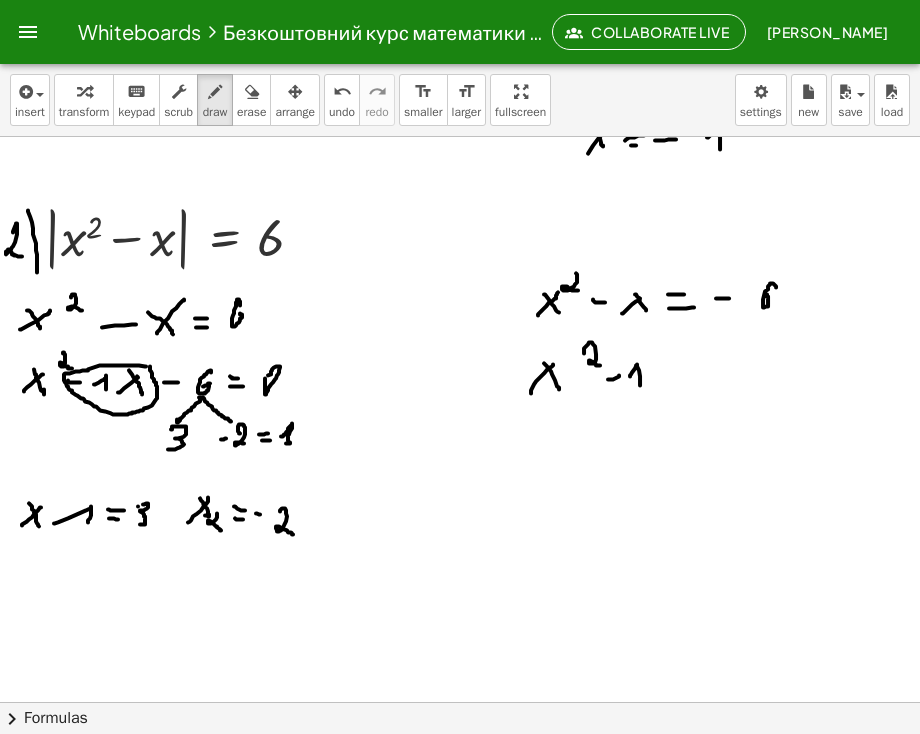 click at bounding box center (460, 310) 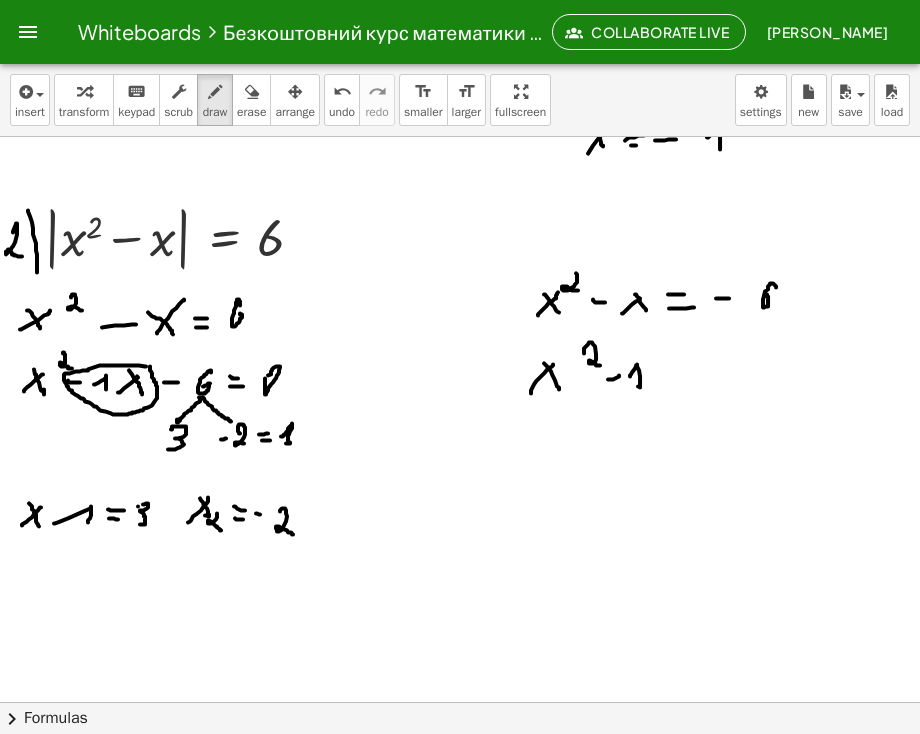 click at bounding box center [460, 310] 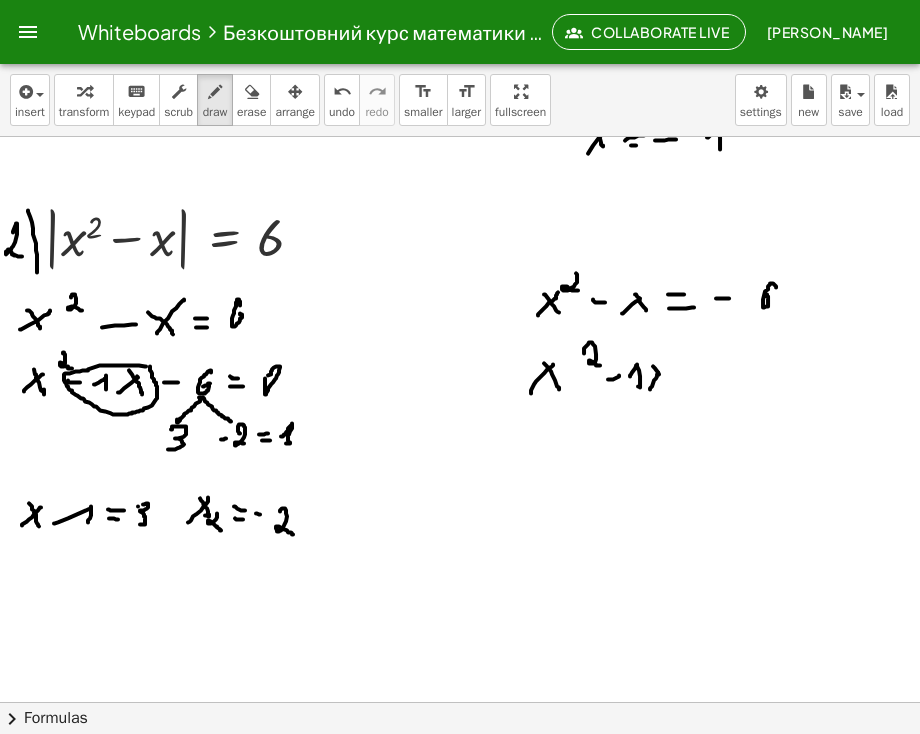 click at bounding box center (460, 310) 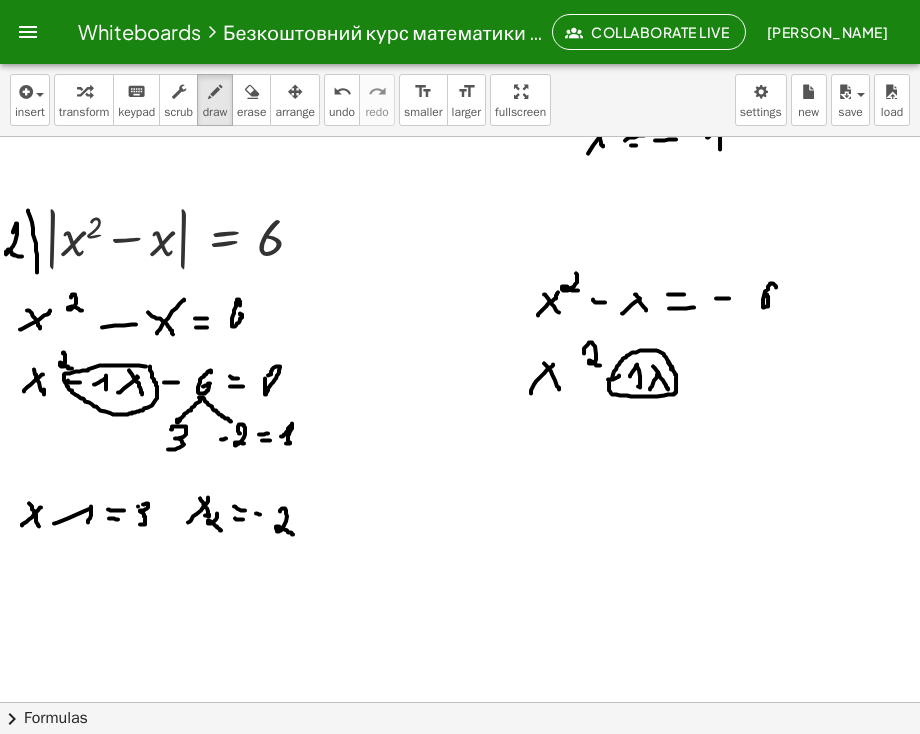 click at bounding box center [460, 310] 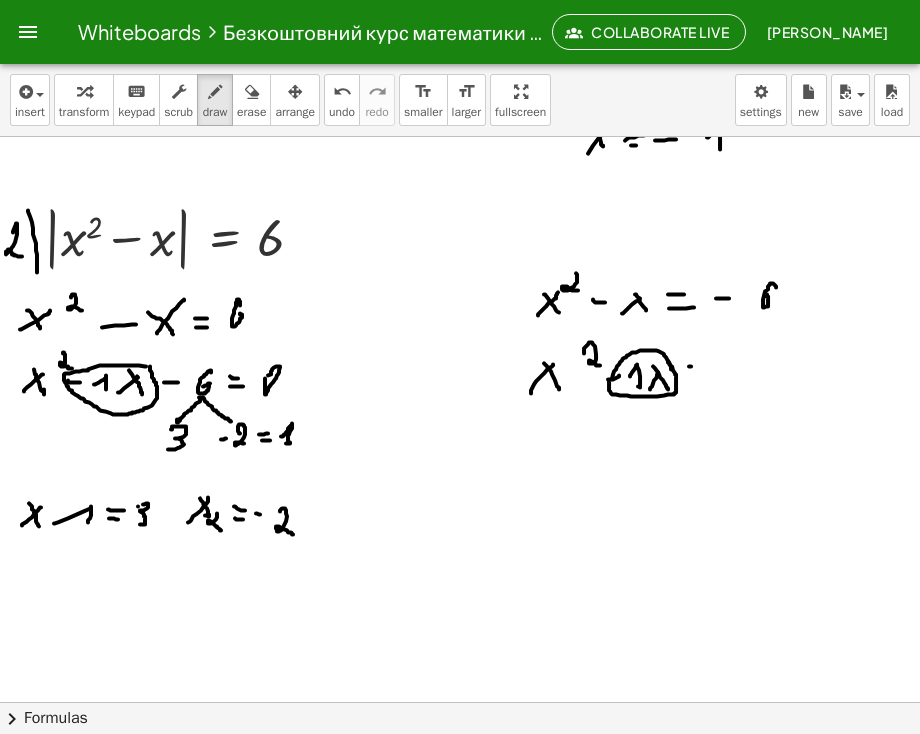 click at bounding box center [460, 310] 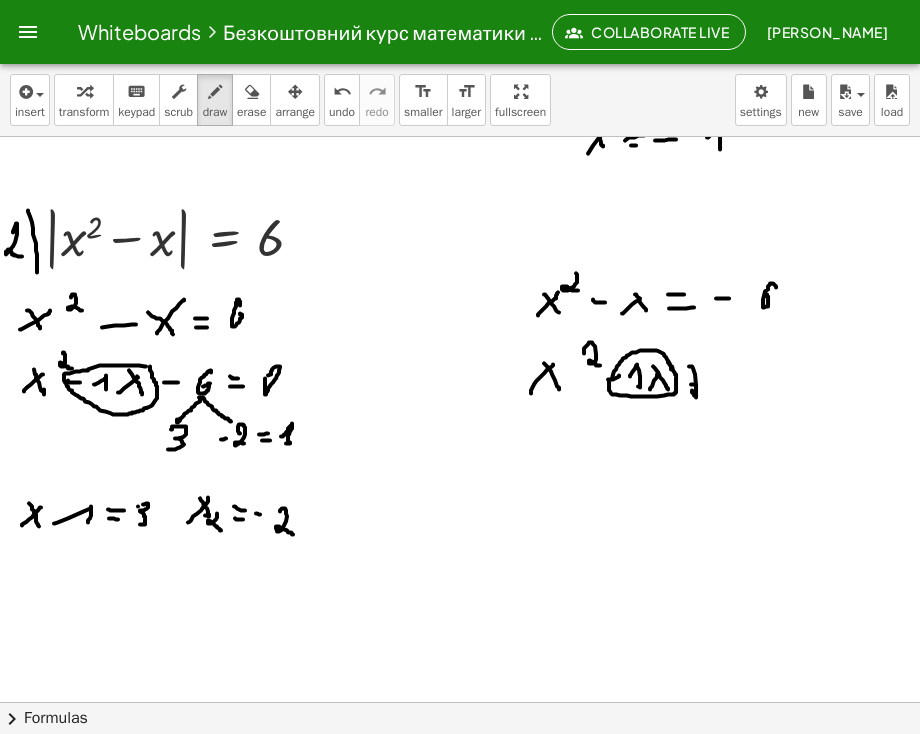 click at bounding box center [460, 310] 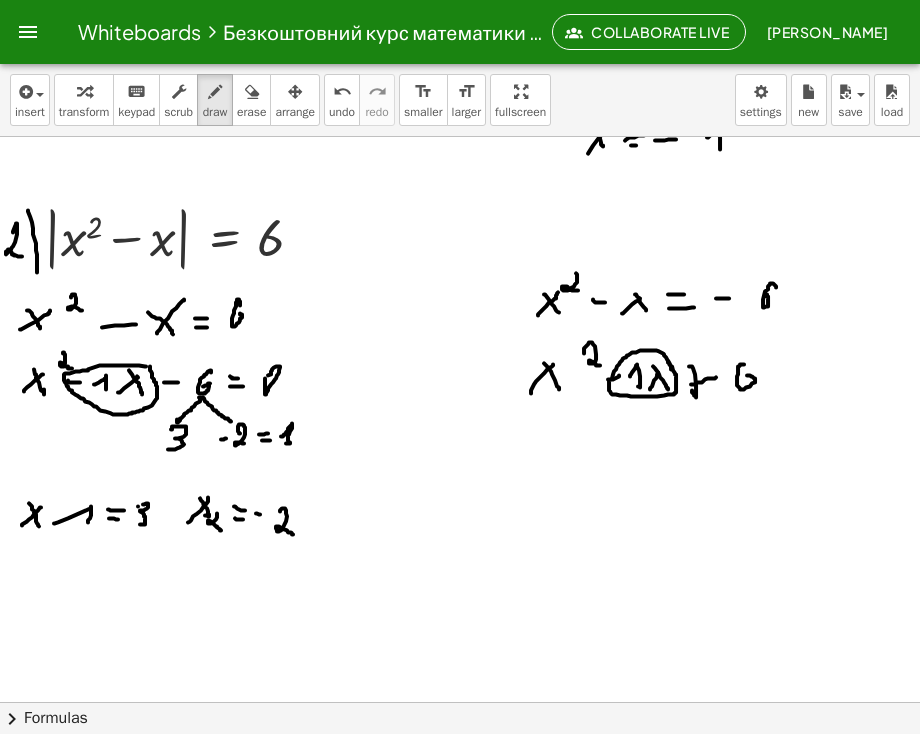 click at bounding box center (460, 310) 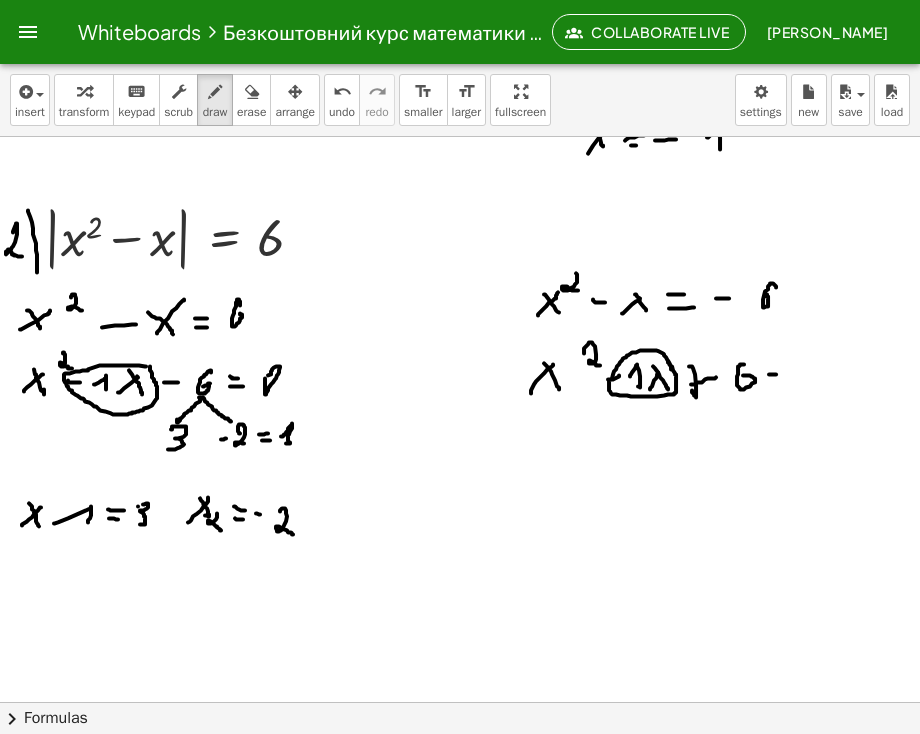 click at bounding box center [460, 310] 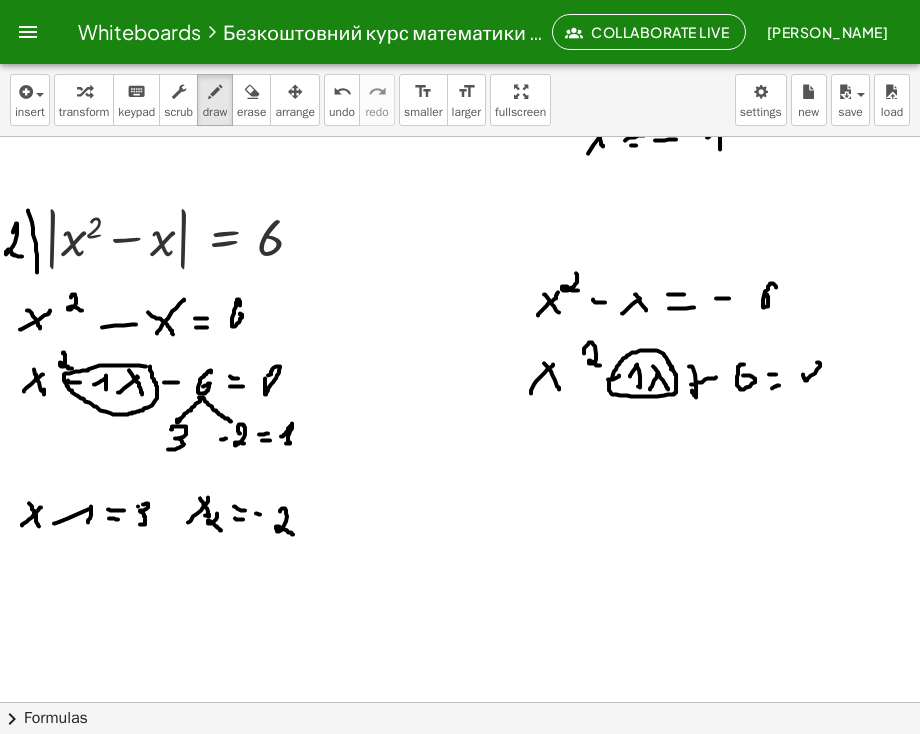 click at bounding box center (460, 310) 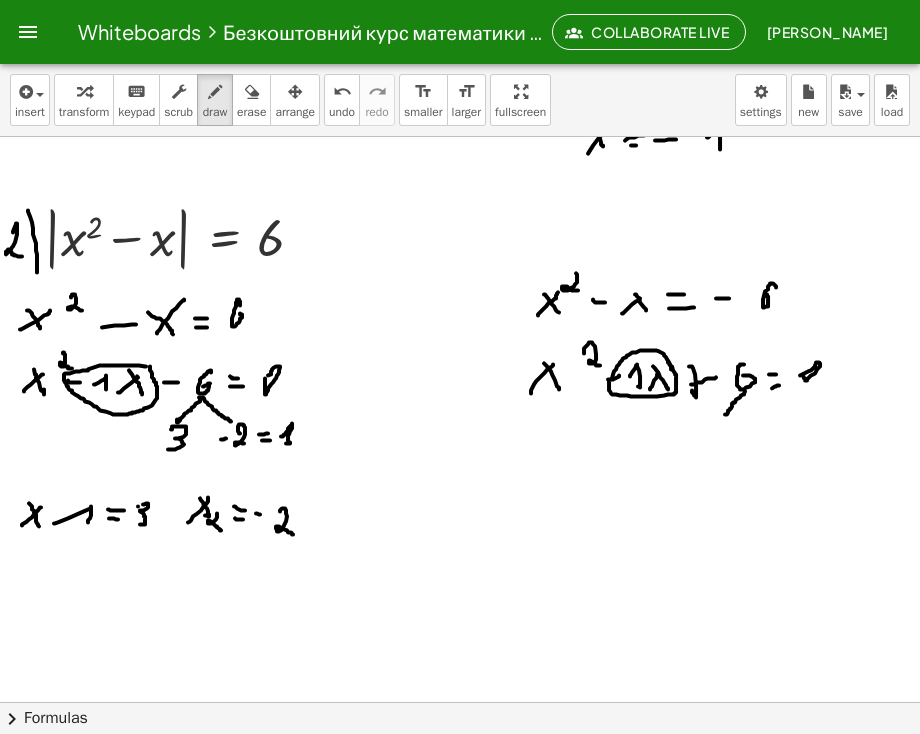 click at bounding box center (460, 310) 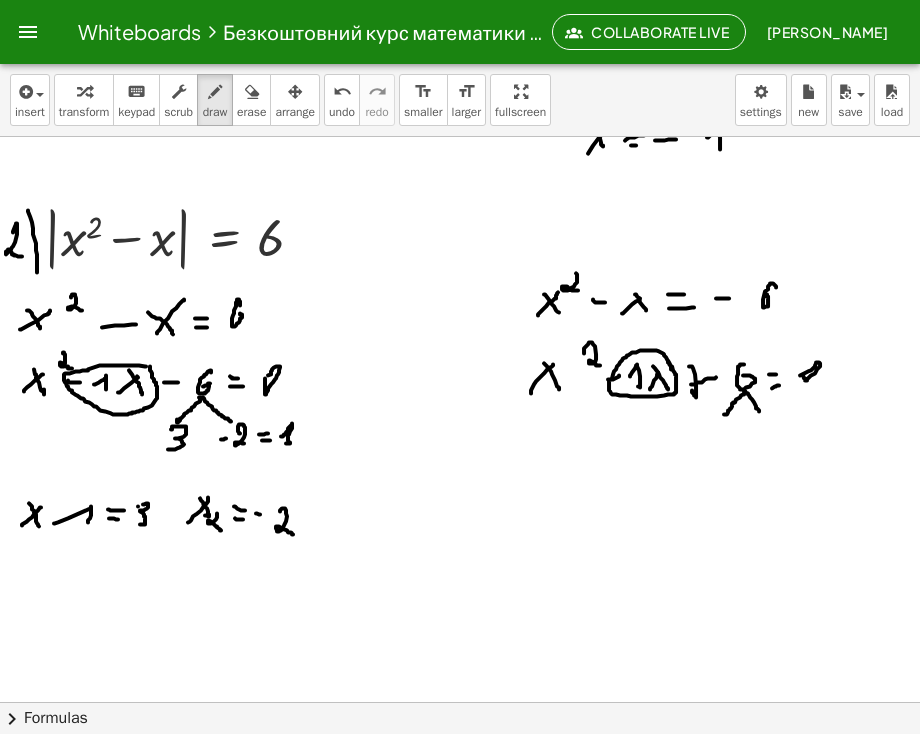 click at bounding box center [460, 310] 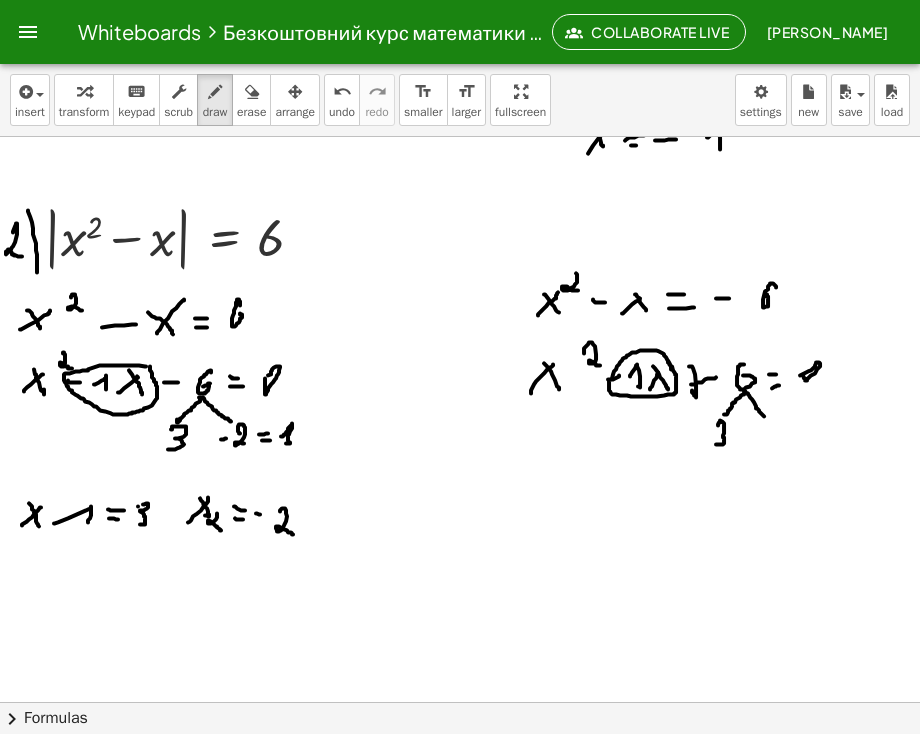 drag, startPoint x: 718, startPoint y: 424, endPoint x: 712, endPoint y: 443, distance: 19.924858 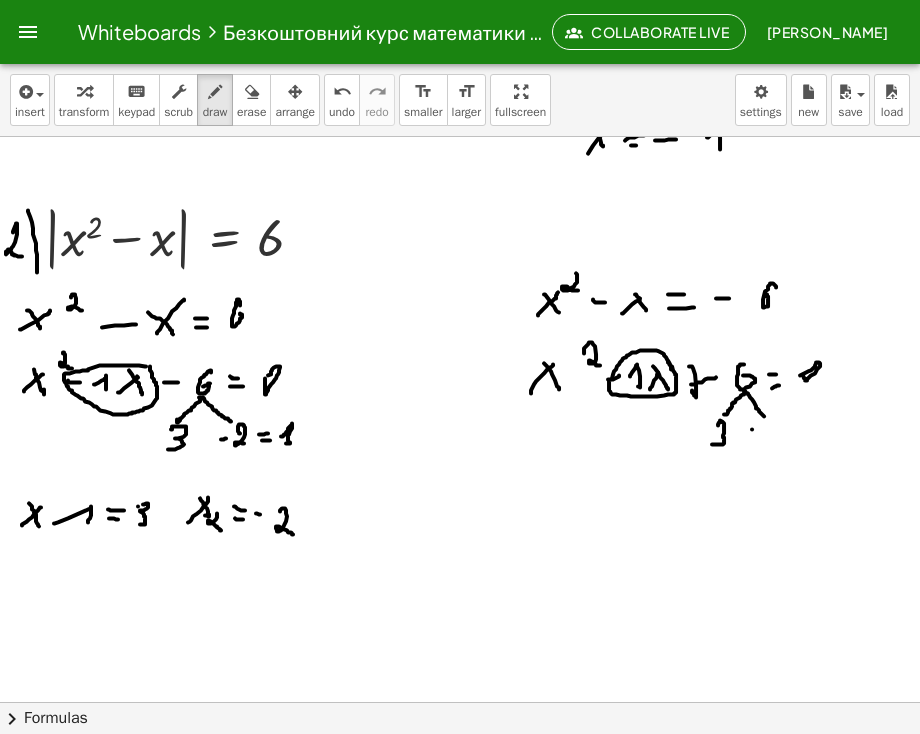 click at bounding box center (460, 310) 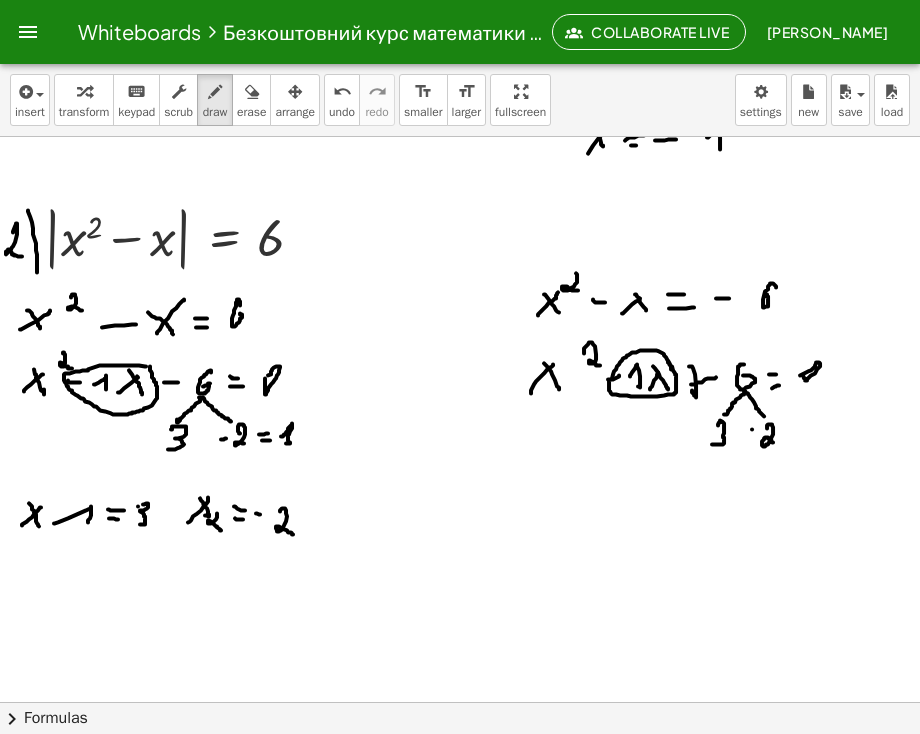 drag, startPoint x: 767, startPoint y: 427, endPoint x: 779, endPoint y: 445, distance: 21.633308 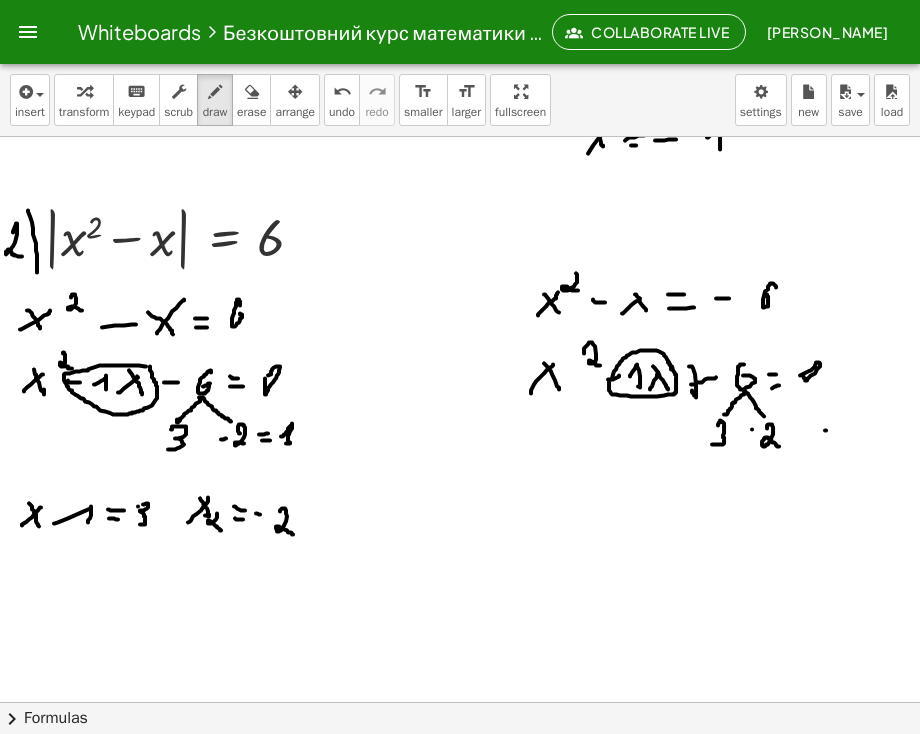 click at bounding box center (460, 310) 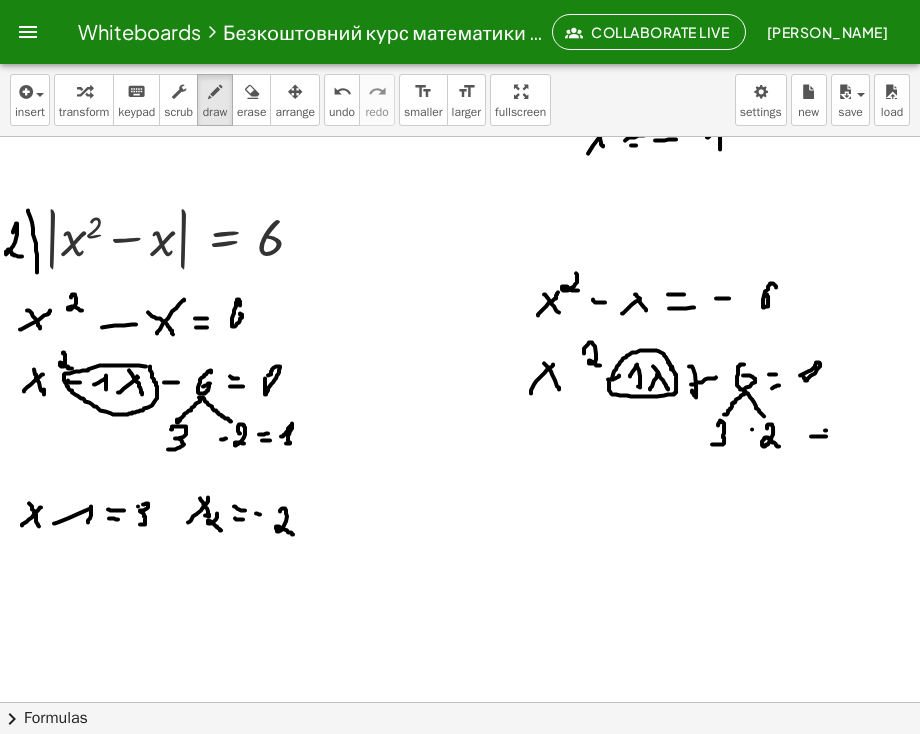 drag, startPoint x: 812, startPoint y: 435, endPoint x: 826, endPoint y: 435, distance: 14 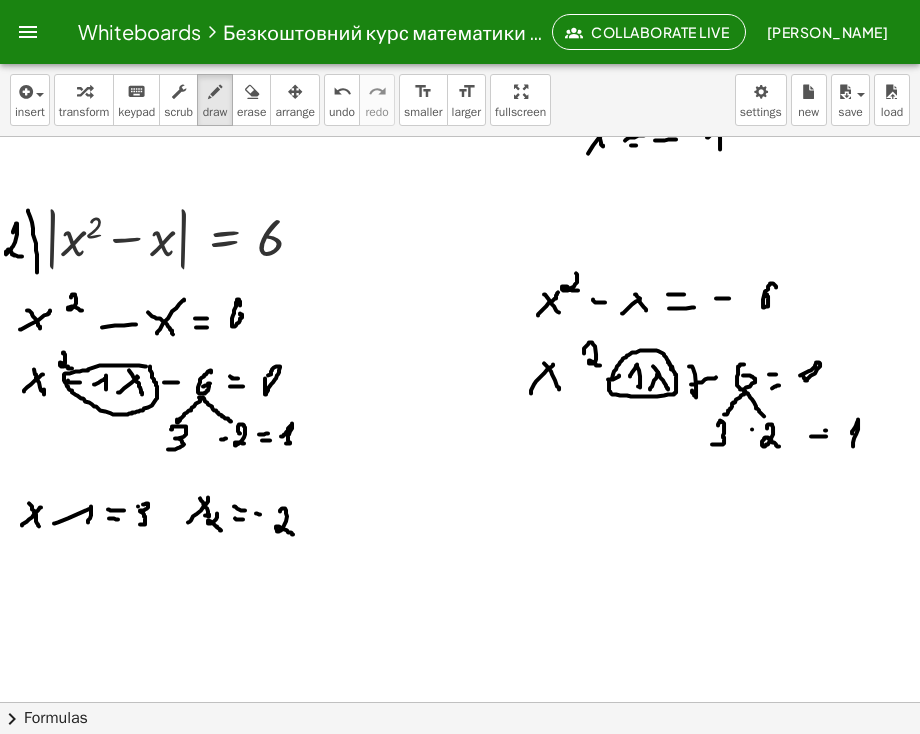 drag, startPoint x: 852, startPoint y: 432, endPoint x: 851, endPoint y: 448, distance: 16.03122 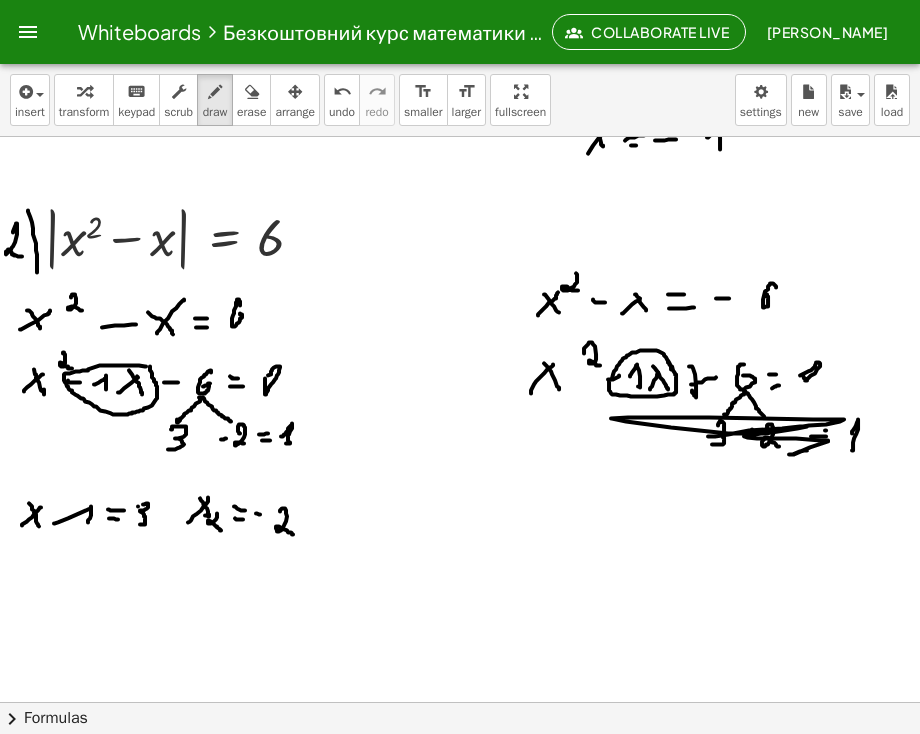 drag, startPoint x: 710, startPoint y: 435, endPoint x: 807, endPoint y: 449, distance: 98.005104 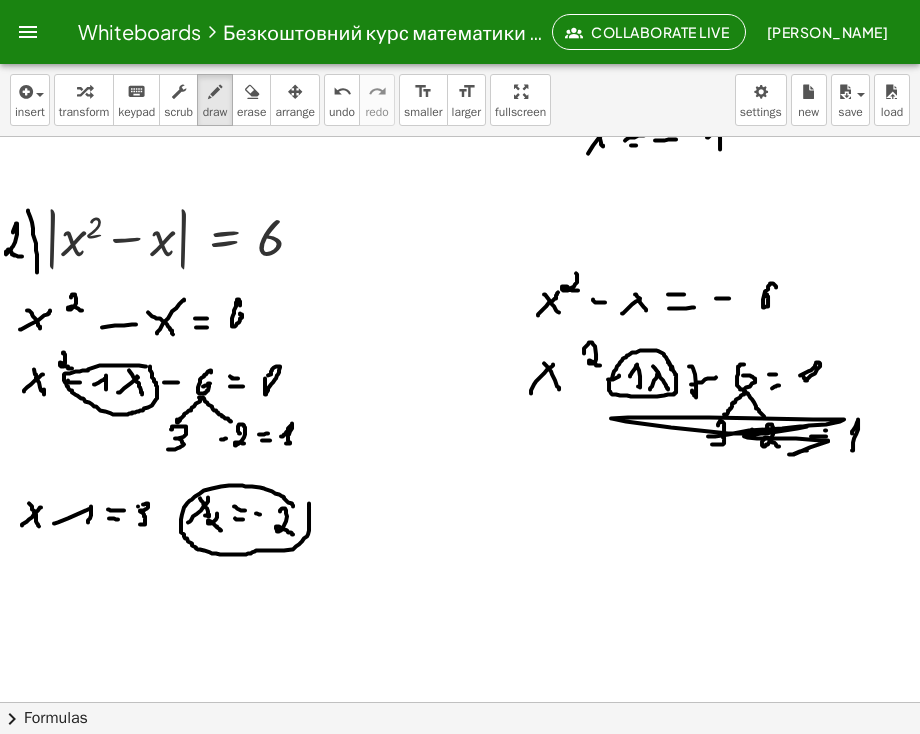 click at bounding box center [460, 310] 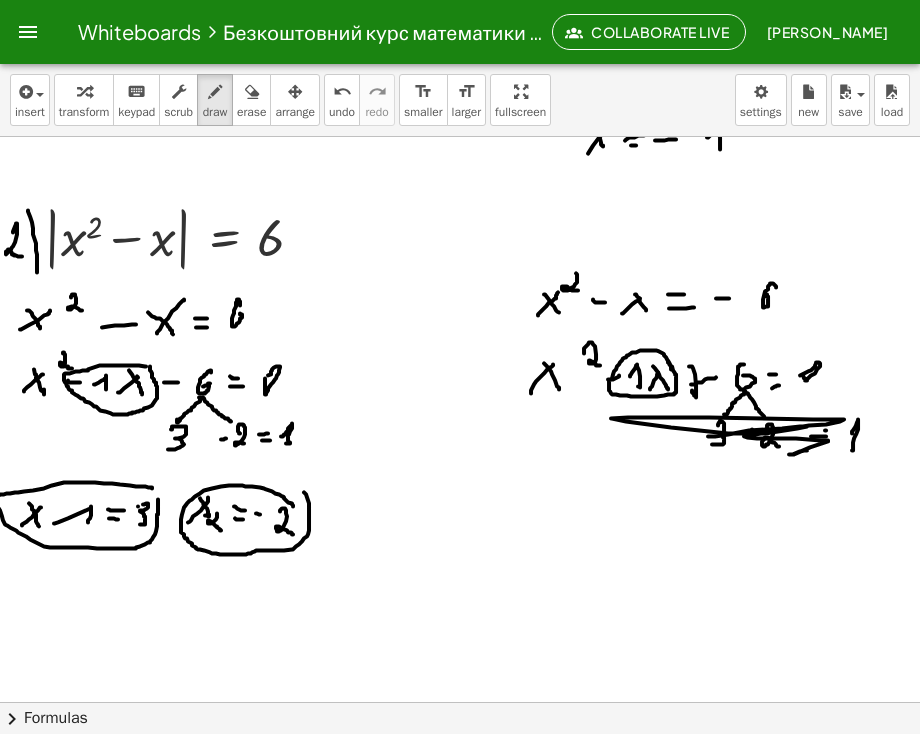 click at bounding box center [460, 310] 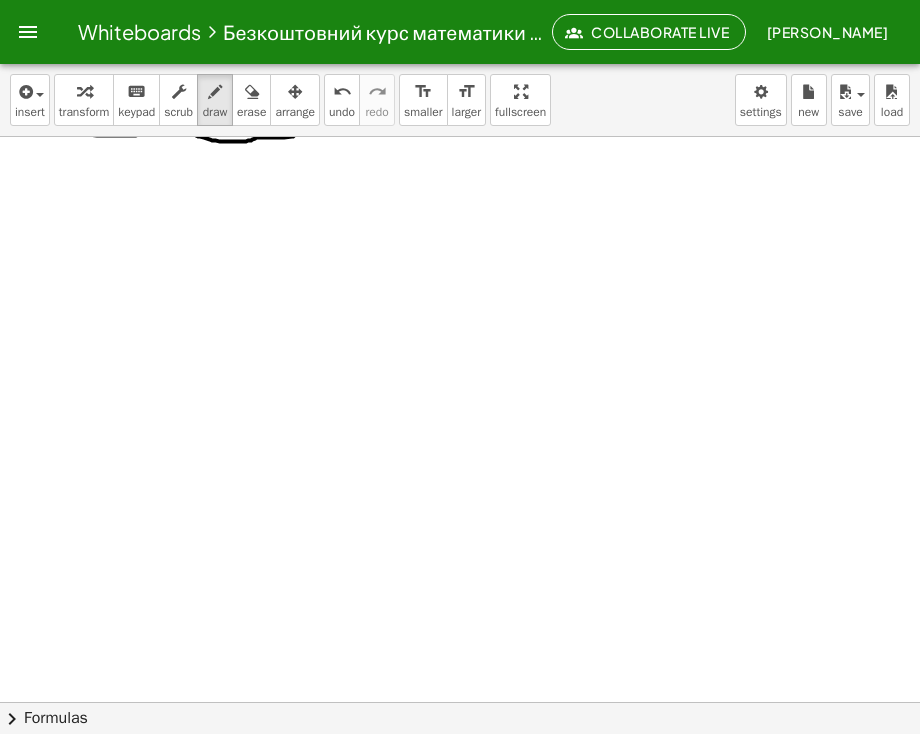 scroll, scrollTop: 811, scrollLeft: 0, axis: vertical 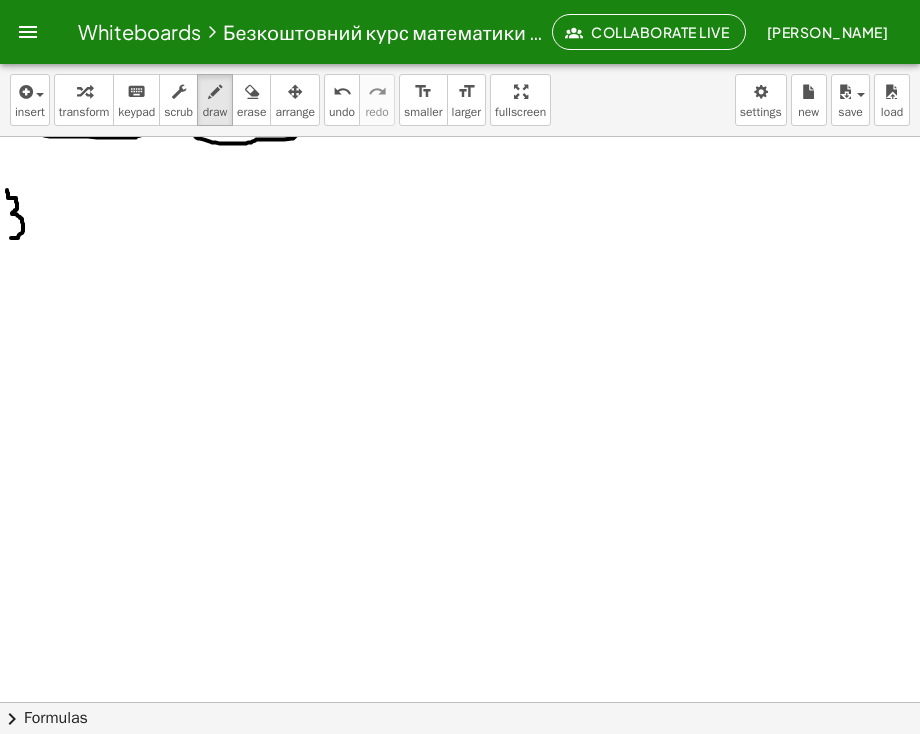 drag, startPoint x: 7, startPoint y: 189, endPoint x: 11, endPoint y: 231, distance: 42.190044 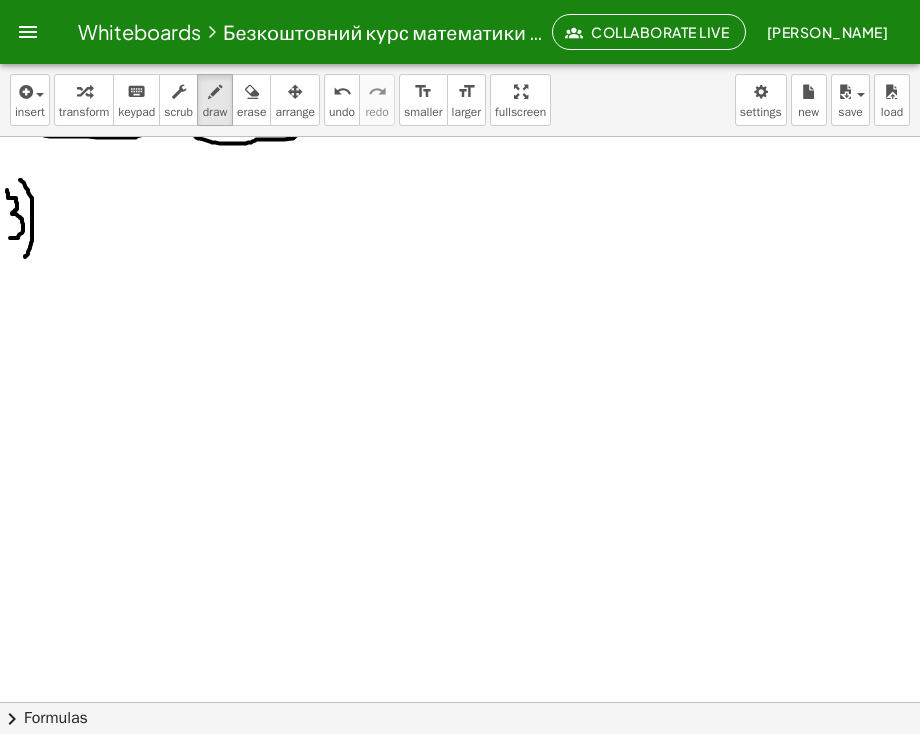 drag, startPoint x: 20, startPoint y: 179, endPoint x: 25, endPoint y: 256, distance: 77.16217 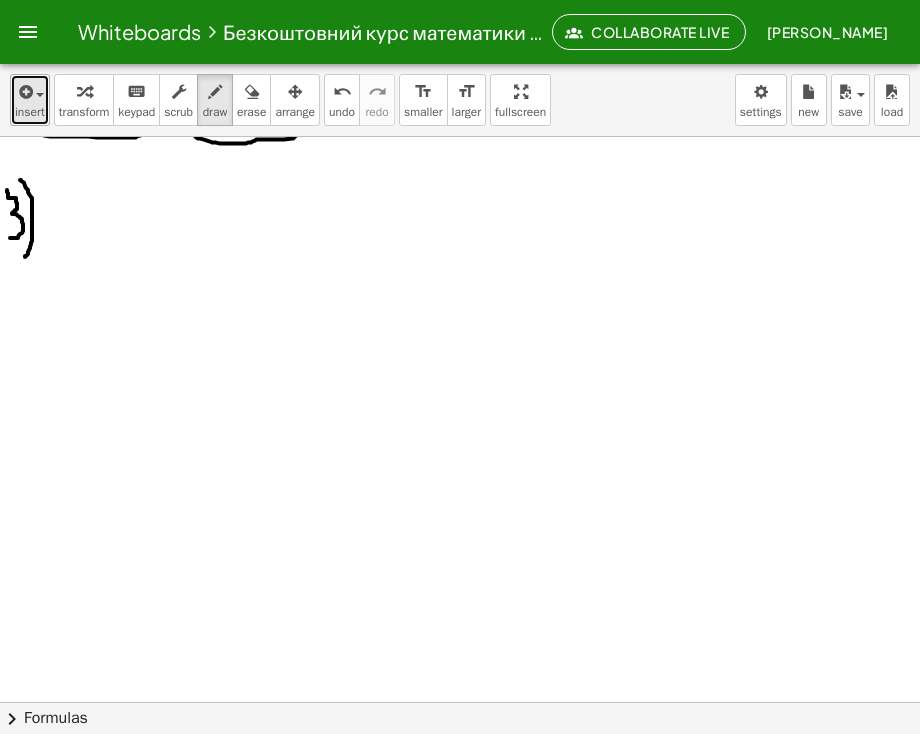 click on "insert" at bounding box center [30, 112] 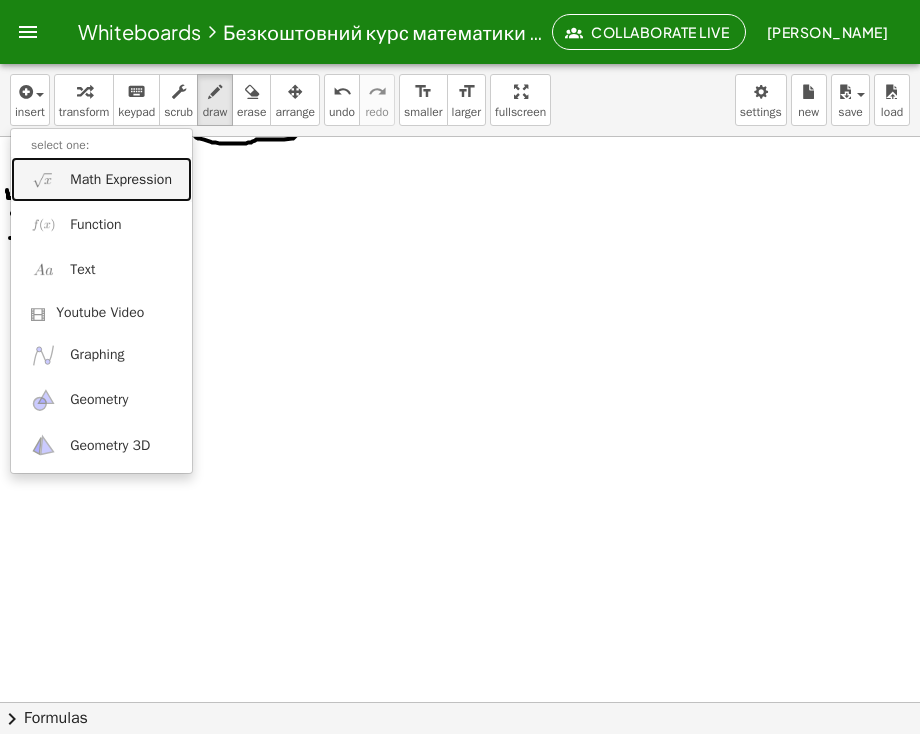 click on "Math Expression" at bounding box center [121, 180] 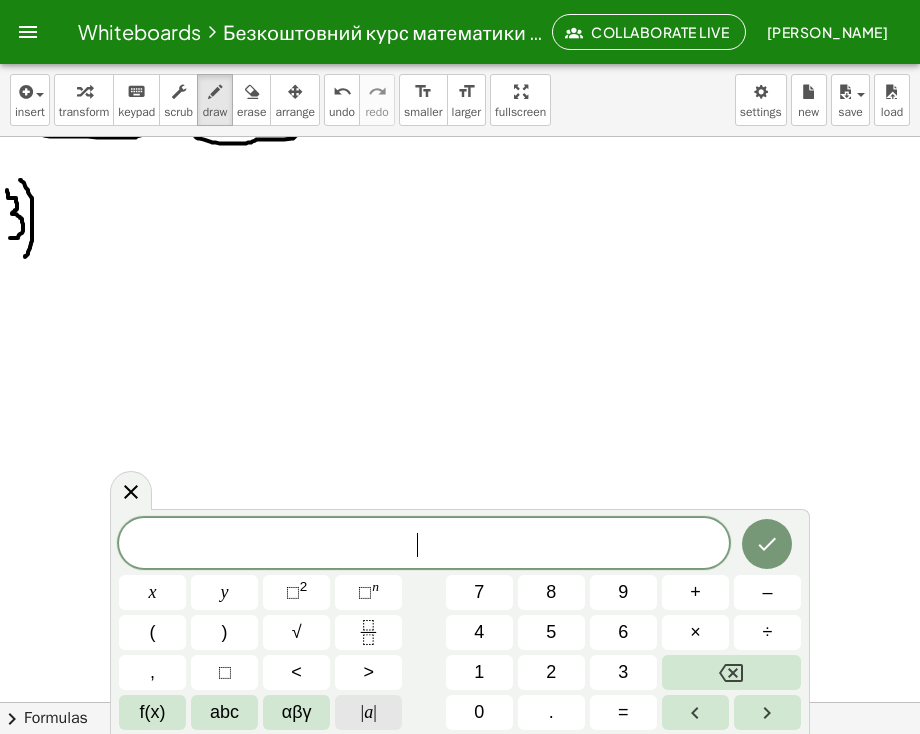 click on "| a |" at bounding box center (368, 712) 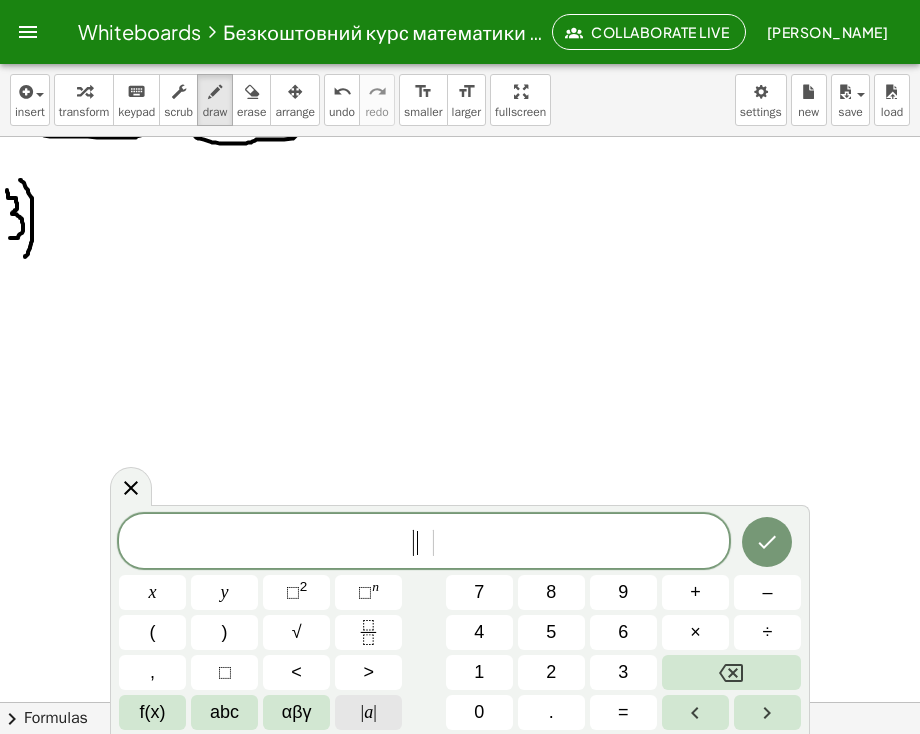 click on "| a |" at bounding box center (368, 712) 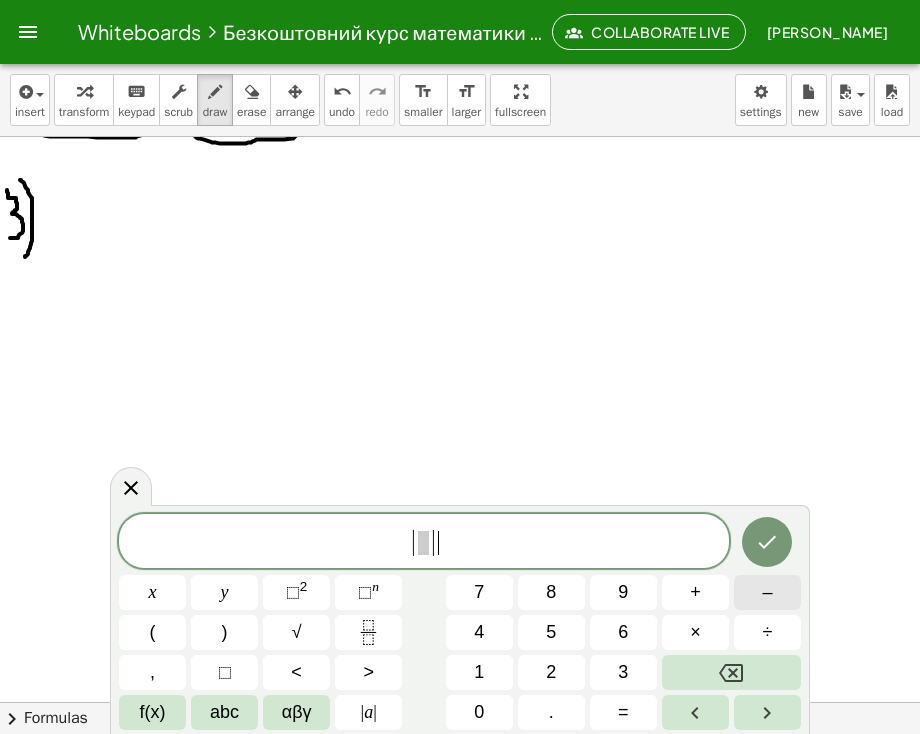 click on "–" at bounding box center (767, 592) 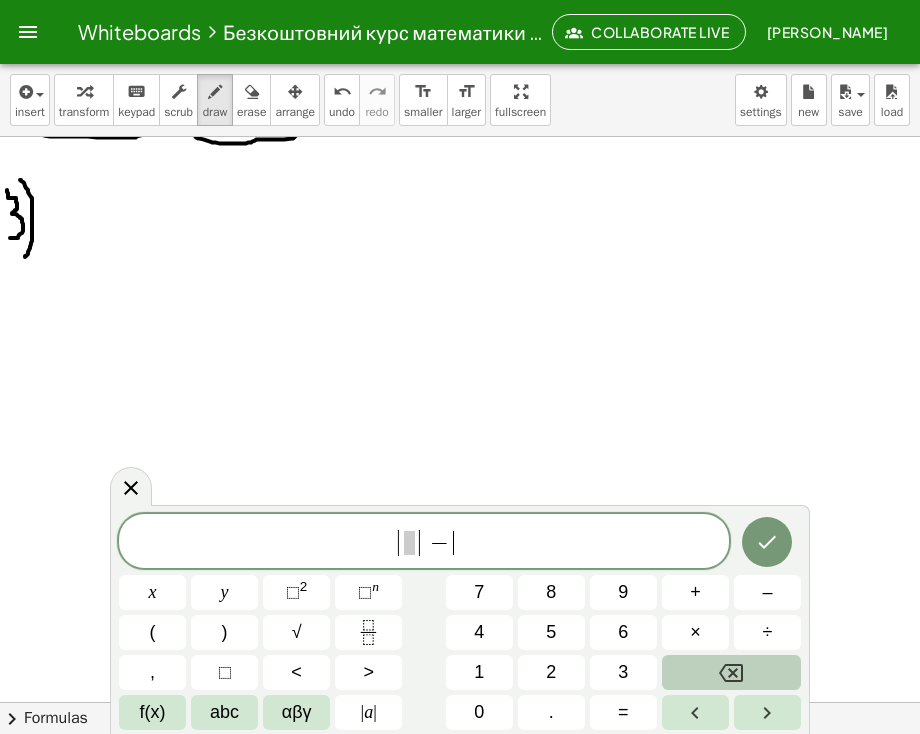 click at bounding box center [731, 672] 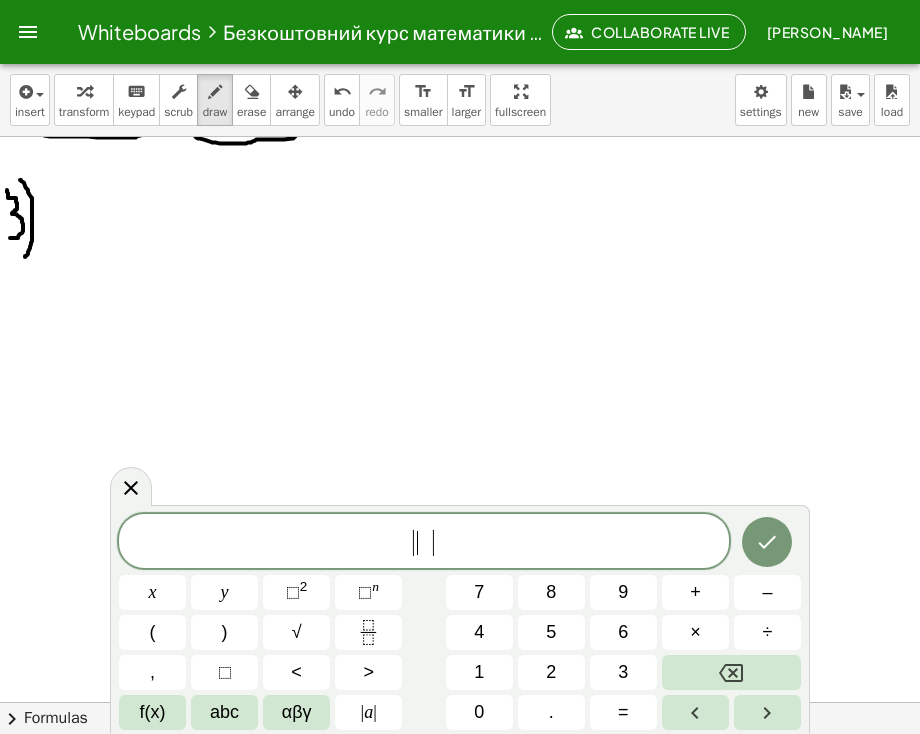 click on "​" at bounding box center [423, 543] 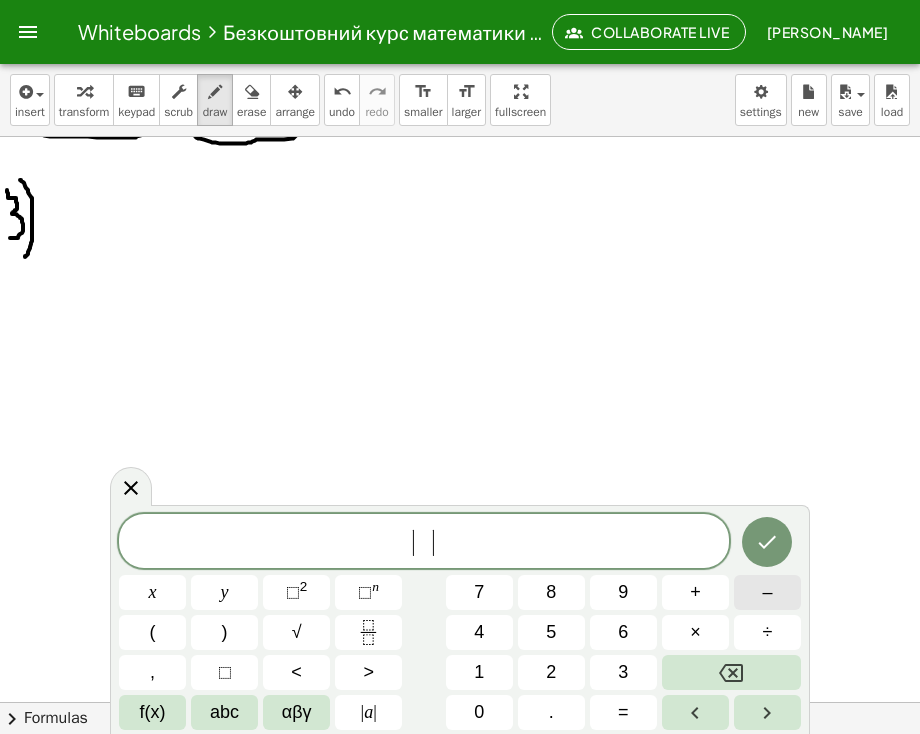 click on "–" at bounding box center [767, 592] 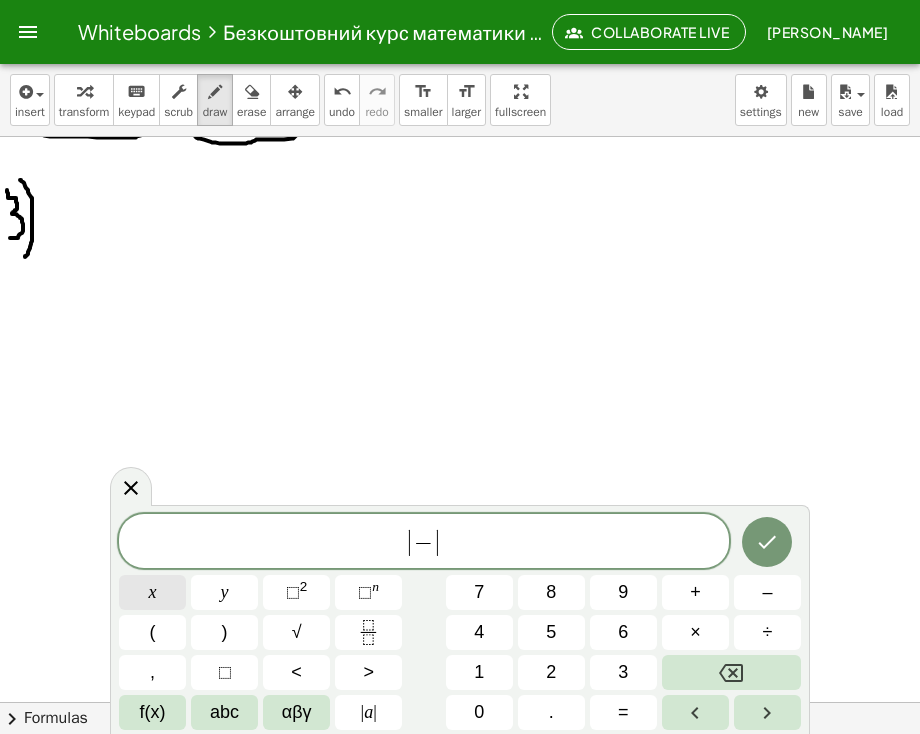 click on "x" at bounding box center [153, 592] 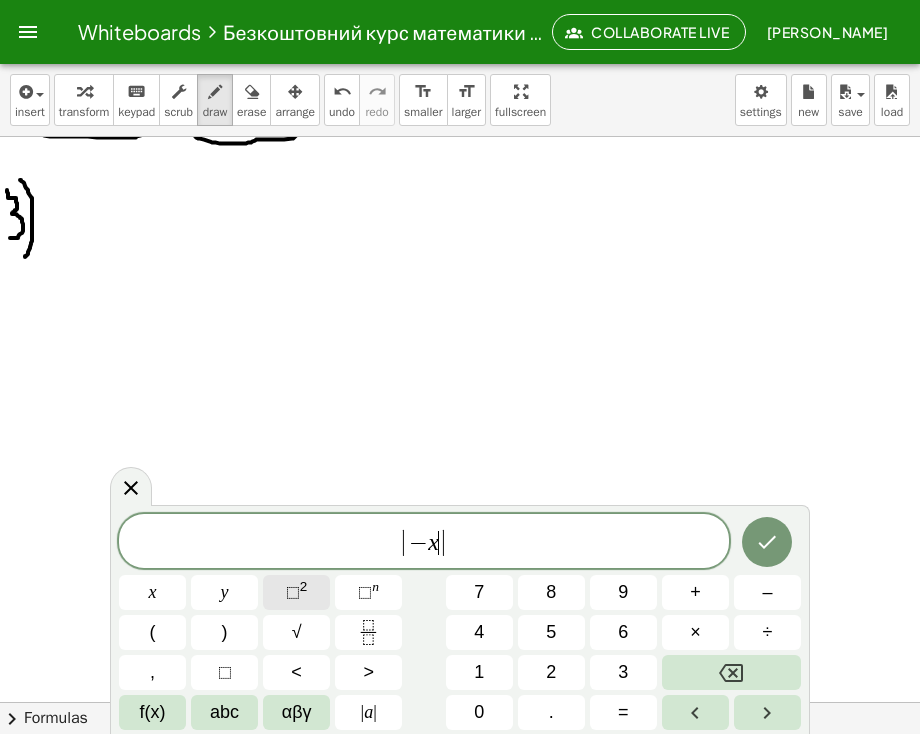 click on "⬚ 2" at bounding box center (296, 592) 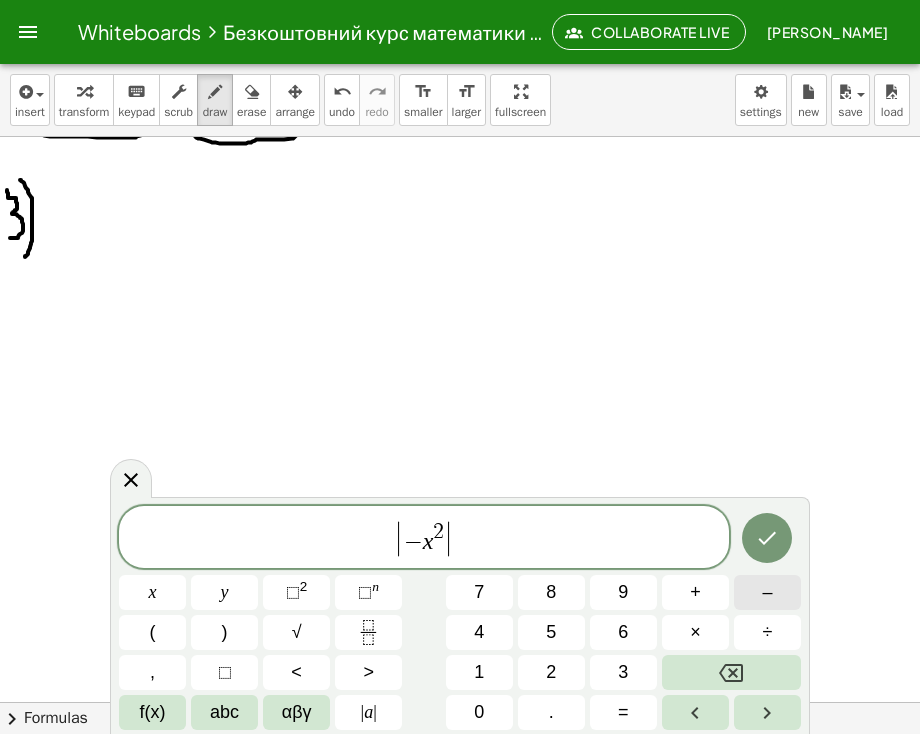 click on "–" at bounding box center (767, 592) 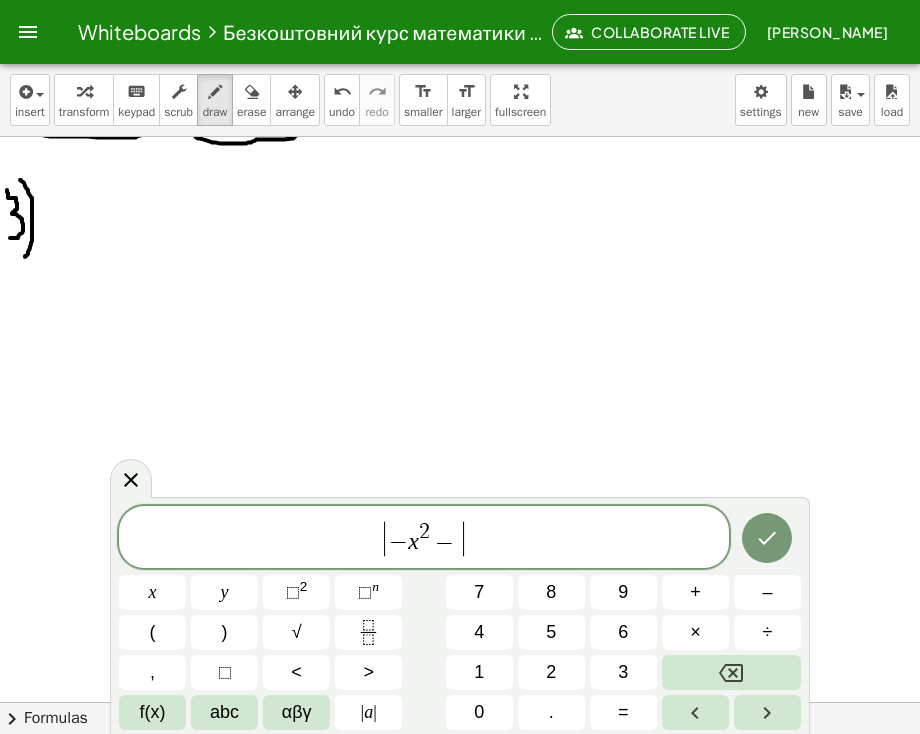 click on "1" at bounding box center [479, 672] 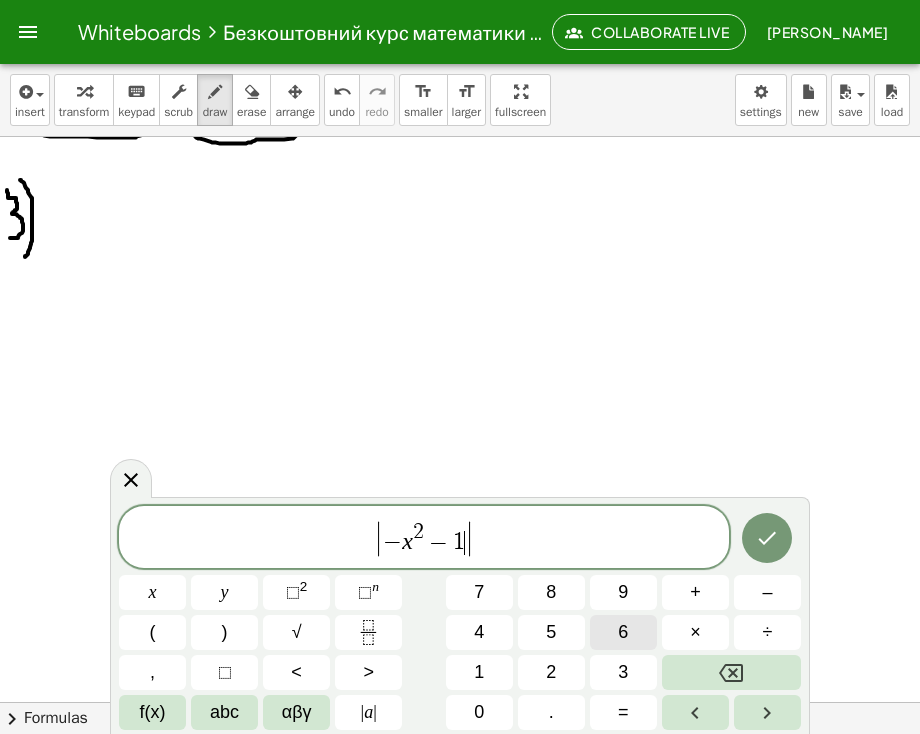 click on "6" at bounding box center (623, 632) 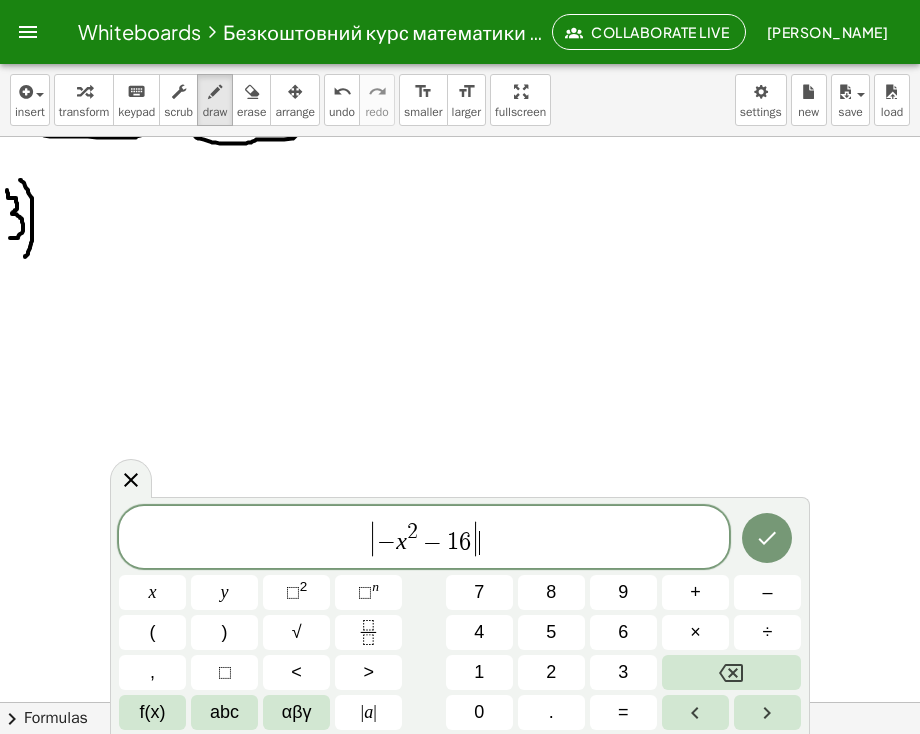 click on "| − x 2 − 1 6 | ​" at bounding box center (424, 538) 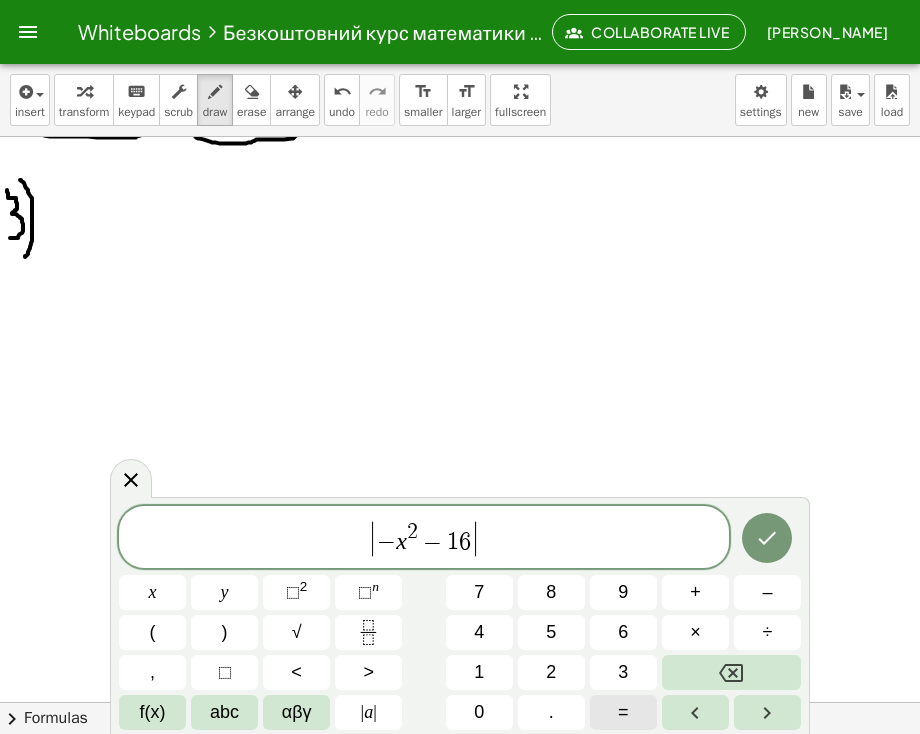 click on "=" at bounding box center (623, 712) 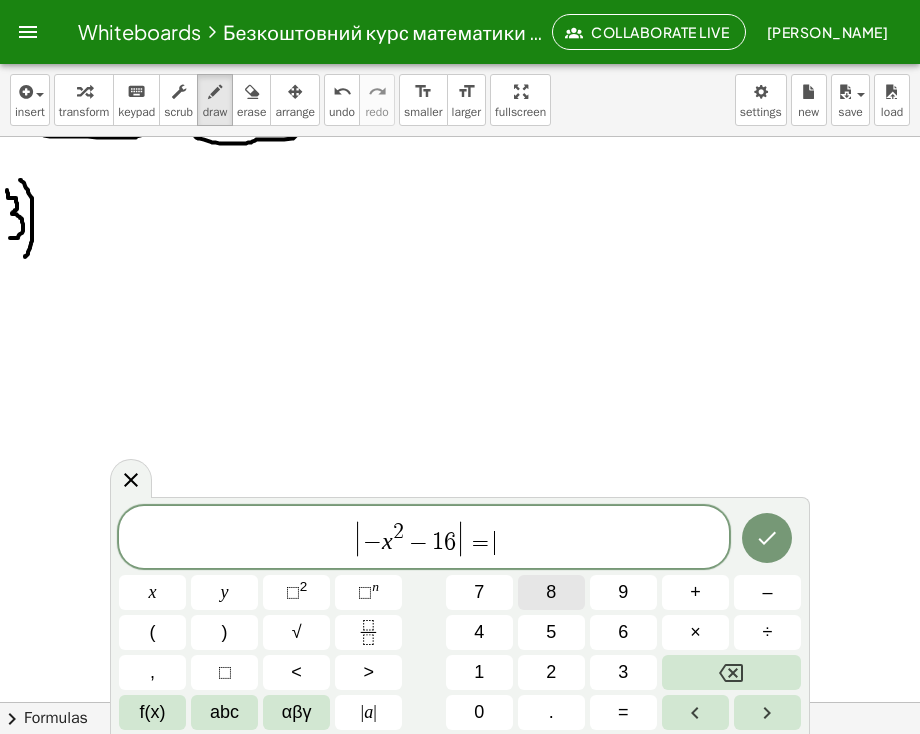 click on "8" at bounding box center (551, 592) 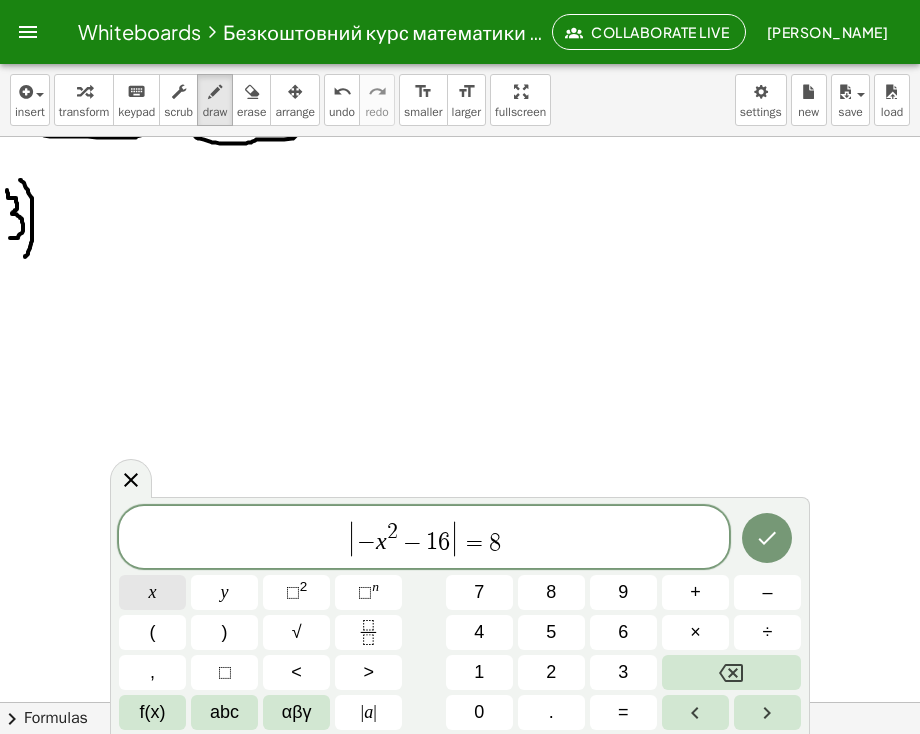 click on "x" at bounding box center (152, 592) 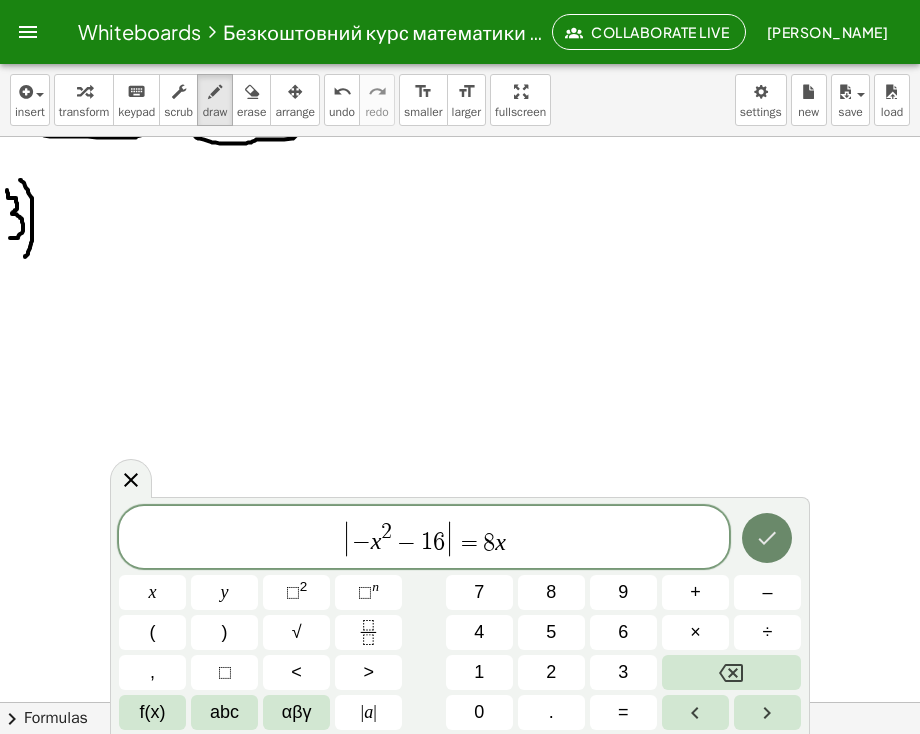 click 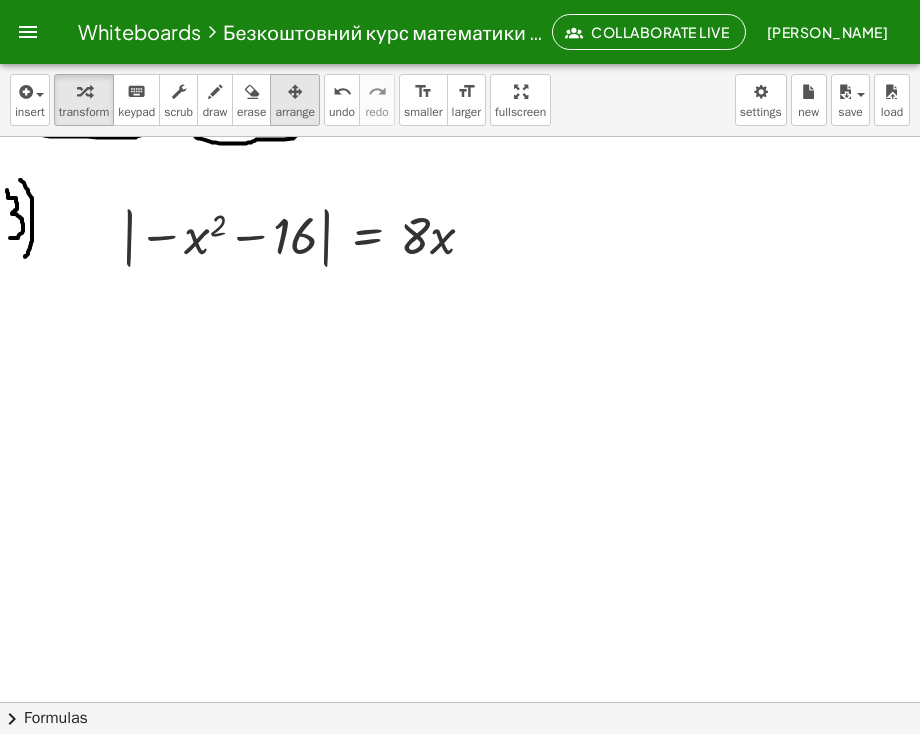 click on "arrange" at bounding box center (295, 112) 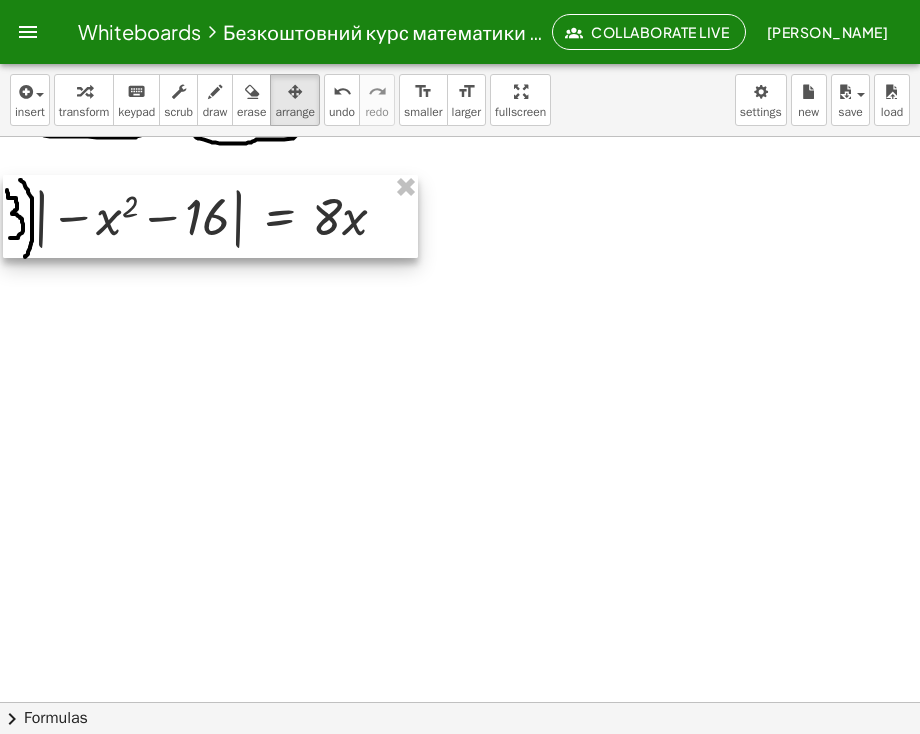 drag, startPoint x: 324, startPoint y: 243, endPoint x: 237, endPoint y: 224, distance: 89.050545 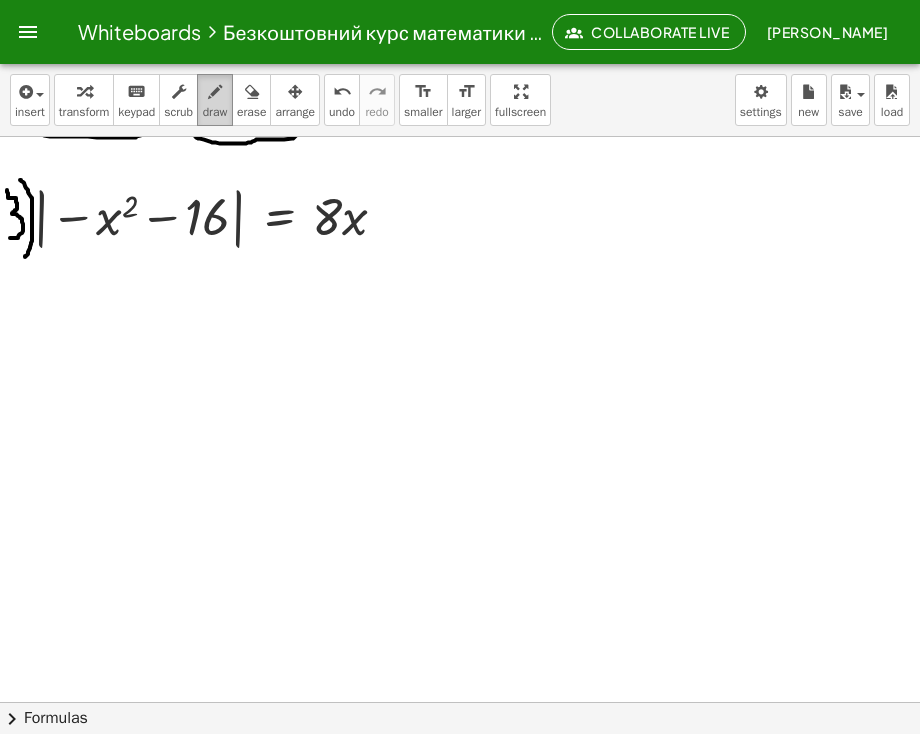 click on "draw" at bounding box center [215, 112] 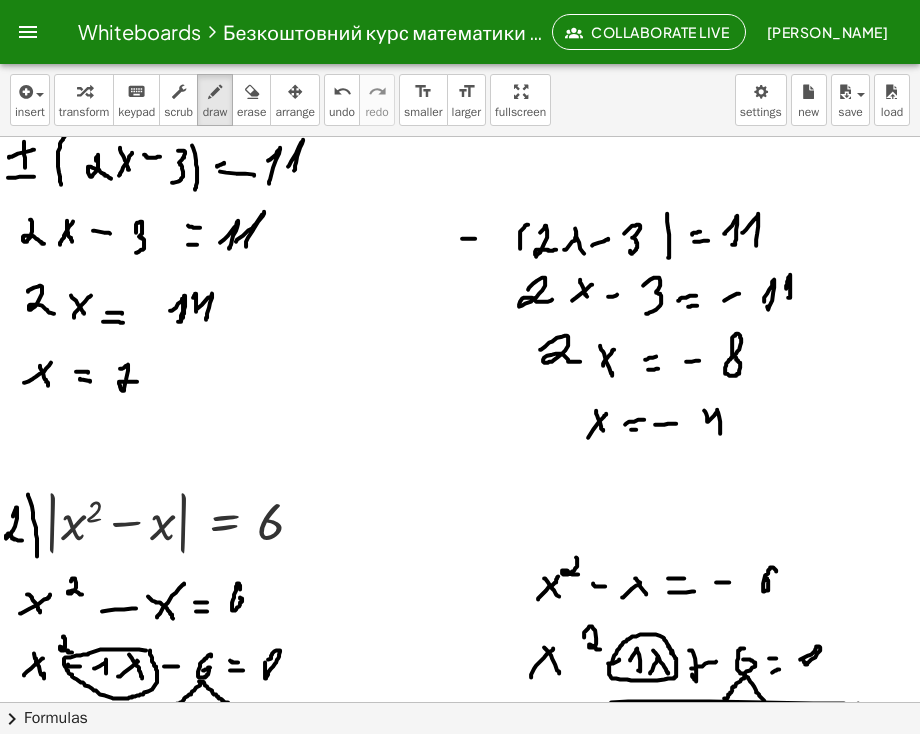 scroll, scrollTop: 0, scrollLeft: 0, axis: both 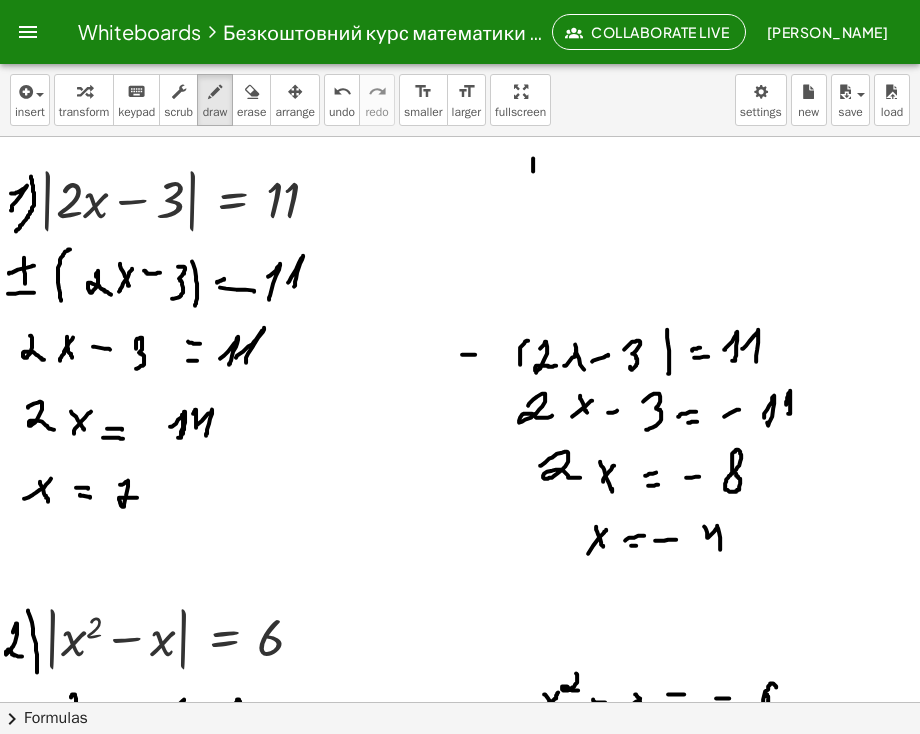 drag, startPoint x: 533, startPoint y: 158, endPoint x: 532, endPoint y: 188, distance: 30.016663 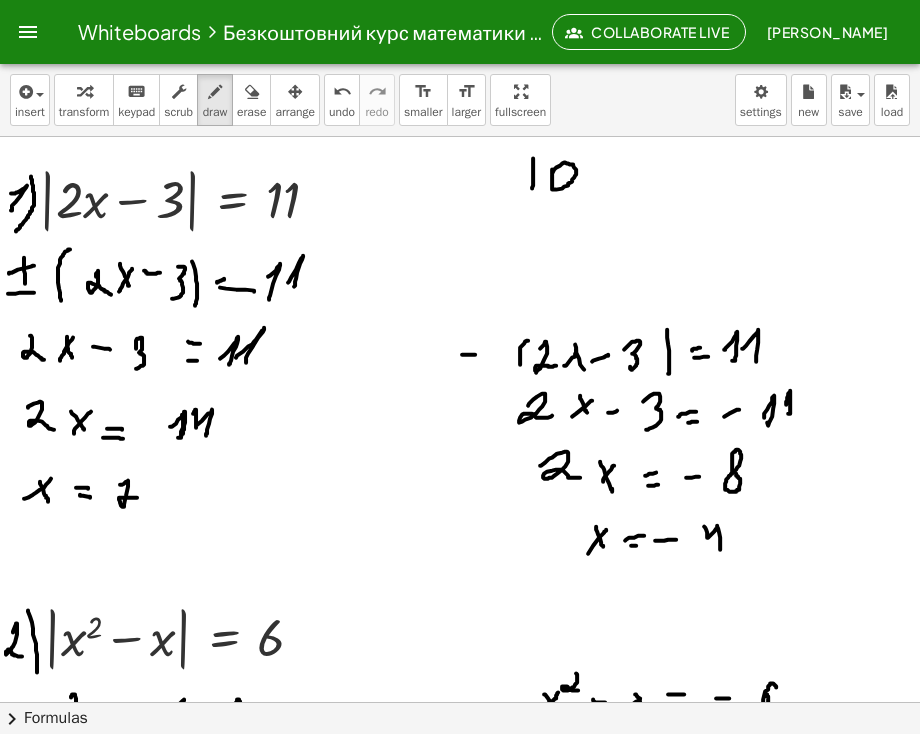 drag, startPoint x: 552, startPoint y: 169, endPoint x: 548, endPoint y: 181, distance: 12.649111 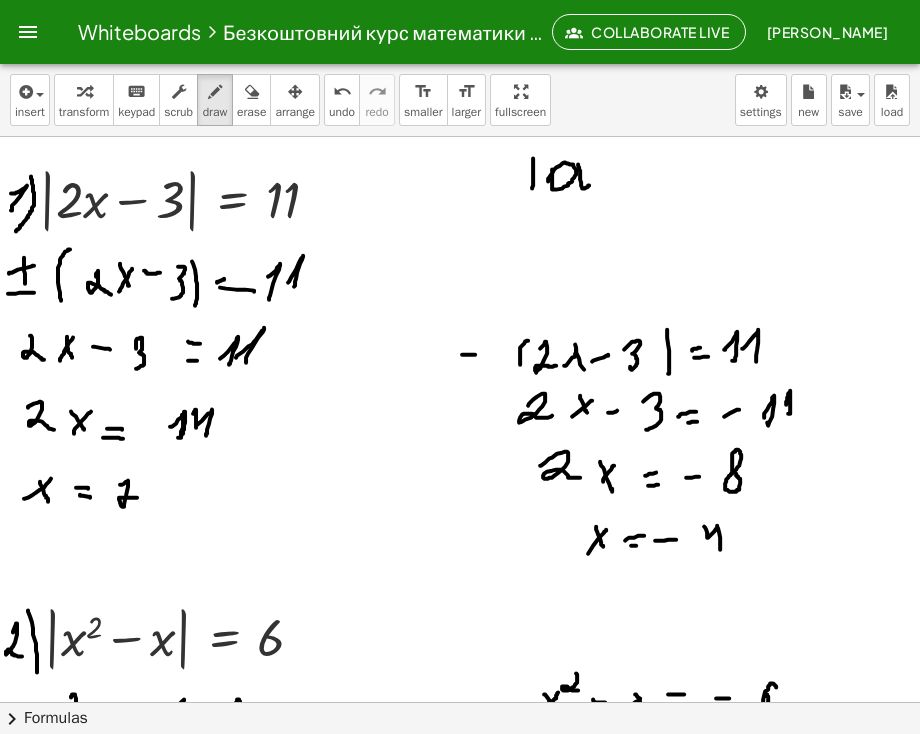 drag, startPoint x: 580, startPoint y: 179, endPoint x: 589, endPoint y: 185, distance: 10.816654 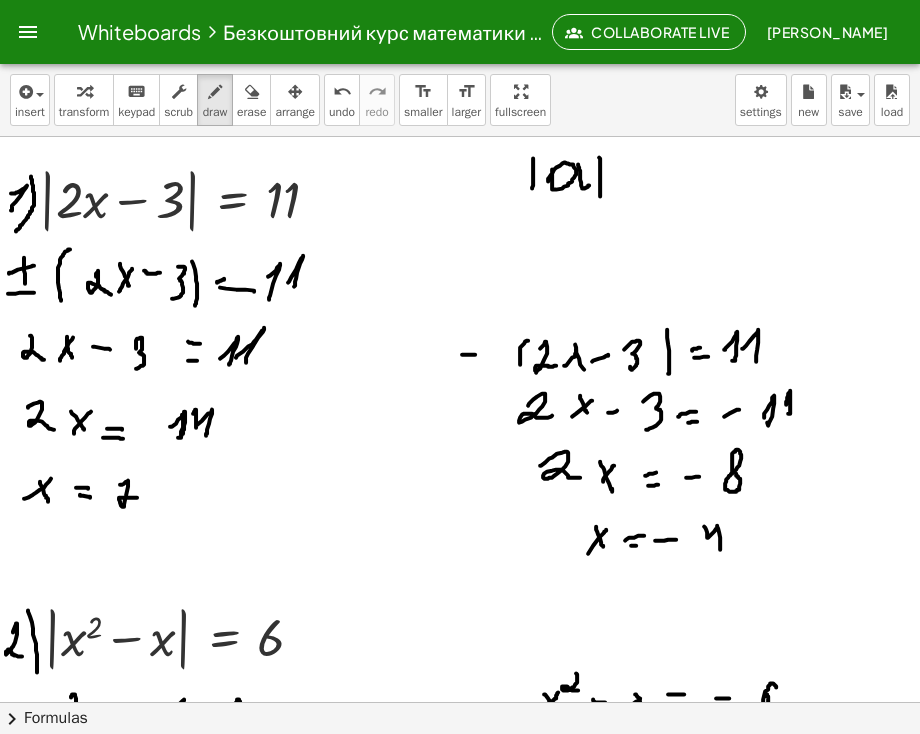 drag, startPoint x: 599, startPoint y: 157, endPoint x: 600, endPoint y: 197, distance: 40.012497 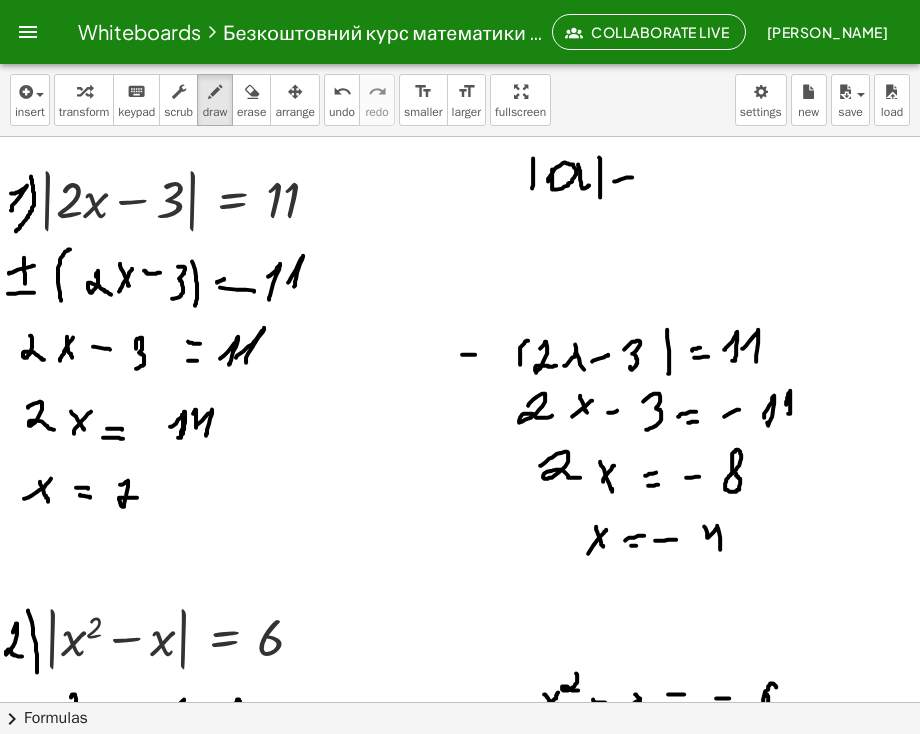 drag, startPoint x: 614, startPoint y: 181, endPoint x: 632, endPoint y: 178, distance: 18.248287 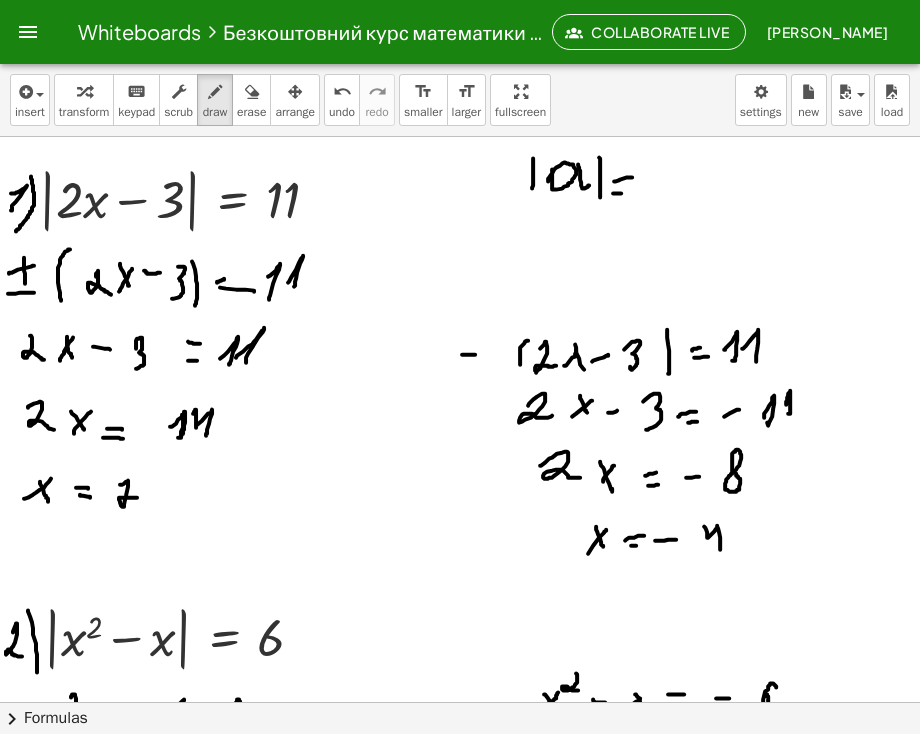 drag, startPoint x: 613, startPoint y: 193, endPoint x: 634, endPoint y: 194, distance: 21.023796 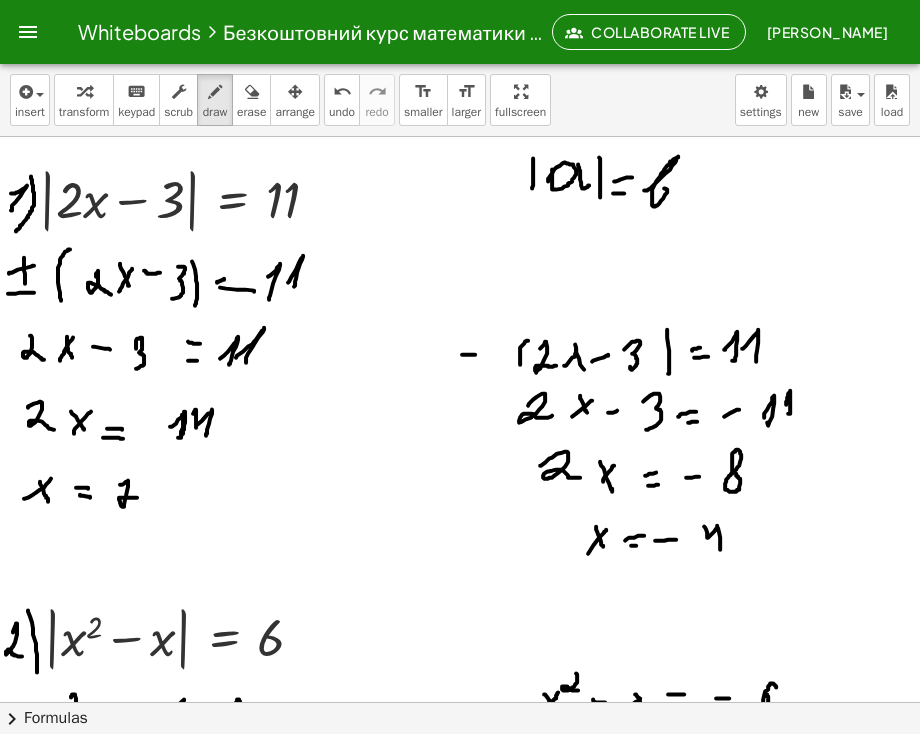 drag, startPoint x: 644, startPoint y: 190, endPoint x: 660, endPoint y: 188, distance: 16.124516 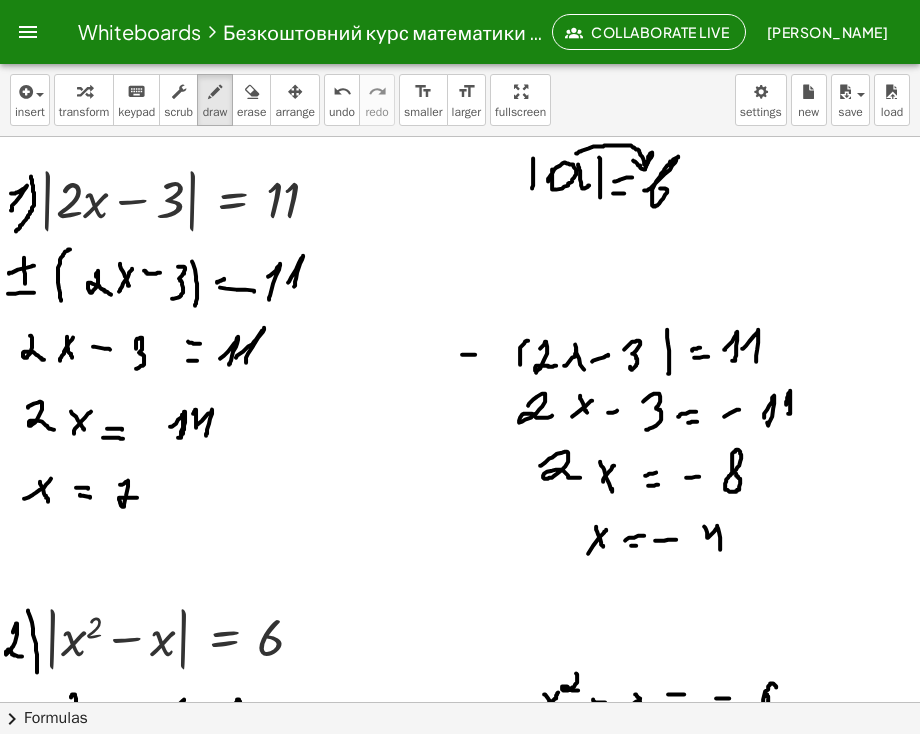 drag, startPoint x: 576, startPoint y: 153, endPoint x: 633, endPoint y: 160, distance: 57.428215 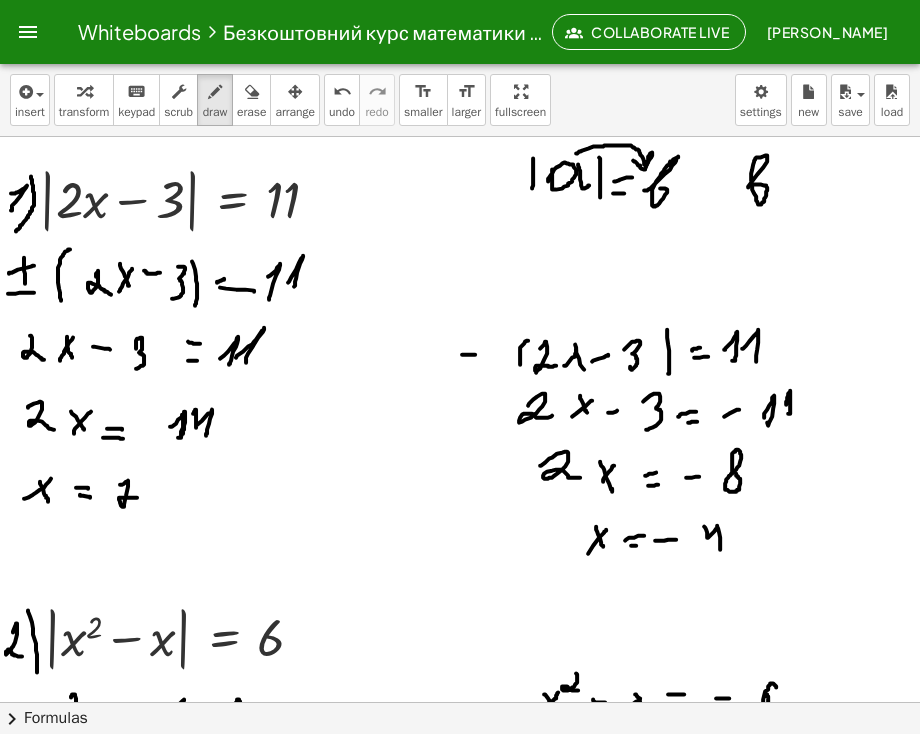 click at bounding box center (460, 985) 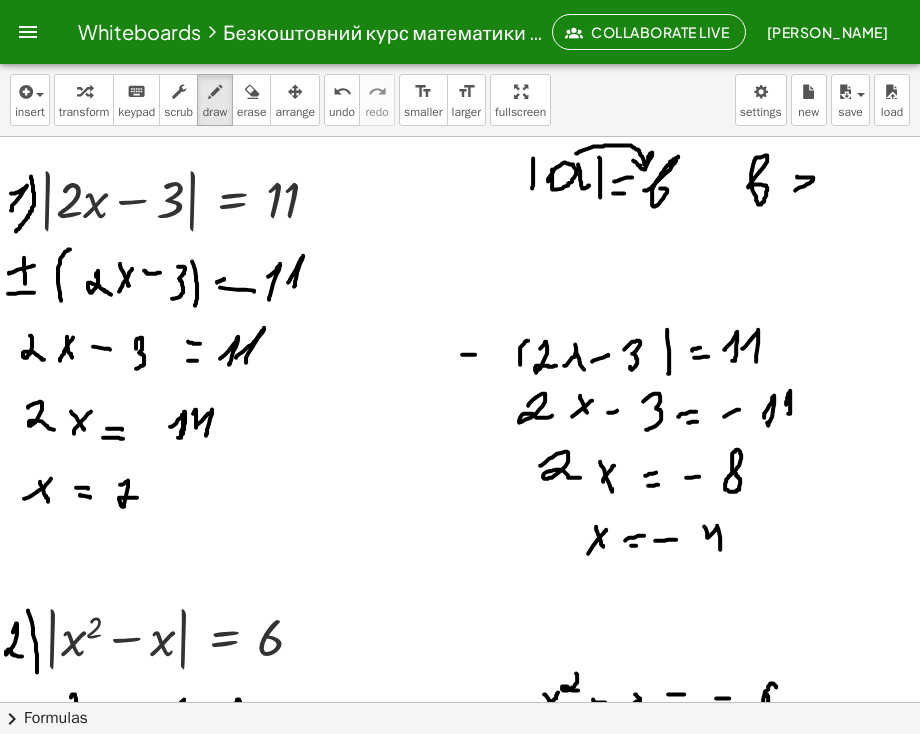drag, startPoint x: 798, startPoint y: 177, endPoint x: 797, endPoint y: 193, distance: 16.03122 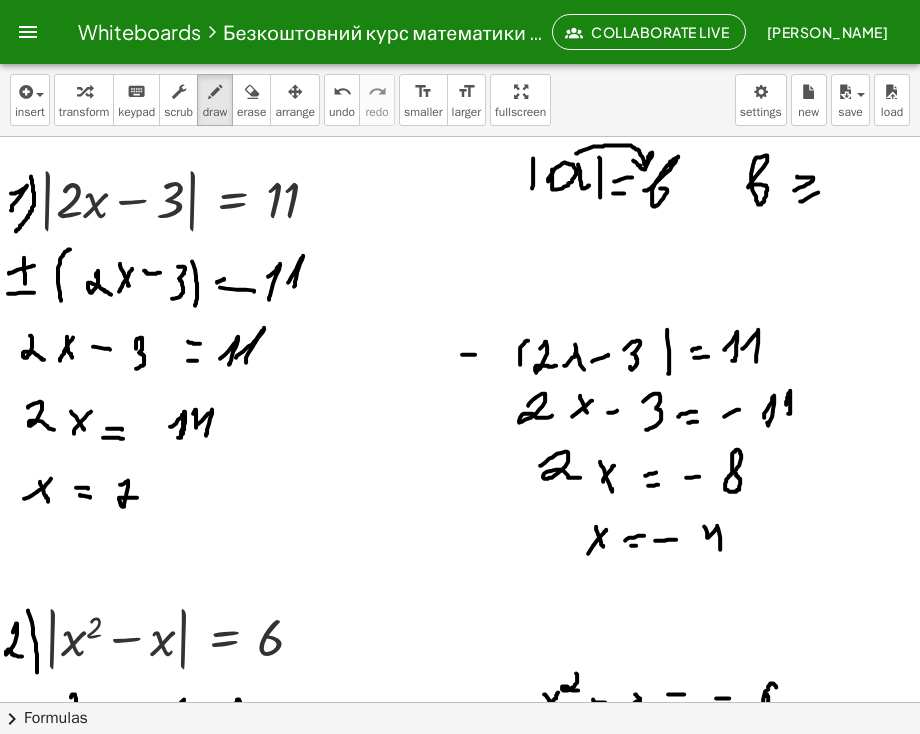 drag, startPoint x: 800, startPoint y: 201, endPoint x: 826, endPoint y: 186, distance: 30.016663 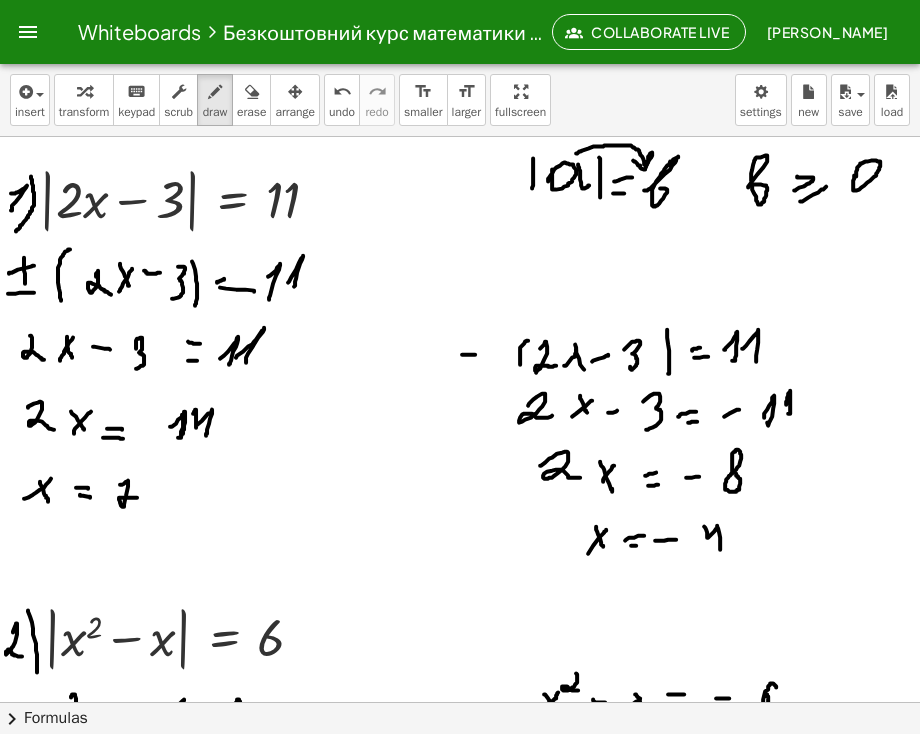 click at bounding box center [460, 985] 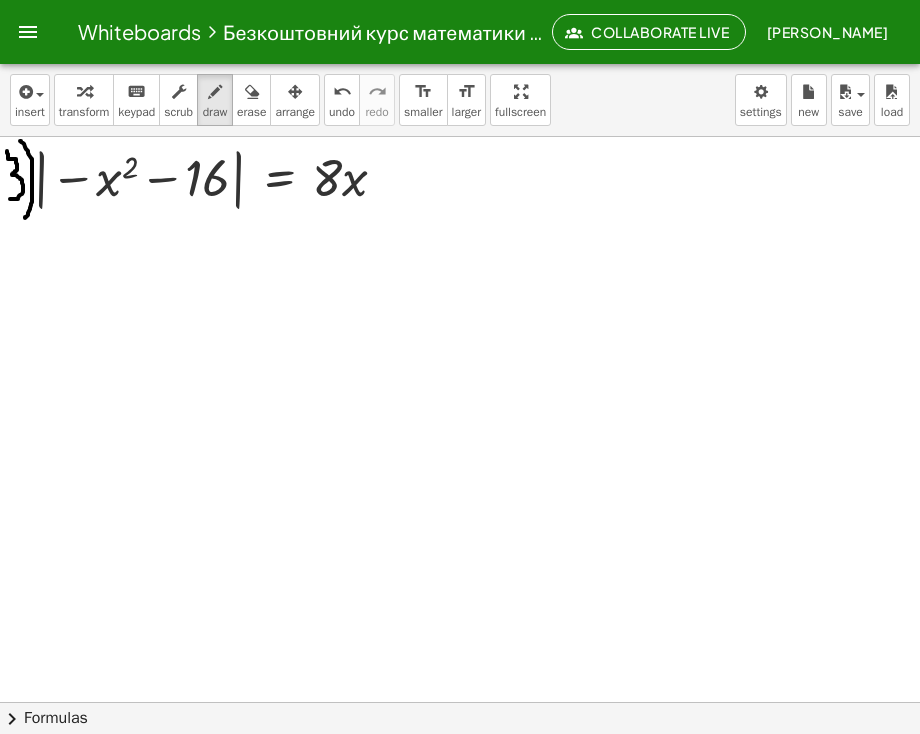 scroll, scrollTop: 800, scrollLeft: 0, axis: vertical 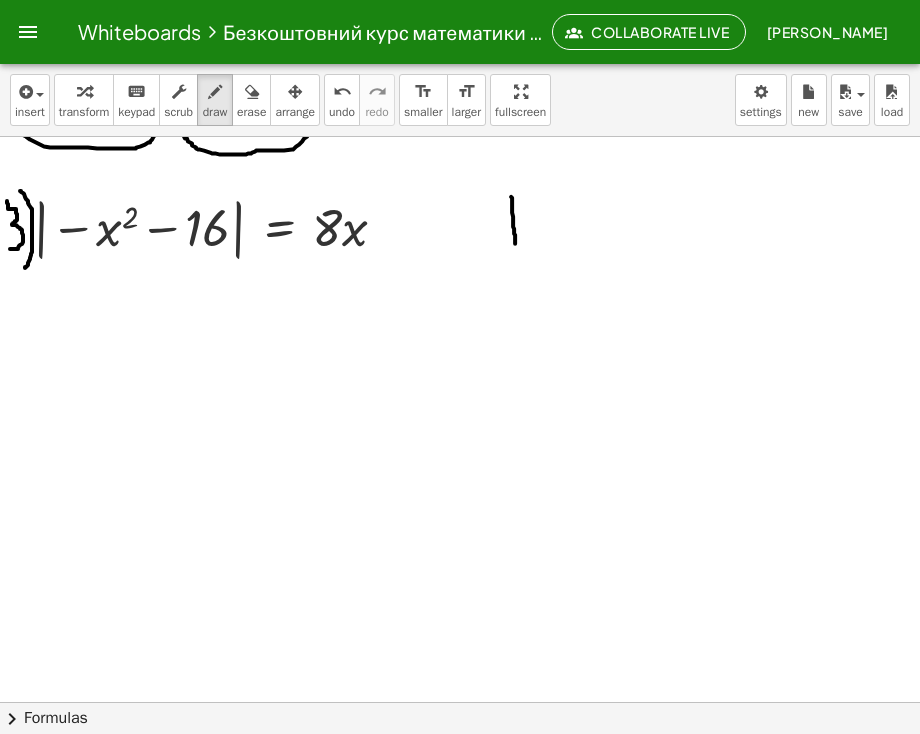 drag, startPoint x: 512, startPoint y: 202, endPoint x: 515, endPoint y: 245, distance: 43.104523 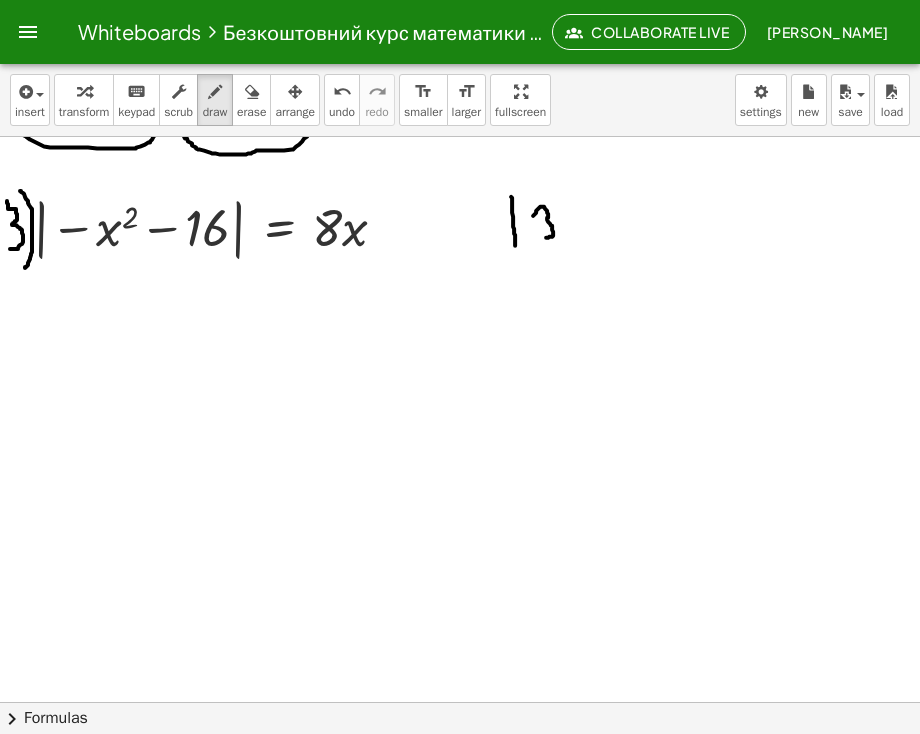 drag, startPoint x: 533, startPoint y: 215, endPoint x: 546, endPoint y: 237, distance: 25.553865 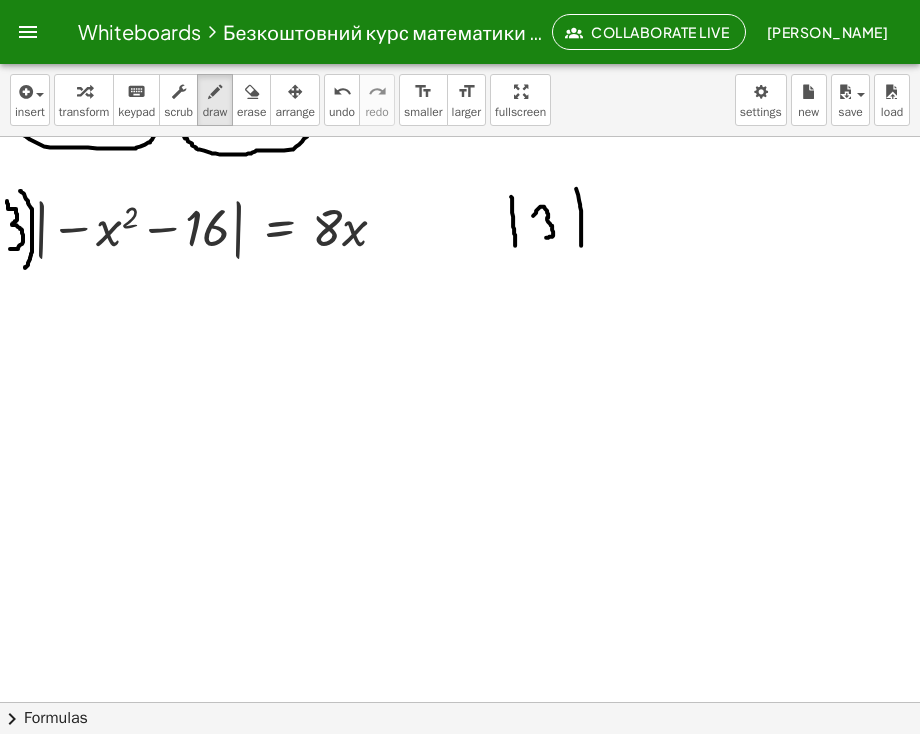 drag, startPoint x: 581, startPoint y: 217, endPoint x: 587, endPoint y: 228, distance: 12.529964 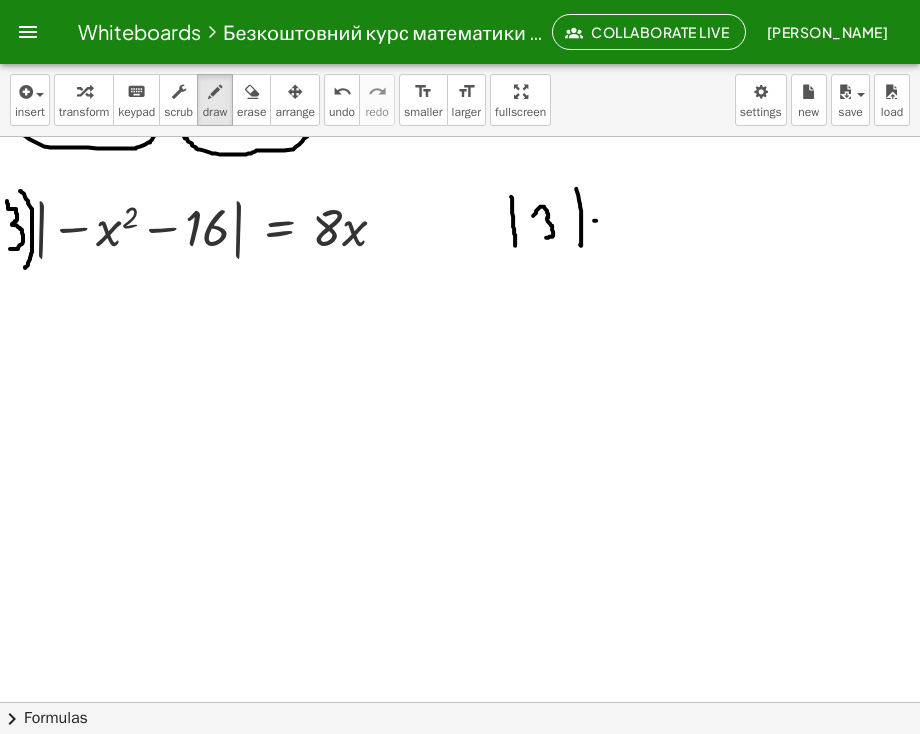 drag, startPoint x: 595, startPoint y: 220, endPoint x: 613, endPoint y: 215, distance: 18.681541 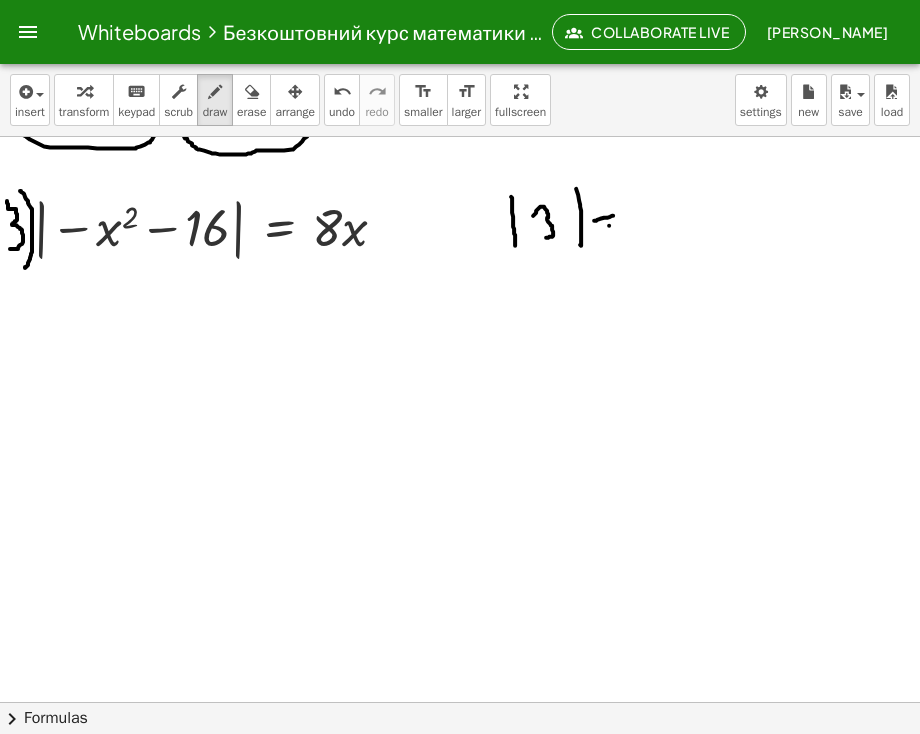 drag, startPoint x: 609, startPoint y: 225, endPoint x: 624, endPoint y: 225, distance: 15 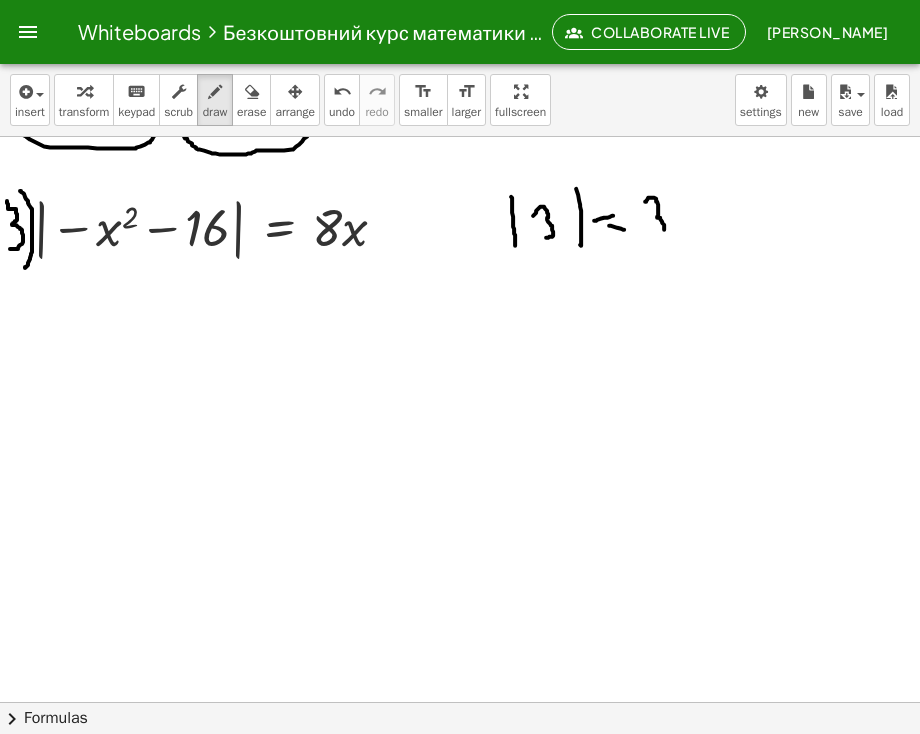 drag, startPoint x: 645, startPoint y: 201, endPoint x: 656, endPoint y: 237, distance: 37.64306 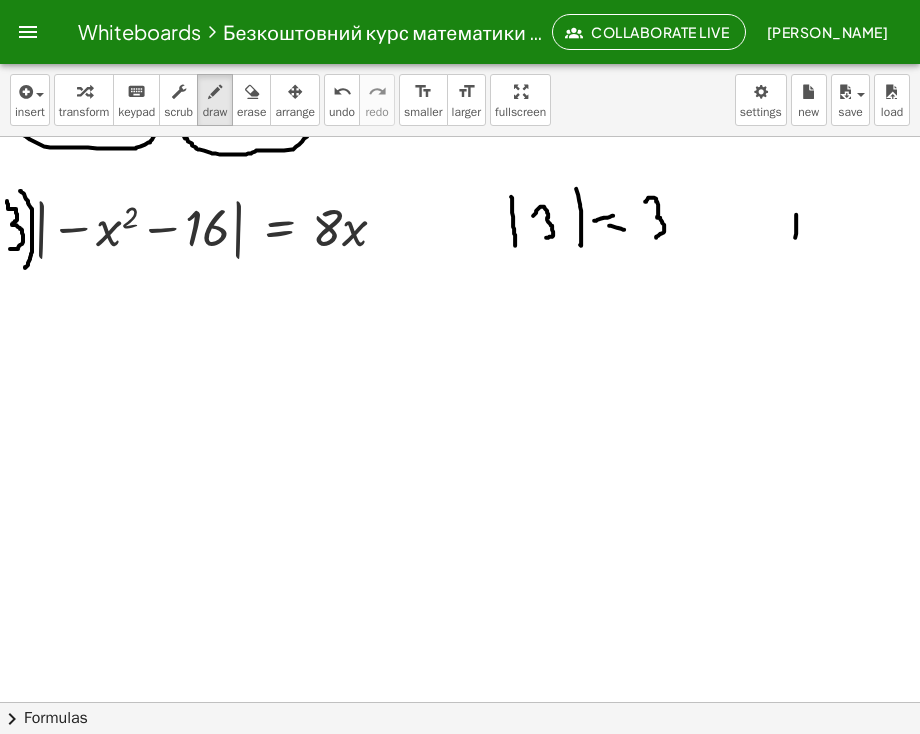 drag, startPoint x: 795, startPoint y: 237, endPoint x: 791, endPoint y: 252, distance: 15.524175 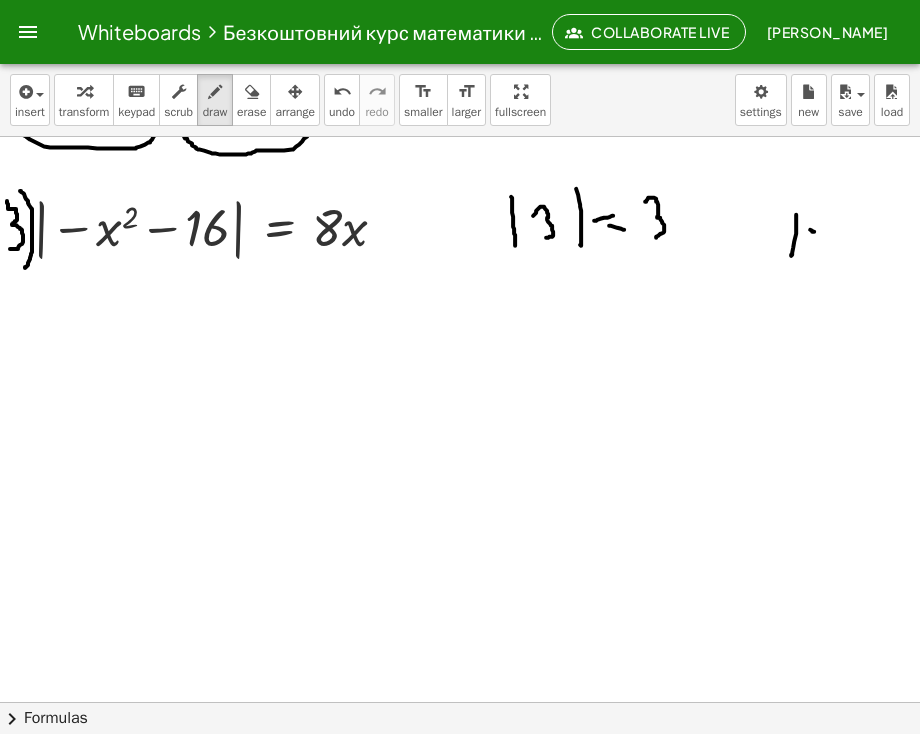drag, startPoint x: 814, startPoint y: 231, endPoint x: 837, endPoint y: 223, distance: 24.351591 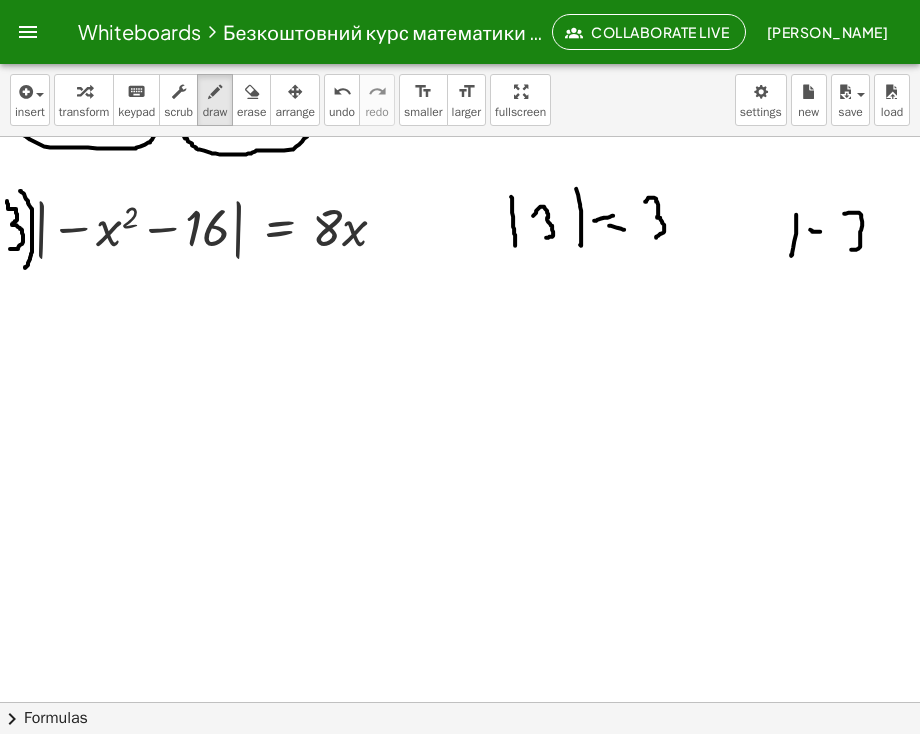 drag, startPoint x: 844, startPoint y: 213, endPoint x: 884, endPoint y: 219, distance: 40.4475 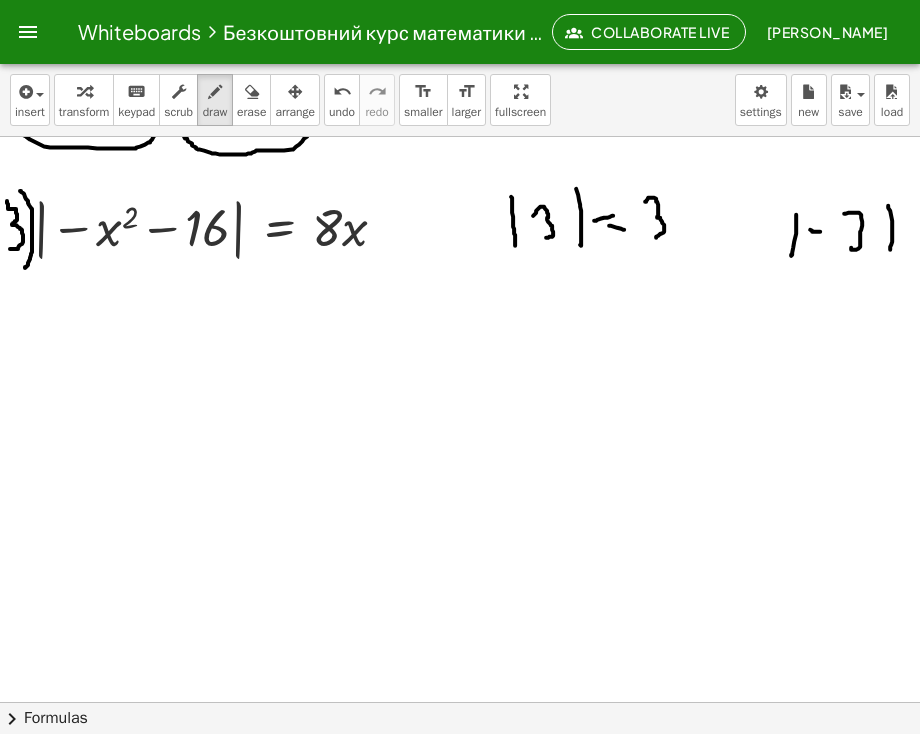 drag, startPoint x: 892, startPoint y: 220, endPoint x: 888, endPoint y: 245, distance: 25.317978 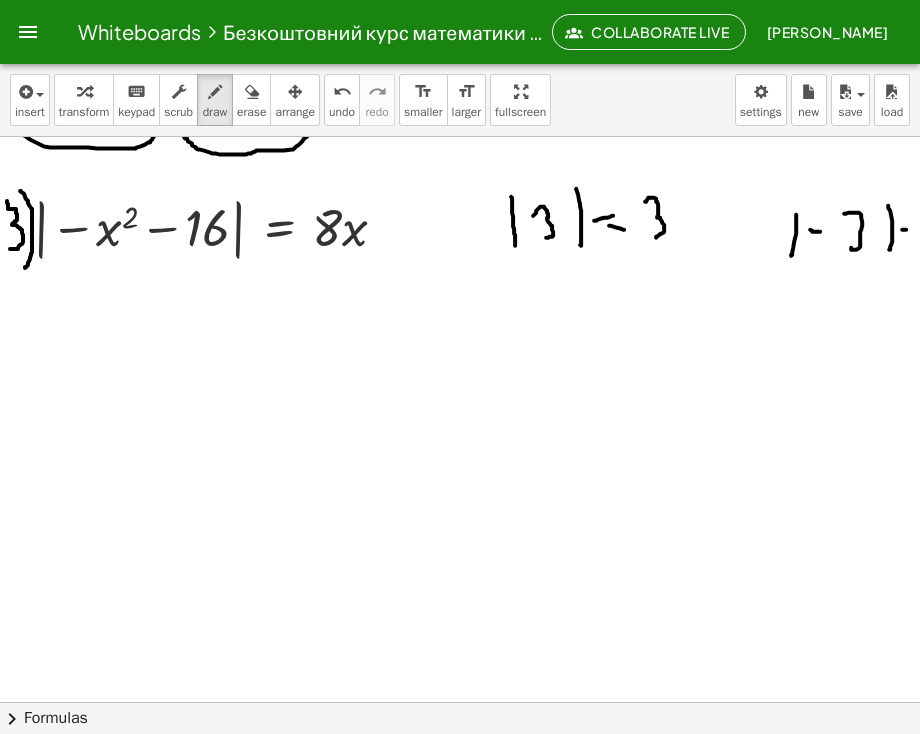 drag, startPoint x: 902, startPoint y: 229, endPoint x: 915, endPoint y: 221, distance: 15.264338 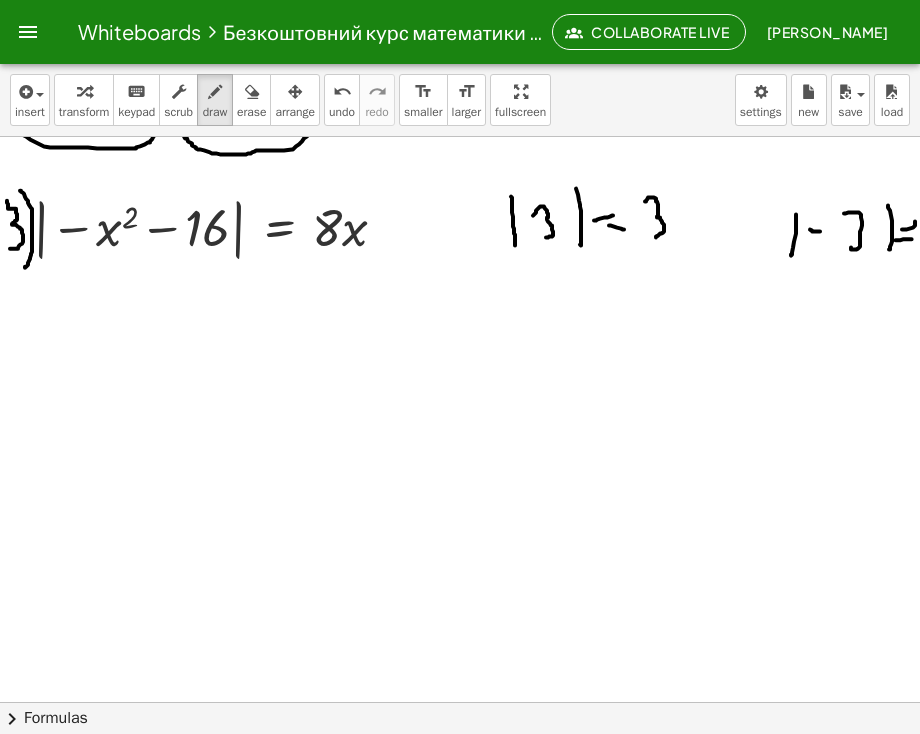 drag, startPoint x: 896, startPoint y: 240, endPoint x: 912, endPoint y: 239, distance: 16.03122 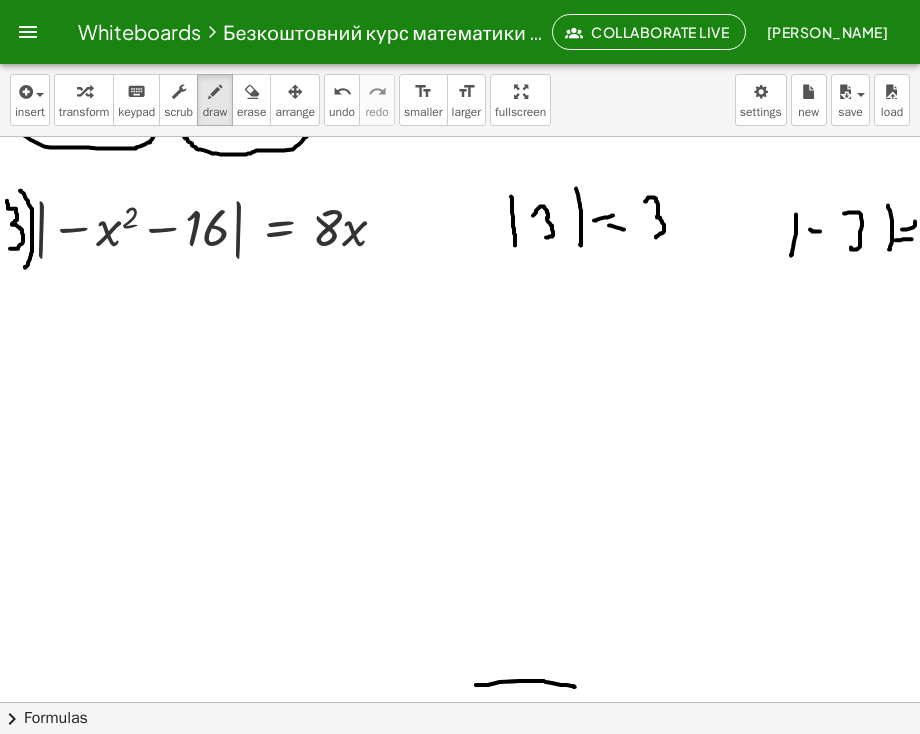 drag, startPoint x: 476, startPoint y: 685, endPoint x: 576, endPoint y: 687, distance: 100.02 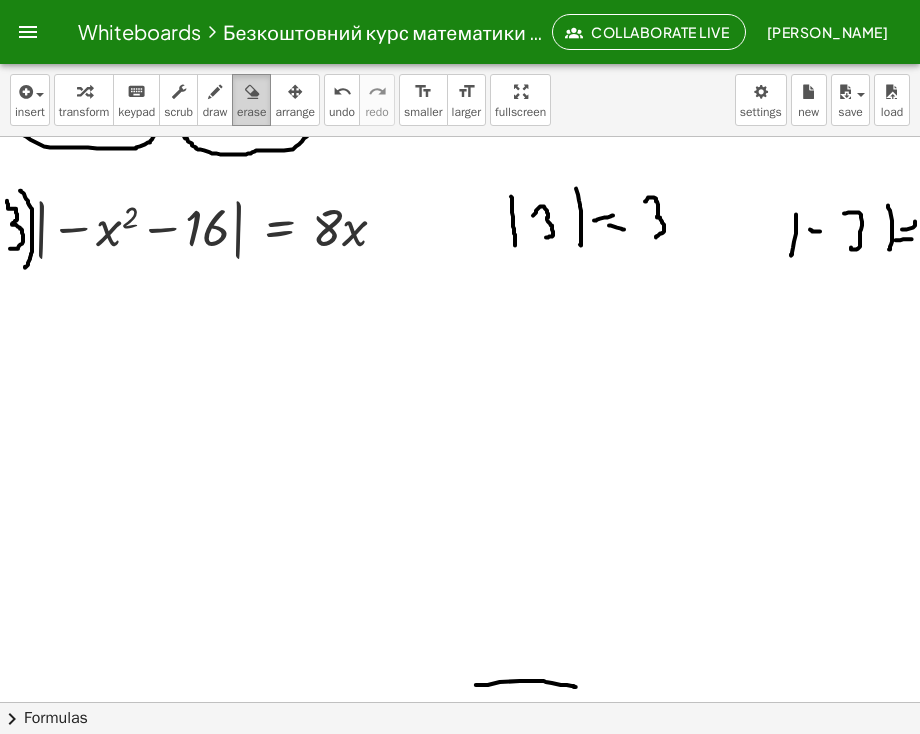 click at bounding box center [252, 92] 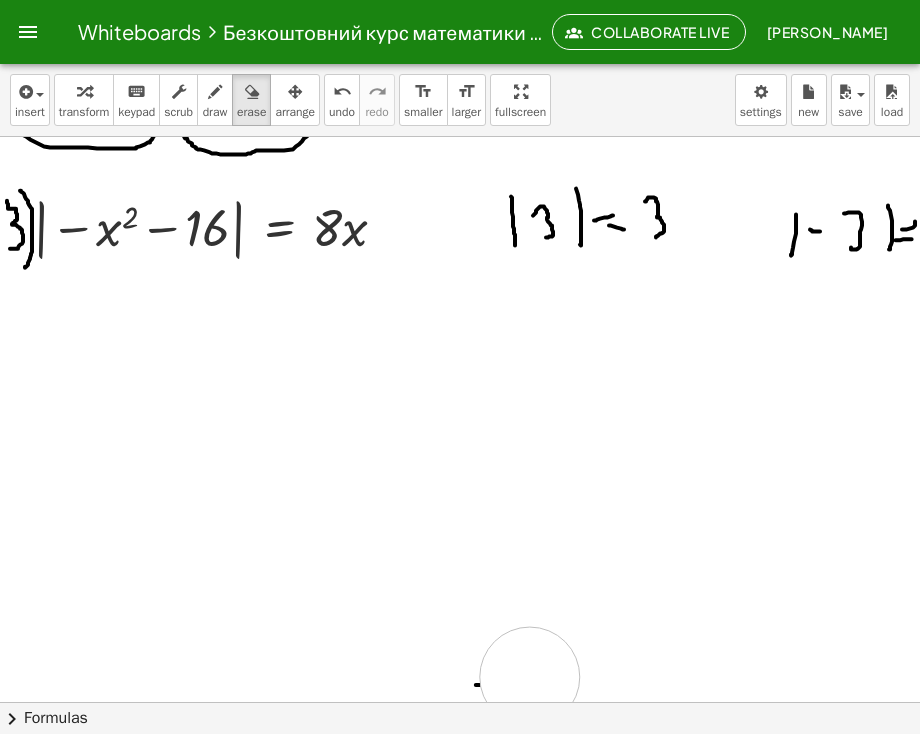 drag, startPoint x: 560, startPoint y: 675, endPoint x: 516, endPoint y: 673, distance: 44.04543 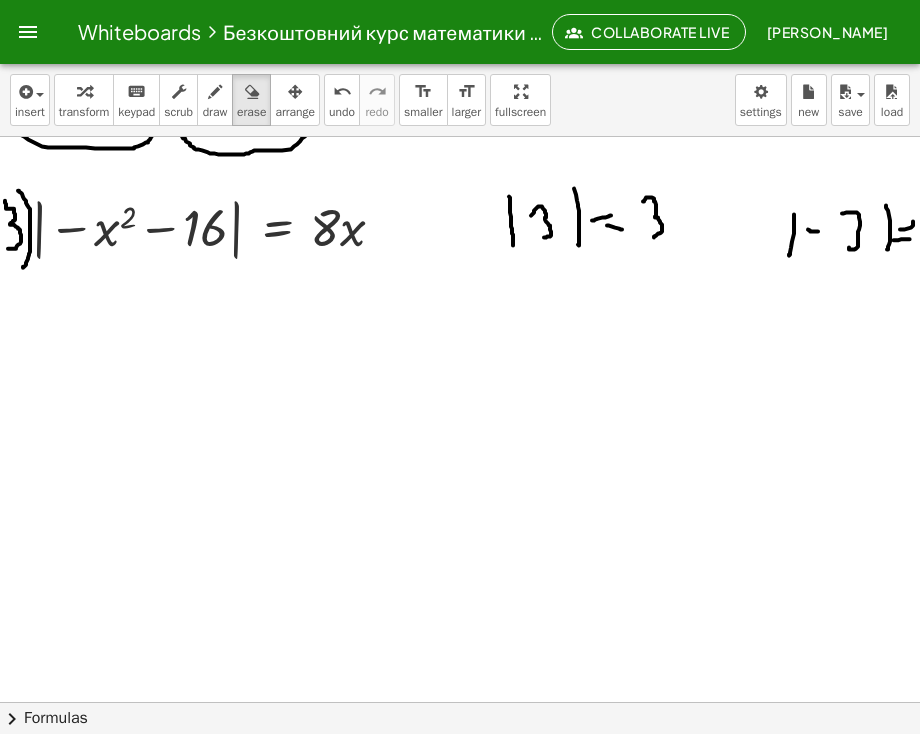 scroll, scrollTop: 800, scrollLeft: 17, axis: both 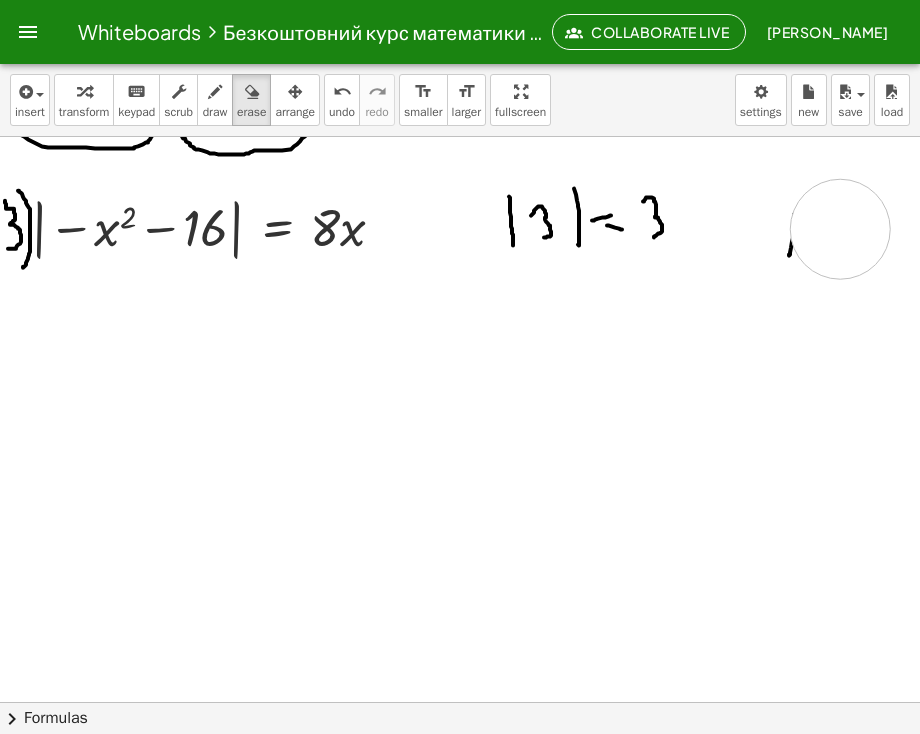 click at bounding box center (459, 185) 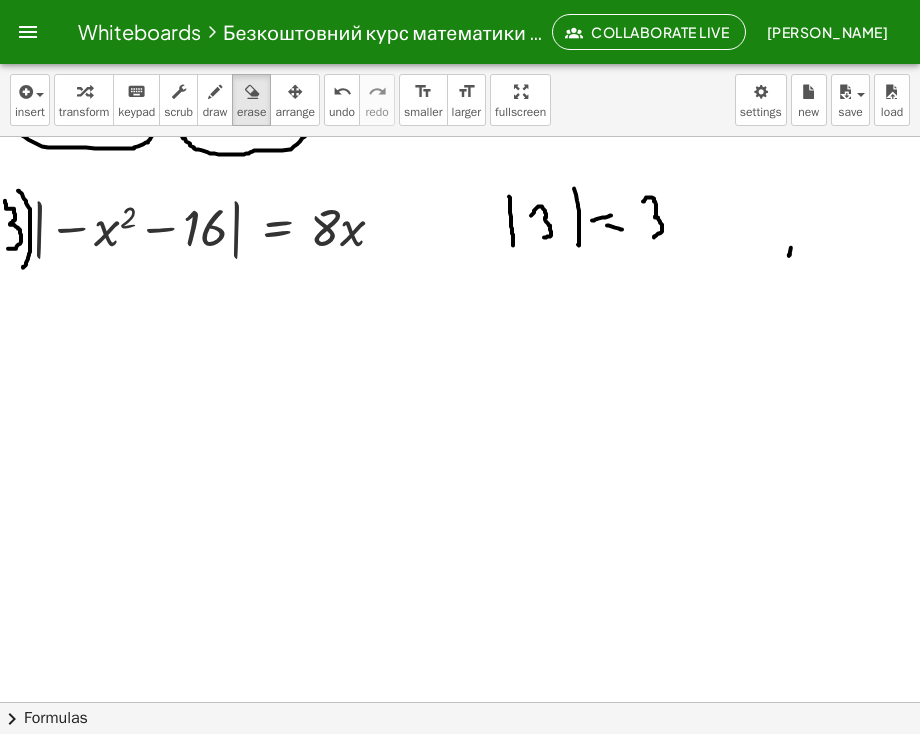 click at bounding box center (459, 185) 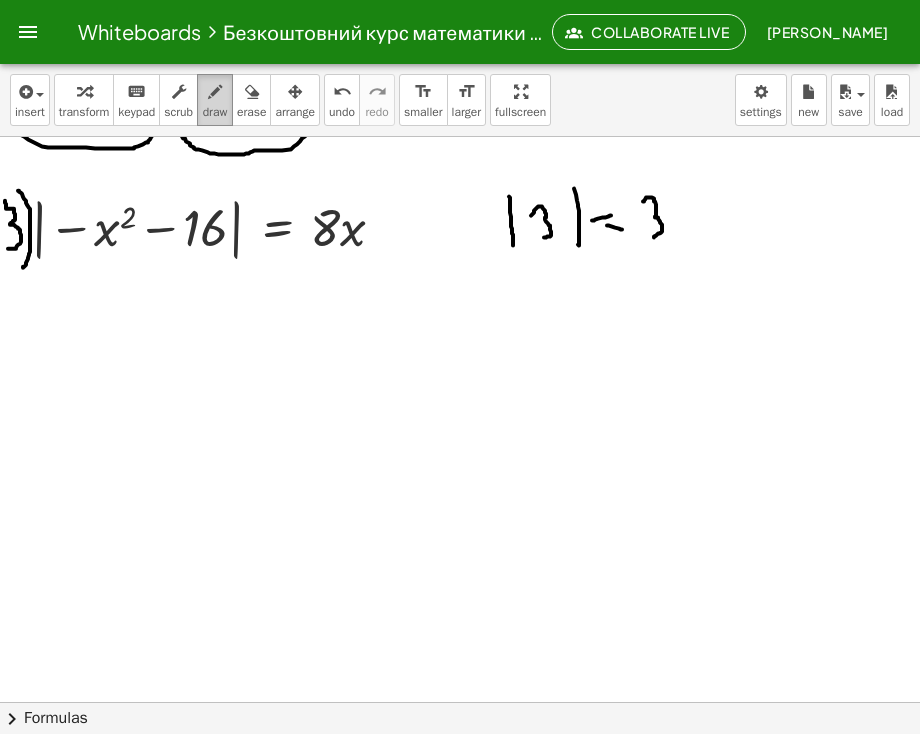 click at bounding box center (215, 92) 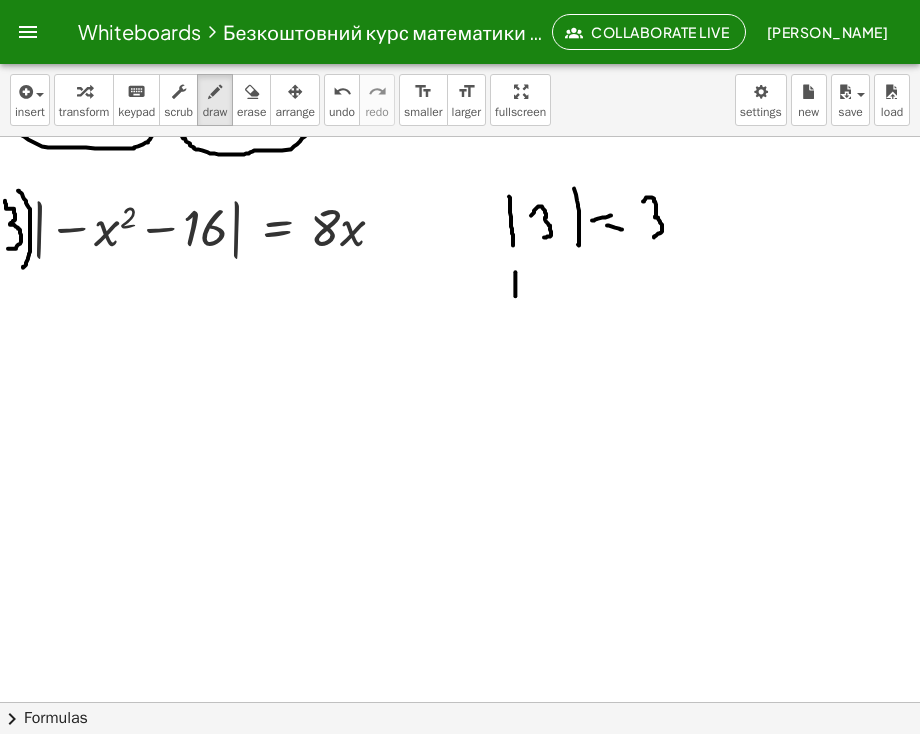 drag, startPoint x: 500, startPoint y: 272, endPoint x: 500, endPoint y: 305, distance: 33 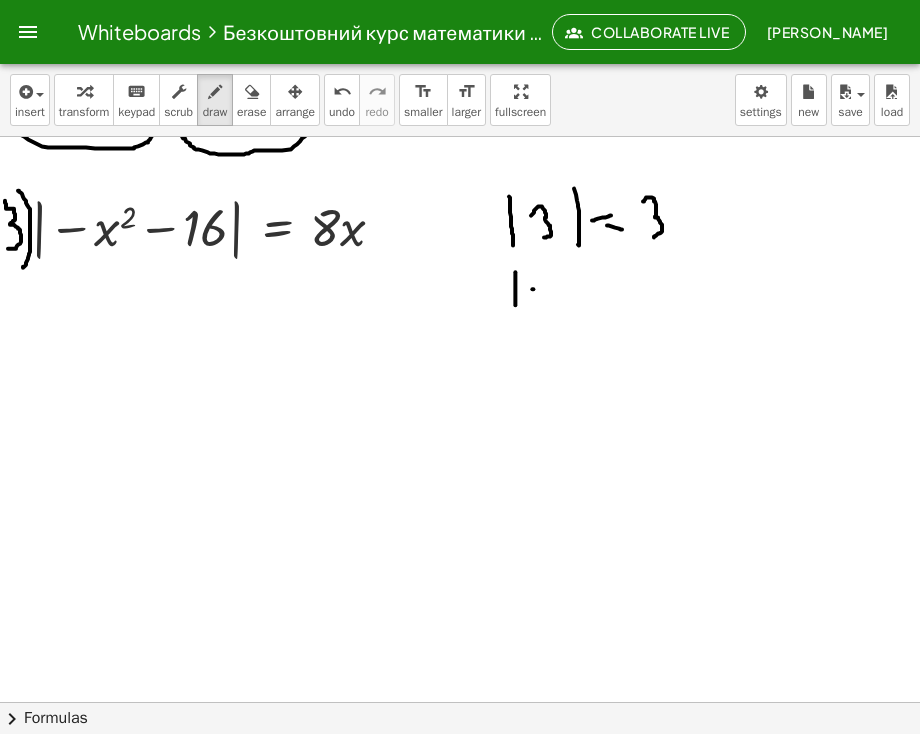 drag, startPoint x: 517, startPoint y: 289, endPoint x: 529, endPoint y: 289, distance: 12 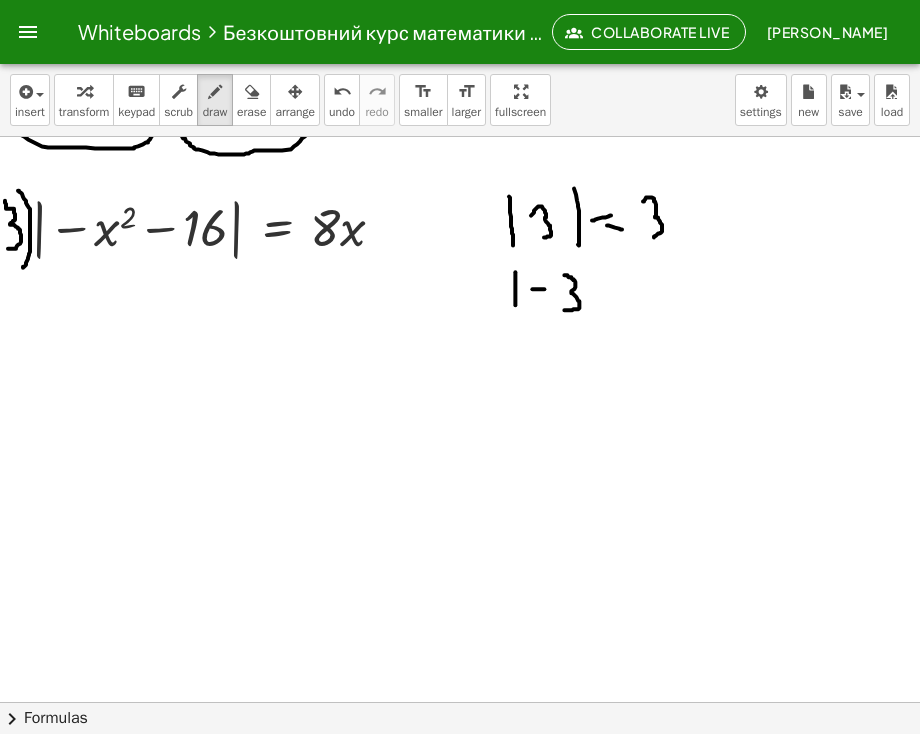 drag, startPoint x: 549, startPoint y: 275, endPoint x: 549, endPoint y: 310, distance: 35 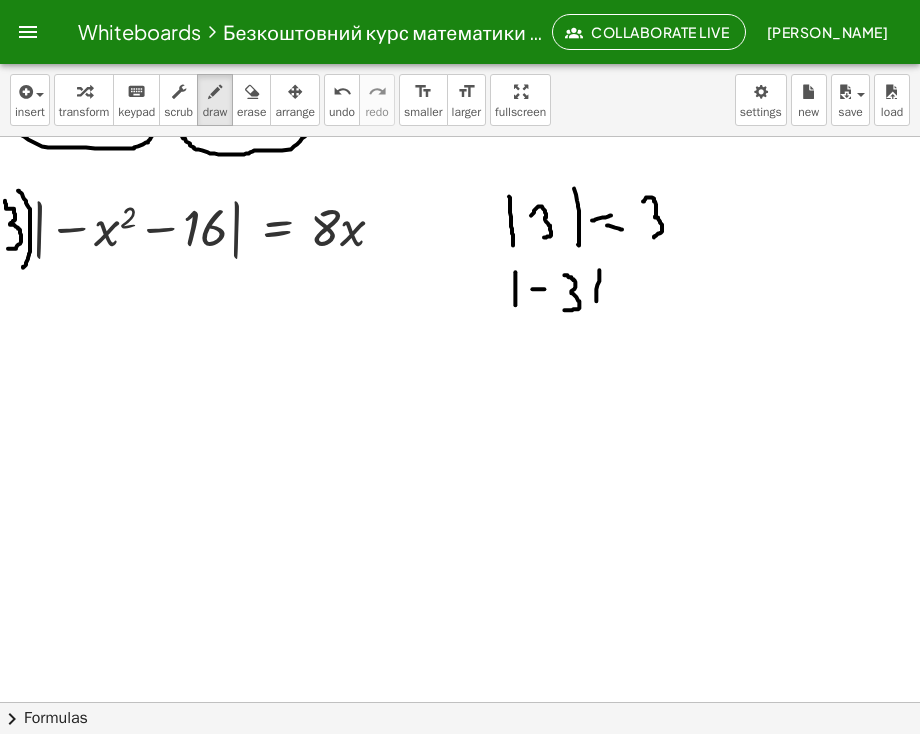click at bounding box center (459, 185) 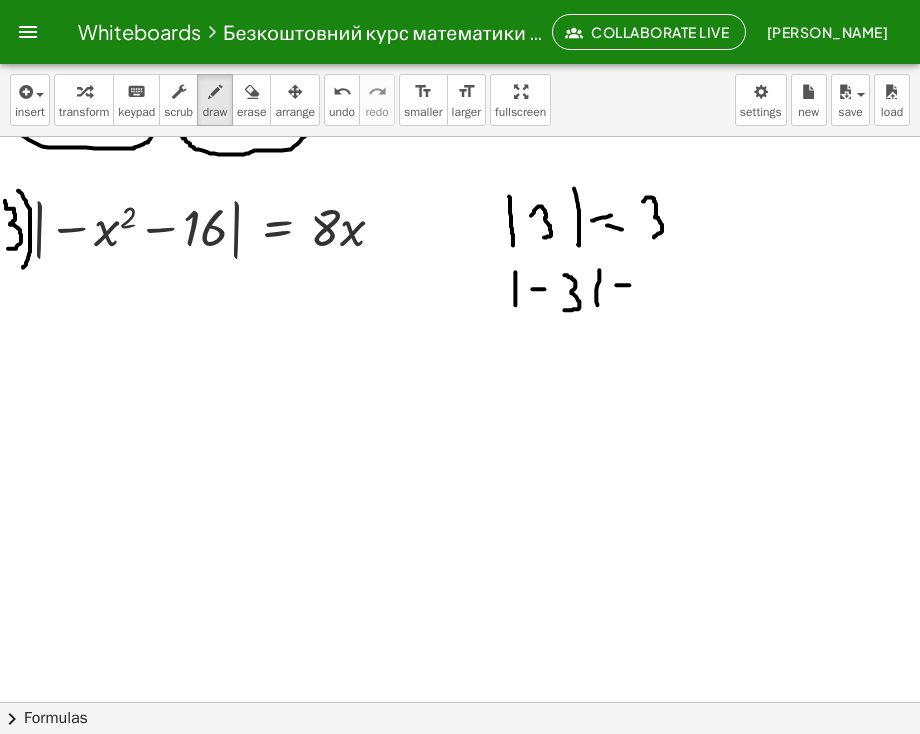drag, startPoint x: 601, startPoint y: 285, endPoint x: 614, endPoint y: 285, distance: 13 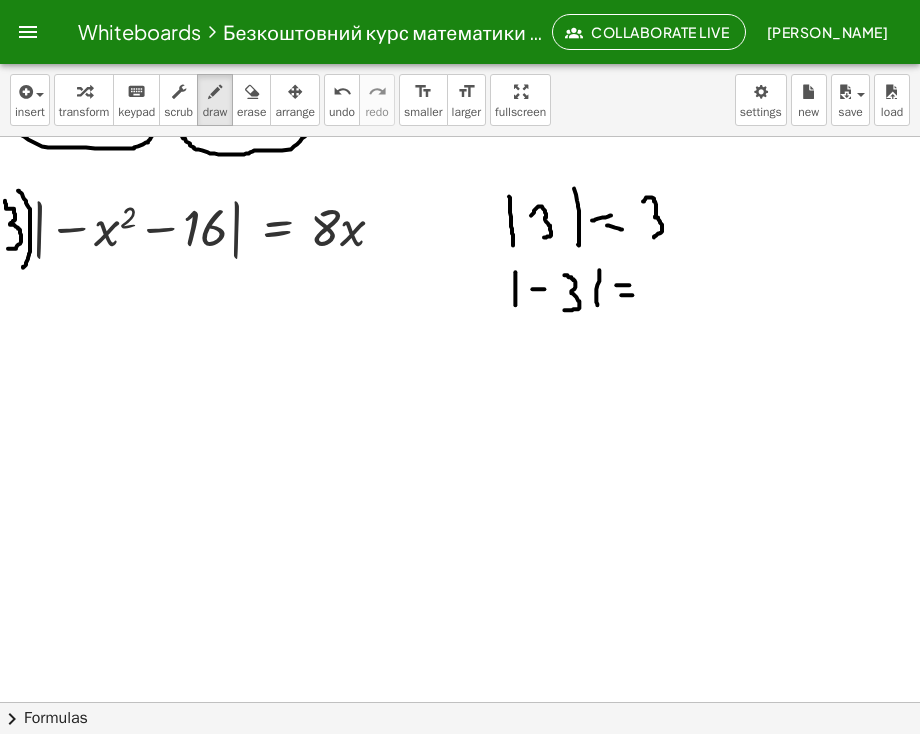 drag, startPoint x: 606, startPoint y: 295, endPoint x: 620, endPoint y: 287, distance: 16.124516 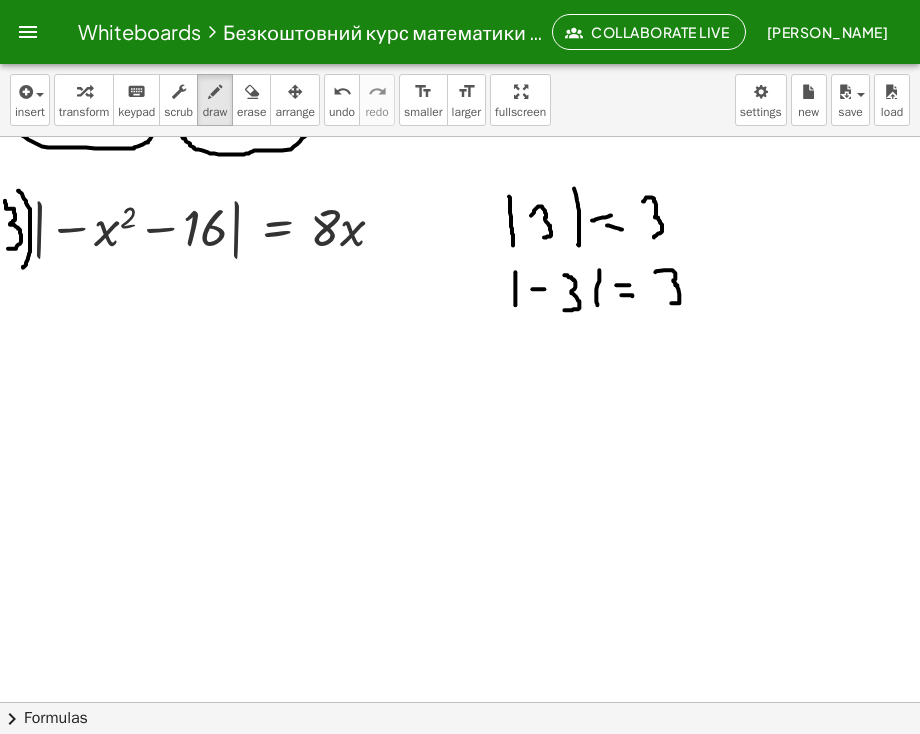 drag, startPoint x: 640, startPoint y: 272, endPoint x: 656, endPoint y: 303, distance: 34.88553 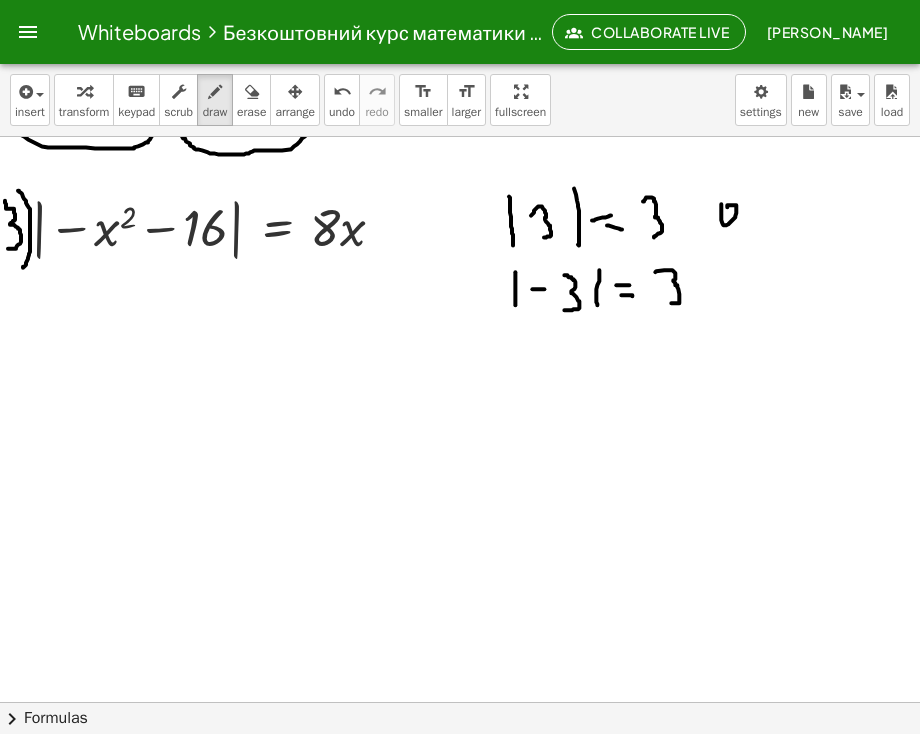 click at bounding box center (459, 185) 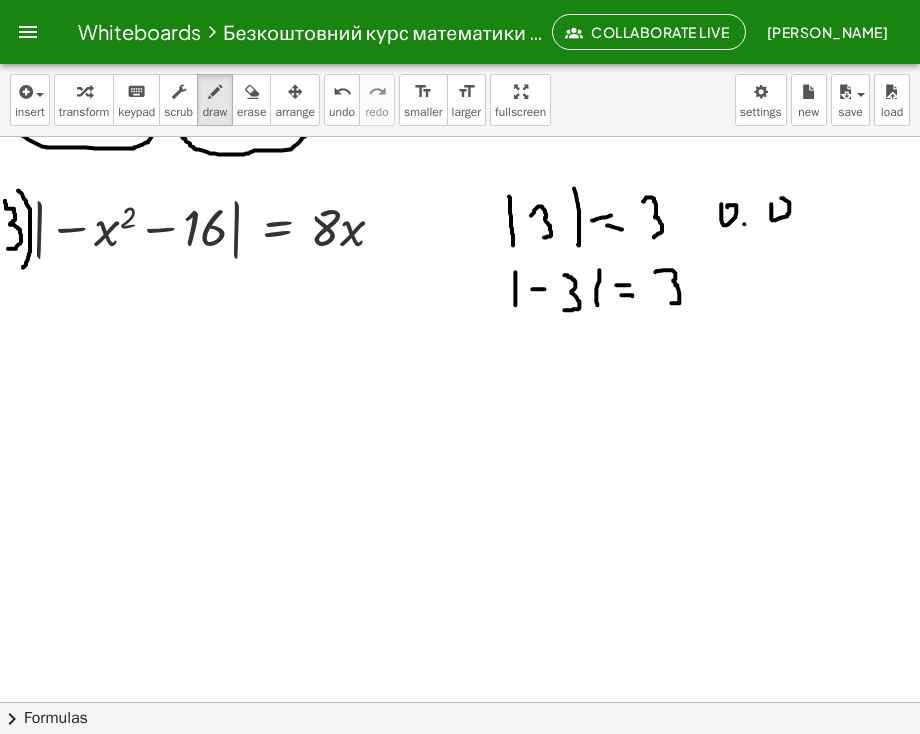 drag, startPoint x: 756, startPoint y: 216, endPoint x: 756, endPoint y: 202, distance: 14 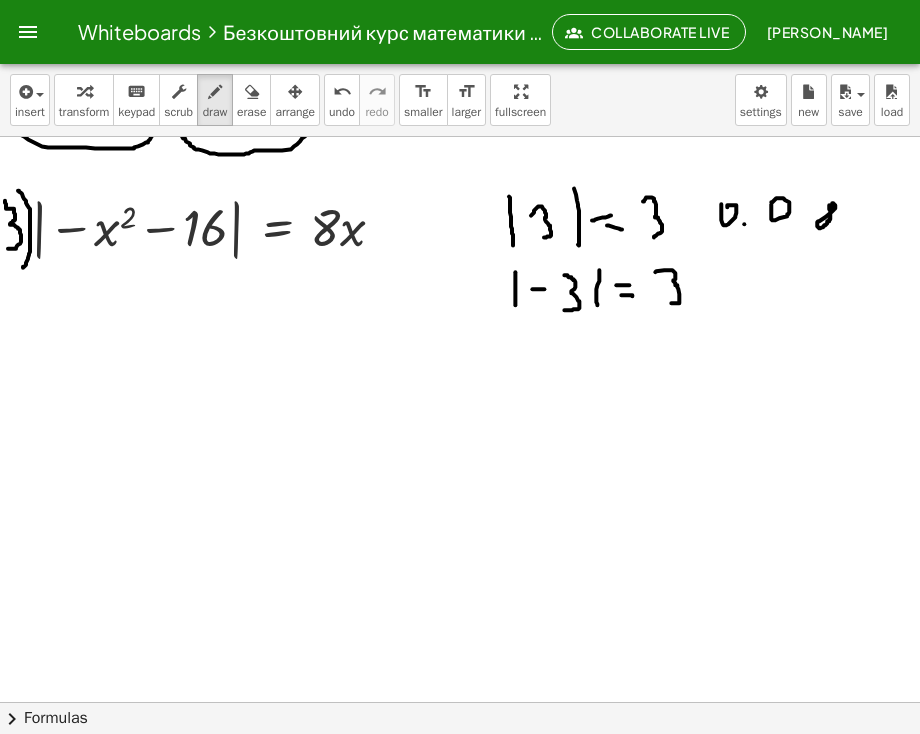 click at bounding box center [459, 185] 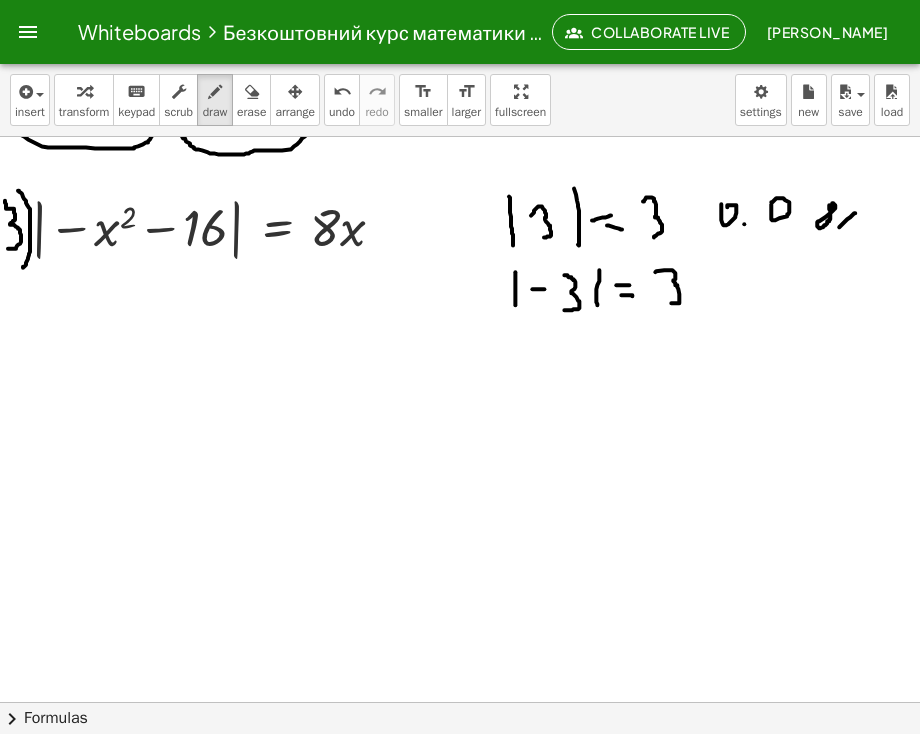 drag, startPoint x: 824, startPoint y: 227, endPoint x: 838, endPoint y: 212, distance: 20.518284 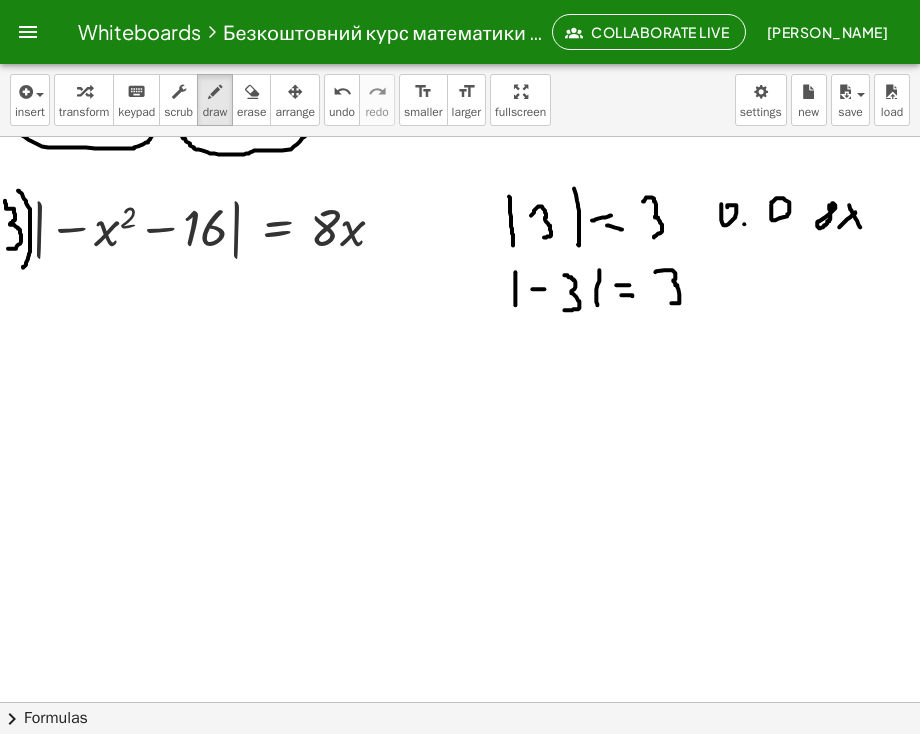 click at bounding box center [459, 185] 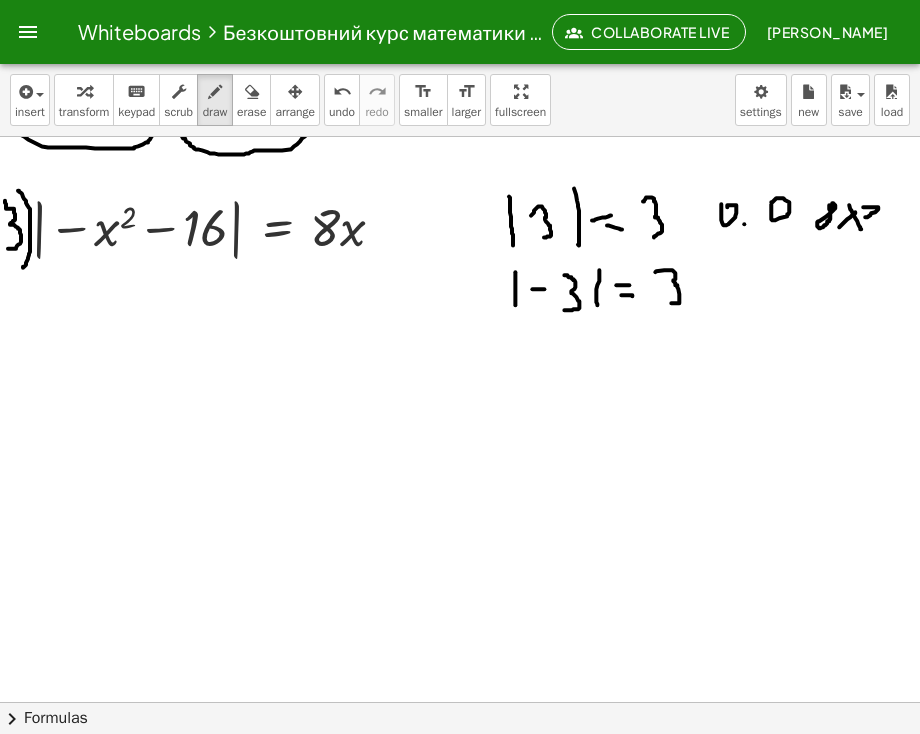 drag, startPoint x: 848, startPoint y: 207, endPoint x: 849, endPoint y: 219, distance: 12.0415945 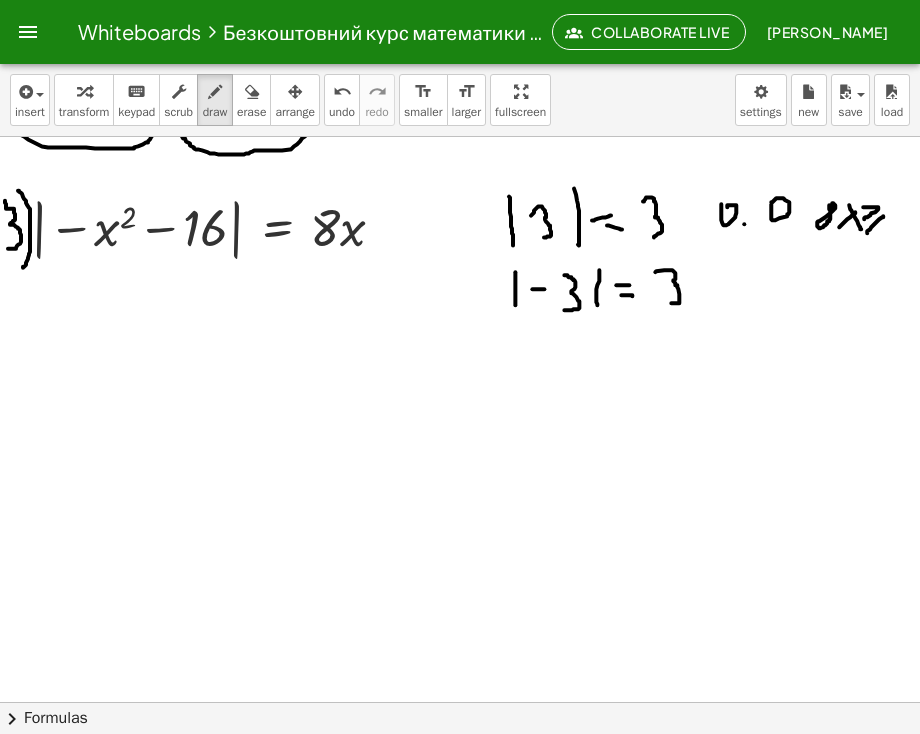 drag, startPoint x: 852, startPoint y: 233, endPoint x: 868, endPoint y: 216, distance: 23.345236 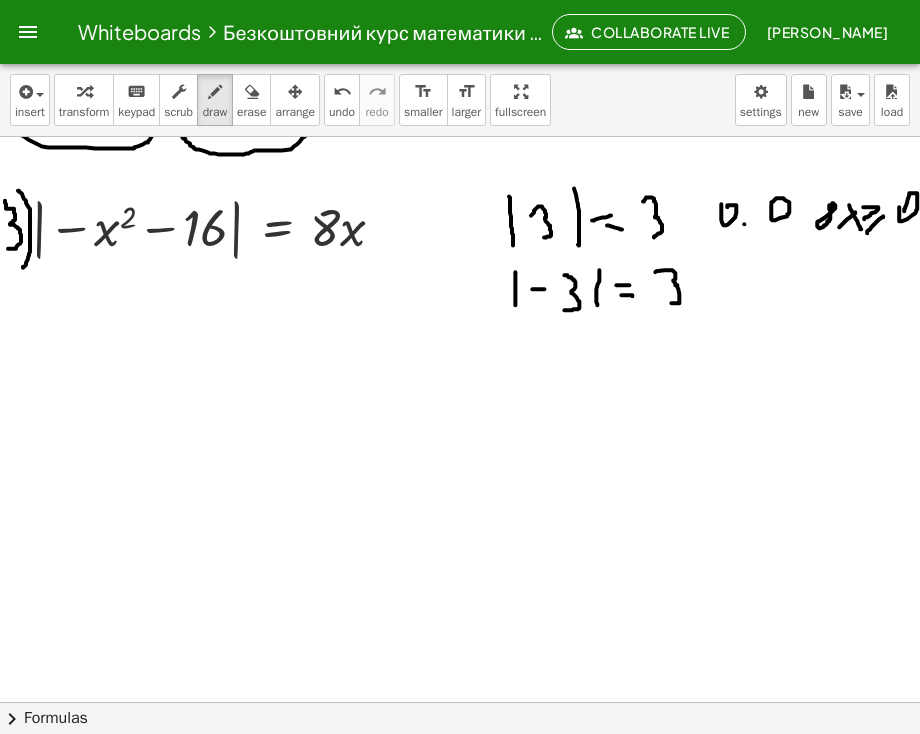 drag, startPoint x: 884, startPoint y: 207, endPoint x: 888, endPoint y: 217, distance: 10.770329 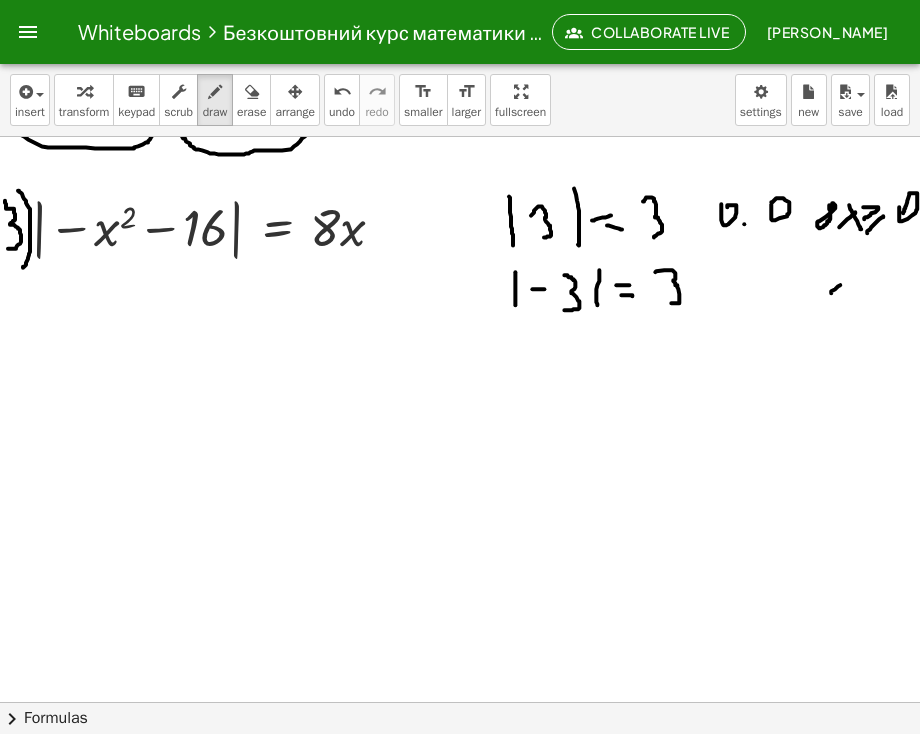 drag, startPoint x: 825, startPoint y: 285, endPoint x: 831, endPoint y: 269, distance: 17.088007 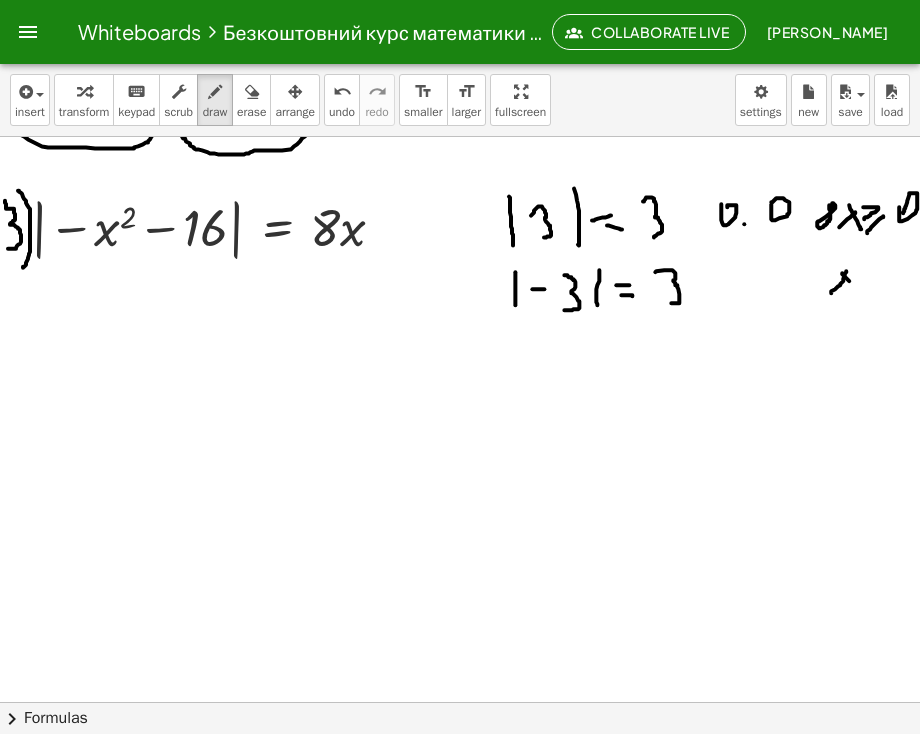 click at bounding box center [459, 185] 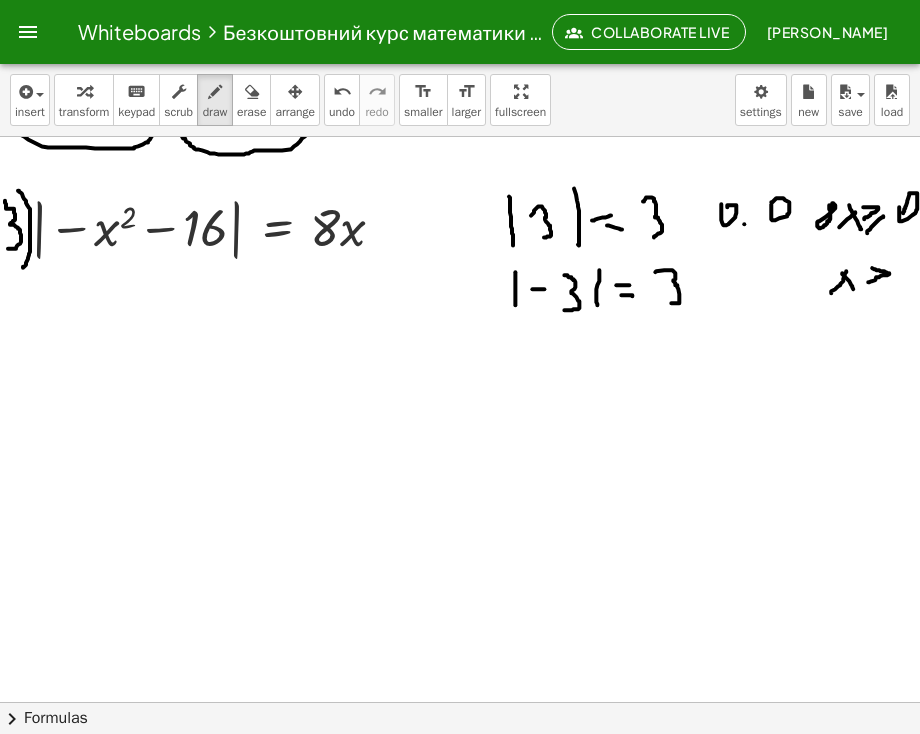 drag, startPoint x: 860, startPoint y: 269, endPoint x: 853, endPoint y: 282, distance: 14.764823 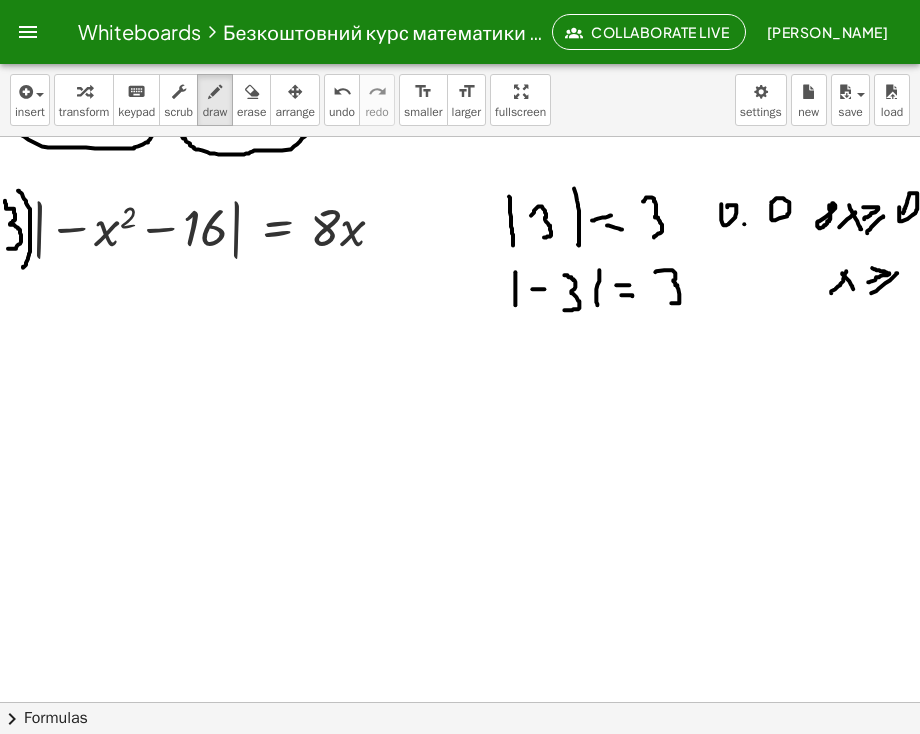 drag, startPoint x: 856, startPoint y: 293, endPoint x: 882, endPoint y: 273, distance: 32.80244 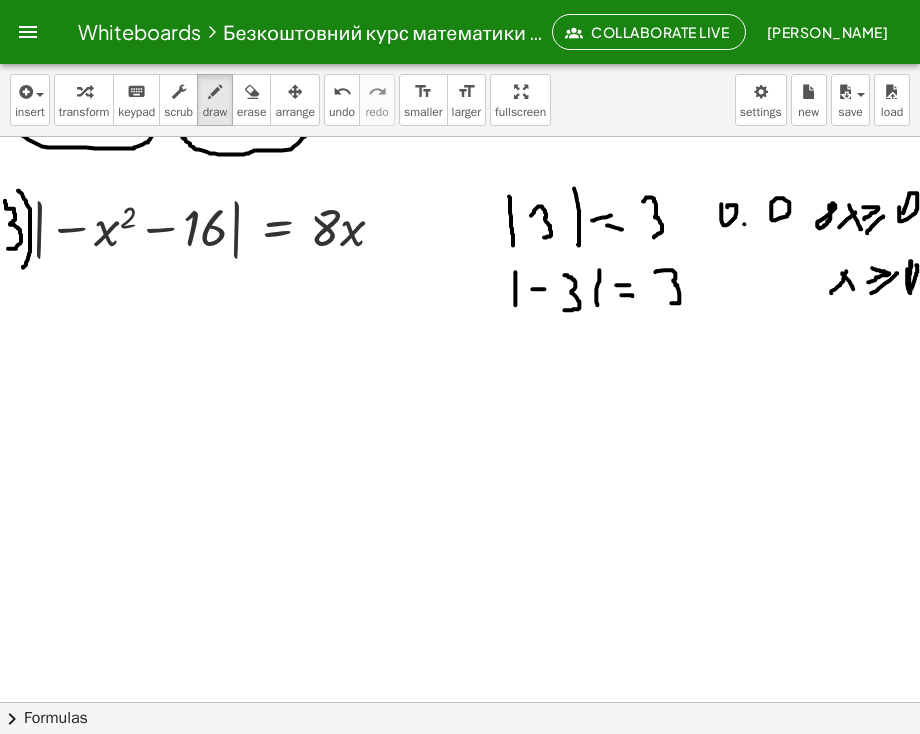 click at bounding box center [459, 185] 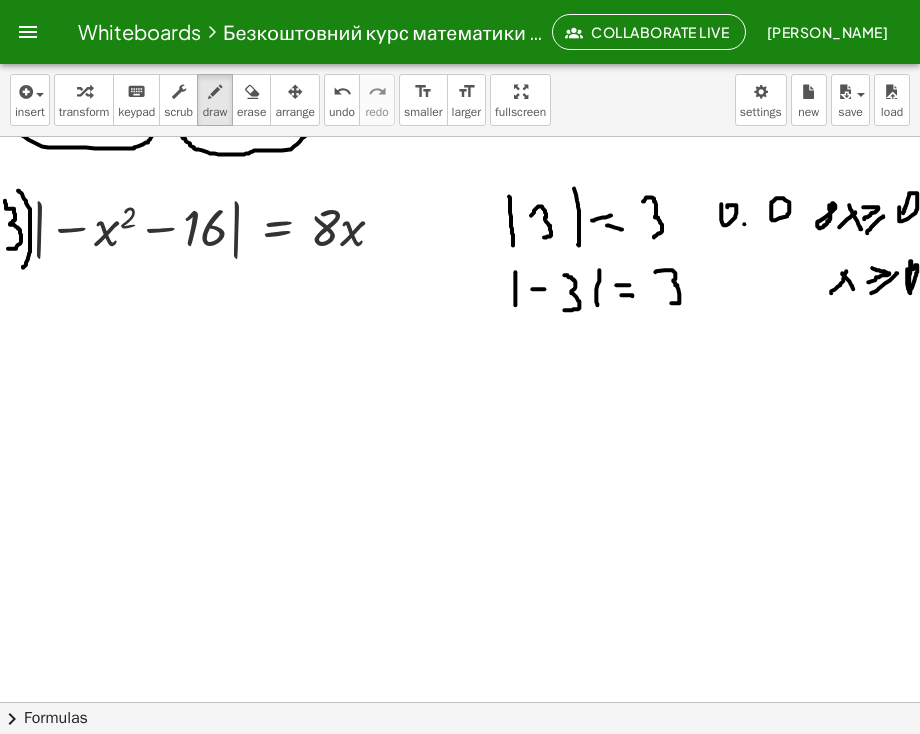 scroll, scrollTop: 800, scrollLeft: 0, axis: vertical 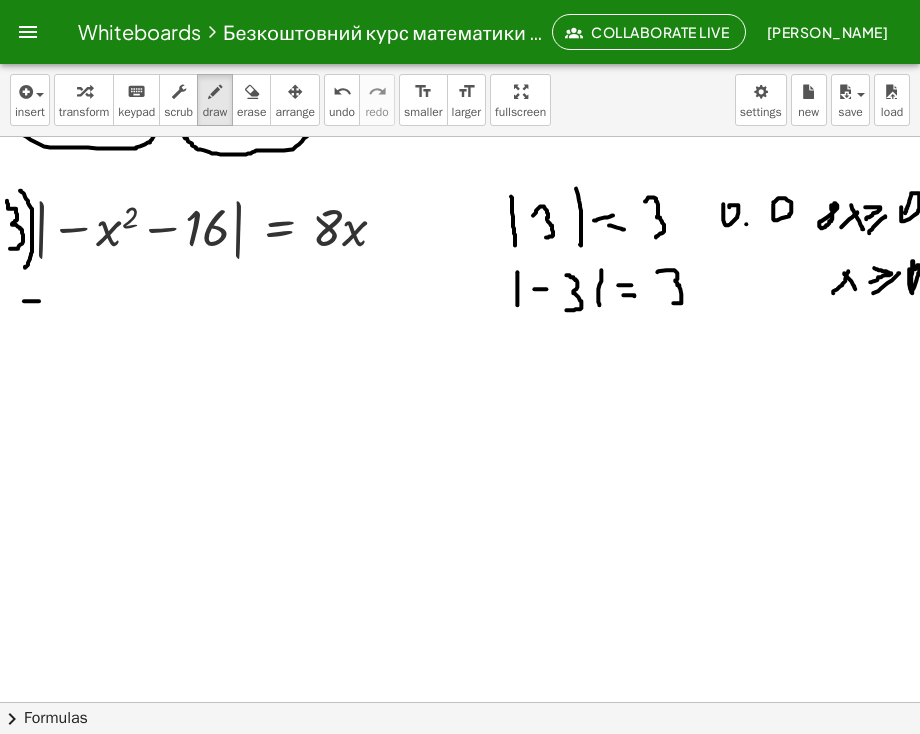 drag, startPoint x: 24, startPoint y: 301, endPoint x: 51, endPoint y: 301, distance: 27 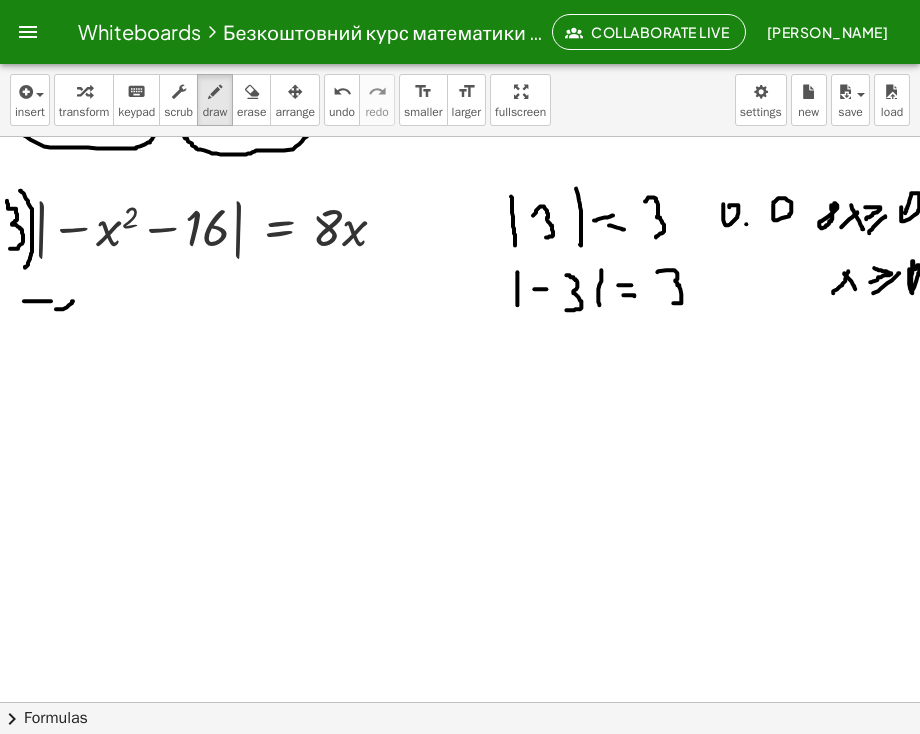drag, startPoint x: 56, startPoint y: 309, endPoint x: 73, endPoint y: 301, distance: 18.788294 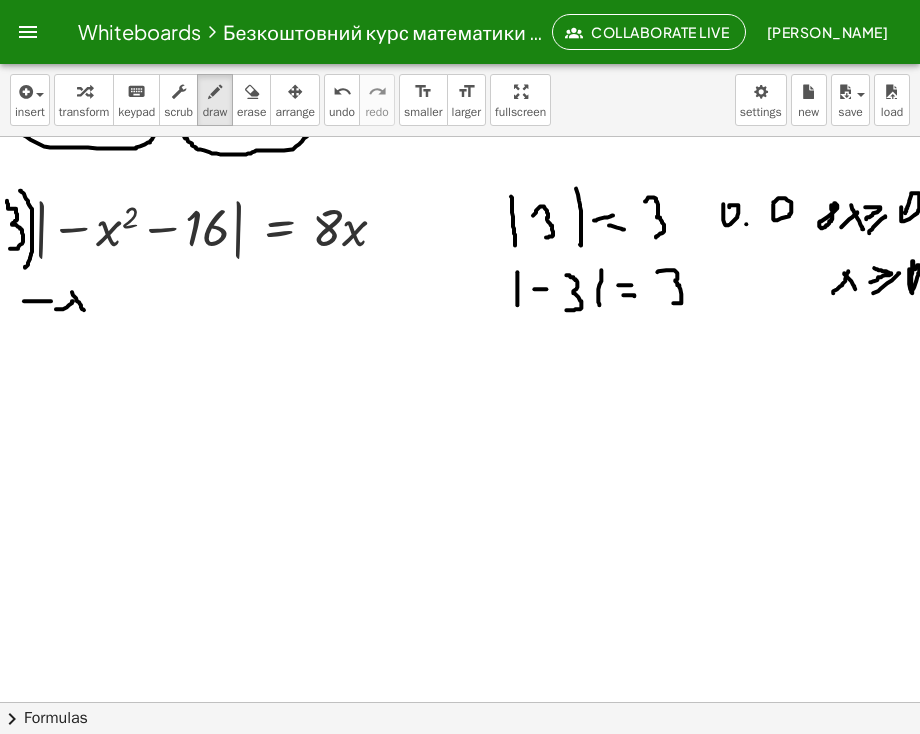 click at bounding box center (461, 185) 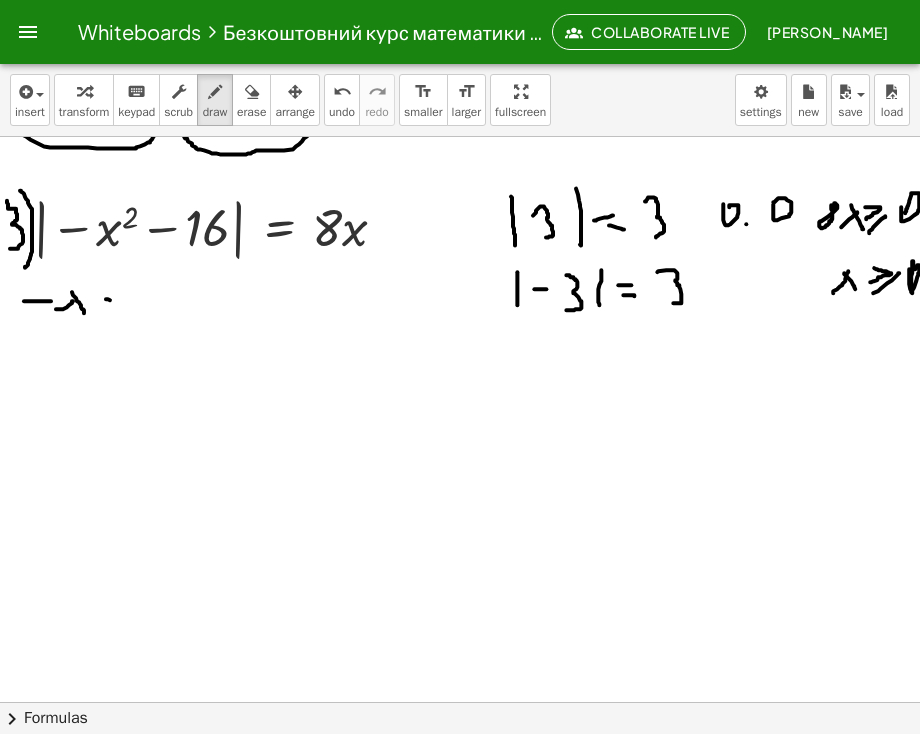 drag, startPoint x: 106, startPoint y: 299, endPoint x: 132, endPoint y: 302, distance: 26.172504 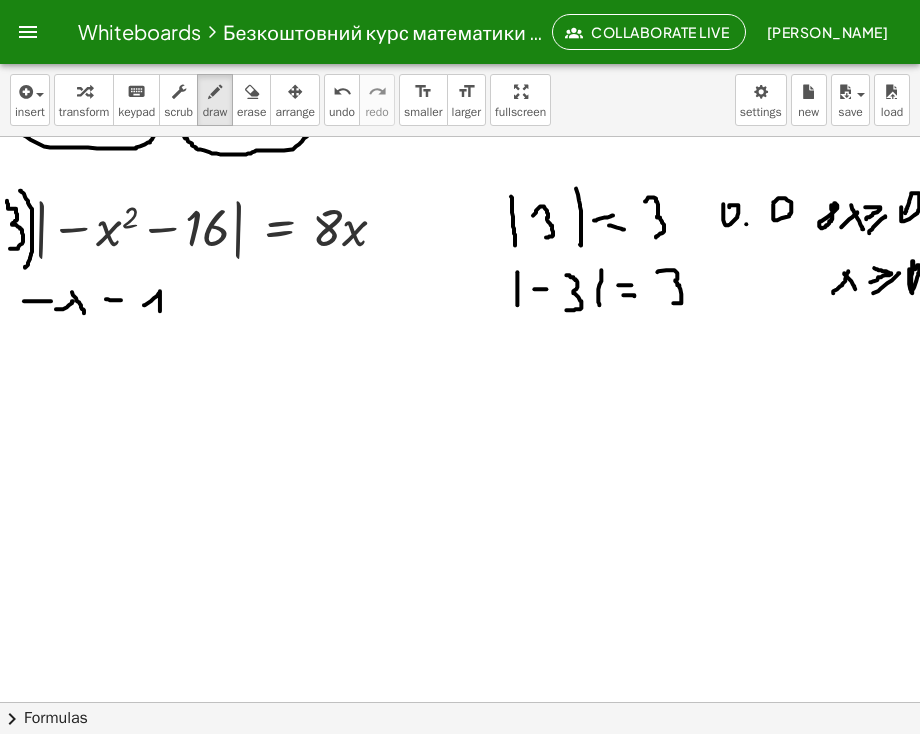 drag, startPoint x: 144, startPoint y: 305, endPoint x: 160, endPoint y: 311, distance: 17.088007 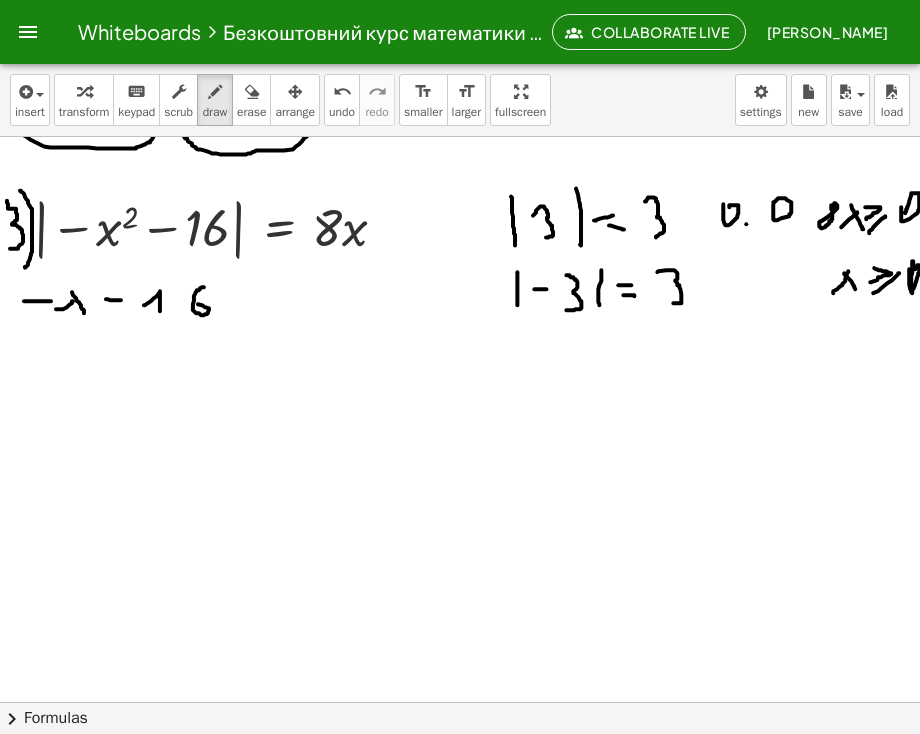 drag, startPoint x: 204, startPoint y: 287, endPoint x: 195, endPoint y: 304, distance: 19.235384 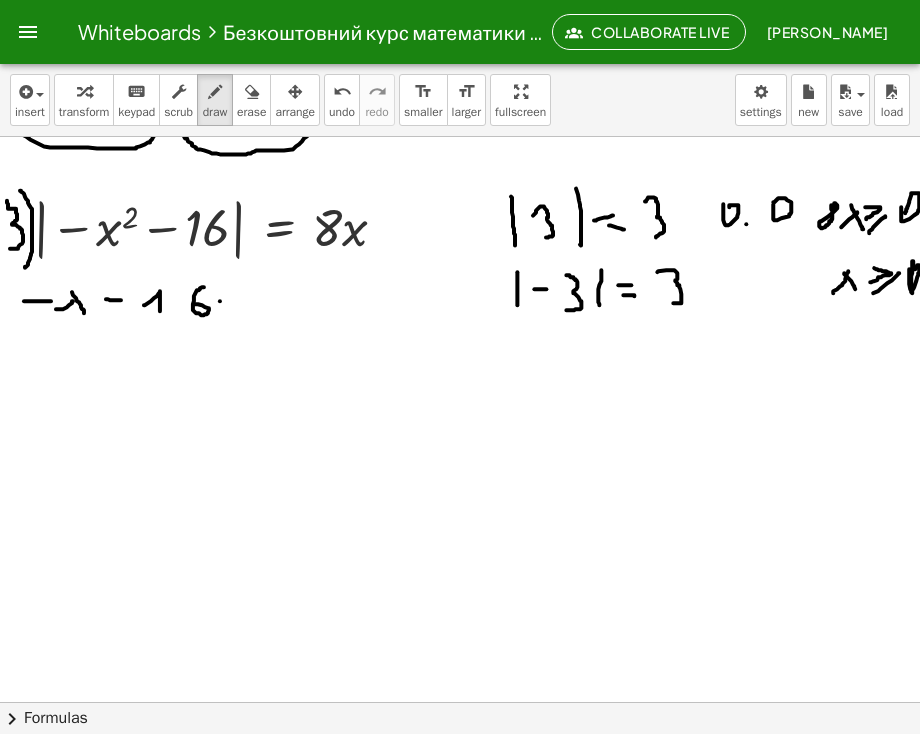drag, startPoint x: 220, startPoint y: 301, endPoint x: 252, endPoint y: 306, distance: 32.38827 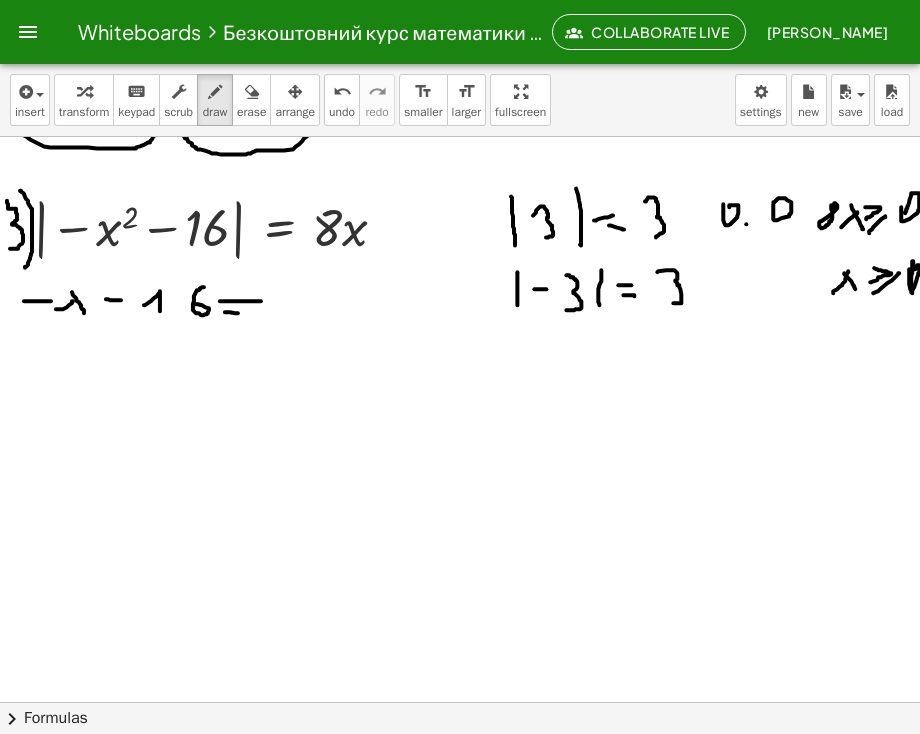 drag, startPoint x: 225, startPoint y: 312, endPoint x: 256, endPoint y: 312, distance: 31 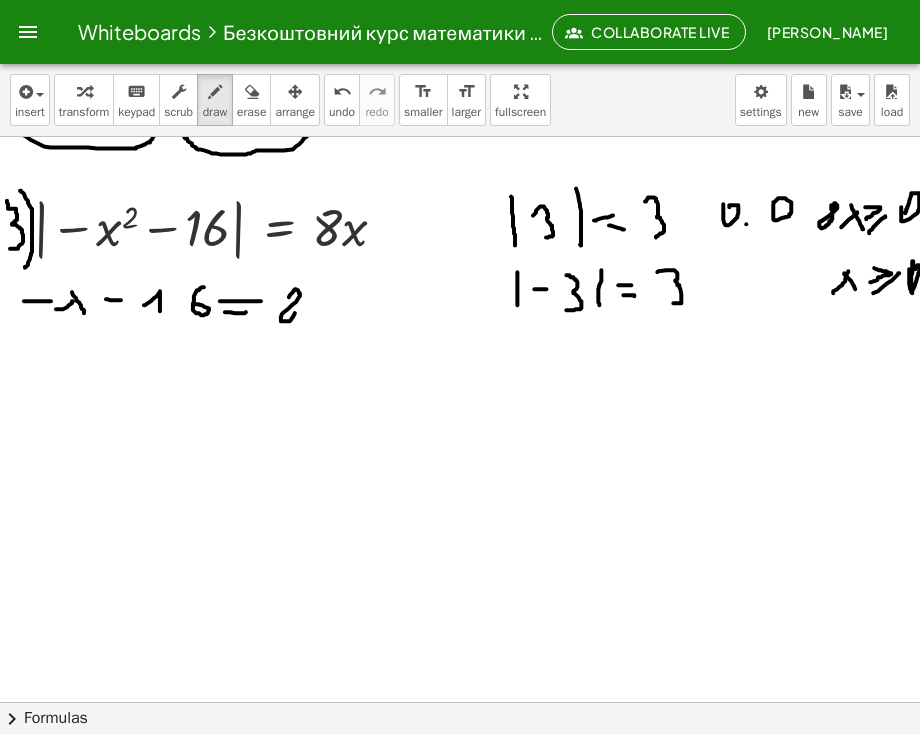 click at bounding box center [461, 185] 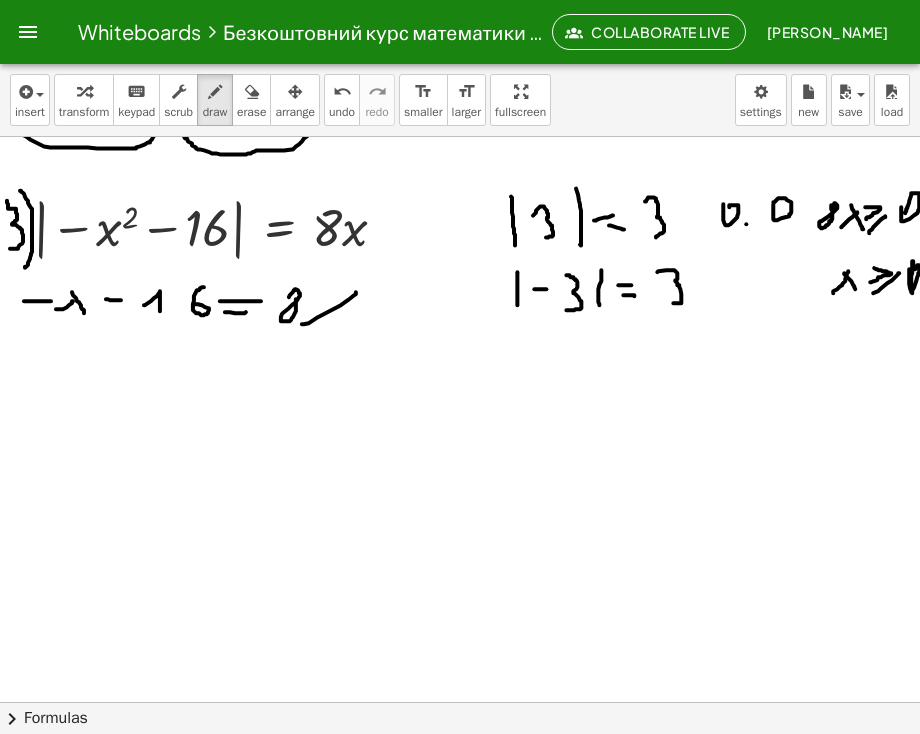 drag, startPoint x: 302, startPoint y: 324, endPoint x: 335, endPoint y: 291, distance: 46.66905 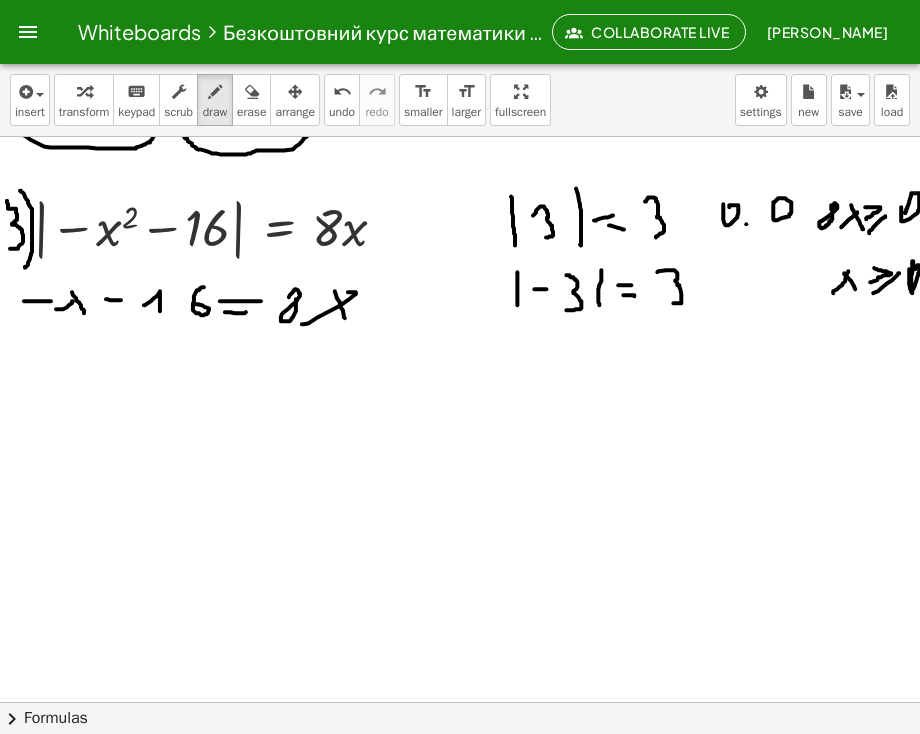 drag, startPoint x: 335, startPoint y: 291, endPoint x: 345, endPoint y: 318, distance: 28.79236 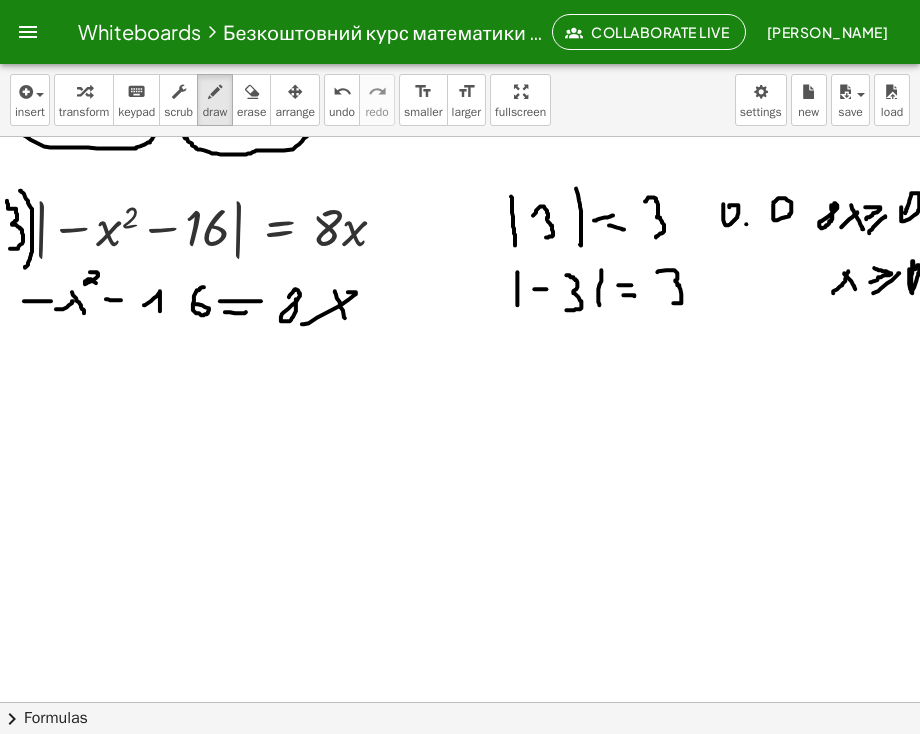 drag, startPoint x: 90, startPoint y: 272, endPoint x: 100, endPoint y: 287, distance: 18.027756 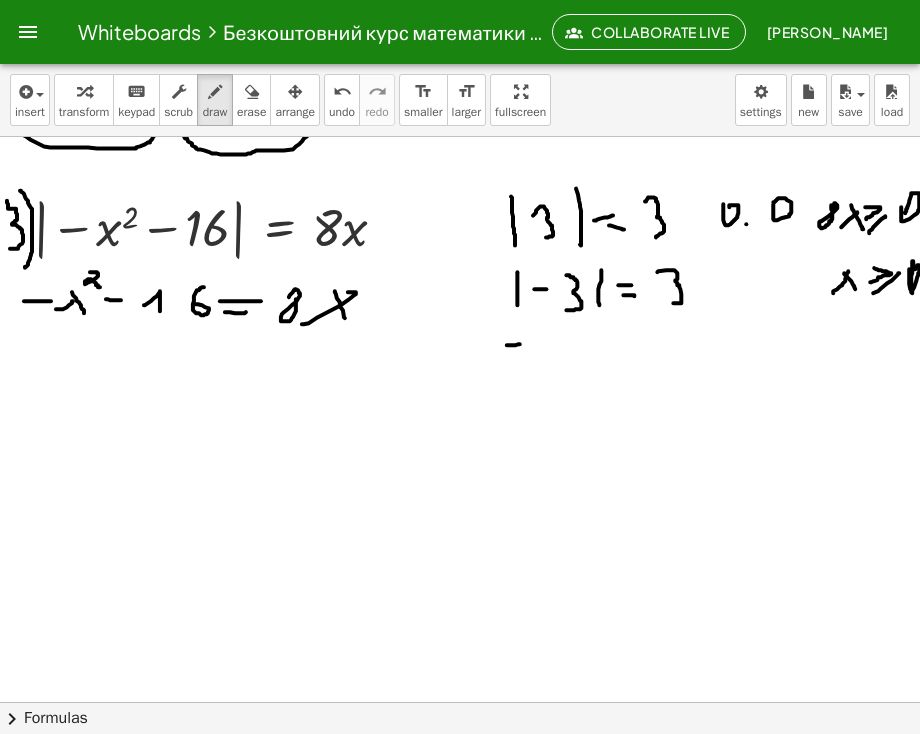 drag, startPoint x: 507, startPoint y: 345, endPoint x: 520, endPoint y: 344, distance: 13.038404 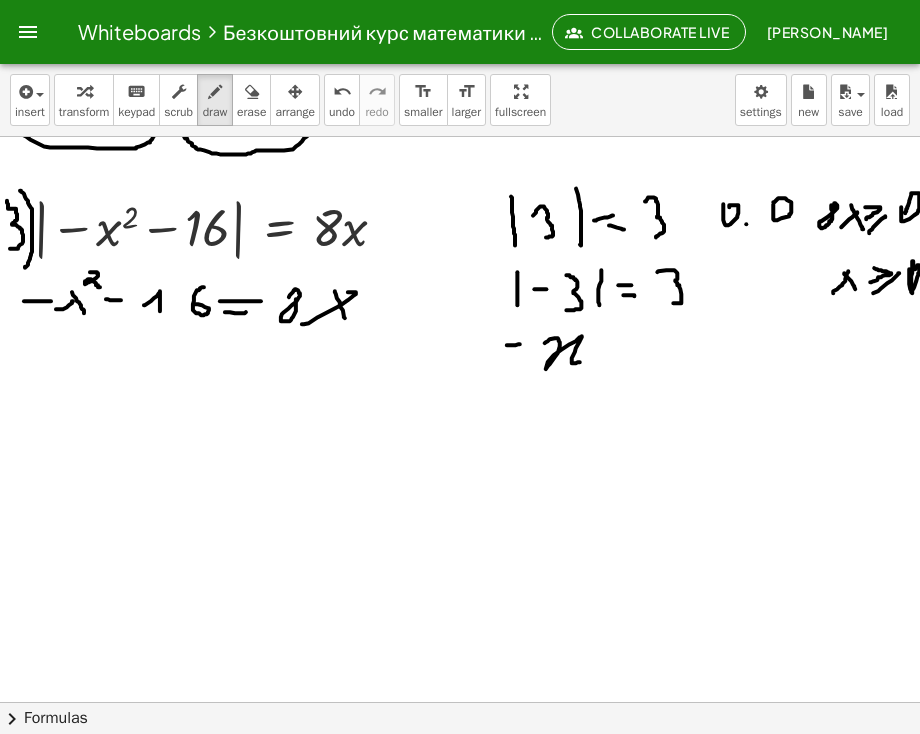 drag, startPoint x: 545, startPoint y: 343, endPoint x: 580, endPoint y: 362, distance: 39.824615 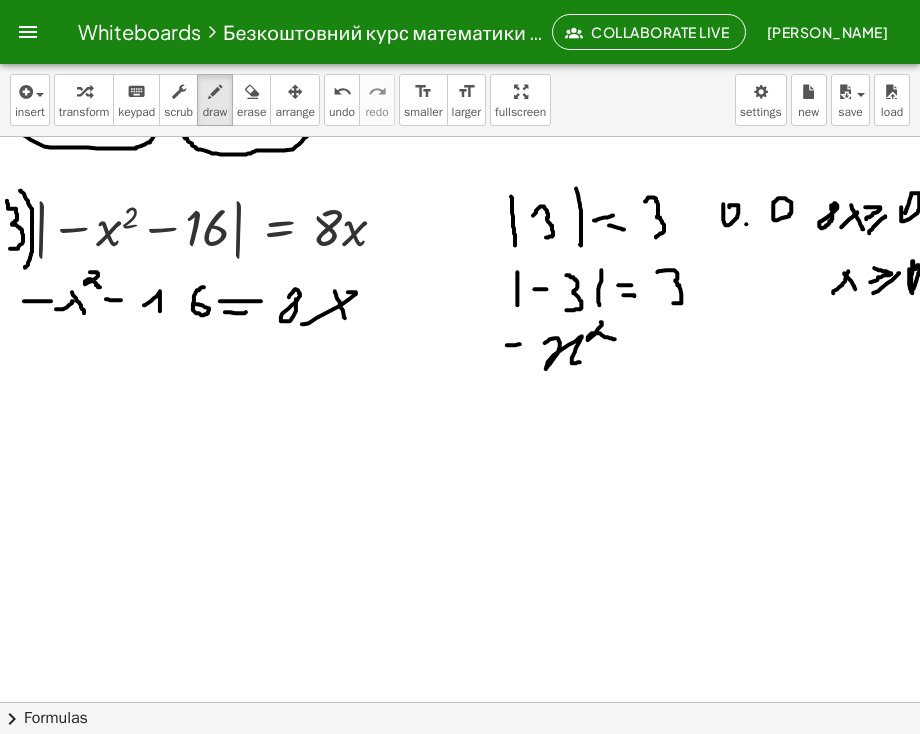 drag, startPoint x: 602, startPoint y: 322, endPoint x: 649, endPoint y: 347, distance: 53.235325 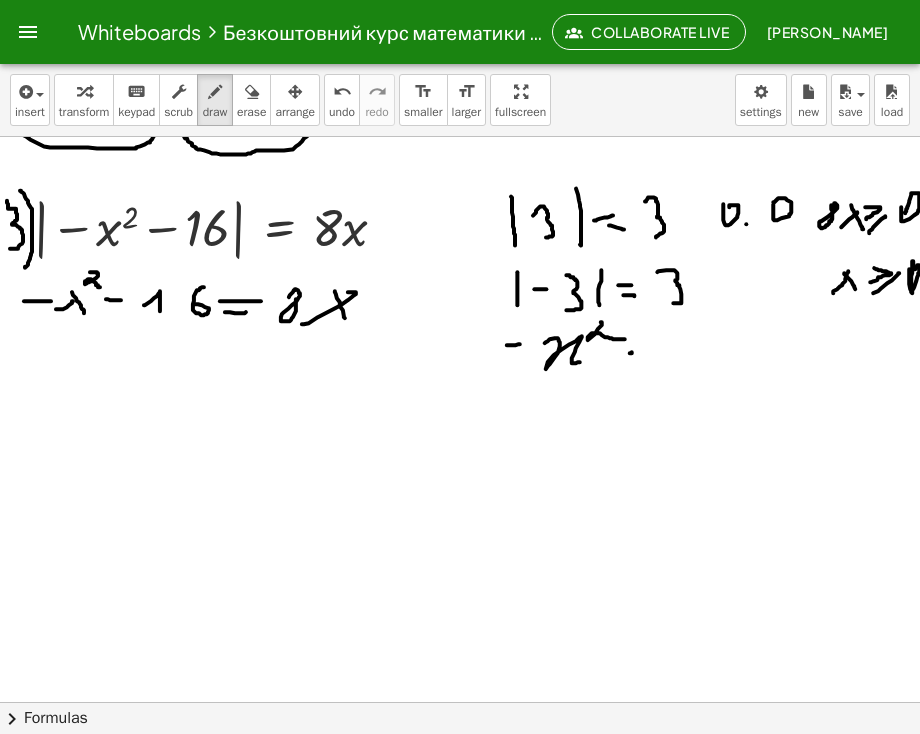 click at bounding box center (461, 185) 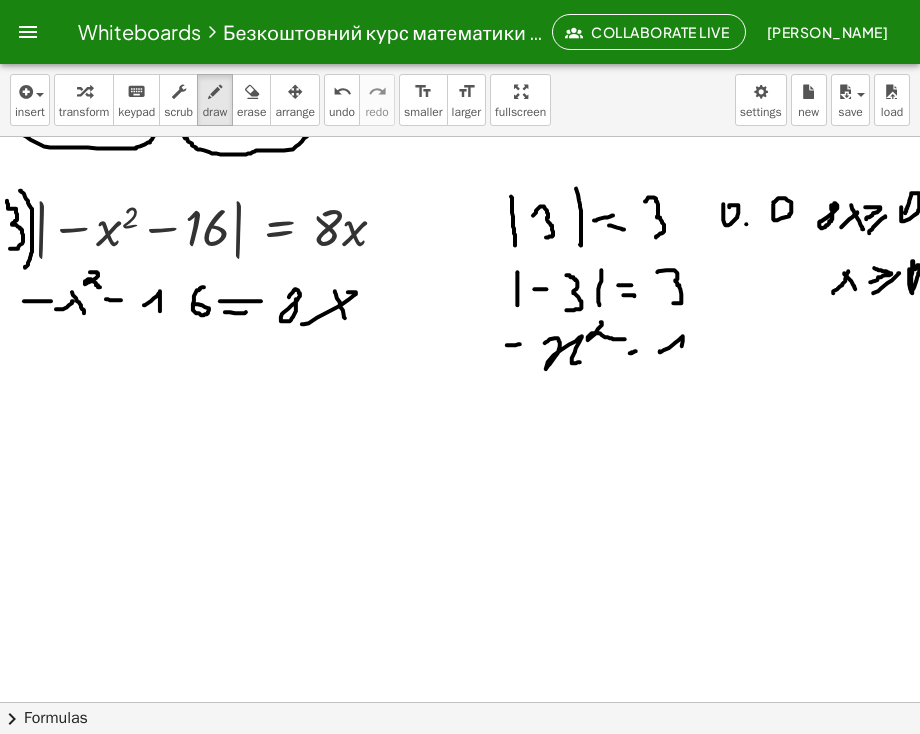 drag, startPoint x: 660, startPoint y: 352, endPoint x: 680, endPoint y: 353, distance: 20.024984 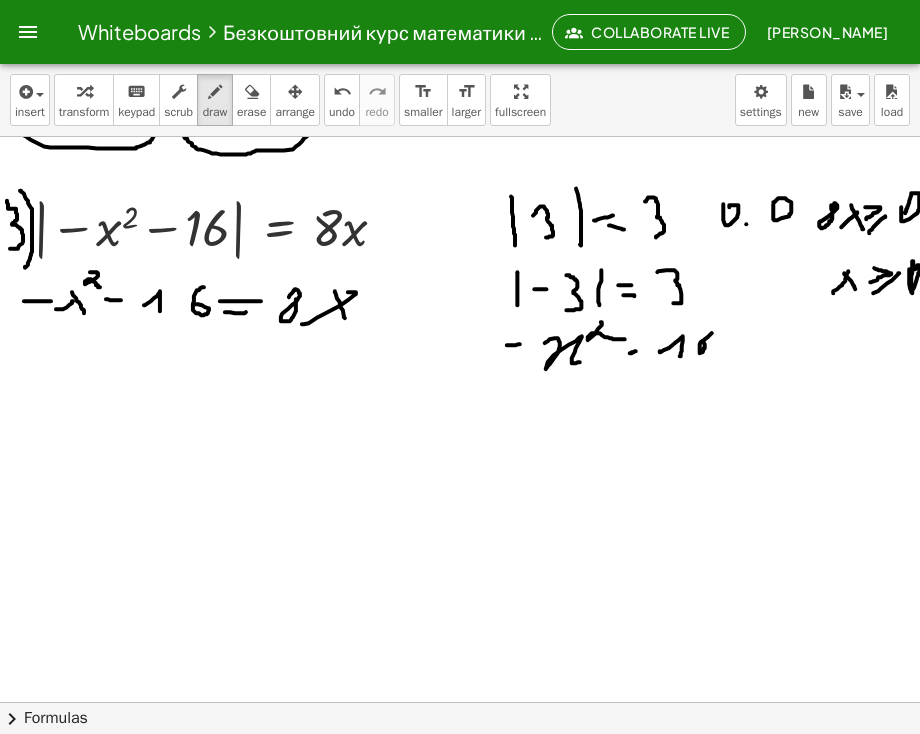 drag, startPoint x: 712, startPoint y: 333, endPoint x: 704, endPoint y: 341, distance: 11.313708 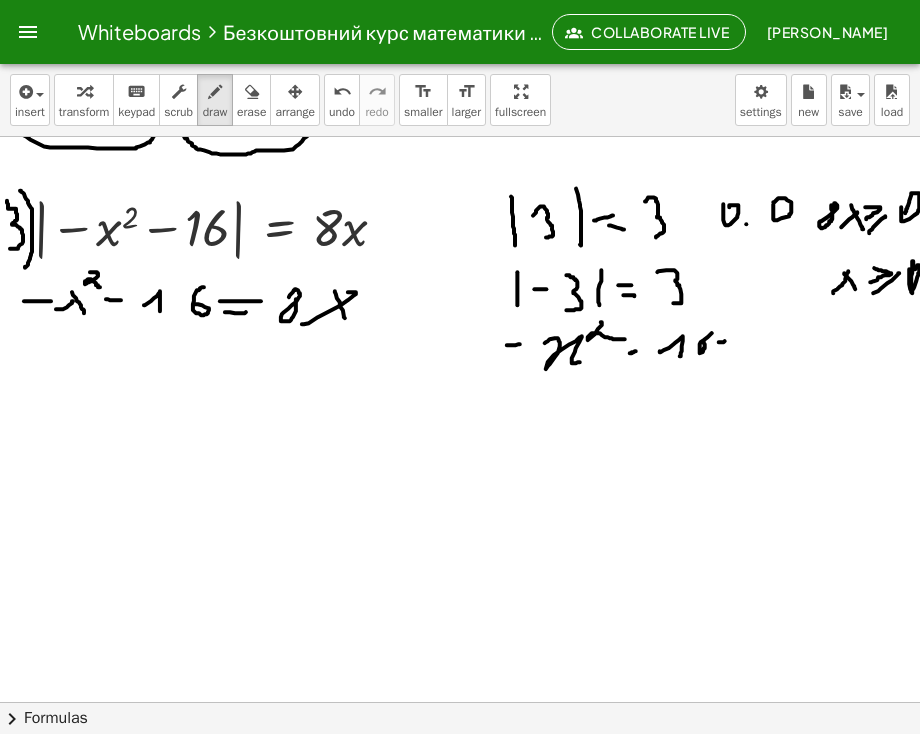 click at bounding box center (461, 185) 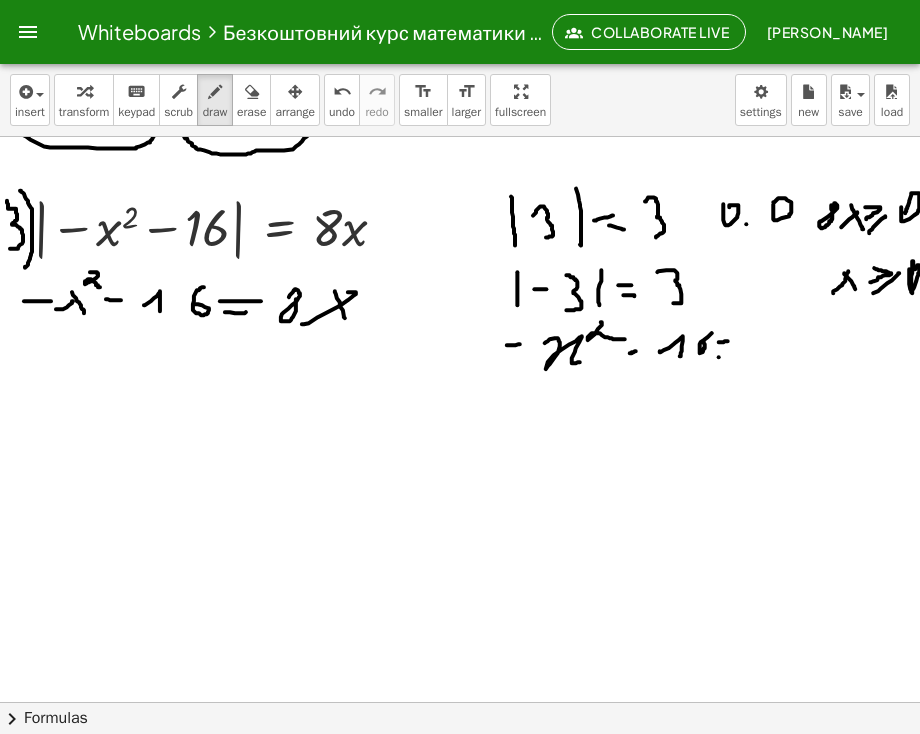 drag, startPoint x: 719, startPoint y: 357, endPoint x: 733, endPoint y: 354, distance: 14.3178215 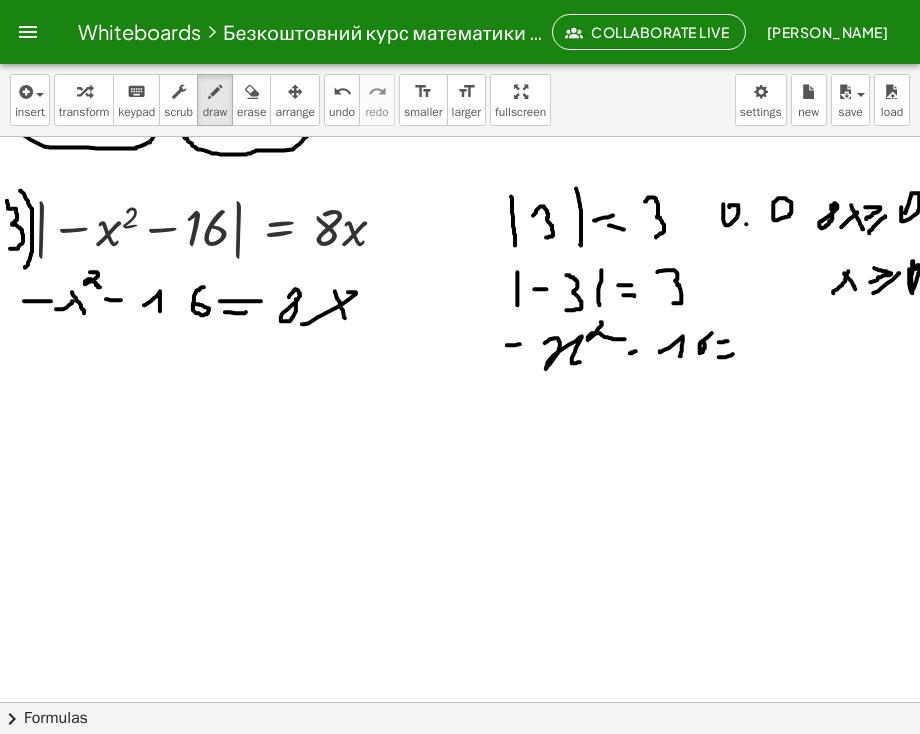 drag, startPoint x: 747, startPoint y: 348, endPoint x: 768, endPoint y: 341, distance: 22.135944 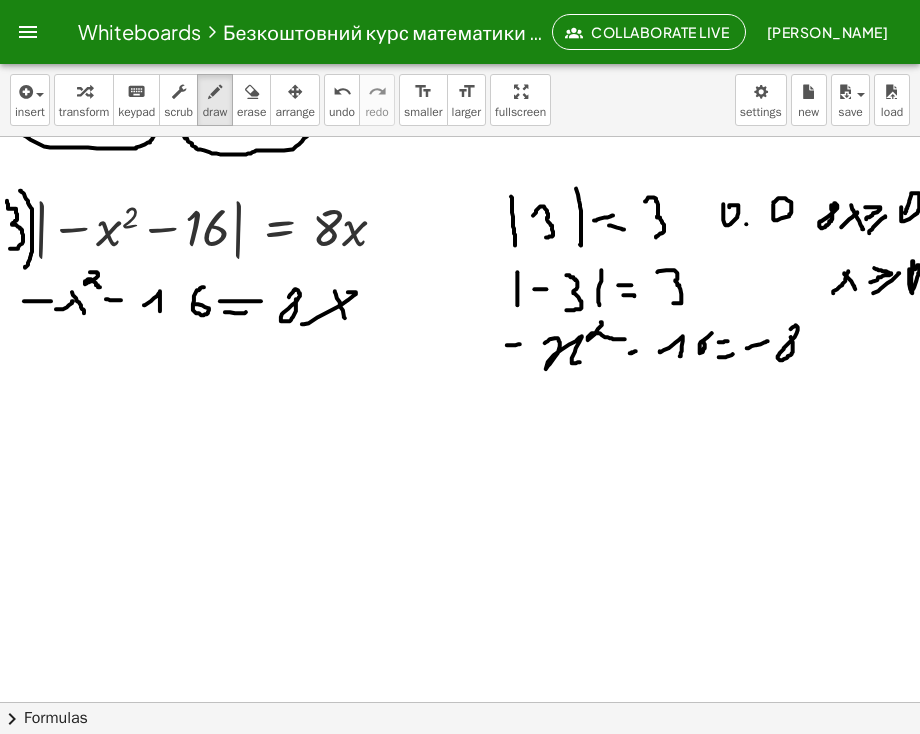 drag, startPoint x: 796, startPoint y: 325, endPoint x: 791, endPoint y: 337, distance: 13 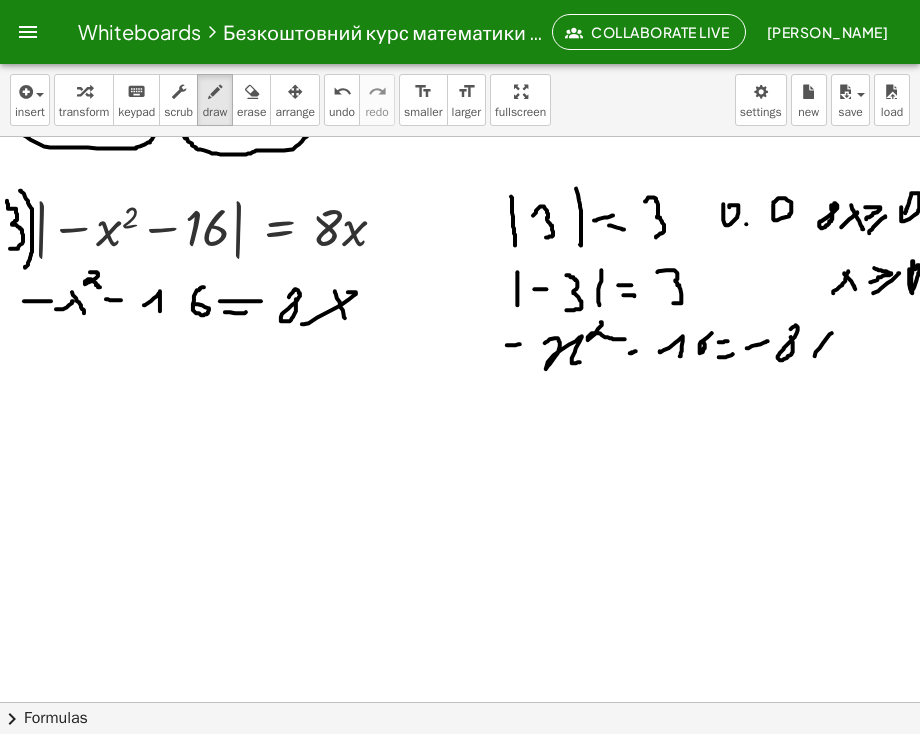 drag, startPoint x: 815, startPoint y: 356, endPoint x: 832, endPoint y: 333, distance: 28.600698 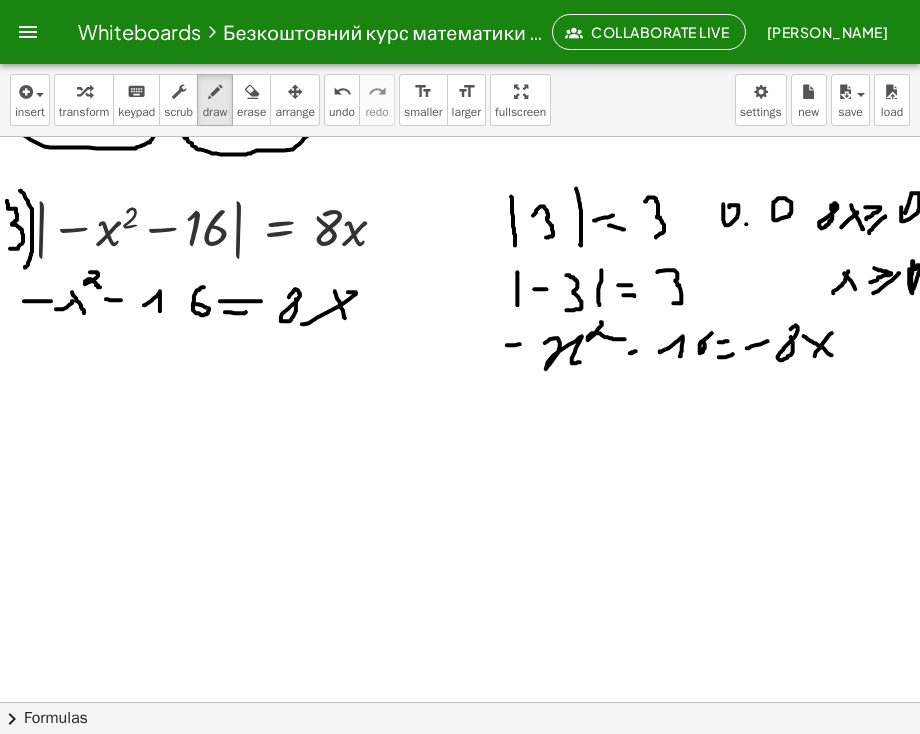 click at bounding box center (461, 185) 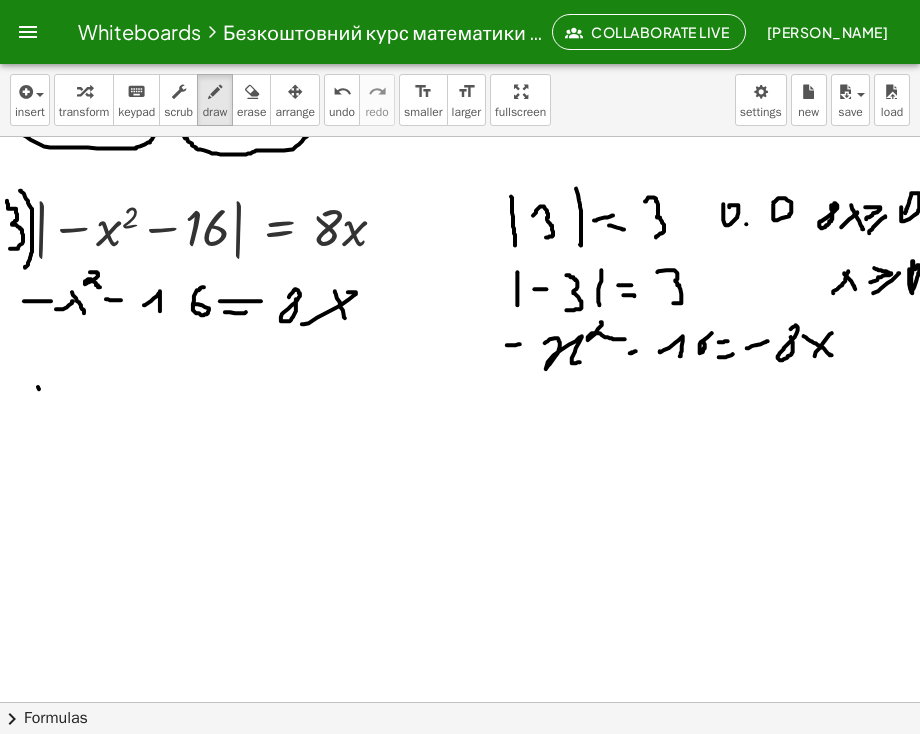 drag, startPoint x: 39, startPoint y: 389, endPoint x: 56, endPoint y: 369, distance: 26.24881 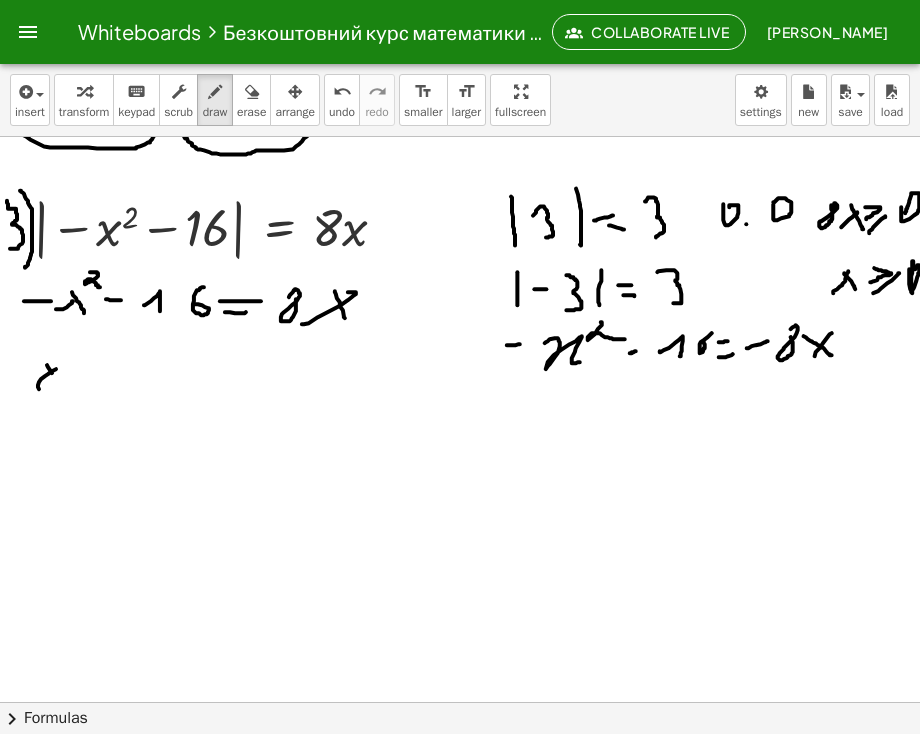 drag, startPoint x: 52, startPoint y: 373, endPoint x: 62, endPoint y: 384, distance: 14.866069 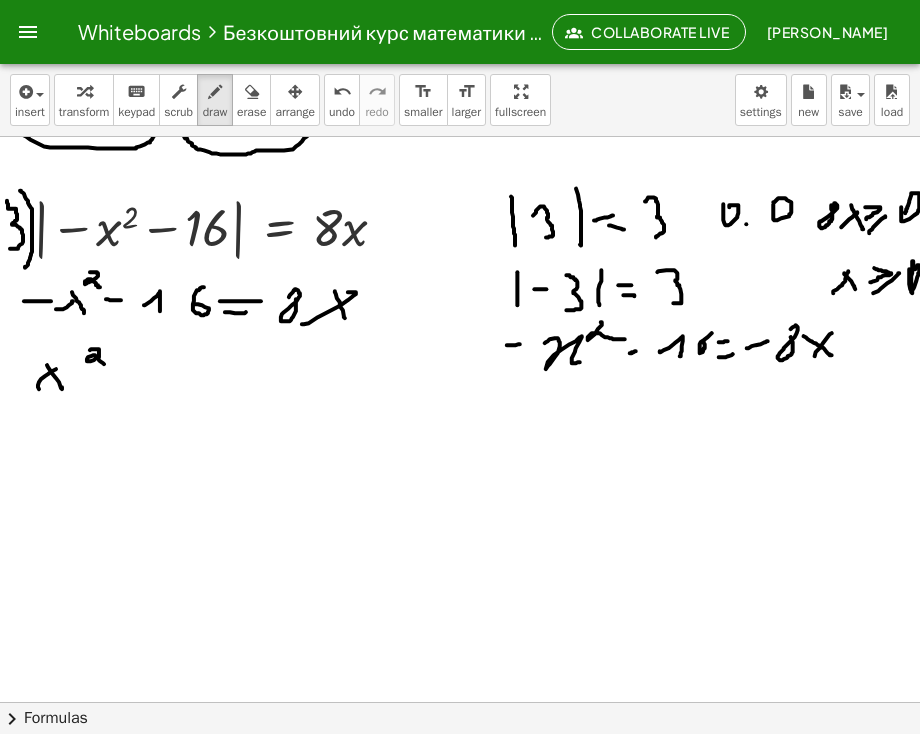 drag, startPoint x: 90, startPoint y: 350, endPoint x: 129, endPoint y: 365, distance: 41.785164 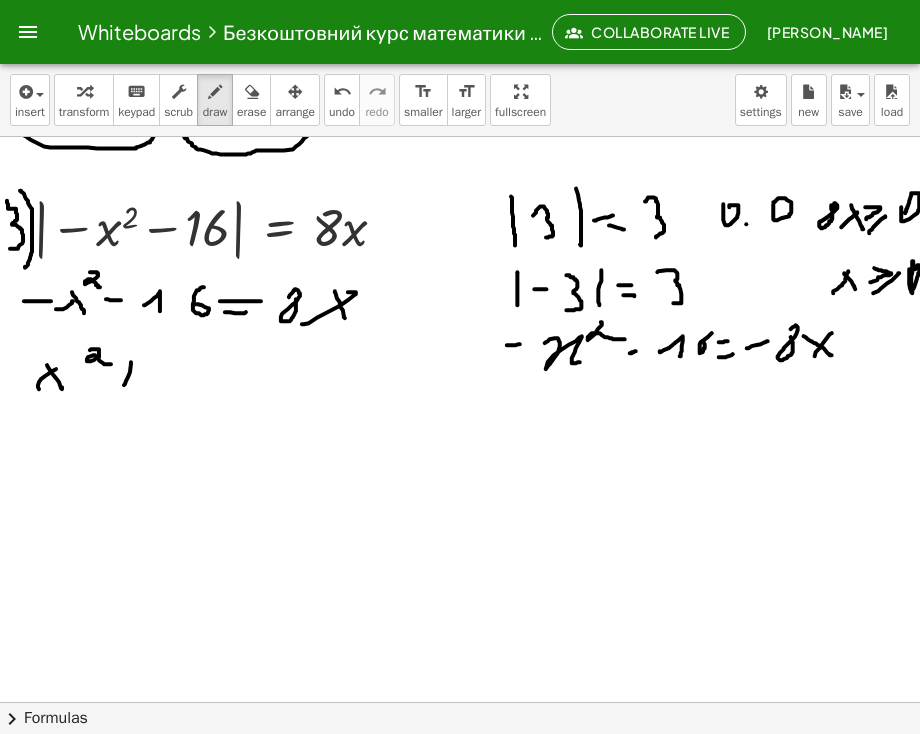 click at bounding box center (461, 185) 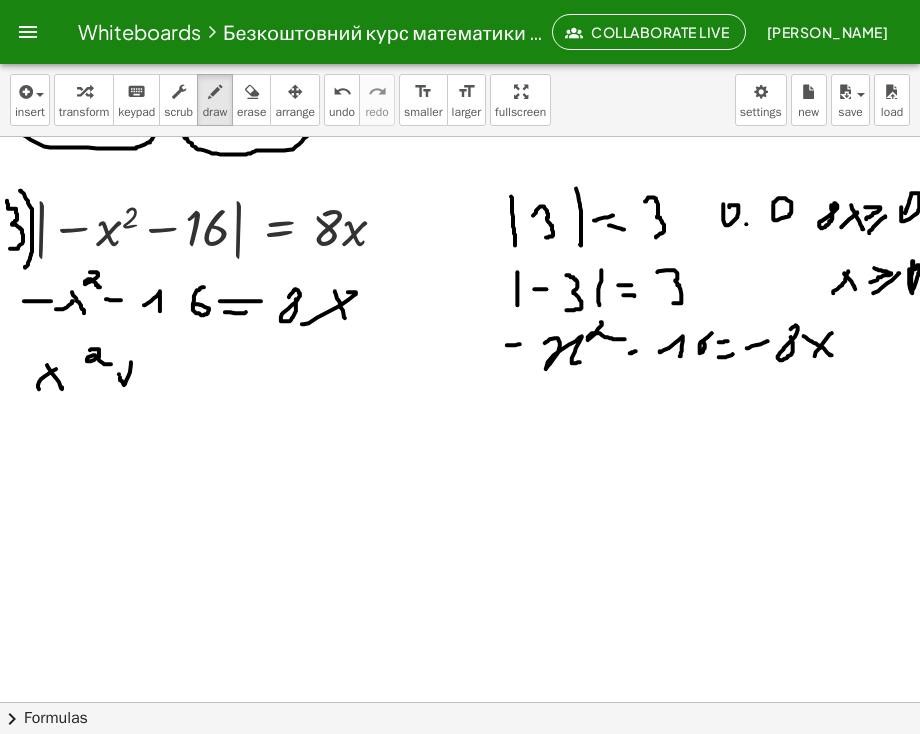 click at bounding box center [461, 185] 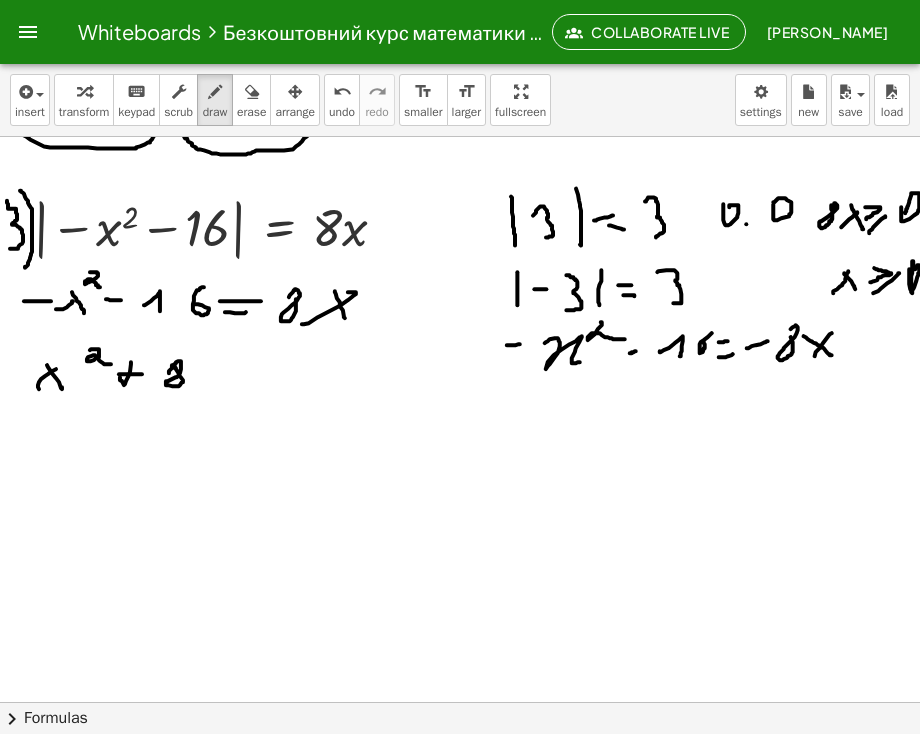 click at bounding box center [461, 185] 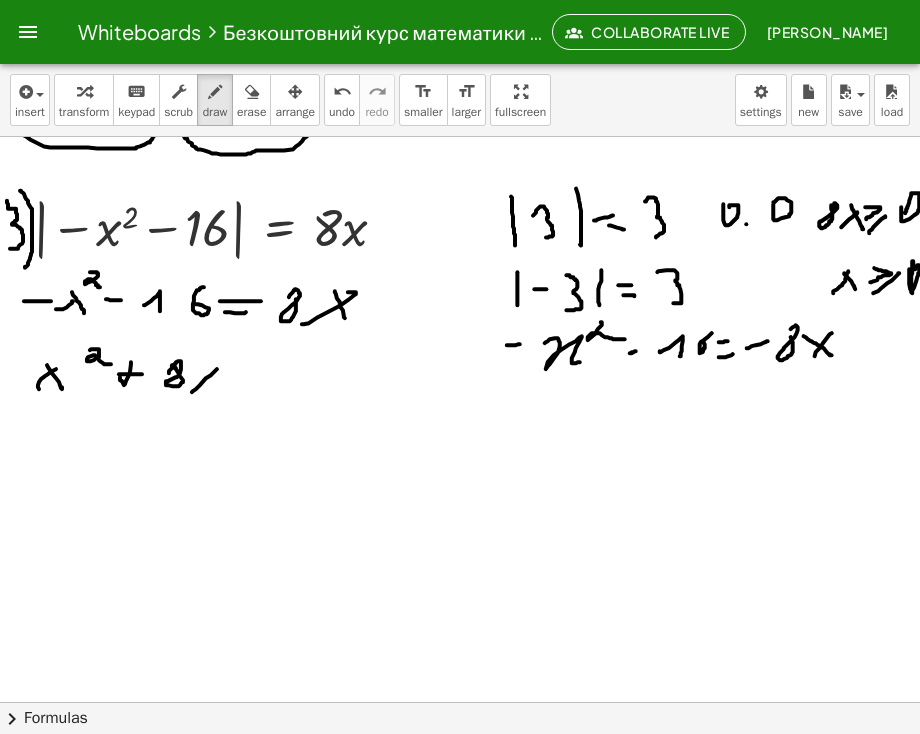 click at bounding box center [461, 185] 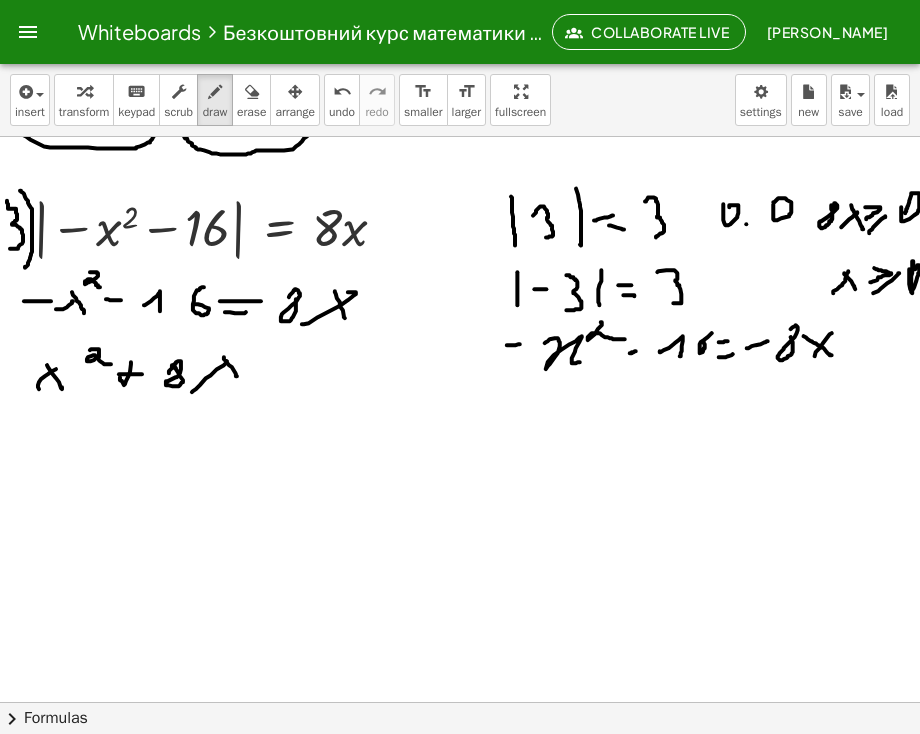 click at bounding box center [461, 185] 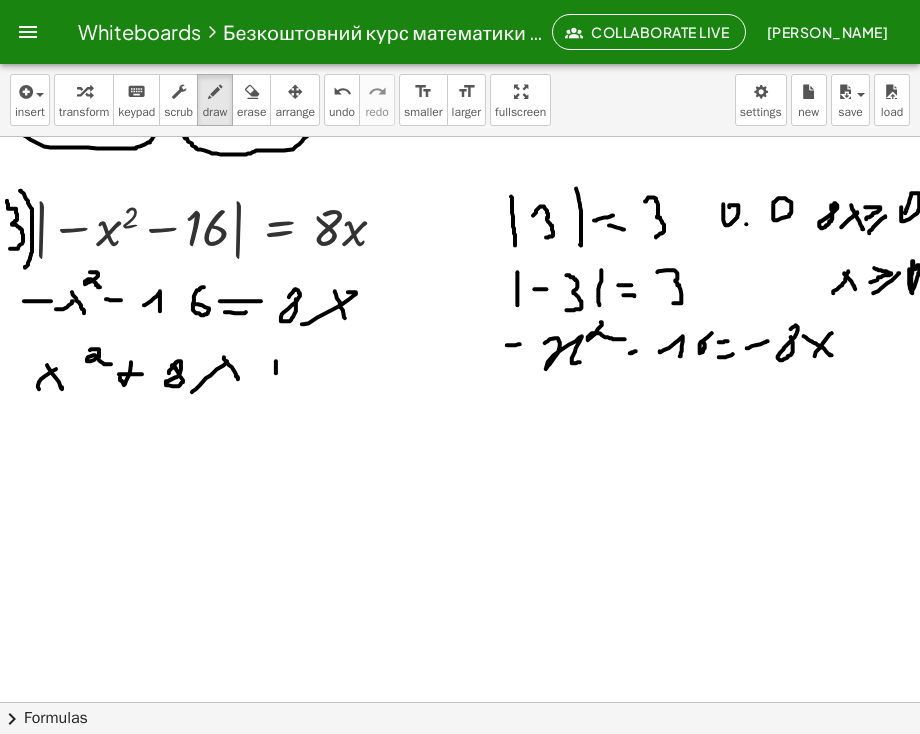 click at bounding box center [461, 185] 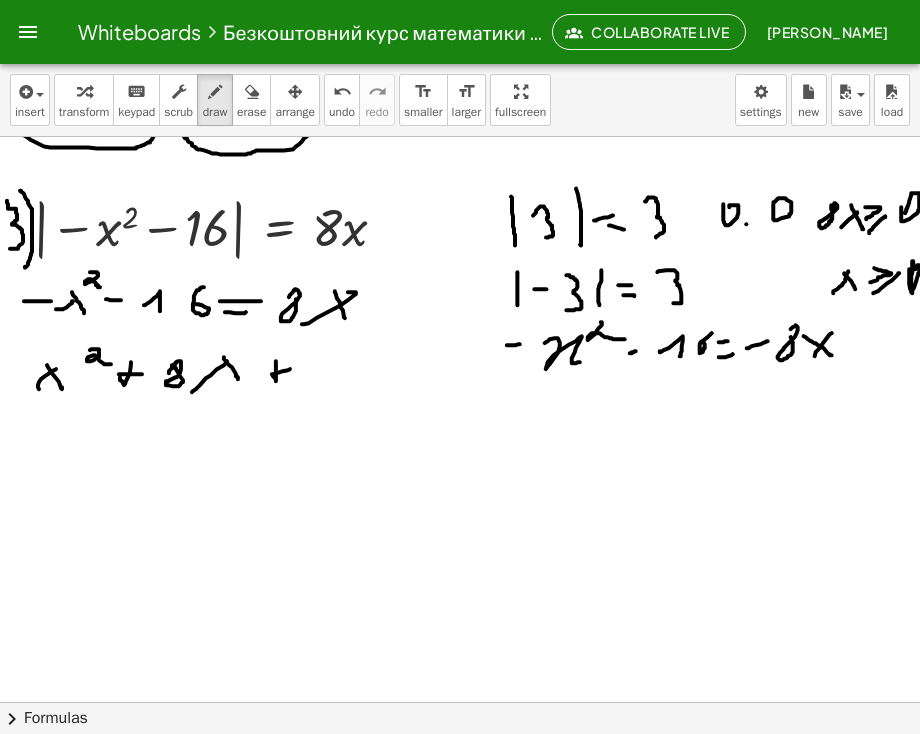 click at bounding box center (461, 185) 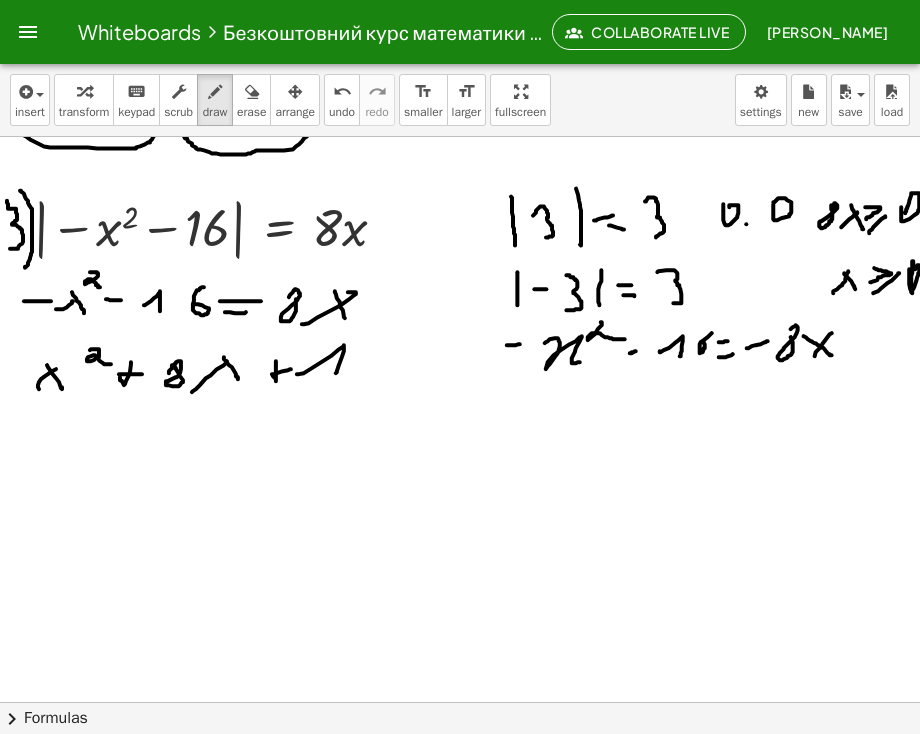 click at bounding box center [461, 185] 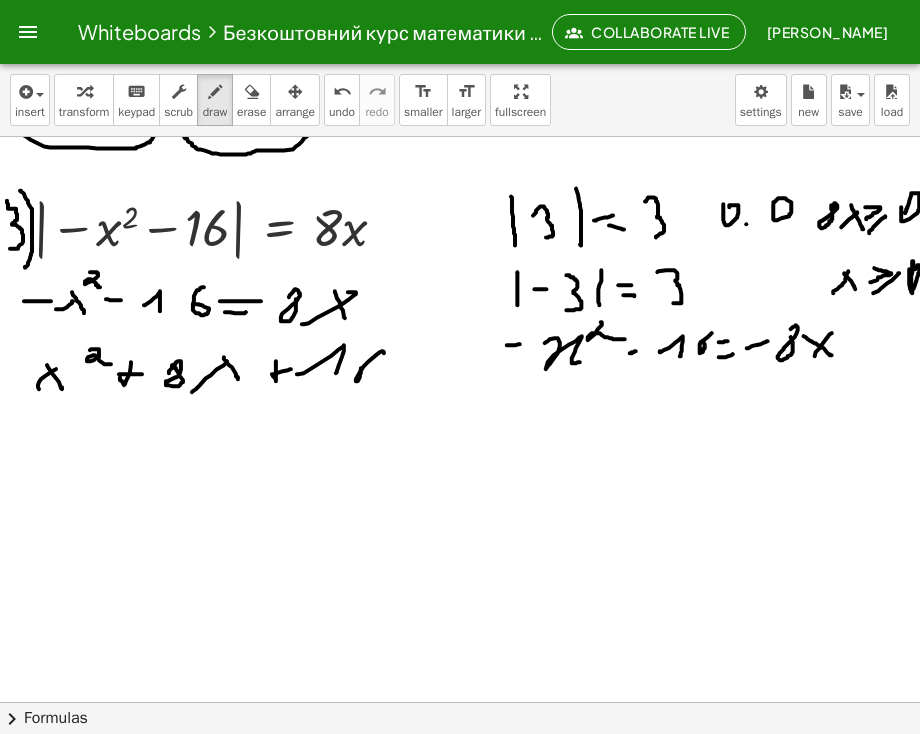 click at bounding box center (461, 185) 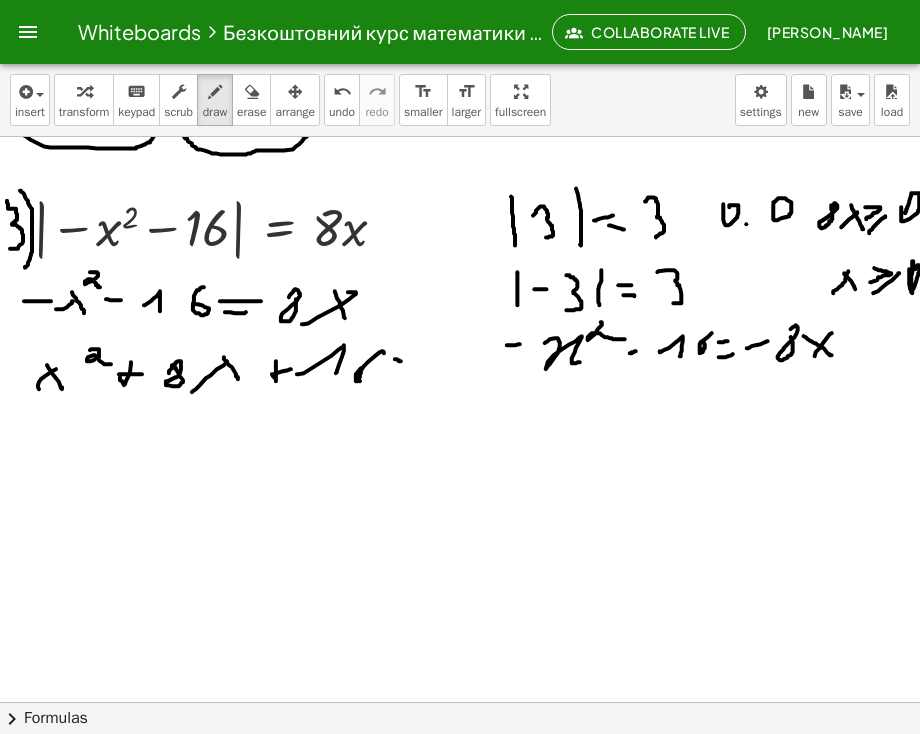 click at bounding box center [461, 185] 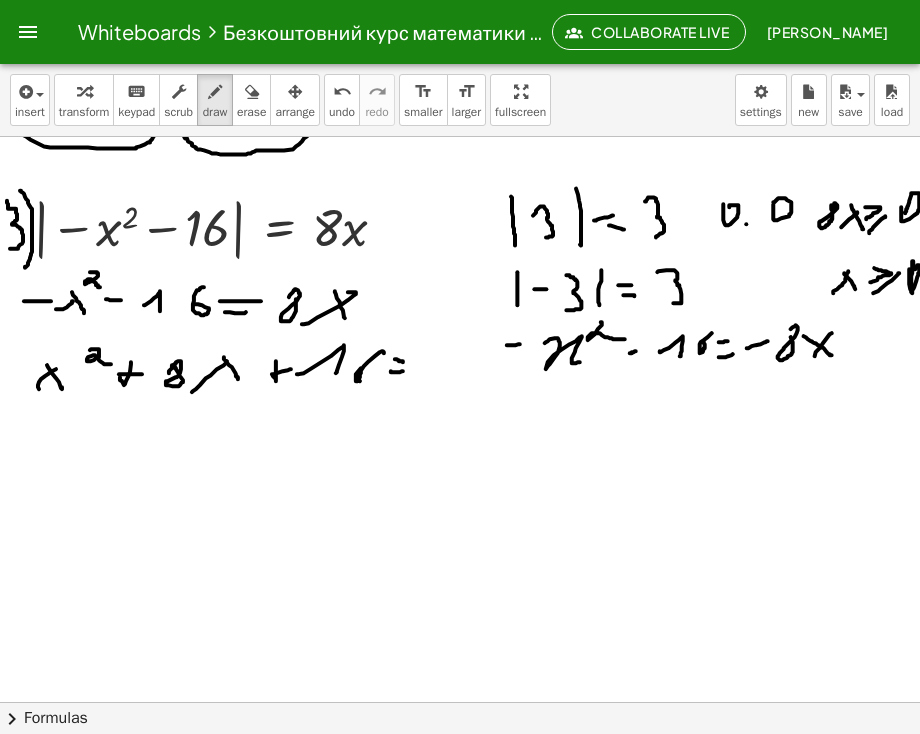 click at bounding box center (461, 185) 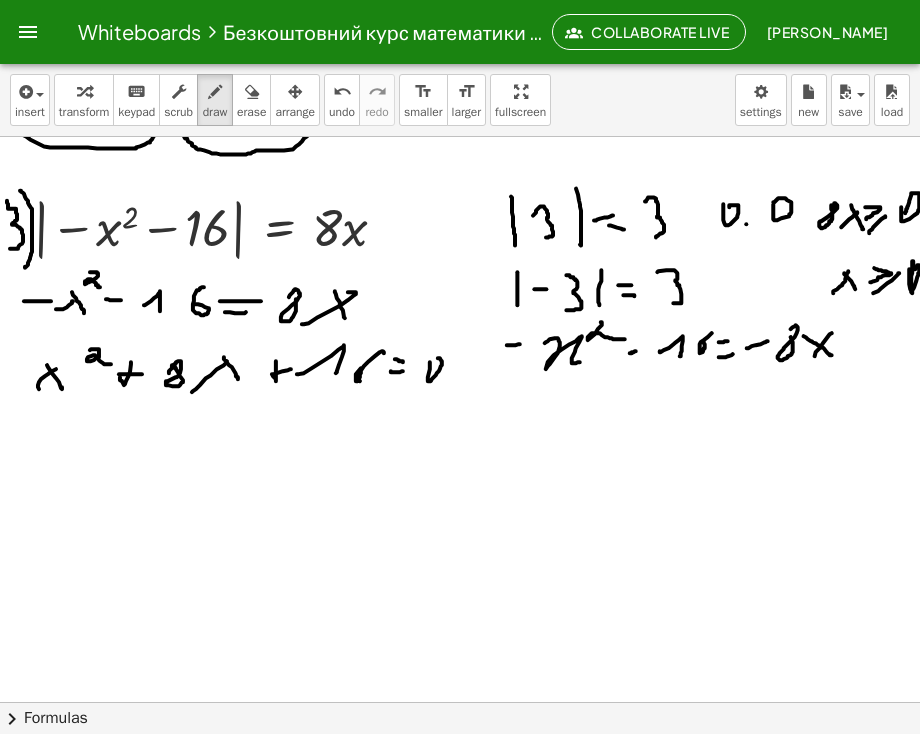 click at bounding box center [461, 185] 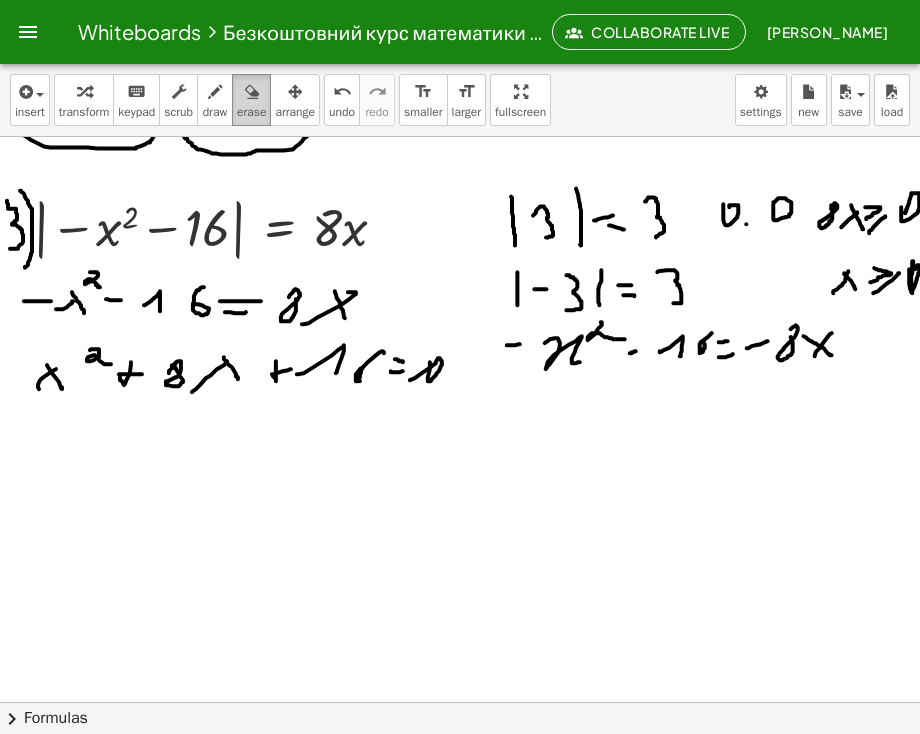 click at bounding box center [251, 91] 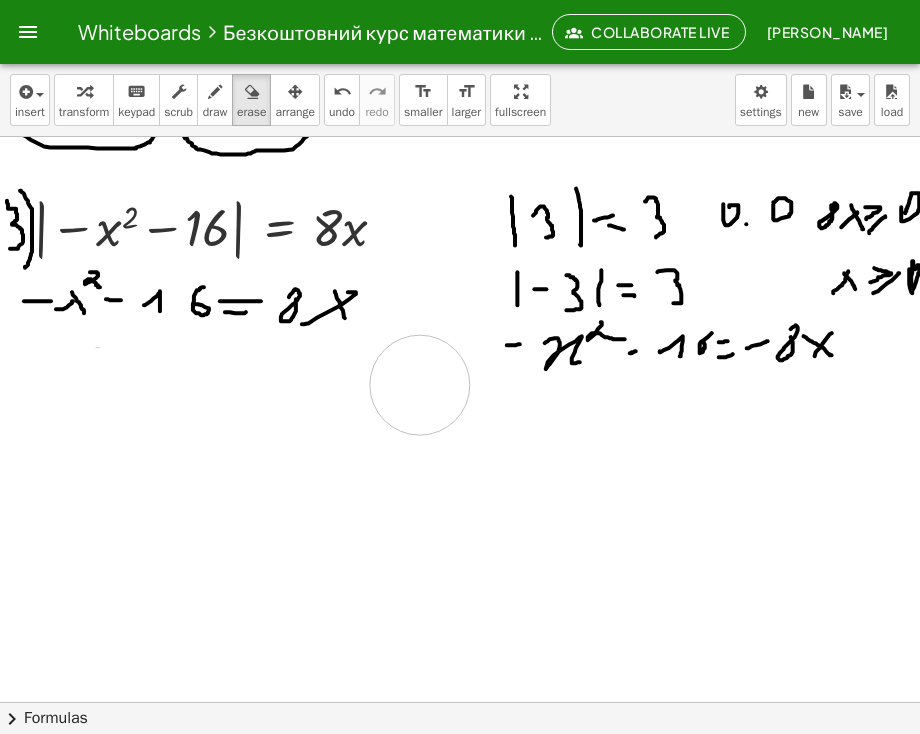 click at bounding box center [461, 185] 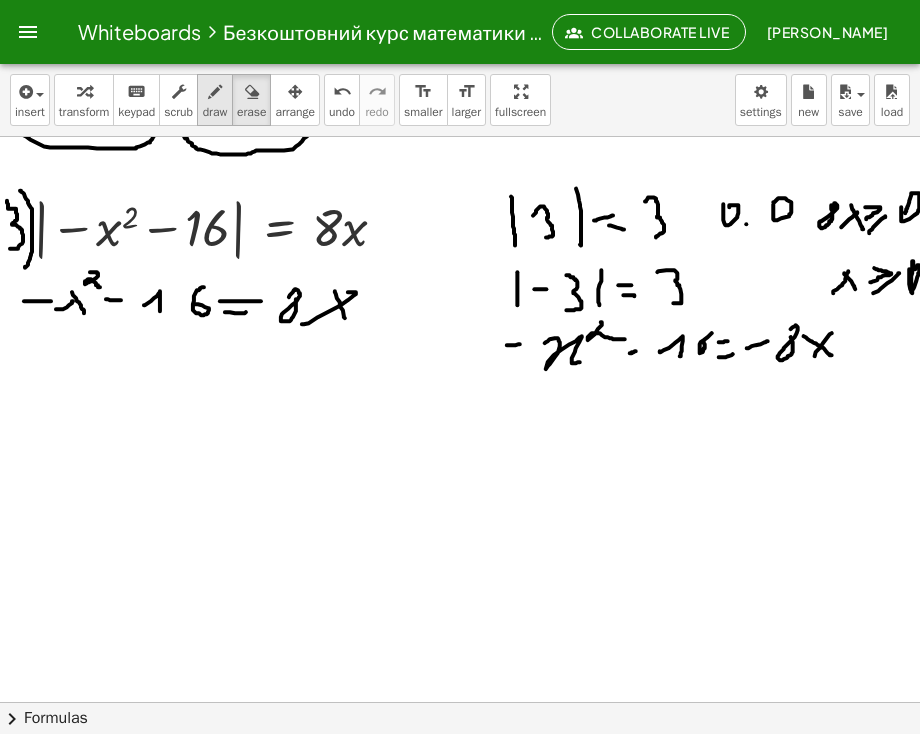 click on "draw" at bounding box center (215, 112) 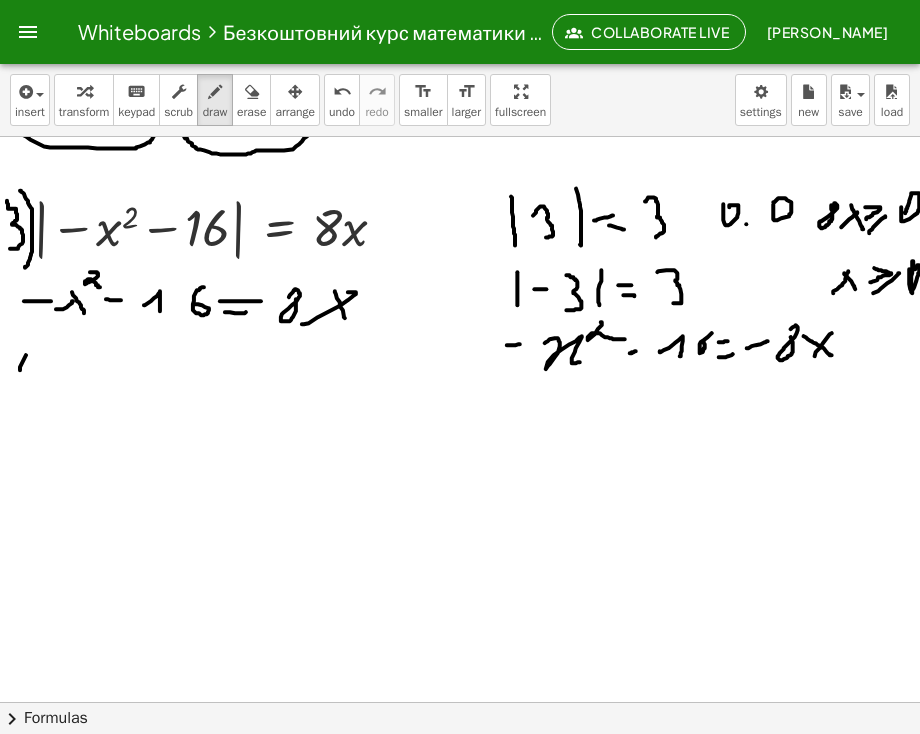 click at bounding box center [461, 185] 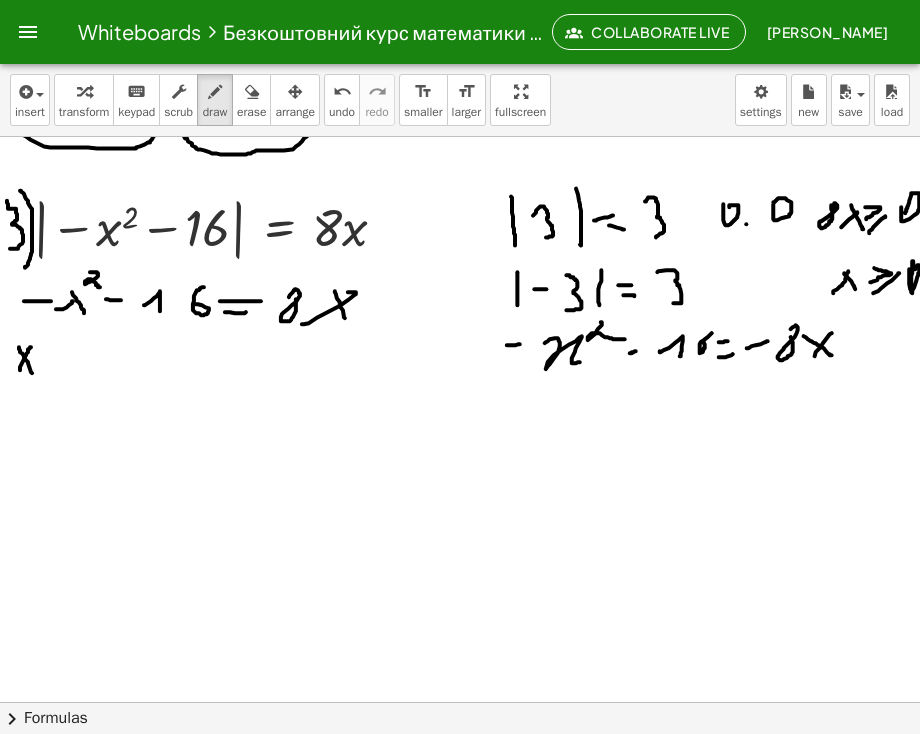 click at bounding box center [461, 185] 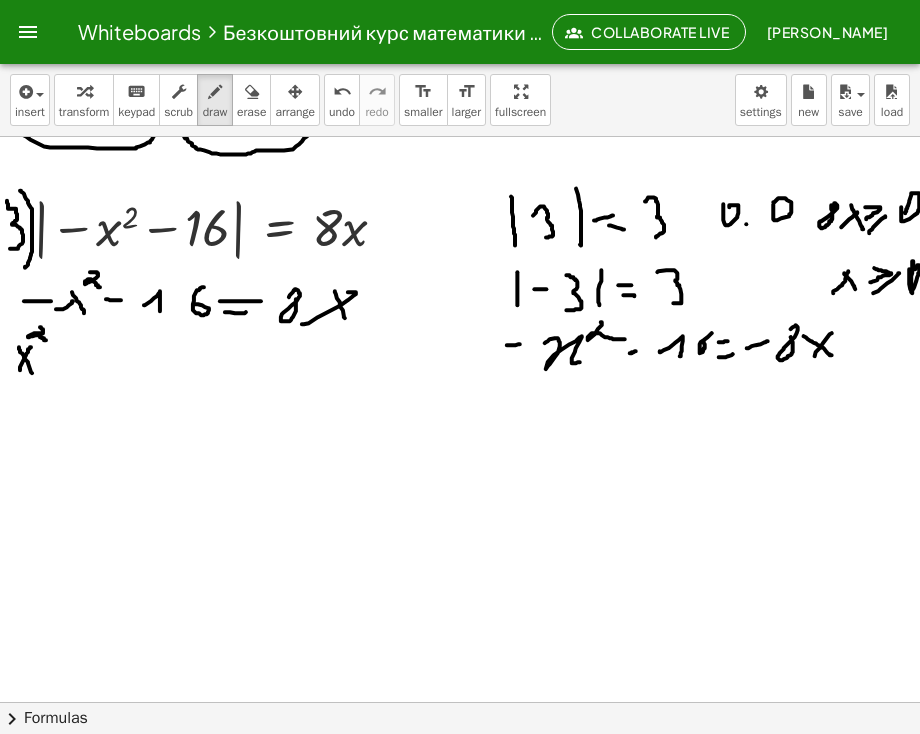 click at bounding box center [461, 185] 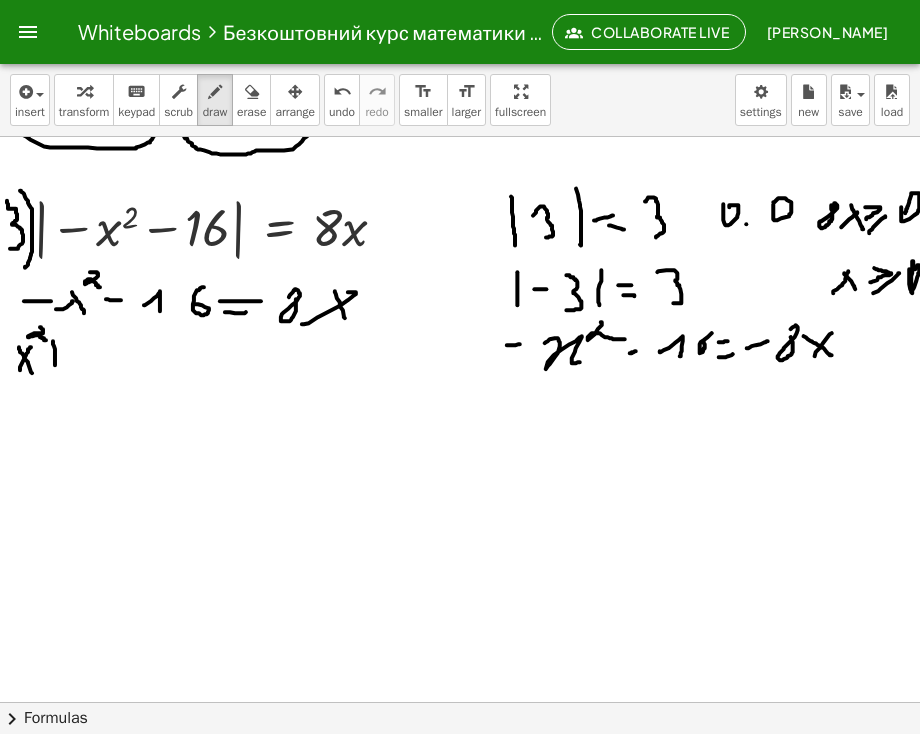 click at bounding box center (461, 185) 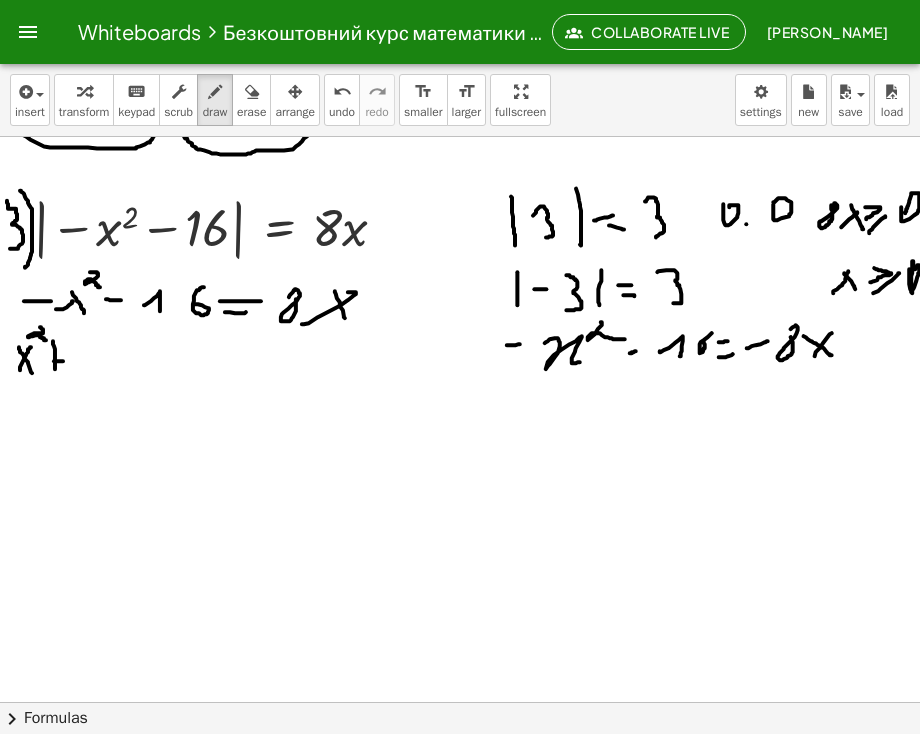 click at bounding box center [461, 185] 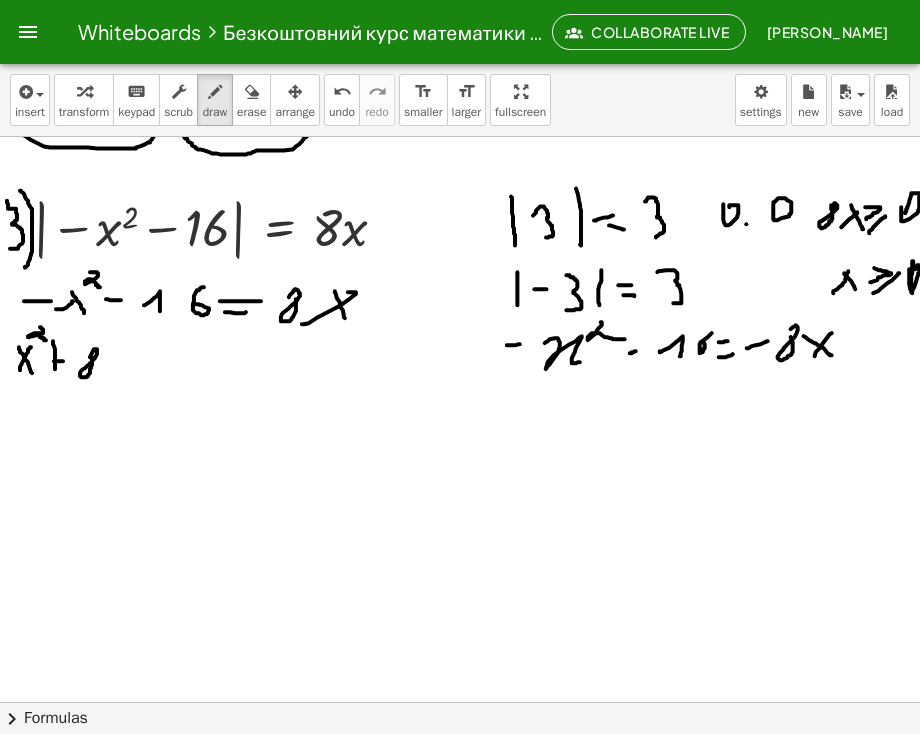 click at bounding box center (461, 185) 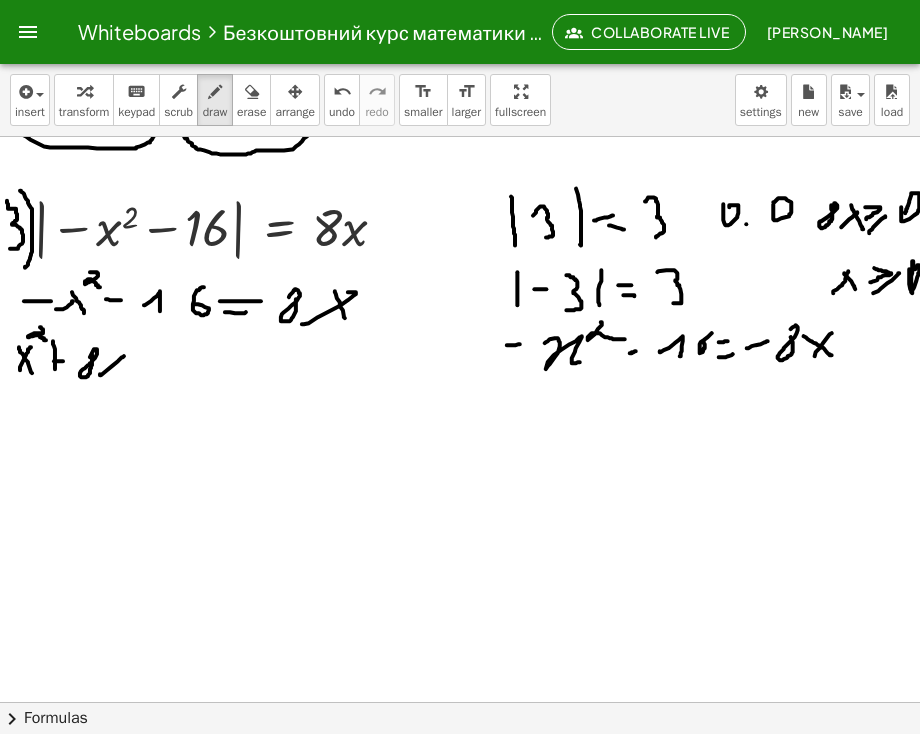 click at bounding box center (461, 185) 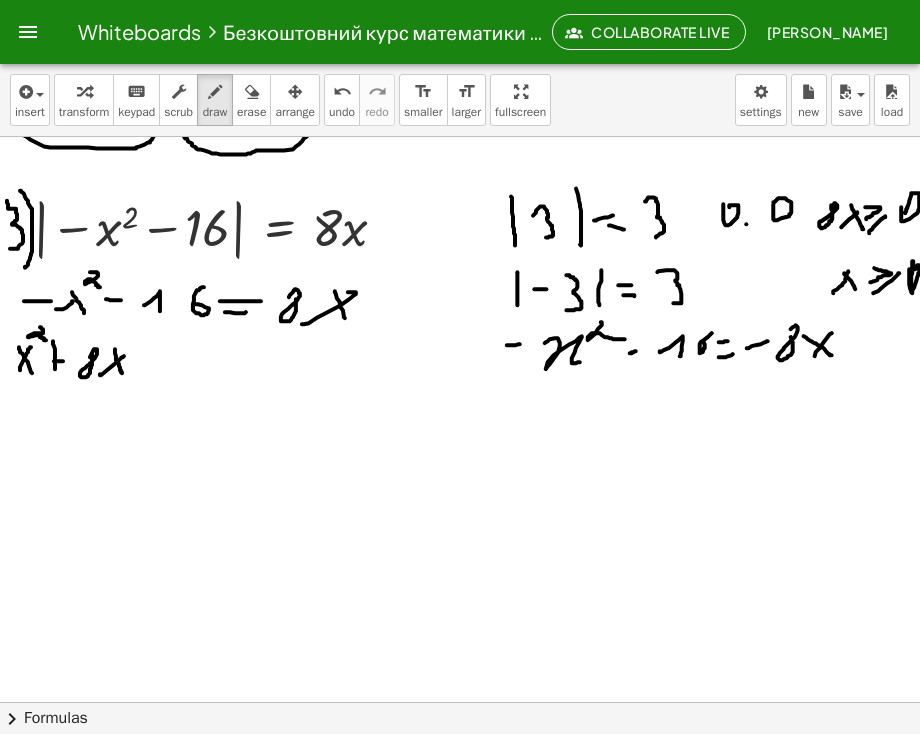click at bounding box center [461, 185] 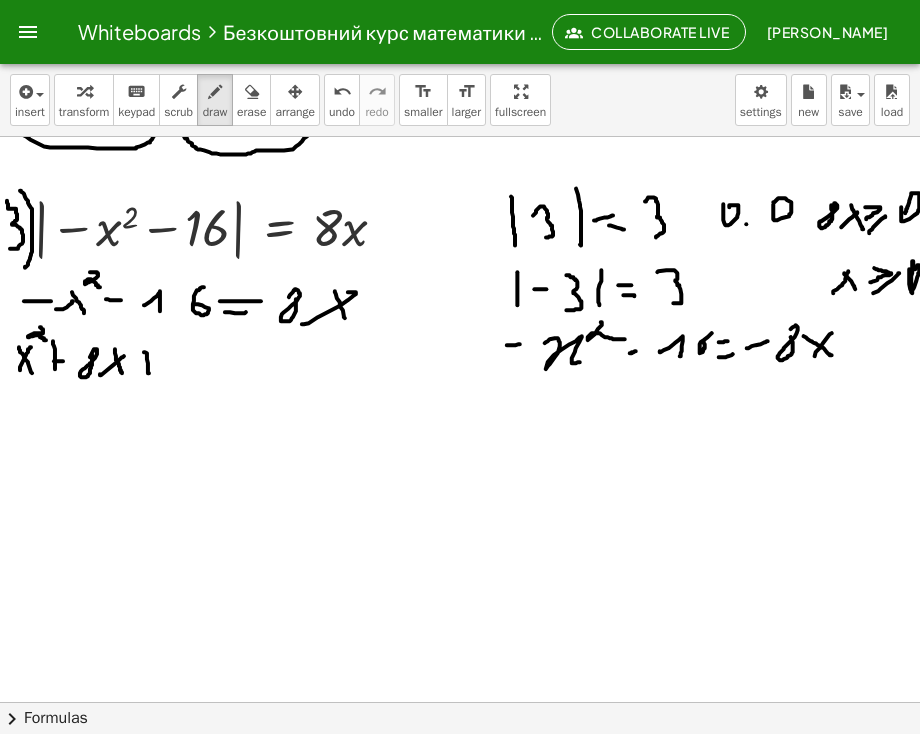 click at bounding box center (461, 185) 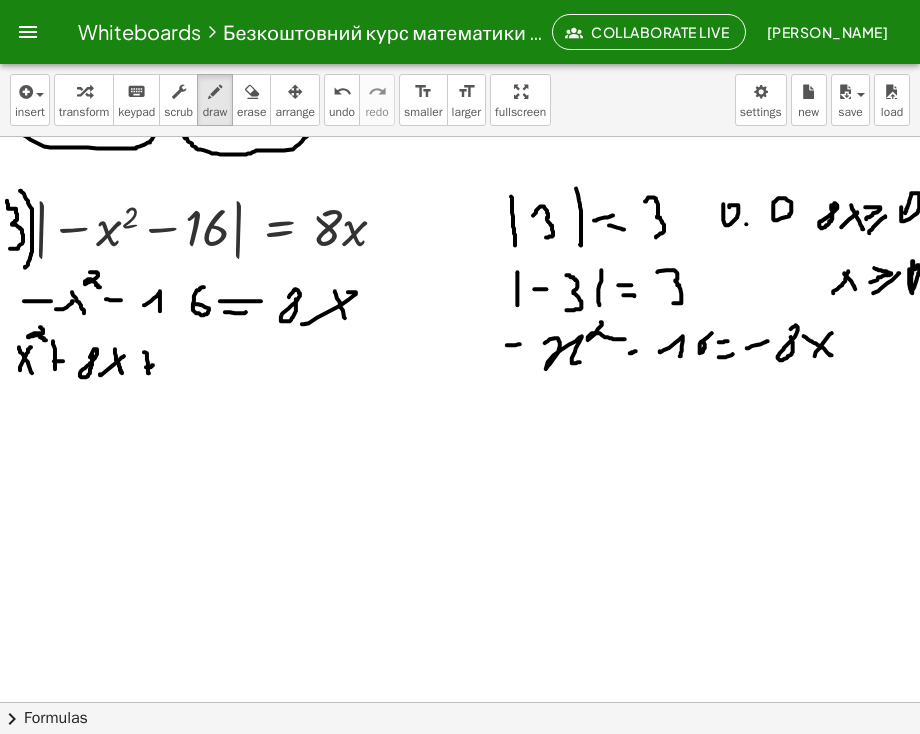 click at bounding box center (461, 185) 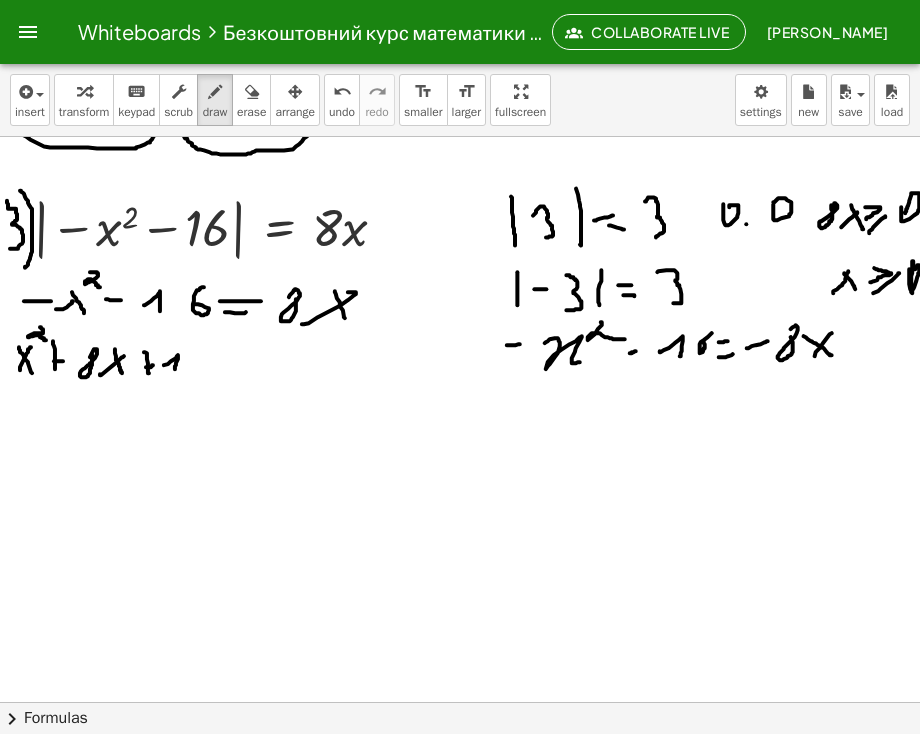 click at bounding box center (461, 185) 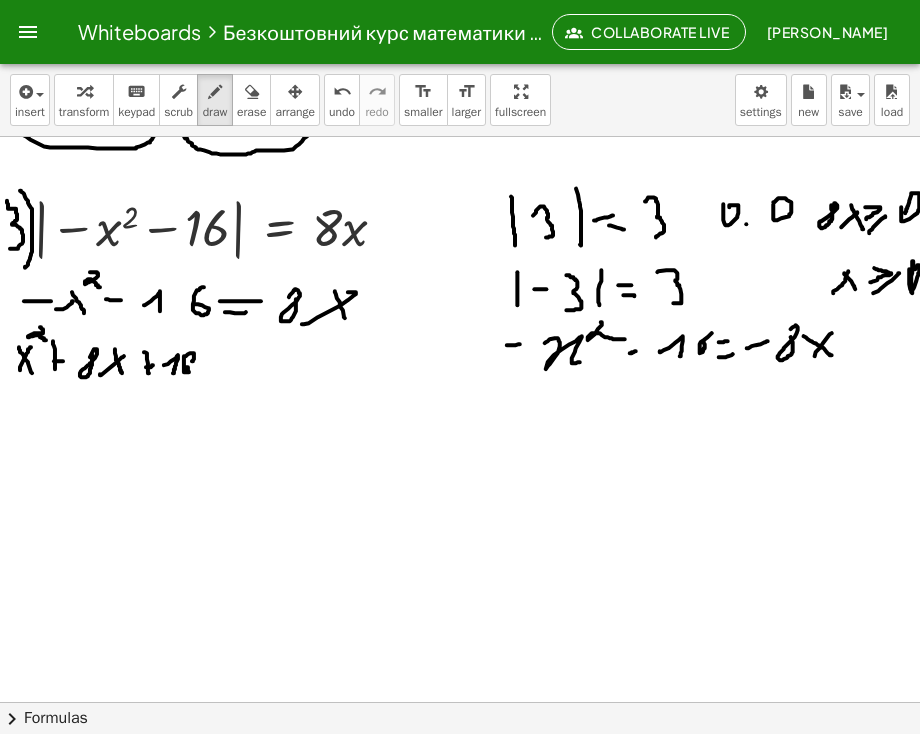 click at bounding box center (461, 185) 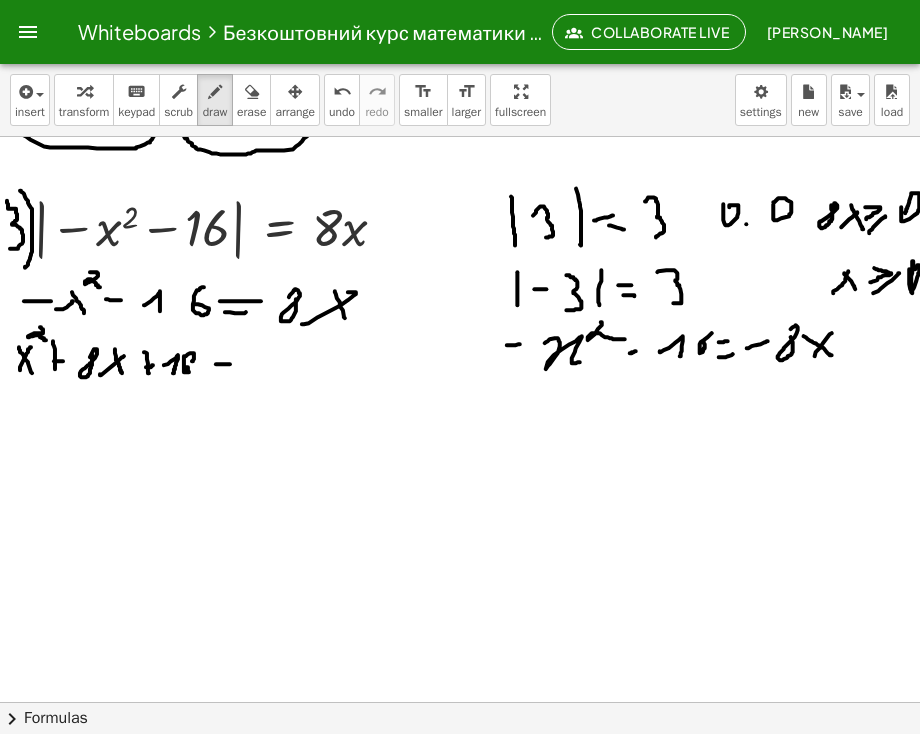 click at bounding box center [461, 185] 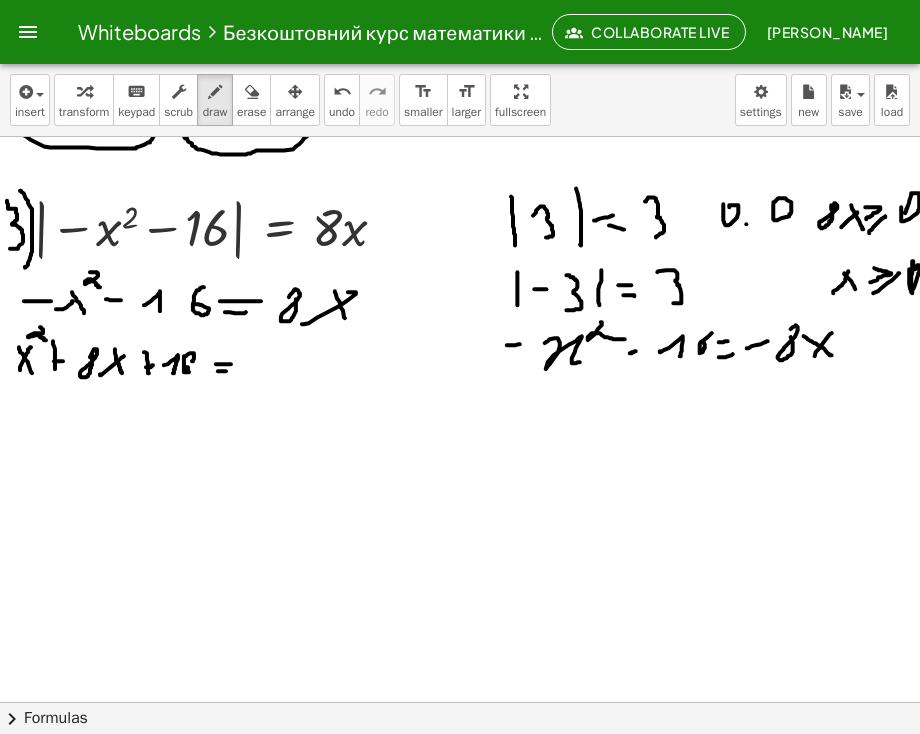 click at bounding box center (461, 185) 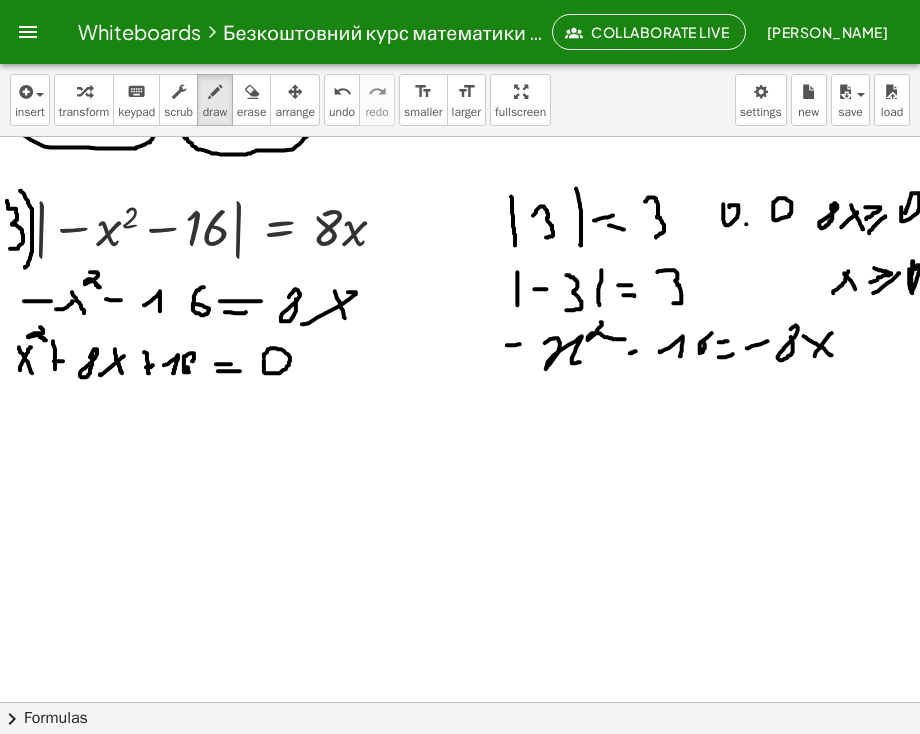 click at bounding box center (461, 185) 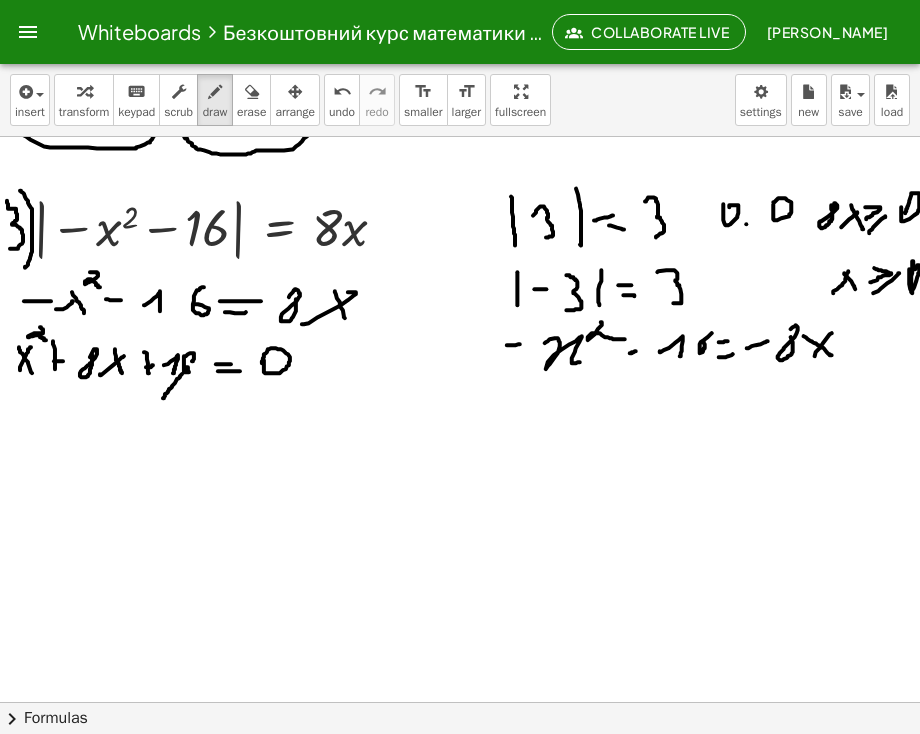 click at bounding box center [461, 185] 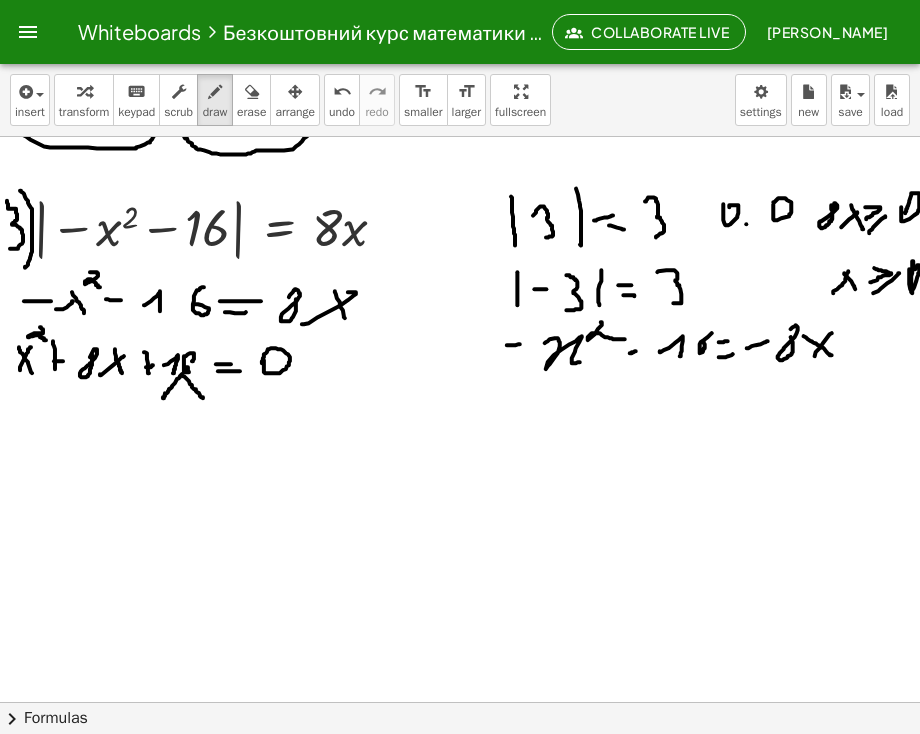 click at bounding box center (461, 185) 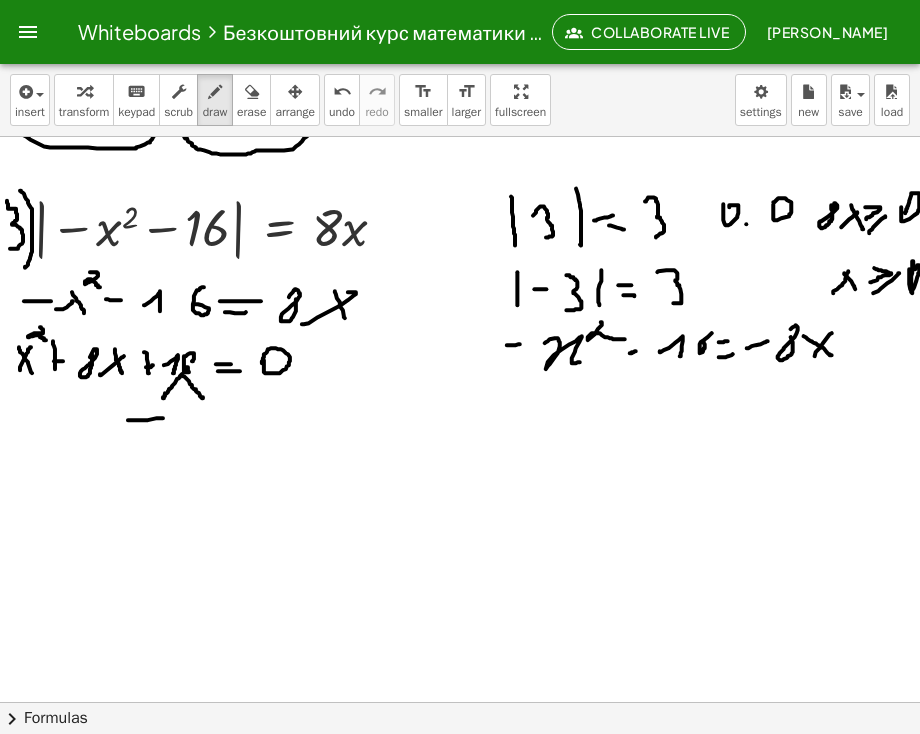 click at bounding box center (461, 185) 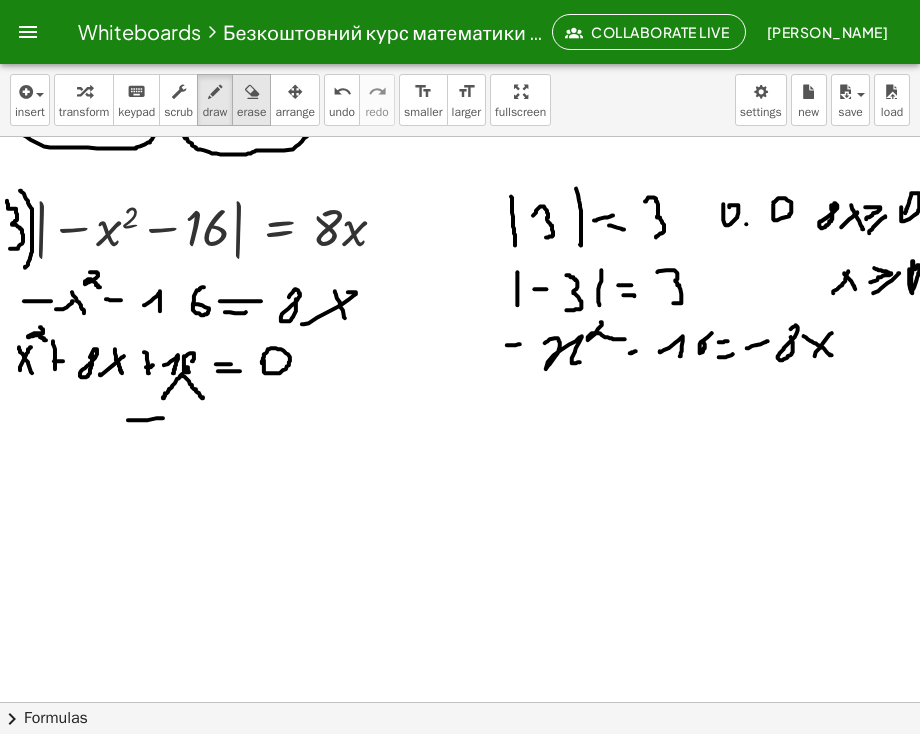 click at bounding box center (251, 91) 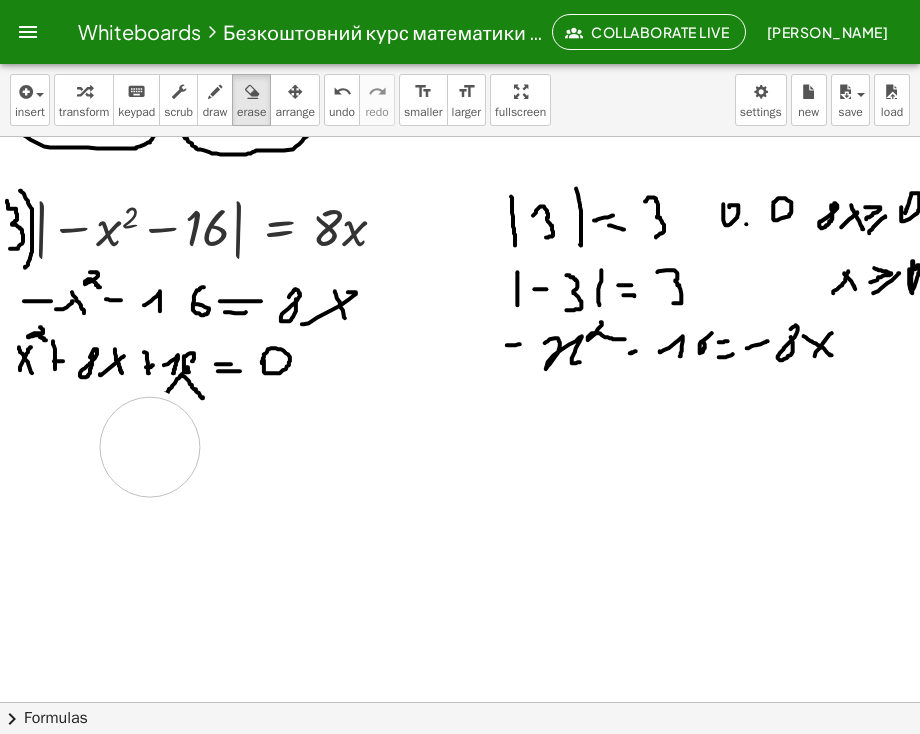 click at bounding box center [461, 185] 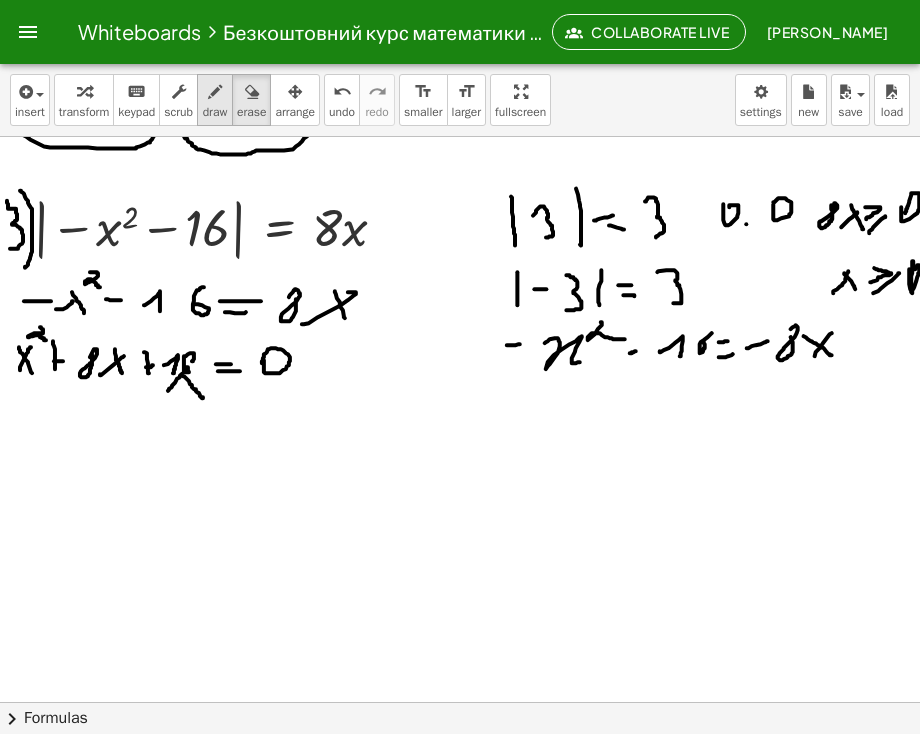 click at bounding box center [215, 92] 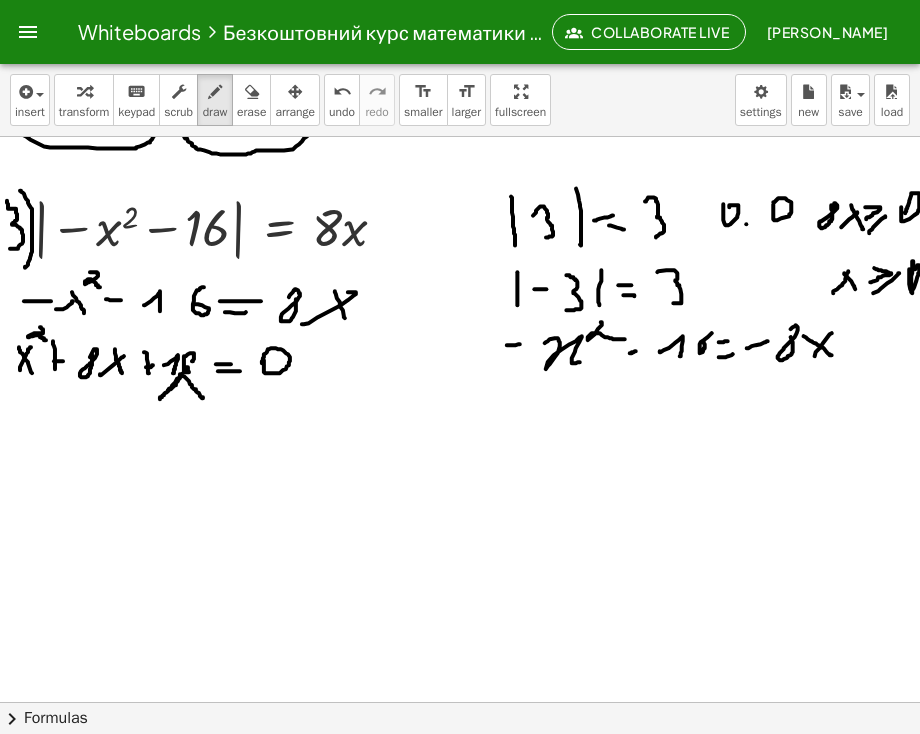 click at bounding box center (461, 185) 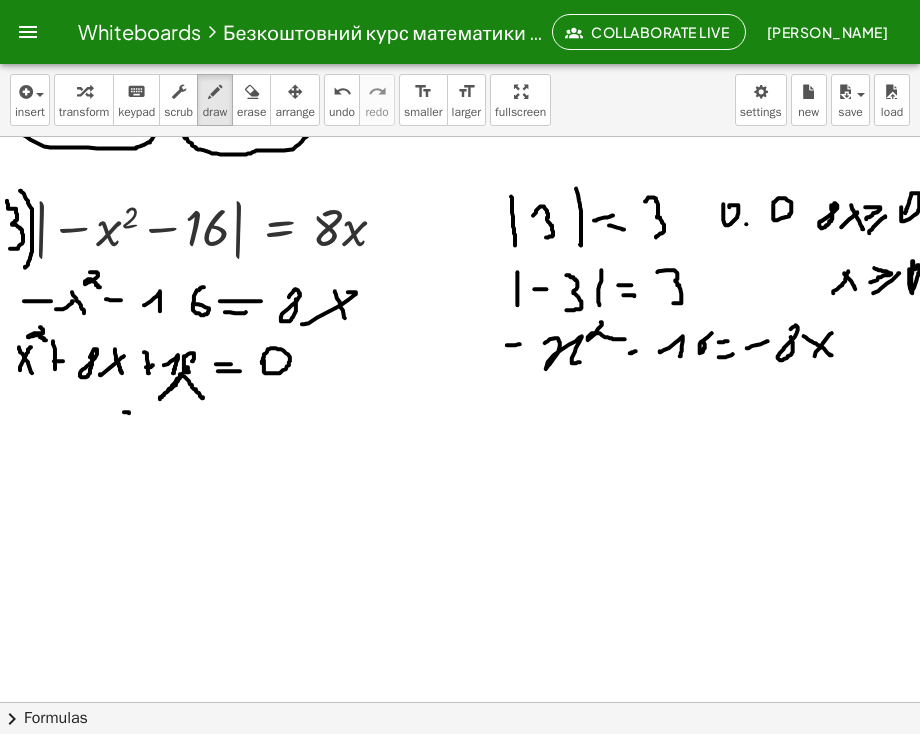 click at bounding box center [461, 185] 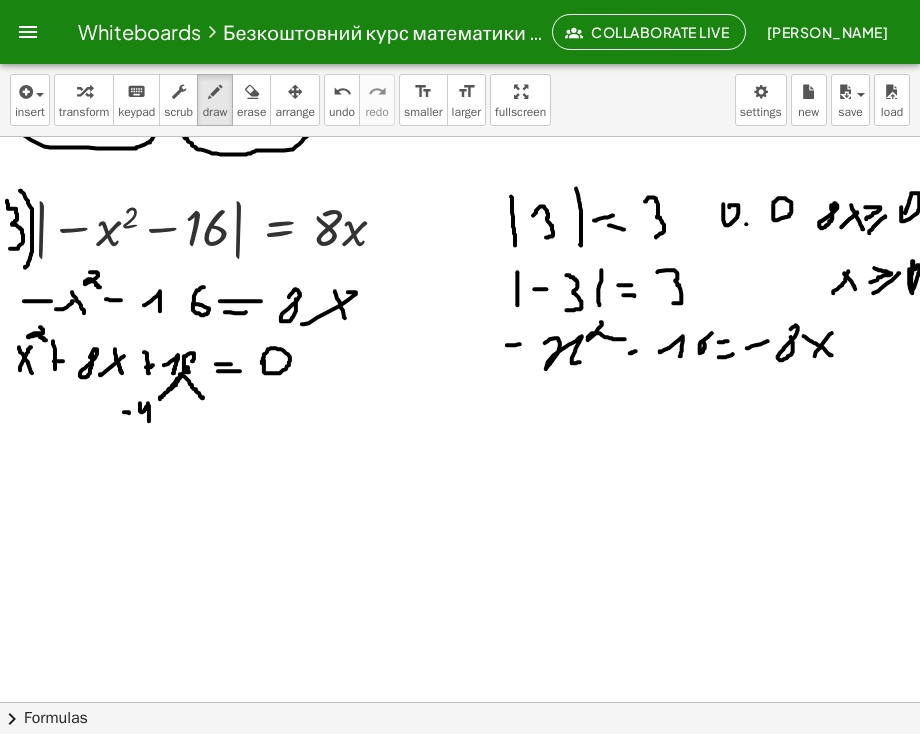 click at bounding box center (461, 185) 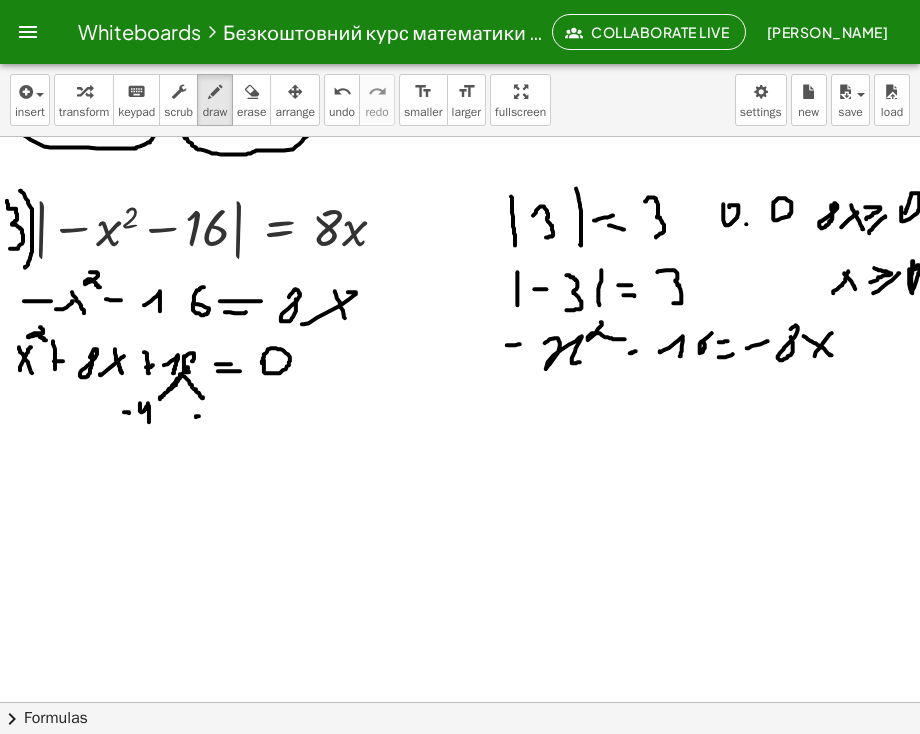 click at bounding box center [461, 185] 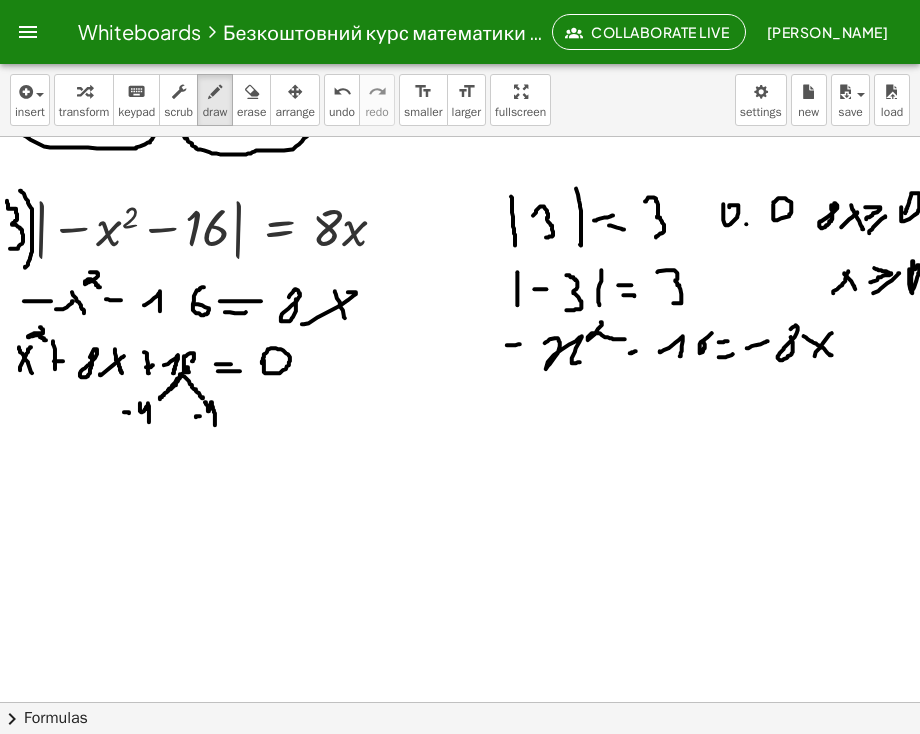 click at bounding box center [461, 185] 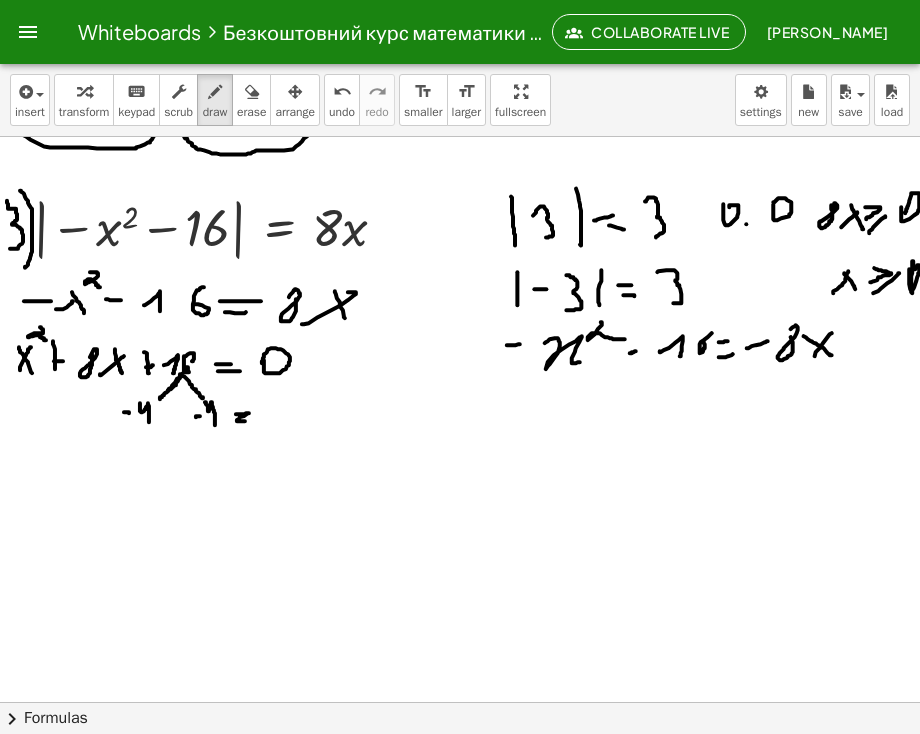click at bounding box center (461, 185) 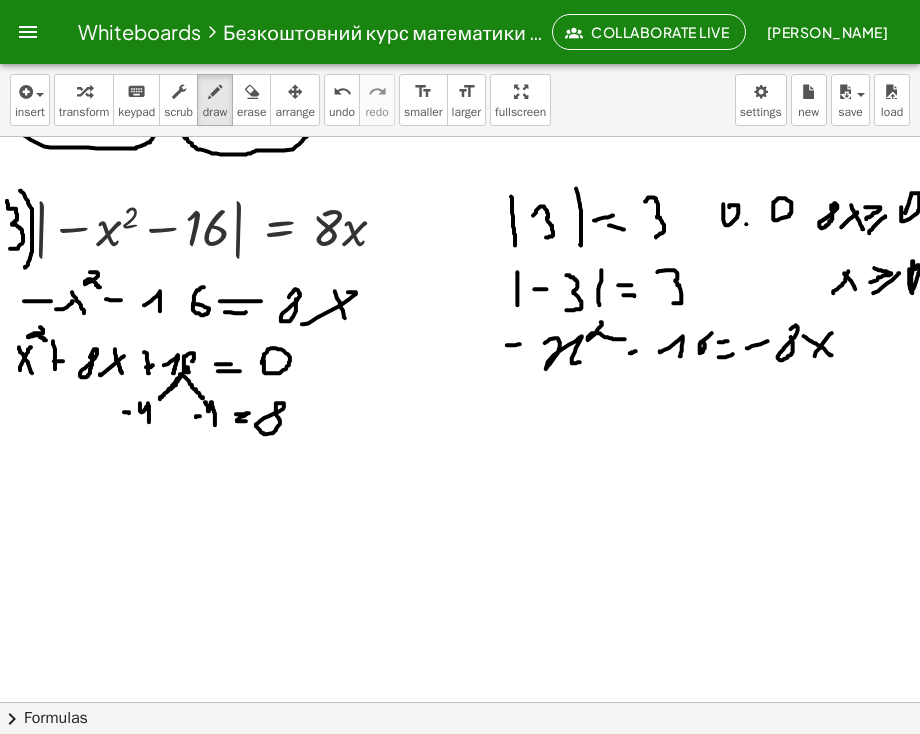 click at bounding box center (461, 185) 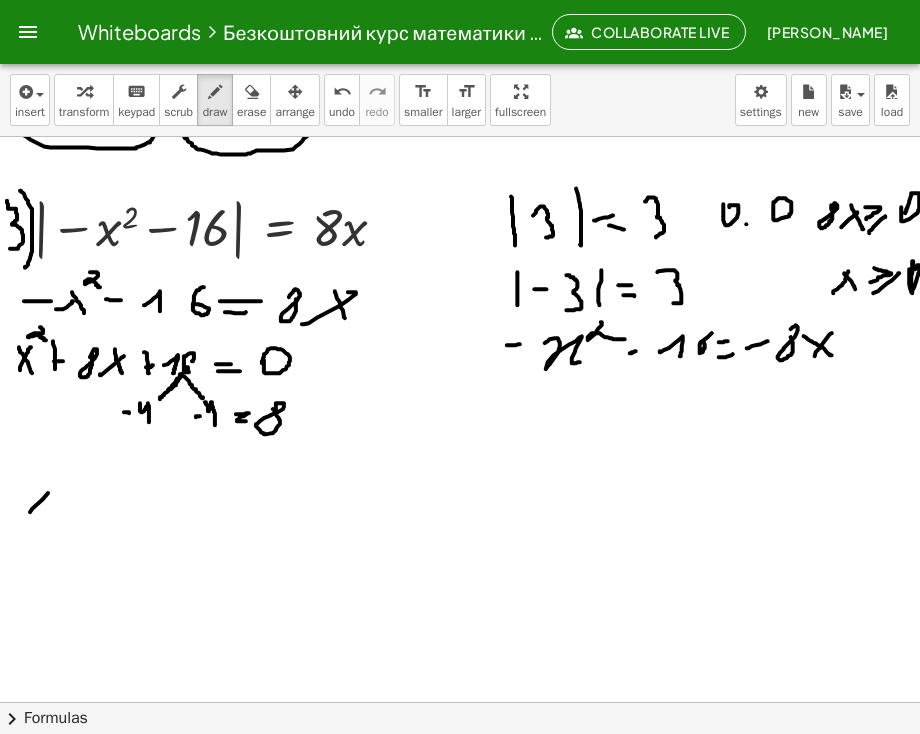 drag, startPoint x: 30, startPoint y: 512, endPoint x: 53, endPoint y: 489, distance: 32.526913 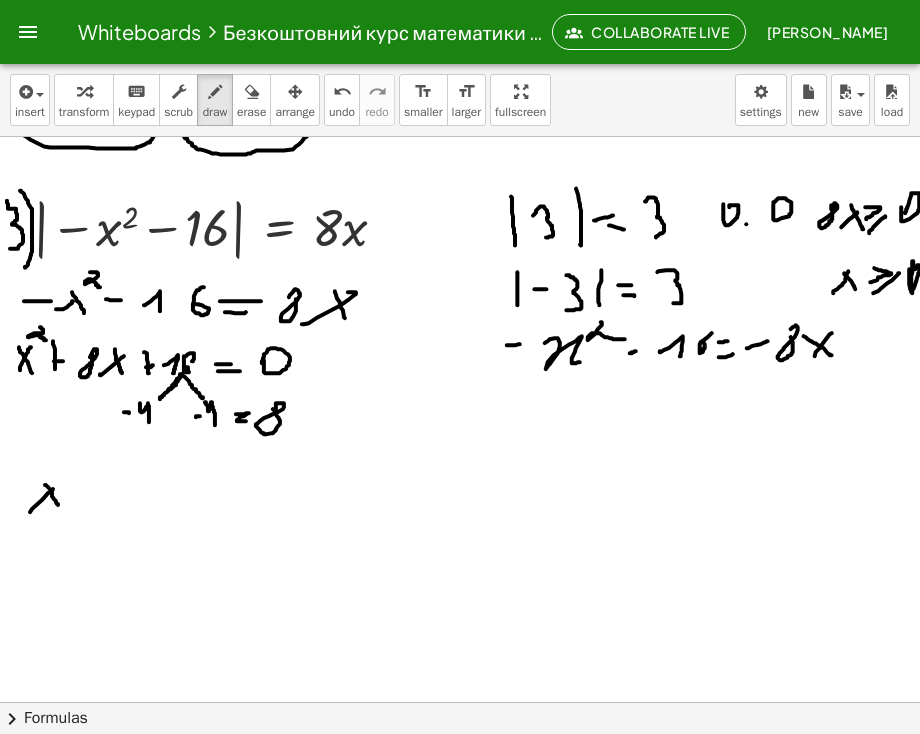 drag, startPoint x: 45, startPoint y: 485, endPoint x: 58, endPoint y: 505, distance: 23.853722 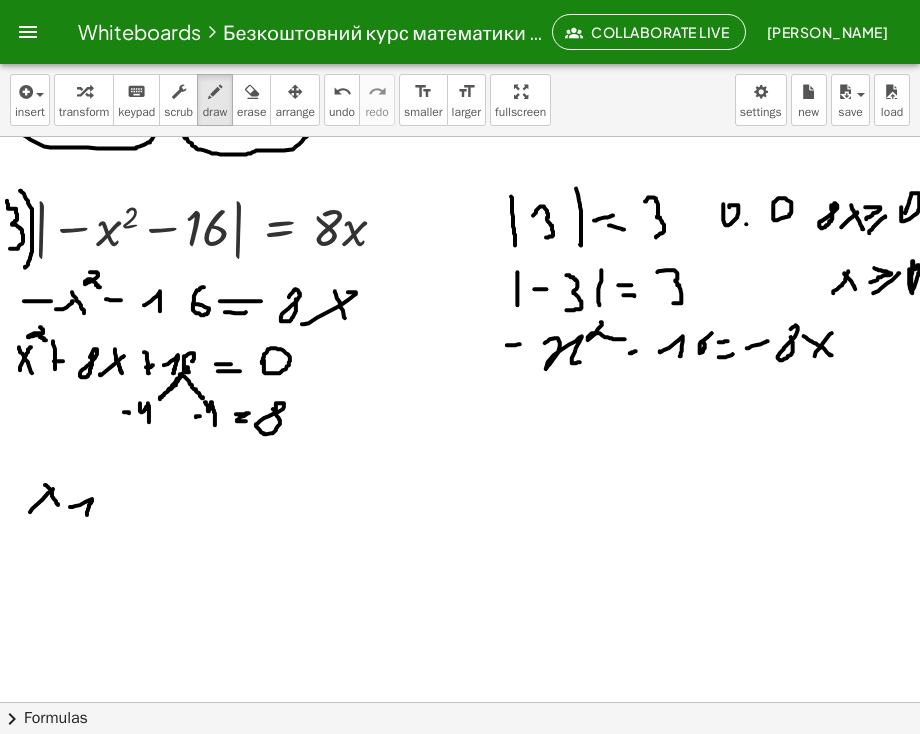 drag, startPoint x: 75, startPoint y: 506, endPoint x: 87, endPoint y: 515, distance: 15 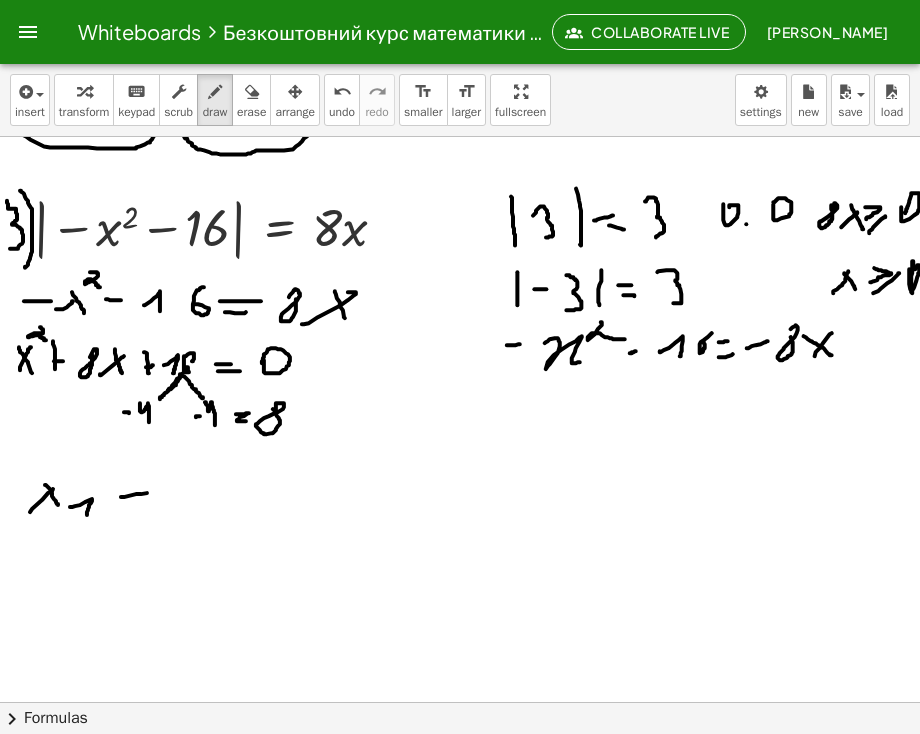 drag, startPoint x: 147, startPoint y: 493, endPoint x: 118, endPoint y: 508, distance: 32.649654 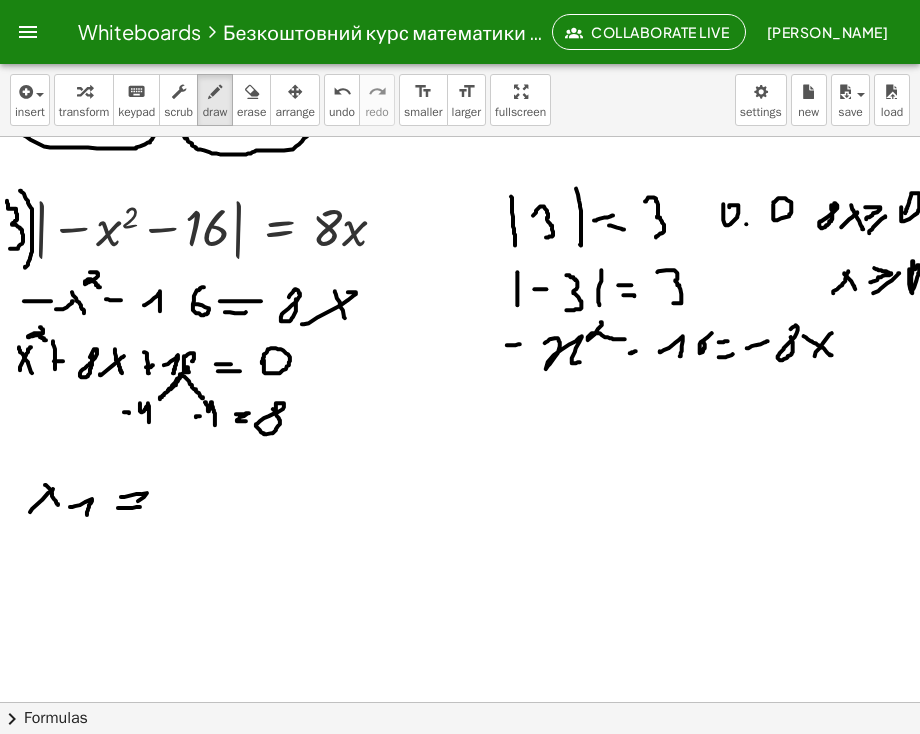 drag, startPoint x: 118, startPoint y: 508, endPoint x: 140, endPoint y: 507, distance: 22.022715 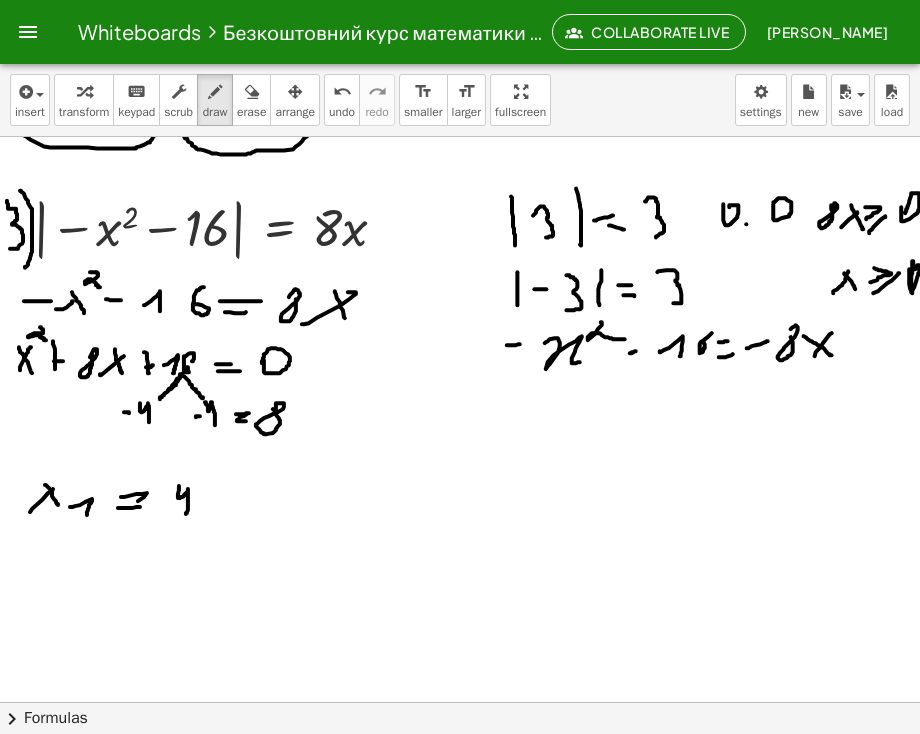 drag, startPoint x: 179, startPoint y: 486, endPoint x: 186, endPoint y: 514, distance: 28.86174 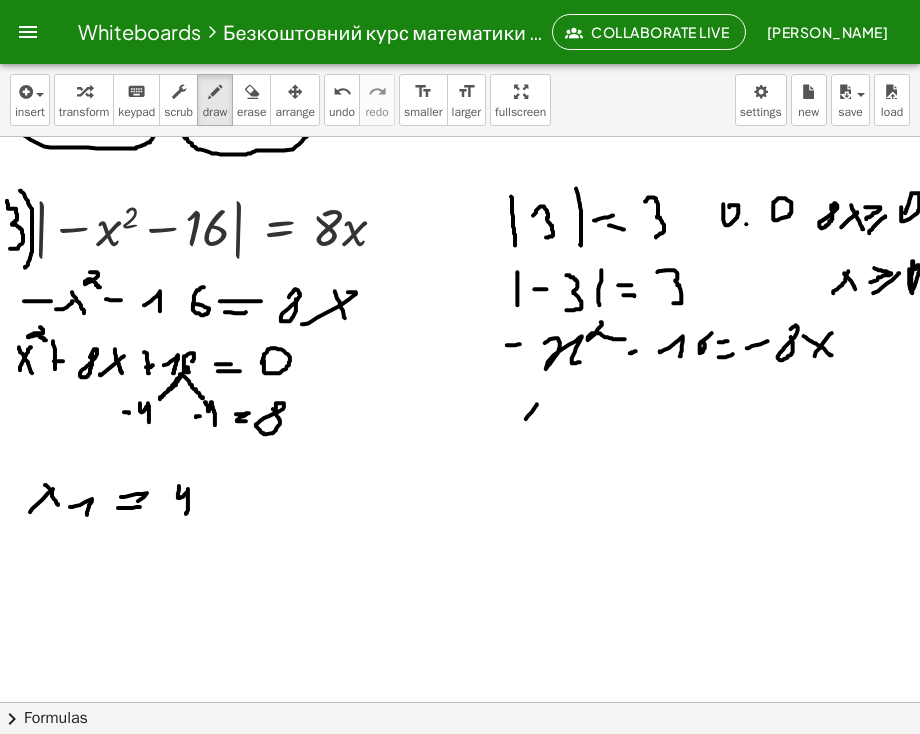 click at bounding box center (461, 185) 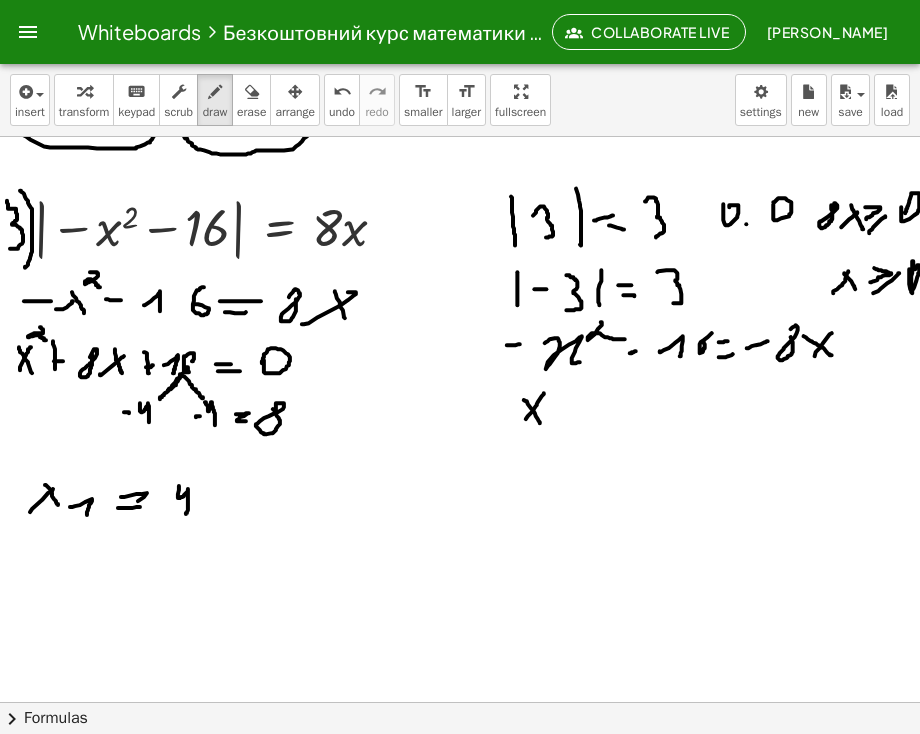 drag, startPoint x: 524, startPoint y: 400, endPoint x: 540, endPoint y: 423, distance: 28.01785 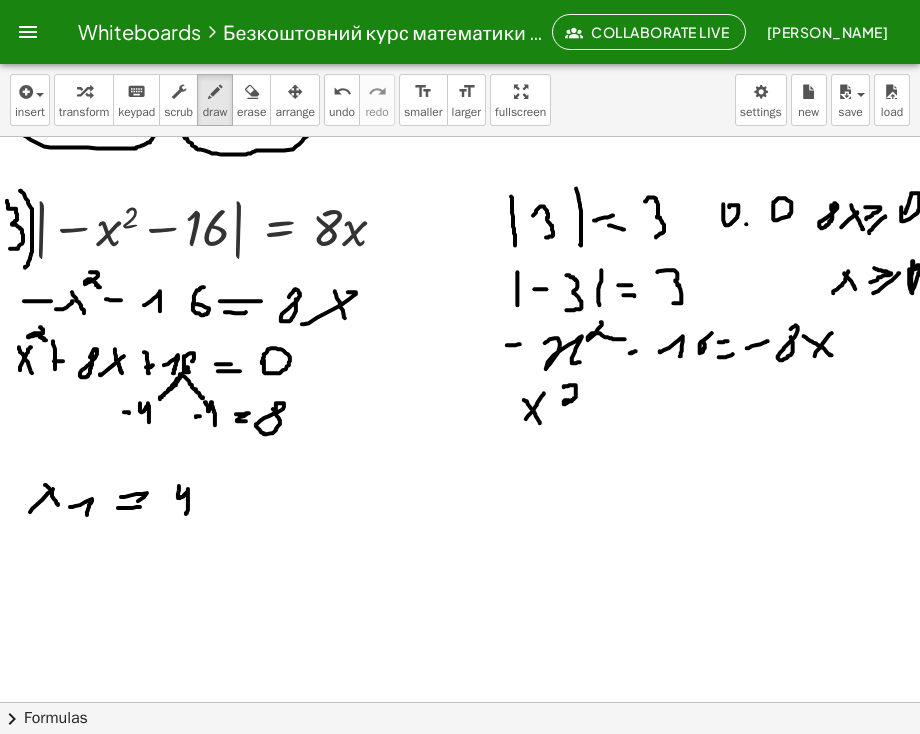 drag, startPoint x: 564, startPoint y: 386, endPoint x: 584, endPoint y: 416, distance: 36.05551 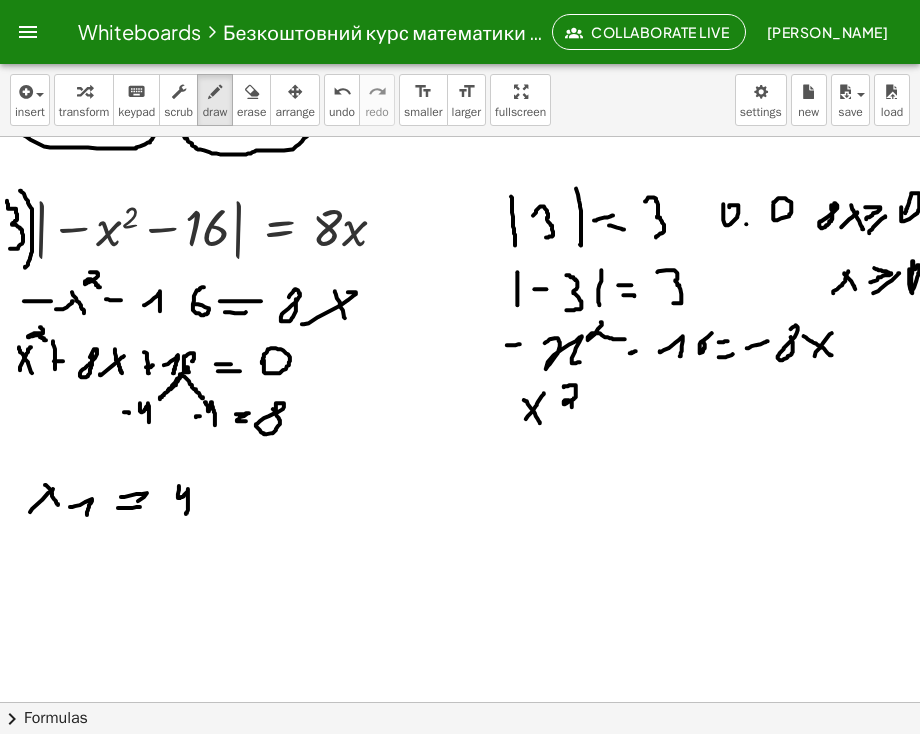 click at bounding box center (461, 185) 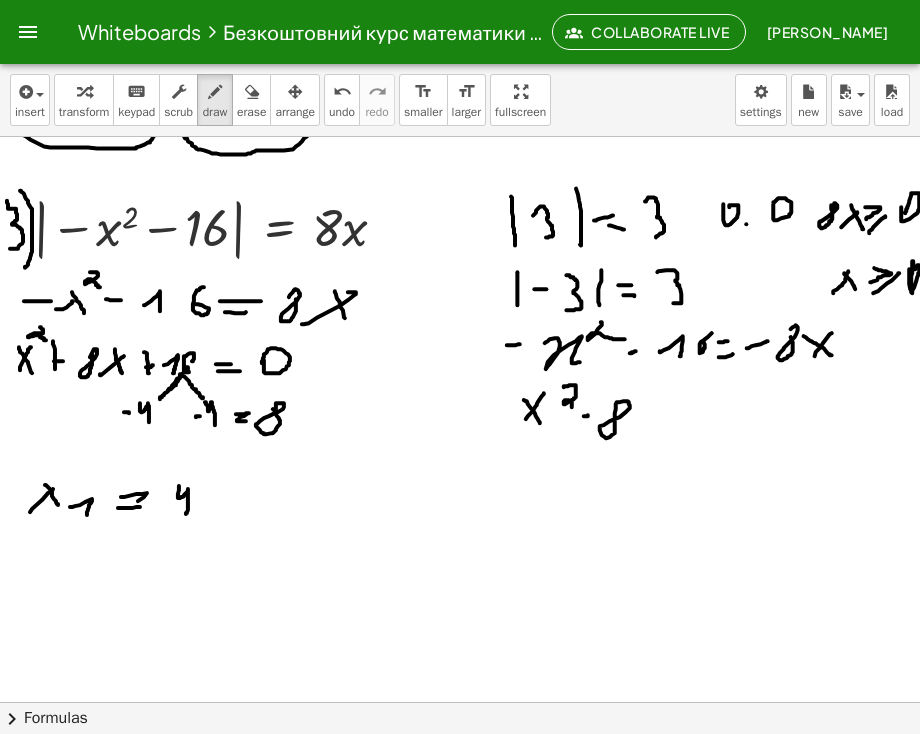 drag, startPoint x: 616, startPoint y: 404, endPoint x: 684, endPoint y: 425, distance: 71.168816 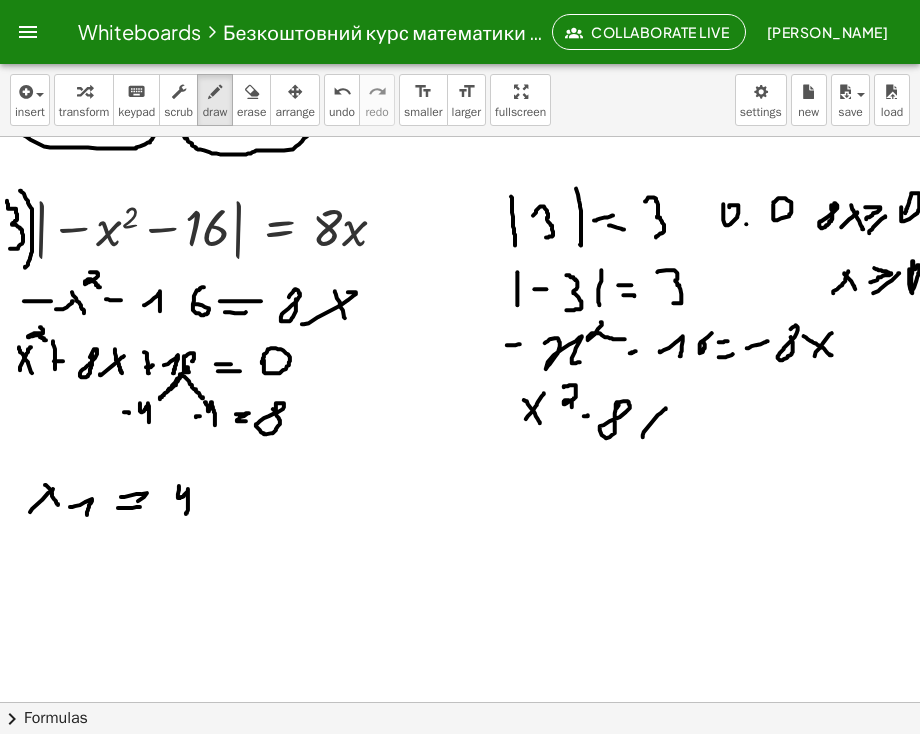 drag, startPoint x: 643, startPoint y: 437, endPoint x: 637, endPoint y: 406, distance: 31.575306 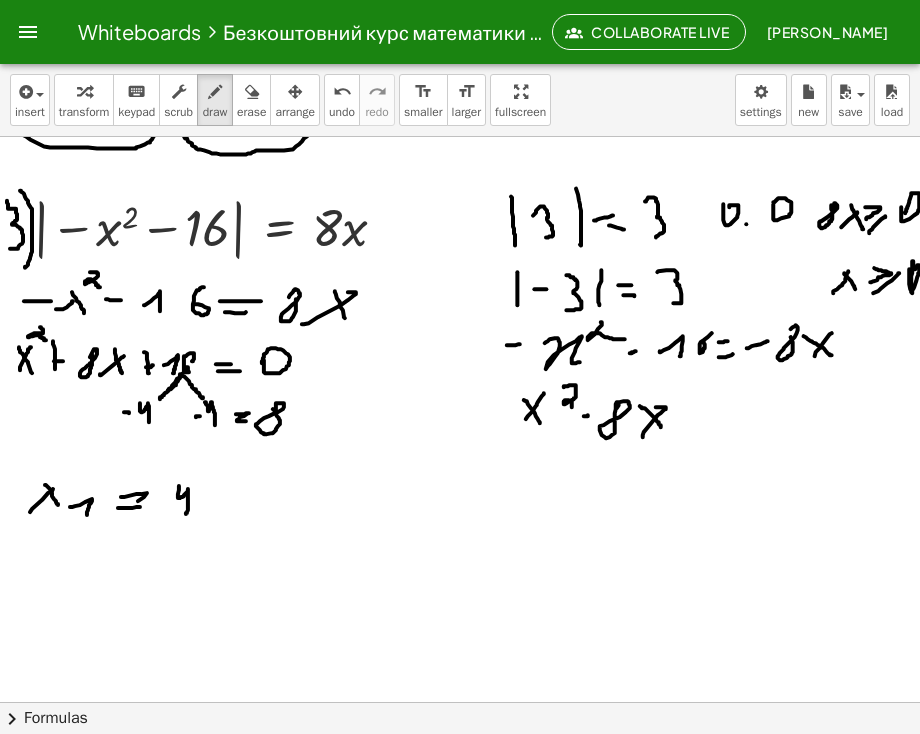 drag, startPoint x: 645, startPoint y: 408, endPoint x: 661, endPoint y: 427, distance: 24.839485 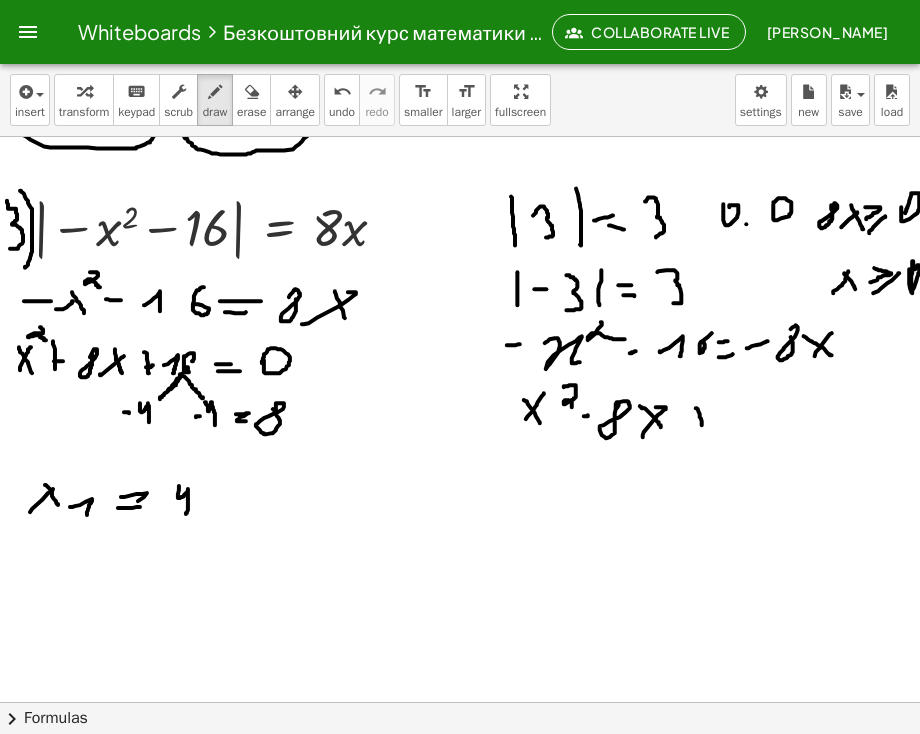 drag, startPoint x: 696, startPoint y: 408, endPoint x: 702, endPoint y: 425, distance: 18.027756 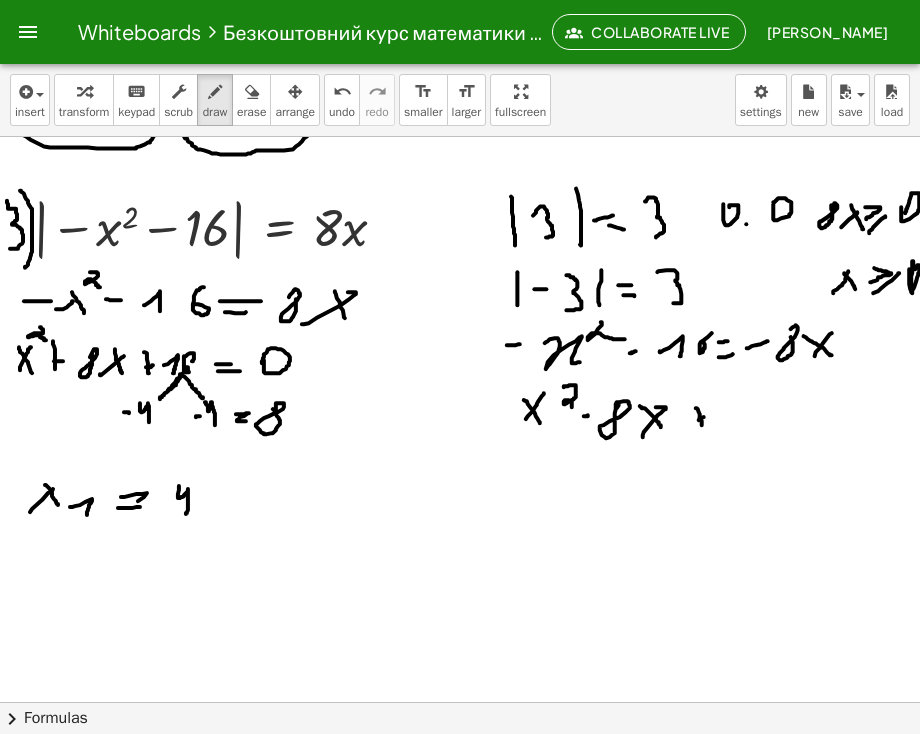 click at bounding box center [461, 185] 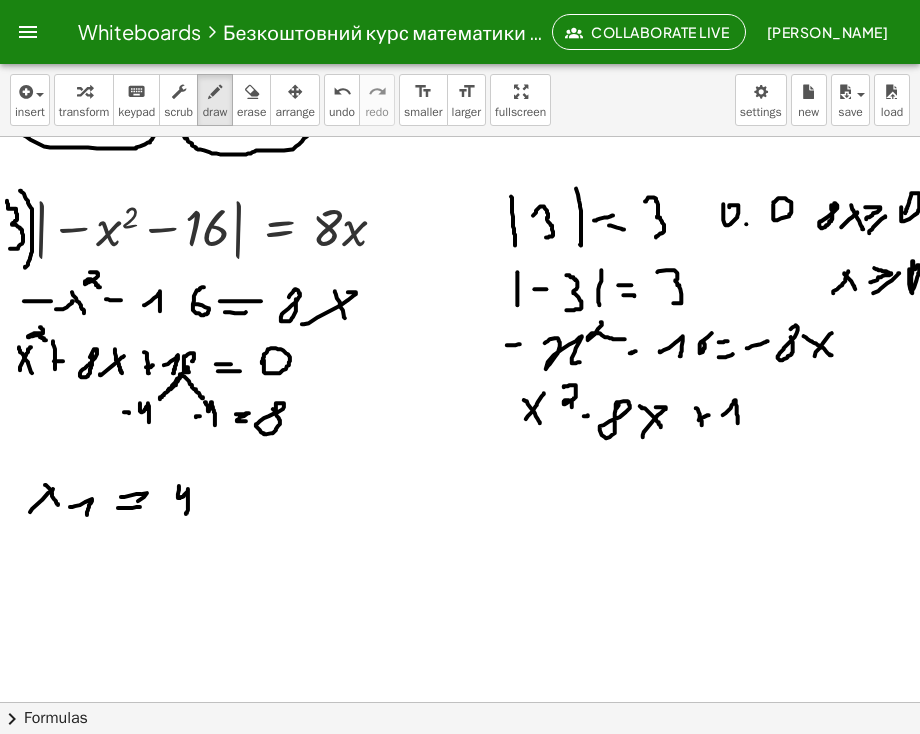 click at bounding box center (461, 185) 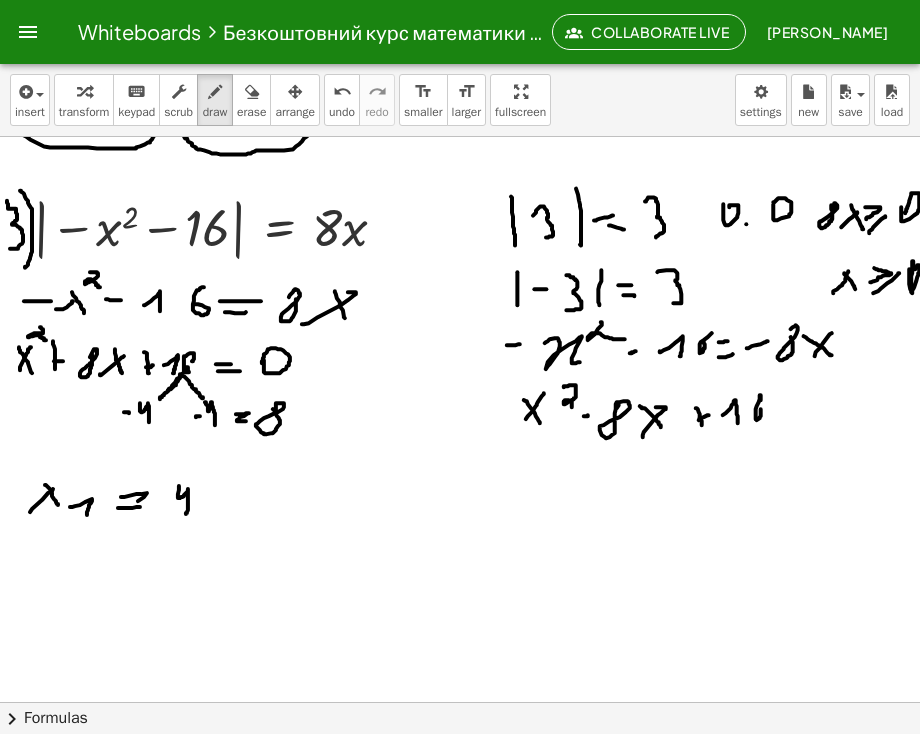 click at bounding box center [461, 185] 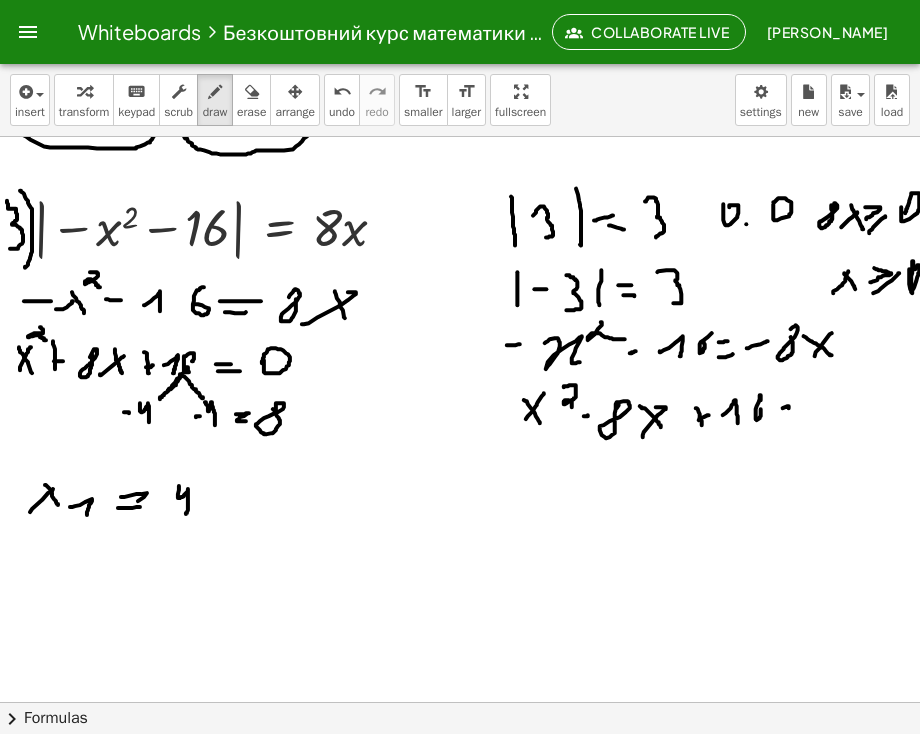 click at bounding box center (461, 185) 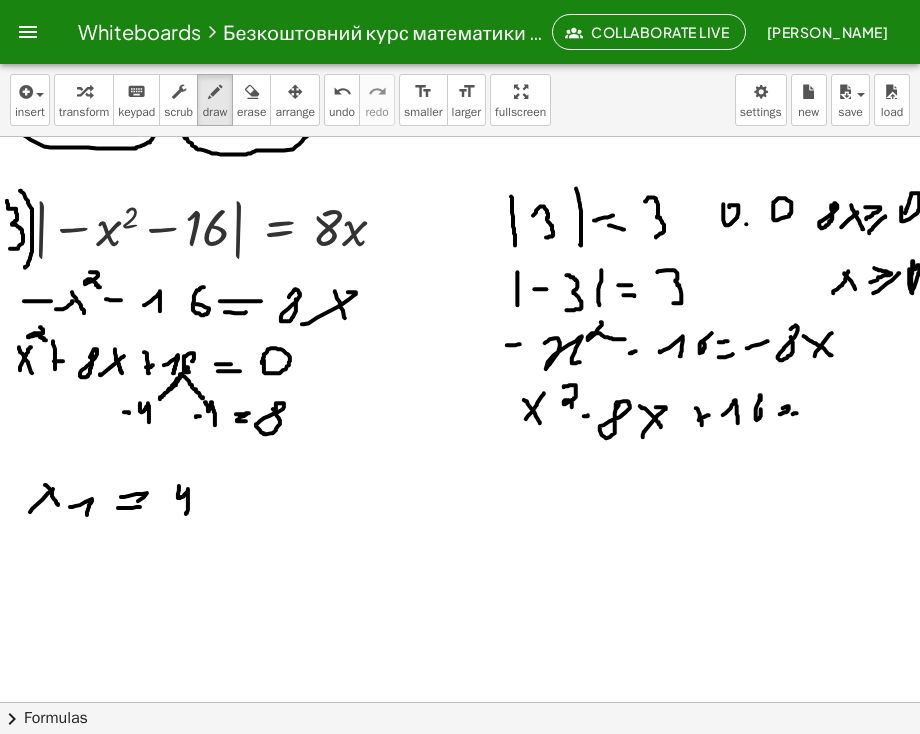 click at bounding box center [461, 185] 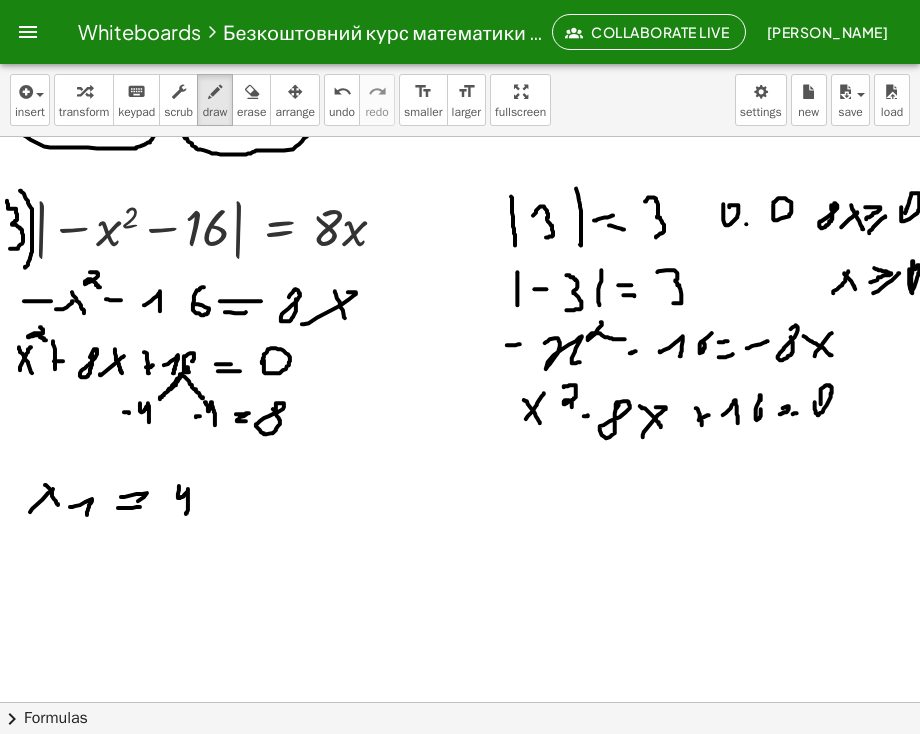 click at bounding box center (461, 185) 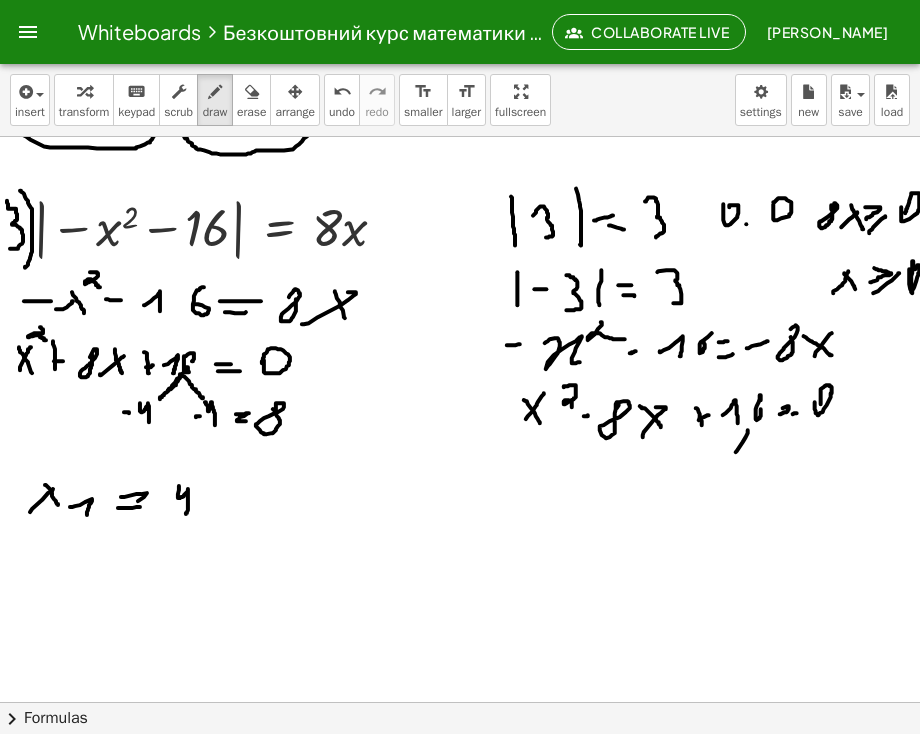 click at bounding box center [461, 185] 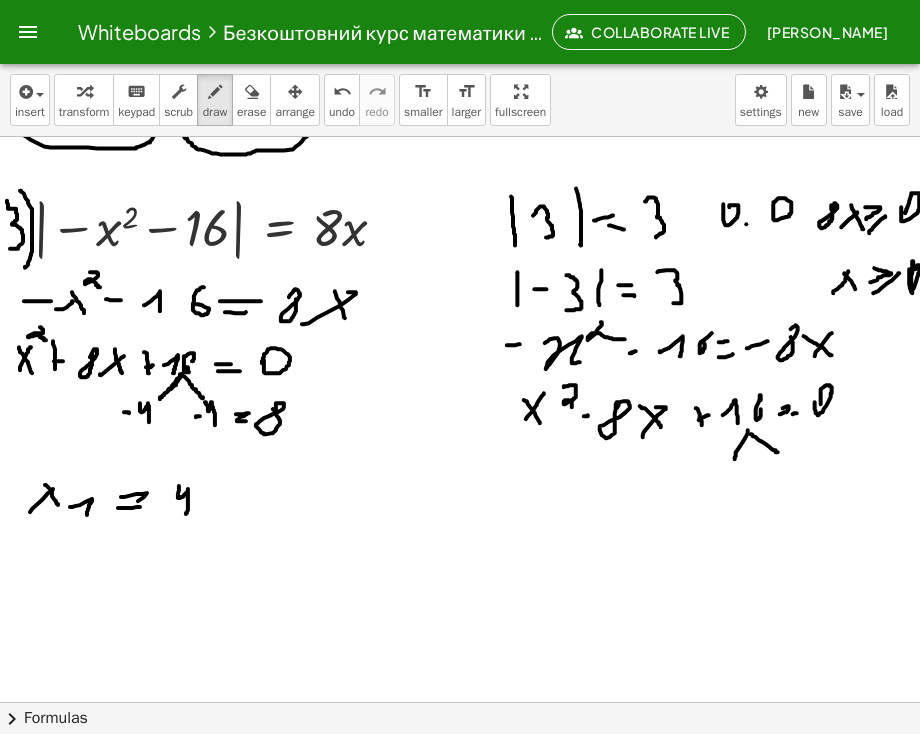 click at bounding box center (461, 185) 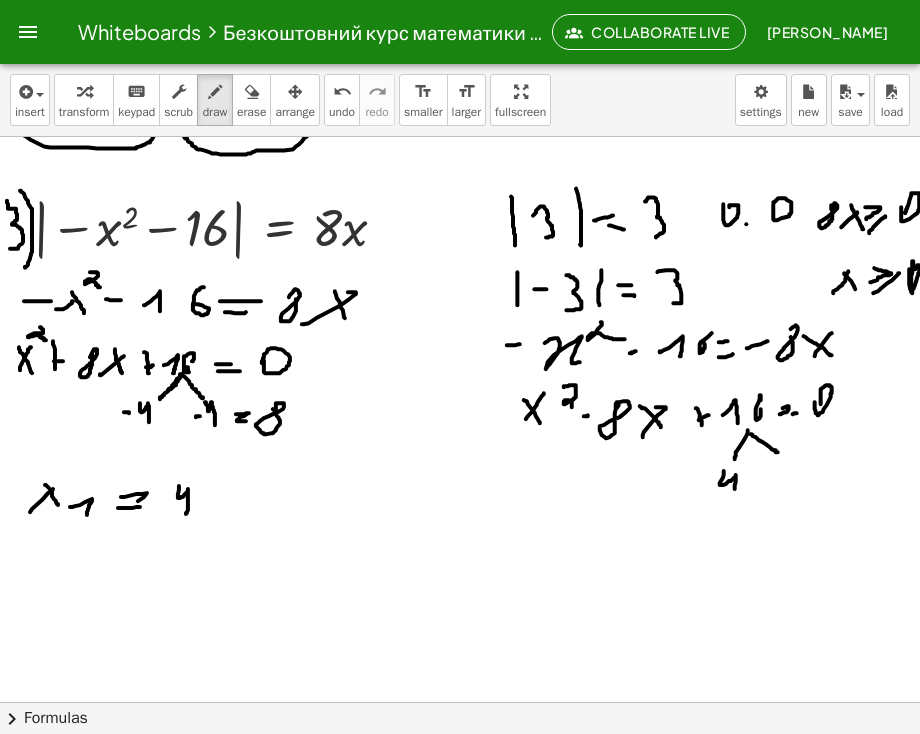 click at bounding box center [461, 185] 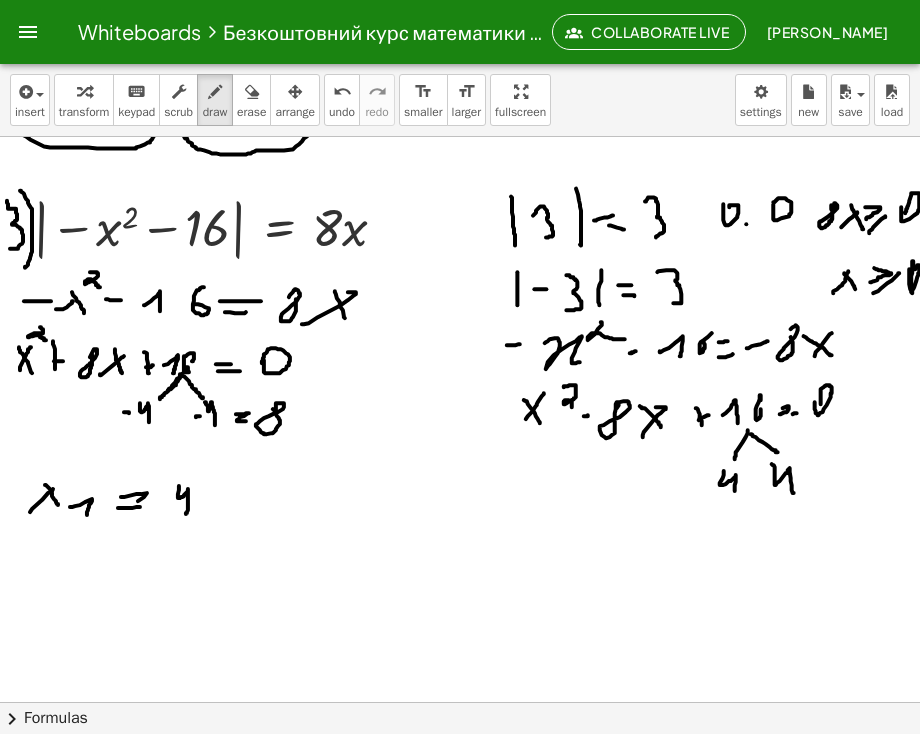 click at bounding box center [461, 185] 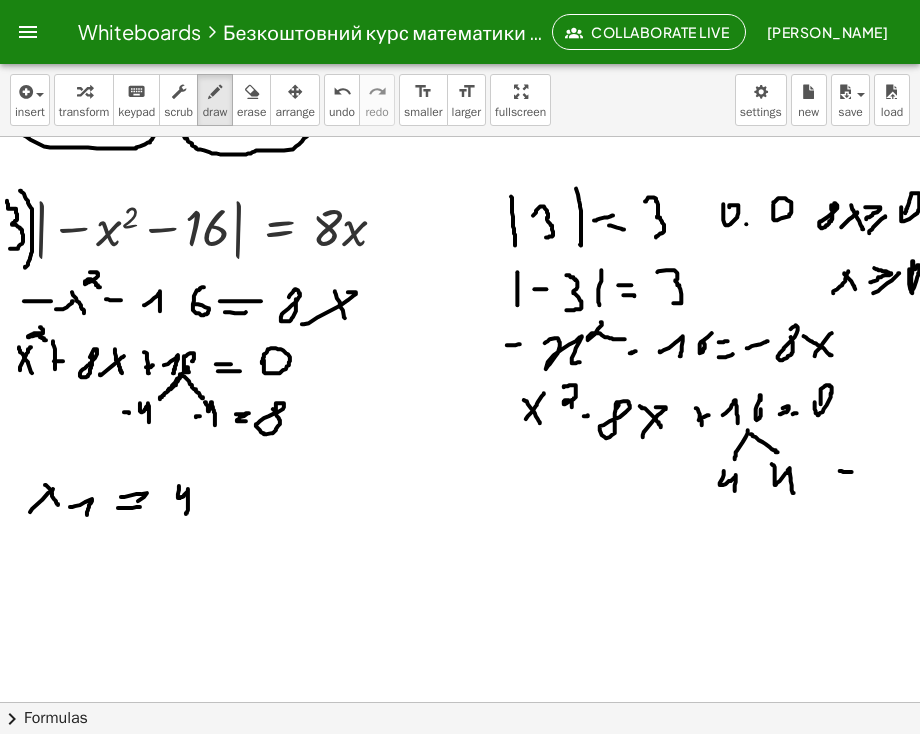 click at bounding box center (461, 185) 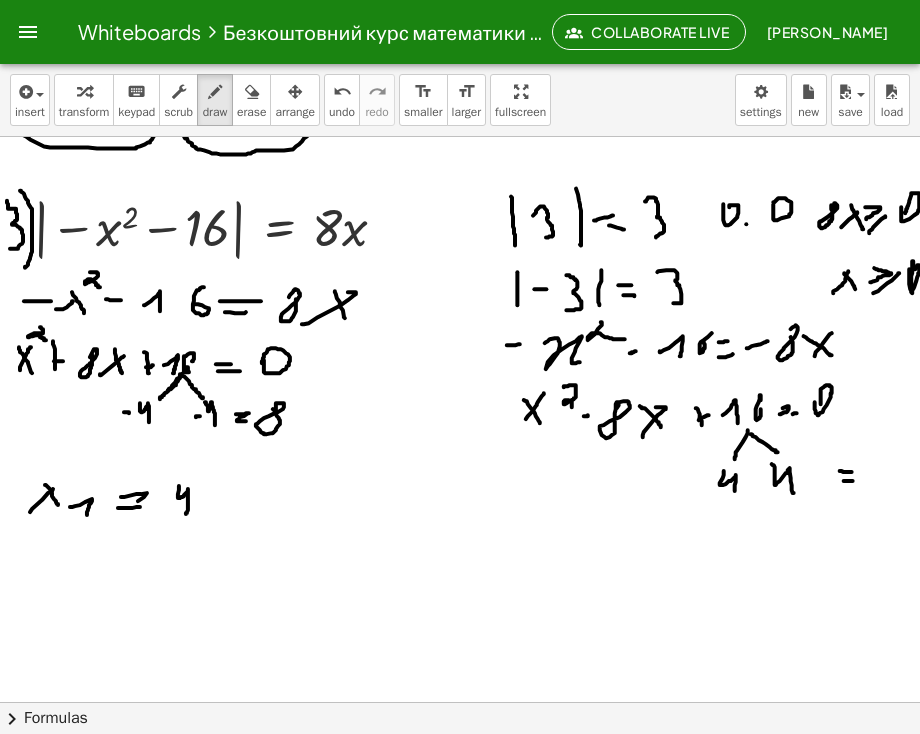 click at bounding box center [461, 185] 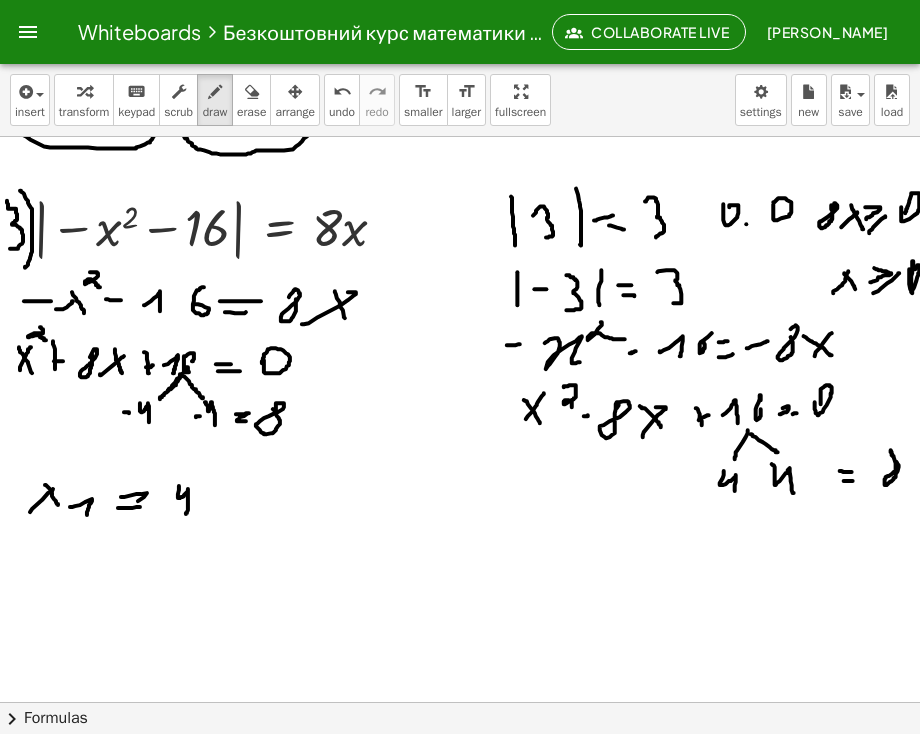 drag, startPoint x: 894, startPoint y: 457, endPoint x: 870, endPoint y: 457, distance: 24 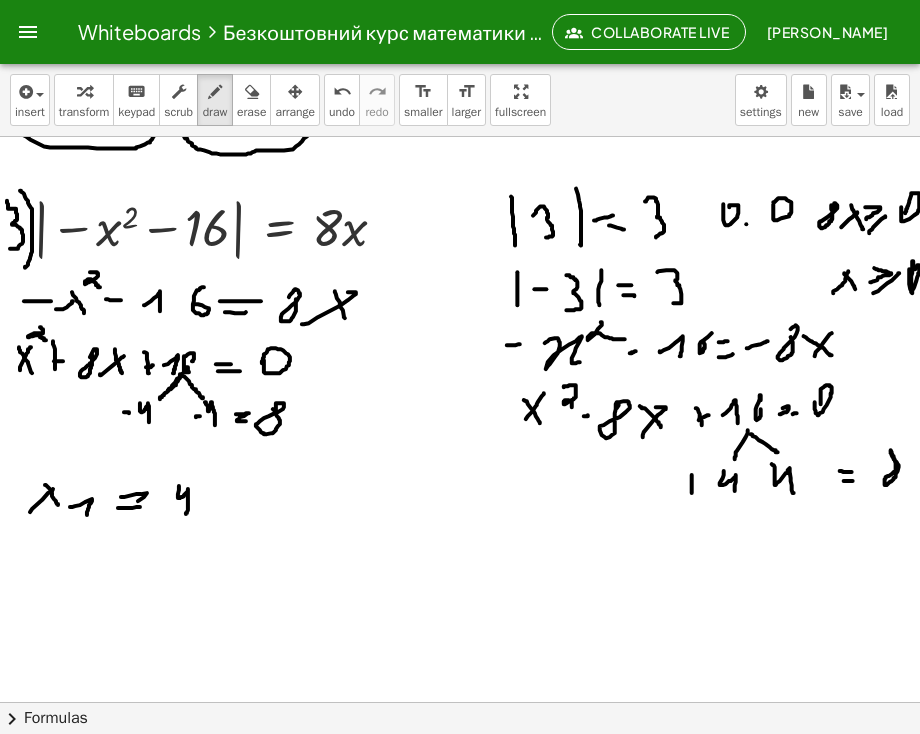 drag, startPoint x: 692, startPoint y: 475, endPoint x: 689, endPoint y: 492, distance: 17.262676 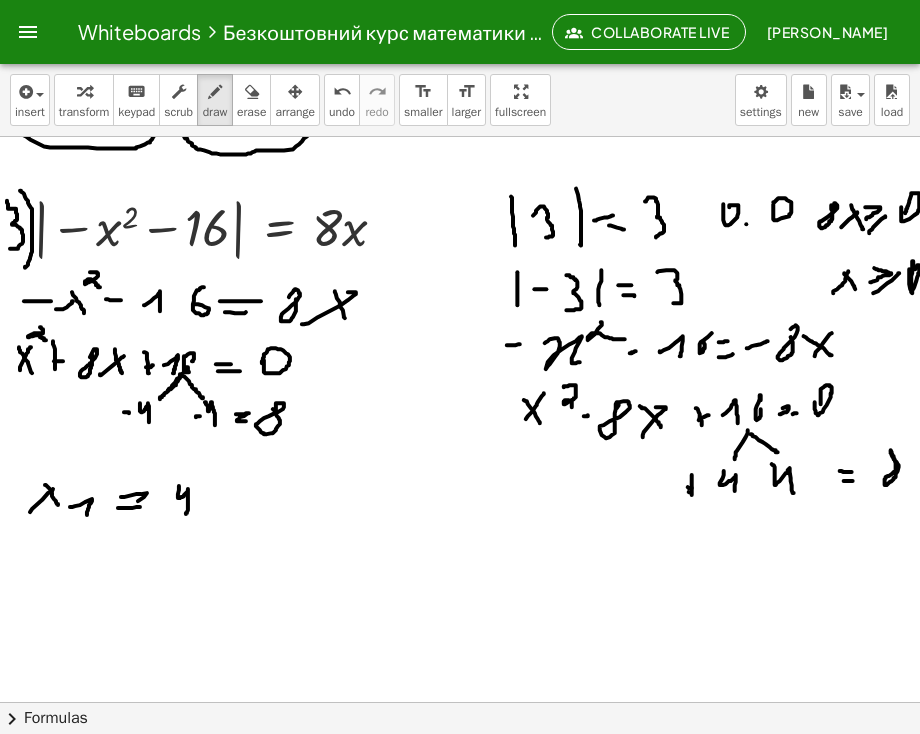 click at bounding box center (461, 185) 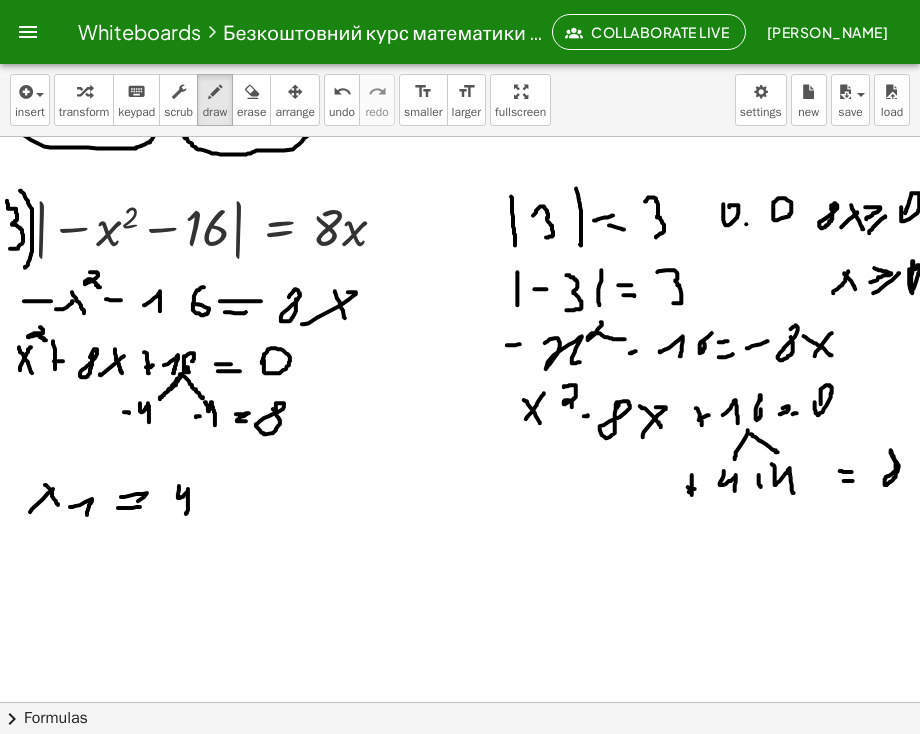 drag, startPoint x: 759, startPoint y: 475, endPoint x: 760, endPoint y: 486, distance: 11.045361 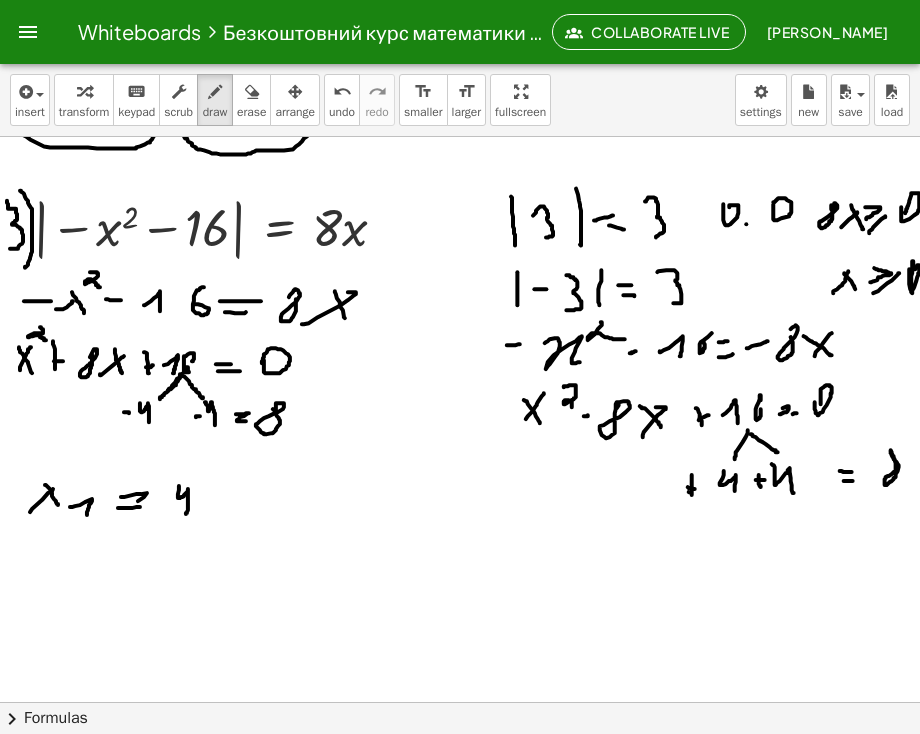 click at bounding box center [461, 185] 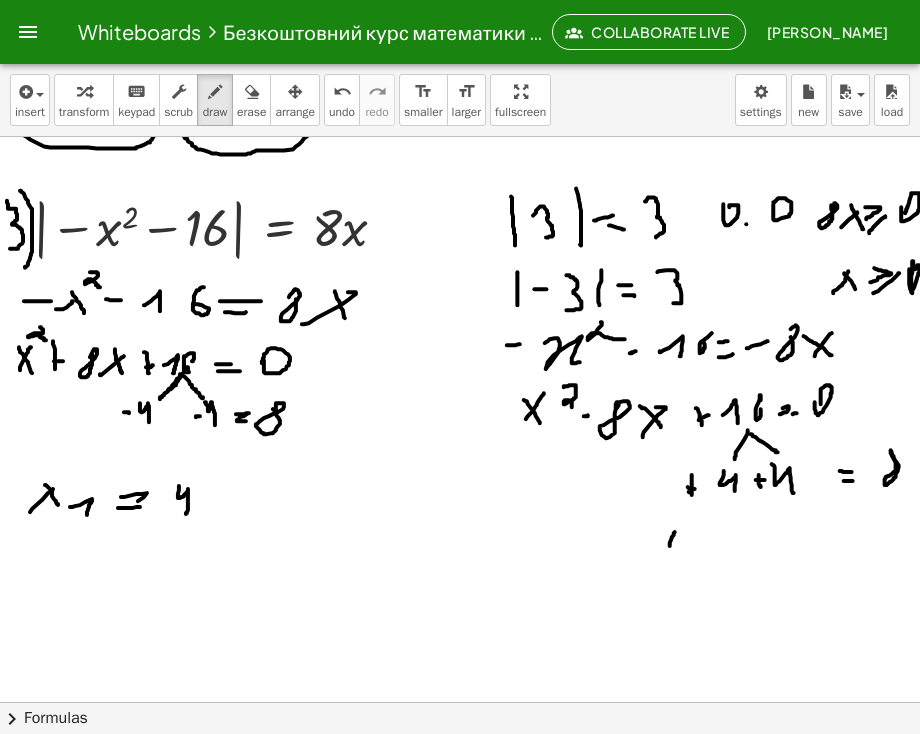 drag, startPoint x: 670, startPoint y: 546, endPoint x: 676, endPoint y: 527, distance: 19.924858 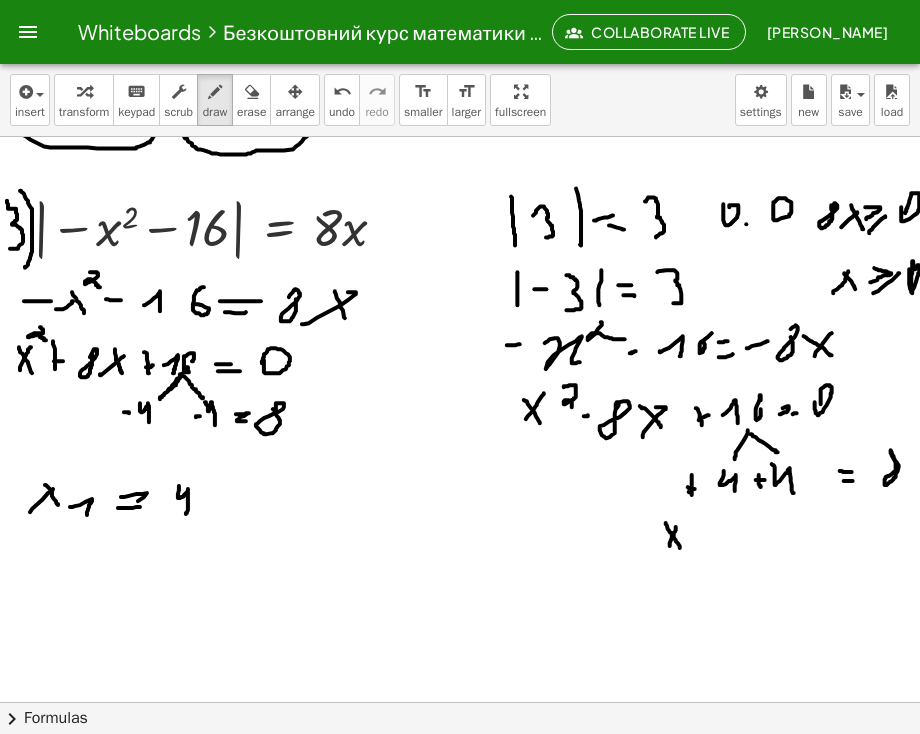 drag, startPoint x: 668, startPoint y: 529, endPoint x: 680, endPoint y: 545, distance: 20 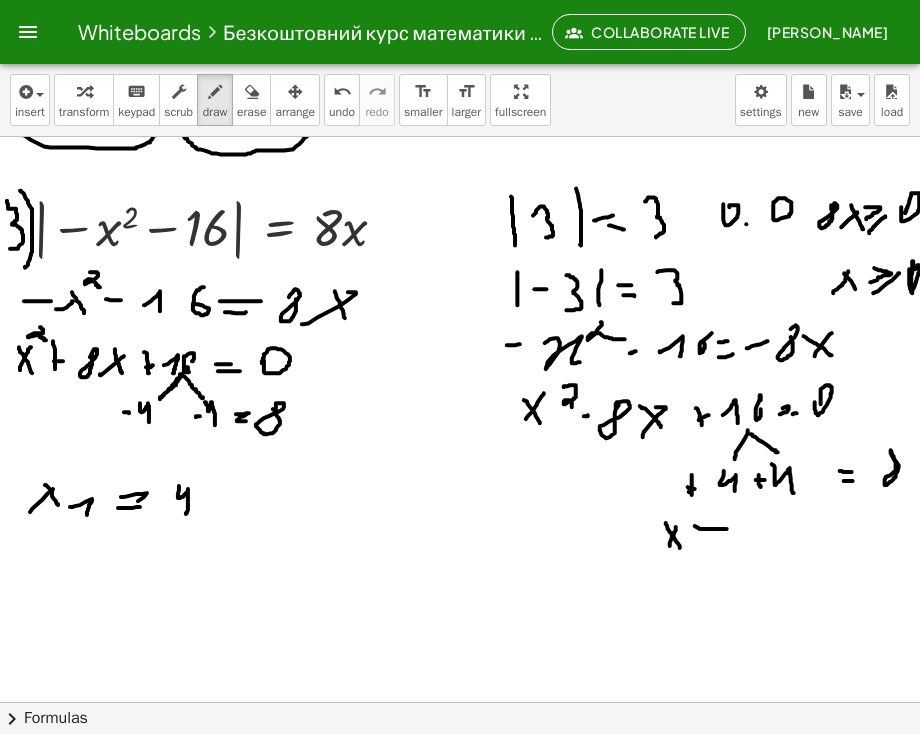 drag, startPoint x: 700, startPoint y: 529, endPoint x: 727, endPoint y: 529, distance: 27 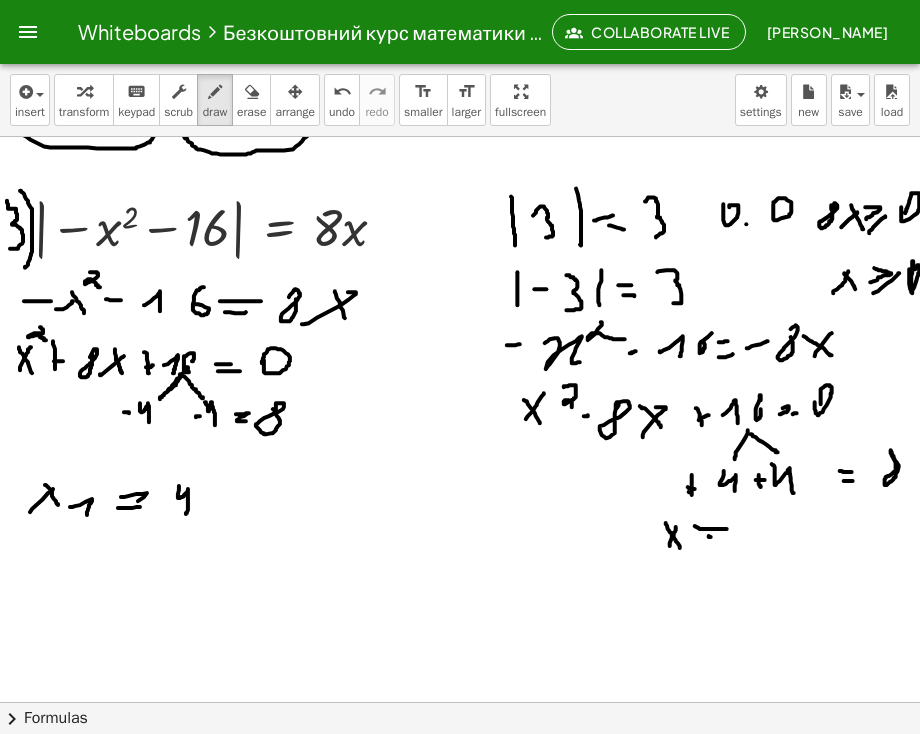 click at bounding box center (461, 185) 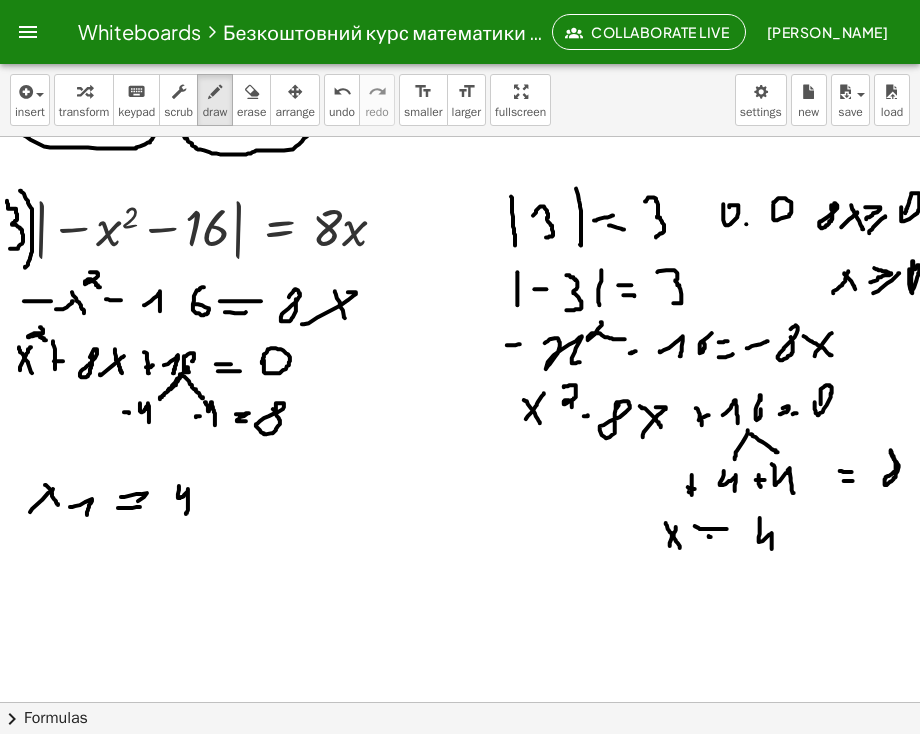 drag, startPoint x: 760, startPoint y: 518, endPoint x: 772, endPoint y: 549, distance: 33.24154 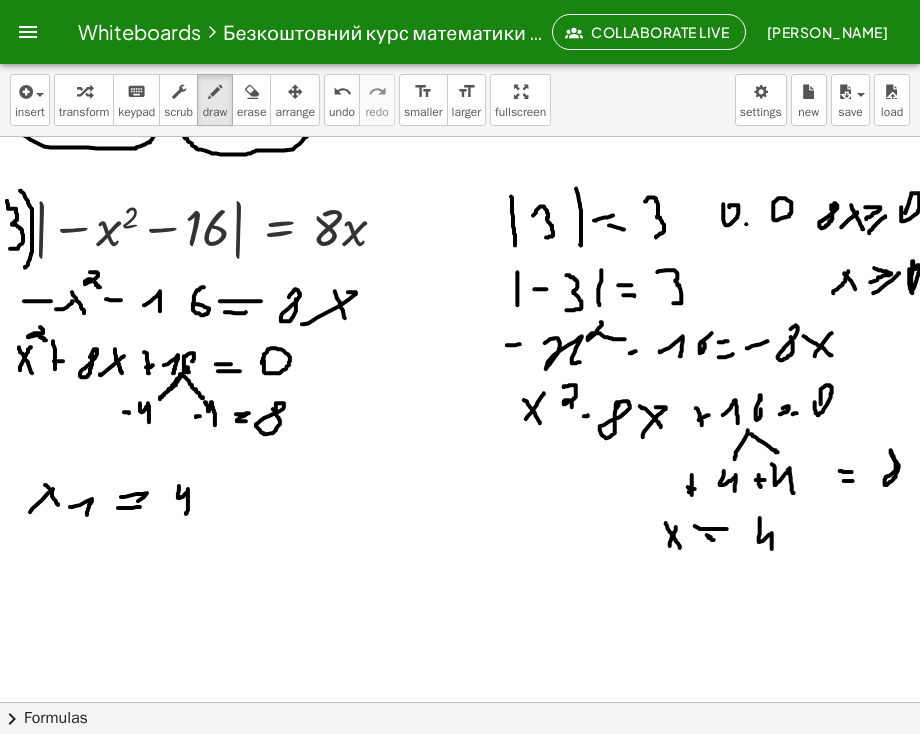 drag, startPoint x: 707, startPoint y: 535, endPoint x: 726, endPoint y: 541, distance: 19.924858 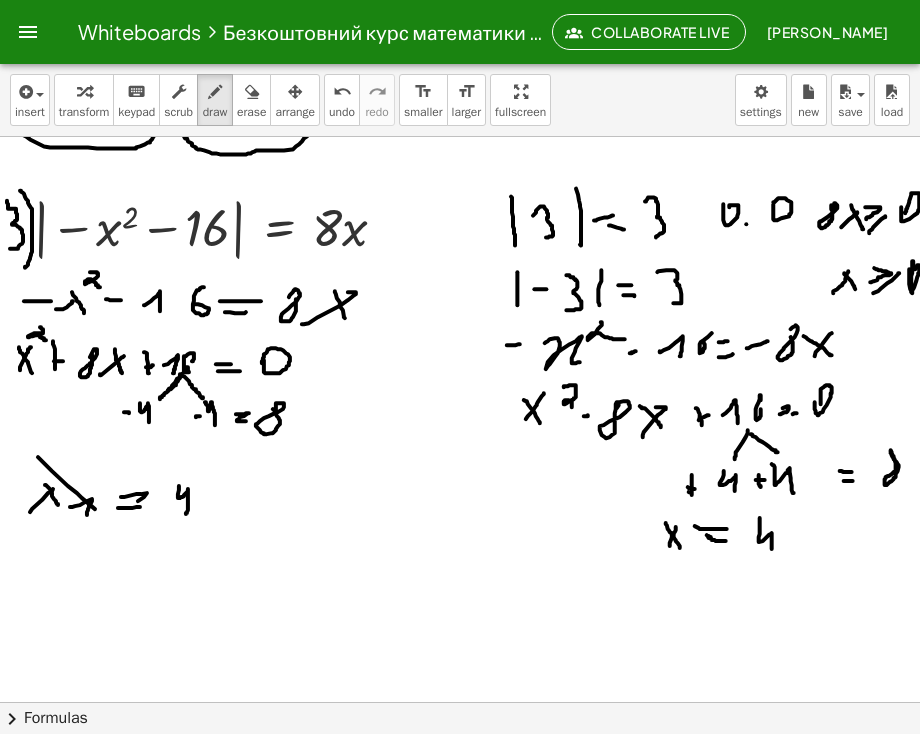 drag, startPoint x: 38, startPoint y: 457, endPoint x: 115, endPoint y: 530, distance: 106.10372 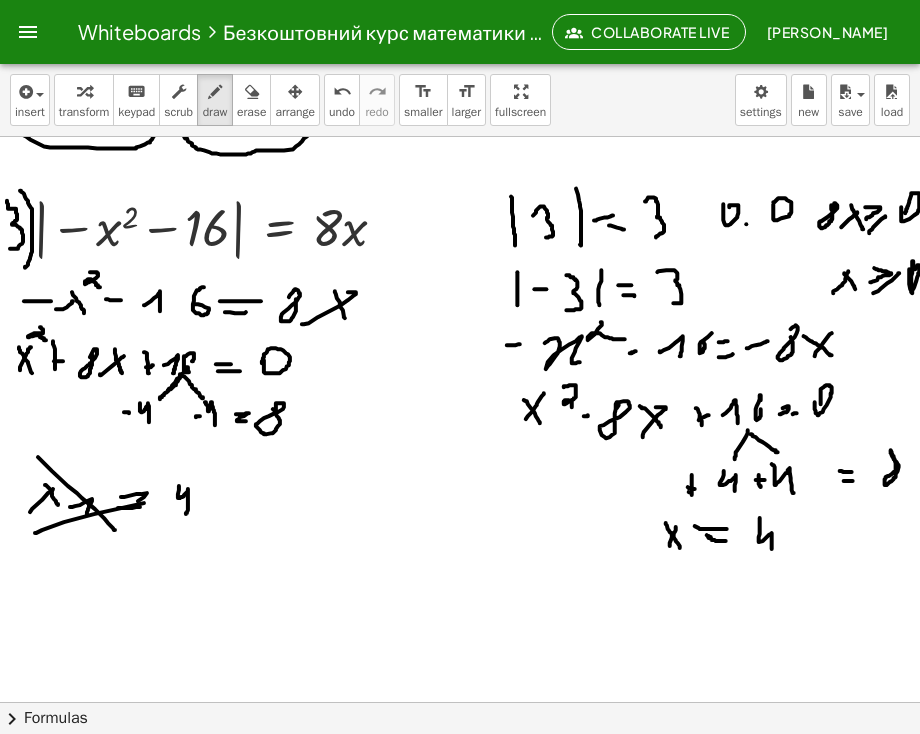 click at bounding box center (461, 185) 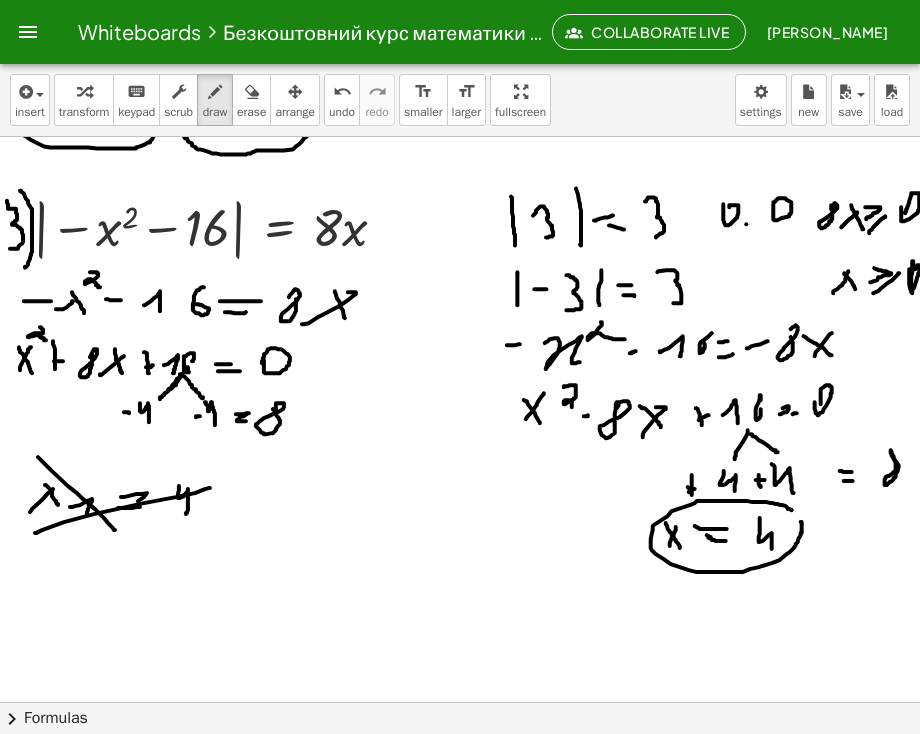 click at bounding box center [461, 185] 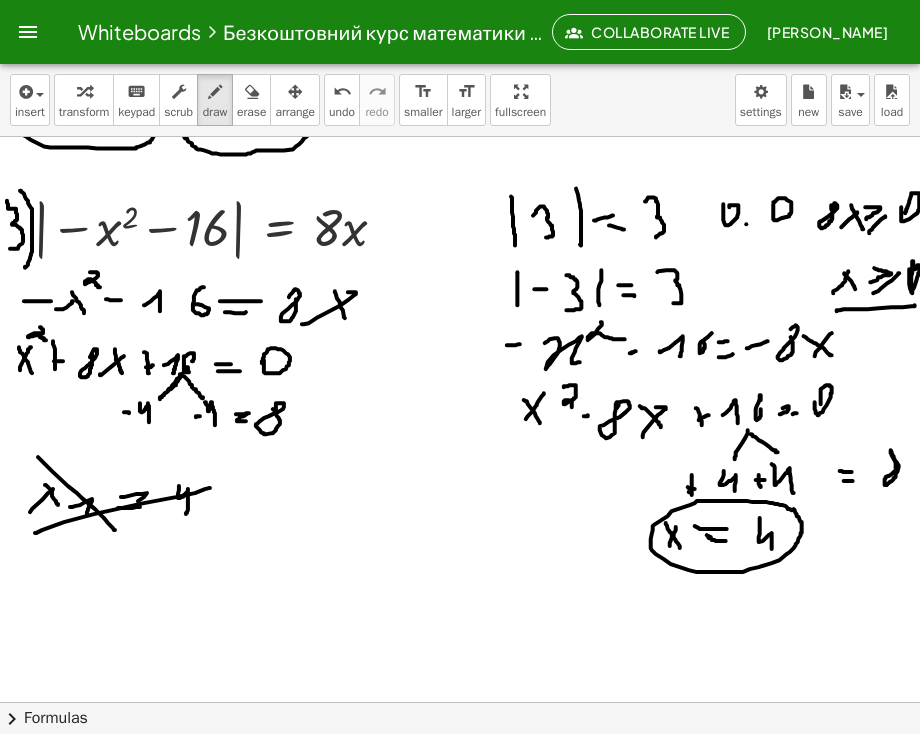 drag, startPoint x: 837, startPoint y: 311, endPoint x: 915, endPoint y: 301, distance: 78.63841 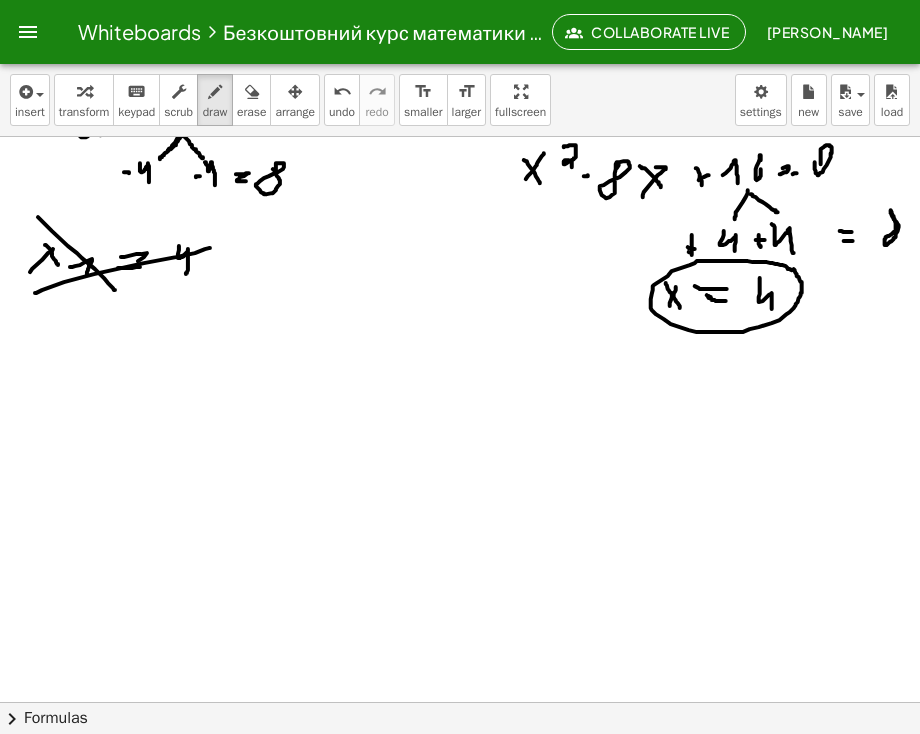 scroll, scrollTop: 1032, scrollLeft: 0, axis: vertical 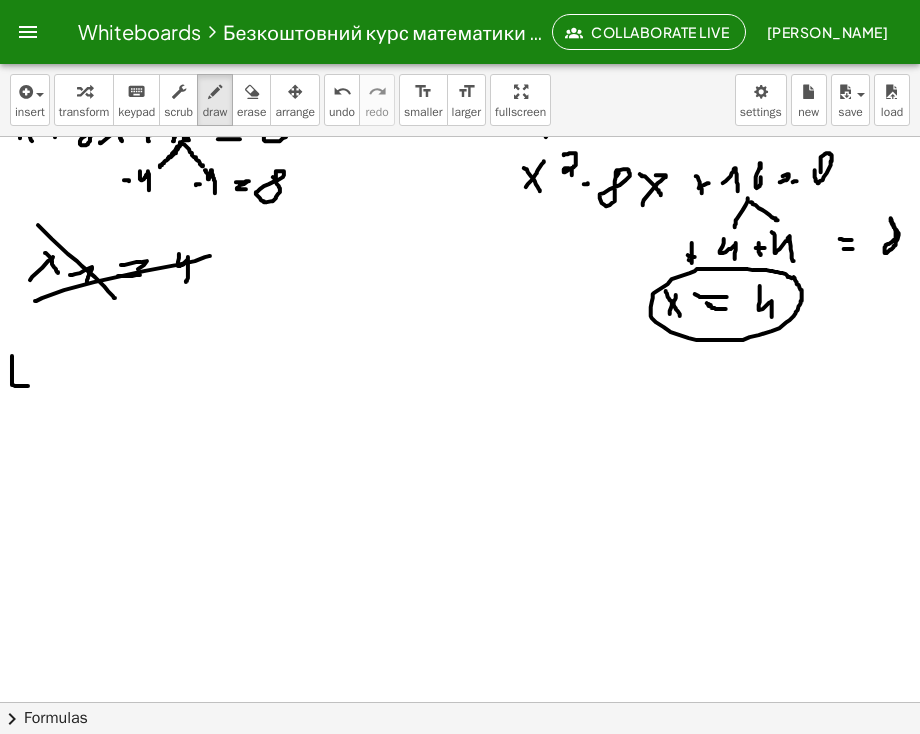 drag, startPoint x: 12, startPoint y: 356, endPoint x: 25, endPoint y: 374, distance: 22.203604 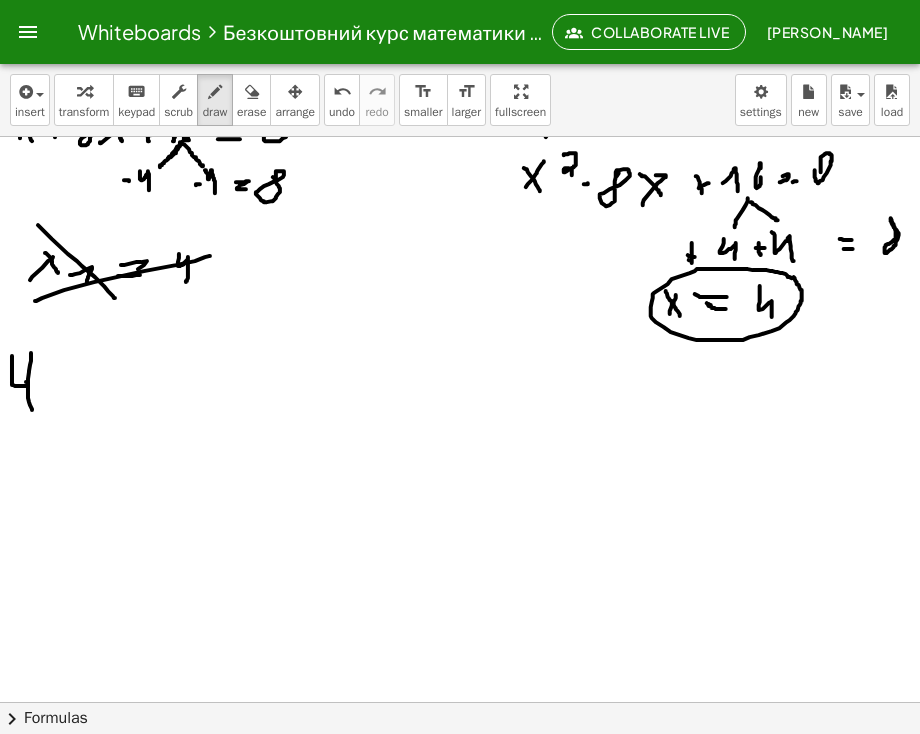drag, startPoint x: 31, startPoint y: 353, endPoint x: 32, endPoint y: 410, distance: 57.00877 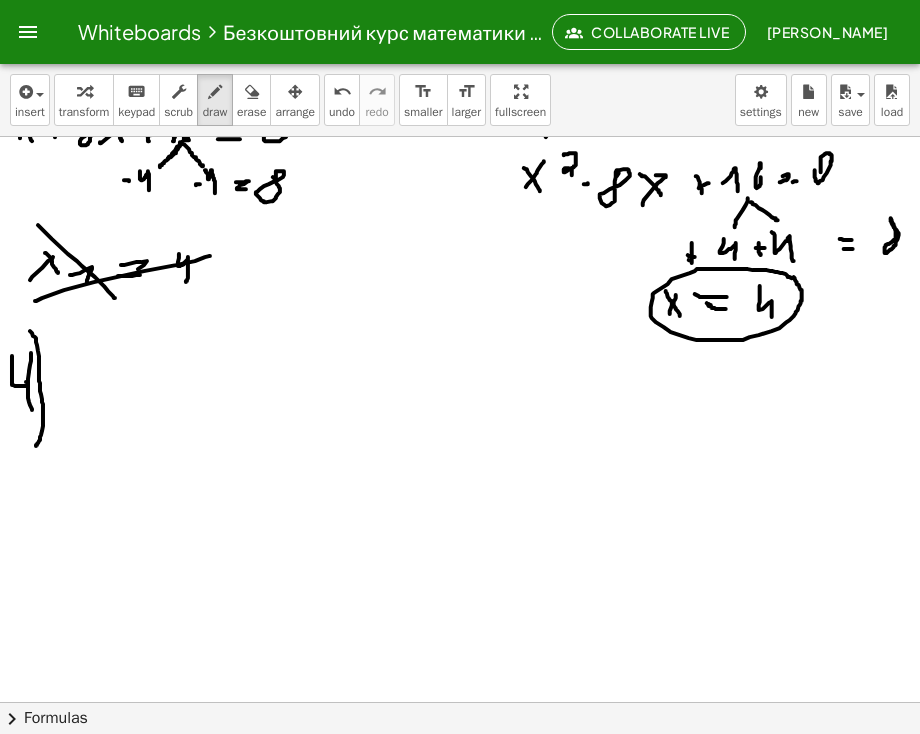 drag, startPoint x: 32, startPoint y: 333, endPoint x: 30, endPoint y: 443, distance: 110.01818 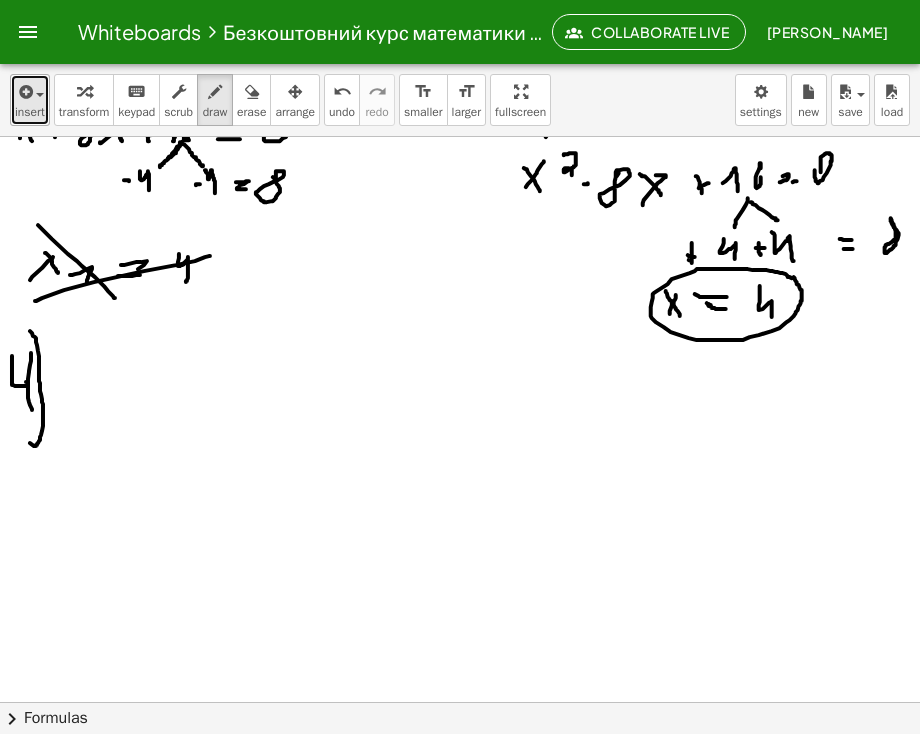 click on "insert" at bounding box center [30, 112] 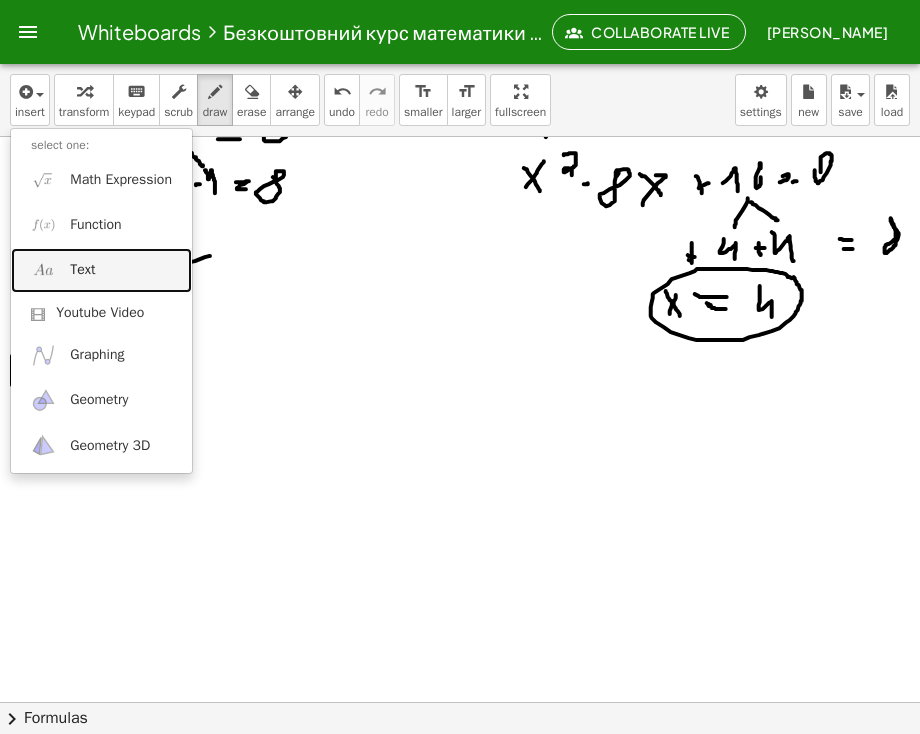 click on "Text" at bounding box center (101, 270) 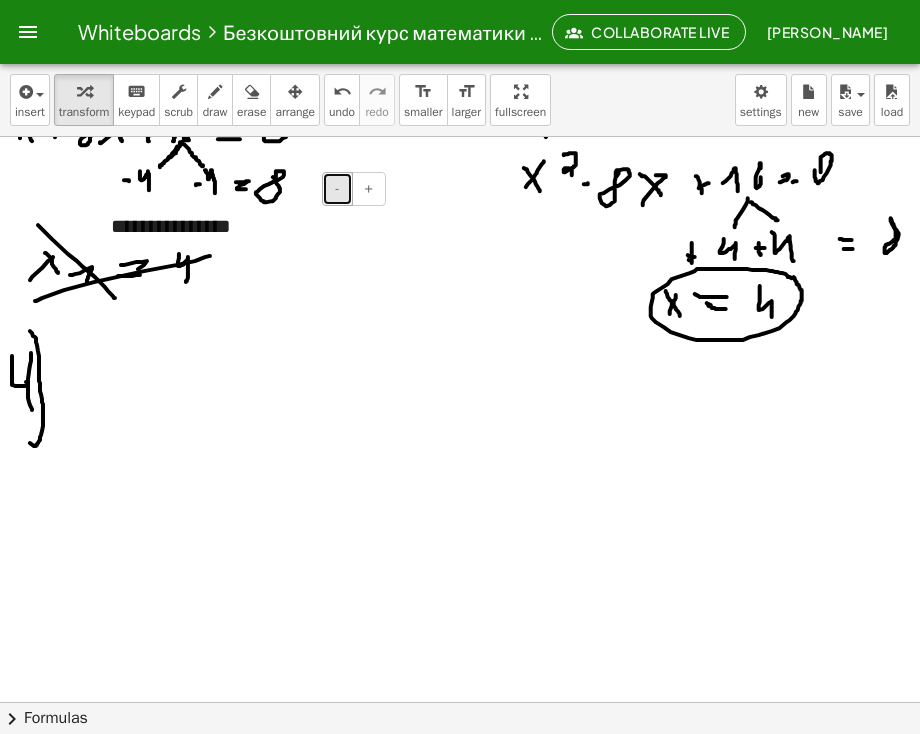 click on "-" at bounding box center [337, 189] 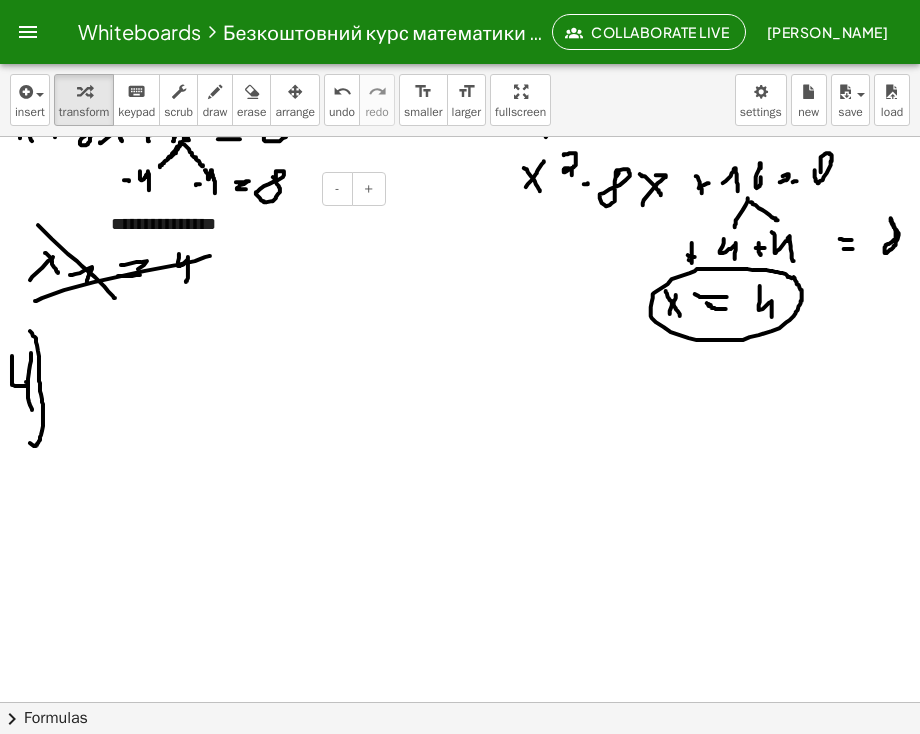 click on "**********" at bounding box center (241, 225) 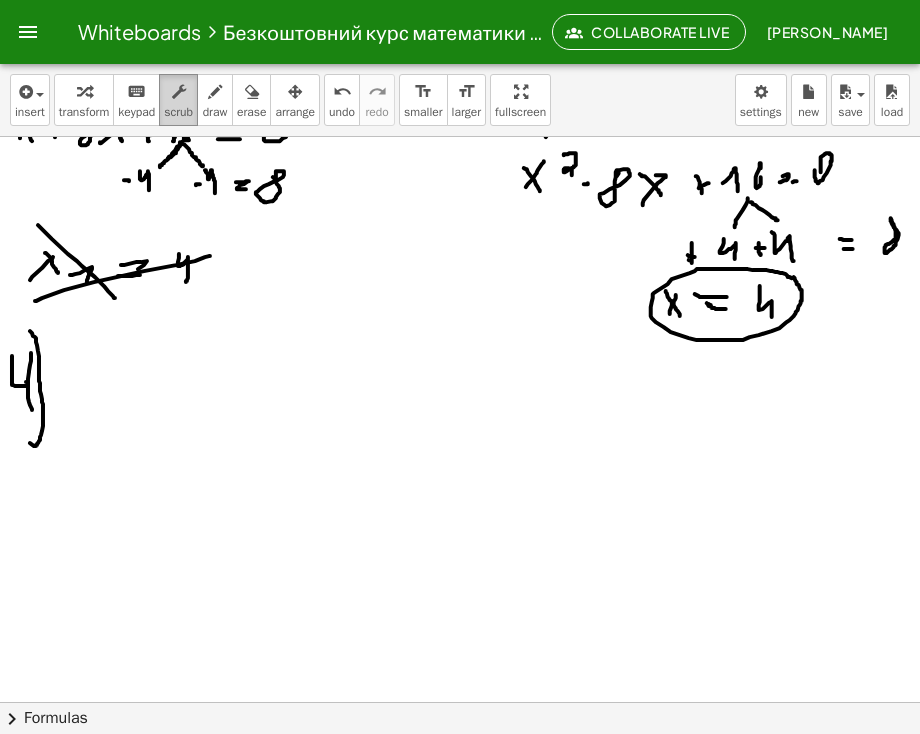 click on "scrub" at bounding box center (178, 112) 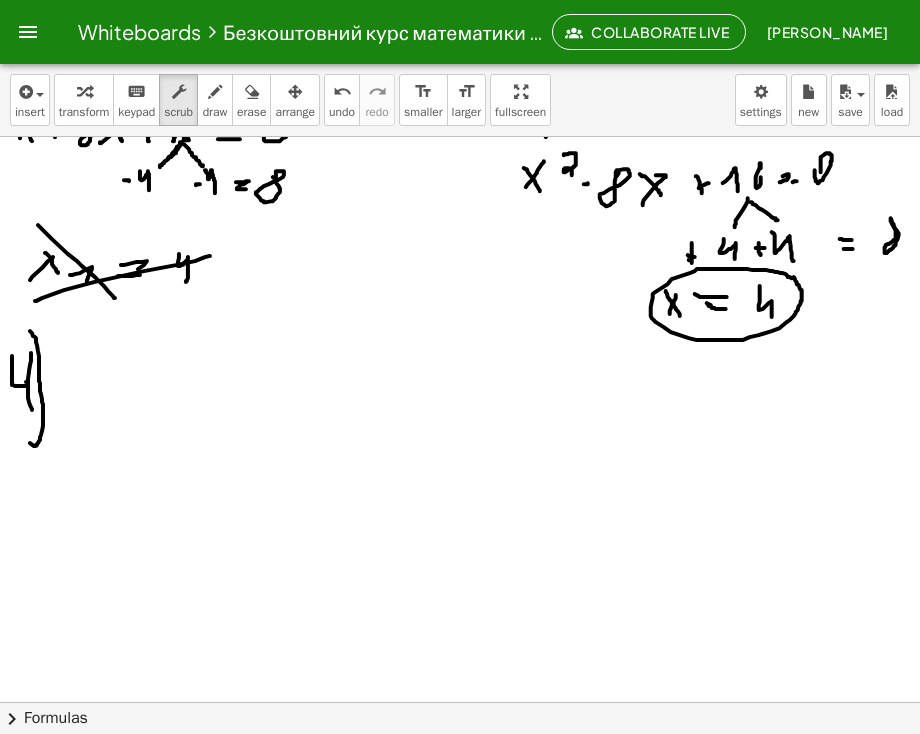 click at bounding box center [461, -47] 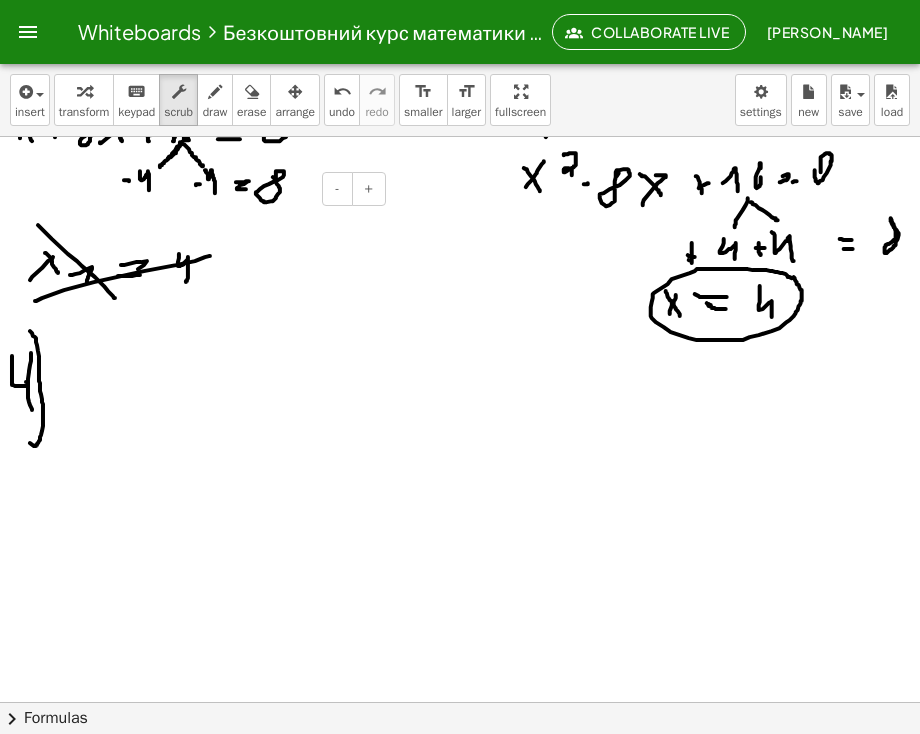 click at bounding box center (241, 225) 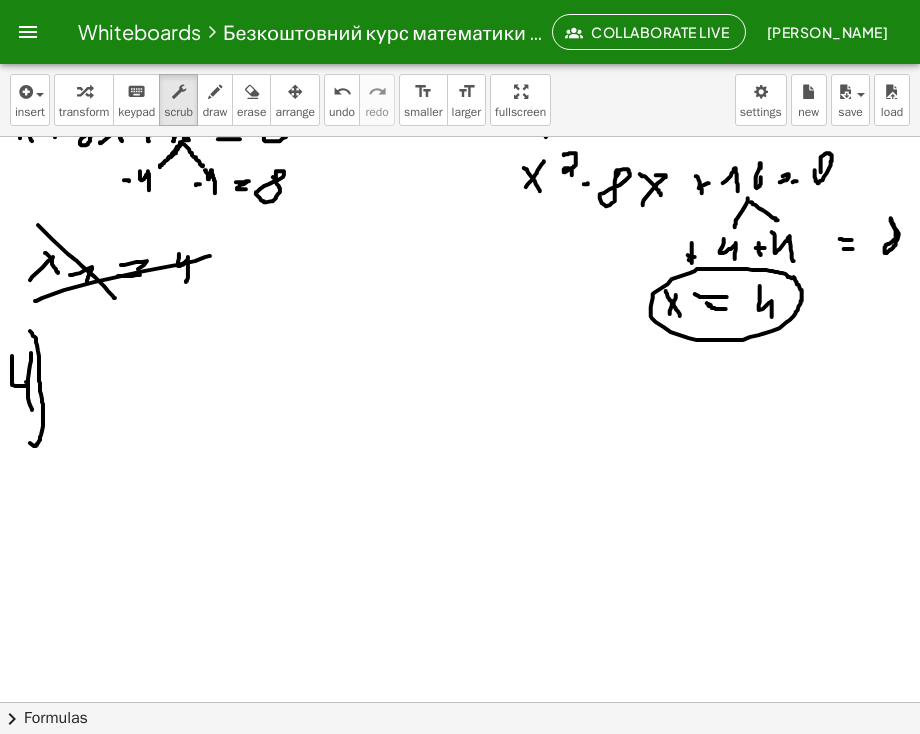 click at bounding box center (461, -47) 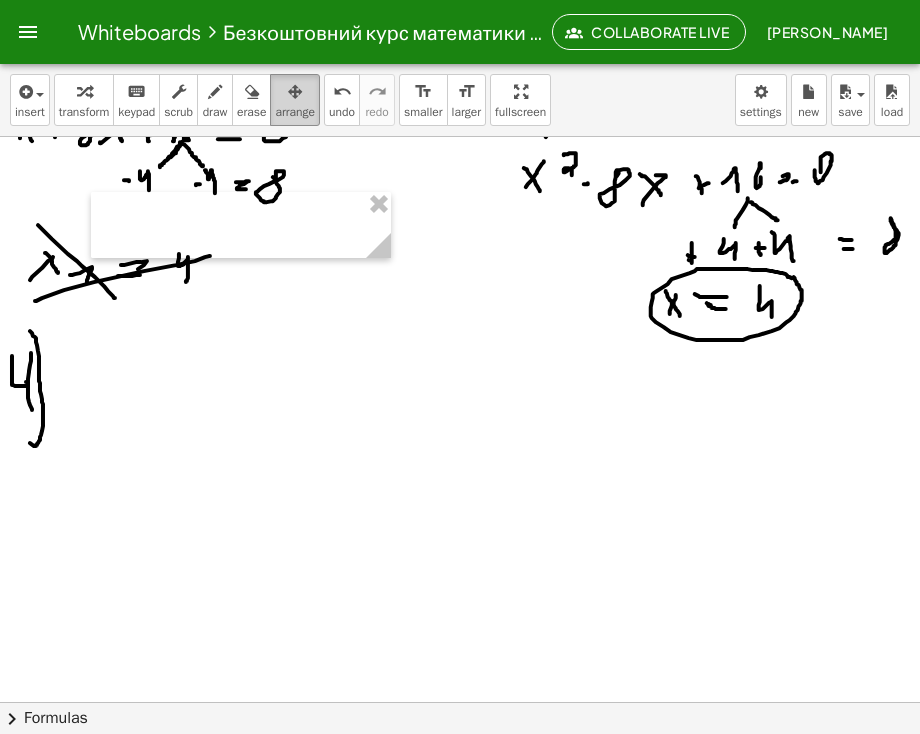 drag, startPoint x: 392, startPoint y: 293, endPoint x: 300, endPoint y: 101, distance: 212.90373 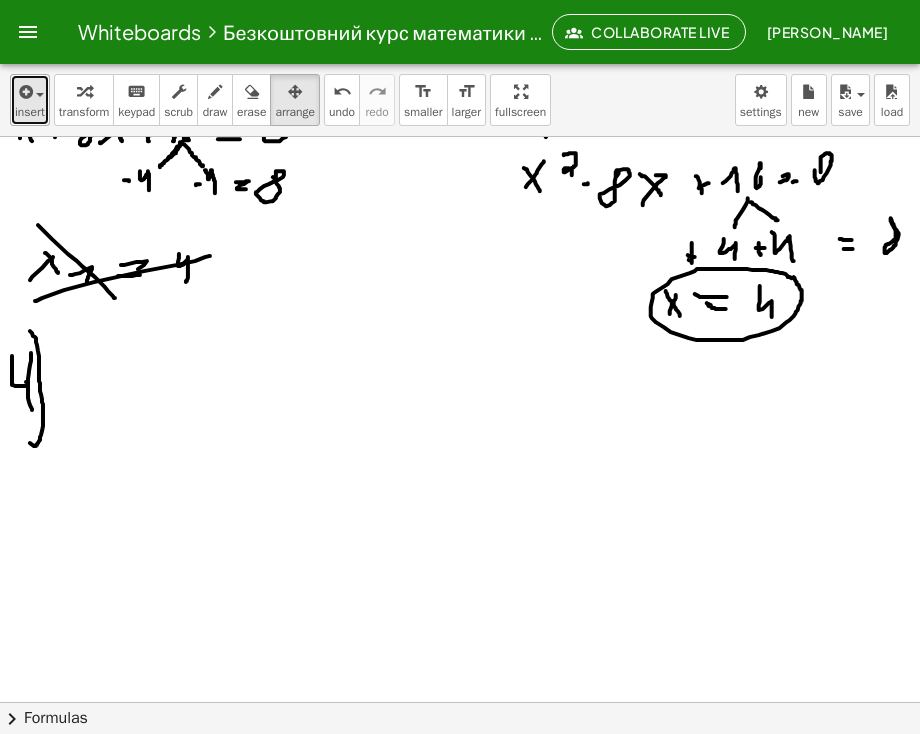 click on "insert" at bounding box center (30, 100) 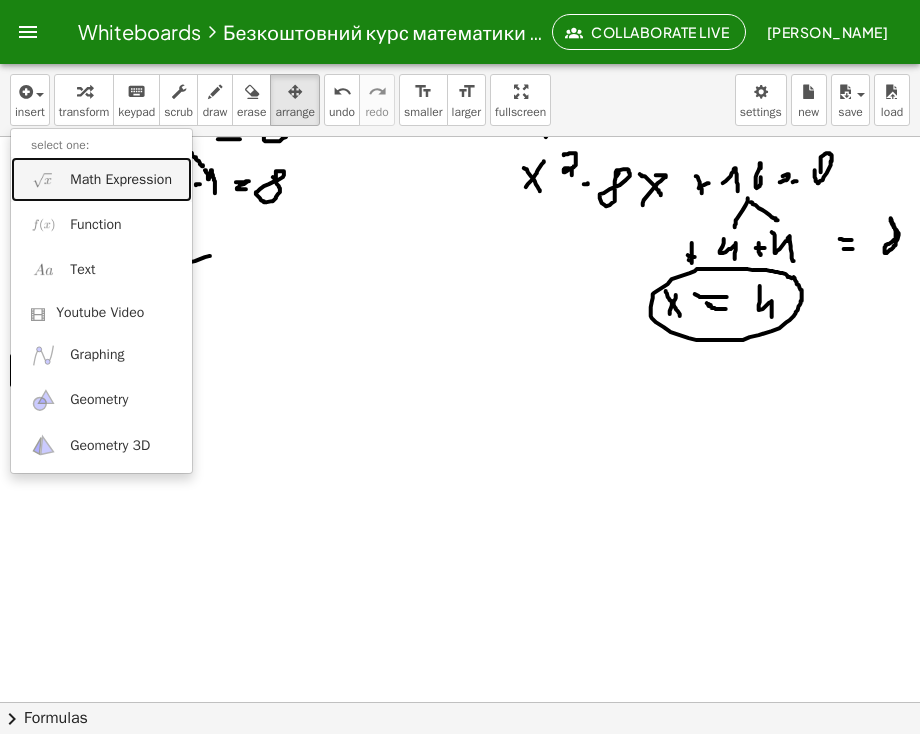 click on "Math Expression" at bounding box center (101, 179) 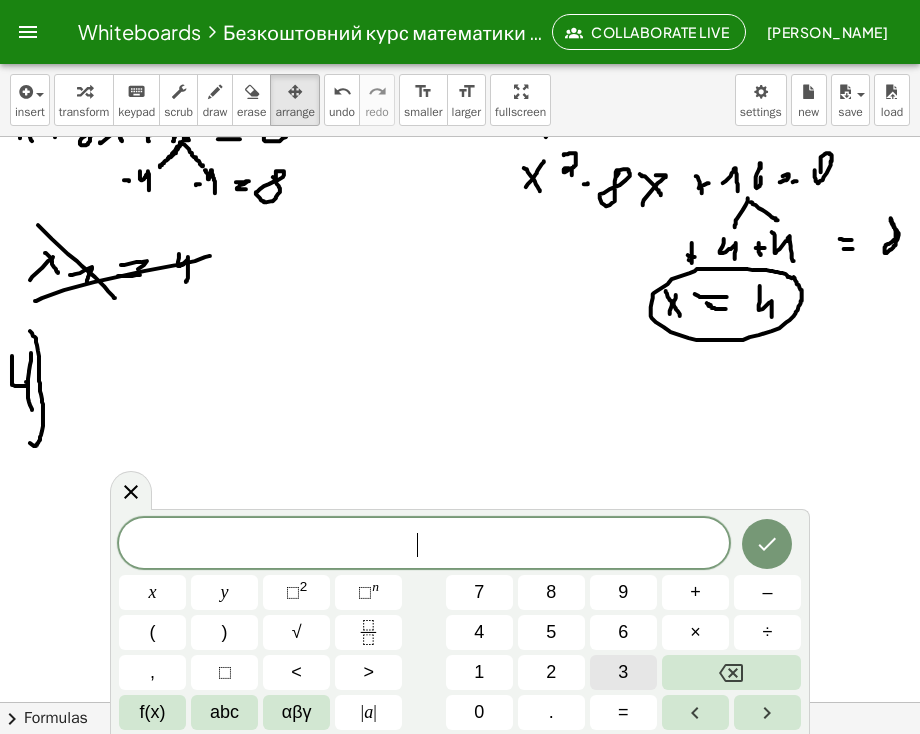 click on "3" at bounding box center [623, 672] 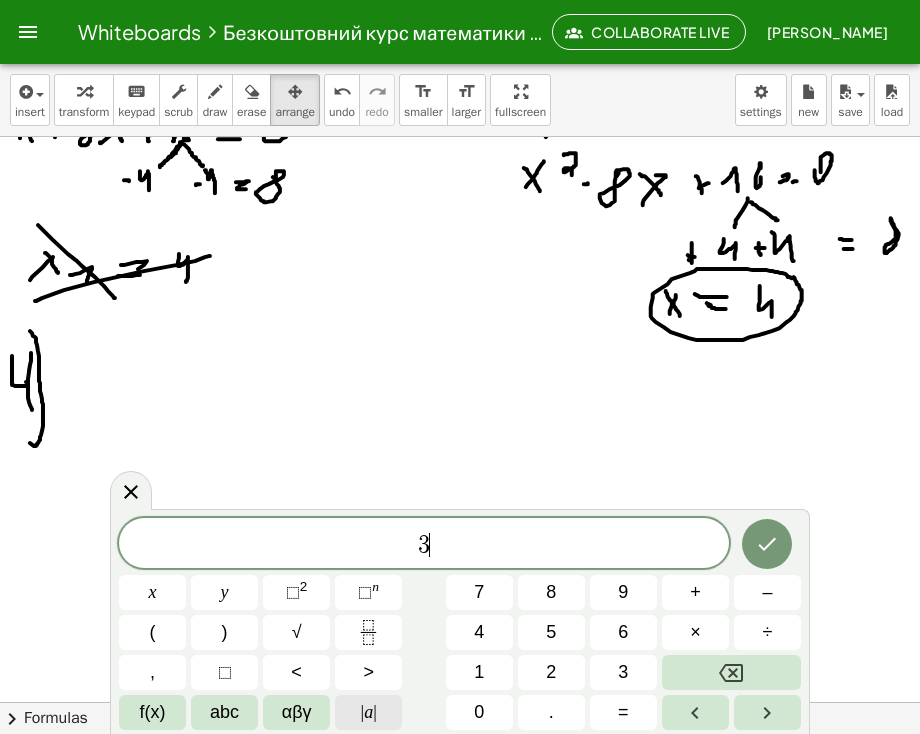 click on "|" at bounding box center [375, 712] 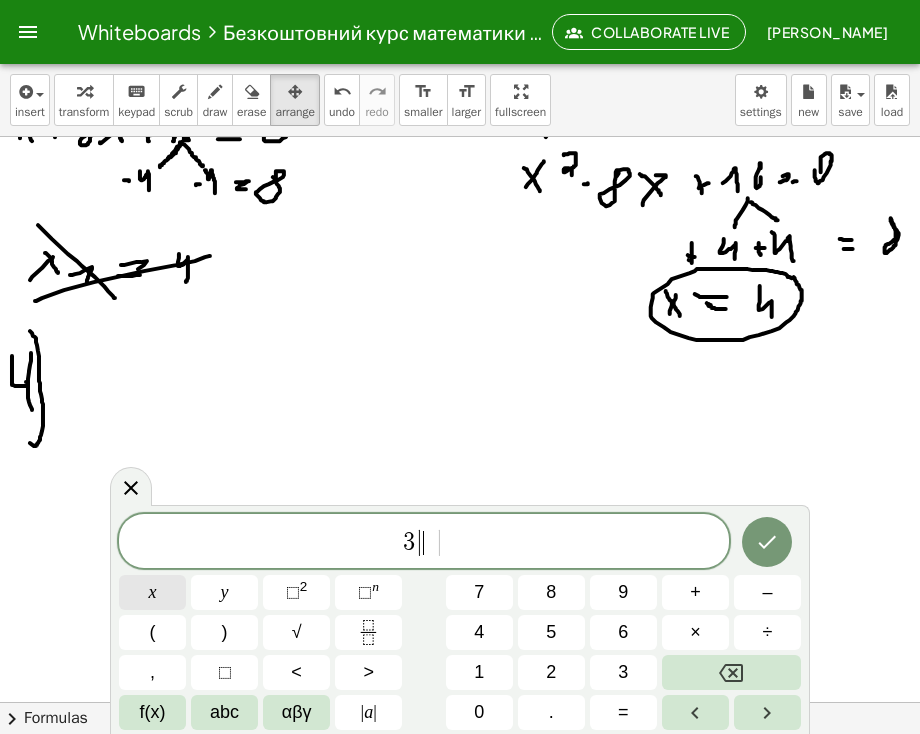 click on "x" at bounding box center [153, 592] 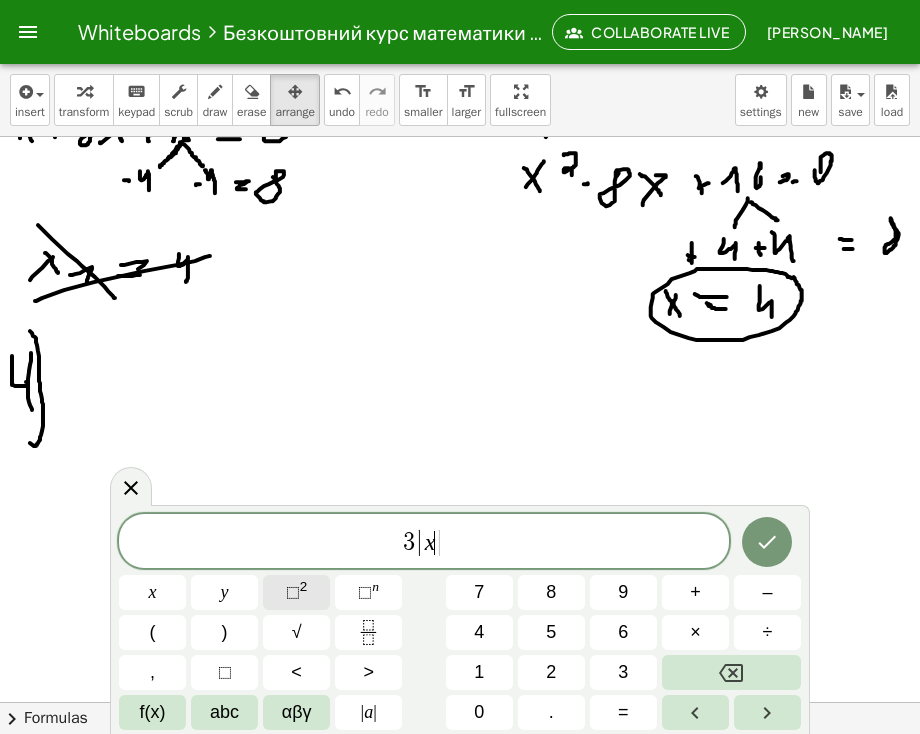 click on "⬚ 2" 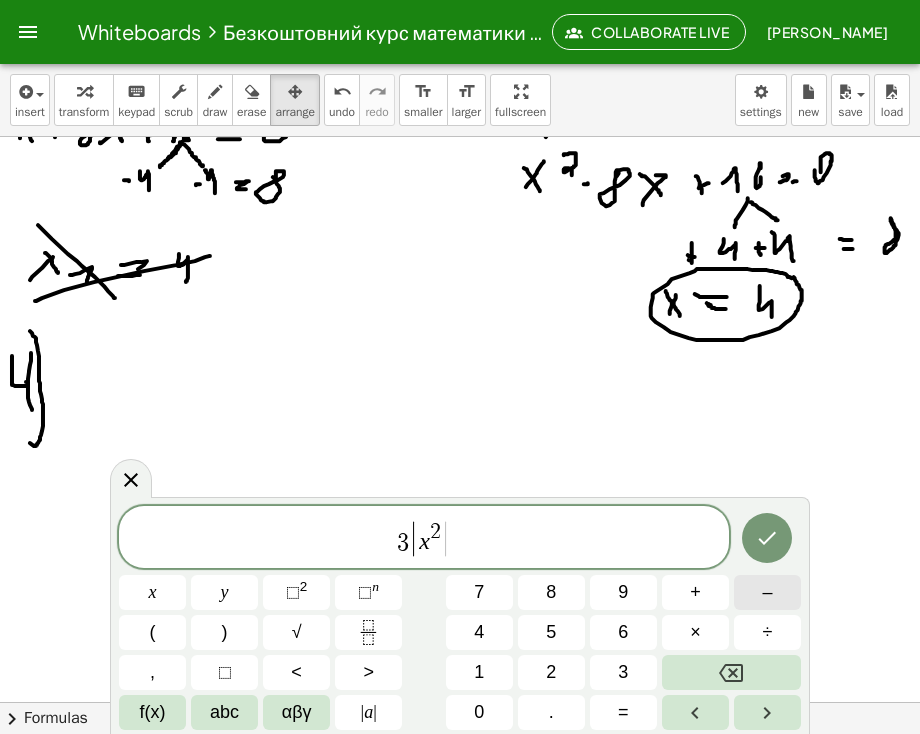 click on "–" at bounding box center [767, 592] 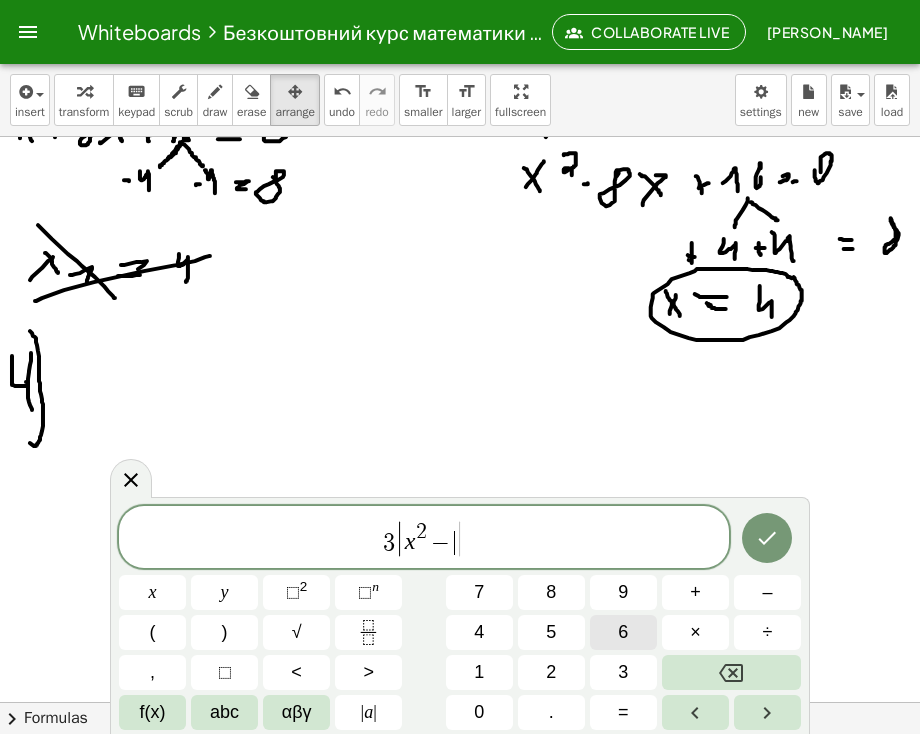 click on "6" at bounding box center [623, 632] 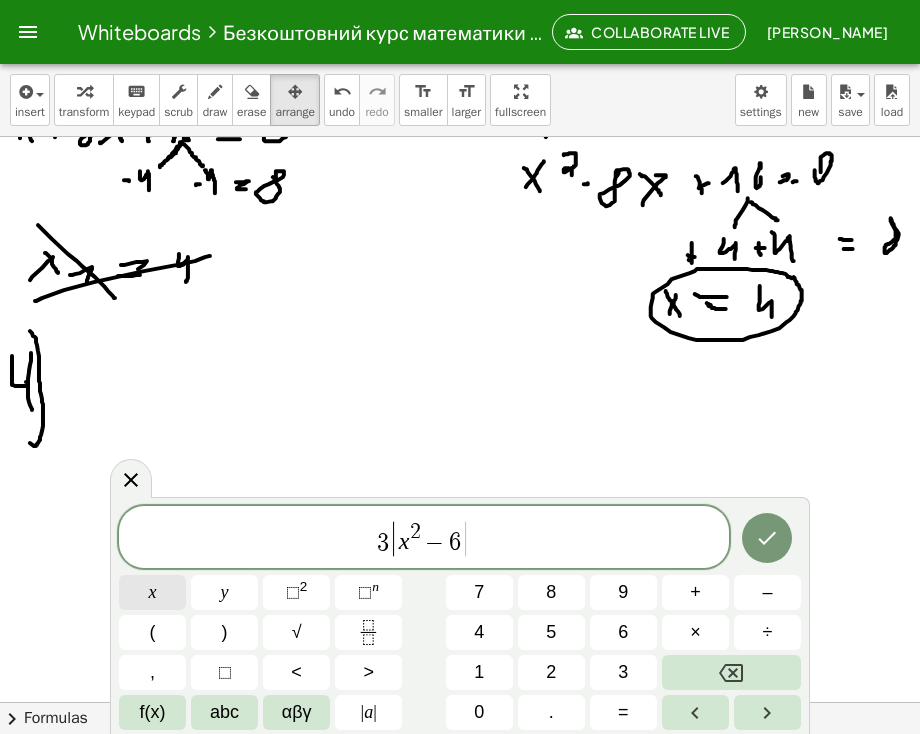 click on "x" at bounding box center (152, 592) 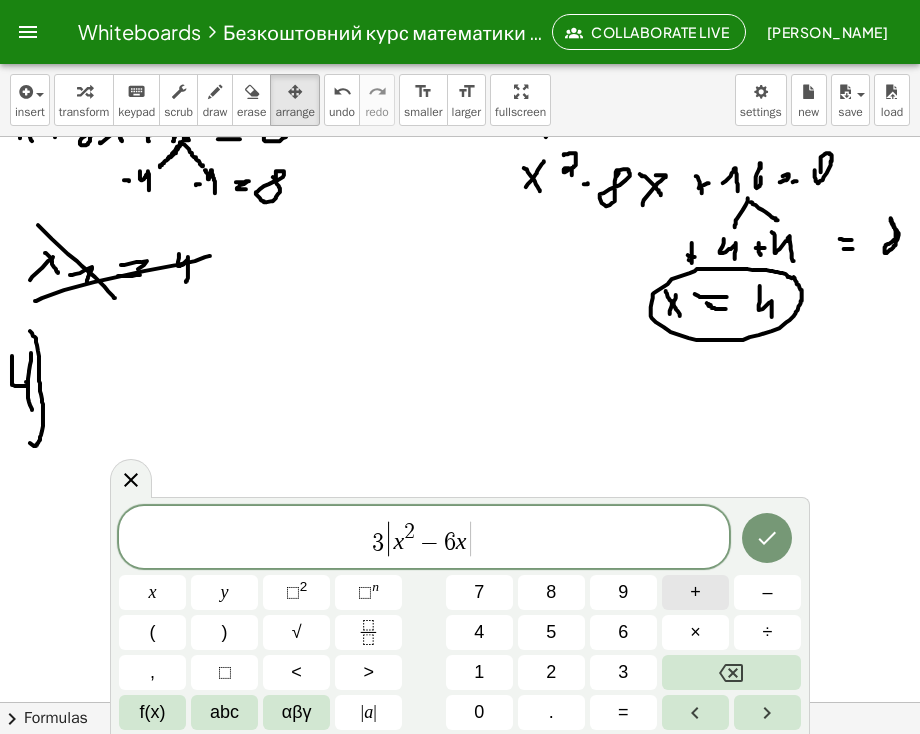 click on "+" at bounding box center [695, 592] 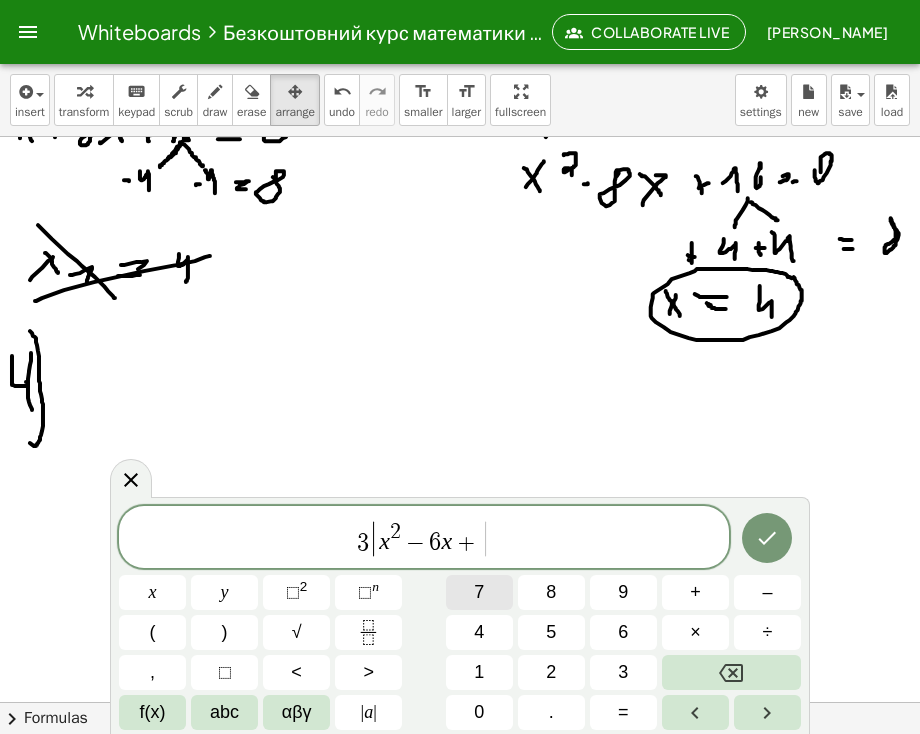 click on "7" at bounding box center [479, 592] 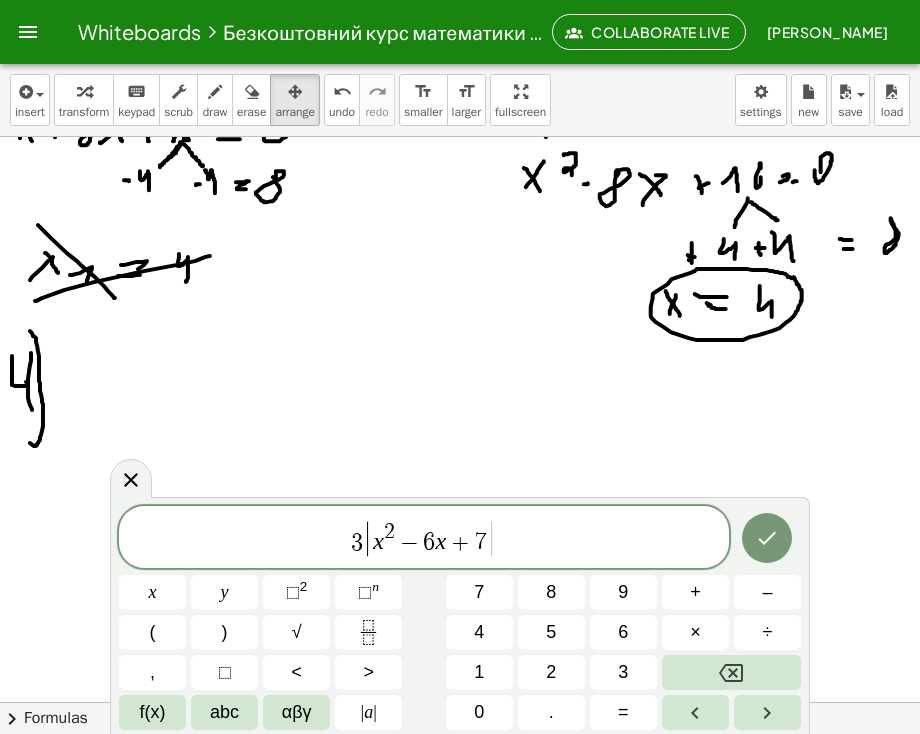 click on "3 | x 2 − 6 x + 7 ​ |" at bounding box center (424, 538) 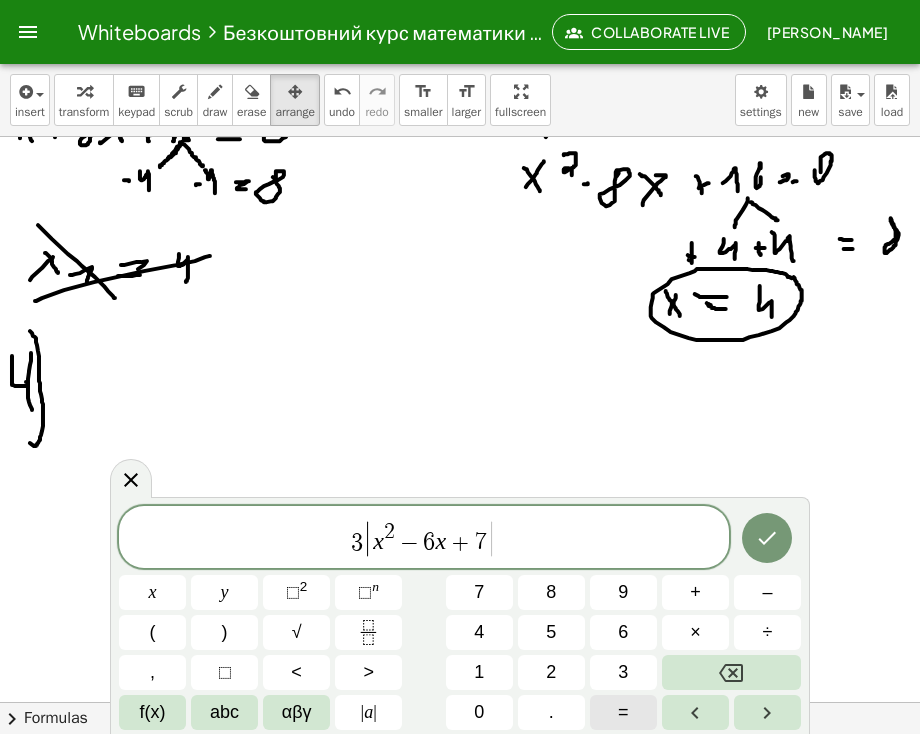 click on "=" at bounding box center (623, 712) 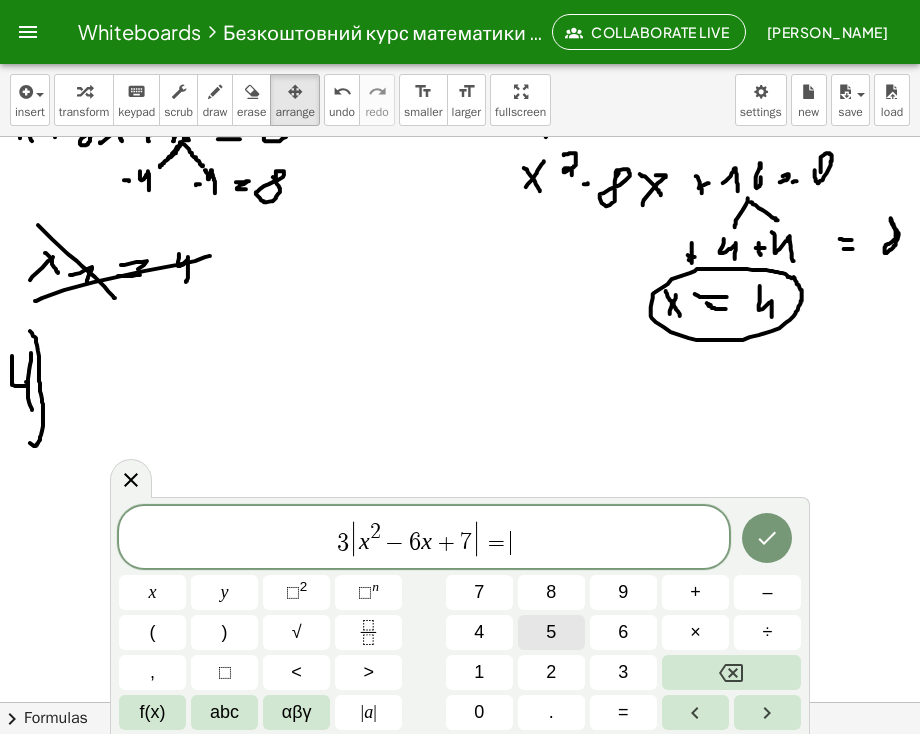 click on "5" at bounding box center (551, 632) 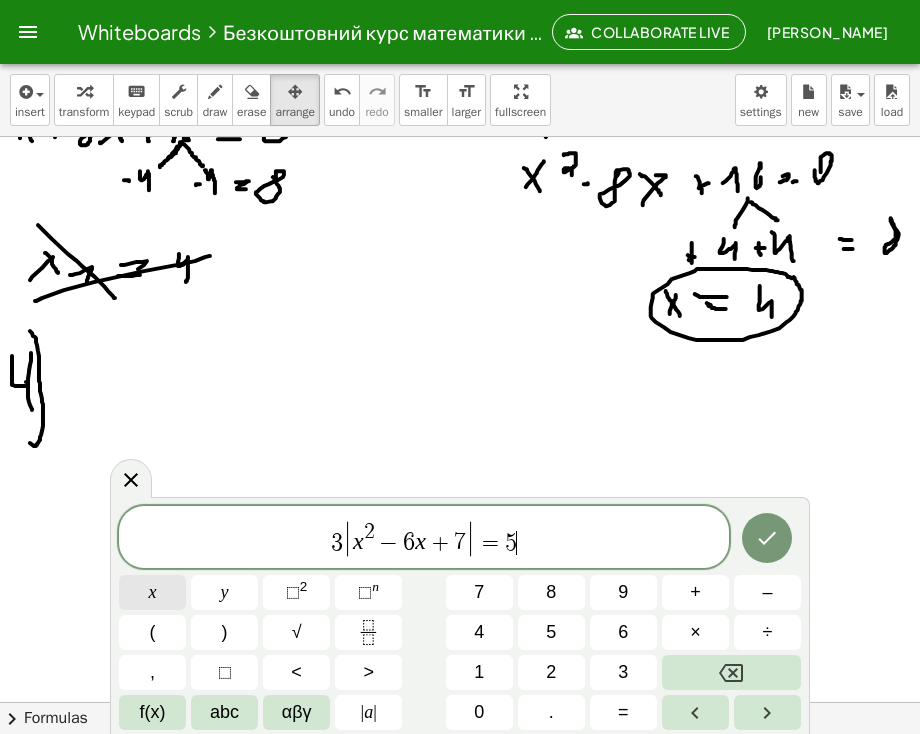 click on "x" at bounding box center [152, 592] 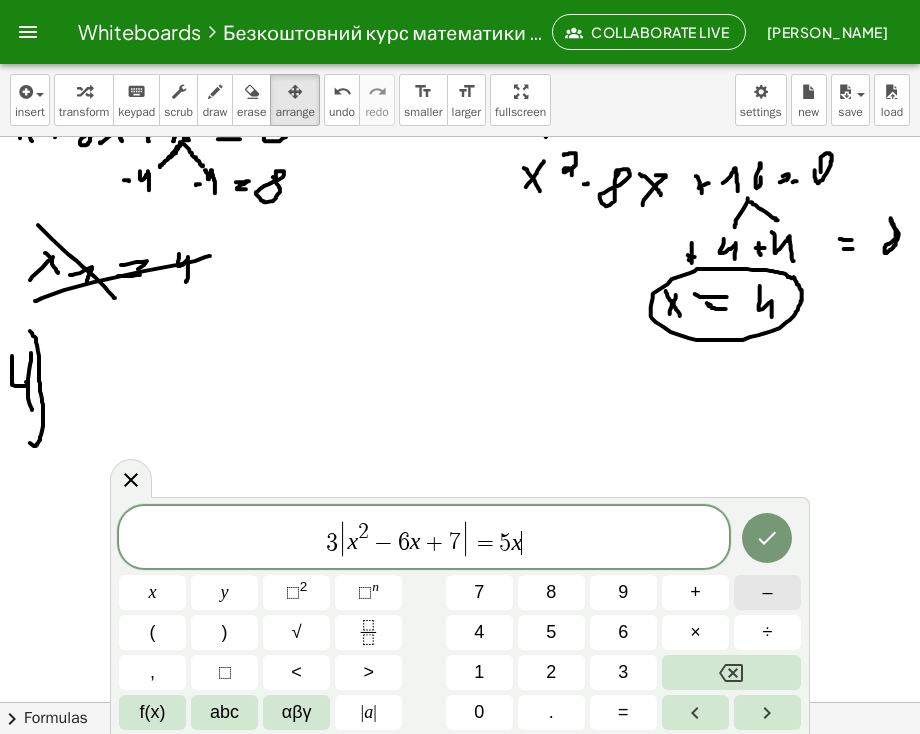 click on "–" at bounding box center [767, 592] 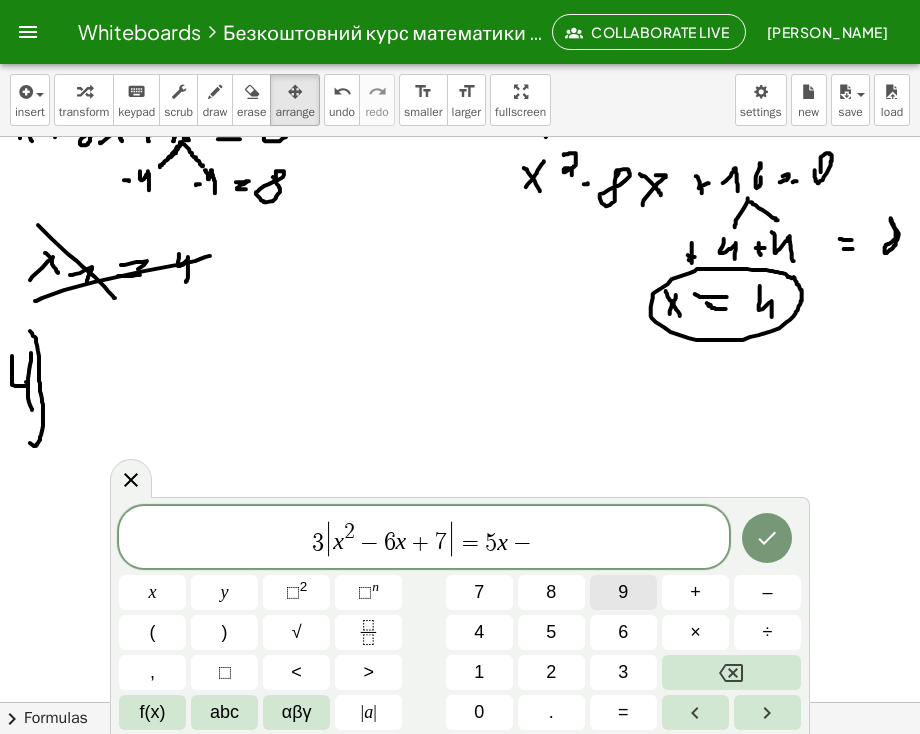 click on "9" at bounding box center [623, 592] 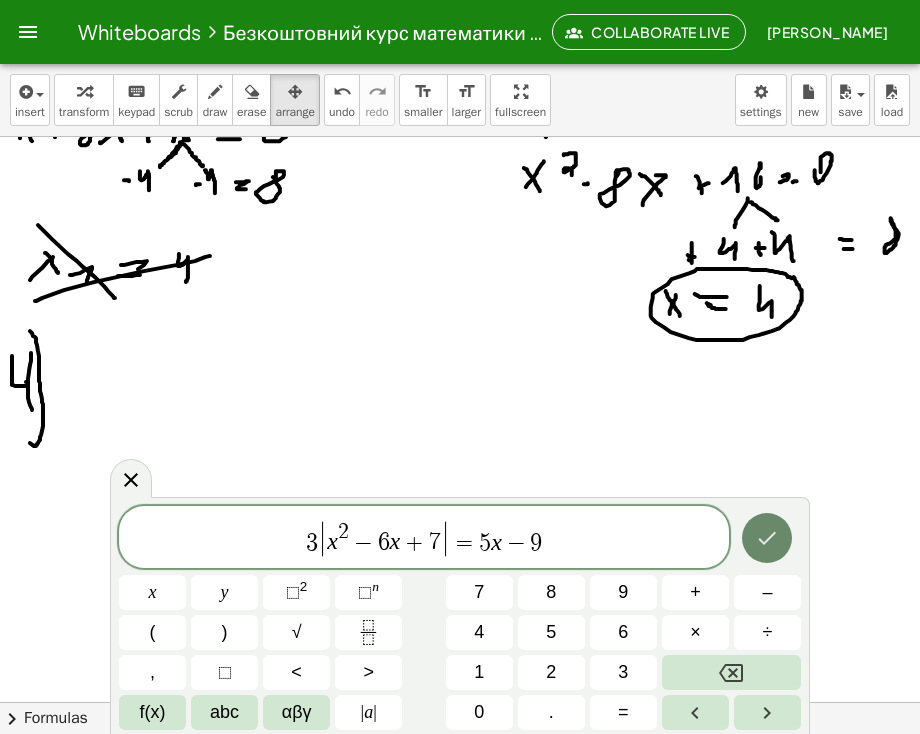 click 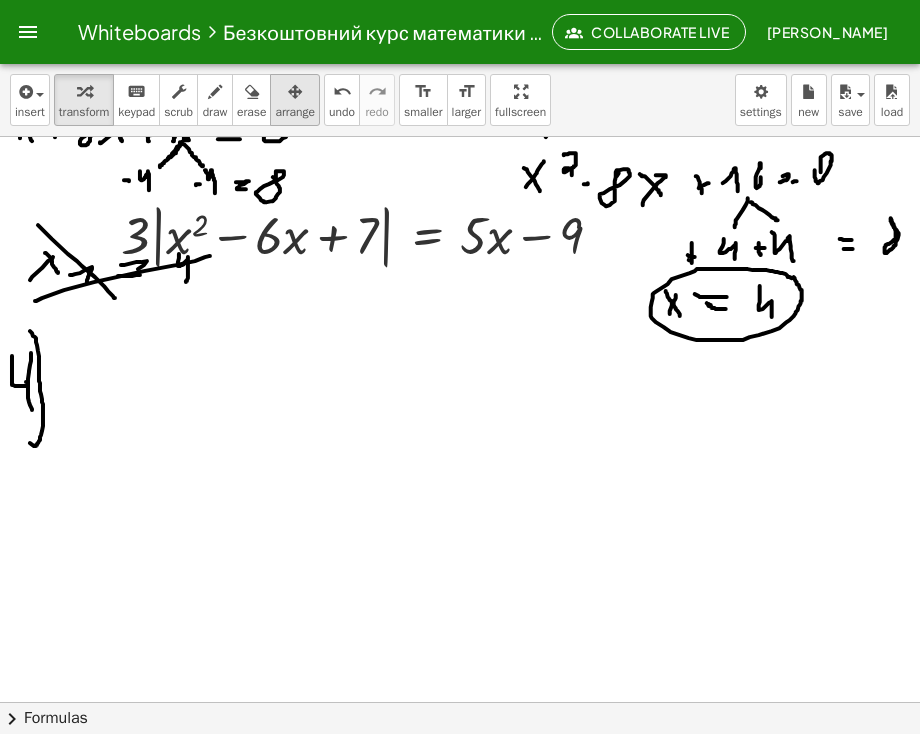 click at bounding box center (295, 91) 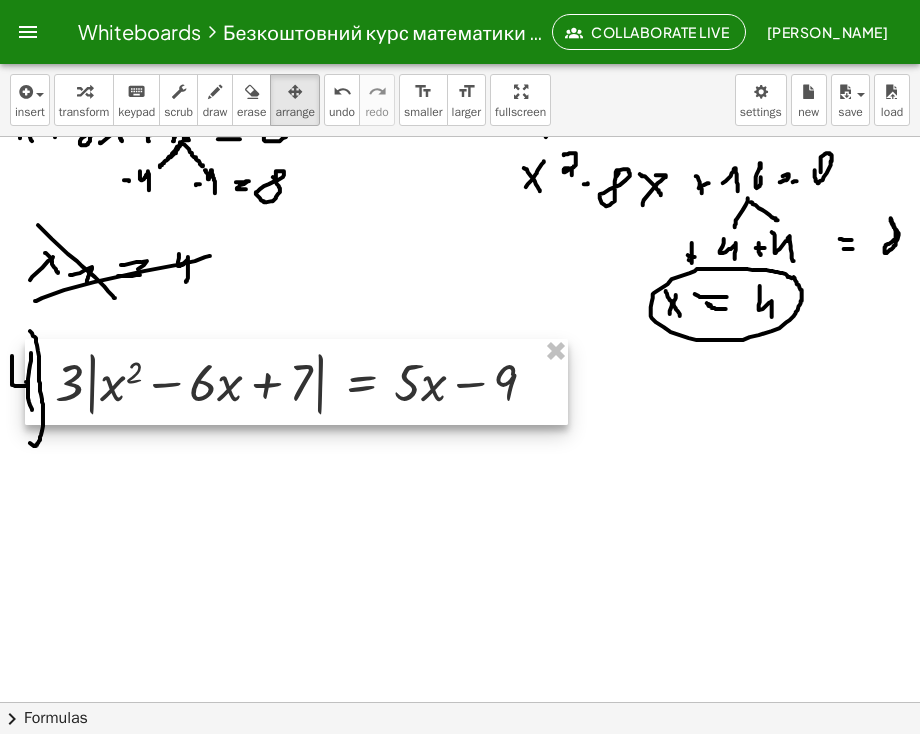 drag, startPoint x: 376, startPoint y: 257, endPoint x: 311, endPoint y: 400, distance: 157.0796 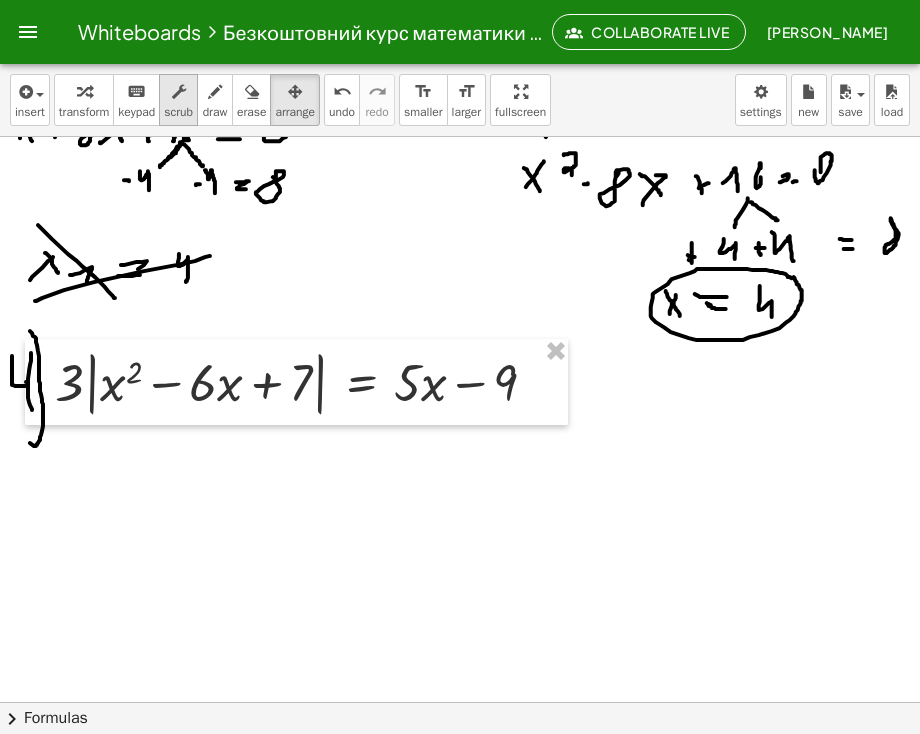 click on "scrub" at bounding box center (178, 100) 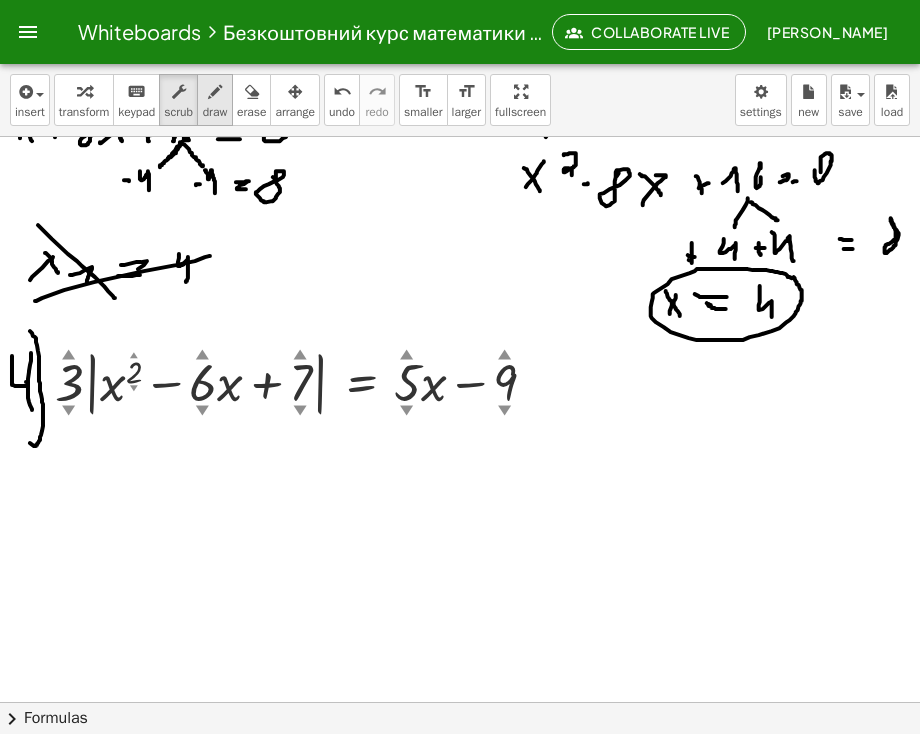 click on "draw" at bounding box center [215, 112] 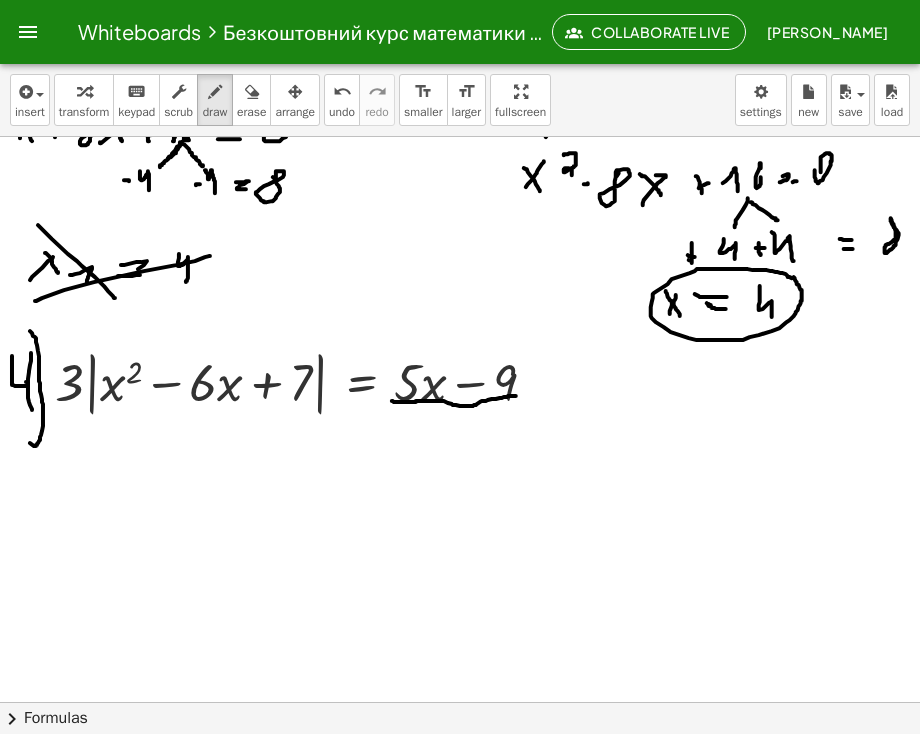 drag, startPoint x: 392, startPoint y: 401, endPoint x: 516, endPoint y: 396, distance: 124.10077 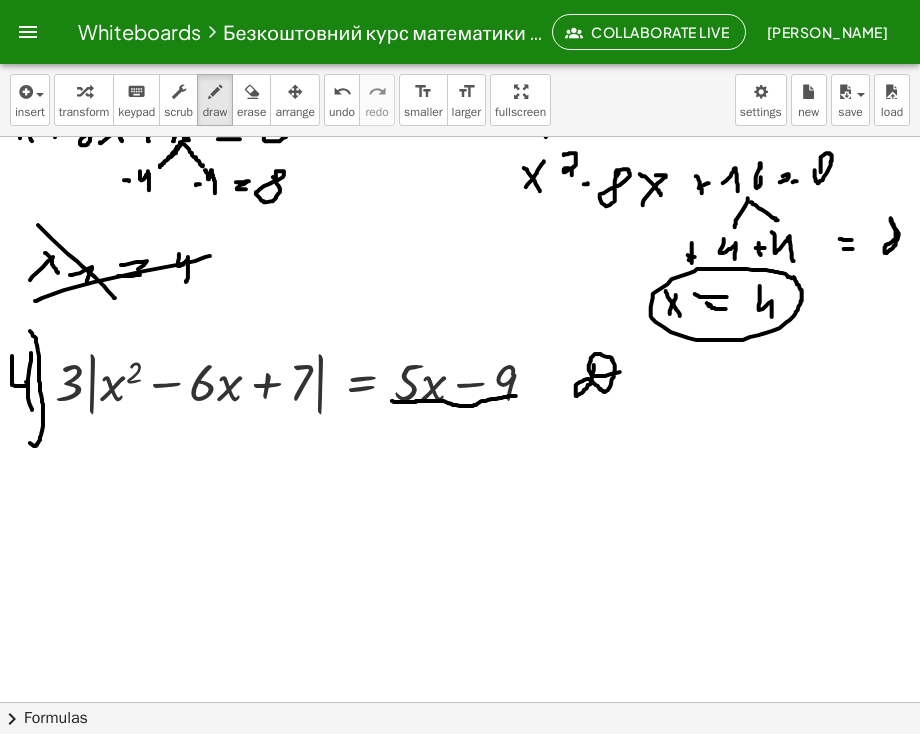 drag, startPoint x: 594, startPoint y: 365, endPoint x: 628, endPoint y: 371, distance: 34.525352 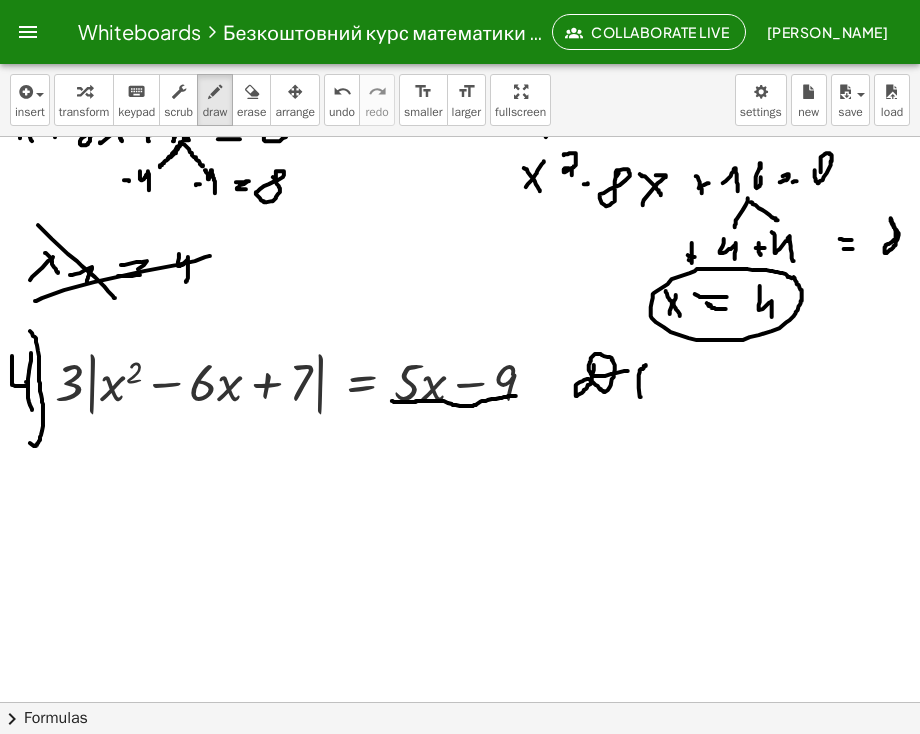 drag, startPoint x: 641, startPoint y: 397, endPoint x: 649, endPoint y: 375, distance: 23.409399 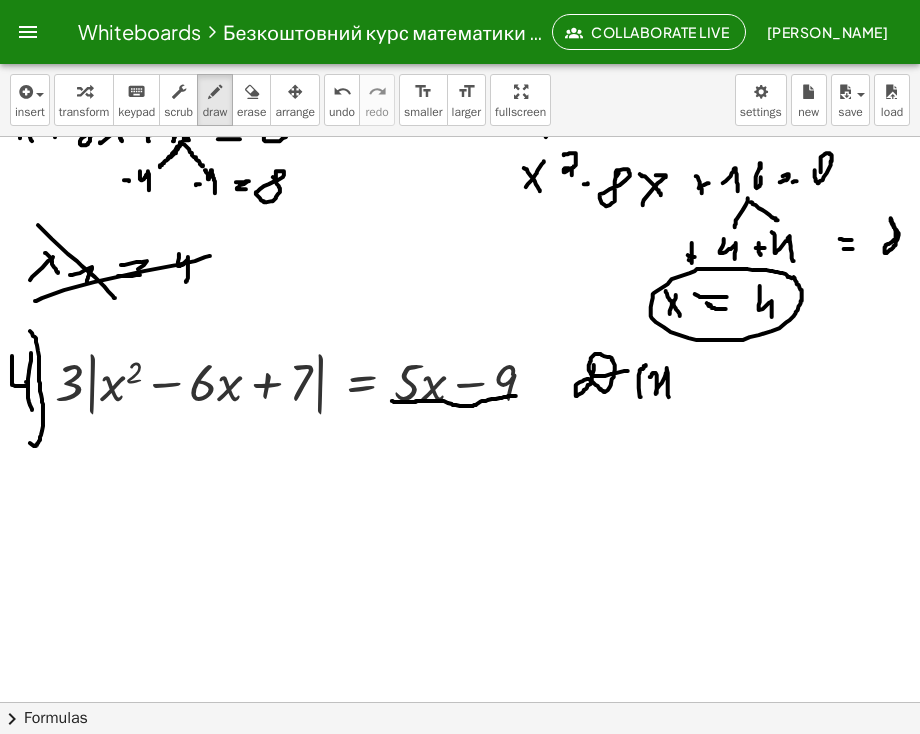 drag, startPoint x: 653, startPoint y: 373, endPoint x: 675, endPoint y: 374, distance: 22.022715 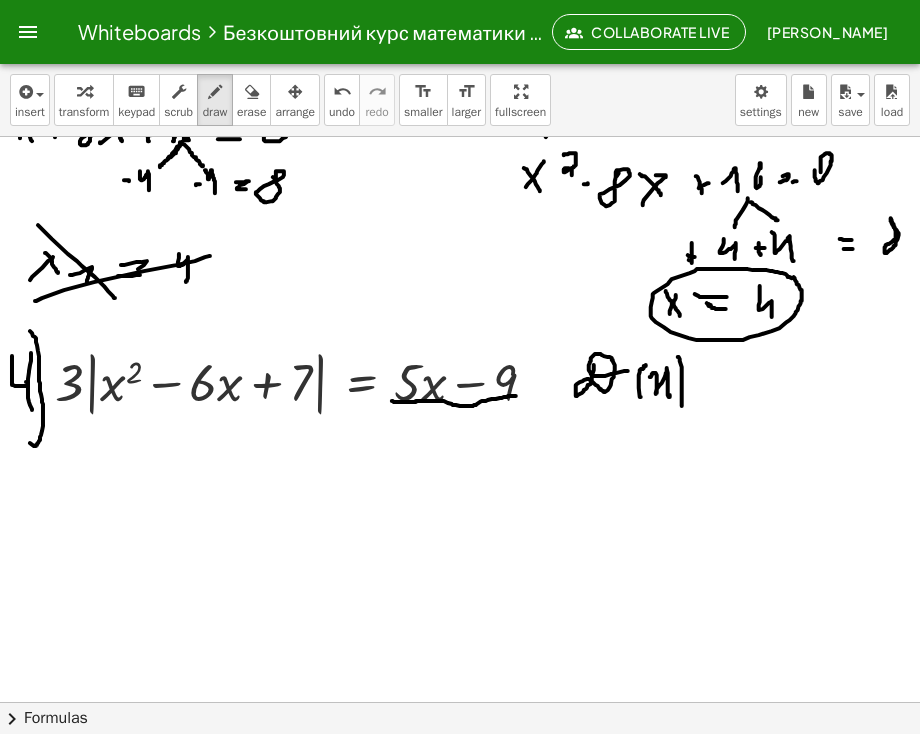 drag, startPoint x: 678, startPoint y: 357, endPoint x: 681, endPoint y: 404, distance: 47.095646 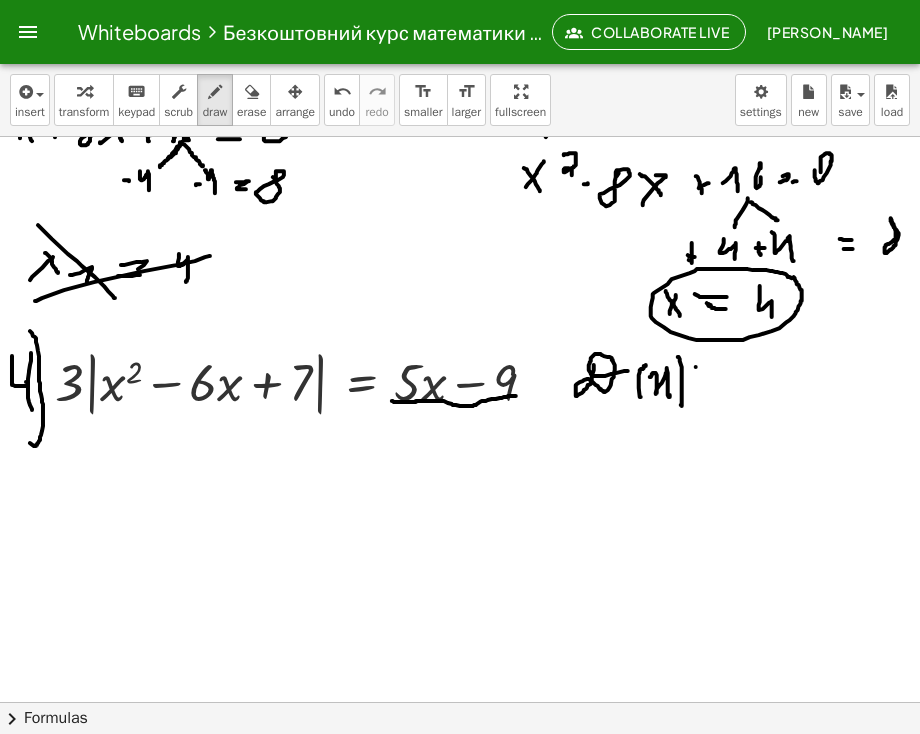 click at bounding box center (461, -47) 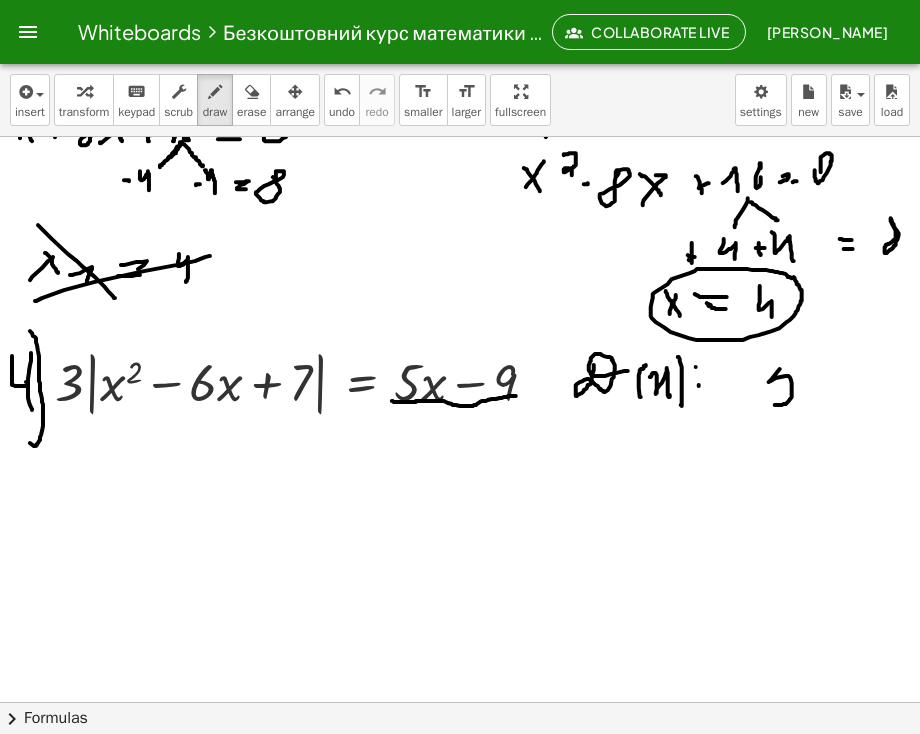 drag, startPoint x: 780, startPoint y: 369, endPoint x: 781, endPoint y: 380, distance: 11.045361 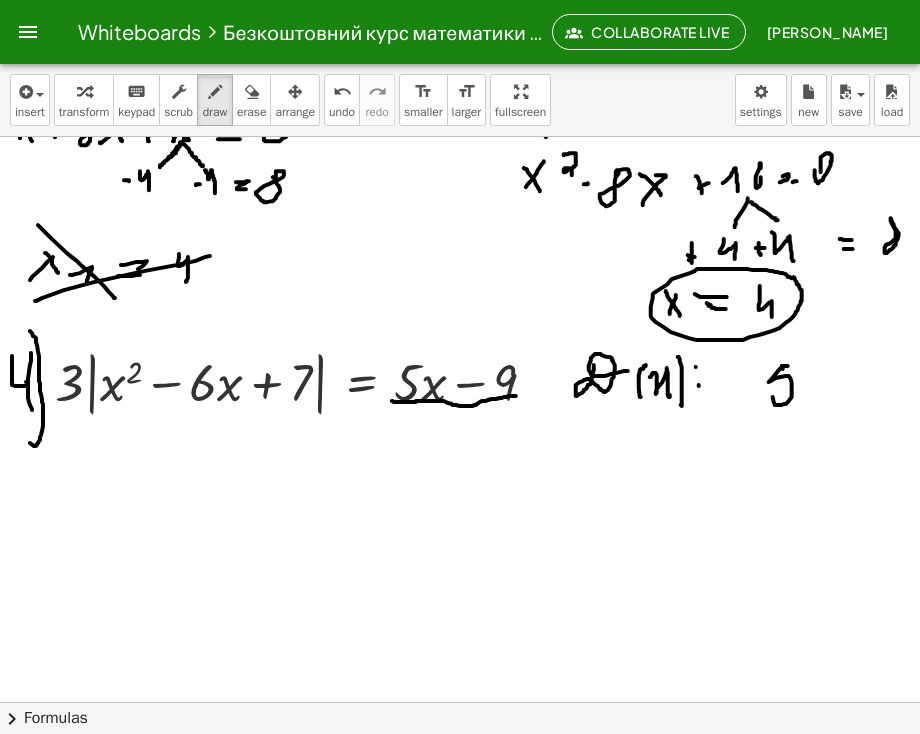 drag, startPoint x: 783, startPoint y: 369, endPoint x: 797, endPoint y: 365, distance: 14.56022 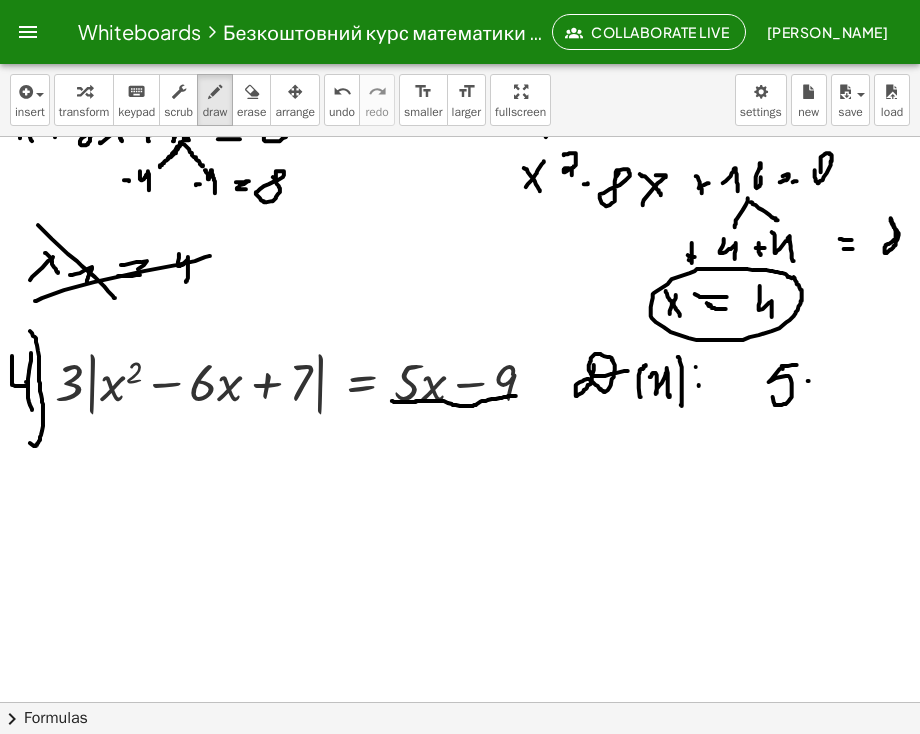 click at bounding box center [461, -47] 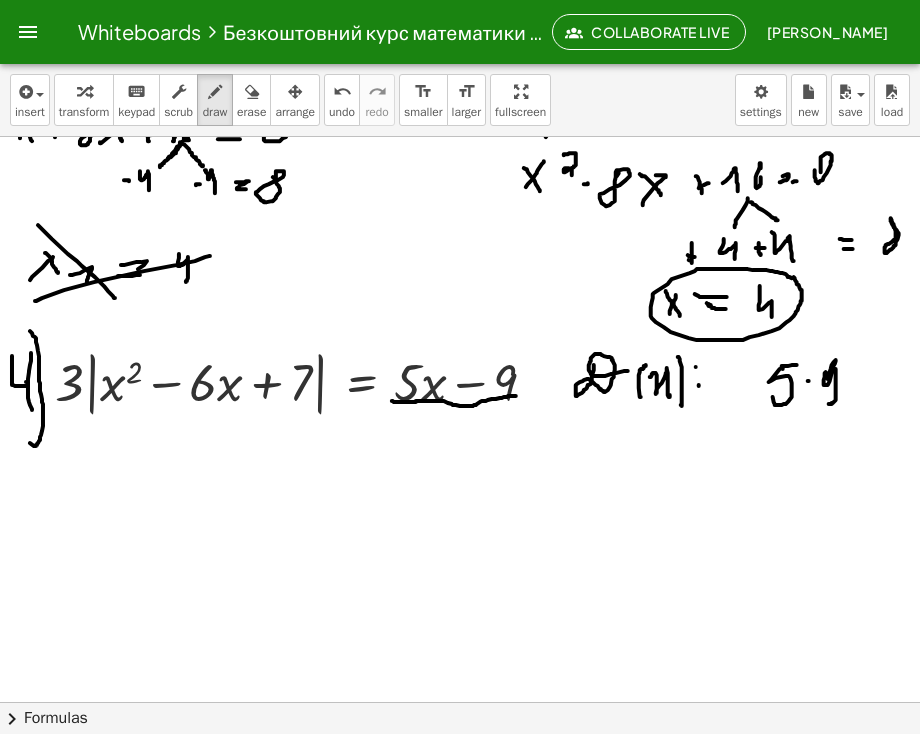 drag, startPoint x: 826, startPoint y: 372, endPoint x: 828, endPoint y: 405, distance: 33.06055 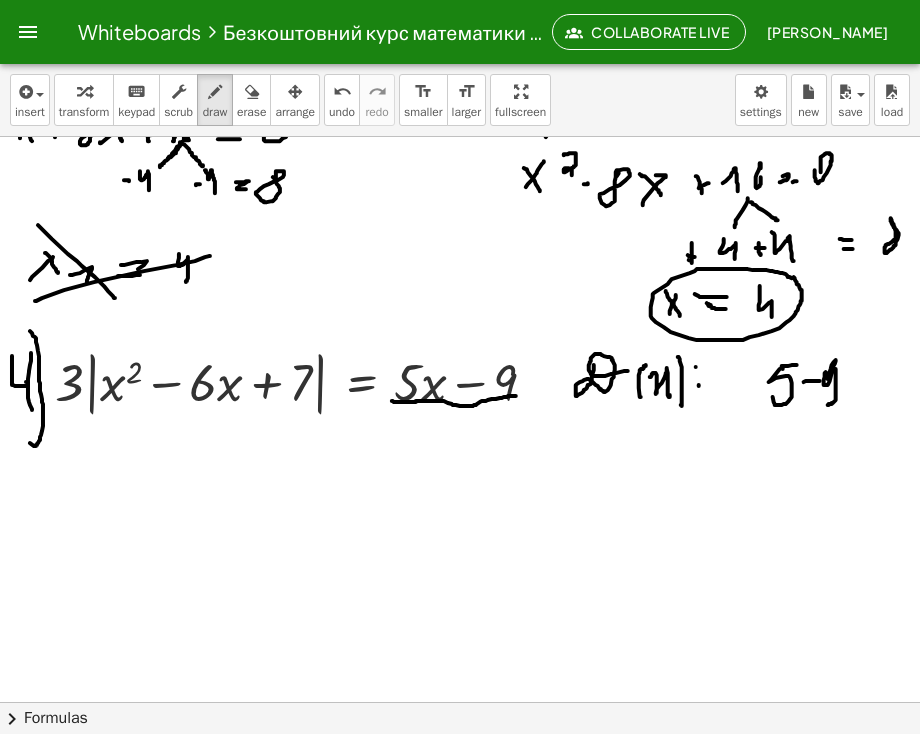 drag, startPoint x: 804, startPoint y: 382, endPoint x: 820, endPoint y: 381, distance: 16.03122 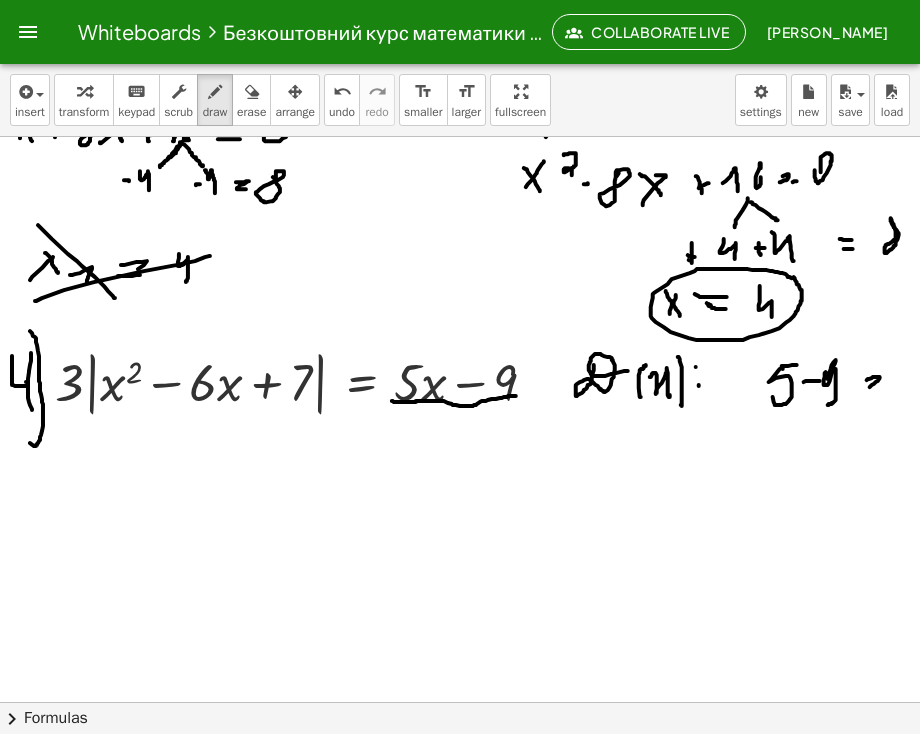 drag, startPoint x: 867, startPoint y: 380, endPoint x: 868, endPoint y: 390, distance: 10.049875 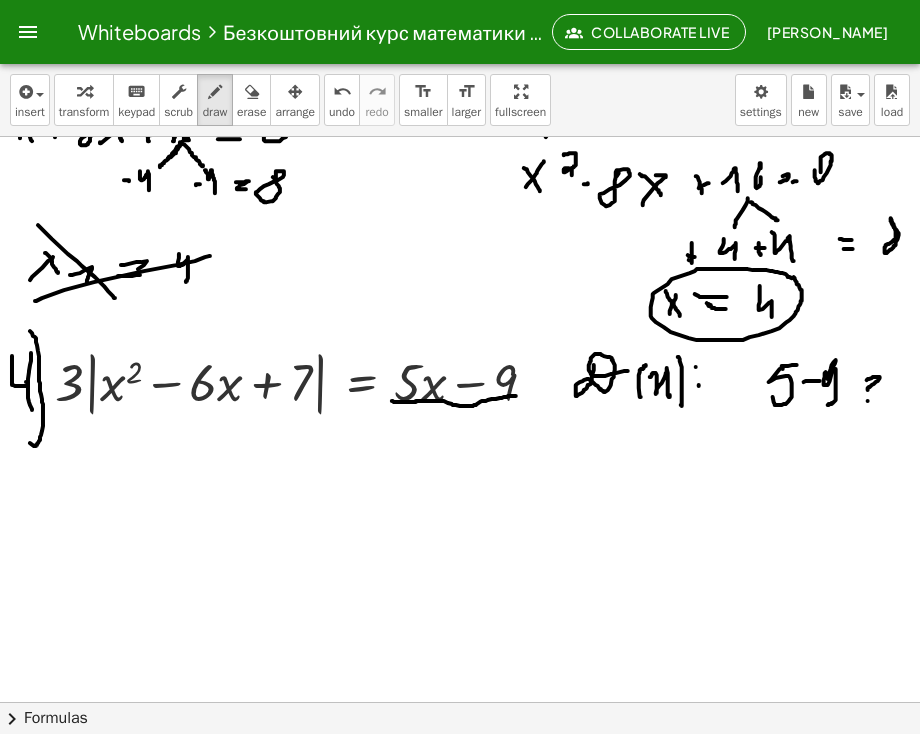 drag, startPoint x: 868, startPoint y: 401, endPoint x: 880, endPoint y: 391, distance: 15.6205 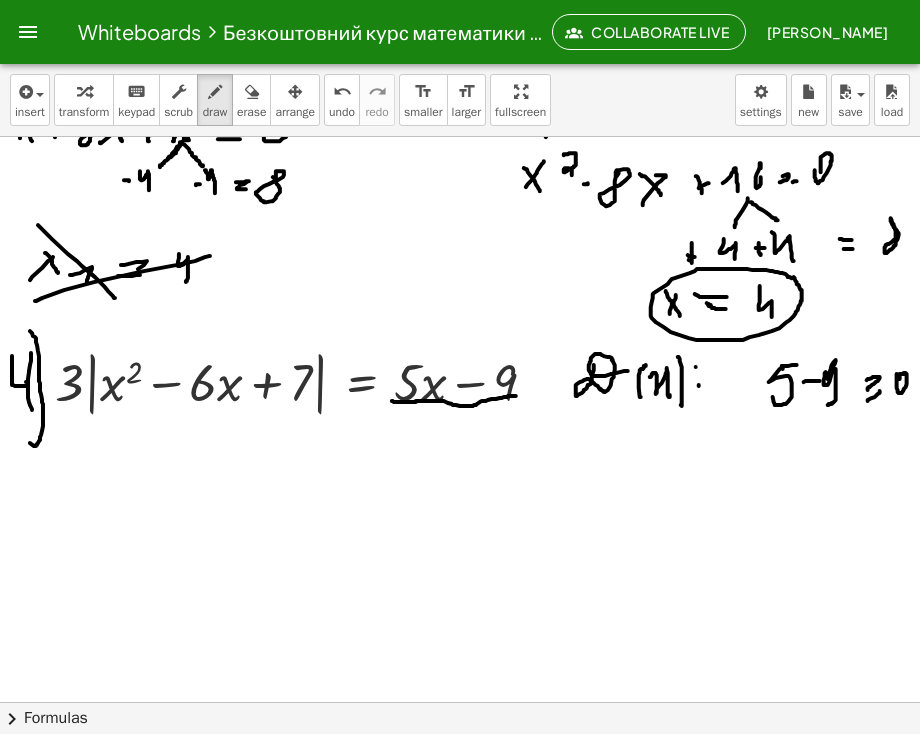 click at bounding box center [461, -47] 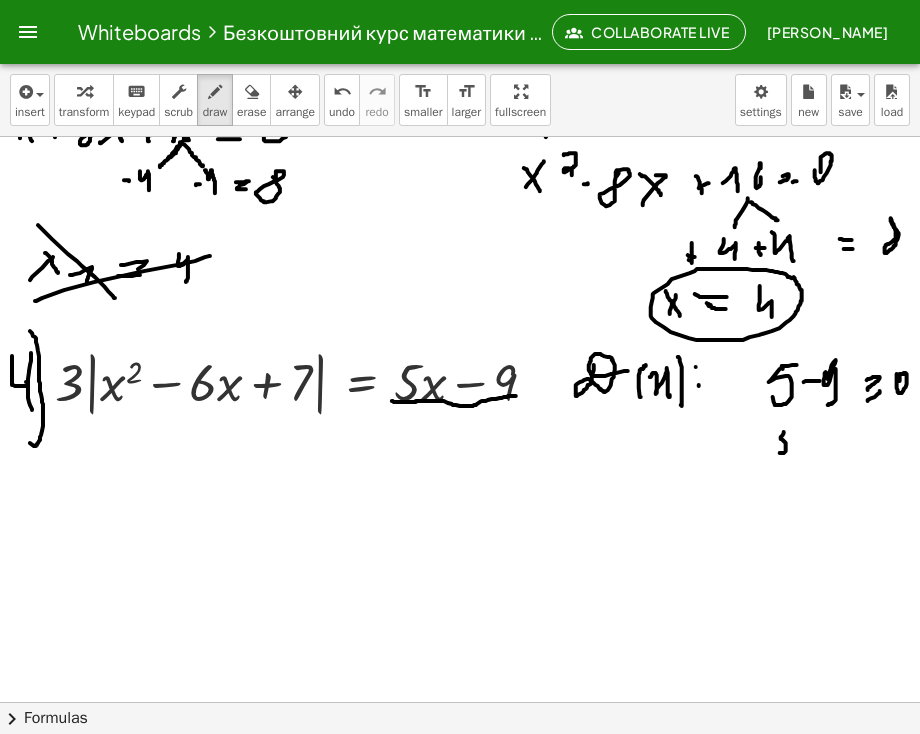 drag, startPoint x: 784, startPoint y: 432, endPoint x: 784, endPoint y: 445, distance: 13 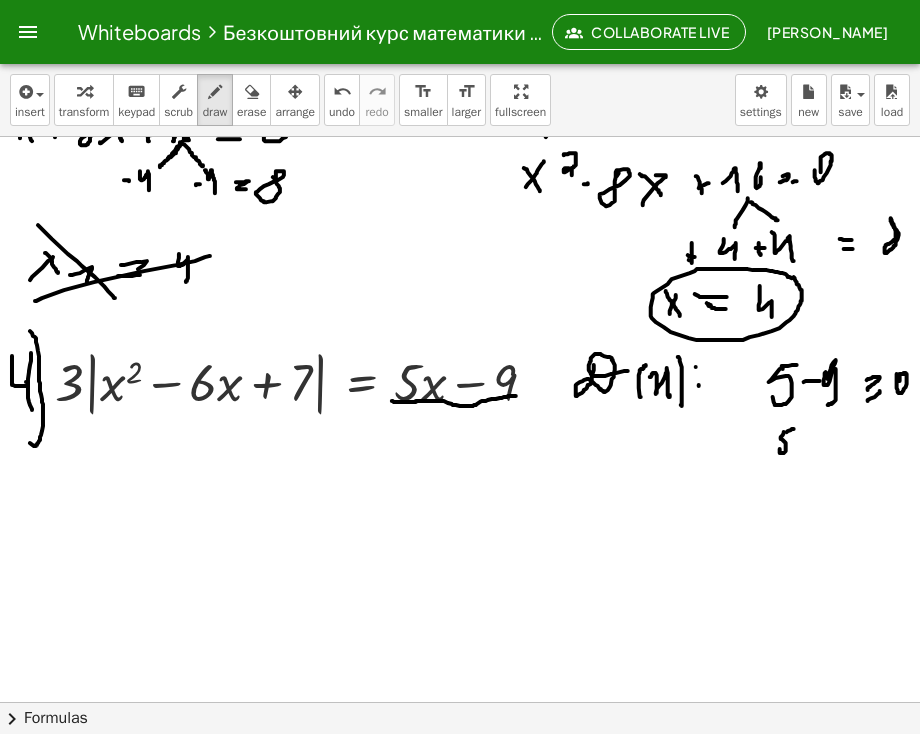 click at bounding box center [461, -47] 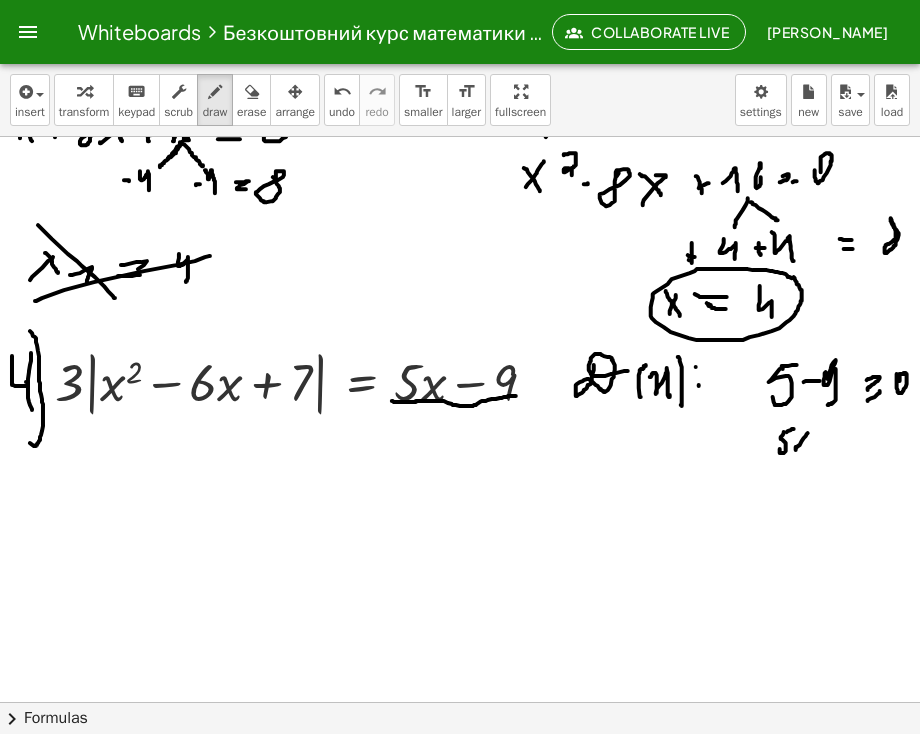drag, startPoint x: 796, startPoint y: 449, endPoint x: 802, endPoint y: 431, distance: 18.973665 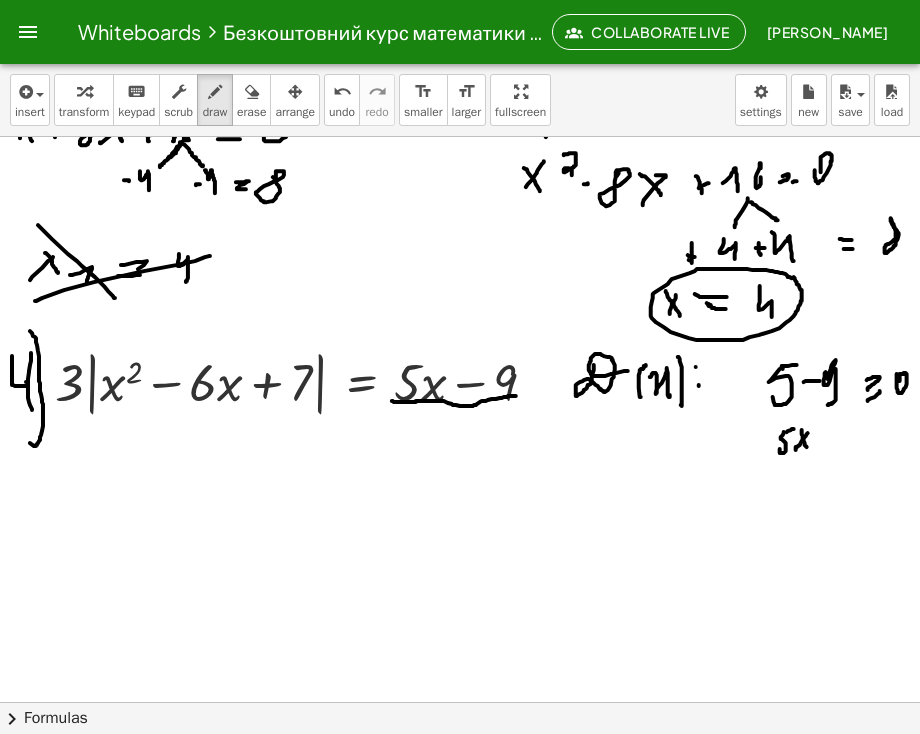 drag, startPoint x: 802, startPoint y: 430, endPoint x: 807, endPoint y: 447, distance: 17.720045 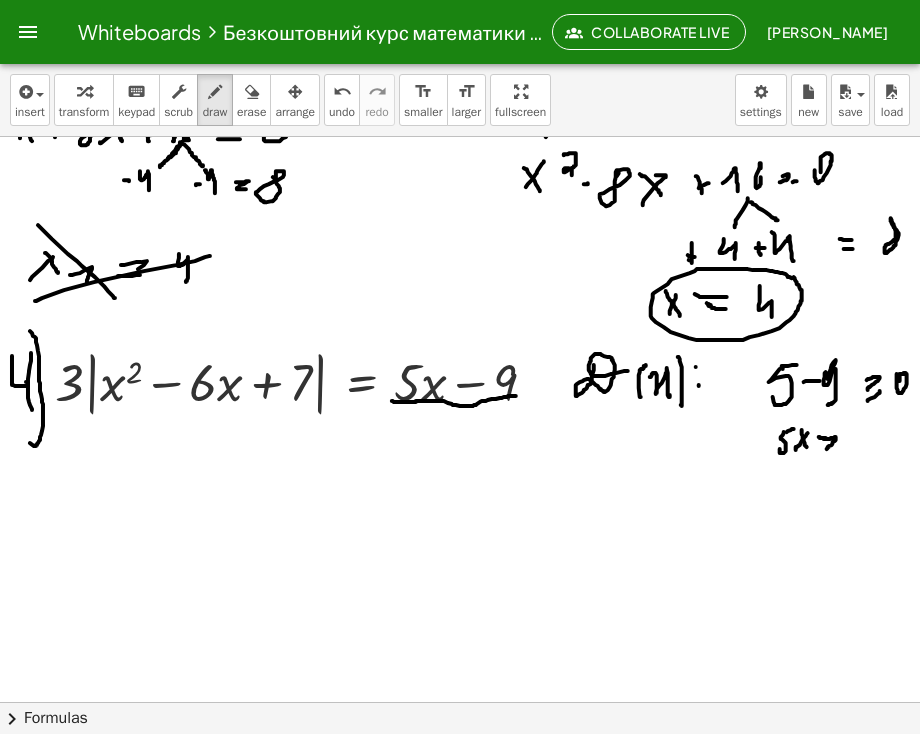 drag, startPoint x: 819, startPoint y: 437, endPoint x: 824, endPoint y: 449, distance: 13 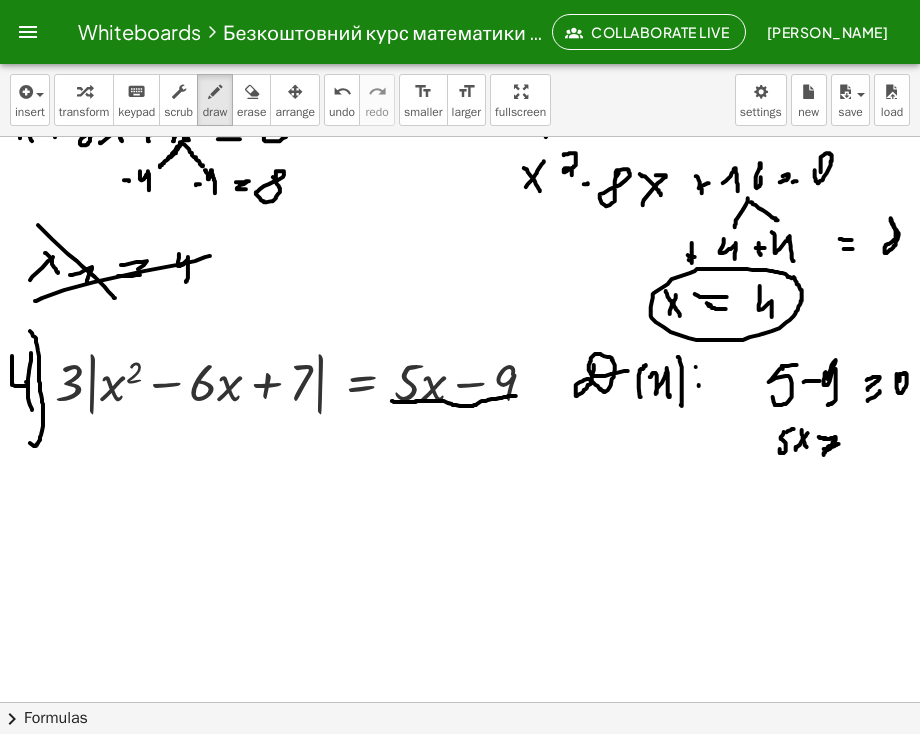 drag, startPoint x: 824, startPoint y: 455, endPoint x: 840, endPoint y: 444, distance: 19.416489 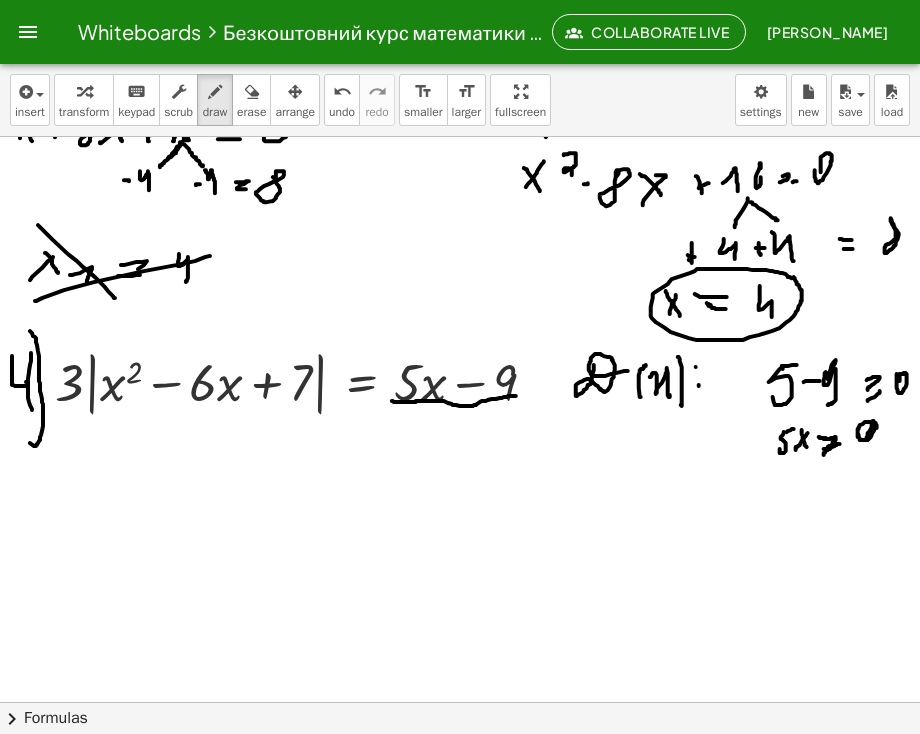 drag, startPoint x: 858, startPoint y: 432, endPoint x: 868, endPoint y: 433, distance: 10.049875 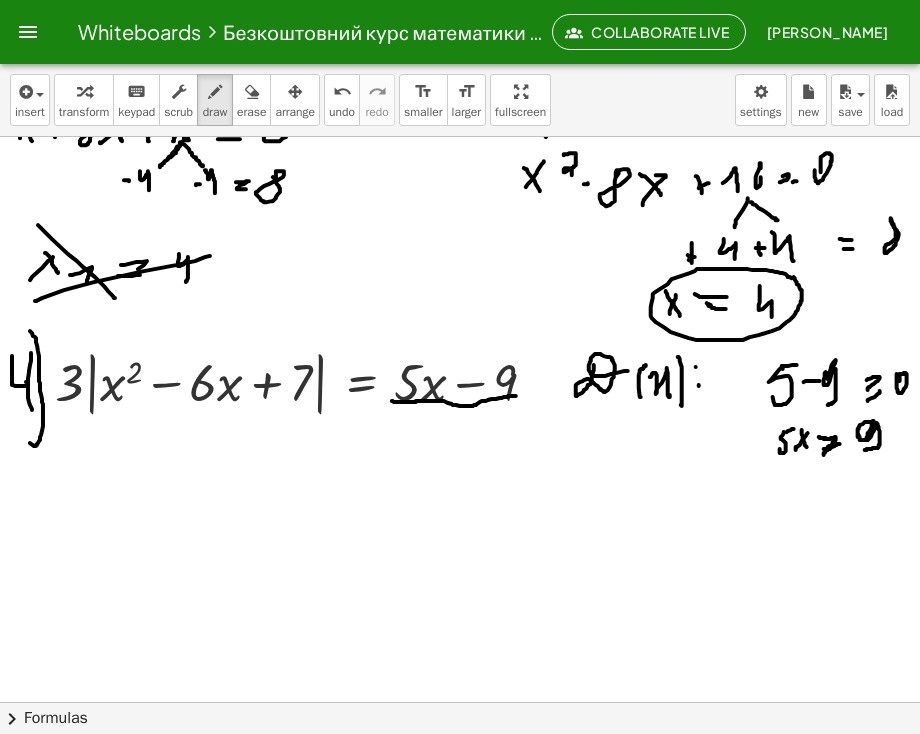 drag, startPoint x: 876, startPoint y: 423, endPoint x: 865, endPoint y: 450, distance: 29.15476 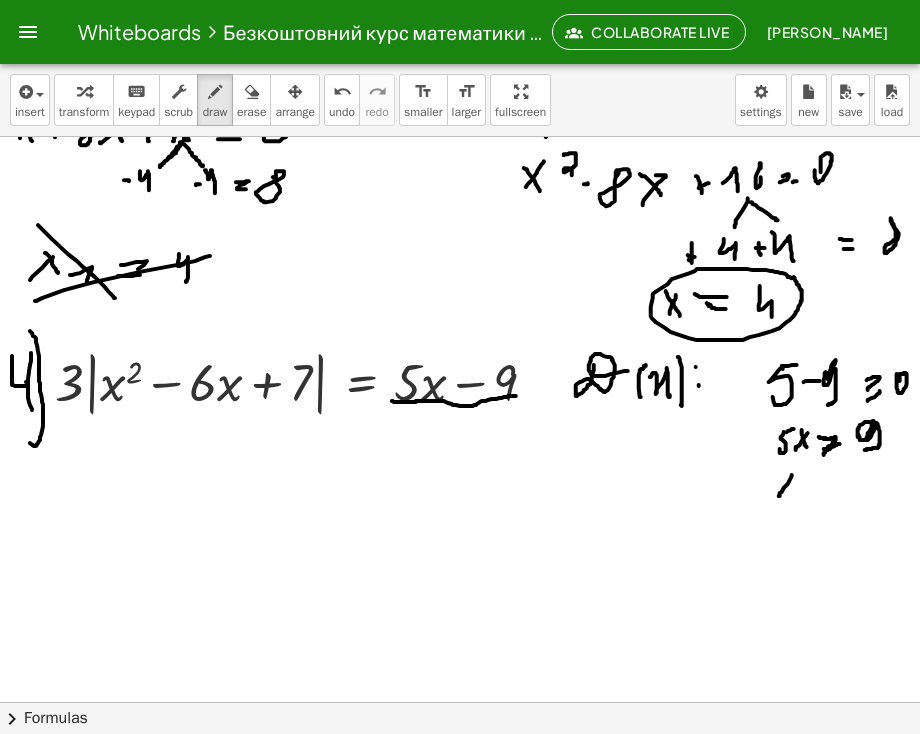 drag, startPoint x: 784, startPoint y: 488, endPoint x: 792, endPoint y: 475, distance: 15.264338 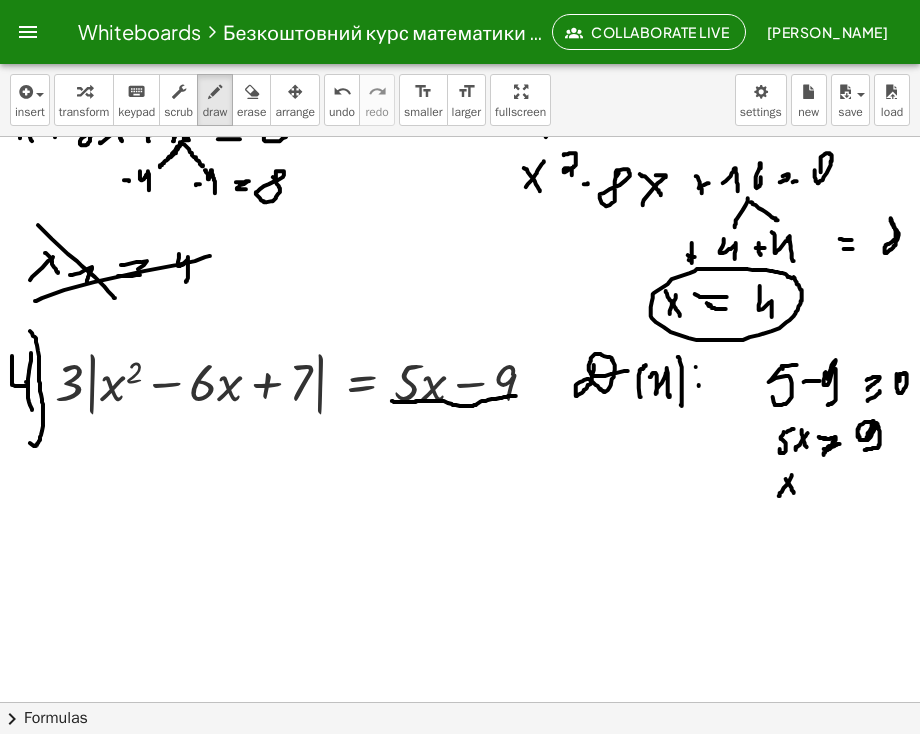 drag, startPoint x: 786, startPoint y: 479, endPoint x: 794, endPoint y: 493, distance: 16.124516 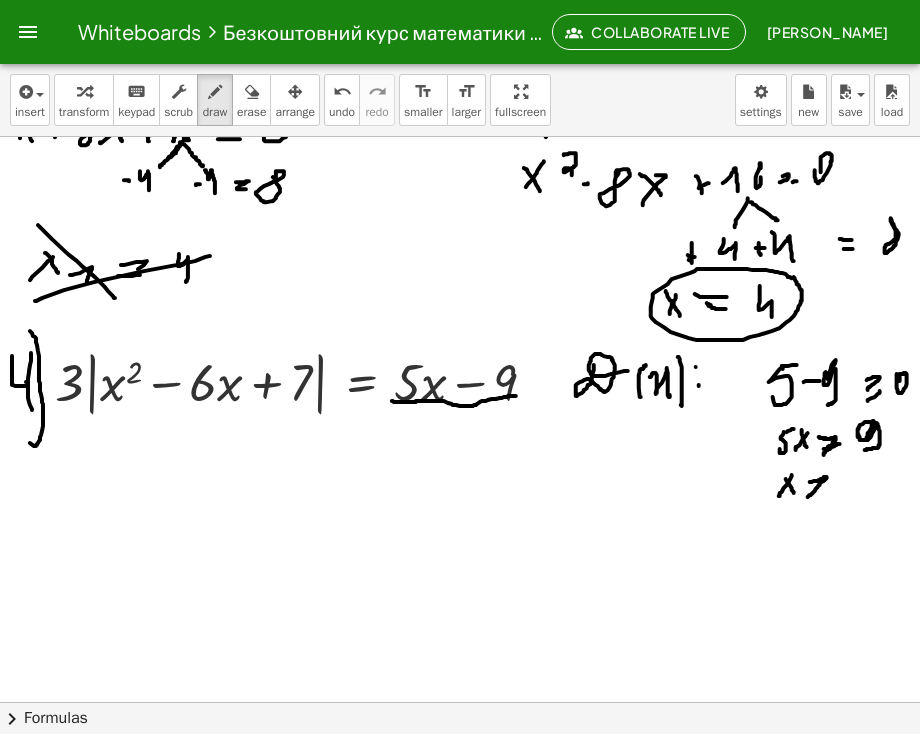 drag, startPoint x: 820, startPoint y: 480, endPoint x: 808, endPoint y: 497, distance: 20.808653 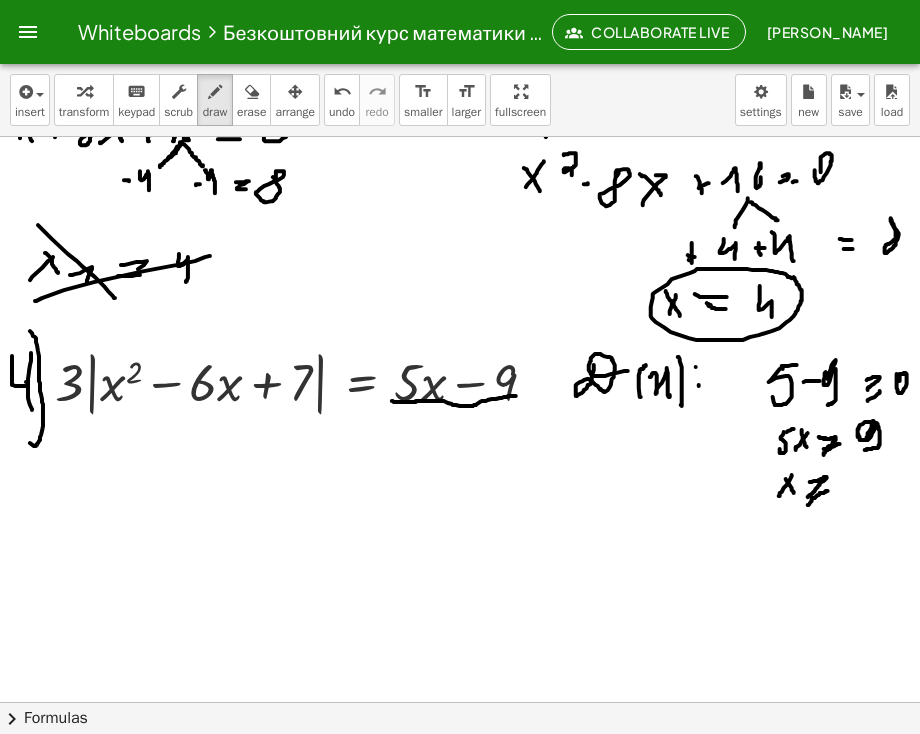 drag, startPoint x: 808, startPoint y: 505, endPoint x: 828, endPoint y: 491, distance: 24.41311 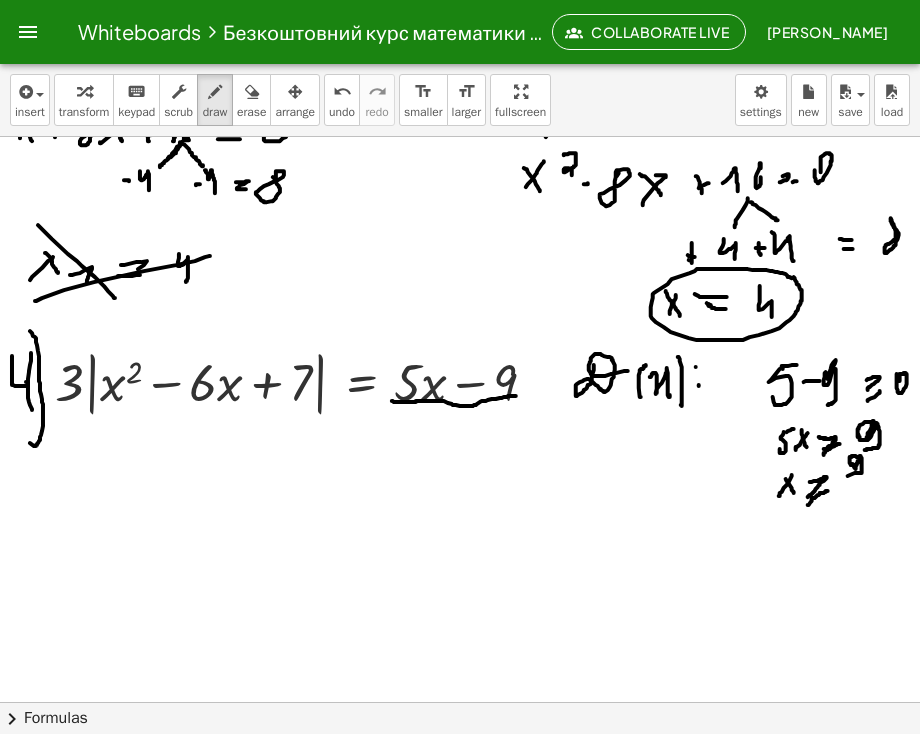 drag, startPoint x: 853, startPoint y: 464, endPoint x: 848, endPoint y: 476, distance: 13 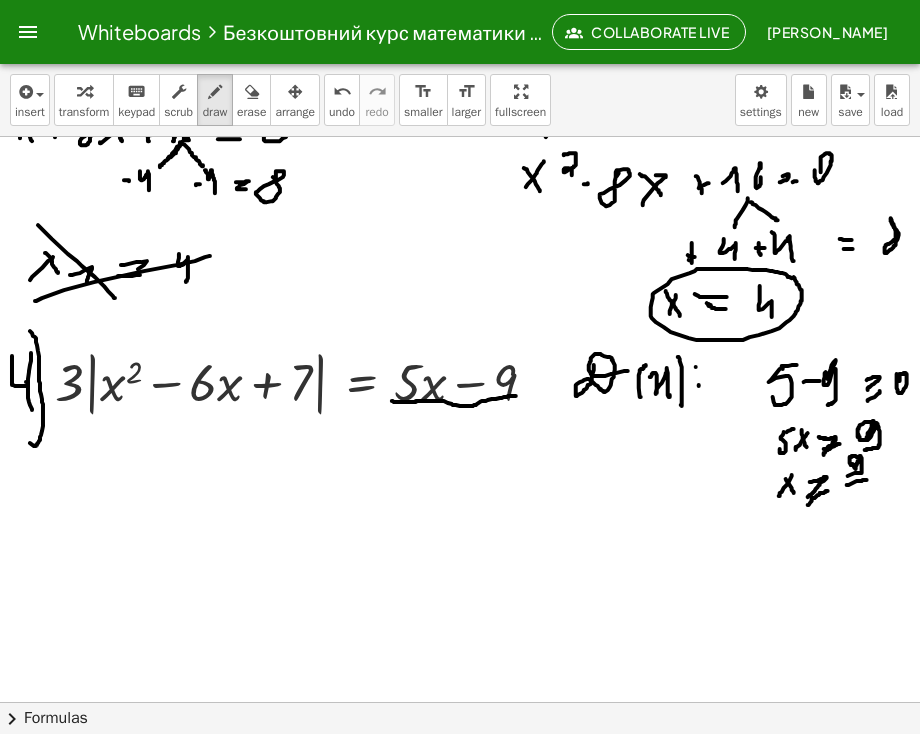 drag, startPoint x: 847, startPoint y: 485, endPoint x: 867, endPoint y: 480, distance: 20.615528 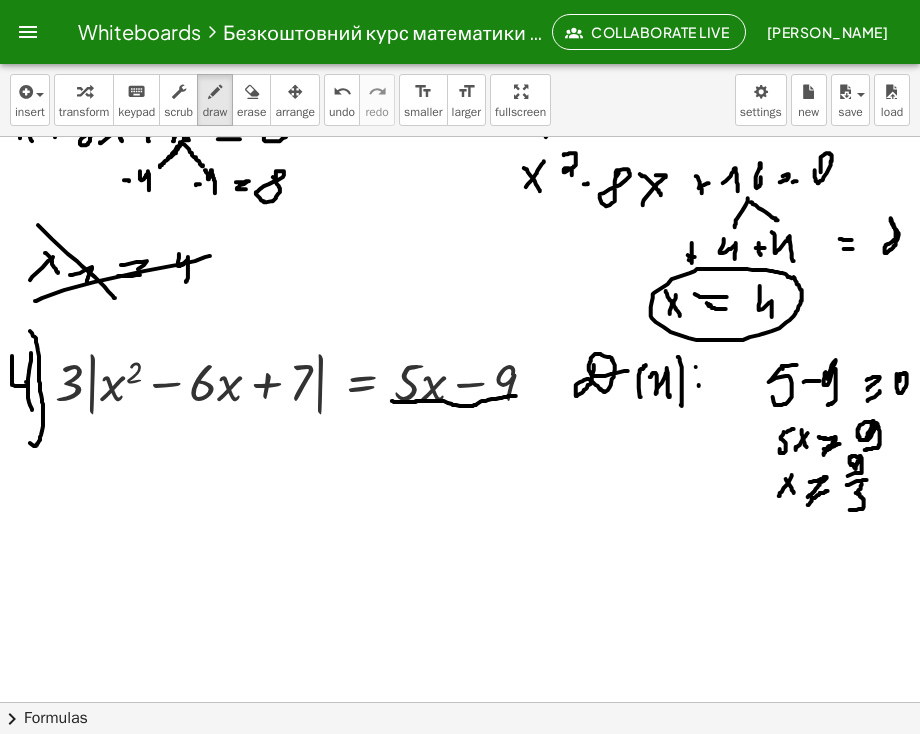 drag, startPoint x: 862, startPoint y: 484, endPoint x: 849, endPoint y: 509, distance: 28.178005 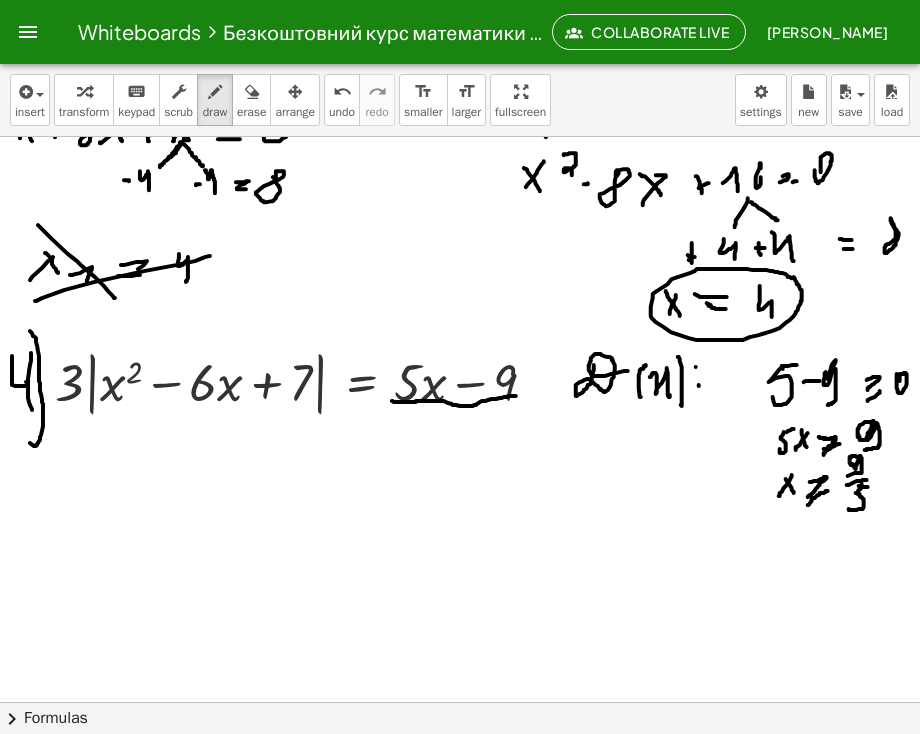 drag, startPoint x: 859, startPoint y: 486, endPoint x: 874, endPoint y: 487, distance: 15.033297 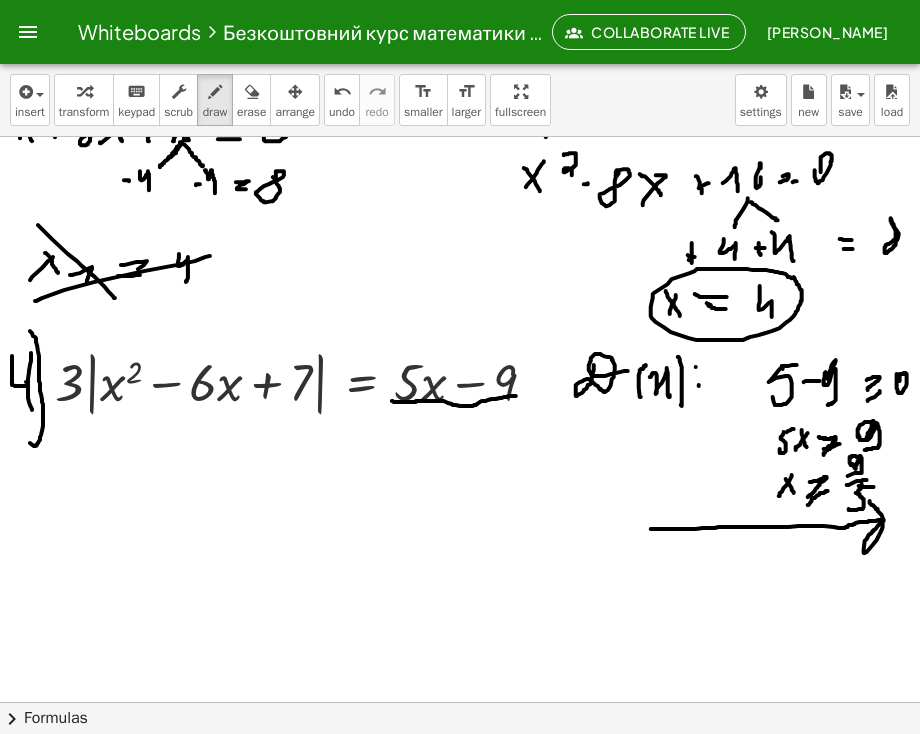 drag, startPoint x: 651, startPoint y: 529, endPoint x: 870, endPoint y: 501, distance: 220.7827 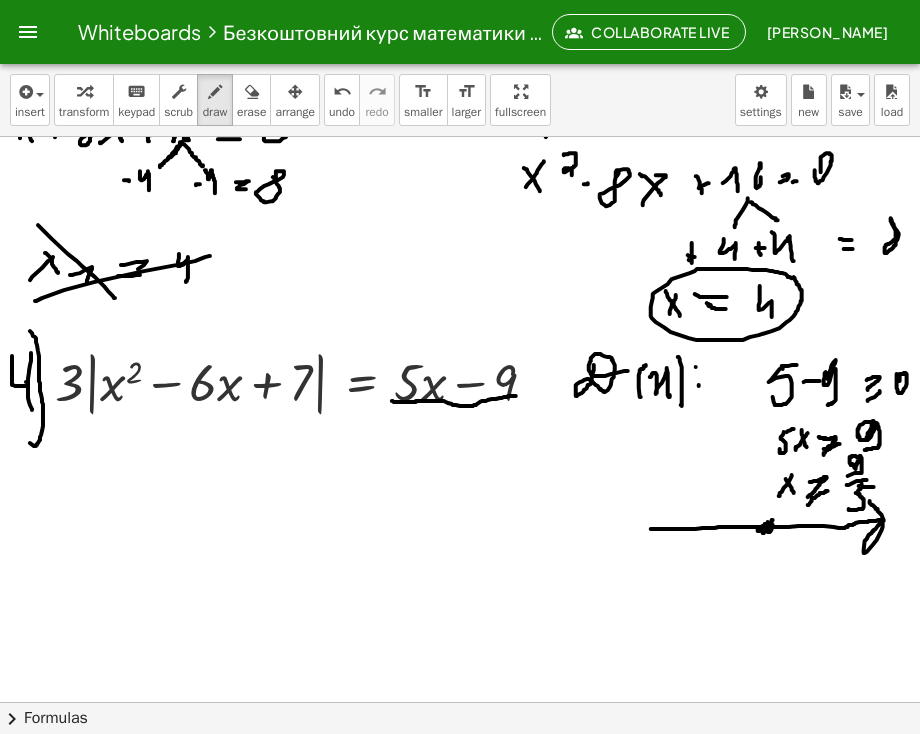 click at bounding box center (461, -47) 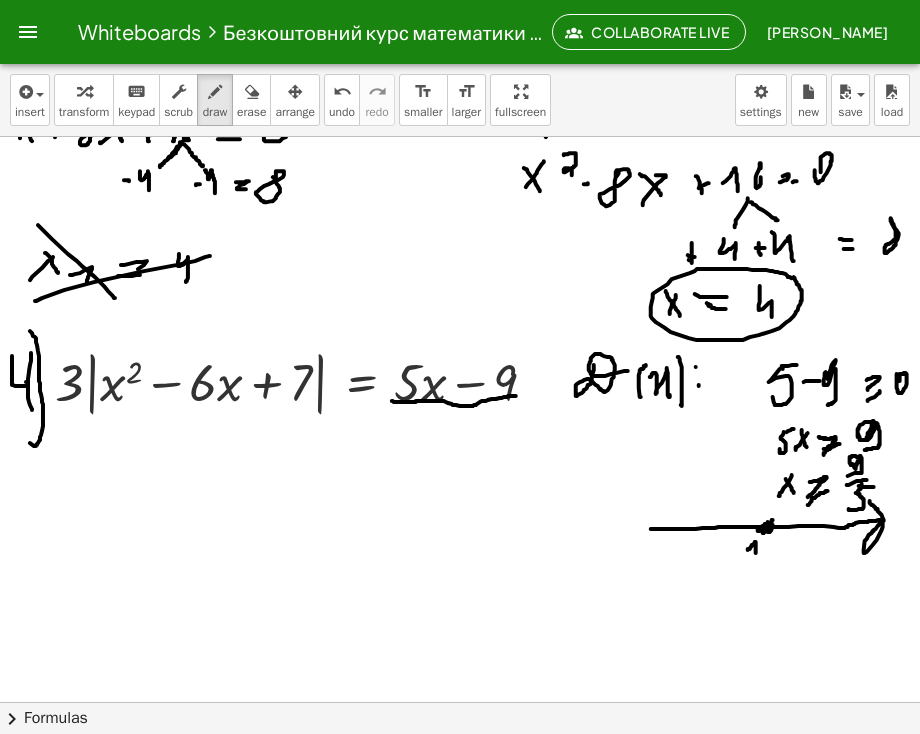 click at bounding box center [461, -47] 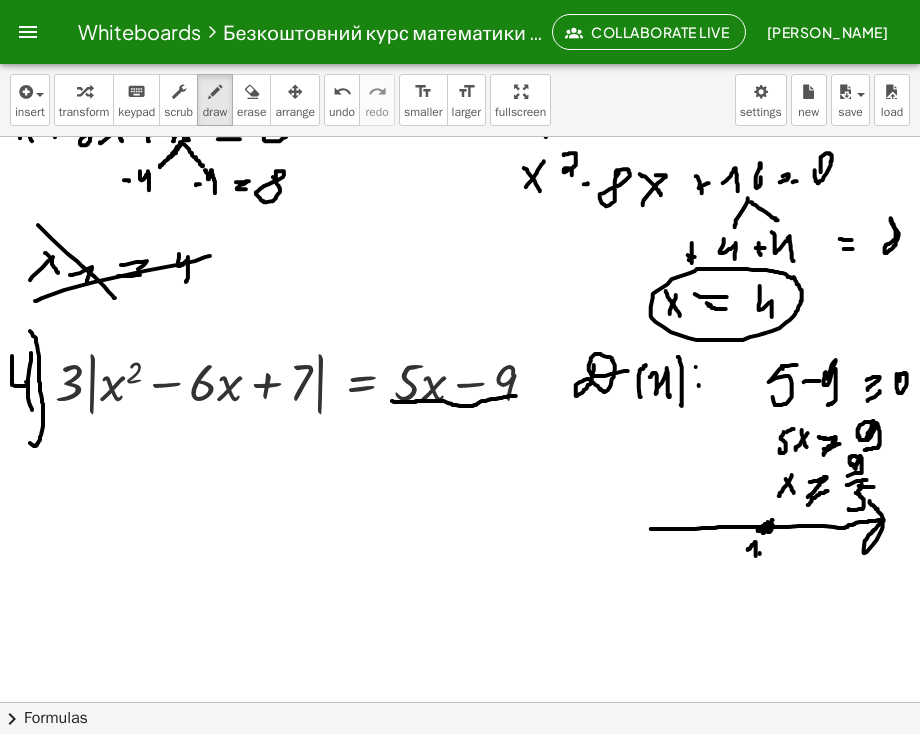 click at bounding box center [461, -47] 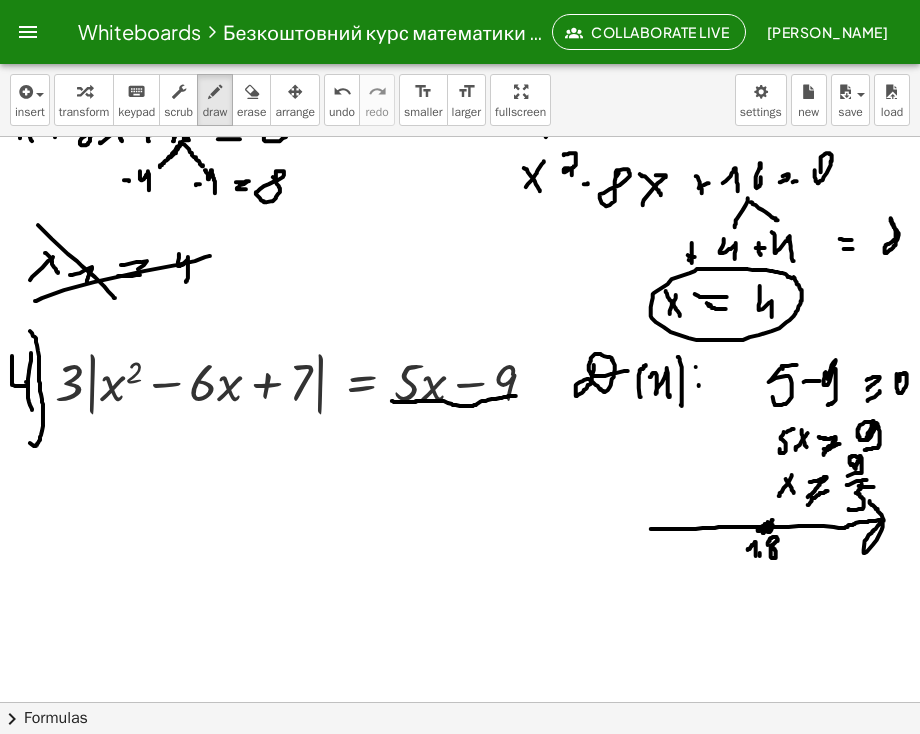 click at bounding box center (461, -47) 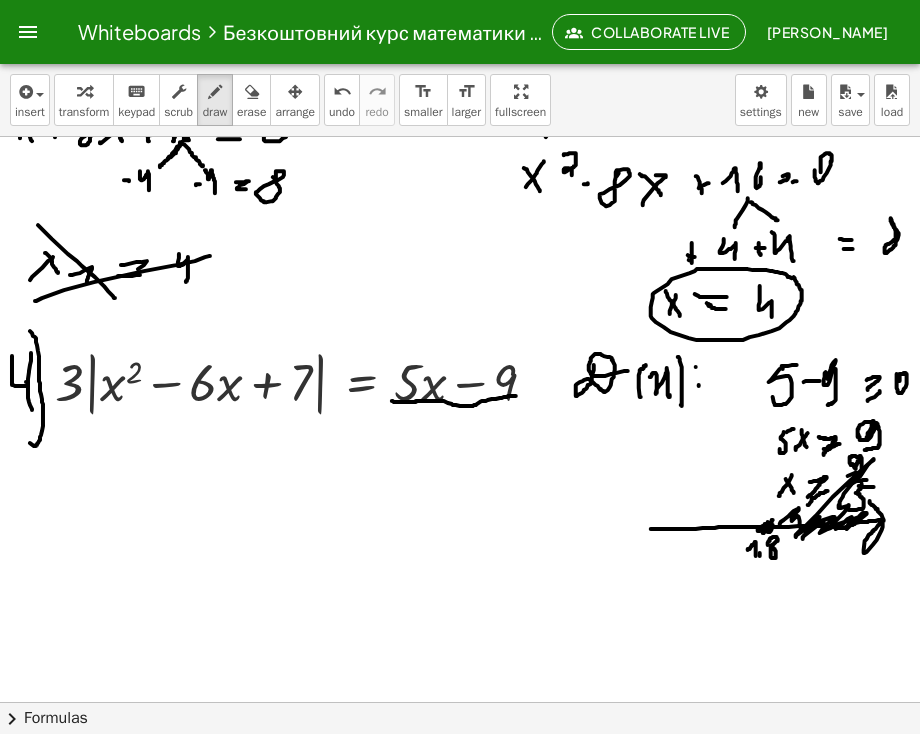 drag, startPoint x: 780, startPoint y: 524, endPoint x: 824, endPoint y: 525, distance: 44.011364 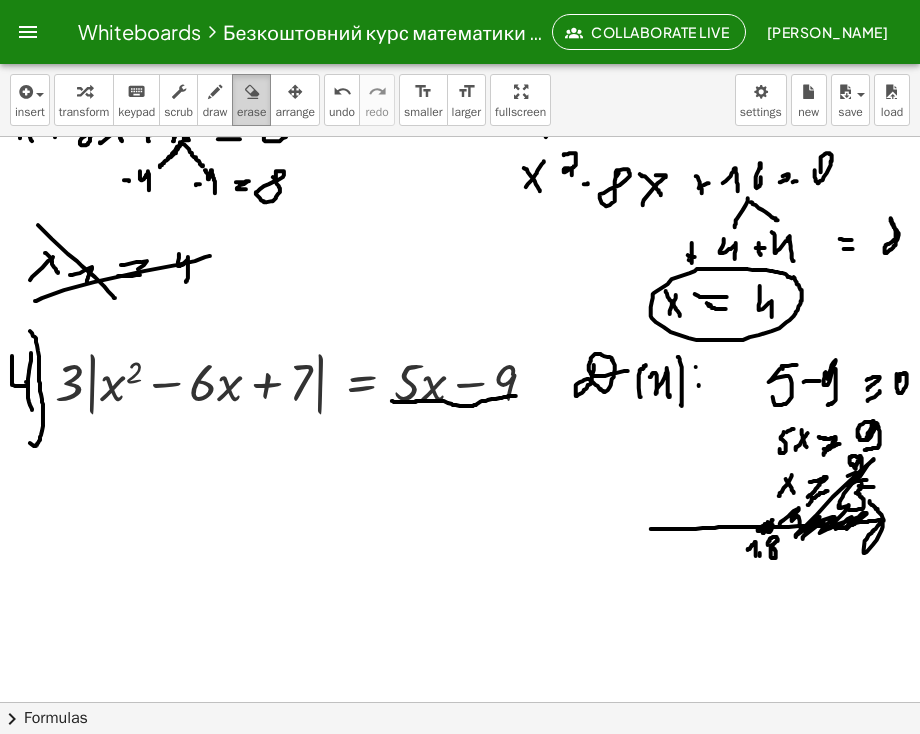 click on "erase" at bounding box center [251, 112] 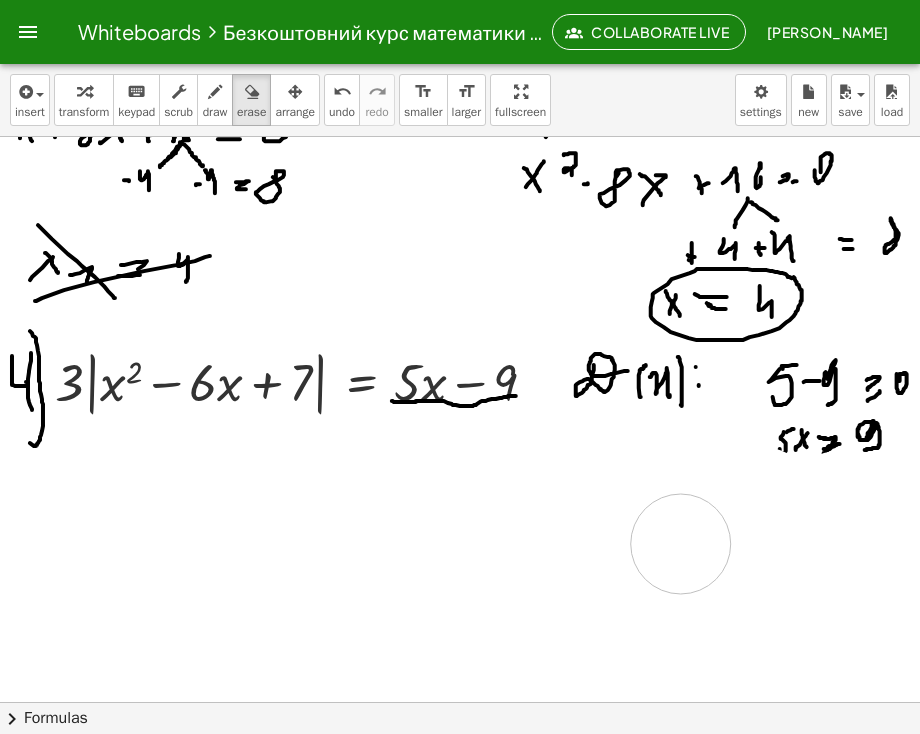 drag, startPoint x: 763, startPoint y: 497, endPoint x: 915, endPoint y: 41, distance: 480.6662 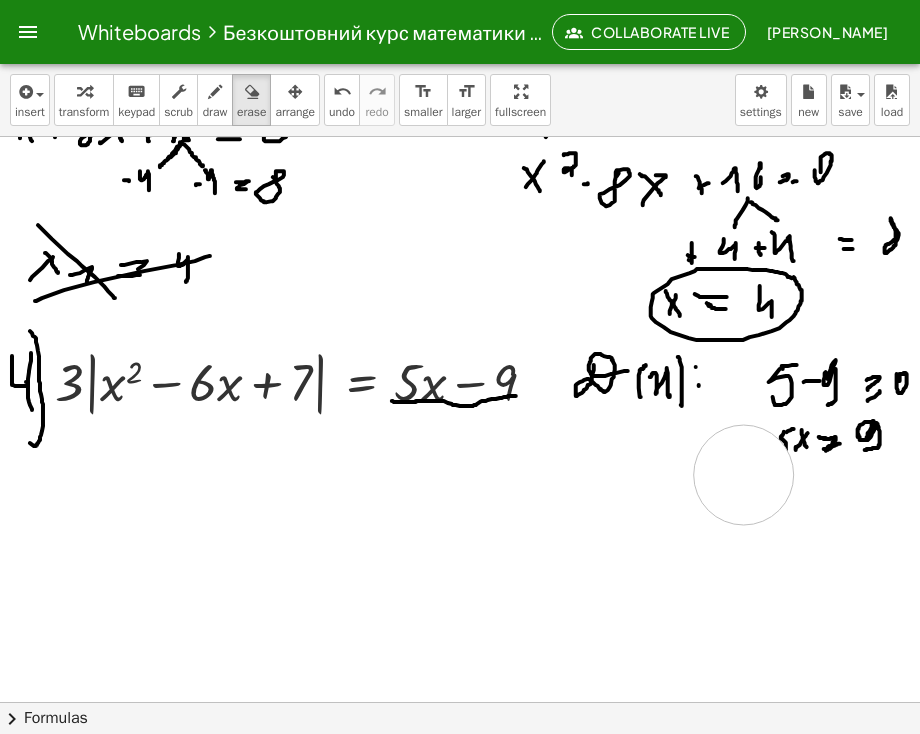 click at bounding box center [461, -47] 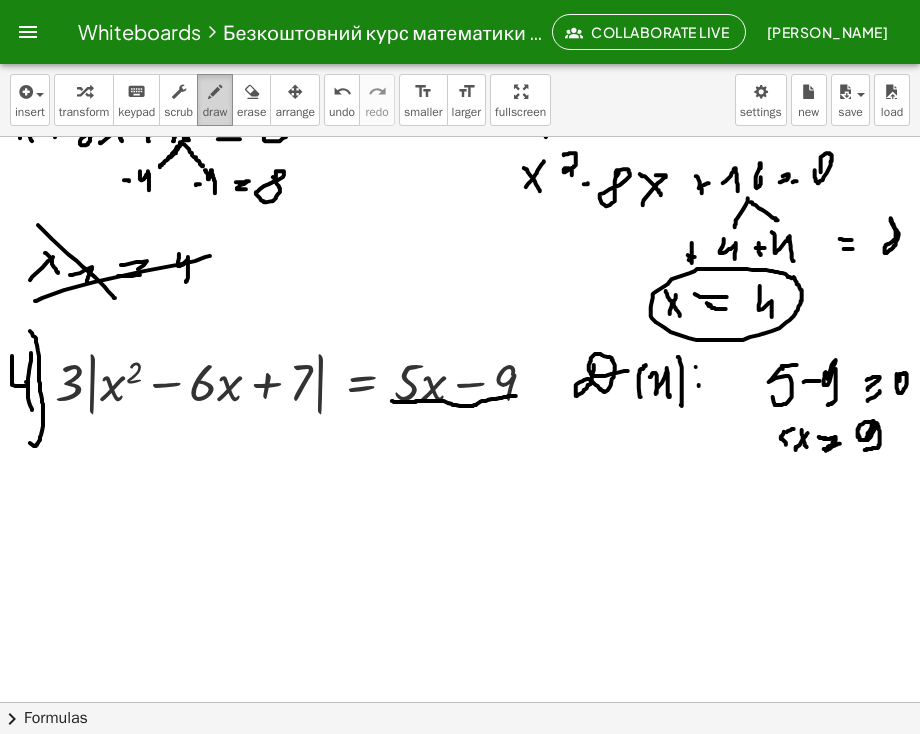 click on "draw" at bounding box center [215, 100] 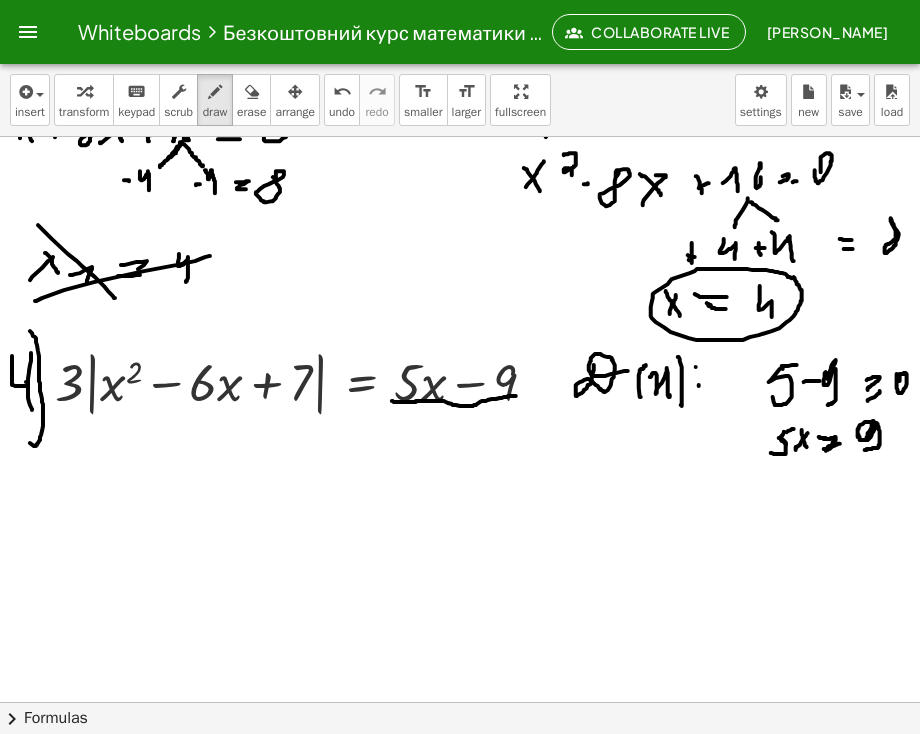 drag, startPoint x: 779, startPoint y: 438, endPoint x: 771, endPoint y: 453, distance: 17 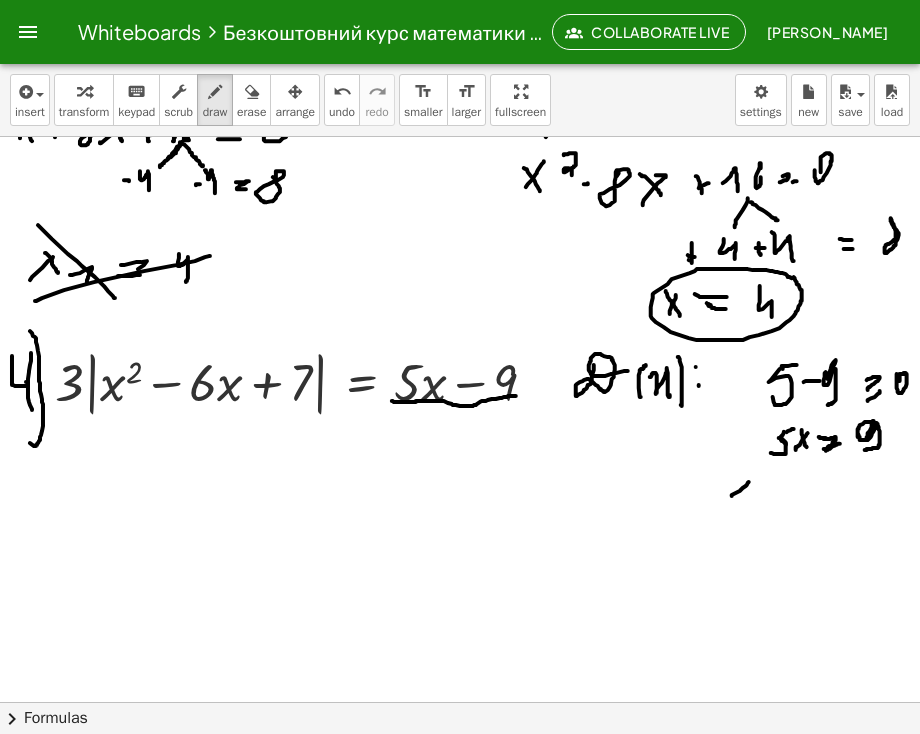 drag, startPoint x: 732, startPoint y: 496, endPoint x: 749, endPoint y: 482, distance: 22.022715 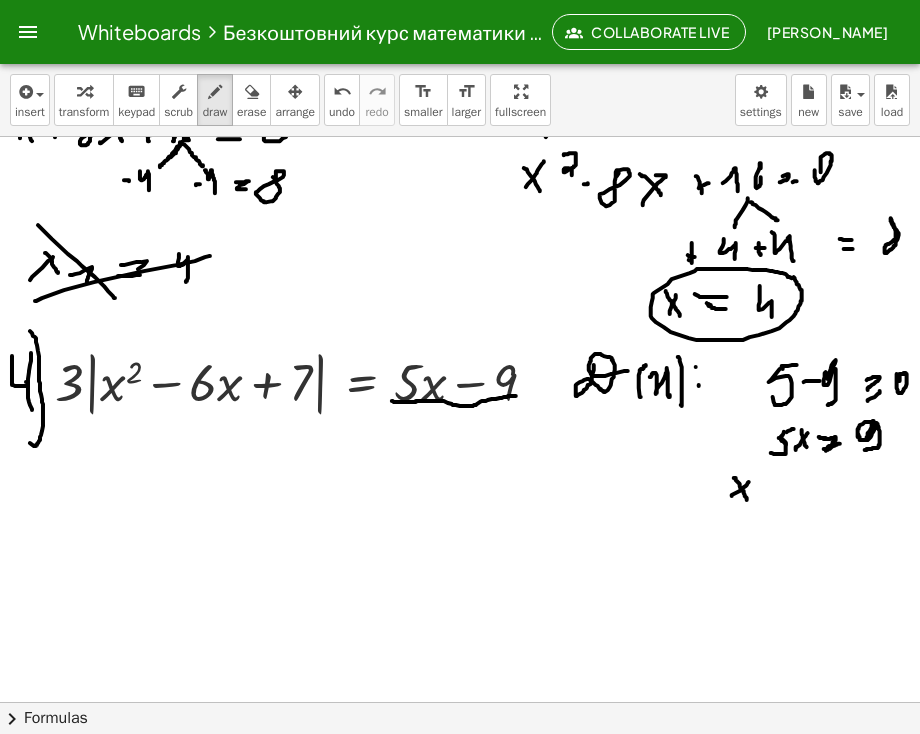 drag, startPoint x: 735, startPoint y: 478, endPoint x: 747, endPoint y: 499, distance: 24.186773 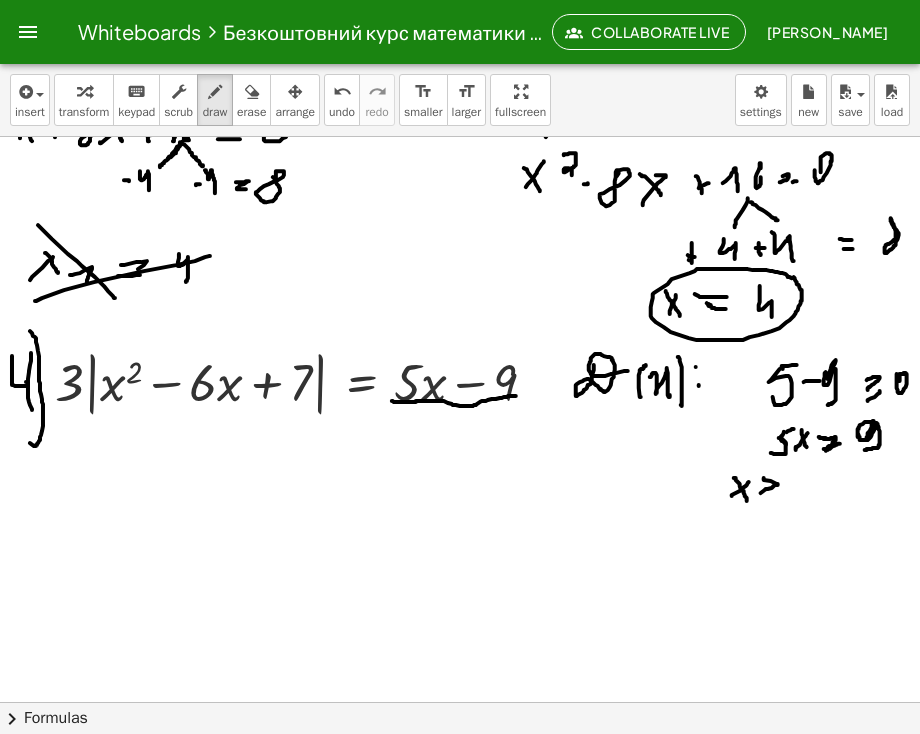 drag, startPoint x: 764, startPoint y: 478, endPoint x: 760, endPoint y: 495, distance: 17.464249 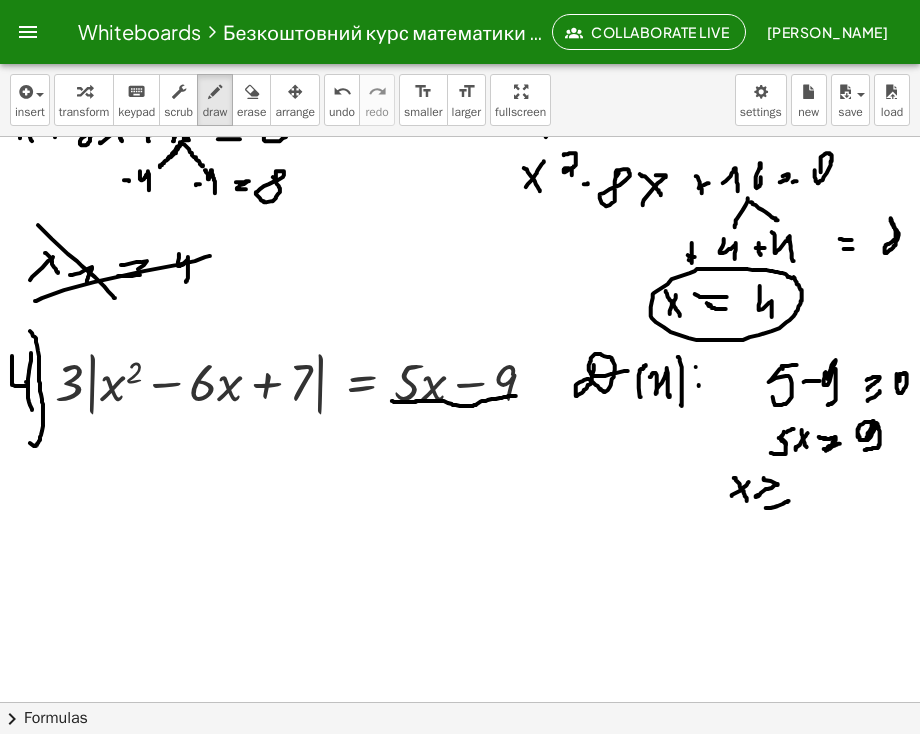 drag, startPoint x: 766, startPoint y: 508, endPoint x: 789, endPoint y: 501, distance: 24.04163 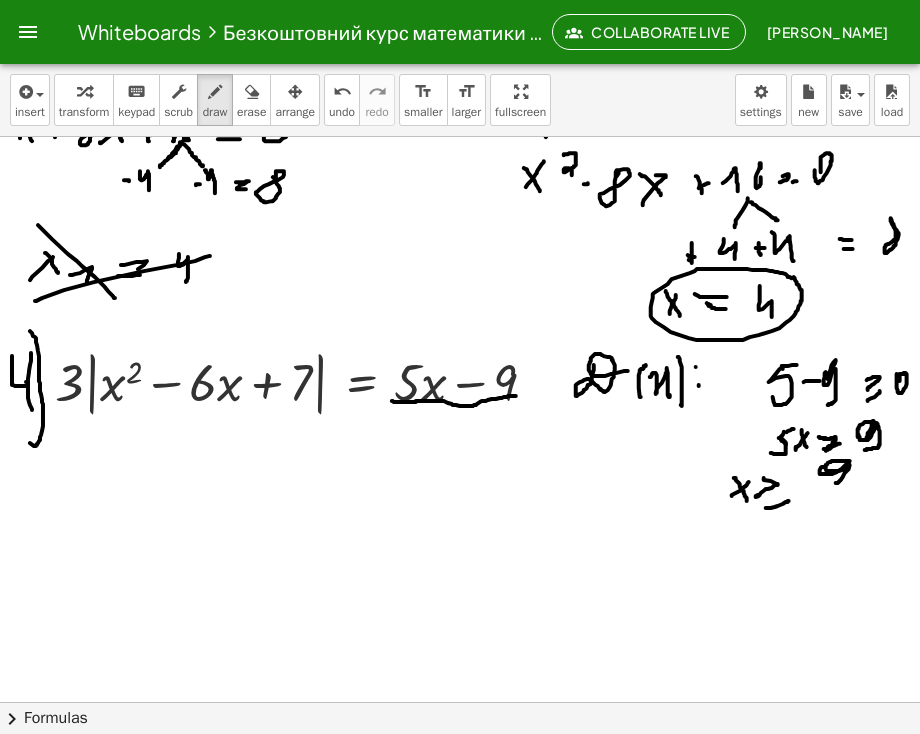 drag, startPoint x: 824, startPoint y: 467, endPoint x: 823, endPoint y: 485, distance: 18.027756 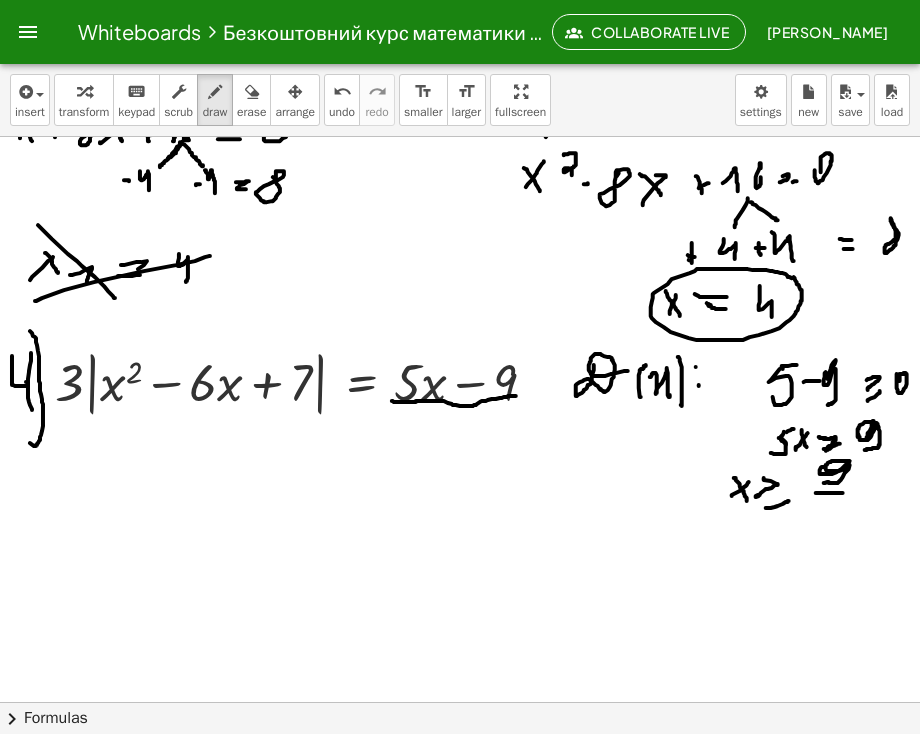drag, startPoint x: 816, startPoint y: 493, endPoint x: 844, endPoint y: 493, distance: 28 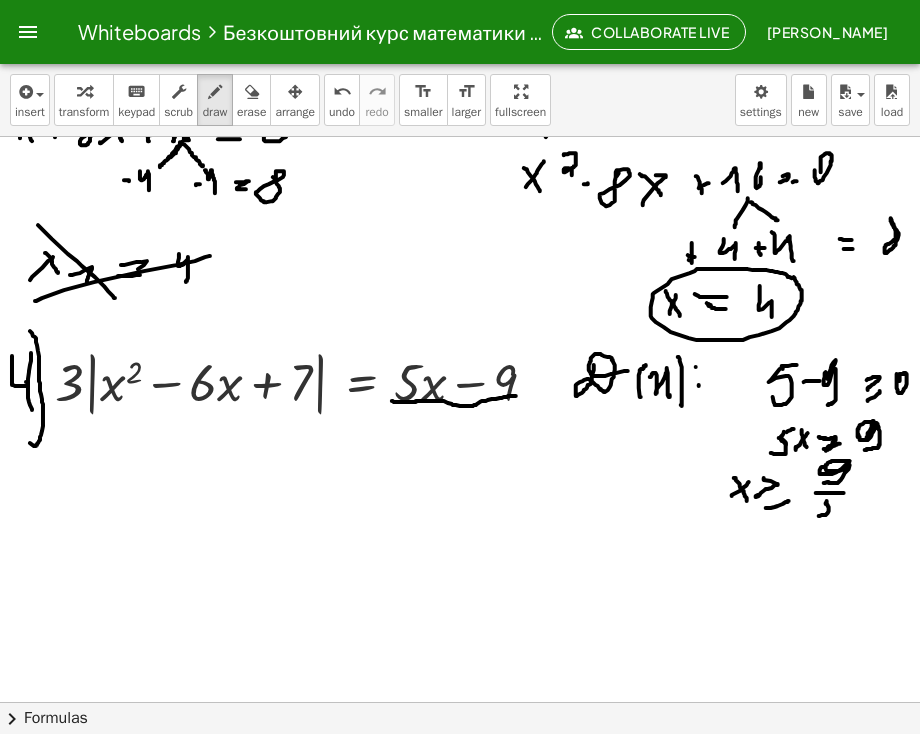 drag, startPoint x: 826, startPoint y: 503, endPoint x: 817, endPoint y: 512, distance: 12.727922 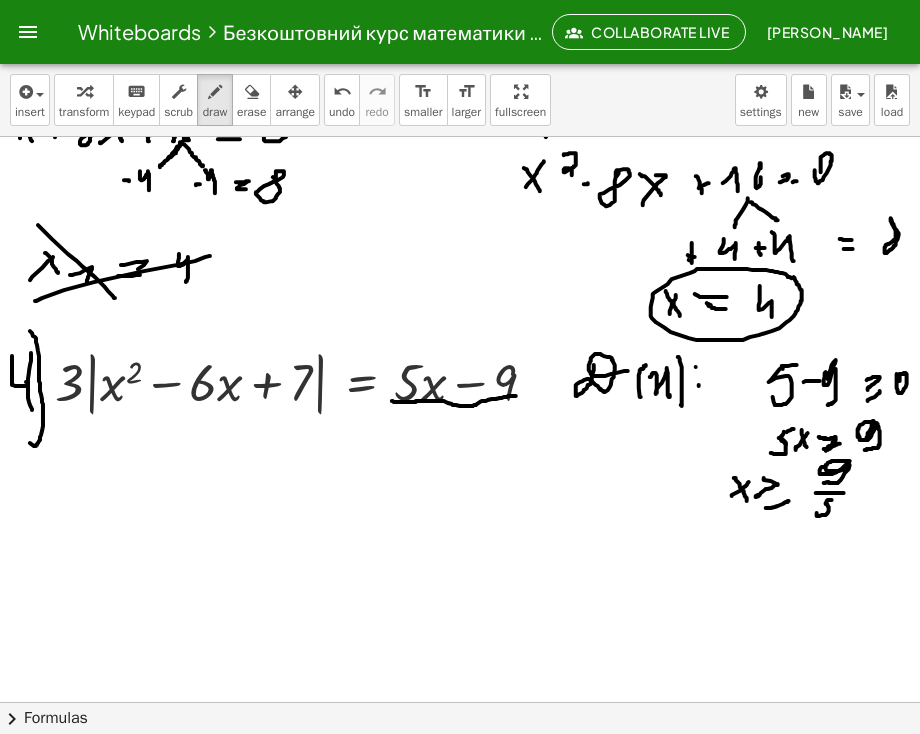 drag, startPoint x: 829, startPoint y: 500, endPoint x: 842, endPoint y: 498, distance: 13.152946 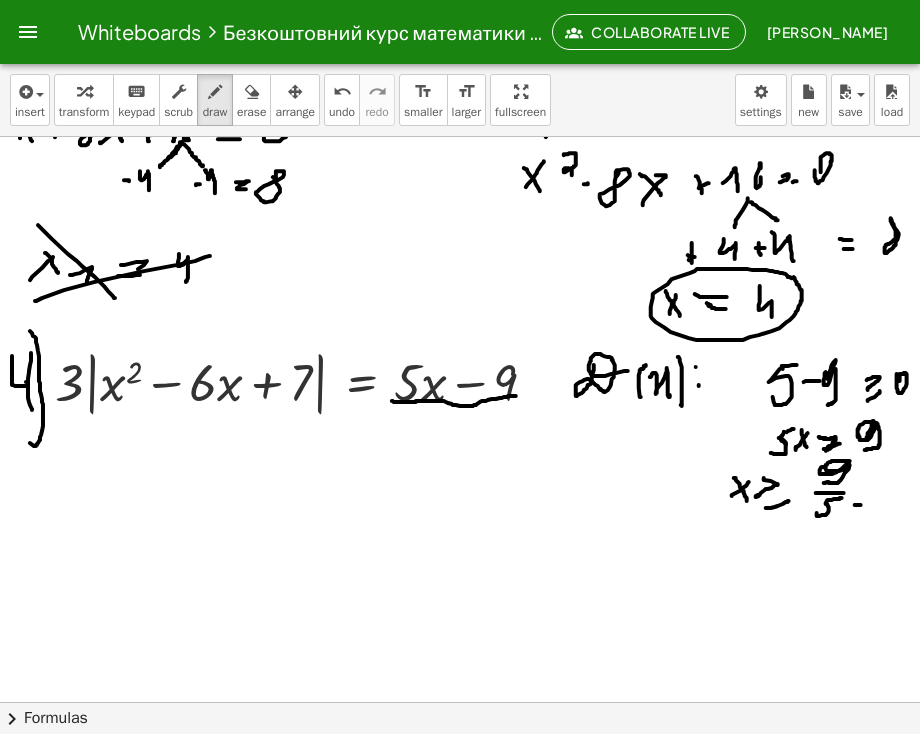 click at bounding box center [461, -47] 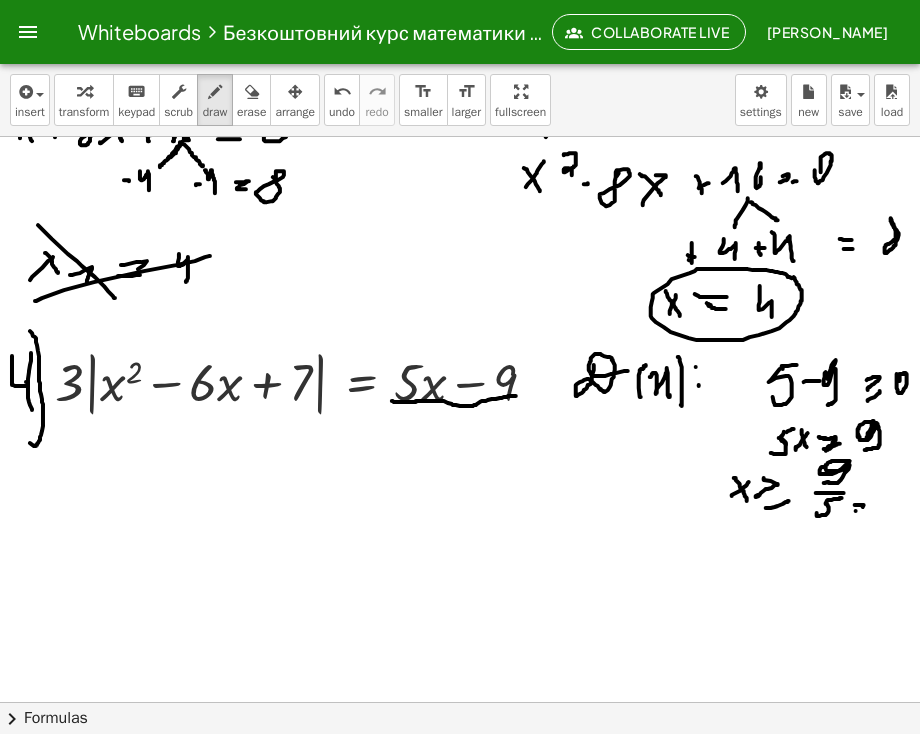 click at bounding box center [461, -47] 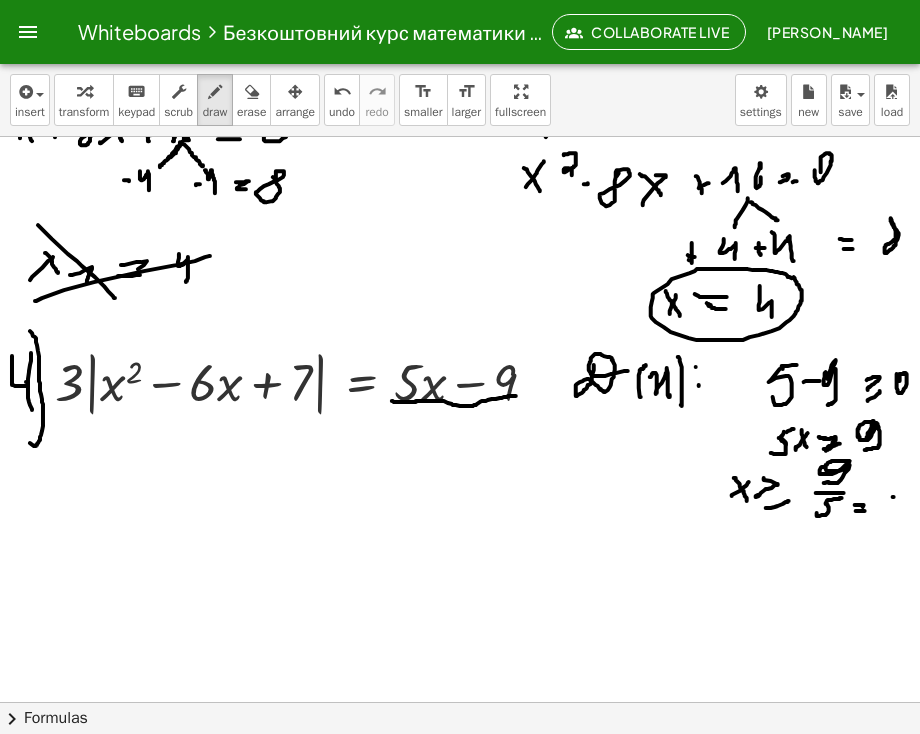 click at bounding box center [461, -47] 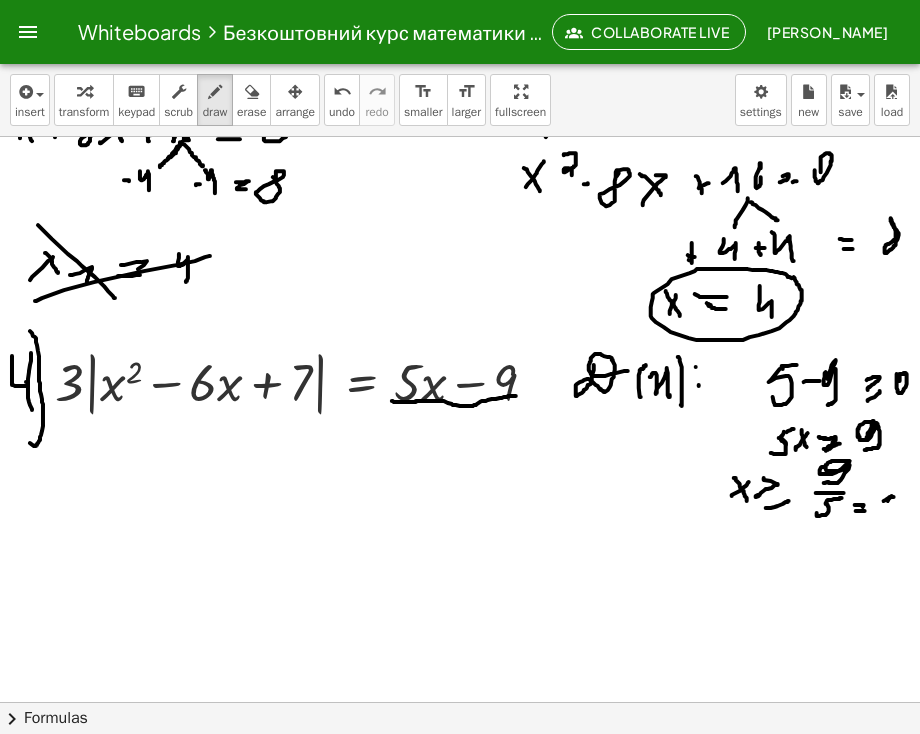 click at bounding box center [461, -47] 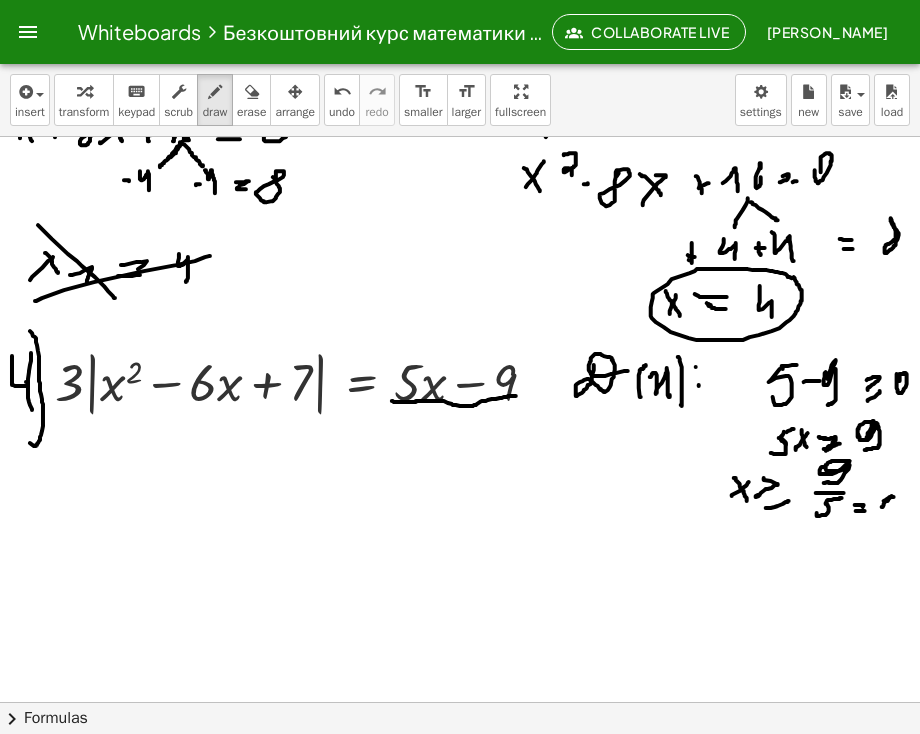 scroll, scrollTop: 1032, scrollLeft: 17, axis: both 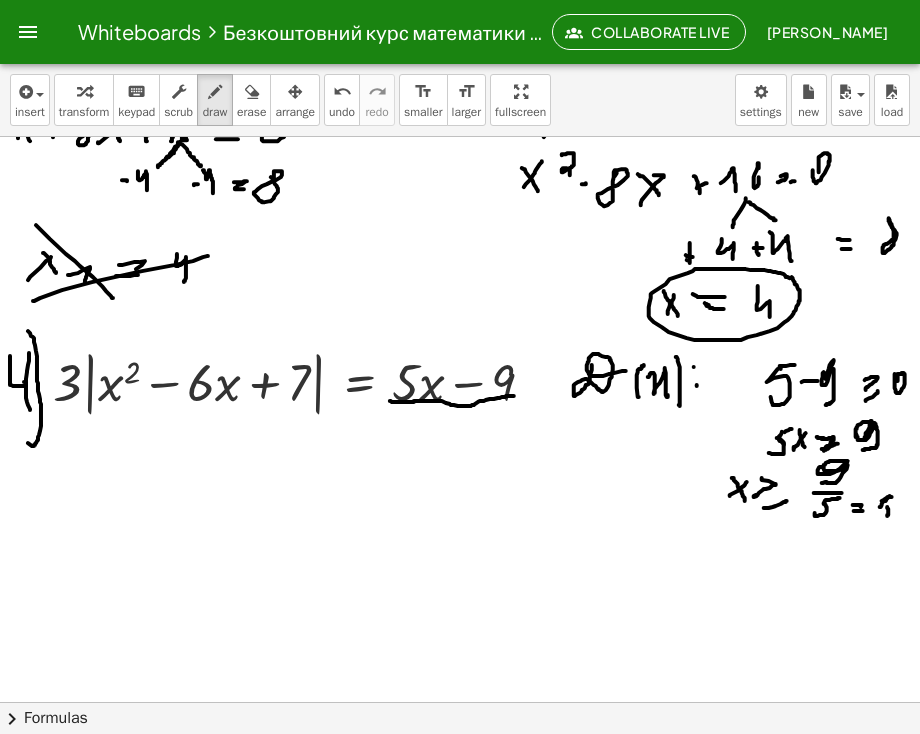 click at bounding box center (459, -47) 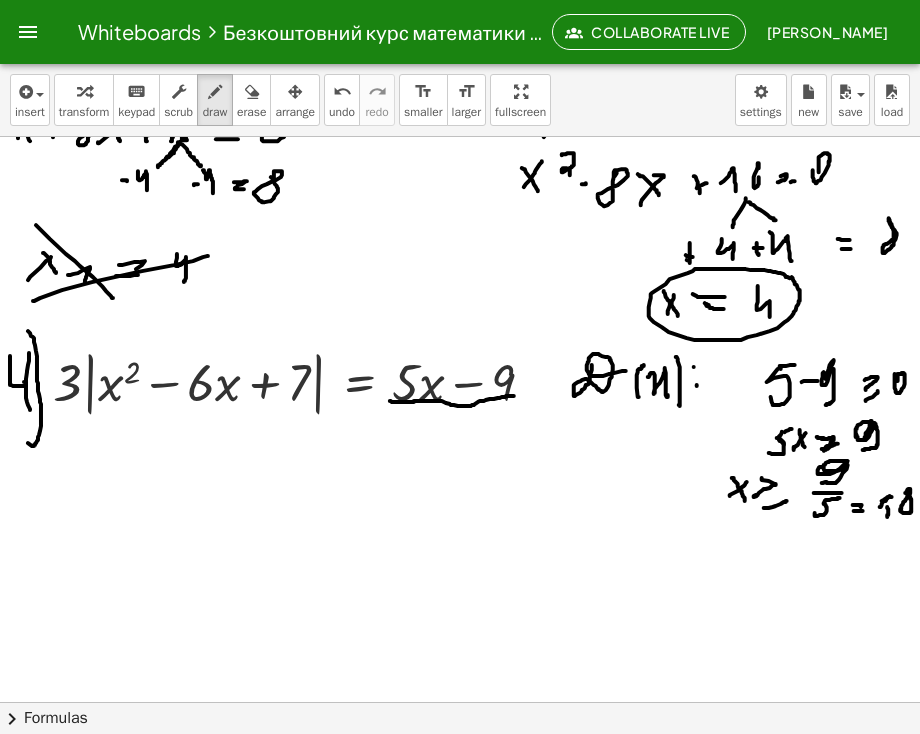 click at bounding box center (459, -47) 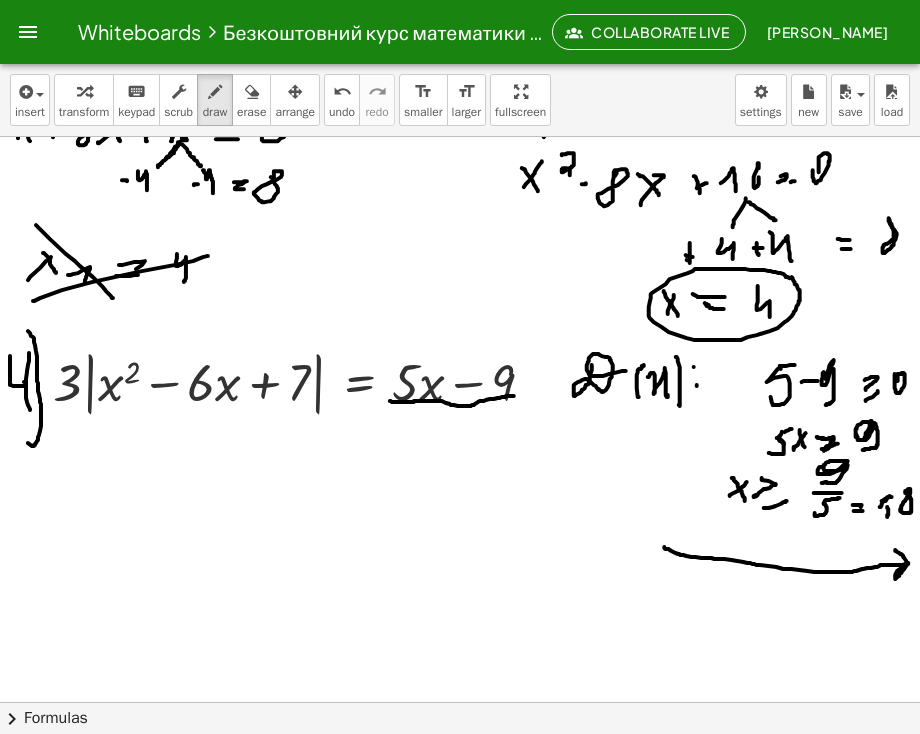 drag, startPoint x: 649, startPoint y: 547, endPoint x: 880, endPoint y: 550, distance: 231.01949 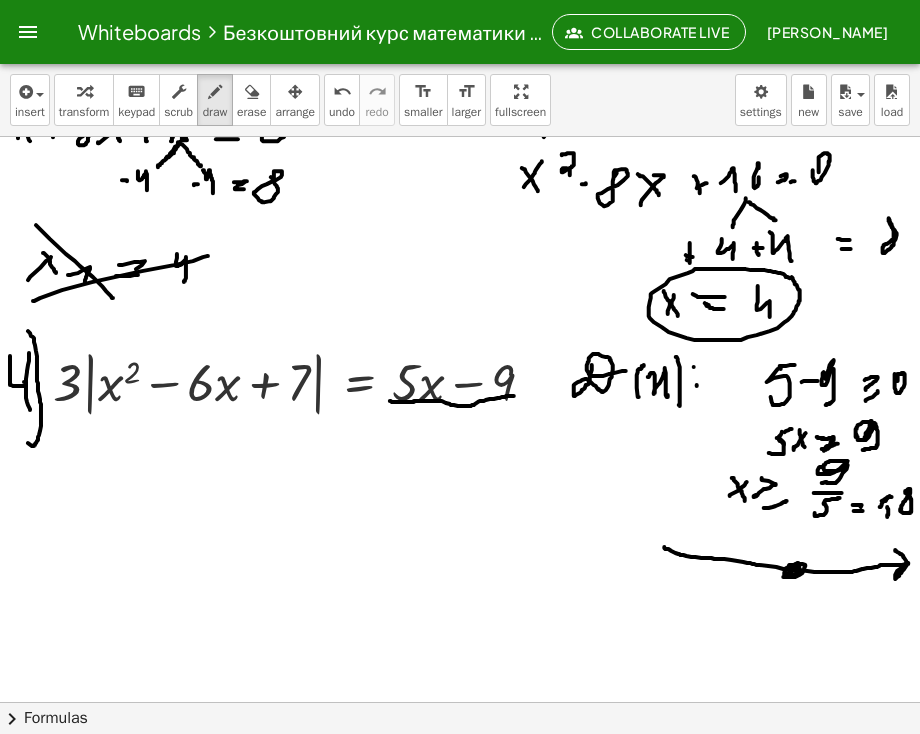 drag, startPoint x: 771, startPoint y: 568, endPoint x: 782, endPoint y: 567, distance: 11.045361 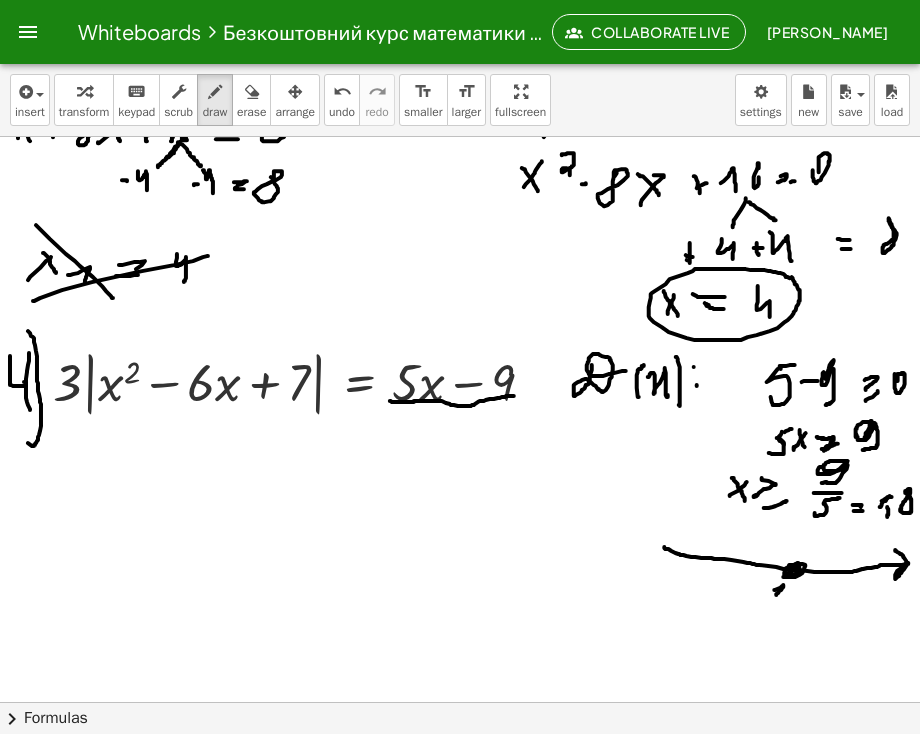 click at bounding box center (459, -47) 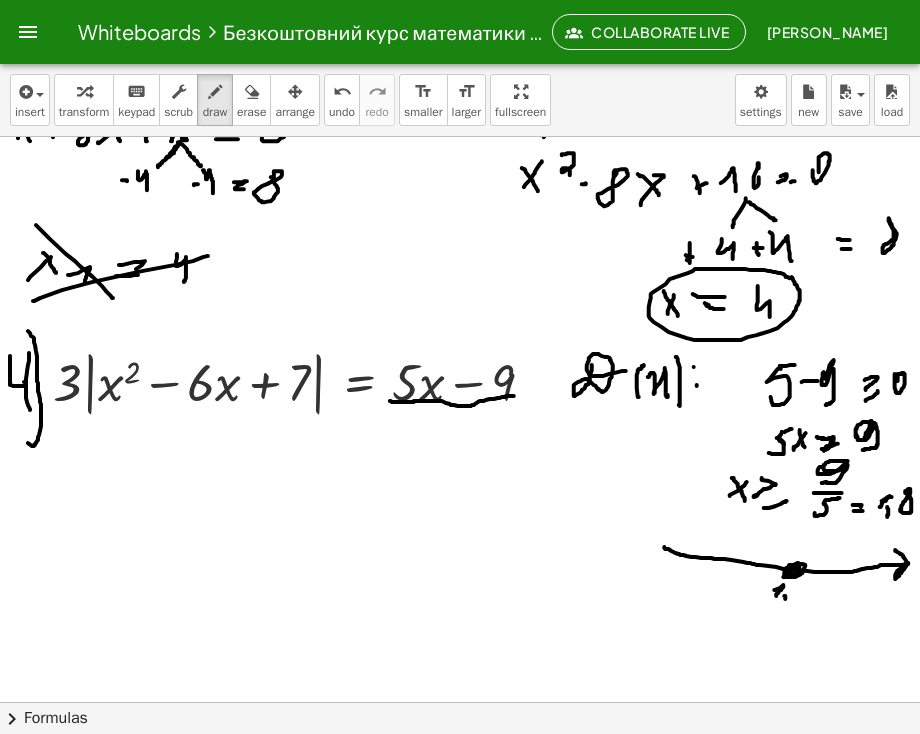 click at bounding box center [459, -47] 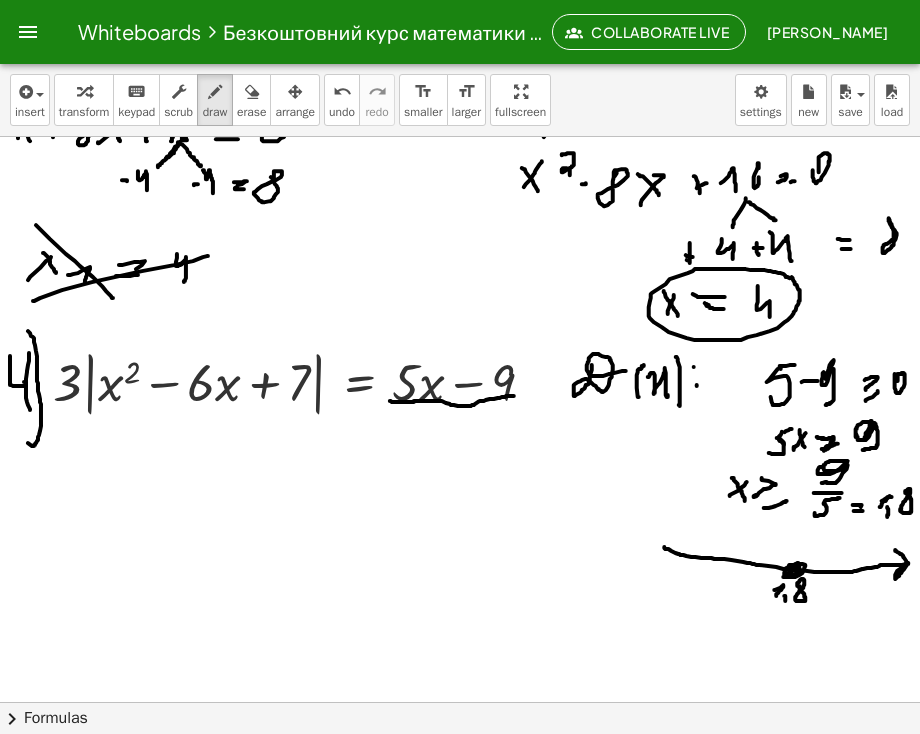 drag, startPoint x: 782, startPoint y: 586, endPoint x: 814, endPoint y: 572, distance: 34.928497 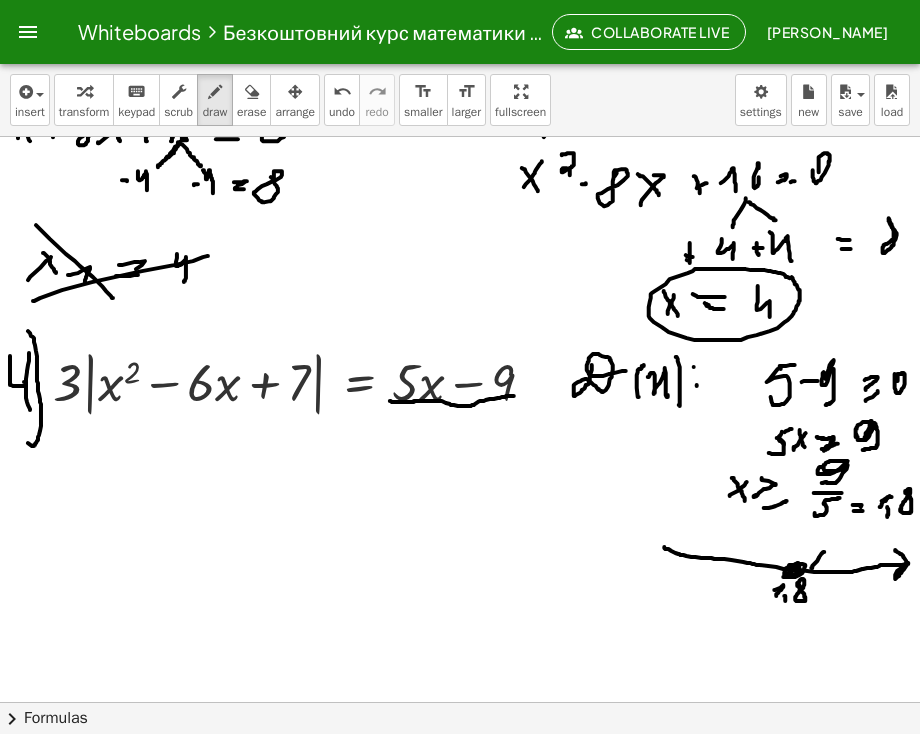 drag, startPoint x: 809, startPoint y: 552, endPoint x: 812, endPoint y: 562, distance: 10.440307 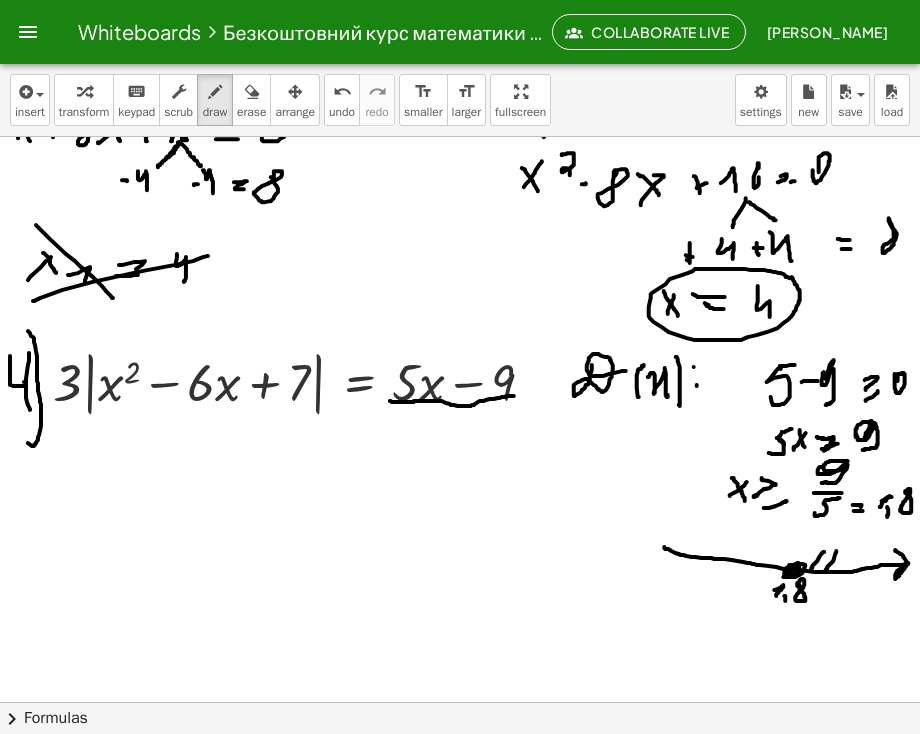 drag, startPoint x: 821, startPoint y: 551, endPoint x: 810, endPoint y: 571, distance: 22.825424 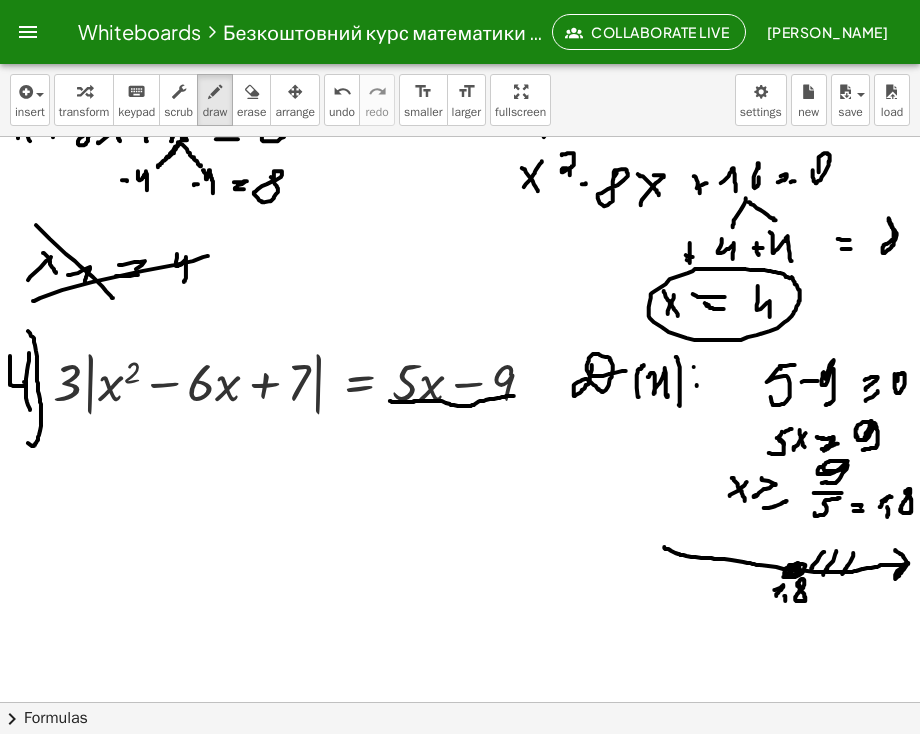 drag, startPoint x: 838, startPoint y: 553, endPoint x: 827, endPoint y: 573, distance: 22.825424 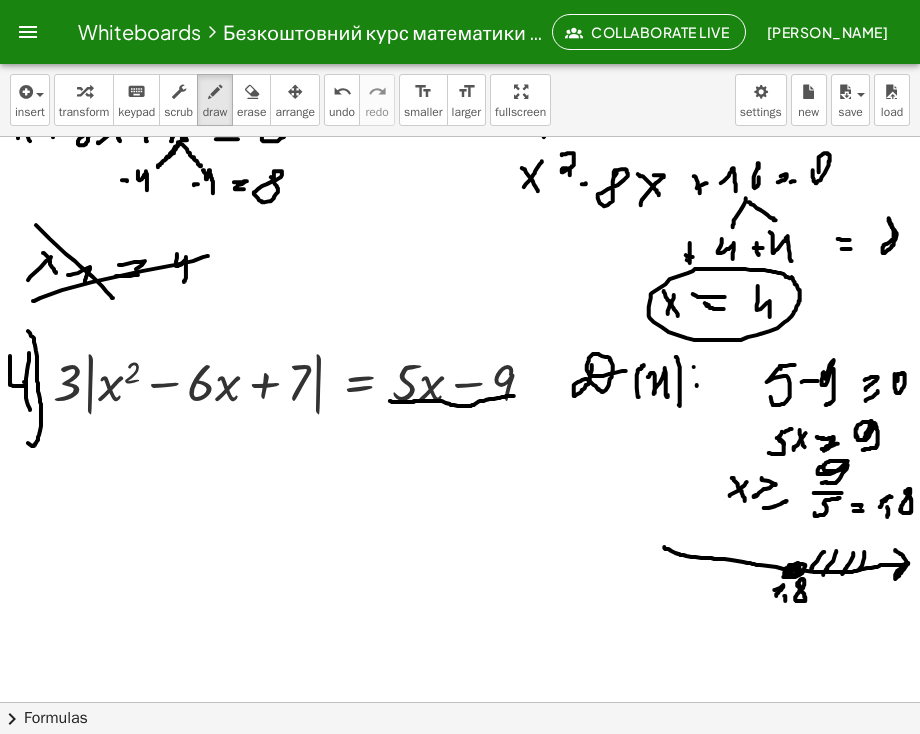 drag, startPoint x: 849, startPoint y: 552, endPoint x: 844, endPoint y: 568, distance: 16.763054 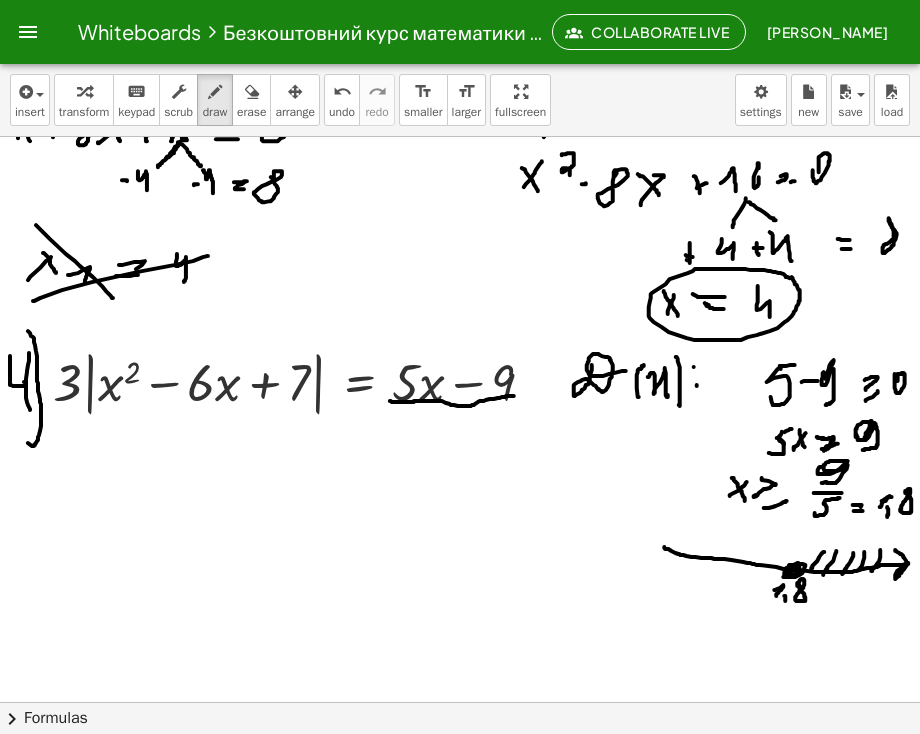 drag, startPoint x: 865, startPoint y: 550, endPoint x: 856, endPoint y: 571, distance: 22.847319 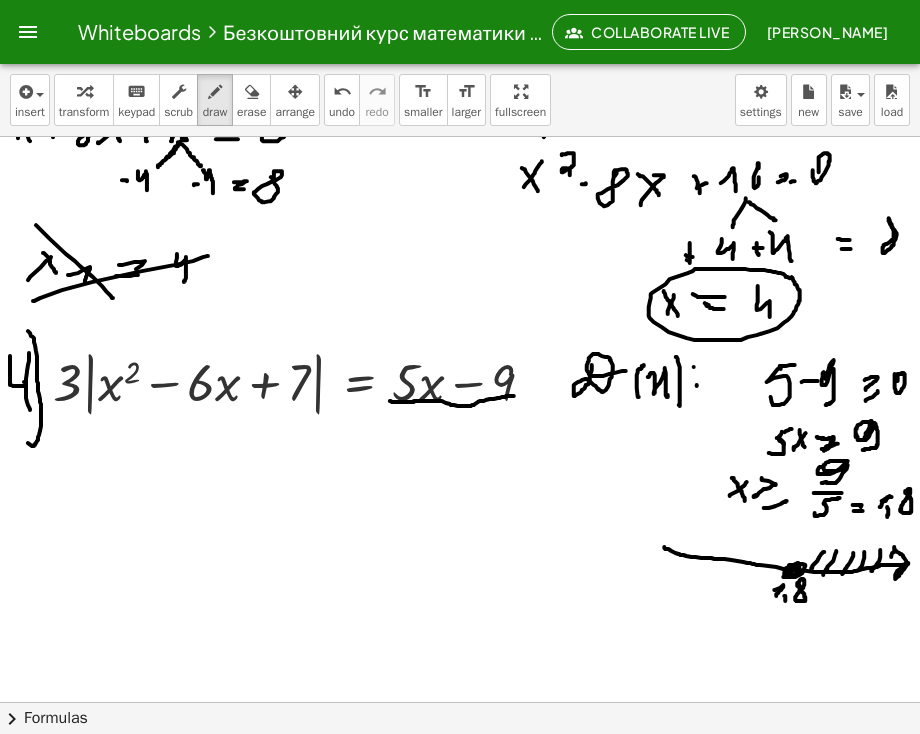 drag, startPoint x: 879, startPoint y: 547, endPoint x: 873, endPoint y: 568, distance: 21.84033 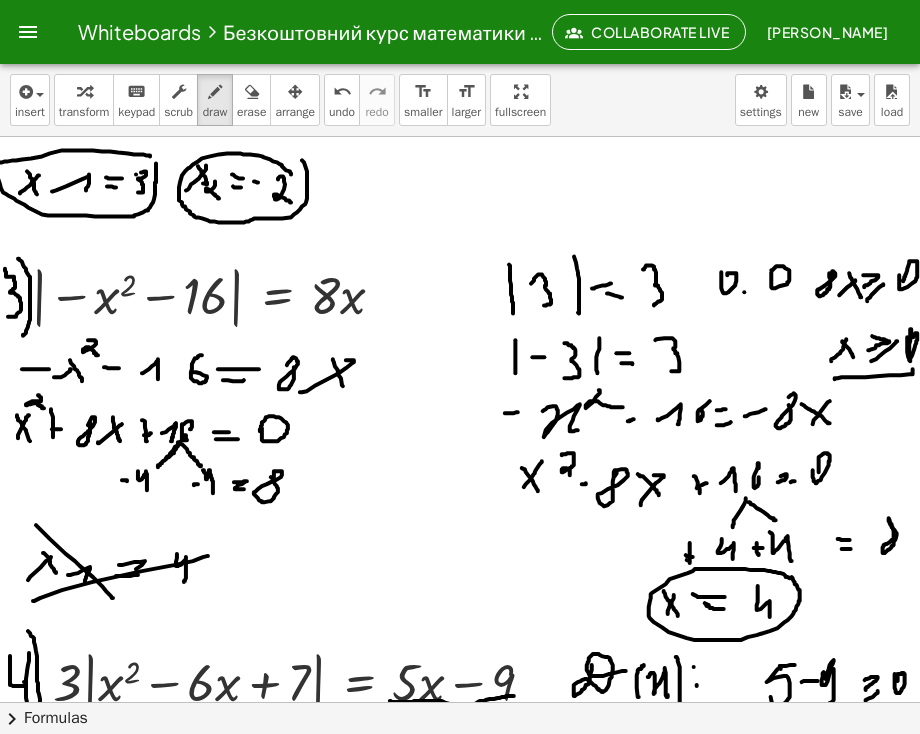 scroll, scrollTop: 732, scrollLeft: 0, axis: vertical 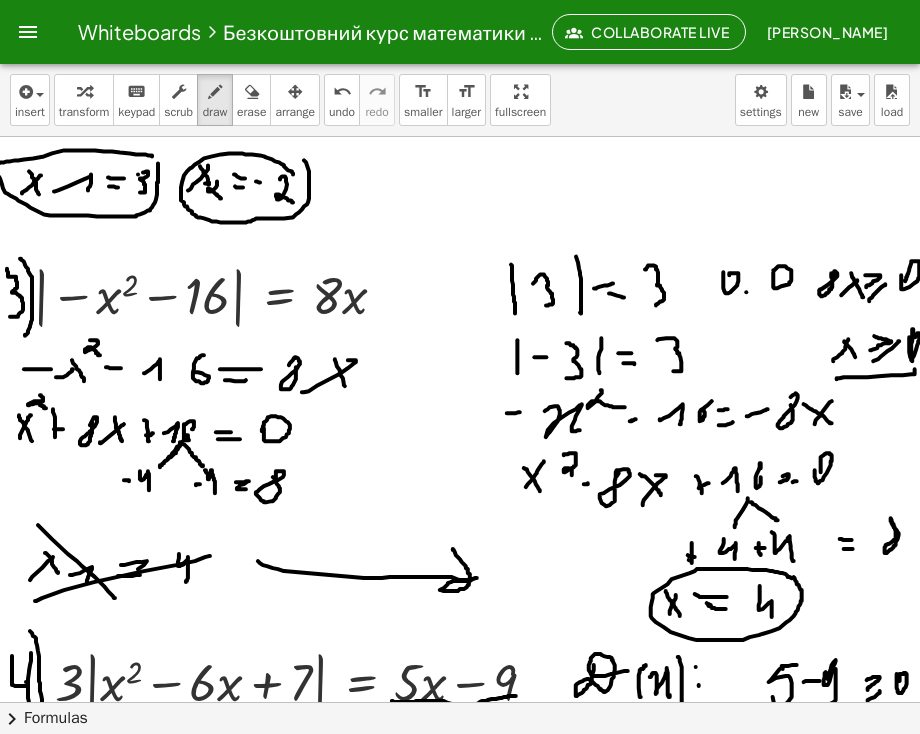 drag, startPoint x: 258, startPoint y: 561, endPoint x: 453, endPoint y: 549, distance: 195.36888 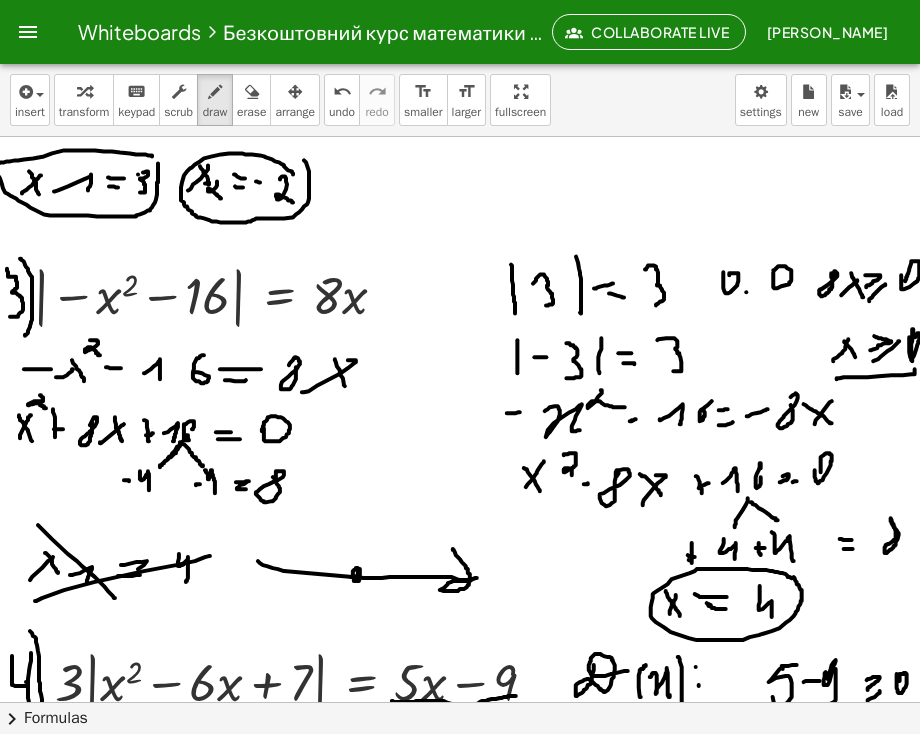 click at bounding box center [461, 253] 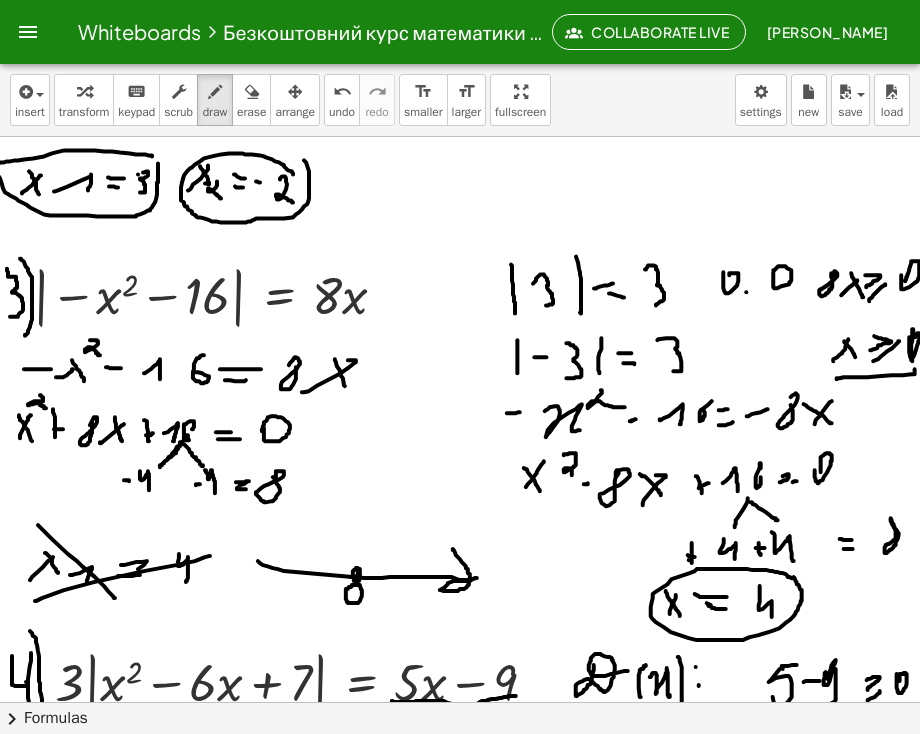 drag, startPoint x: 346, startPoint y: 589, endPoint x: 373, endPoint y: 584, distance: 27.45906 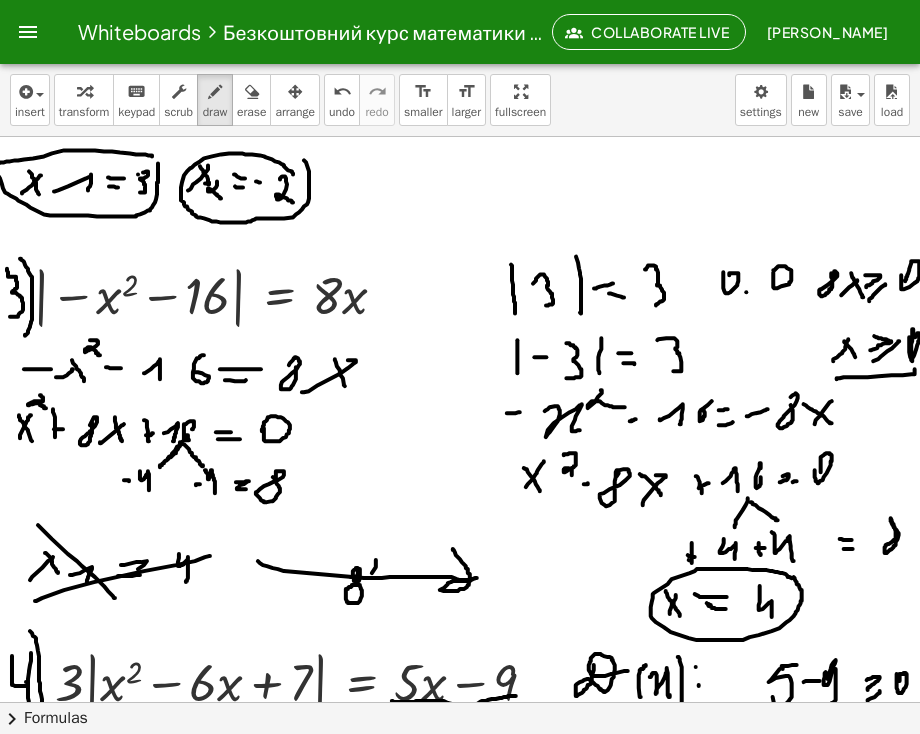 drag, startPoint x: 372, startPoint y: 573, endPoint x: 389, endPoint y: 562, distance: 20.248457 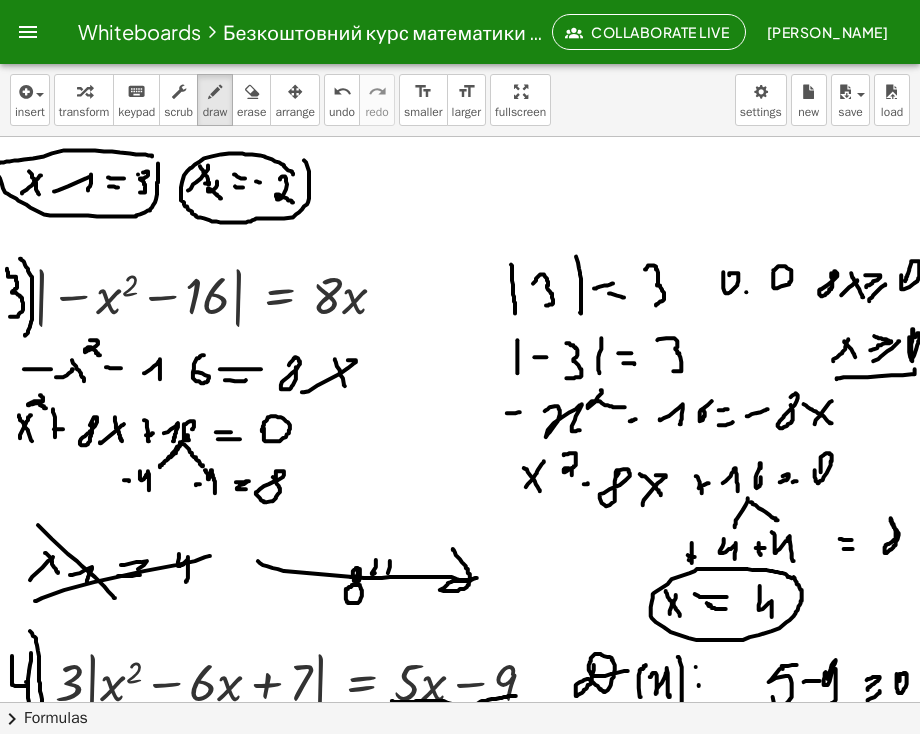 click at bounding box center [461, 253] 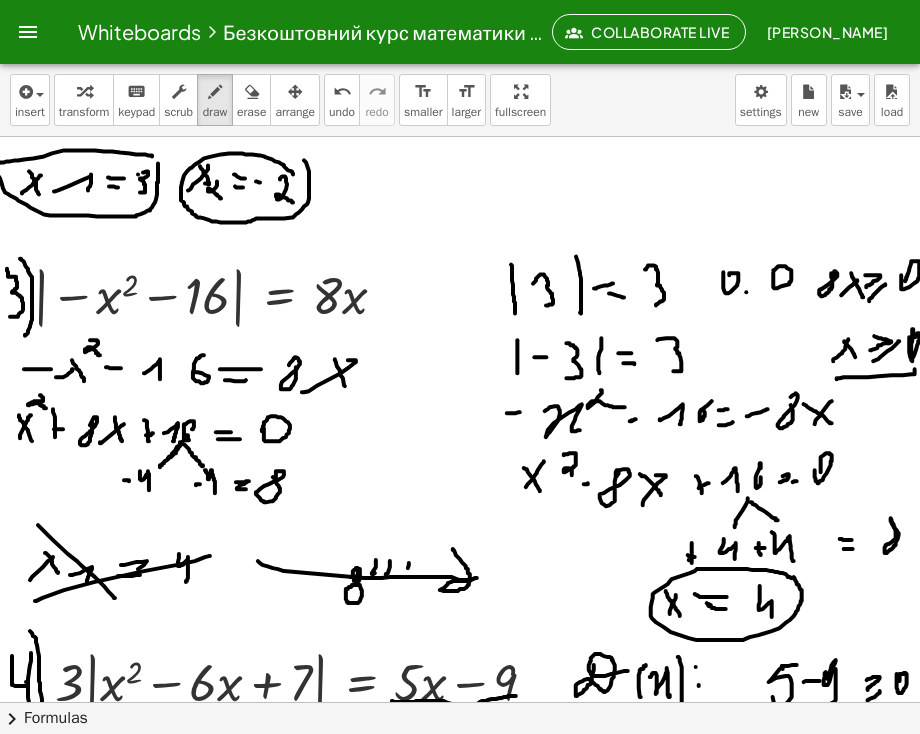 click at bounding box center (461, 253) 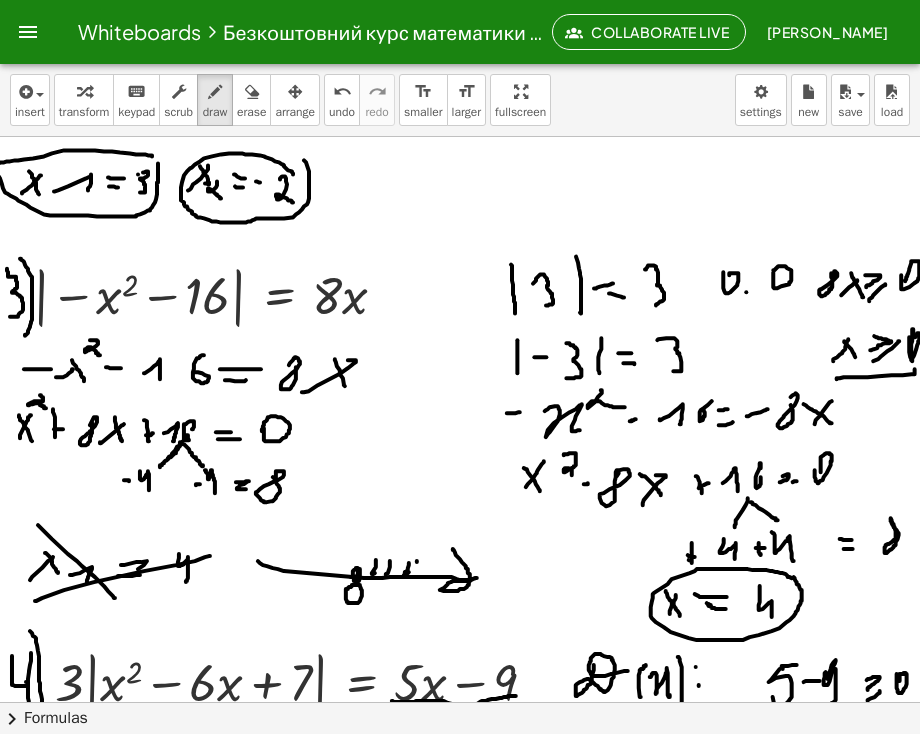 drag, startPoint x: 417, startPoint y: 561, endPoint x: 416, endPoint y: 573, distance: 12.0415945 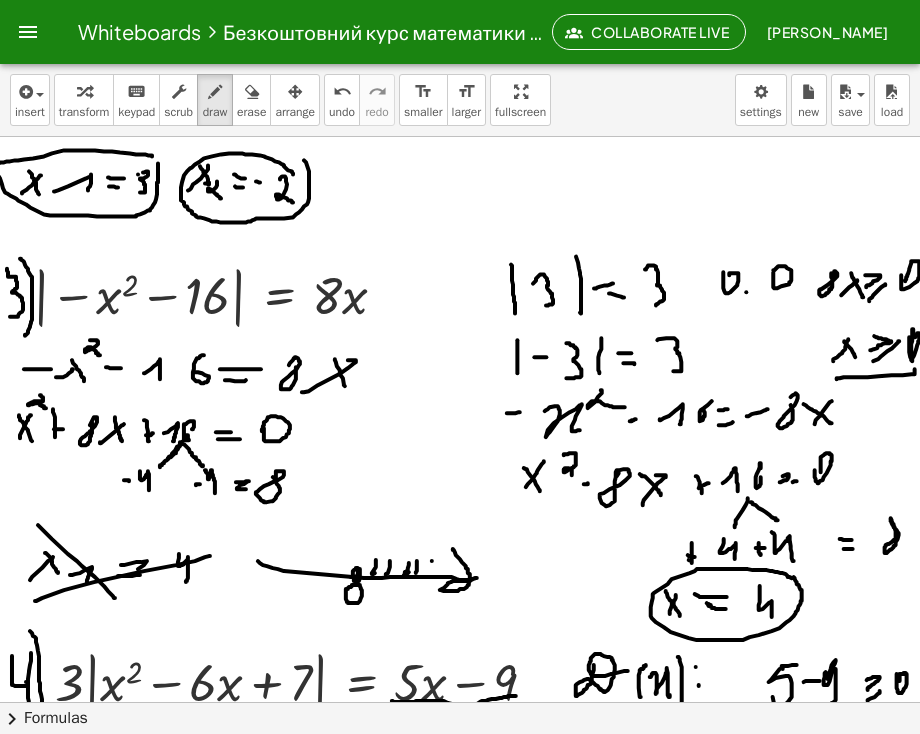click at bounding box center (461, 253) 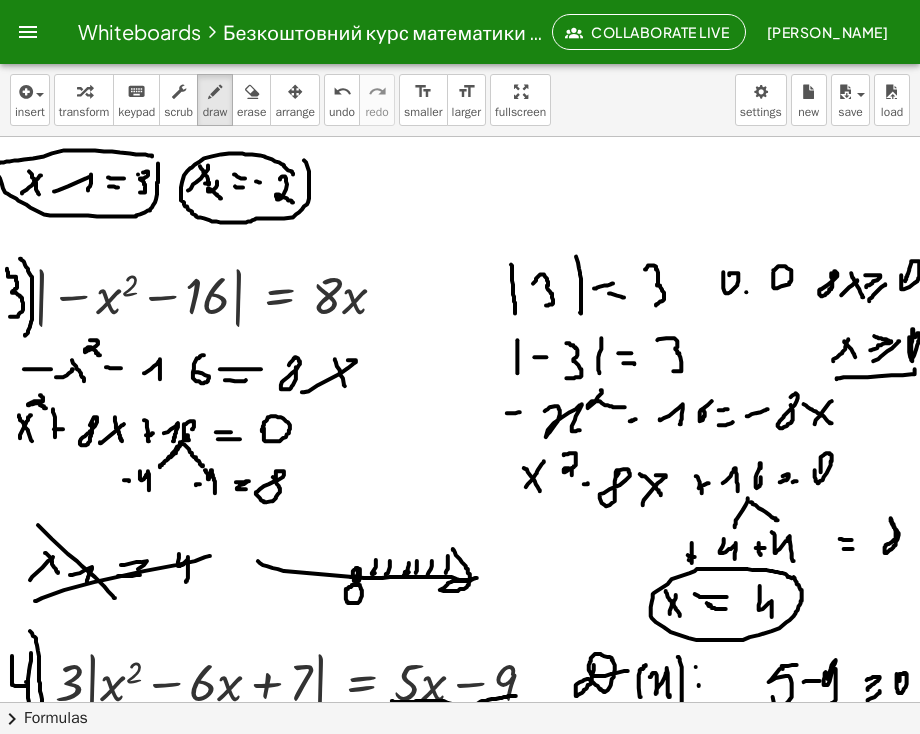 drag, startPoint x: 448, startPoint y: 556, endPoint x: 446, endPoint y: 573, distance: 17.117243 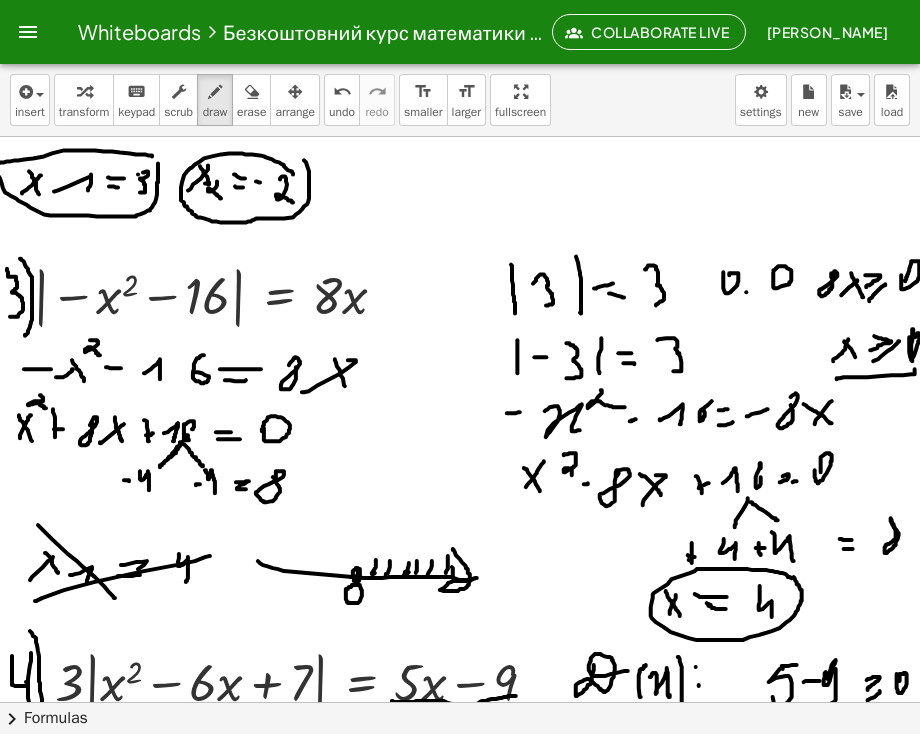 click at bounding box center [461, 253] 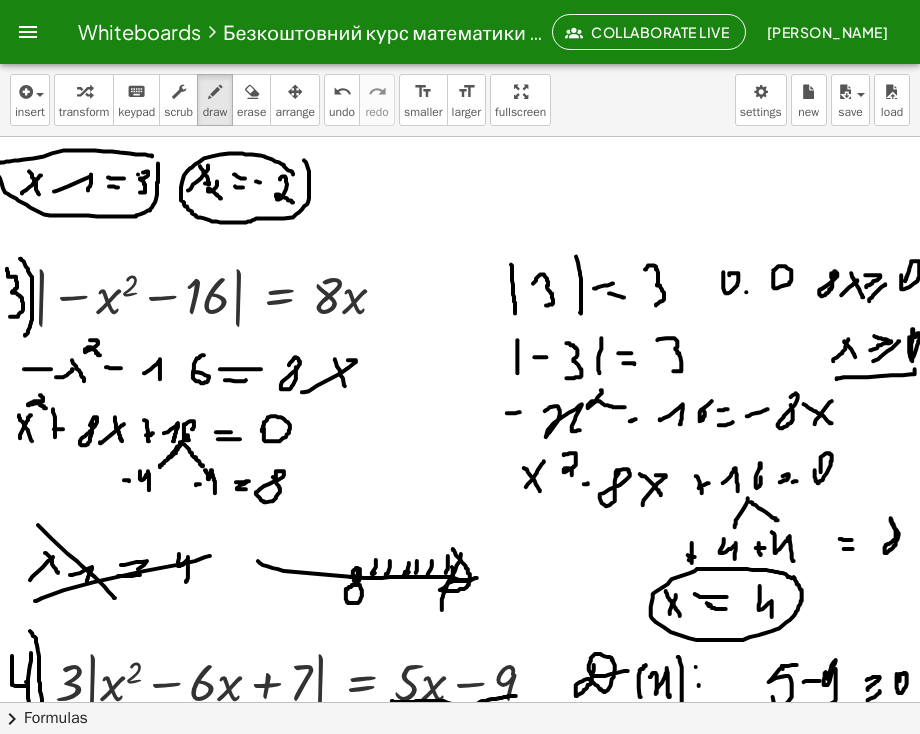 drag, startPoint x: 461, startPoint y: 554, endPoint x: 442, endPoint y: 610, distance: 59.135437 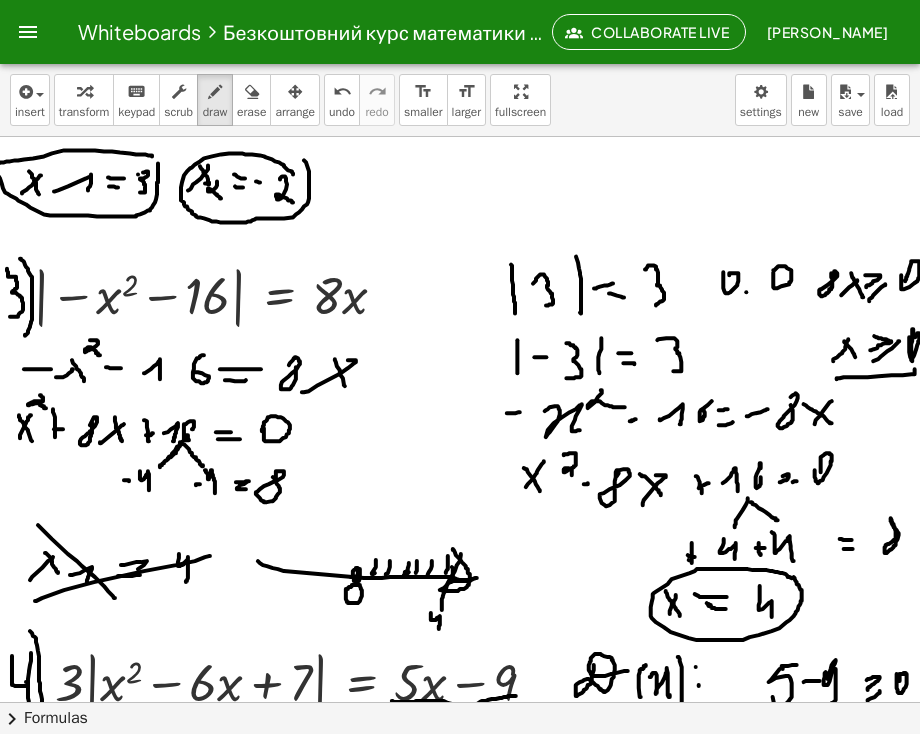drag, startPoint x: 431, startPoint y: 613, endPoint x: 437, endPoint y: 630, distance: 18.027756 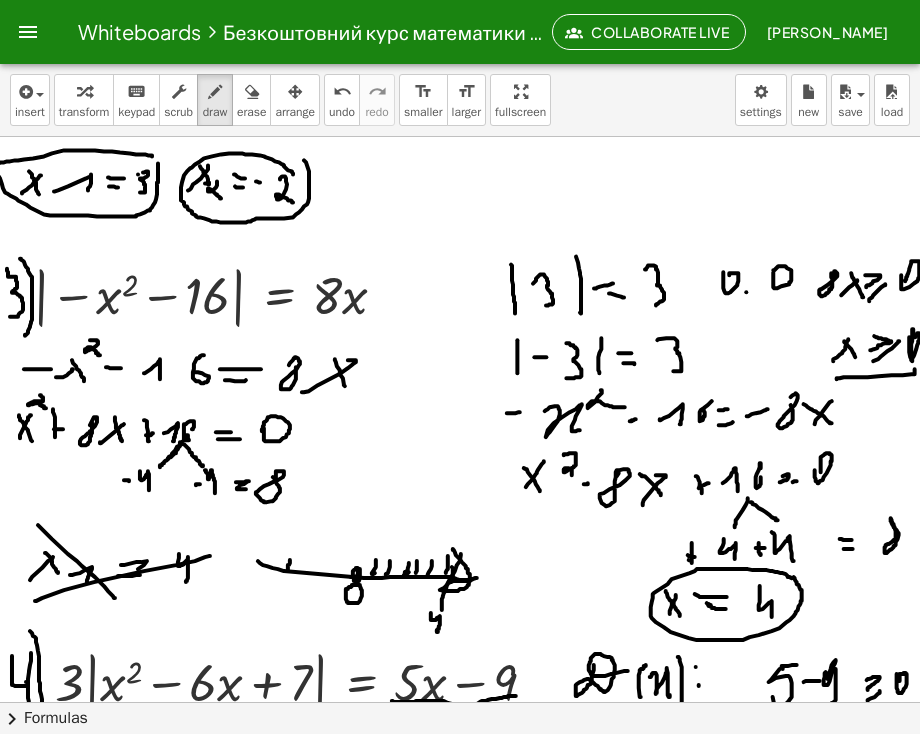 drag, startPoint x: 290, startPoint y: 560, endPoint x: 288, endPoint y: 570, distance: 10.198039 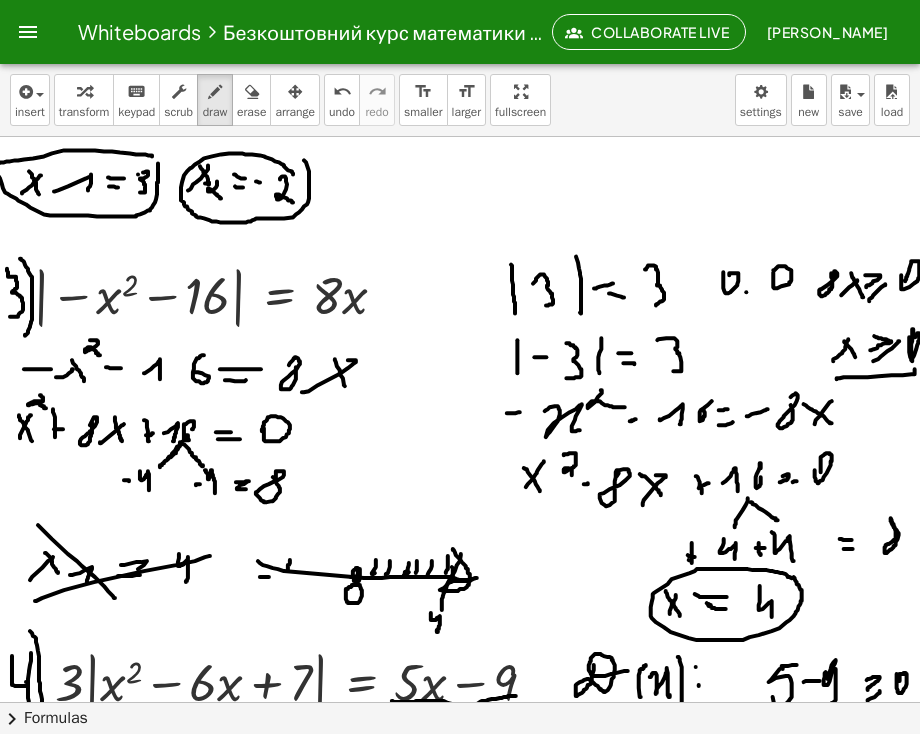 drag, startPoint x: 288, startPoint y: 570, endPoint x: 269, endPoint y: 579, distance: 21.023796 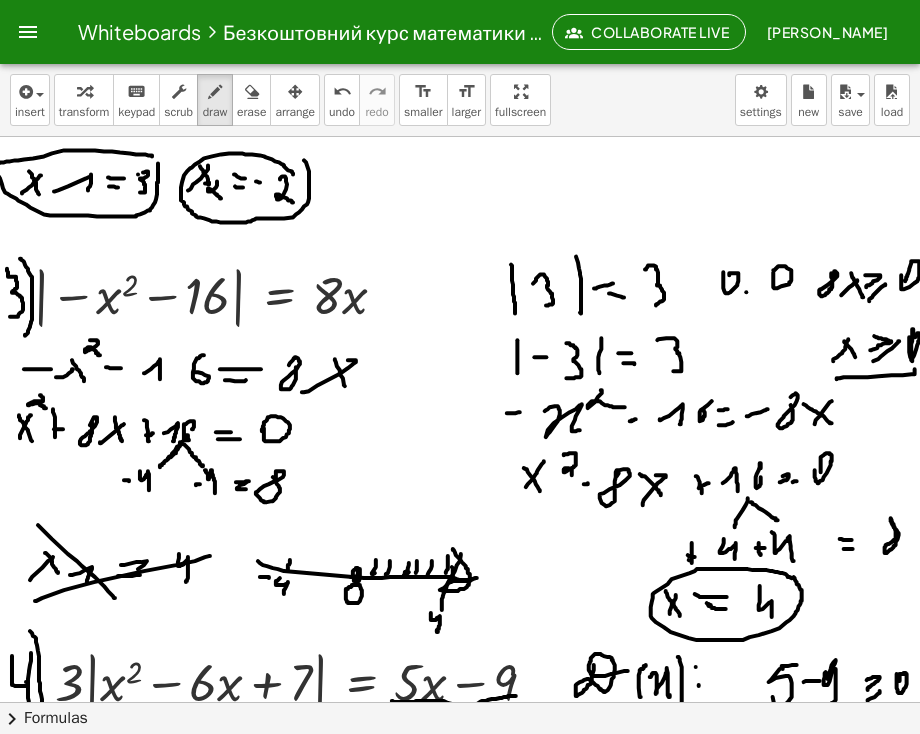 drag, startPoint x: 280, startPoint y: 578, endPoint x: 282, endPoint y: 591, distance: 13.152946 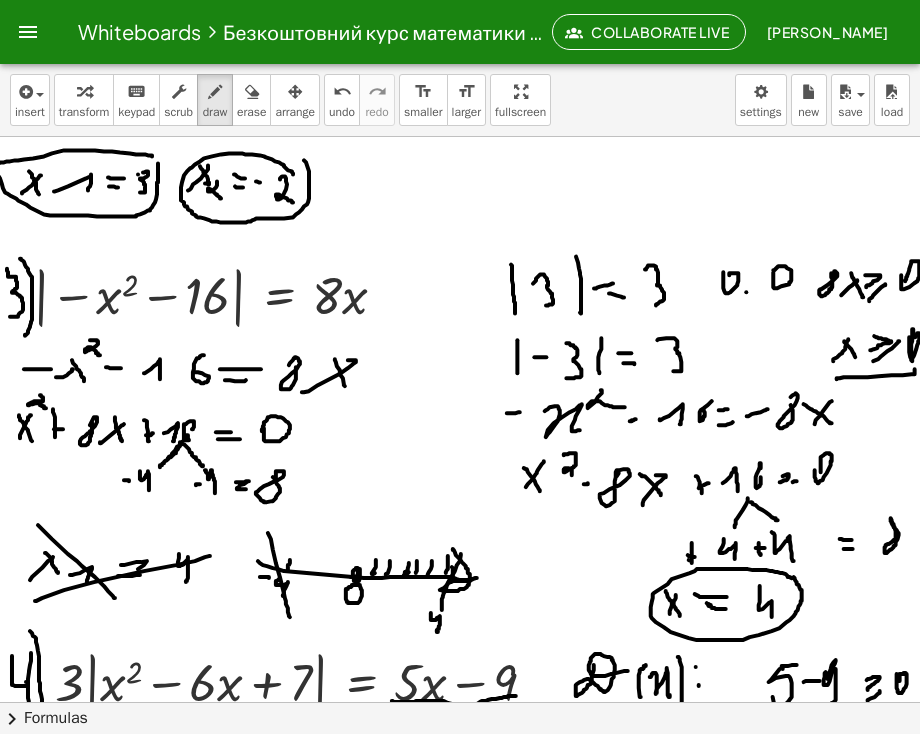 drag, startPoint x: 276, startPoint y: 563, endPoint x: 285, endPoint y: 608, distance: 45.891174 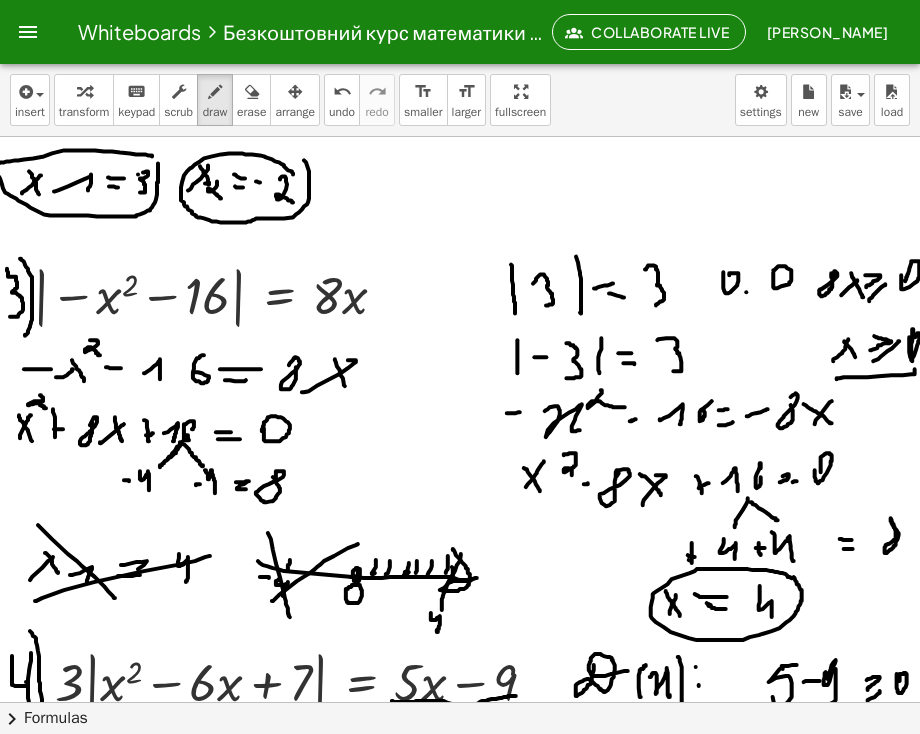 drag, startPoint x: 272, startPoint y: 601, endPoint x: 358, endPoint y: 544, distance: 103.17461 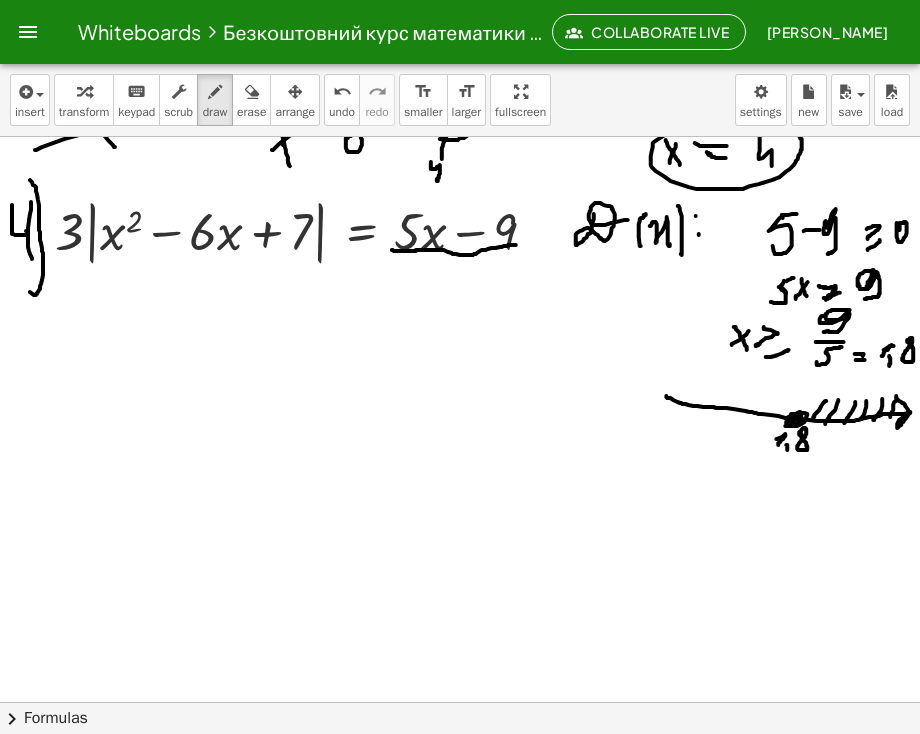 scroll, scrollTop: 1232, scrollLeft: 0, axis: vertical 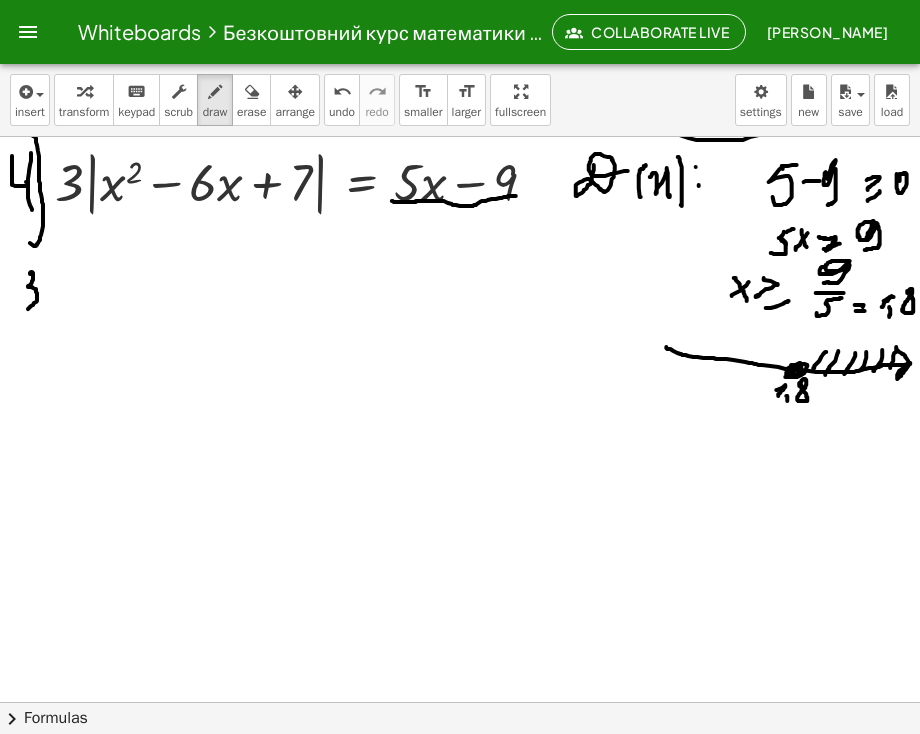 drag, startPoint x: 30, startPoint y: 273, endPoint x: 28, endPoint y: 309, distance: 36.05551 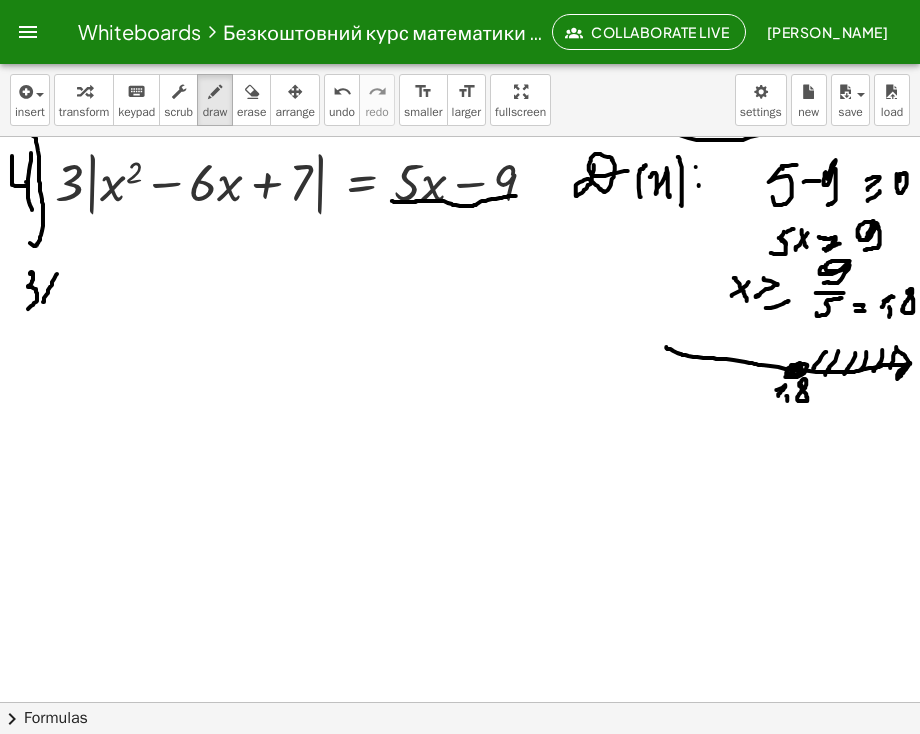 drag, startPoint x: 43, startPoint y: 302, endPoint x: 60, endPoint y: 272, distance: 34.48188 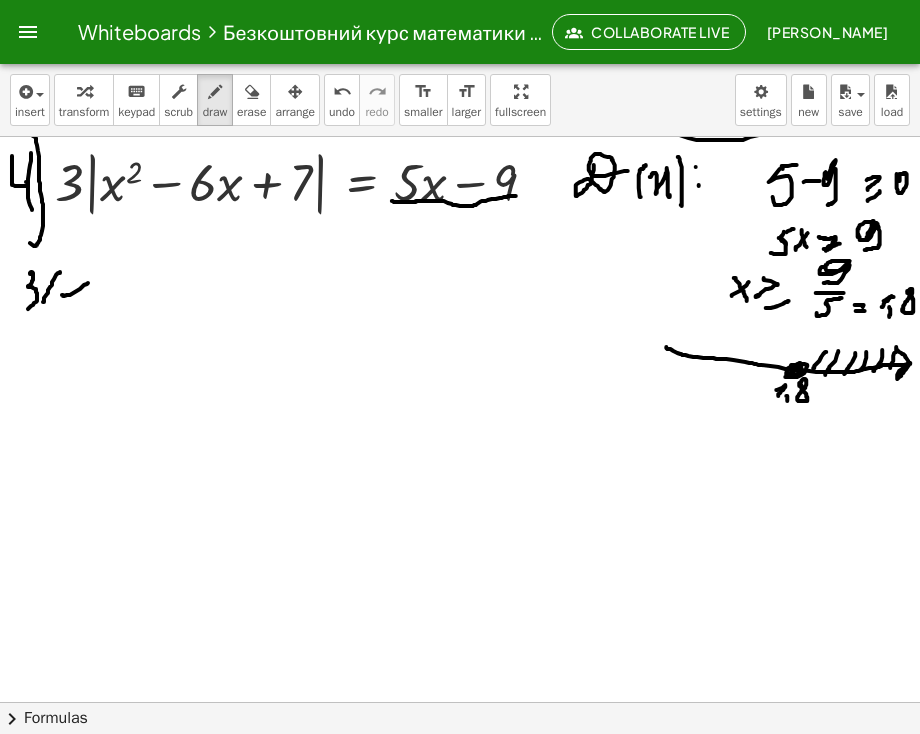 drag, startPoint x: 63, startPoint y: 295, endPoint x: 67, endPoint y: 275, distance: 20.396078 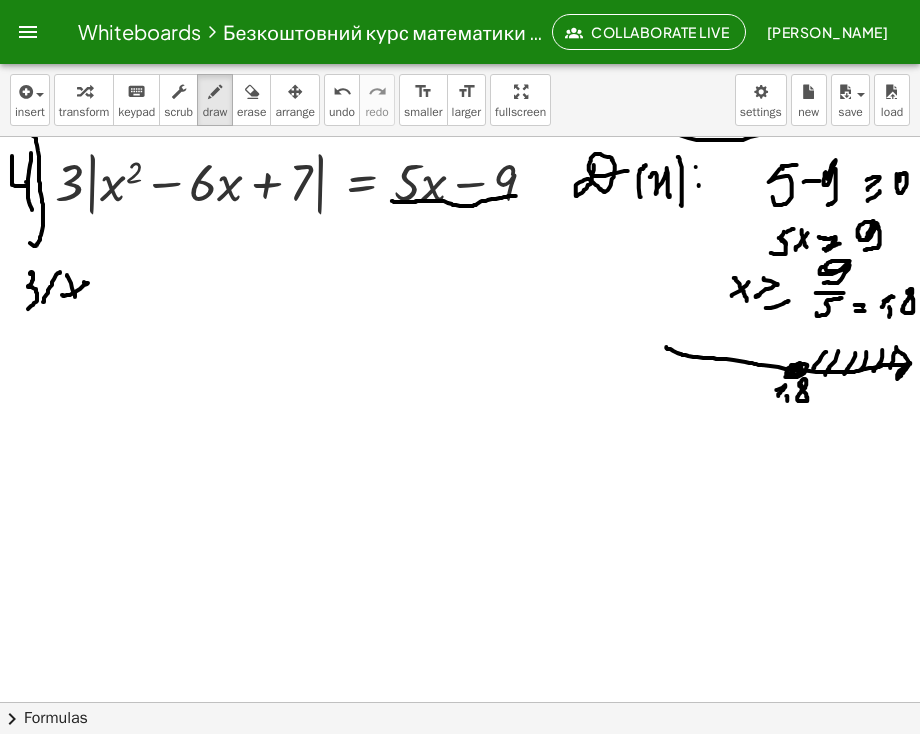 drag, startPoint x: 68, startPoint y: 277, endPoint x: 75, endPoint y: 297, distance: 21.189621 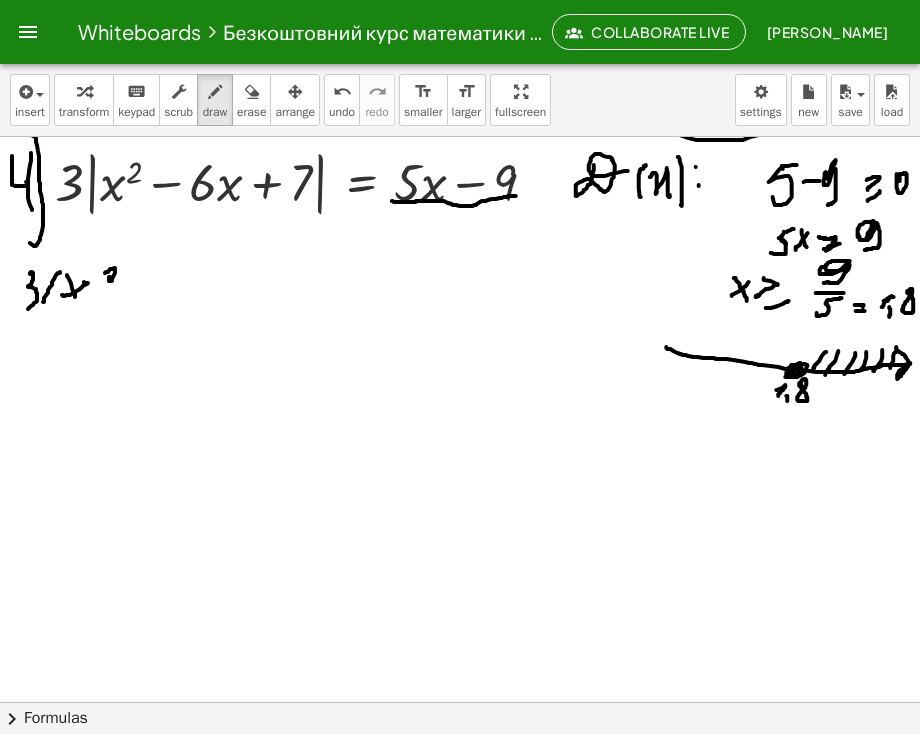 drag, startPoint x: 105, startPoint y: 273, endPoint x: 113, endPoint y: 283, distance: 12.806249 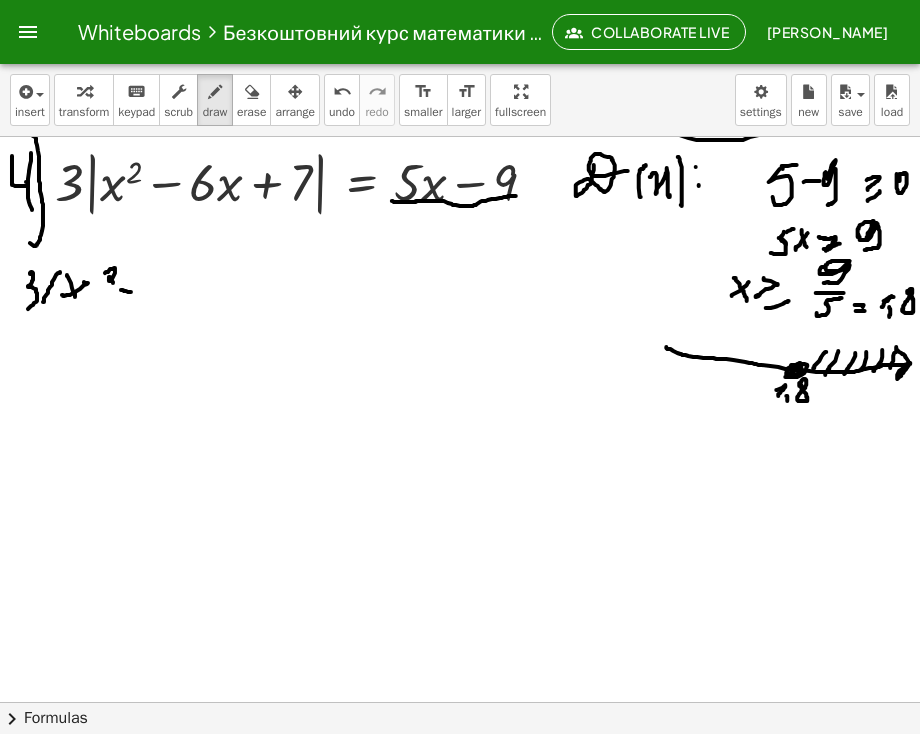 click at bounding box center (461, 35) 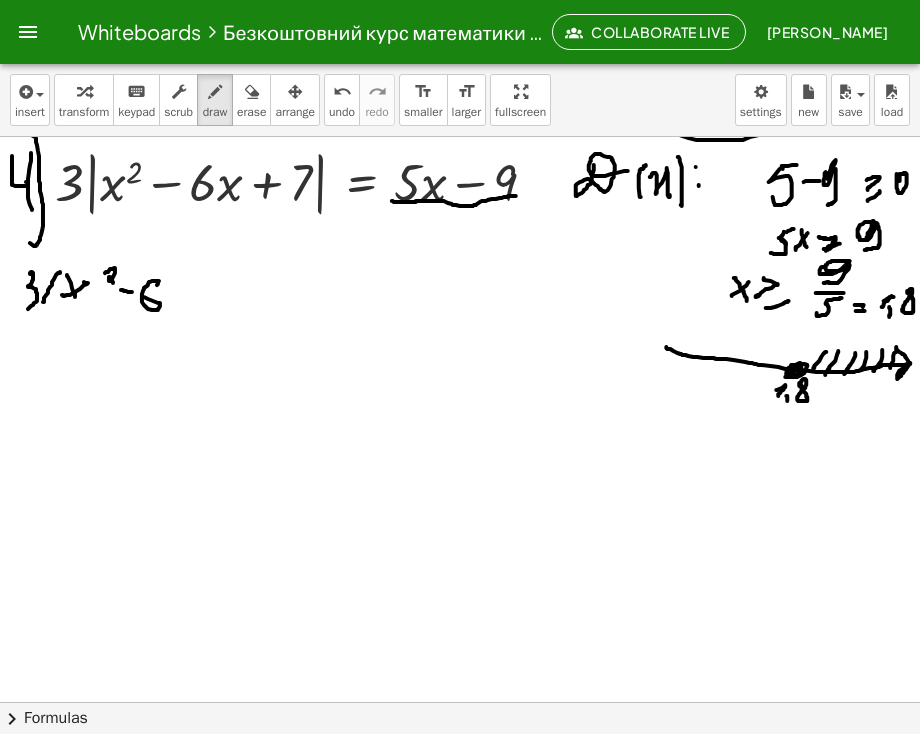 drag, startPoint x: 159, startPoint y: 281, endPoint x: 142, endPoint y: 297, distance: 23.345236 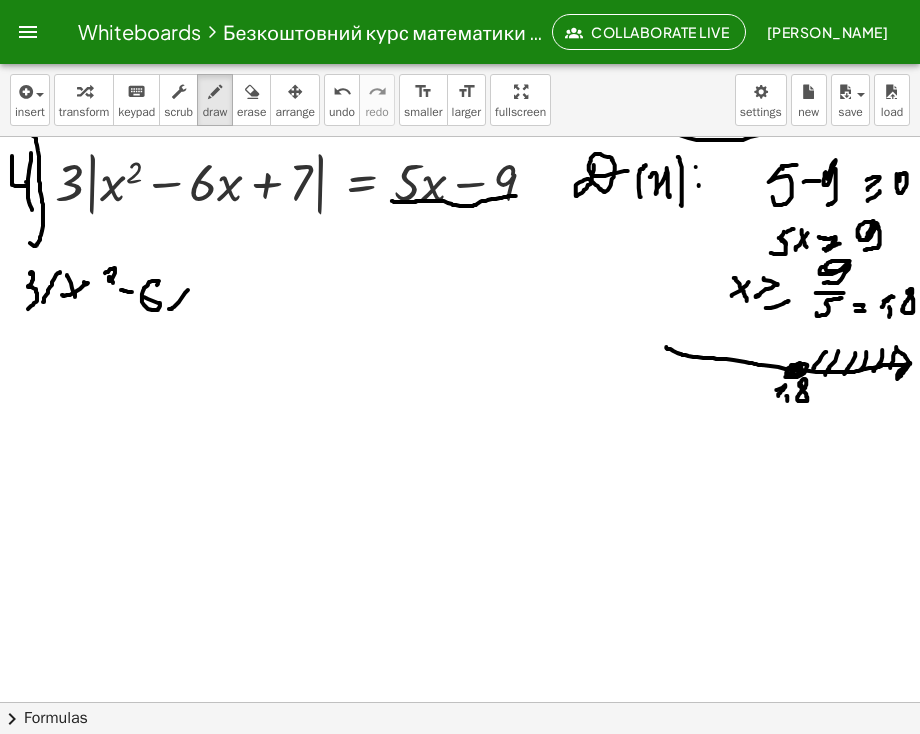 drag, startPoint x: 169, startPoint y: 309, endPoint x: 178, endPoint y: 287, distance: 23.769728 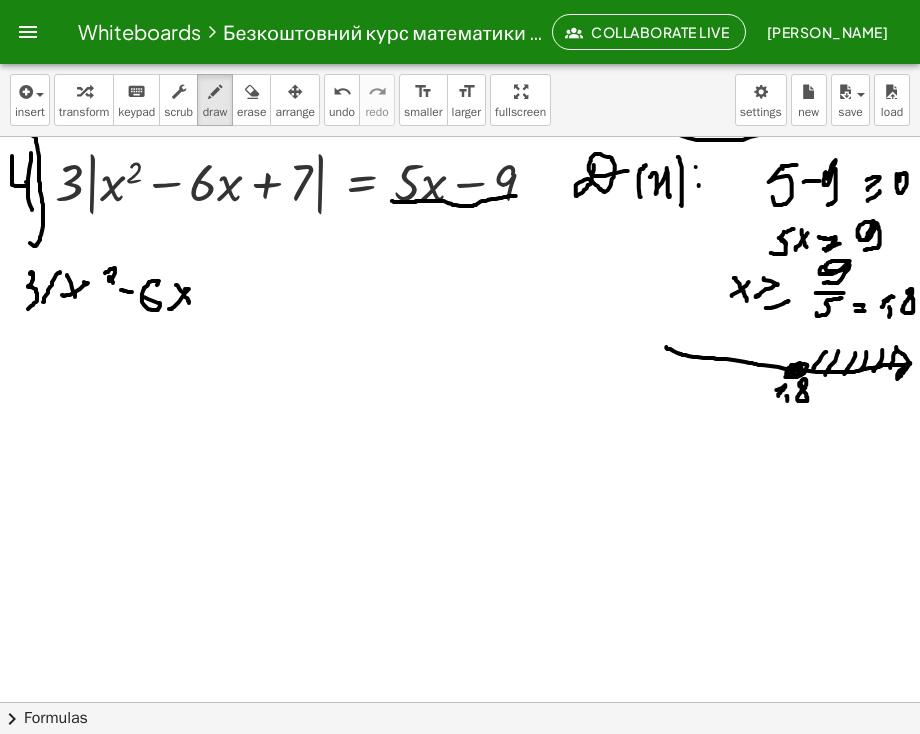 drag, startPoint x: 176, startPoint y: 285, endPoint x: 189, endPoint y: 303, distance: 22.203604 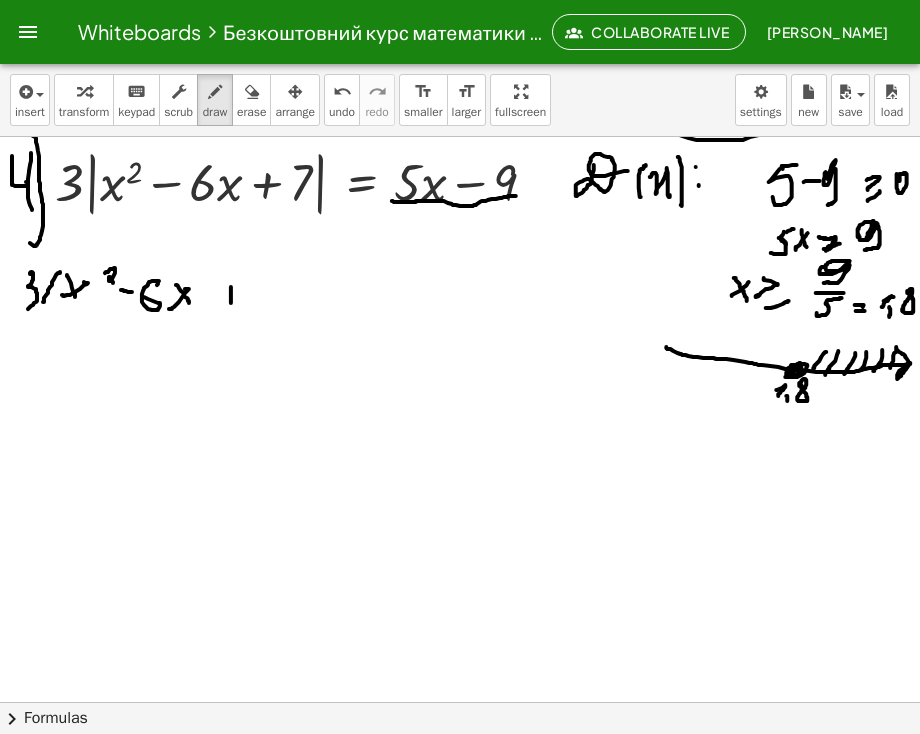 drag, startPoint x: 231, startPoint y: 287, endPoint x: 223, endPoint y: 294, distance: 10.630146 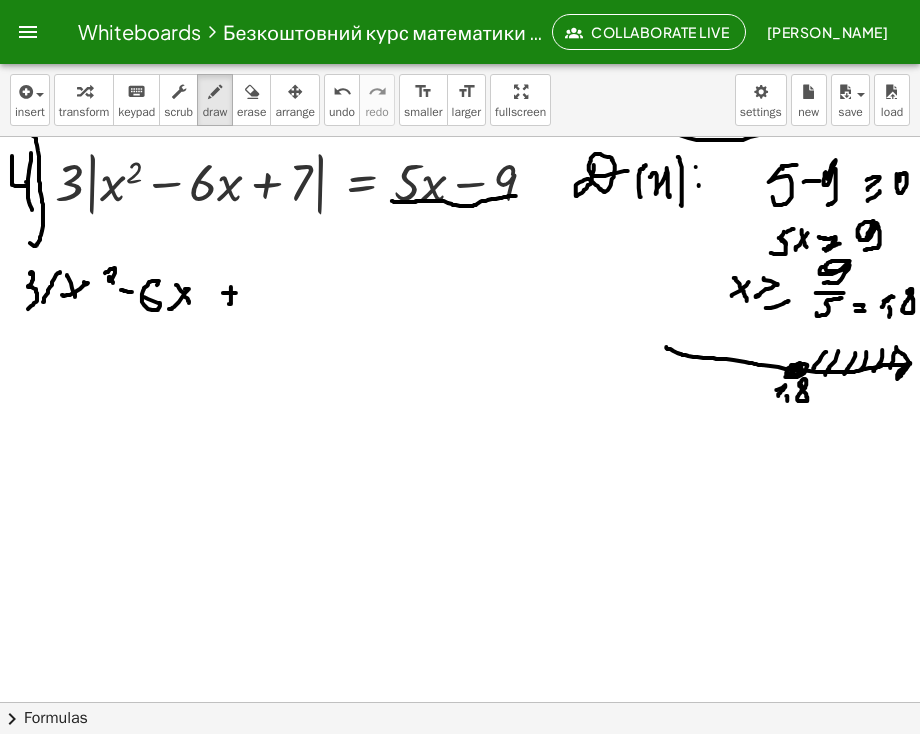 drag, startPoint x: 223, startPoint y: 293, endPoint x: 240, endPoint y: 293, distance: 17 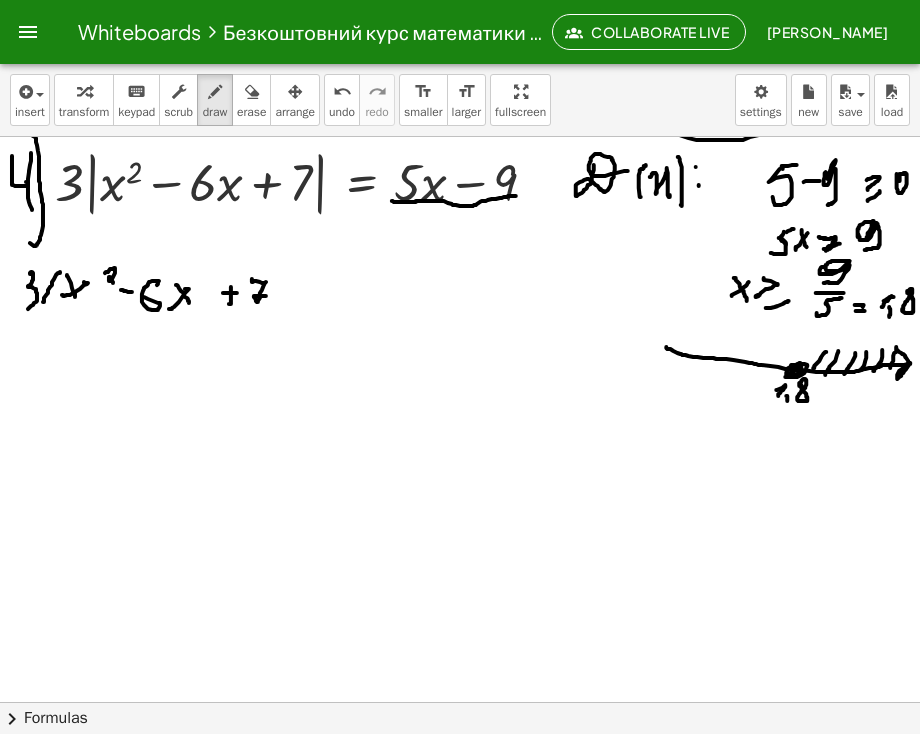drag, startPoint x: 252, startPoint y: 281, endPoint x: 266, endPoint y: 296, distance: 20.518284 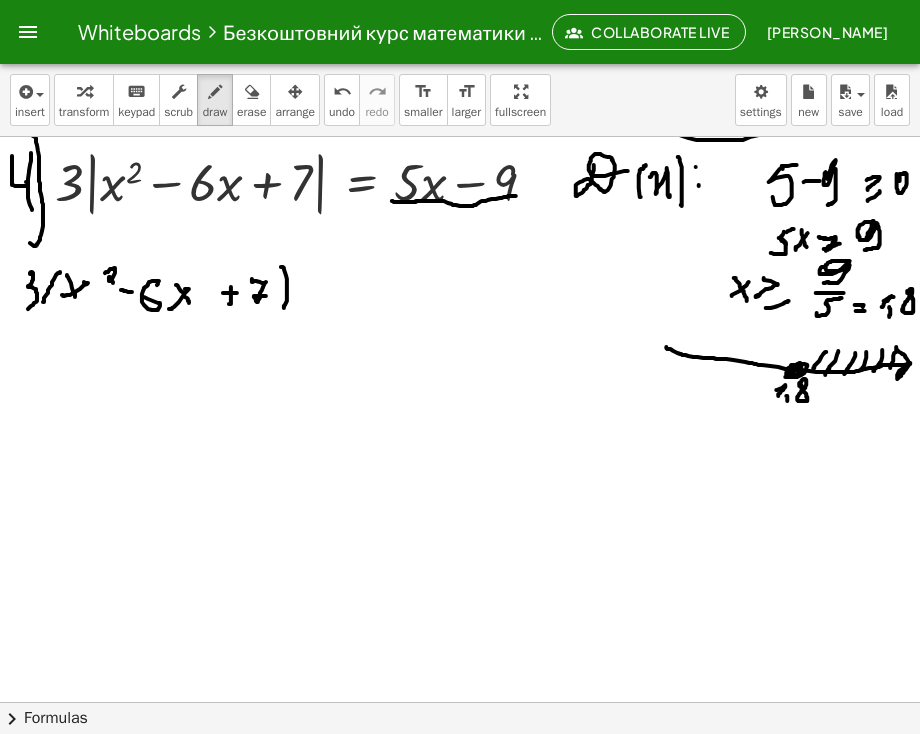 drag, startPoint x: 281, startPoint y: 267, endPoint x: 291, endPoint y: 297, distance: 31.622776 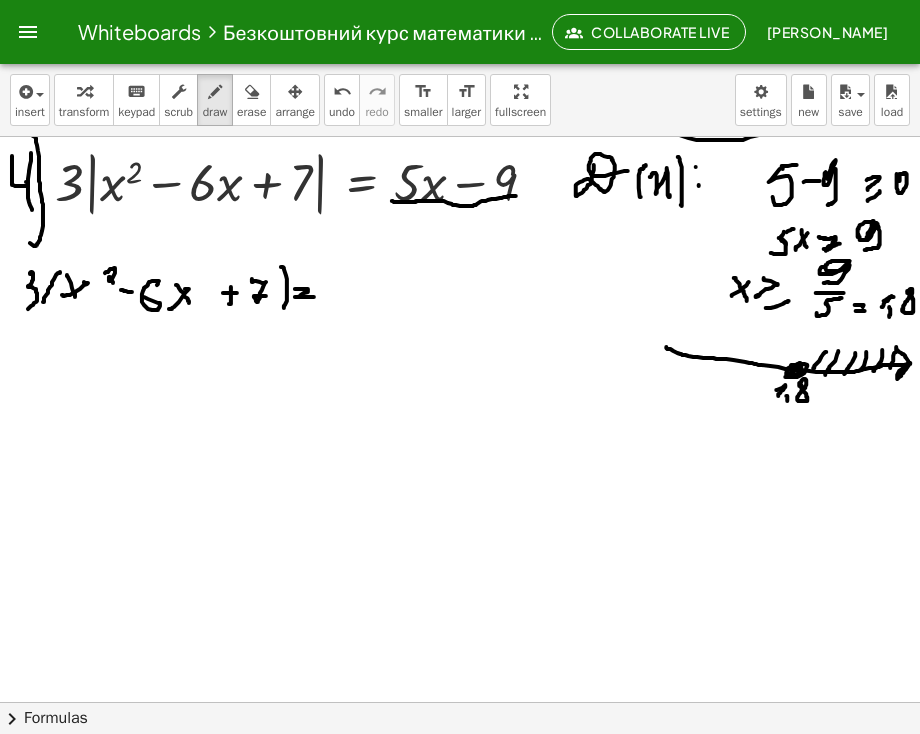 drag, startPoint x: 299, startPoint y: 289, endPoint x: 320, endPoint y: 299, distance: 23.259407 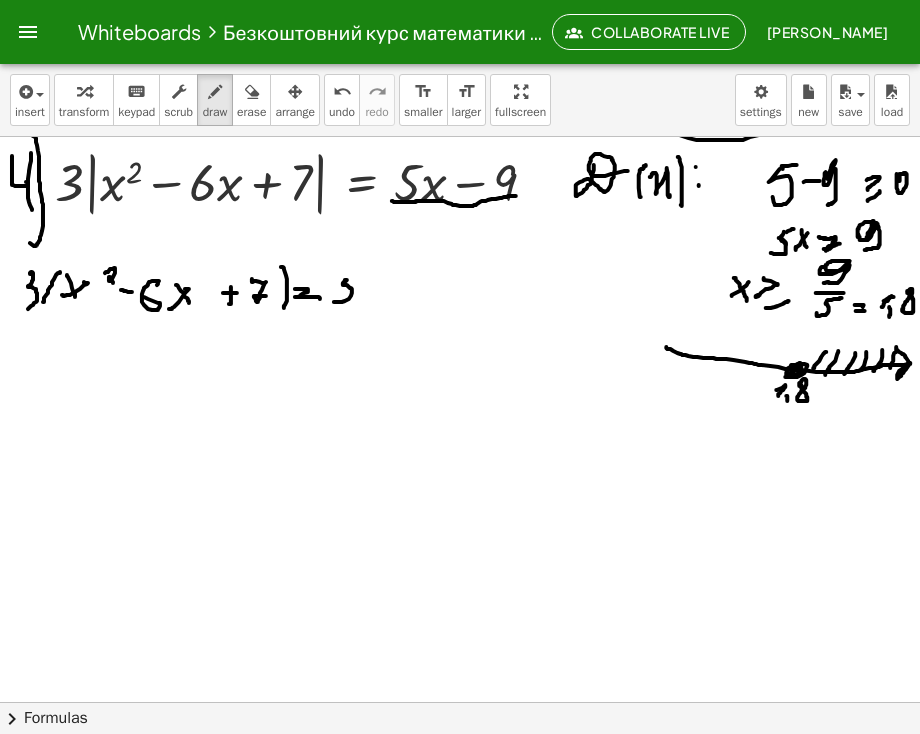 drag, startPoint x: 345, startPoint y: 280, endPoint x: 345, endPoint y: 291, distance: 11 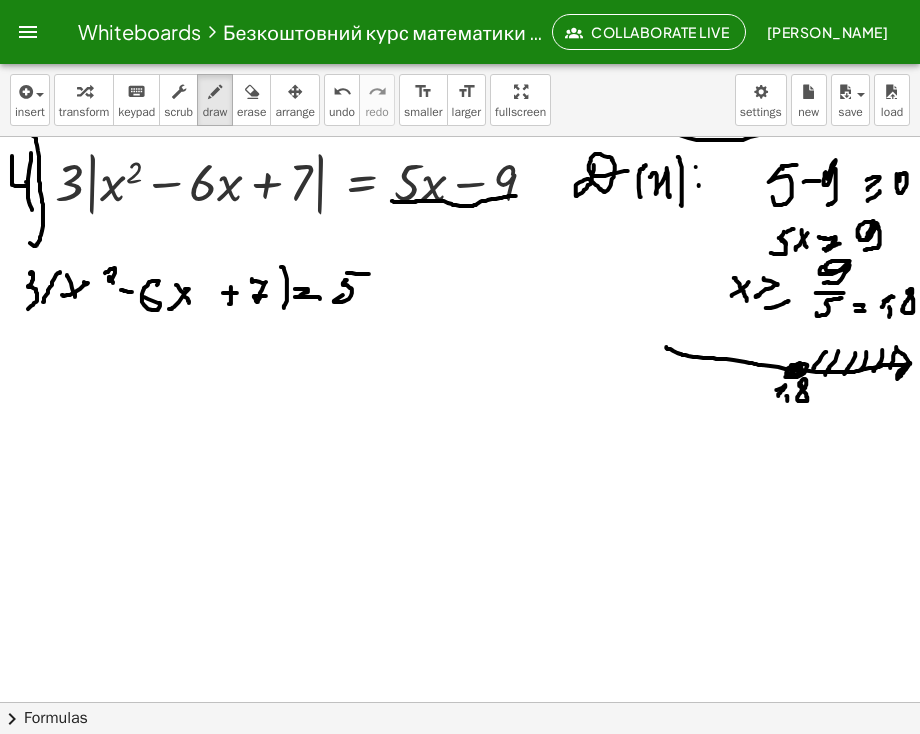 drag, startPoint x: 367, startPoint y: 274, endPoint x: 367, endPoint y: 287, distance: 13 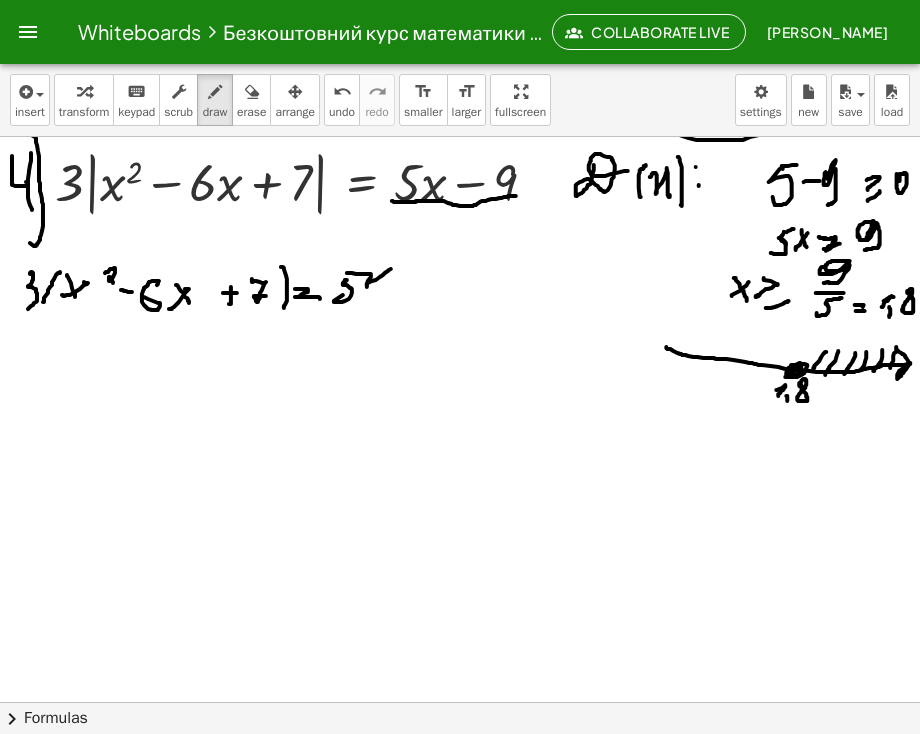 drag, startPoint x: 367, startPoint y: 287, endPoint x: 387, endPoint y: 279, distance: 21.540659 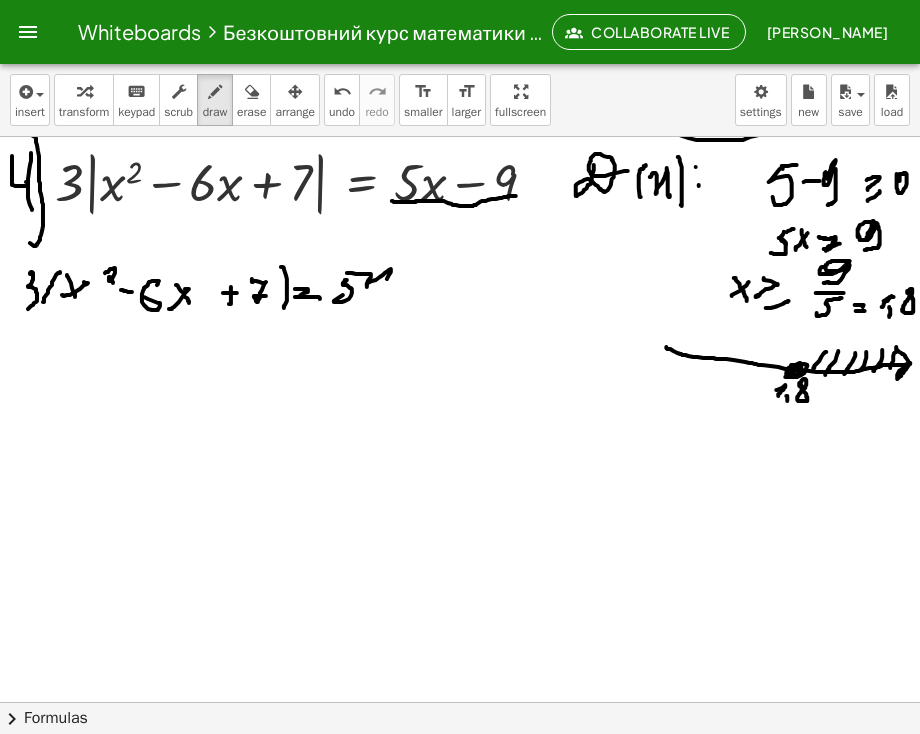 click at bounding box center [461, 35] 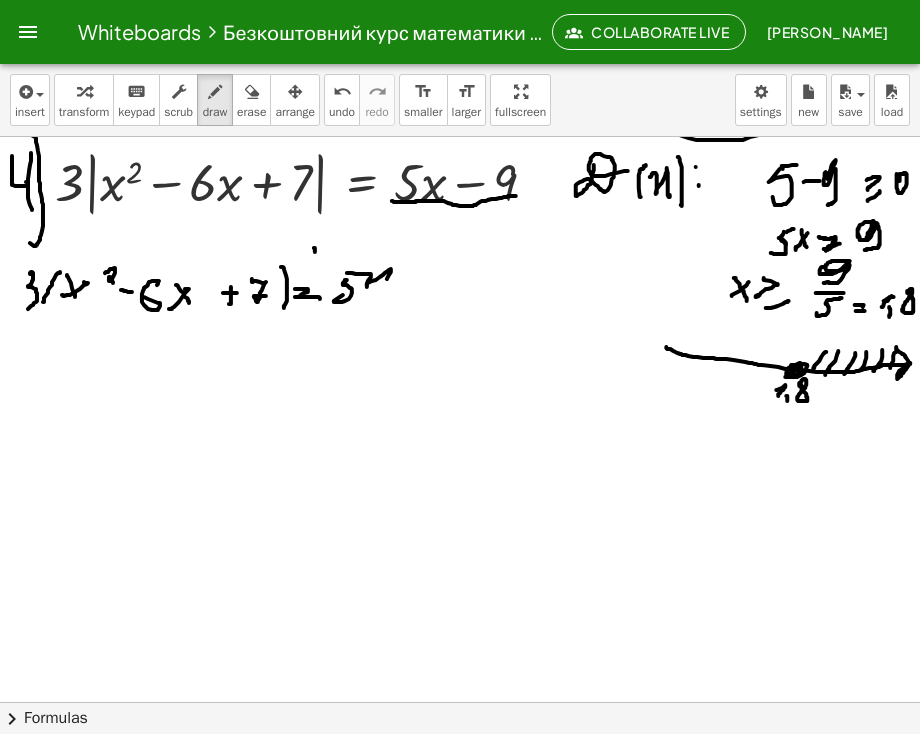 click at bounding box center (461, 35) 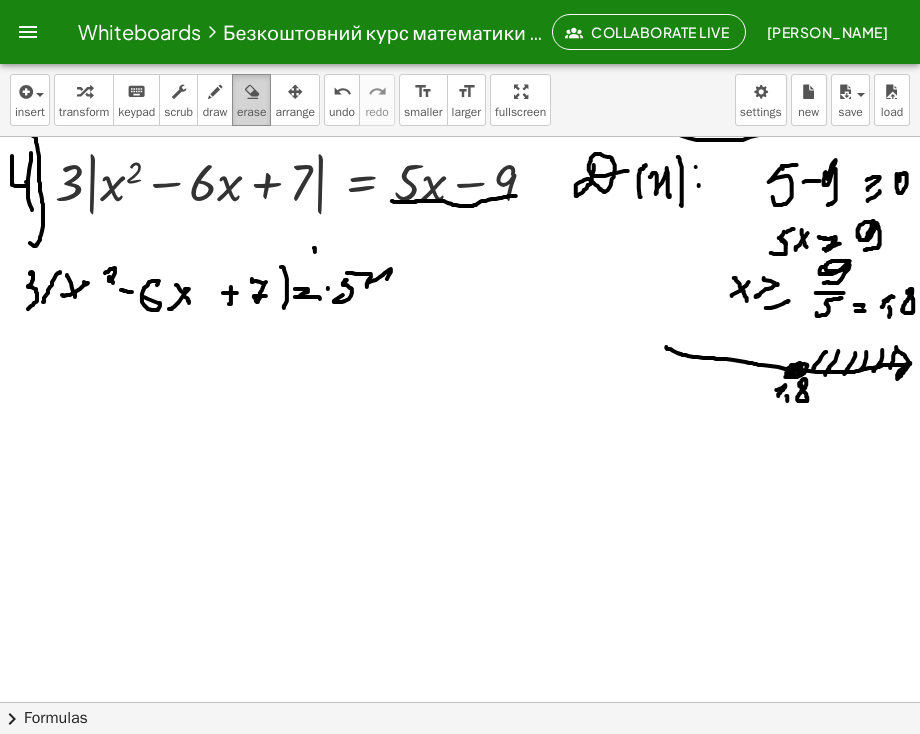 drag, startPoint x: 240, startPoint y: 109, endPoint x: 247, endPoint y: 117, distance: 10.630146 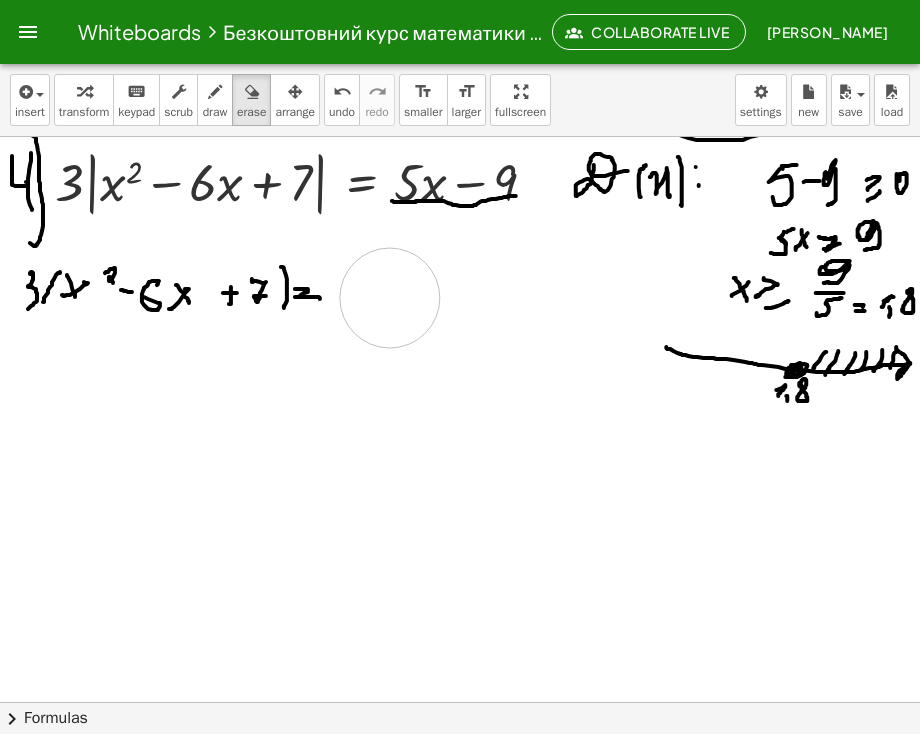 drag, startPoint x: 380, startPoint y: 286, endPoint x: 915, endPoint y: 445, distance: 558.1272 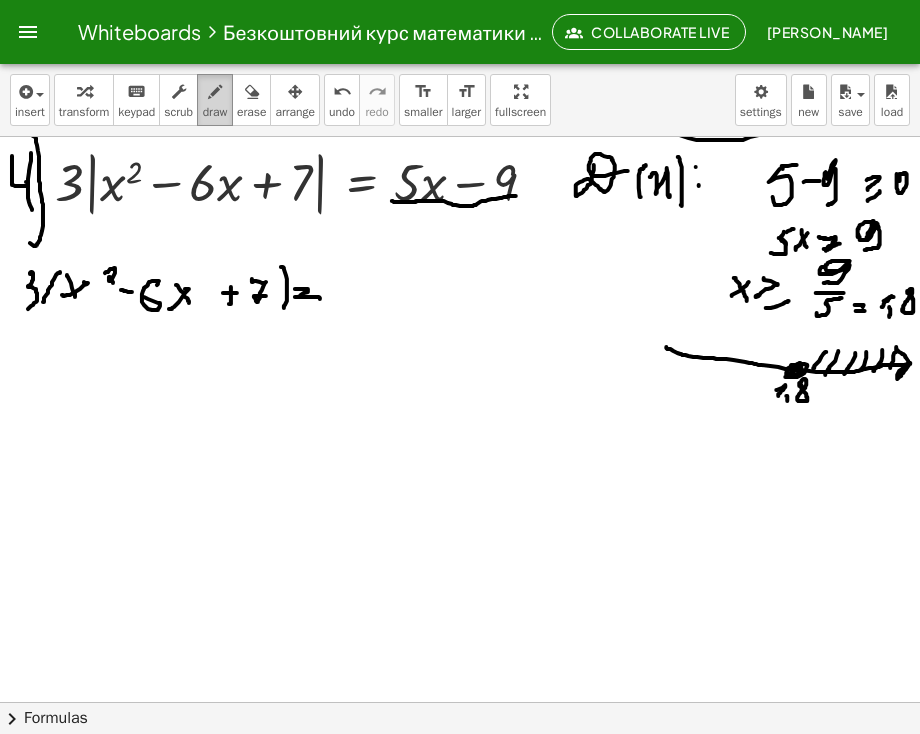 click on "draw" at bounding box center (215, 100) 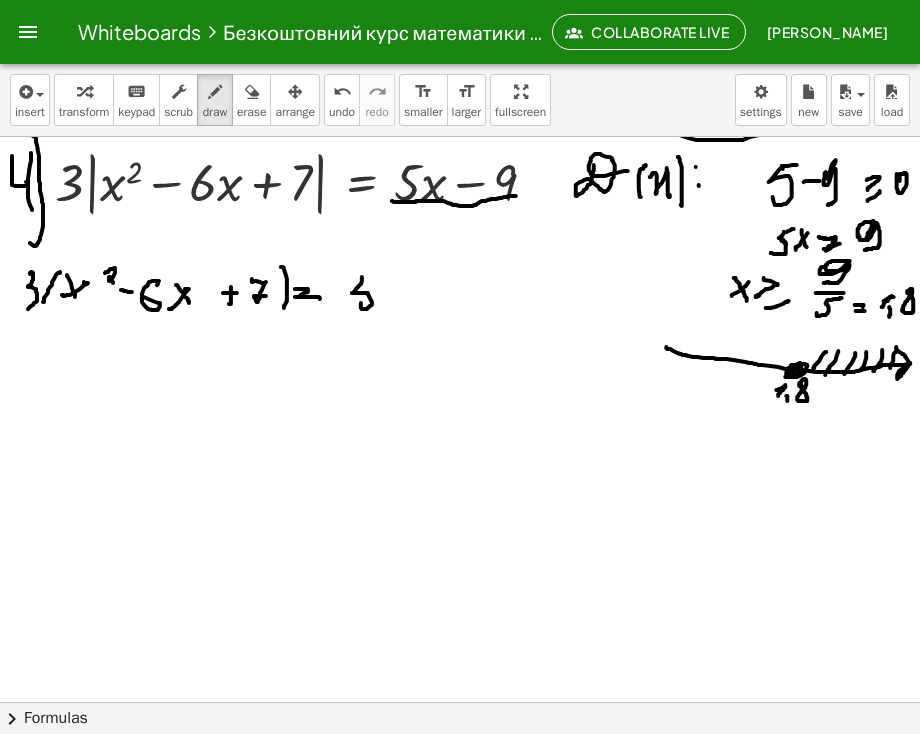click at bounding box center [461, 35] 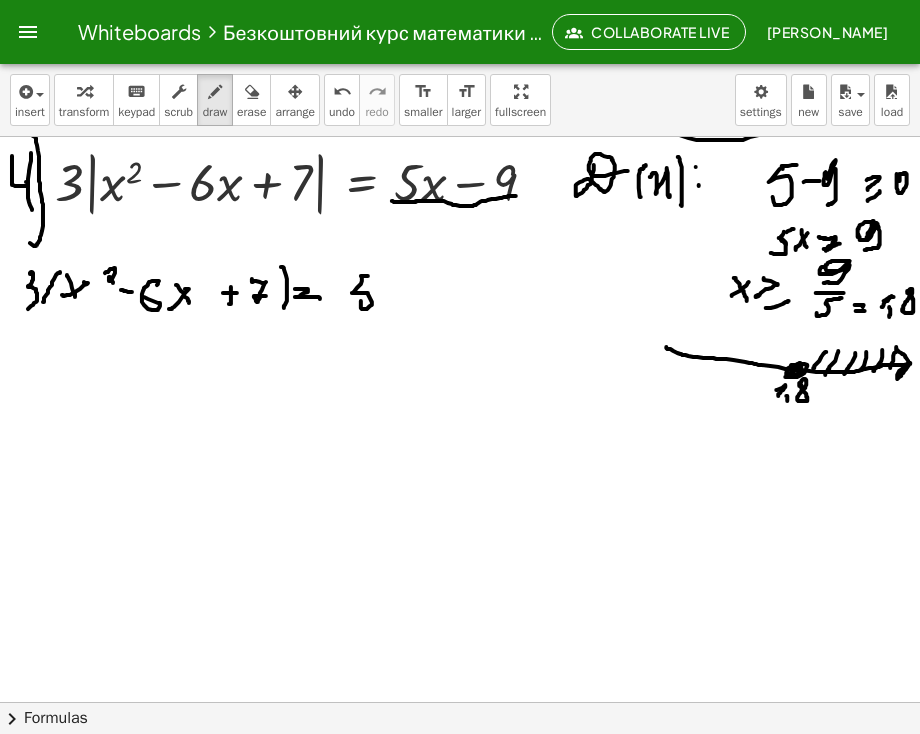 drag, startPoint x: 361, startPoint y: 276, endPoint x: 379, endPoint y: 277, distance: 18.027756 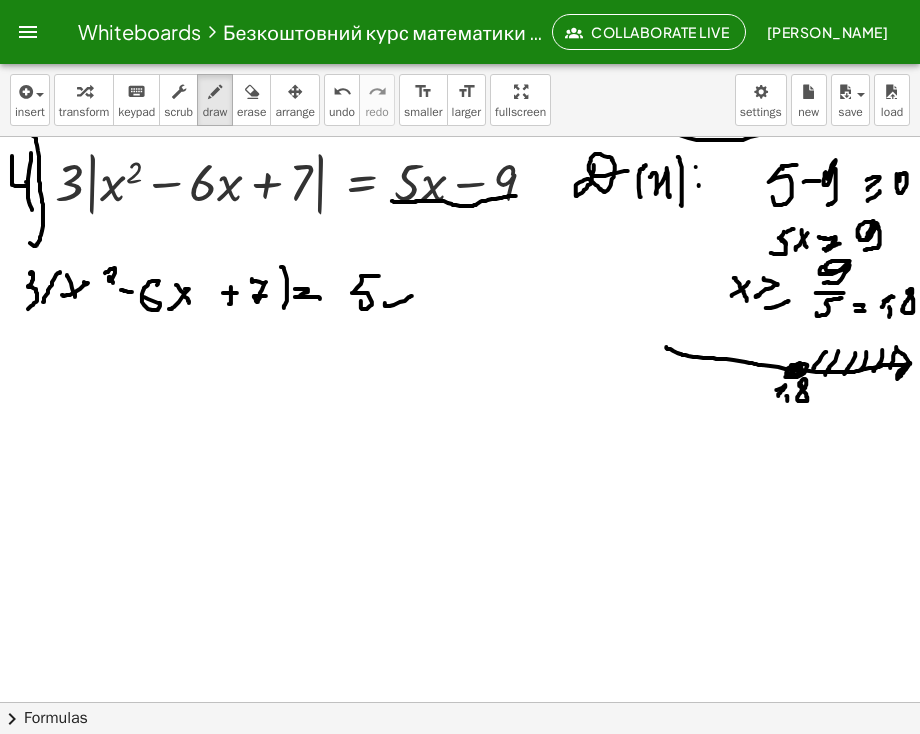drag, startPoint x: 385, startPoint y: 303, endPoint x: 404, endPoint y: 282, distance: 28.319605 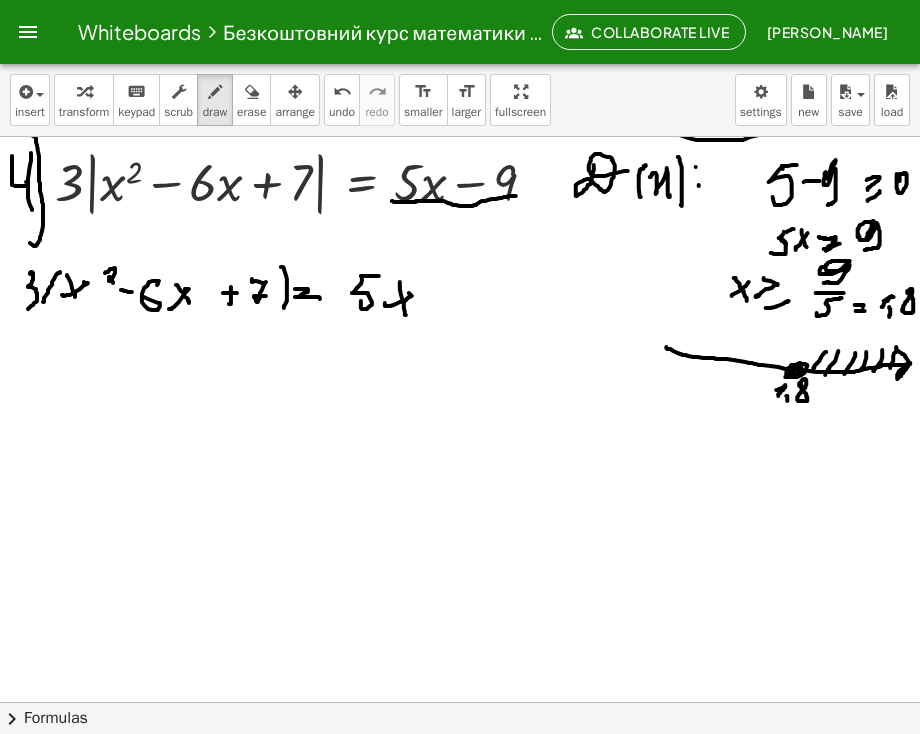 drag, startPoint x: 400, startPoint y: 284, endPoint x: 406, endPoint y: 315, distance: 31.575306 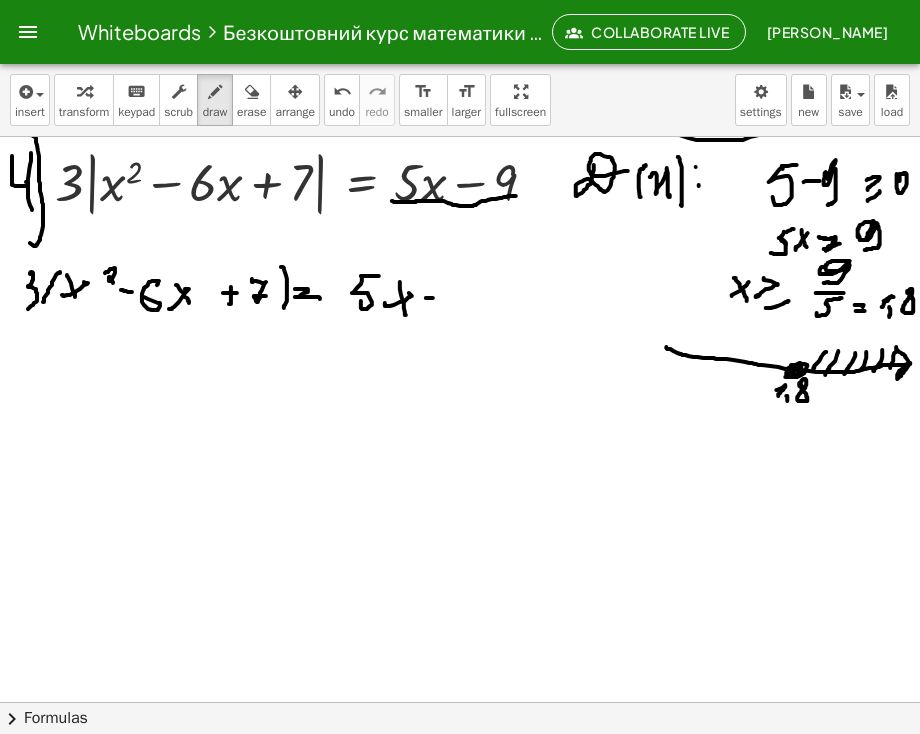 click at bounding box center [461, 35] 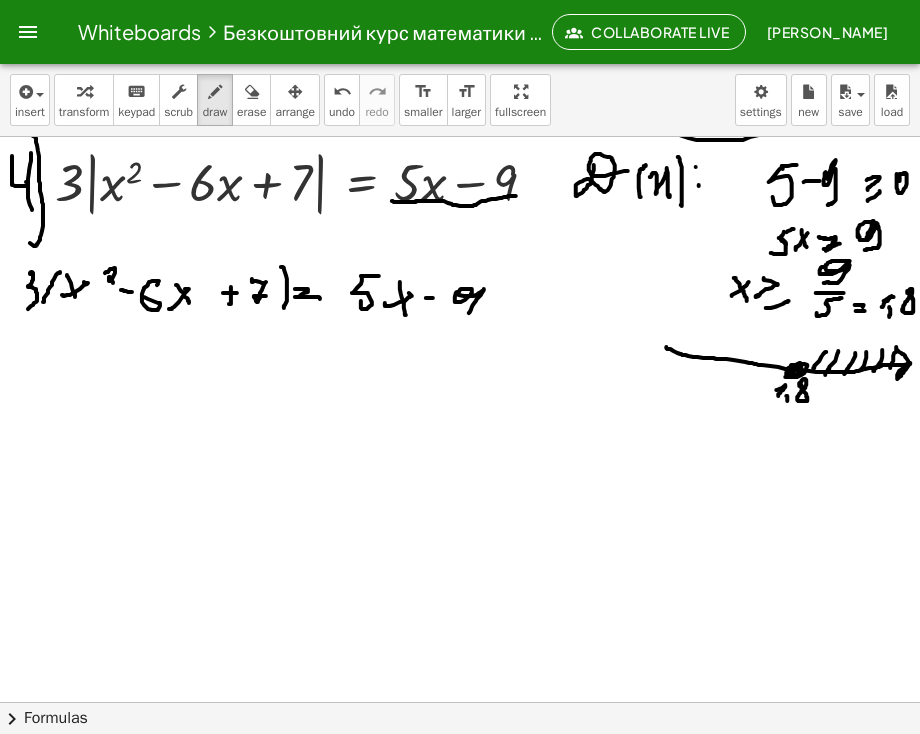 drag, startPoint x: 457, startPoint y: 292, endPoint x: 453, endPoint y: 316, distance: 24.33105 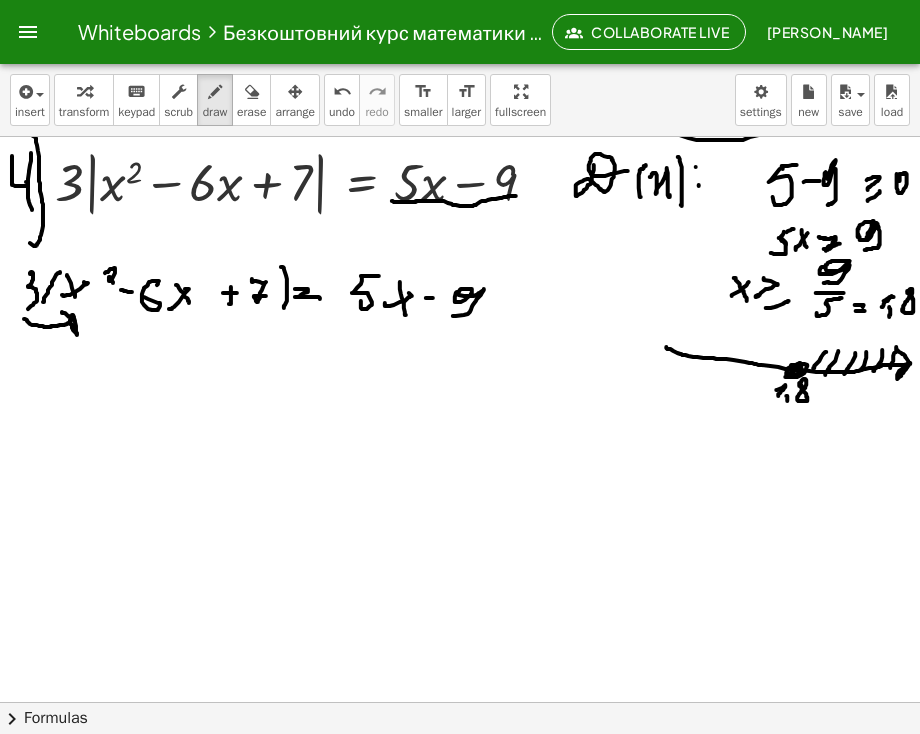 drag, startPoint x: 24, startPoint y: 319, endPoint x: 62, endPoint y: 312, distance: 38.63936 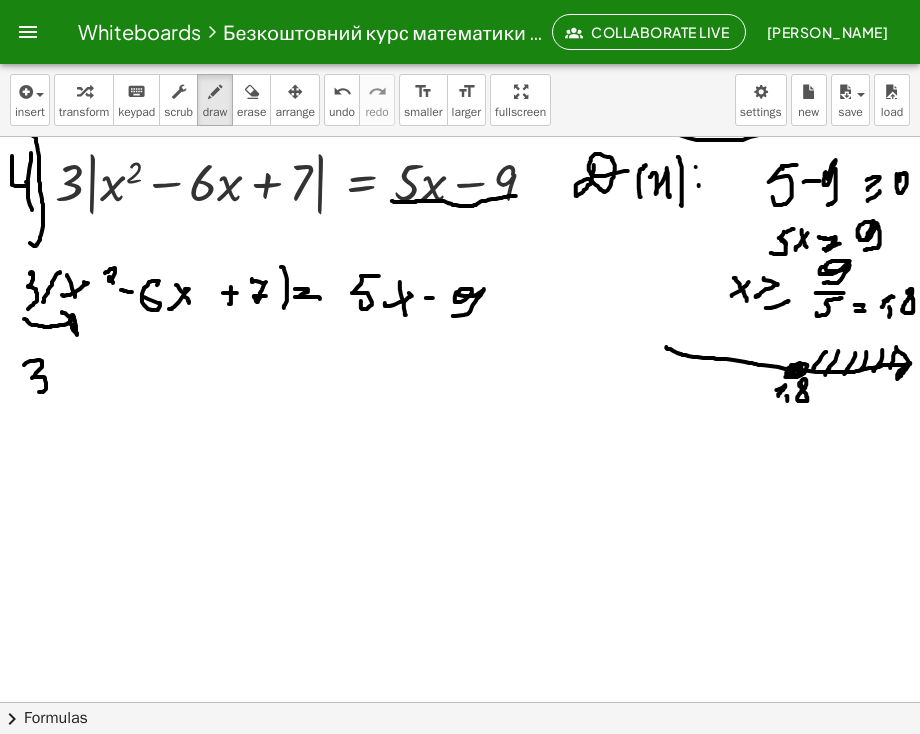 drag, startPoint x: 24, startPoint y: 365, endPoint x: 39, endPoint y: 392, distance: 30.88689 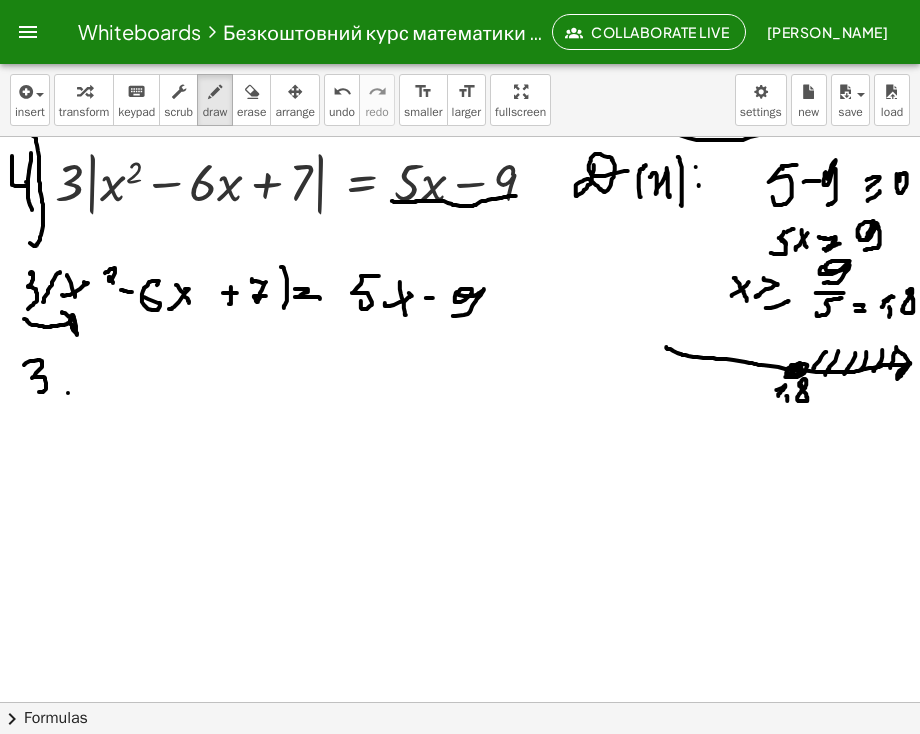 drag, startPoint x: 68, startPoint y: 393, endPoint x: 90, endPoint y: 363, distance: 37.202152 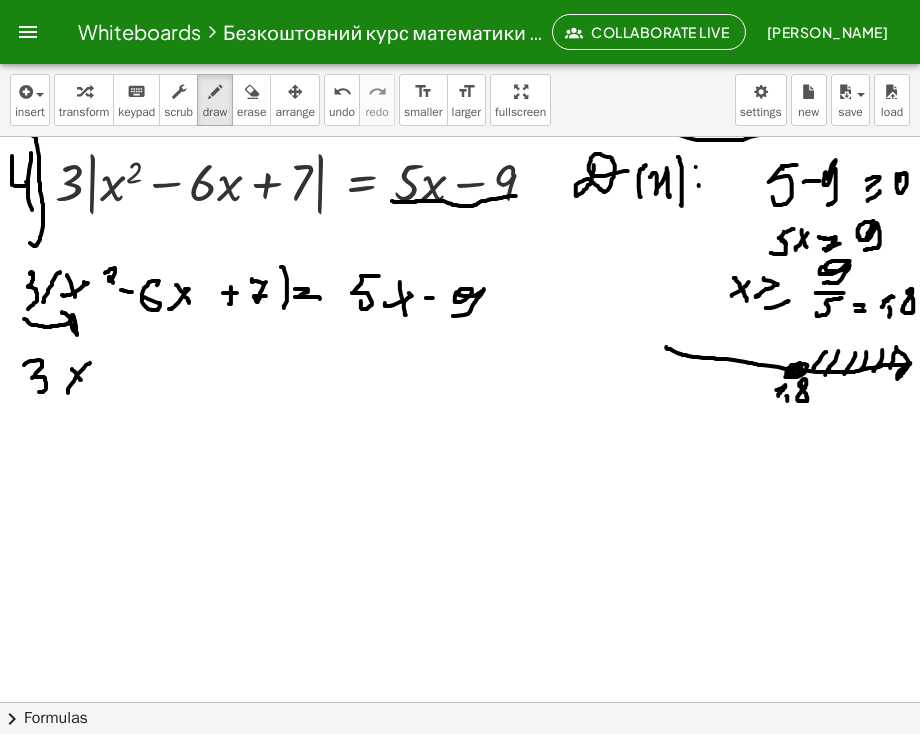 click at bounding box center (461, 35) 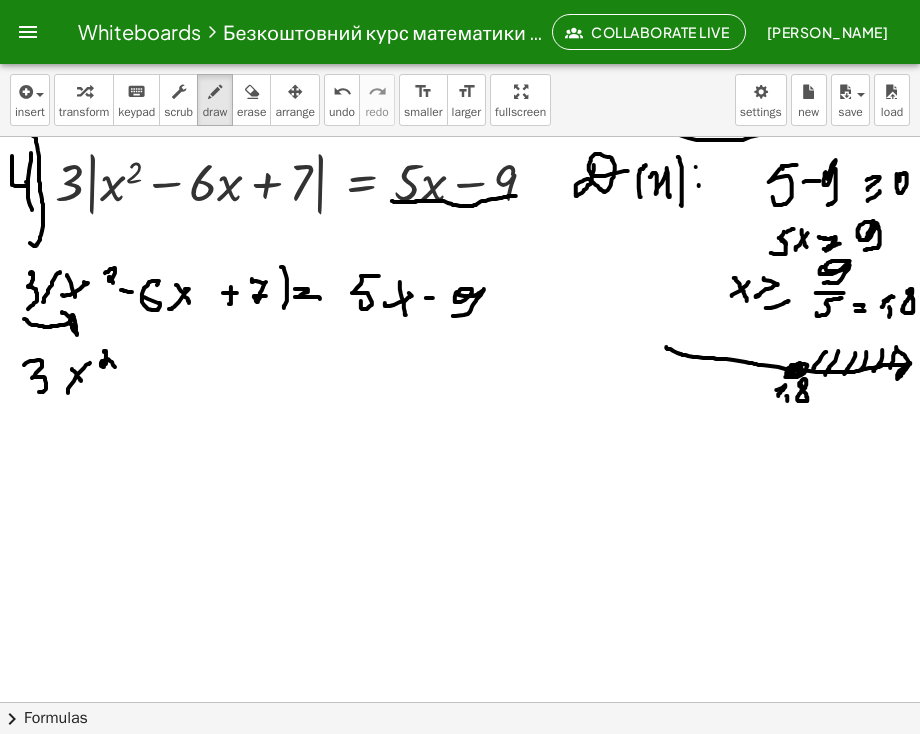 drag, startPoint x: 105, startPoint y: 351, endPoint x: 116, endPoint y: 369, distance: 21.095022 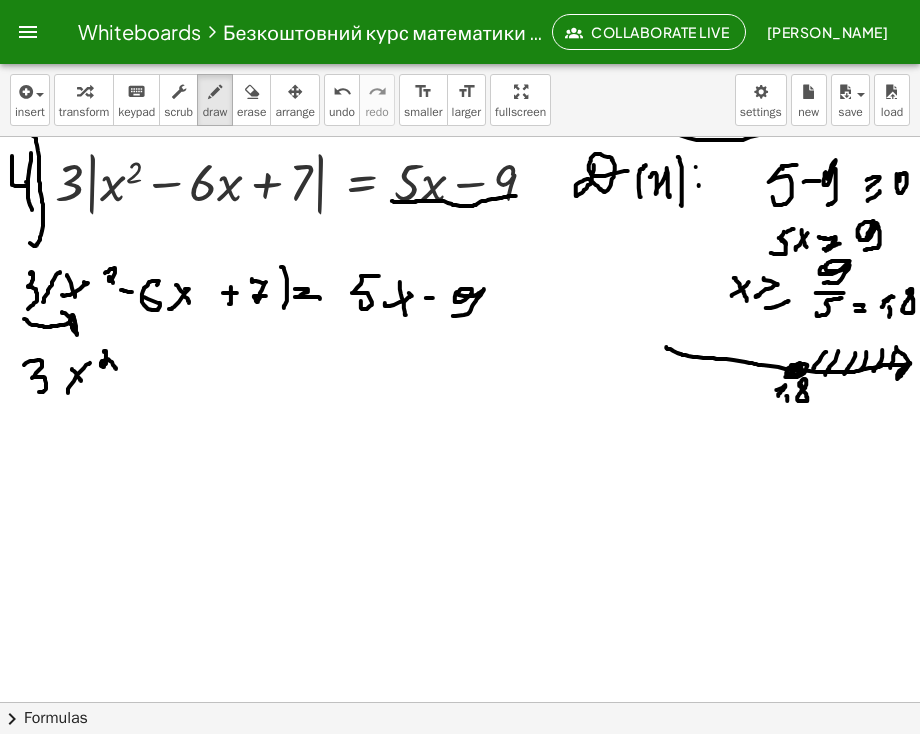 click at bounding box center (461, 35) 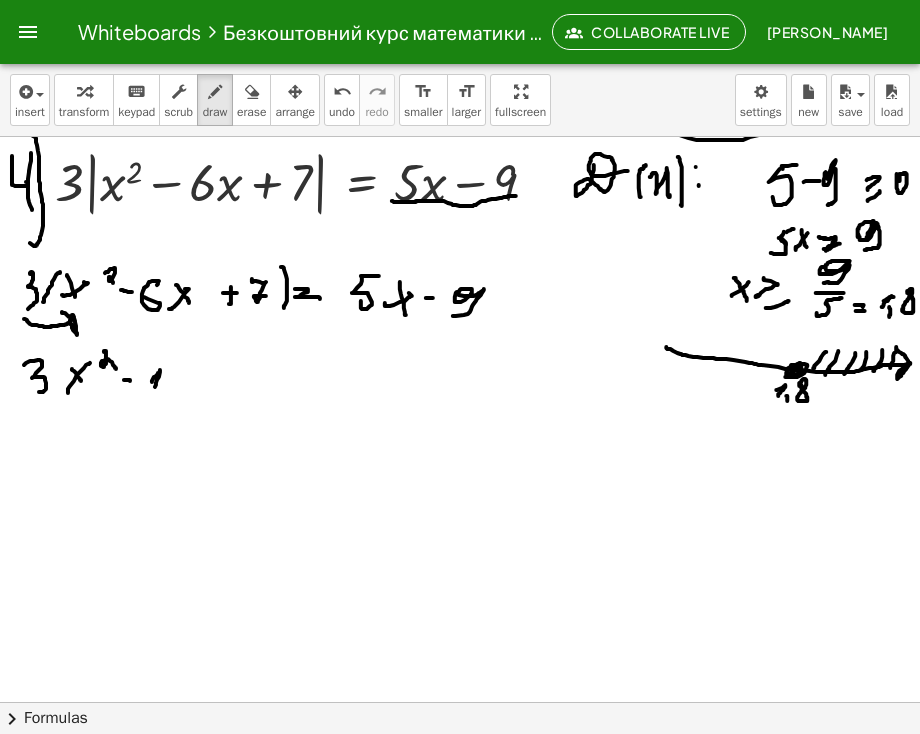 click at bounding box center [461, 35] 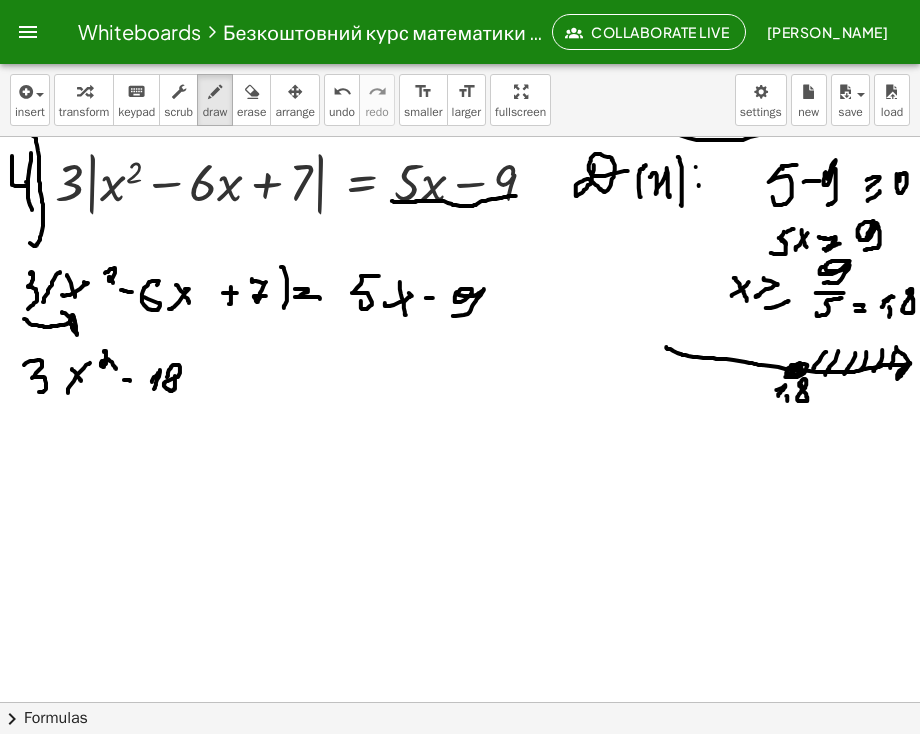 click at bounding box center [461, 35] 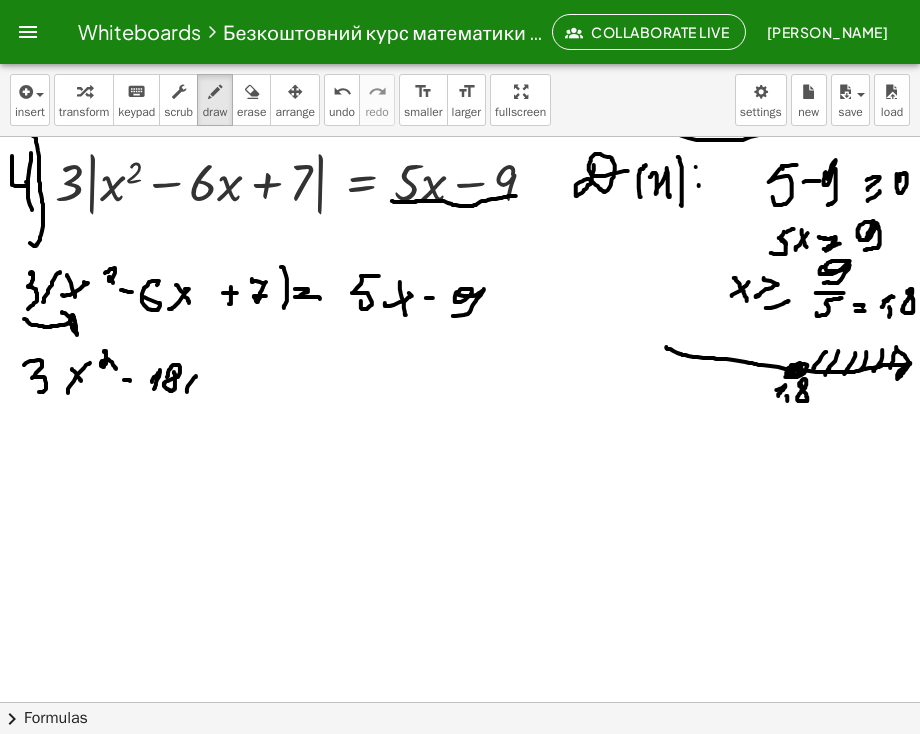 drag, startPoint x: 187, startPoint y: 392, endPoint x: 196, endPoint y: 376, distance: 18.35756 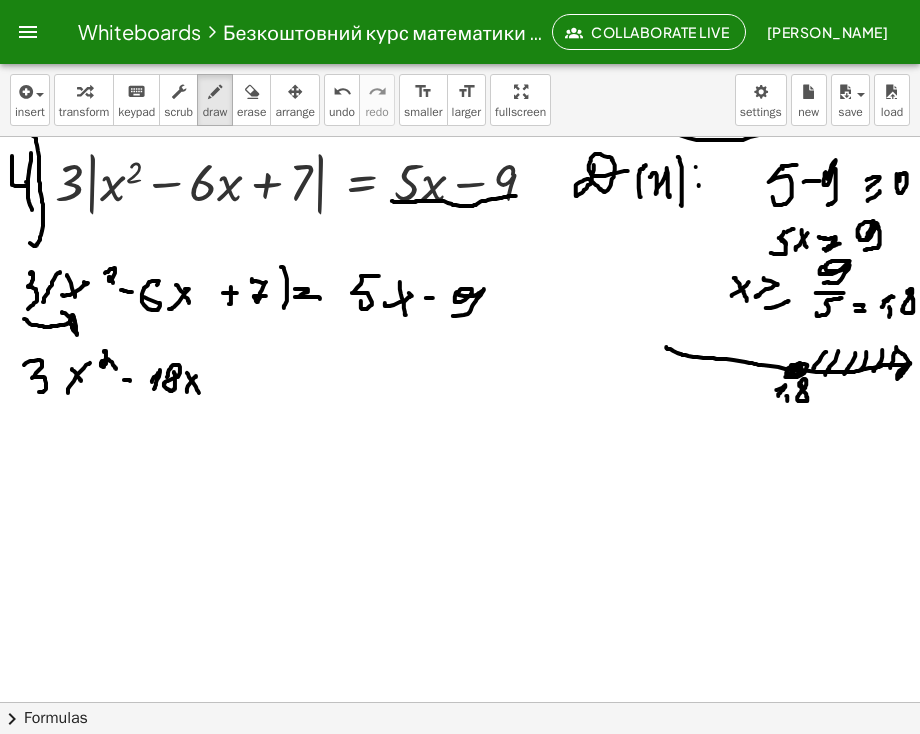 drag, startPoint x: 189, startPoint y: 377, endPoint x: 199, endPoint y: 393, distance: 18.867962 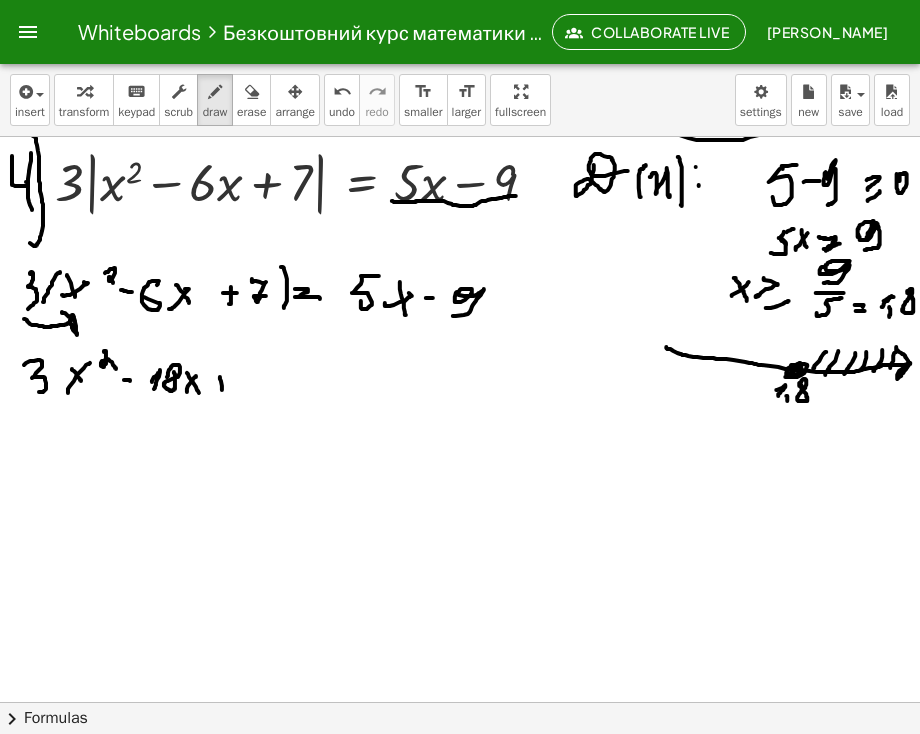 drag, startPoint x: 220, startPoint y: 377, endPoint x: 222, endPoint y: 390, distance: 13.152946 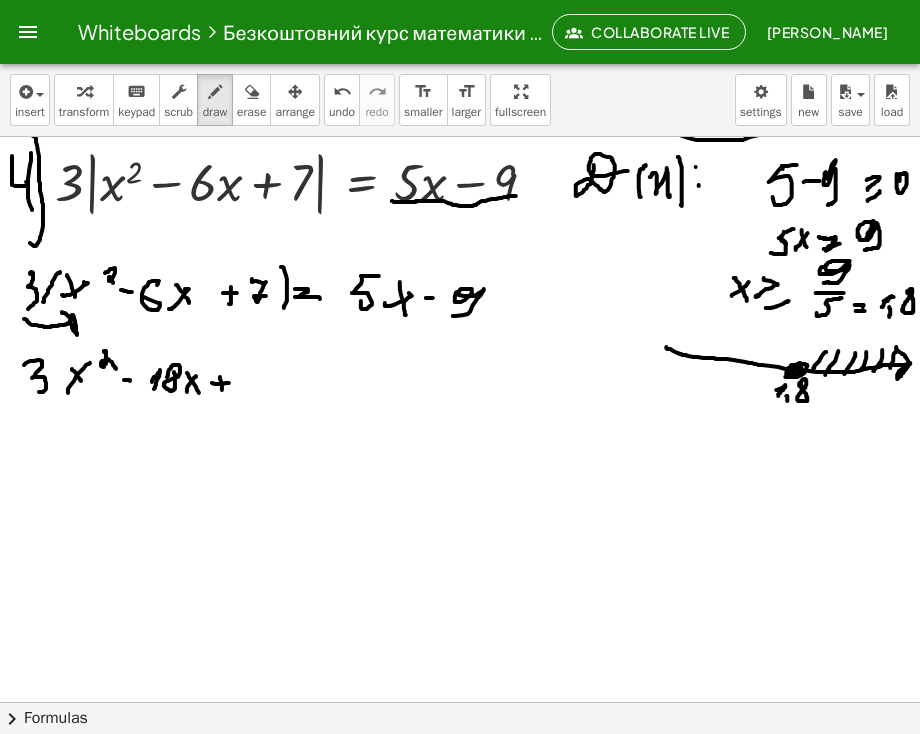 drag, startPoint x: 212, startPoint y: 383, endPoint x: 229, endPoint y: 383, distance: 17 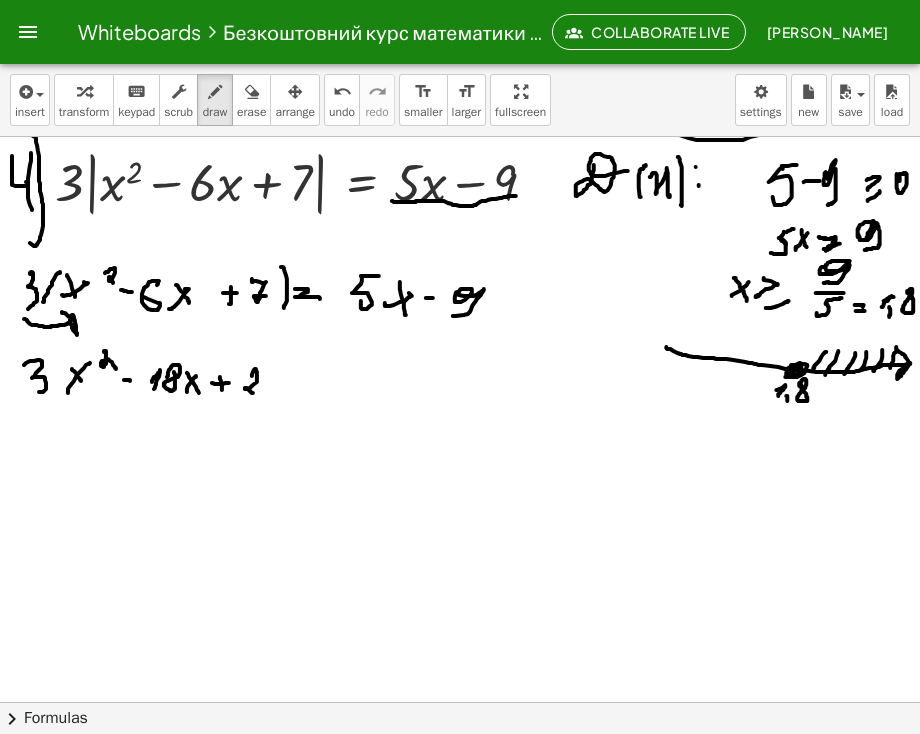 drag, startPoint x: 252, startPoint y: 376, endPoint x: 253, endPoint y: 393, distance: 17.029387 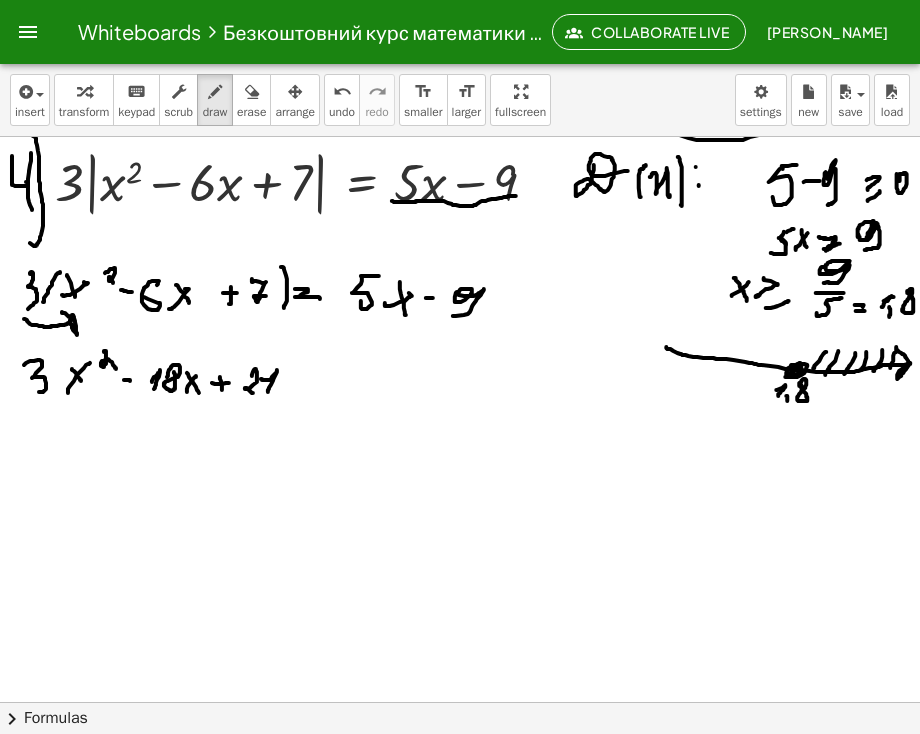 drag, startPoint x: 261, startPoint y: 379, endPoint x: 267, endPoint y: 401, distance: 22.803509 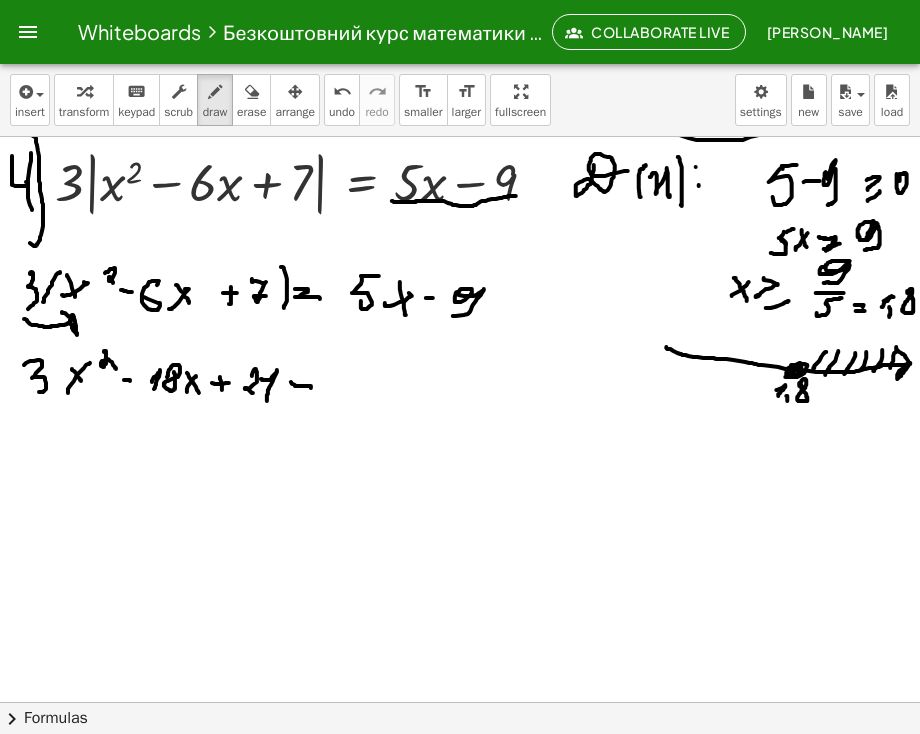 drag, startPoint x: 291, startPoint y: 382, endPoint x: 300, endPoint y: 389, distance: 11.401754 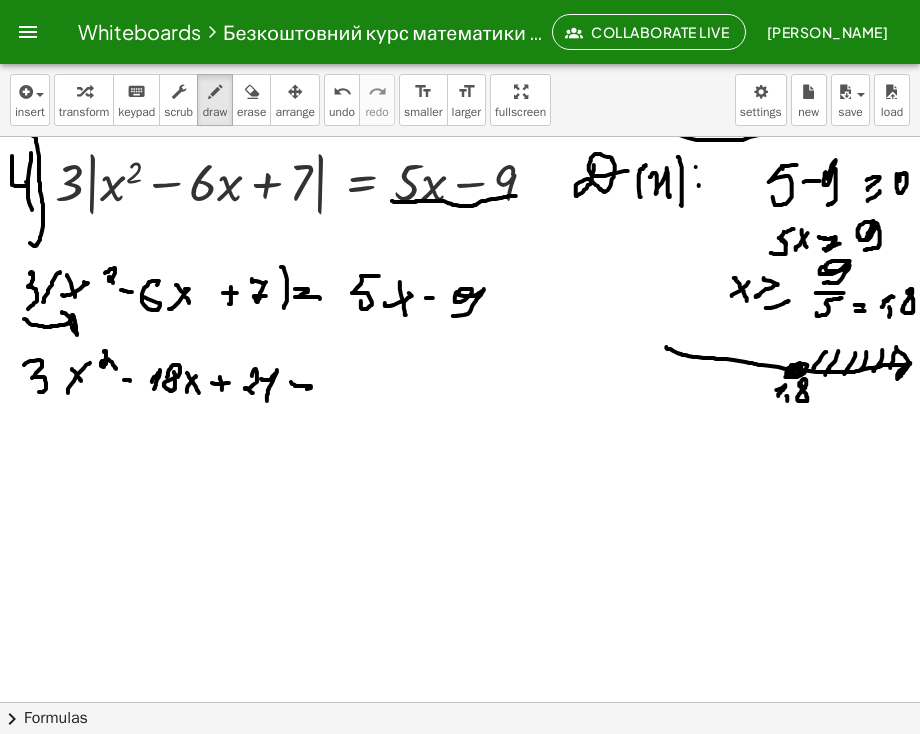 click at bounding box center (461, 35) 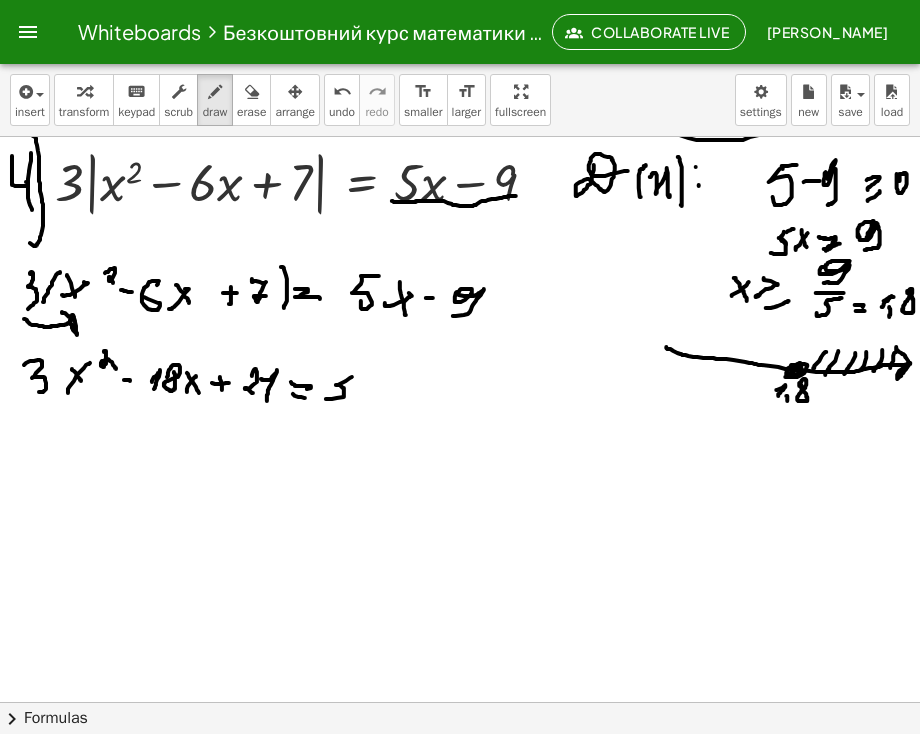 drag, startPoint x: 352, startPoint y: 377, endPoint x: 352, endPoint y: 389, distance: 12 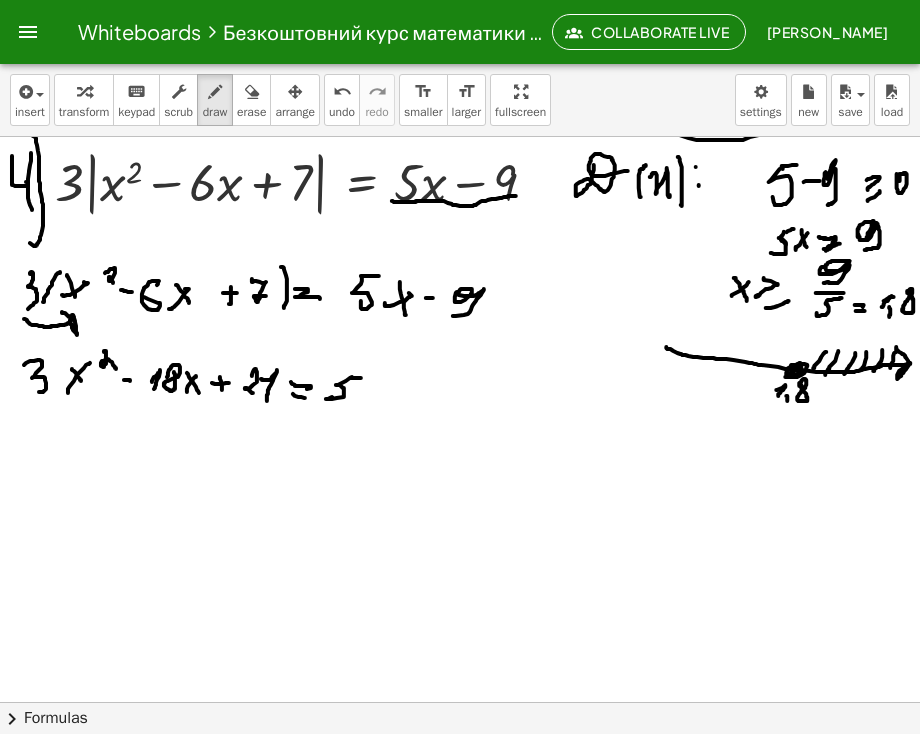 click at bounding box center [461, 35] 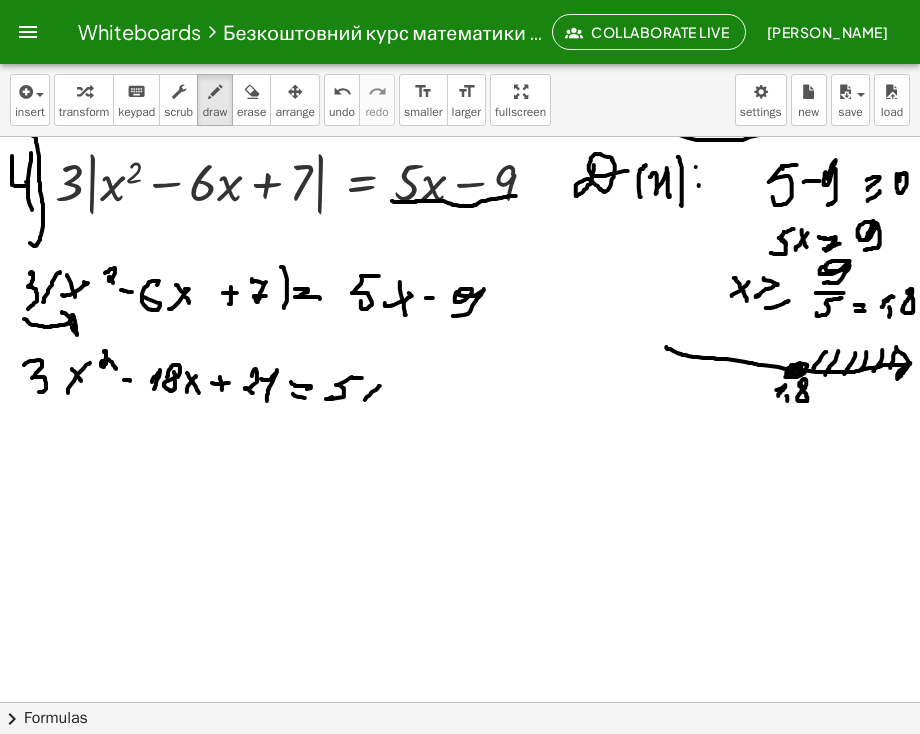 drag, startPoint x: 365, startPoint y: 400, endPoint x: 367, endPoint y: 381, distance: 19.104973 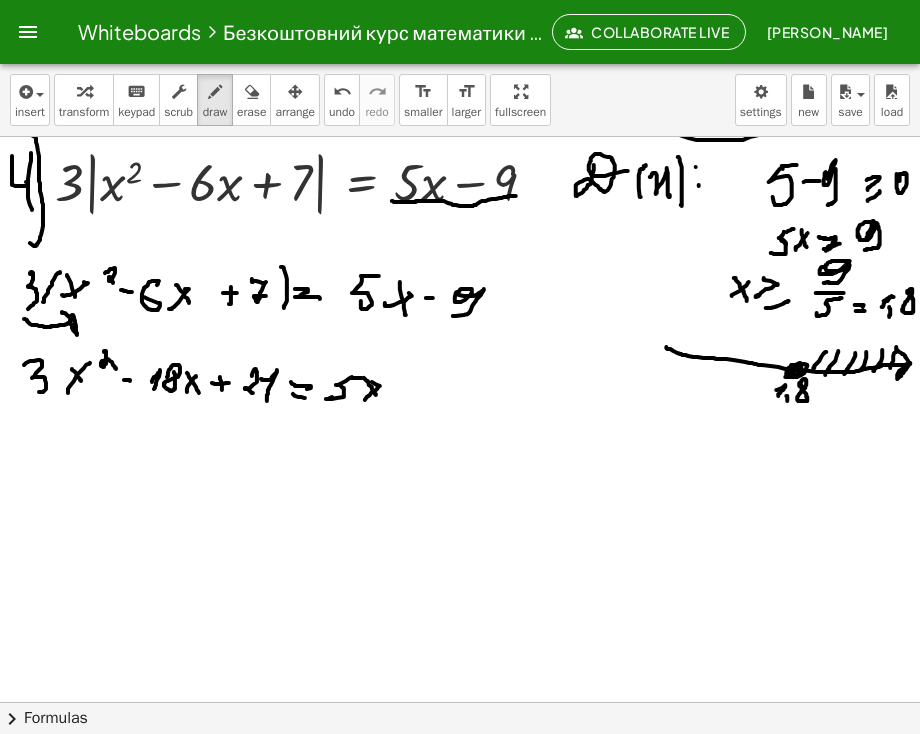 drag, startPoint x: 367, startPoint y: 381, endPoint x: 376, endPoint y: 395, distance: 16.643316 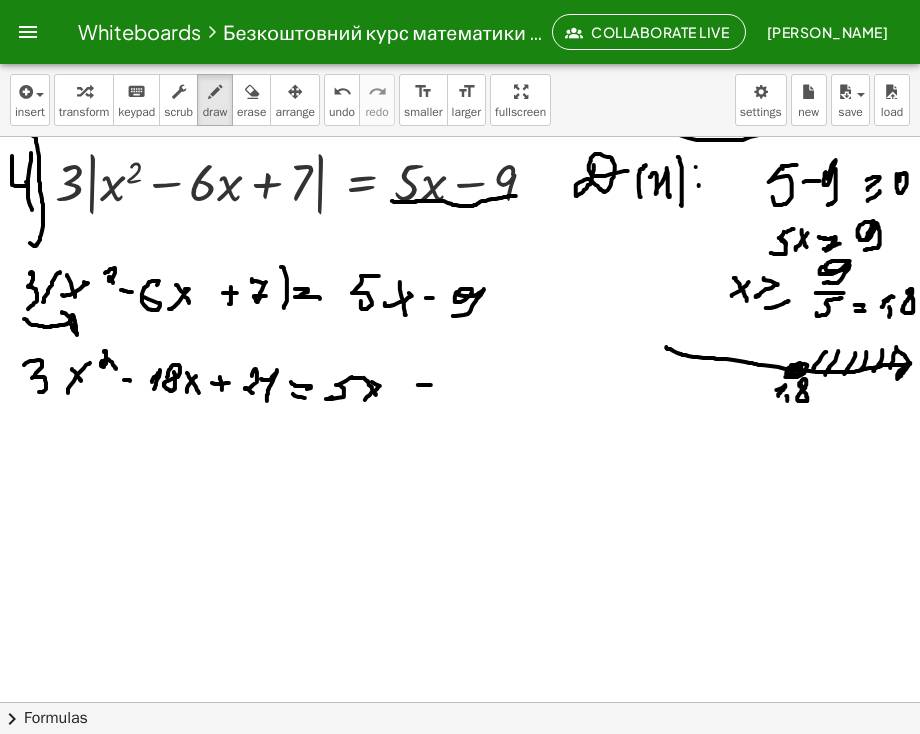 drag, startPoint x: 419, startPoint y: 385, endPoint x: 431, endPoint y: 385, distance: 12 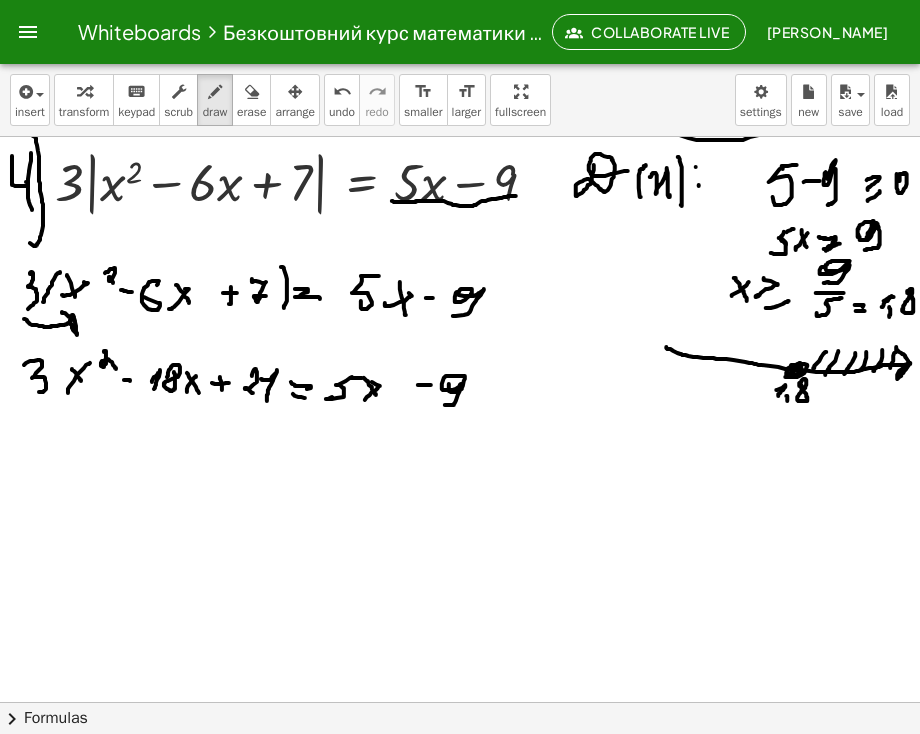 drag, startPoint x: 449, startPoint y: 384, endPoint x: 445, endPoint y: 405, distance: 21.377558 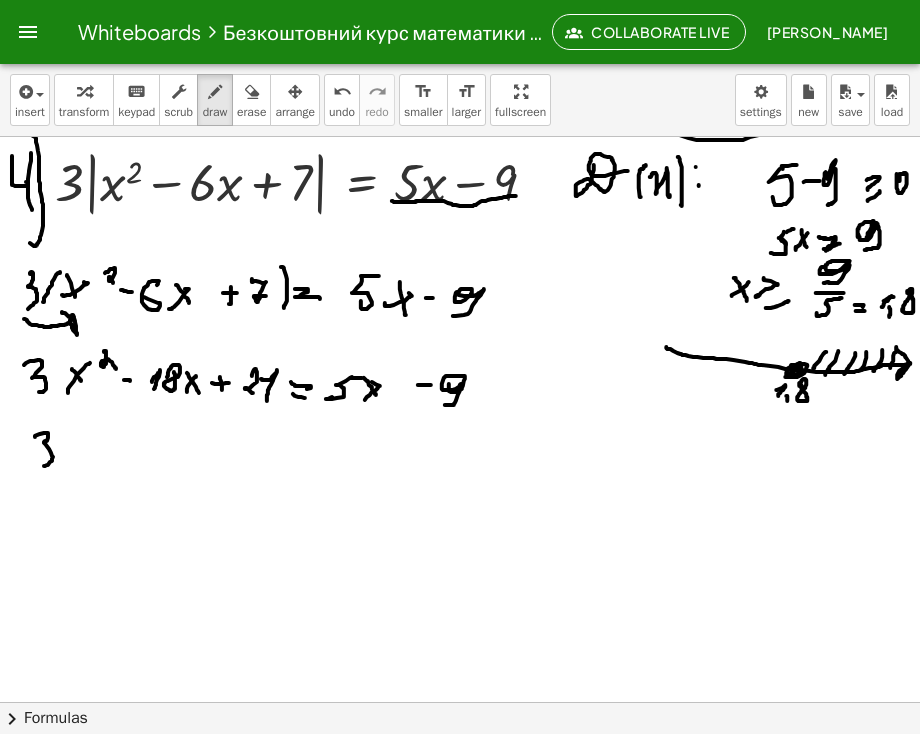 drag, startPoint x: 35, startPoint y: 437, endPoint x: 44, endPoint y: 466, distance: 30.364452 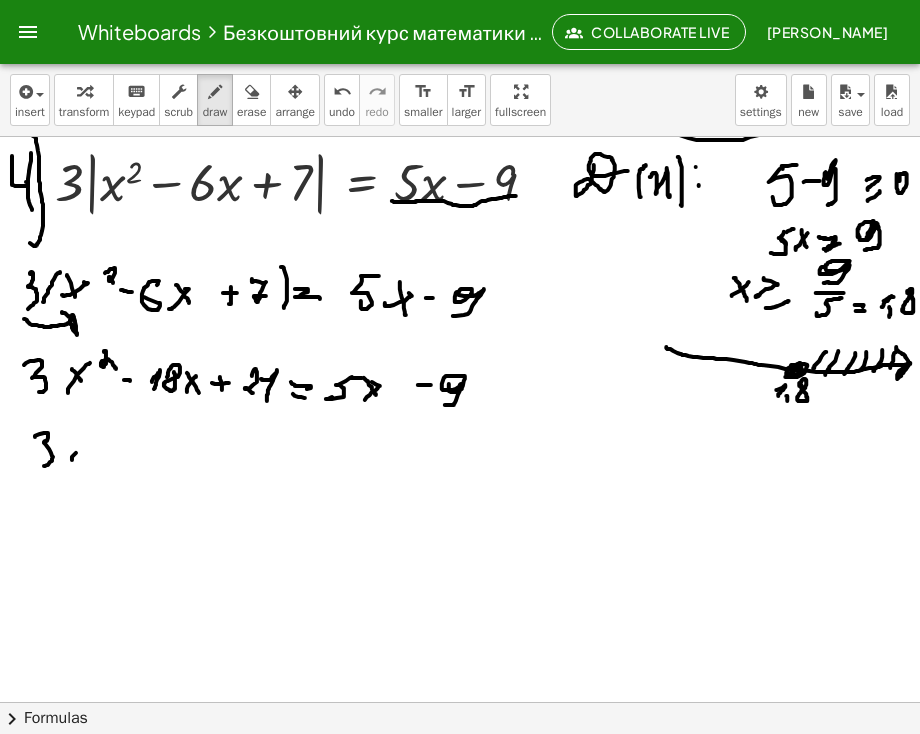 drag, startPoint x: 72, startPoint y: 460, endPoint x: 76, endPoint y: 441, distance: 19.416489 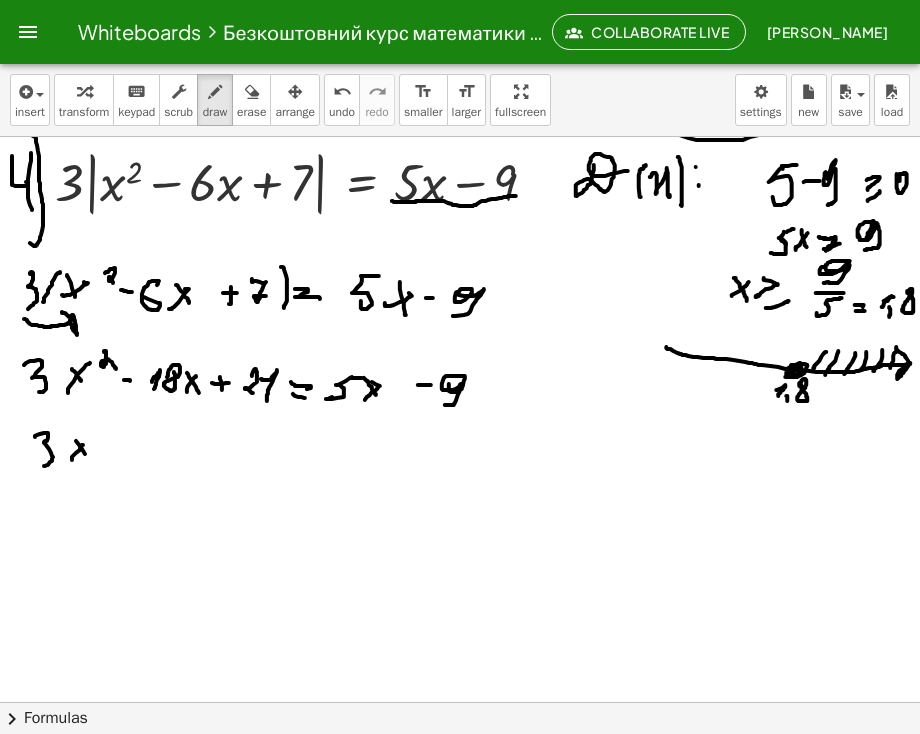 click at bounding box center (461, 35) 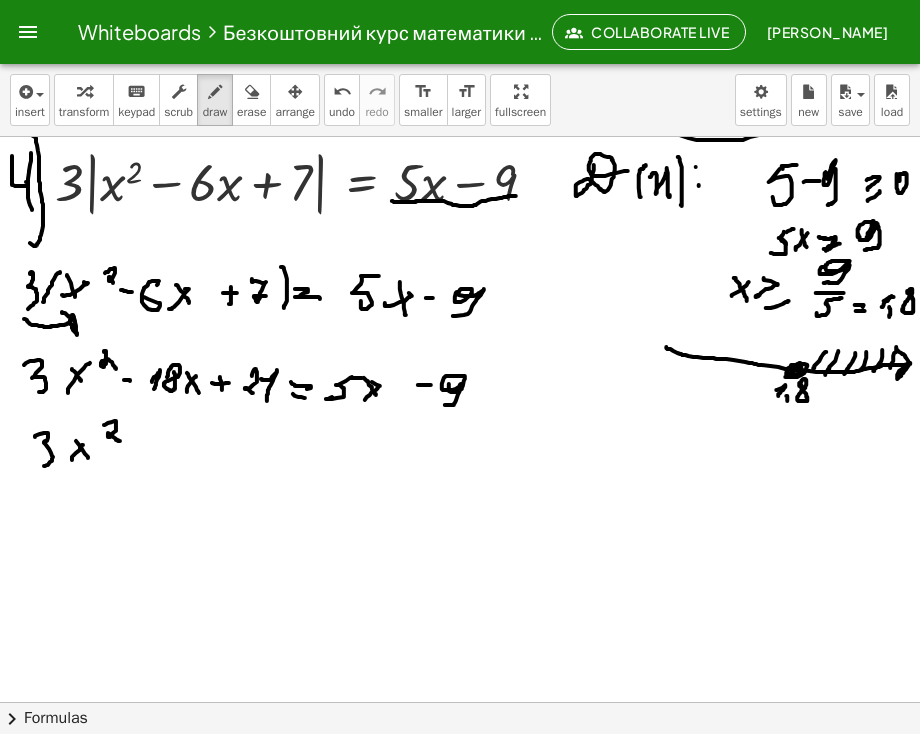 drag, startPoint x: 104, startPoint y: 425, endPoint x: 134, endPoint y: 451, distance: 39.698868 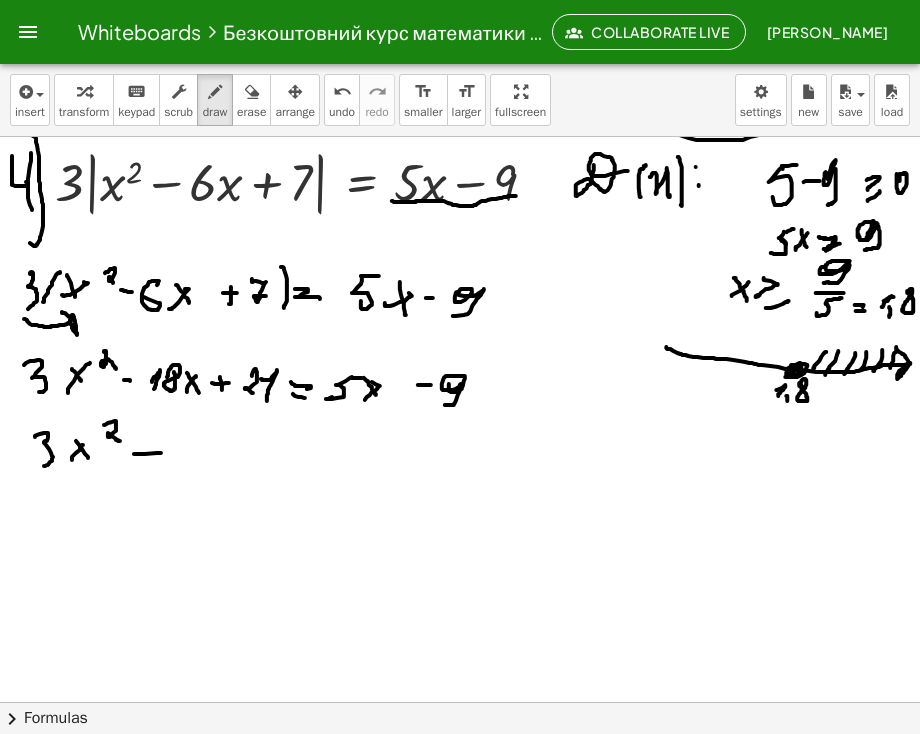 drag, startPoint x: 134, startPoint y: 454, endPoint x: 161, endPoint y: 453, distance: 27.018513 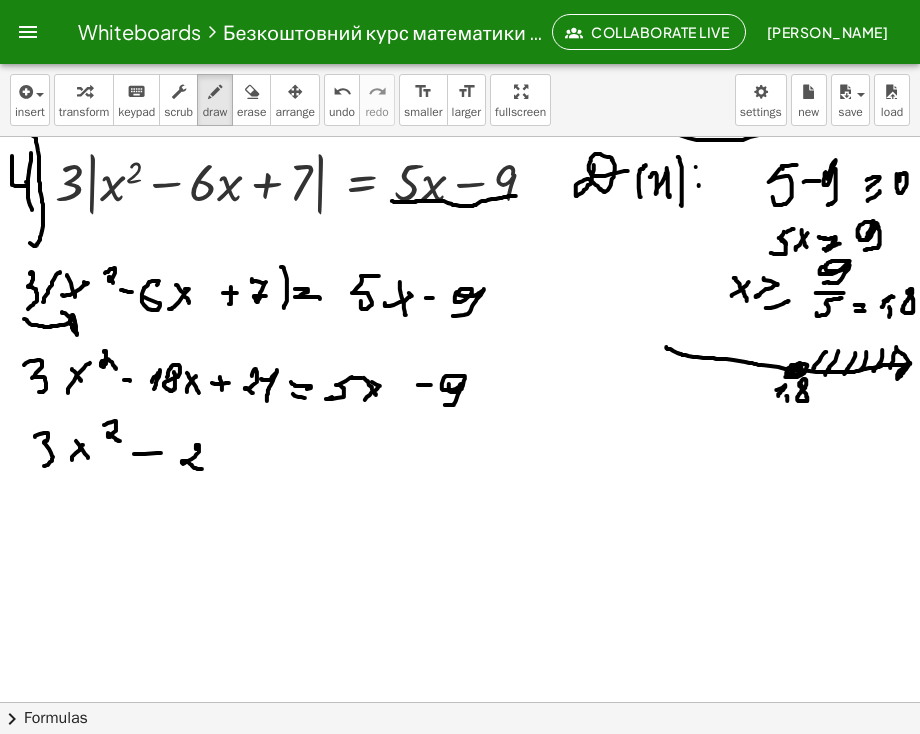 drag, startPoint x: 196, startPoint y: 449, endPoint x: 202, endPoint y: 469, distance: 20.880613 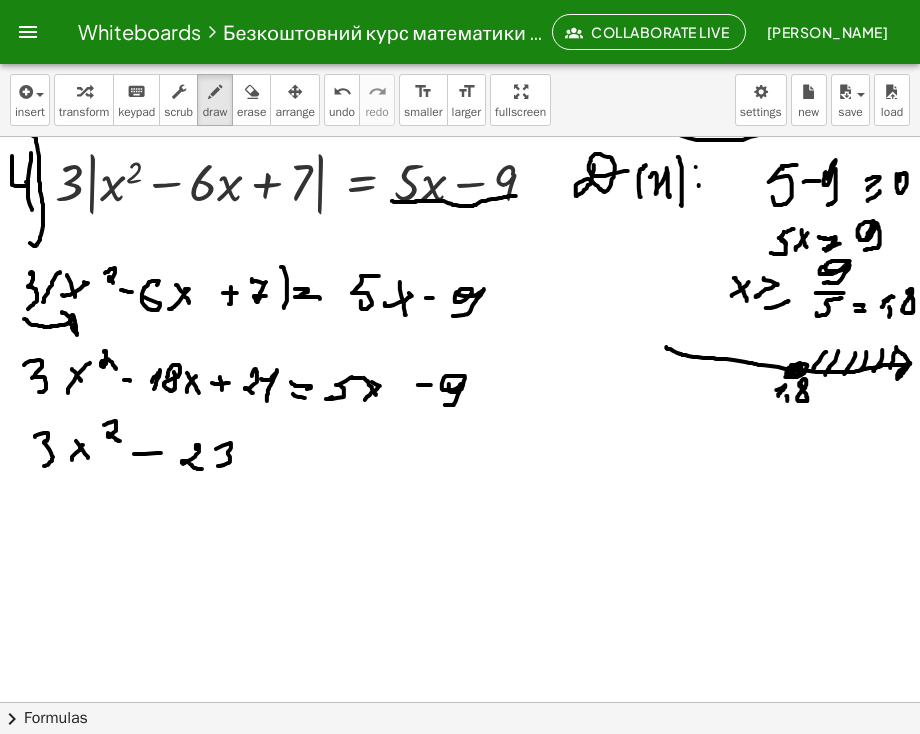 drag, startPoint x: 216, startPoint y: 449, endPoint x: 218, endPoint y: 466, distance: 17.117243 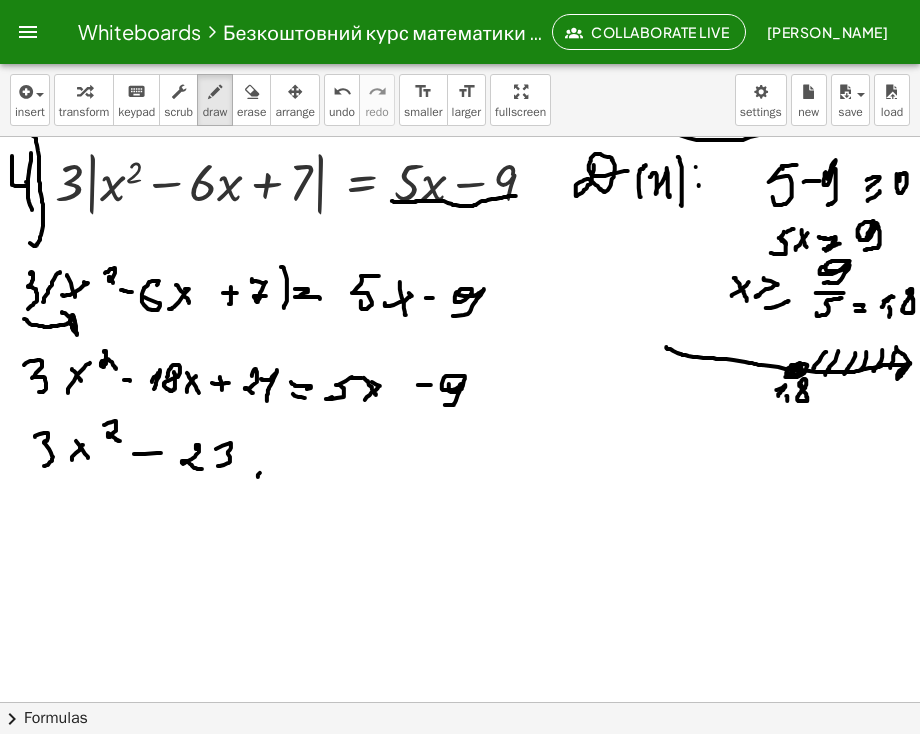 drag, startPoint x: 258, startPoint y: 477, endPoint x: 293, endPoint y: 443, distance: 48.79549 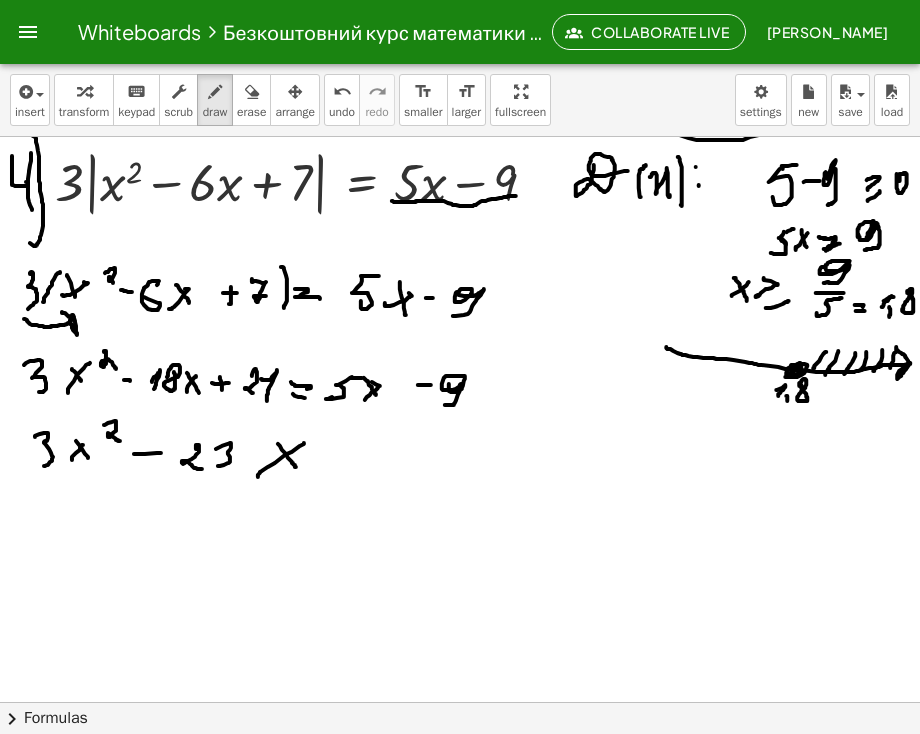 drag, startPoint x: 280, startPoint y: 446, endPoint x: 296, endPoint y: 467, distance: 26.400757 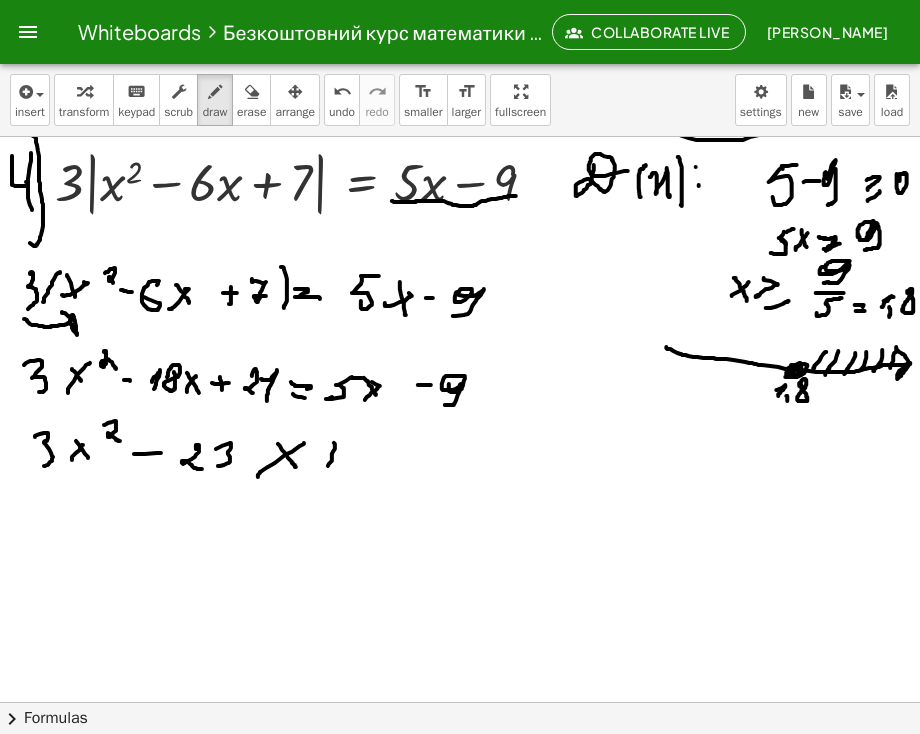 drag, startPoint x: 335, startPoint y: 445, endPoint x: 320, endPoint y: 460, distance: 21.213203 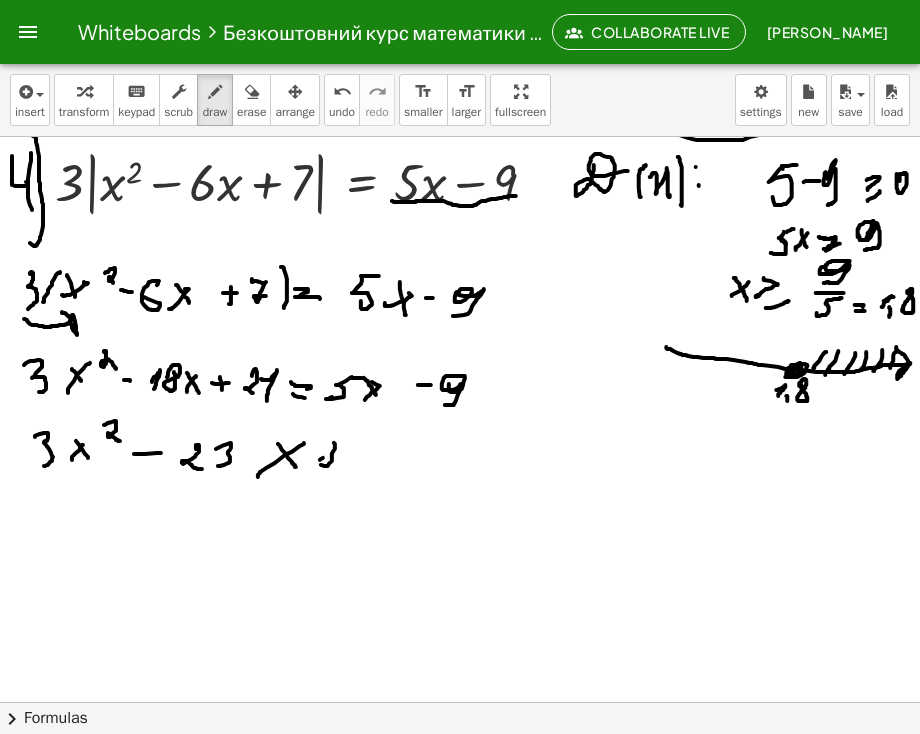 drag, startPoint x: 320, startPoint y: 460, endPoint x: 360, endPoint y: 452, distance: 40.792156 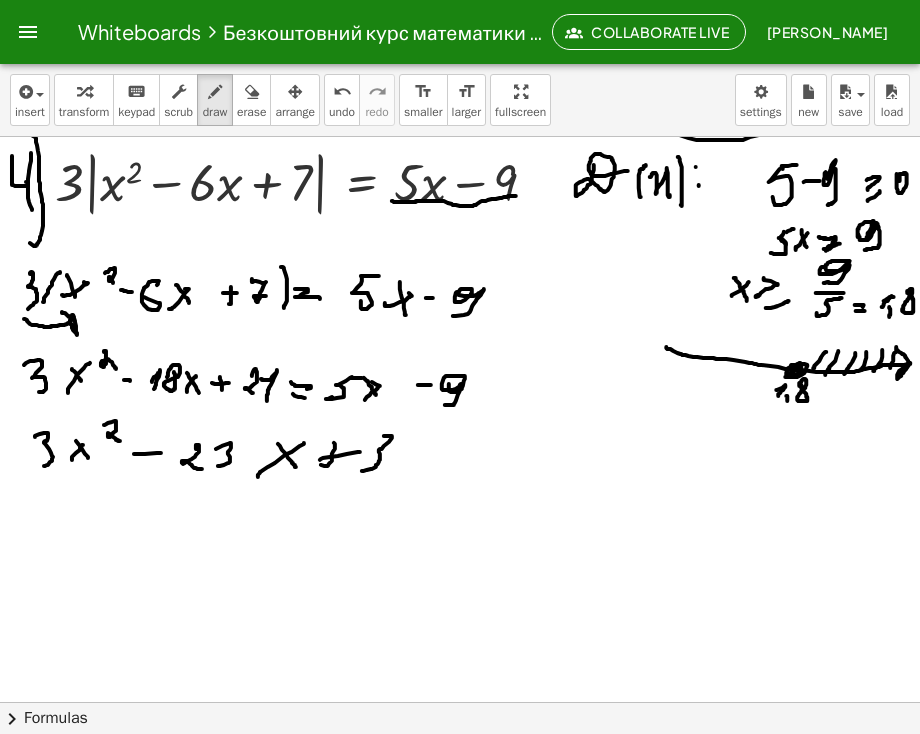 click at bounding box center [461, 35] 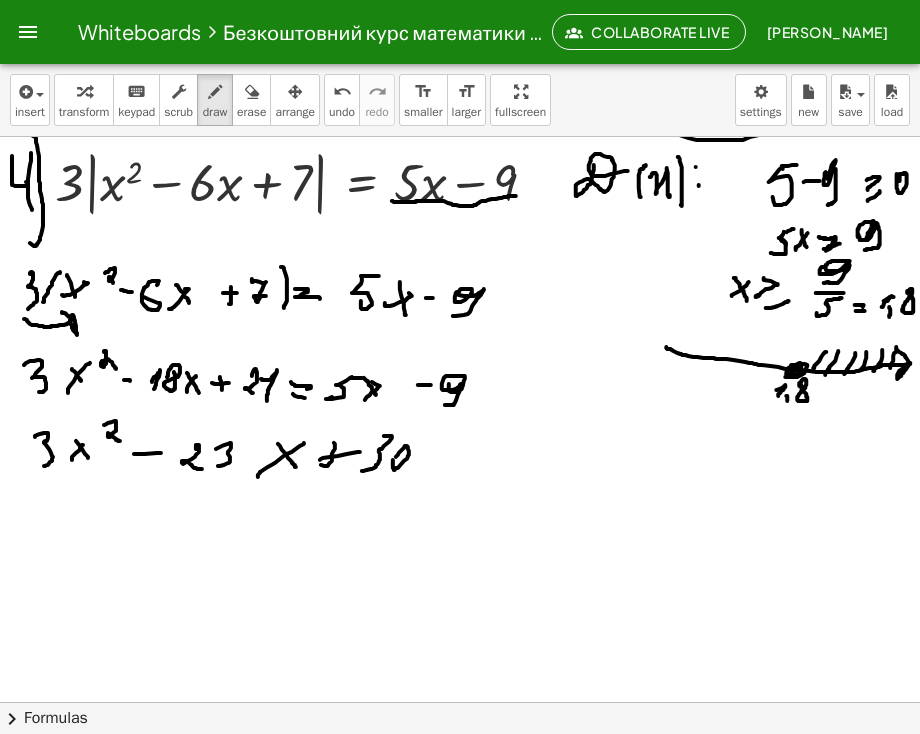 click at bounding box center (461, 35) 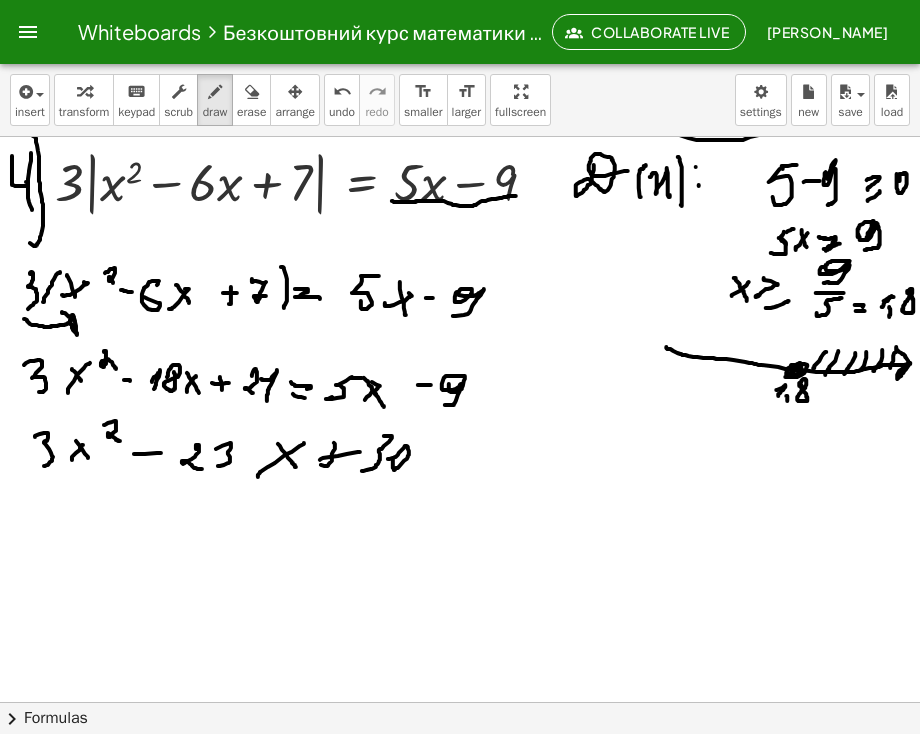click at bounding box center (461, 35) 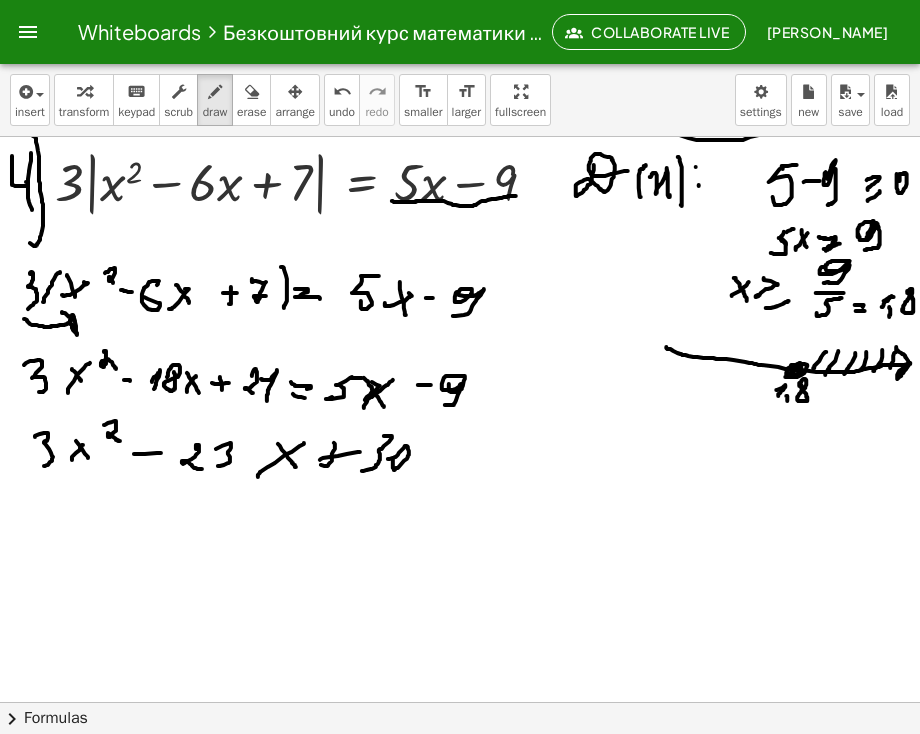 click at bounding box center (461, 35) 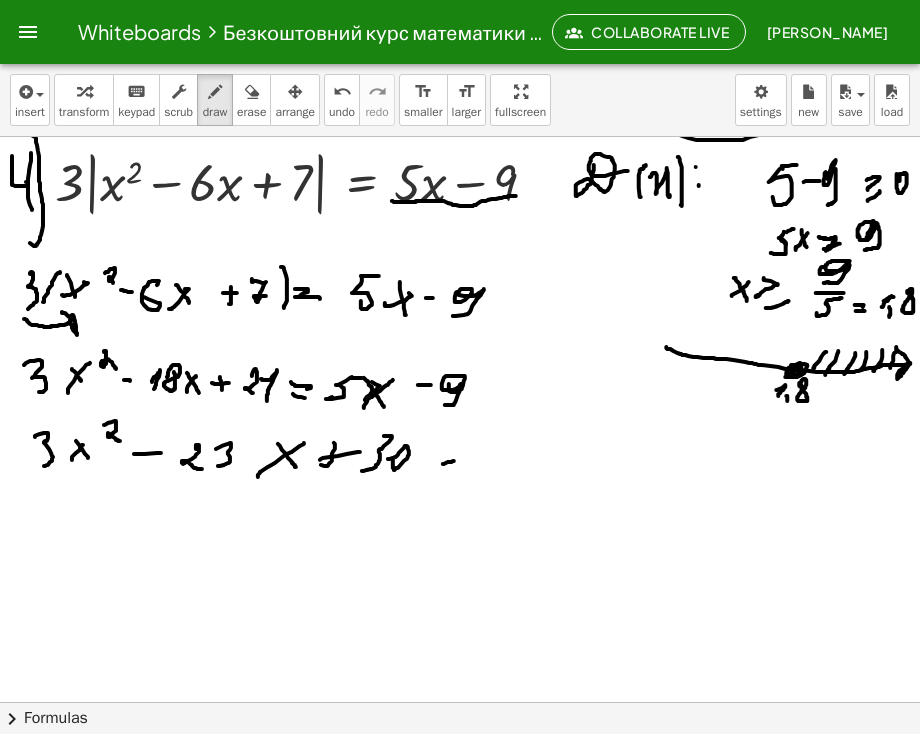 click at bounding box center [461, 35] 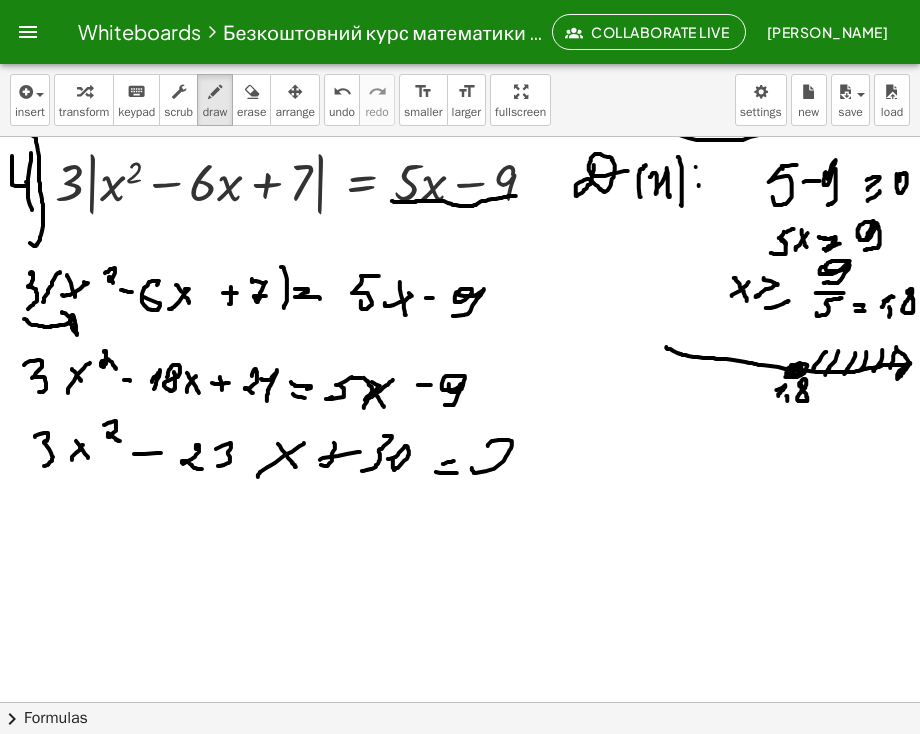 click at bounding box center (461, 35) 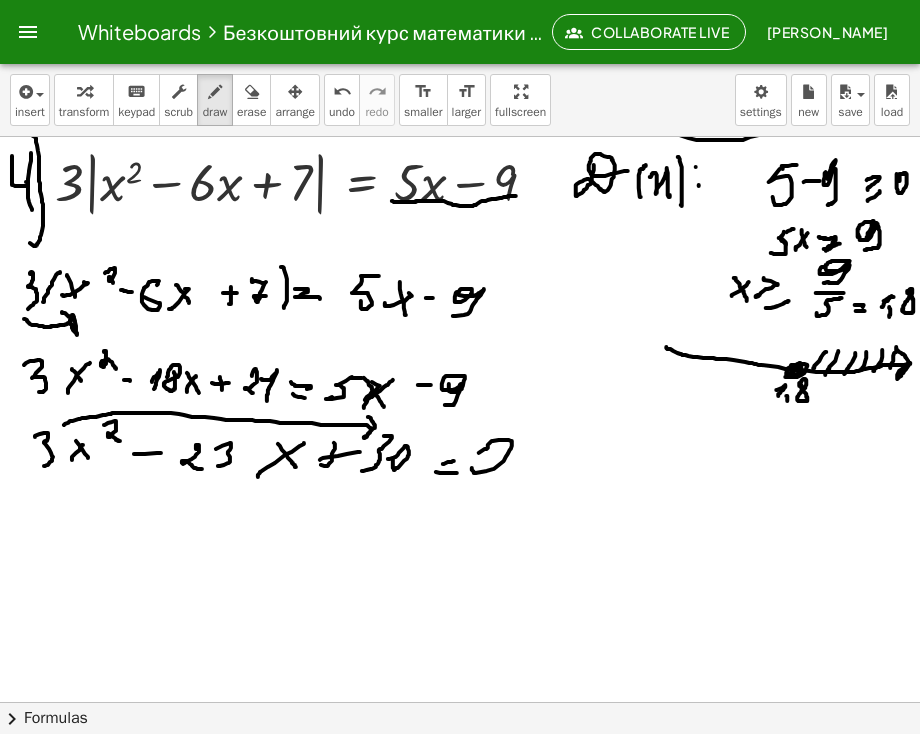 click at bounding box center [461, 35] 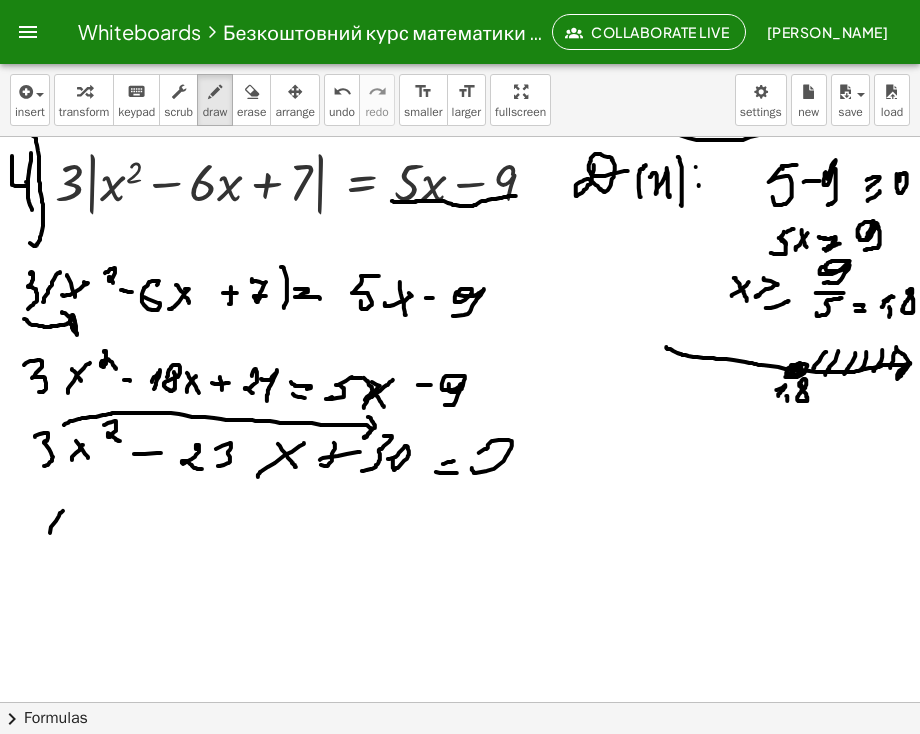 drag, startPoint x: 50, startPoint y: 533, endPoint x: 64, endPoint y: 509, distance: 27.784887 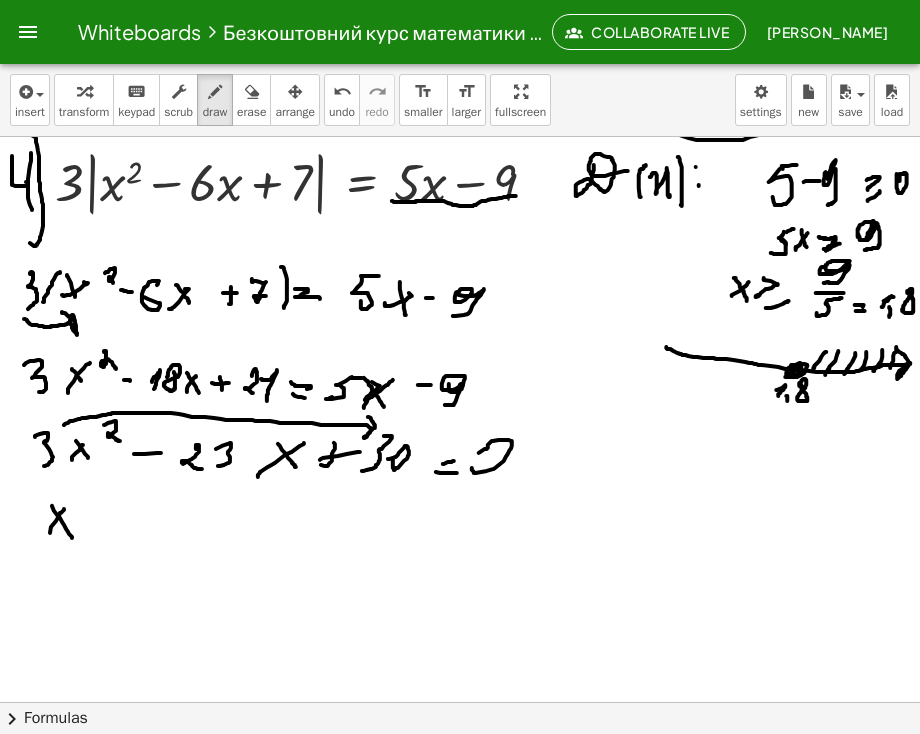 click at bounding box center (461, 35) 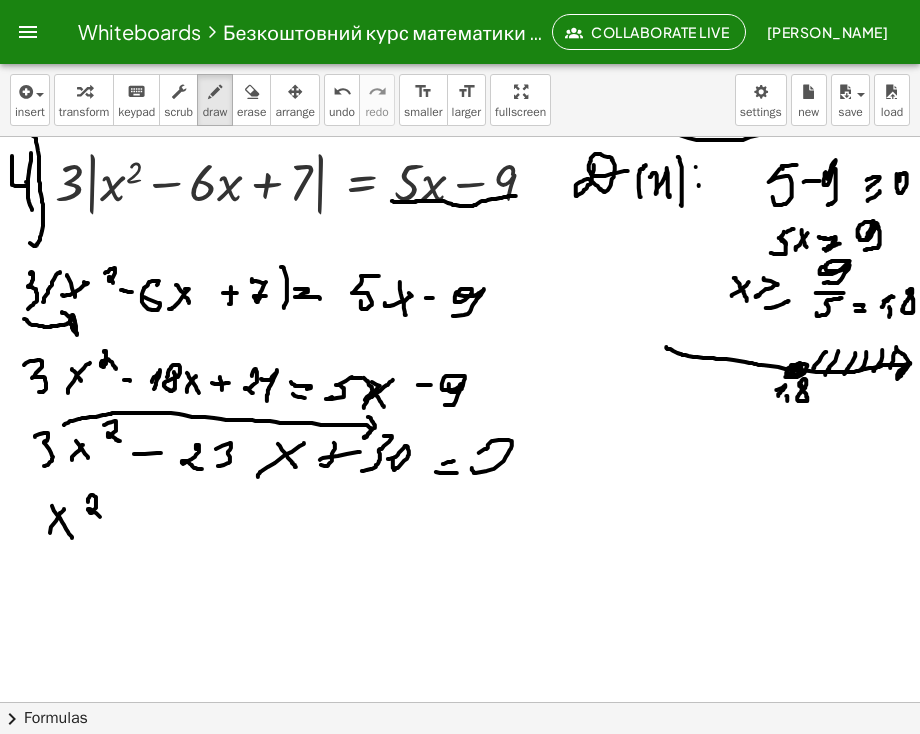drag, startPoint x: 88, startPoint y: 502, endPoint x: 108, endPoint y: 520, distance: 26.907248 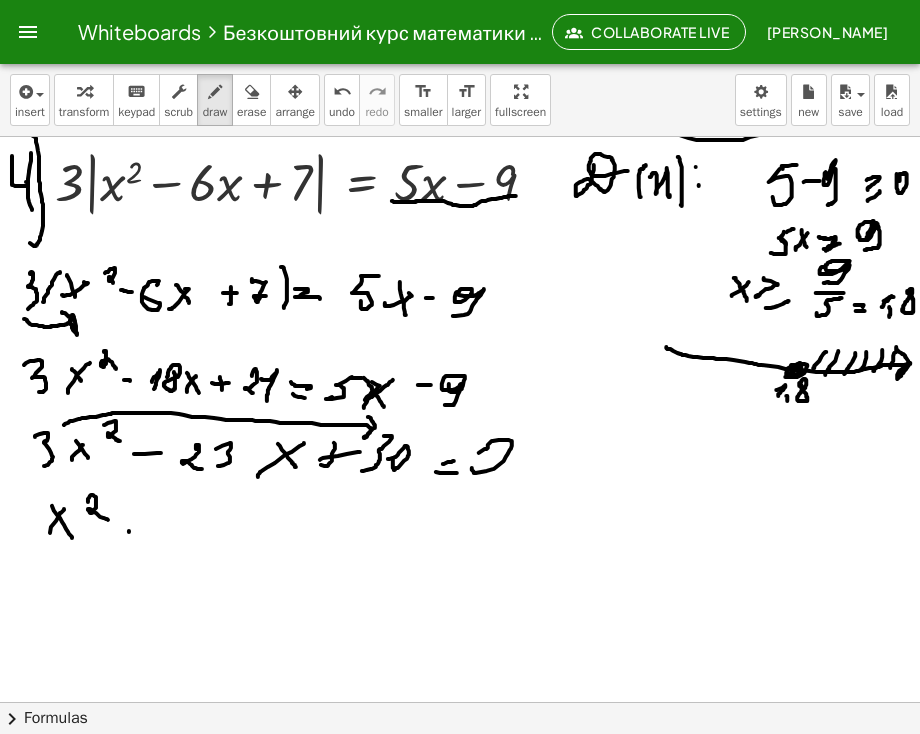 drag, startPoint x: 129, startPoint y: 532, endPoint x: 145, endPoint y: 534, distance: 16.124516 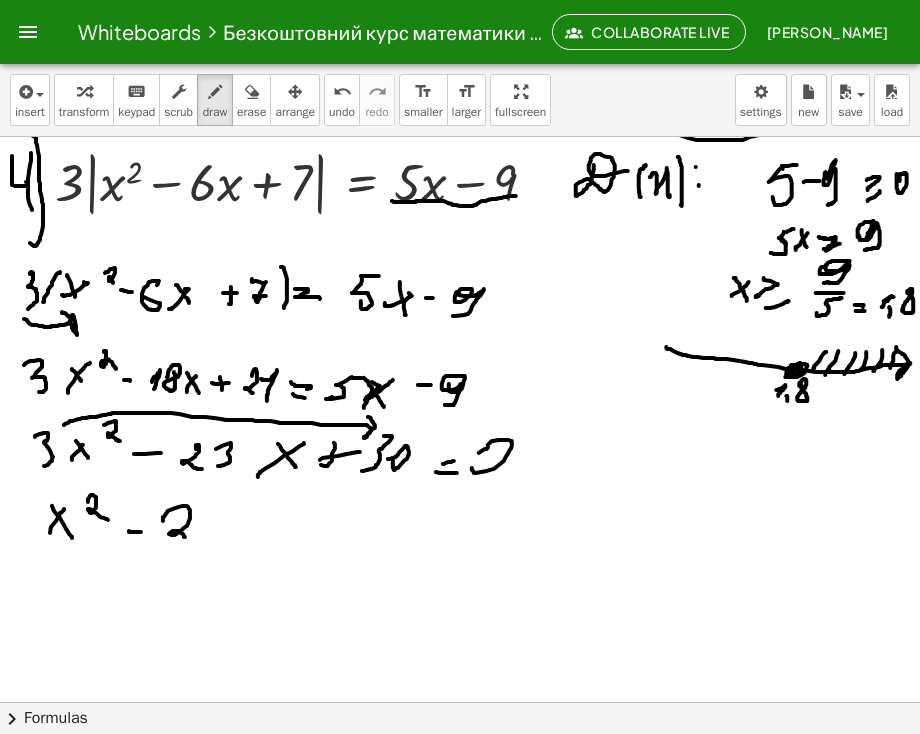 drag, startPoint x: 168, startPoint y: 511, endPoint x: 185, endPoint y: 537, distance: 31.06445 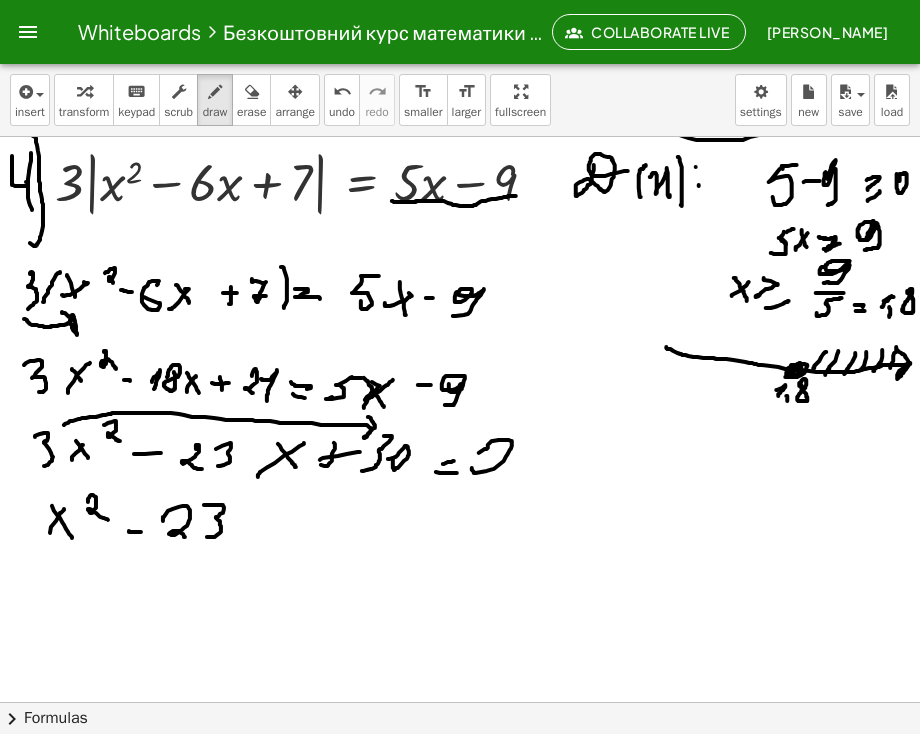 drag, startPoint x: 204, startPoint y: 505, endPoint x: 207, endPoint y: 537, distance: 32.140316 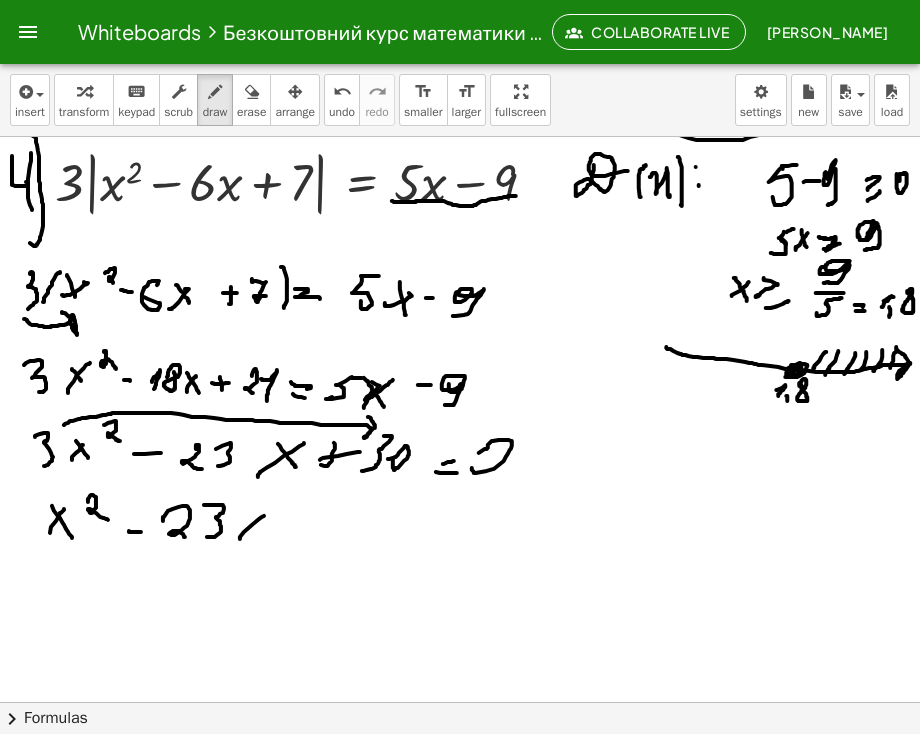 drag, startPoint x: 240, startPoint y: 539, endPoint x: 236, endPoint y: 510, distance: 29.274563 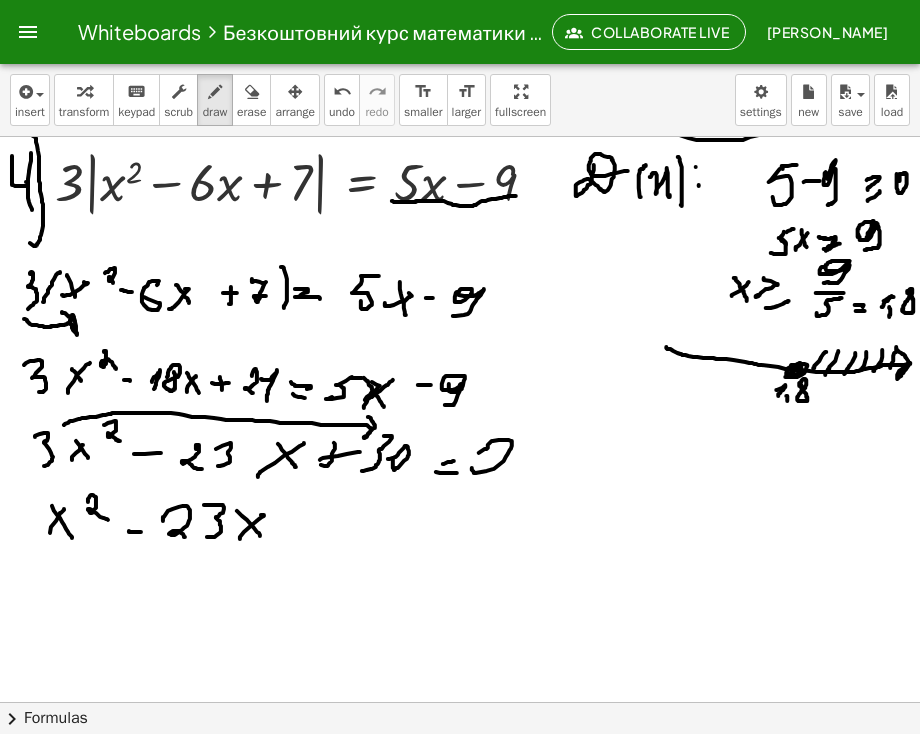 drag, startPoint x: 254, startPoint y: 528, endPoint x: 263, endPoint y: 539, distance: 14.21267 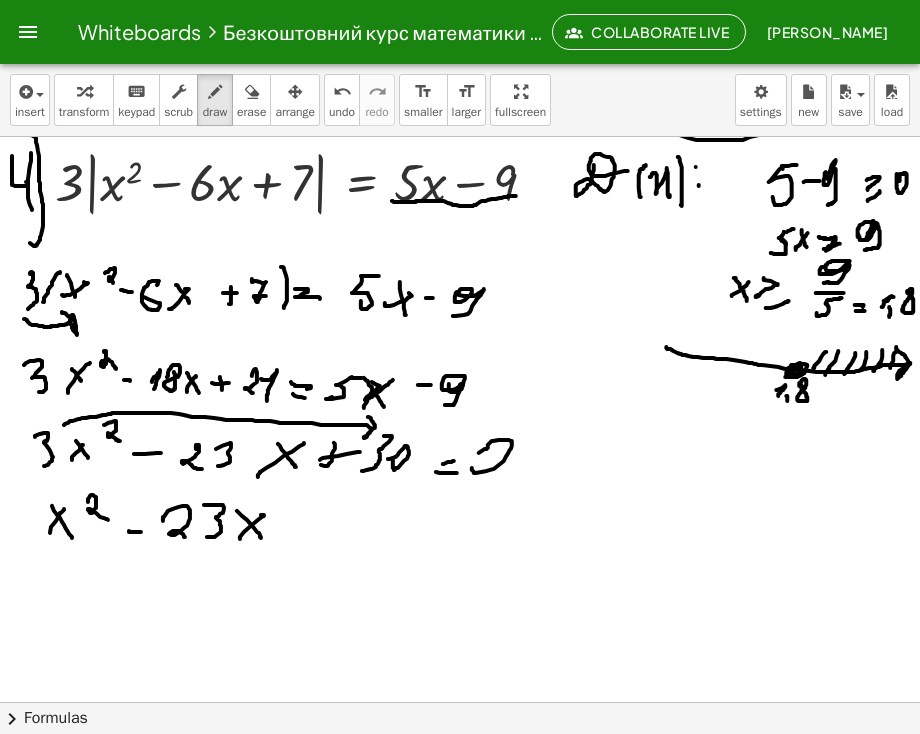 drag, startPoint x: 280, startPoint y: 525, endPoint x: 296, endPoint y: 526, distance: 16.03122 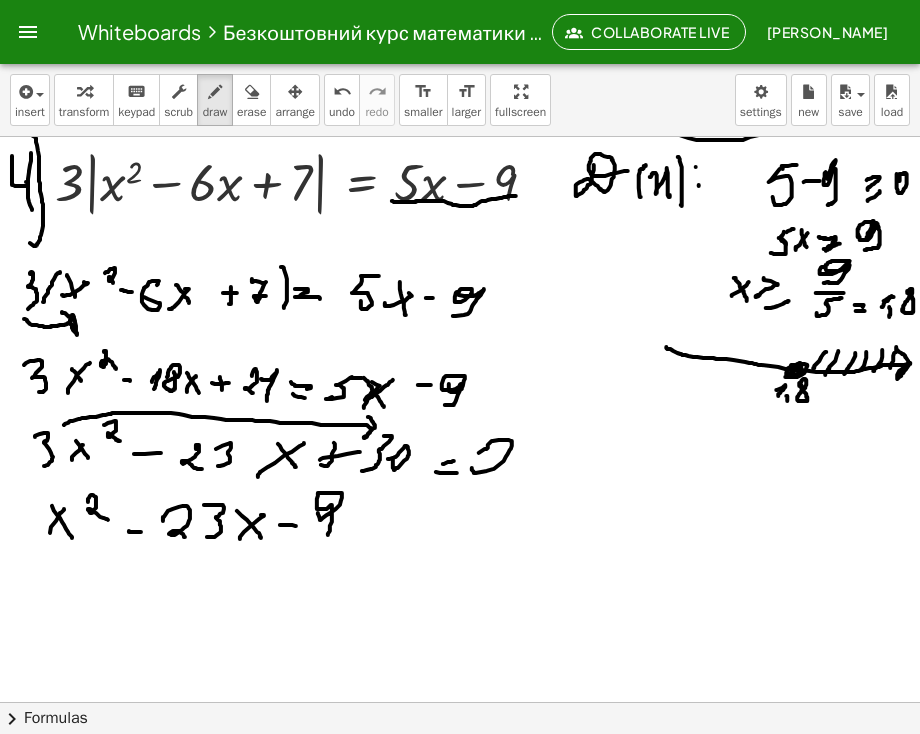 drag, startPoint x: 318, startPoint y: 513, endPoint x: 313, endPoint y: 534, distance: 21.587032 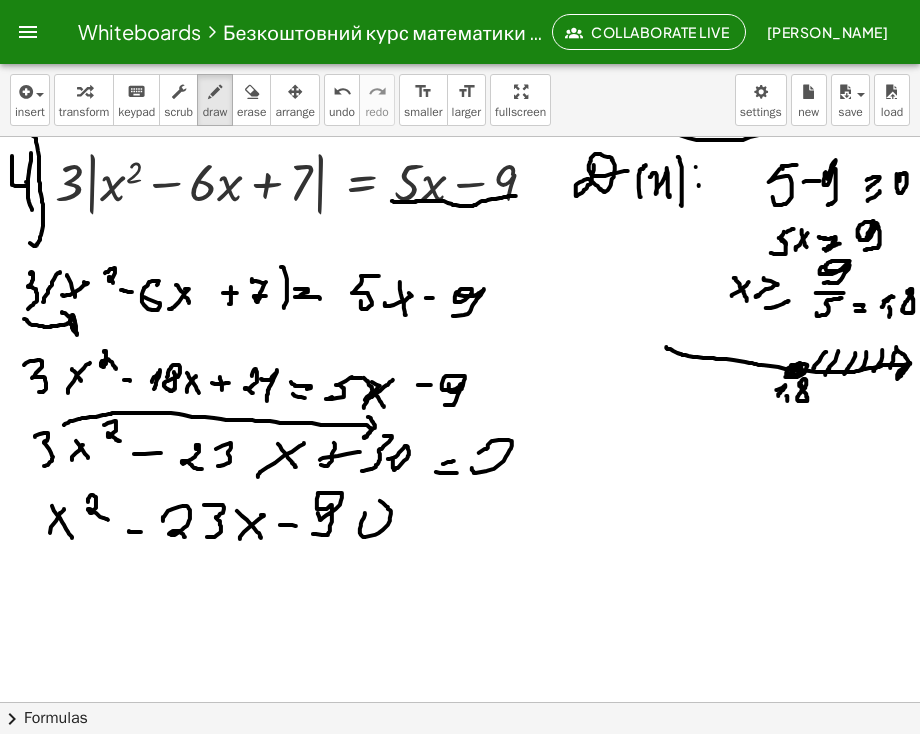 drag, startPoint x: 365, startPoint y: 513, endPoint x: 376, endPoint y: 522, distance: 14.21267 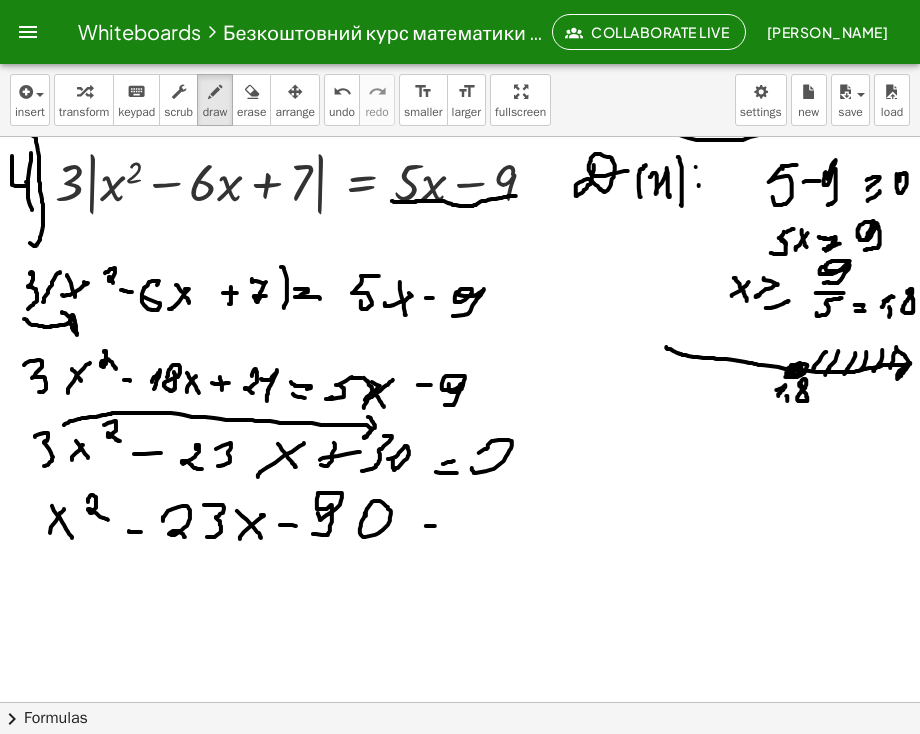 drag, startPoint x: 435, startPoint y: 526, endPoint x: 443, endPoint y: 533, distance: 10.630146 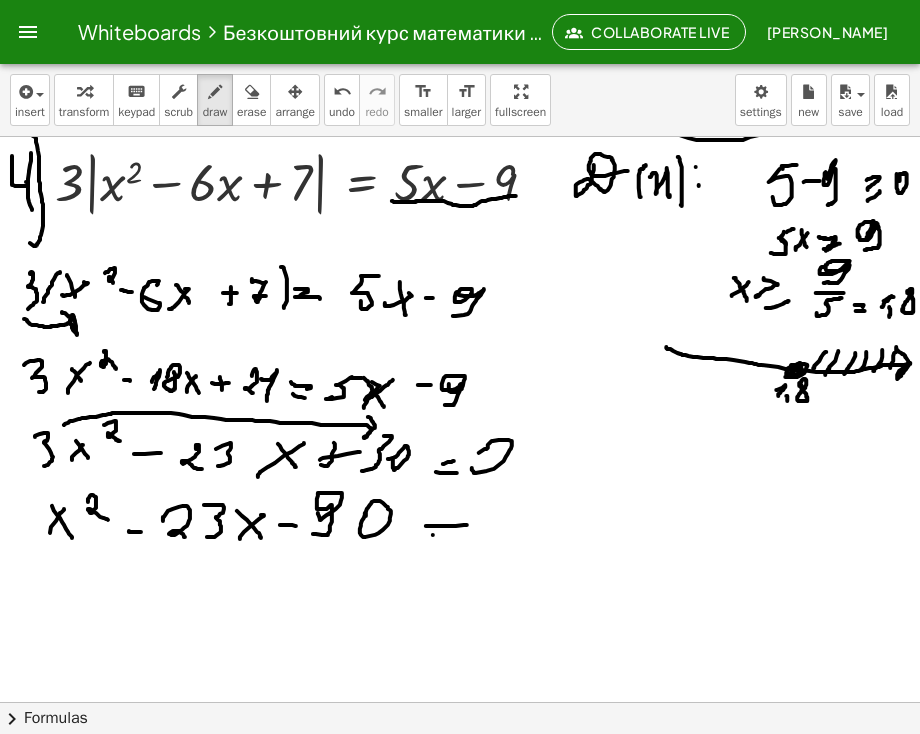 drag, startPoint x: 433, startPoint y: 535, endPoint x: 477, endPoint y: 536, distance: 44.011364 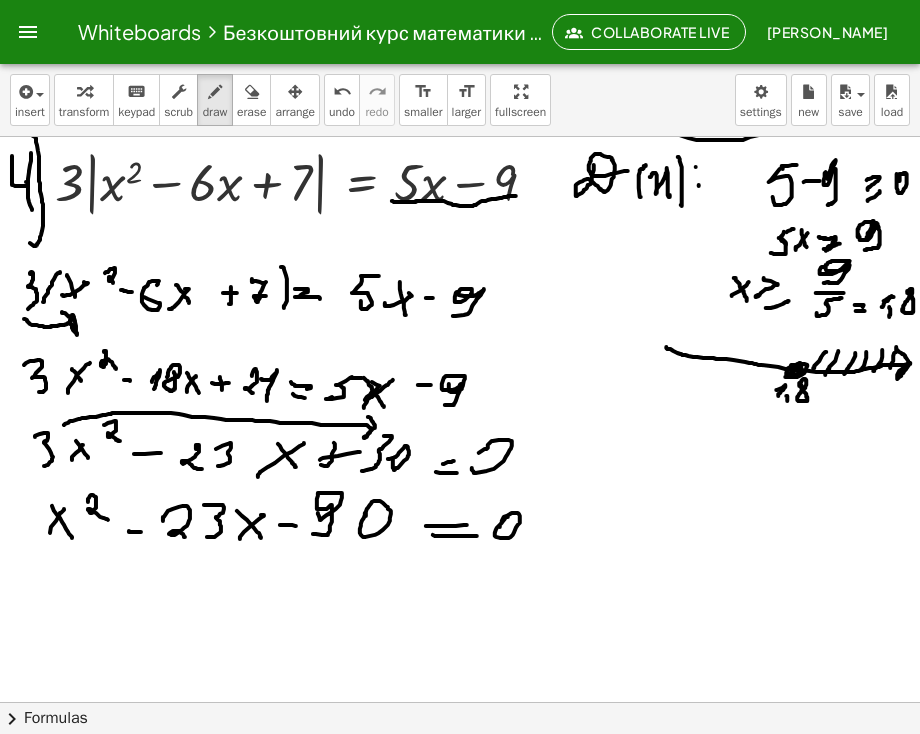 drag, startPoint x: 508, startPoint y: 517, endPoint x: 494, endPoint y: 533, distance: 21.260292 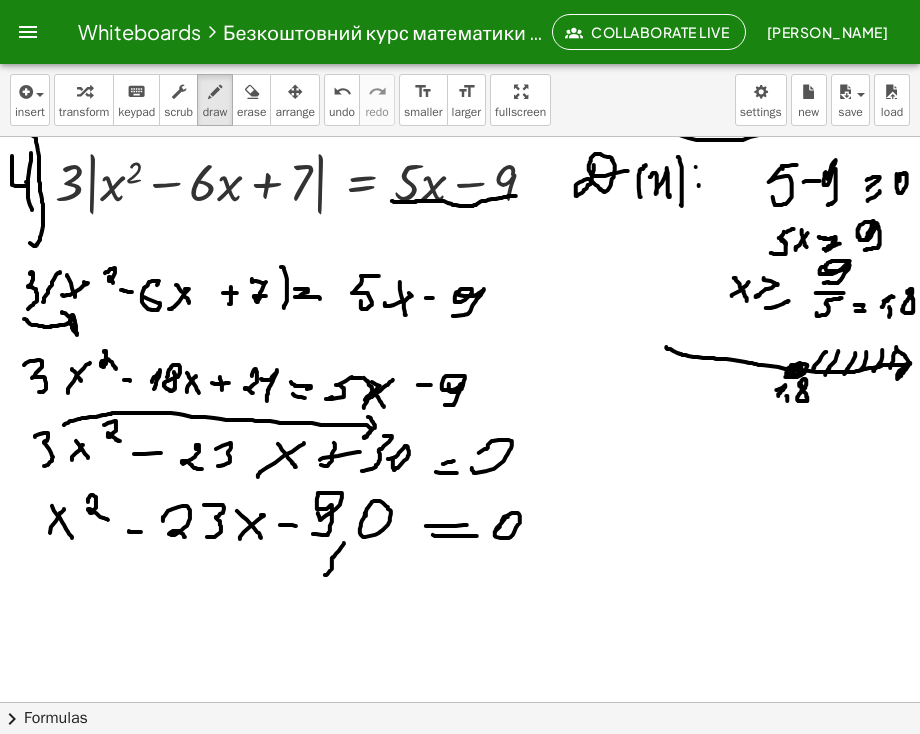 drag, startPoint x: 344, startPoint y: 543, endPoint x: 328, endPoint y: 557, distance: 21.260292 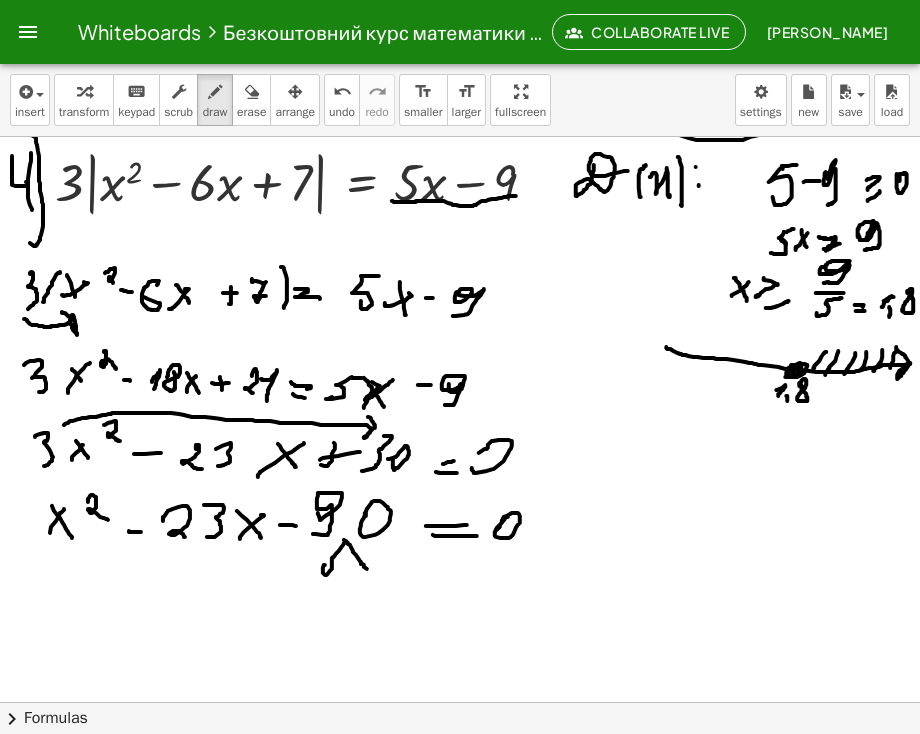 drag, startPoint x: 348, startPoint y: 544, endPoint x: 368, endPoint y: 570, distance: 32.80244 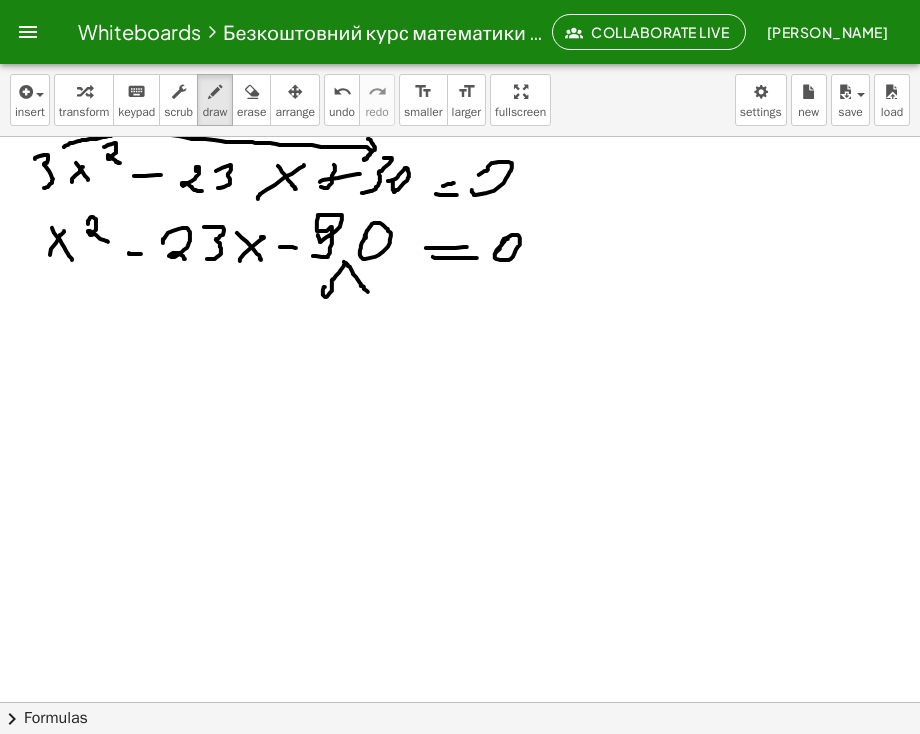 scroll, scrollTop: 1516, scrollLeft: 0, axis: vertical 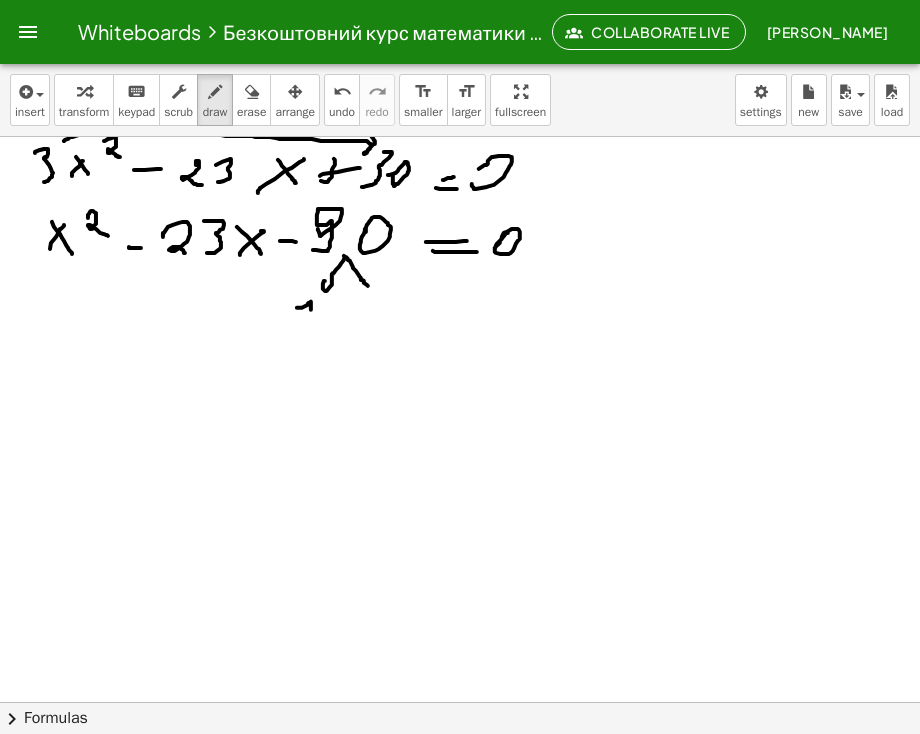 drag, startPoint x: 308, startPoint y: 304, endPoint x: 308, endPoint y: 318, distance: 14 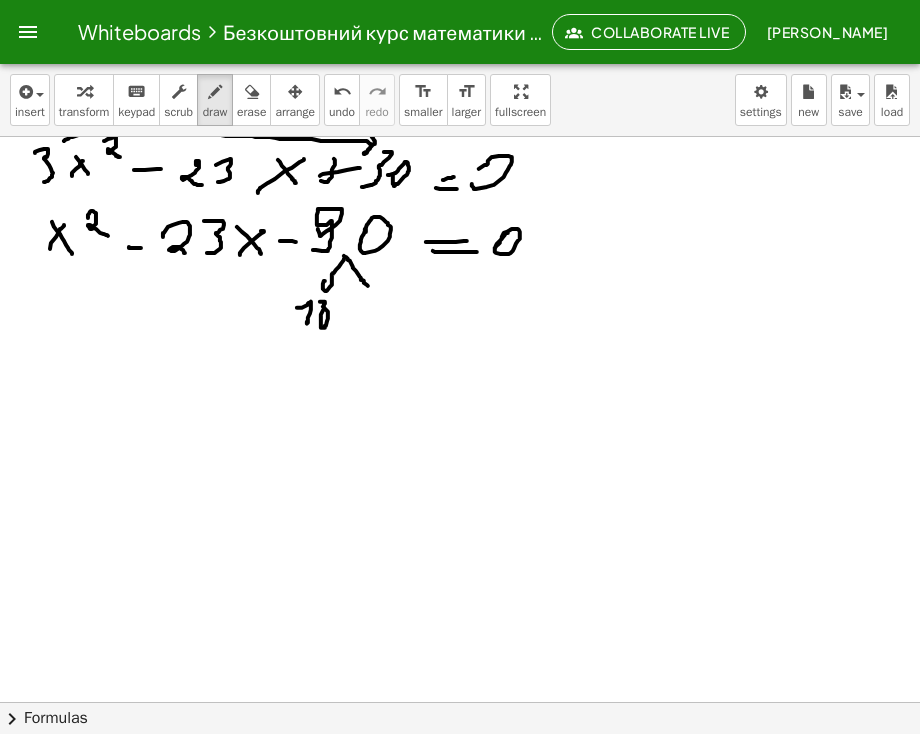 click at bounding box center [461, -249] 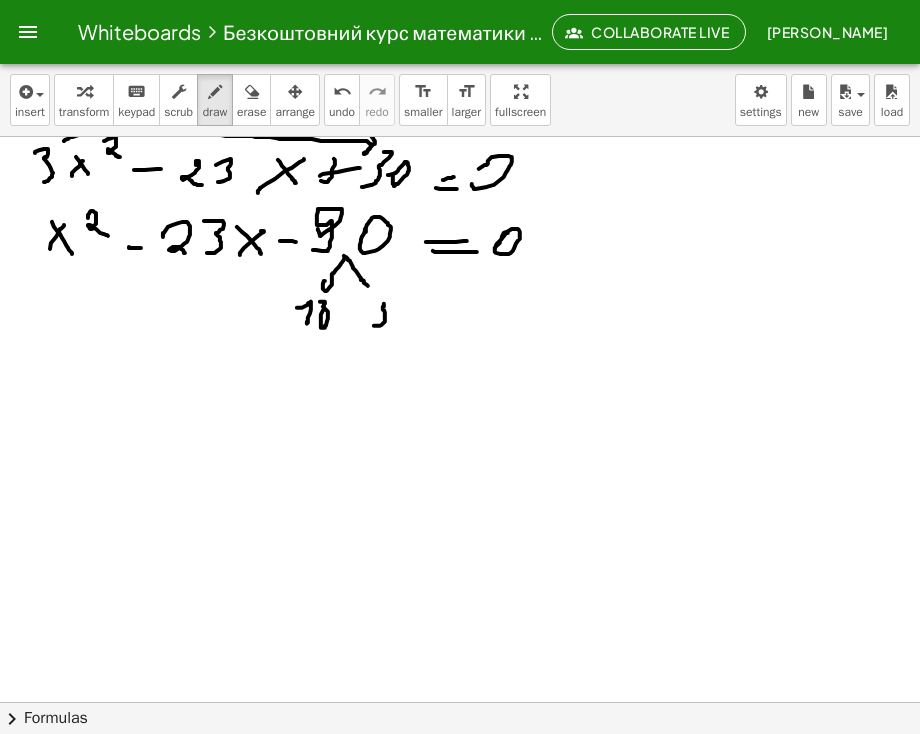 click at bounding box center (461, -249) 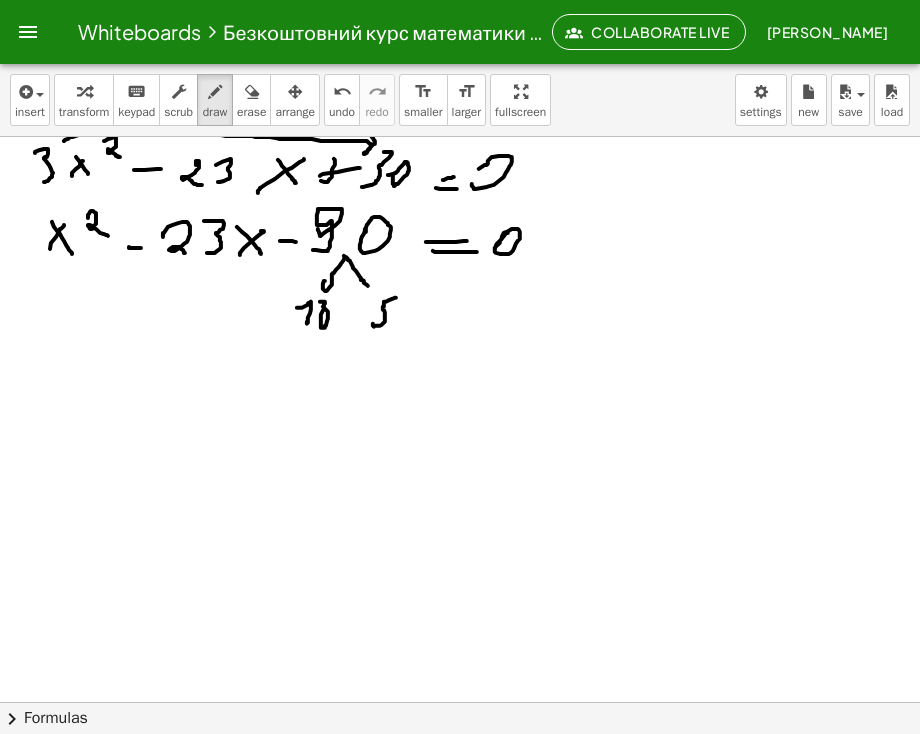 drag, startPoint x: 384, startPoint y: 301, endPoint x: 396, endPoint y: 297, distance: 12.649111 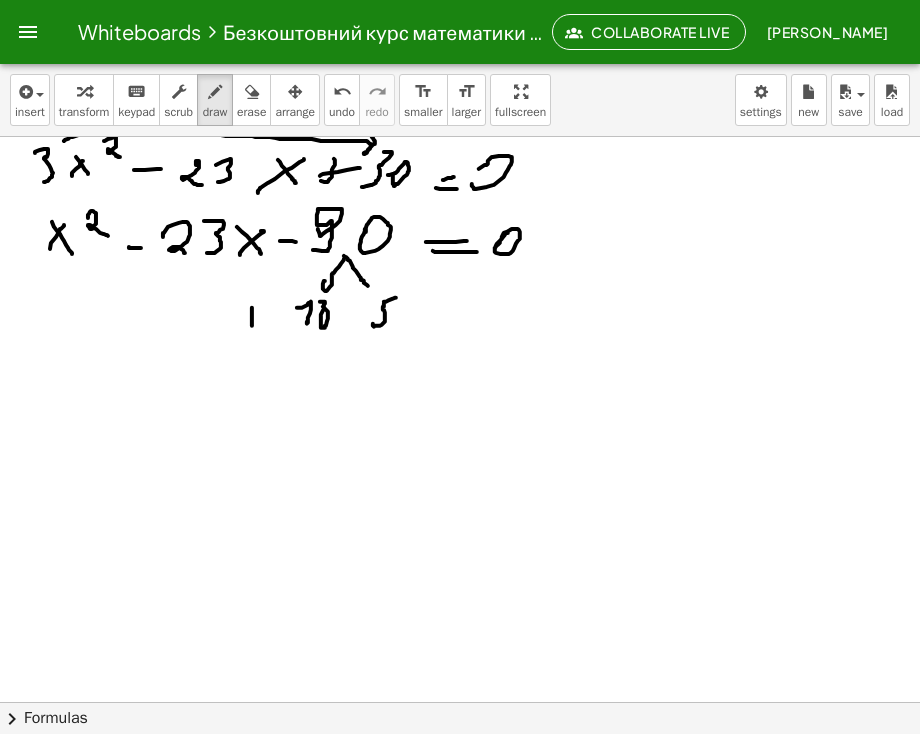 click at bounding box center (461, -249) 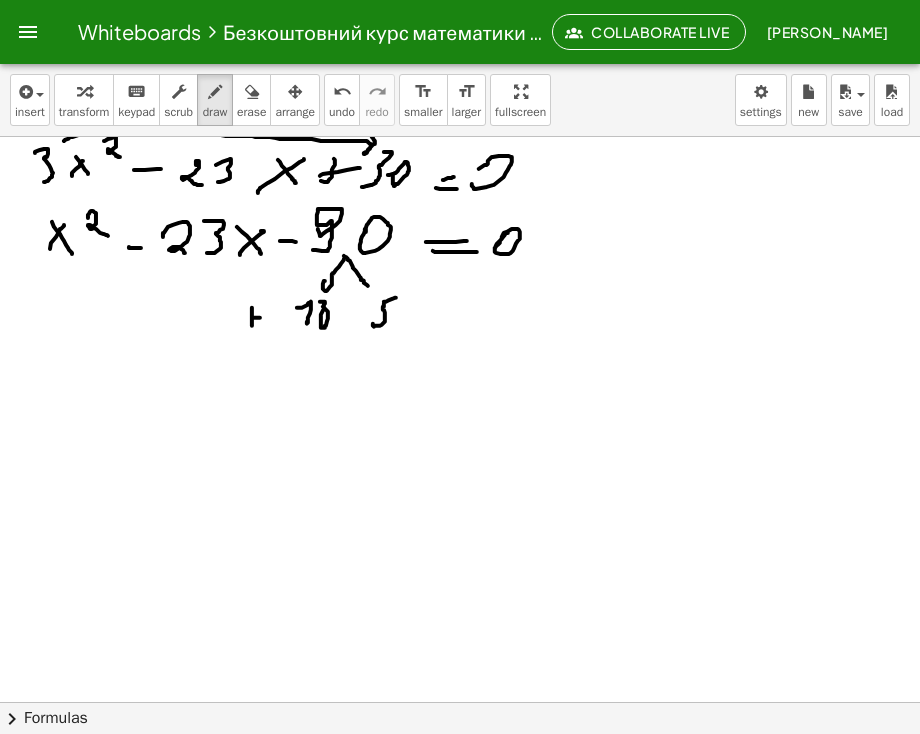 click at bounding box center (461, -249) 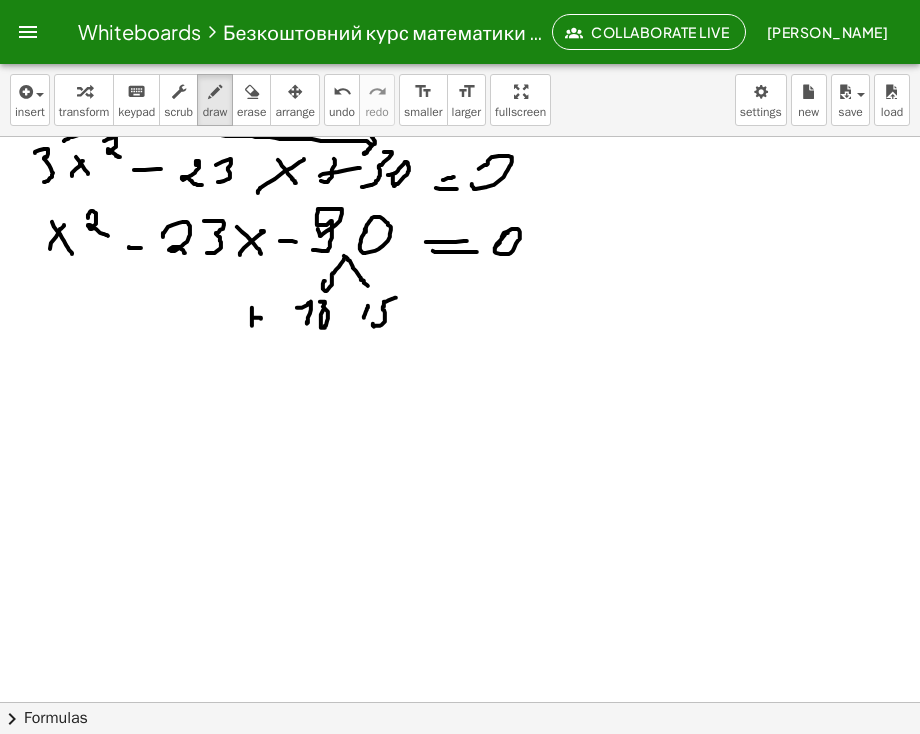 drag, startPoint x: 368, startPoint y: 305, endPoint x: 361, endPoint y: 313, distance: 10.630146 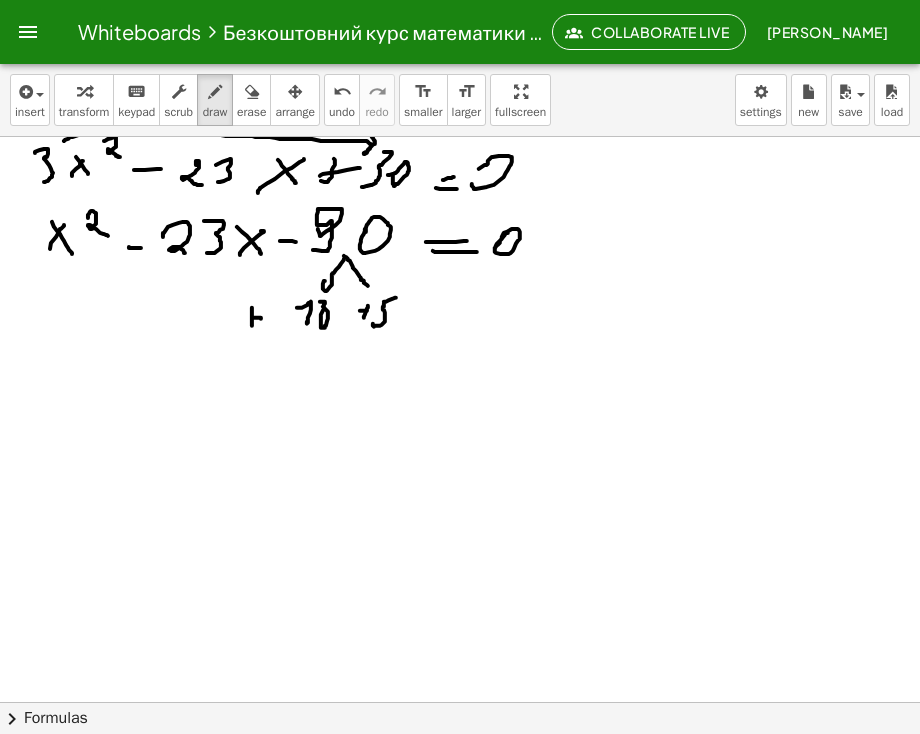 click at bounding box center [461, -249] 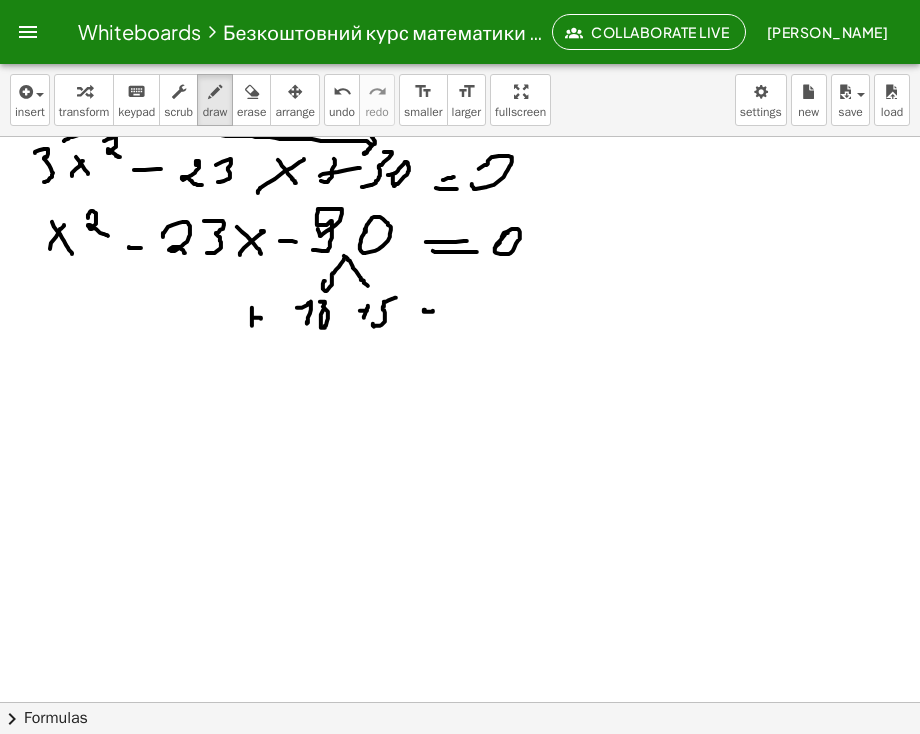 drag, startPoint x: 425, startPoint y: 309, endPoint x: 403, endPoint y: 326, distance: 27.802877 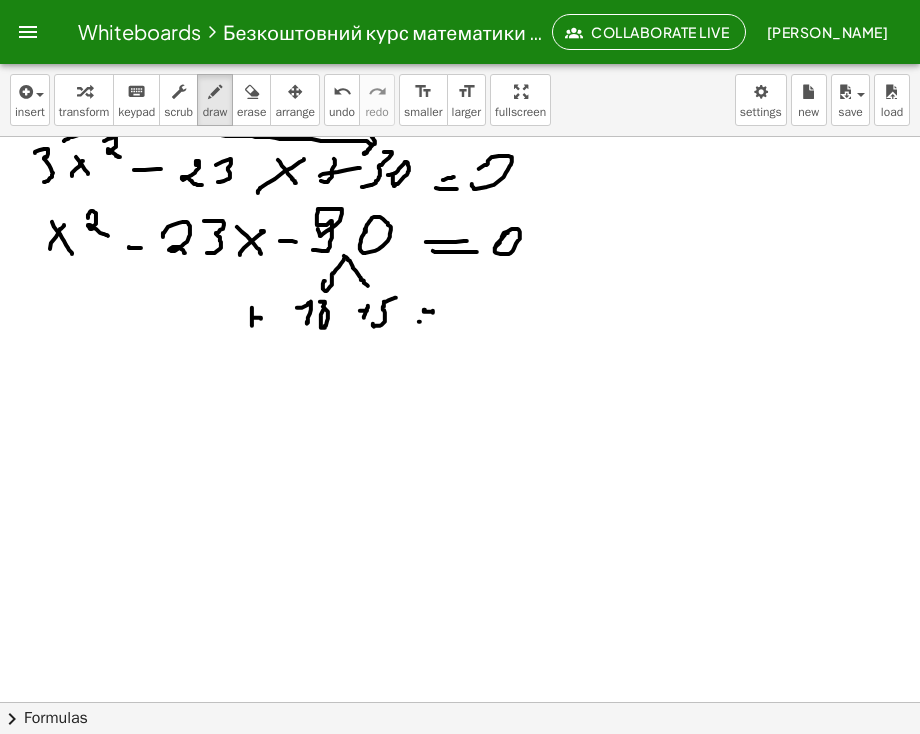 click at bounding box center [461, -249] 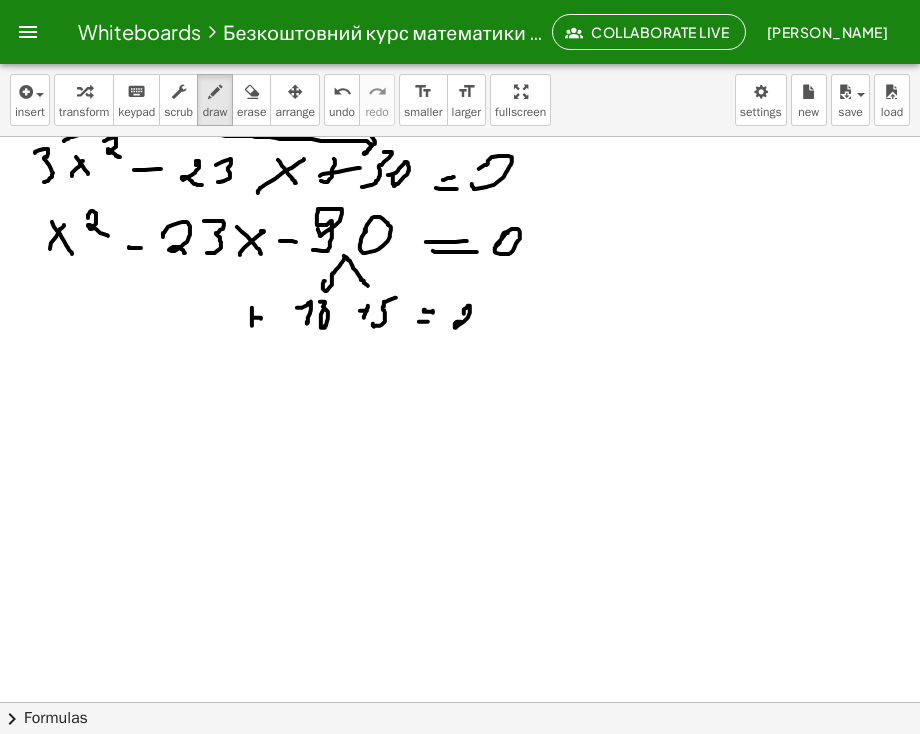 drag, startPoint x: 464, startPoint y: 313, endPoint x: 468, endPoint y: 323, distance: 10.770329 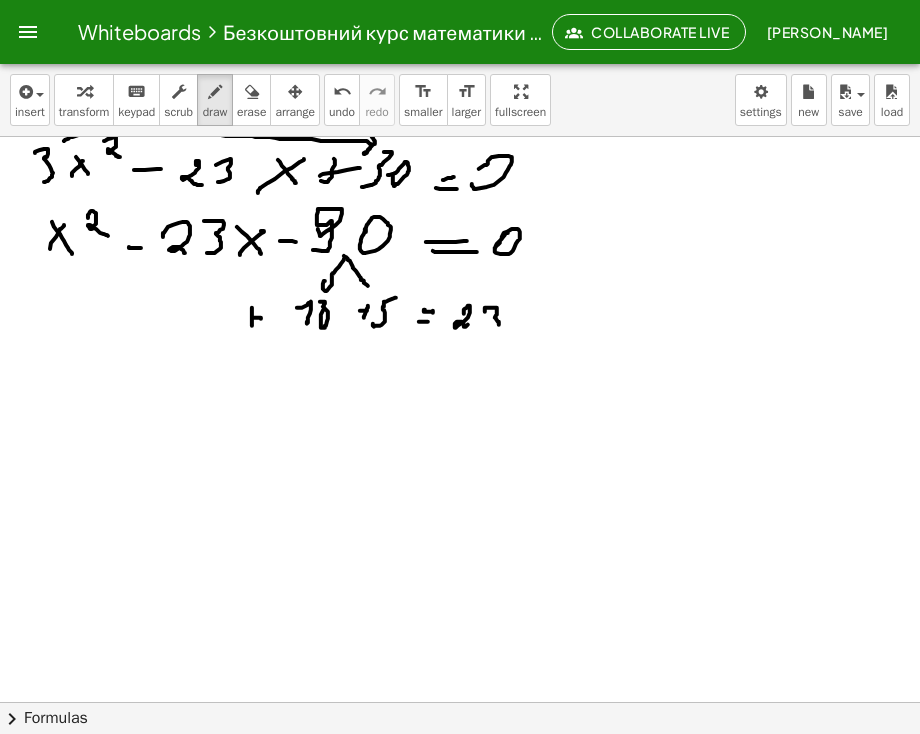 drag, startPoint x: 485, startPoint y: 311, endPoint x: 488, endPoint y: 327, distance: 16.27882 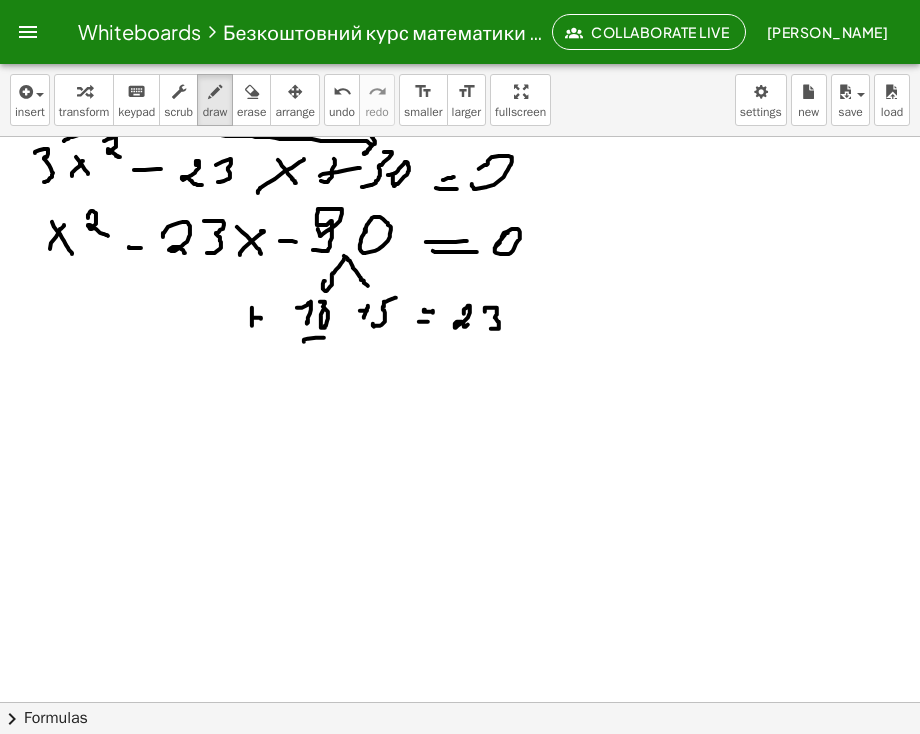 drag, startPoint x: 304, startPoint y: 341, endPoint x: 336, endPoint y: 337, distance: 32.24903 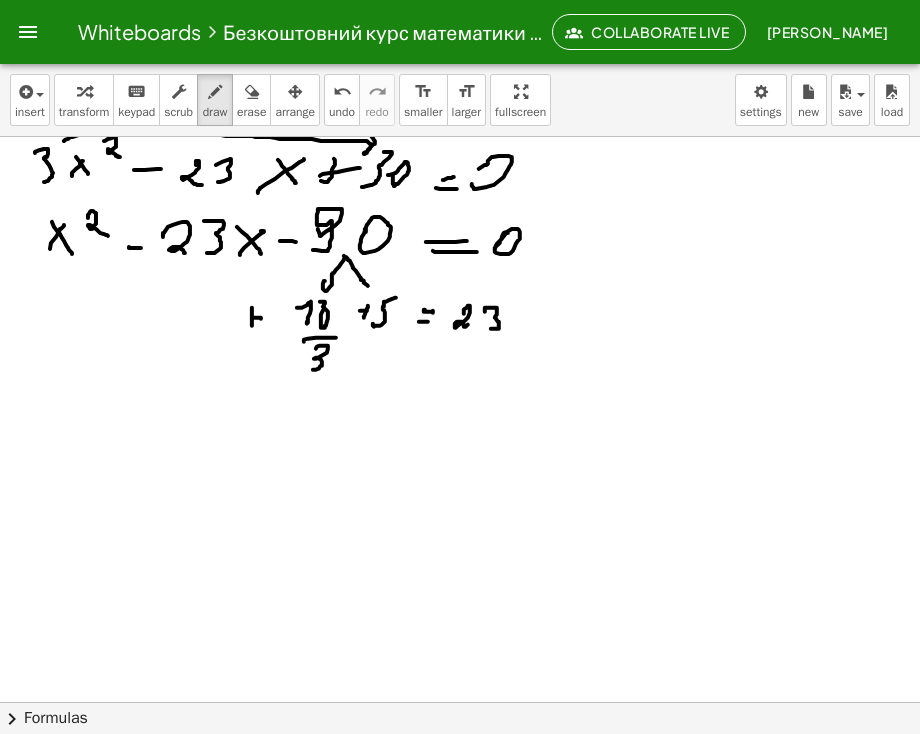 drag, startPoint x: 316, startPoint y: 348, endPoint x: 313, endPoint y: 368, distance: 20.22375 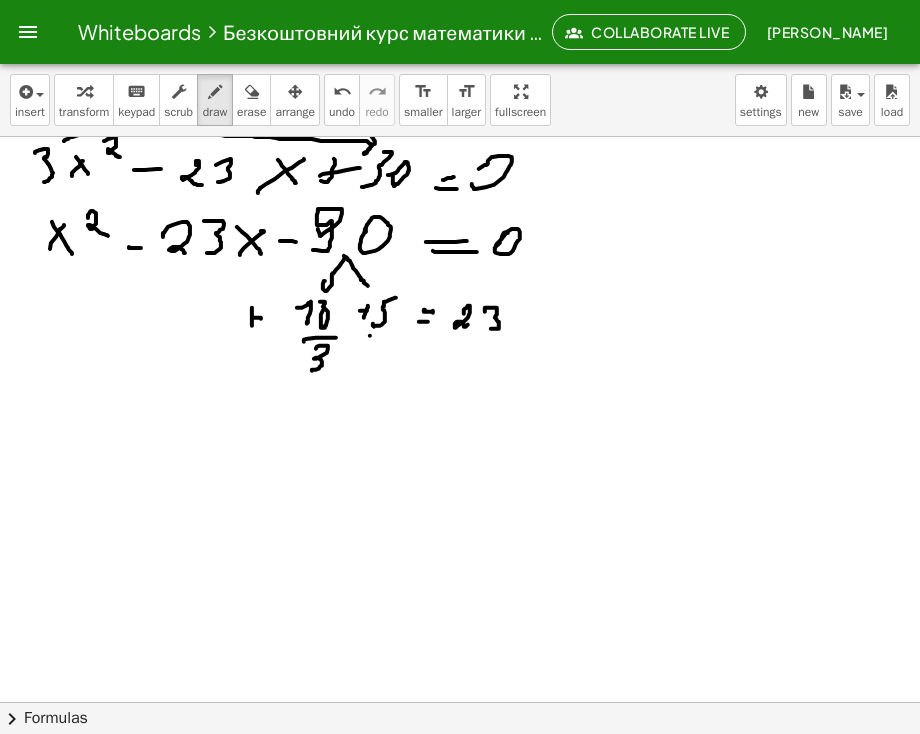 drag, startPoint x: 370, startPoint y: 335, endPoint x: 379, endPoint y: 341, distance: 10.816654 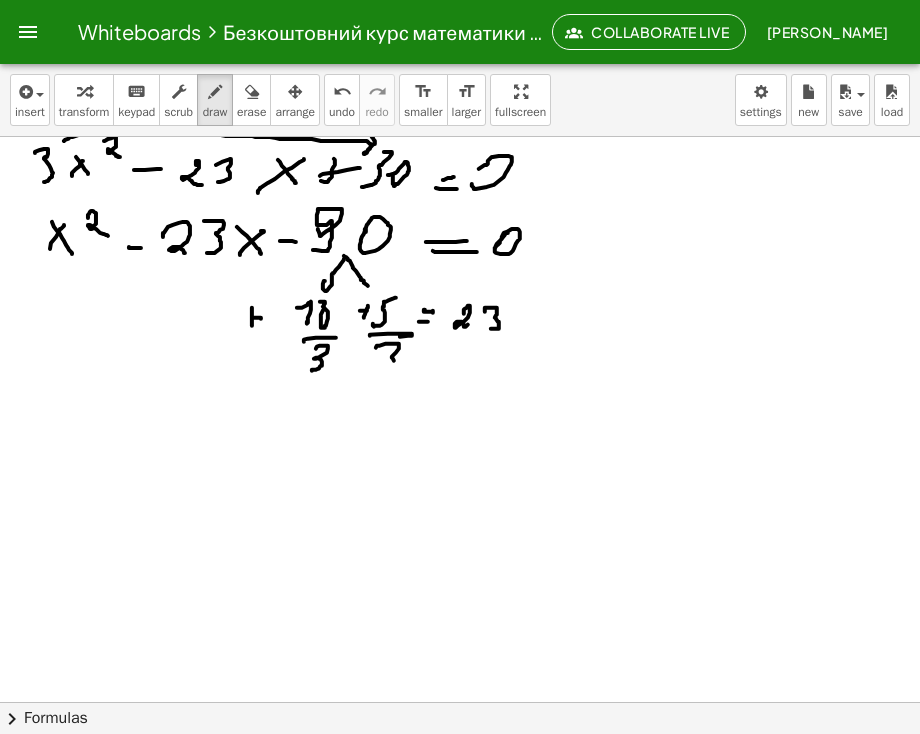 drag, startPoint x: 376, startPoint y: 347, endPoint x: 380, endPoint y: 365, distance: 18.439089 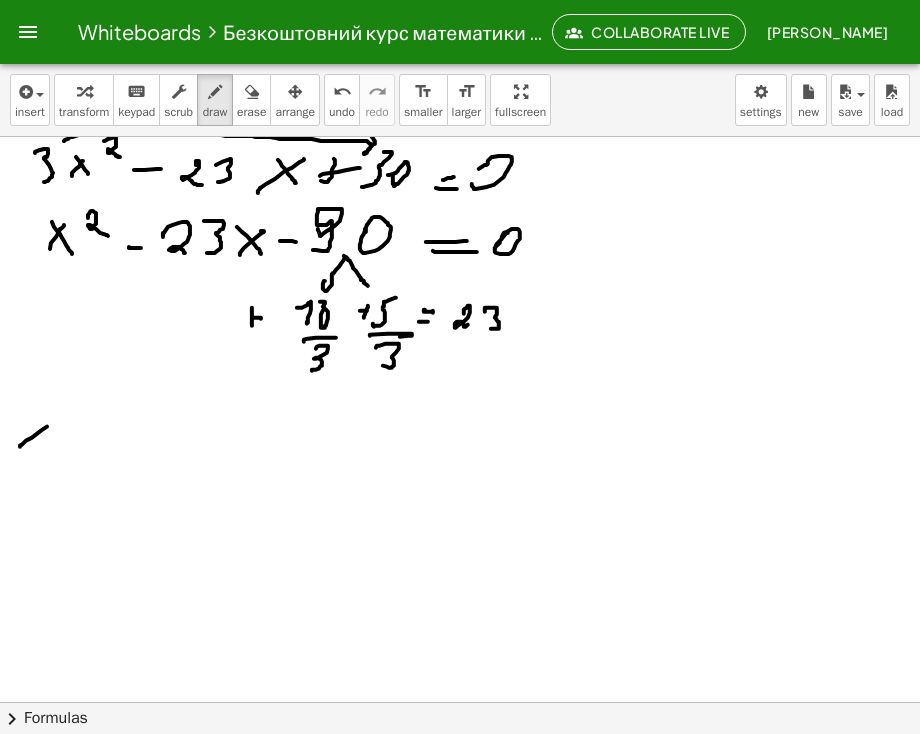 drag, startPoint x: 20, startPoint y: 446, endPoint x: 48, endPoint y: 425, distance: 35 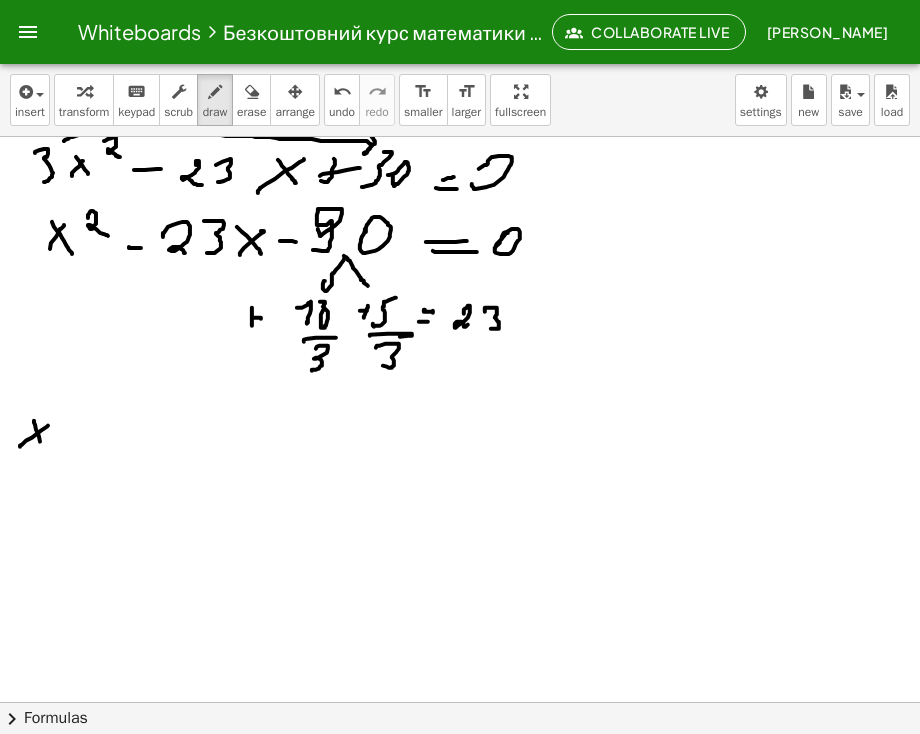 click at bounding box center [461, -249] 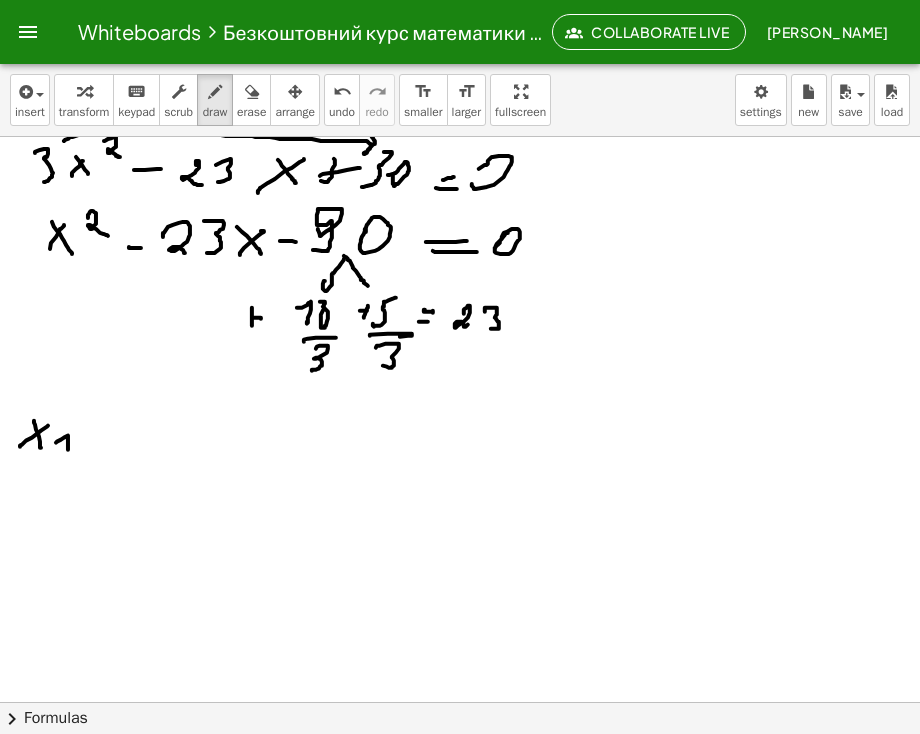 drag, startPoint x: 56, startPoint y: 442, endPoint x: 68, endPoint y: 449, distance: 13.892444 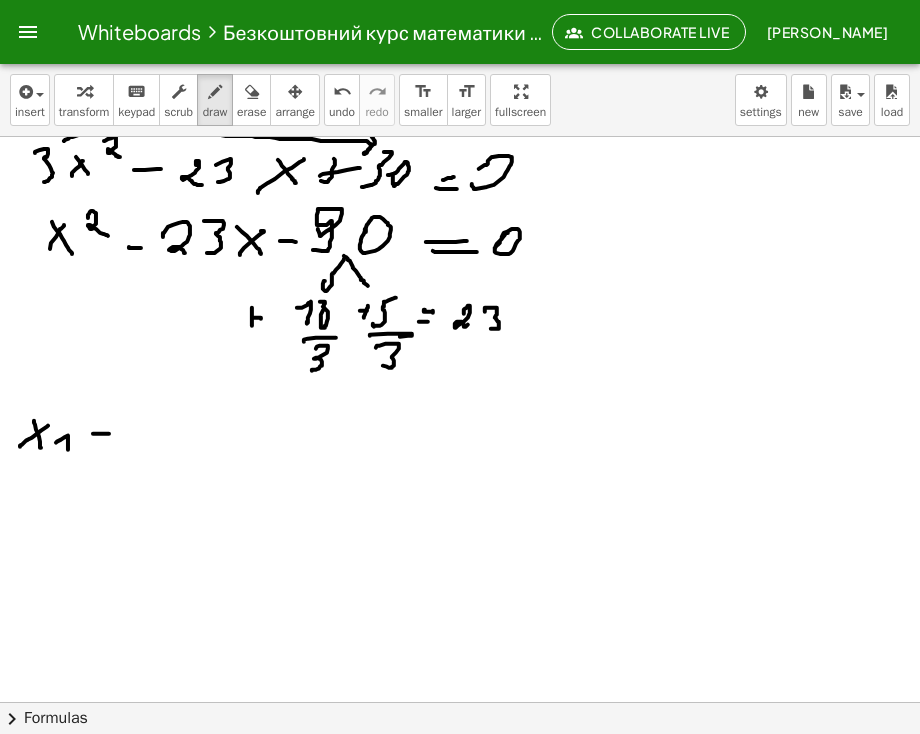 click at bounding box center (461, -249) 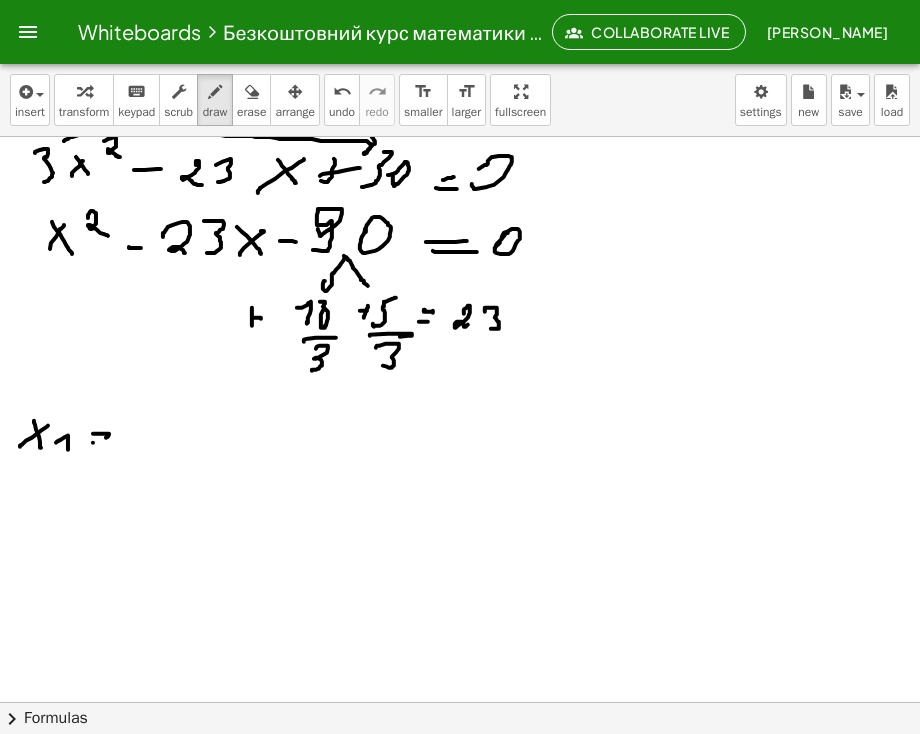 drag, startPoint x: 93, startPoint y: 442, endPoint x: 107, endPoint y: 443, distance: 14.035668 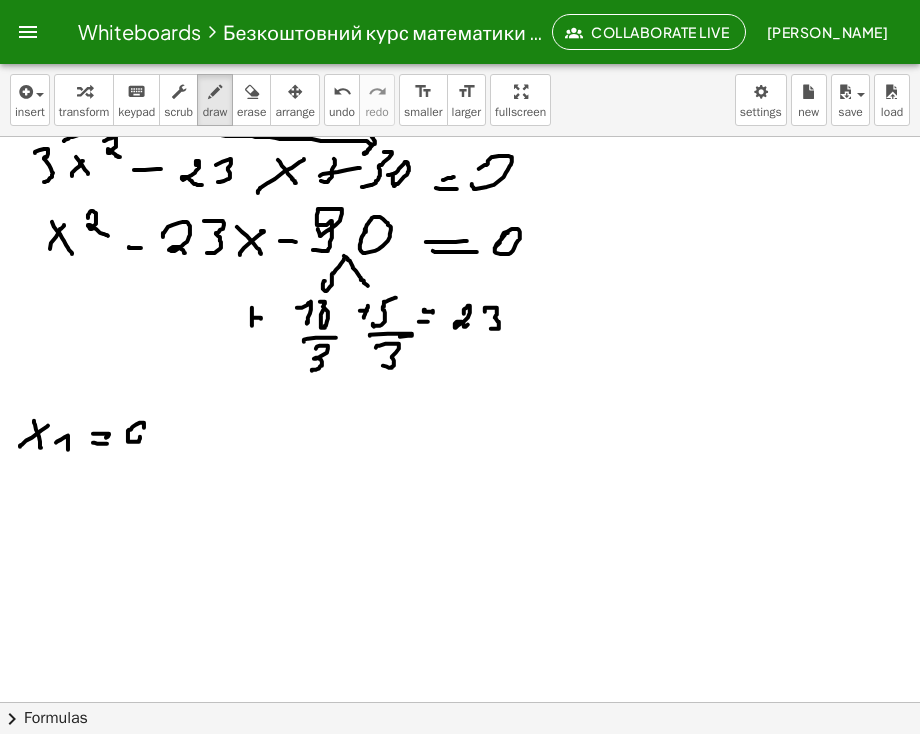 drag, startPoint x: 144, startPoint y: 423, endPoint x: 134, endPoint y: 434, distance: 14.866069 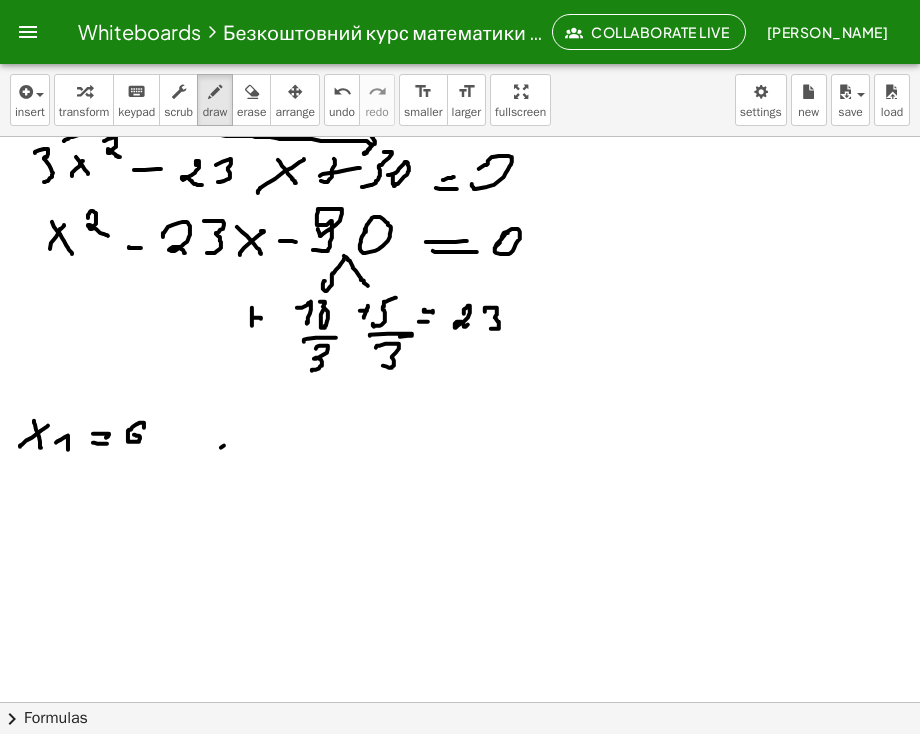 drag, startPoint x: 224, startPoint y: 445, endPoint x: 239, endPoint y: 441, distance: 15.524175 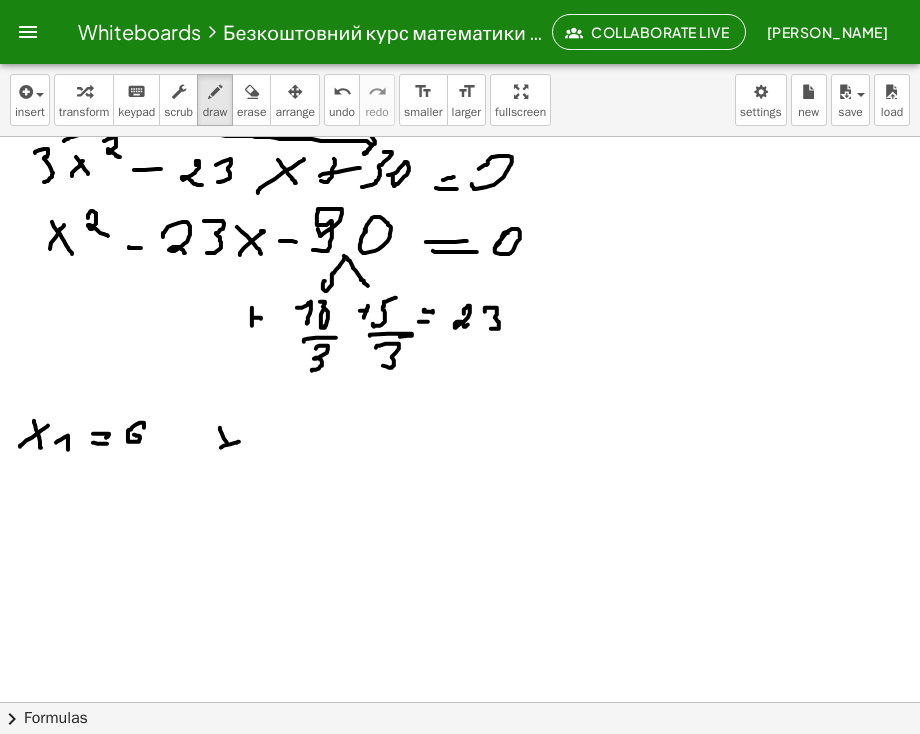 click at bounding box center [461, -249] 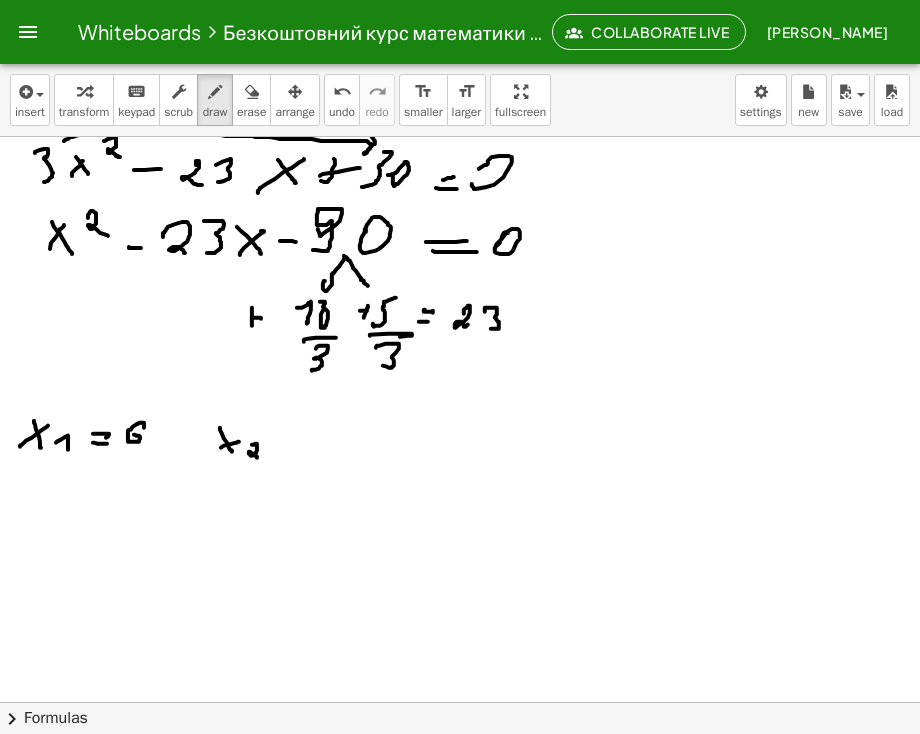 click at bounding box center (461, -249) 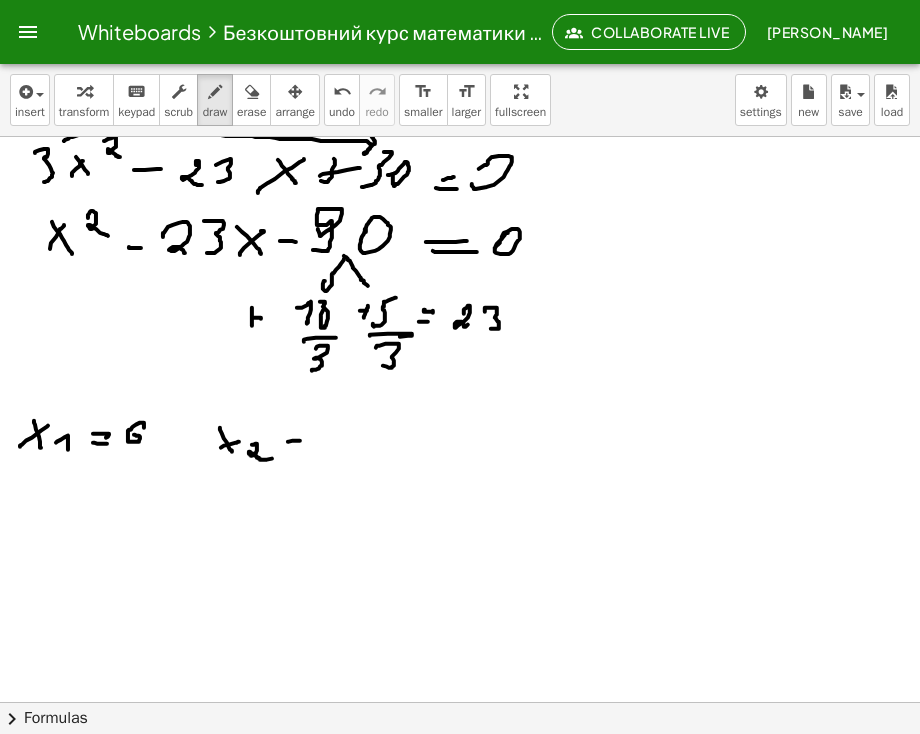 click at bounding box center [461, -249] 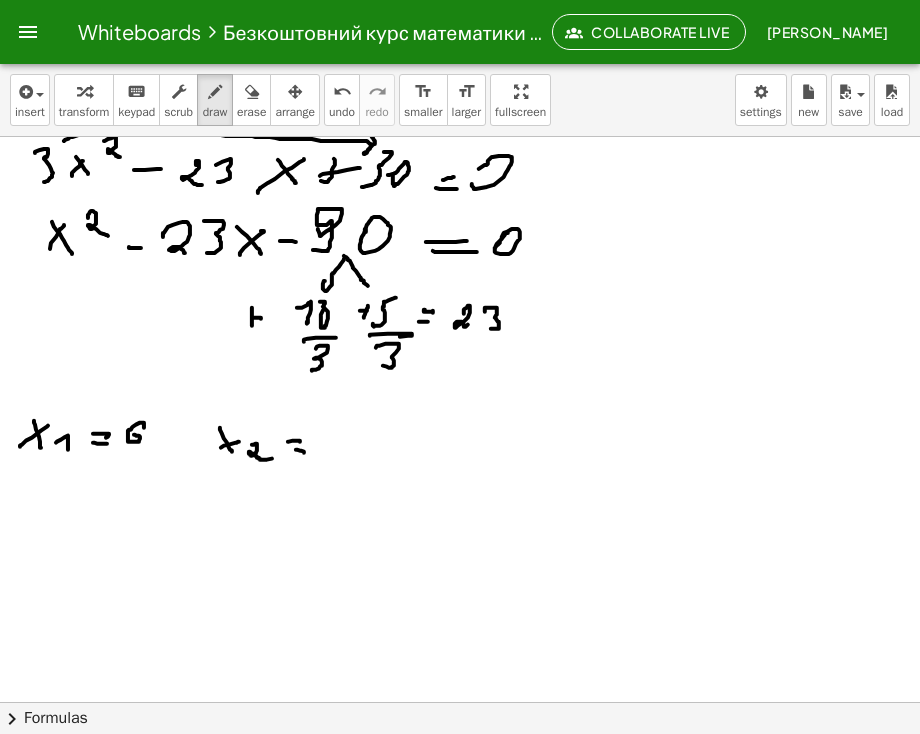 click at bounding box center [461, -249] 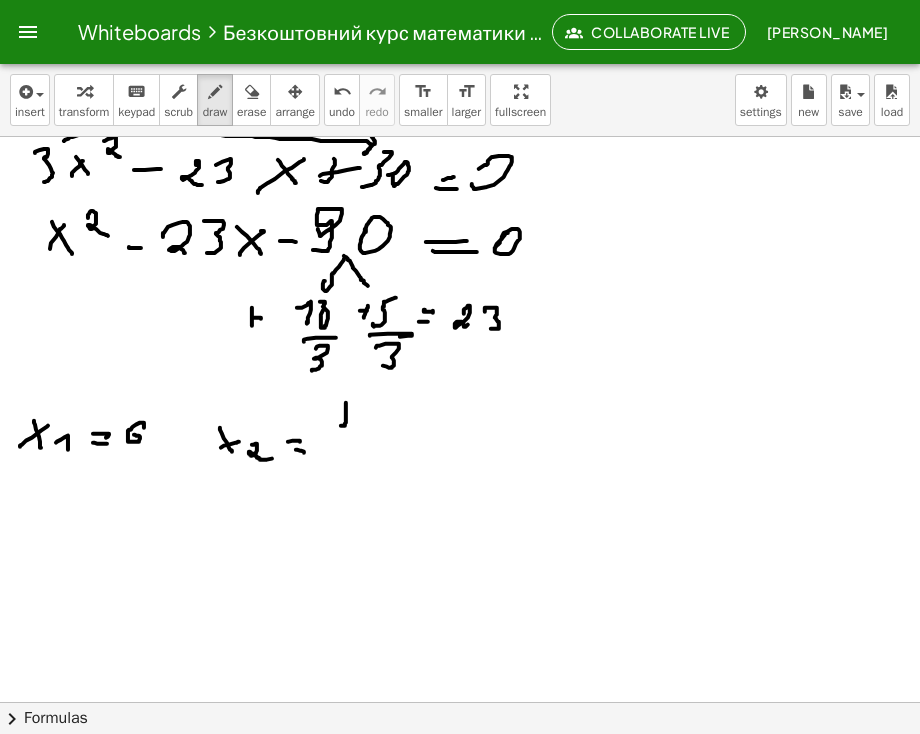 click at bounding box center (461, -249) 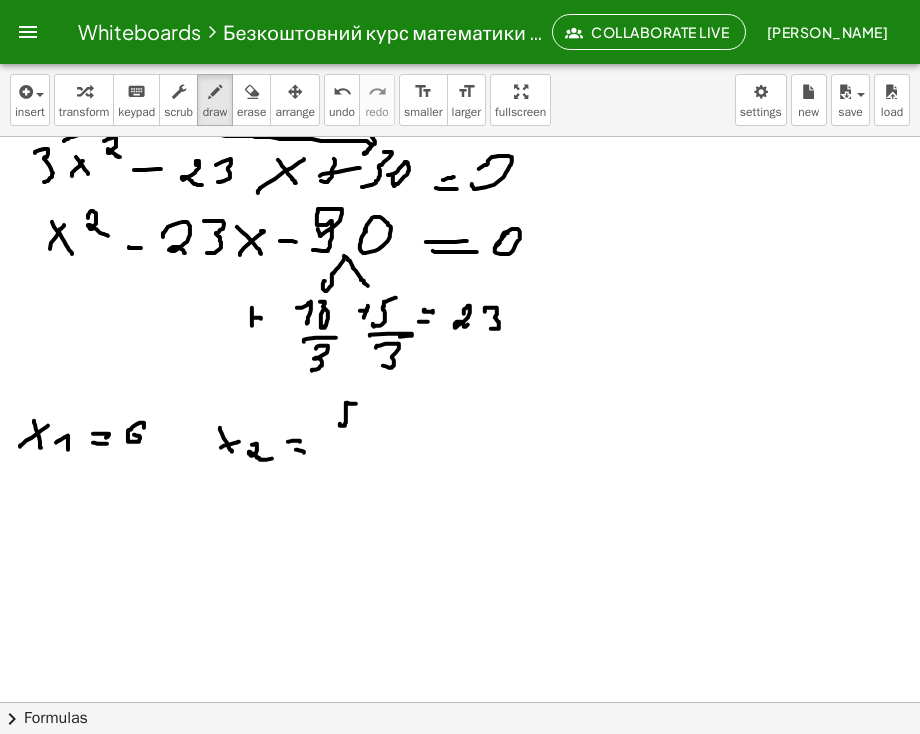click at bounding box center (461, -249) 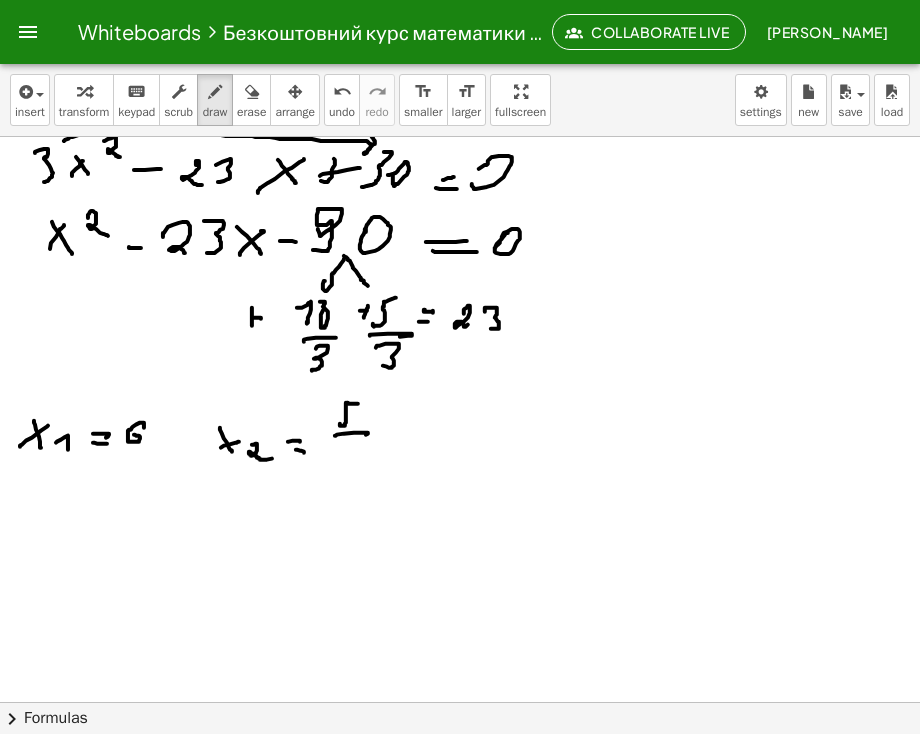 click at bounding box center (461, -249) 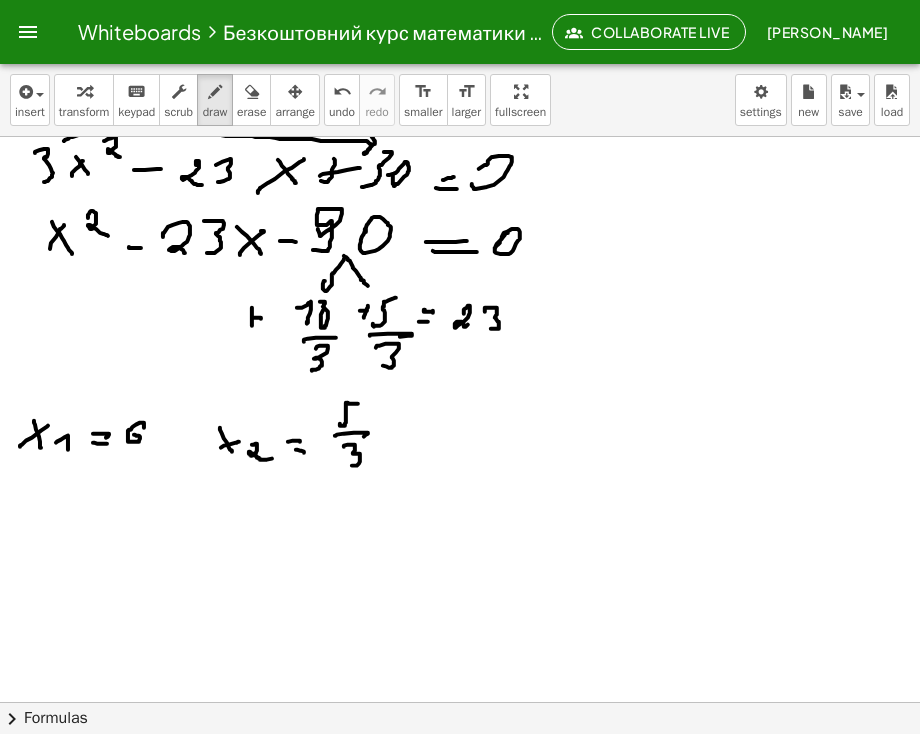 click at bounding box center (461, -249) 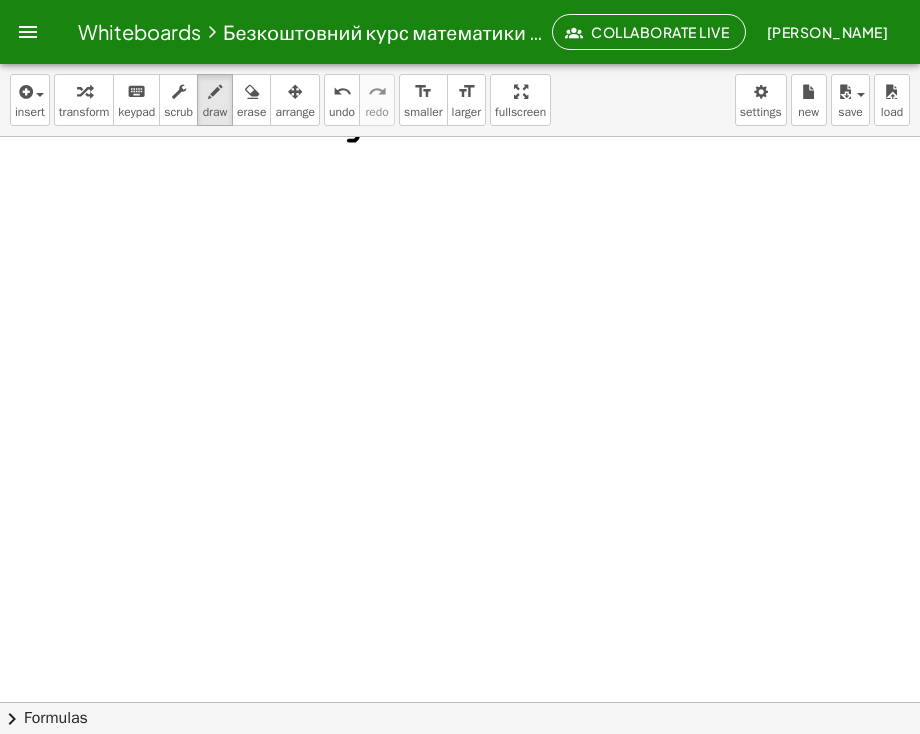 scroll, scrollTop: 1788, scrollLeft: 17, axis: both 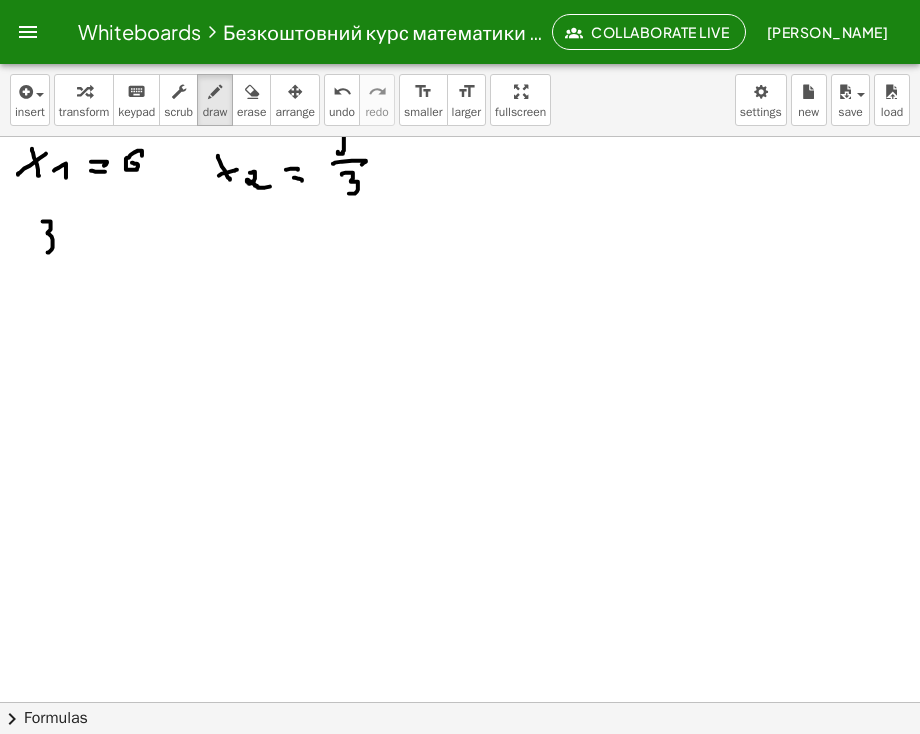 drag, startPoint x: 27, startPoint y: 221, endPoint x: 32, endPoint y: 252, distance: 31.400637 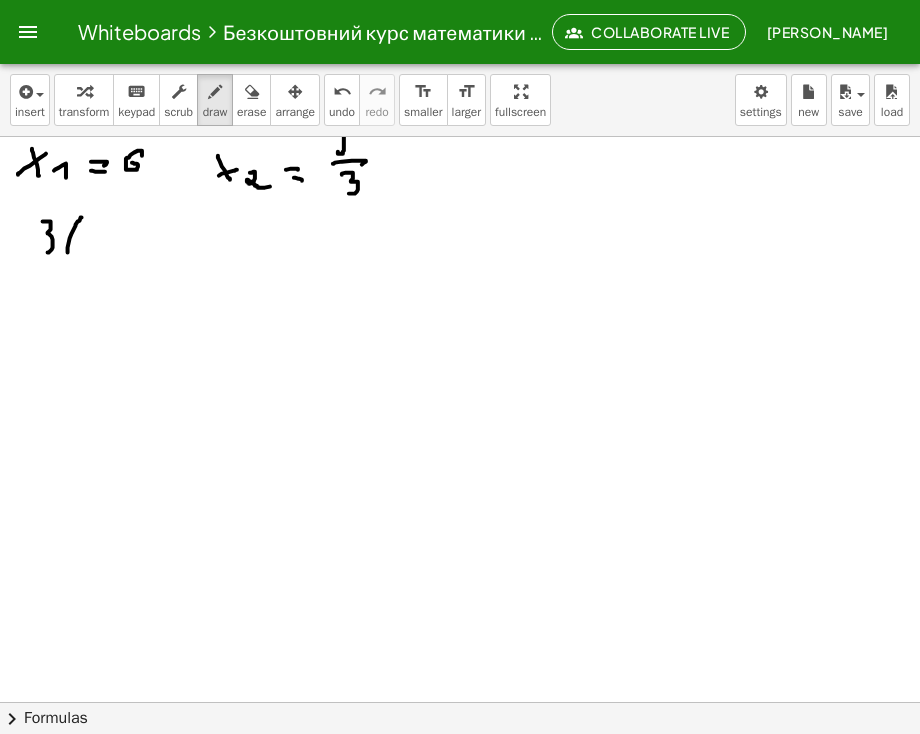 drag, startPoint x: 52, startPoint y: 252, endPoint x: 66, endPoint y: 217, distance: 37.696156 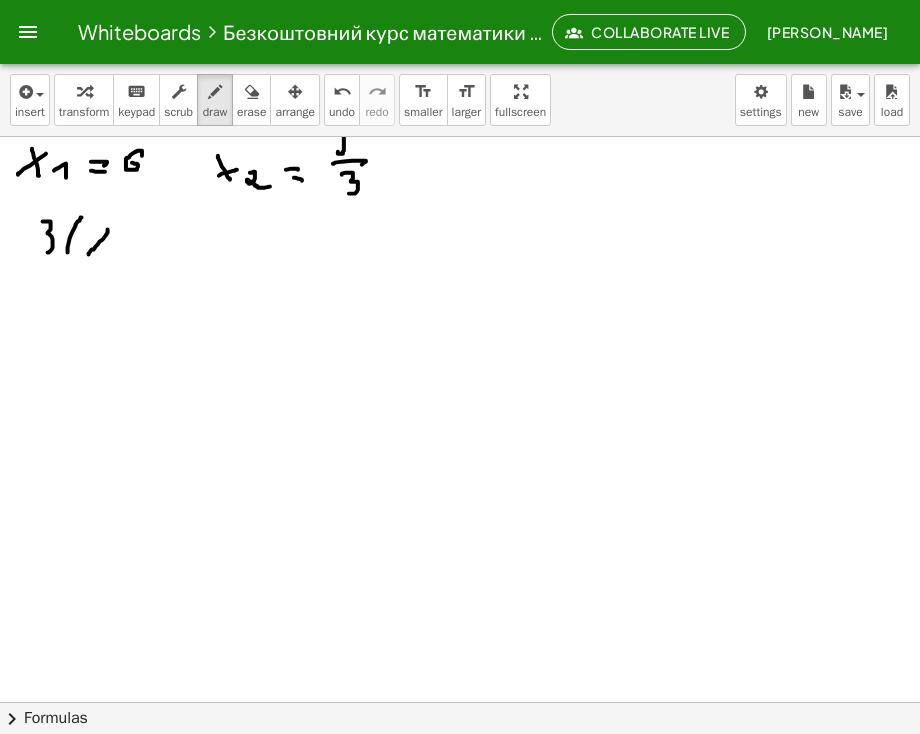 drag, startPoint x: 73, startPoint y: 254, endPoint x: 92, endPoint y: 229, distance: 31.400637 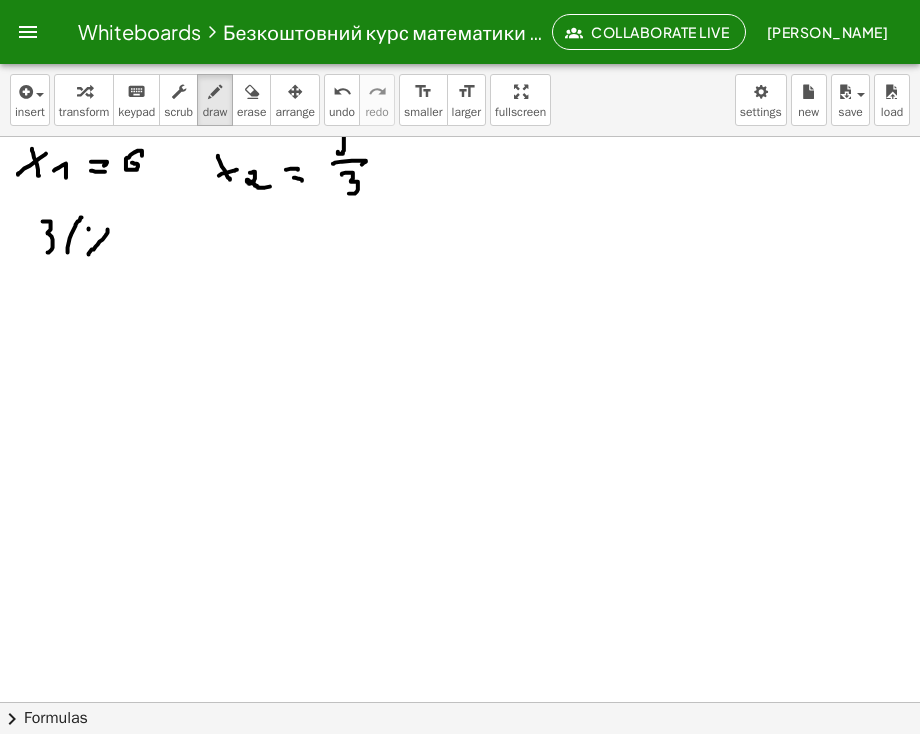 drag, startPoint x: 73, startPoint y: 228, endPoint x: 88, endPoint y: 248, distance: 25 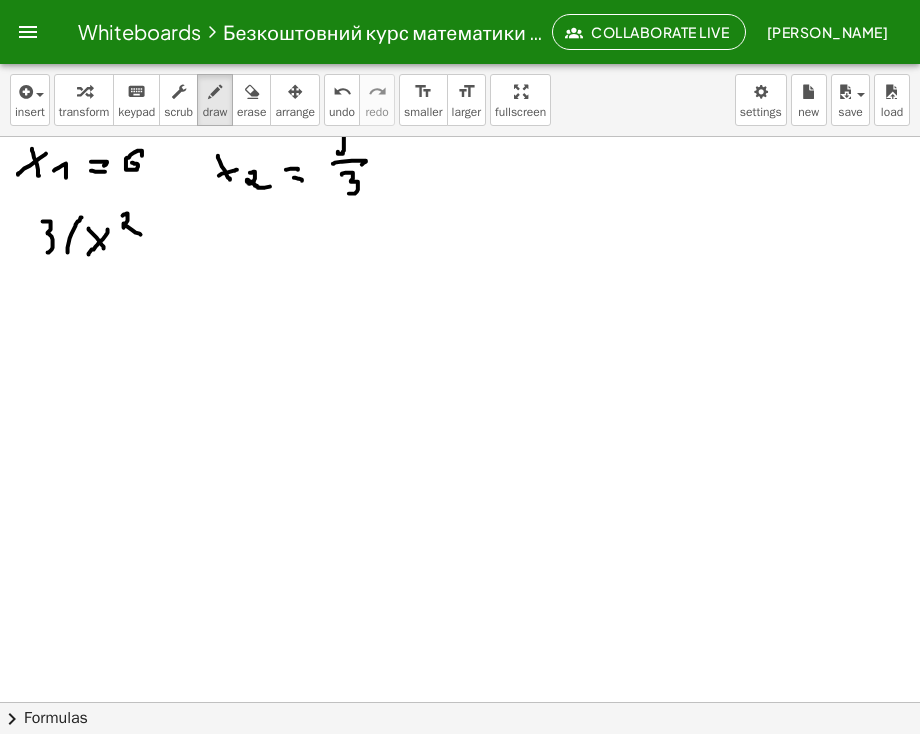 drag, startPoint x: 111, startPoint y: 213, endPoint x: 125, endPoint y: 244, distance: 34.0147 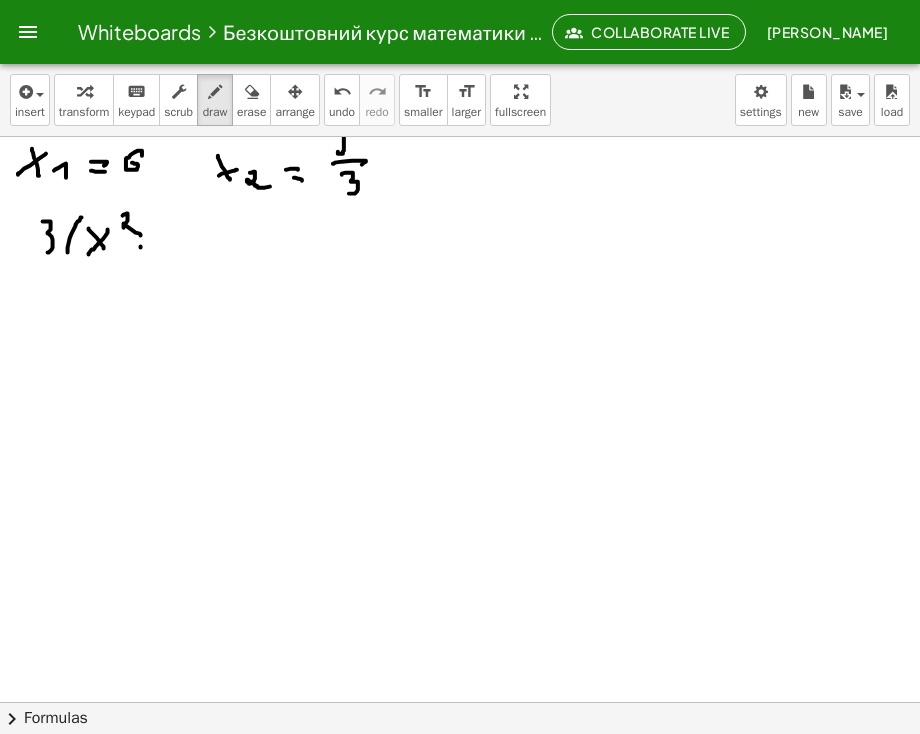 drag, startPoint x: 125, startPoint y: 247, endPoint x: 141, endPoint y: 245, distance: 16.124516 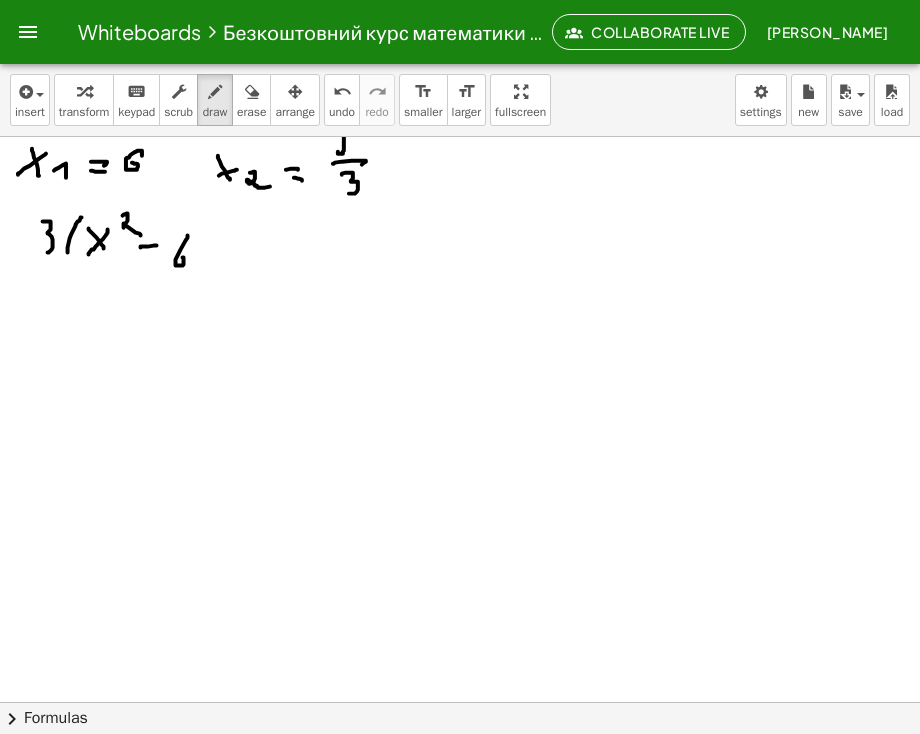 drag, startPoint x: 172, startPoint y: 236, endPoint x: 173, endPoint y: 262, distance: 26.019224 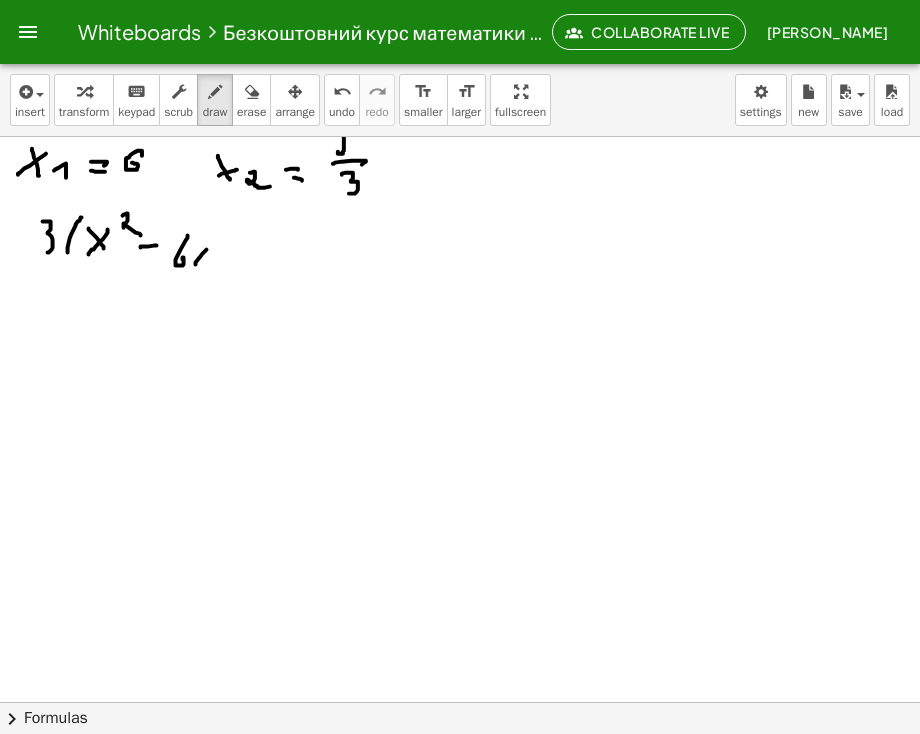 drag, startPoint x: 180, startPoint y: 264, endPoint x: 185, endPoint y: 242, distance: 22.561028 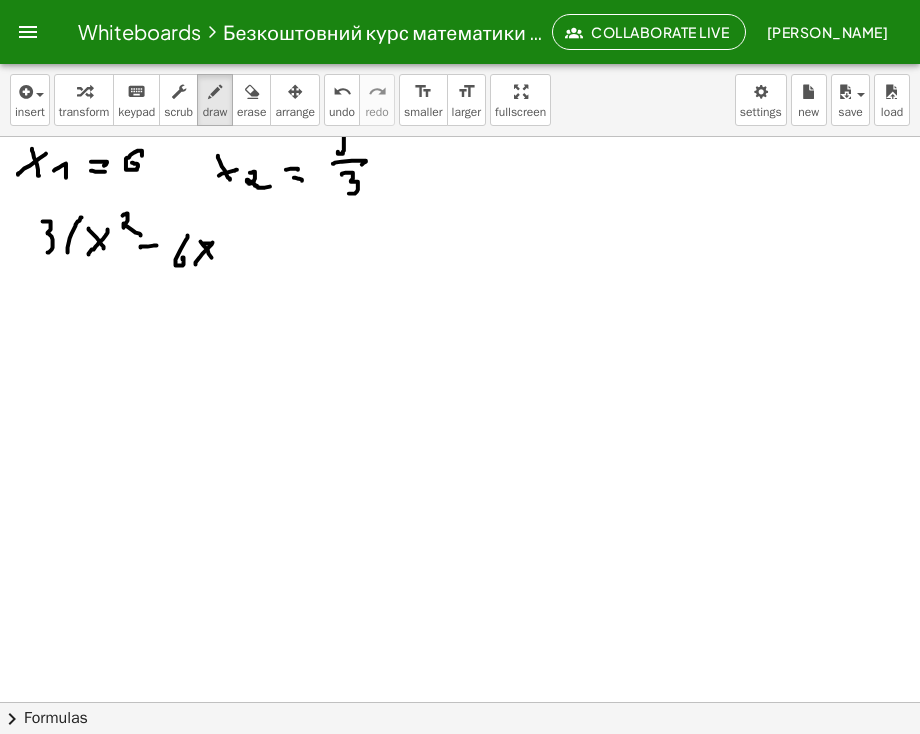 click at bounding box center (459, -238) 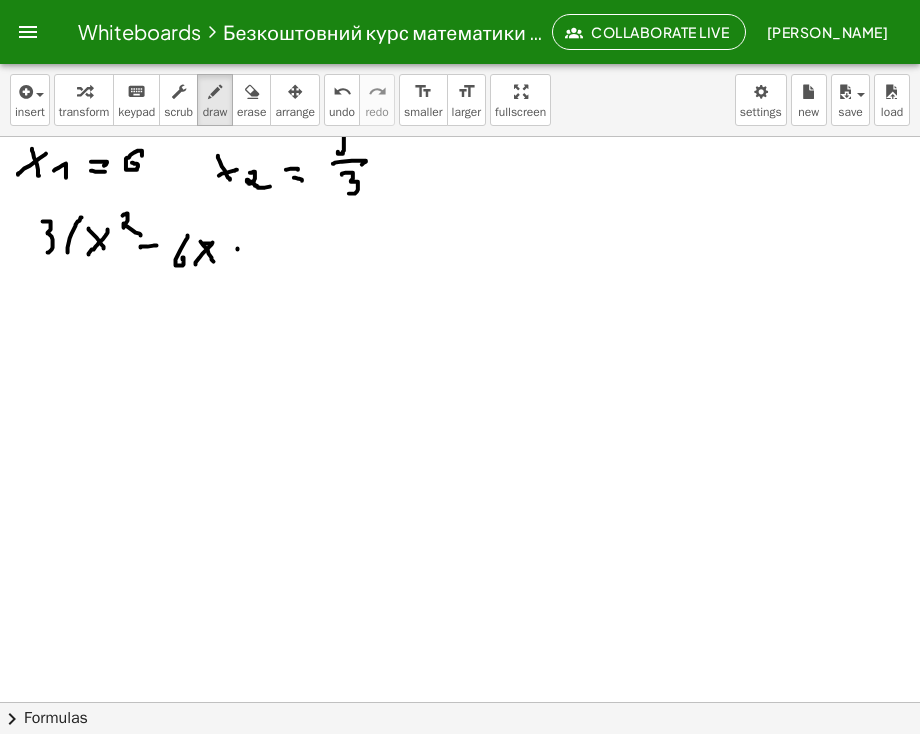 click at bounding box center [459, -238] 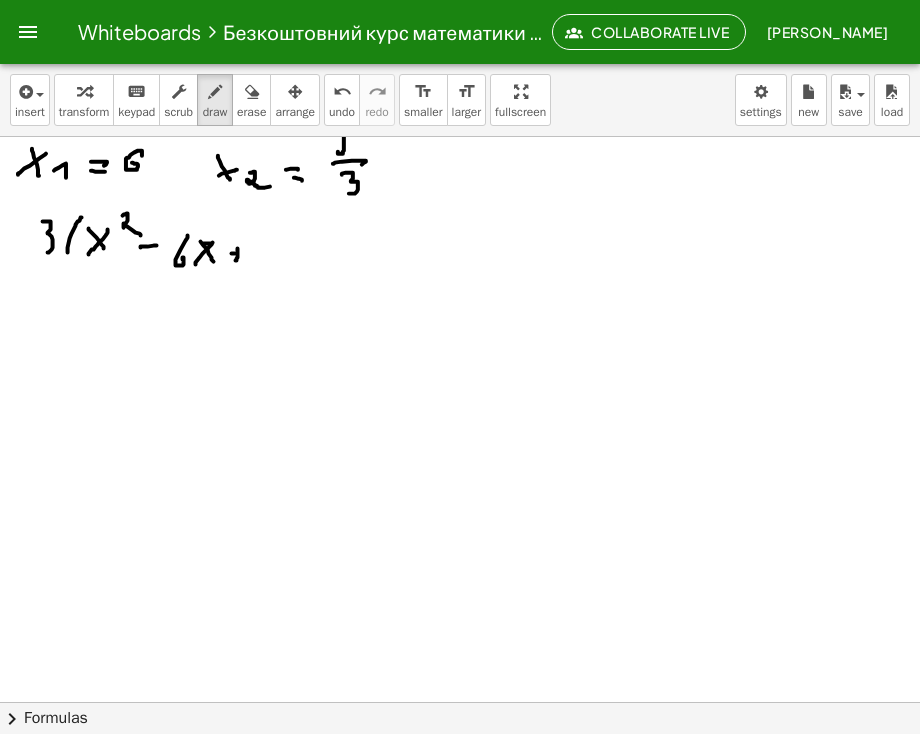 click at bounding box center (459, -238) 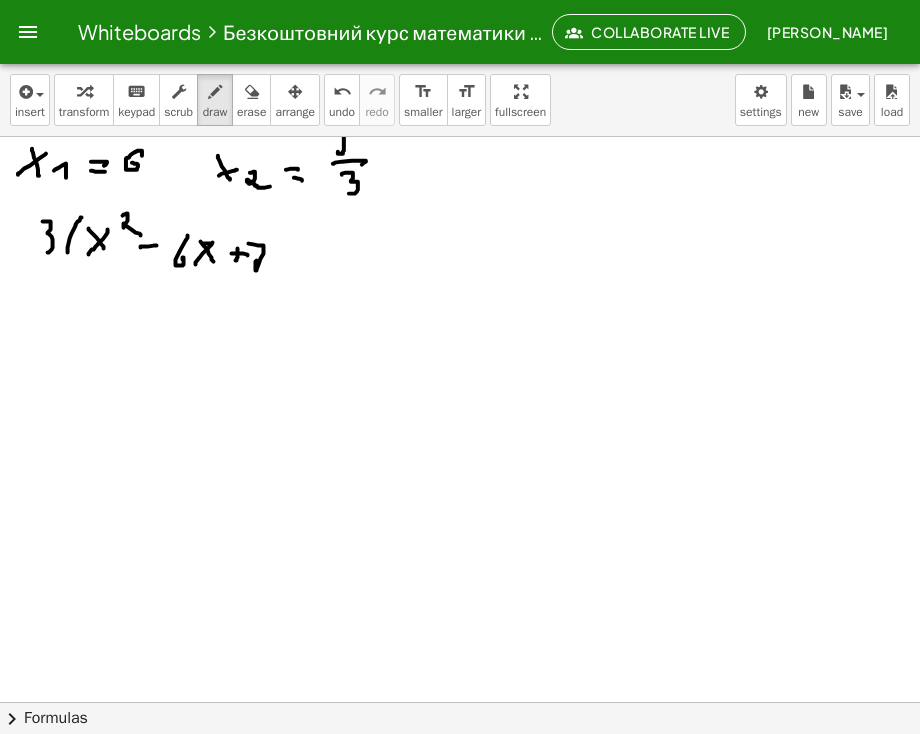 click at bounding box center [459, -238] 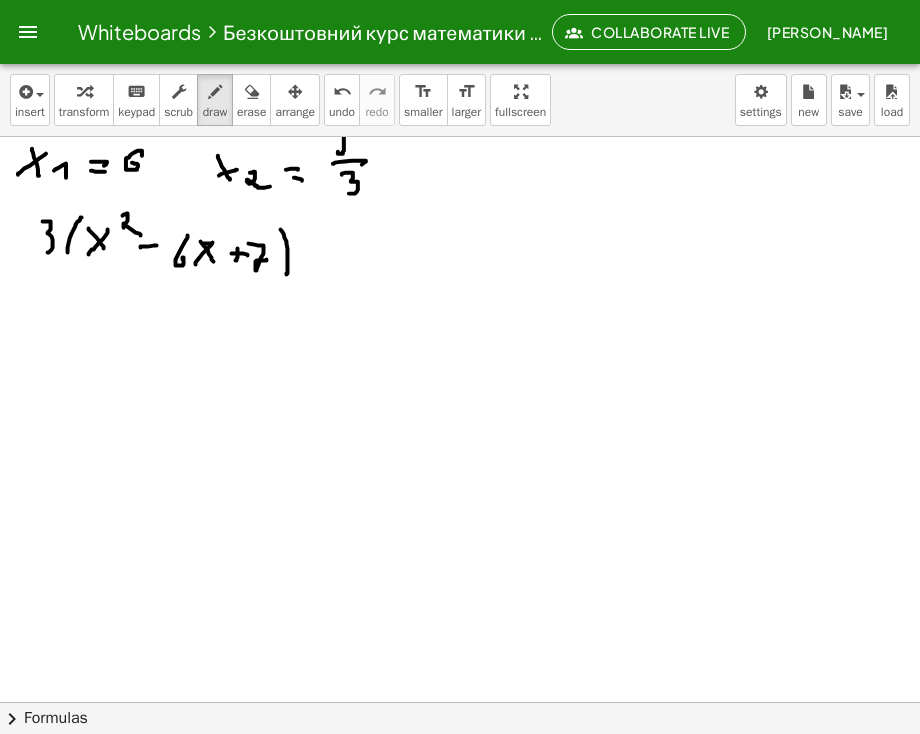 click at bounding box center [459, -238] 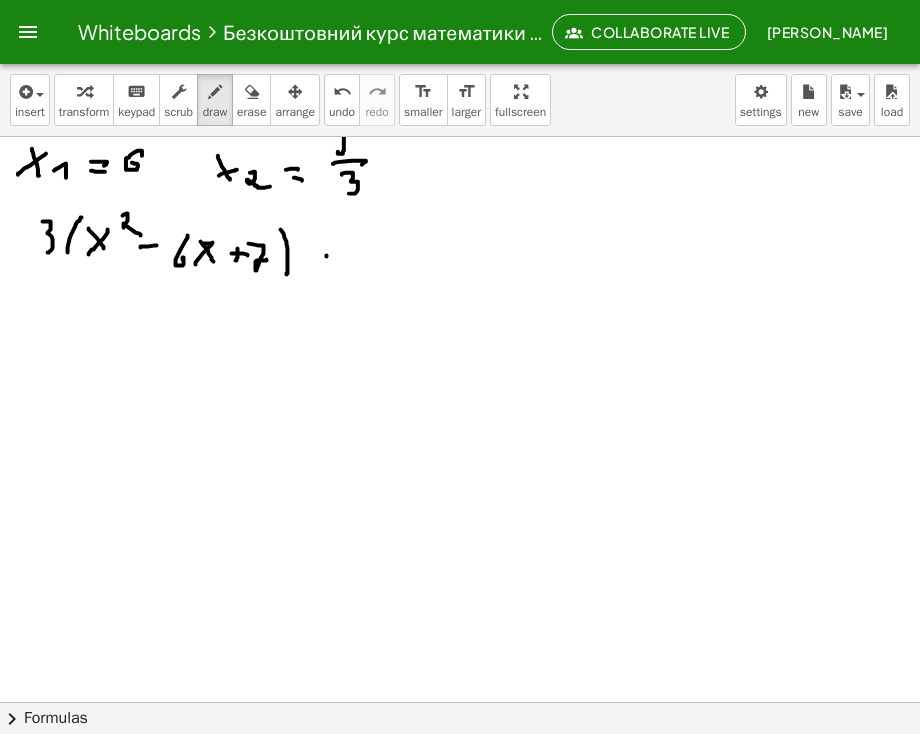 click at bounding box center (459, -238) 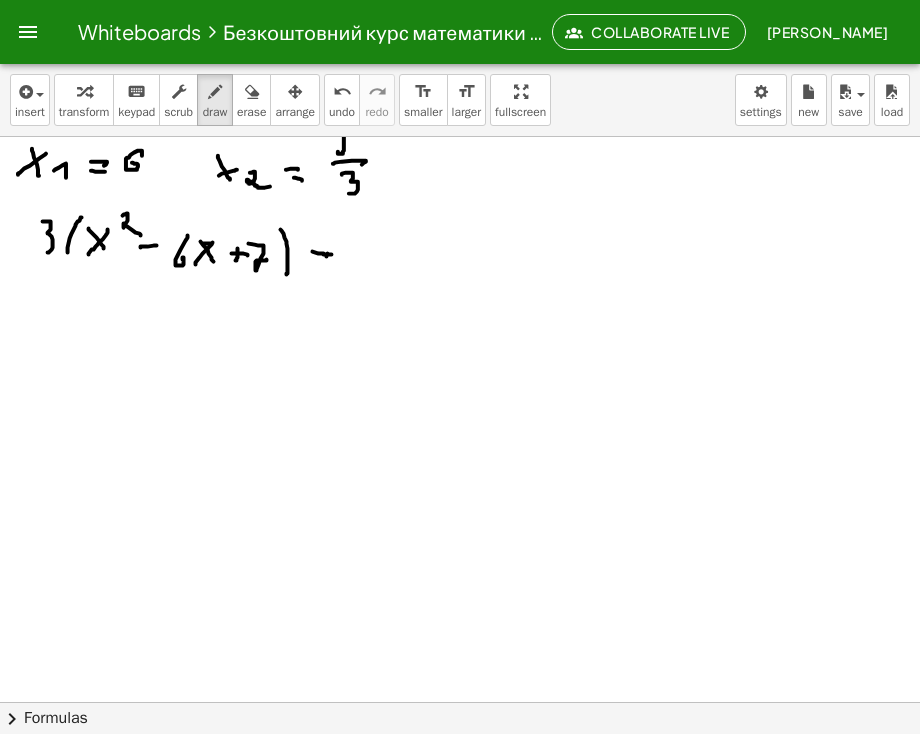 click at bounding box center [459, -238] 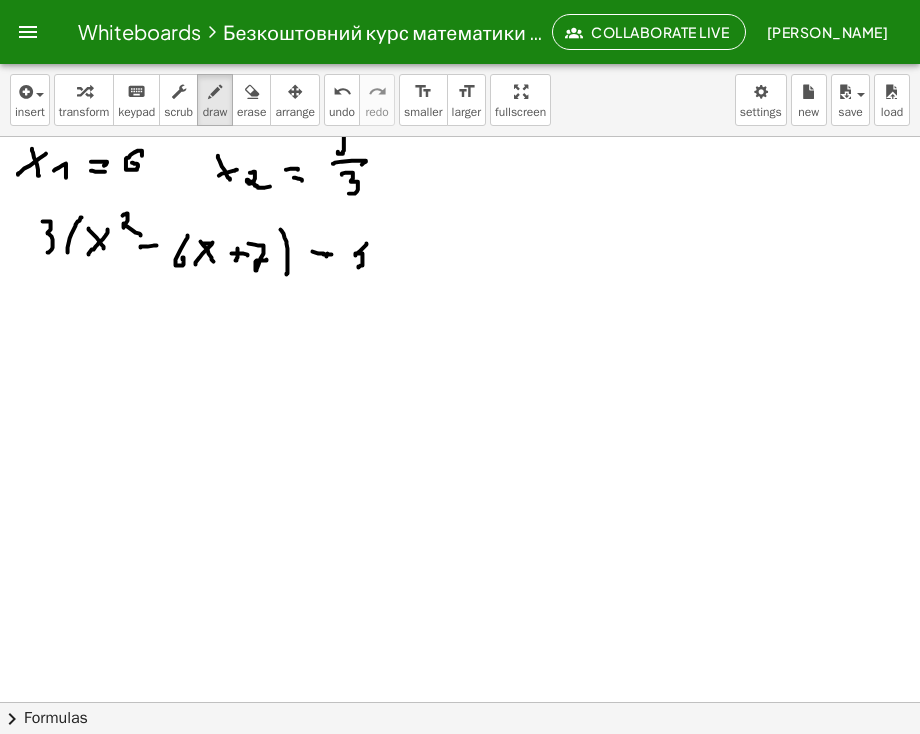 click at bounding box center [459, -238] 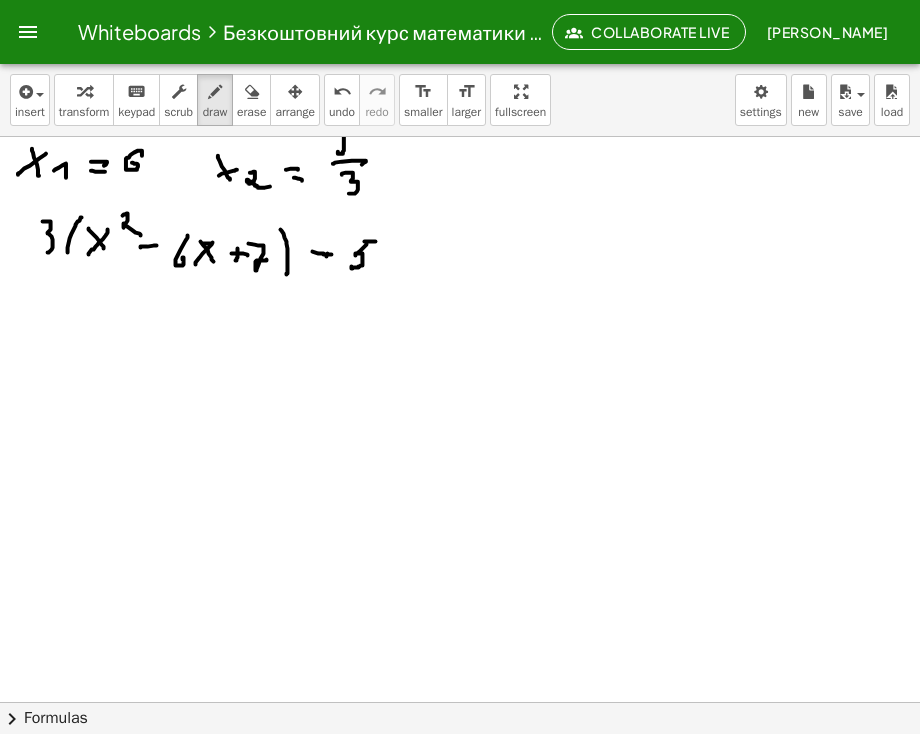 click at bounding box center (459, -238) 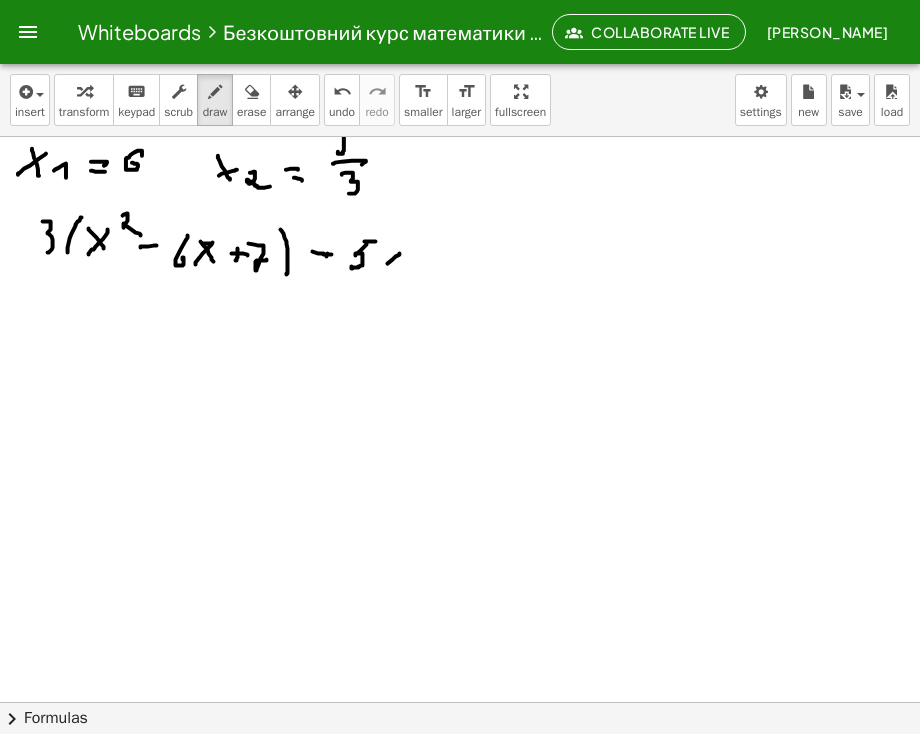 click at bounding box center (459, -238) 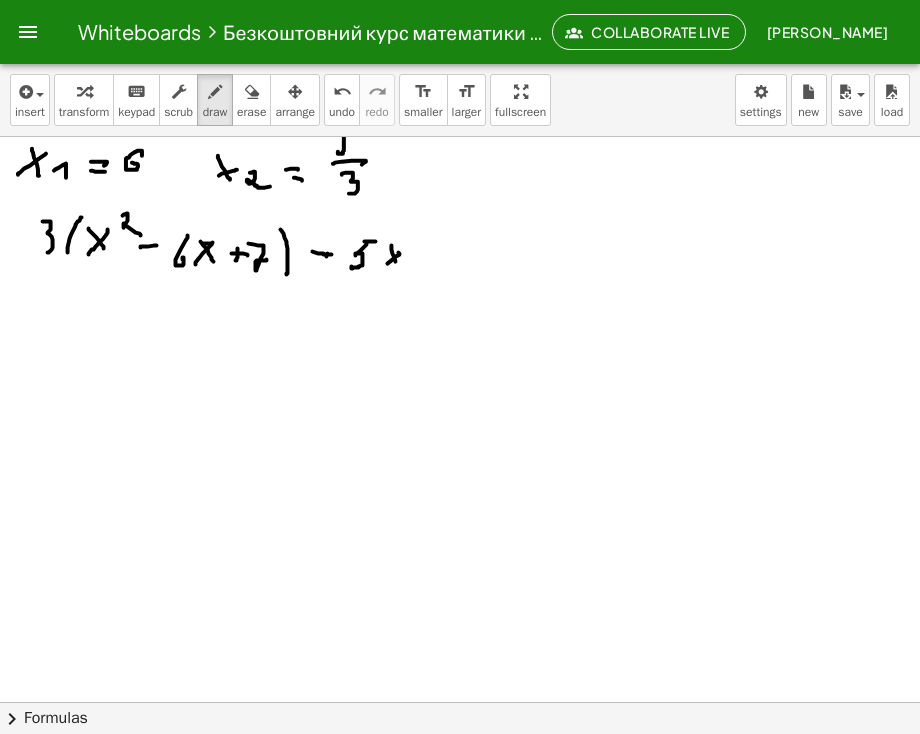 click at bounding box center (459, -238) 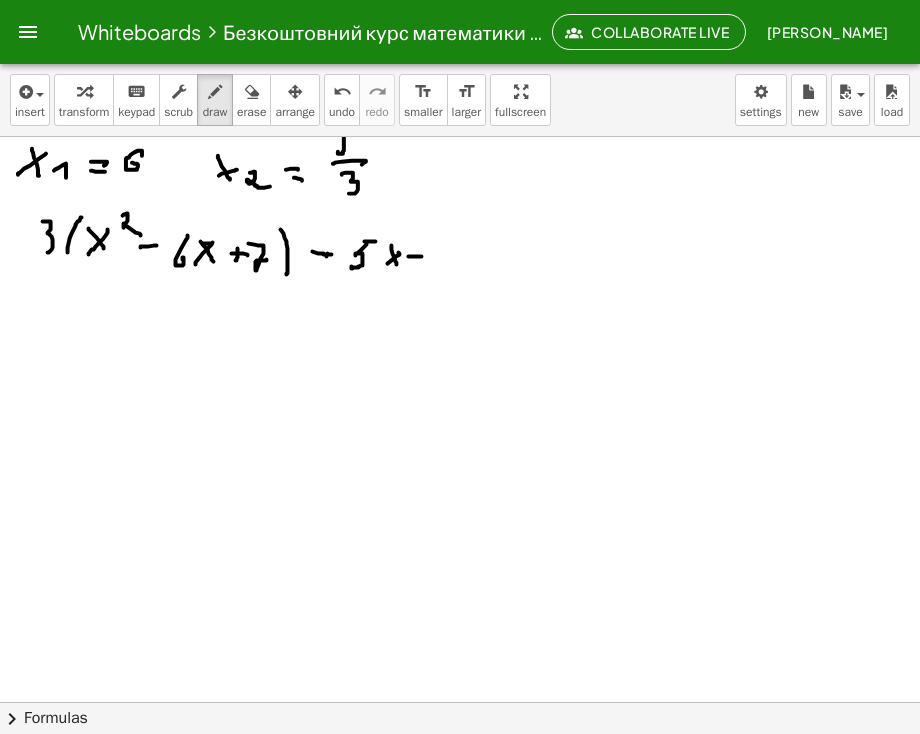 click at bounding box center (459, -238) 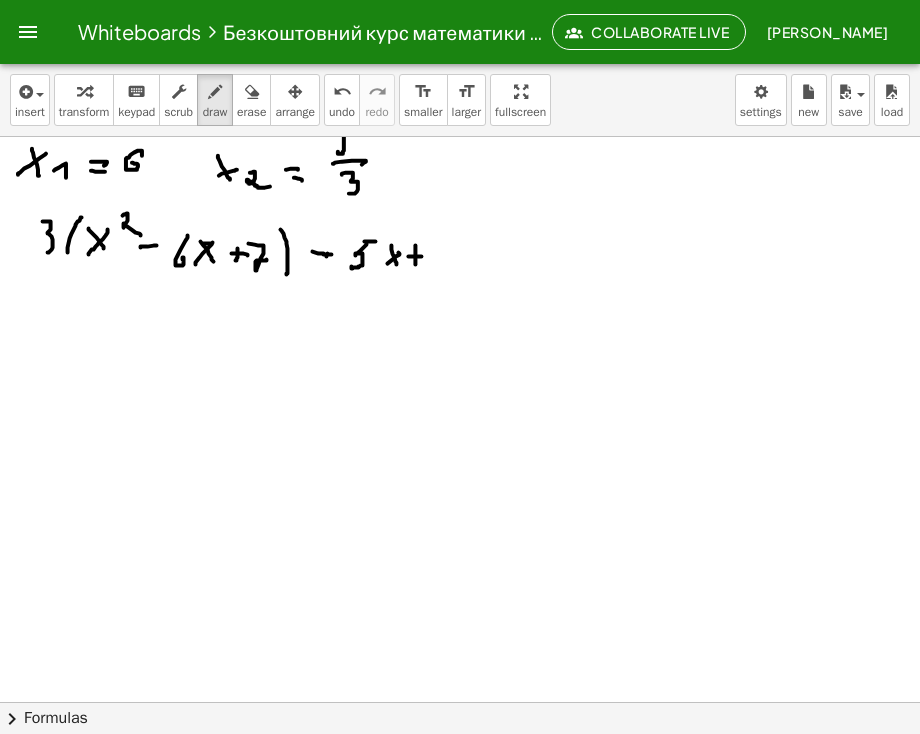 click at bounding box center (459, -238) 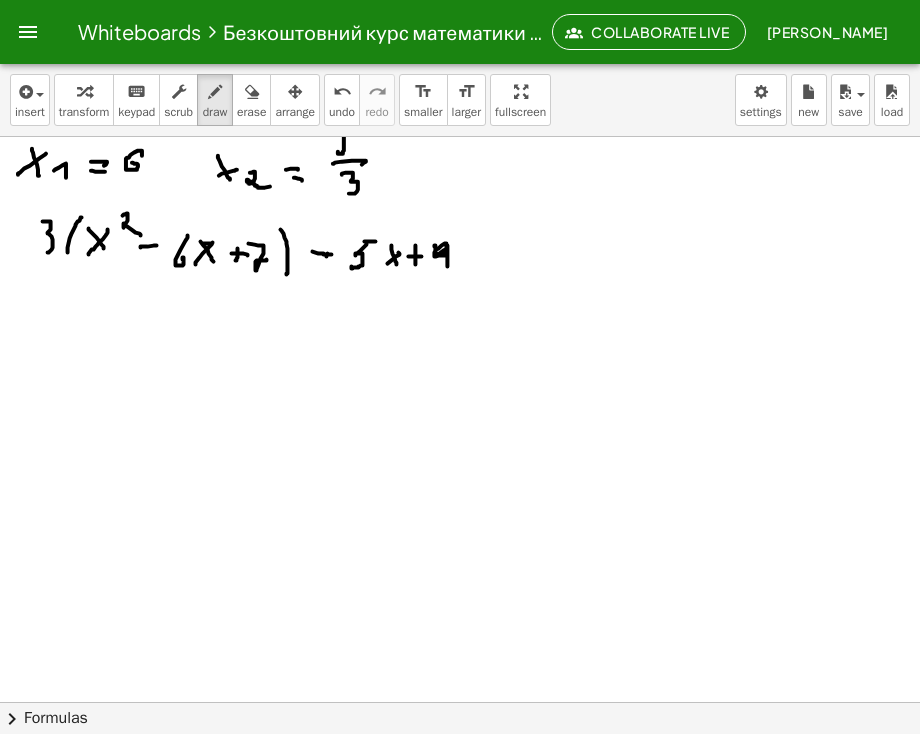 click at bounding box center (459, -238) 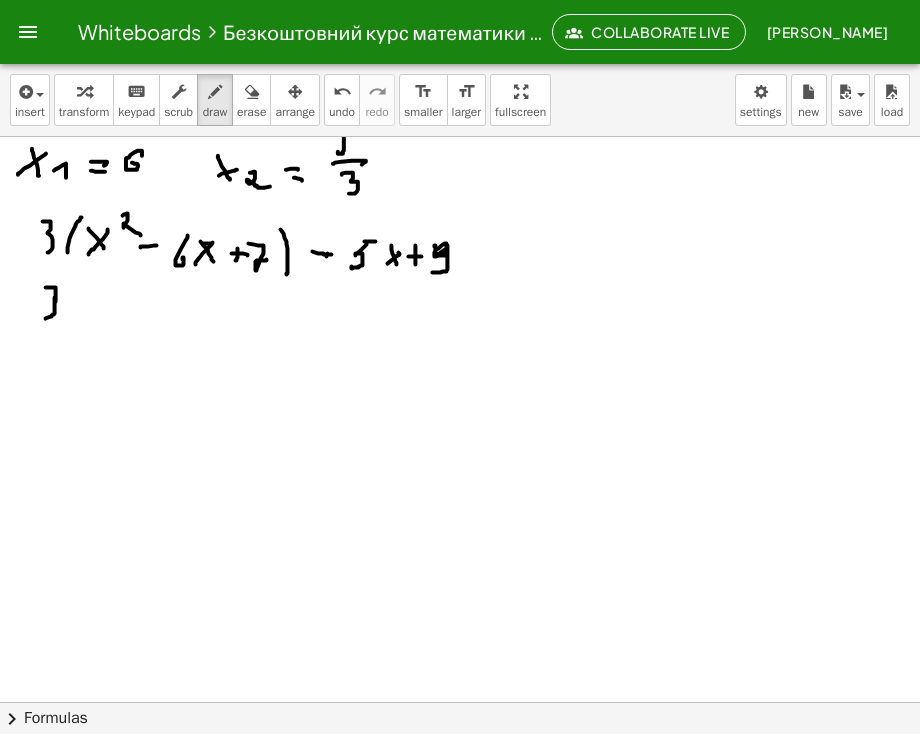 click at bounding box center [459, -238] 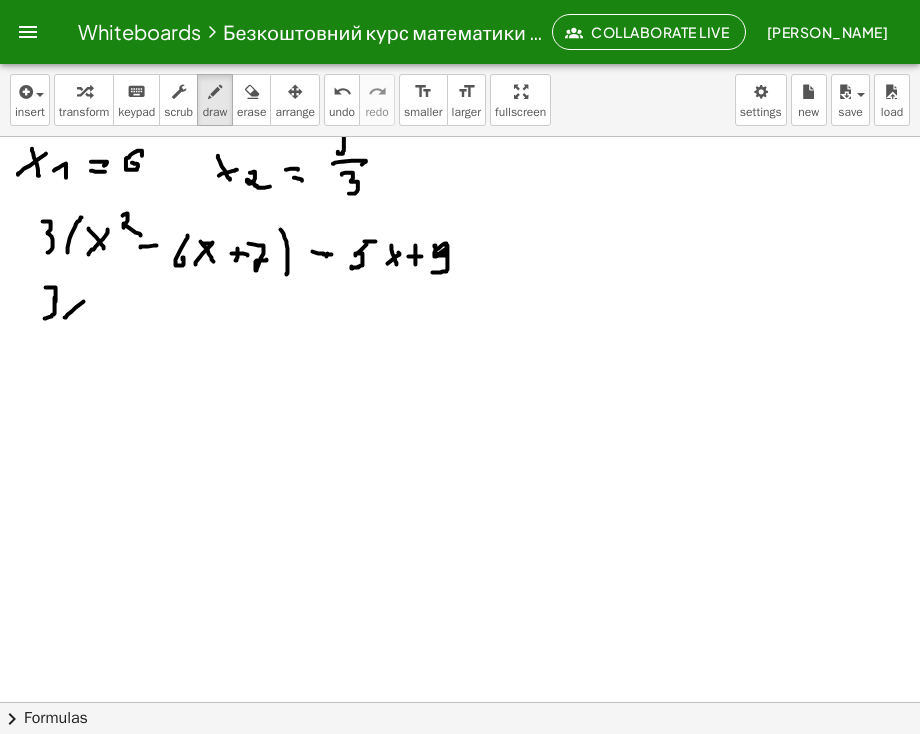click at bounding box center (459, -238) 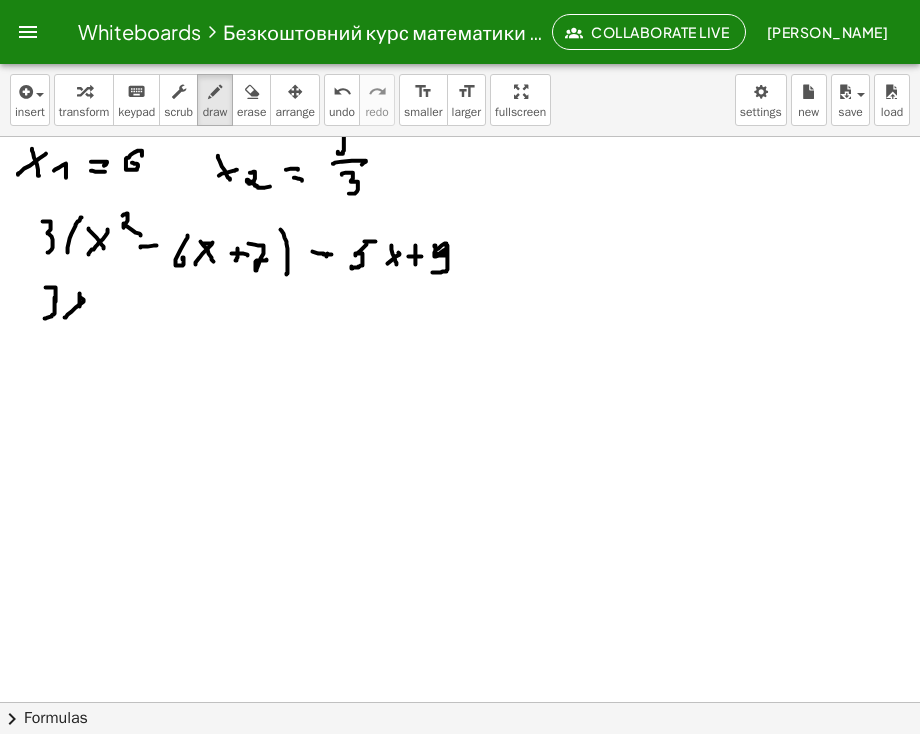 click at bounding box center [459, -238] 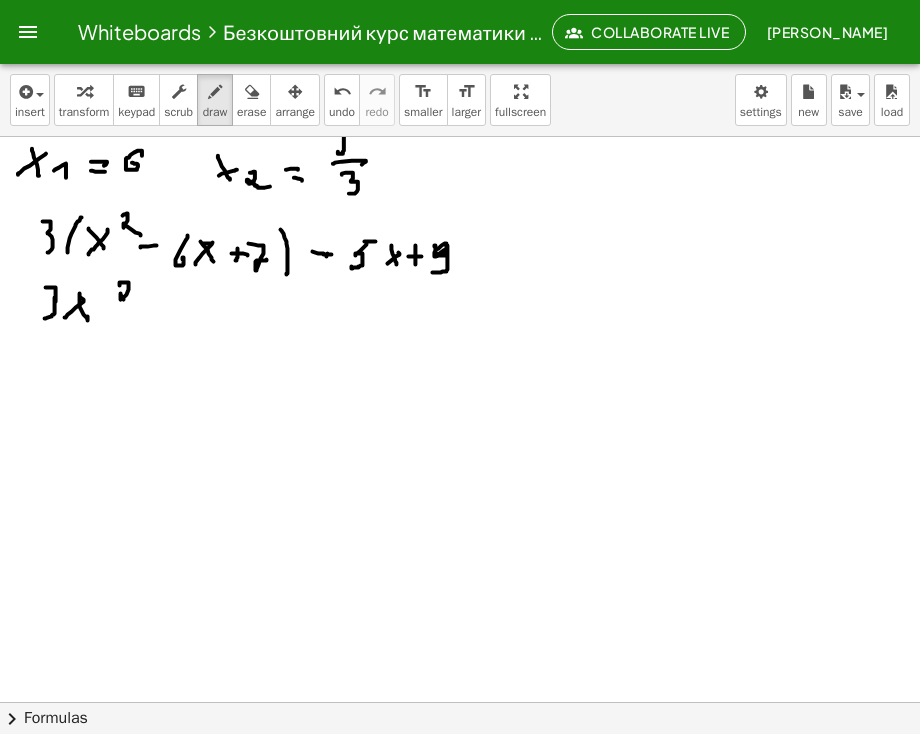 click at bounding box center (459, -238) 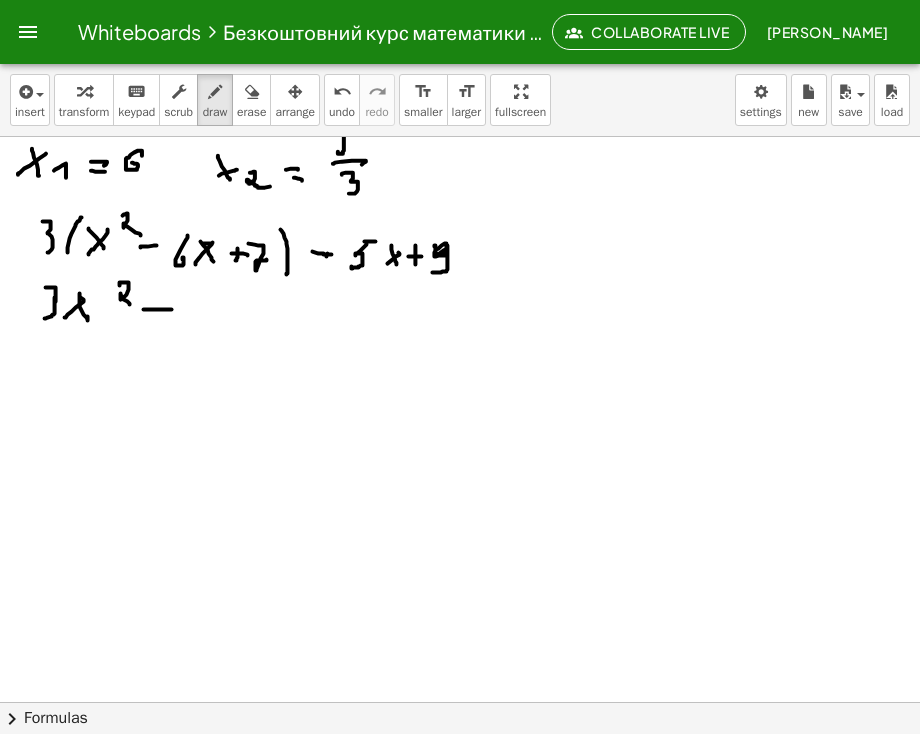 click at bounding box center [459, -238] 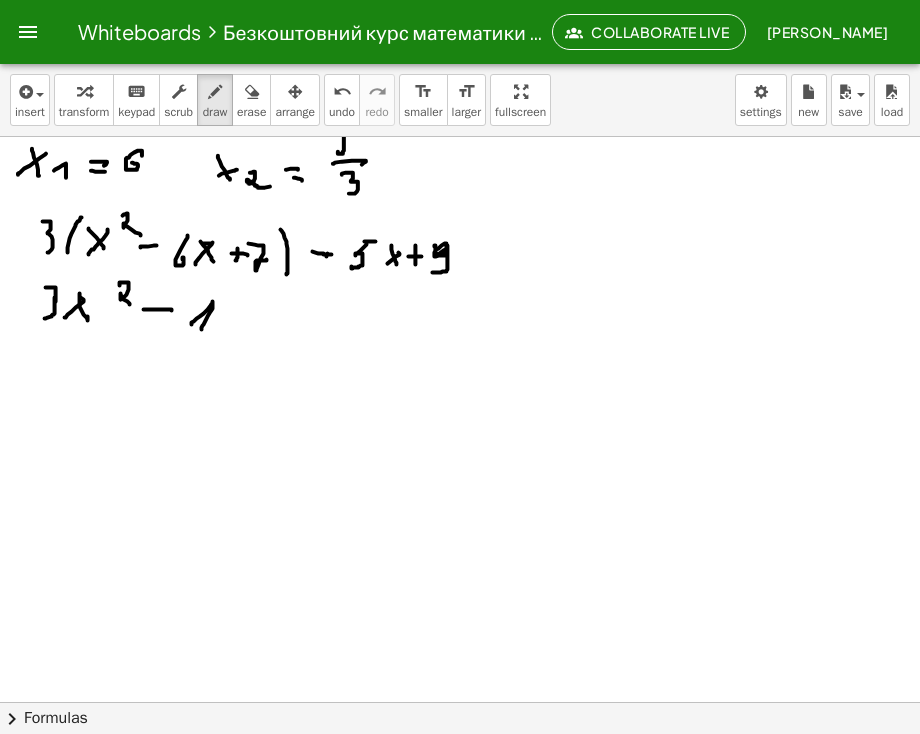 click at bounding box center [459, -238] 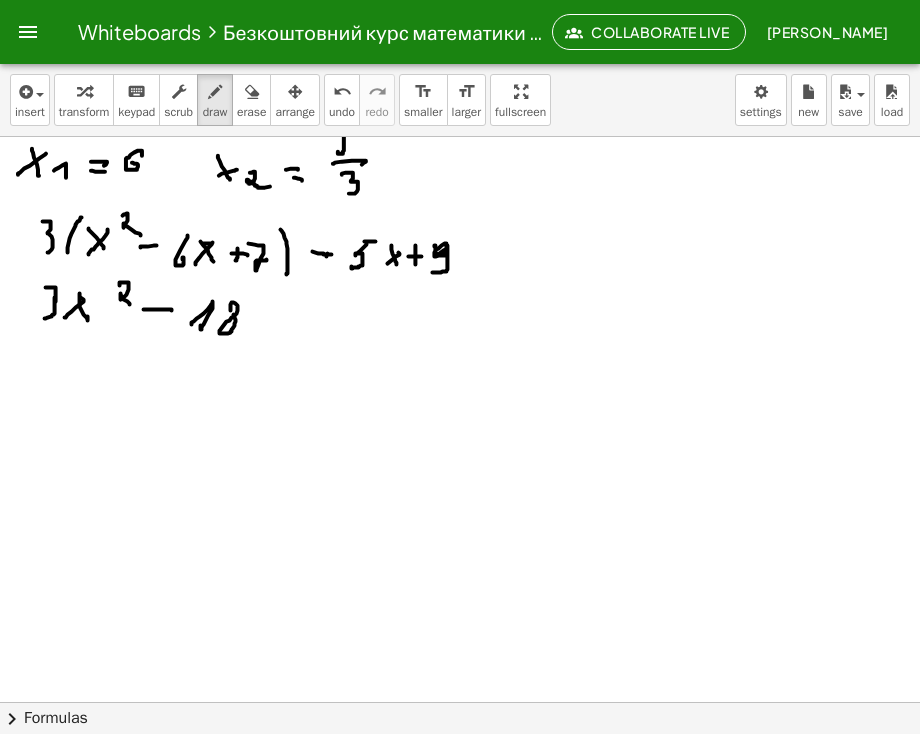 click at bounding box center (459, -238) 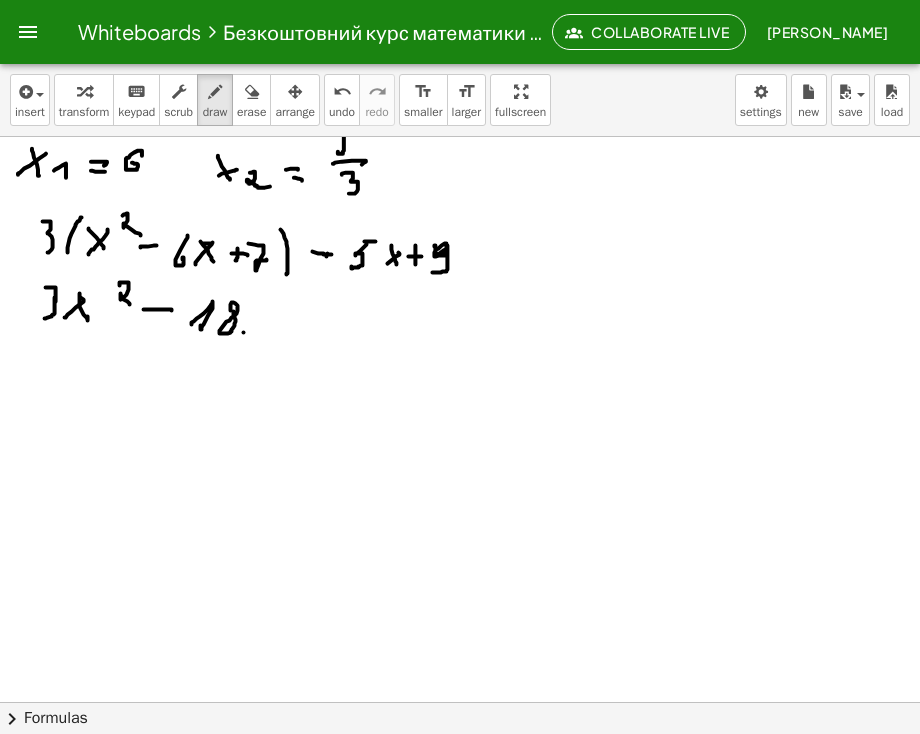 click at bounding box center (459, -238) 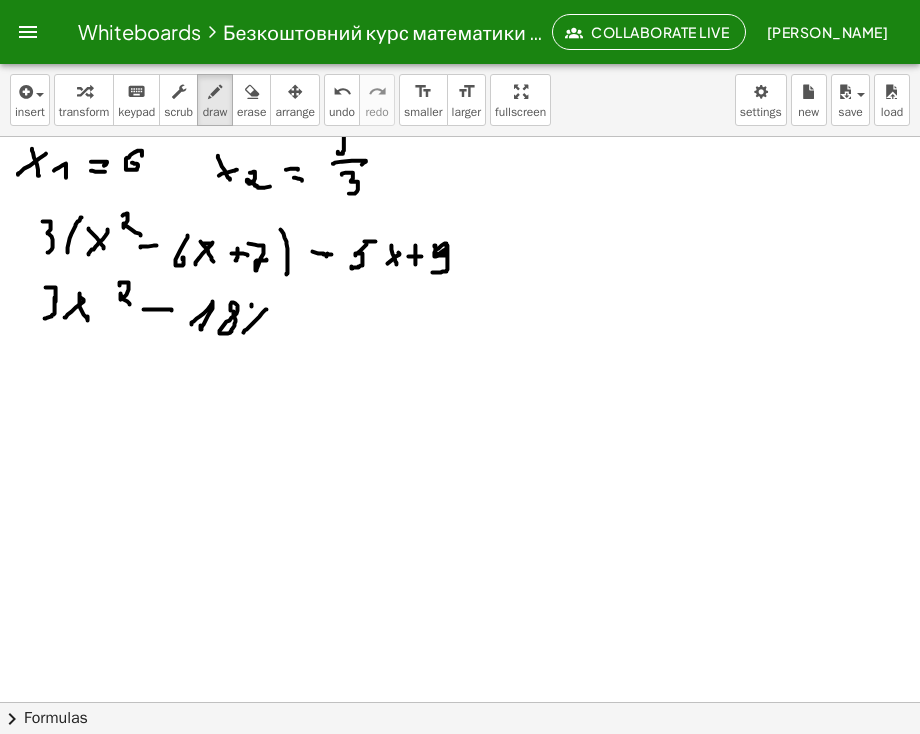 click at bounding box center (459, -238) 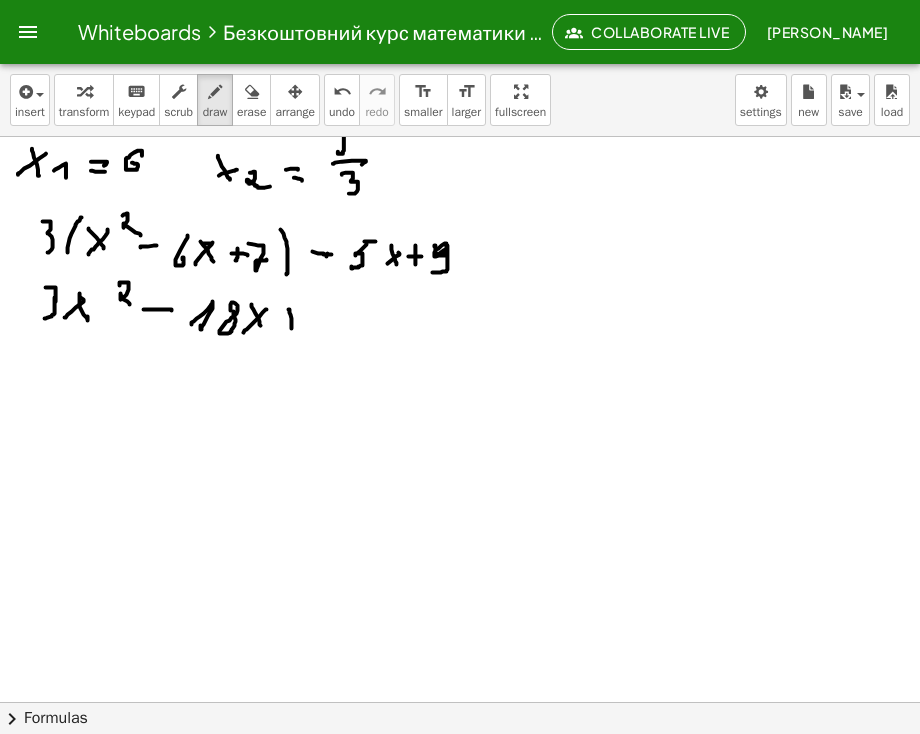 click at bounding box center [459, -238] 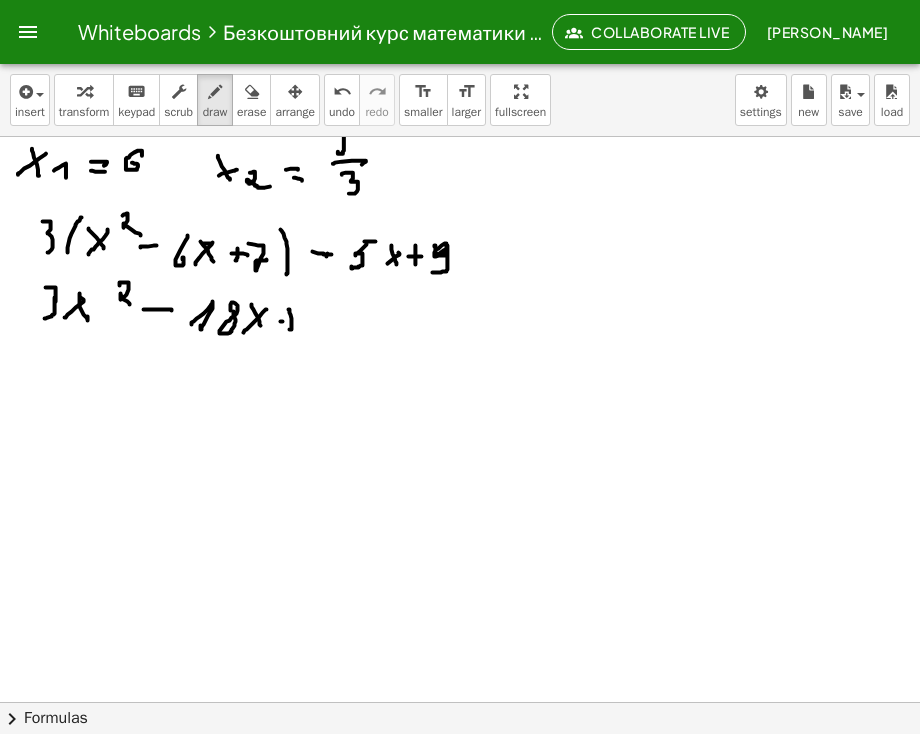 click at bounding box center [459, -238] 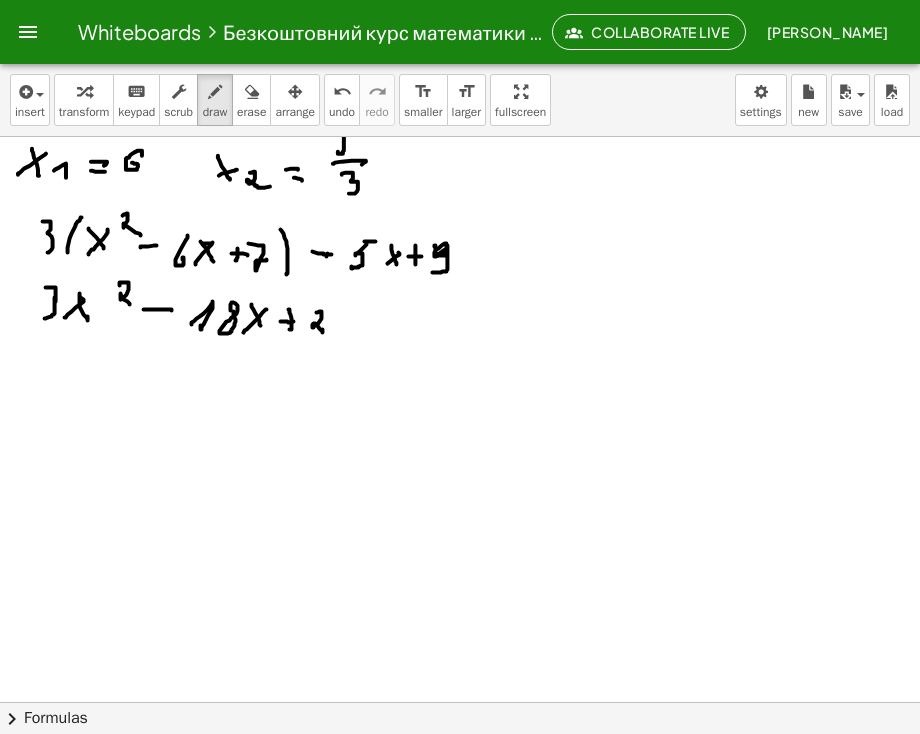 click at bounding box center [459, -238] 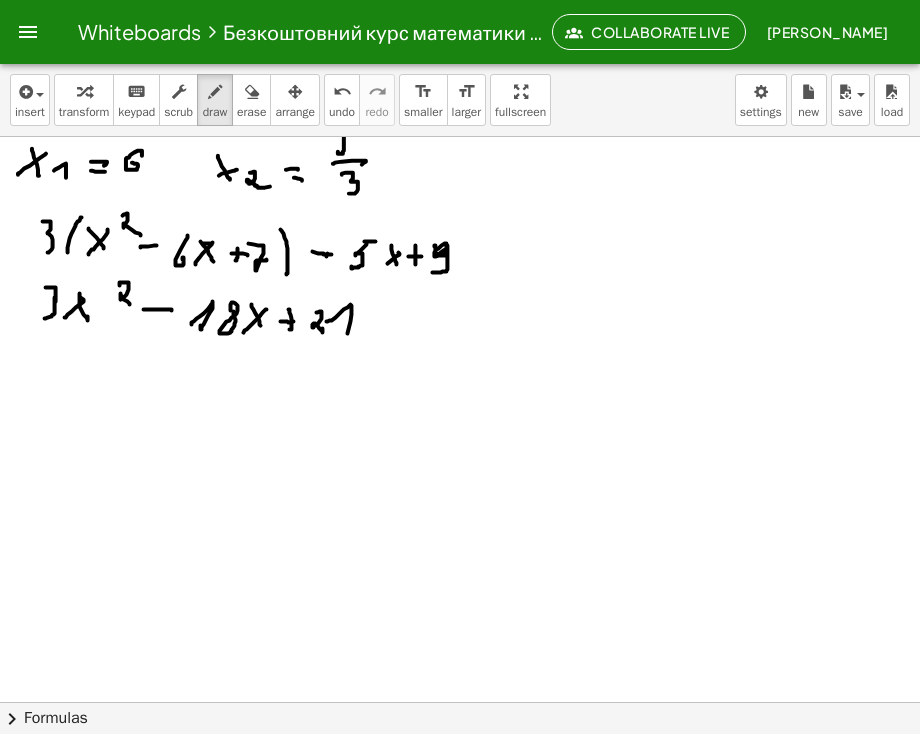 click at bounding box center [459, -238] 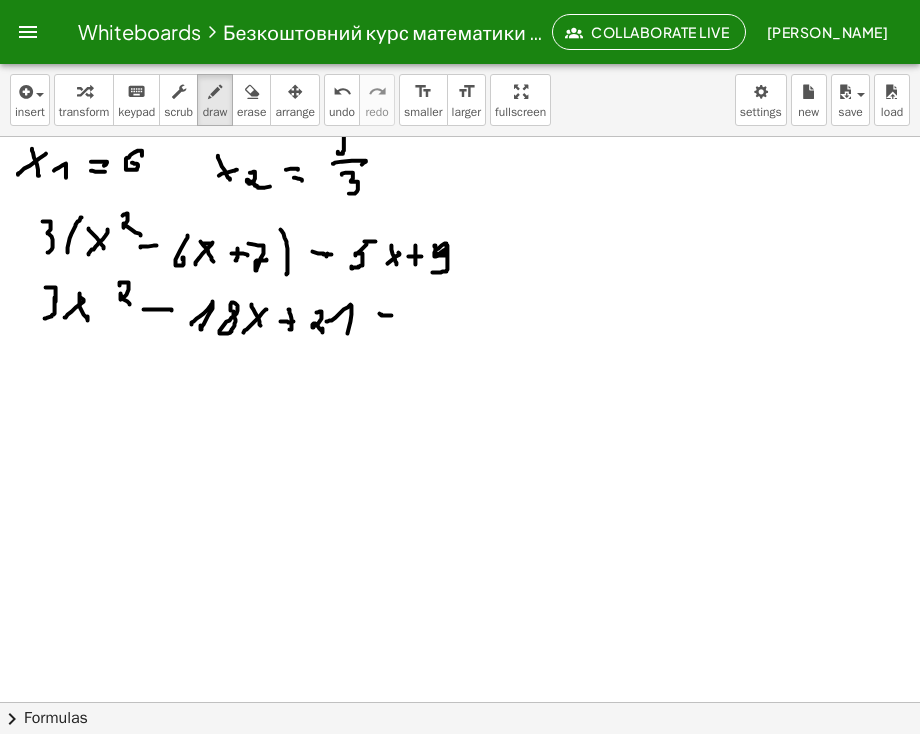 click at bounding box center [459, -238] 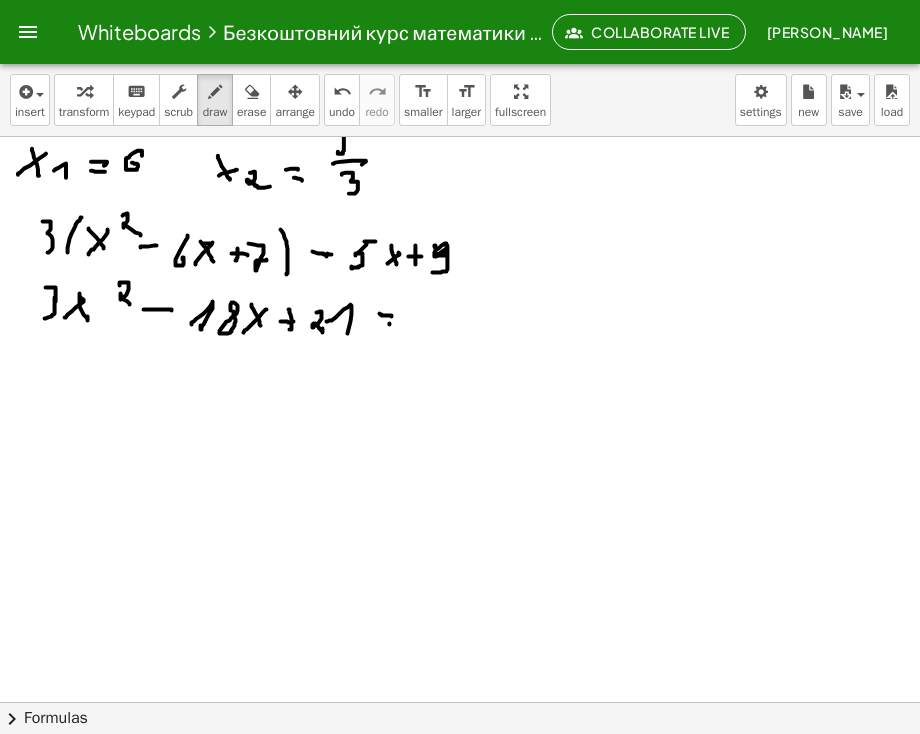 click at bounding box center [459, -238] 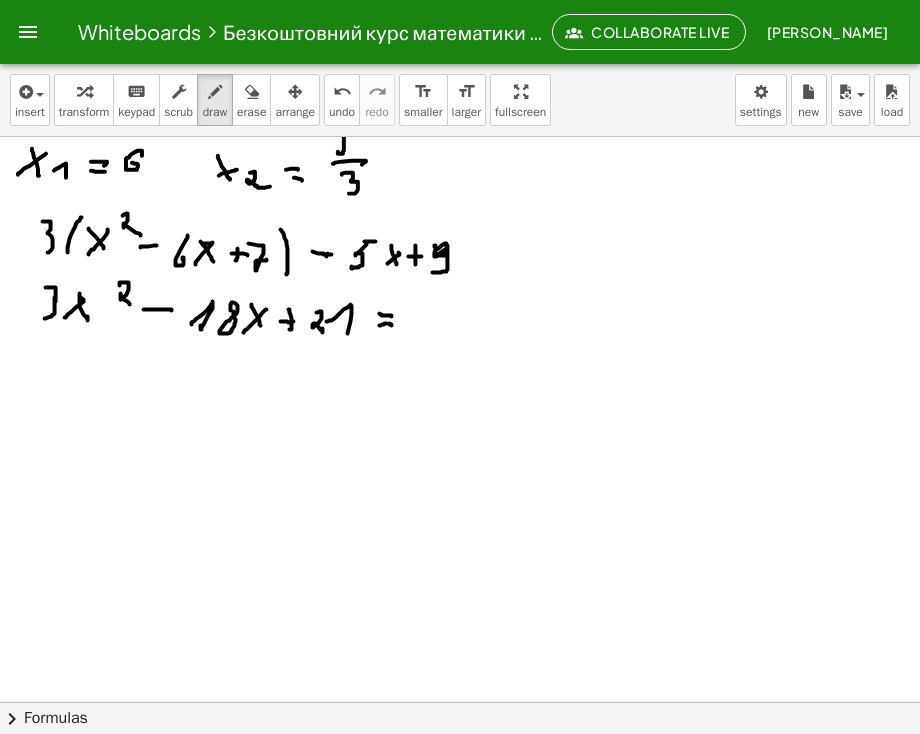 click at bounding box center [459, -238] 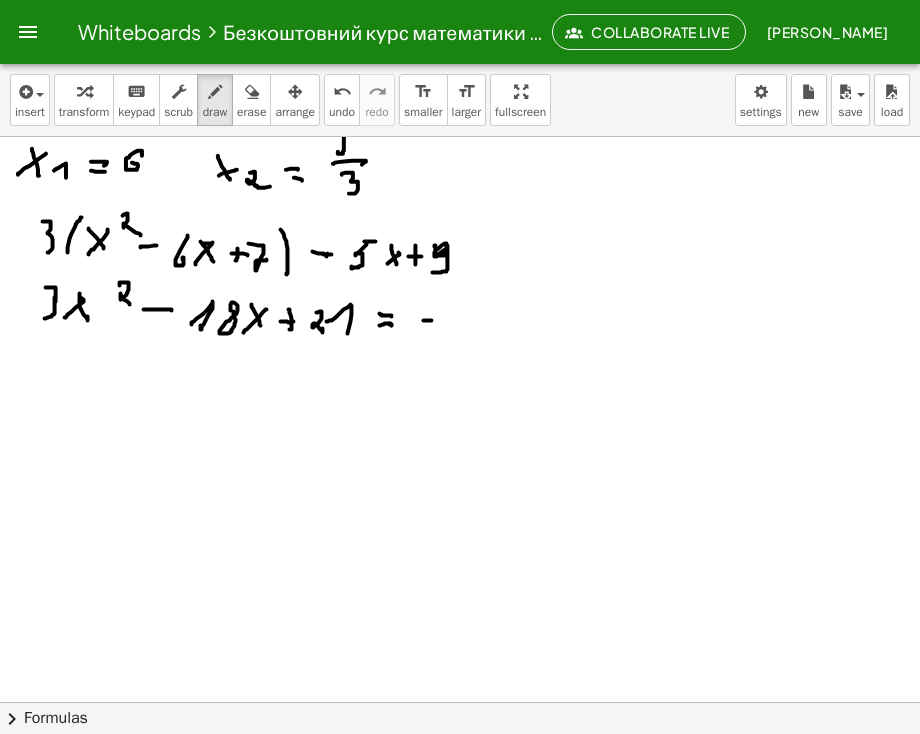 click at bounding box center [459, -238] 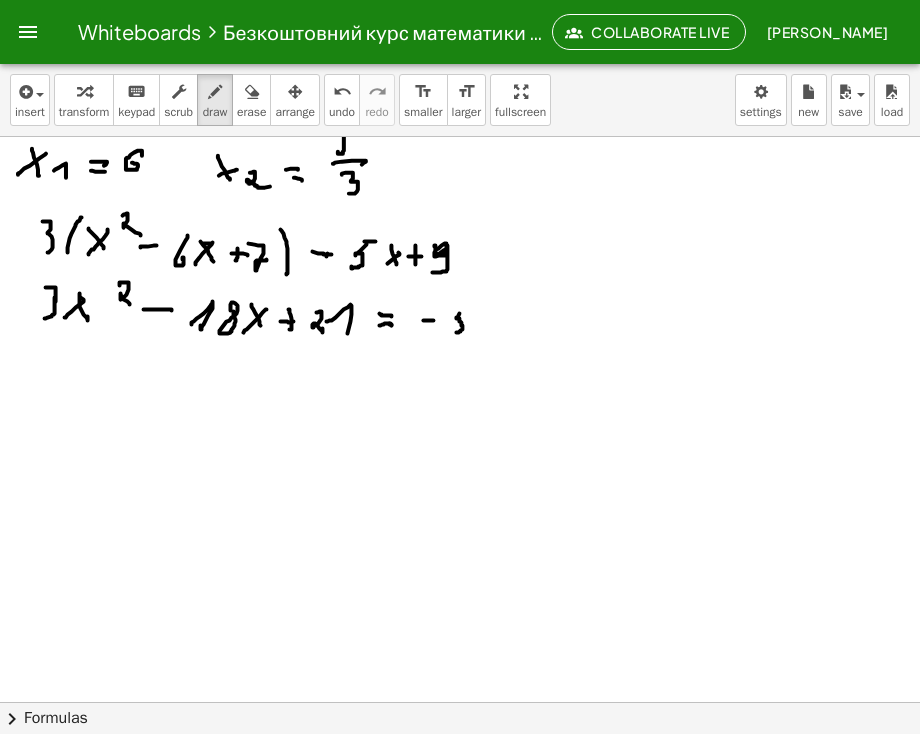 click at bounding box center (459, -238) 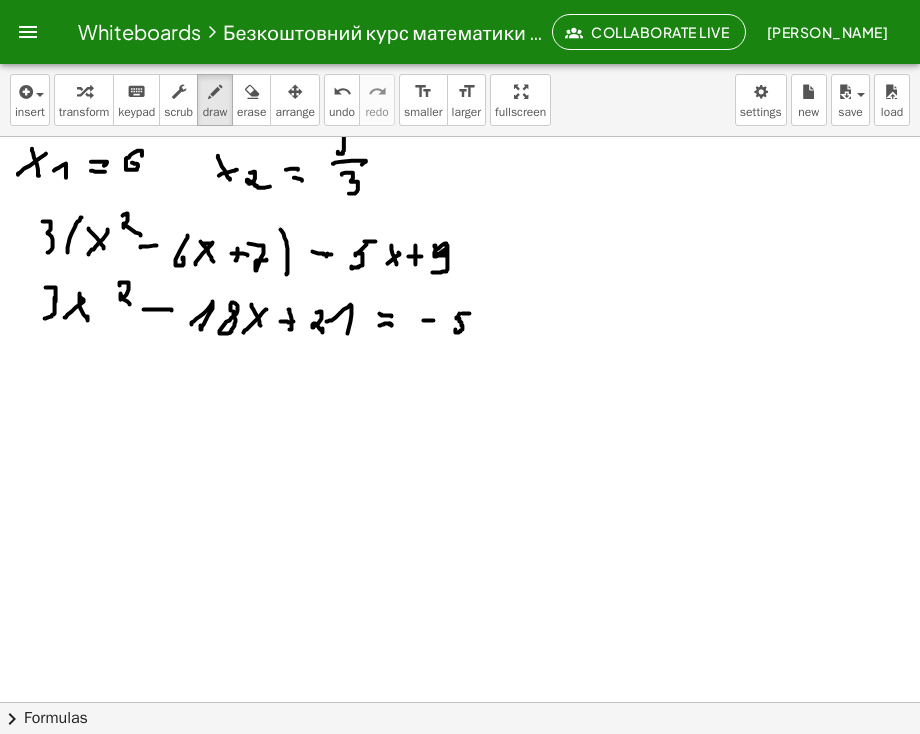 click at bounding box center (459, -238) 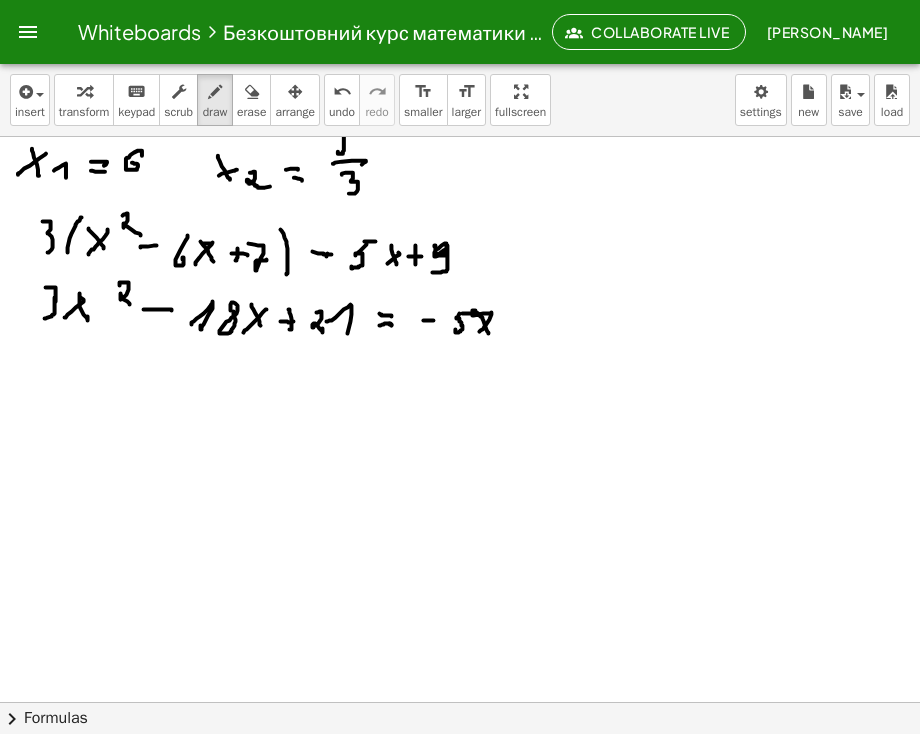 click at bounding box center [459, -238] 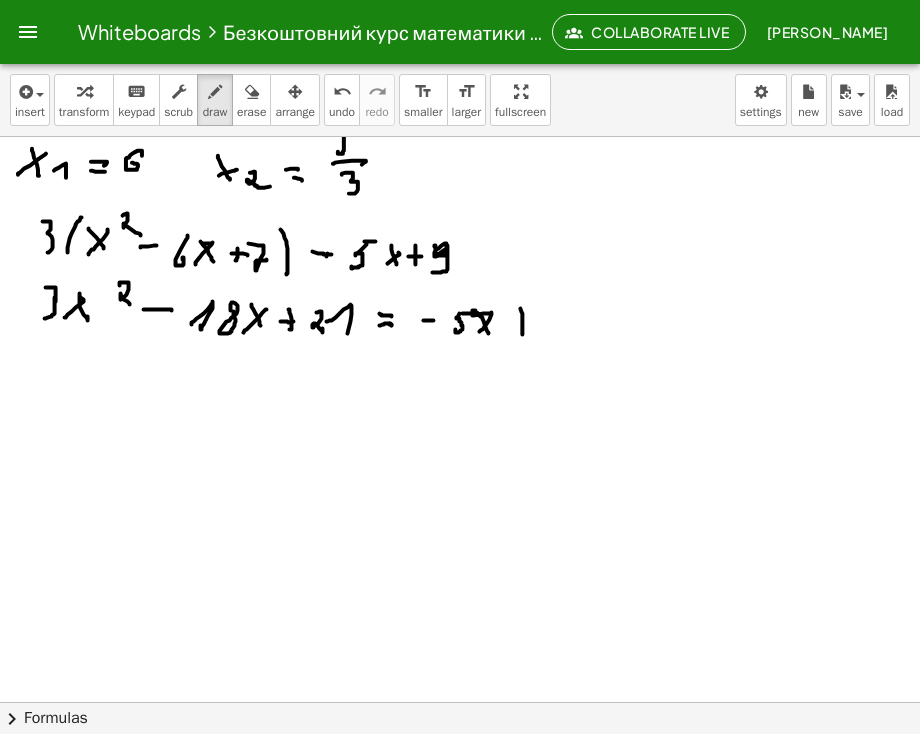 click at bounding box center [459, -238] 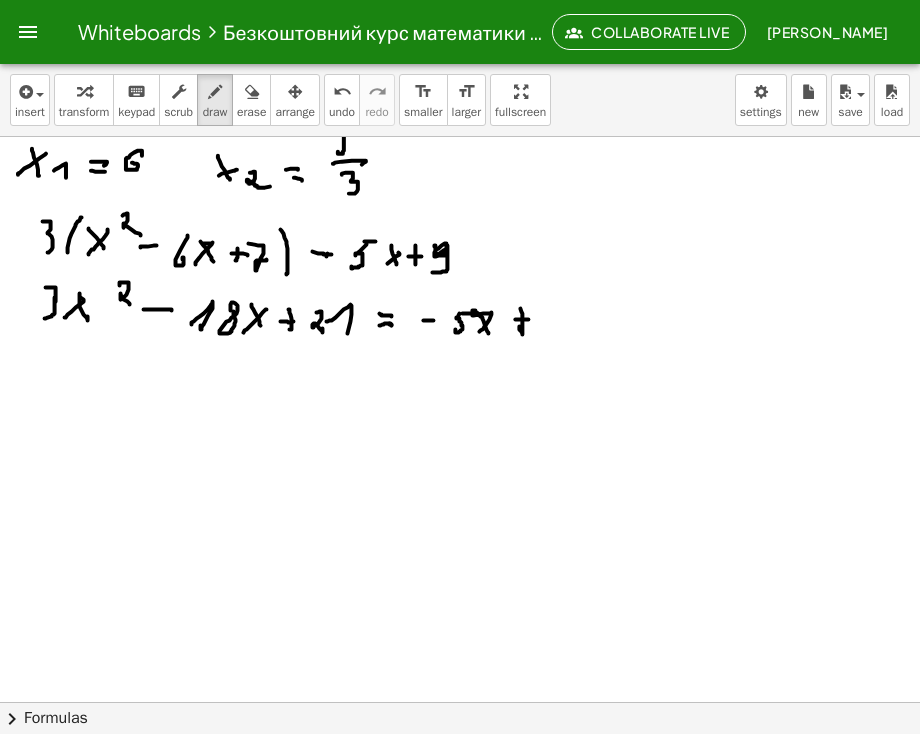 click at bounding box center (459, -238) 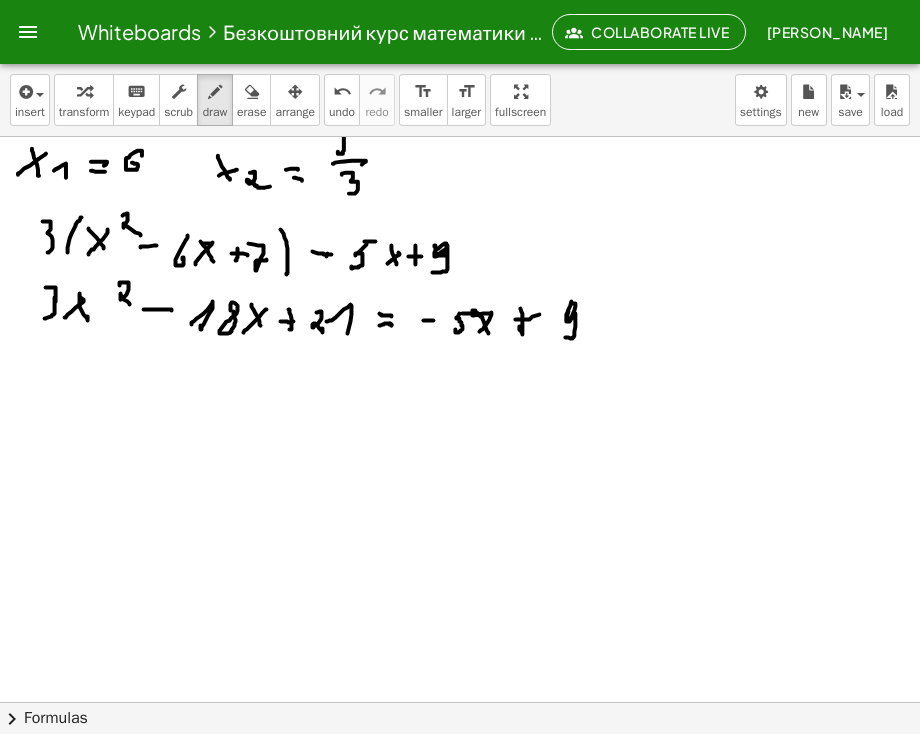 click at bounding box center [459, -238] 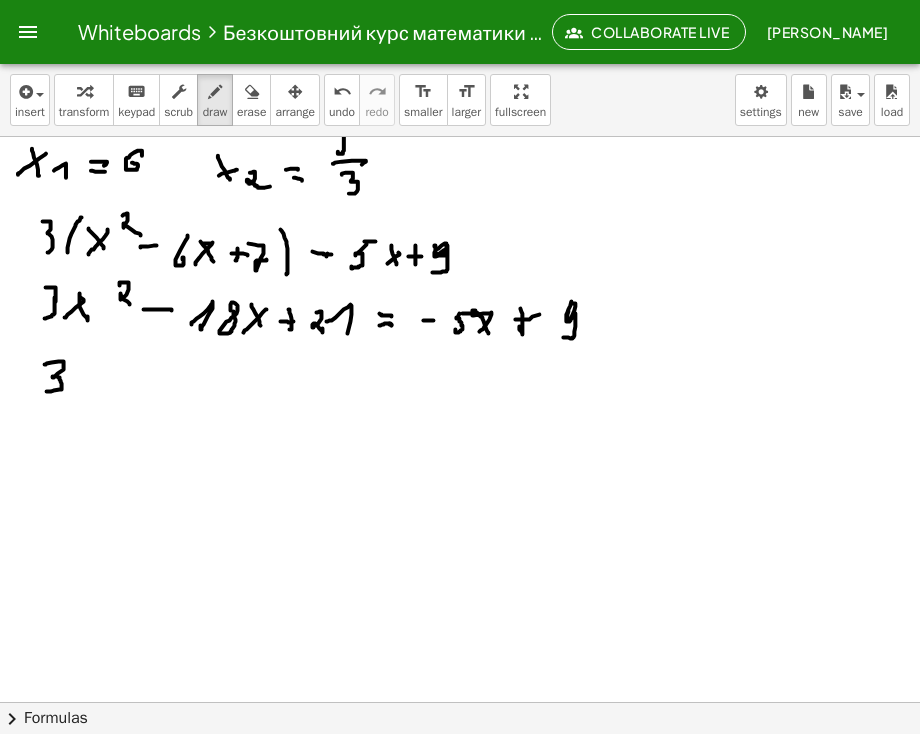 click at bounding box center (459, -238) 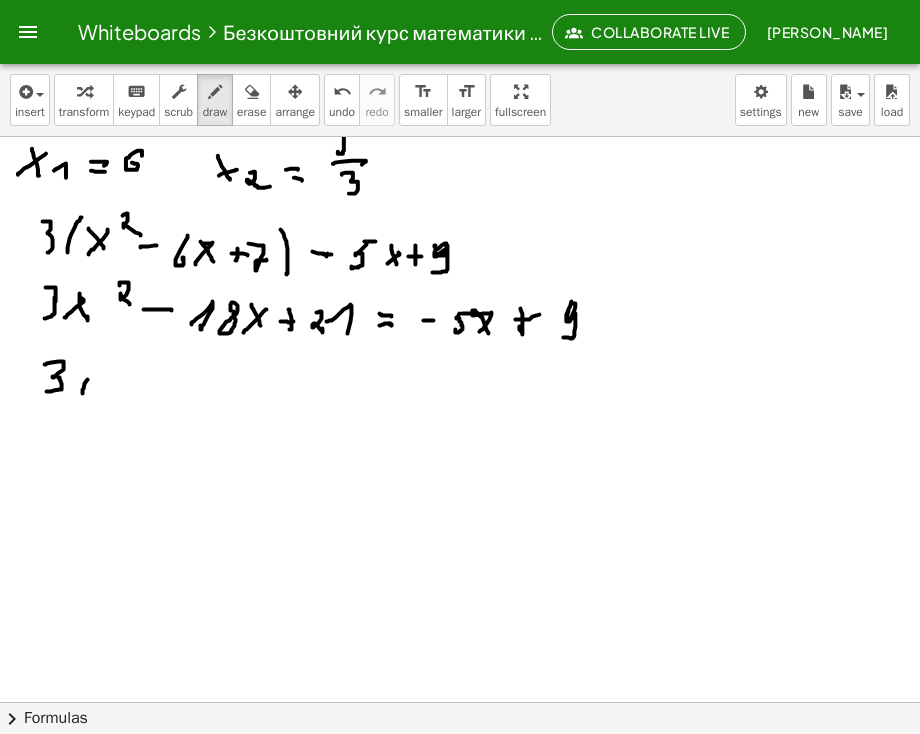 click at bounding box center [459, -238] 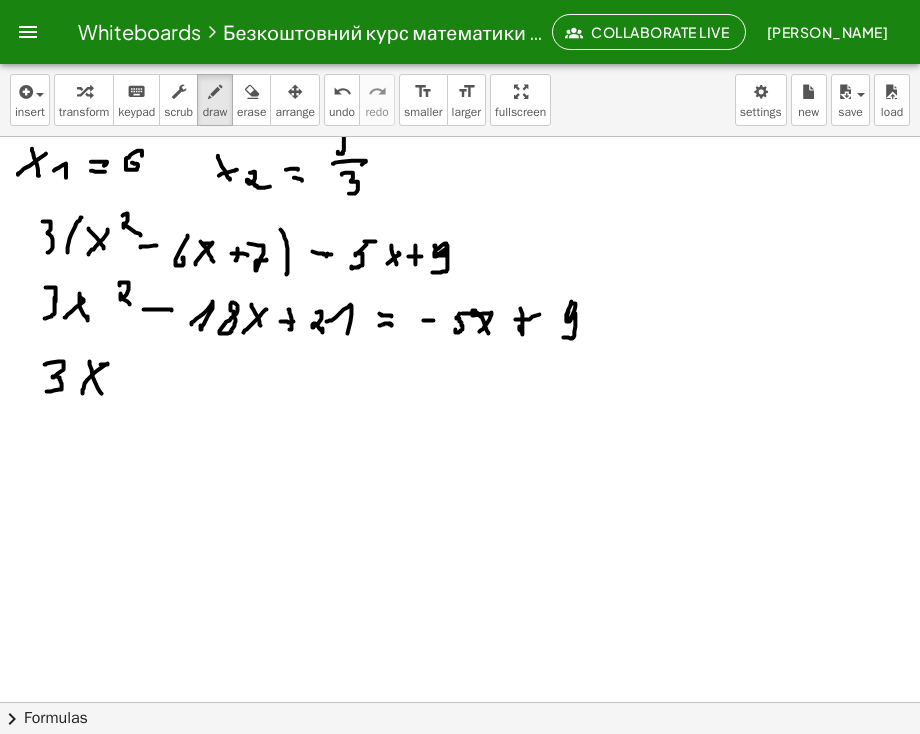 click at bounding box center [459, -238] 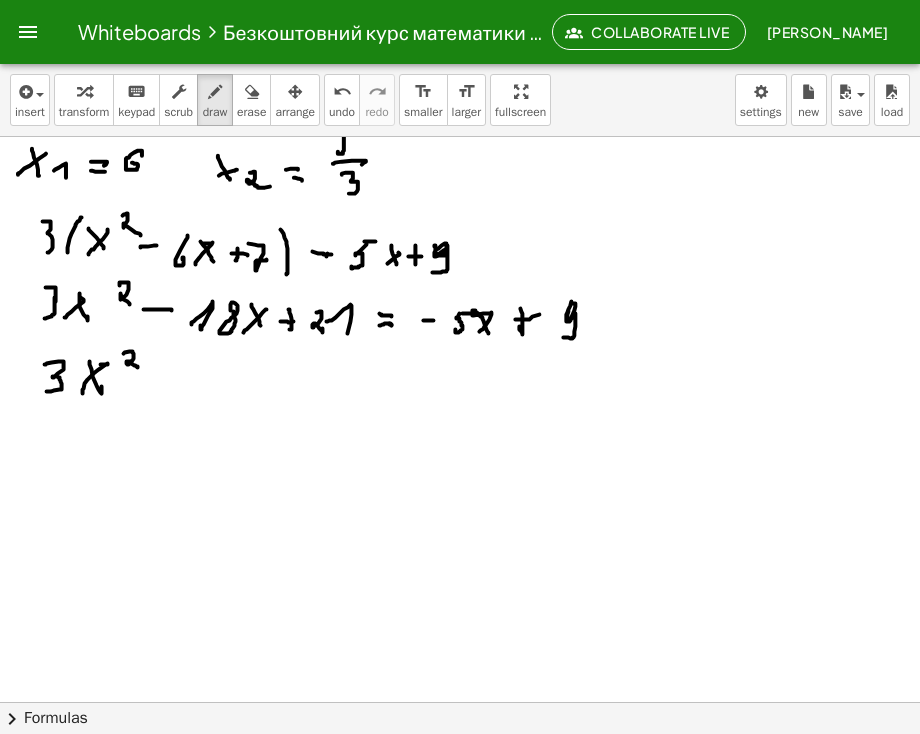 click at bounding box center (459, -238) 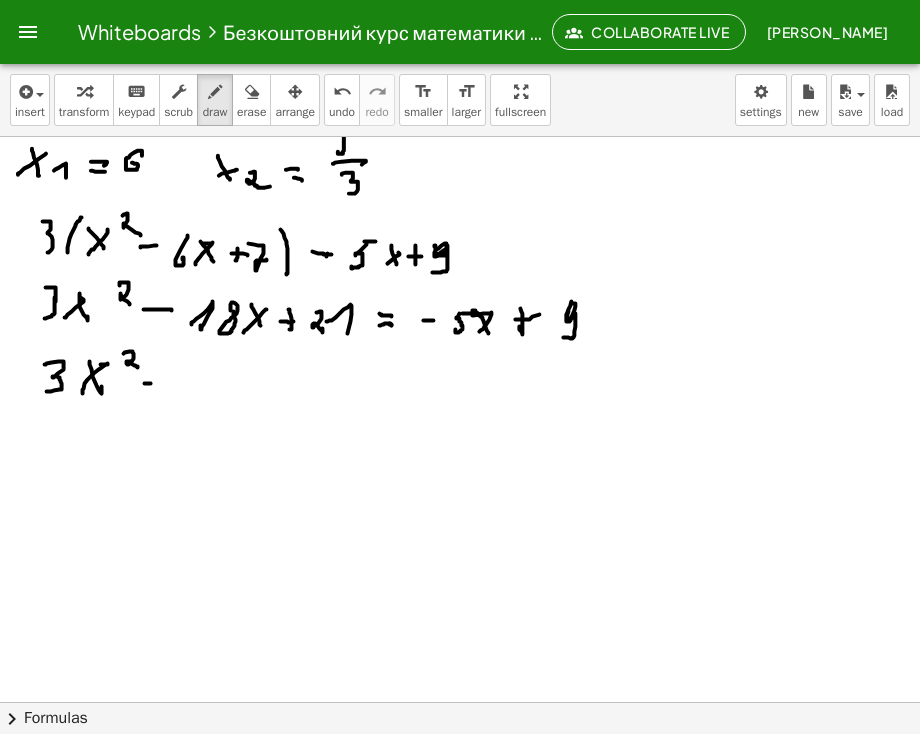 click at bounding box center (459, -238) 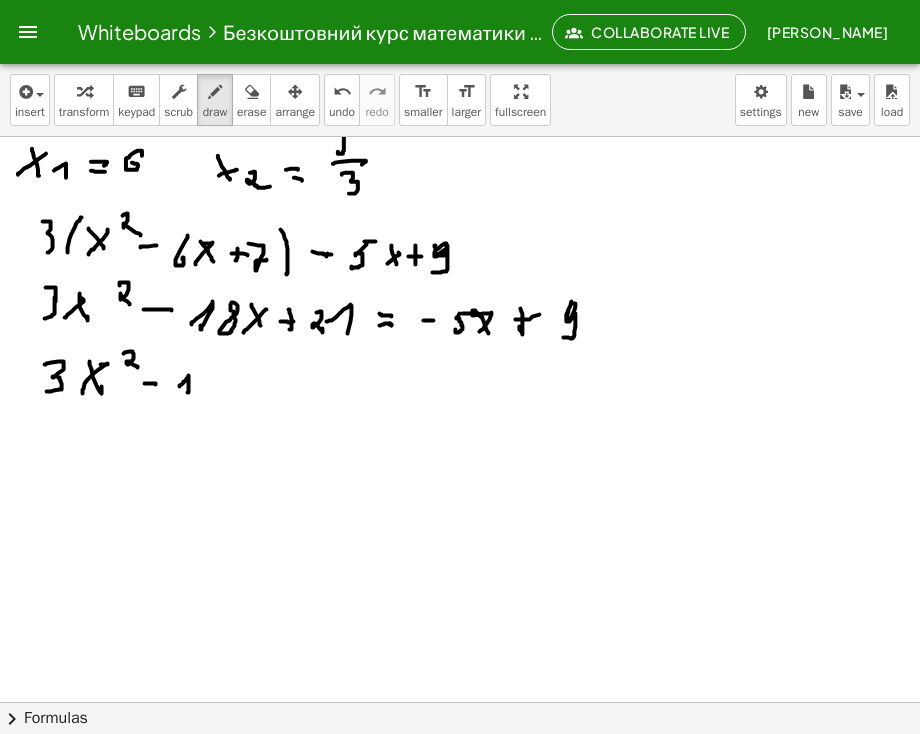 click at bounding box center [459, -238] 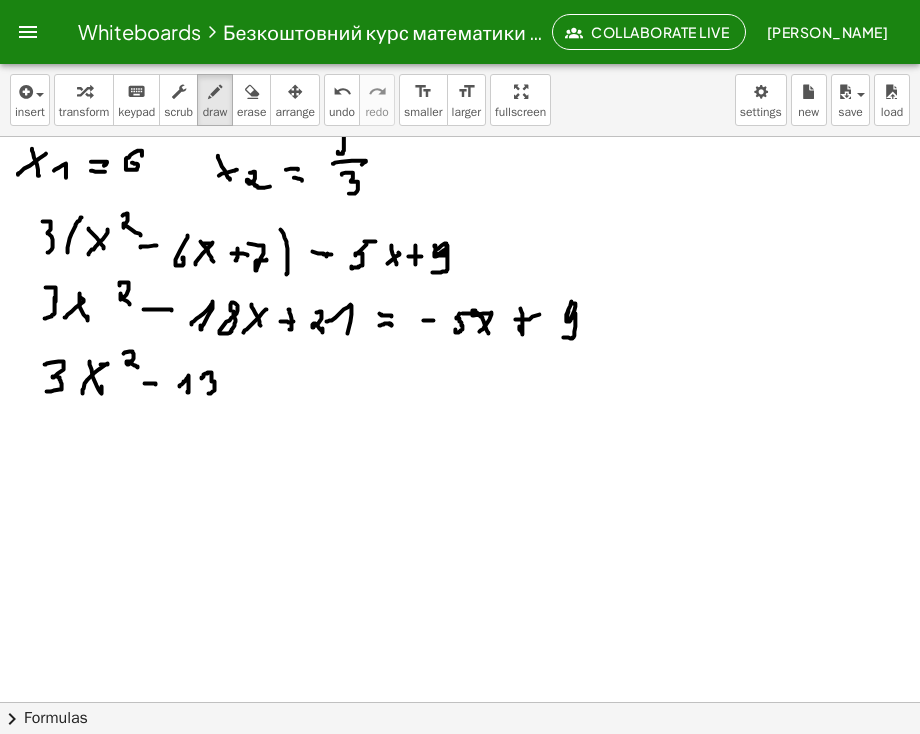 click at bounding box center [459, -238] 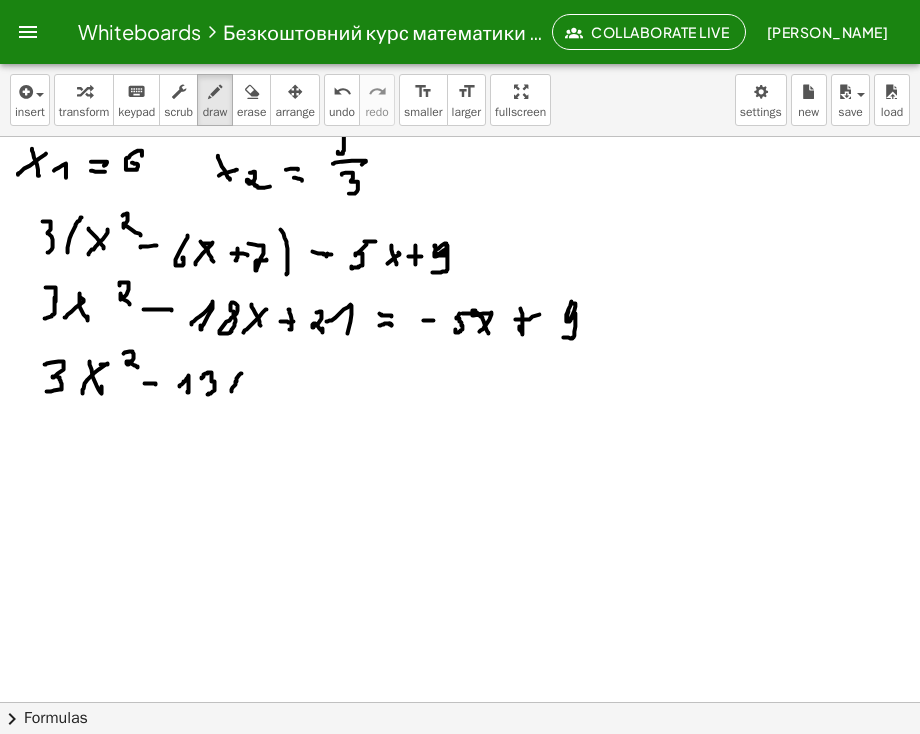 click at bounding box center (459, -238) 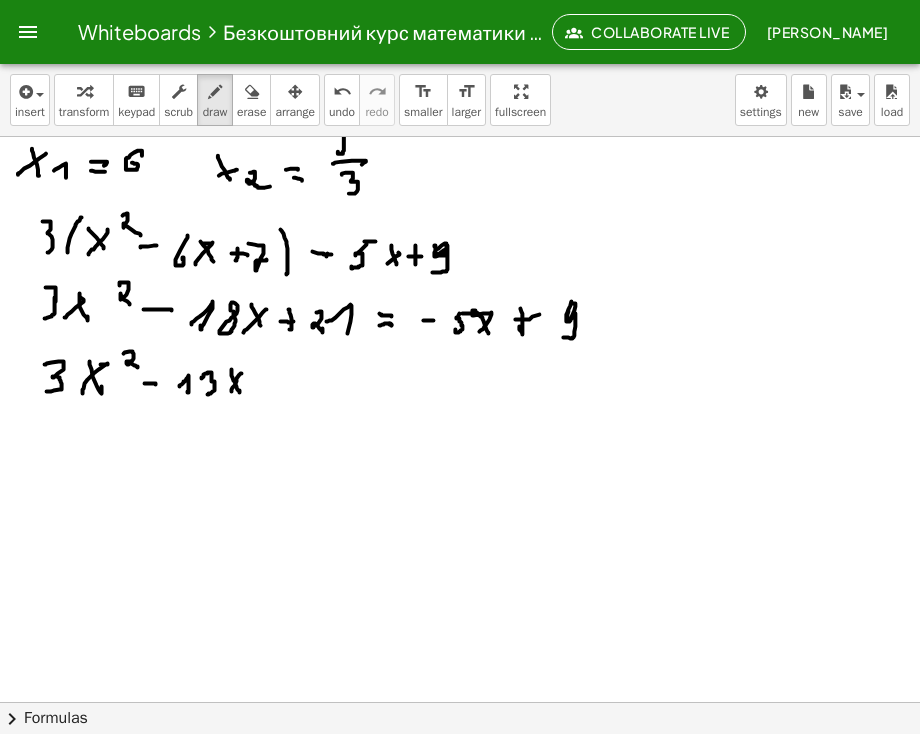 click at bounding box center [459, -238] 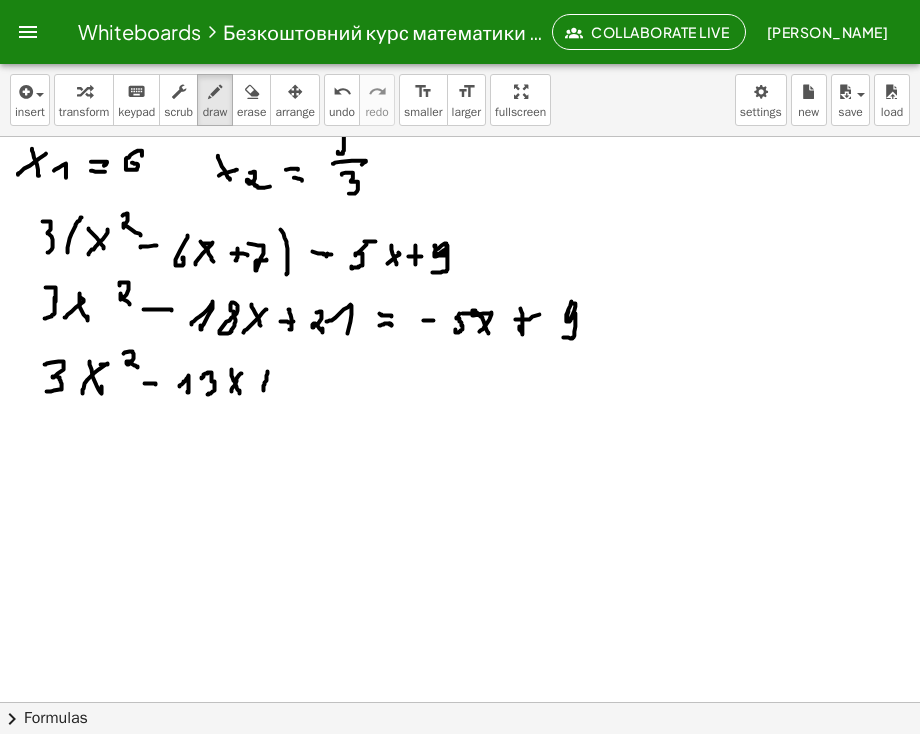 click at bounding box center [459, -238] 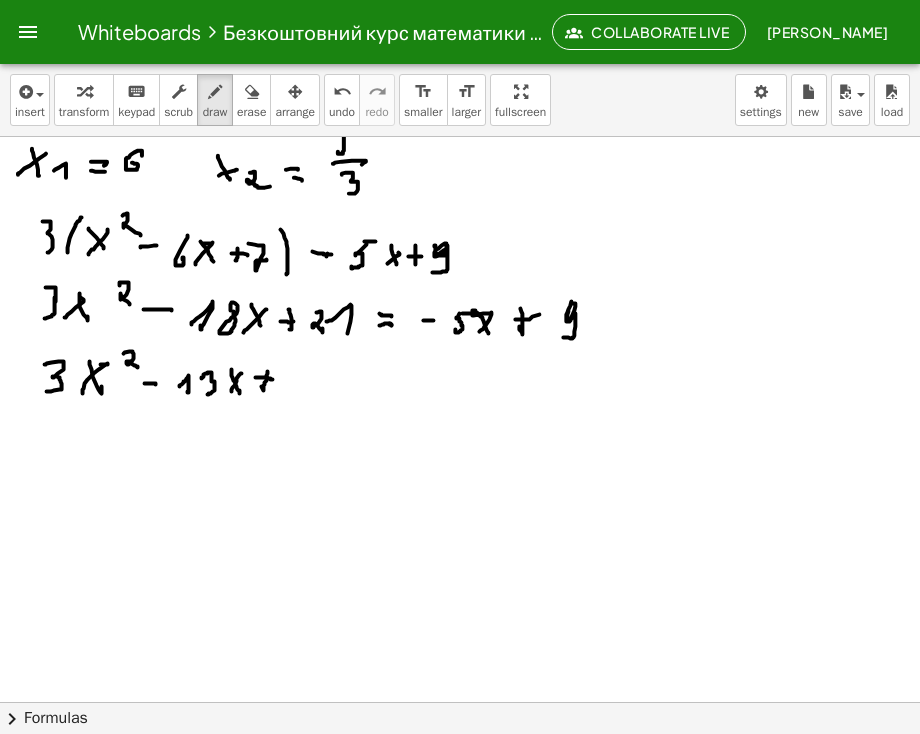 click at bounding box center (459, -238) 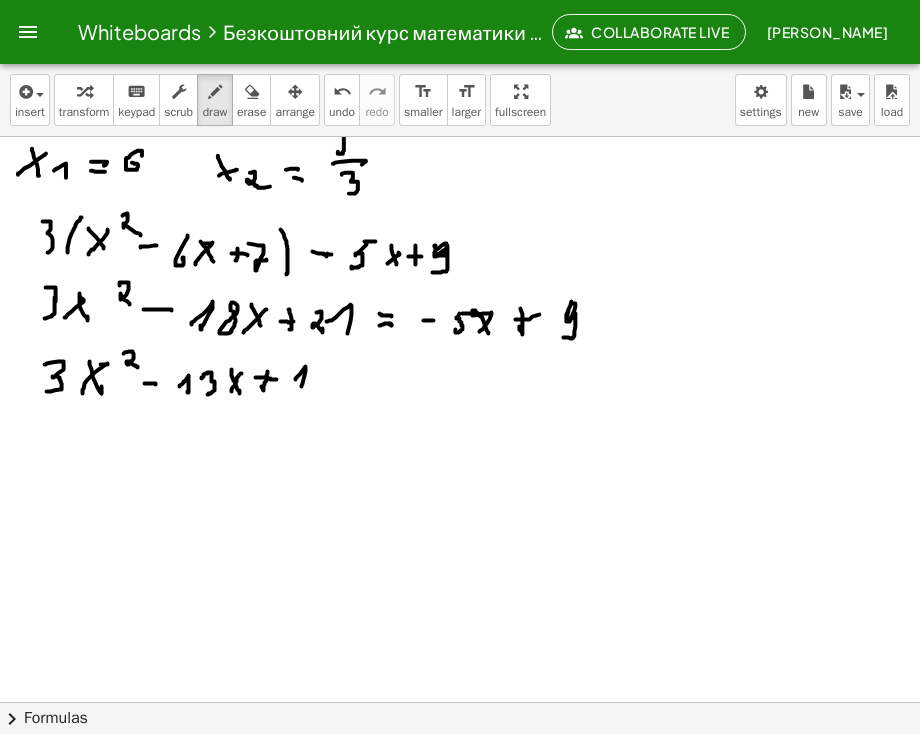 click at bounding box center [459, -238] 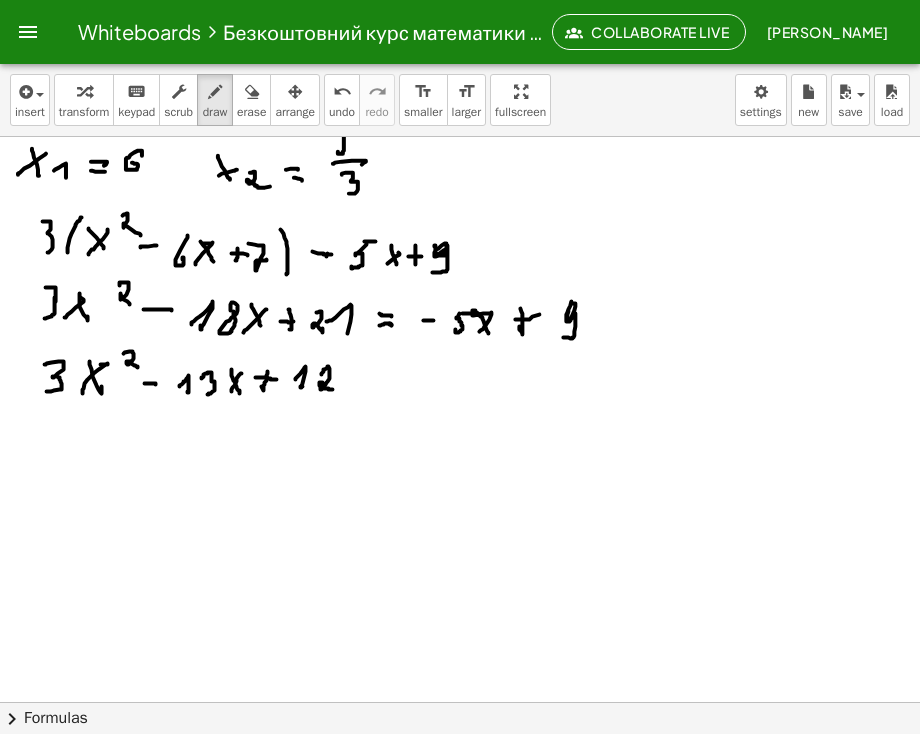 click at bounding box center (459, -238) 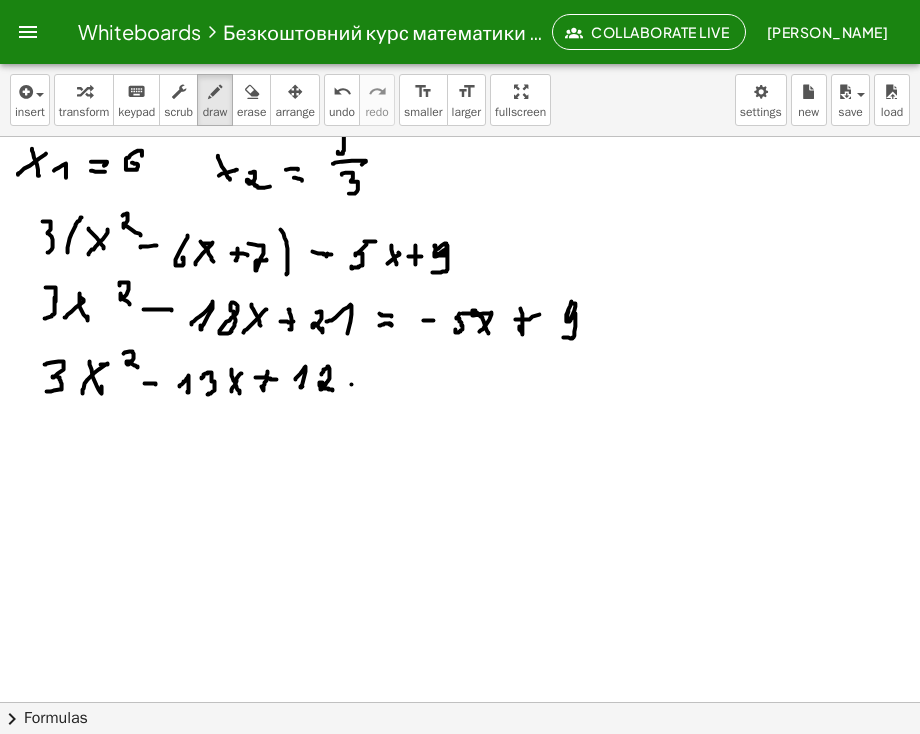 click at bounding box center [459, -238] 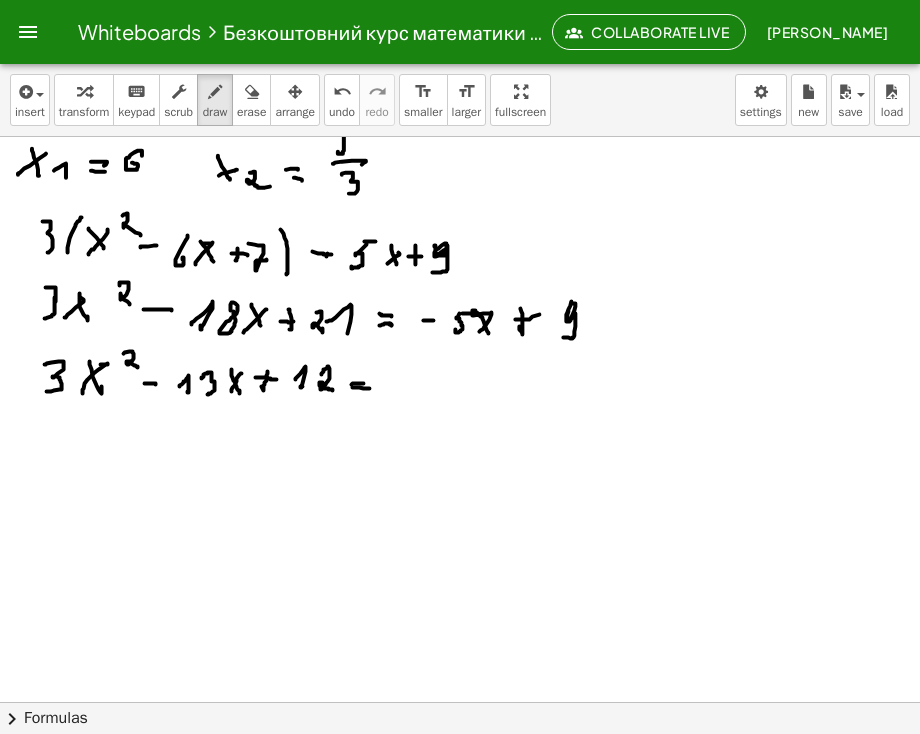 click at bounding box center [459, -238] 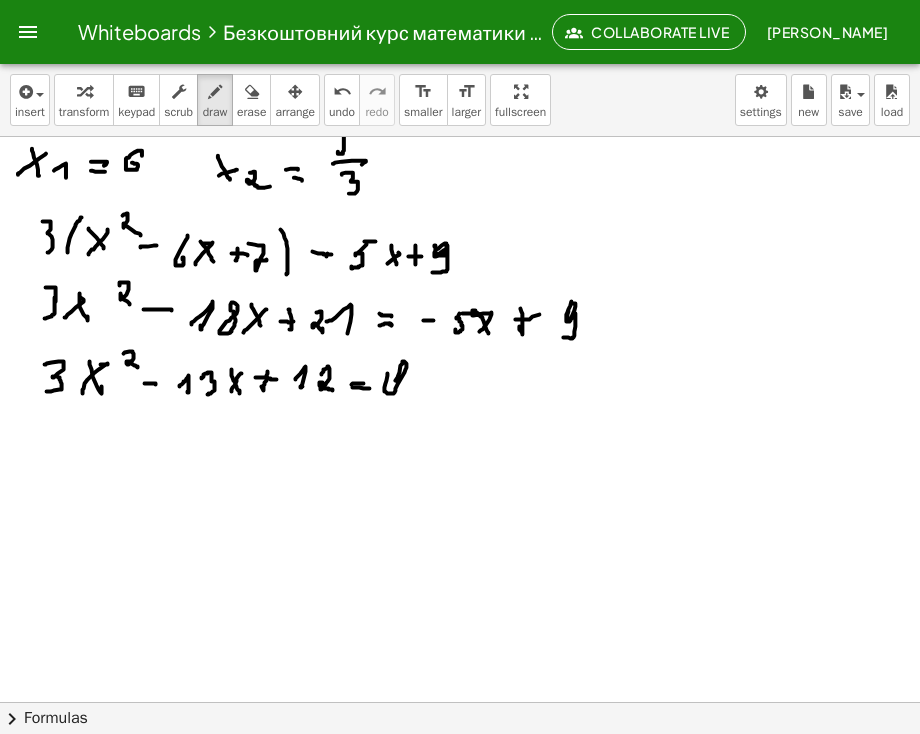 click at bounding box center (459, -238) 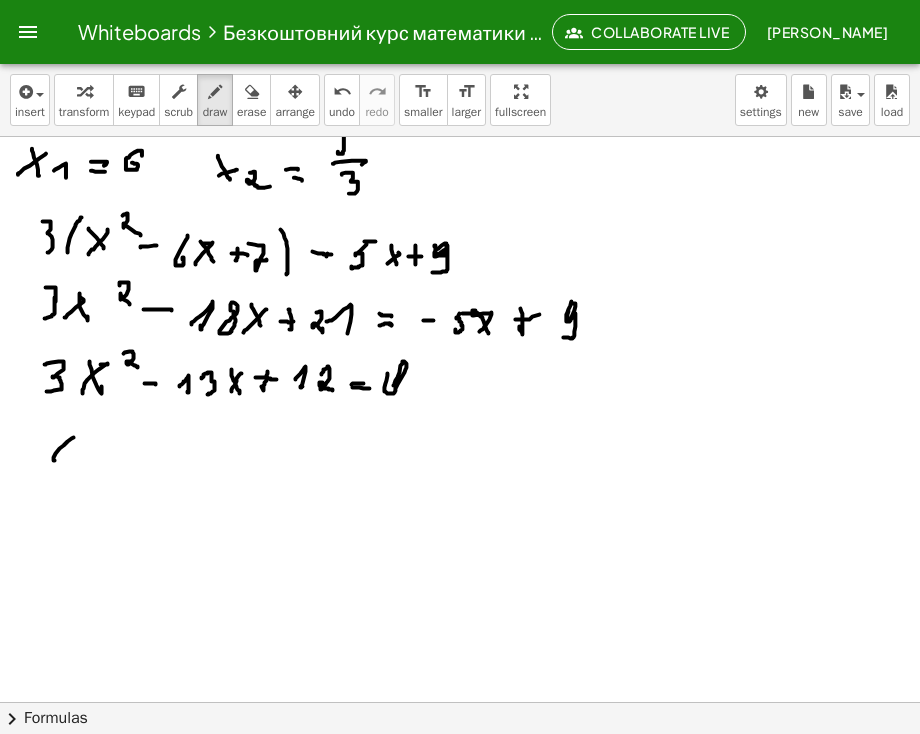 click at bounding box center (459, -238) 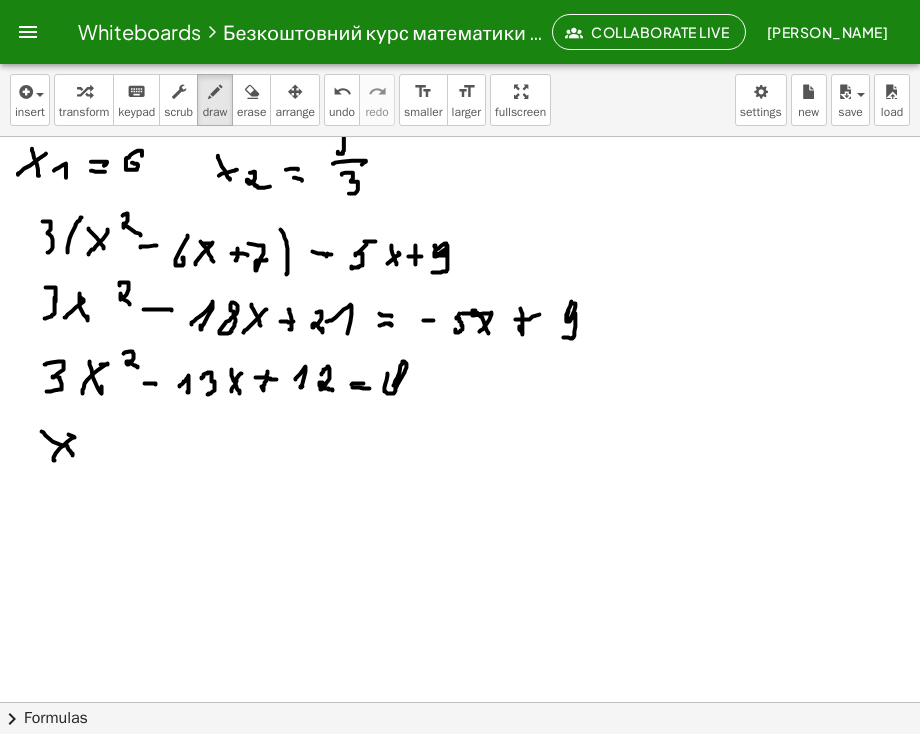 click at bounding box center [459, -238] 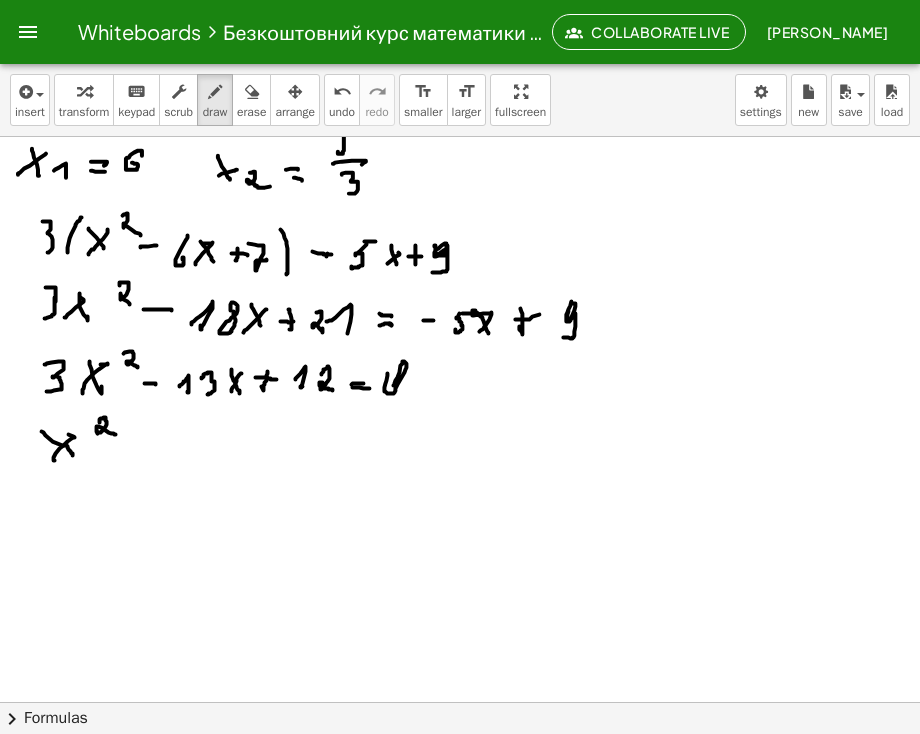 click at bounding box center [459, -238] 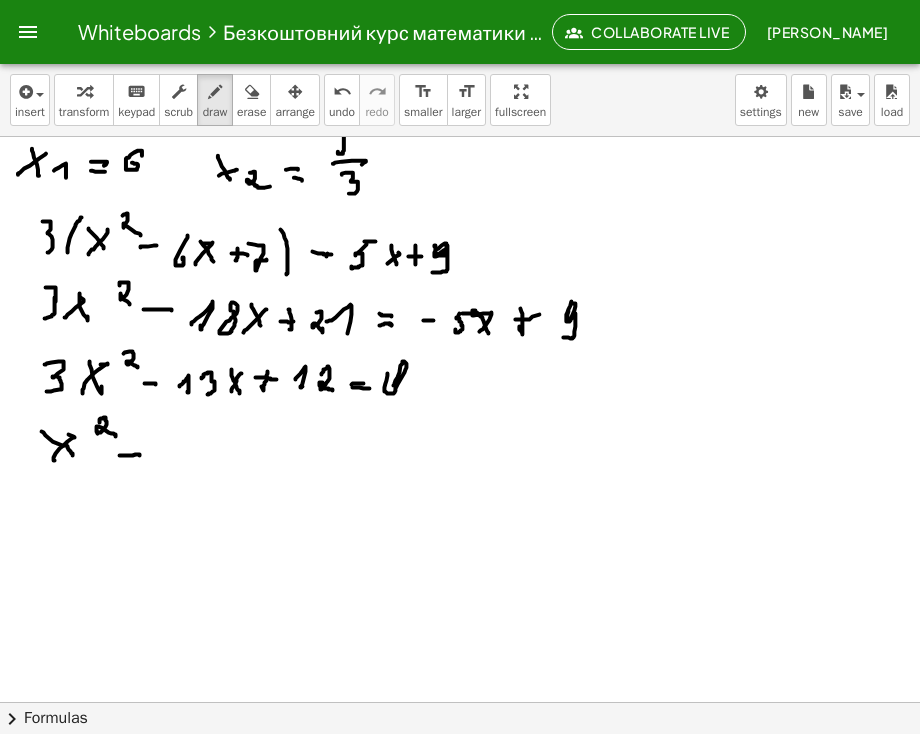 click at bounding box center [459, -238] 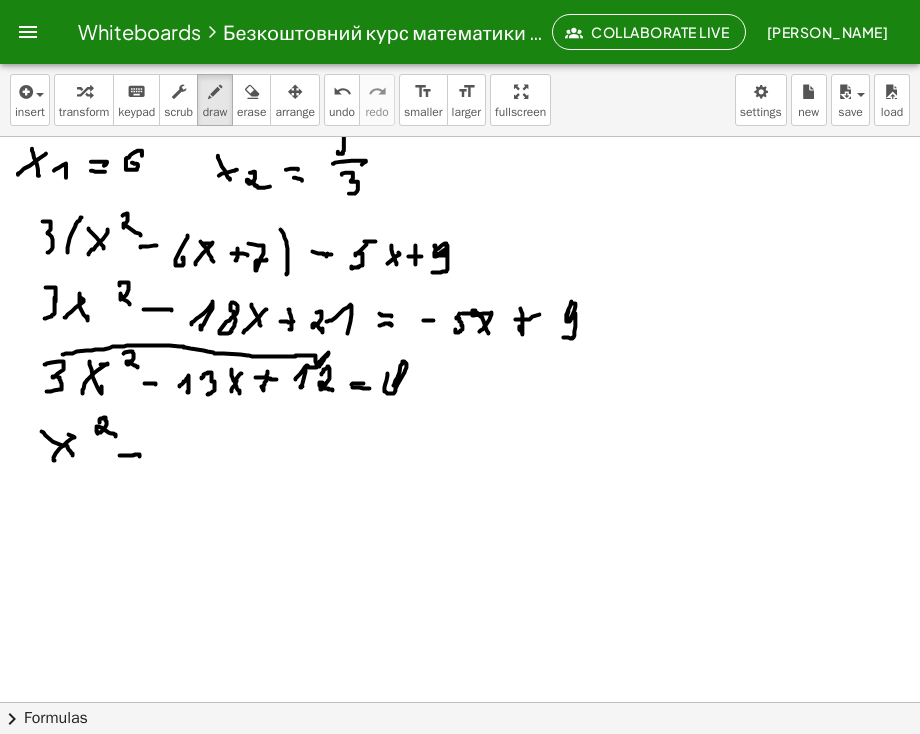 click at bounding box center (459, -238) 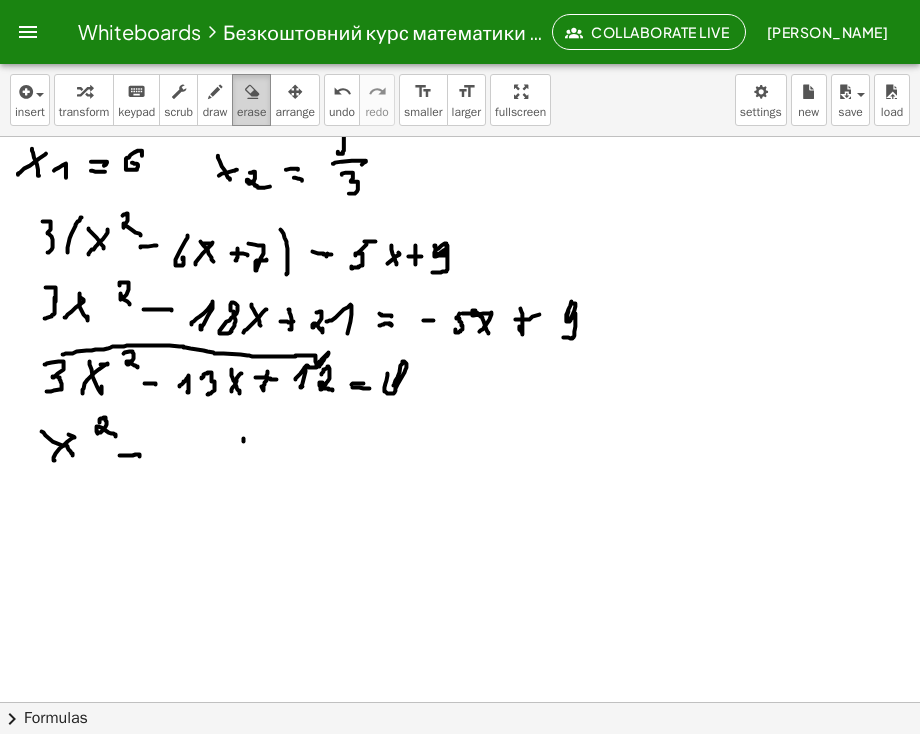 click at bounding box center [252, 92] 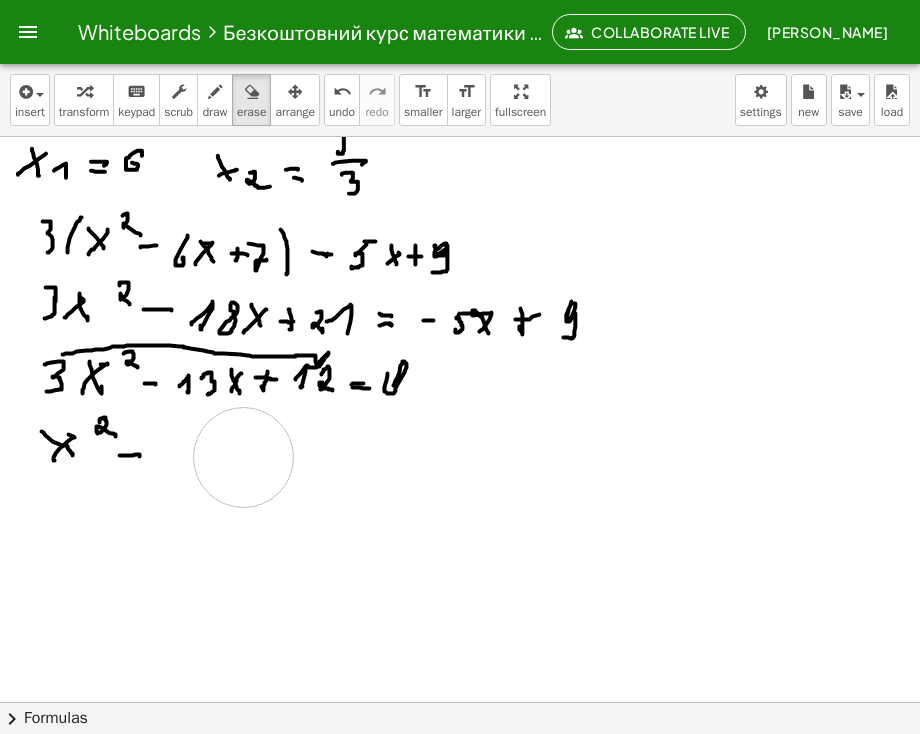 click at bounding box center (459, -238) 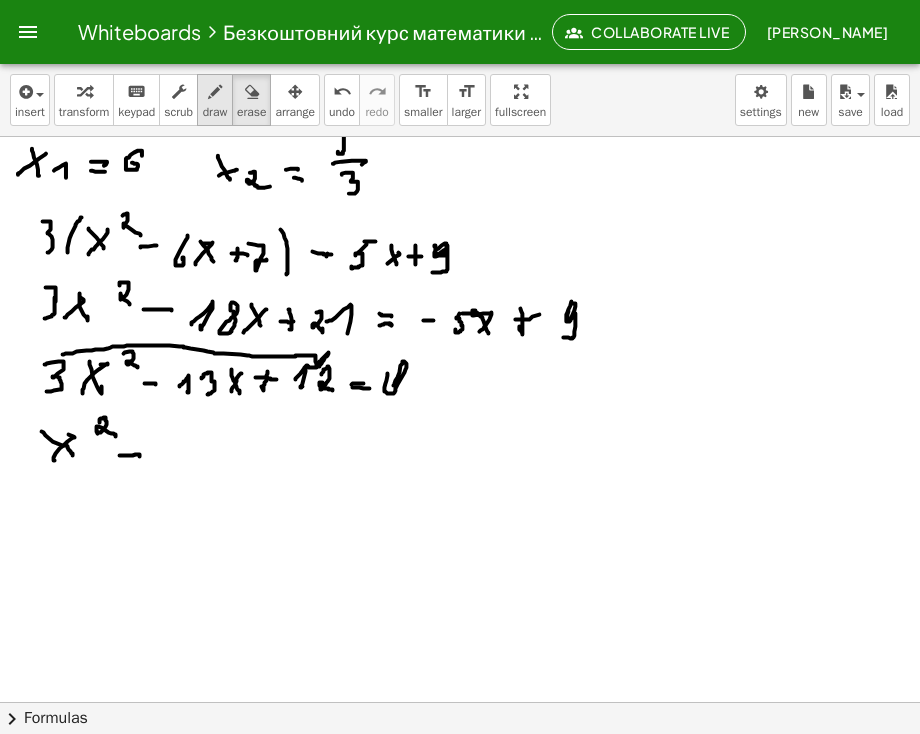 click on "draw" at bounding box center [215, 100] 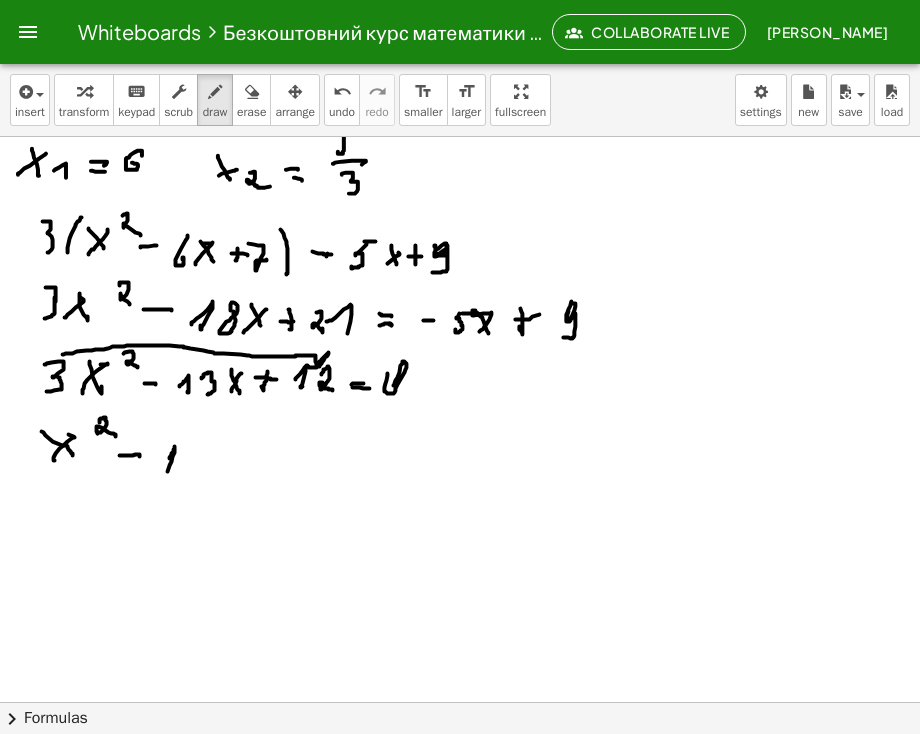 click at bounding box center [459, -238] 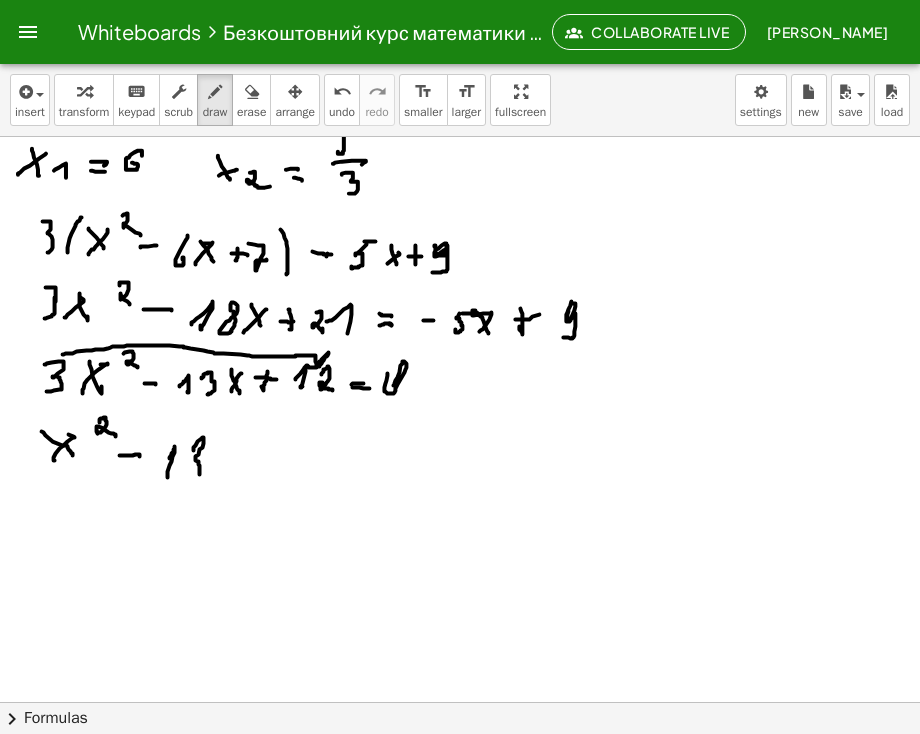 click at bounding box center [459, -238] 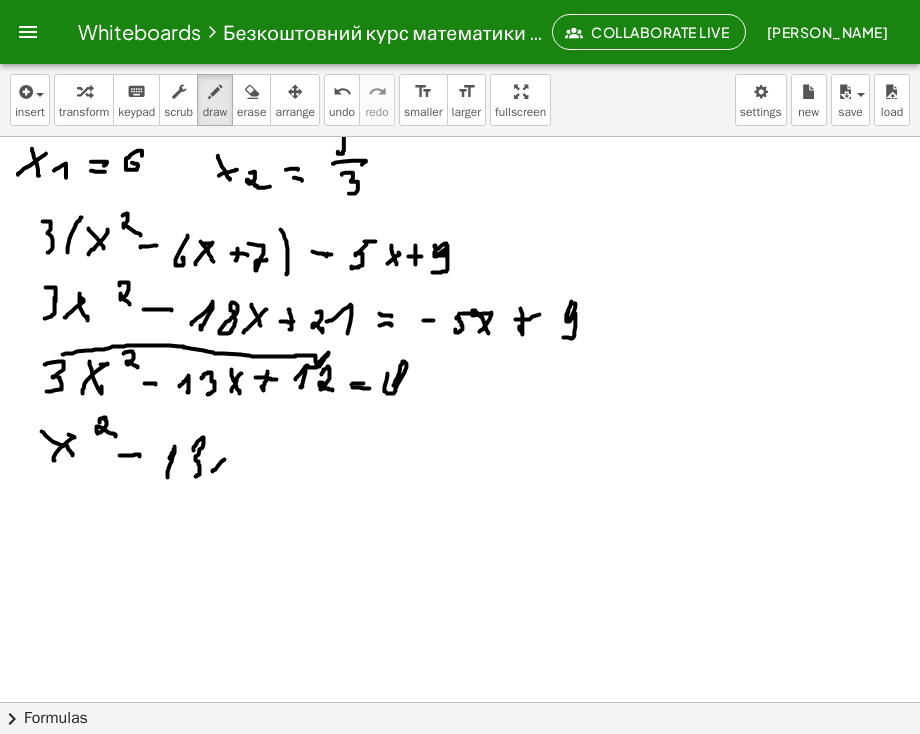 click at bounding box center (459, -238) 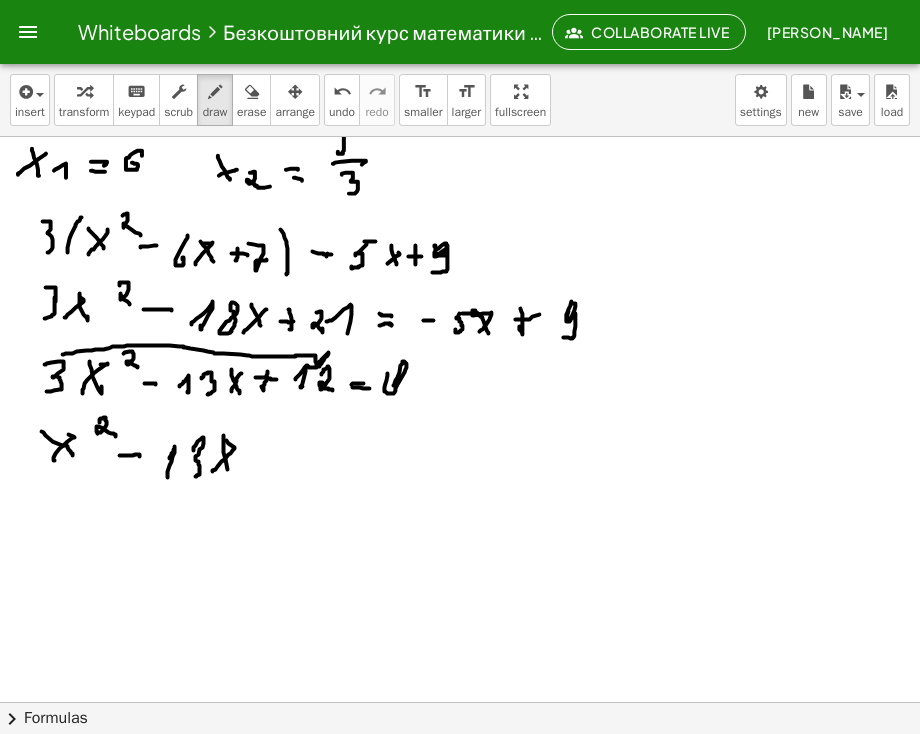 click at bounding box center [459, -238] 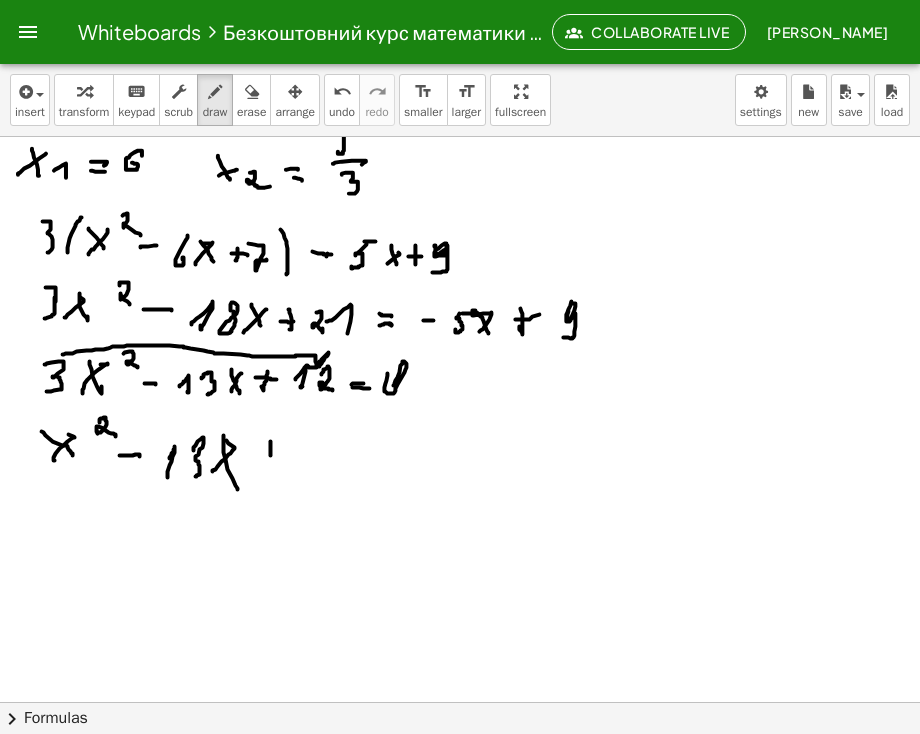 click at bounding box center (459, -238) 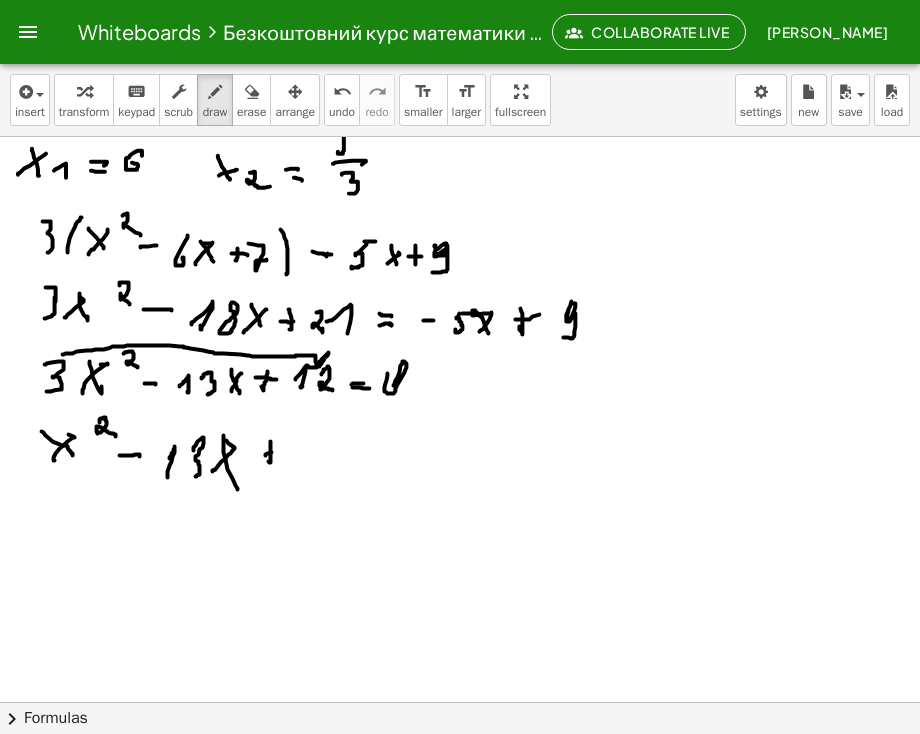 click at bounding box center [459, -238] 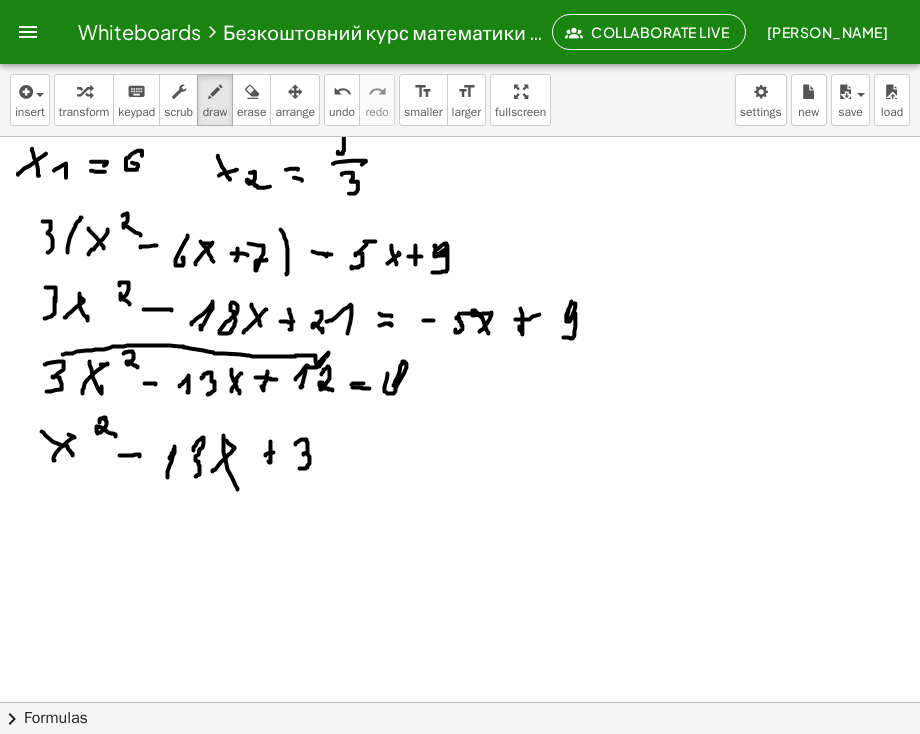 click at bounding box center [459, -238] 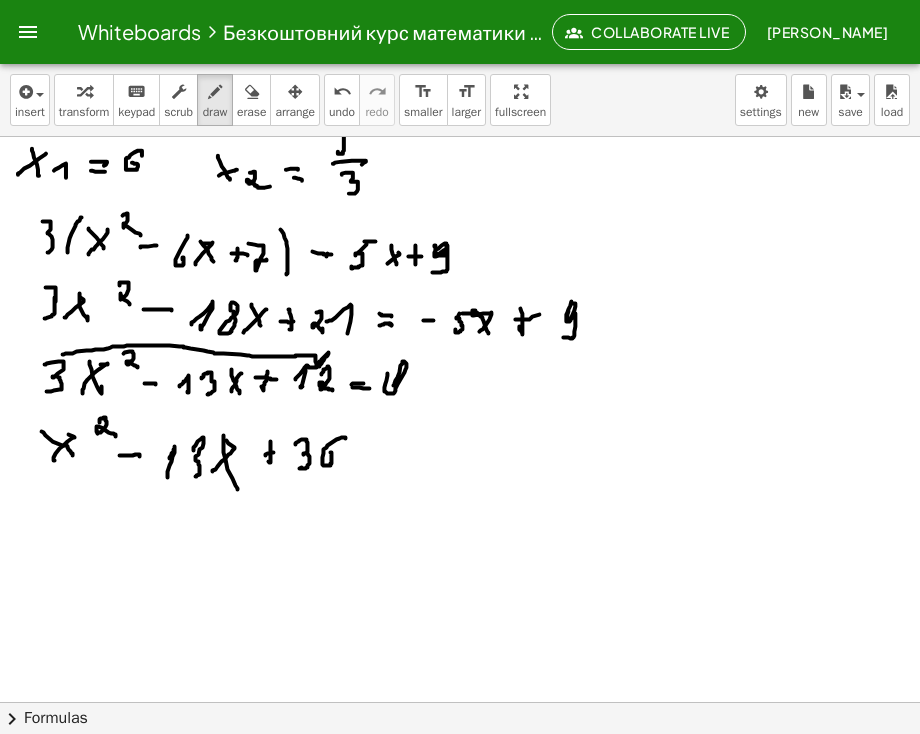 click at bounding box center (459, -238) 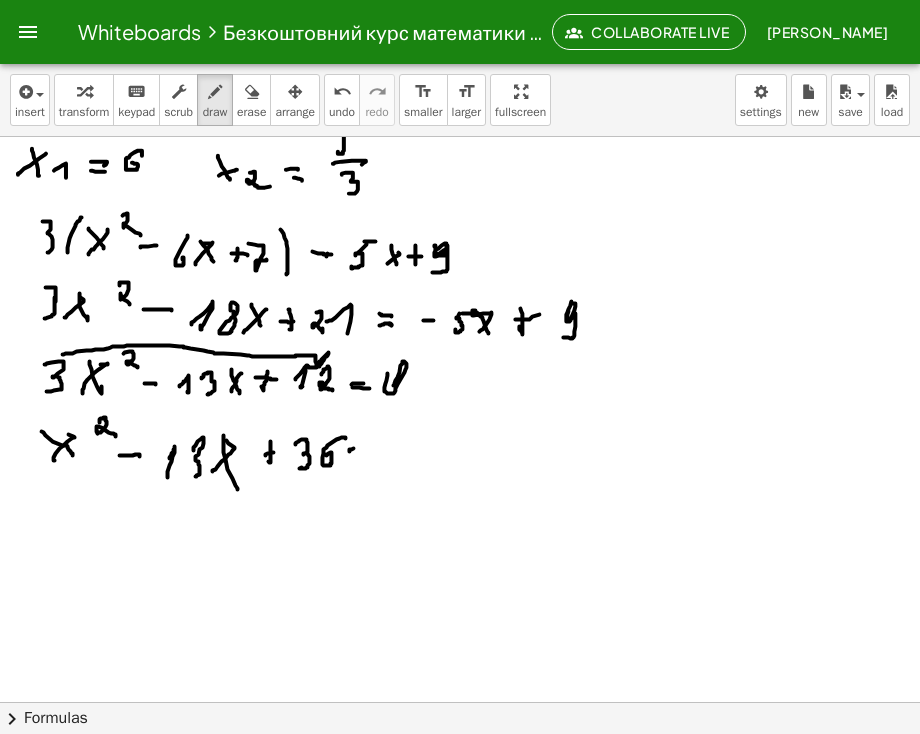 click at bounding box center (459, -238) 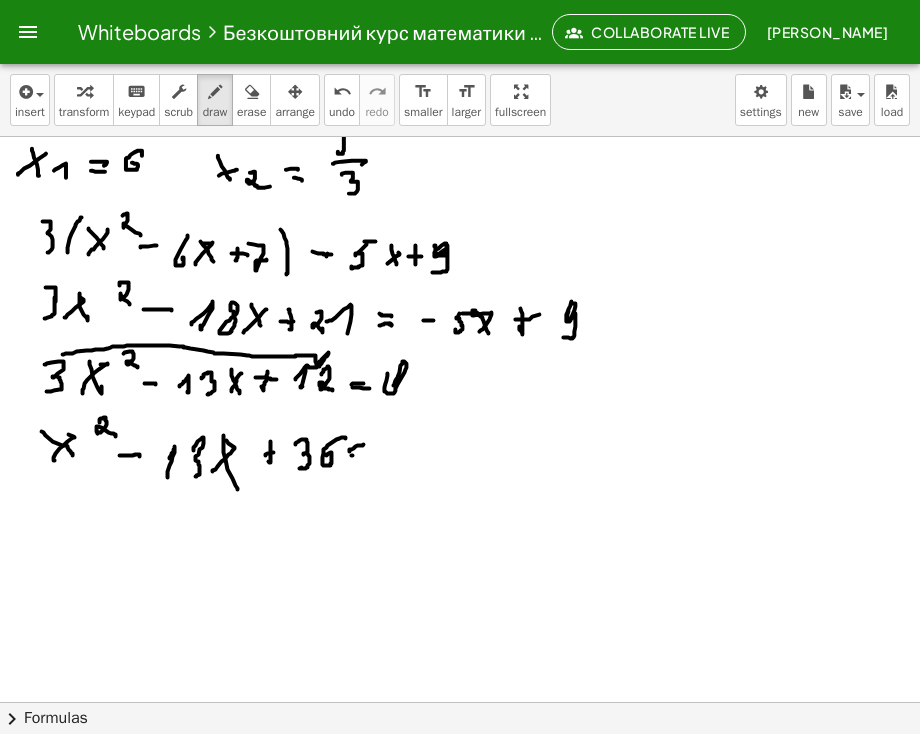 click at bounding box center [459, -238] 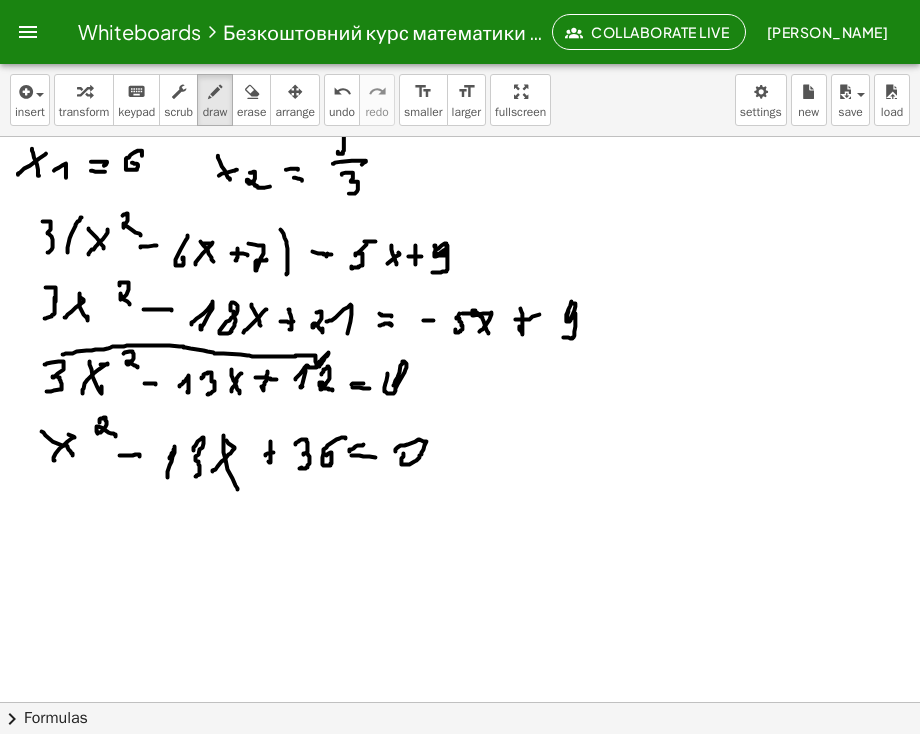 click at bounding box center (459, -238) 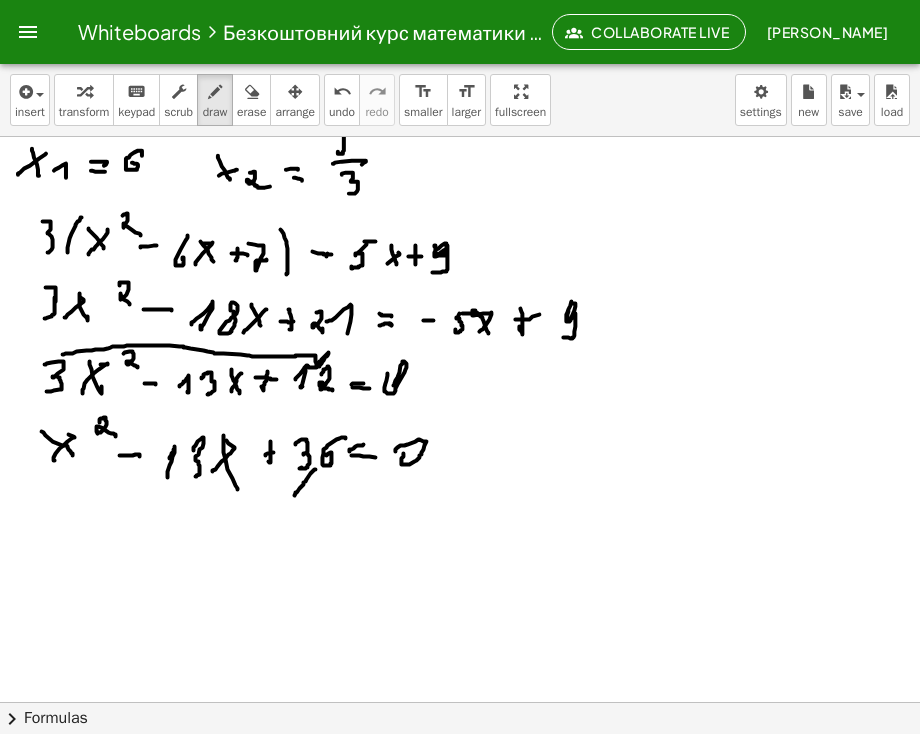 click at bounding box center (459, -238) 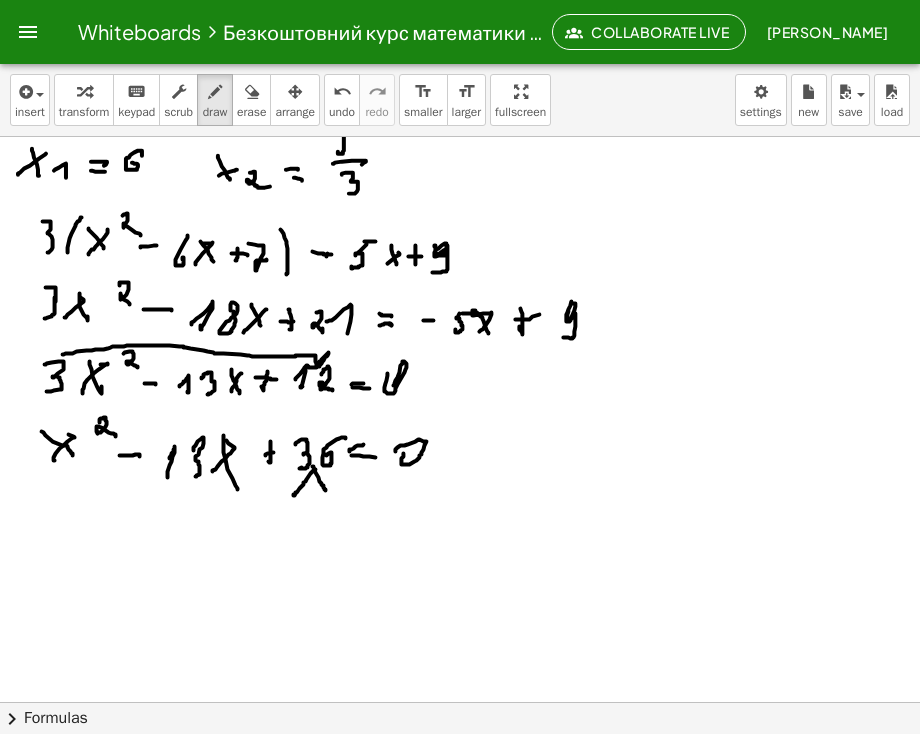 click at bounding box center [459, -238] 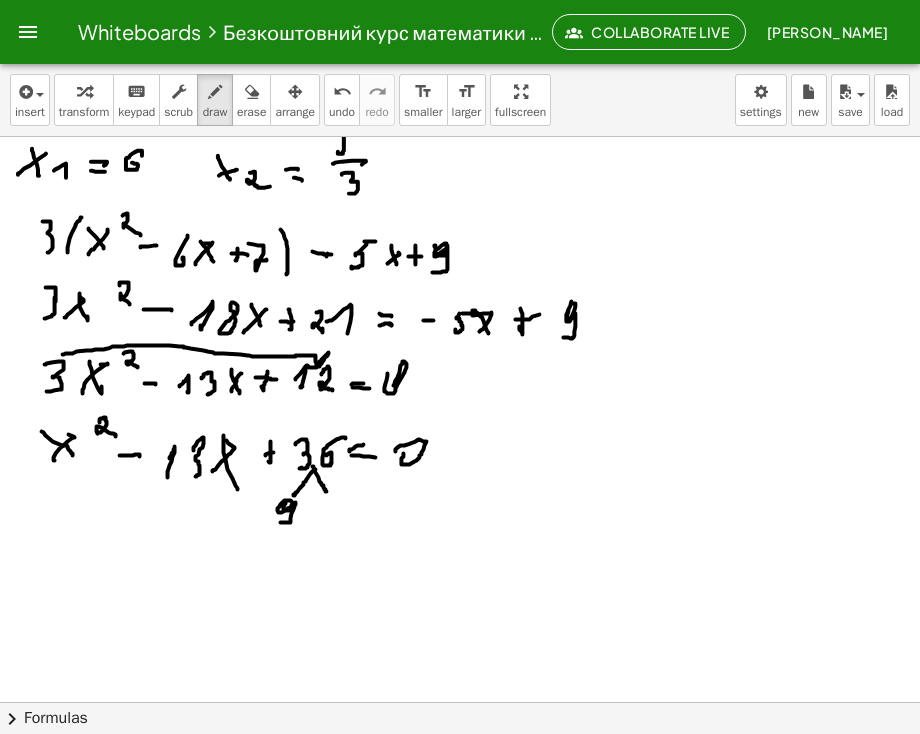 click at bounding box center [459, -238] 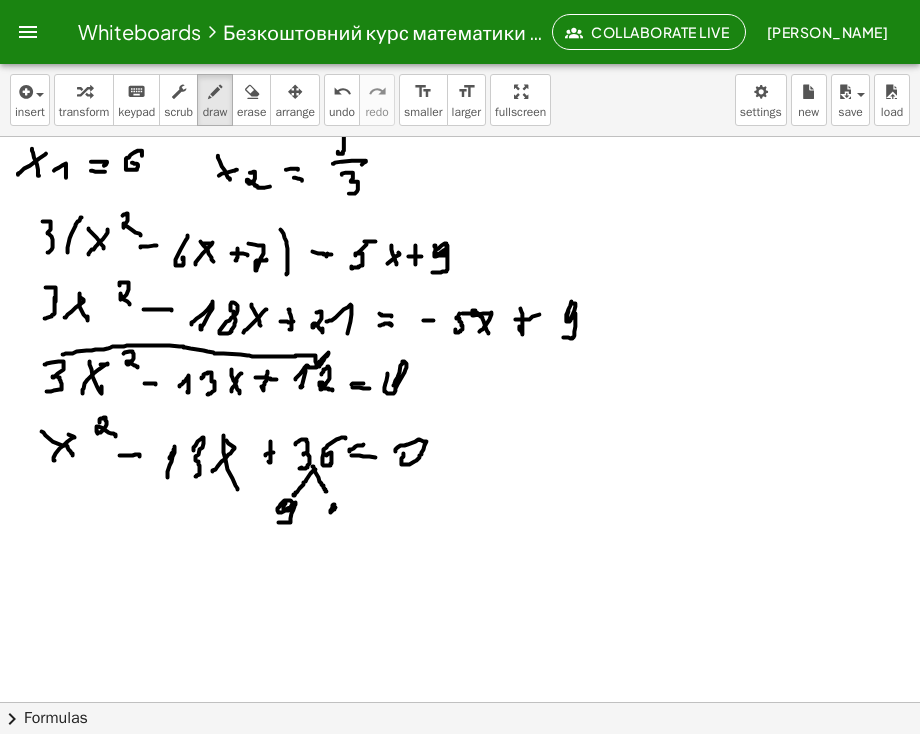 click at bounding box center (459, -238) 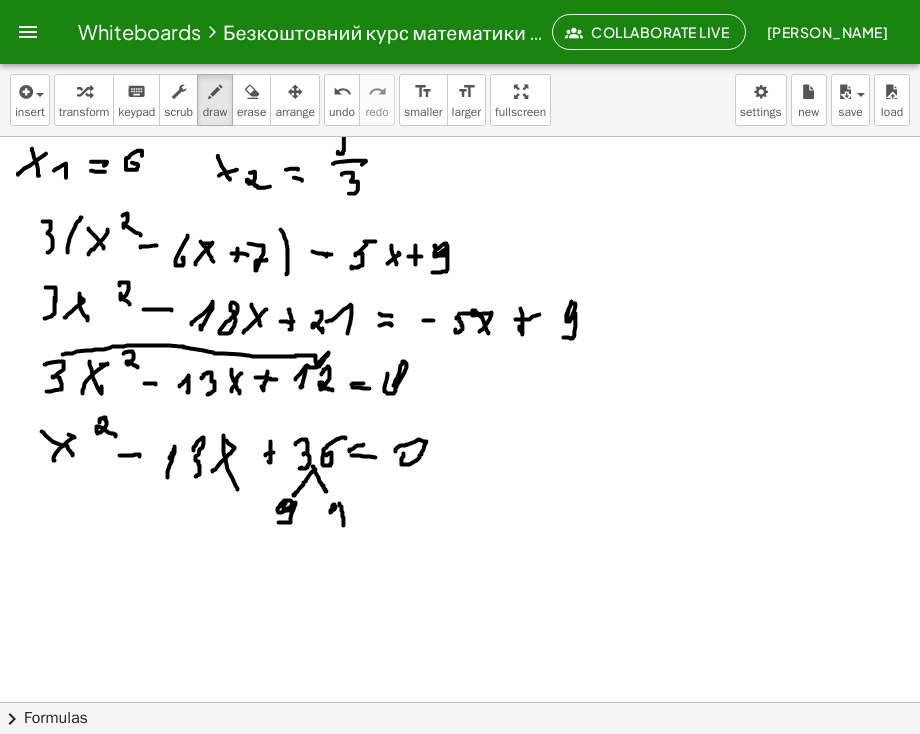 click at bounding box center (459, -238) 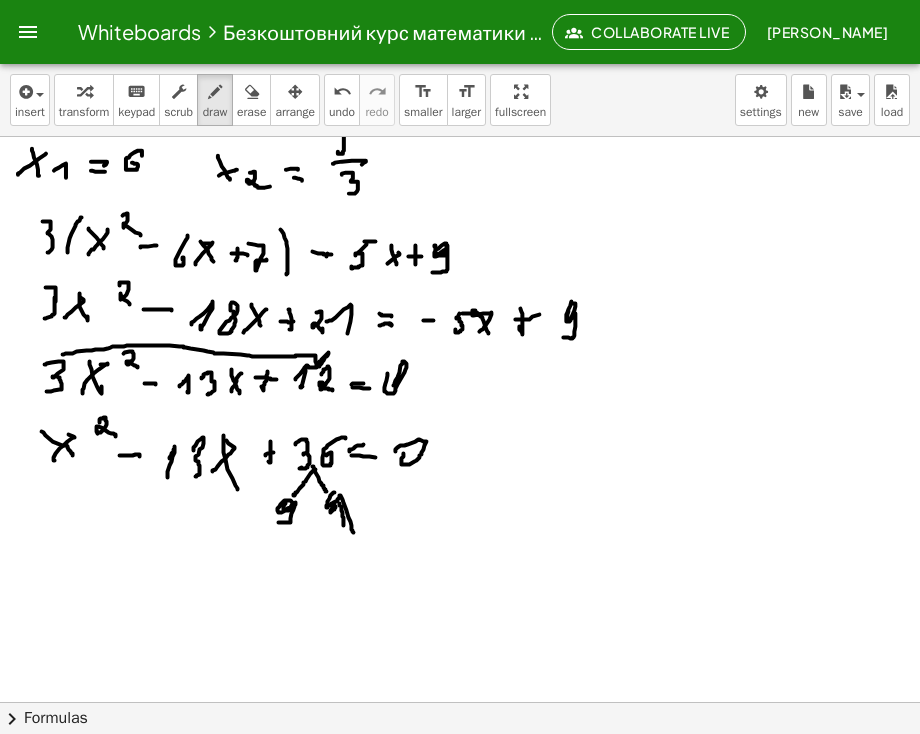 click at bounding box center (459, -238) 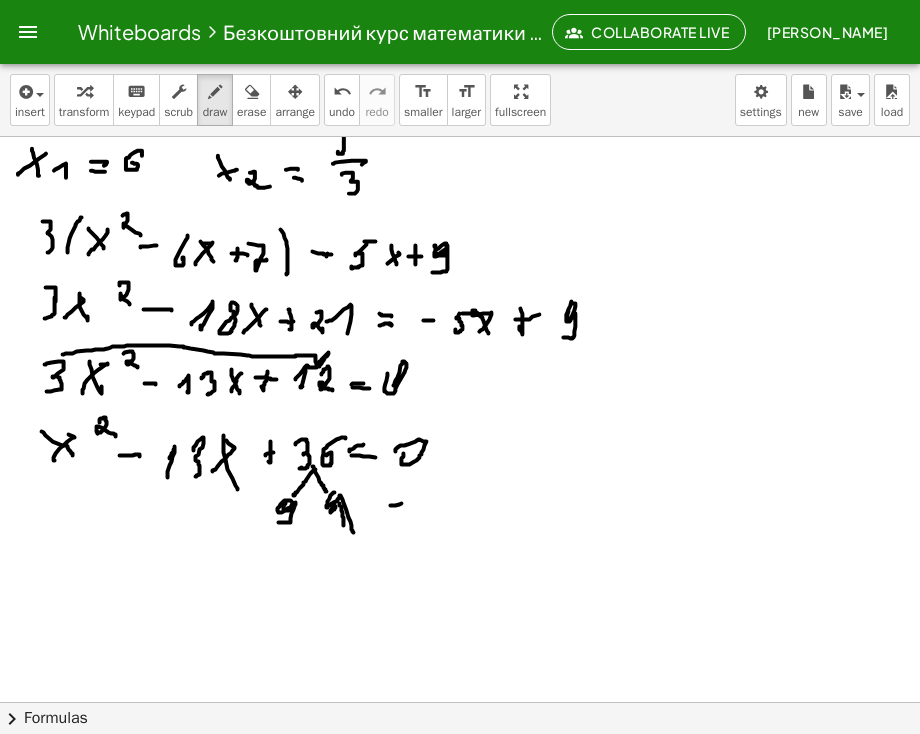 click at bounding box center (459, -238) 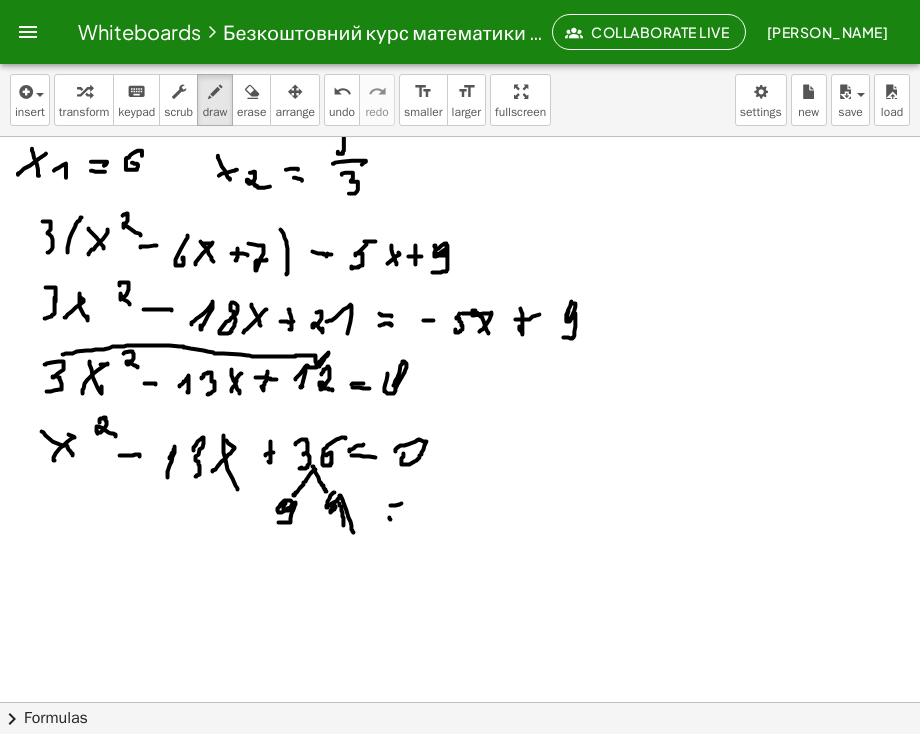 click at bounding box center (459, -238) 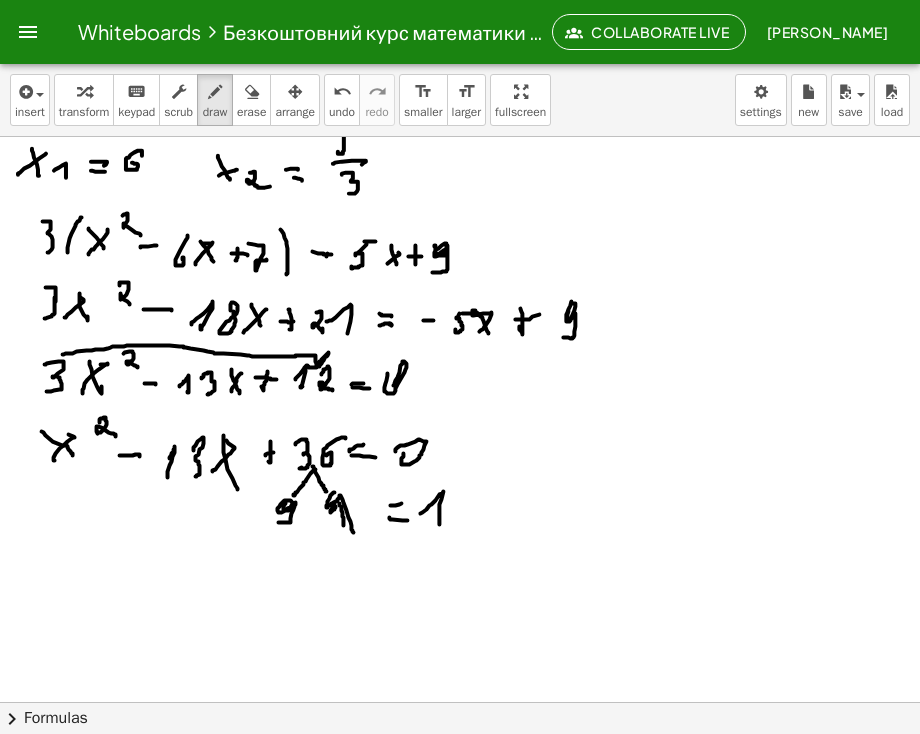 click at bounding box center [459, -238] 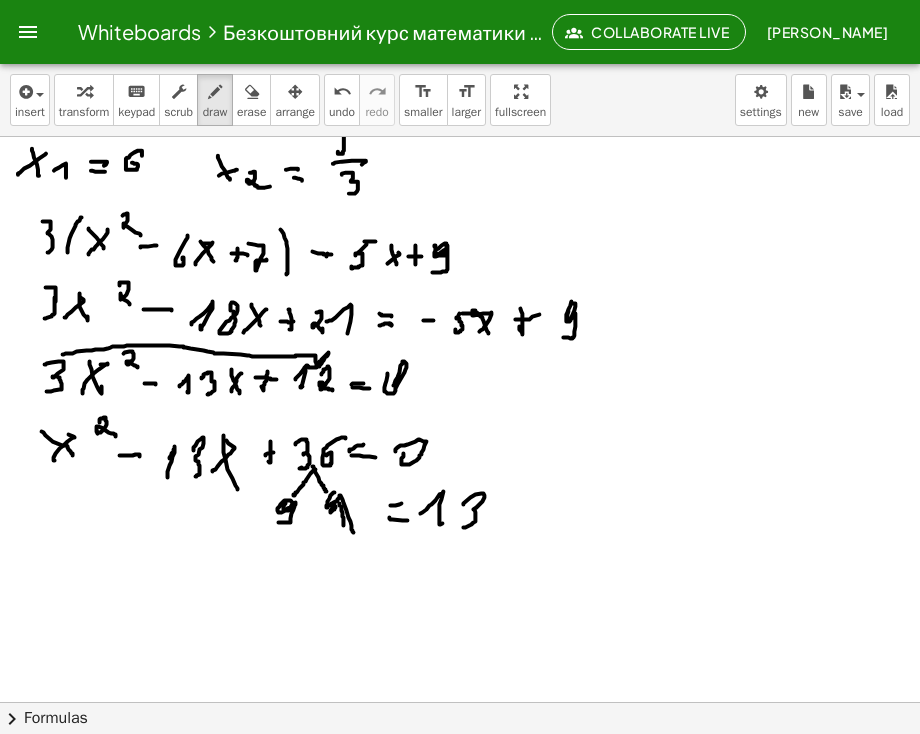 click at bounding box center (459, -238) 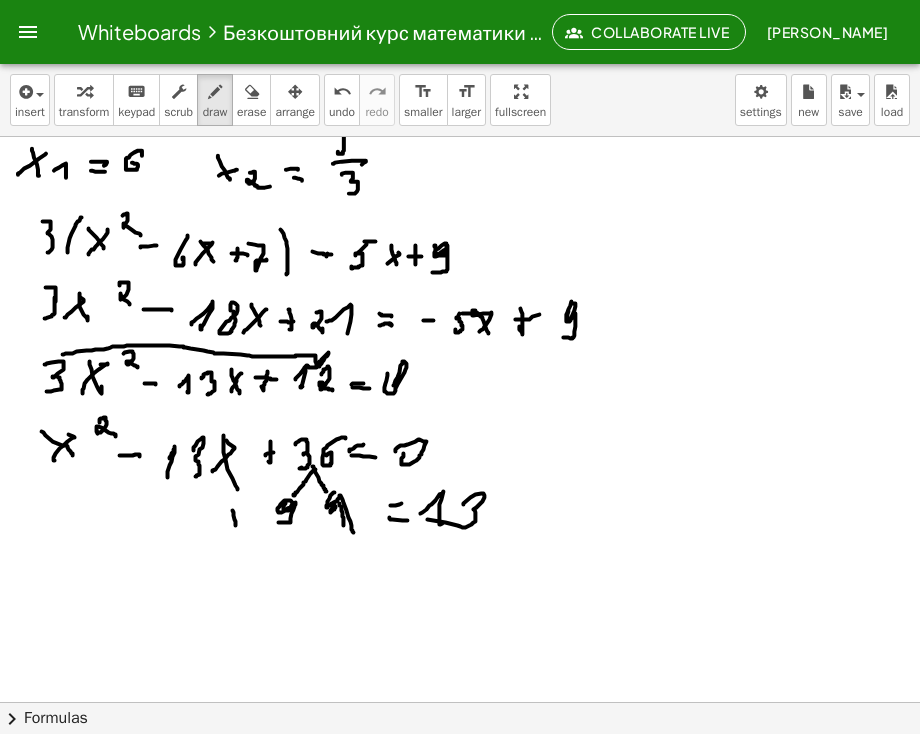 click at bounding box center [459, -238] 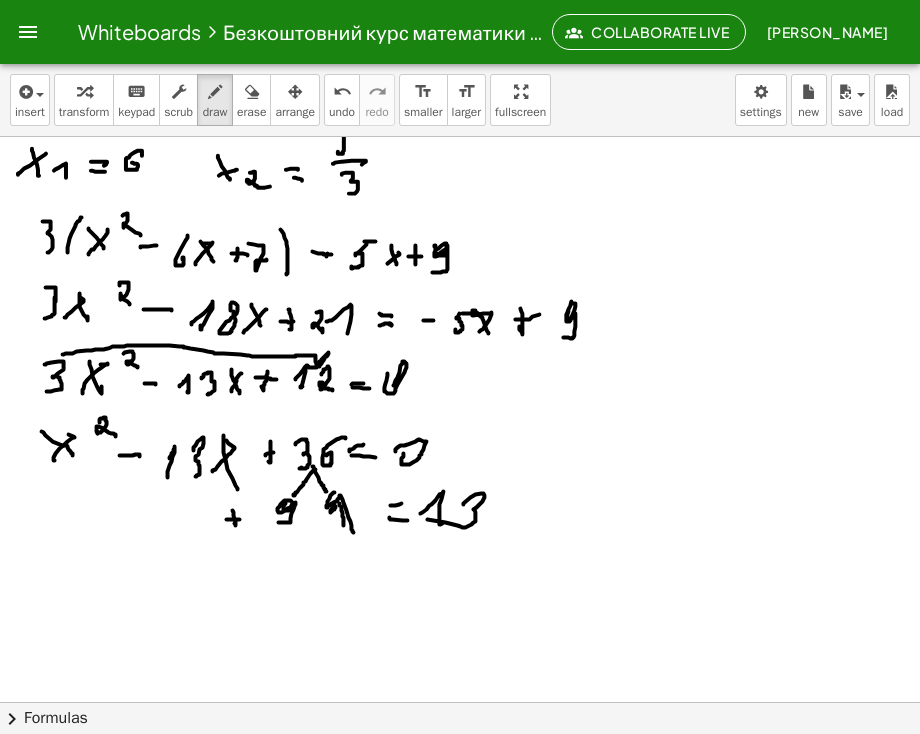 click at bounding box center (459, -238) 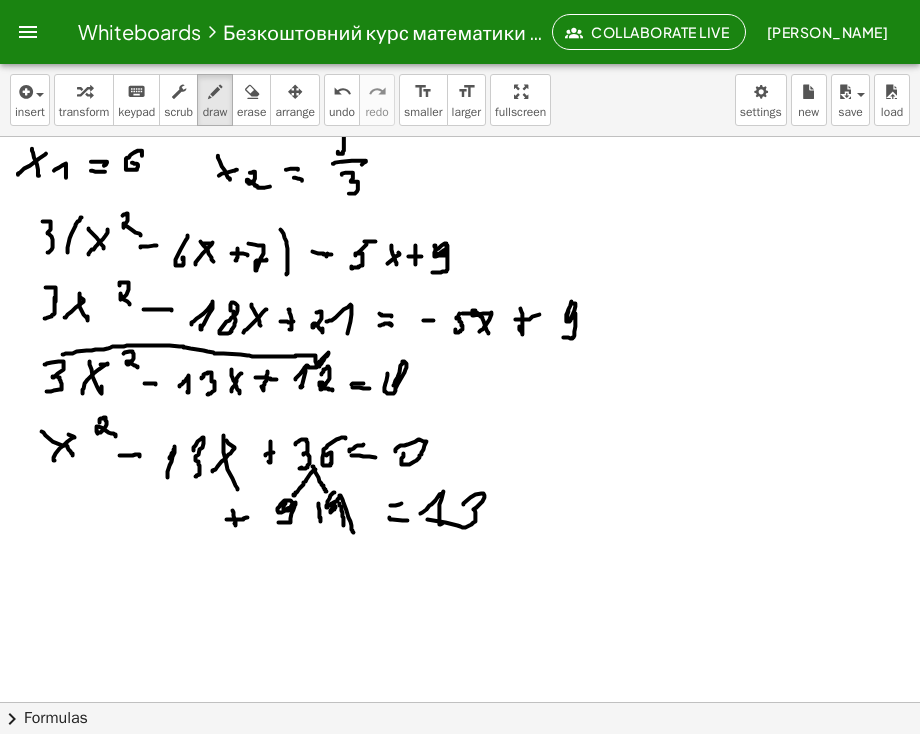 click at bounding box center [459, -238] 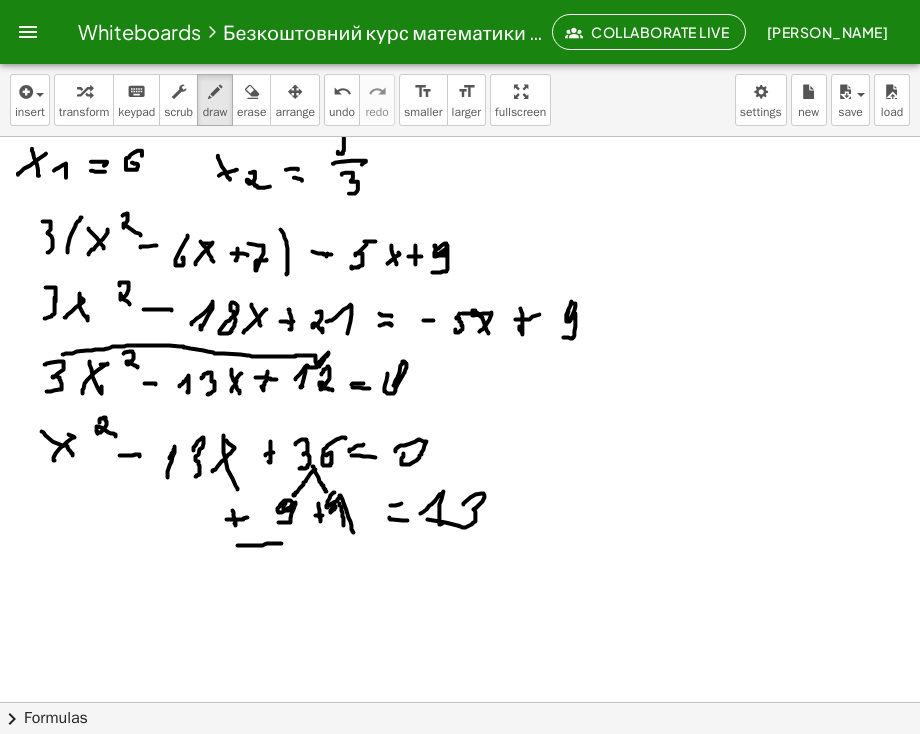 click at bounding box center [459, -238] 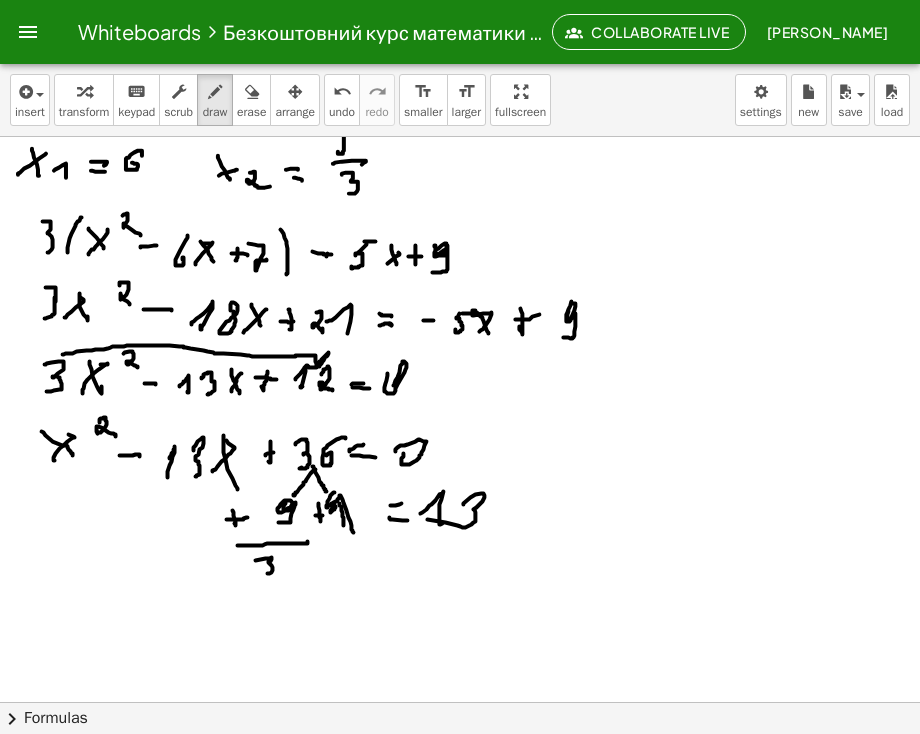 click at bounding box center (459, -238) 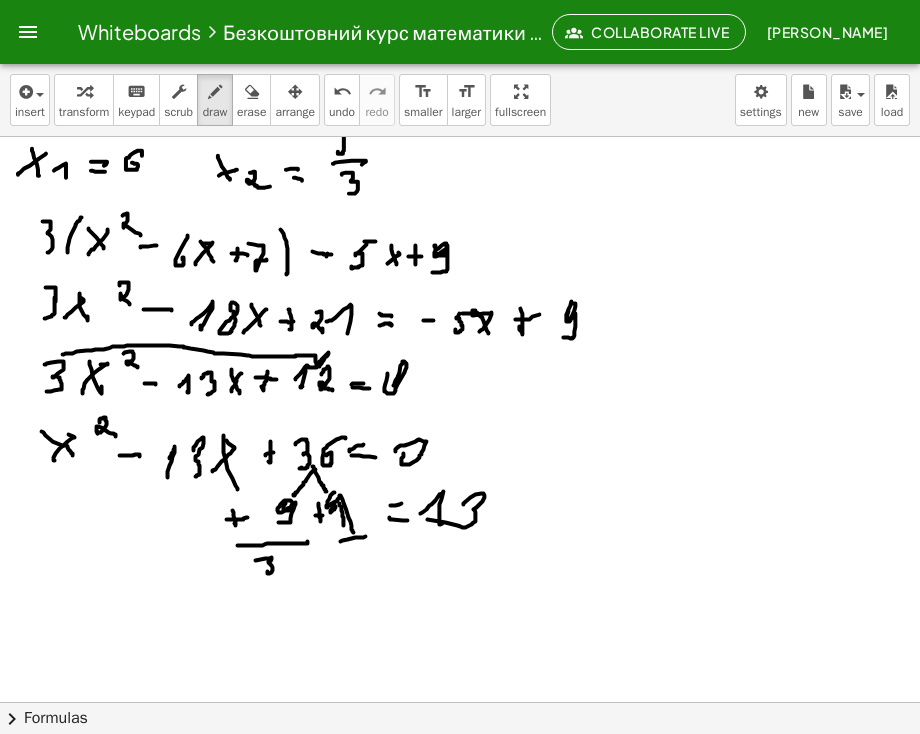 click at bounding box center (459, -238) 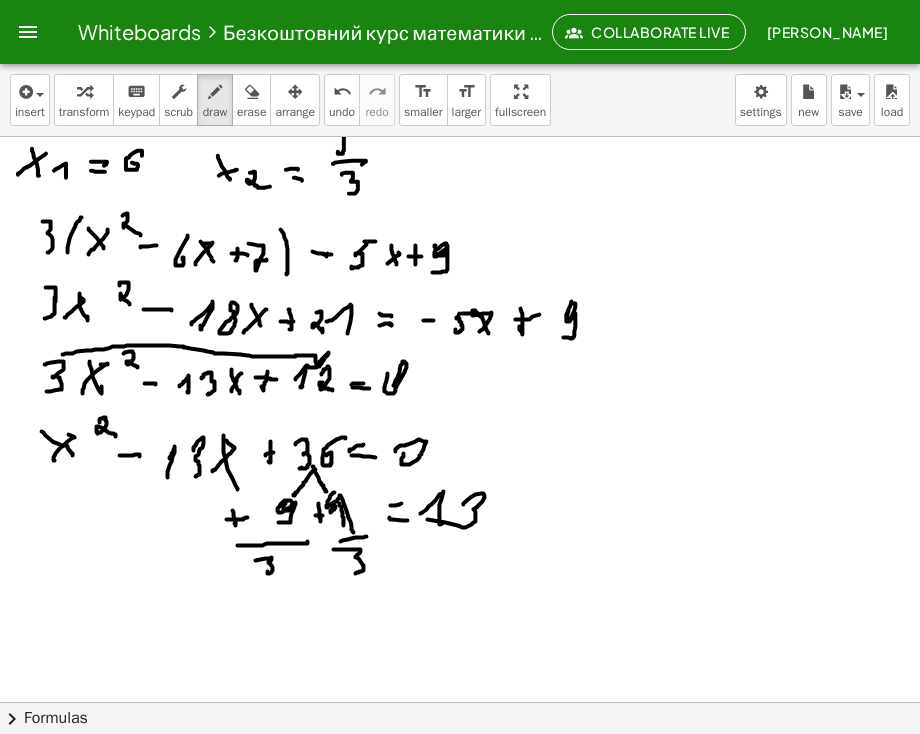 click at bounding box center (459, -238) 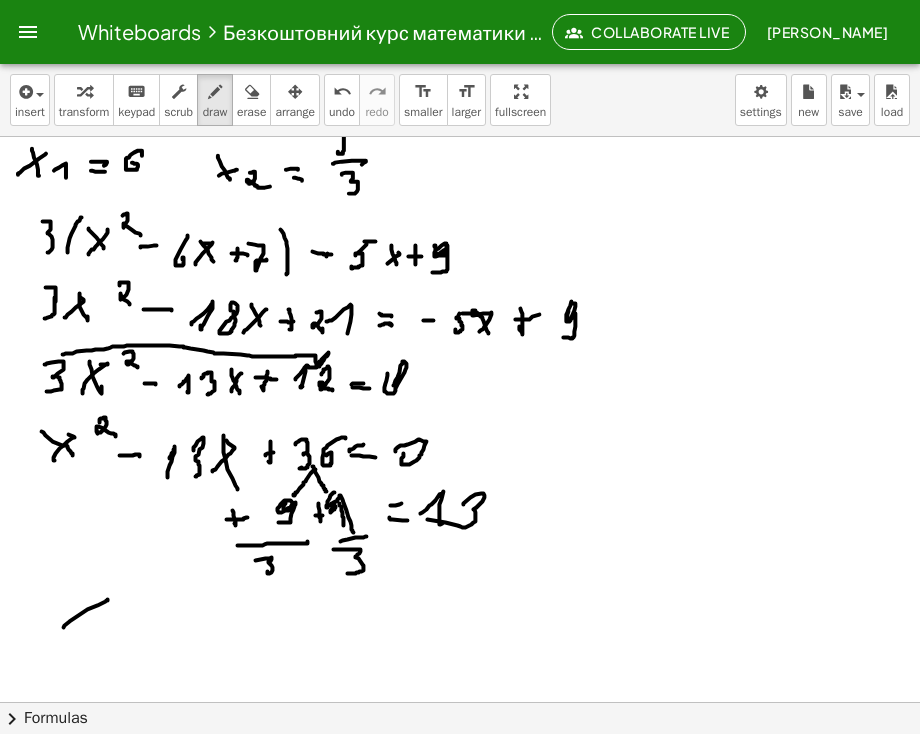 click at bounding box center (459, -238) 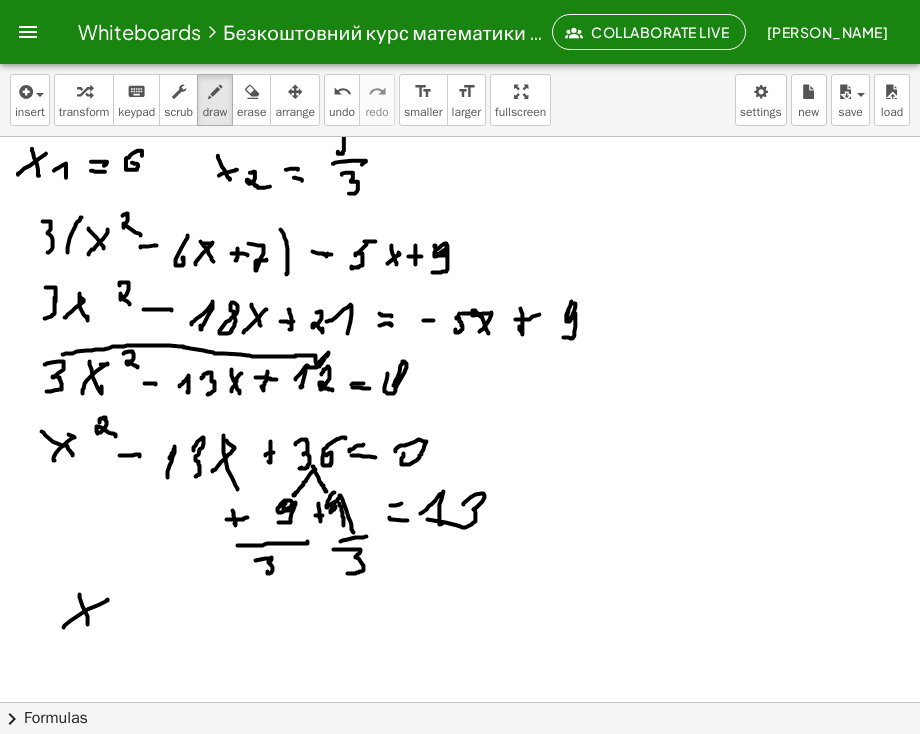 click at bounding box center (459, -238) 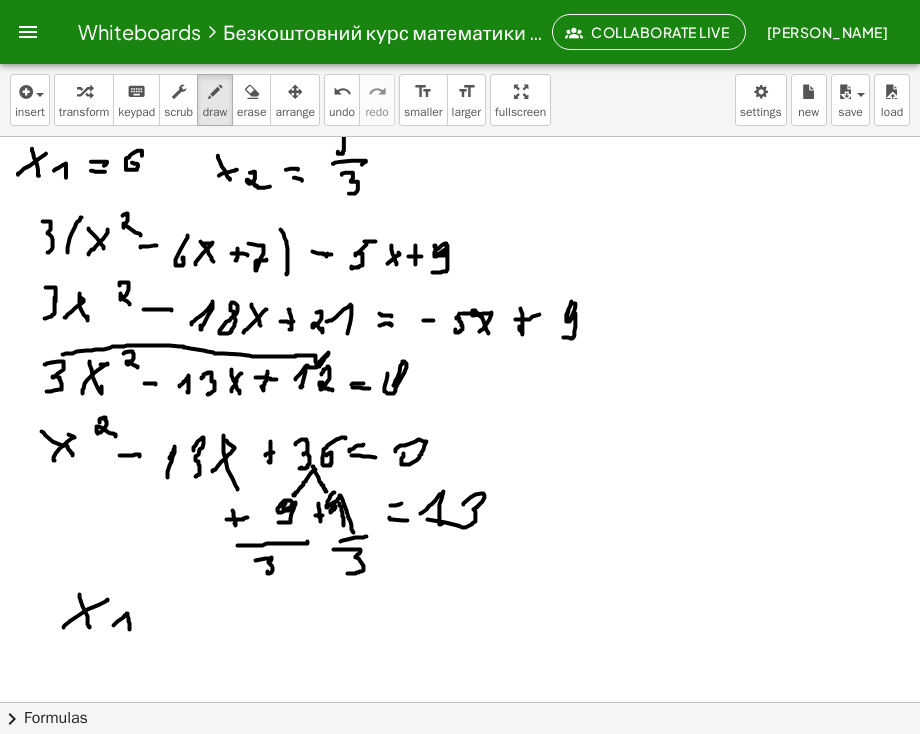 click at bounding box center (459, -238) 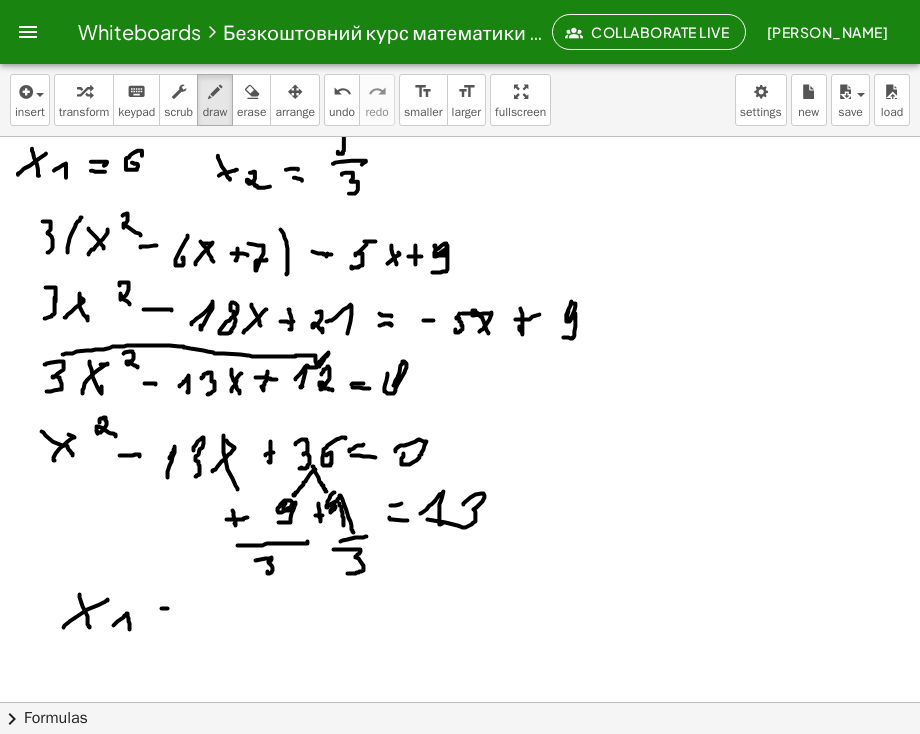 click at bounding box center (459, -238) 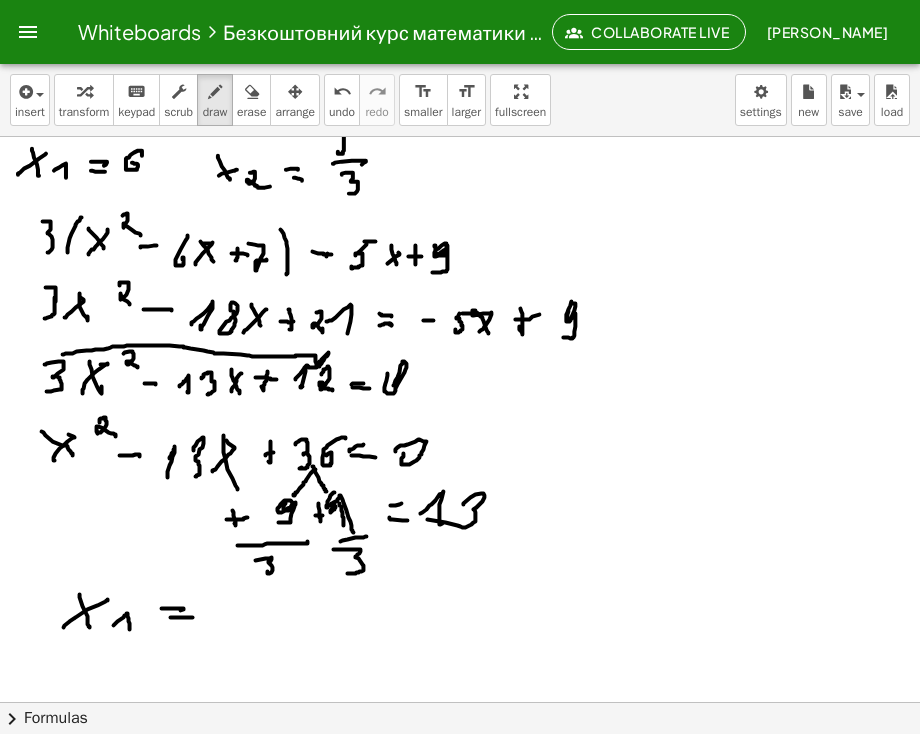 click at bounding box center [459, -238] 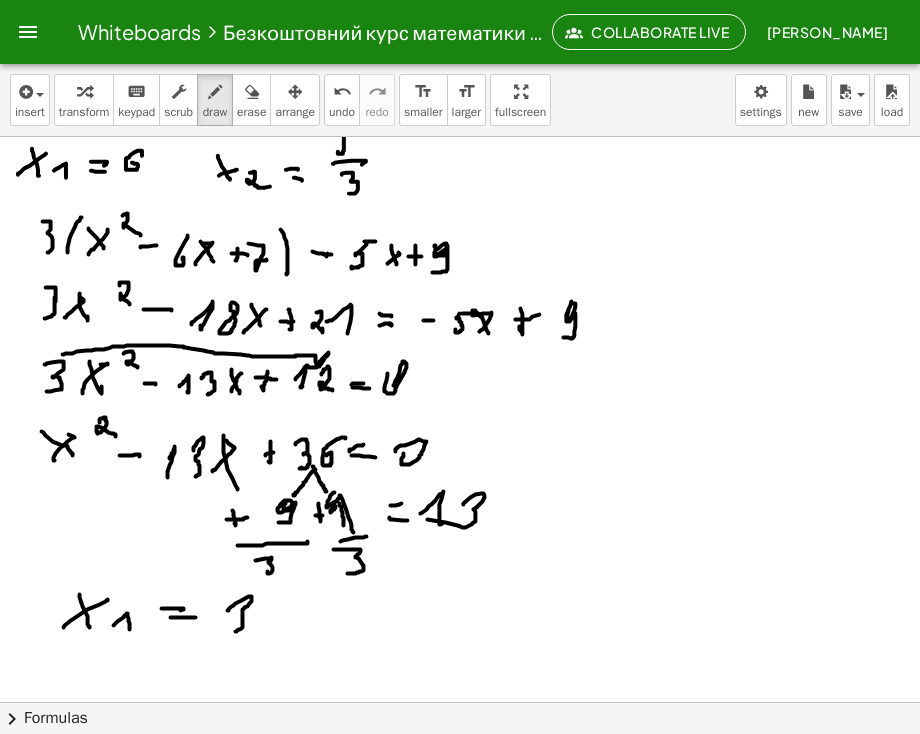 click at bounding box center (459, -238) 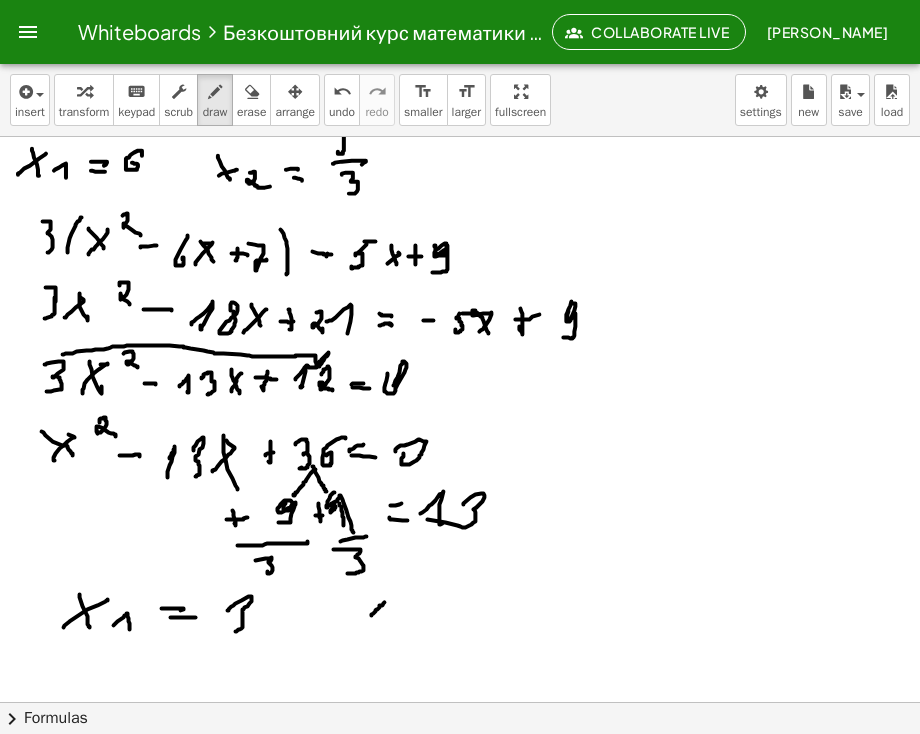 click at bounding box center (459, -238) 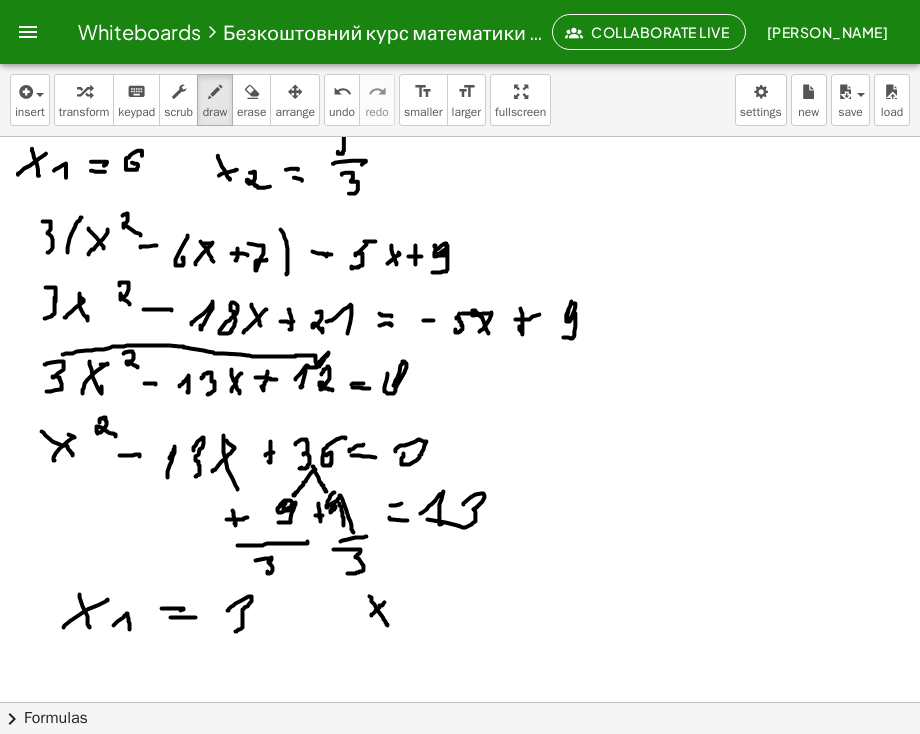 click at bounding box center [459, -238] 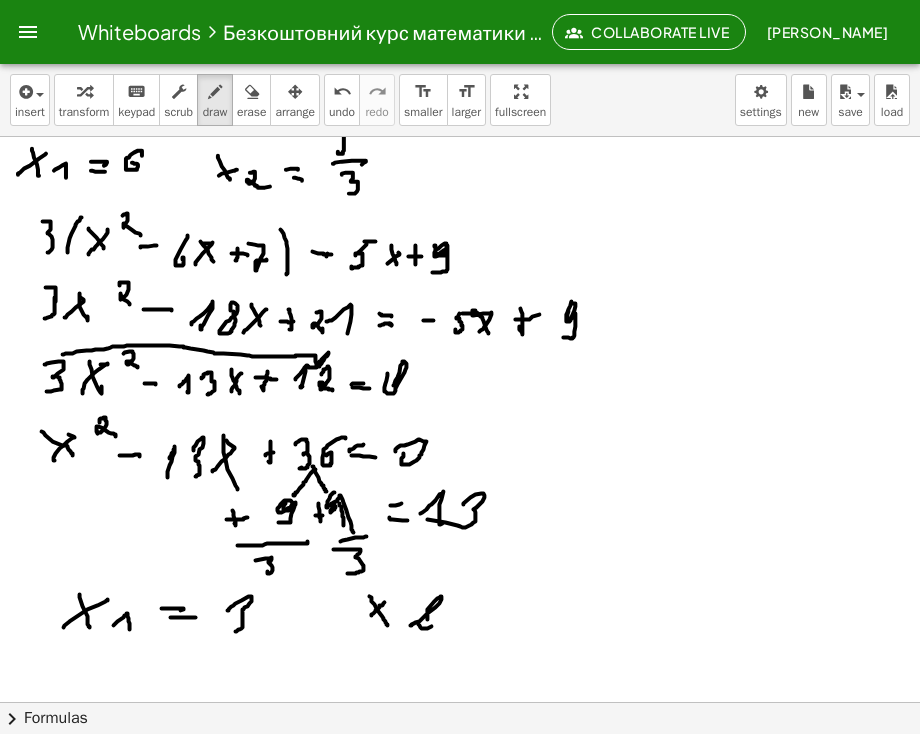 click at bounding box center [459, -238] 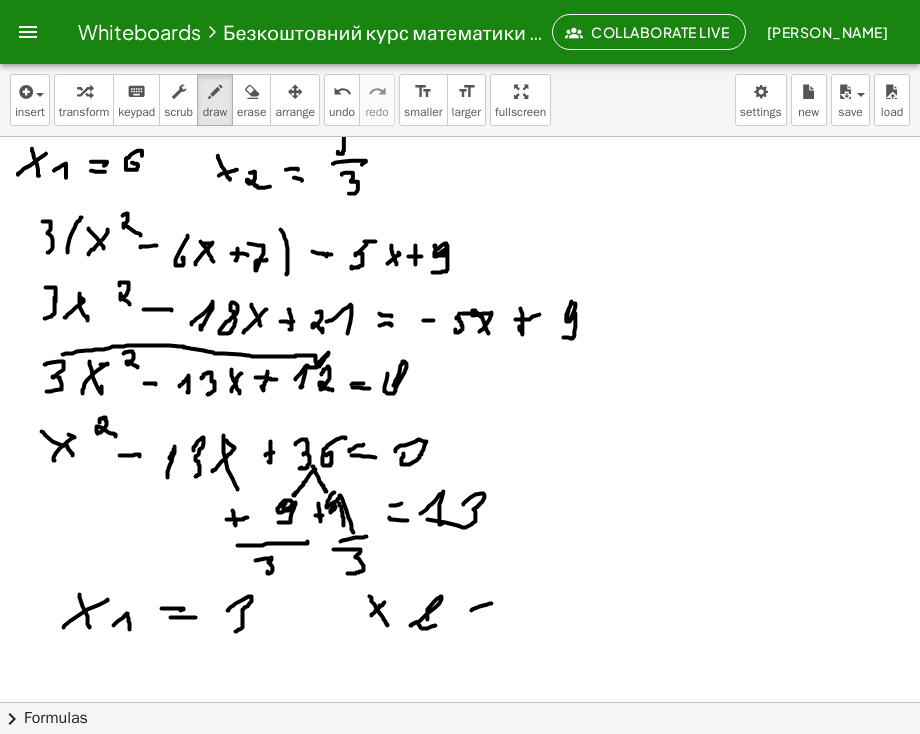 click at bounding box center (459, -238) 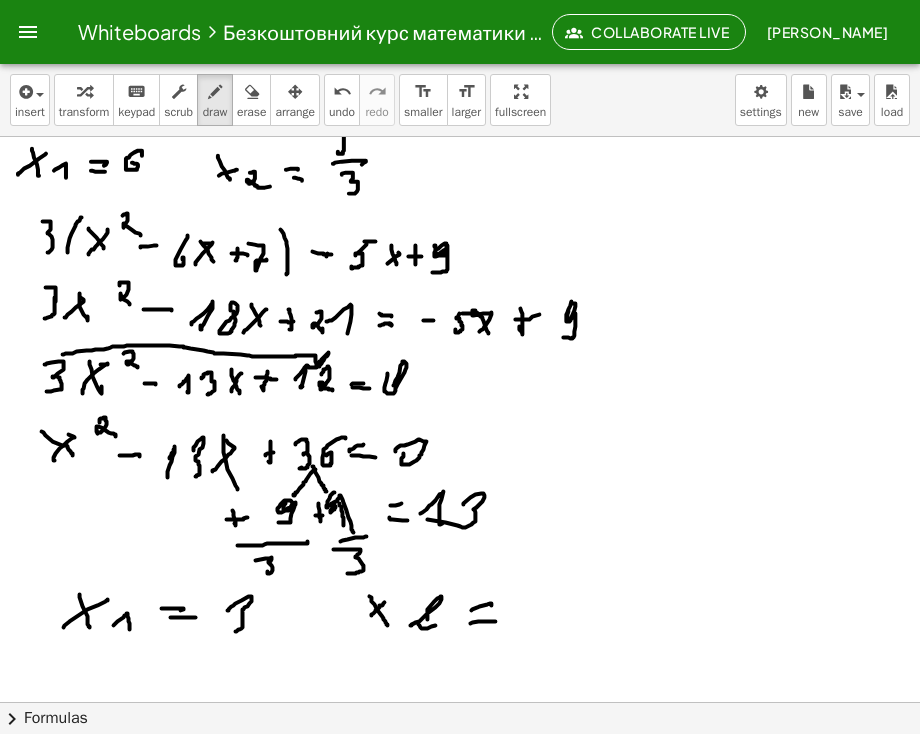 click at bounding box center (459, -238) 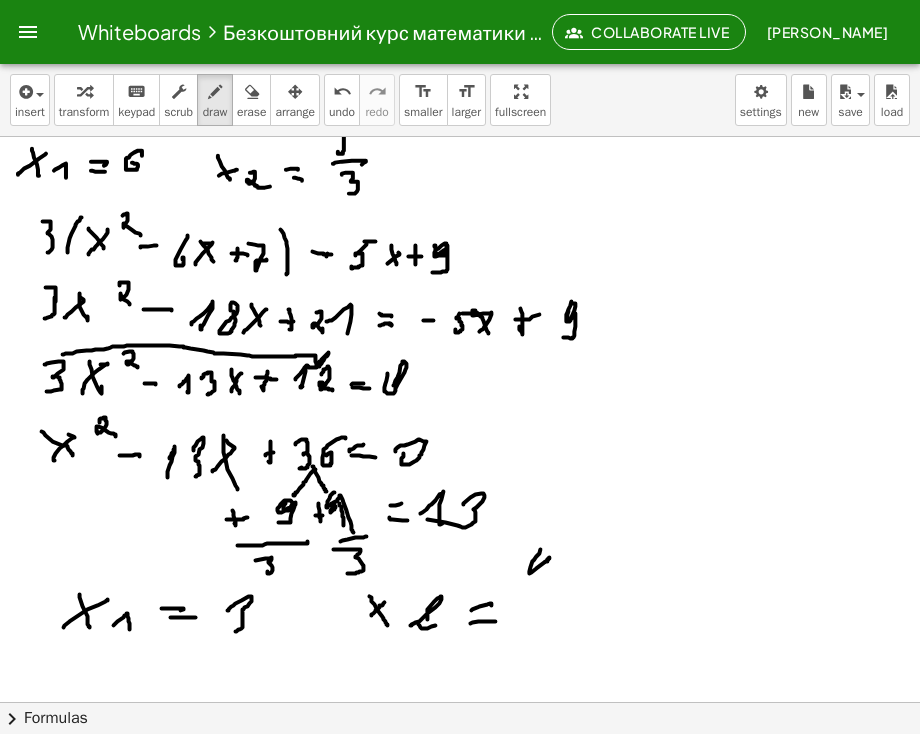 click at bounding box center (459, -238) 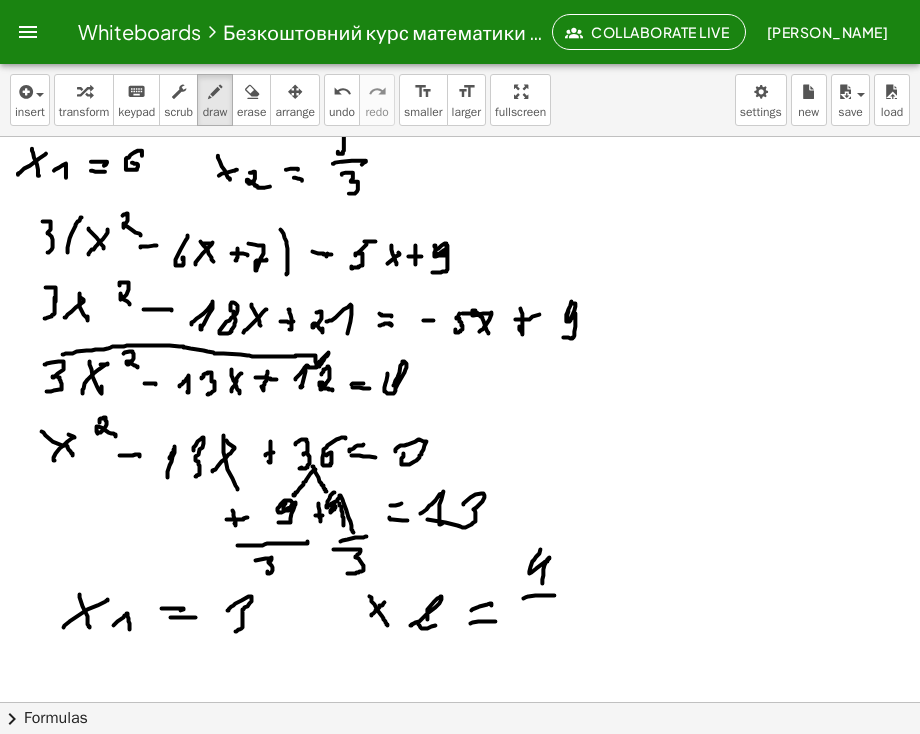 click at bounding box center (459, -238) 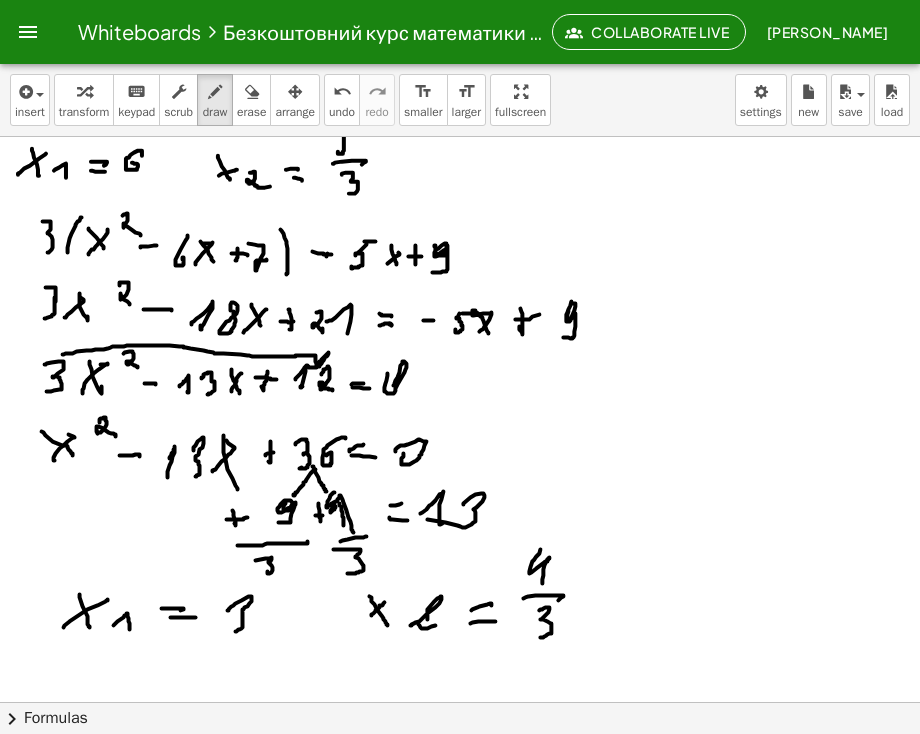 click at bounding box center (459, -238) 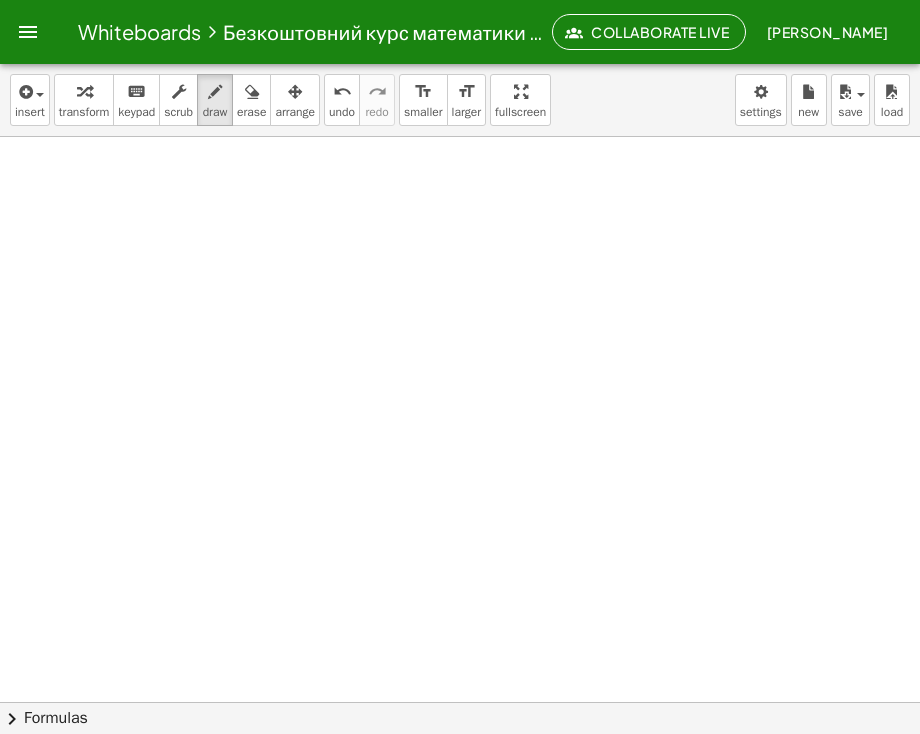scroll, scrollTop: 2226, scrollLeft: 17, axis: both 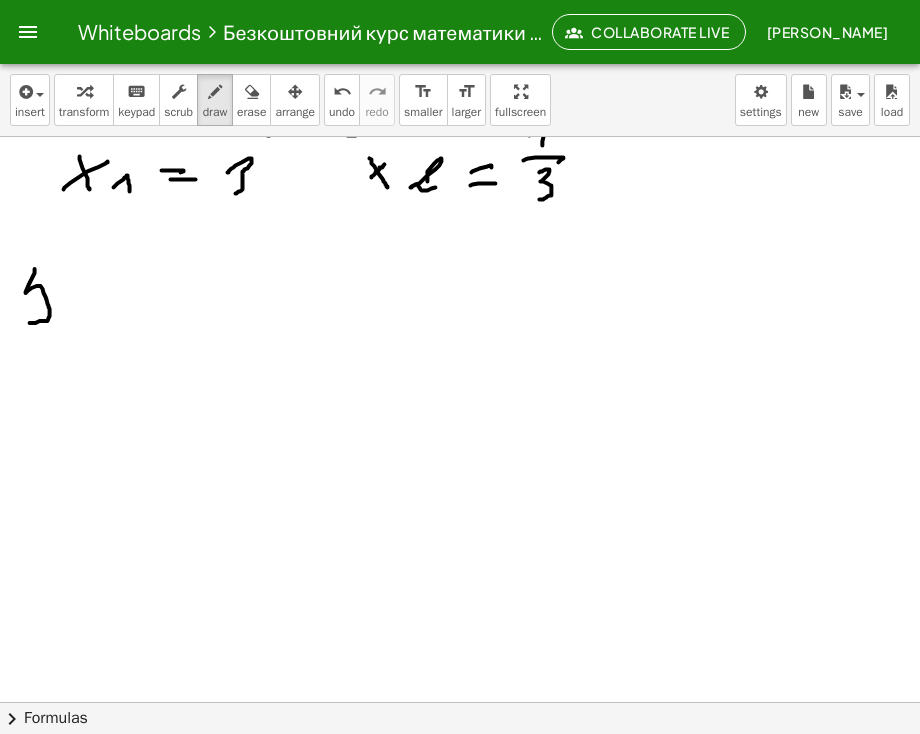 click at bounding box center (459, -394) 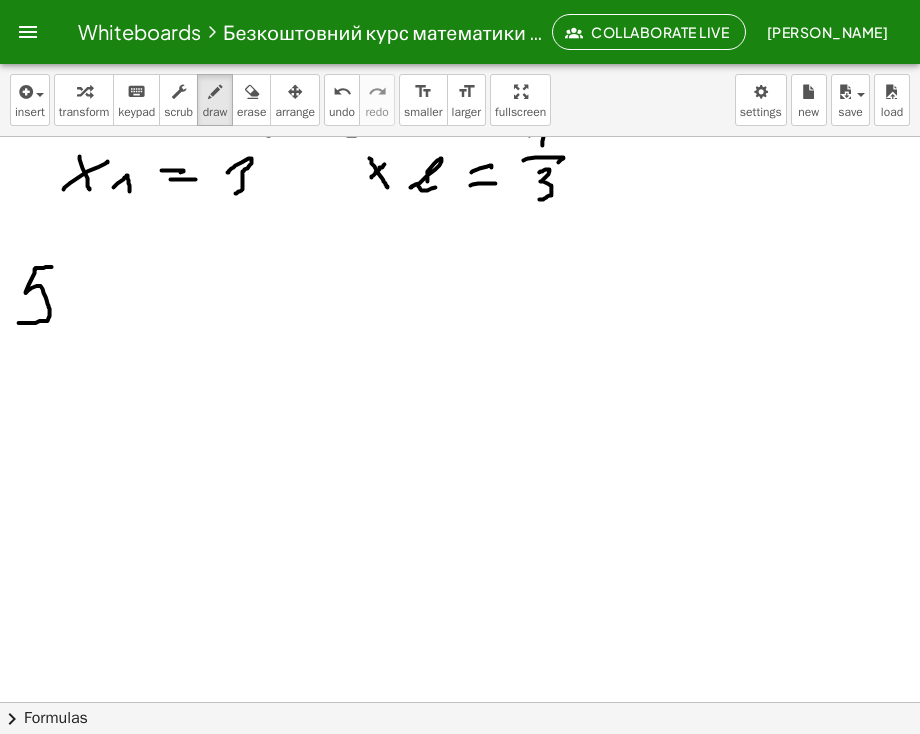 click at bounding box center [459, -394] 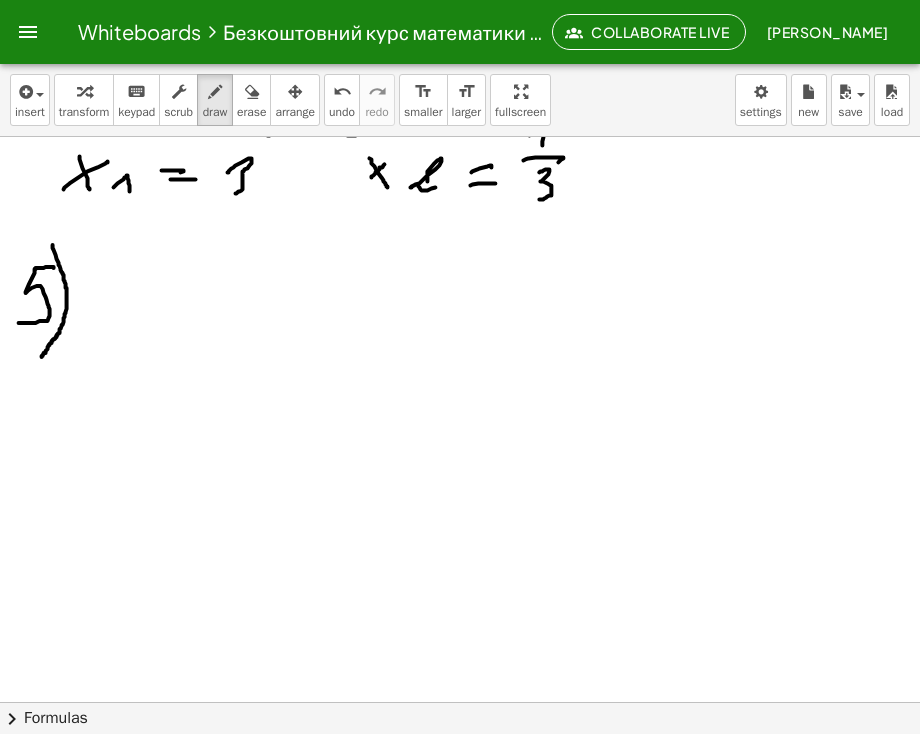 click at bounding box center [459, -394] 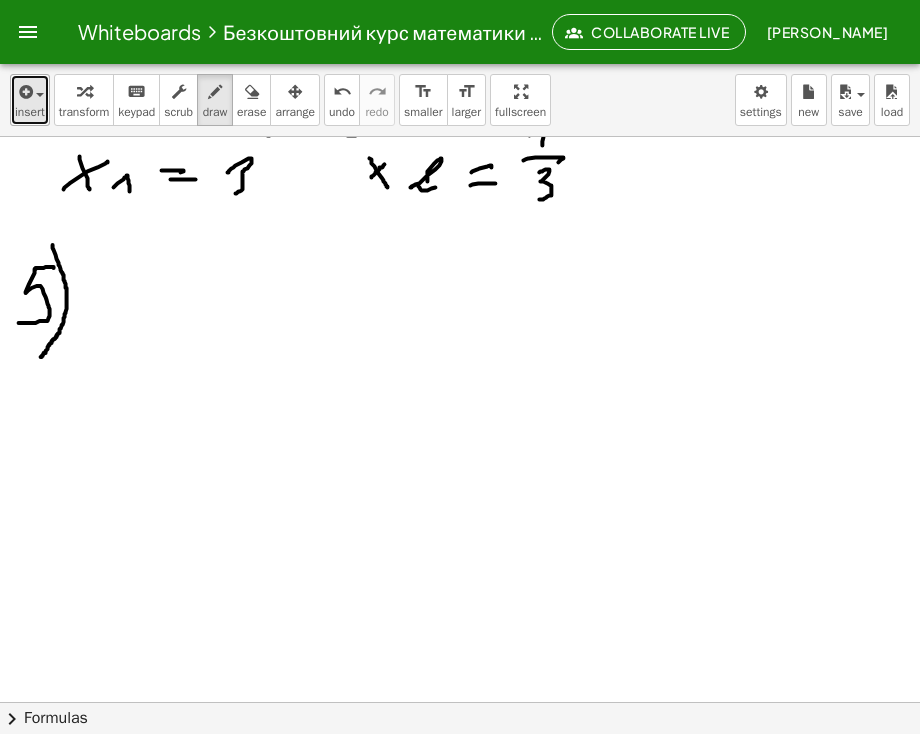 click on "insert" at bounding box center [30, 112] 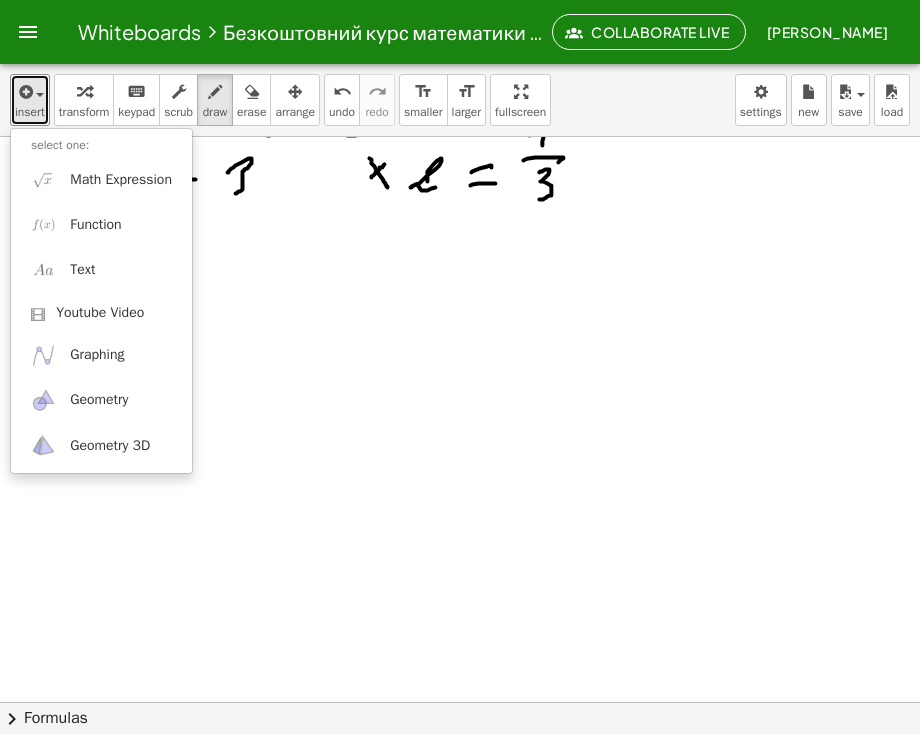 click at bounding box center (459, -394) 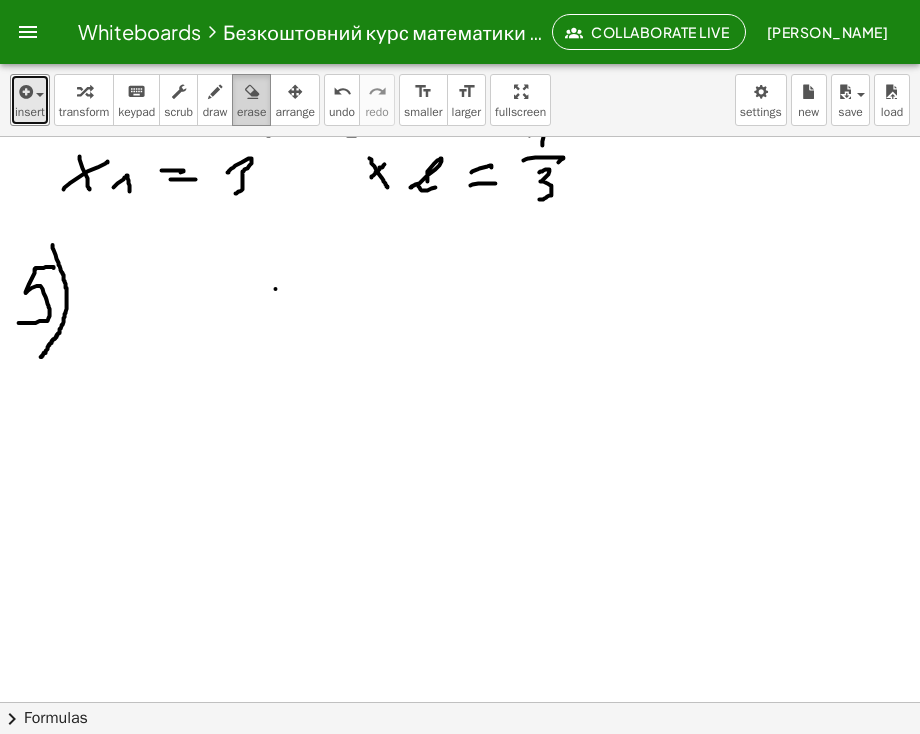 click on "erase" at bounding box center (251, 100) 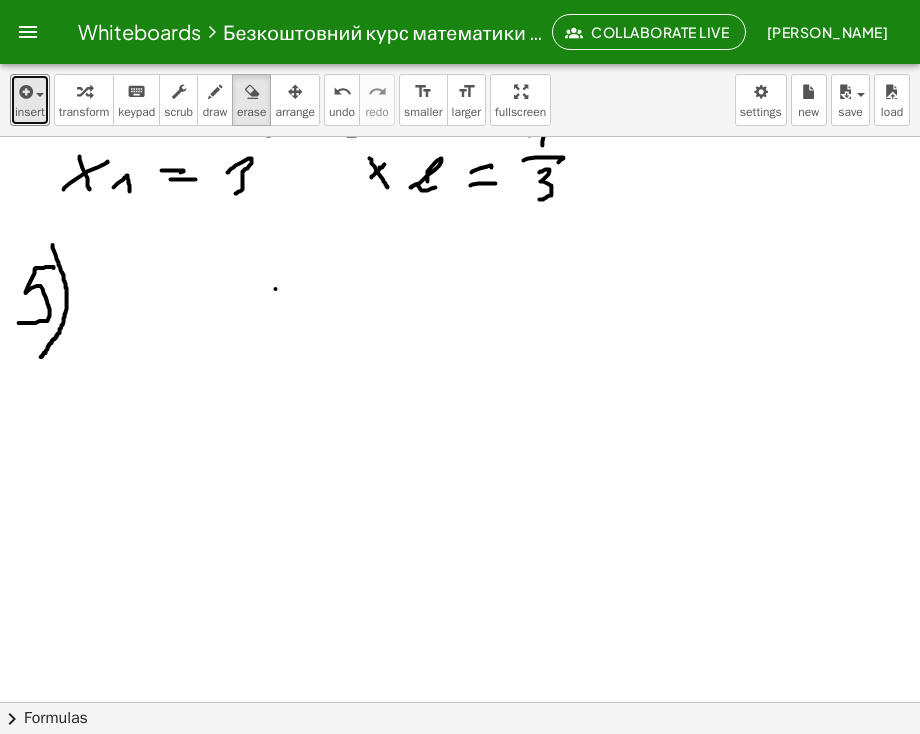 click at bounding box center (459, -394) 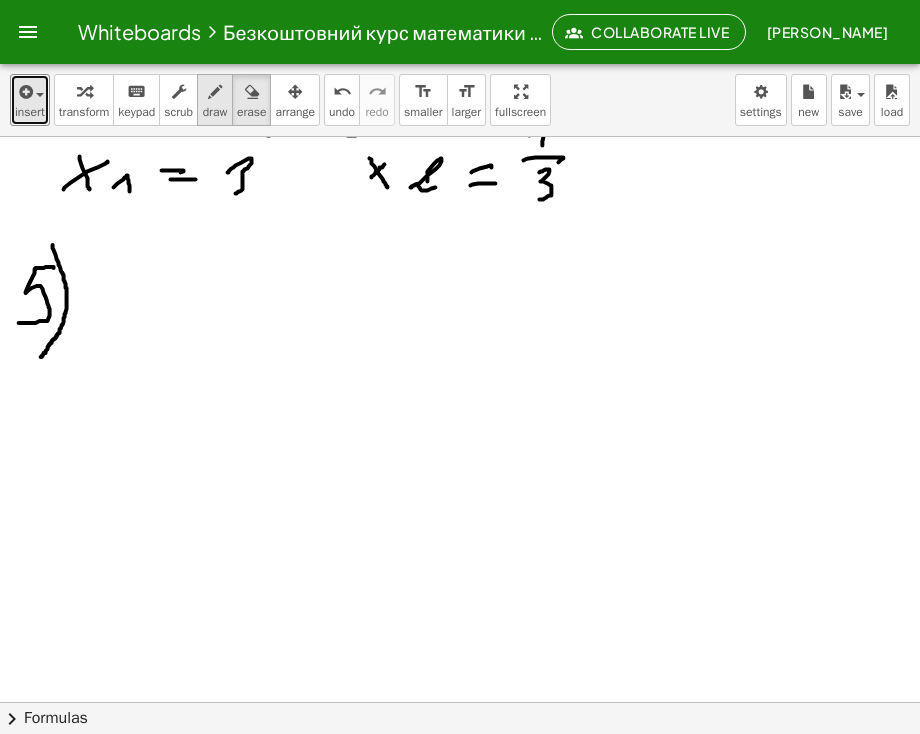 click at bounding box center (215, 92) 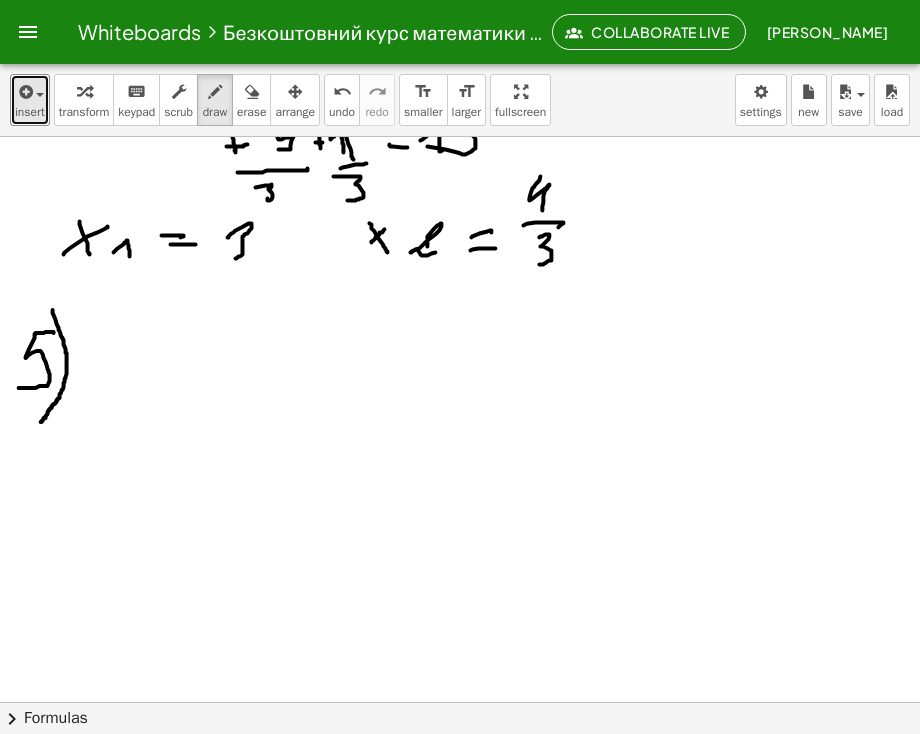 scroll, scrollTop: 2126, scrollLeft: 17, axis: both 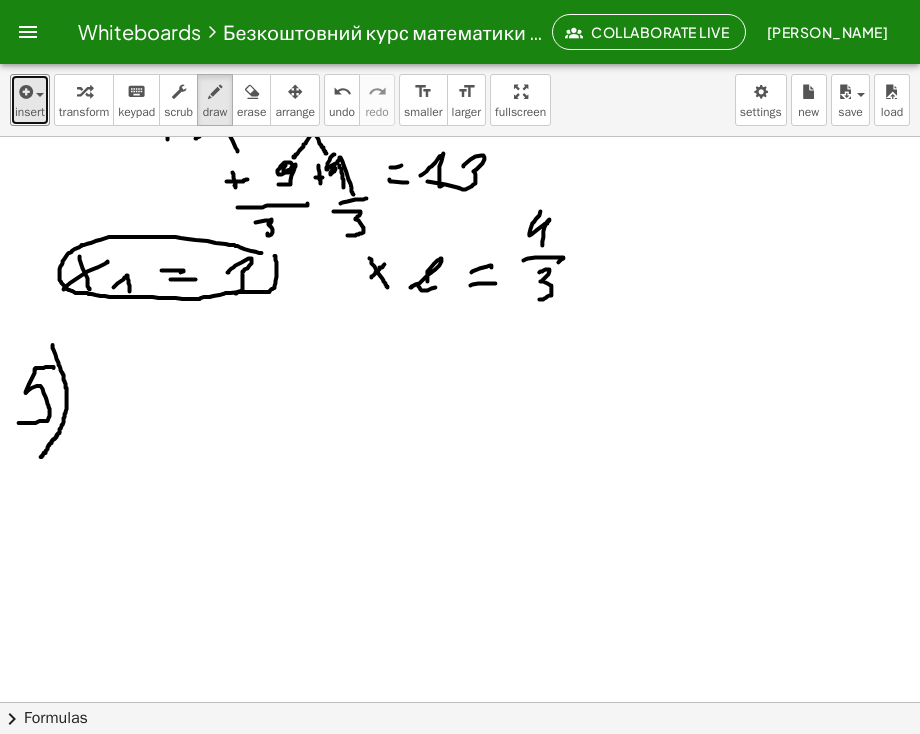 drag, startPoint x: 246, startPoint y: 253, endPoint x: 259, endPoint y: 256, distance: 13.341664 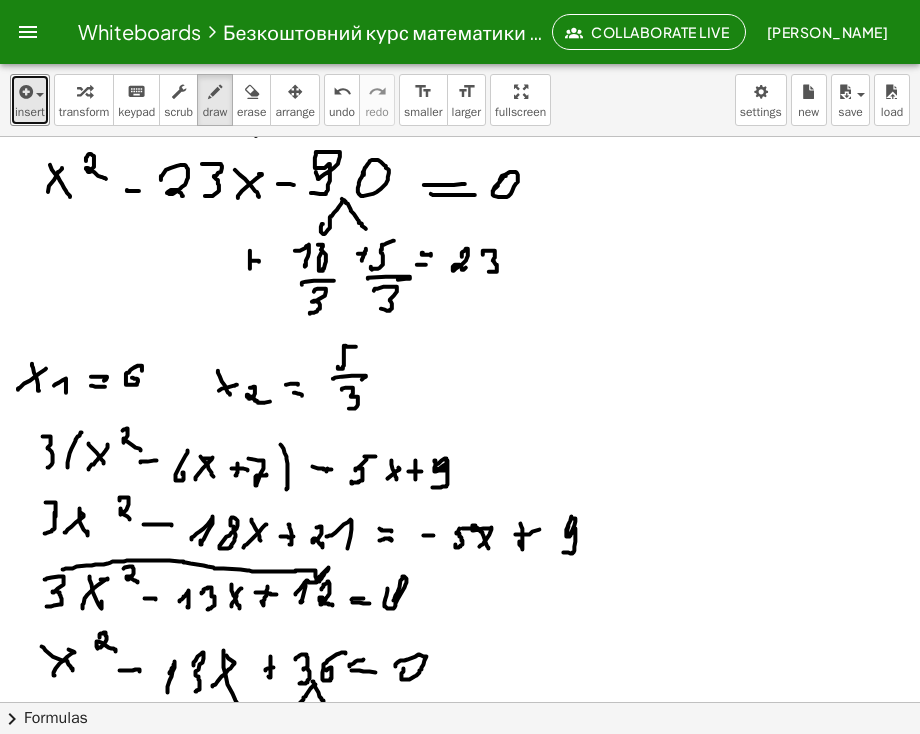 scroll, scrollTop: 1526, scrollLeft: 17, axis: both 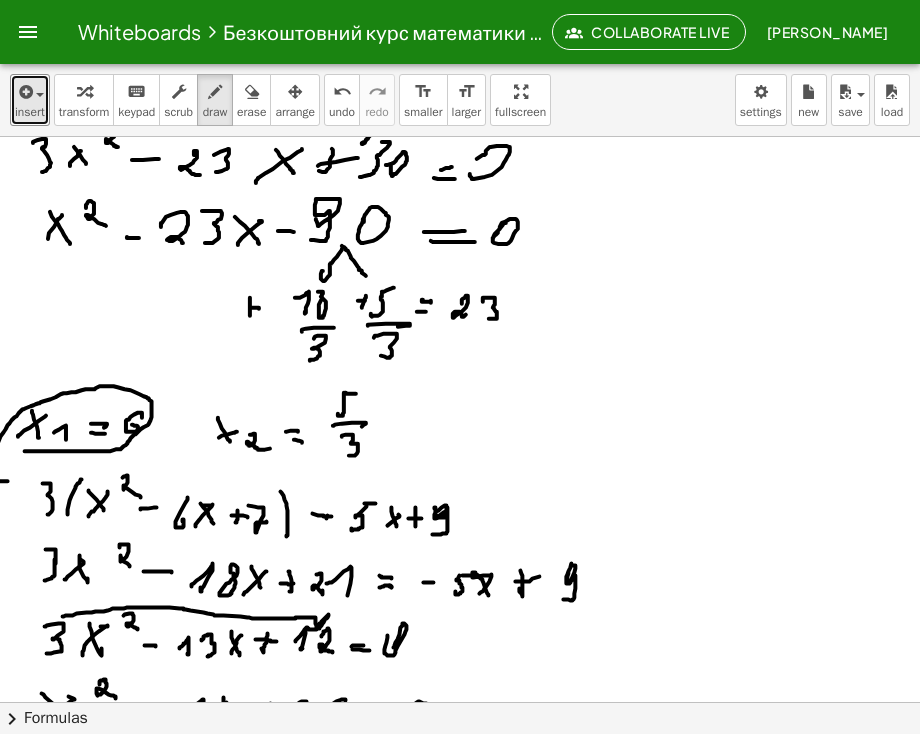 drag, startPoint x: 9, startPoint y: 451, endPoint x: -8, endPoint y: 481, distance: 34.48188 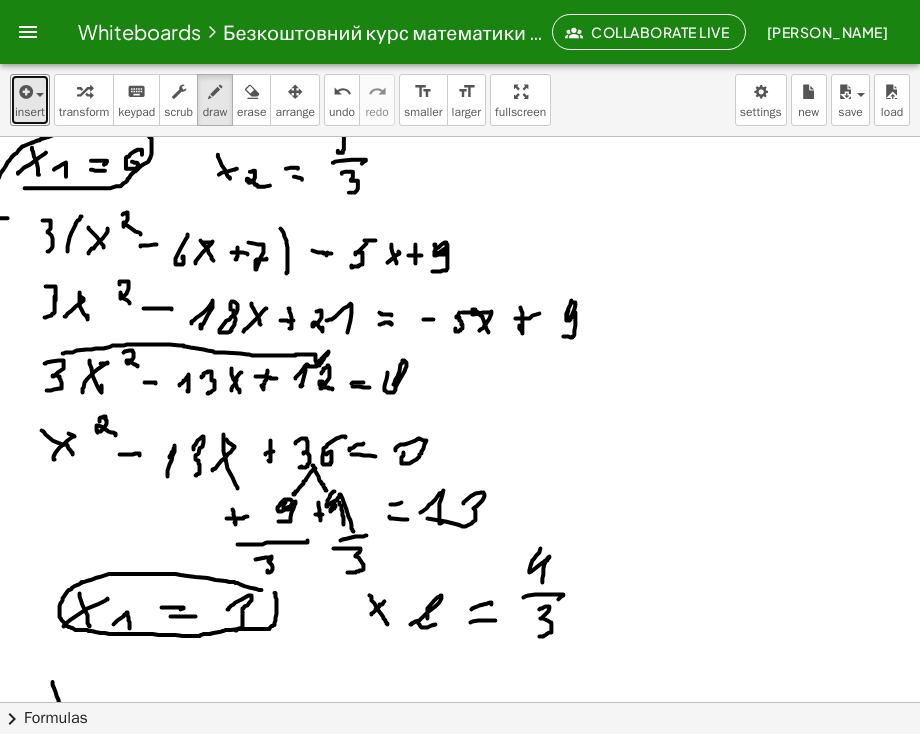 scroll, scrollTop: 1826, scrollLeft: 17, axis: both 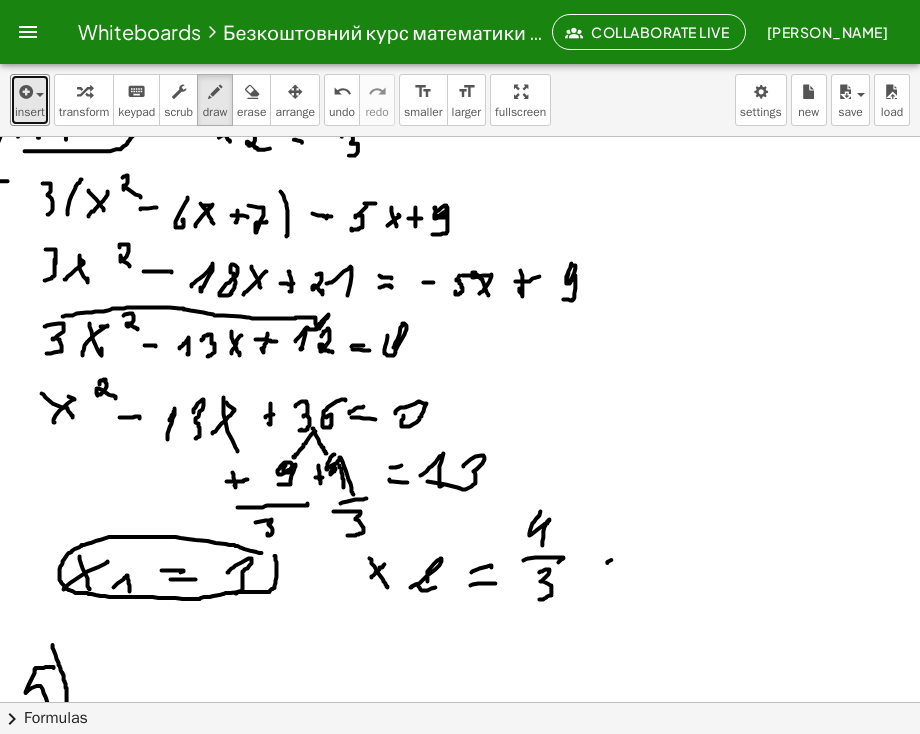 click at bounding box center [459, 6] 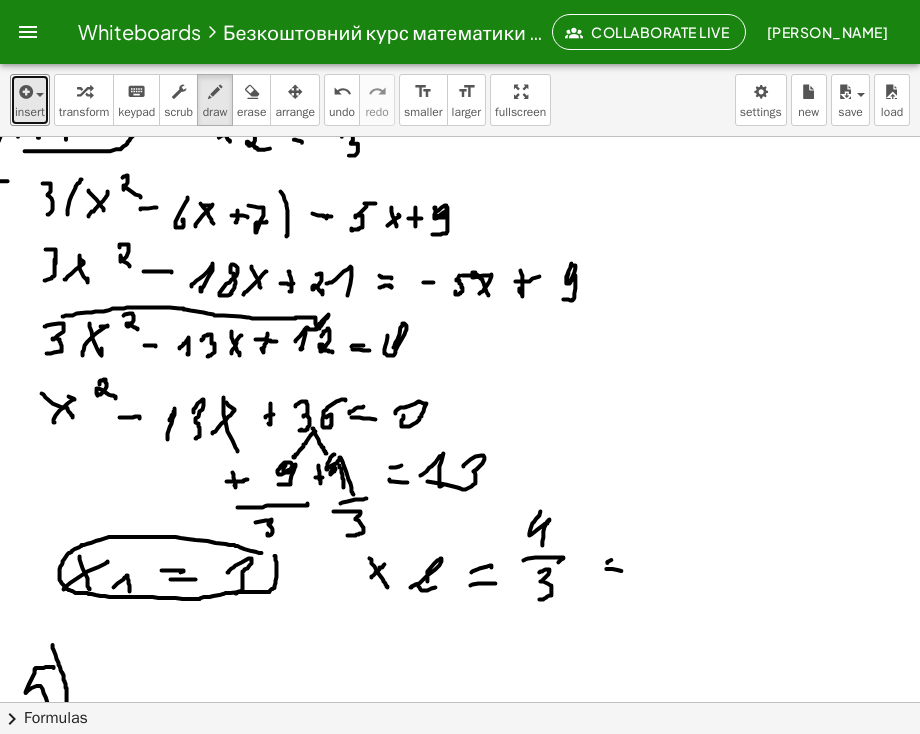 drag, startPoint x: 591, startPoint y: 569, endPoint x: 606, endPoint y: 571, distance: 15.132746 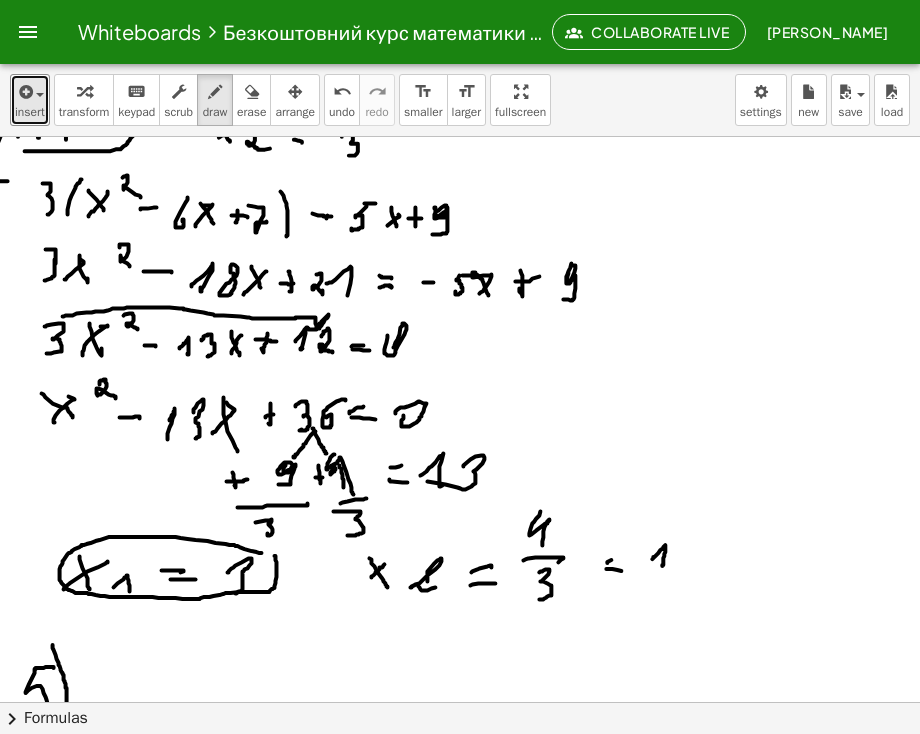 drag, startPoint x: 638, startPoint y: 558, endPoint x: 647, endPoint y: 566, distance: 12.0415945 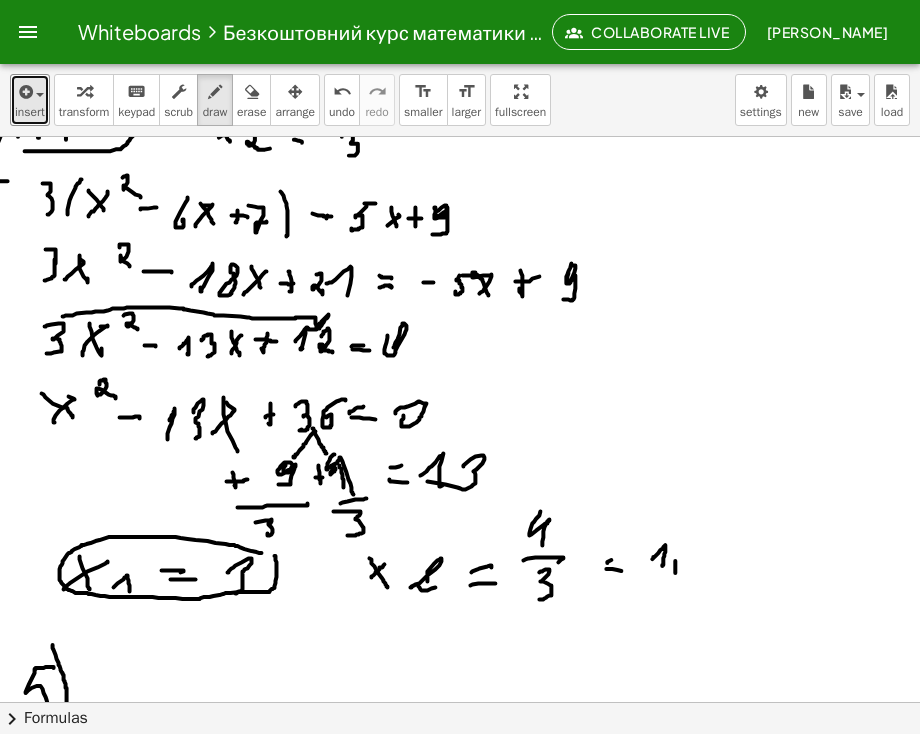 click at bounding box center [459, 6] 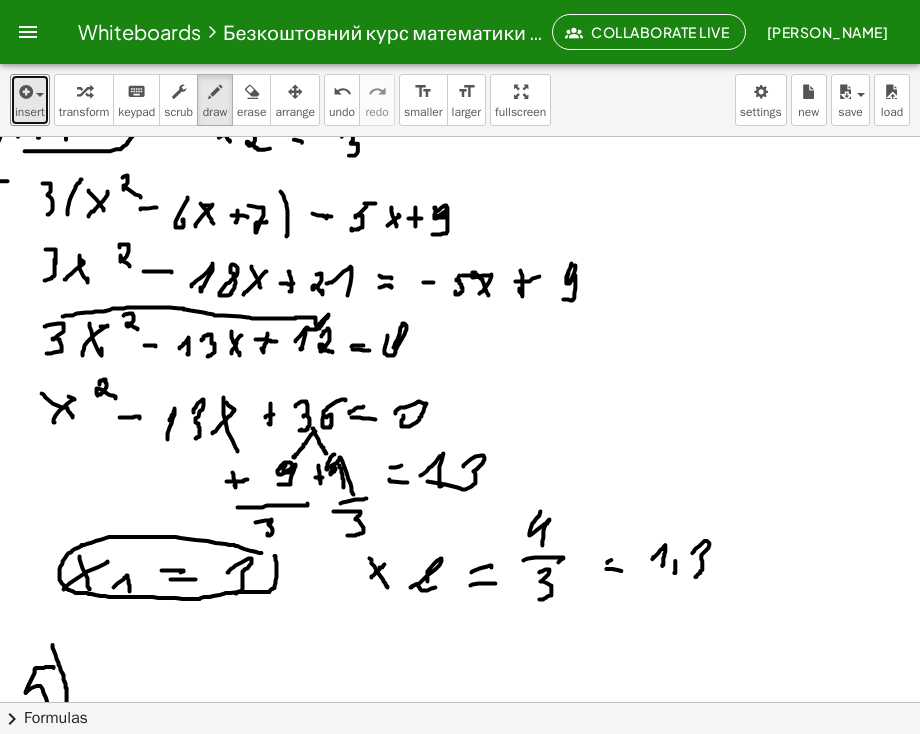 drag, startPoint x: 679, startPoint y: 551, endPoint x: 680, endPoint y: 577, distance: 26.019224 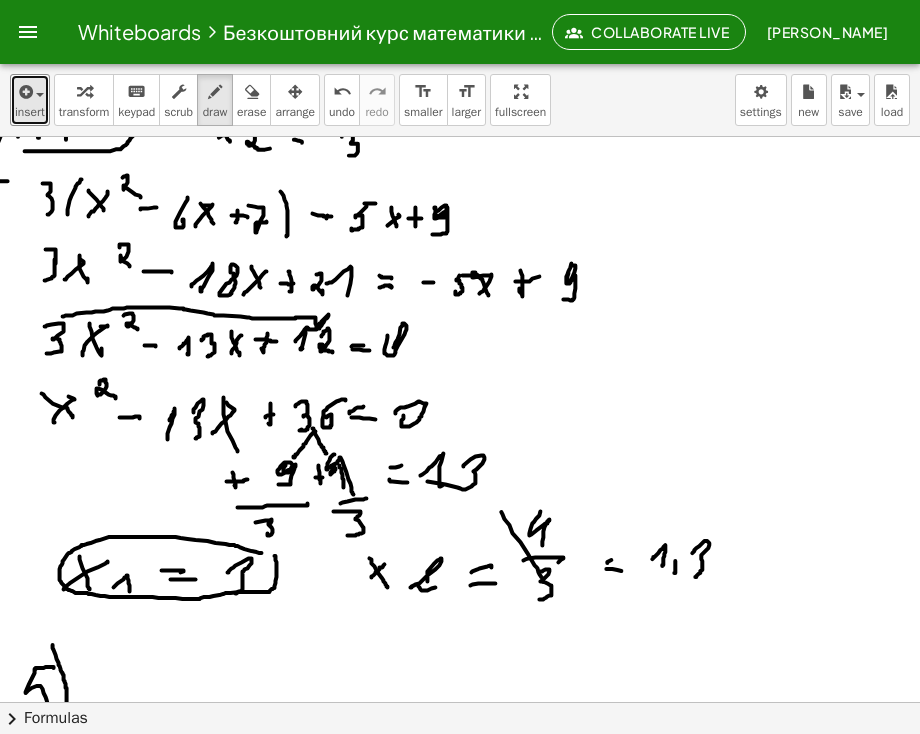 drag, startPoint x: 486, startPoint y: 512, endPoint x: 535, endPoint y: 597, distance: 98.11218 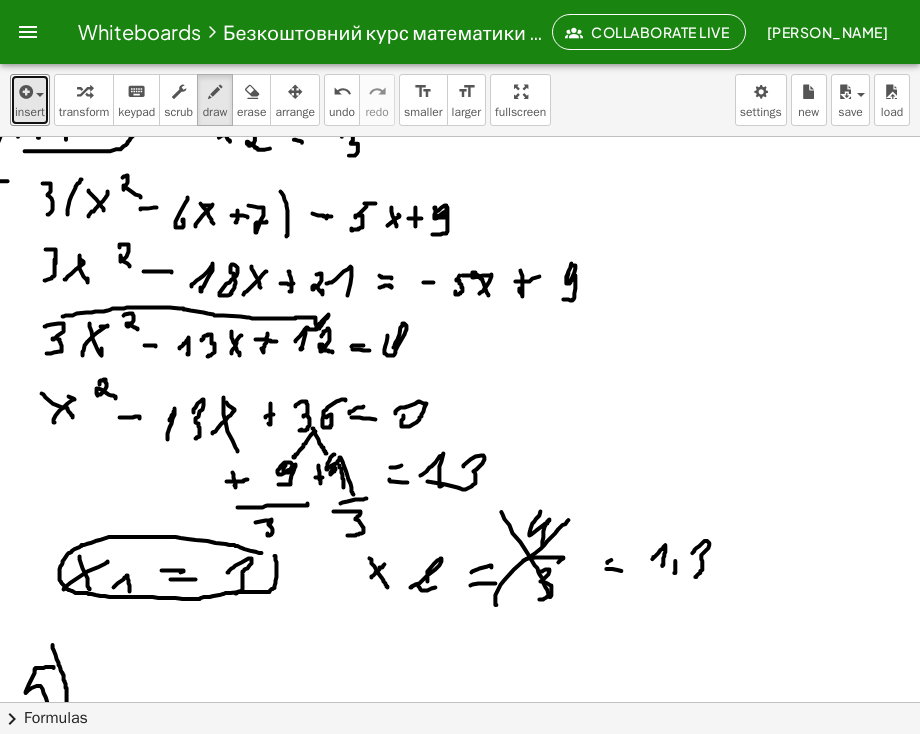 drag, startPoint x: 481, startPoint y: 605, endPoint x: 554, endPoint y: 519, distance: 112.805145 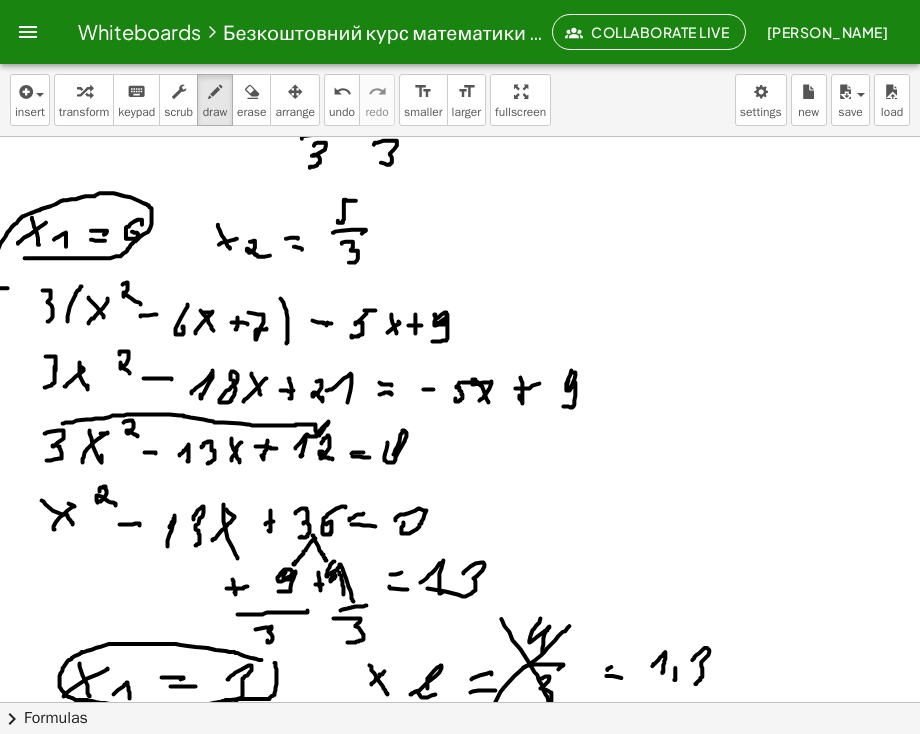 scroll, scrollTop: 1726, scrollLeft: 17, axis: both 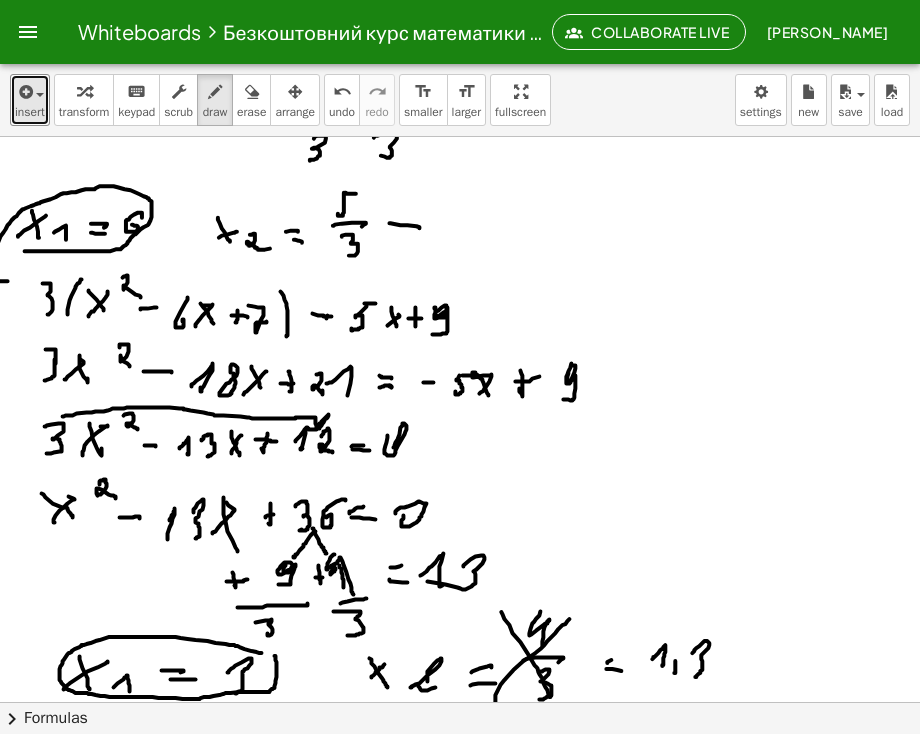 drag, startPoint x: 374, startPoint y: 223, endPoint x: 404, endPoint y: 228, distance: 30.413813 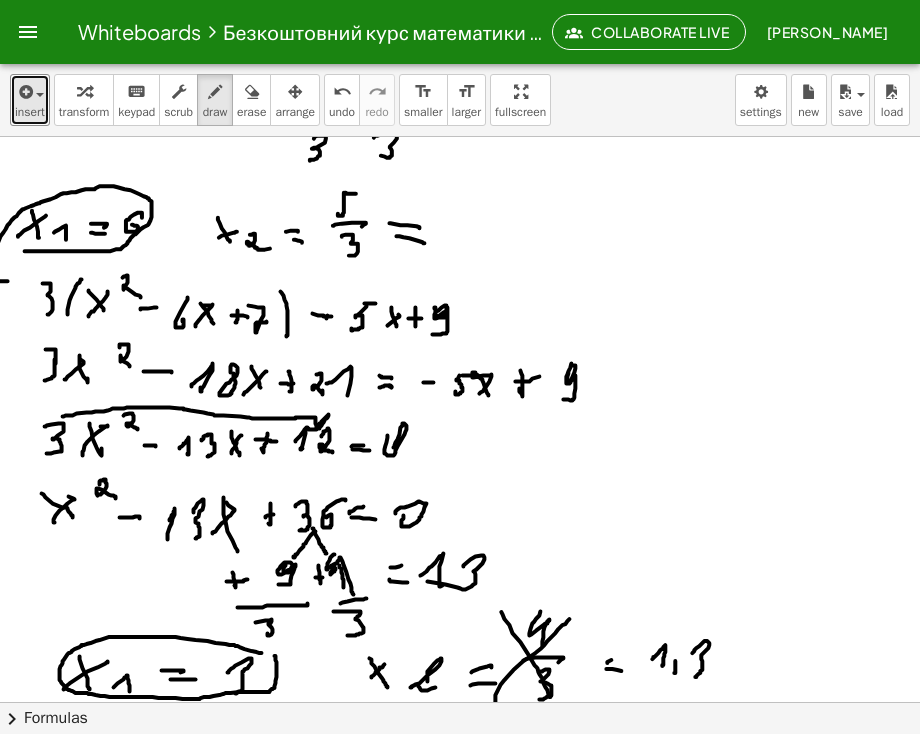 drag, startPoint x: 381, startPoint y: 236, endPoint x: 409, endPoint y: 243, distance: 28.86174 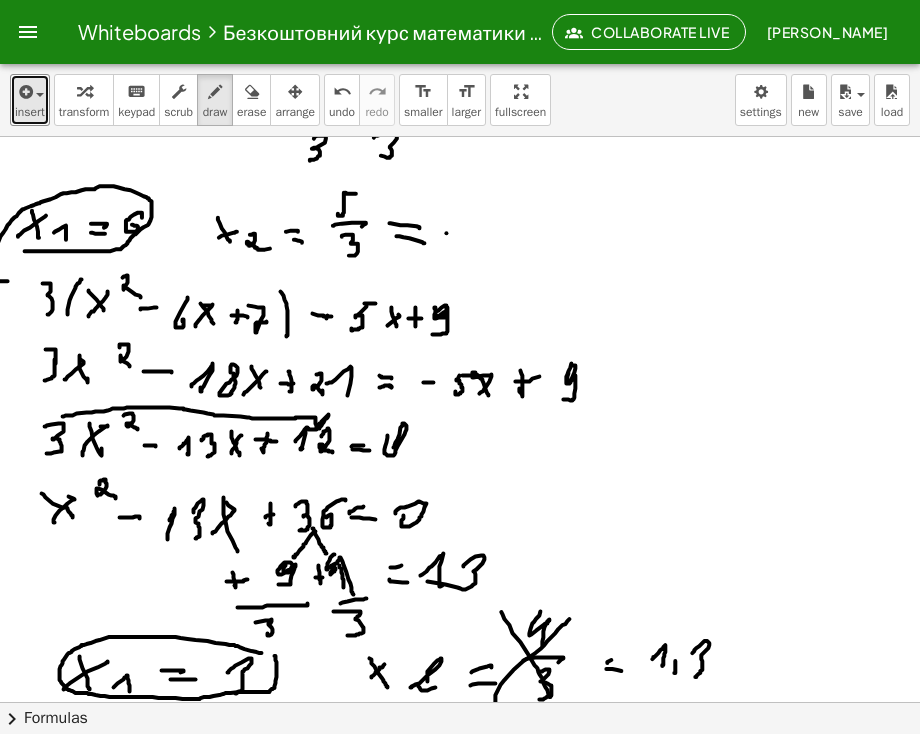drag, startPoint x: 431, startPoint y: 233, endPoint x: 452, endPoint y: 238, distance: 21.587032 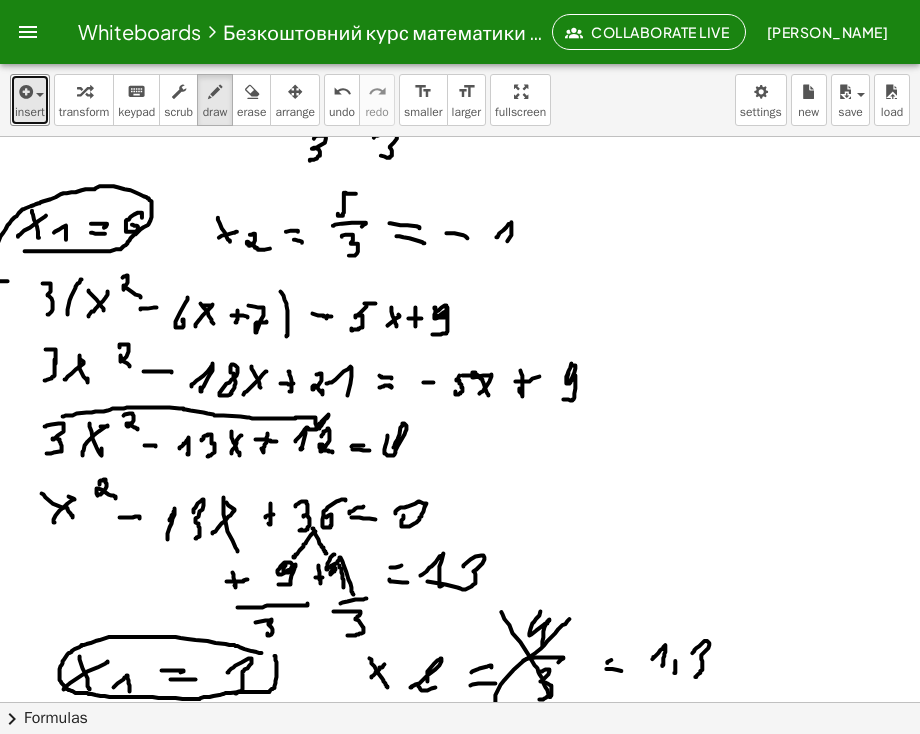 drag, startPoint x: 481, startPoint y: 237, endPoint x: 488, endPoint y: 253, distance: 17.464249 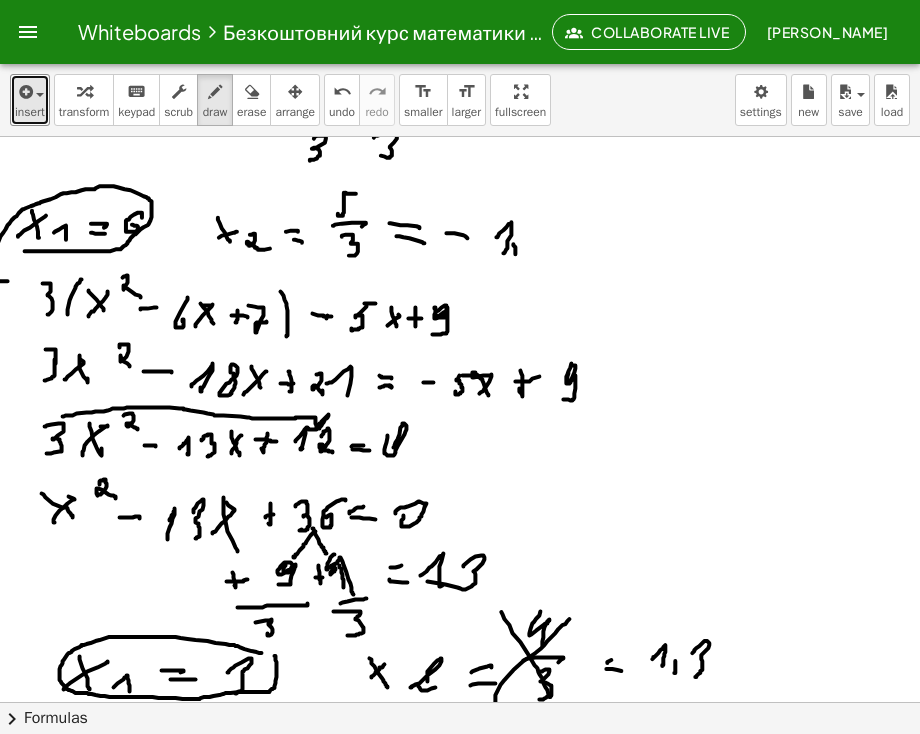 drag, startPoint x: 498, startPoint y: 244, endPoint x: 500, endPoint y: 259, distance: 15.132746 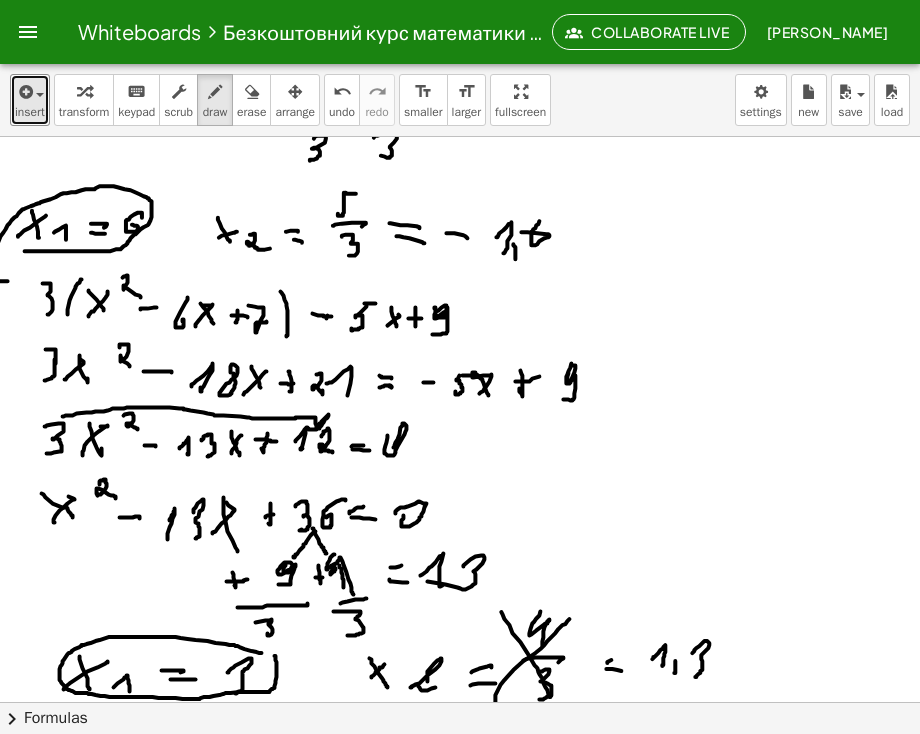 drag, startPoint x: 524, startPoint y: 221, endPoint x: 503, endPoint y: 232, distance: 23.70654 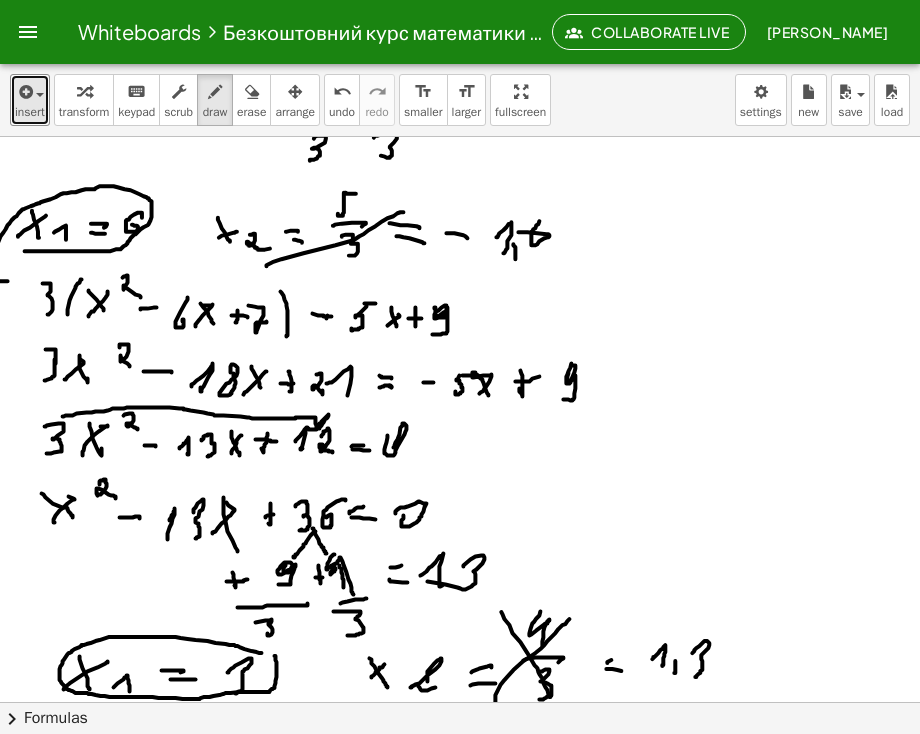 drag, startPoint x: 251, startPoint y: 266, endPoint x: 388, endPoint y: 212, distance: 147.25827 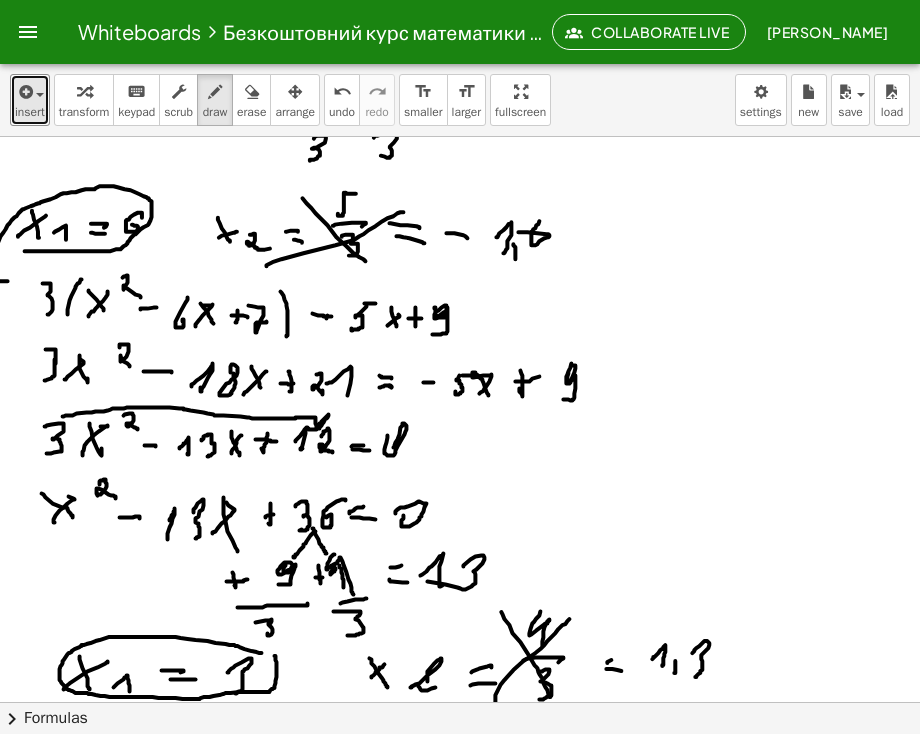 drag, startPoint x: 321, startPoint y: 237, endPoint x: 369, endPoint y: 274, distance: 60.60528 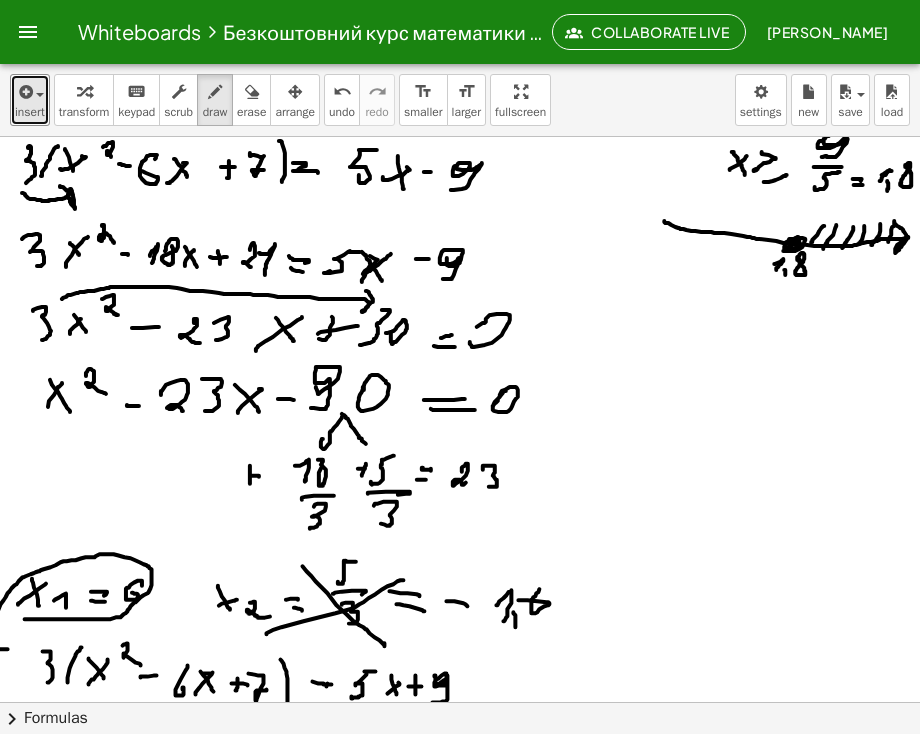 scroll, scrollTop: 1326, scrollLeft: 17, axis: both 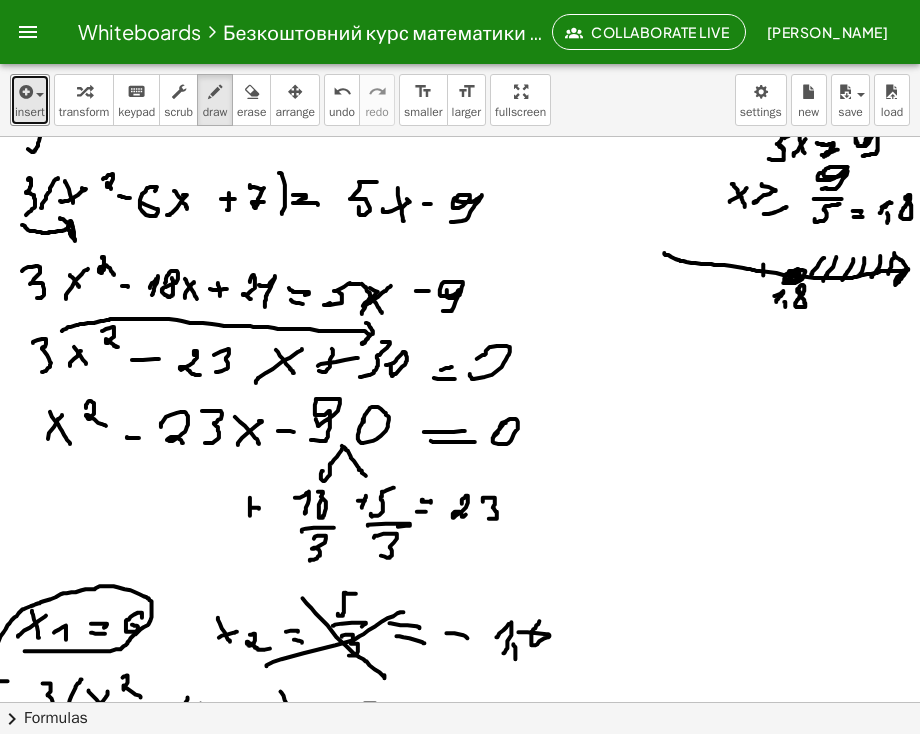 drag, startPoint x: 748, startPoint y: 264, endPoint x: 748, endPoint y: 275, distance: 11 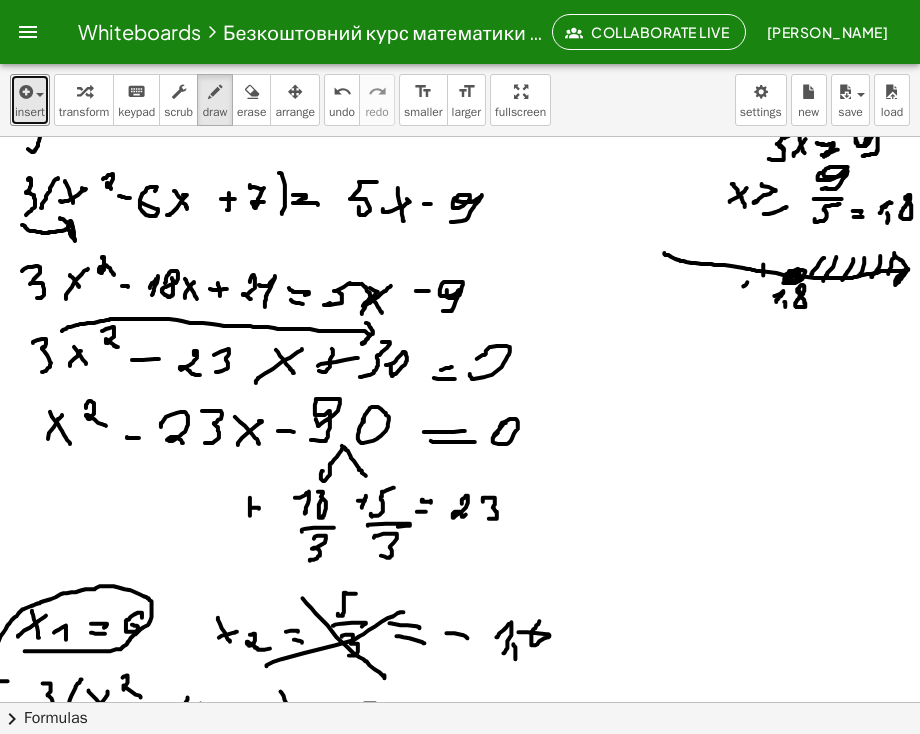 click at bounding box center (459, 506) 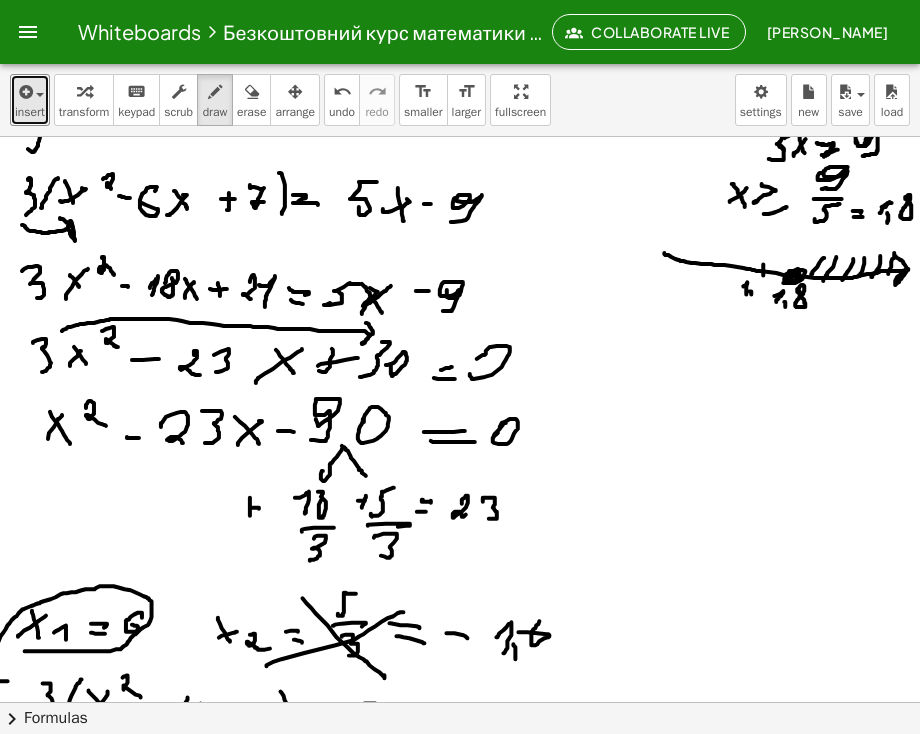 click at bounding box center [459, 506] 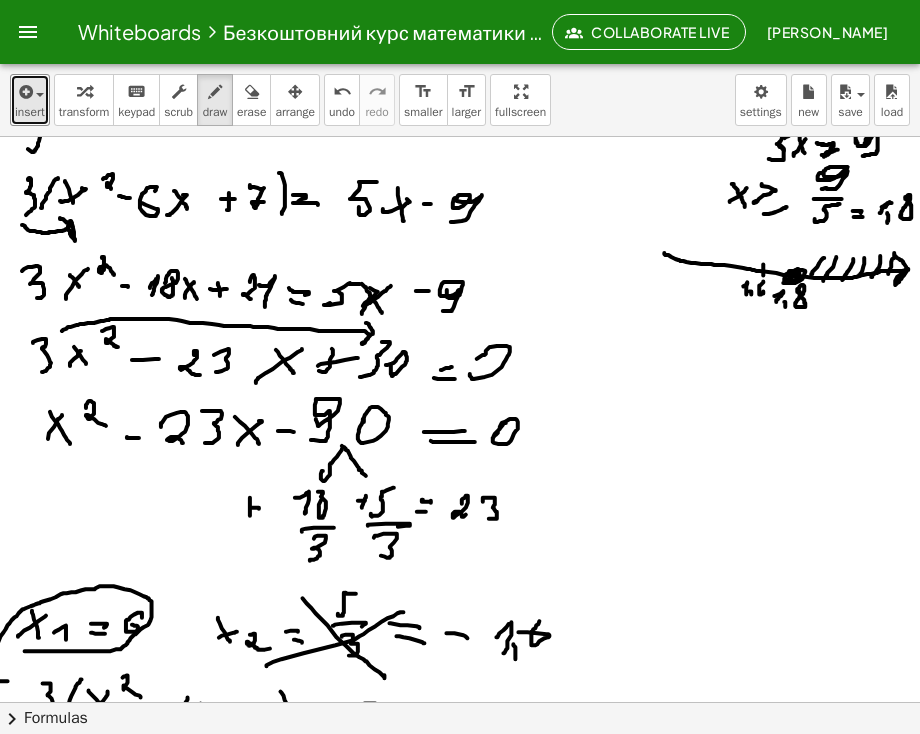 click at bounding box center [459, 506] 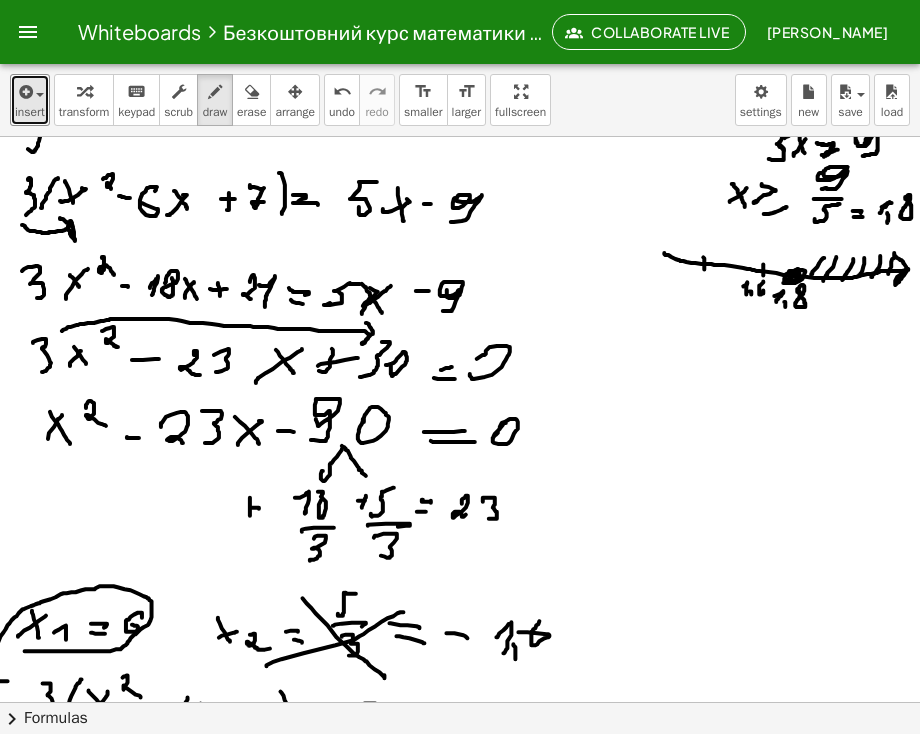 drag, startPoint x: 688, startPoint y: 257, endPoint x: 689, endPoint y: 269, distance: 12.0415945 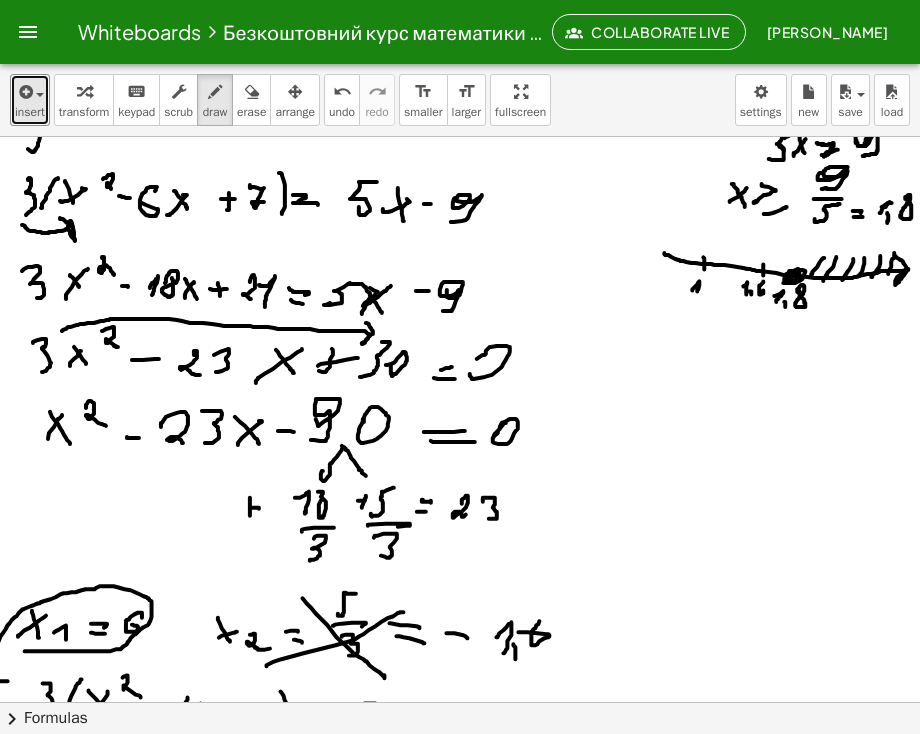 drag, startPoint x: 677, startPoint y: 290, endPoint x: 687, endPoint y: 289, distance: 10.049875 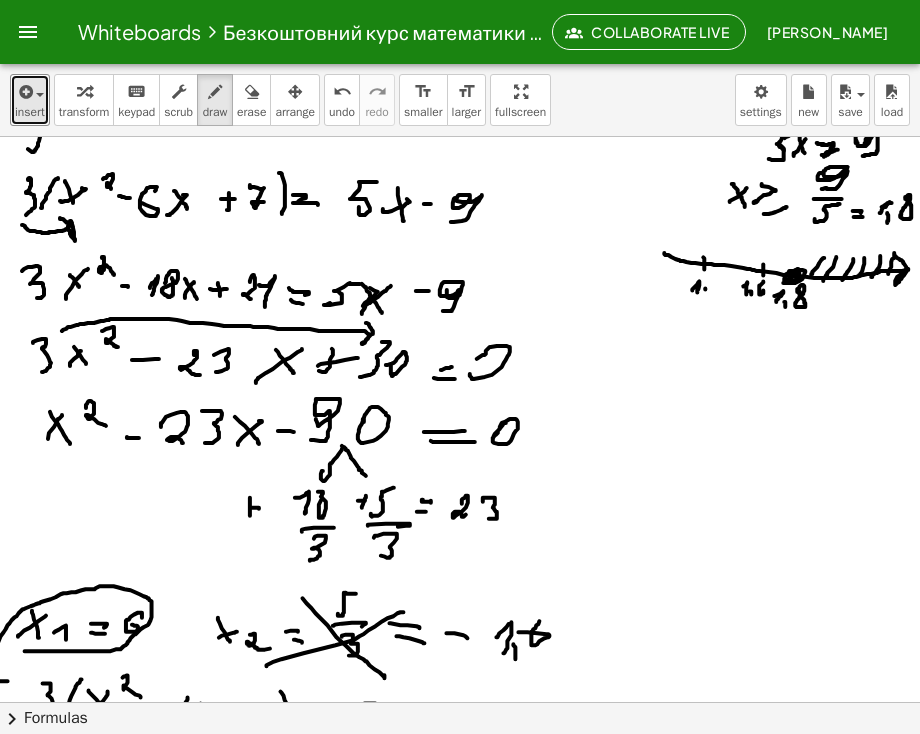 click 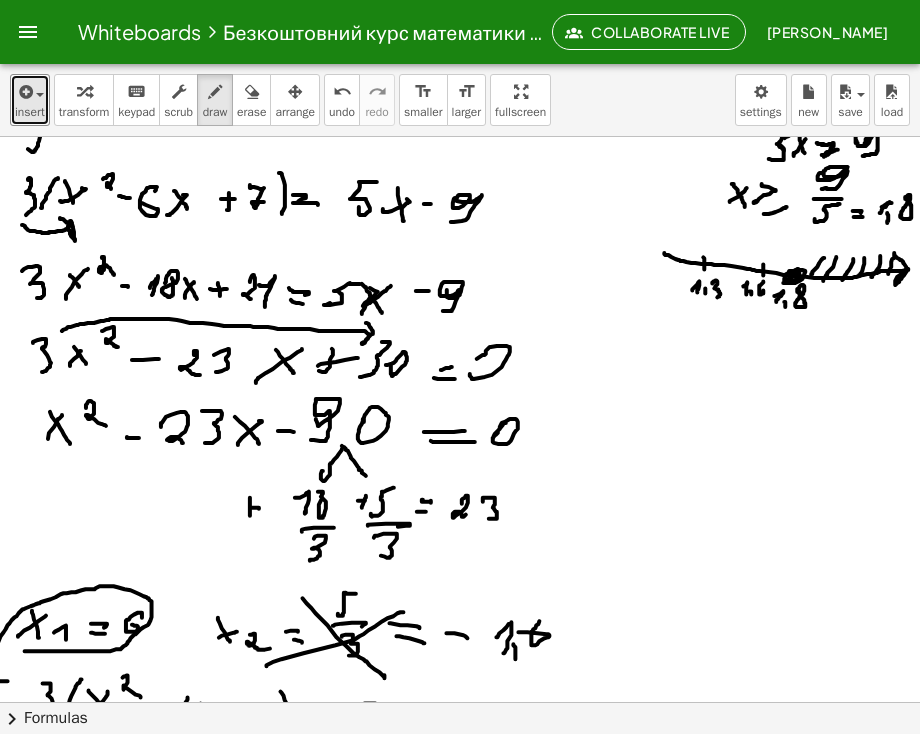 drag, startPoint x: 697, startPoint y: 283, endPoint x: 702, endPoint y: 297, distance: 14.866069 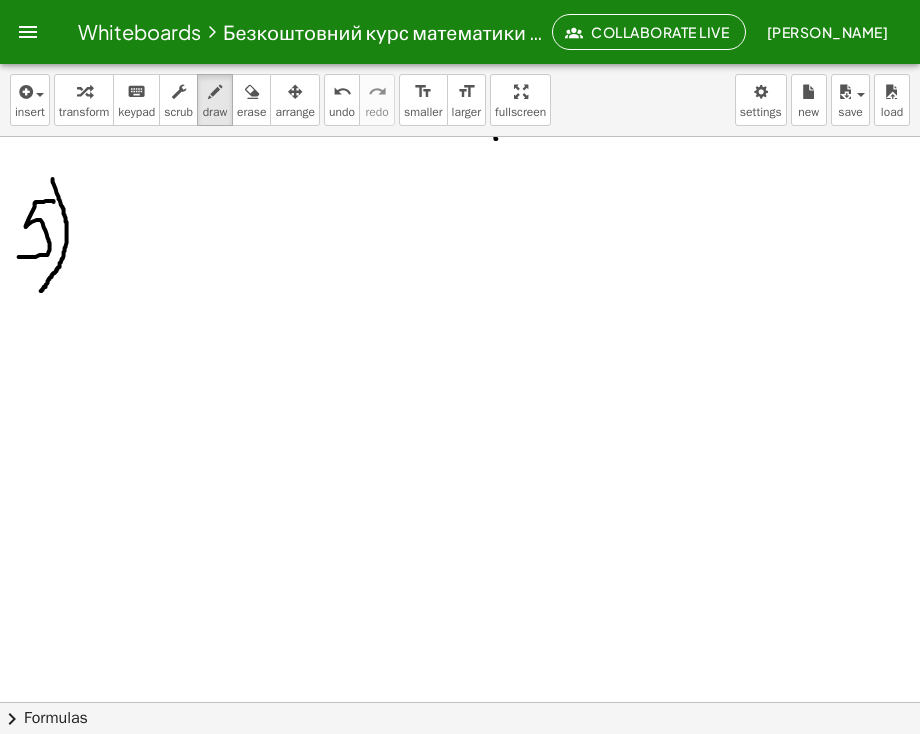scroll, scrollTop: 2326, scrollLeft: 17, axis: both 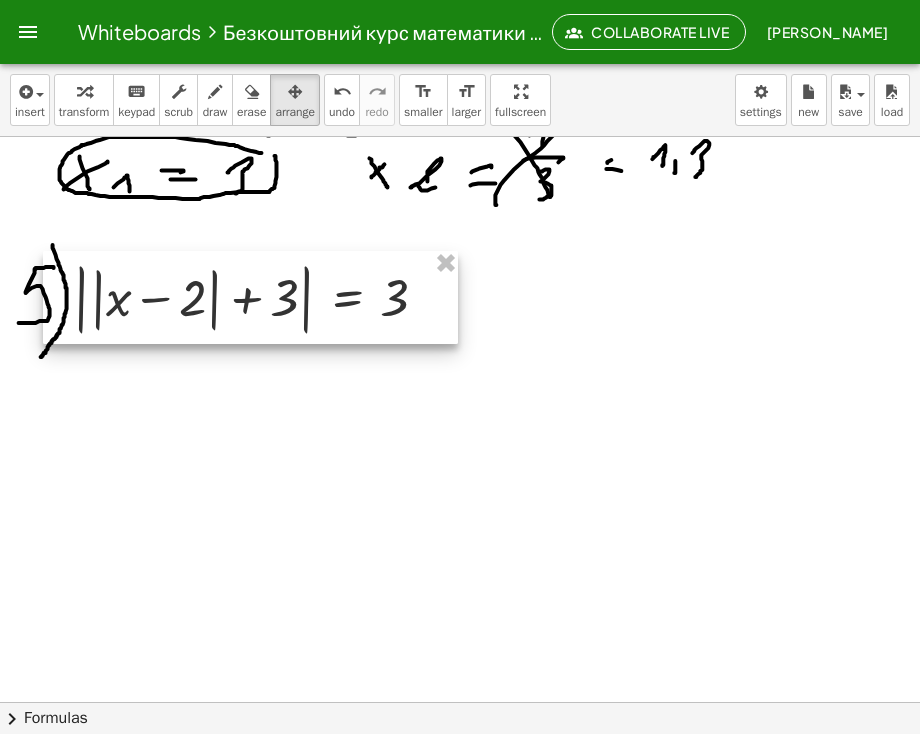 drag, startPoint x: 296, startPoint y: 352, endPoint x: 250, endPoint y: 311, distance: 61.6198 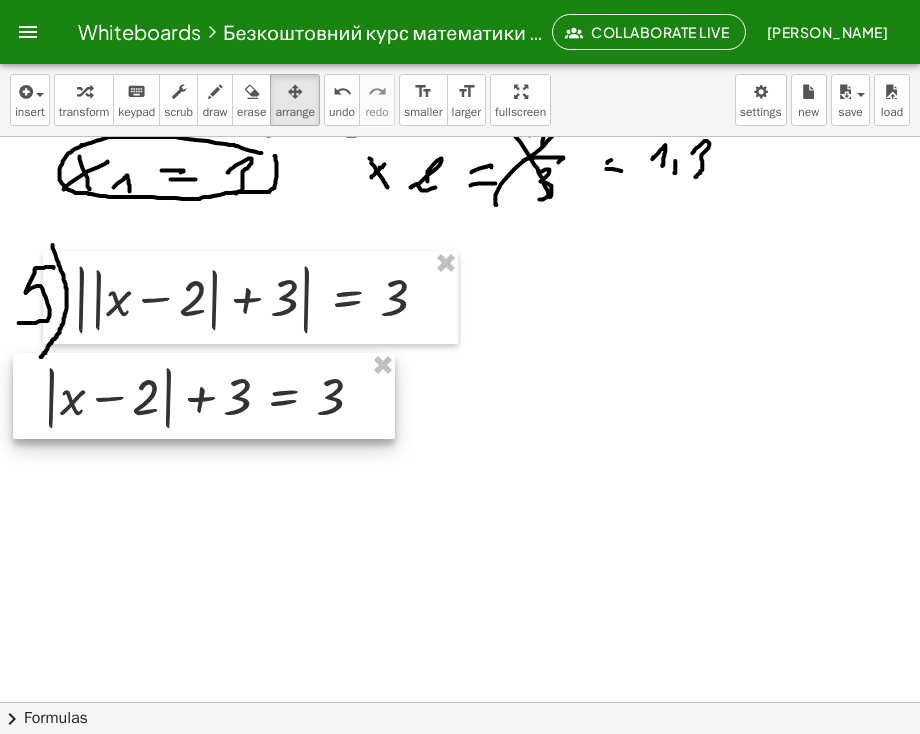 drag, startPoint x: 217, startPoint y: 472, endPoint x: 142, endPoint y: 413, distance: 95.42536 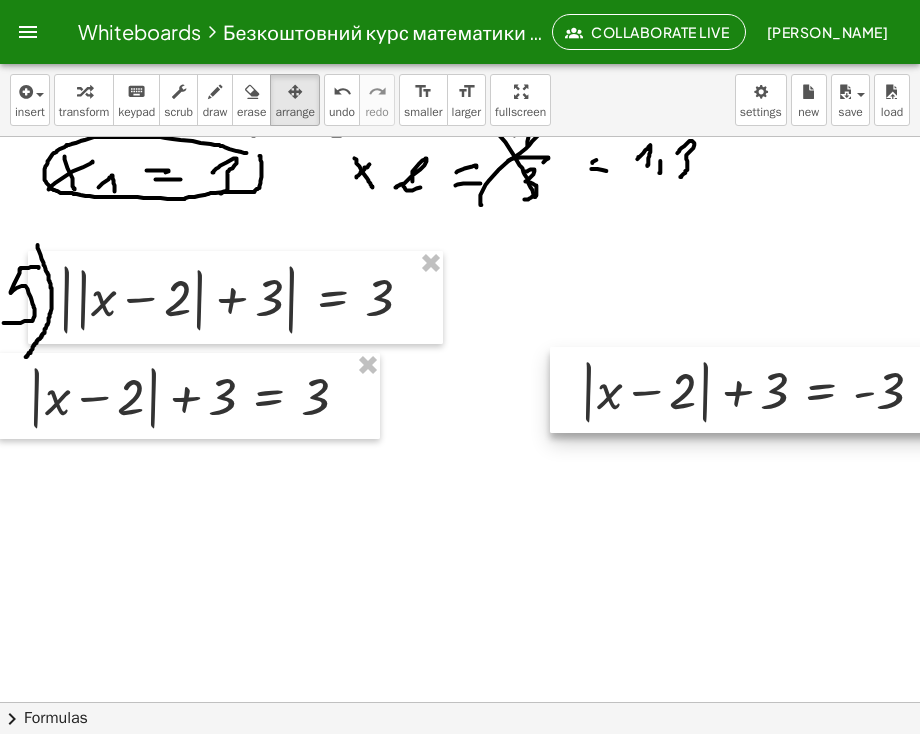 drag, startPoint x: 400, startPoint y: 545, endPoint x: 876, endPoint y: 397, distance: 498.4777 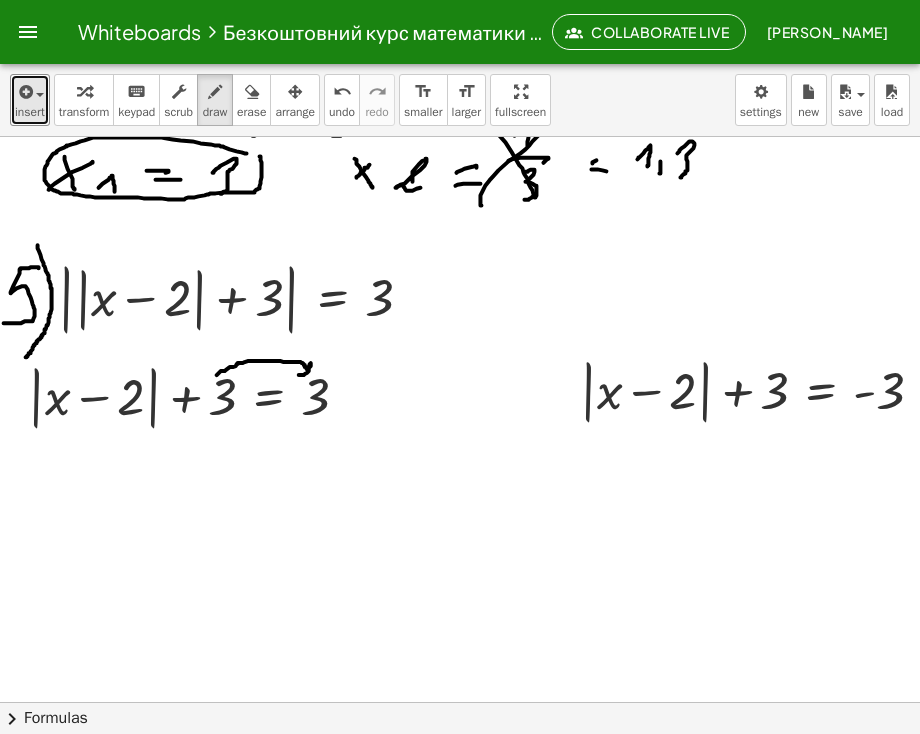 drag, startPoint x: 216, startPoint y: 373, endPoint x: 239, endPoint y: 331, distance: 47.88528 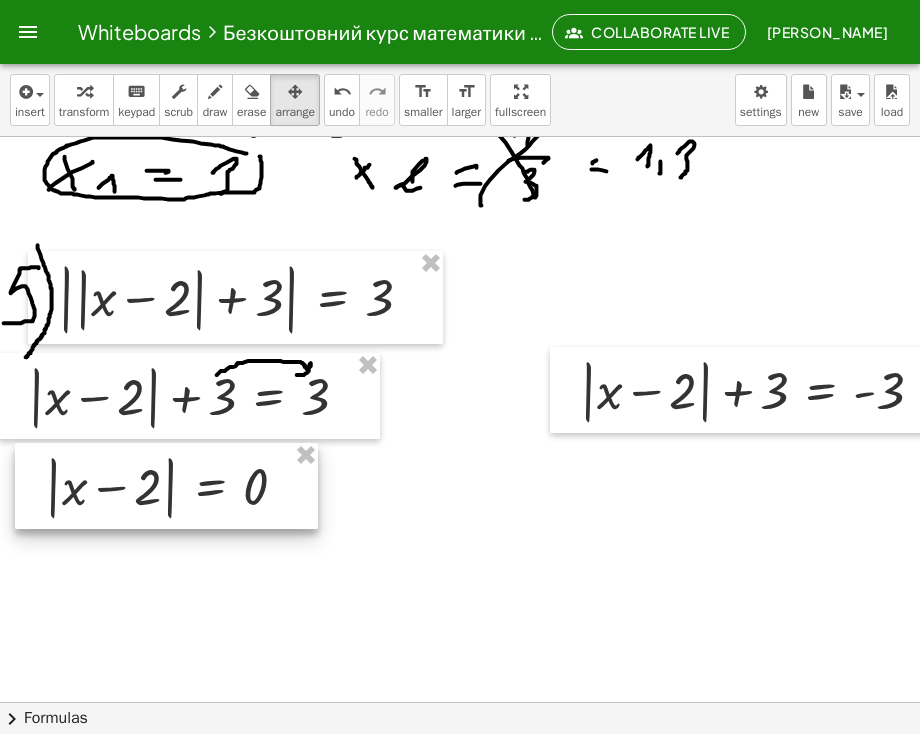 drag, startPoint x: 228, startPoint y: 542, endPoint x: 169, endPoint y: 489, distance: 79.30952 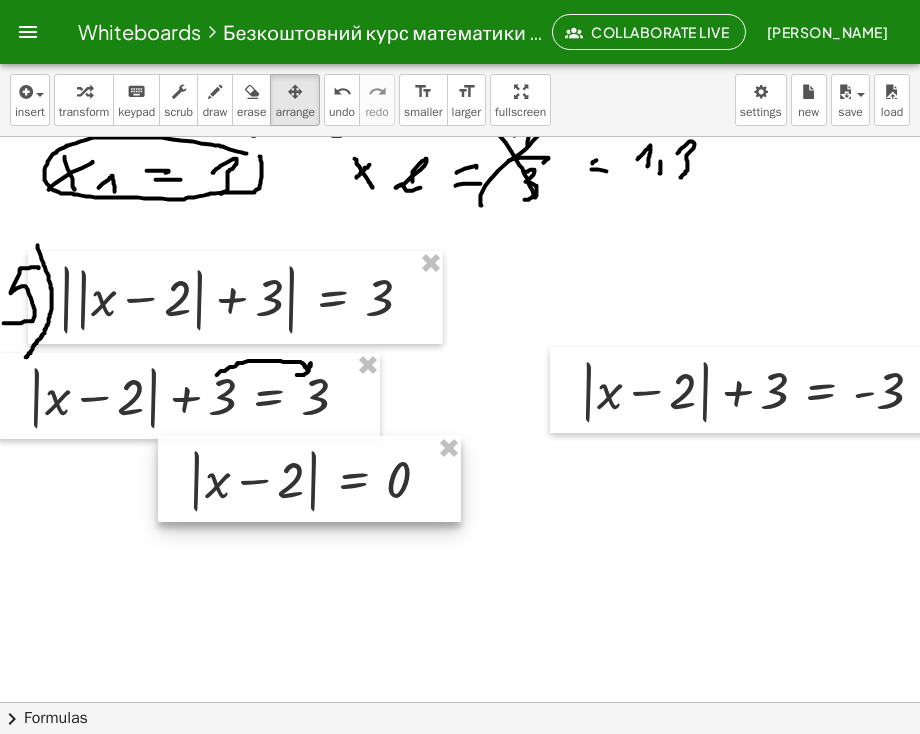 drag, startPoint x: 247, startPoint y: 505, endPoint x: 391, endPoint y: 499, distance: 144.12494 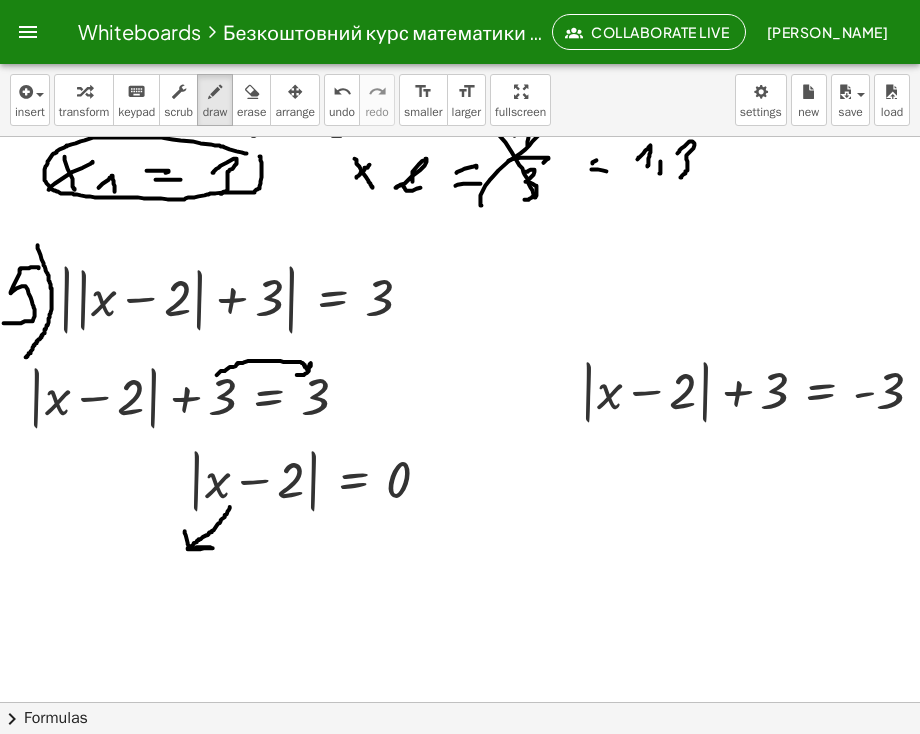 drag, startPoint x: 229, startPoint y: 505, endPoint x: 184, endPoint y: 529, distance: 51 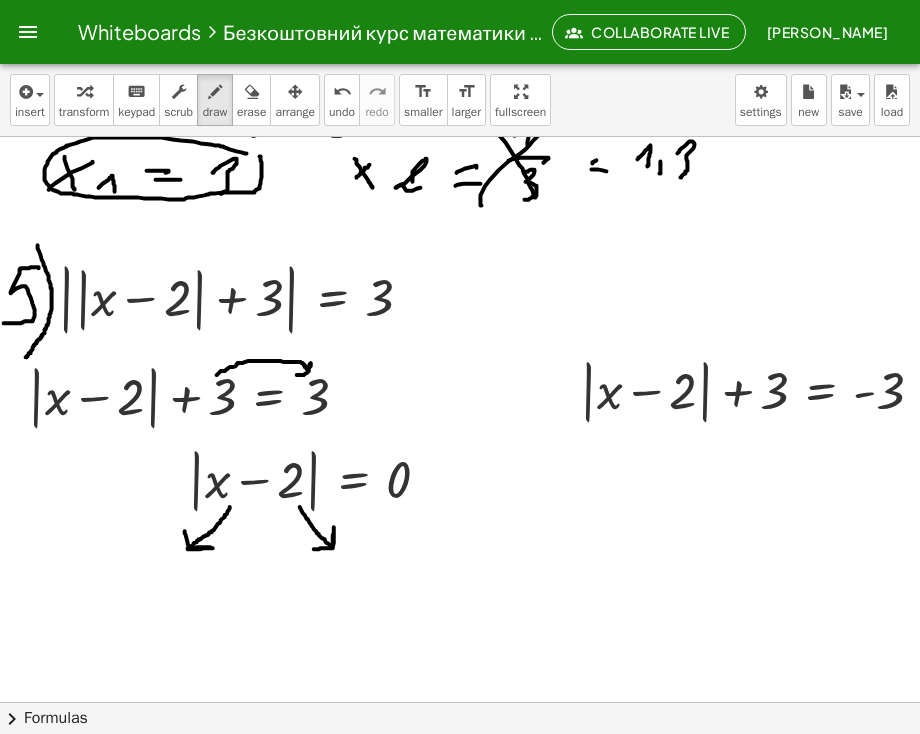 drag, startPoint x: 299, startPoint y: 505, endPoint x: 313, endPoint y: 547, distance: 44.27189 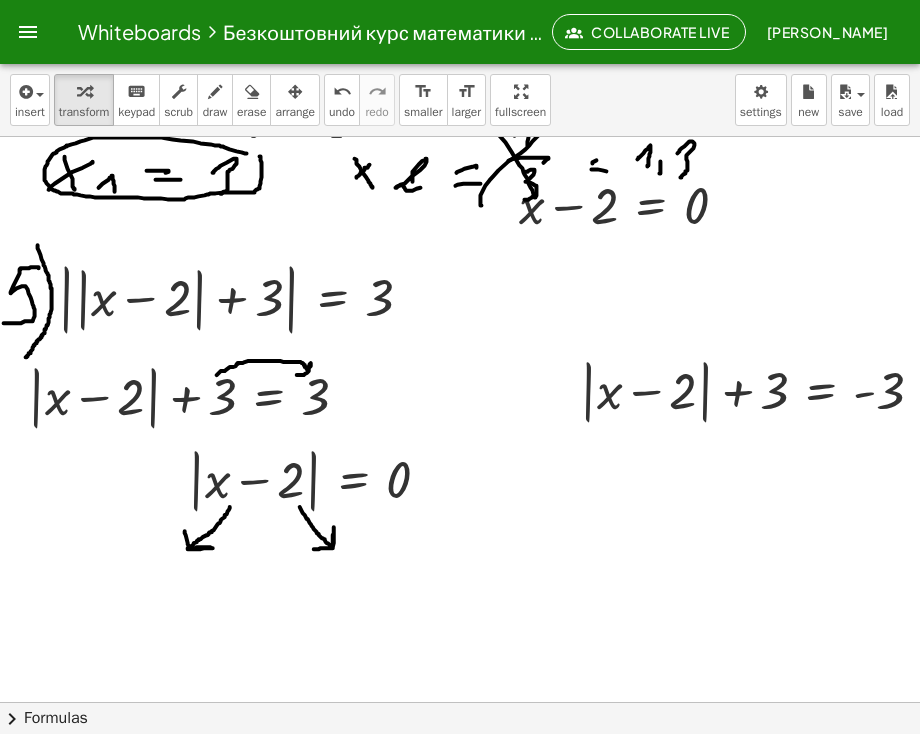 scroll, scrollTop: 2126, scrollLeft: 17, axis: both 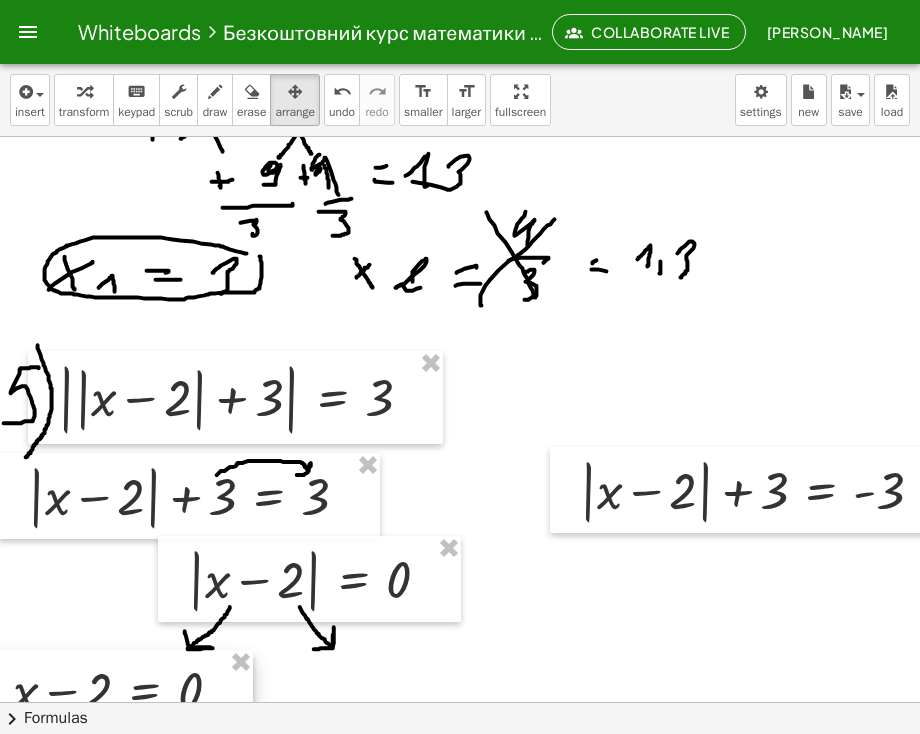 drag, startPoint x: 588, startPoint y: 313, endPoint x: 79, endPoint y: 692, distance: 634.6038 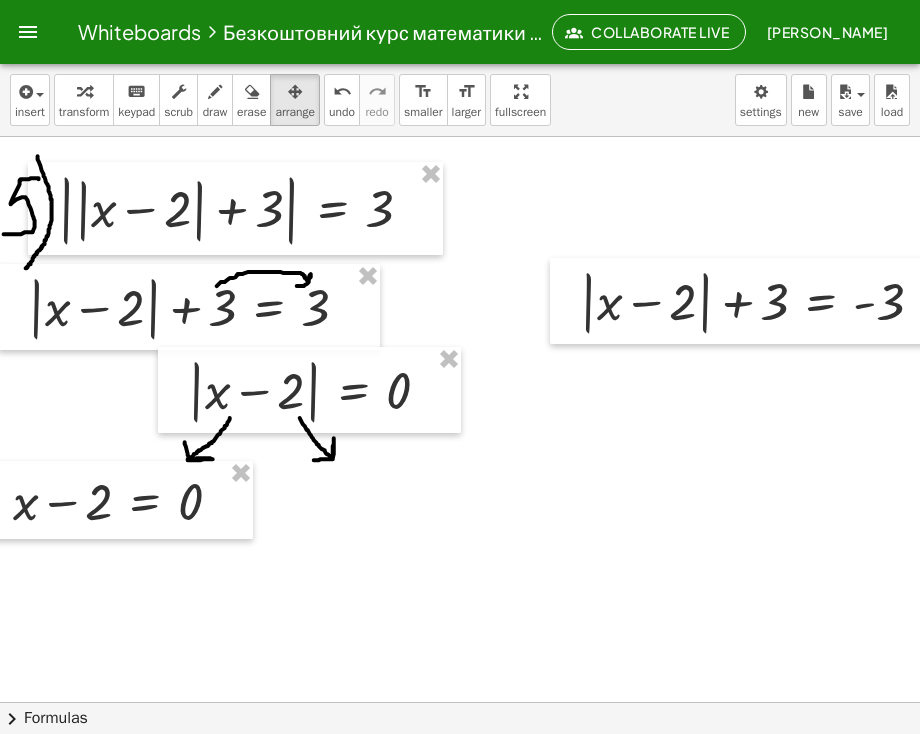 scroll, scrollTop: 2326, scrollLeft: 17, axis: both 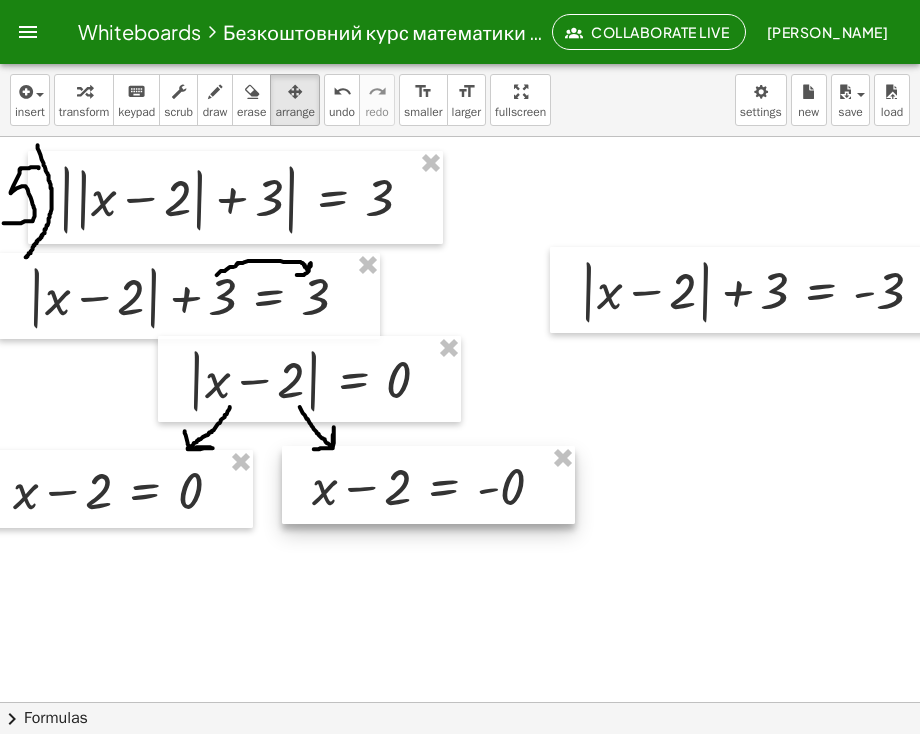 drag, startPoint x: 513, startPoint y: 557, endPoint x: 455, endPoint y: 510, distance: 74.65253 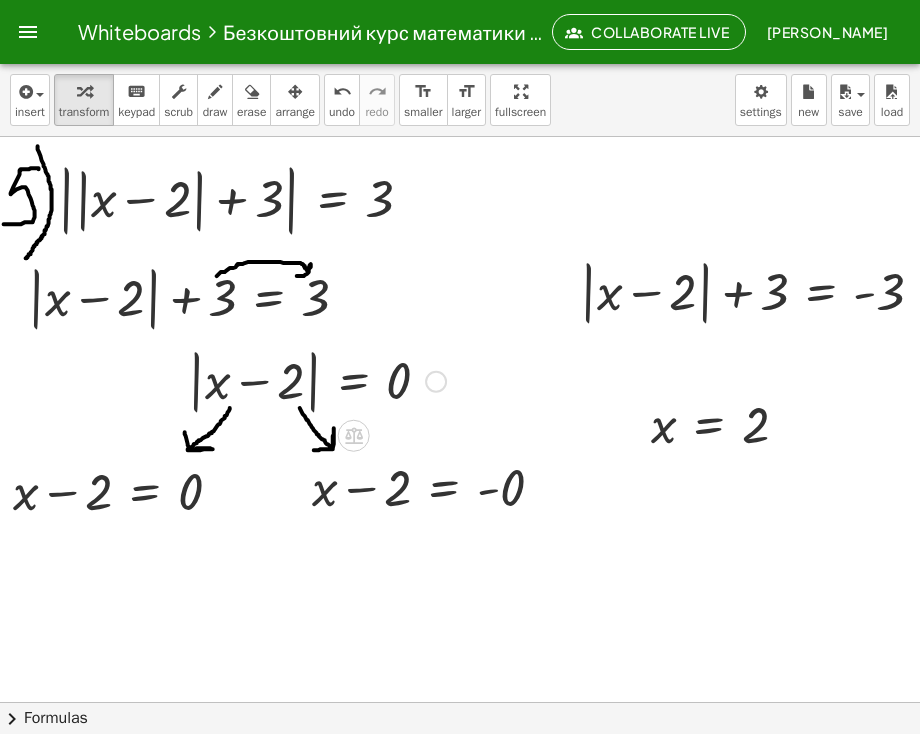 scroll, scrollTop: 2326, scrollLeft: 17, axis: both 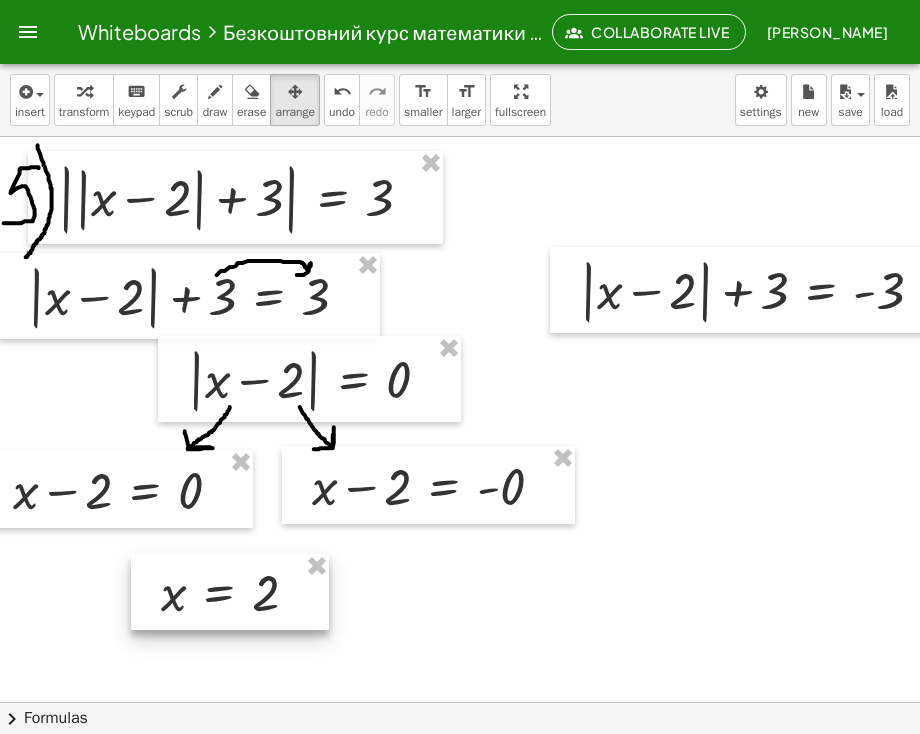 drag, startPoint x: 809, startPoint y: 425, endPoint x: 318, endPoint y: 594, distance: 519.2706 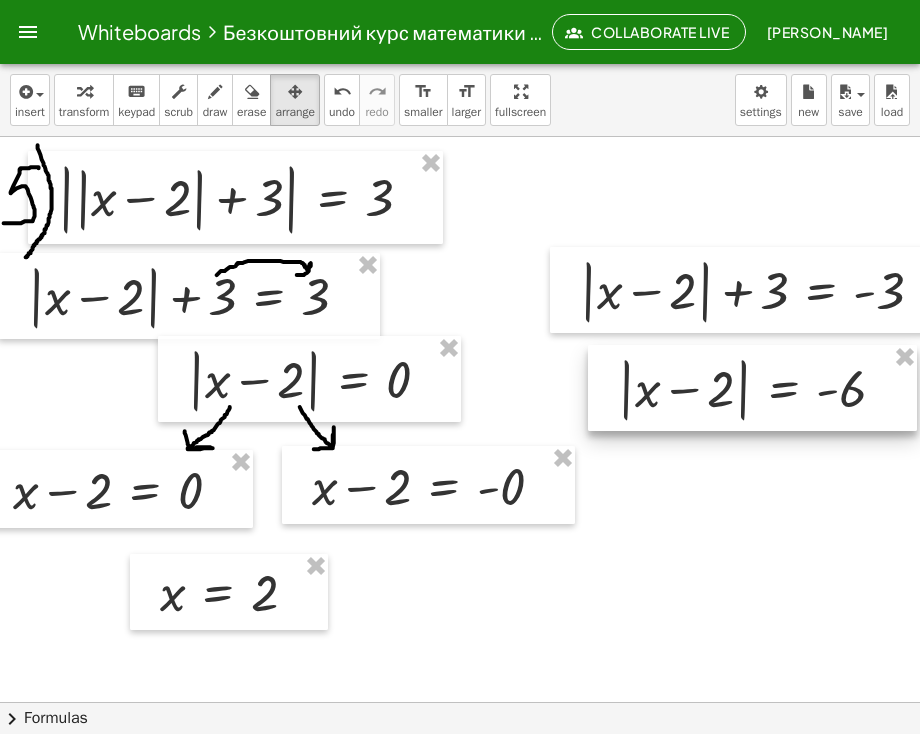drag, startPoint x: 580, startPoint y: 199, endPoint x: 712, endPoint y: 381, distance: 224.82883 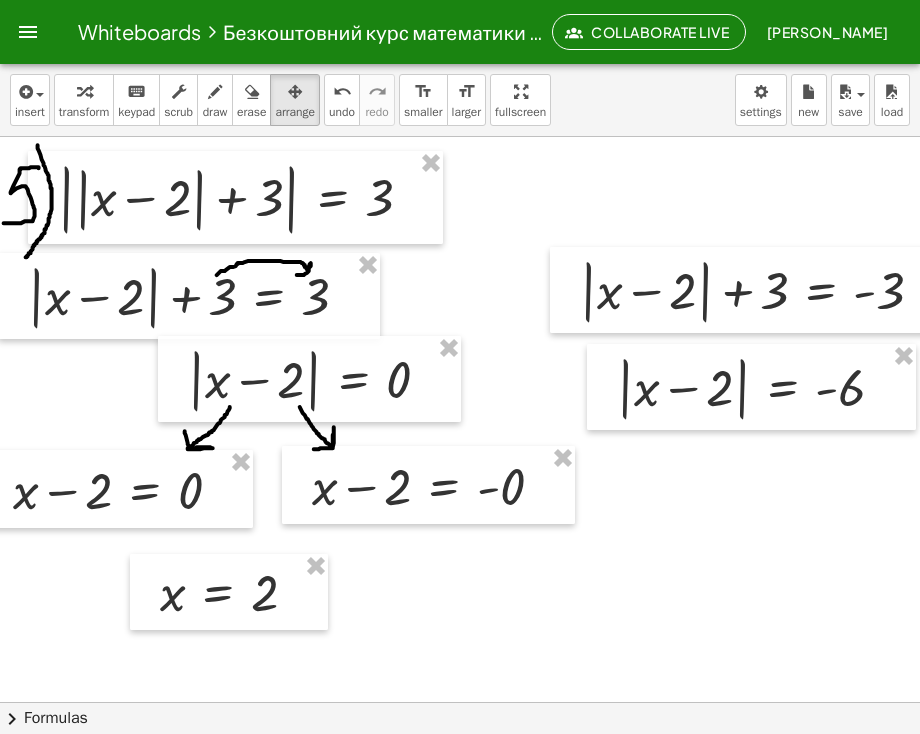 scroll, scrollTop: 2326, scrollLeft: 72, axis: both 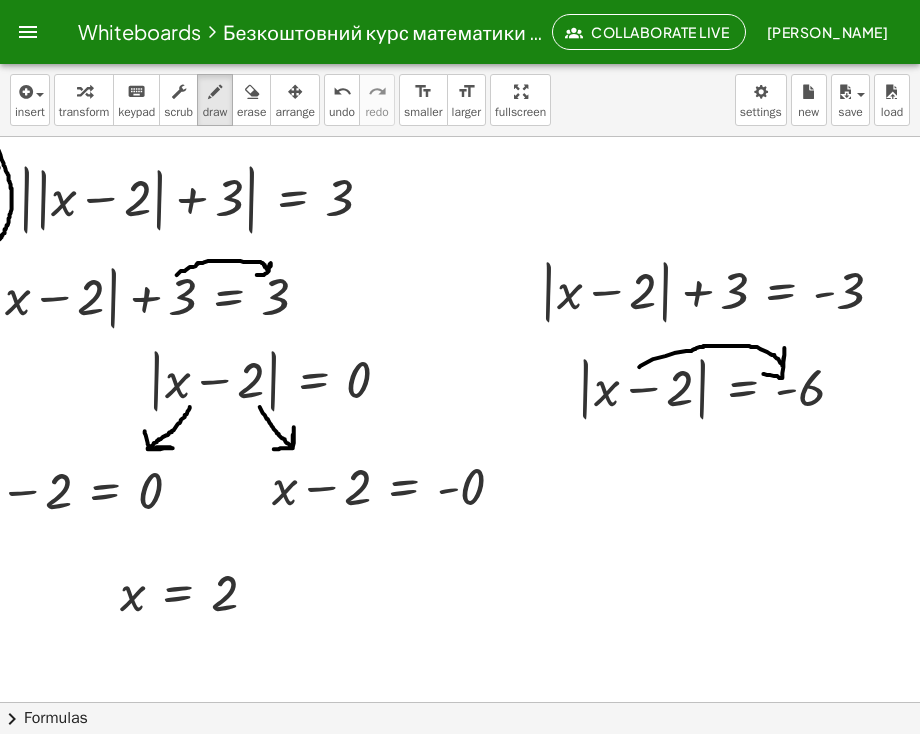 drag, startPoint x: 624, startPoint y: 365, endPoint x: 748, endPoint y: 372, distance: 124.197426 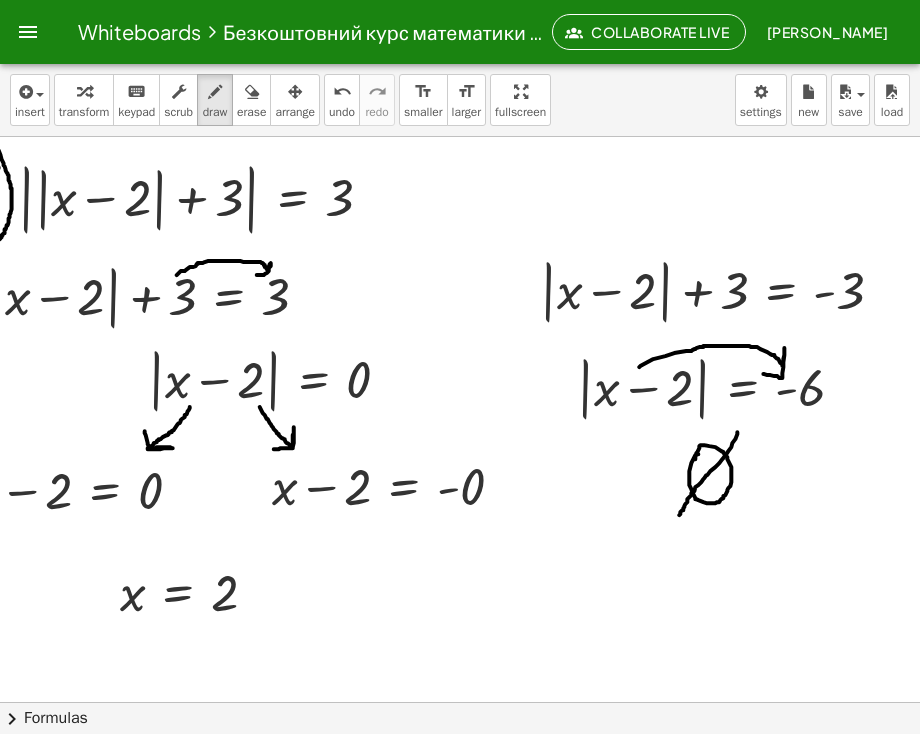 drag, startPoint x: 722, startPoint y: 432, endPoint x: 664, endPoint y: 514, distance: 100.43903 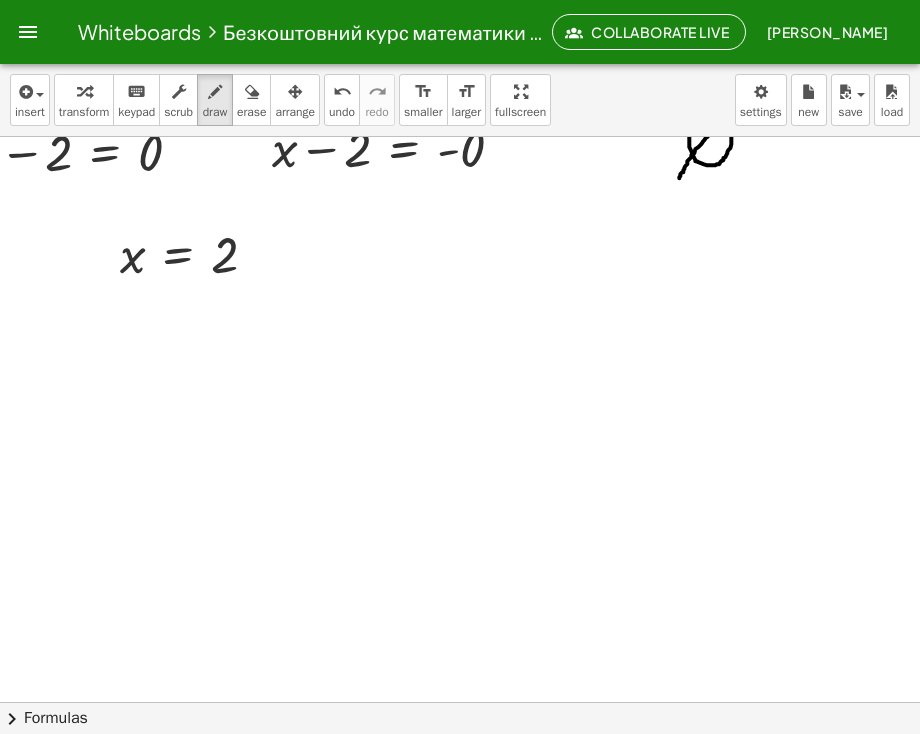 scroll, scrollTop: 2669, scrollLeft: 72, axis: both 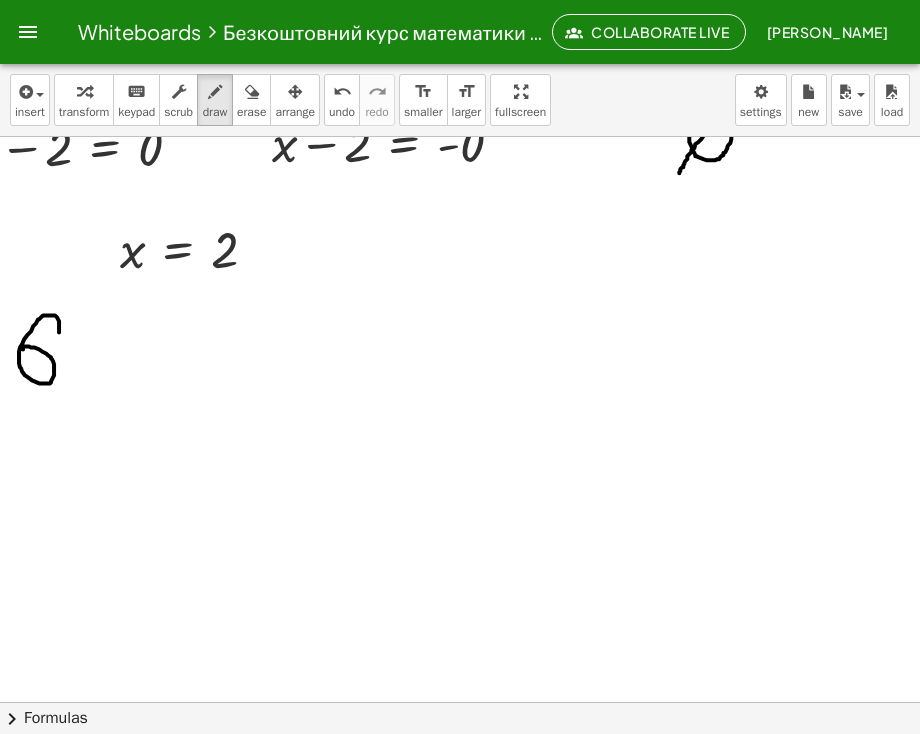drag, startPoint x: 44, startPoint y: 330, endPoint x: 11, endPoint y: 351, distance: 39.115215 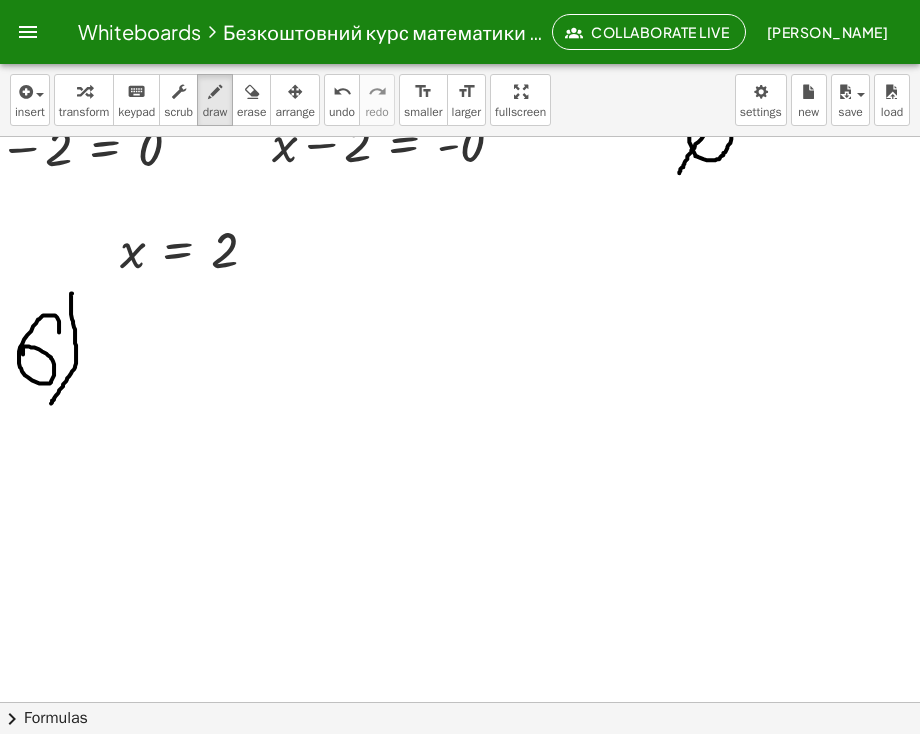 drag, startPoint x: 57, startPoint y: 291, endPoint x: 36, endPoint y: 401, distance: 111.9866 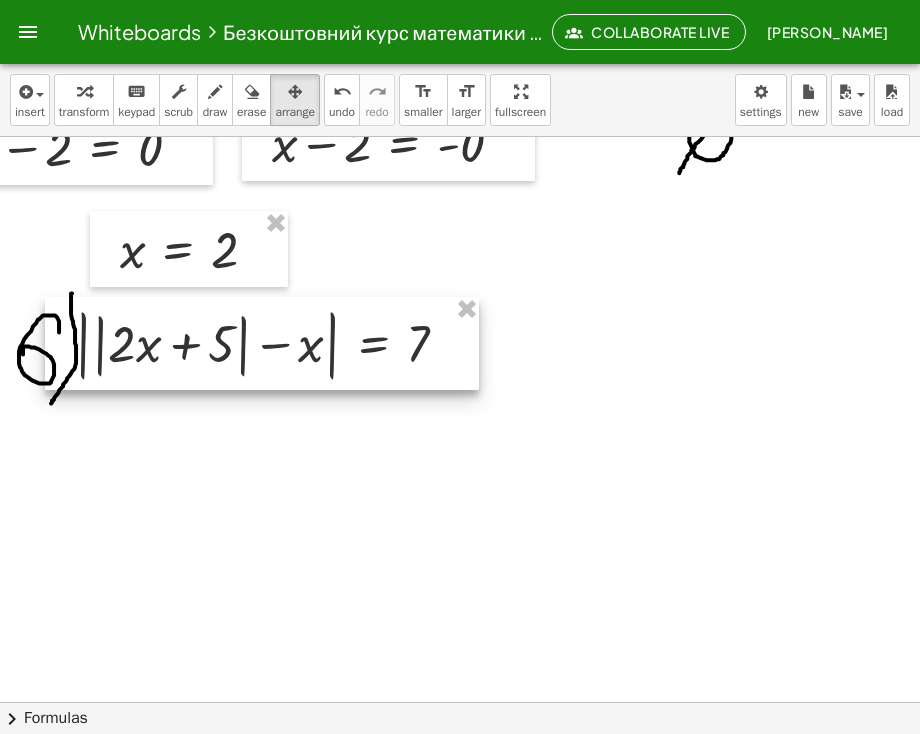 drag, startPoint x: 250, startPoint y: 405, endPoint x: 261, endPoint y: 344, distance: 61.983868 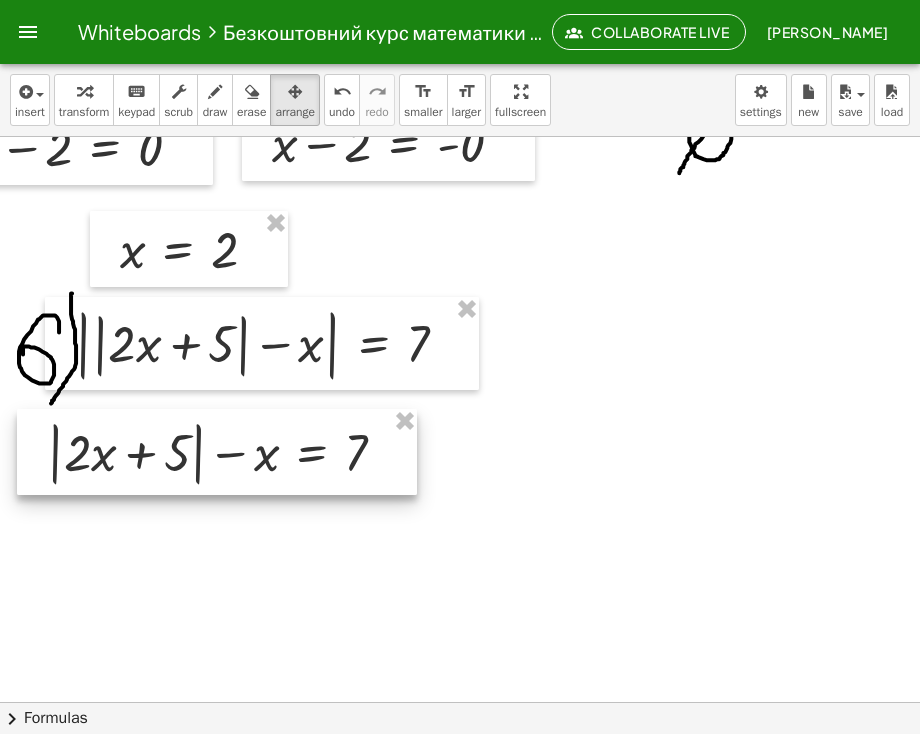 drag, startPoint x: 269, startPoint y: 542, endPoint x: 252, endPoint y: 483, distance: 61.400326 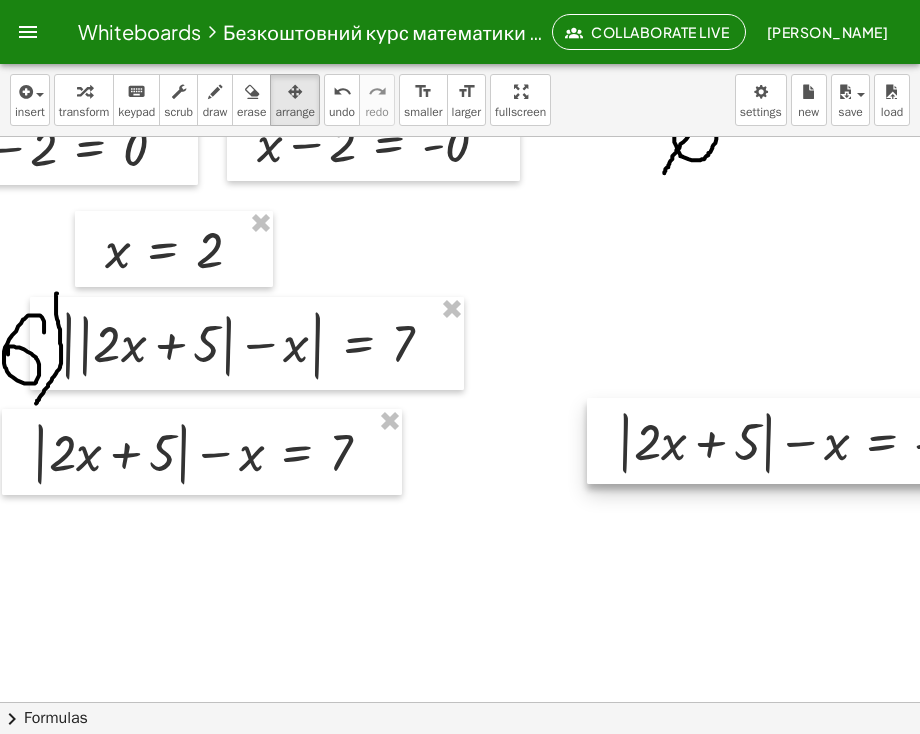 drag, startPoint x: 286, startPoint y: 570, endPoint x: 900, endPoint y: 445, distance: 626.5948 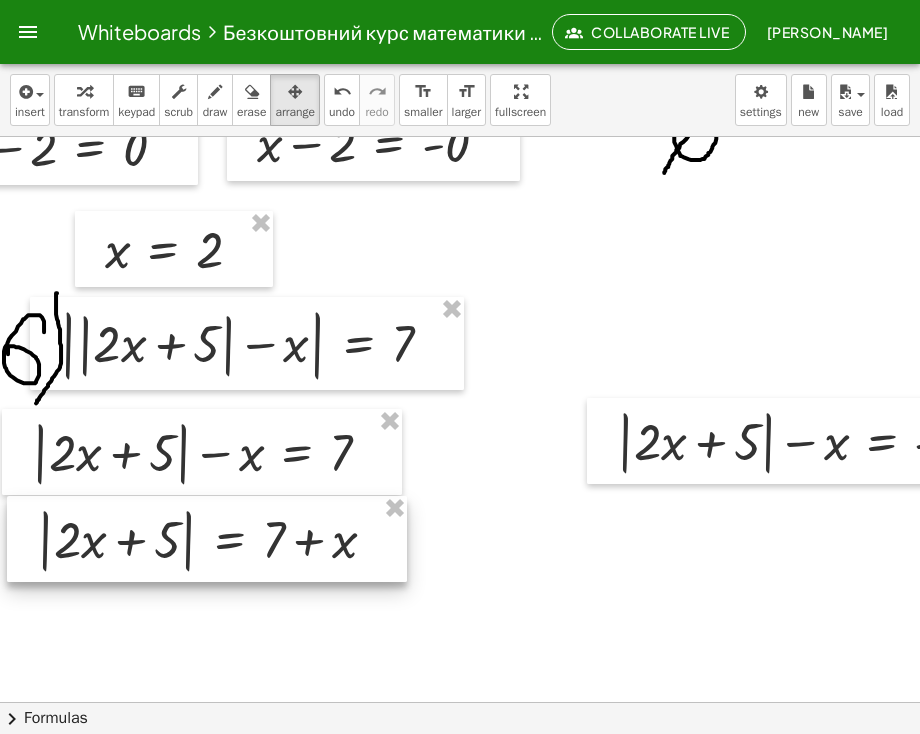 drag, startPoint x: 160, startPoint y: 605, endPoint x: 194, endPoint y: 578, distance: 43.416588 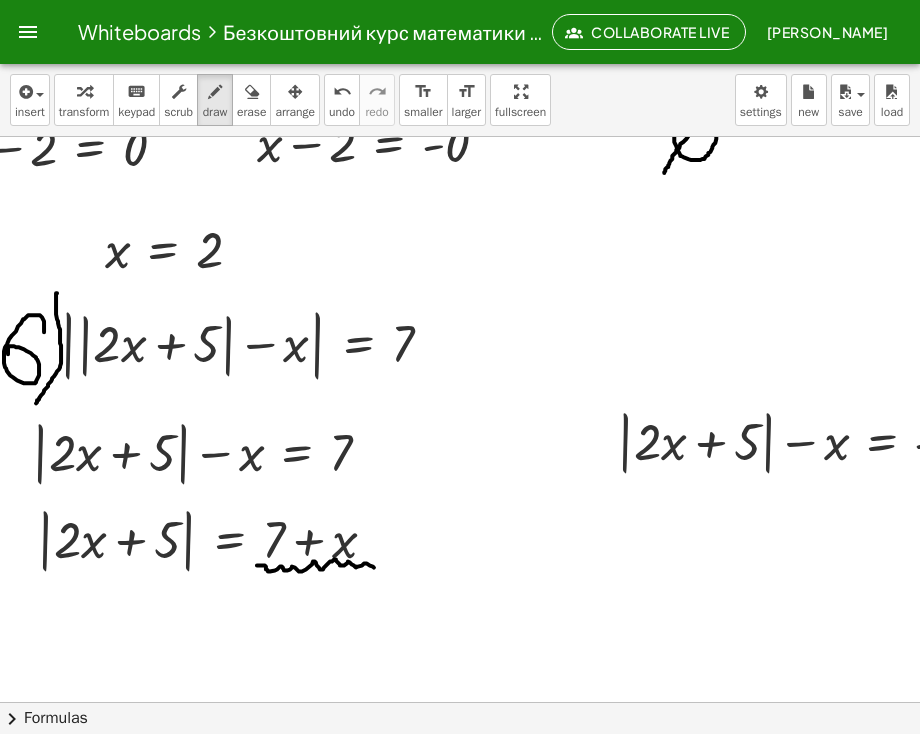 drag, startPoint x: 257, startPoint y: 565, endPoint x: 375, endPoint y: 567, distance: 118.016945 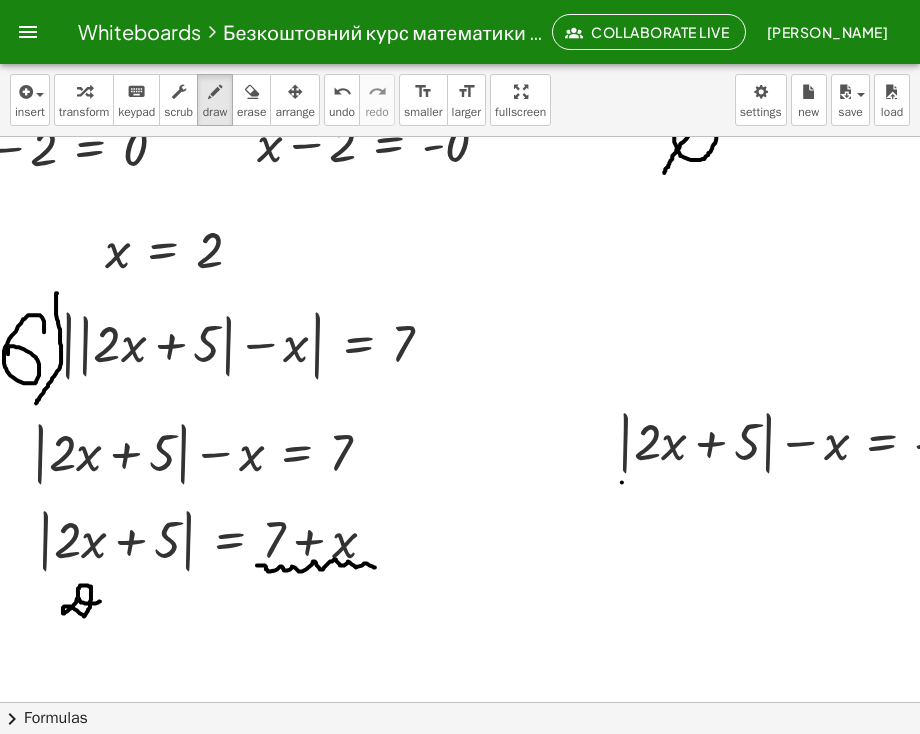 drag, startPoint x: 78, startPoint y: 597, endPoint x: 100, endPoint y: 601, distance: 22.36068 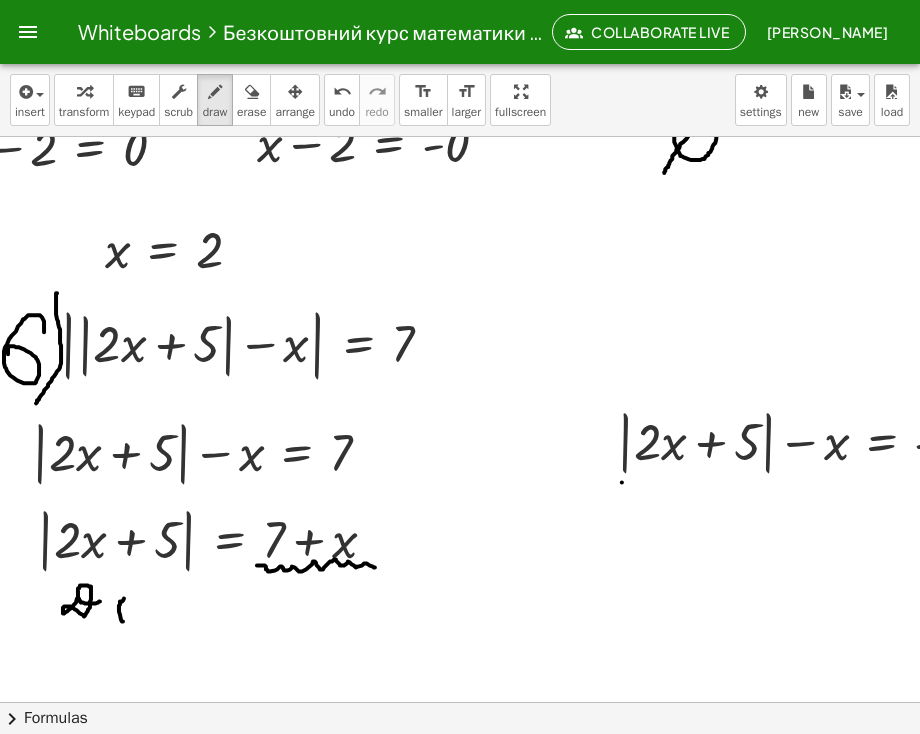 drag, startPoint x: 123, startPoint y: 621, endPoint x: 131, endPoint y: 593, distance: 29.12044 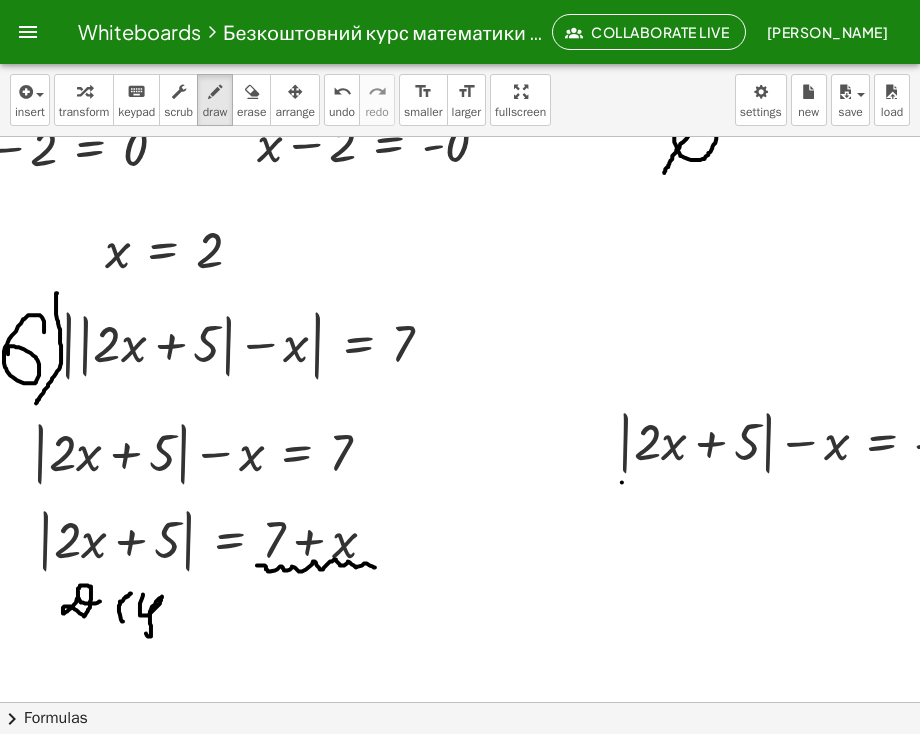 drag, startPoint x: 143, startPoint y: 594, endPoint x: 157, endPoint y: 614, distance: 24.41311 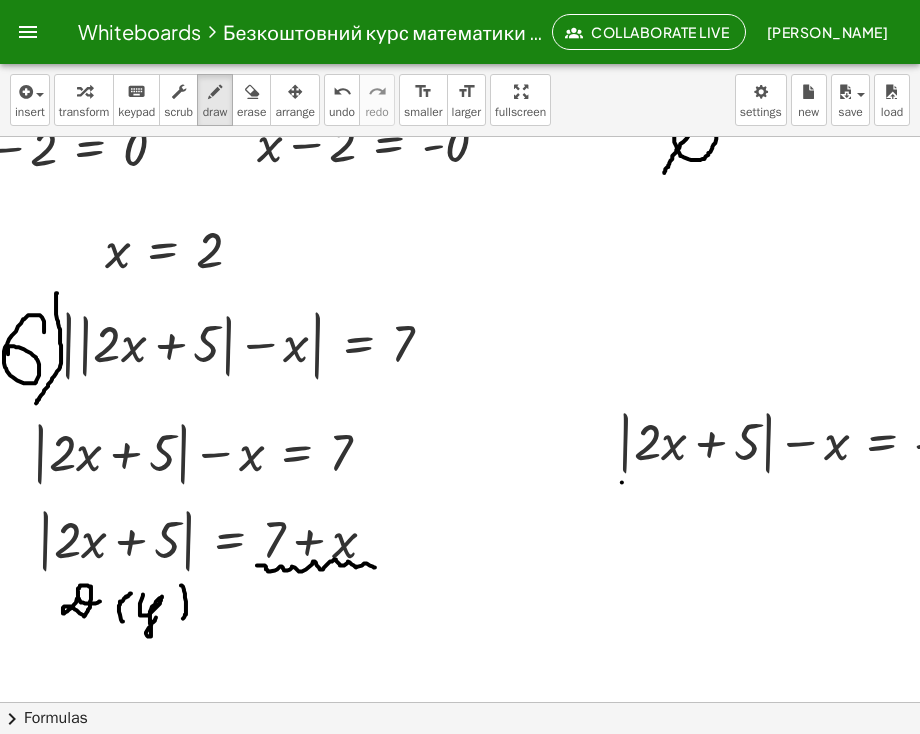 drag, startPoint x: 181, startPoint y: 585, endPoint x: 182, endPoint y: 619, distance: 34.0147 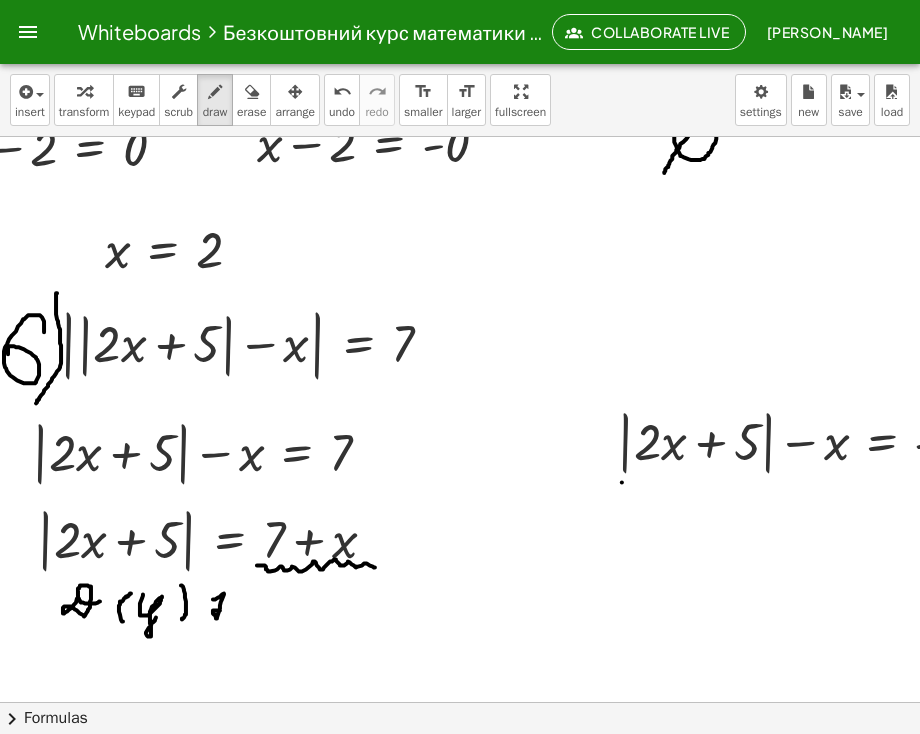 drag, startPoint x: 213, startPoint y: 599, endPoint x: 221, endPoint y: 610, distance: 13.601471 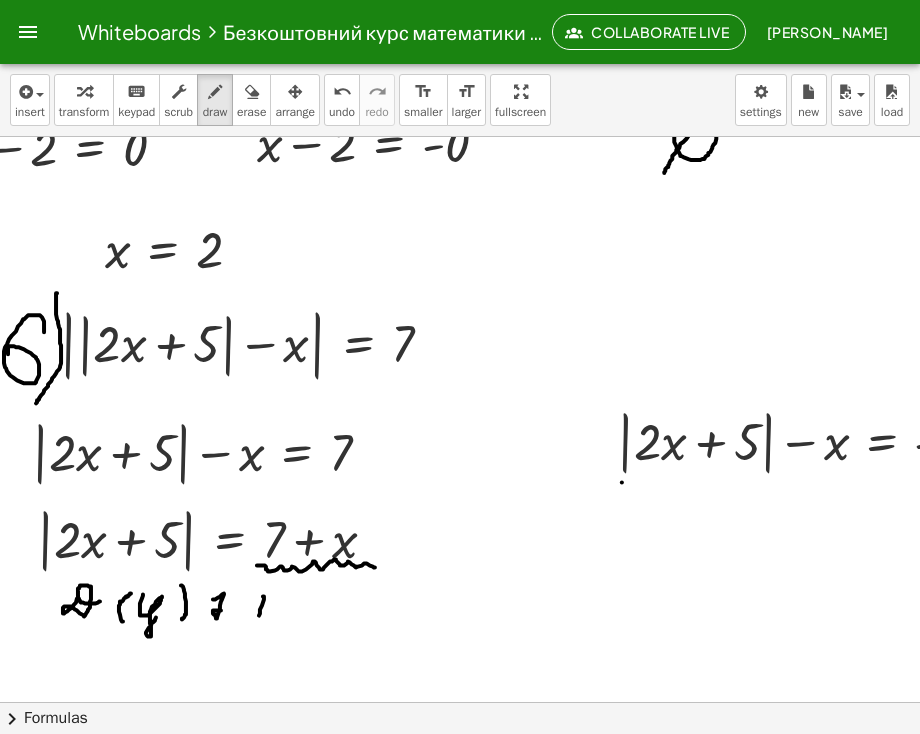 drag, startPoint x: 263, startPoint y: 596, endPoint x: 253, endPoint y: 612, distance: 18.867962 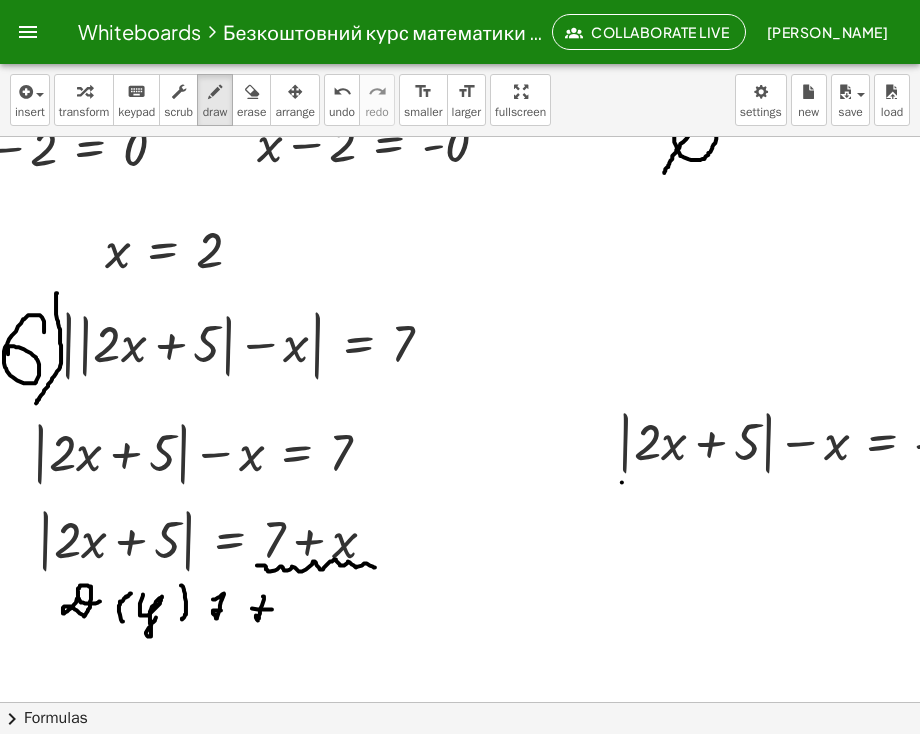 drag, startPoint x: 252, startPoint y: 608, endPoint x: 272, endPoint y: 610, distance: 20.09975 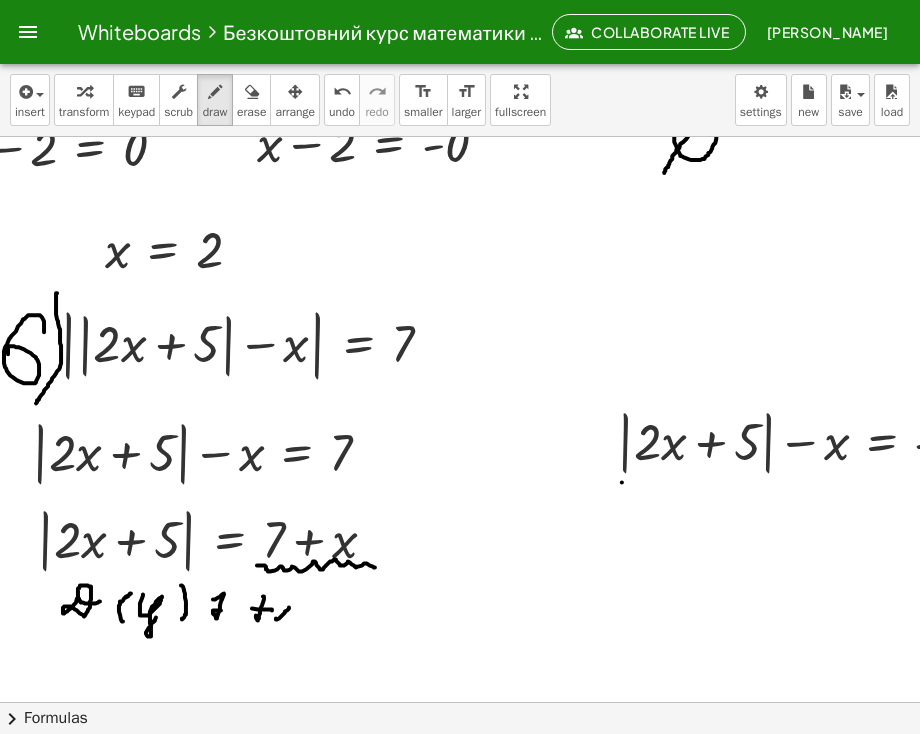 drag, startPoint x: 276, startPoint y: 618, endPoint x: 288, endPoint y: 599, distance: 22.472204 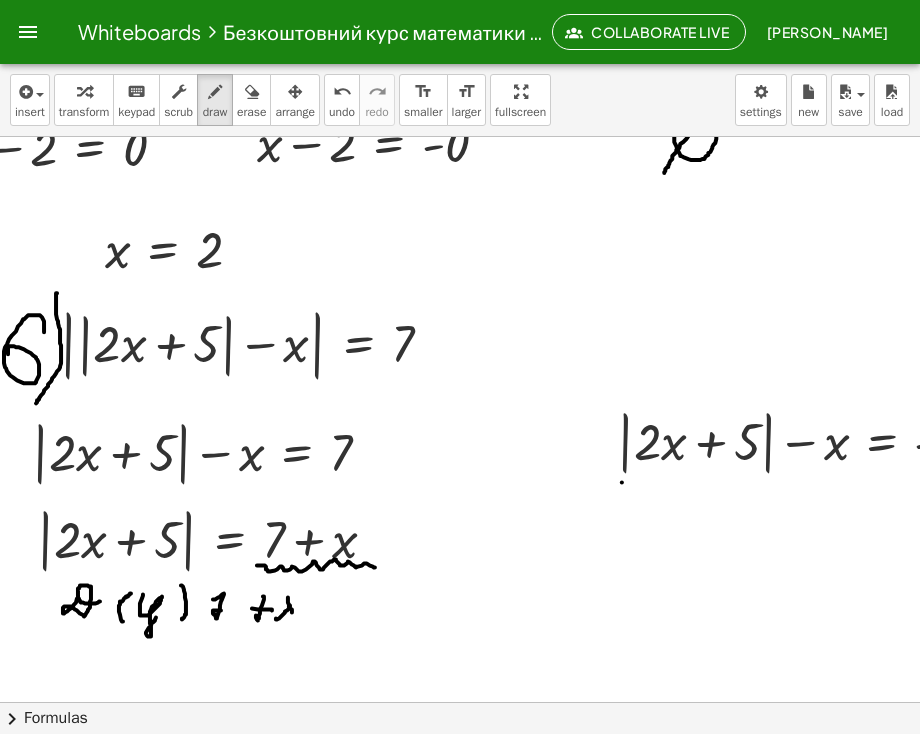 drag, startPoint x: 288, startPoint y: 597, endPoint x: 296, endPoint y: 619, distance: 23.409399 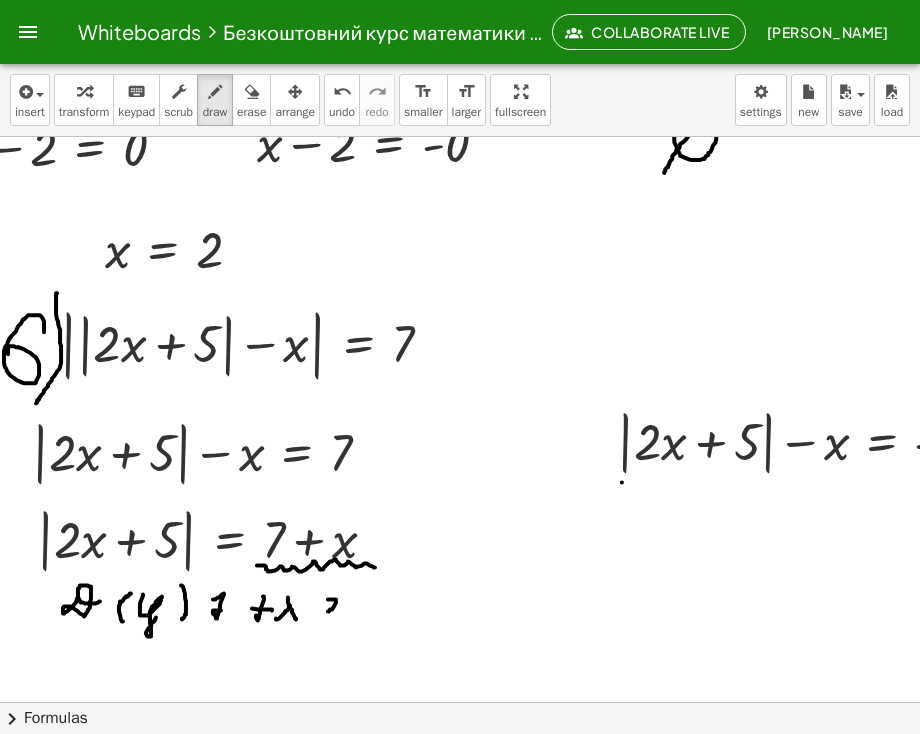 drag, startPoint x: 328, startPoint y: 599, endPoint x: 328, endPoint y: 611, distance: 12 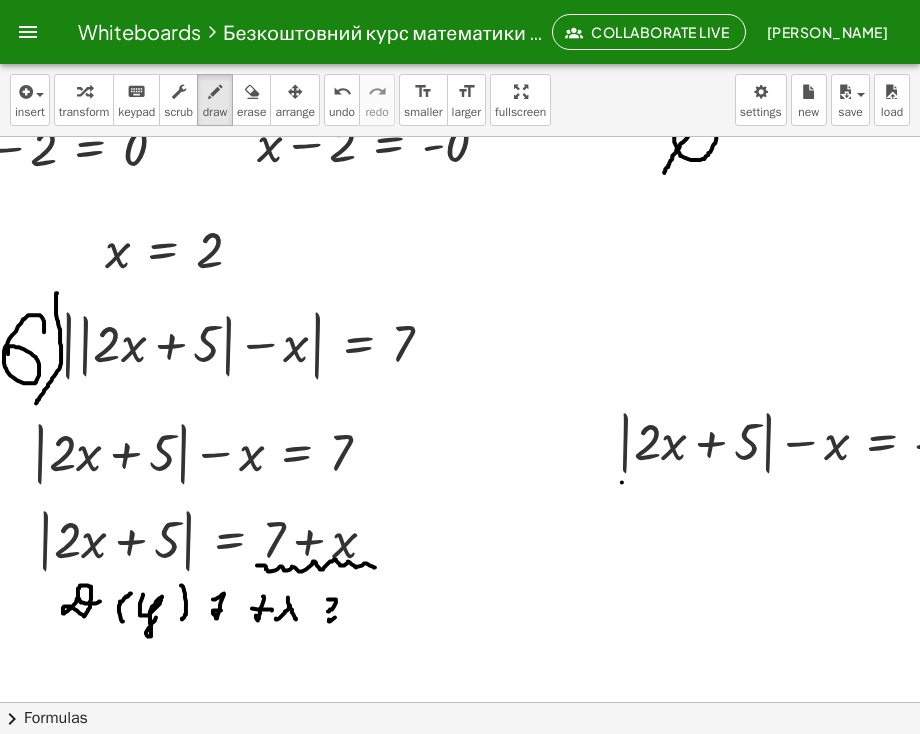 drag, startPoint x: 329, startPoint y: 621, endPoint x: 347, endPoint y: 609, distance: 21.633308 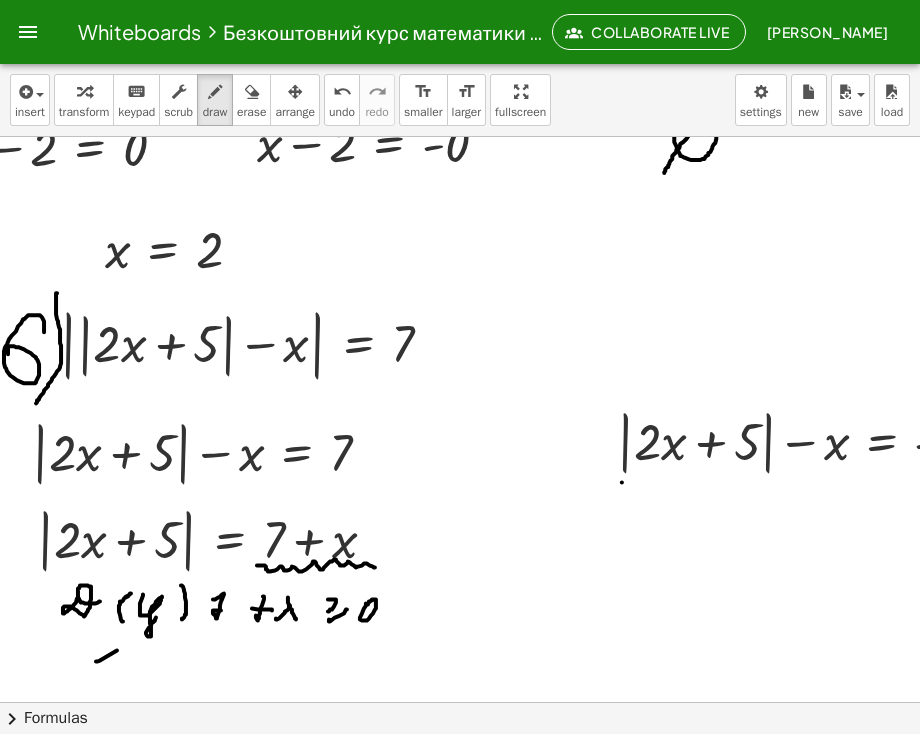 drag, startPoint x: 96, startPoint y: 661, endPoint x: 132, endPoint y: 642, distance: 40.706264 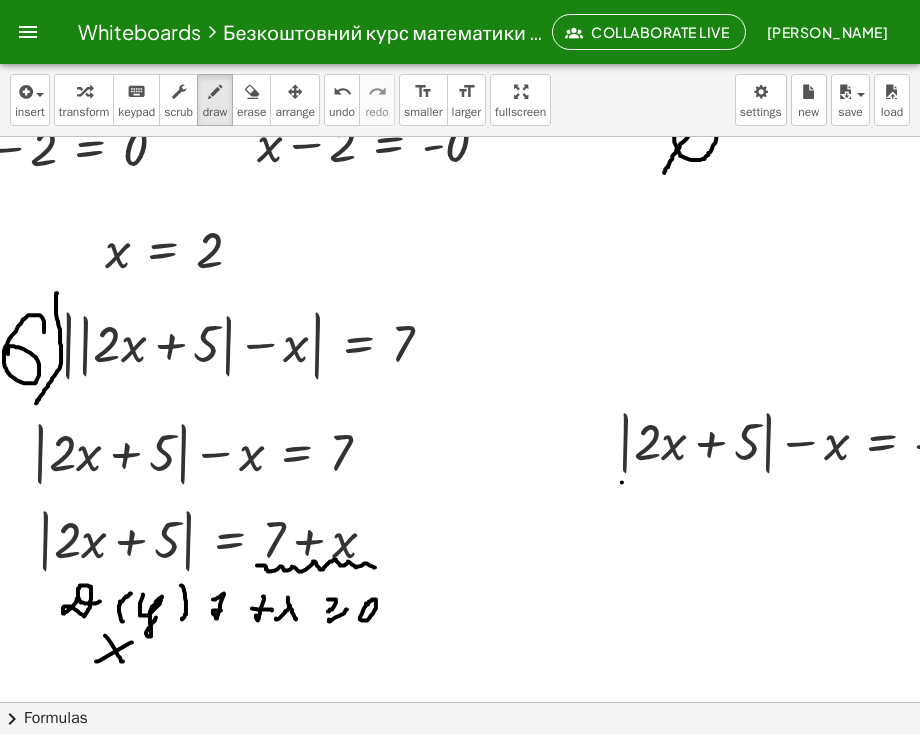 drag, startPoint x: 110, startPoint y: 641, endPoint x: 123, endPoint y: 661, distance: 23.853722 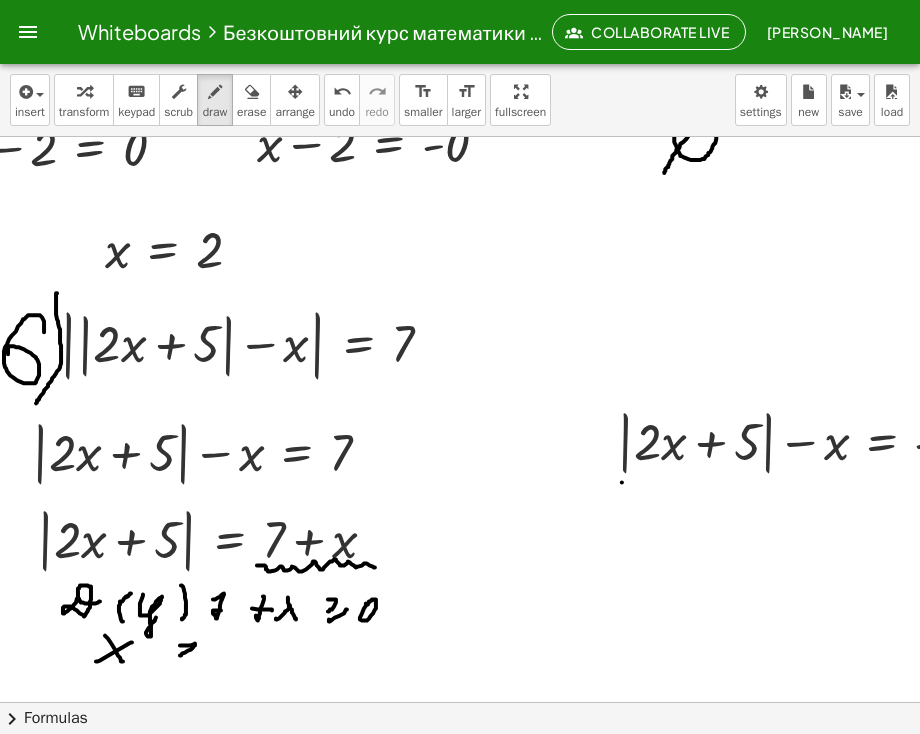drag, startPoint x: 180, startPoint y: 645, endPoint x: 179, endPoint y: 657, distance: 12.0415945 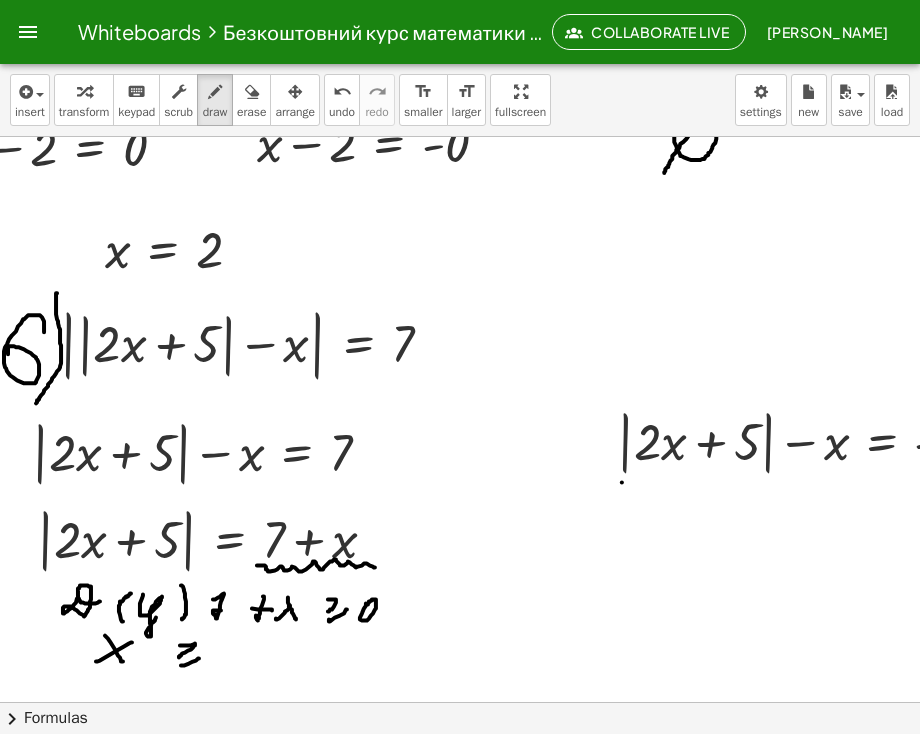drag, startPoint x: 181, startPoint y: 665, endPoint x: 199, endPoint y: 658, distance: 19.313208 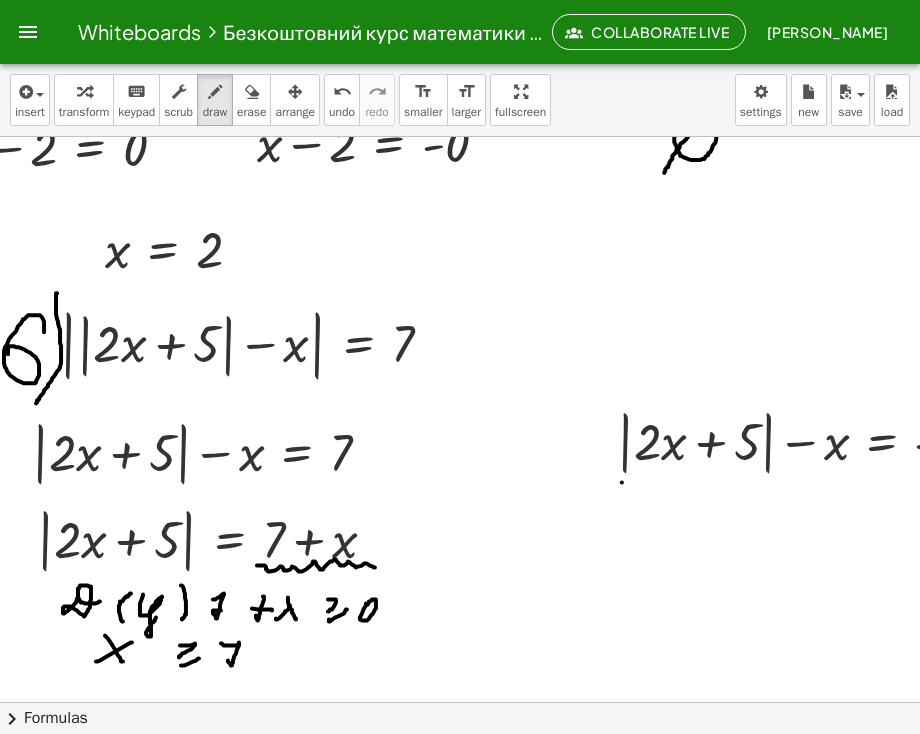 drag, startPoint x: 221, startPoint y: 643, endPoint x: 240, endPoint y: 660, distance: 25.495098 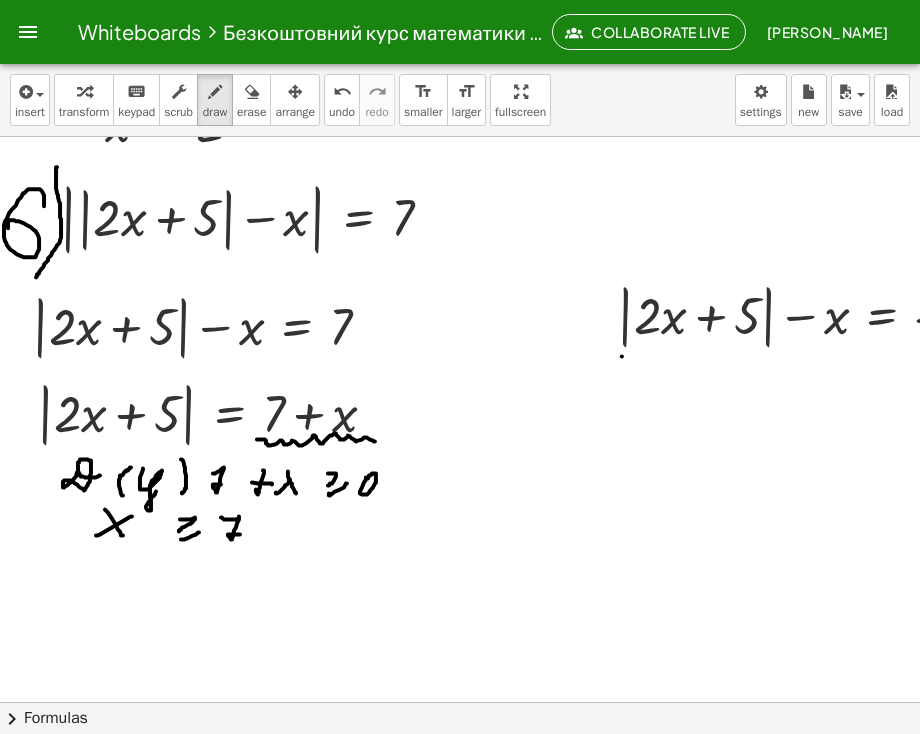 scroll, scrollTop: 2827, scrollLeft: 72, axis: both 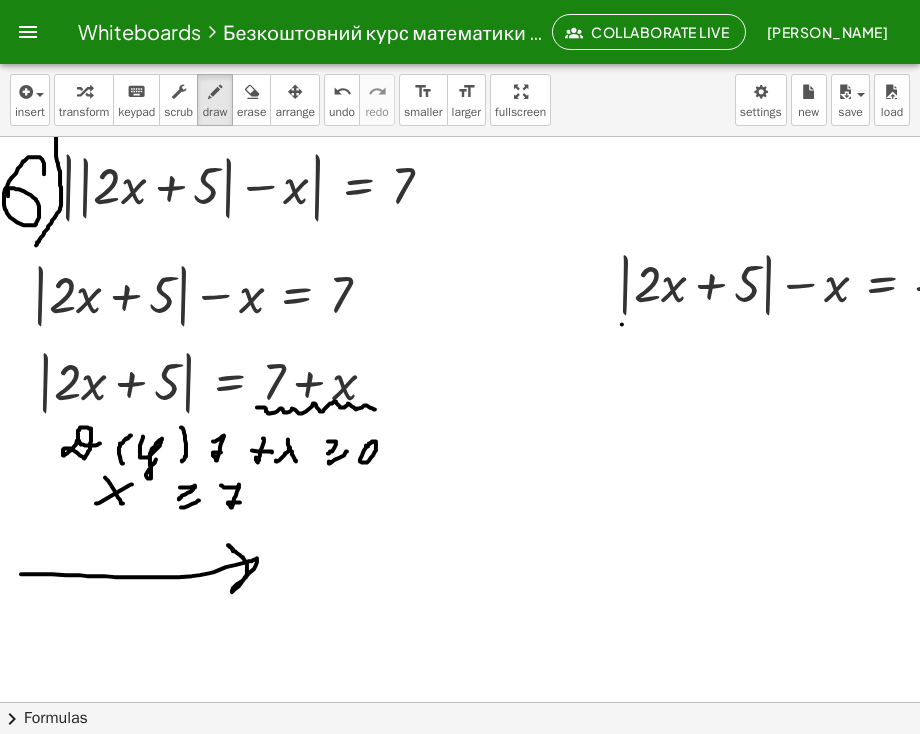 drag, startPoint x: 21, startPoint y: 574, endPoint x: 228, endPoint y: 545, distance: 209.02153 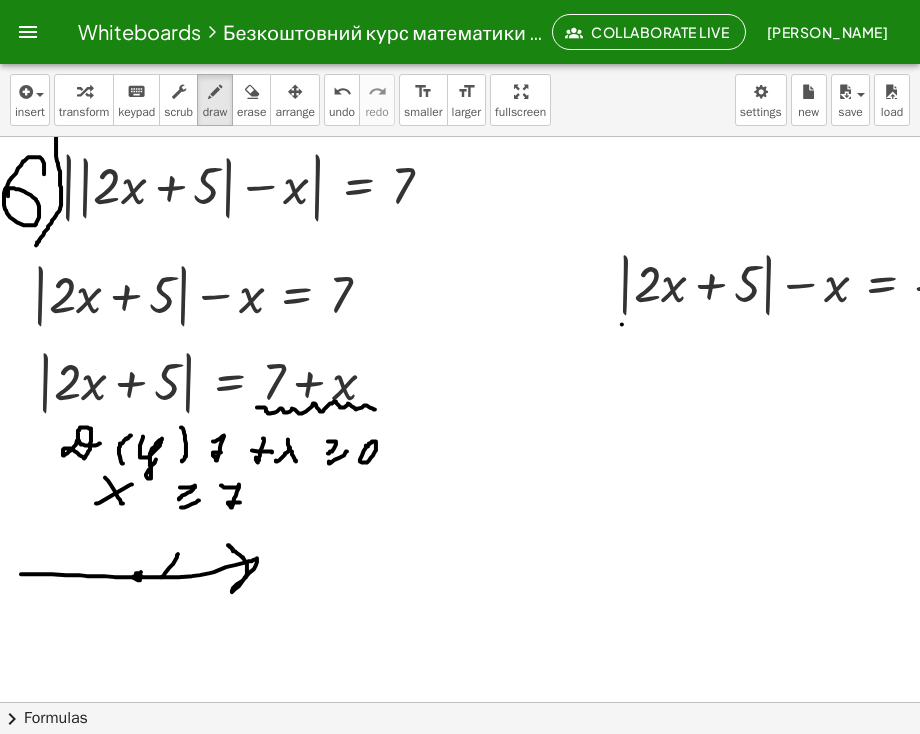 drag, startPoint x: 178, startPoint y: 554, endPoint x: 161, endPoint y: 577, distance: 28.600698 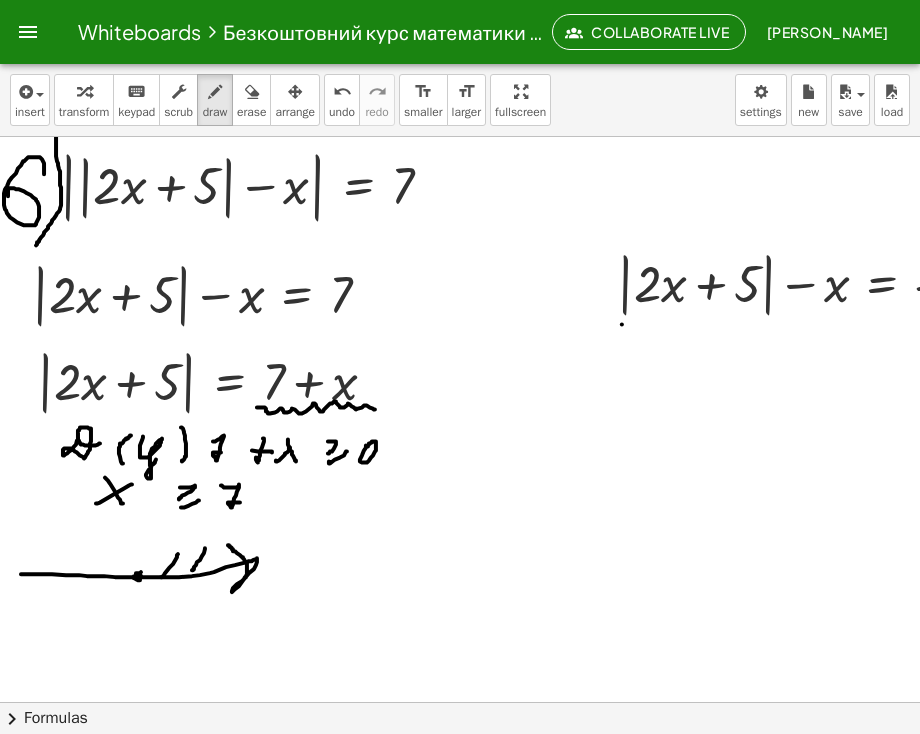 drag, startPoint x: 205, startPoint y: 548, endPoint x: 223, endPoint y: 548, distance: 18 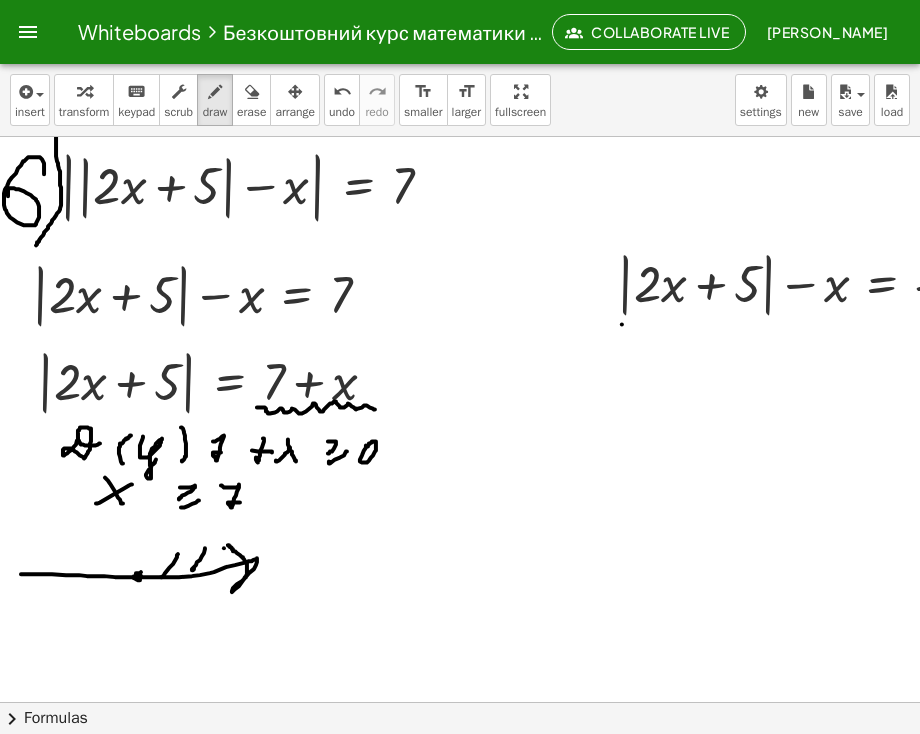drag, startPoint x: 224, startPoint y: 548, endPoint x: 228, endPoint y: 558, distance: 10.770329 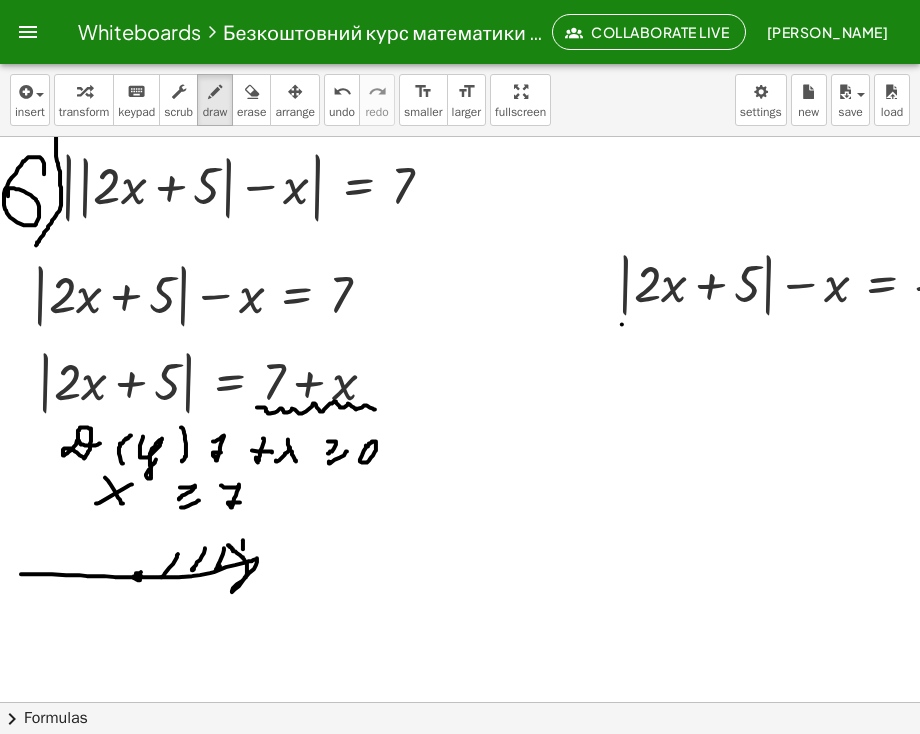 drag, startPoint x: 243, startPoint y: 549, endPoint x: 240, endPoint y: 565, distance: 16.27882 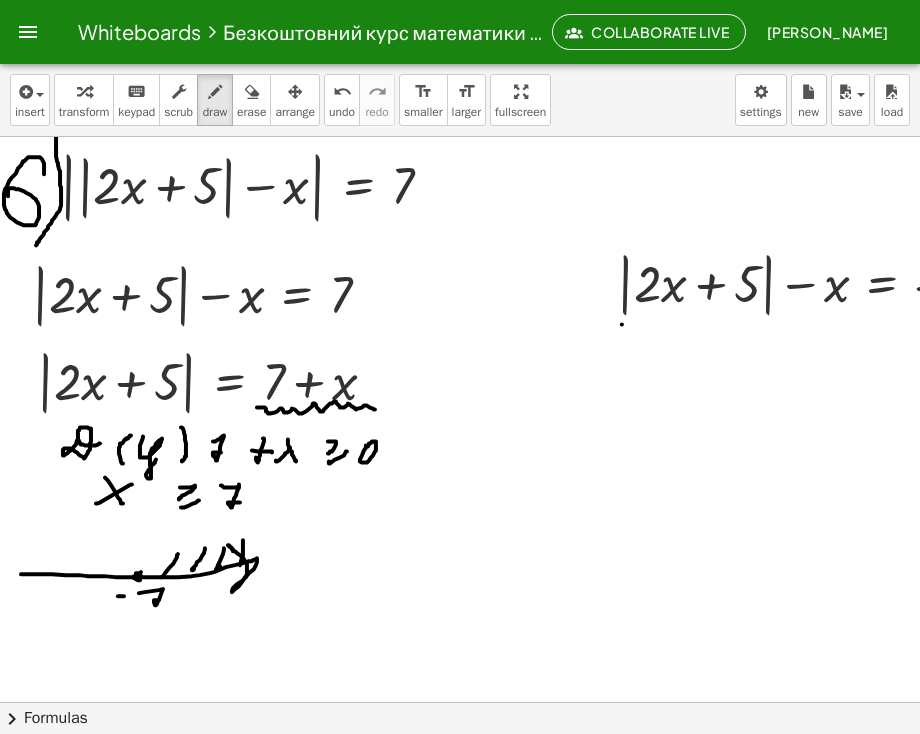 drag, startPoint x: 163, startPoint y: 589, endPoint x: 159, endPoint y: 600, distance: 11.7046995 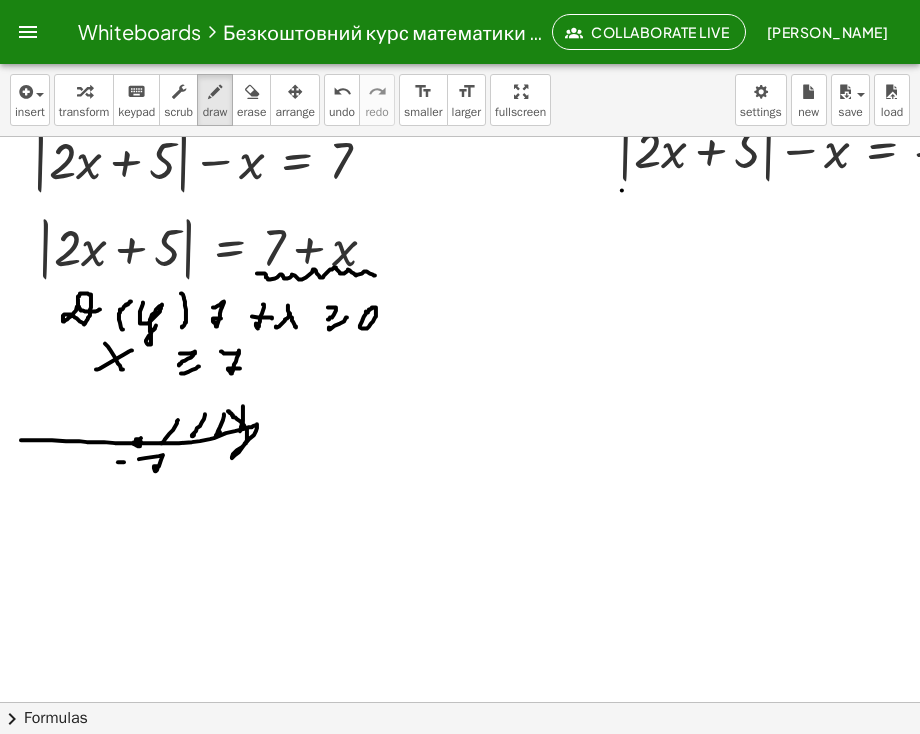 scroll, scrollTop: 2968, scrollLeft: 72, axis: both 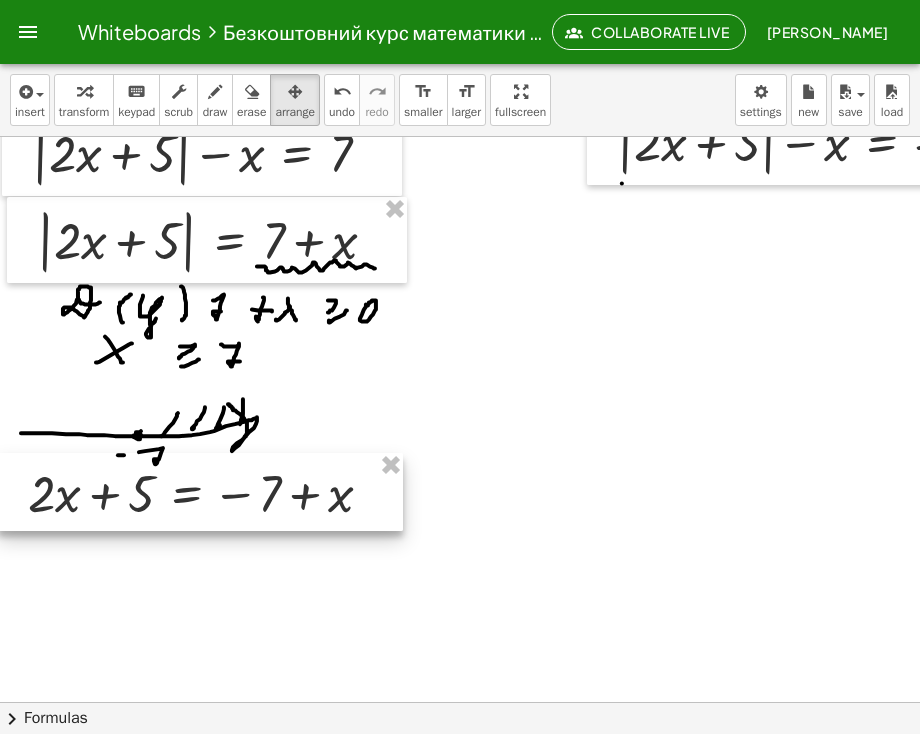 drag, startPoint x: 317, startPoint y: 425, endPoint x: 296, endPoint y: 521, distance: 98.270035 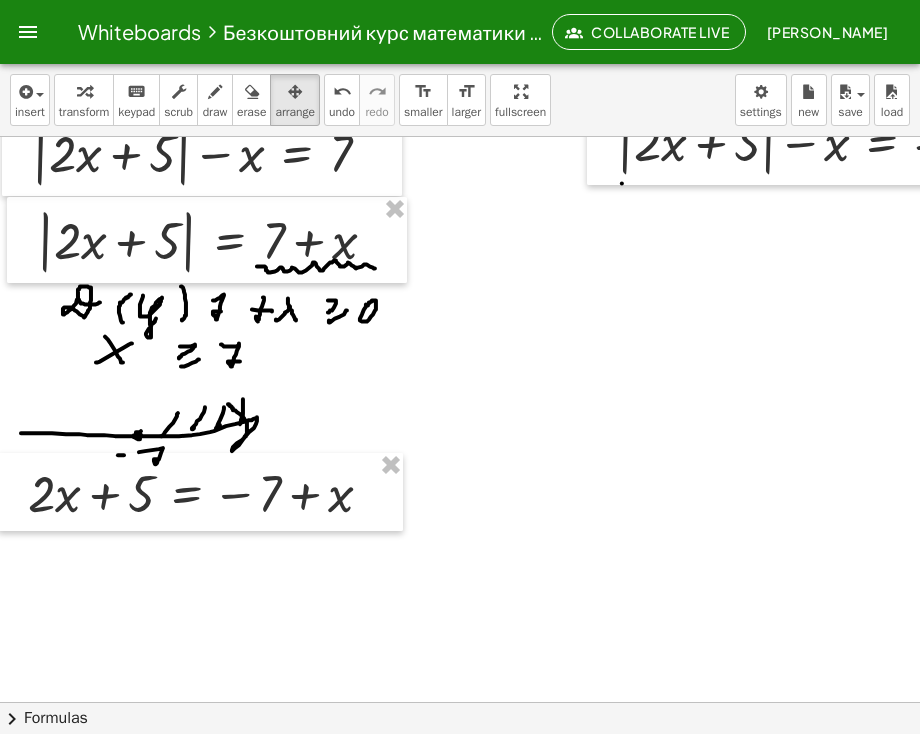 scroll, scrollTop: 2768, scrollLeft: 72, axis: both 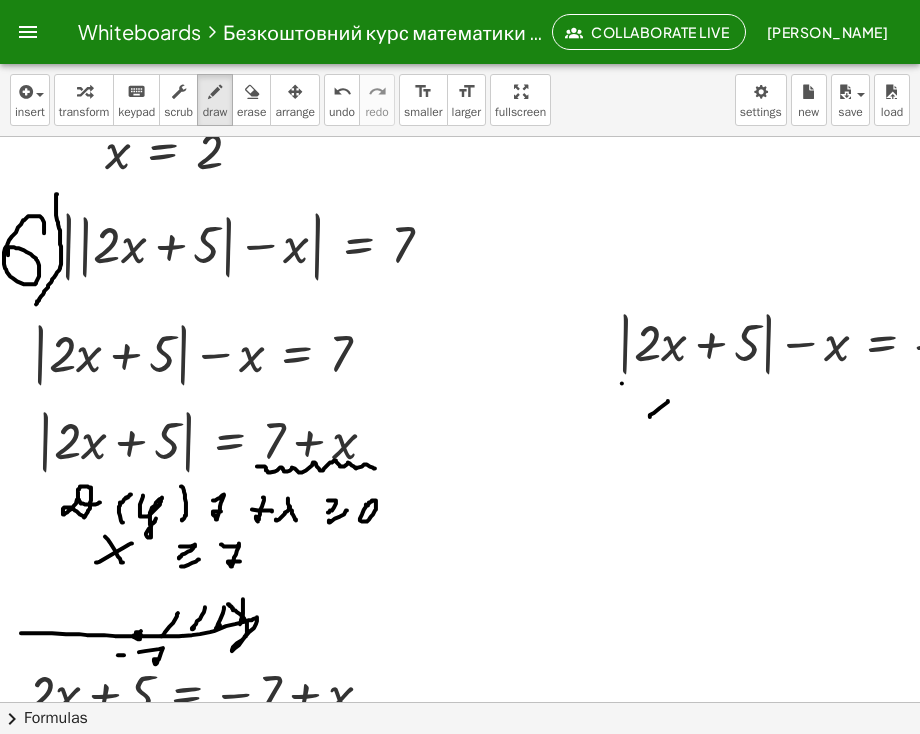 drag, startPoint x: 650, startPoint y: 417, endPoint x: 668, endPoint y: 401, distance: 24.083189 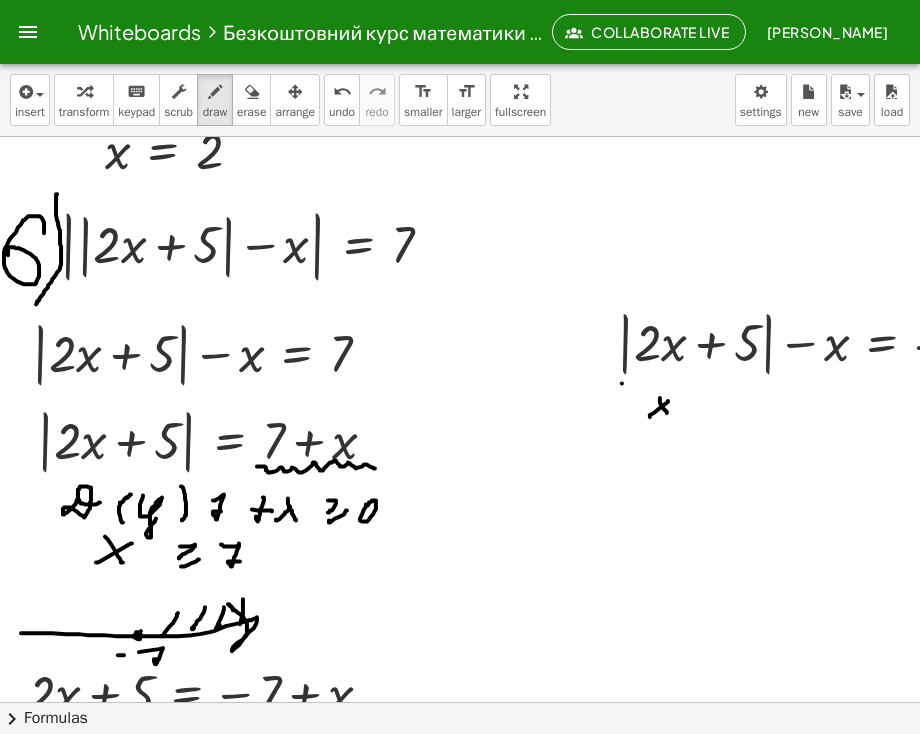 drag, startPoint x: 660, startPoint y: 398, endPoint x: 667, endPoint y: 413, distance: 16.552946 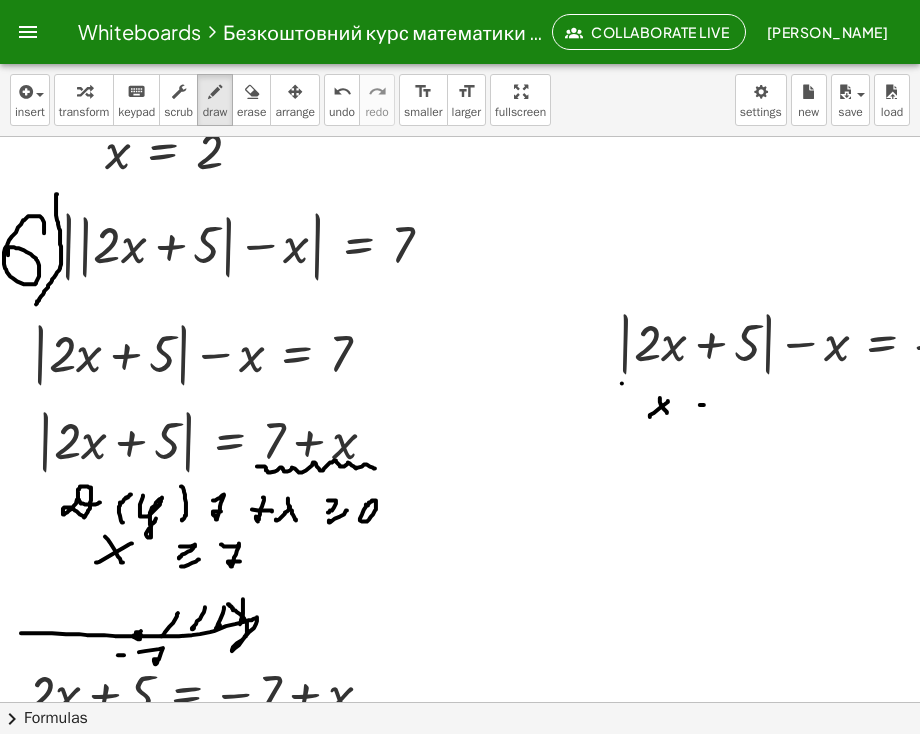 drag, startPoint x: 700, startPoint y: 405, endPoint x: 710, endPoint y: 404, distance: 10.049875 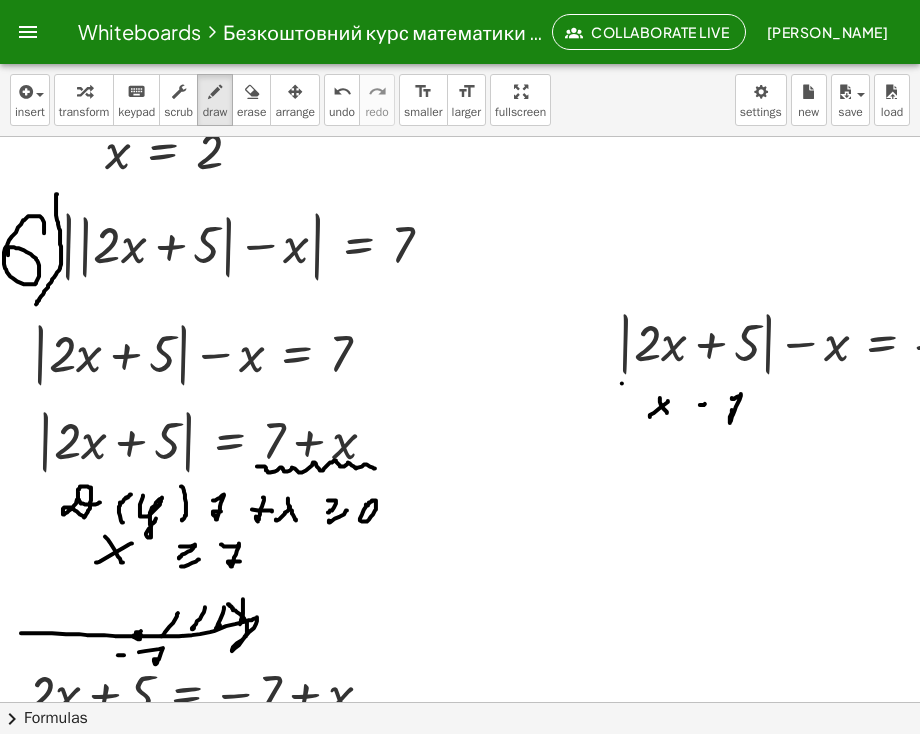 drag, startPoint x: 732, startPoint y: 398, endPoint x: 743, endPoint y: 410, distance: 16.27882 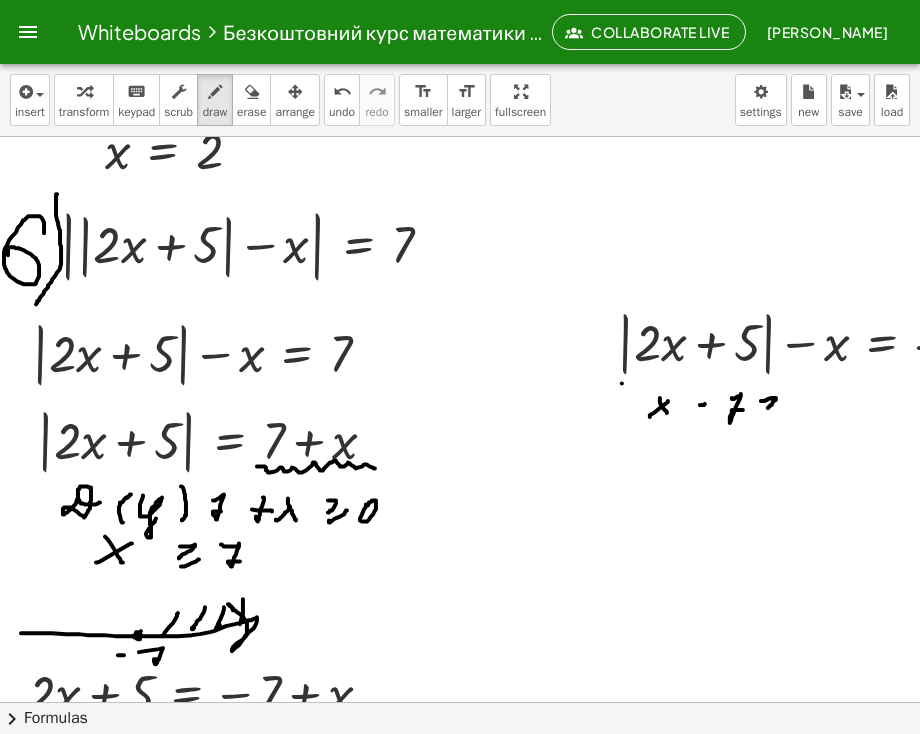 drag, startPoint x: 761, startPoint y: 401, endPoint x: 764, endPoint y: 412, distance: 11.401754 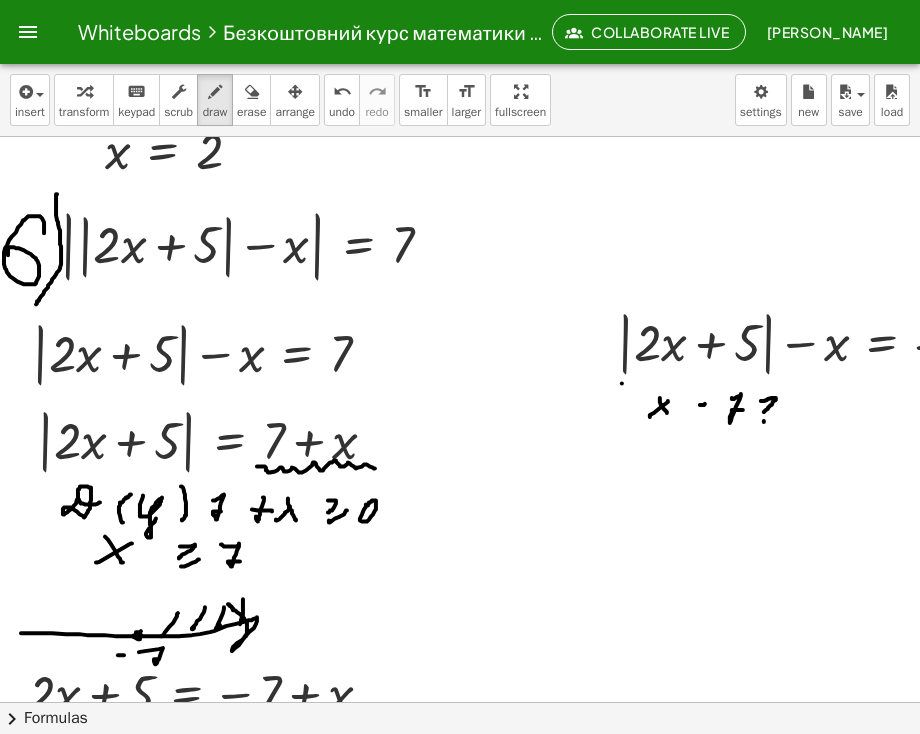 drag, startPoint x: 764, startPoint y: 421, endPoint x: 789, endPoint y: 408, distance: 28.178005 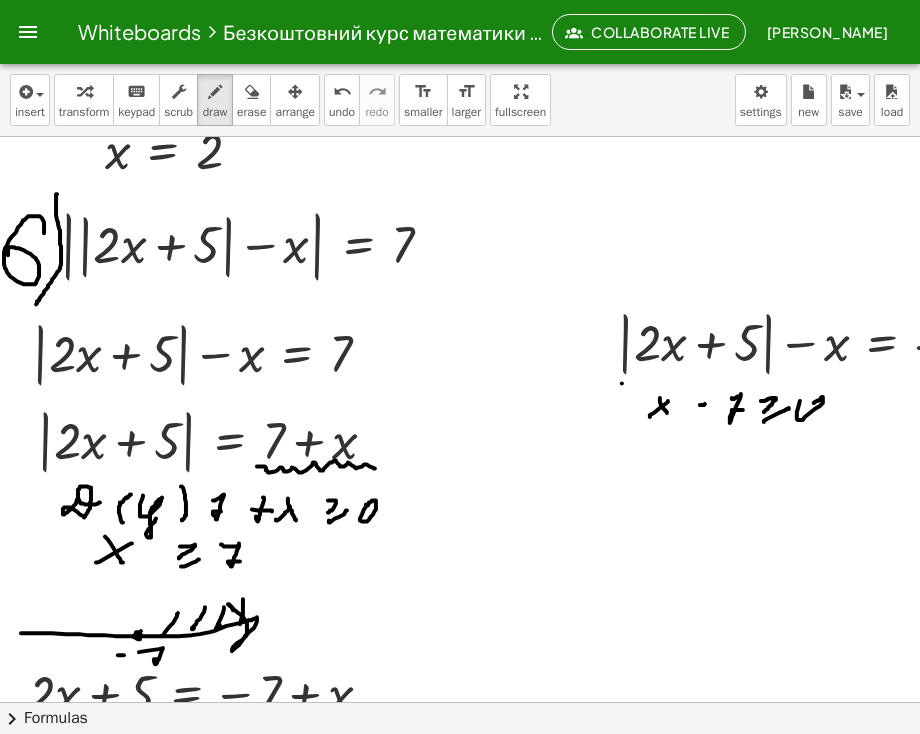 drag, startPoint x: 800, startPoint y: 401, endPoint x: 810, endPoint y: 407, distance: 11.661903 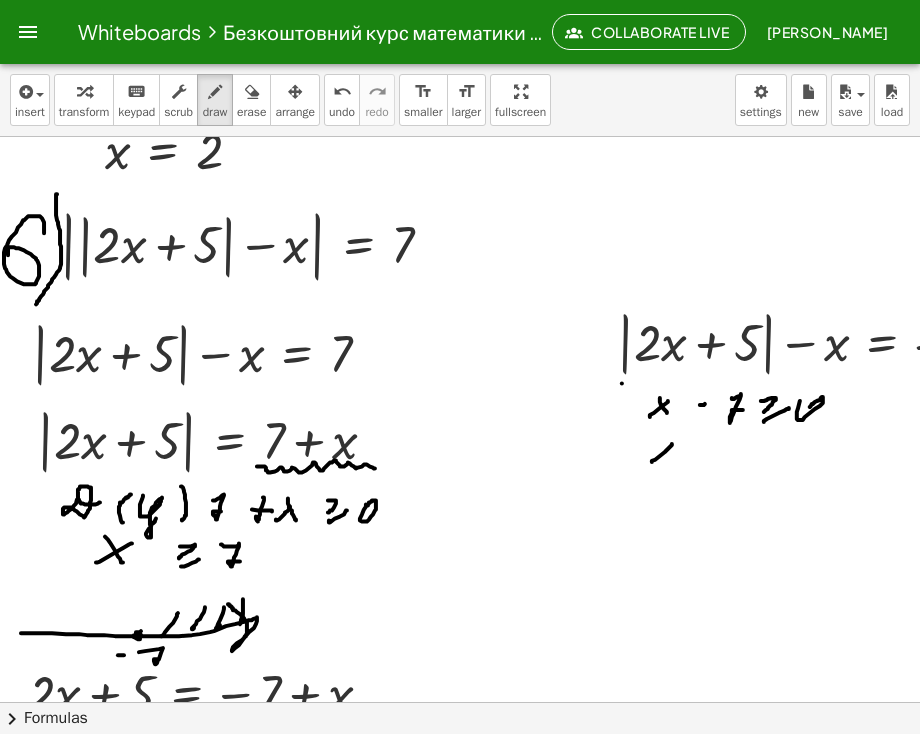 drag, startPoint x: 652, startPoint y: 462, endPoint x: 668, endPoint y: 440, distance: 27.202942 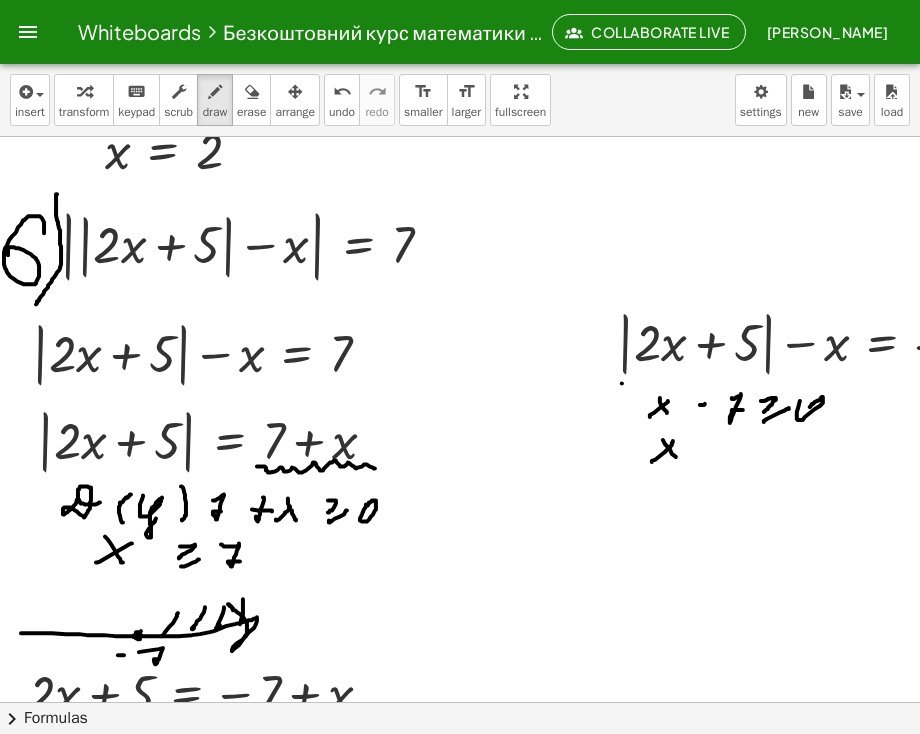 drag, startPoint x: 663, startPoint y: 440, endPoint x: 676, endPoint y: 458, distance: 22.203604 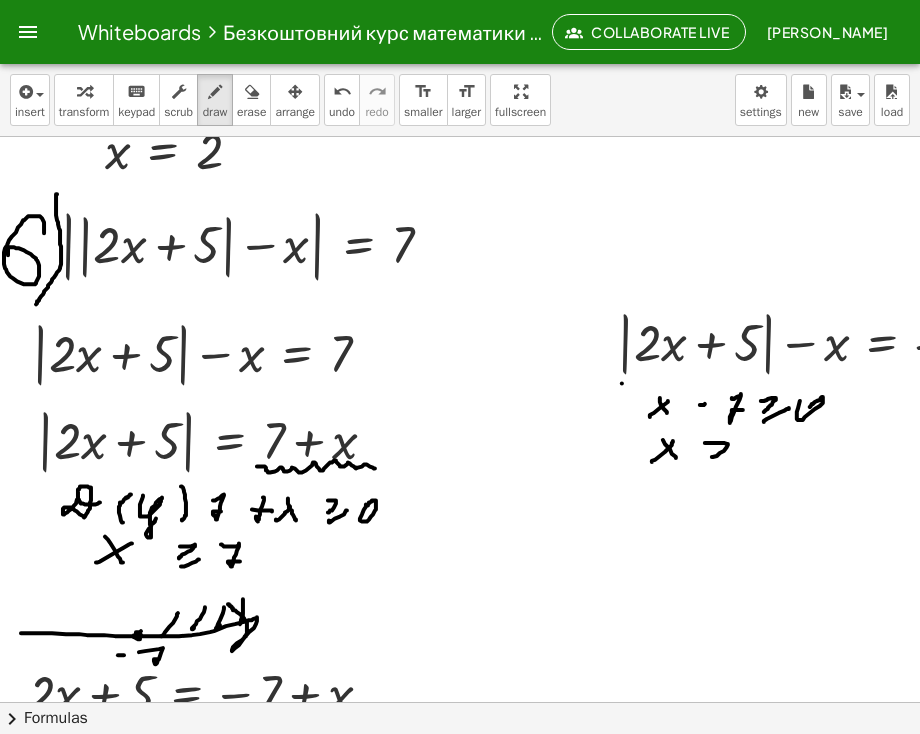 drag, startPoint x: 705, startPoint y: 443, endPoint x: 708, endPoint y: 460, distance: 17.262676 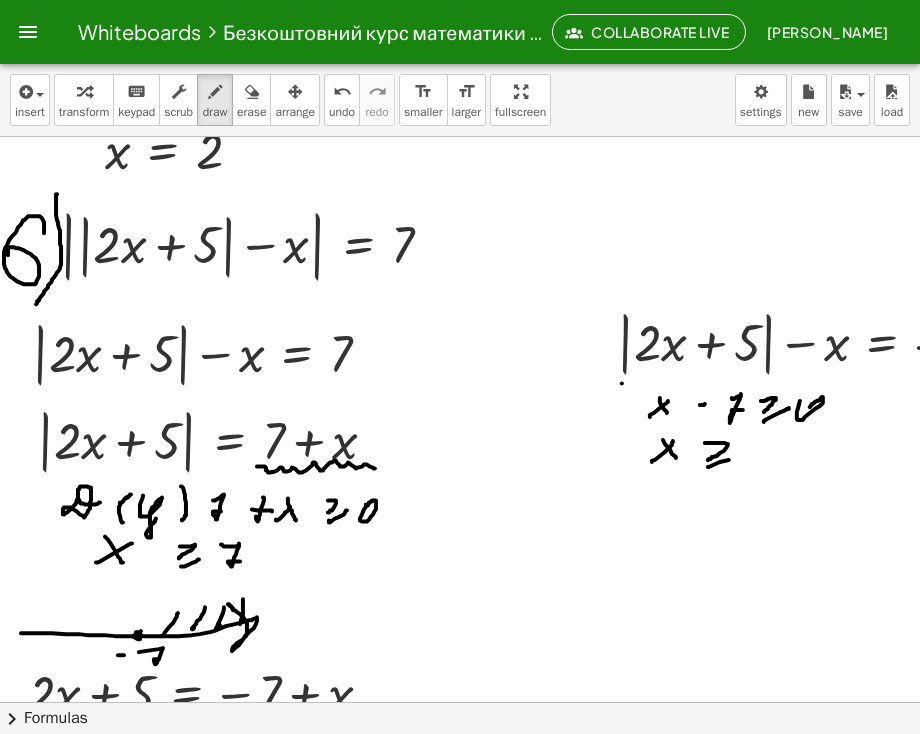drag, startPoint x: 720, startPoint y: 462, endPoint x: 740, endPoint y: 456, distance: 20.880613 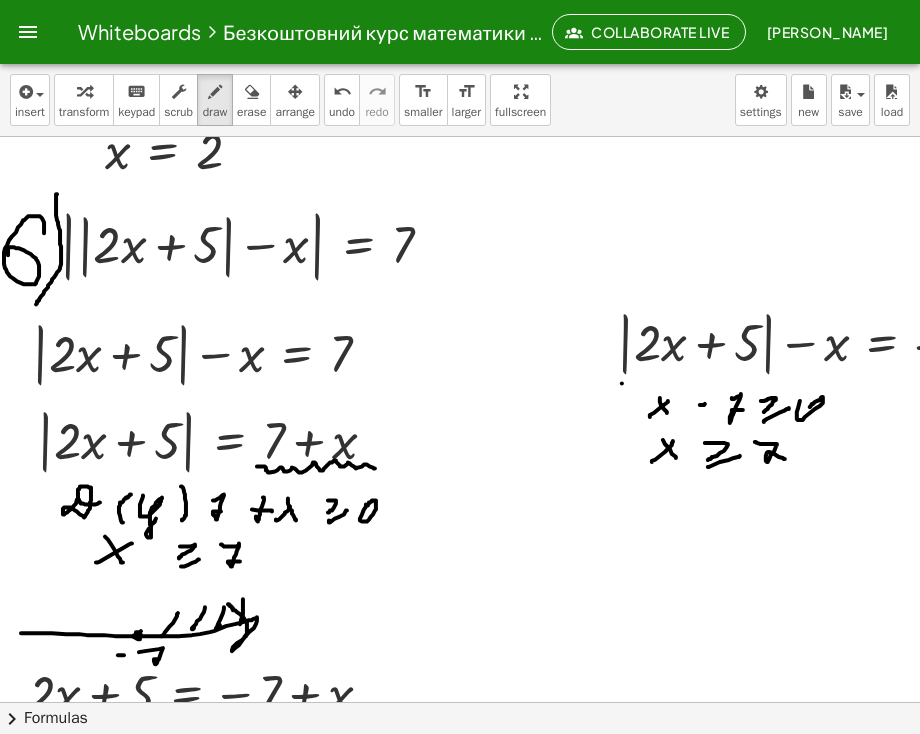 drag, startPoint x: 756, startPoint y: 442, endPoint x: 785, endPoint y: 459, distance: 33.61547 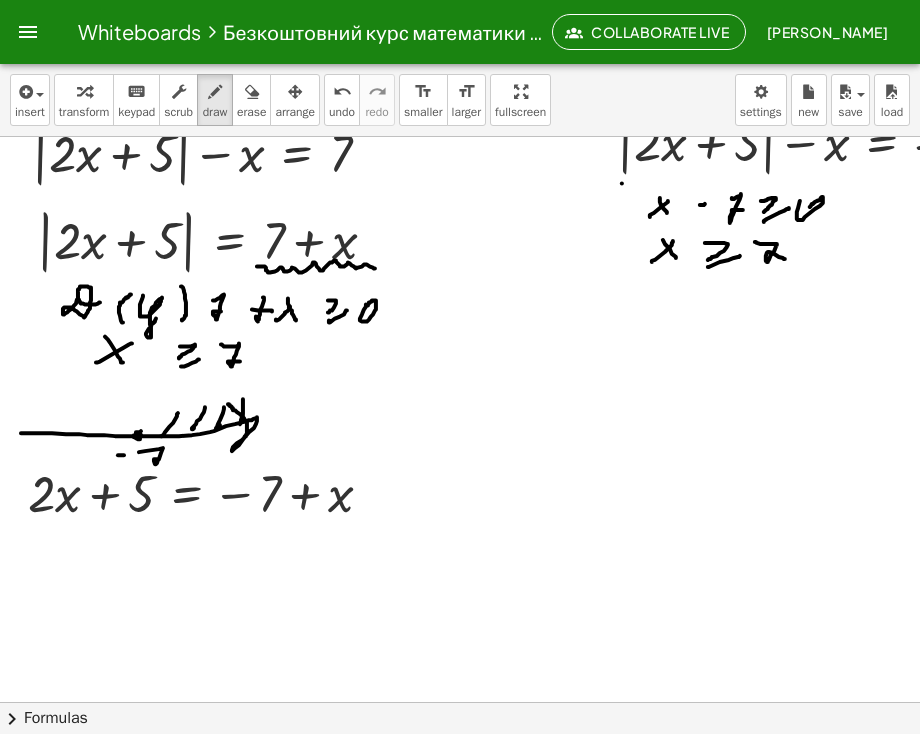 scroll, scrollTop: 3068, scrollLeft: 72, axis: both 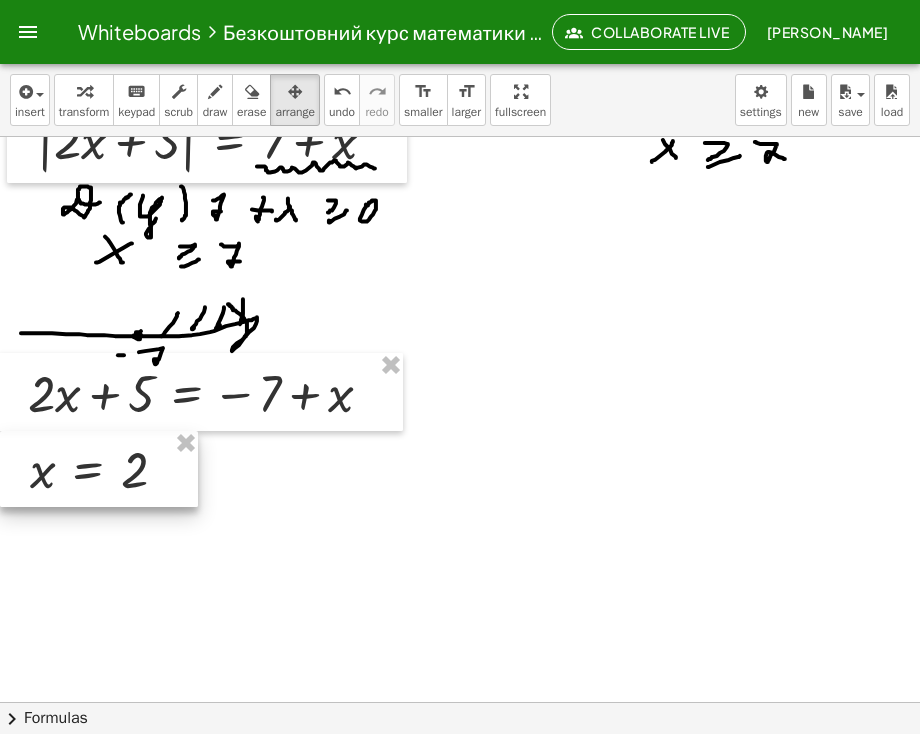 drag, startPoint x: 564, startPoint y: 235, endPoint x: 65, endPoint y: 474, distance: 553.28296 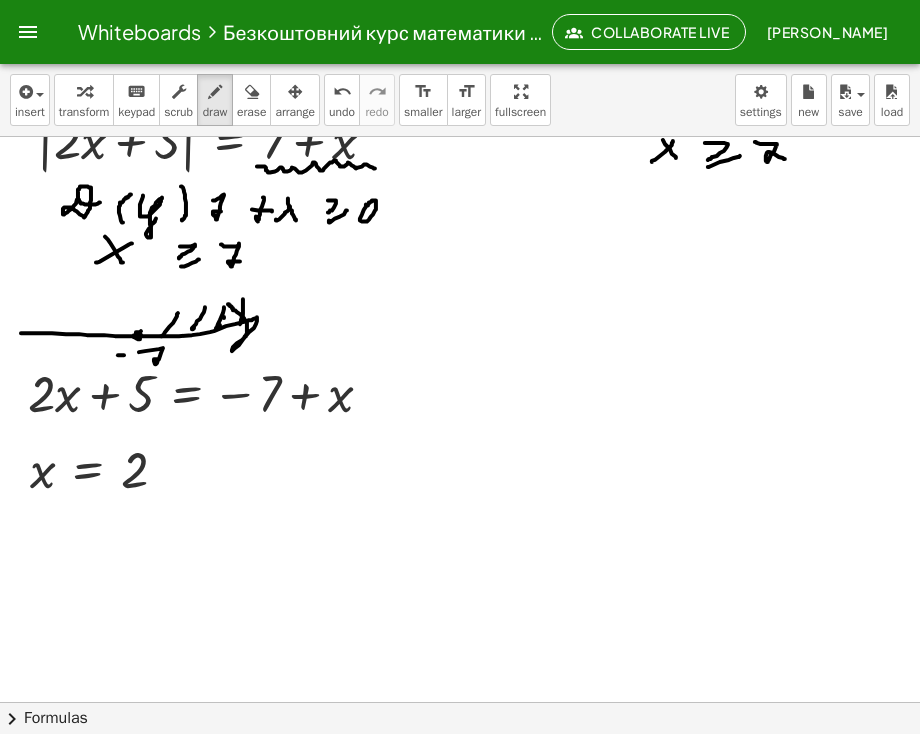 drag, startPoint x: 224, startPoint y: 317, endPoint x: 227, endPoint y: 349, distance: 32.140316 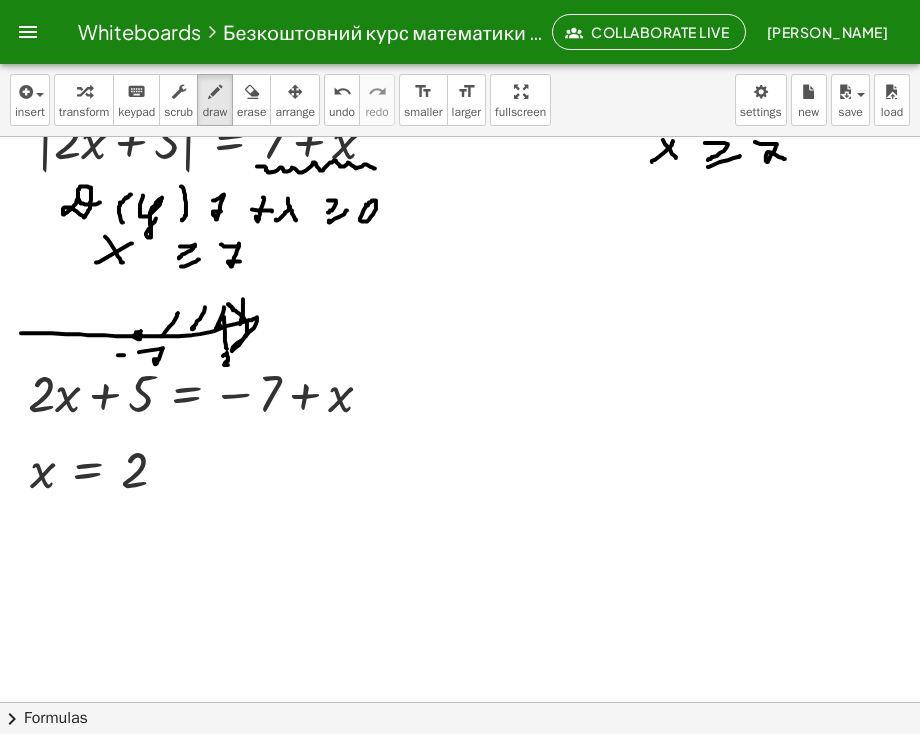drag, startPoint x: 223, startPoint y: 356, endPoint x: 234, endPoint y: 367, distance: 15.556349 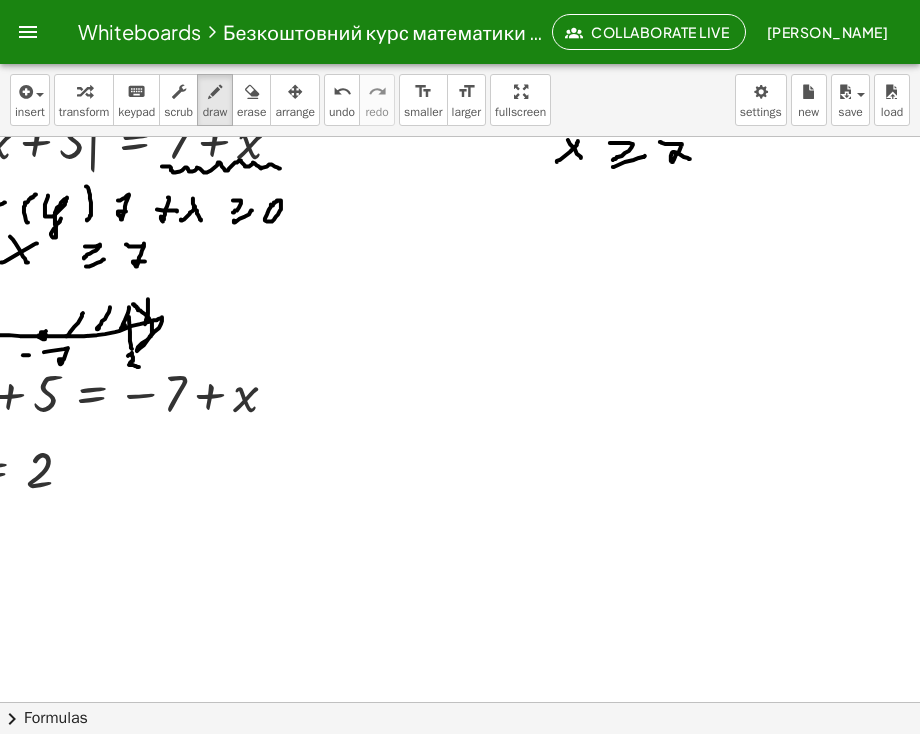 scroll, scrollTop: 2968, scrollLeft: 182, axis: both 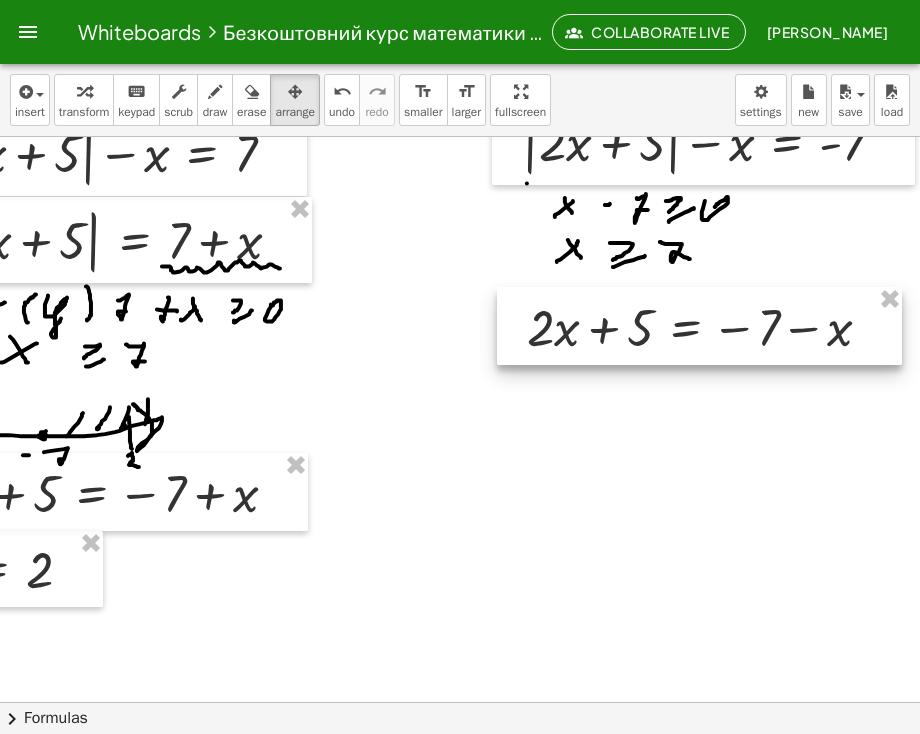 drag, startPoint x: 229, startPoint y: 377, endPoint x: 848, endPoint y: 330, distance: 620.78174 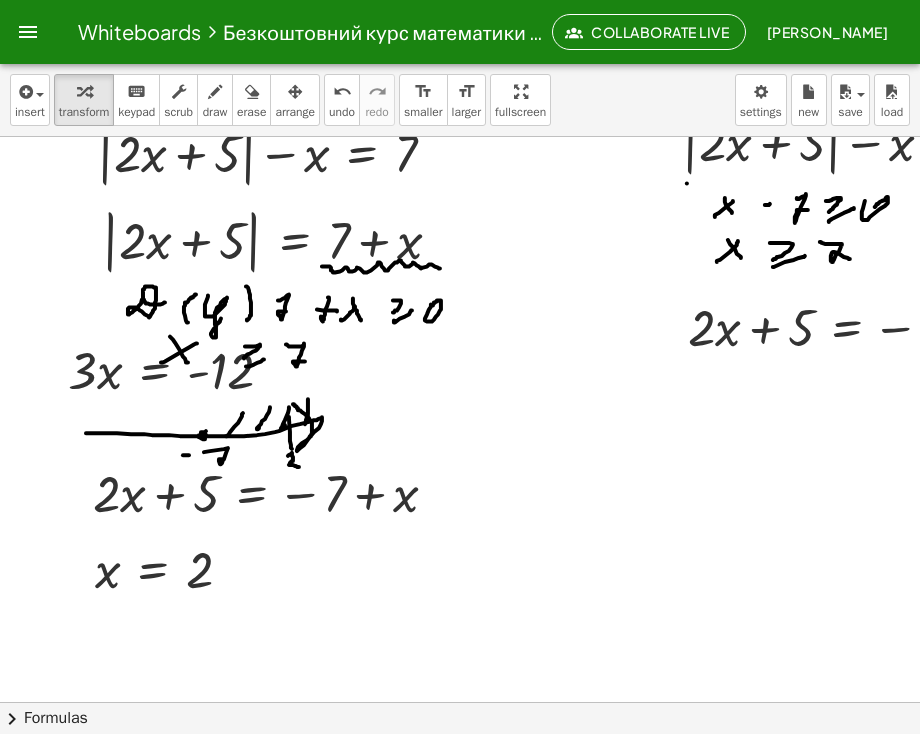 scroll, scrollTop: 2968, scrollLeft: 4, axis: both 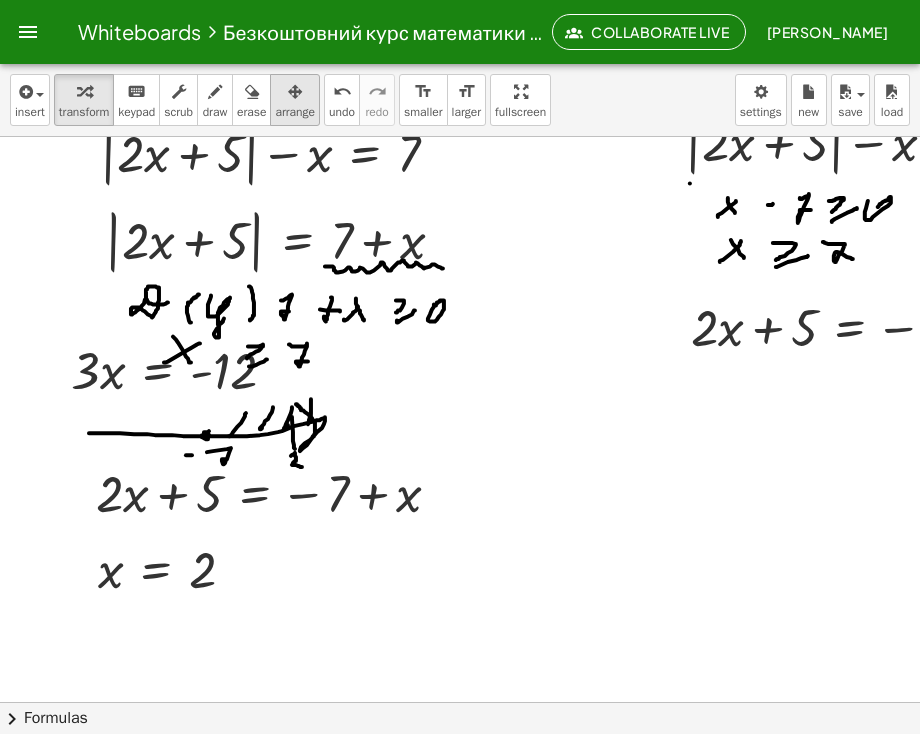 drag, startPoint x: 304, startPoint y: 113, endPoint x: 294, endPoint y: 134, distance: 23.259407 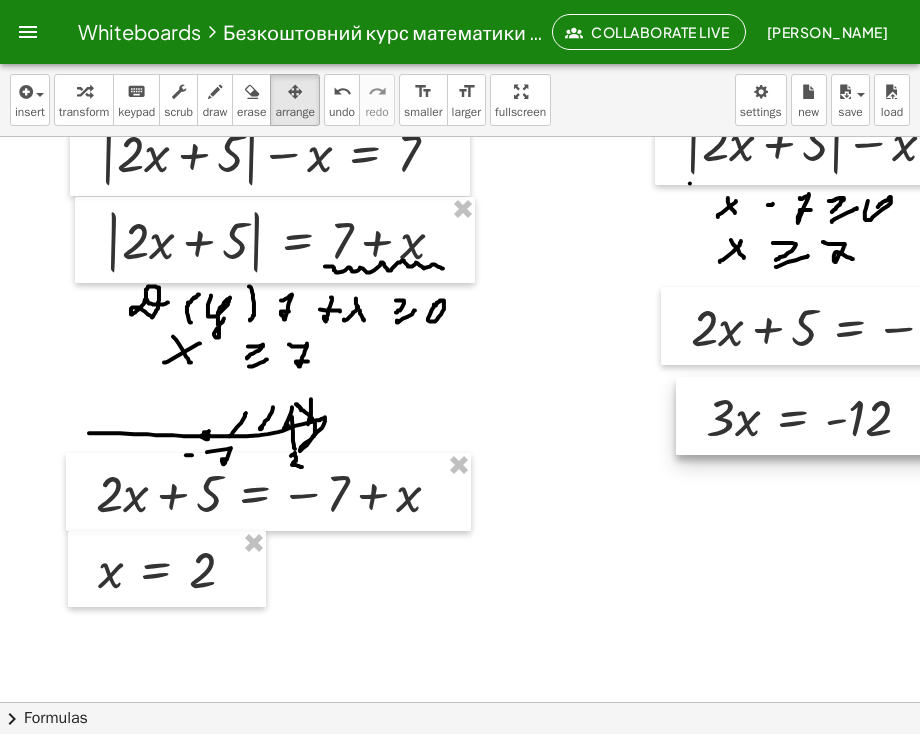 drag, startPoint x: 221, startPoint y: 380, endPoint x: 855, endPoint y: 427, distance: 635.73975 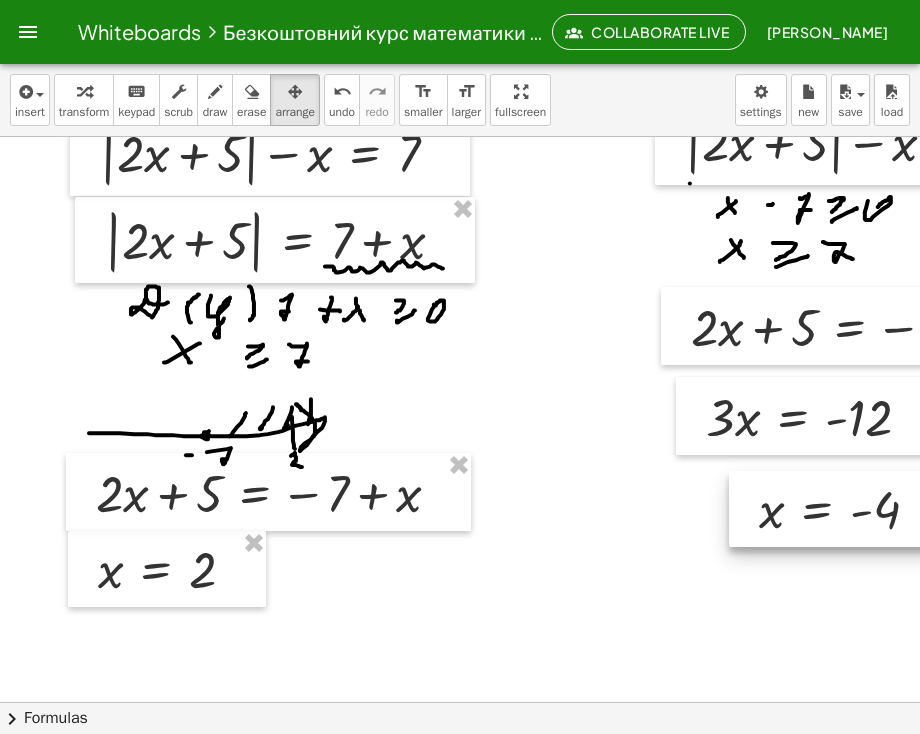 drag, startPoint x: 643, startPoint y: 552, endPoint x: 810, endPoint y: 501, distance: 174.61386 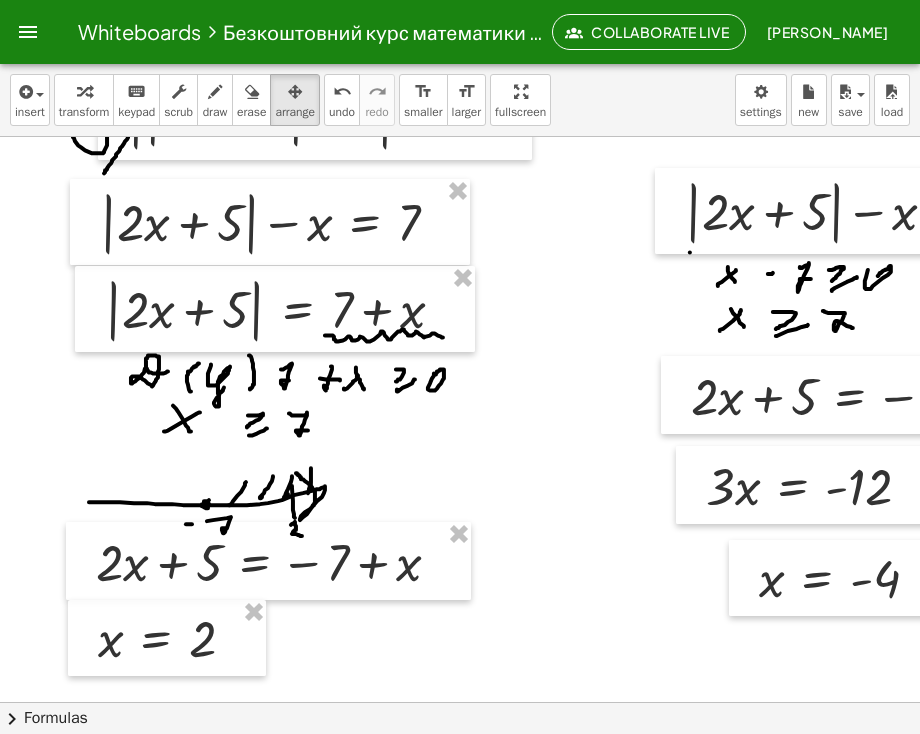 scroll, scrollTop: 2868, scrollLeft: 4, axis: both 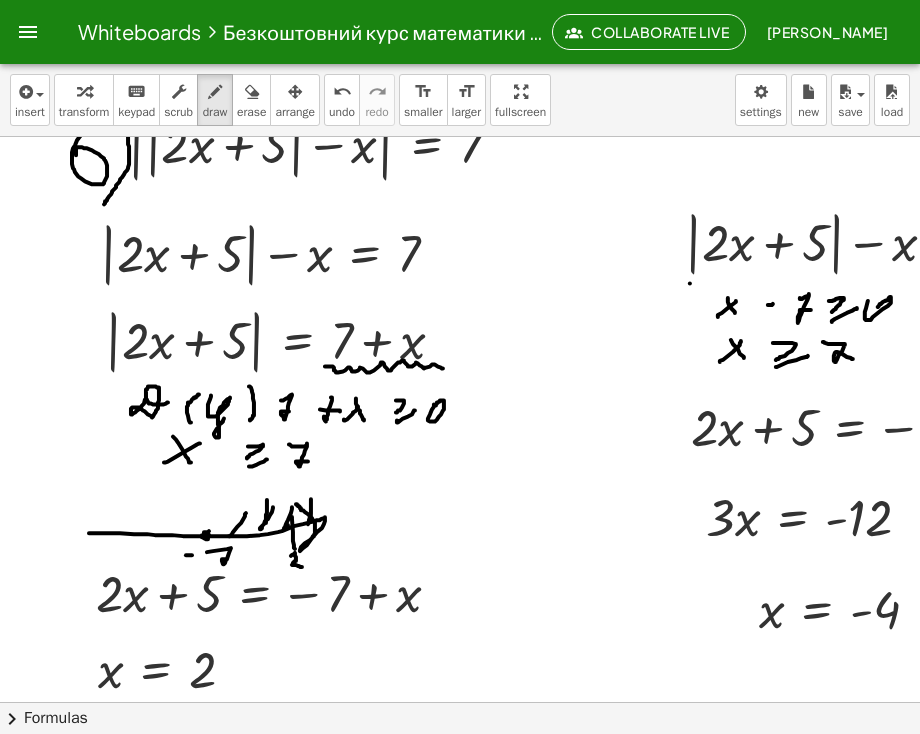 drag, startPoint x: 267, startPoint y: 503, endPoint x: 266, endPoint y: 527, distance: 24.020824 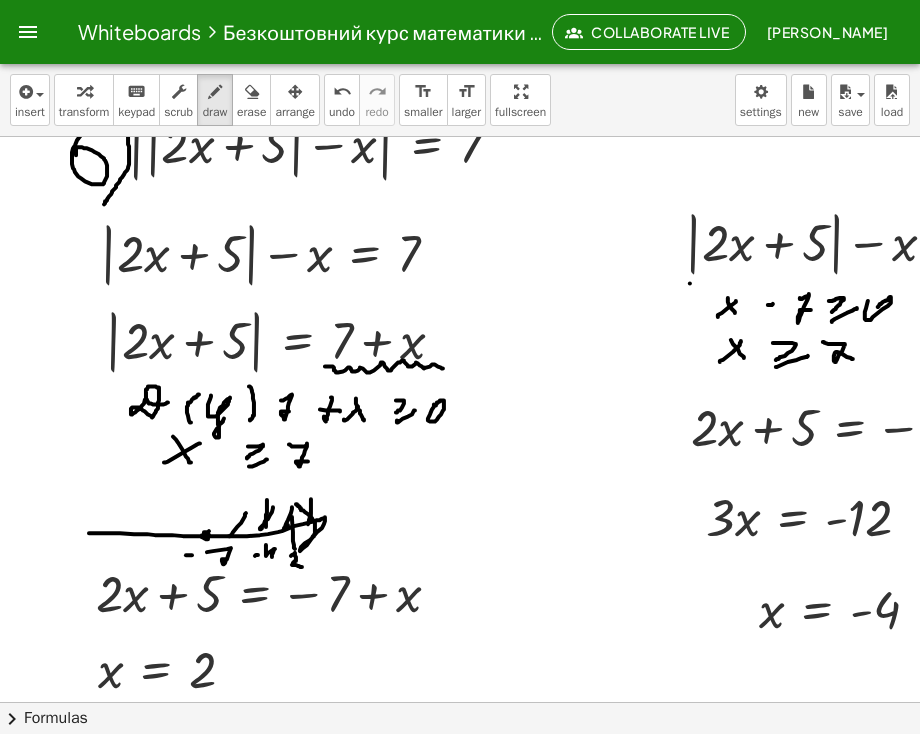 drag, startPoint x: 266, startPoint y: 545, endPoint x: 272, endPoint y: 559, distance: 15.231546 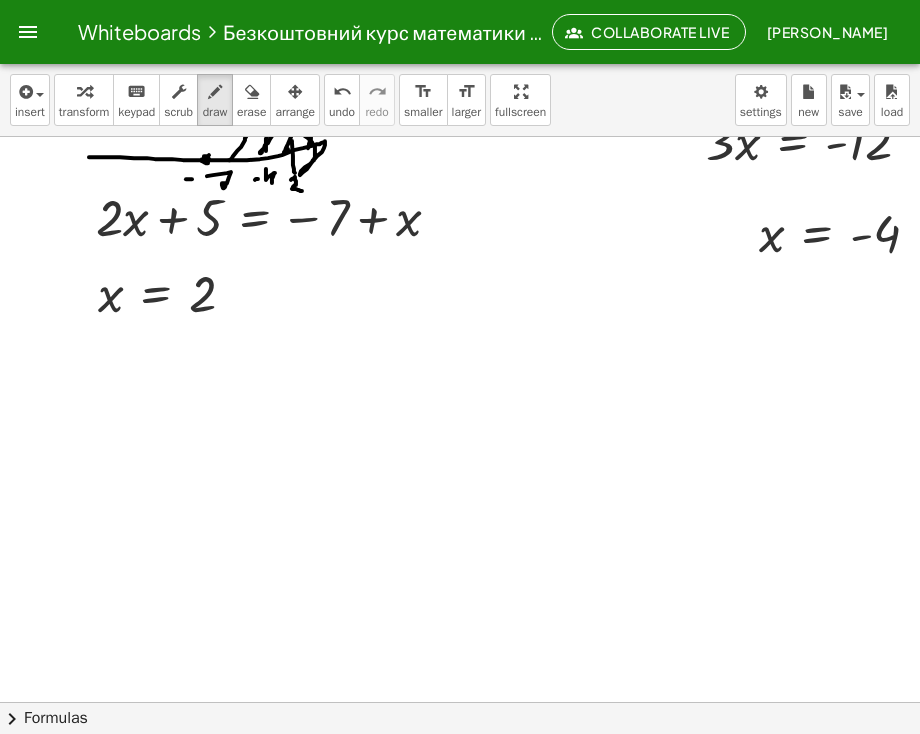 scroll, scrollTop: 3268, scrollLeft: 4, axis: both 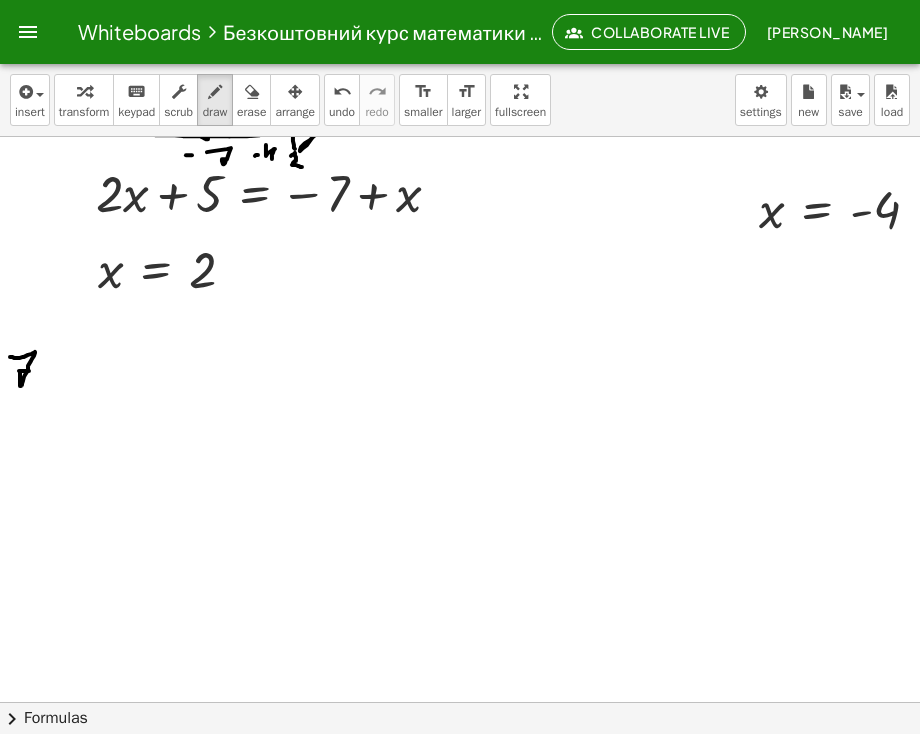 drag, startPoint x: 10, startPoint y: 357, endPoint x: 48, endPoint y: 379, distance: 43.908997 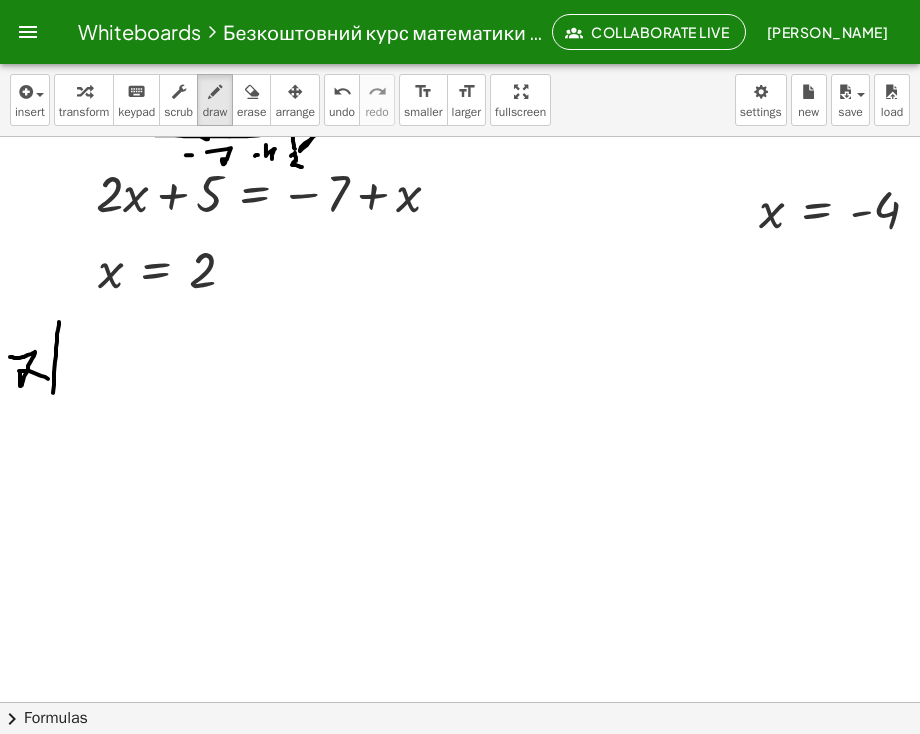 drag, startPoint x: 59, startPoint y: 322, endPoint x: 46, endPoint y: 426, distance: 104.80935 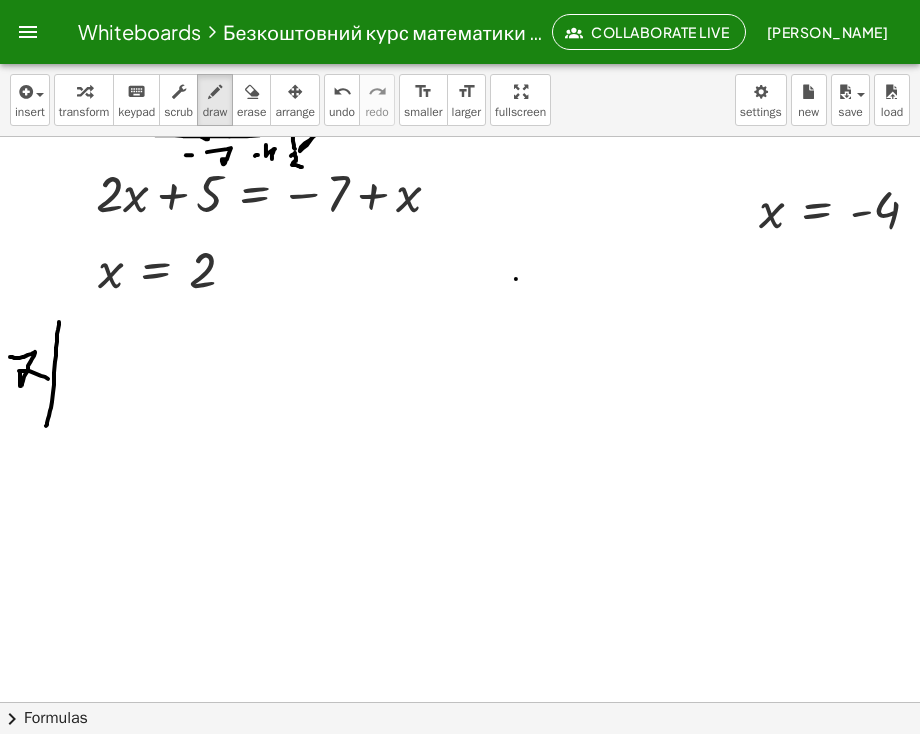 click at bounding box center [539, -1153] 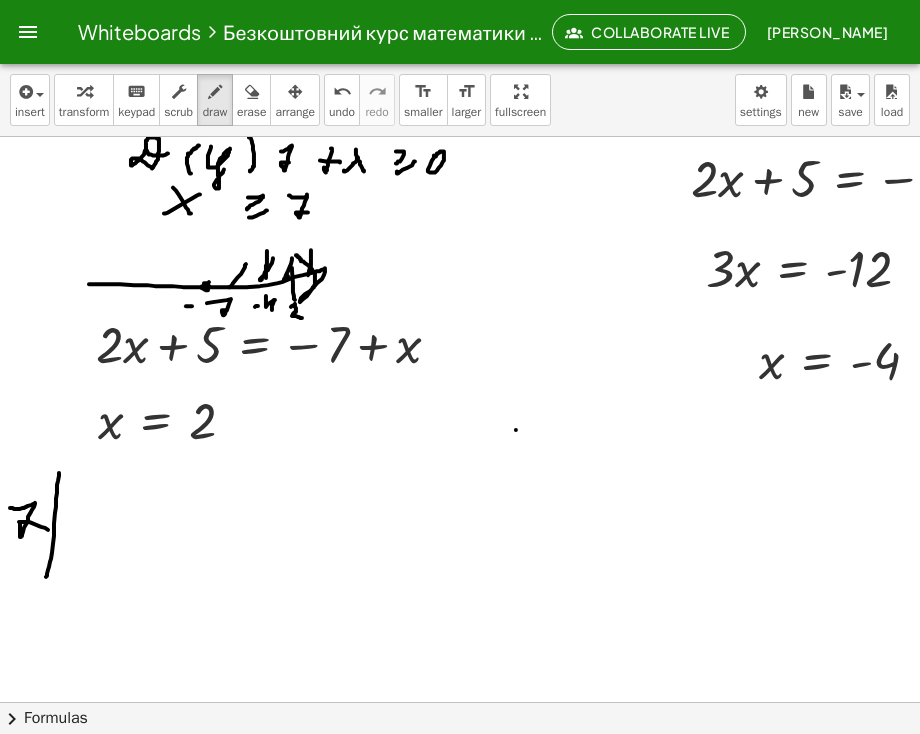 scroll, scrollTop: 3068, scrollLeft: 4, axis: both 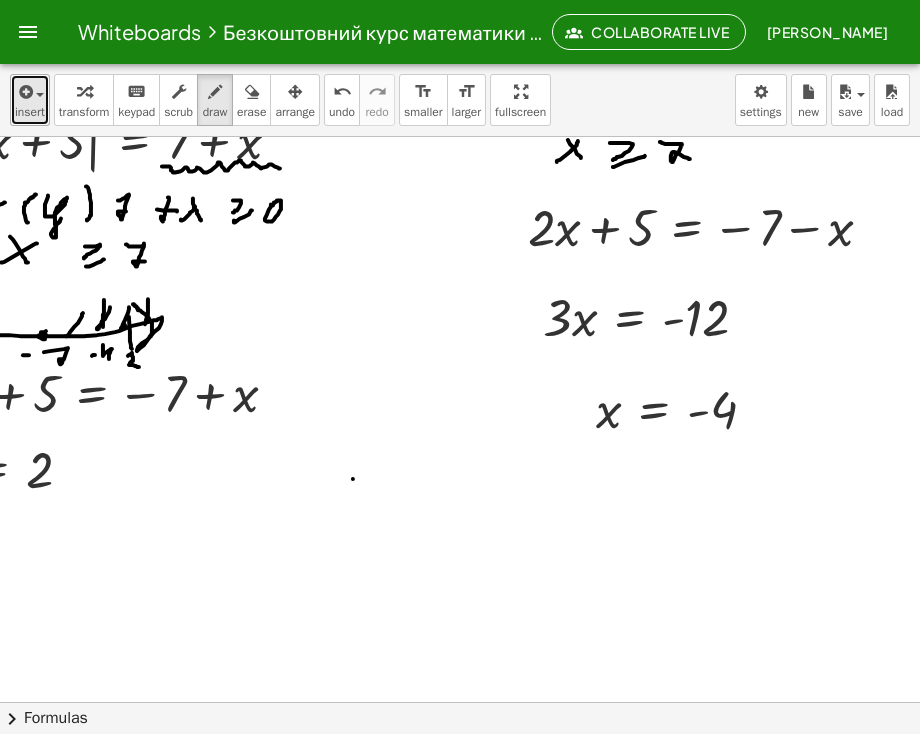 click on "insert" at bounding box center [30, 112] 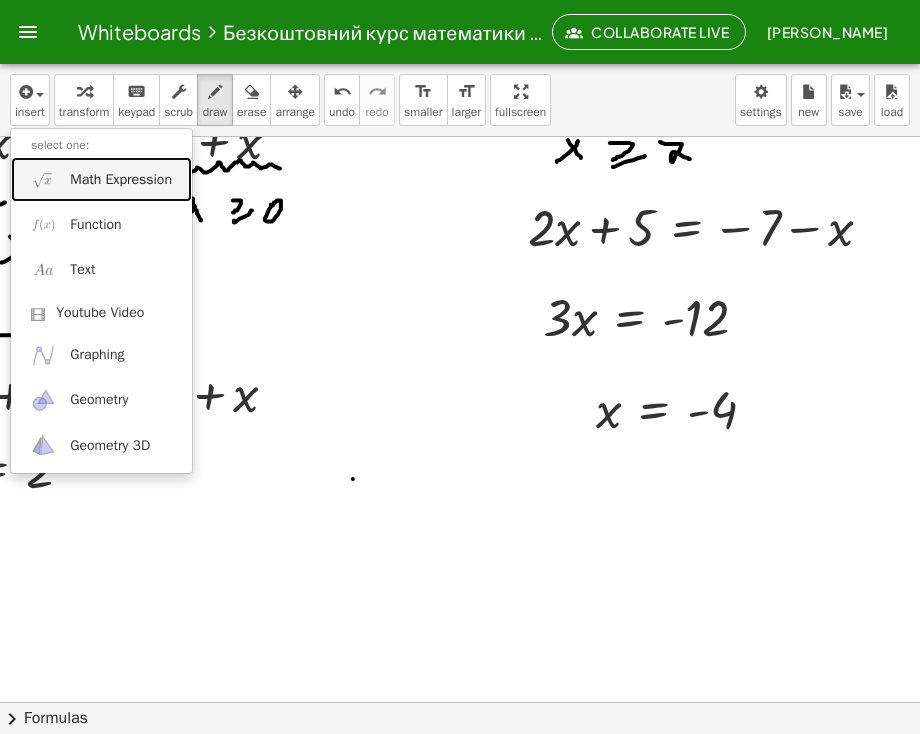 click on "Math Expression" at bounding box center [121, 180] 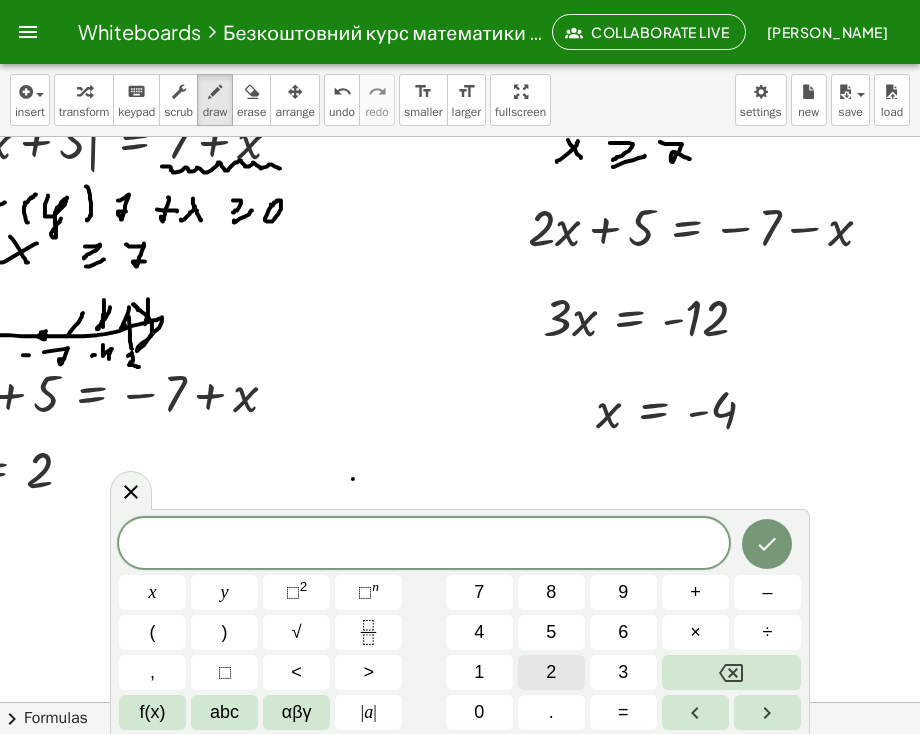 click on "2" at bounding box center (551, 672) 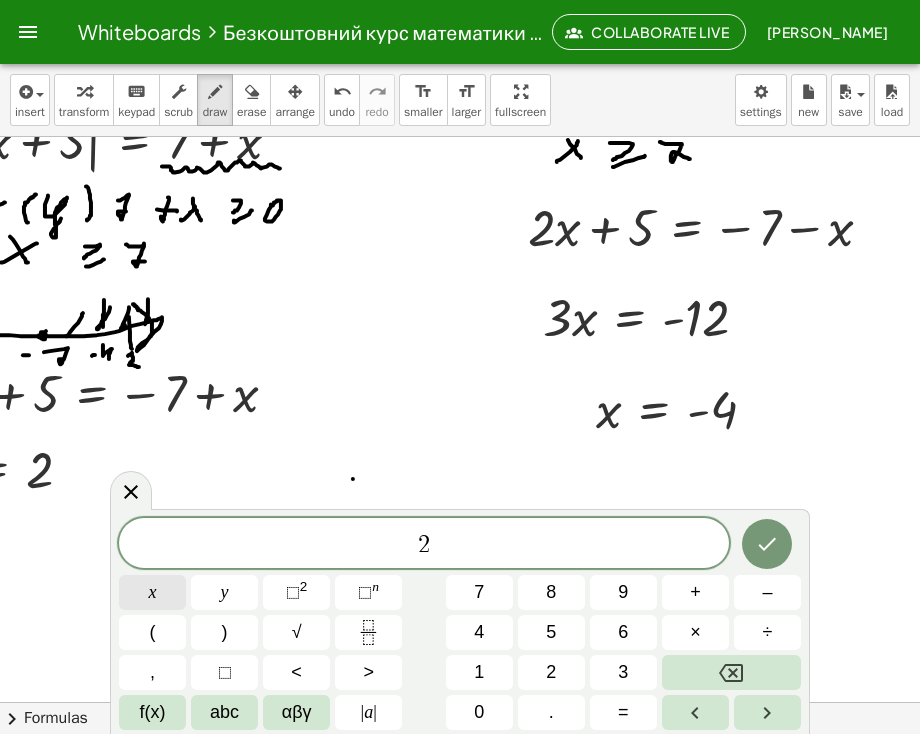 click on "x" at bounding box center [152, 592] 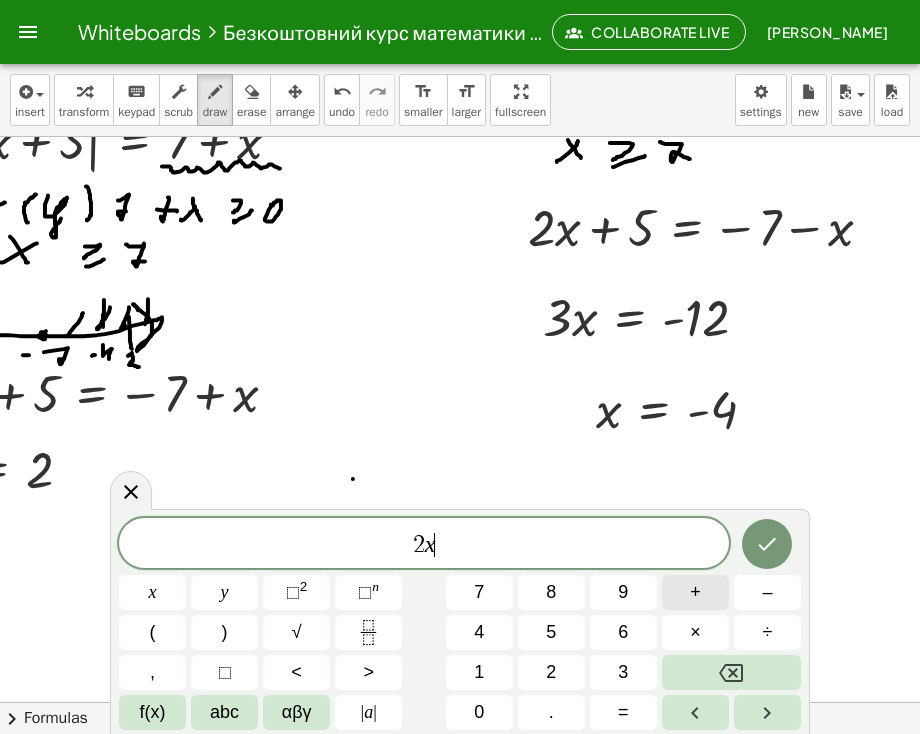 click on "+" at bounding box center (695, 592) 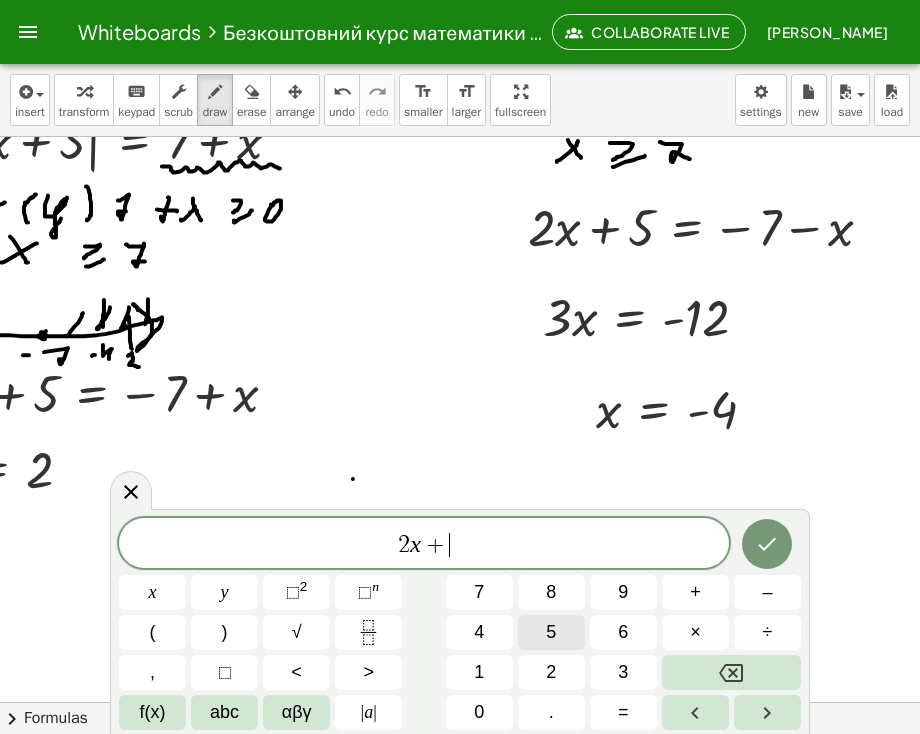 click on "5" at bounding box center [551, 632] 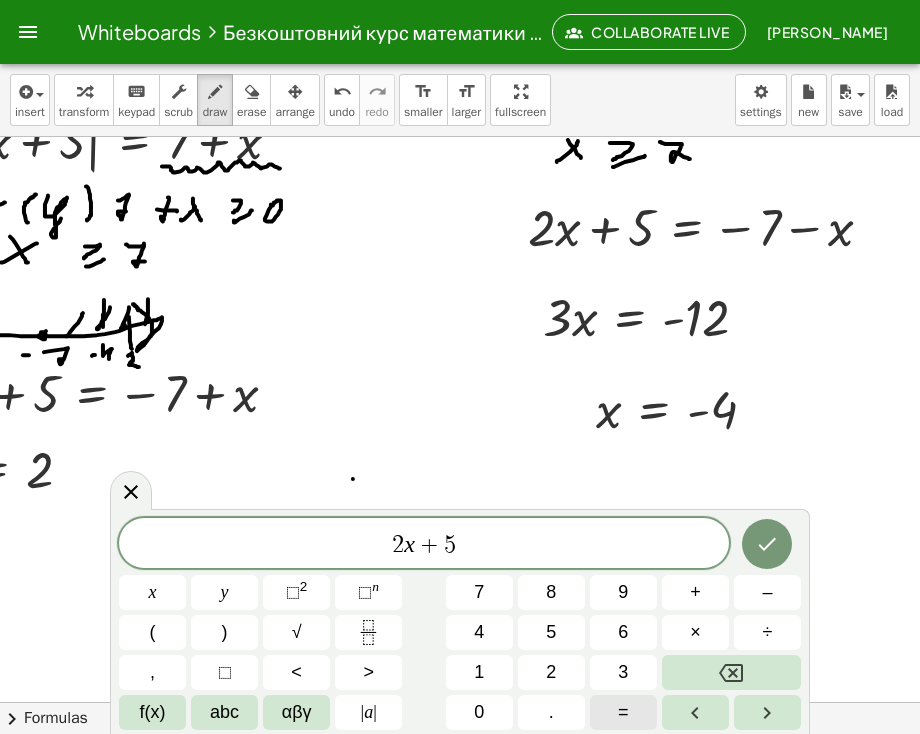 click on "=" at bounding box center (623, 712) 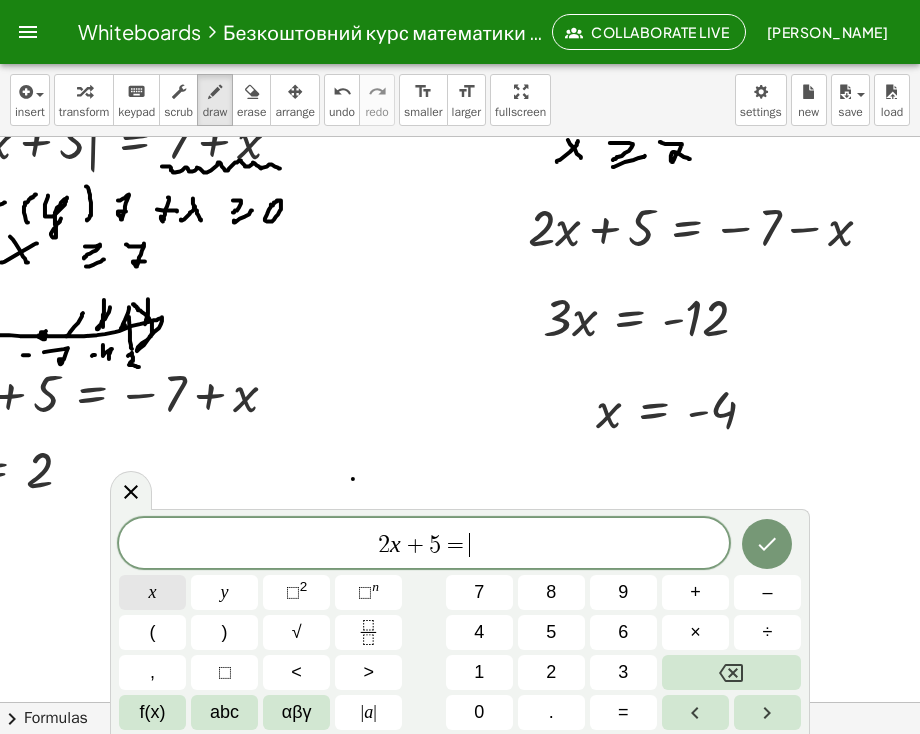 click on "x" at bounding box center (152, 592) 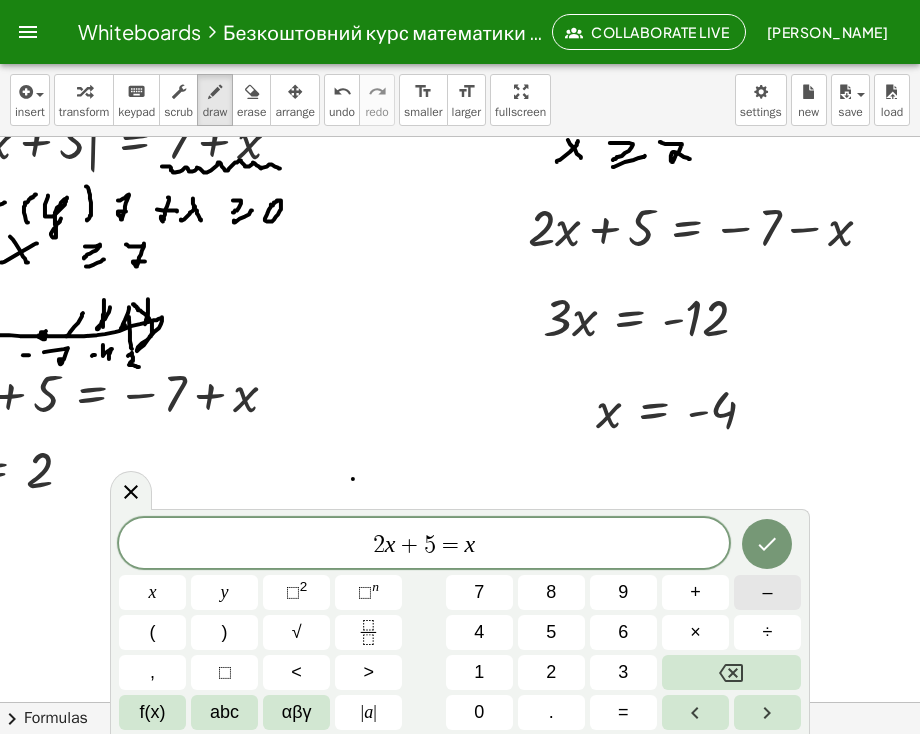 click on "–" at bounding box center [767, 592] 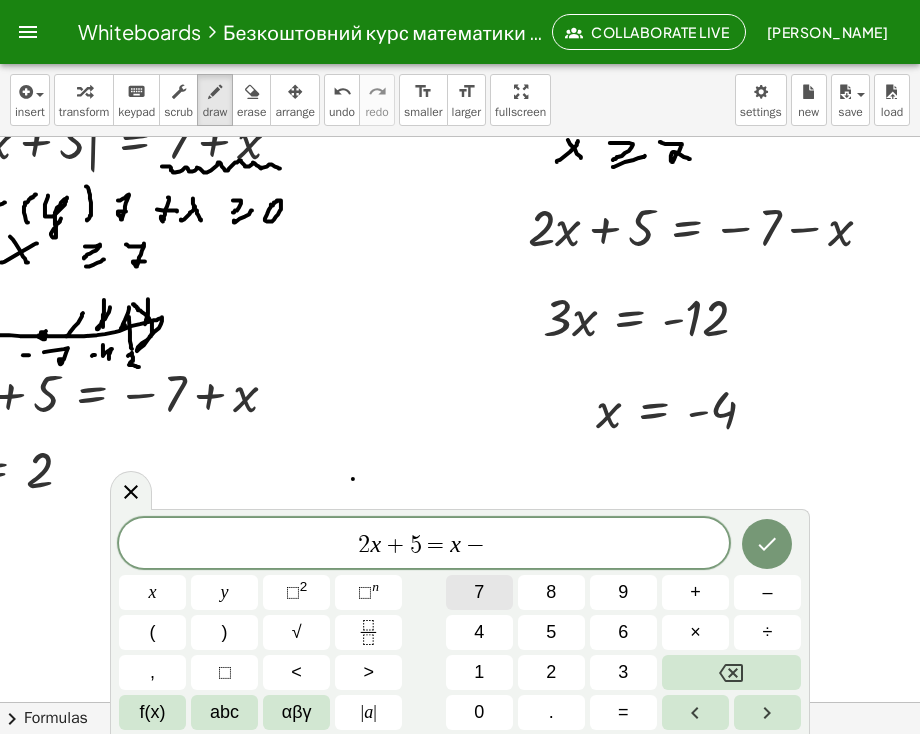click on "7" at bounding box center (479, 592) 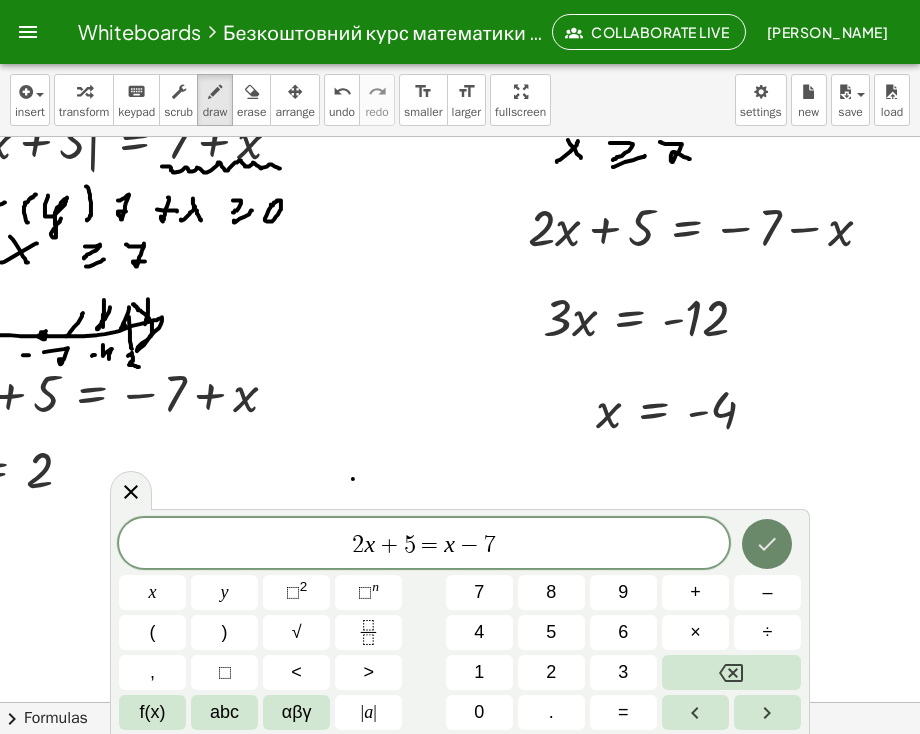 click at bounding box center (767, 544) 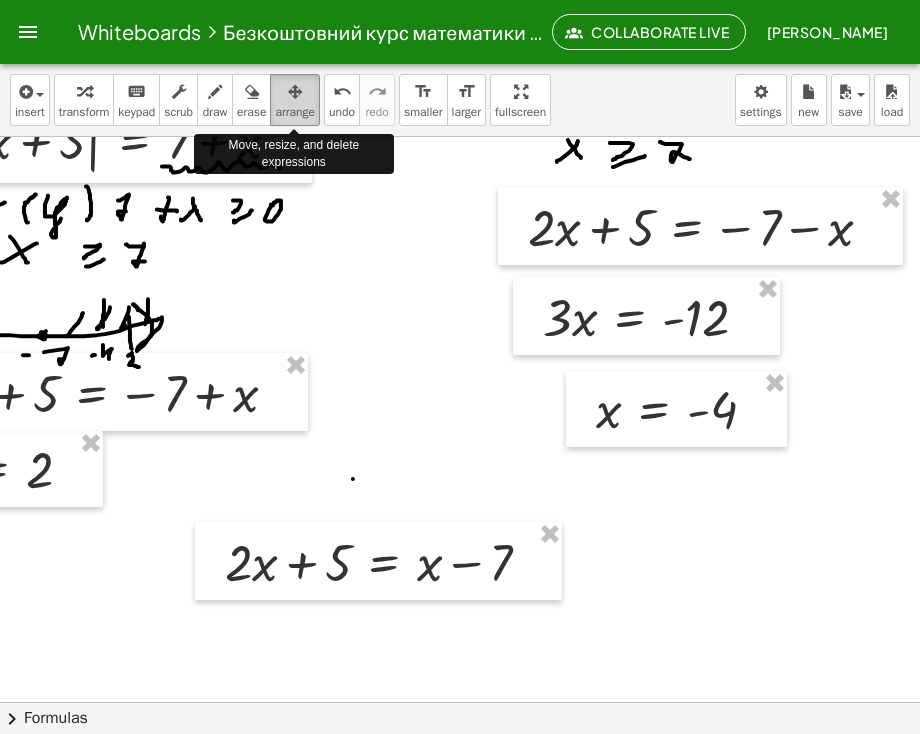 click on "arrange" at bounding box center (295, 112) 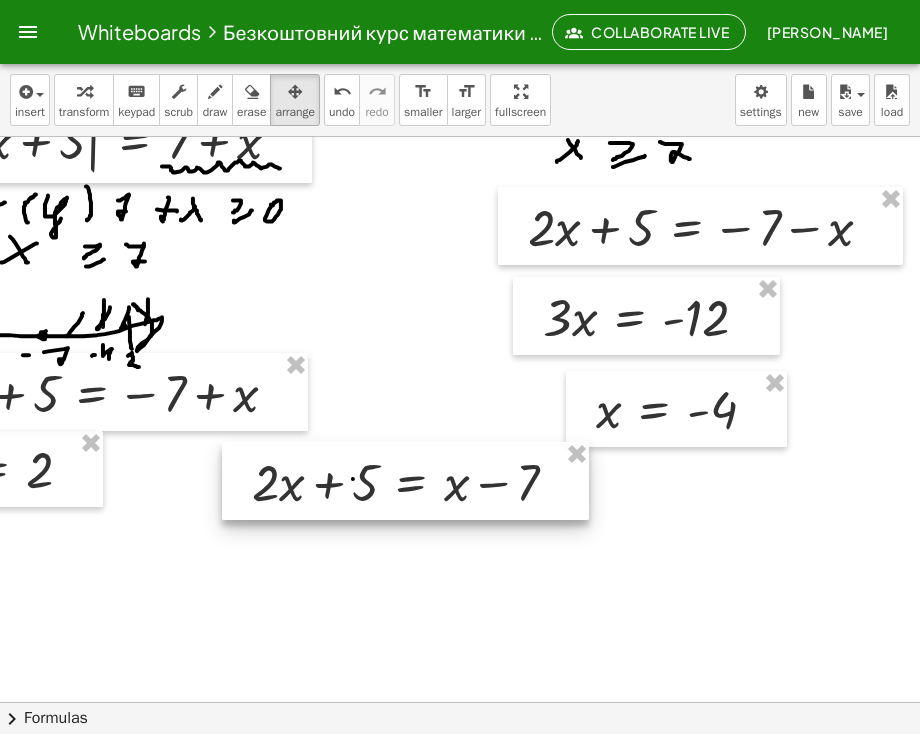 drag, startPoint x: 378, startPoint y: 568, endPoint x: 405, endPoint y: 488, distance: 84.4334 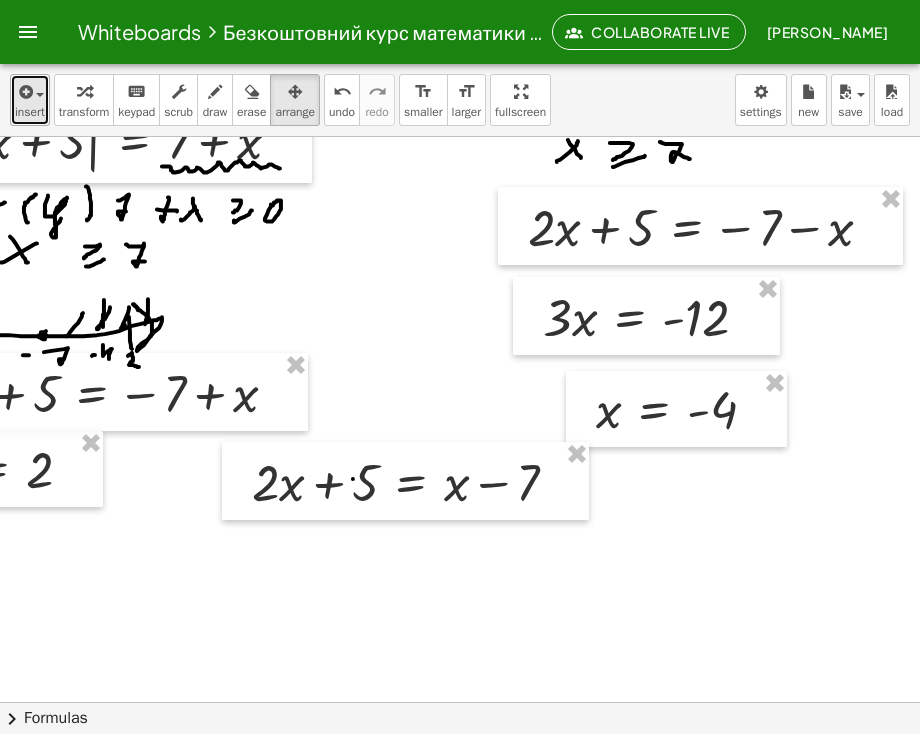 click on "insert" at bounding box center (30, 112) 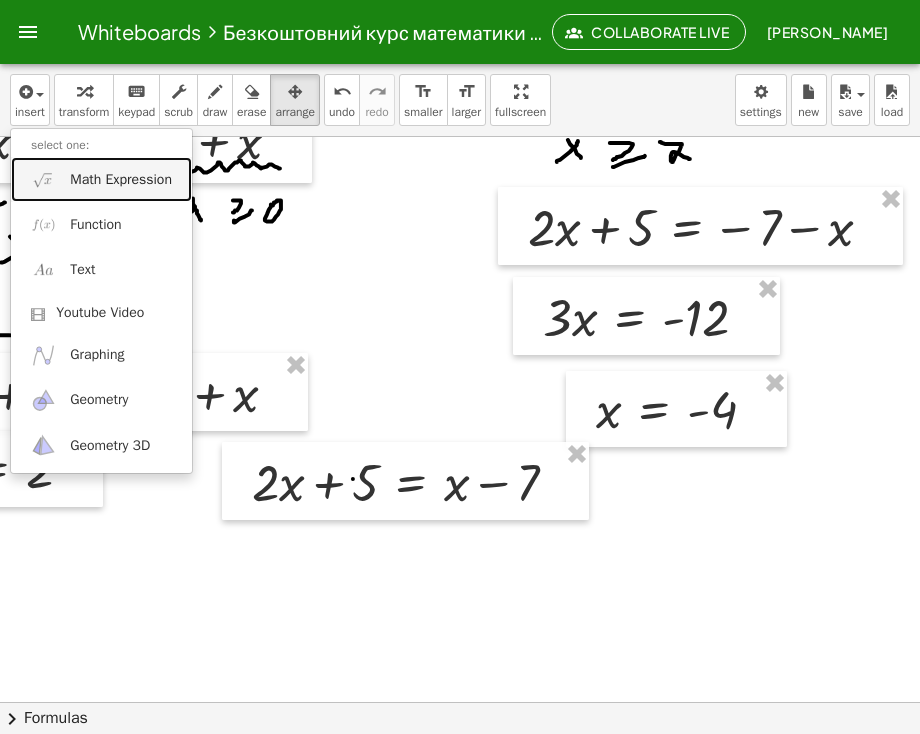 click on "Math Expression" at bounding box center [121, 180] 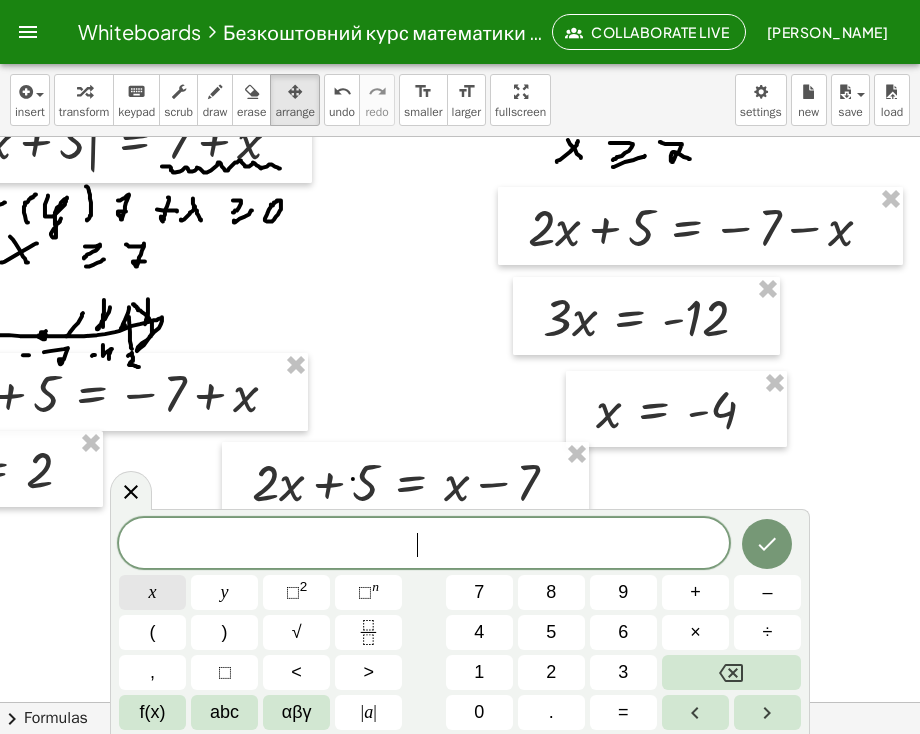 click on "x" at bounding box center (152, 592) 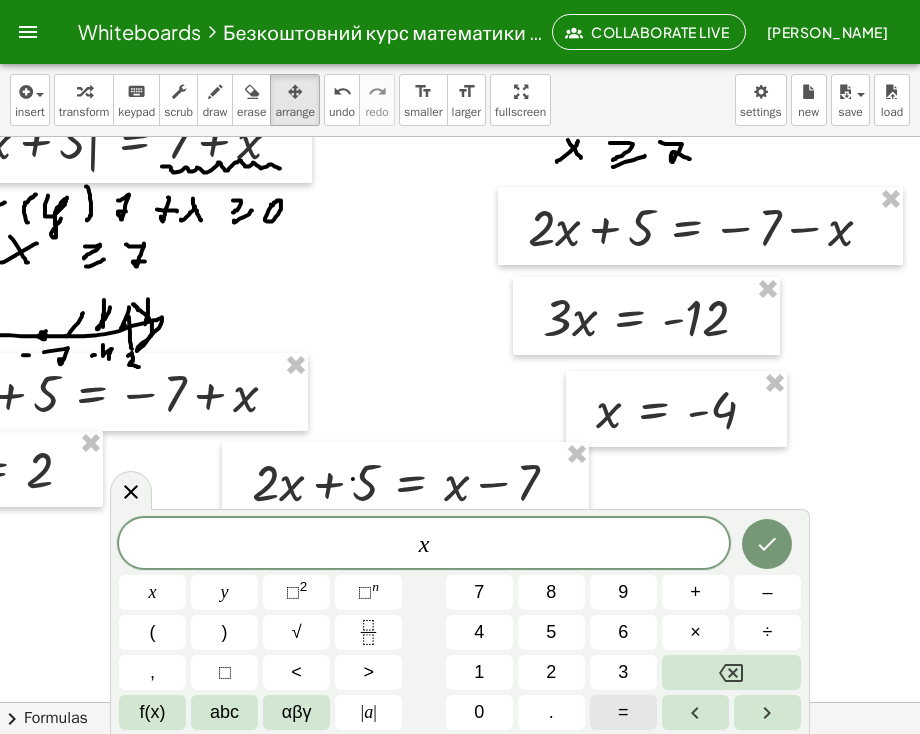 click on "=" at bounding box center [623, 712] 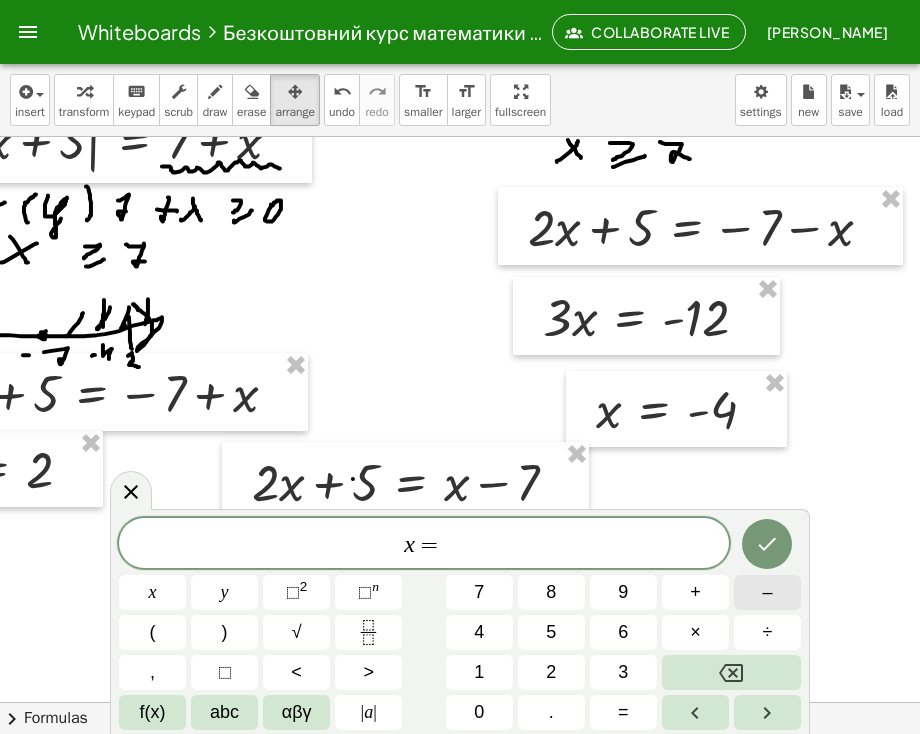 click on "–" at bounding box center (767, 592) 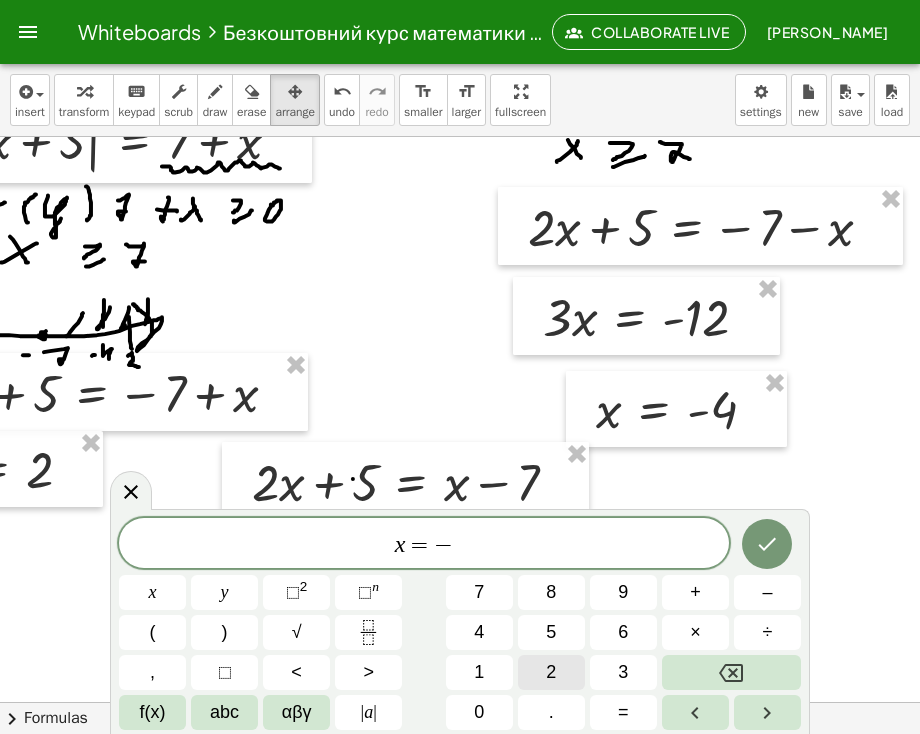 click on "2" at bounding box center [551, 672] 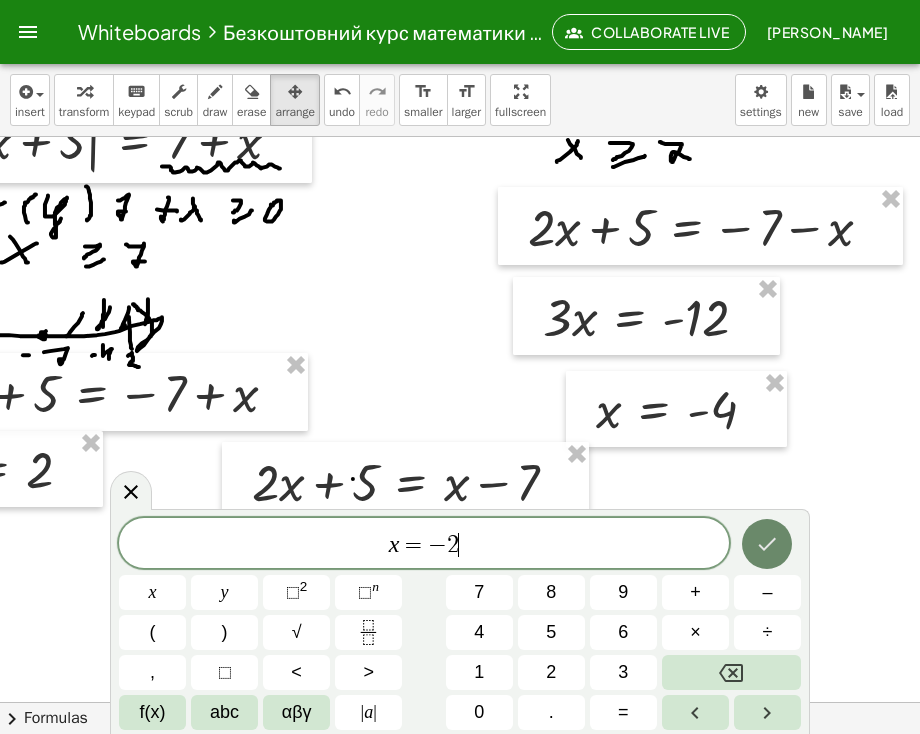 click 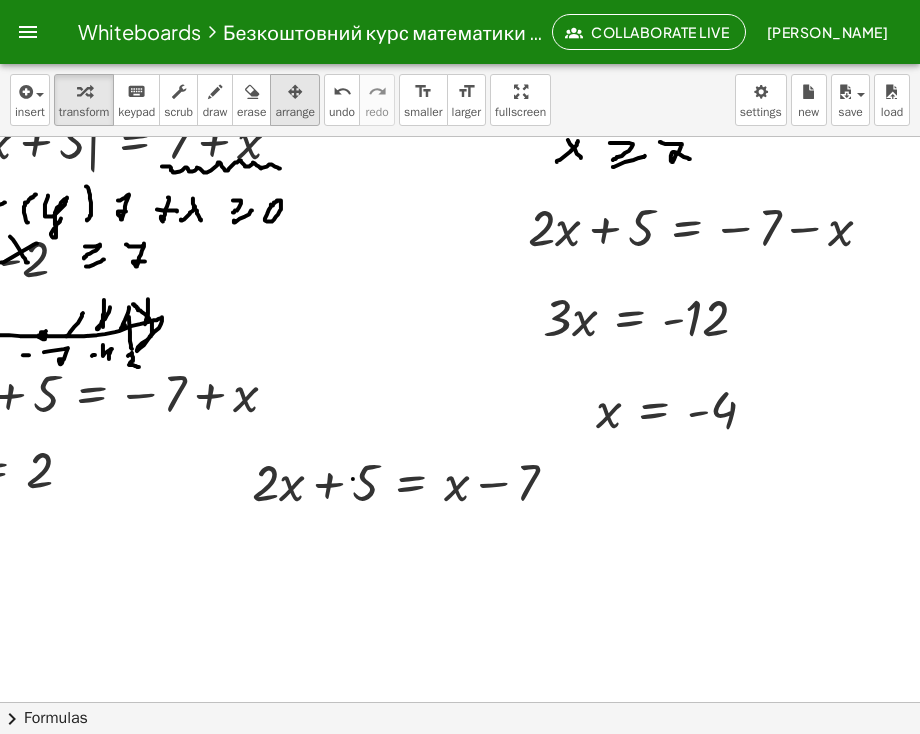 click on "arrange" at bounding box center (295, 112) 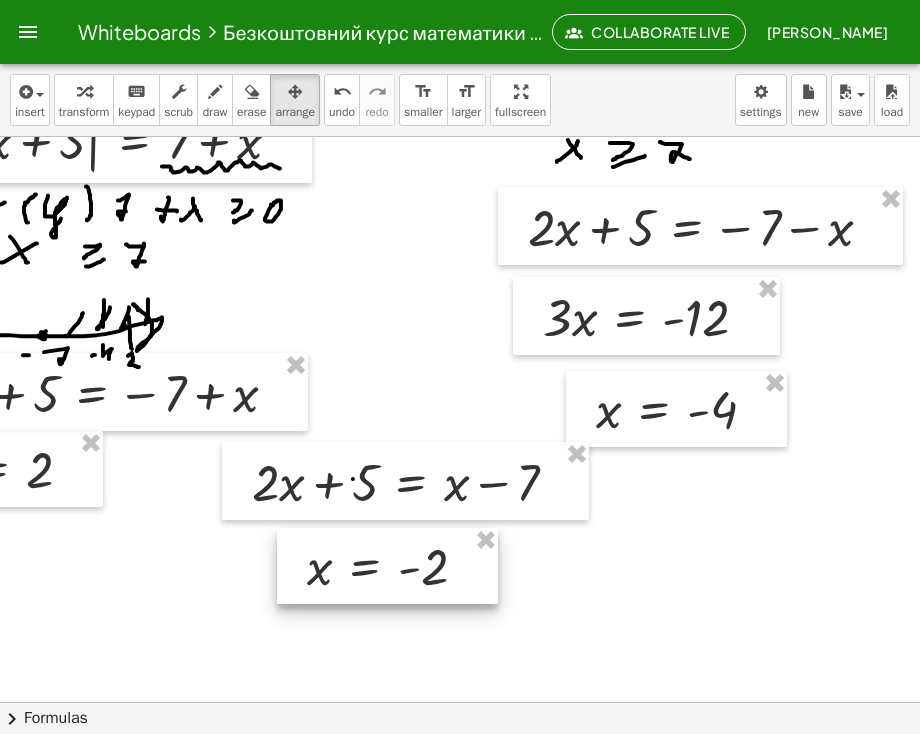drag, startPoint x: 58, startPoint y: 285, endPoint x: 457, endPoint y: 593, distance: 504.0486 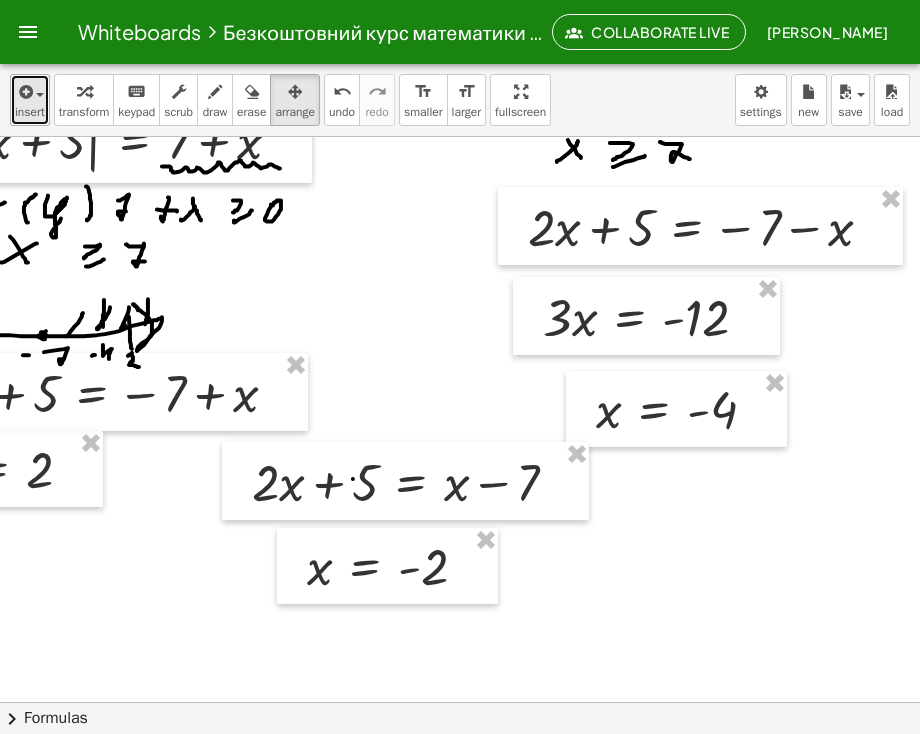 click on "insert" at bounding box center [30, 112] 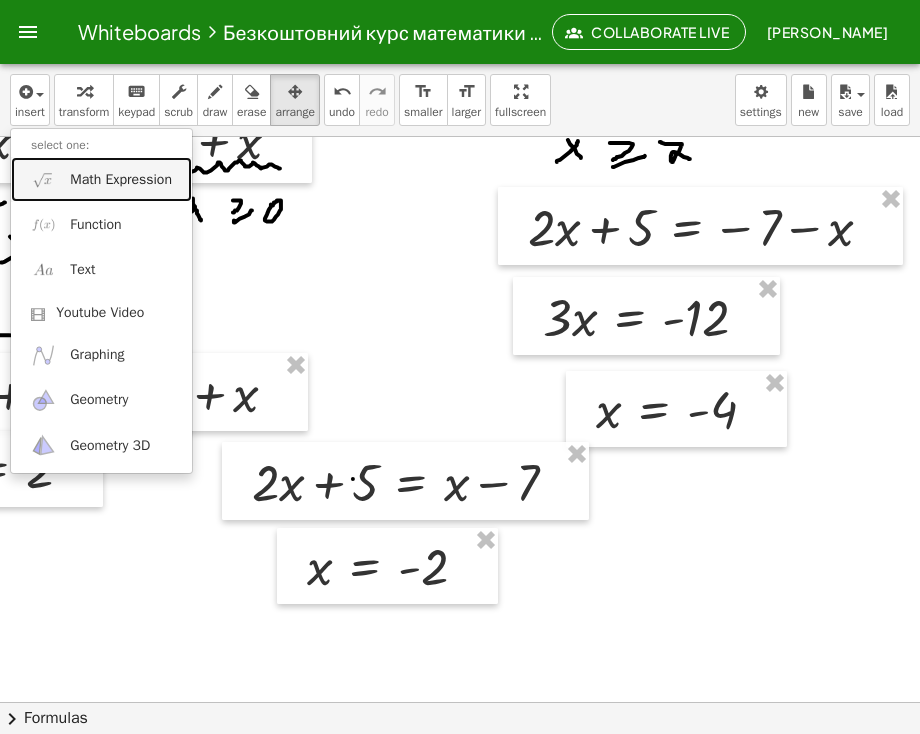 click on "Math Expression" at bounding box center [101, 179] 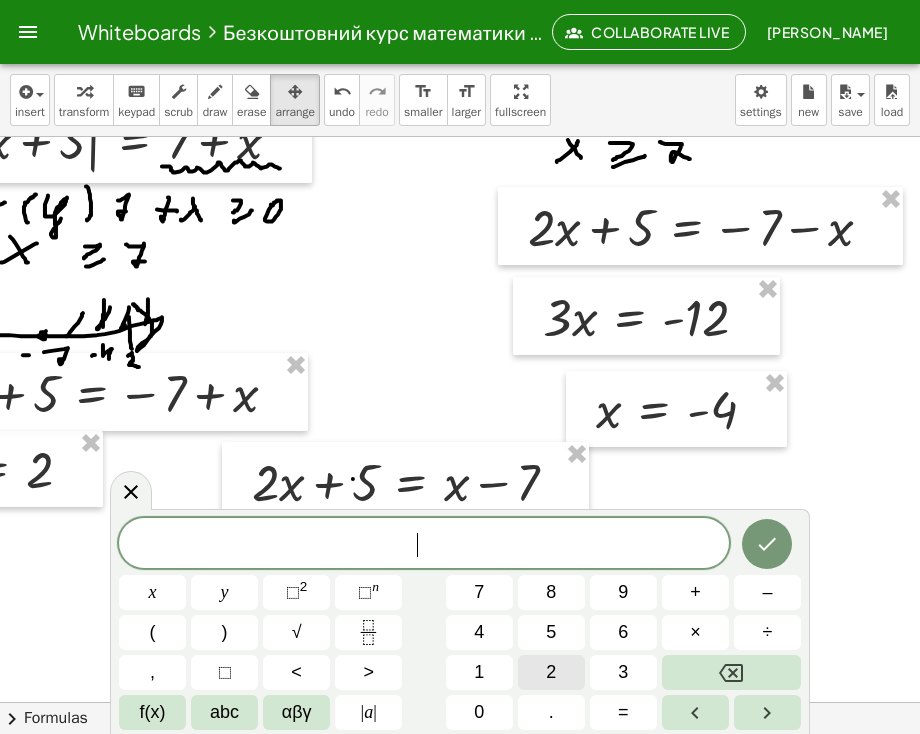 click on "2" at bounding box center [551, 672] 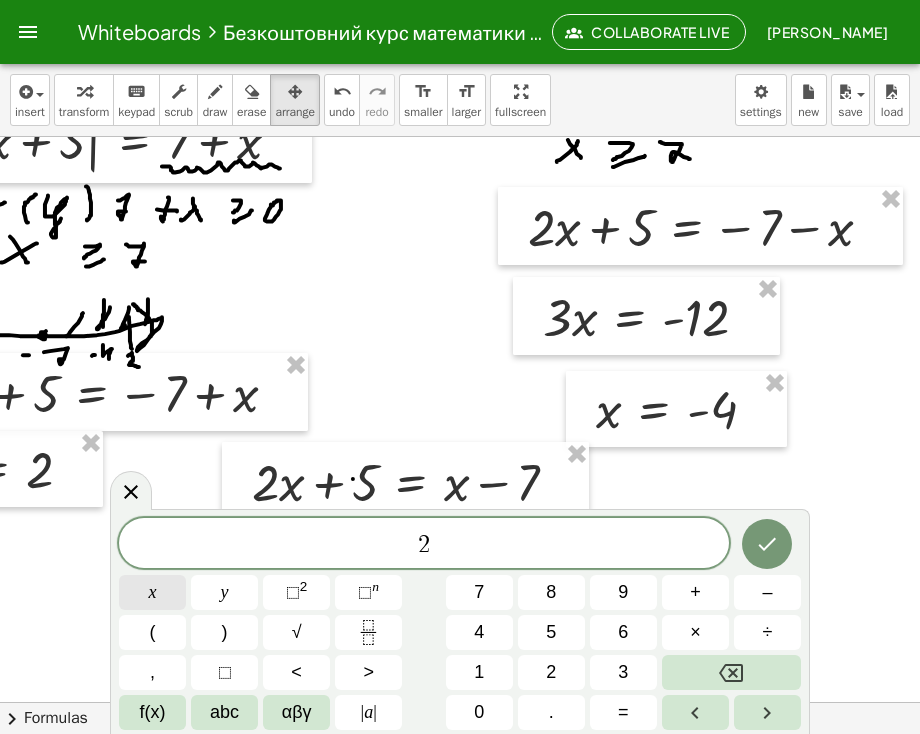 click on "x" at bounding box center [152, 592] 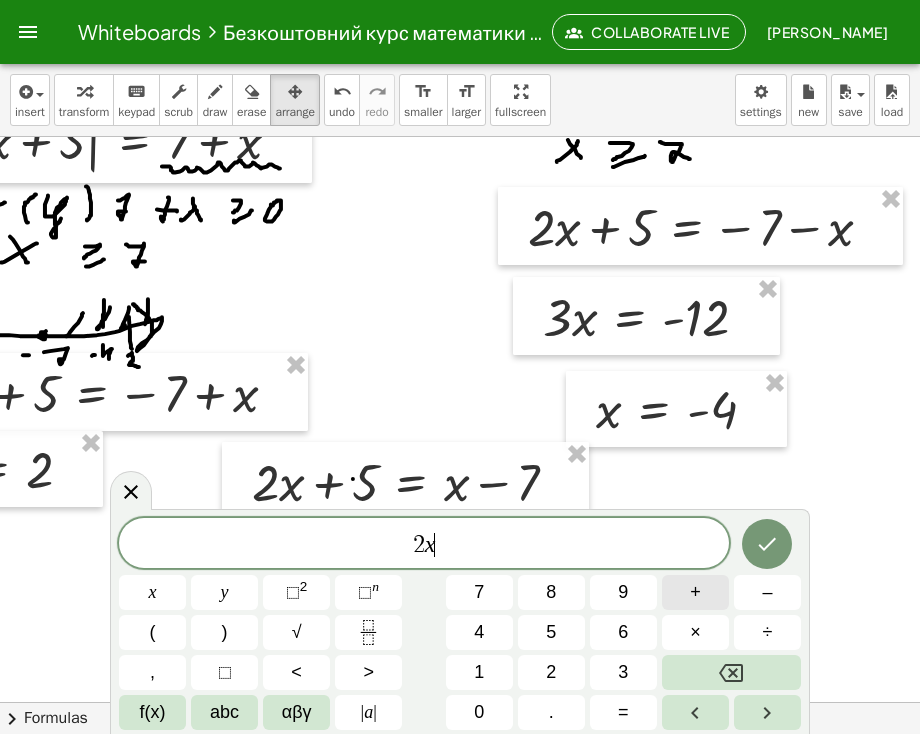 click on "+" at bounding box center [695, 592] 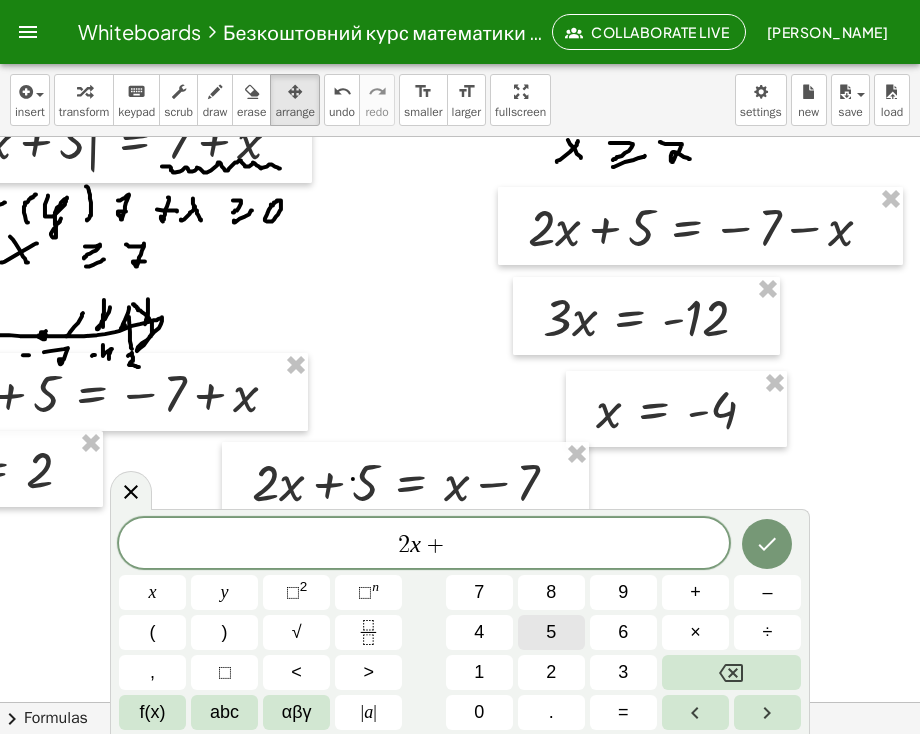 click on "5" at bounding box center (551, 632) 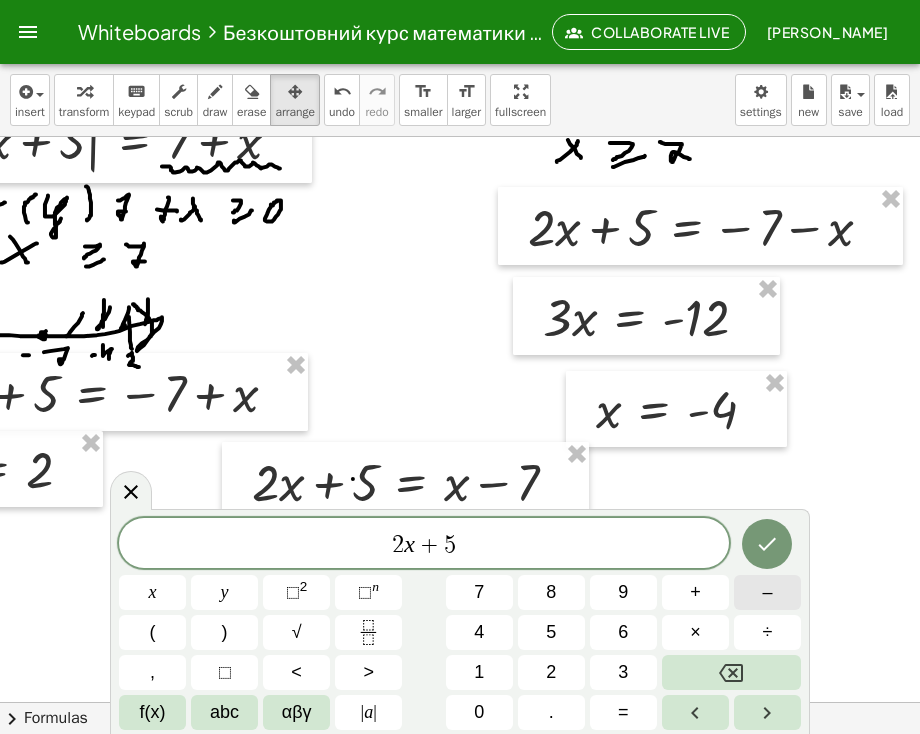 click on "–" at bounding box center [767, 592] 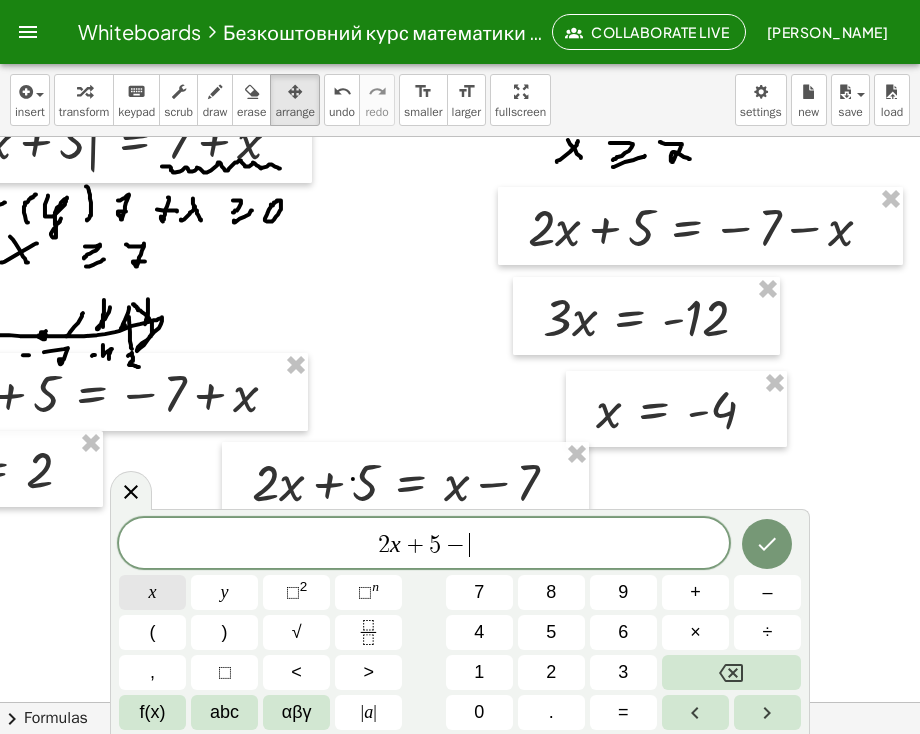 click on "x" at bounding box center (152, 592) 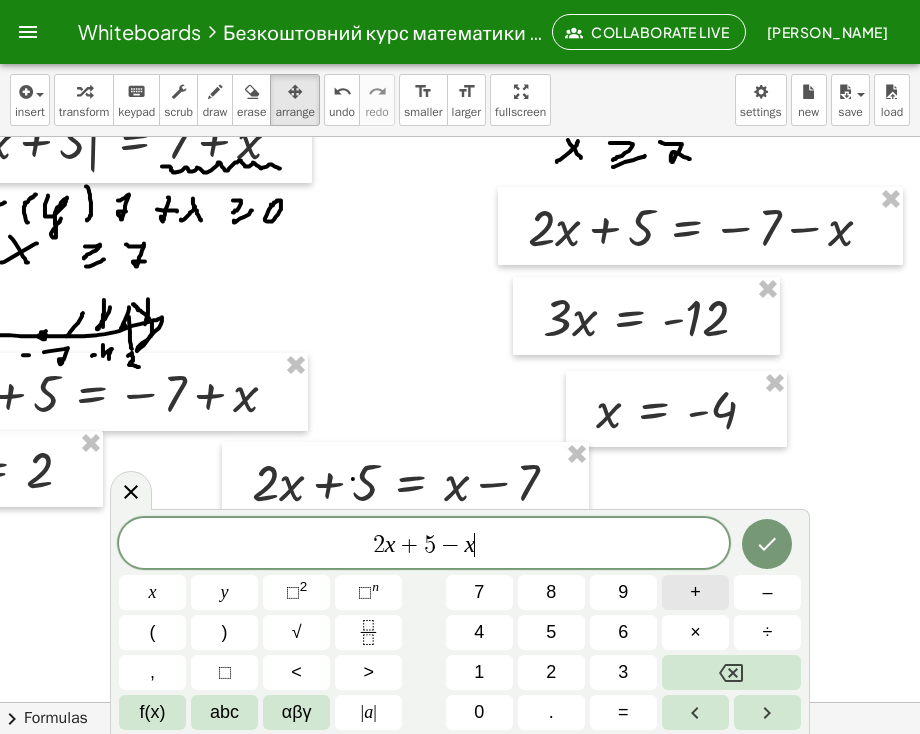 click on "+" at bounding box center [695, 592] 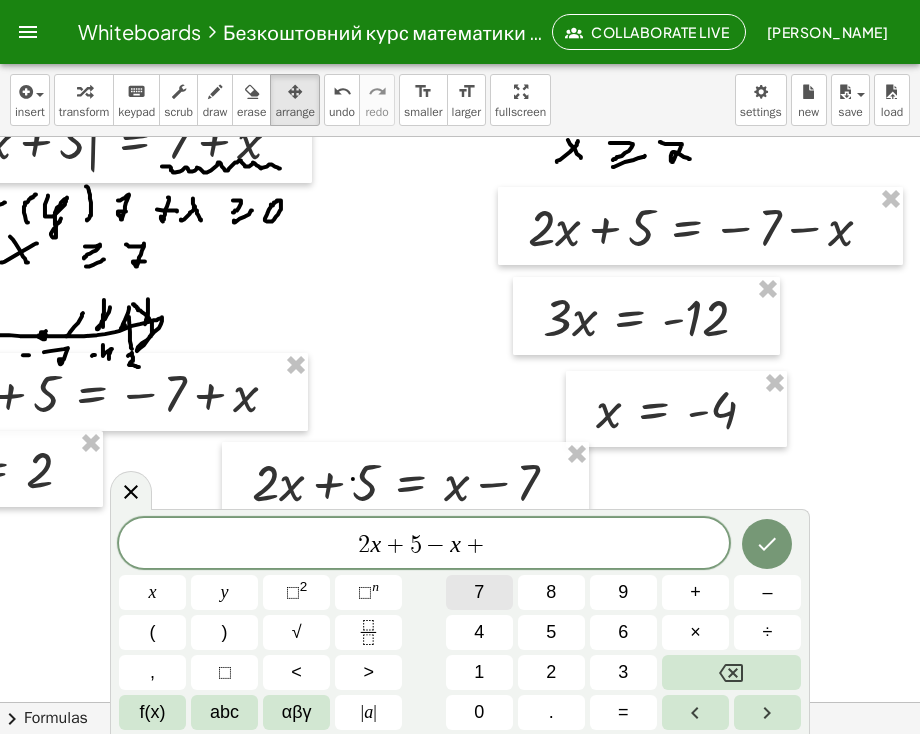 click on "7" at bounding box center (479, 592) 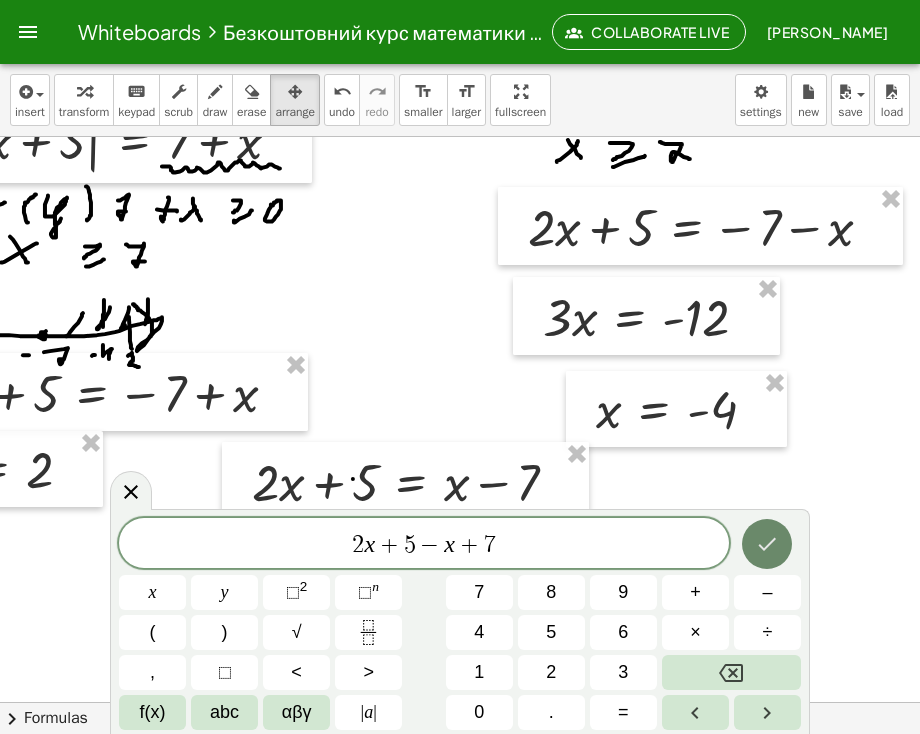 click at bounding box center [767, 544] 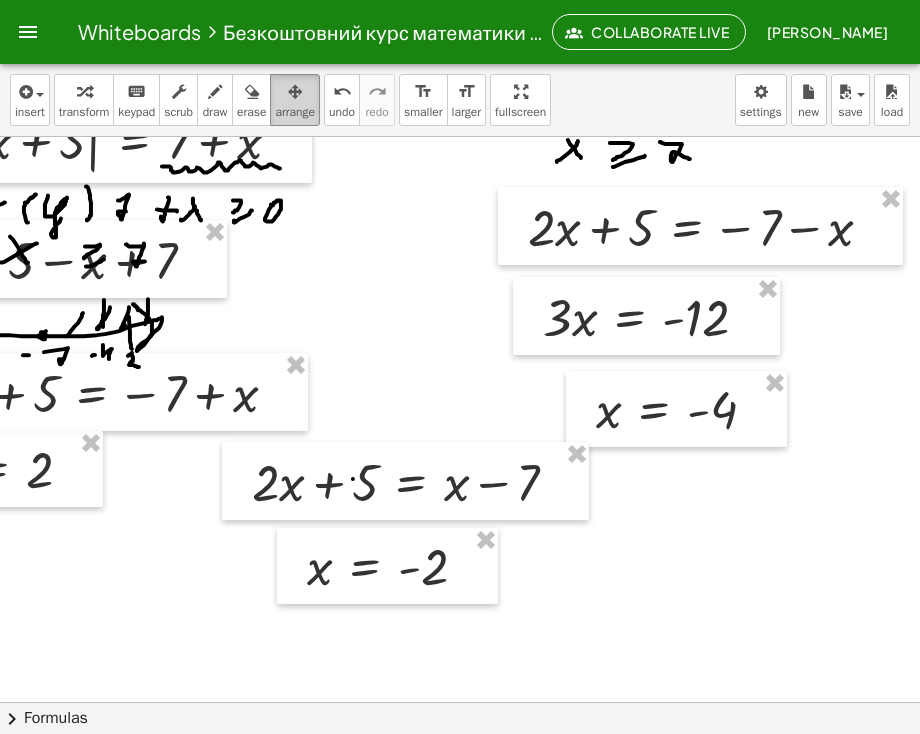 click at bounding box center [295, 91] 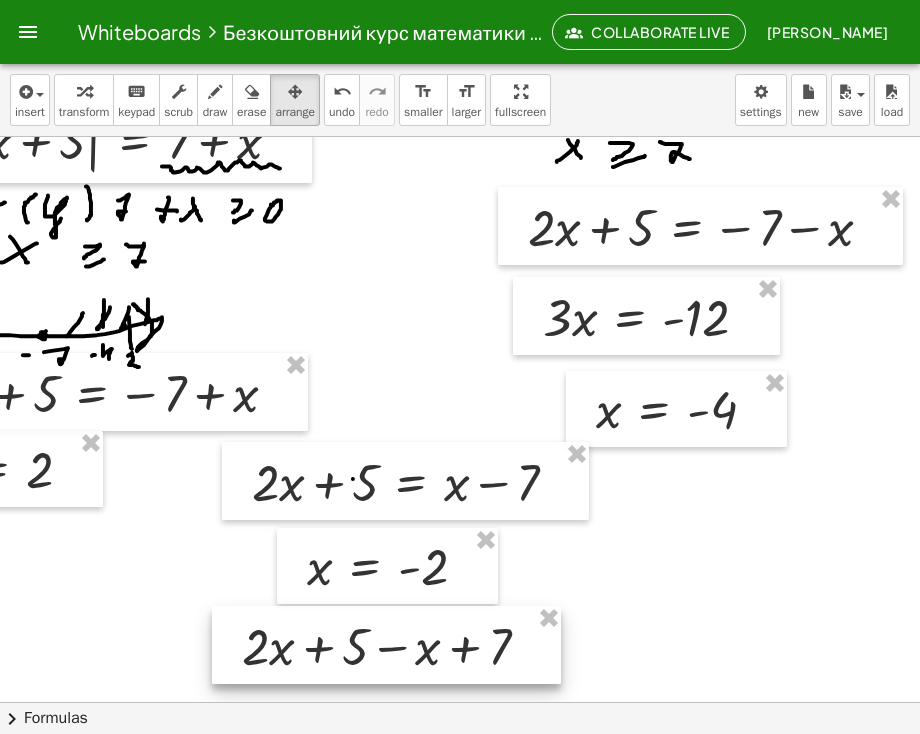 drag, startPoint x: 150, startPoint y: 266, endPoint x: 484, endPoint y: 652, distance: 510.44293 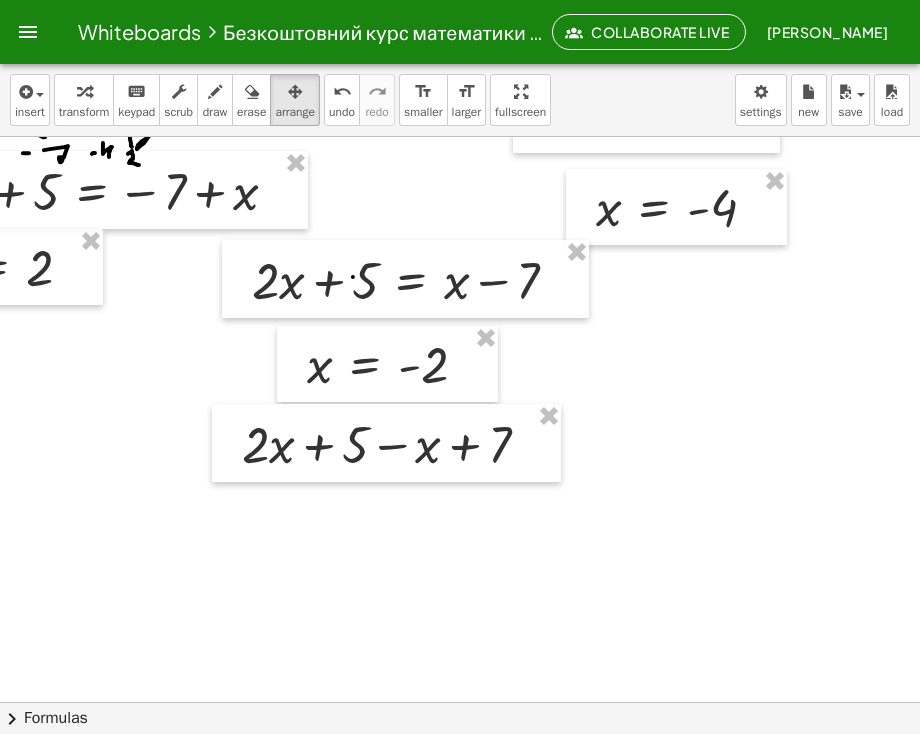 scroll, scrollTop: 3288, scrollLeft: 182, axis: both 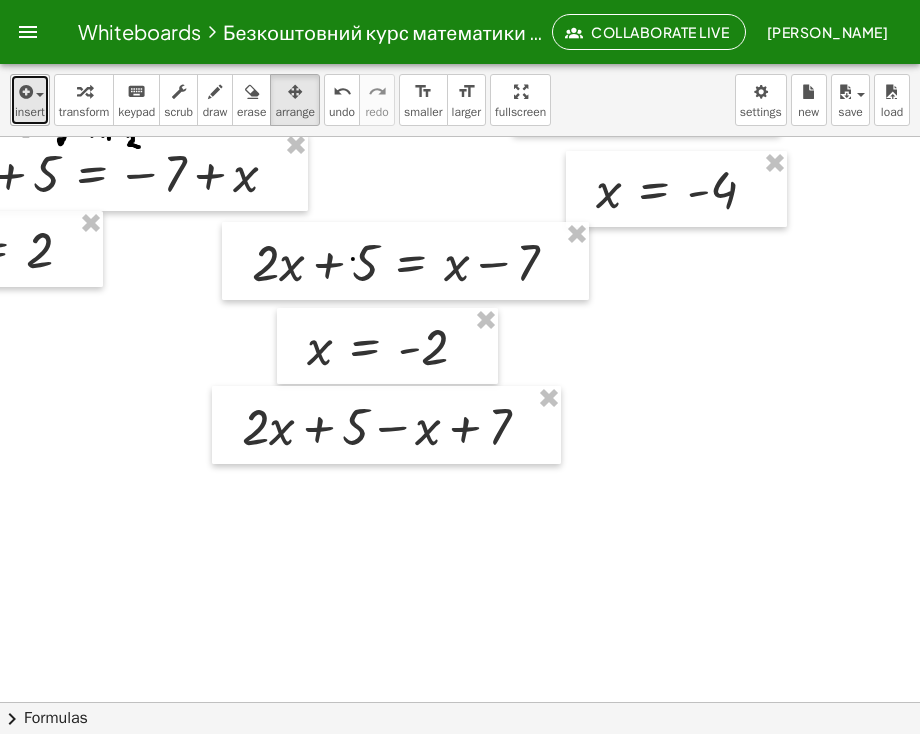 click on "insert" at bounding box center [30, 112] 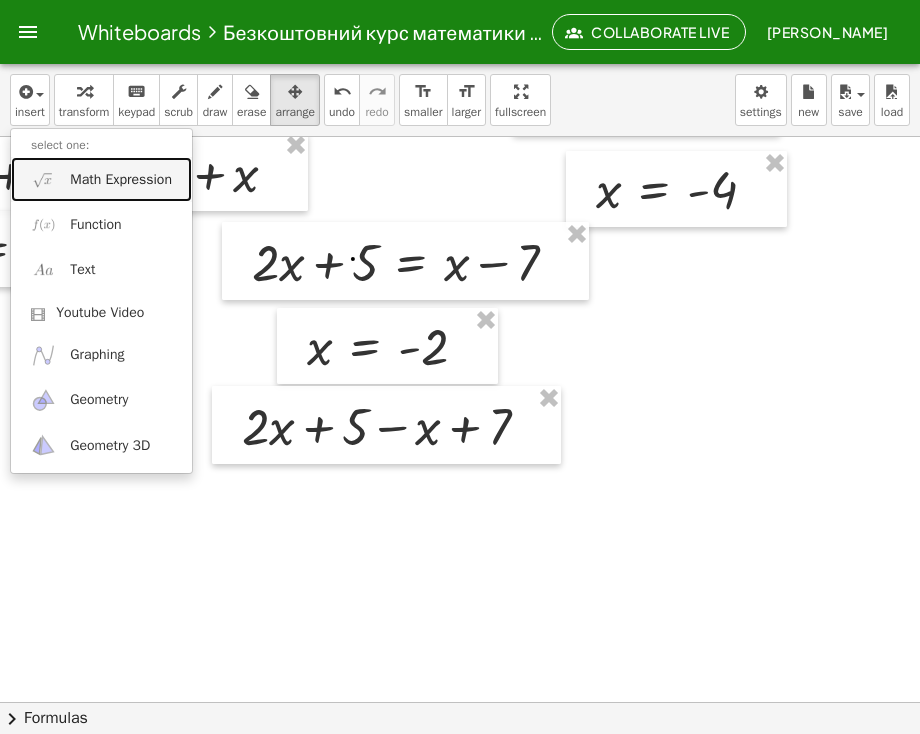 click on "Math Expression" at bounding box center [101, 179] 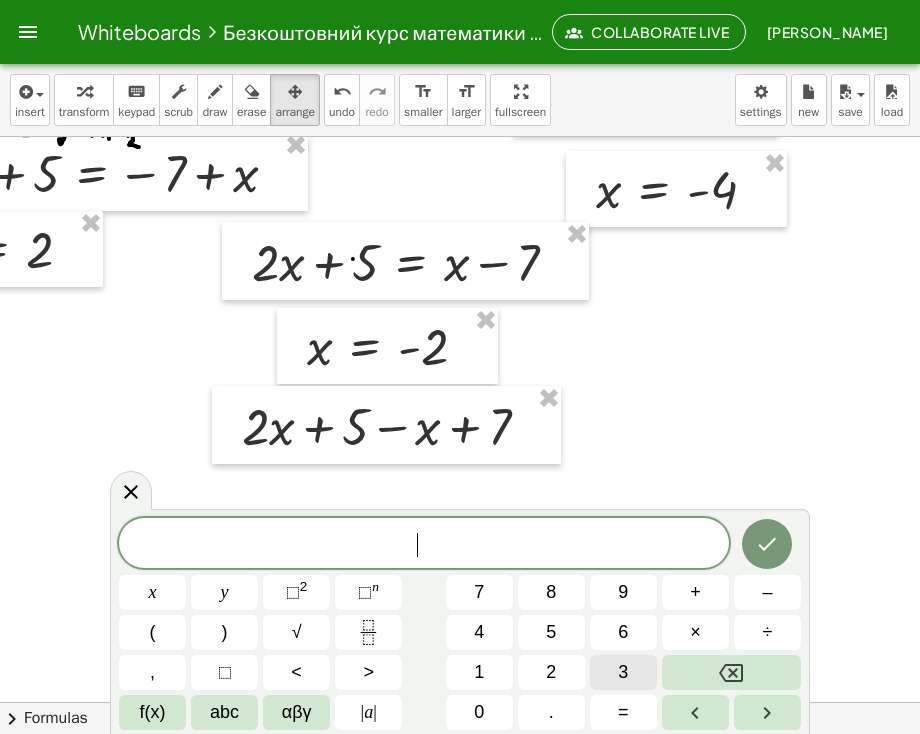 click on "3" at bounding box center [623, 672] 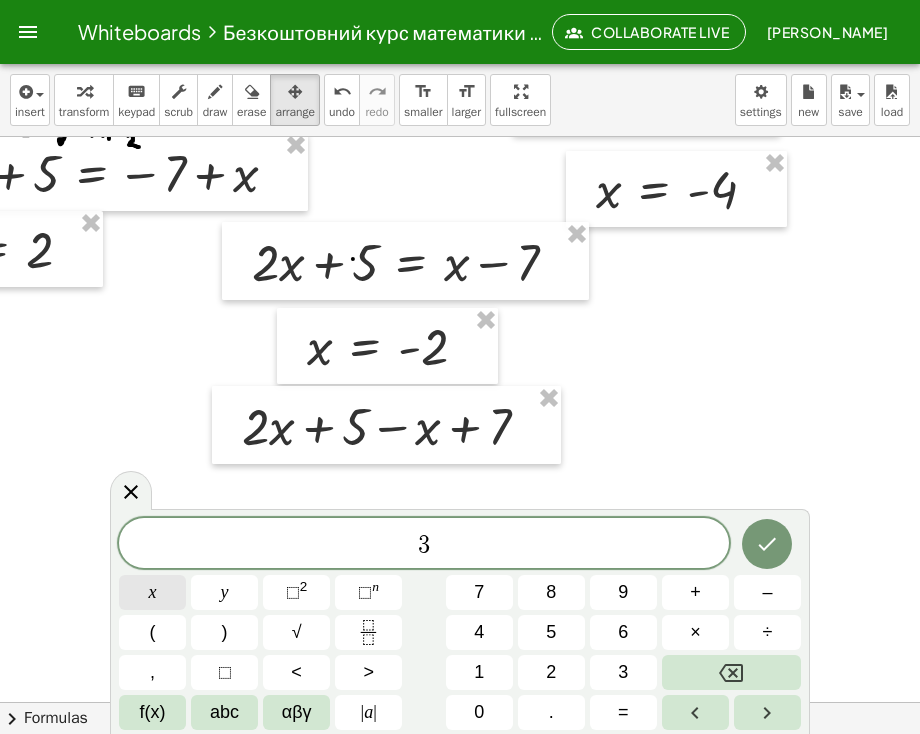click on "x" at bounding box center (152, 592) 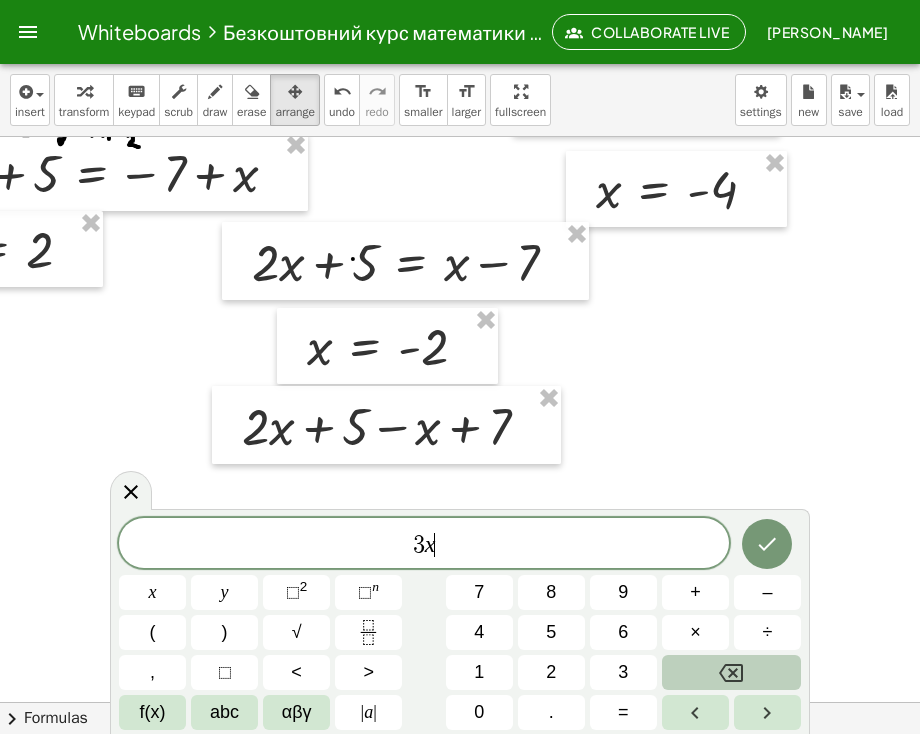 click at bounding box center [731, 672] 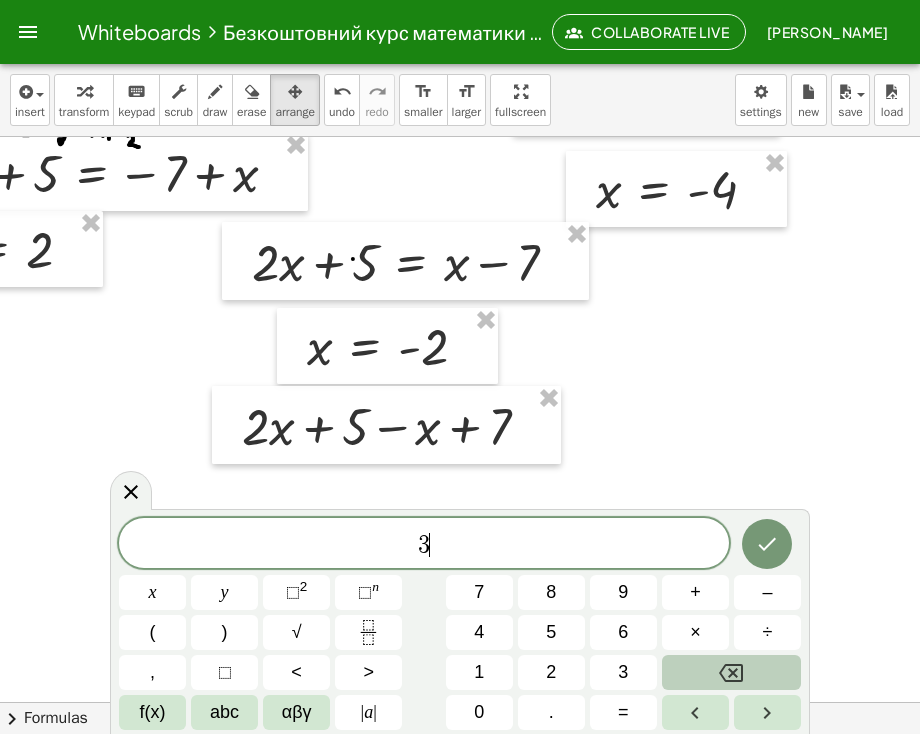 click at bounding box center (731, 672) 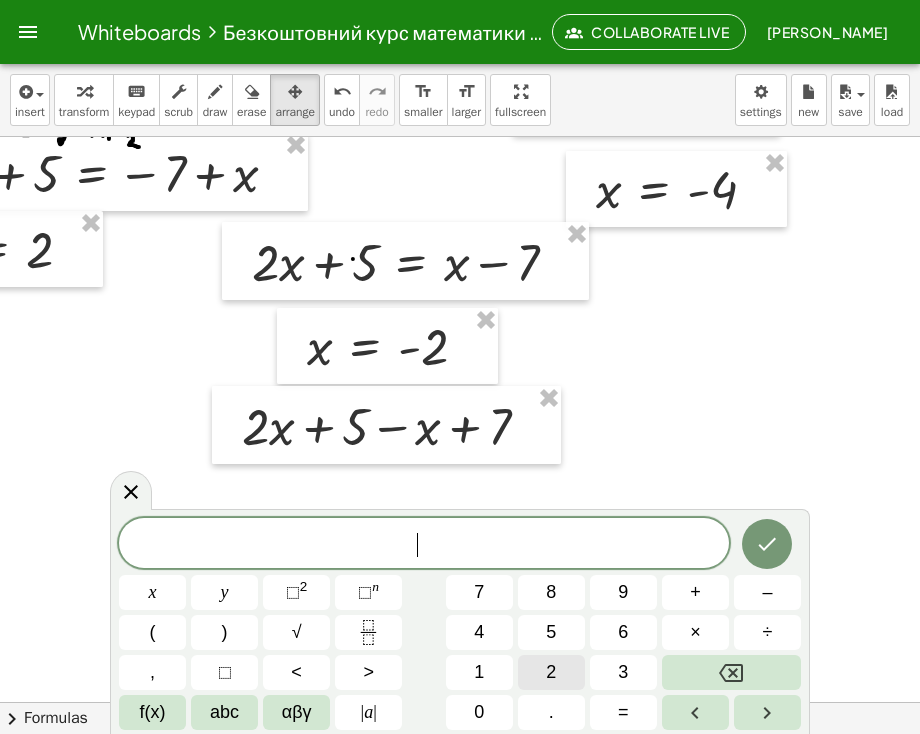 click on "2" at bounding box center [551, 672] 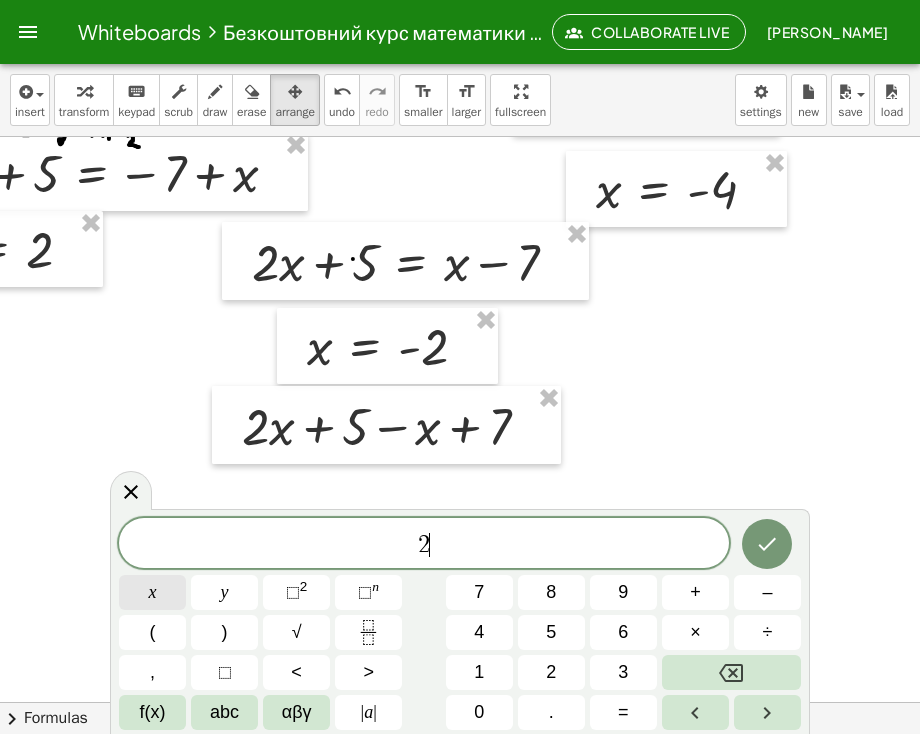 click on "x" at bounding box center (152, 592) 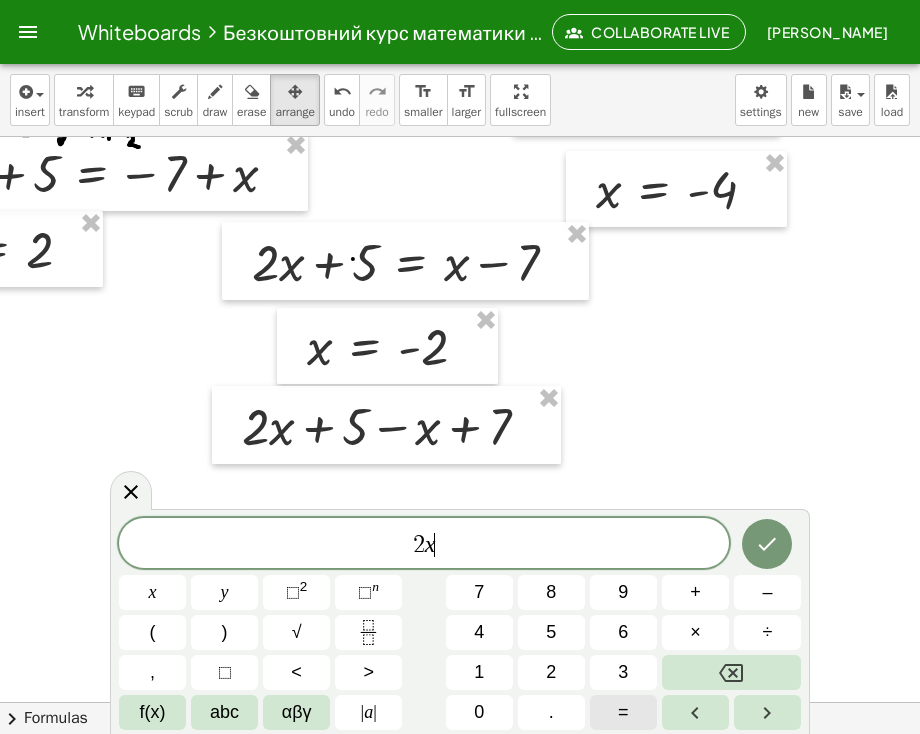 click on "=" at bounding box center (623, 712) 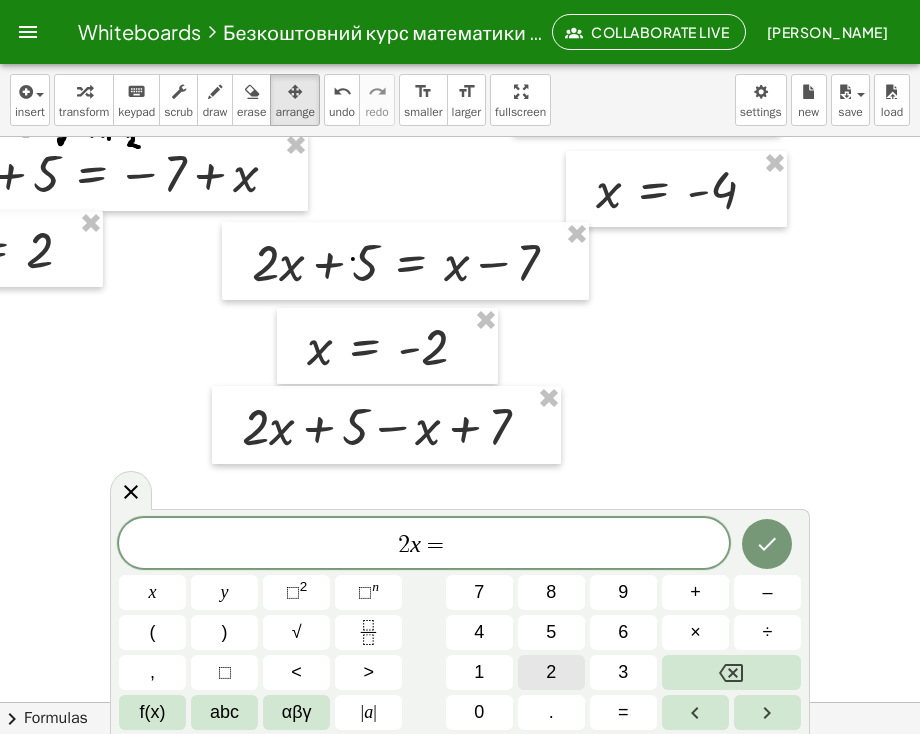 click on "2" at bounding box center (551, 672) 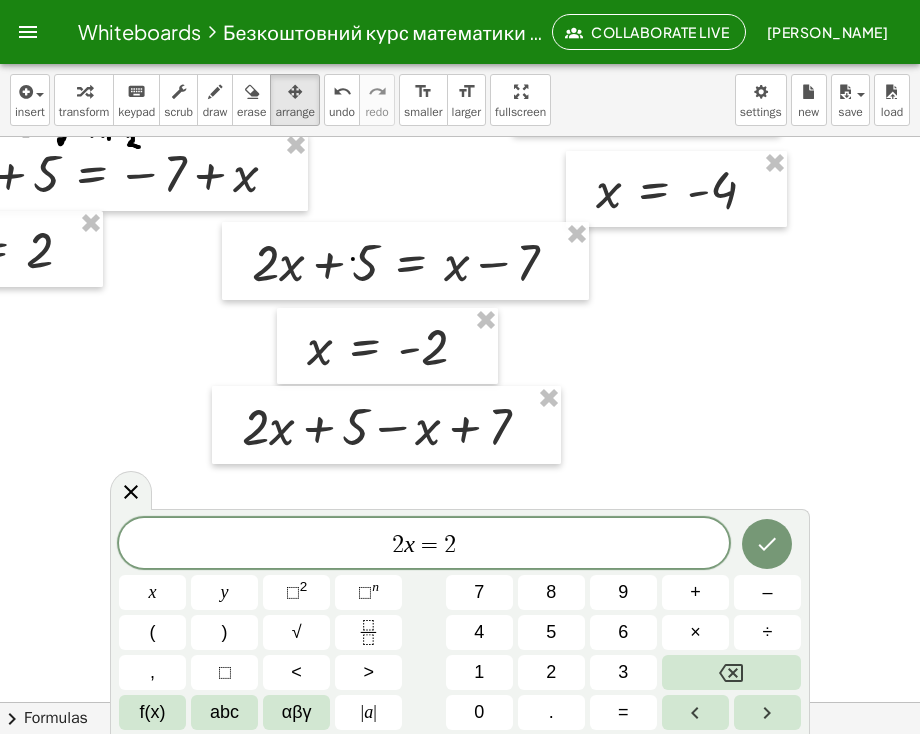 click 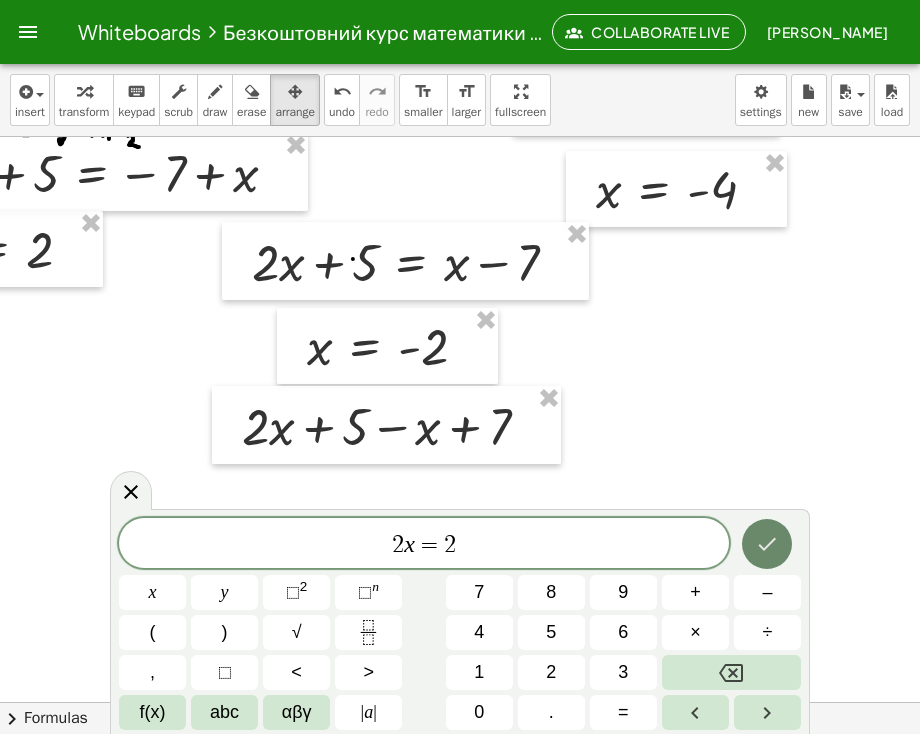 click 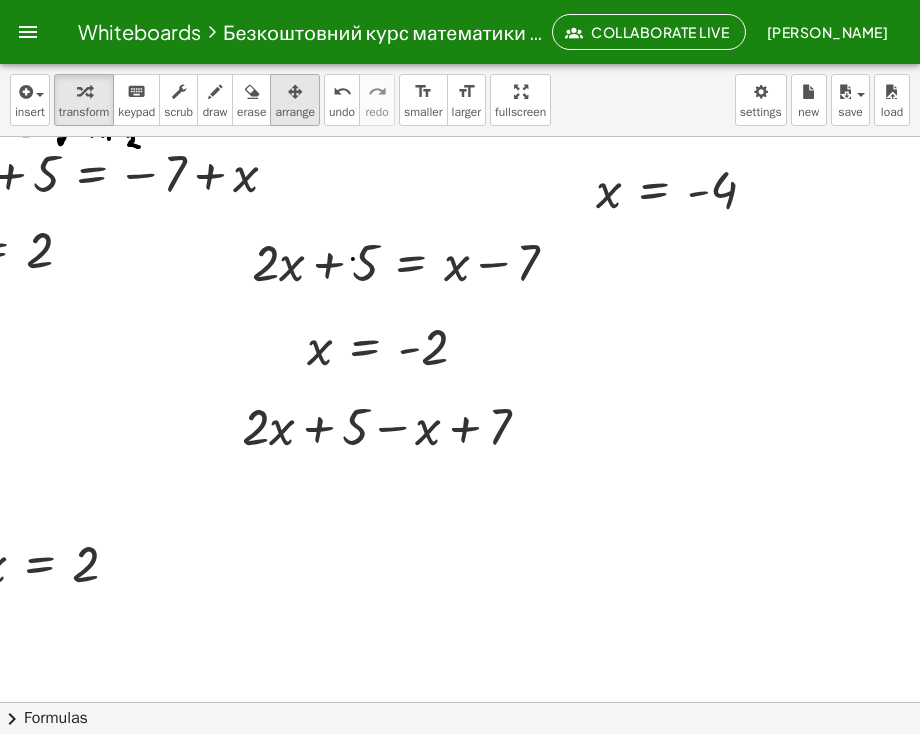 click on "arrange" at bounding box center (295, 112) 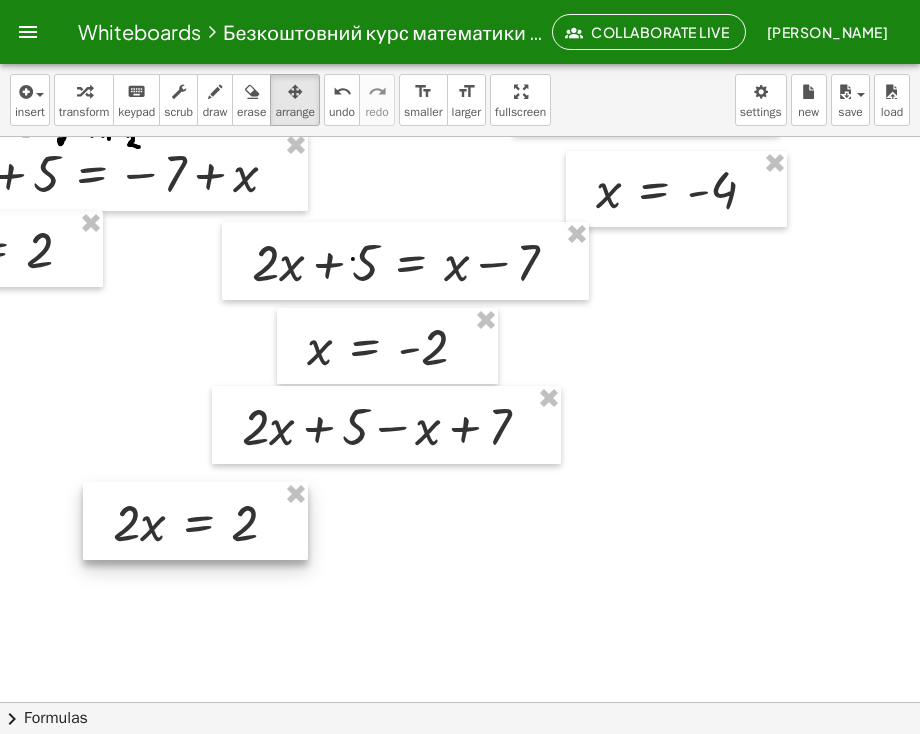 drag, startPoint x: 61, startPoint y: 539, endPoint x: 221, endPoint y: 498, distance: 165.16962 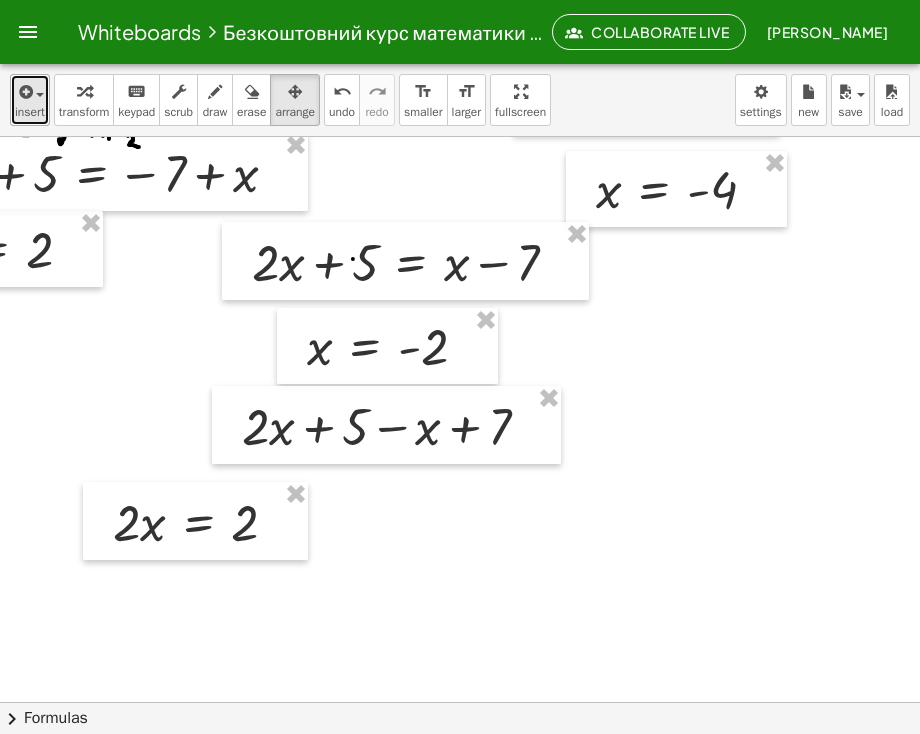 click on "insert" at bounding box center [30, 112] 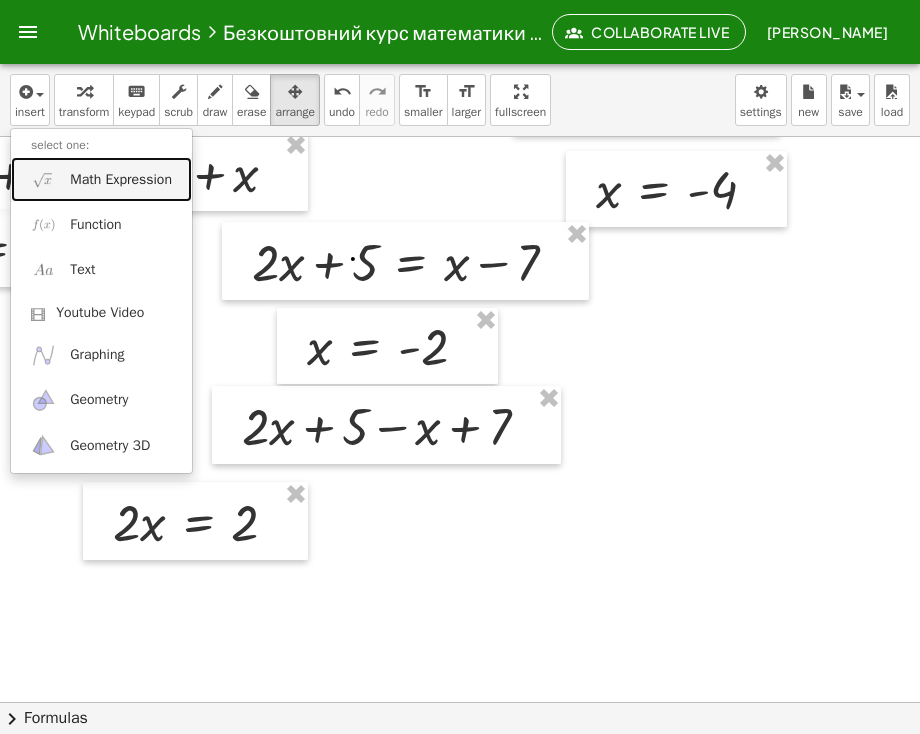 click at bounding box center (43, 179) 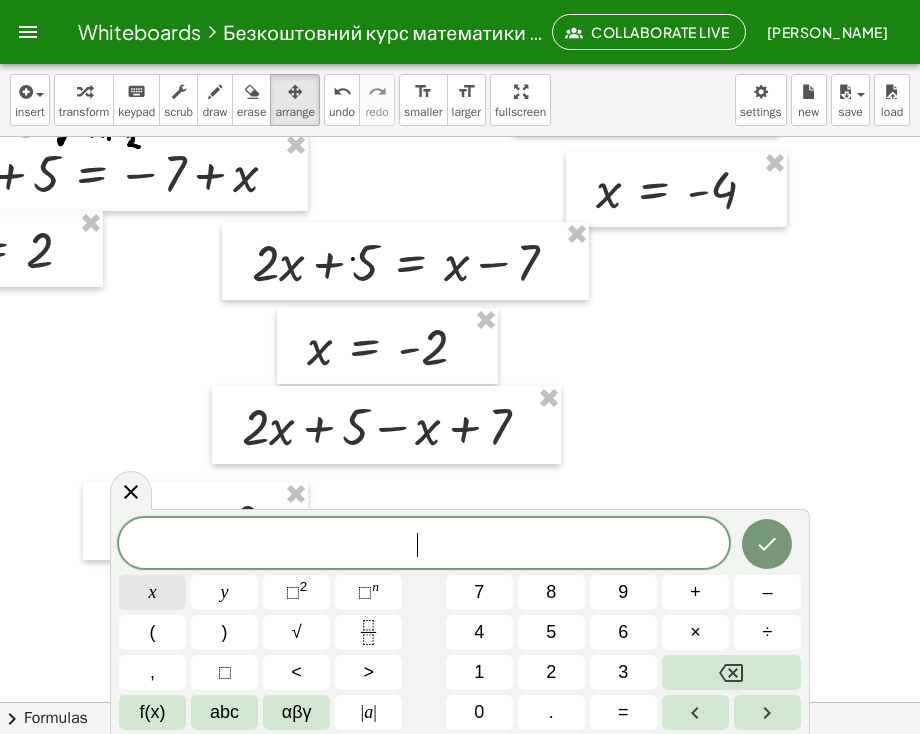 click on "x" at bounding box center (152, 592) 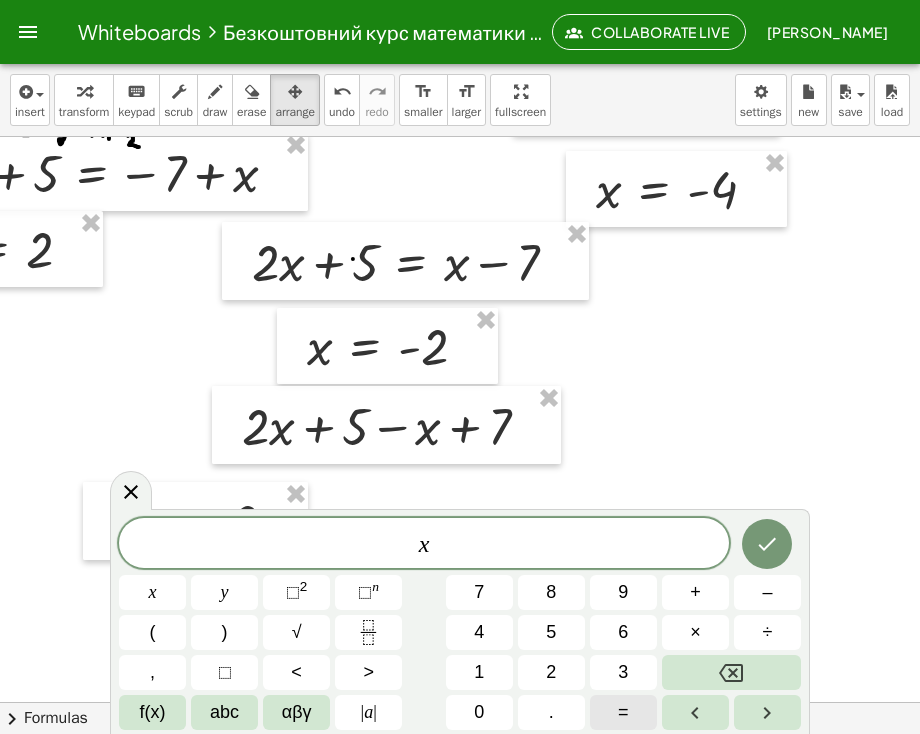 click on "=" at bounding box center (623, 712) 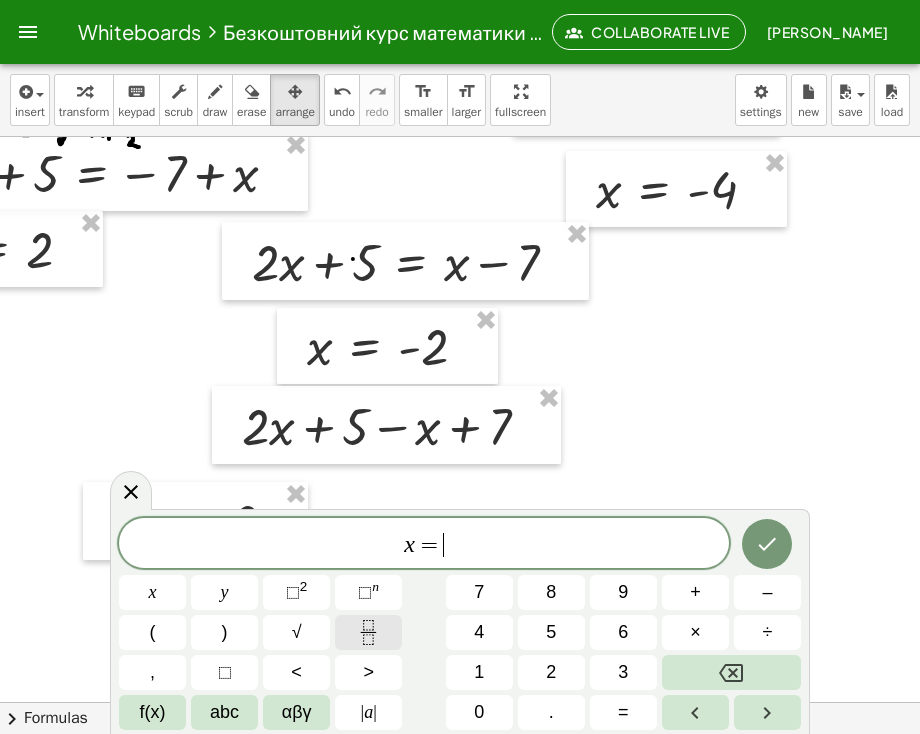 click 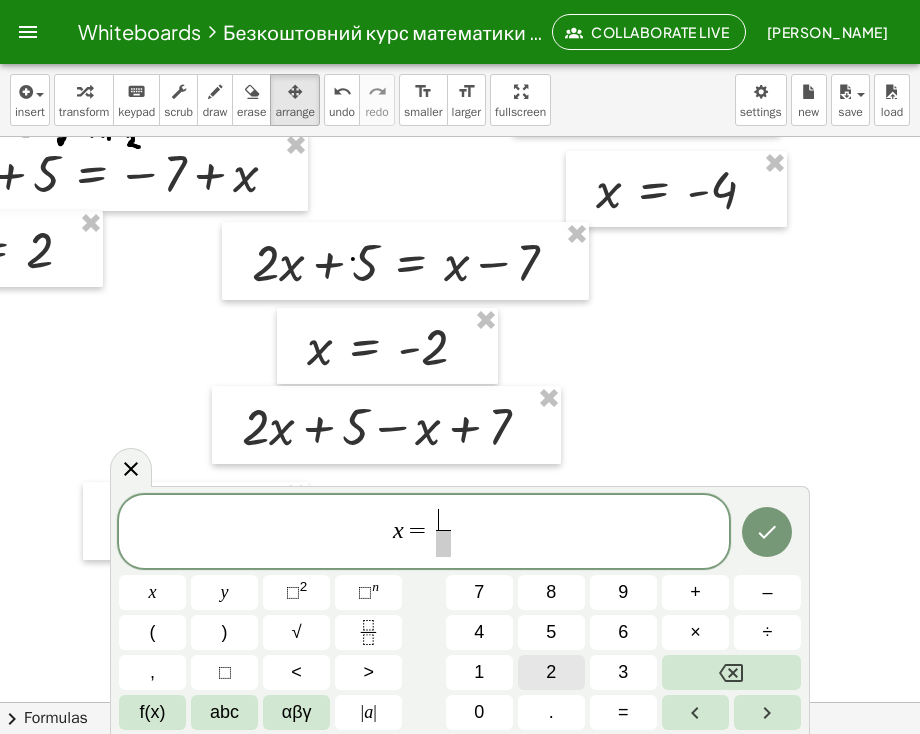 click on "2" at bounding box center [551, 672] 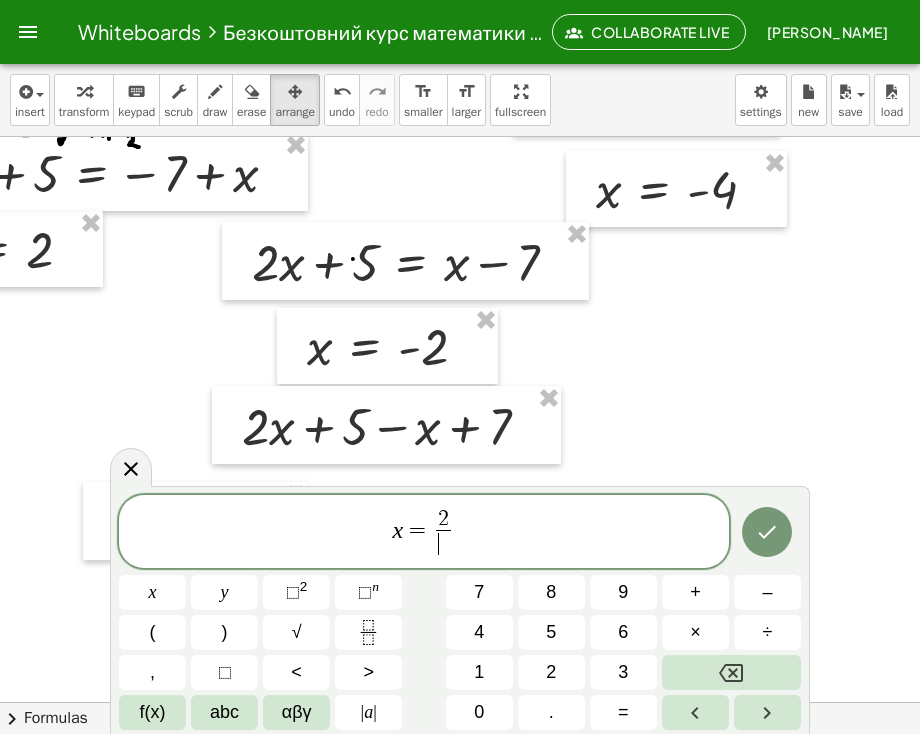 click on "​" at bounding box center (443, 543) 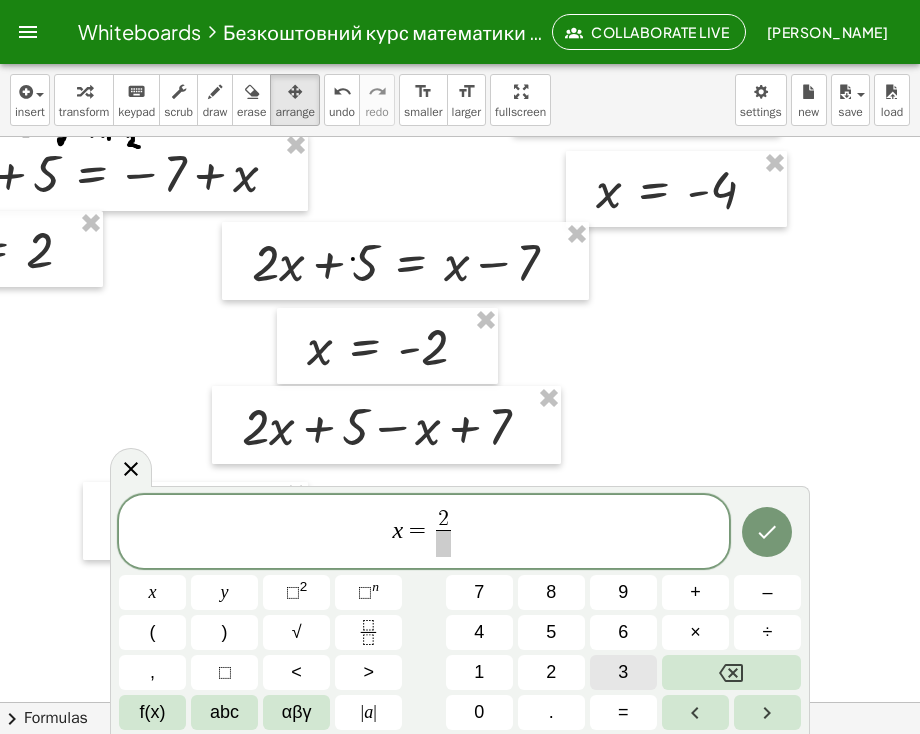 click on "3" at bounding box center [623, 672] 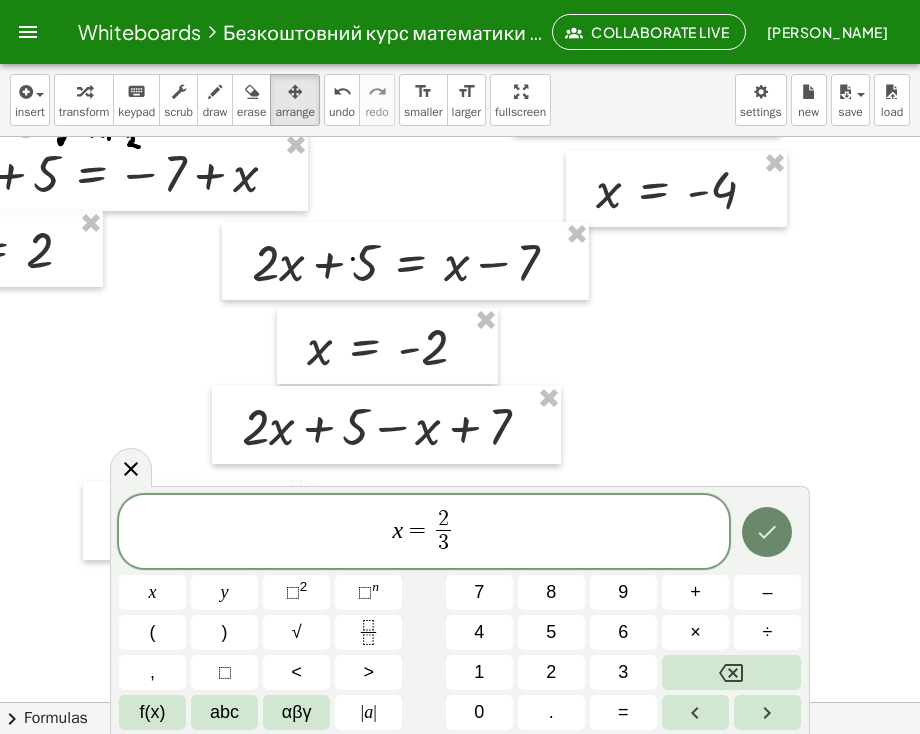 click 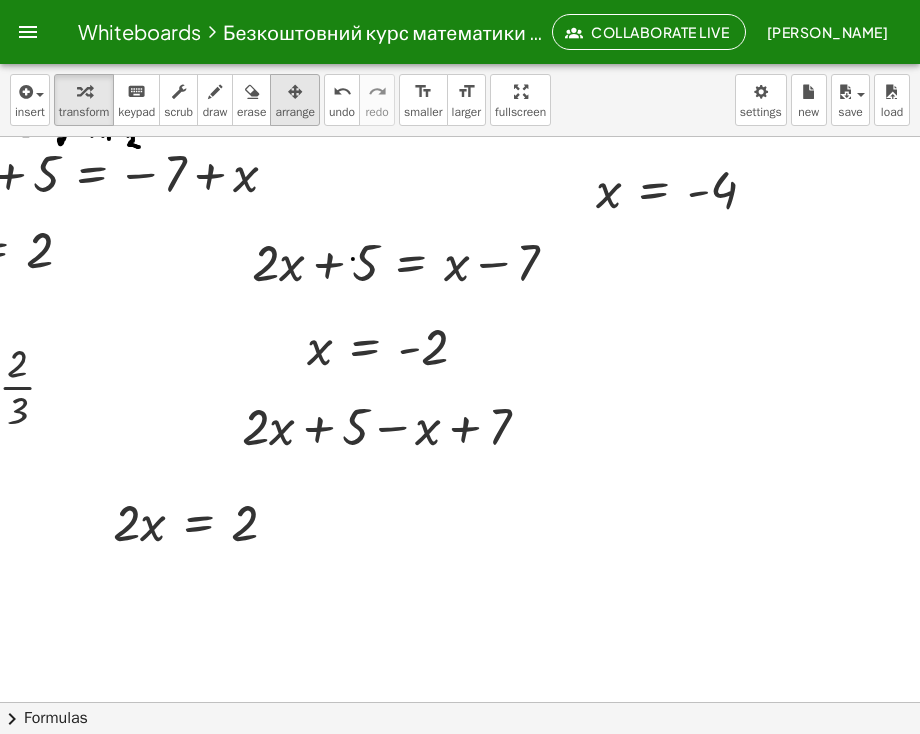 click on "arrange" at bounding box center (295, 112) 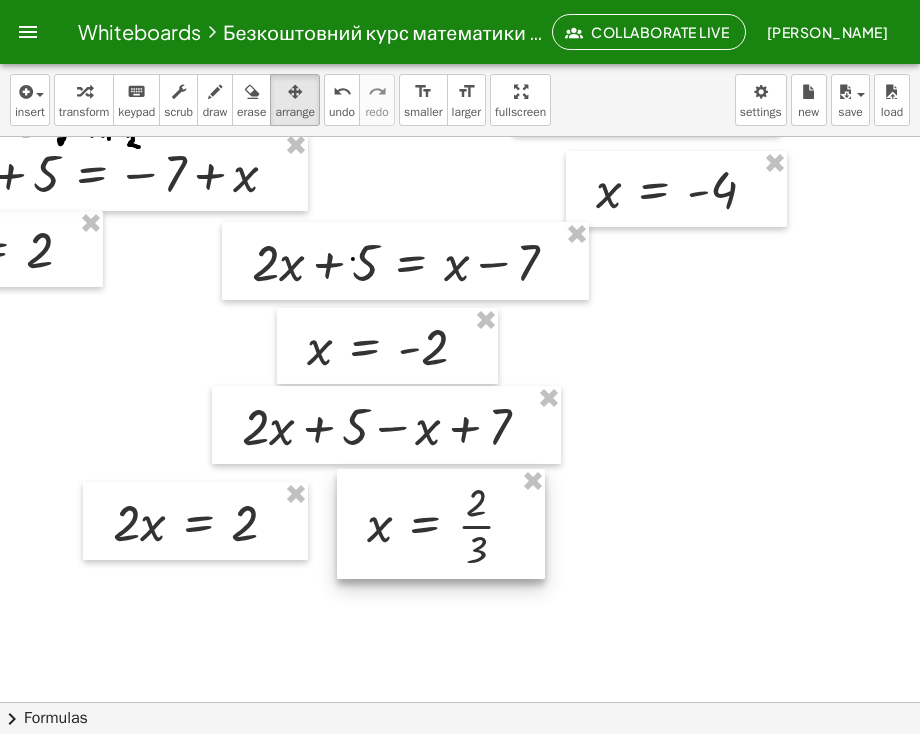 drag, startPoint x: 36, startPoint y: 410, endPoint x: 495, endPoint y: 549, distance: 479.58524 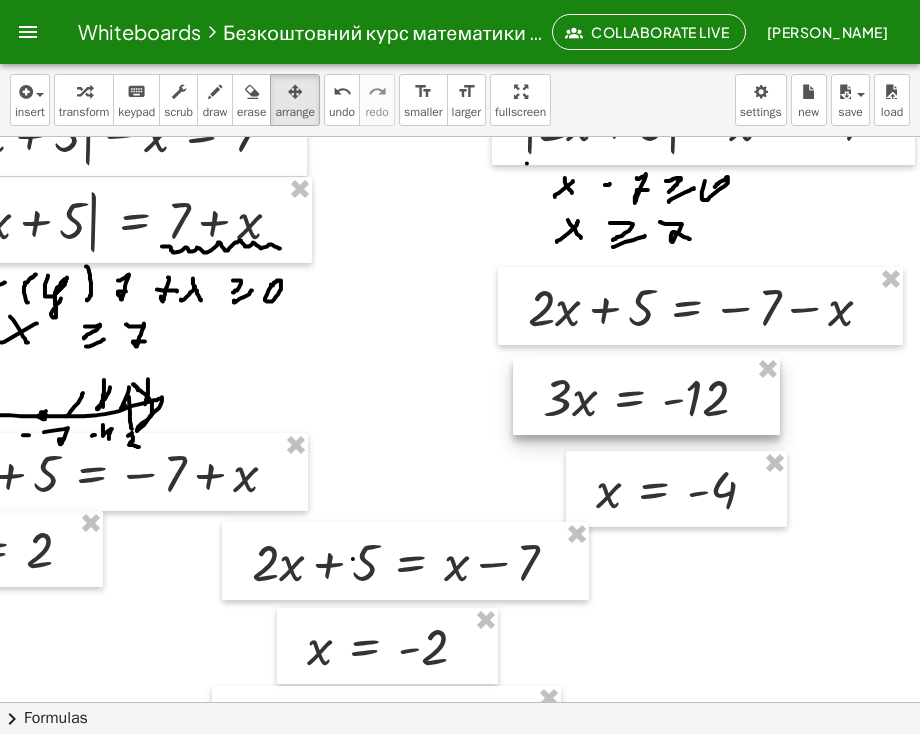 scroll, scrollTop: 3088, scrollLeft: 182, axis: both 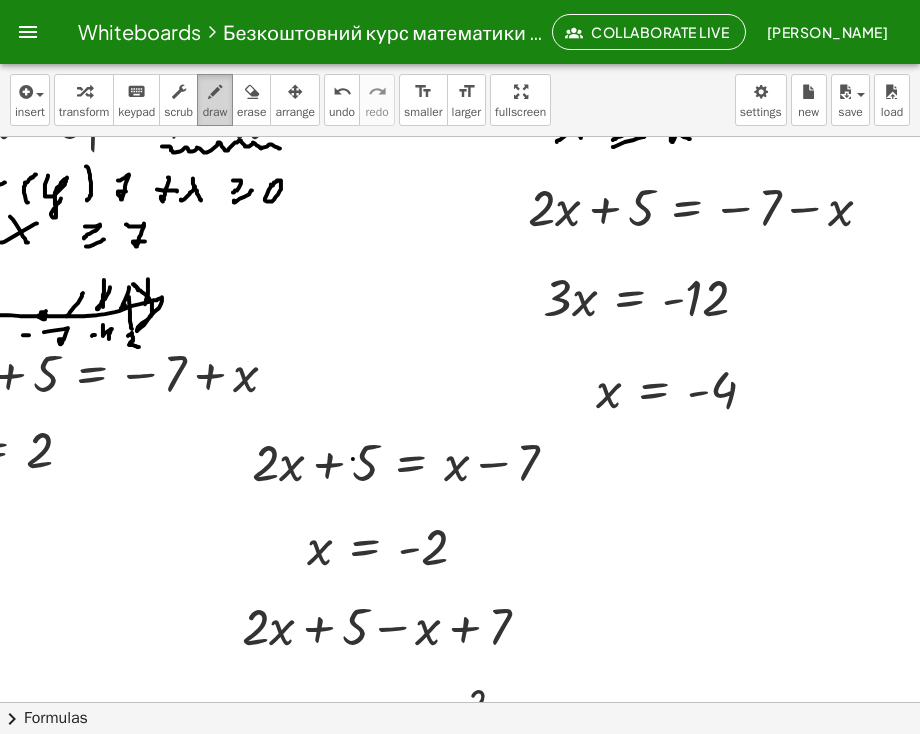 click at bounding box center [215, 92] 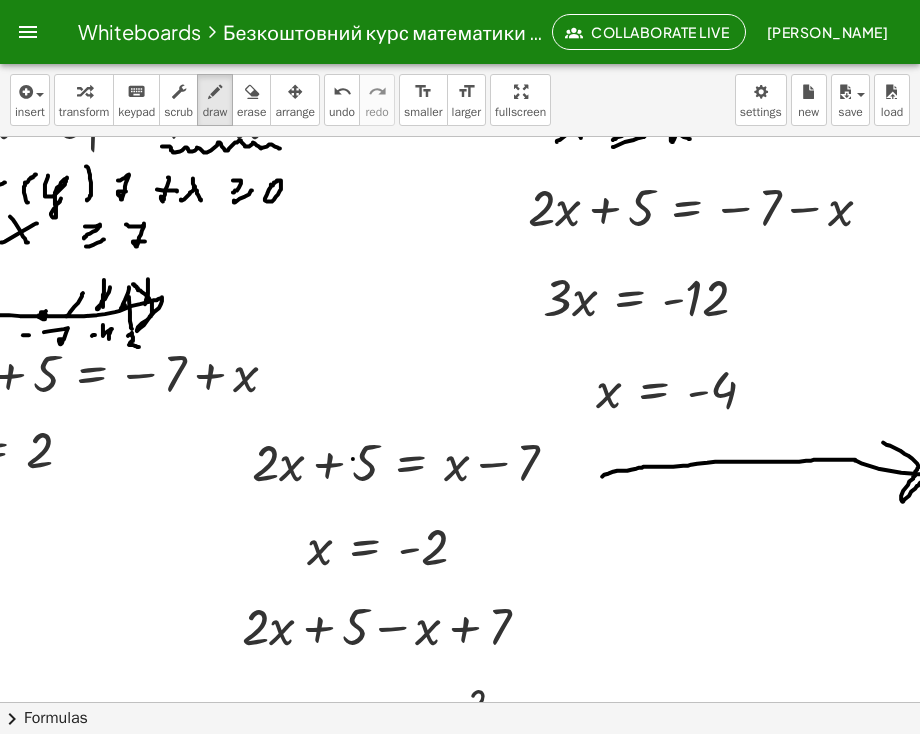 drag, startPoint x: 587, startPoint y: 476, endPoint x: 864, endPoint y: 441, distance: 279.20242 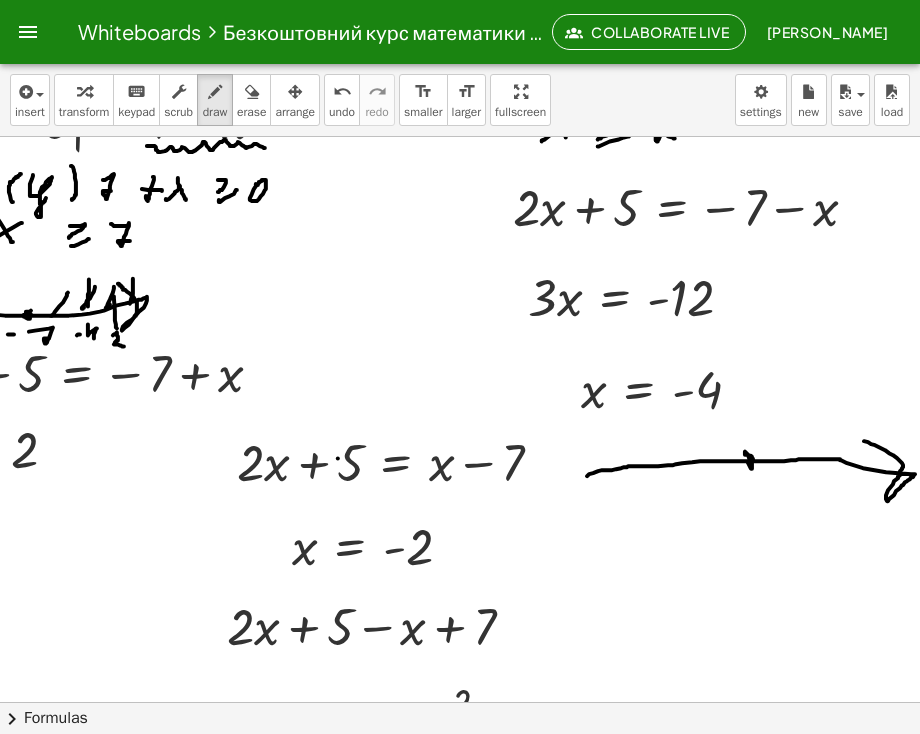 click at bounding box center [370, -973] 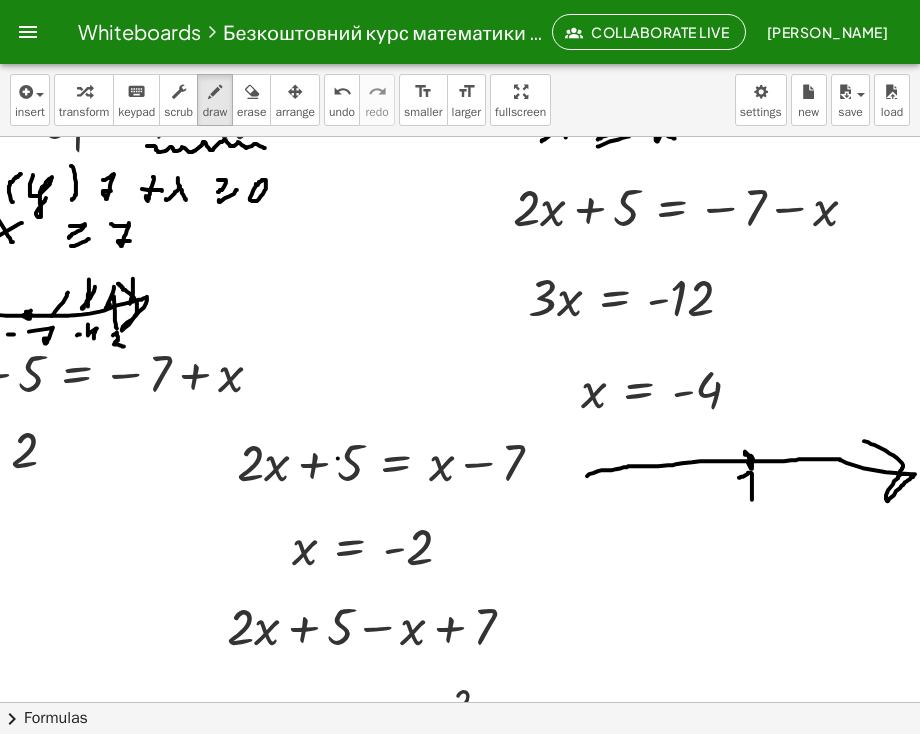 drag, startPoint x: 739, startPoint y: 478, endPoint x: 748, endPoint y: 492, distance: 16.643316 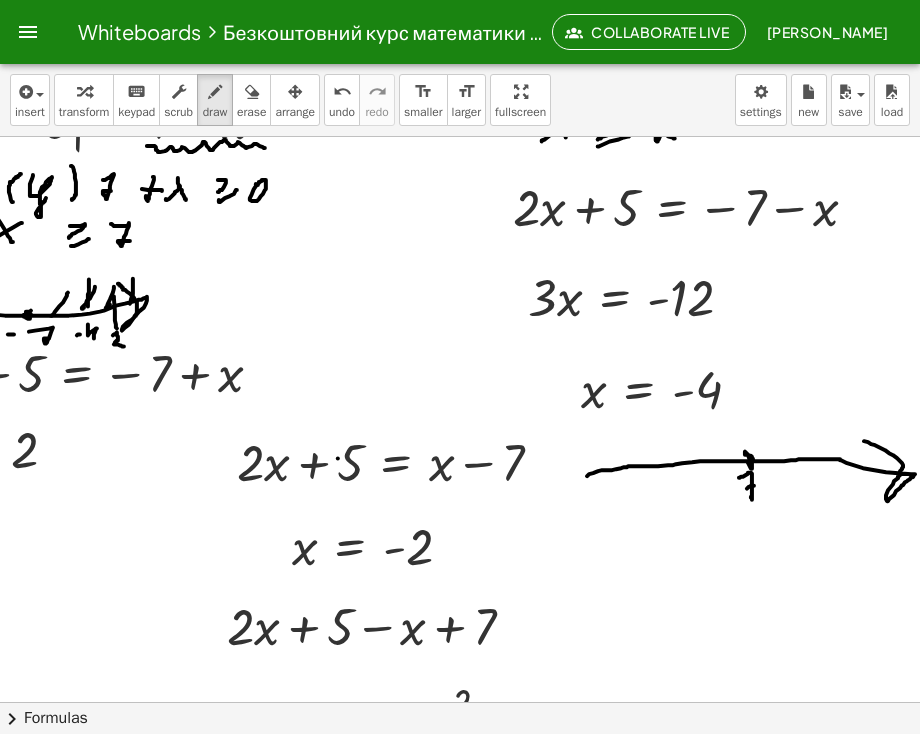 click at bounding box center [370, -973] 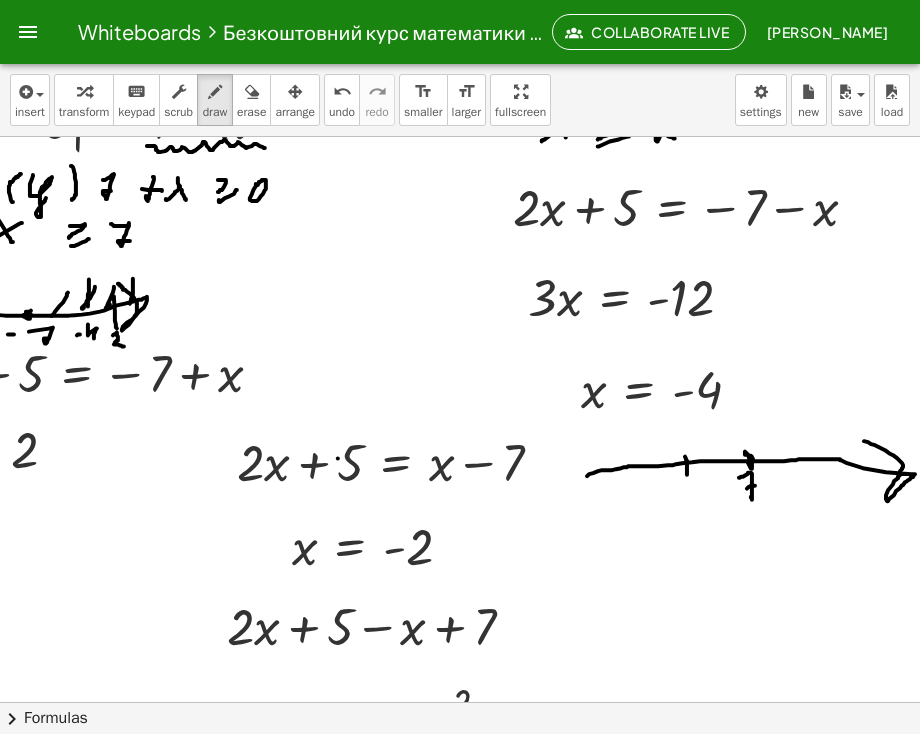 drag, startPoint x: 685, startPoint y: 457, endPoint x: 687, endPoint y: 476, distance: 19.104973 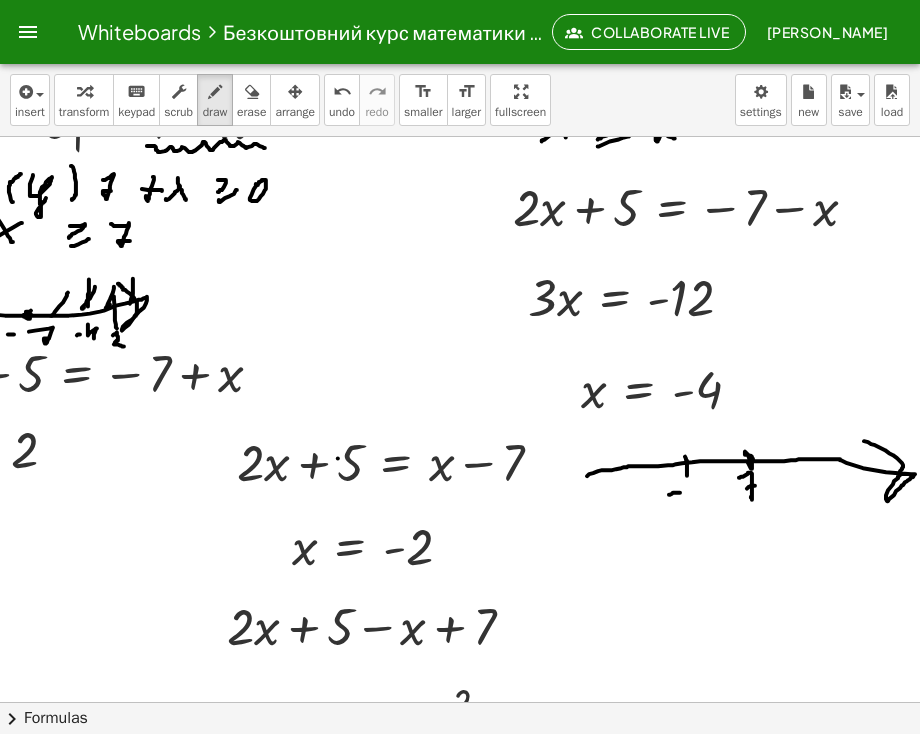 drag, startPoint x: 669, startPoint y: 495, endPoint x: 680, endPoint y: 493, distance: 11.18034 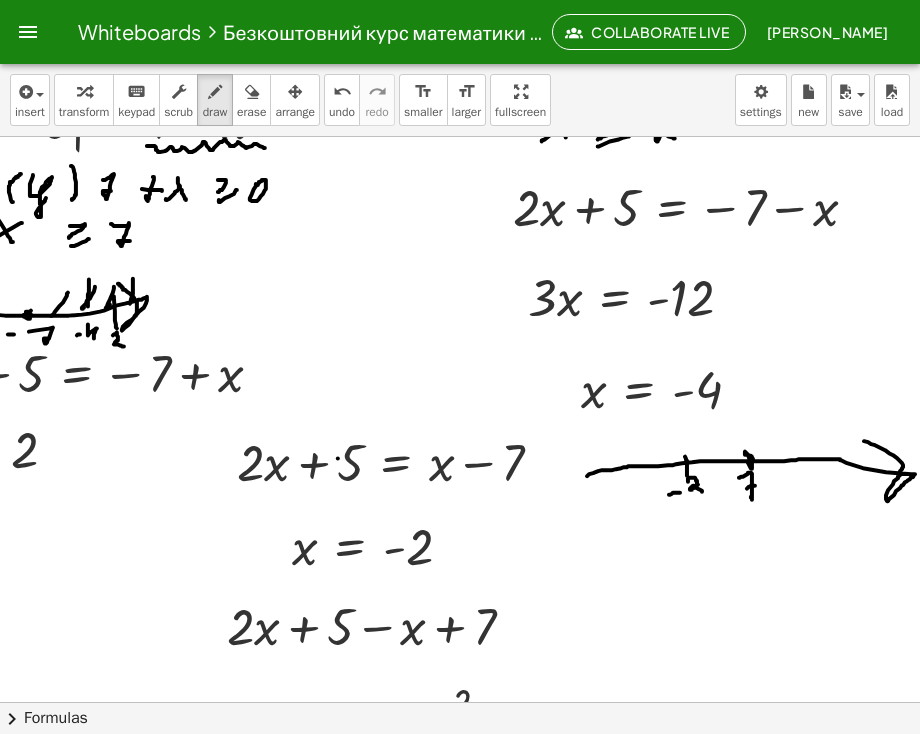 drag, startPoint x: 688, startPoint y: 482, endPoint x: 702, endPoint y: 492, distance: 17.20465 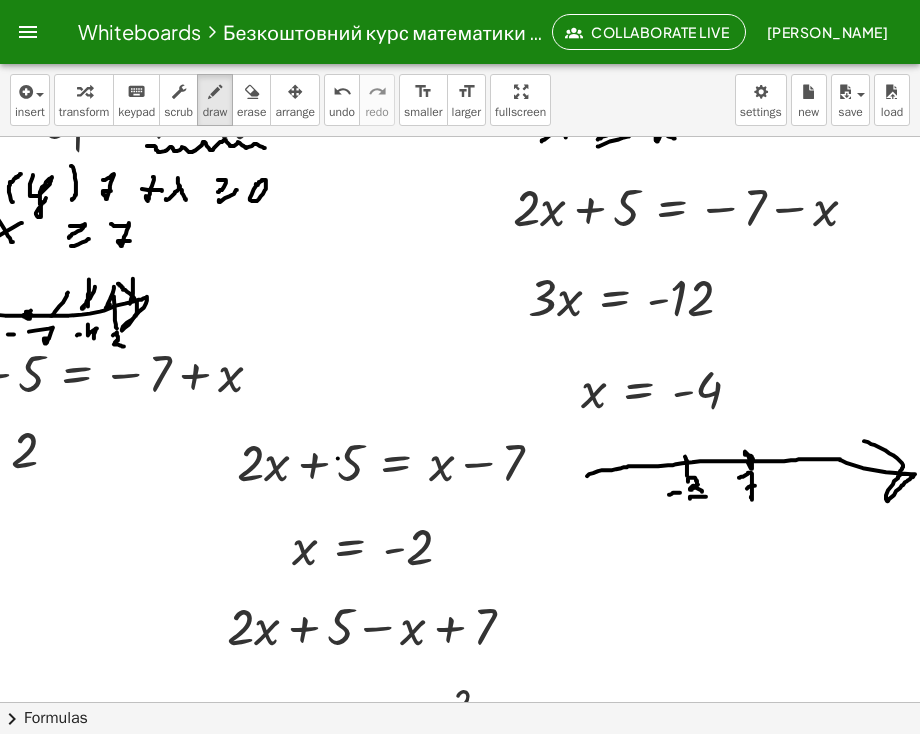 drag, startPoint x: 690, startPoint y: 499, endPoint x: 706, endPoint y: 497, distance: 16.124516 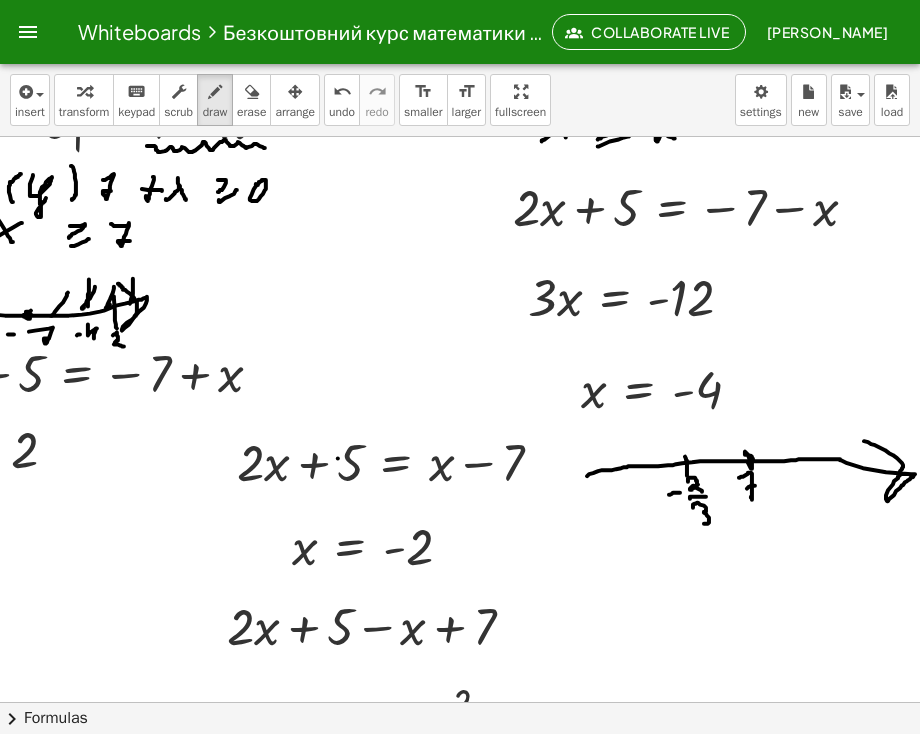 drag, startPoint x: 693, startPoint y: 508, endPoint x: 697, endPoint y: 524, distance: 16.492422 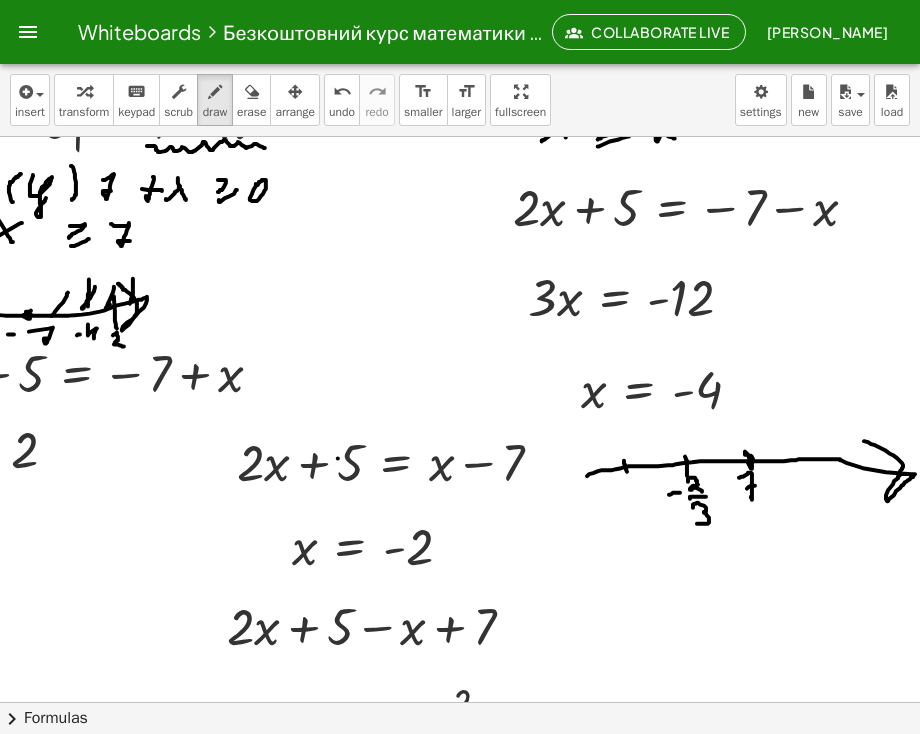 click at bounding box center [370, -973] 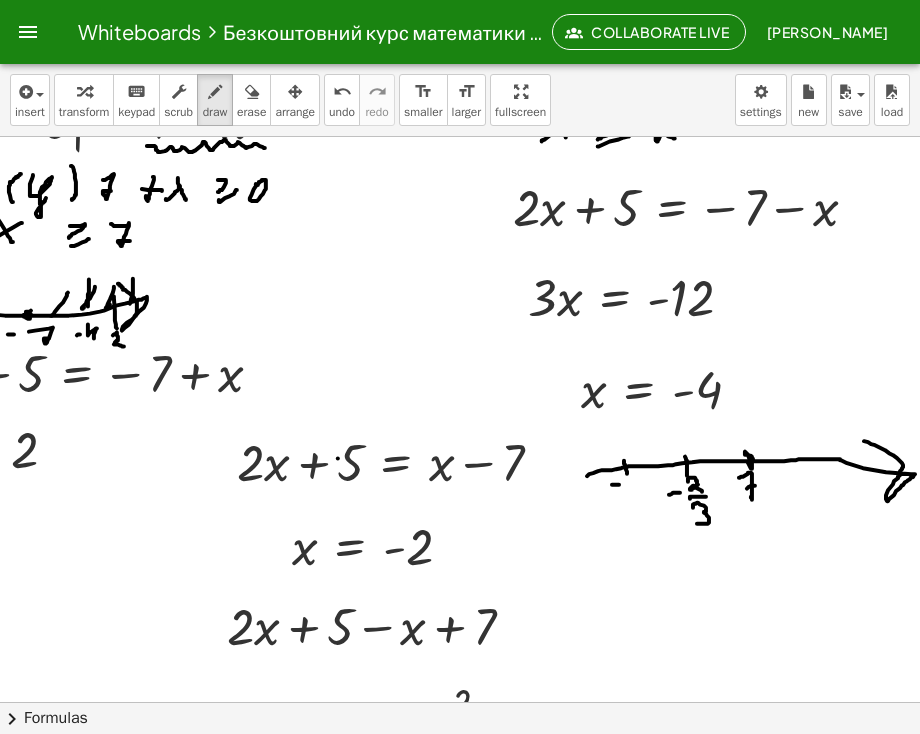 click at bounding box center (370, -973) 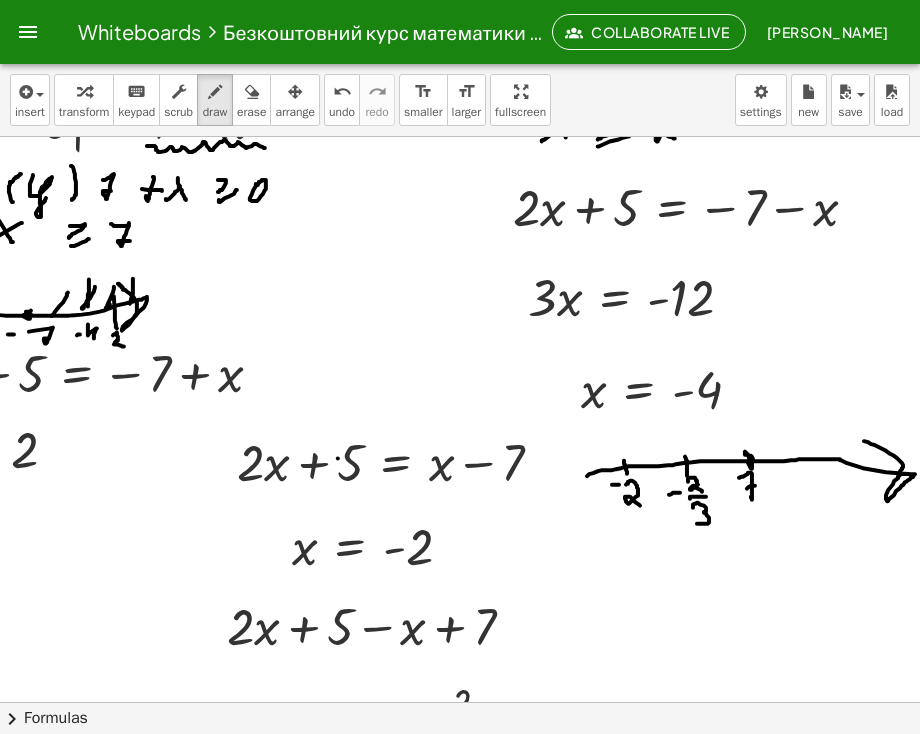drag, startPoint x: 626, startPoint y: 485, endPoint x: 640, endPoint y: 507, distance: 26.076809 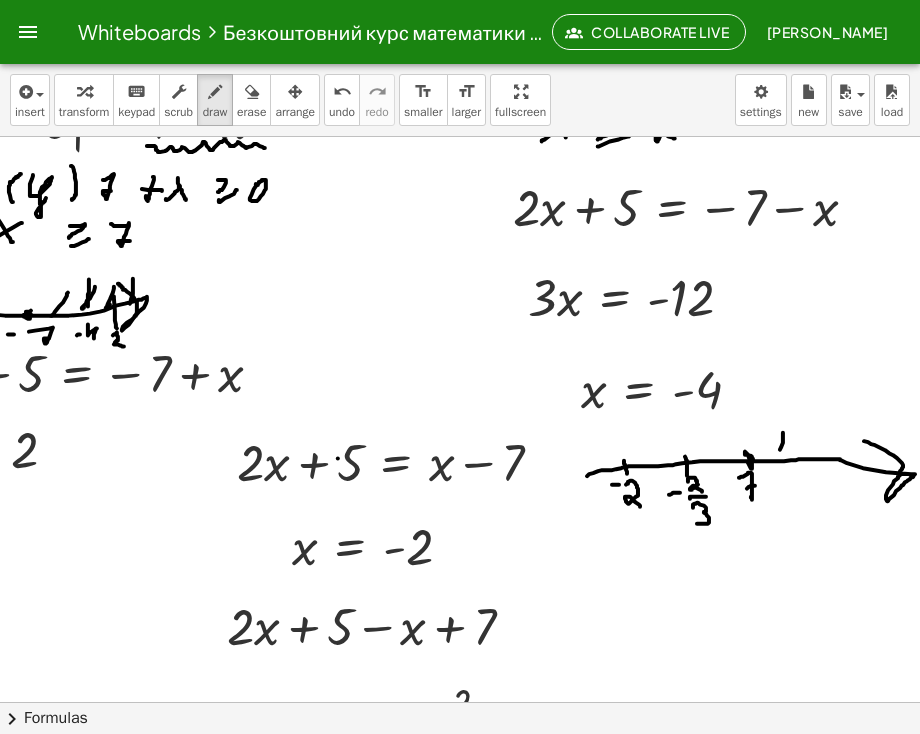 drag, startPoint x: 783, startPoint y: 433, endPoint x: 780, endPoint y: 457, distance: 24.186773 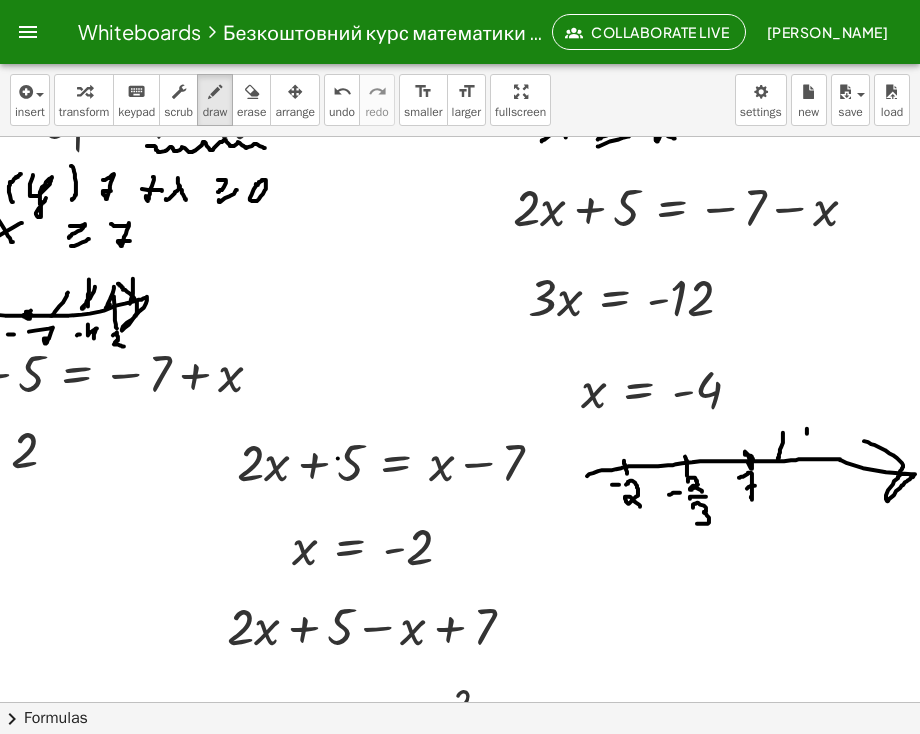 drag, startPoint x: 807, startPoint y: 434, endPoint x: 804, endPoint y: 447, distance: 13.341664 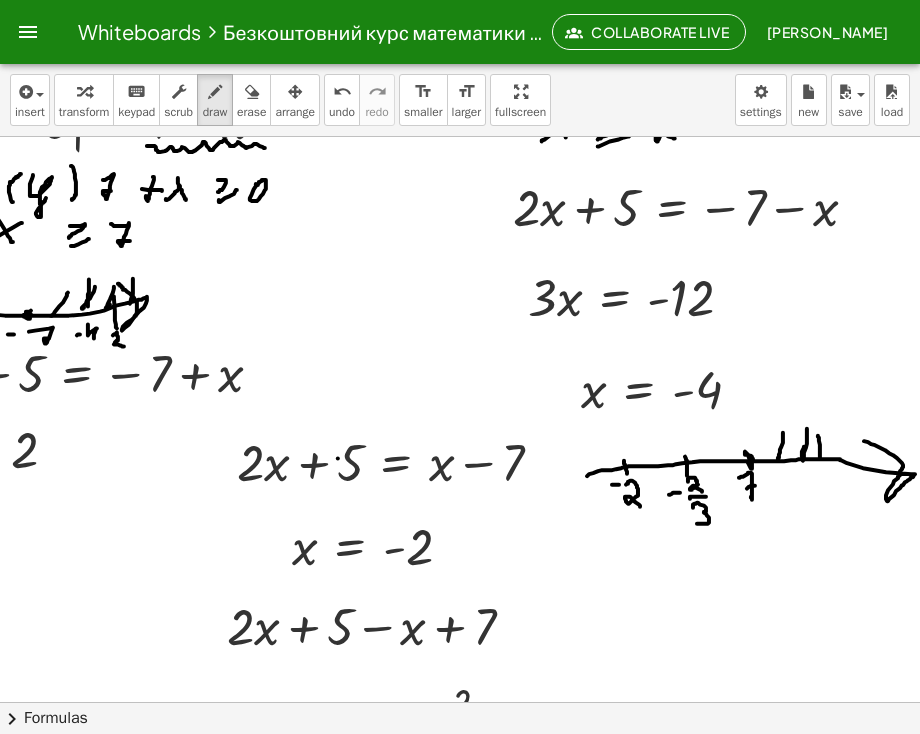 drag, startPoint x: 818, startPoint y: 437, endPoint x: 836, endPoint y: 437, distance: 18 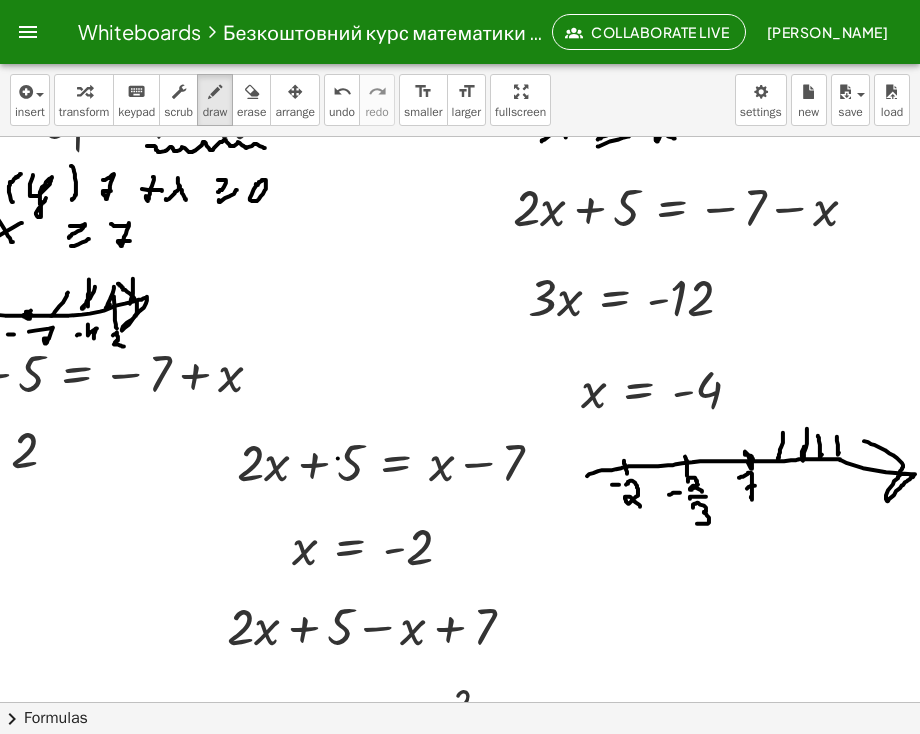 drag, startPoint x: 837, startPoint y: 437, endPoint x: 848, endPoint y: 441, distance: 11.7046995 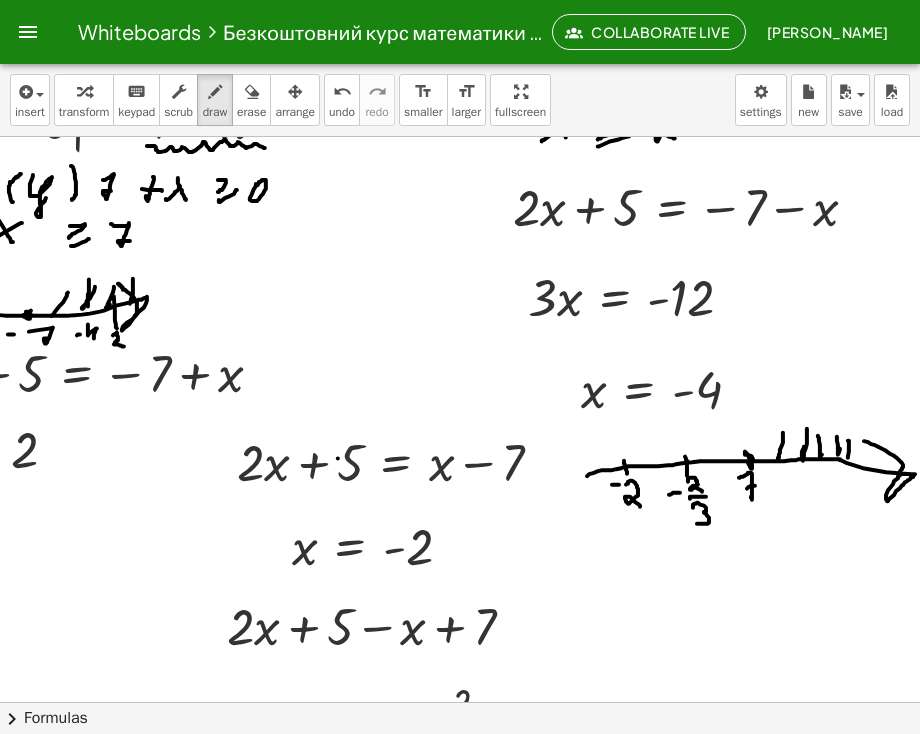 drag, startPoint x: 848, startPoint y: 441, endPoint x: 886, endPoint y: 434, distance: 38.63936 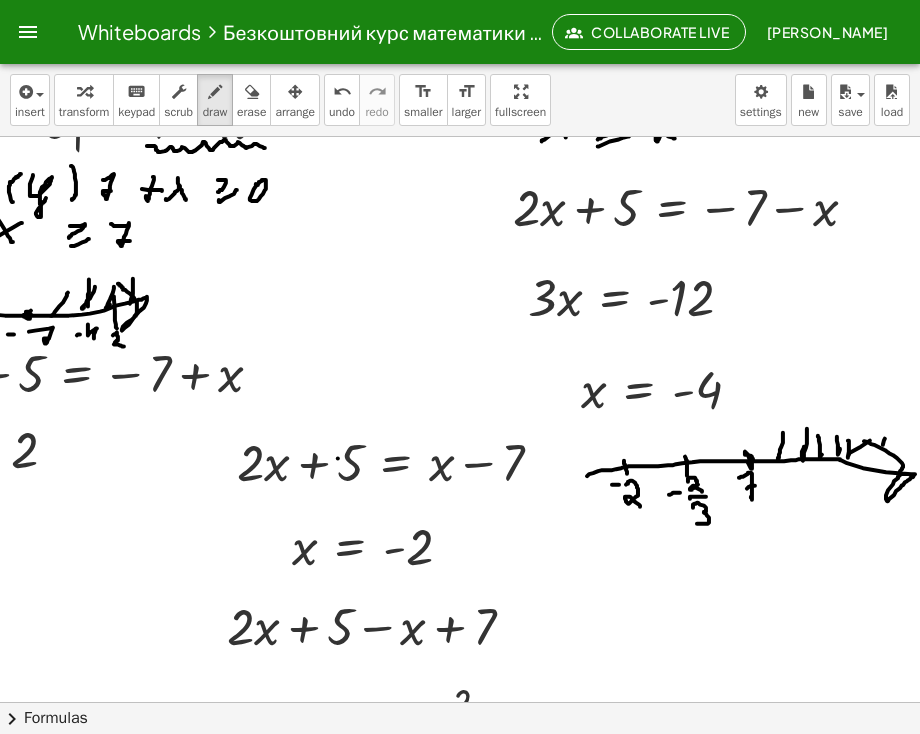 drag, startPoint x: 883, startPoint y: 445, endPoint x: 878, endPoint y: 456, distance: 12.083046 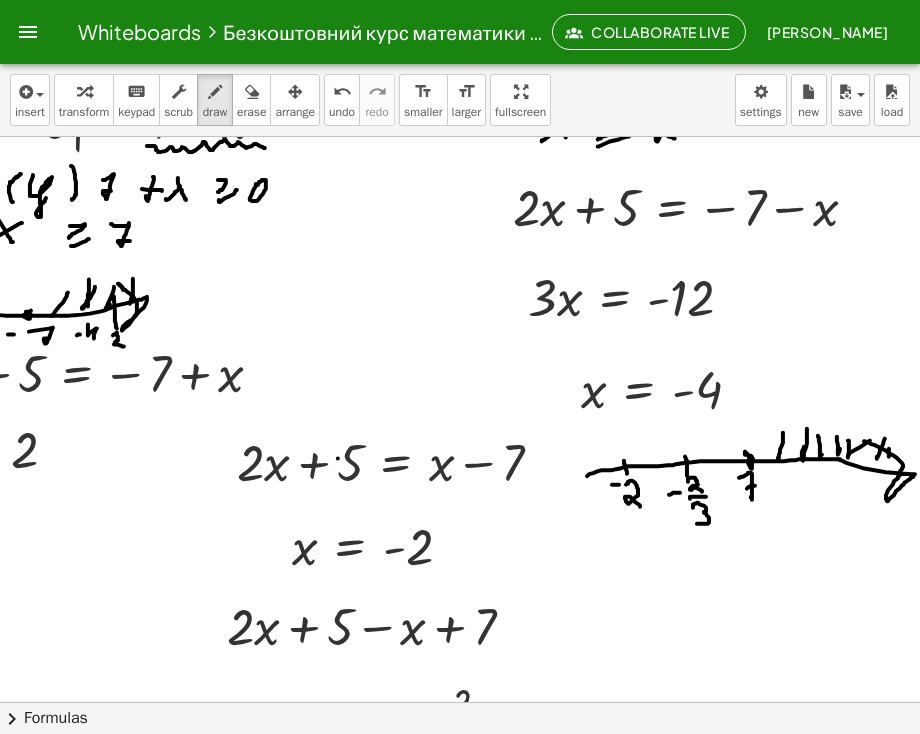 drag, startPoint x: 889, startPoint y: 457, endPoint x: 884, endPoint y: 477, distance: 20.615528 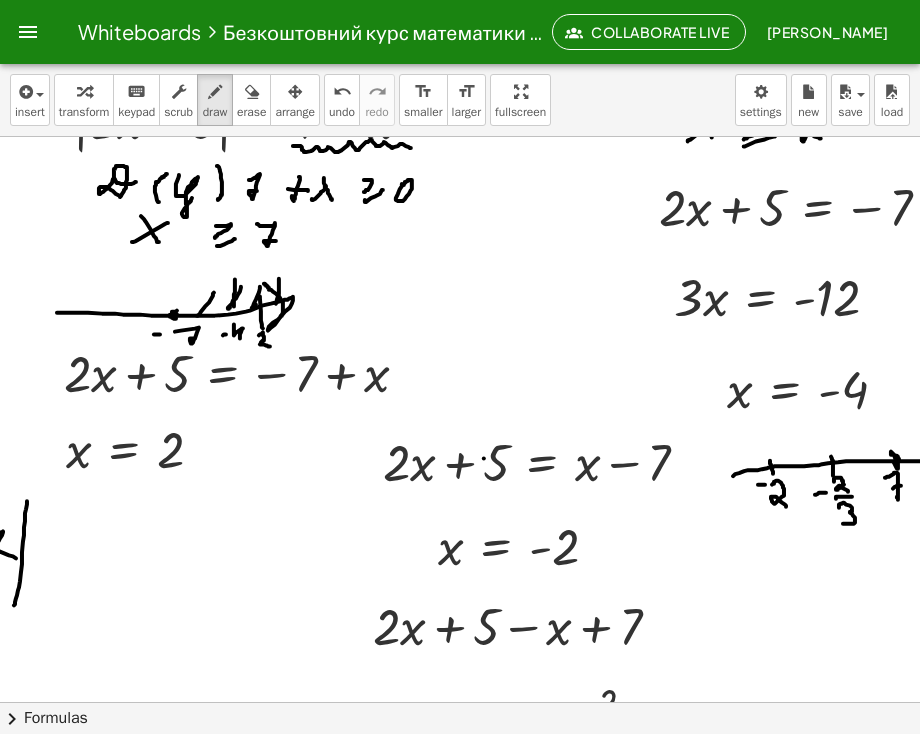 scroll, scrollTop: 3088, scrollLeft: 24, axis: both 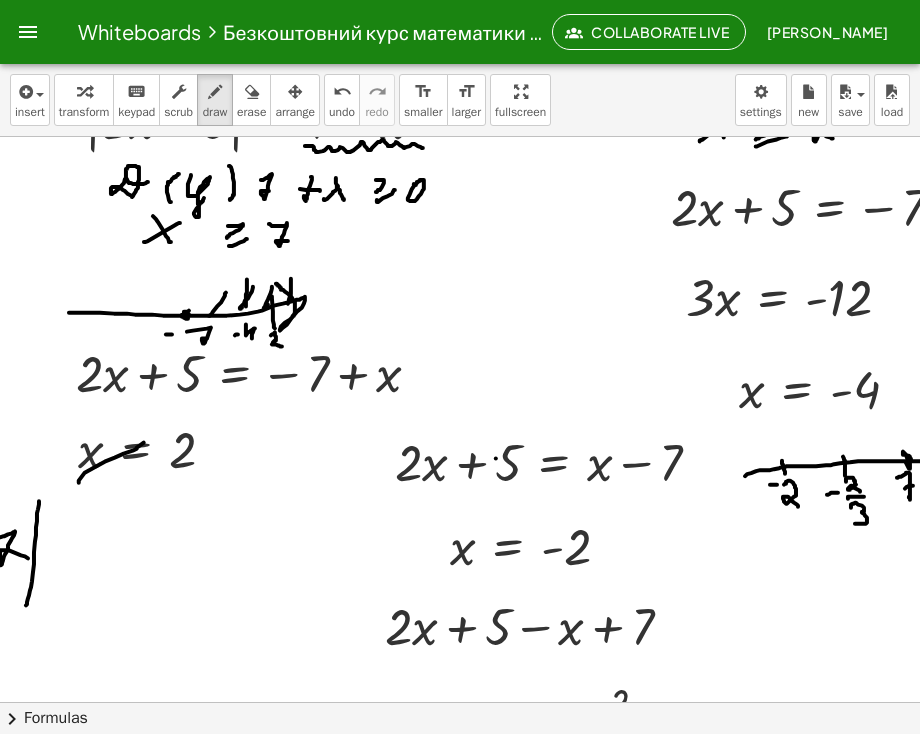 drag, startPoint x: 78, startPoint y: 483, endPoint x: 153, endPoint y: 440, distance: 86.4523 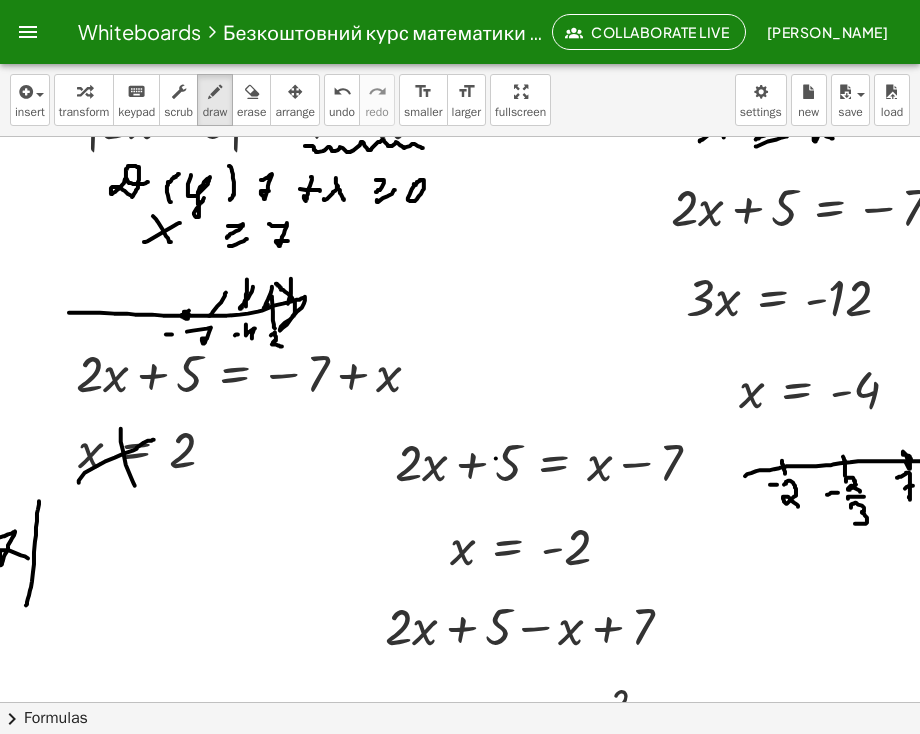 drag, startPoint x: 120, startPoint y: 429, endPoint x: 134, endPoint y: 486, distance: 58.694122 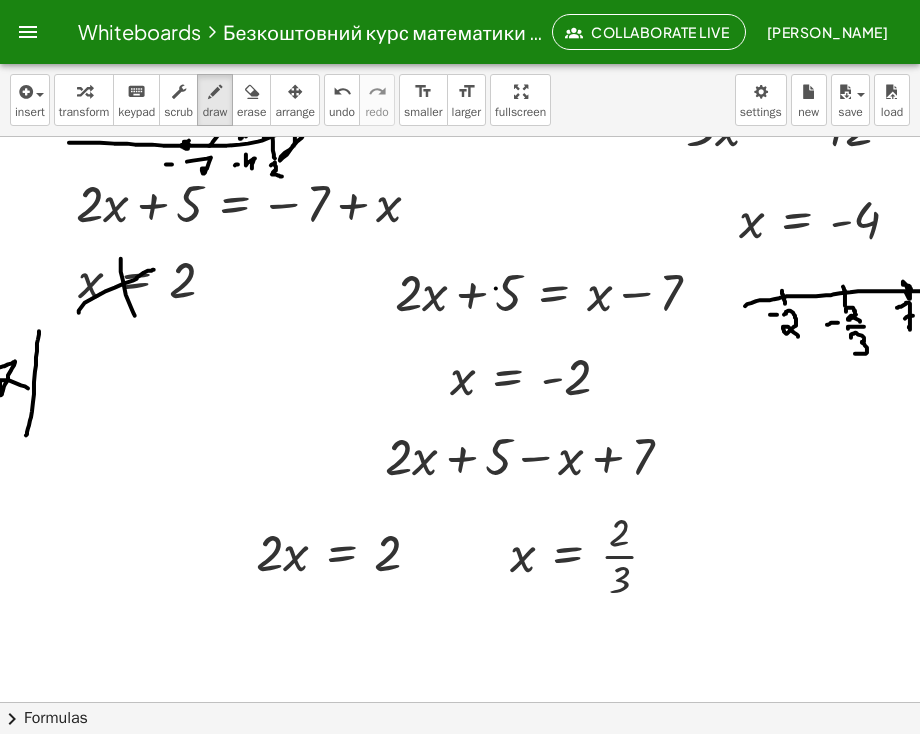 scroll, scrollTop: 3288, scrollLeft: 24, axis: both 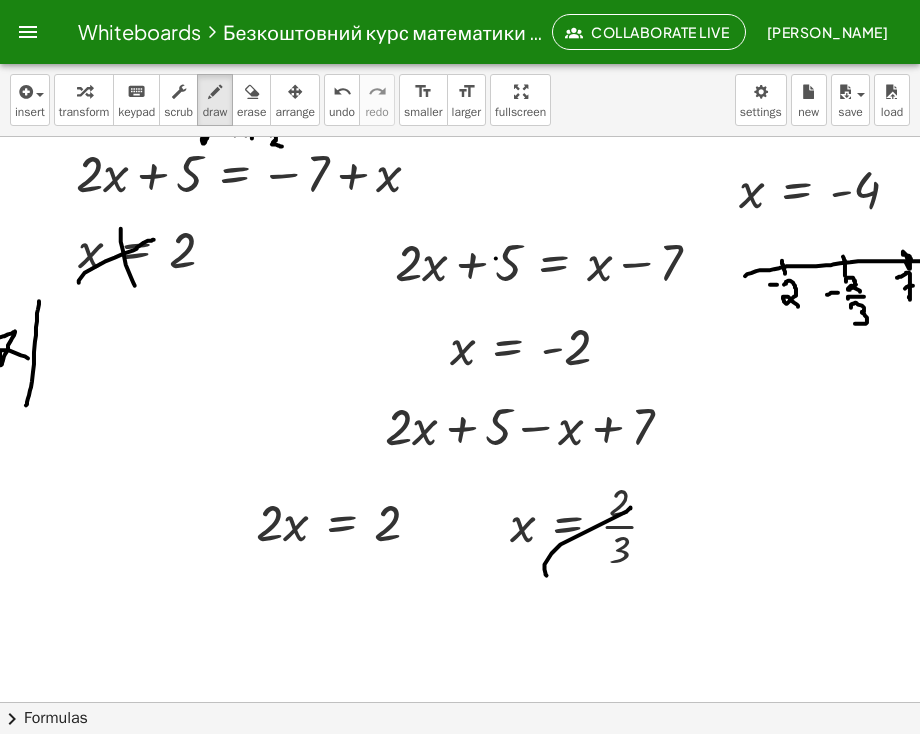 drag, startPoint x: 546, startPoint y: 576, endPoint x: 632, endPoint y: 504, distance: 112.1606 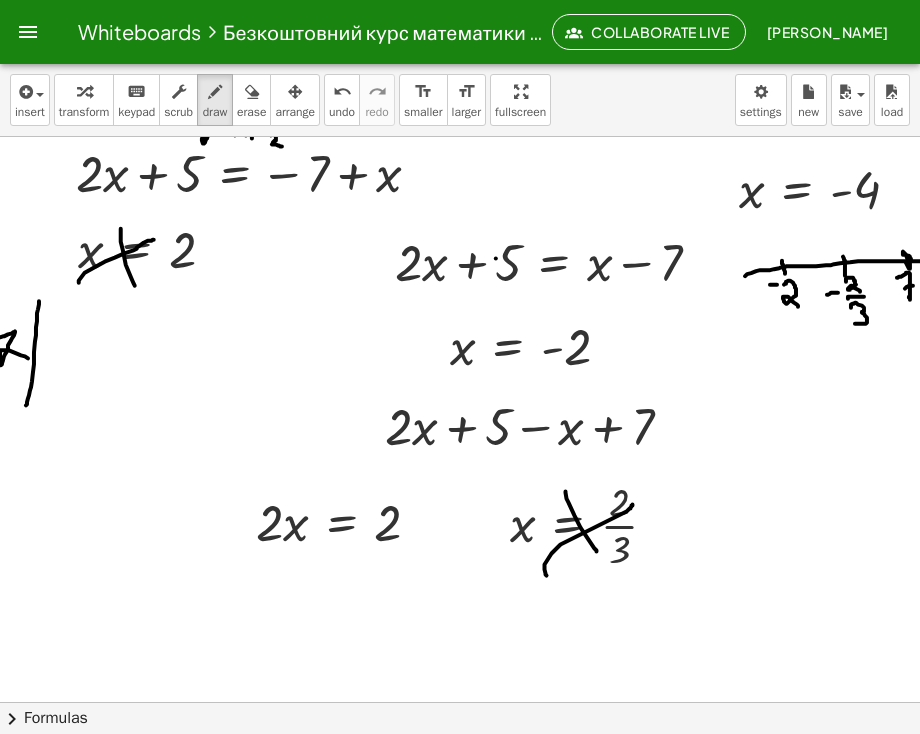 drag, startPoint x: 565, startPoint y: 492, endPoint x: 596, endPoint y: 552, distance: 67.53518 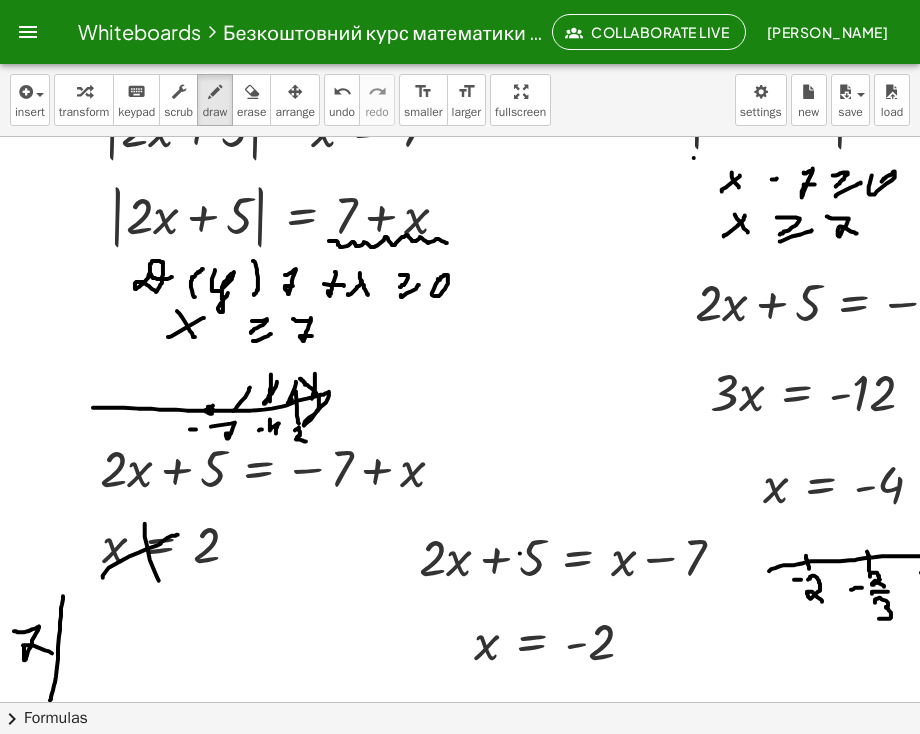 scroll, scrollTop: 2988, scrollLeft: 0, axis: vertical 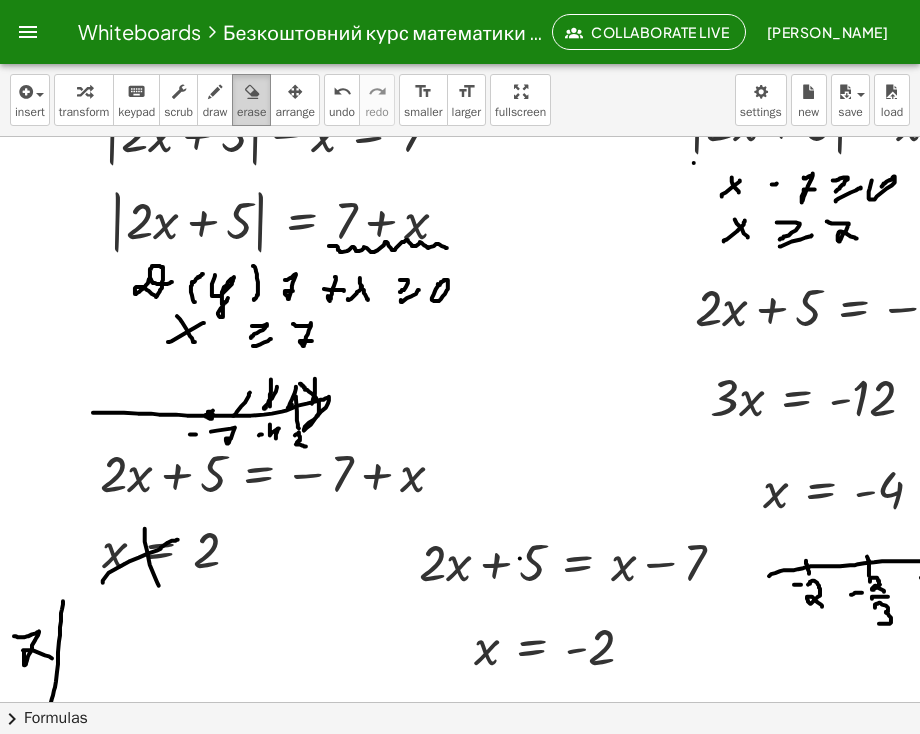 click at bounding box center [252, 92] 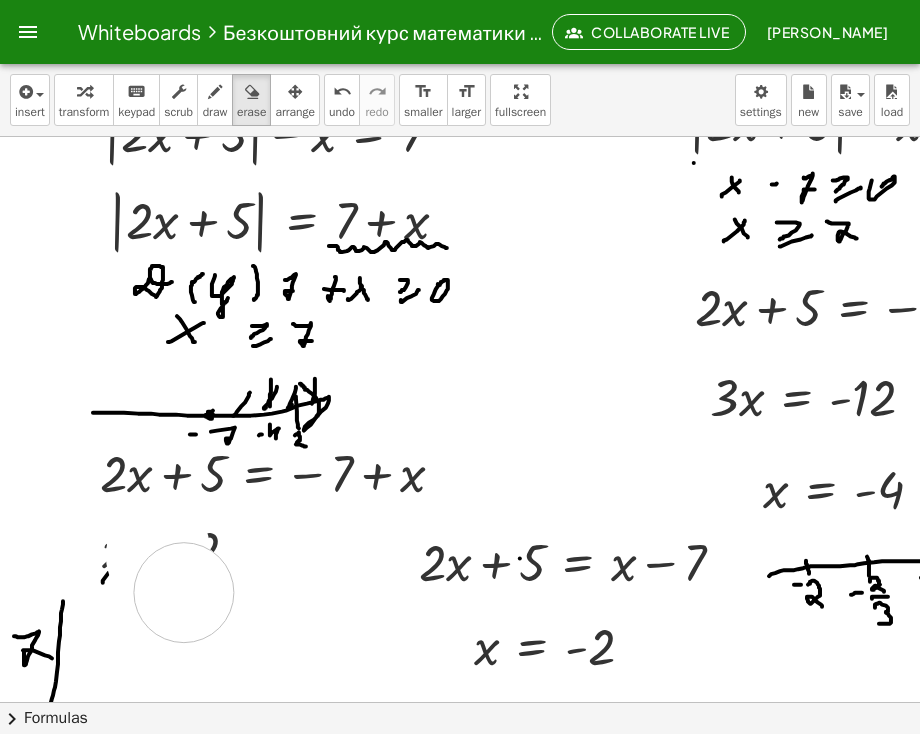 drag, startPoint x: 159, startPoint y: 548, endPoint x: 205, endPoint y: 600, distance: 69.426216 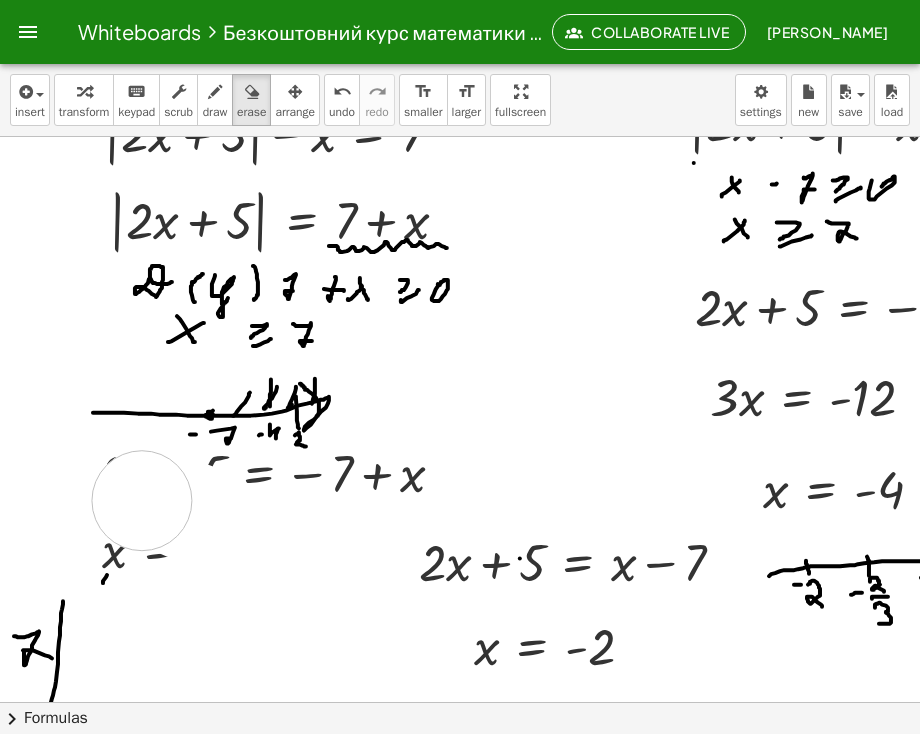 drag, startPoint x: 241, startPoint y: 549, endPoint x: 164, endPoint y: 569, distance: 79.555016 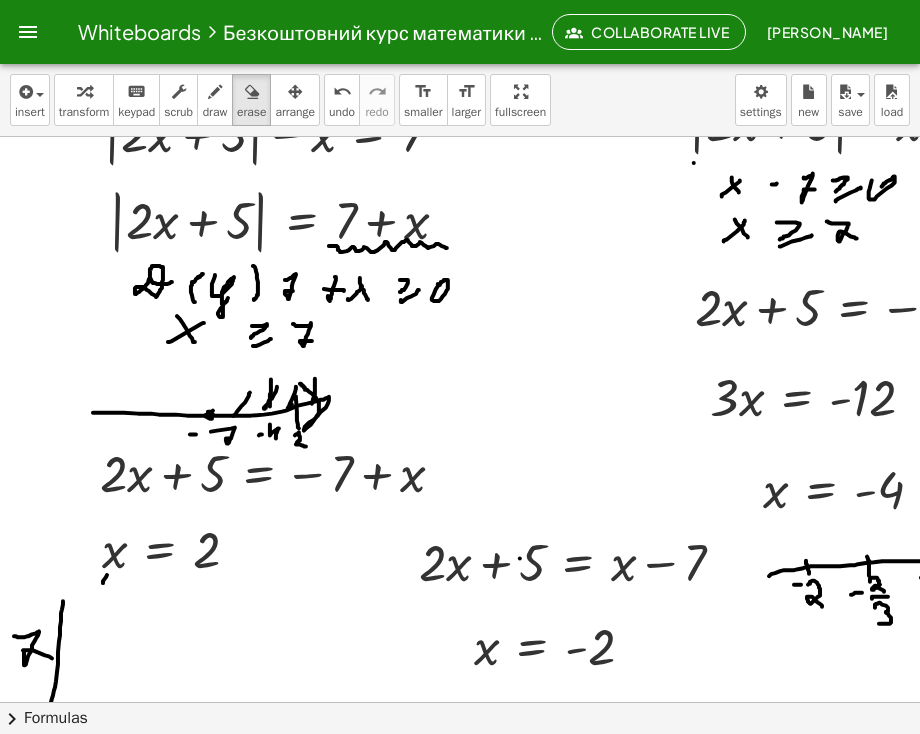 drag, startPoint x: 219, startPoint y: 97, endPoint x: 204, endPoint y: 339, distance: 242.46443 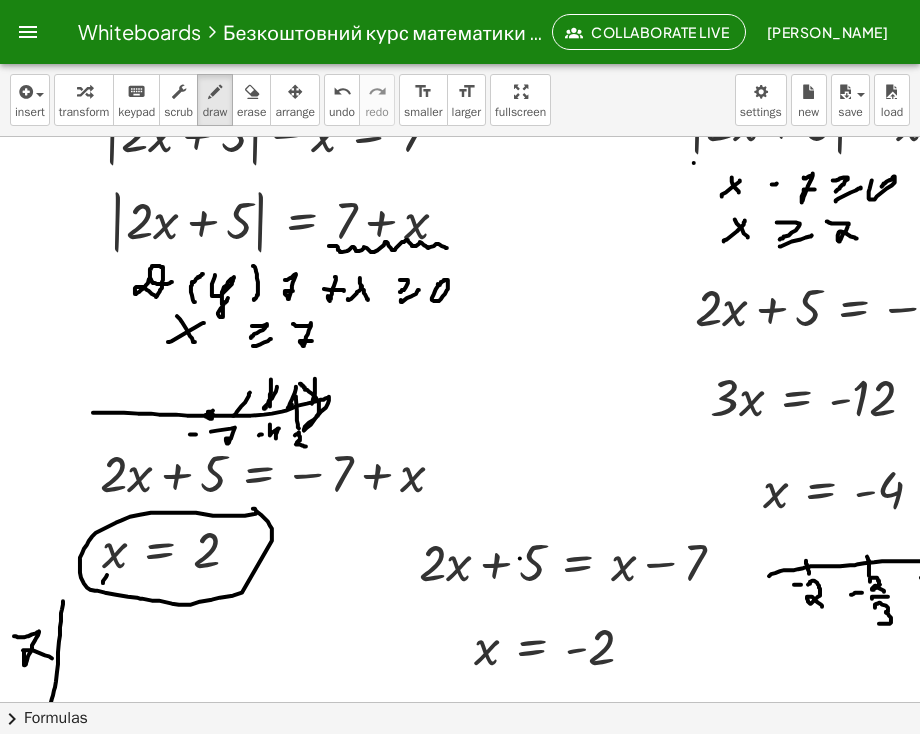 click at bounding box center [552, -873] 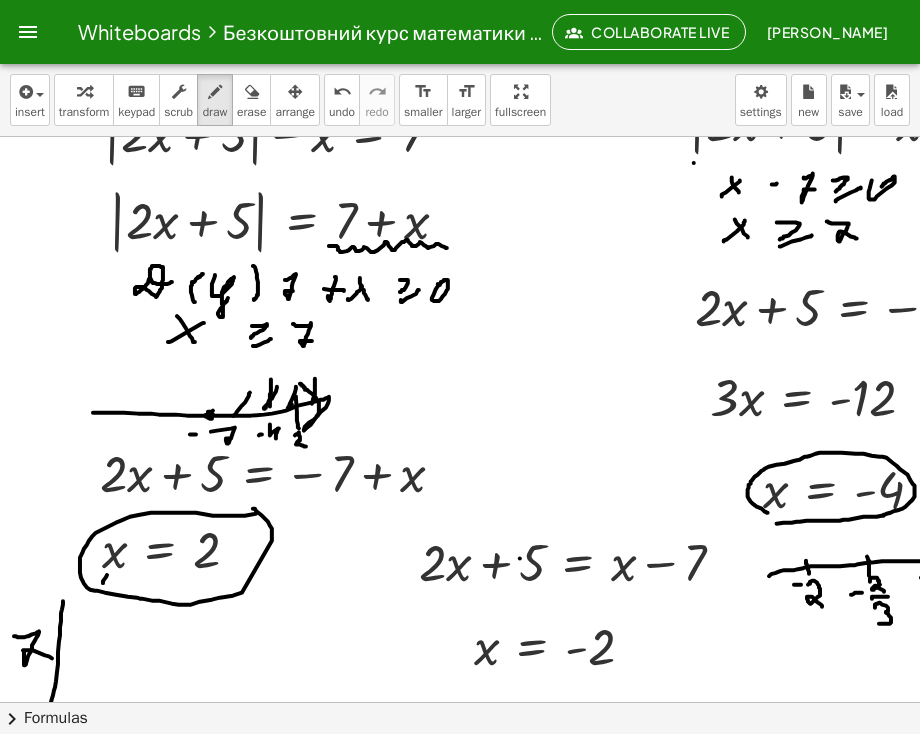 drag, startPoint x: 777, startPoint y: 524, endPoint x: 768, endPoint y: 513, distance: 14.21267 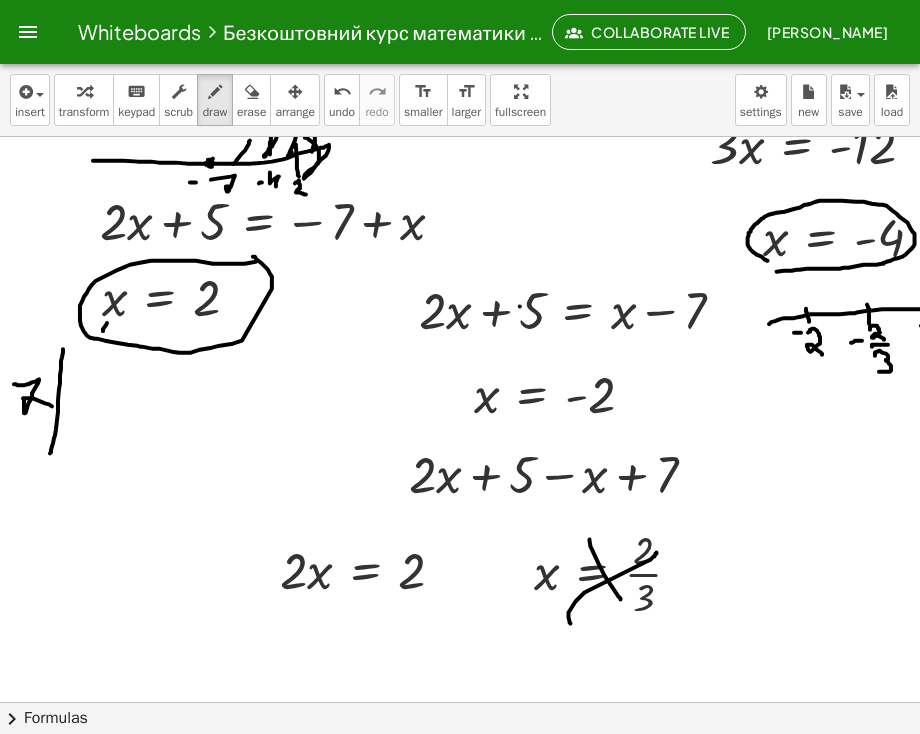 scroll, scrollTop: 3288, scrollLeft: 0, axis: vertical 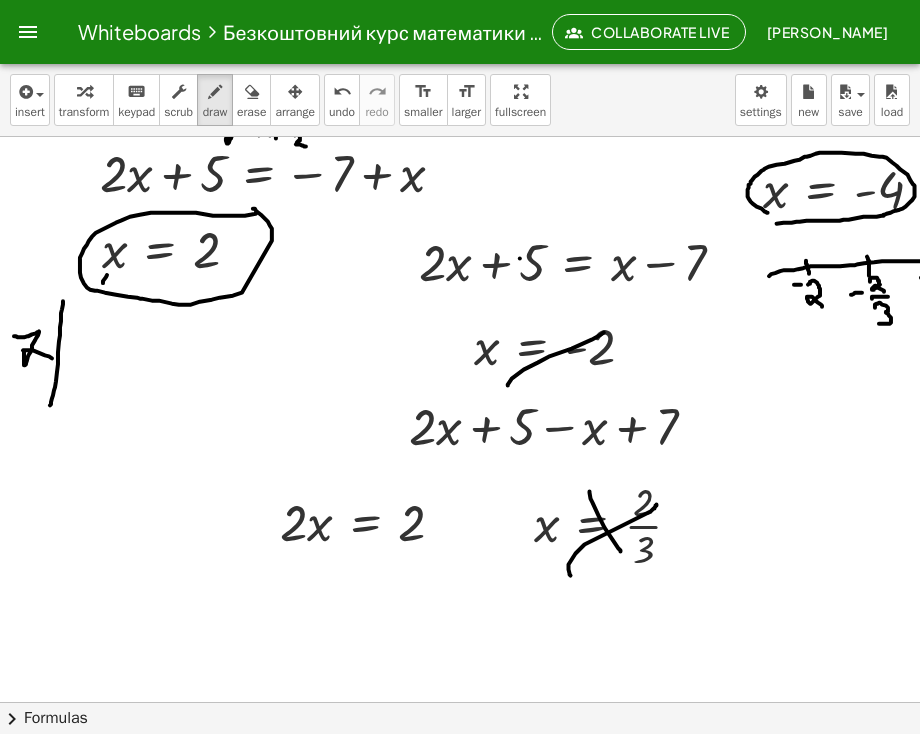 drag, startPoint x: 508, startPoint y: 386, endPoint x: 605, endPoint y: 333, distance: 110.535065 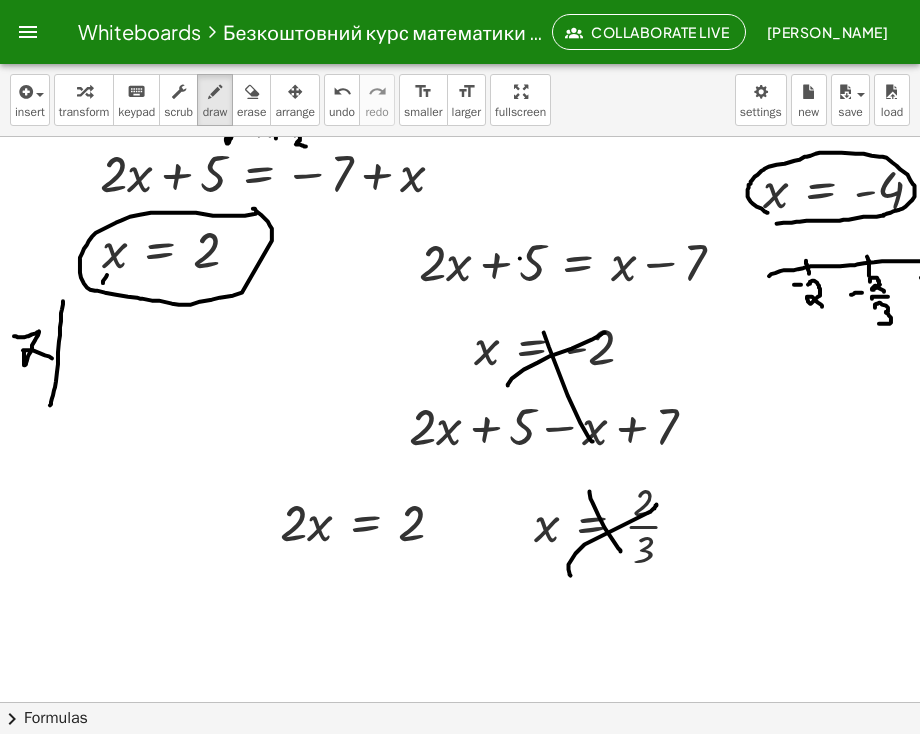 drag, startPoint x: 544, startPoint y: 333, endPoint x: 590, endPoint y: 432, distance: 109.165016 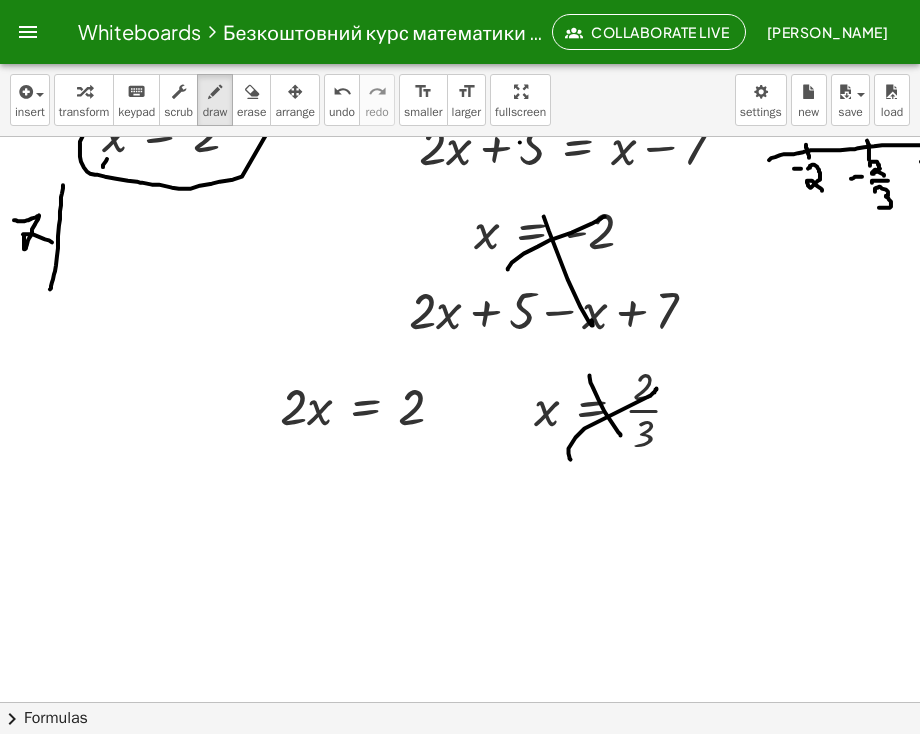 scroll, scrollTop: 3306, scrollLeft: 0, axis: vertical 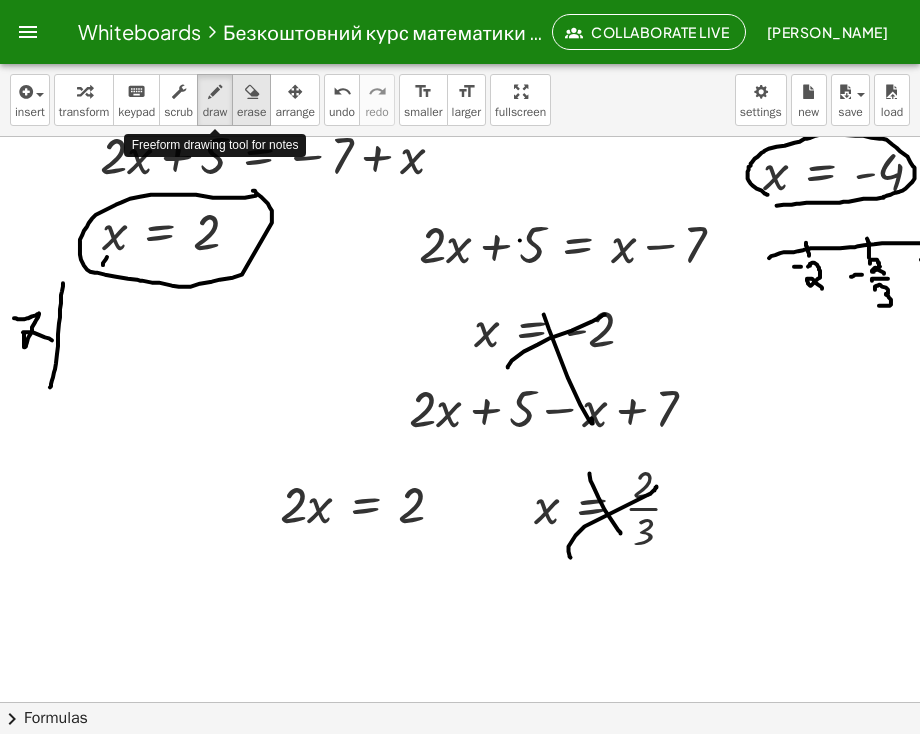 click on "erase" at bounding box center [251, 112] 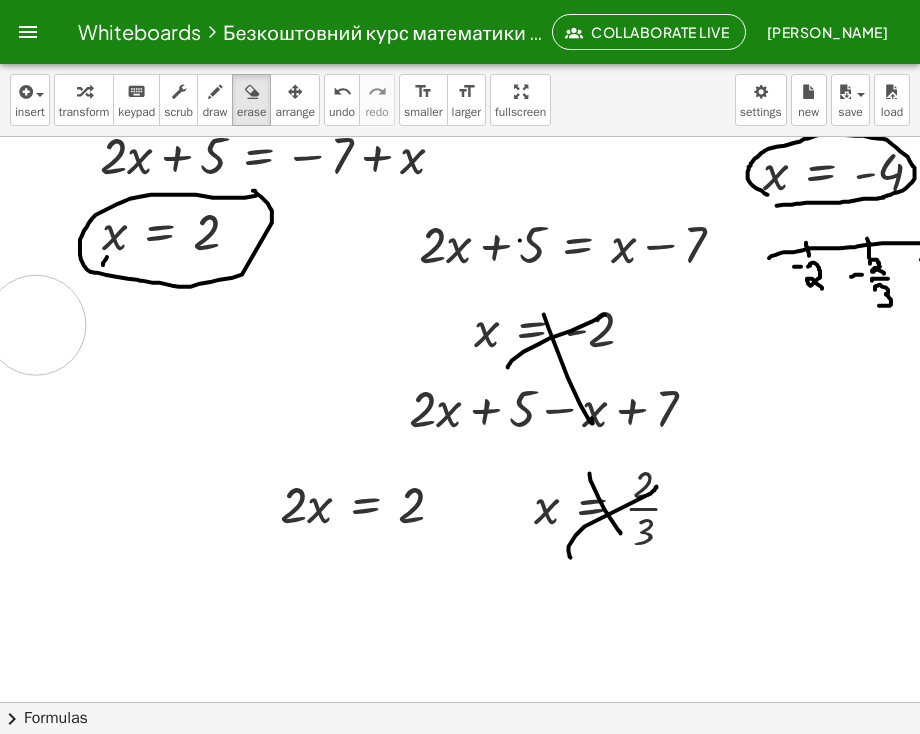 click at bounding box center [552, -908] 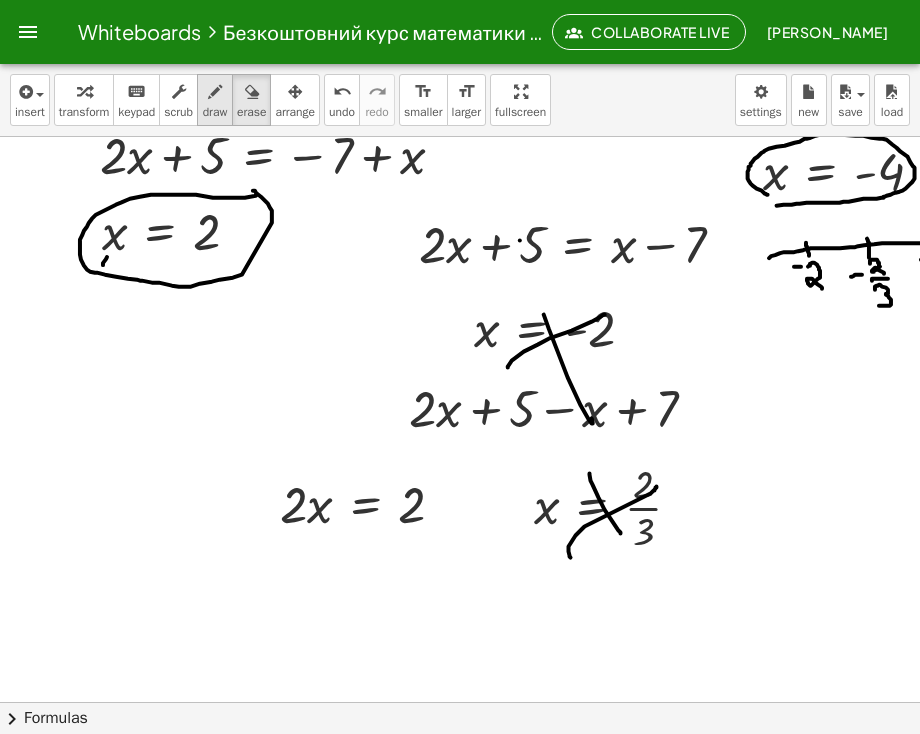 click on "draw" at bounding box center (215, 112) 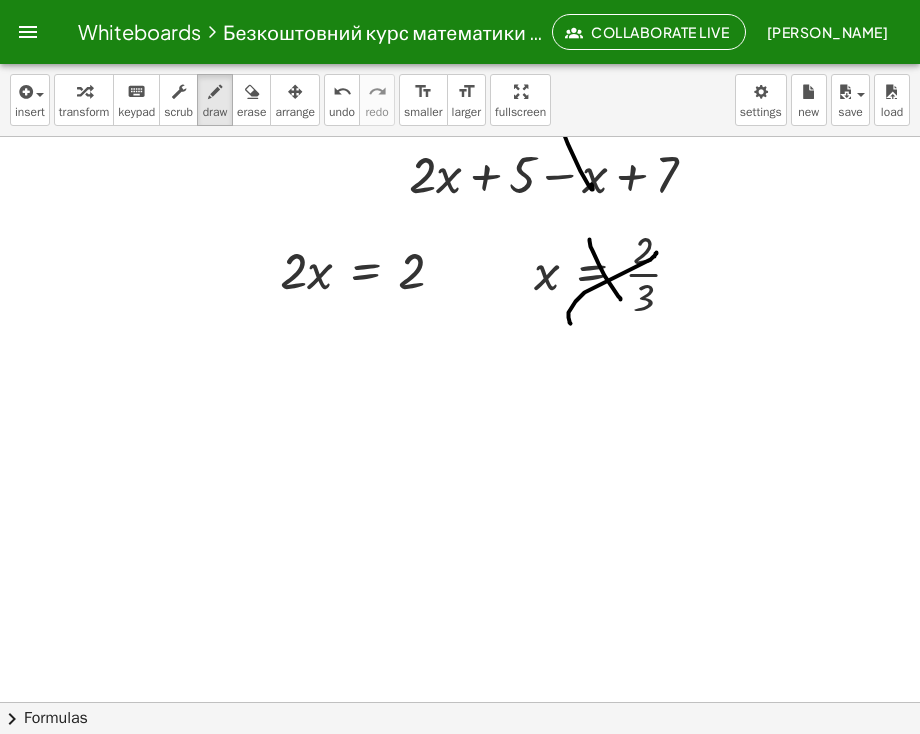 scroll, scrollTop: 3606, scrollLeft: 0, axis: vertical 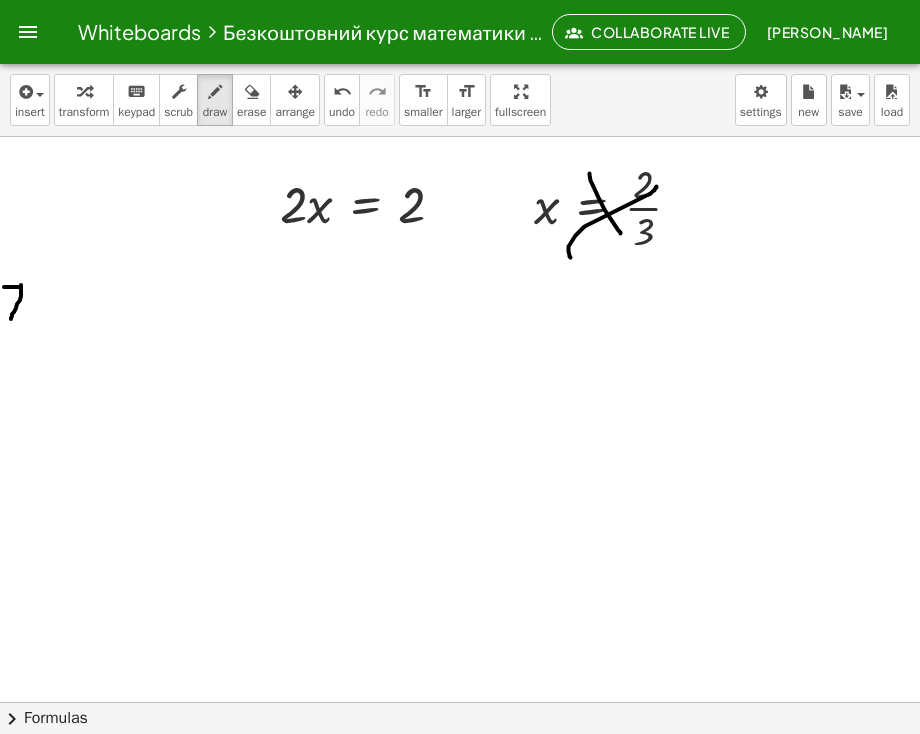 drag, startPoint x: 4, startPoint y: 288, endPoint x: 11, endPoint y: 320, distance: 32.75668 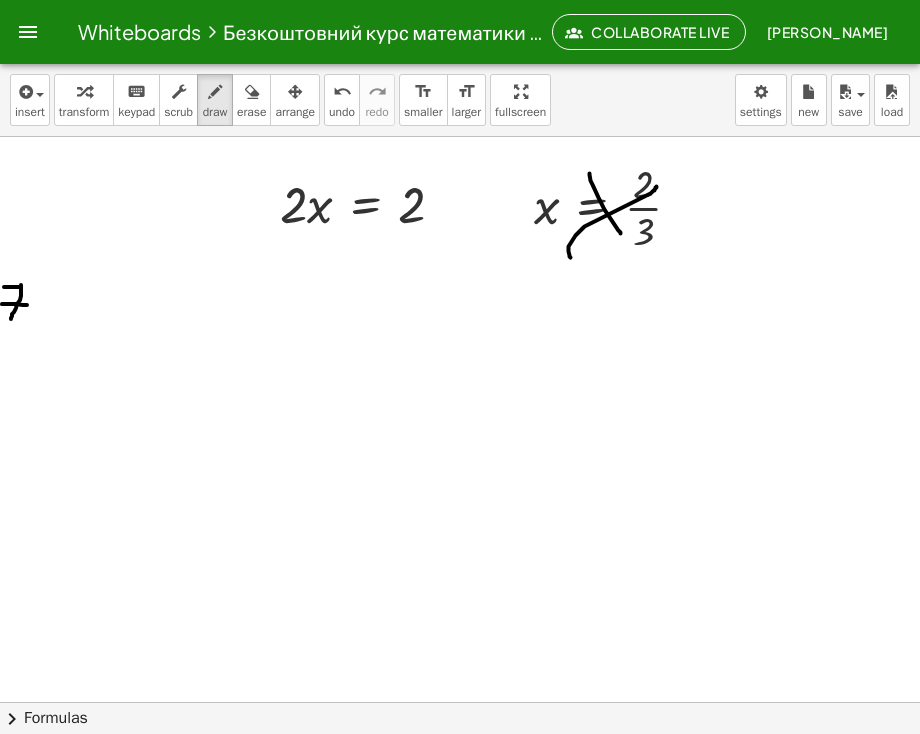 drag, startPoint x: 2, startPoint y: 305, endPoint x: 27, endPoint y: 306, distance: 25.019993 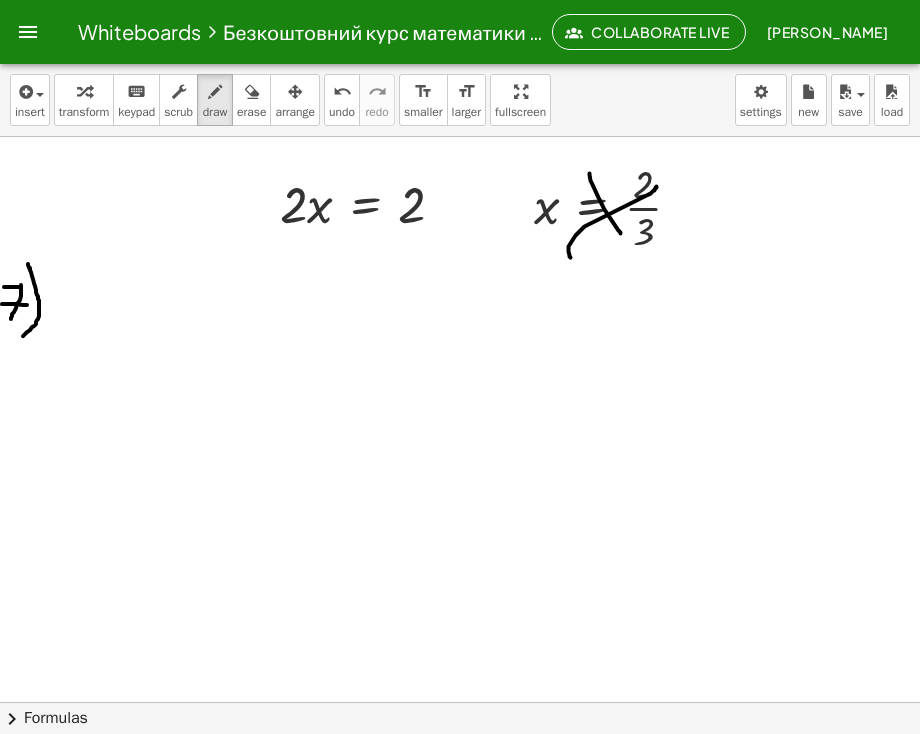drag, startPoint x: 32, startPoint y: 277, endPoint x: 14, endPoint y: 345, distance: 70.34202 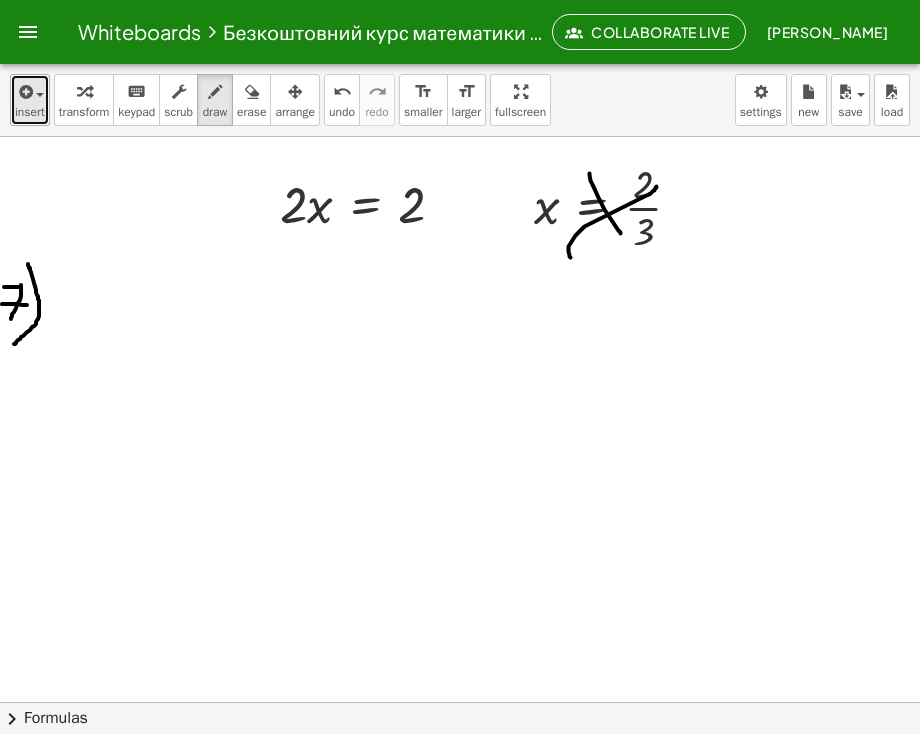 click on "insert" at bounding box center (30, 112) 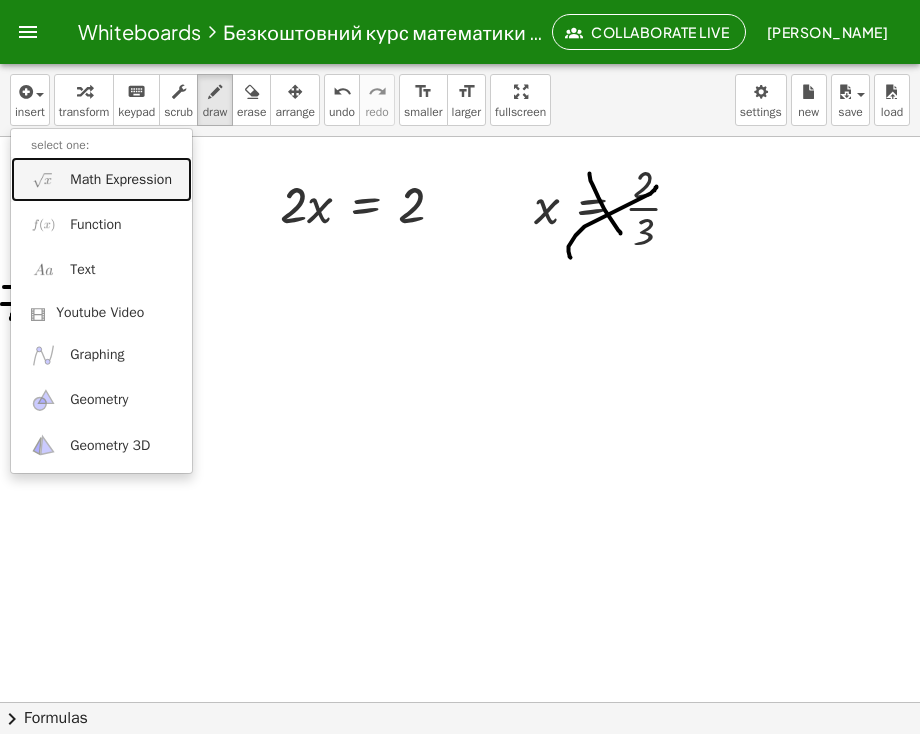 click on "Math Expression" at bounding box center [121, 180] 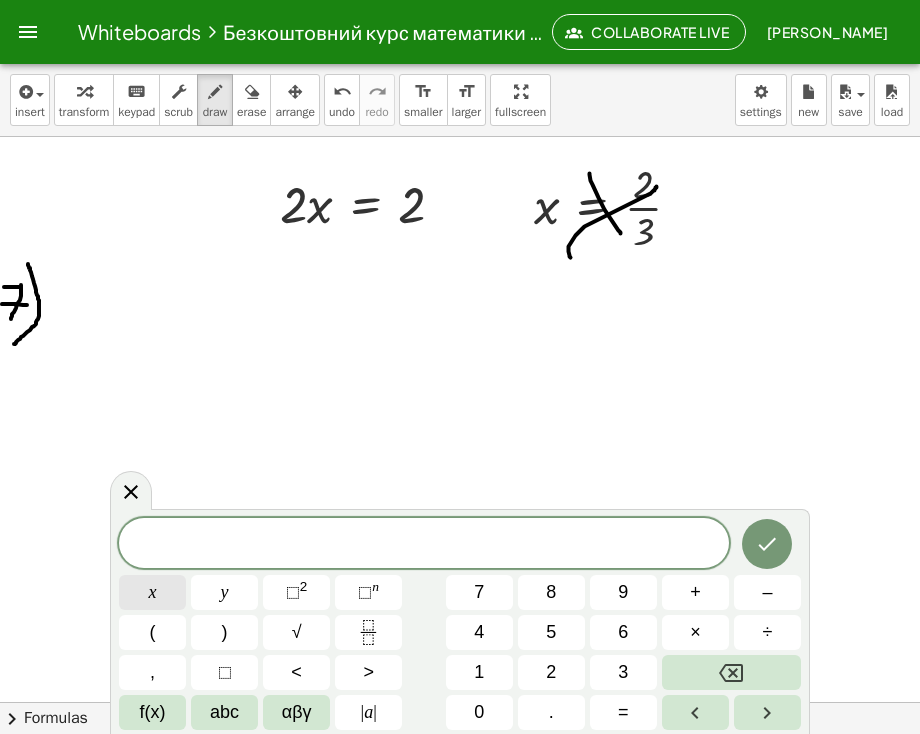click on "x" at bounding box center [152, 592] 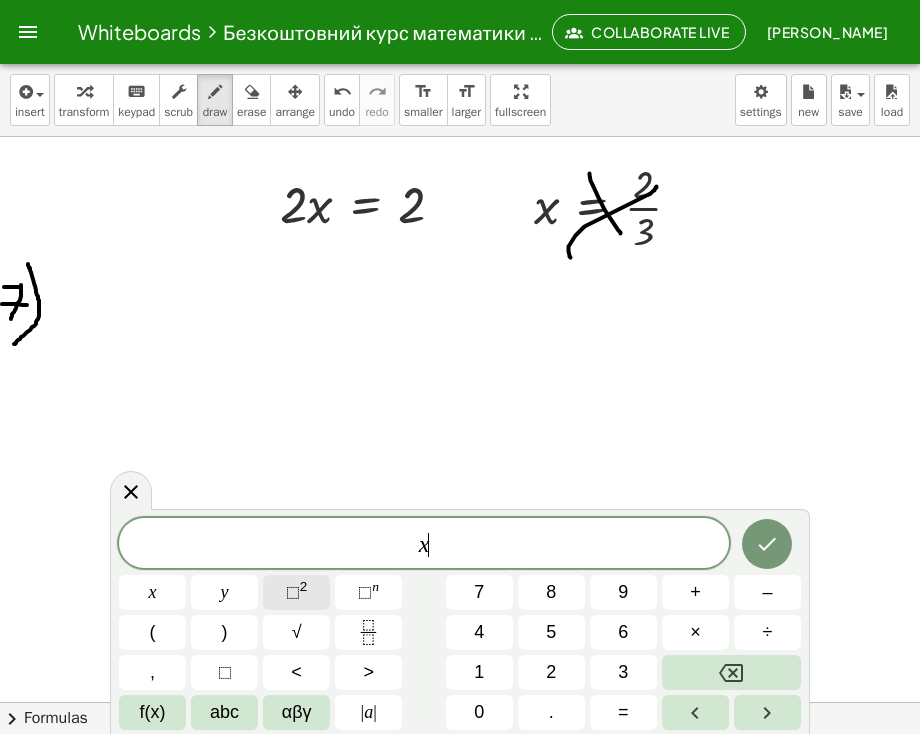 click on "⬚ 2" at bounding box center [296, 592] 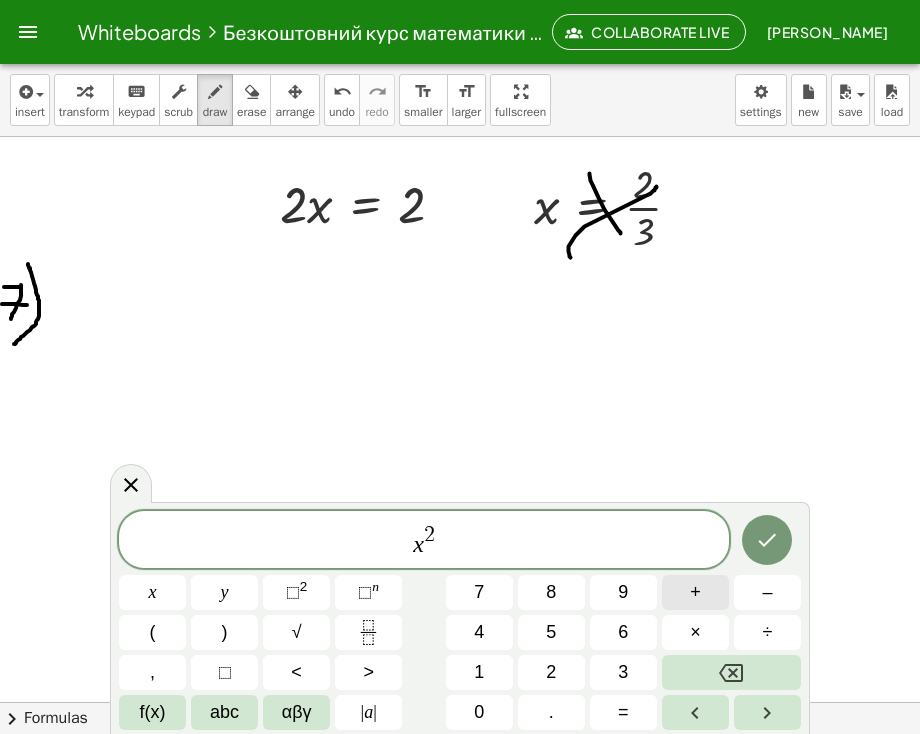 click on "+" at bounding box center [695, 592] 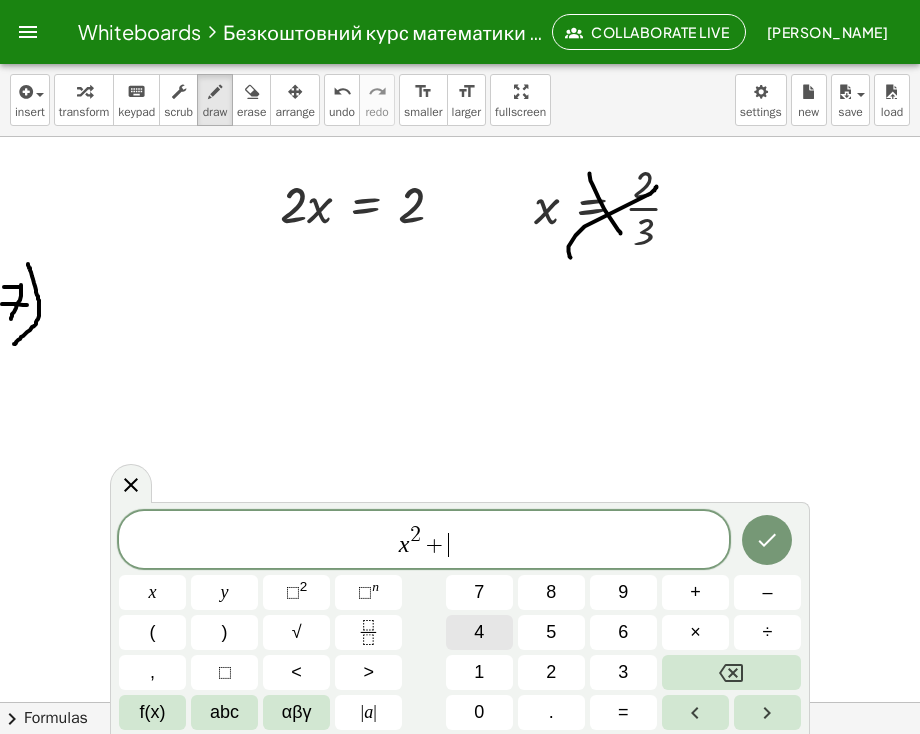 click on "4" at bounding box center (479, 632) 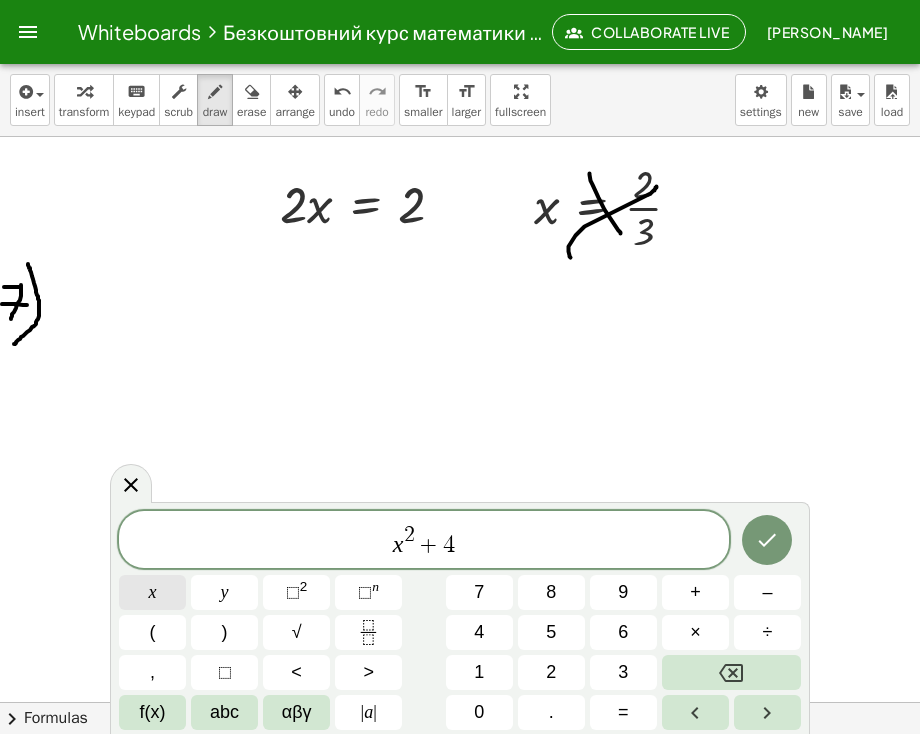 click on "x" at bounding box center [152, 592] 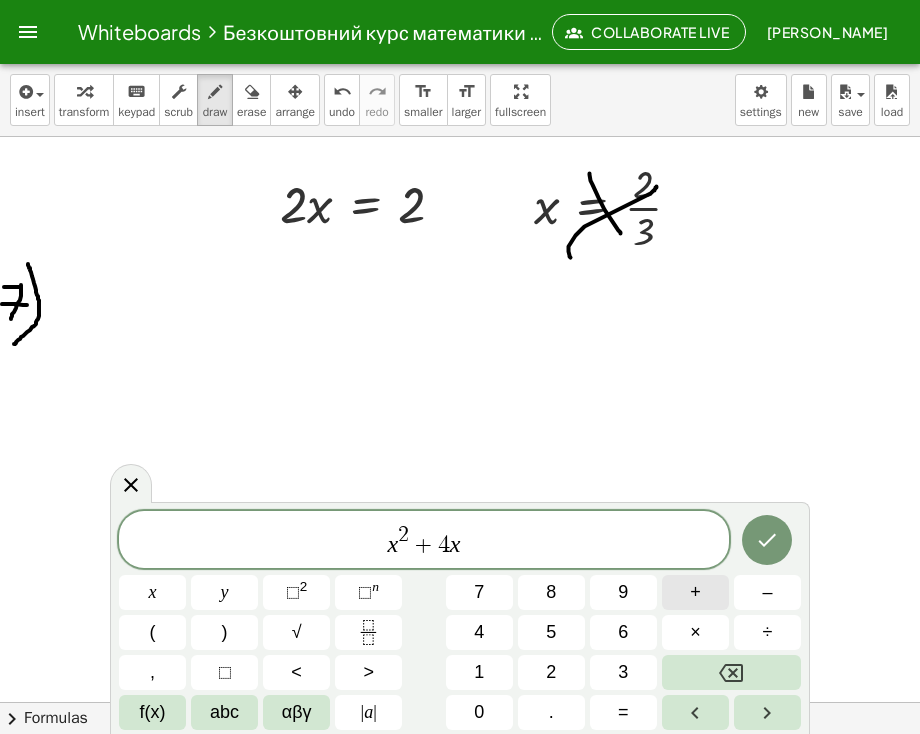 click on "+" at bounding box center (695, 592) 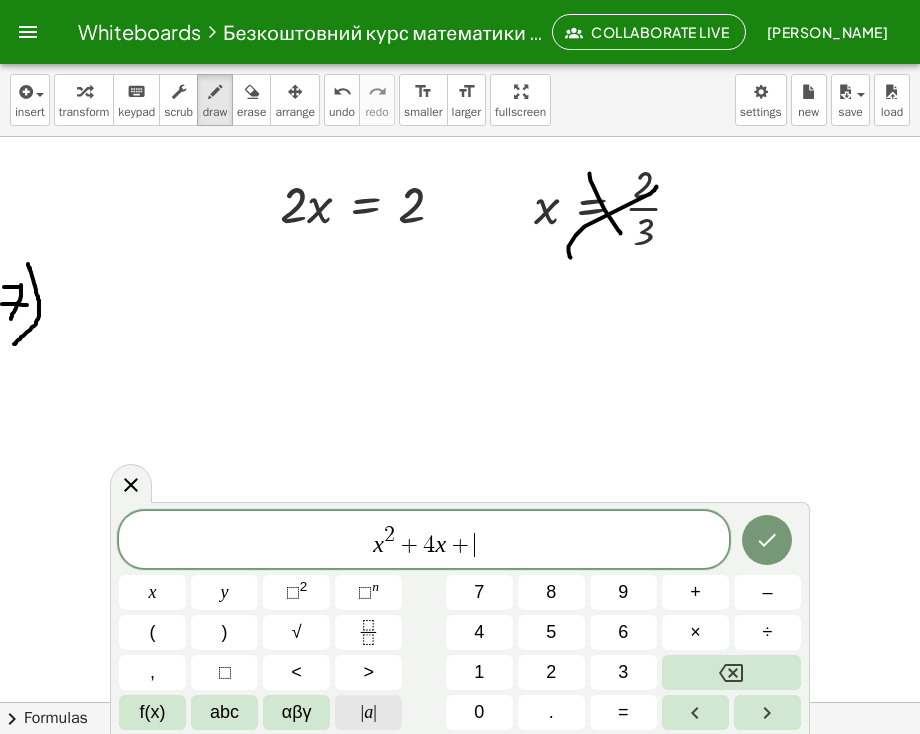click on "| a |" 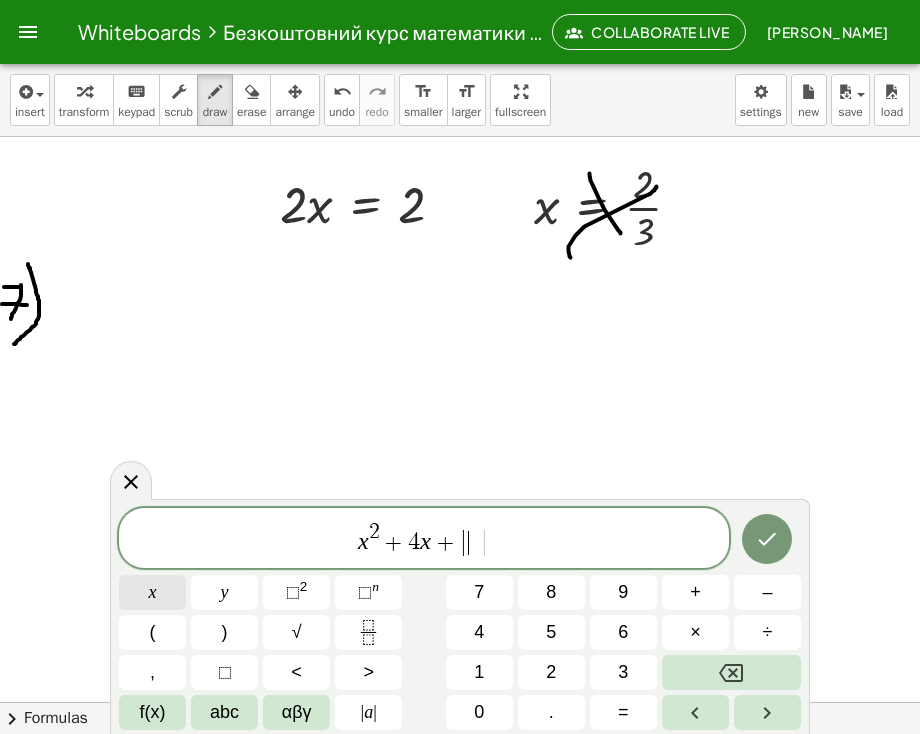click on "x" at bounding box center (152, 592) 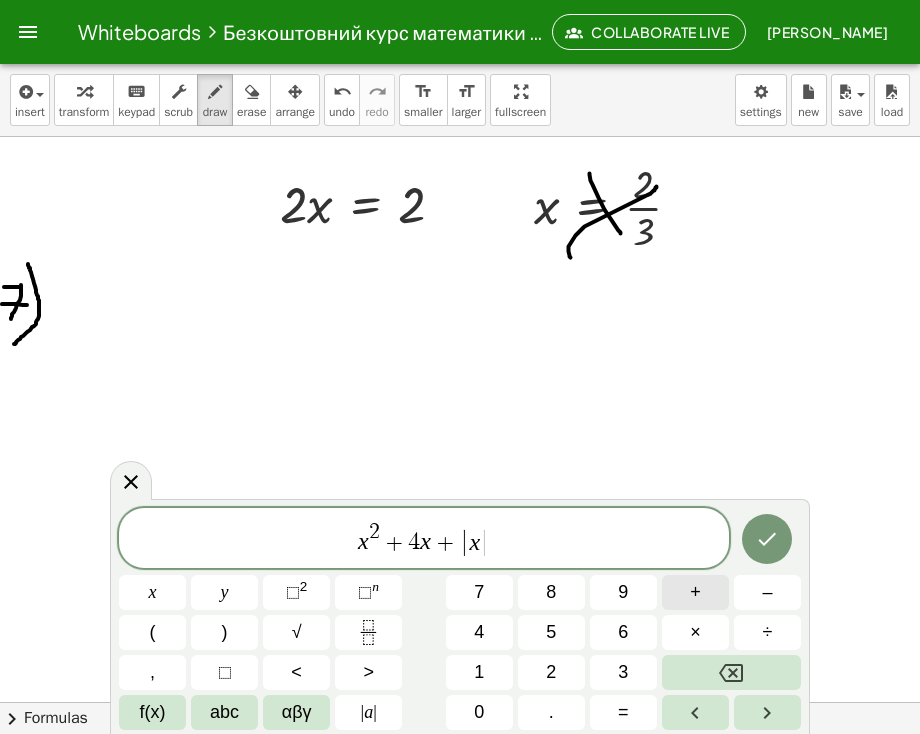 click on "+" at bounding box center (695, 592) 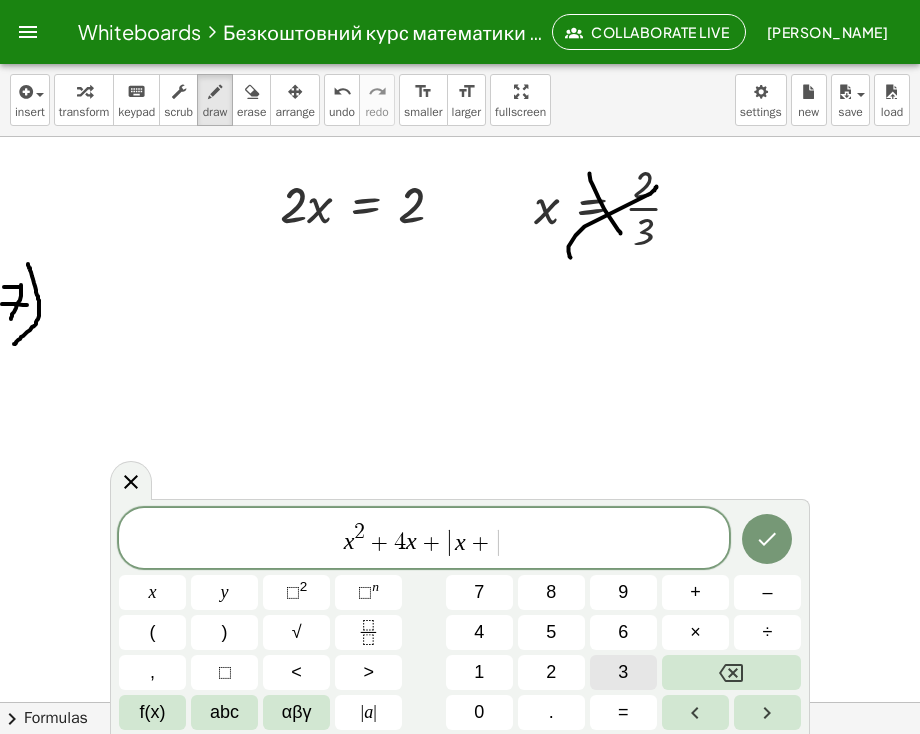 click on "3" at bounding box center [623, 672] 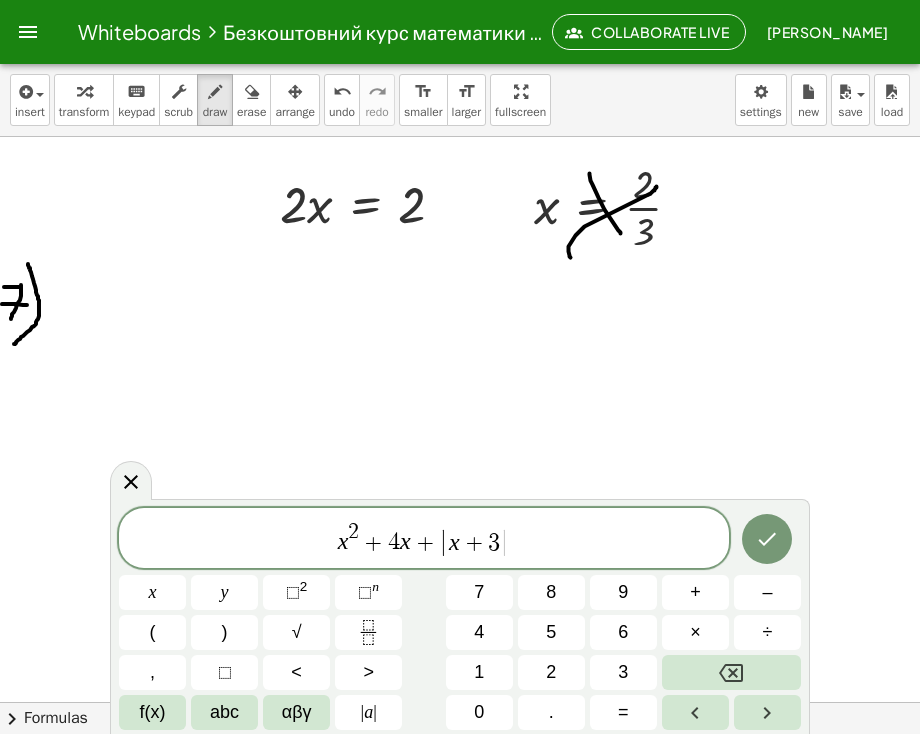 click on "x 2 + 4 x + | x + 3 ​ |" at bounding box center [424, 539] 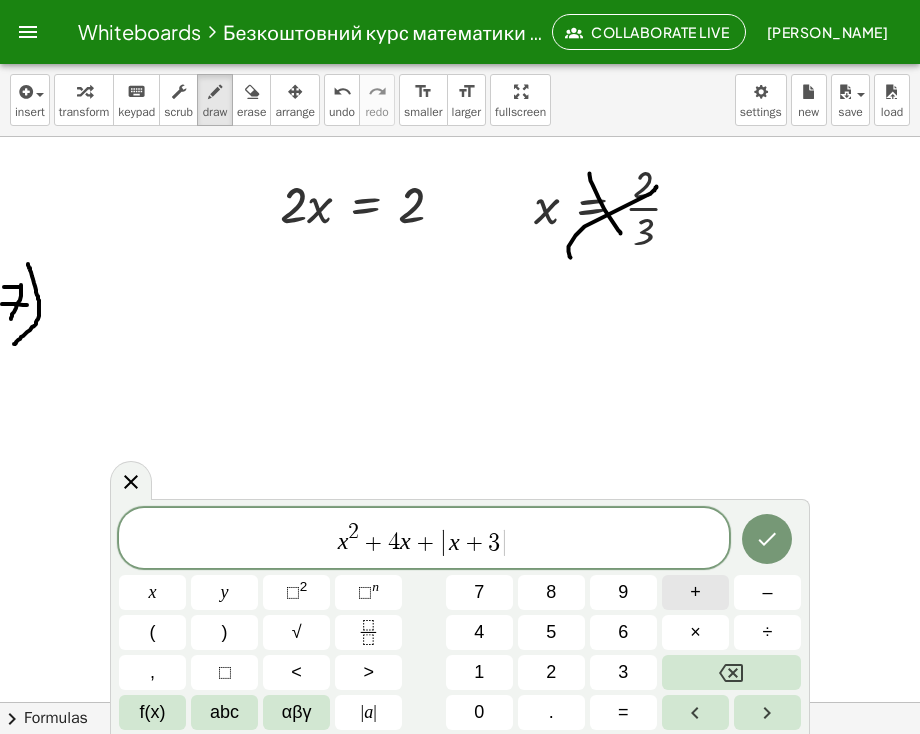 click on "+" at bounding box center (695, 592) 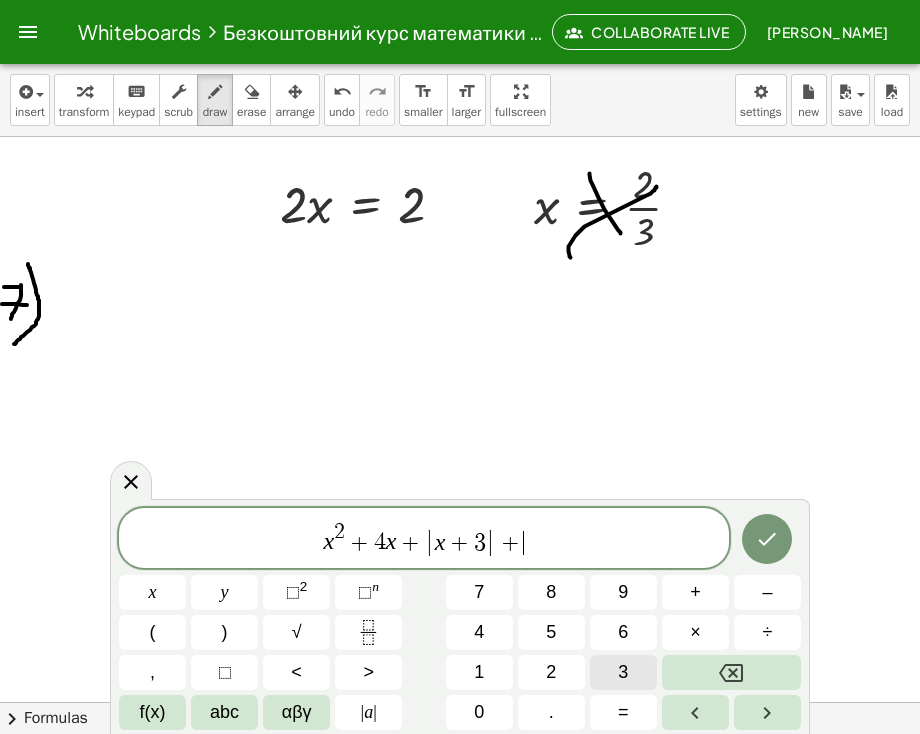 click on "3" at bounding box center [623, 672] 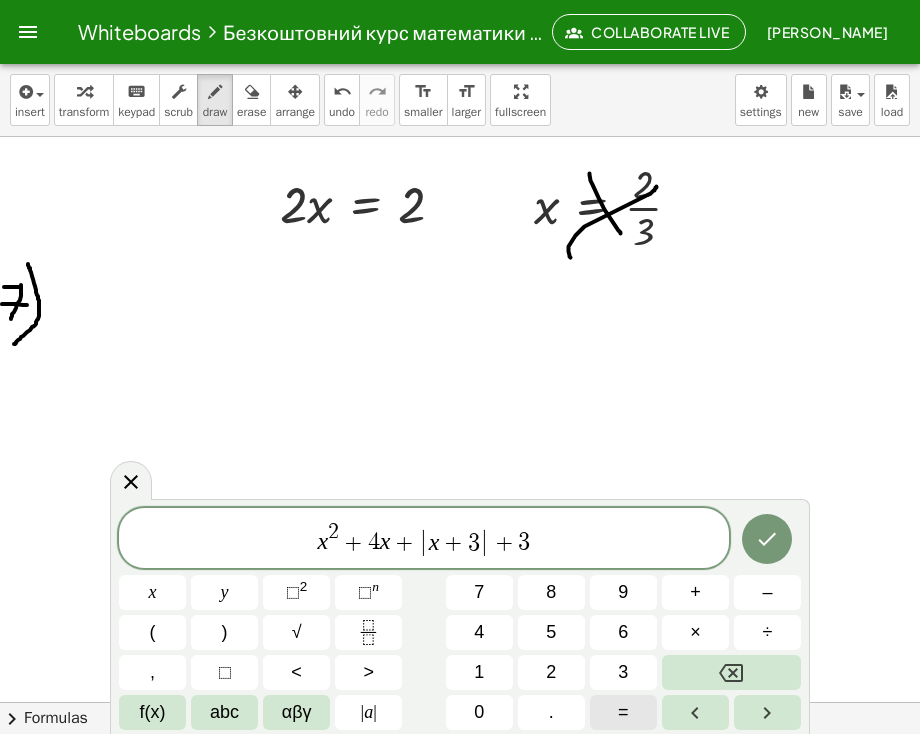 click on "=" at bounding box center (623, 712) 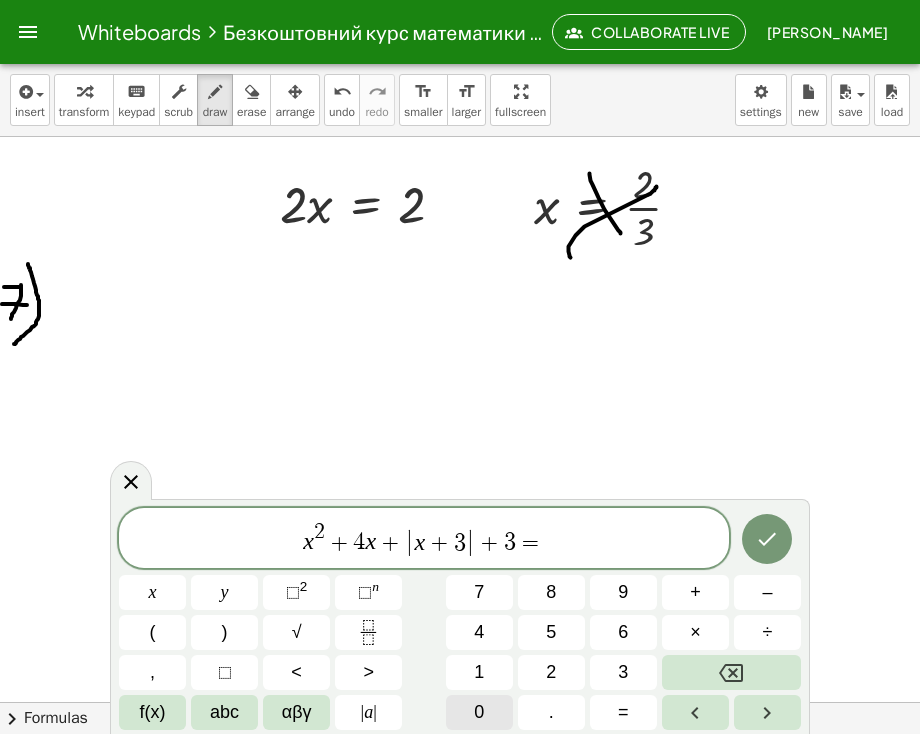 click on "0" at bounding box center (479, 712) 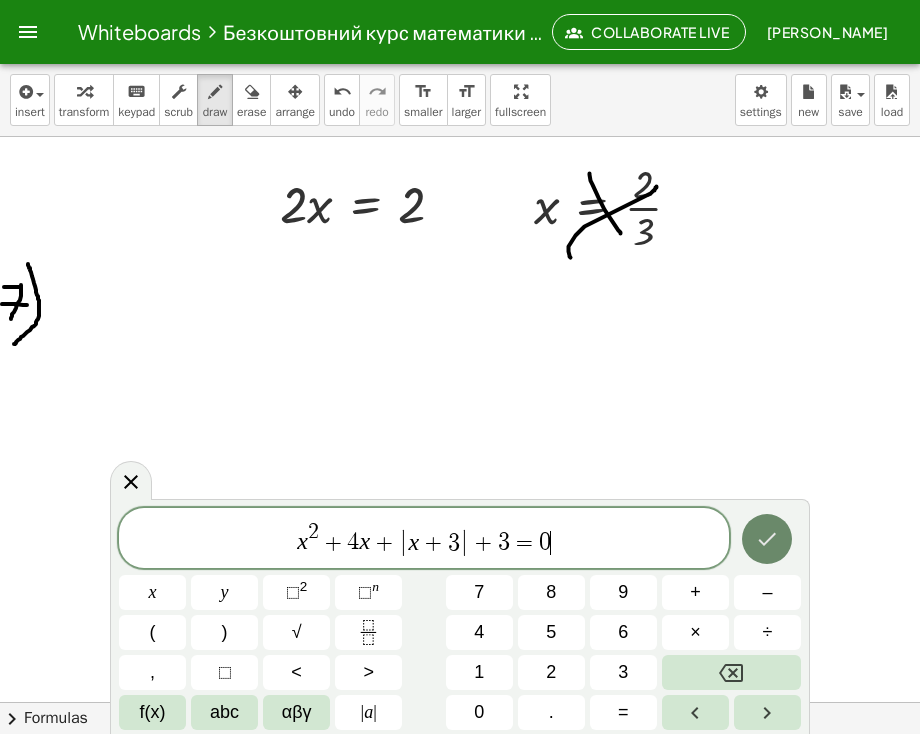 click 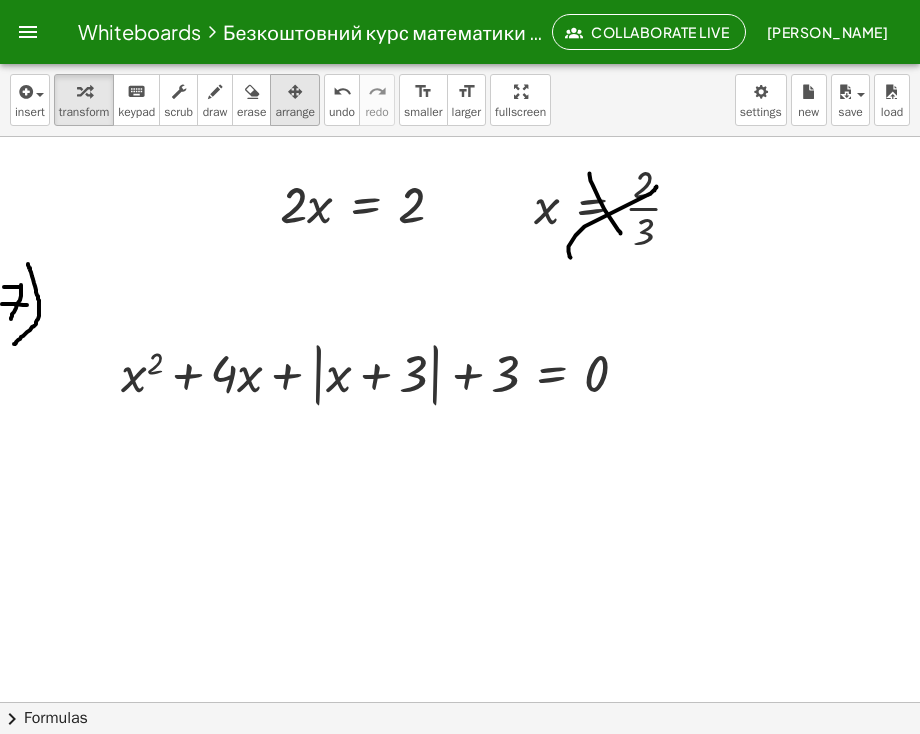 click at bounding box center [295, 92] 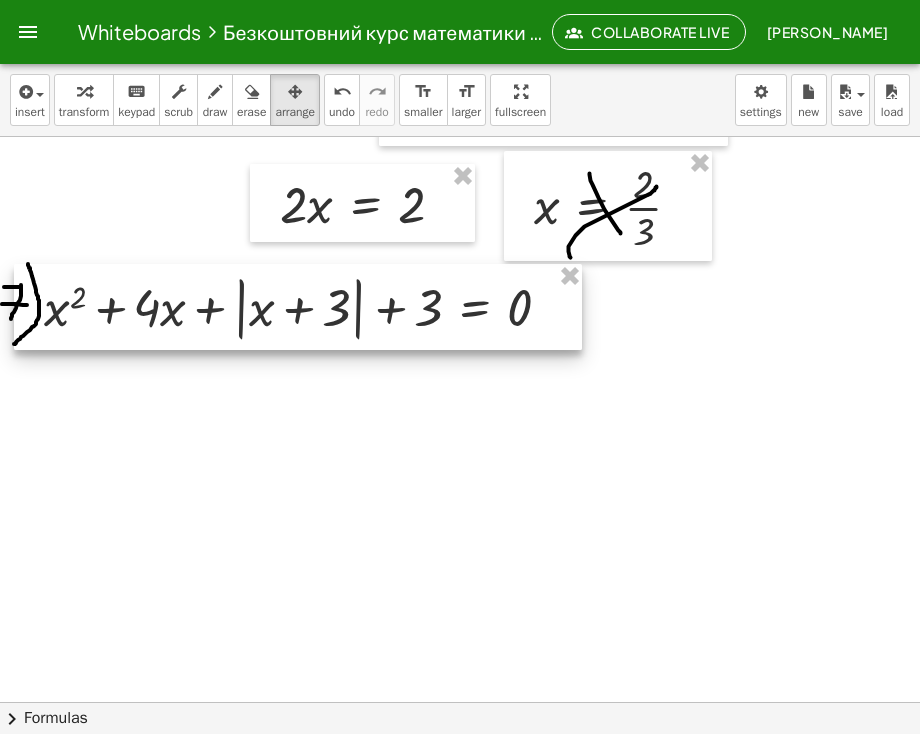 drag, startPoint x: 325, startPoint y: 409, endPoint x: 248, endPoint y: 343, distance: 101.414986 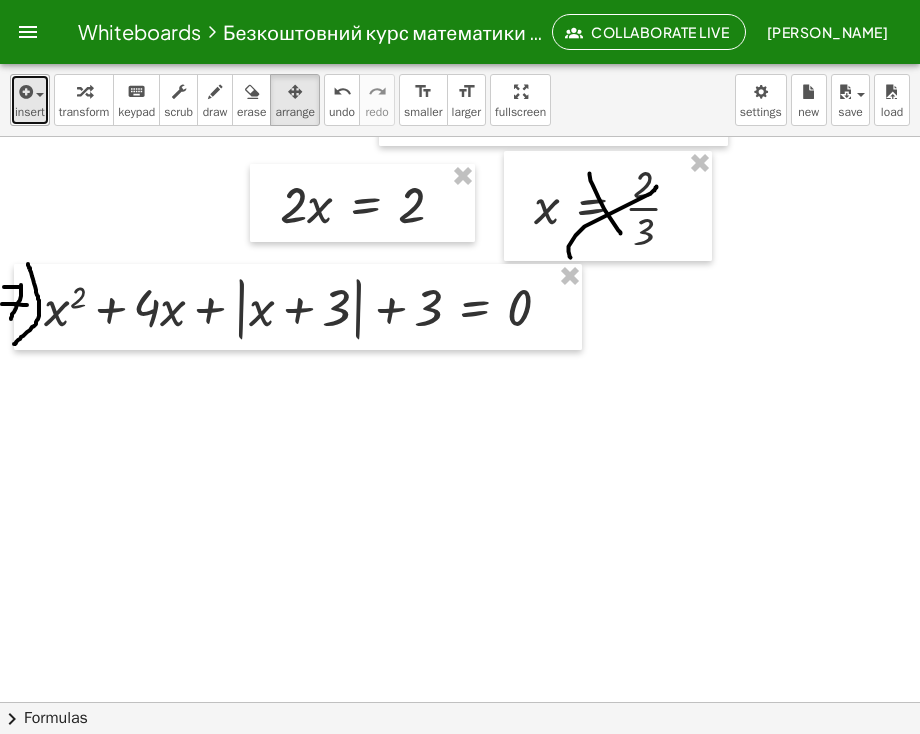 click at bounding box center (35, 94) 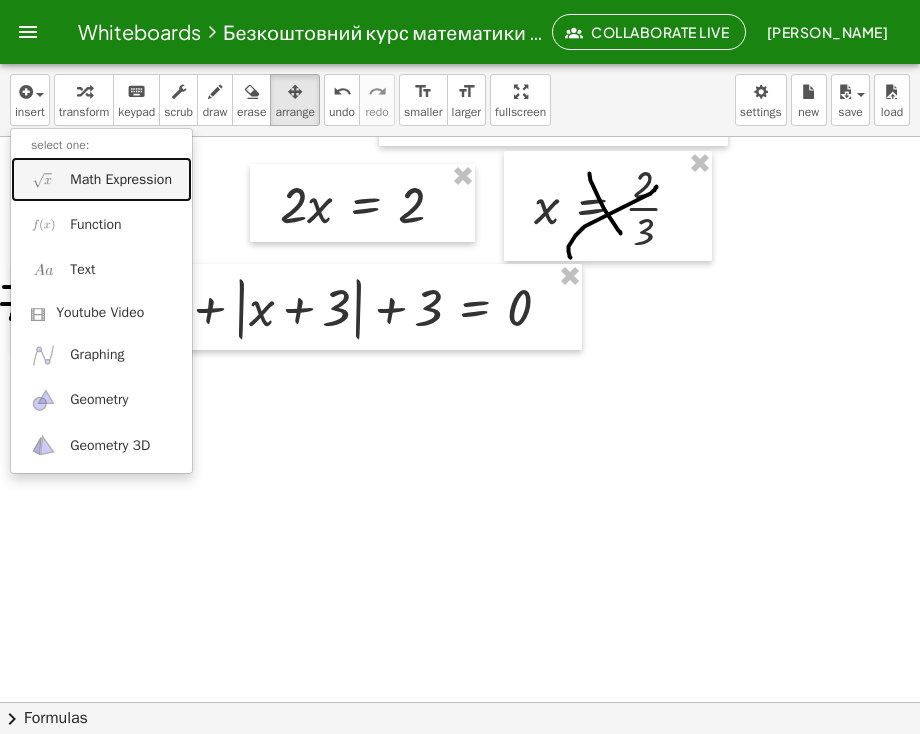 click on "Math Expression" at bounding box center (121, 180) 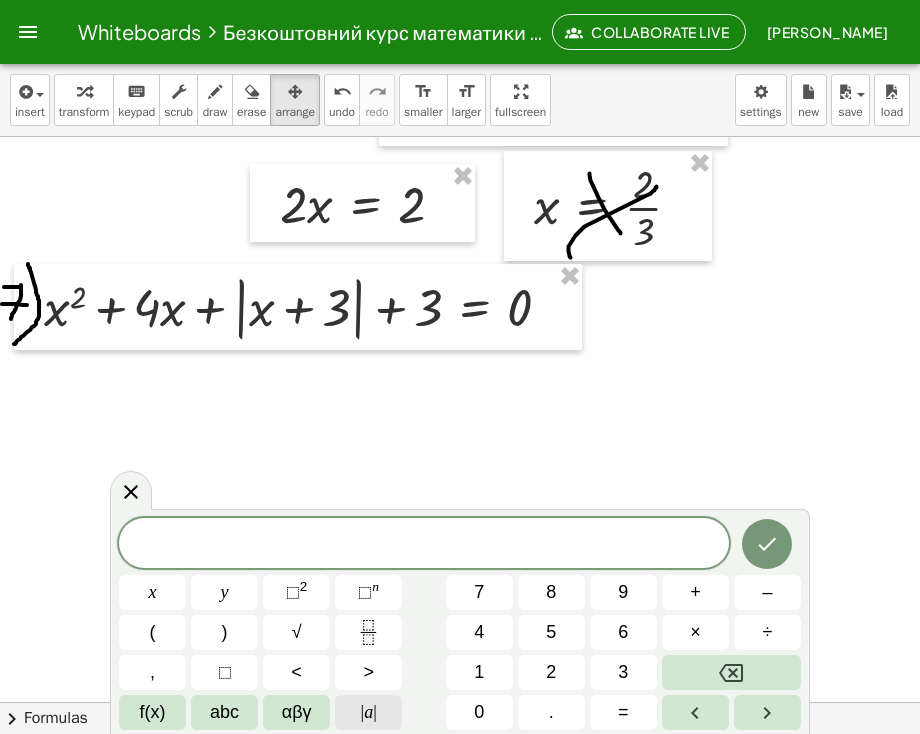 click on "| a |" at bounding box center [368, 712] 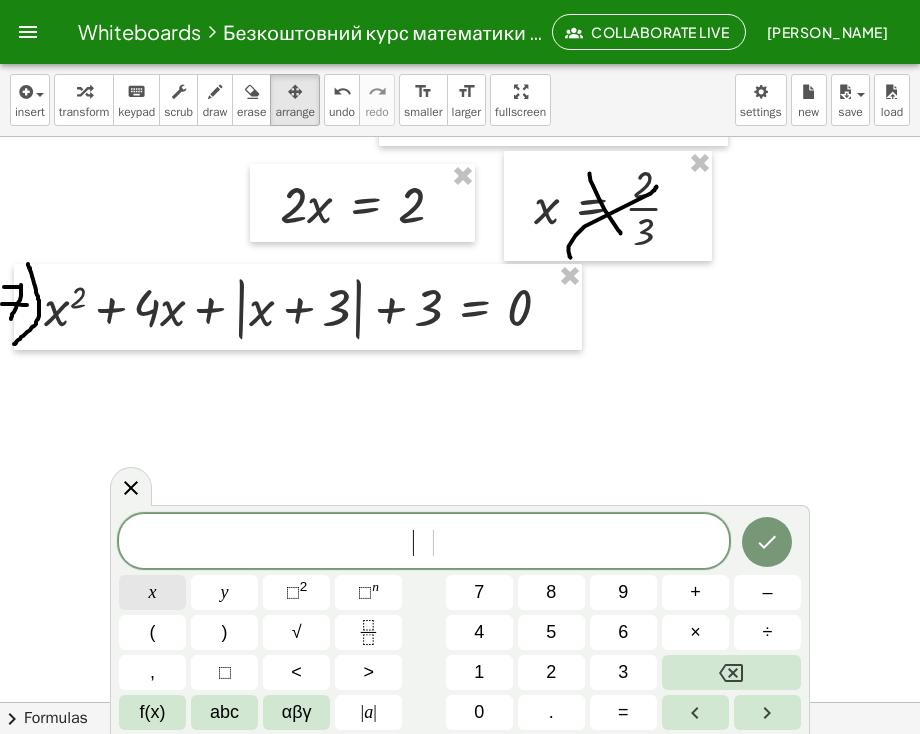 click on "x" at bounding box center [153, 592] 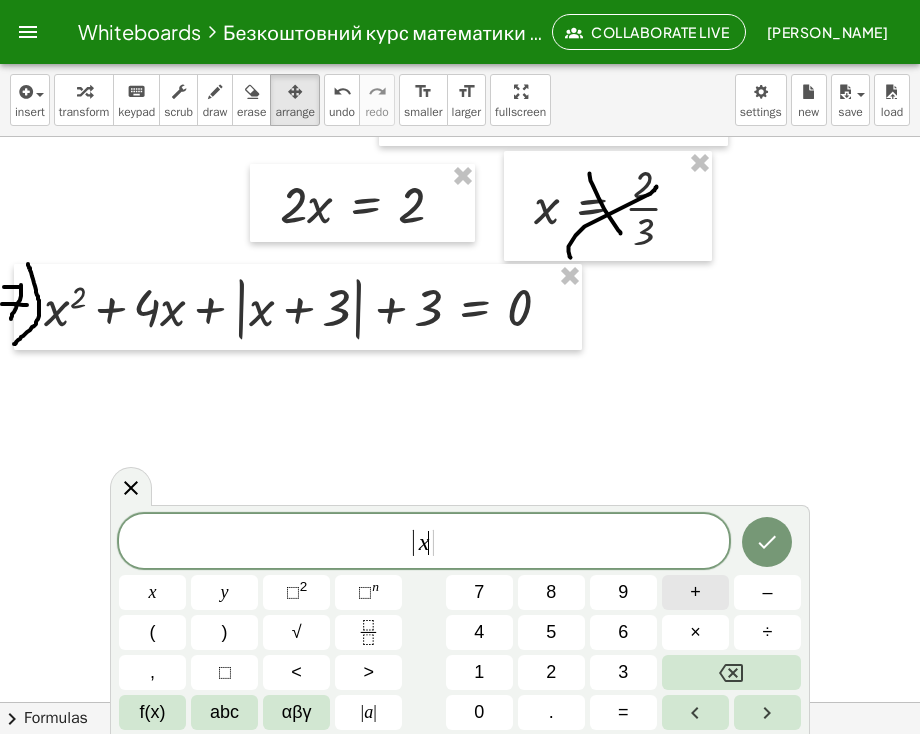 click on "+" at bounding box center [695, 592] 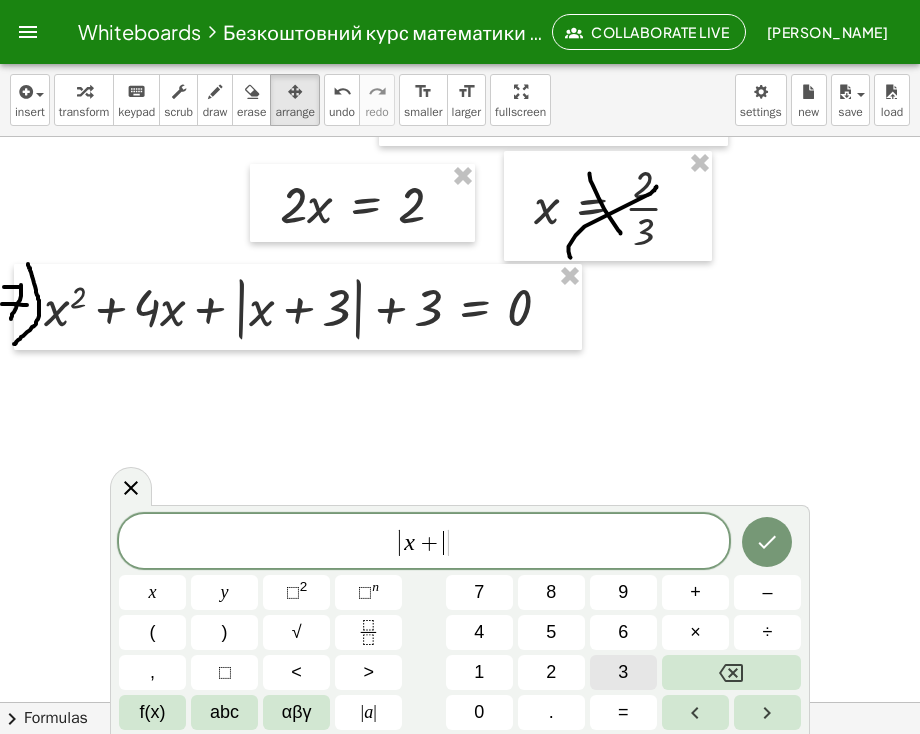 click on "3" at bounding box center [623, 672] 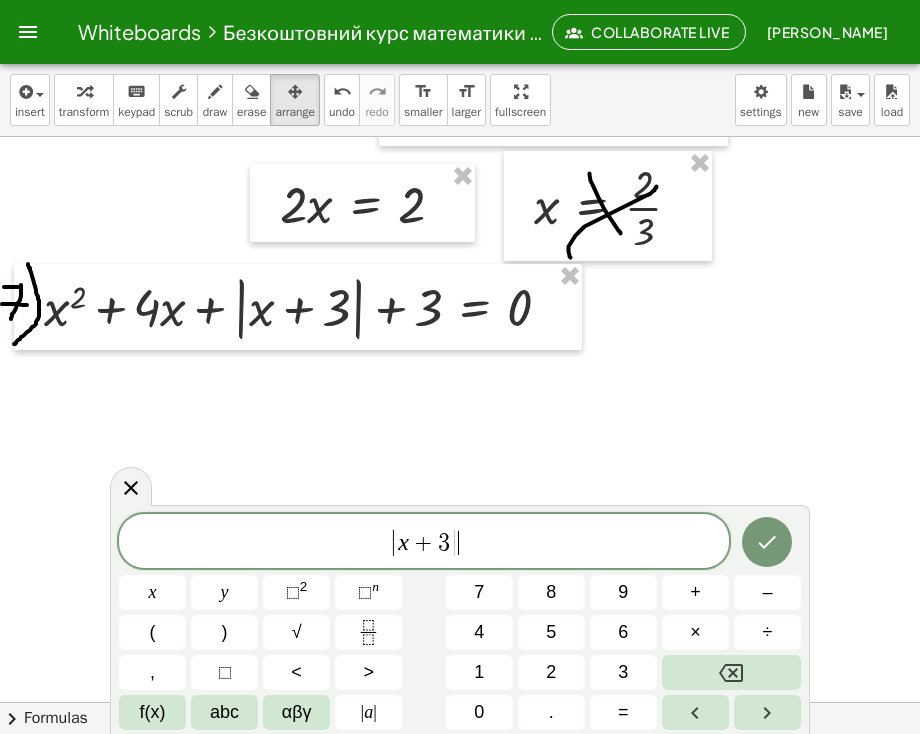 click on "| x + 3 | ​" at bounding box center [424, 542] 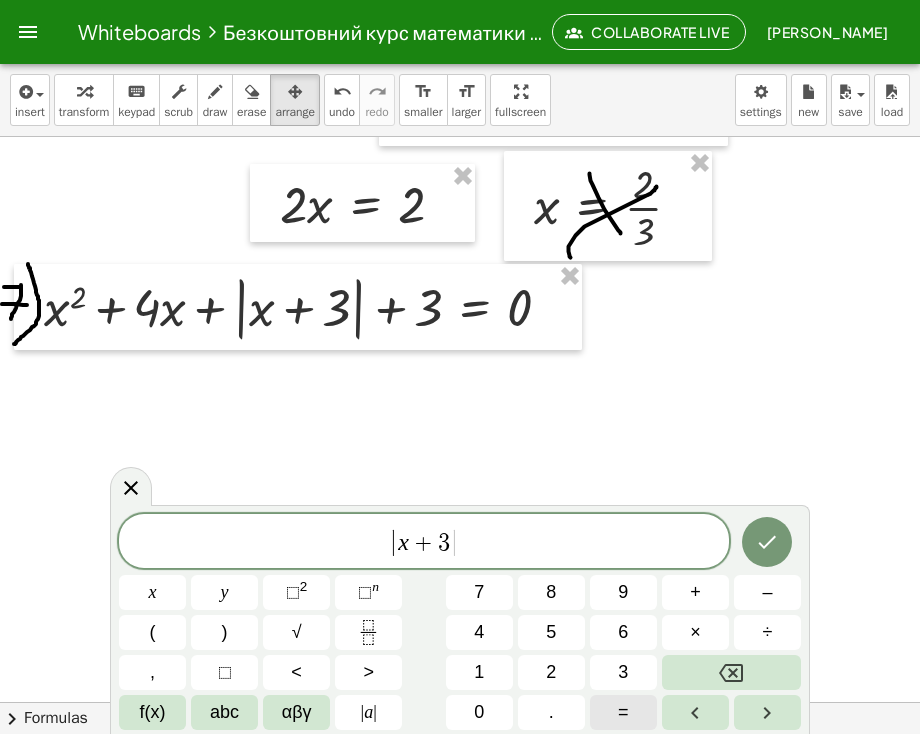 click on "=" at bounding box center (623, 712) 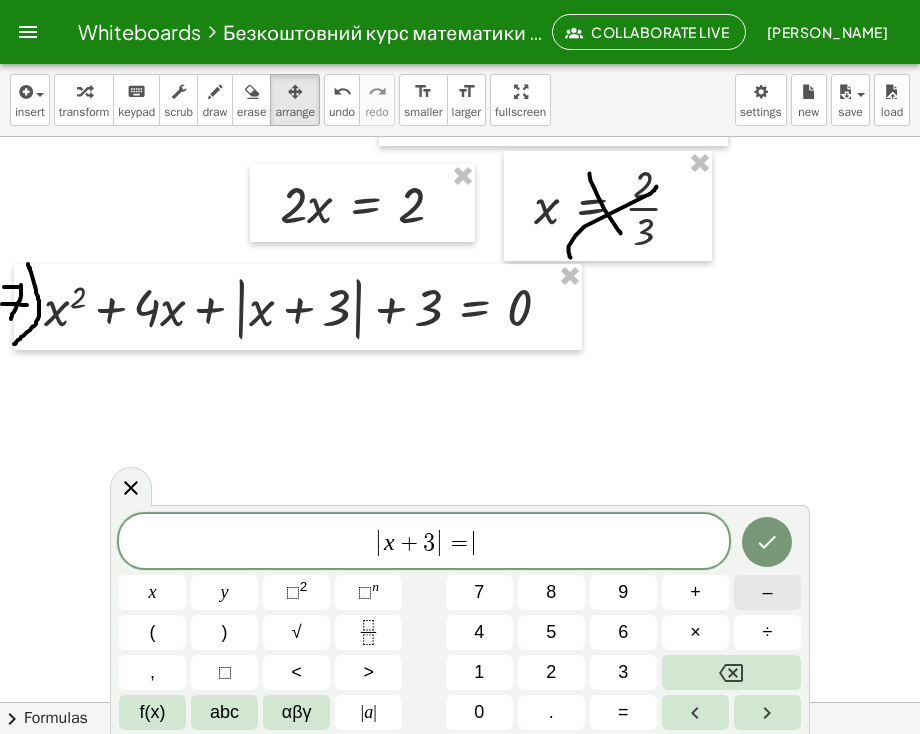 click on "–" at bounding box center [767, 592] 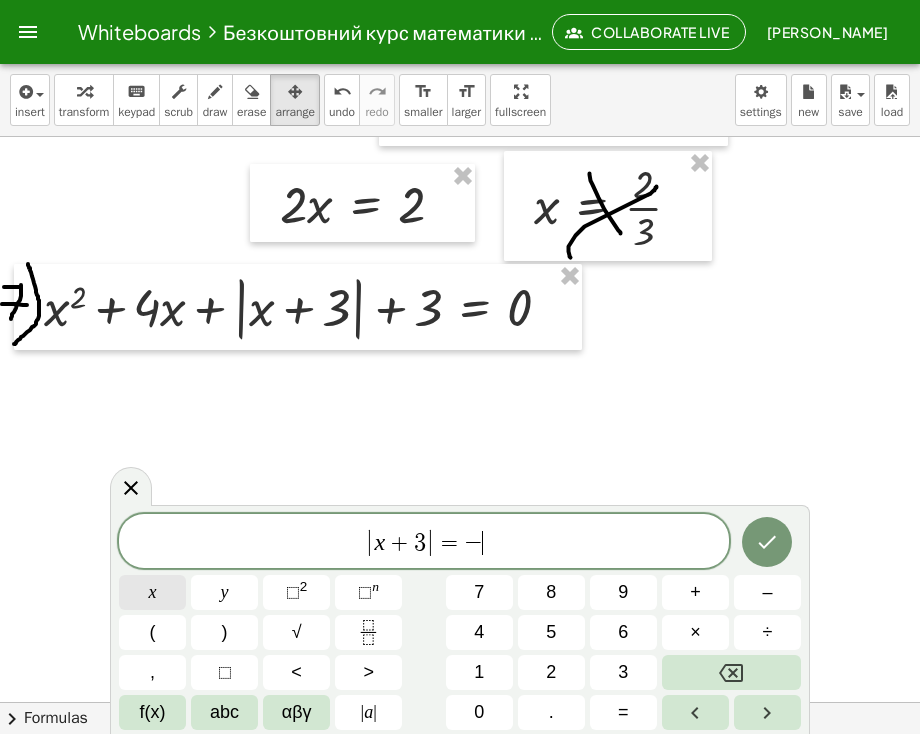 click on "x" at bounding box center [152, 592] 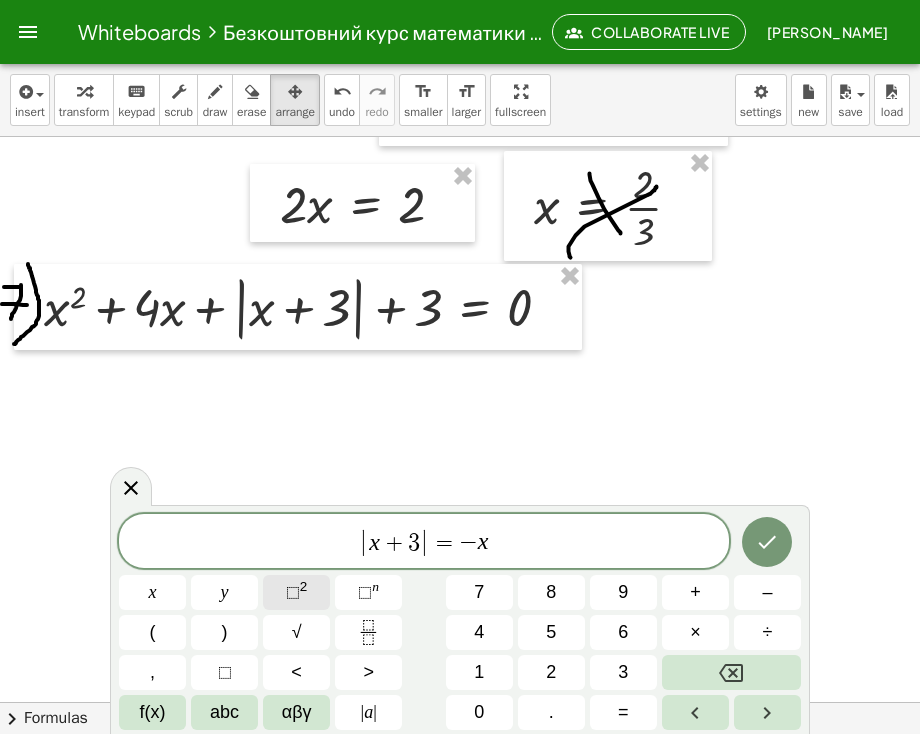 click on "⬚ 2" 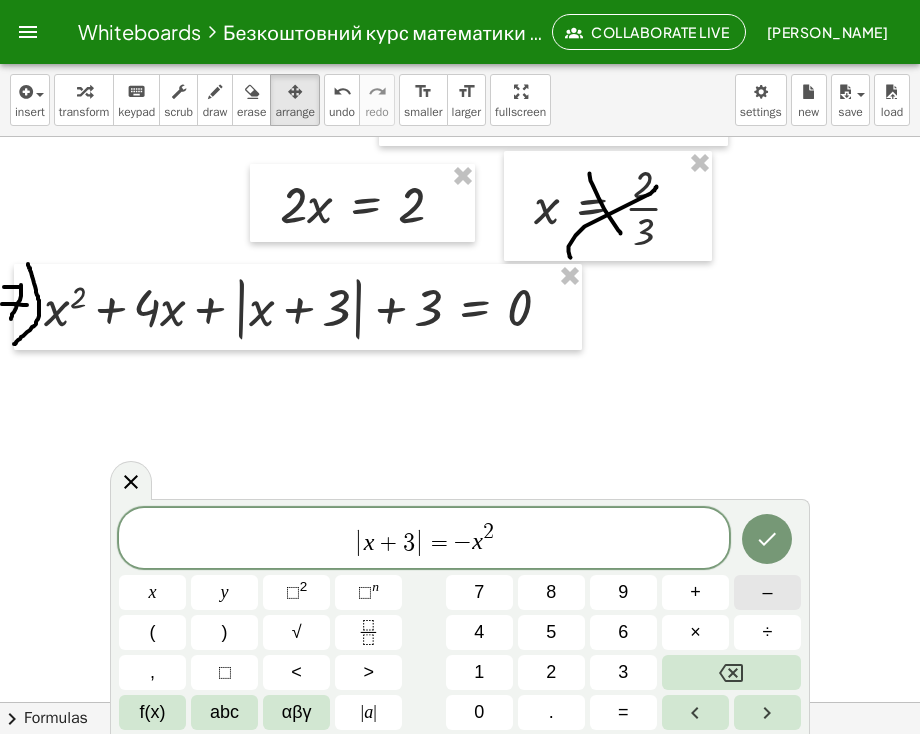 click on "–" at bounding box center [767, 592] 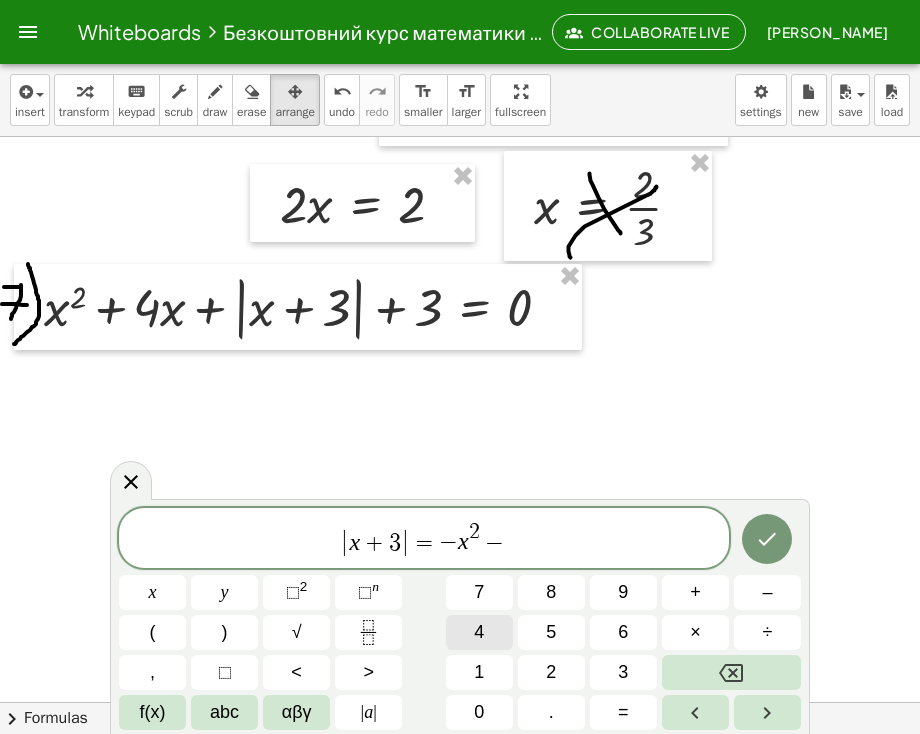 click on "4" at bounding box center [479, 632] 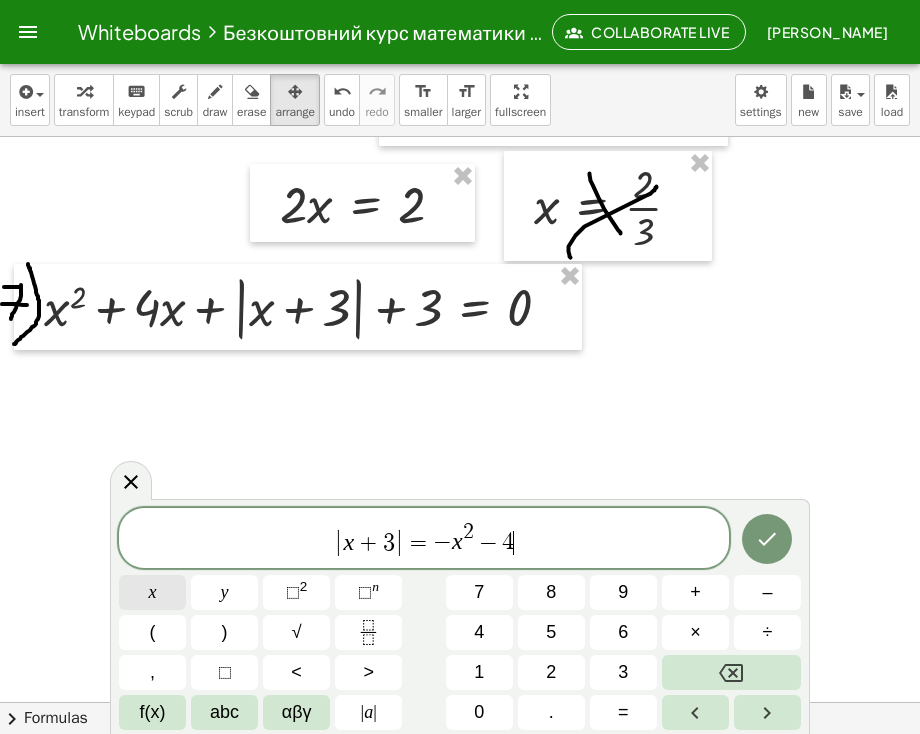 click on "x" at bounding box center (152, 592) 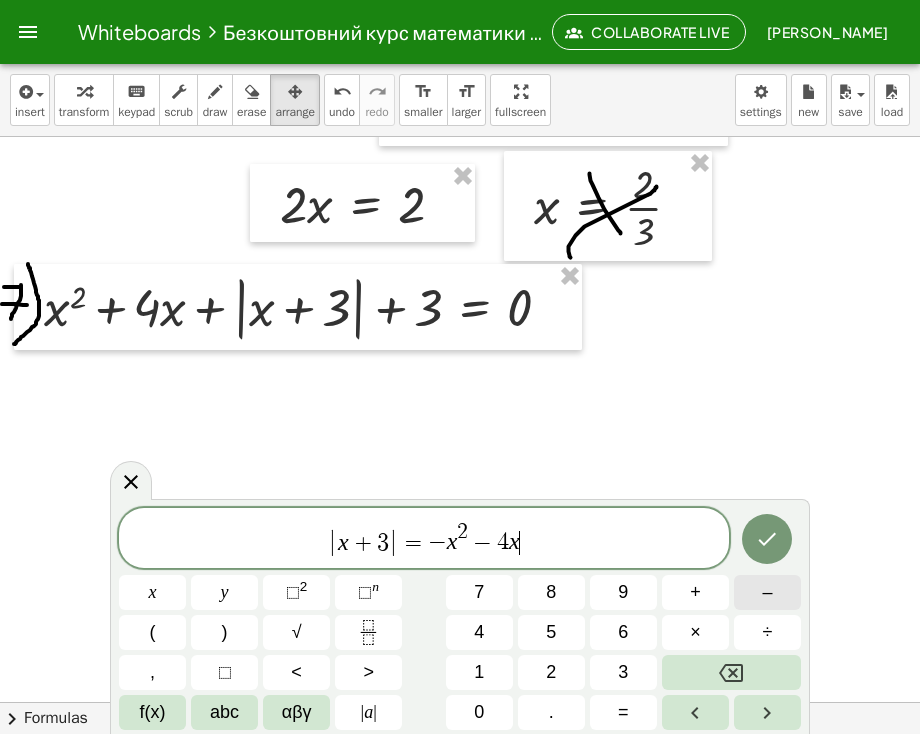 click on "–" at bounding box center (767, 592) 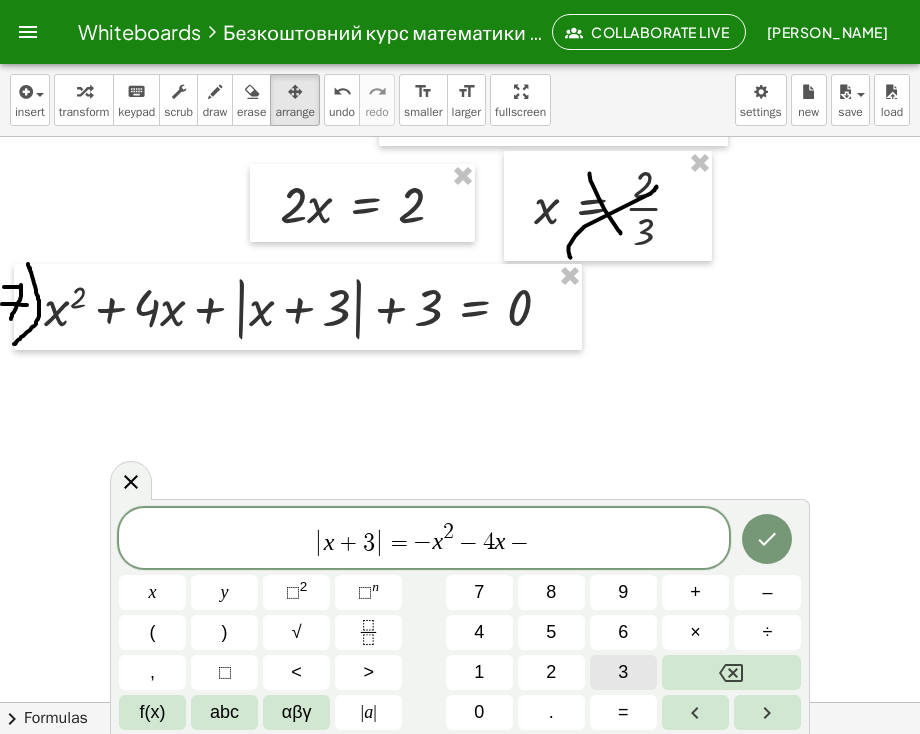 click on "3" at bounding box center (623, 672) 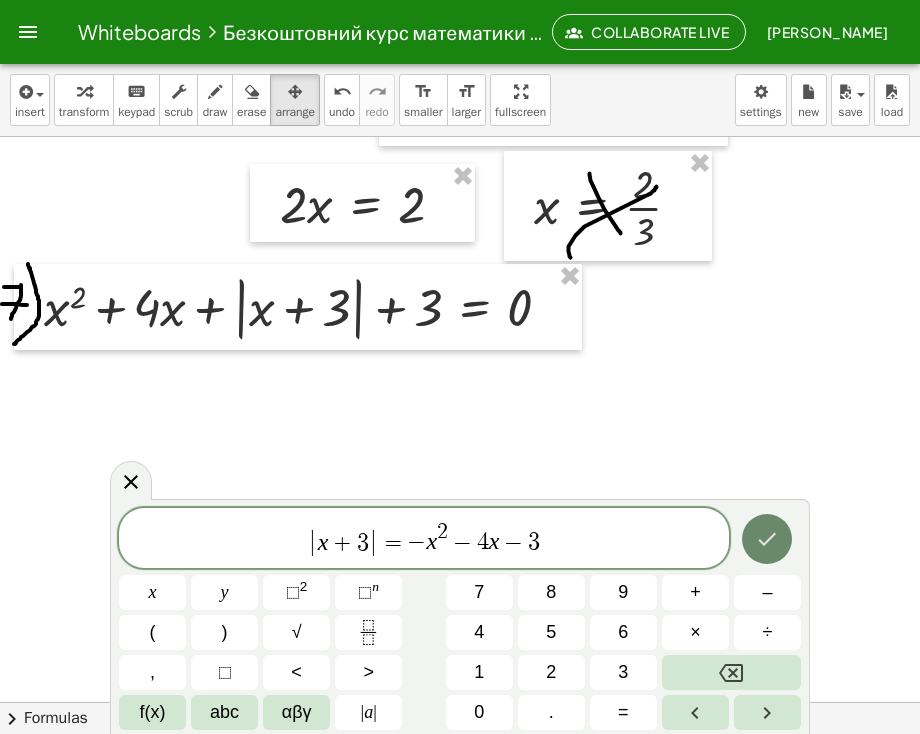 click 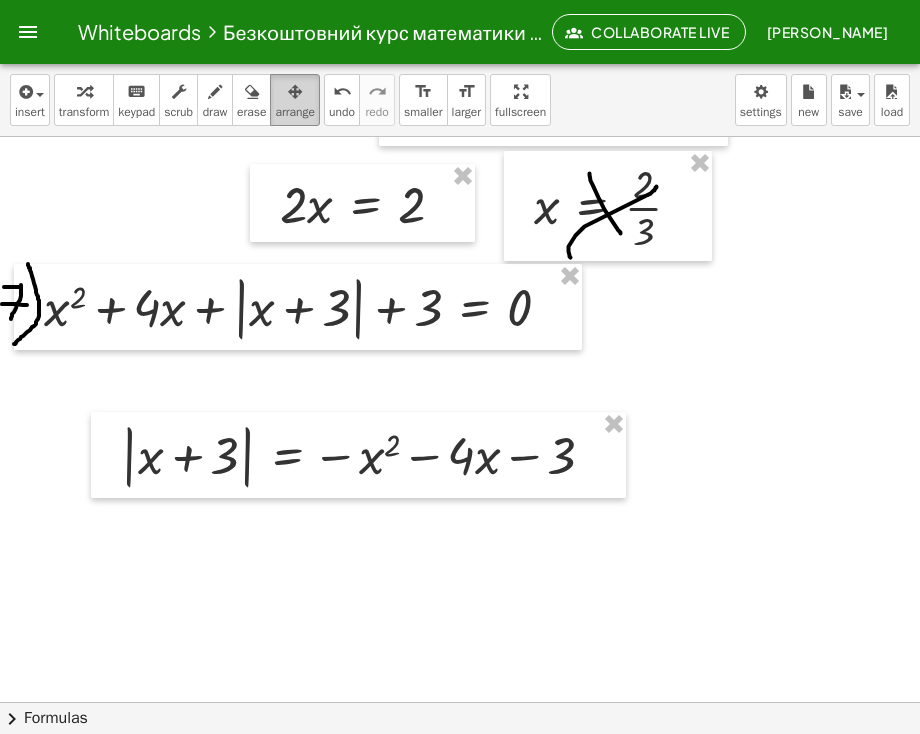 click on "arrange" at bounding box center [295, 112] 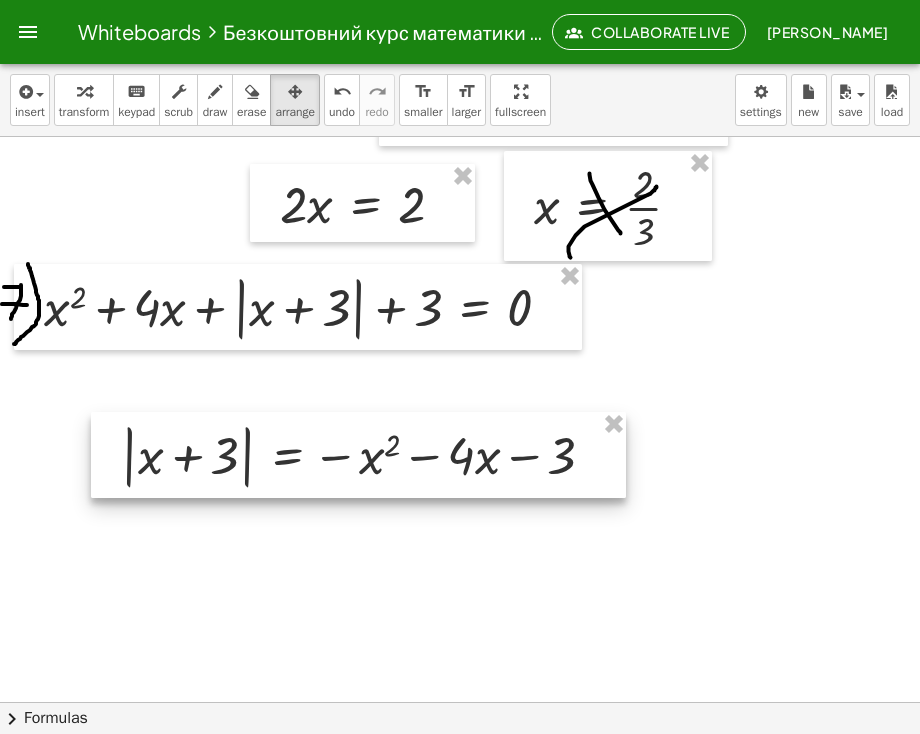 drag, startPoint x: 368, startPoint y: 510, endPoint x: 305, endPoint y: 471, distance: 74.094536 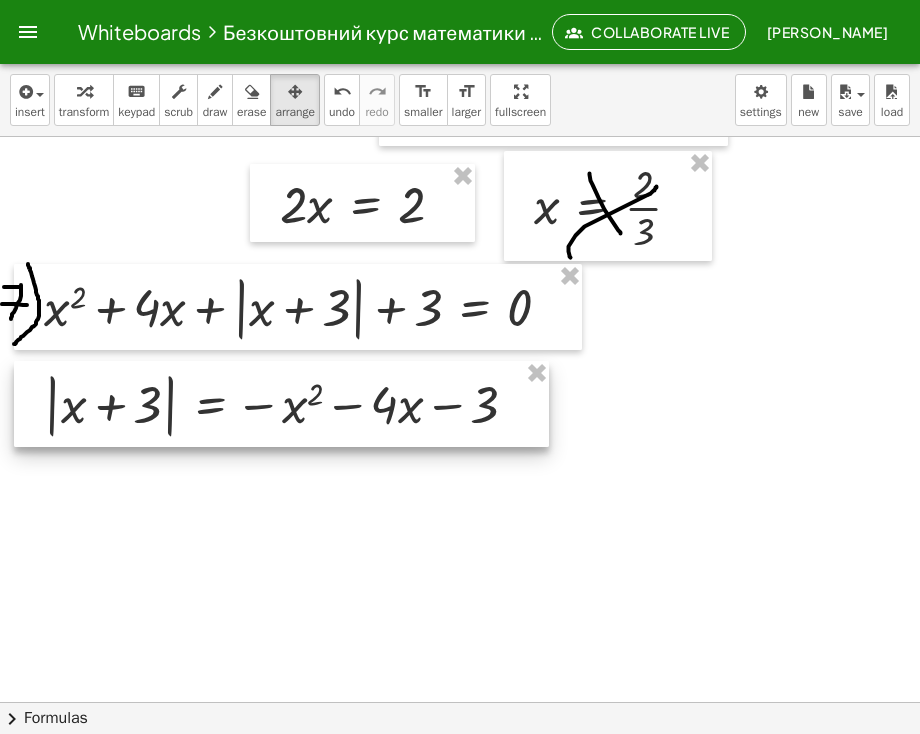 drag, startPoint x: 312, startPoint y: 482, endPoint x: 236, endPoint y: 432, distance: 90.97253 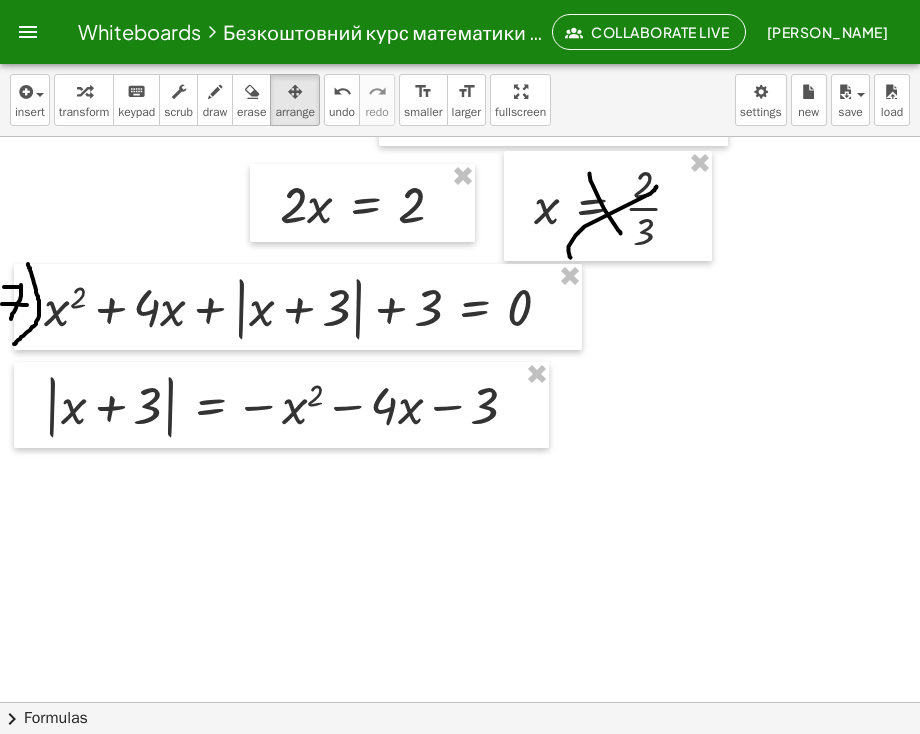drag, startPoint x: 228, startPoint y: 105, endPoint x: 230, endPoint y: 126, distance: 21.095022 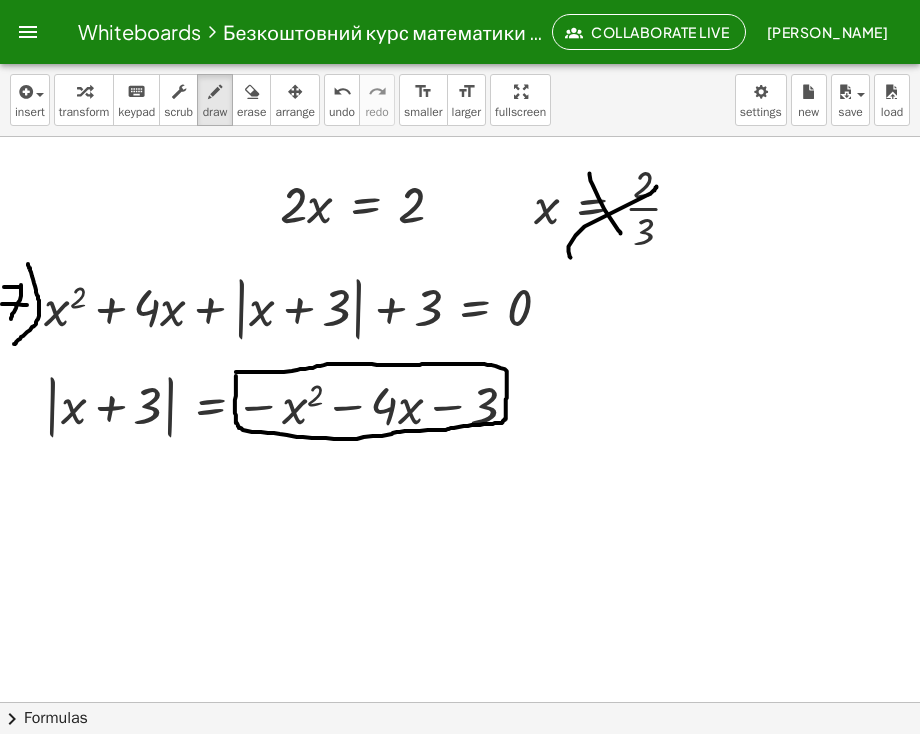 click at bounding box center (552, -1208) 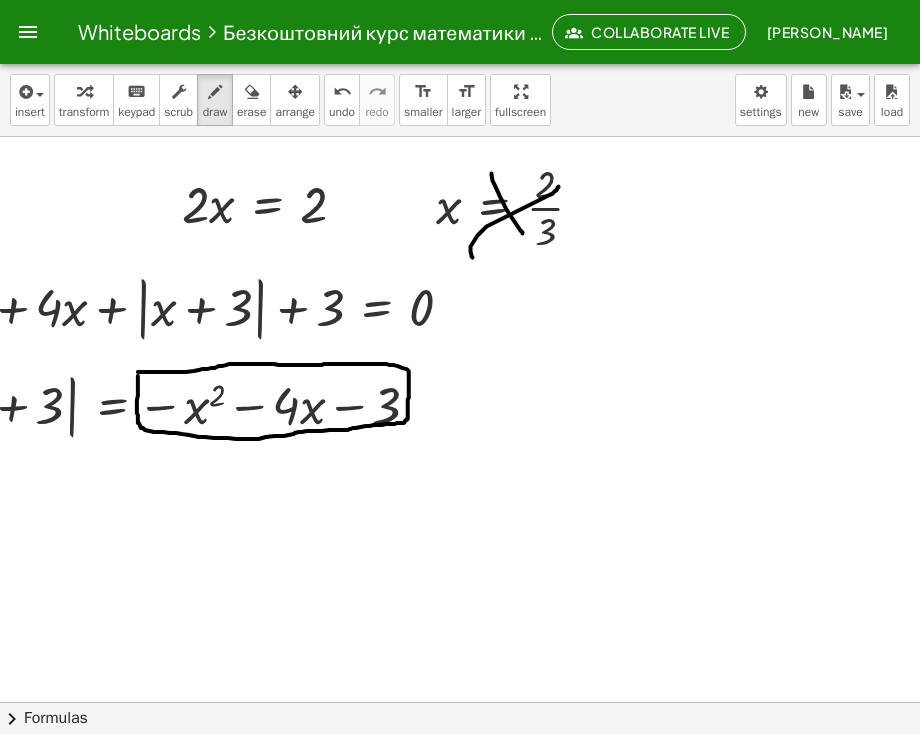 scroll, scrollTop: 3606, scrollLeft: 199, axis: both 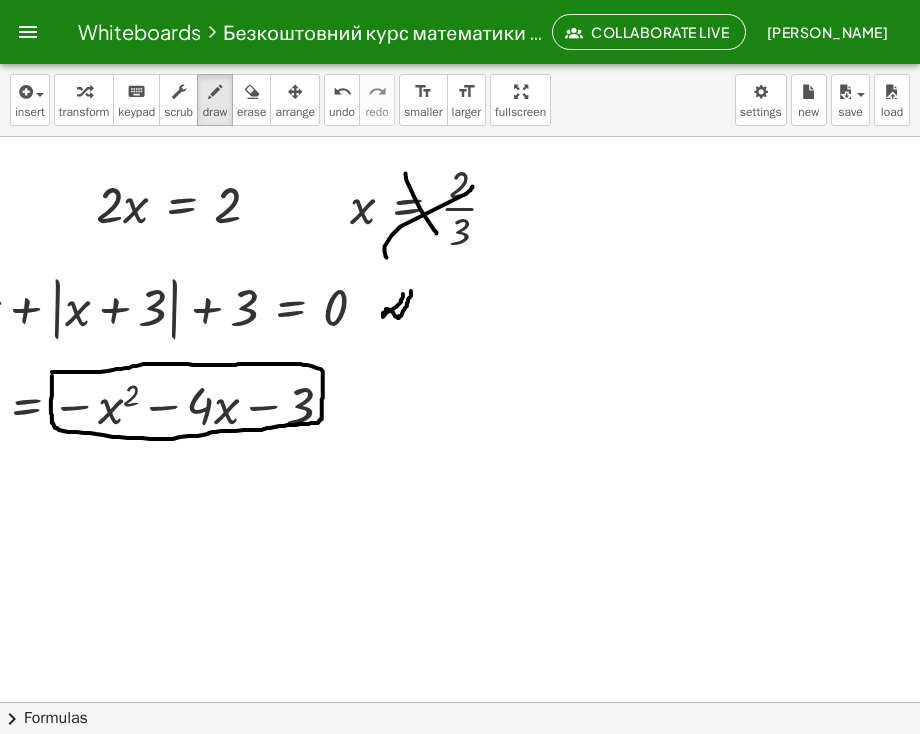 click at bounding box center (368, -1208) 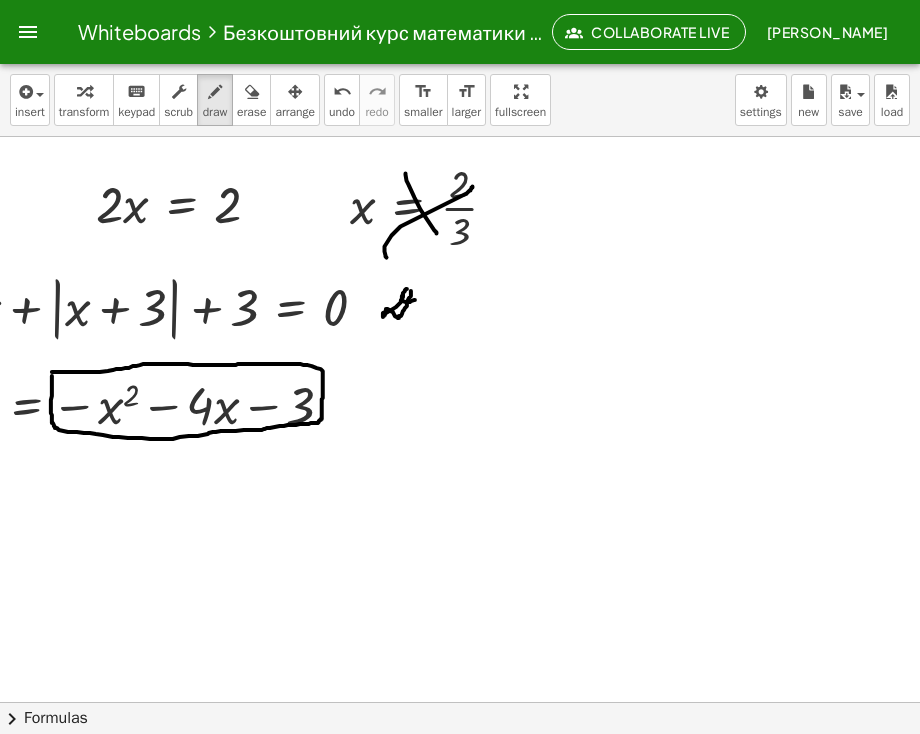 drag, startPoint x: 390, startPoint y: 291, endPoint x: 400, endPoint y: 301, distance: 14.142136 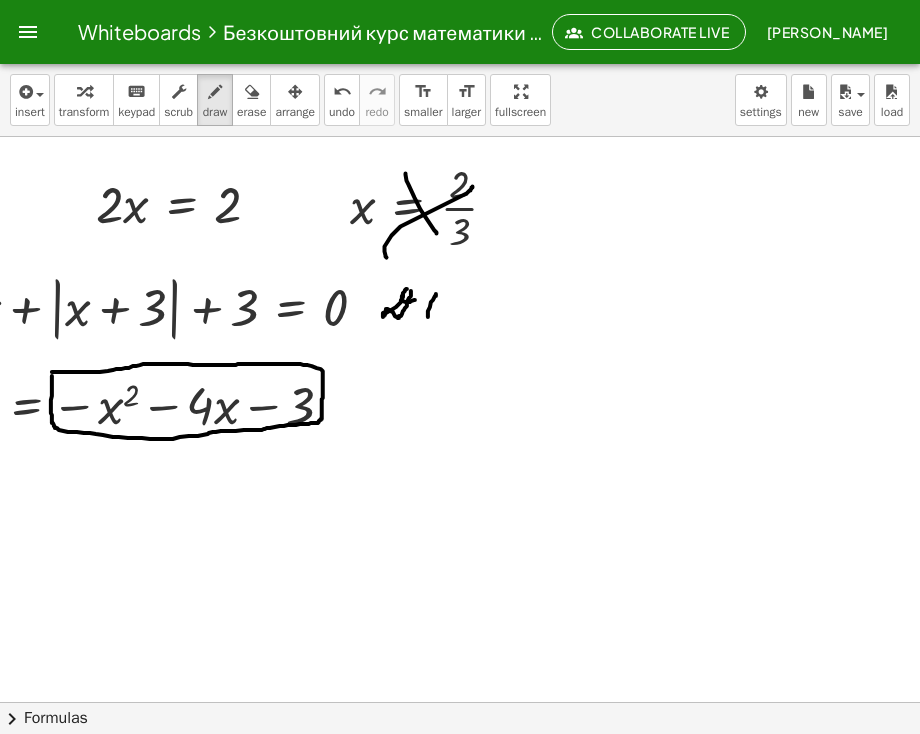 drag, startPoint x: 413, startPoint y: 318, endPoint x: 422, endPoint y: 294, distance: 25.632011 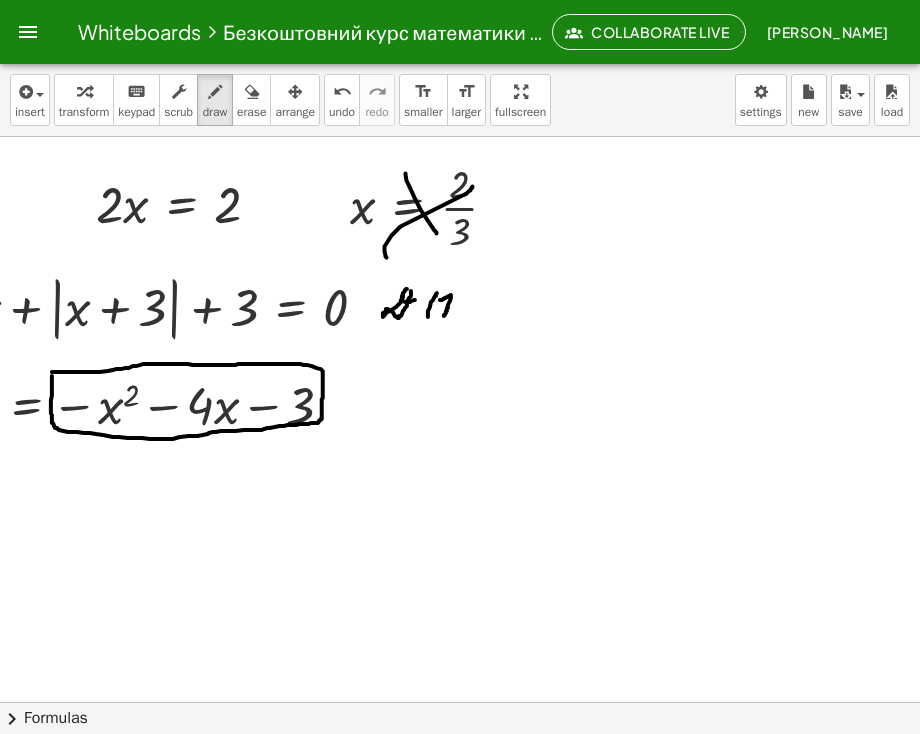 drag, startPoint x: 425, startPoint y: 301, endPoint x: 429, endPoint y: 317, distance: 16.492422 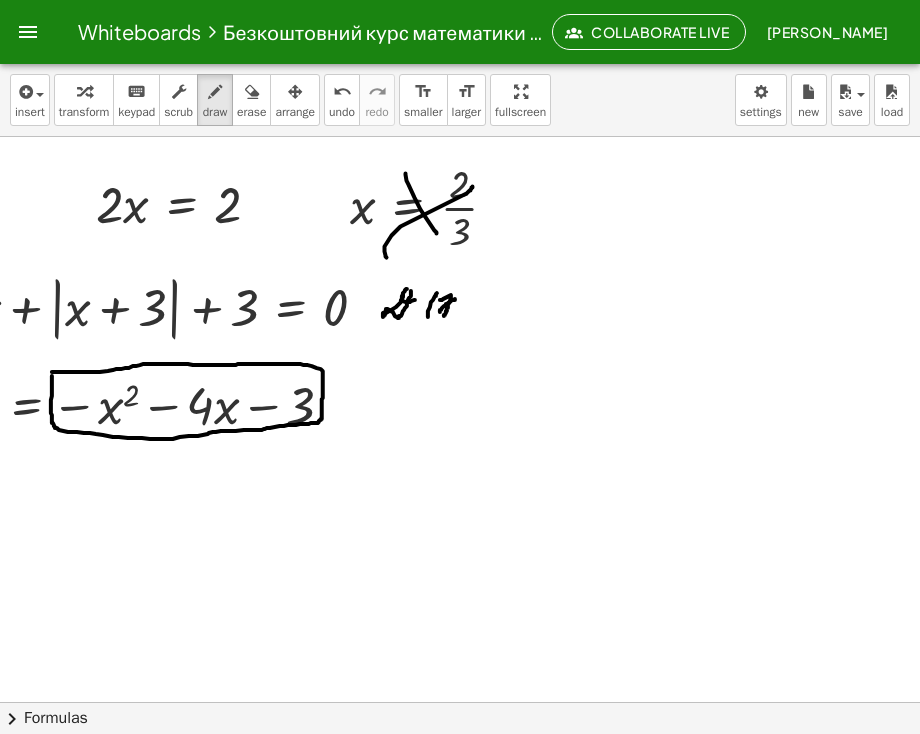drag, startPoint x: 428, startPoint y: 308, endPoint x: 441, endPoint y: 299, distance: 15.811388 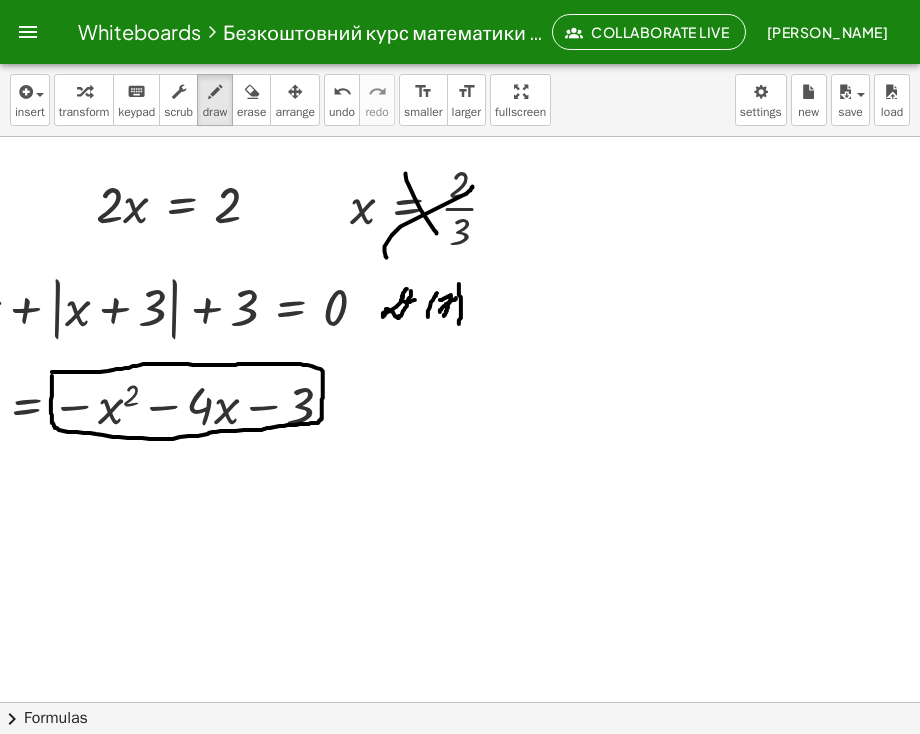 drag, startPoint x: 444, startPoint y: 285, endPoint x: 444, endPoint y: 325, distance: 40 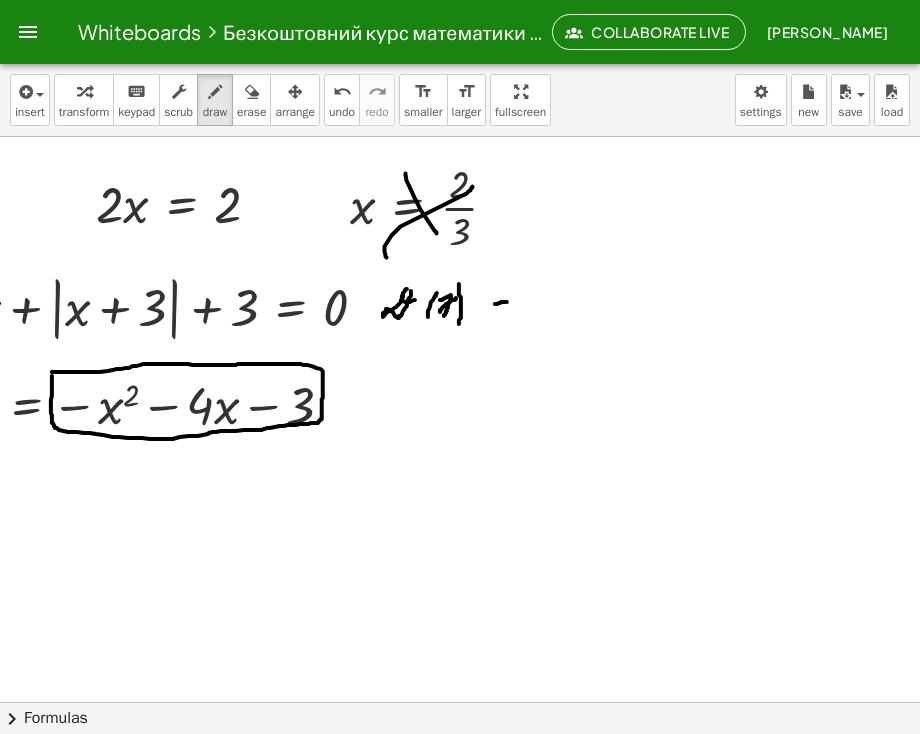 drag, startPoint x: 480, startPoint y: 305, endPoint x: 492, endPoint y: 303, distance: 12.165525 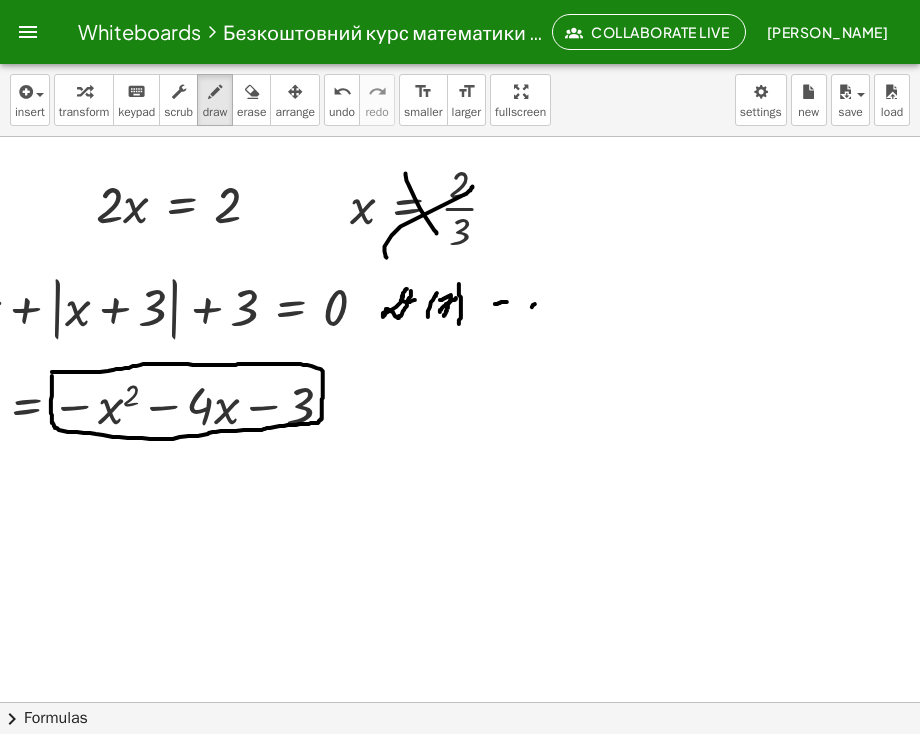 drag, startPoint x: 517, startPoint y: 308, endPoint x: 532, endPoint y: 296, distance: 19.209373 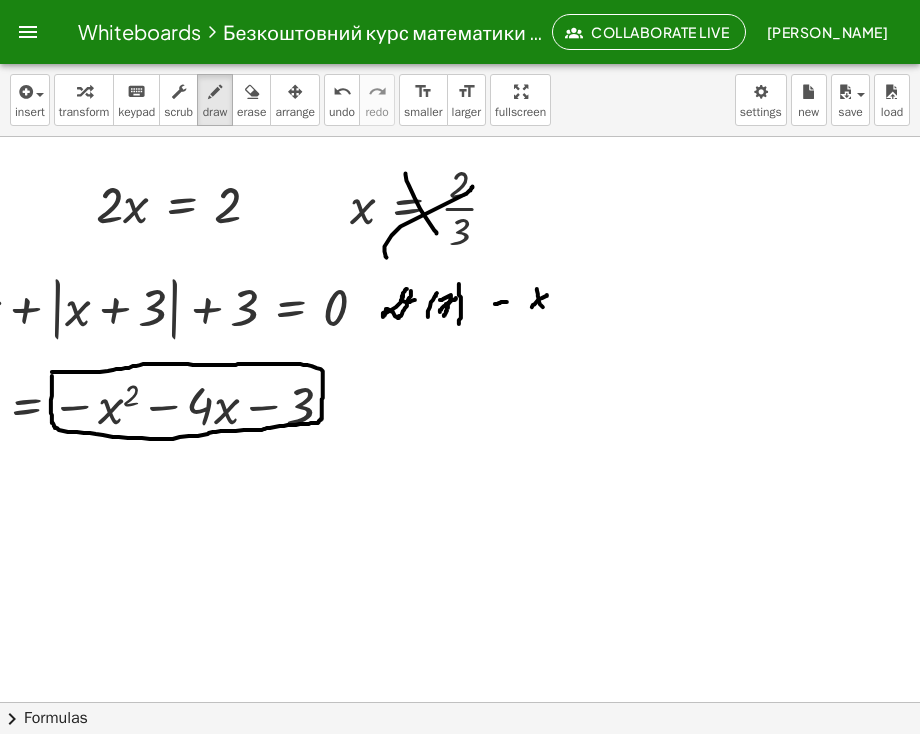 click at bounding box center [368, -1208] 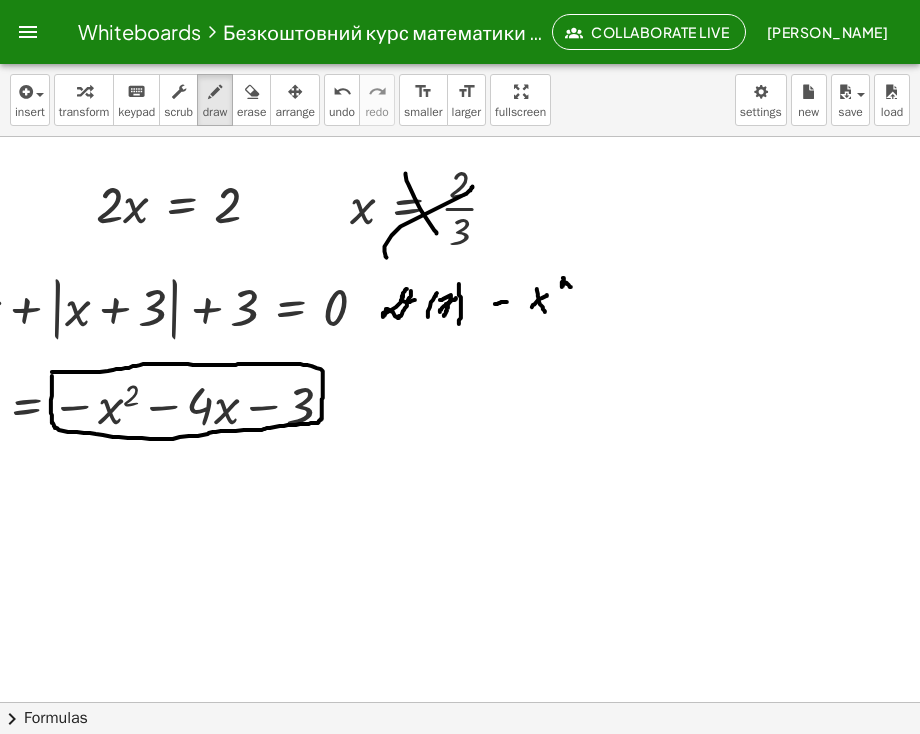 drag, startPoint x: 549, startPoint y: 279, endPoint x: 556, endPoint y: 288, distance: 11.401754 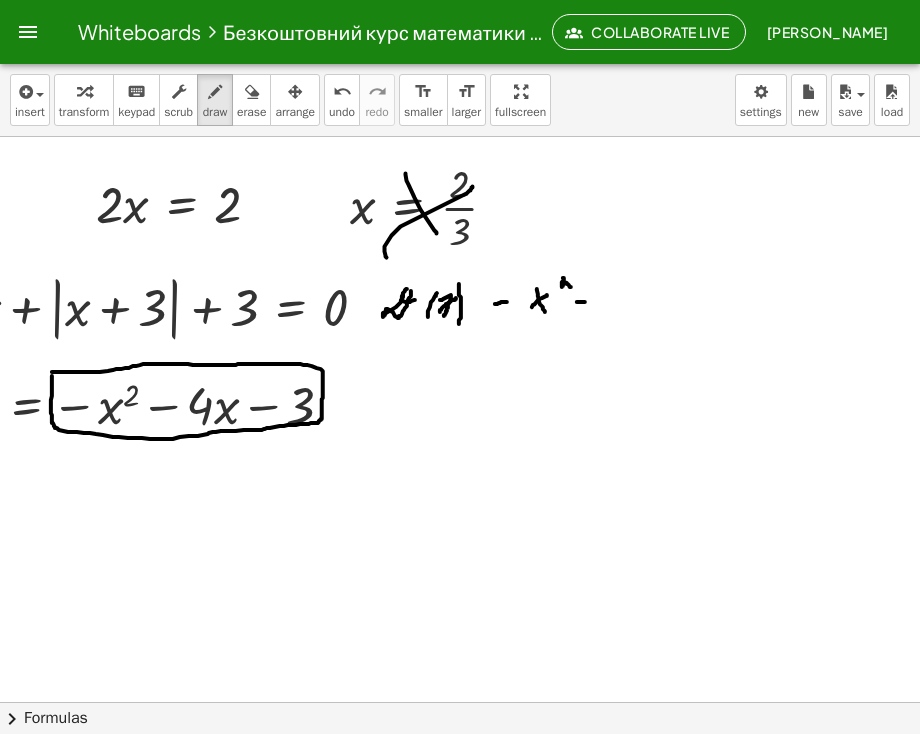 click at bounding box center (368, -1208) 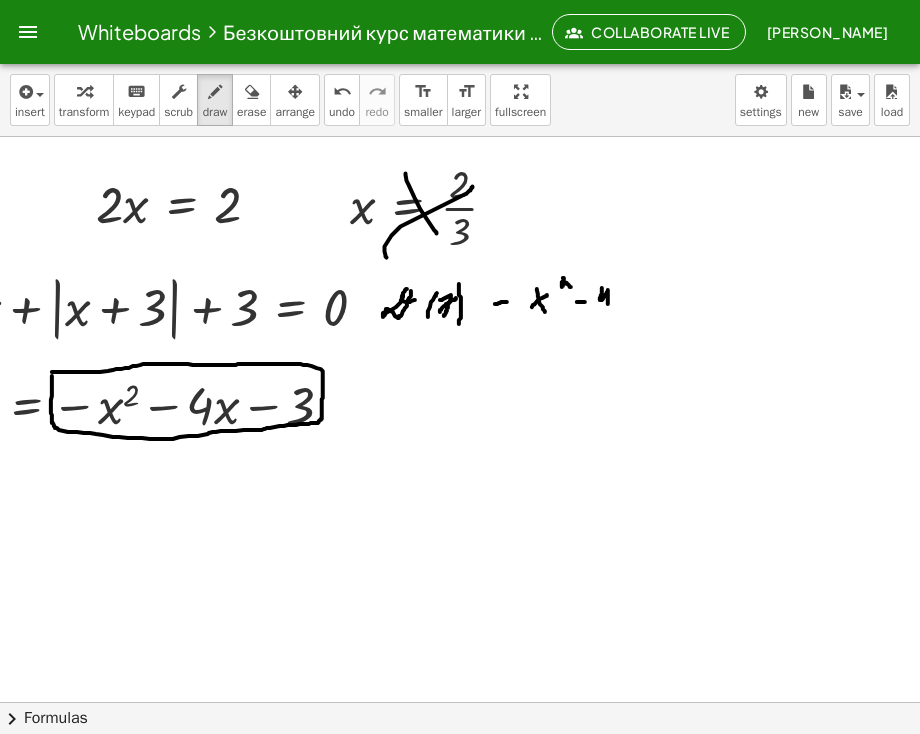 drag, startPoint x: 587, startPoint y: 289, endPoint x: 592, endPoint y: 311, distance: 22.561028 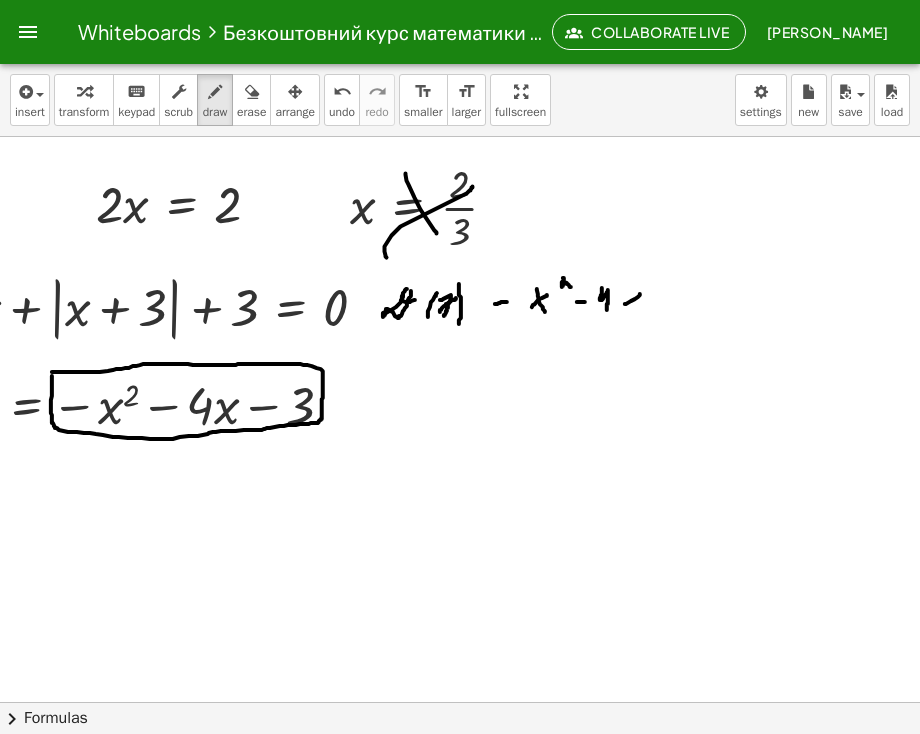 drag, startPoint x: 610, startPoint y: 305, endPoint x: 620, endPoint y: 292, distance: 16.40122 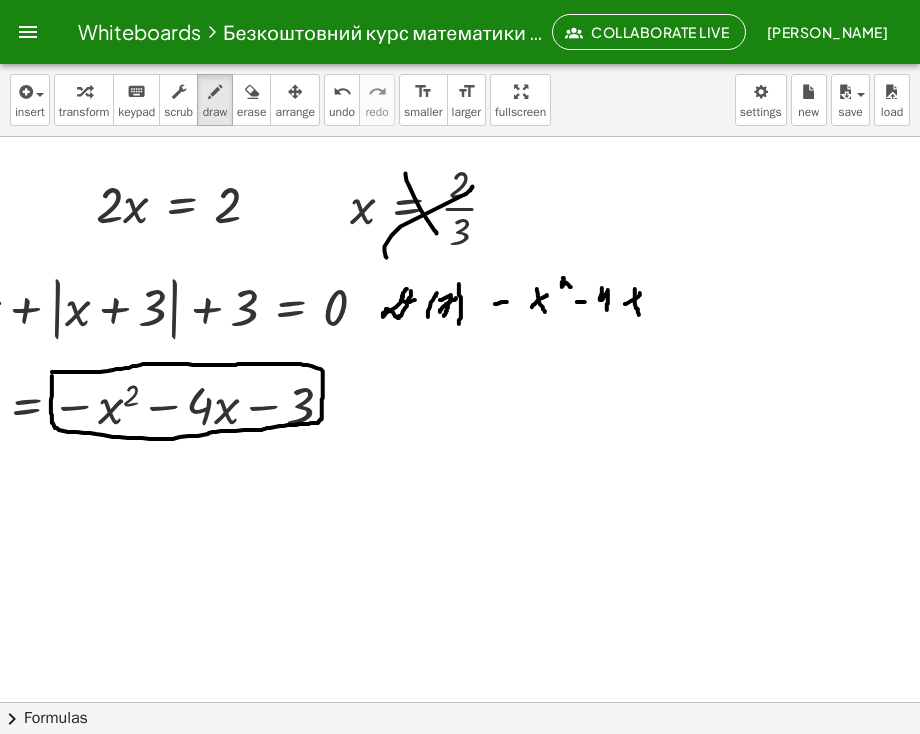 drag, startPoint x: 620, startPoint y: 297, endPoint x: 624, endPoint y: 316, distance: 19.416489 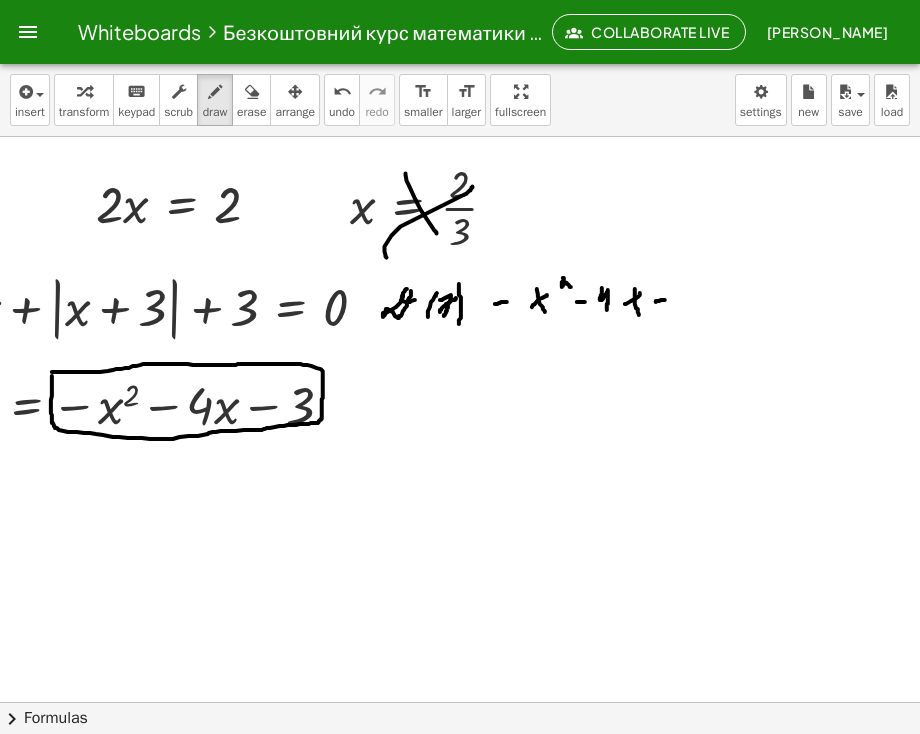 click at bounding box center [368, -1208] 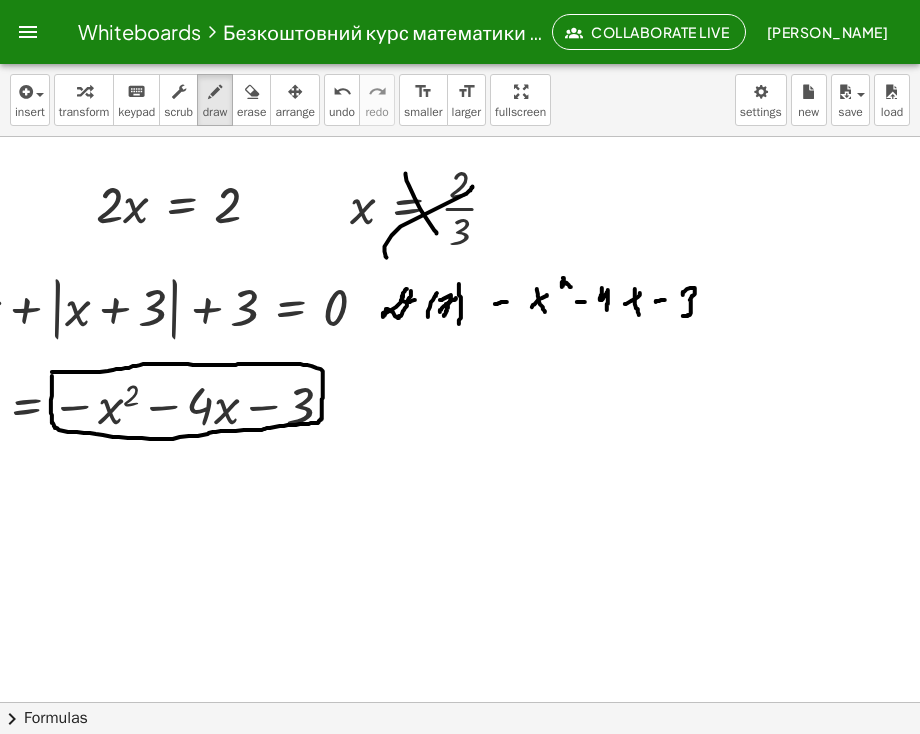 drag, startPoint x: 668, startPoint y: 296, endPoint x: 668, endPoint y: 317, distance: 21 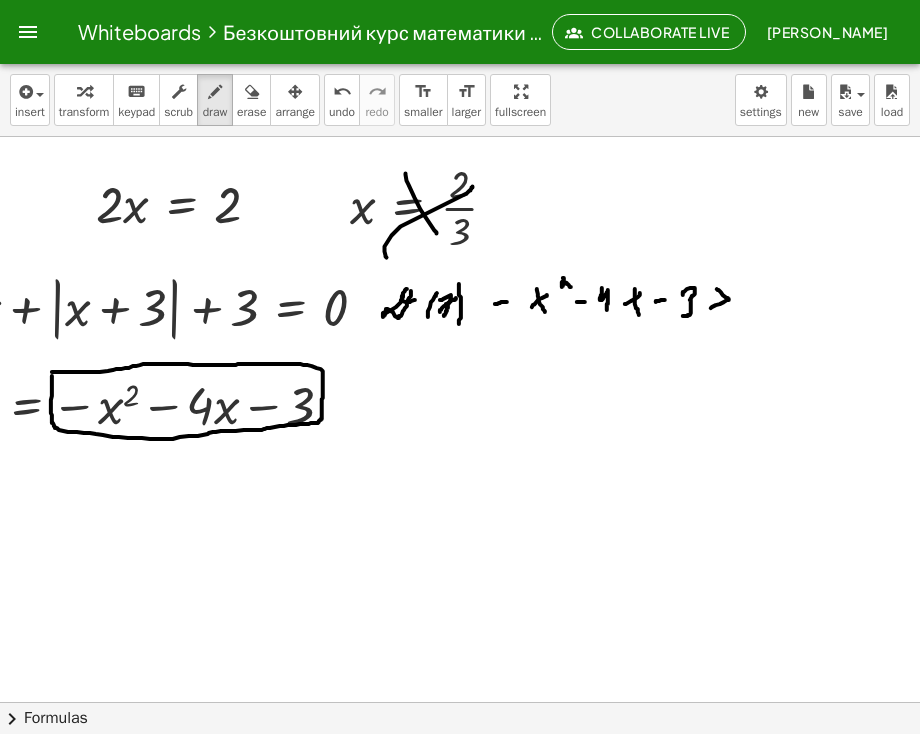 drag, startPoint x: 702, startPoint y: 290, endPoint x: 699, endPoint y: 317, distance: 27.166155 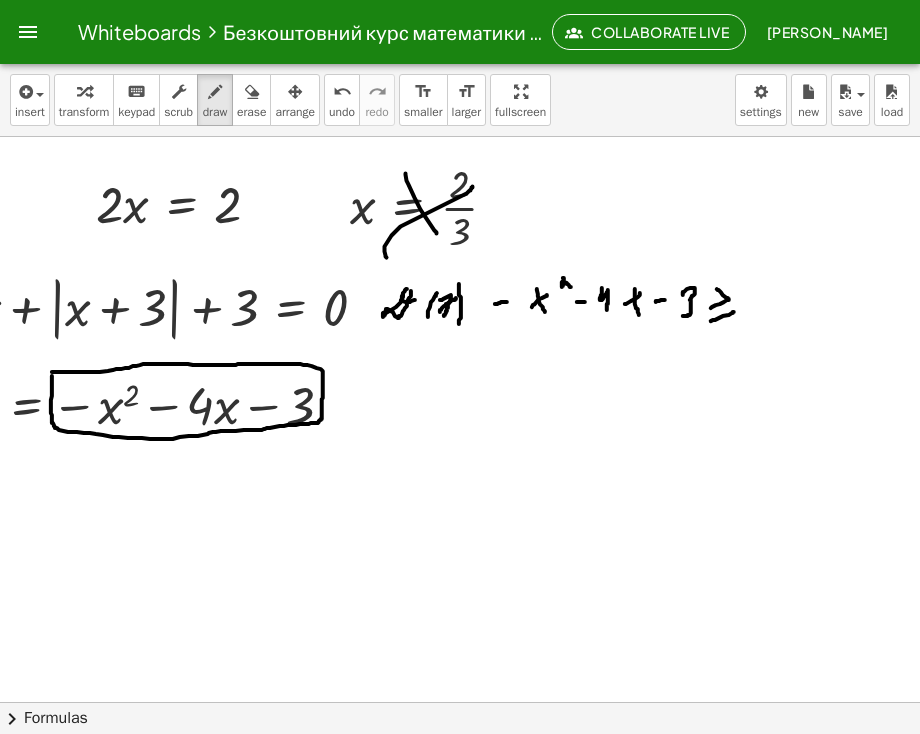 drag, startPoint x: 696, startPoint y: 322, endPoint x: 719, endPoint y: 313, distance: 24.698177 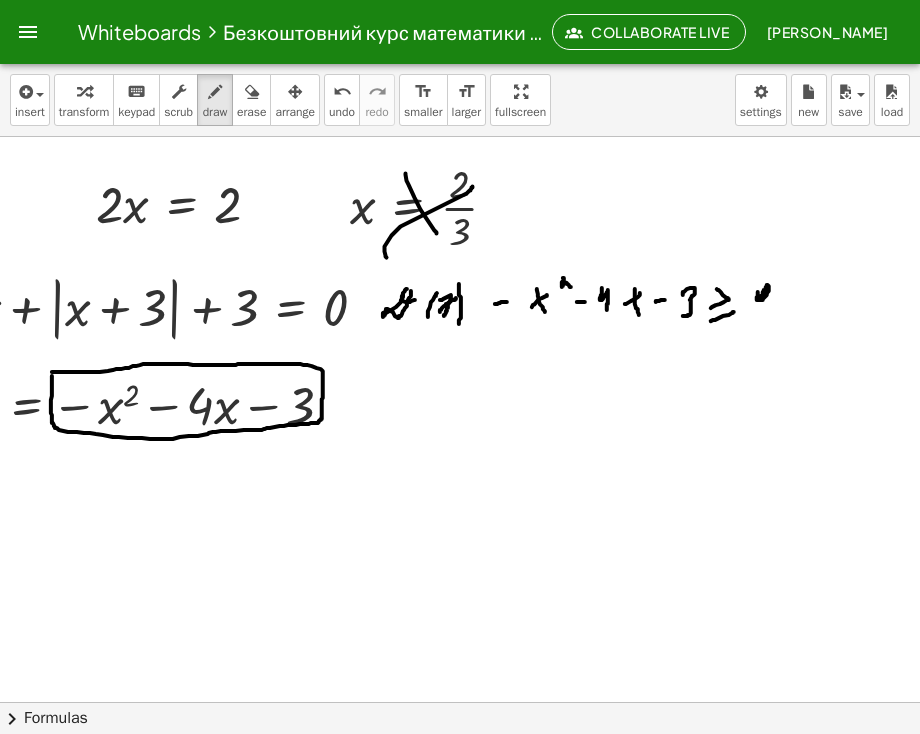 click at bounding box center (368, -1208) 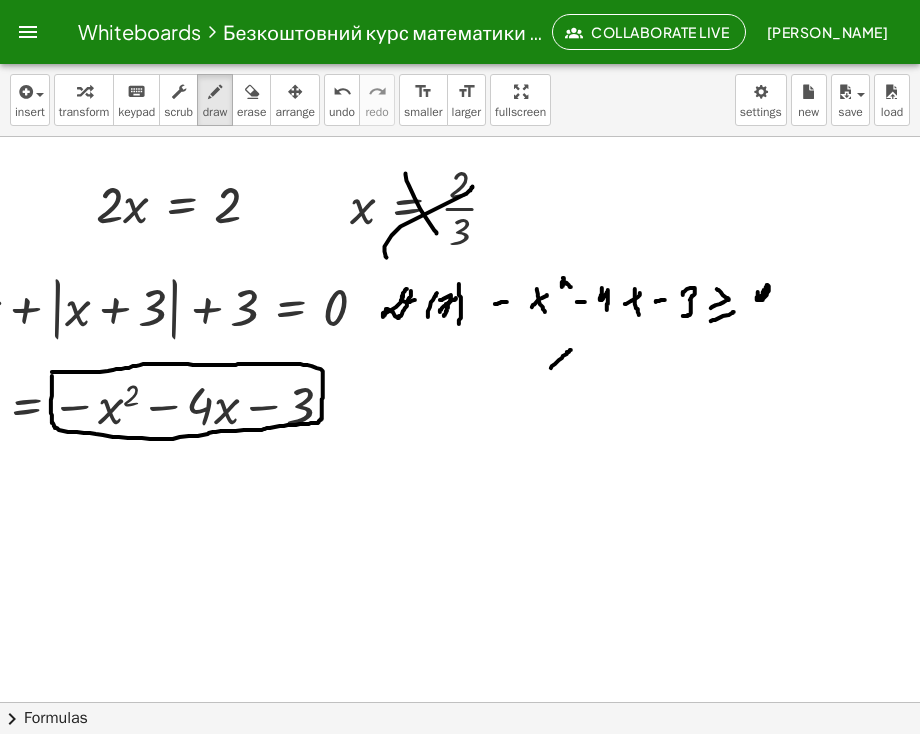 drag, startPoint x: 536, startPoint y: 369, endPoint x: 556, endPoint y: 351, distance: 26.907248 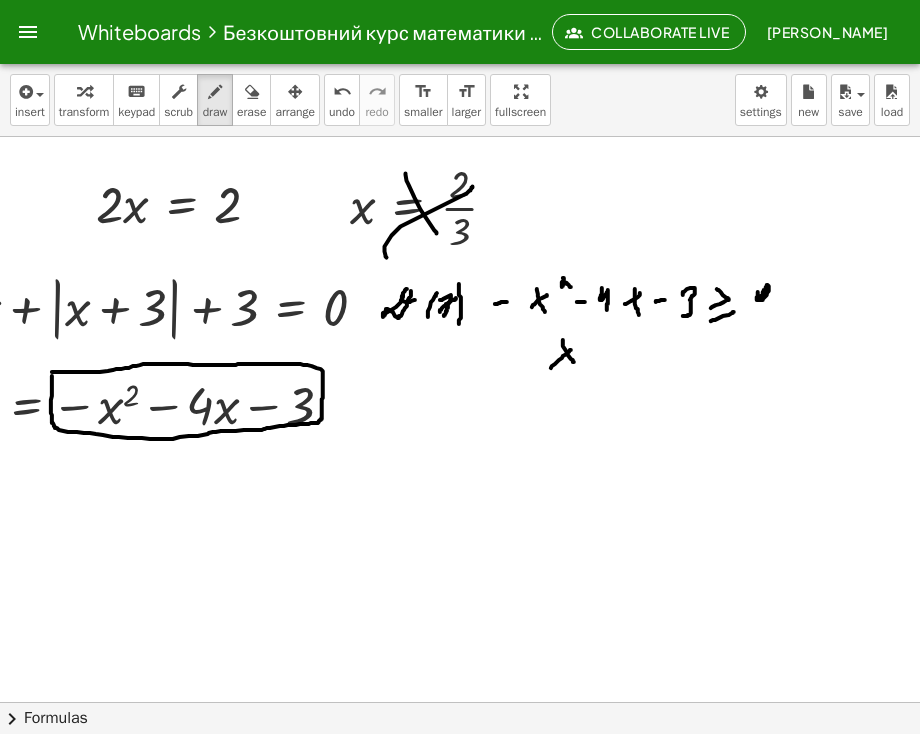 drag, startPoint x: 548, startPoint y: 341, endPoint x: 559, endPoint y: 363, distance: 24.596748 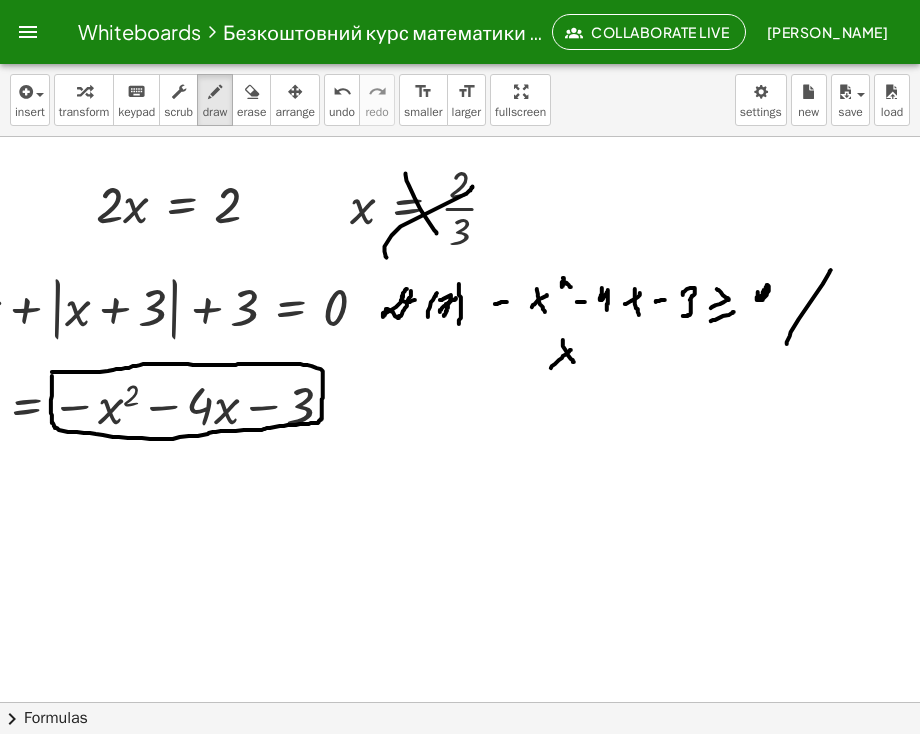 drag, startPoint x: 816, startPoint y: 271, endPoint x: 772, endPoint y: 345, distance: 86.09297 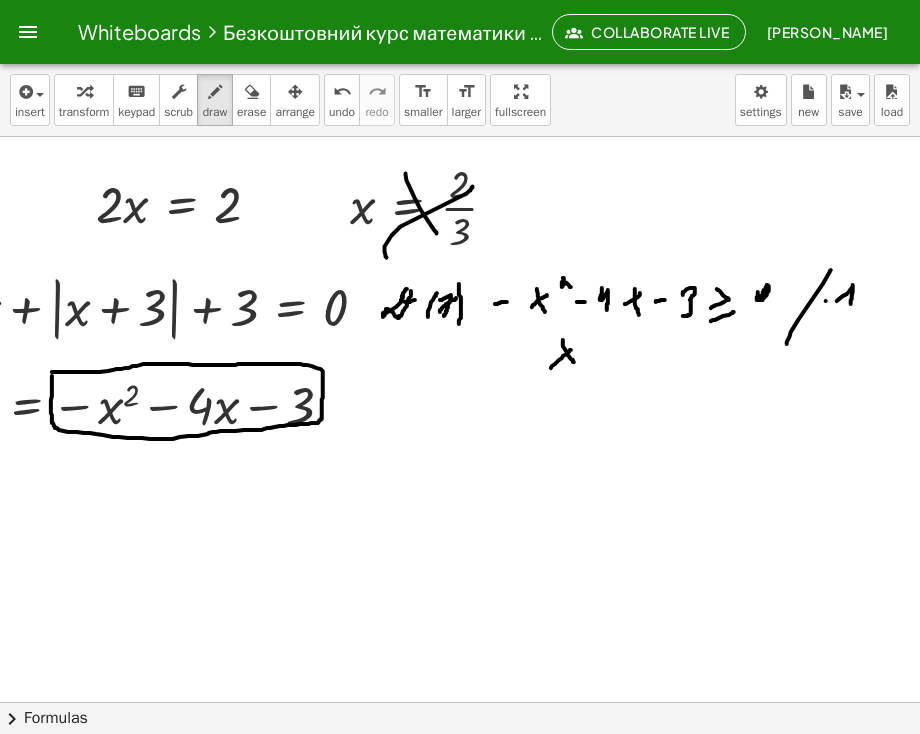 drag, startPoint x: 822, startPoint y: 302, endPoint x: 836, endPoint y: 305, distance: 14.3178215 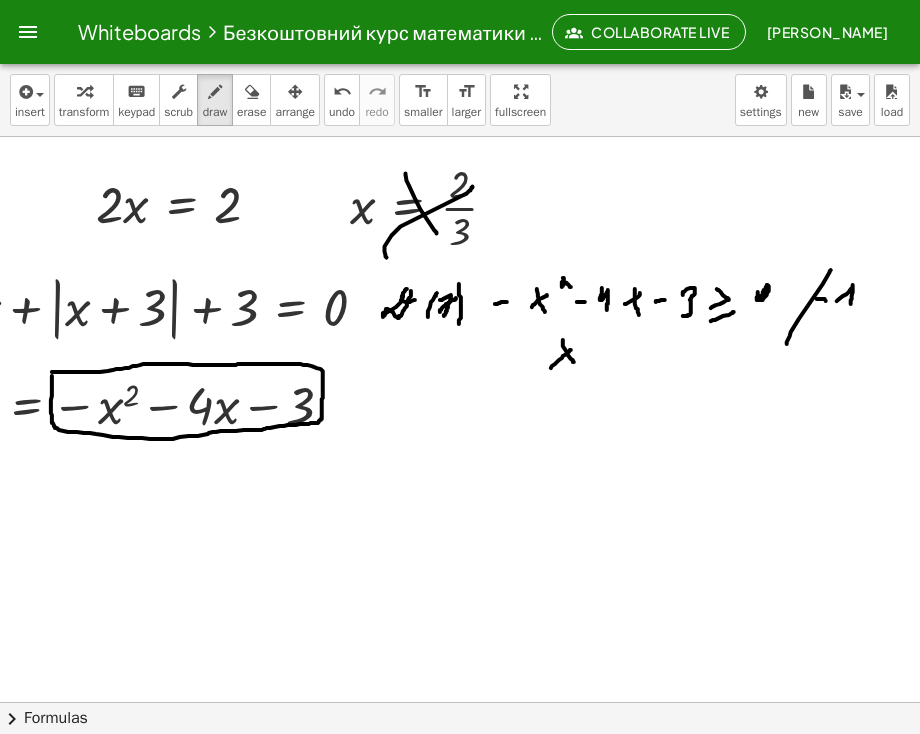 drag, startPoint x: 802, startPoint y: 300, endPoint x: 823, endPoint y: 296, distance: 21.377558 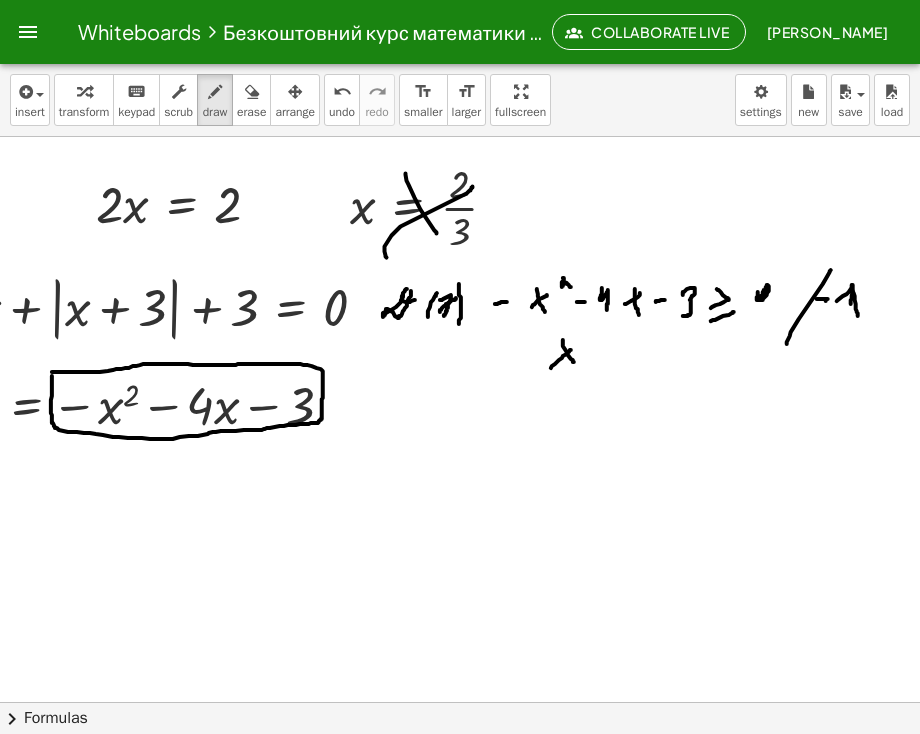 drag, startPoint x: 837, startPoint y: 286, endPoint x: 843, endPoint y: 317, distance: 31.575306 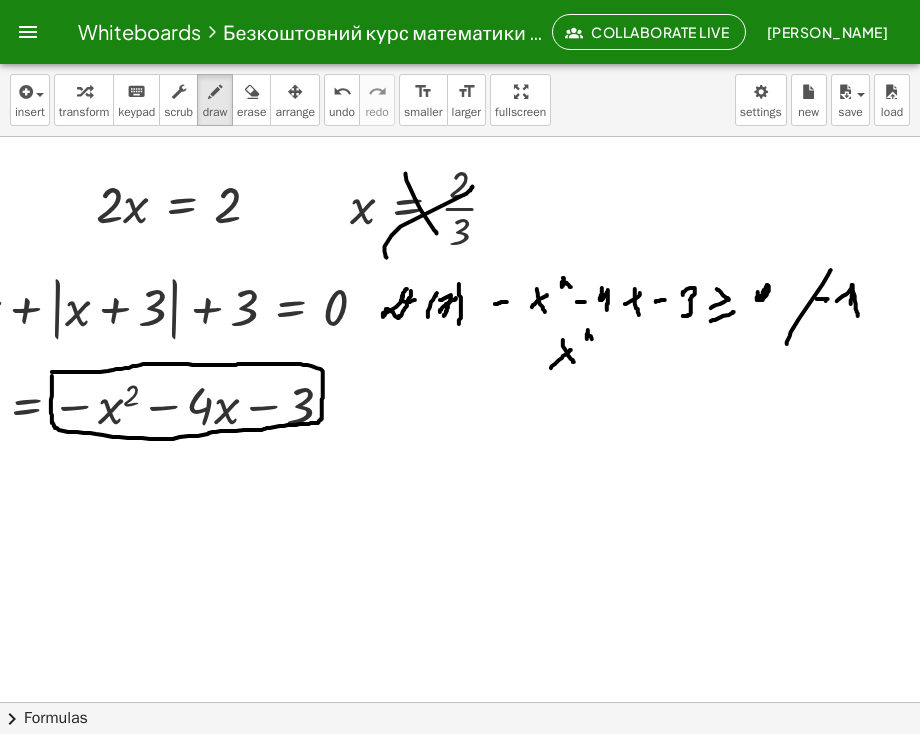 drag, startPoint x: 573, startPoint y: 331, endPoint x: 583, endPoint y: 343, distance: 15.6205 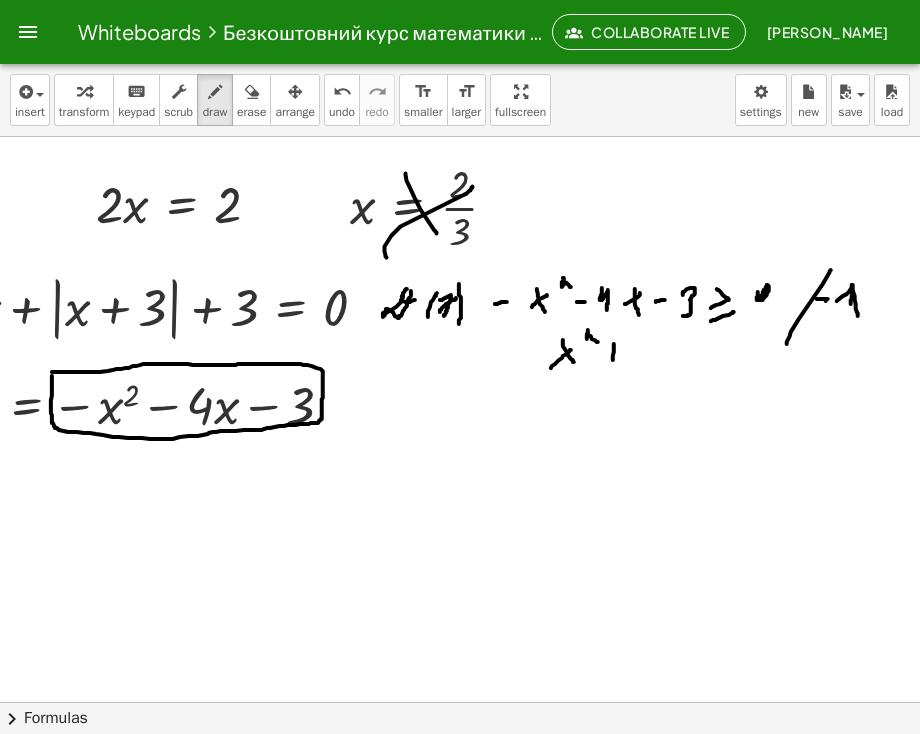 drag, startPoint x: 599, startPoint y: 345, endPoint x: 592, endPoint y: 354, distance: 11.401754 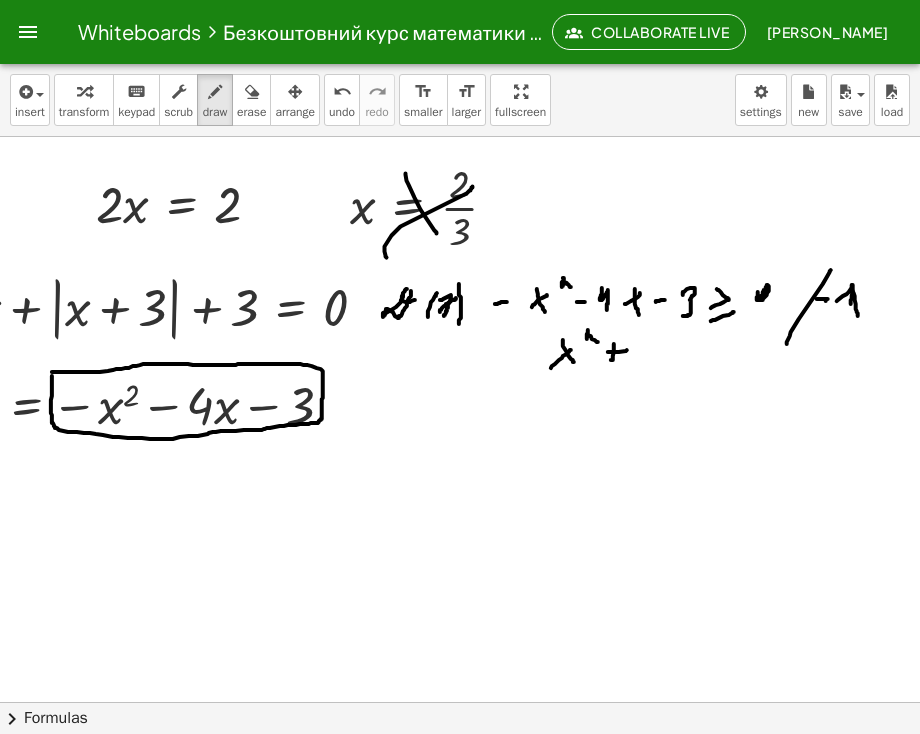 click at bounding box center (368, -1208) 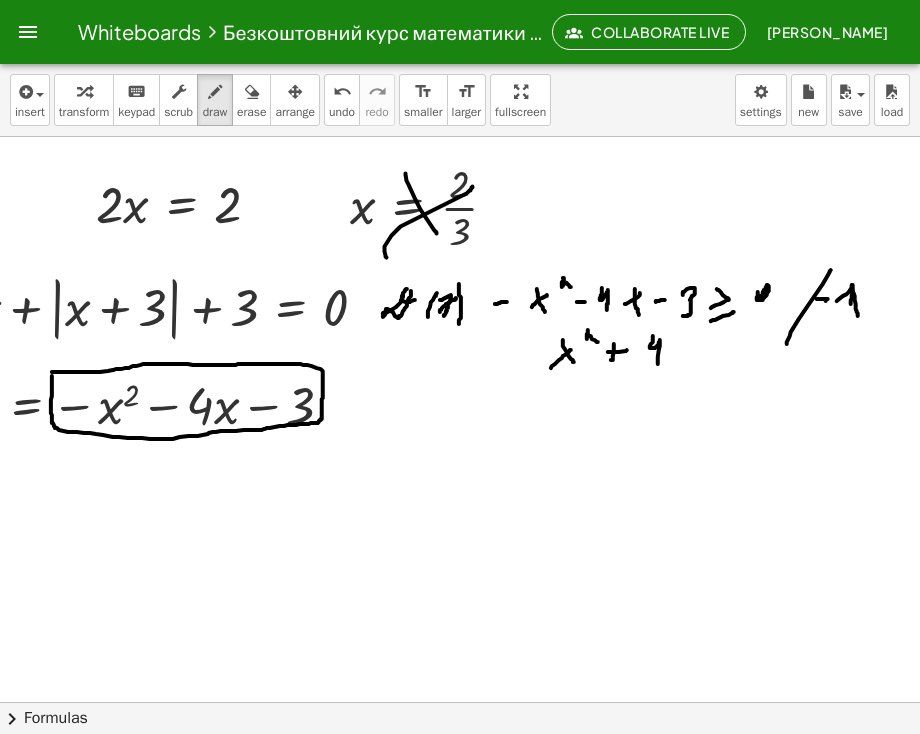 drag, startPoint x: 638, startPoint y: 337, endPoint x: 660, endPoint y: 360, distance: 31.827662 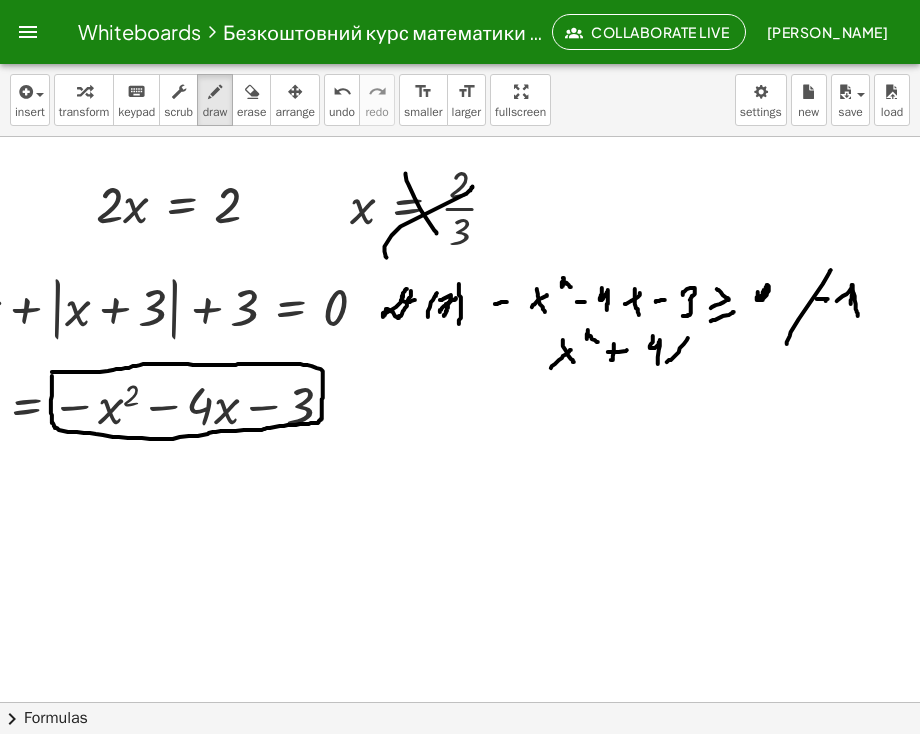 drag, startPoint x: 665, startPoint y: 349, endPoint x: 674, endPoint y: 340, distance: 12.727922 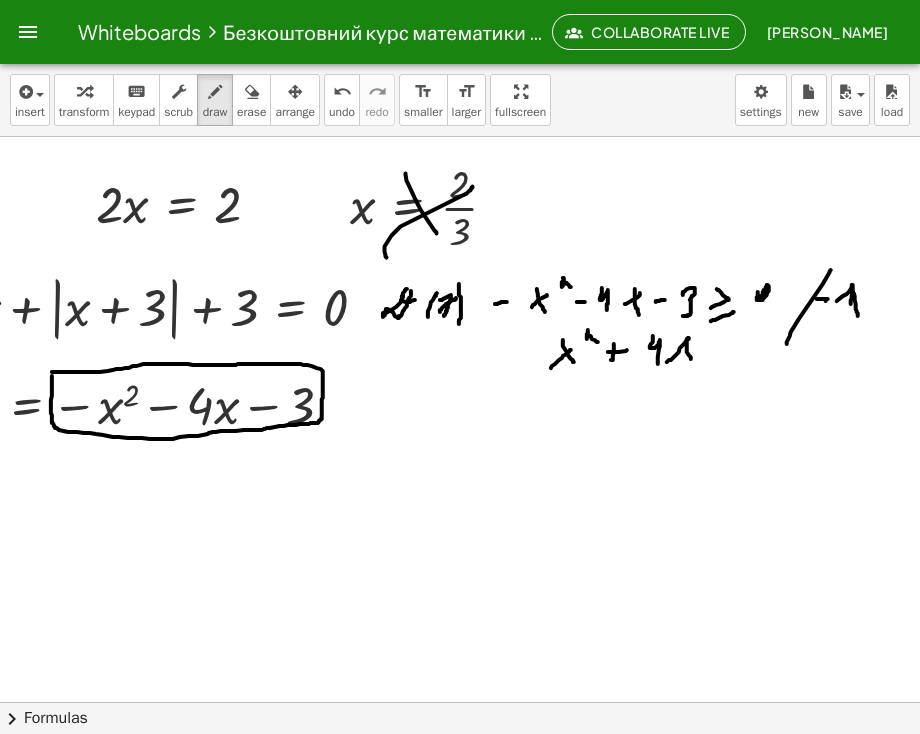 drag, startPoint x: 672, startPoint y: 340, endPoint x: 711, endPoint y: 357, distance: 42.544094 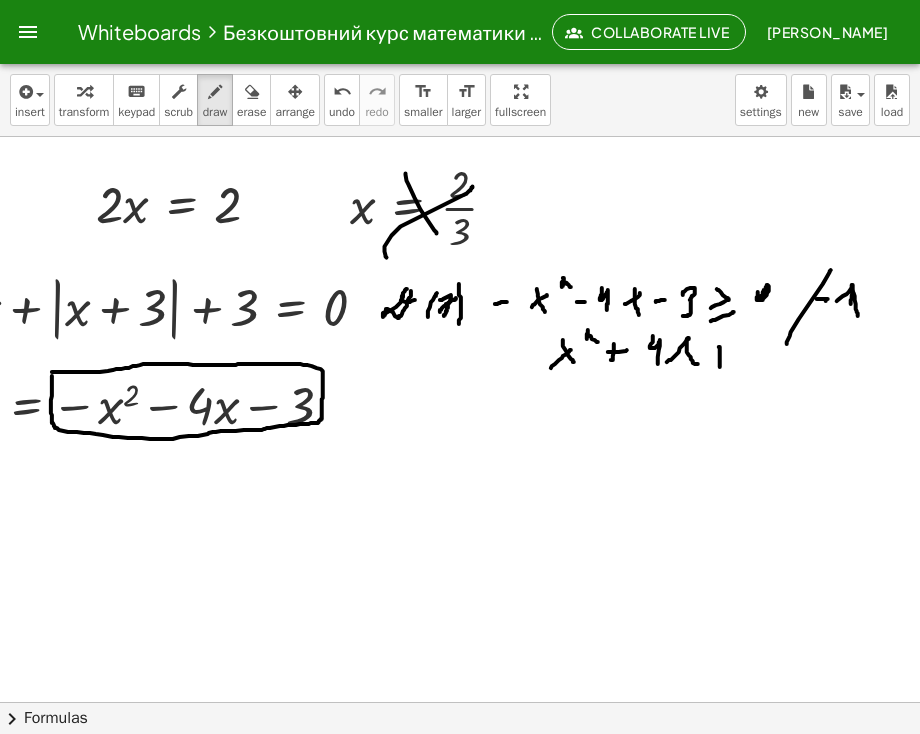 click at bounding box center (368, -1208) 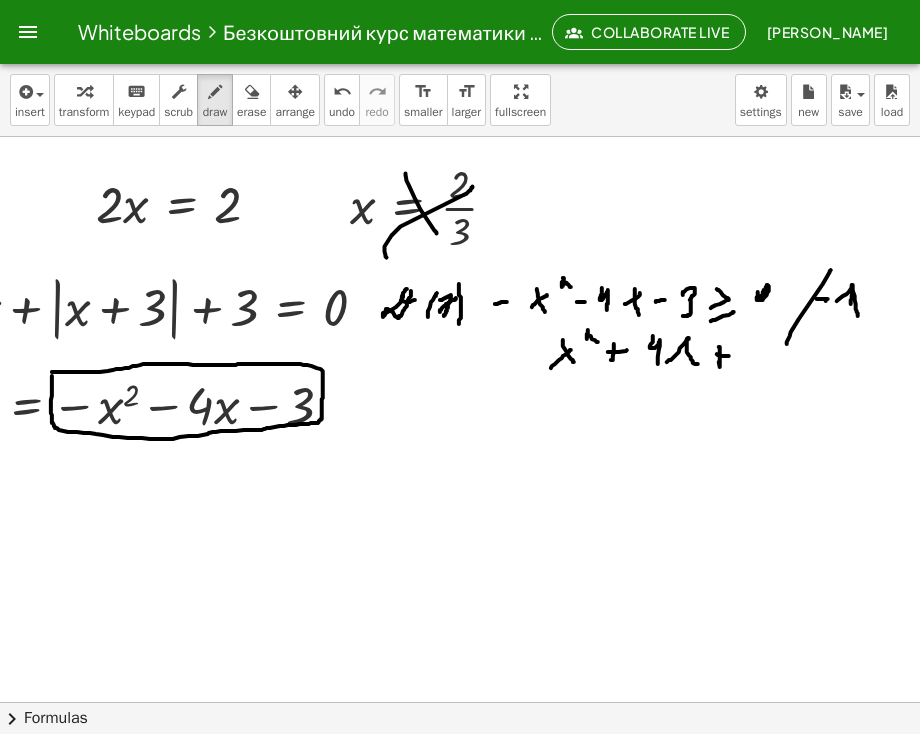 drag, startPoint x: 705, startPoint y: 356, endPoint x: 716, endPoint y: 357, distance: 11.045361 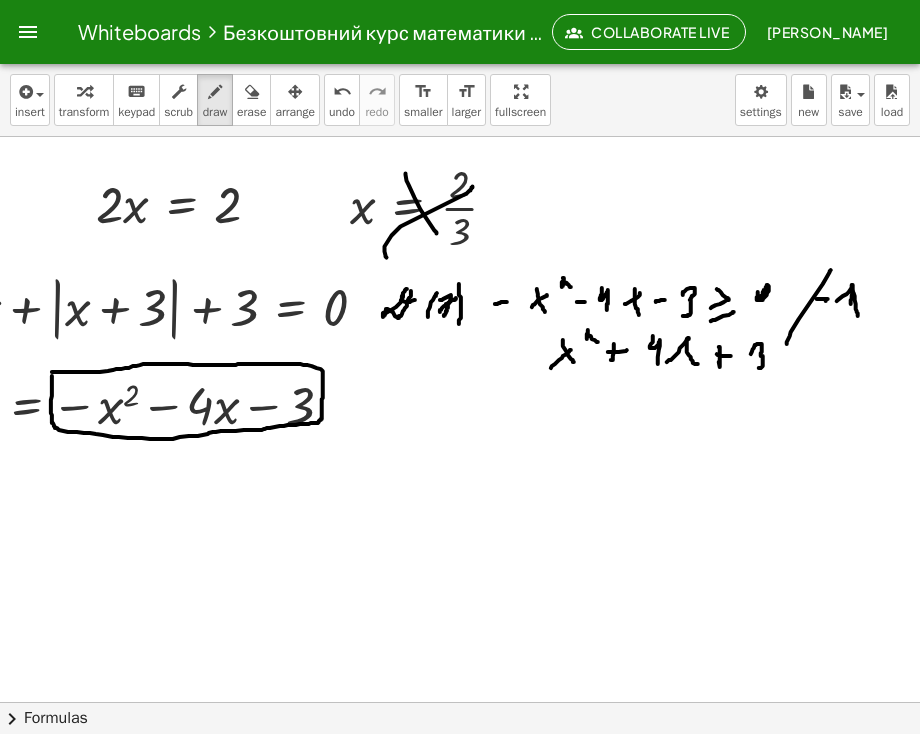 drag, startPoint x: 737, startPoint y: 353, endPoint x: 744, endPoint y: 369, distance: 17.464249 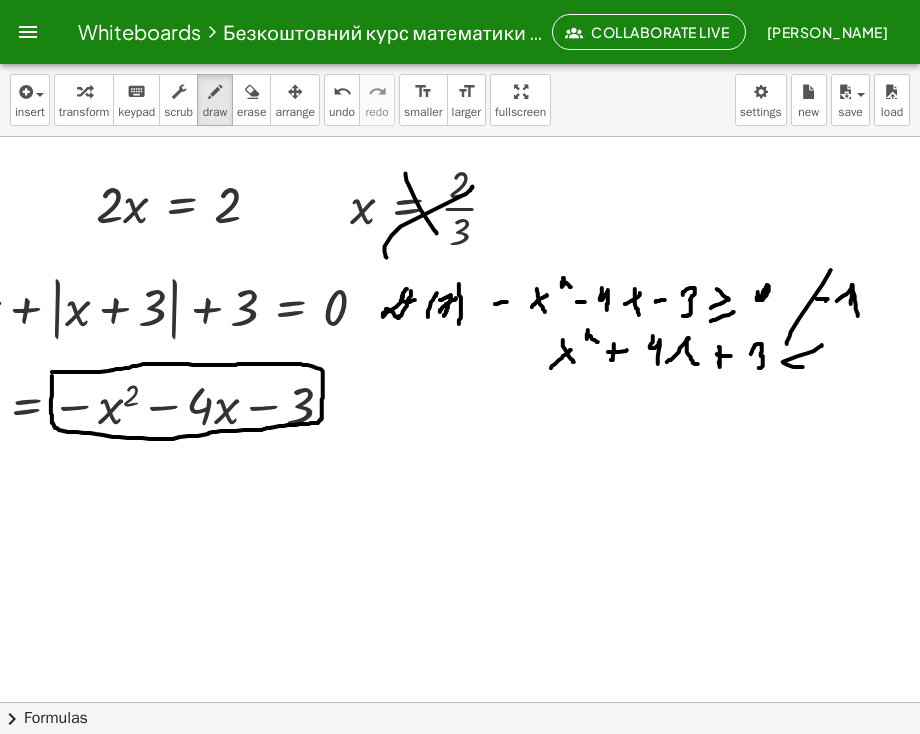 click at bounding box center (368, -1208) 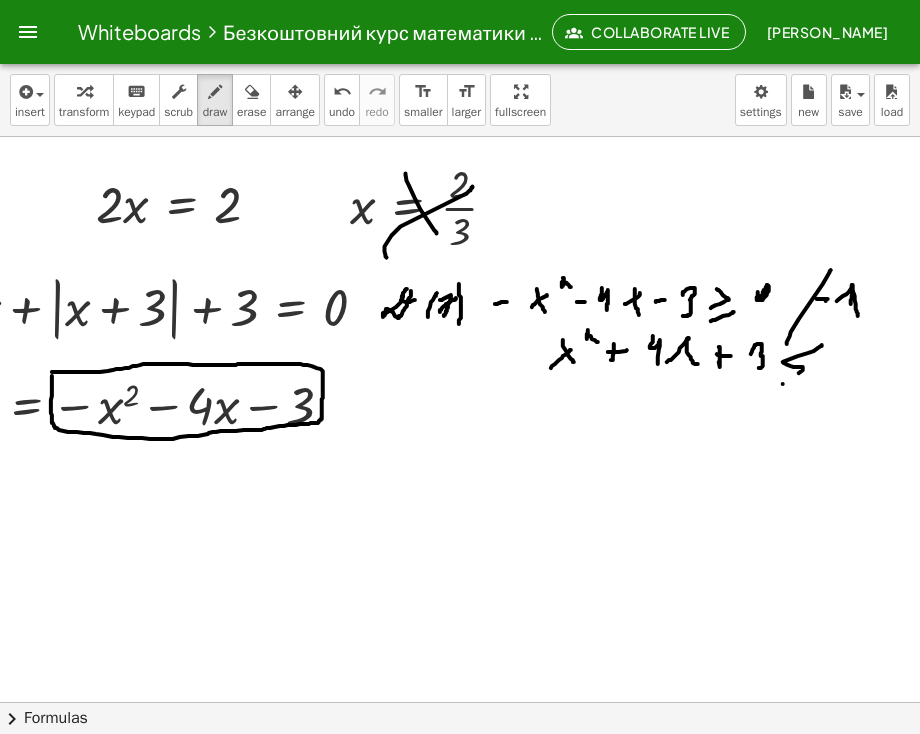 click at bounding box center (368, -1208) 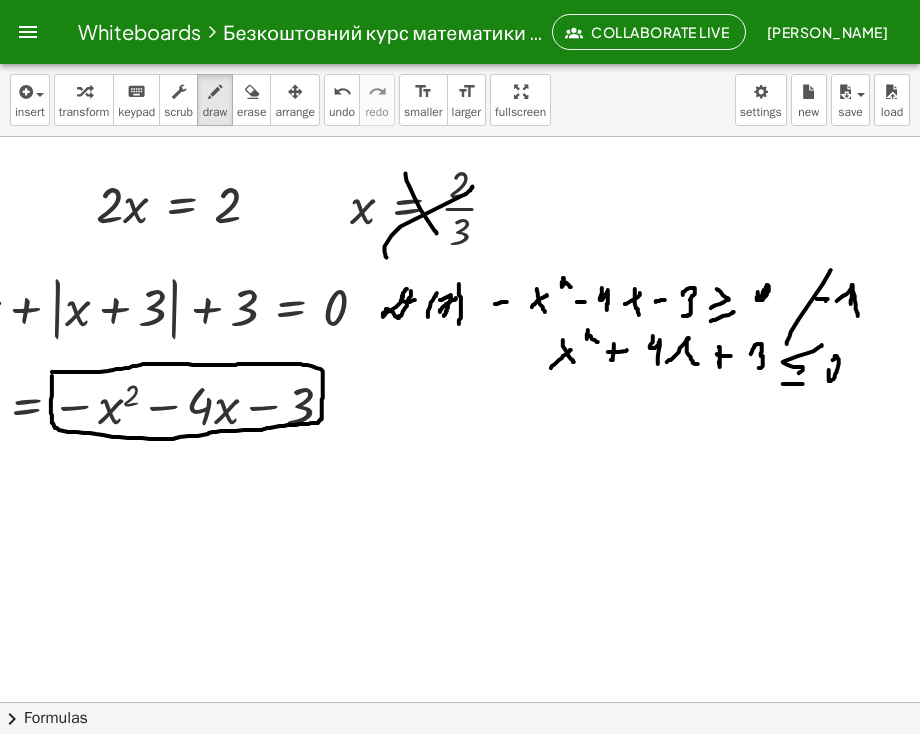 click at bounding box center [368, -1208] 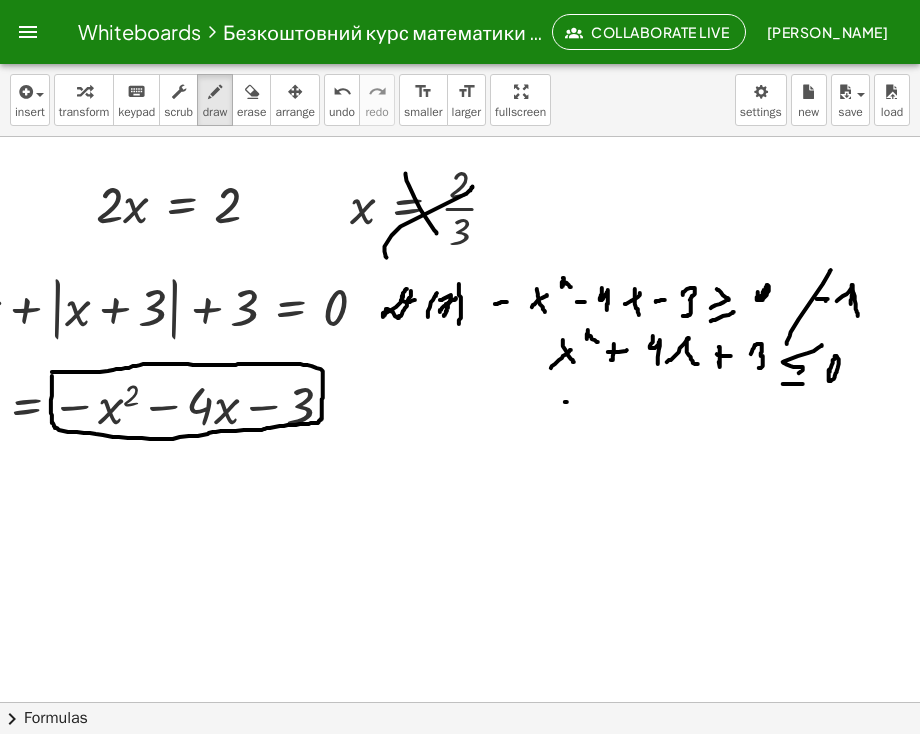 click at bounding box center (368, -1208) 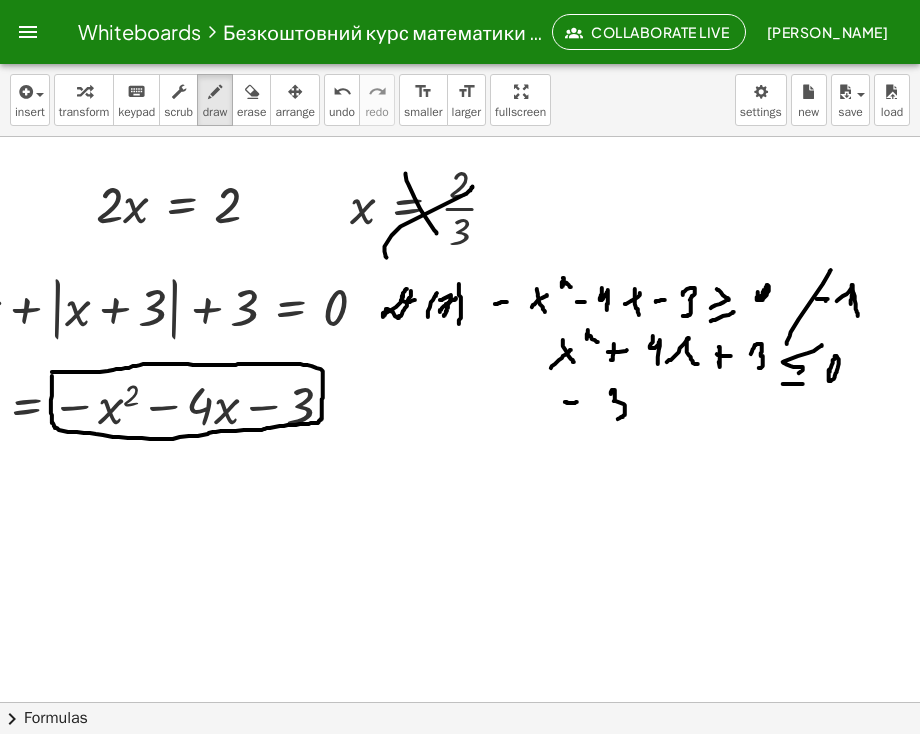 click at bounding box center [368, -1208] 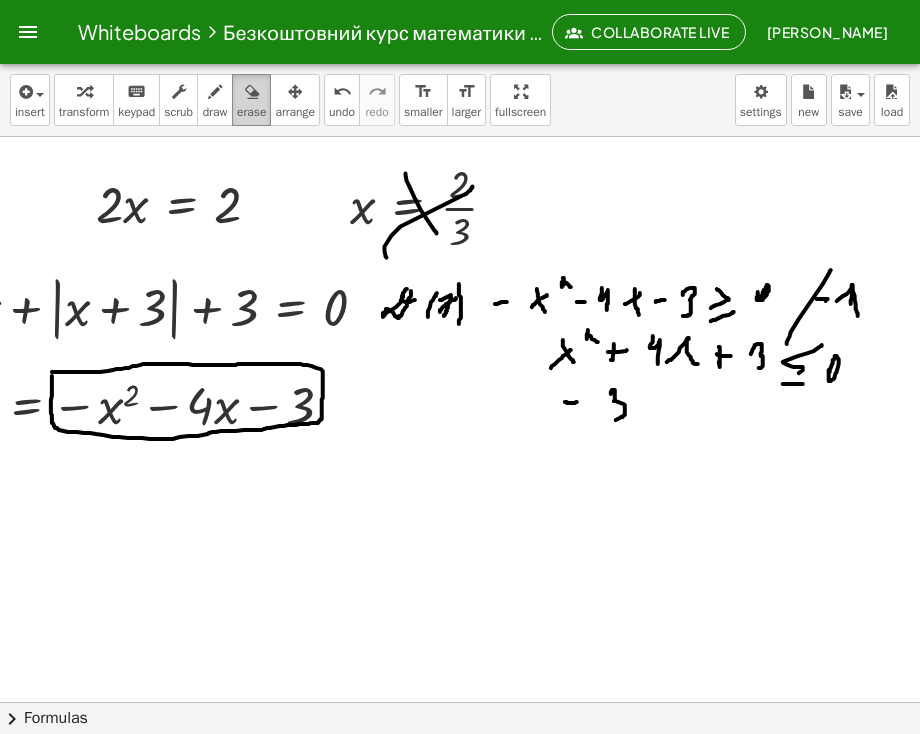 click on "erase" at bounding box center [251, 112] 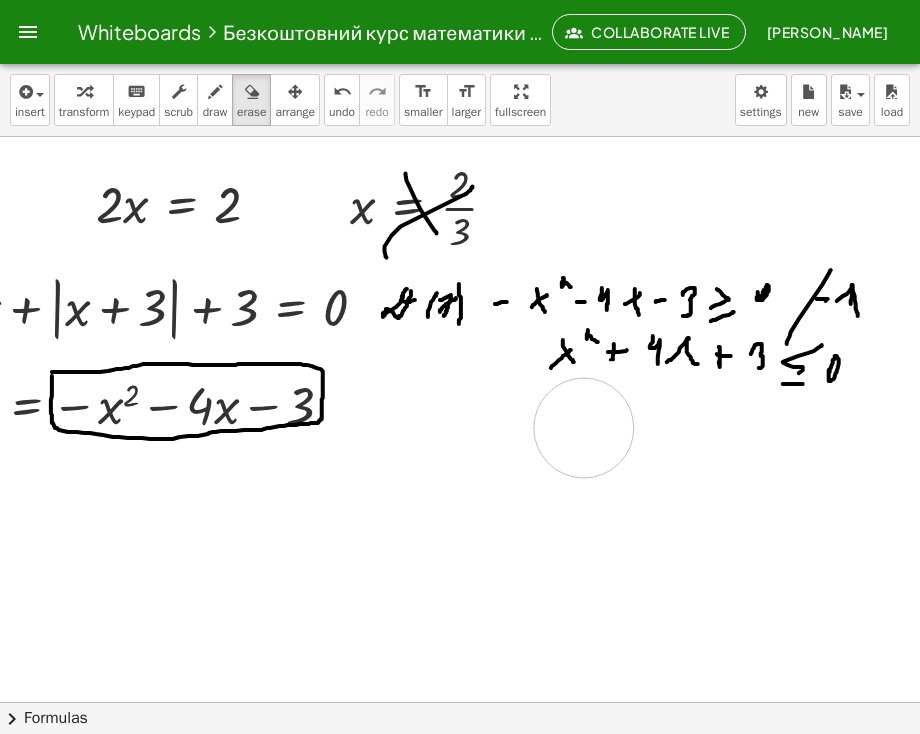 click at bounding box center (368, -1208) 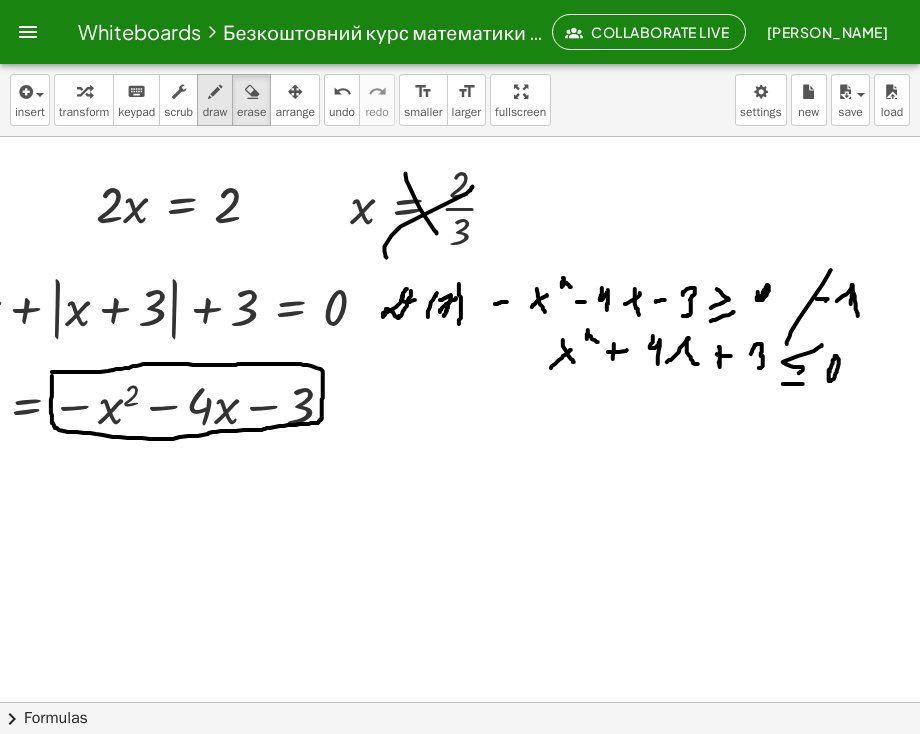 click on "draw" at bounding box center (215, 112) 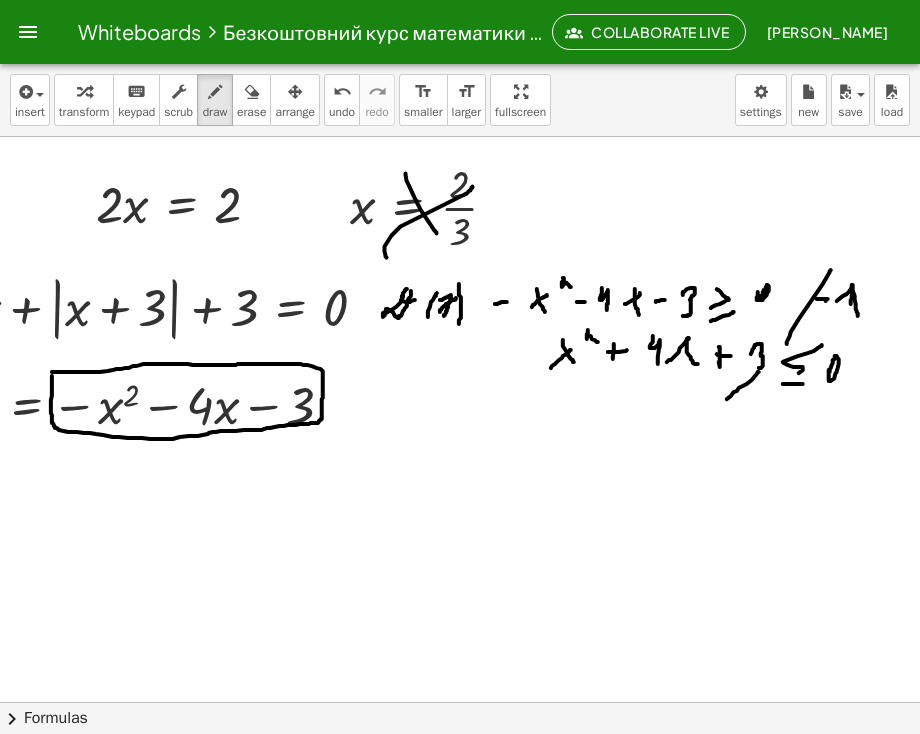 click at bounding box center [368, -1208] 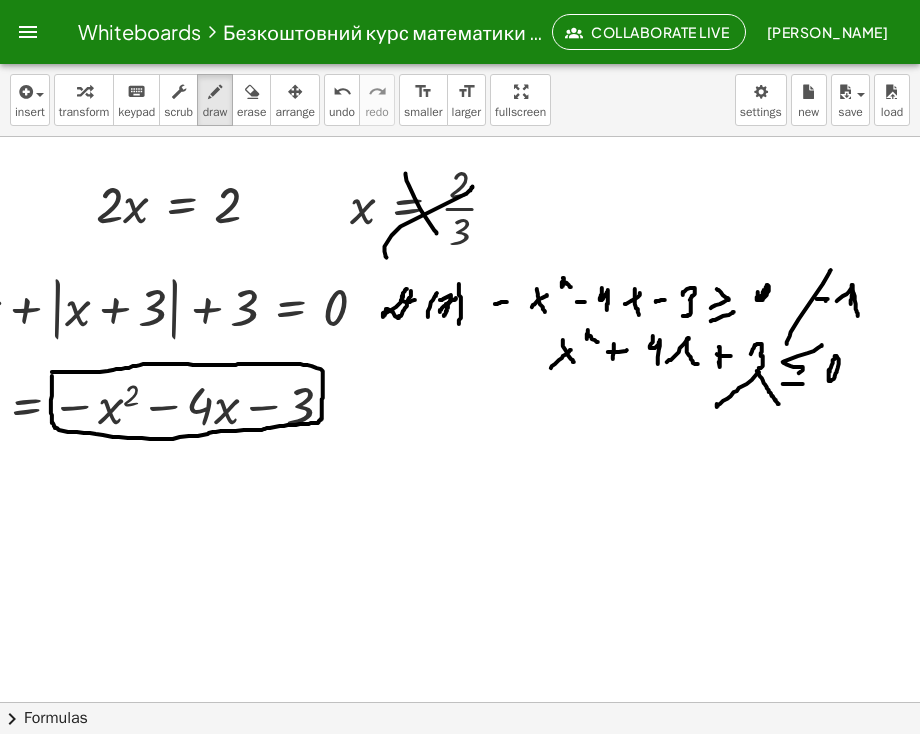 click at bounding box center (368, -1208) 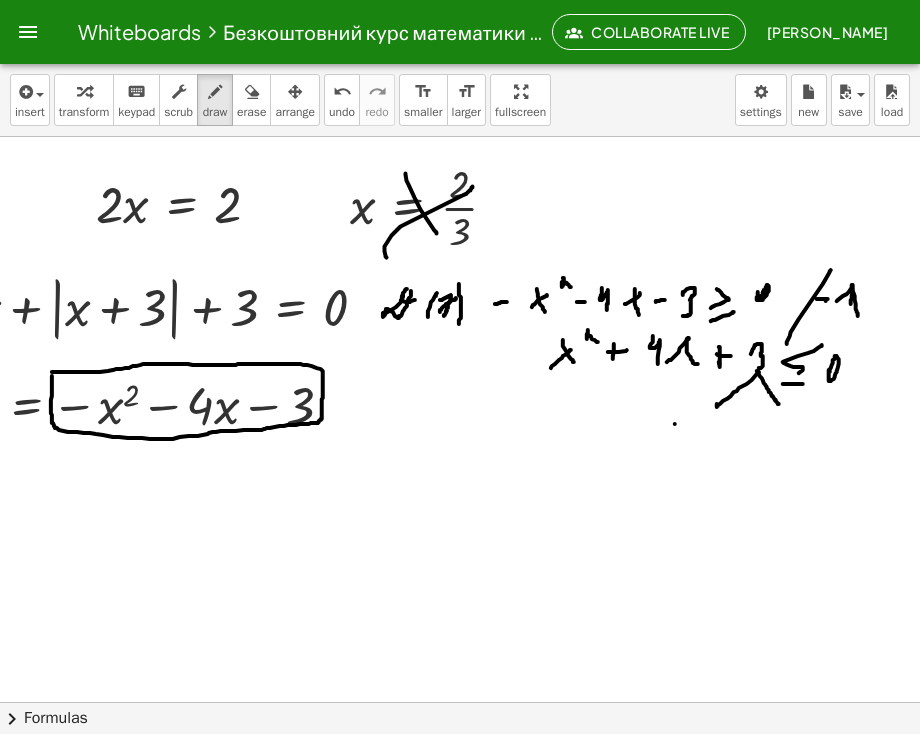 click at bounding box center [368, -1208] 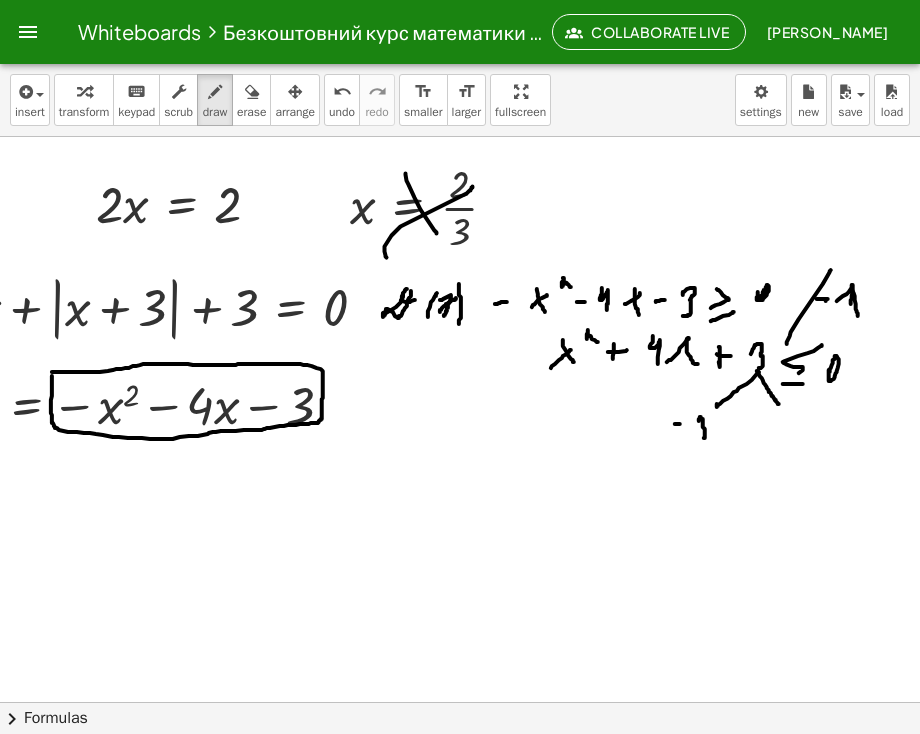 click at bounding box center (368, -1208) 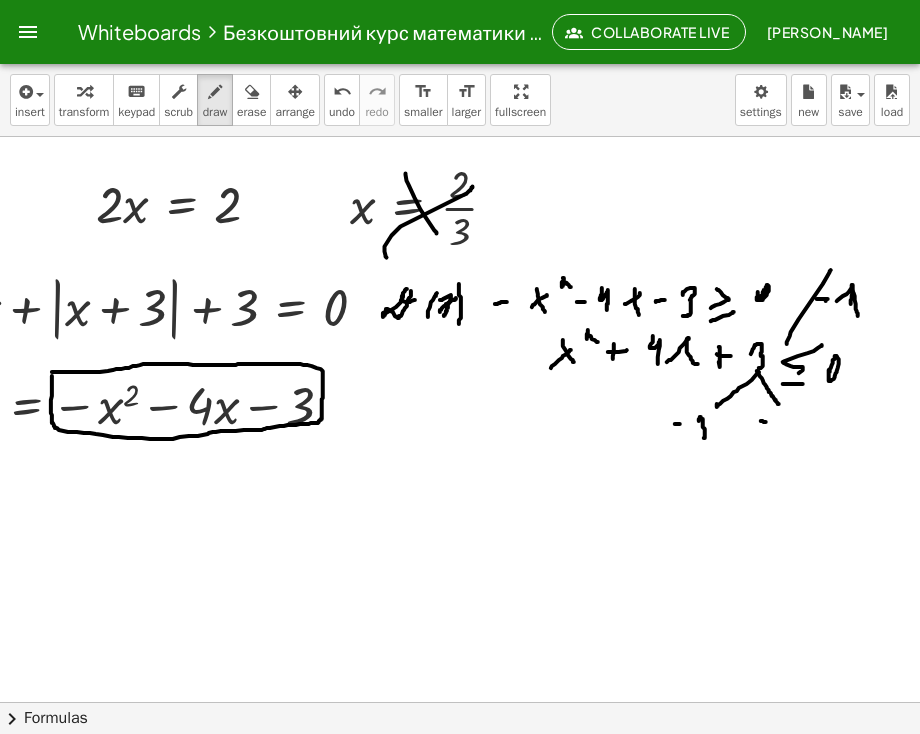 click at bounding box center (368, -1208) 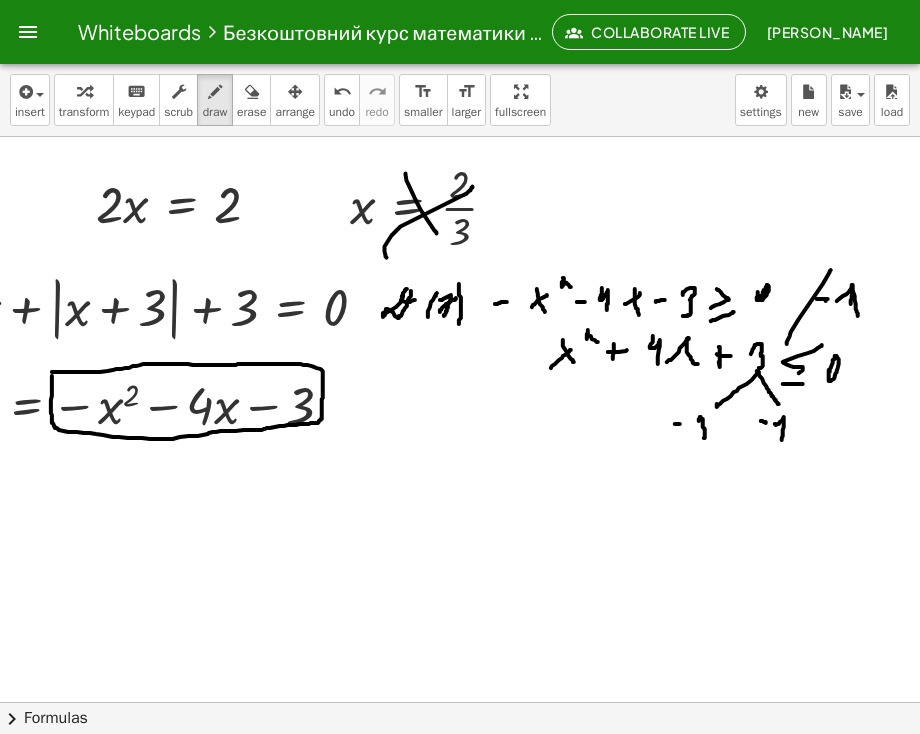 click at bounding box center (368, -1208) 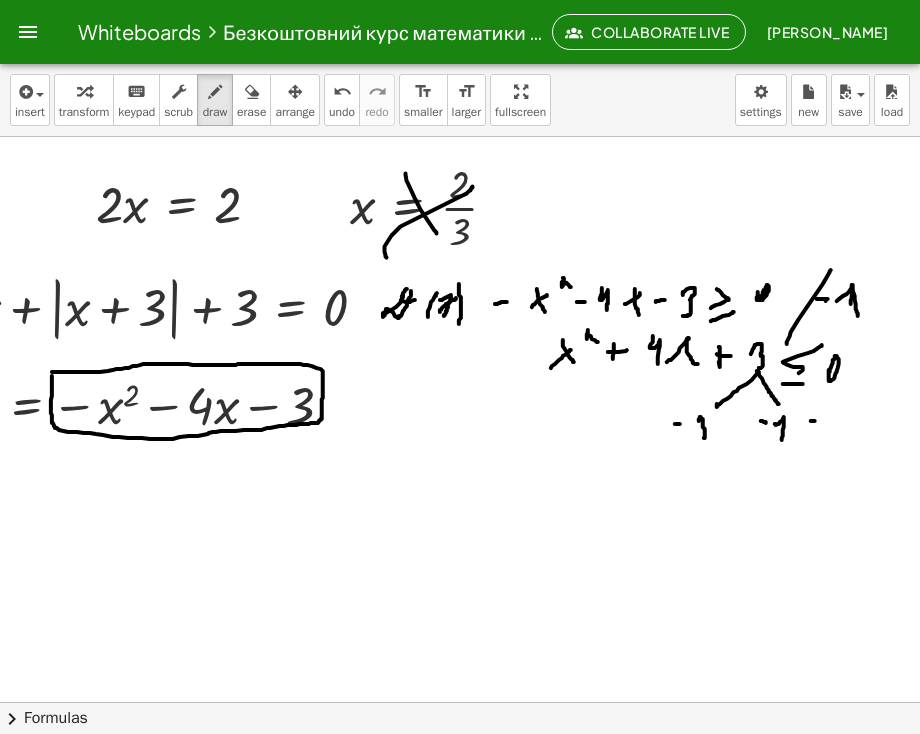 click at bounding box center (368, -1208) 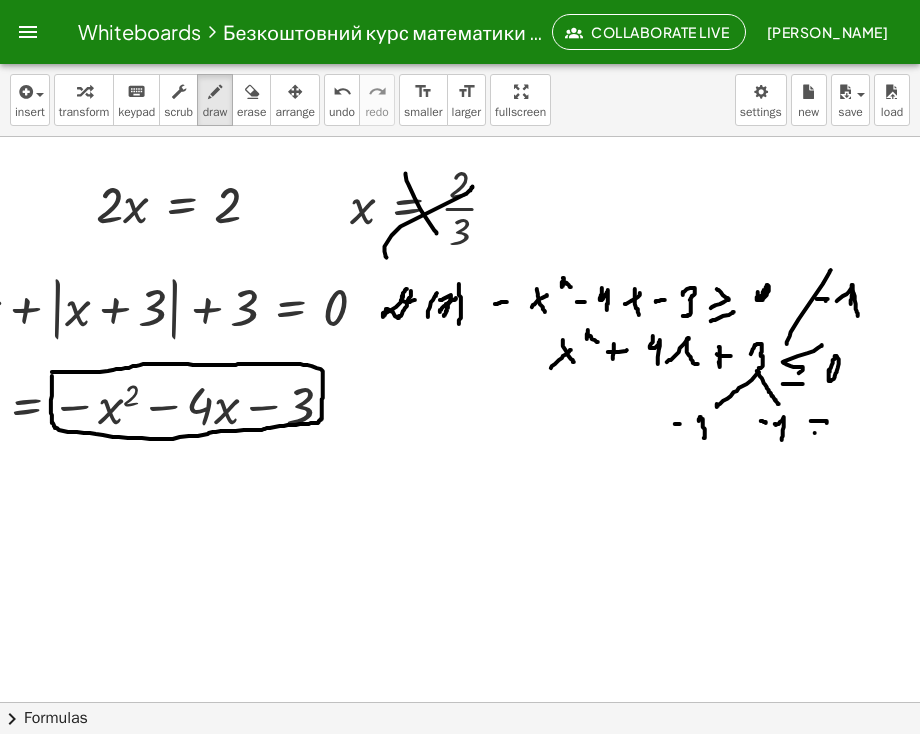 click at bounding box center [368, -1208] 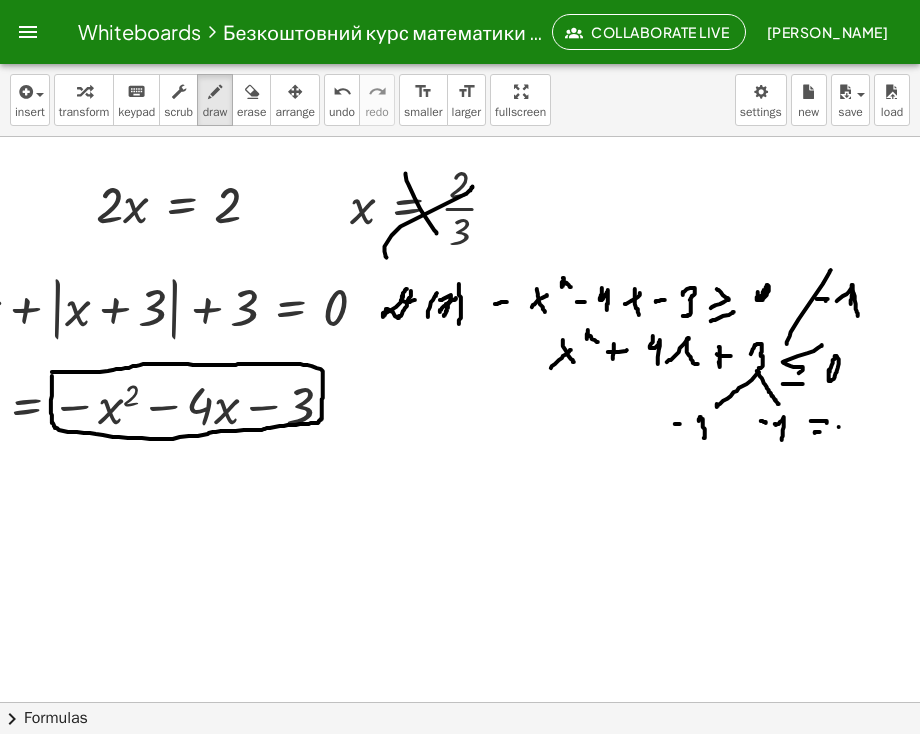 click at bounding box center (368, -1208) 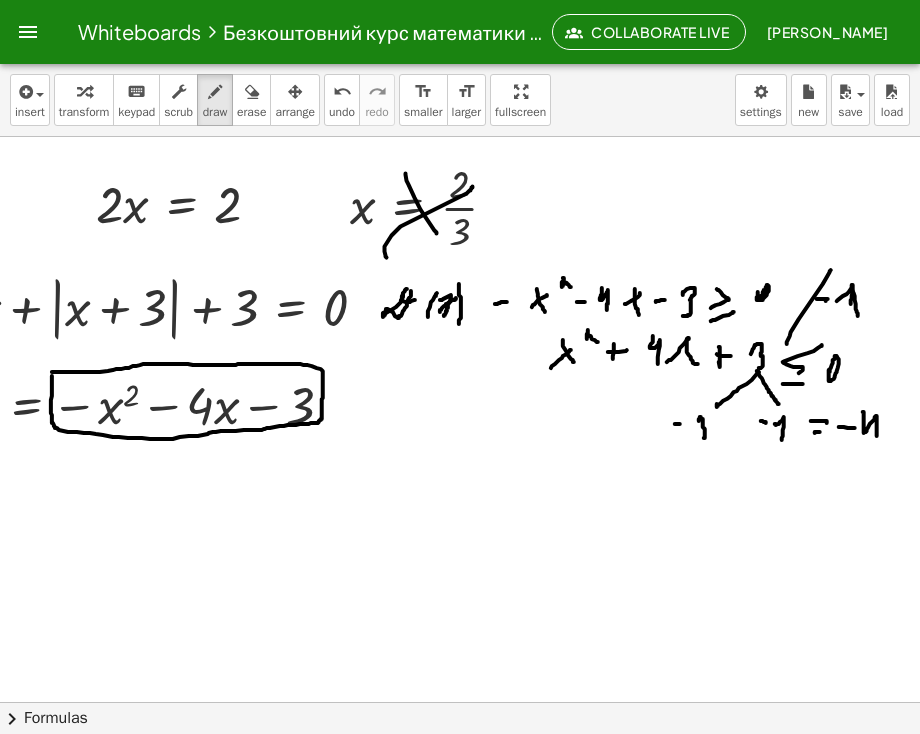 click at bounding box center (368, -1208) 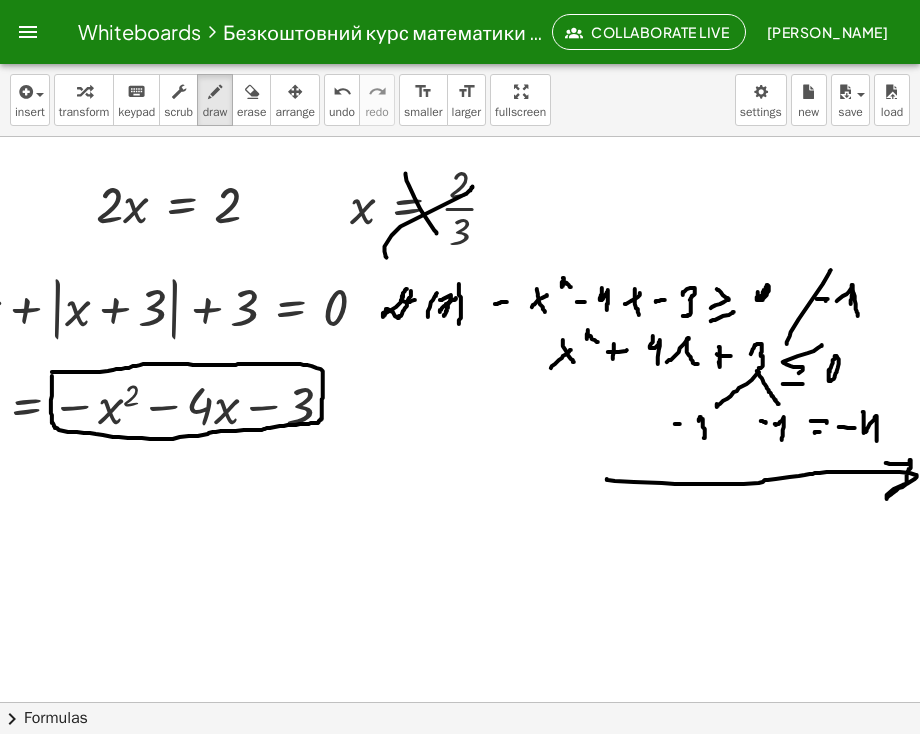 click at bounding box center [368, -1208] 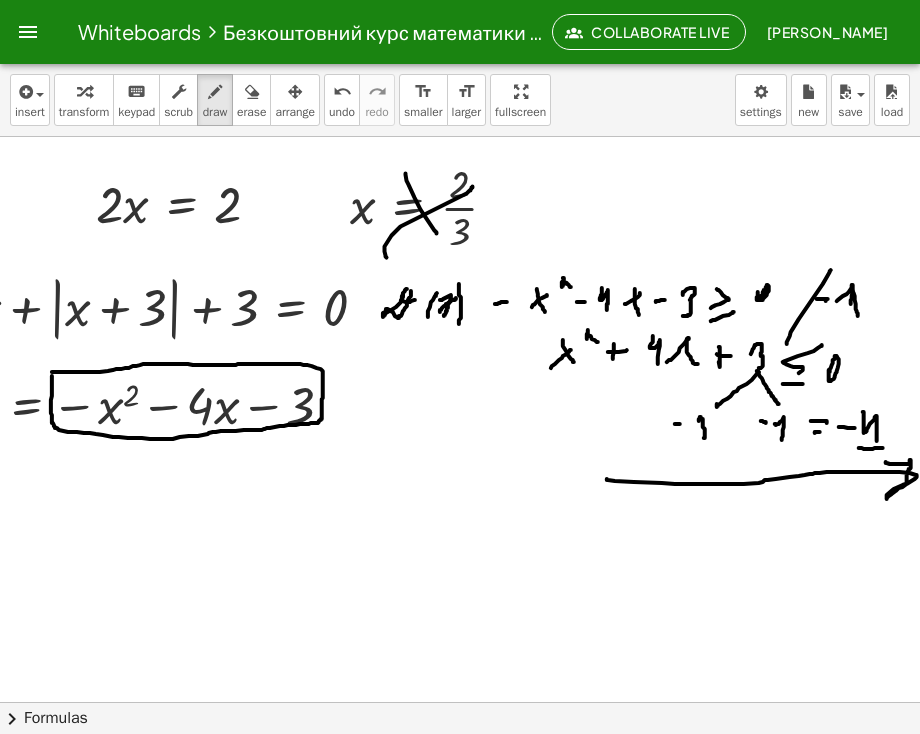drag, startPoint x: 845, startPoint y: 449, endPoint x: 868, endPoint y: 449, distance: 23 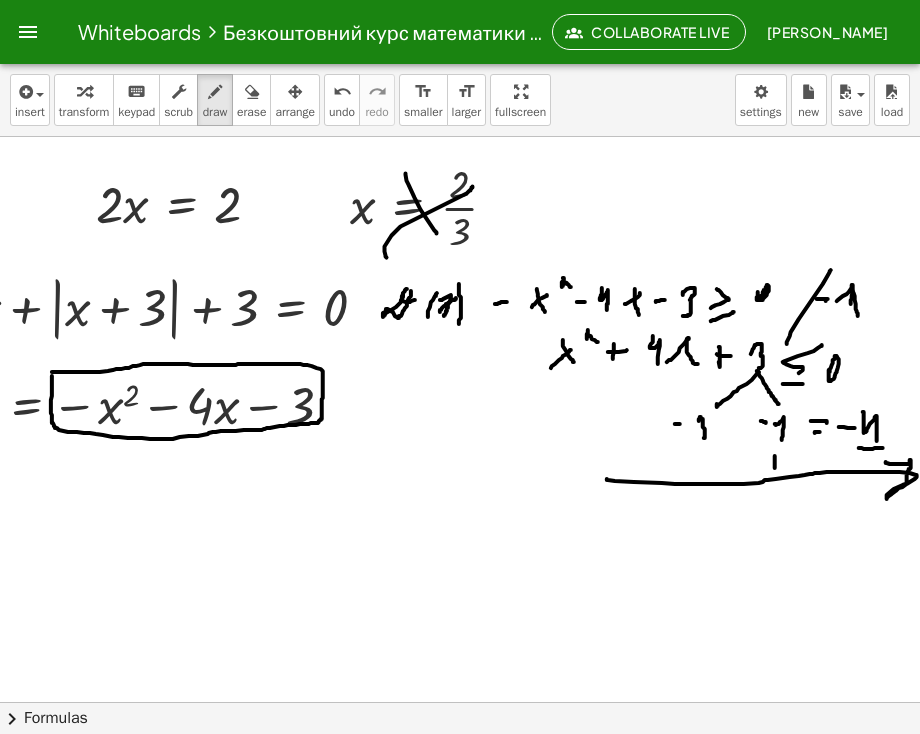 click at bounding box center [368, -1208] 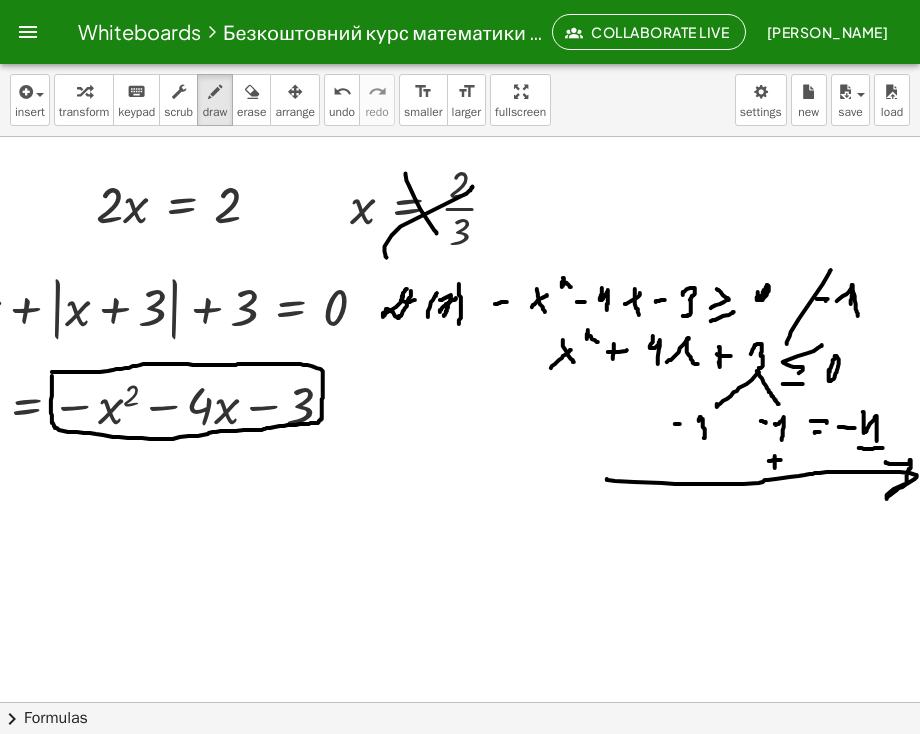click at bounding box center [368, -1208] 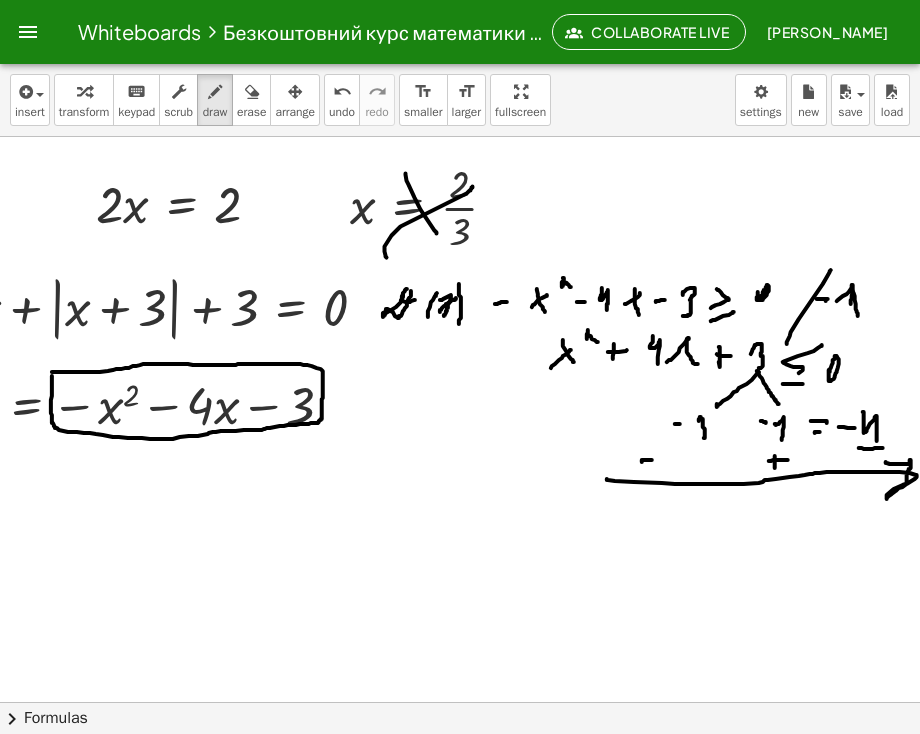 click at bounding box center (368, -1208) 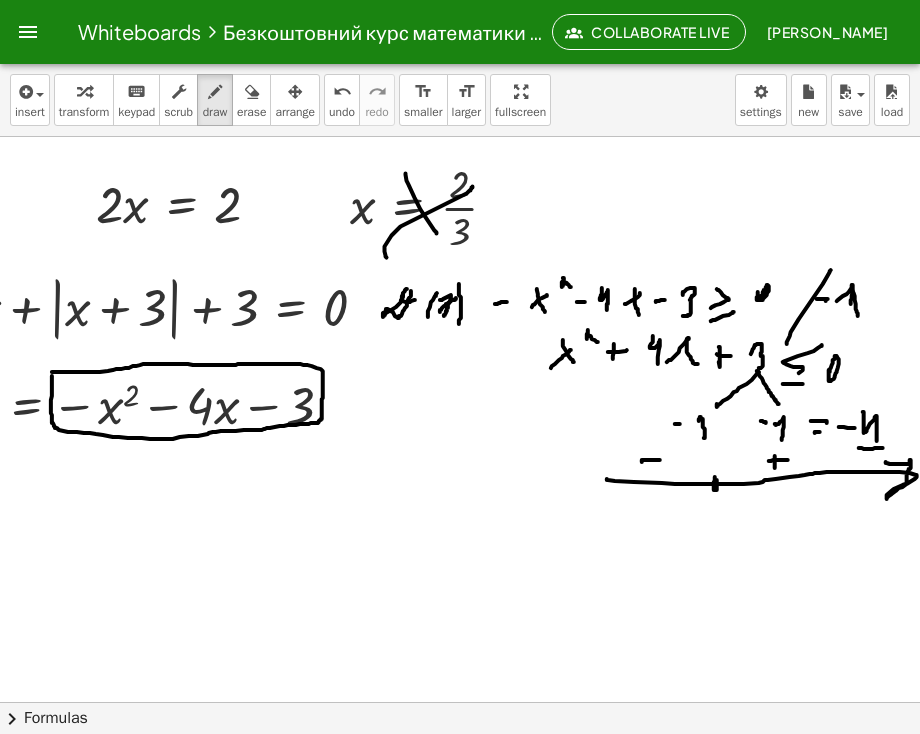 click at bounding box center [368, -1208] 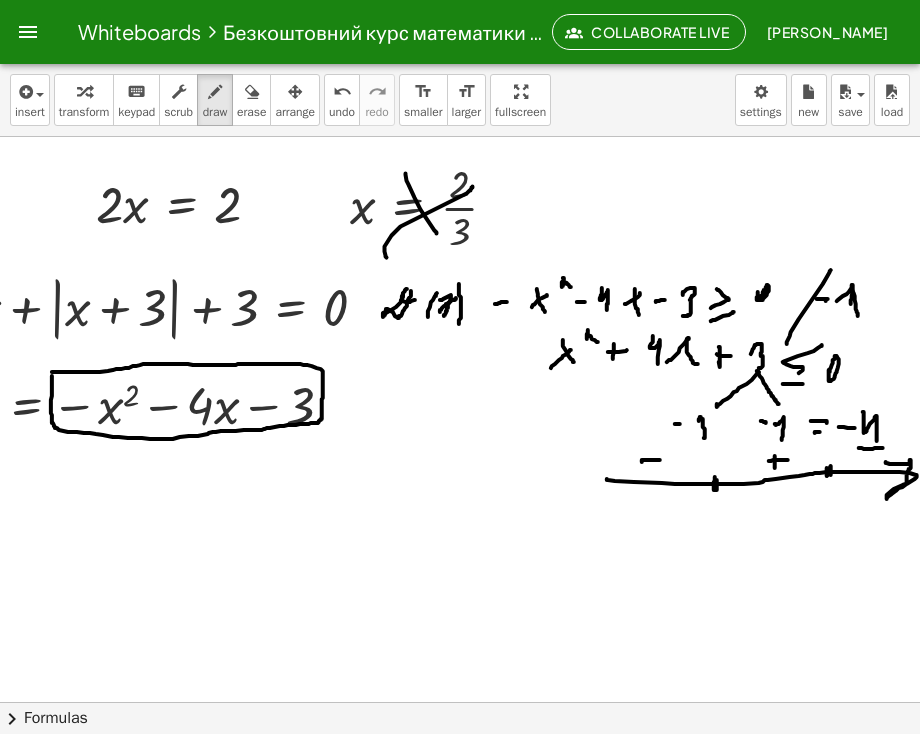 click at bounding box center (368, -1208) 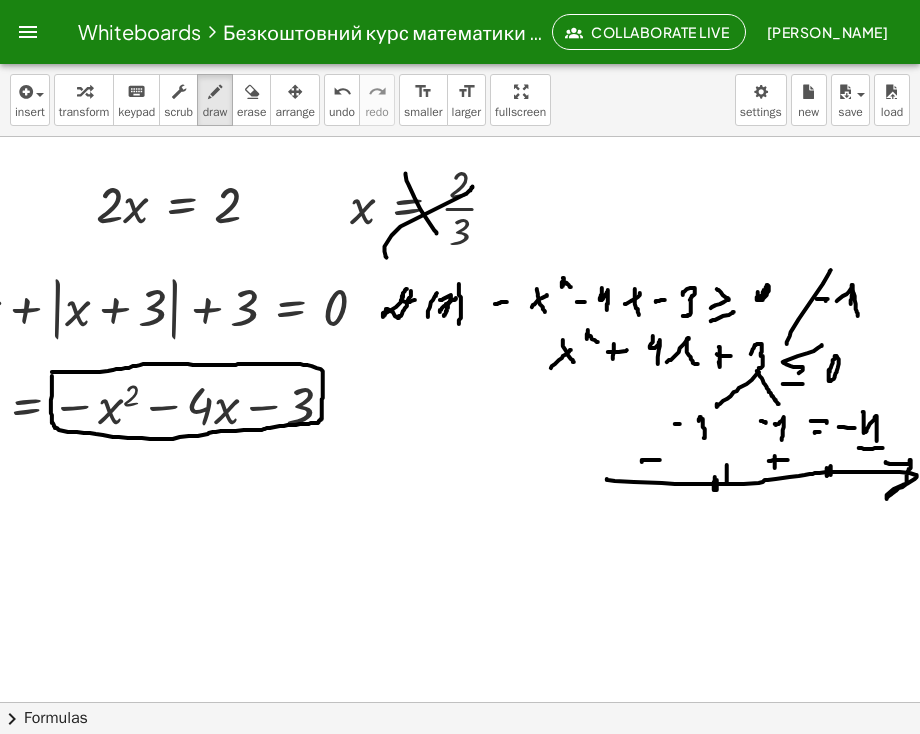 drag, startPoint x: 712, startPoint y: 484, endPoint x: 724, endPoint y: 471, distance: 17.691807 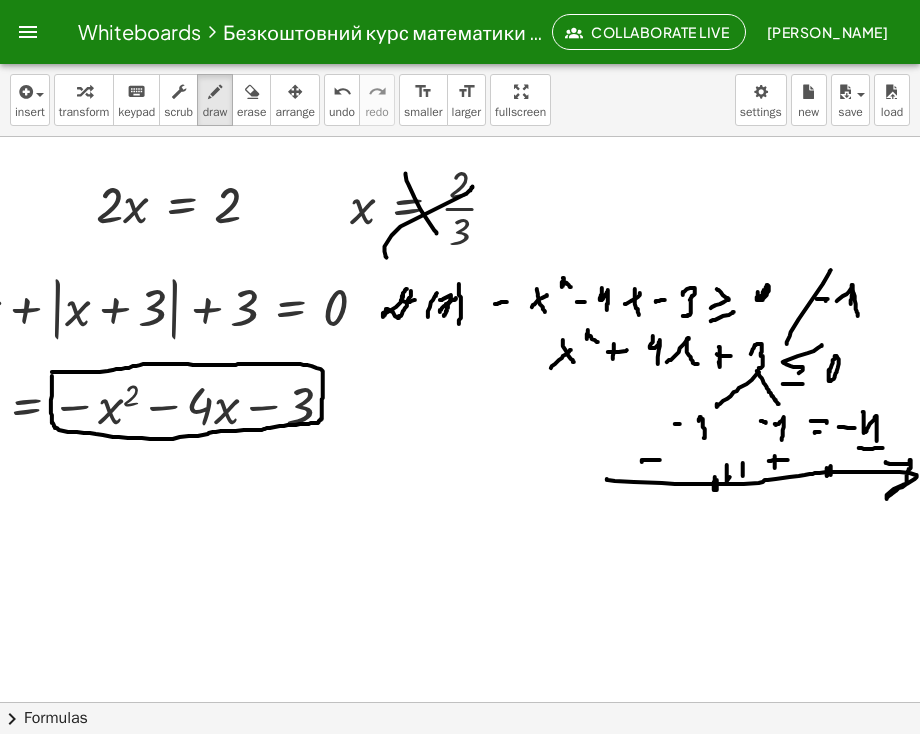 drag, startPoint x: 728, startPoint y: 464, endPoint x: 747, endPoint y: 462, distance: 19.104973 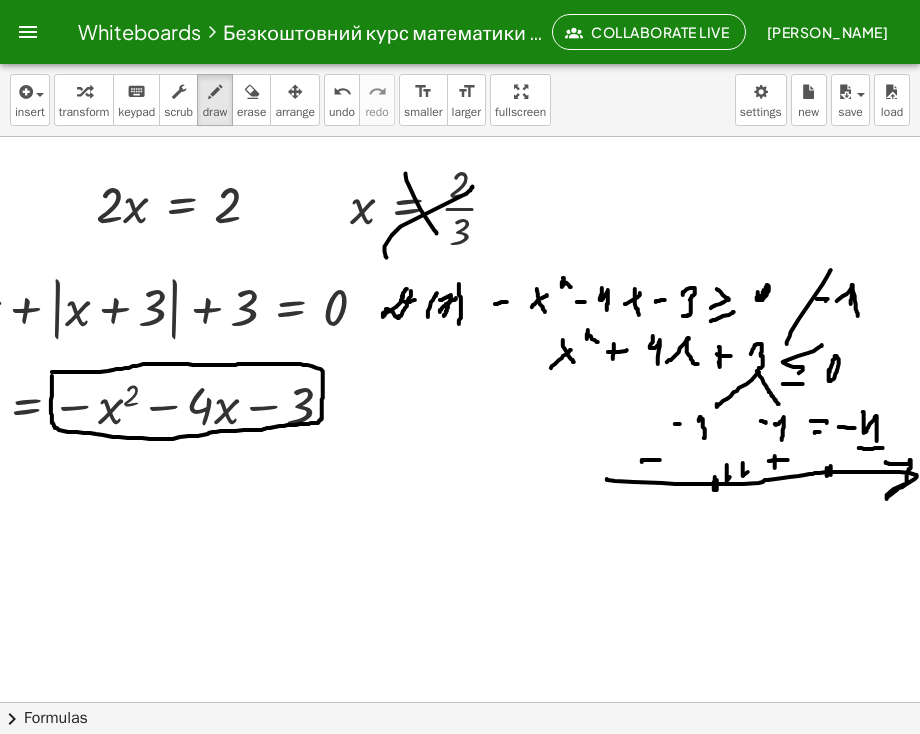 drag, startPoint x: 748, startPoint y: 471, endPoint x: 768, endPoint y: 473, distance: 20.09975 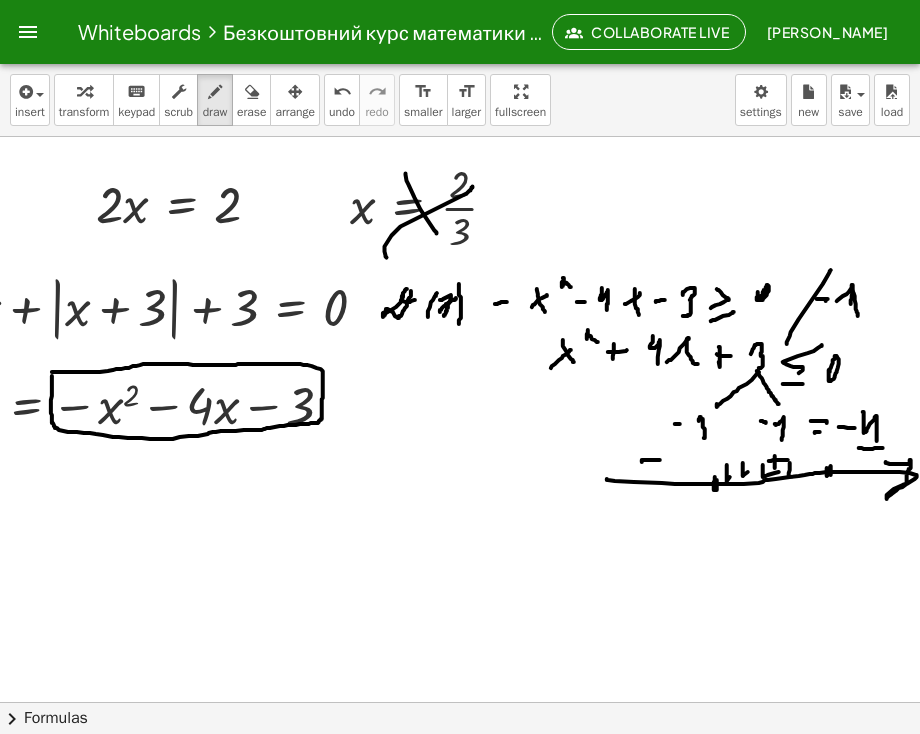 click at bounding box center [368, -1208] 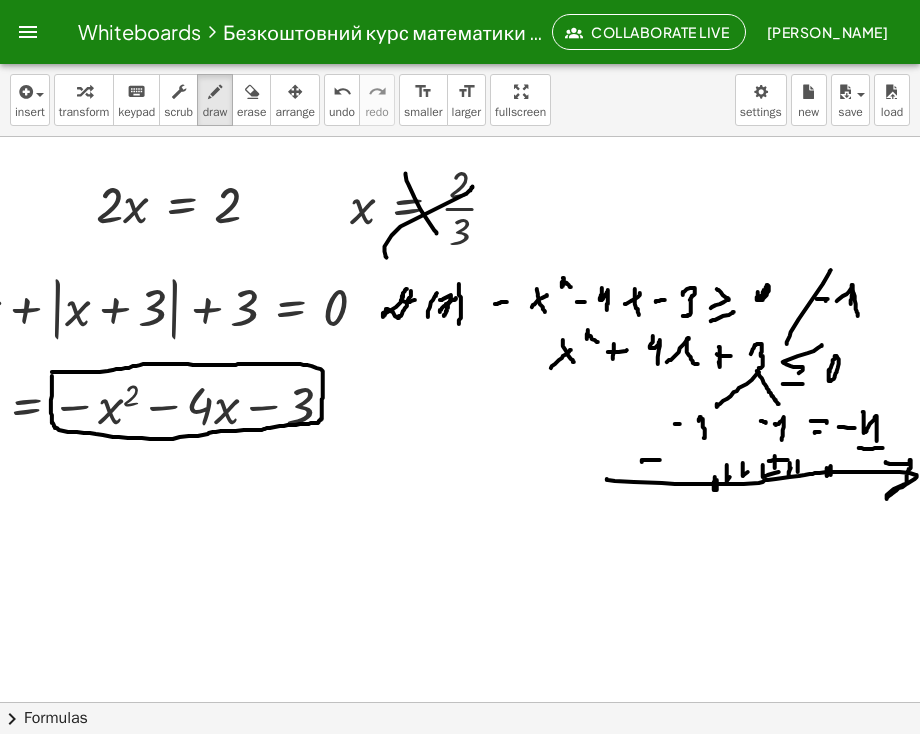 drag, startPoint x: 783, startPoint y: 462, endPoint x: 793, endPoint y: 468, distance: 11.661903 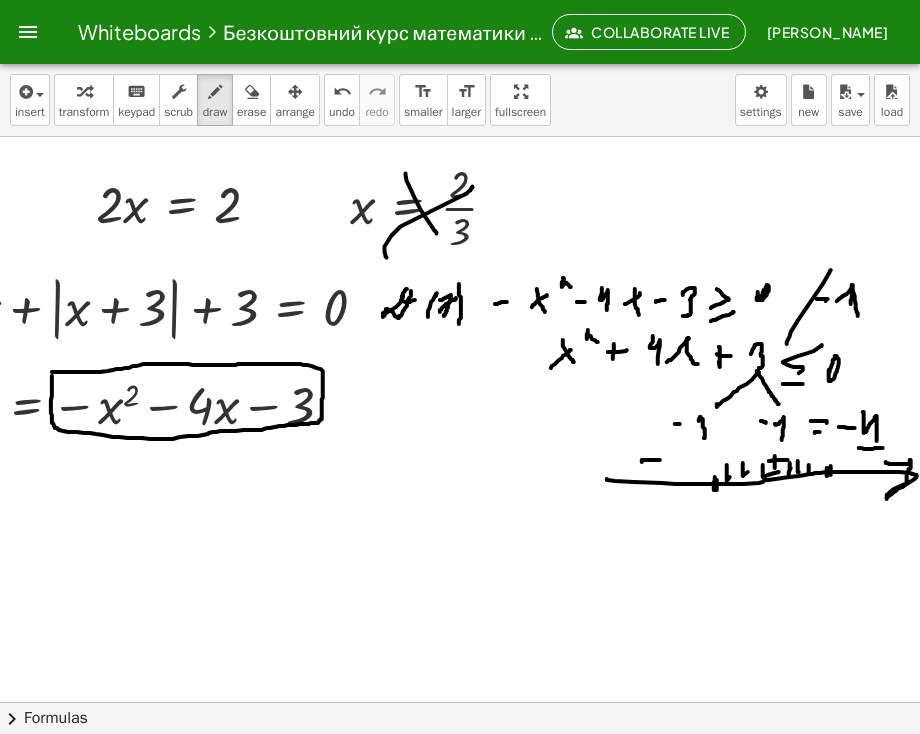 click at bounding box center [368, -1208] 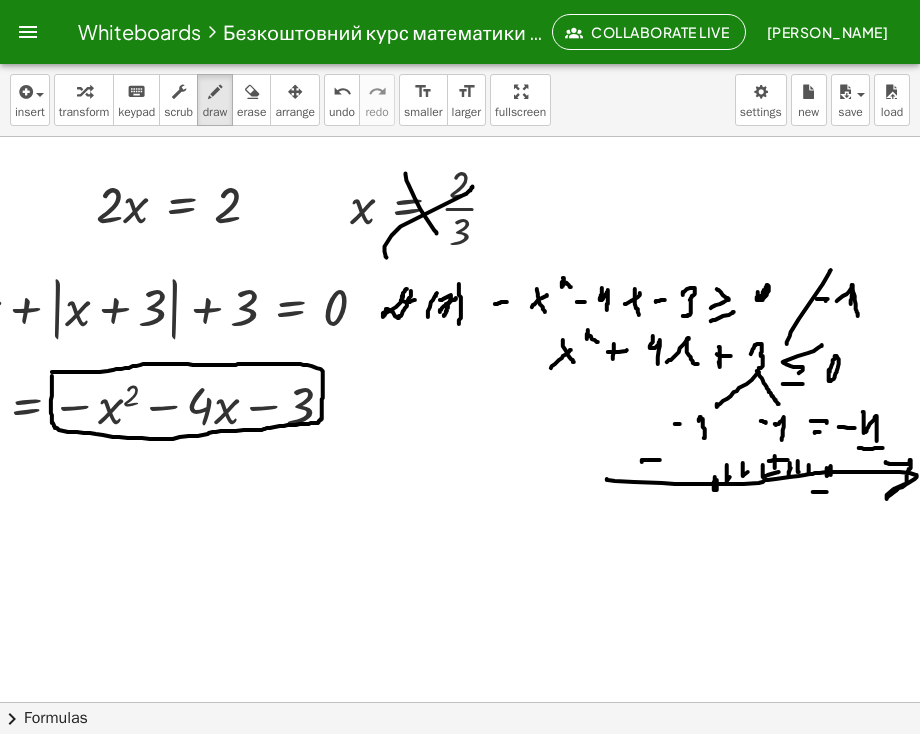 click at bounding box center (368, -1208) 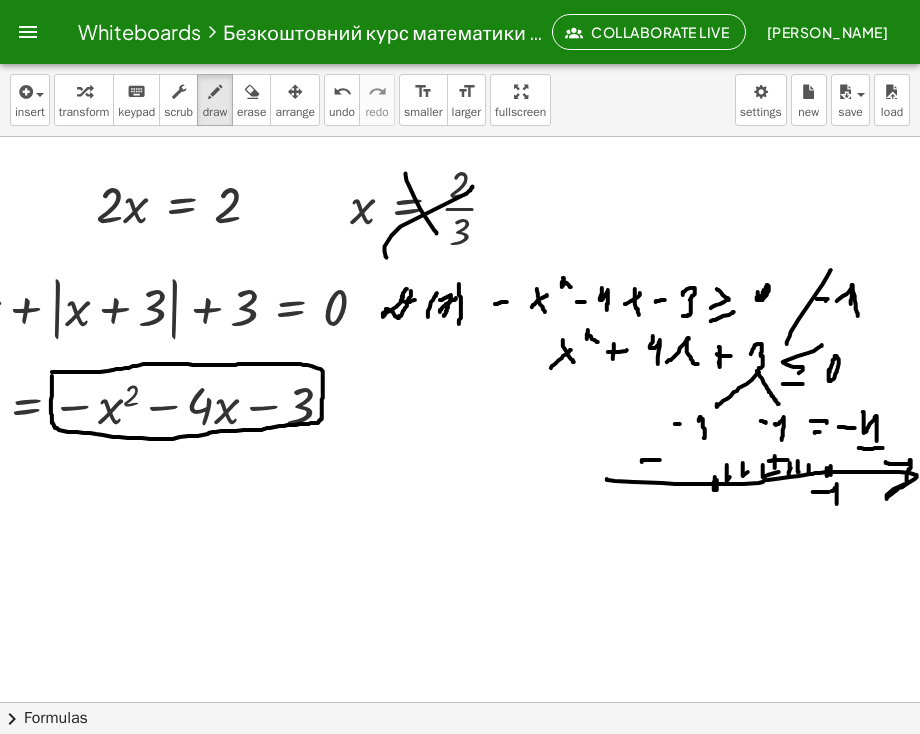 click at bounding box center [368, -1208] 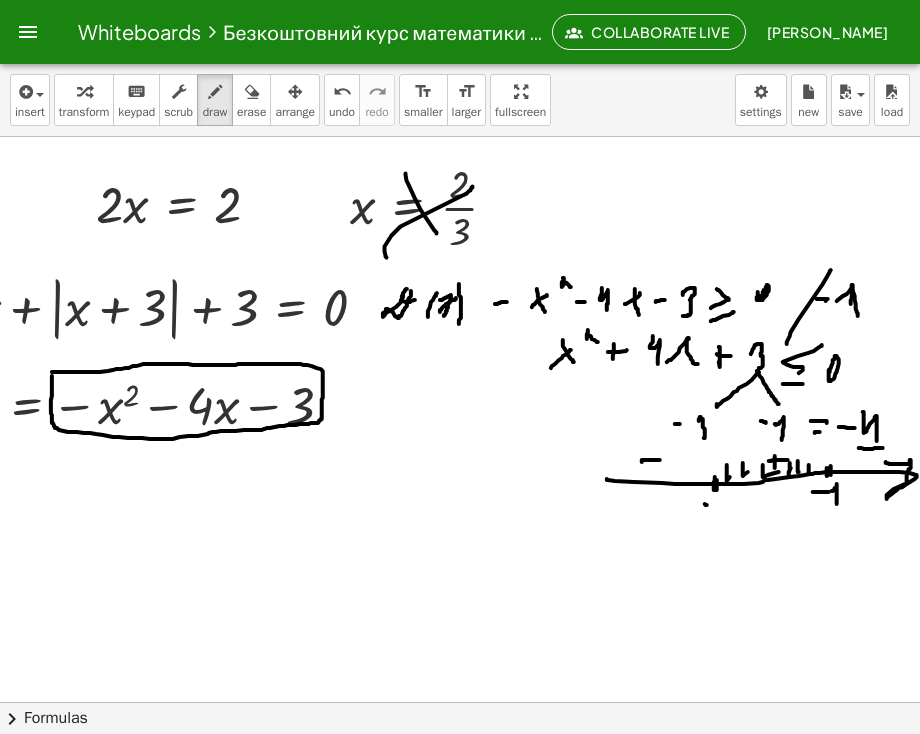 click at bounding box center (368, -1208) 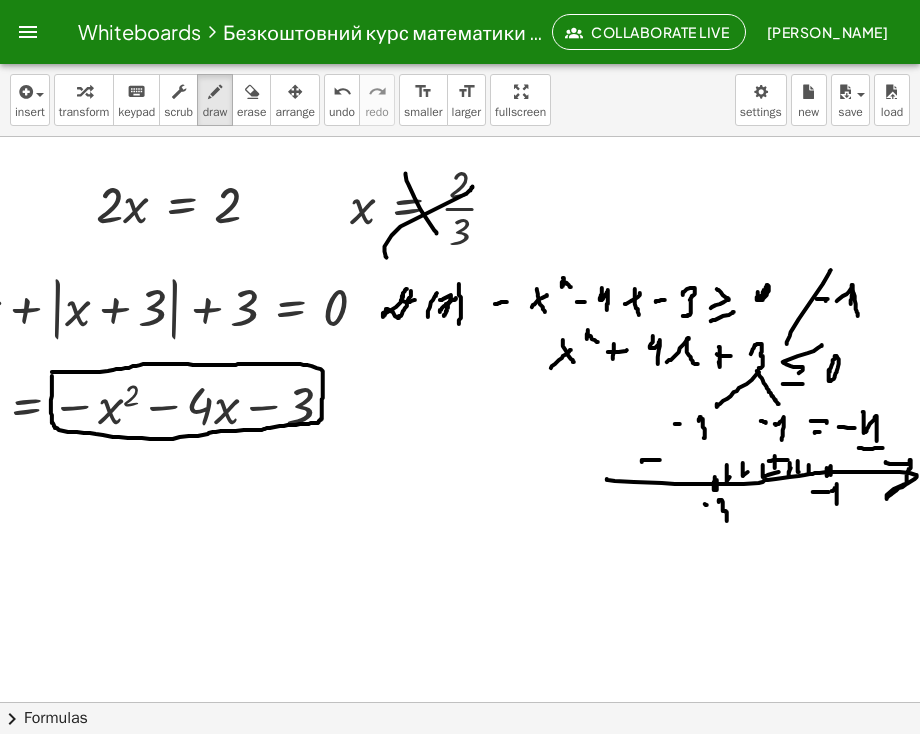 drag, startPoint x: 704, startPoint y: 503, endPoint x: 712, endPoint y: 525, distance: 23.409399 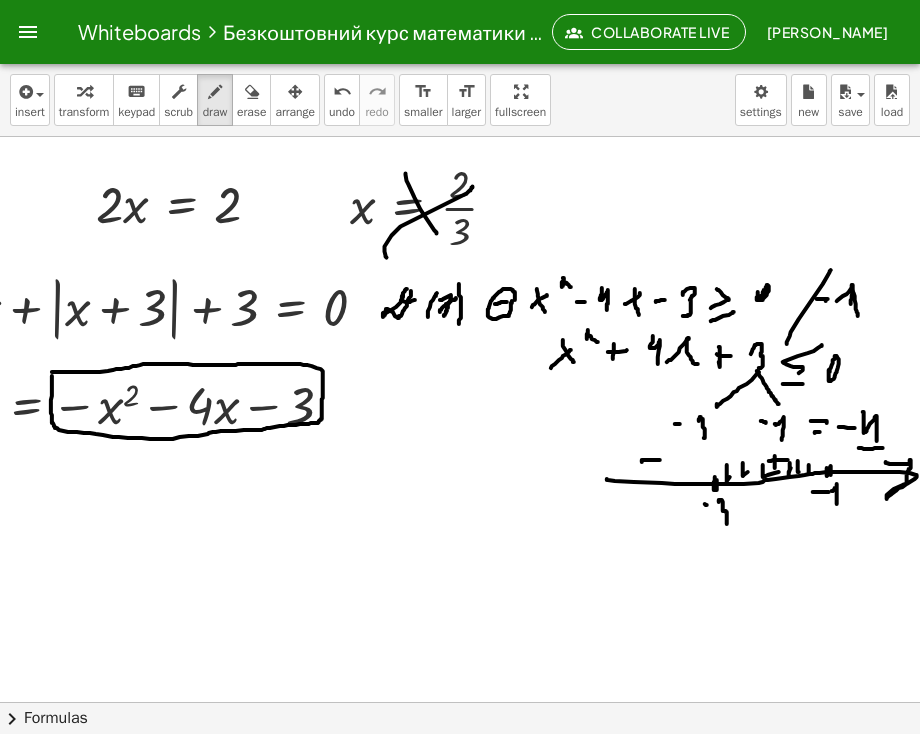 click at bounding box center (368, -1208) 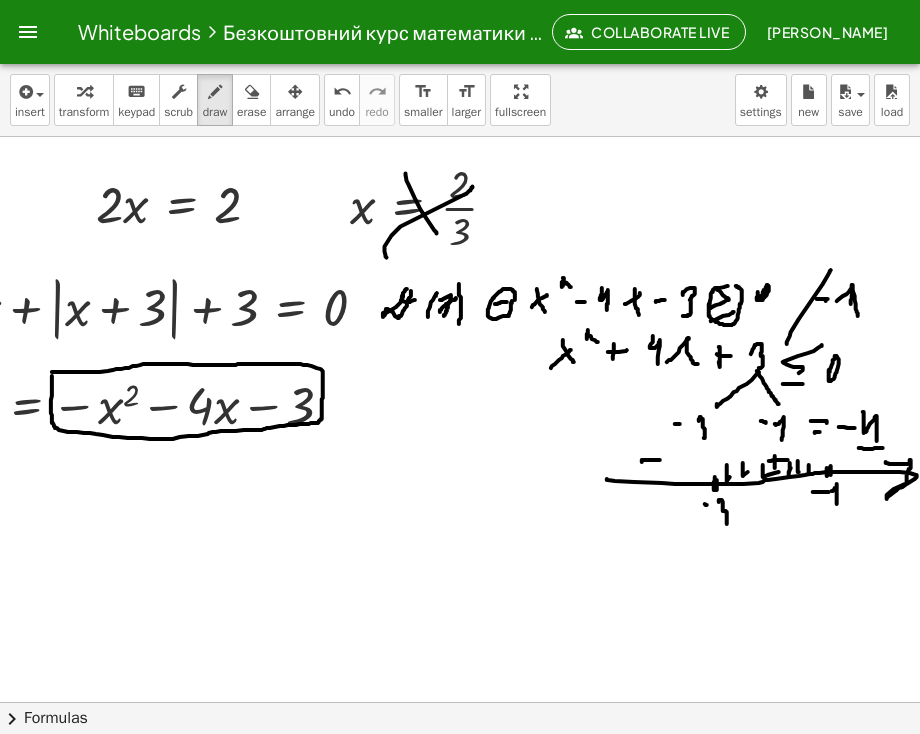 click at bounding box center [368, -1208] 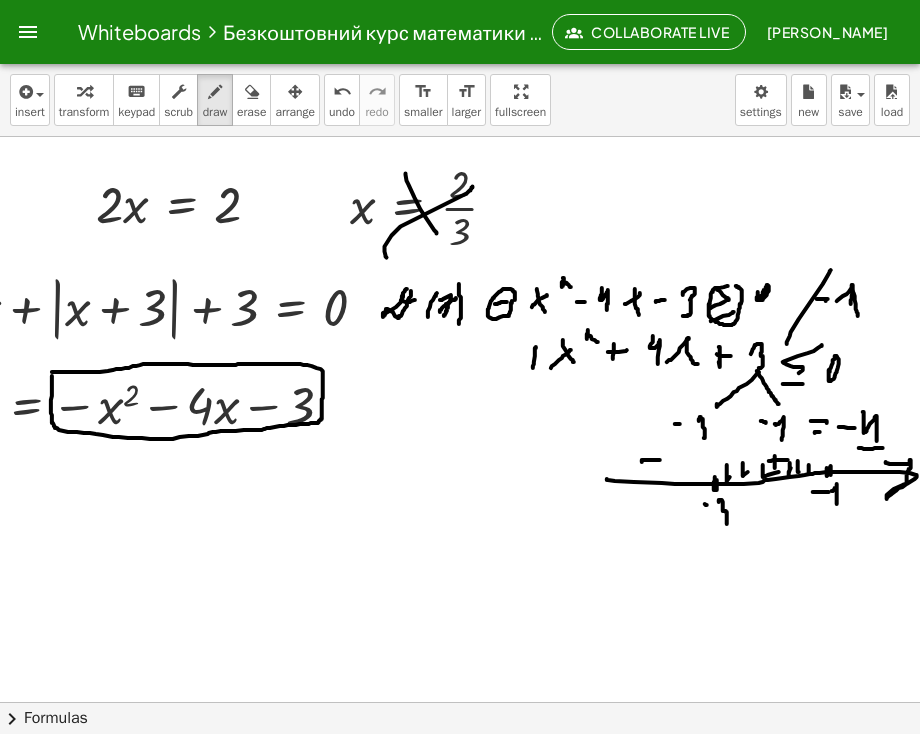 drag, startPoint x: 521, startPoint y: 348, endPoint x: 512, endPoint y: 366, distance: 20.12461 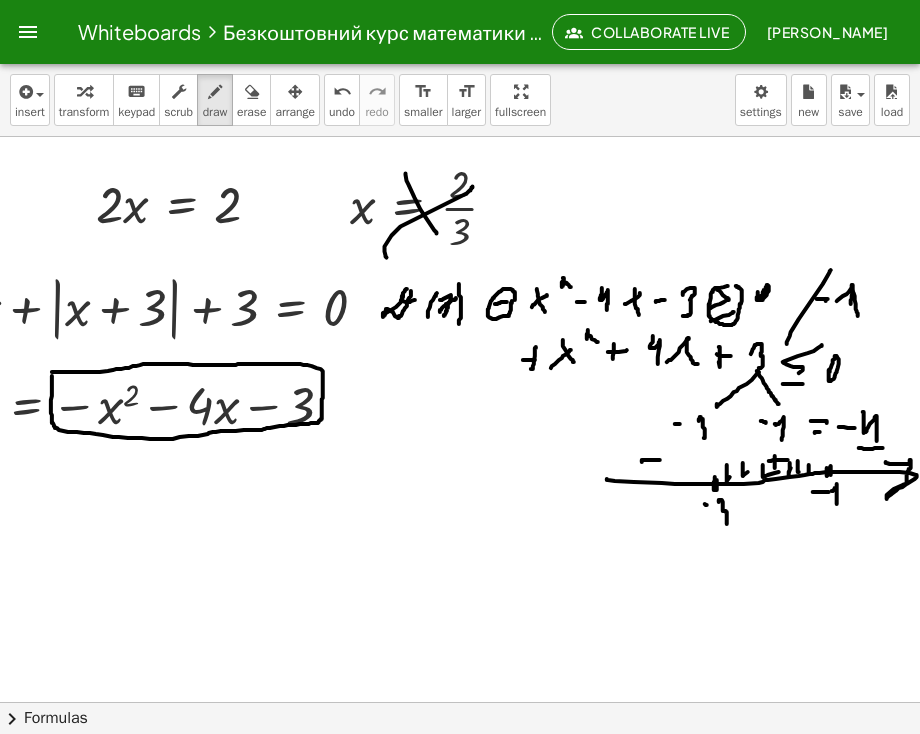 drag, startPoint x: 508, startPoint y: 361, endPoint x: 528, endPoint y: 349, distance: 23.323807 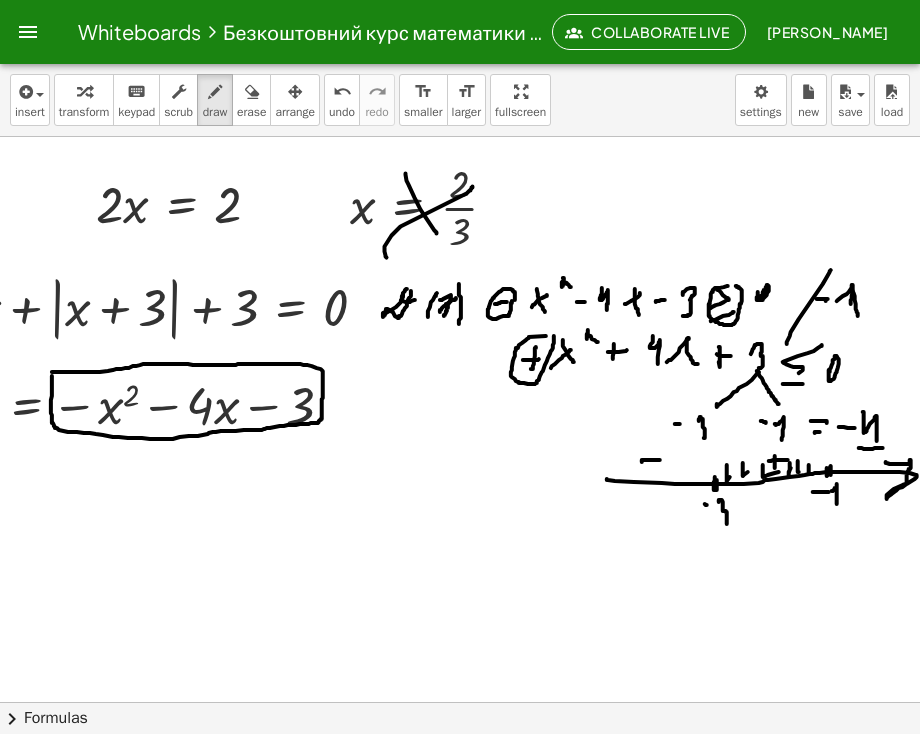 click at bounding box center (368, -1208) 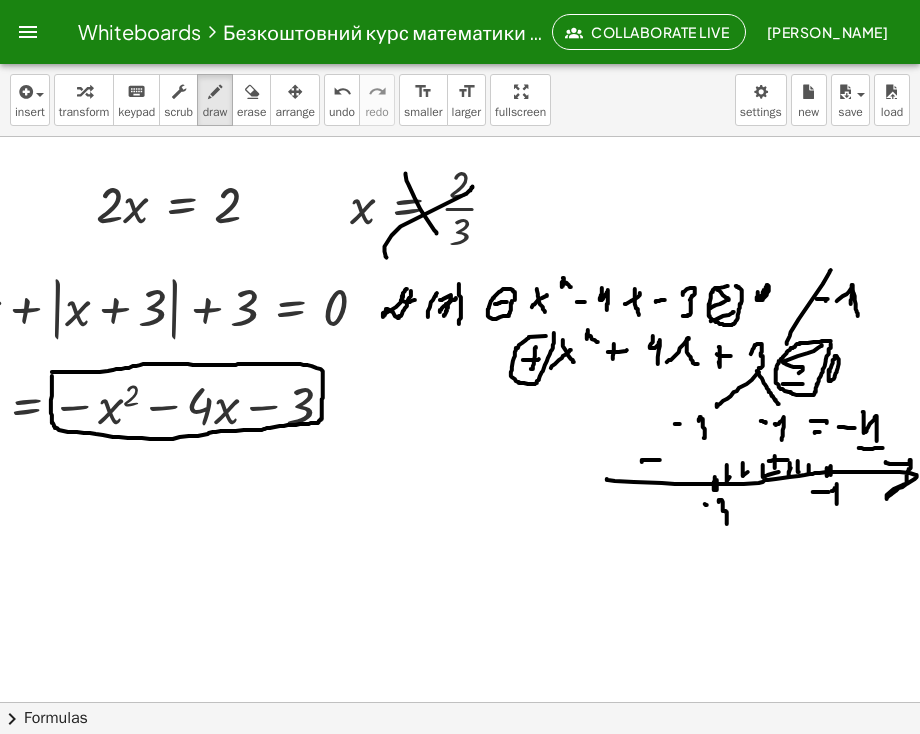 click at bounding box center (368, -1208) 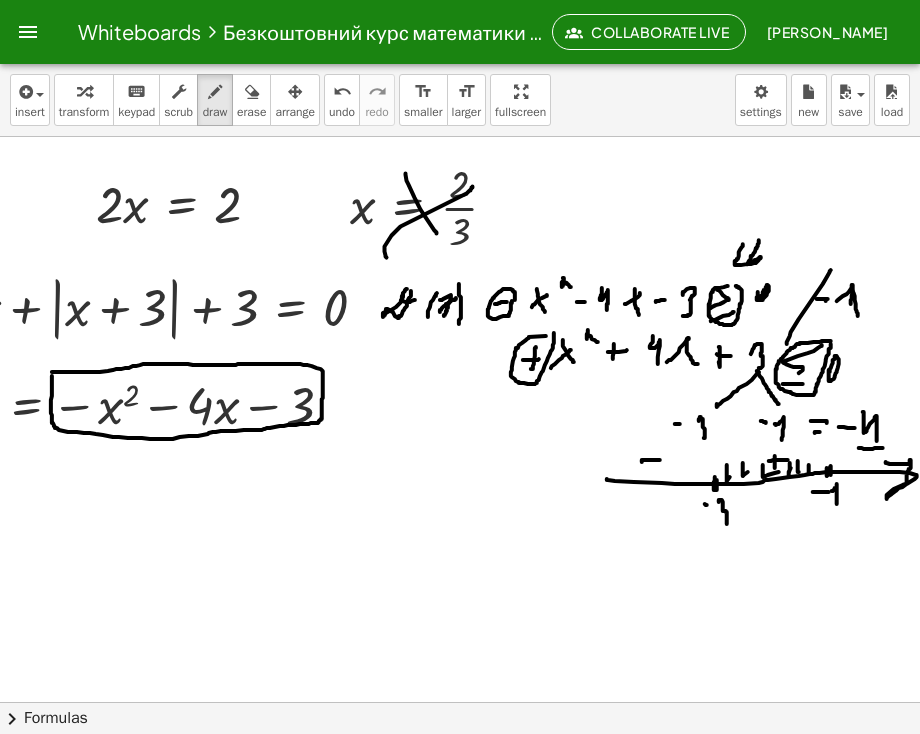 drag, startPoint x: 744, startPoint y: 241, endPoint x: 728, endPoint y: 245, distance: 16.492422 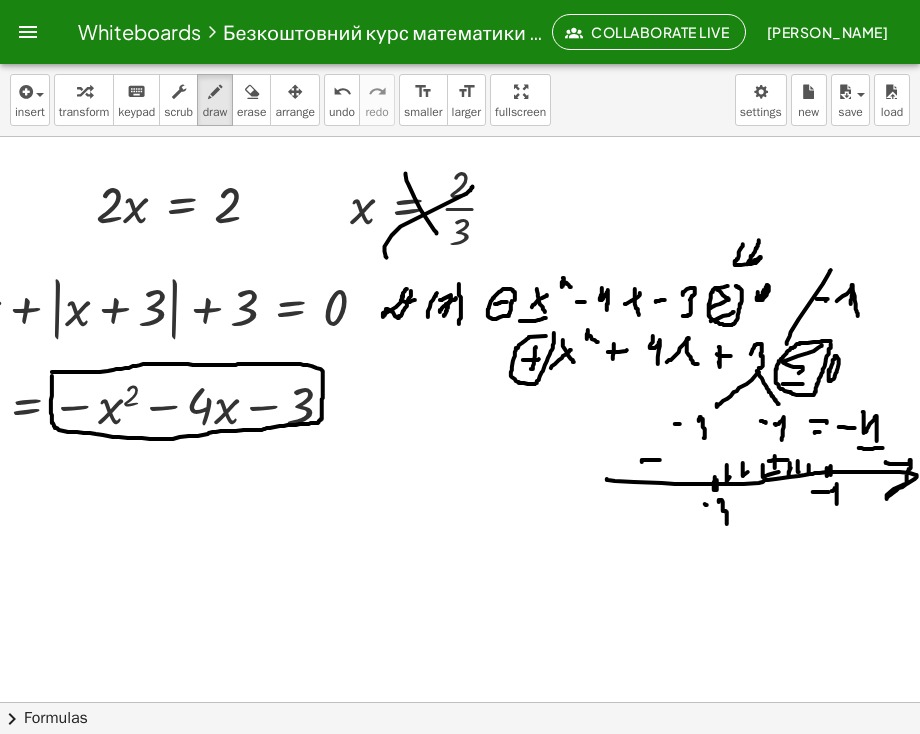 drag, startPoint x: 505, startPoint y: 322, endPoint x: 531, endPoint y: 319, distance: 26.172504 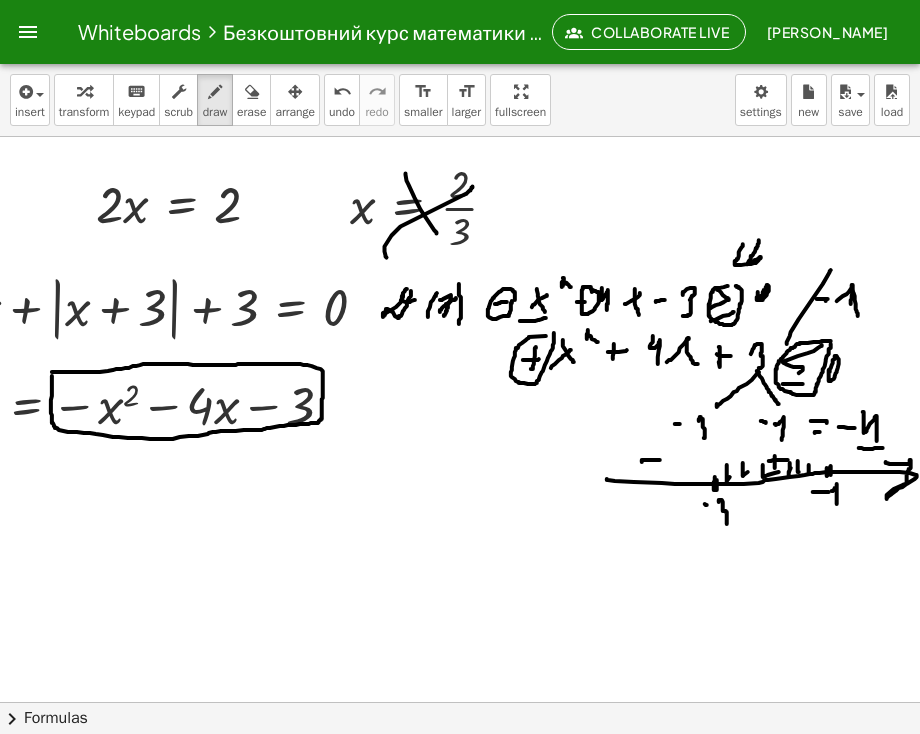 click at bounding box center (368, -1208) 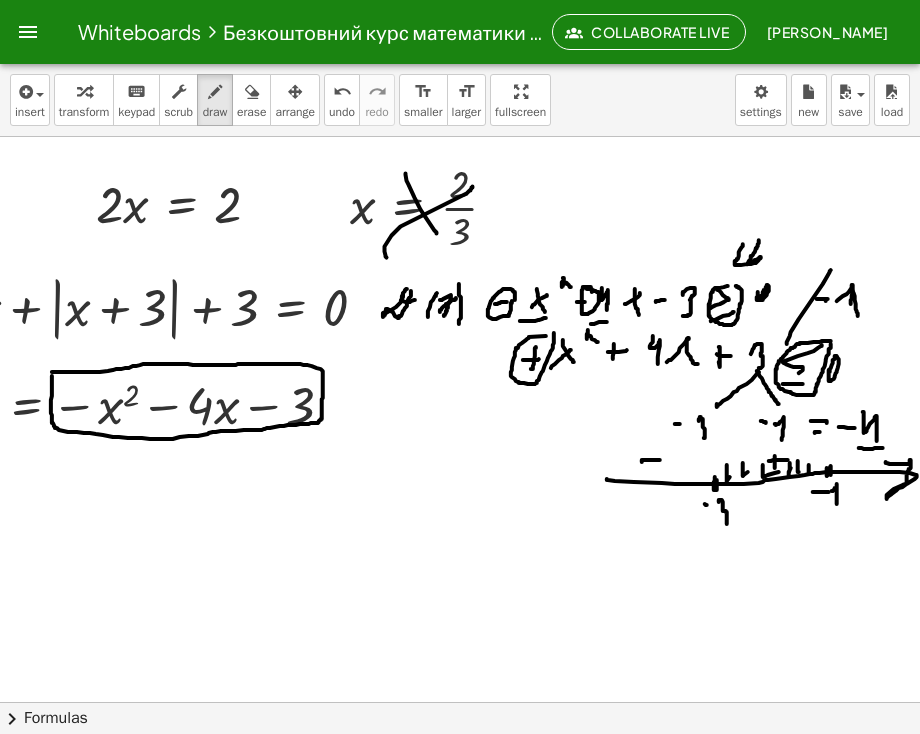drag, startPoint x: 576, startPoint y: 325, endPoint x: 592, endPoint y: 323, distance: 16.124516 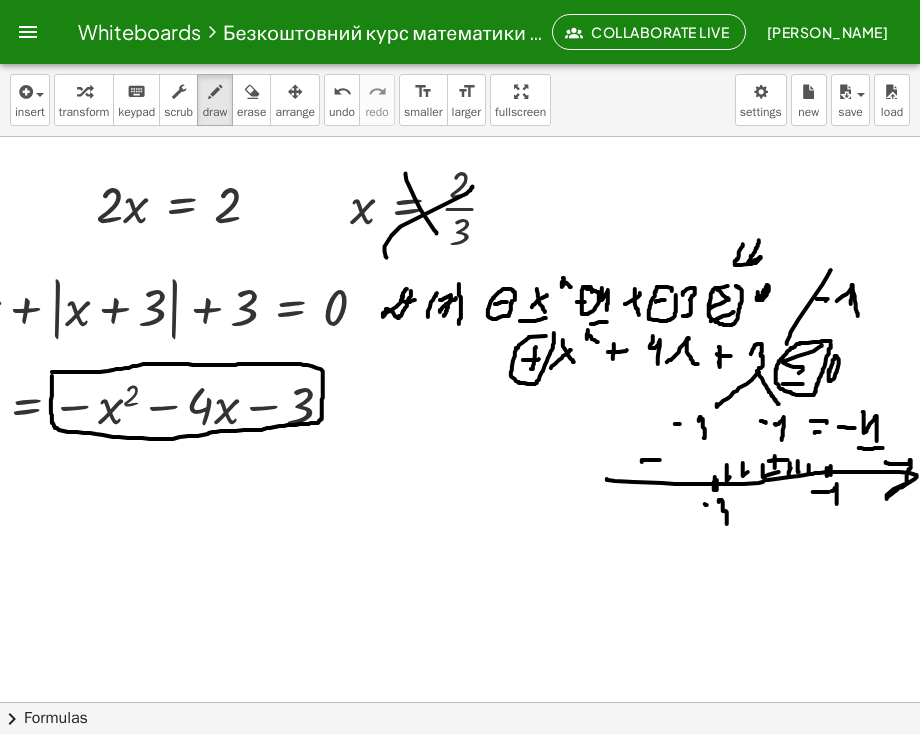 click at bounding box center (368, -1208) 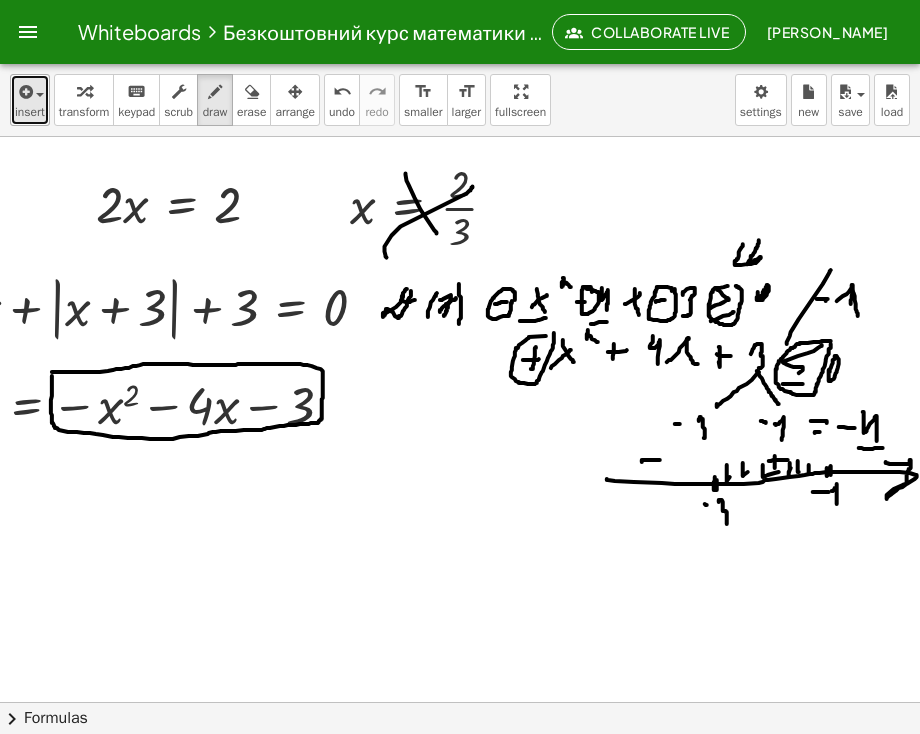 click on "insert" at bounding box center [30, 100] 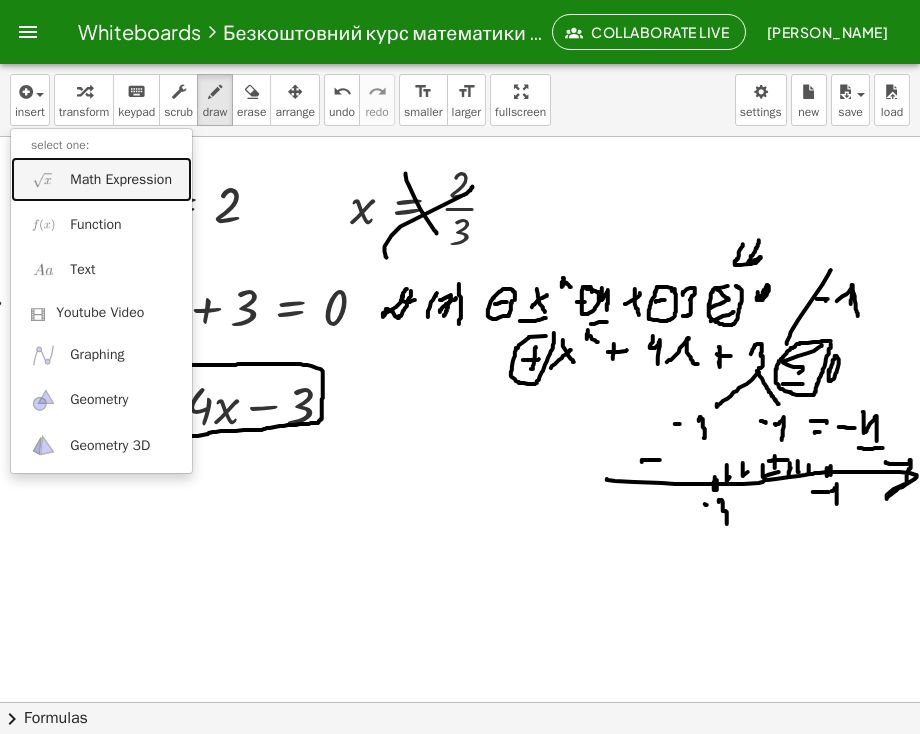 drag, startPoint x: 112, startPoint y: 184, endPoint x: 113, endPoint y: 197, distance: 13.038404 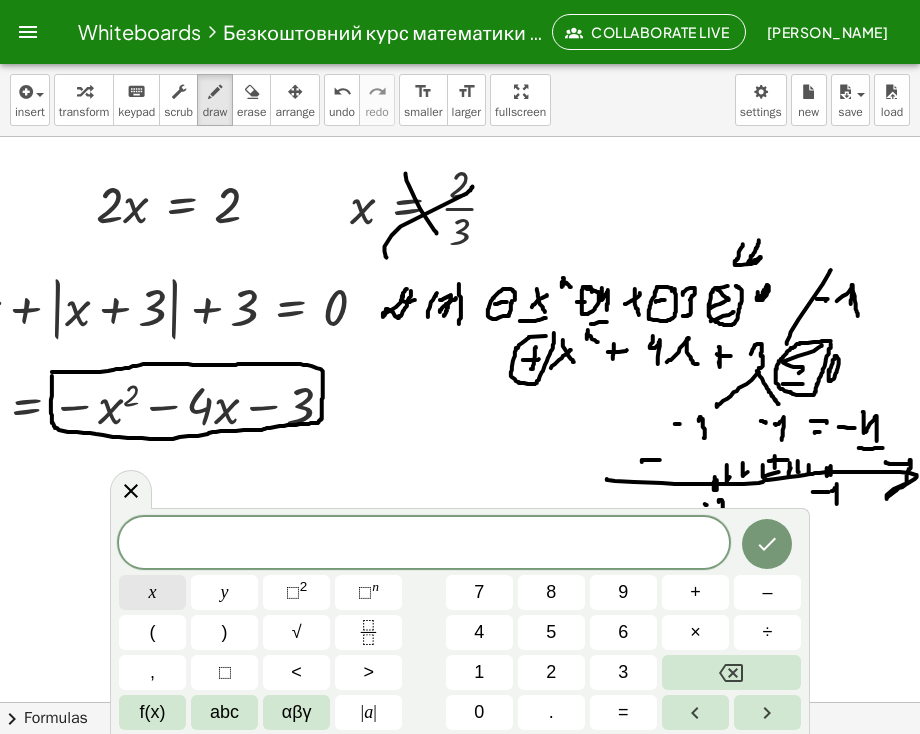 click on "x" at bounding box center [152, 592] 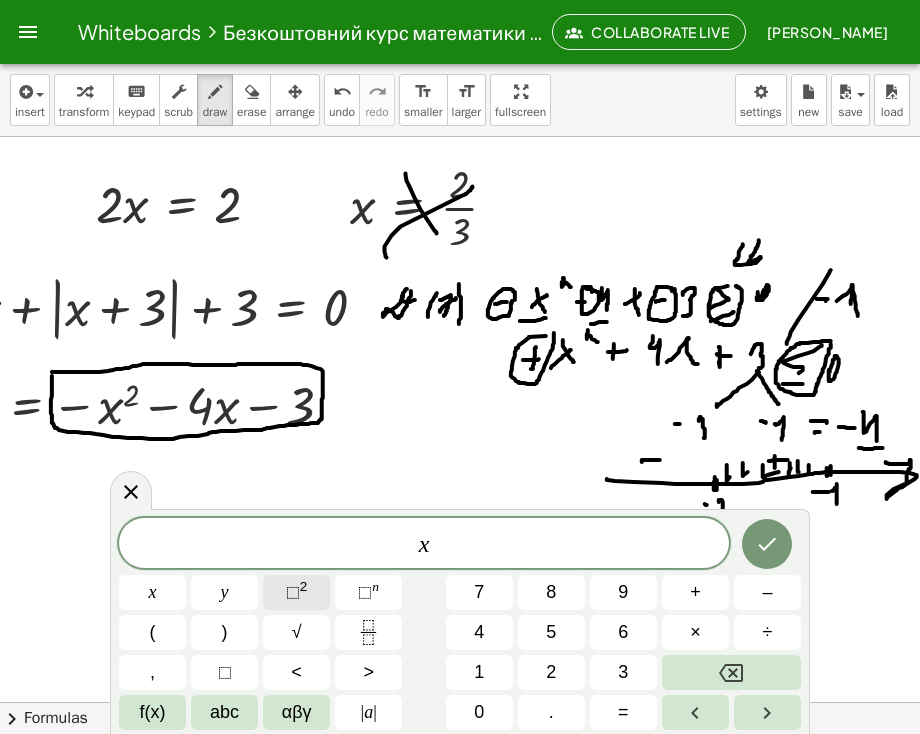 click on "⬚ 2" at bounding box center (296, 592) 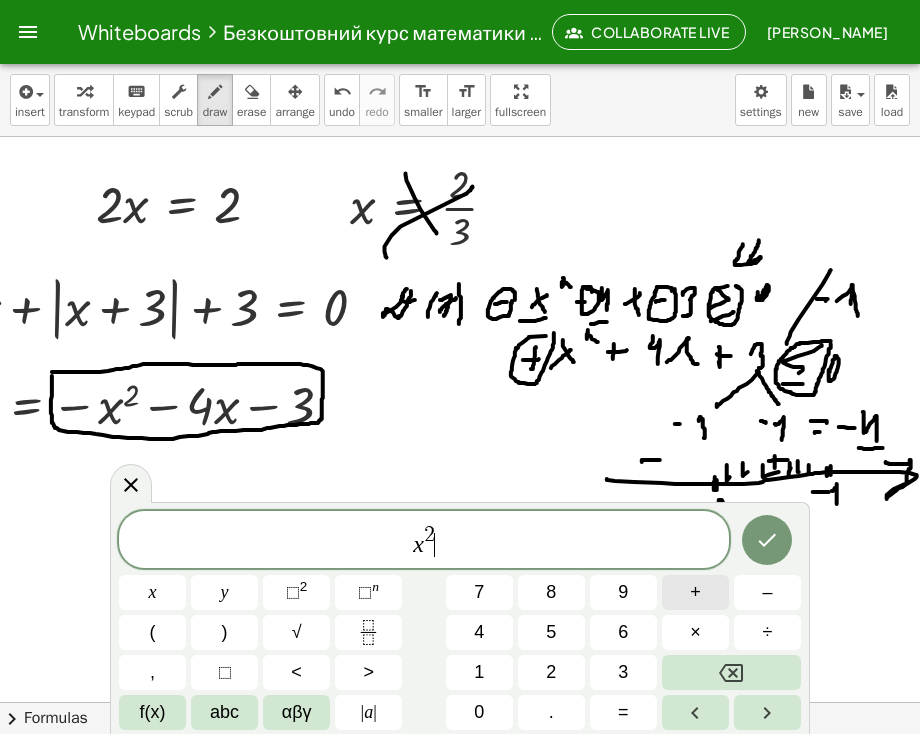 click on "+" at bounding box center [695, 592] 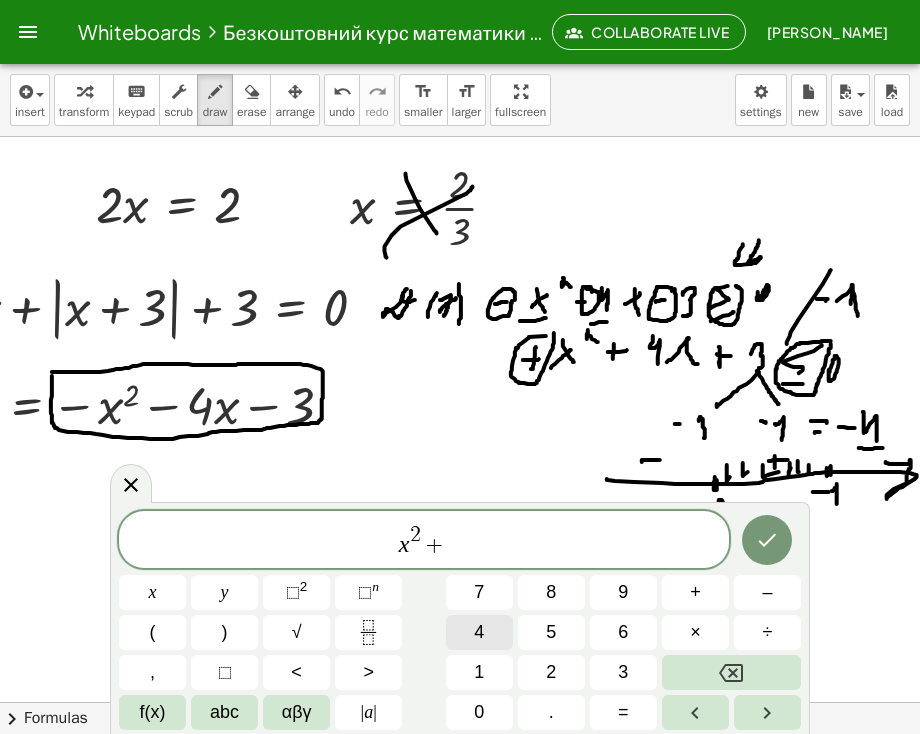 click on "4" at bounding box center [479, 632] 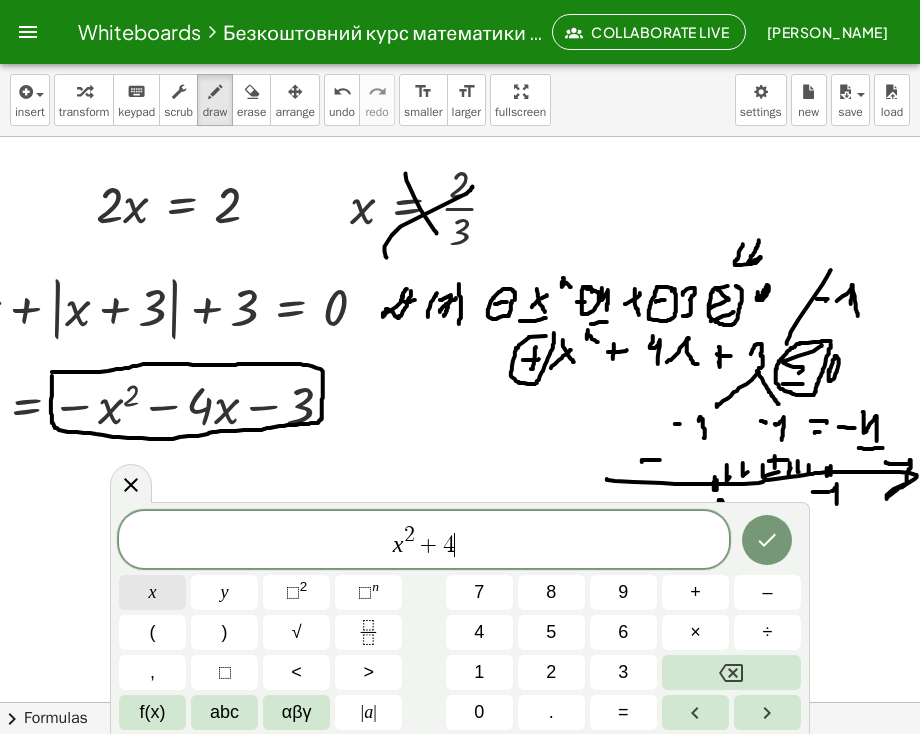 click on "x" at bounding box center [153, 592] 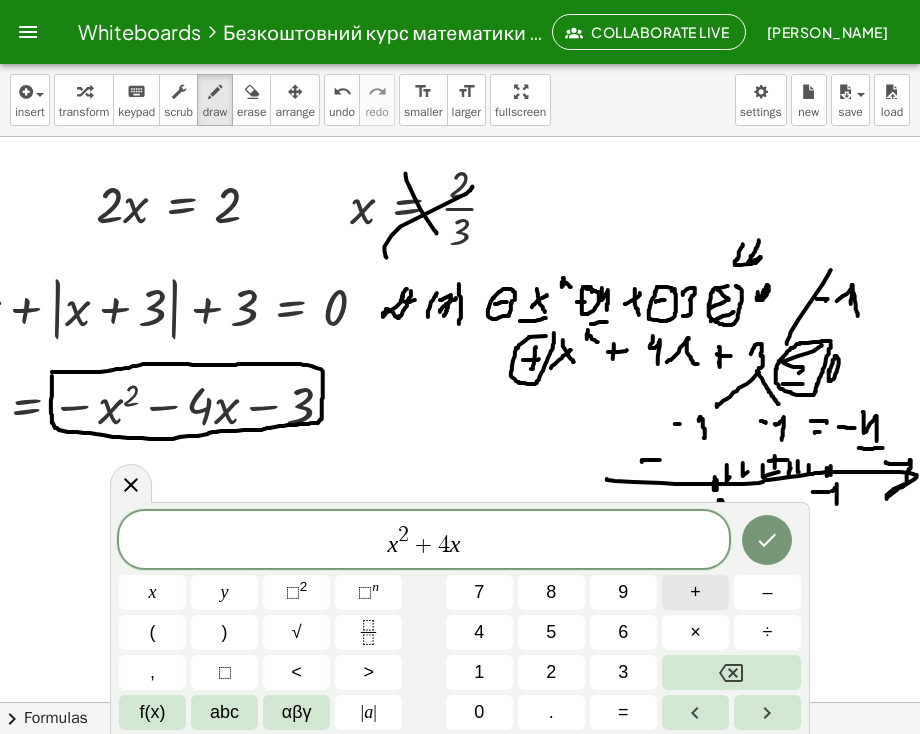 click on "+" at bounding box center [695, 592] 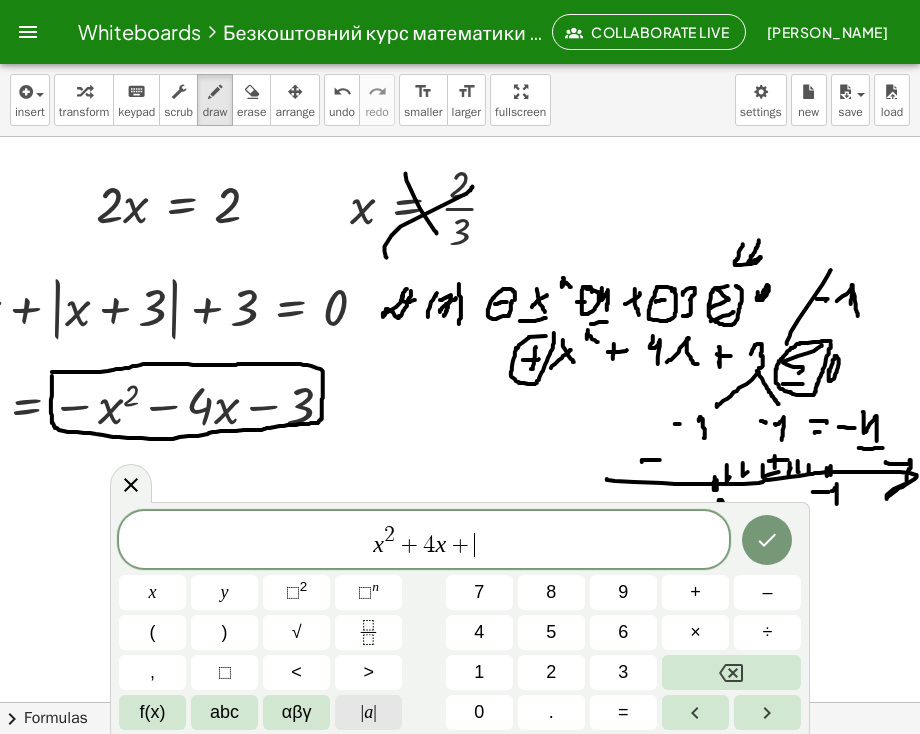 click on "|" at bounding box center (363, 712) 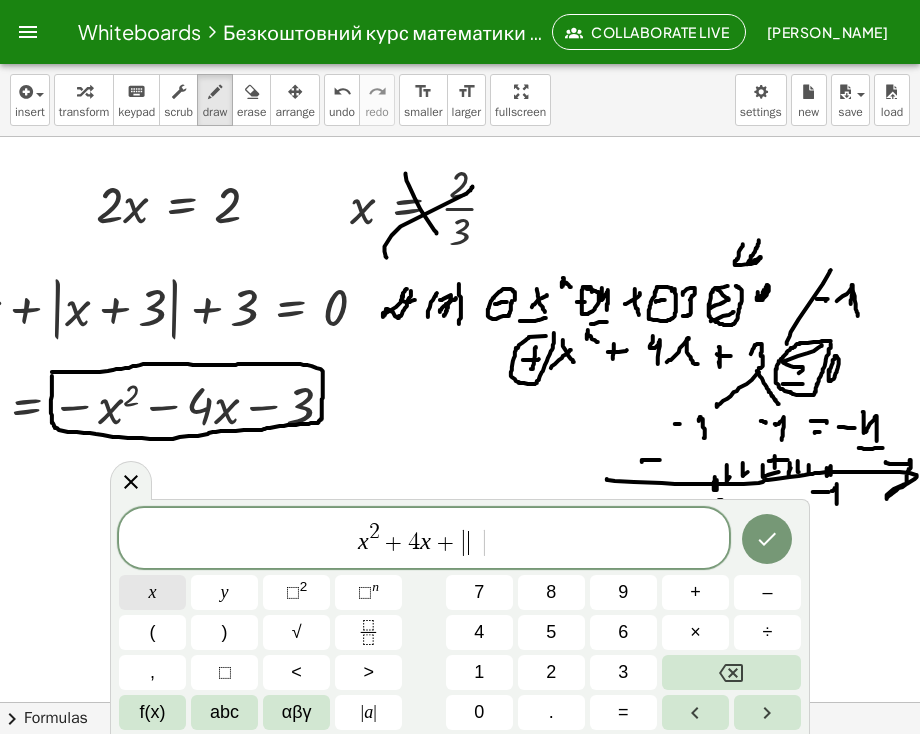 click on "x" at bounding box center (152, 592) 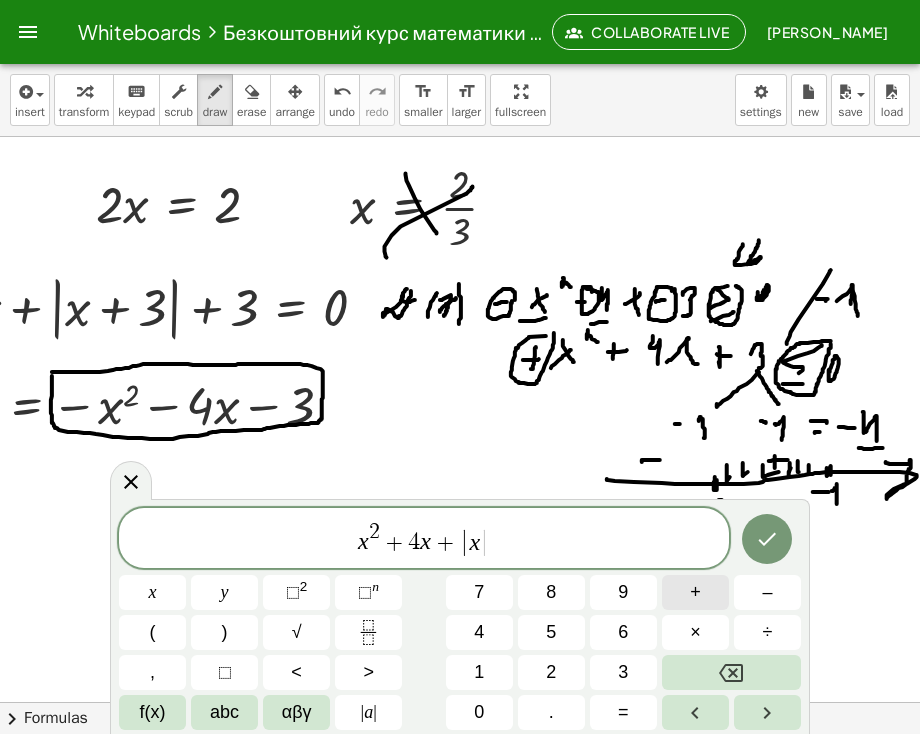click on "+" at bounding box center (695, 592) 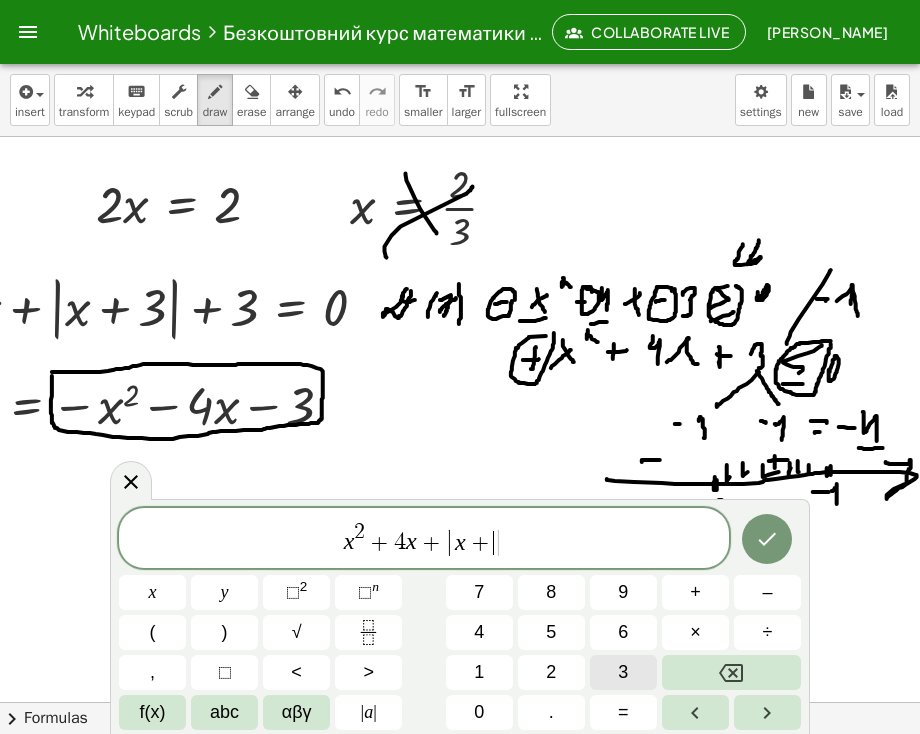 click on "3" at bounding box center (623, 672) 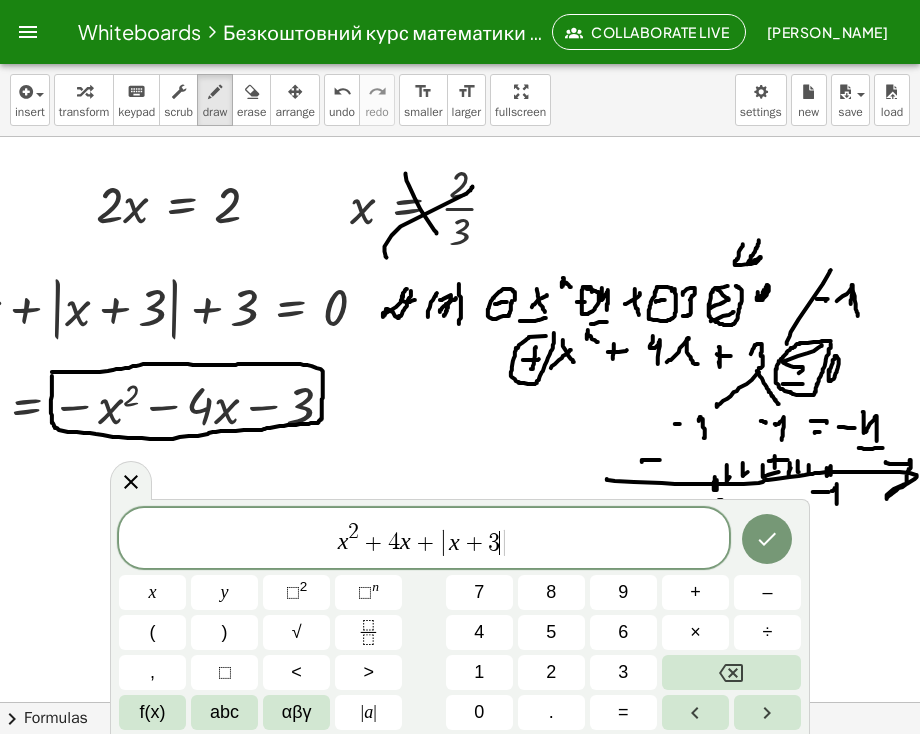 click on "x 2 + 4 x + | x + 3 ​ |" at bounding box center [424, 539] 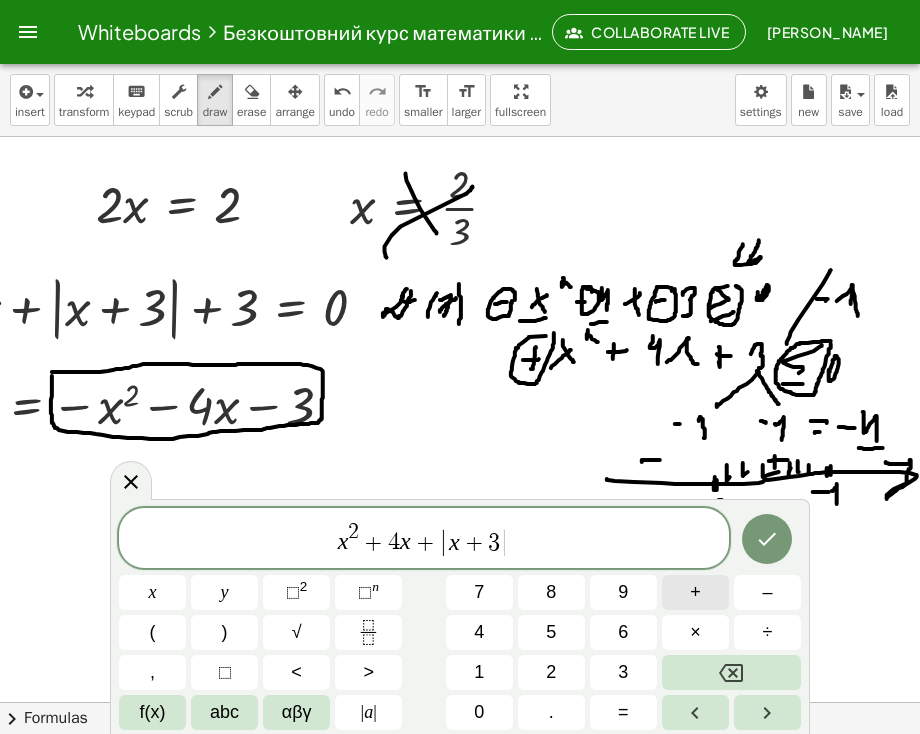 click on "+" at bounding box center (695, 592) 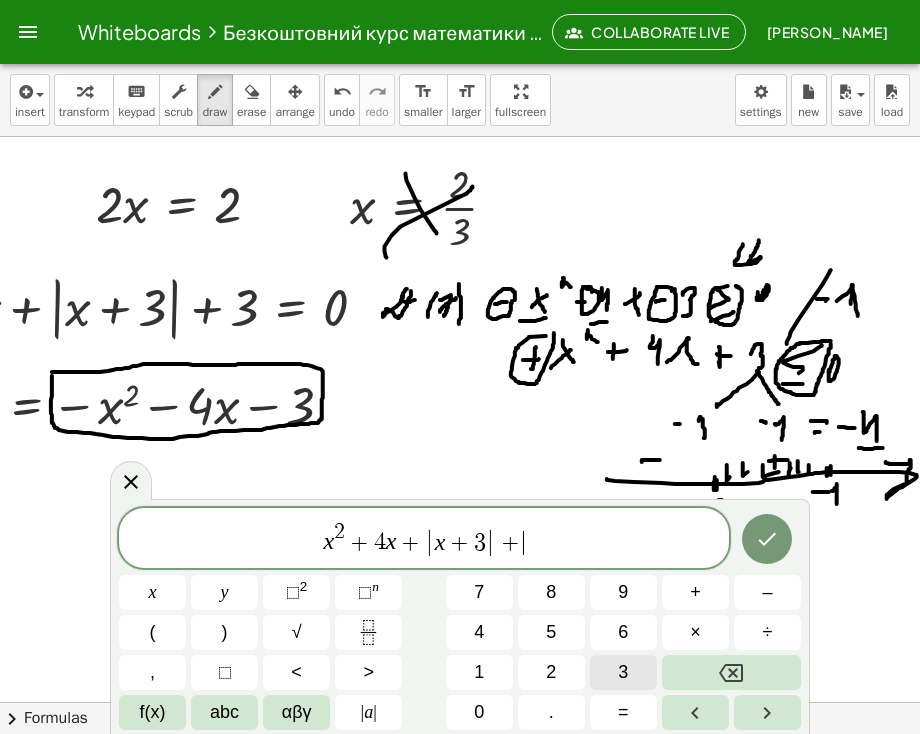 click on "3" at bounding box center [623, 672] 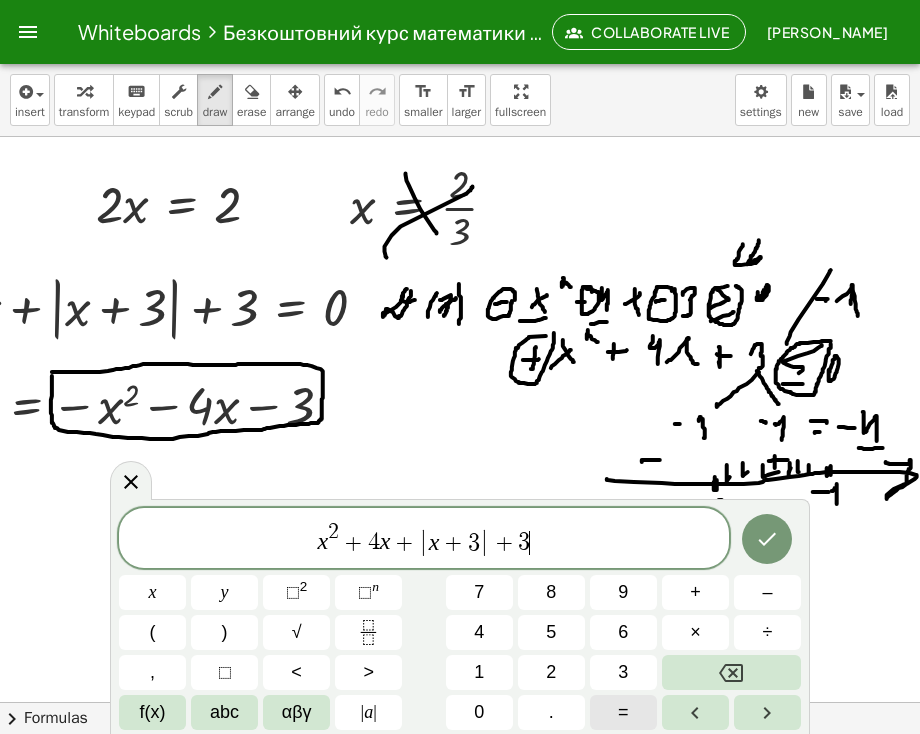 click on "=" at bounding box center (623, 712) 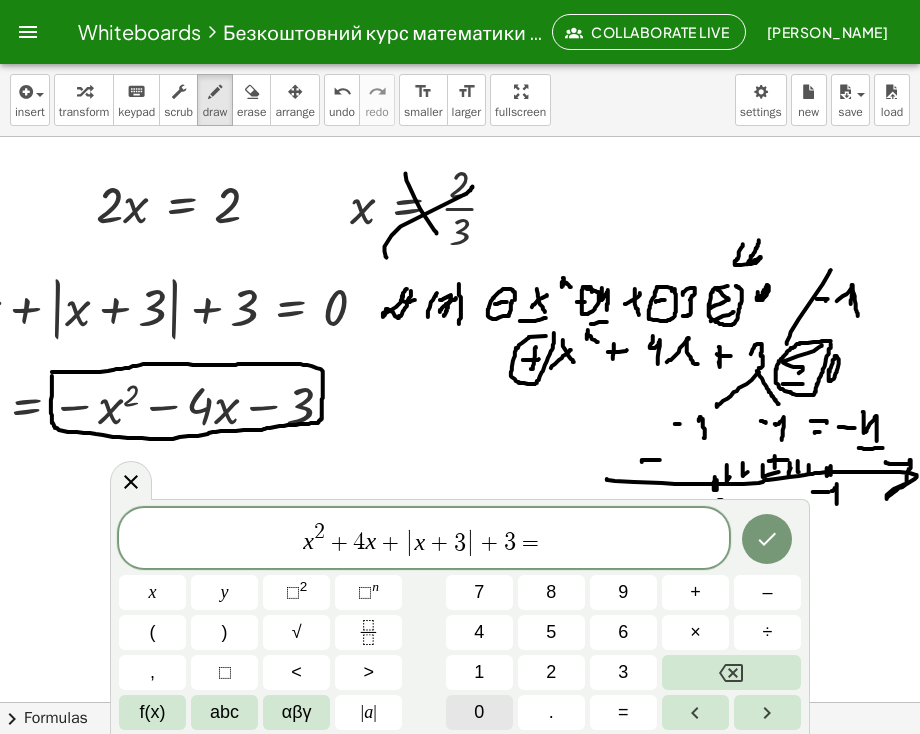 click on "0" at bounding box center (479, 712) 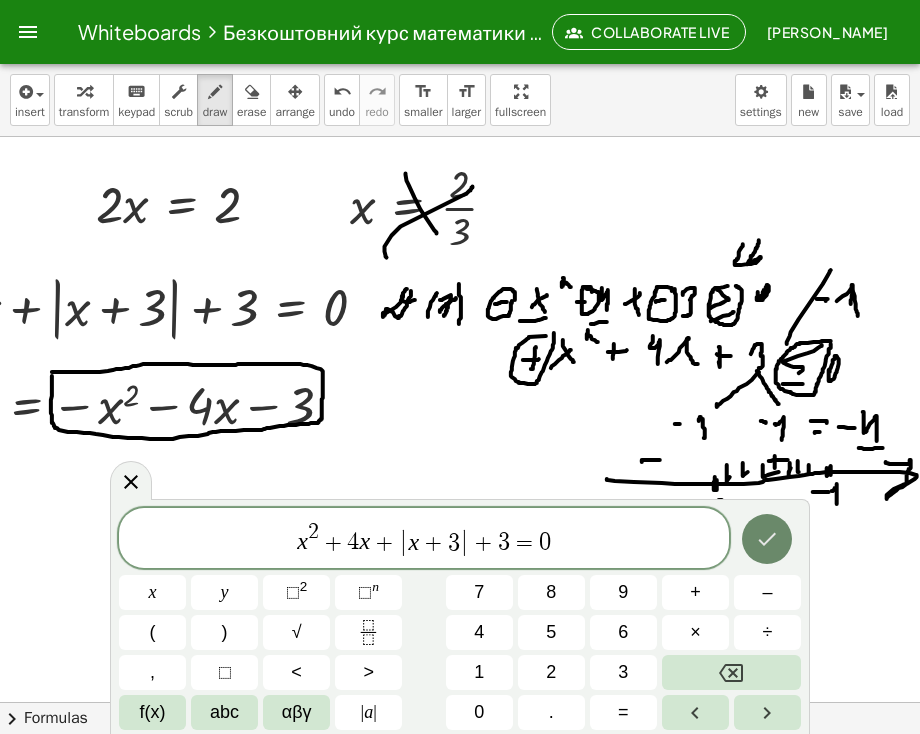click 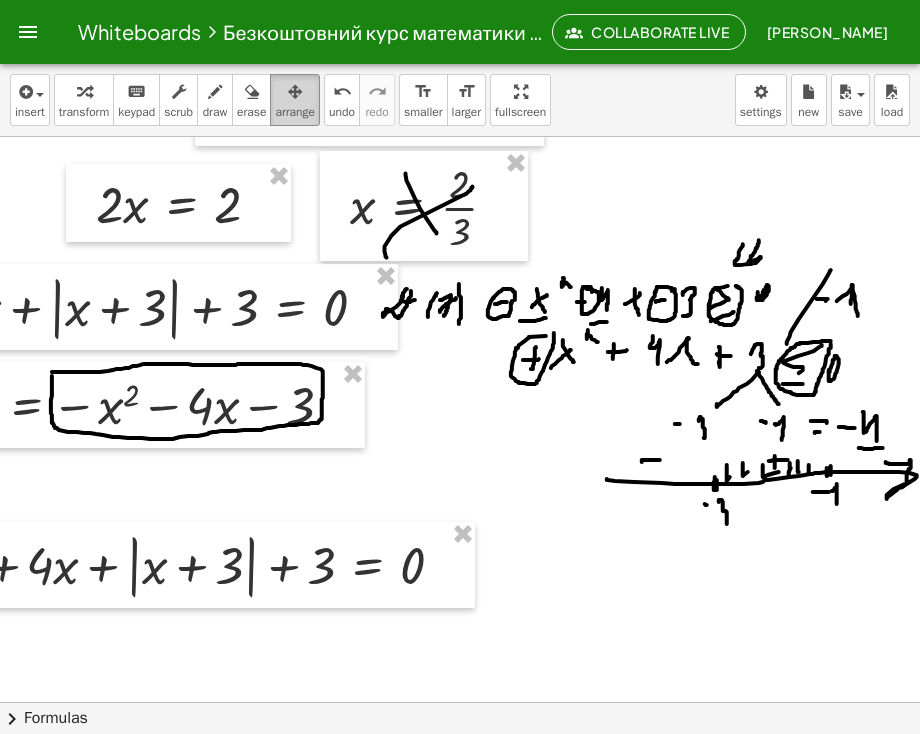 click on "arrange" at bounding box center [295, 112] 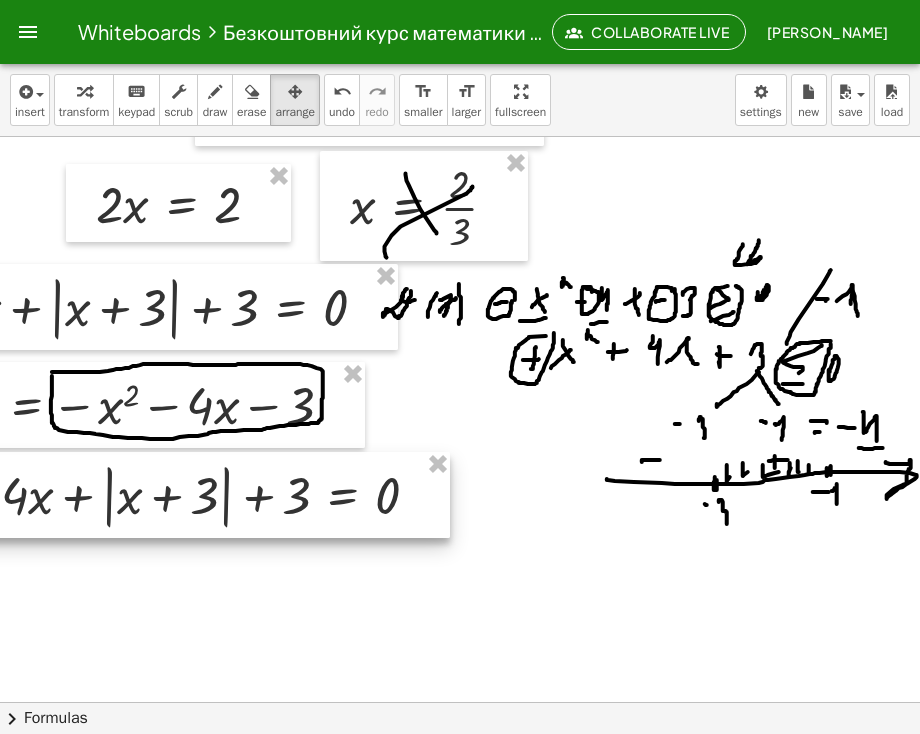 drag, startPoint x: 216, startPoint y: 549, endPoint x: 191, endPoint y: 479, distance: 74.330345 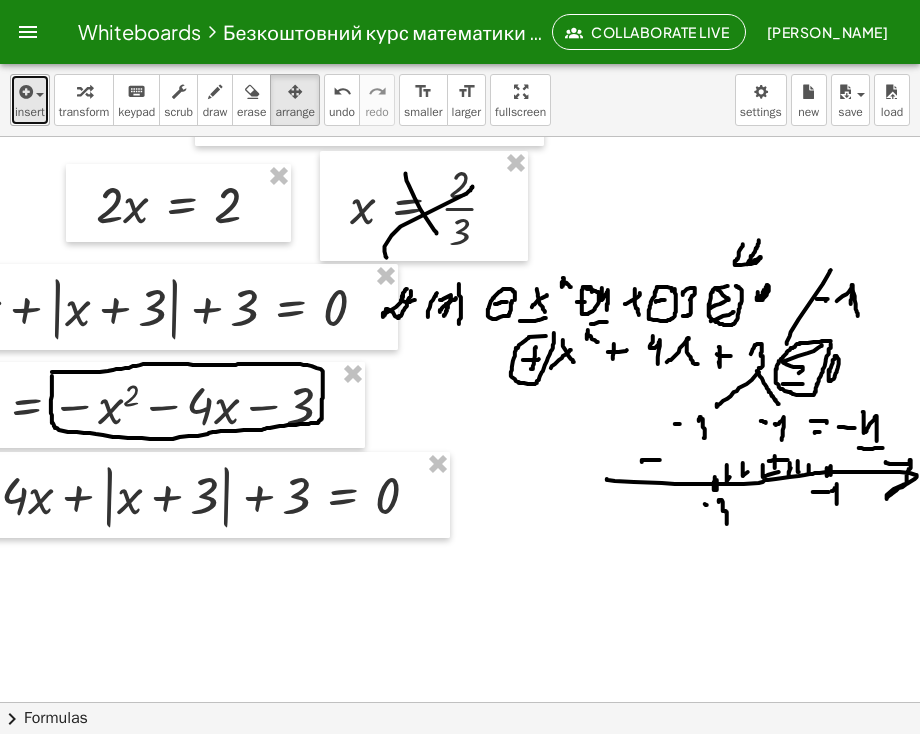 click on "insert" at bounding box center [30, 112] 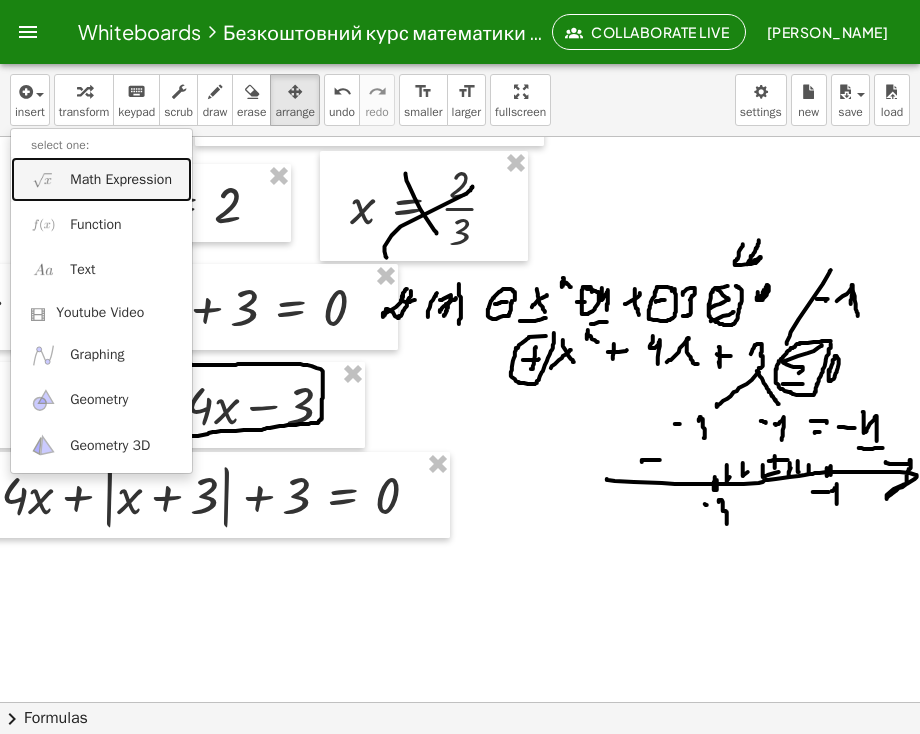 click on "Math Expression" at bounding box center [121, 180] 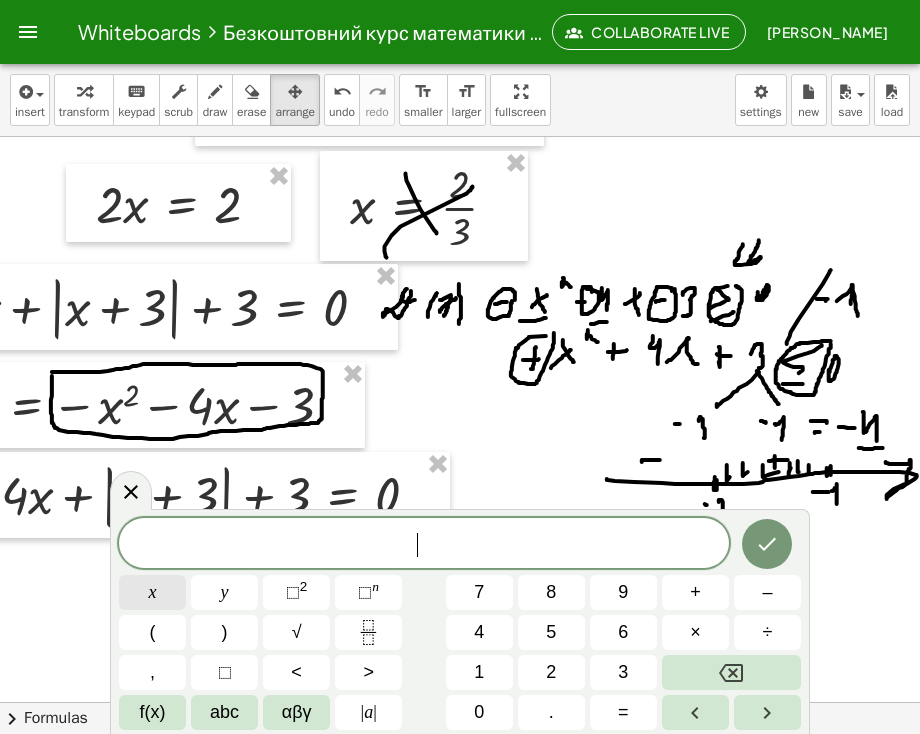 click on "x" at bounding box center [152, 592] 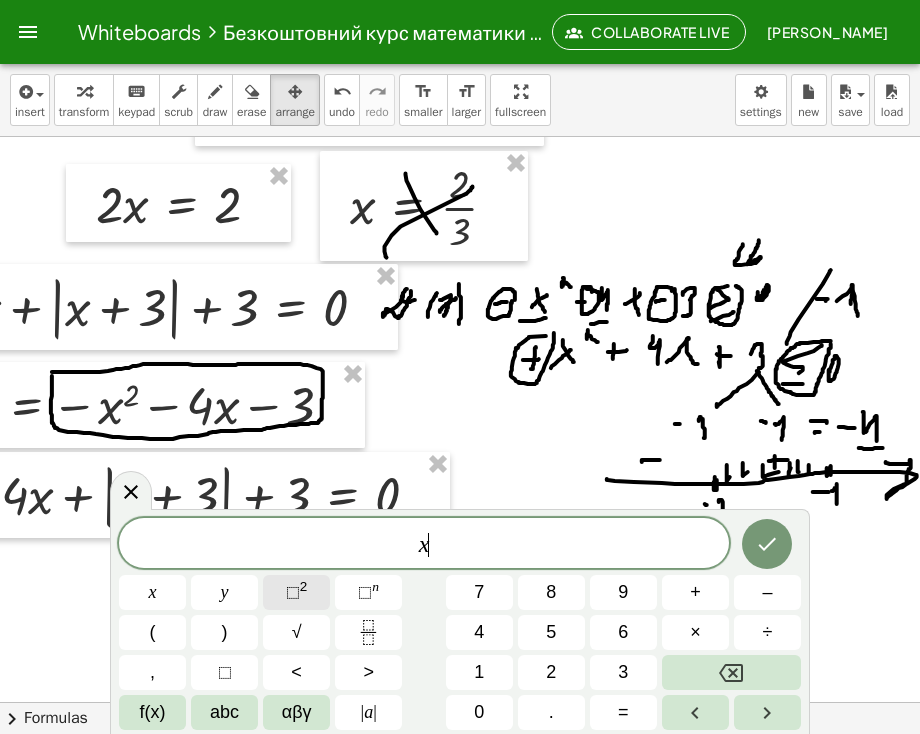 click on "⬚ 2" at bounding box center (296, 592) 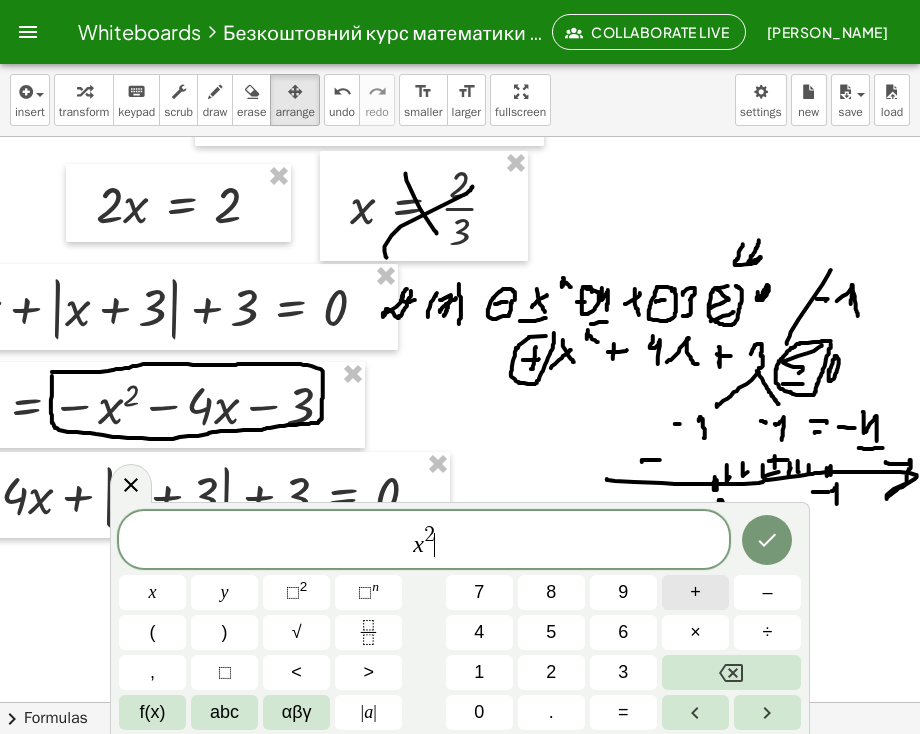 click on "+" at bounding box center [695, 592] 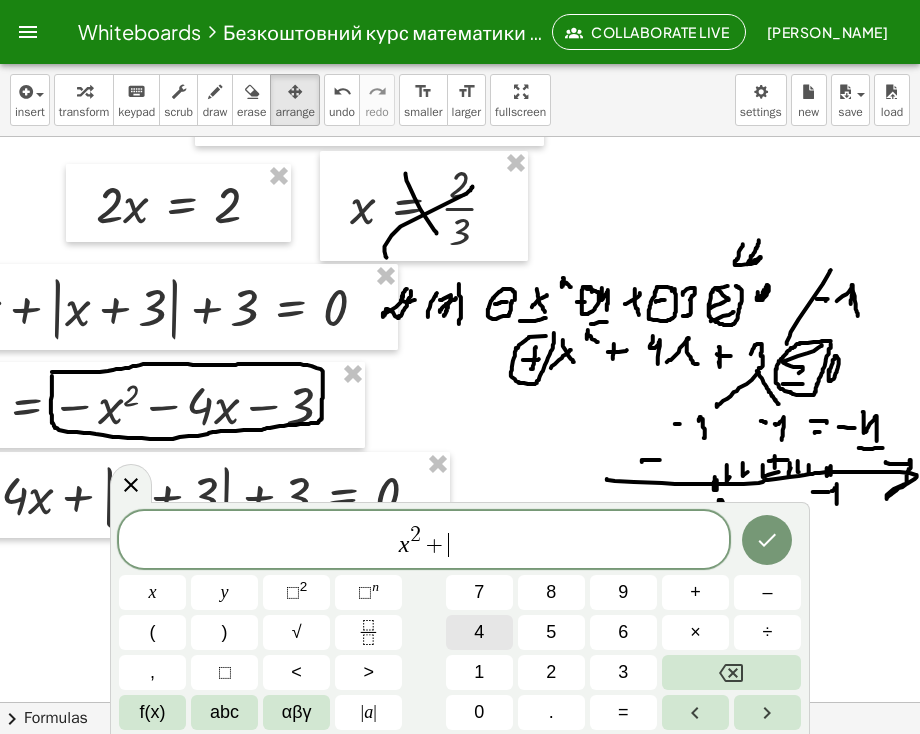 click on "4" at bounding box center (479, 632) 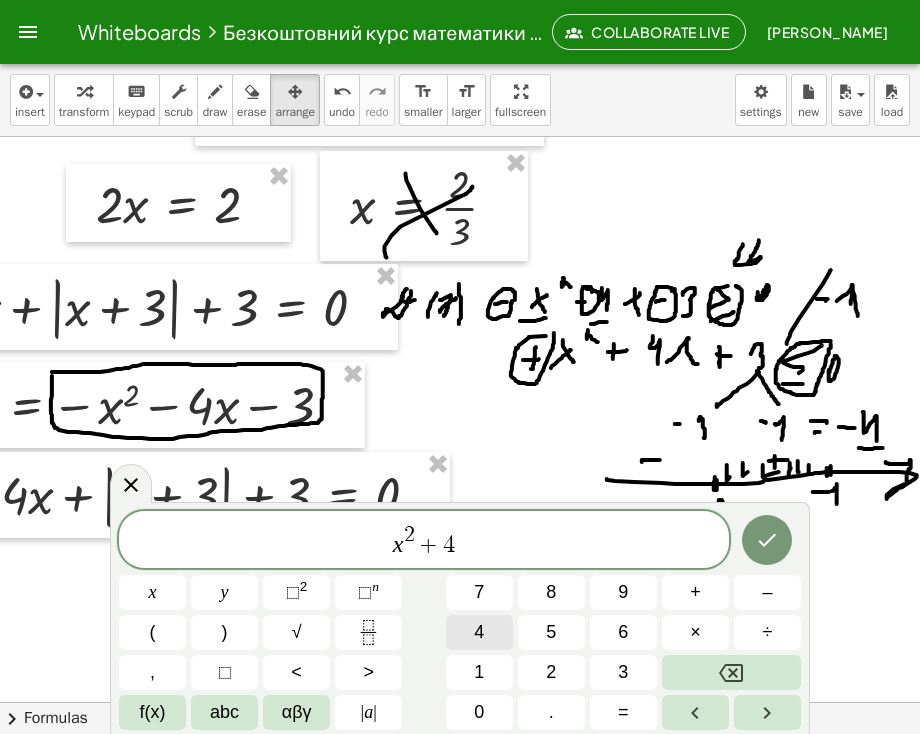 click on "4" at bounding box center (479, 632) 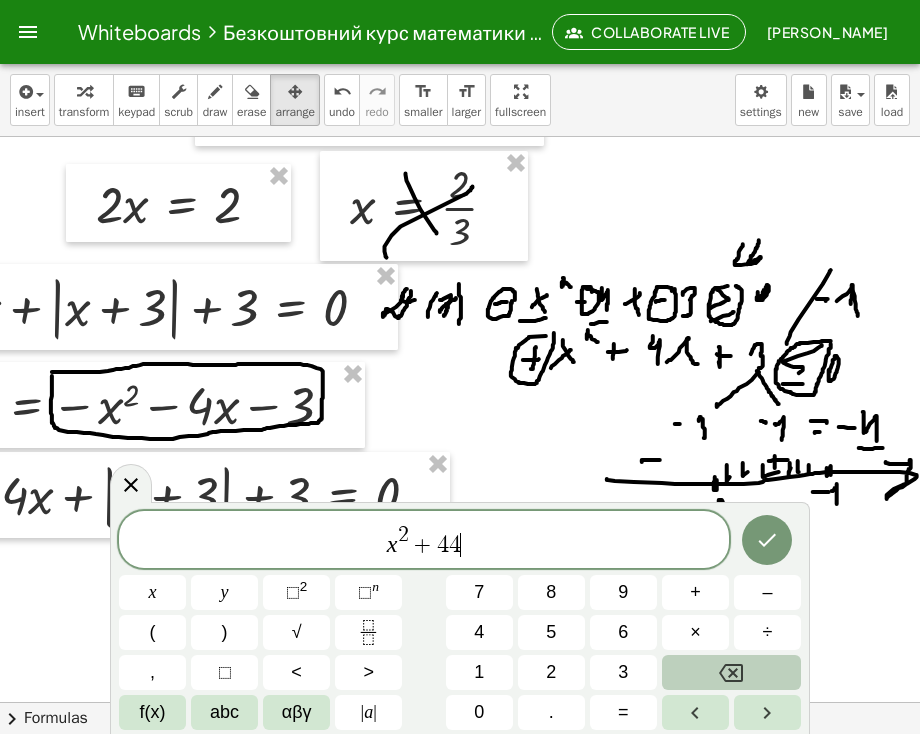 click at bounding box center [731, 672] 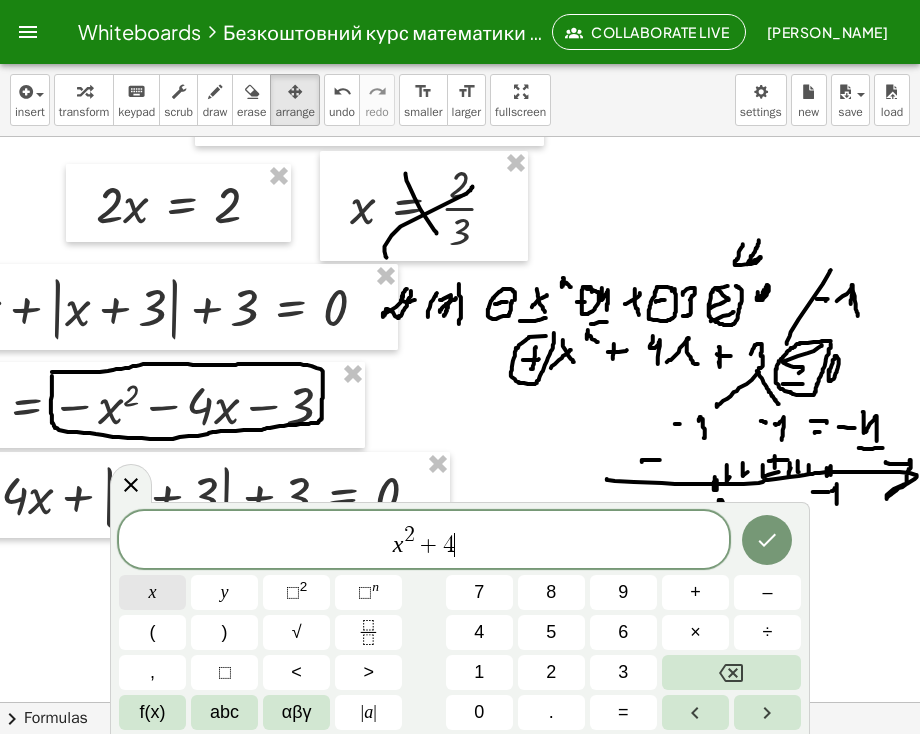 click on "x" at bounding box center [152, 592] 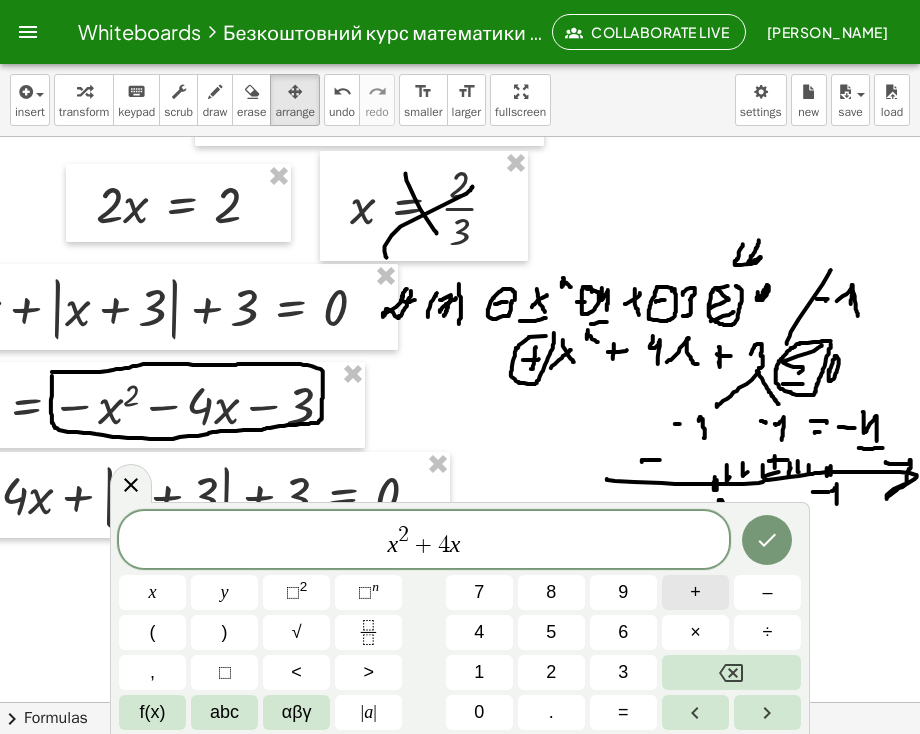 click on "+" at bounding box center (695, 592) 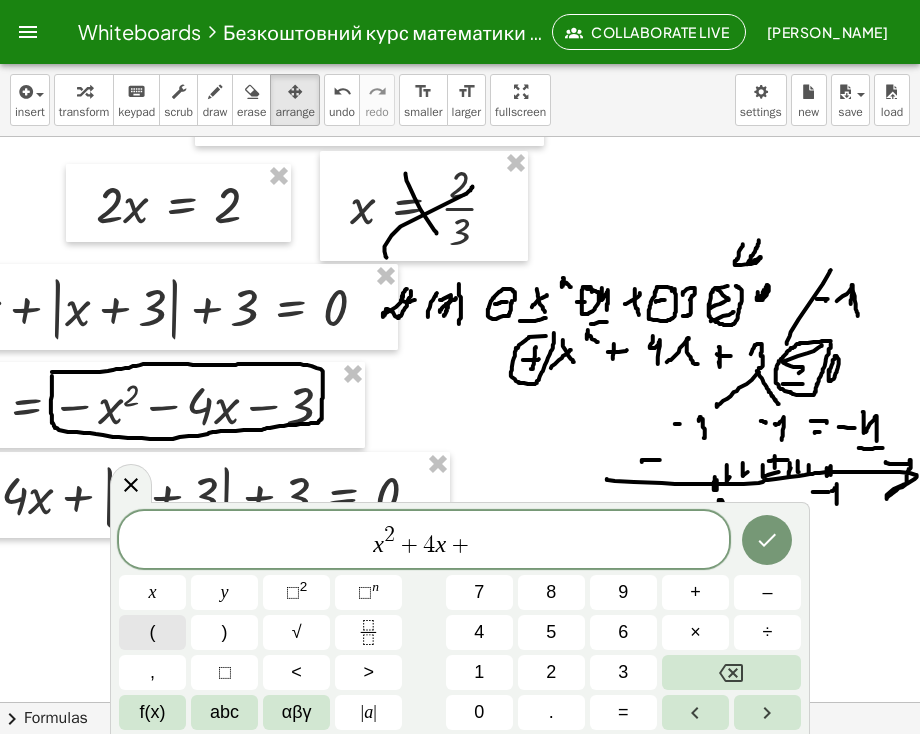 click on "(" at bounding box center [152, 632] 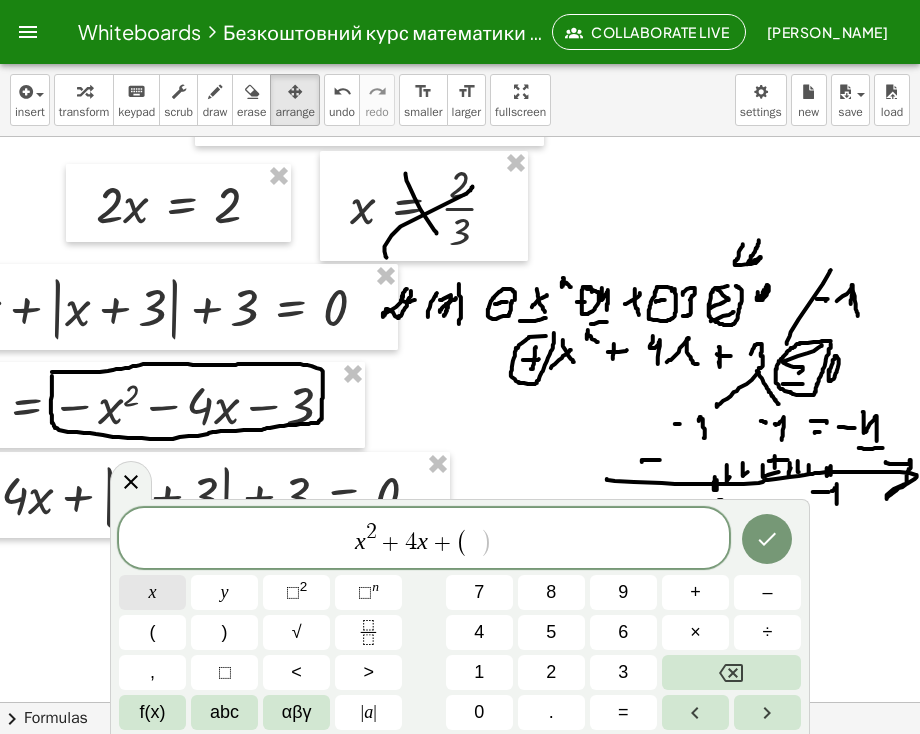 click on "x" at bounding box center [152, 592] 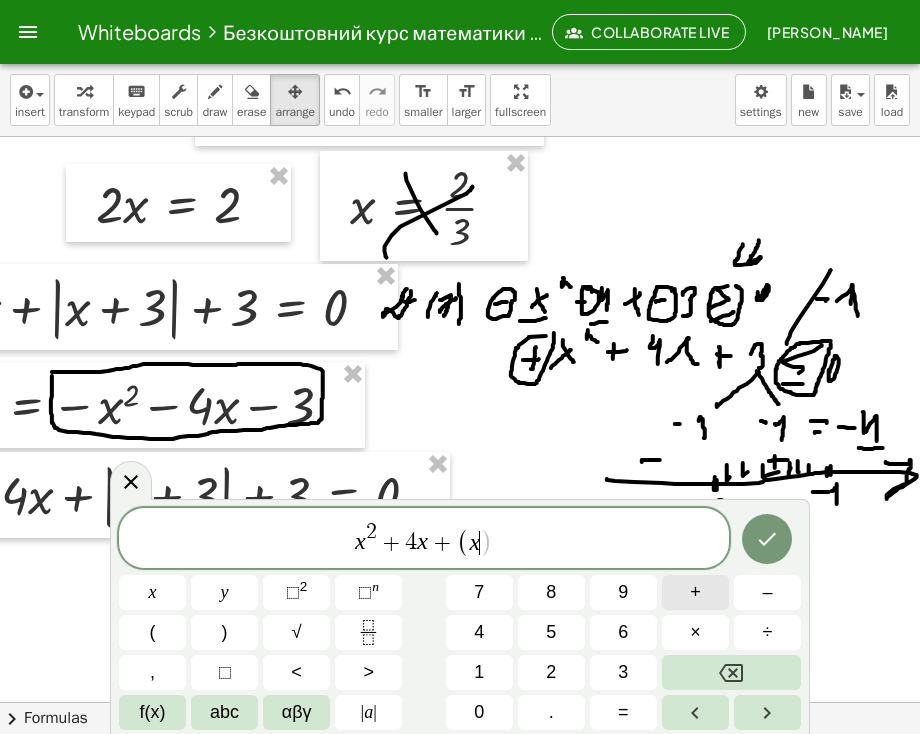 click on "+" at bounding box center [695, 592] 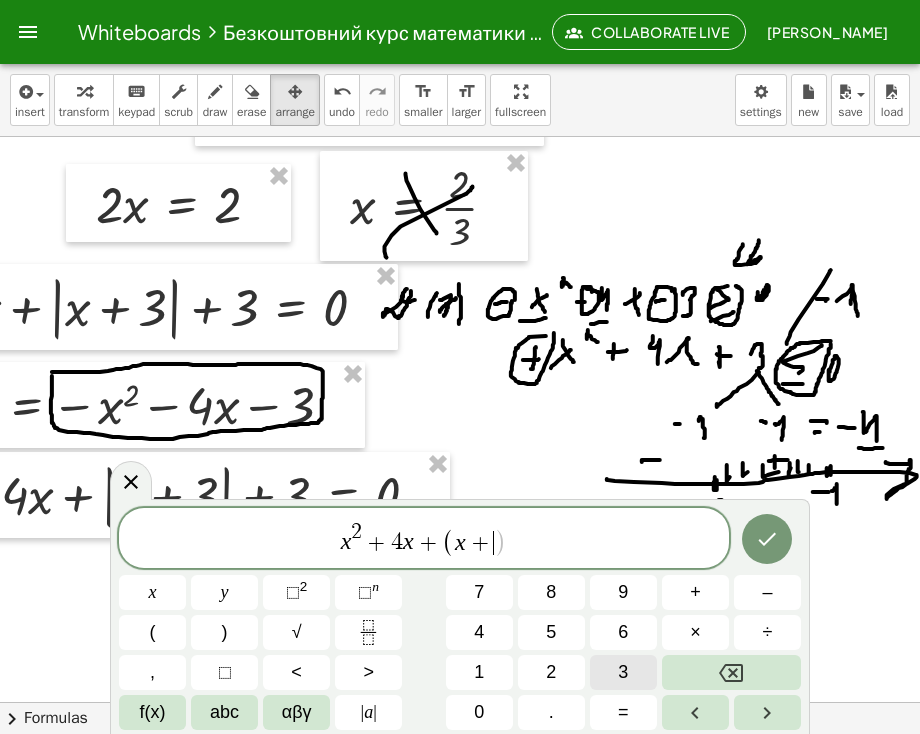 click on "3" at bounding box center [623, 672] 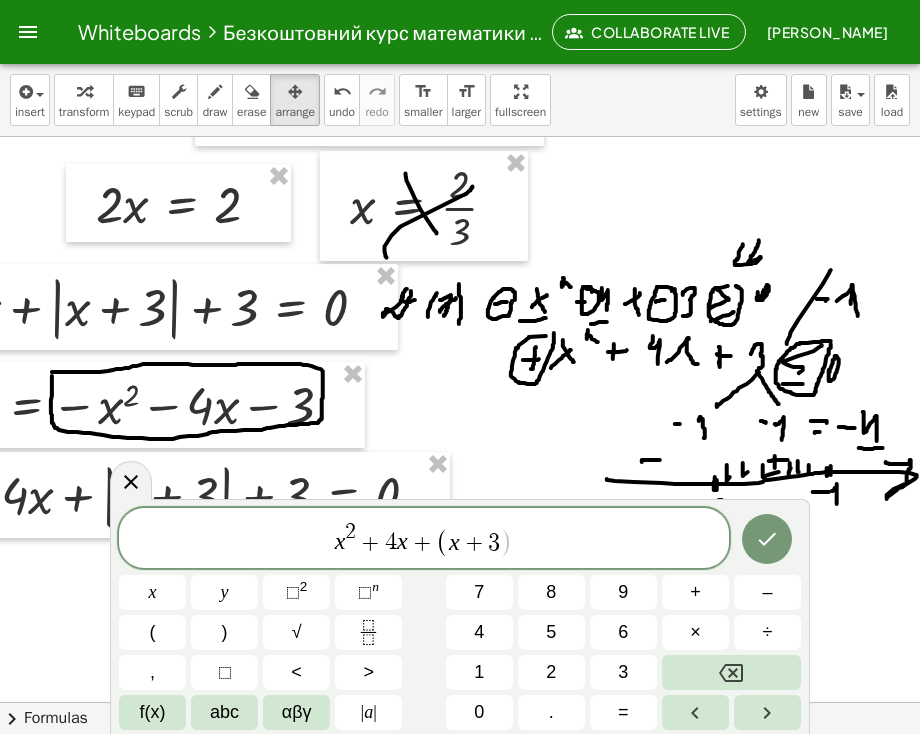 click on ")" at bounding box center (506, 542) 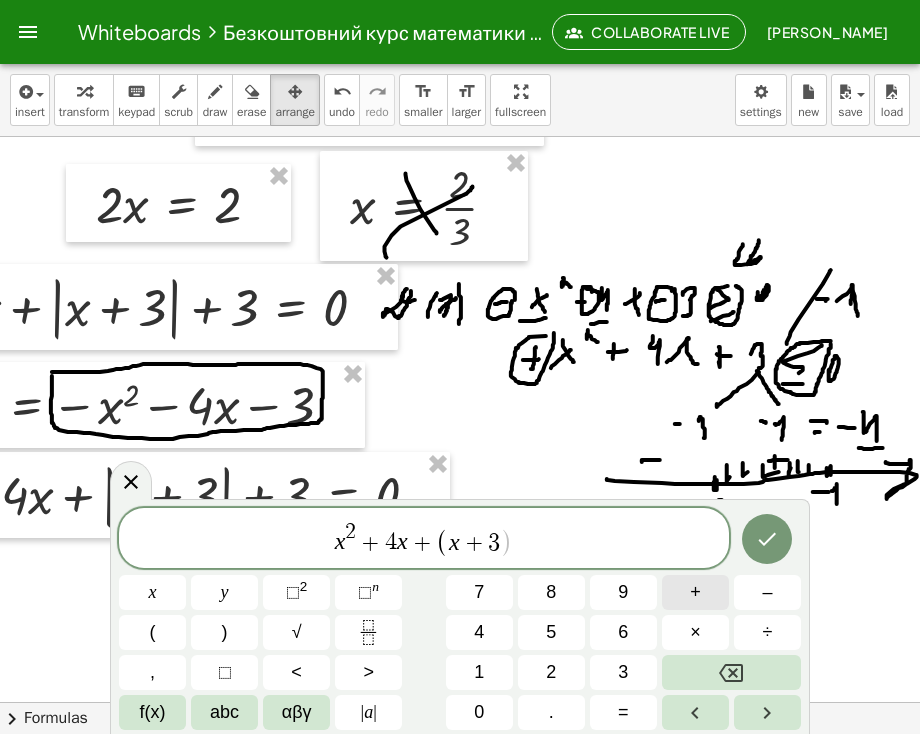 click on "+" at bounding box center (695, 592) 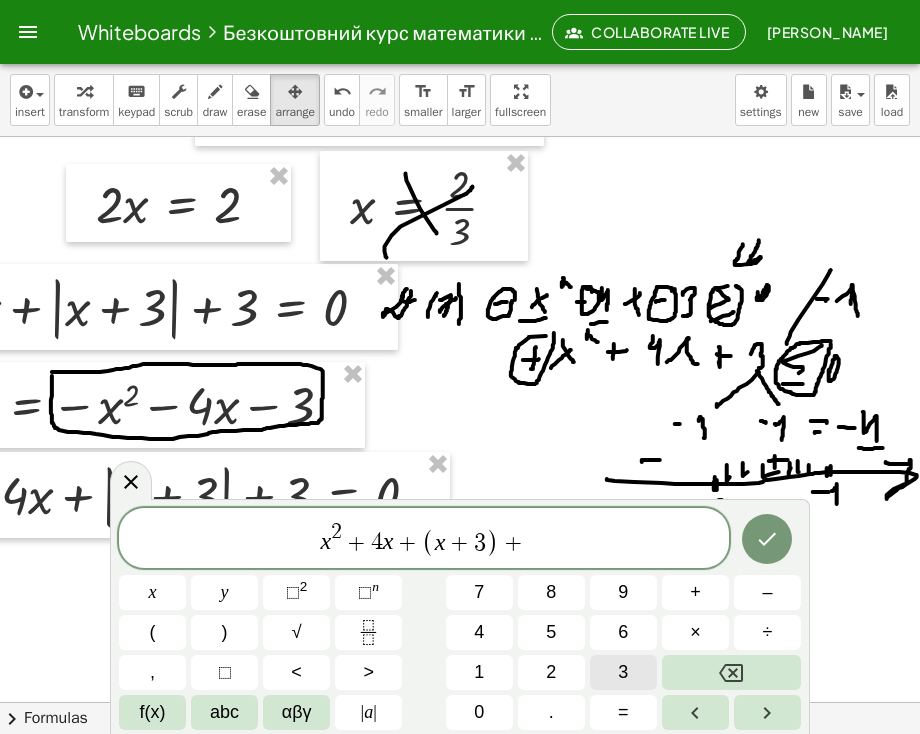 click on "3" at bounding box center (623, 672) 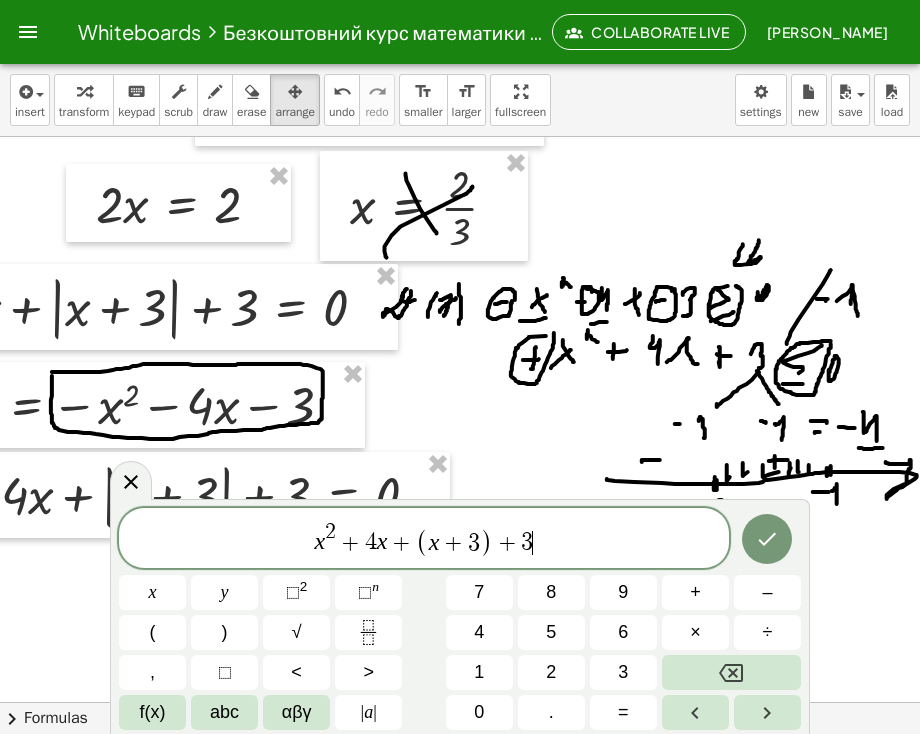 click on "x 2 + 4 x + ( x + 3 ) + 3 ​" at bounding box center (424, 539) 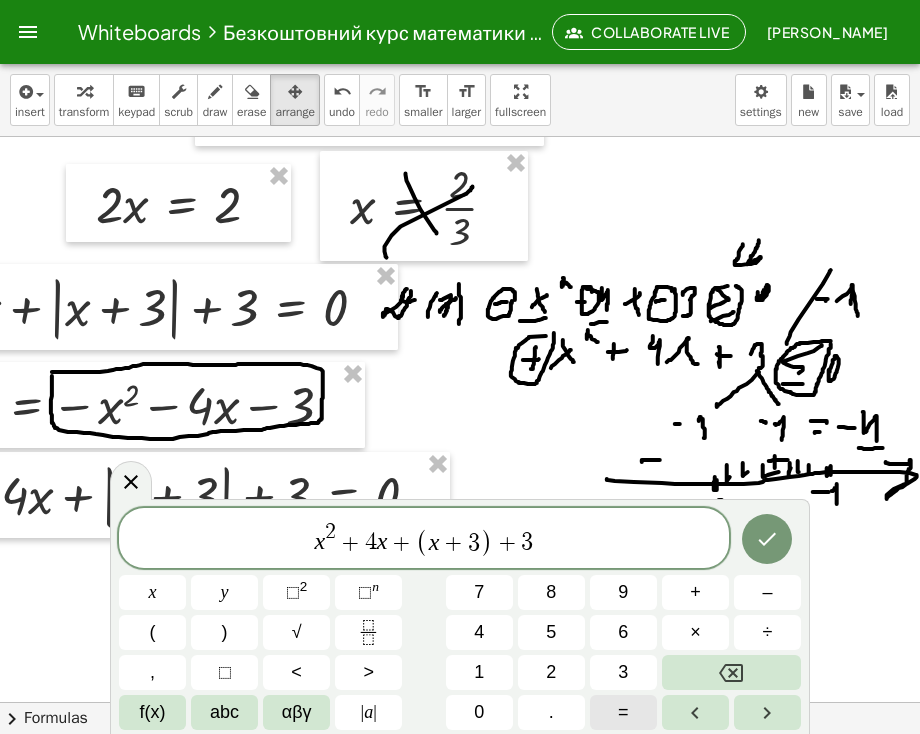 click on "=" at bounding box center [623, 712] 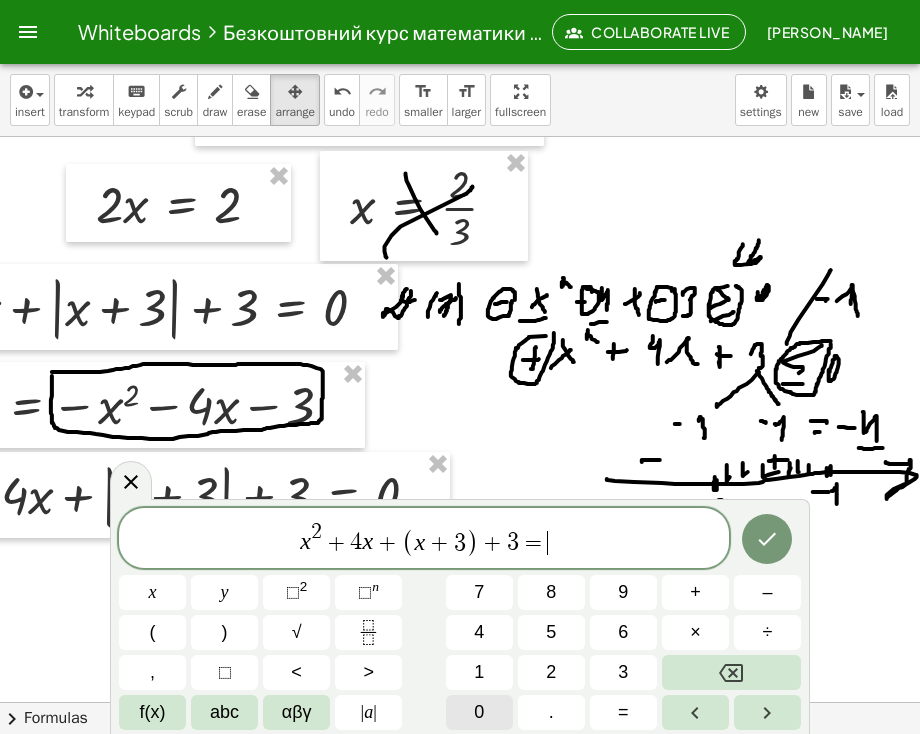 click on "0" at bounding box center (479, 712) 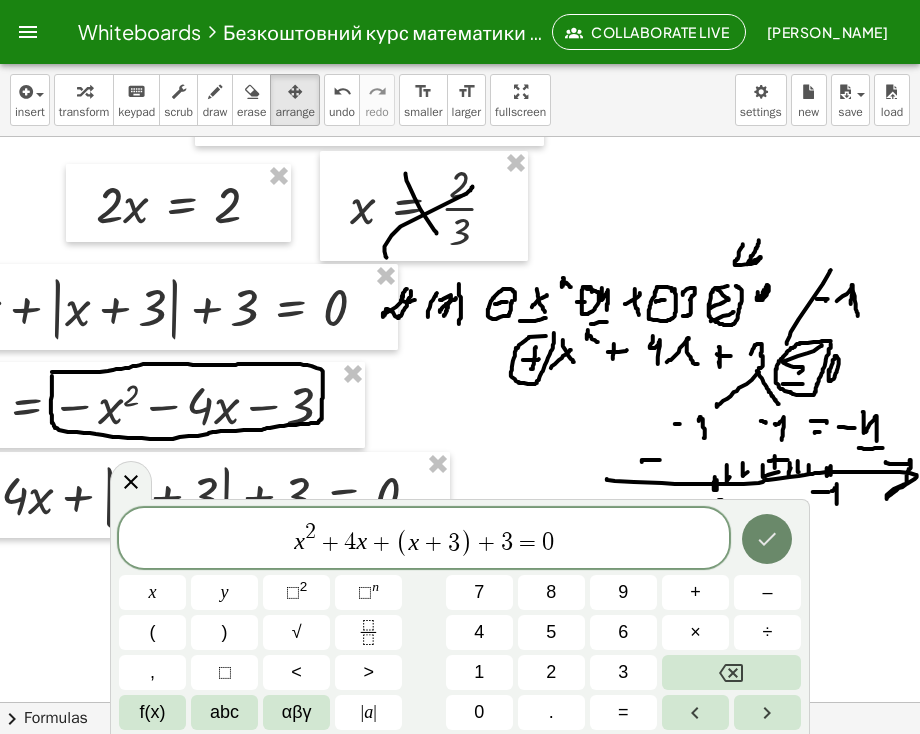 click 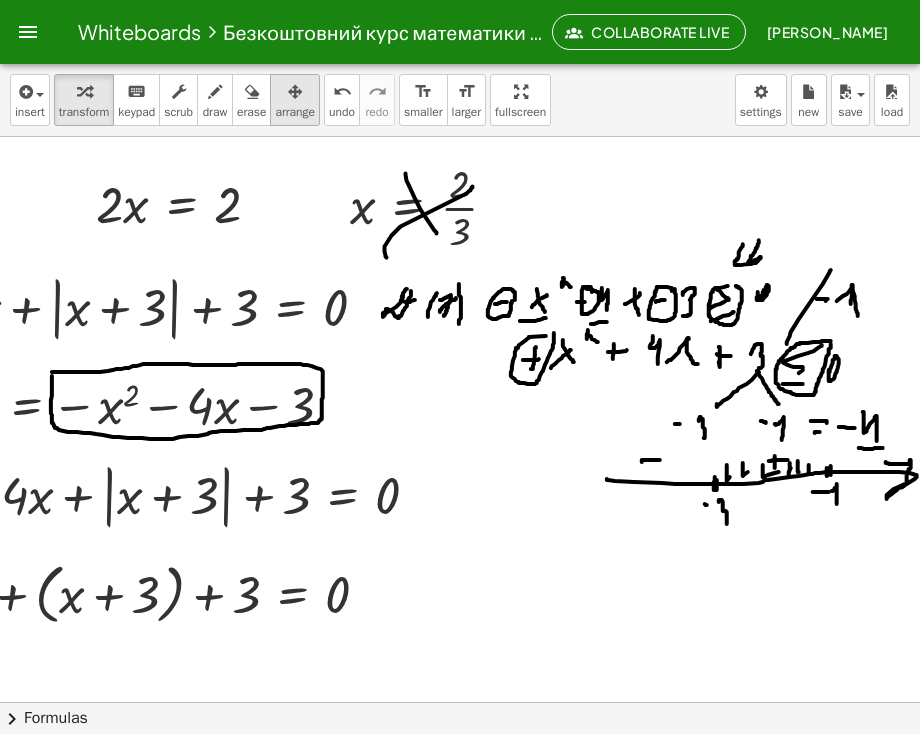 click at bounding box center [295, 91] 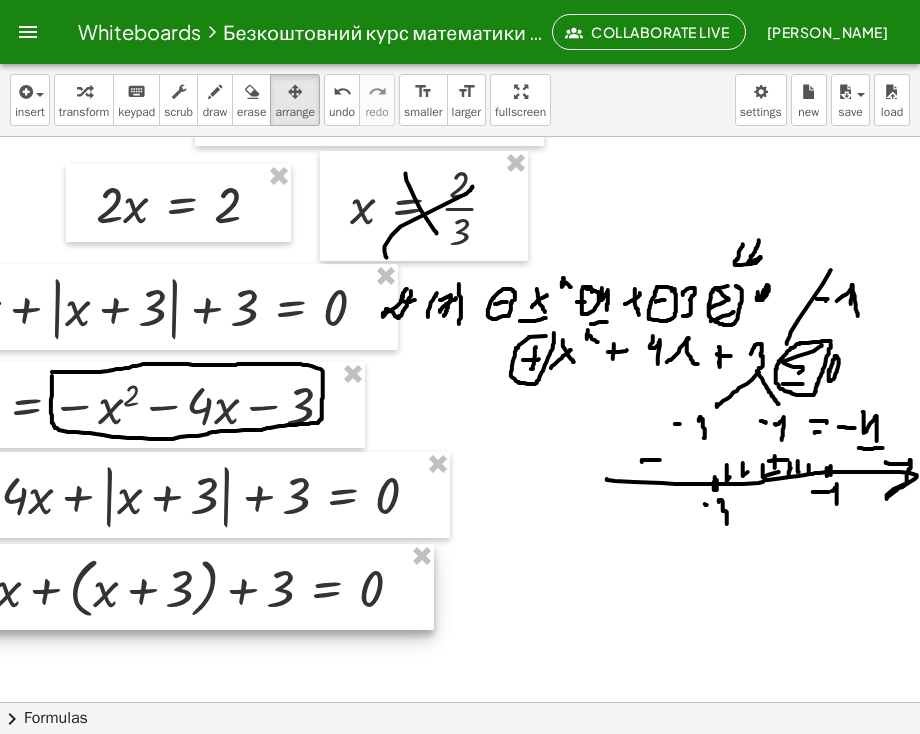 drag, startPoint x: 299, startPoint y: 597, endPoint x: 325, endPoint y: 588, distance: 27.513634 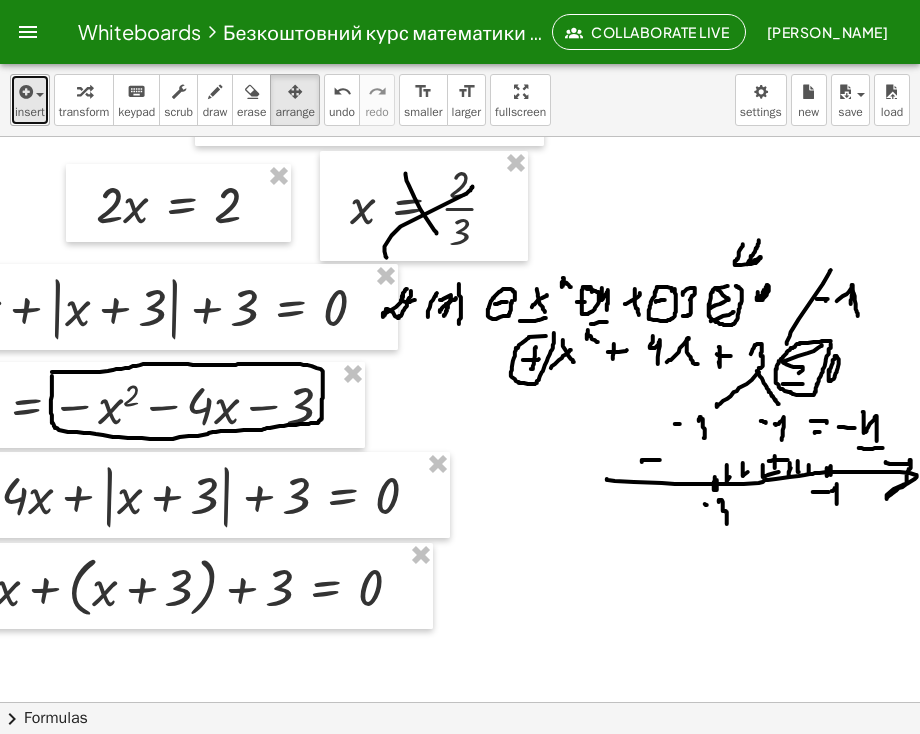 click at bounding box center [24, 92] 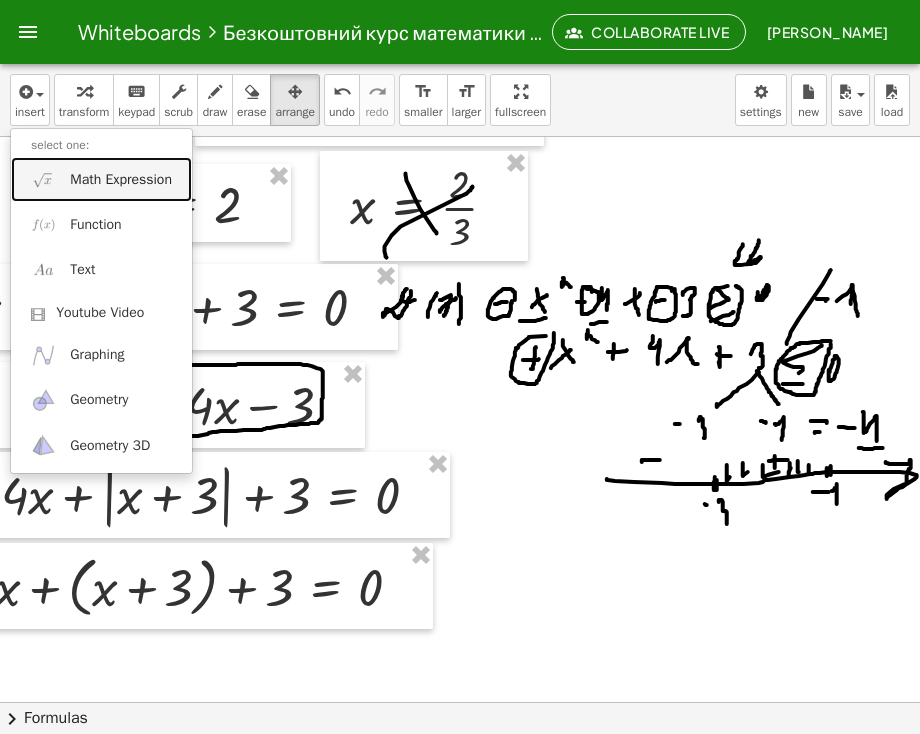 click on "Math Expression" at bounding box center (101, 179) 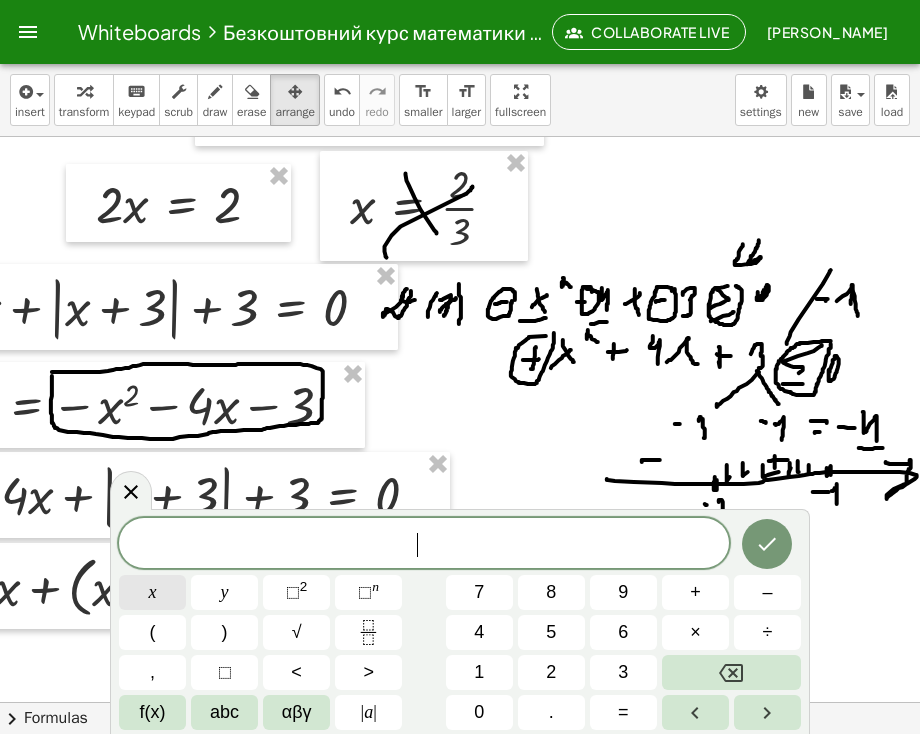 click on "x" at bounding box center [153, 592] 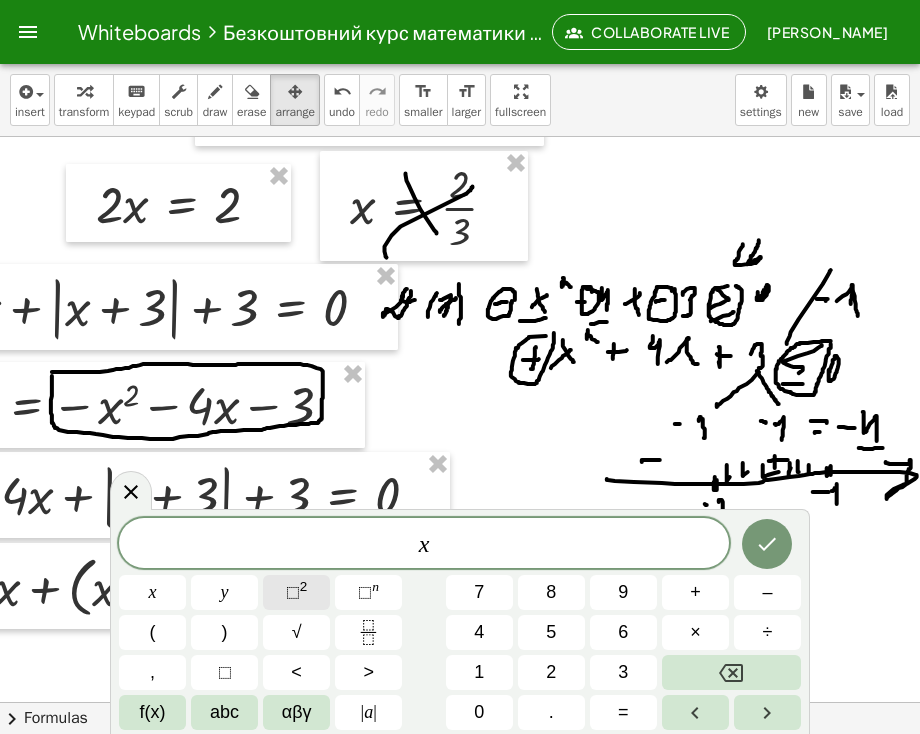 click on "⬚ 2" at bounding box center [296, 592] 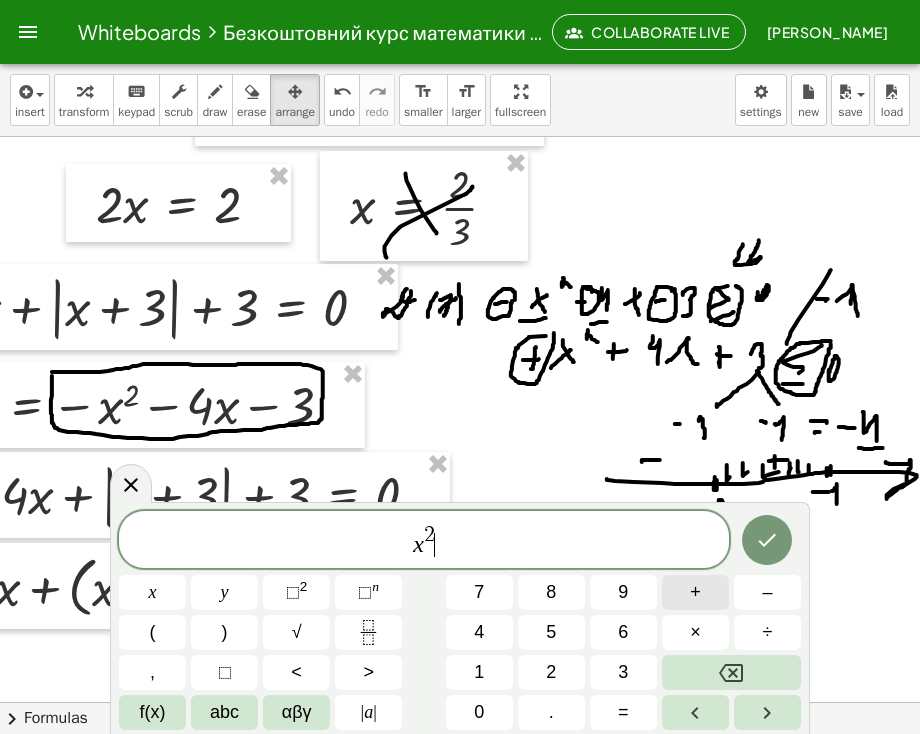 click on "+" at bounding box center (695, 592) 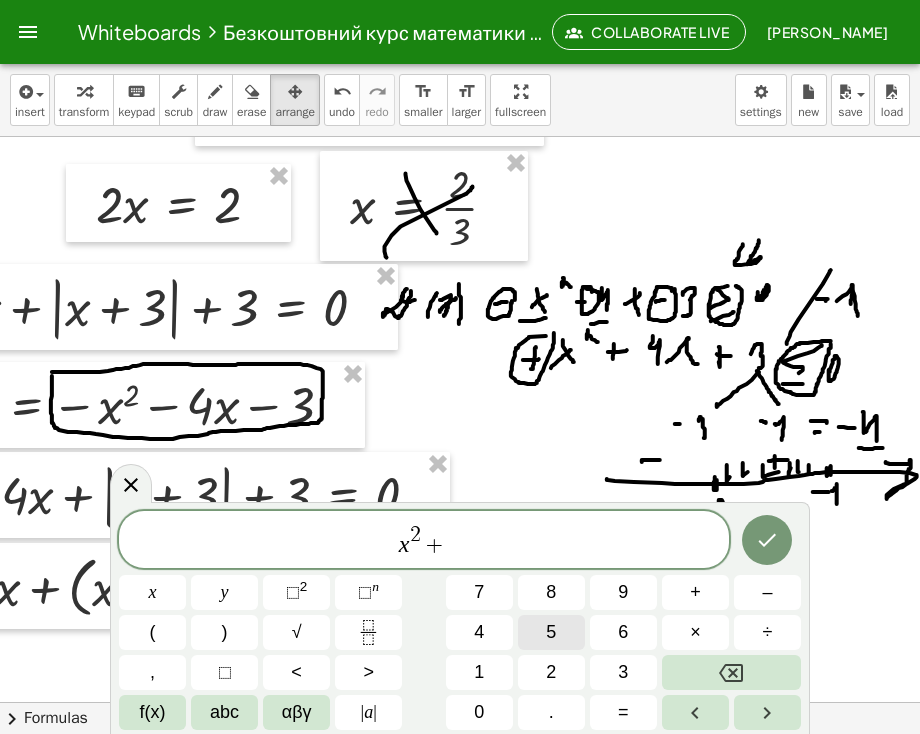 click on "5" at bounding box center [551, 632] 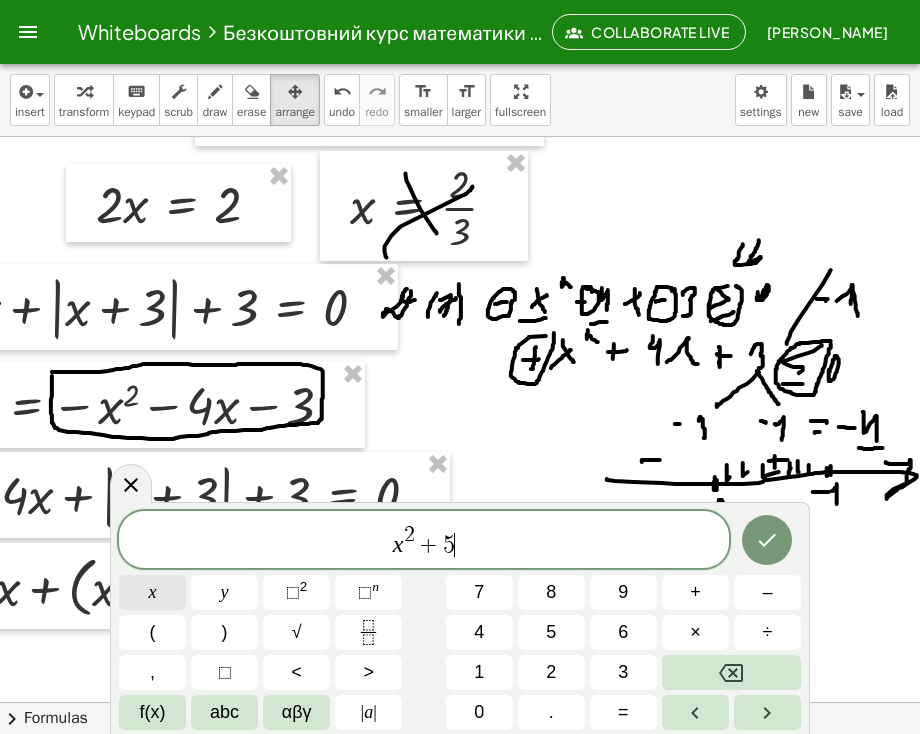 click on "x" at bounding box center [152, 592] 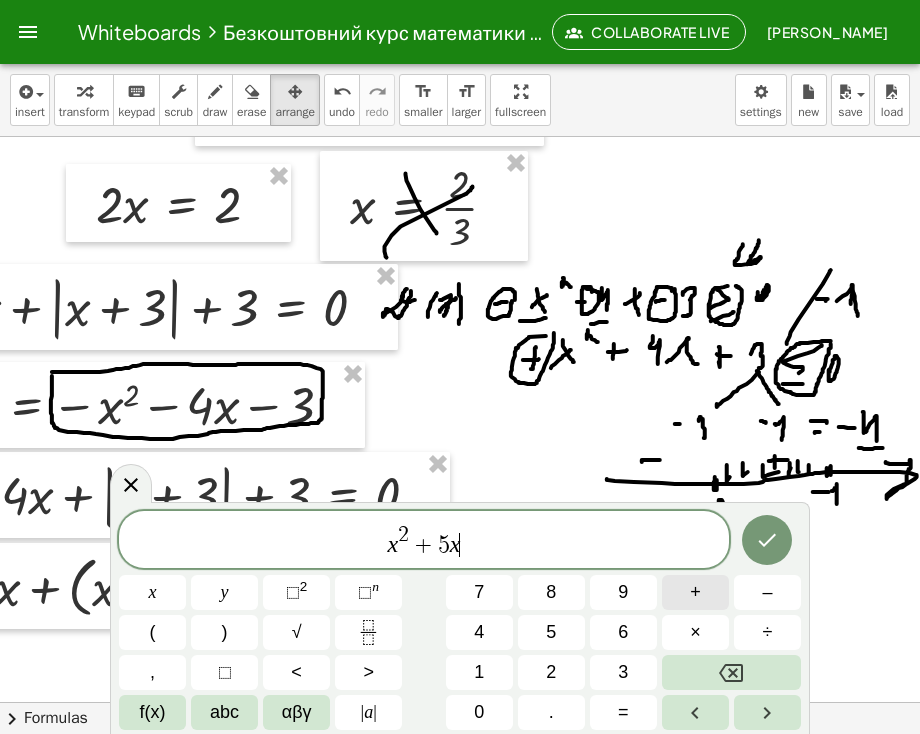 click on "+" at bounding box center (695, 592) 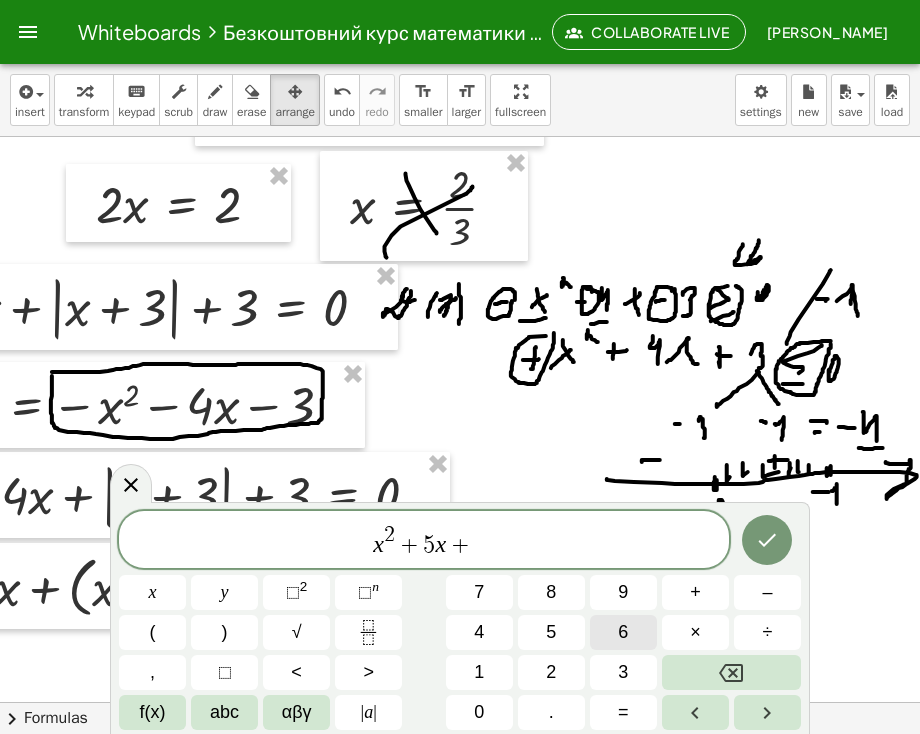 click on "6" at bounding box center (623, 632) 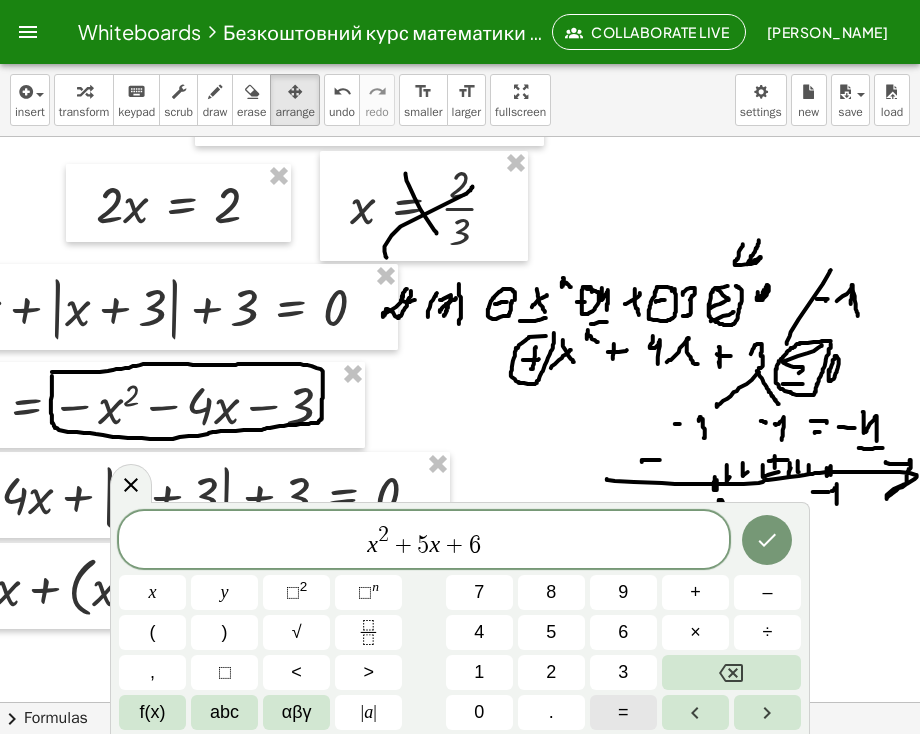 click on "=" at bounding box center [623, 712] 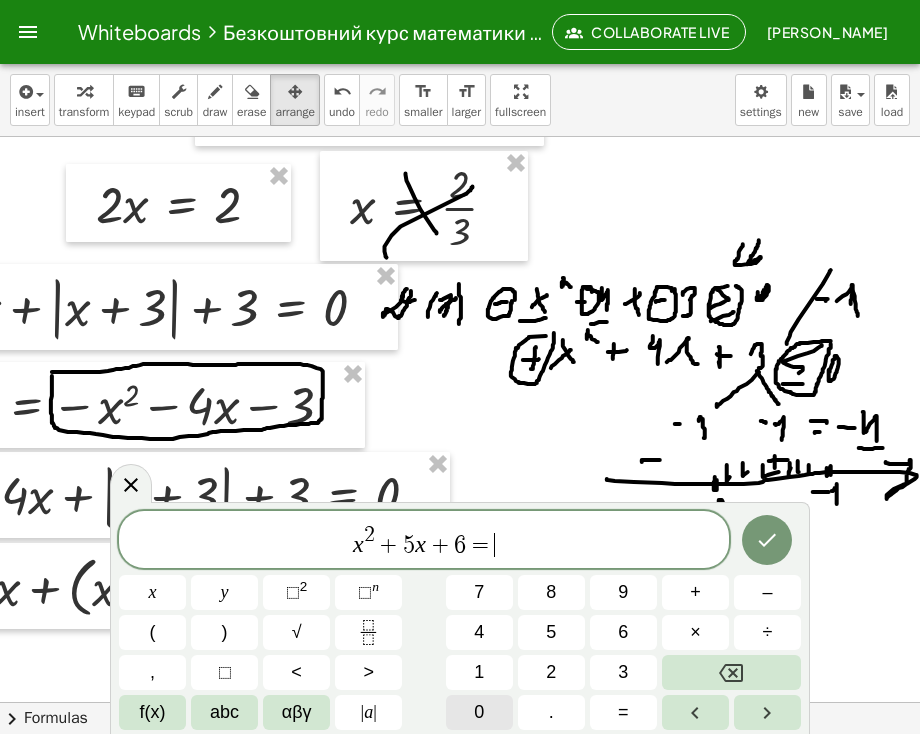 click on "0" at bounding box center [479, 712] 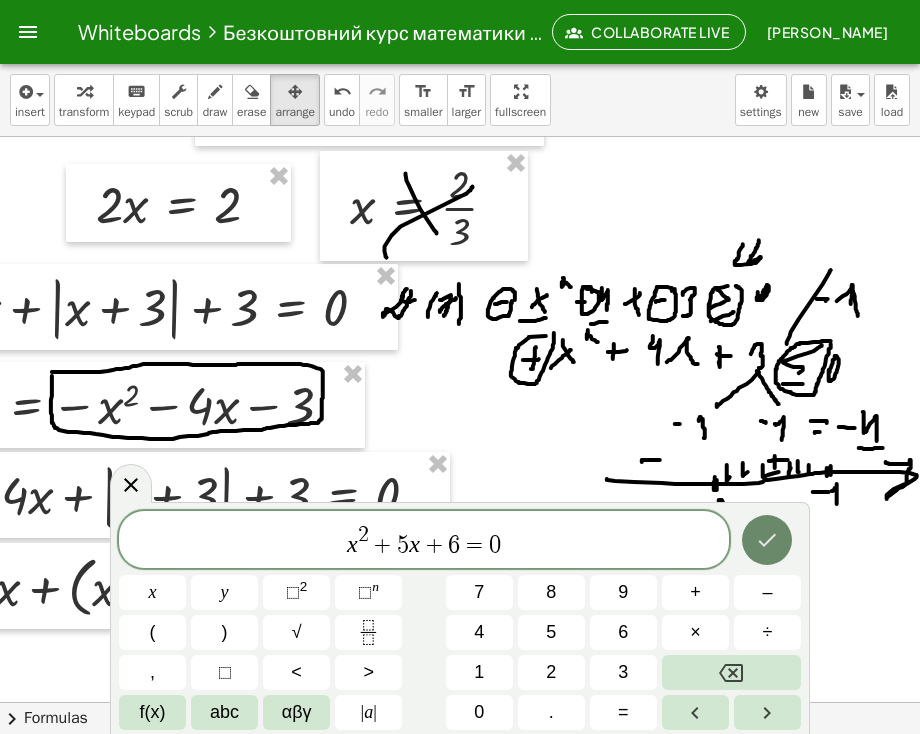 click at bounding box center [767, 540] 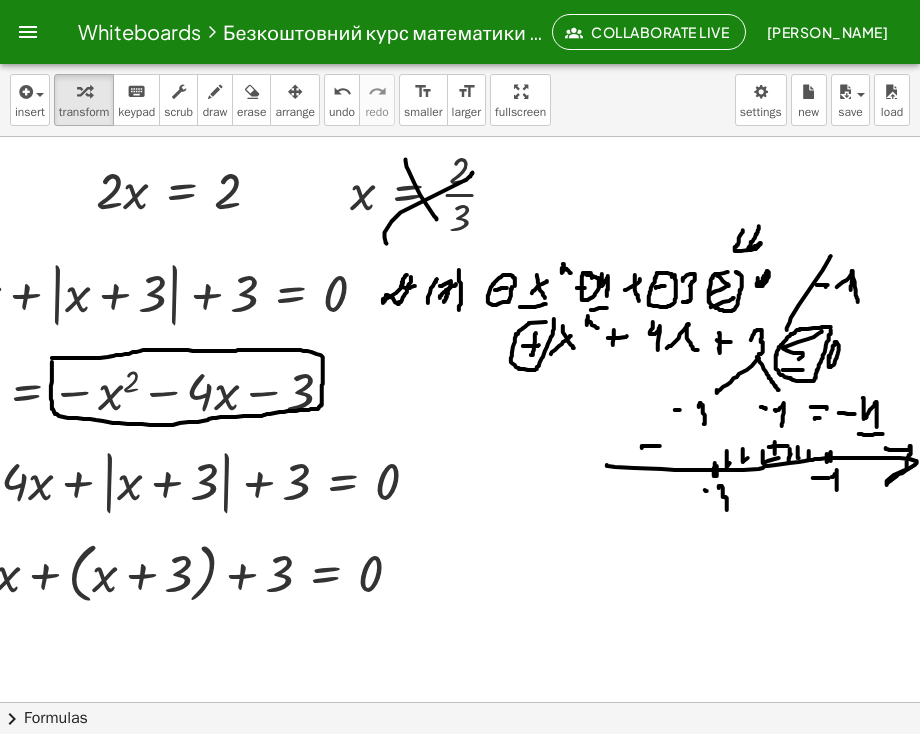 scroll, scrollTop: 3506, scrollLeft: 199, axis: both 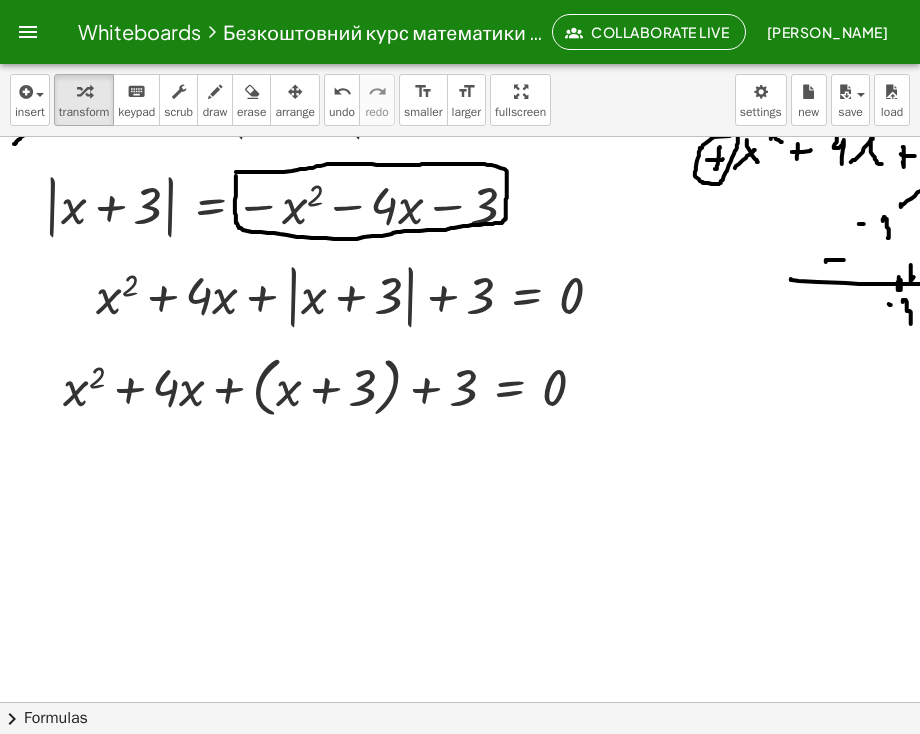 click at bounding box center [552, -1408] 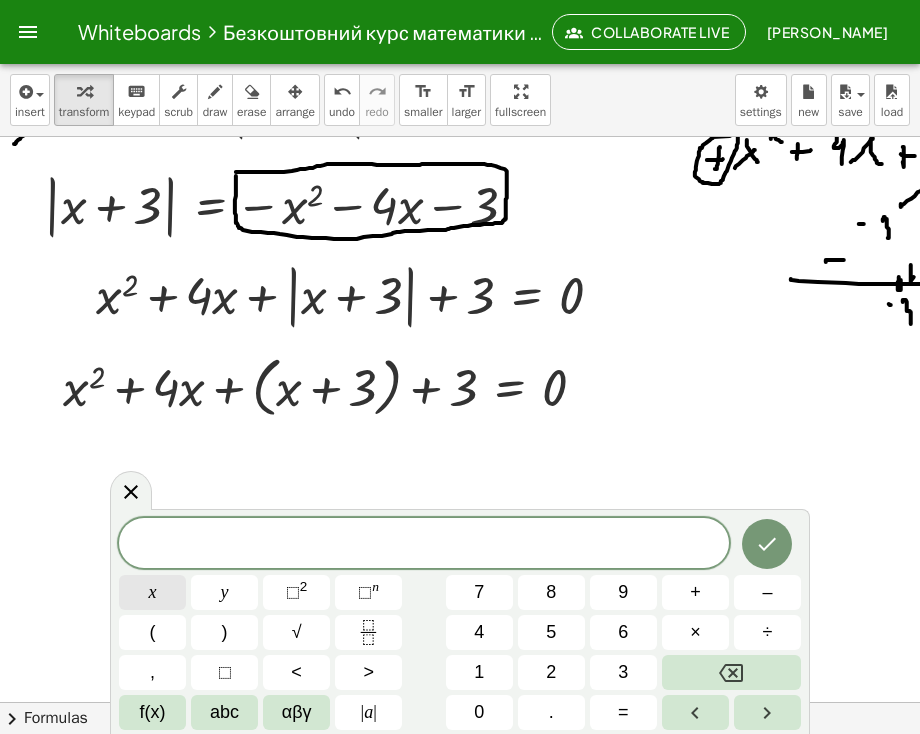 click on "x" at bounding box center (152, 592) 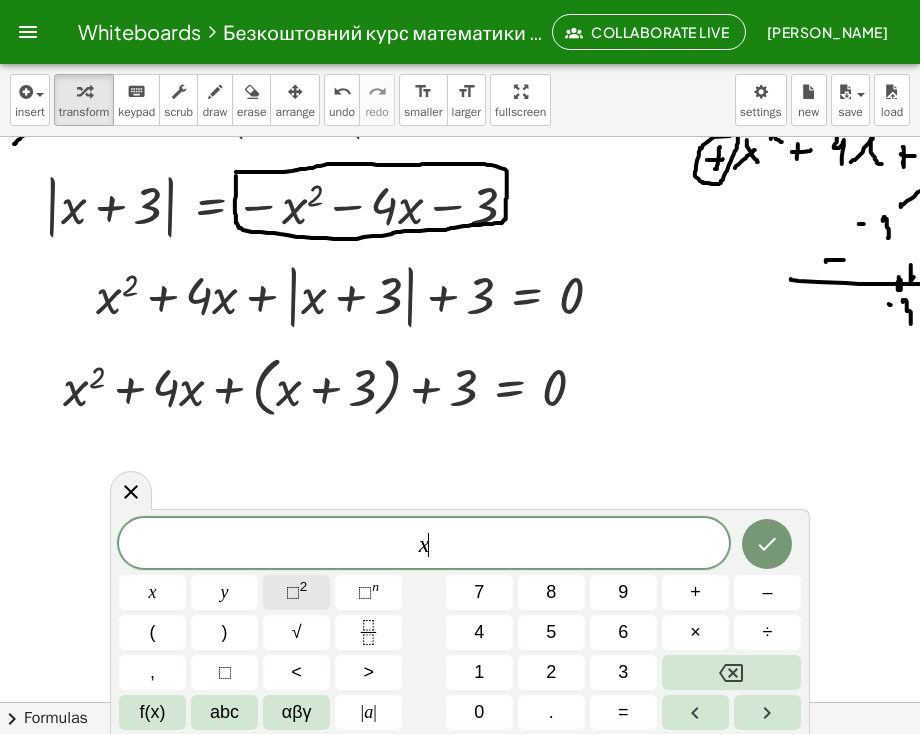 click on "⬚ 2" at bounding box center [296, 592] 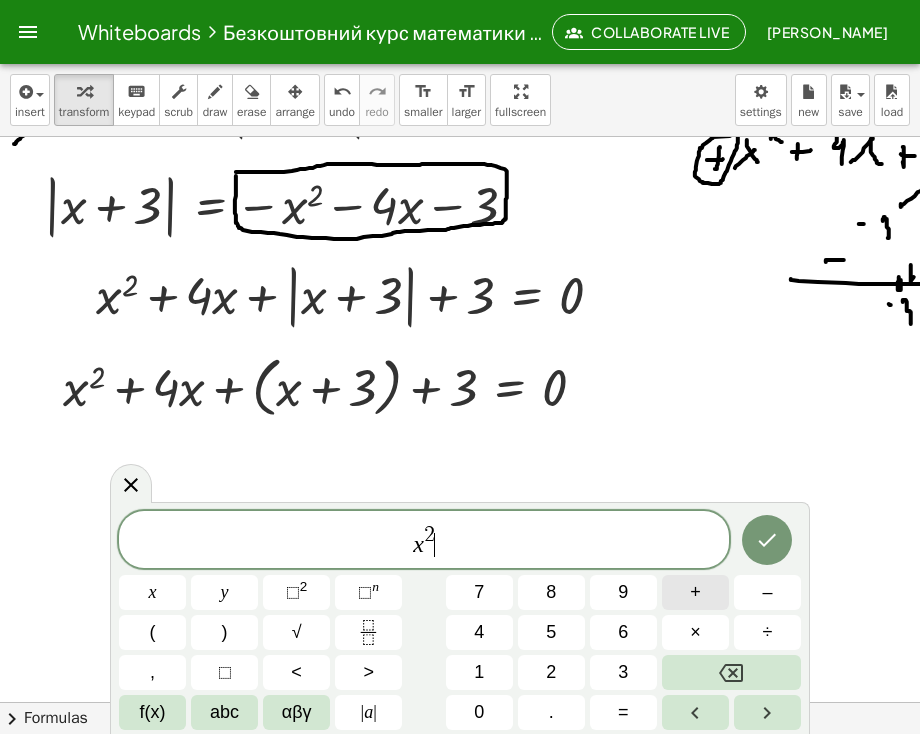 click on "+" at bounding box center [695, 592] 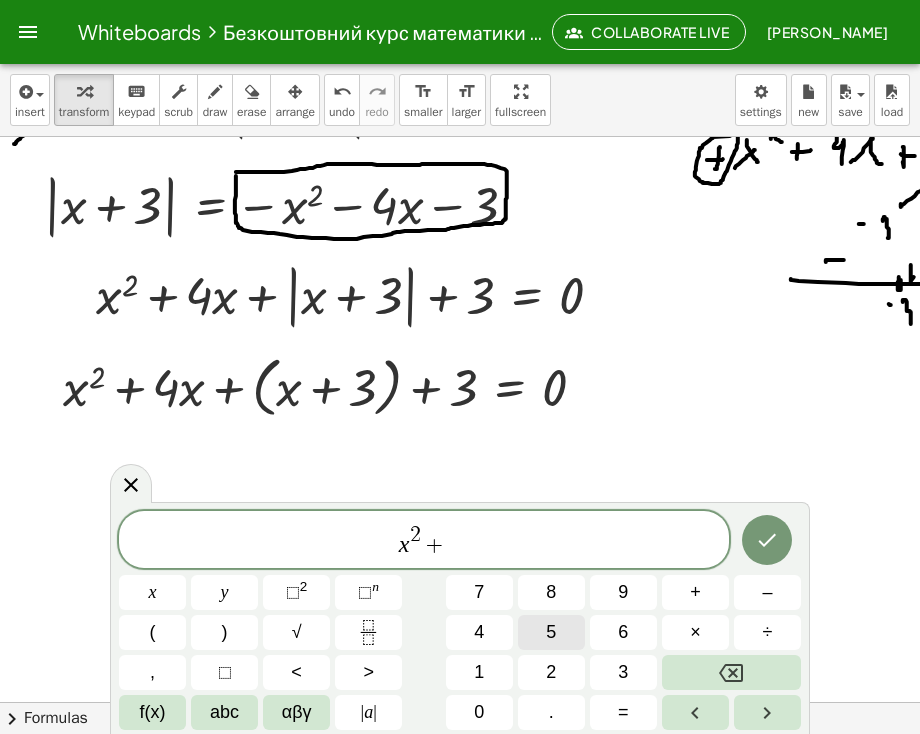 click on "5" at bounding box center (551, 632) 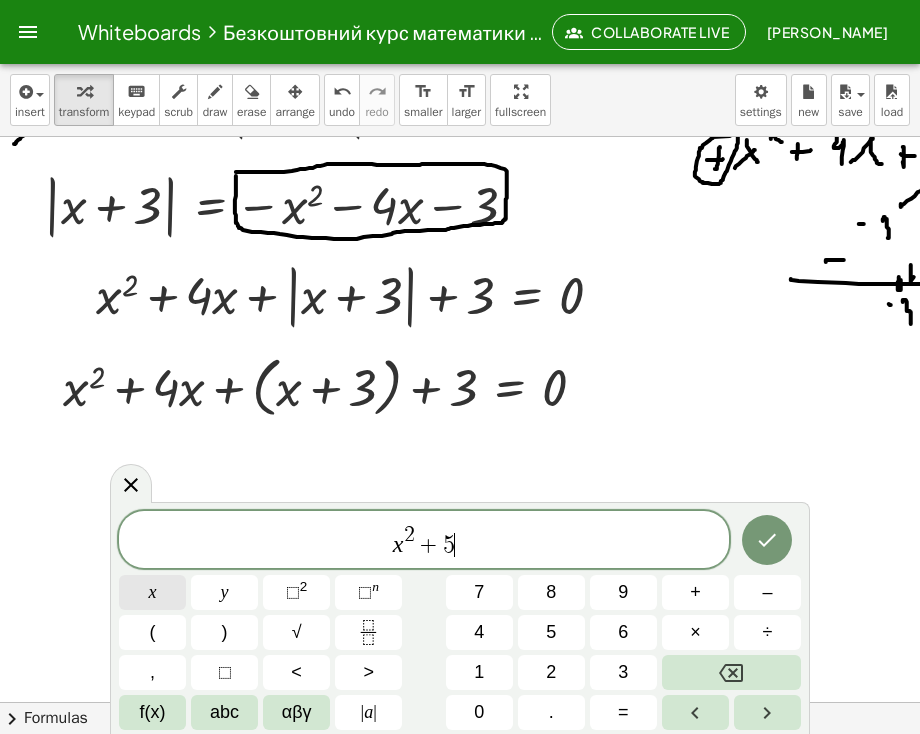 click on "x" at bounding box center (152, 592) 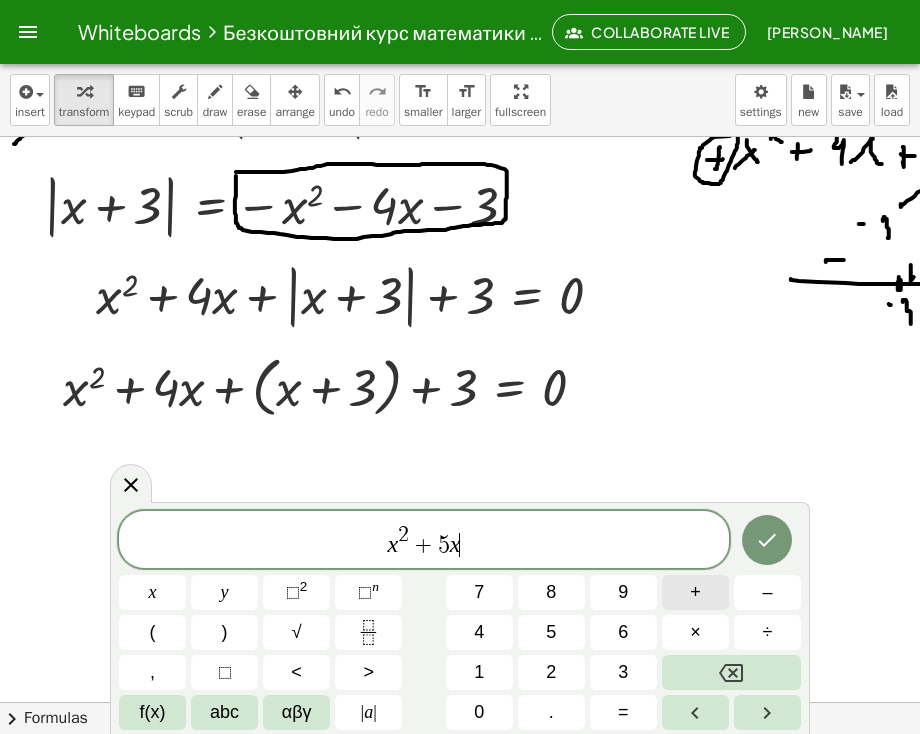 click on "+" at bounding box center [695, 592] 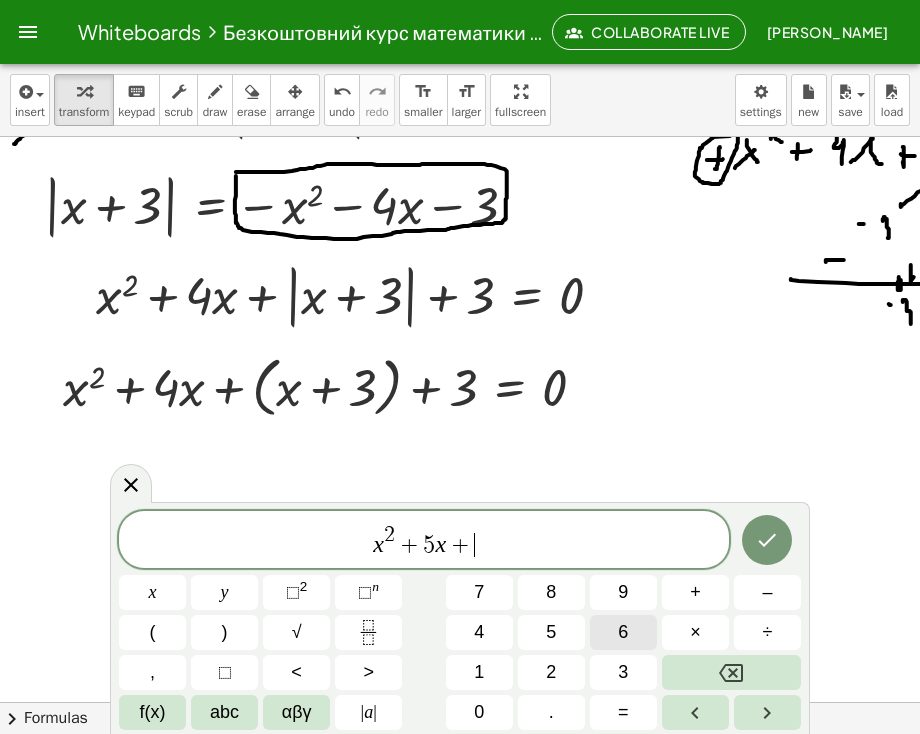 click on "6" at bounding box center (623, 632) 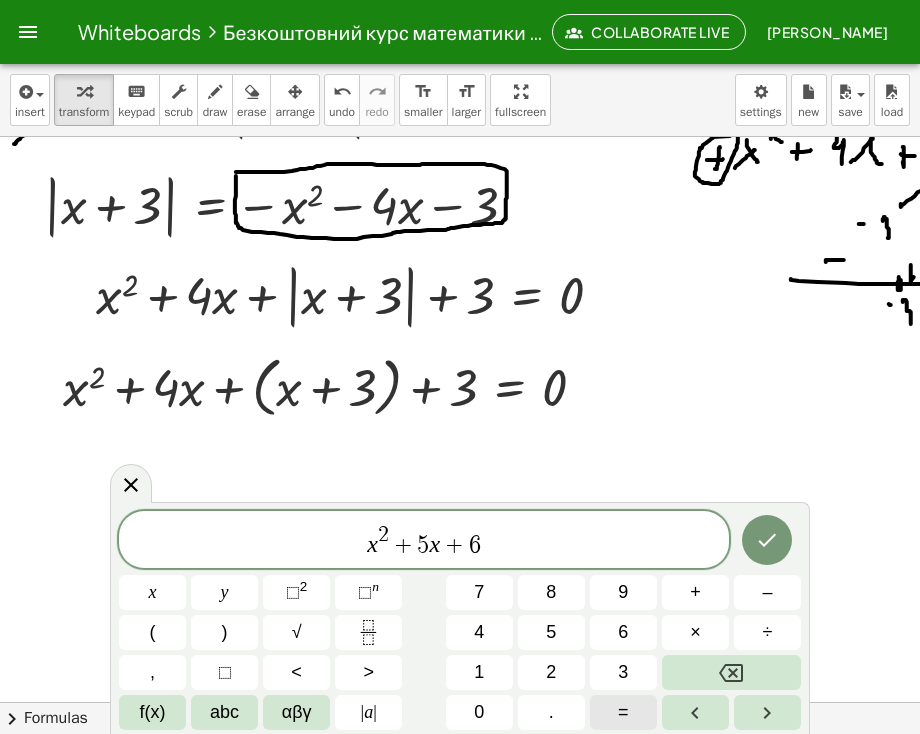 click on "=" at bounding box center [623, 712] 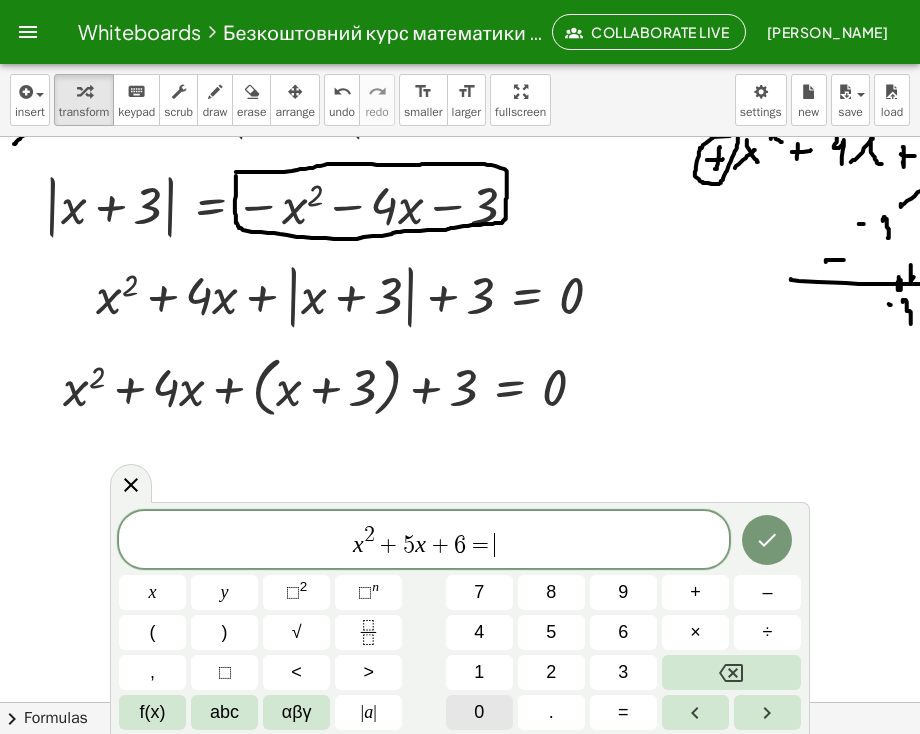 click on "0" at bounding box center [479, 712] 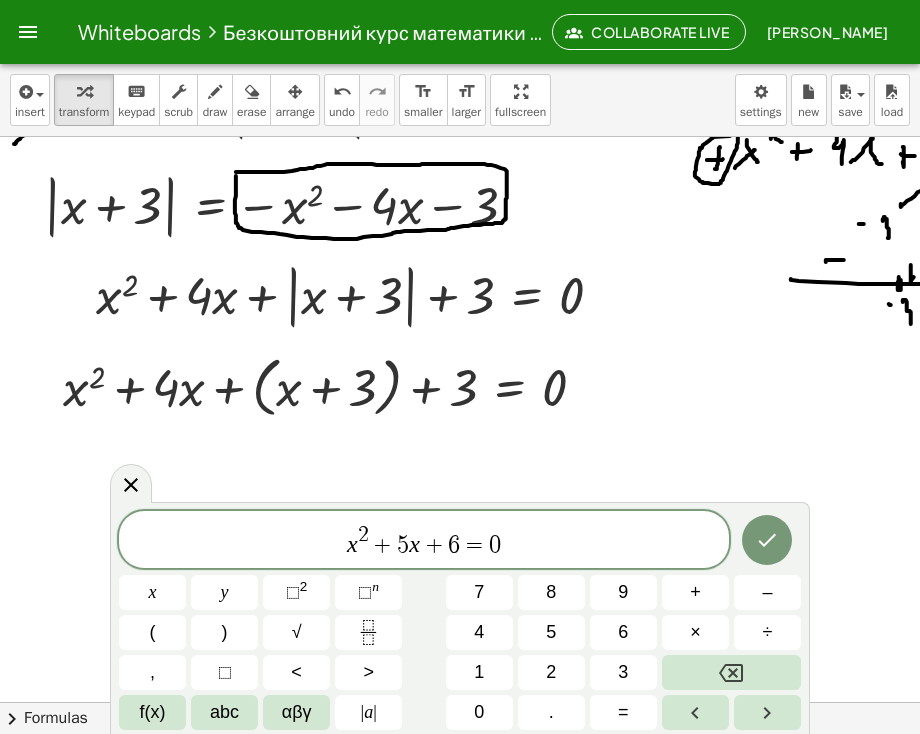 click at bounding box center (767, 540) 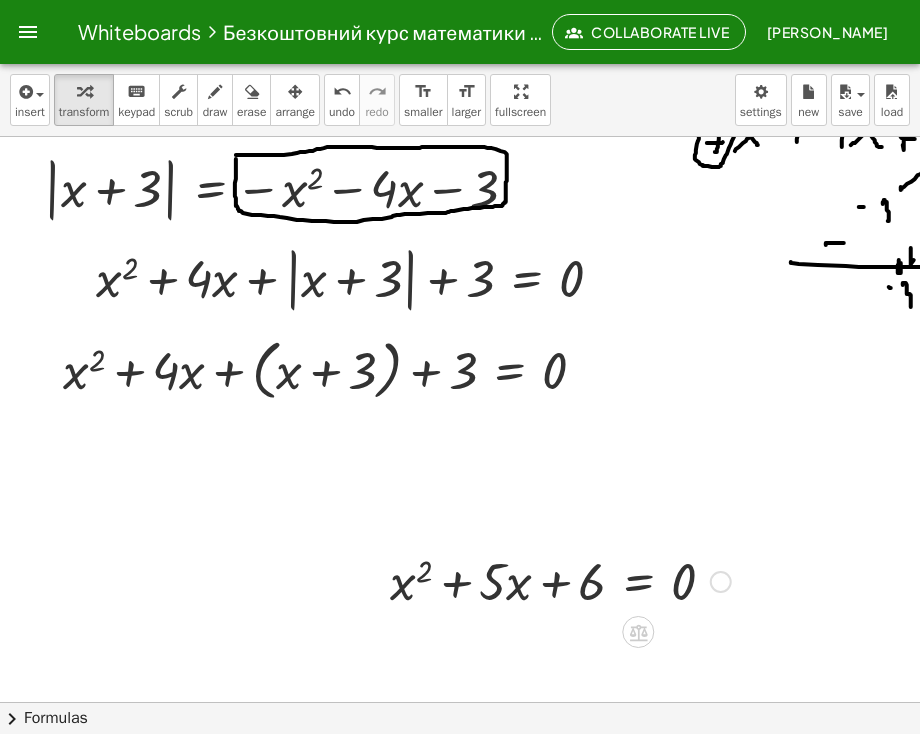 scroll, scrollTop: 3772, scrollLeft: 0, axis: vertical 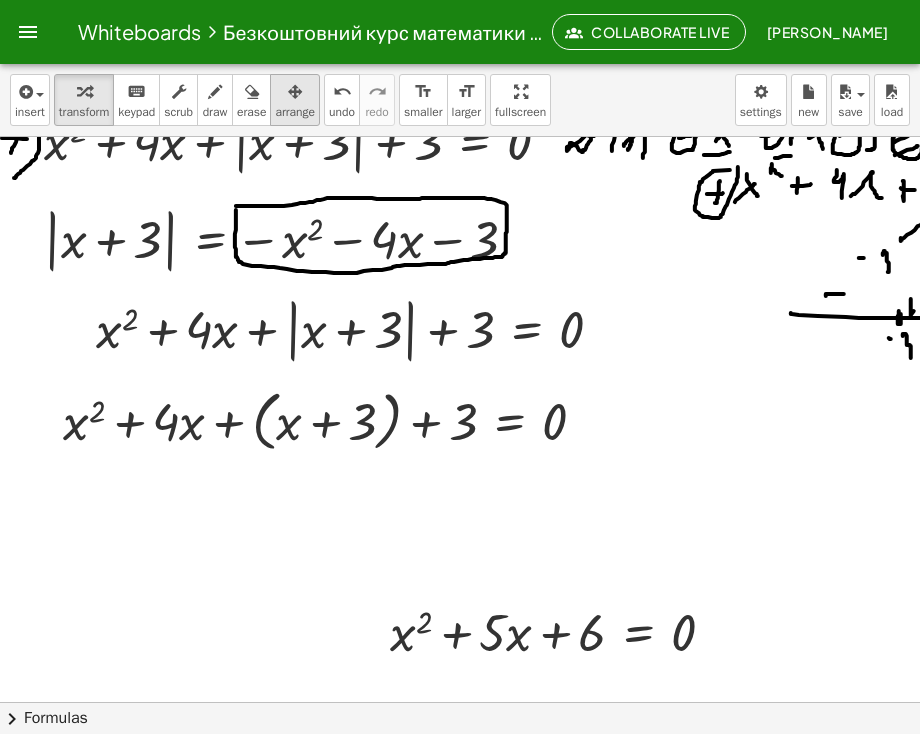 click on "arrange" at bounding box center (295, 112) 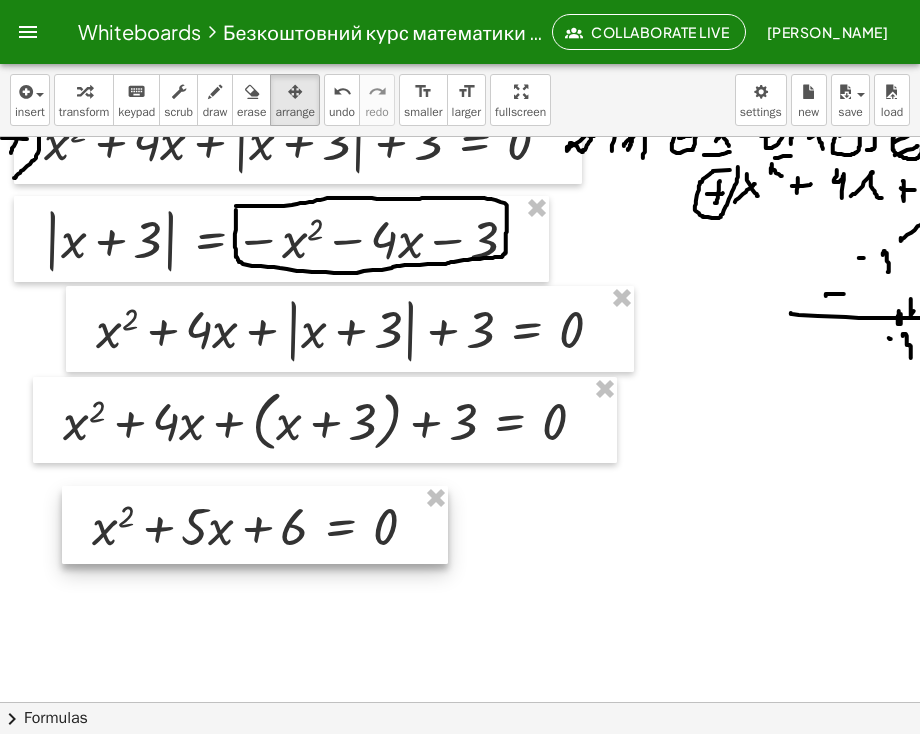 drag, startPoint x: 541, startPoint y: 633, endPoint x: 243, endPoint y: 527, distance: 316.29102 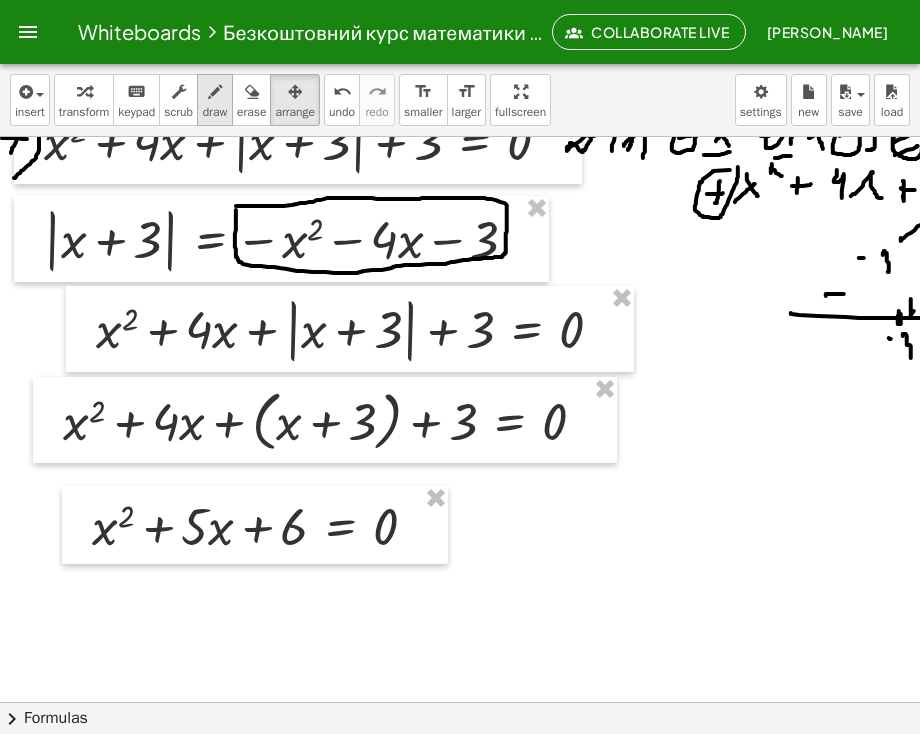 click on "draw" at bounding box center [215, 100] 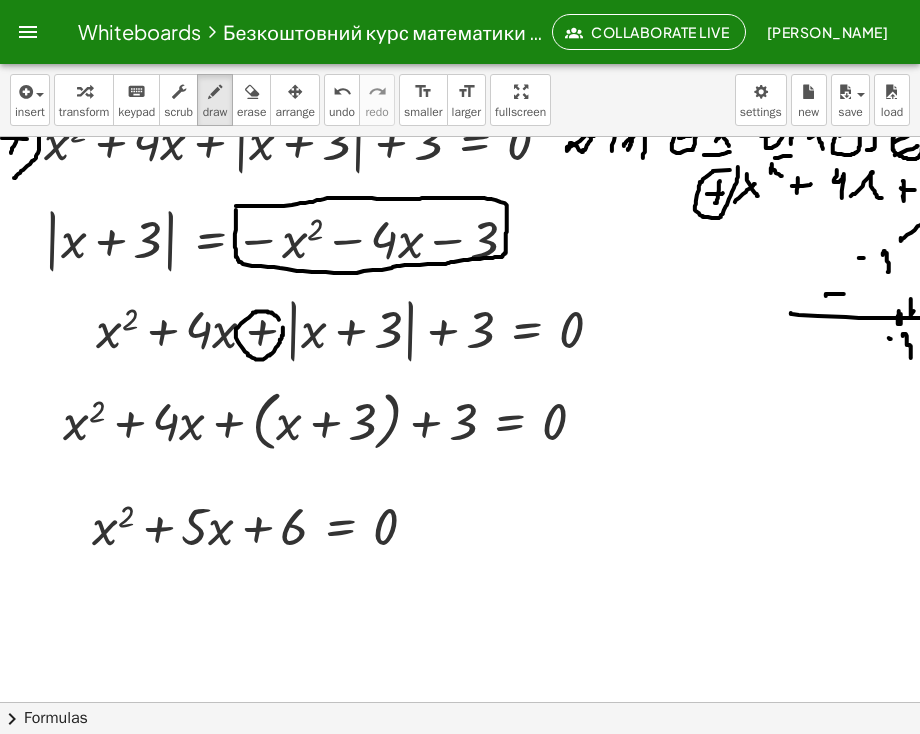 click at bounding box center [552, -1092] 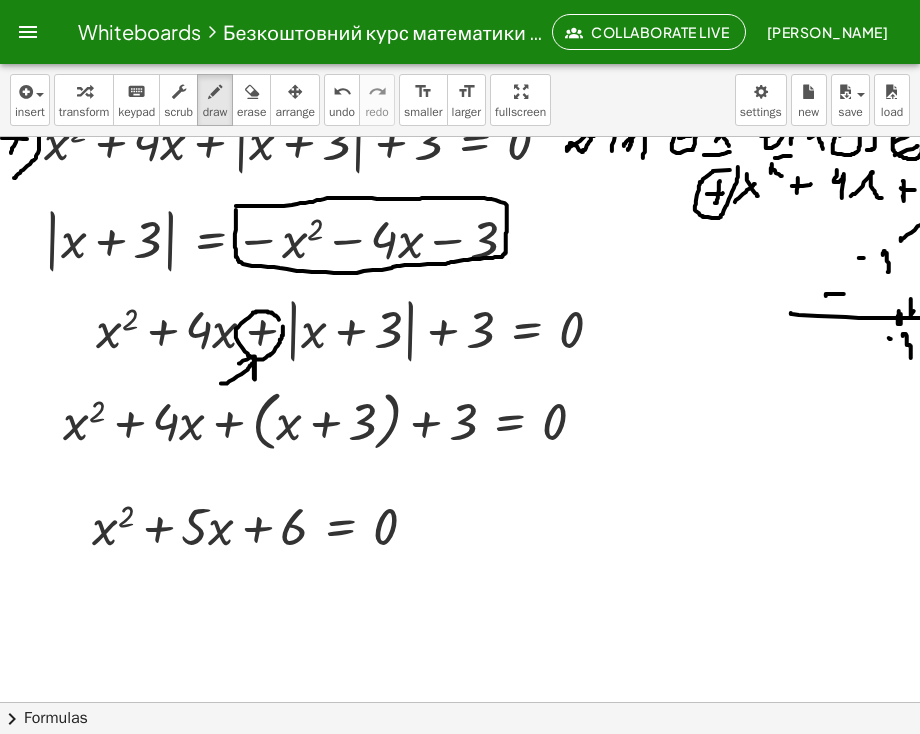 drag, startPoint x: 221, startPoint y: 385, endPoint x: 239, endPoint y: 365, distance: 26.907248 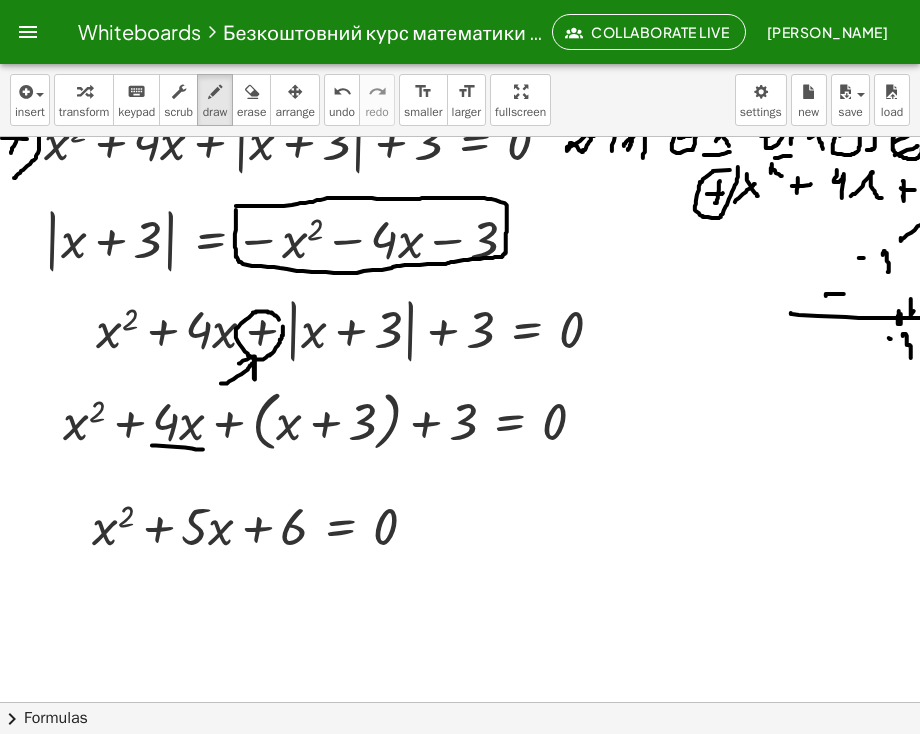 drag, startPoint x: 152, startPoint y: 447, endPoint x: 203, endPoint y: 451, distance: 51.156624 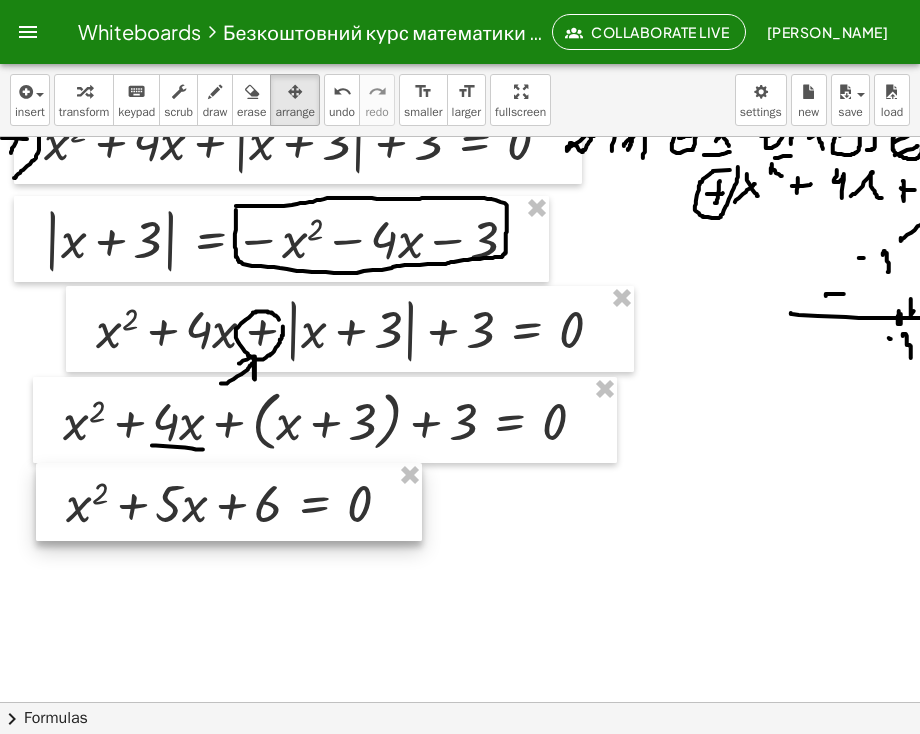 drag, startPoint x: 284, startPoint y: 532, endPoint x: 258, endPoint y: 508, distance: 35.383614 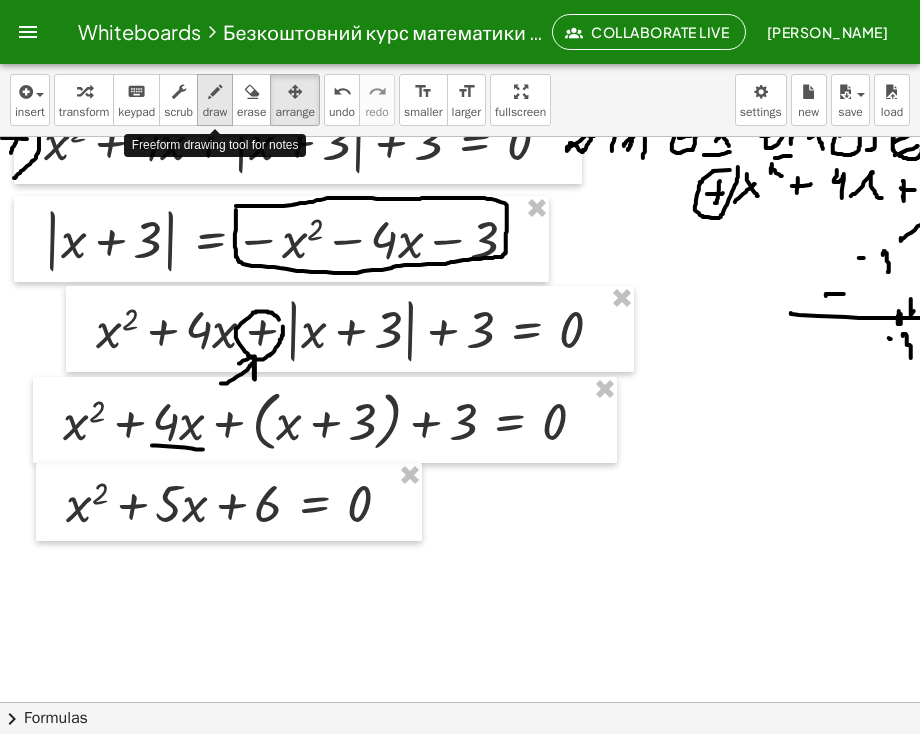 click at bounding box center (215, 91) 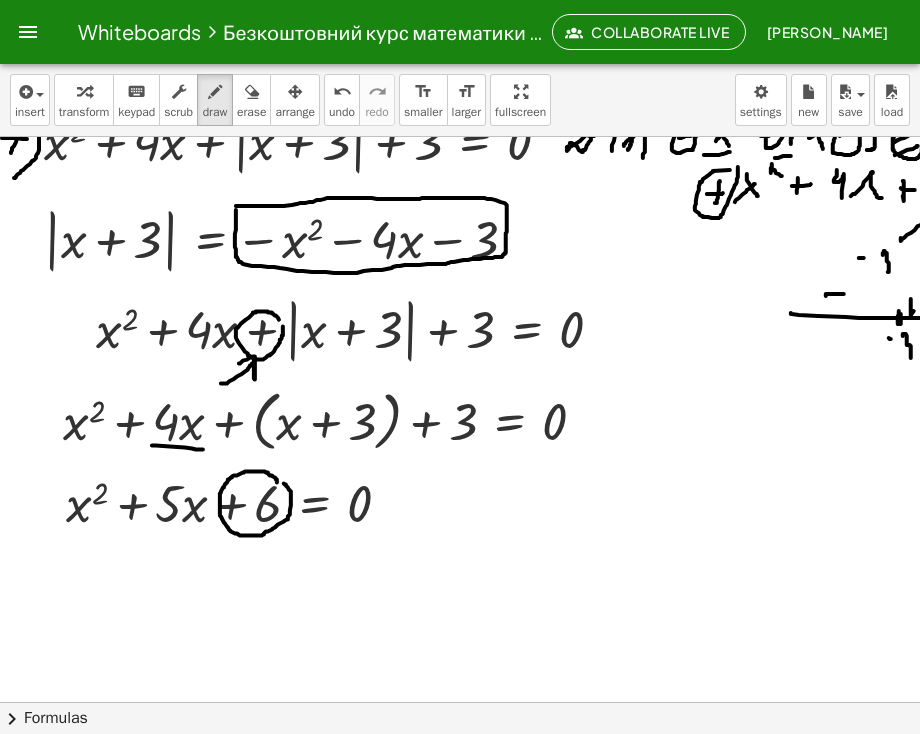 click at bounding box center (552, -1092) 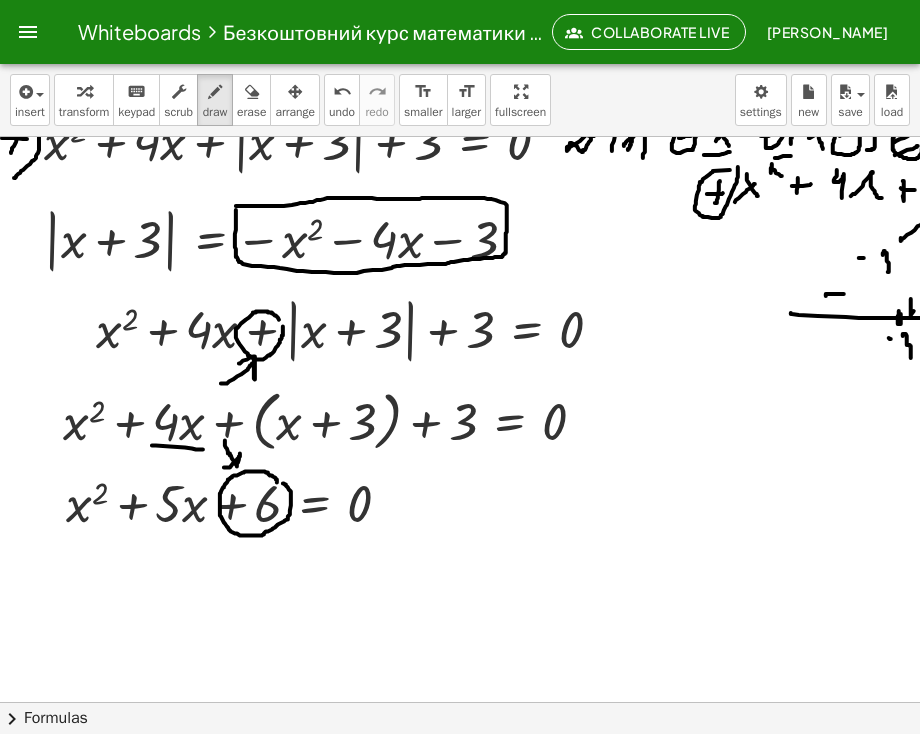drag, startPoint x: 228, startPoint y: 453, endPoint x: 224, endPoint y: 469, distance: 16.492422 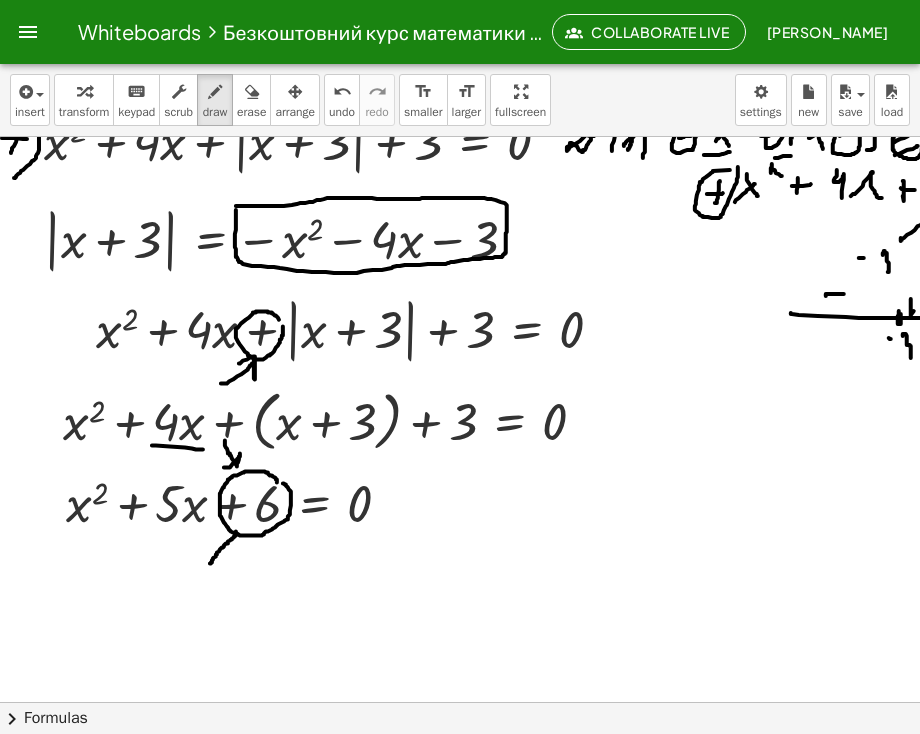 drag, startPoint x: 236, startPoint y: 533, endPoint x: 210, endPoint y: 561, distance: 38.209946 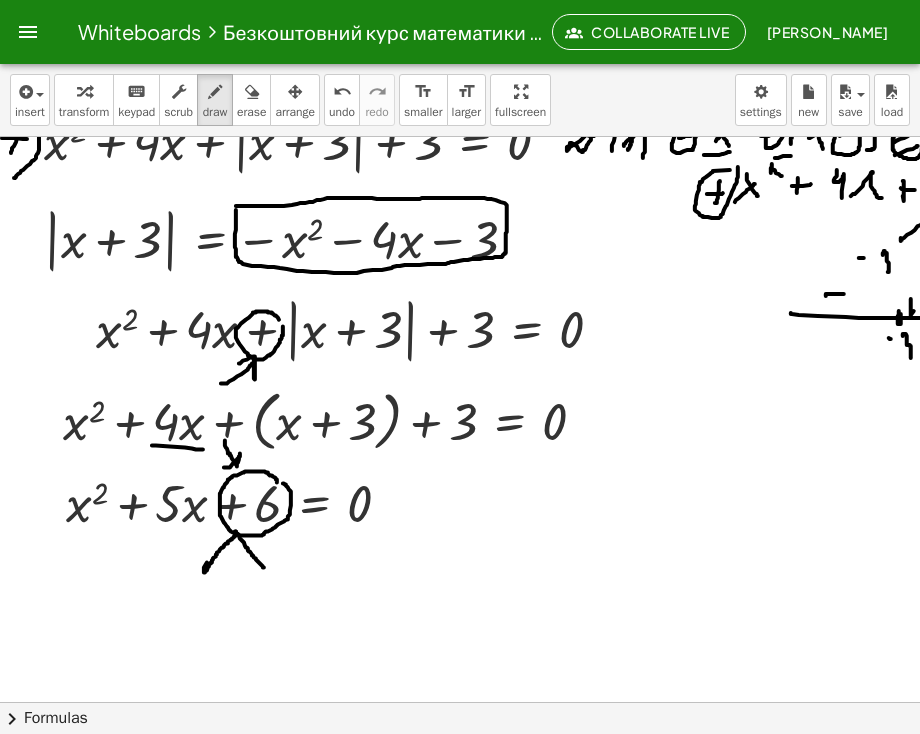 drag, startPoint x: 235, startPoint y: 533, endPoint x: 266, endPoint y: 571, distance: 49.0408 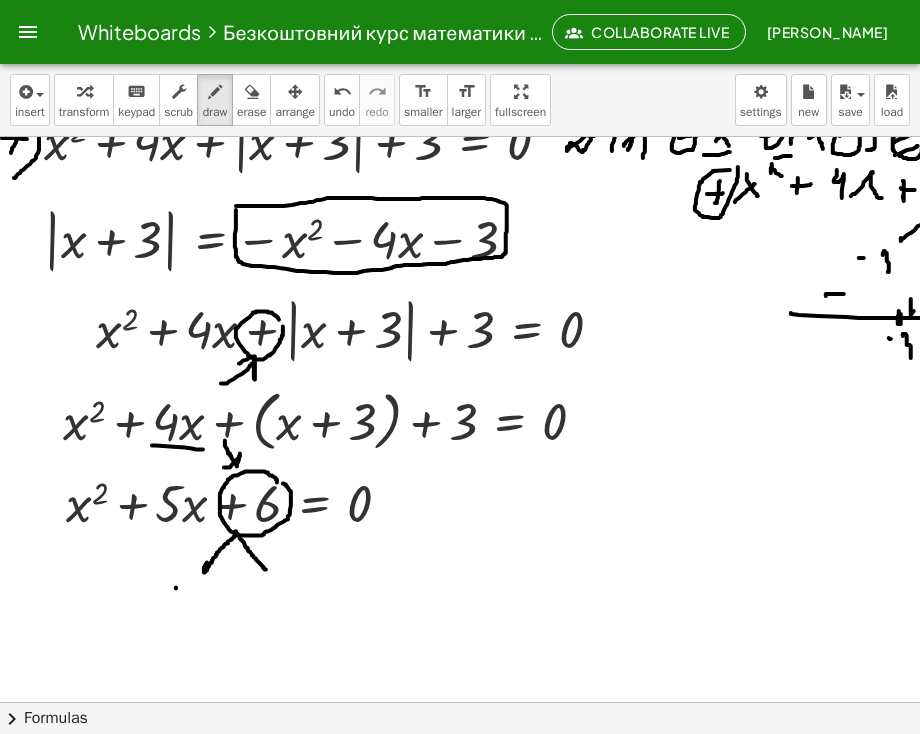 drag, startPoint x: 176, startPoint y: 589, endPoint x: 192, endPoint y: 597, distance: 17.888544 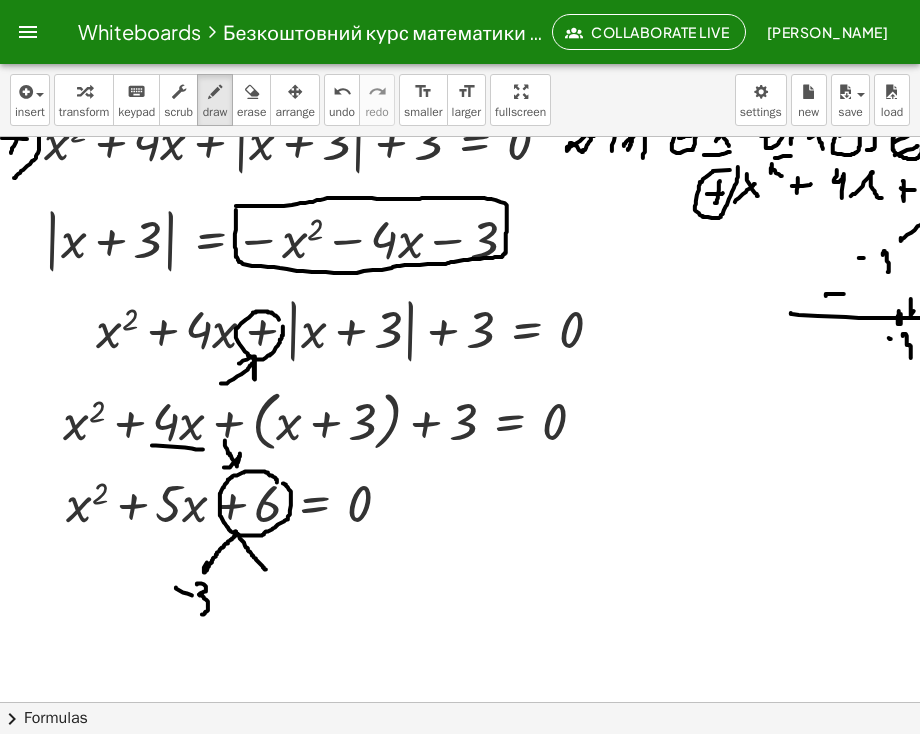 drag, startPoint x: 198, startPoint y: 585, endPoint x: 198, endPoint y: 617, distance: 32 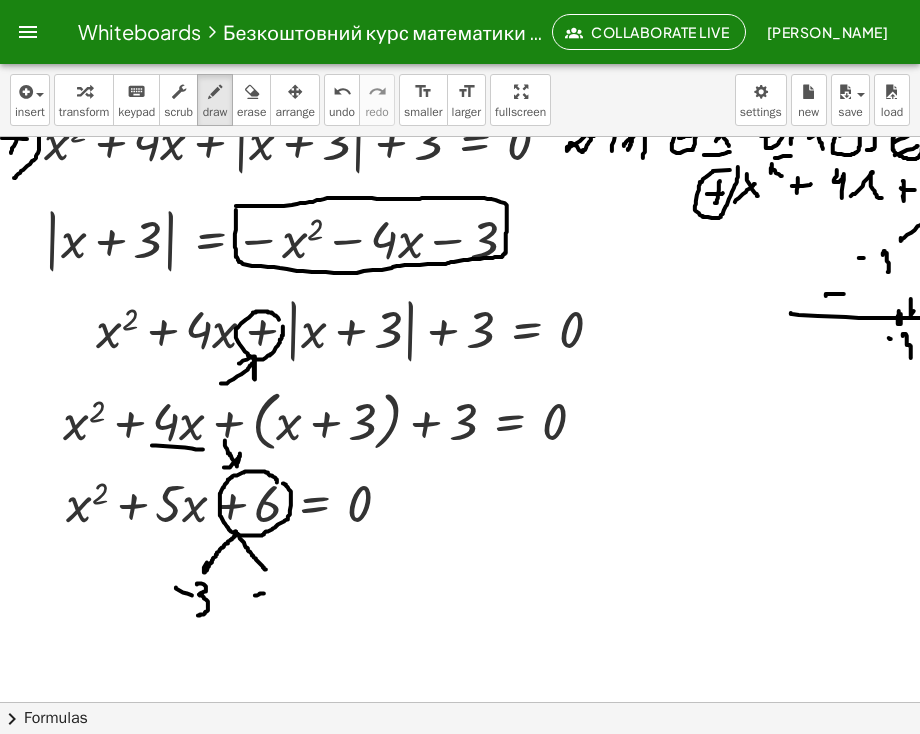 click at bounding box center [552, -1092] 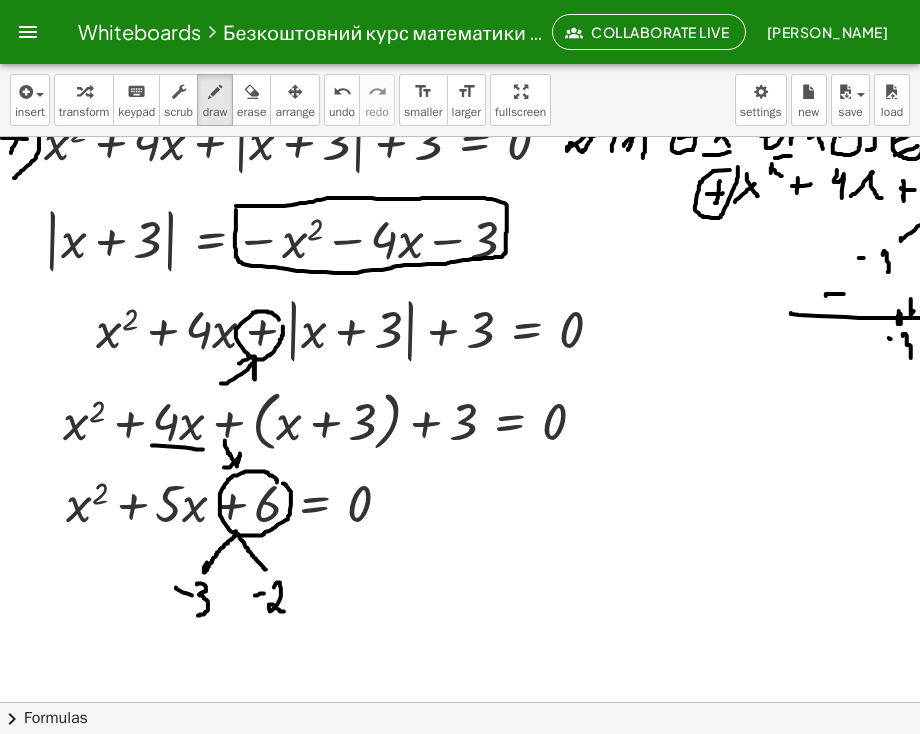 drag, startPoint x: 274, startPoint y: 589, endPoint x: 288, endPoint y: 608, distance: 23.600847 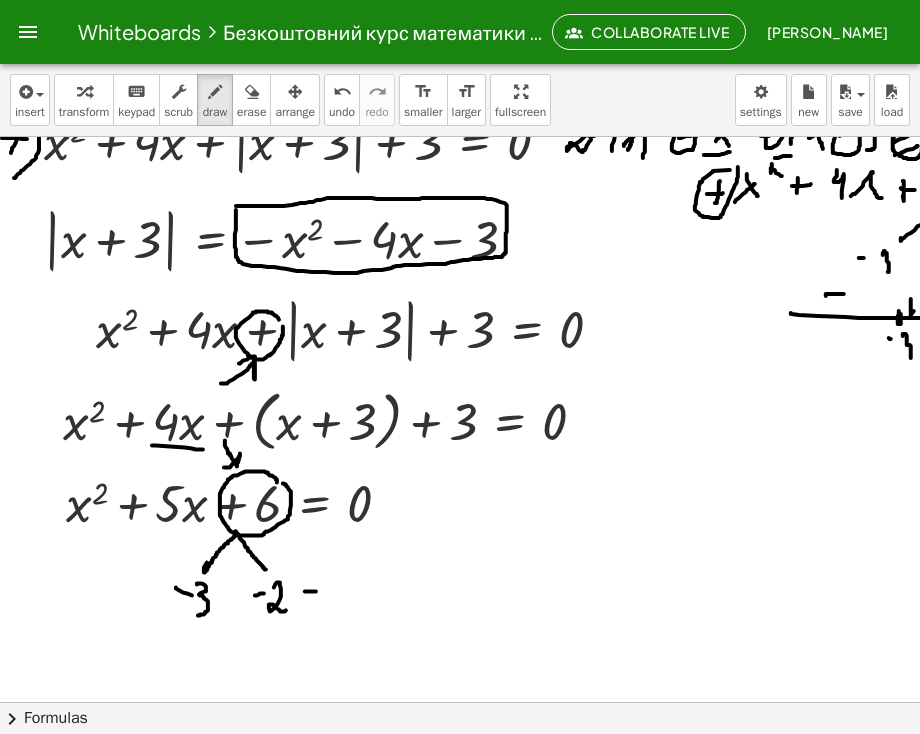 drag, startPoint x: 305, startPoint y: 593, endPoint x: 316, endPoint y: 593, distance: 11 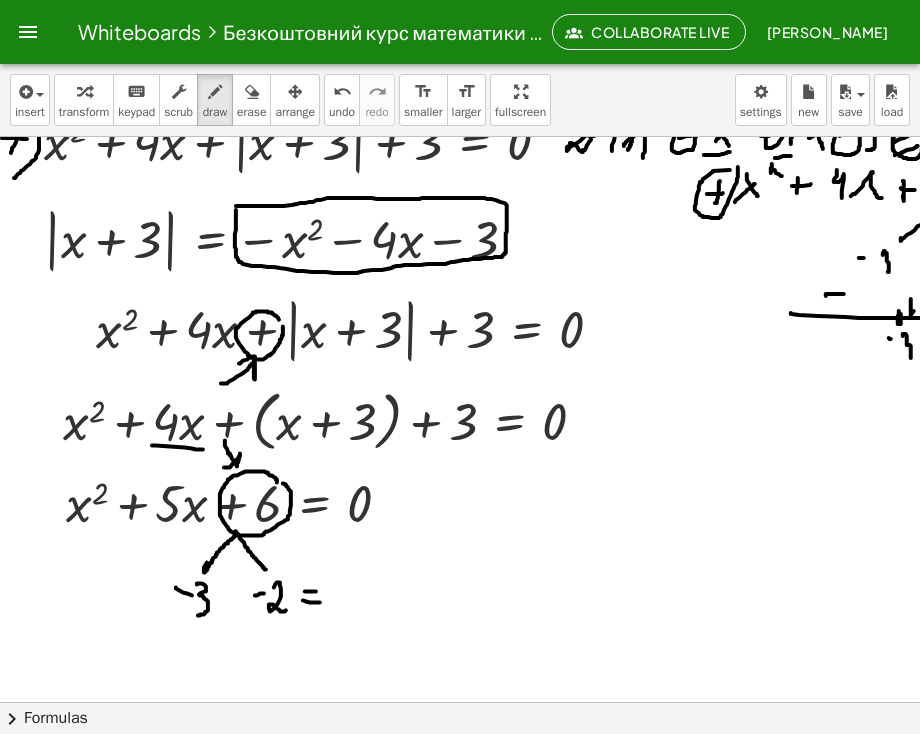 drag, startPoint x: 303, startPoint y: 602, endPoint x: 320, endPoint y: 604, distance: 17.117243 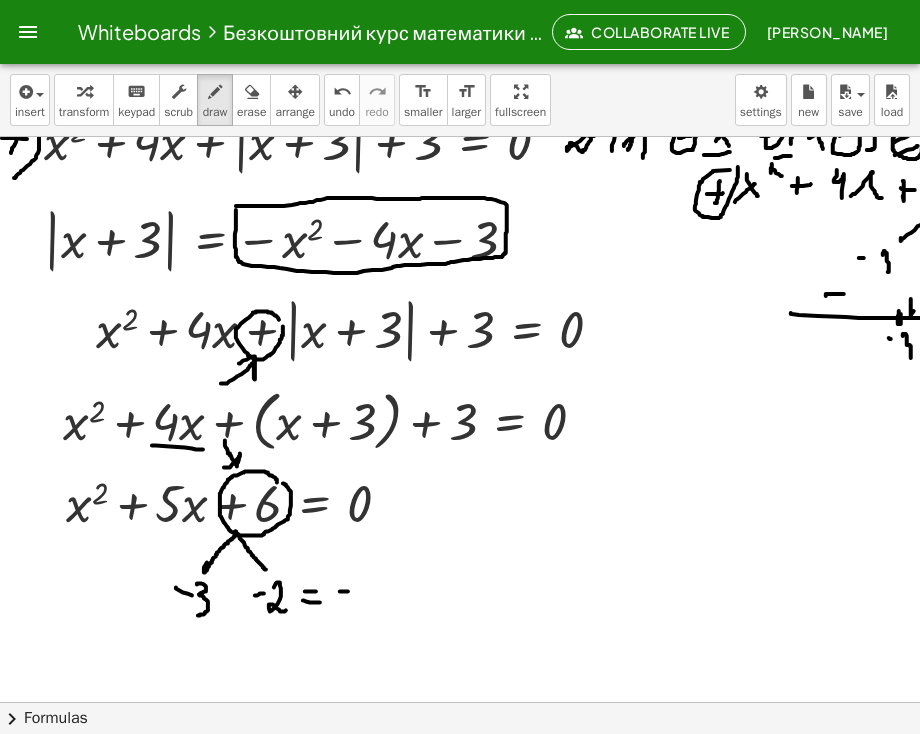 click at bounding box center (552, -1092) 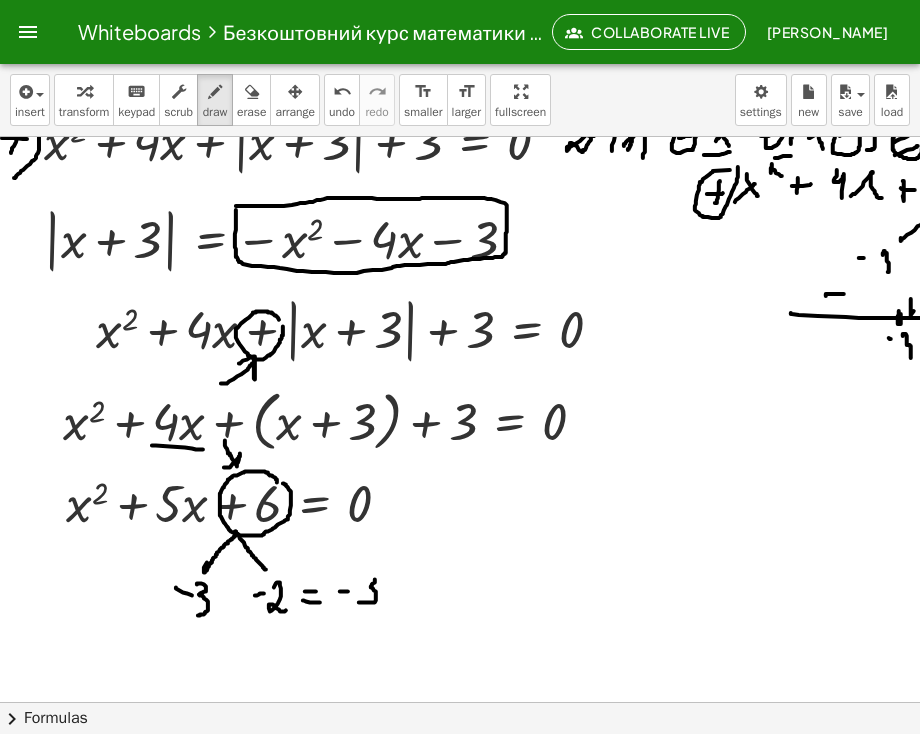 drag, startPoint x: 375, startPoint y: 581, endPoint x: 359, endPoint y: 604, distance: 28.01785 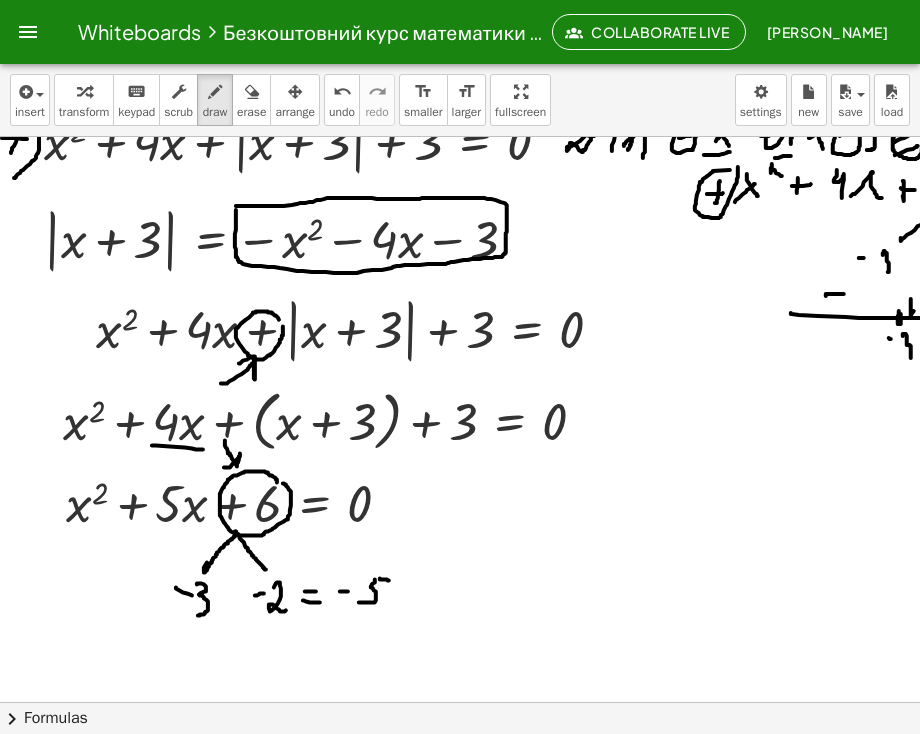 drag, startPoint x: 380, startPoint y: 580, endPoint x: 392, endPoint y: 582, distance: 12.165525 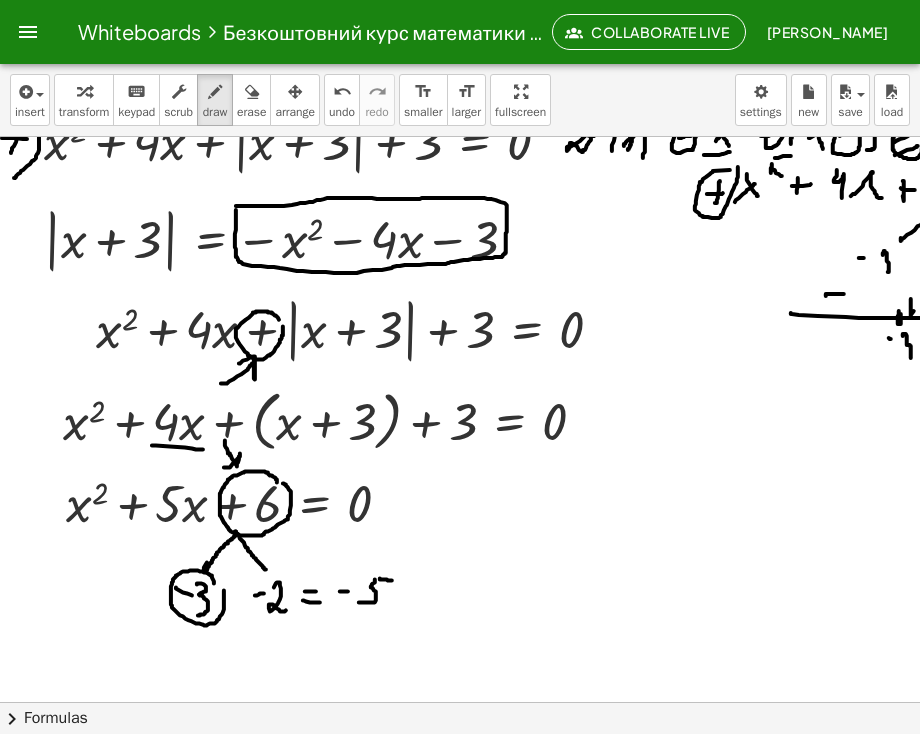 click at bounding box center [552, -1092] 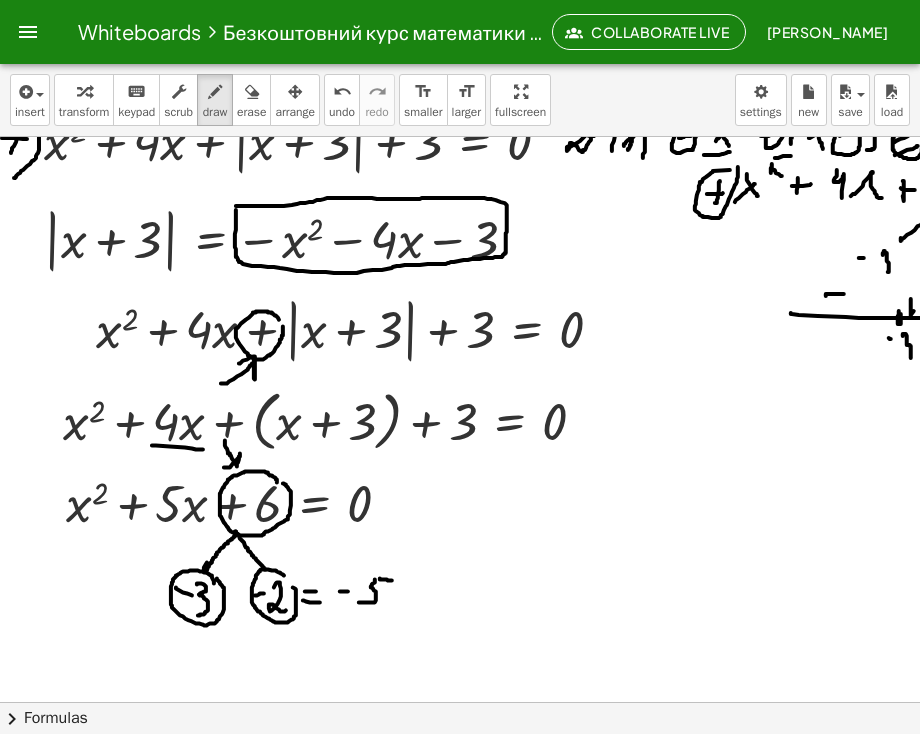 click at bounding box center [552, -1092] 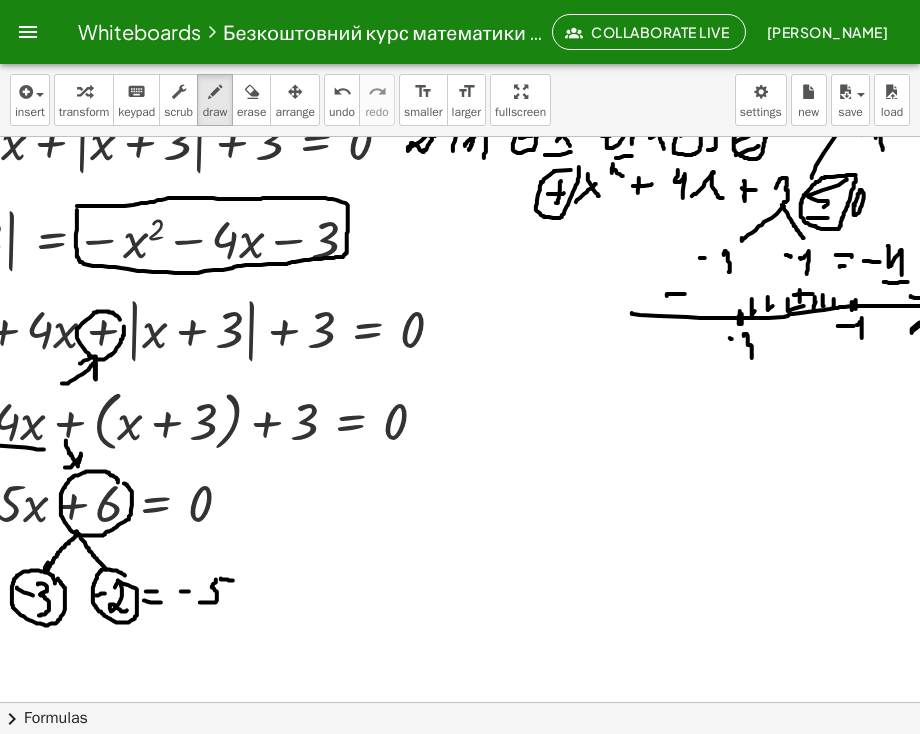 scroll, scrollTop: 3772, scrollLeft: 199, axis: both 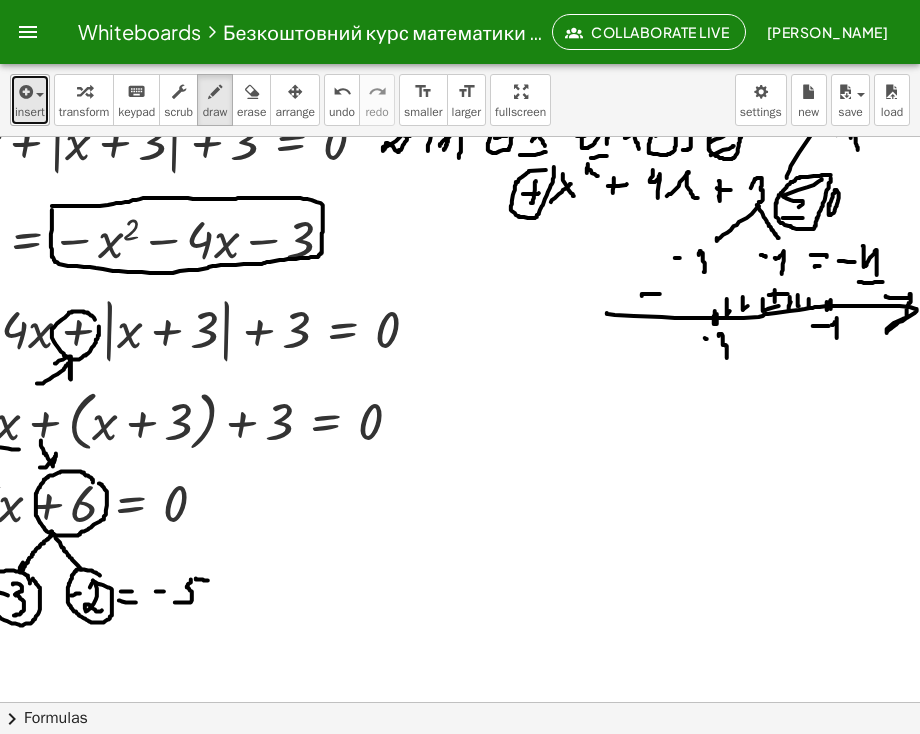 click on "insert" at bounding box center (30, 112) 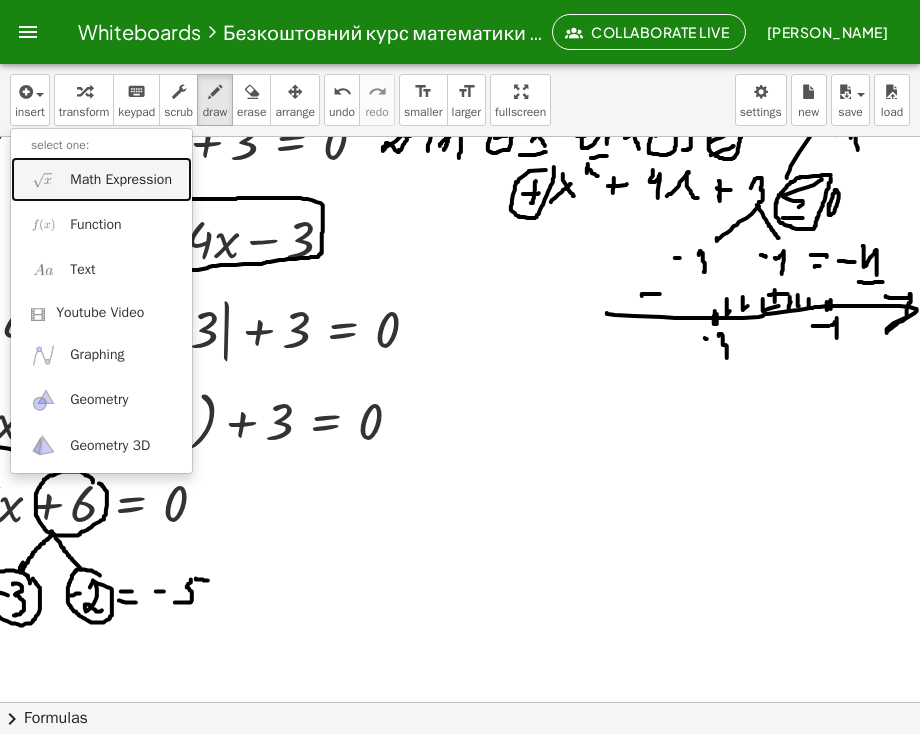 click on "Math Expression" at bounding box center [121, 180] 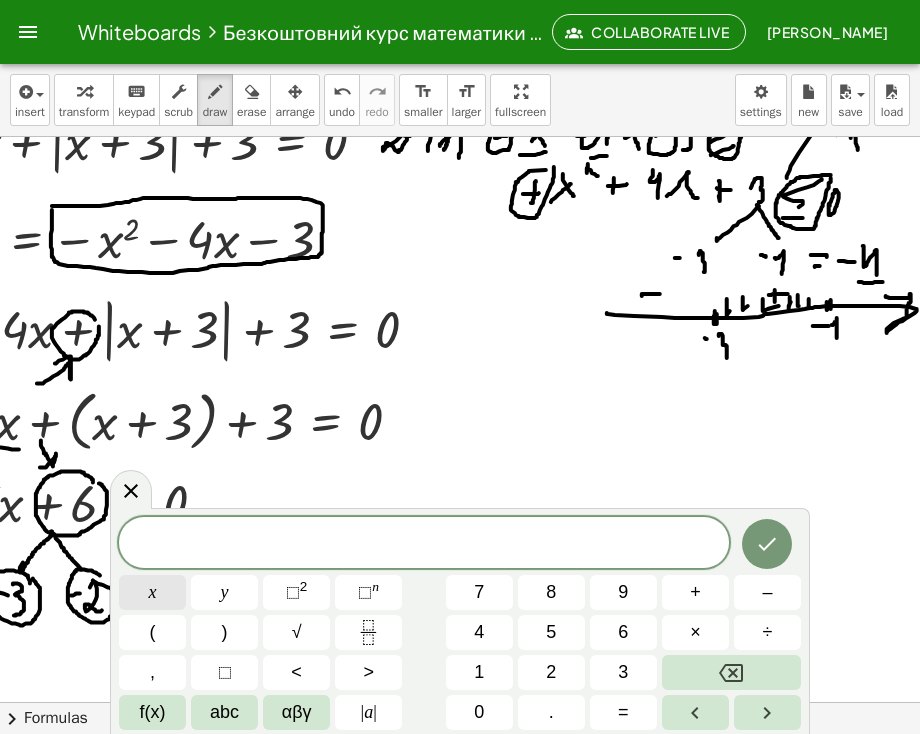 click on "x" at bounding box center [152, 592] 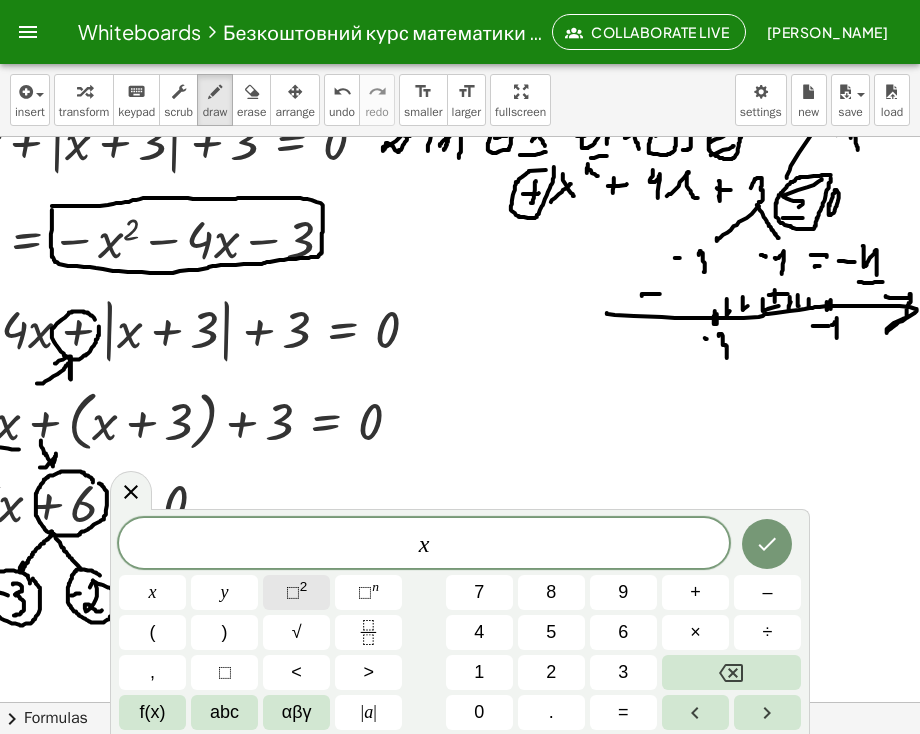 click on "⬚" at bounding box center [293, 592] 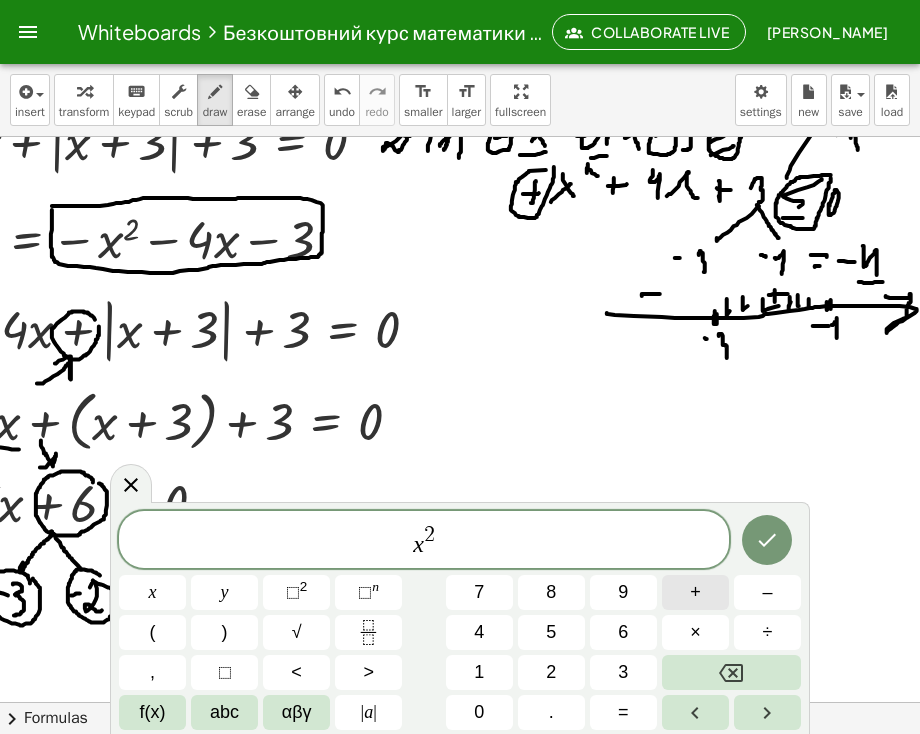 click on "+" at bounding box center (695, 592) 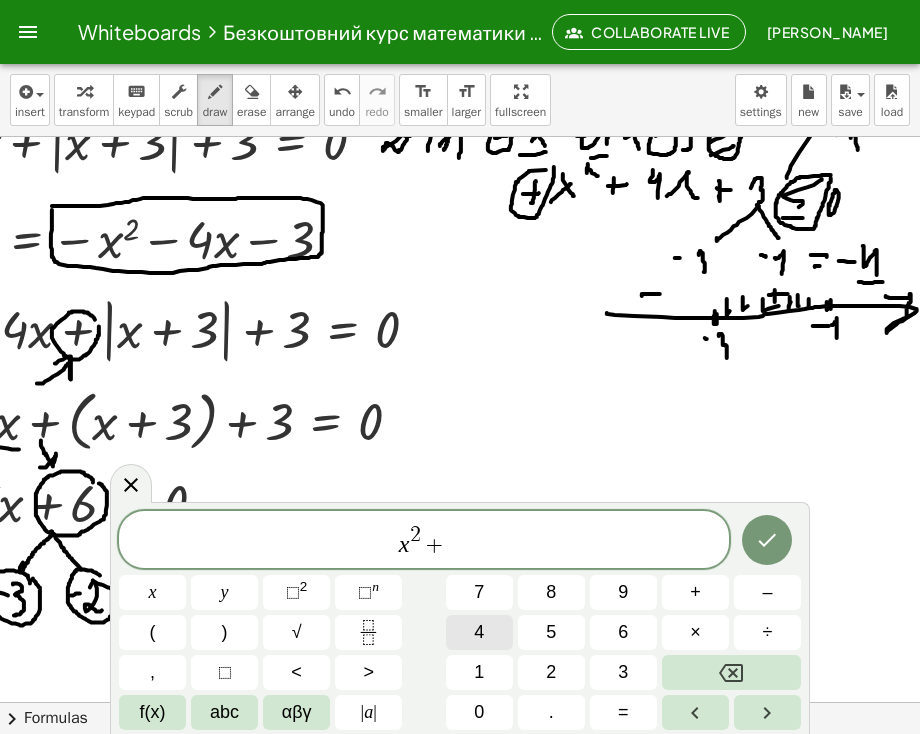 click on "4" at bounding box center (479, 632) 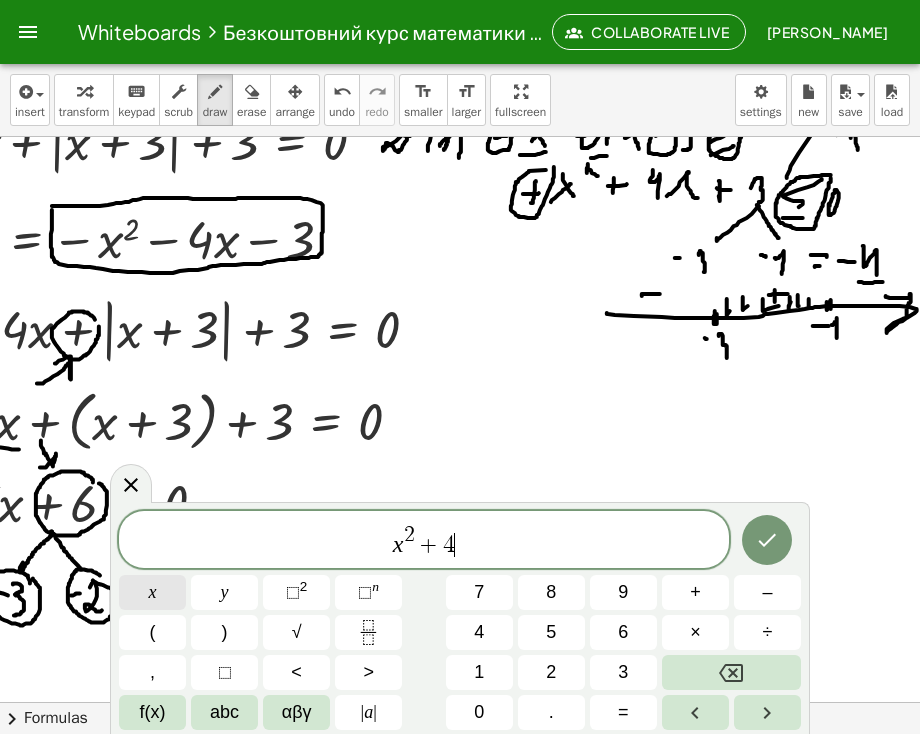 click on "x" at bounding box center [152, 592] 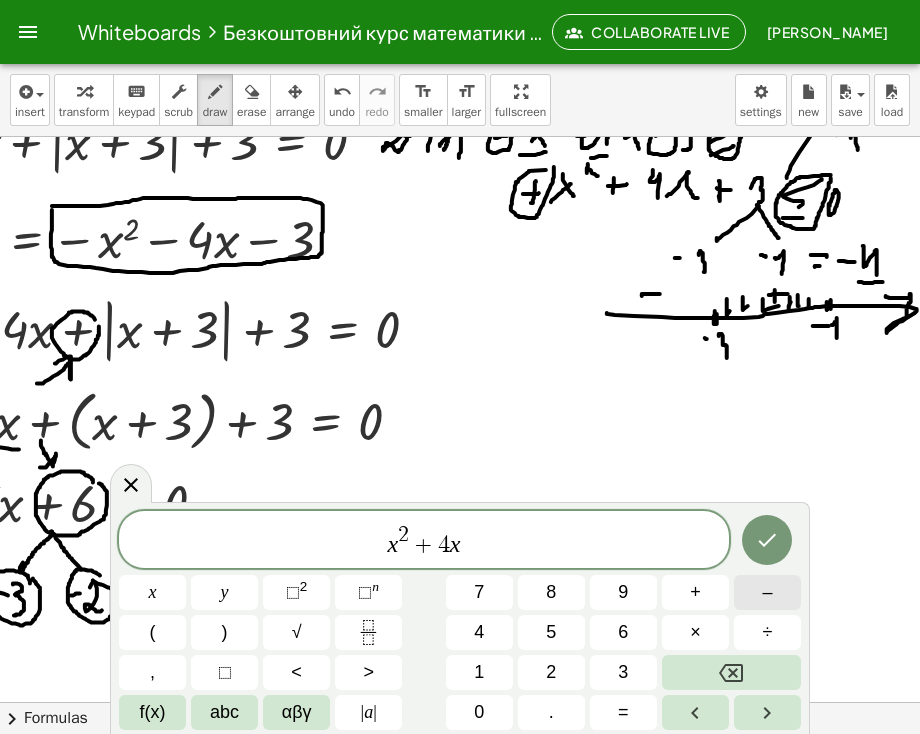 click on "–" at bounding box center [767, 592] 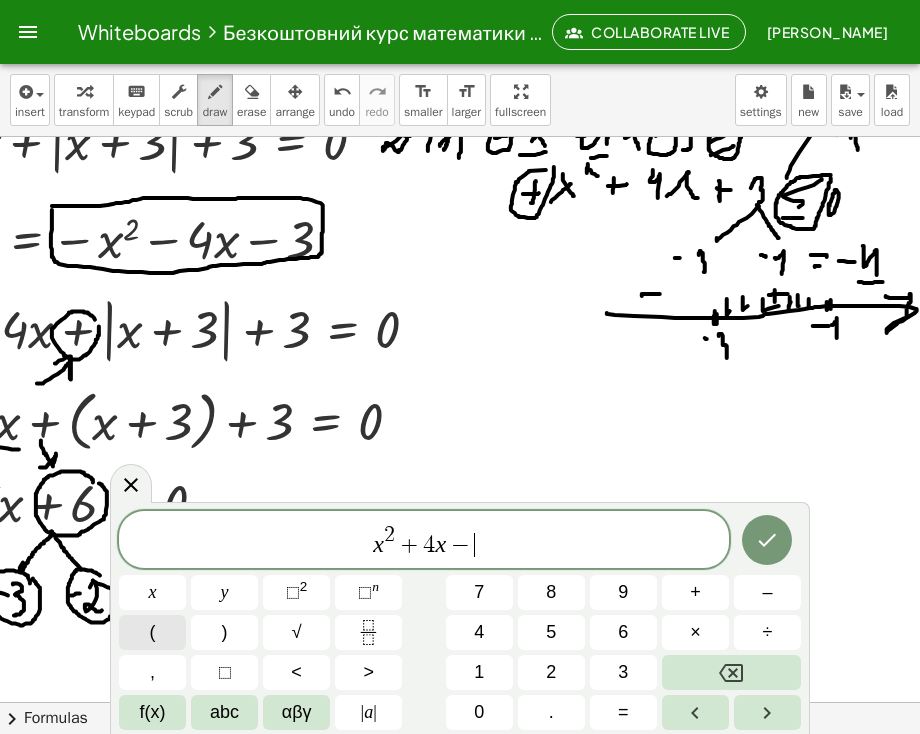 click on "(" at bounding box center [152, 632] 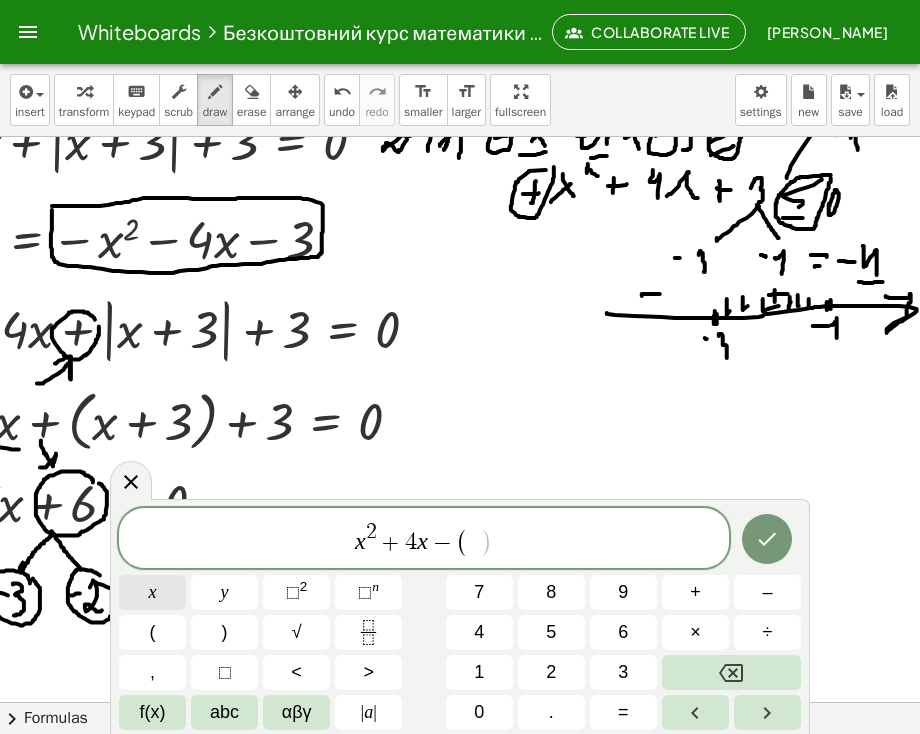 click on "x" at bounding box center [153, 592] 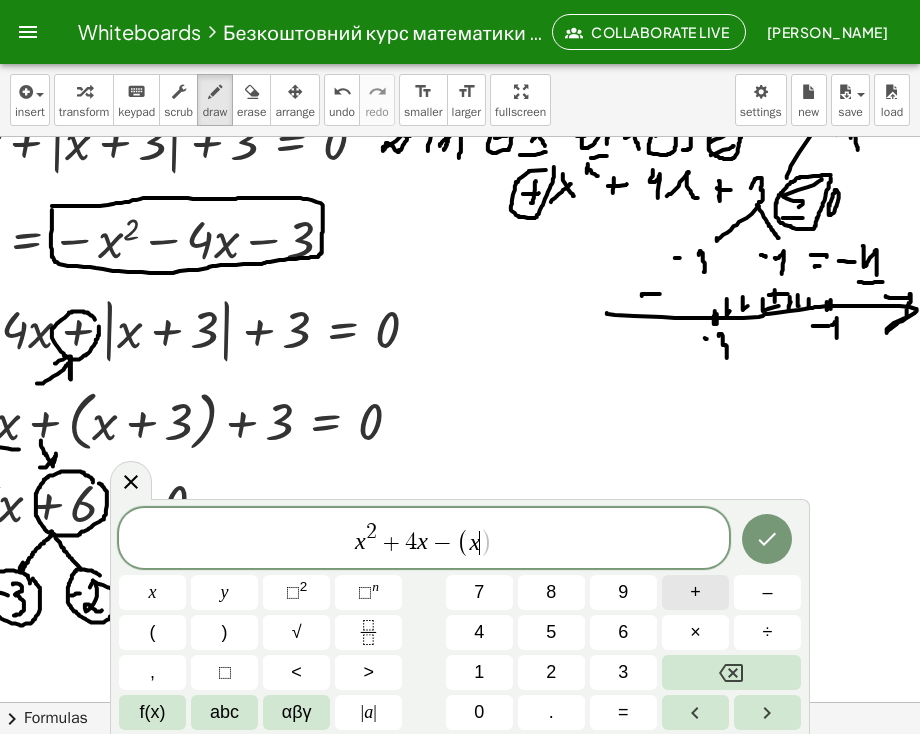 click on "+" at bounding box center [695, 592] 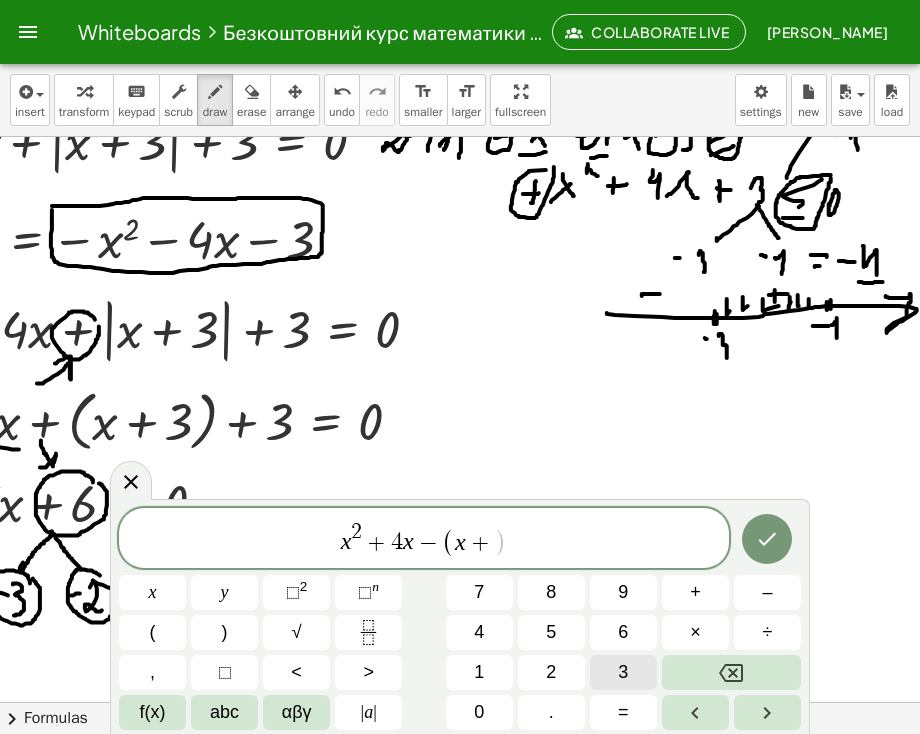 click on "3" at bounding box center [623, 672] 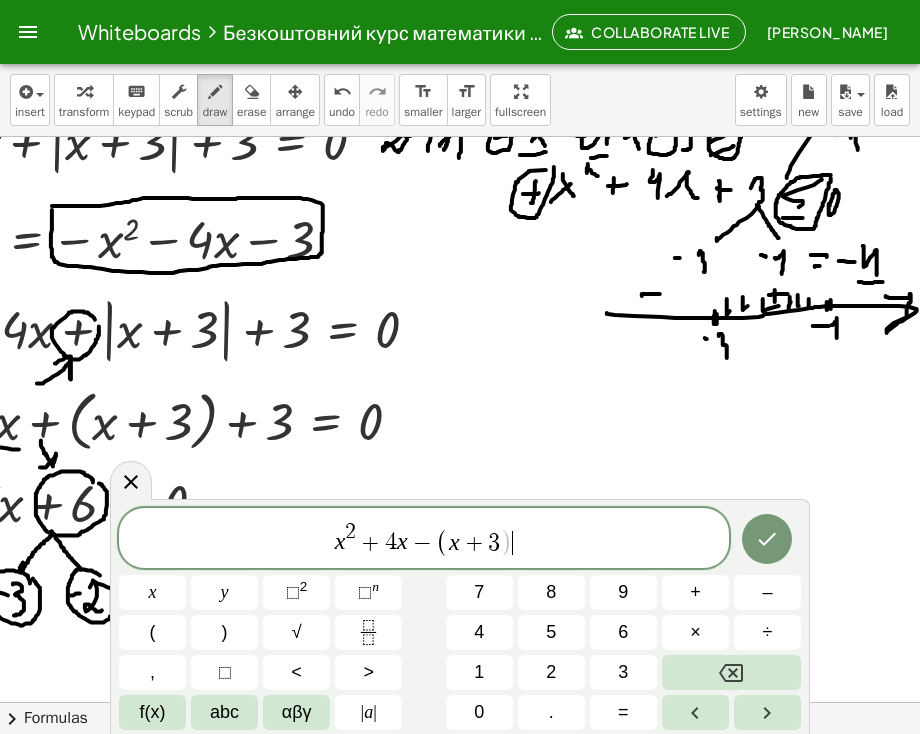 click on "x 2 + 4 x − ( x + 3 ) ​" at bounding box center (424, 539) 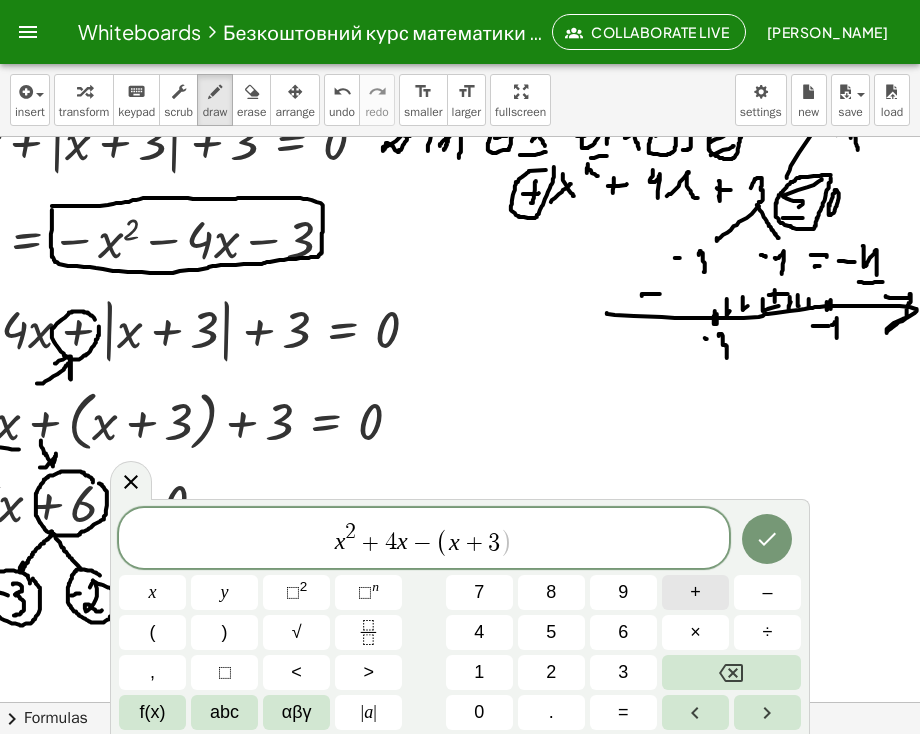 click on "+" at bounding box center [695, 592] 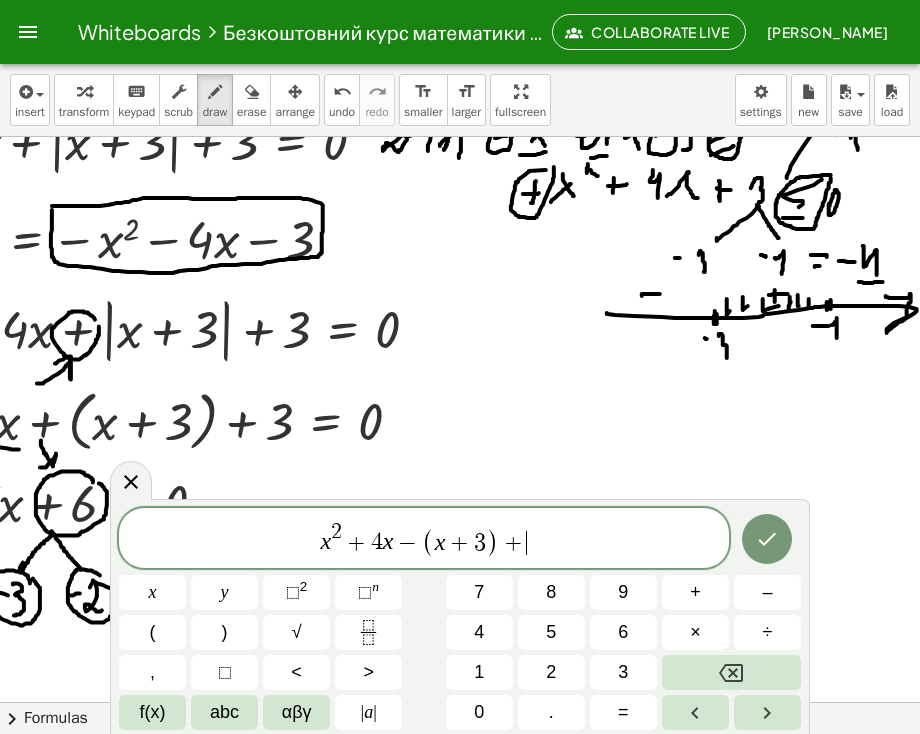 click on "x 2 + 4 x − ( x + 3 ) + ​ x y ⬚ 2 ⬚ n 7 8 9 + – ( ) √ 4 5 6 × ÷ , ⬚ < > 1 2 3 f(x) abc αβγ | a | 0 . =" at bounding box center [460, 619] 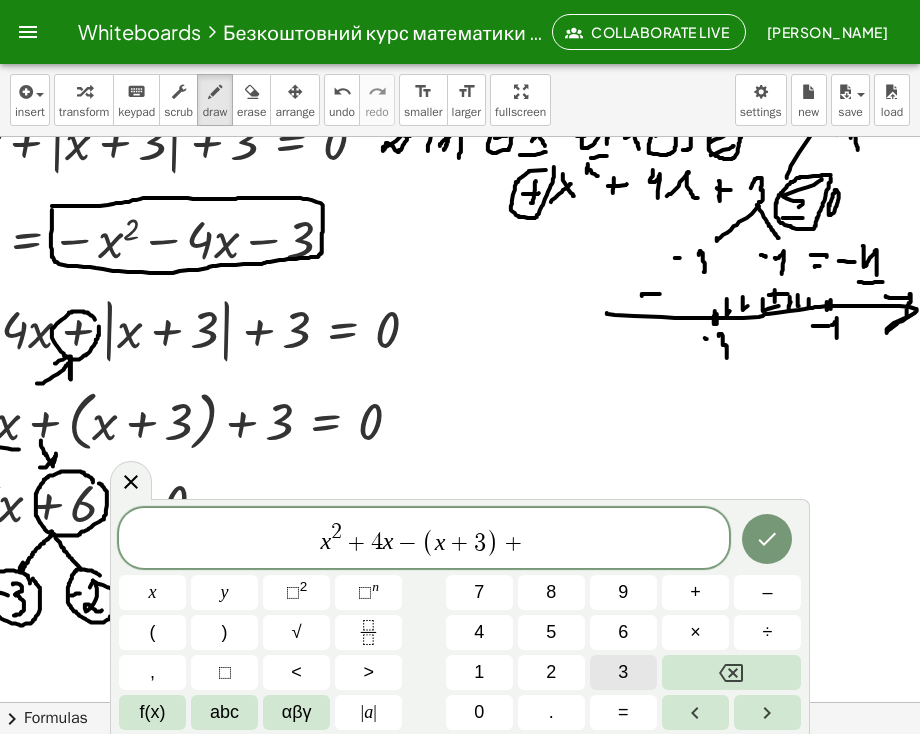 click on "3" at bounding box center [623, 672] 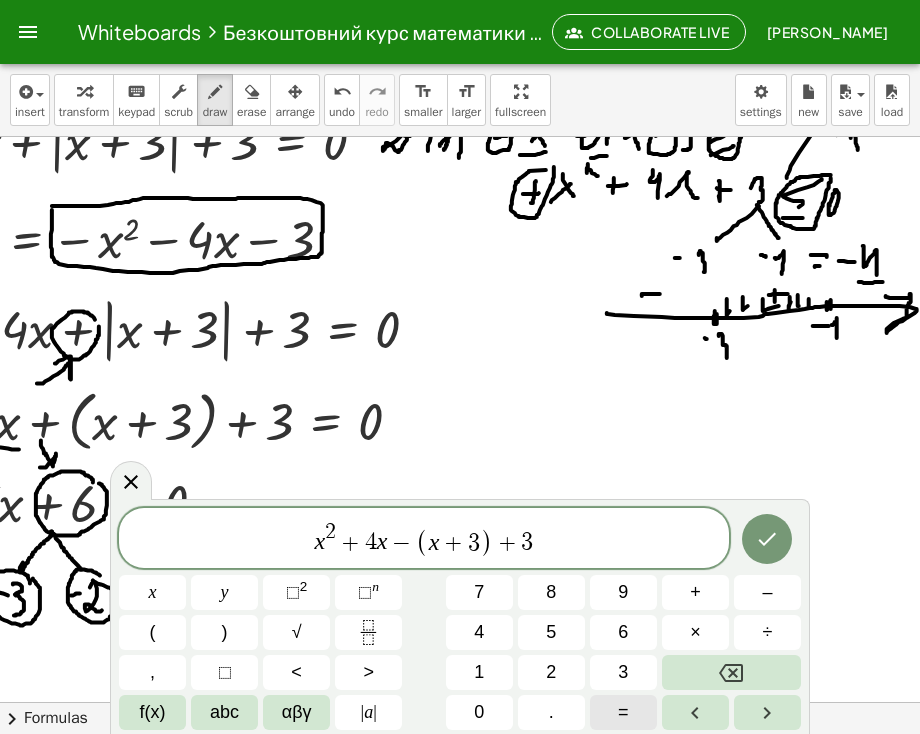 click on "=" at bounding box center [623, 712] 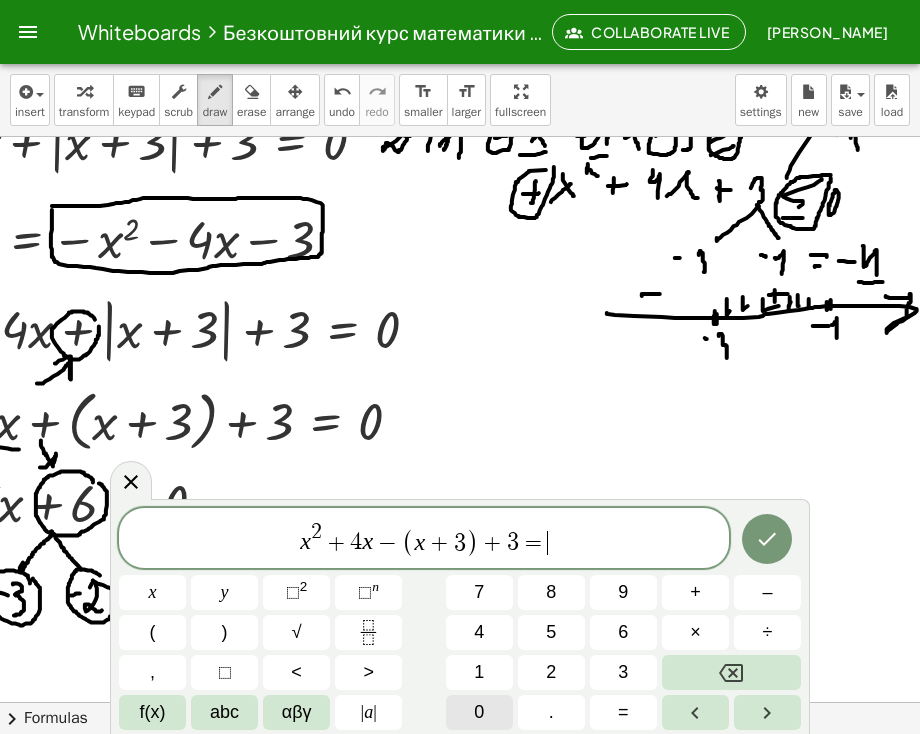 click on "0" at bounding box center (479, 712) 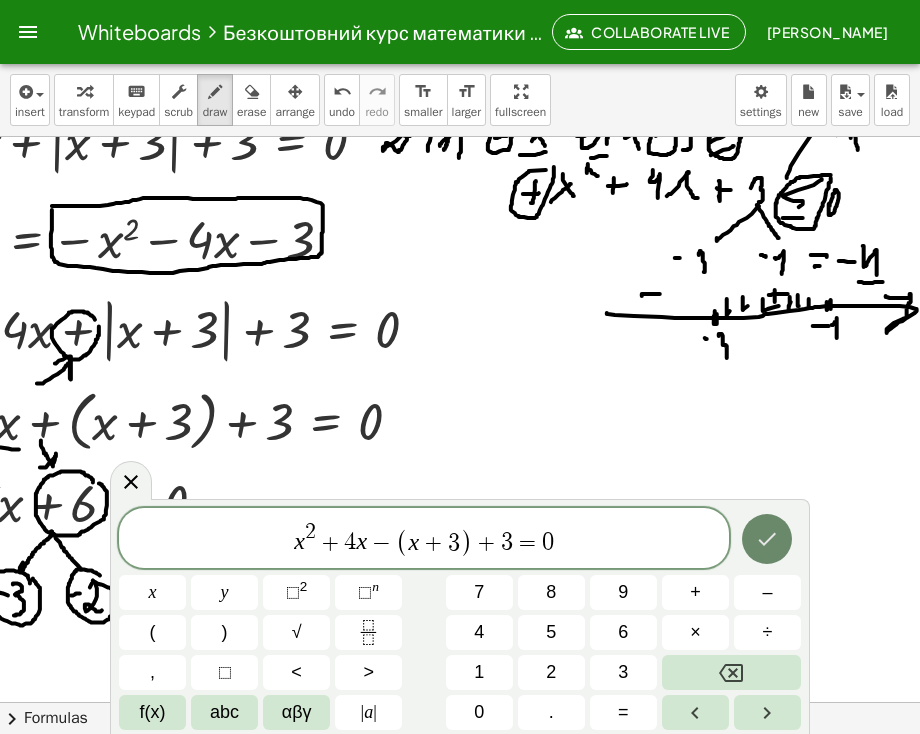 click at bounding box center [767, 539] 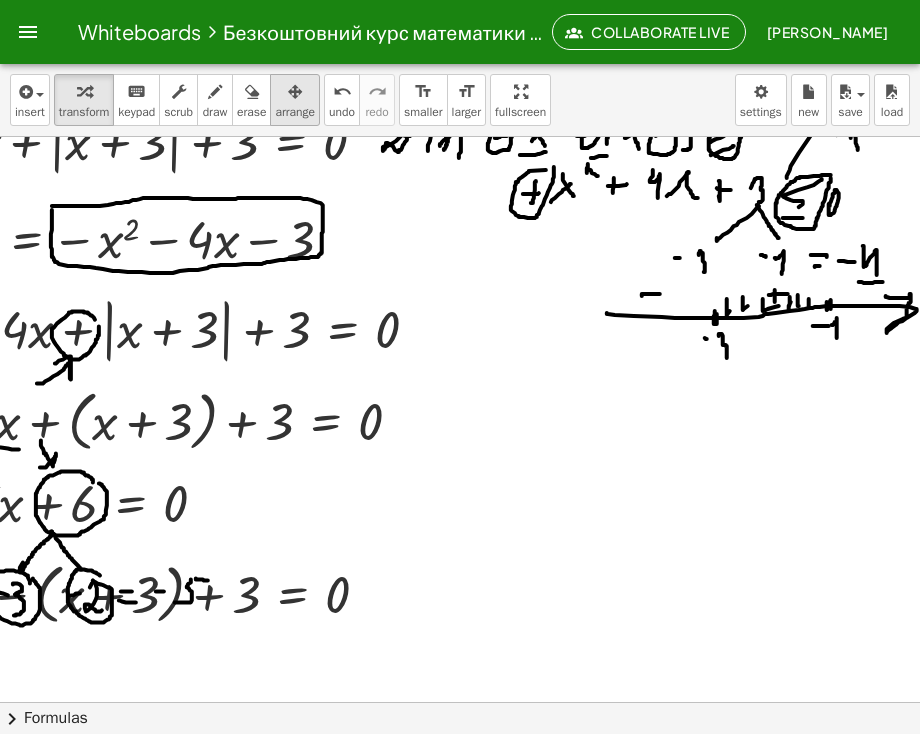 click at bounding box center (295, 91) 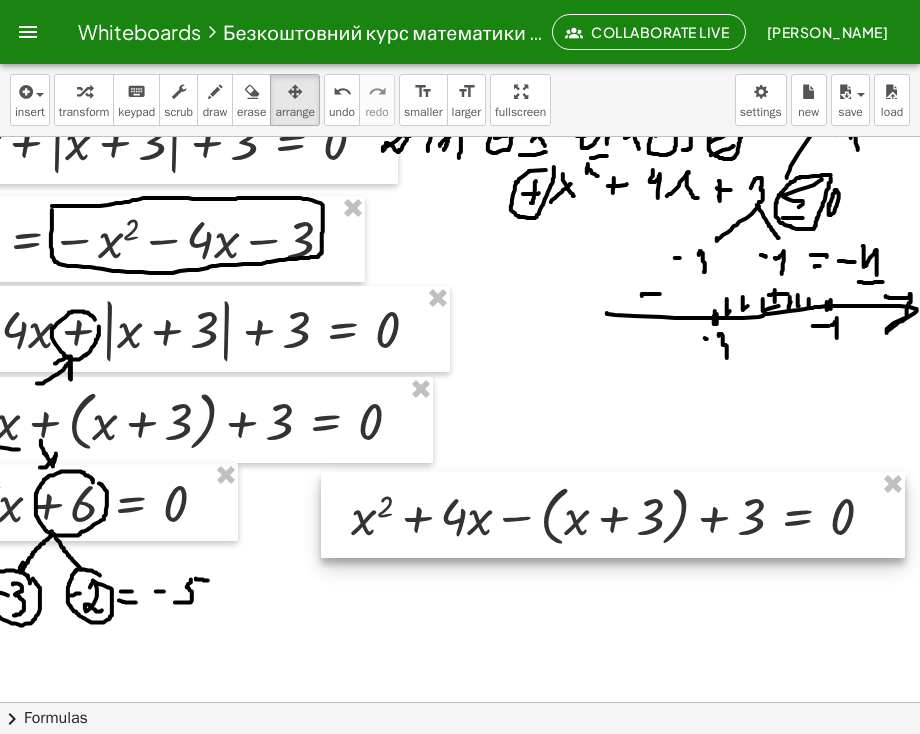 drag, startPoint x: 329, startPoint y: 593, endPoint x: 816, endPoint y: 517, distance: 492.8945 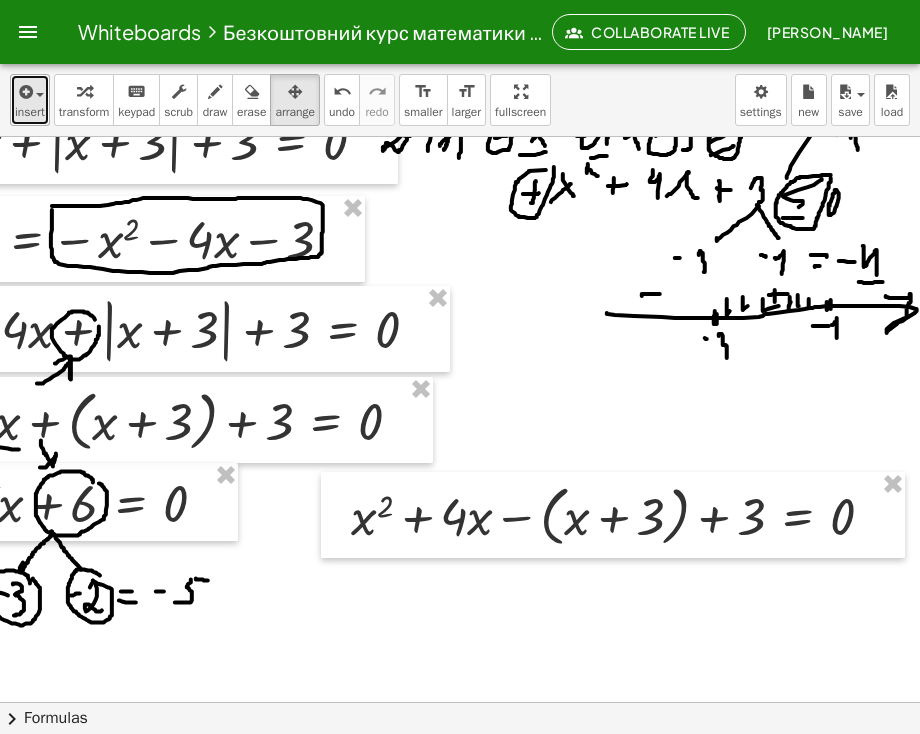 click at bounding box center [35, 94] 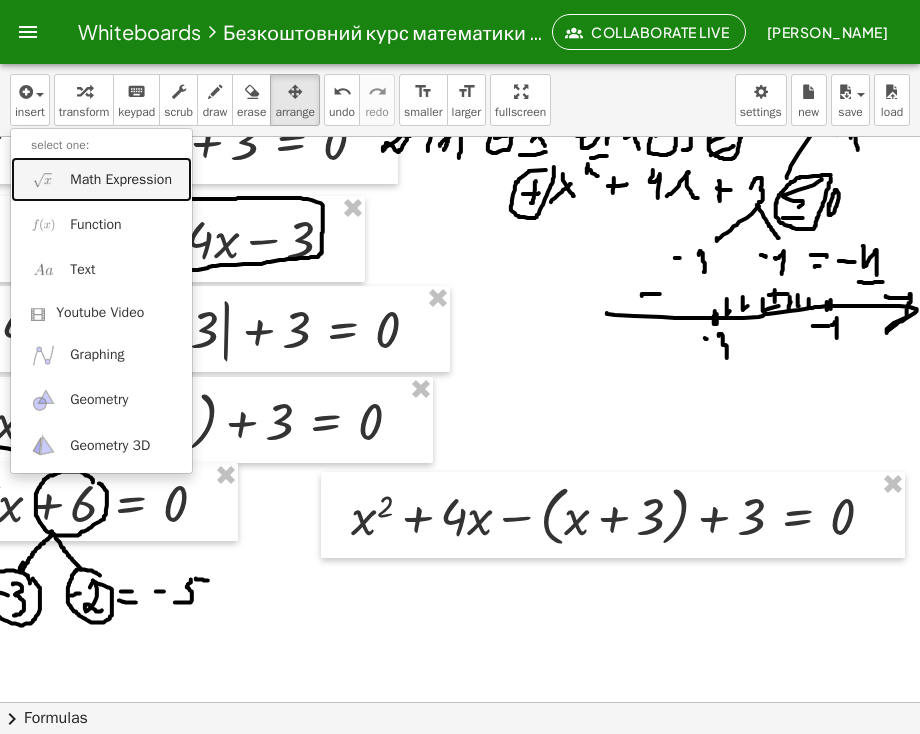 click on "Math Expression" at bounding box center [121, 180] 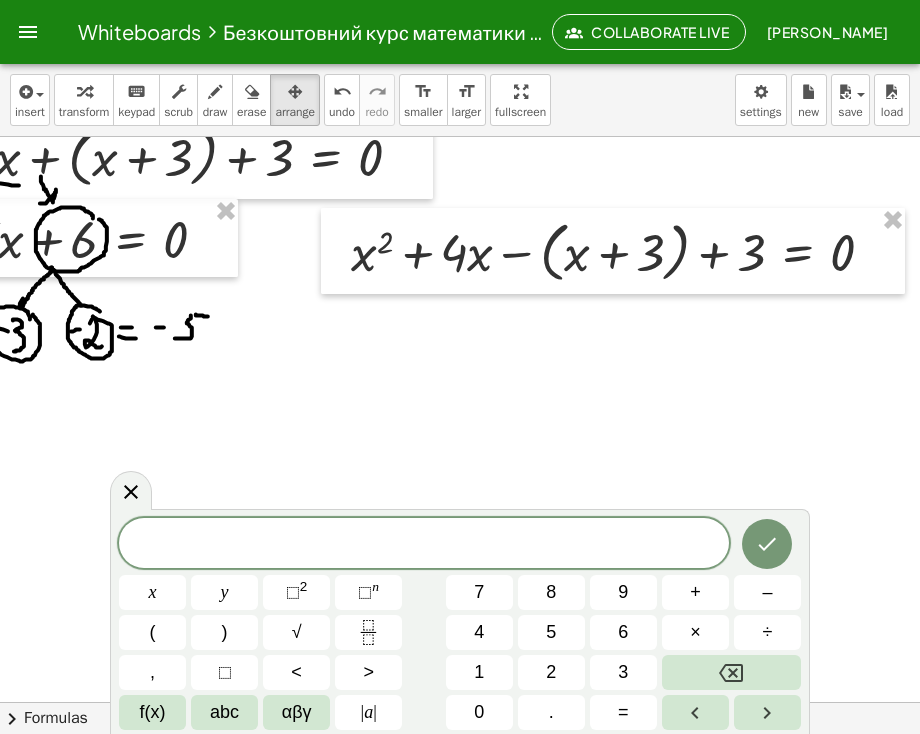 scroll, scrollTop: 4072, scrollLeft: 199, axis: both 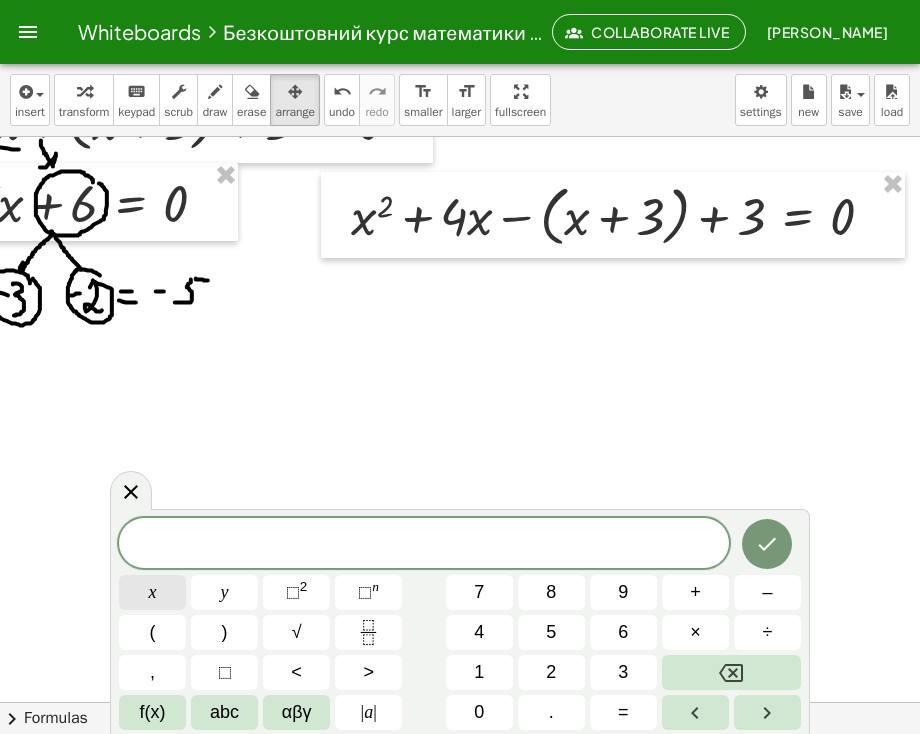 click on "x" at bounding box center [152, 592] 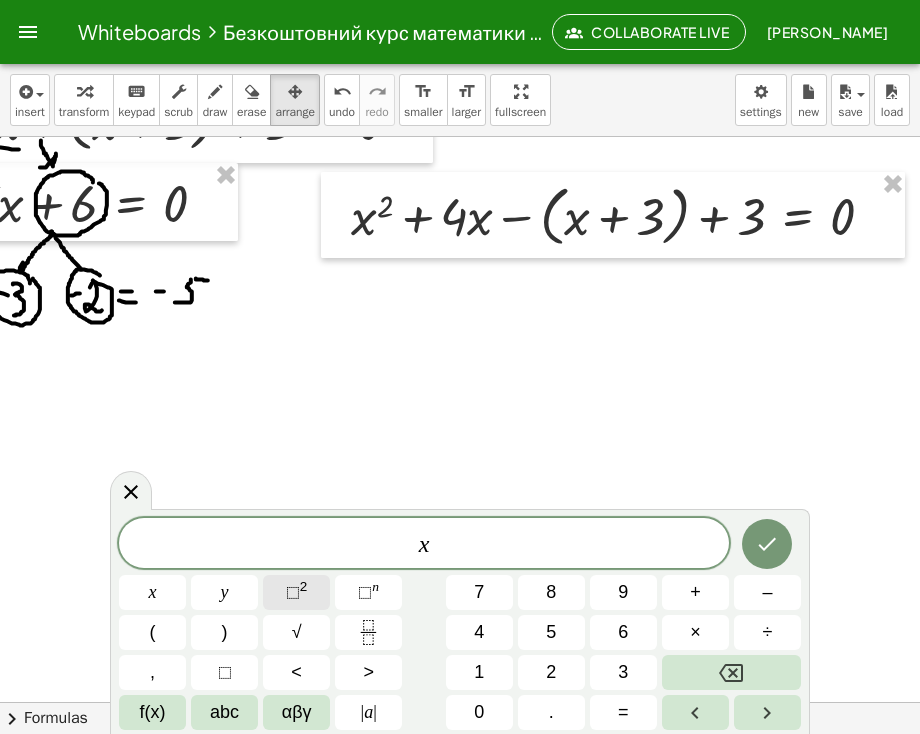 click on "2" at bounding box center [304, 586] 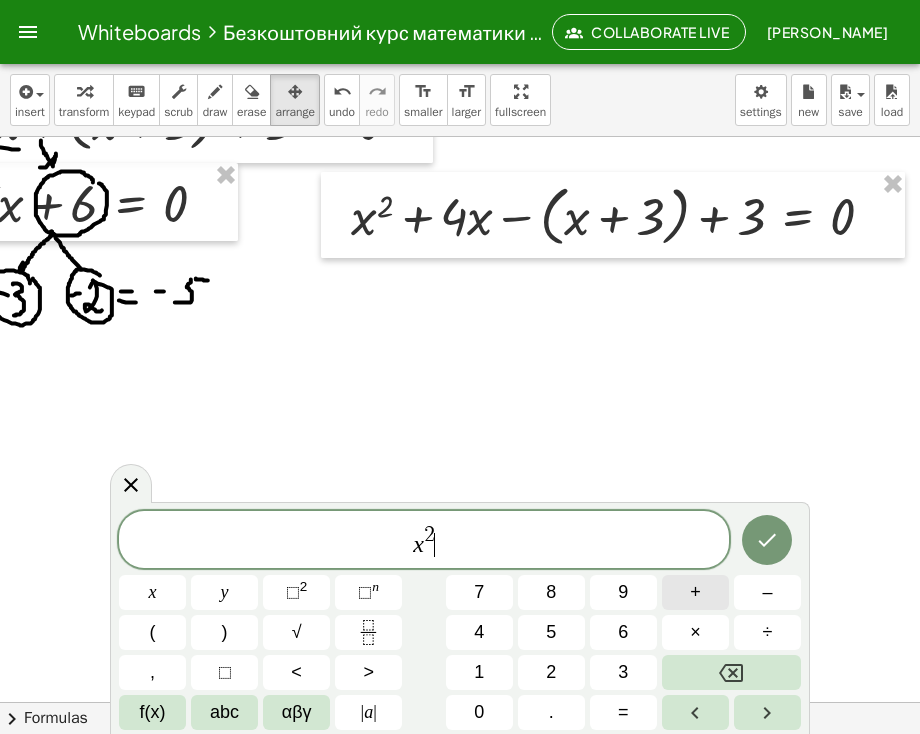 click on "+" at bounding box center [695, 592] 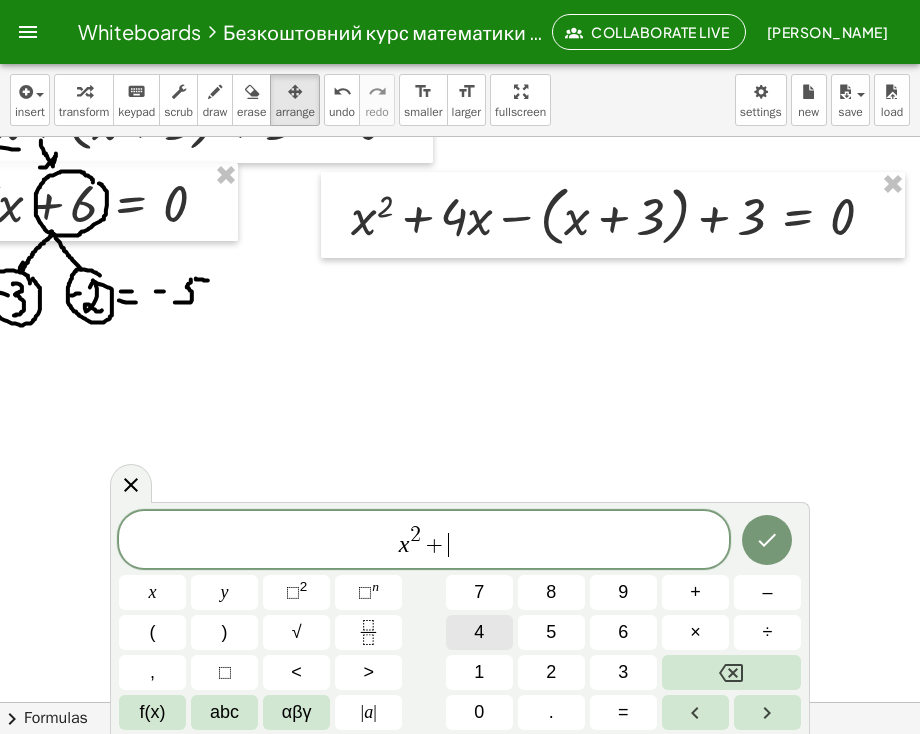 click on "4" at bounding box center [479, 632] 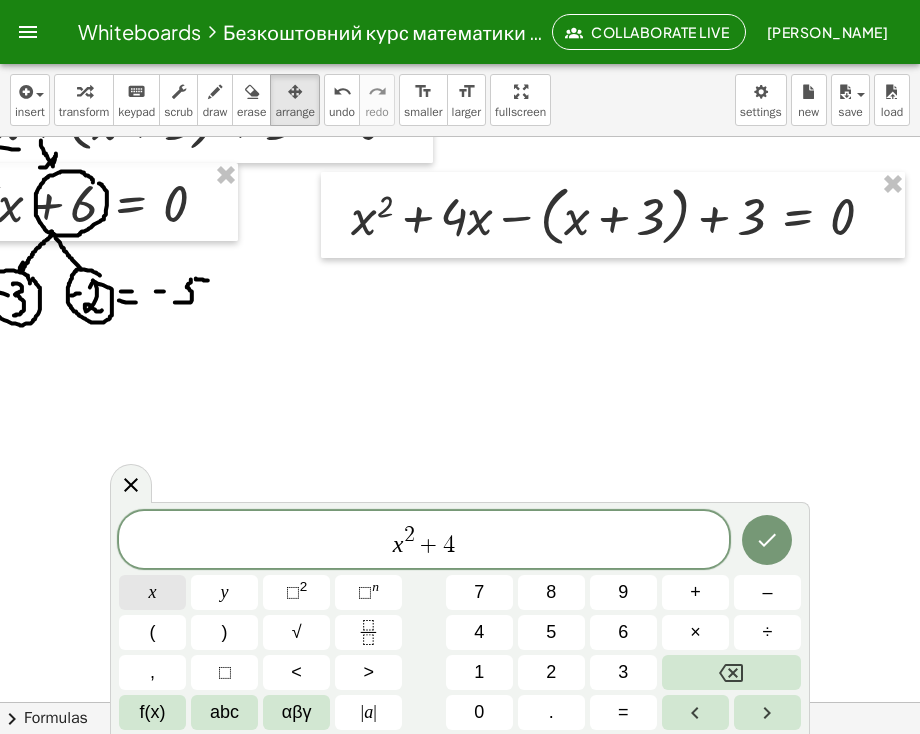 click on "x" at bounding box center [152, 592] 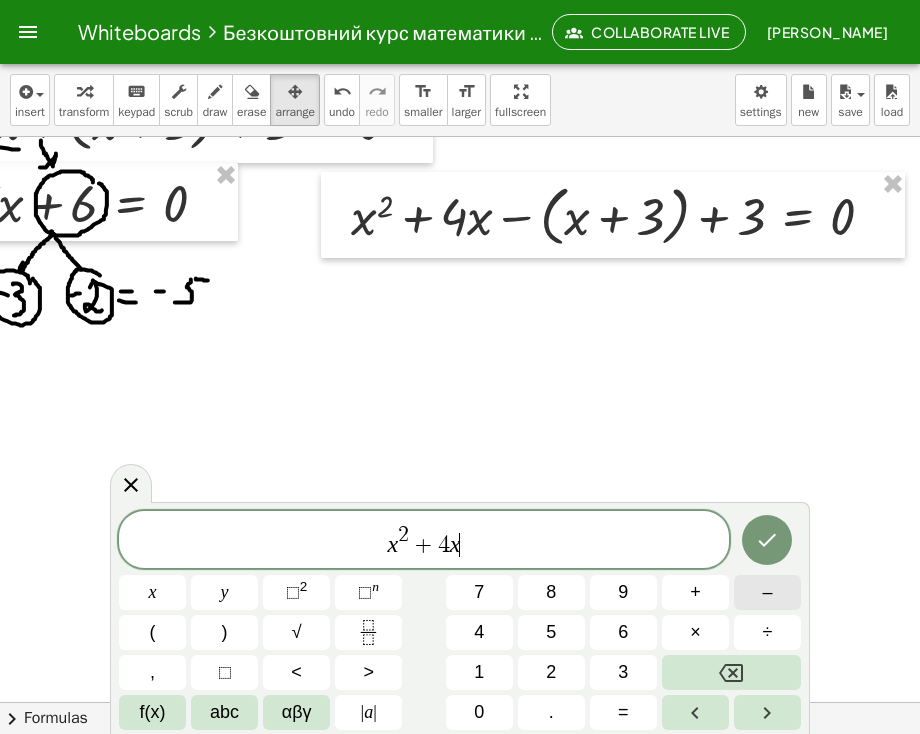 click on "–" at bounding box center (767, 592) 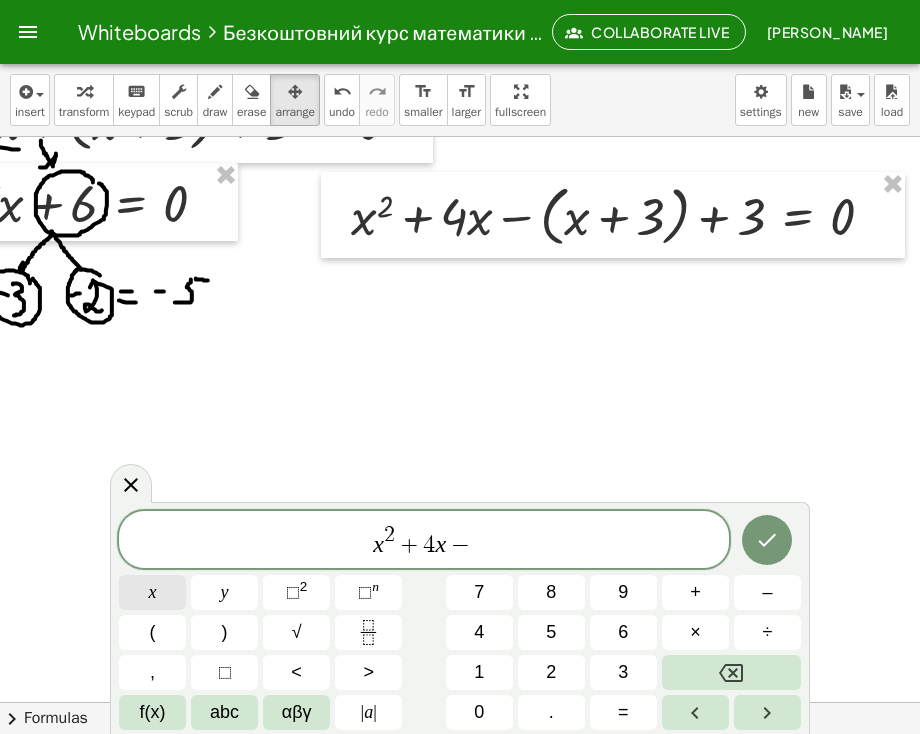 click on "x" at bounding box center [152, 592] 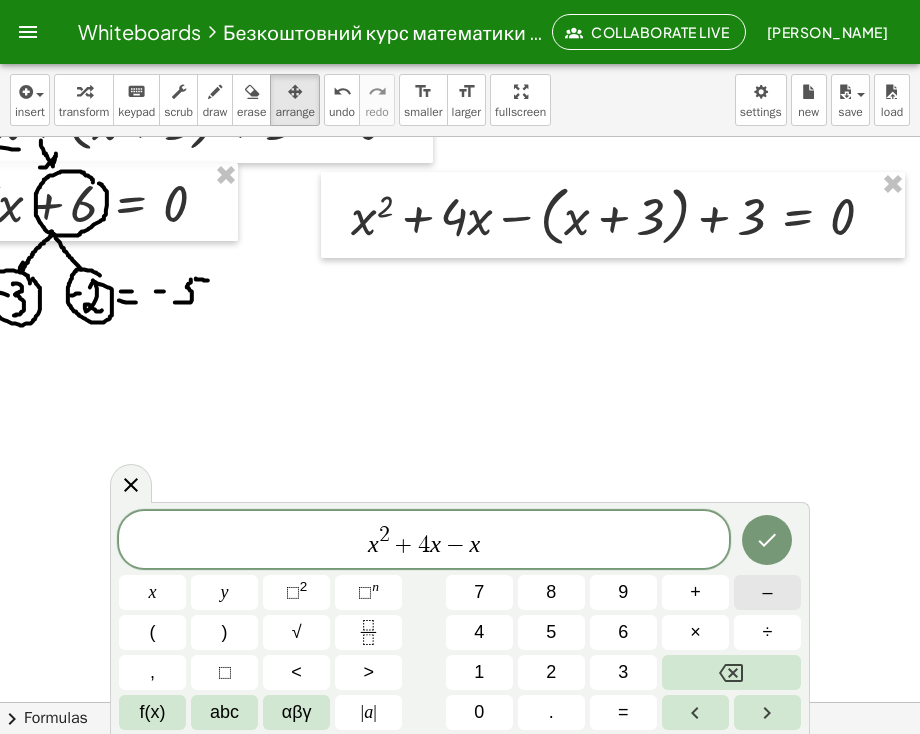 click on "–" at bounding box center [767, 592] 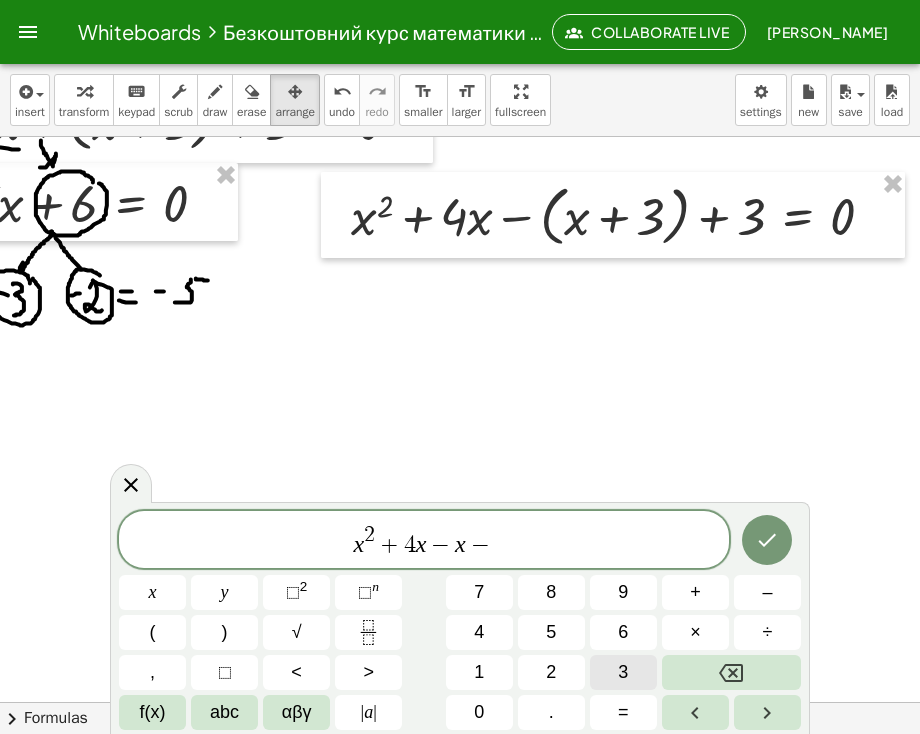 click on "3" at bounding box center (623, 672) 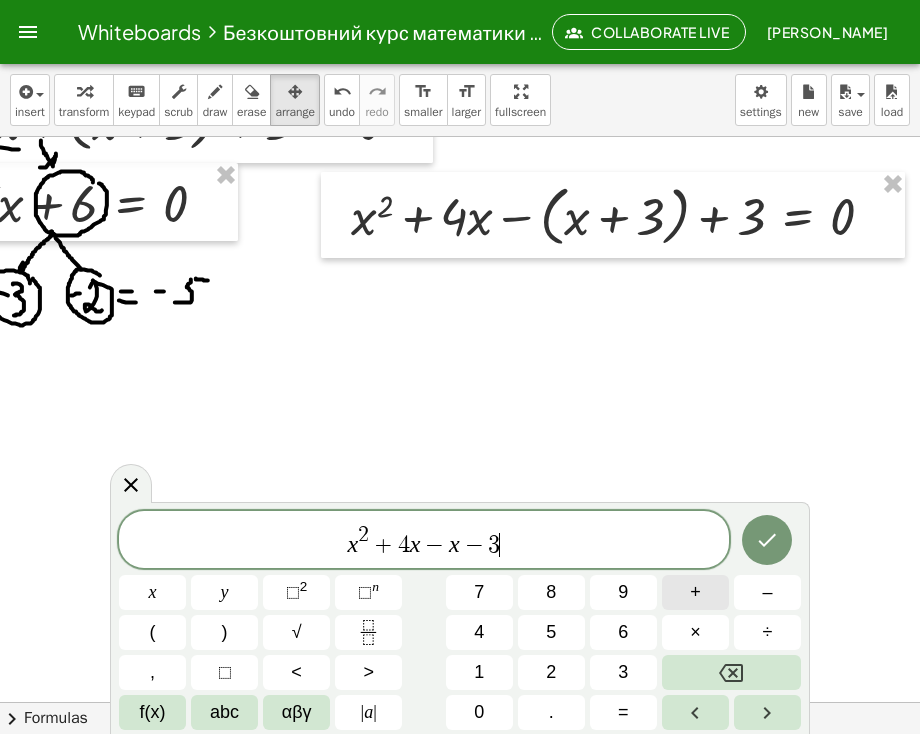 click on "+" at bounding box center (695, 592) 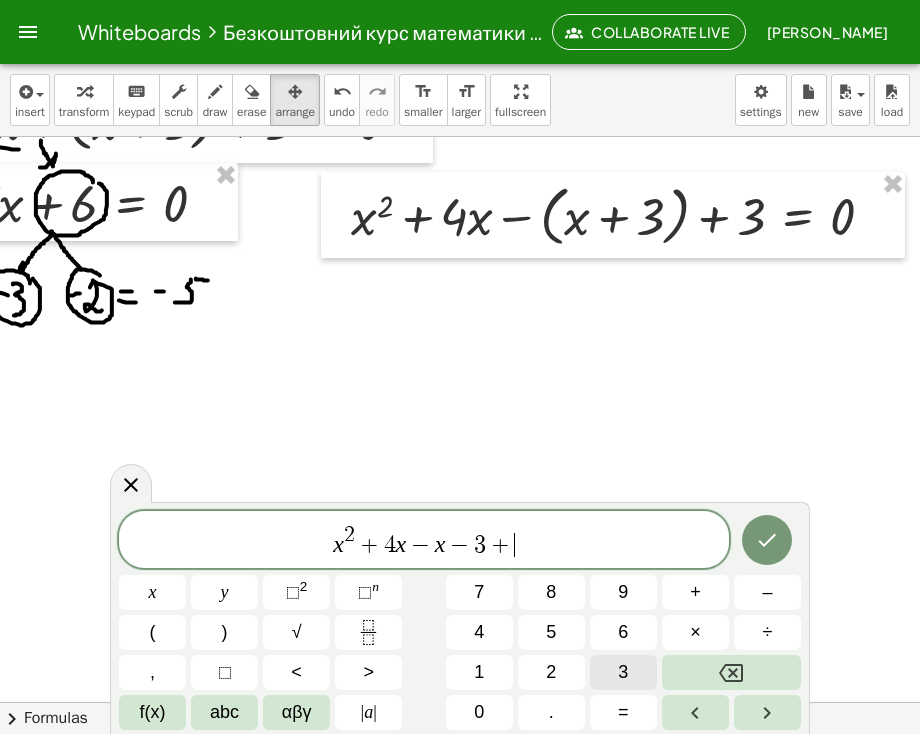click on "3" at bounding box center (623, 672) 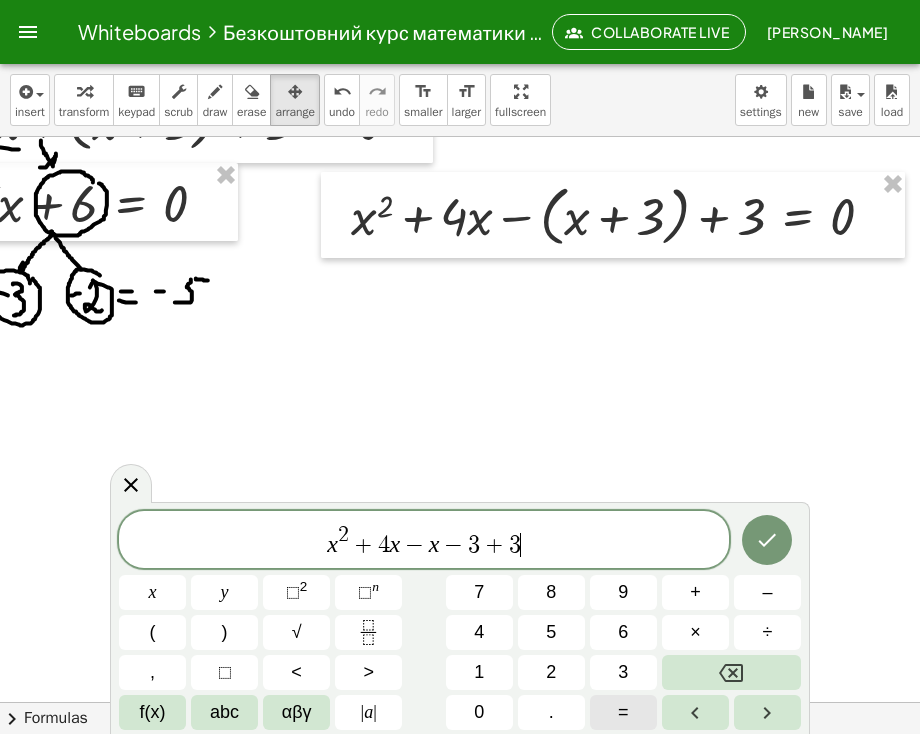 click on "=" at bounding box center (623, 712) 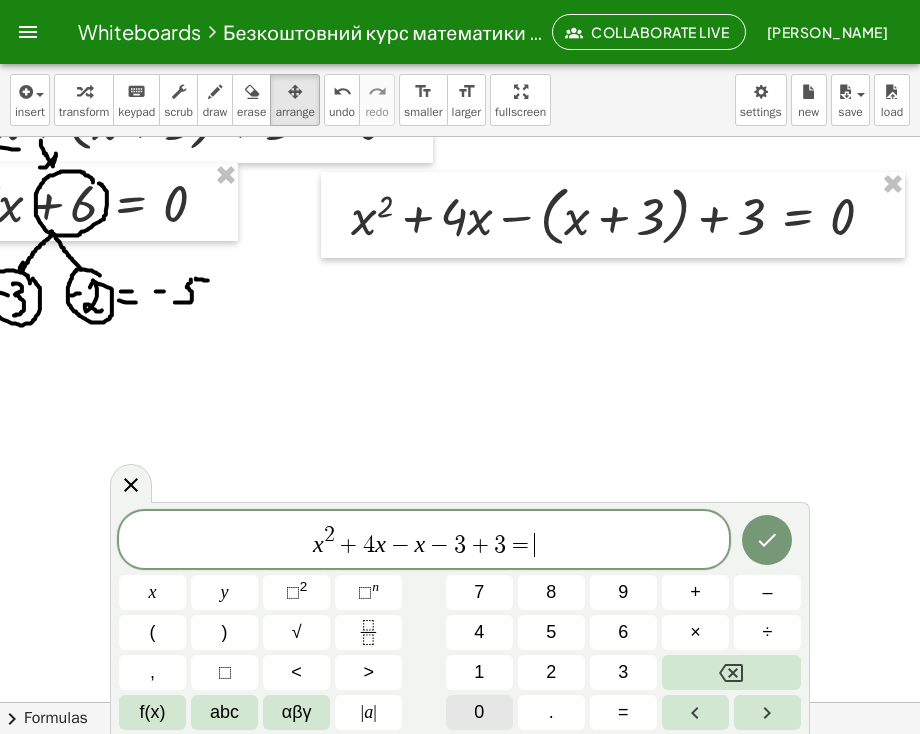 click on "0" at bounding box center (479, 712) 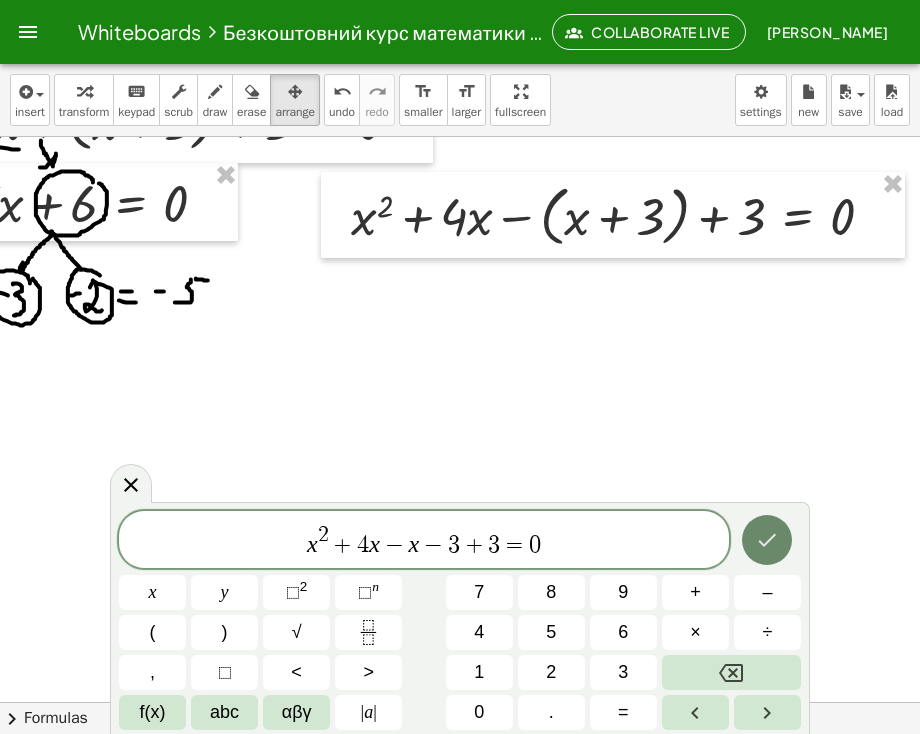 click 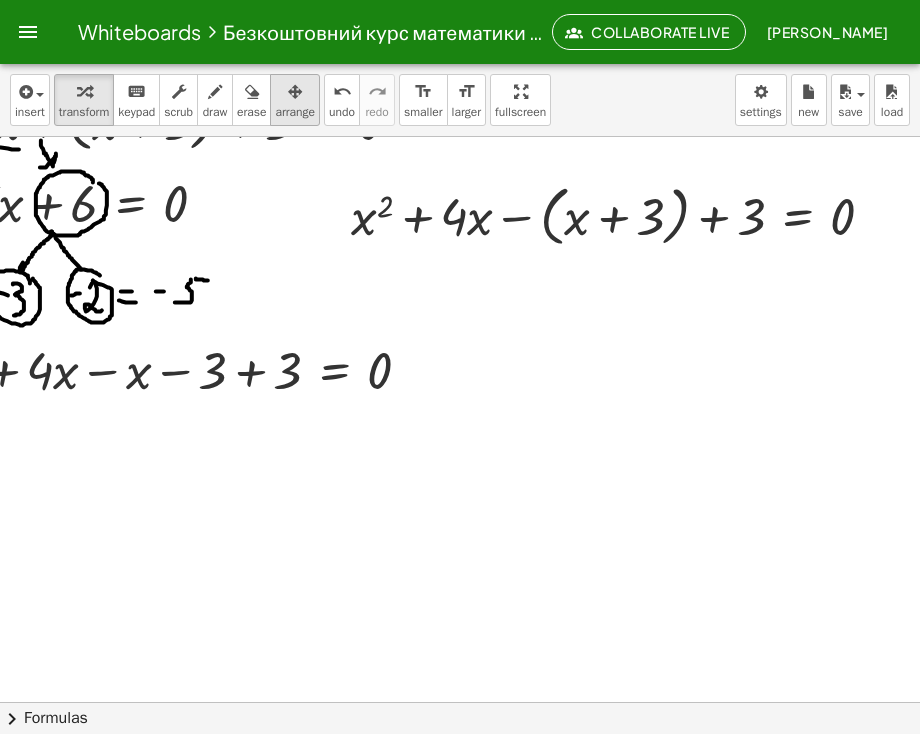 click on "arrange" at bounding box center [295, 112] 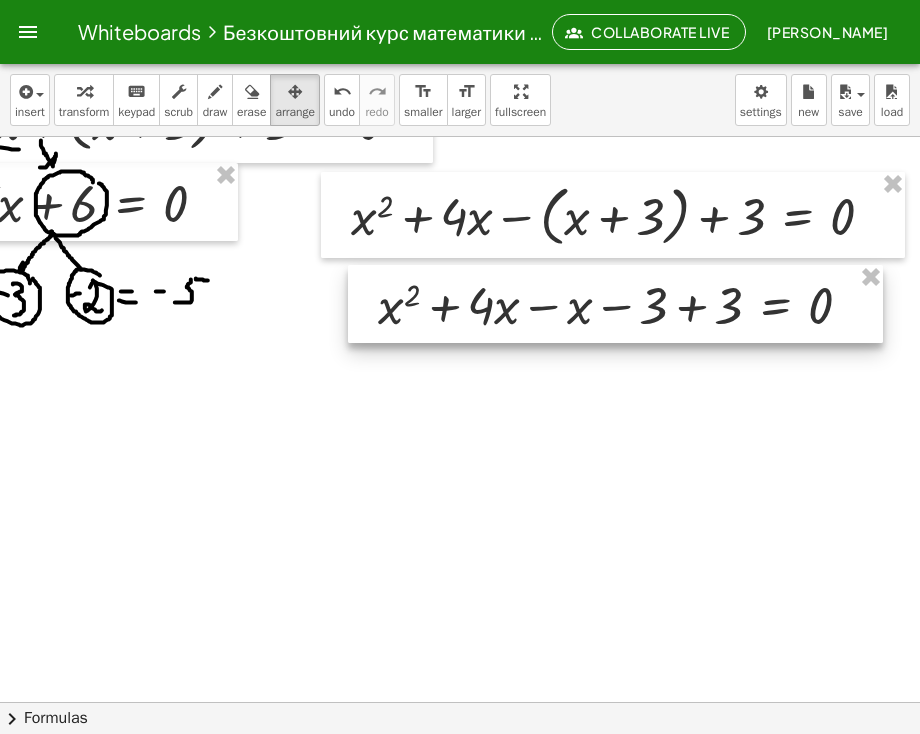 drag, startPoint x: 283, startPoint y: 370, endPoint x: 724, endPoint y: 305, distance: 445.76453 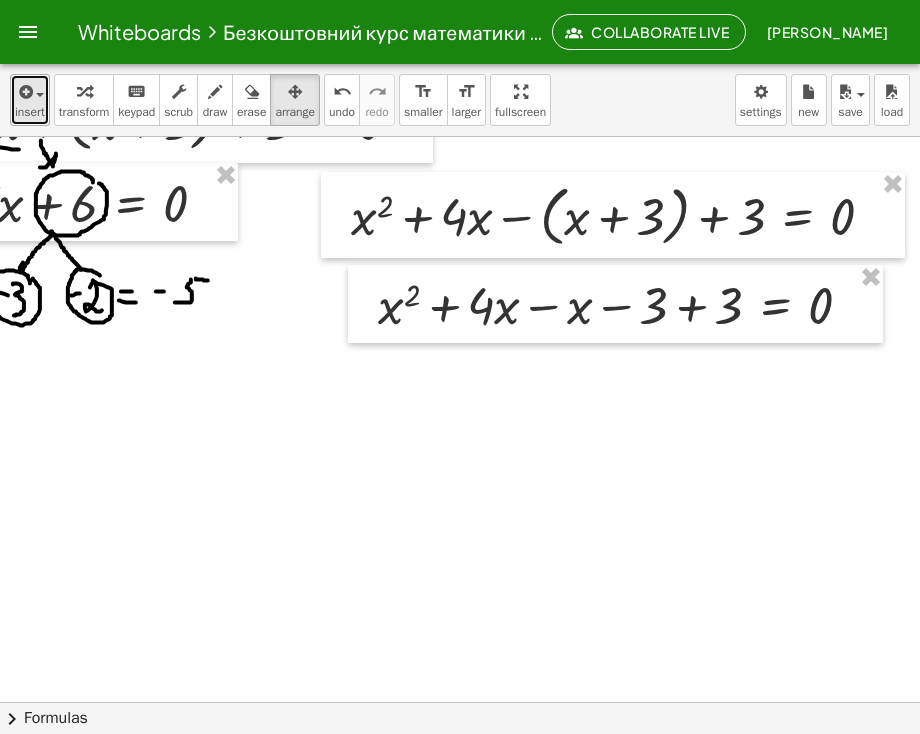 click on "insert" at bounding box center (30, 112) 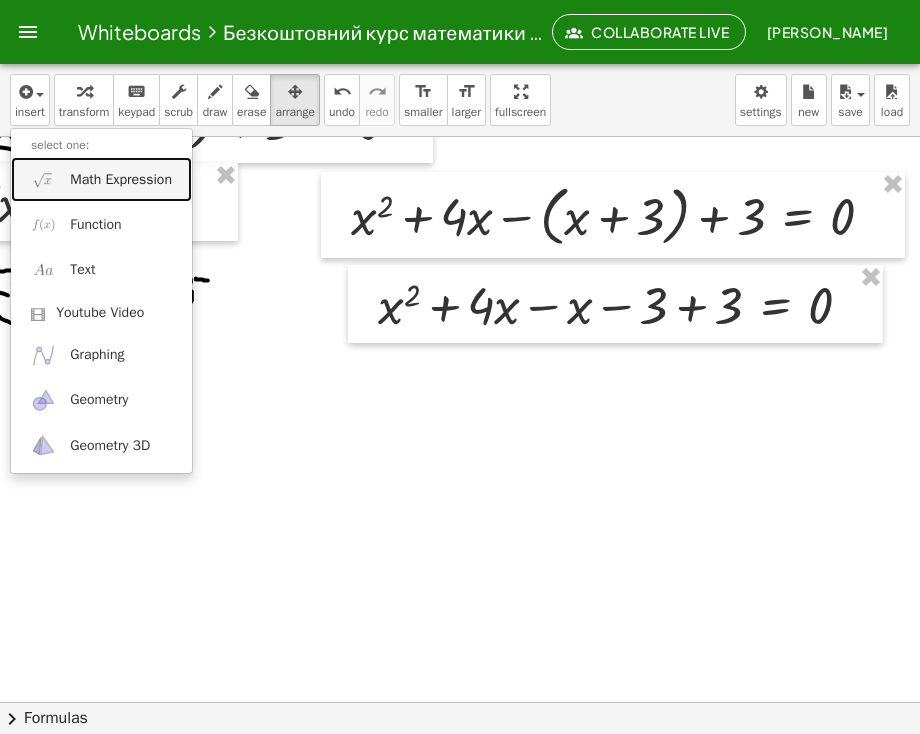 click on "Math Expression" at bounding box center [121, 180] 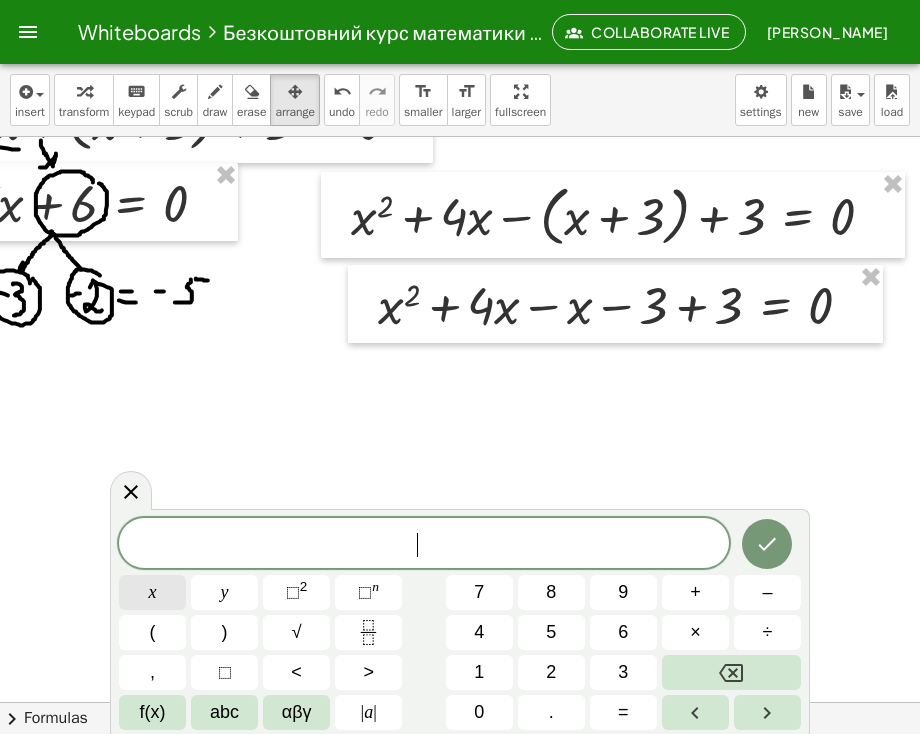 click on "x" at bounding box center (152, 592) 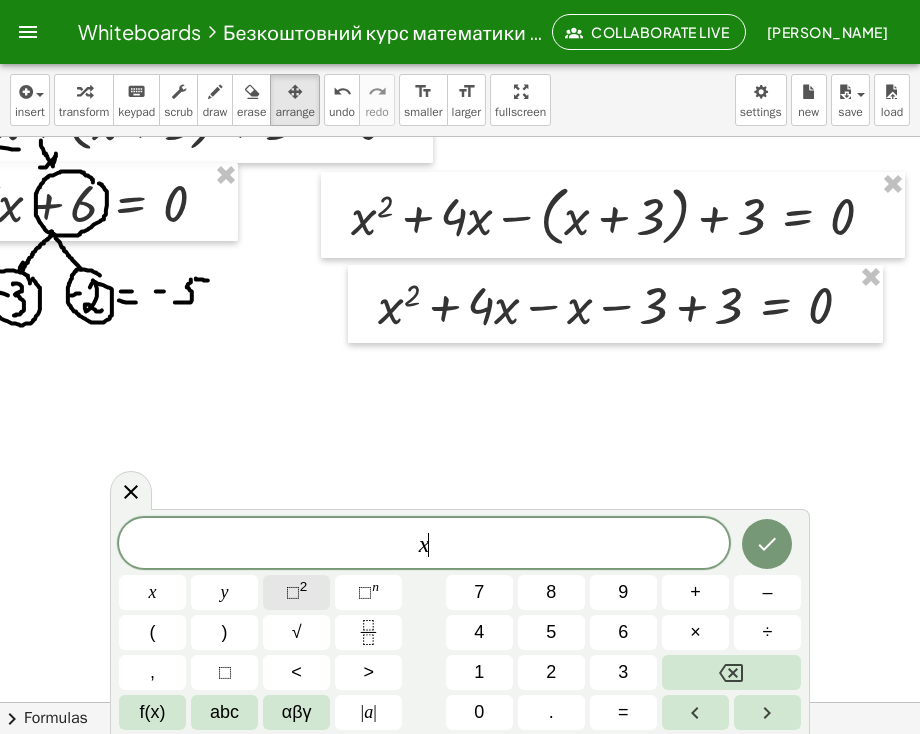 click on "⬚" at bounding box center [293, 592] 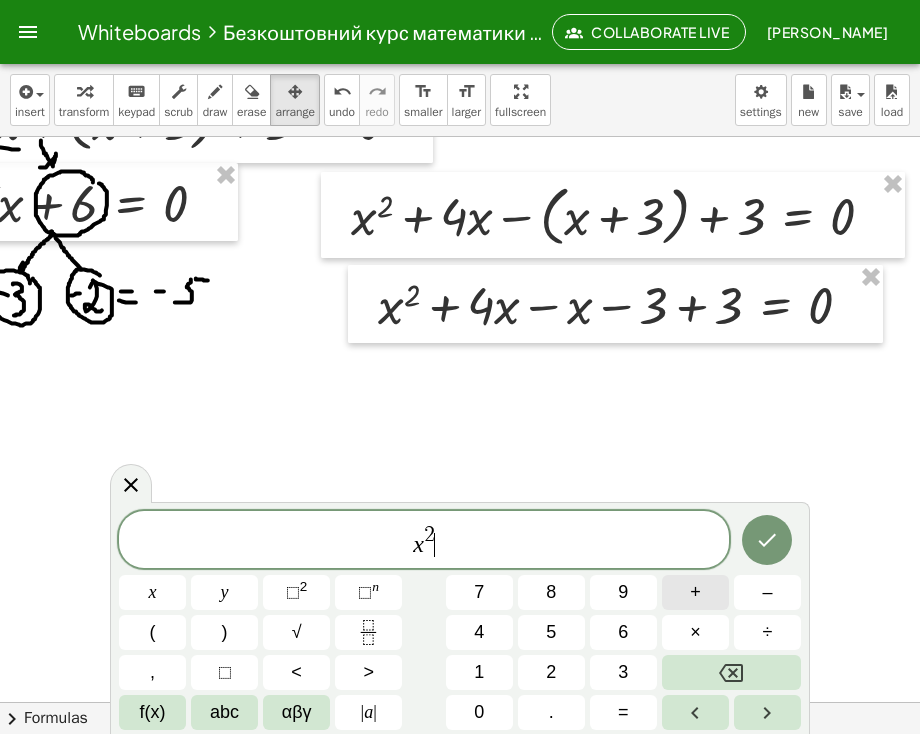 click on "+" at bounding box center (695, 592) 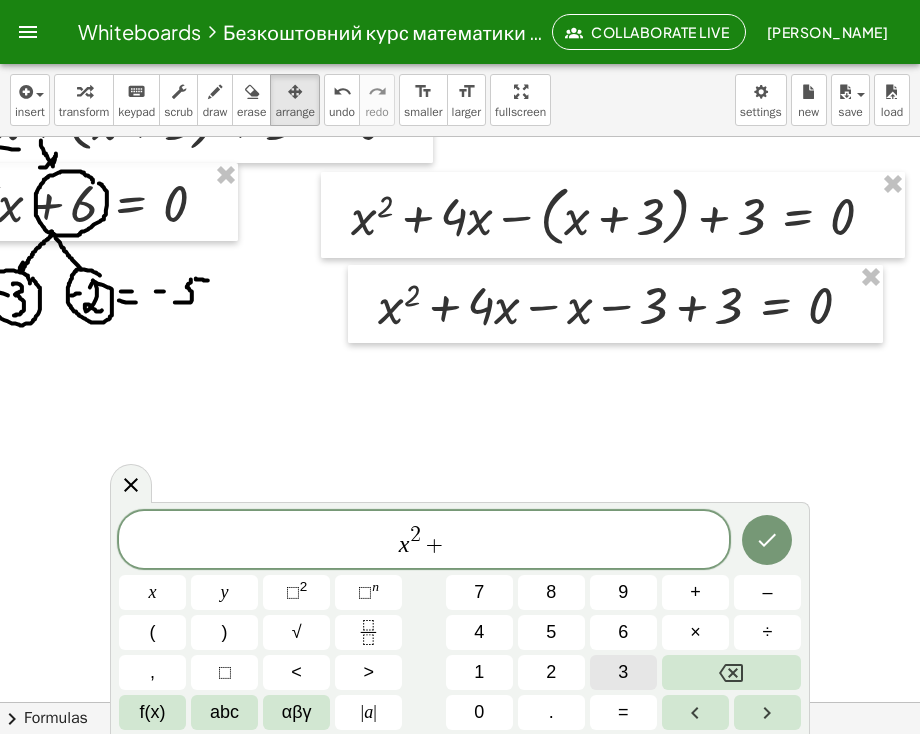 click on "3" at bounding box center (623, 672) 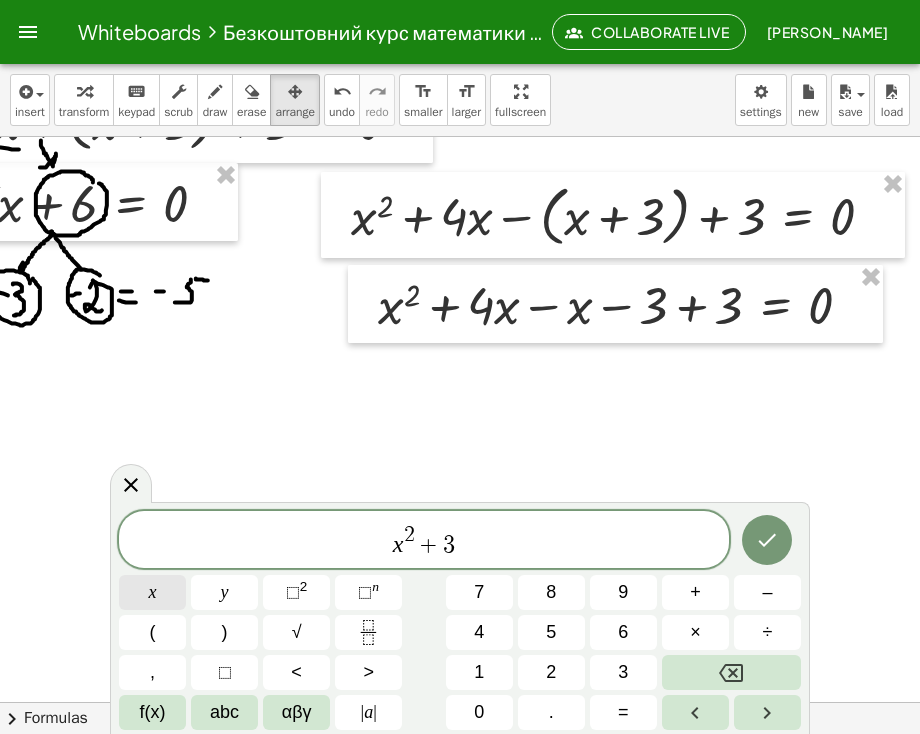 click on "x" at bounding box center (152, 592) 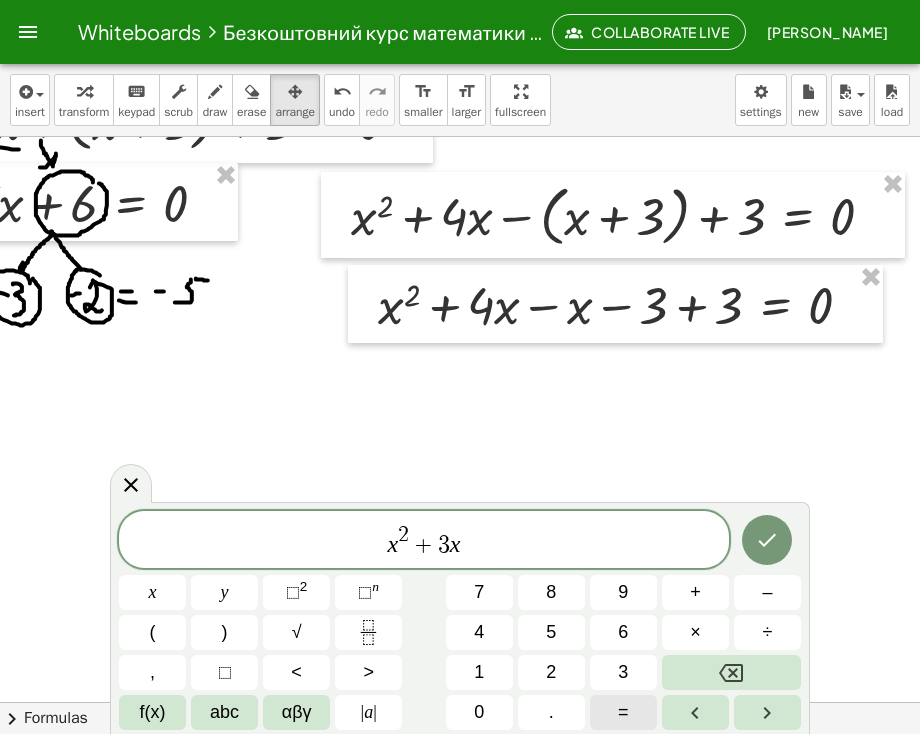 click on "=" at bounding box center [623, 712] 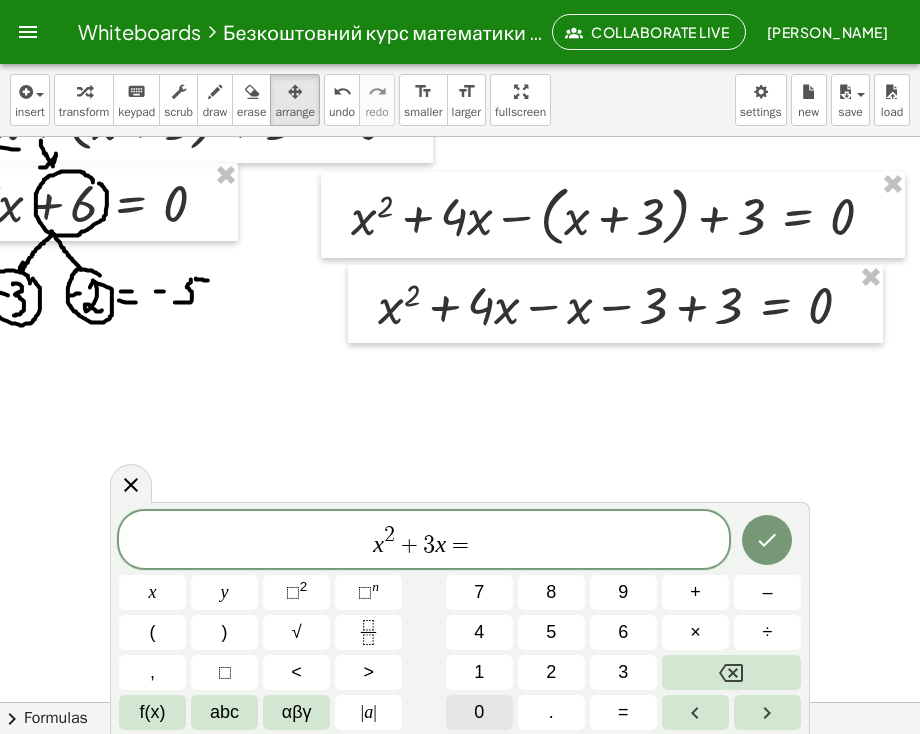 click on "0" at bounding box center (479, 712) 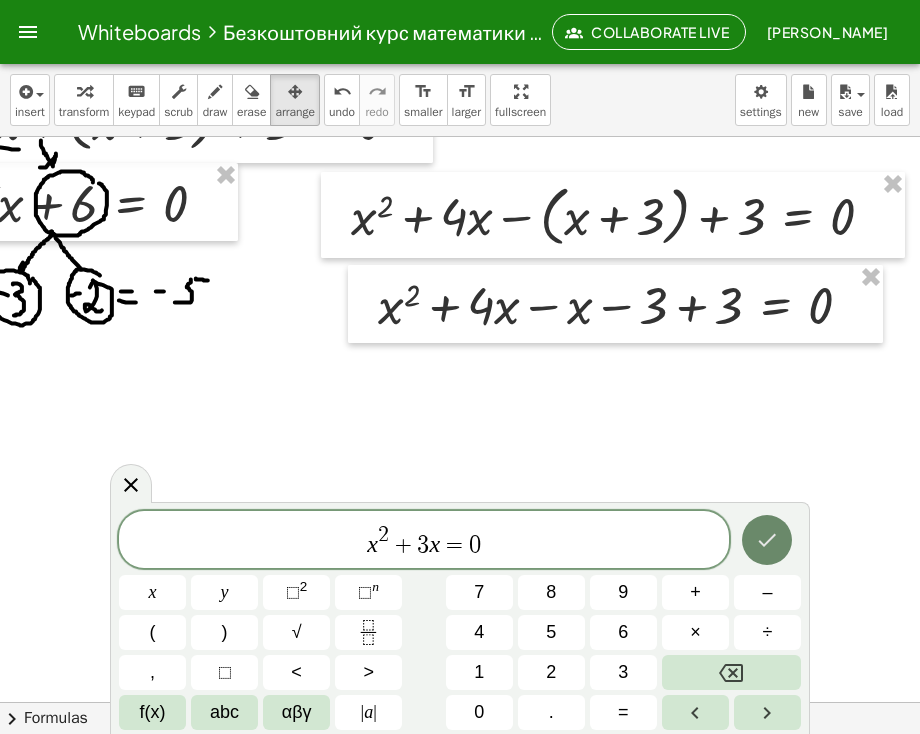 click at bounding box center [767, 540] 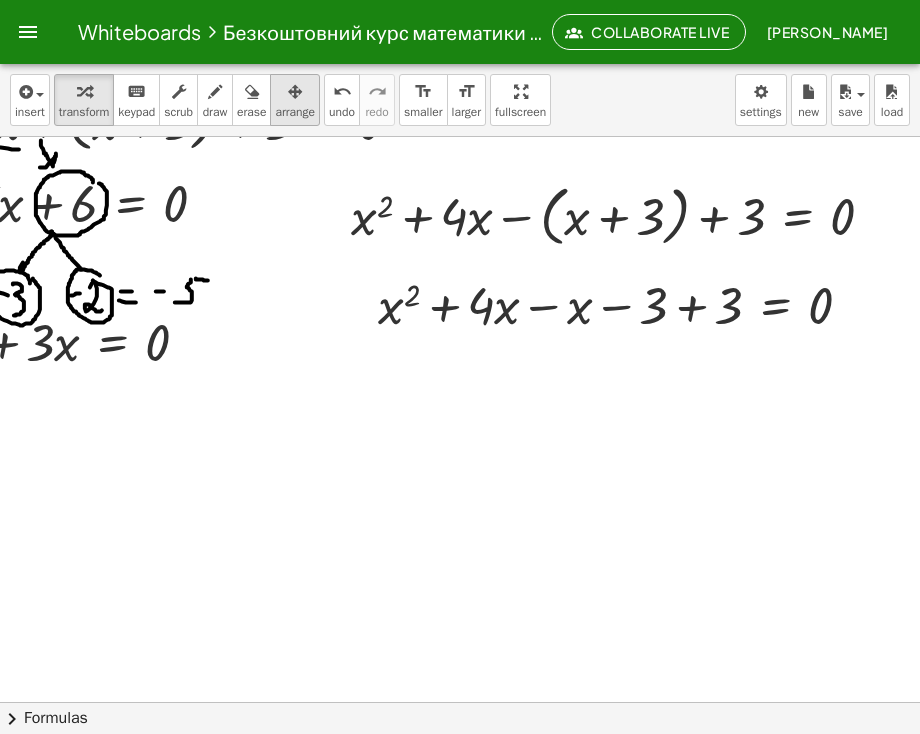 click at bounding box center [295, 92] 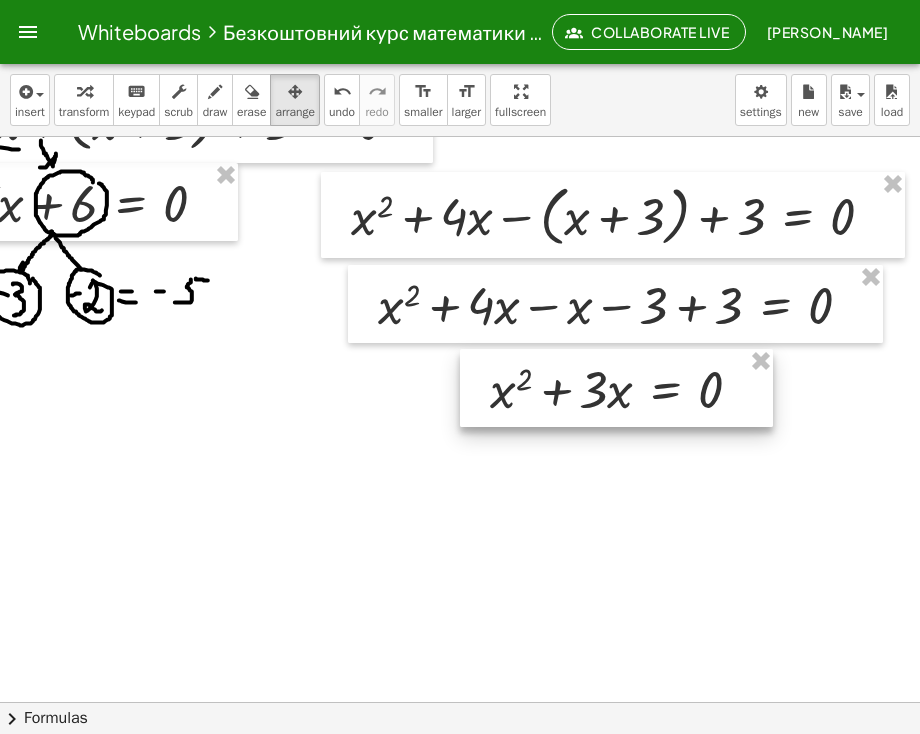 drag, startPoint x: 123, startPoint y: 345, endPoint x: 676, endPoint y: 392, distance: 554.9937 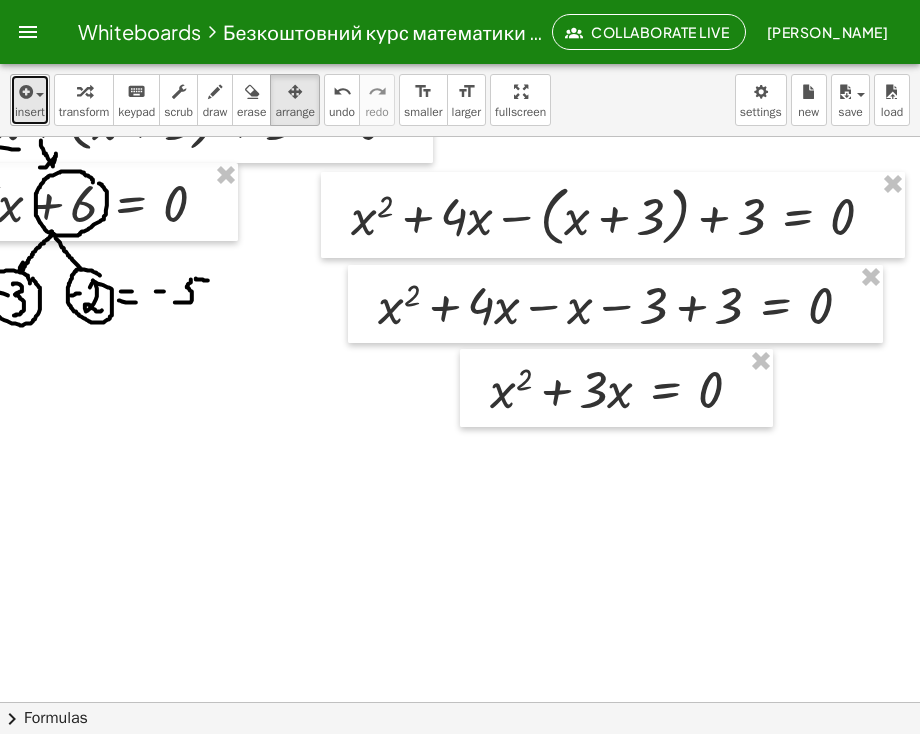 click at bounding box center (24, 92) 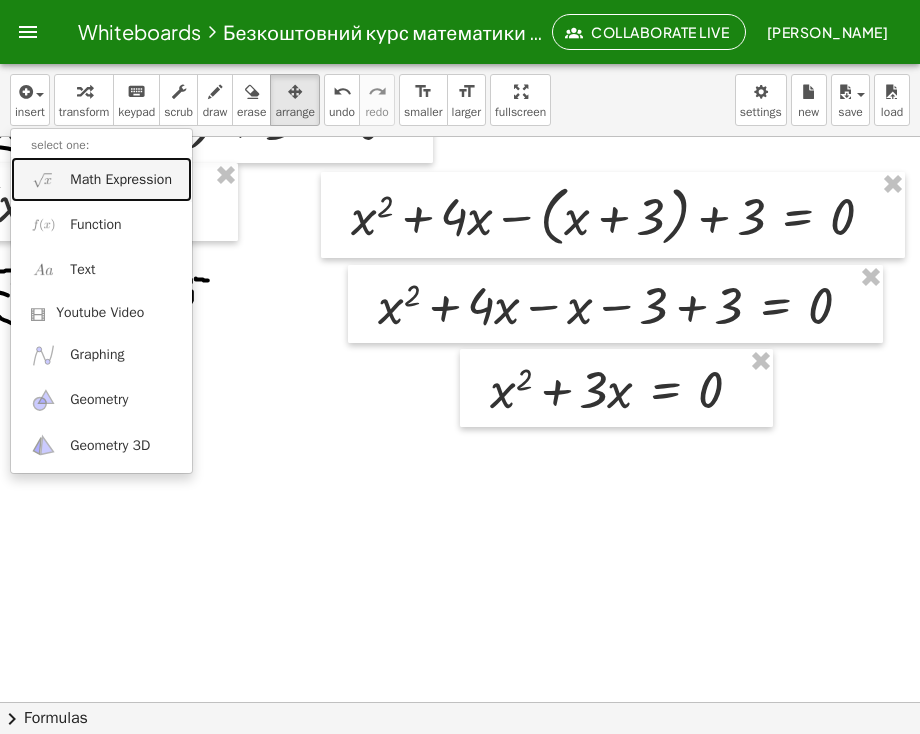 click on "Math Expression" at bounding box center [121, 180] 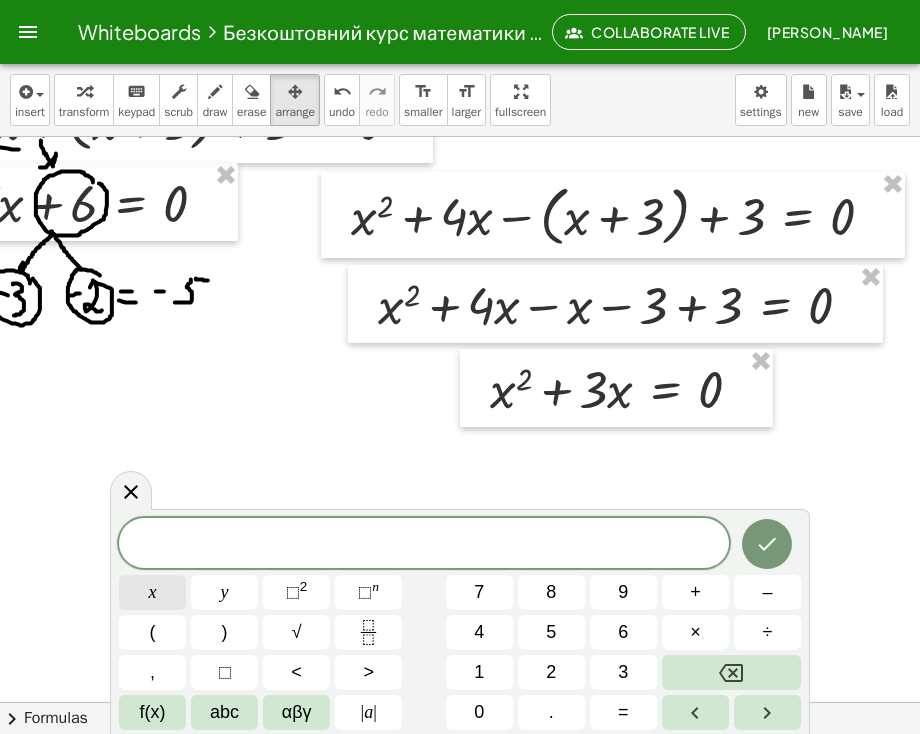 click on "x" at bounding box center [153, 592] 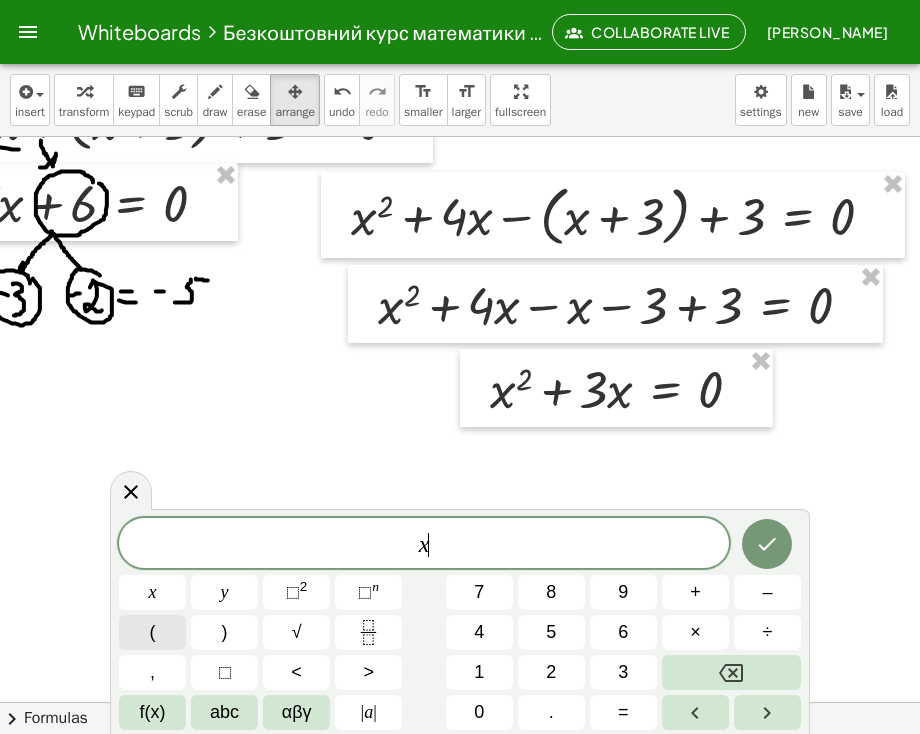 click on "(" at bounding box center [153, 632] 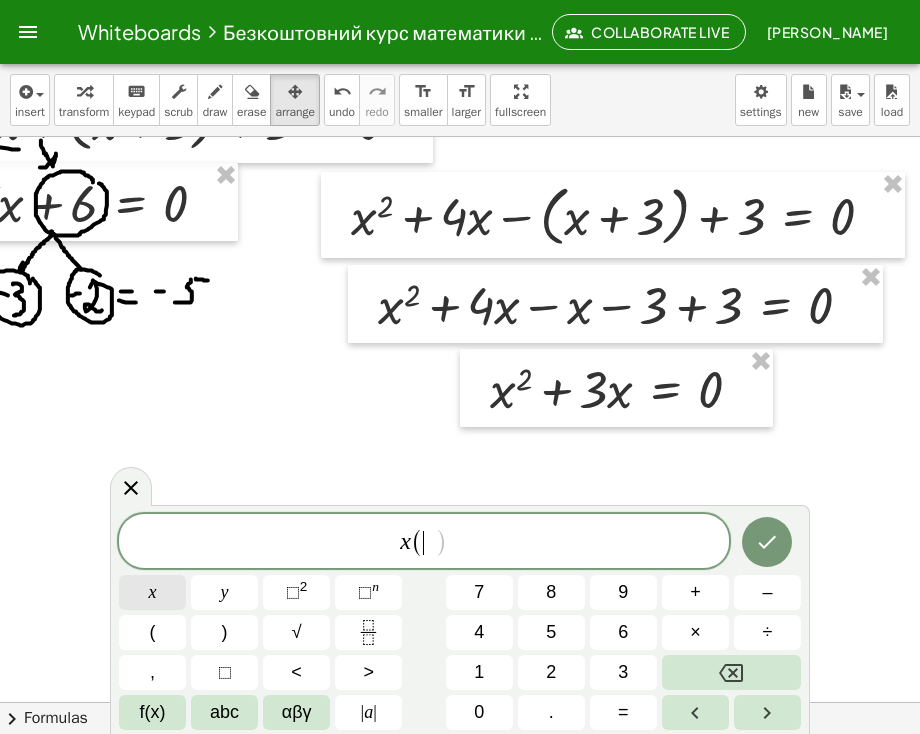 click on "x" at bounding box center (152, 592) 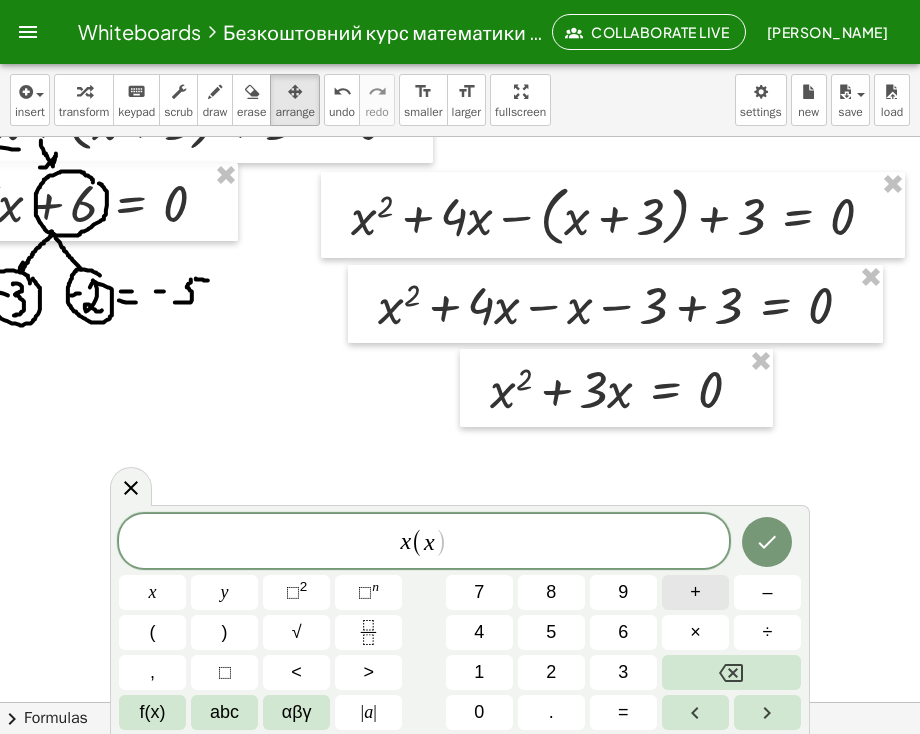 click on "+" at bounding box center [695, 592] 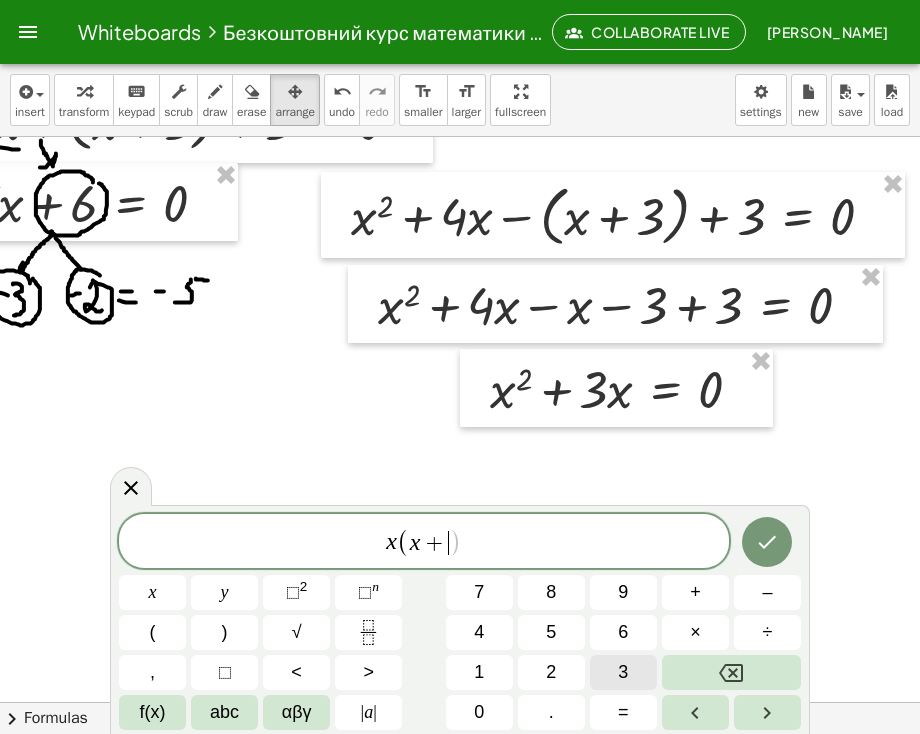 click on "3" at bounding box center [623, 672] 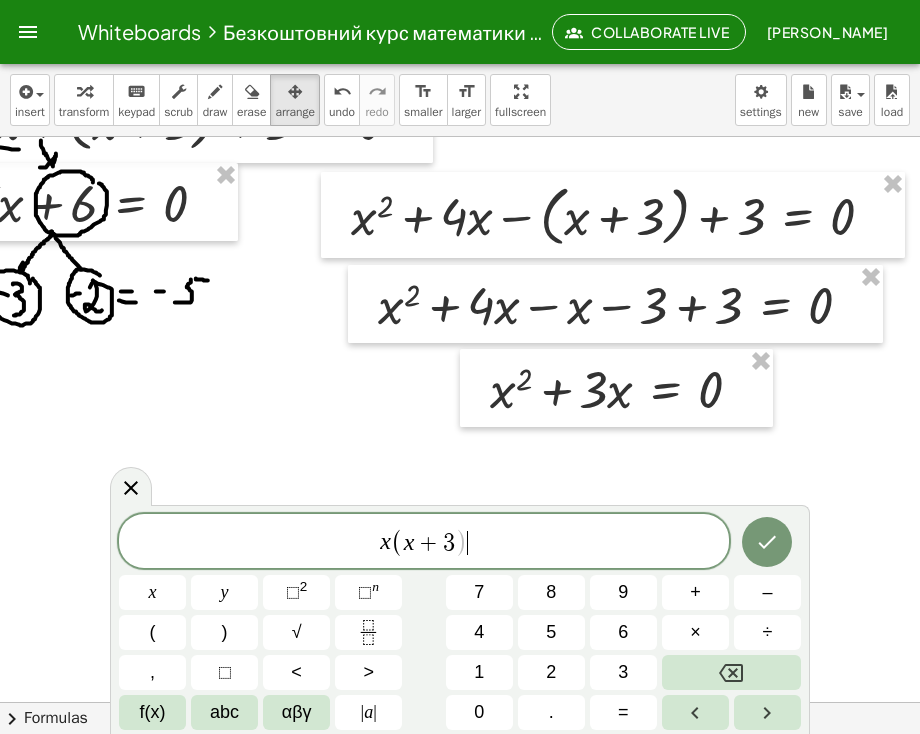 click on "x ( x + 3 ) ​" at bounding box center [424, 542] 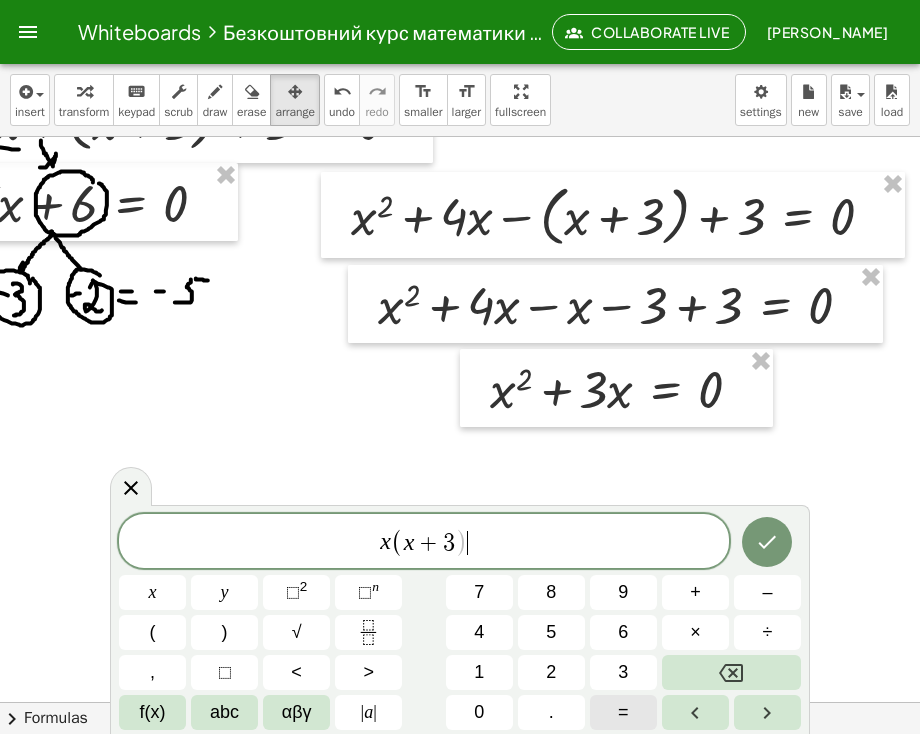 click on "=" at bounding box center (623, 712) 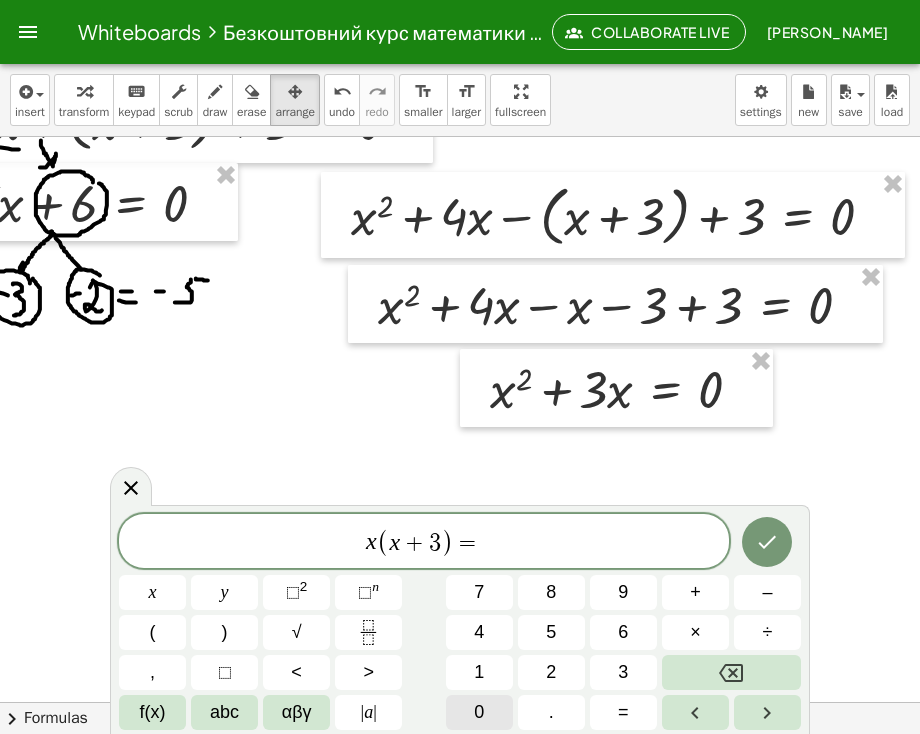 click on "0" at bounding box center (479, 712) 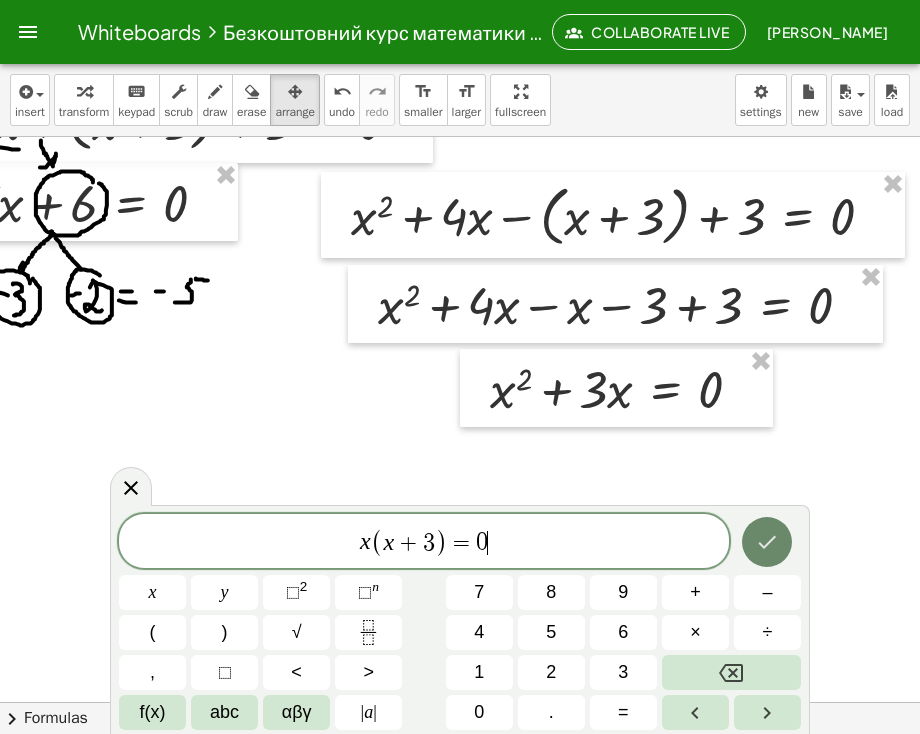 click at bounding box center (767, 542) 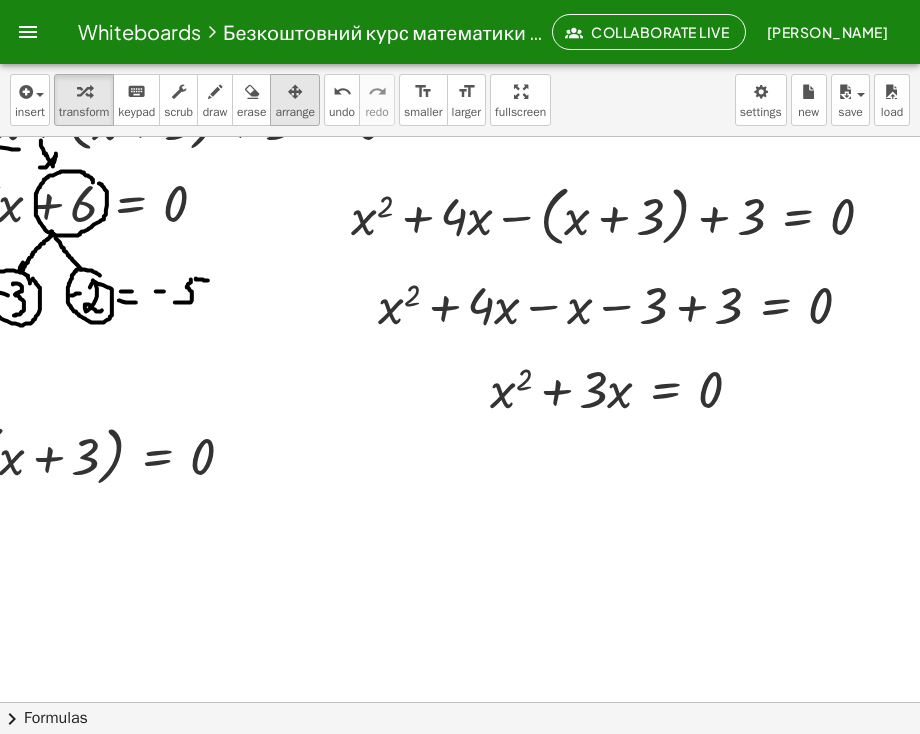 click at bounding box center (295, 92) 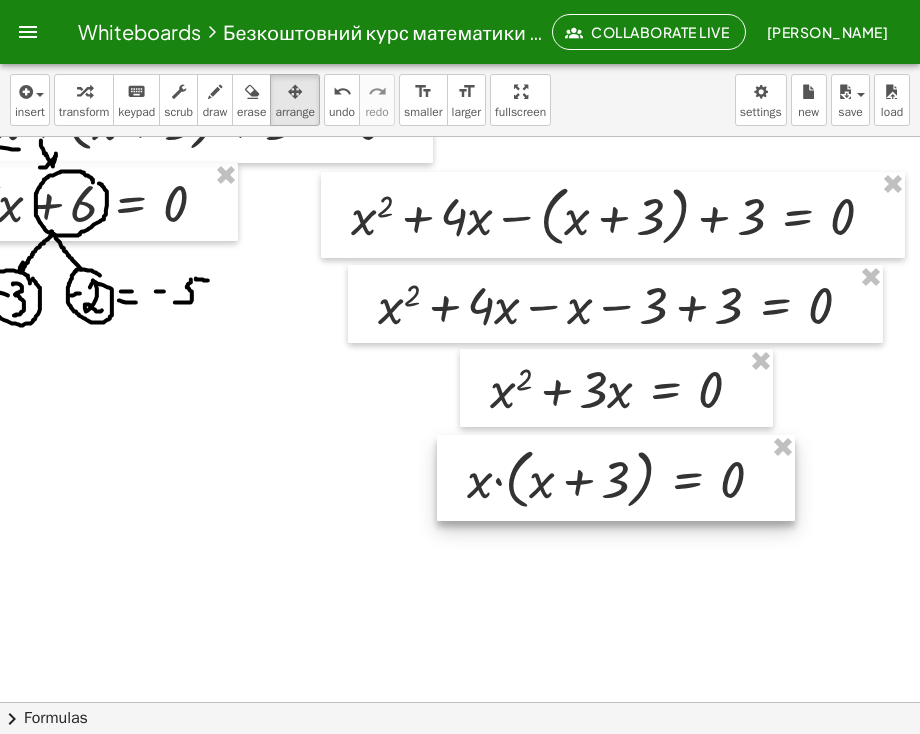 drag, startPoint x: 131, startPoint y: 488, endPoint x: 661, endPoint y: 511, distance: 530.49884 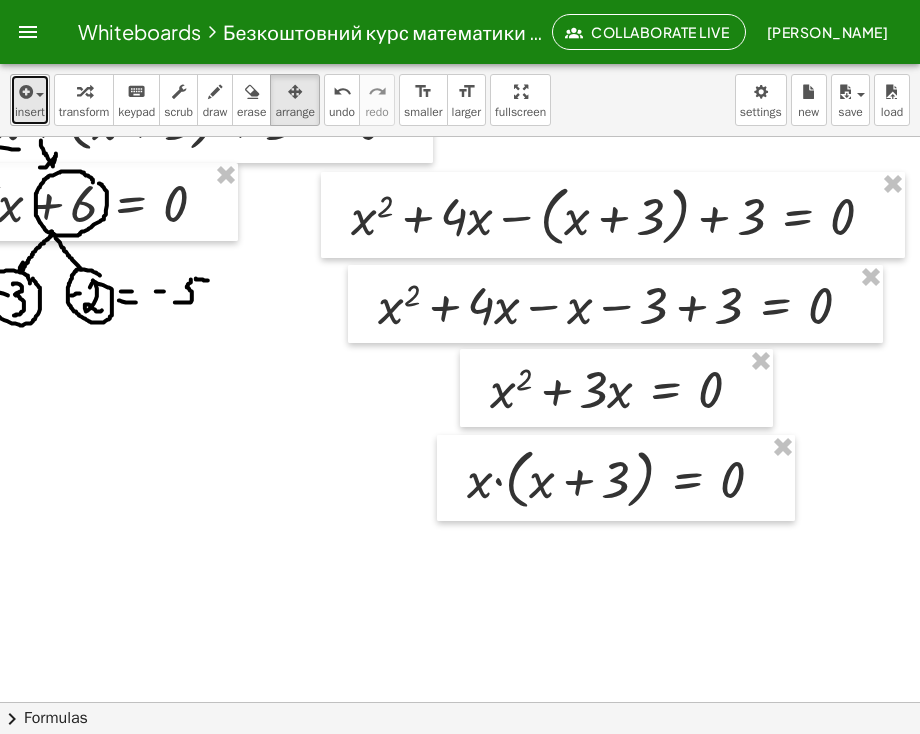 click on "insert" at bounding box center [30, 100] 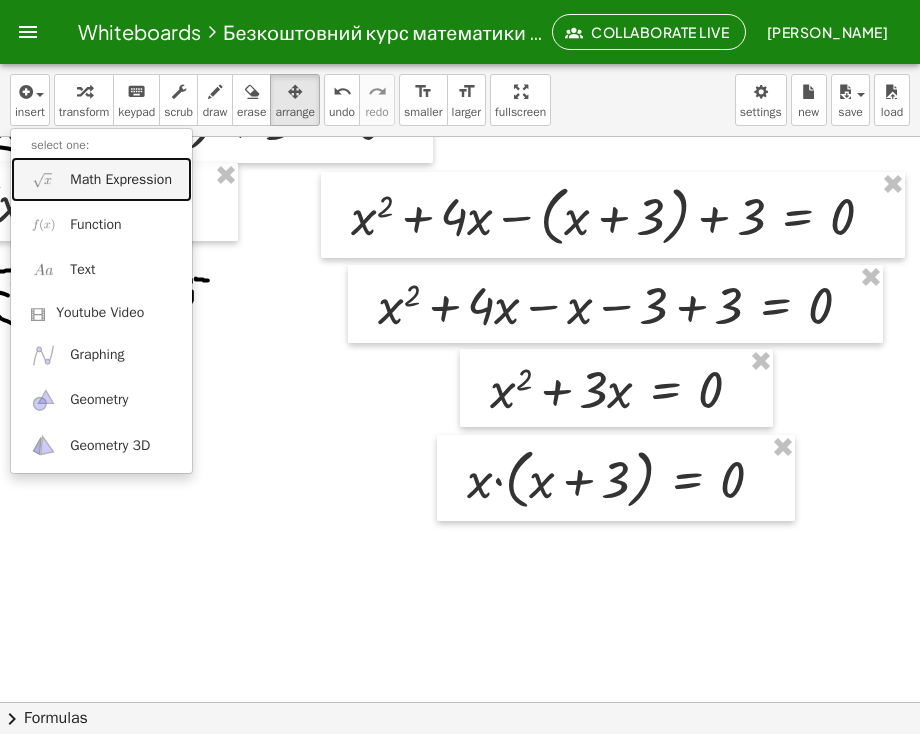 click on "Math Expression" at bounding box center (121, 180) 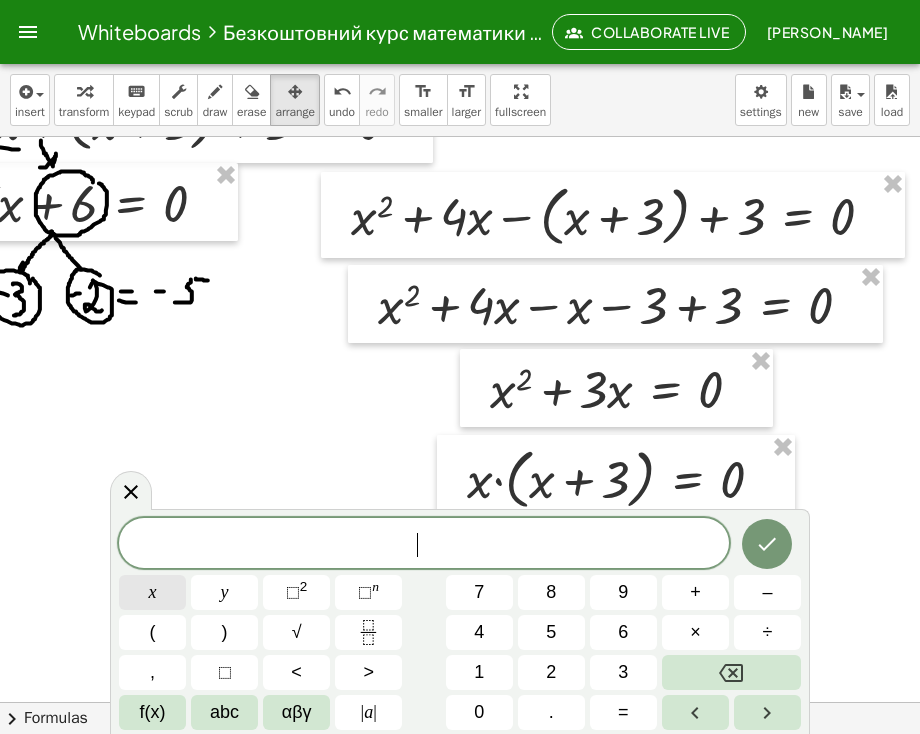 click on "x" at bounding box center (152, 592) 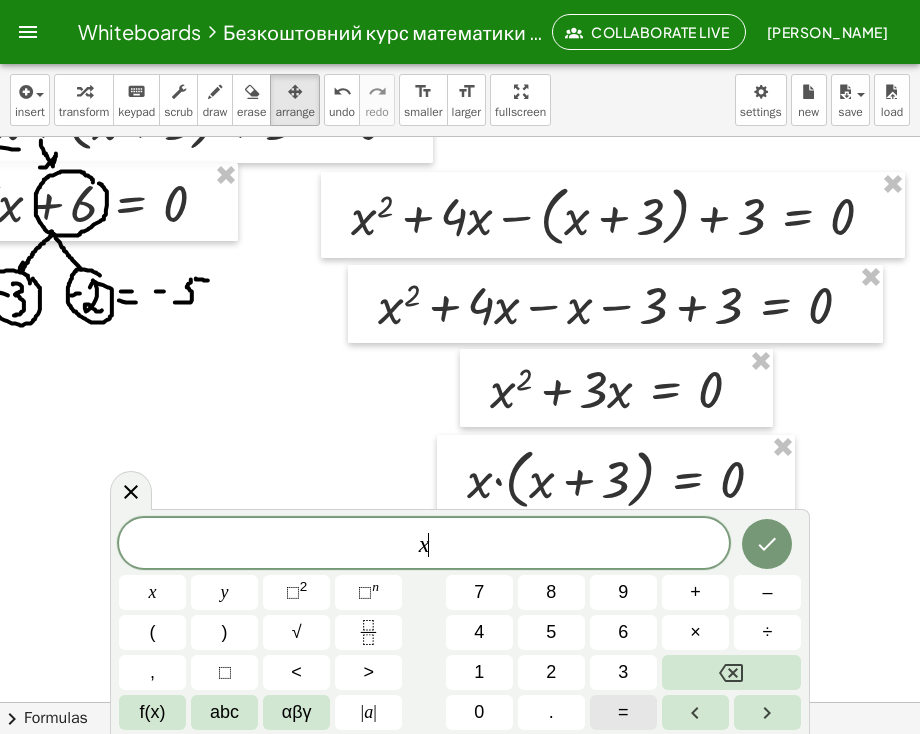 click on "=" at bounding box center (623, 712) 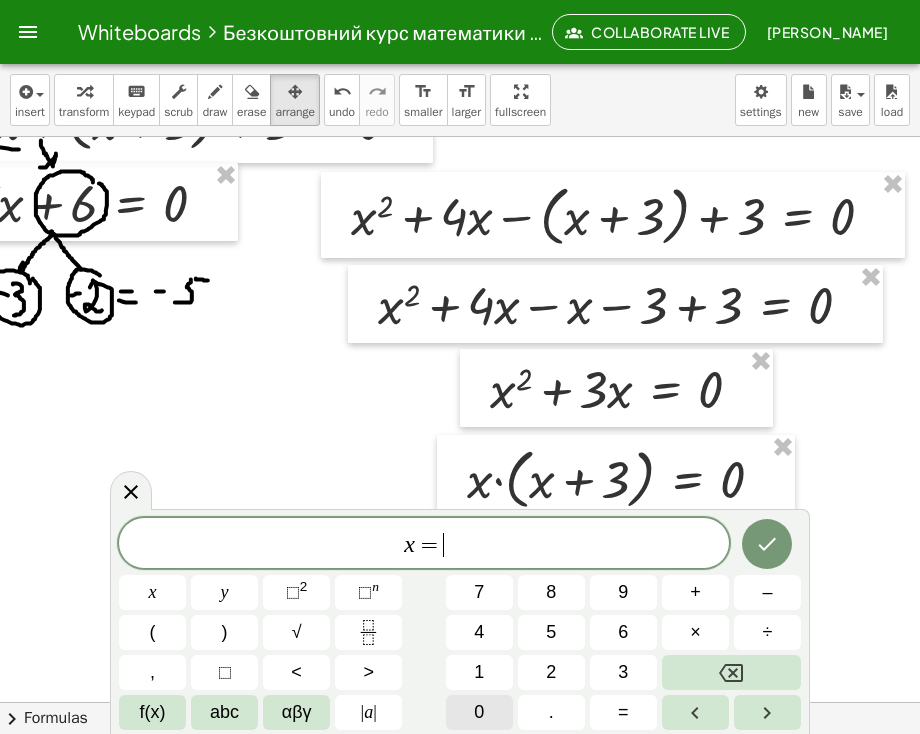click on "0" at bounding box center (479, 712) 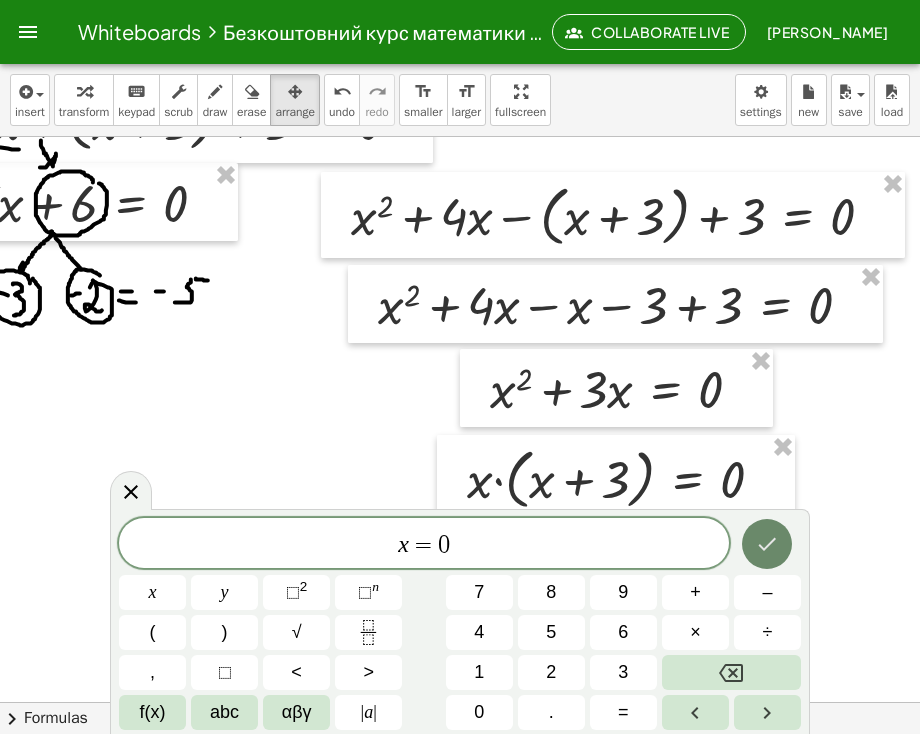 click 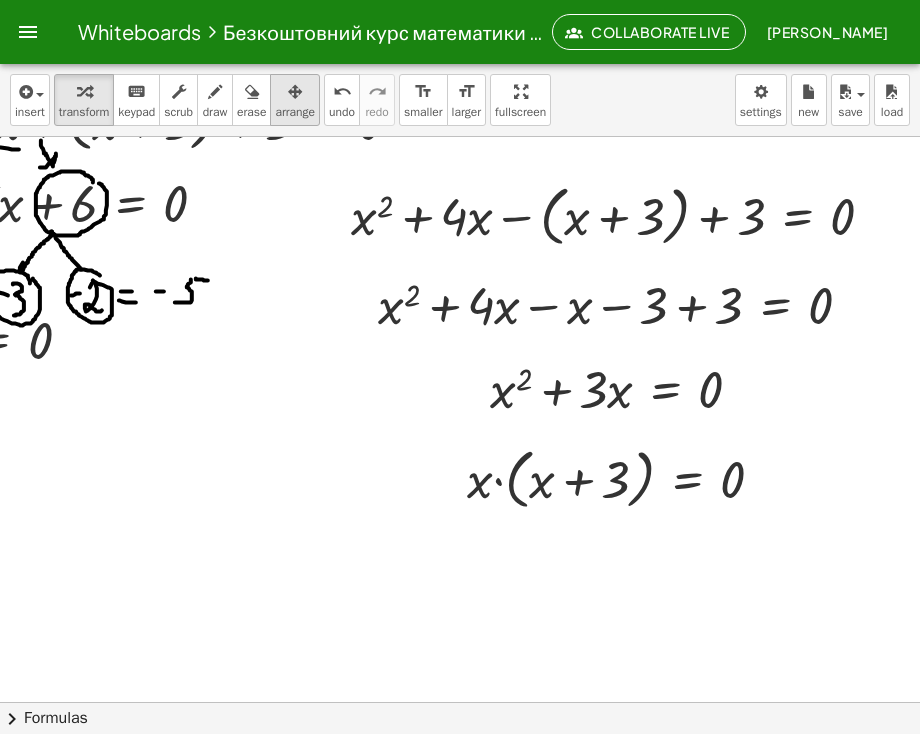 click on "arrange" at bounding box center [295, 112] 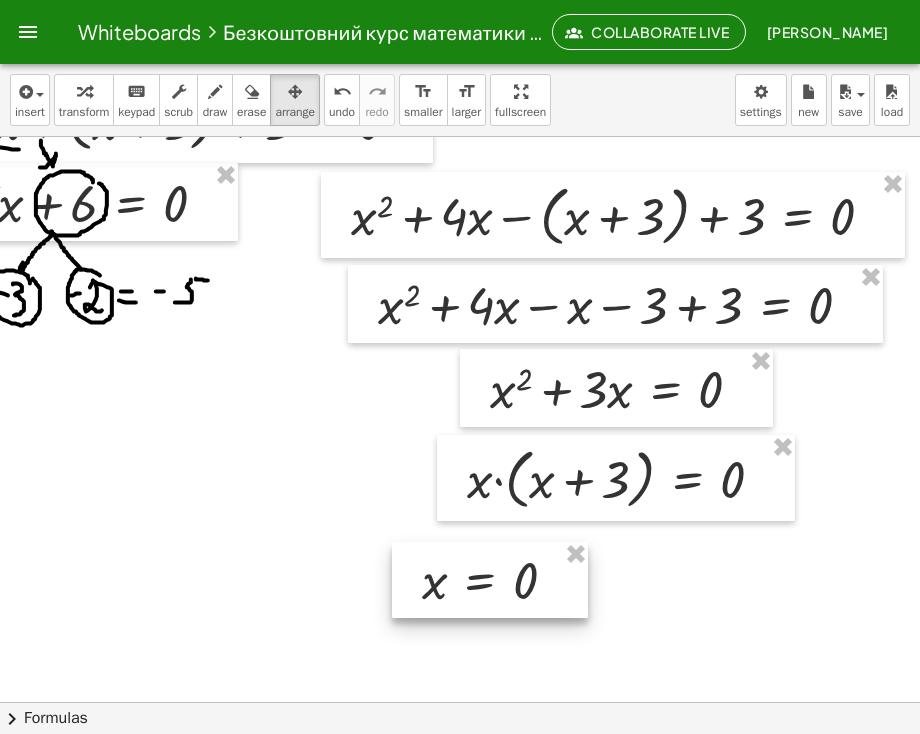 drag, startPoint x: 66, startPoint y: 356, endPoint x: 550, endPoint y: 595, distance: 539.79346 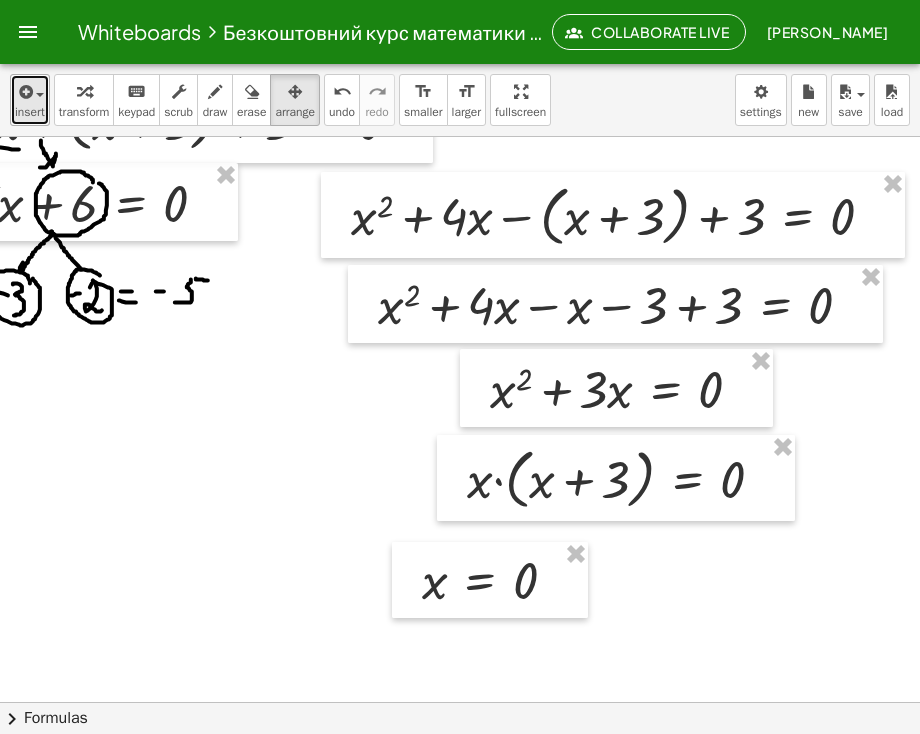 click at bounding box center (24, 92) 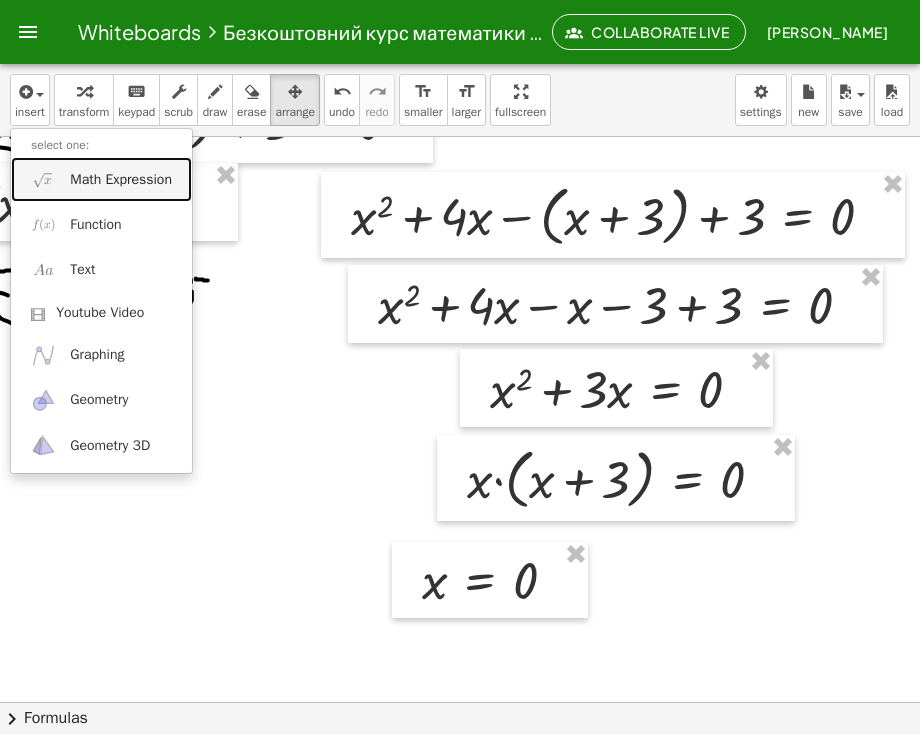 click on "Math Expression" at bounding box center [101, 179] 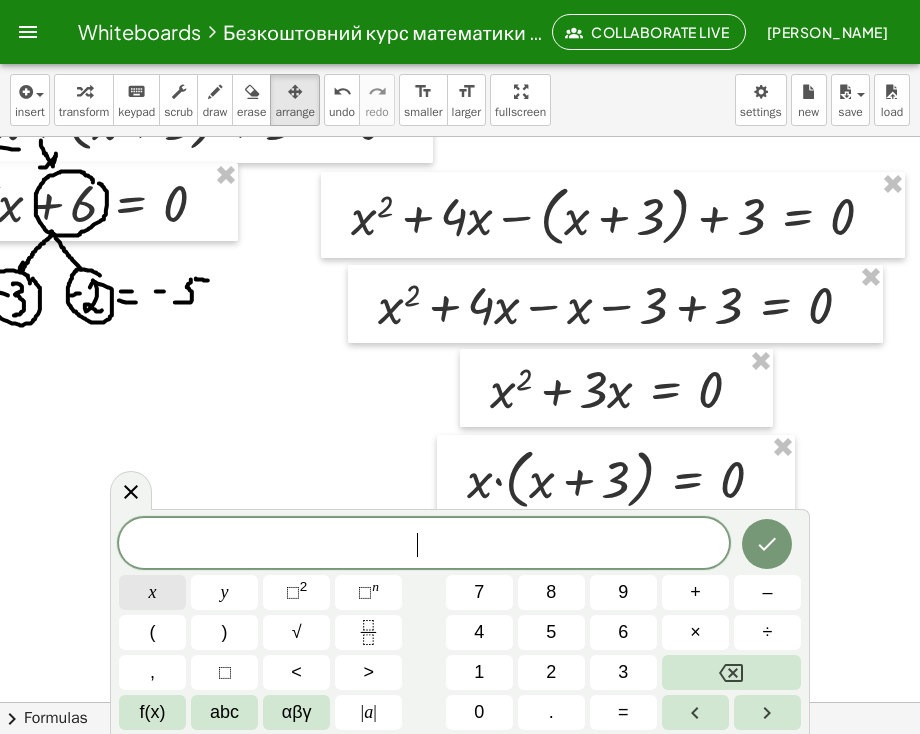 click on "x" at bounding box center [152, 592] 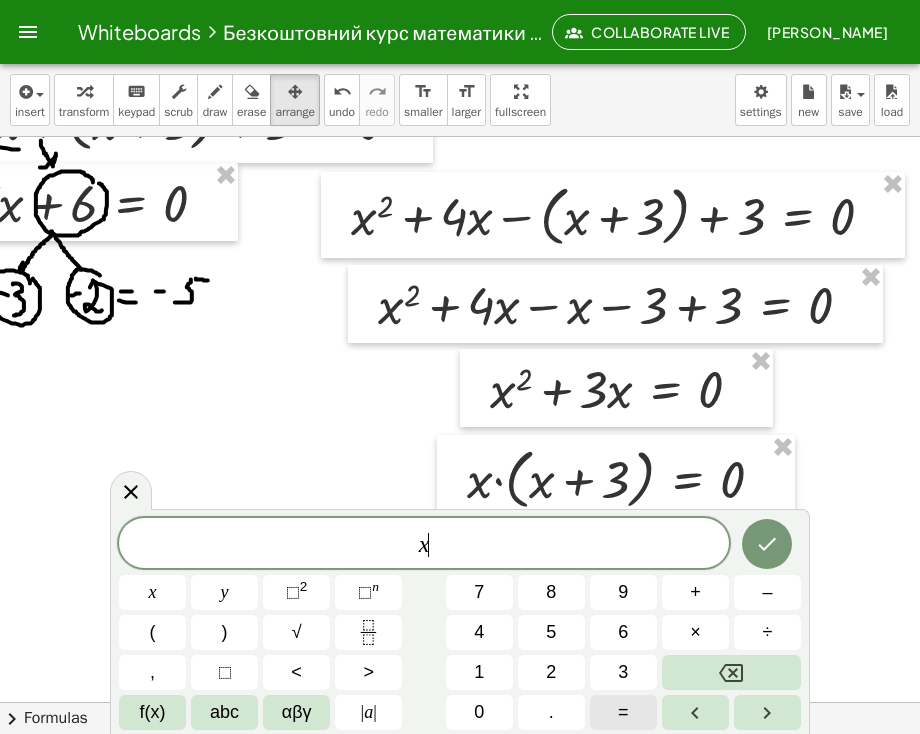 click on "=" at bounding box center [623, 712] 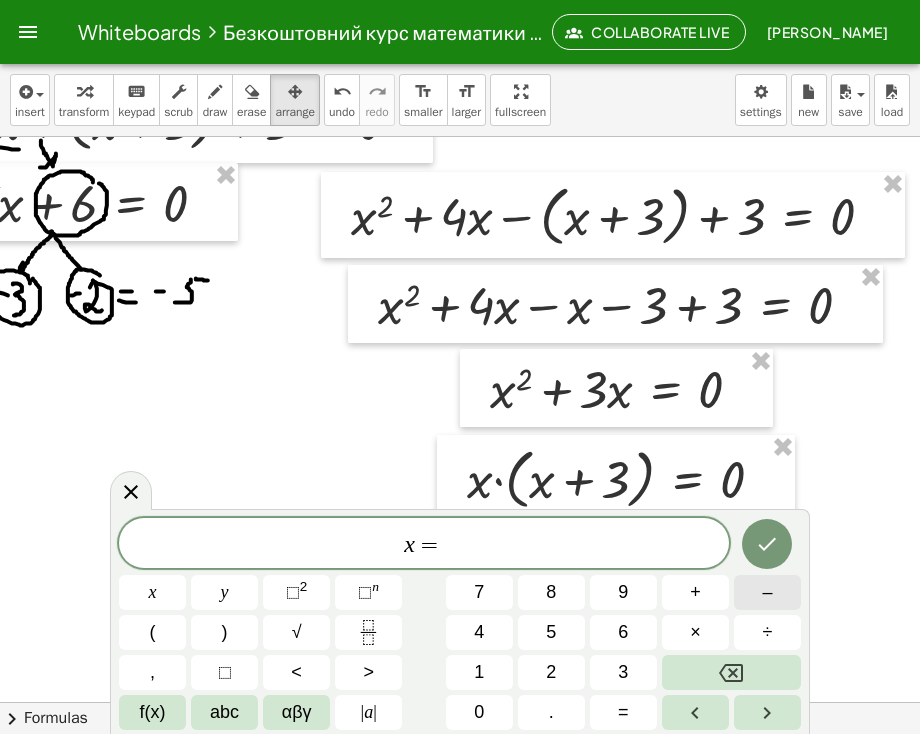 click on "–" at bounding box center [767, 592] 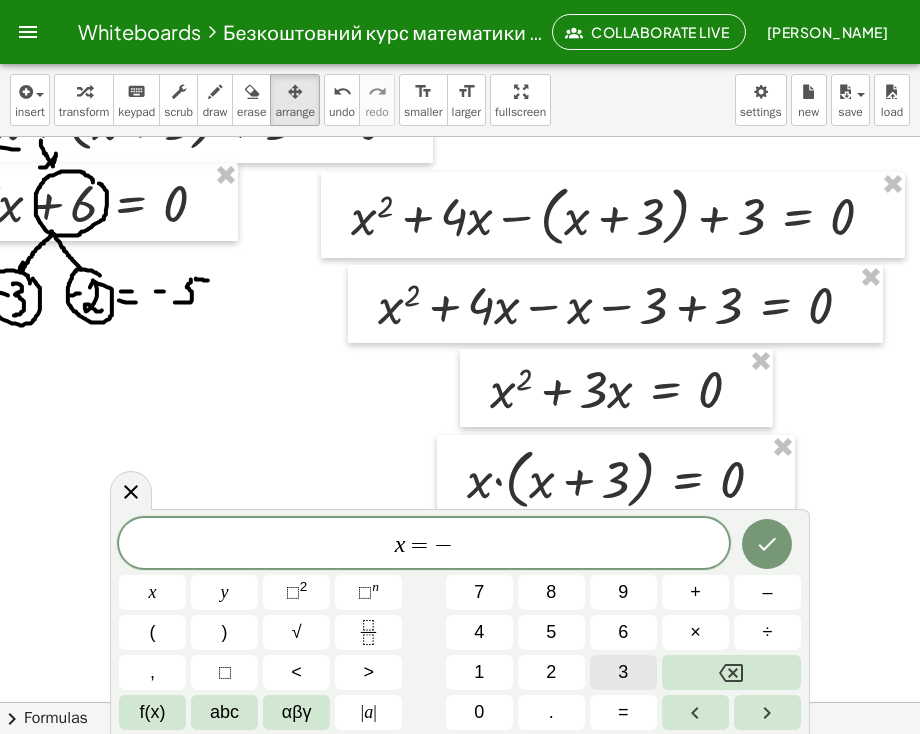 click on "3" at bounding box center [623, 672] 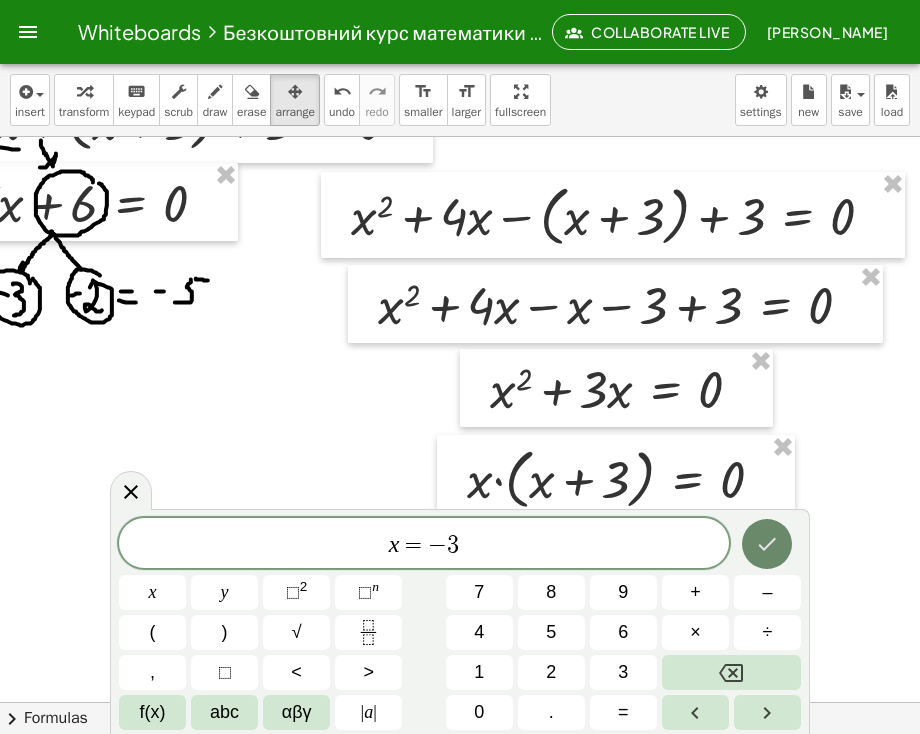 click 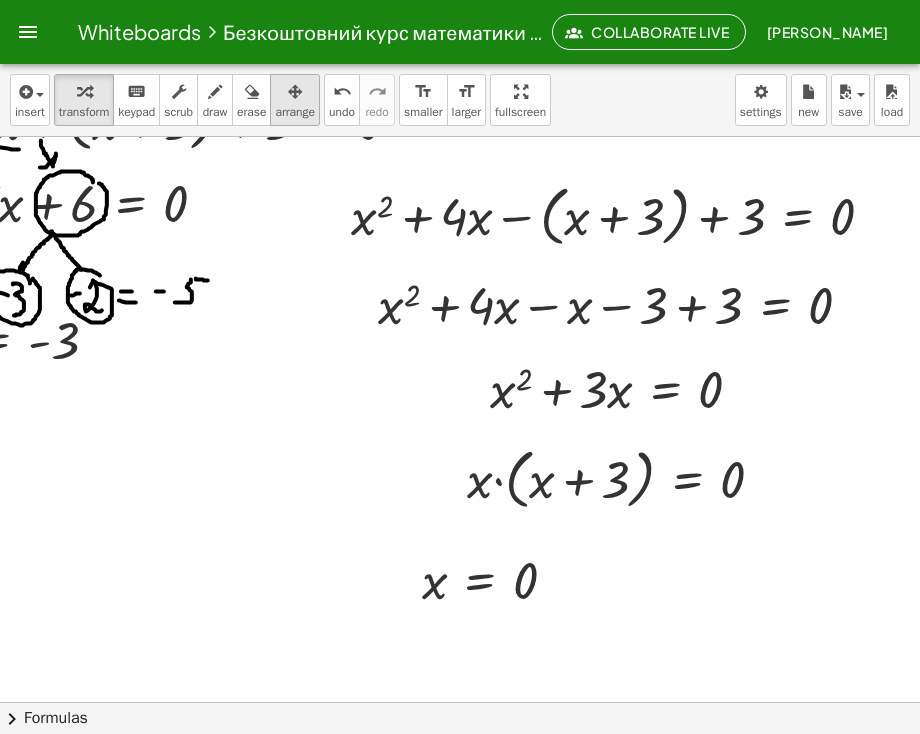 click on "arrange" at bounding box center [295, 112] 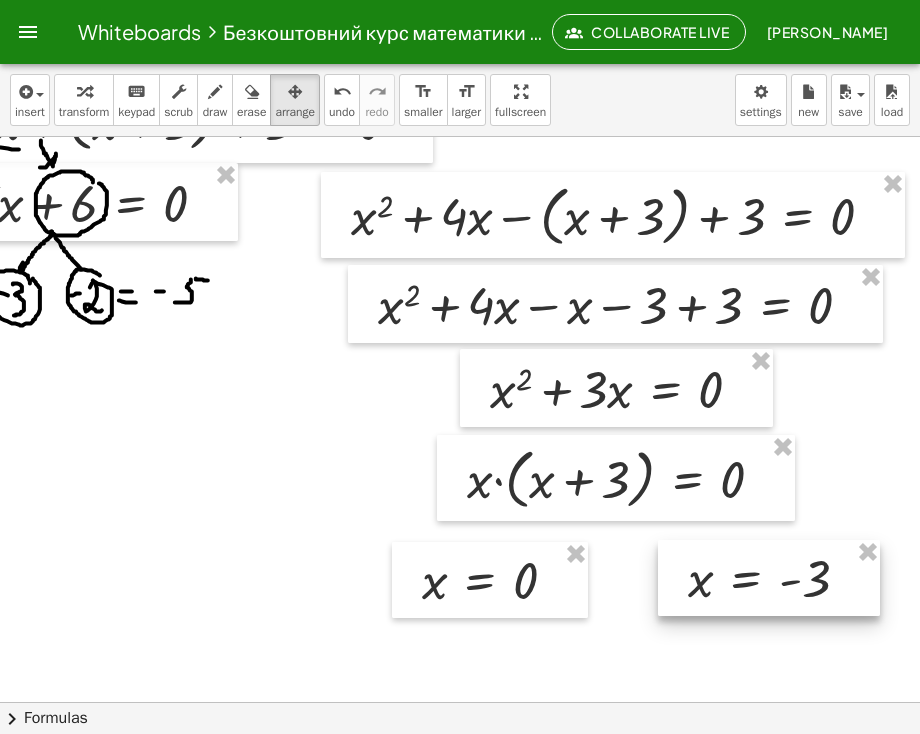 drag, startPoint x: 57, startPoint y: 354, endPoint x: 808, endPoint y: 590, distance: 787.2084 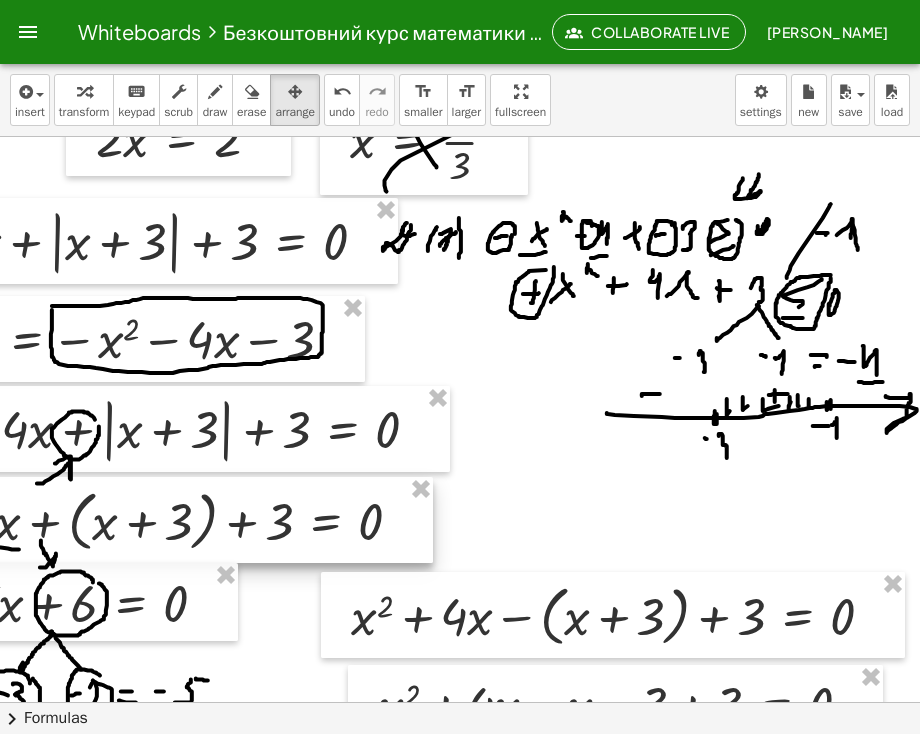 scroll, scrollTop: 3772, scrollLeft: 199, axis: both 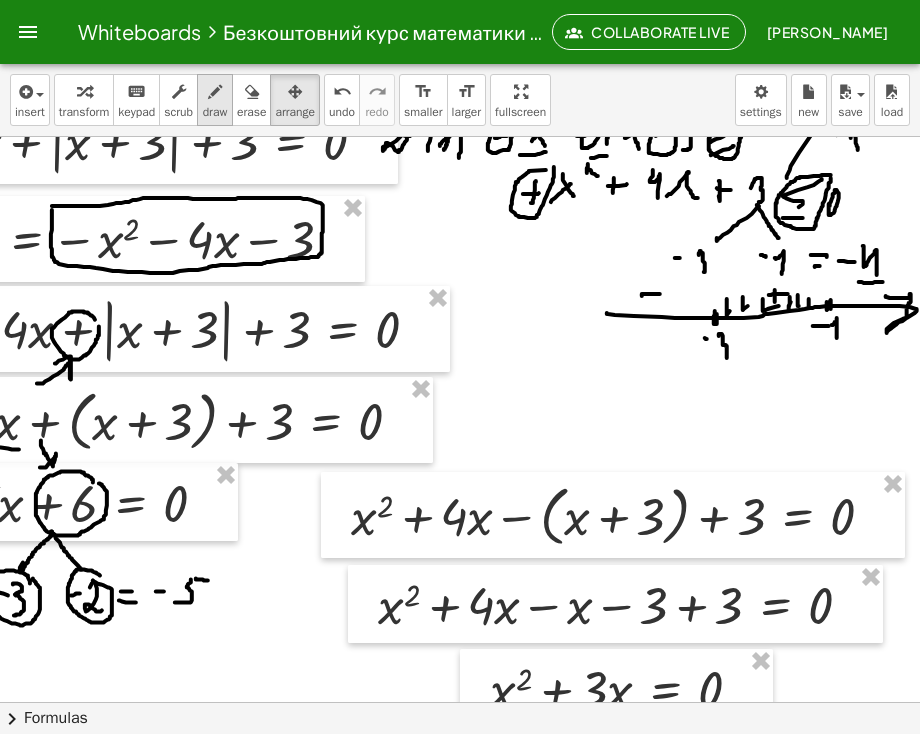 click on "draw" at bounding box center [215, 112] 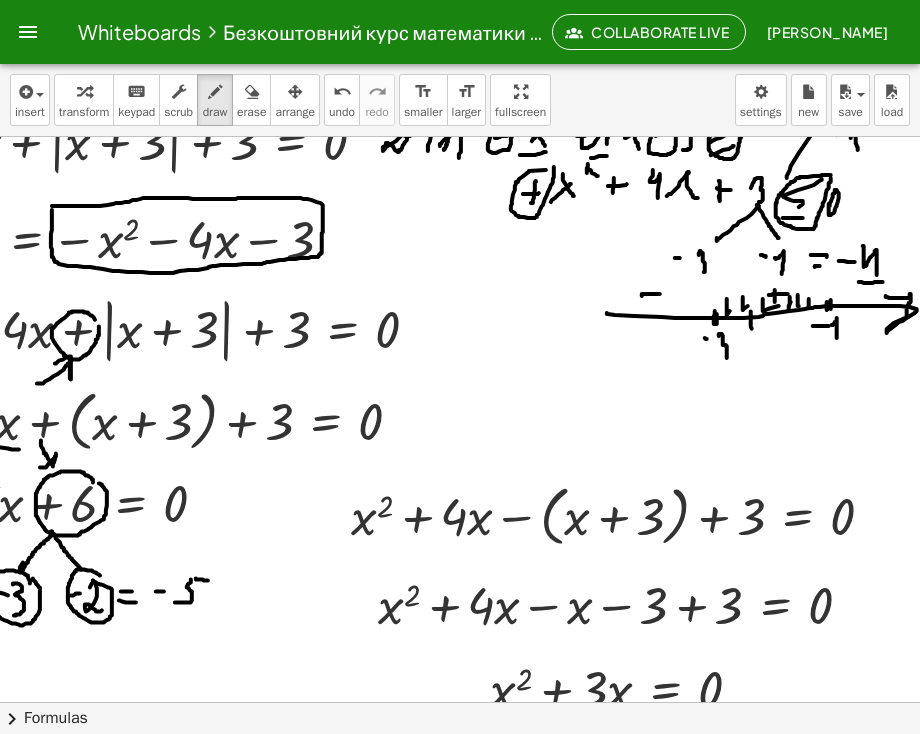 drag, startPoint x: 736, startPoint y: 313, endPoint x: 737, endPoint y: 333, distance: 20.024984 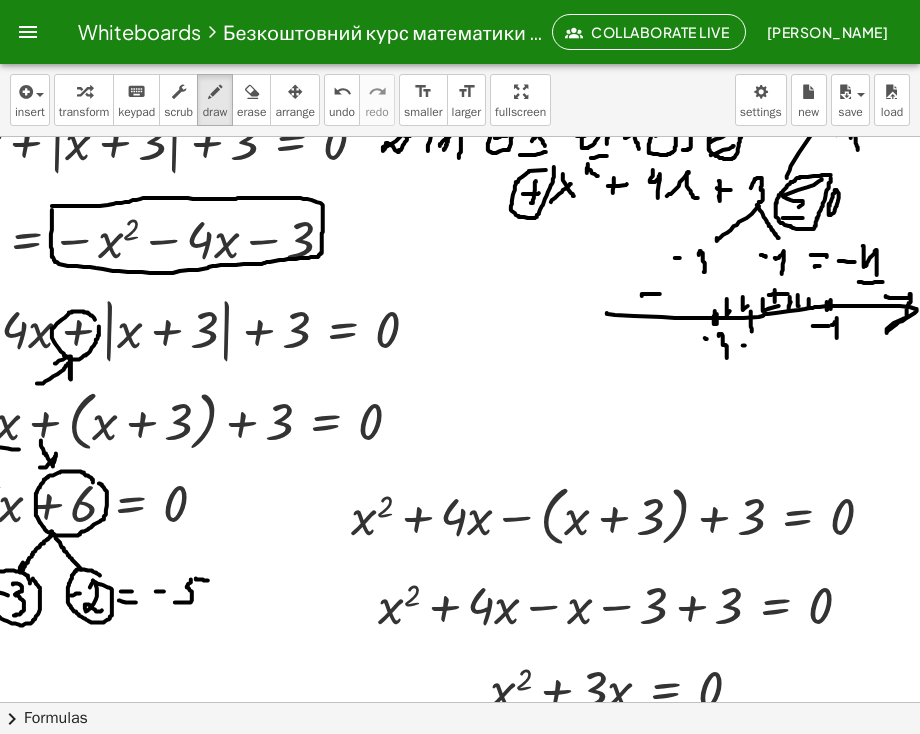 click at bounding box center (368, -1092) 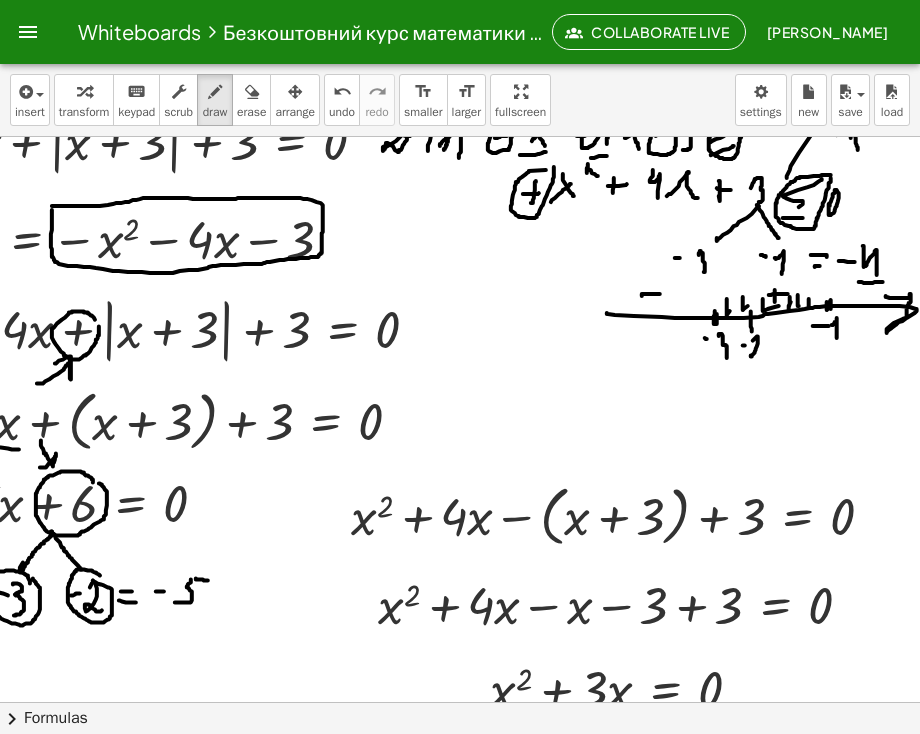drag, startPoint x: 738, startPoint y: 342, endPoint x: 736, endPoint y: 358, distance: 16.124516 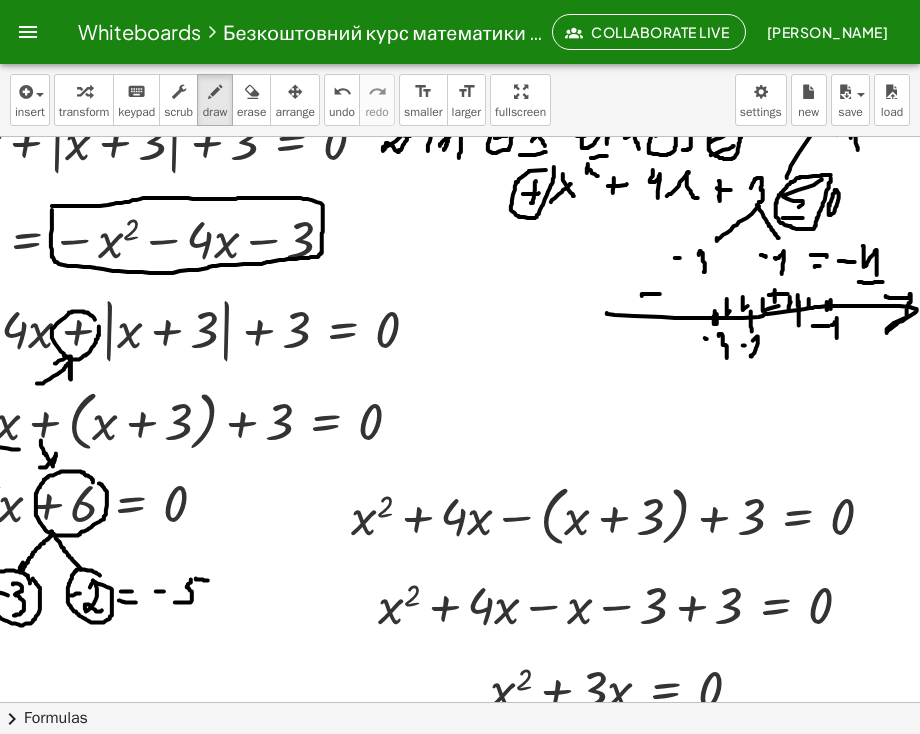 drag, startPoint x: 784, startPoint y: 303, endPoint x: 784, endPoint y: 327, distance: 24 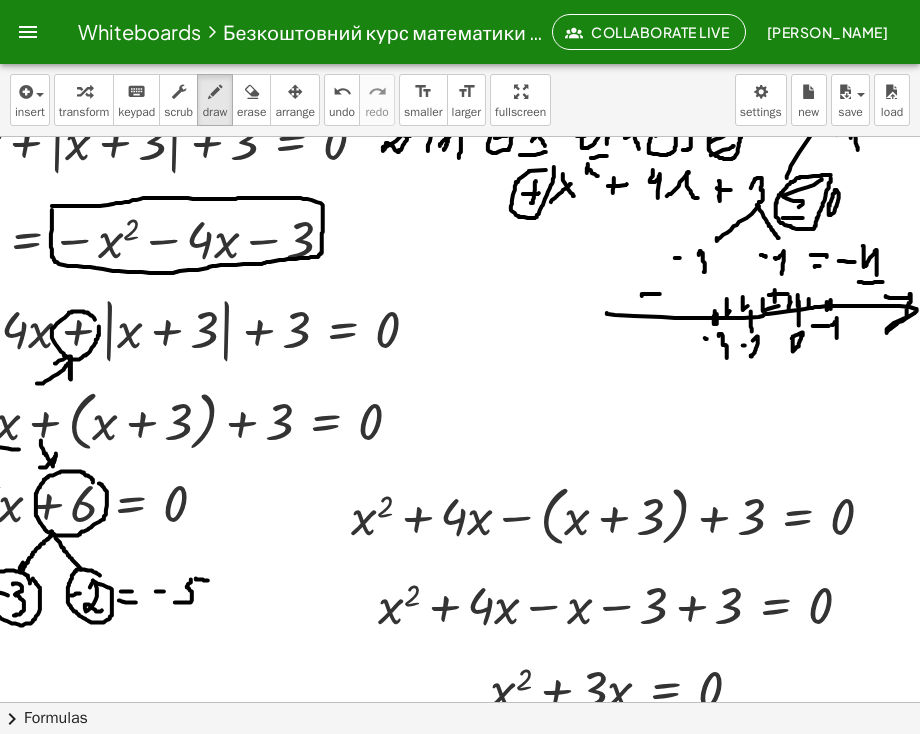 click at bounding box center (368, -1092) 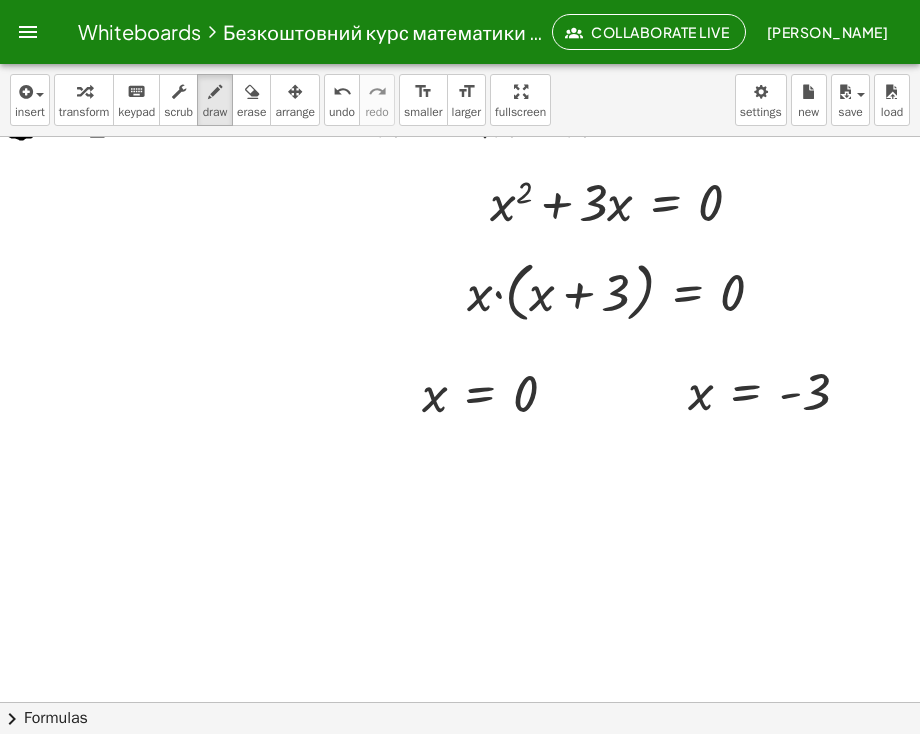 scroll, scrollTop: 4272, scrollLeft: 199, axis: both 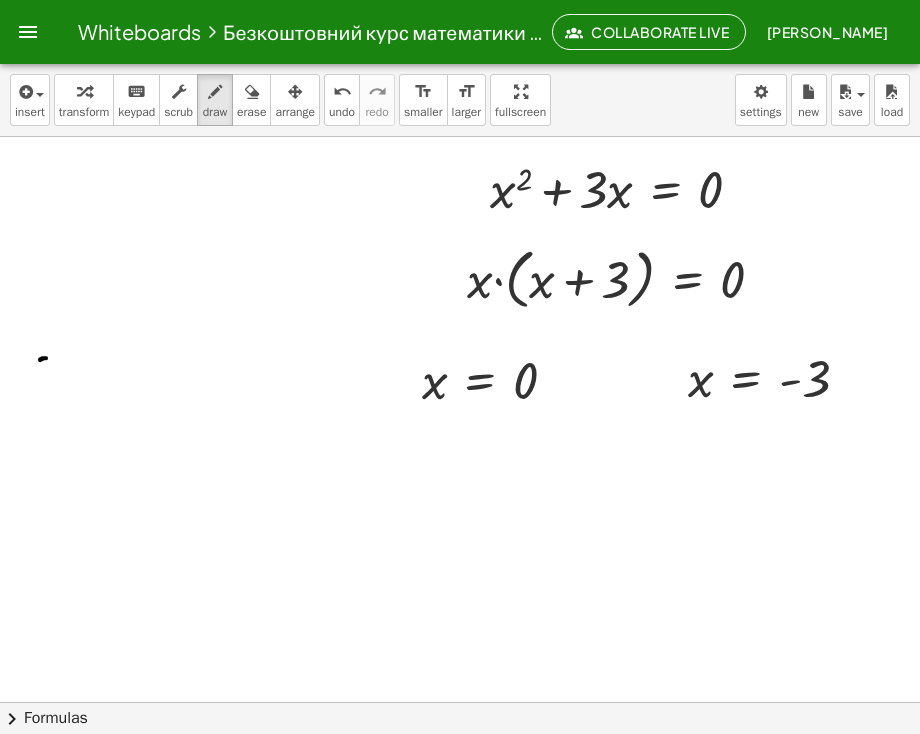 click at bounding box center [368, -1592] 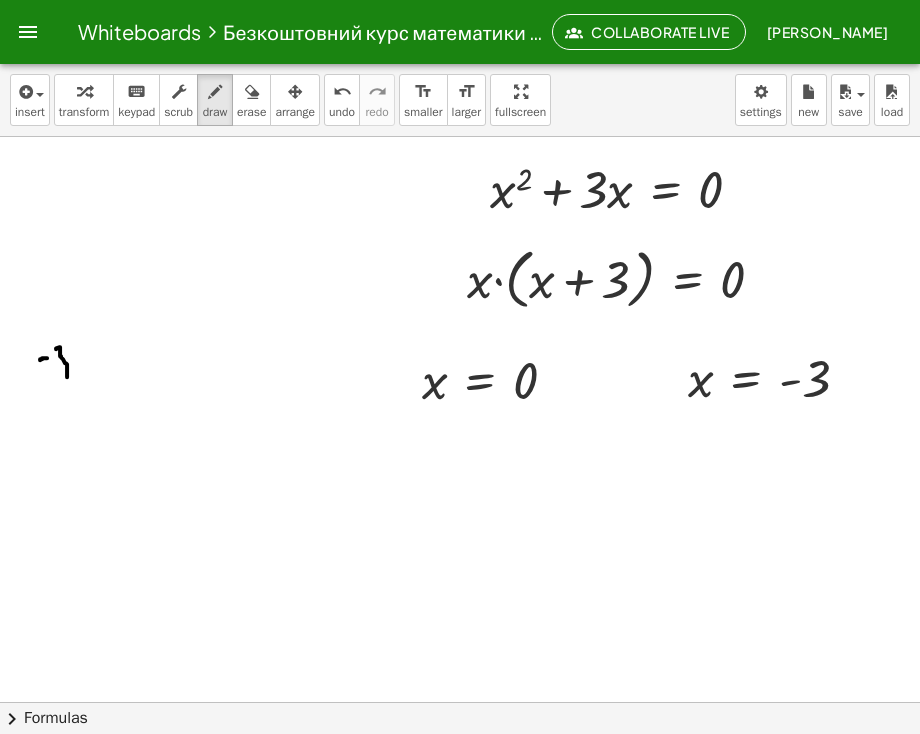 drag, startPoint x: 41, startPoint y: 351, endPoint x: 53, endPoint y: 379, distance: 30.463093 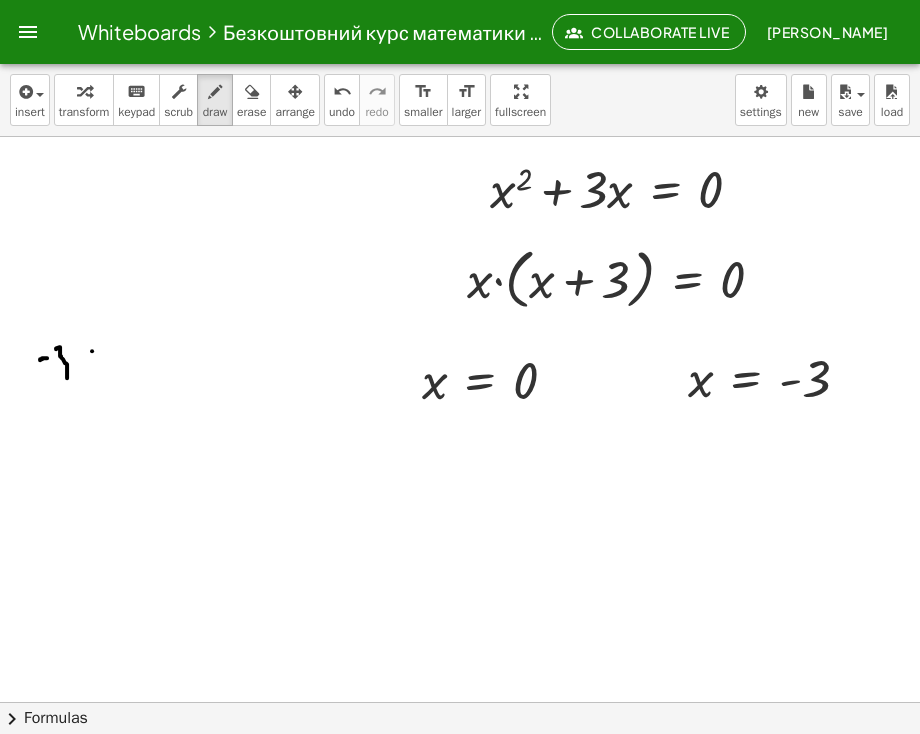 click at bounding box center (368, -1592) 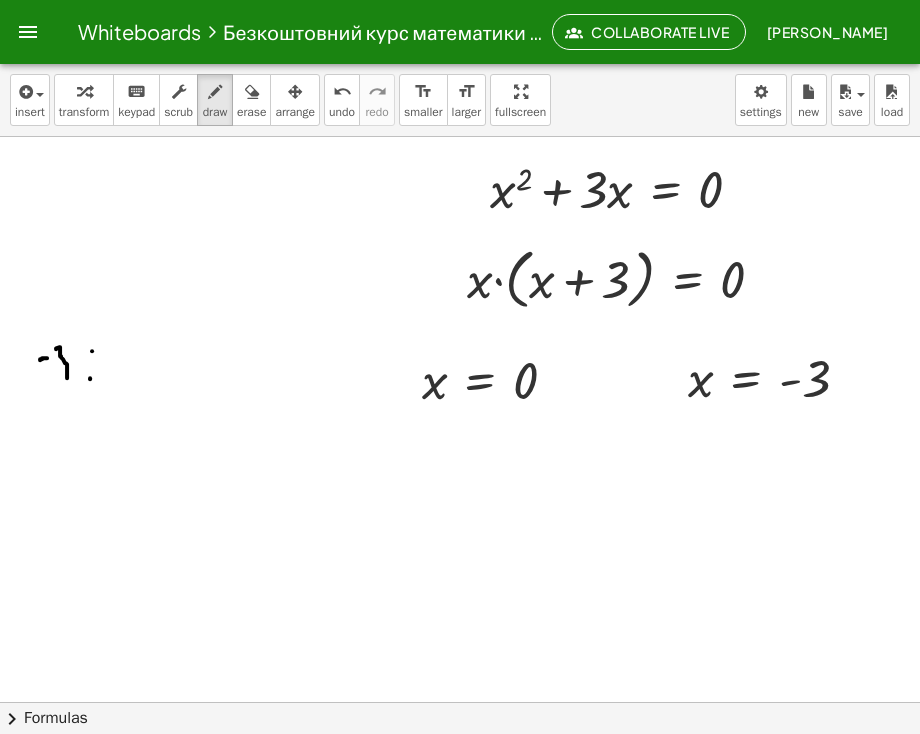 drag, startPoint x: 75, startPoint y: 380, endPoint x: 72, endPoint y: 392, distance: 12.369317 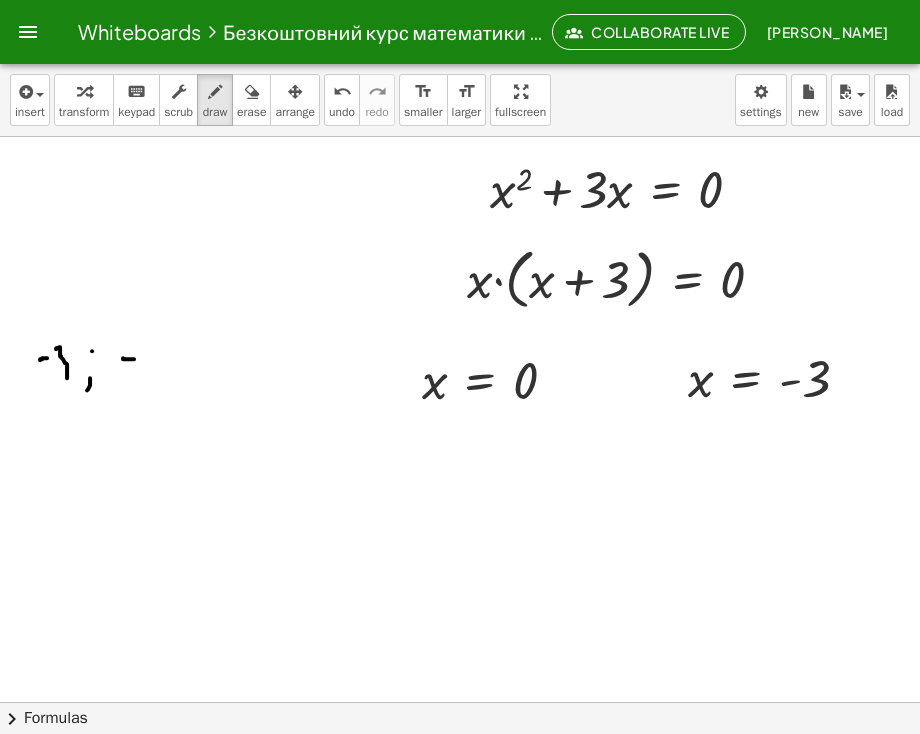 drag, startPoint x: 108, startPoint y: 360, endPoint x: 119, endPoint y: 361, distance: 11.045361 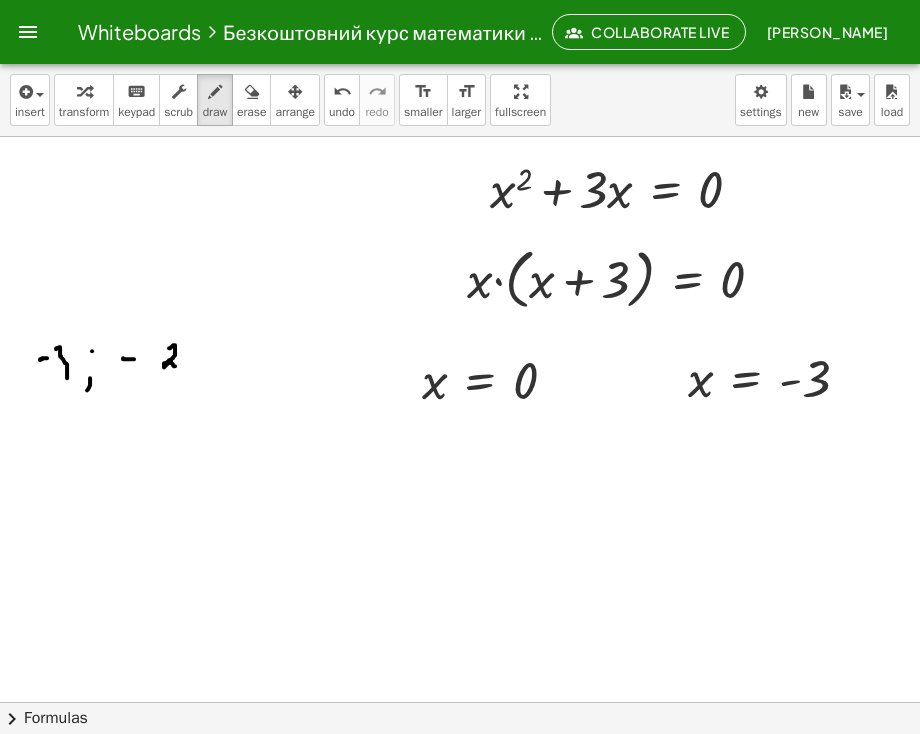 drag, startPoint x: 154, startPoint y: 350, endPoint x: 160, endPoint y: 368, distance: 18.973665 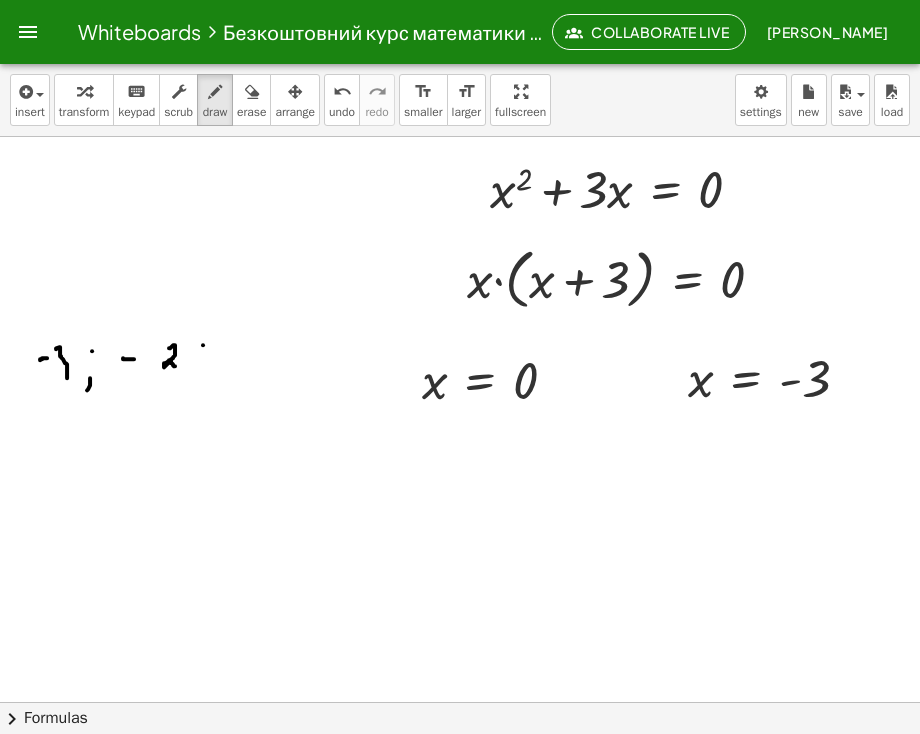 click at bounding box center (368, -1592) 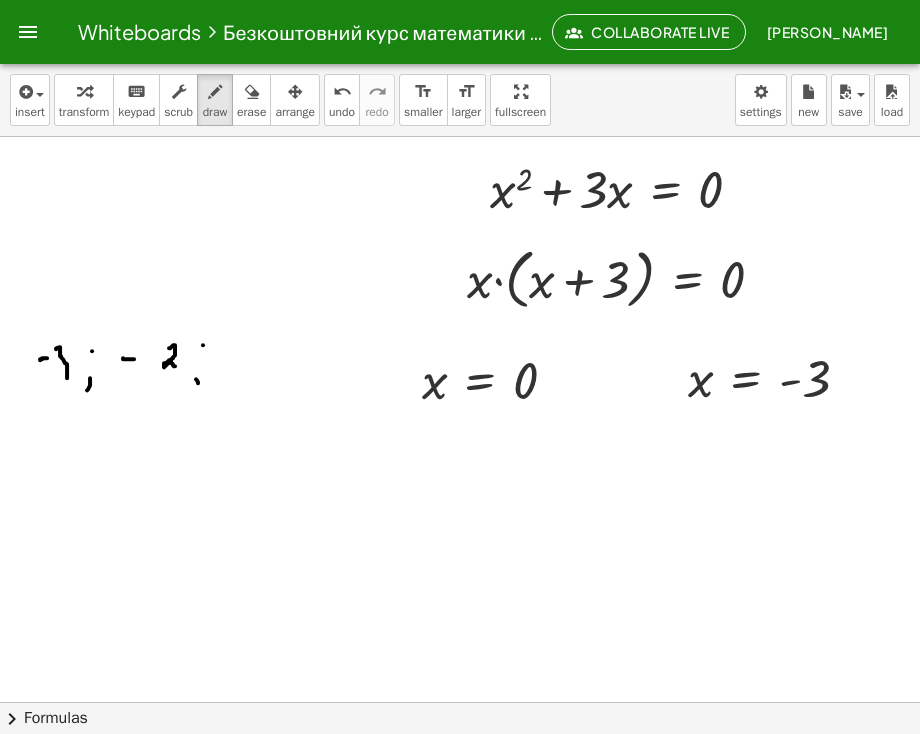 click at bounding box center [368, -1592] 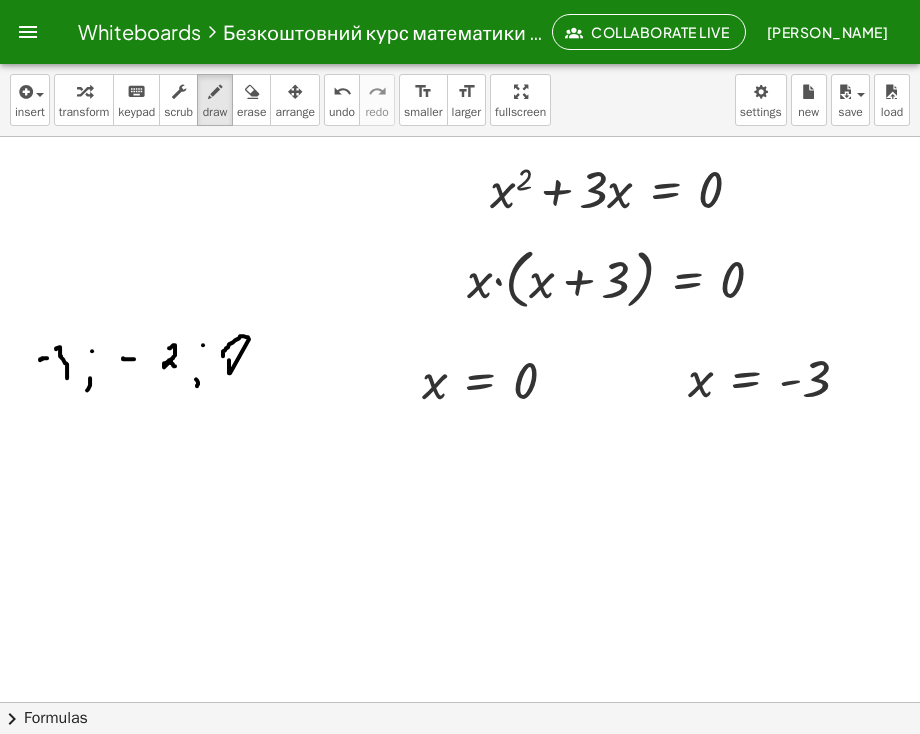 click at bounding box center [368, -1592] 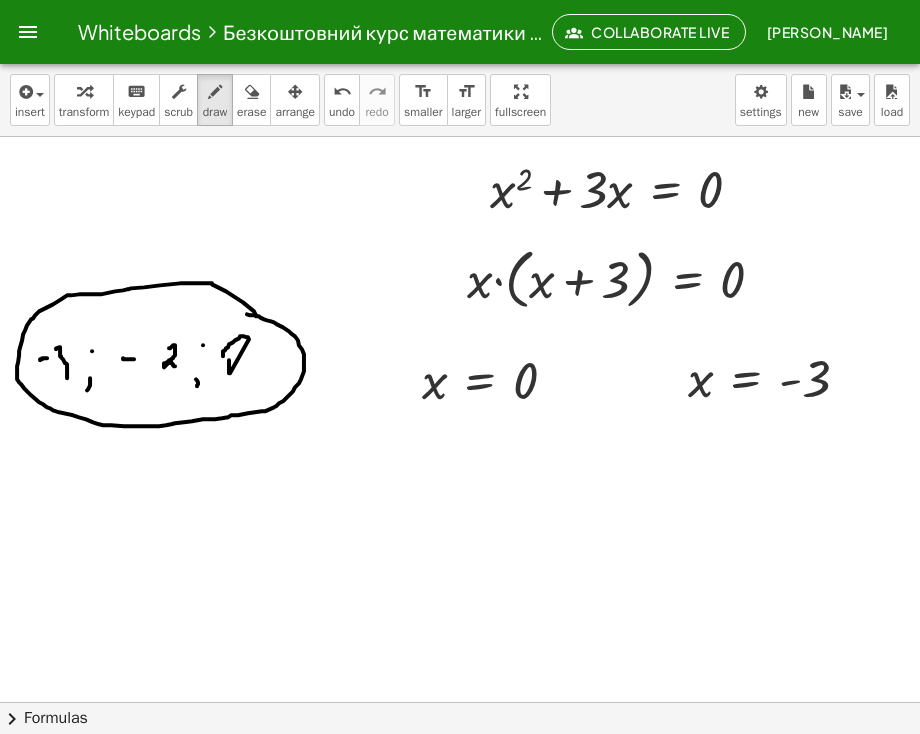 drag, startPoint x: 241, startPoint y: 318, endPoint x: 222, endPoint y: 314, distance: 19.416489 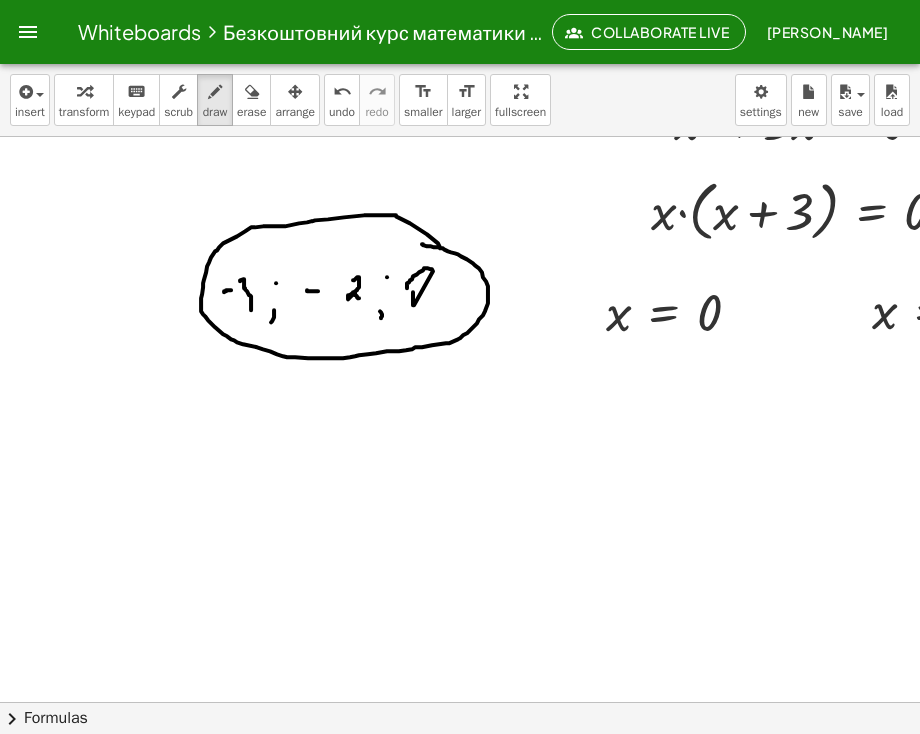 scroll, scrollTop: 4372, scrollLeft: 0, axis: vertical 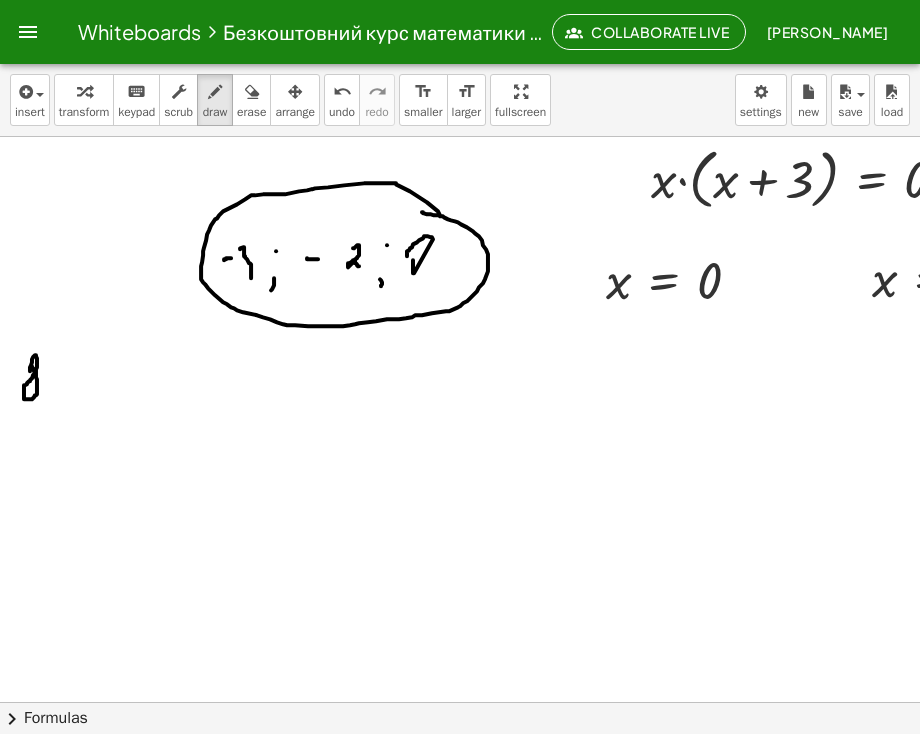 drag, startPoint x: 30, startPoint y: 373, endPoint x: 40, endPoint y: 349, distance: 26 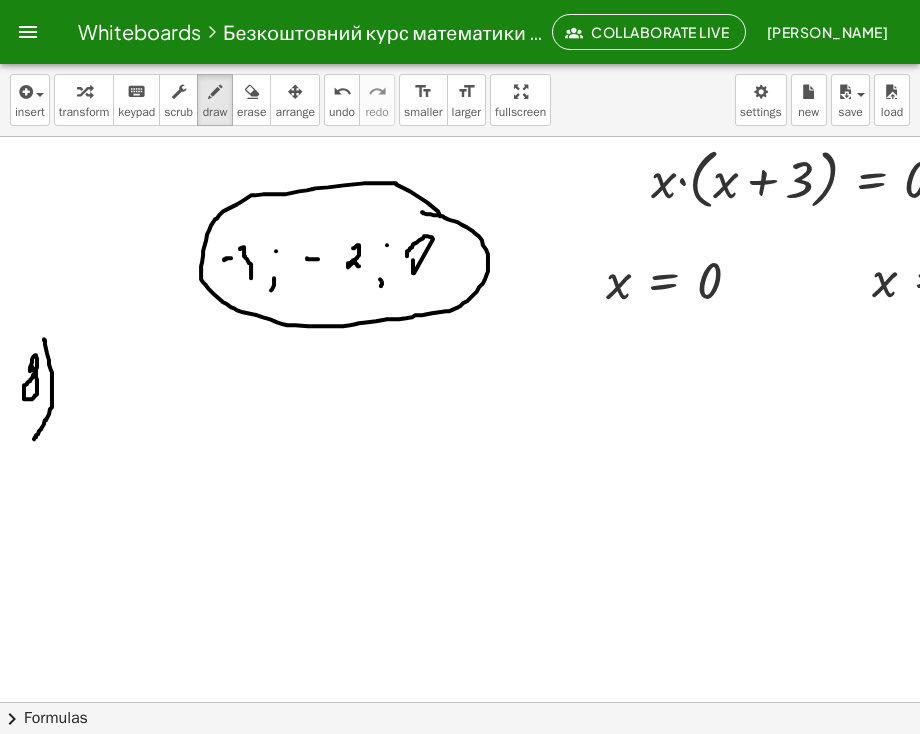 drag, startPoint x: 44, startPoint y: 341, endPoint x: 34, endPoint y: 441, distance: 100.49876 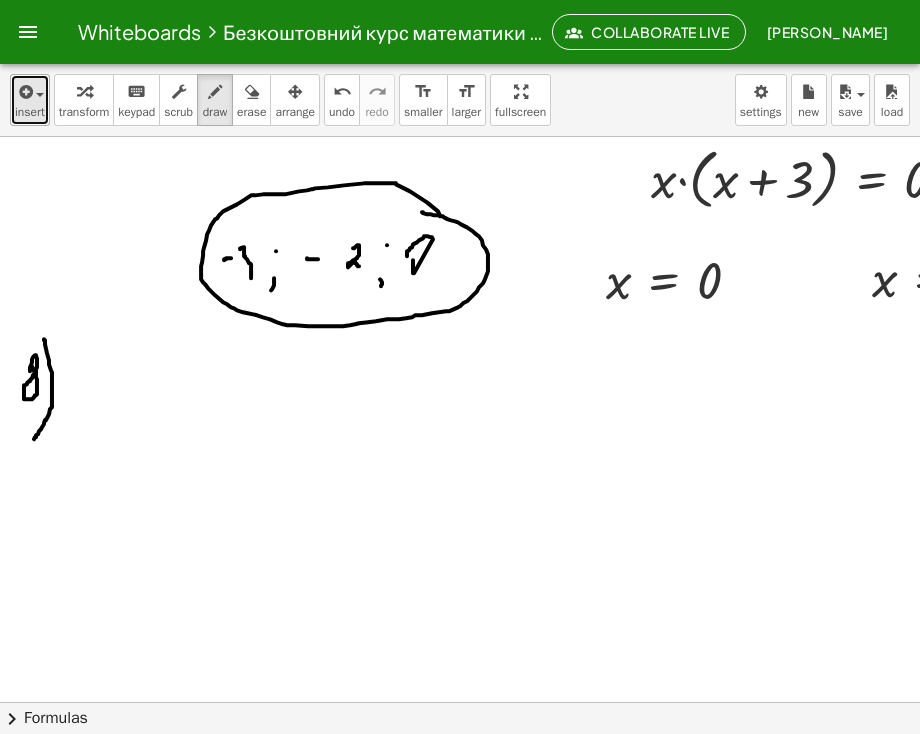 click on "insert" at bounding box center [30, 100] 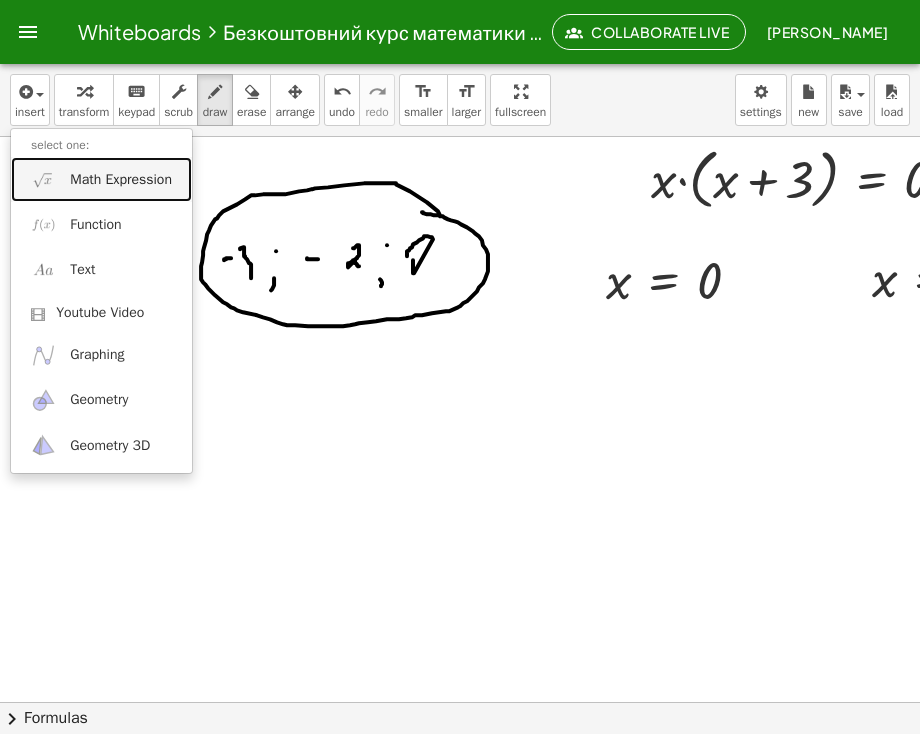 click on "Math Expression" at bounding box center (121, 180) 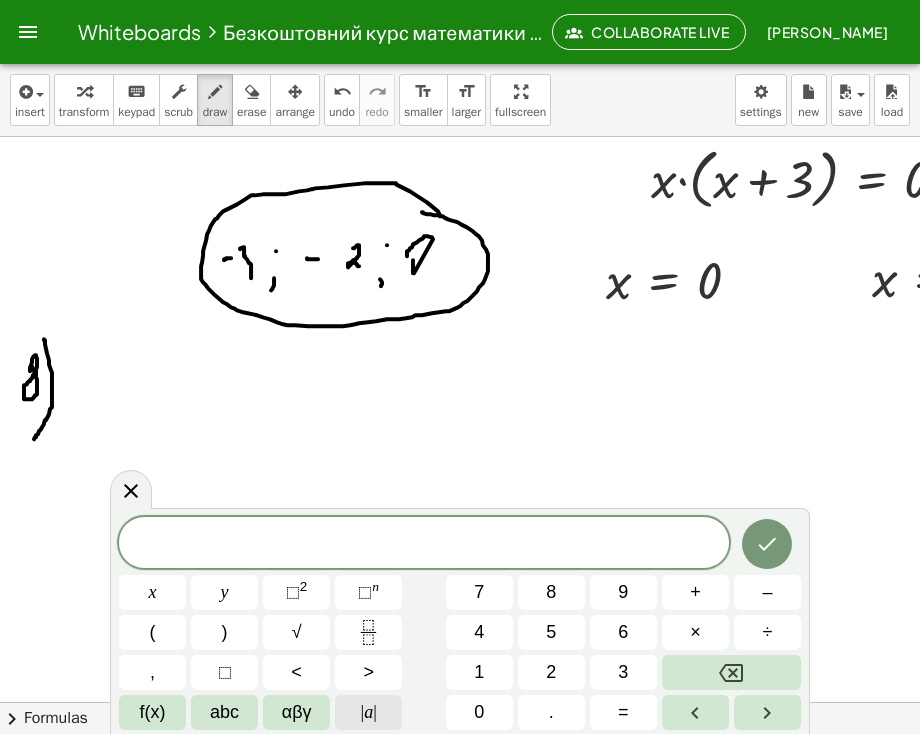 click on "| a |" at bounding box center (368, 712) 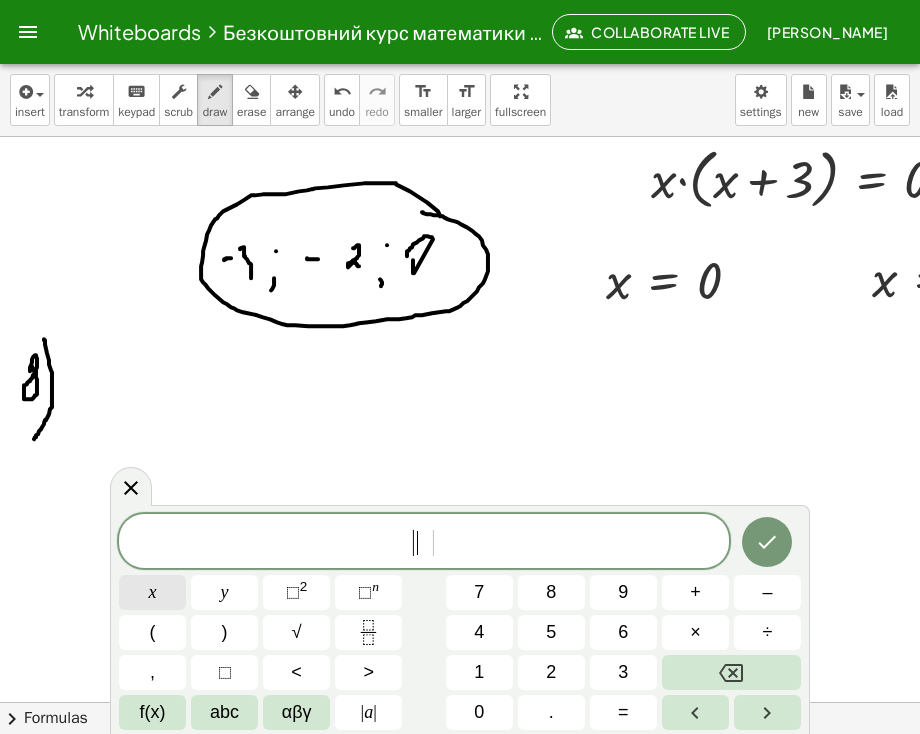 click on "x" at bounding box center [152, 592] 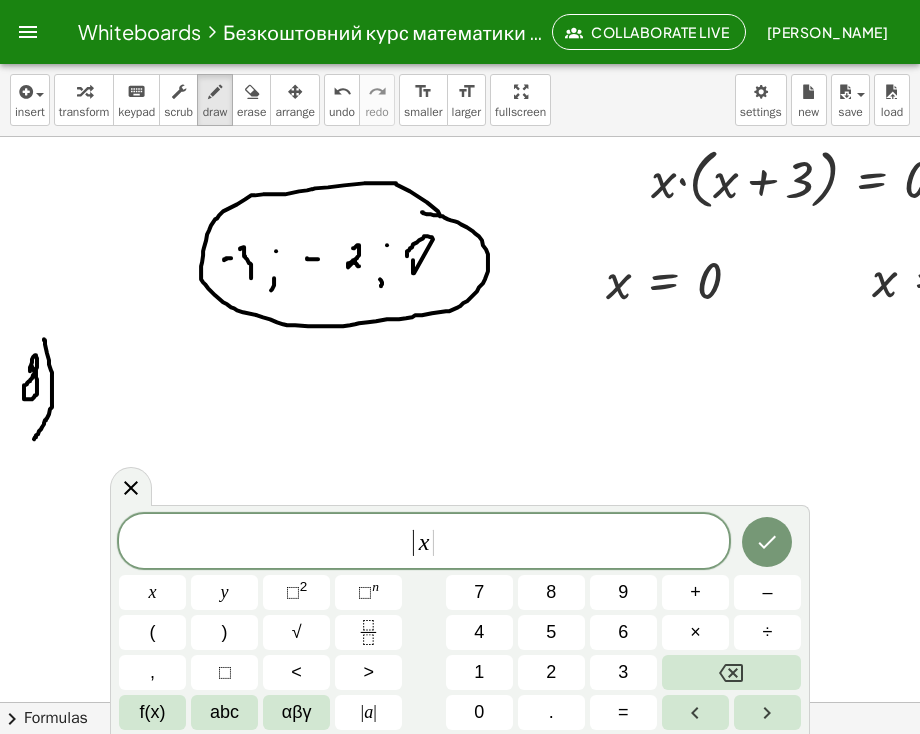 click on "| x ​ |" at bounding box center (424, 542) 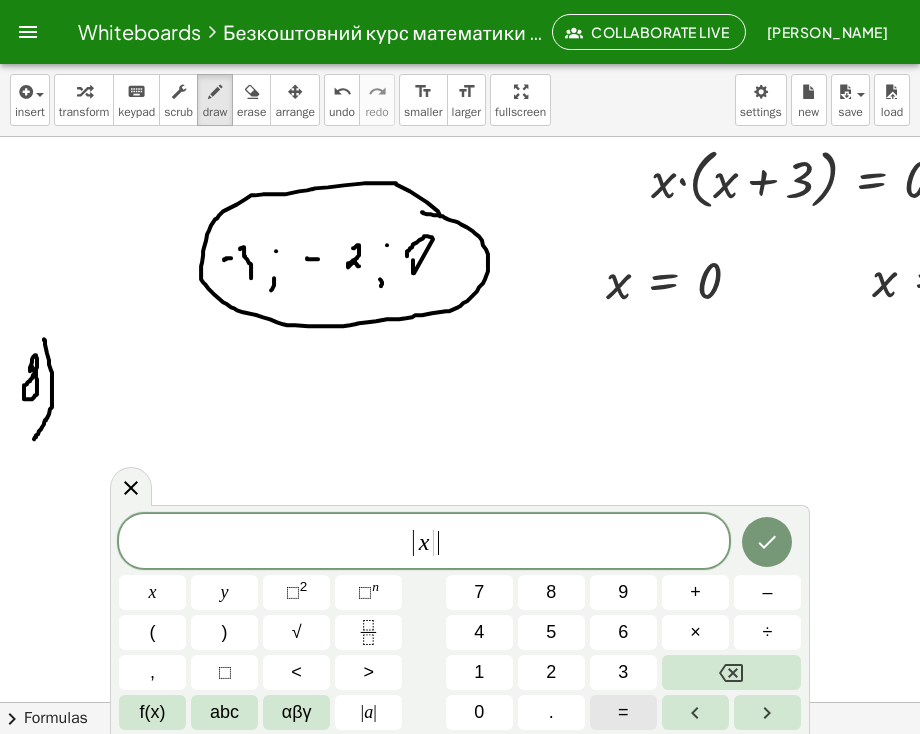 click on "=" at bounding box center (623, 712) 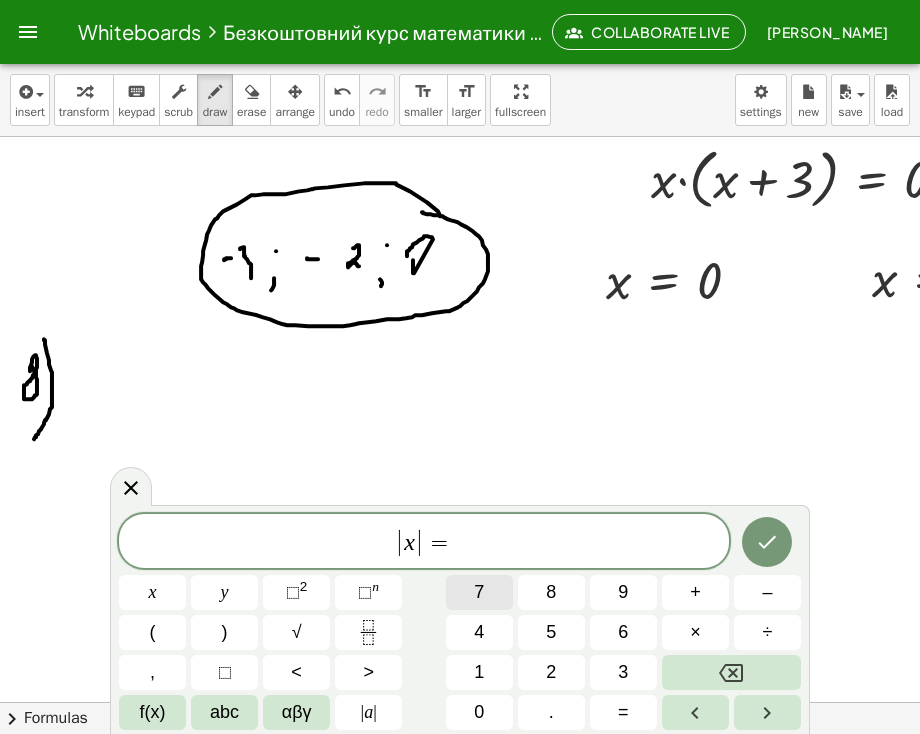 click on "7" at bounding box center [479, 592] 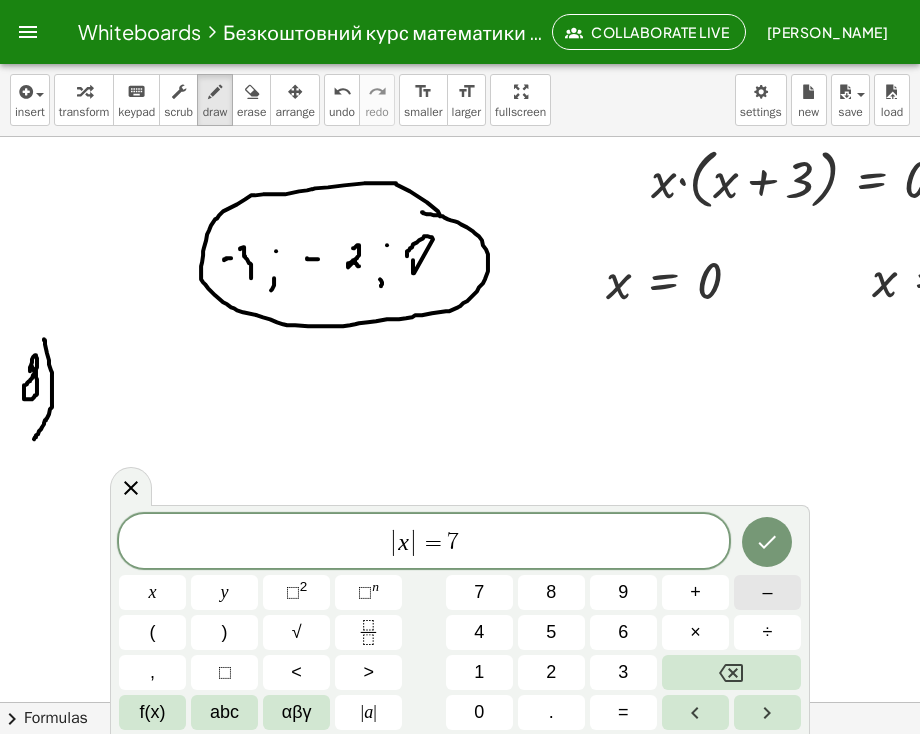 click on "–" at bounding box center (767, 592) 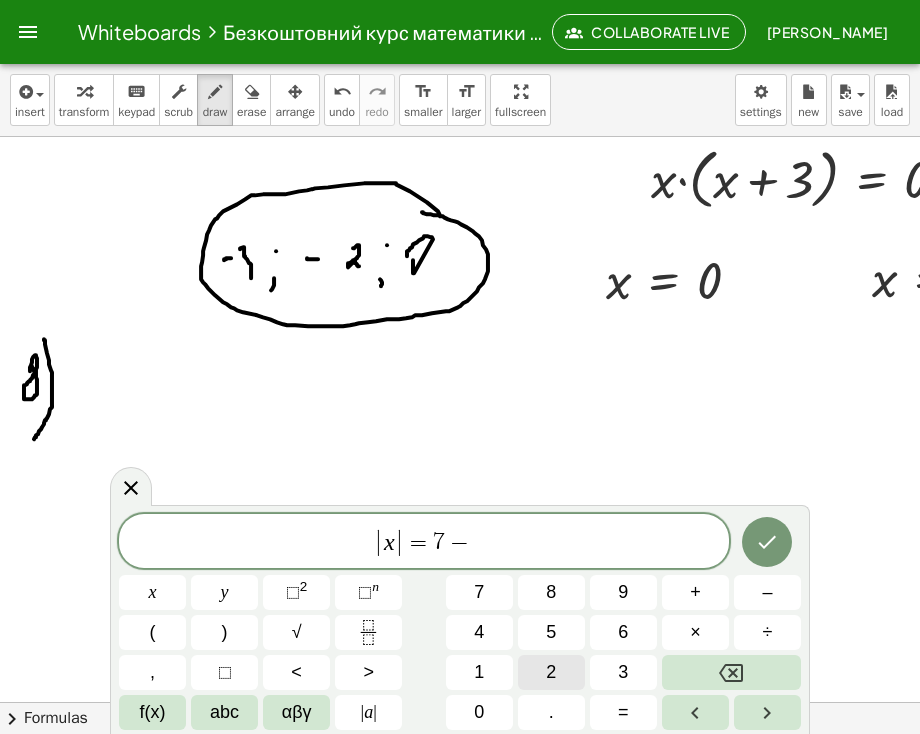 click on "2" at bounding box center [551, 672] 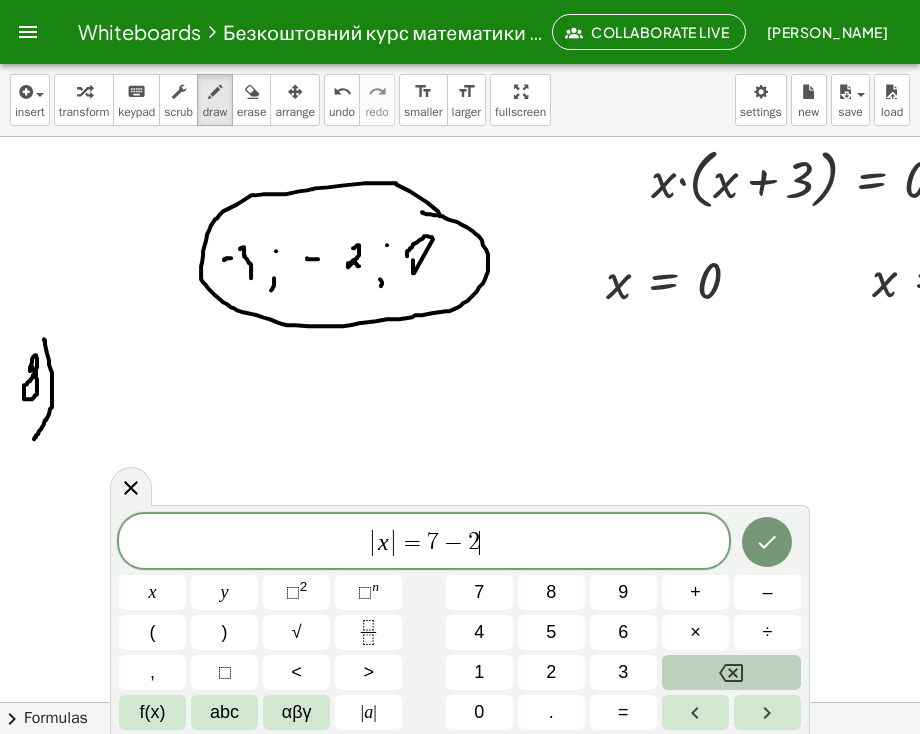 click at bounding box center [731, 672] 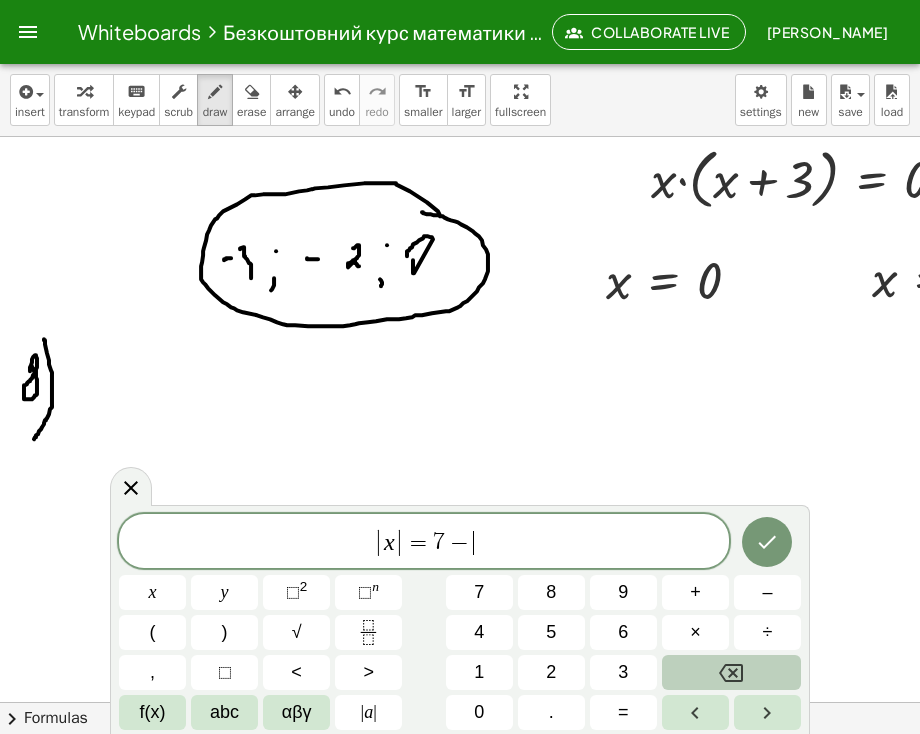 click at bounding box center [731, 672] 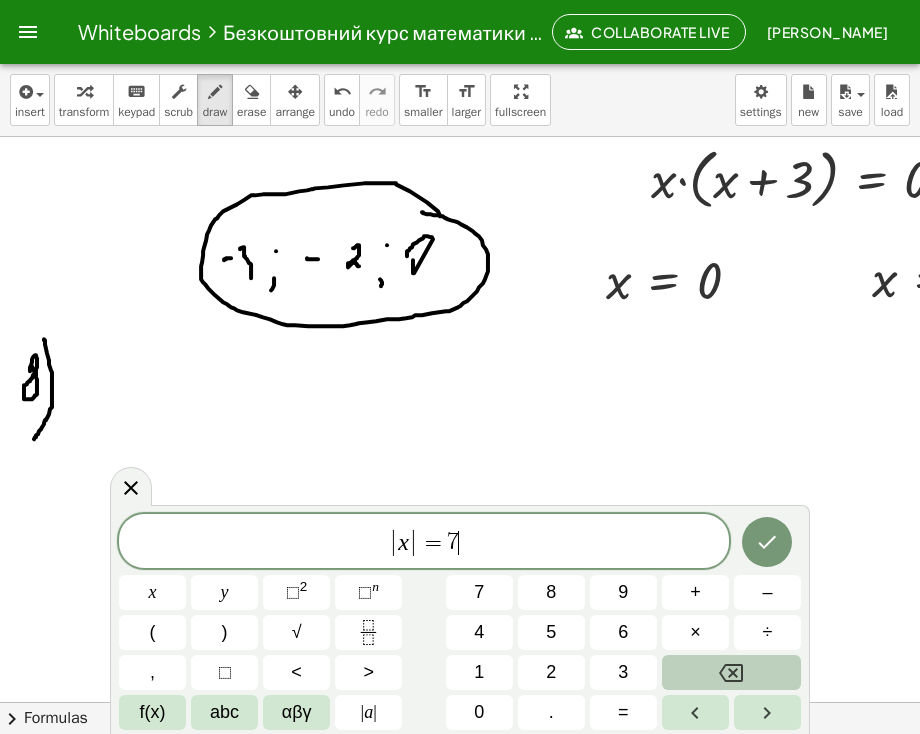 click at bounding box center [731, 672] 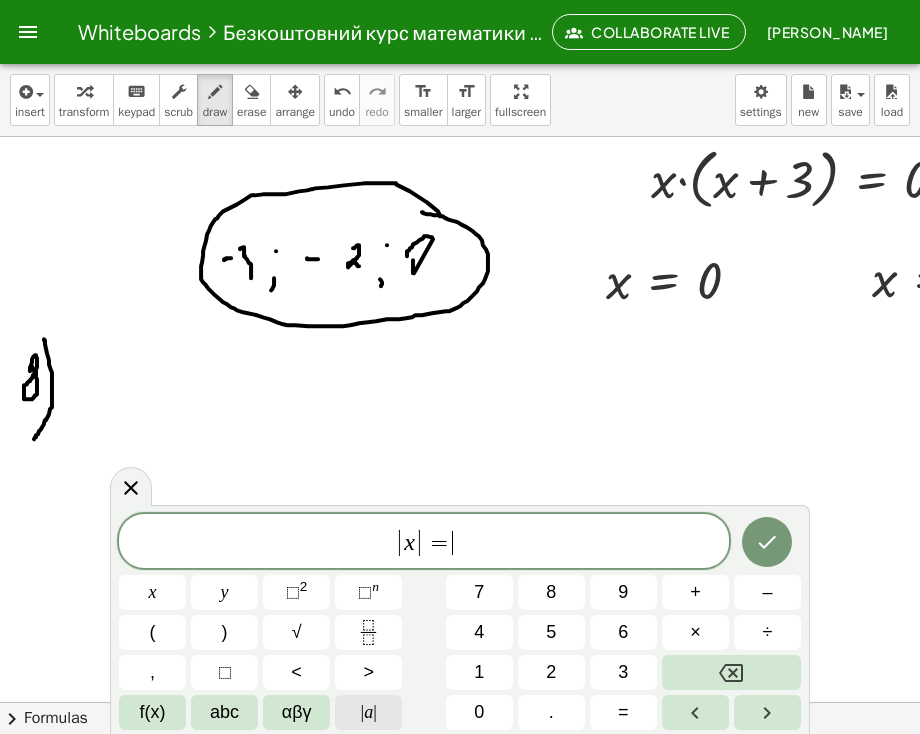 click on "| a |" 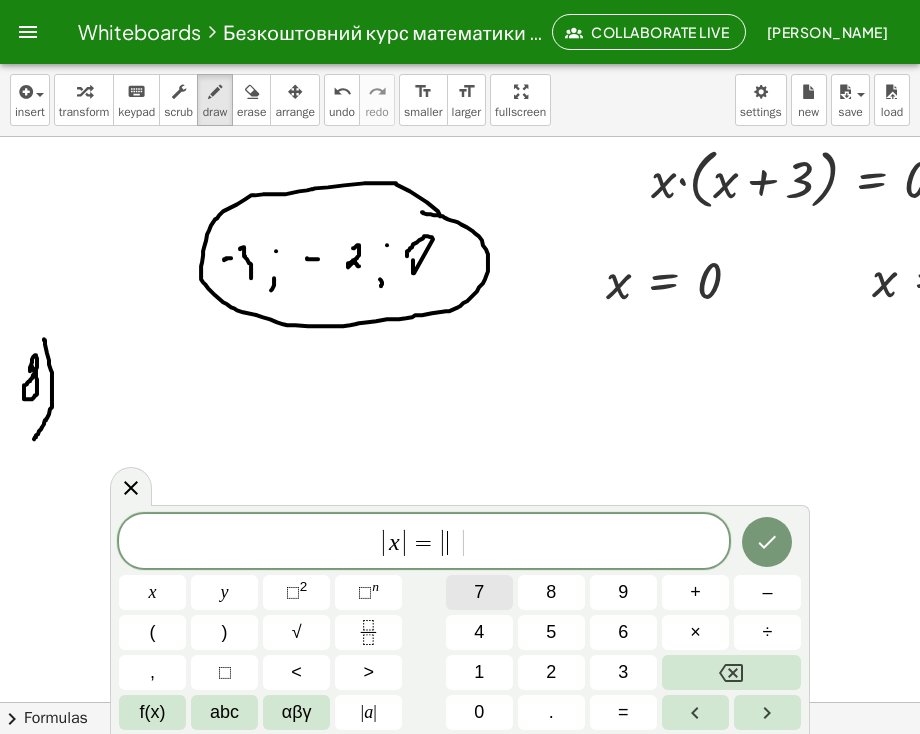 click on "7" at bounding box center [479, 592] 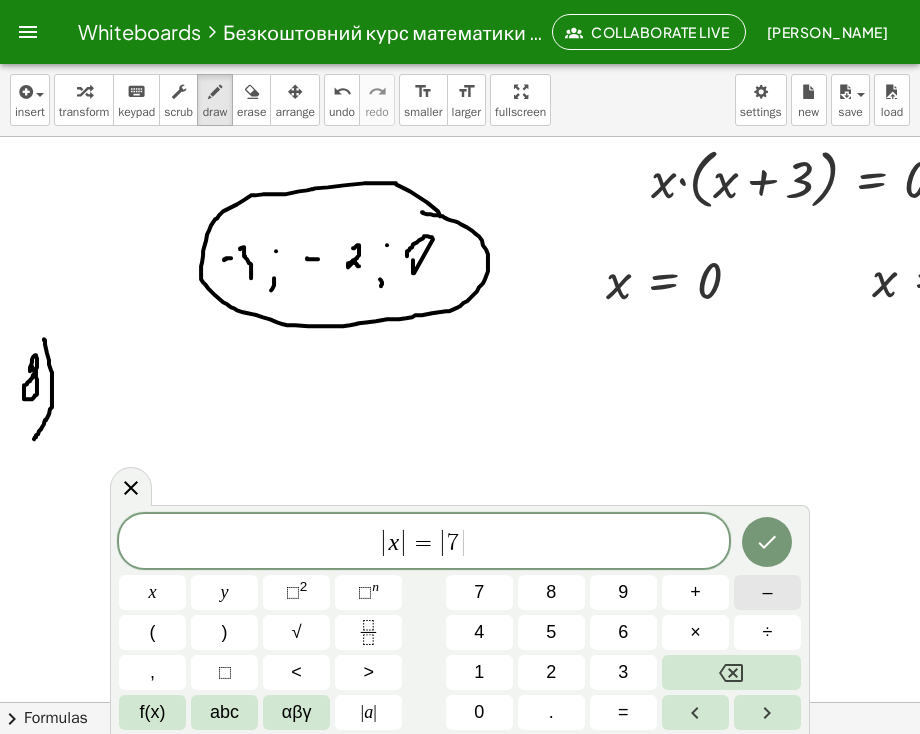 click on "–" at bounding box center [767, 592] 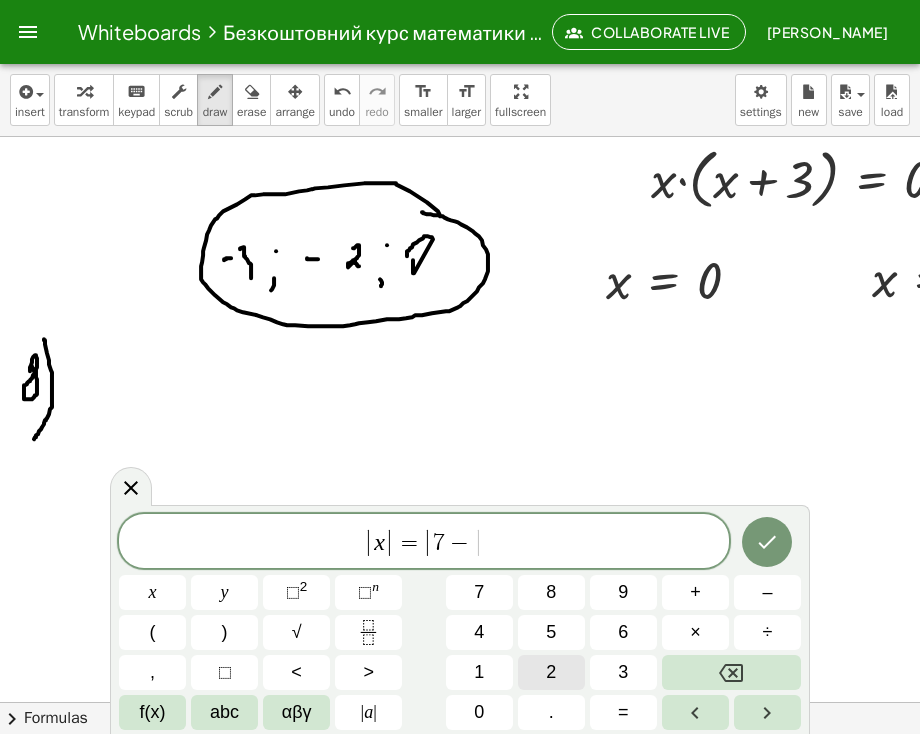 click on "2" at bounding box center [551, 672] 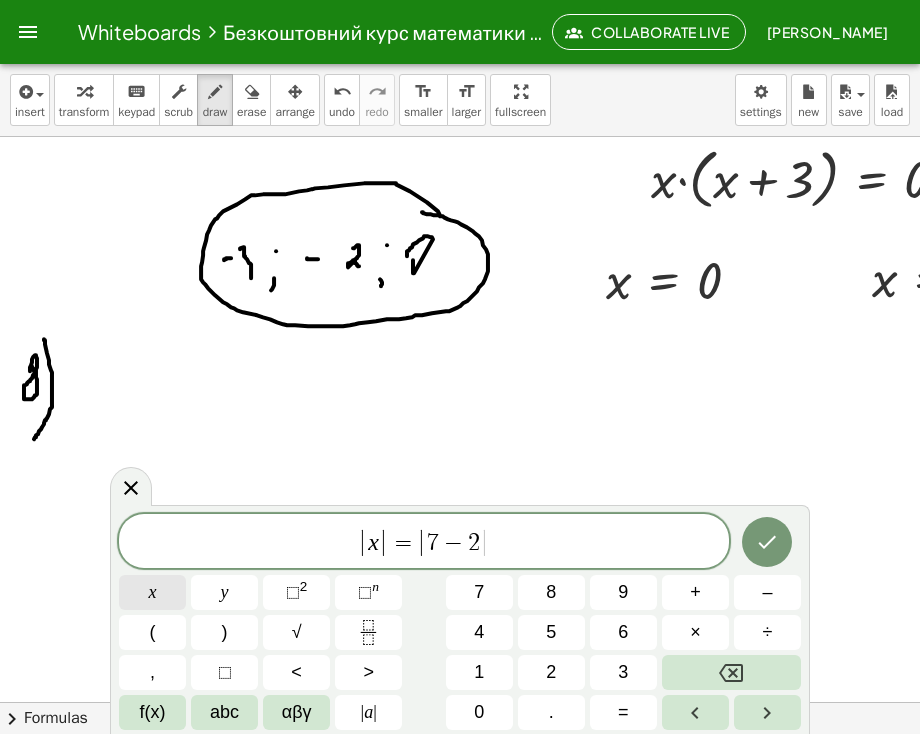 click on "x" at bounding box center [152, 592] 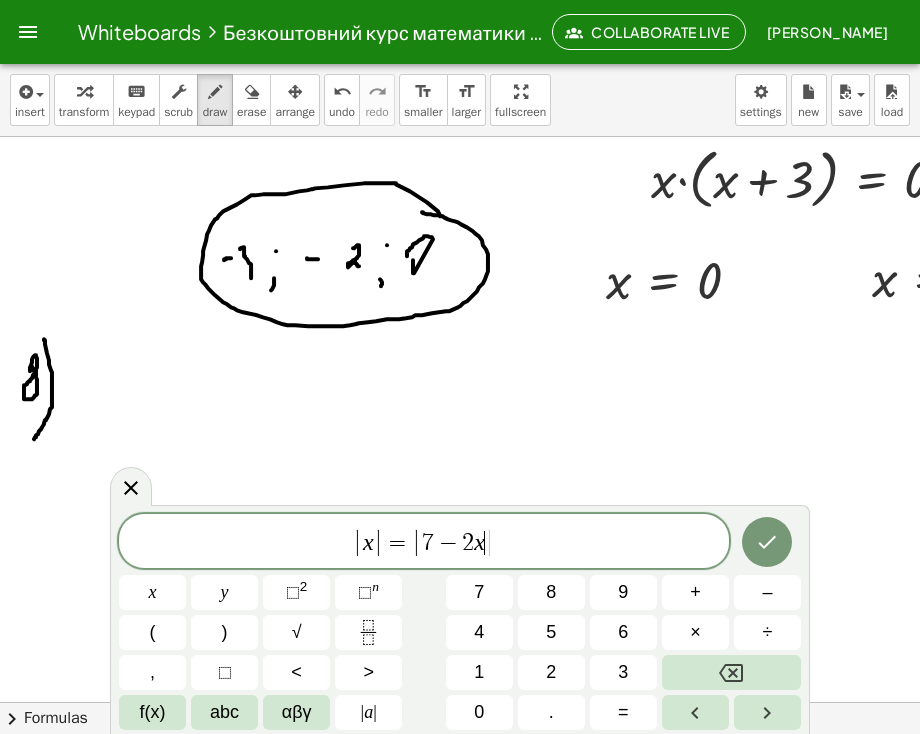 click on "| x | = | 7 − 2 x ​ |" at bounding box center [424, 542] 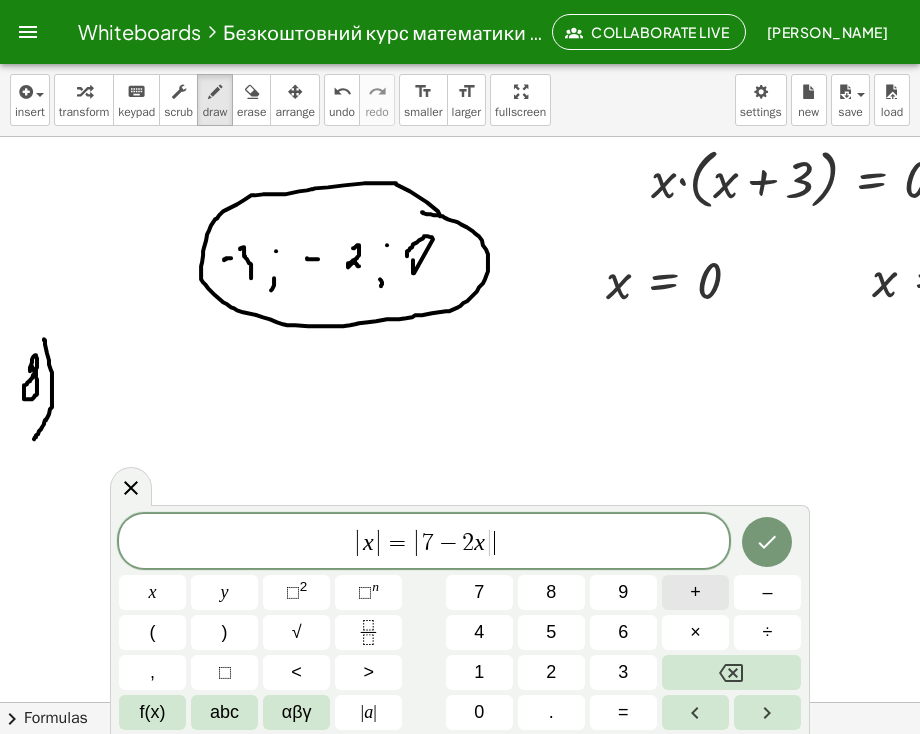 click on "+" at bounding box center [695, 592] 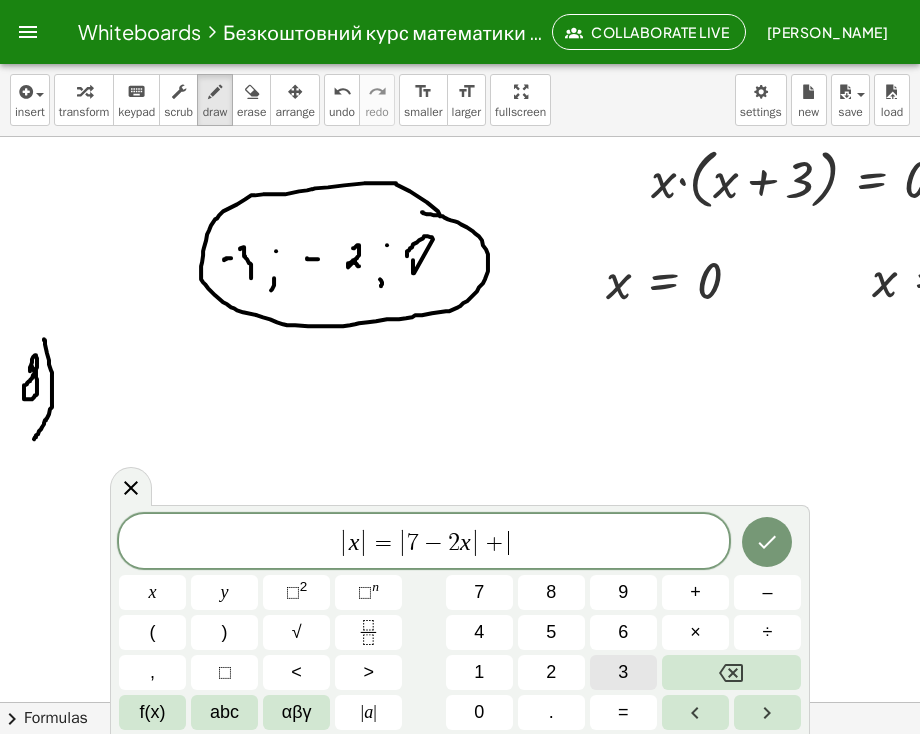 click on "3" at bounding box center (623, 672) 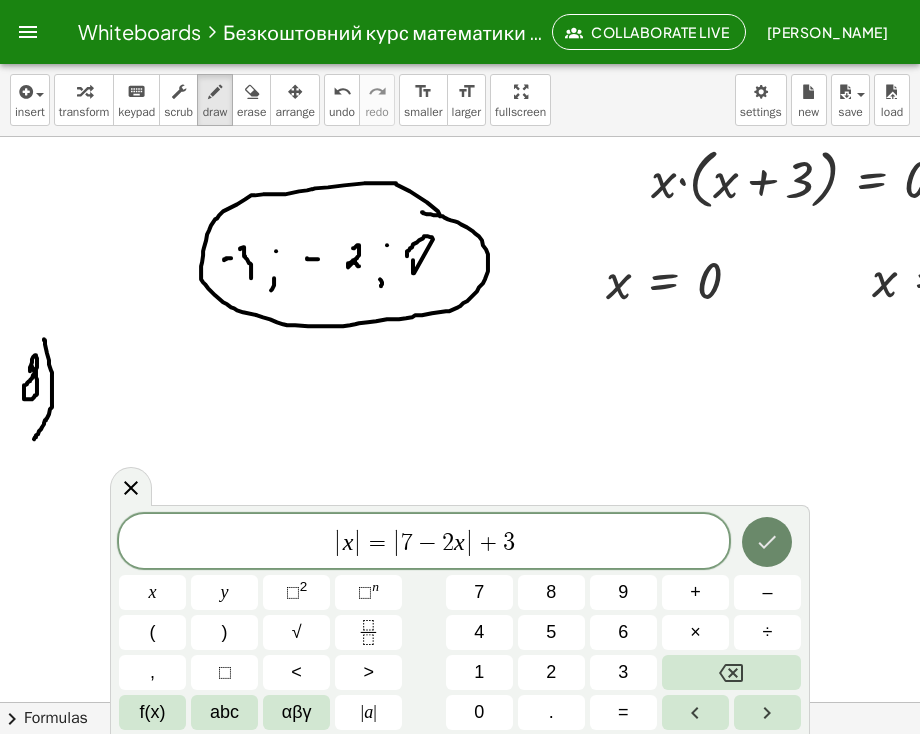 click 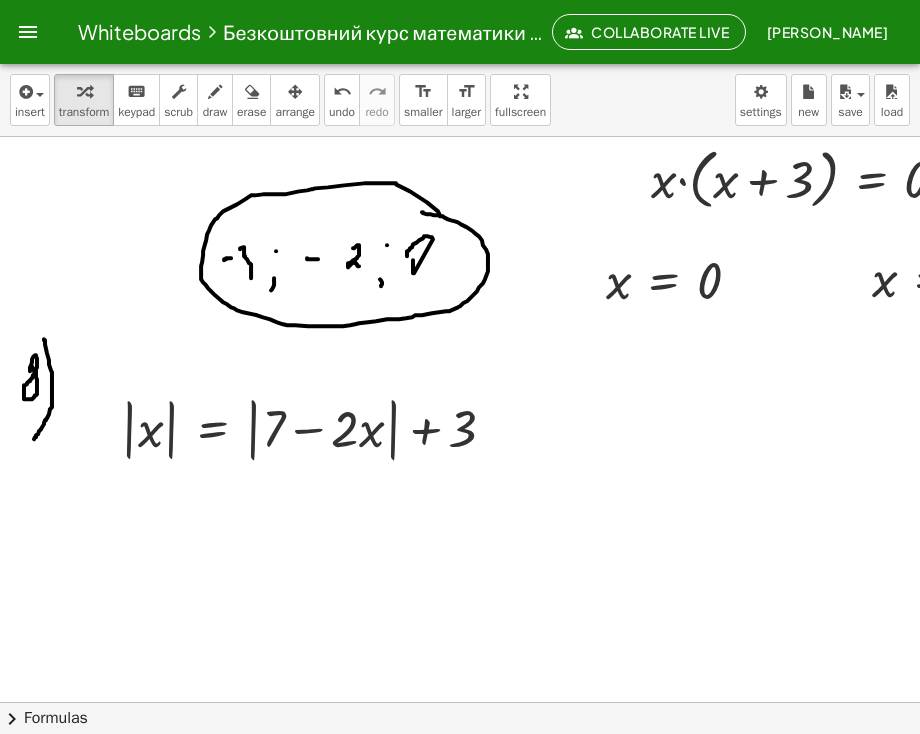 click at bounding box center [295, 91] 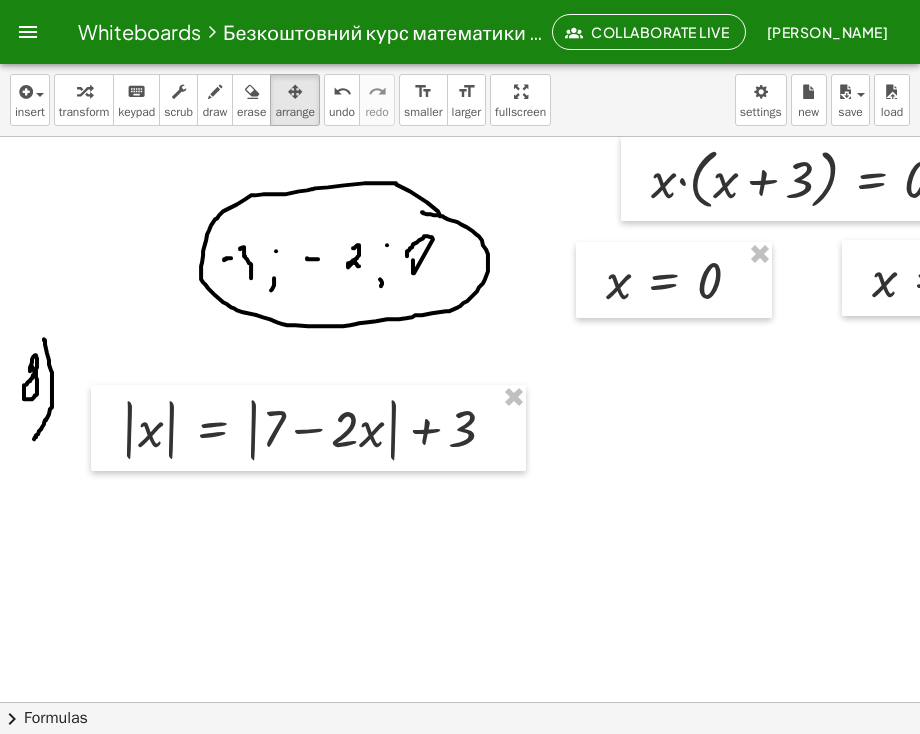 drag, startPoint x: 320, startPoint y: 285, endPoint x: 348, endPoint y: 371, distance: 90.44335 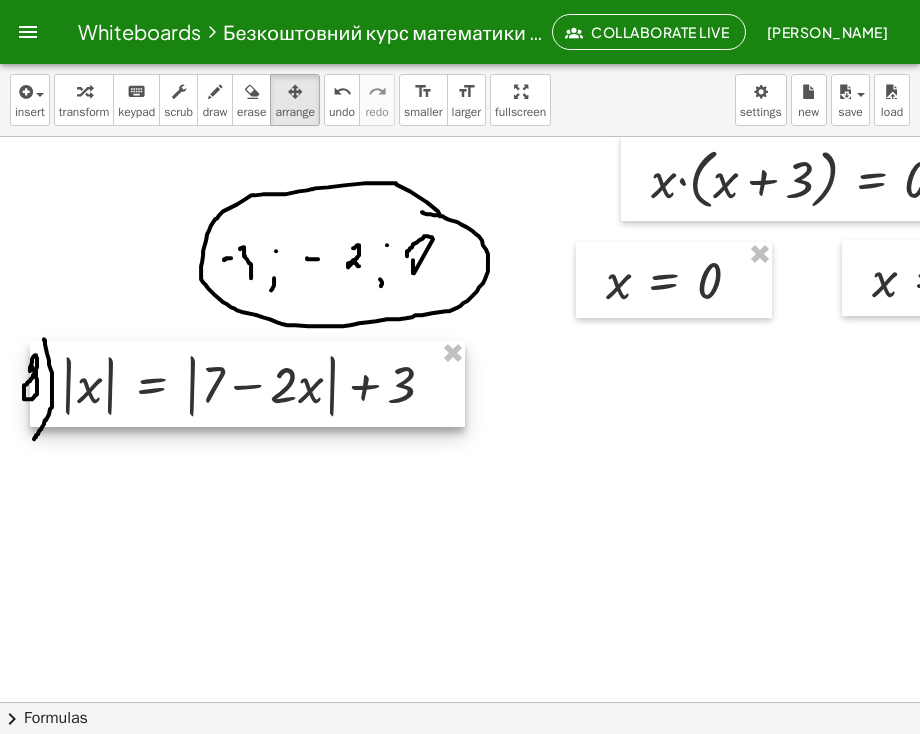 drag, startPoint x: 352, startPoint y: 425, endPoint x: 291, endPoint y: 381, distance: 75.21303 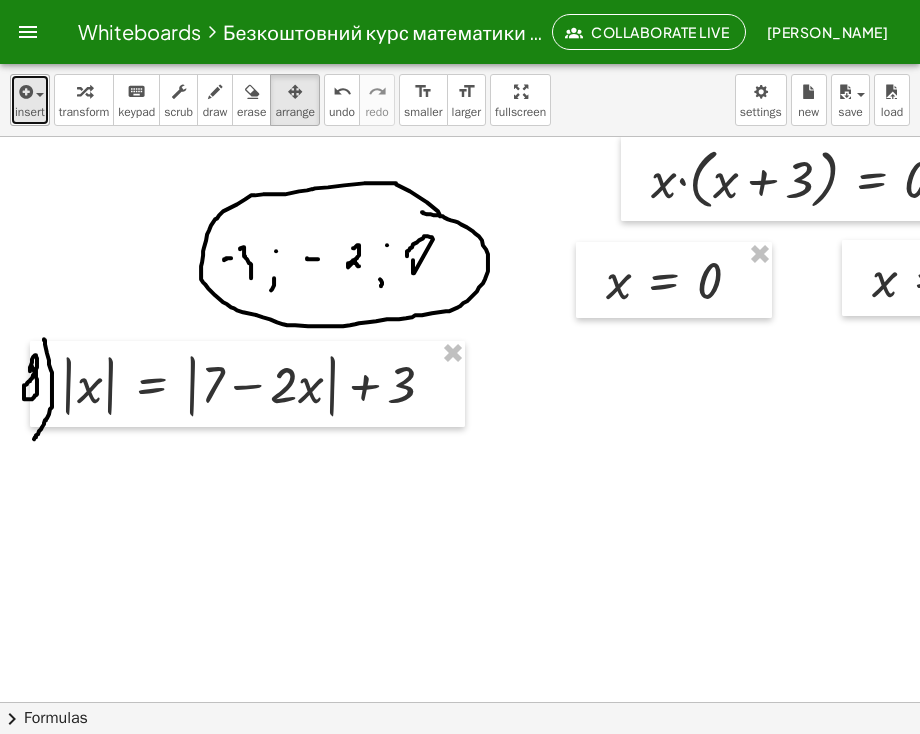 click at bounding box center [24, 92] 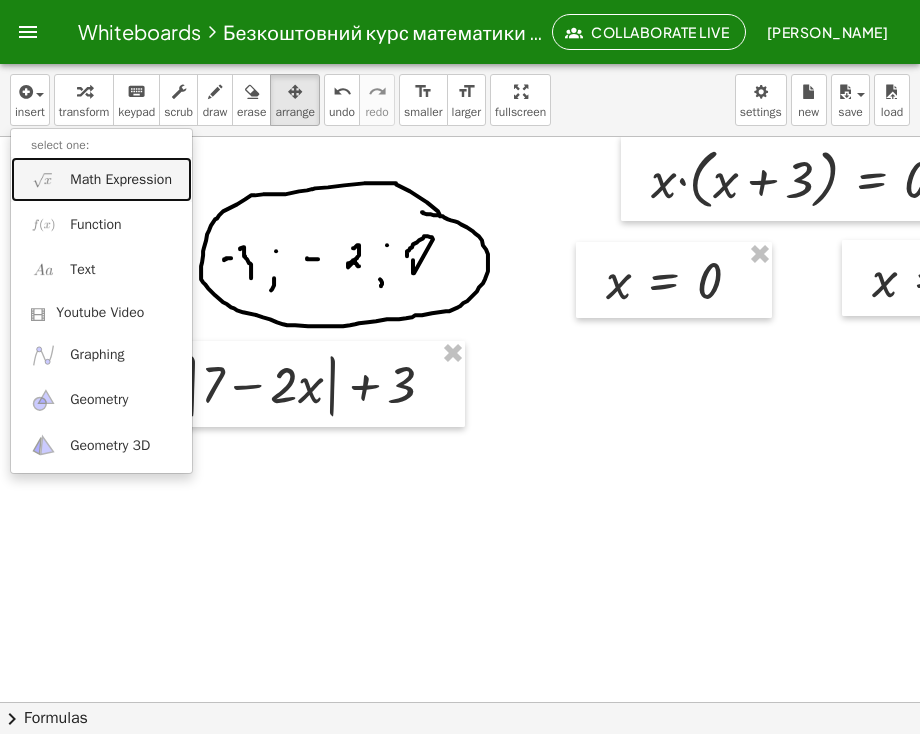 click on "Math Expression" at bounding box center [121, 180] 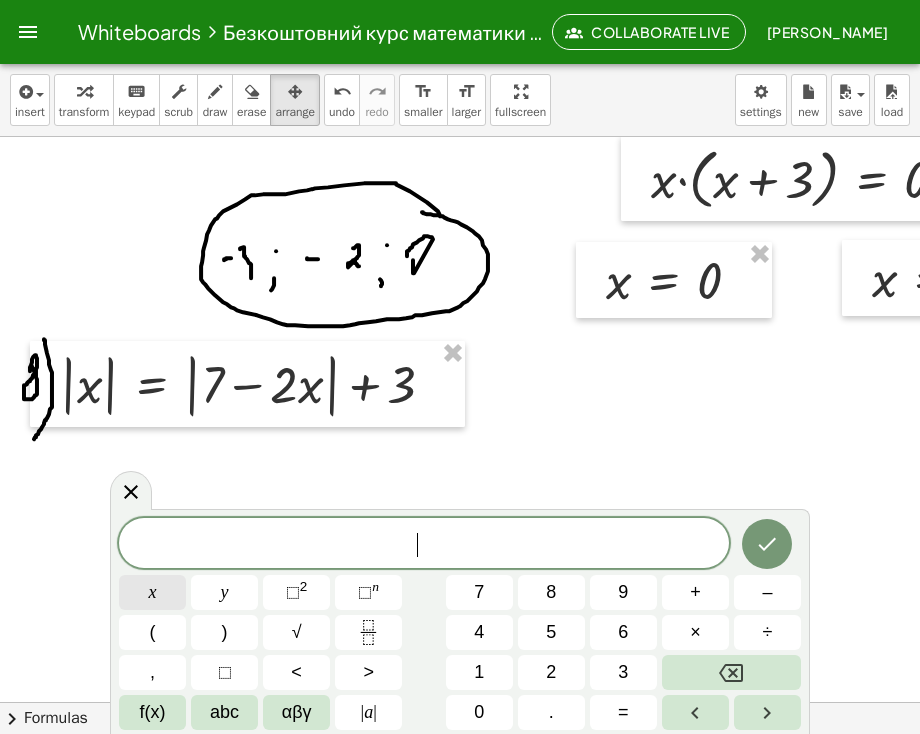 click on "x" at bounding box center [152, 592] 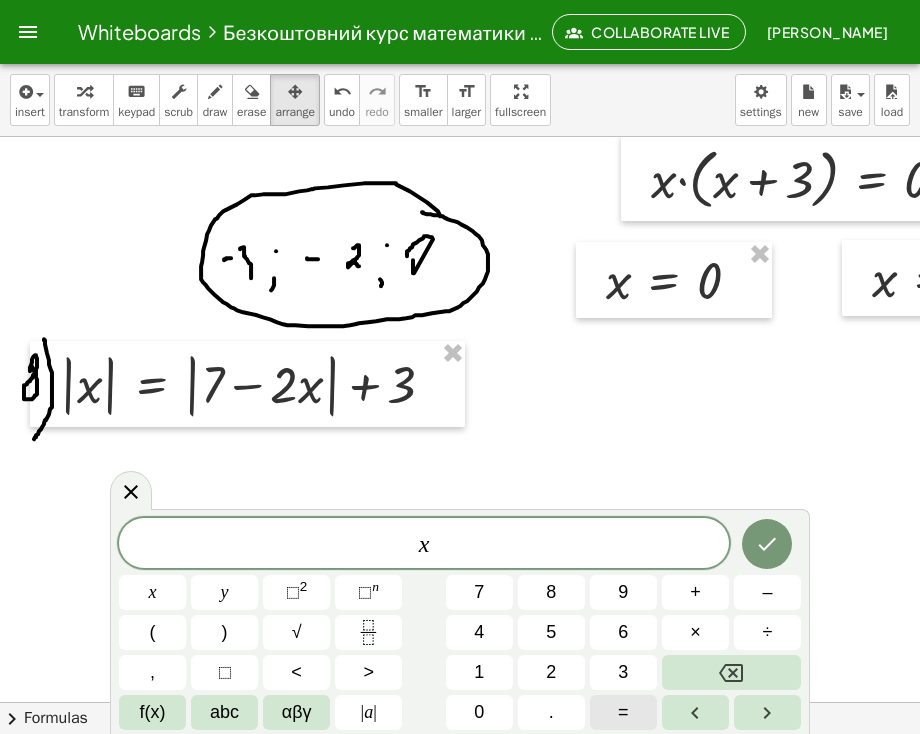 click on "=" at bounding box center [623, 712] 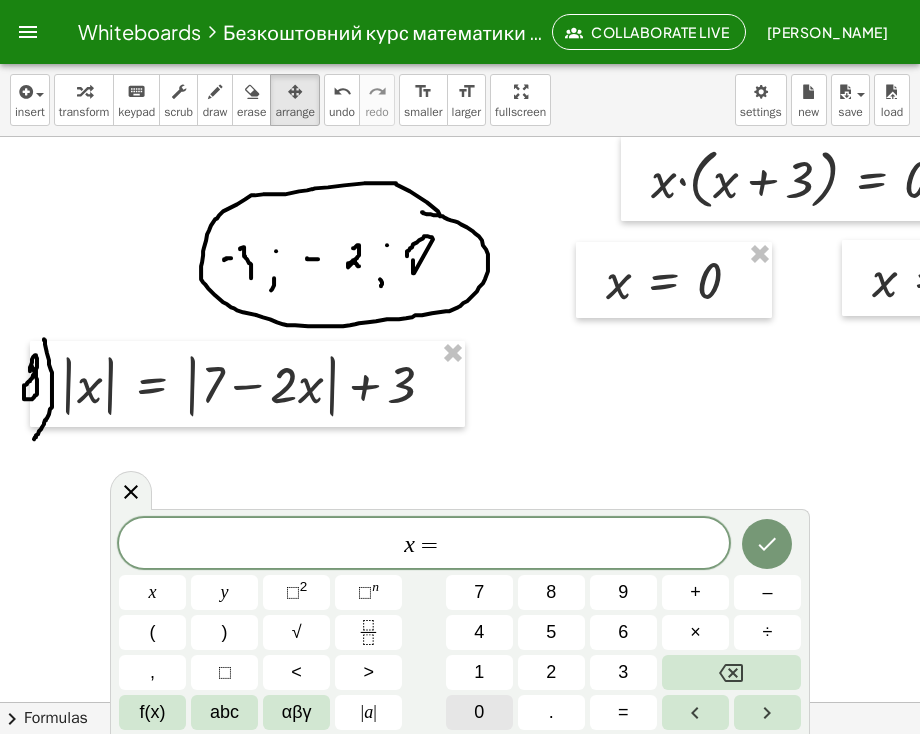 click on "0" at bounding box center [479, 712] 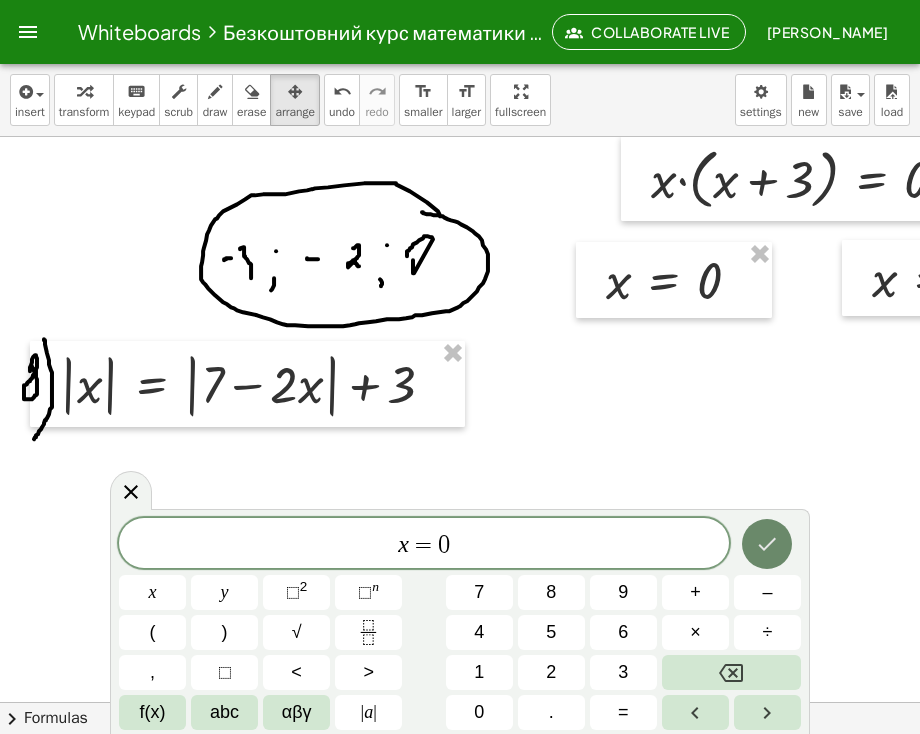 click at bounding box center [767, 544] 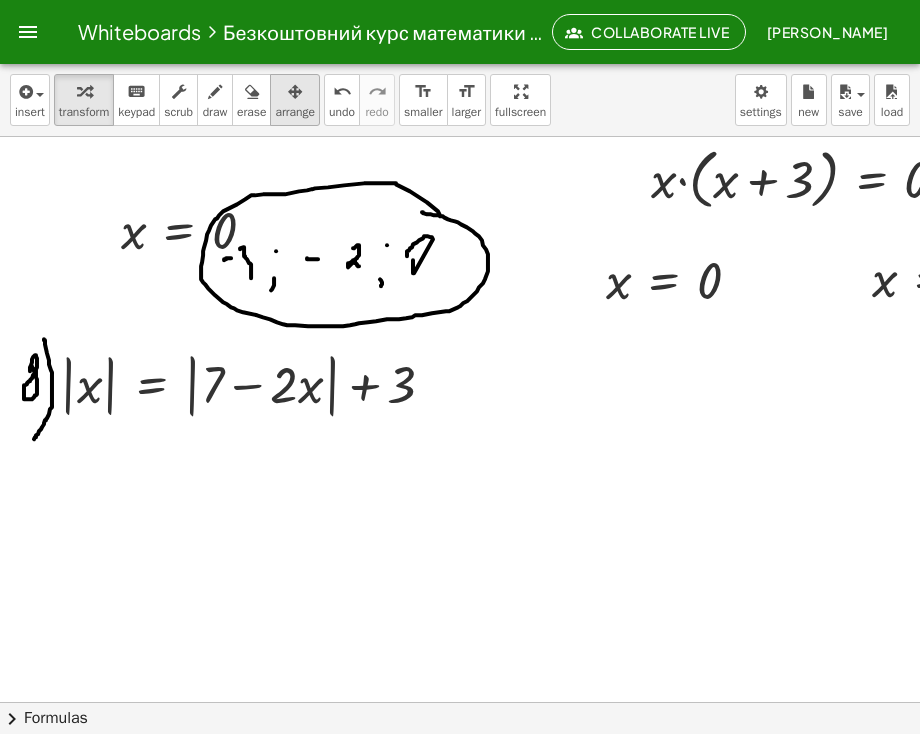 click at bounding box center [295, 91] 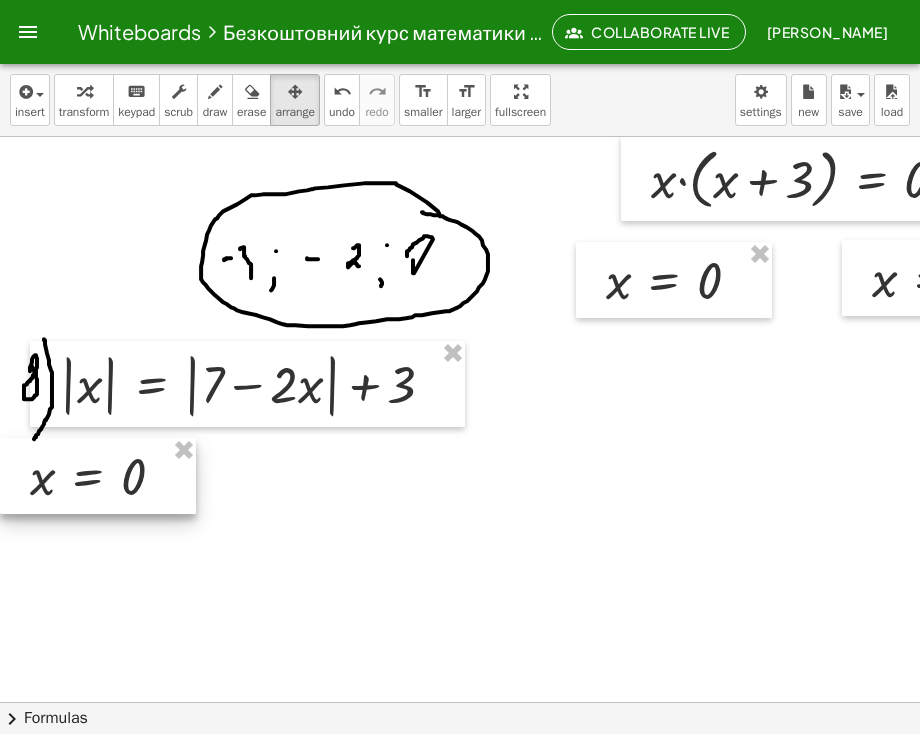 drag, startPoint x: 146, startPoint y: 242, endPoint x: 42, endPoint y: 487, distance: 266.15973 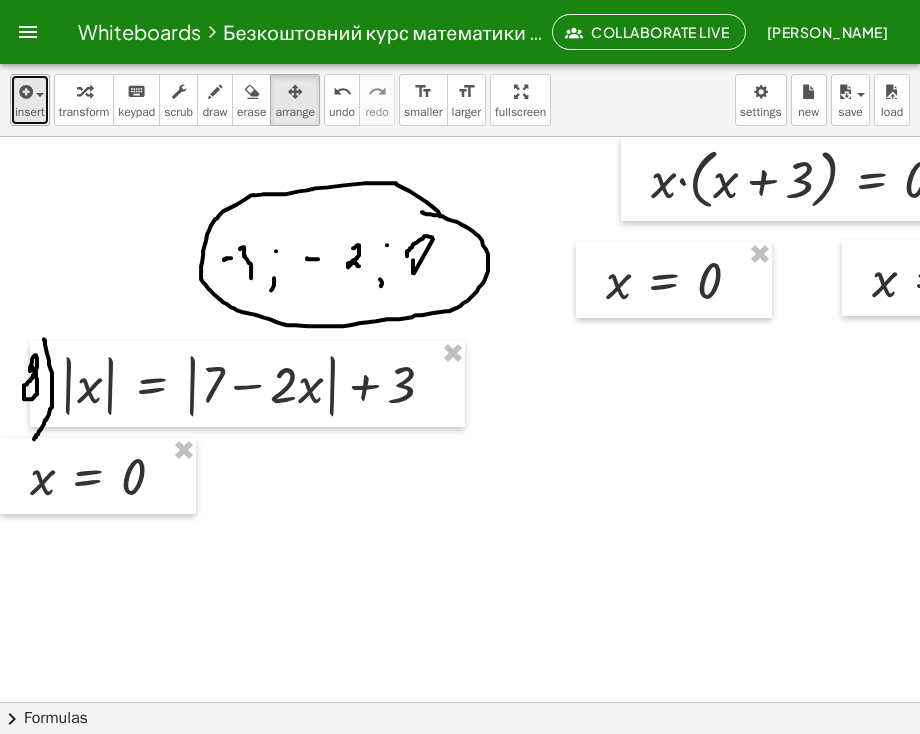 click on "insert" at bounding box center (30, 112) 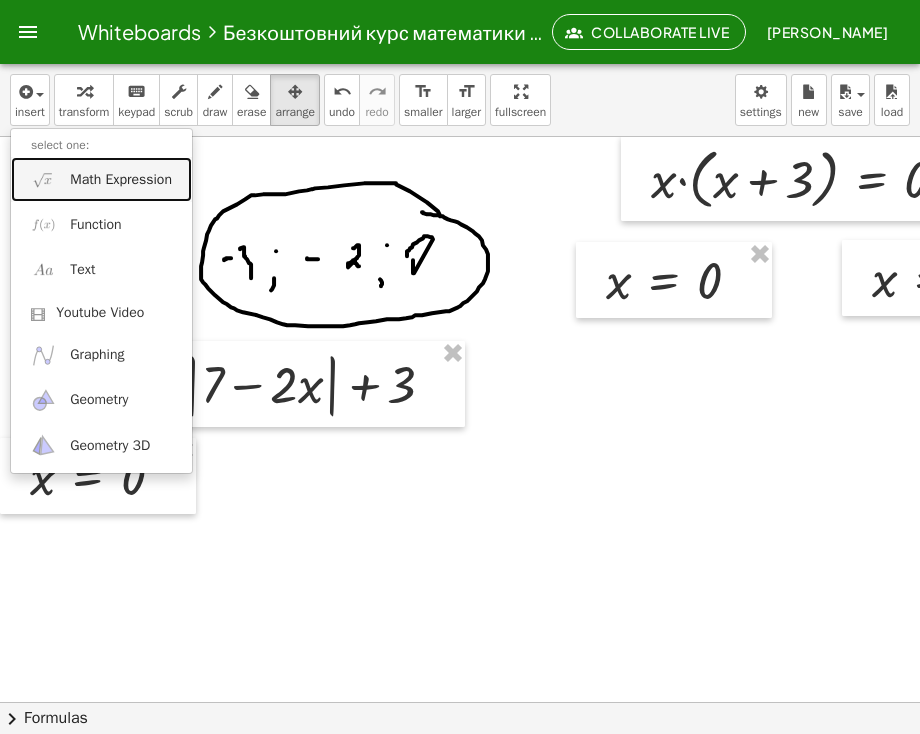 click on "Math Expression" at bounding box center (121, 180) 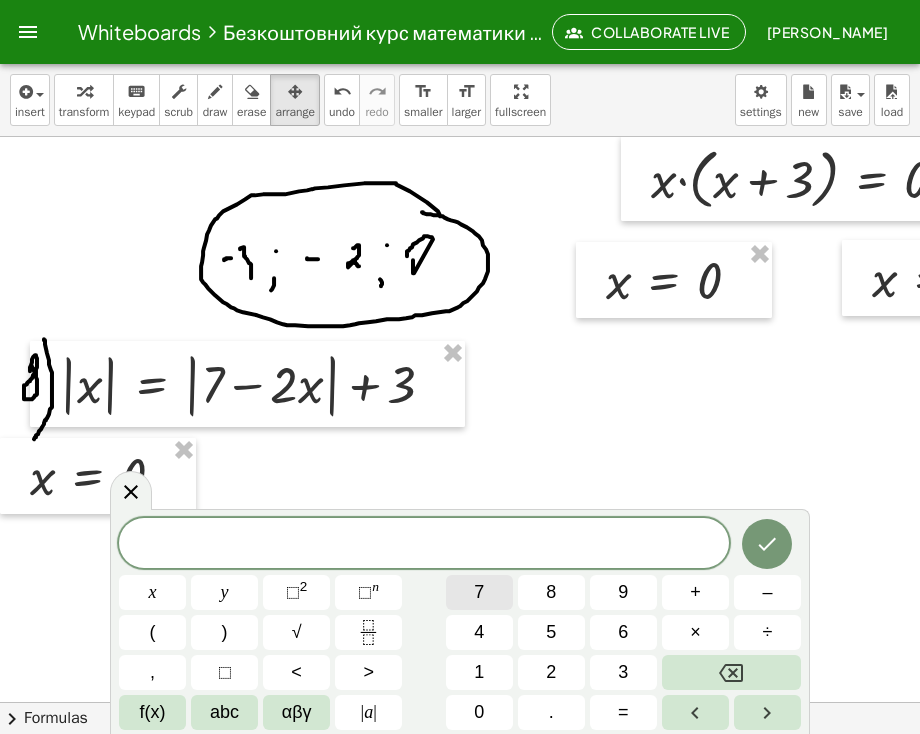 click on "7" at bounding box center (479, 592) 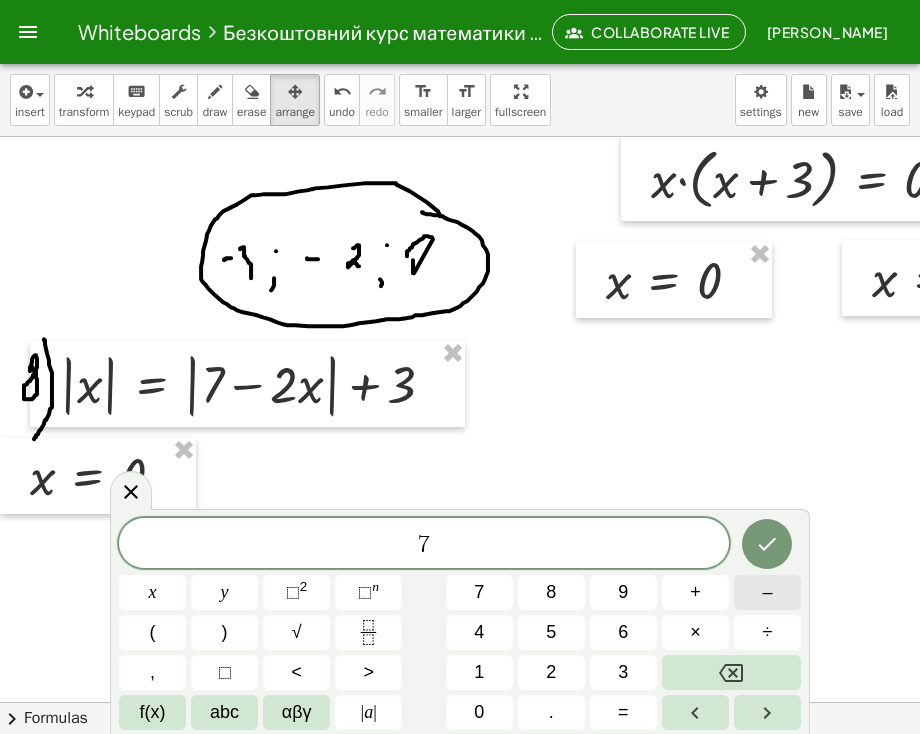 click on "–" at bounding box center [767, 592] 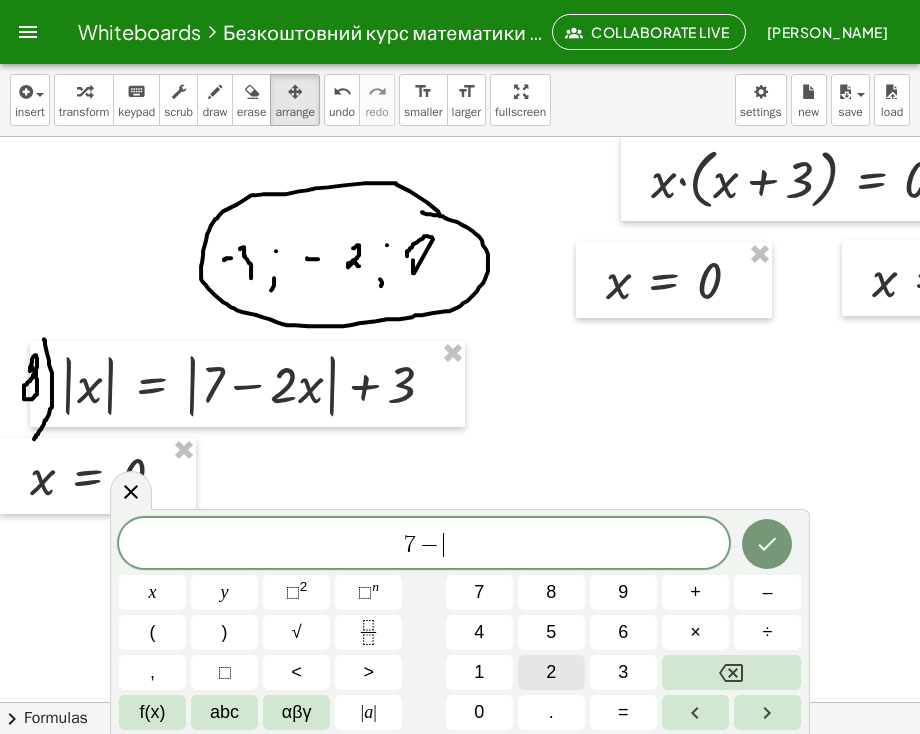 click on "2" at bounding box center [551, 672] 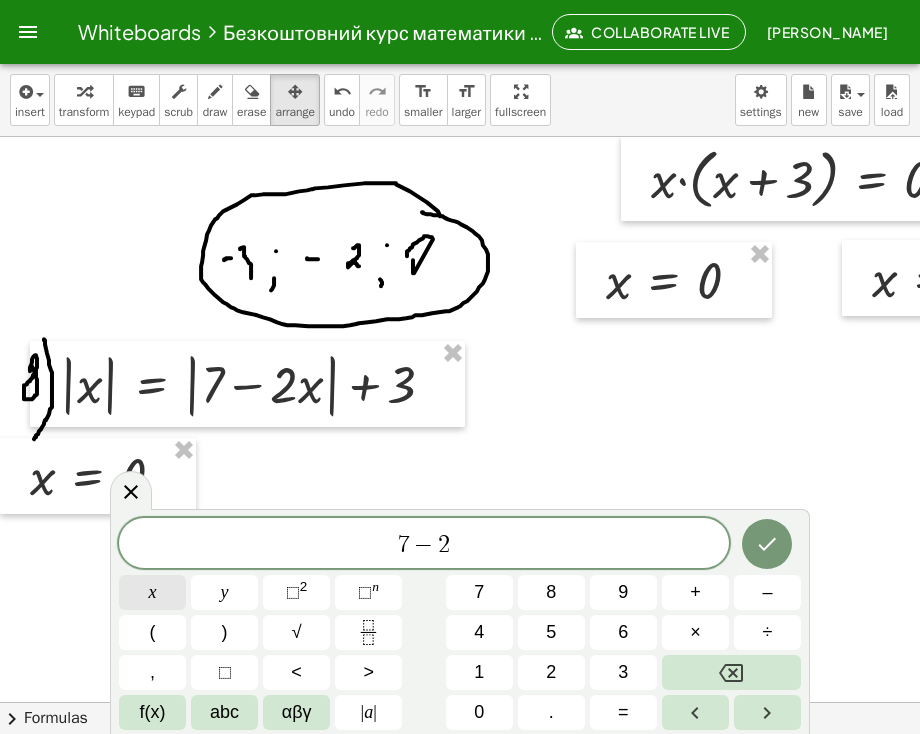 click on "x" at bounding box center (152, 592) 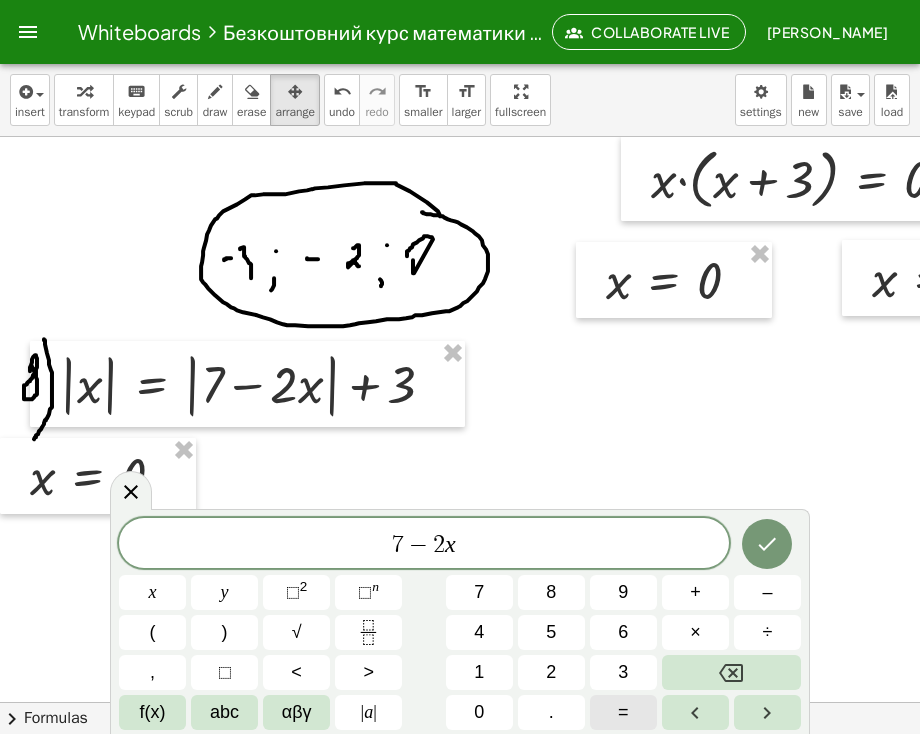 click on "=" at bounding box center [623, 712] 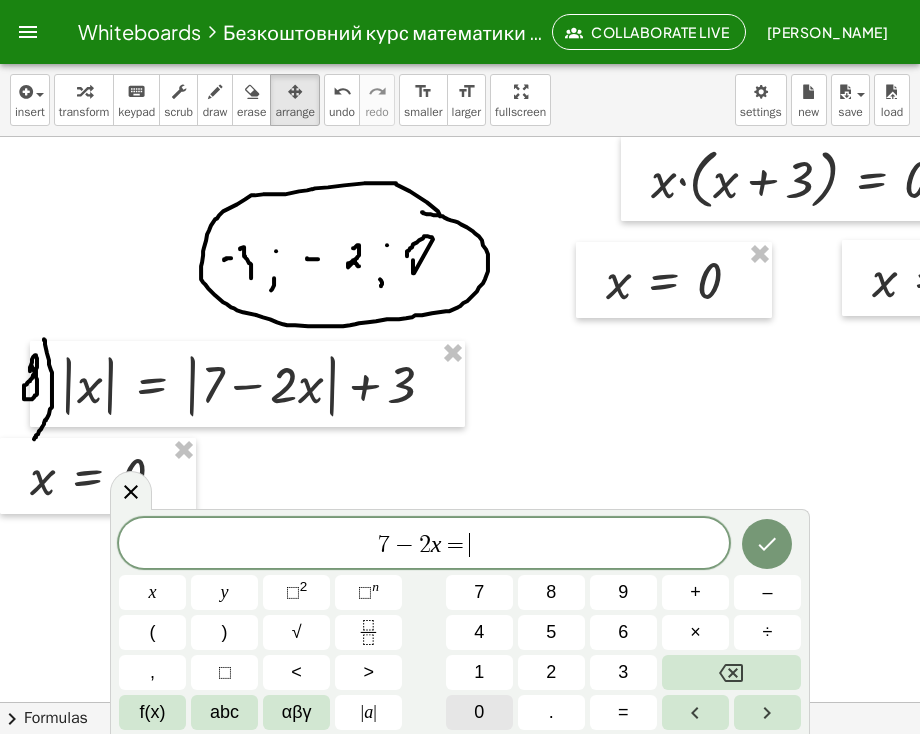 click on "0" at bounding box center [479, 712] 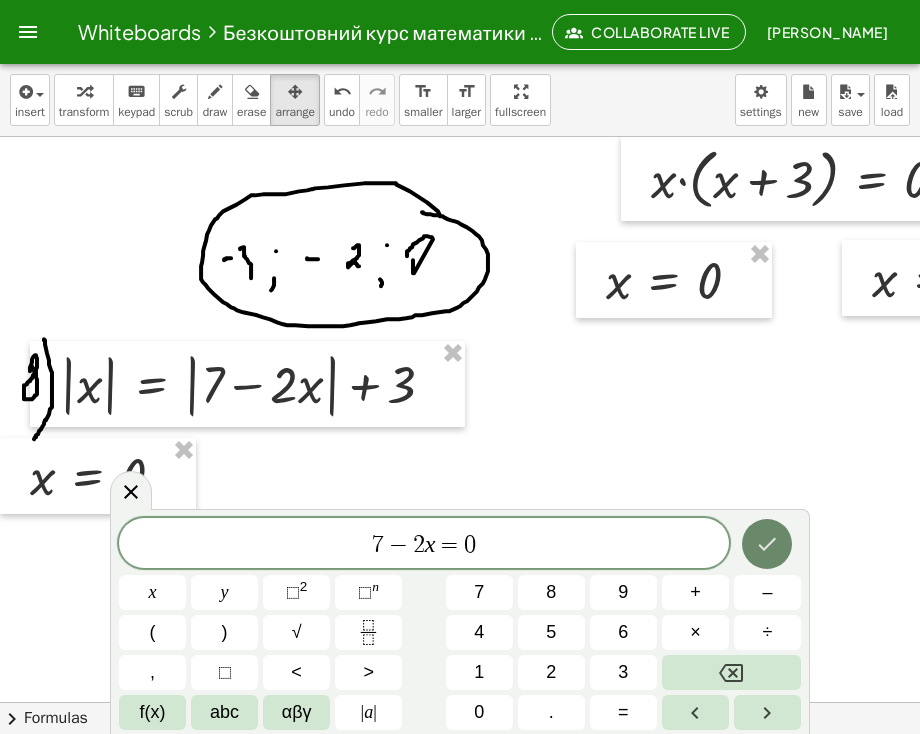 click at bounding box center (767, 544) 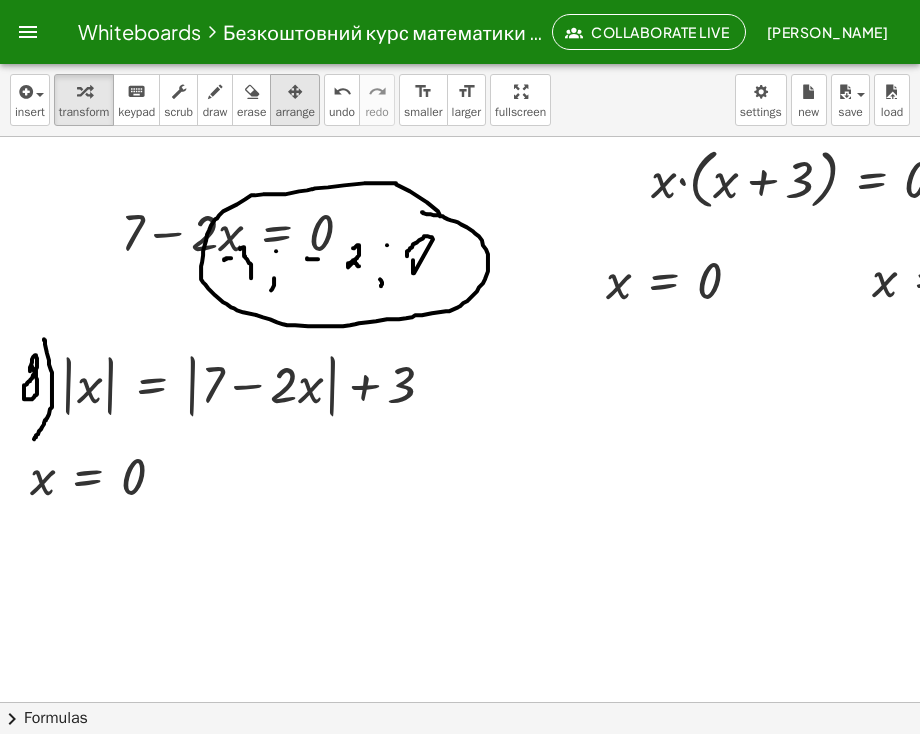 click at bounding box center (295, 91) 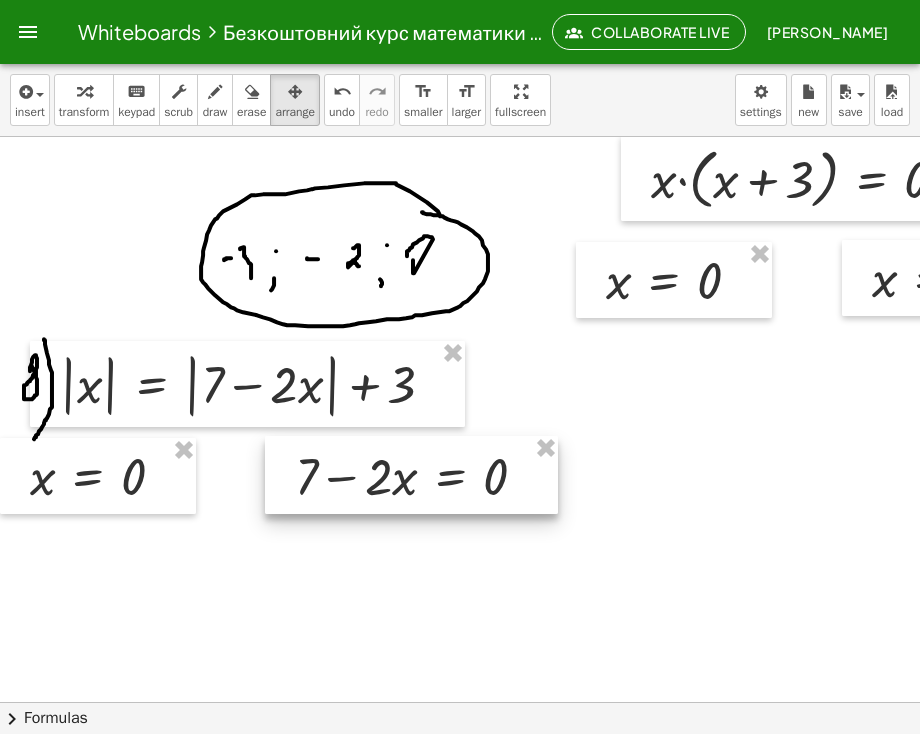 drag, startPoint x: 217, startPoint y: 237, endPoint x: 391, endPoint y: 481, distance: 299.6865 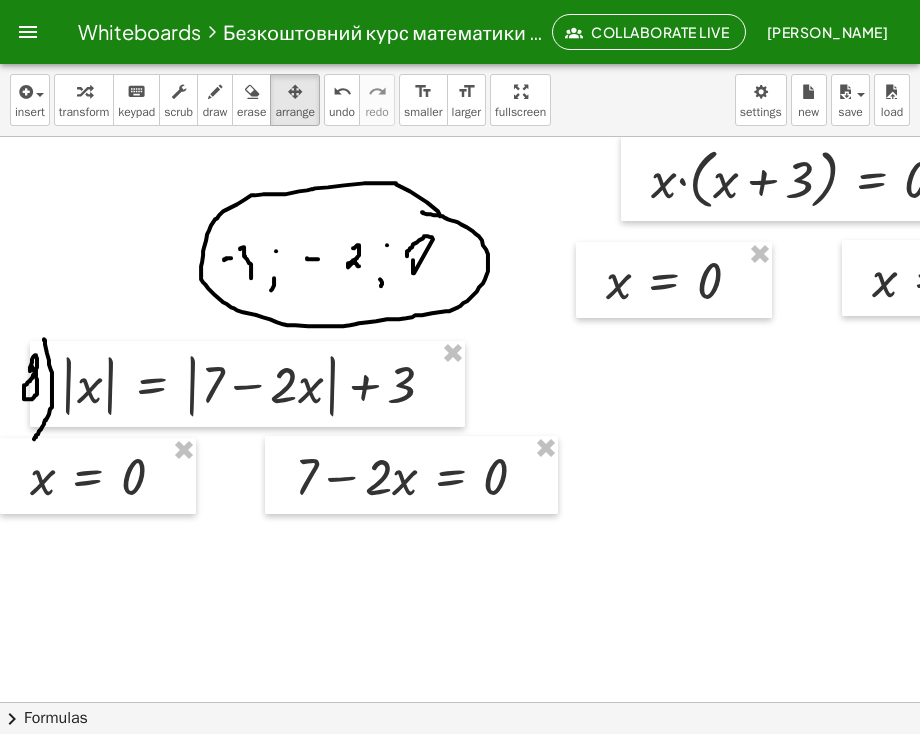 click at bounding box center [552, -1692] 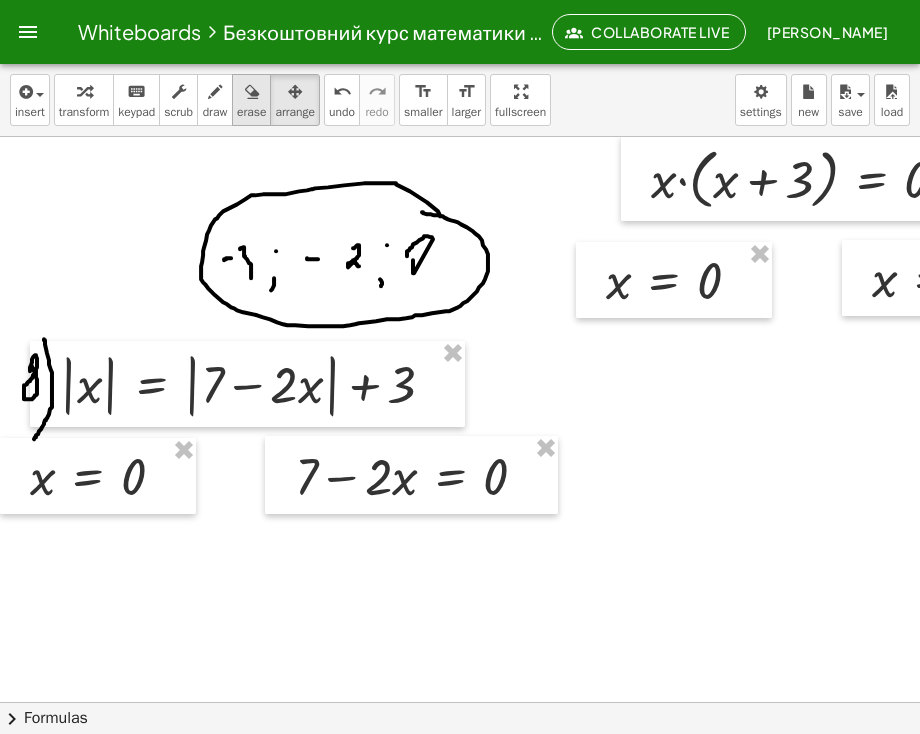 click at bounding box center (251, 91) 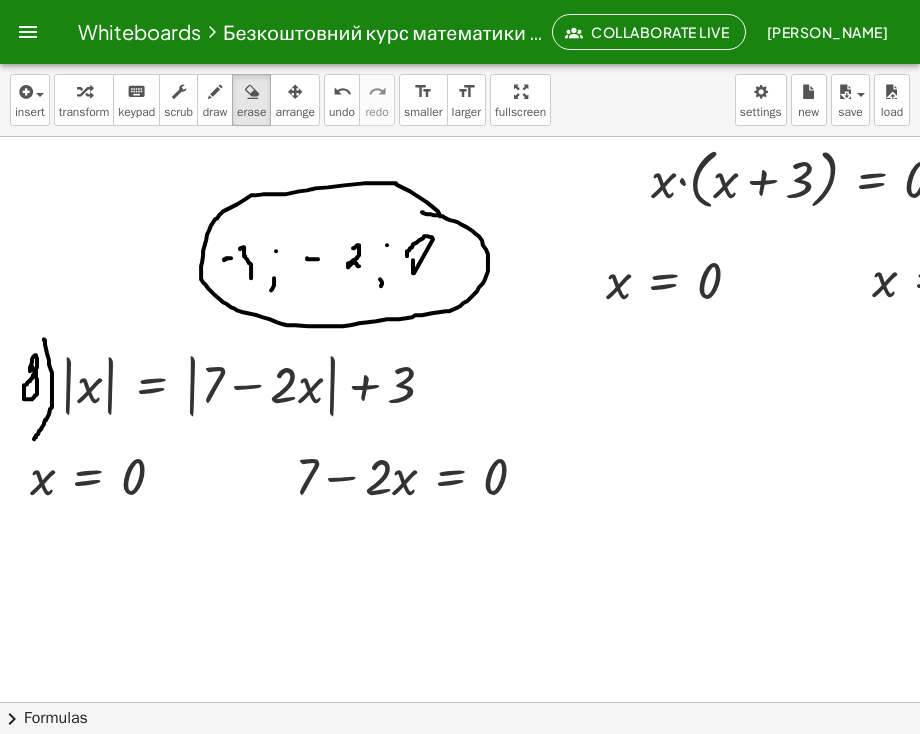 click at bounding box center [552, -1692] 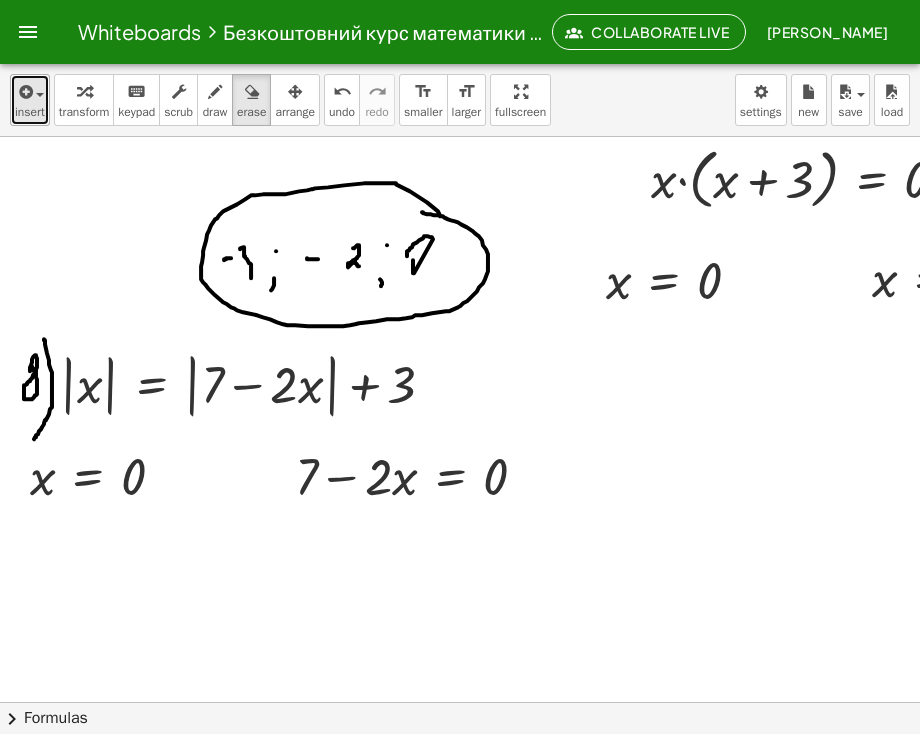 click at bounding box center [40, 95] 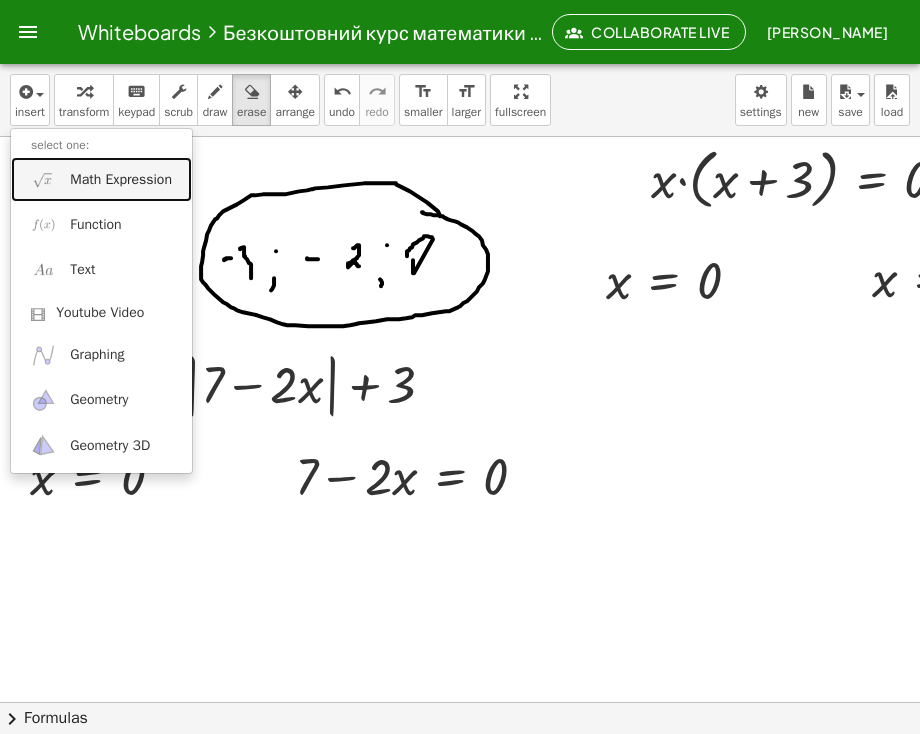 click on "Math Expression" at bounding box center (121, 180) 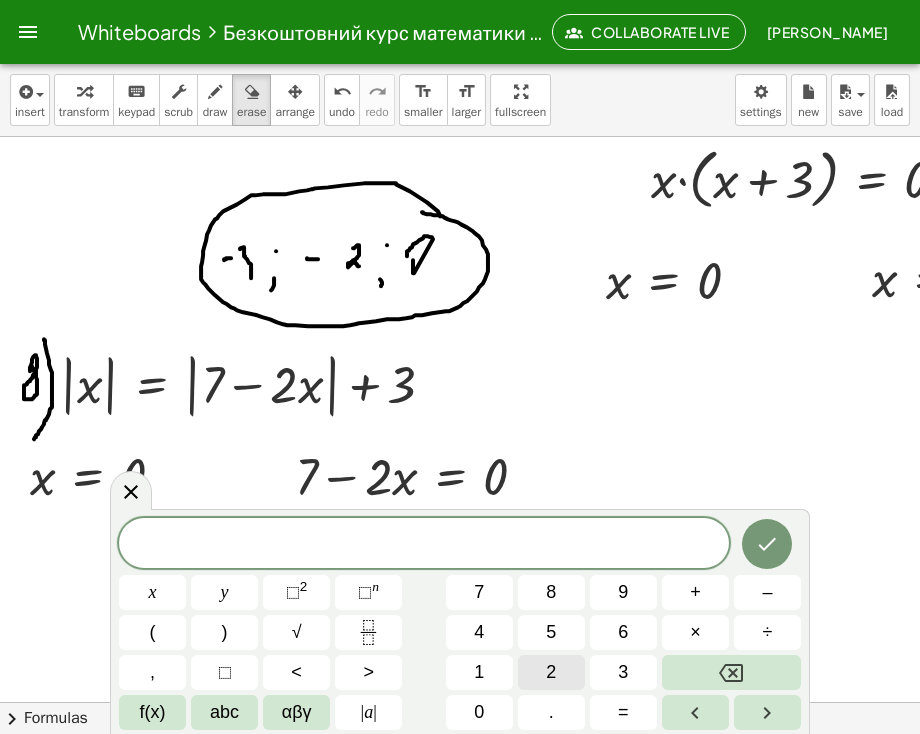 click on "2" at bounding box center (551, 672) 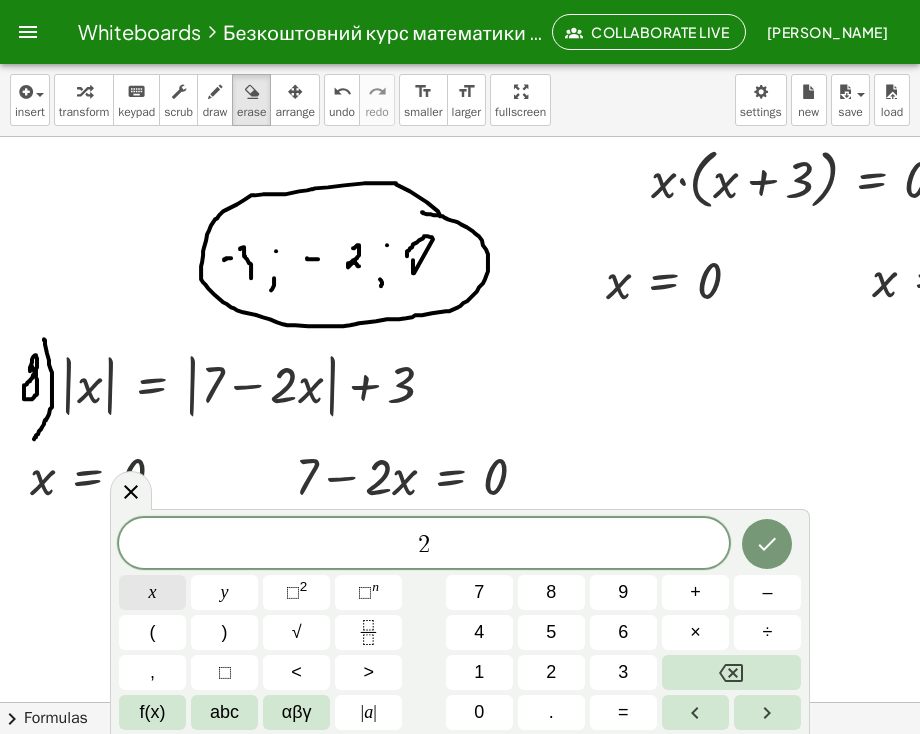 click on "x" at bounding box center (153, 592) 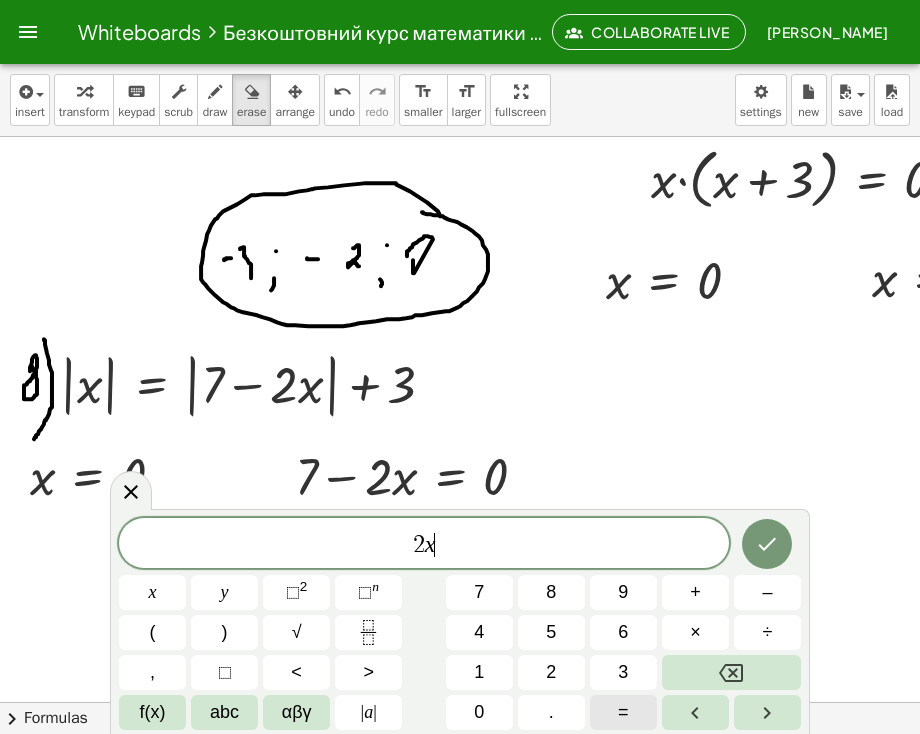 click on "=" at bounding box center [623, 712] 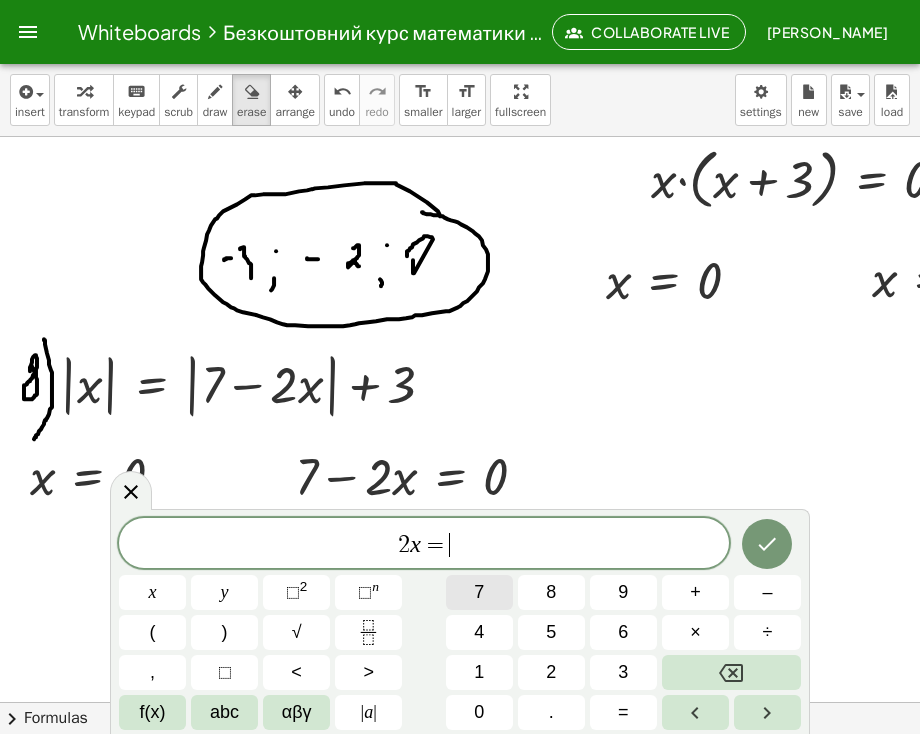 click on "7" at bounding box center [479, 592] 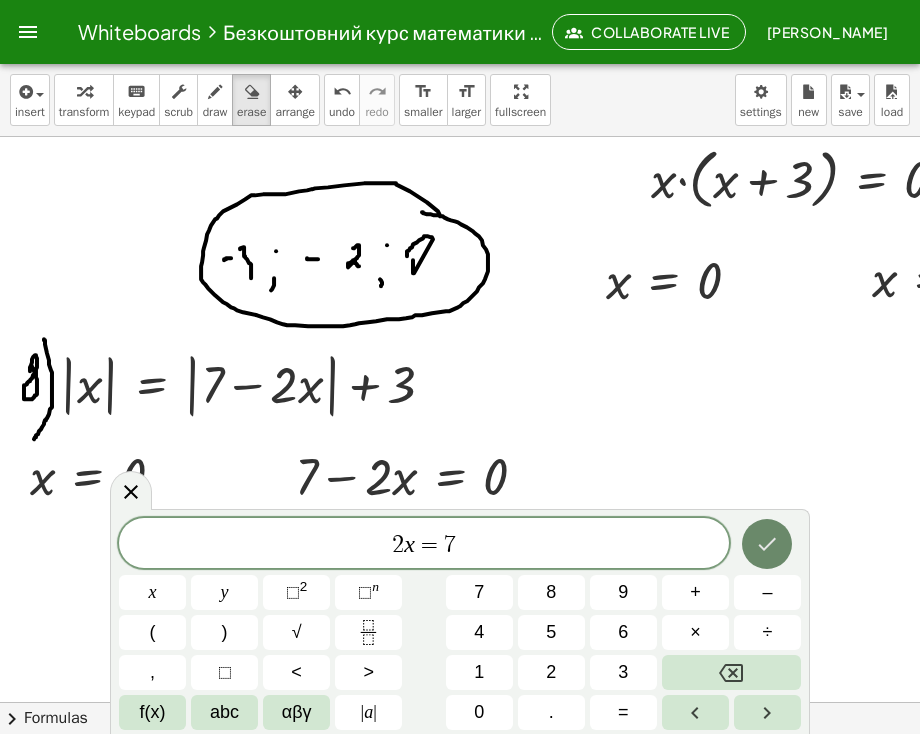 click 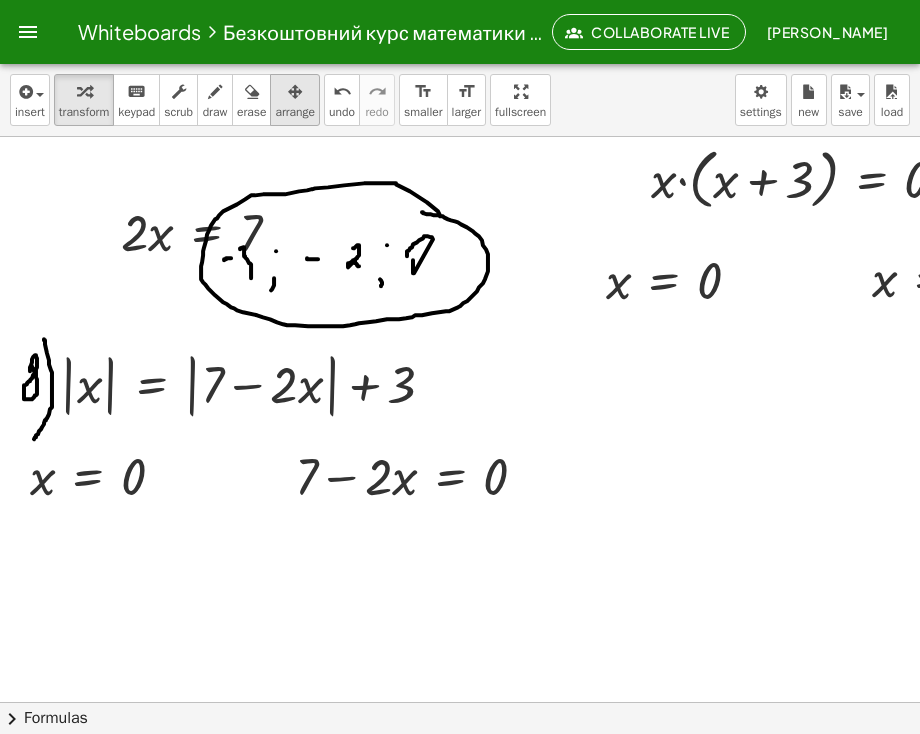 click at bounding box center [295, 92] 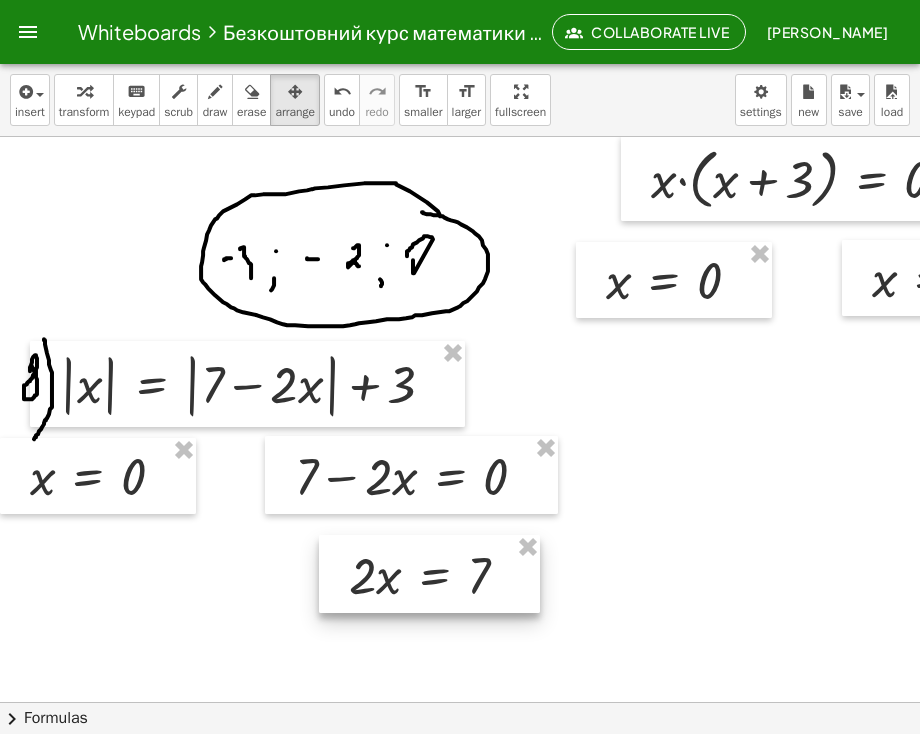 drag, startPoint x: 178, startPoint y: 250, endPoint x: 407, endPoint y: 593, distance: 412.41968 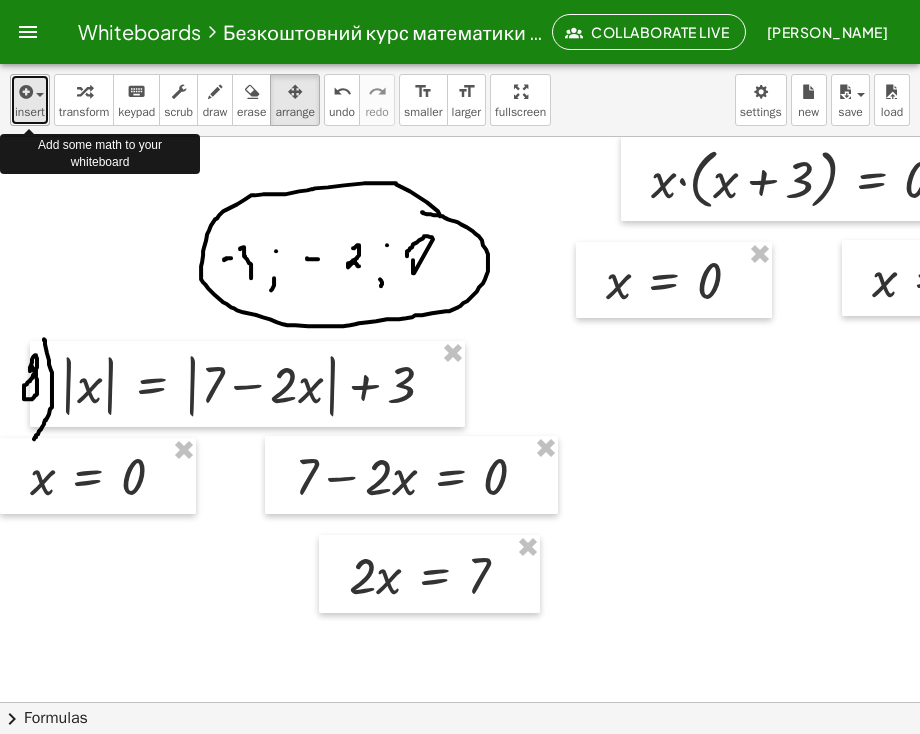 click on "insert" at bounding box center [30, 112] 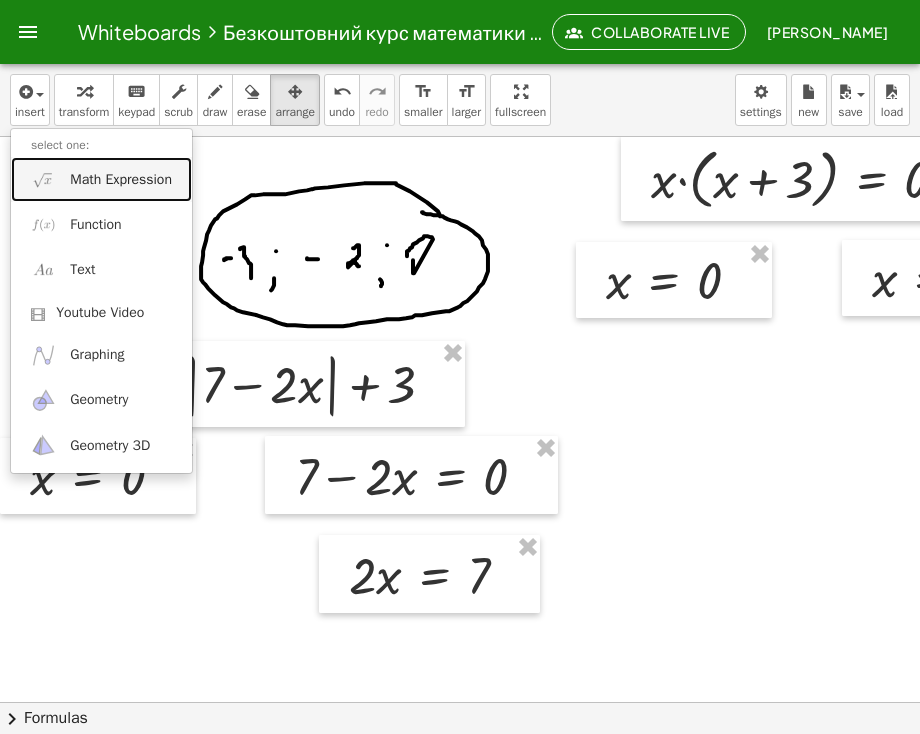 click on "Math Expression" at bounding box center (121, 180) 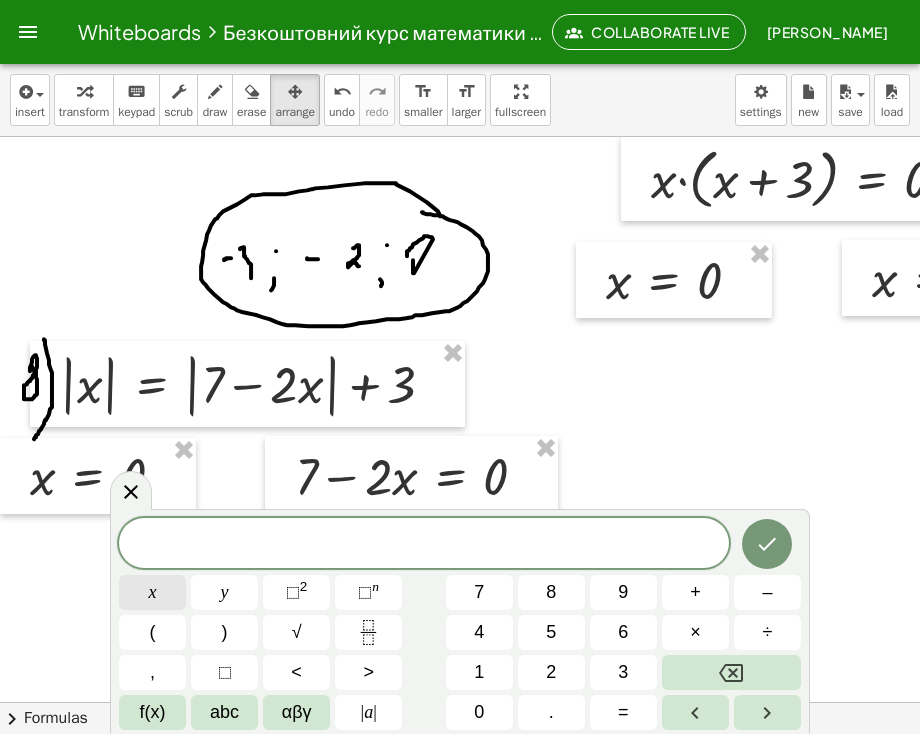 click on "x" at bounding box center [152, 592] 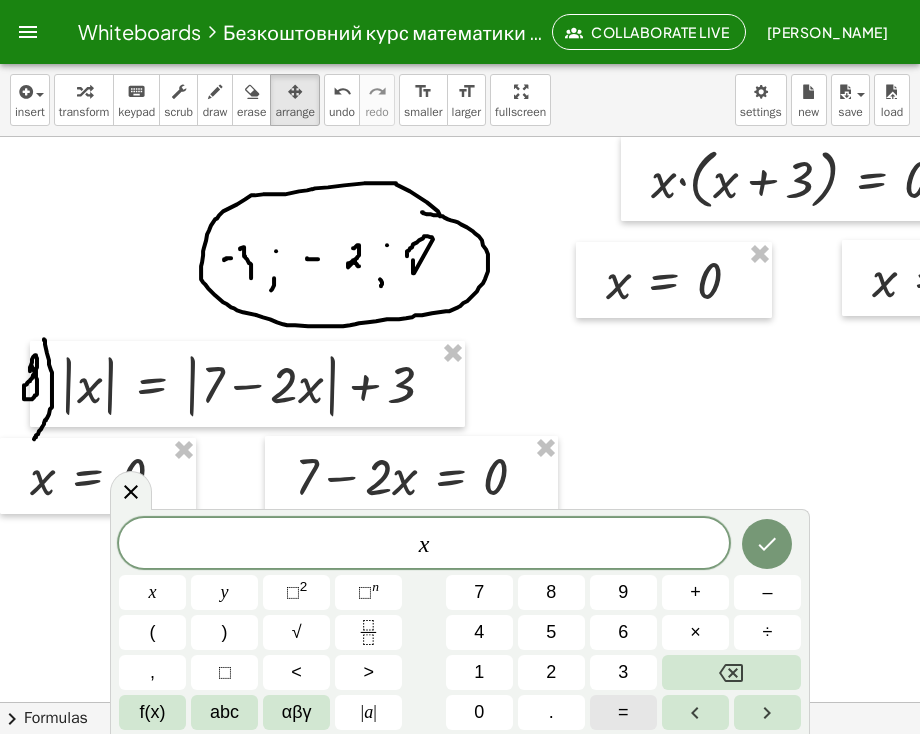 click on "=" at bounding box center [623, 712] 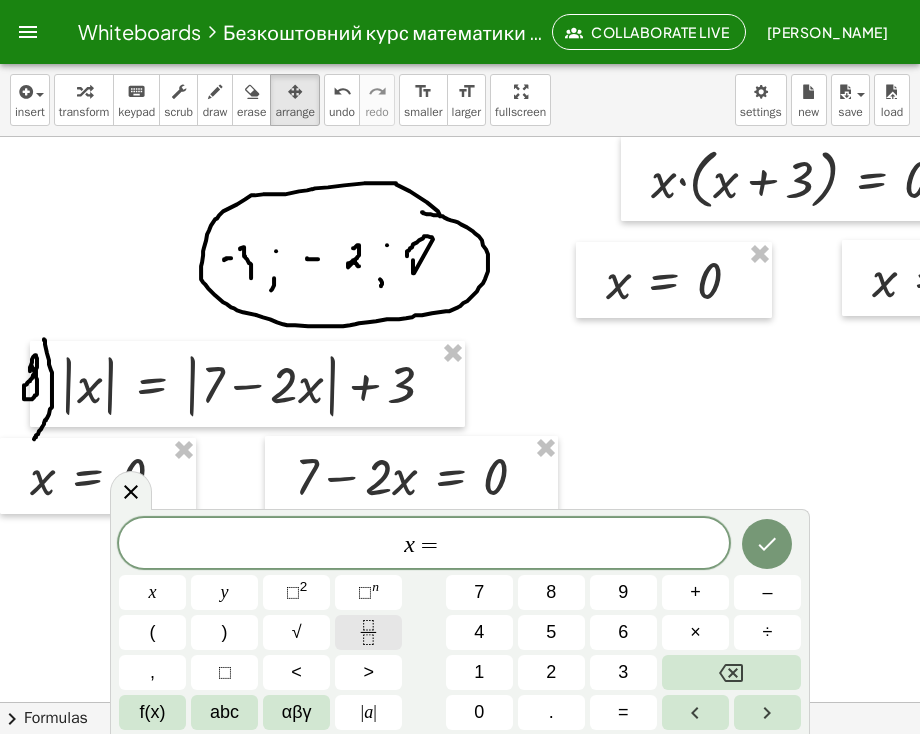 click at bounding box center [368, 632] 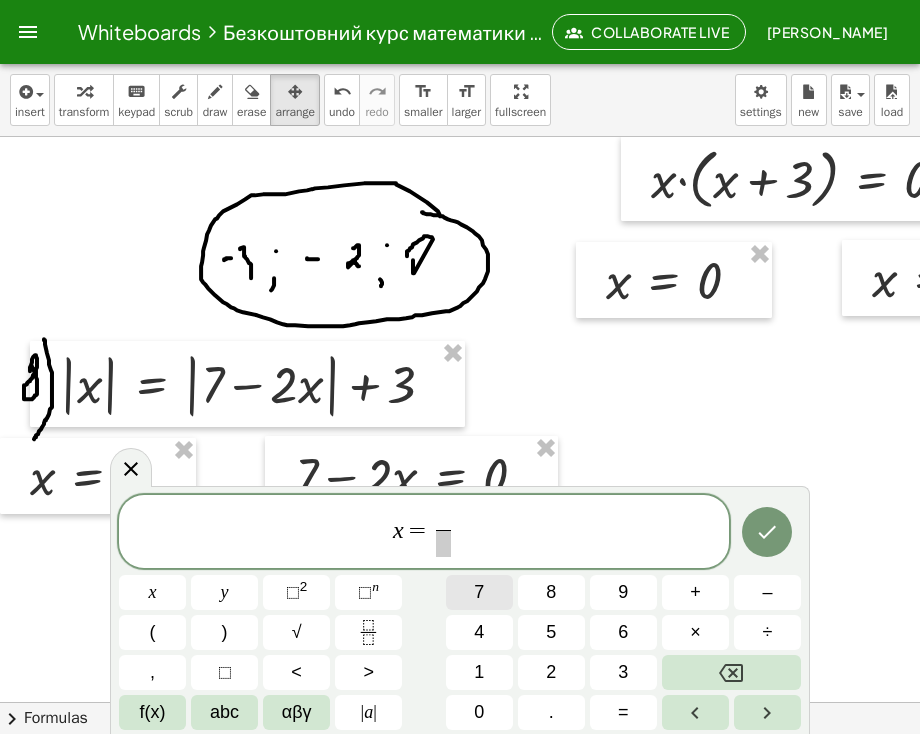 click on "7" at bounding box center [479, 592] 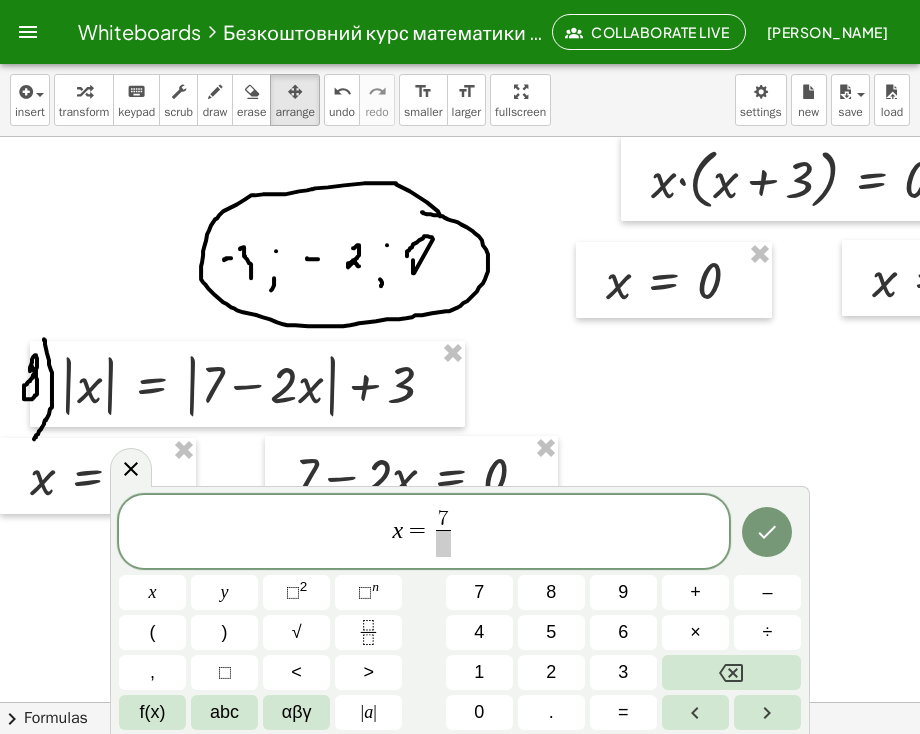 click at bounding box center [443, 543] 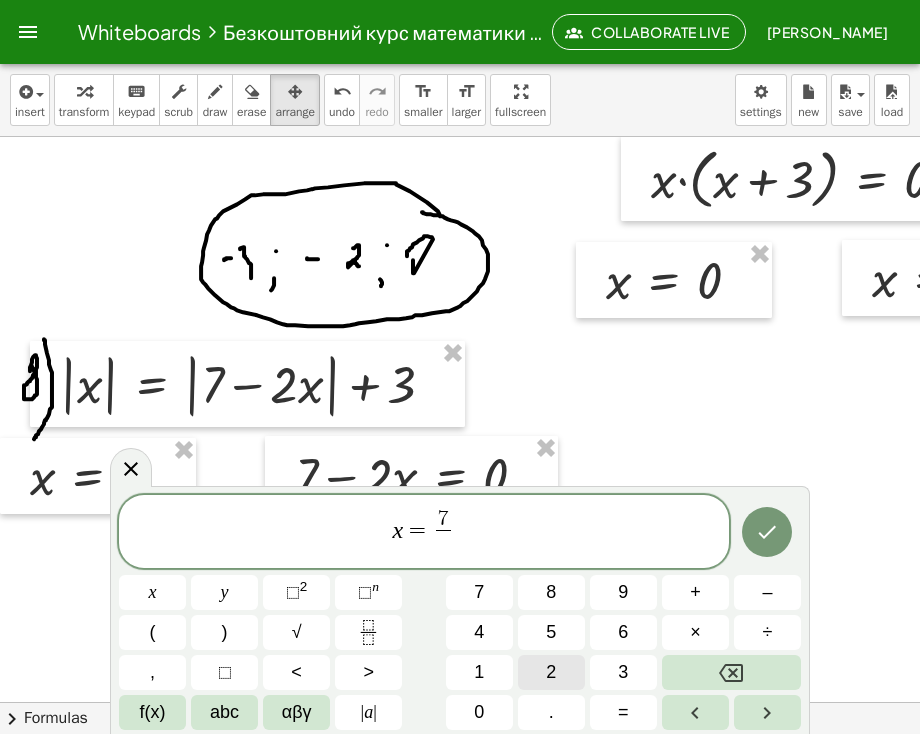 click on "2" at bounding box center [551, 672] 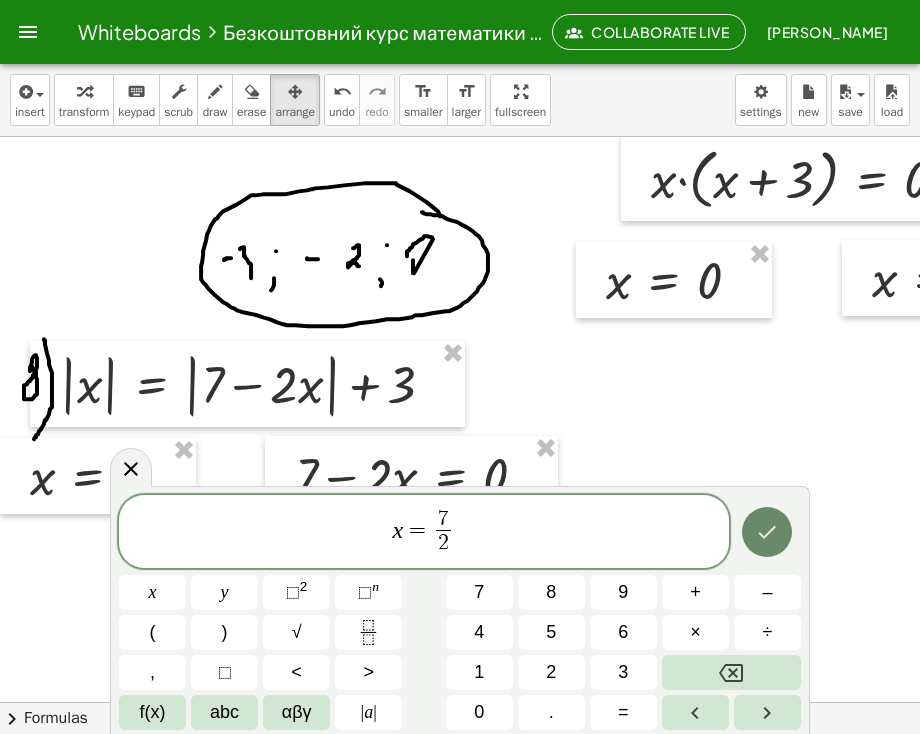 click at bounding box center [767, 532] 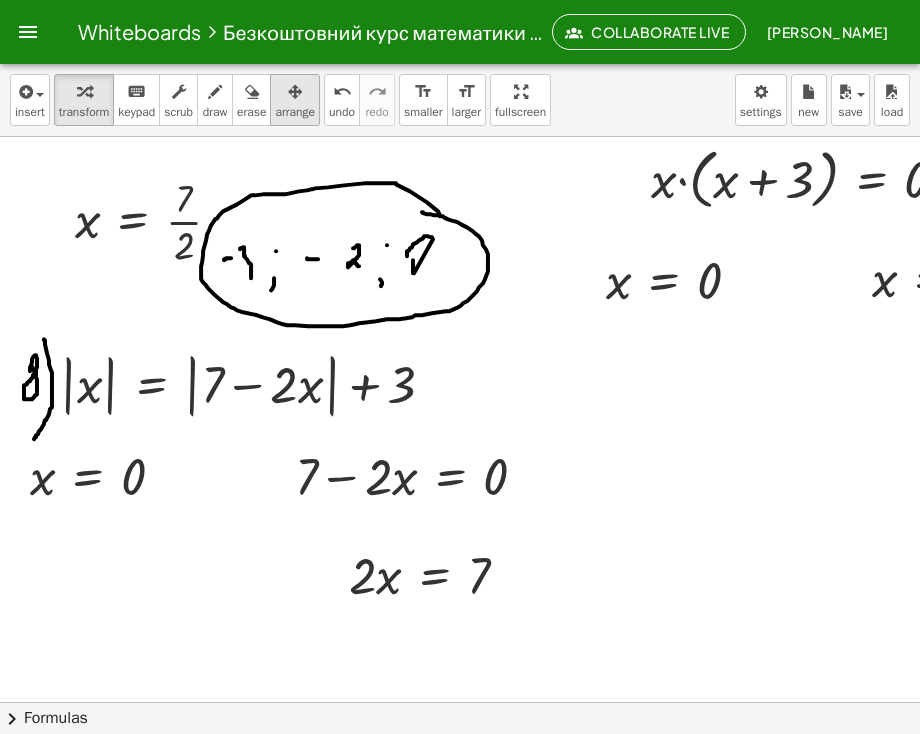 click at bounding box center [295, 92] 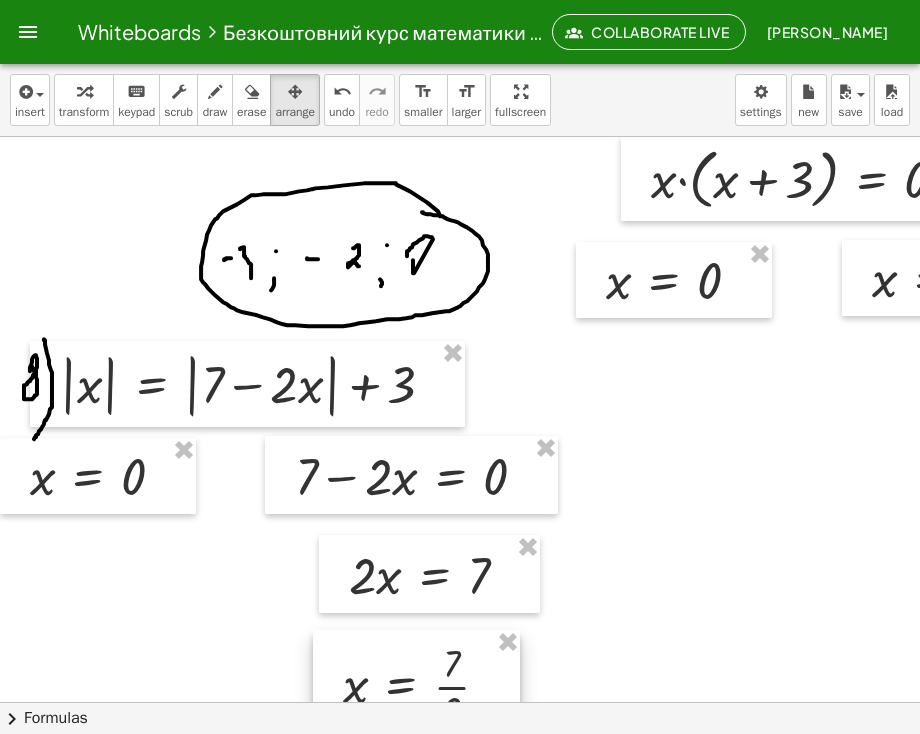 drag, startPoint x: 238, startPoint y: 309, endPoint x: 485, endPoint y: 686, distance: 450.70834 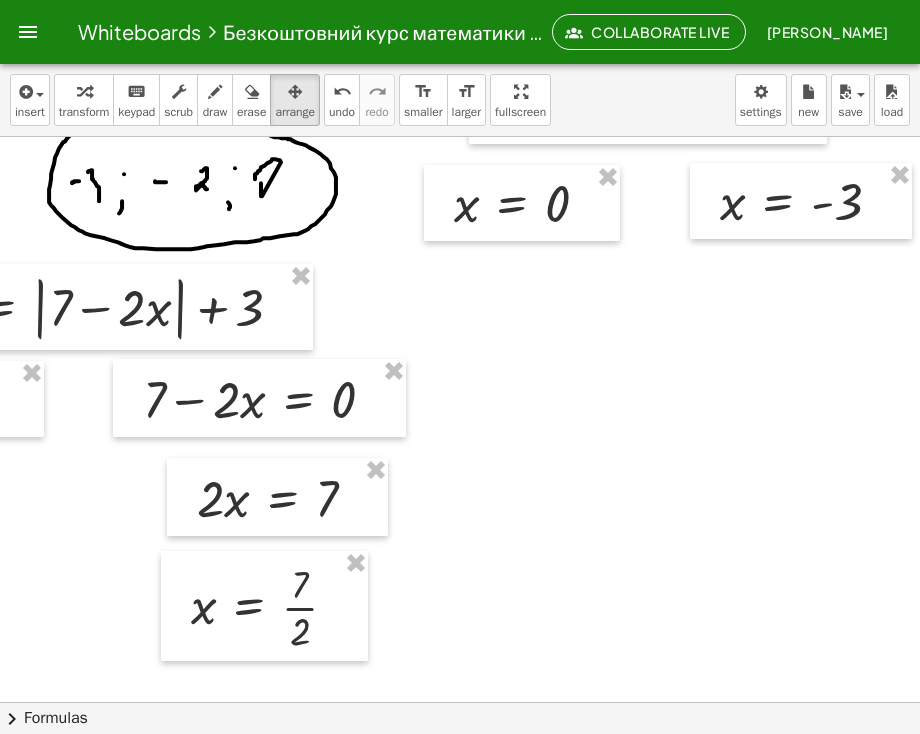 scroll, scrollTop: 4449, scrollLeft: 199, axis: both 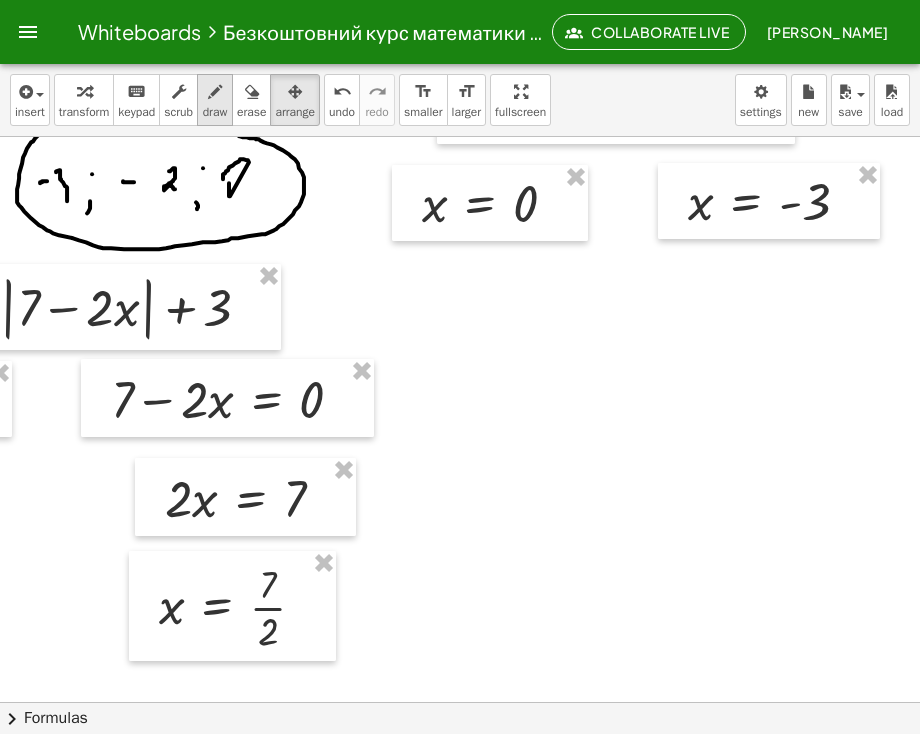 click at bounding box center (215, 92) 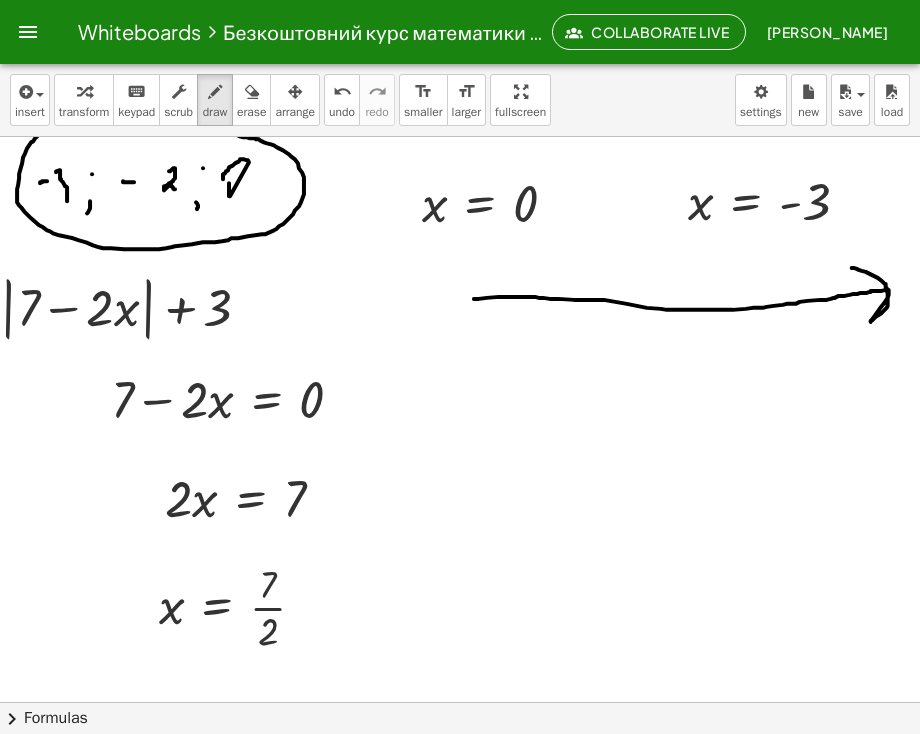 drag, startPoint x: 459, startPoint y: 300, endPoint x: 836, endPoint y: 269, distance: 378.2724 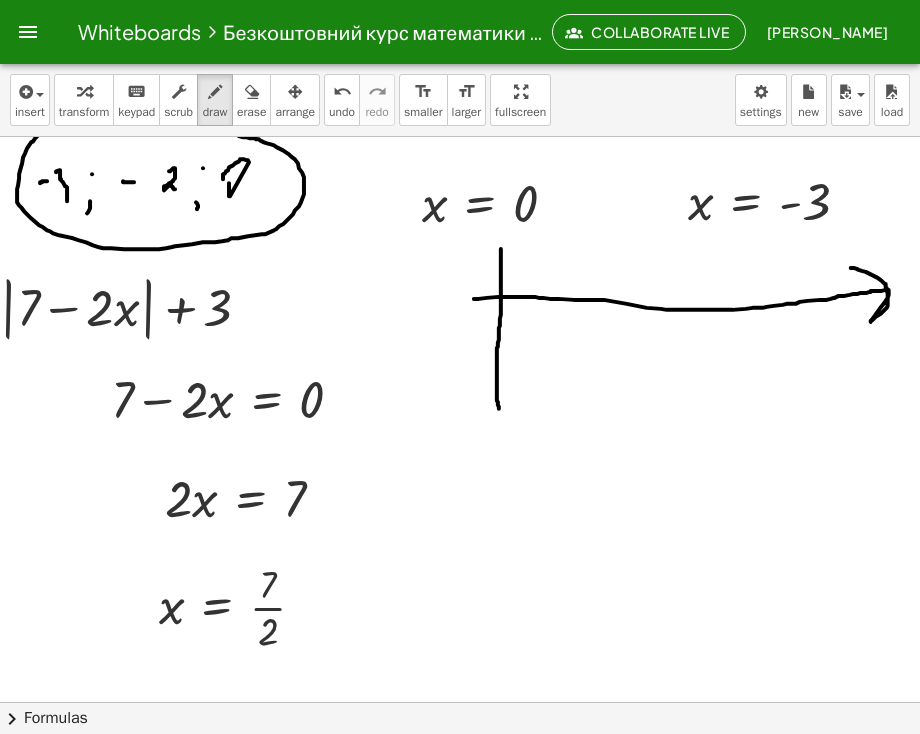 drag, startPoint x: 486, startPoint y: 250, endPoint x: 484, endPoint y: 412, distance: 162.01234 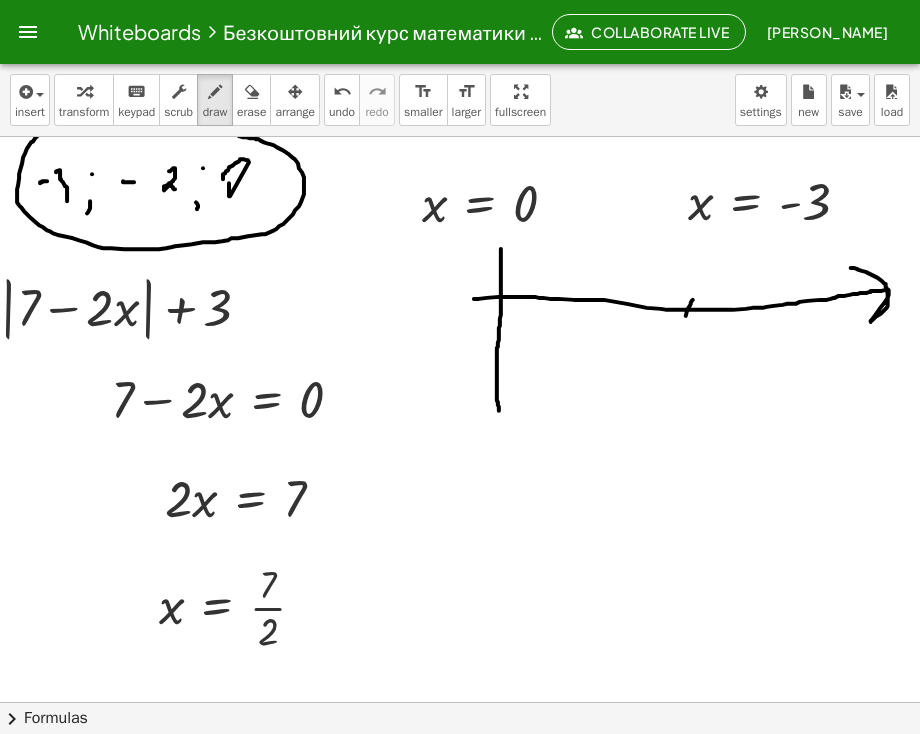 drag, startPoint x: 678, startPoint y: 301, endPoint x: 670, endPoint y: 322, distance: 22.472204 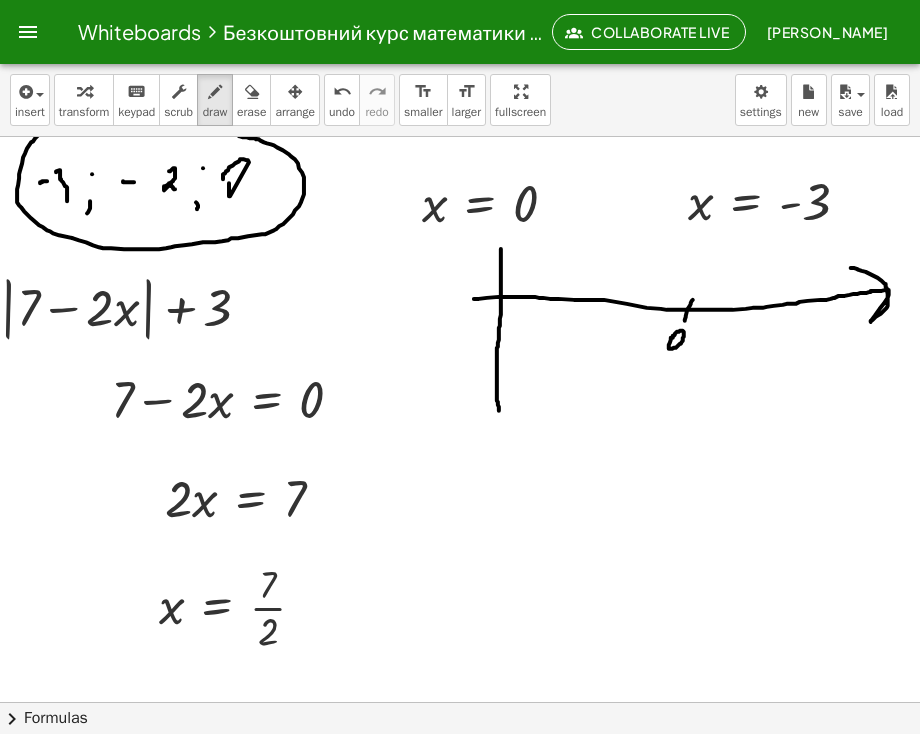 click at bounding box center (368, -1769) 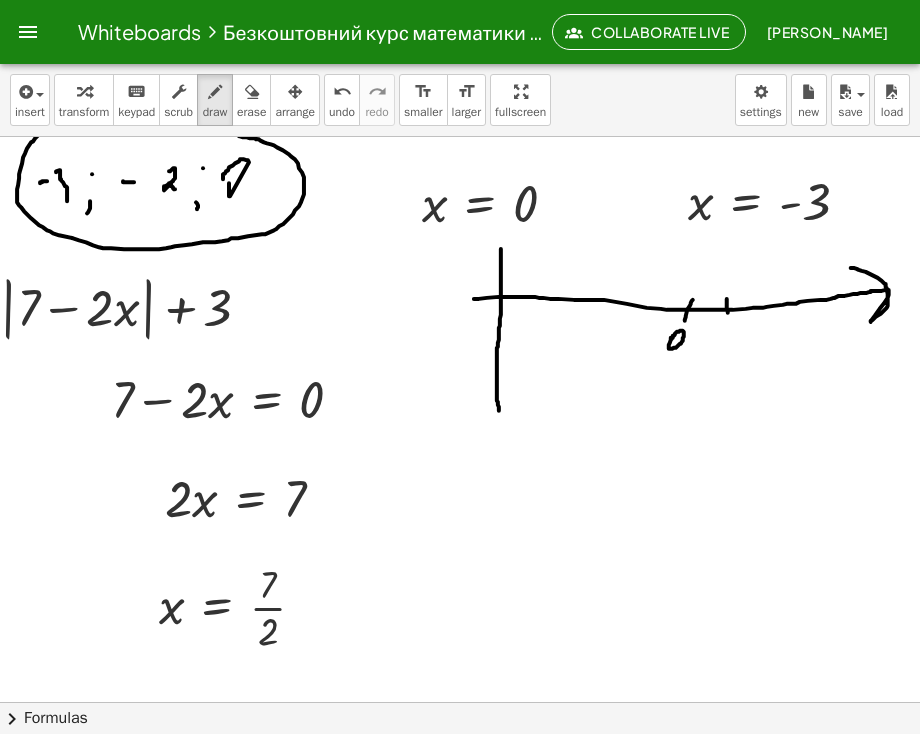 drag, startPoint x: 712, startPoint y: 300, endPoint x: 713, endPoint y: 314, distance: 14.035668 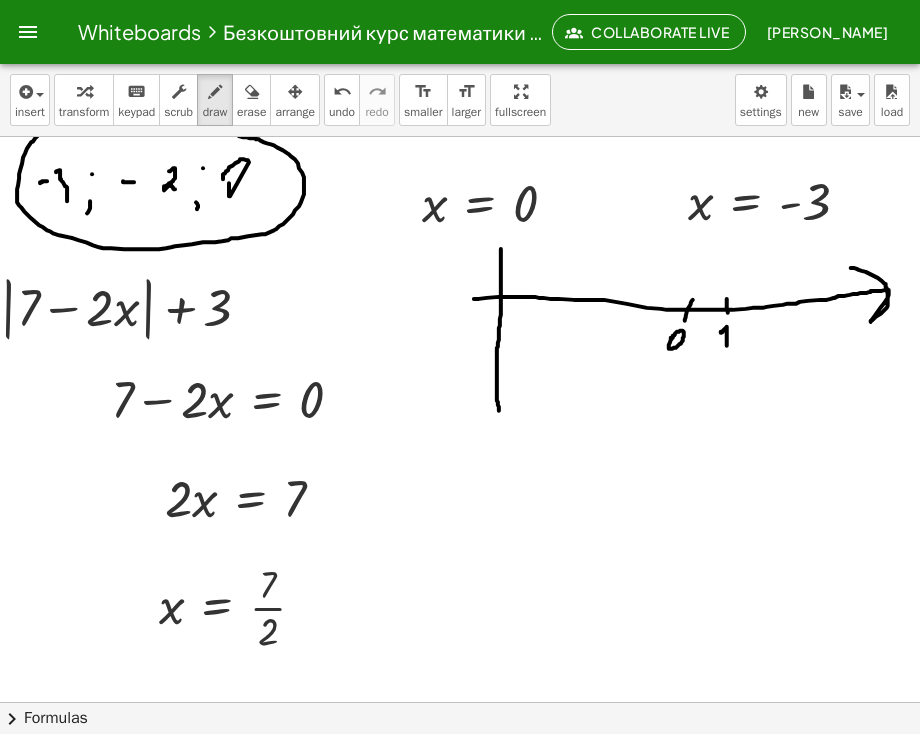 drag, startPoint x: 706, startPoint y: 334, endPoint x: 712, endPoint y: 347, distance: 14.3178215 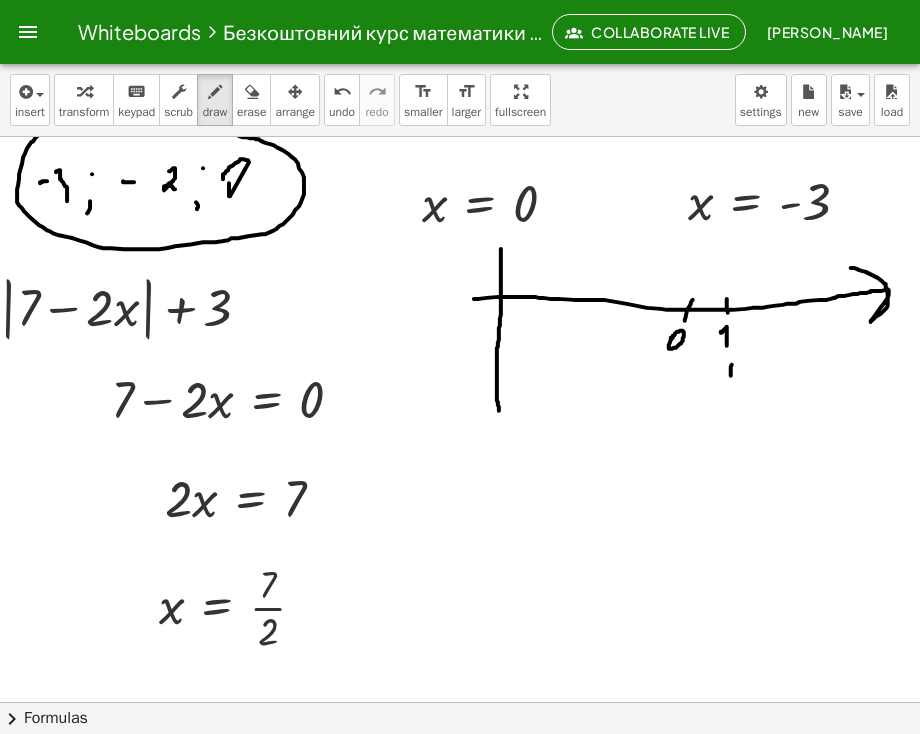 drag, startPoint x: 716, startPoint y: 377, endPoint x: 716, endPoint y: 389, distance: 12 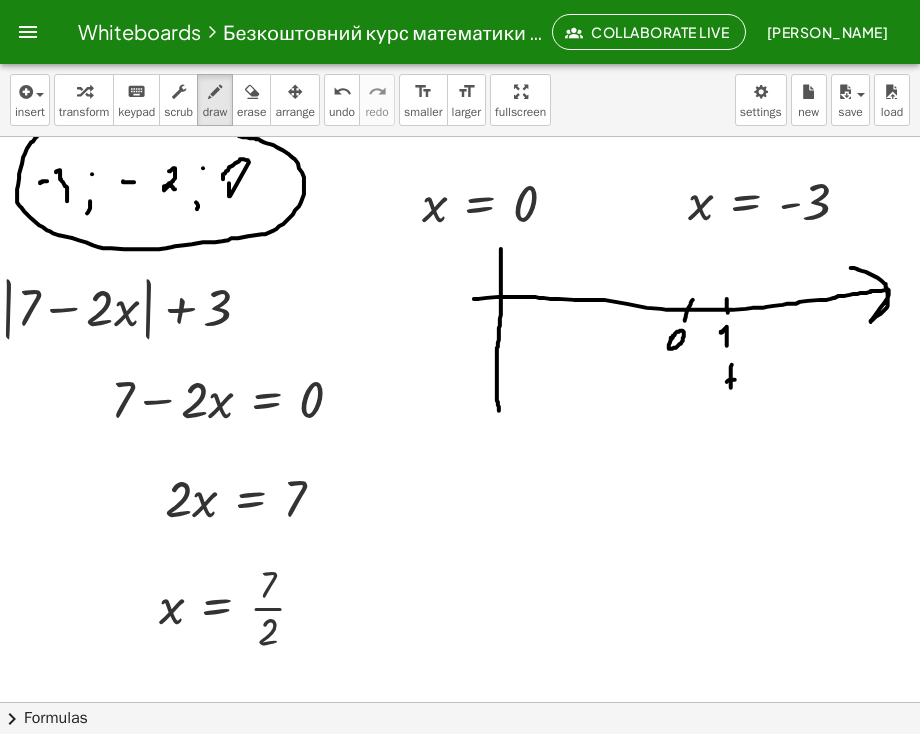 drag, startPoint x: 712, startPoint y: 383, endPoint x: 725, endPoint y: 381, distance: 13.152946 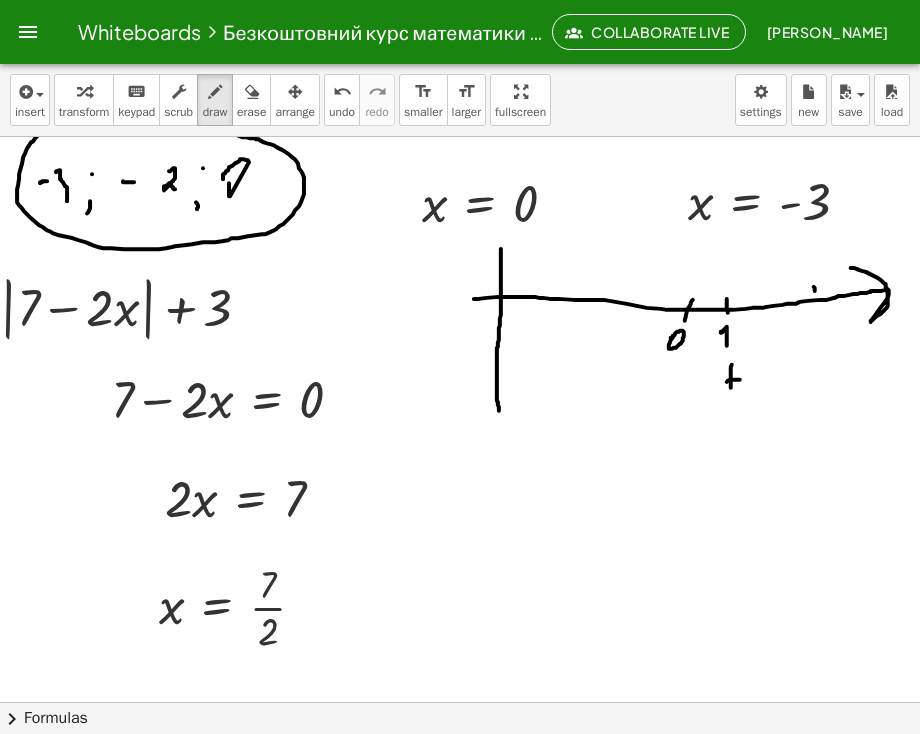 drag, startPoint x: 799, startPoint y: 288, endPoint x: 802, endPoint y: 305, distance: 17.262676 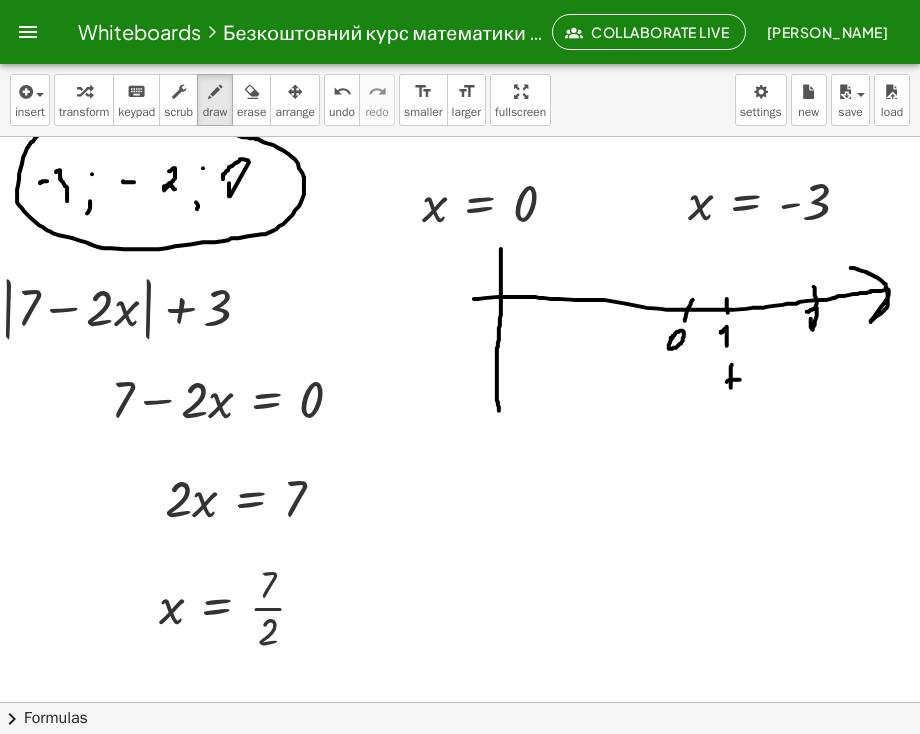click at bounding box center (368, -1769) 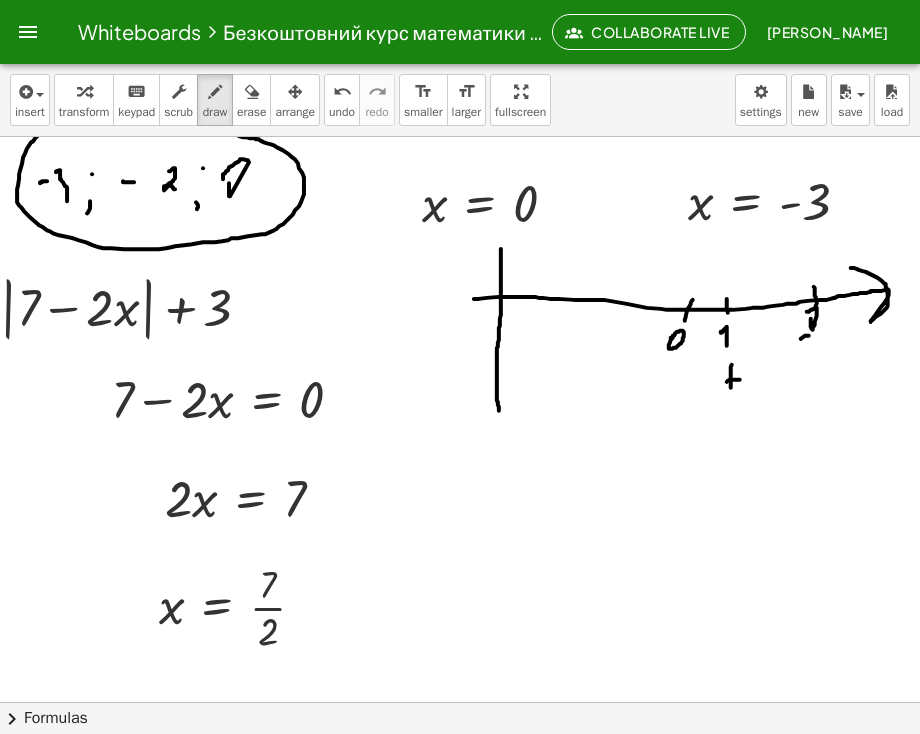 click at bounding box center (368, -1769) 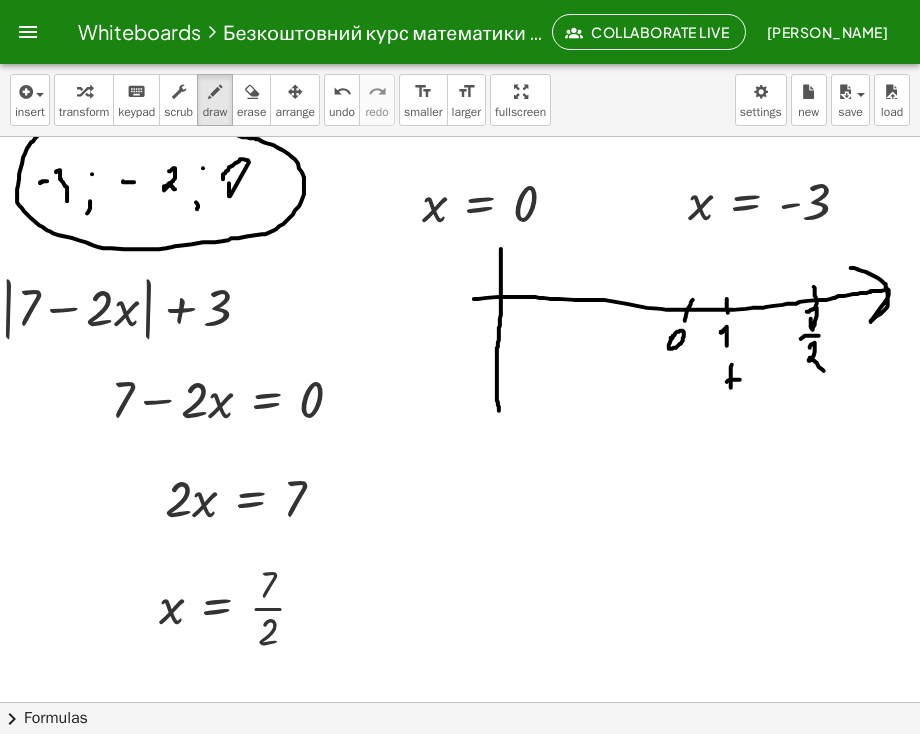 drag, startPoint x: 795, startPoint y: 349, endPoint x: 809, endPoint y: 368, distance: 23.600847 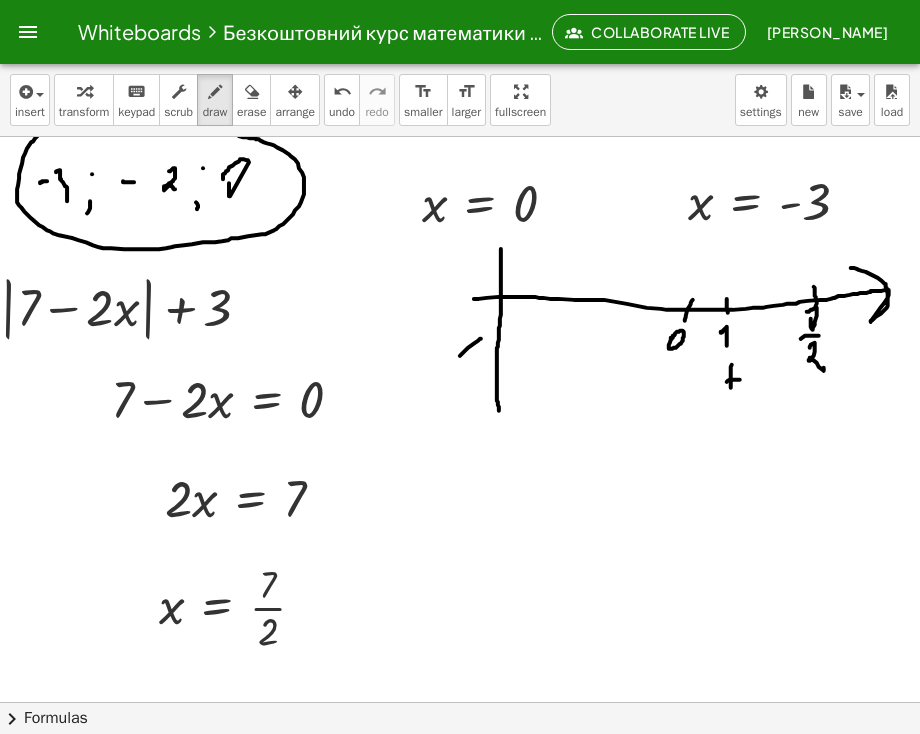 drag, startPoint x: 445, startPoint y: 357, endPoint x: 466, endPoint y: 340, distance: 27.018513 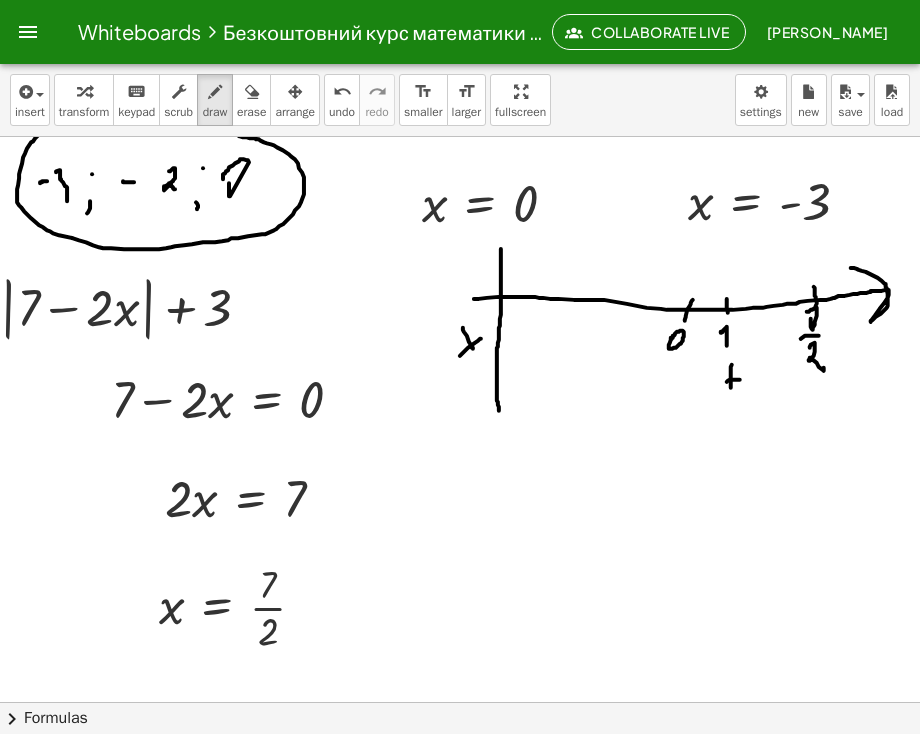 drag, startPoint x: 448, startPoint y: 329, endPoint x: 458, endPoint y: 350, distance: 23.259407 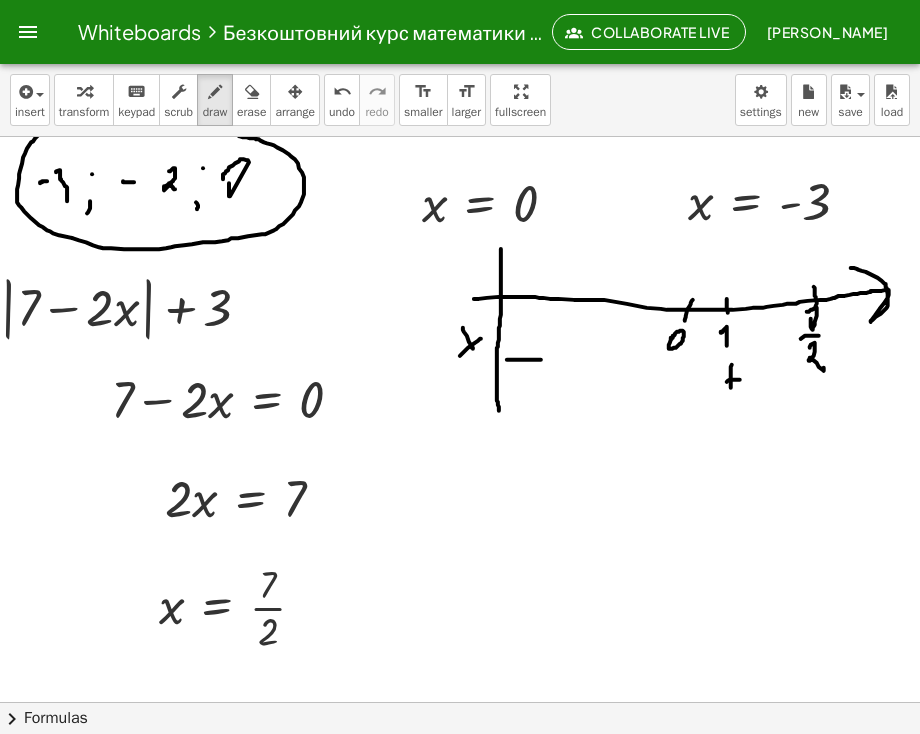 drag, startPoint x: 492, startPoint y: 361, endPoint x: 526, endPoint y: 361, distance: 34 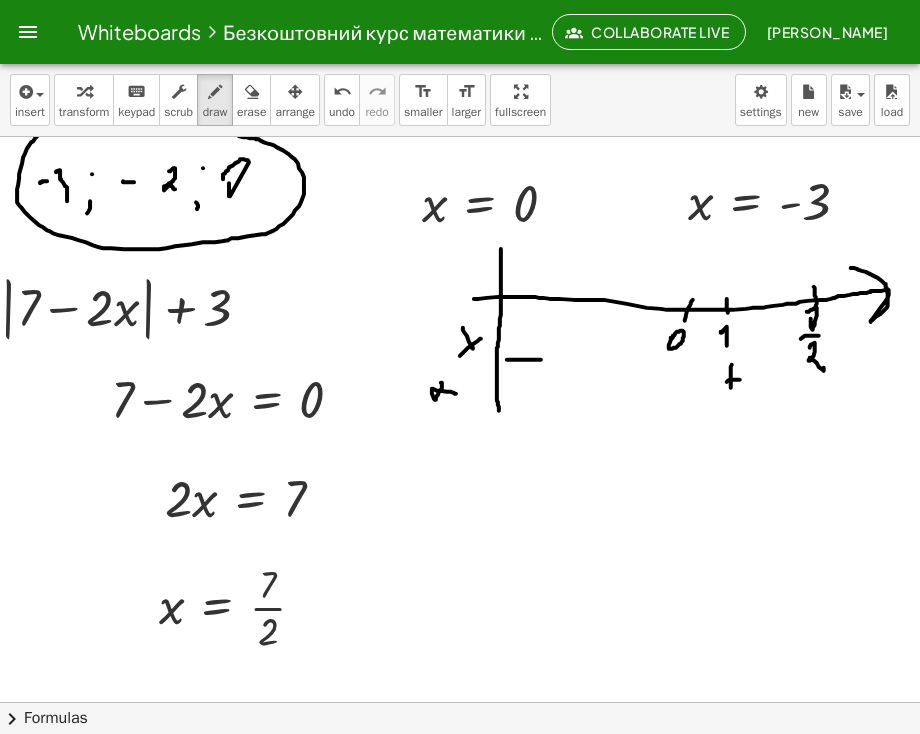 drag, startPoint x: 426, startPoint y: 384, endPoint x: 441, endPoint y: 395, distance: 18.601076 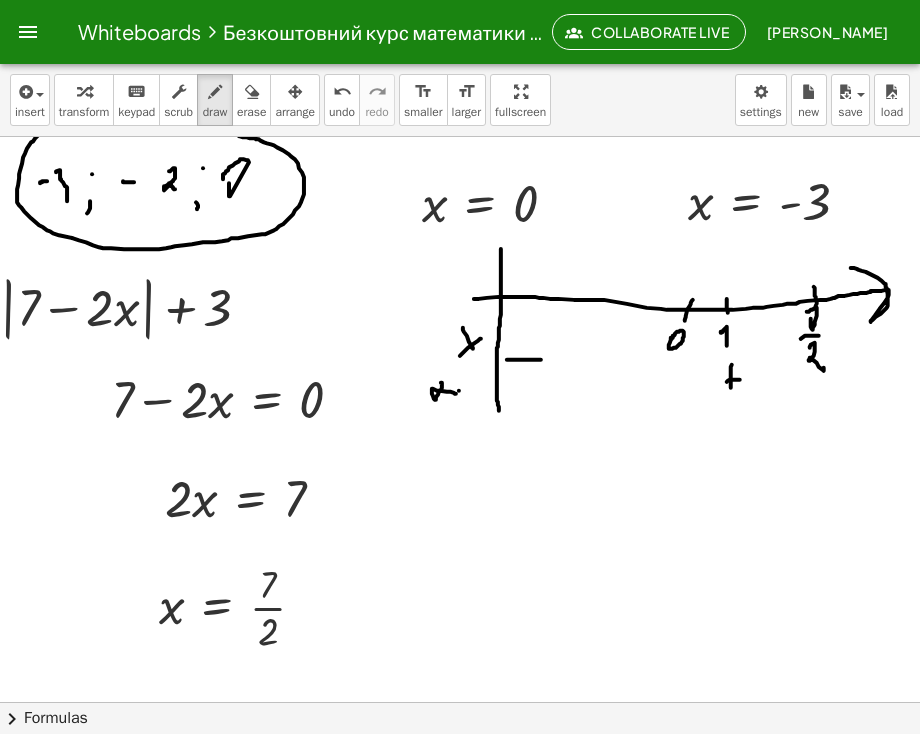 click at bounding box center (368, -1769) 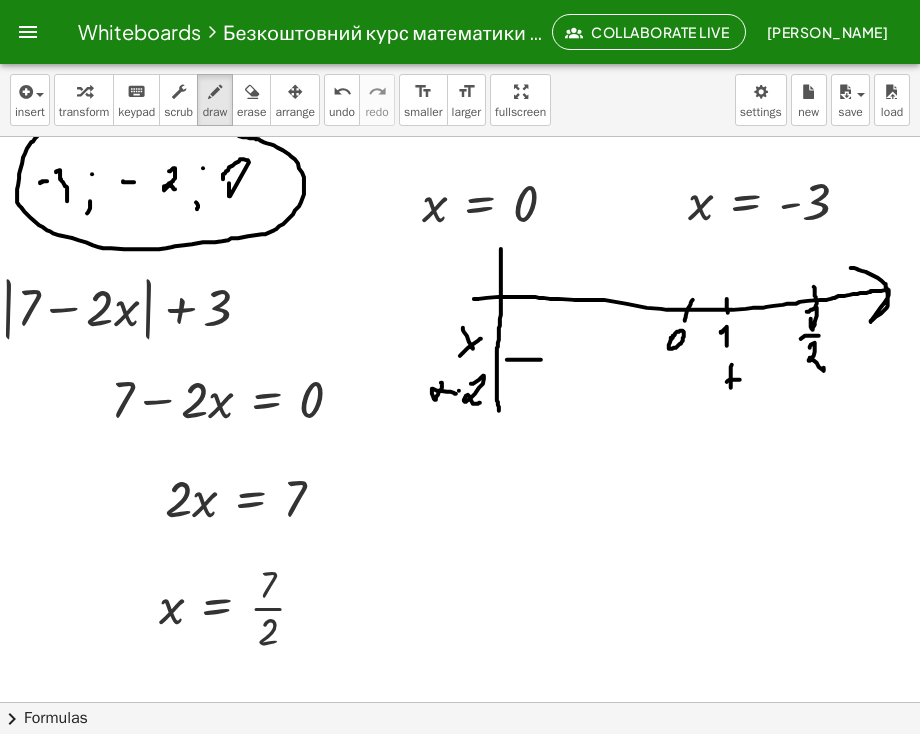 drag, startPoint x: 468, startPoint y: 377, endPoint x: 469, endPoint y: 401, distance: 24.020824 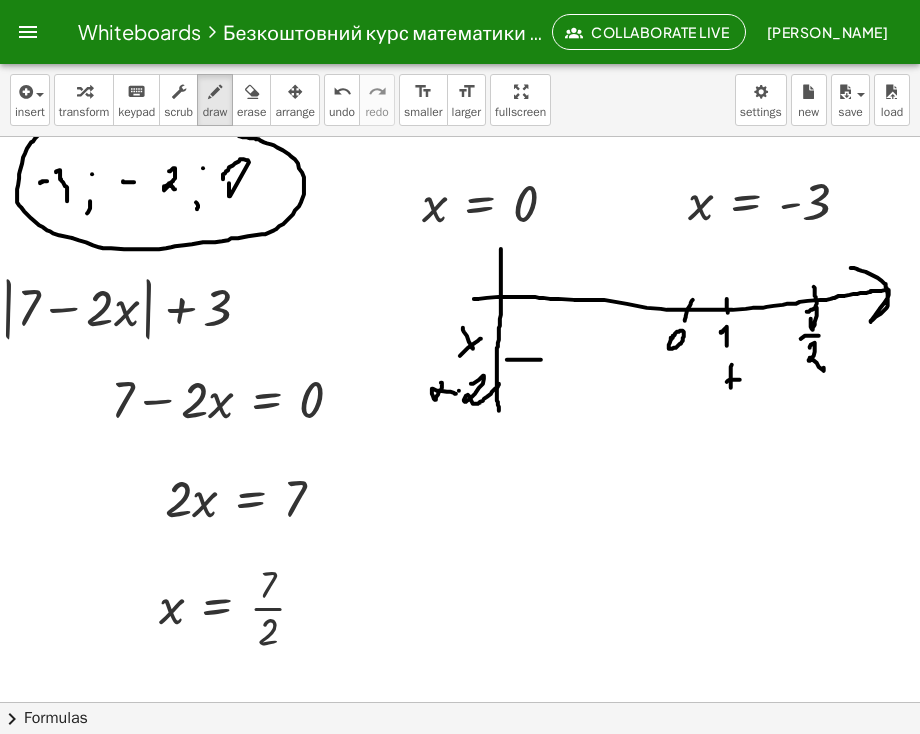 click at bounding box center (368, -1769) 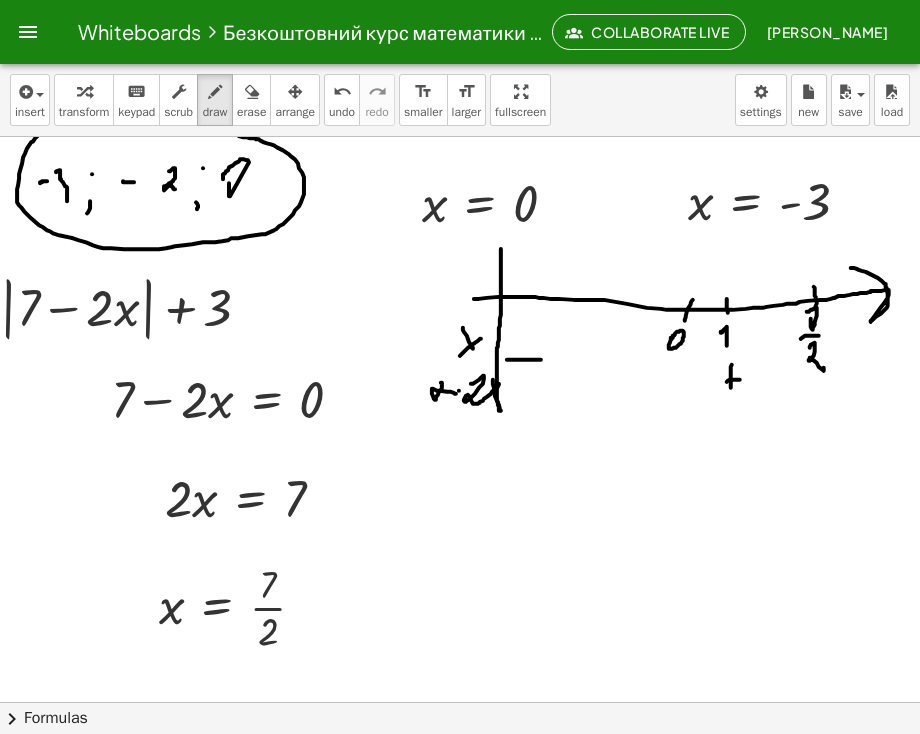 drag, startPoint x: 478, startPoint y: 381, endPoint x: 486, endPoint y: 412, distance: 32.01562 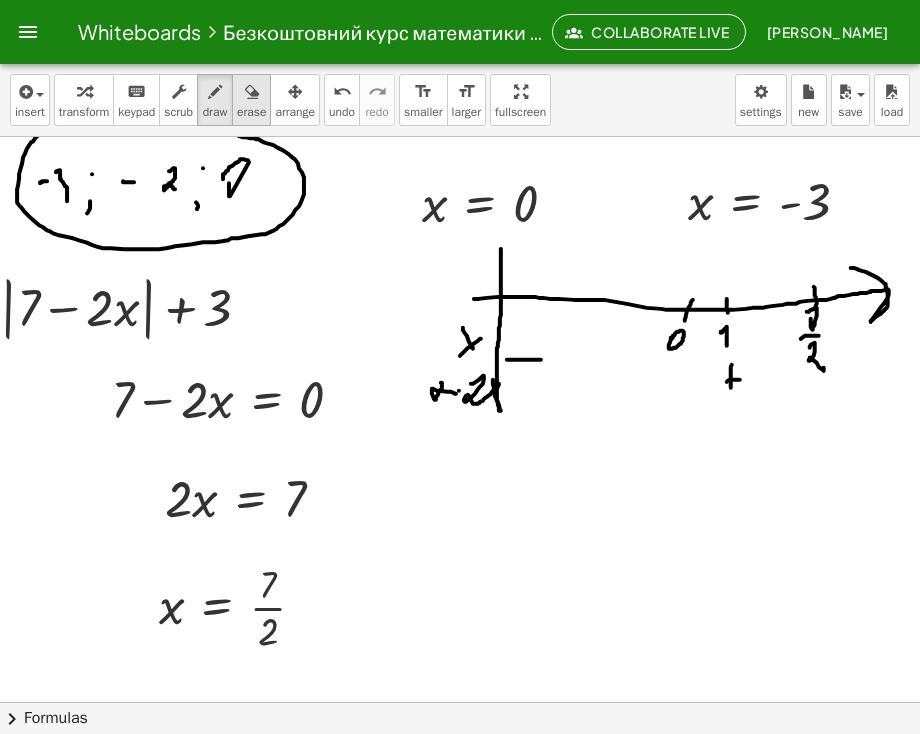 click at bounding box center [252, 92] 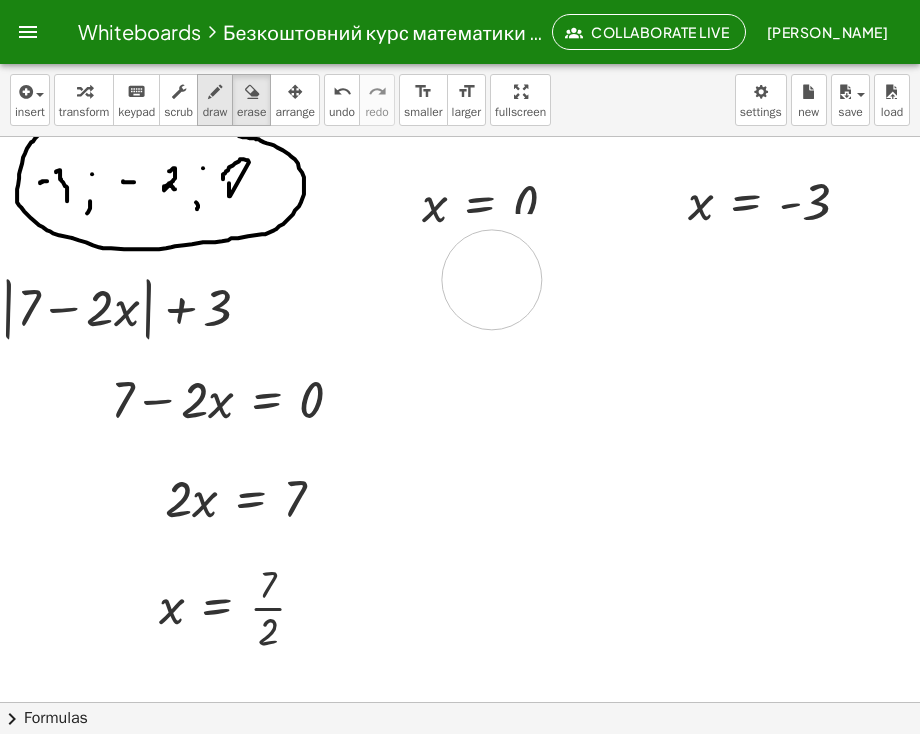 drag, startPoint x: 458, startPoint y: 382, endPoint x: 208, endPoint y: 106, distance: 372.39227 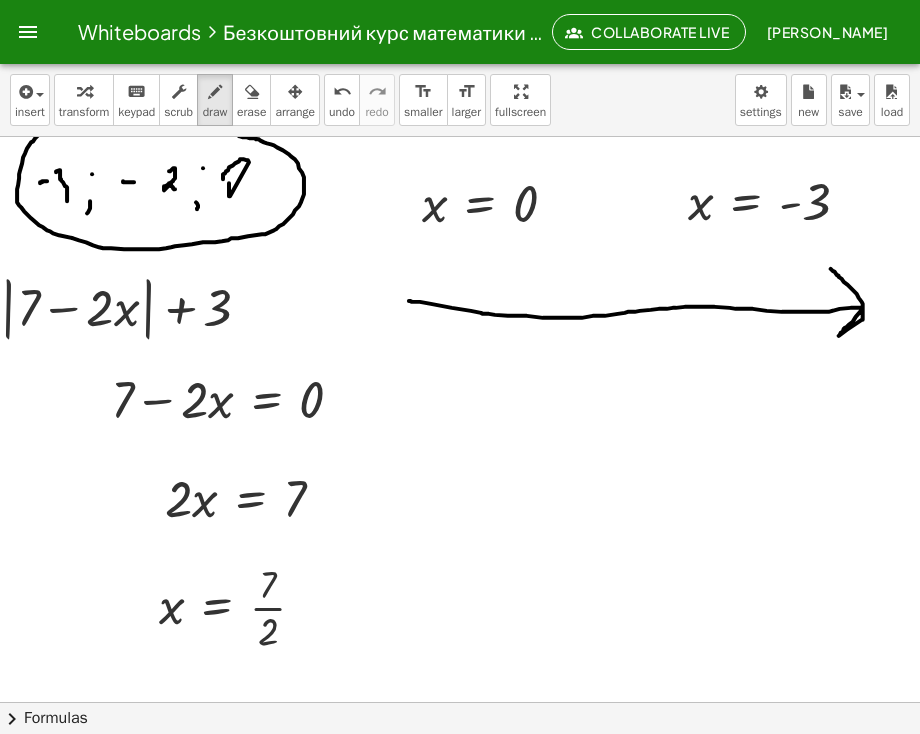 drag, startPoint x: 394, startPoint y: 302, endPoint x: 727, endPoint y: 301, distance: 333.0015 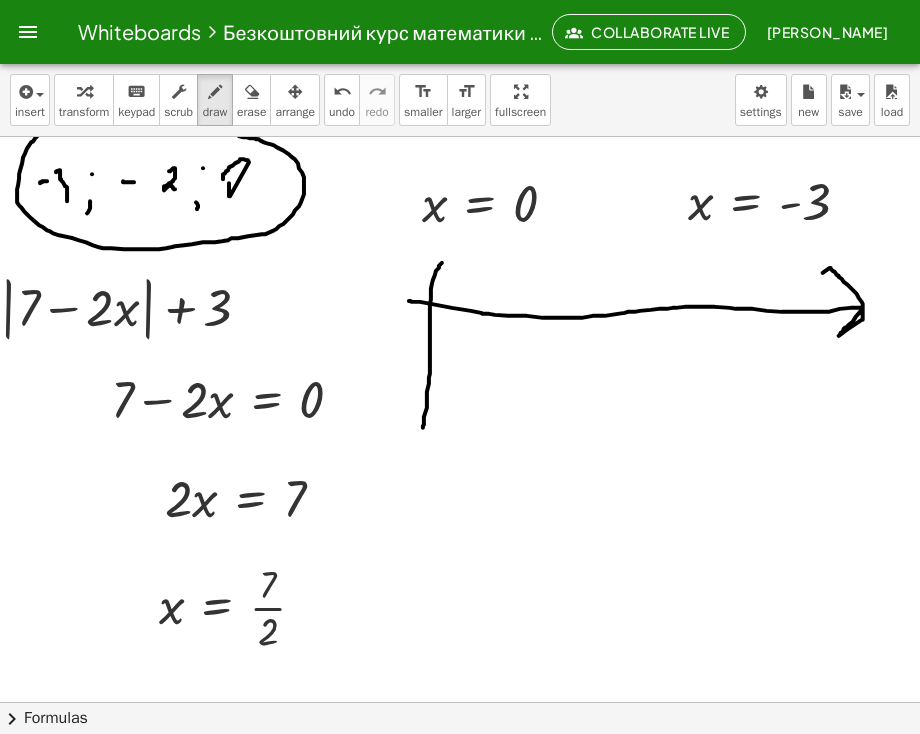 drag, startPoint x: 427, startPoint y: 264, endPoint x: 408, endPoint y: 429, distance: 166.09033 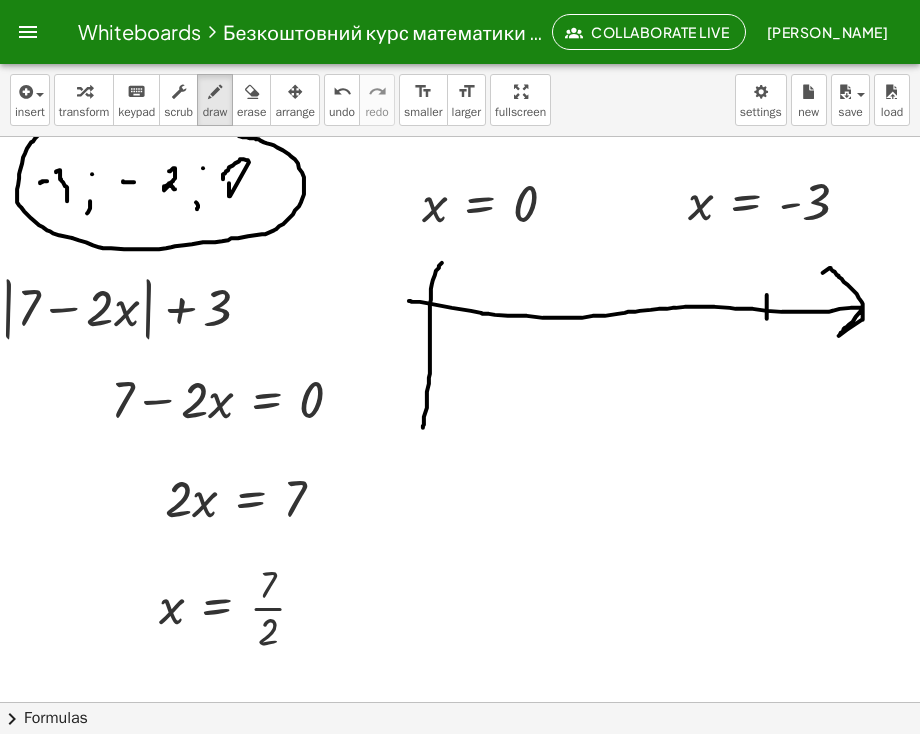 drag, startPoint x: 752, startPoint y: 305, endPoint x: 752, endPoint y: 325, distance: 20 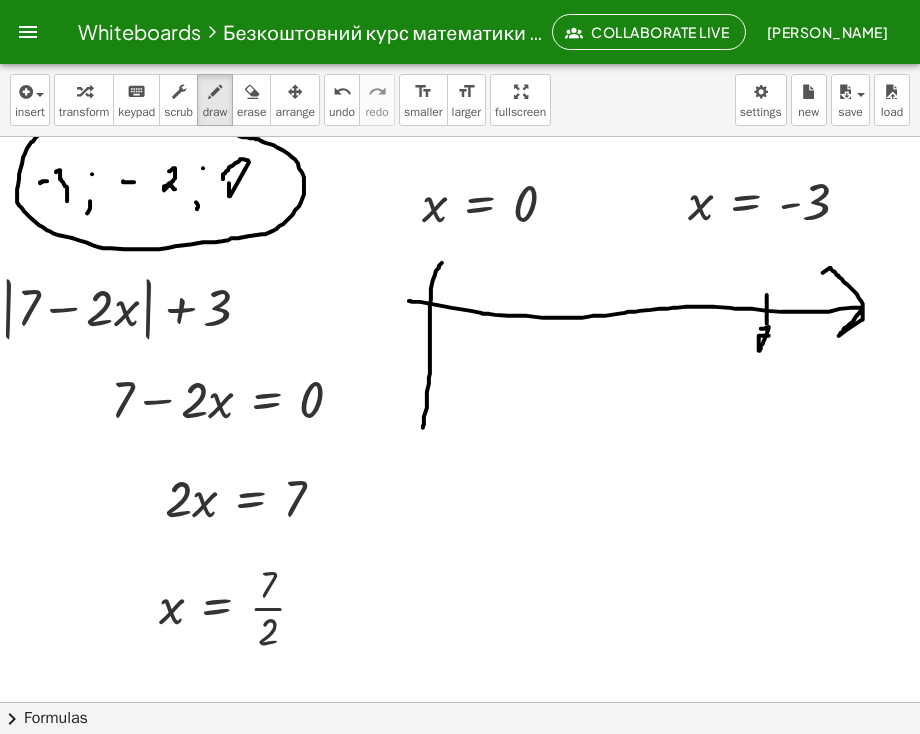 drag, startPoint x: 747, startPoint y: 330, endPoint x: 737, endPoint y: 354, distance: 26 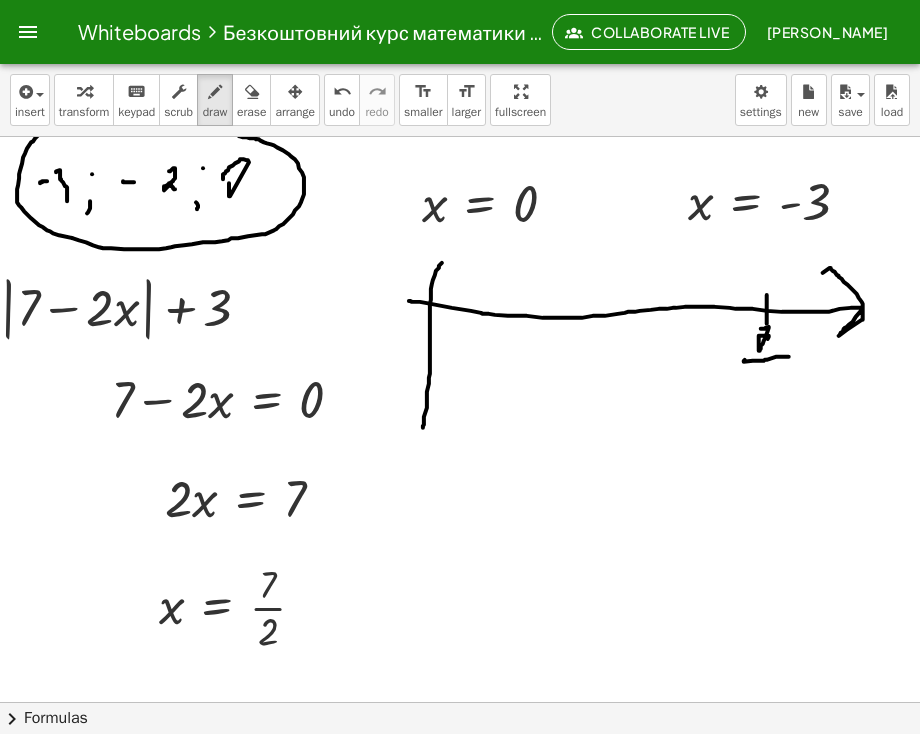 drag, startPoint x: 730, startPoint y: 361, endPoint x: 761, endPoint y: 369, distance: 32.01562 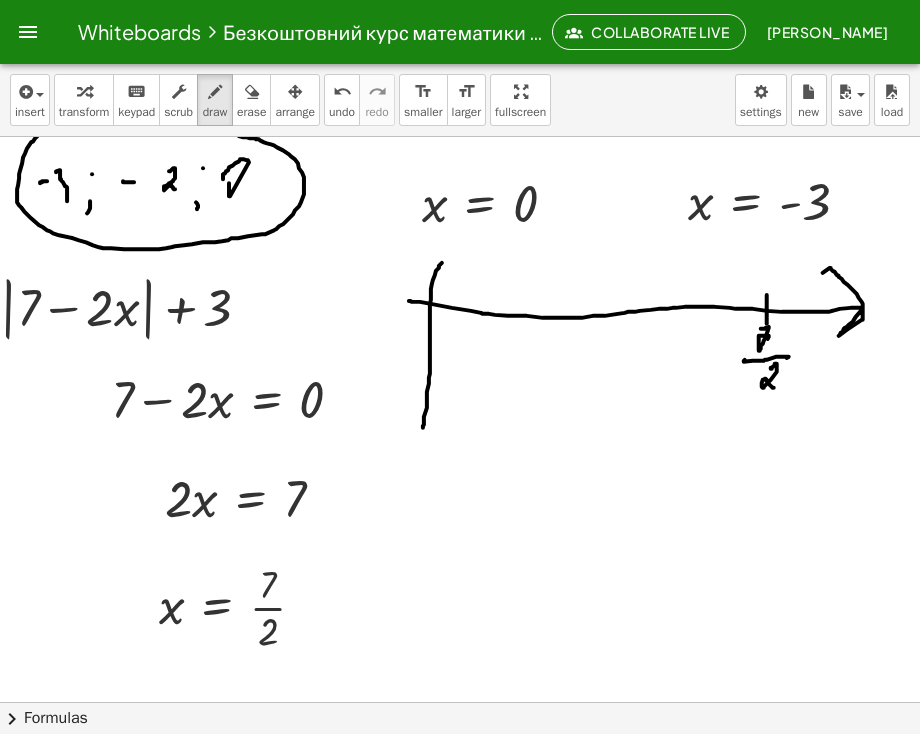 drag, startPoint x: 757, startPoint y: 370, endPoint x: 759, endPoint y: 389, distance: 19.104973 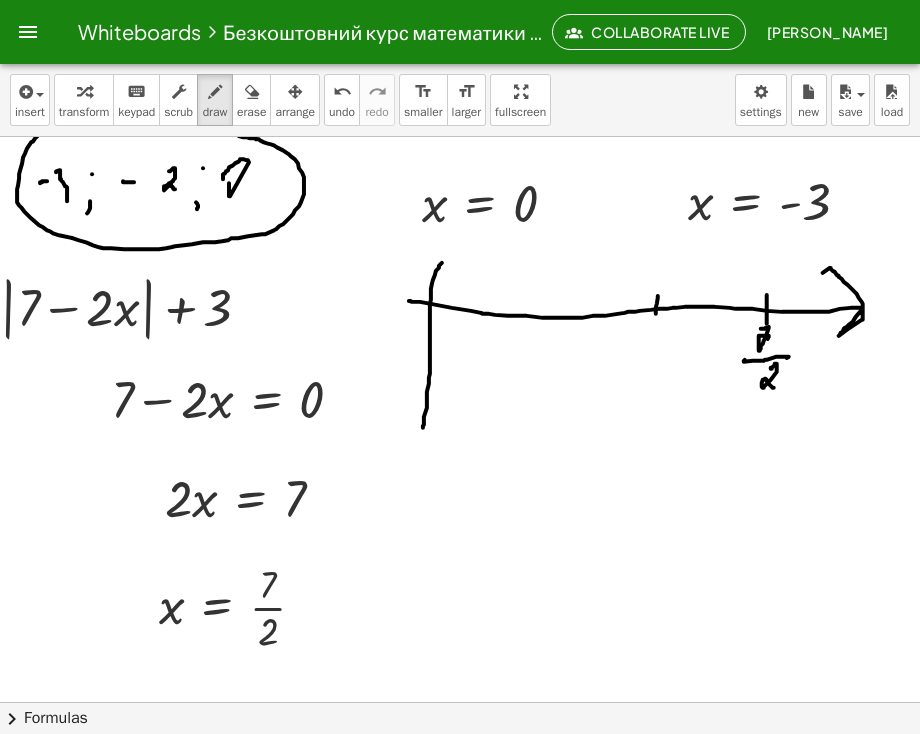drag, startPoint x: 643, startPoint y: 297, endPoint x: 641, endPoint y: 315, distance: 18.110771 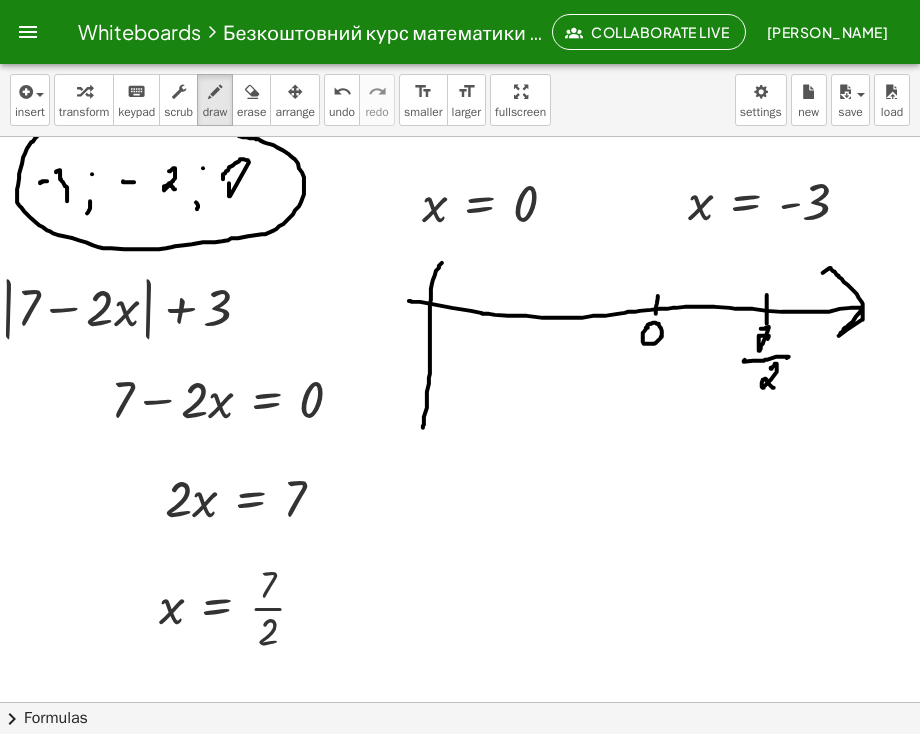 click at bounding box center [368, -1769] 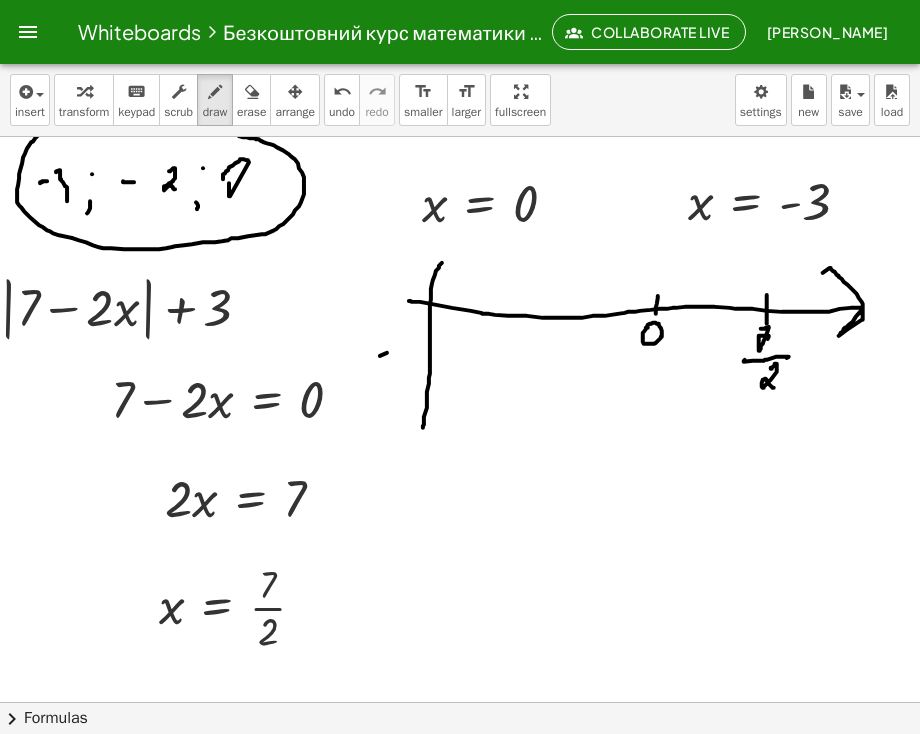 drag, startPoint x: 365, startPoint y: 357, endPoint x: 385, endPoint y: 346, distance: 22.825424 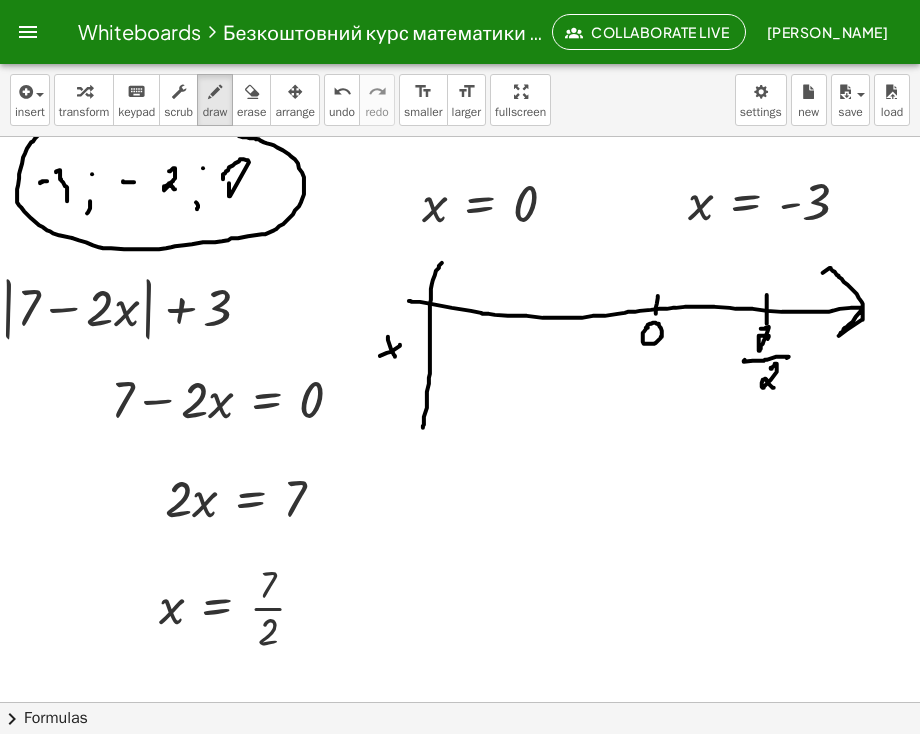 drag, startPoint x: 373, startPoint y: 338, endPoint x: 380, endPoint y: 358, distance: 21.189621 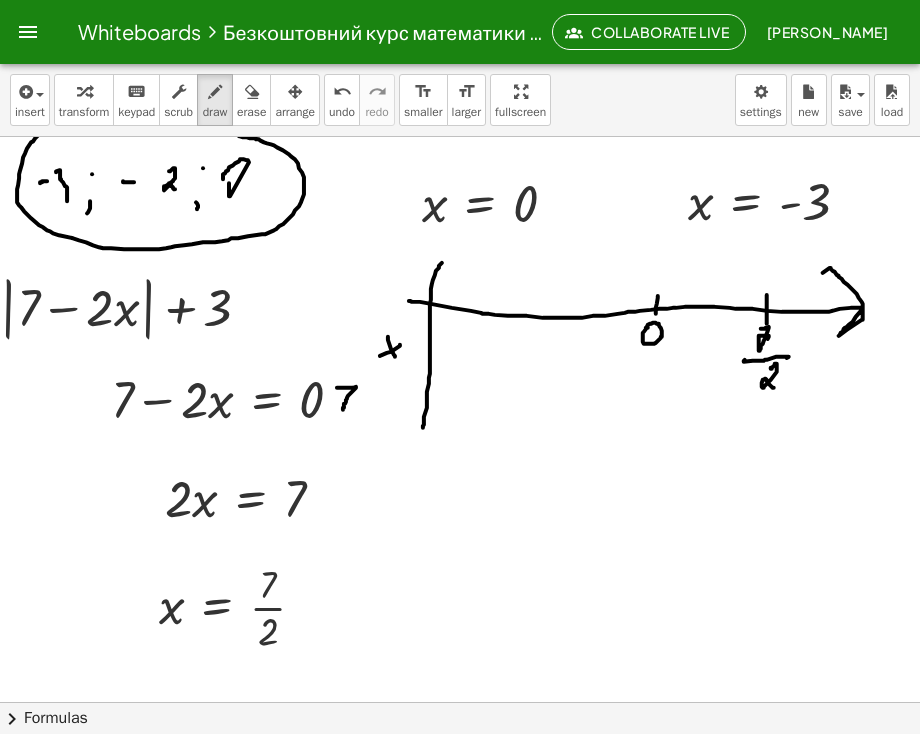 drag, startPoint x: 322, startPoint y: 389, endPoint x: 328, endPoint y: 412, distance: 23.769728 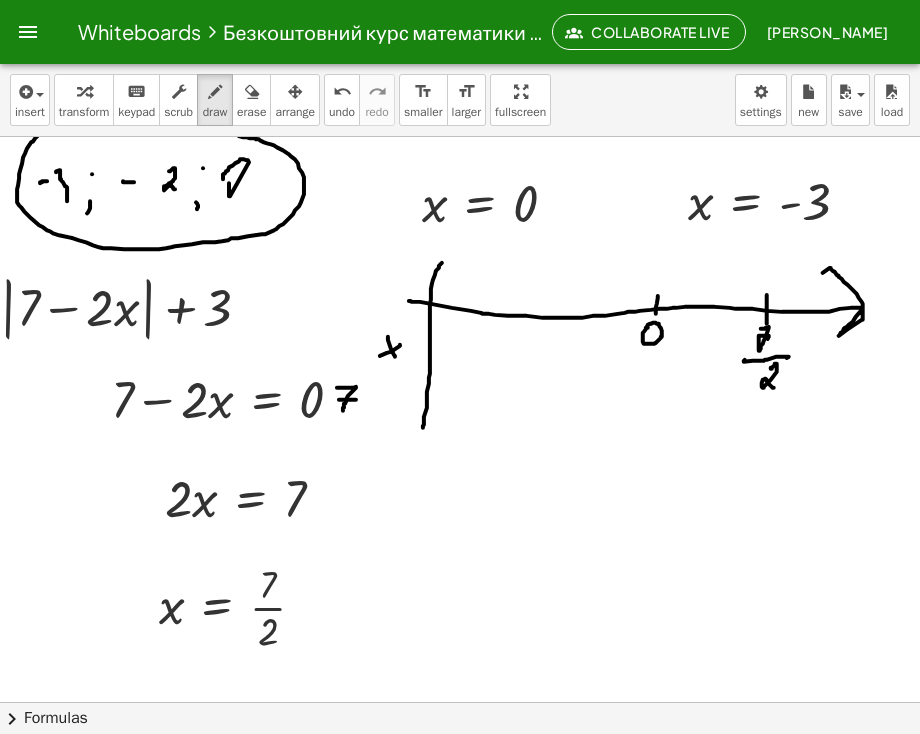 drag, startPoint x: 324, startPoint y: 401, endPoint x: 342, endPoint y: 400, distance: 18.027756 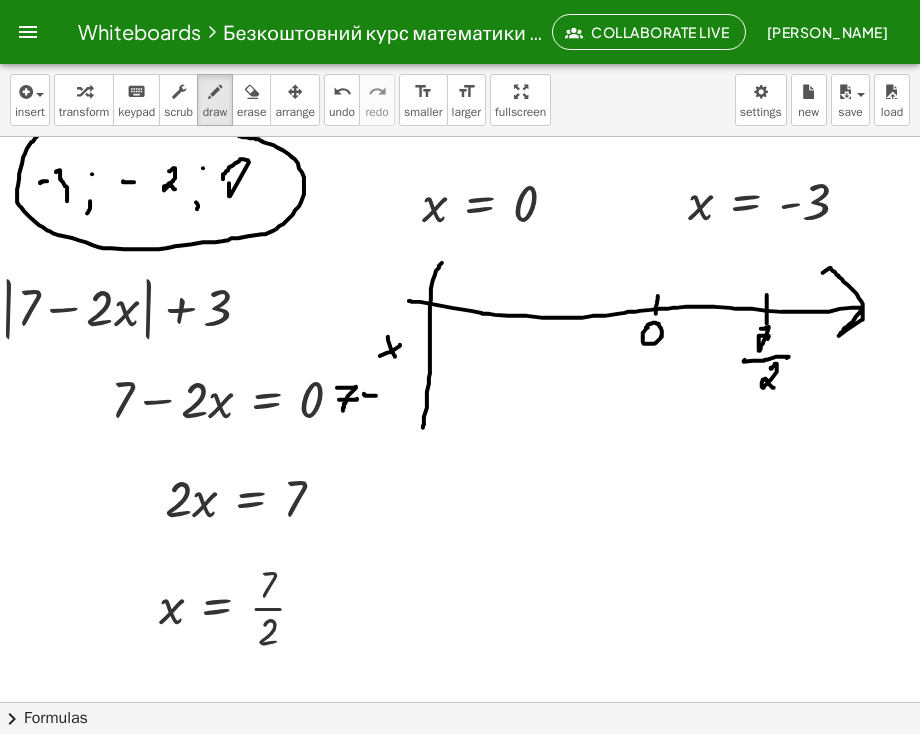 drag, startPoint x: 349, startPoint y: 395, endPoint x: 362, endPoint y: 397, distance: 13.152946 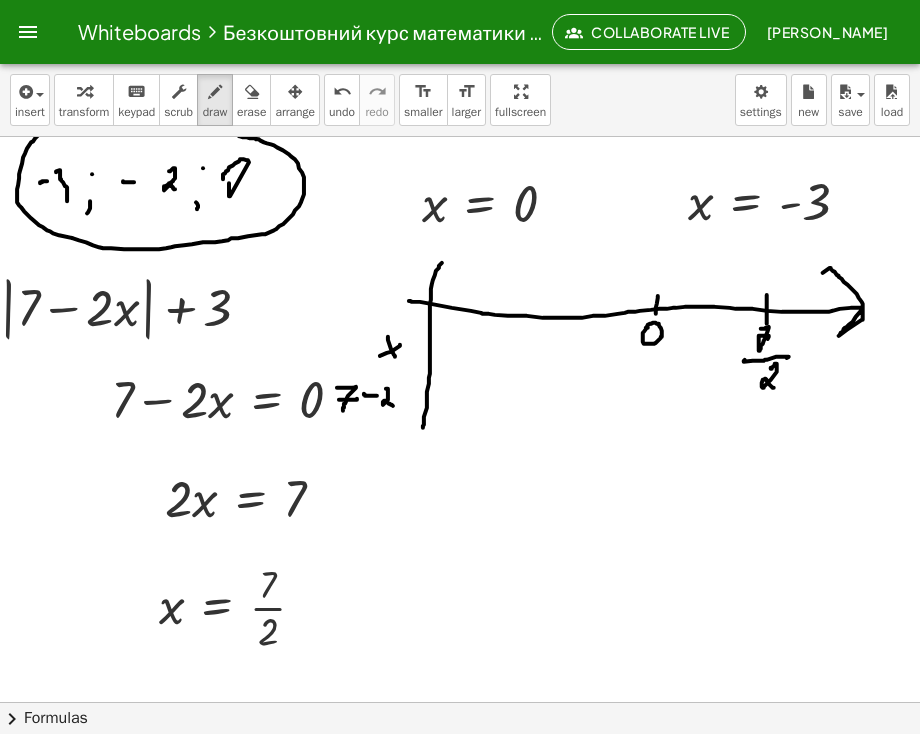 drag, startPoint x: 372, startPoint y: 390, endPoint x: 381, endPoint y: 403, distance: 15.811388 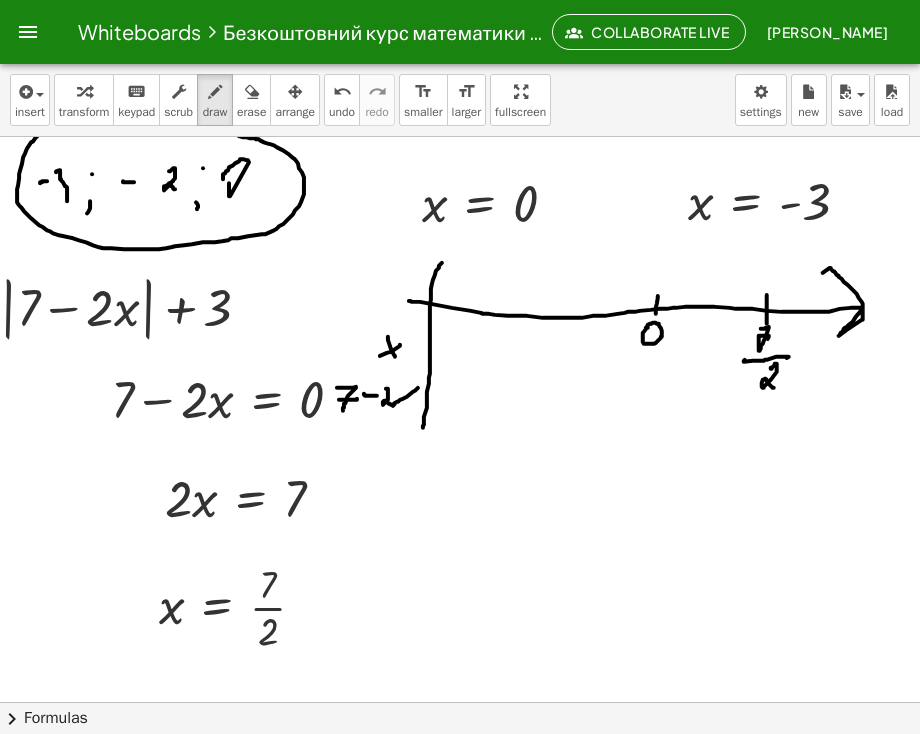 click at bounding box center (368, -1769) 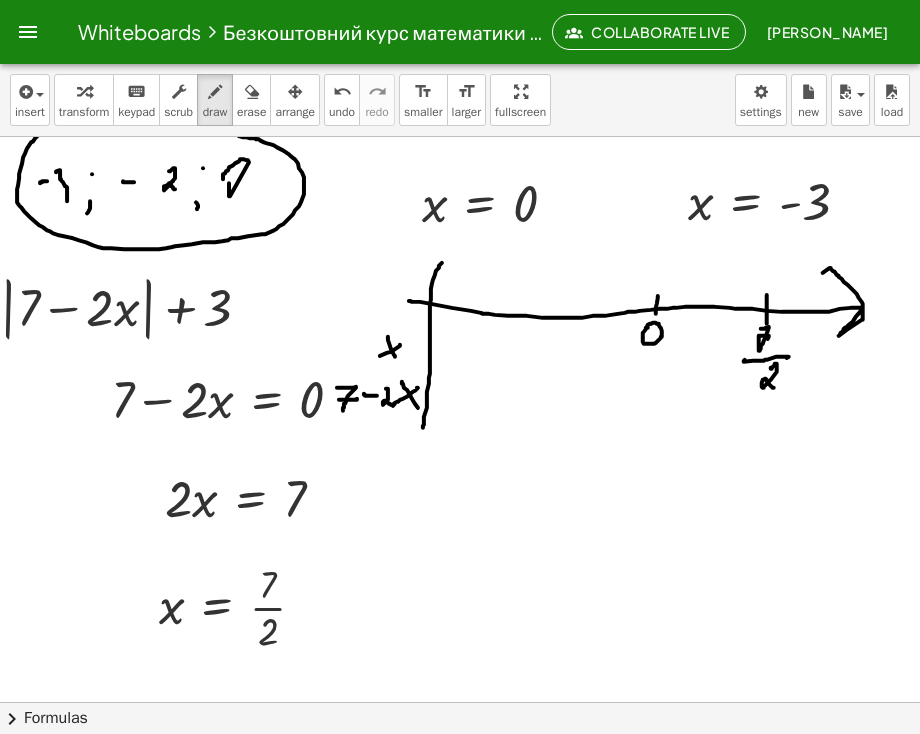 drag, startPoint x: 387, startPoint y: 383, endPoint x: 403, endPoint y: 409, distance: 30.528675 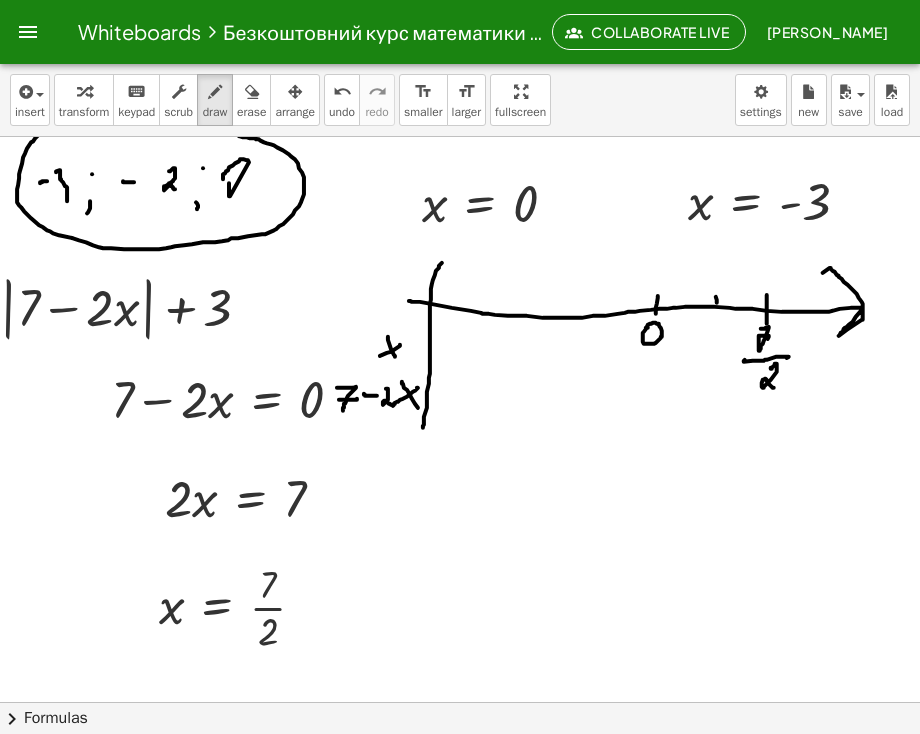 drag, startPoint x: 701, startPoint y: 298, endPoint x: 703, endPoint y: 313, distance: 15.132746 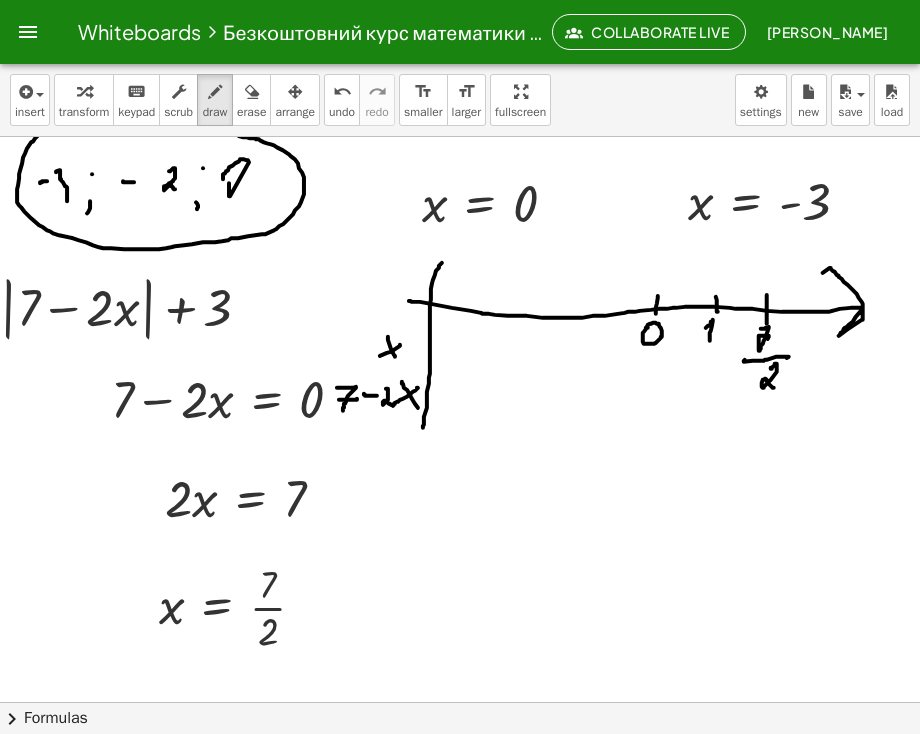 drag, startPoint x: 691, startPoint y: 329, endPoint x: 695, endPoint y: 342, distance: 13.601471 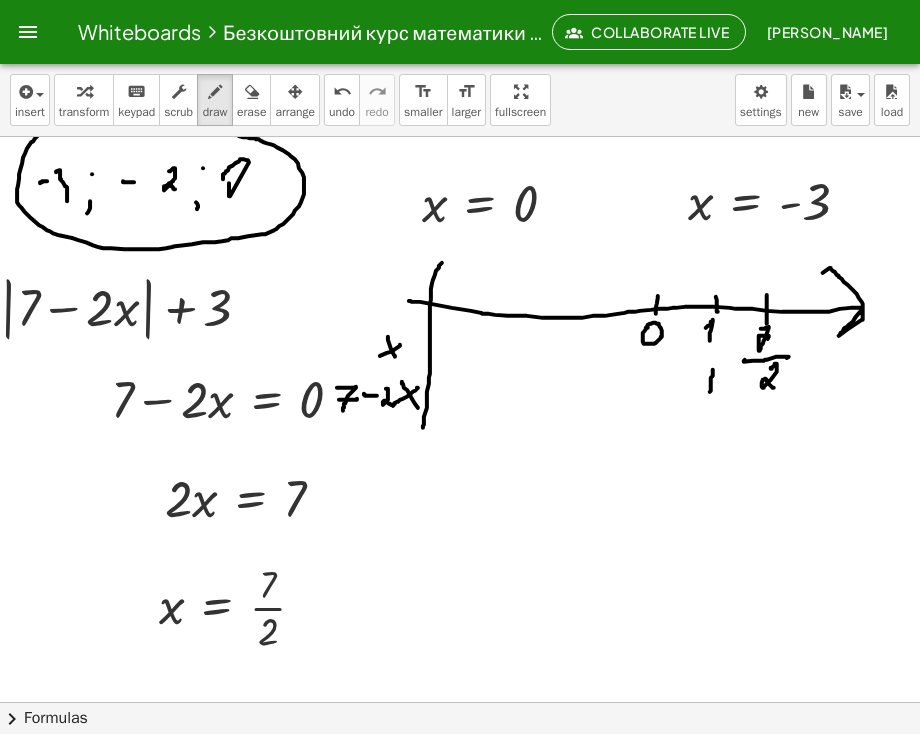 drag, startPoint x: 698, startPoint y: 371, endPoint x: 695, endPoint y: 393, distance: 22.203604 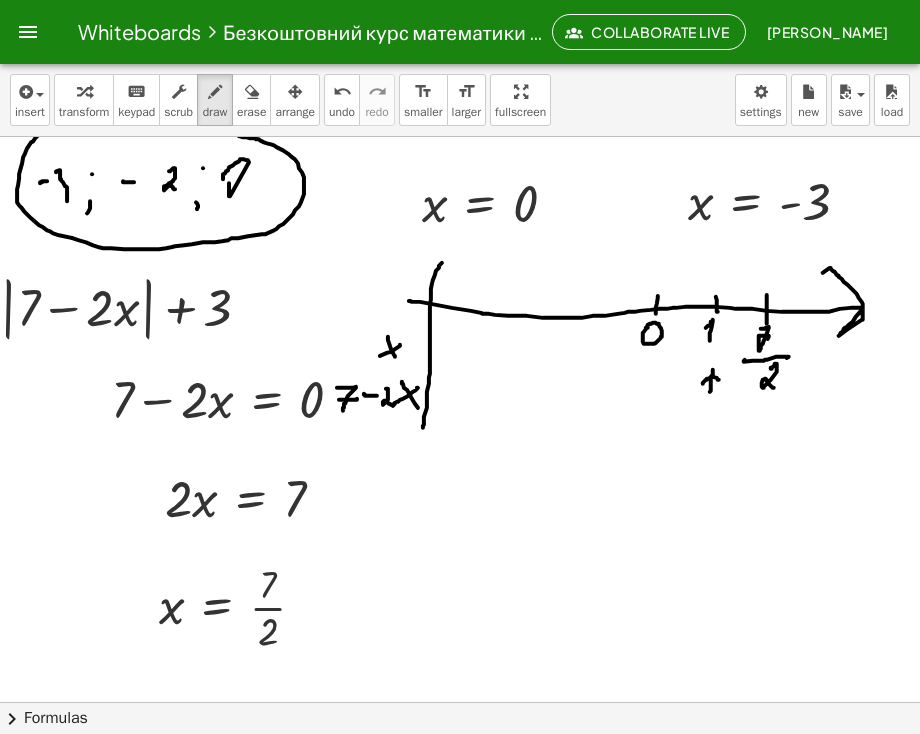 drag, startPoint x: 688, startPoint y: 385, endPoint x: 704, endPoint y: 381, distance: 16.492422 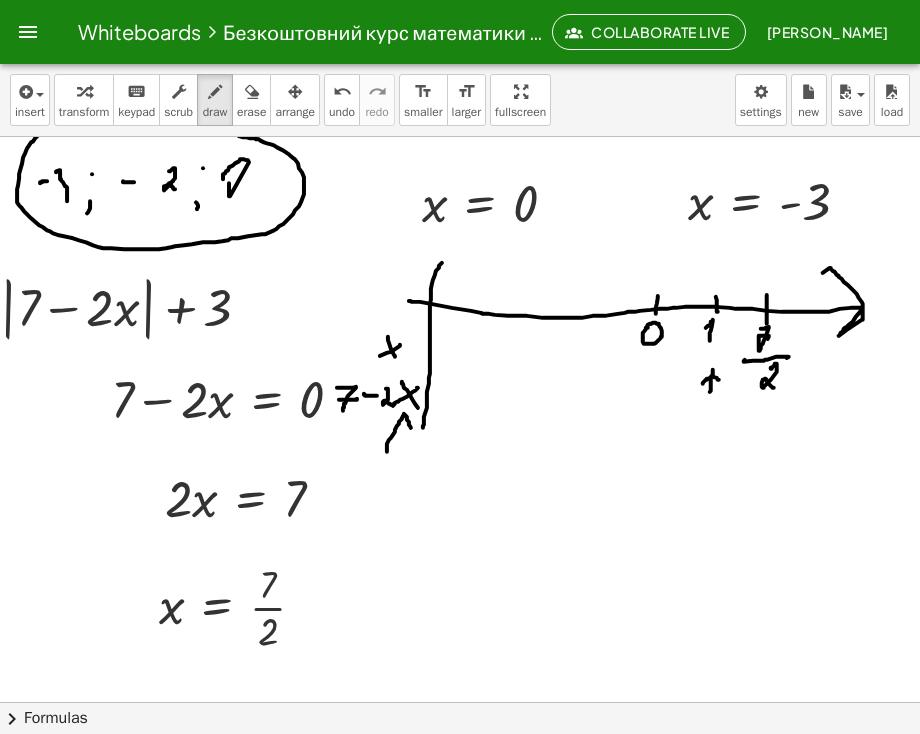 drag, startPoint x: 372, startPoint y: 453, endPoint x: 396, endPoint y: 429, distance: 33.941124 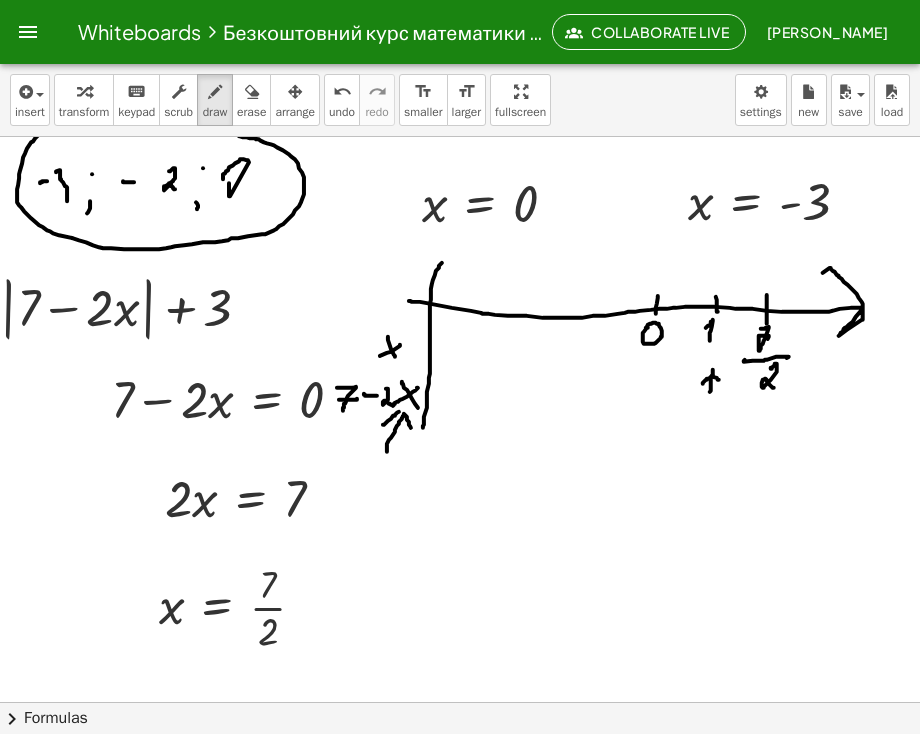 drag, startPoint x: 384, startPoint y: 413, endPoint x: 368, endPoint y: 426, distance: 20.615528 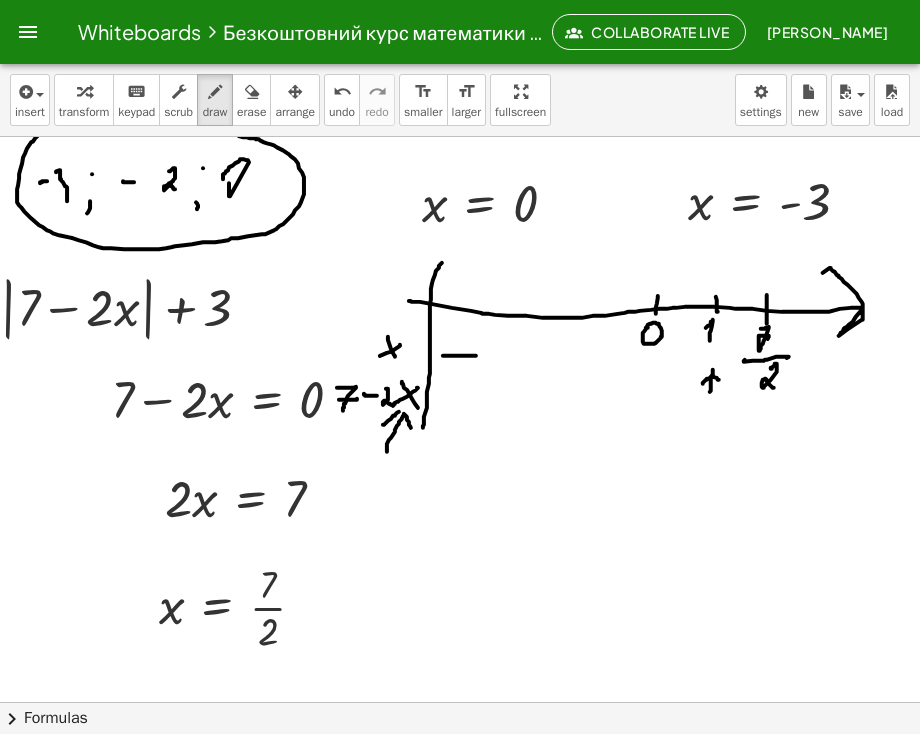 drag, startPoint x: 428, startPoint y: 357, endPoint x: 461, endPoint y: 357, distance: 33 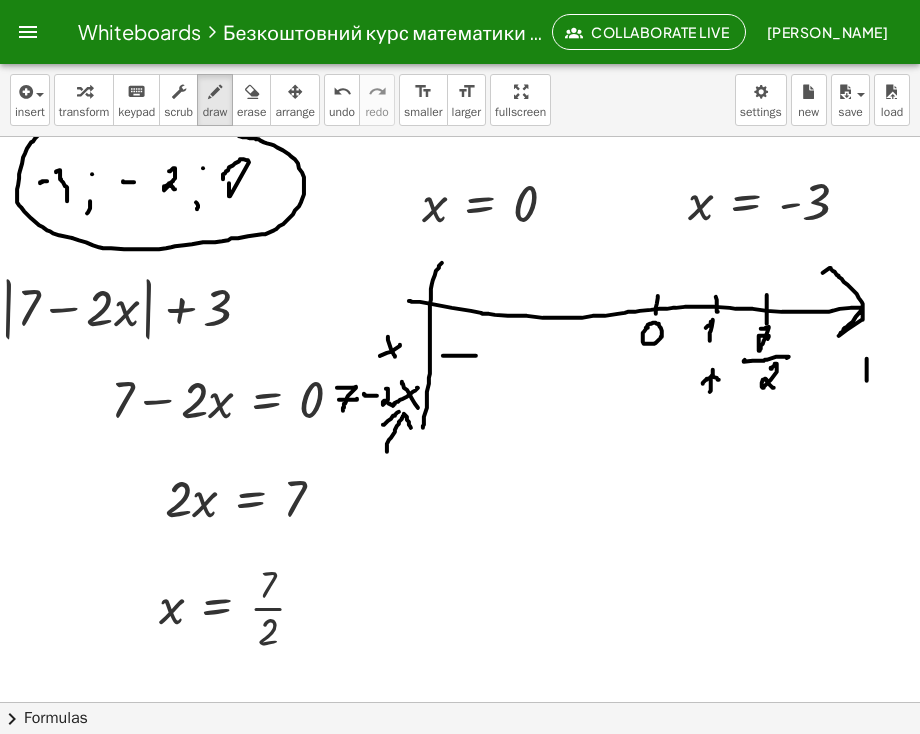 drag, startPoint x: 852, startPoint y: 360, endPoint x: 852, endPoint y: 382, distance: 22 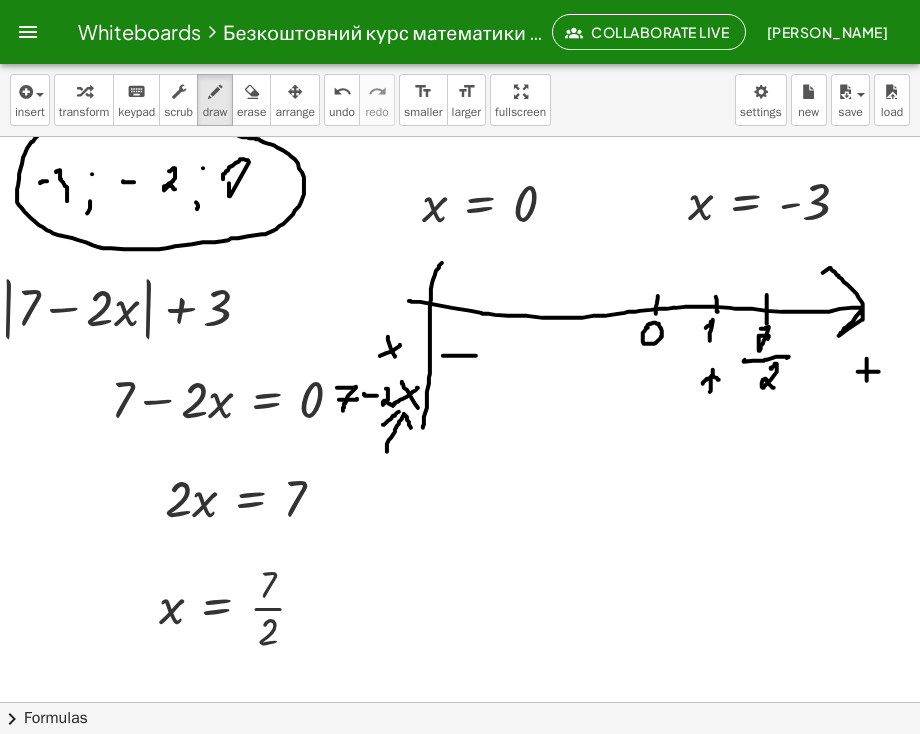 drag, startPoint x: 843, startPoint y: 373, endPoint x: 868, endPoint y: 373, distance: 25 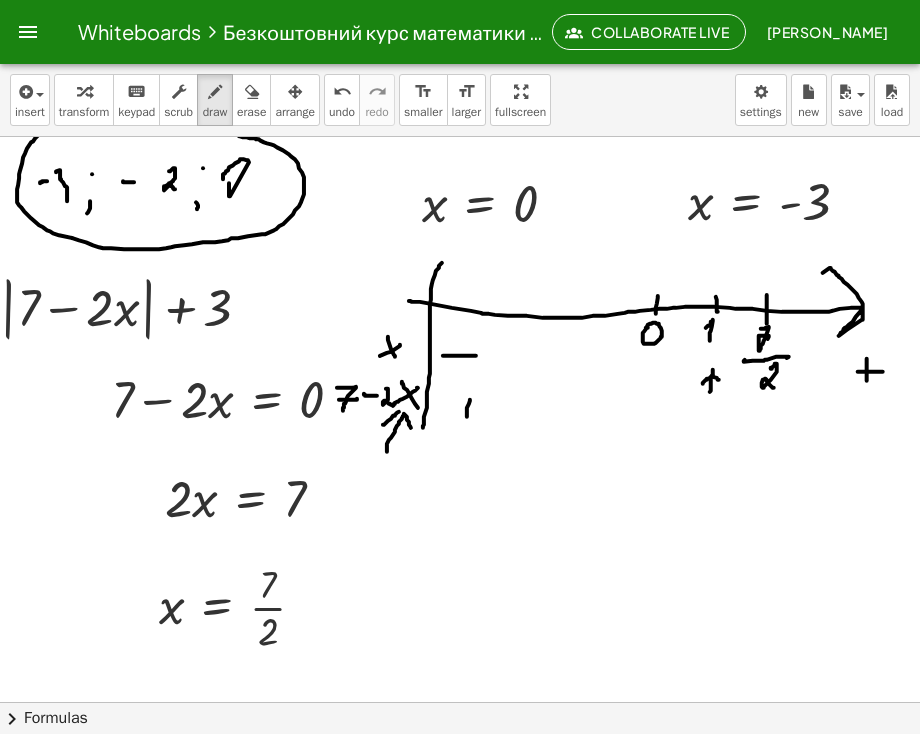 drag, startPoint x: 454, startPoint y: 405, endPoint x: 452, endPoint y: 418, distance: 13.152946 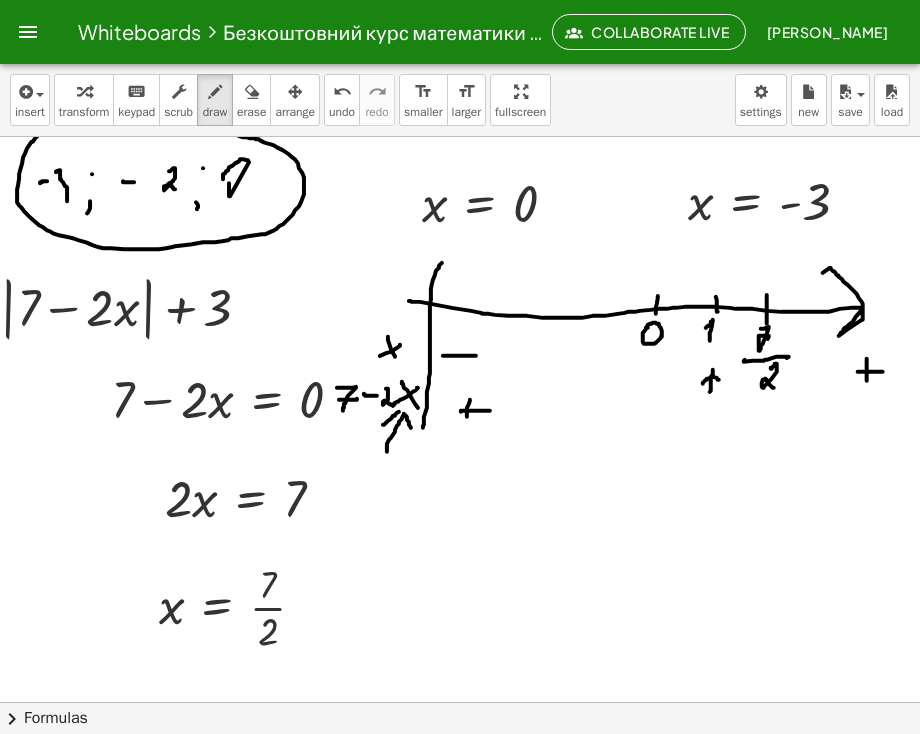 drag, startPoint x: 446, startPoint y: 413, endPoint x: 475, endPoint y: 412, distance: 29.017237 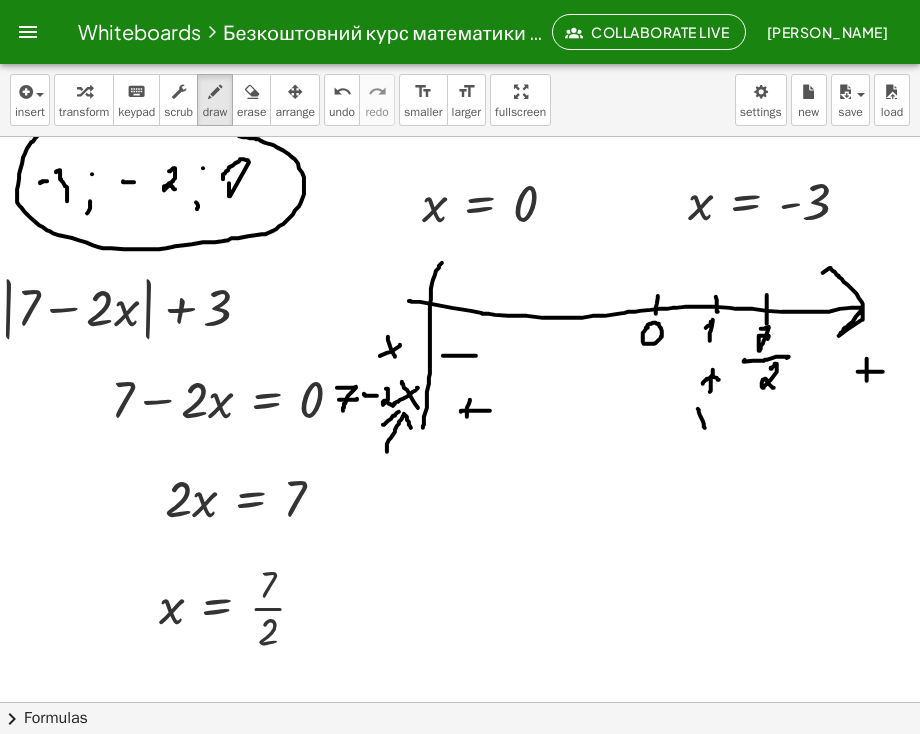 drag, startPoint x: 683, startPoint y: 410, endPoint x: 686, endPoint y: 422, distance: 12.369317 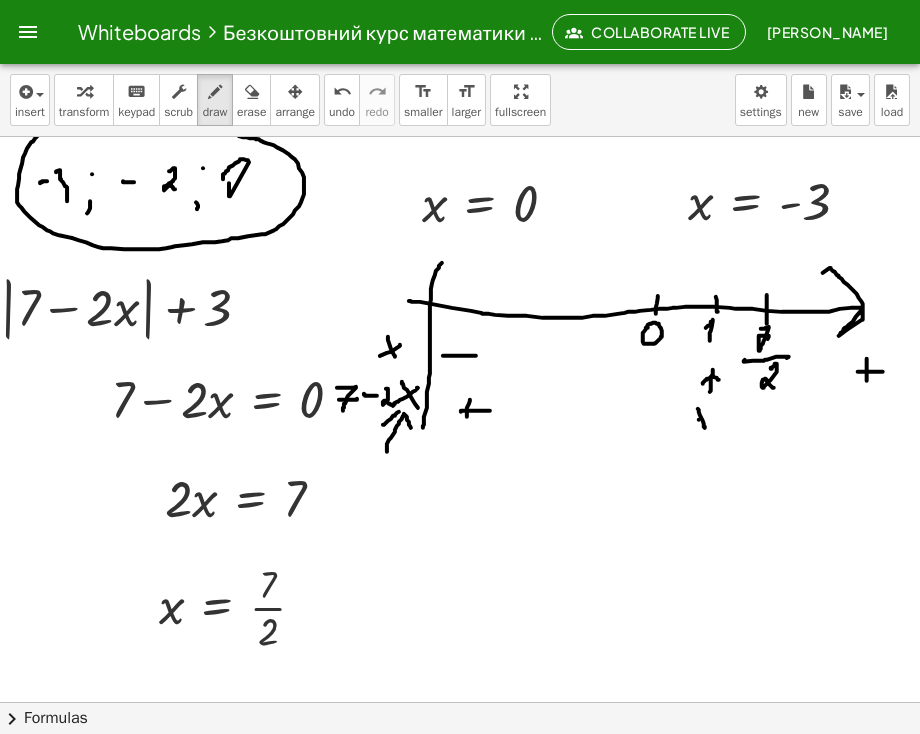 drag, startPoint x: 684, startPoint y: 421, endPoint x: 731, endPoint y: 417, distance: 47.169907 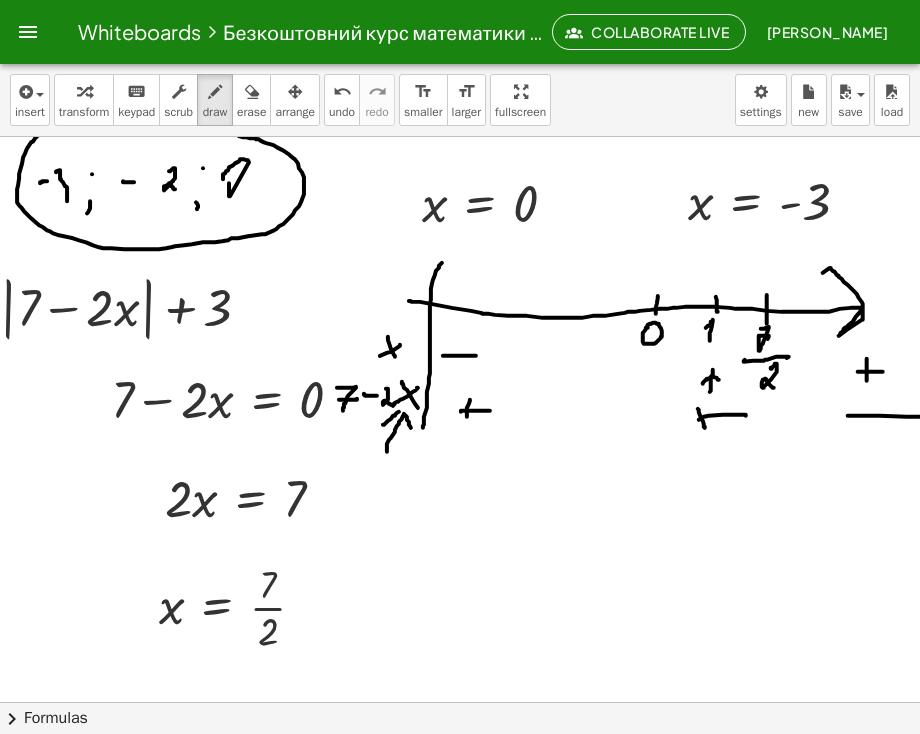 drag, startPoint x: 833, startPoint y: 417, endPoint x: 915, endPoint y: 419, distance: 82.02438 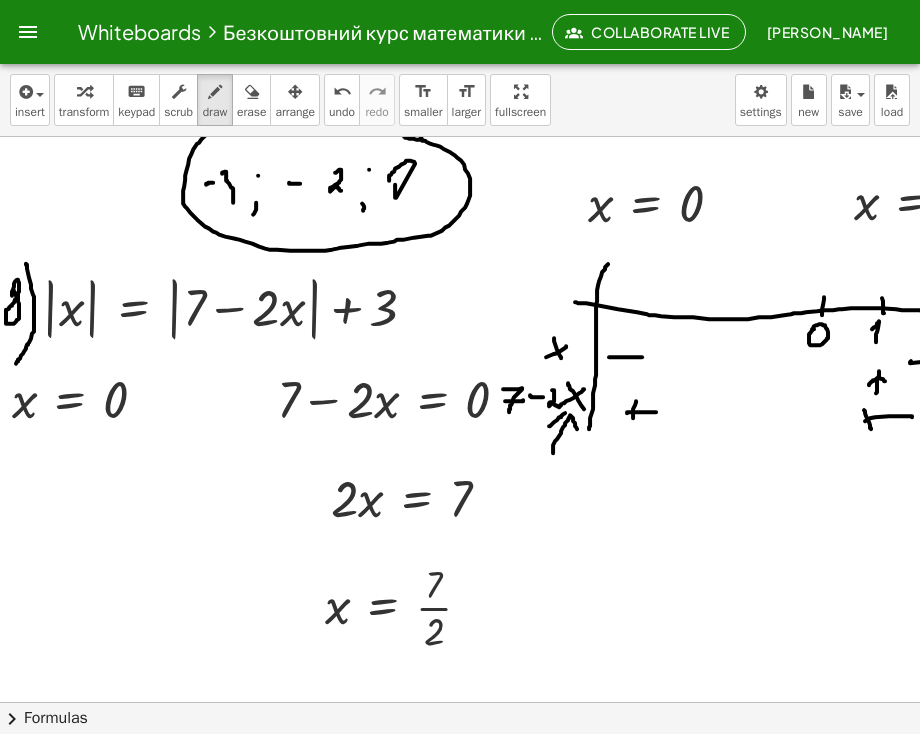 scroll, scrollTop: 4449, scrollLeft: 0, axis: vertical 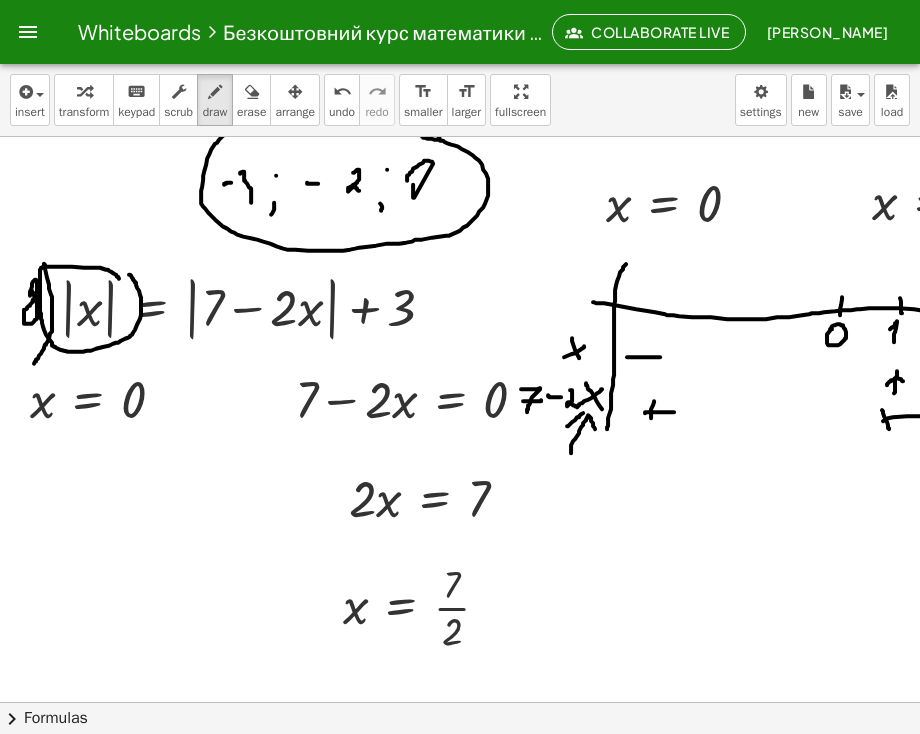 drag, startPoint x: 119, startPoint y: 277, endPoint x: 129, endPoint y: 273, distance: 10.770329 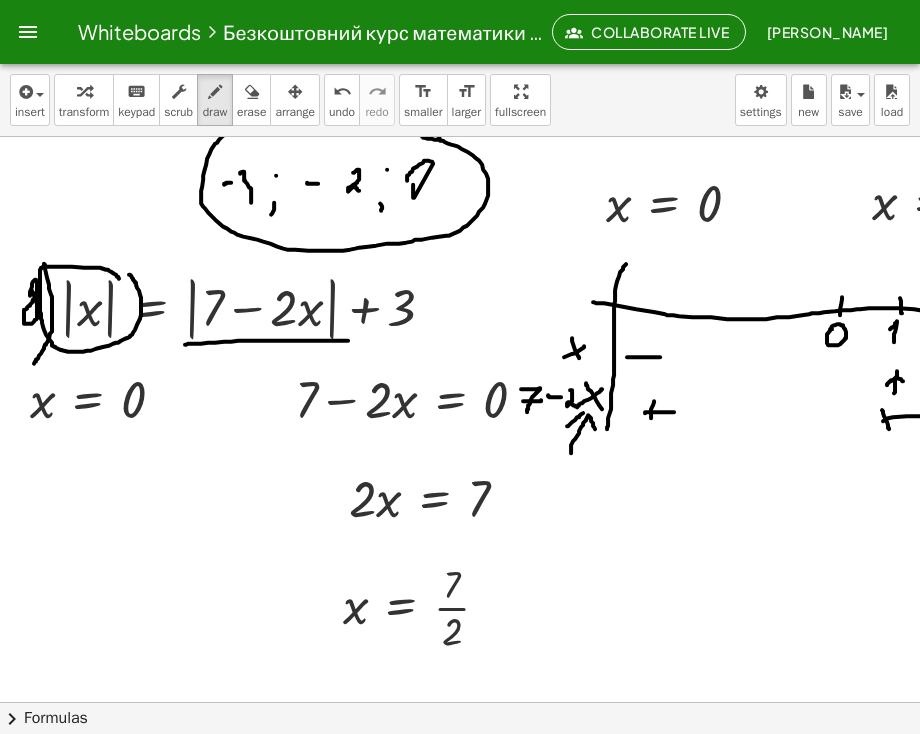 drag, startPoint x: 185, startPoint y: 343, endPoint x: 348, endPoint y: 339, distance: 163.04907 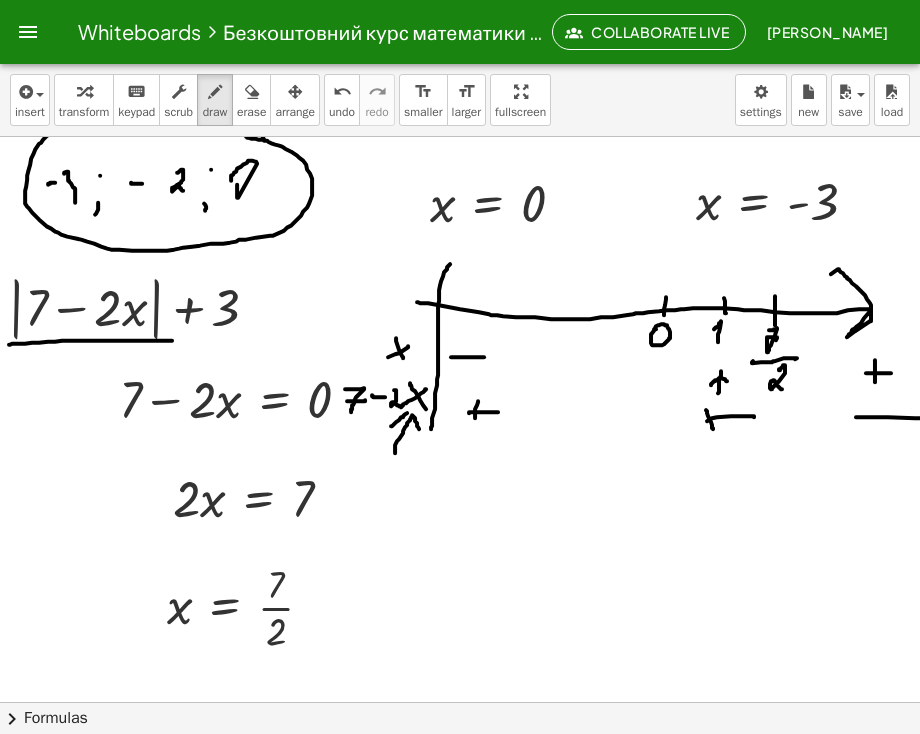 scroll, scrollTop: 4449, scrollLeft: 216, axis: both 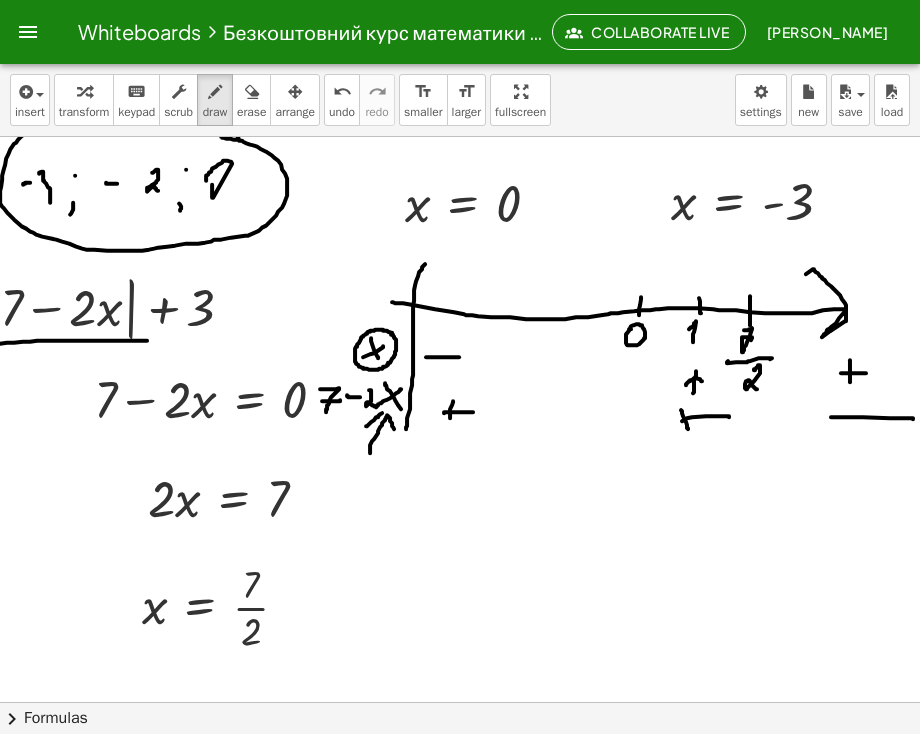 click at bounding box center [359, -1769] 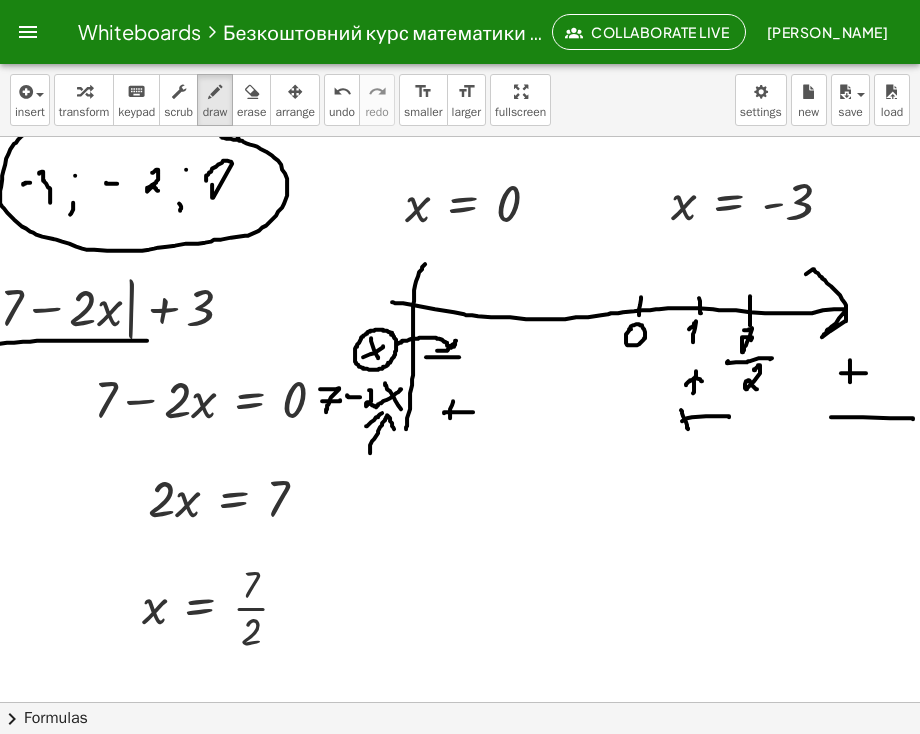 drag, startPoint x: 383, startPoint y: 342, endPoint x: 421, endPoint y: 350, distance: 38.832977 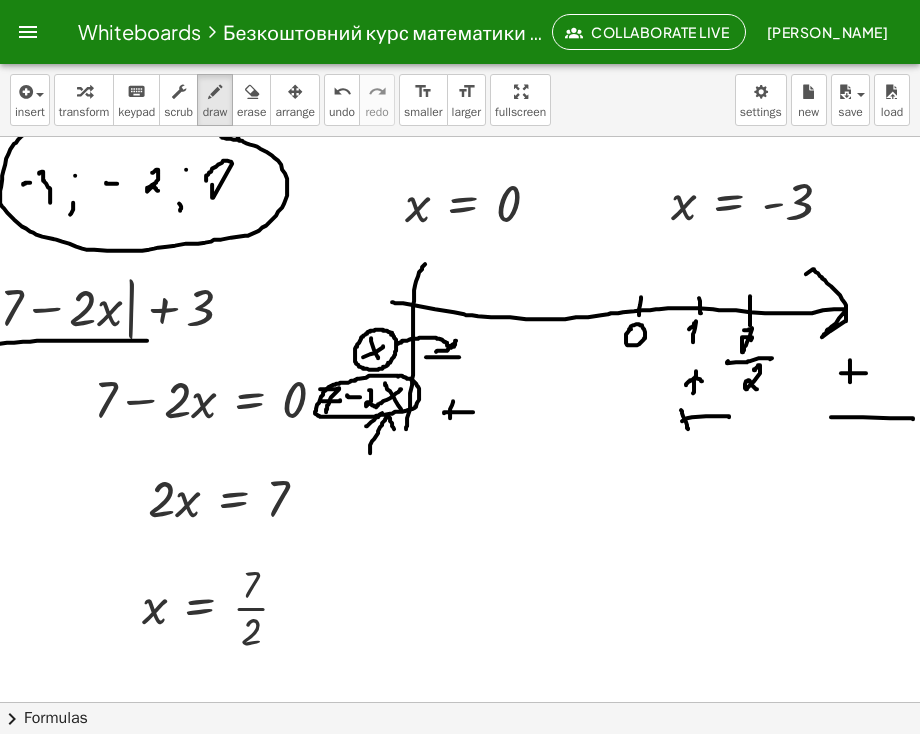 click at bounding box center [359, -1769] 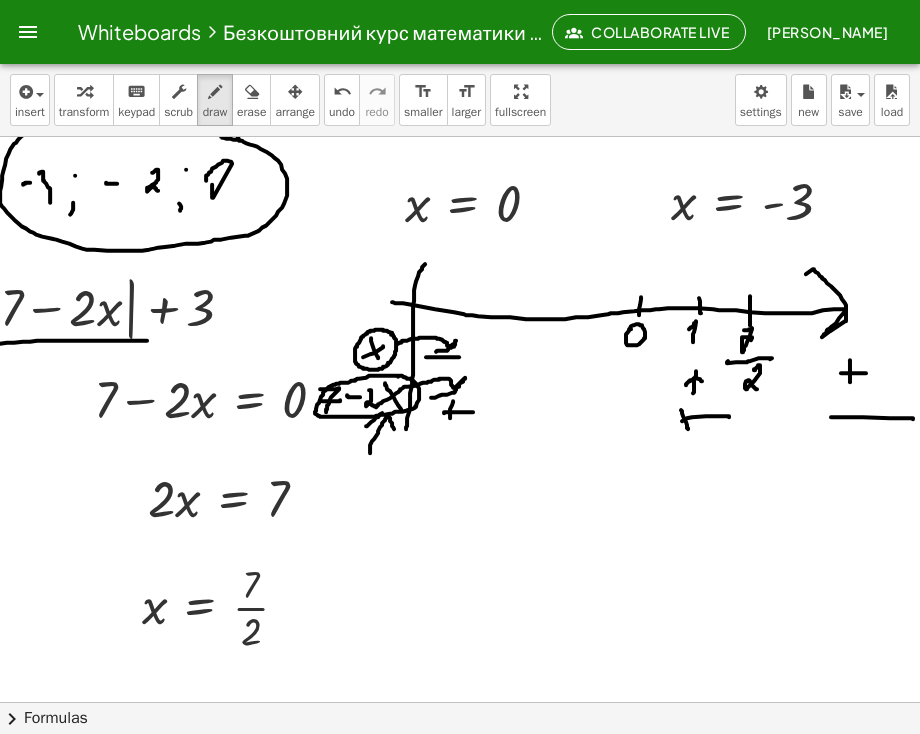 drag, startPoint x: 388, startPoint y: 386, endPoint x: 416, endPoint y: 397, distance: 30.083218 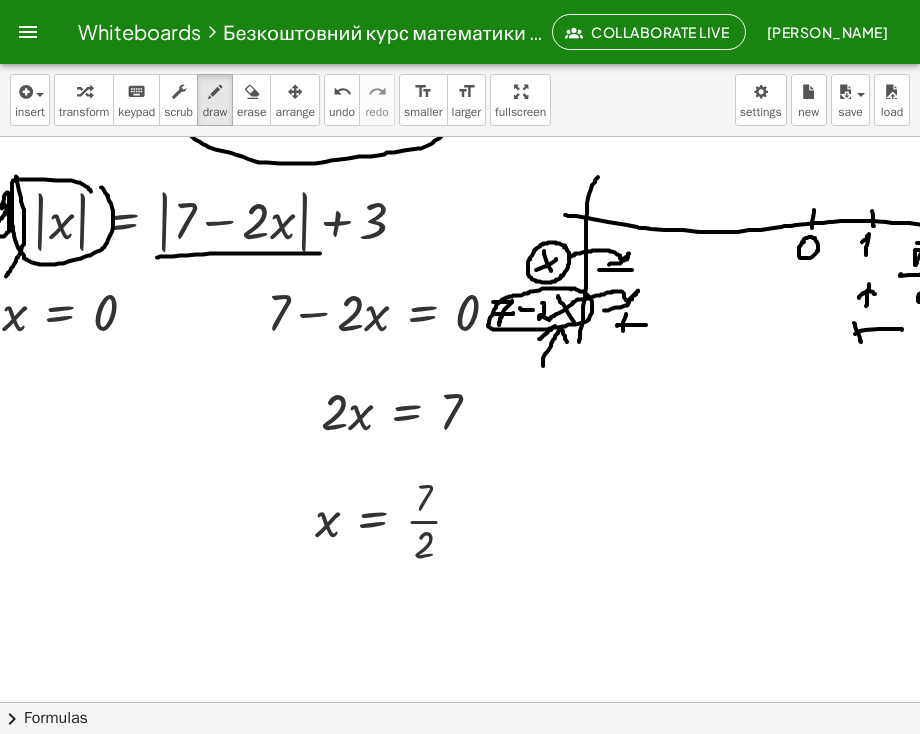scroll, scrollTop: 4536, scrollLeft: 0, axis: vertical 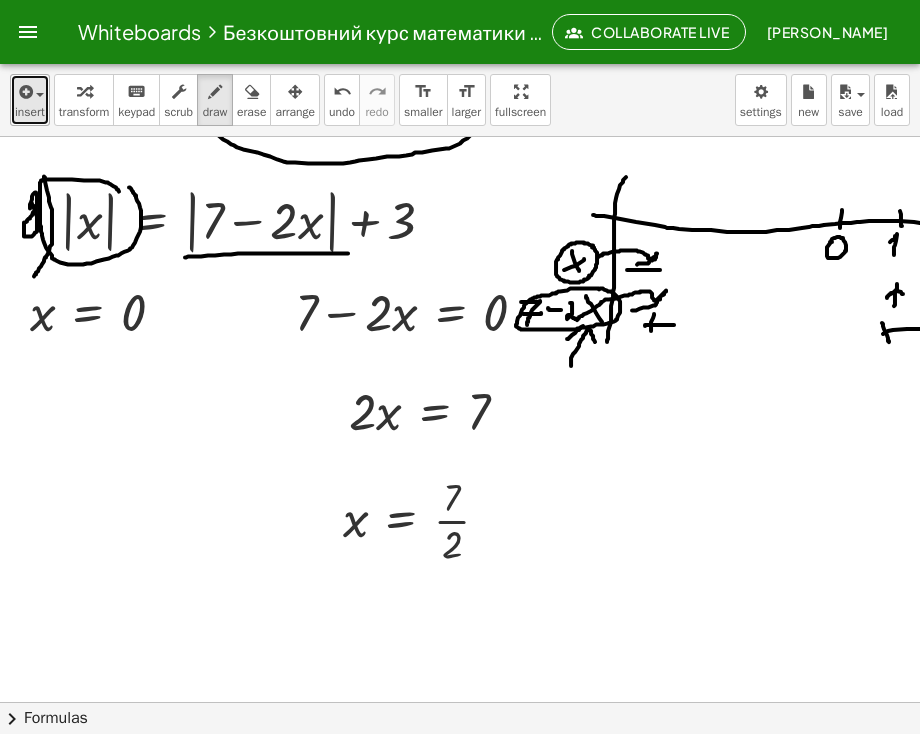 click on "insert" at bounding box center [30, 100] 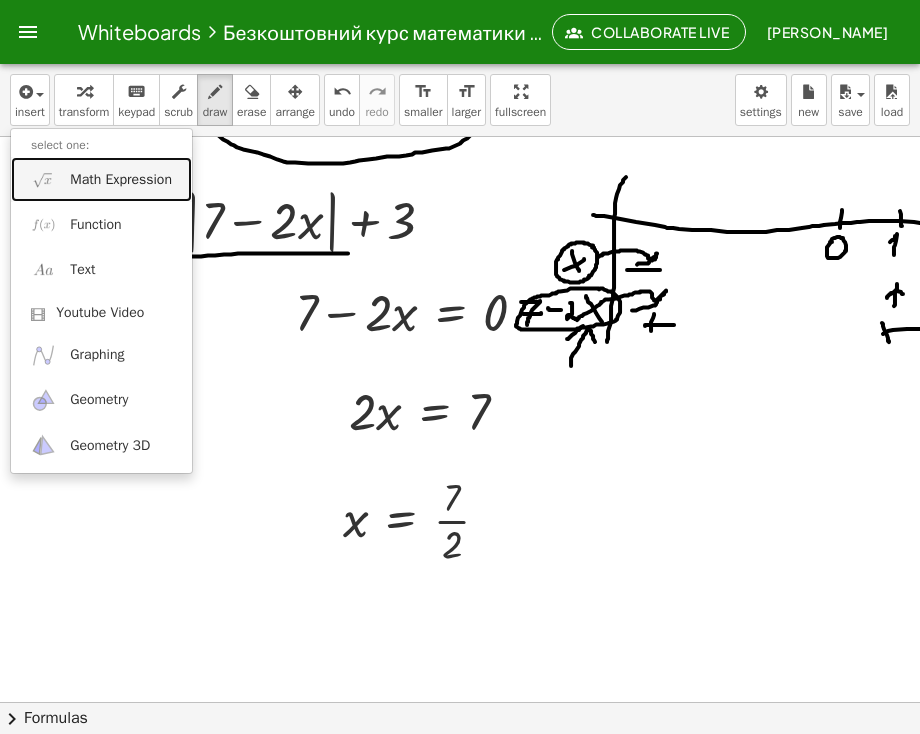 click on "Math Expression" at bounding box center [121, 180] 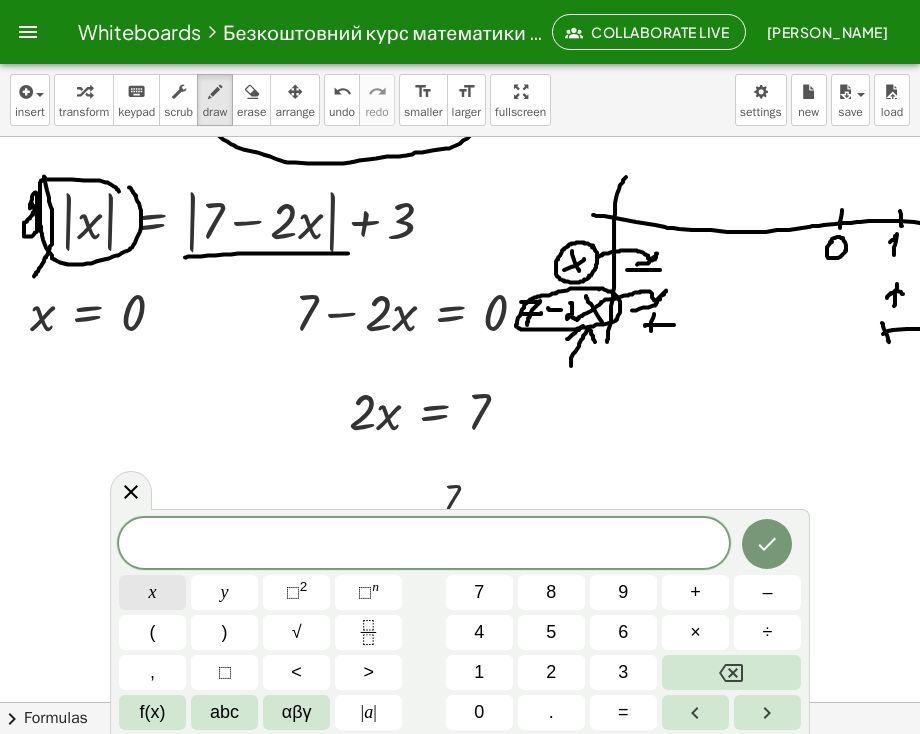 click on "x" at bounding box center [152, 592] 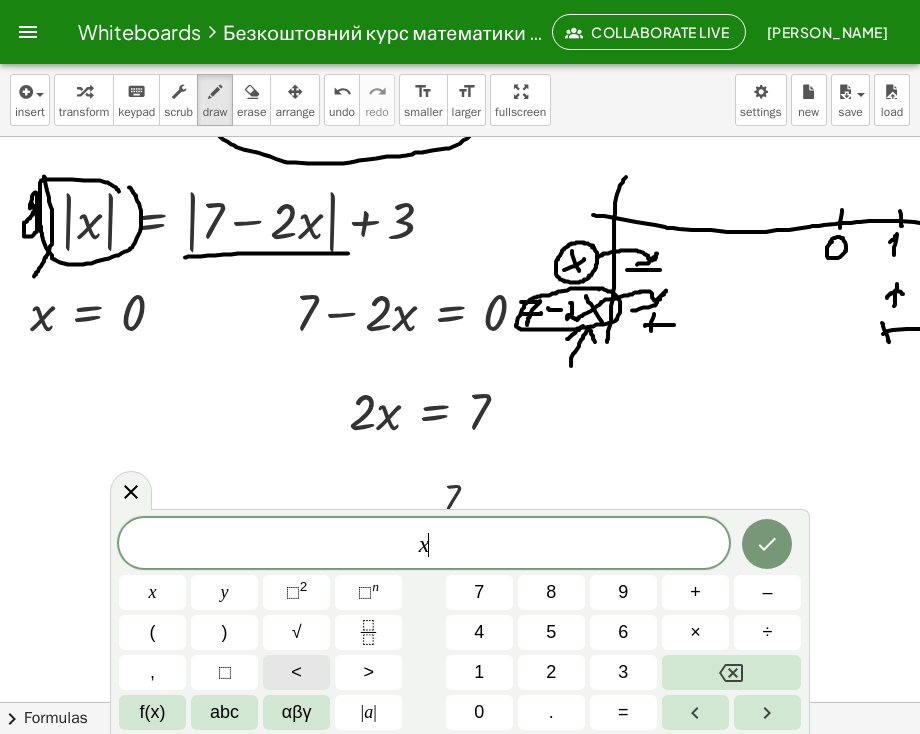 click on "<" at bounding box center [296, 672] 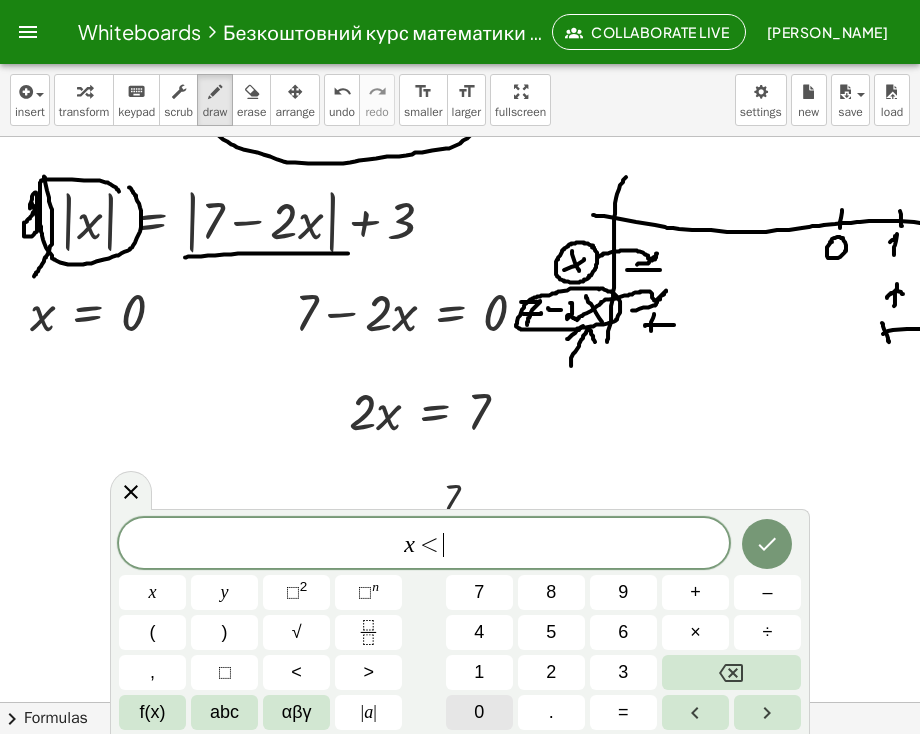 click on "0" at bounding box center [479, 712] 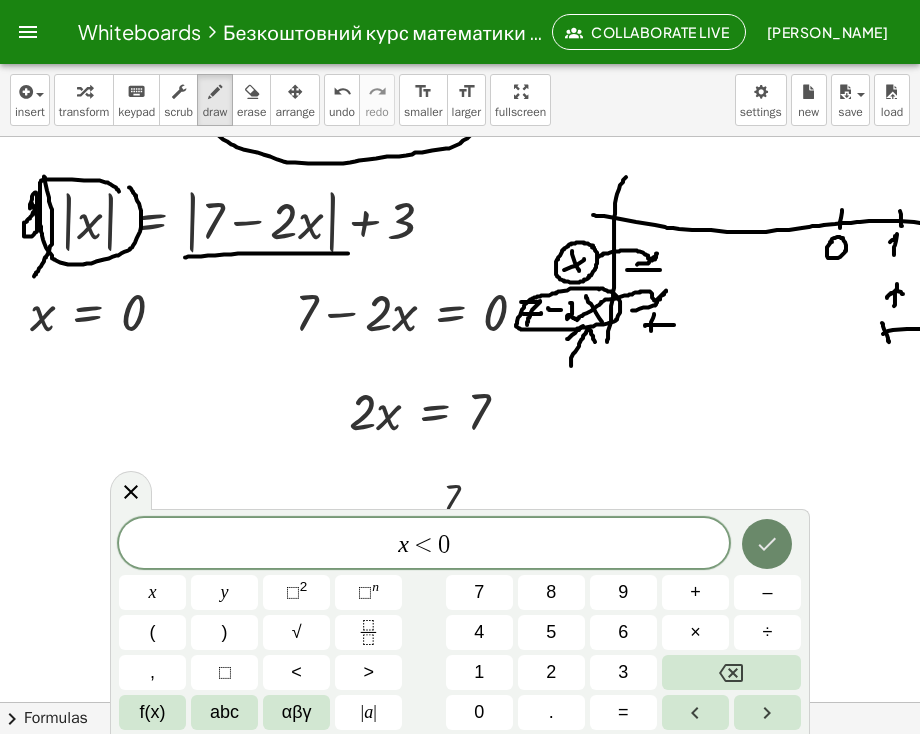 click 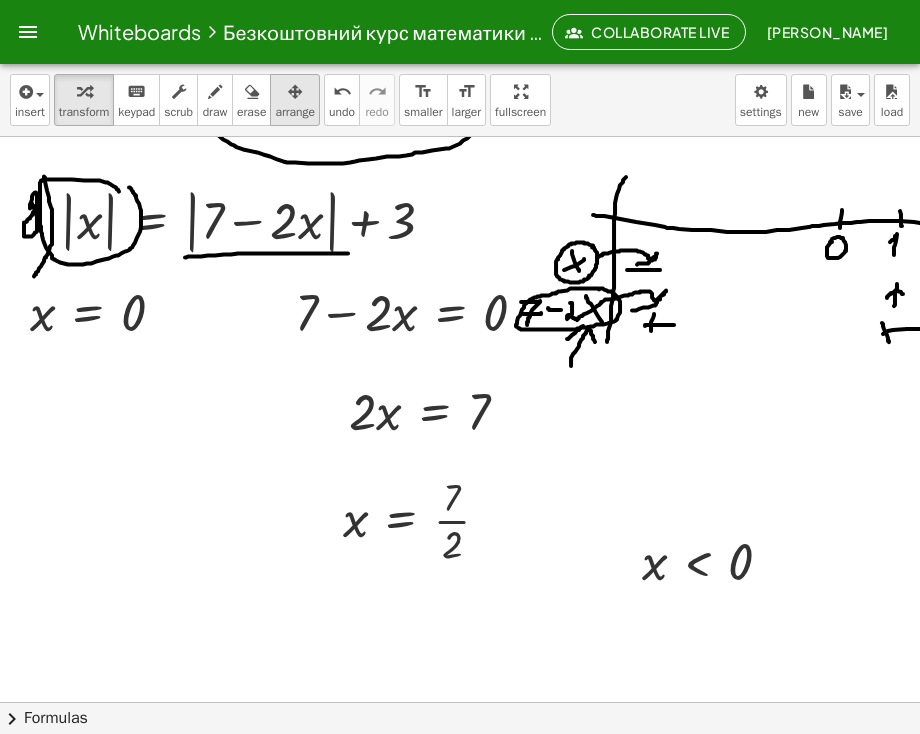 click at bounding box center (295, 92) 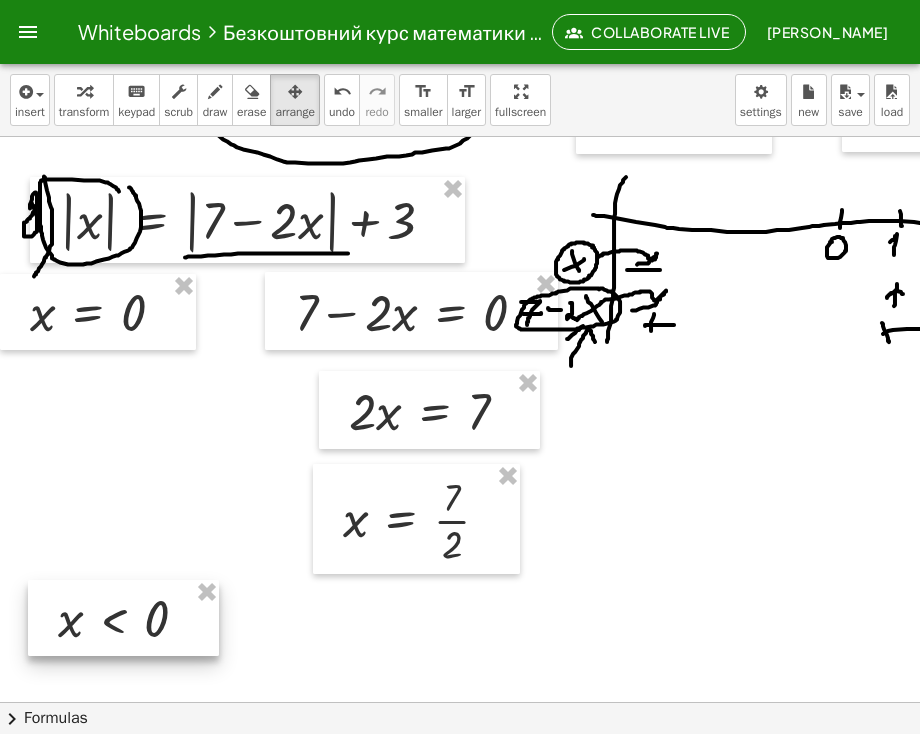 drag, startPoint x: 769, startPoint y: 549, endPoint x: 185, endPoint y: 606, distance: 586.7751 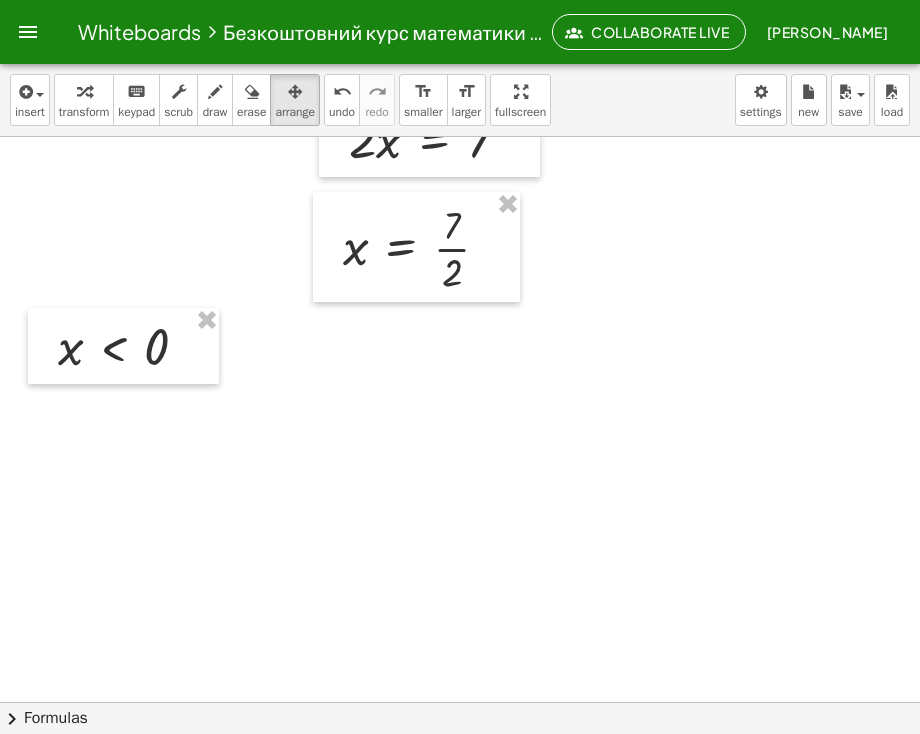 scroll, scrollTop: 4835, scrollLeft: 0, axis: vertical 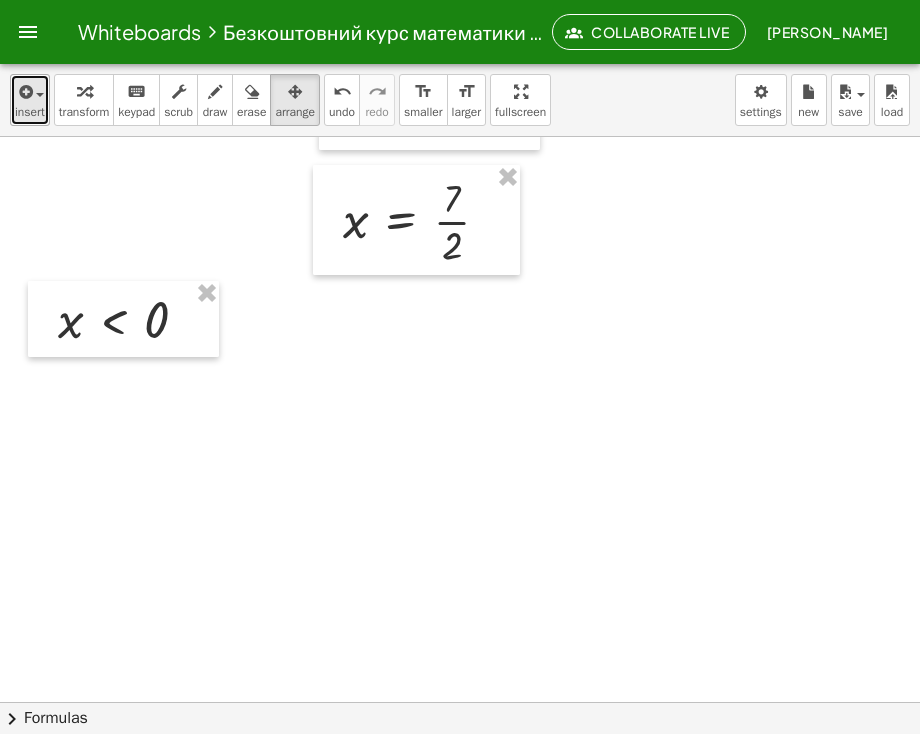 click on "insert" at bounding box center (30, 112) 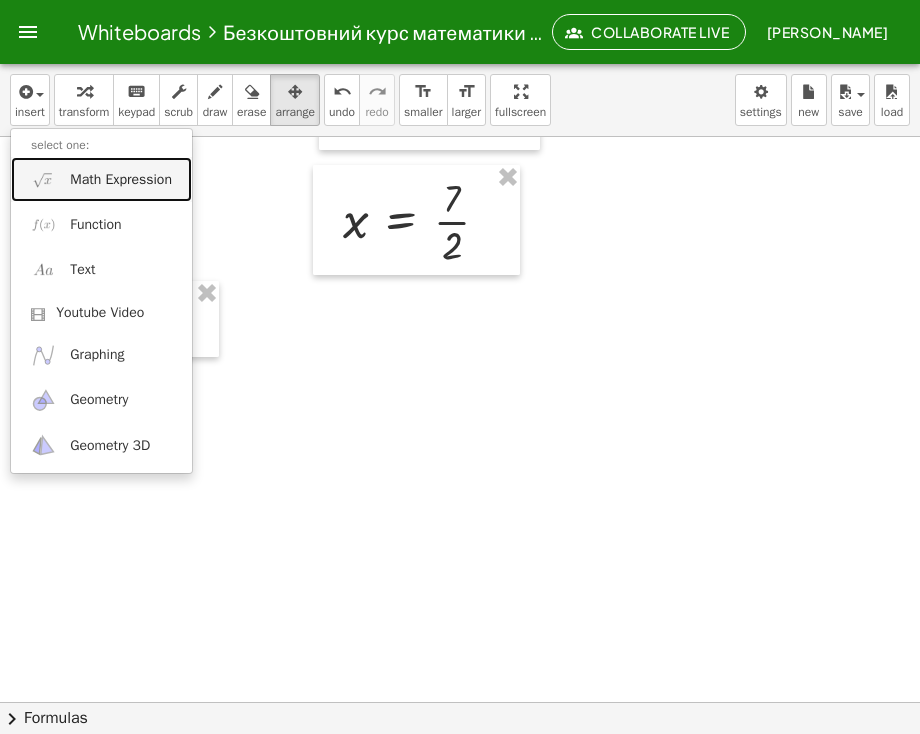 drag, startPoint x: 54, startPoint y: 181, endPoint x: 64, endPoint y: 208, distance: 28.79236 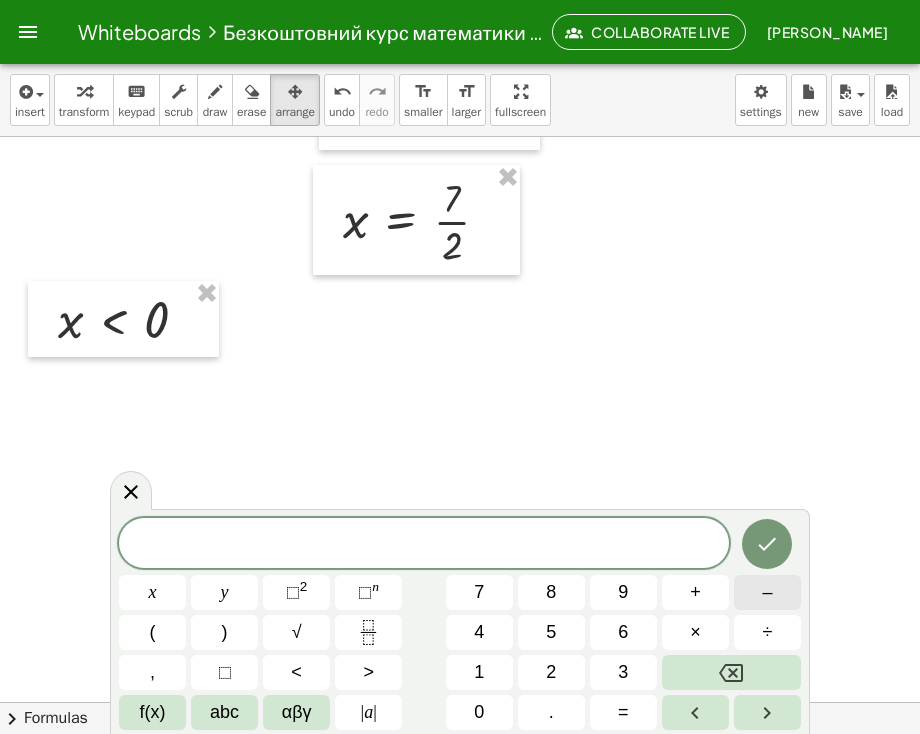 click on "–" at bounding box center [767, 592] 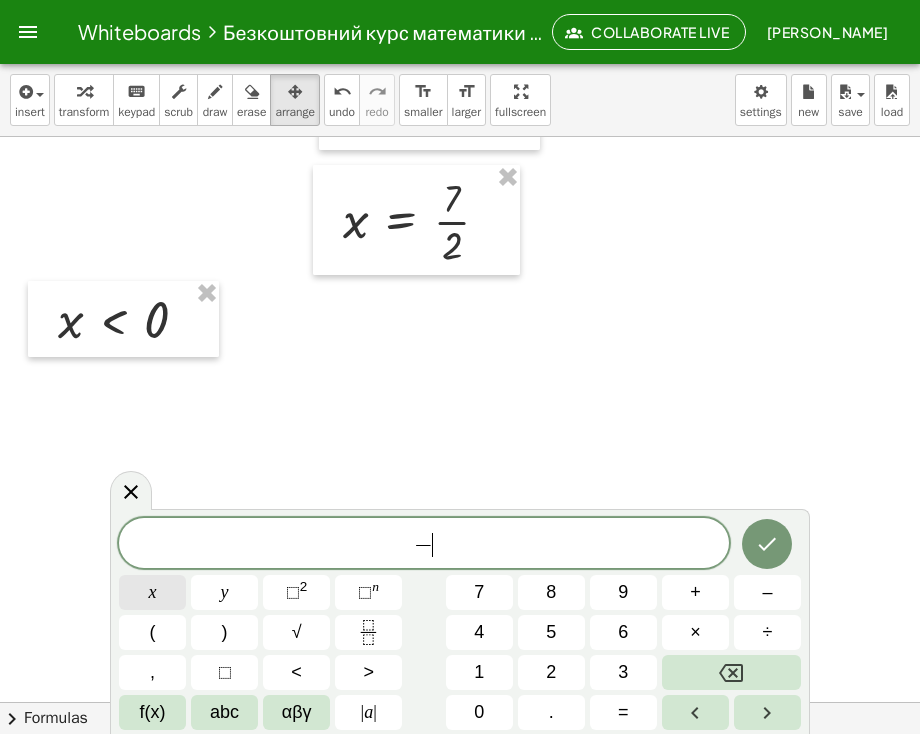click on "x" at bounding box center (153, 592) 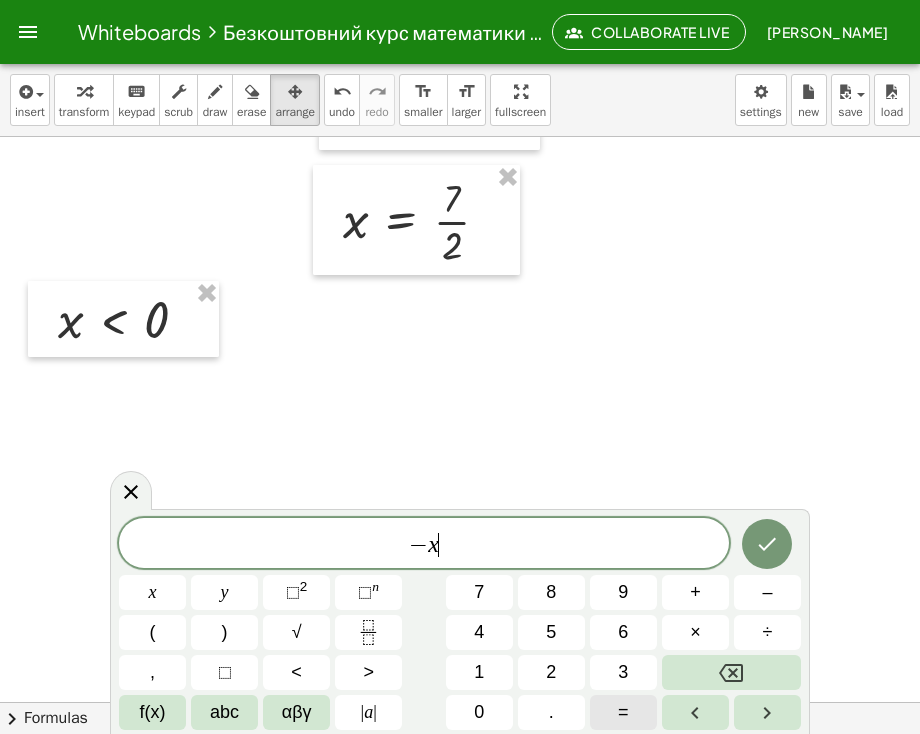 click on "=" at bounding box center [623, 712] 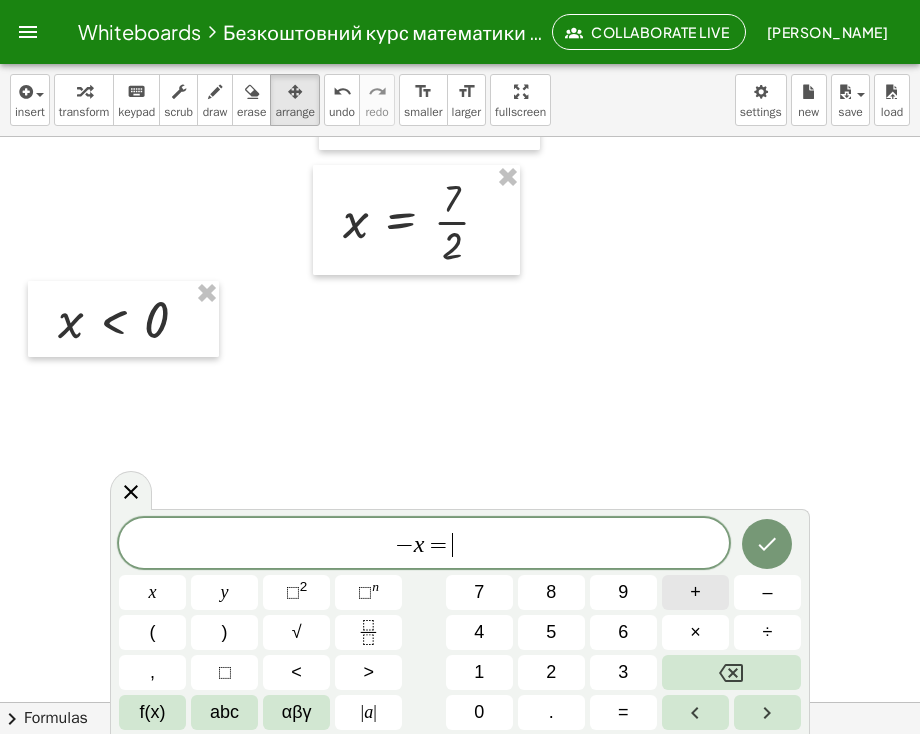 click on "+" at bounding box center [695, 592] 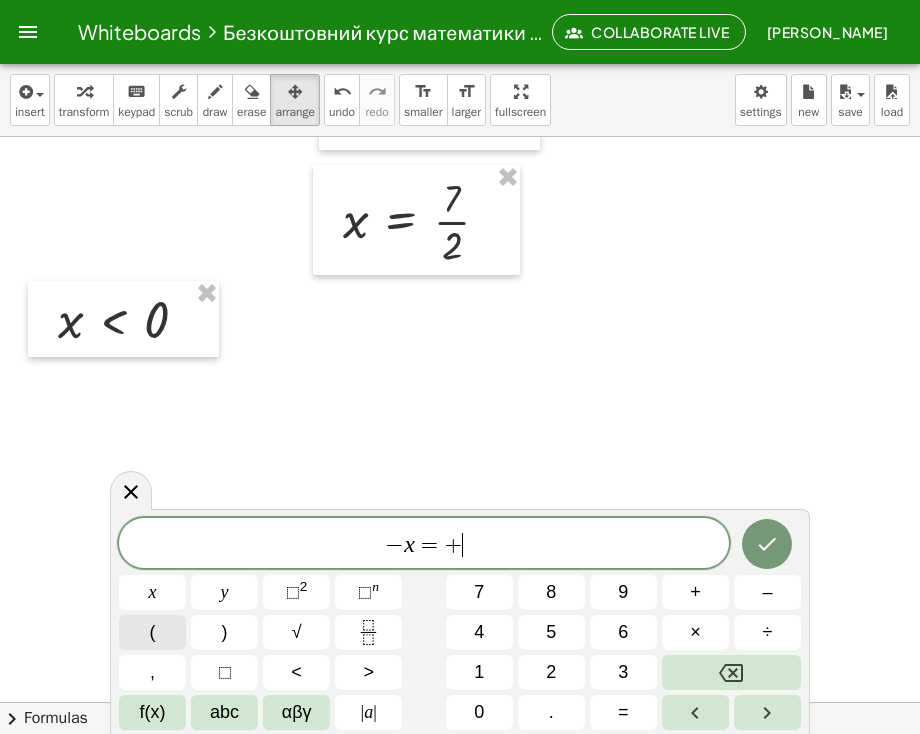 click on "(" at bounding box center (152, 632) 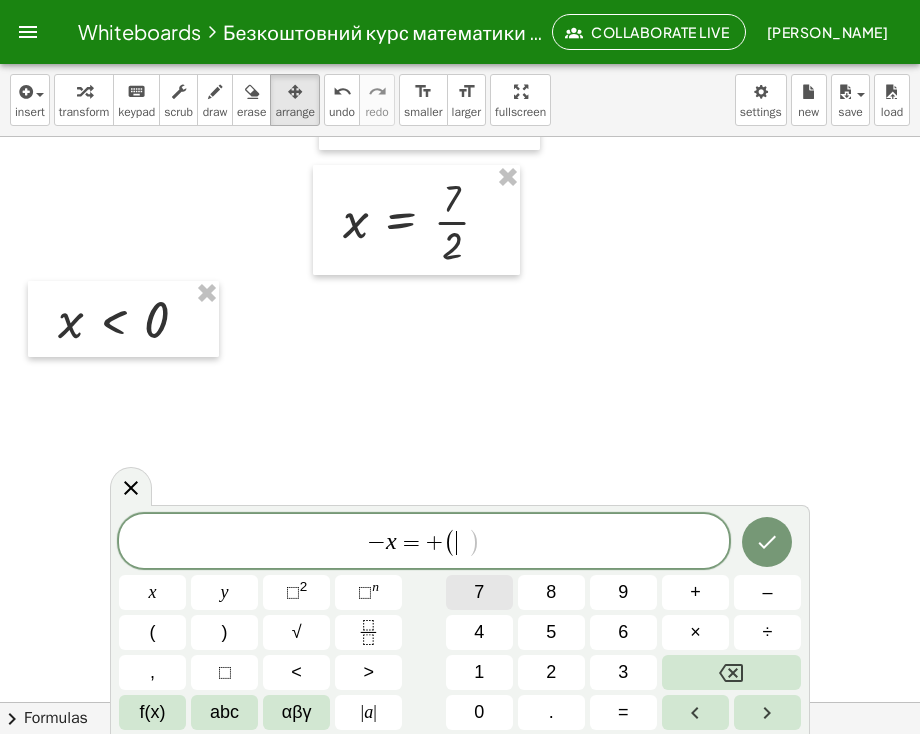 click on "7" at bounding box center [479, 592] 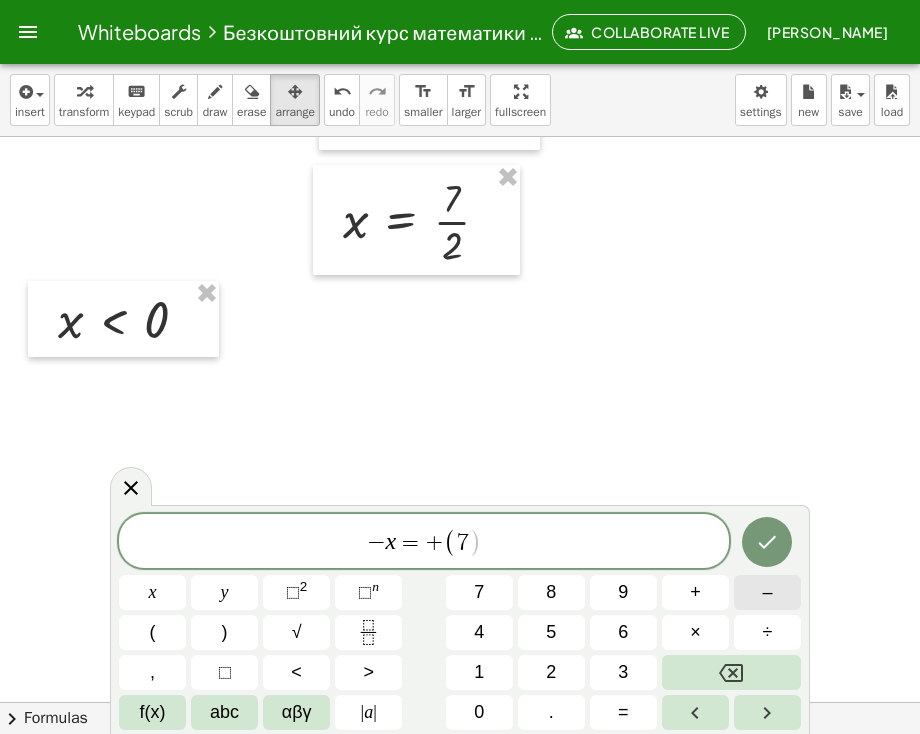 click on "–" at bounding box center [767, 592] 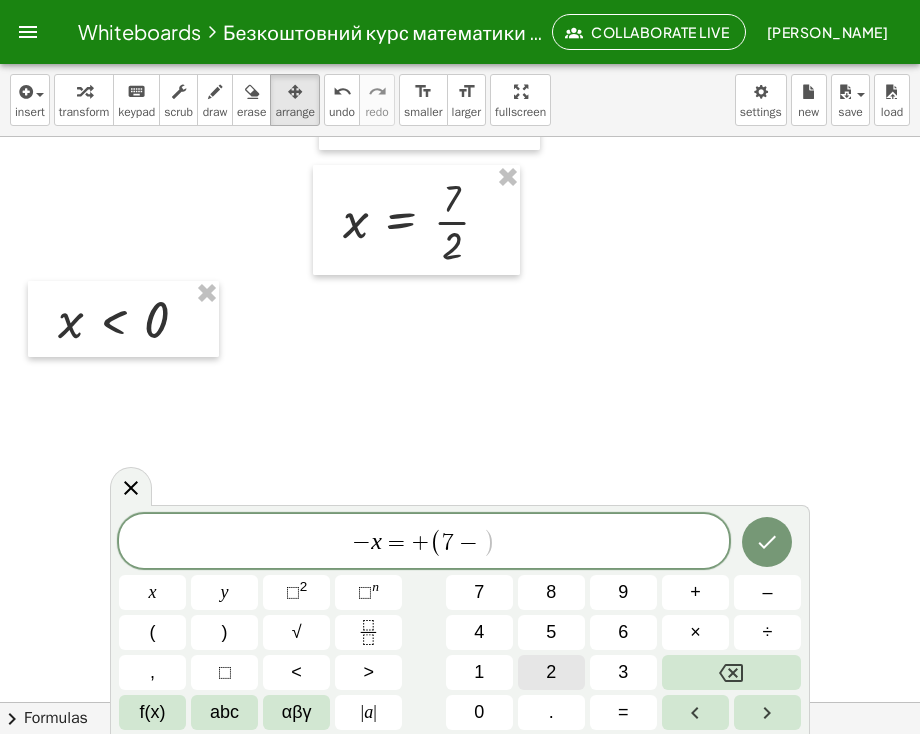 click on "2" at bounding box center (551, 672) 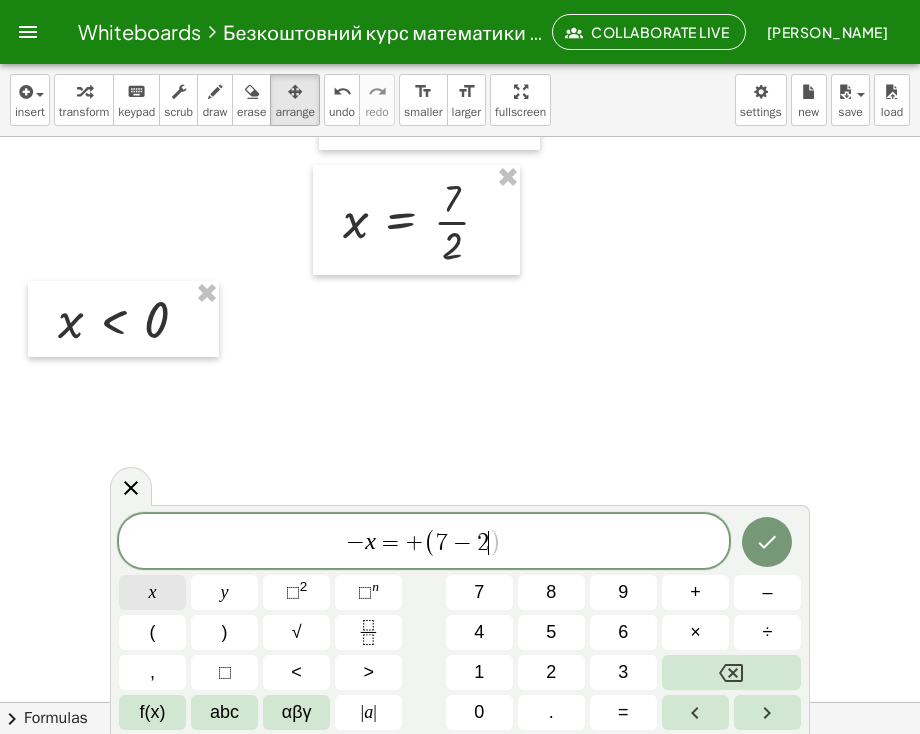 click on "x" at bounding box center [152, 592] 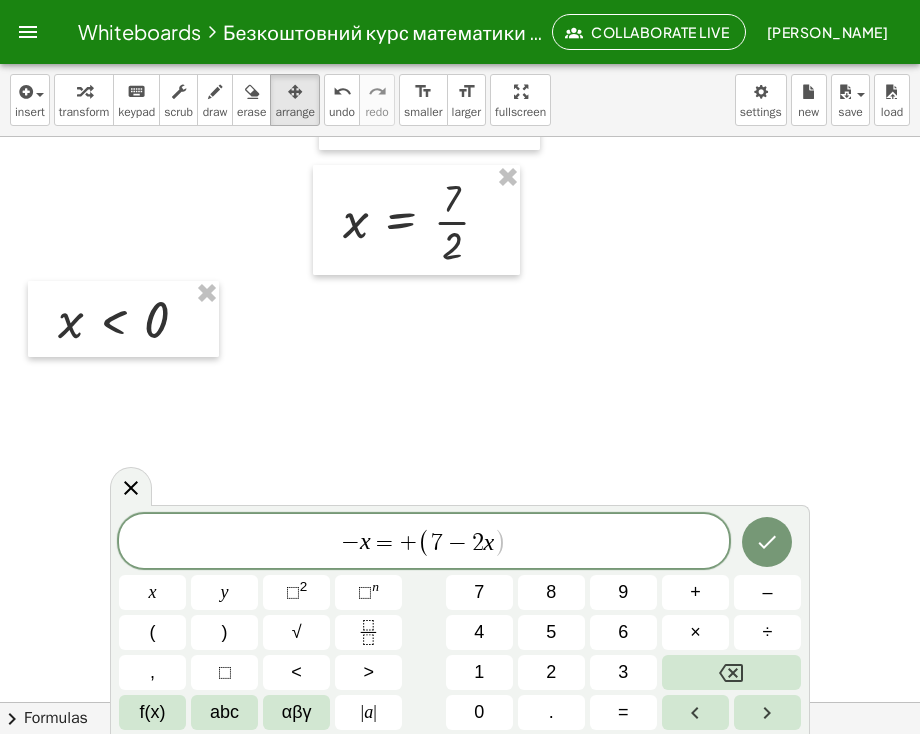 click on "− x = + ( 7 − 2 x ​ )" at bounding box center [424, 542] 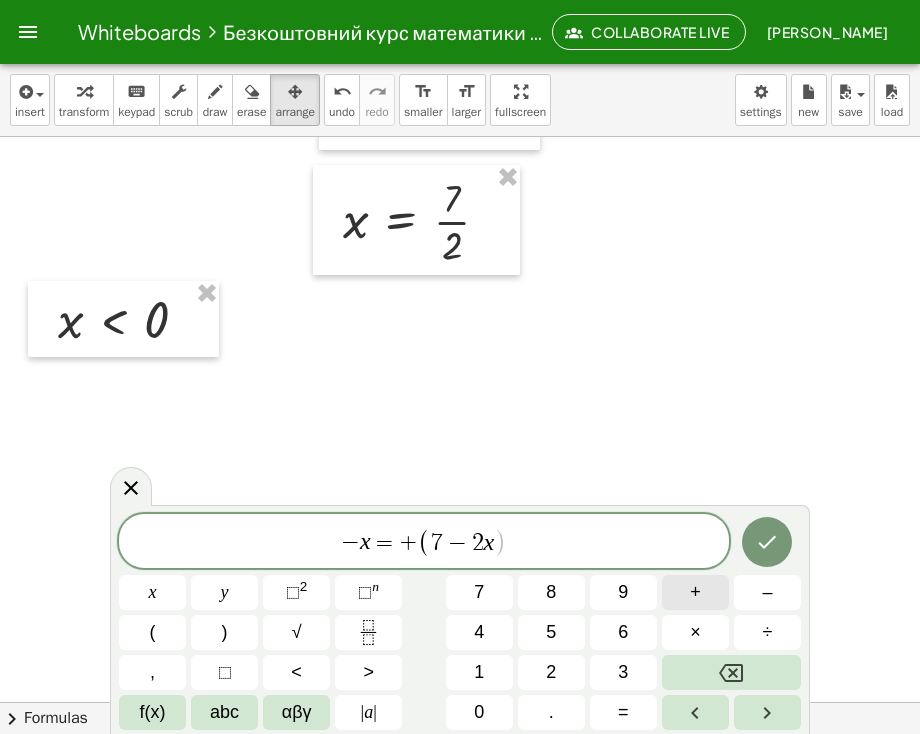 click on "+" at bounding box center [695, 592] 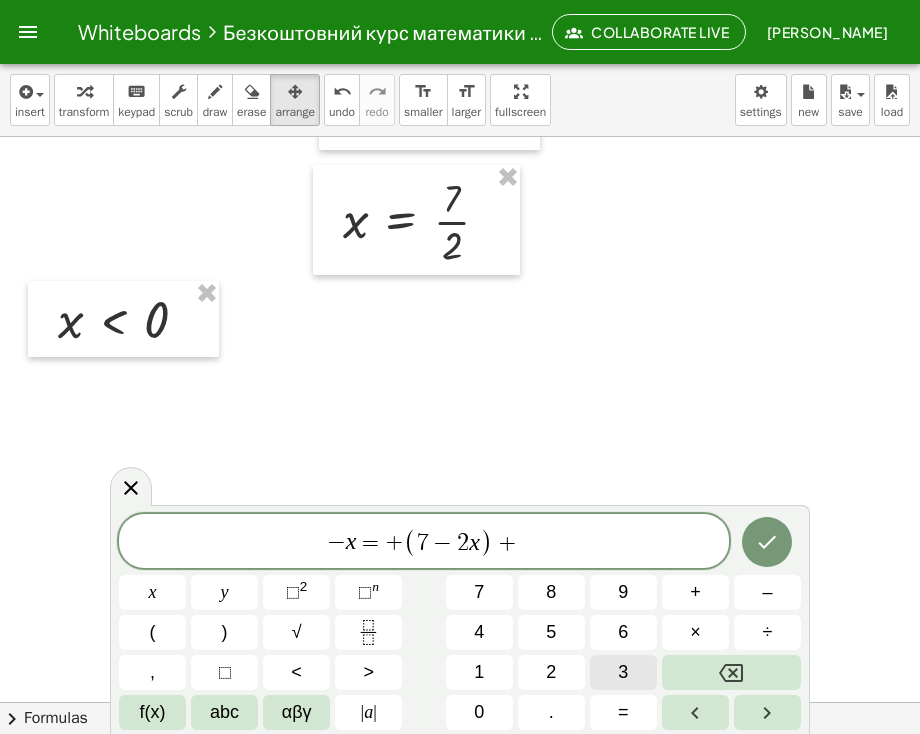 click on "3" at bounding box center [623, 672] 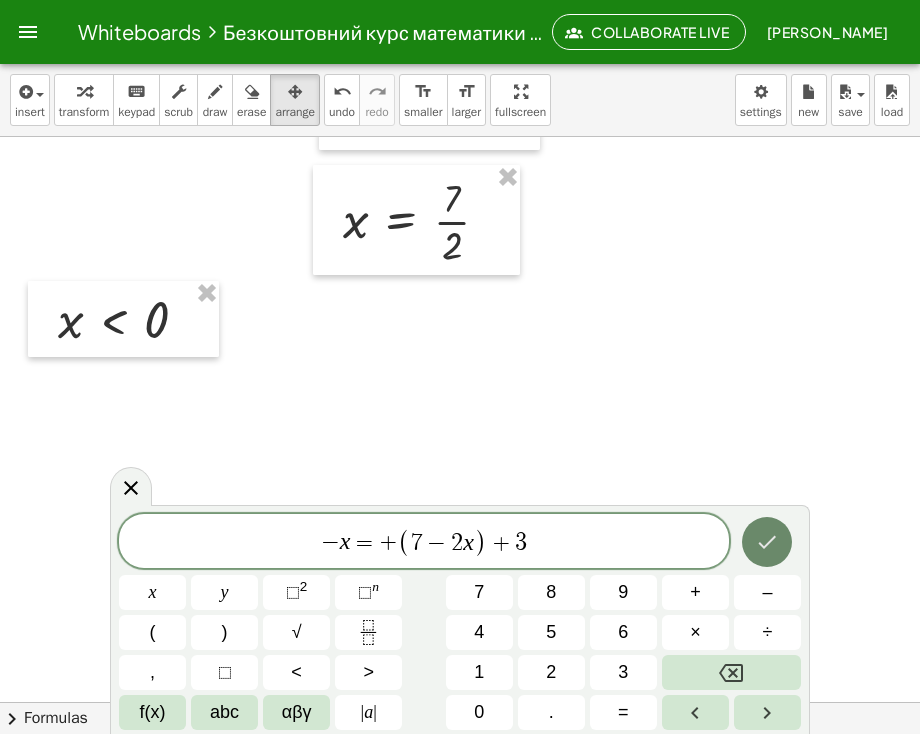 click 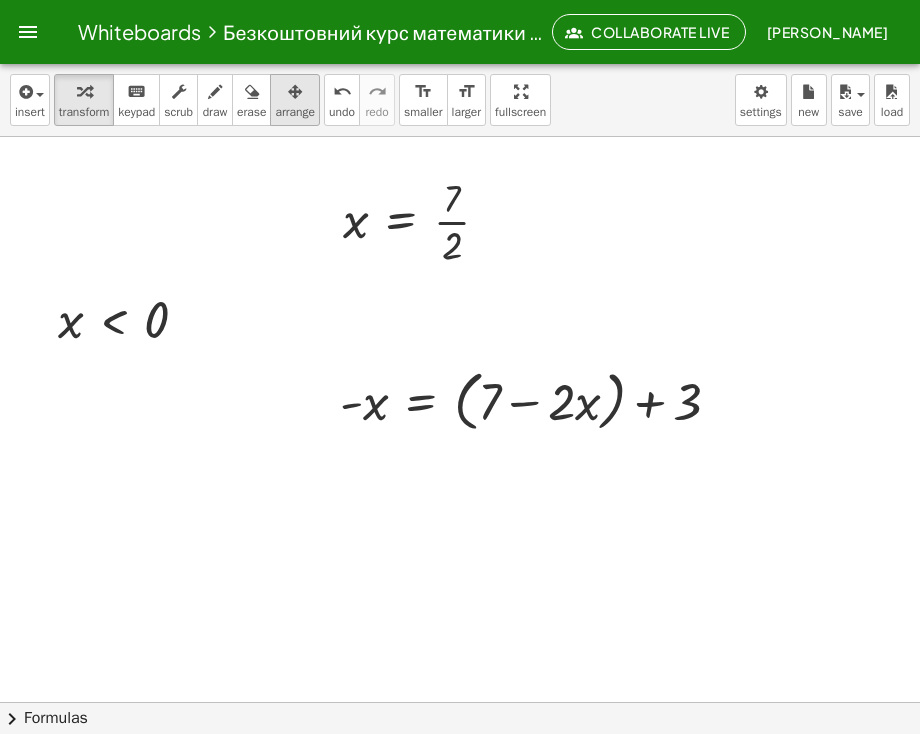 click at bounding box center [295, 92] 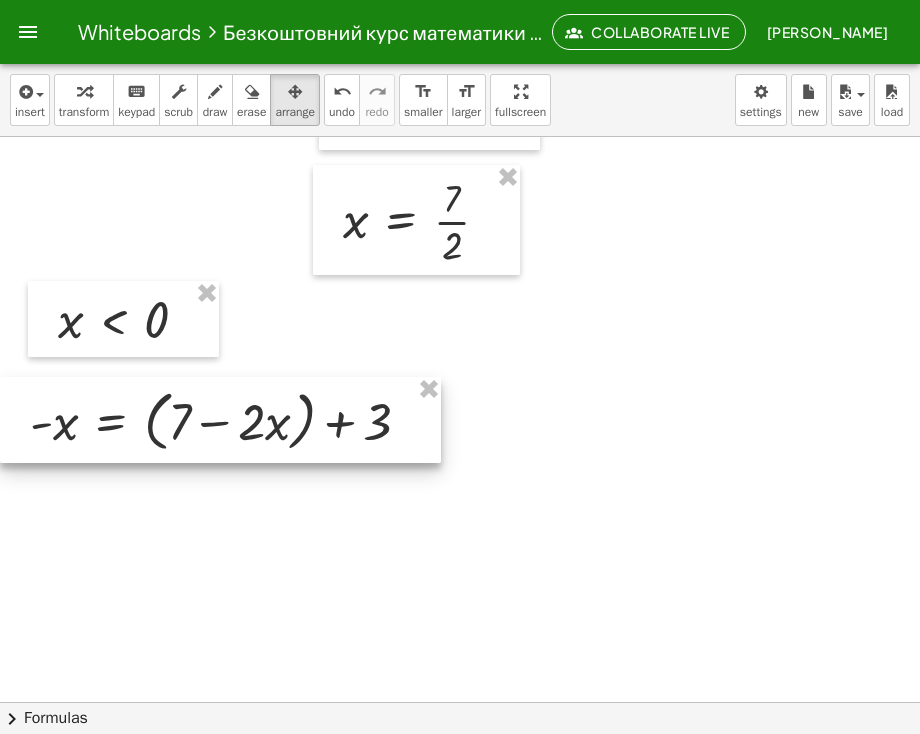 drag, startPoint x: 548, startPoint y: 407, endPoint x: 215, endPoint y: 425, distance: 333.48615 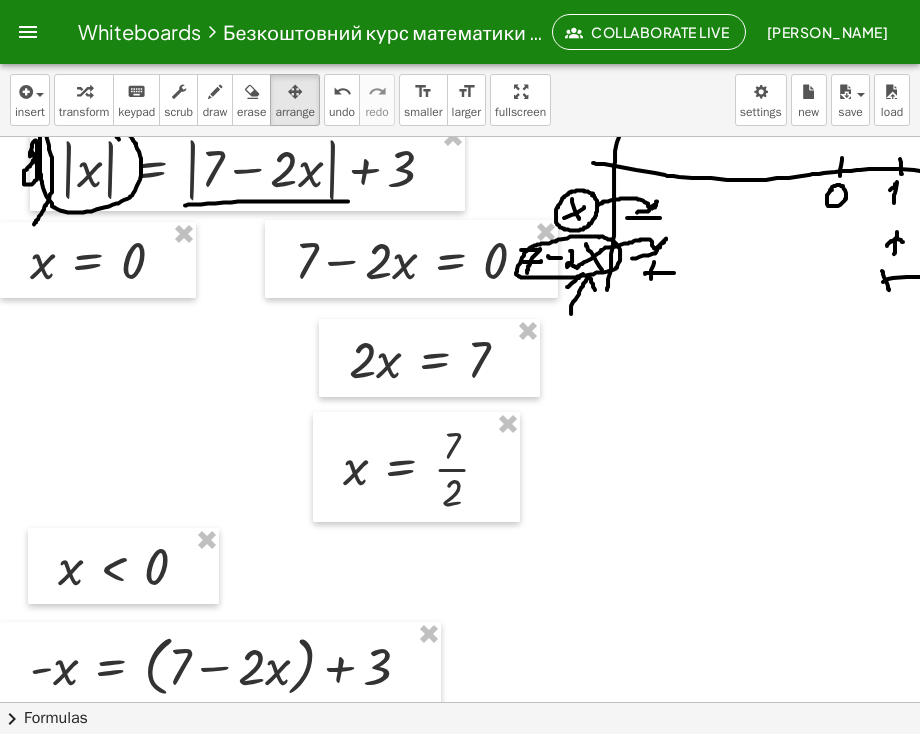 scroll, scrollTop: 4535, scrollLeft: 0, axis: vertical 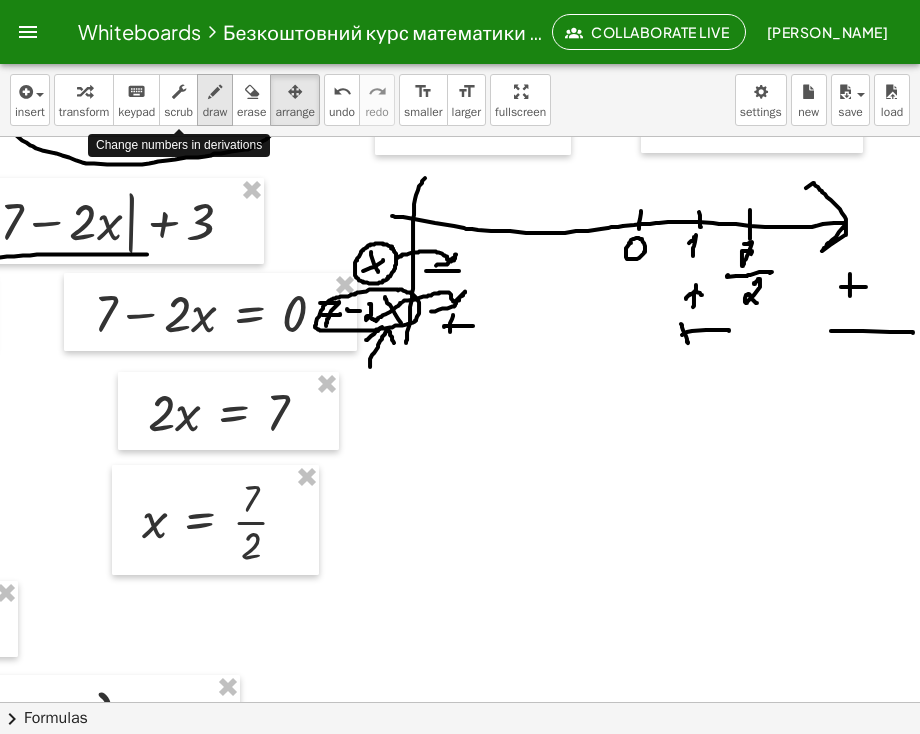 click on "draw" at bounding box center [215, 112] 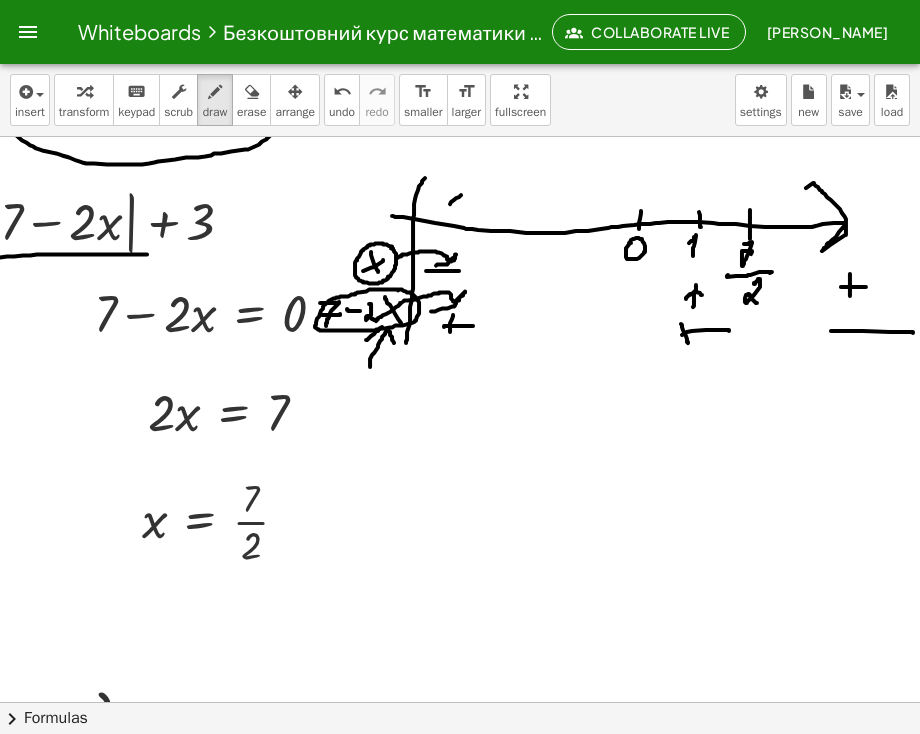 drag, startPoint x: 435, startPoint y: 203, endPoint x: 447, endPoint y: 189, distance: 18.439089 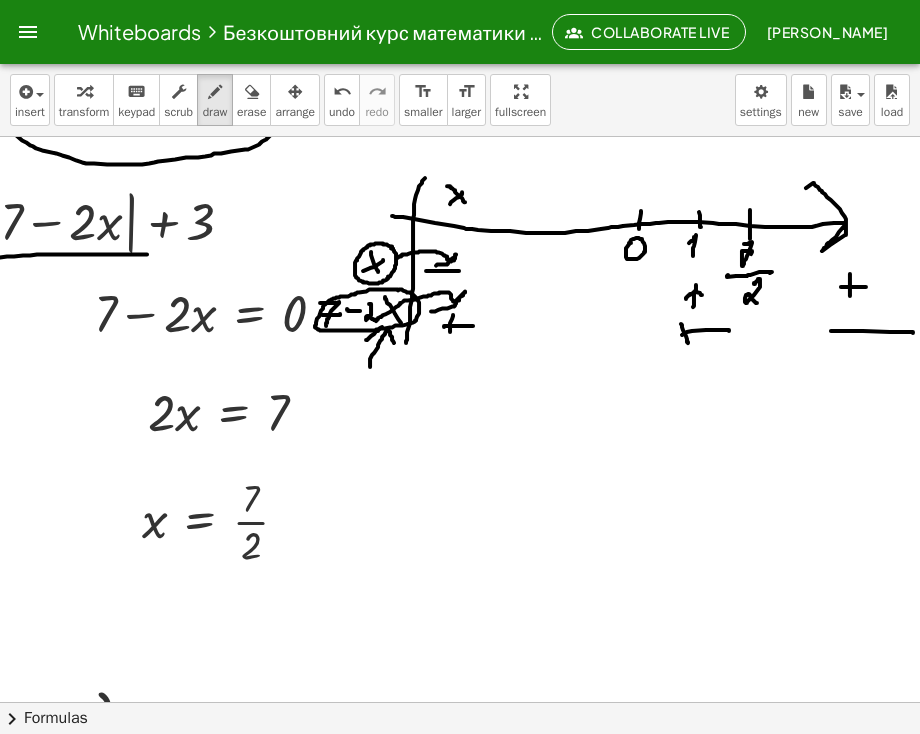 drag, startPoint x: 436, startPoint y: 187, endPoint x: 450, endPoint y: 201, distance: 19.79899 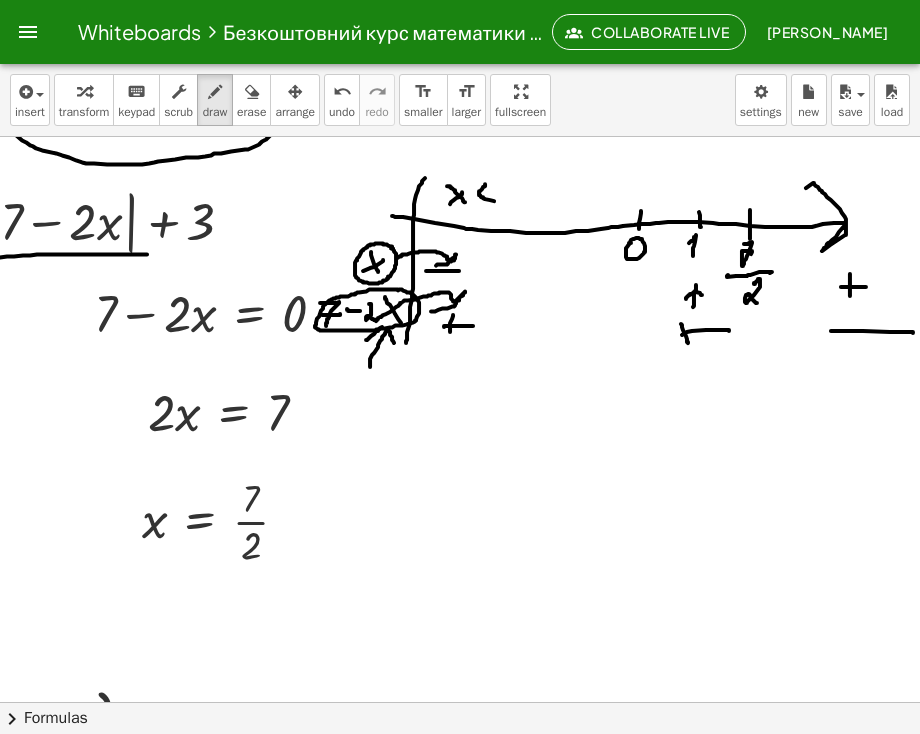 drag, startPoint x: 470, startPoint y: 183, endPoint x: 483, endPoint y: 201, distance: 22.203604 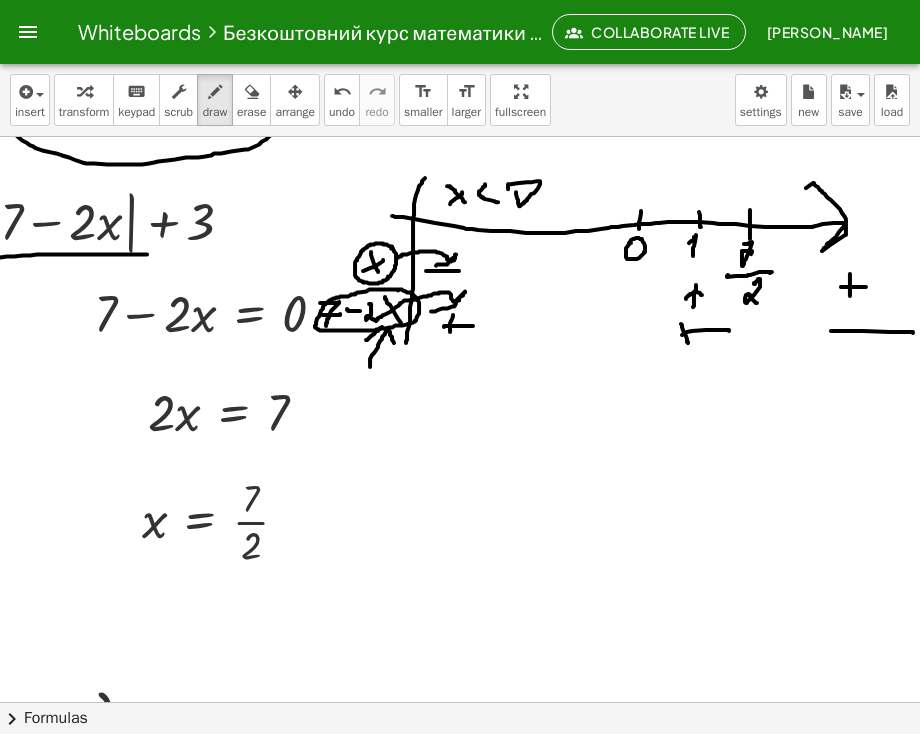 click at bounding box center (359, -1572) 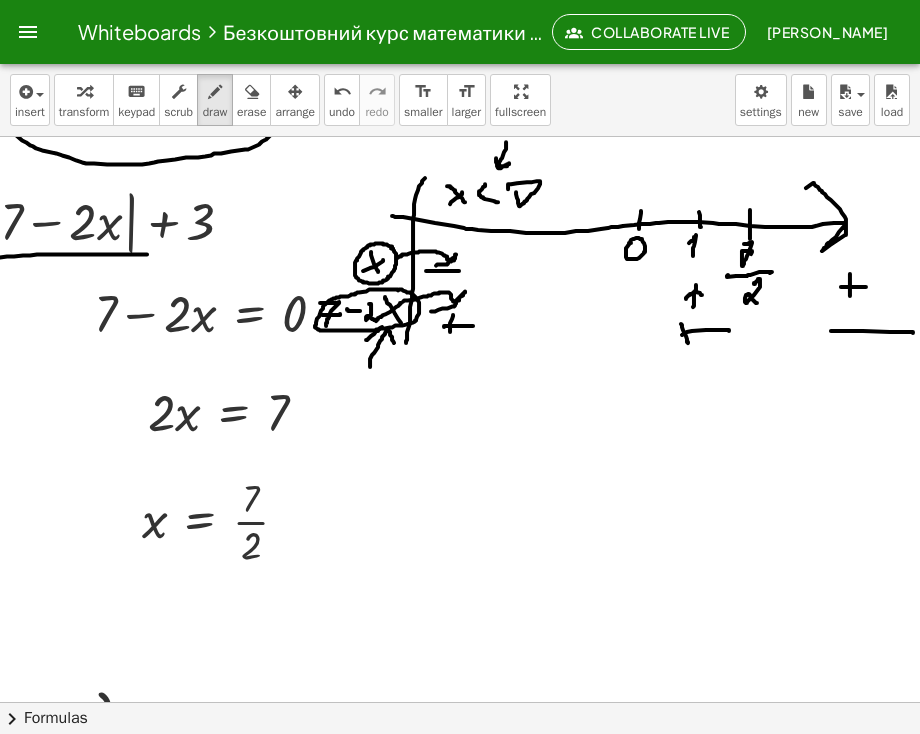 drag, startPoint x: 491, startPoint y: 141, endPoint x: 481, endPoint y: 157, distance: 18.867962 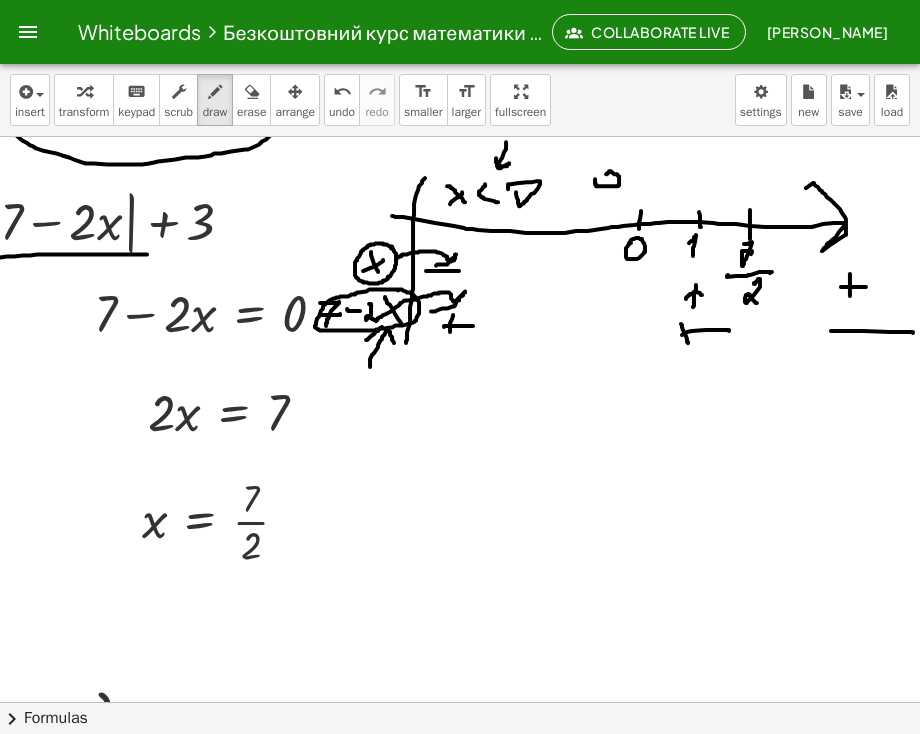 click at bounding box center (359, -1572) 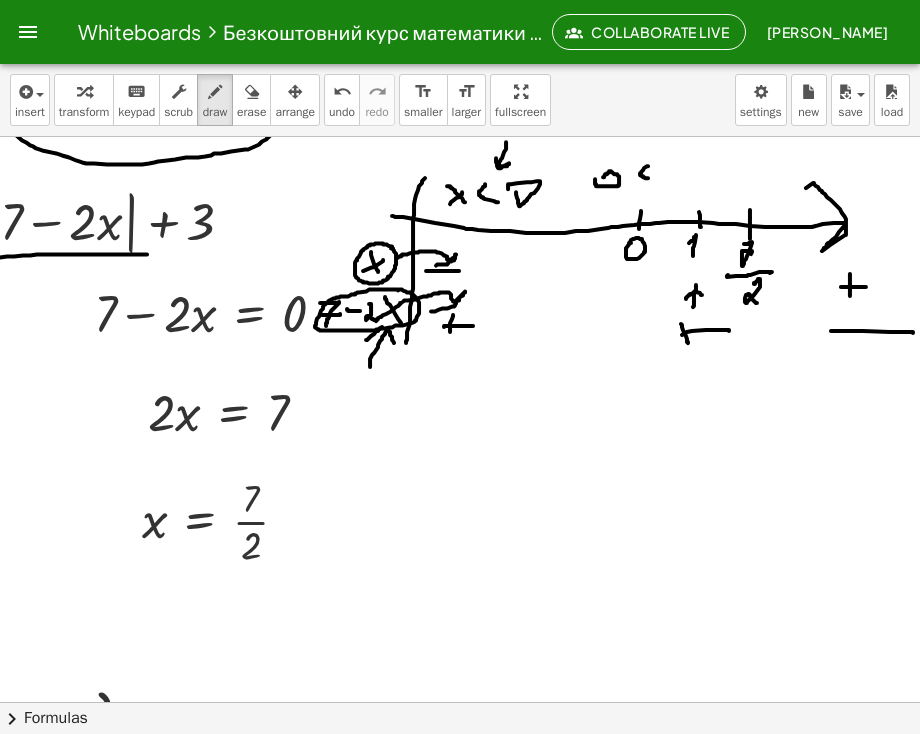 drag, startPoint x: 633, startPoint y: 165, endPoint x: 632, endPoint y: 182, distance: 17.029387 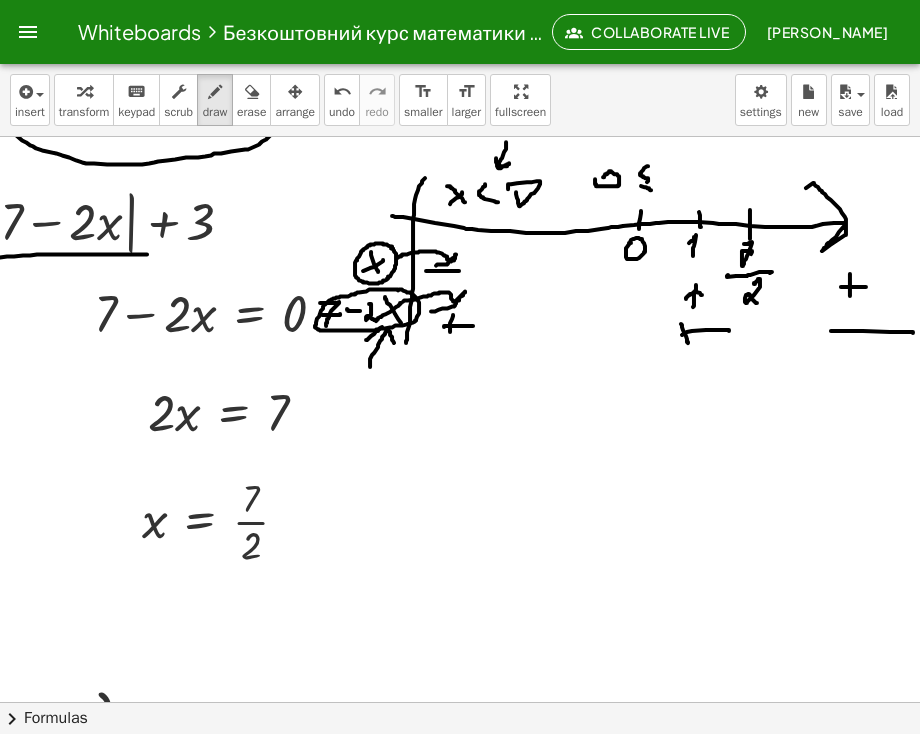 drag, startPoint x: 626, startPoint y: 185, endPoint x: 636, endPoint y: 189, distance: 10.770329 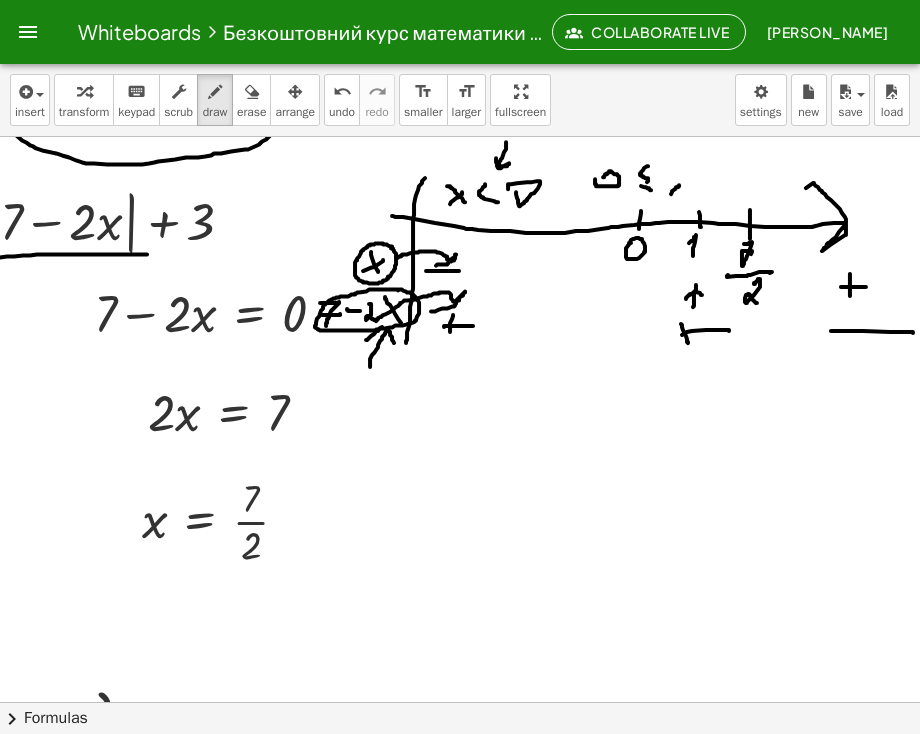 drag, startPoint x: 656, startPoint y: 193, endPoint x: 664, endPoint y: 181, distance: 14.422205 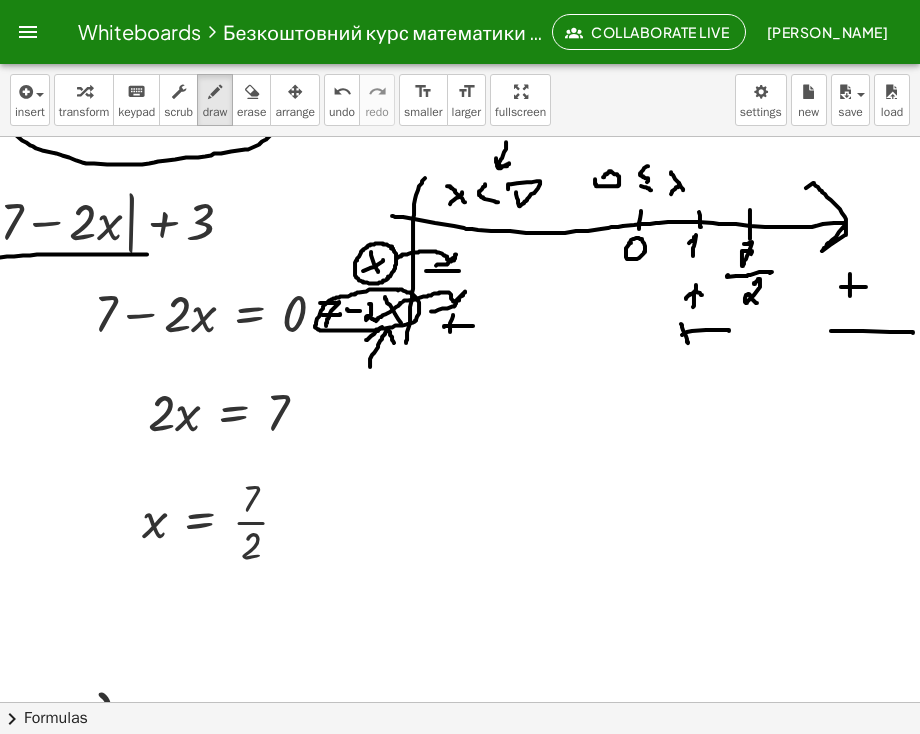 drag, startPoint x: 656, startPoint y: 171, endPoint x: 668, endPoint y: 189, distance: 21.633308 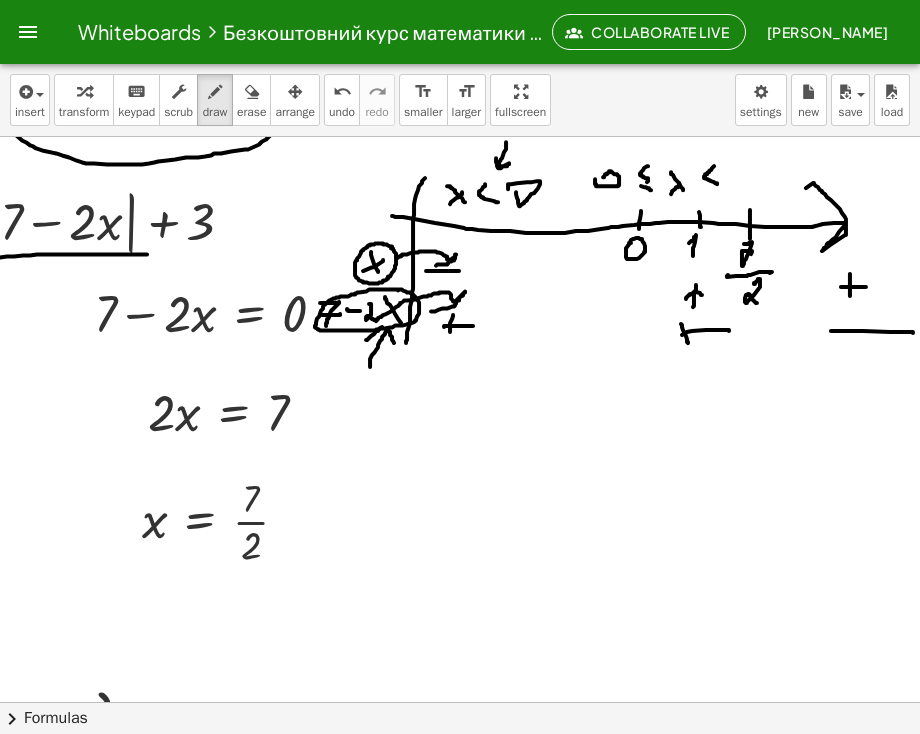drag, startPoint x: 699, startPoint y: 165, endPoint x: 702, endPoint y: 183, distance: 18.248287 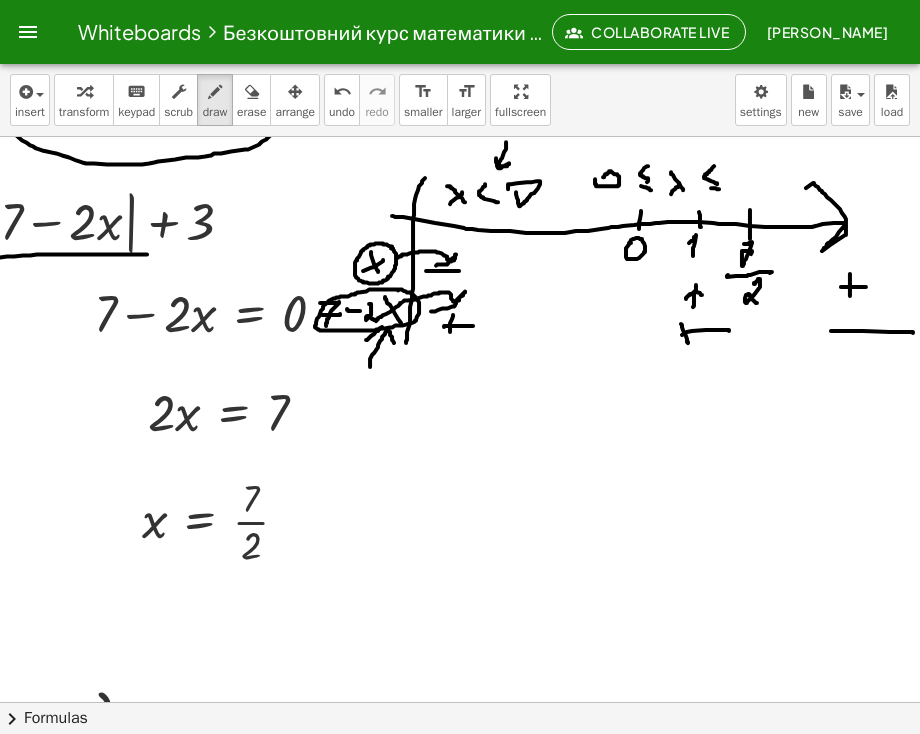 drag, startPoint x: 696, startPoint y: 187, endPoint x: 708, endPoint y: 188, distance: 12.0415945 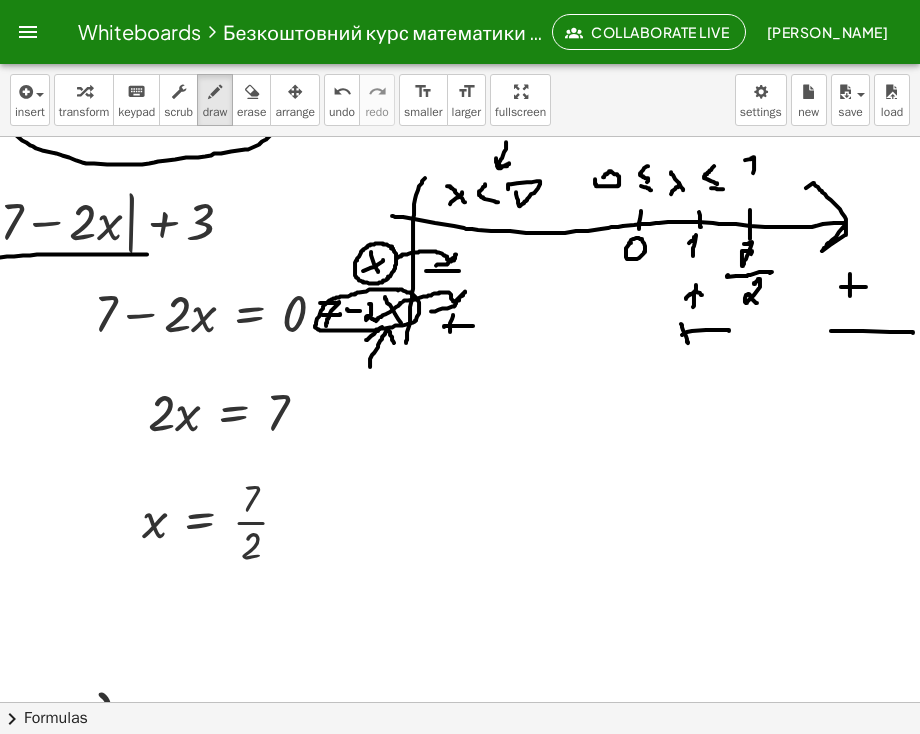 drag, startPoint x: 735, startPoint y: 158, endPoint x: 737, endPoint y: 174, distance: 16.124516 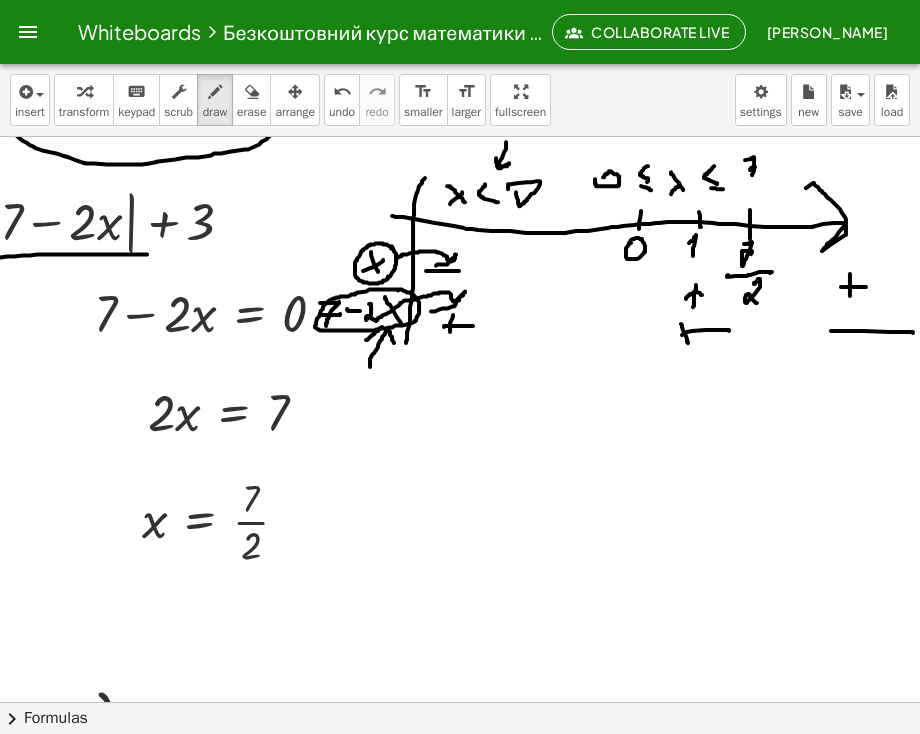 click at bounding box center (359, -1572) 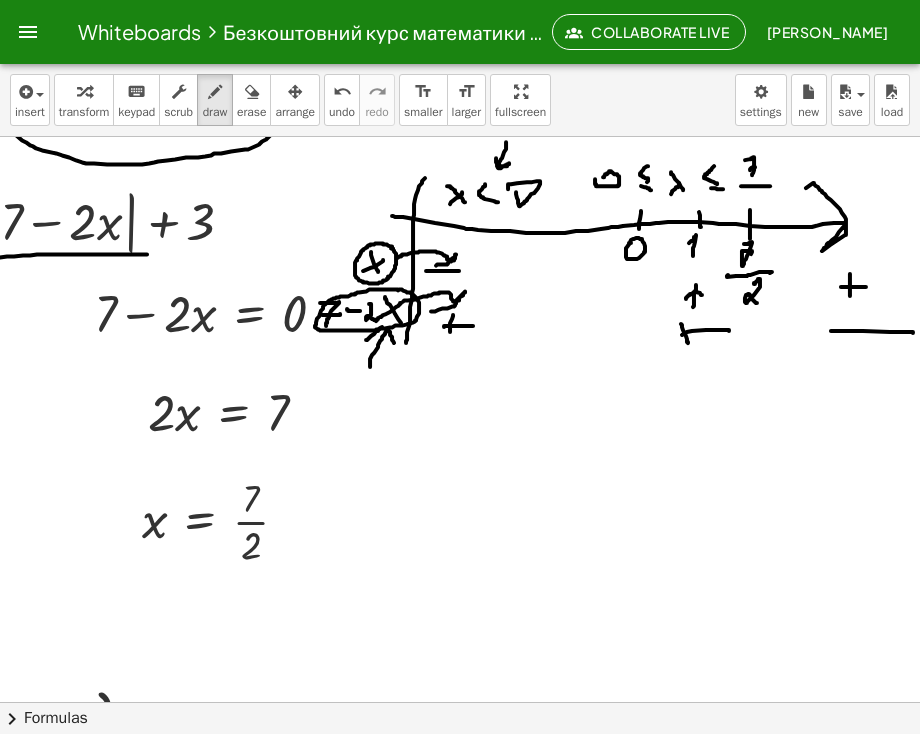 drag, startPoint x: 726, startPoint y: 185, endPoint x: 755, endPoint y: 185, distance: 29 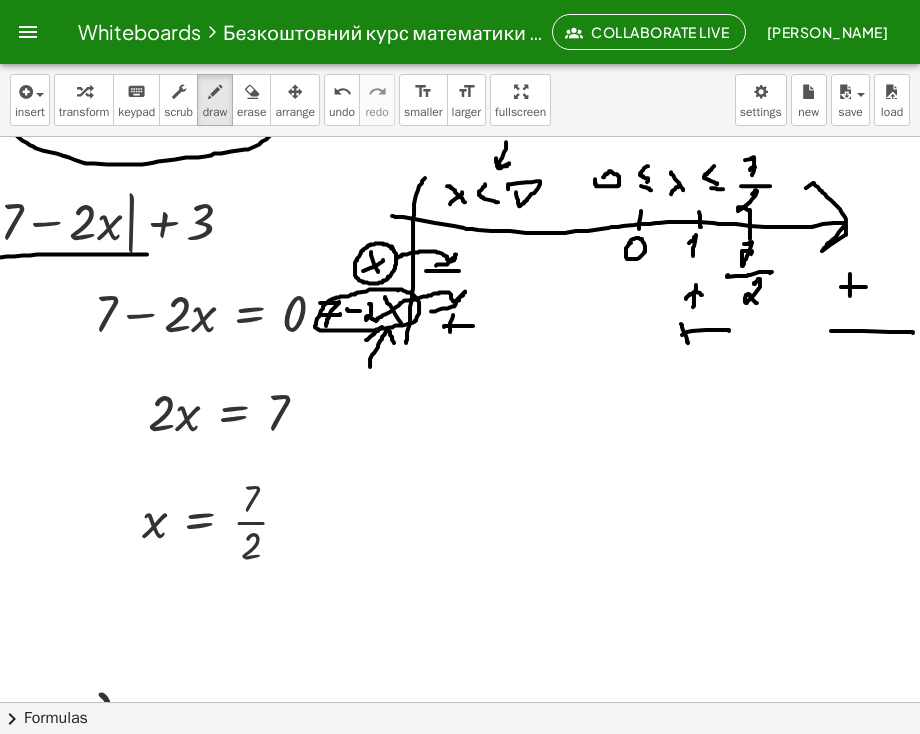 drag, startPoint x: 737, startPoint y: 193, endPoint x: 734, endPoint y: 209, distance: 16.27882 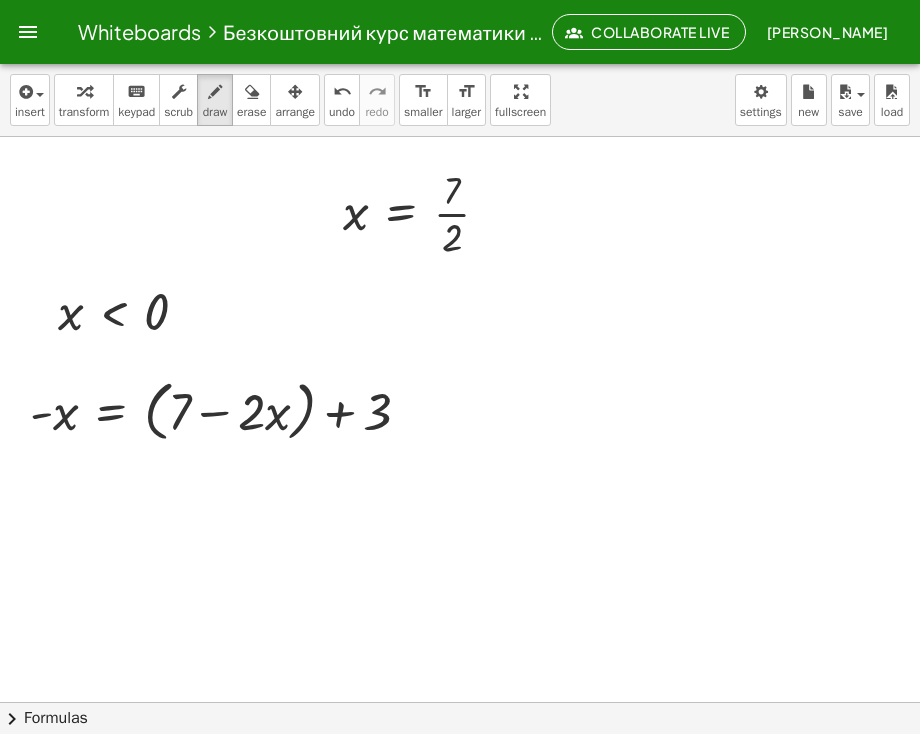 scroll, scrollTop: 4794, scrollLeft: 0, axis: vertical 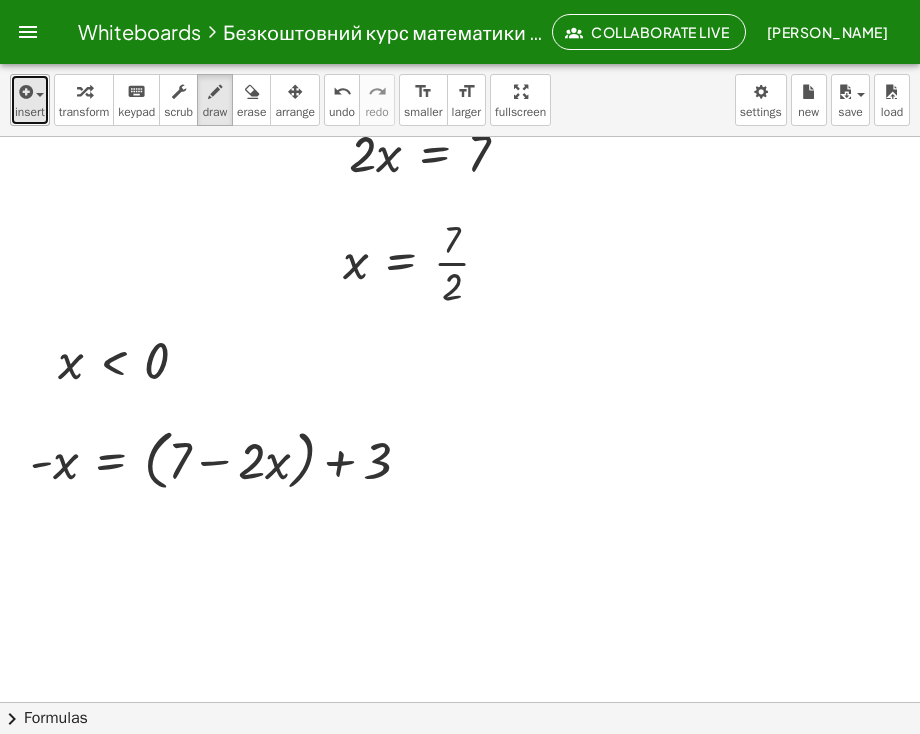 click on "insert" at bounding box center (30, 112) 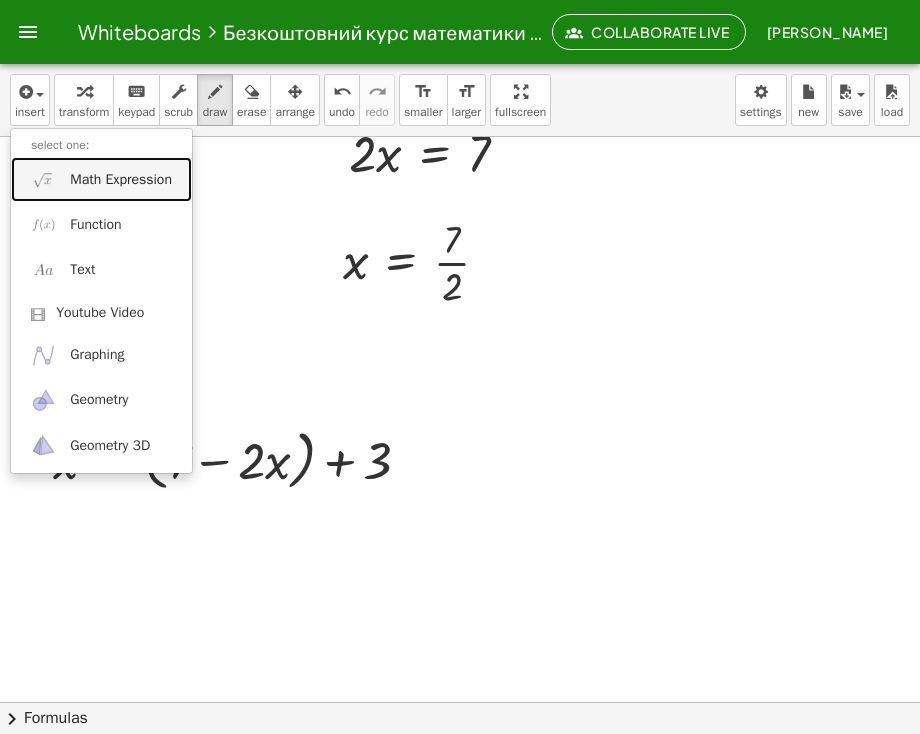 click on "Math Expression" at bounding box center (121, 180) 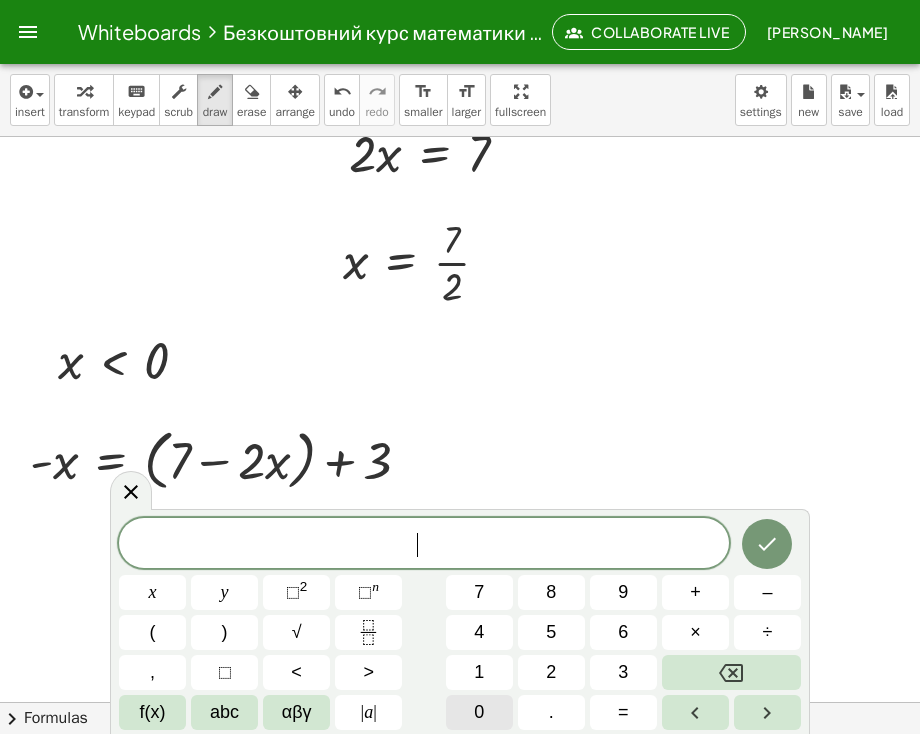 click on "0" at bounding box center (479, 712) 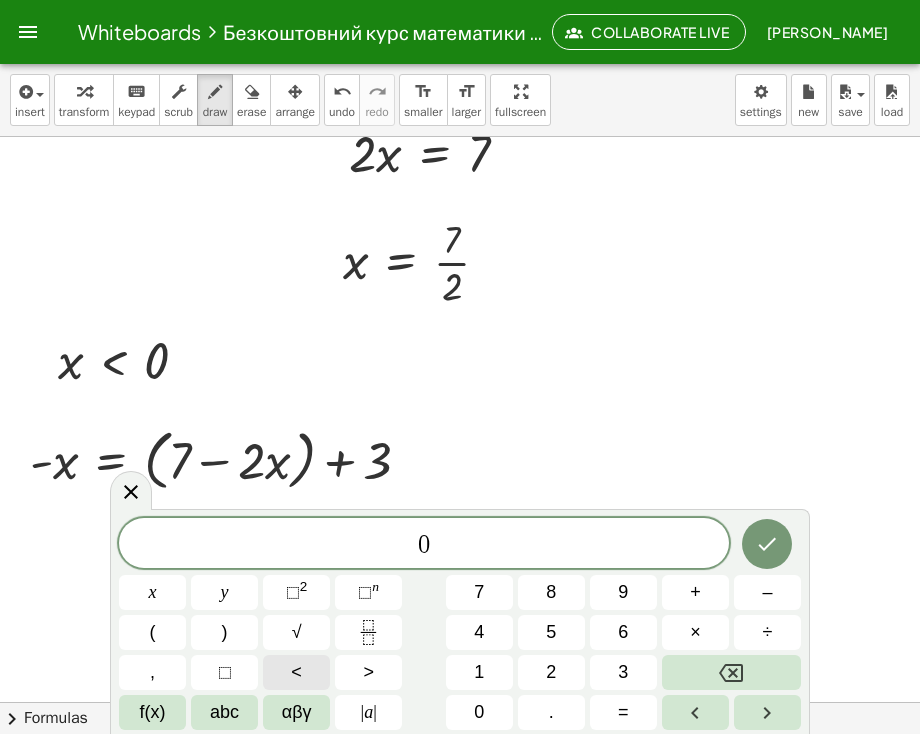 click on "<" at bounding box center [296, 672] 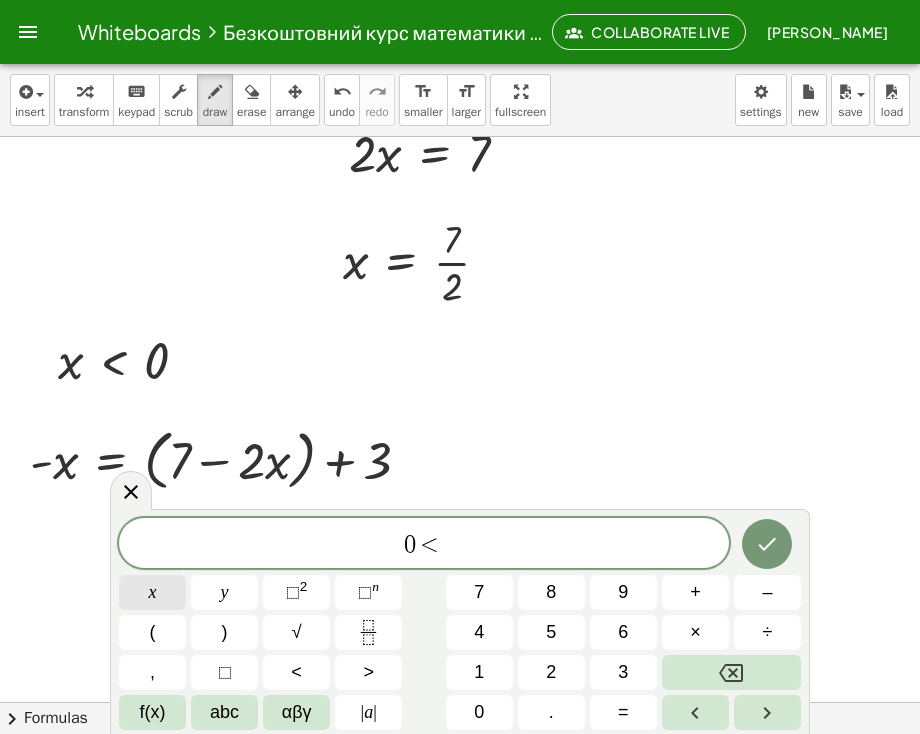 click on "x" at bounding box center [152, 592] 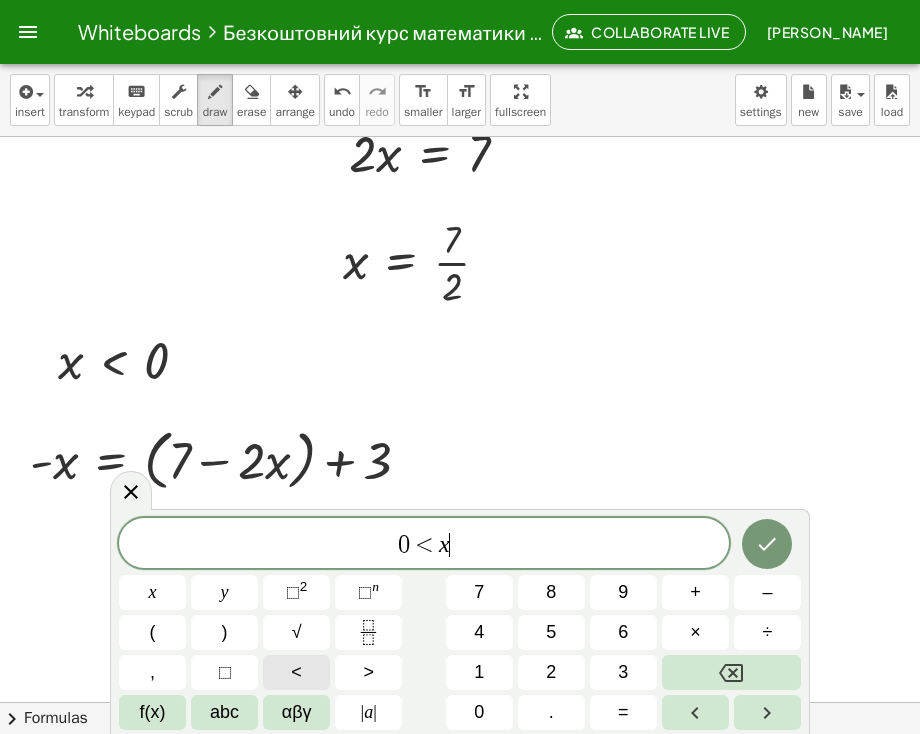 click on "<" at bounding box center [296, 672] 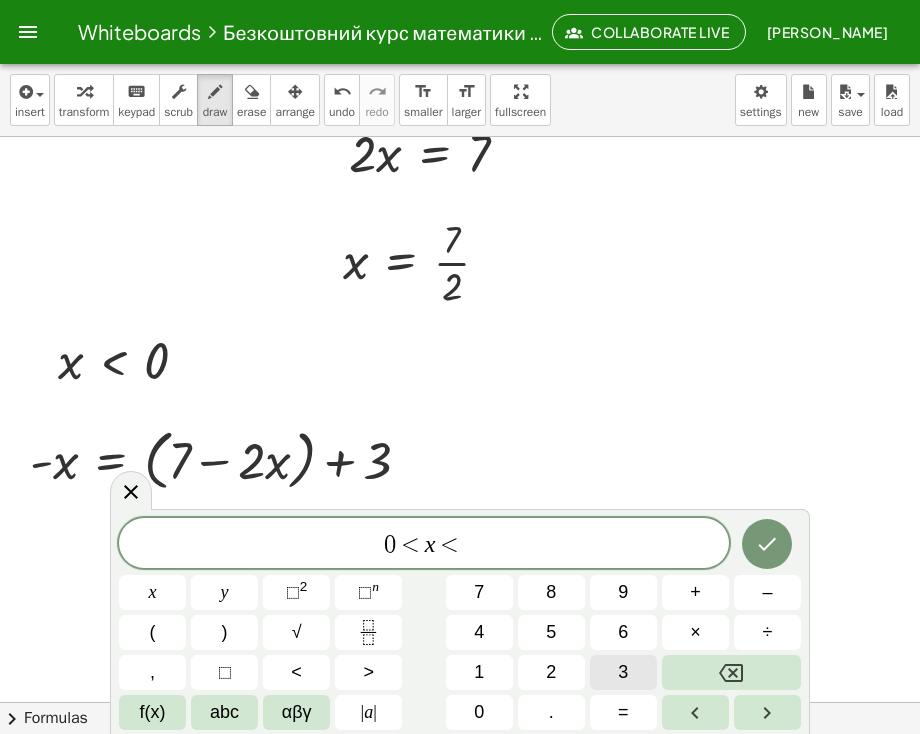 click on "3" at bounding box center [623, 672] 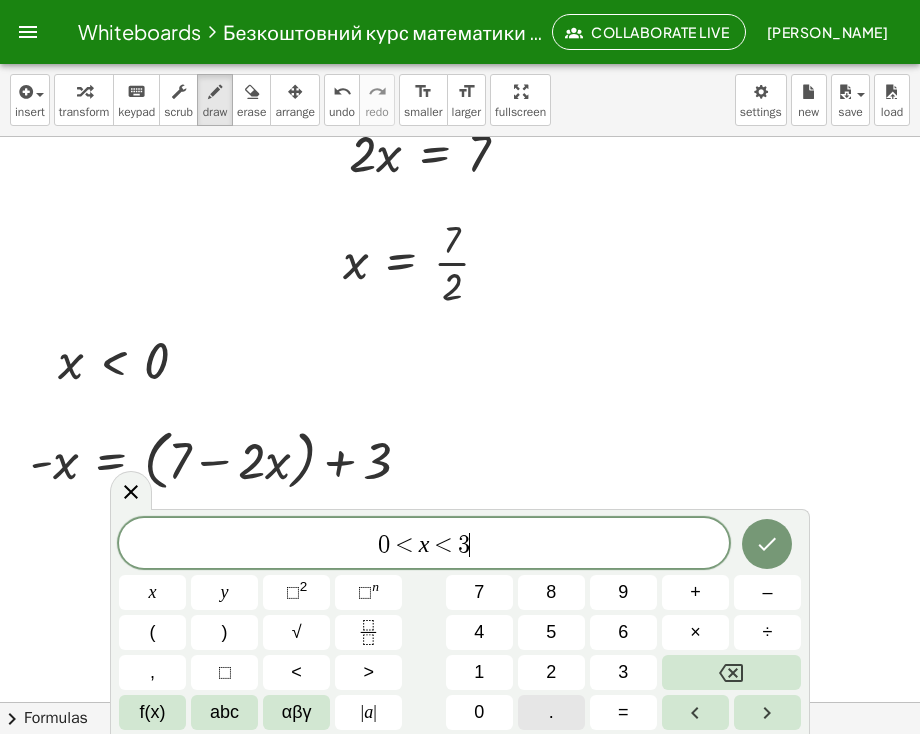 click on "." at bounding box center (551, 712) 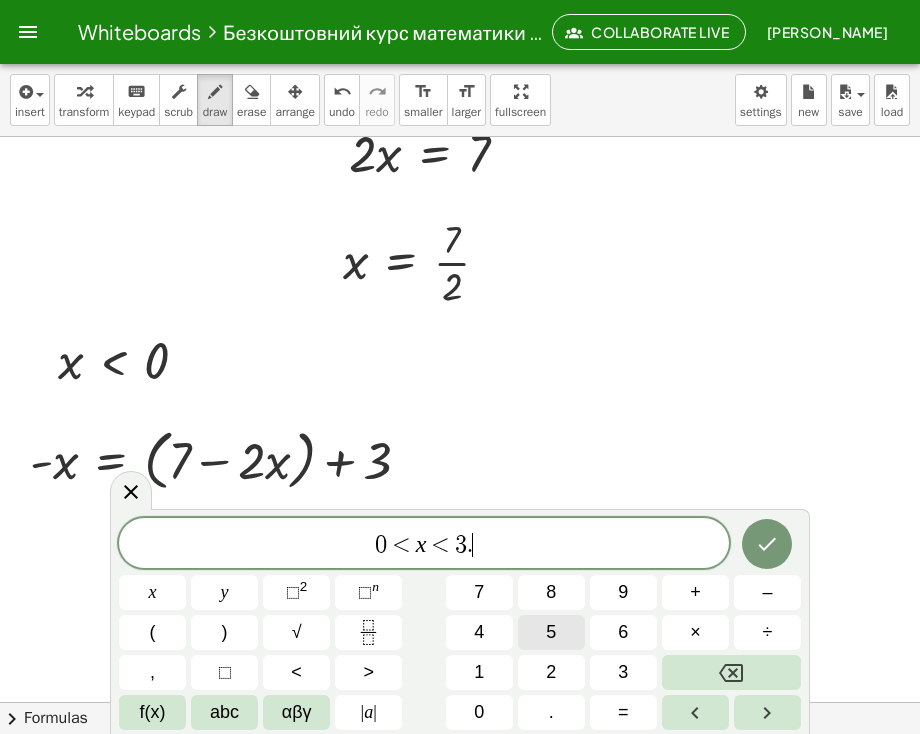click on "5" at bounding box center (551, 632) 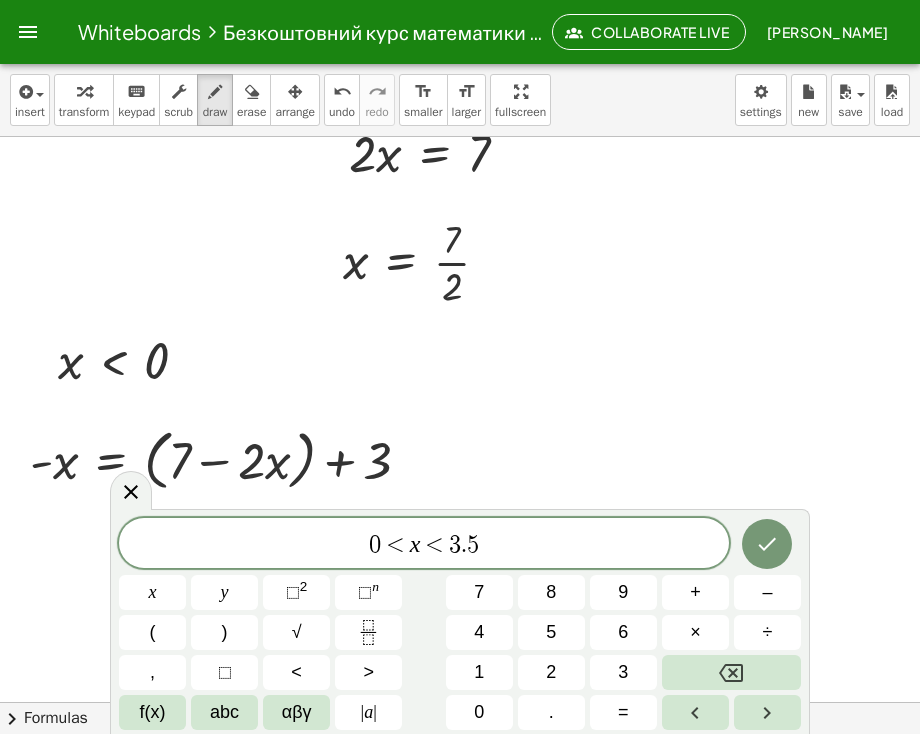 click 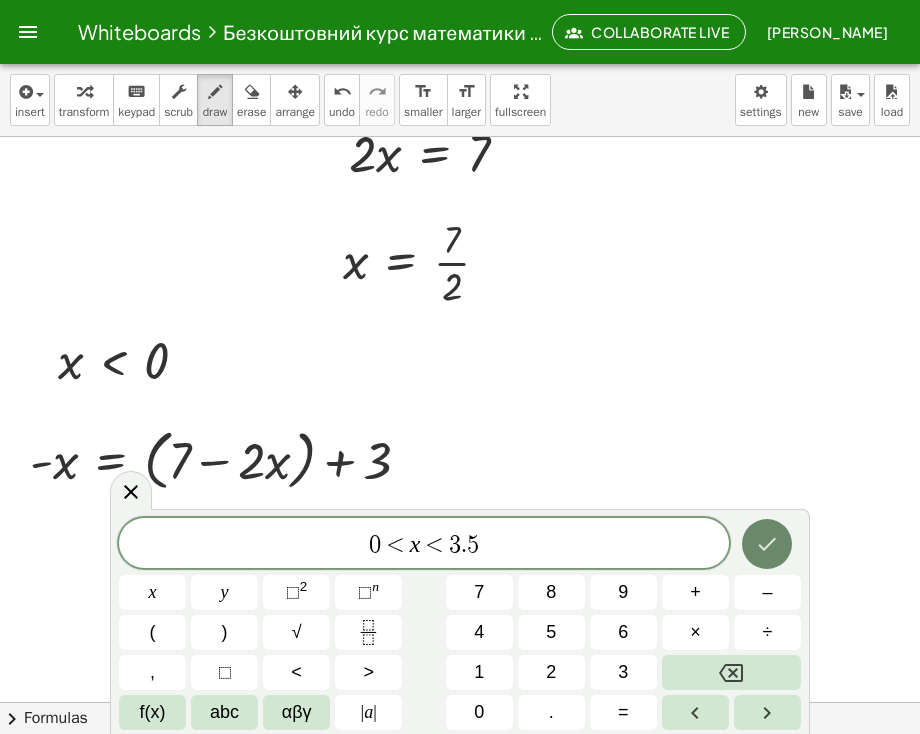 click at bounding box center (767, 544) 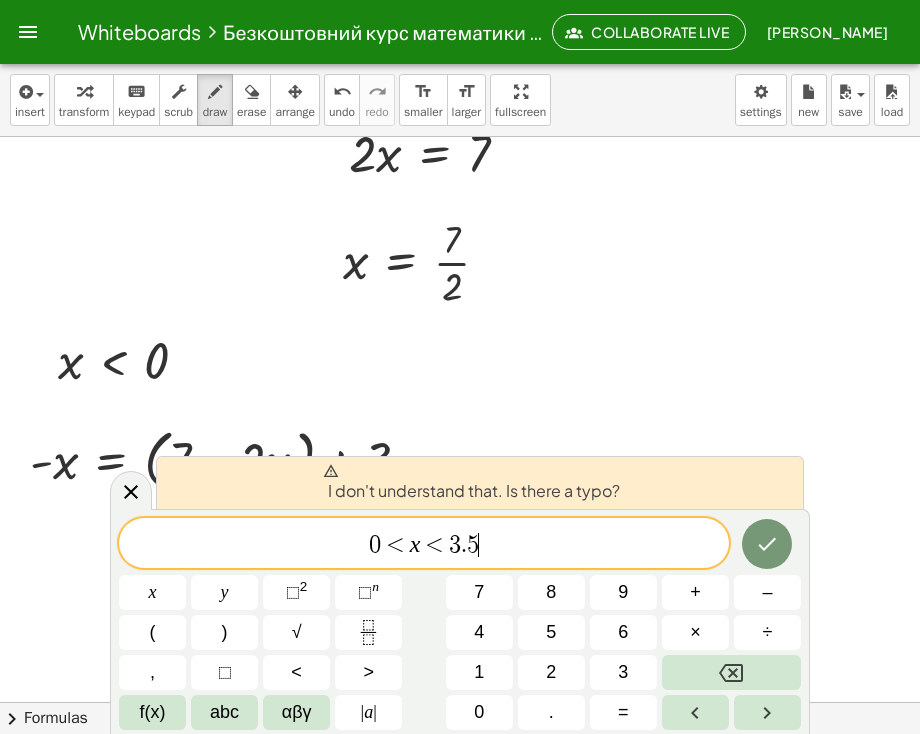 click at bounding box center [560, -1831] 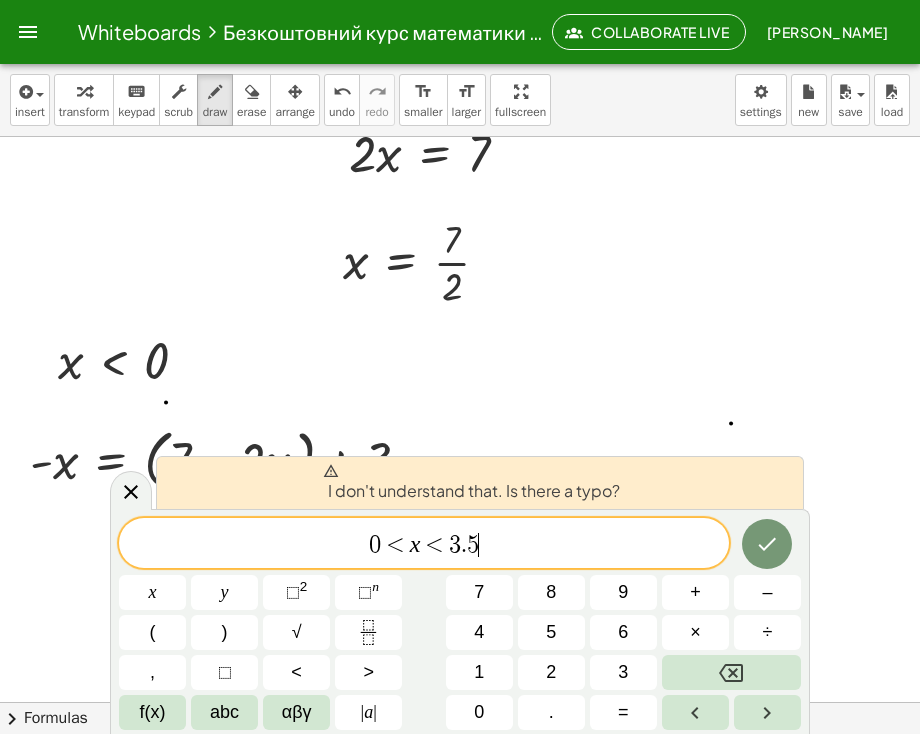 click at bounding box center (560, -1831) 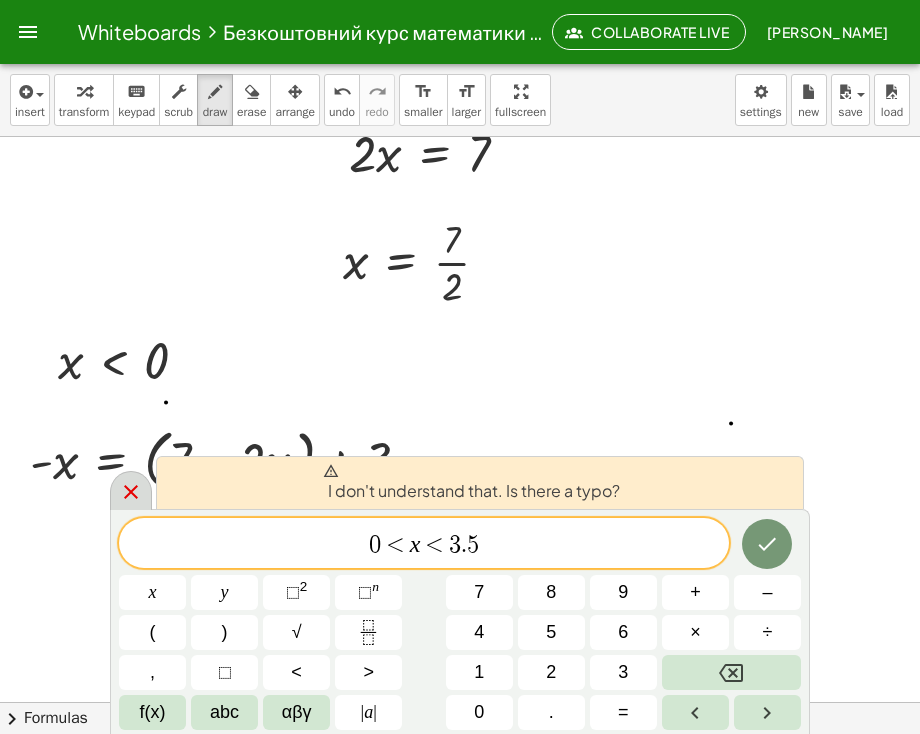 click at bounding box center [131, 490] 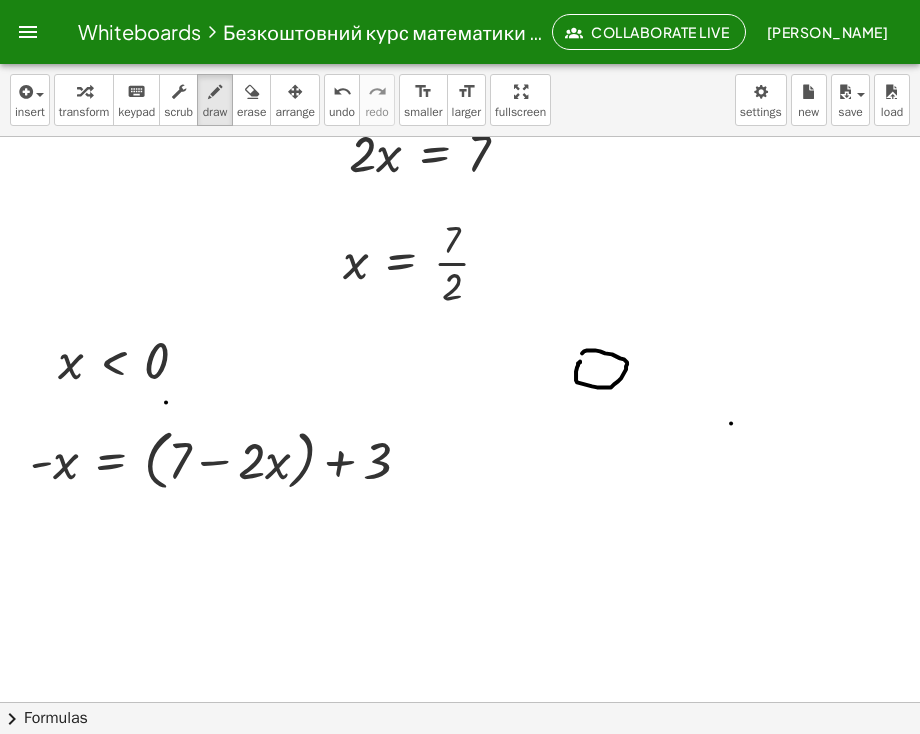 click at bounding box center [560, -1831] 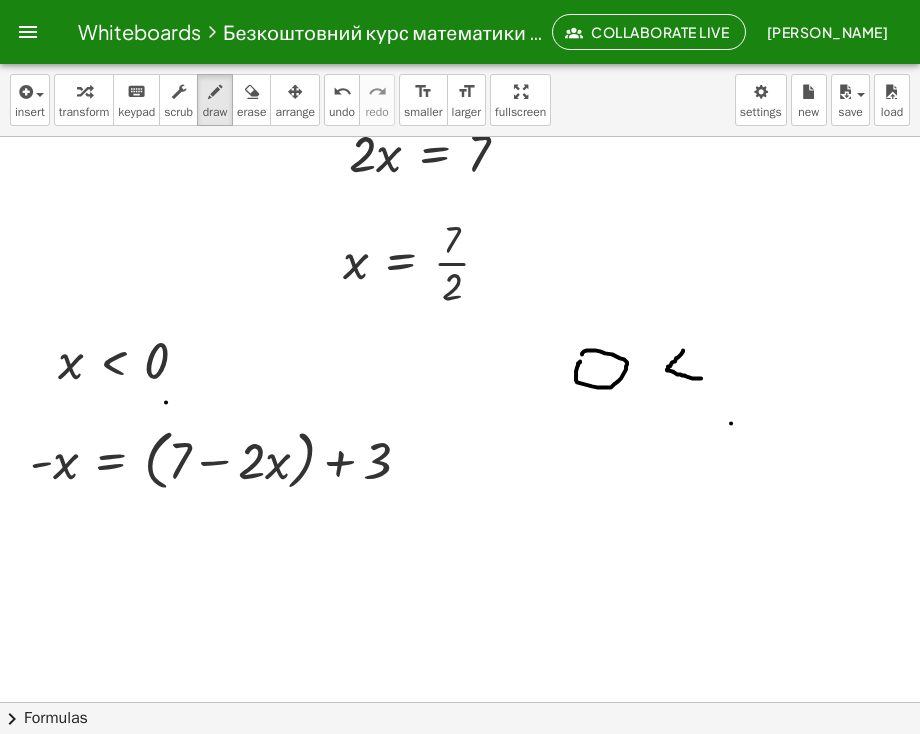 drag, startPoint x: 683, startPoint y: 349, endPoint x: 680, endPoint y: 381, distance: 32.140316 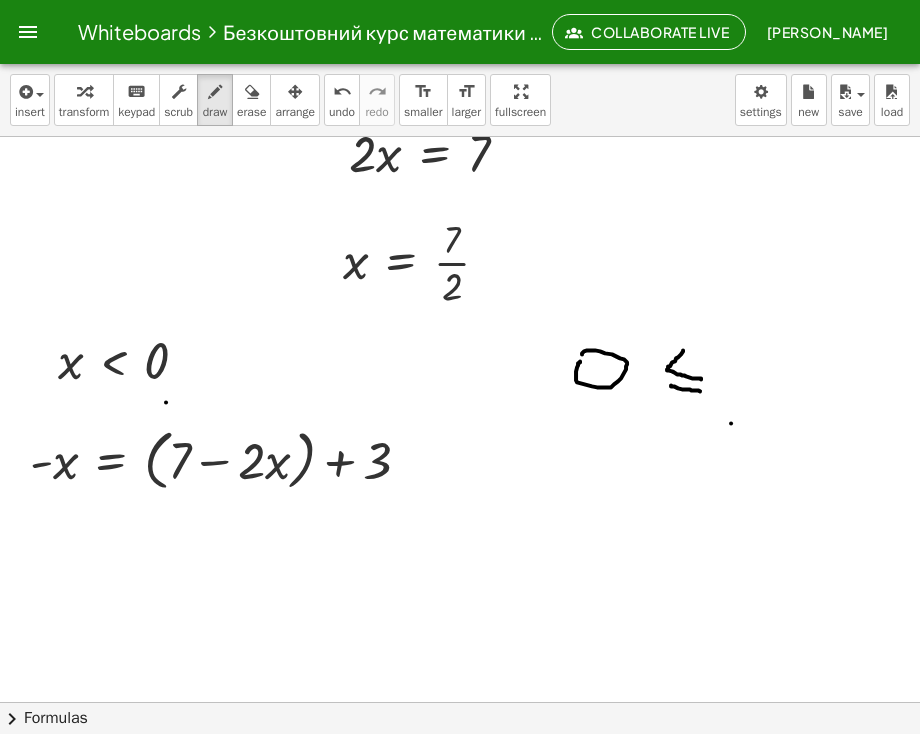 drag, startPoint x: 671, startPoint y: 384, endPoint x: 700, endPoint y: 390, distance: 29.614185 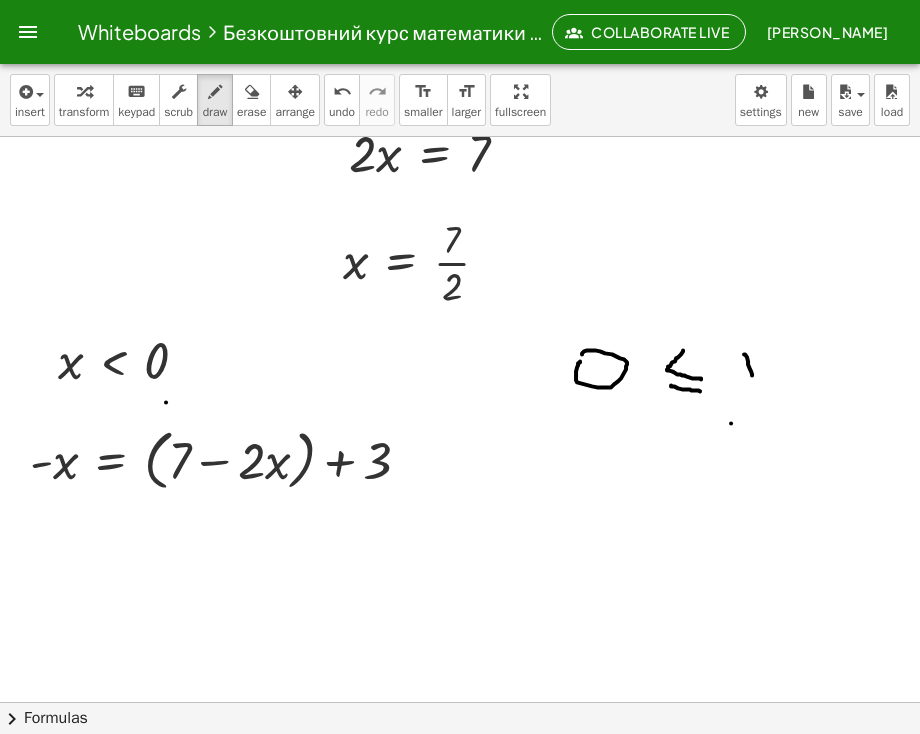 drag, startPoint x: 744, startPoint y: 353, endPoint x: 752, endPoint y: 382, distance: 30.083218 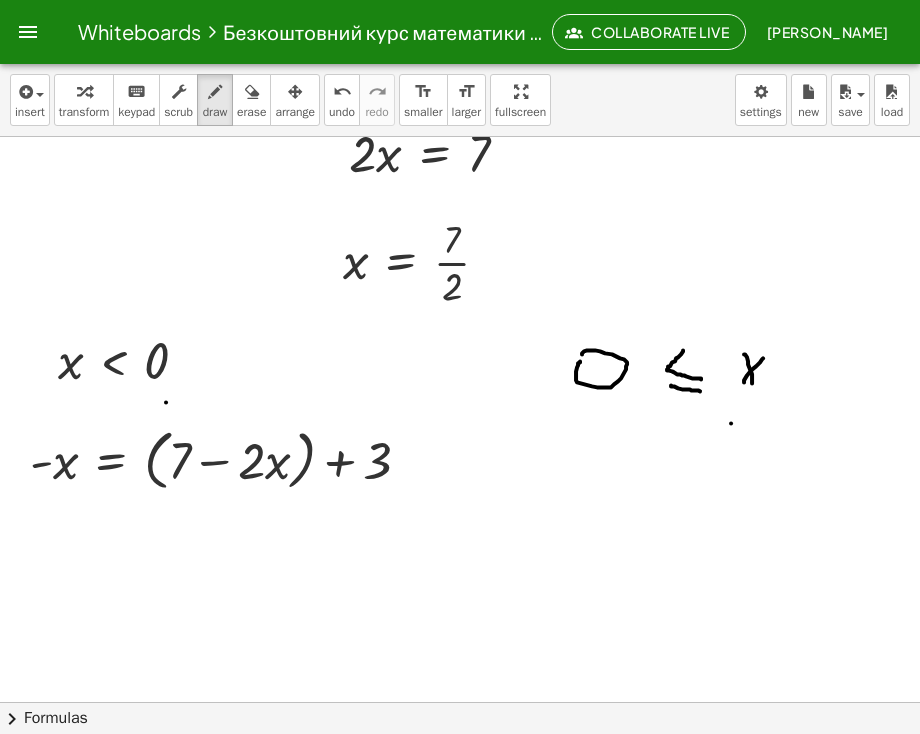 drag, startPoint x: 744, startPoint y: 381, endPoint x: 763, endPoint y: 357, distance: 30.610456 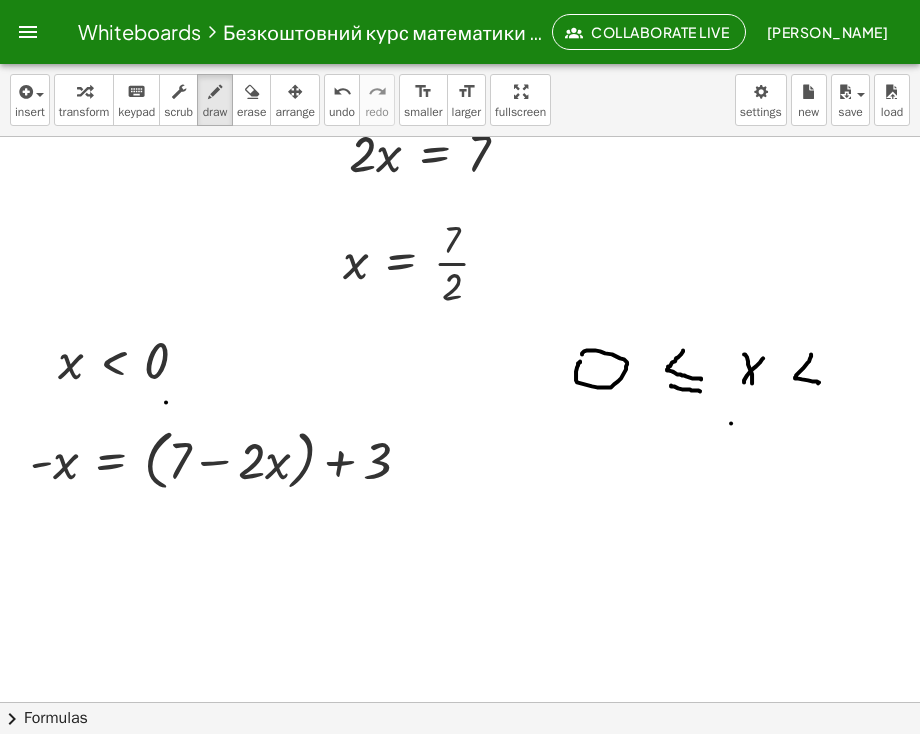 drag, startPoint x: 811, startPoint y: 353, endPoint x: 794, endPoint y: 393, distance: 43.462627 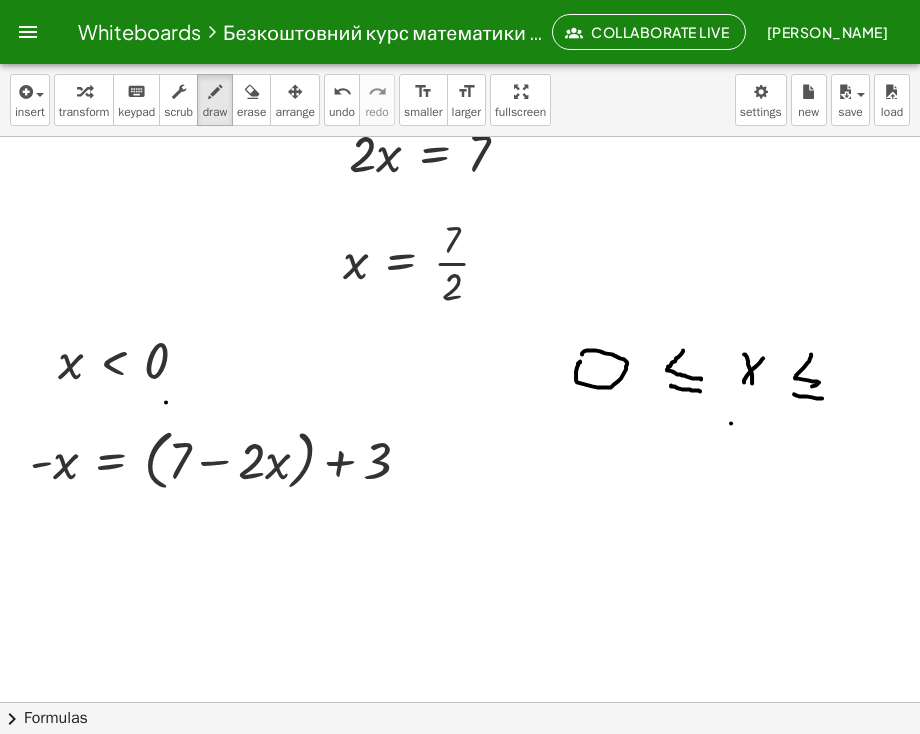 drag, startPoint x: 794, startPoint y: 393, endPoint x: 824, endPoint y: 394, distance: 30.016663 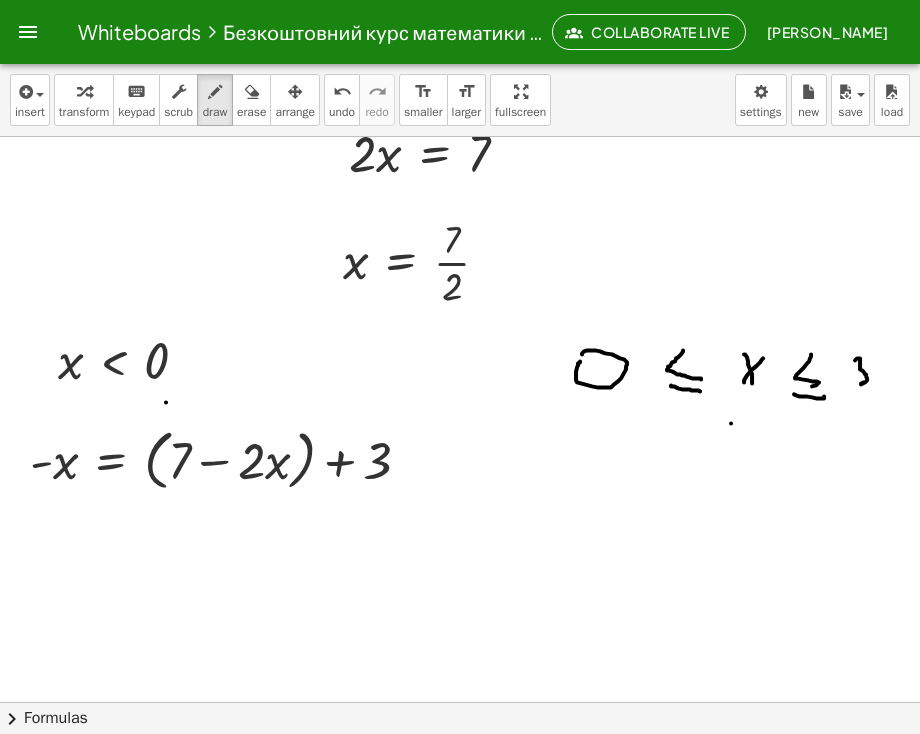drag, startPoint x: 855, startPoint y: 359, endPoint x: 860, endPoint y: 383, distance: 24.5153 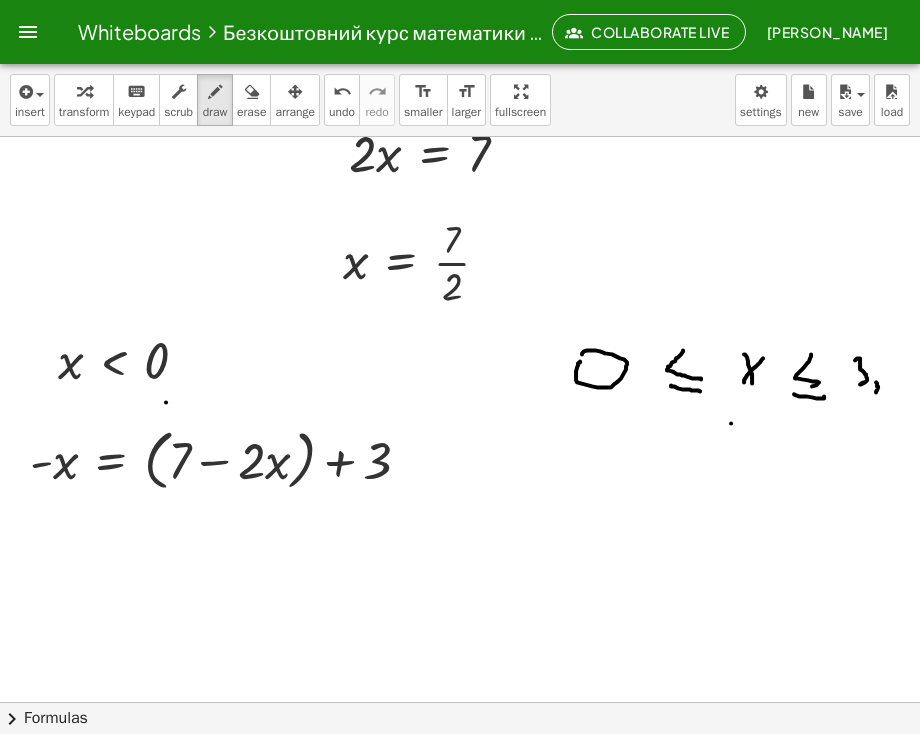 drag, startPoint x: 876, startPoint y: 381, endPoint x: 890, endPoint y: 365, distance: 21.260292 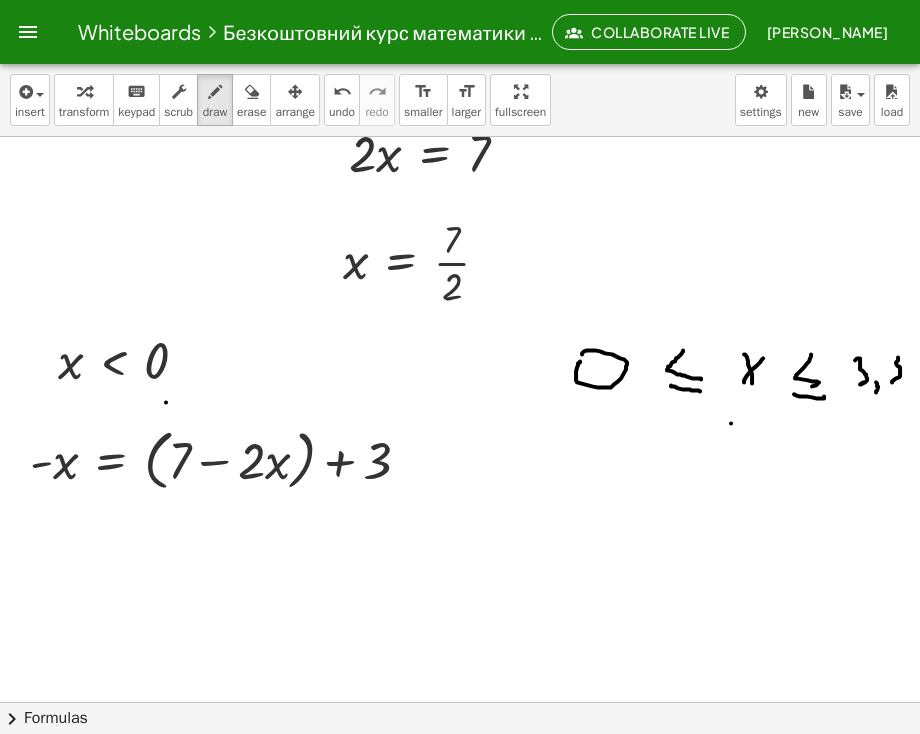 click at bounding box center [560, -1831] 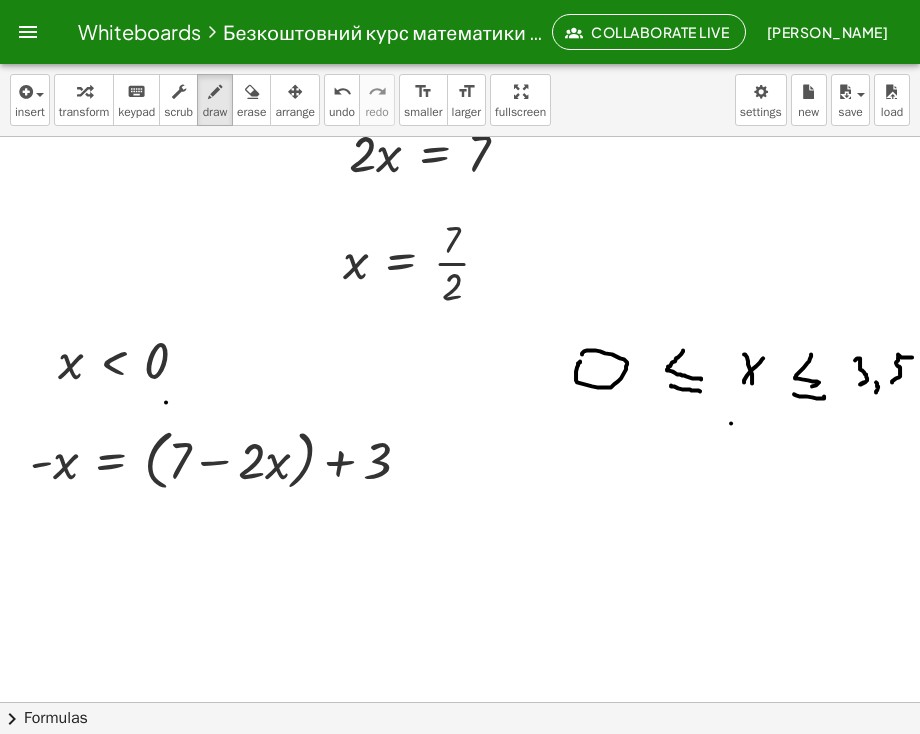 drag, startPoint x: 898, startPoint y: 353, endPoint x: 912, endPoint y: 356, distance: 14.3178215 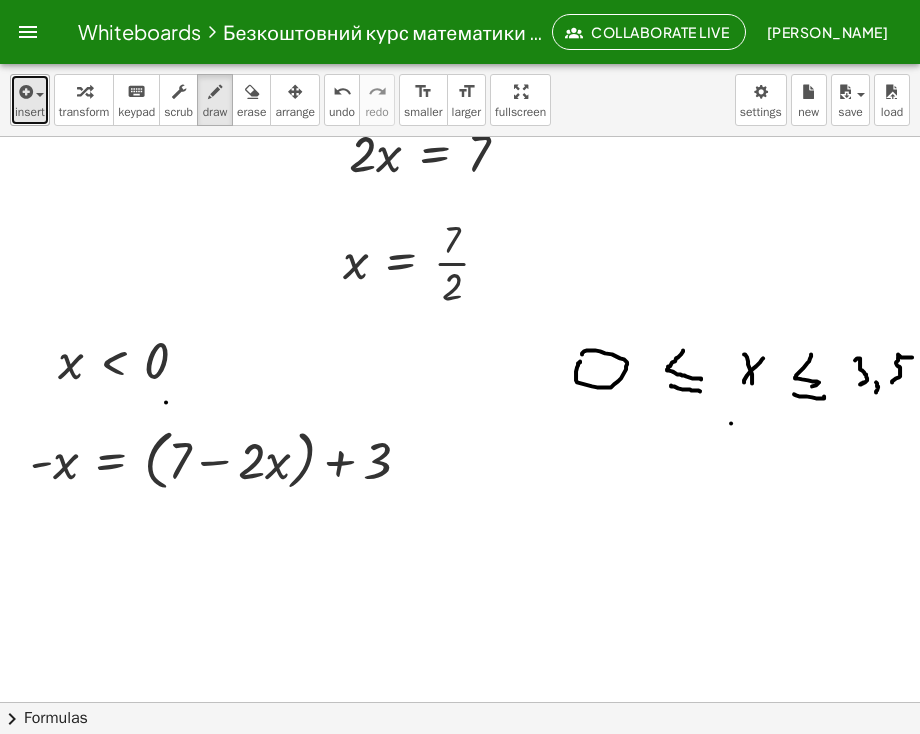 click on "insert" at bounding box center [30, 100] 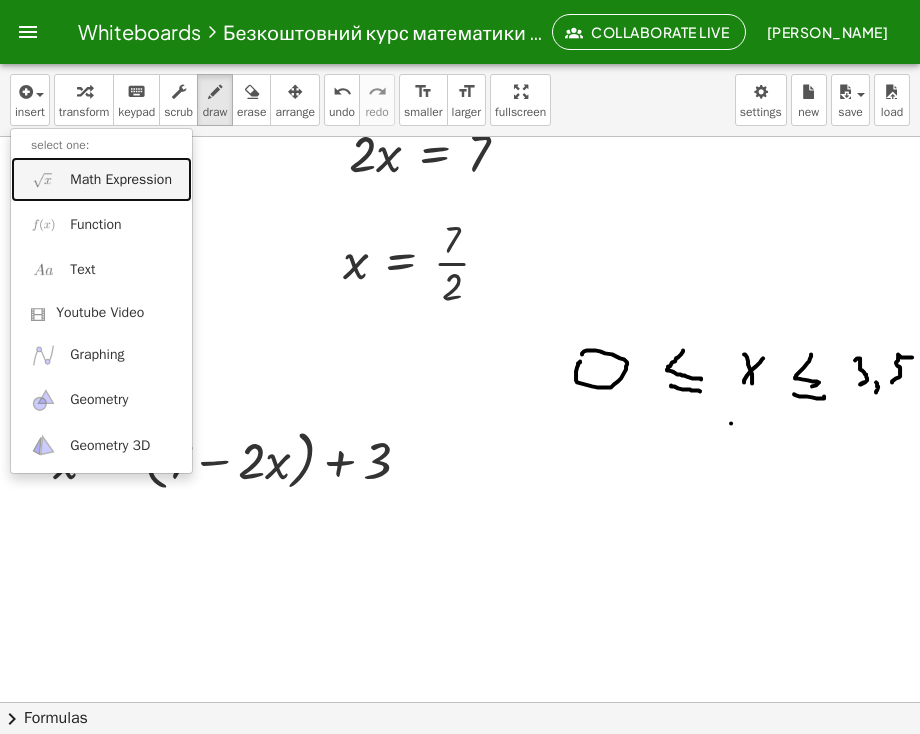 click on "Math Expression" at bounding box center (101, 179) 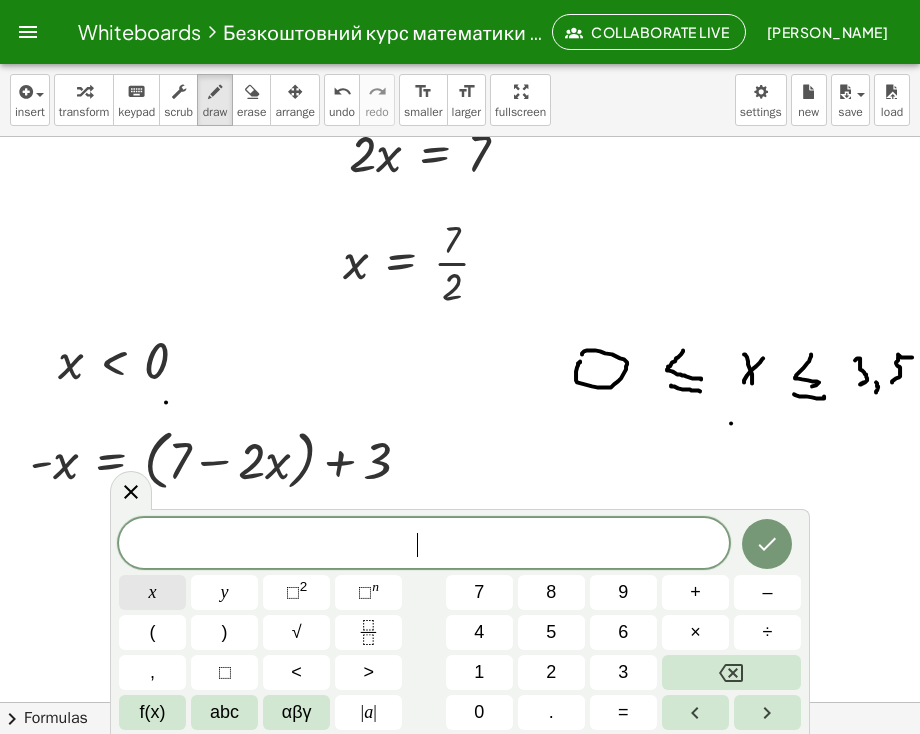 click on "x" at bounding box center (152, 592) 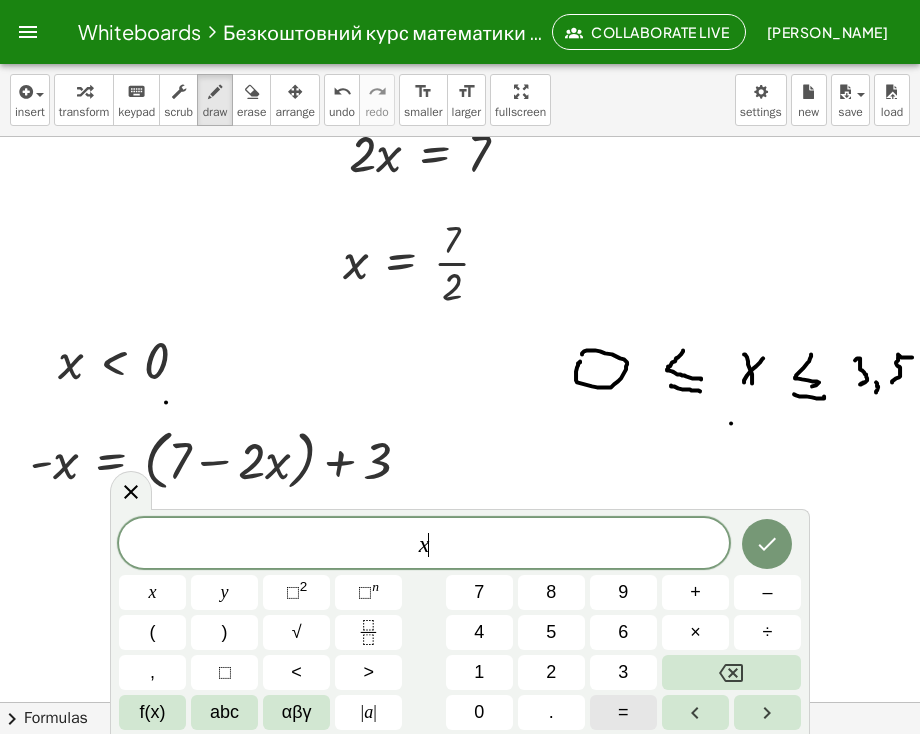 click on "=" at bounding box center [623, 712] 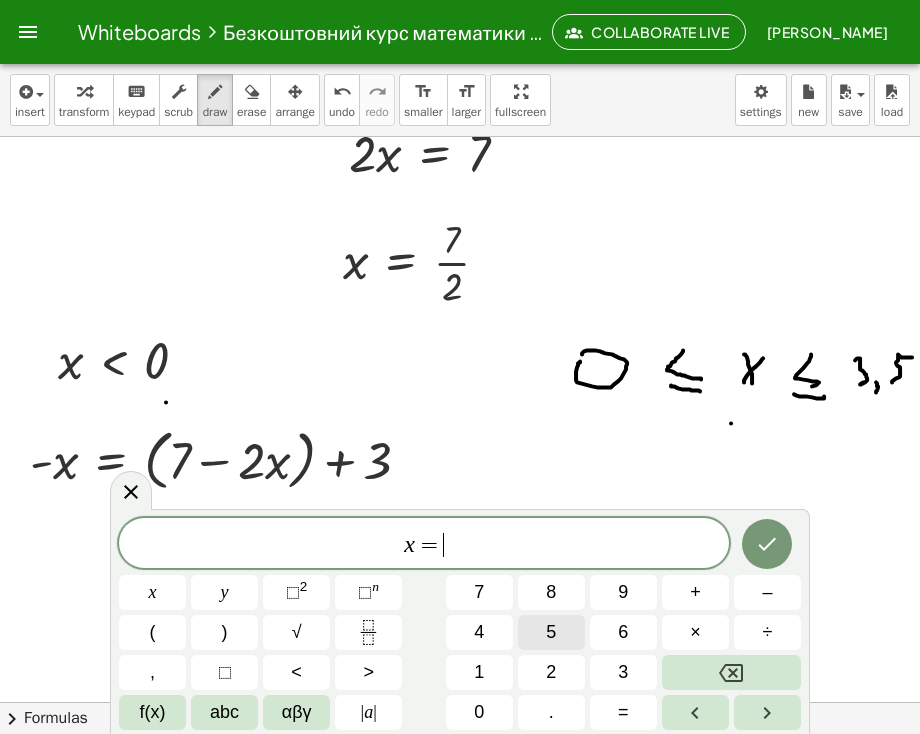 click on "5" at bounding box center [551, 632] 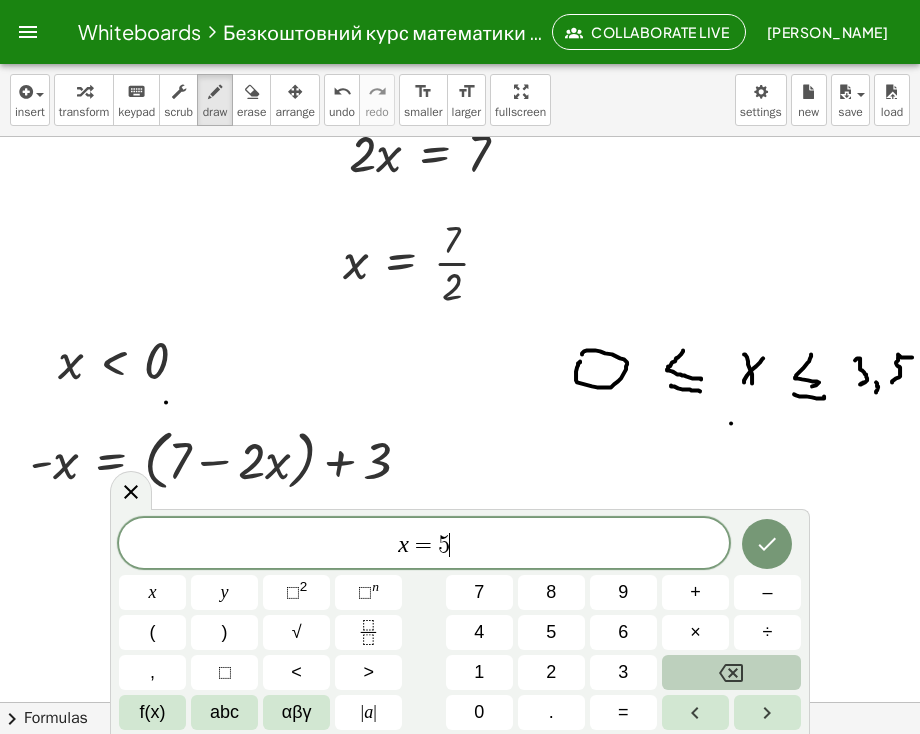 click 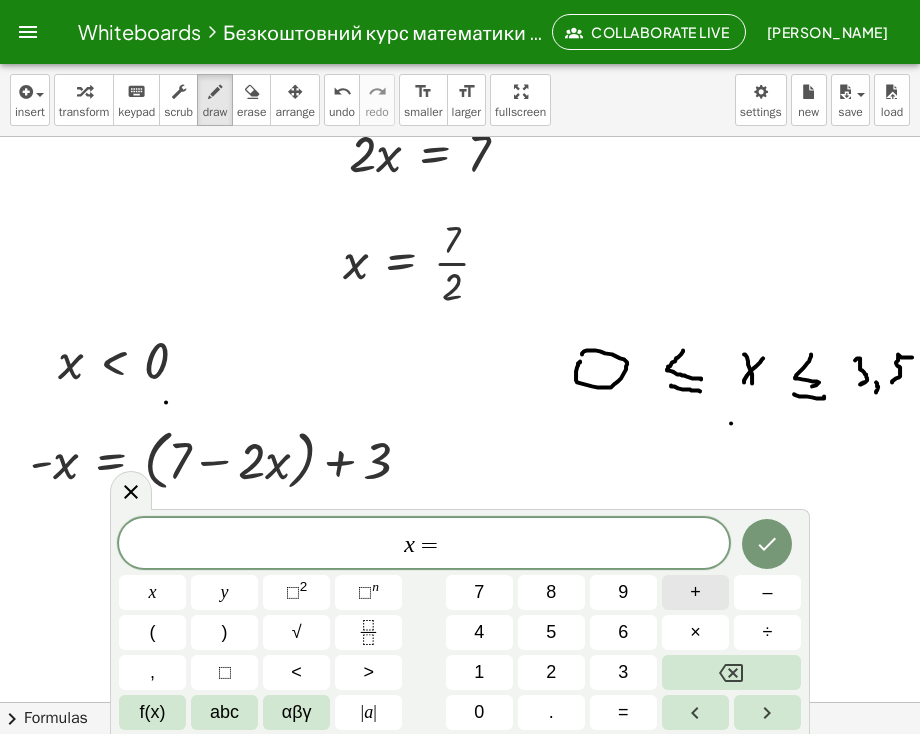click on "+" at bounding box center [695, 592] 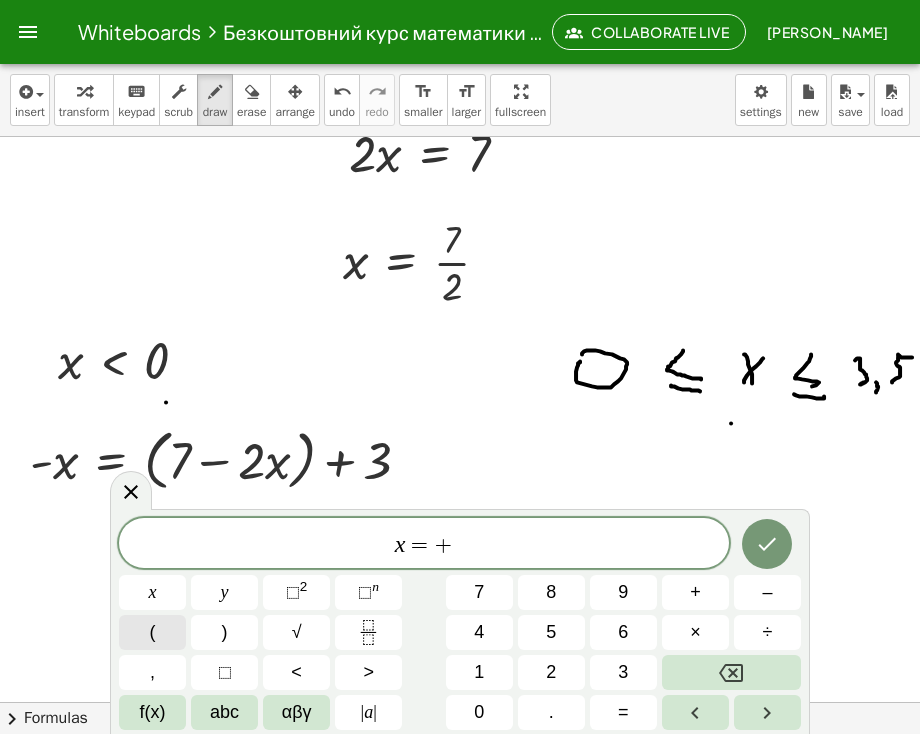click on "(" at bounding box center [153, 632] 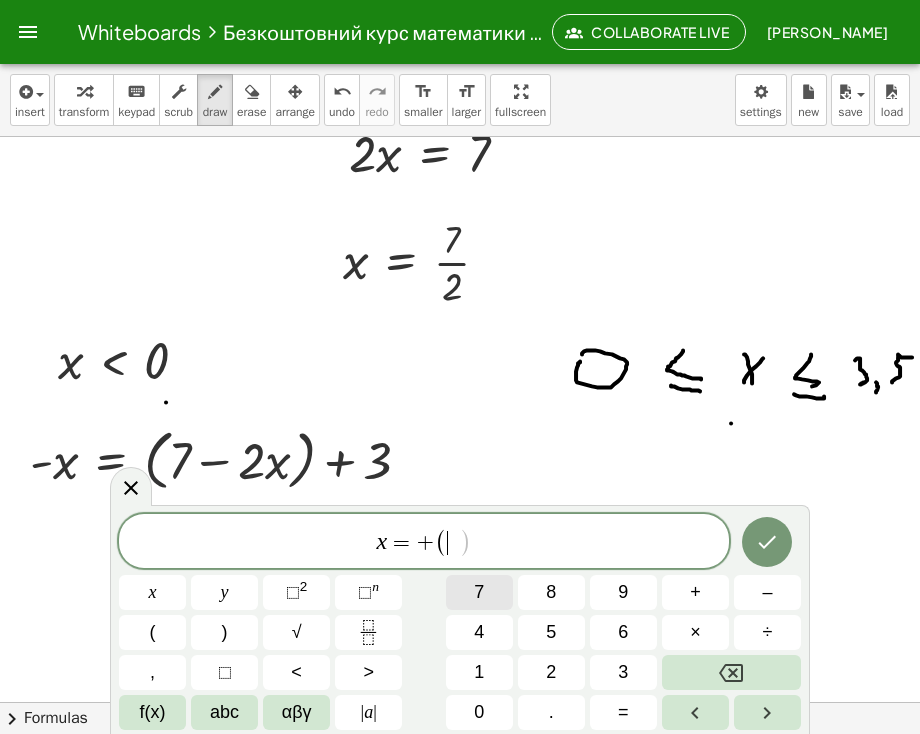click on "7" at bounding box center (479, 592) 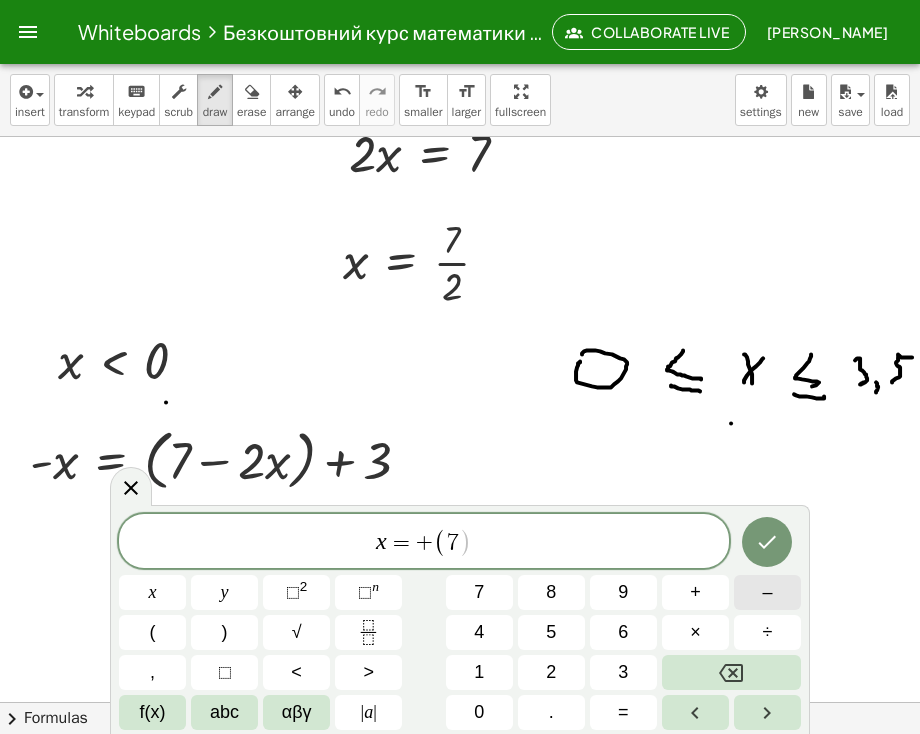 click on "–" at bounding box center [767, 592] 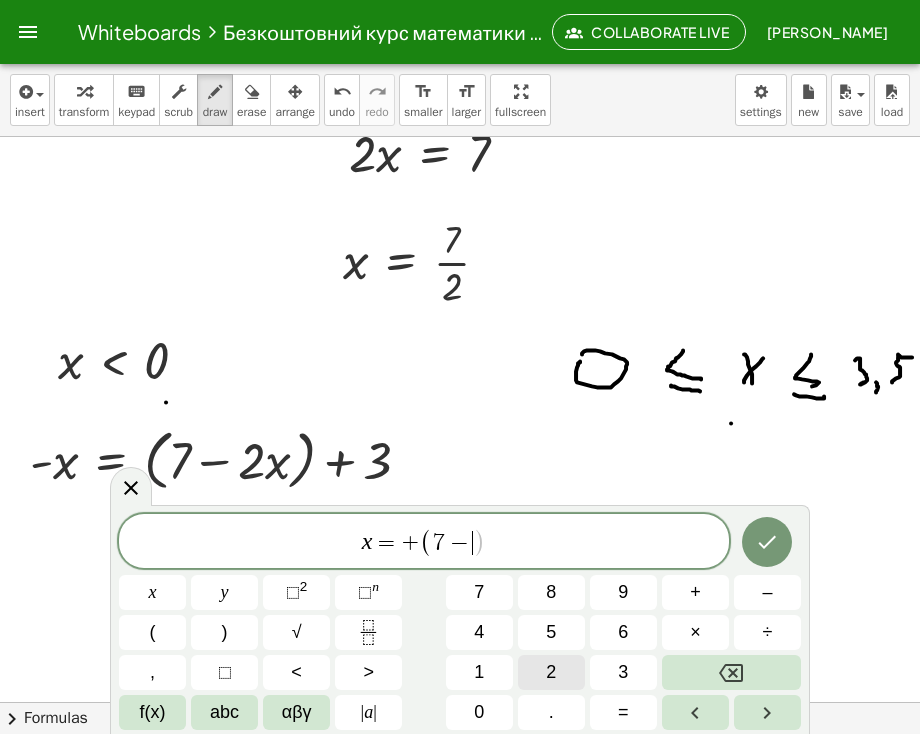 click on "2" at bounding box center [551, 672] 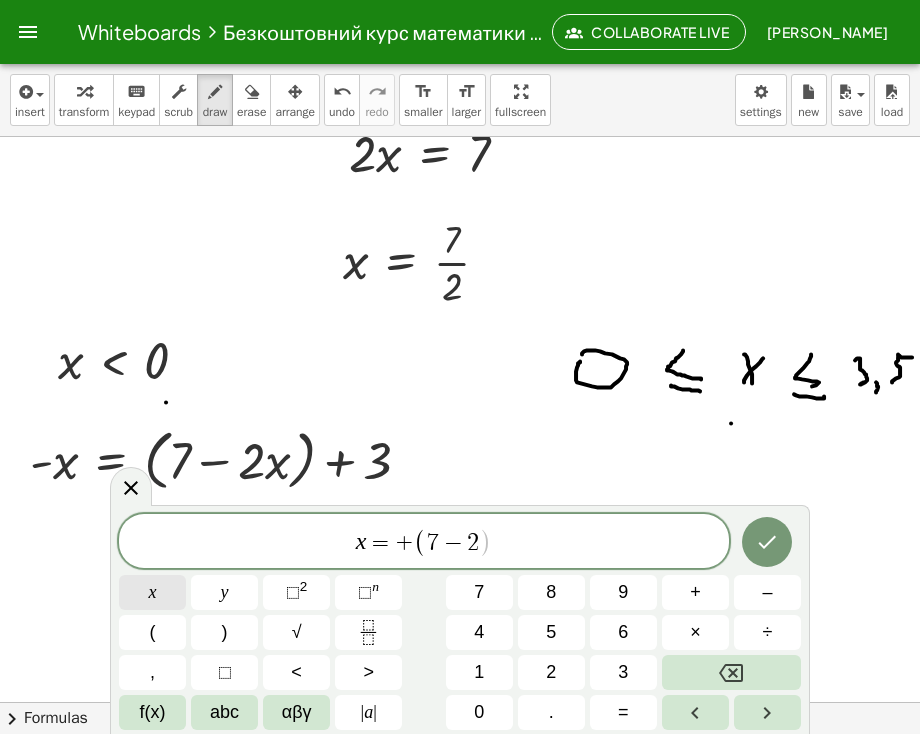click on "x" at bounding box center (152, 592) 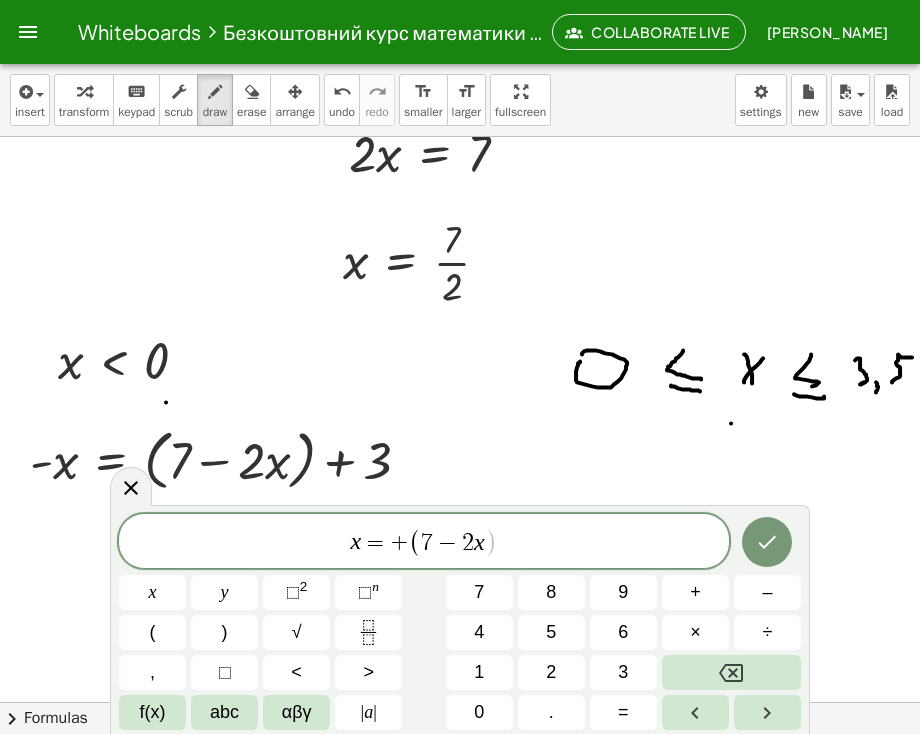click on "x = + ( 7 − 2 x ​ )" at bounding box center (424, 542) 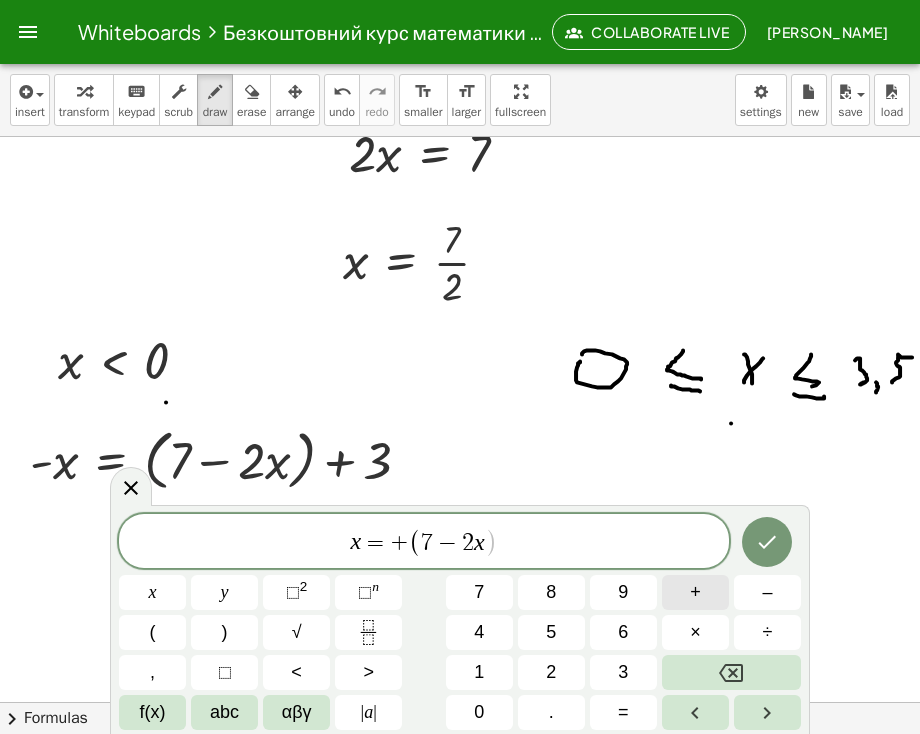 click on "+" at bounding box center (695, 592) 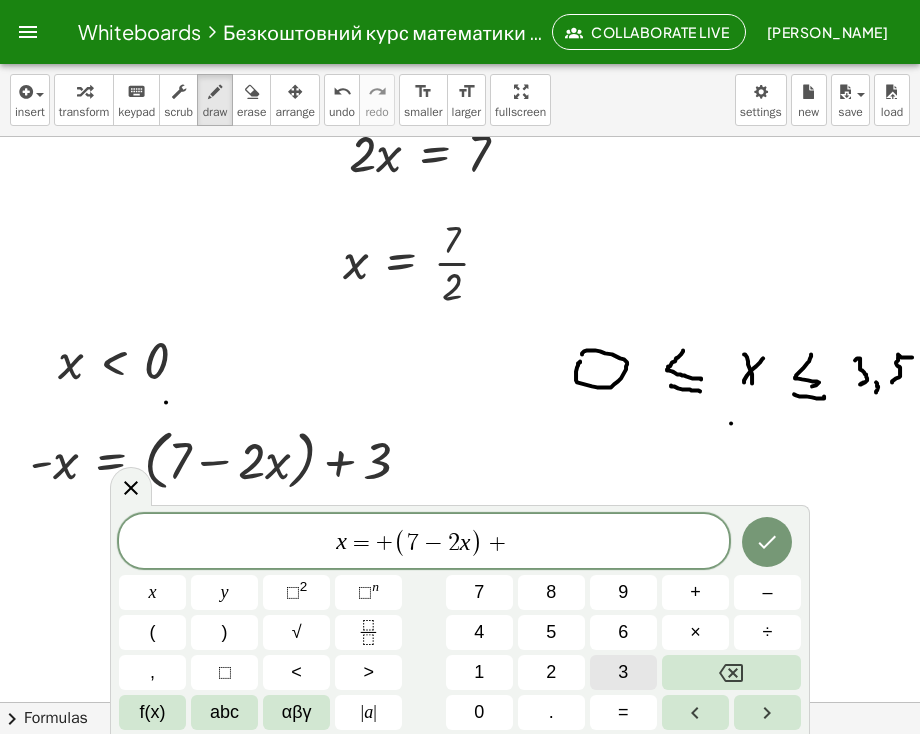 click on "3" at bounding box center [623, 672] 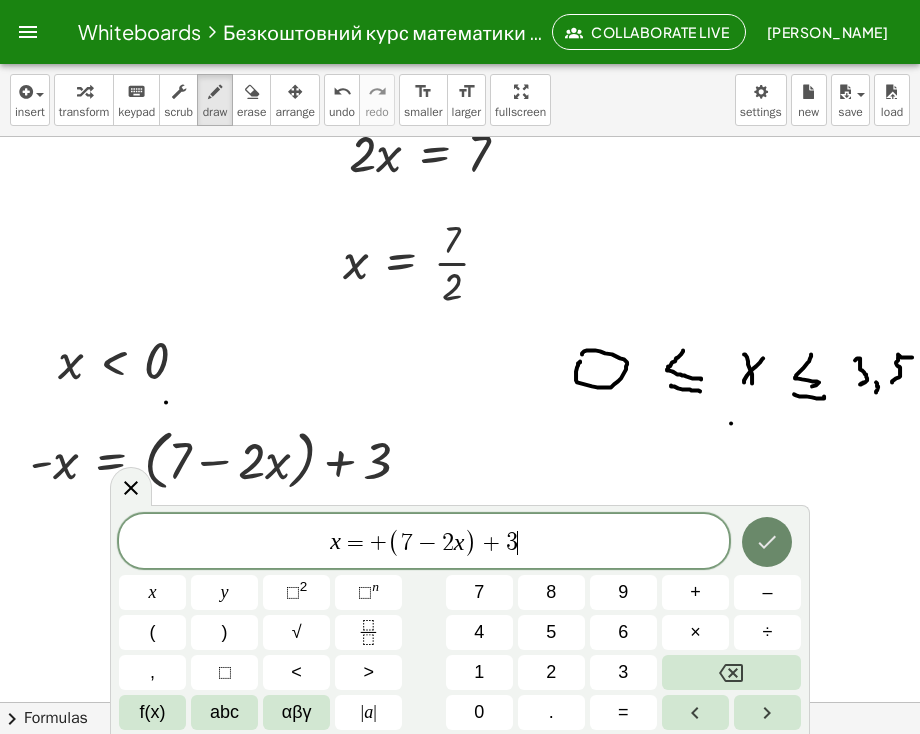 click 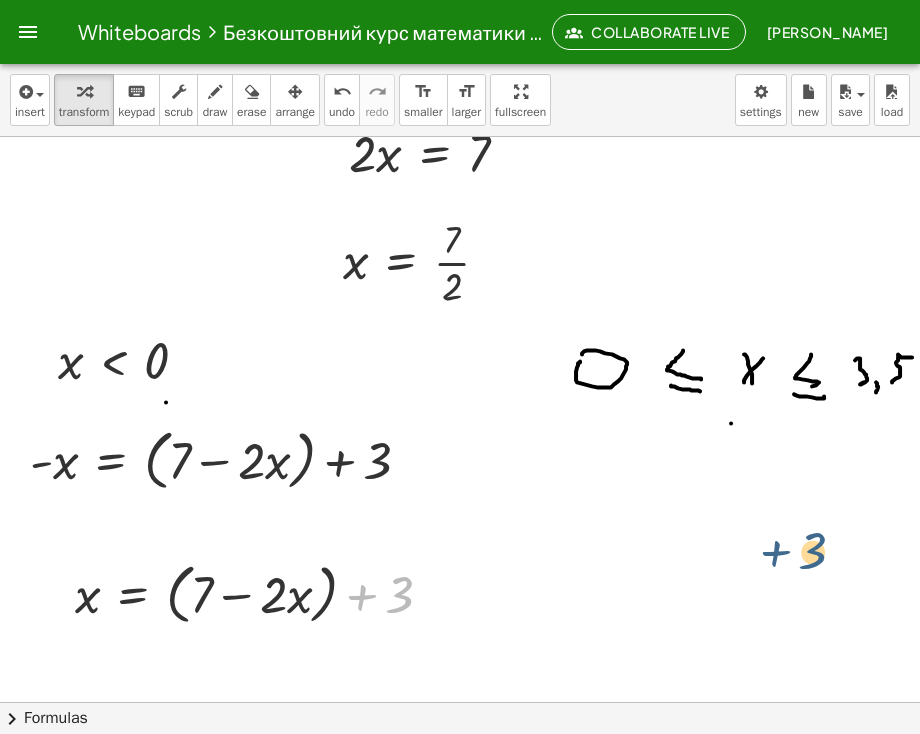 drag, startPoint x: 348, startPoint y: 602, endPoint x: 760, endPoint y: 565, distance: 413.65808 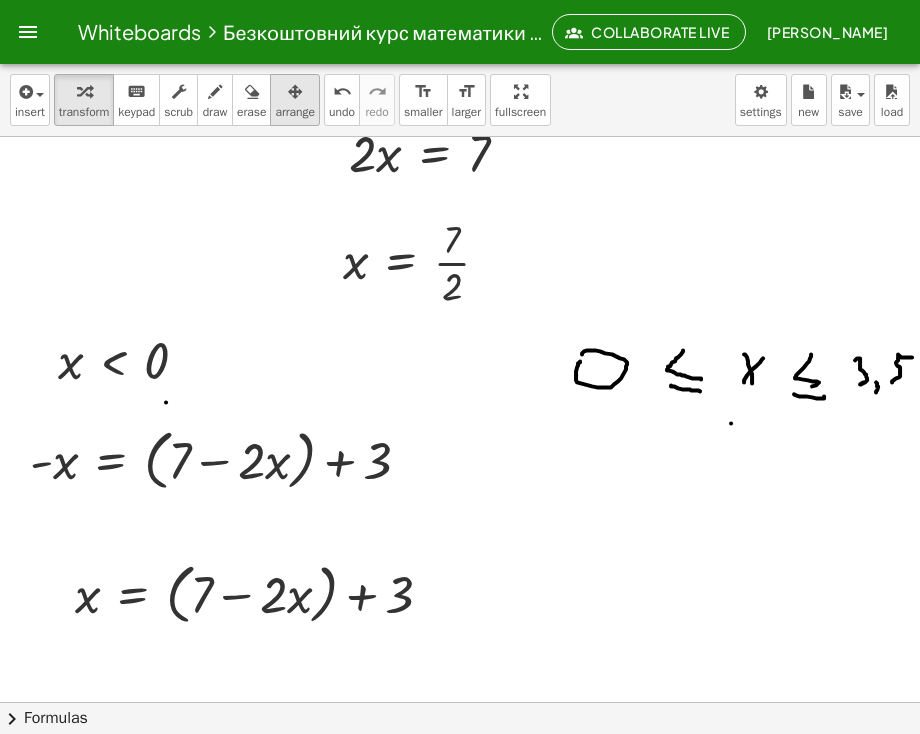 click at bounding box center (295, 92) 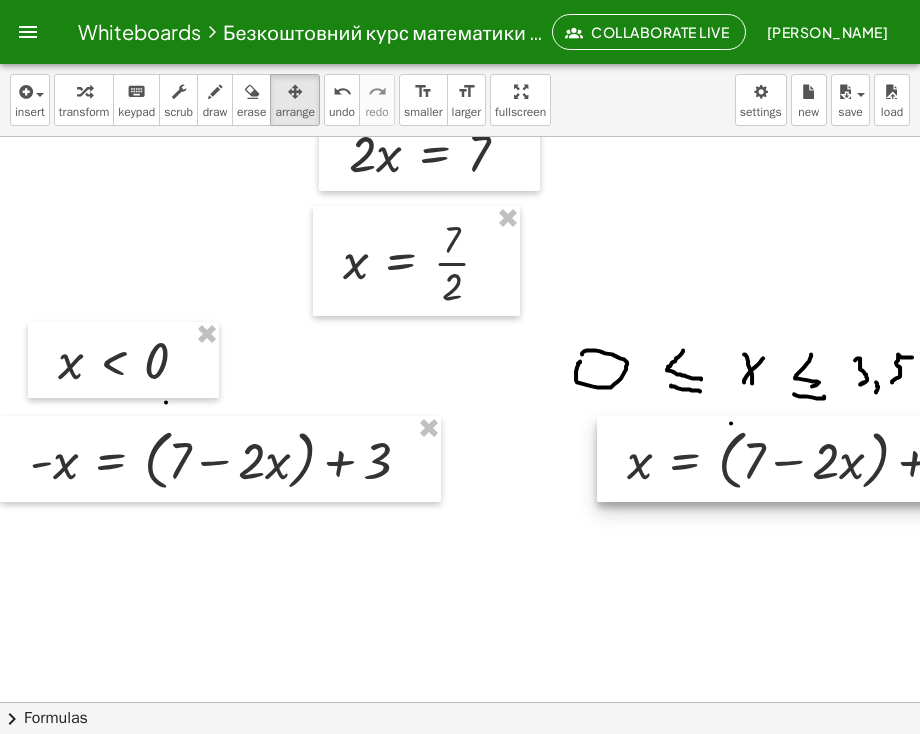drag, startPoint x: 284, startPoint y: 605, endPoint x: 836, endPoint y: 471, distance: 568.0317 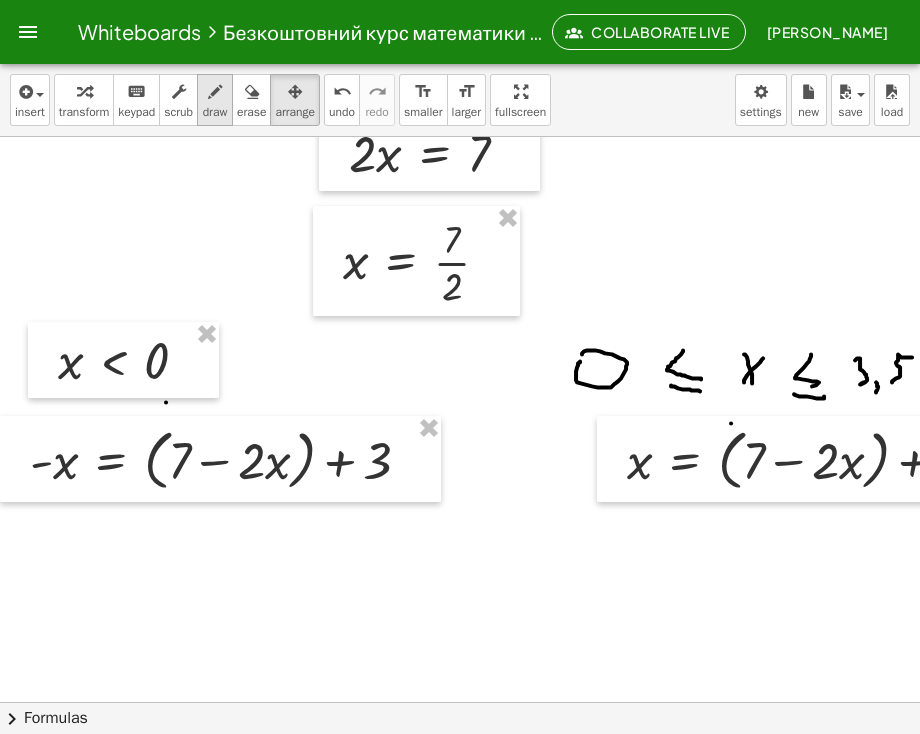 click at bounding box center [215, 92] 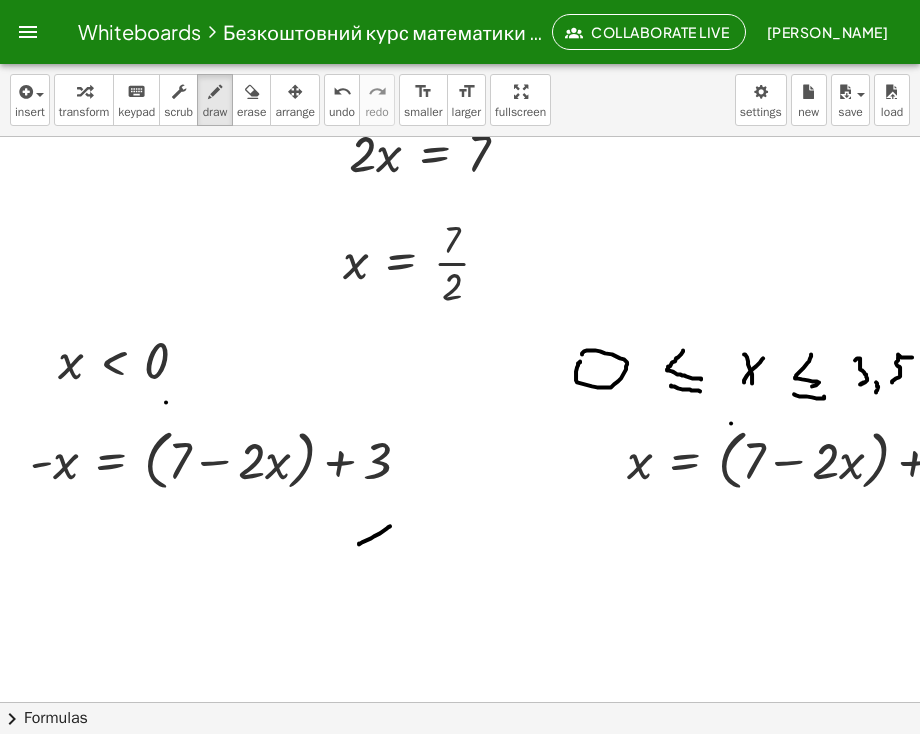 drag, startPoint x: 359, startPoint y: 542, endPoint x: 380, endPoint y: 521, distance: 29.698484 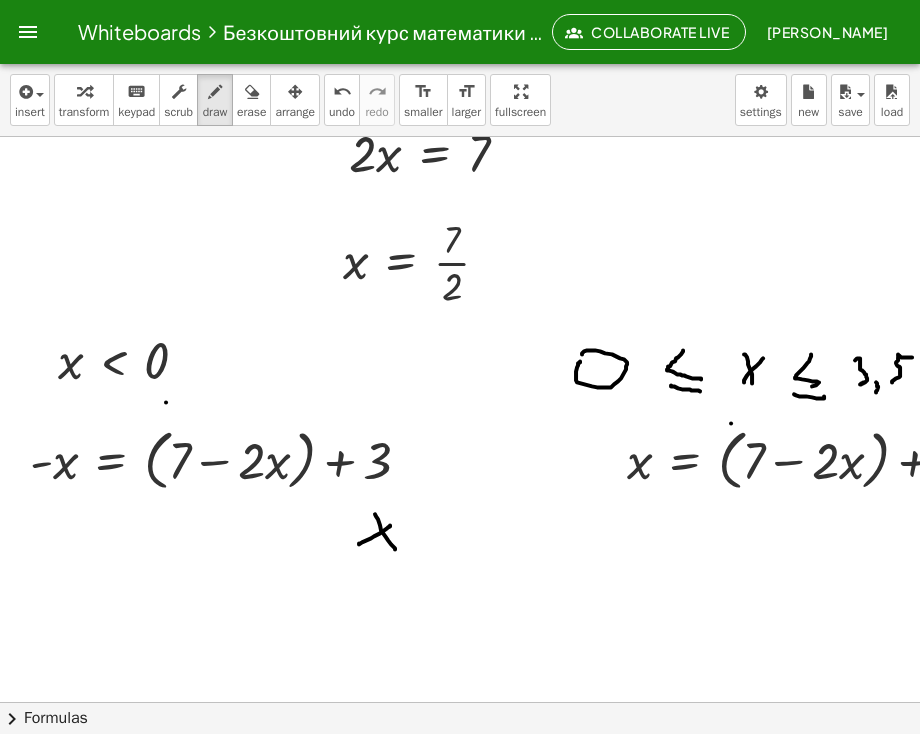 drag, startPoint x: 375, startPoint y: 513, endPoint x: 395, endPoint y: 548, distance: 40.311287 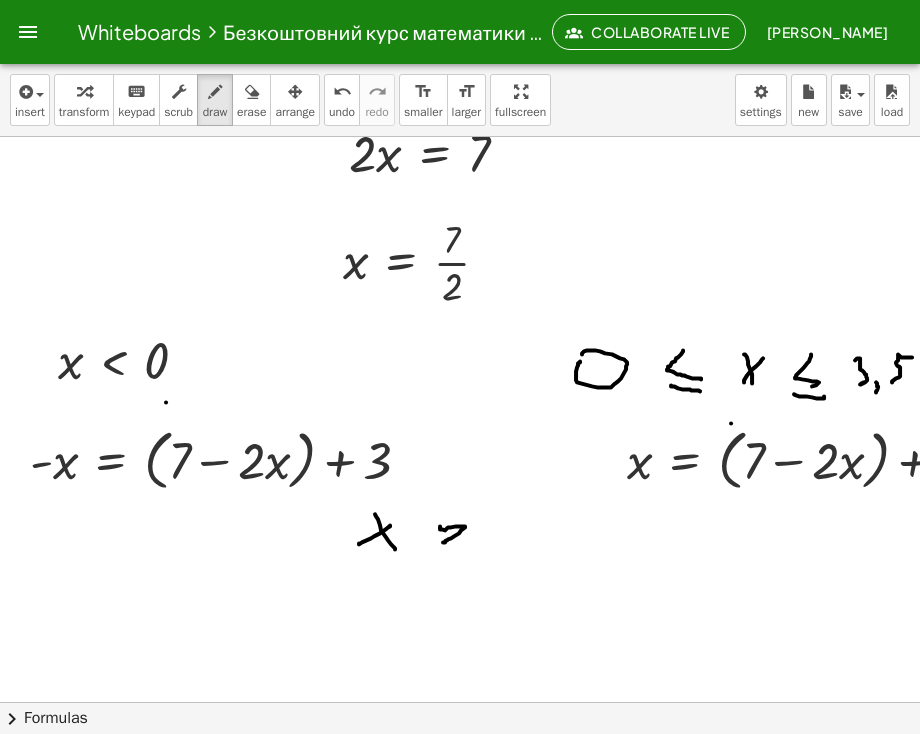 drag, startPoint x: 440, startPoint y: 525, endPoint x: 443, endPoint y: 541, distance: 16.27882 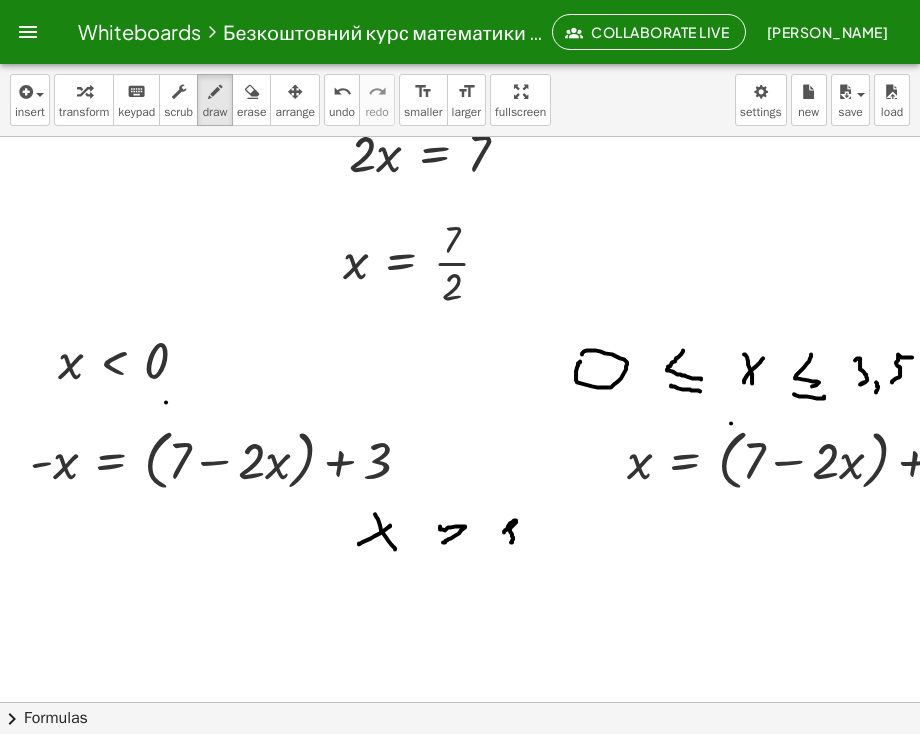 drag, startPoint x: 504, startPoint y: 530, endPoint x: 511, endPoint y: 541, distance: 13.038404 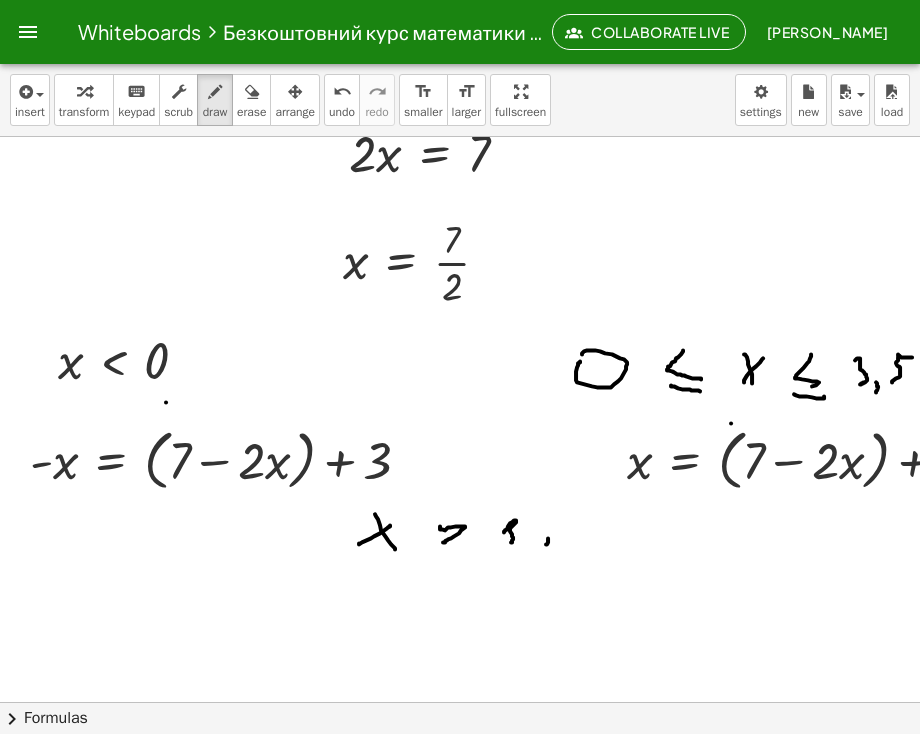 click at bounding box center (560, -1831) 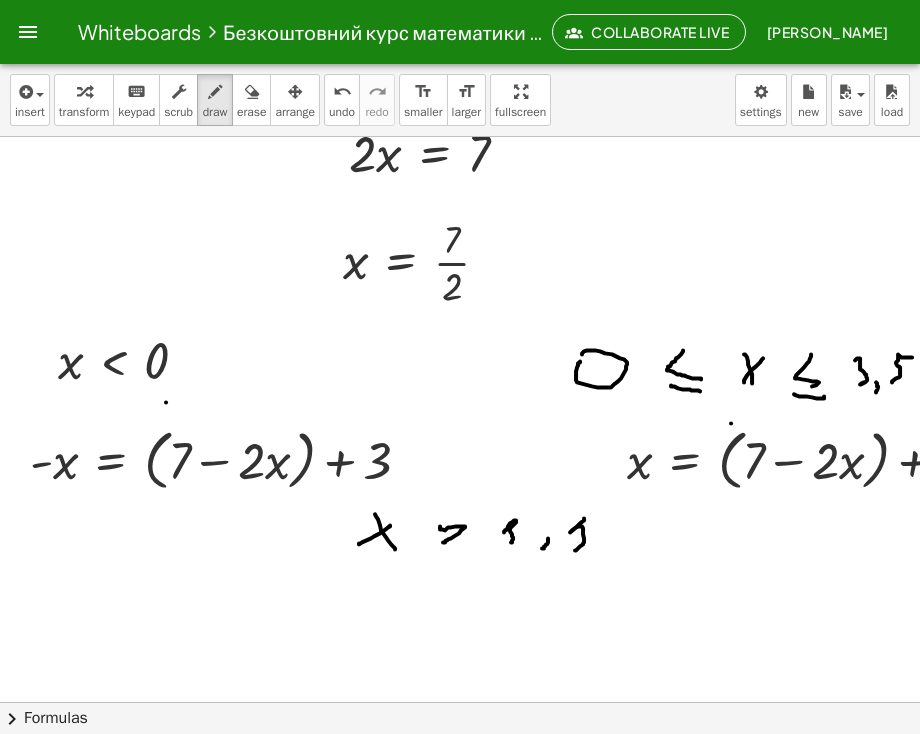 drag, startPoint x: 584, startPoint y: 517, endPoint x: 587, endPoint y: 534, distance: 17.262676 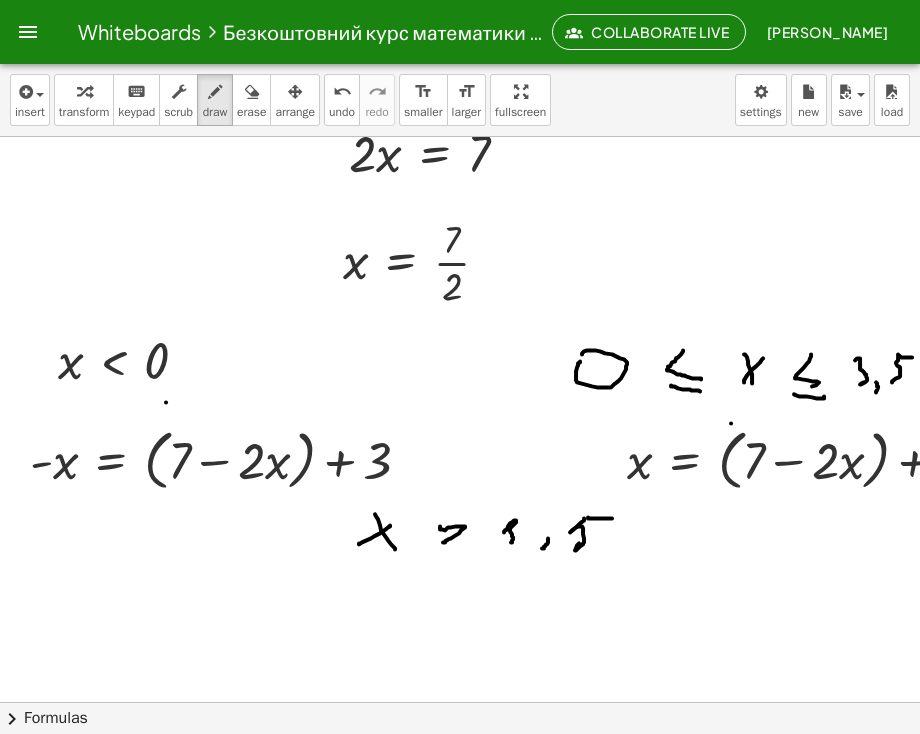 drag, startPoint x: 588, startPoint y: 516, endPoint x: 612, endPoint y: 517, distance: 24.020824 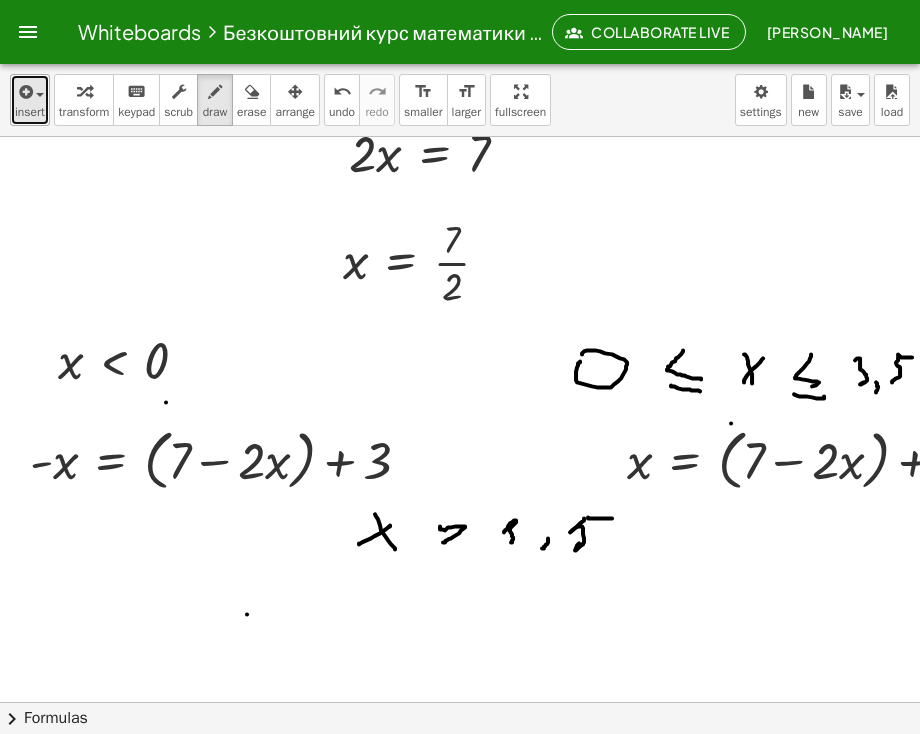 click at bounding box center (24, 92) 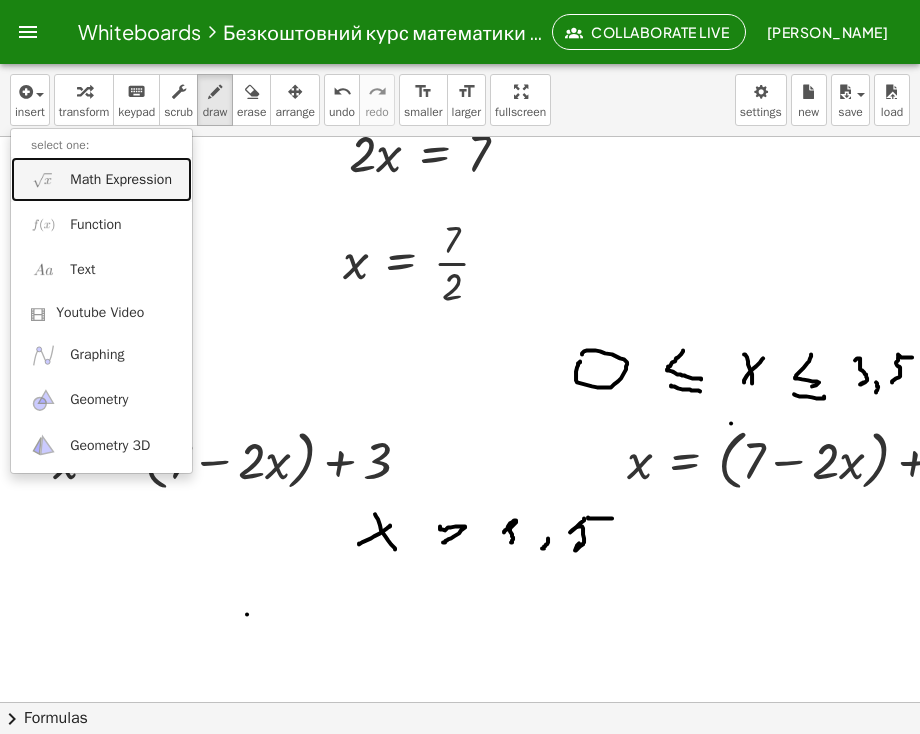 click on "Math Expression" at bounding box center (121, 180) 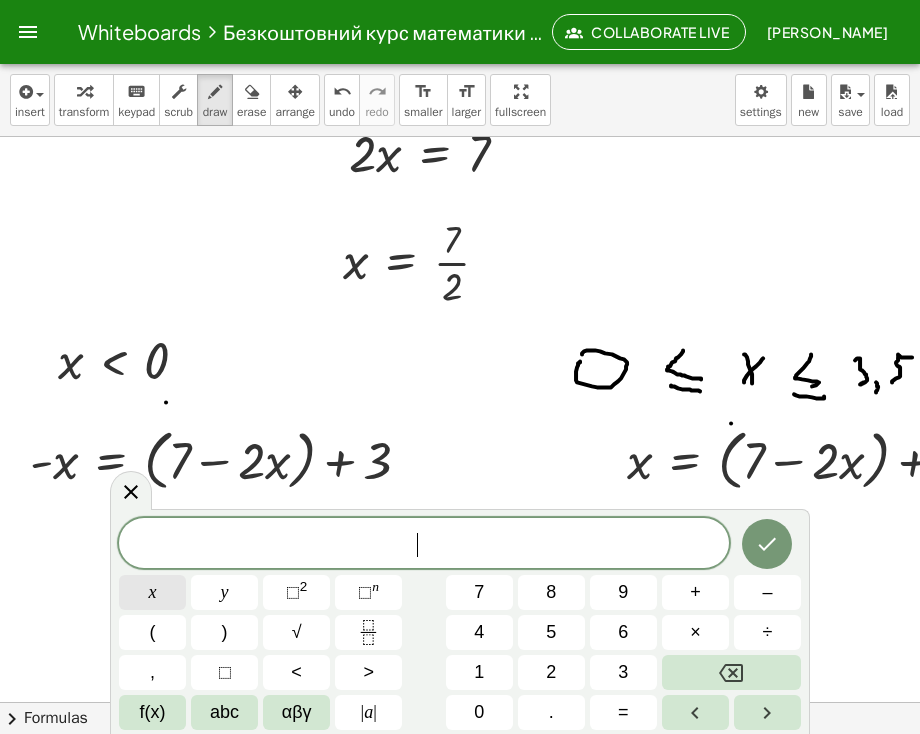 click on "x" at bounding box center [152, 592] 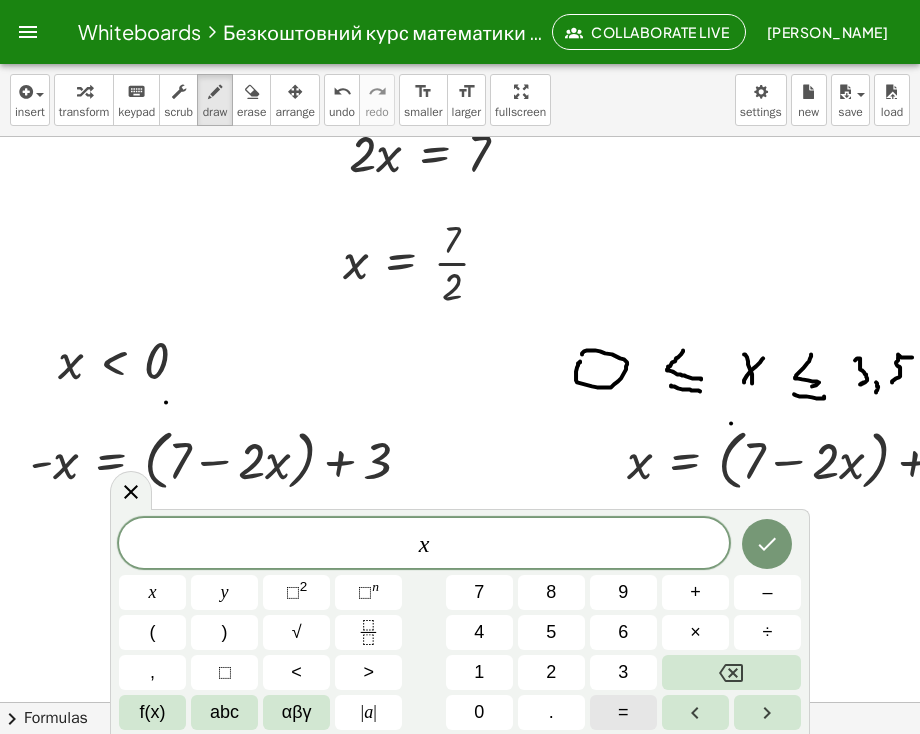 click on "=" at bounding box center (623, 712) 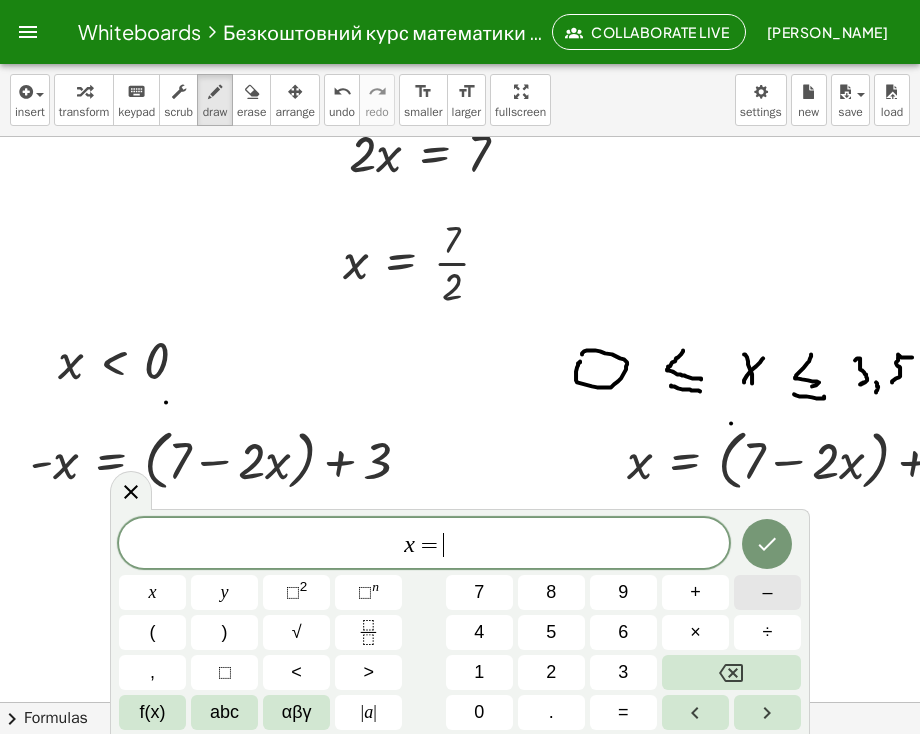 click on "–" at bounding box center [767, 592] 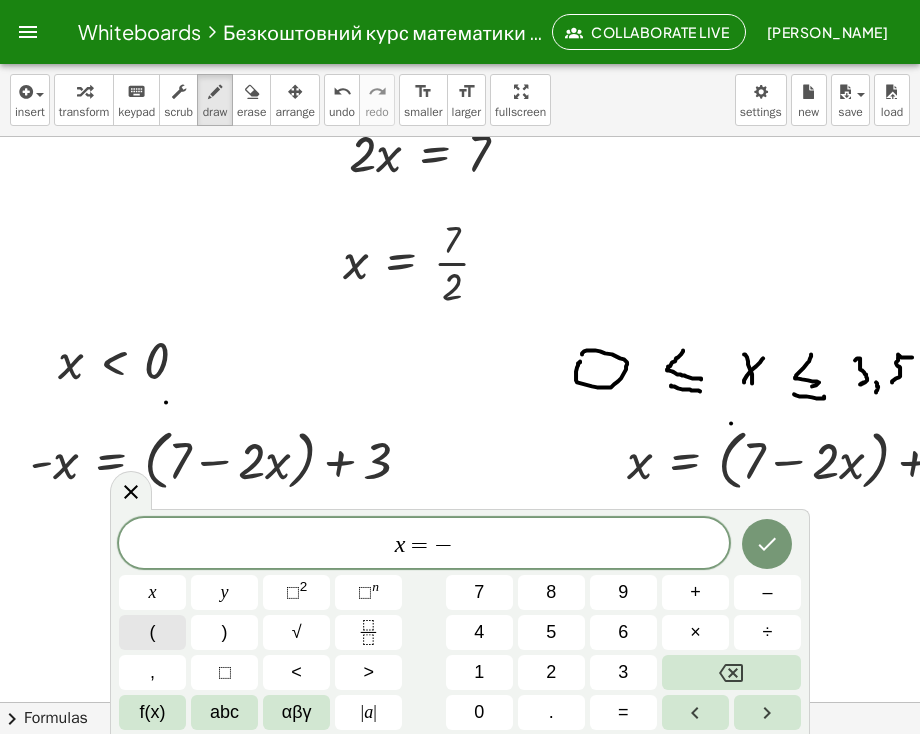 click on "(" at bounding box center [152, 632] 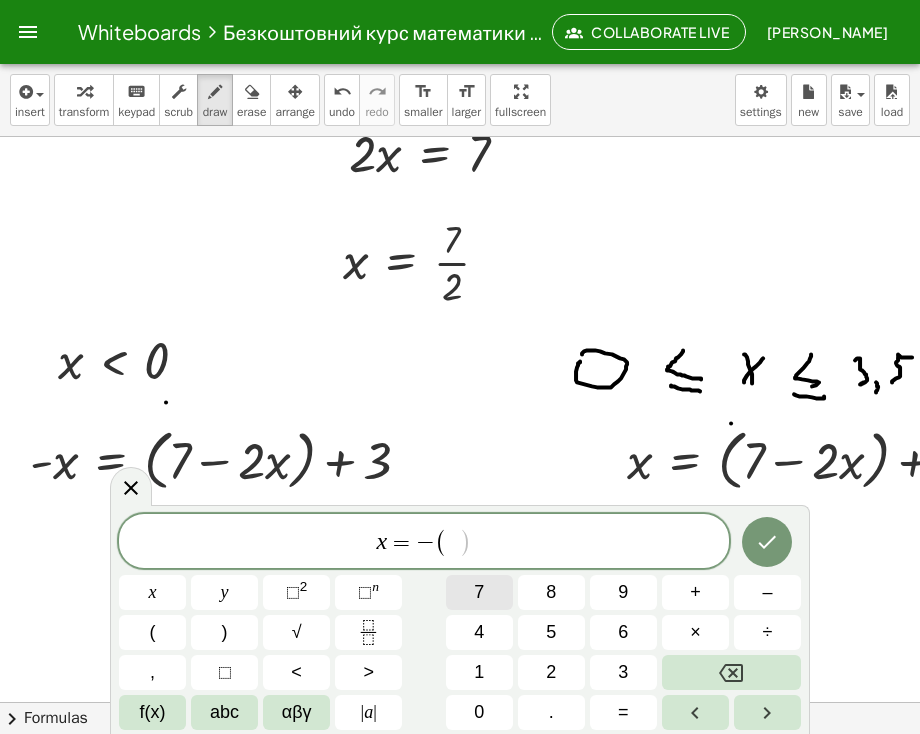 click on "7" at bounding box center [479, 592] 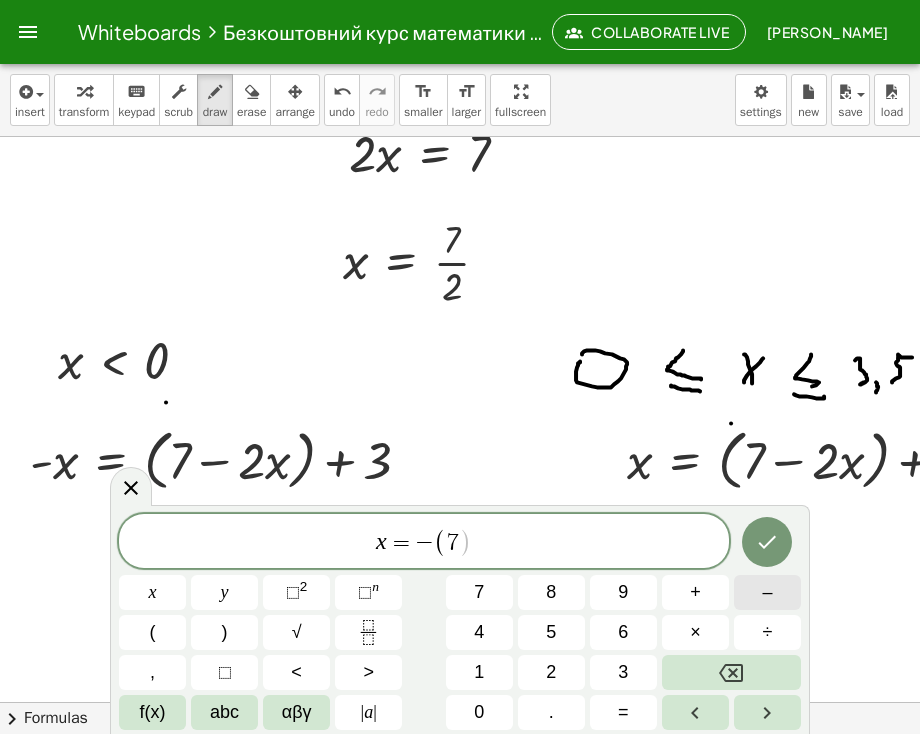 click on "–" at bounding box center (767, 592) 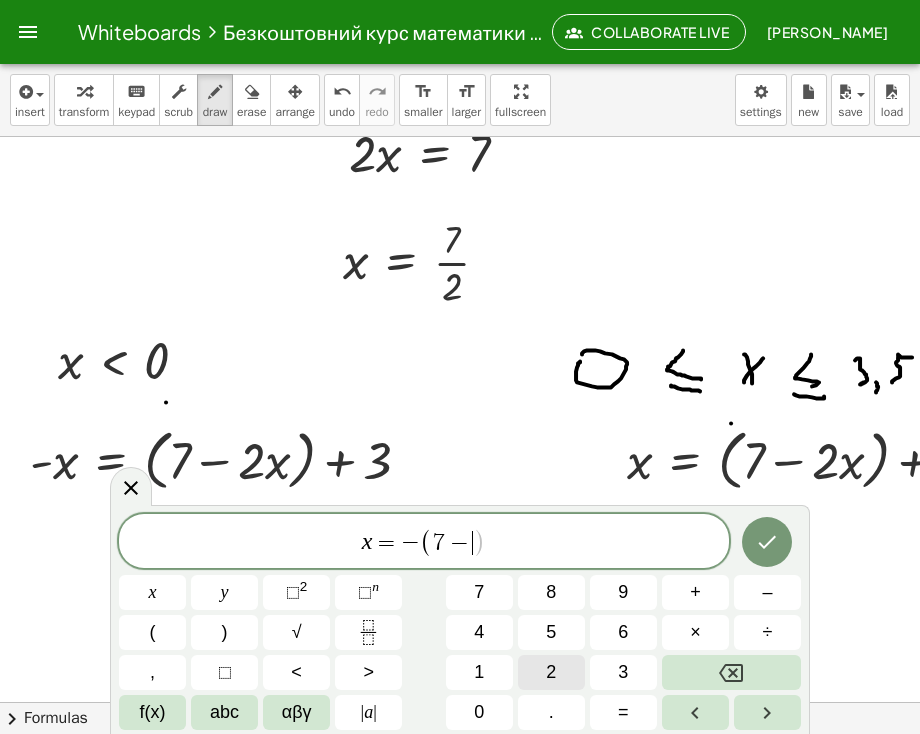 click on "2" at bounding box center (551, 672) 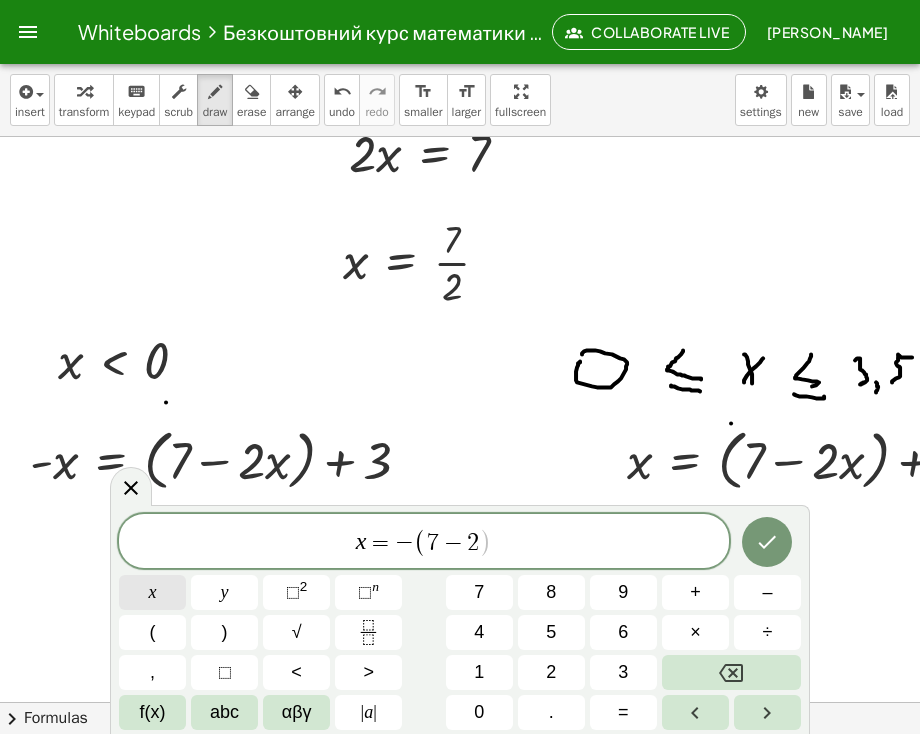 click on "x" at bounding box center [152, 592] 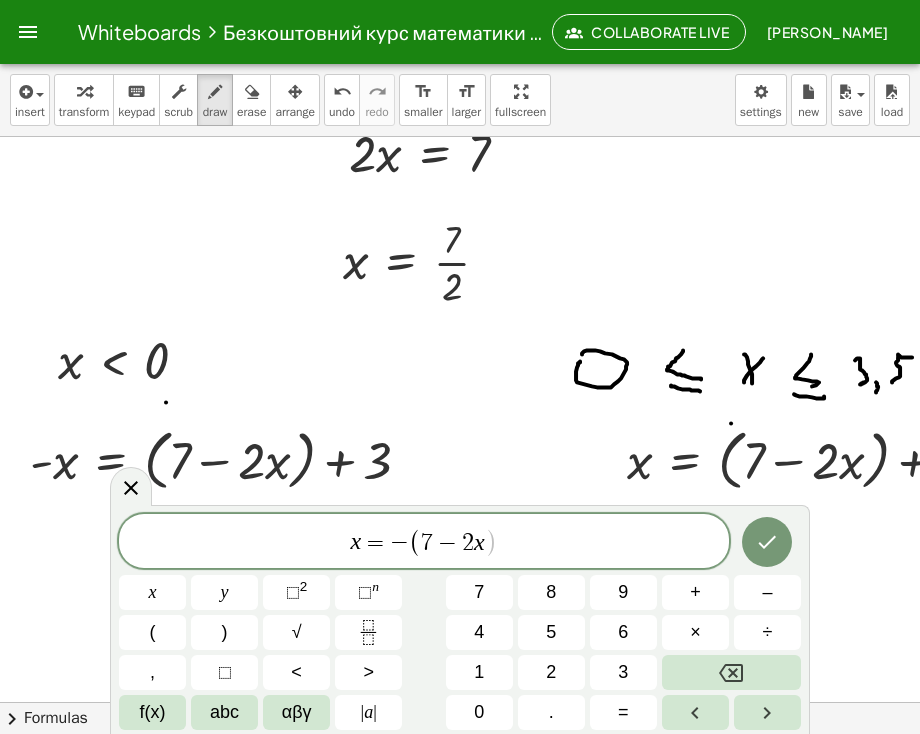 click on ")" at bounding box center [491, 542] 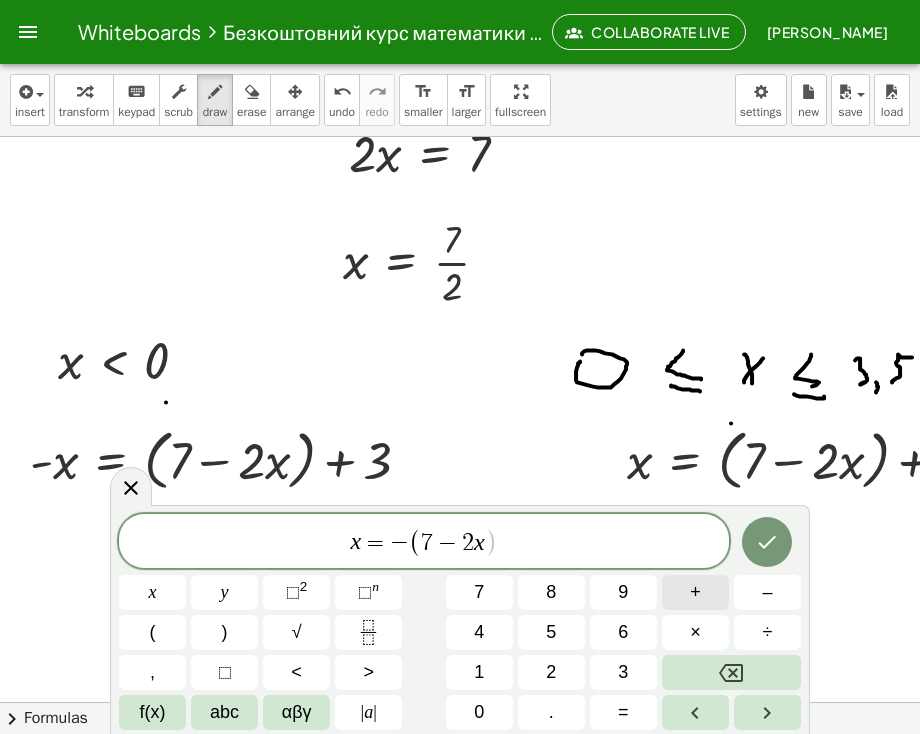 click on "+" at bounding box center (695, 592) 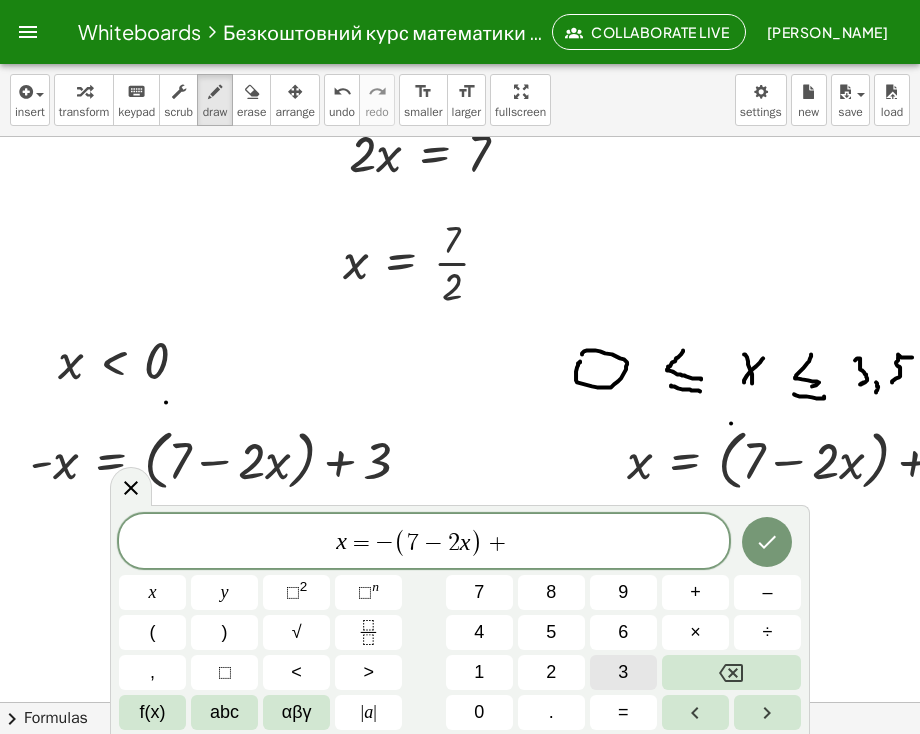 click on "3" at bounding box center (623, 672) 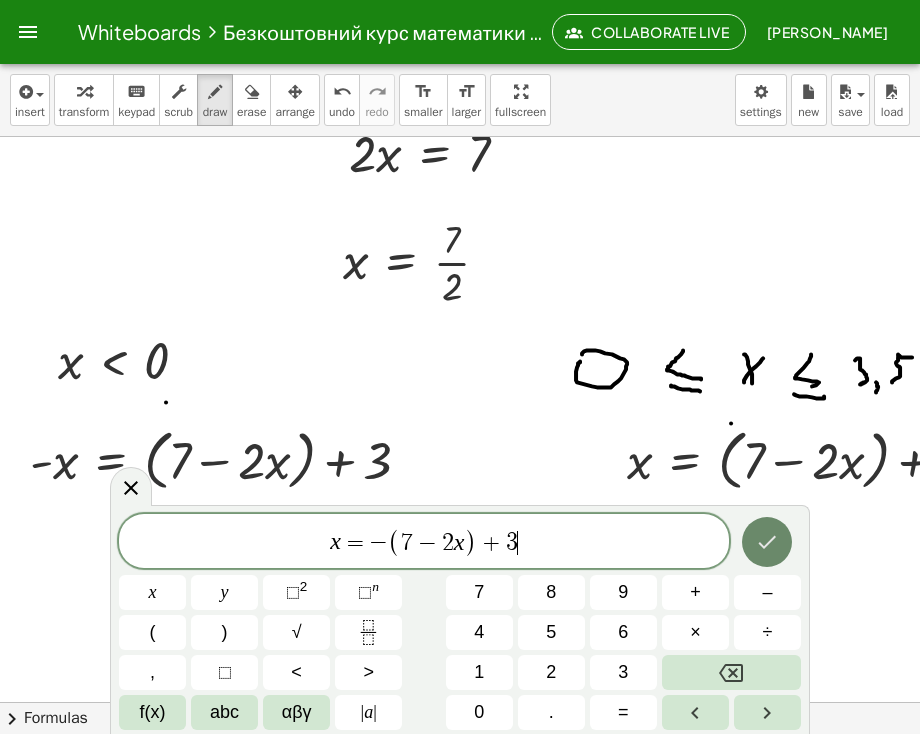 click at bounding box center [767, 542] 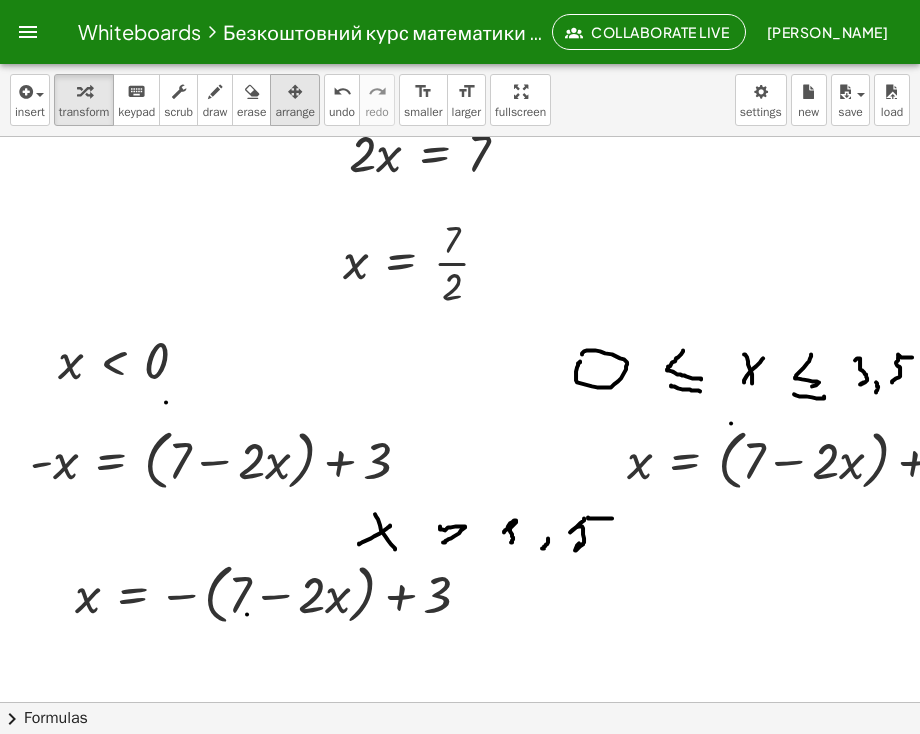 click at bounding box center [295, 91] 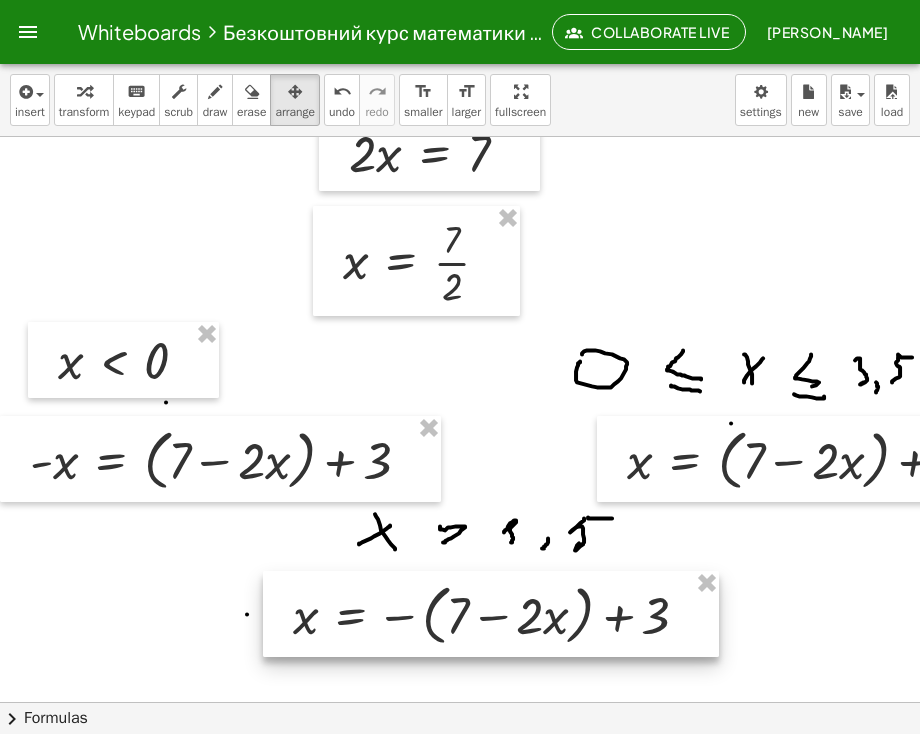 drag, startPoint x: 376, startPoint y: 606, endPoint x: 591, endPoint y: 625, distance: 215.8379 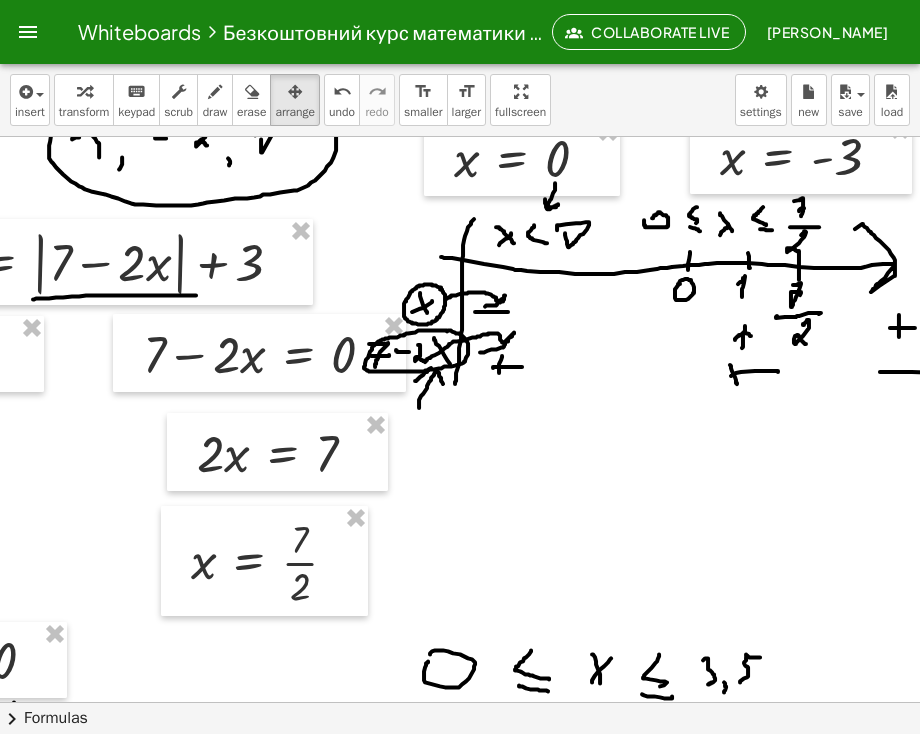 scroll, scrollTop: 4494, scrollLeft: 216, axis: both 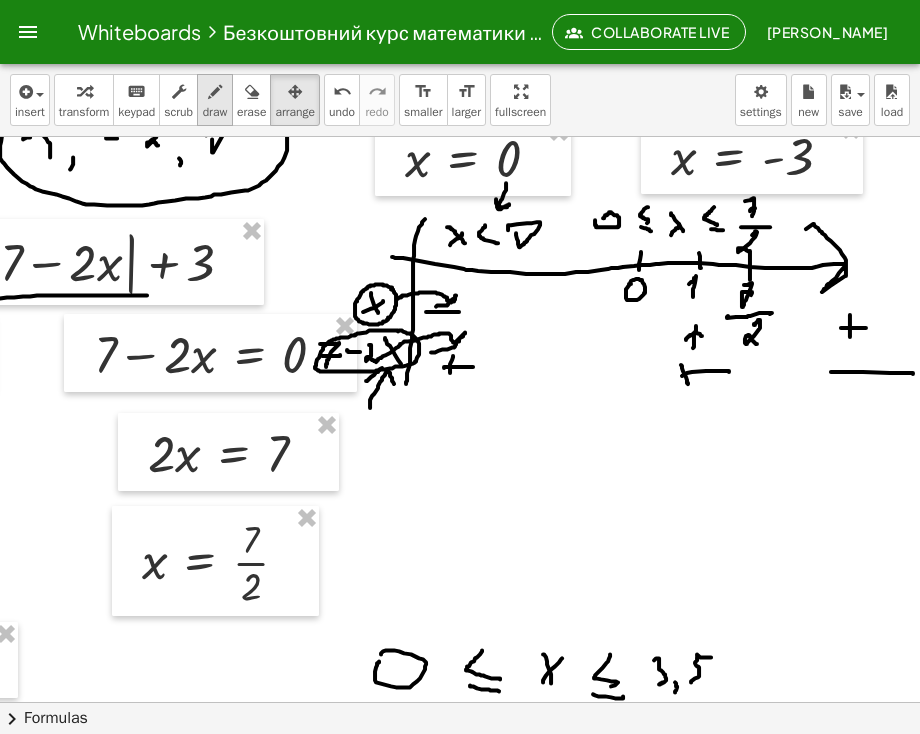 click at bounding box center (215, 92) 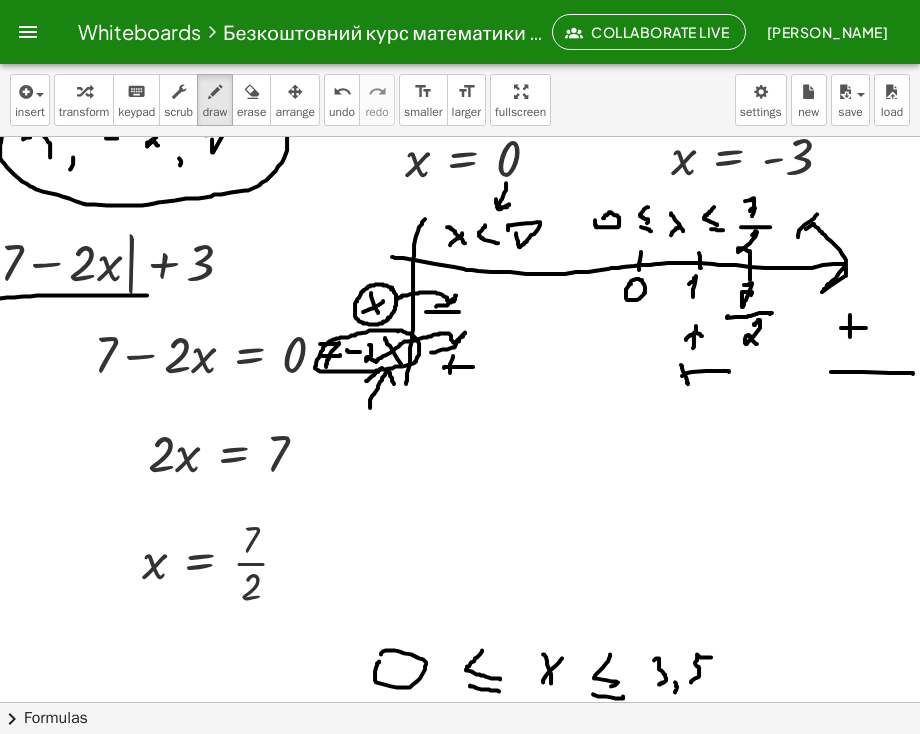 drag, startPoint x: 783, startPoint y: 236, endPoint x: 803, endPoint y: 212, distance: 31.241 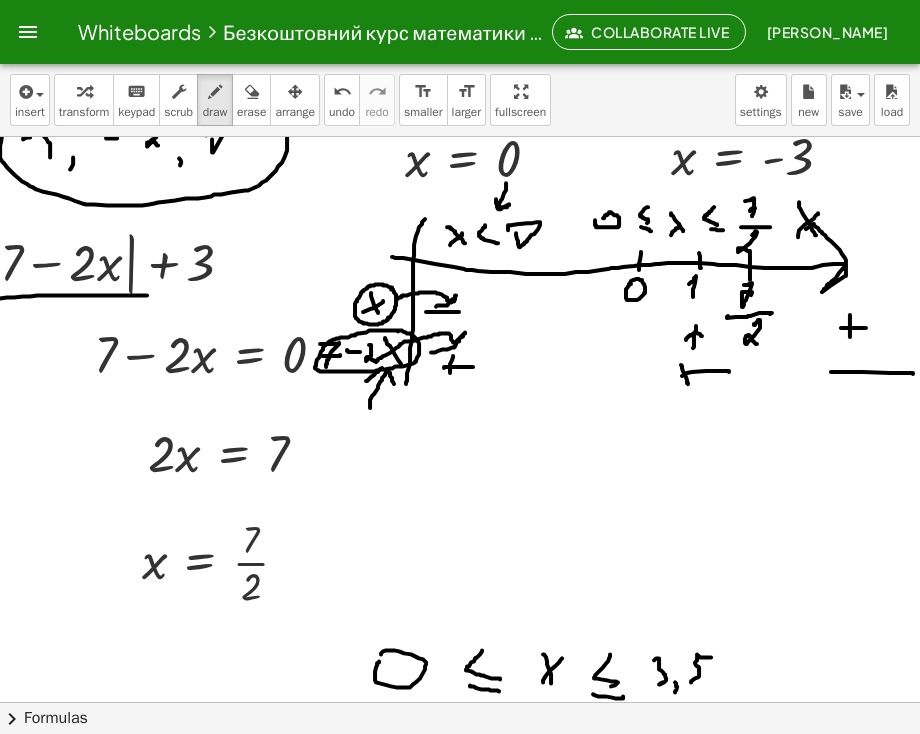 drag, startPoint x: 784, startPoint y: 201, endPoint x: 801, endPoint y: 234, distance: 37.12142 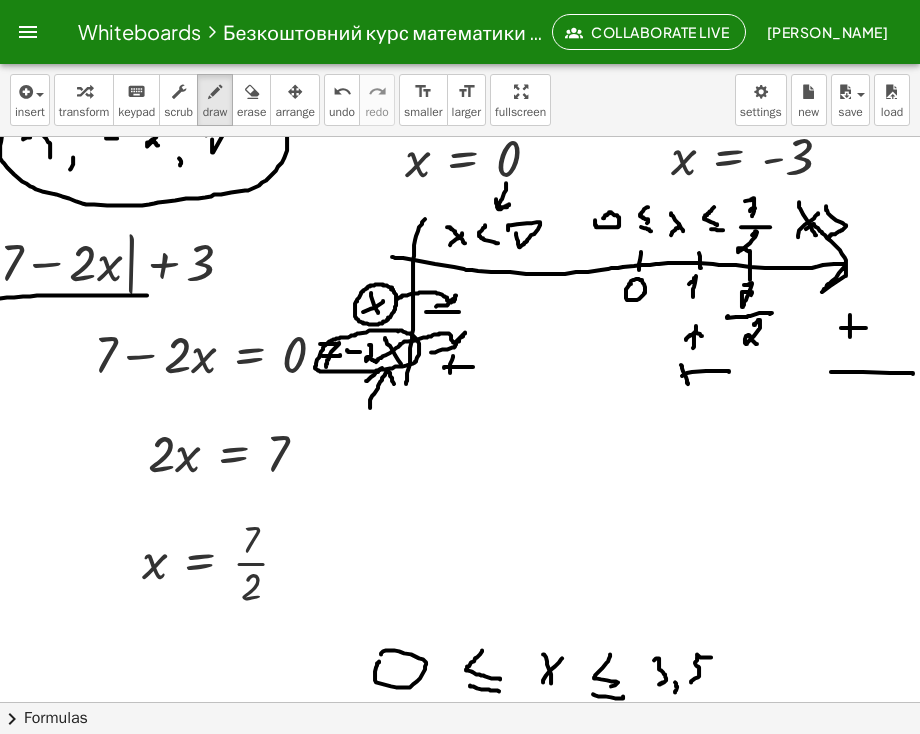 drag, startPoint x: 811, startPoint y: 205, endPoint x: 813, endPoint y: 239, distance: 34.058773 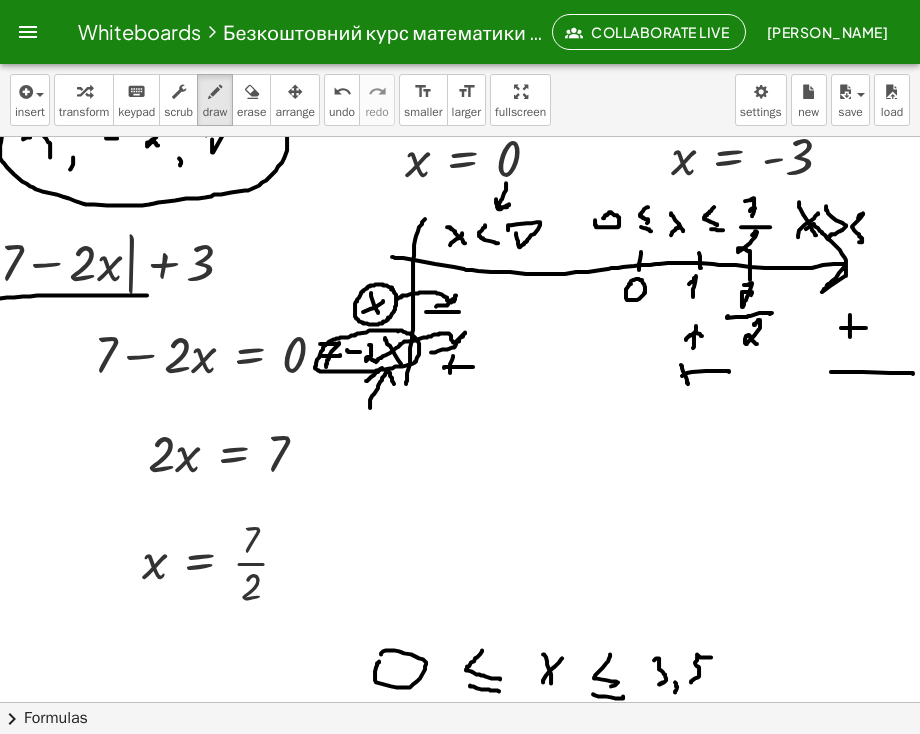 drag, startPoint x: 843, startPoint y: 217, endPoint x: 857, endPoint y: 232, distance: 20.518284 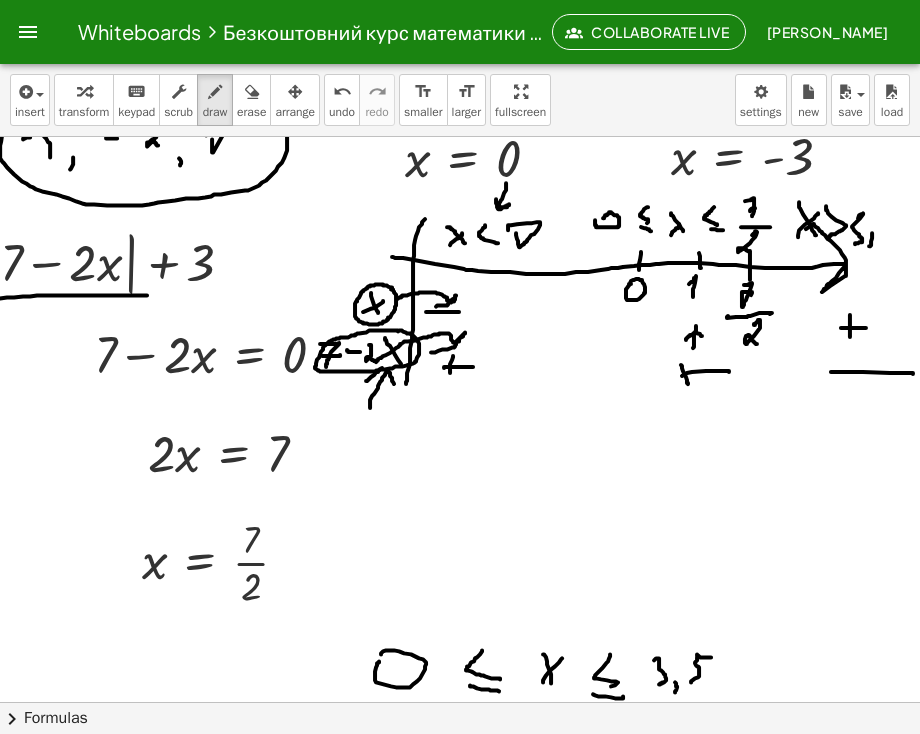 drag, startPoint x: 857, startPoint y: 232, endPoint x: 854, endPoint y: 245, distance: 13.341664 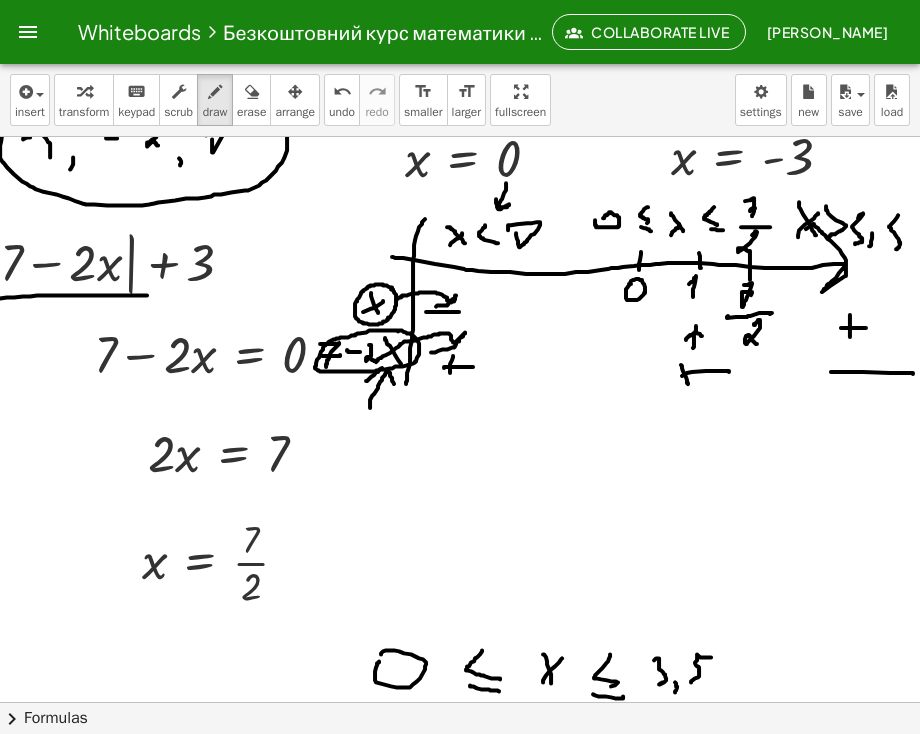 drag, startPoint x: 883, startPoint y: 214, endPoint x: 880, endPoint y: 248, distance: 34.132095 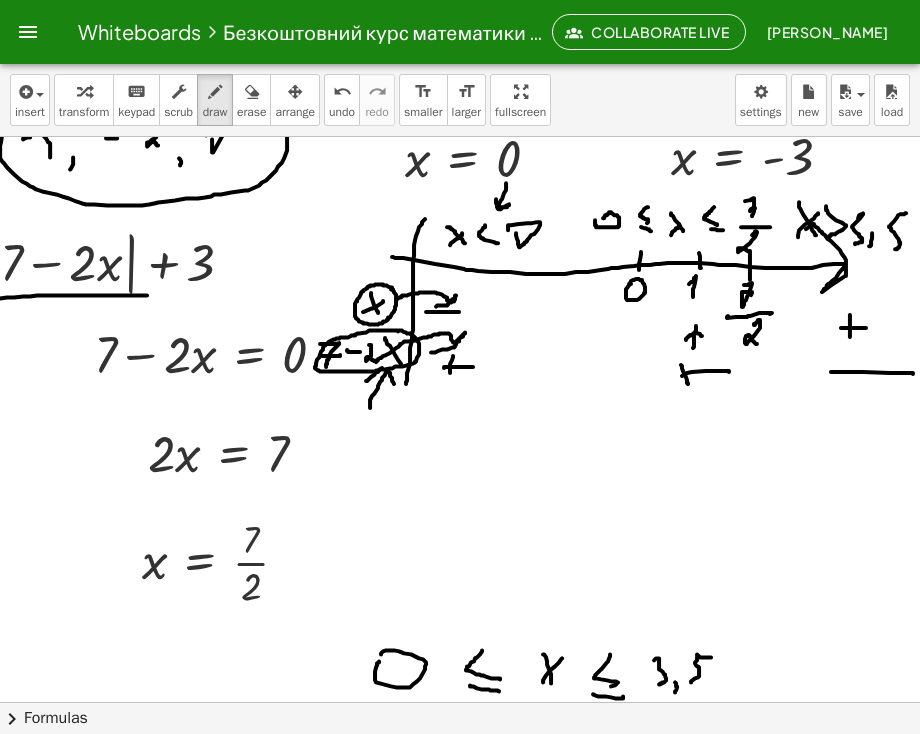 click at bounding box center (359, -1531) 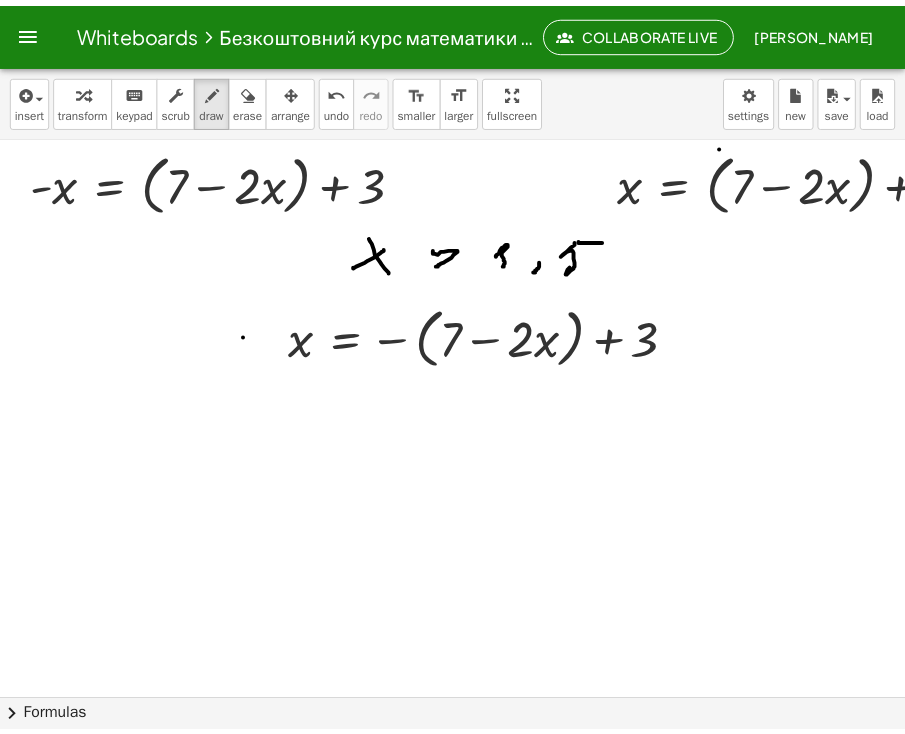 scroll, scrollTop: 5094, scrollLeft: 0, axis: vertical 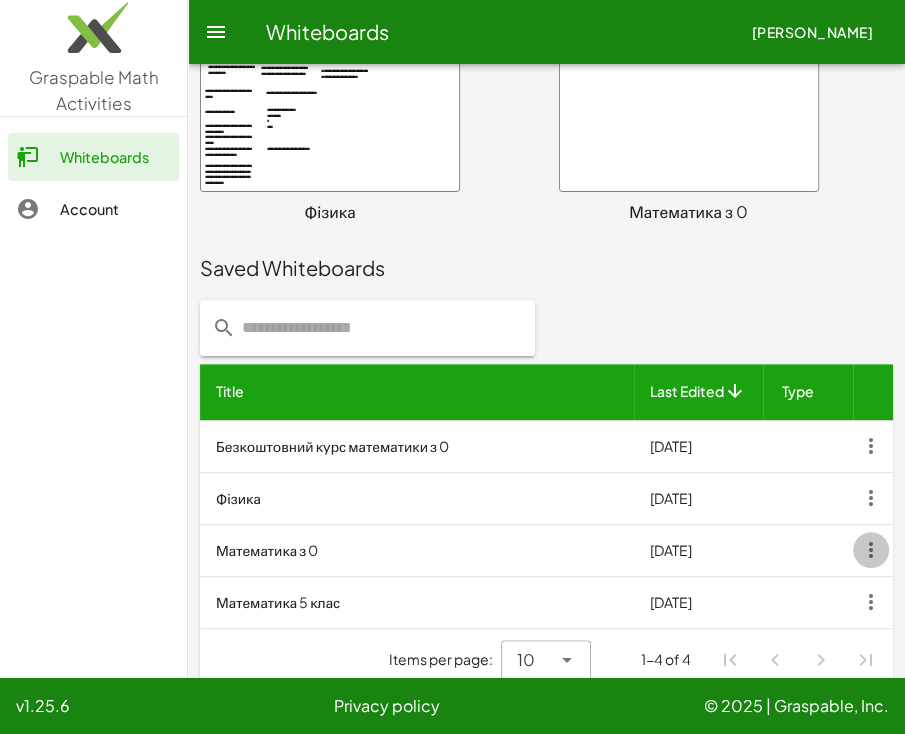 click 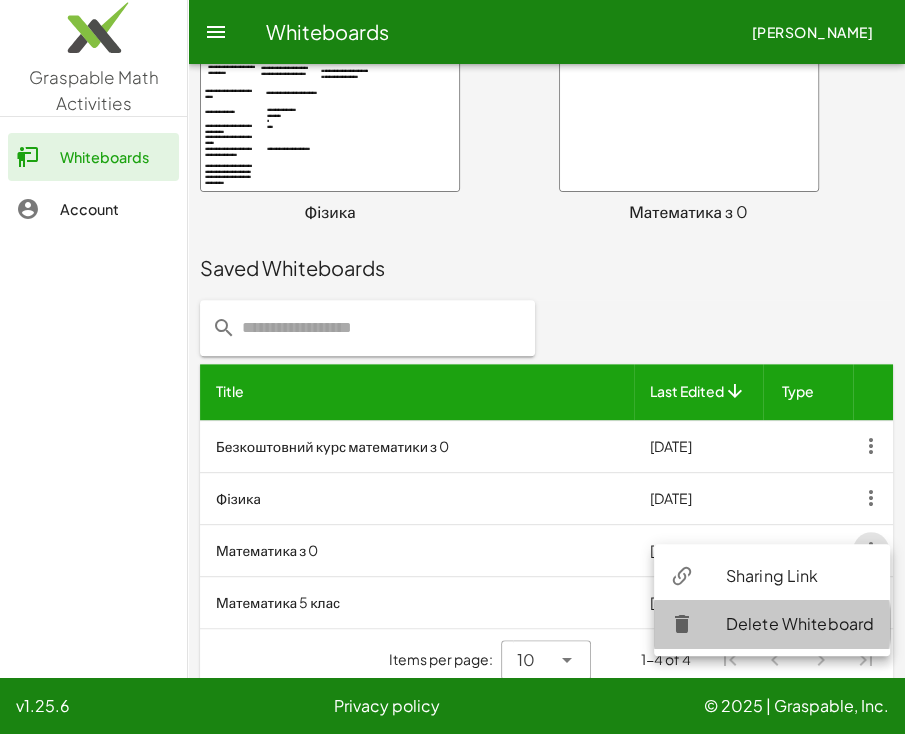 click on "Delete Whiteboard" 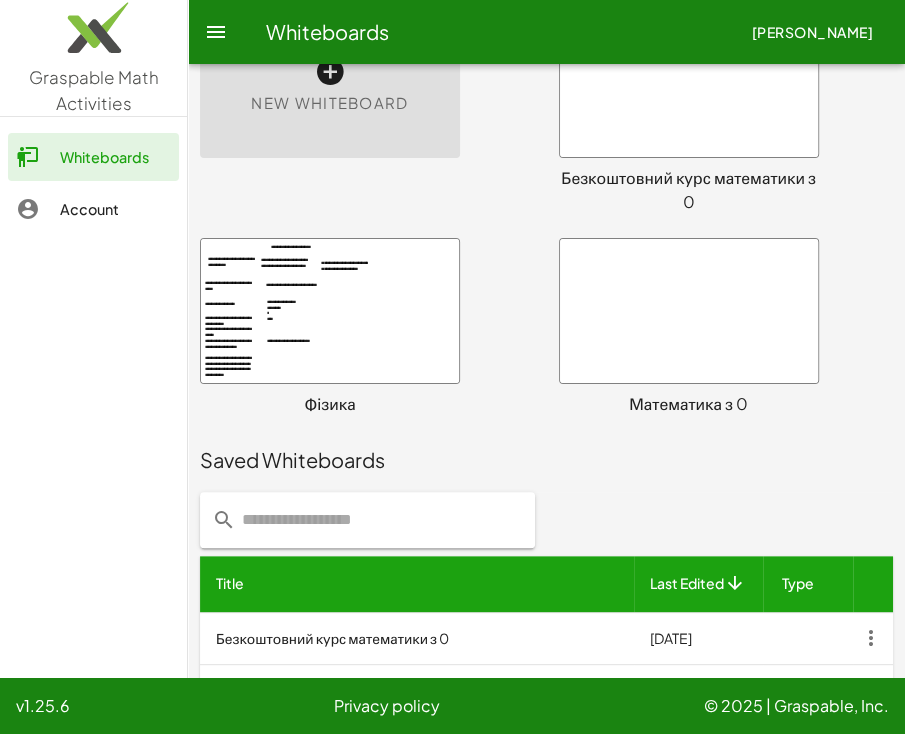 scroll, scrollTop: 0, scrollLeft: 0, axis: both 